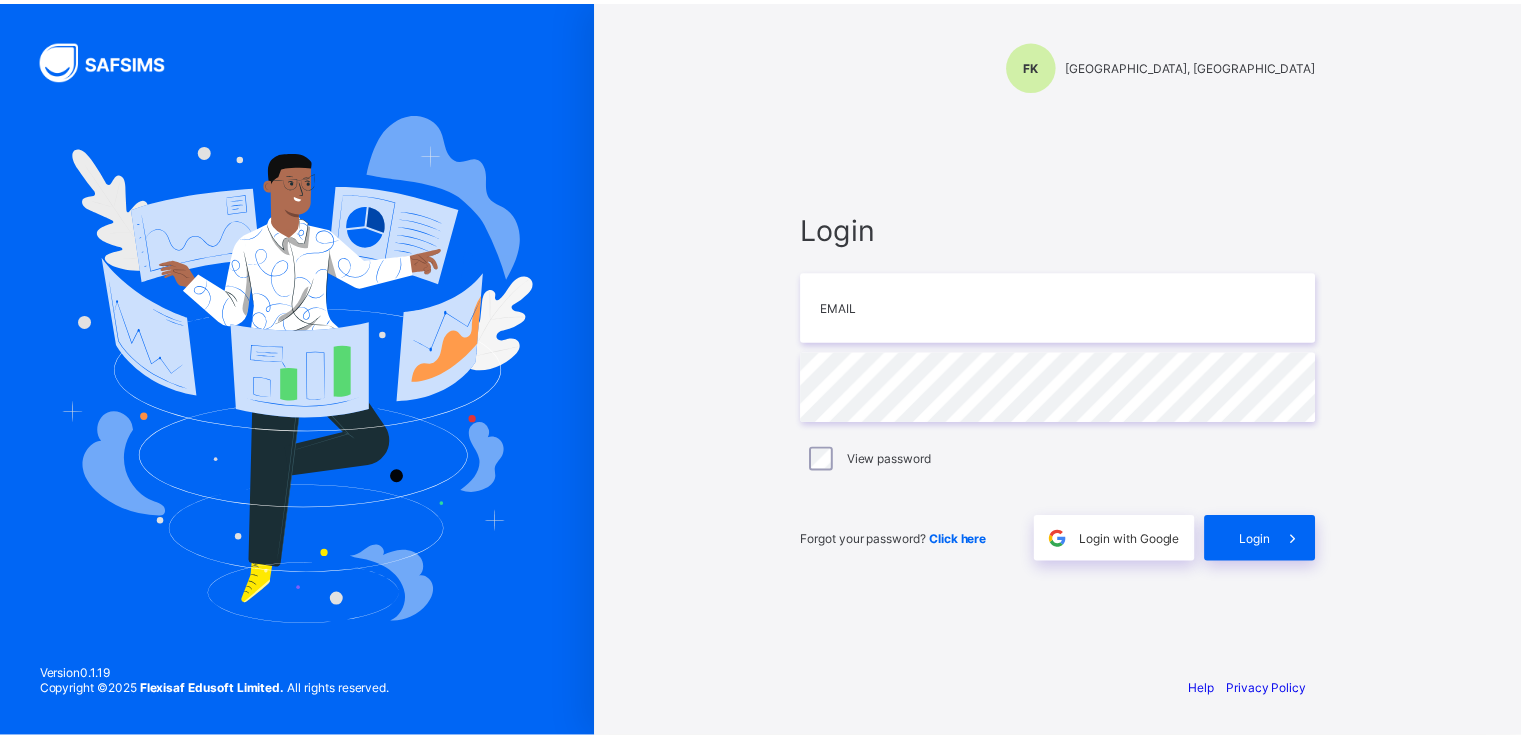 scroll, scrollTop: 0, scrollLeft: 0, axis: both 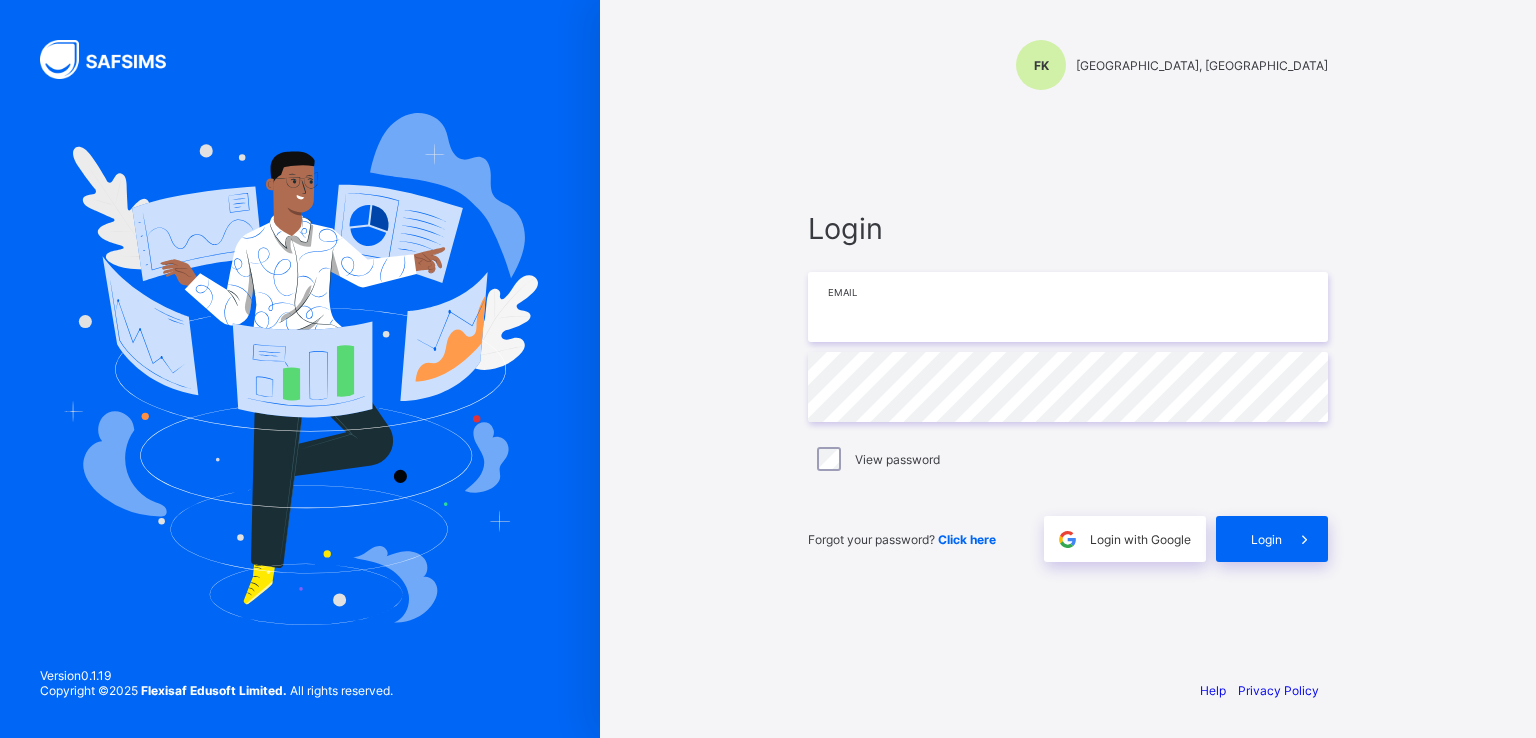 type on "**********" 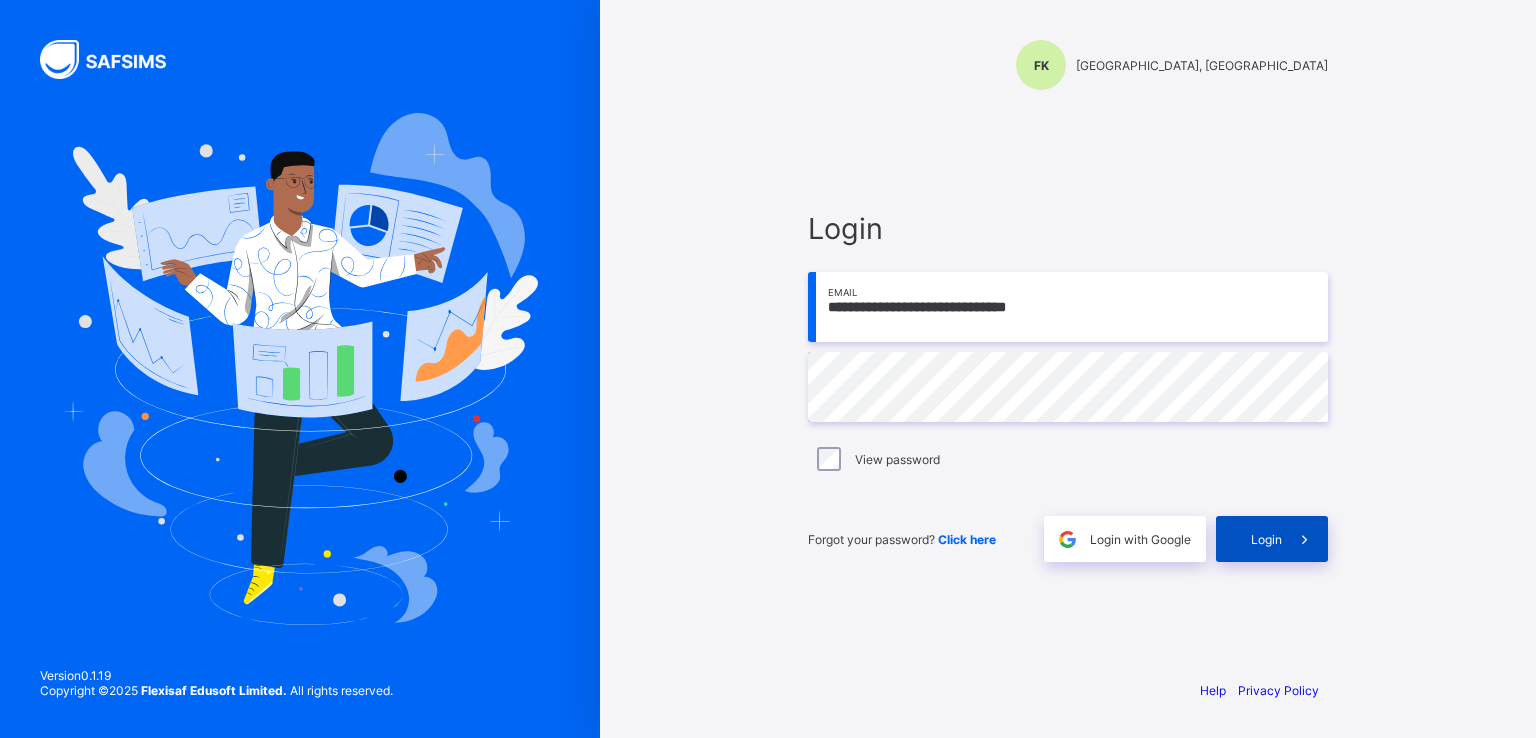 click on "Login" at bounding box center [1266, 539] 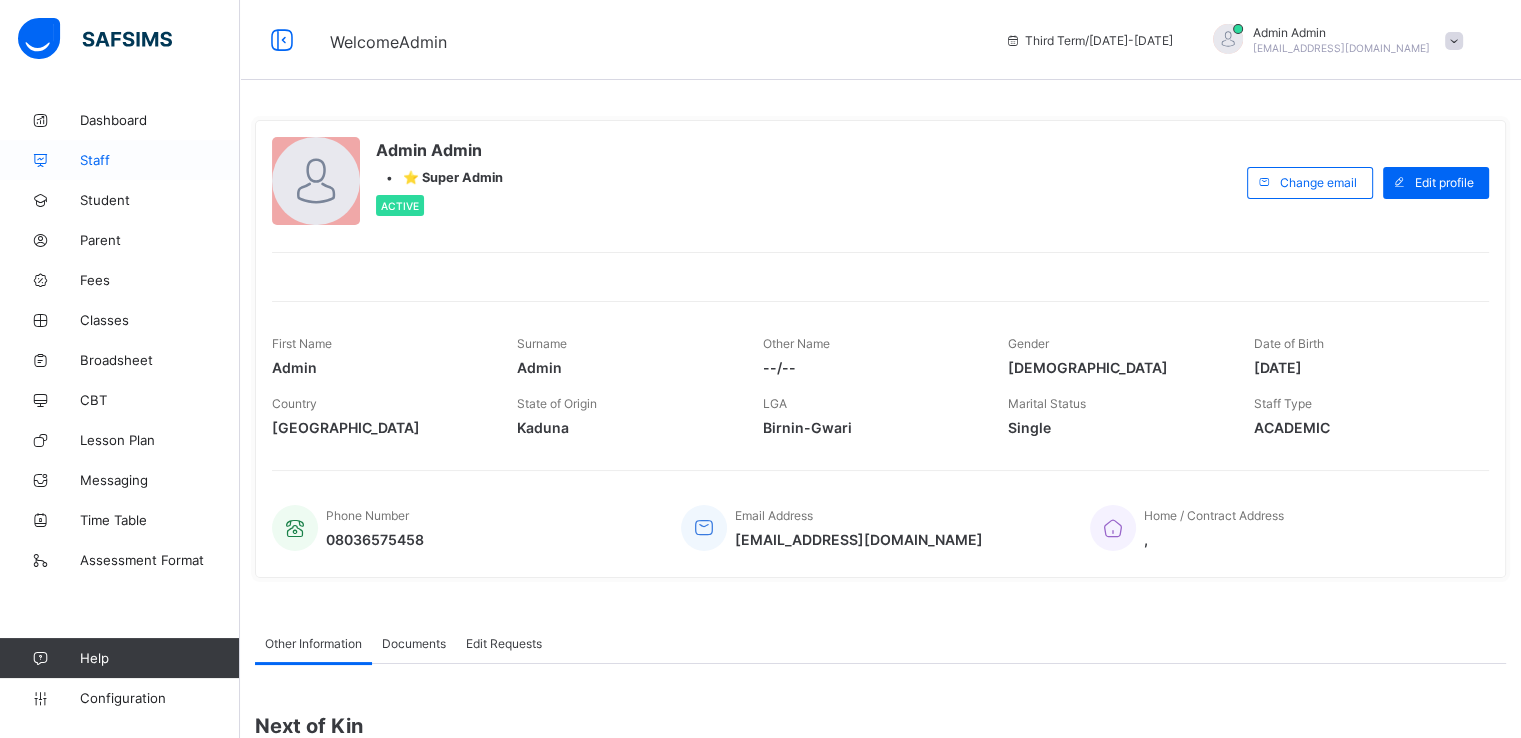 click on "Staff" at bounding box center (160, 160) 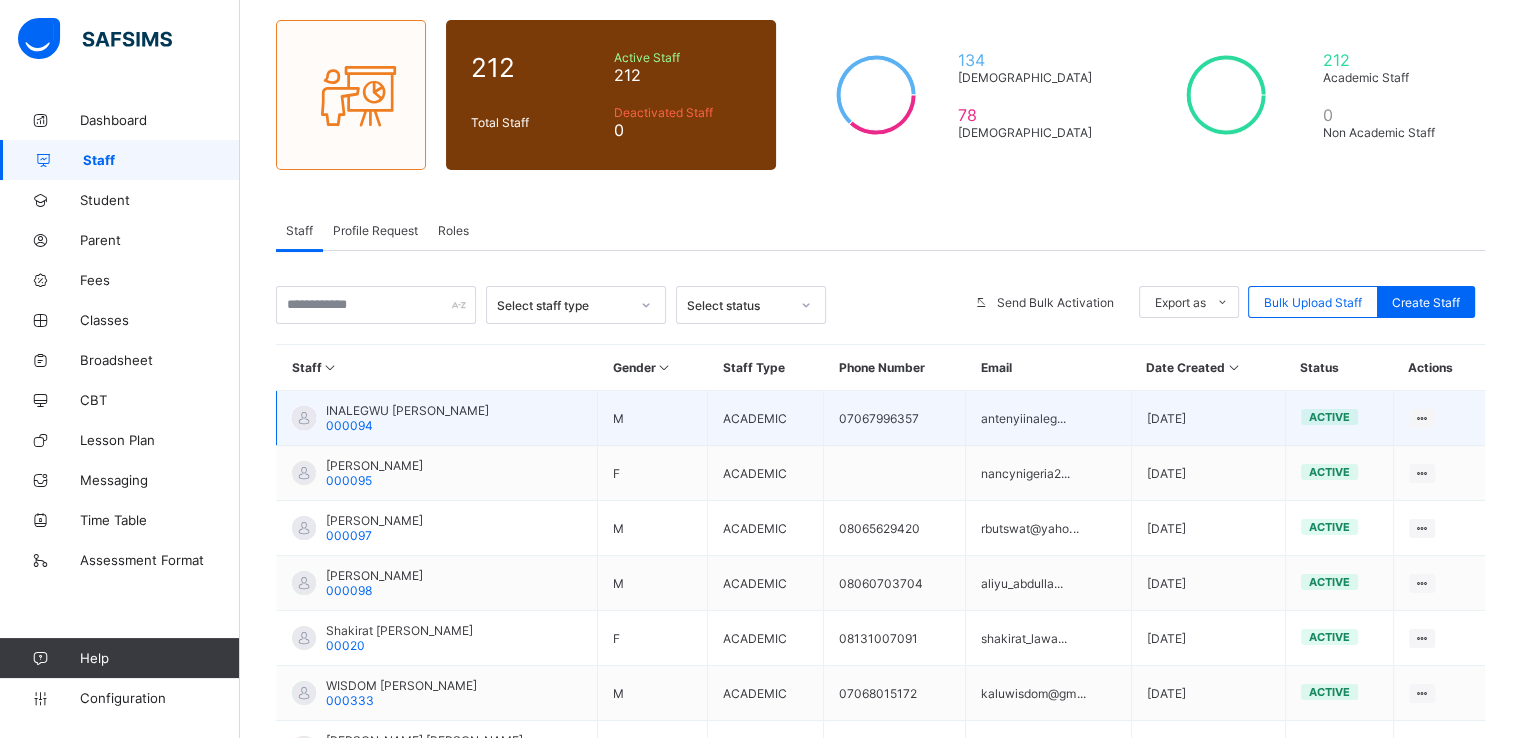 scroll, scrollTop: 151, scrollLeft: 0, axis: vertical 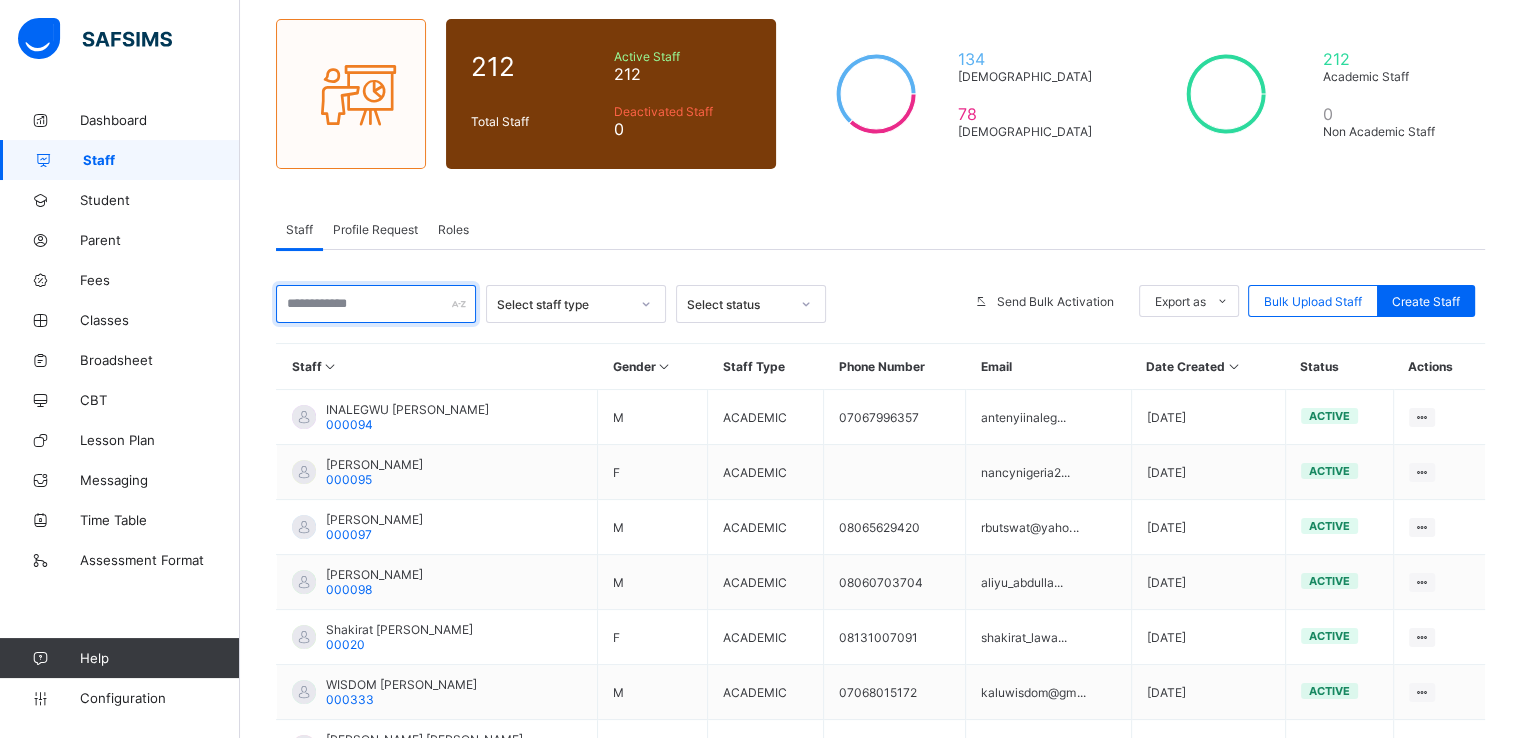 click at bounding box center [376, 304] 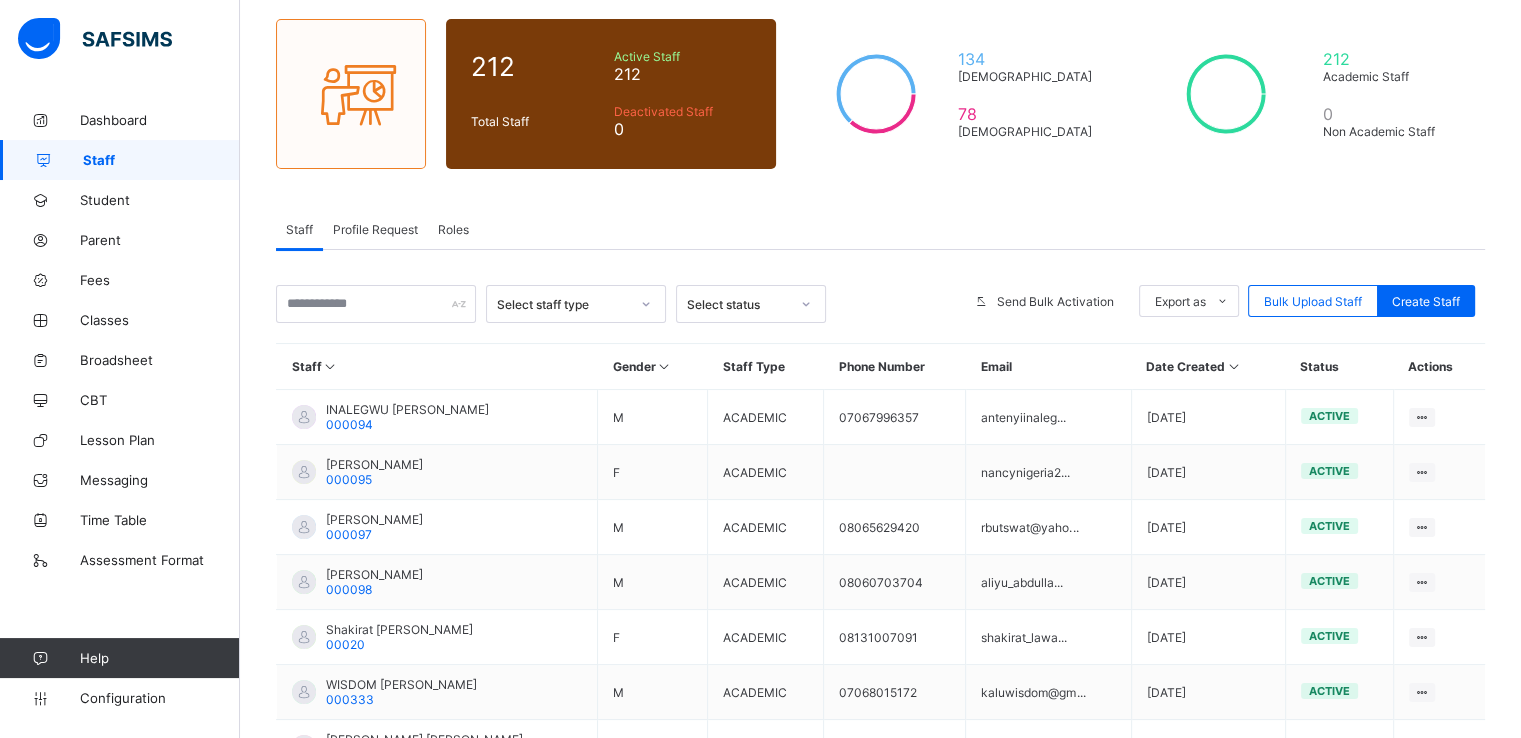 click on "Staff Profile Request Roles" at bounding box center (880, 229) 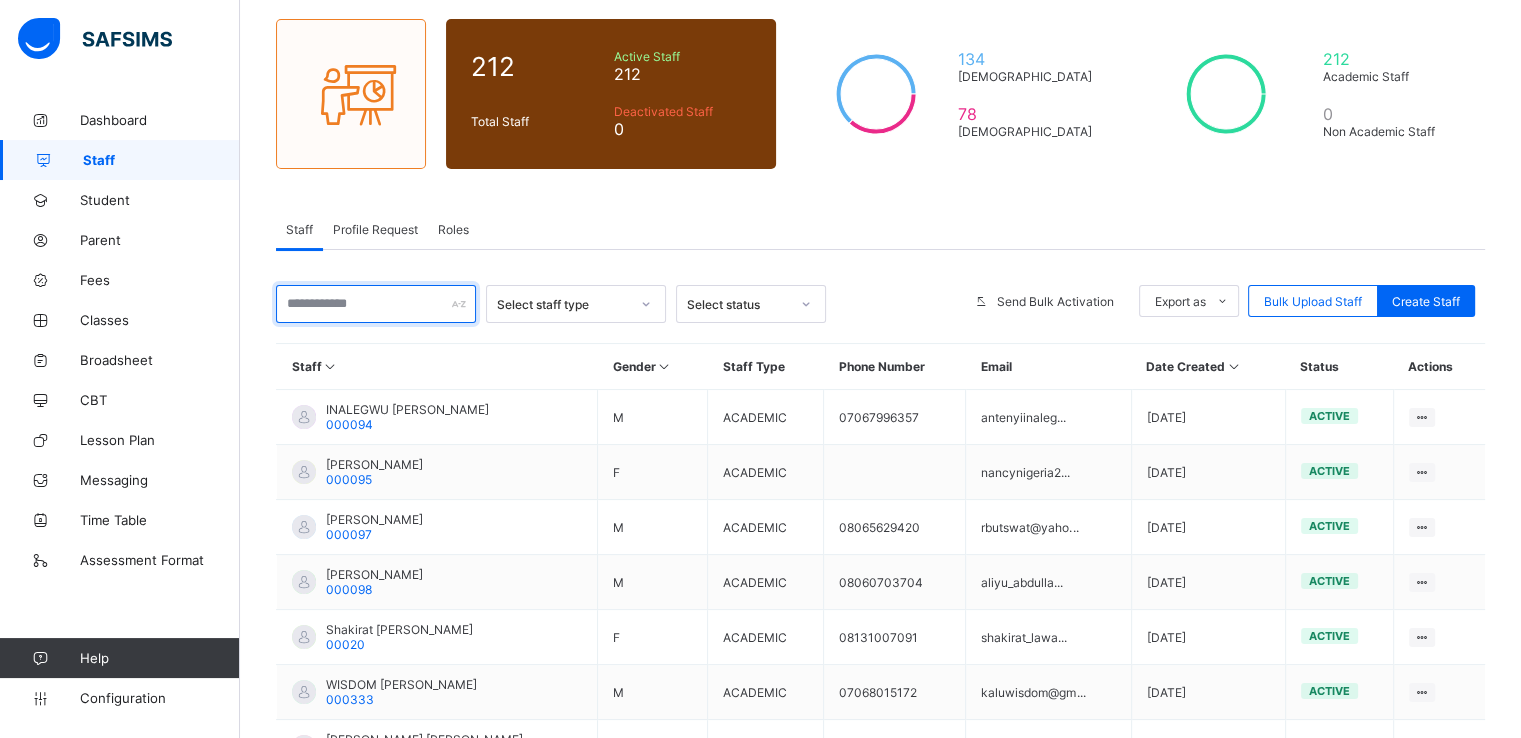 click at bounding box center (376, 304) 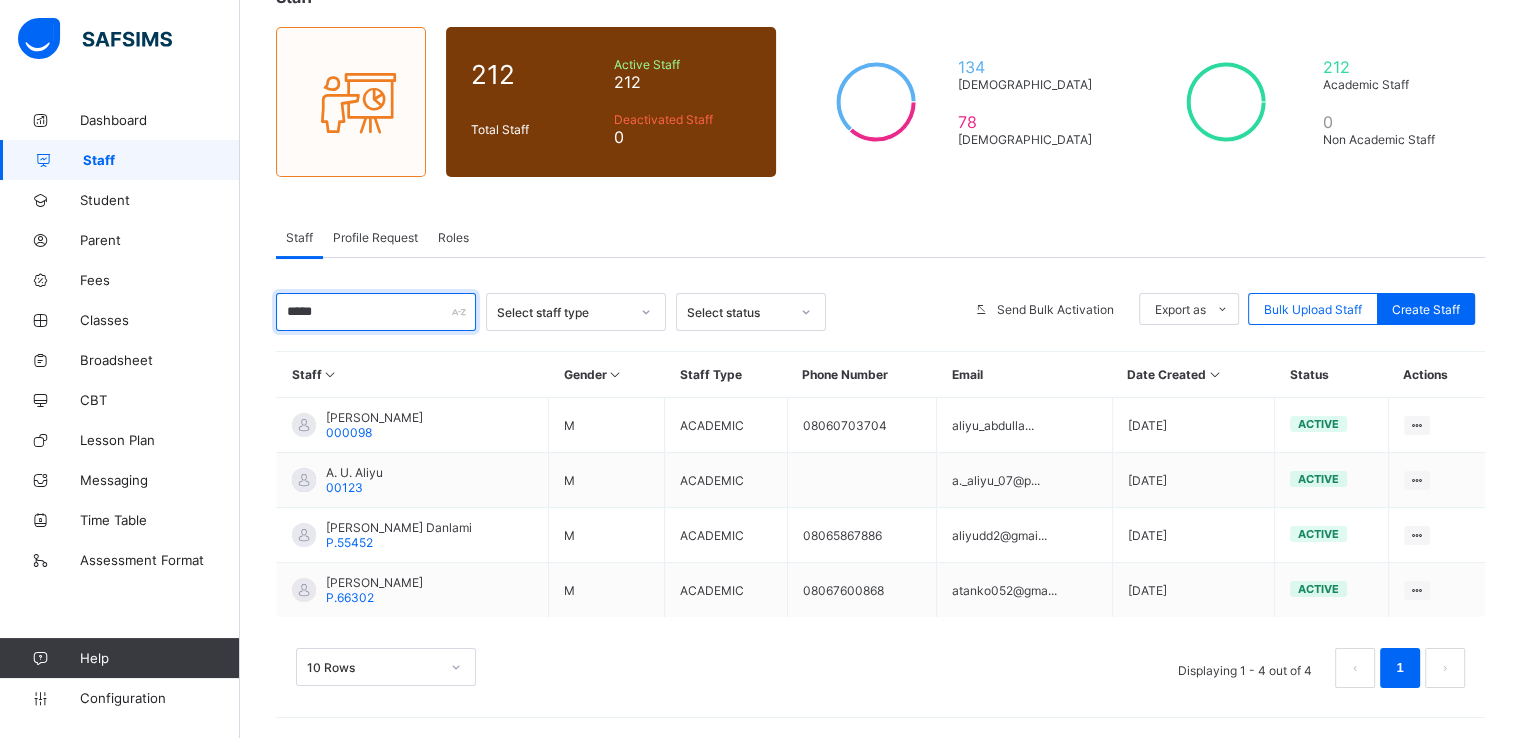 scroll, scrollTop: 143, scrollLeft: 0, axis: vertical 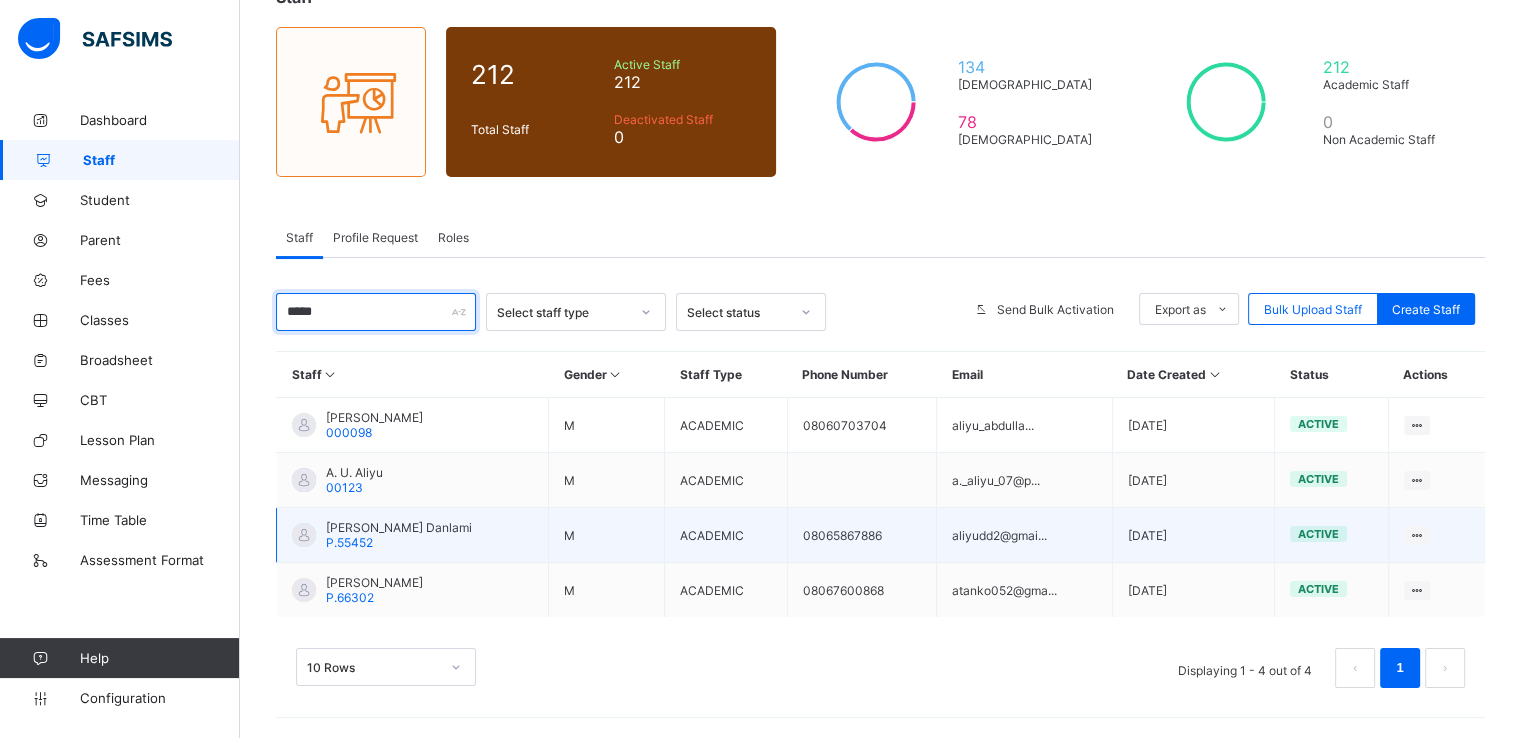 type on "*****" 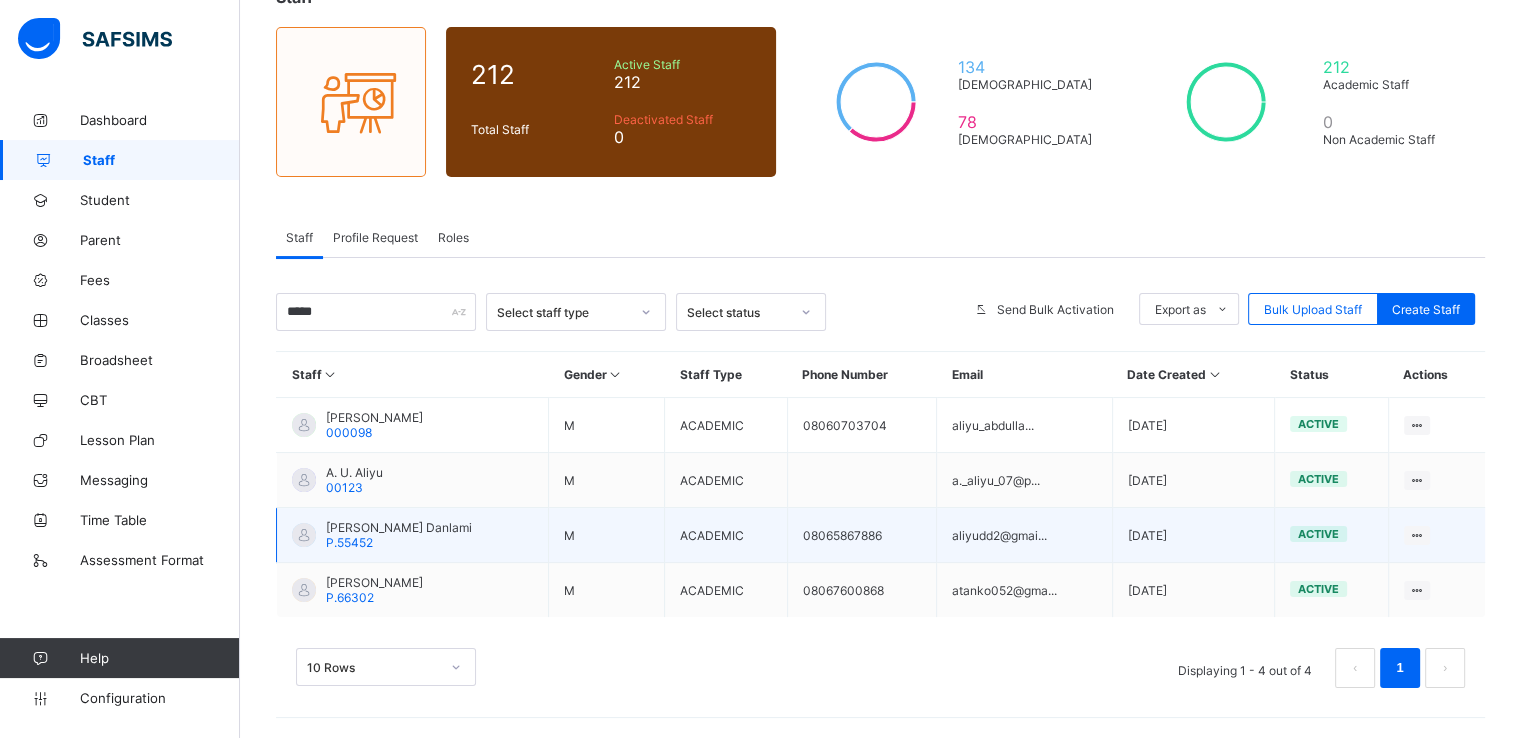 click on "Aliyu Dadda'u Danlami P.55452" at bounding box center [413, 535] 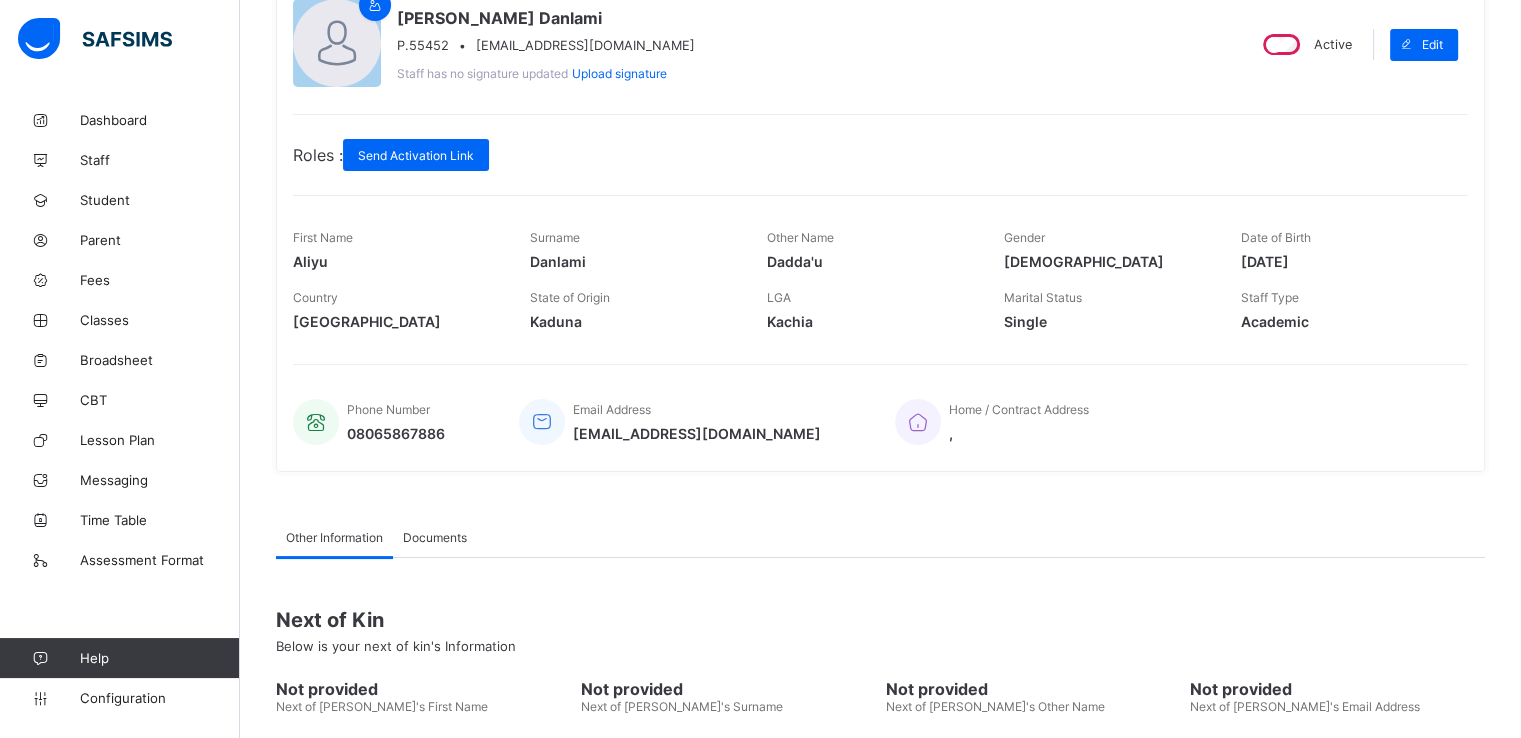 scroll, scrollTop: 196, scrollLeft: 0, axis: vertical 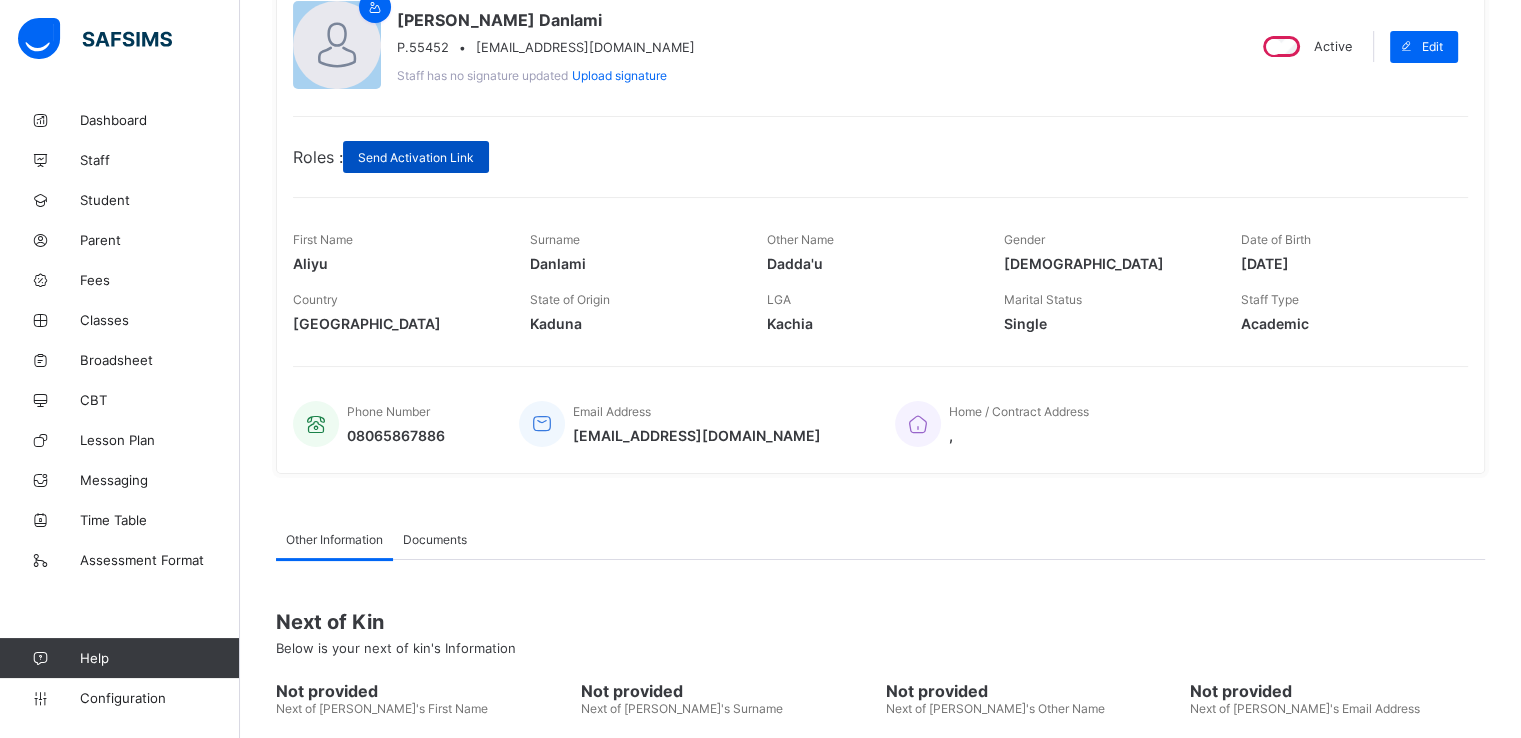 click on "Send Activation Link" at bounding box center (416, 157) 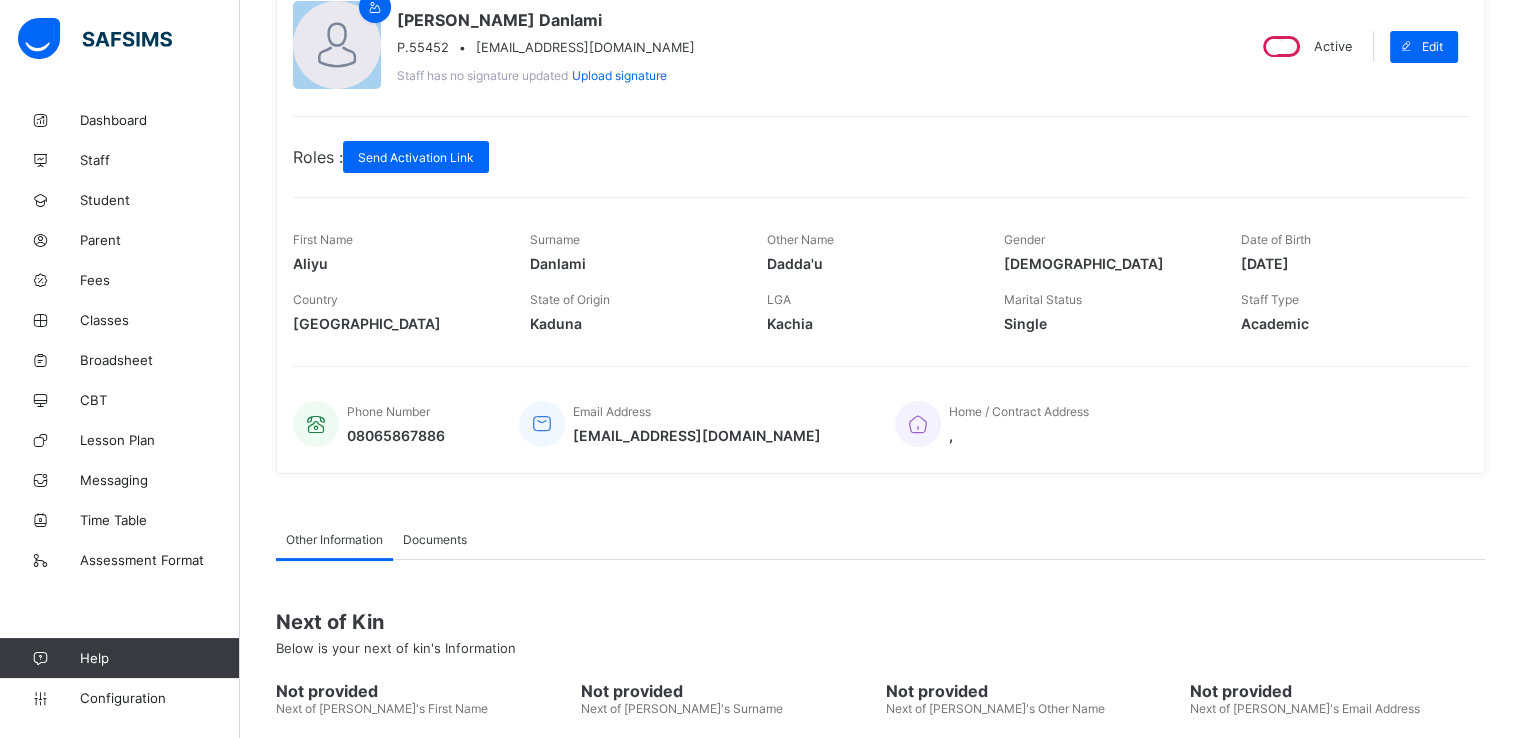 scroll, scrollTop: 95, scrollLeft: 0, axis: vertical 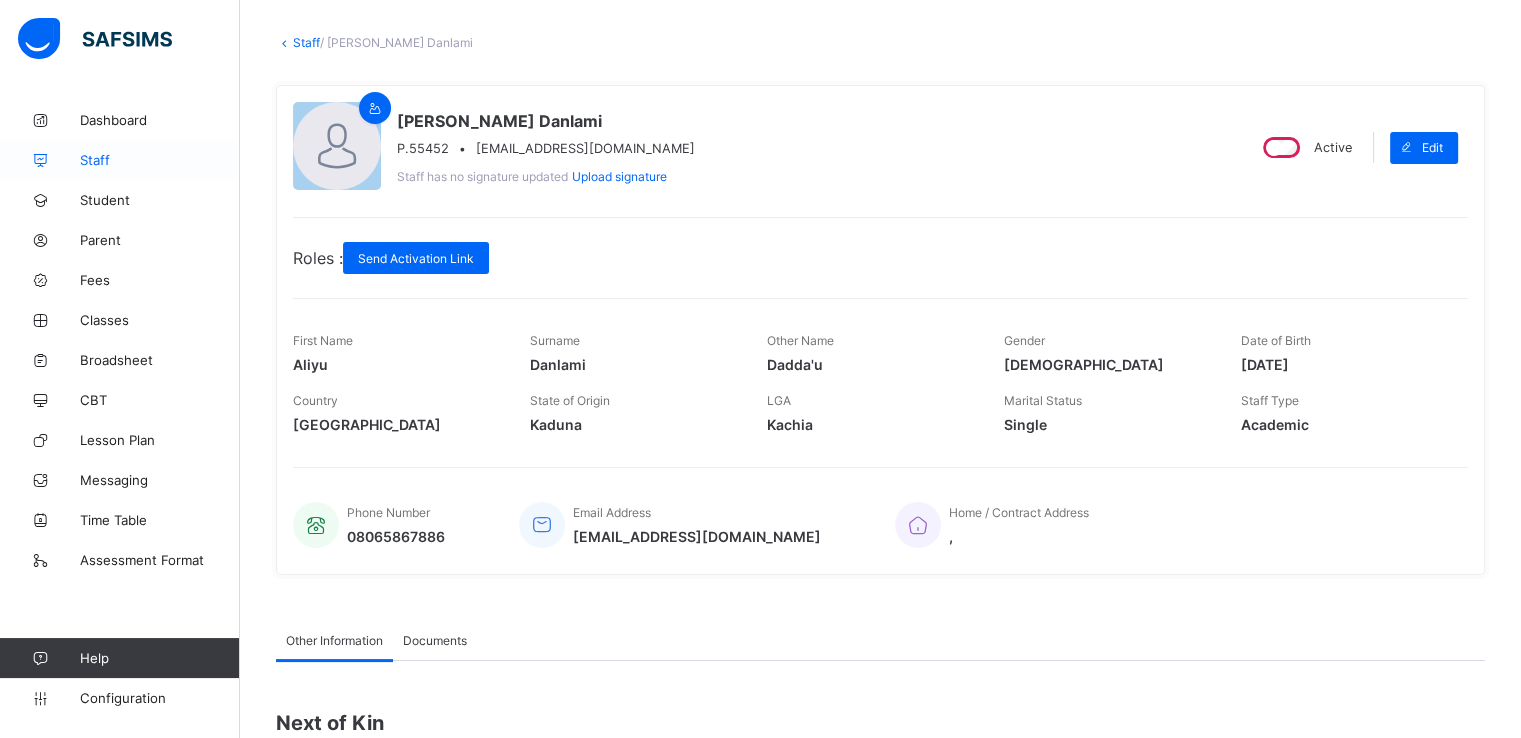 click on "Staff" at bounding box center [160, 160] 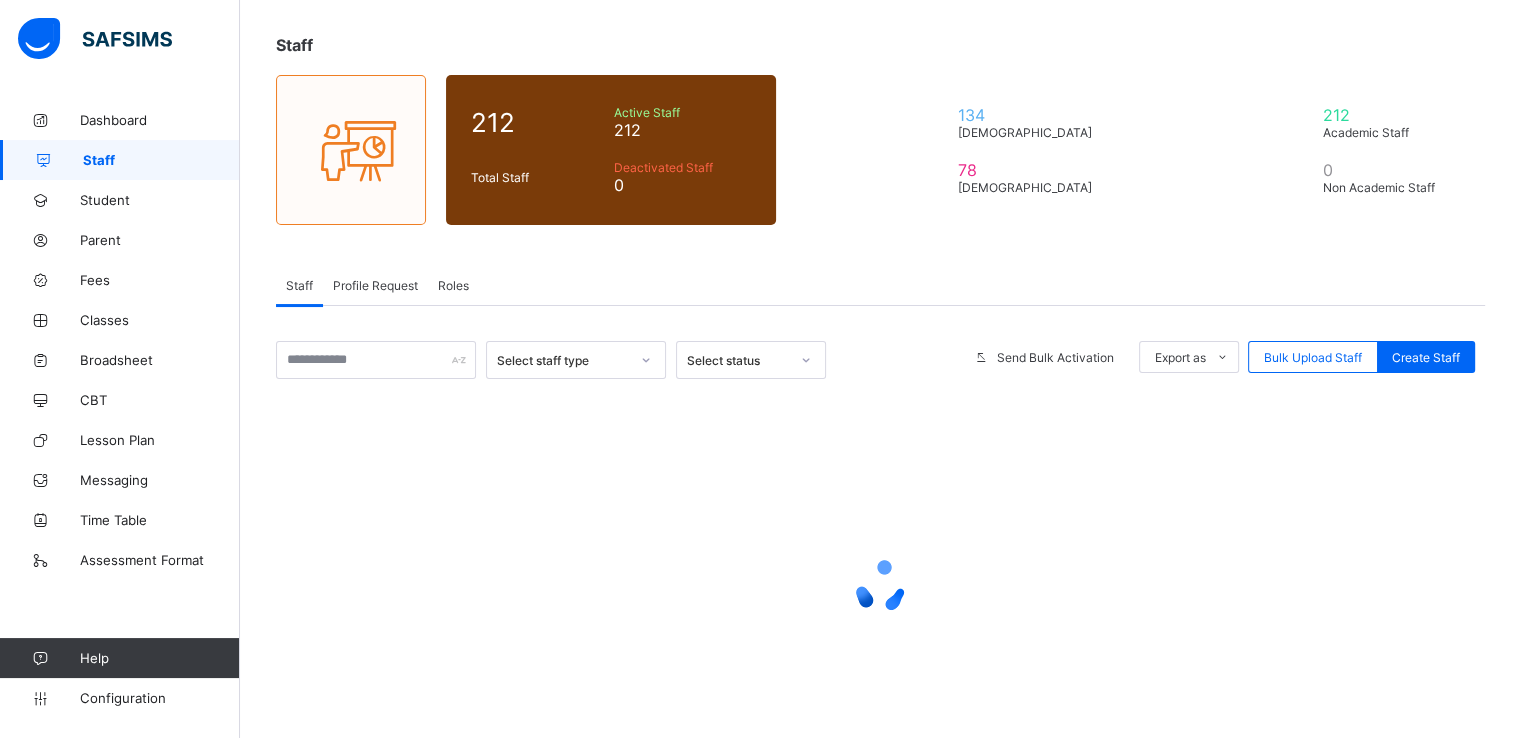 scroll, scrollTop: 0, scrollLeft: 0, axis: both 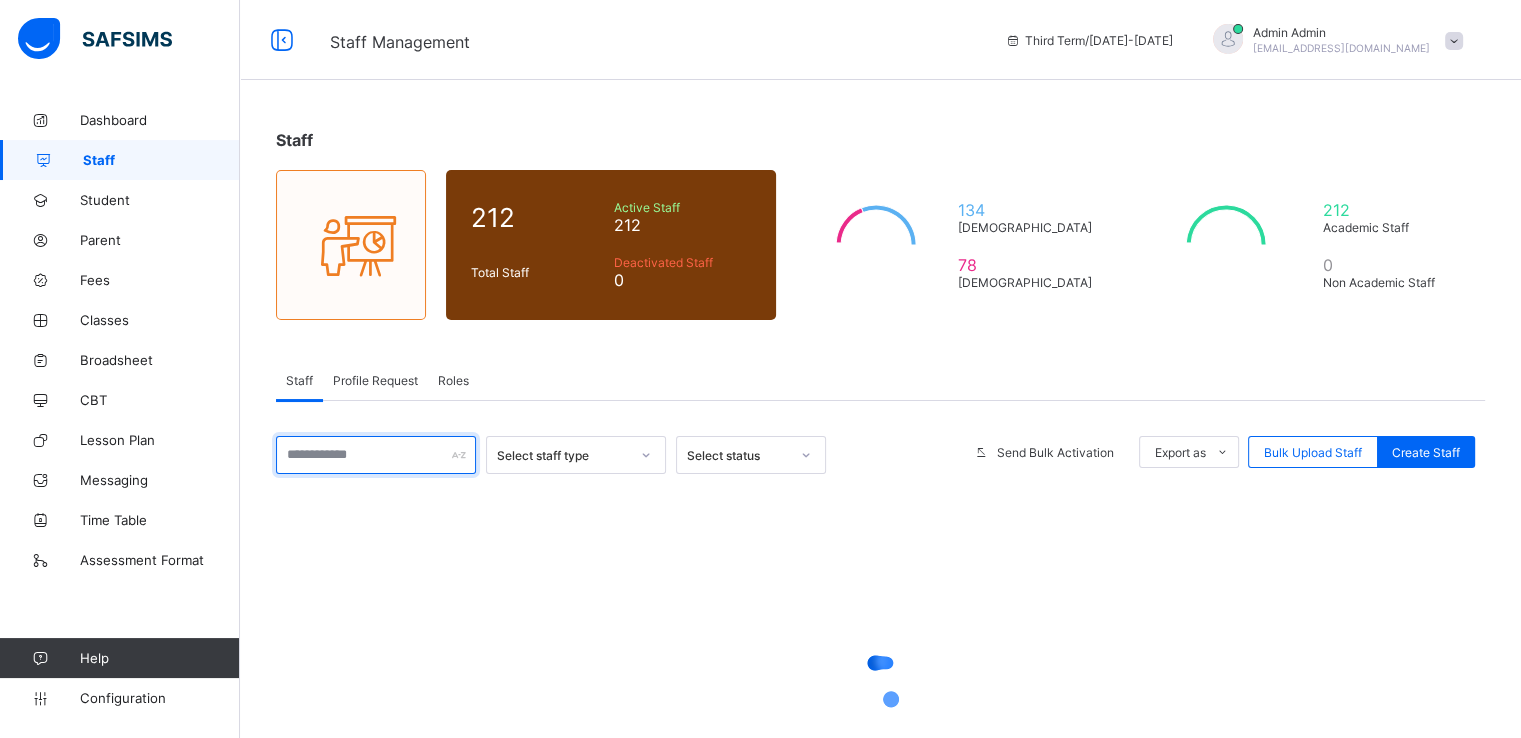 click at bounding box center (376, 455) 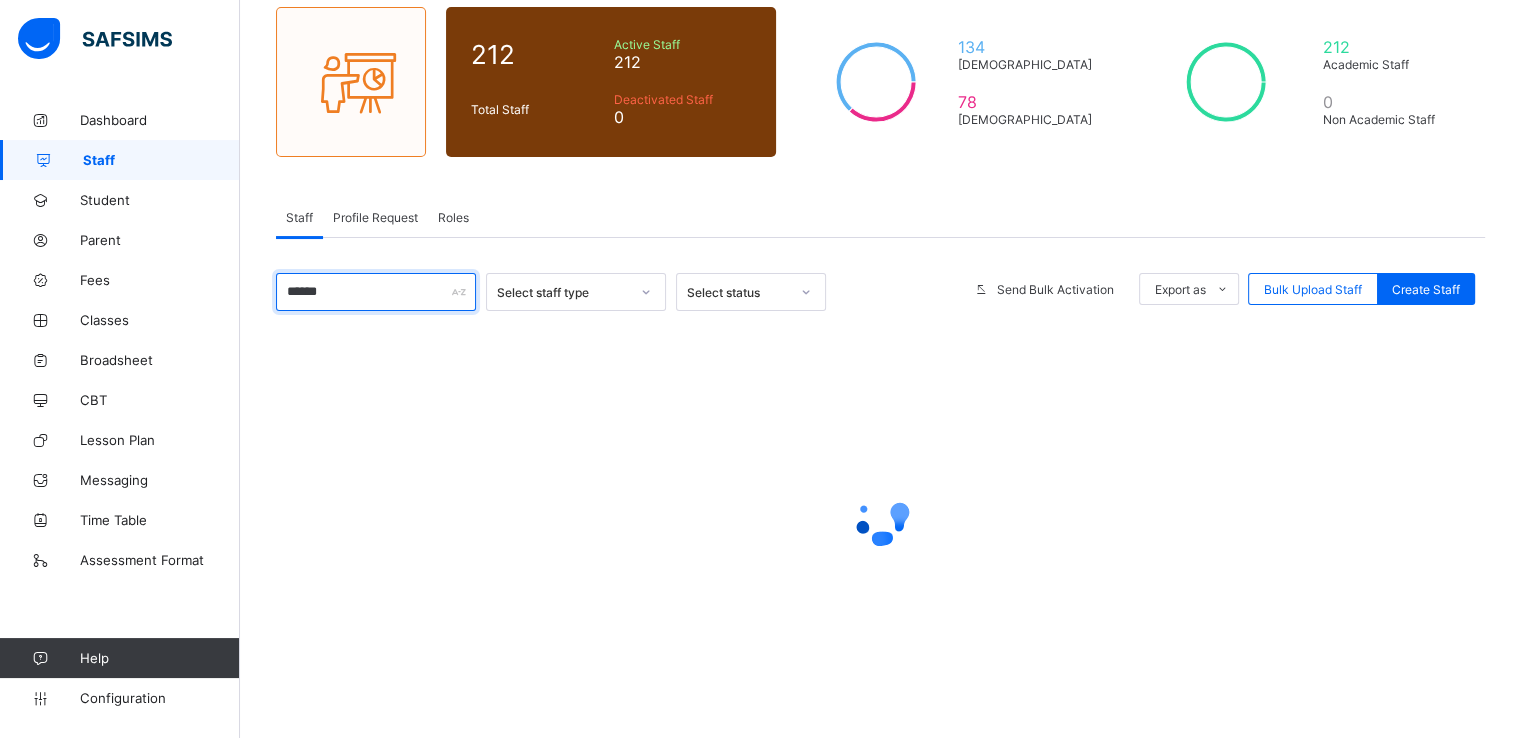 scroll, scrollTop: 143, scrollLeft: 0, axis: vertical 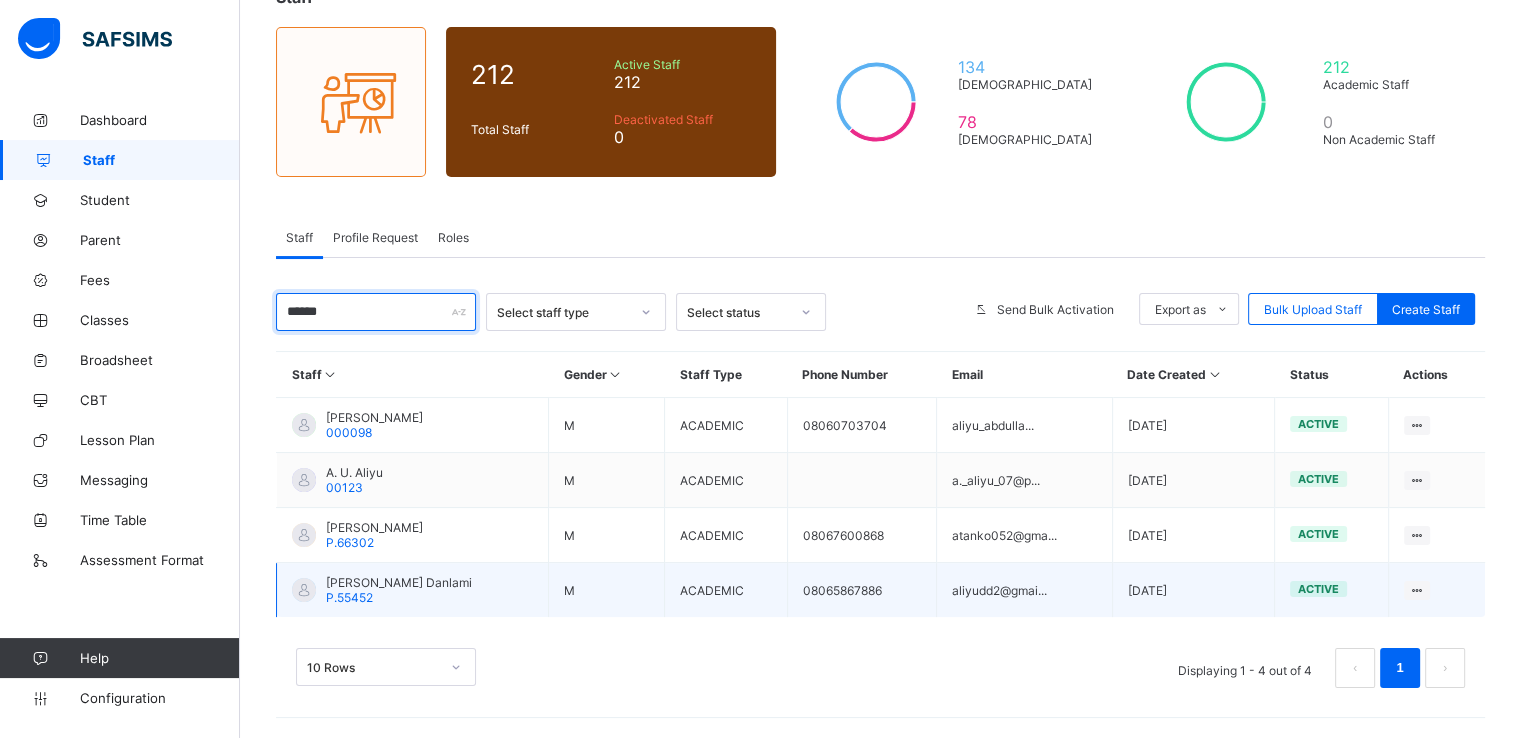 type on "*****" 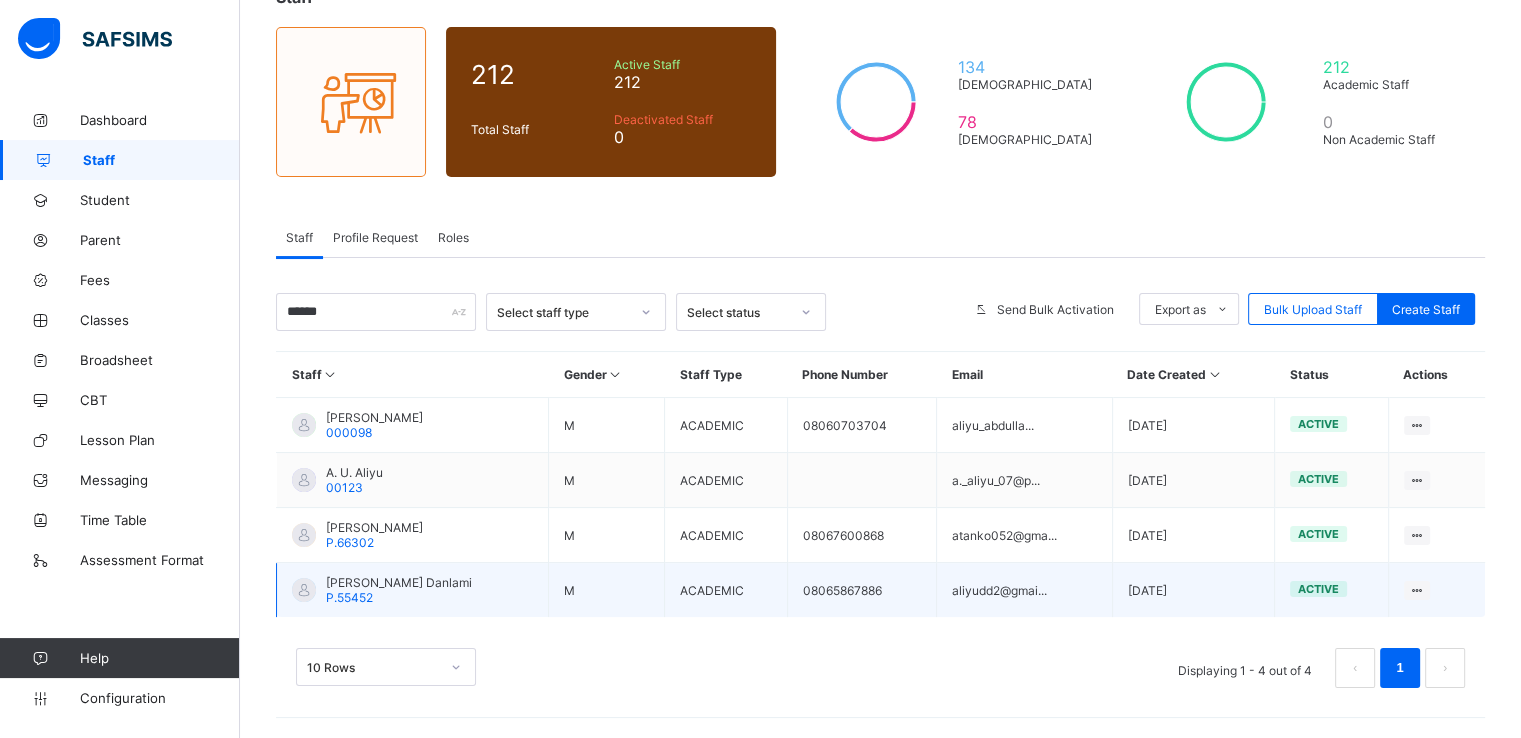click on "Aliyu Dadda'u Danlami" at bounding box center [399, 582] 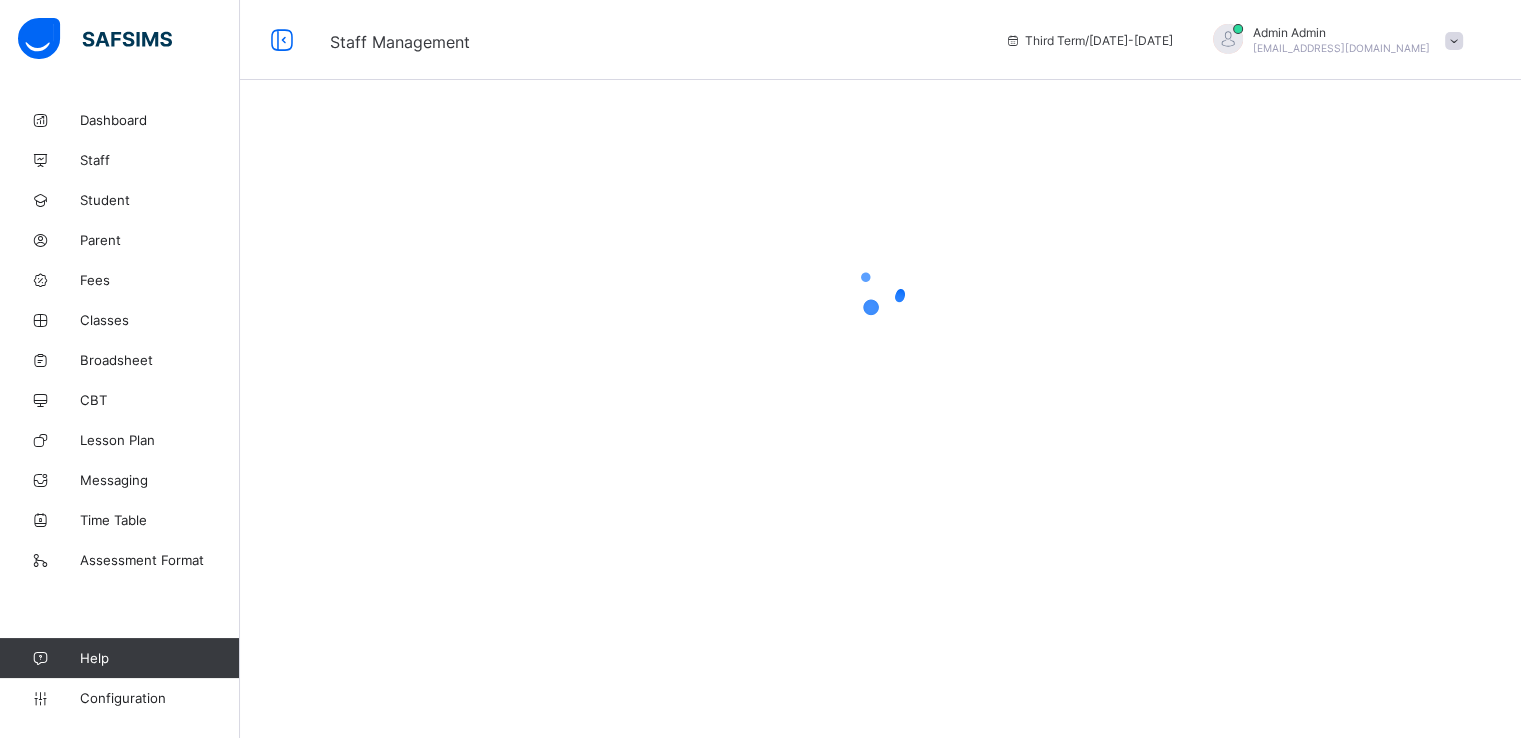 scroll, scrollTop: 0, scrollLeft: 0, axis: both 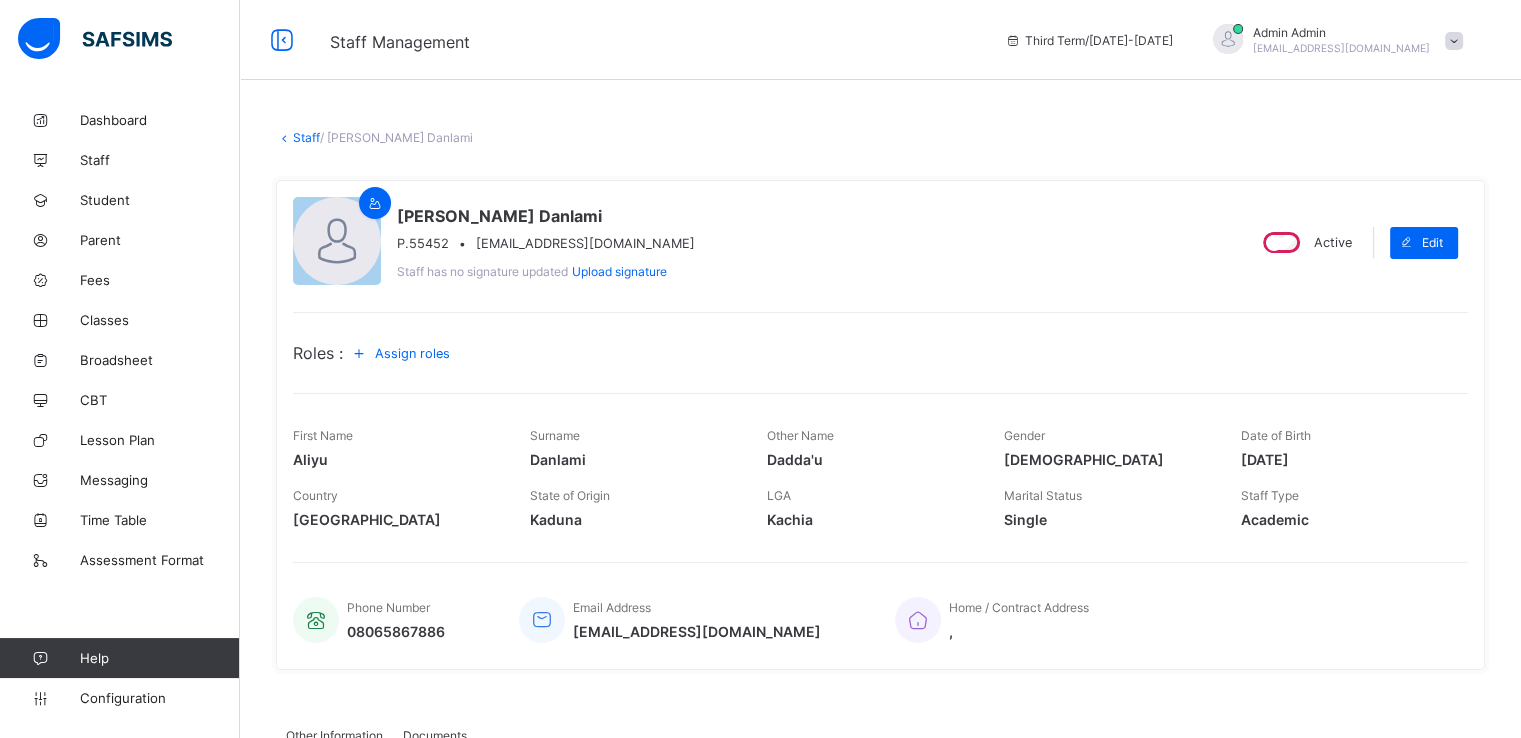 click on "Assign roles" at bounding box center (412, 353) 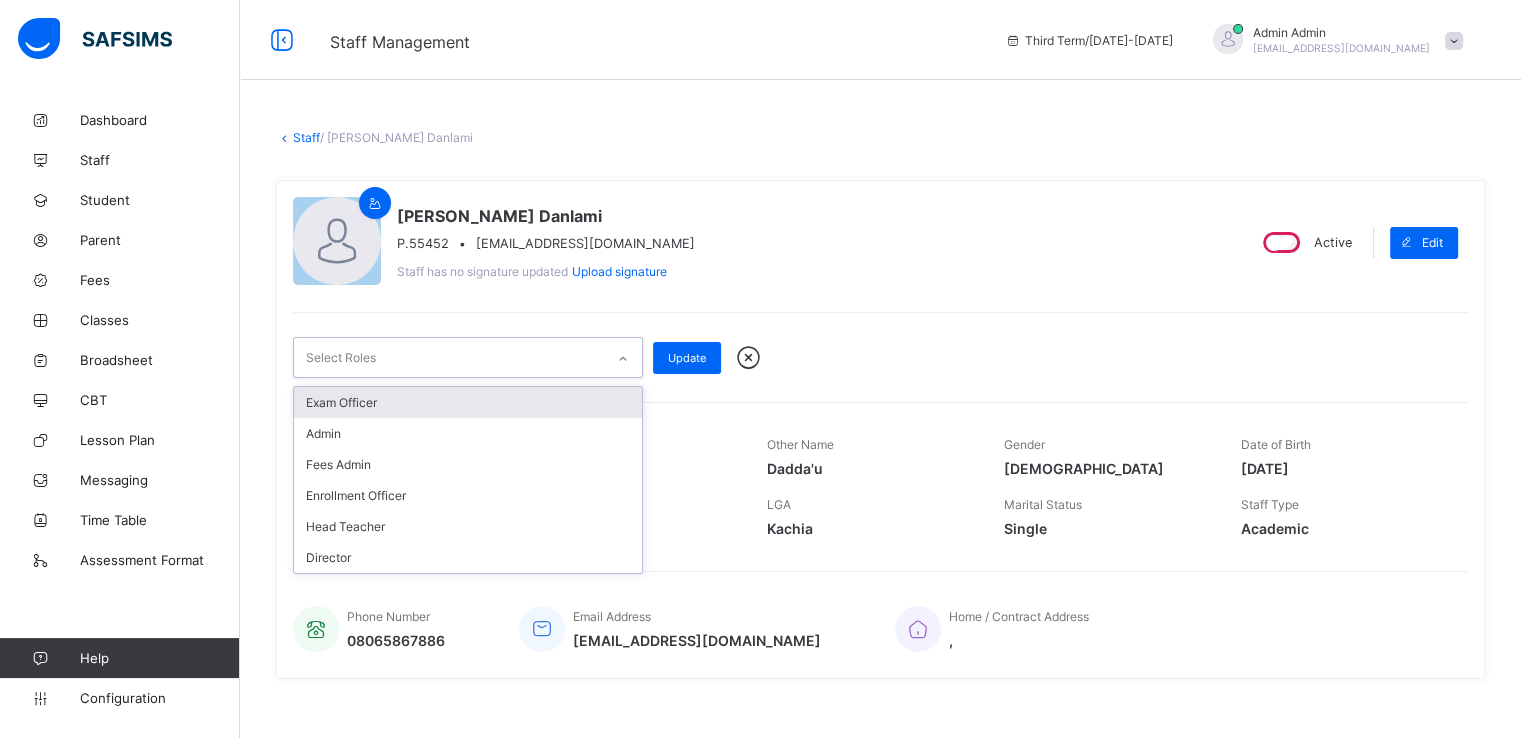 click 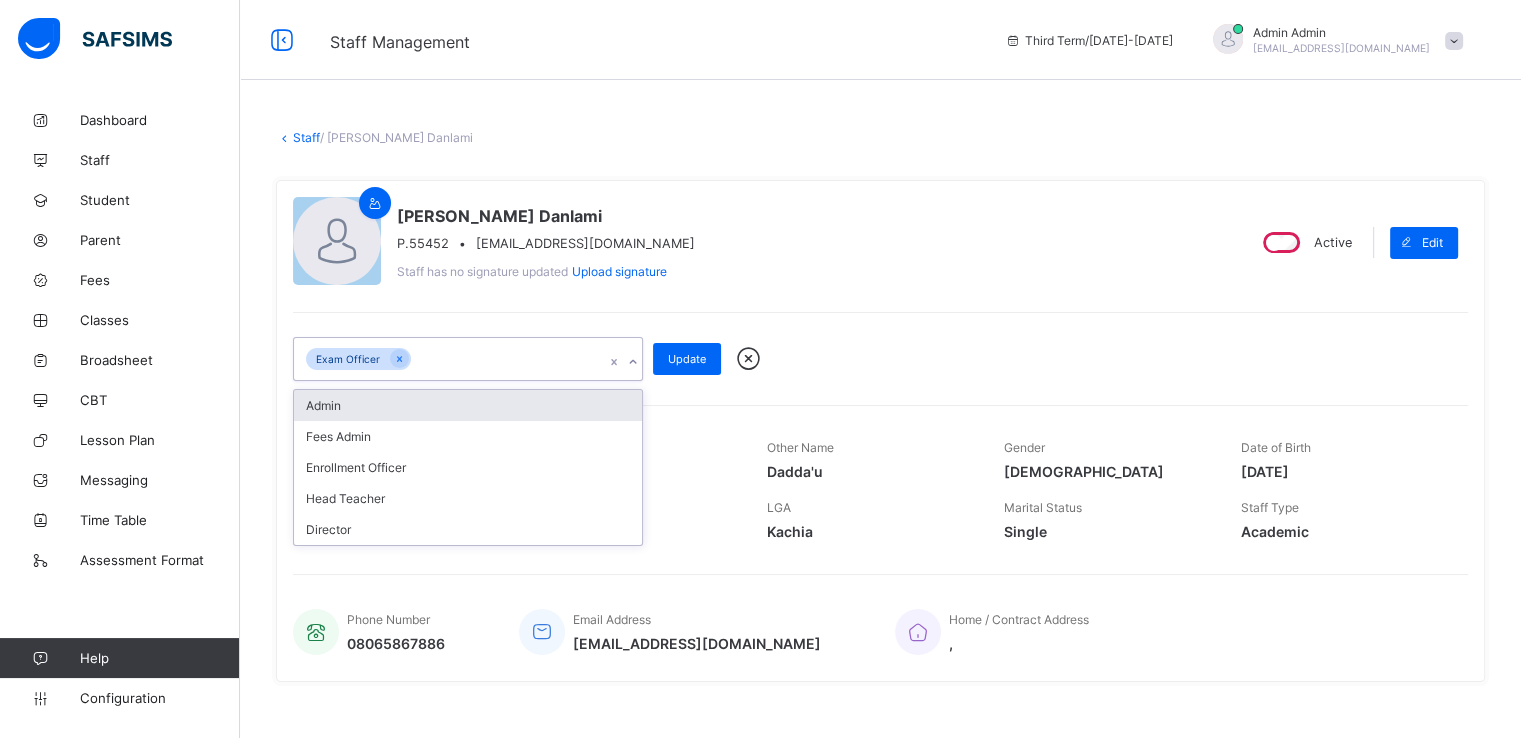 click on "Admin" at bounding box center [468, 405] 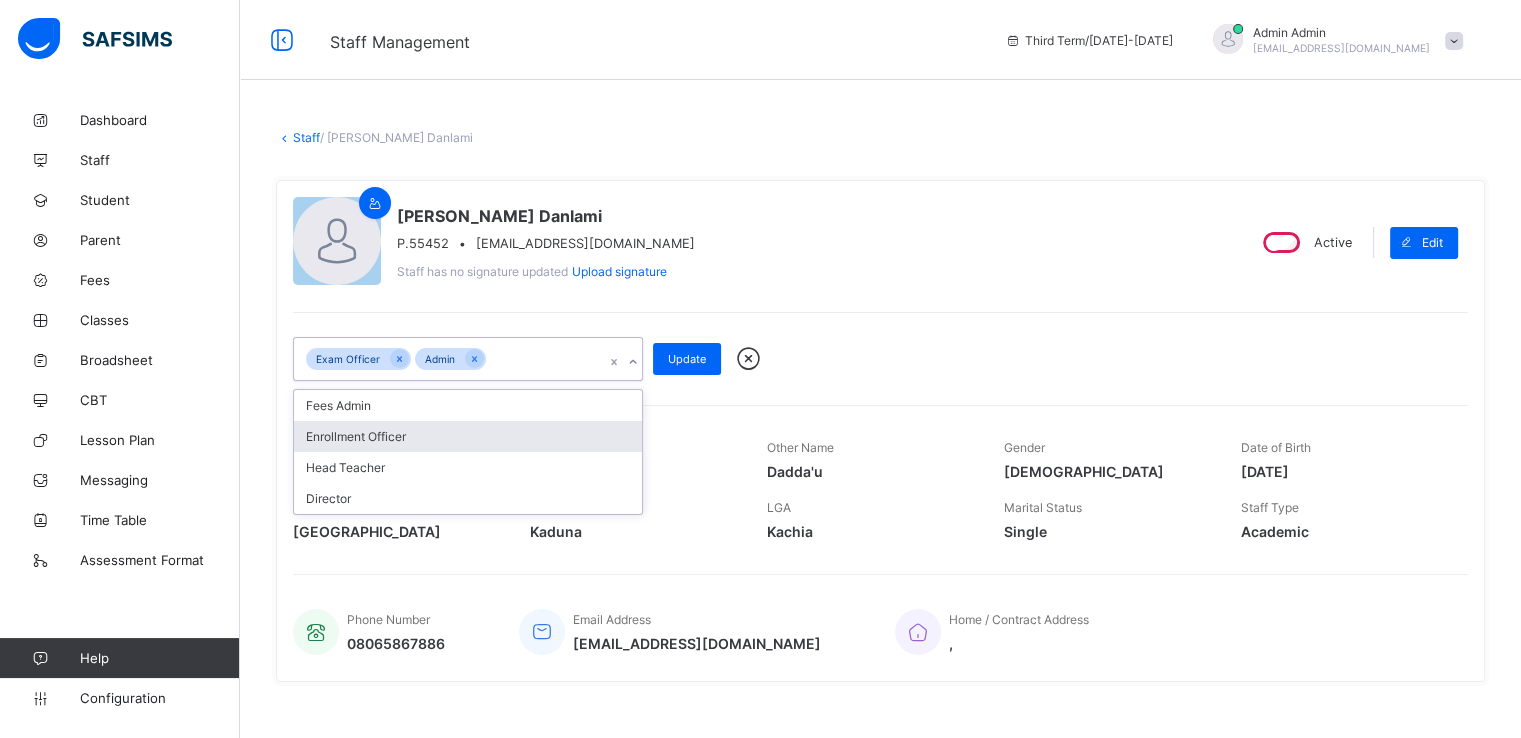 click on "Enrollment Officer" at bounding box center [468, 436] 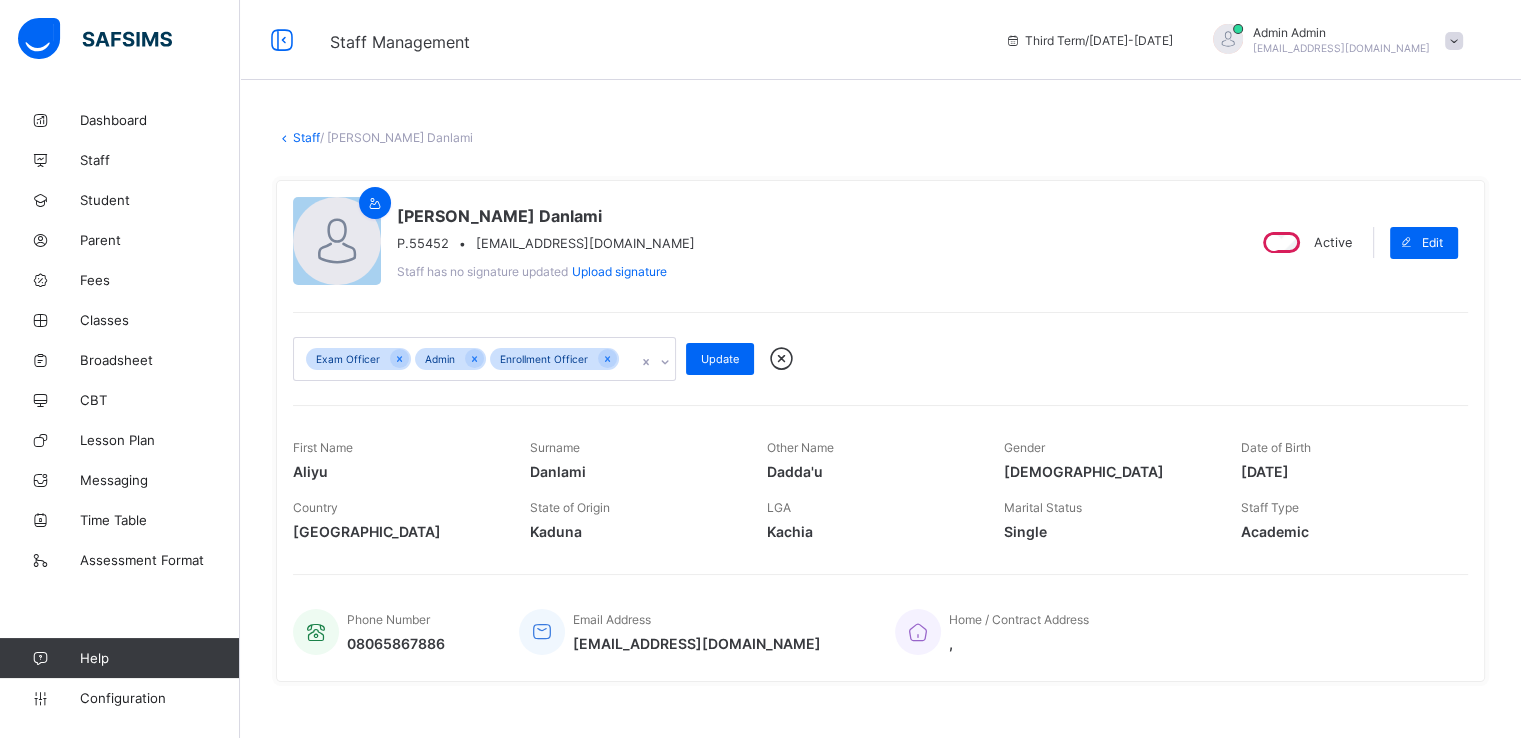 click on "Aliyu Dadda'u Danlami P.55452 • aliyudd2@gmai.com   Staff has no signature updated Upload signature  Active  Edit Exam Officer Admin Enrollment Officer Update First Name Aliyu Surname Danlami Other Name Dadda'u Gender Male Date of Birth 1970-12-15 Country Nigeria State of Origin Kaduna LGA Kachia Marital Status Single Staff Type Academic Phone Number 08065867886 Email Address aliyudd2@gmai.com Home / Contract Address  ," at bounding box center (880, 431) 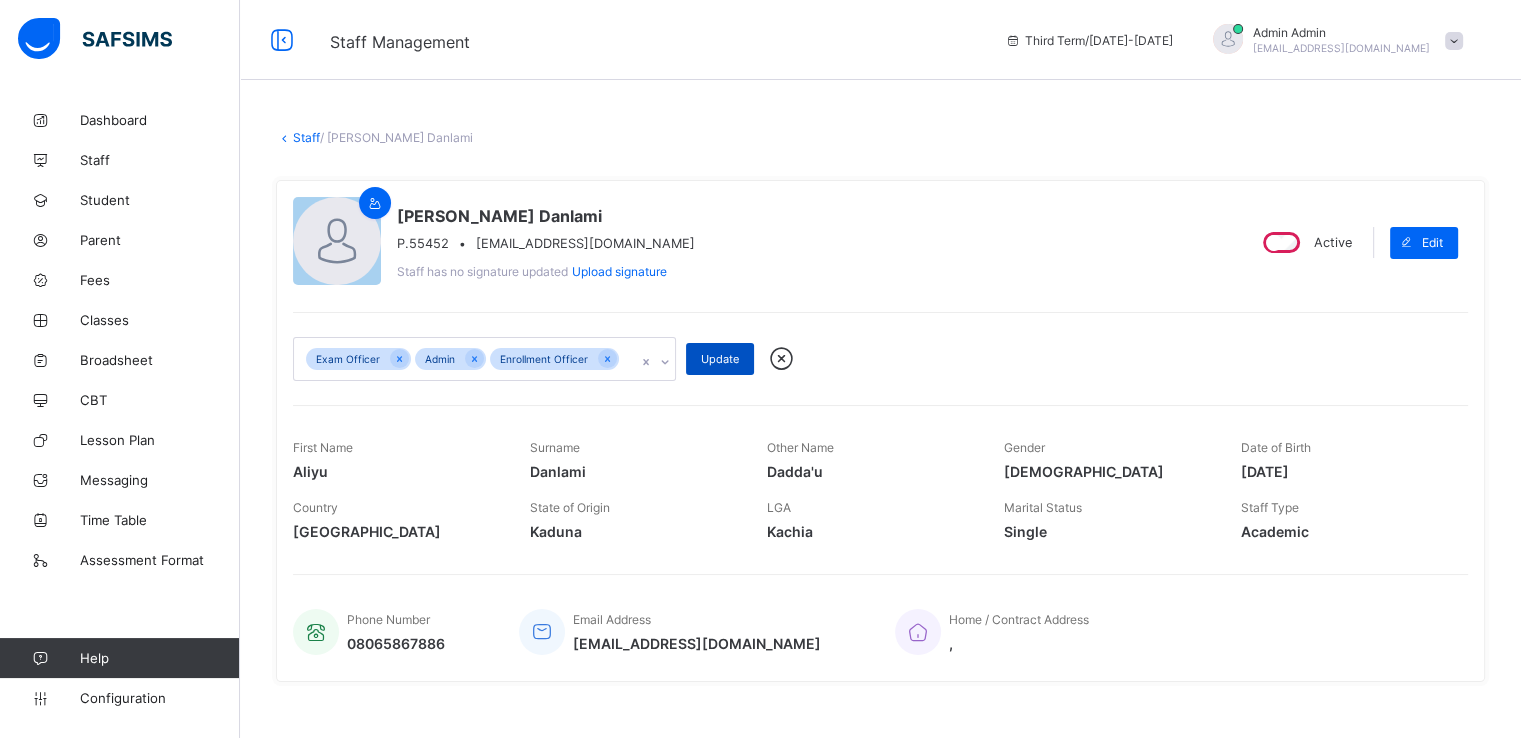 click on "Update" at bounding box center [720, 359] 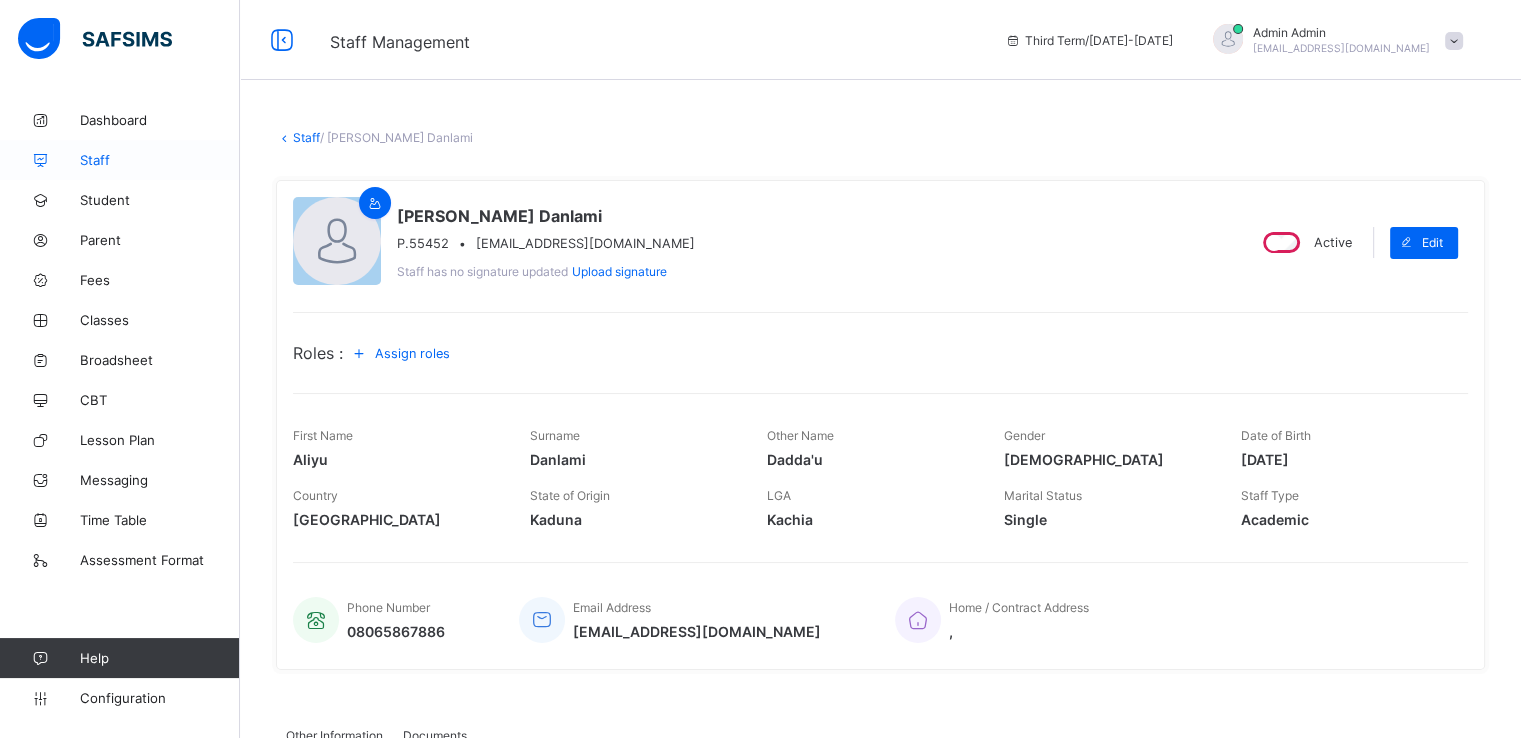 click on "Staff" at bounding box center [120, 160] 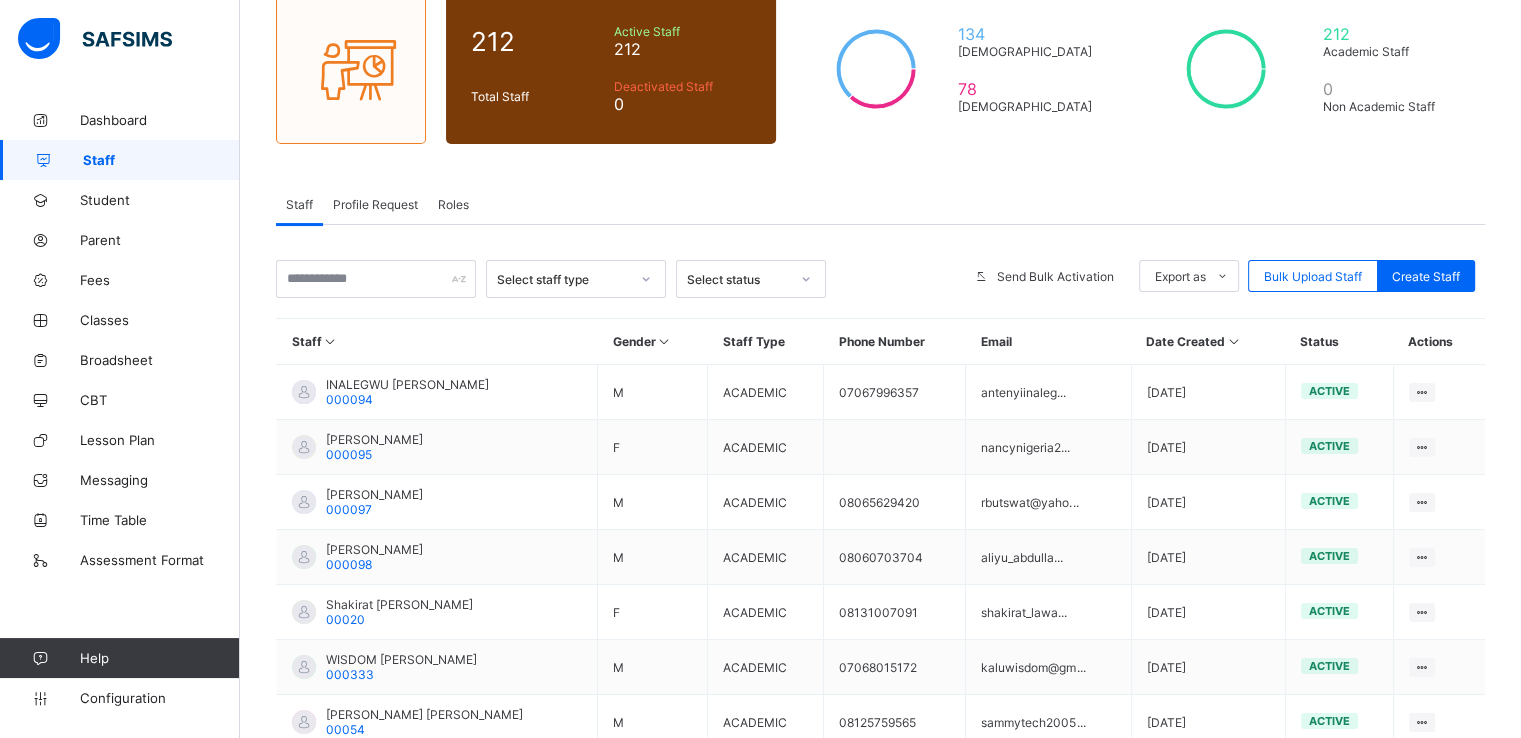 scroll, scrollTop: 178, scrollLeft: 0, axis: vertical 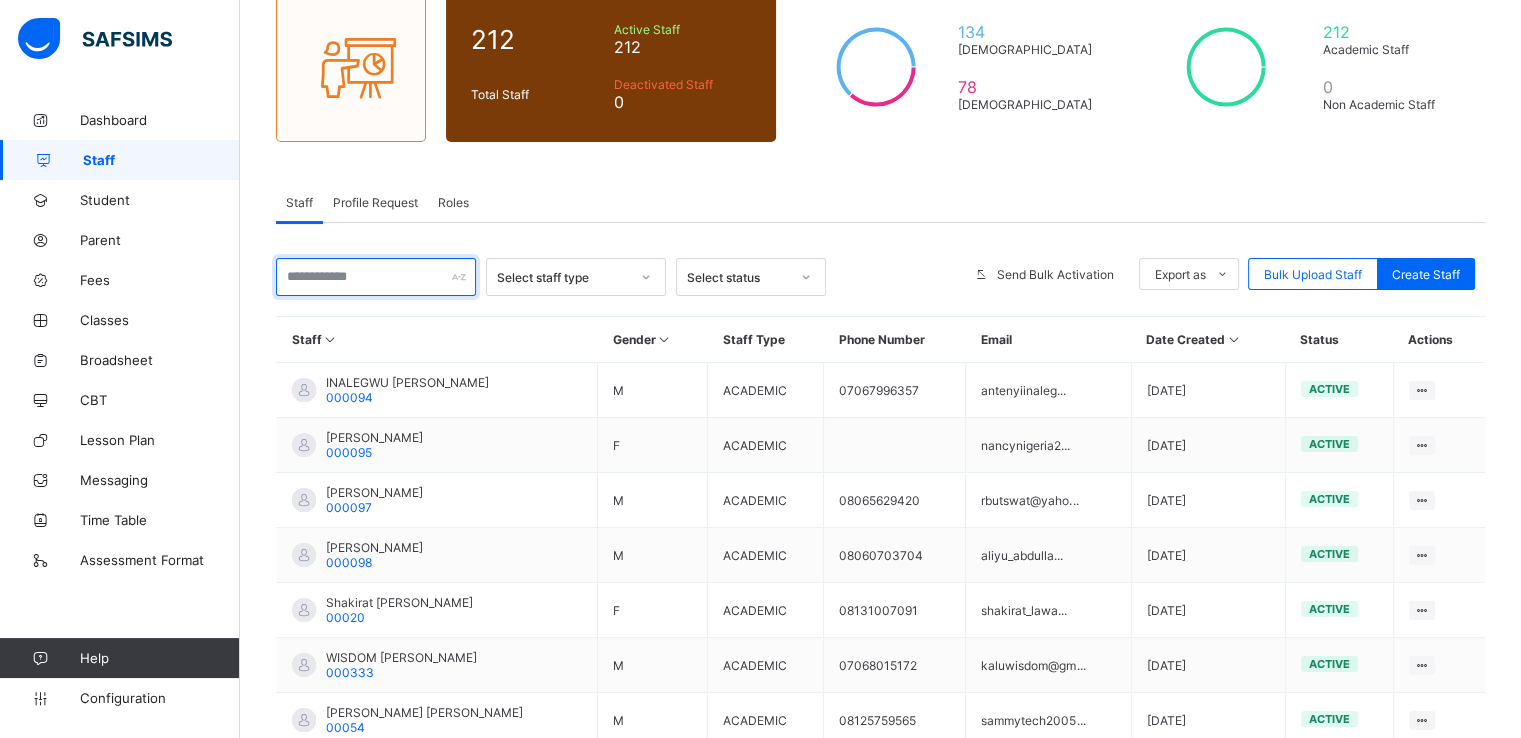 click at bounding box center [376, 277] 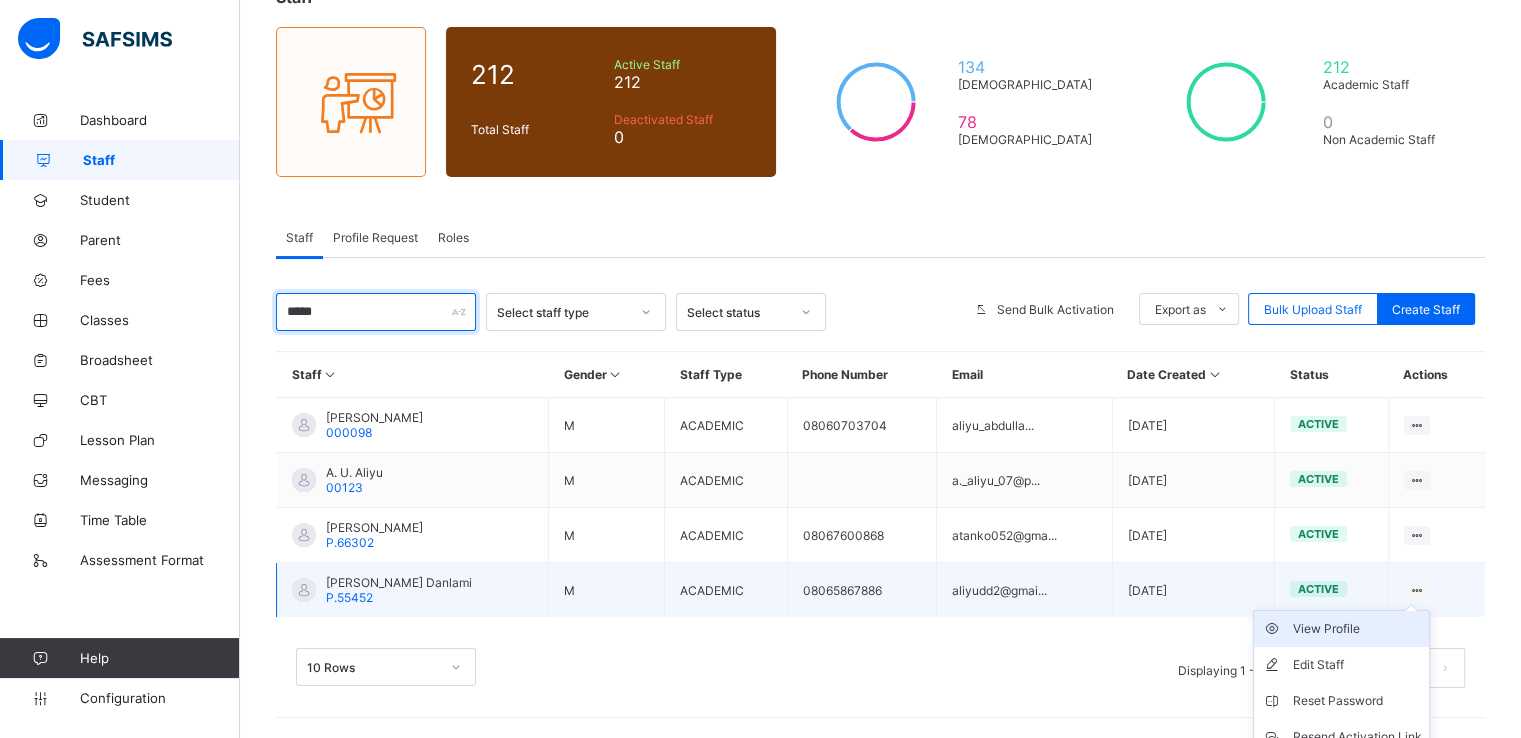 scroll, scrollTop: 178, scrollLeft: 0, axis: vertical 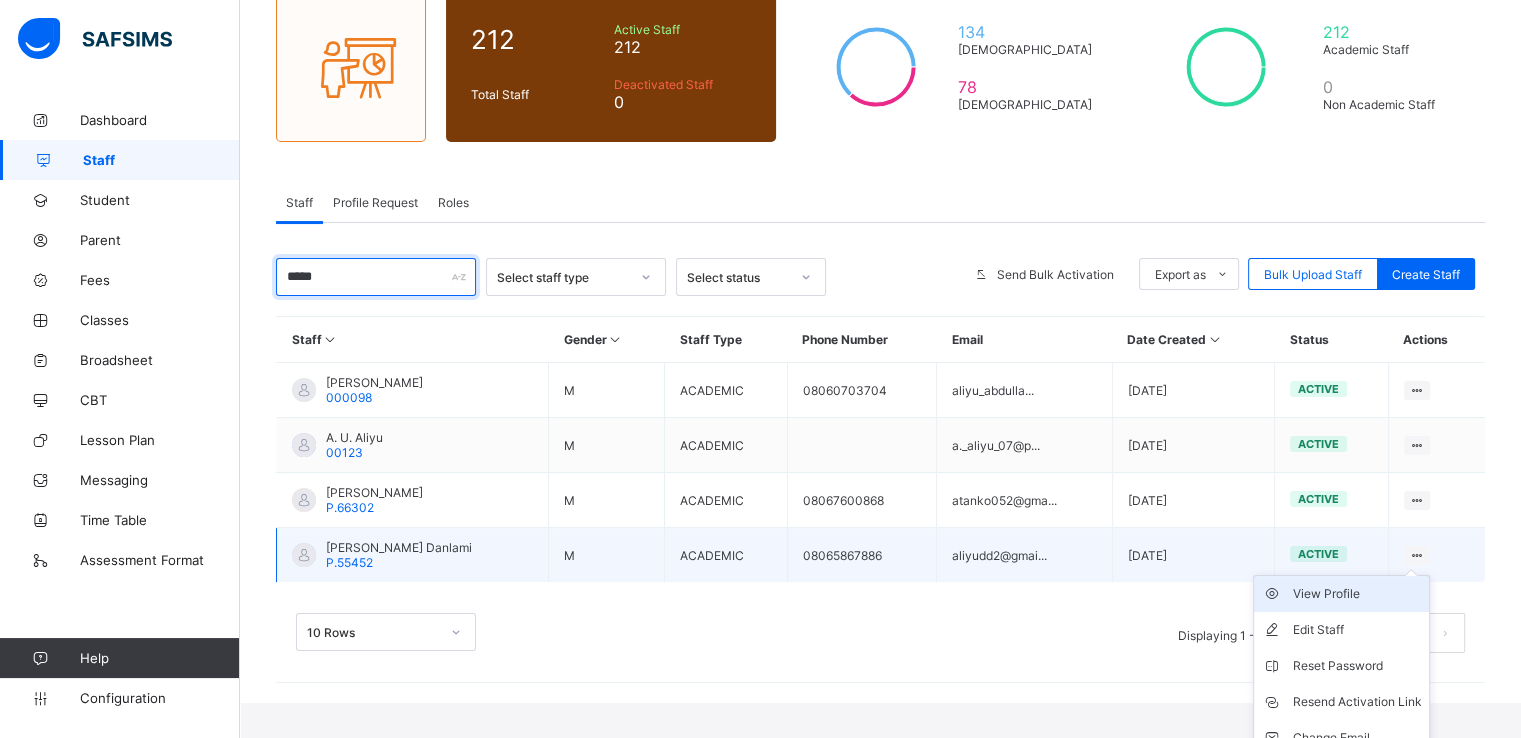 type on "*****" 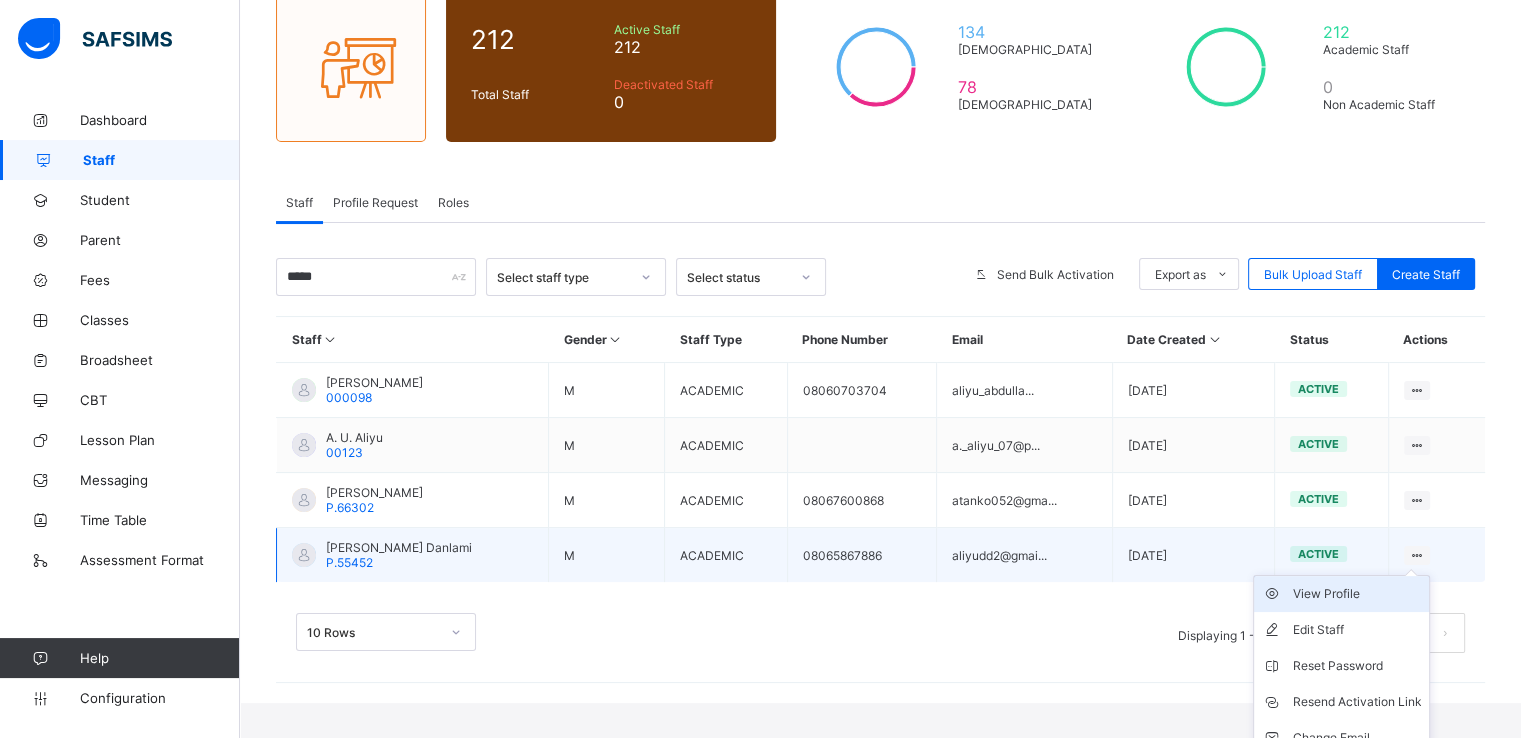 click on "View Profile" at bounding box center (1356, 594) 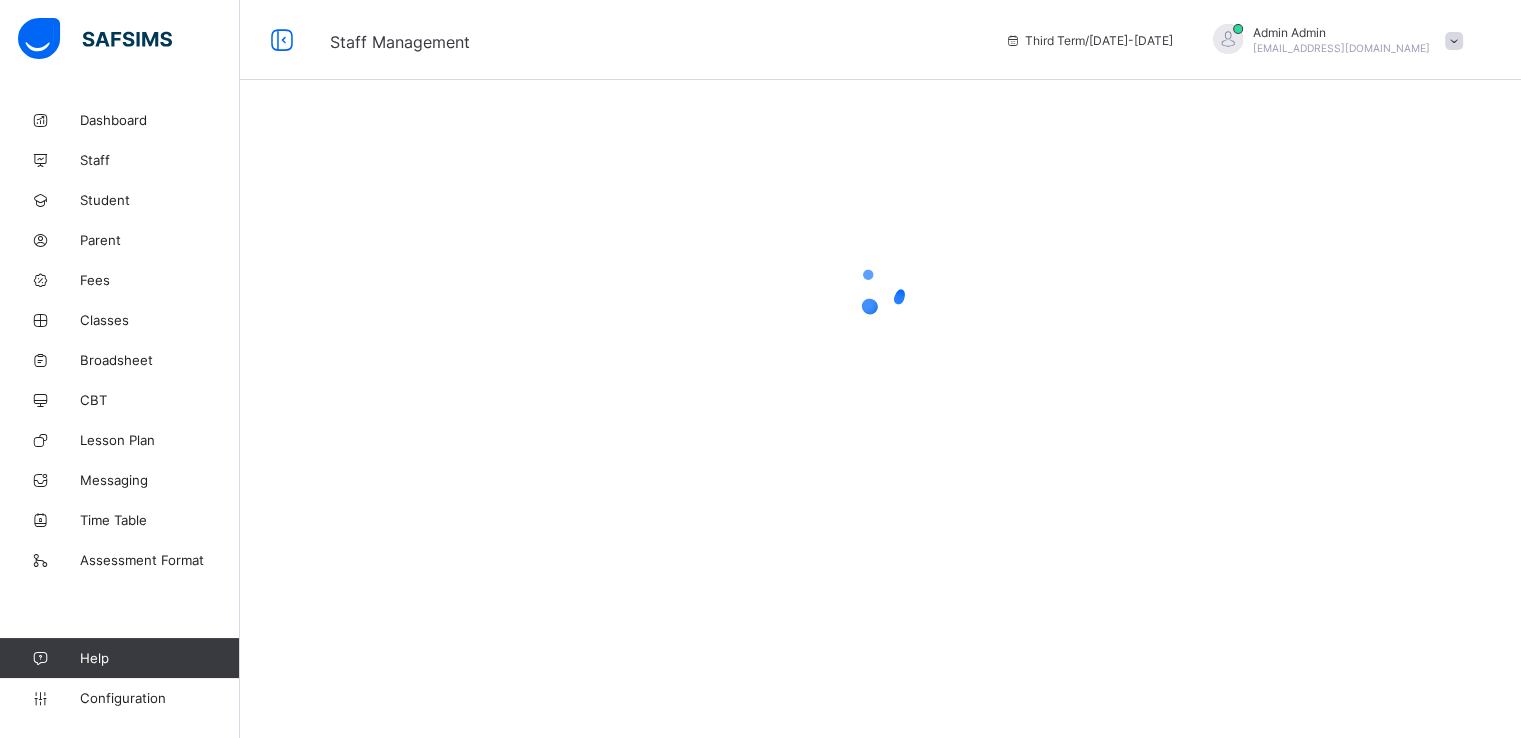 scroll, scrollTop: 0, scrollLeft: 0, axis: both 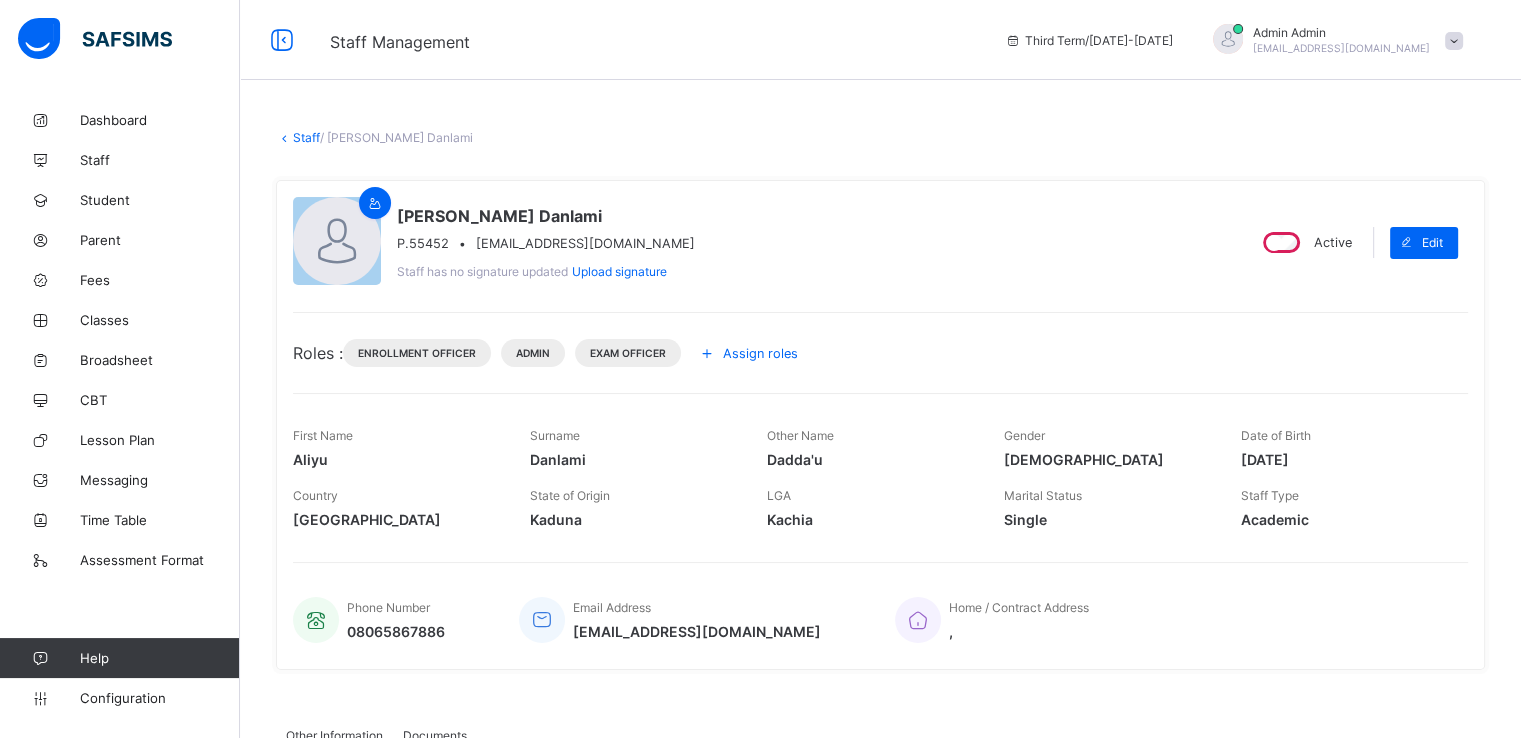 click on "Staff" at bounding box center [306, 137] 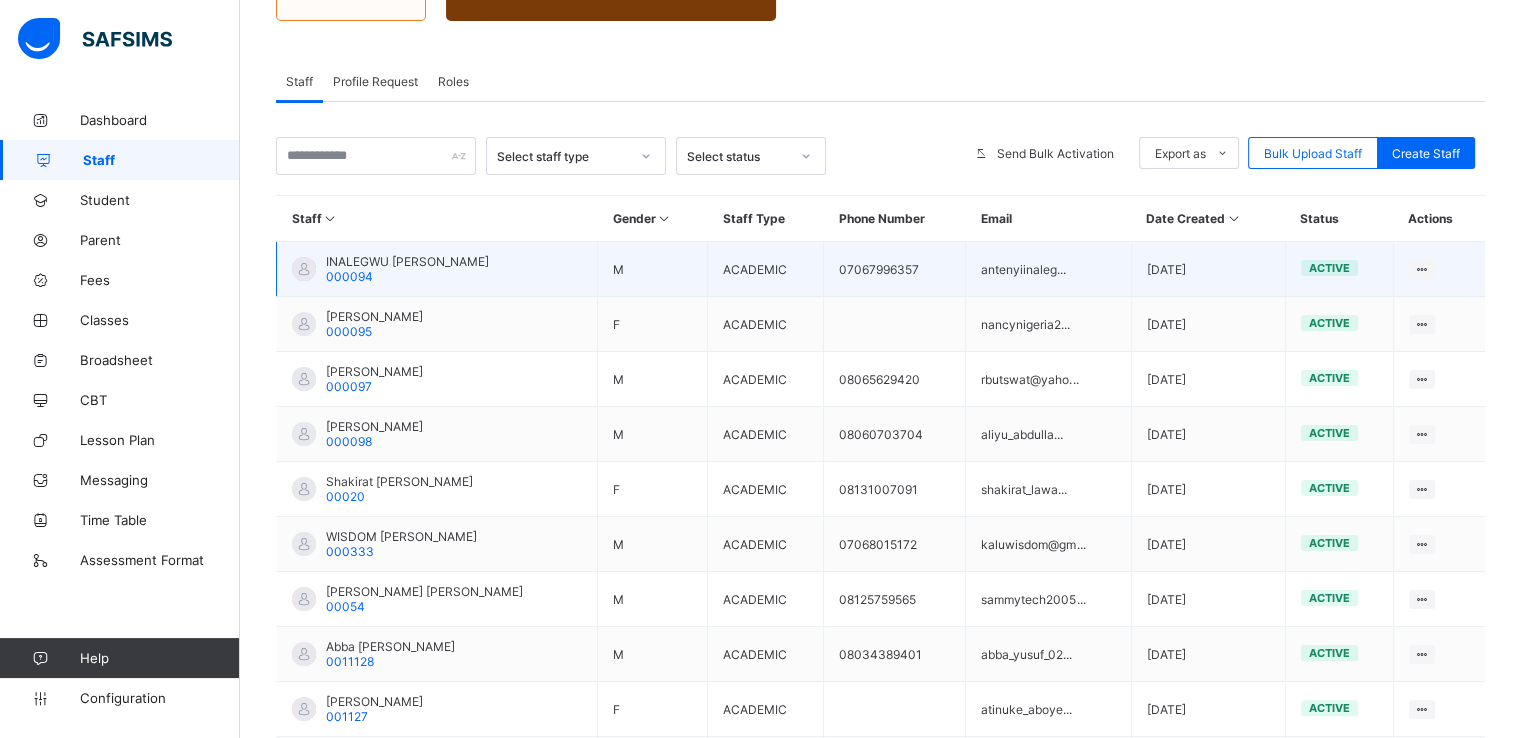 scroll, scrollTop: 300, scrollLeft: 0, axis: vertical 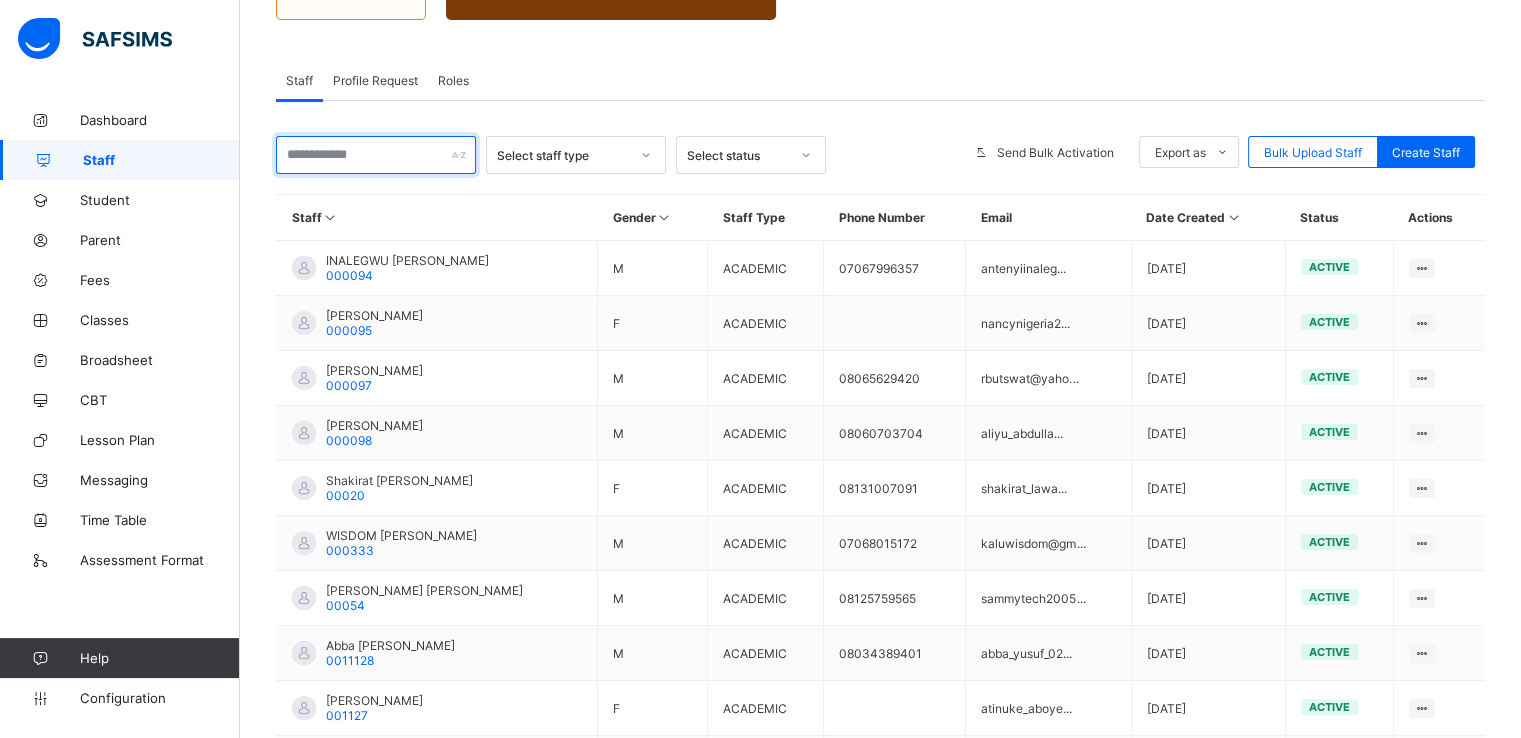 click at bounding box center [376, 155] 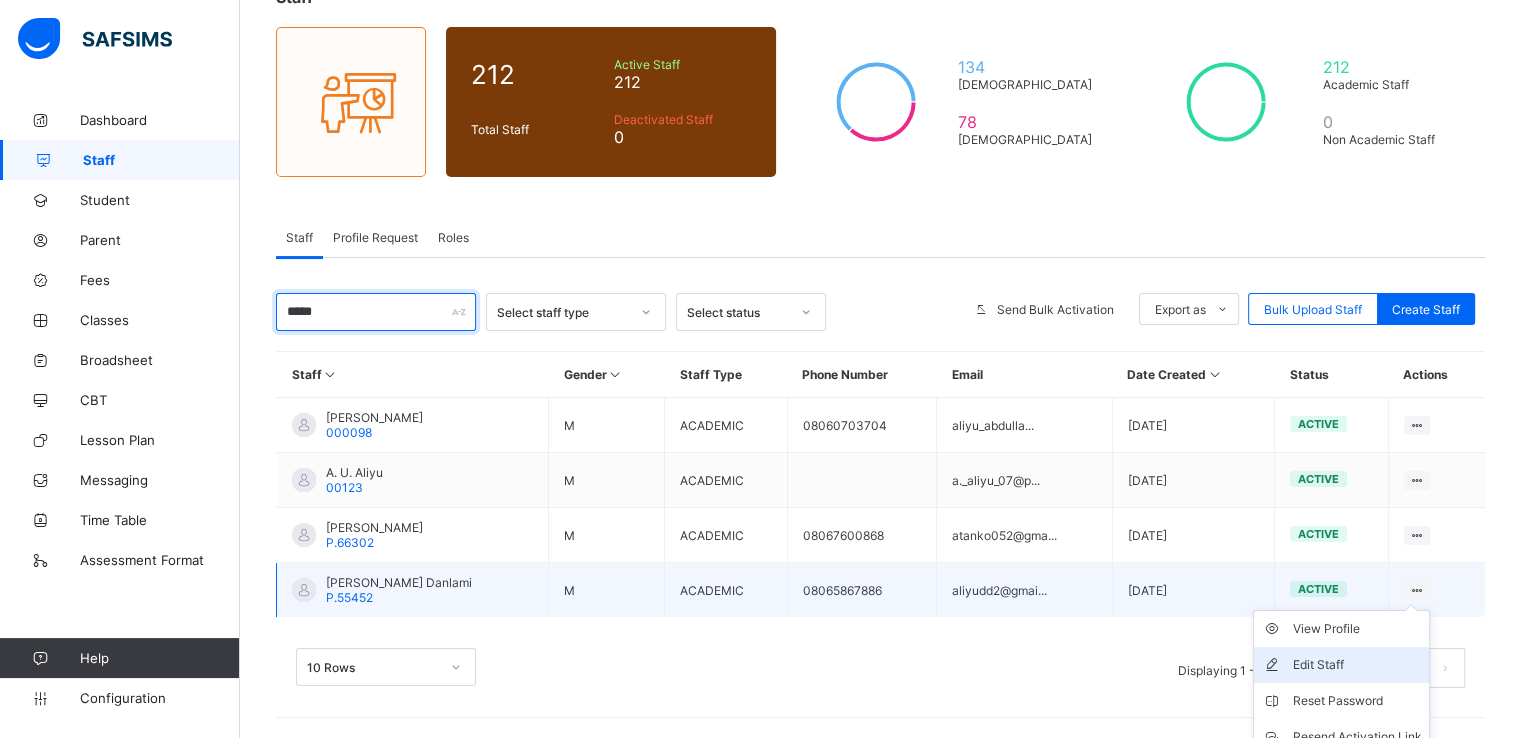 scroll, scrollTop: 232, scrollLeft: 0, axis: vertical 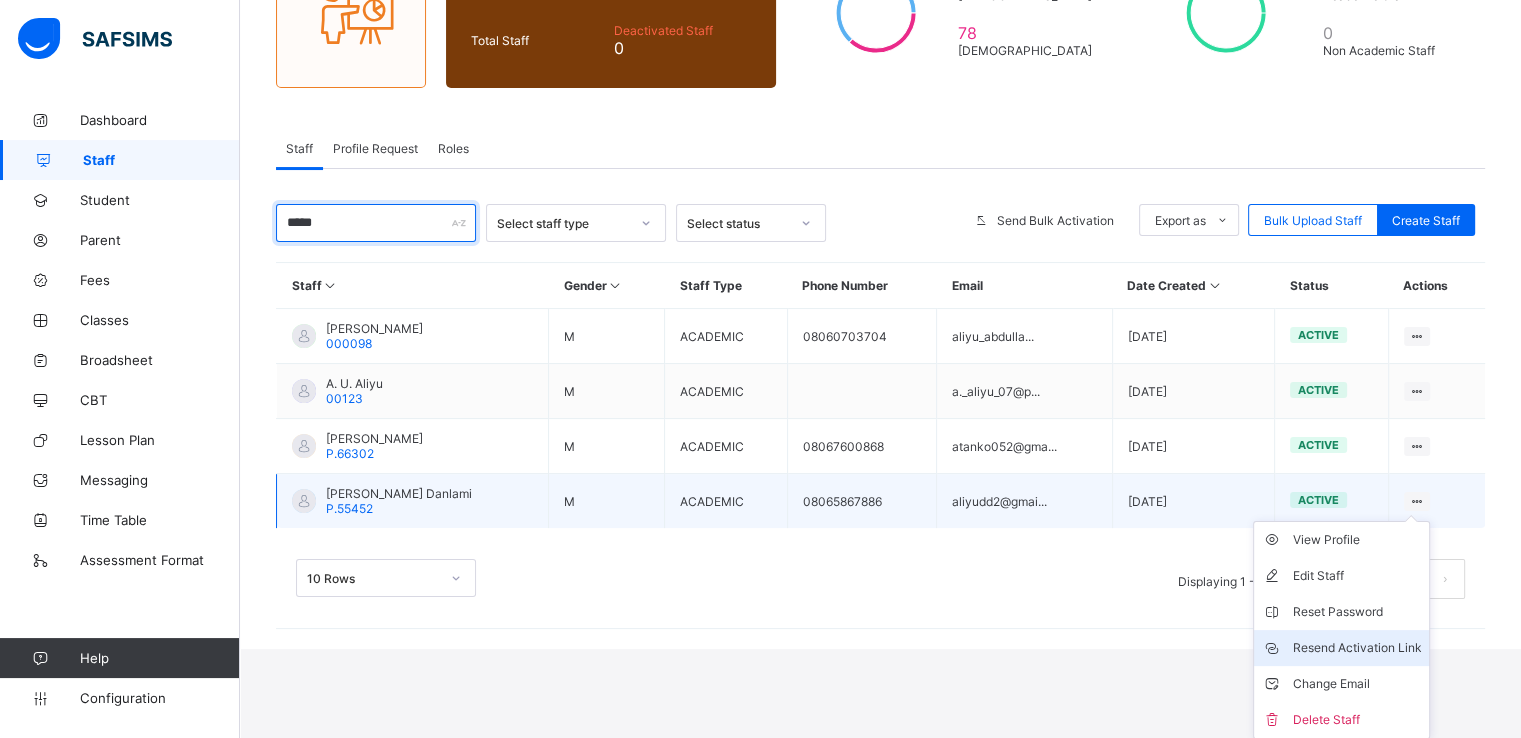 type on "*****" 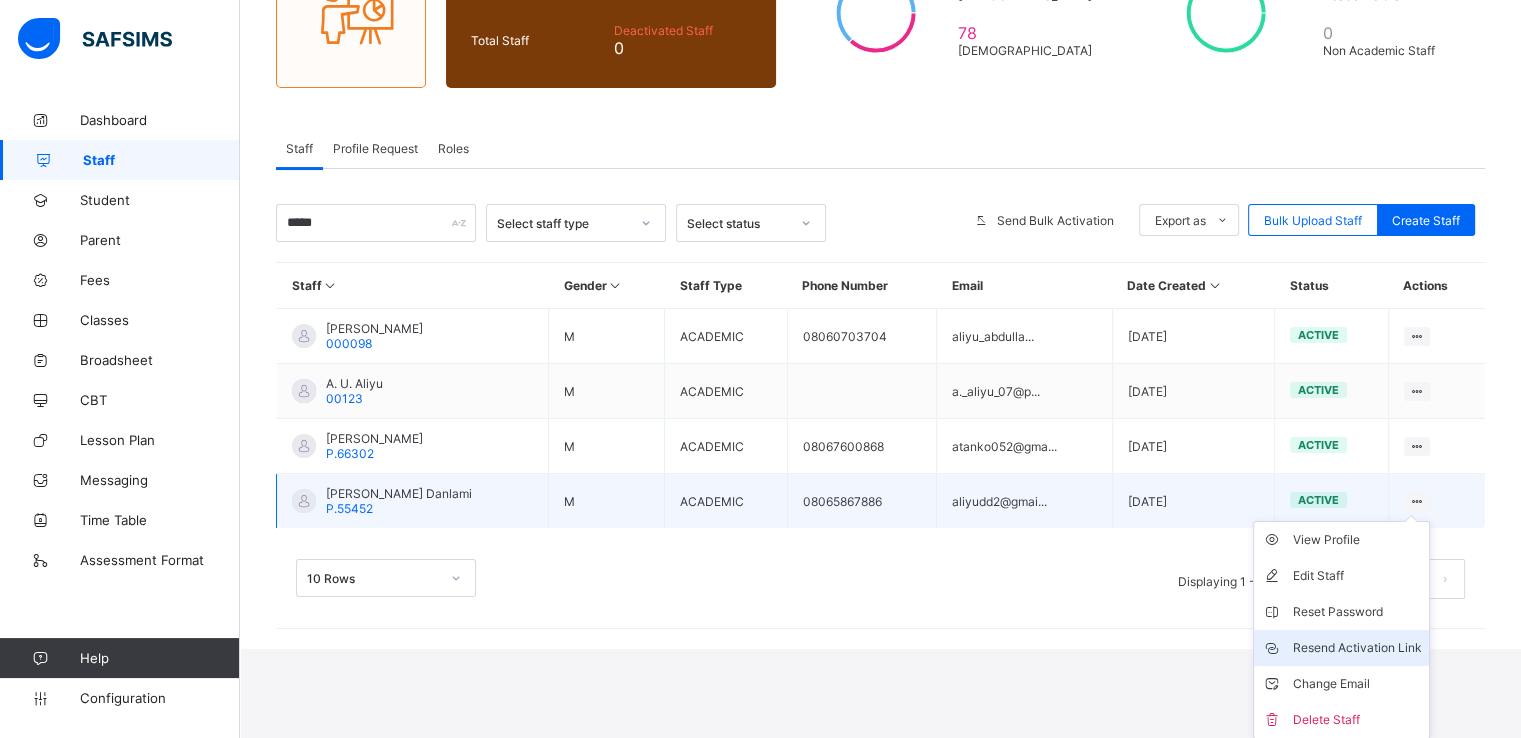 click on "Resend Activation Link" at bounding box center (1356, 648) 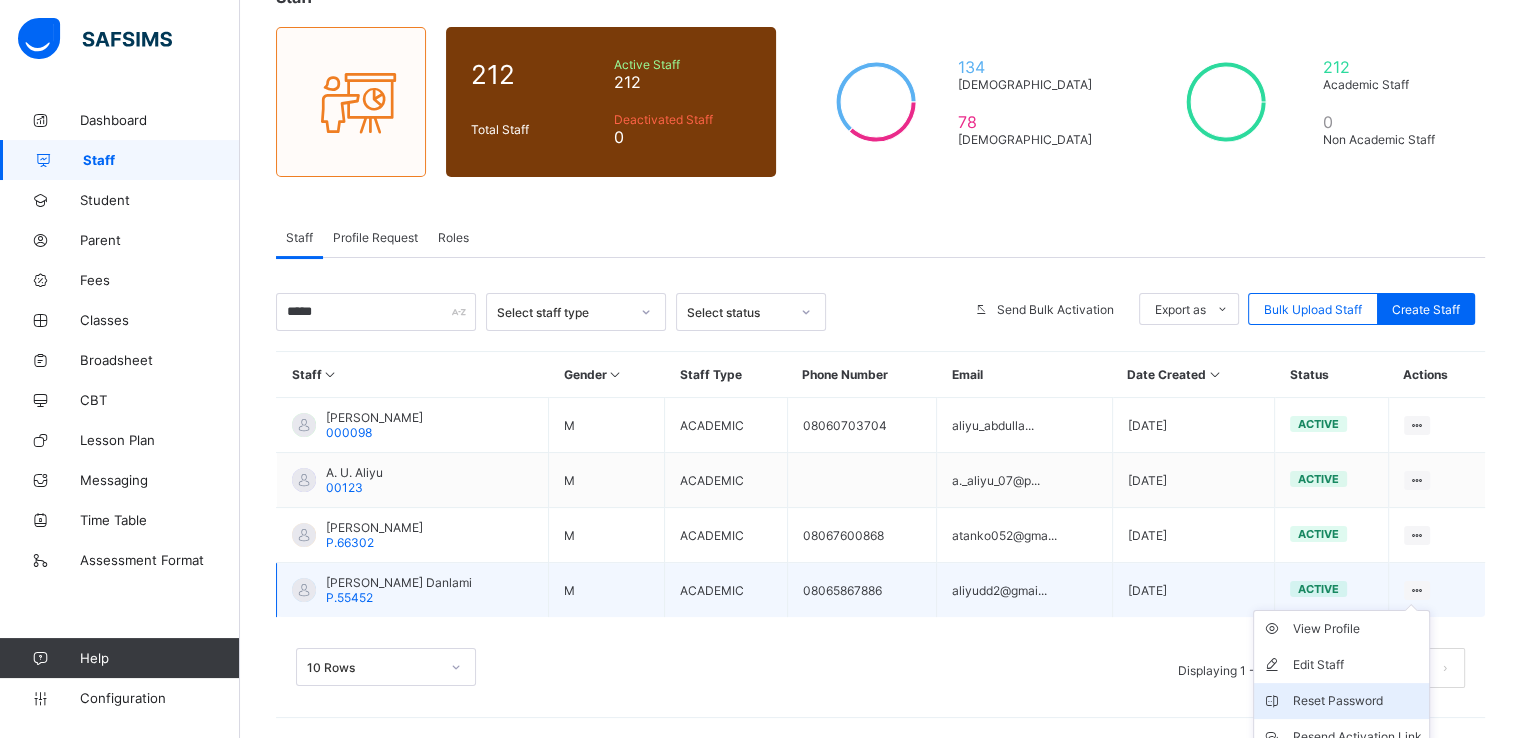 scroll, scrollTop: 232, scrollLeft: 0, axis: vertical 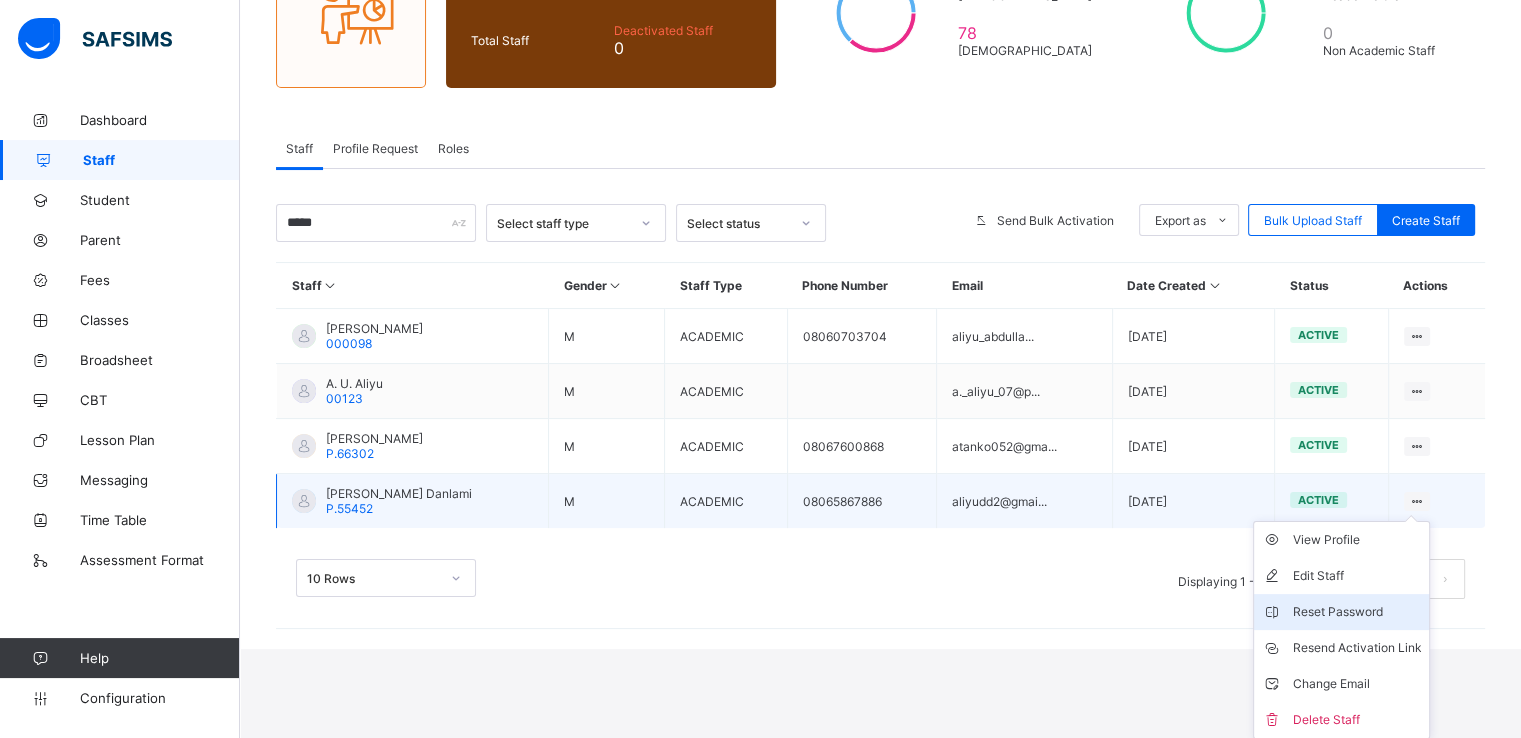 click on "Reset Password" at bounding box center [1356, 612] 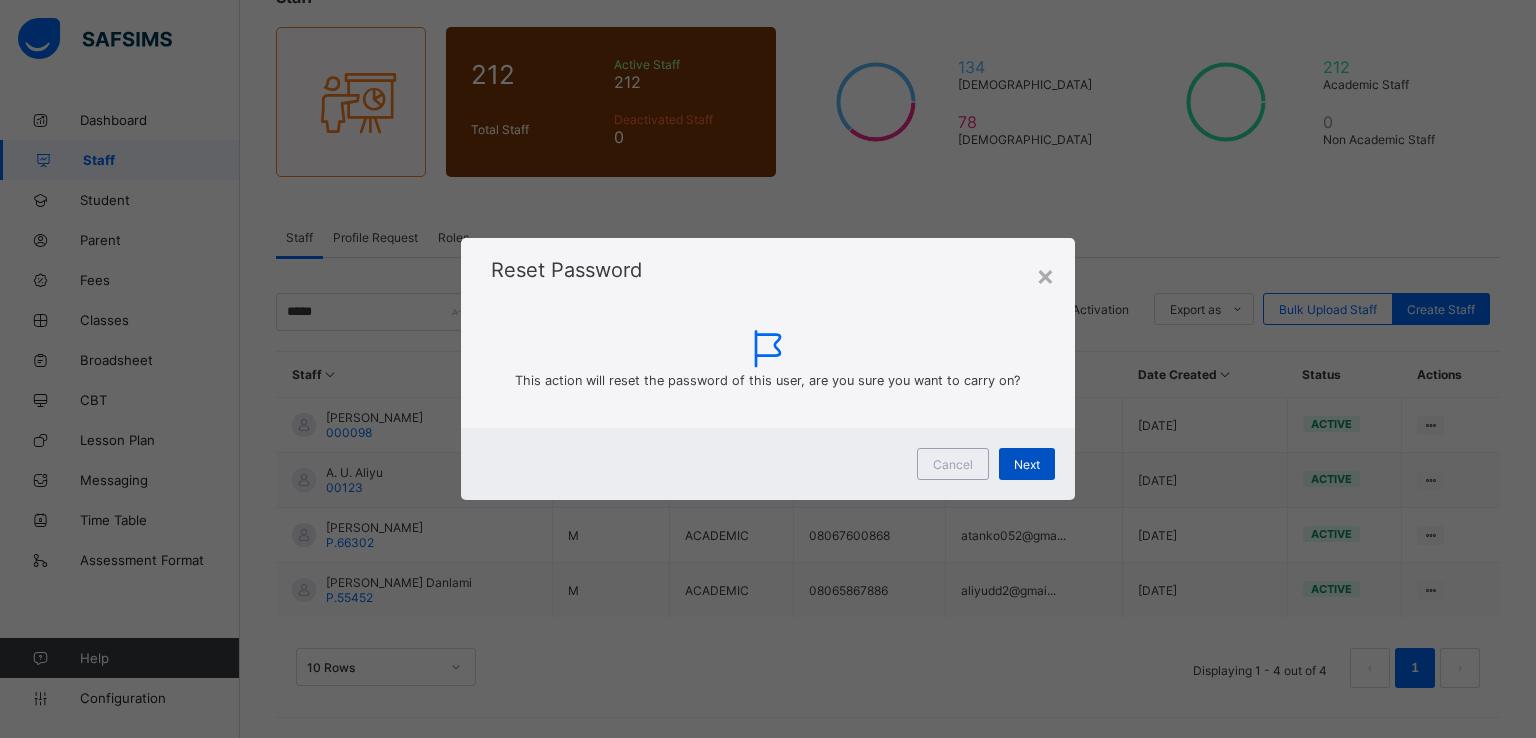 click on "Next" at bounding box center (1027, 464) 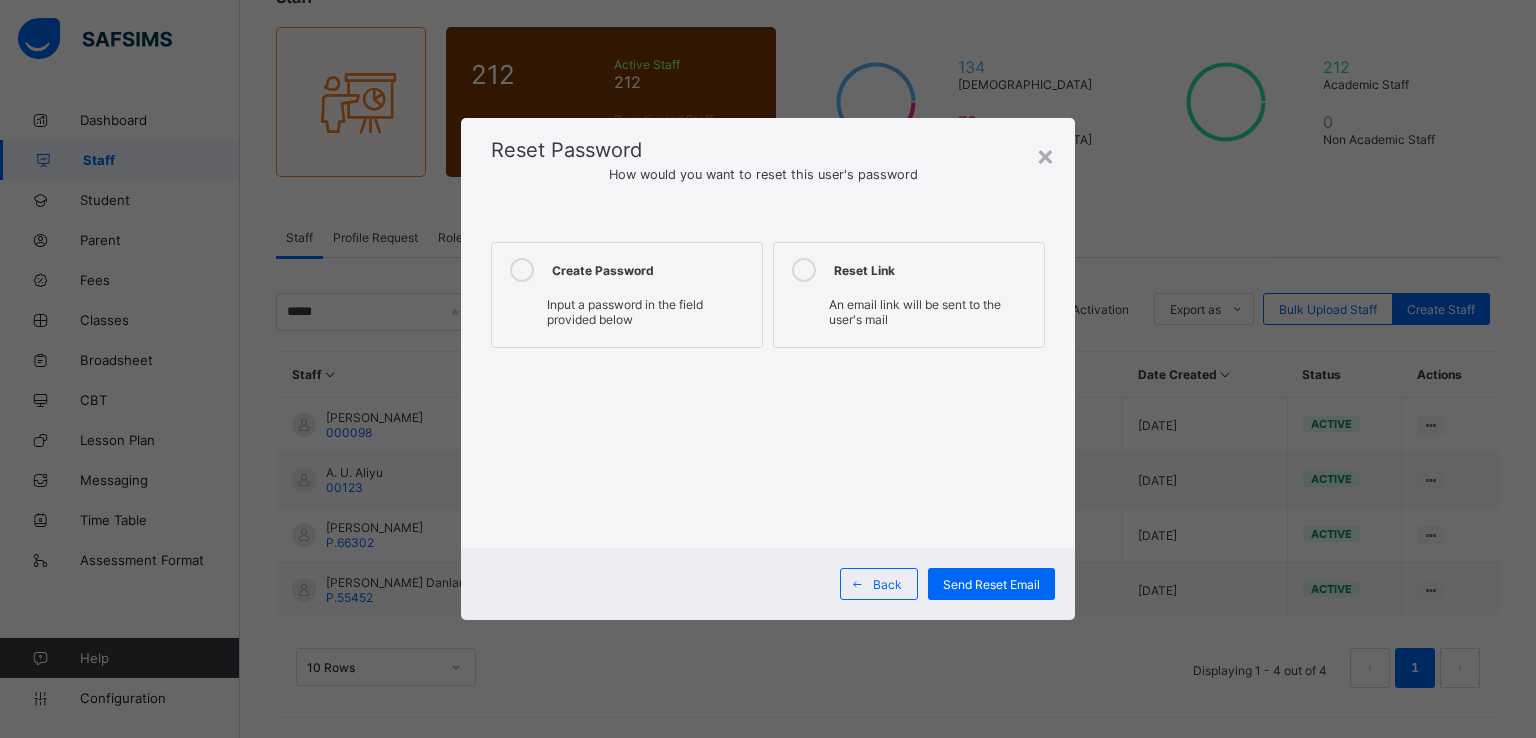 click at bounding box center (522, 270) 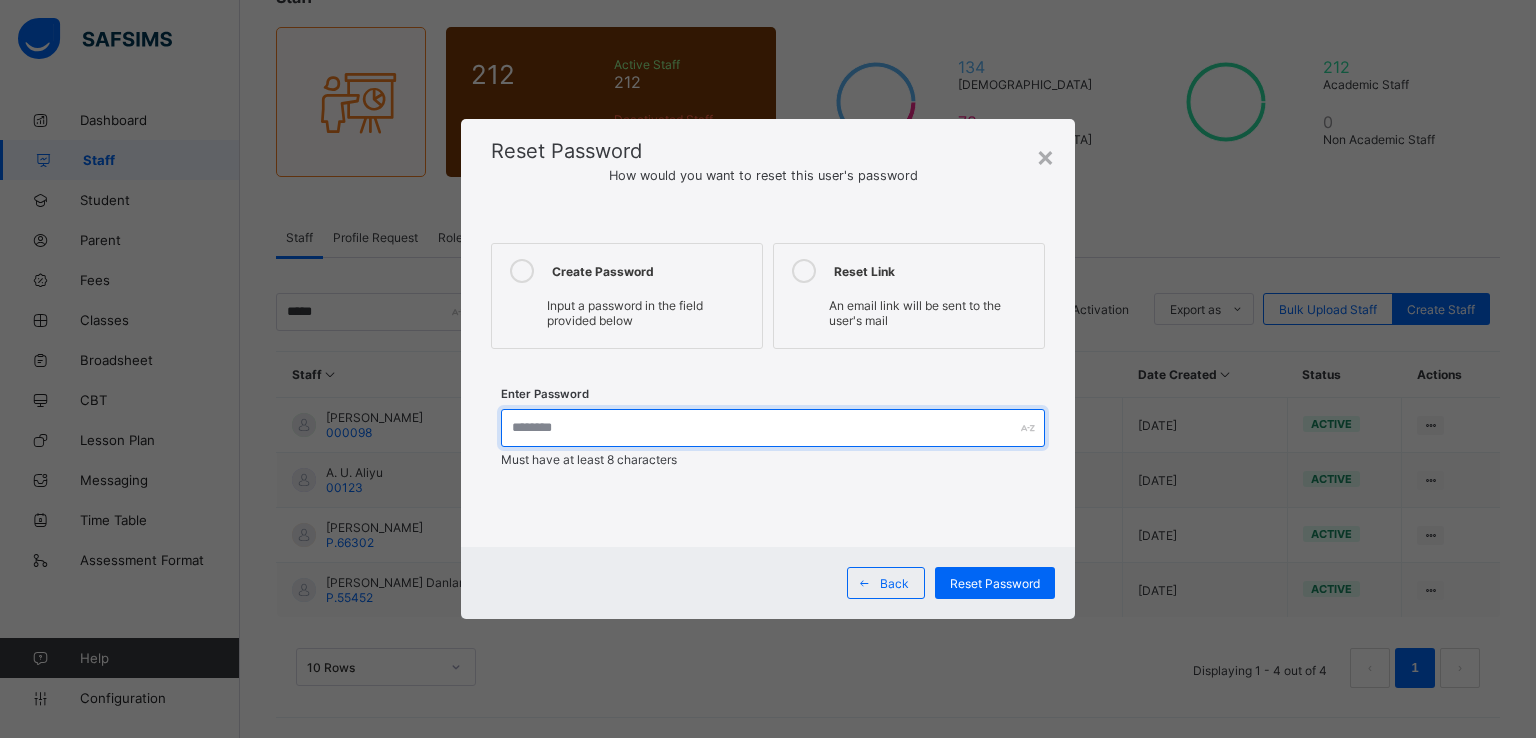 click at bounding box center (773, 428) 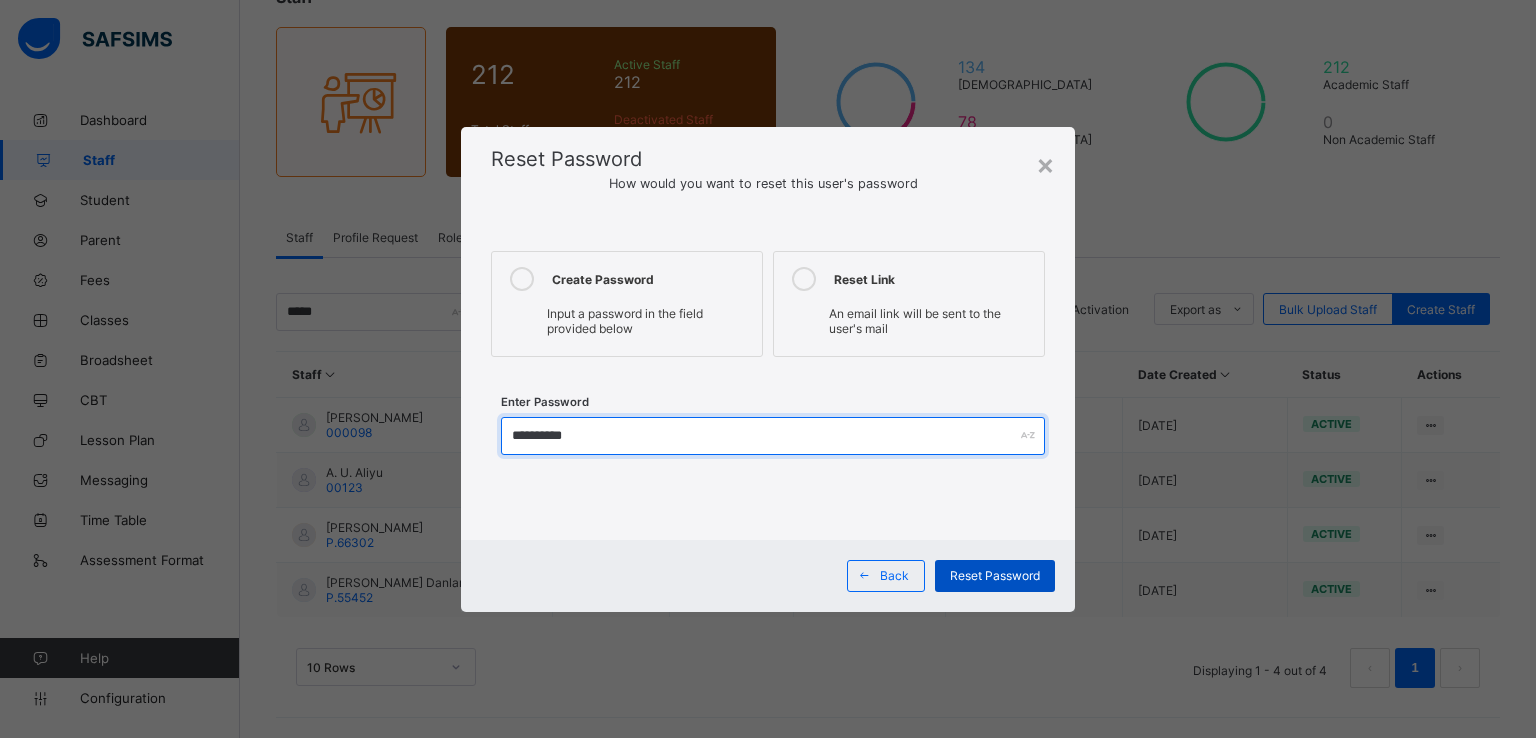 type on "**********" 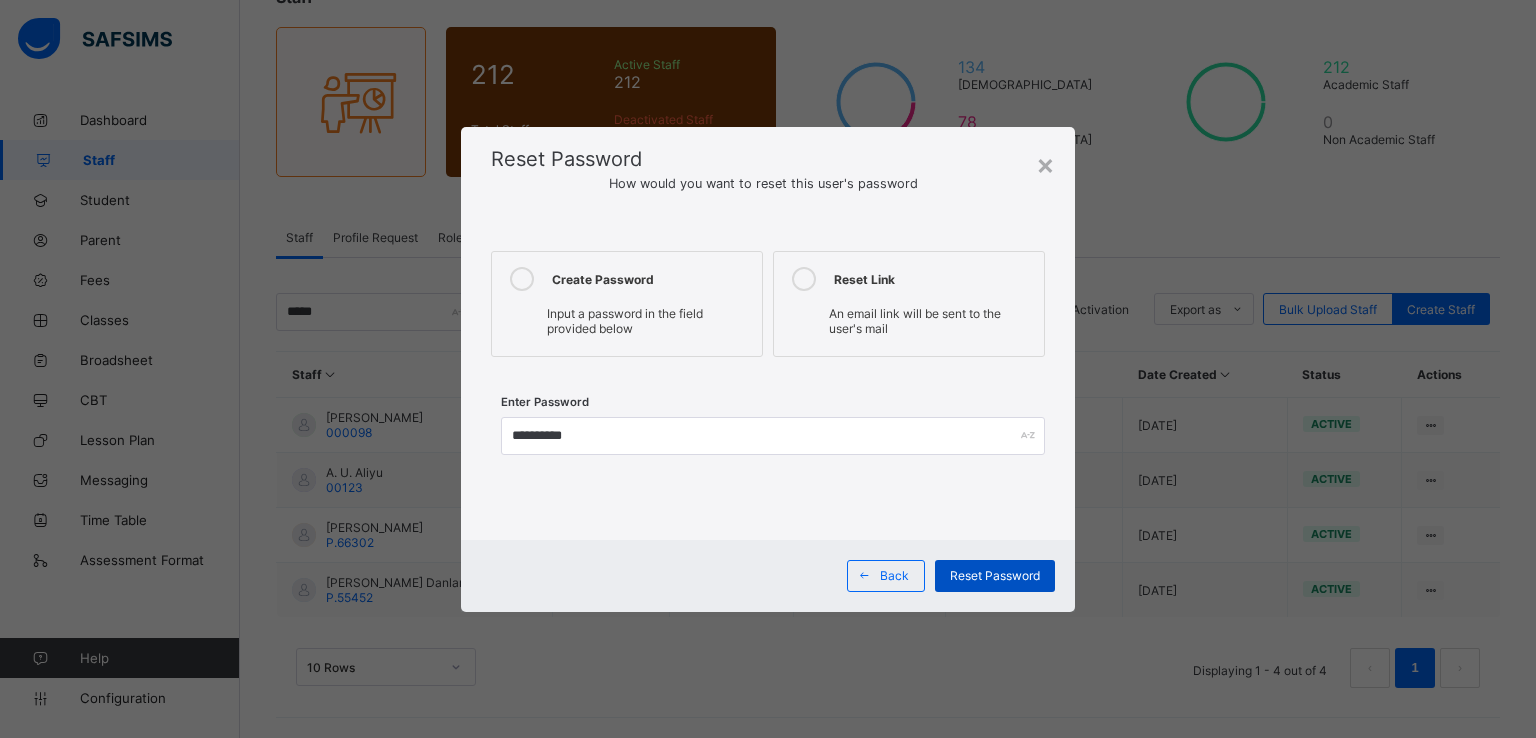 click on "Reset Password" at bounding box center [995, 575] 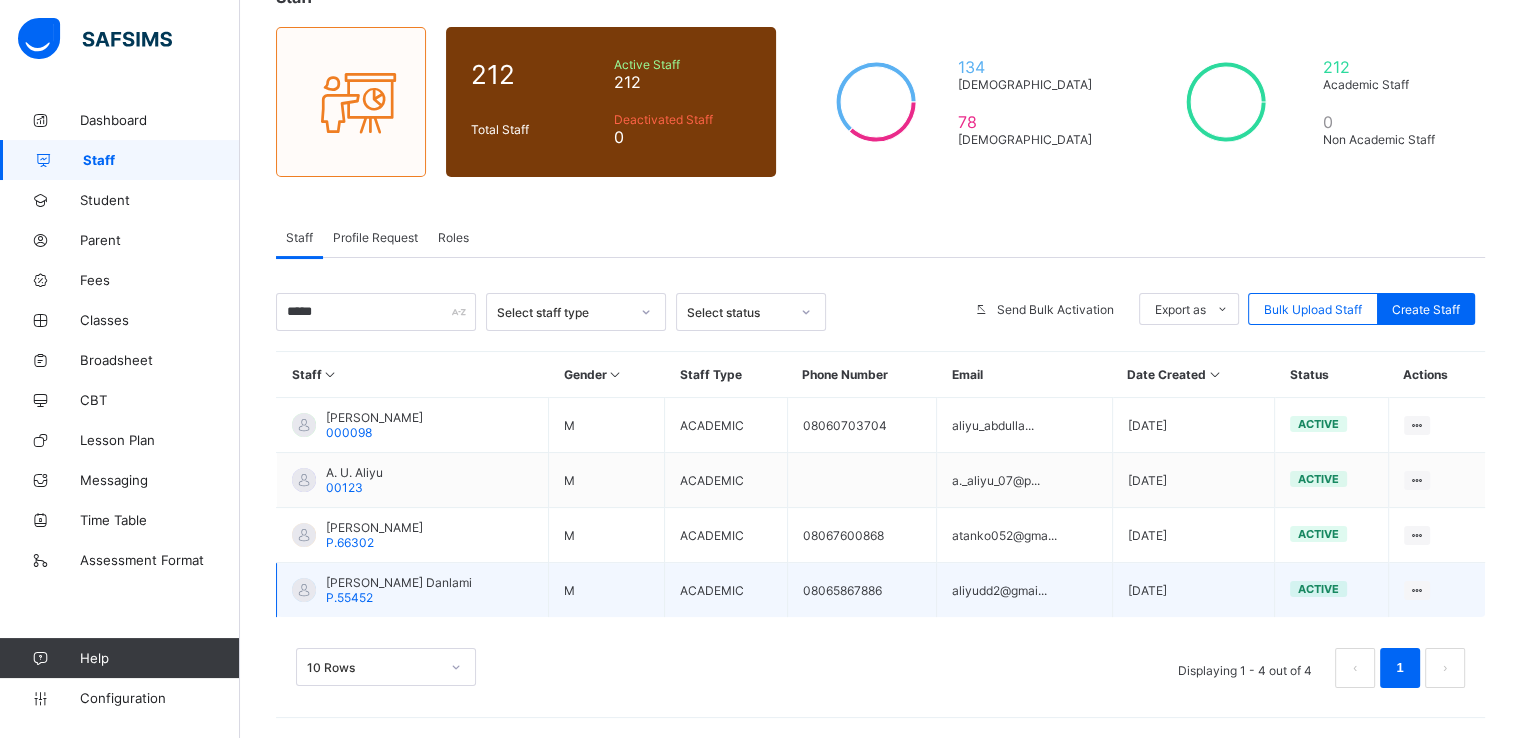 click on "Aliyu Dadda'u Danlami" at bounding box center [399, 582] 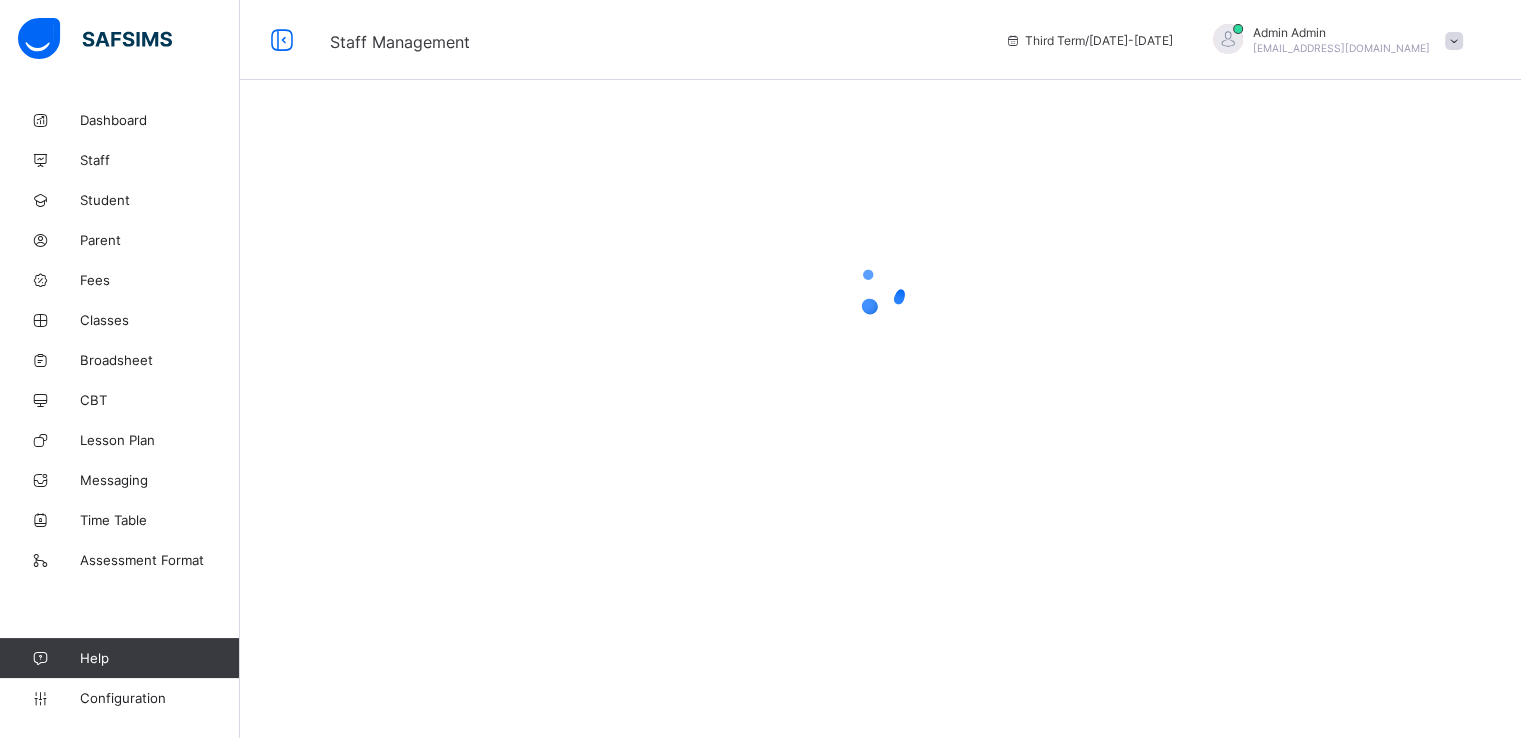 scroll, scrollTop: 0, scrollLeft: 0, axis: both 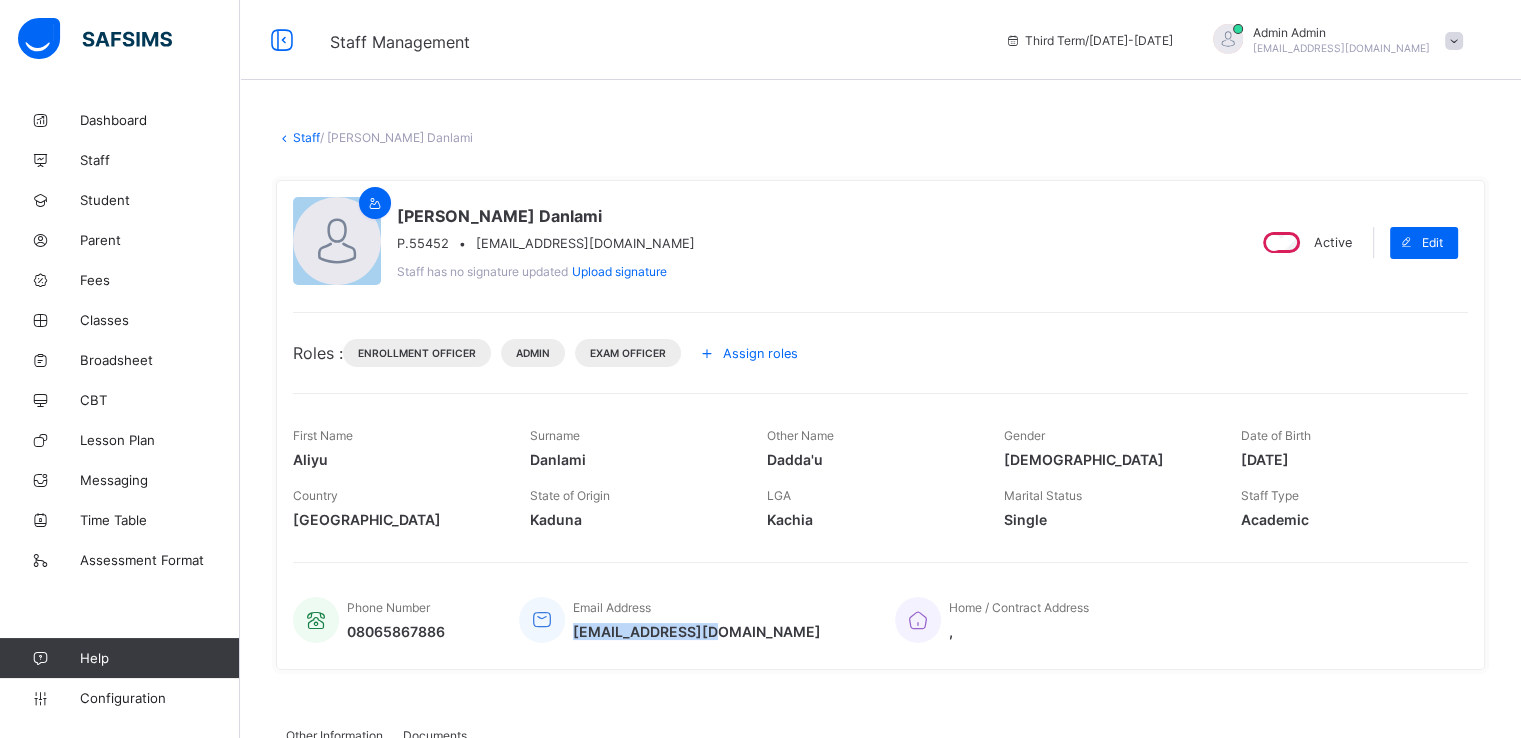 drag, startPoint x: 573, startPoint y: 628, endPoint x: 719, endPoint y: 631, distance: 146.03082 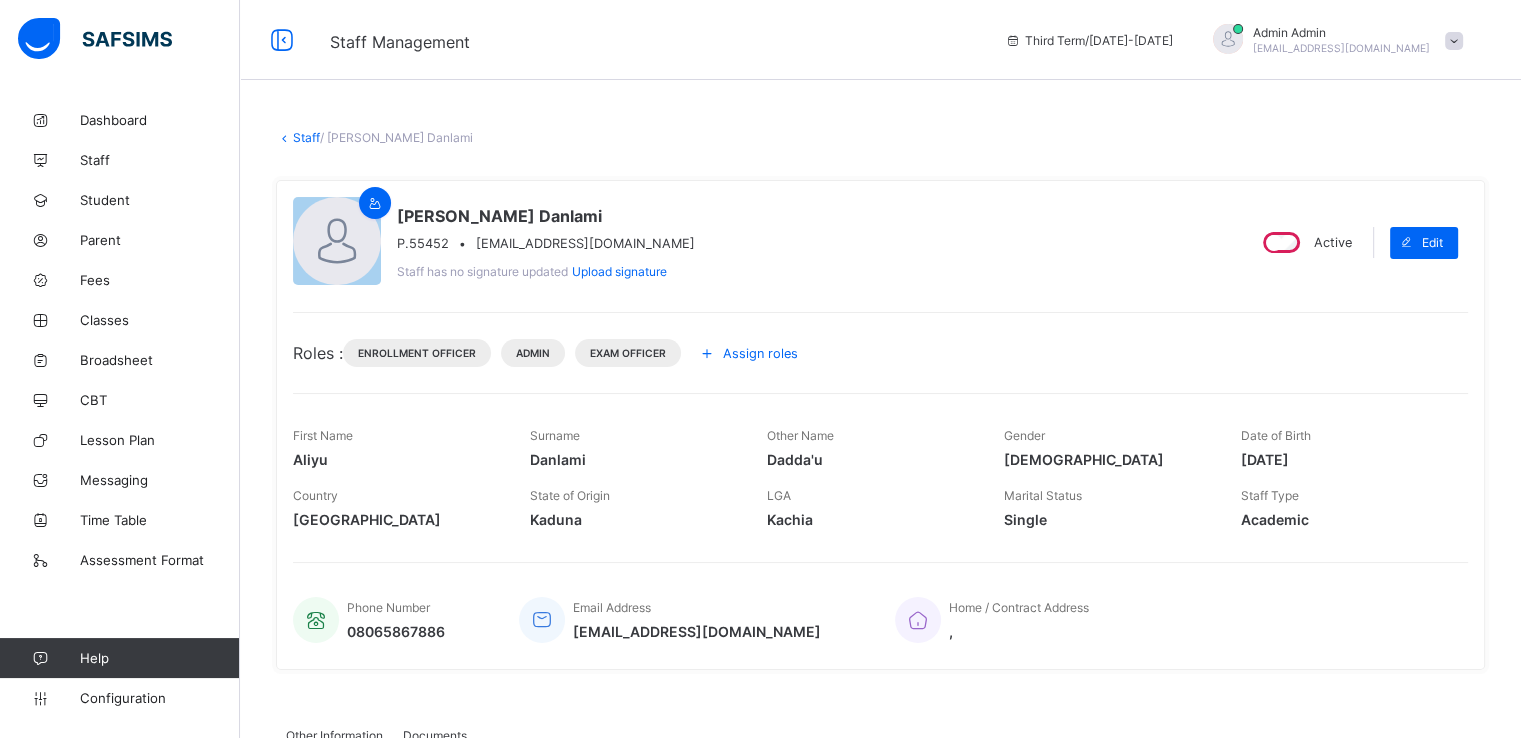 click on "Aliyu Dadda'u Danlami P.55452 • aliyudd2@gmai.com   Staff has no signature updated Upload signature  Active  Edit  Roles :    Enrollment Officer Admin Exam Officer Assign roles First Name Aliyu Surname Danlami Other Name Dadda'u Gender Male Date of Birth 1970-12-15 Country Nigeria State of Origin Kaduna LGA Kachia Marital Status Single Staff Type Academic Phone Number 08065867886 Email Address aliyudd2@gmai.com Home / Contract Address  ," at bounding box center (880, 425) 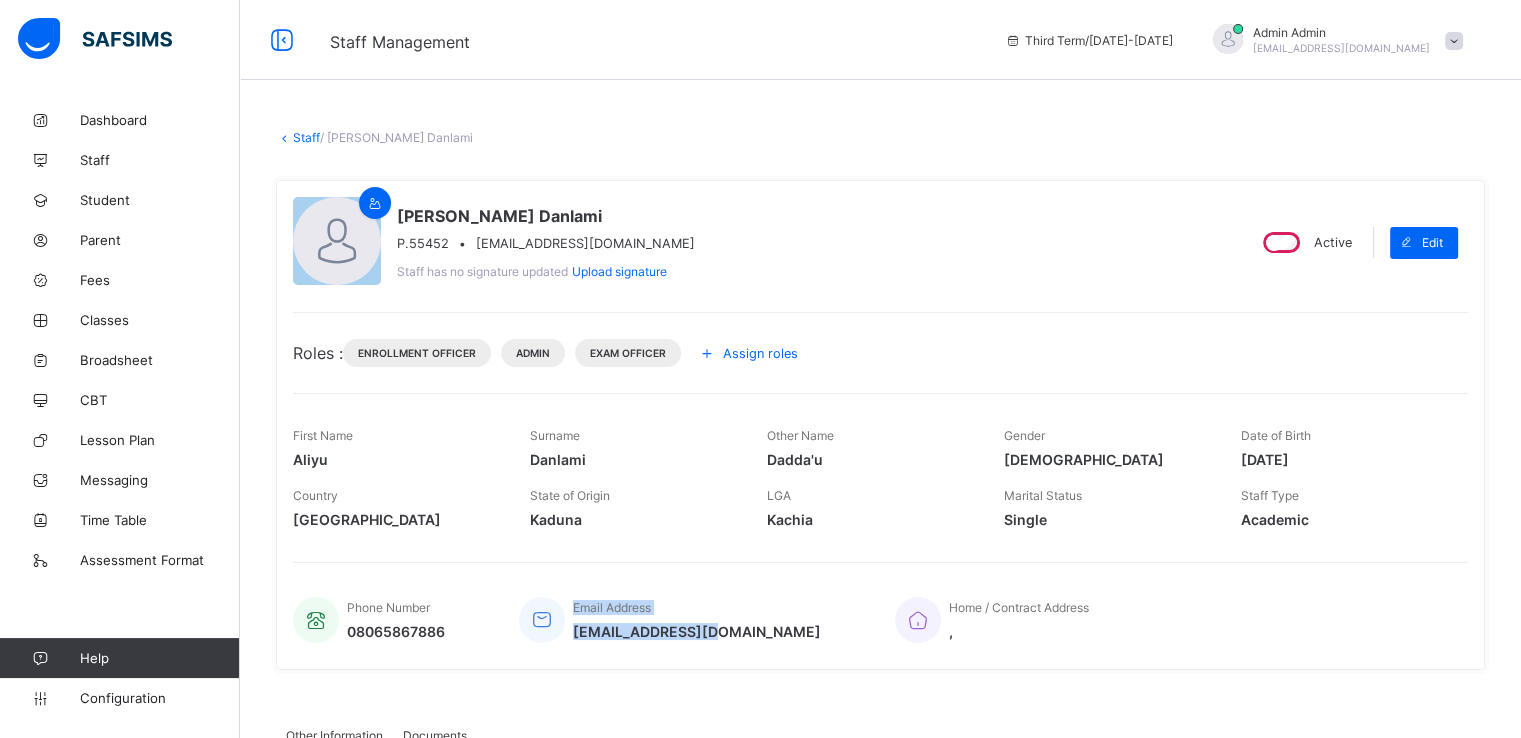 drag, startPoint x: 568, startPoint y: 630, endPoint x: 713, endPoint y: 639, distance: 145.27904 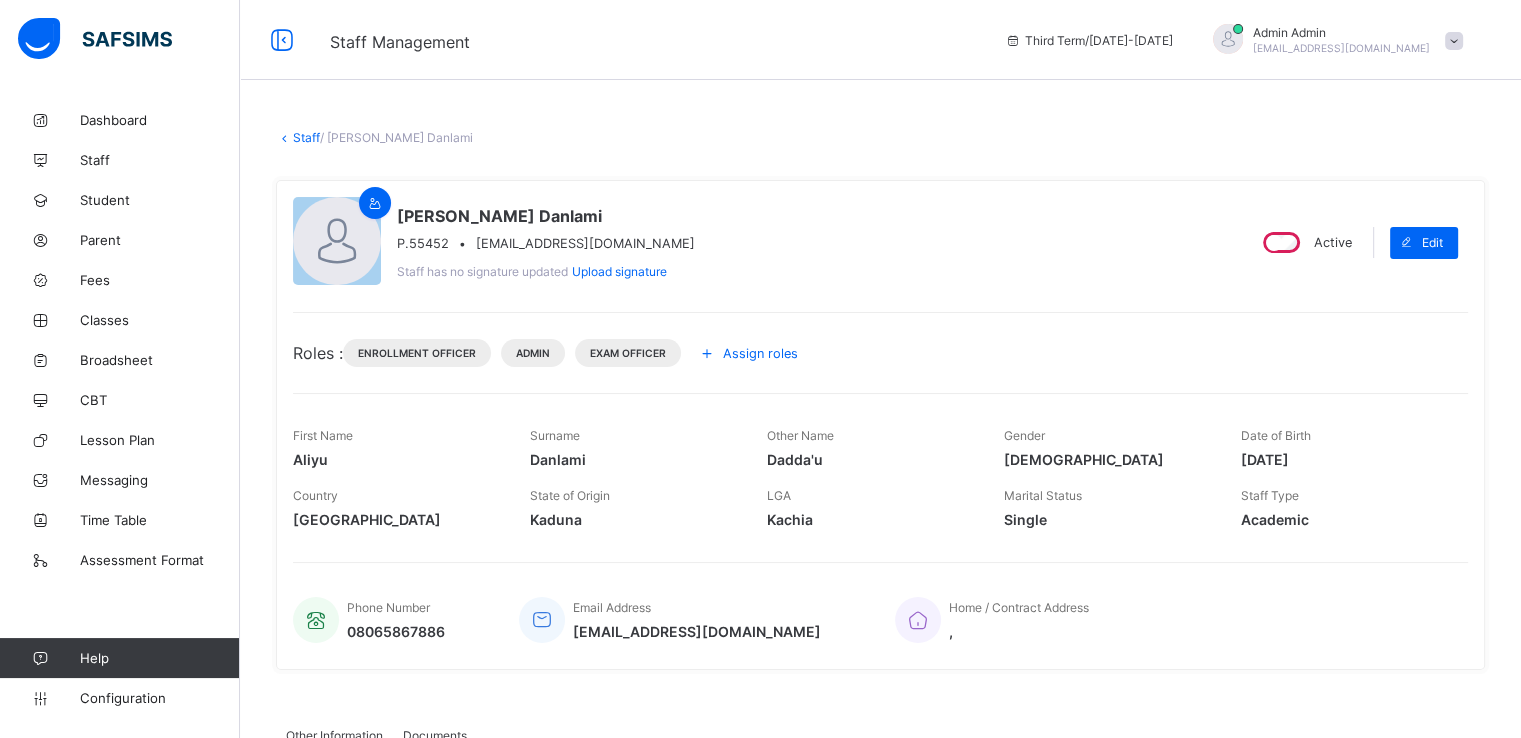 click on "State of Origin Kaduna" at bounding box center [633, 508] 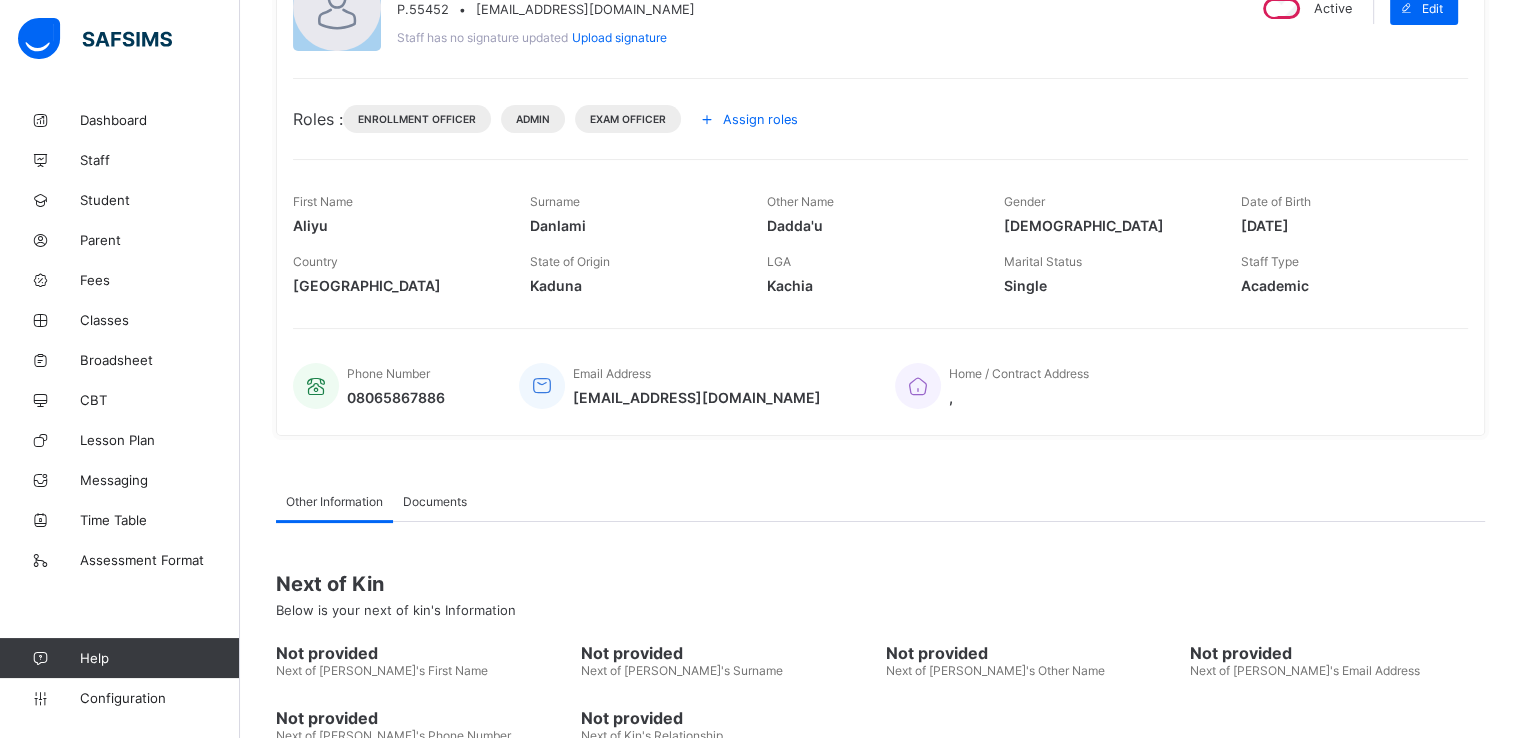 scroll, scrollTop: 0, scrollLeft: 0, axis: both 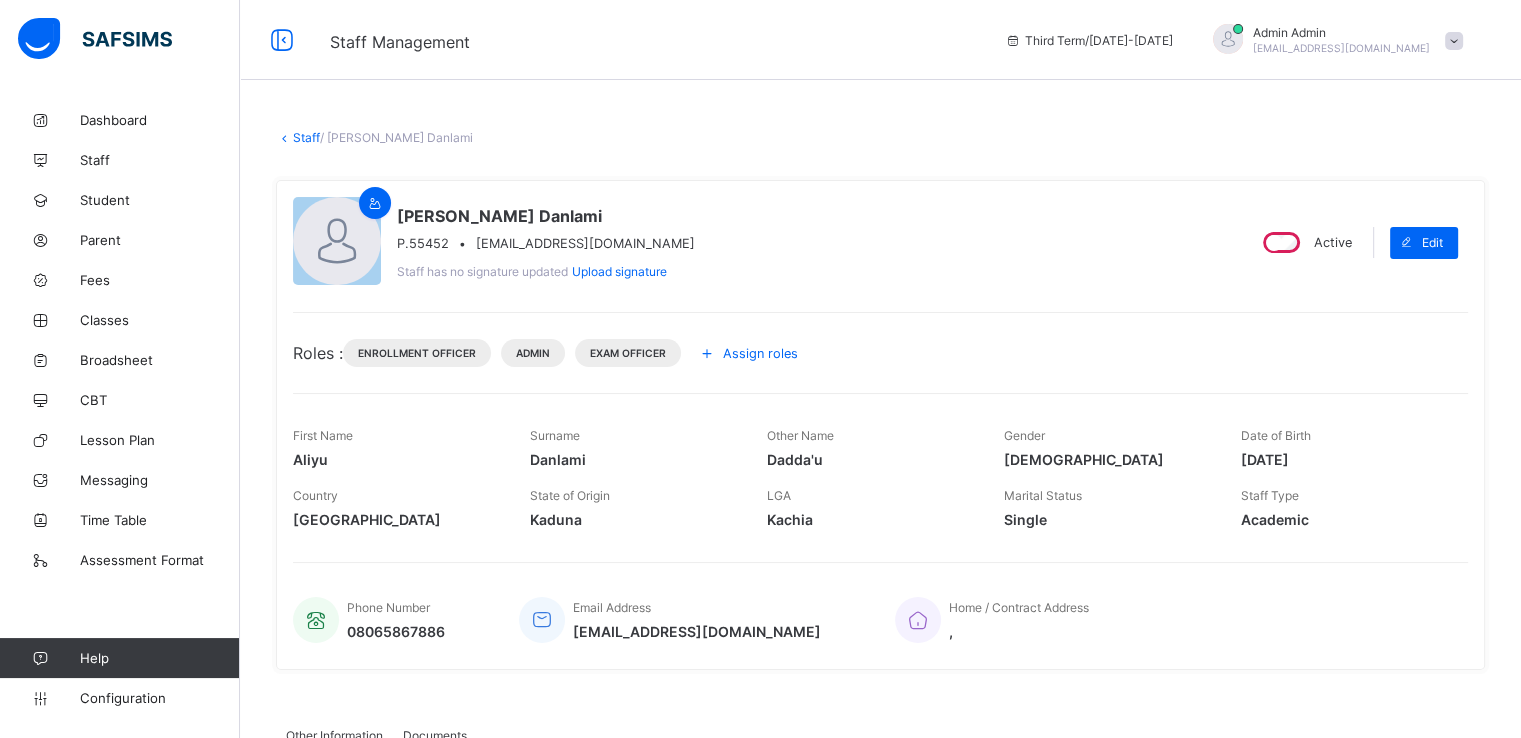 click on "Staff" at bounding box center [306, 137] 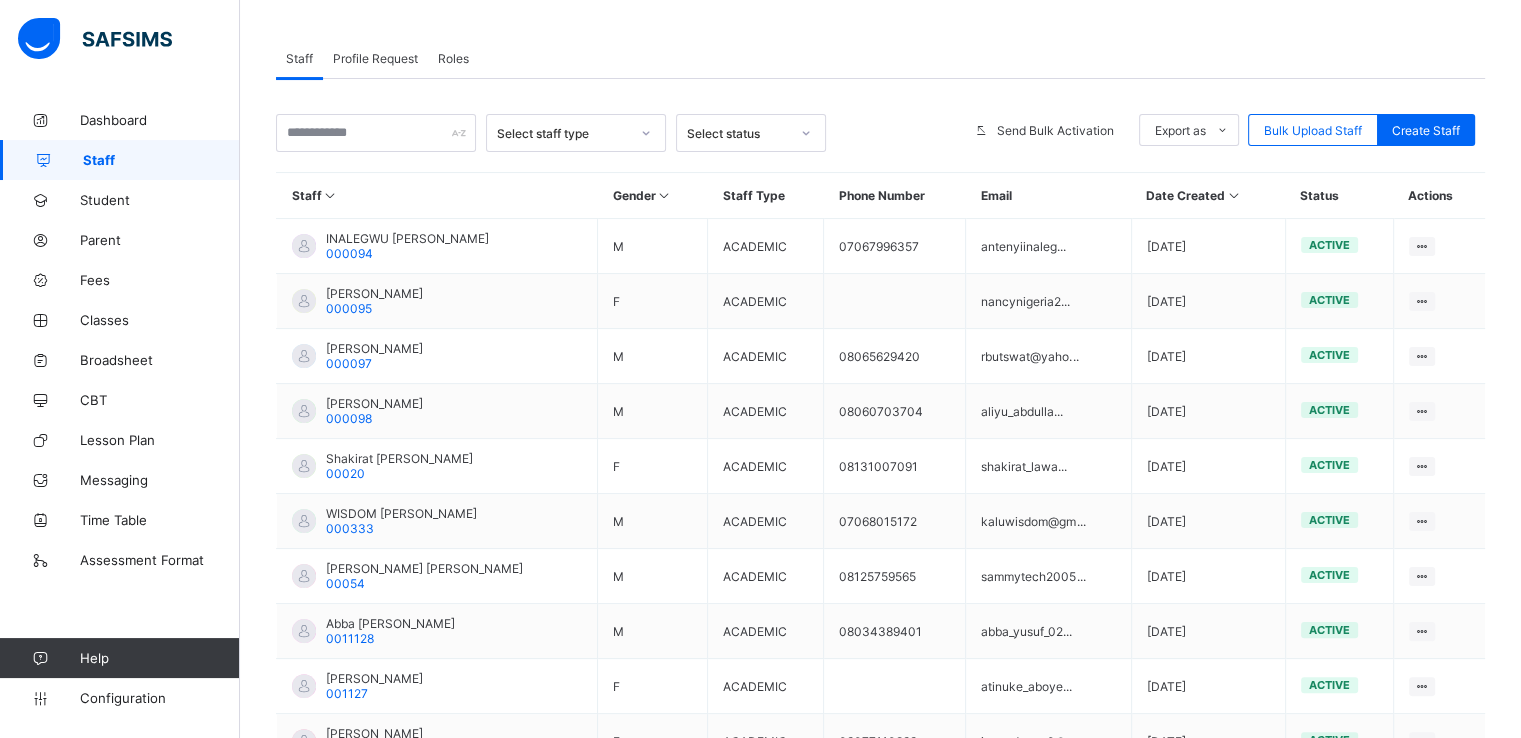 scroll, scrollTop: 323, scrollLeft: 0, axis: vertical 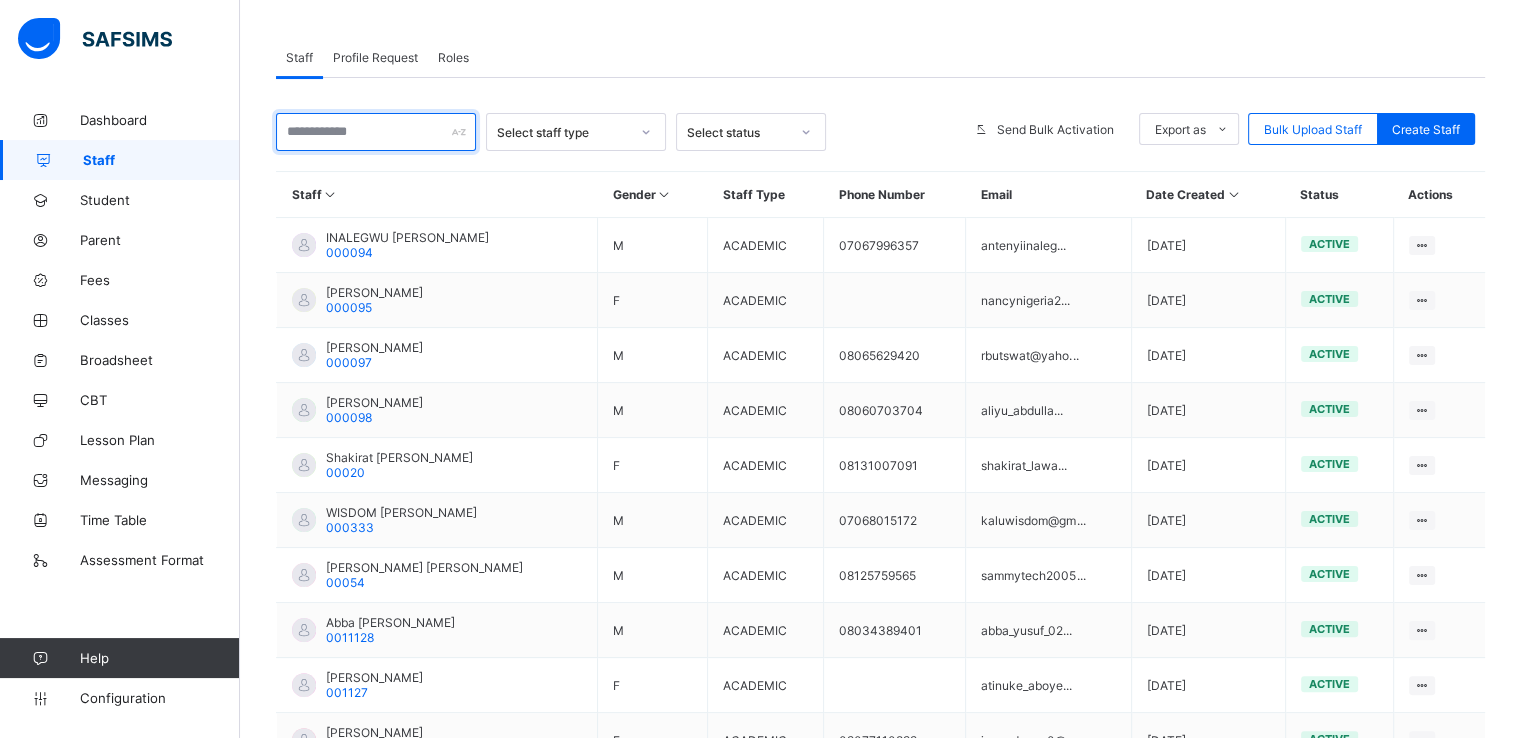 click at bounding box center (376, 132) 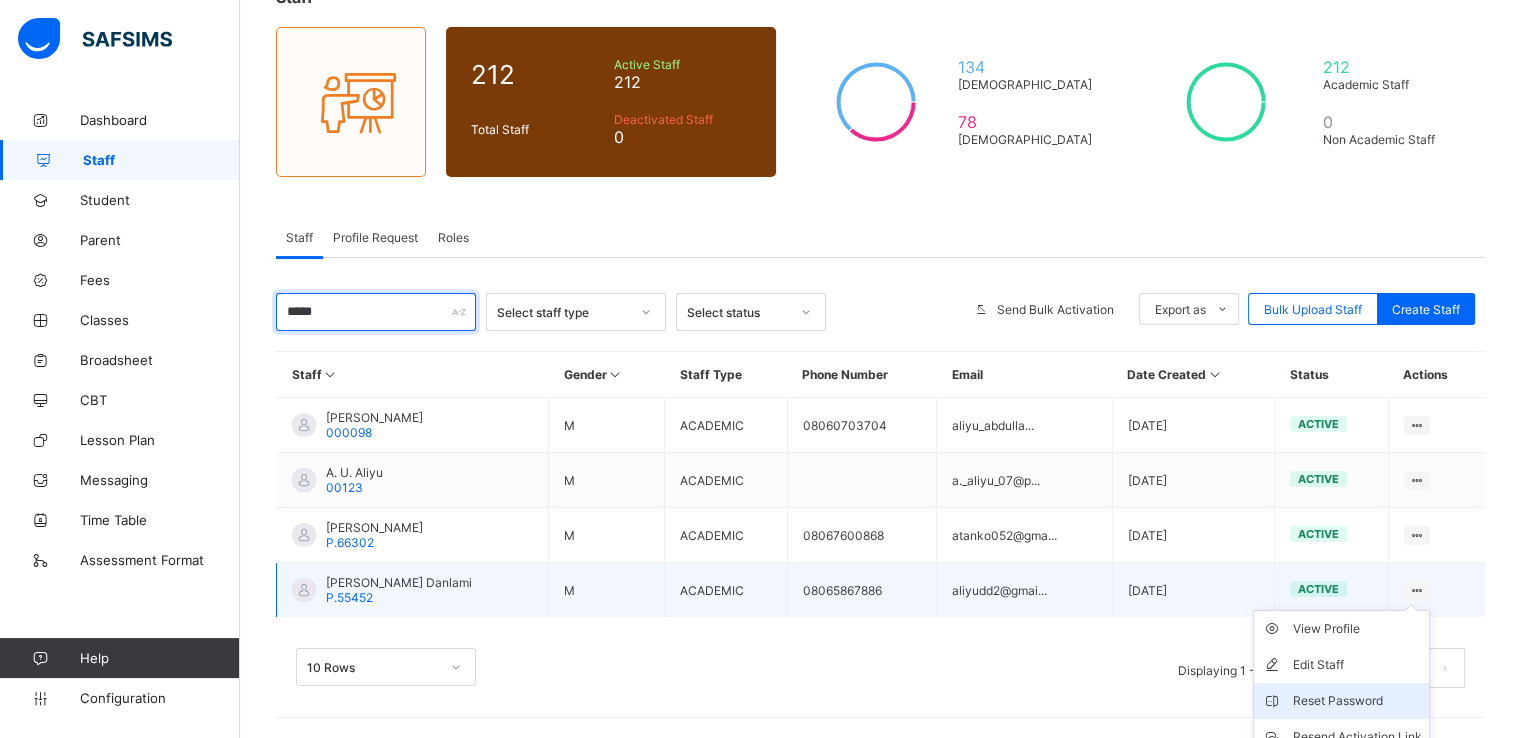 scroll, scrollTop: 232, scrollLeft: 0, axis: vertical 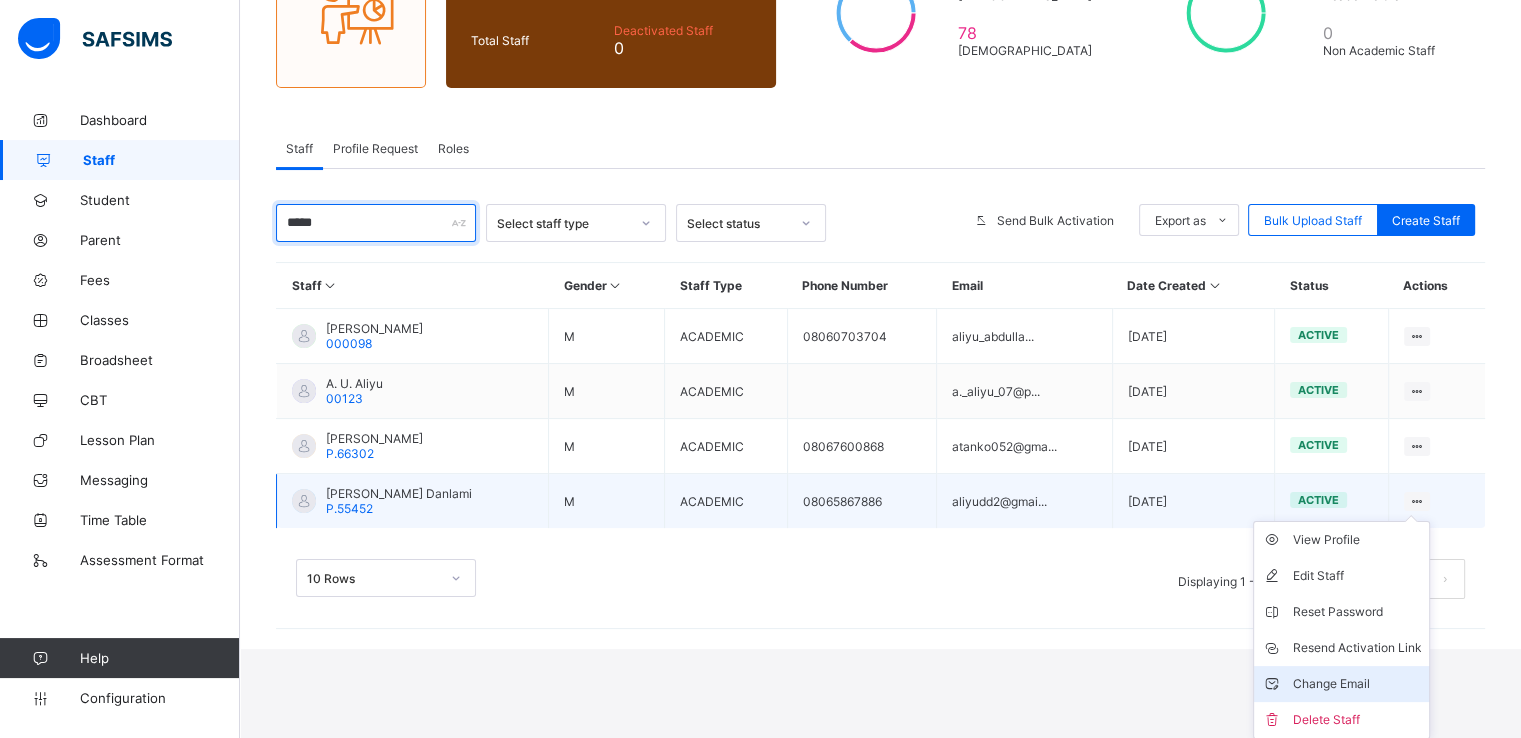 type on "*****" 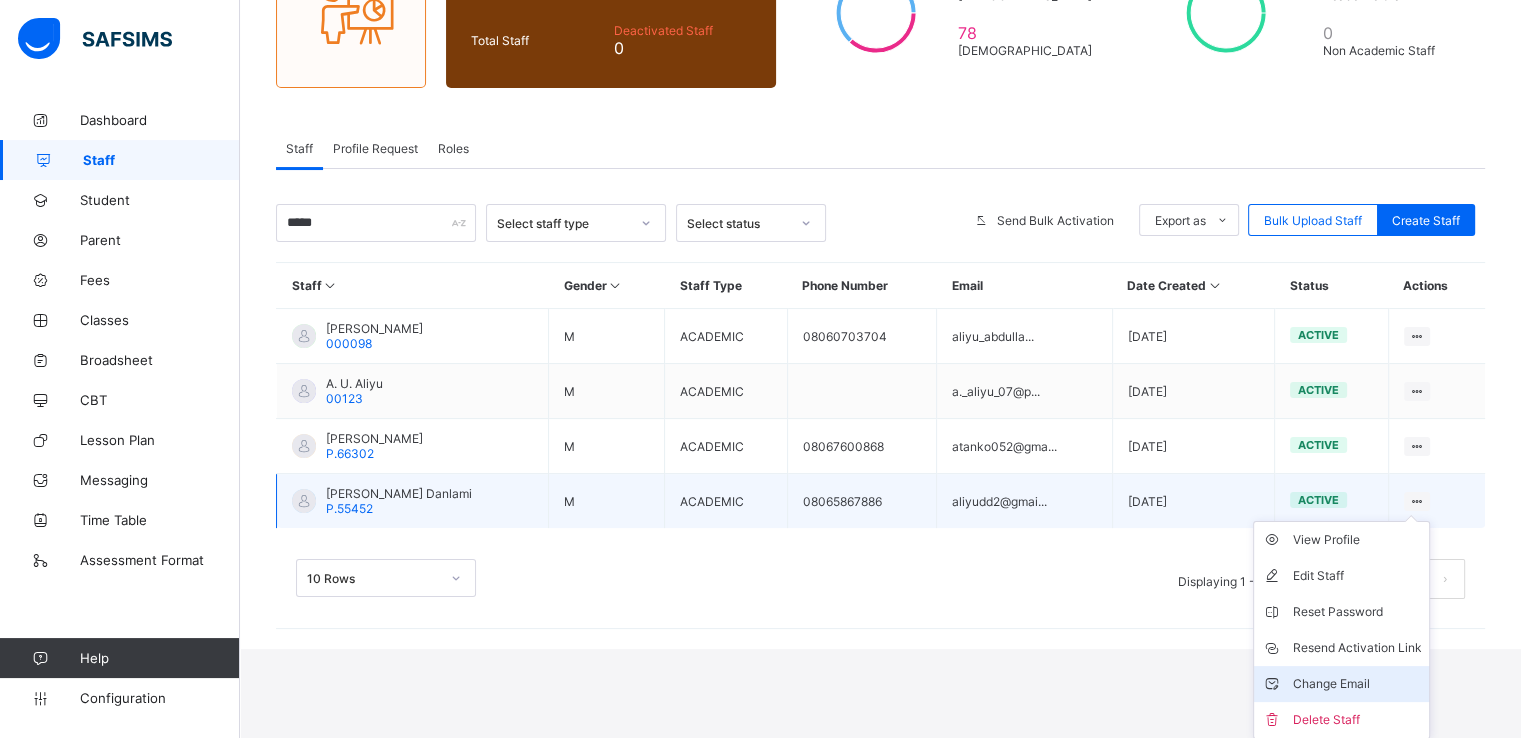 click on "Change Email" at bounding box center (1356, 684) 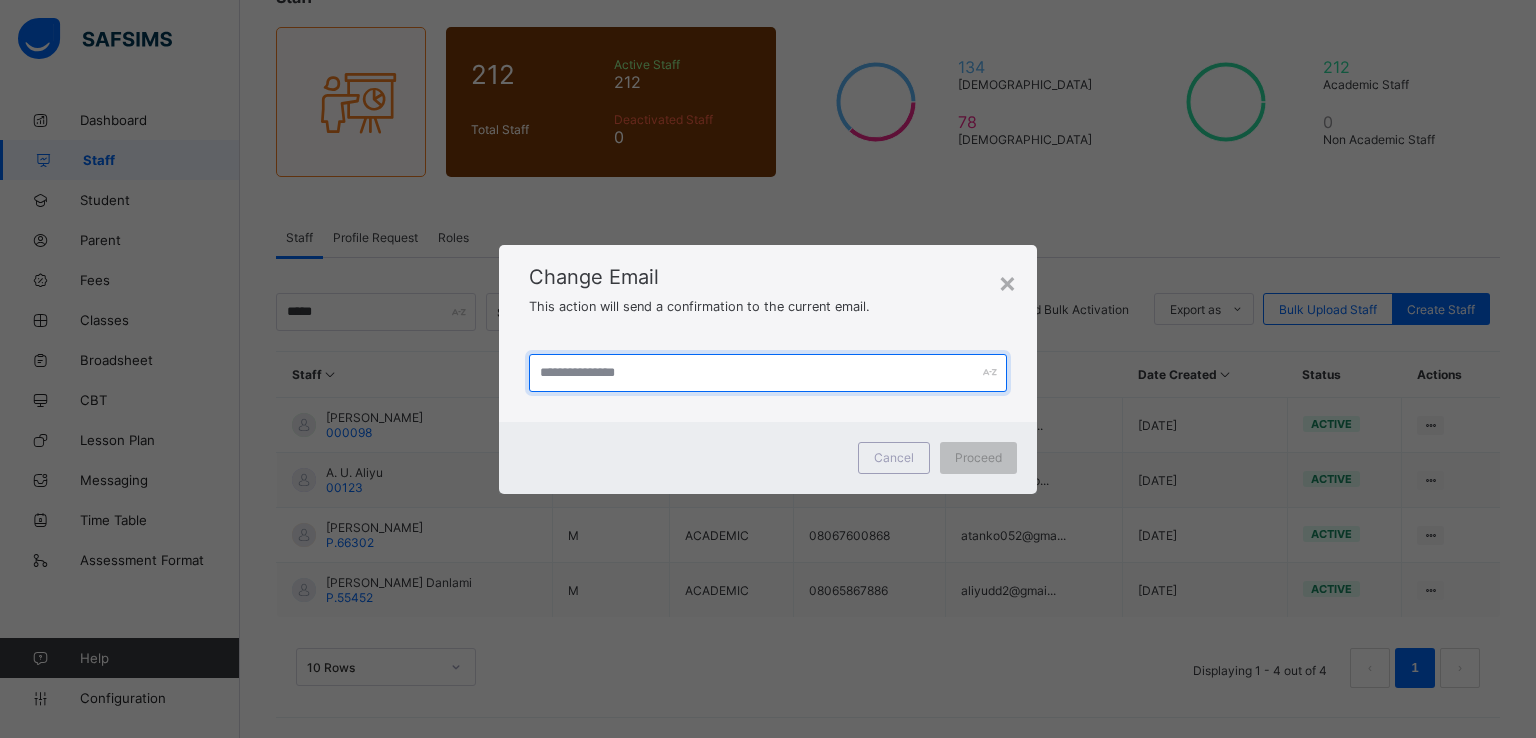 click at bounding box center [768, 373] 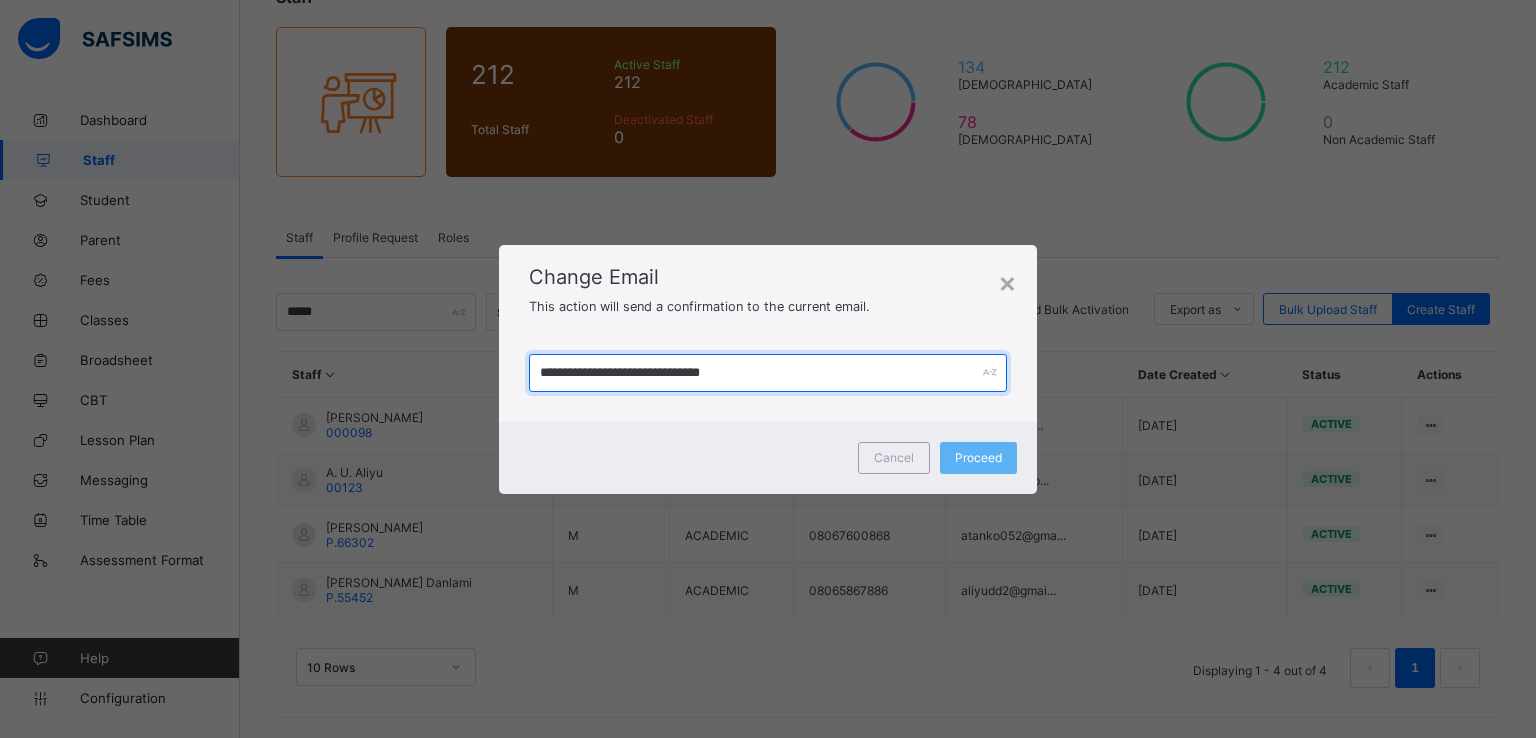 click on "**********" at bounding box center (768, 373) 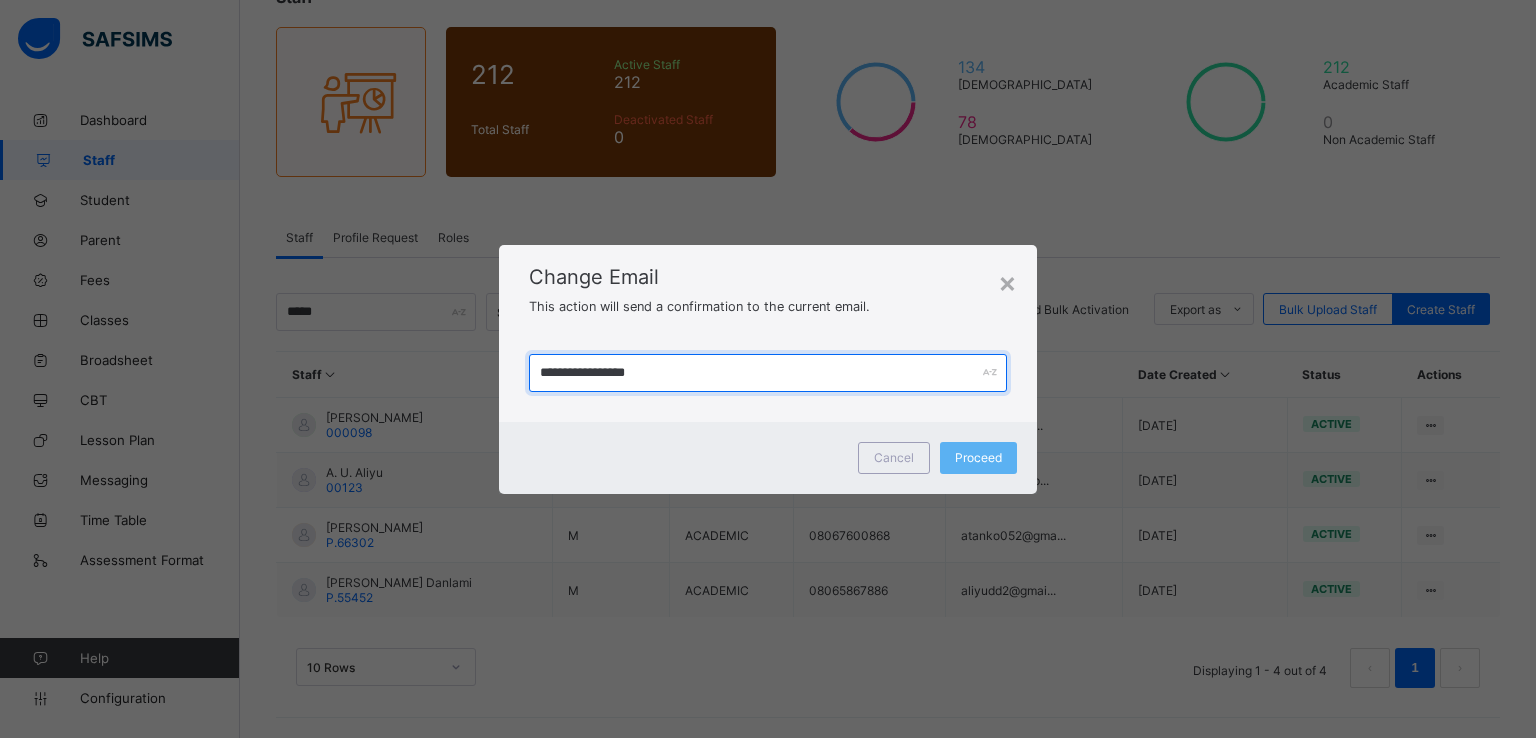 click on "**********" at bounding box center [768, 373] 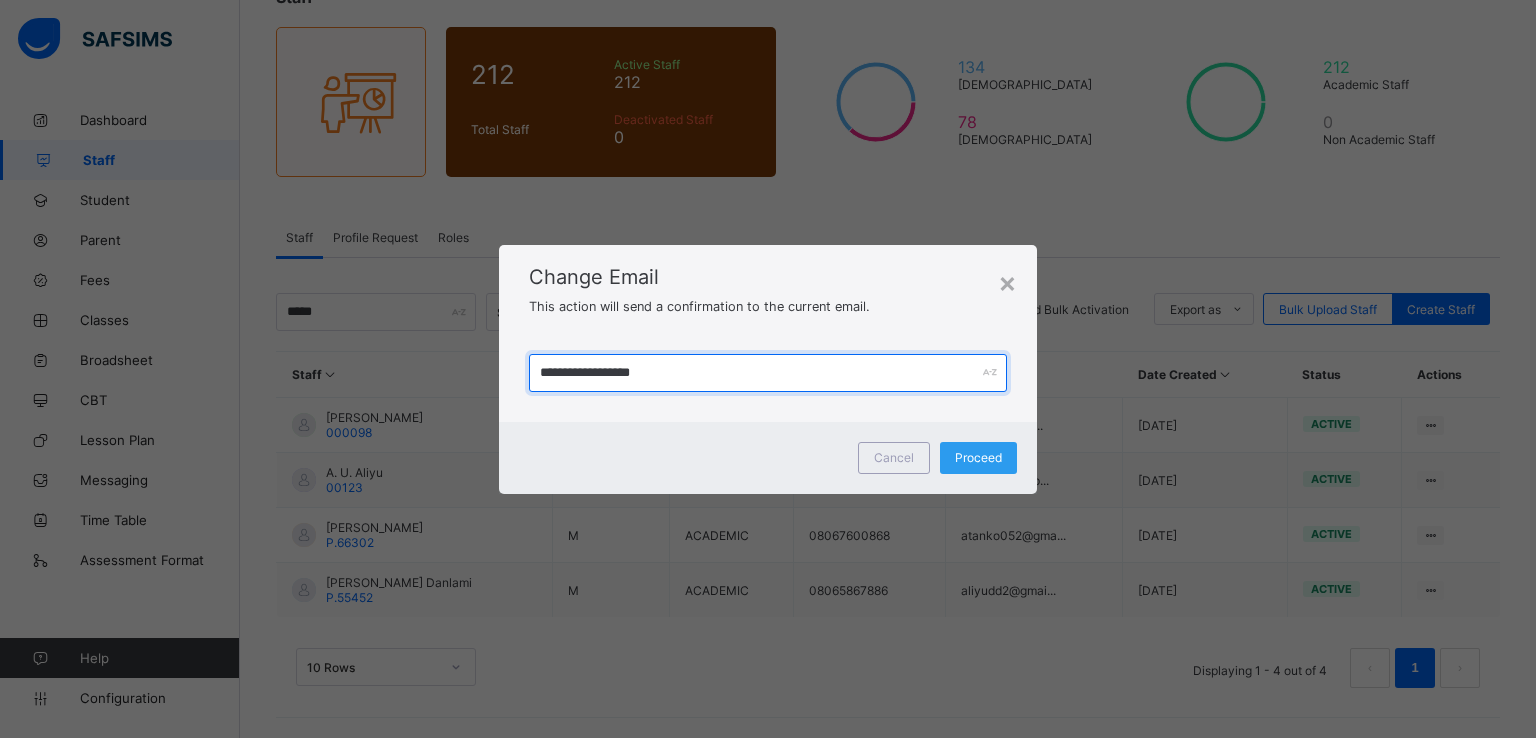 type on "**********" 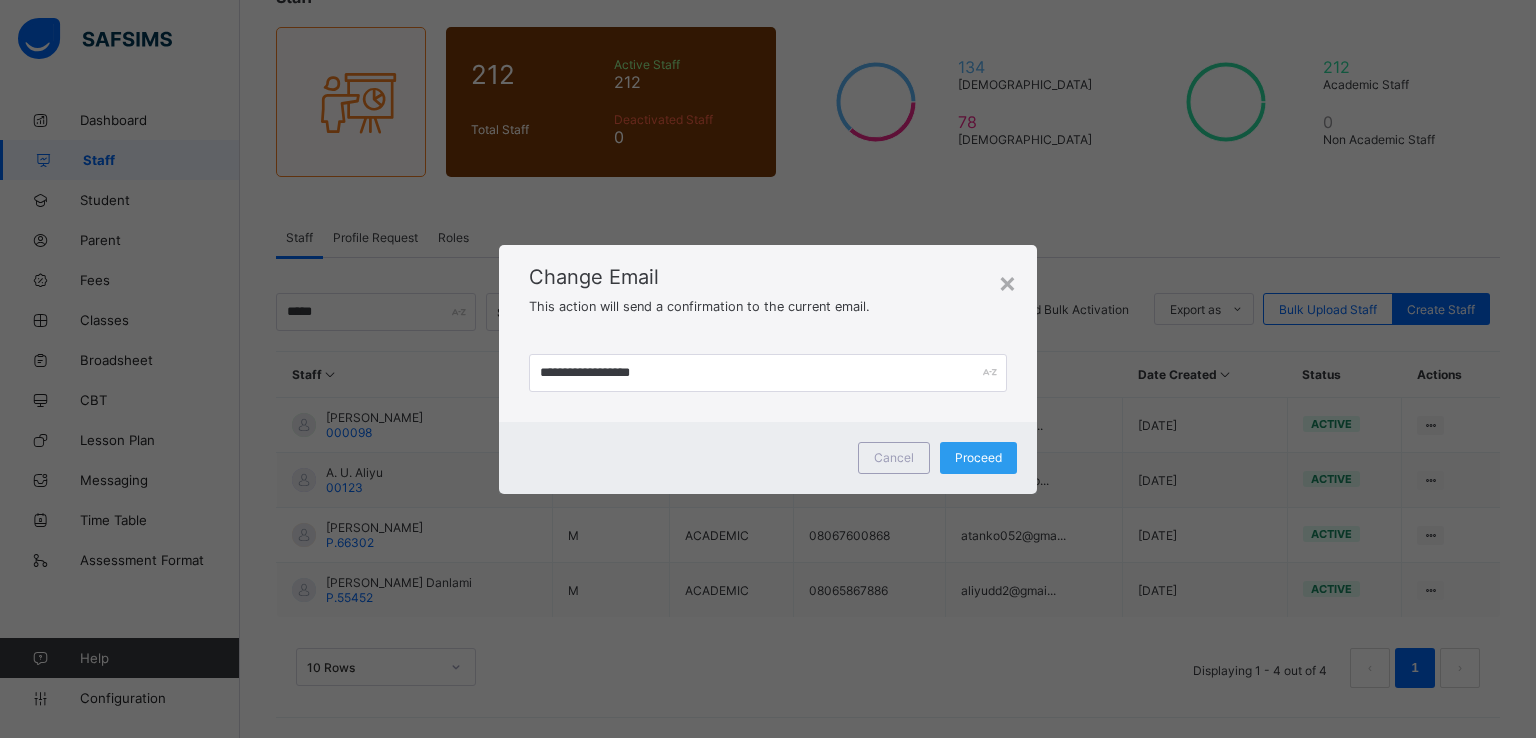 click on "Proceed" at bounding box center [978, 457] 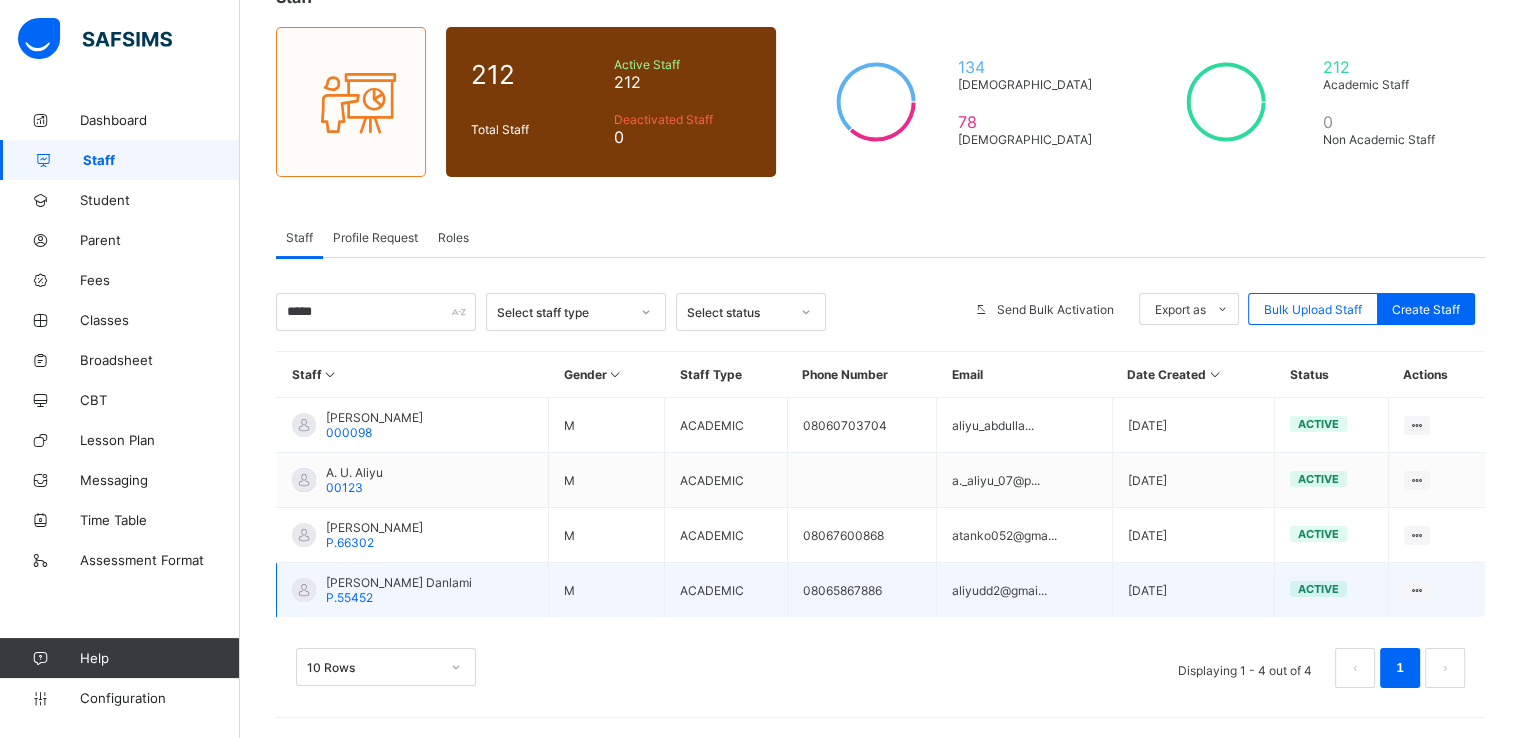 click on "Aliyu Dadda'u Danlami" at bounding box center (399, 582) 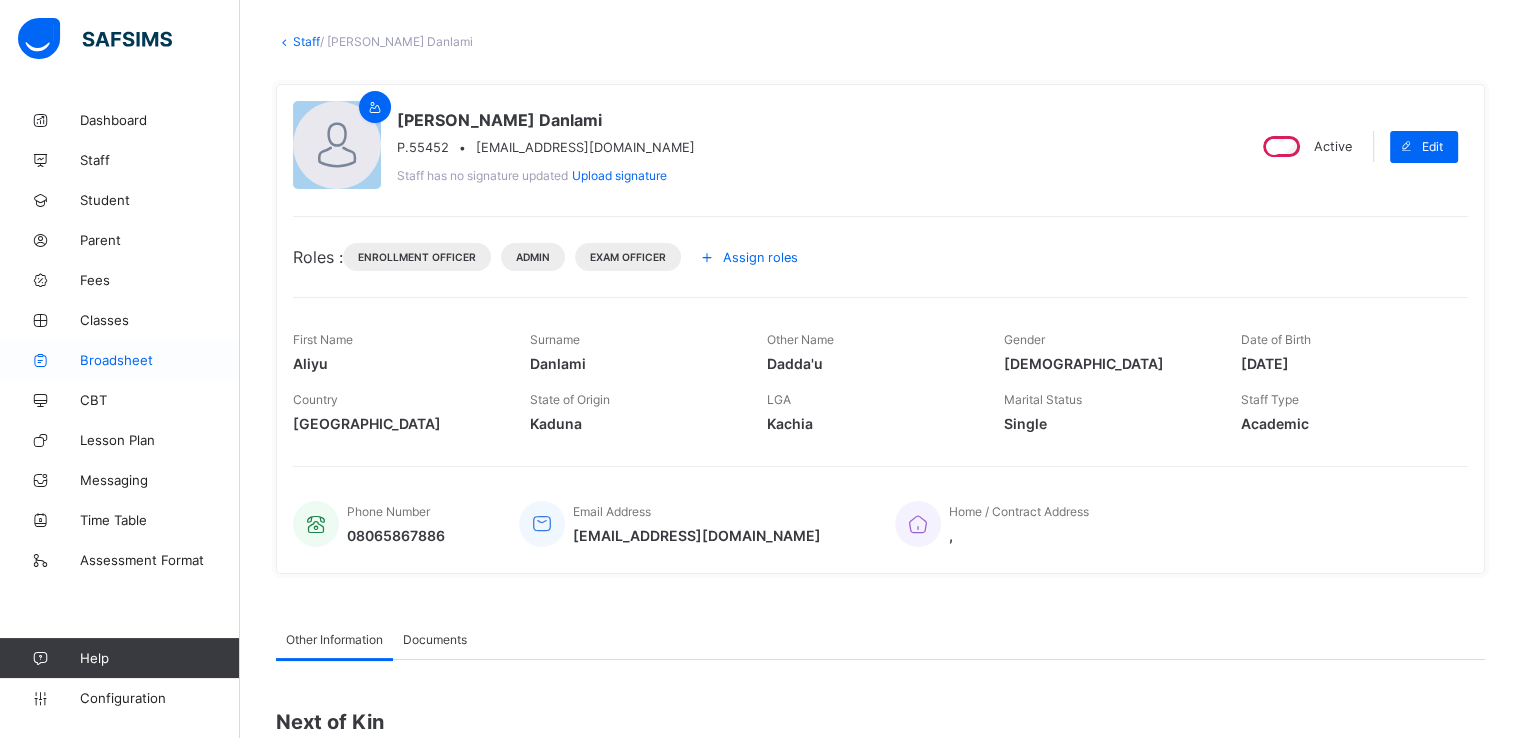 scroll, scrollTop: 90, scrollLeft: 0, axis: vertical 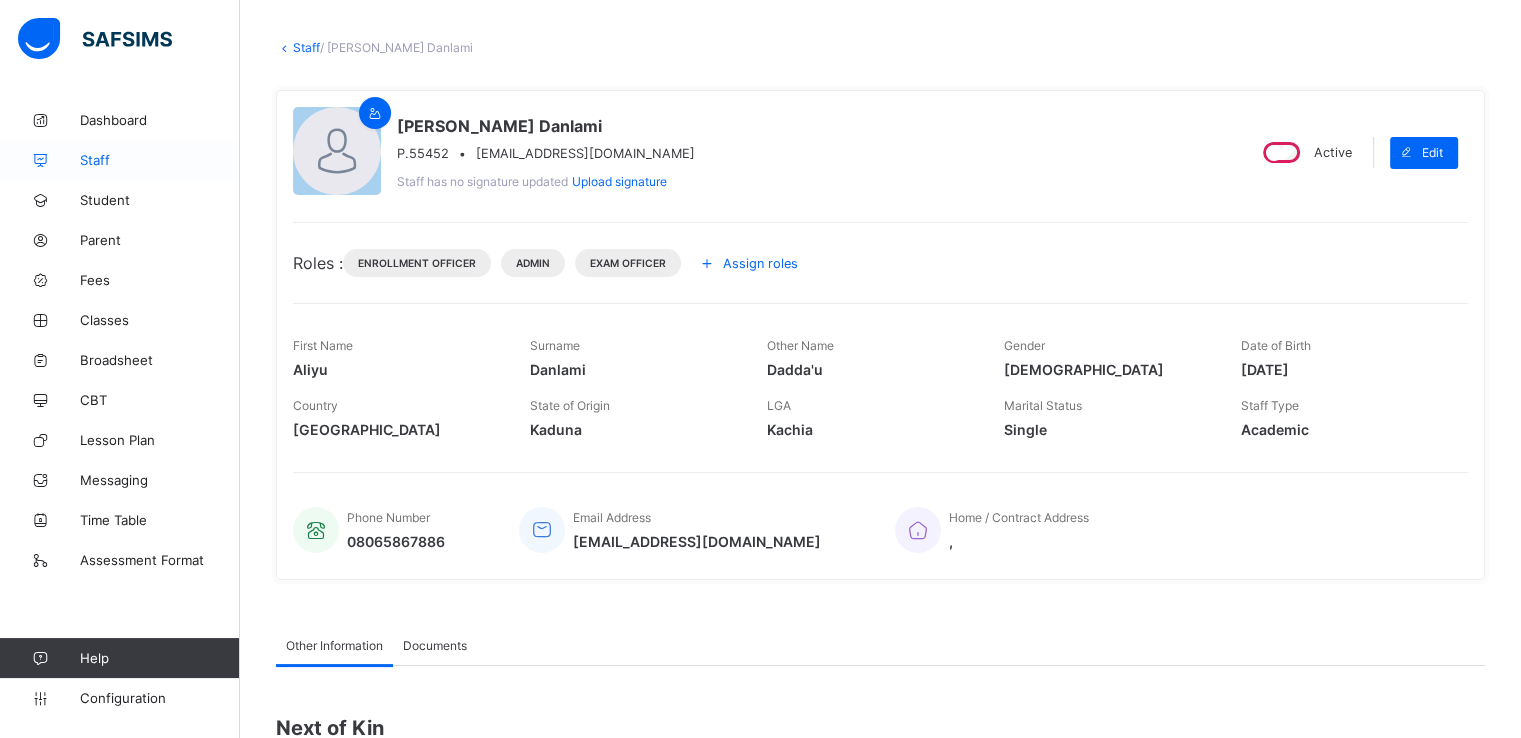 click on "Staff" at bounding box center [160, 160] 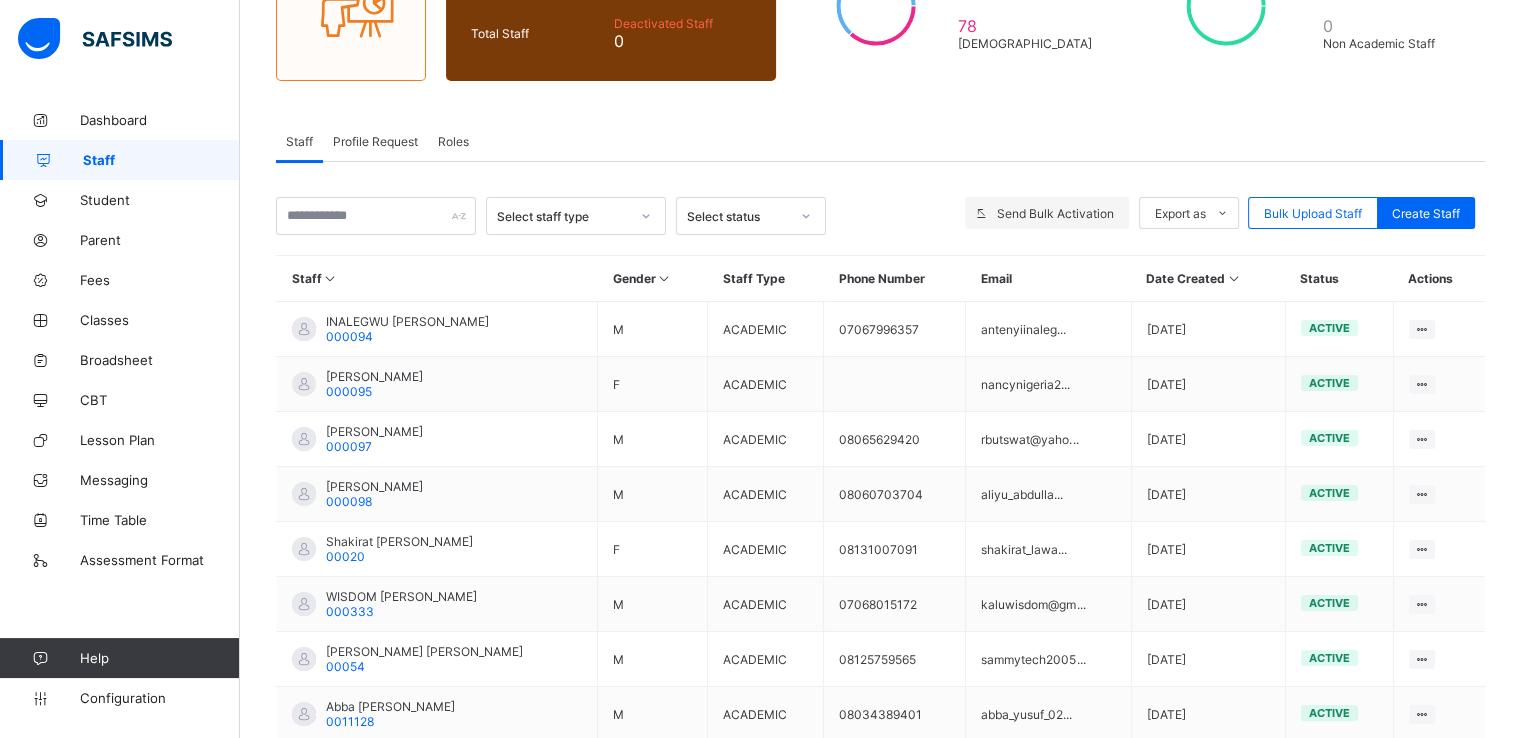 scroll, scrollTop: 237, scrollLeft: 0, axis: vertical 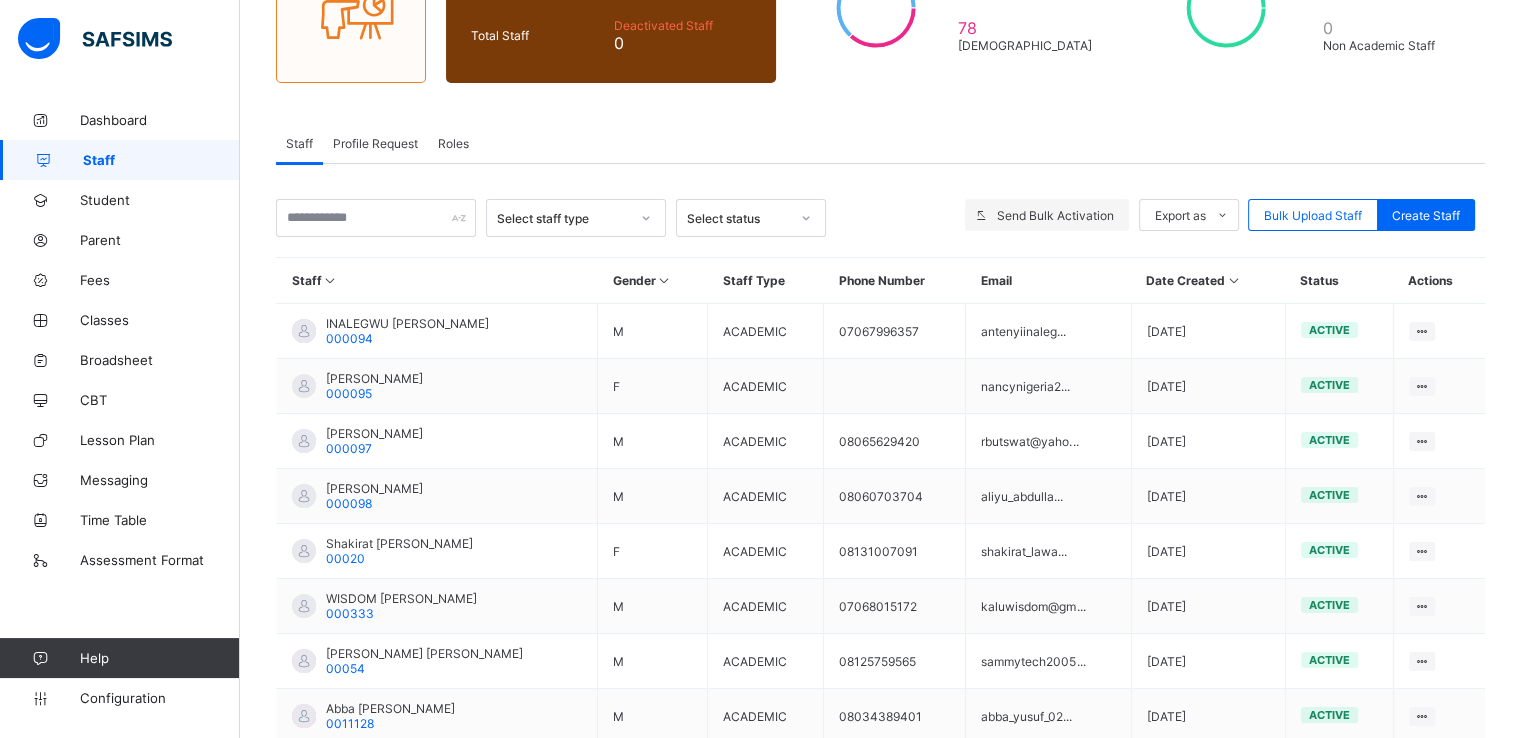 click on "Send Bulk Activation" at bounding box center (1055, 215) 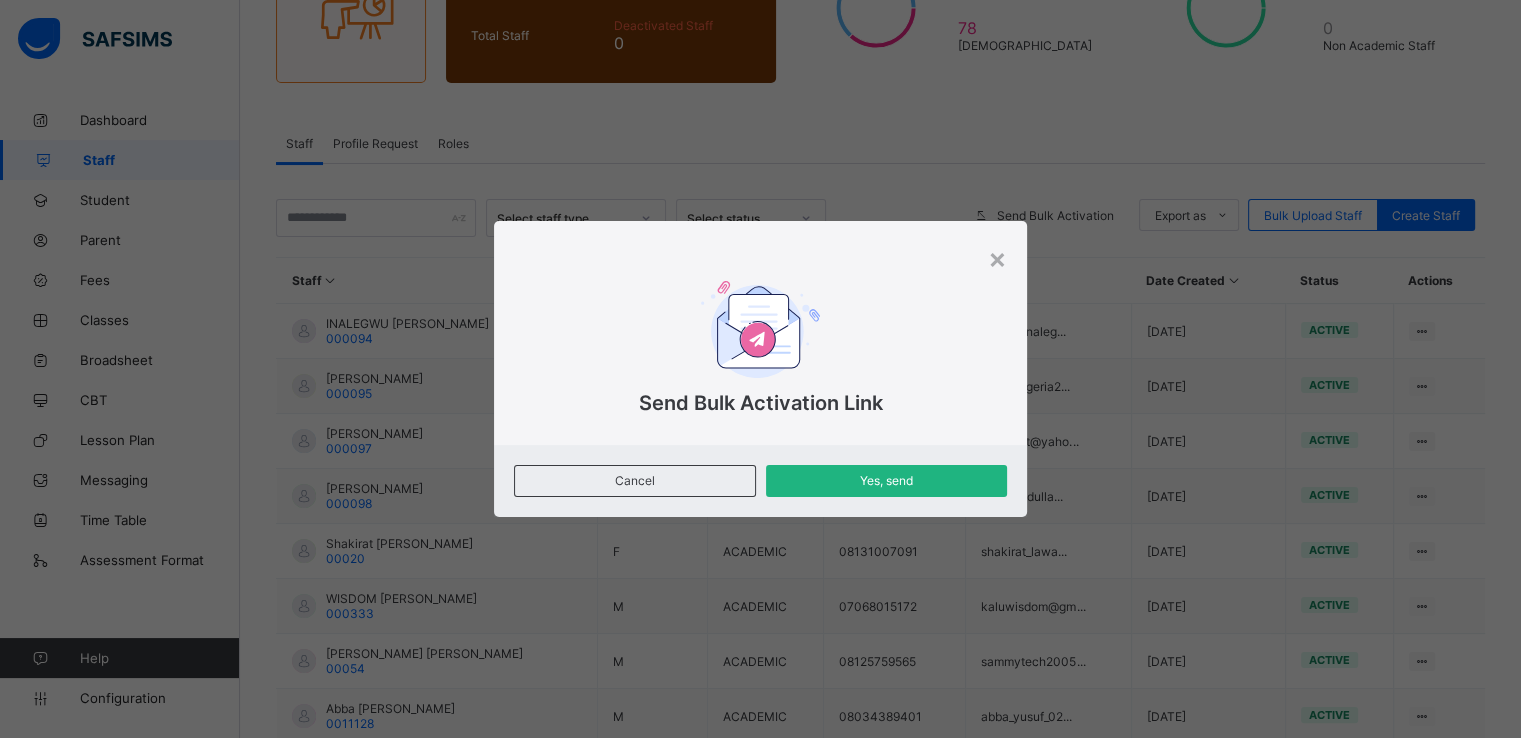 click on "Yes, send" at bounding box center (886, 480) 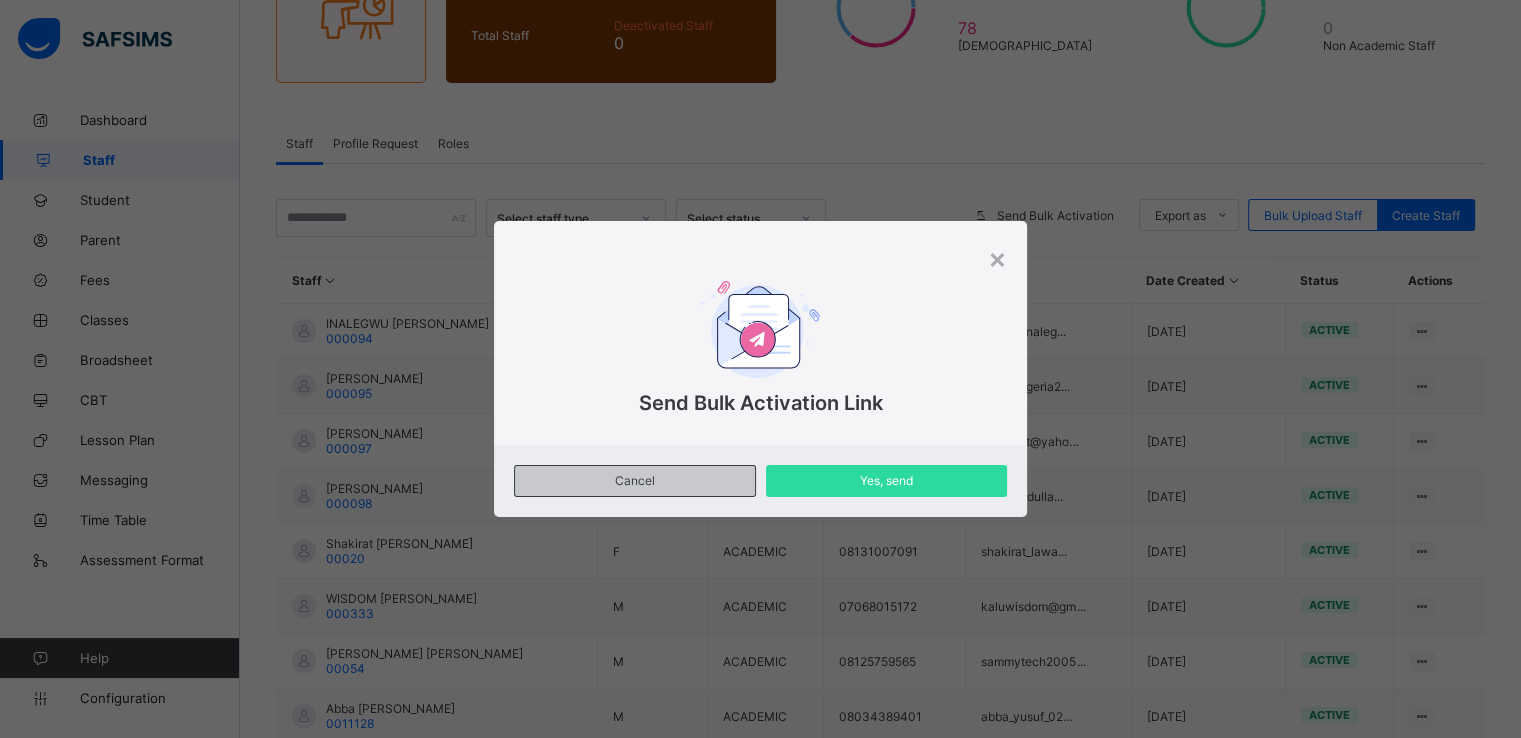 click on "Cancel" at bounding box center (634, 480) 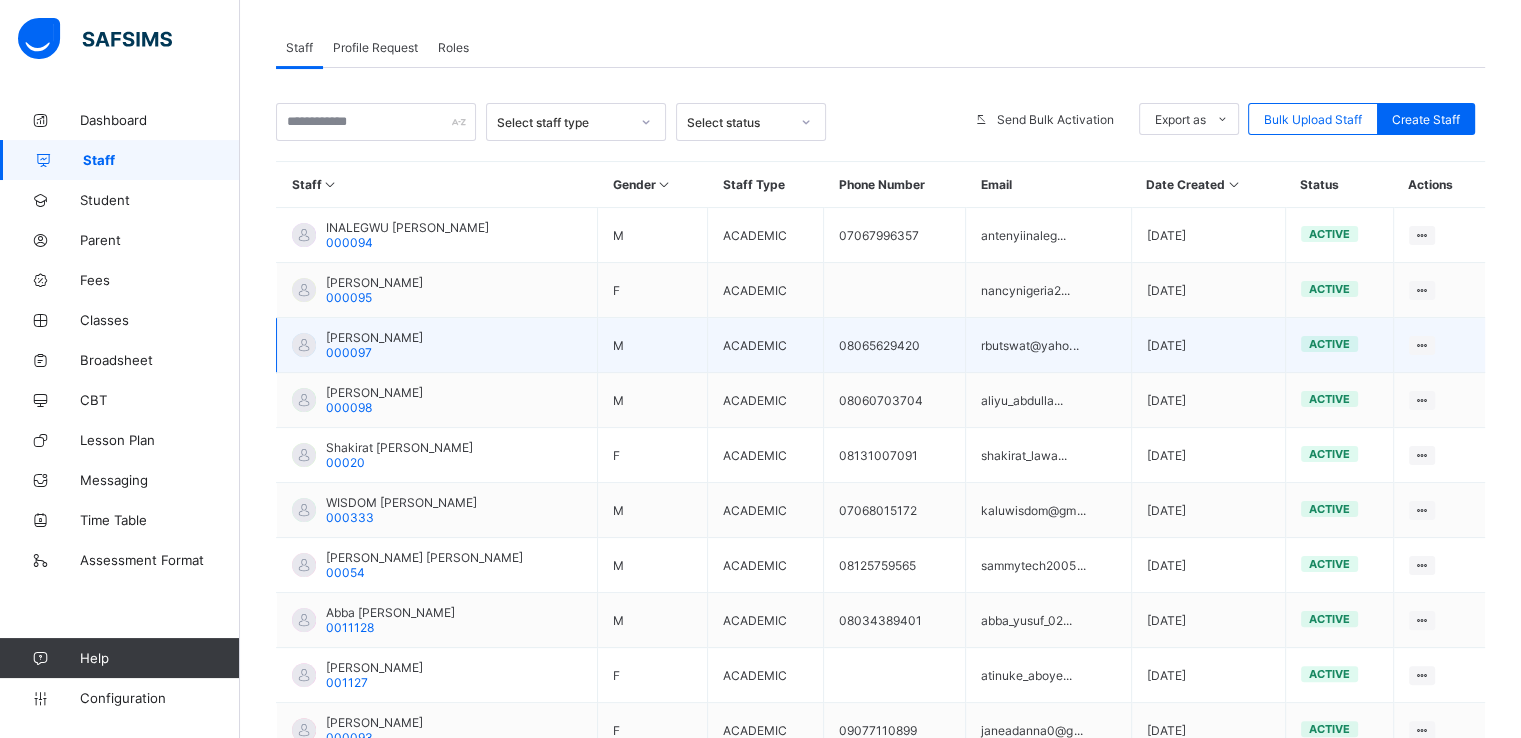 scroll, scrollTop: 334, scrollLeft: 0, axis: vertical 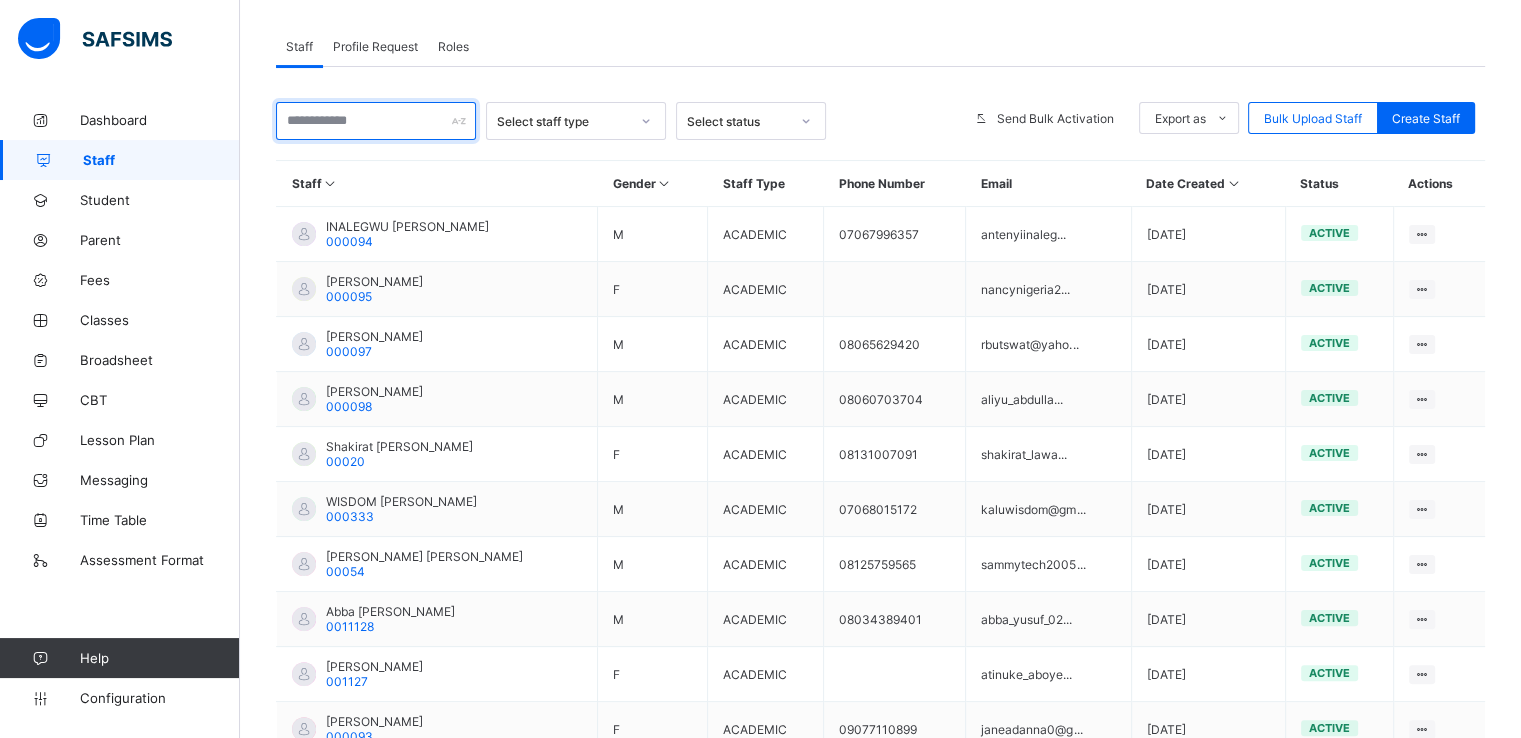 click at bounding box center (376, 121) 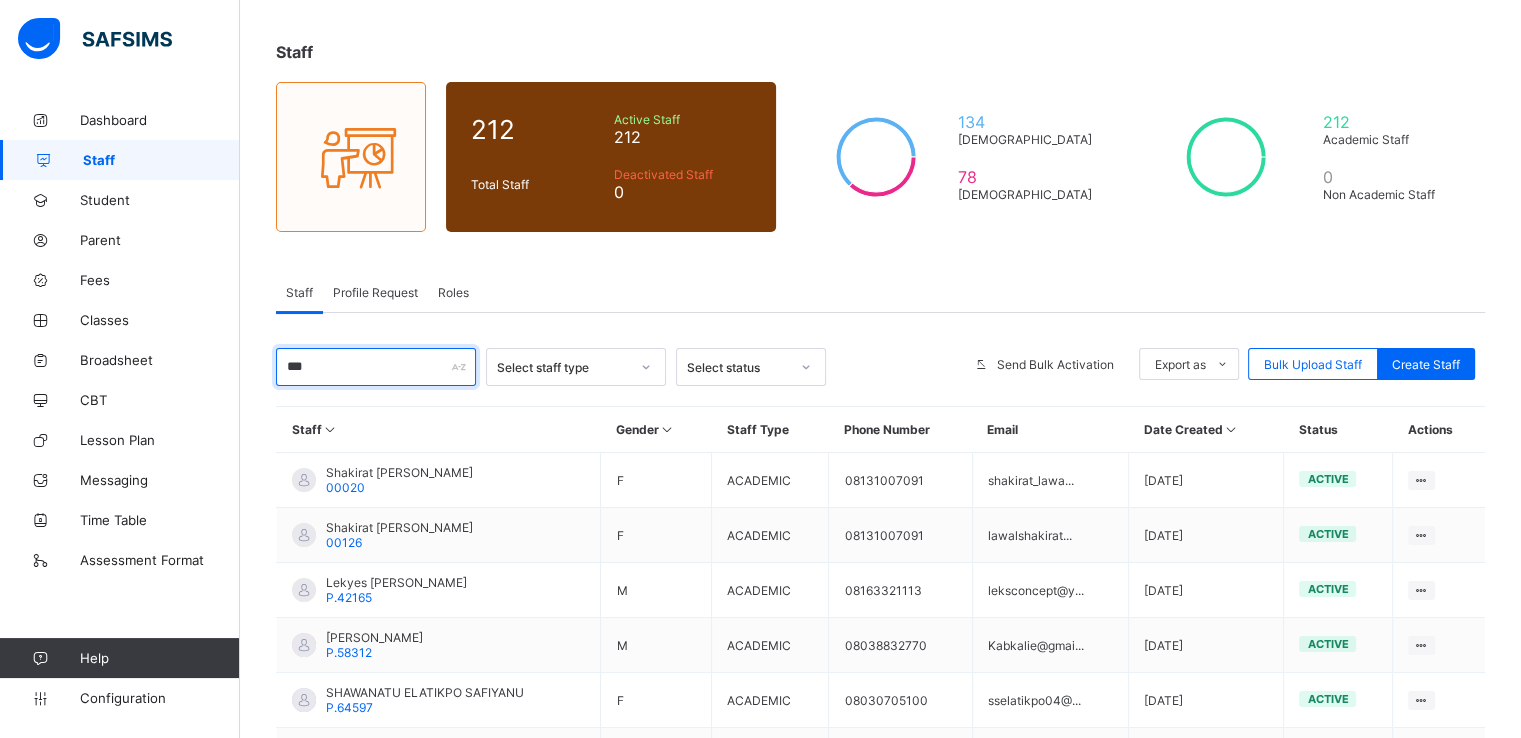 scroll, scrollTop: 308, scrollLeft: 0, axis: vertical 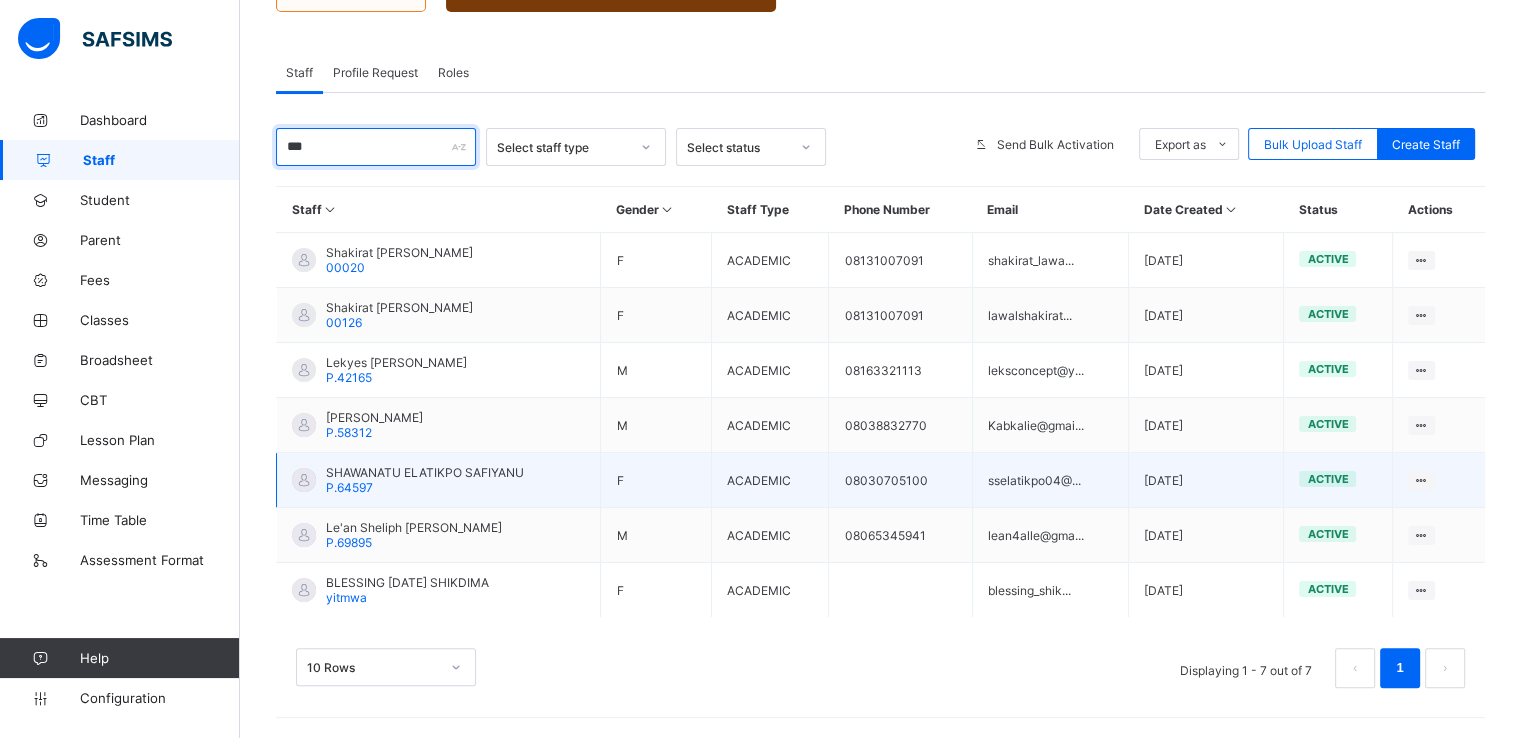 type on "***" 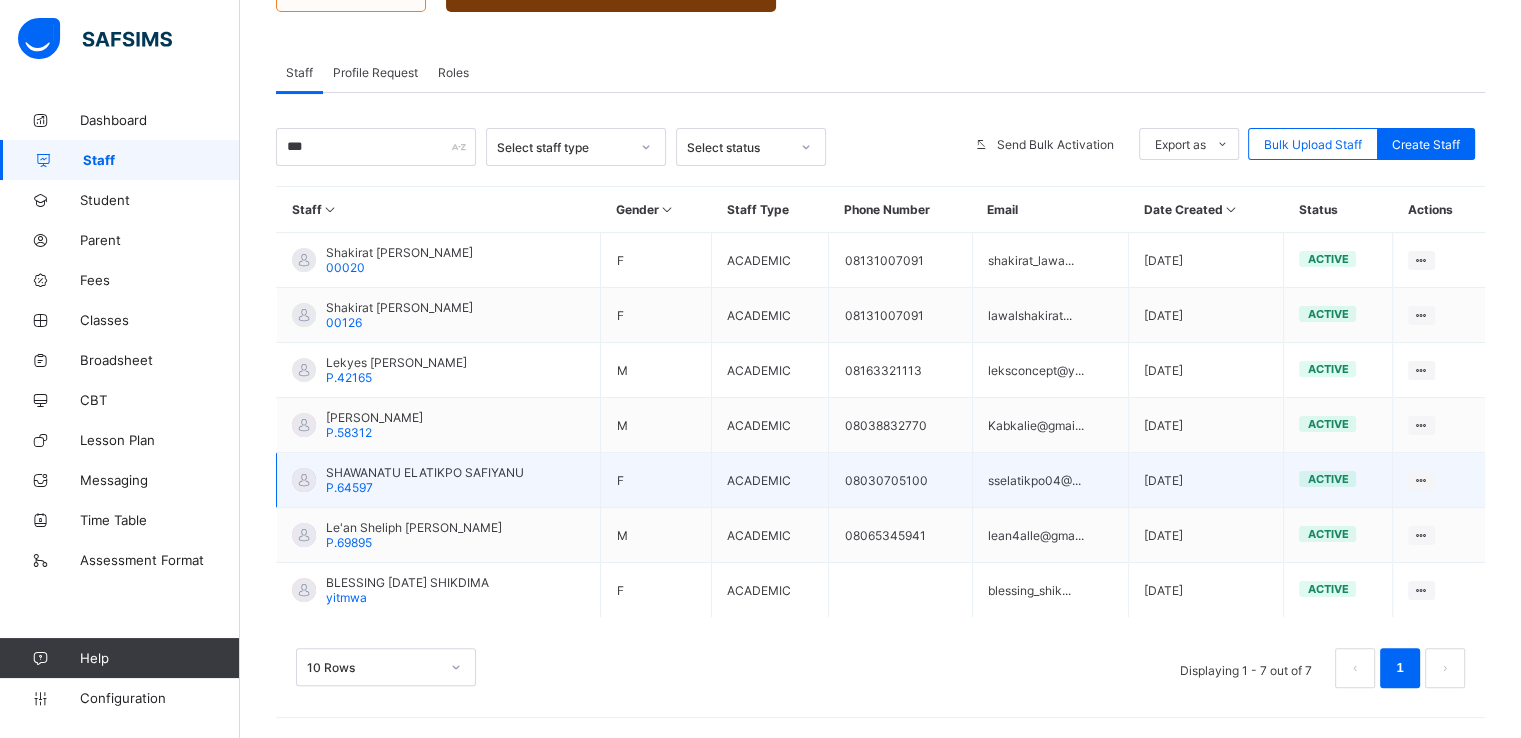 click on "SHAWANATU ELATIKPO SAFIYANU" at bounding box center (425, 472) 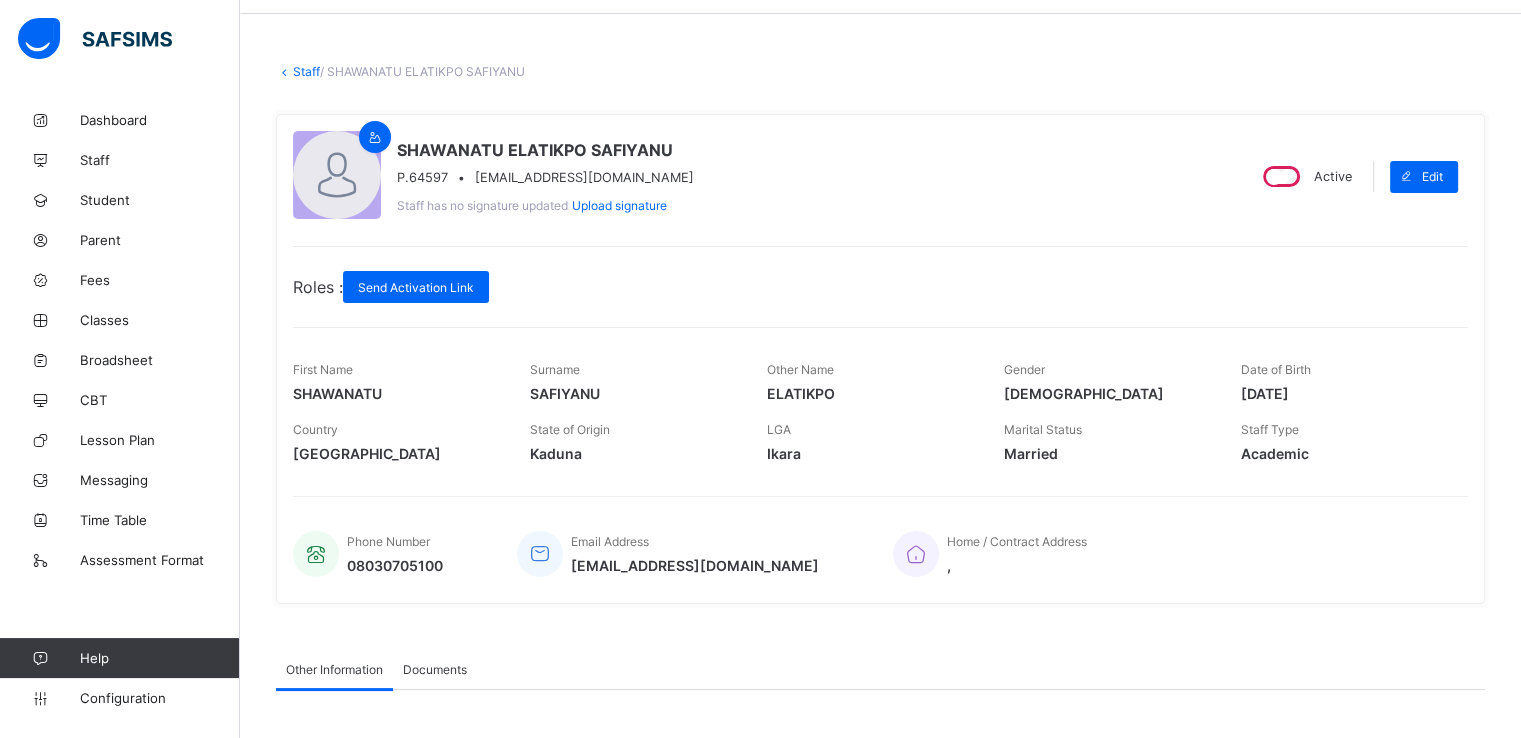 scroll, scrollTop: 0, scrollLeft: 0, axis: both 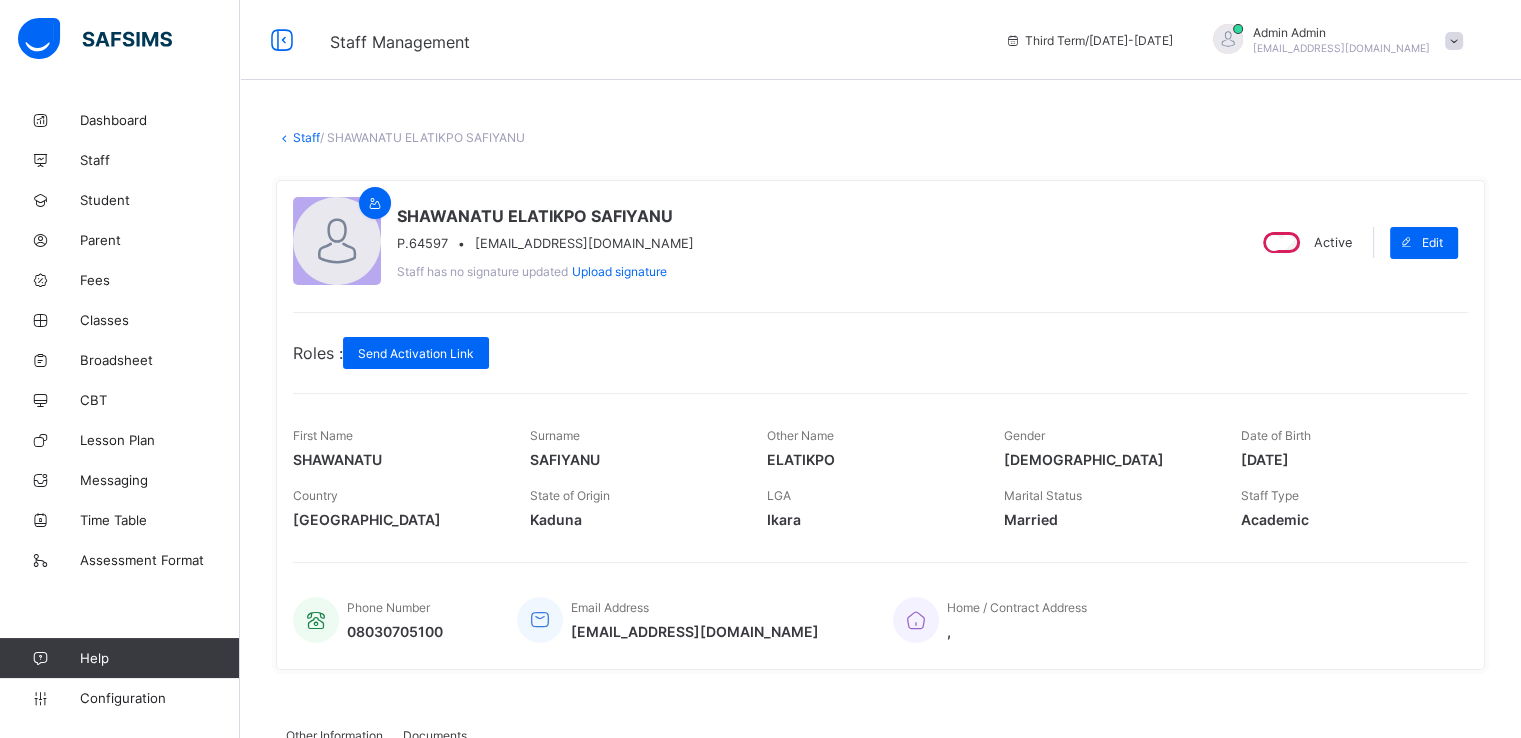 click on "Staff" at bounding box center (306, 137) 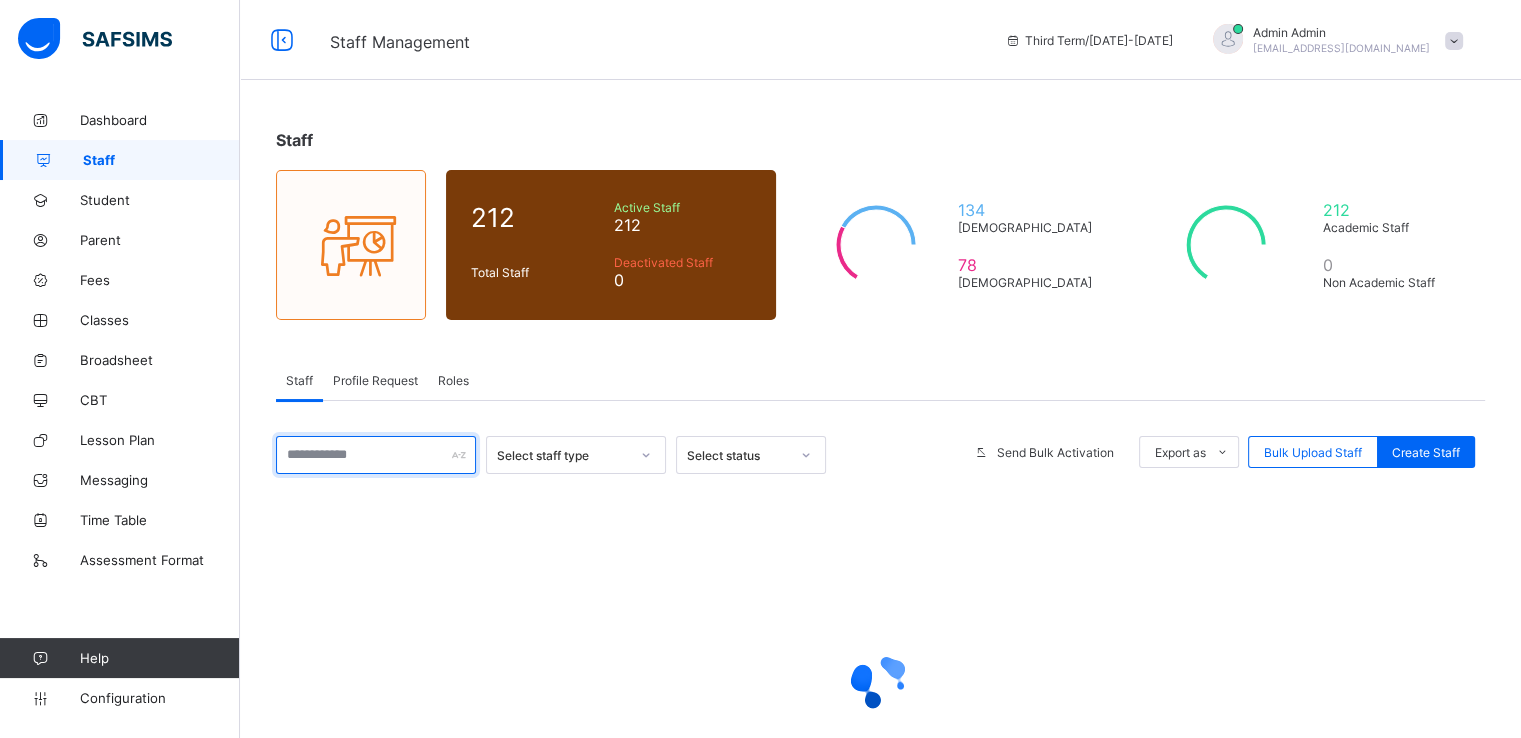click at bounding box center (376, 455) 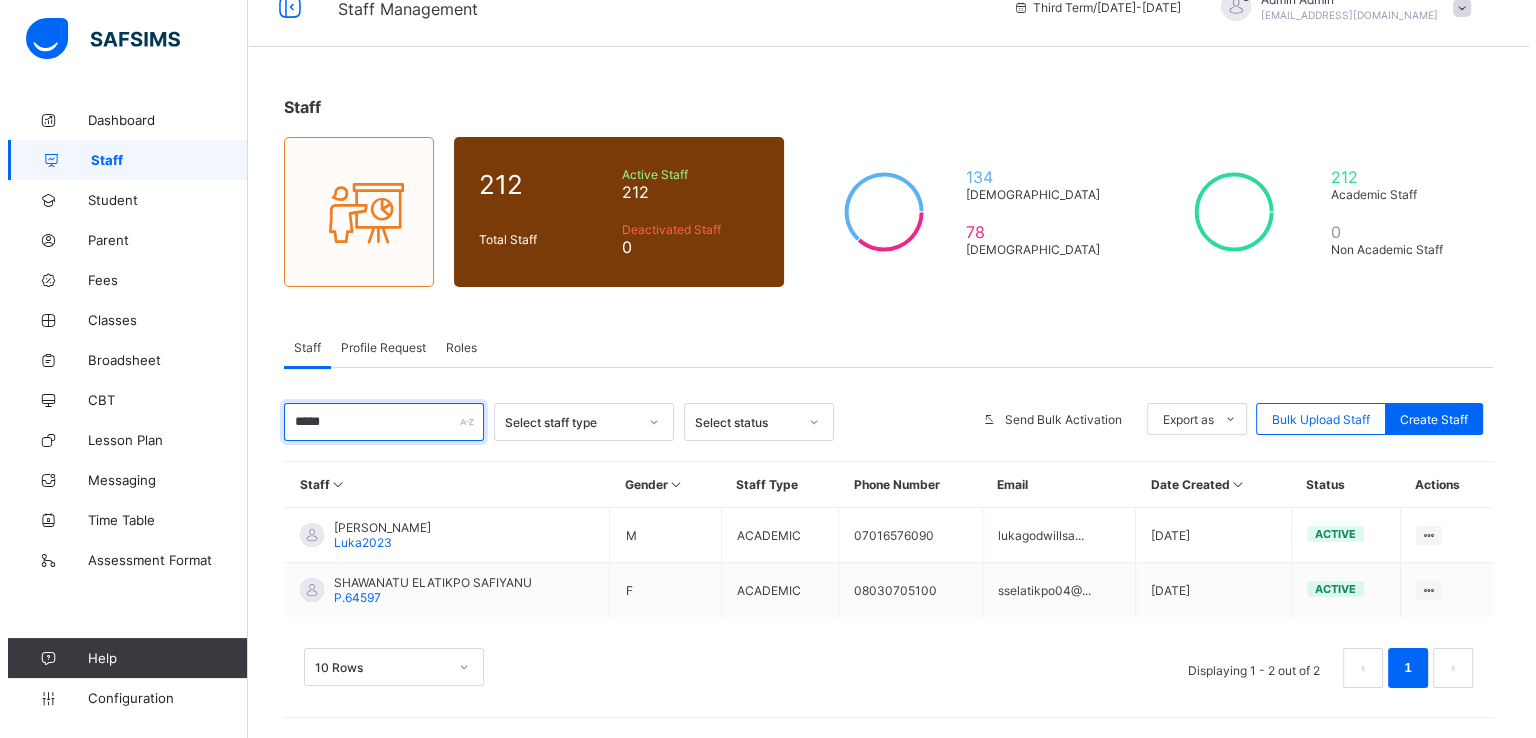 scroll, scrollTop: 32, scrollLeft: 0, axis: vertical 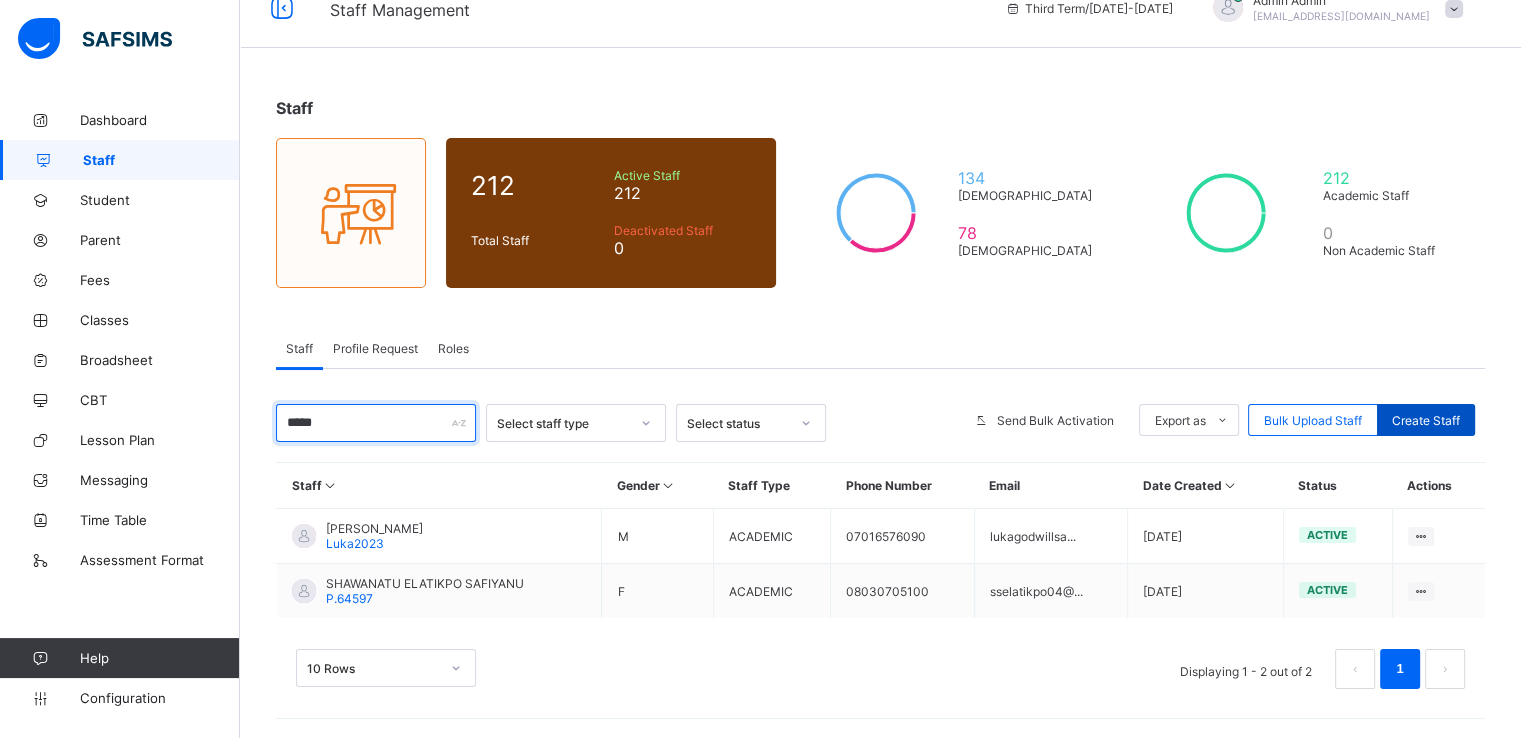 type on "*****" 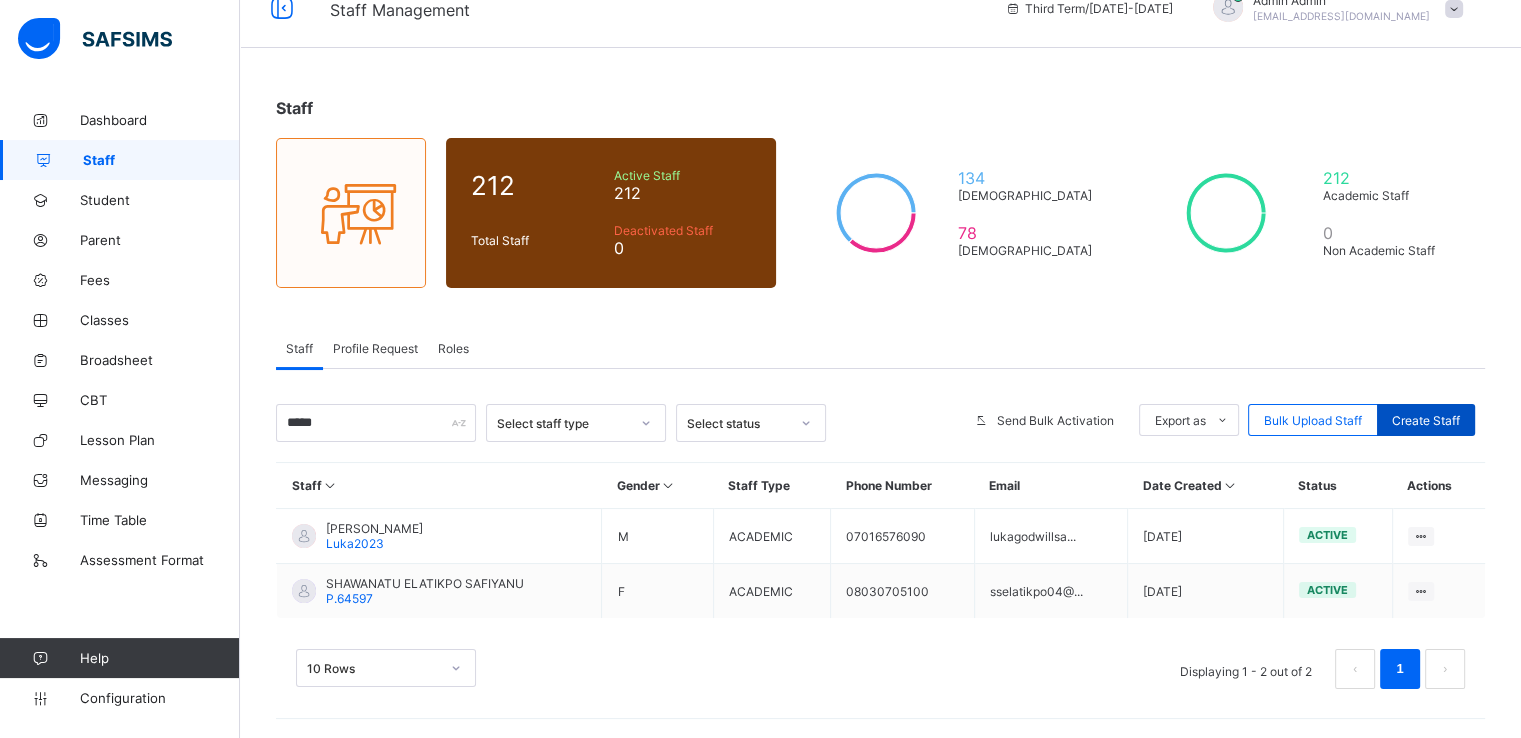 click on "Create Staff" at bounding box center (1426, 420) 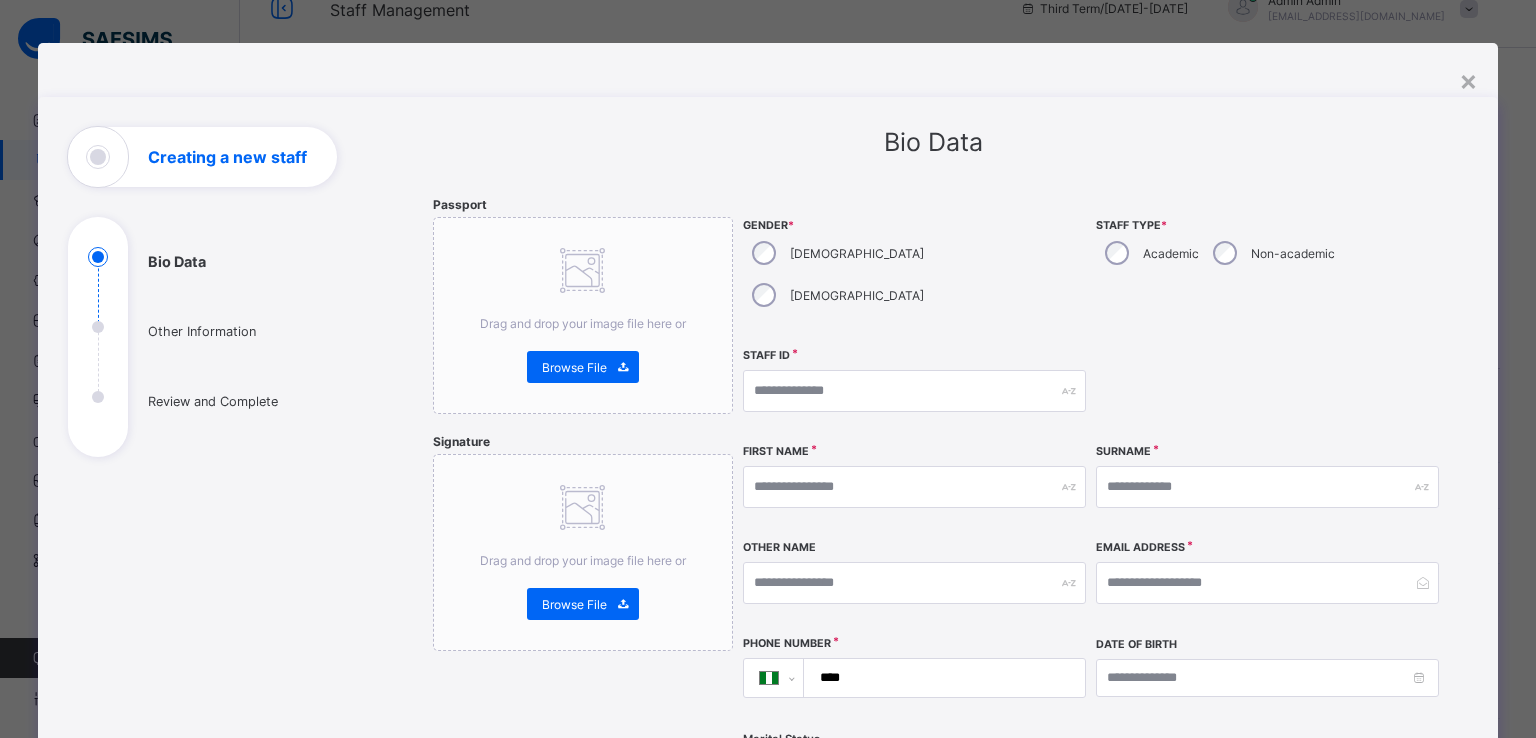 scroll, scrollTop: 6, scrollLeft: 0, axis: vertical 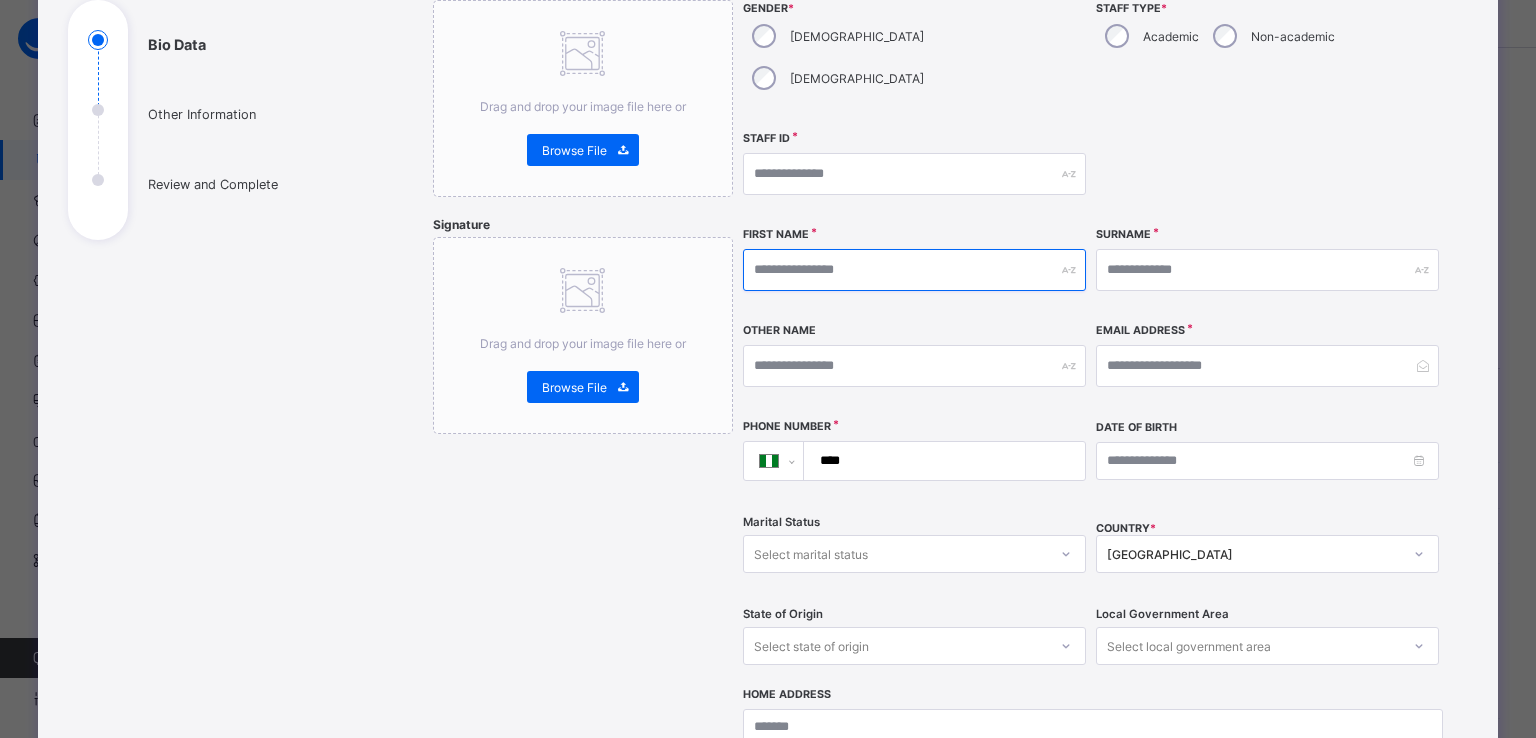 click at bounding box center [914, 270] 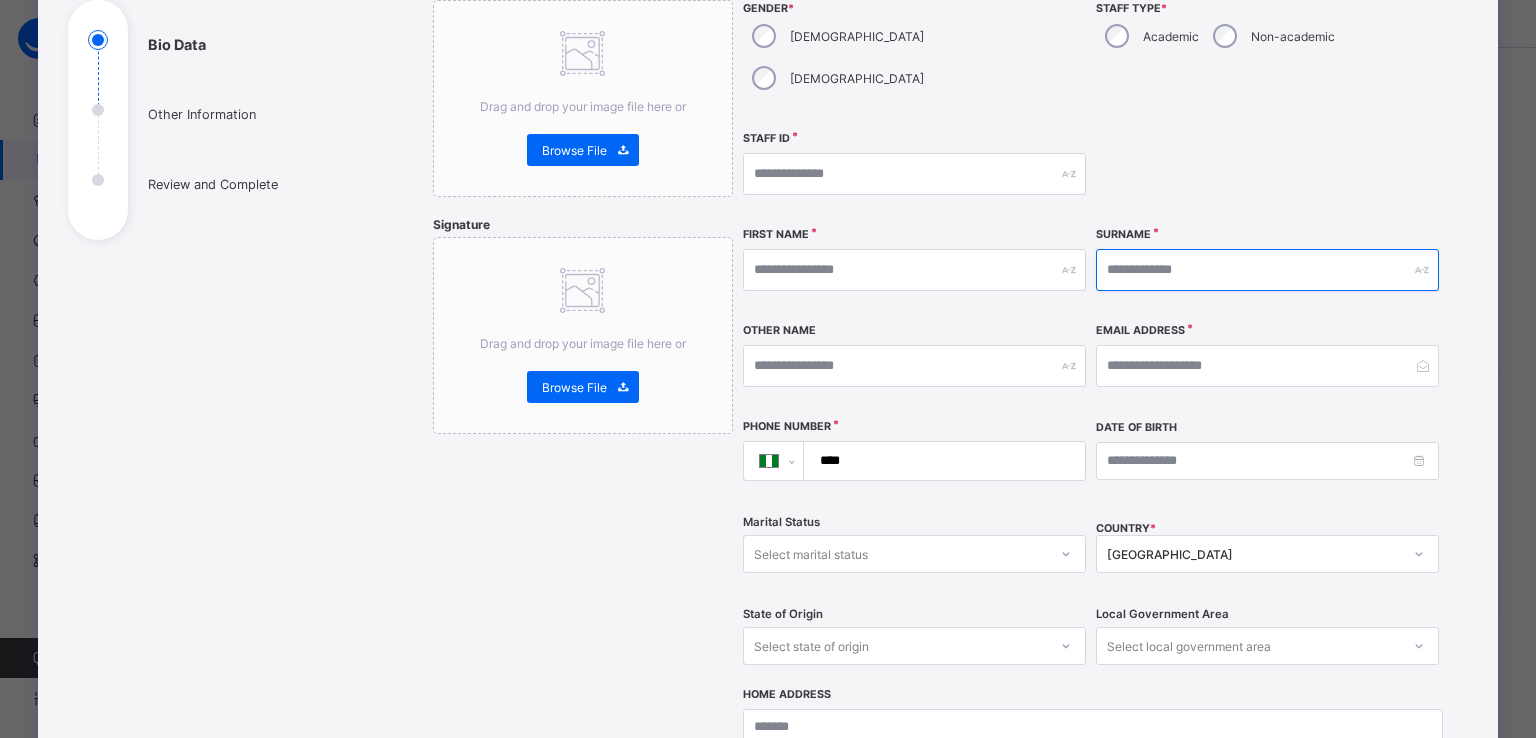 click at bounding box center (1267, 270) 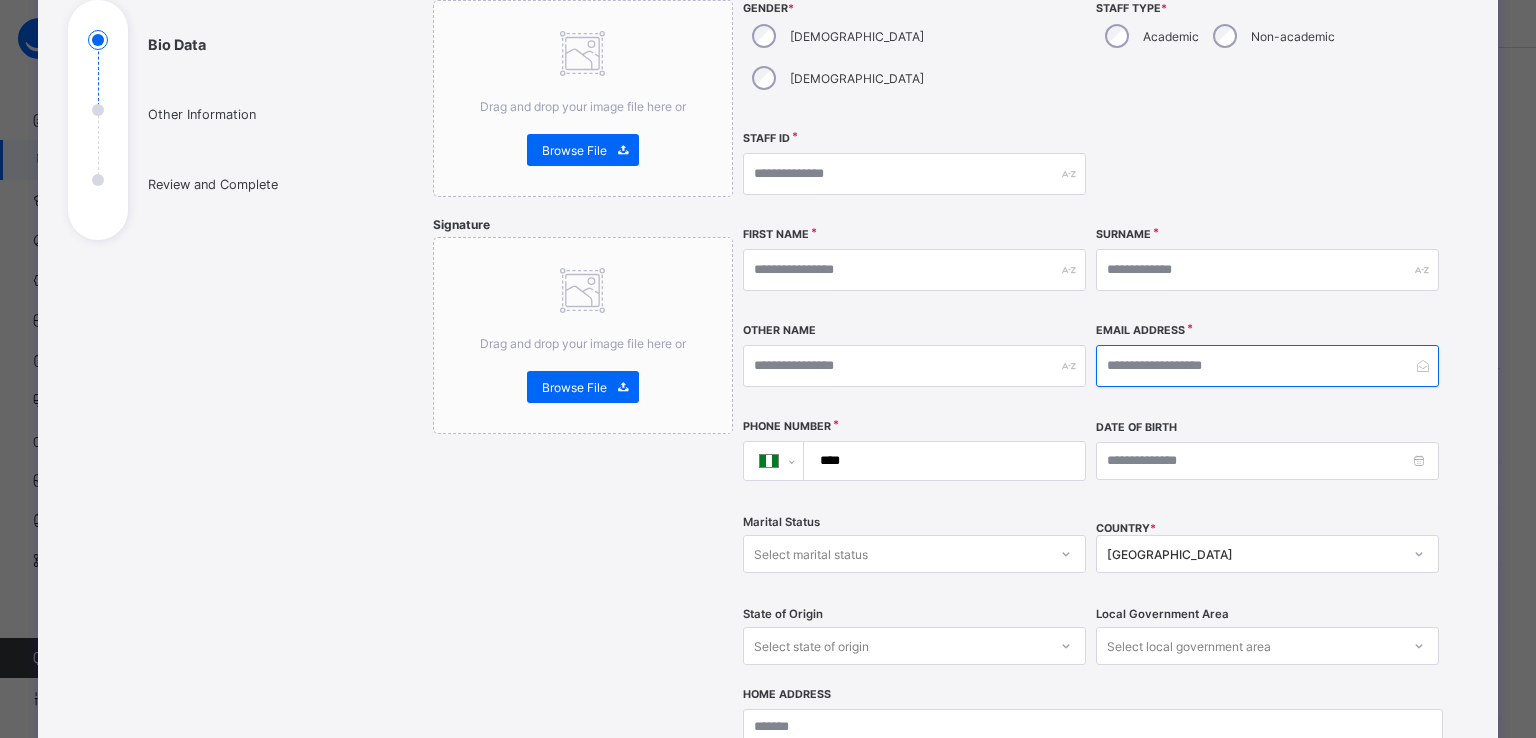click at bounding box center [1267, 366] 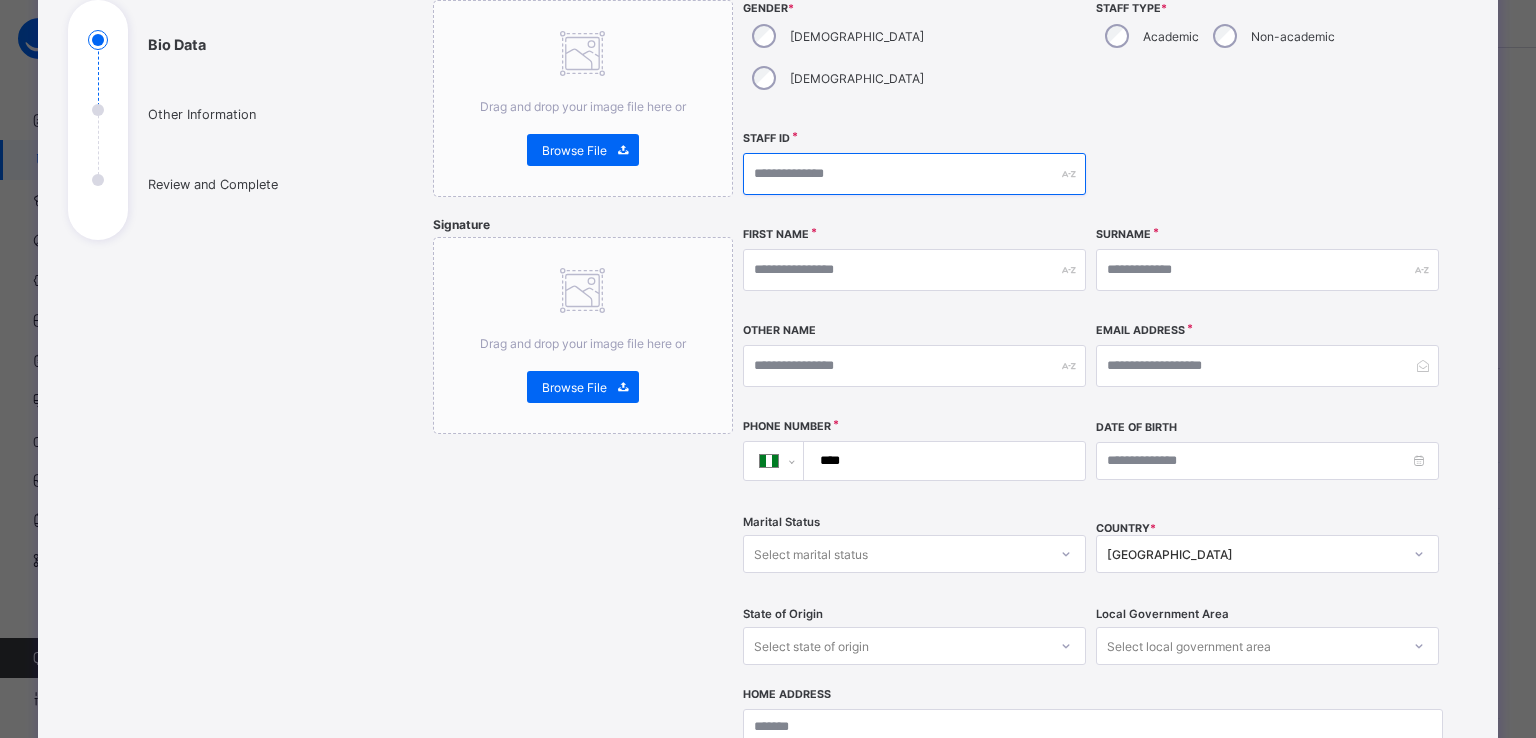 click at bounding box center [914, 174] 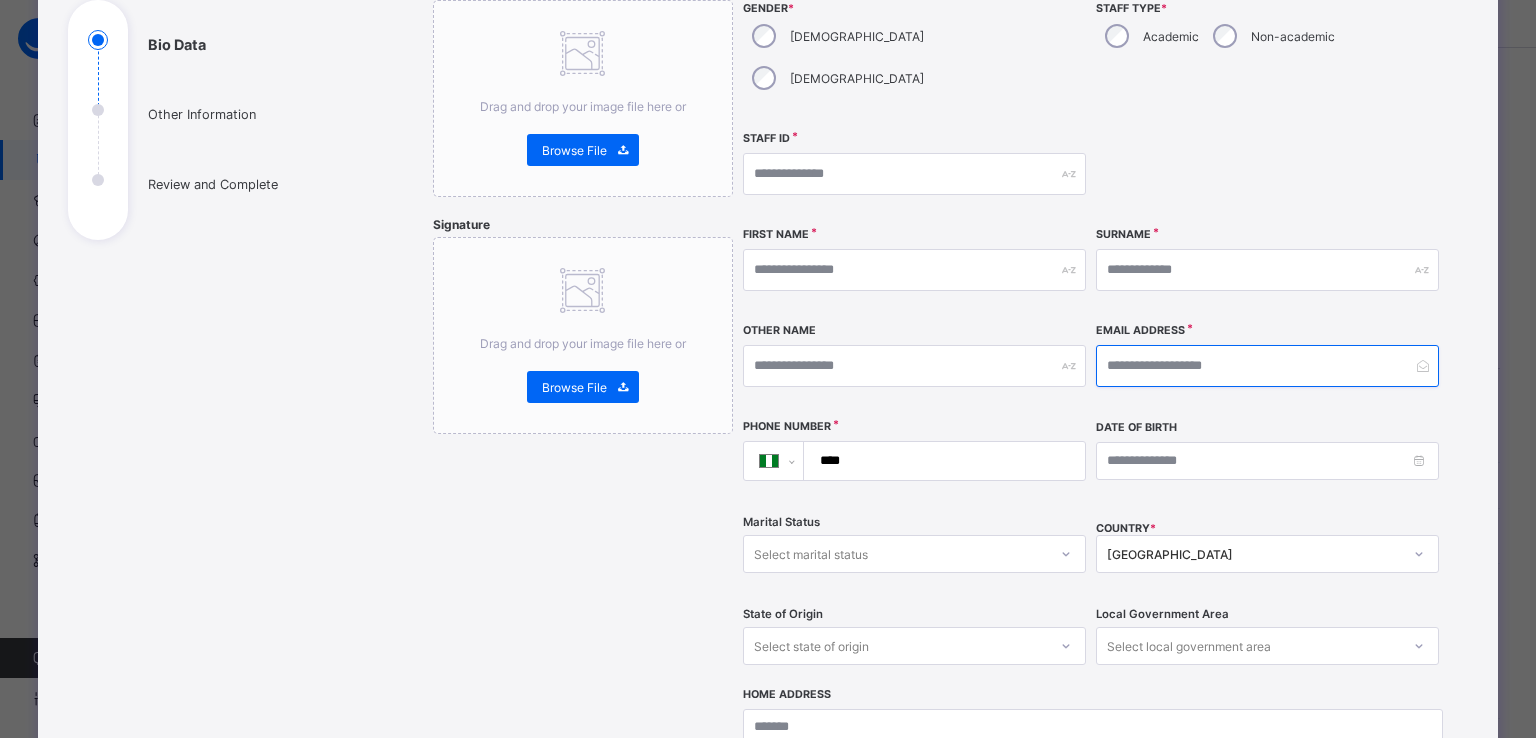 click at bounding box center [1267, 366] 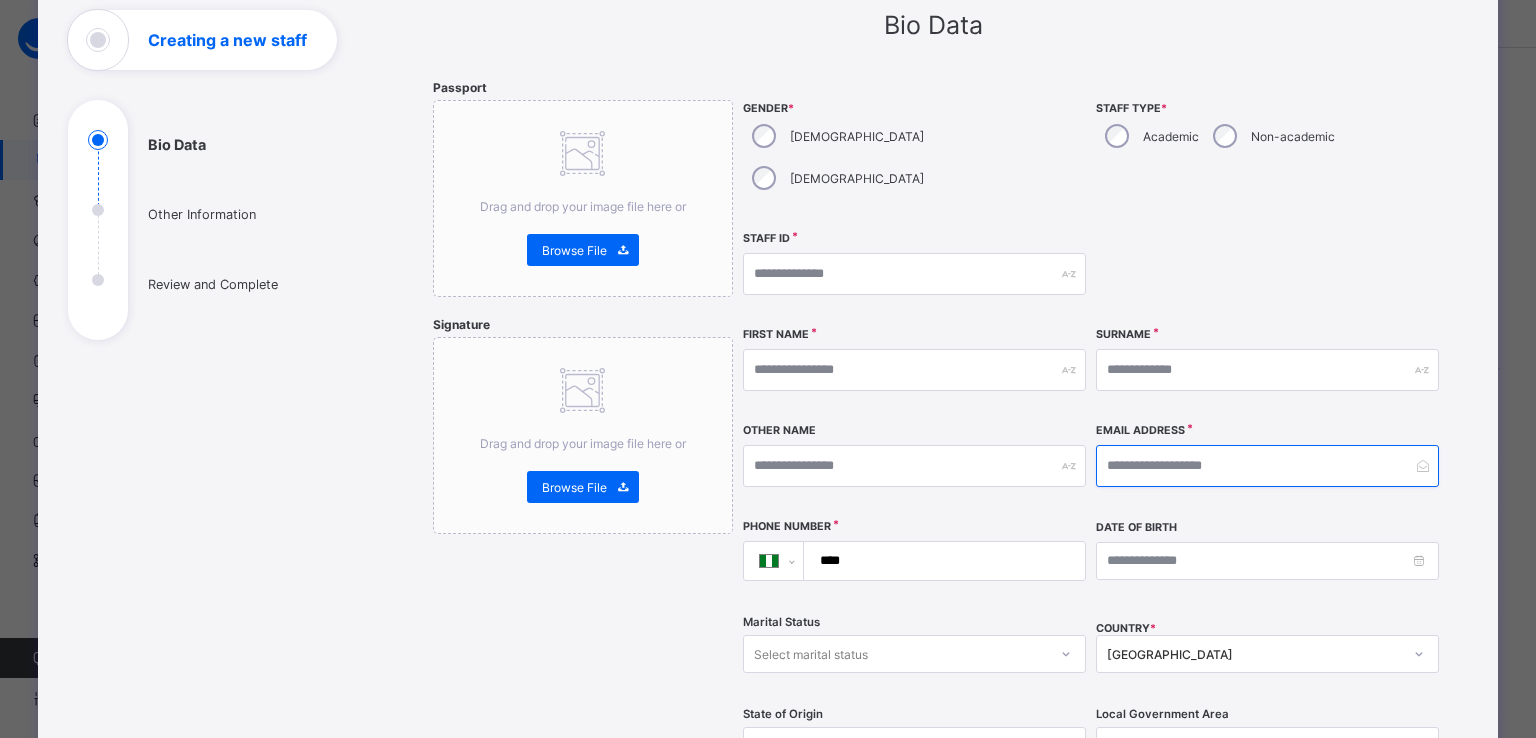 scroll, scrollTop: 18, scrollLeft: 0, axis: vertical 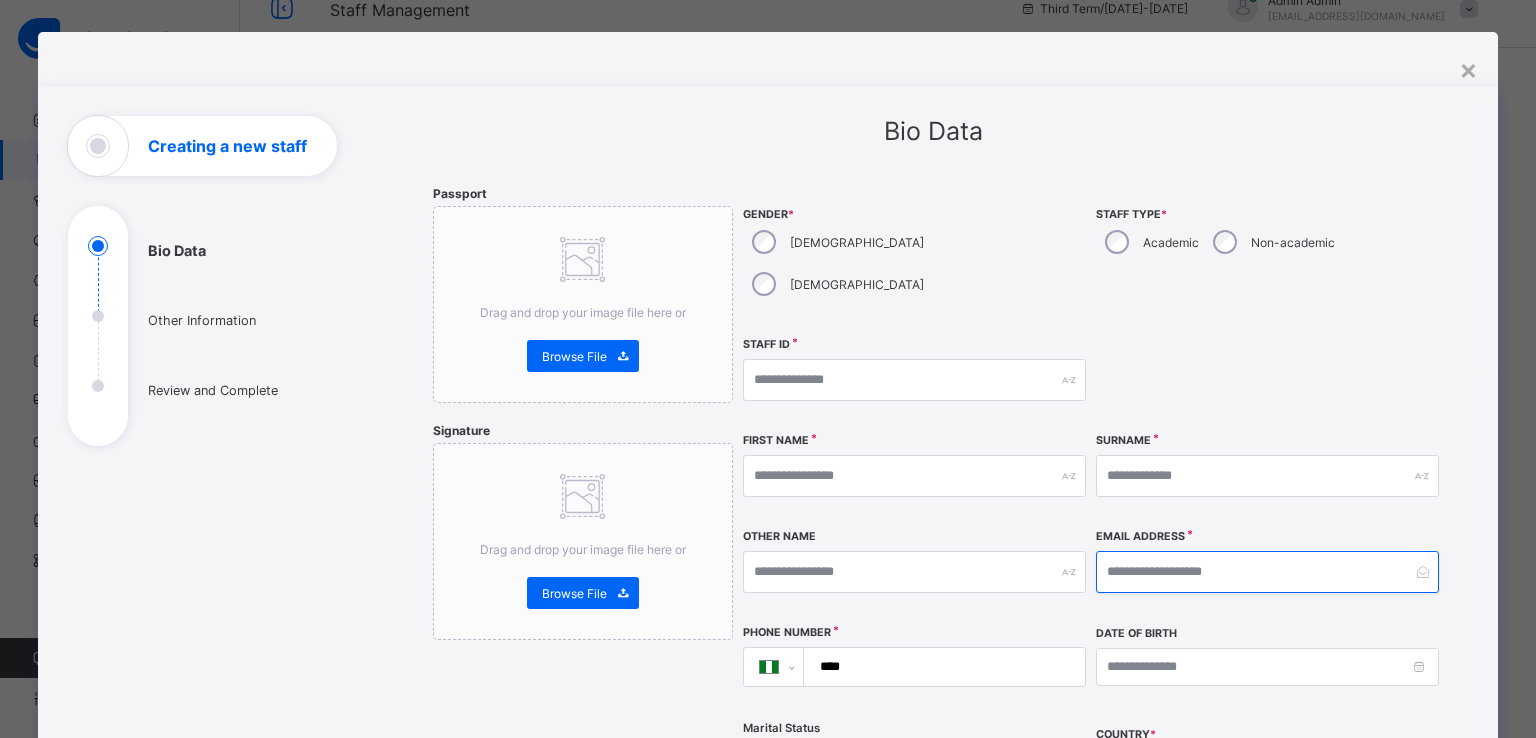 click at bounding box center [1267, 572] 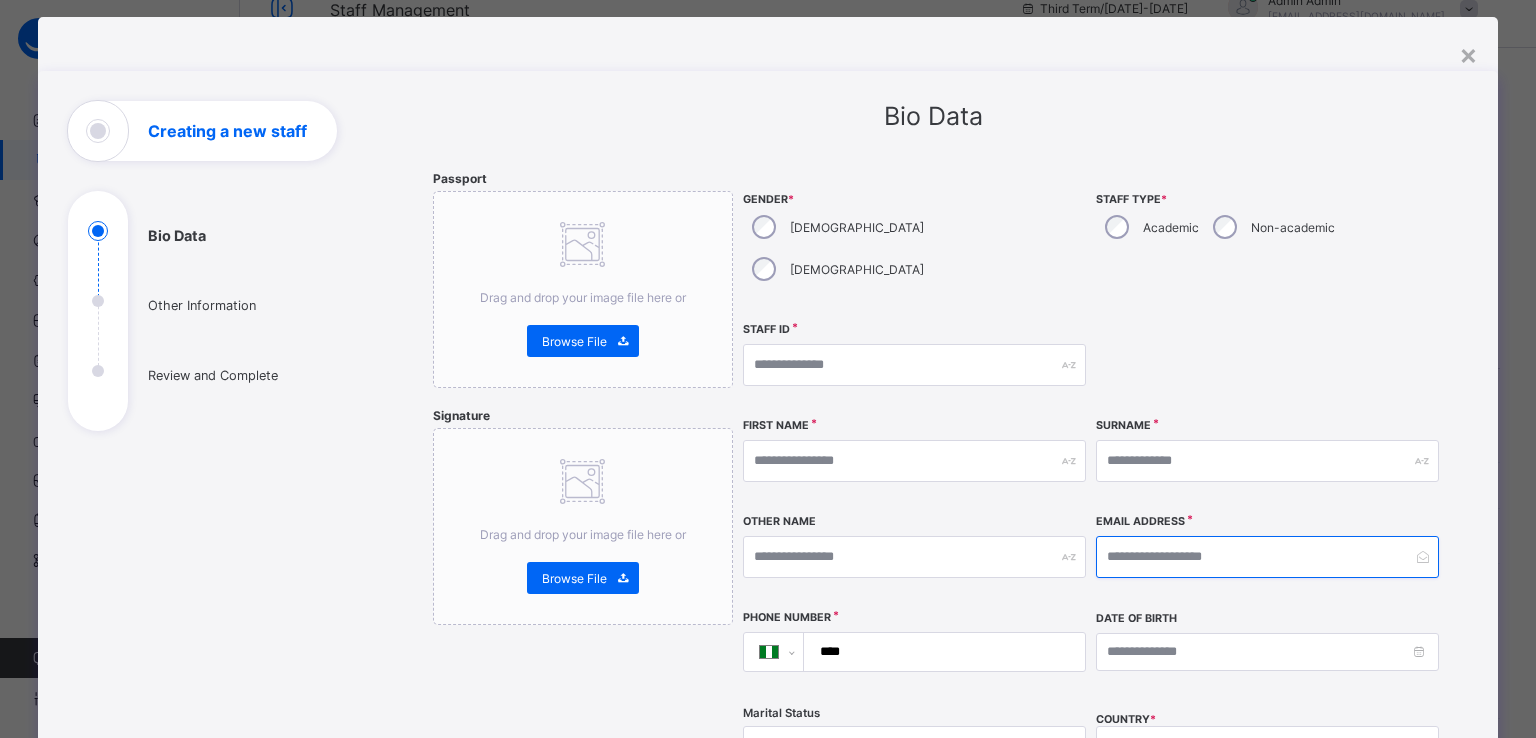 scroll, scrollTop: 32, scrollLeft: 0, axis: vertical 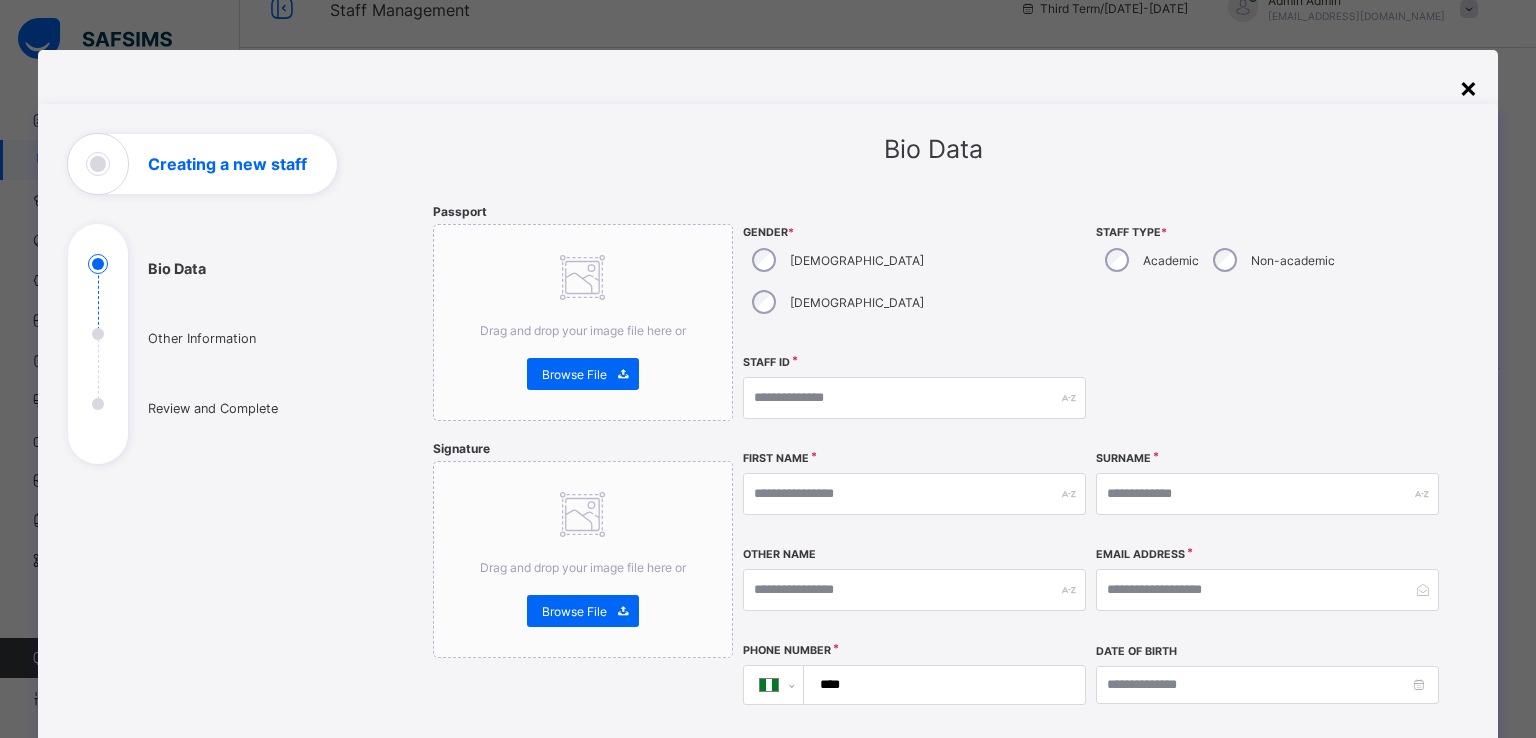 click on "×" at bounding box center (1468, 87) 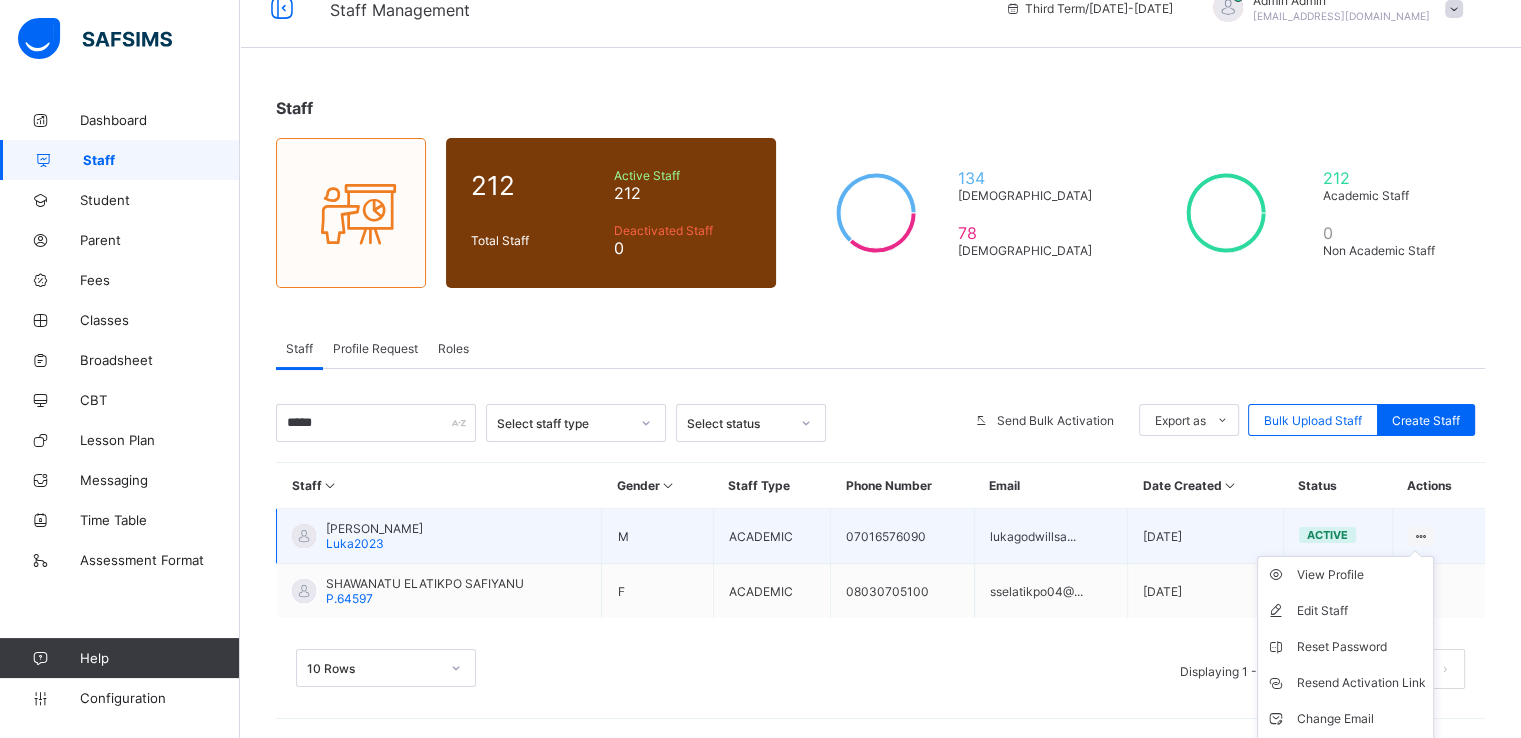 scroll, scrollTop: 66, scrollLeft: 0, axis: vertical 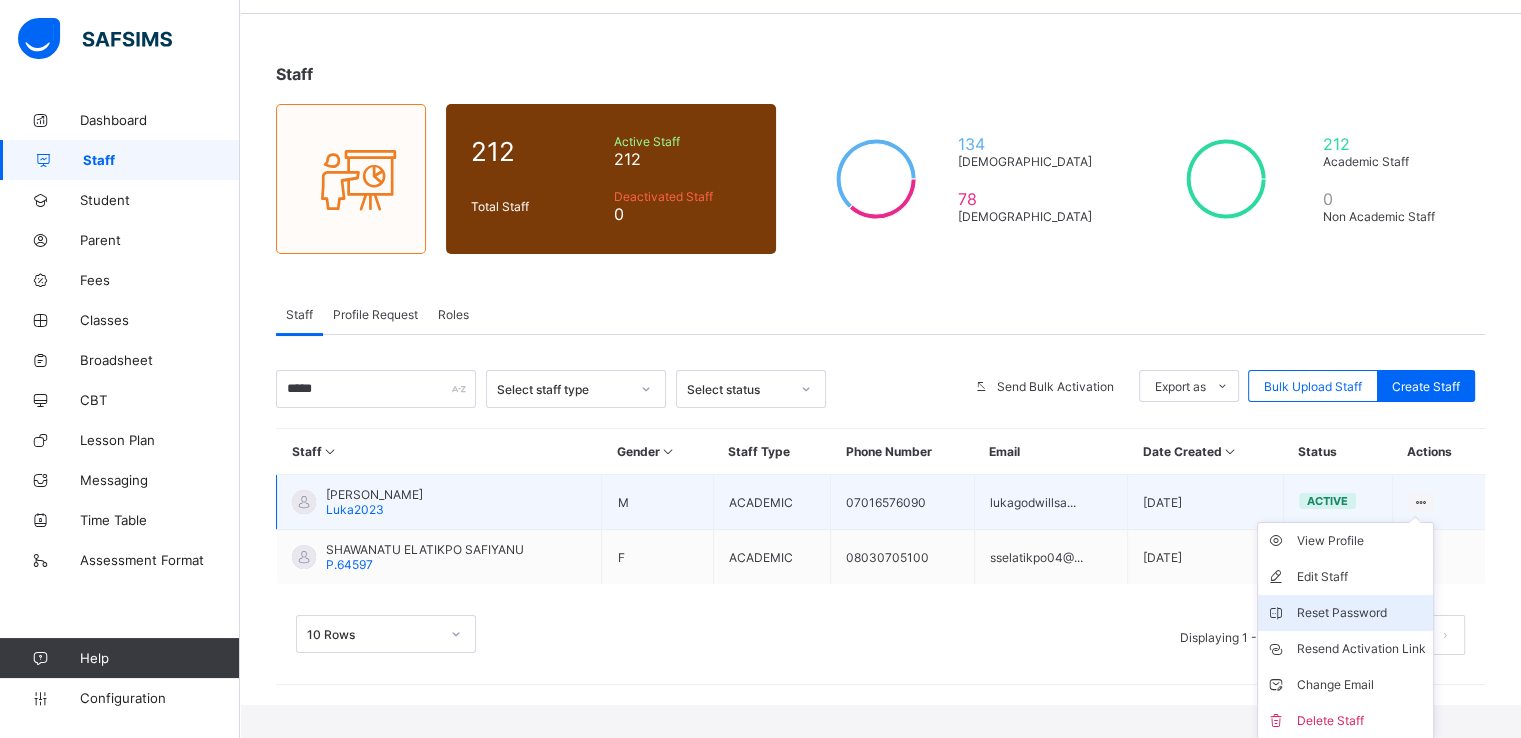 click on "Reset Password" at bounding box center (1360, 613) 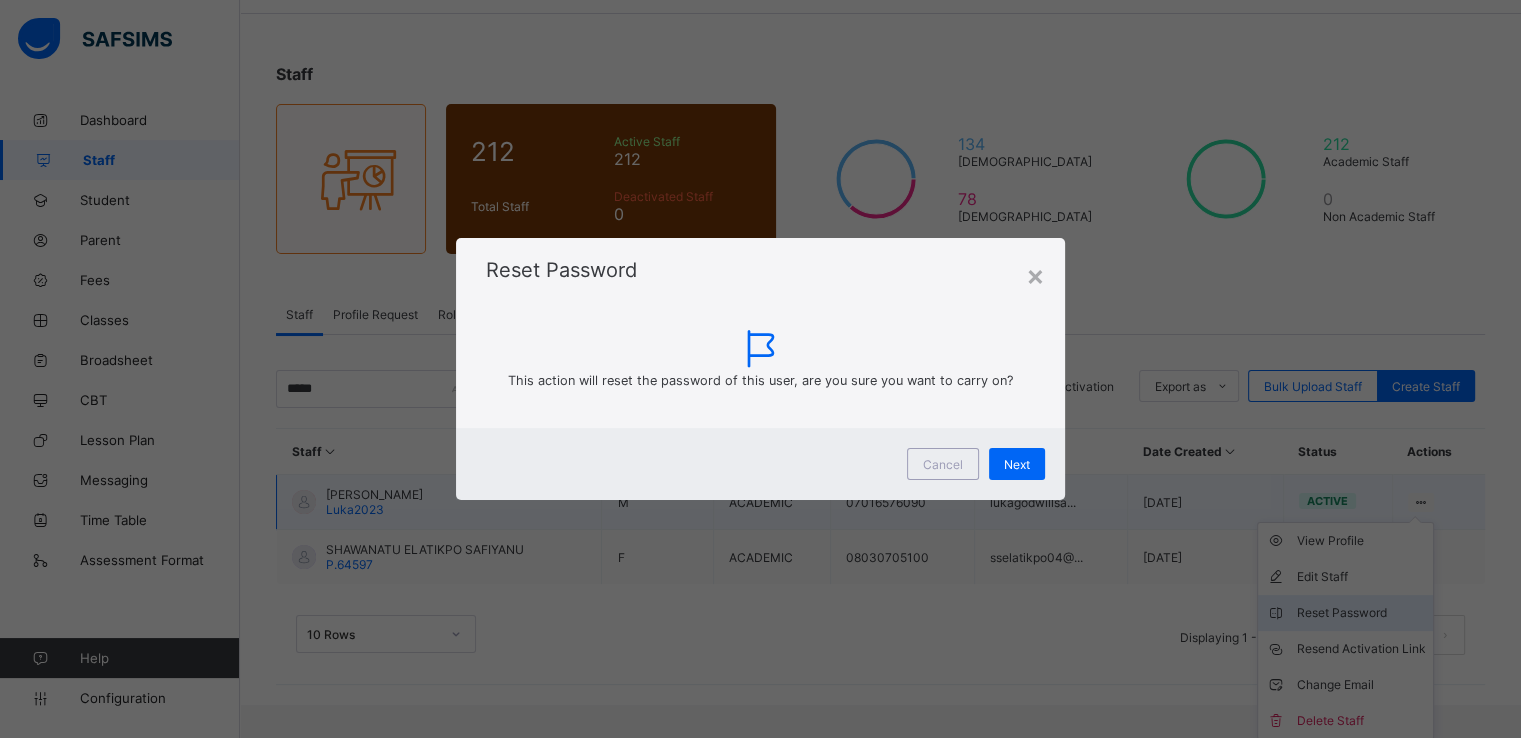 scroll, scrollTop: 32, scrollLeft: 0, axis: vertical 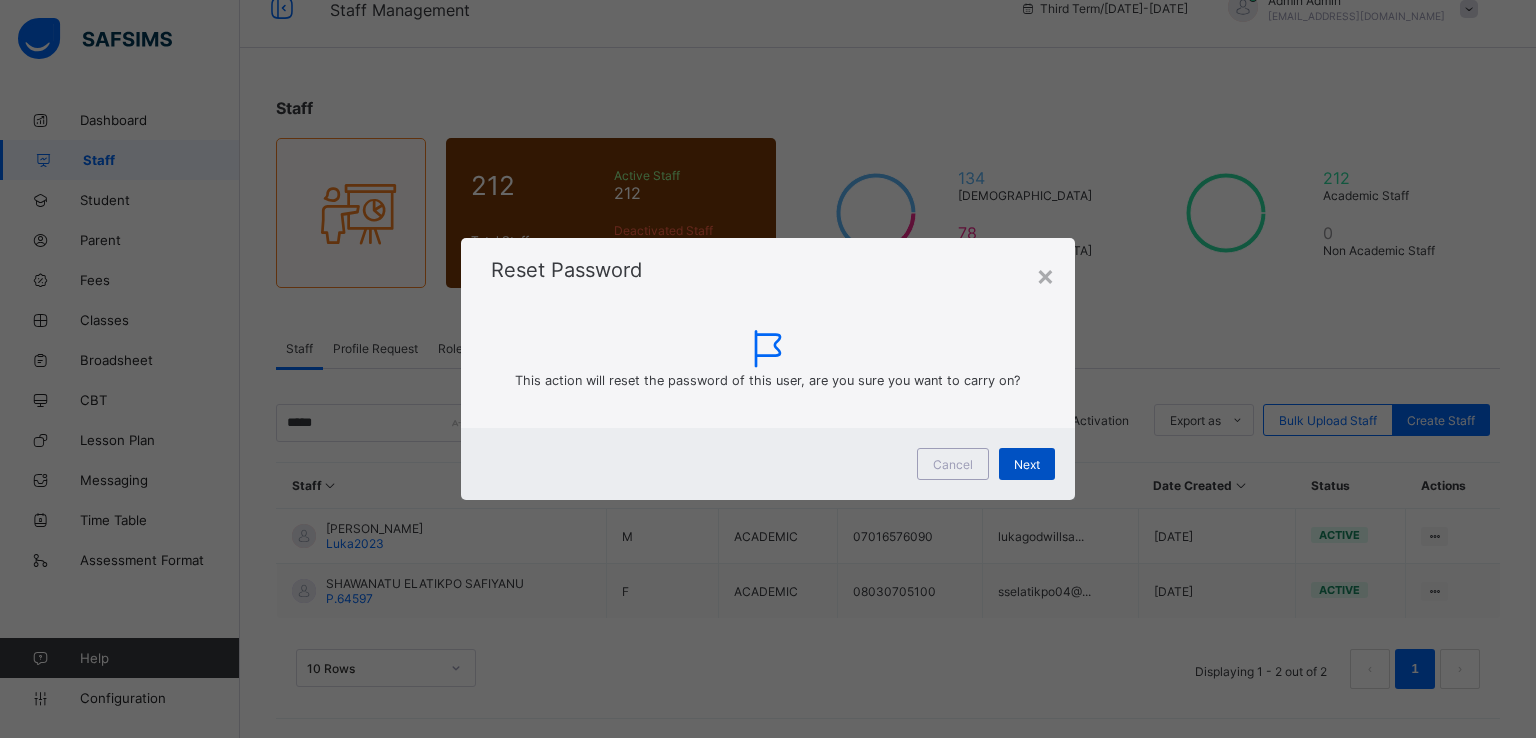 click on "Next" at bounding box center [1027, 464] 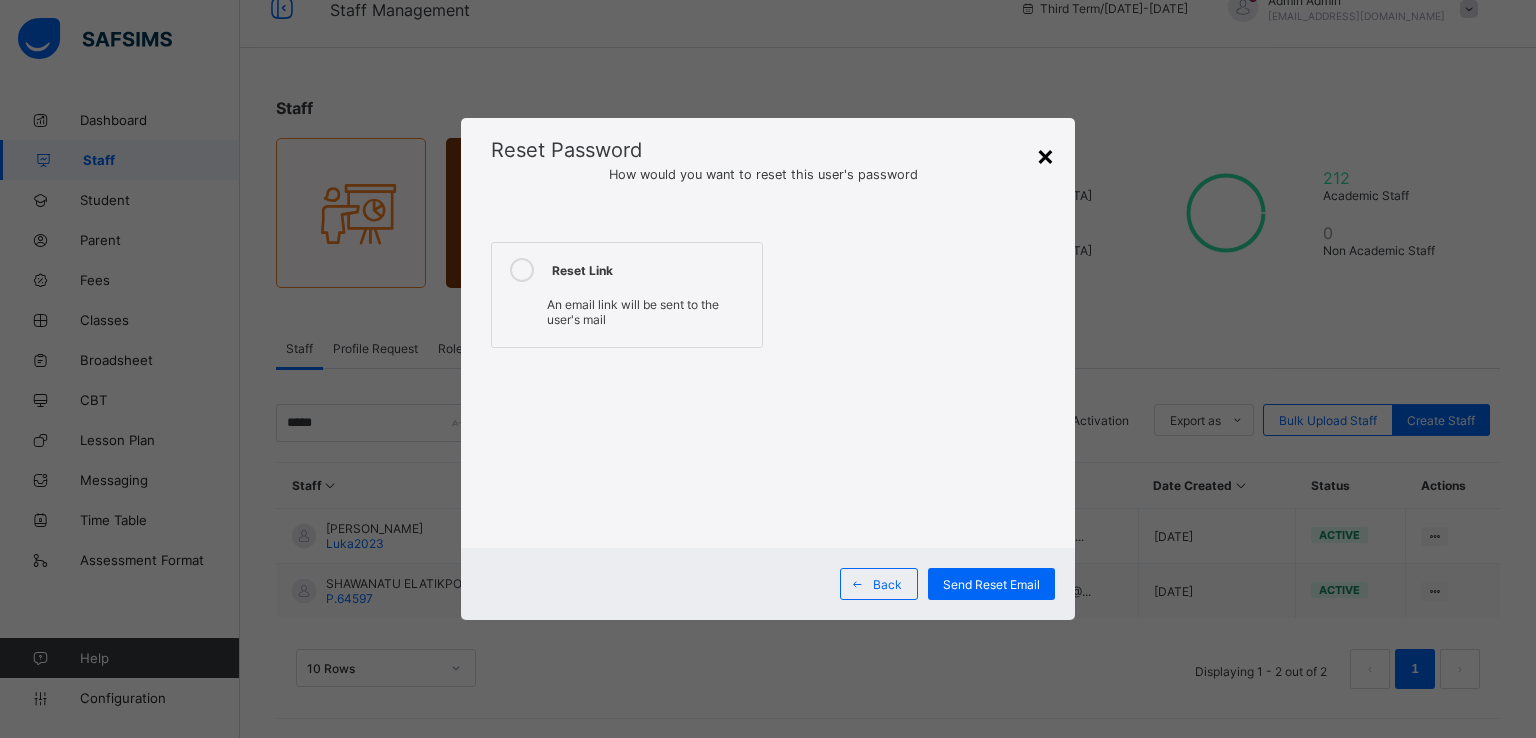 click on "×" at bounding box center [1045, 155] 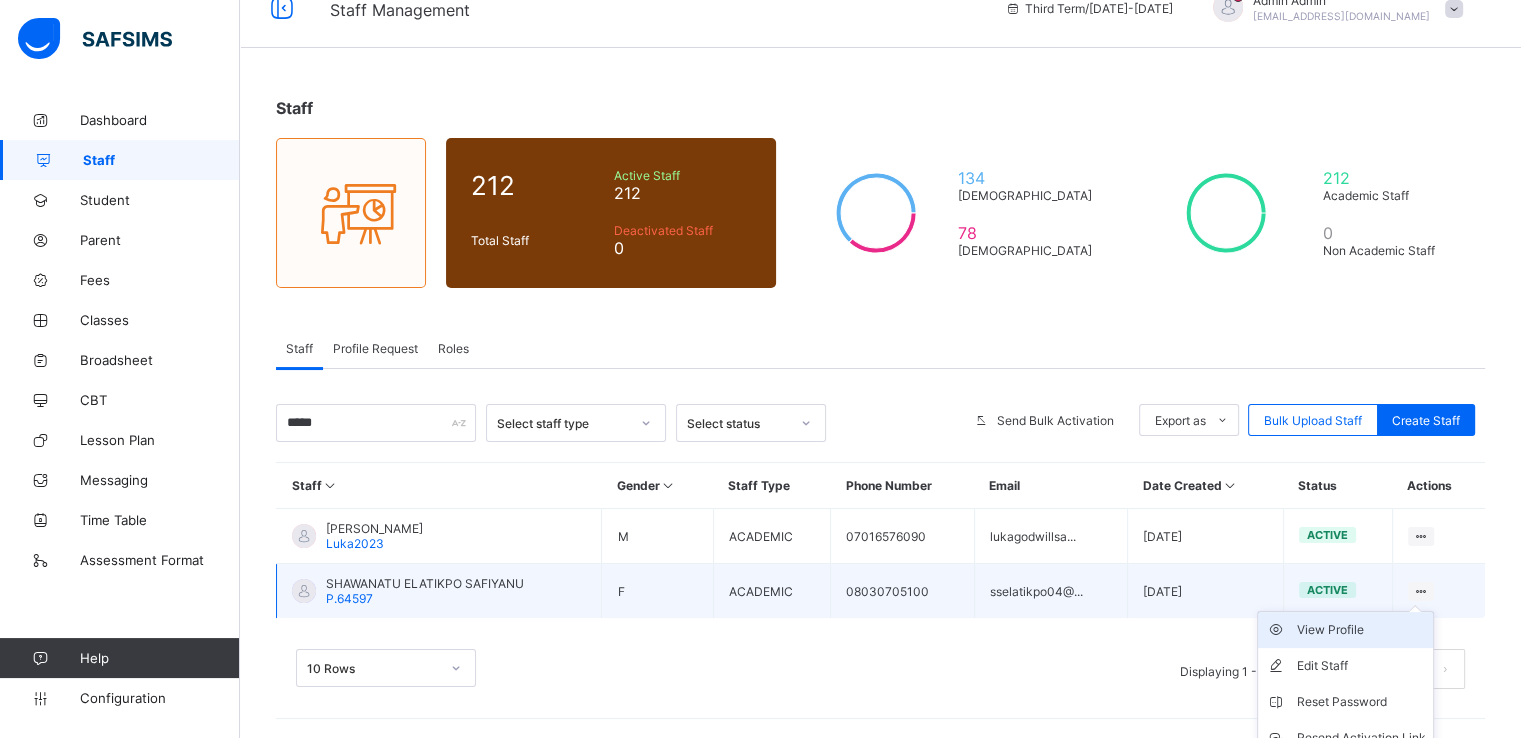 scroll, scrollTop: 66, scrollLeft: 0, axis: vertical 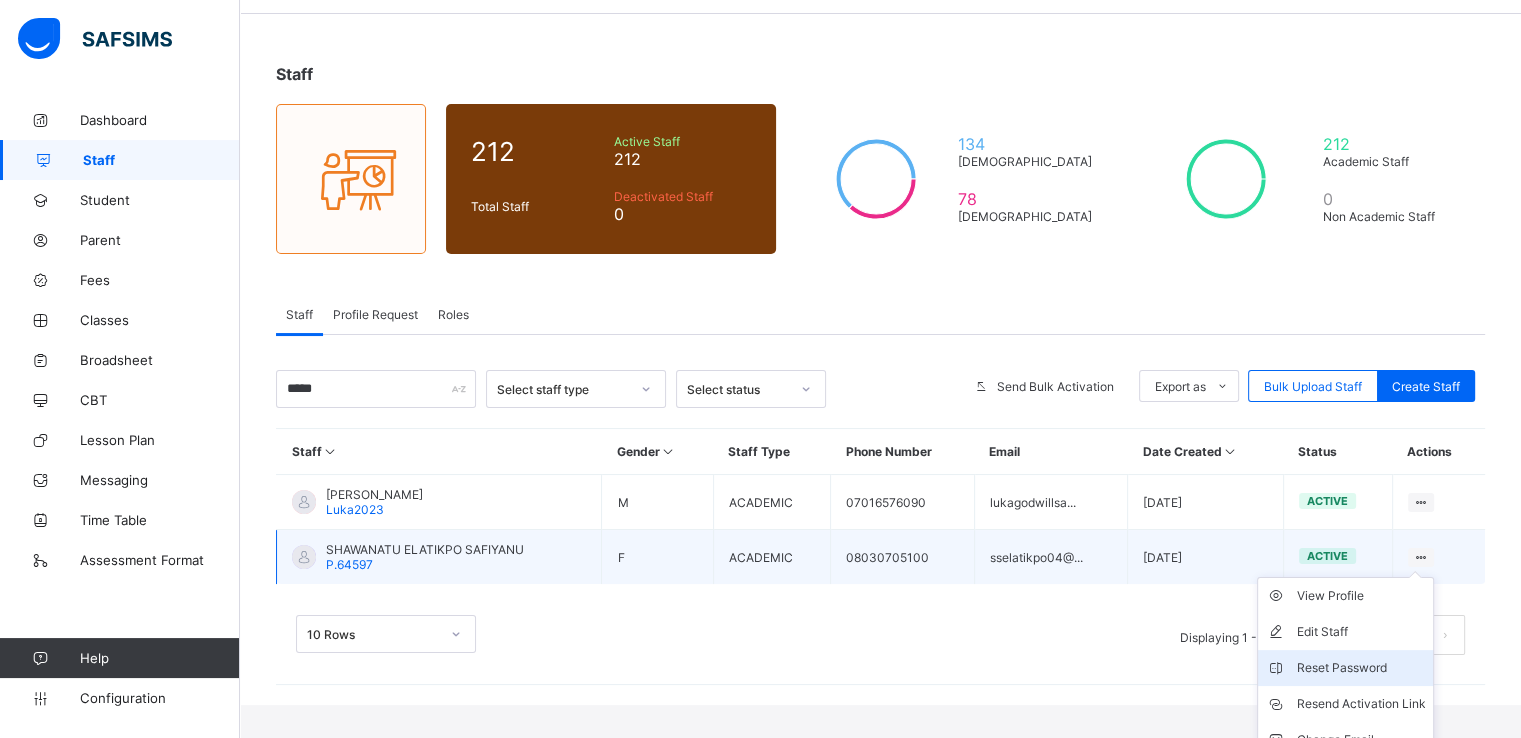 click on "Reset Password" at bounding box center [1360, 668] 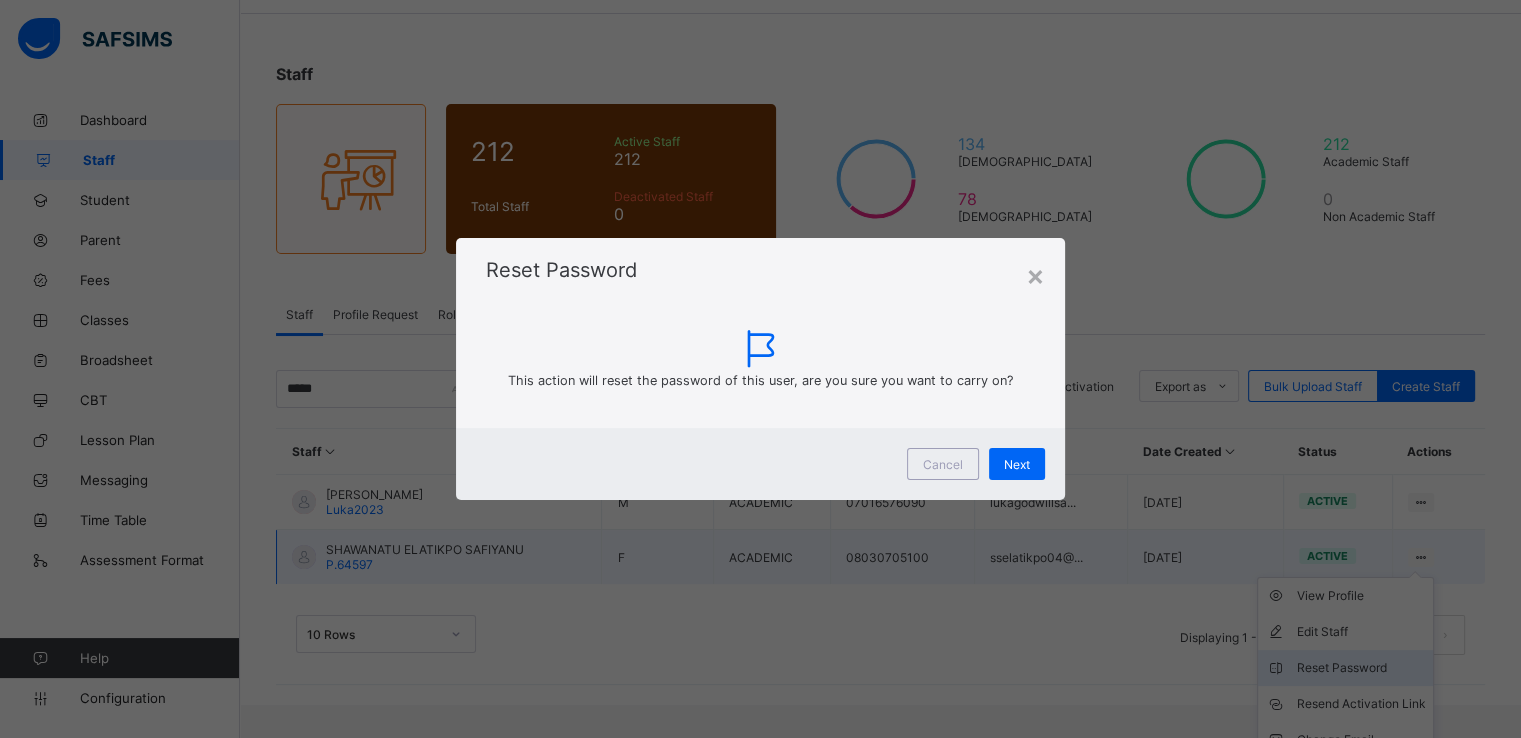 scroll, scrollTop: 32, scrollLeft: 0, axis: vertical 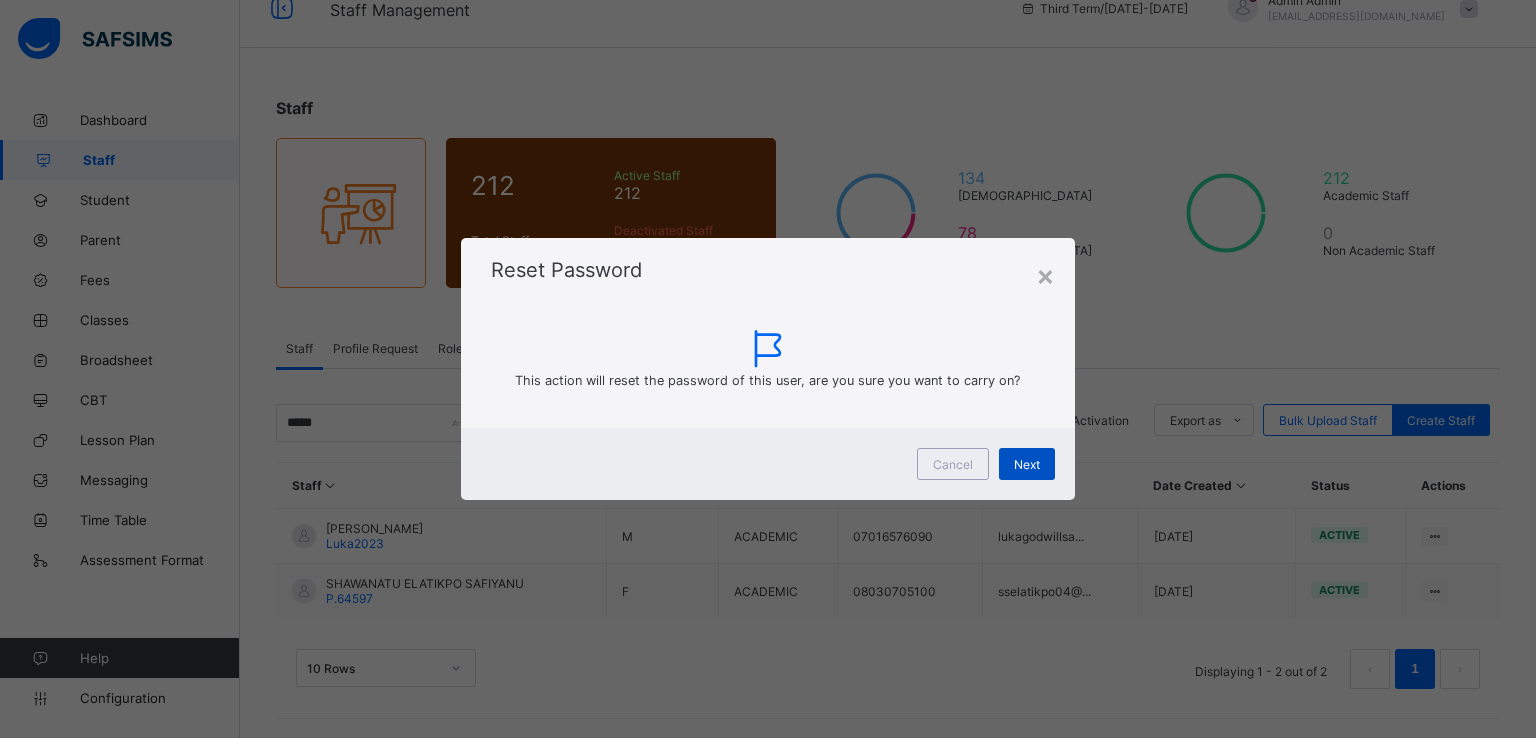 click on "Next" at bounding box center [1027, 464] 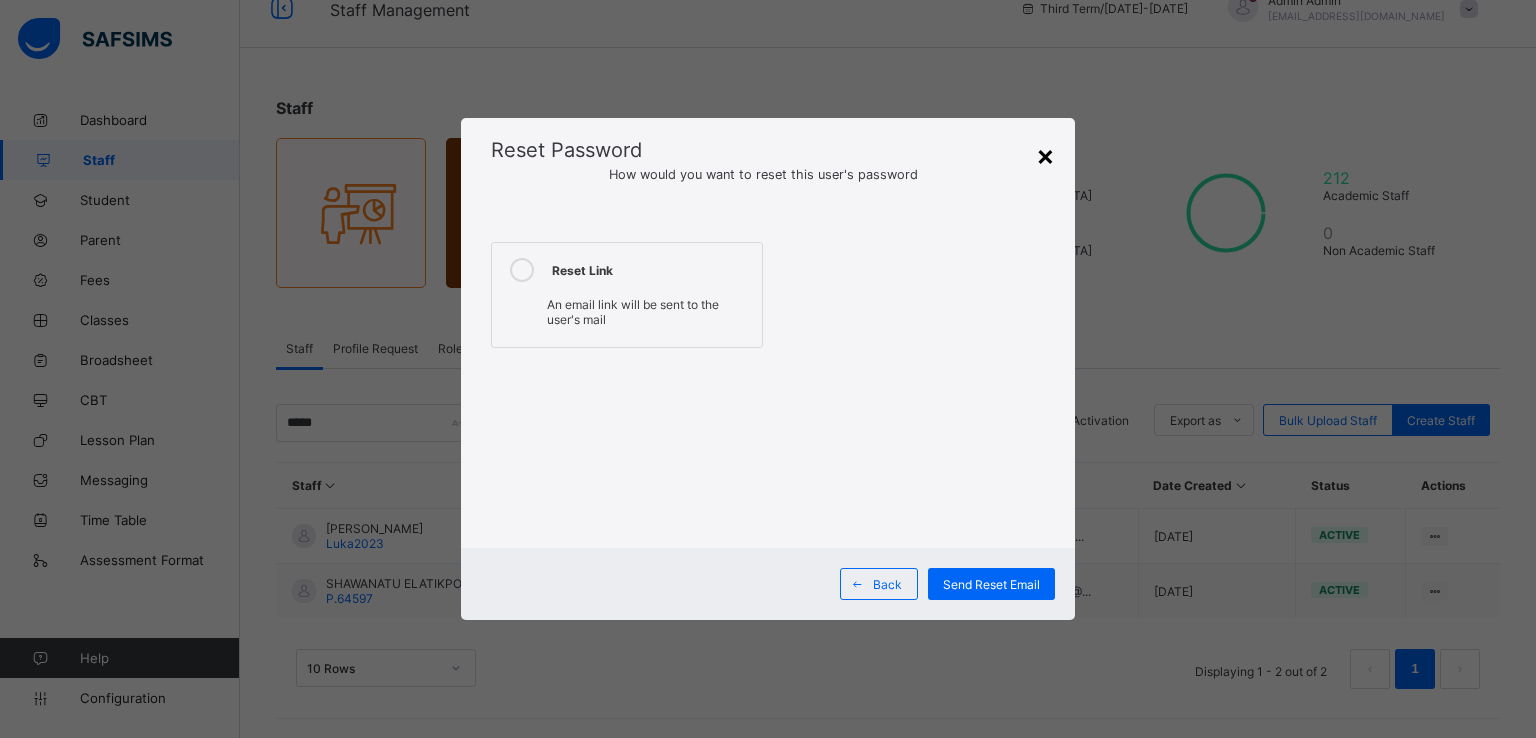 click on "×" at bounding box center (1045, 155) 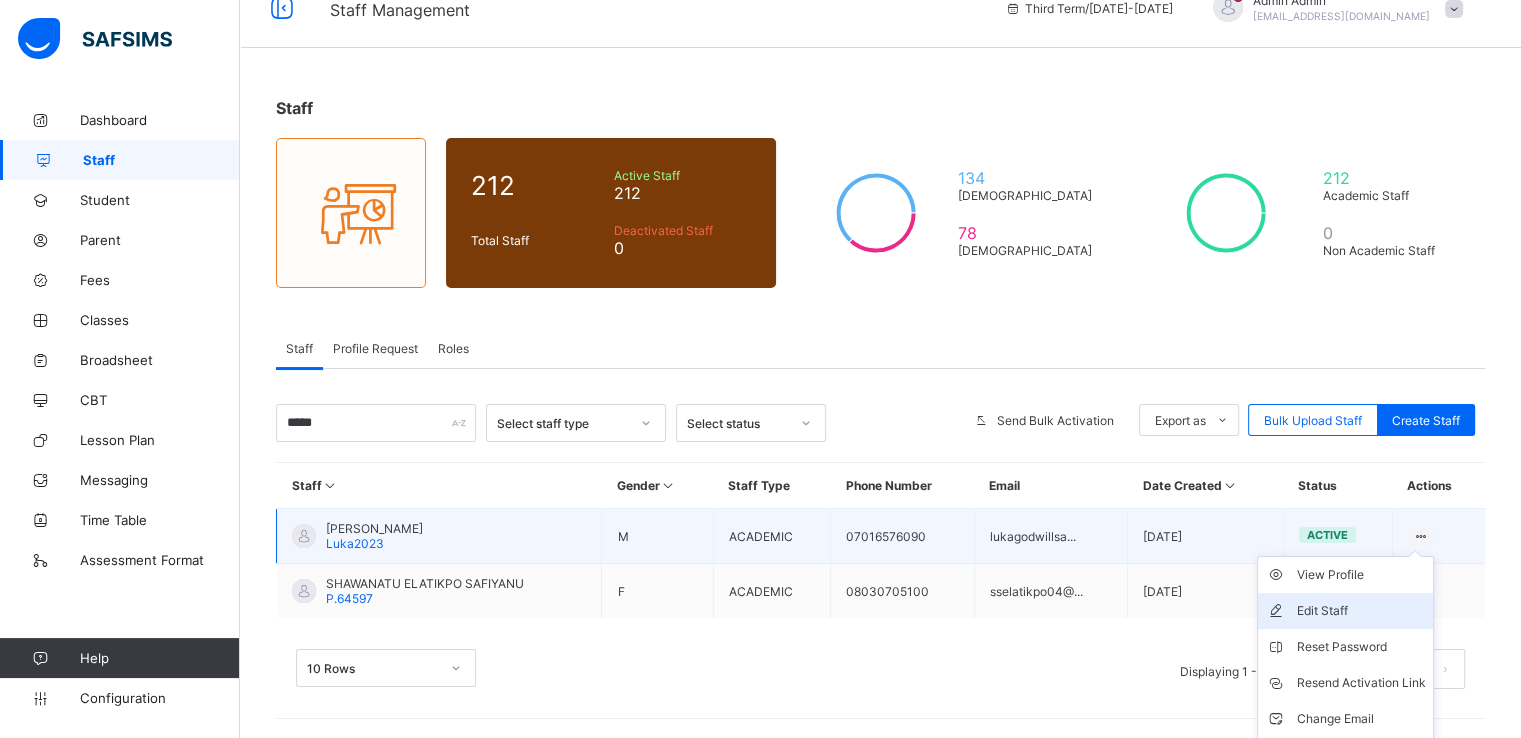 scroll, scrollTop: 66, scrollLeft: 0, axis: vertical 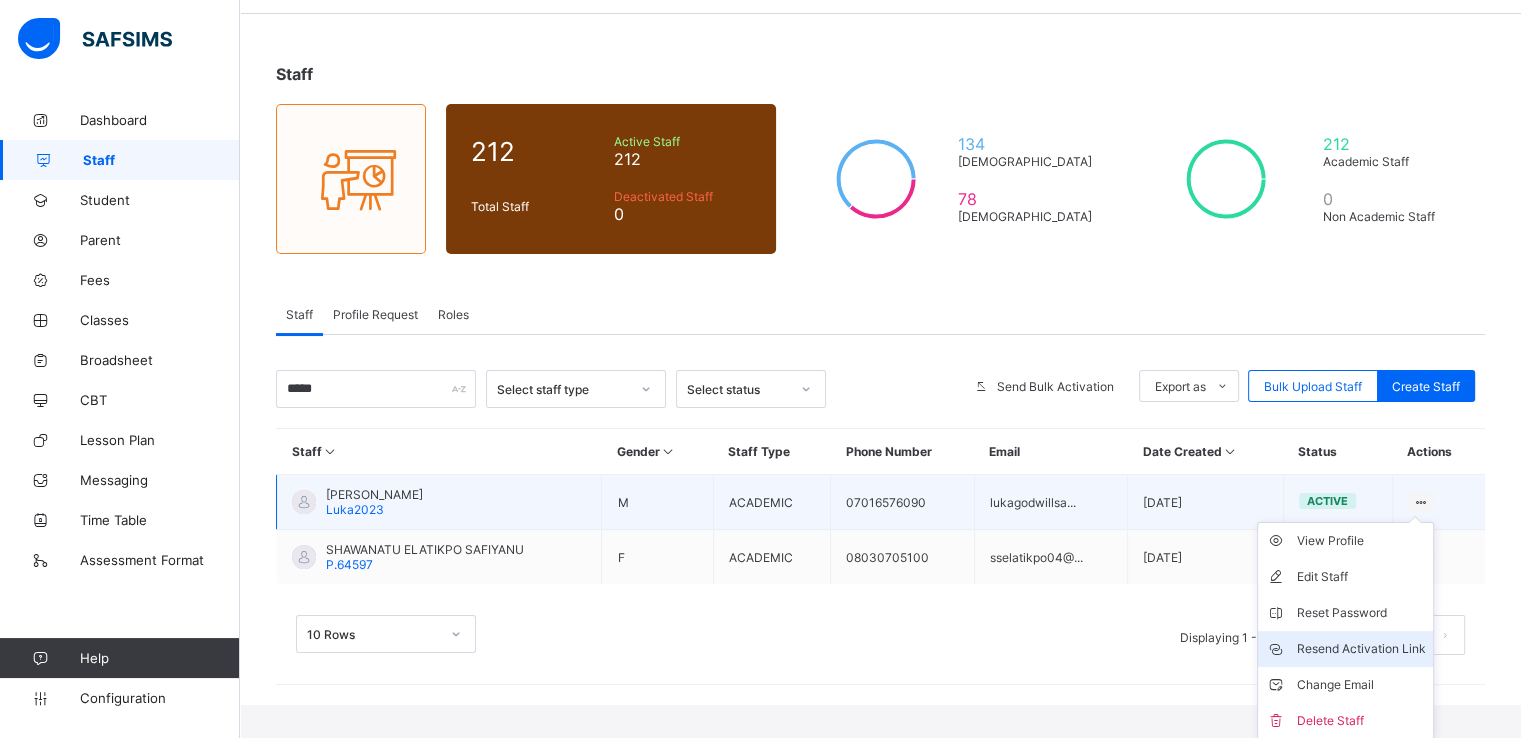 click on "Resend Activation Link" at bounding box center (1360, 649) 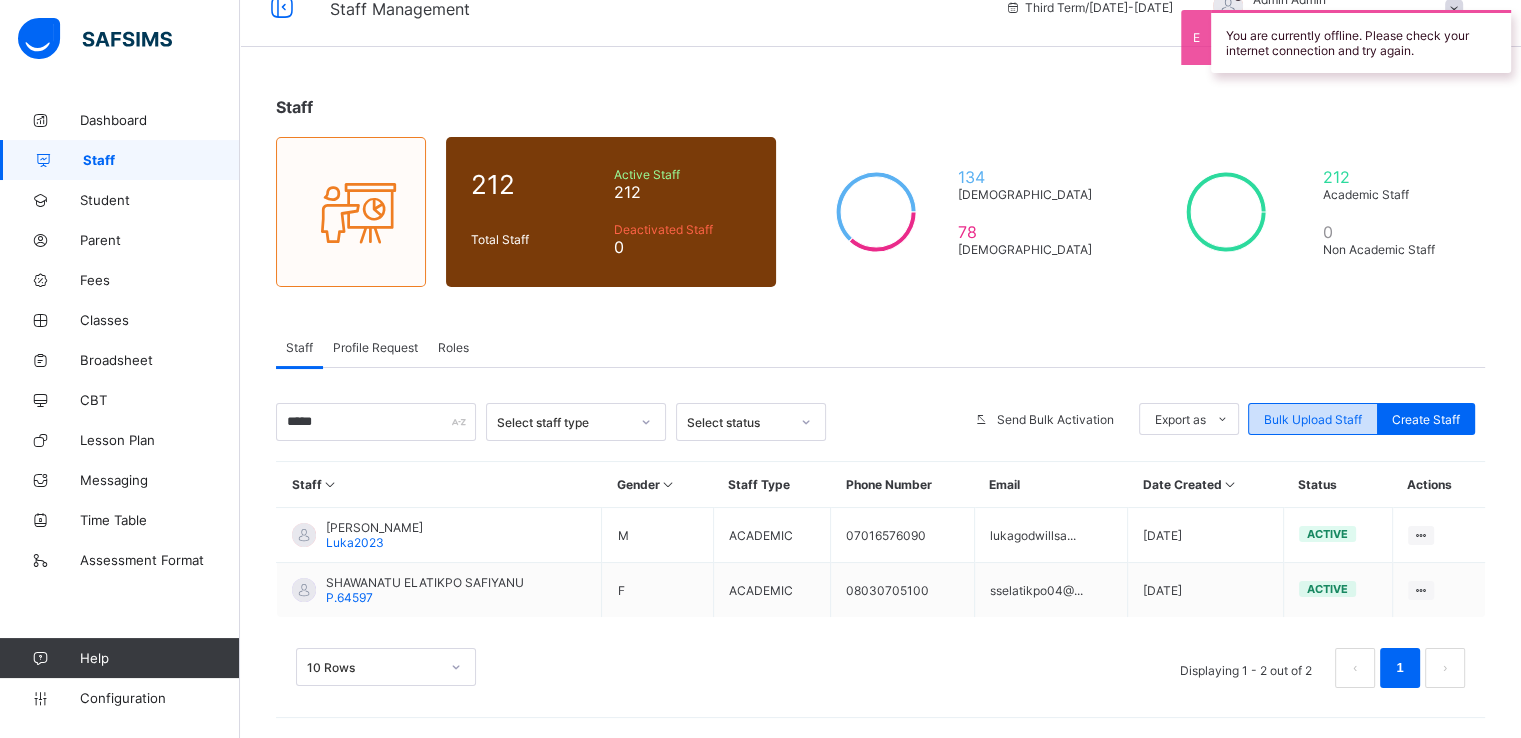 scroll, scrollTop: 32, scrollLeft: 0, axis: vertical 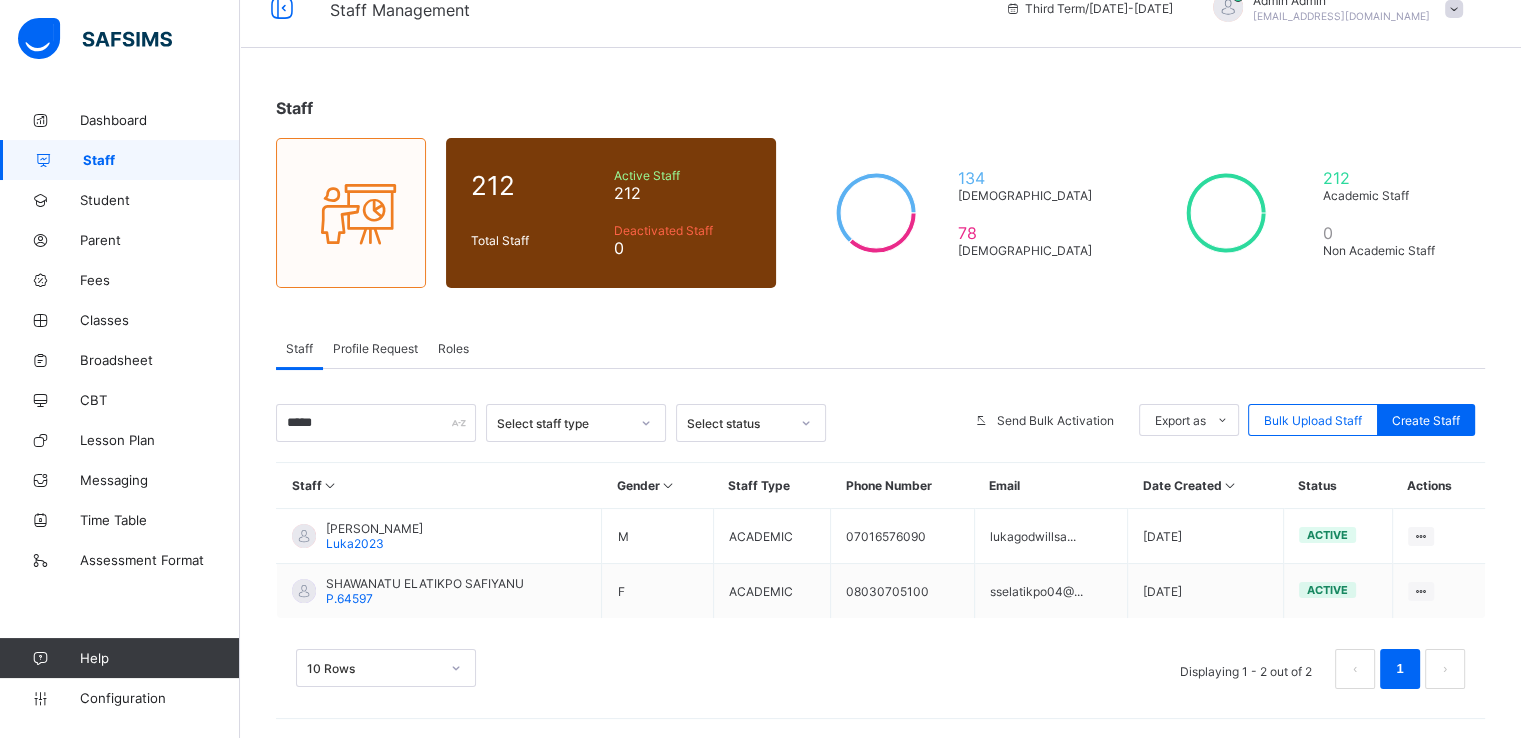 click on "10 Rows Displaying 1 - 2 out of 2 1" at bounding box center (880, 669) 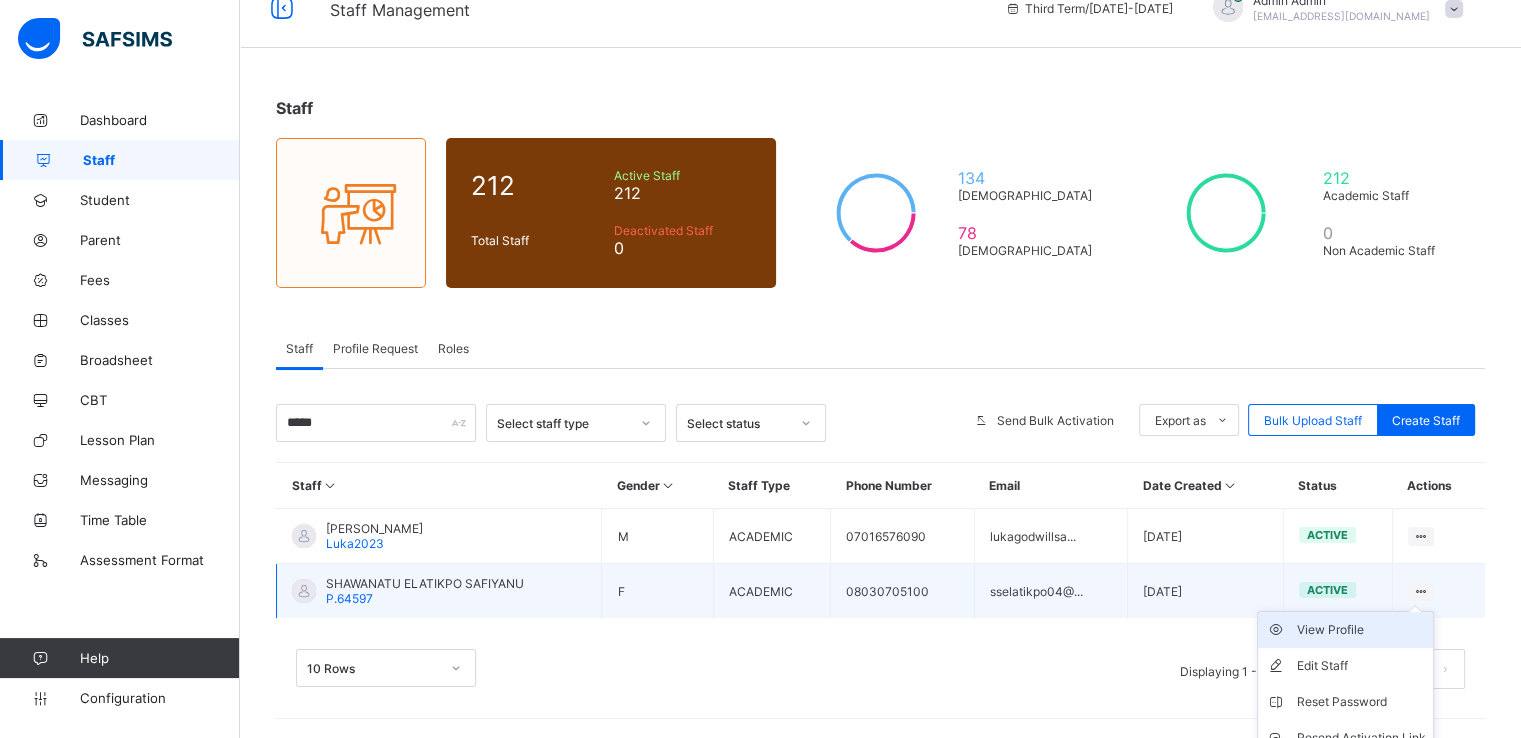 scroll, scrollTop: 66, scrollLeft: 0, axis: vertical 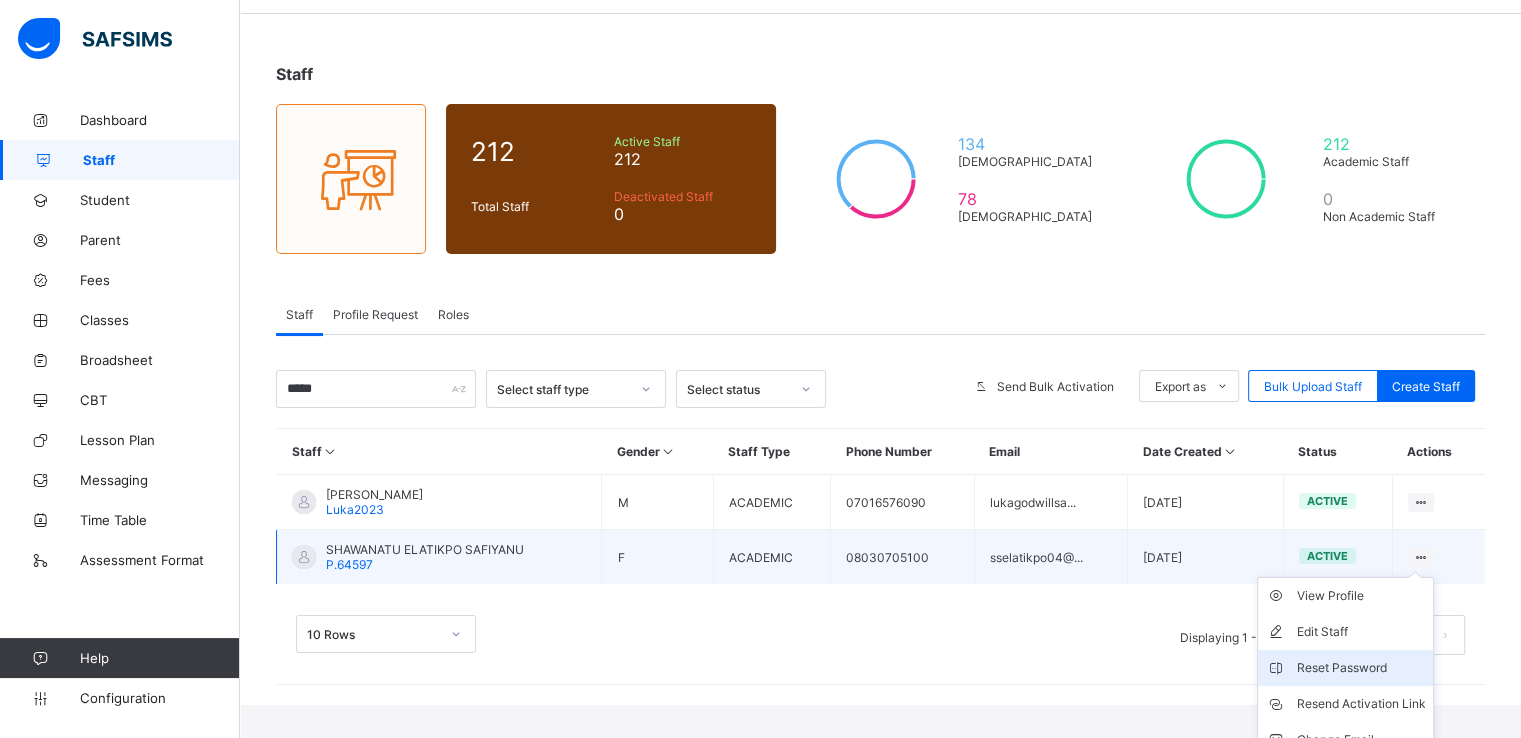 click on "Reset Password" at bounding box center [1360, 668] 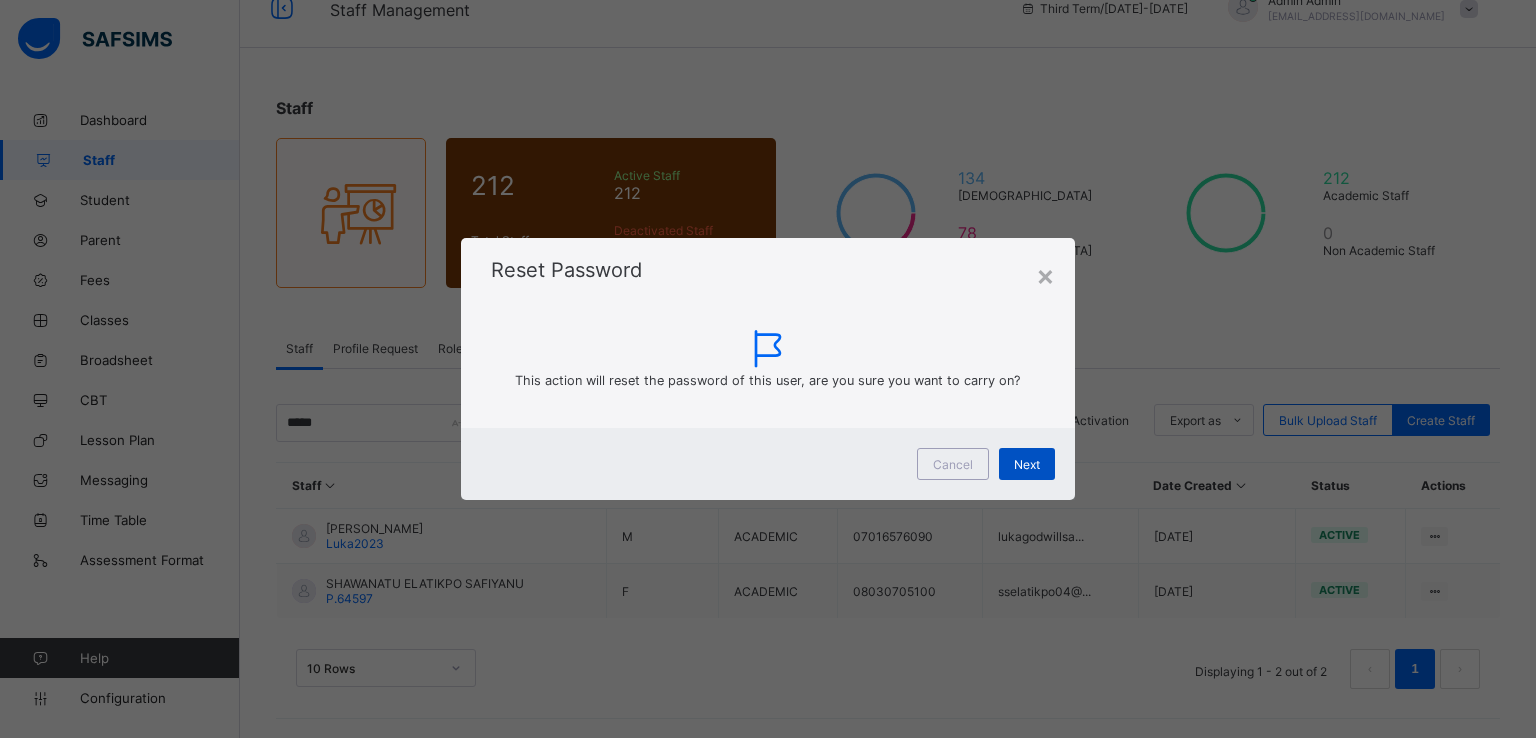 click on "Next" at bounding box center (1027, 464) 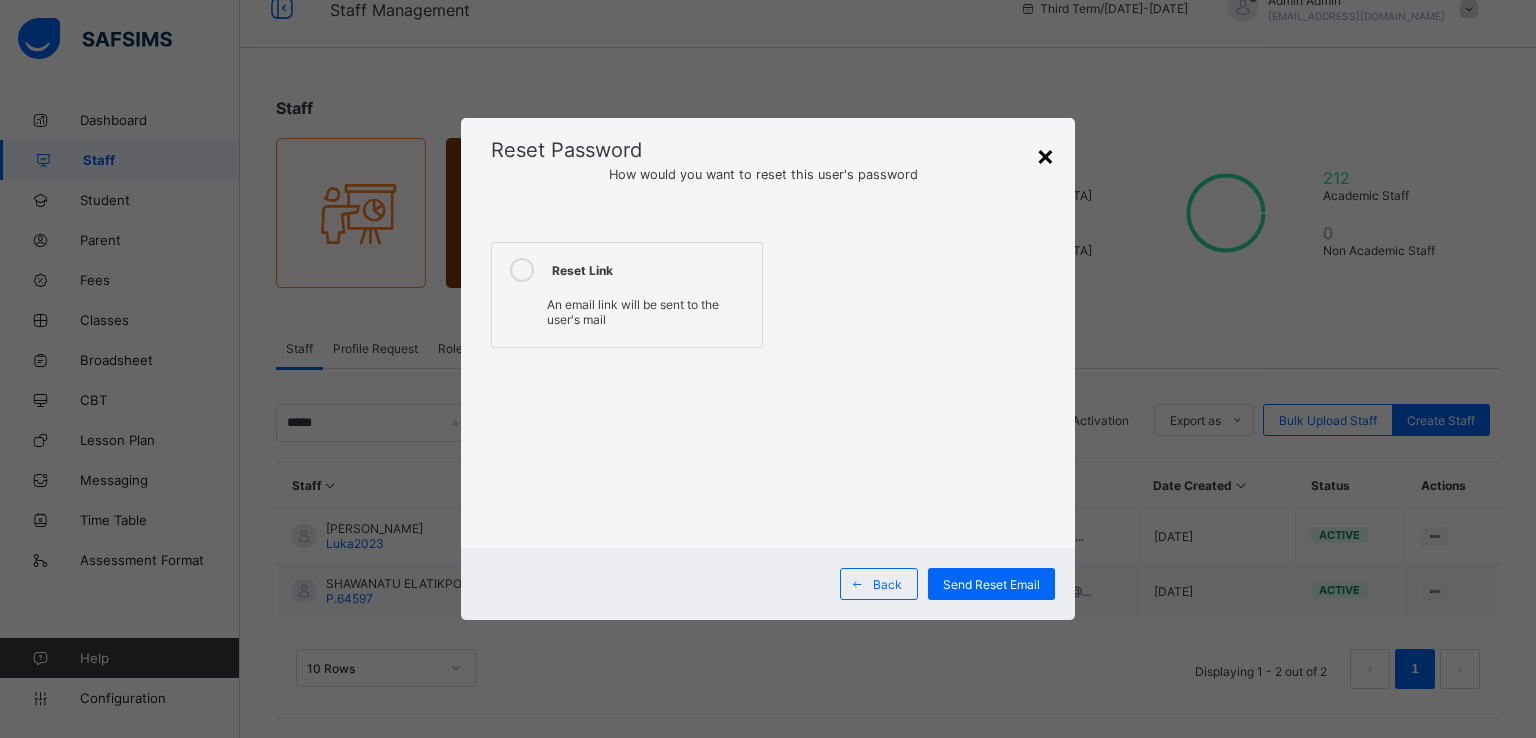 click on "×" at bounding box center [1045, 155] 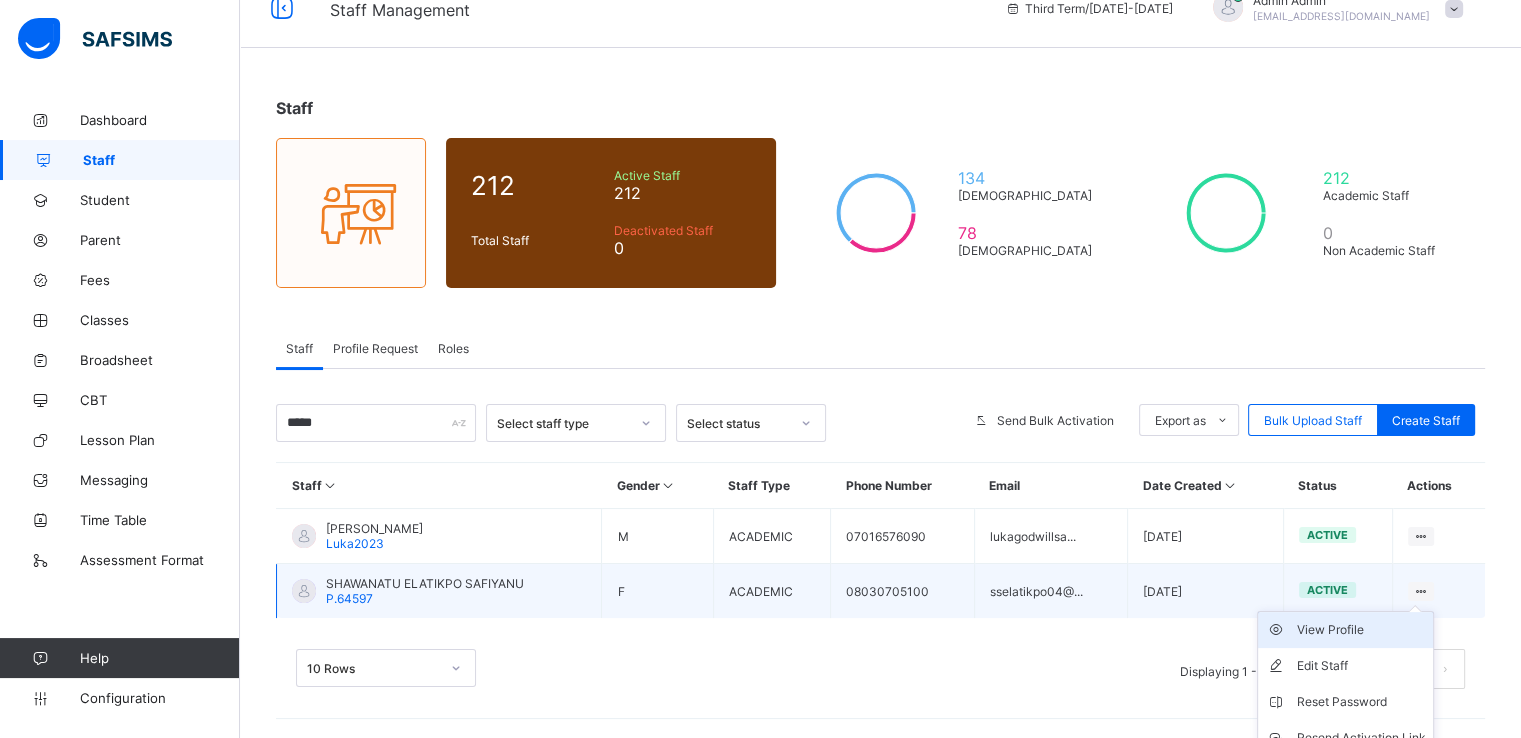 scroll, scrollTop: 66, scrollLeft: 0, axis: vertical 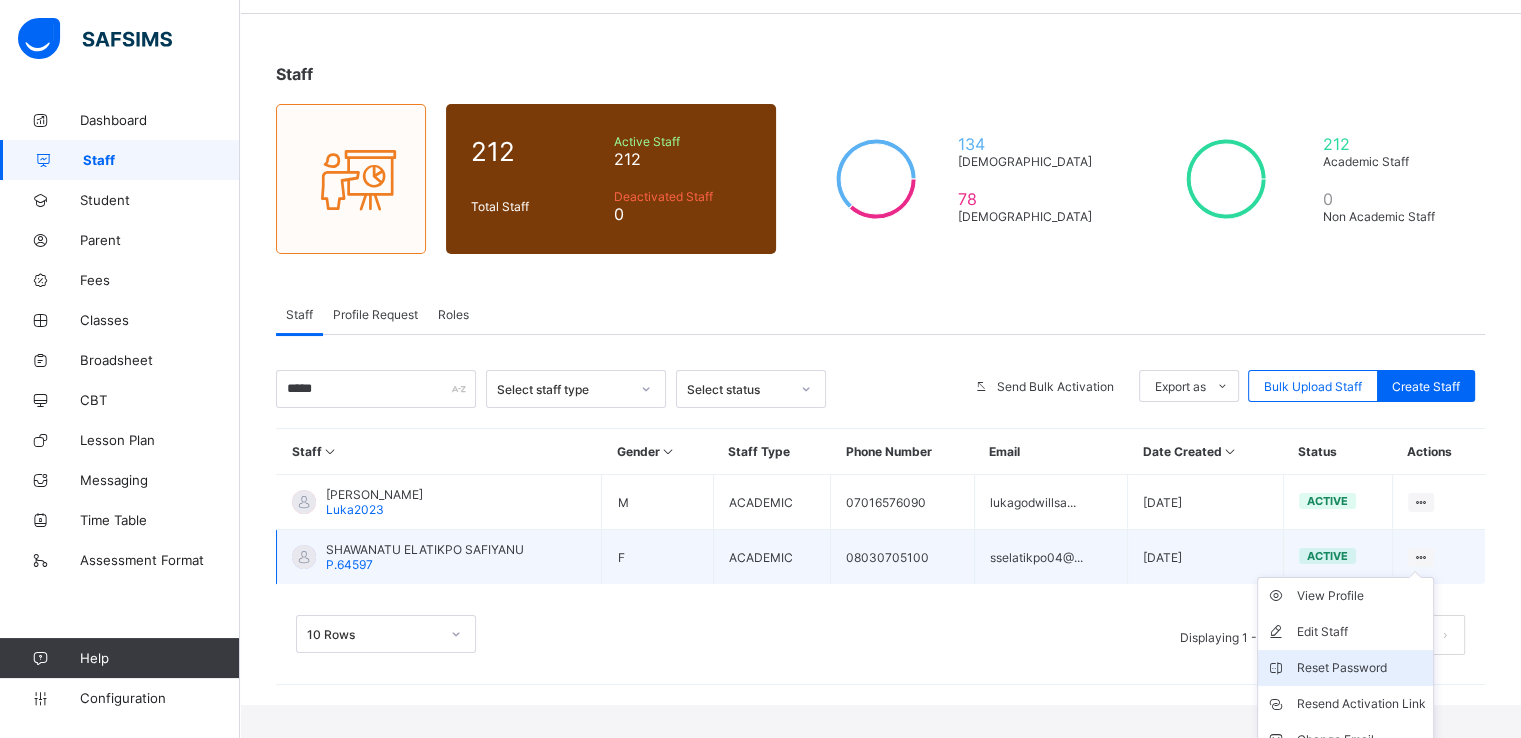 click on "Reset Password" at bounding box center (1360, 668) 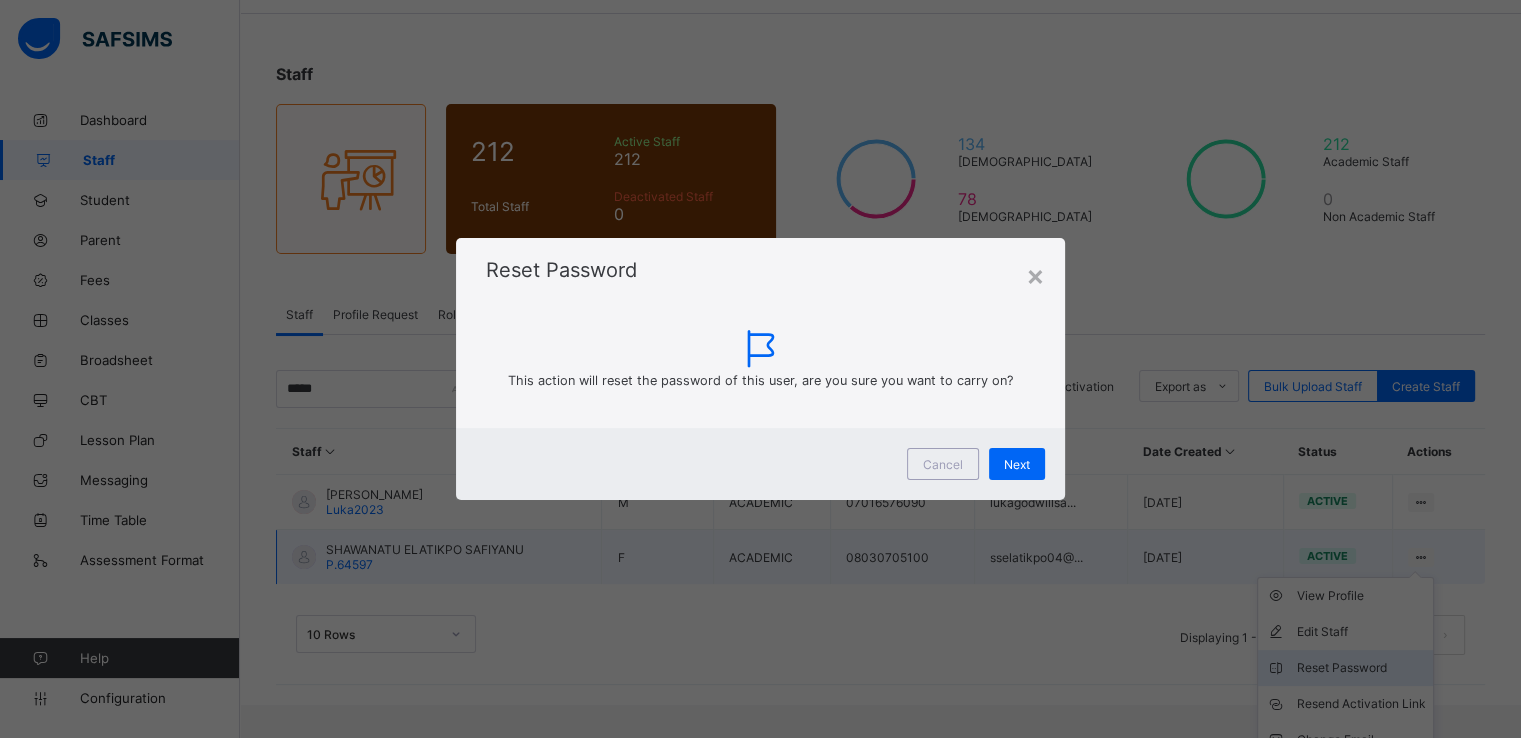 scroll, scrollTop: 32, scrollLeft: 0, axis: vertical 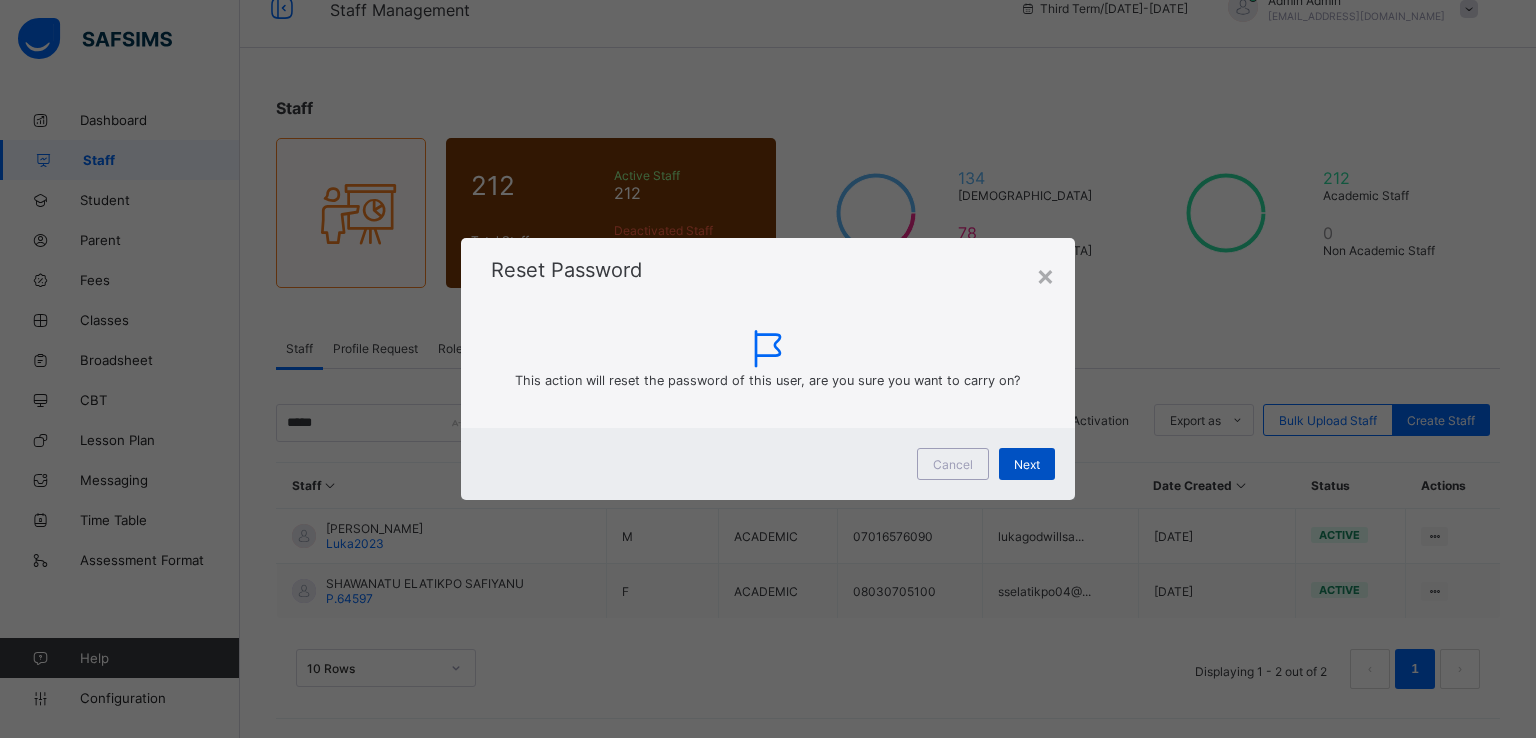 click on "Next" at bounding box center [1027, 464] 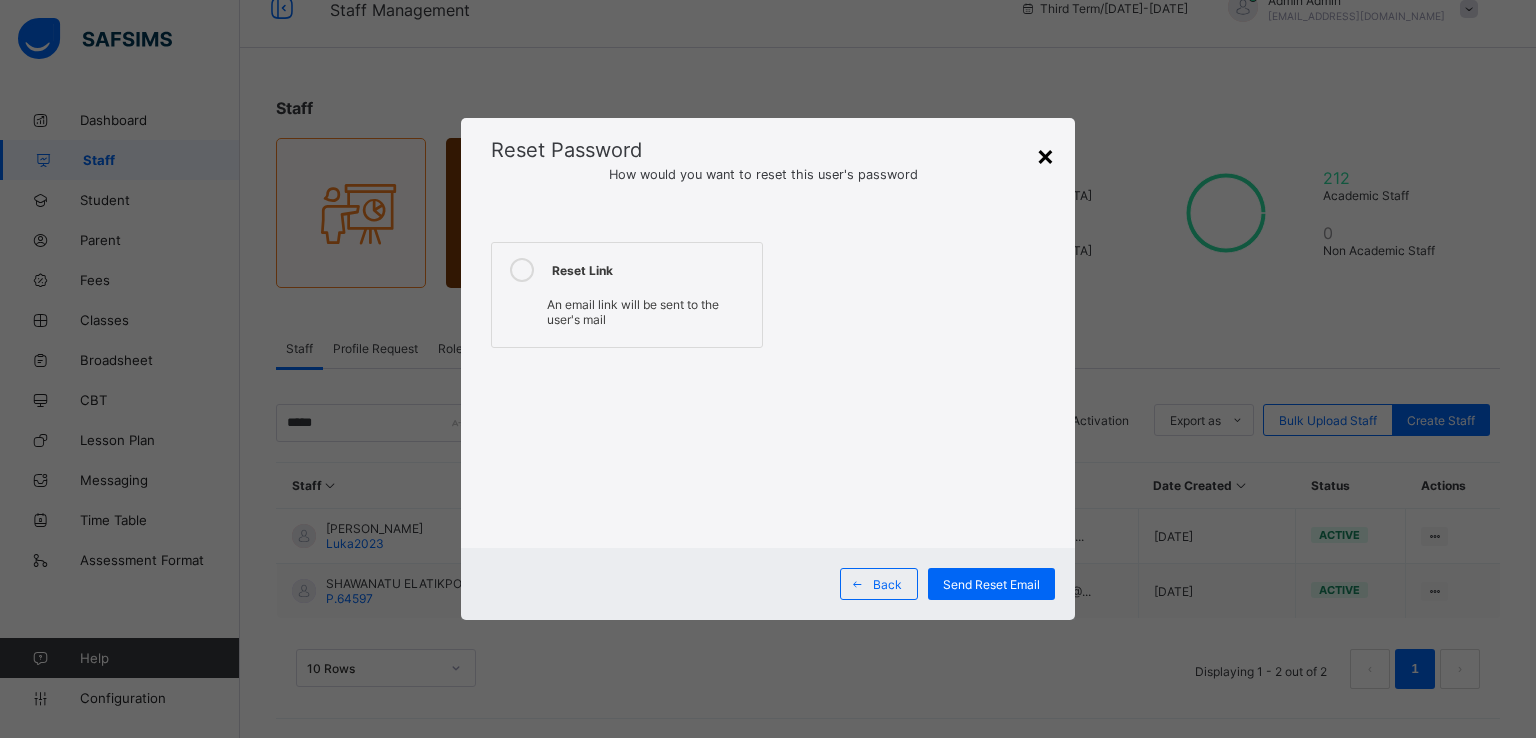 click on "×" at bounding box center [1045, 155] 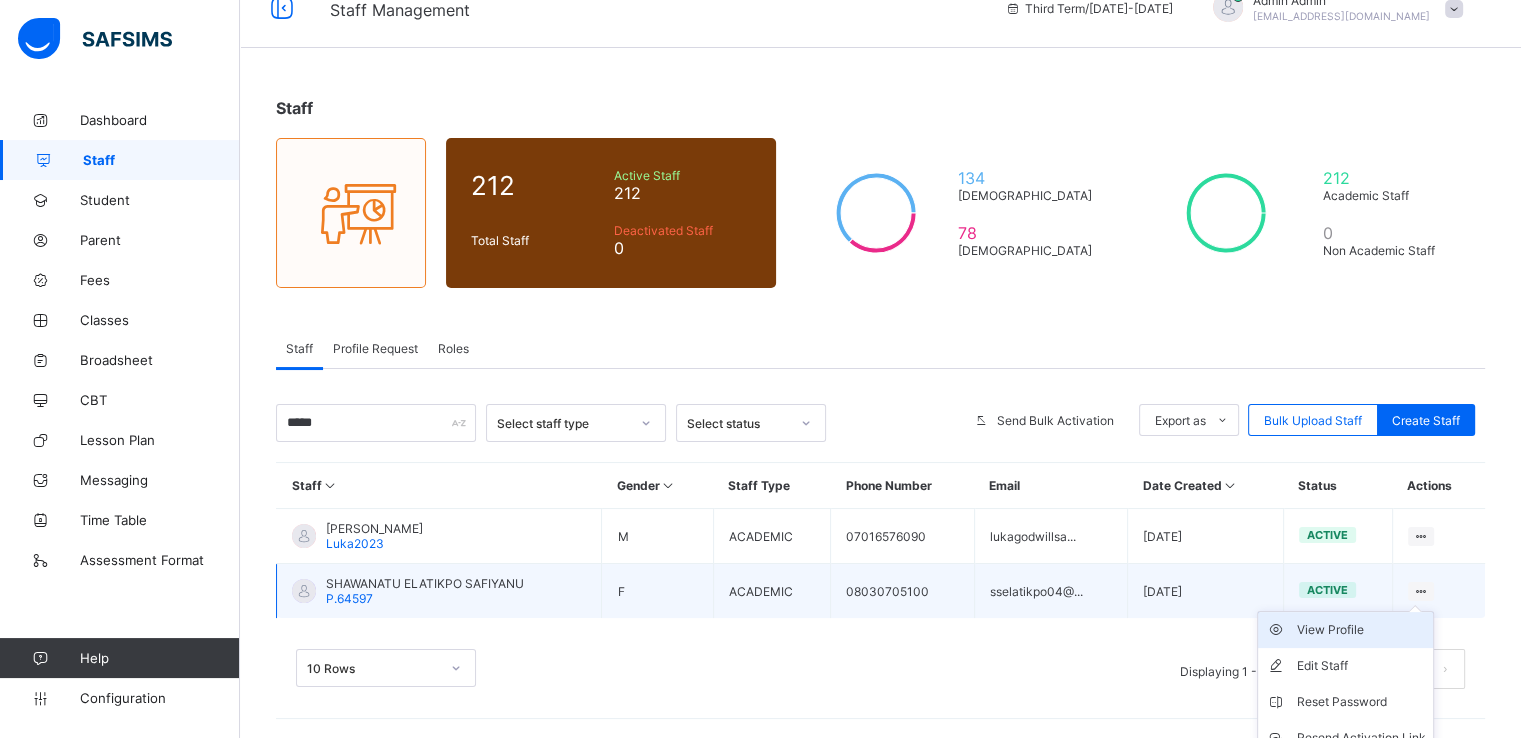scroll, scrollTop: 66, scrollLeft: 0, axis: vertical 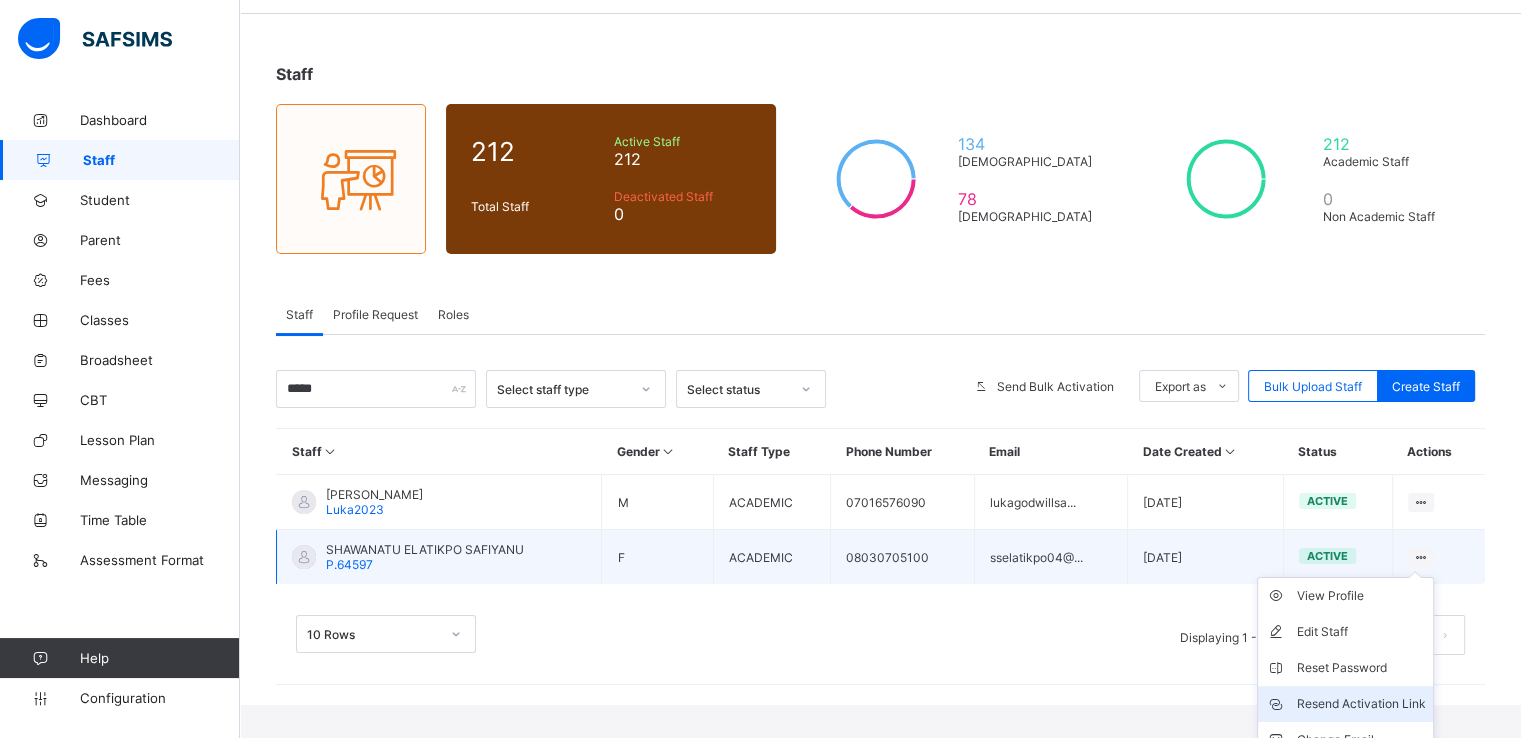 click on "Resend Activation Link" at bounding box center (1360, 704) 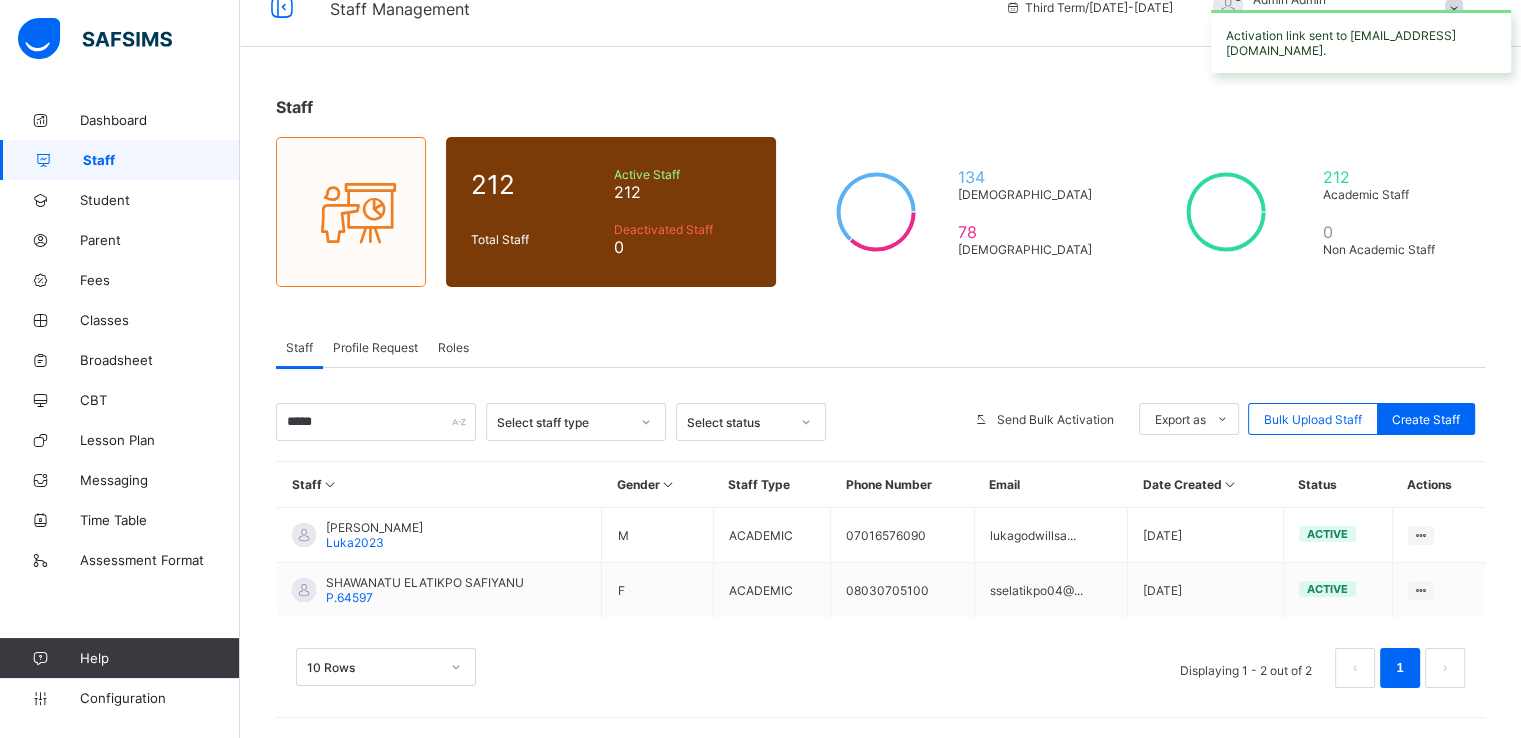 scroll, scrollTop: 32, scrollLeft: 0, axis: vertical 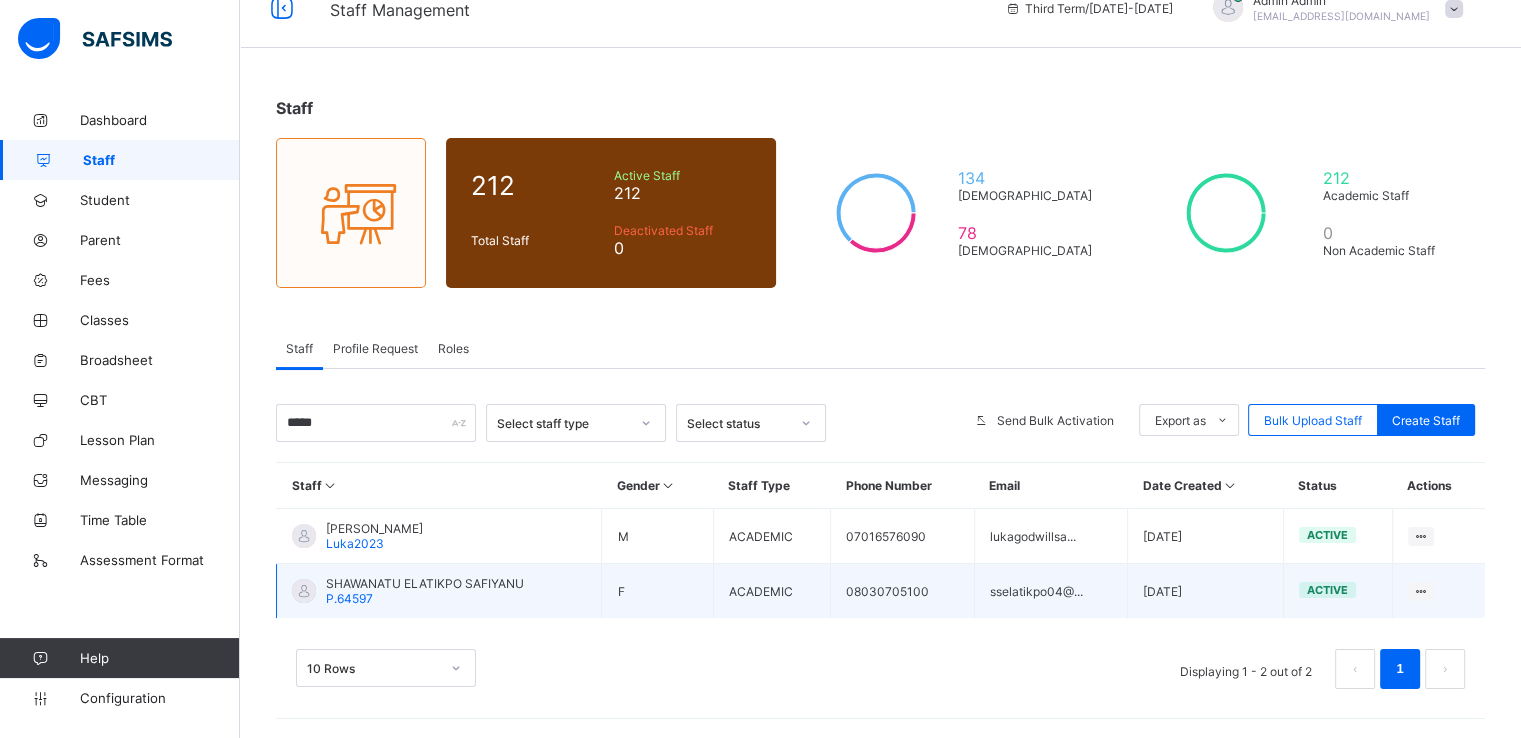 click on "SHAWANATU ELATIKPO SAFIYANU" at bounding box center (425, 583) 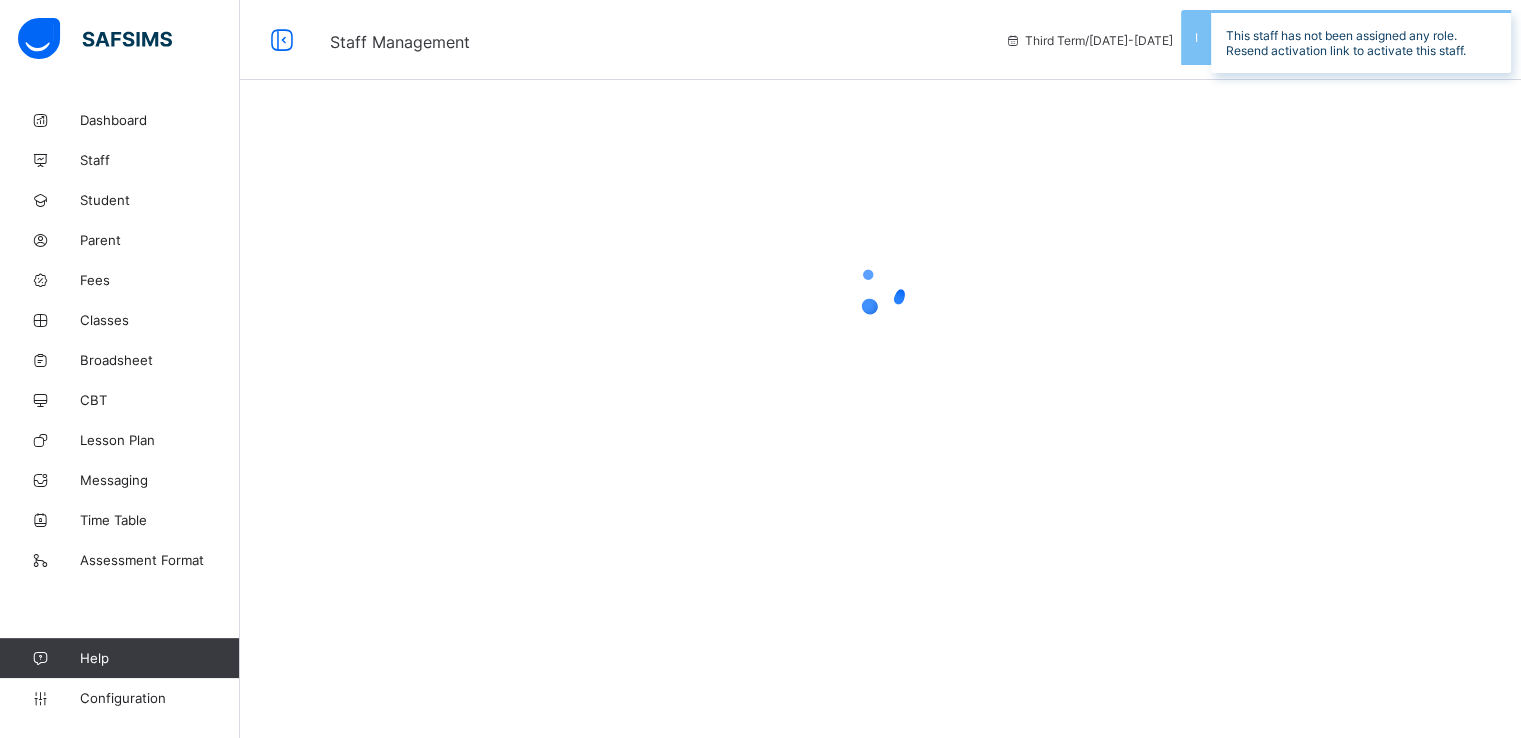 scroll, scrollTop: 0, scrollLeft: 0, axis: both 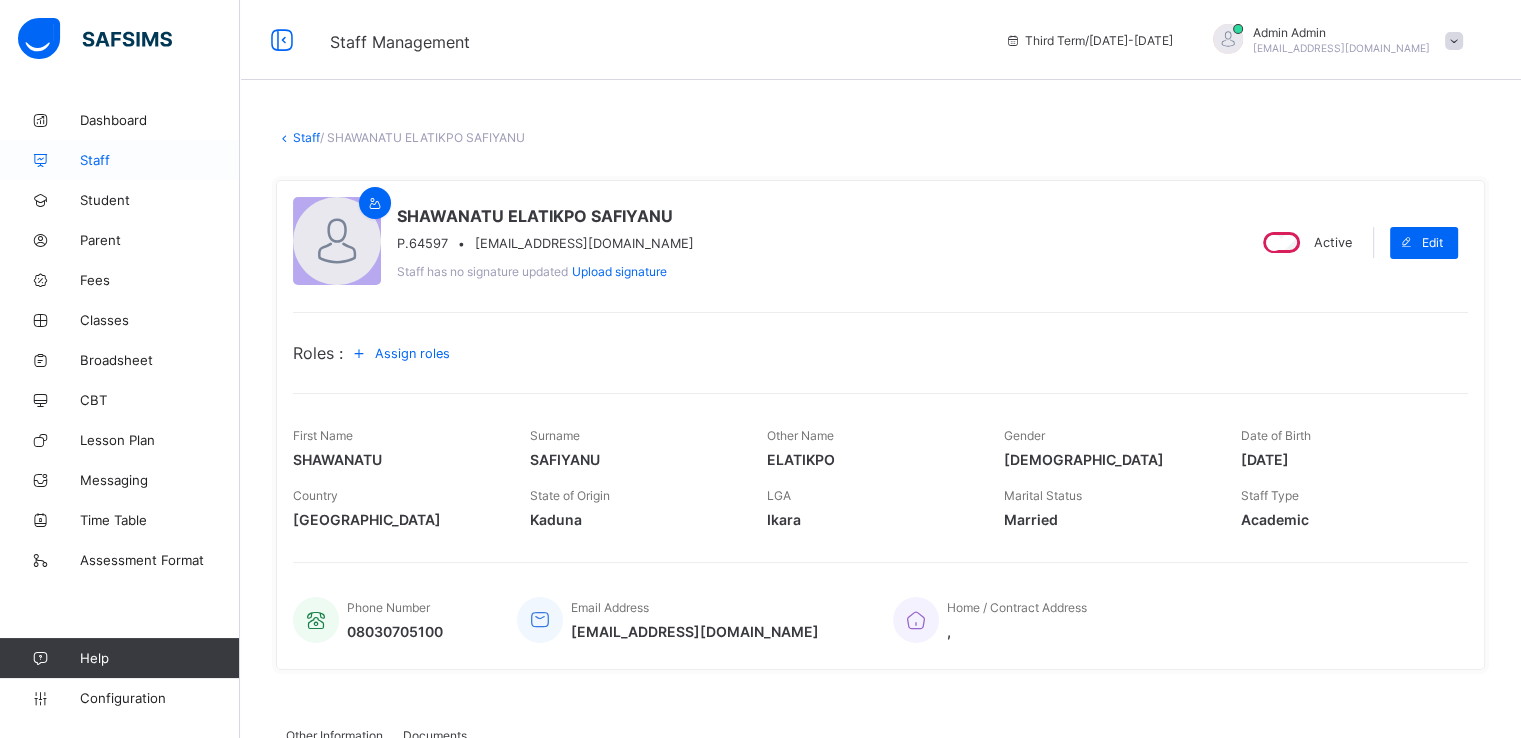 click on "Staff" at bounding box center [120, 160] 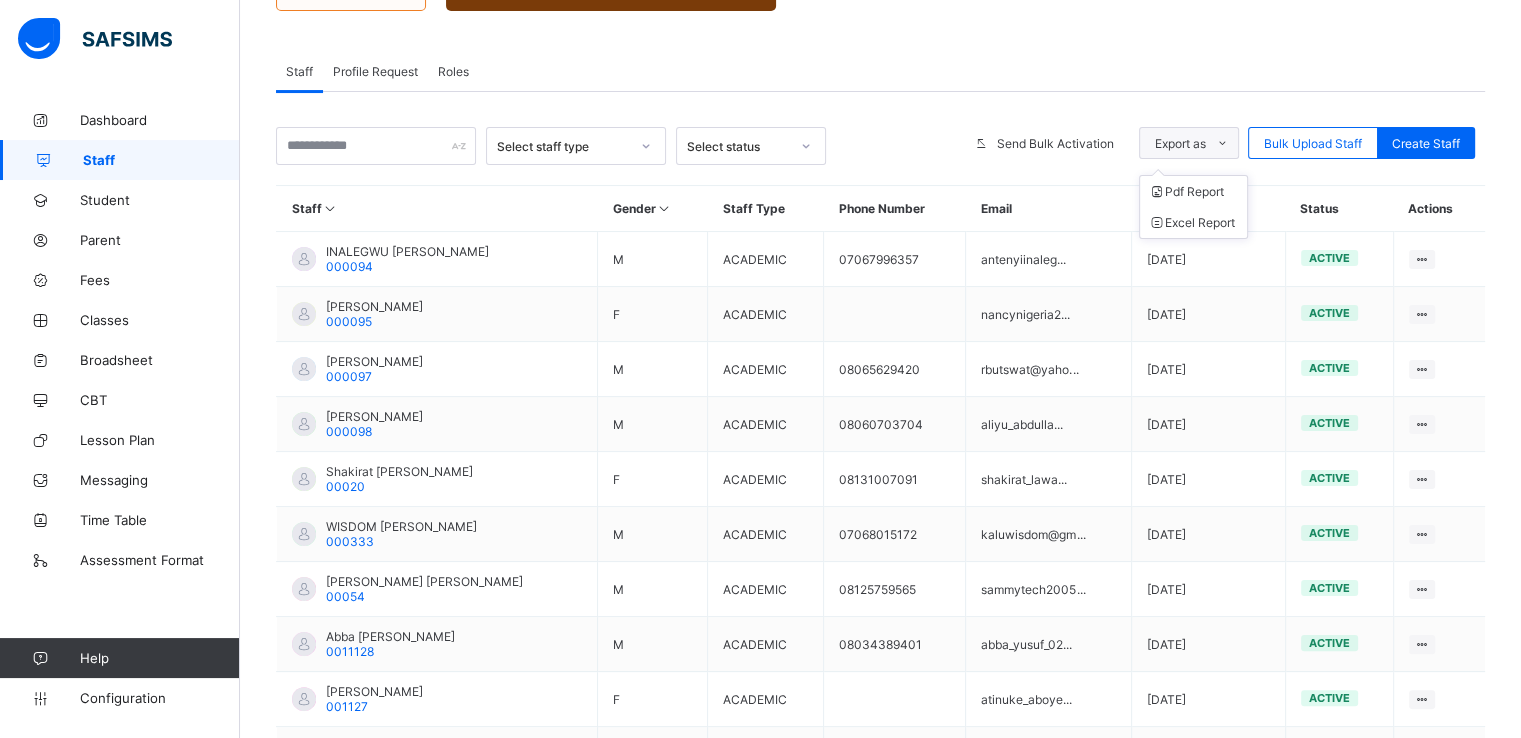 scroll, scrollTop: 306, scrollLeft: 0, axis: vertical 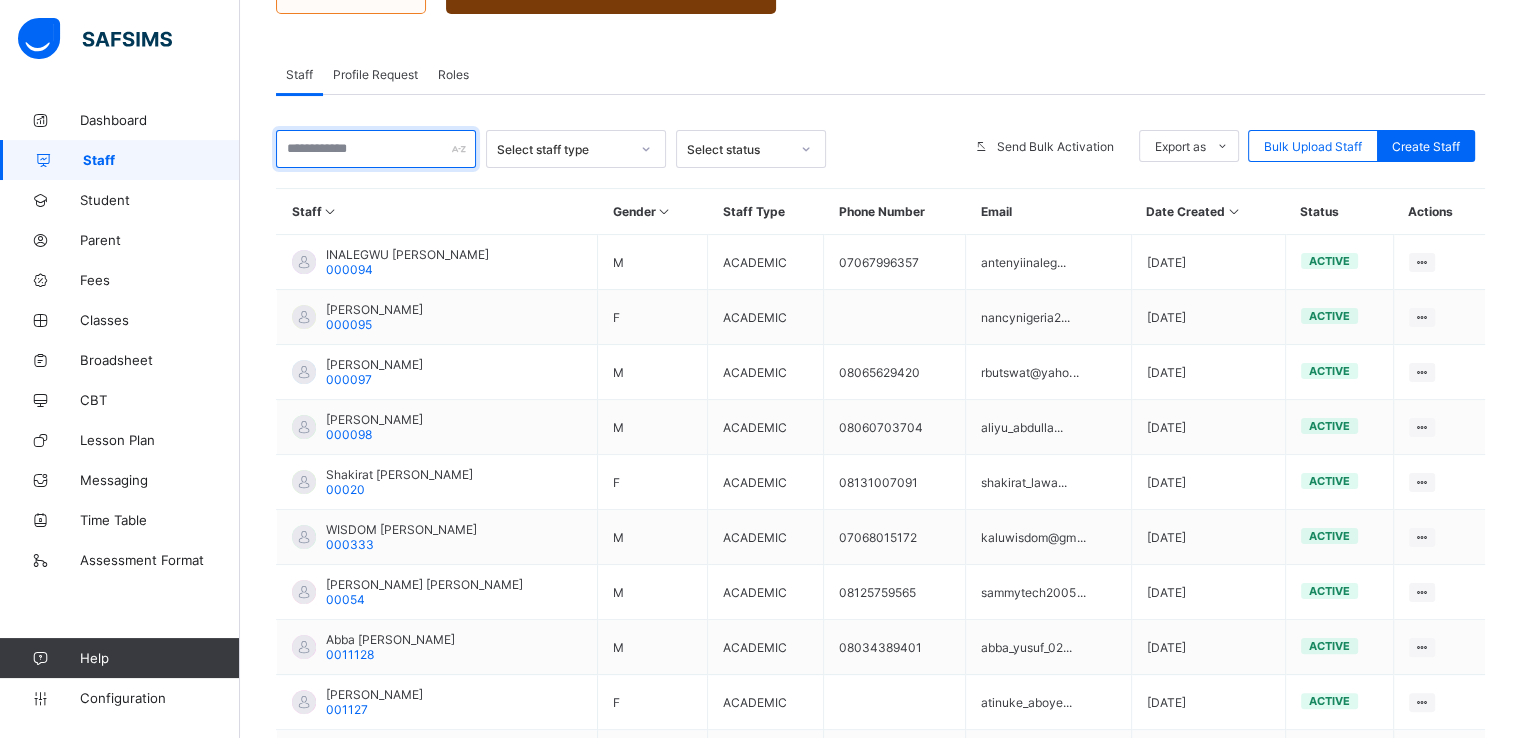 click at bounding box center [376, 149] 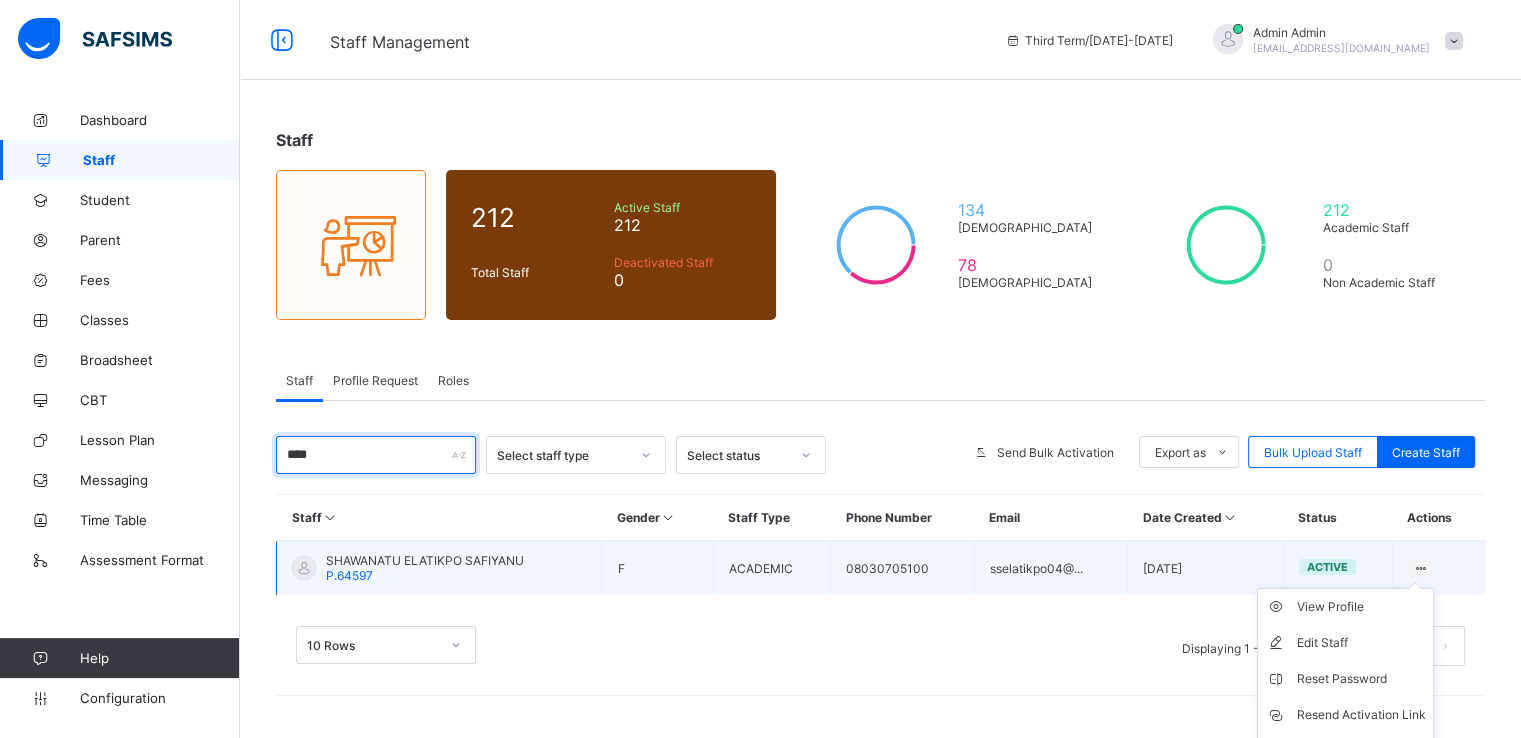 scroll, scrollTop: 66, scrollLeft: 0, axis: vertical 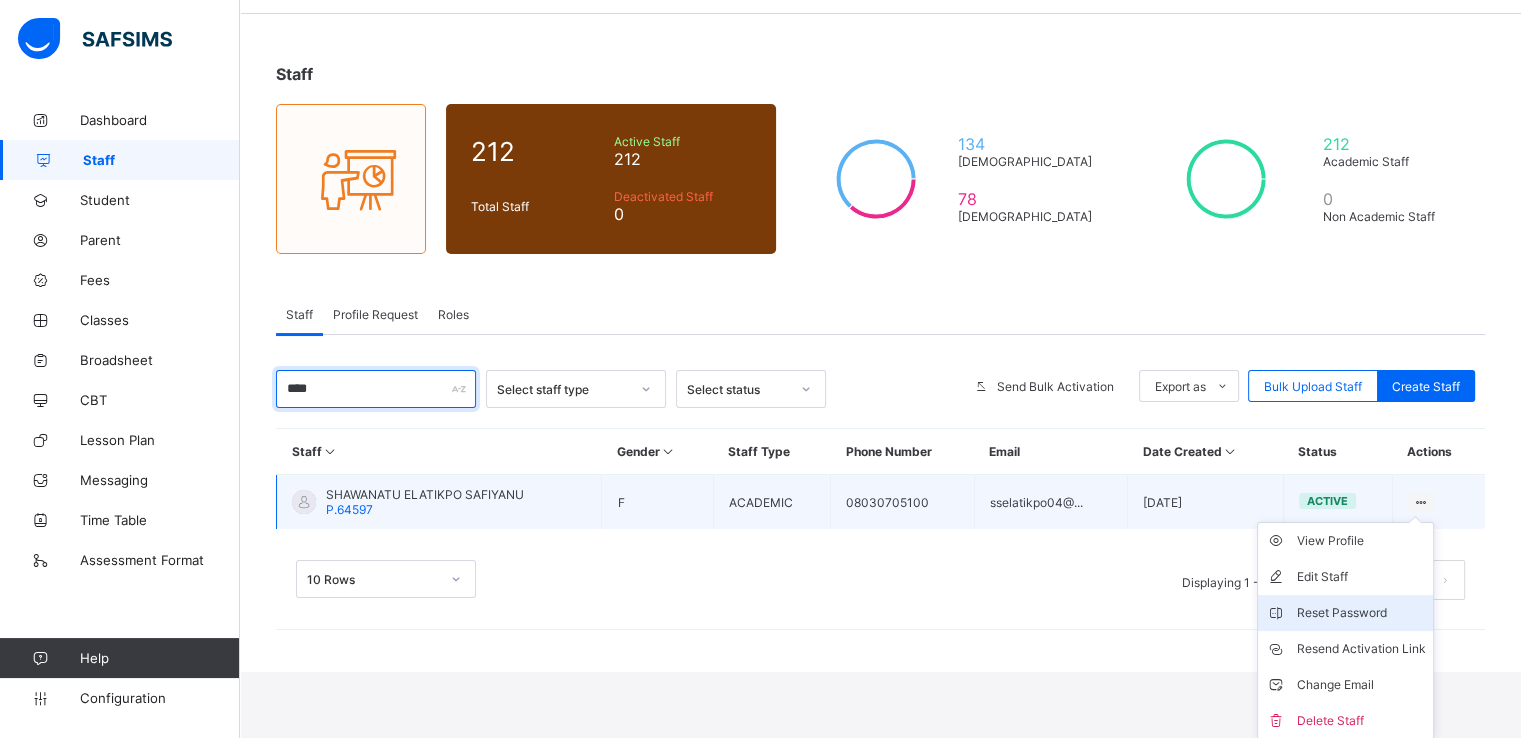 type on "****" 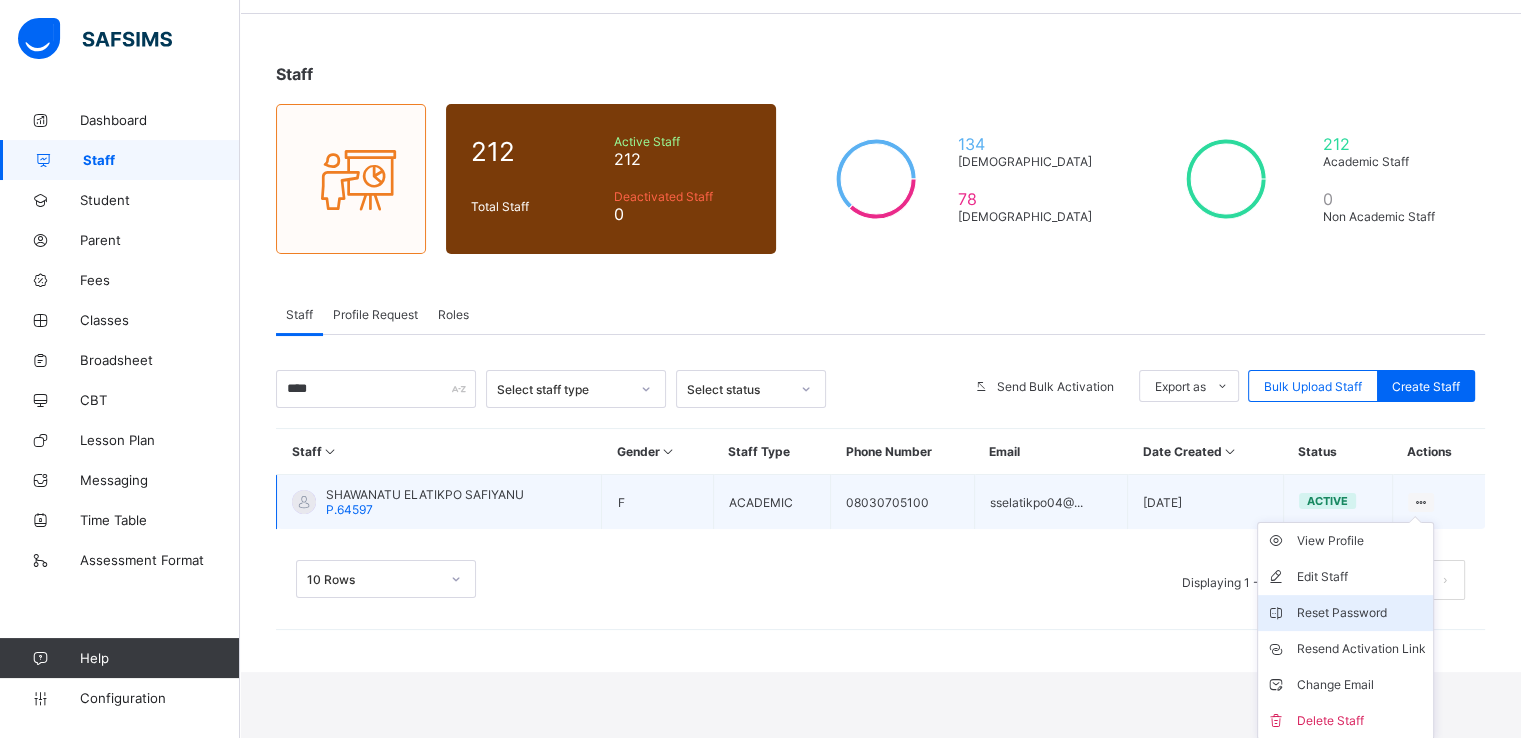 click on "Reset Password" at bounding box center [1360, 613] 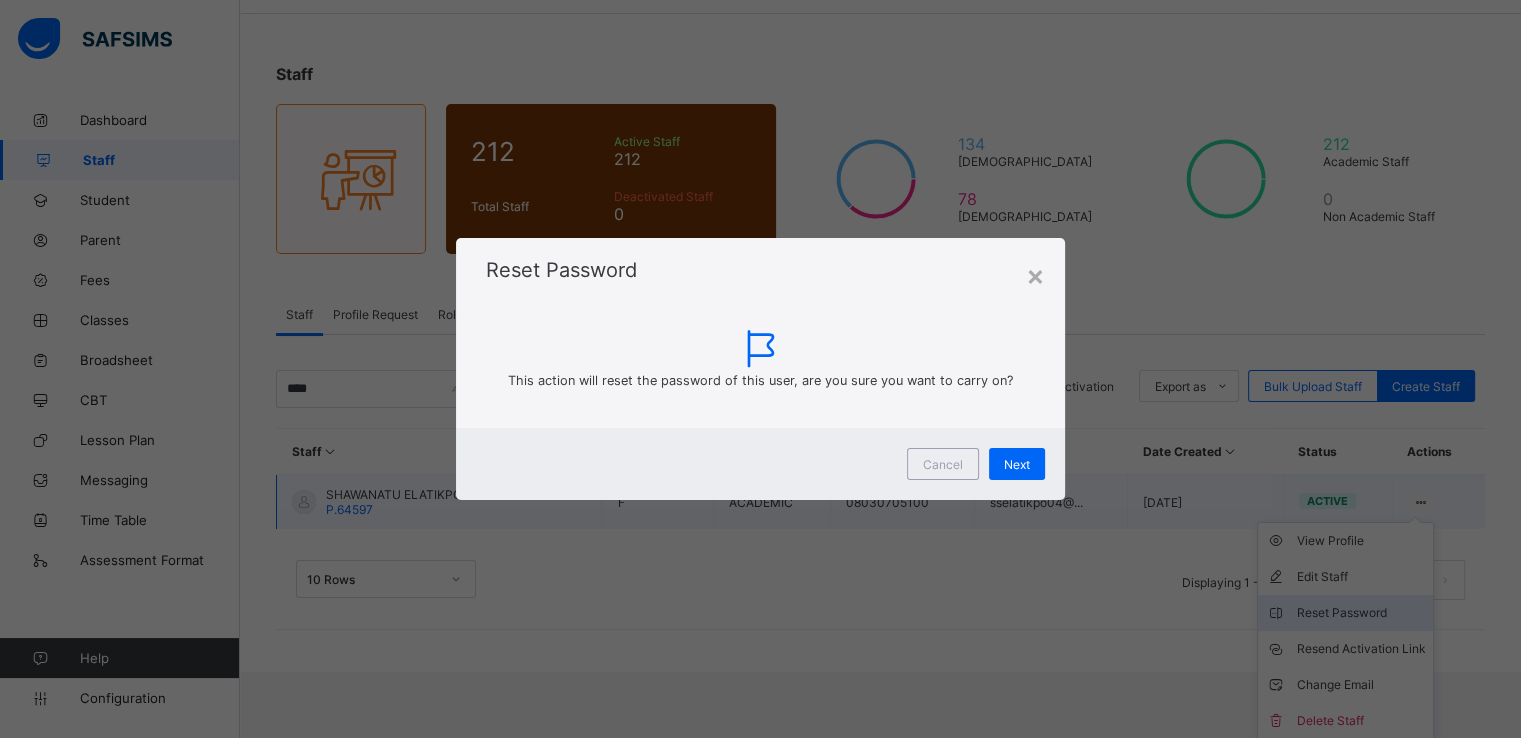 scroll, scrollTop: 0, scrollLeft: 0, axis: both 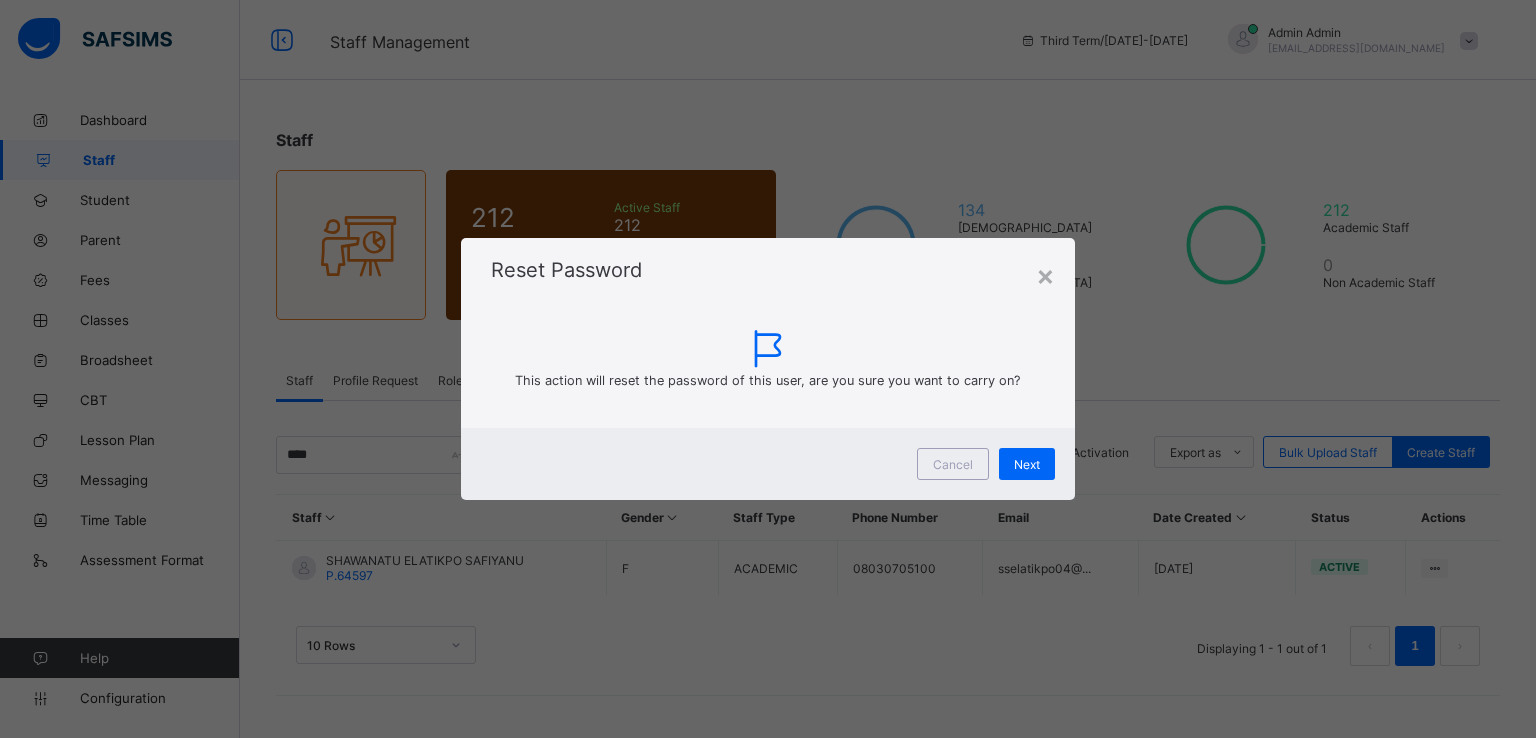 click on "Cancel Next" at bounding box center [768, 464] 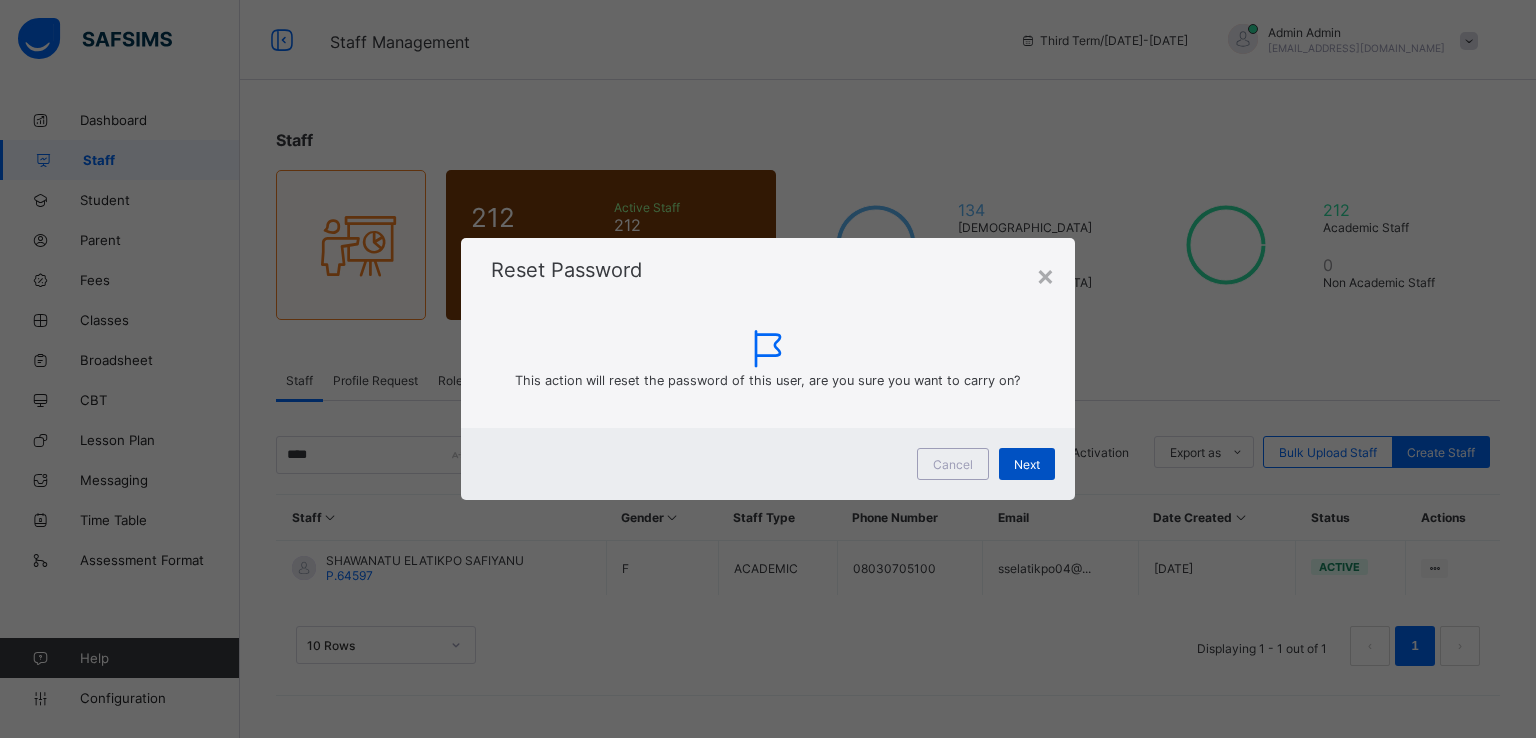 click on "Next" at bounding box center (1027, 464) 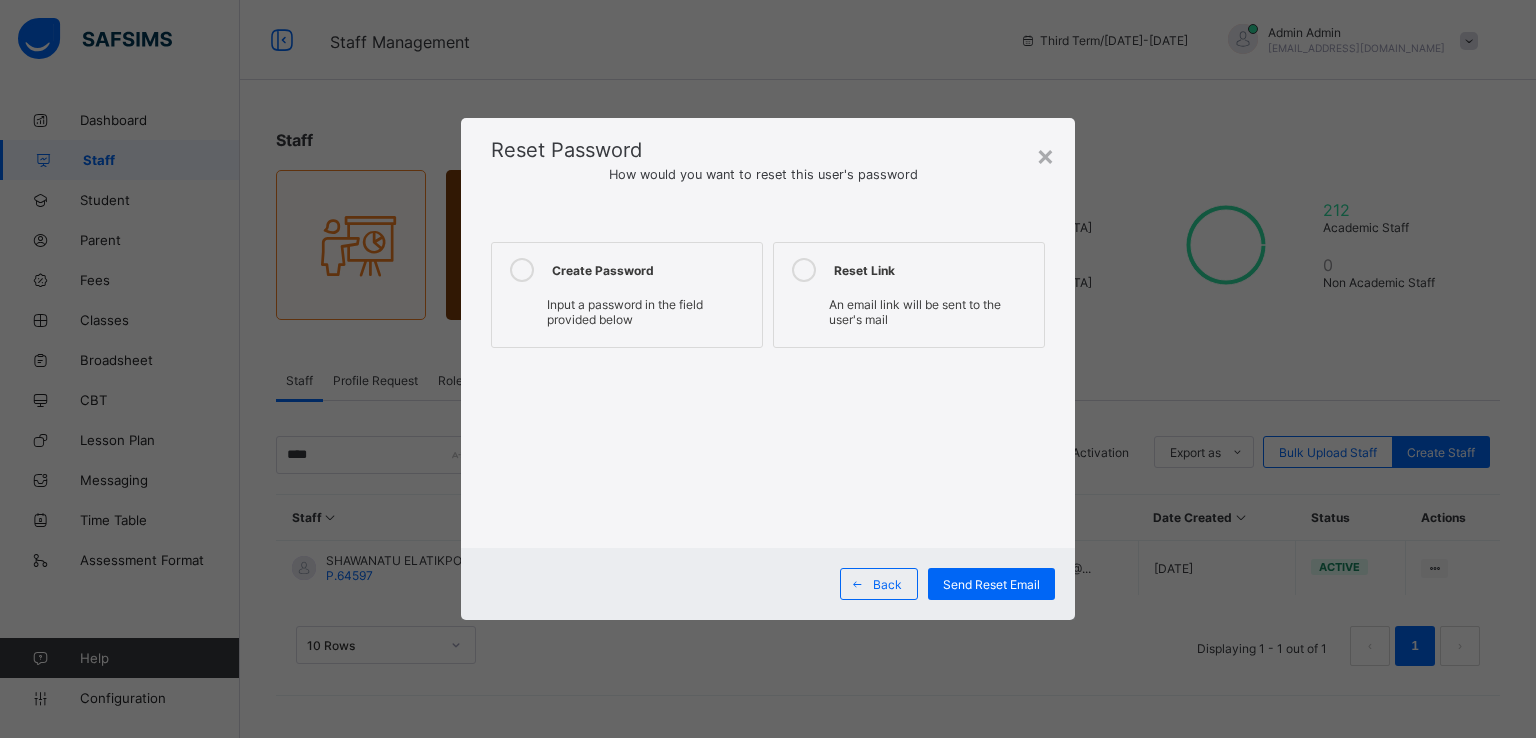 click at bounding box center [522, 270] 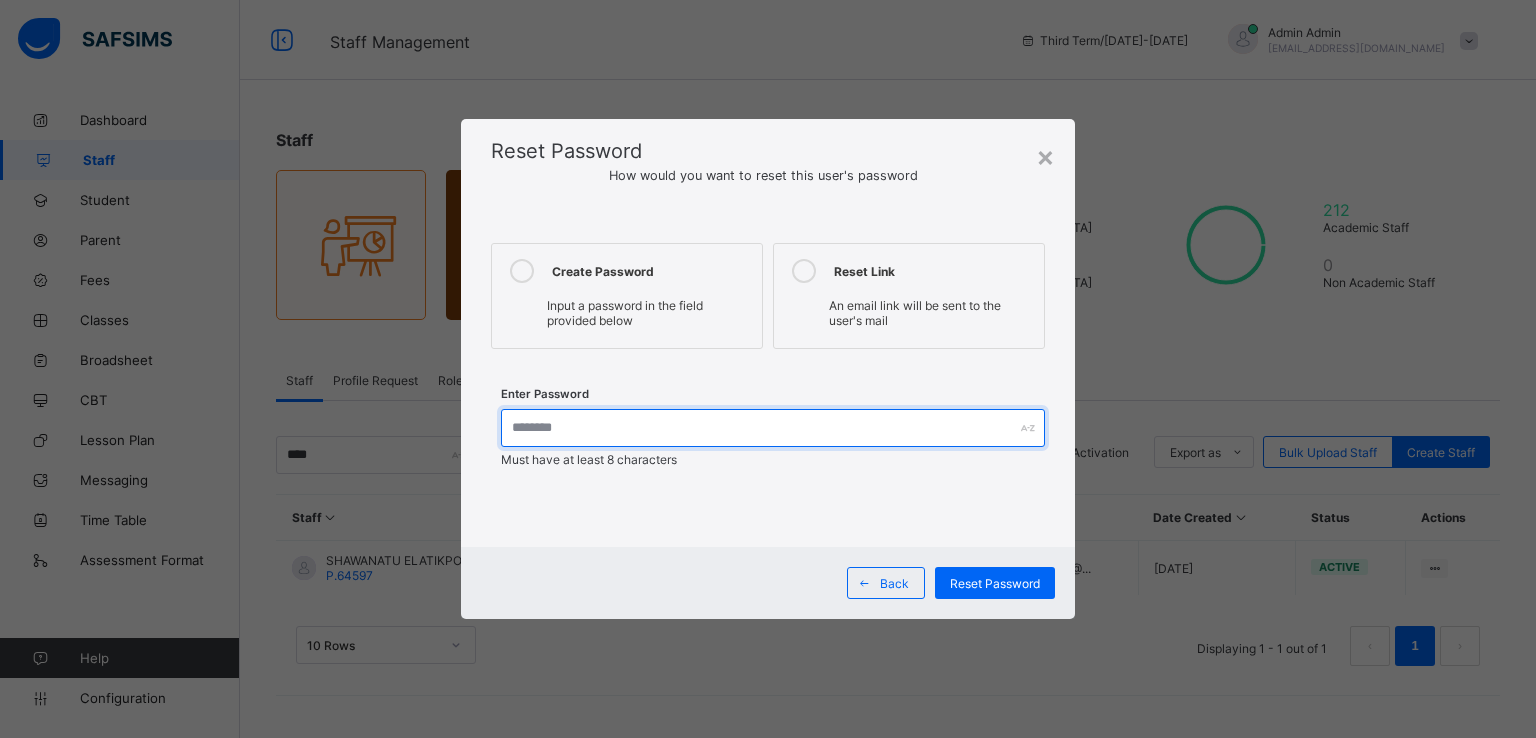 click at bounding box center [773, 428] 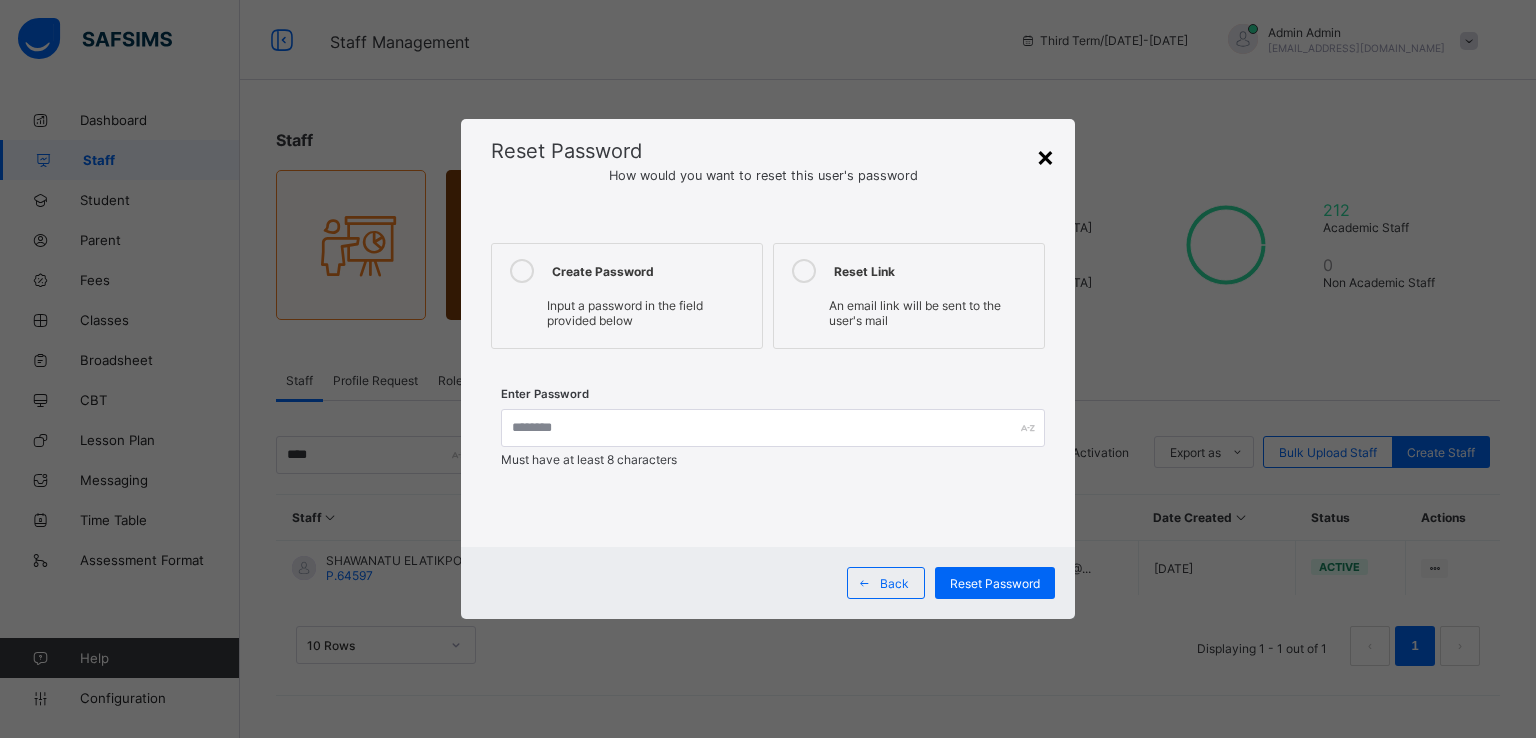 click on "×" at bounding box center (1045, 156) 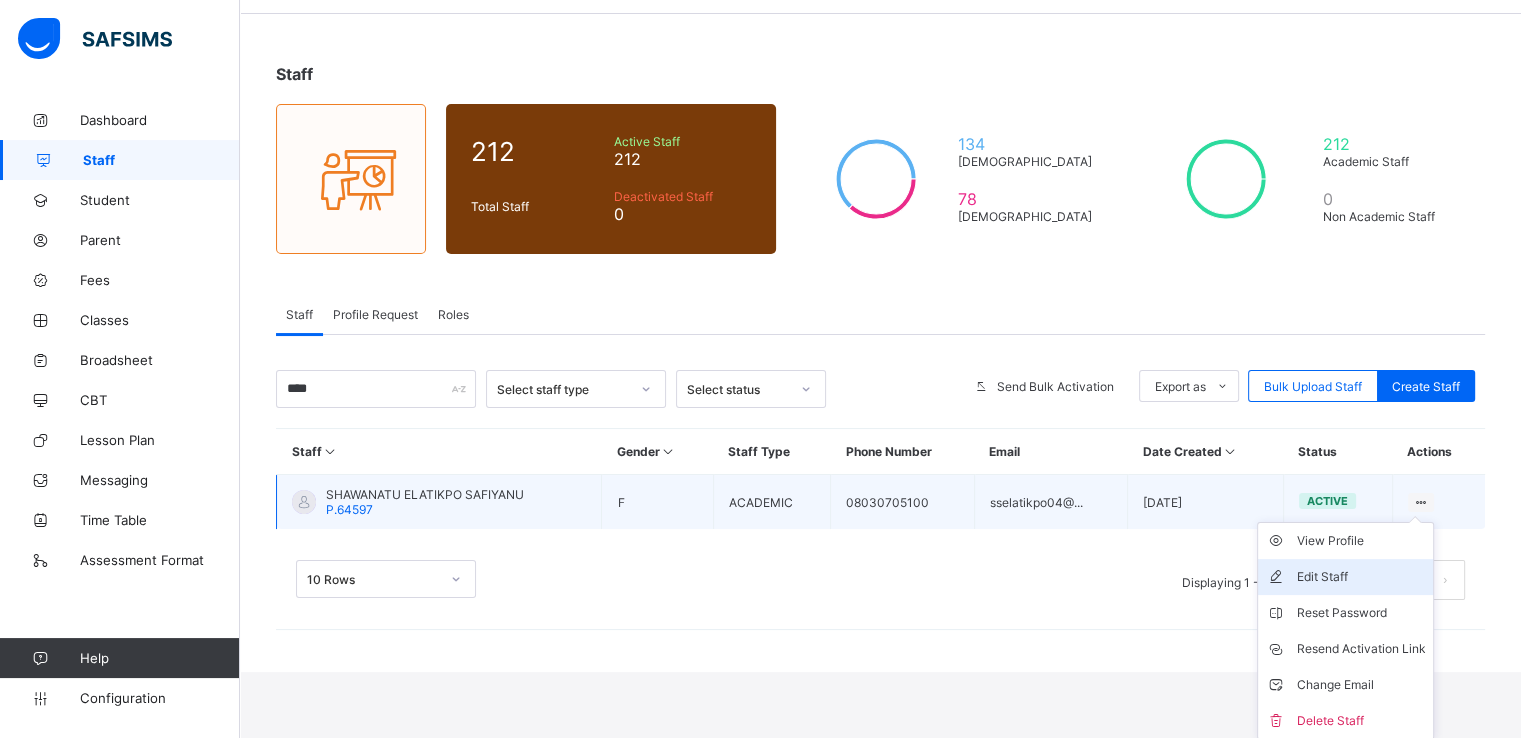 scroll, scrollTop: 65, scrollLeft: 0, axis: vertical 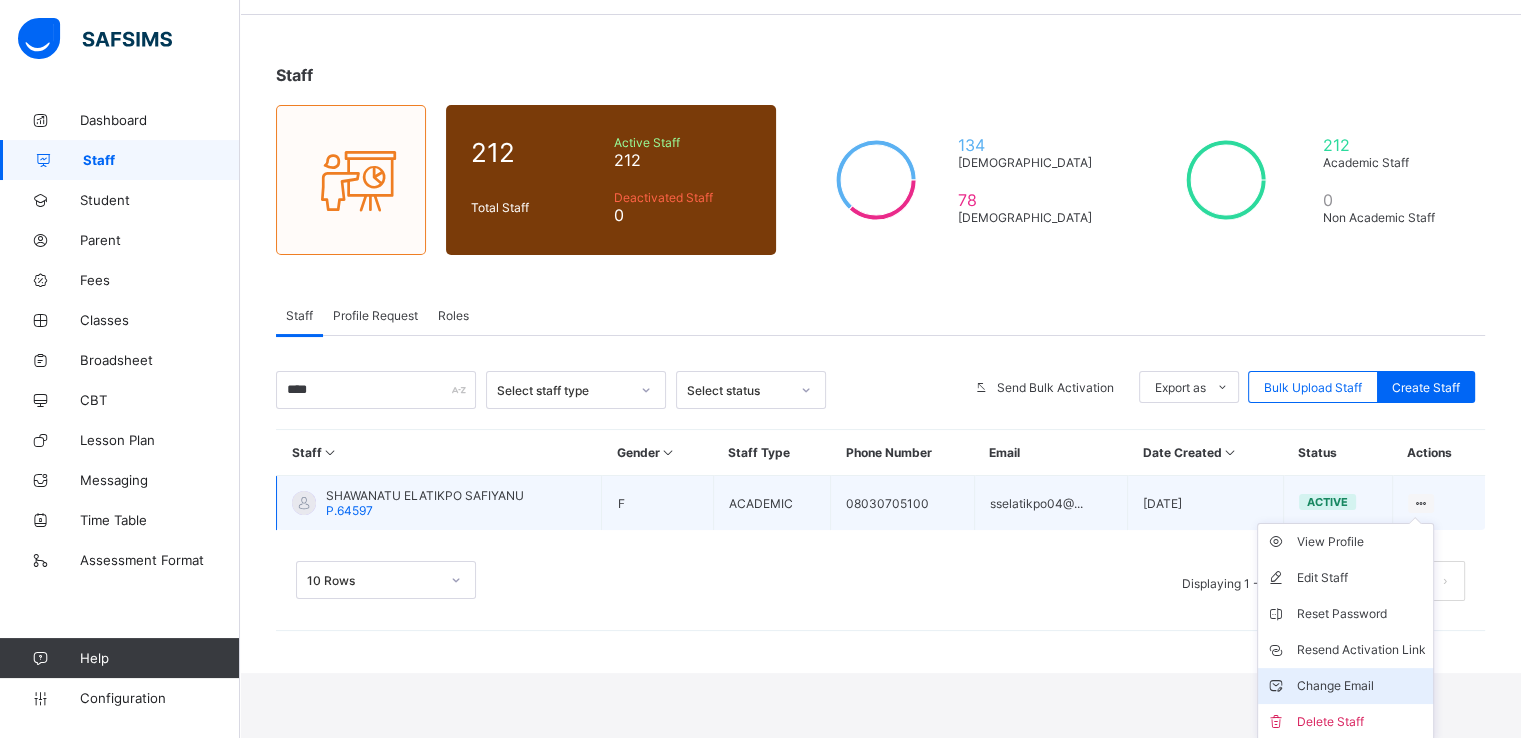 click on "Change Email" at bounding box center [1360, 686] 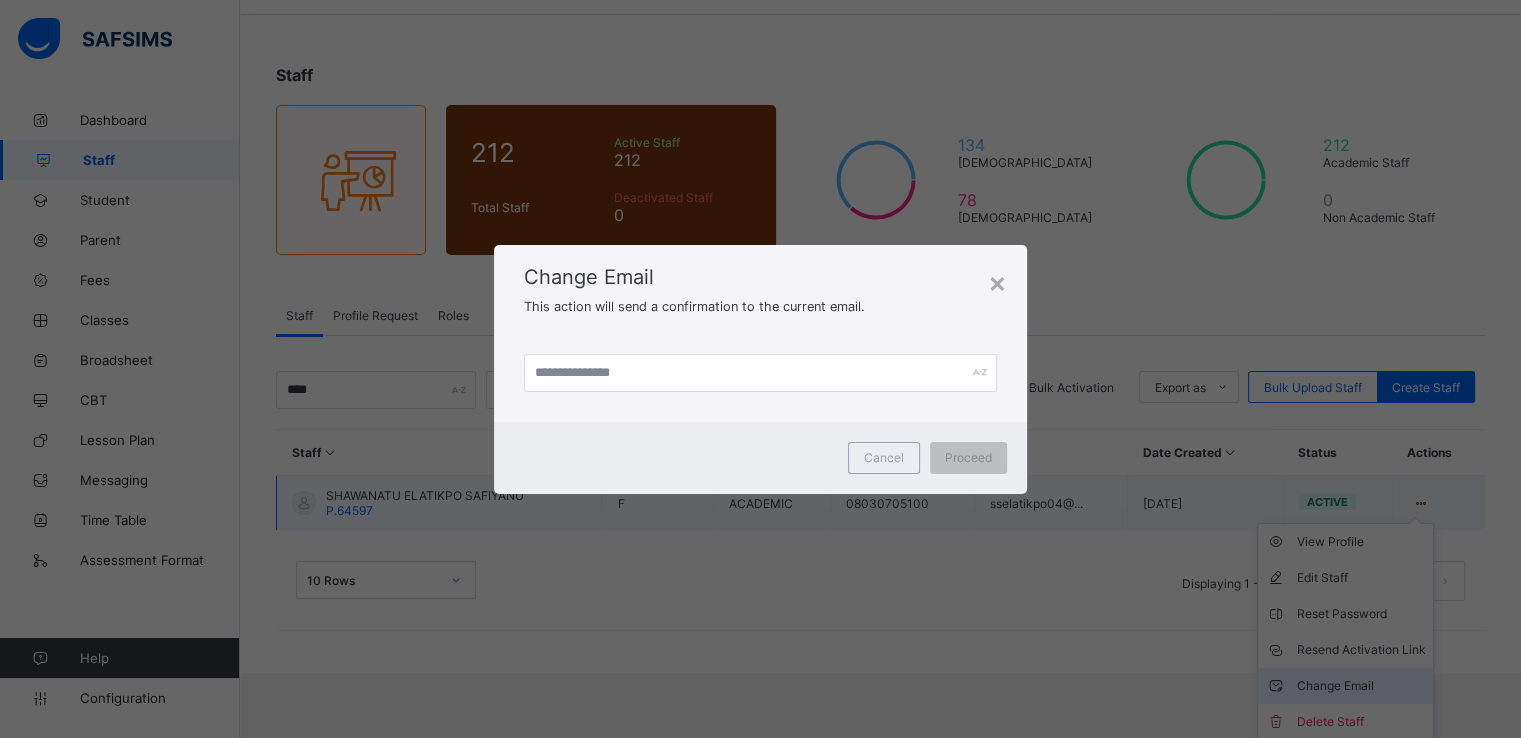 scroll, scrollTop: 0, scrollLeft: 0, axis: both 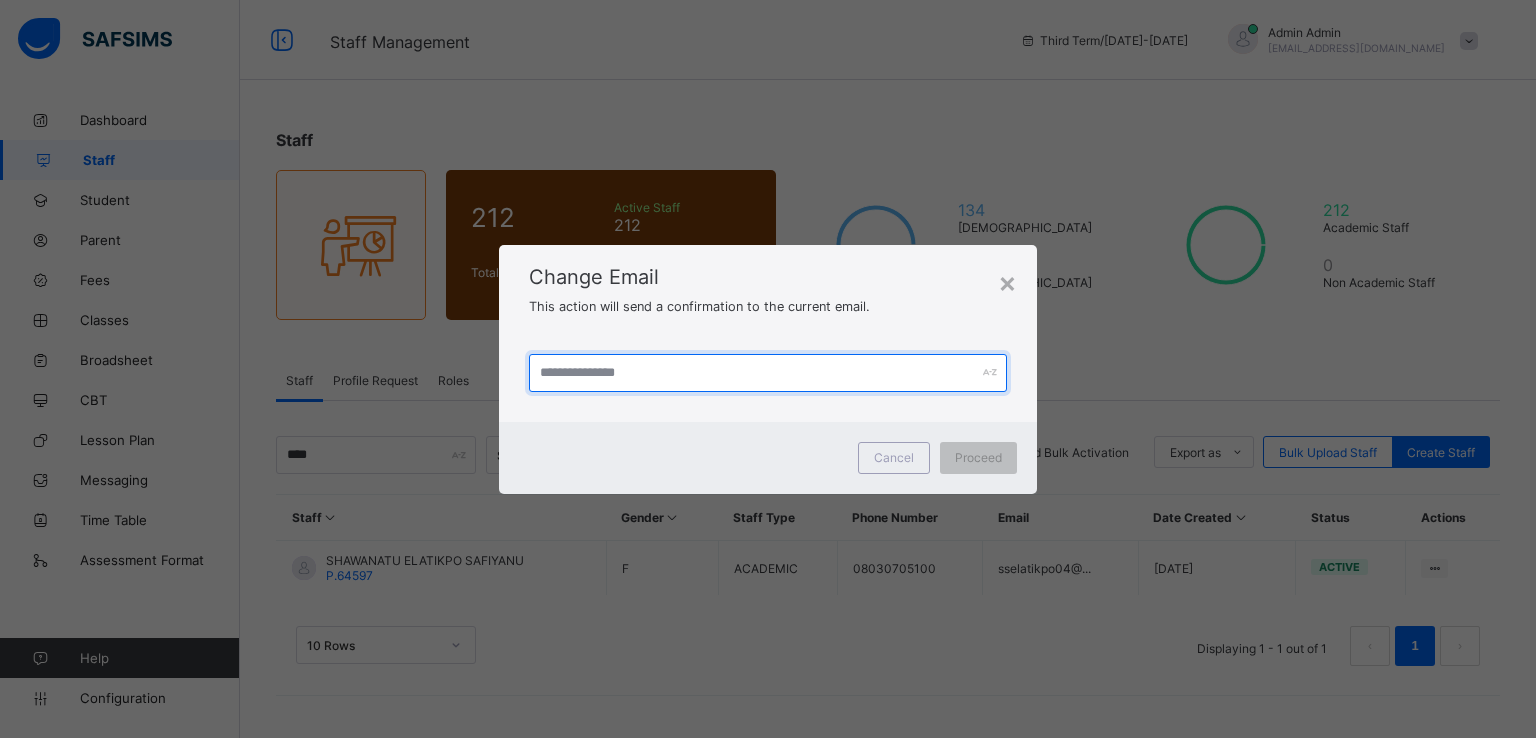 click at bounding box center (768, 373) 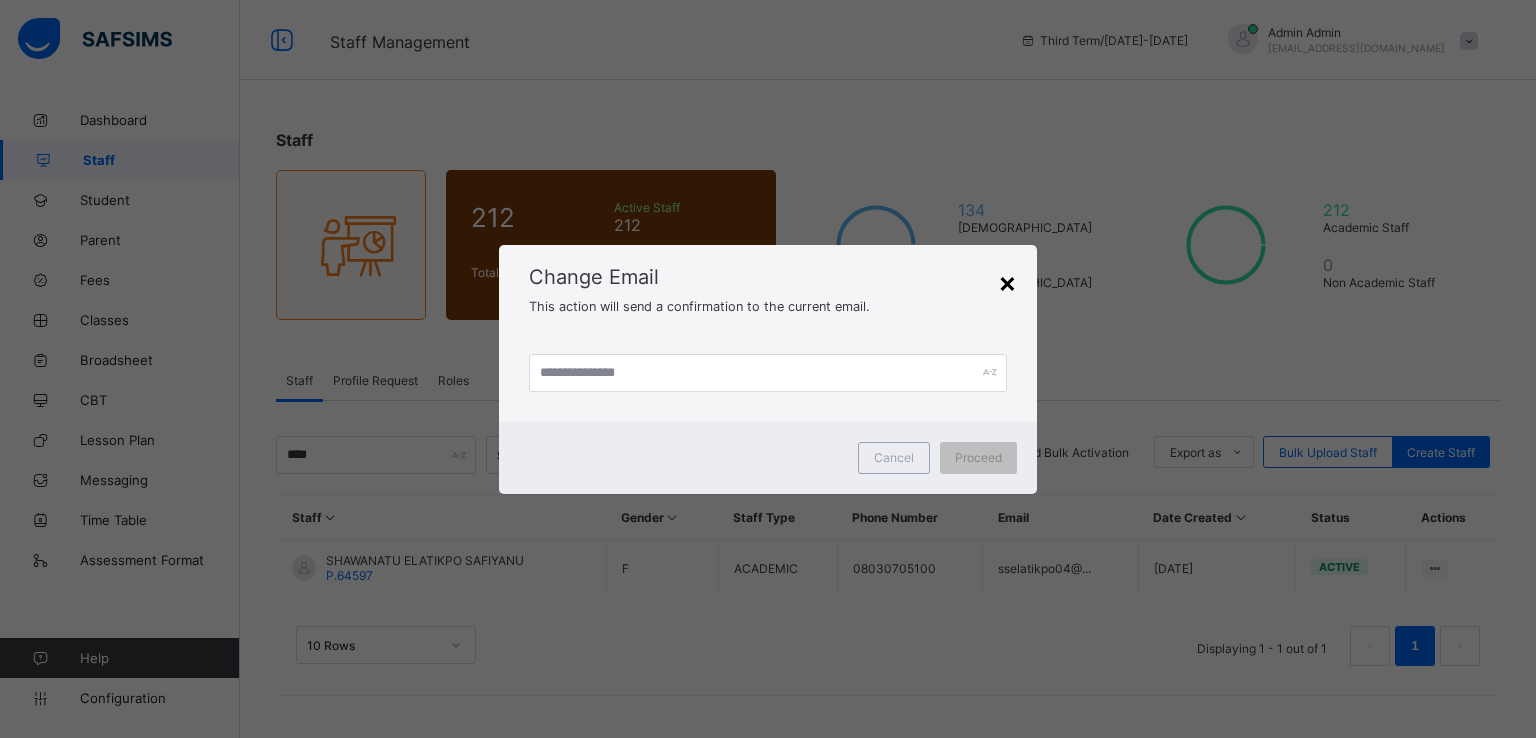 click on "×" at bounding box center (1007, 282) 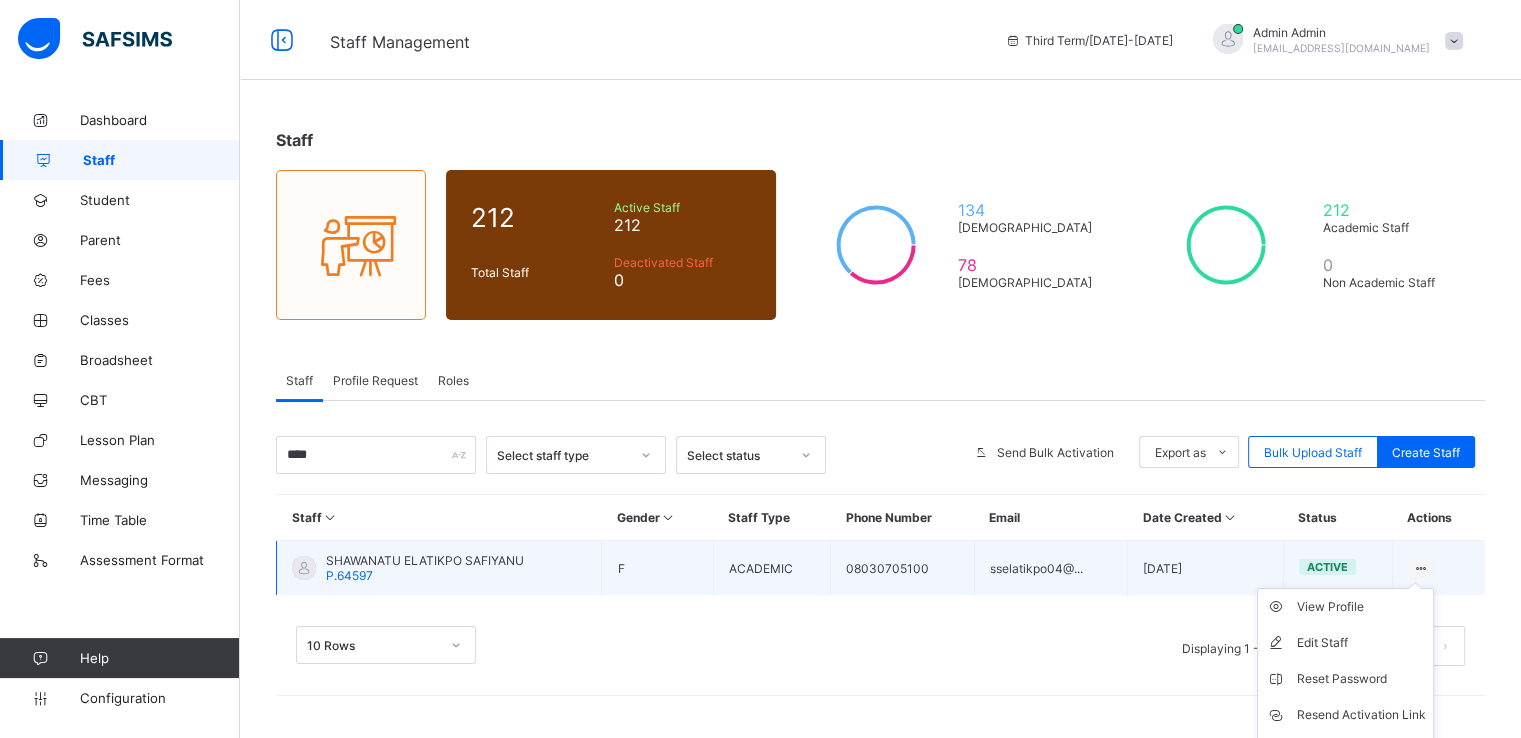 scroll, scrollTop: 66, scrollLeft: 0, axis: vertical 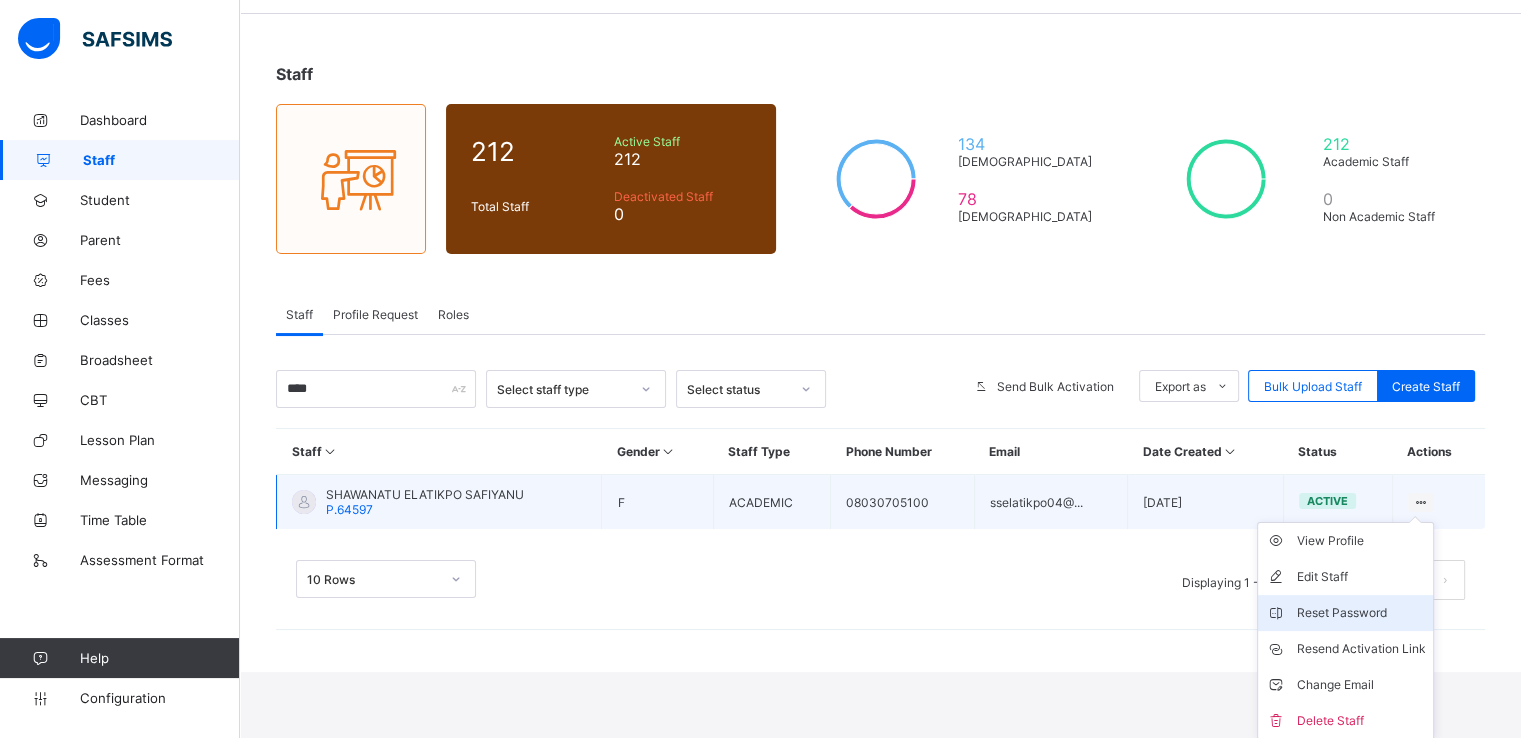 click on "Reset Password" at bounding box center [1360, 613] 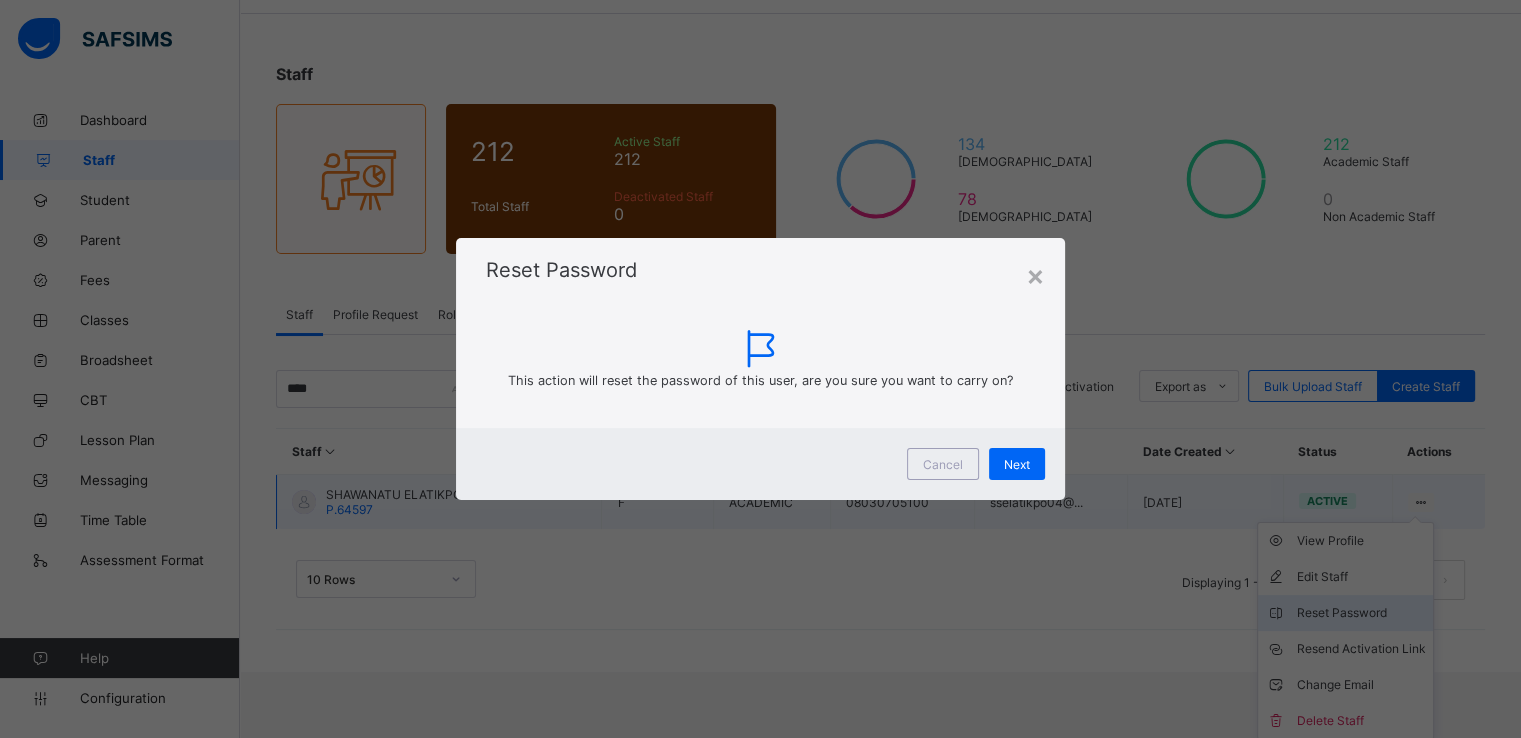 scroll, scrollTop: 0, scrollLeft: 0, axis: both 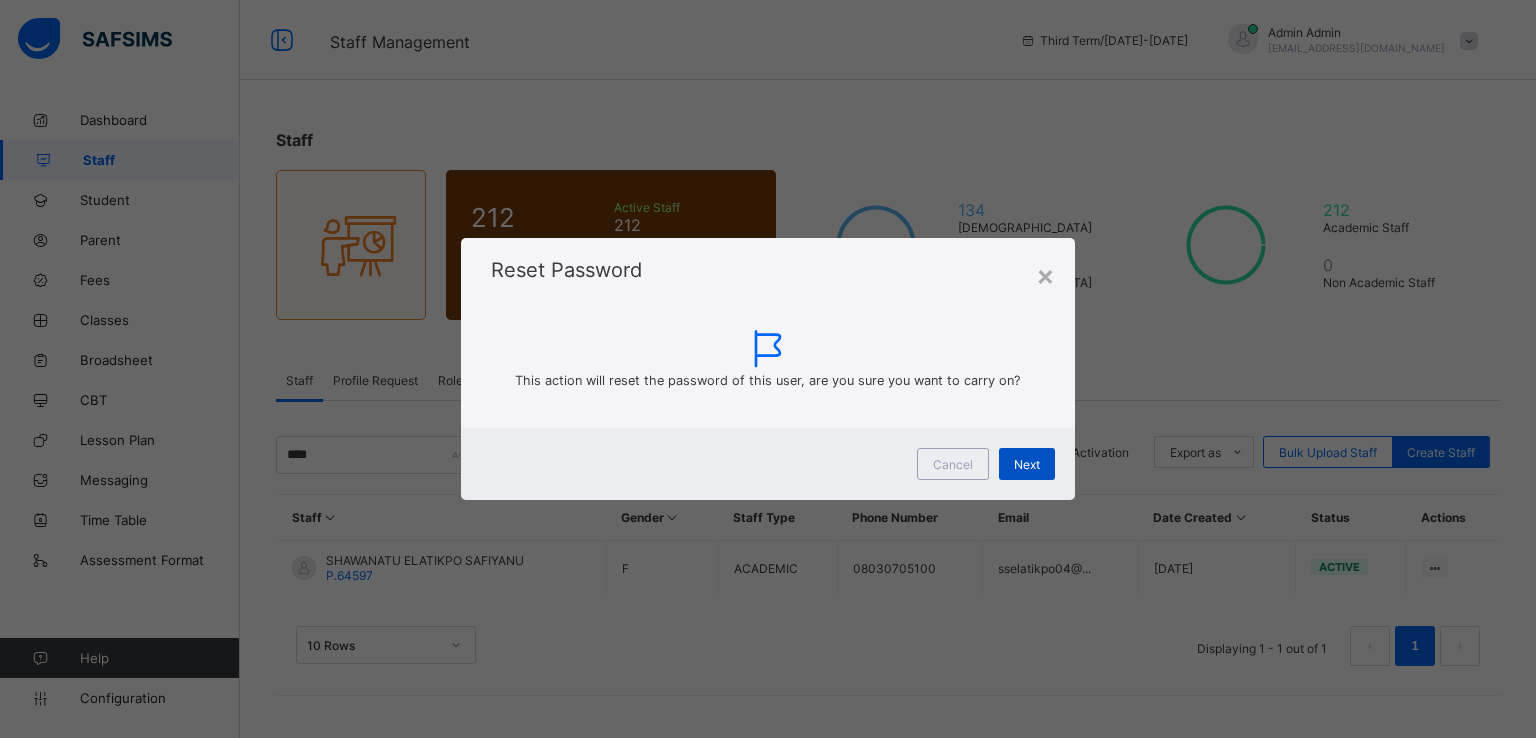 click on "Next" at bounding box center [1027, 464] 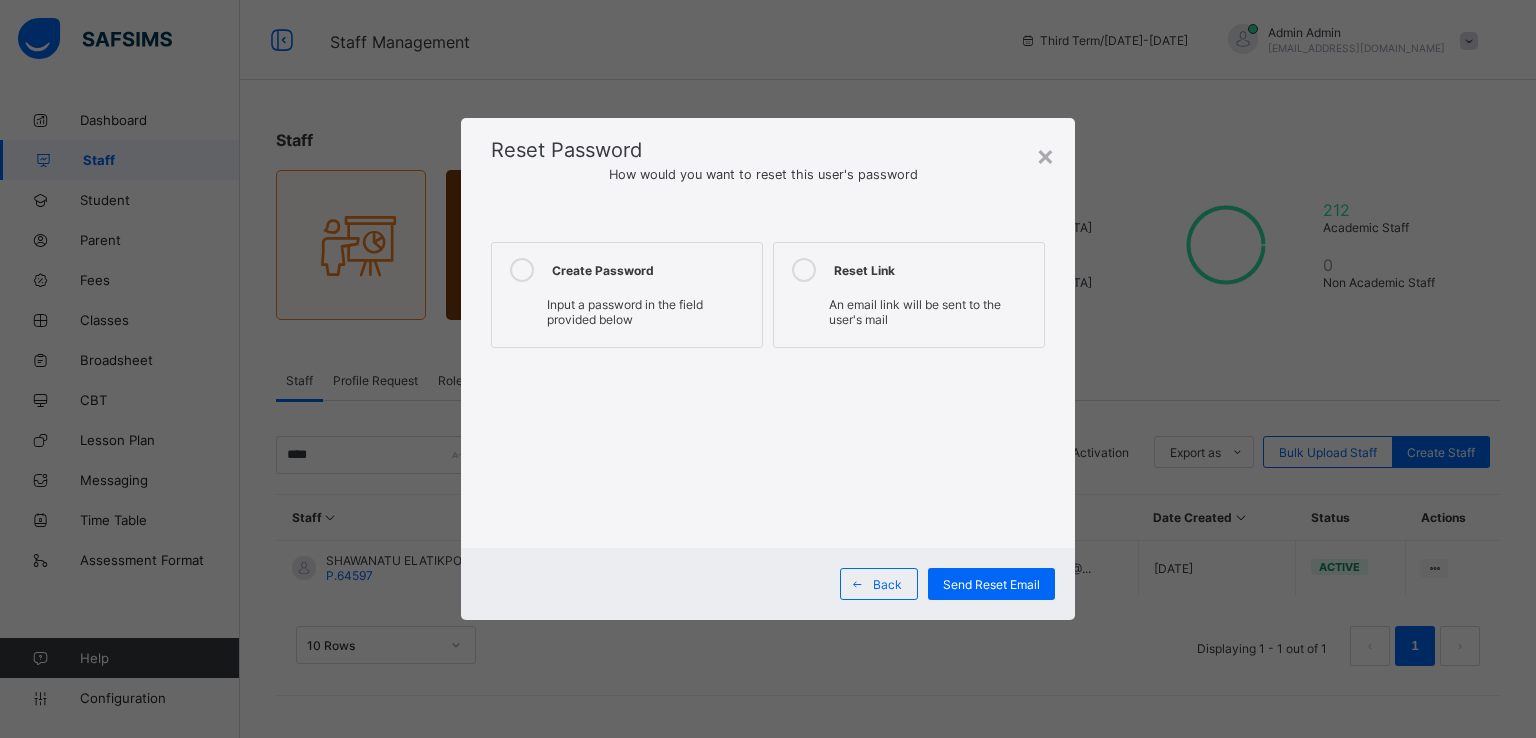 click at bounding box center [522, 270] 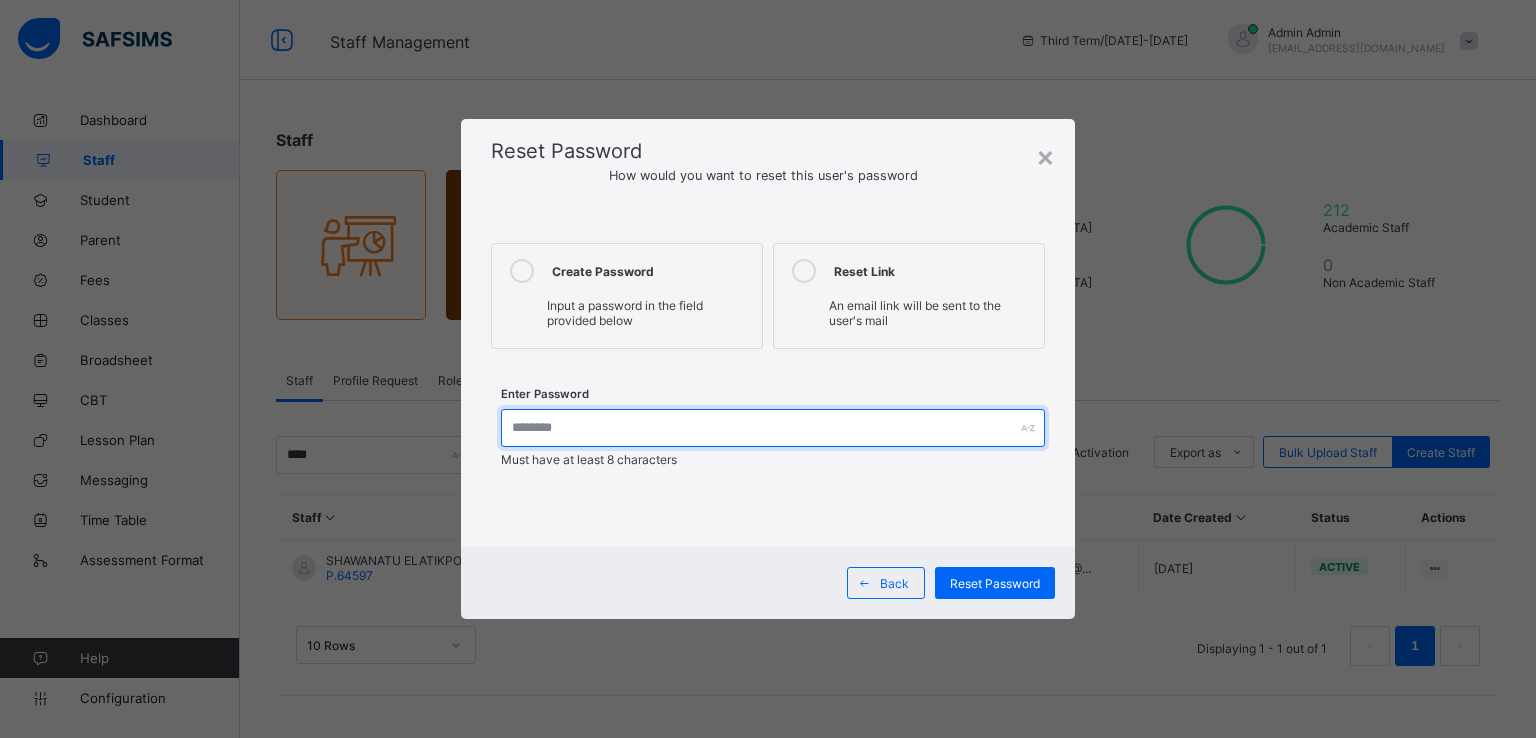 click at bounding box center (773, 428) 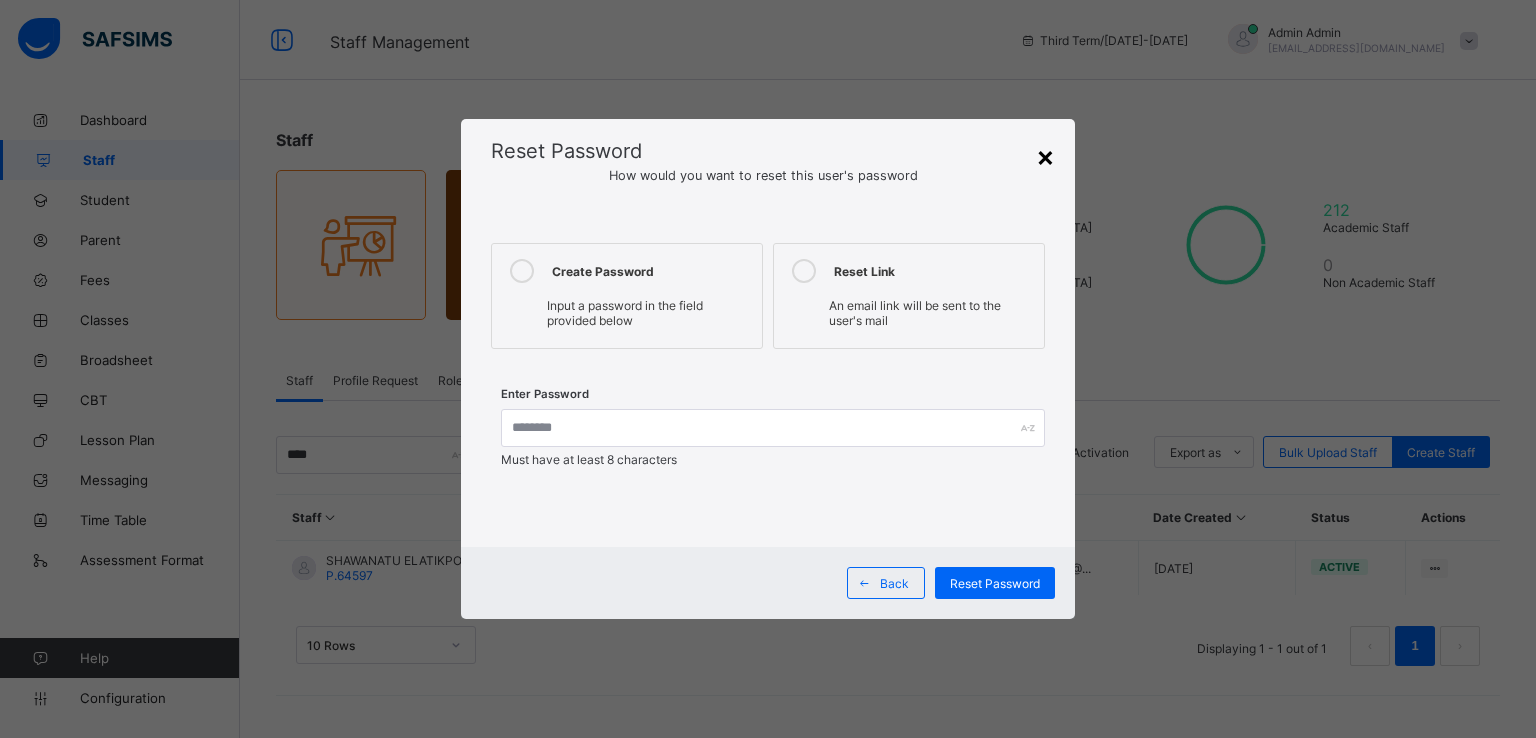 click on "×" at bounding box center [1045, 156] 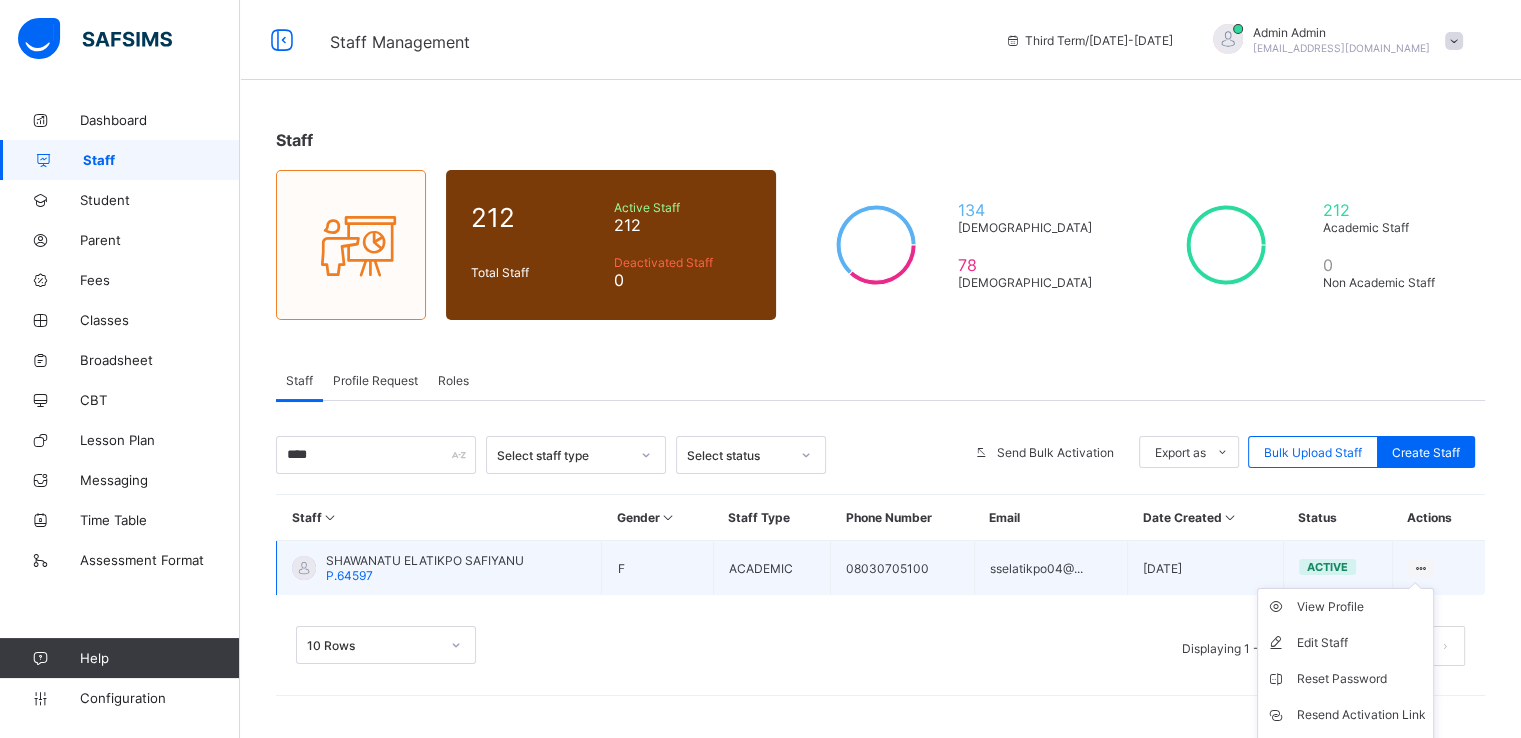 scroll, scrollTop: 66, scrollLeft: 0, axis: vertical 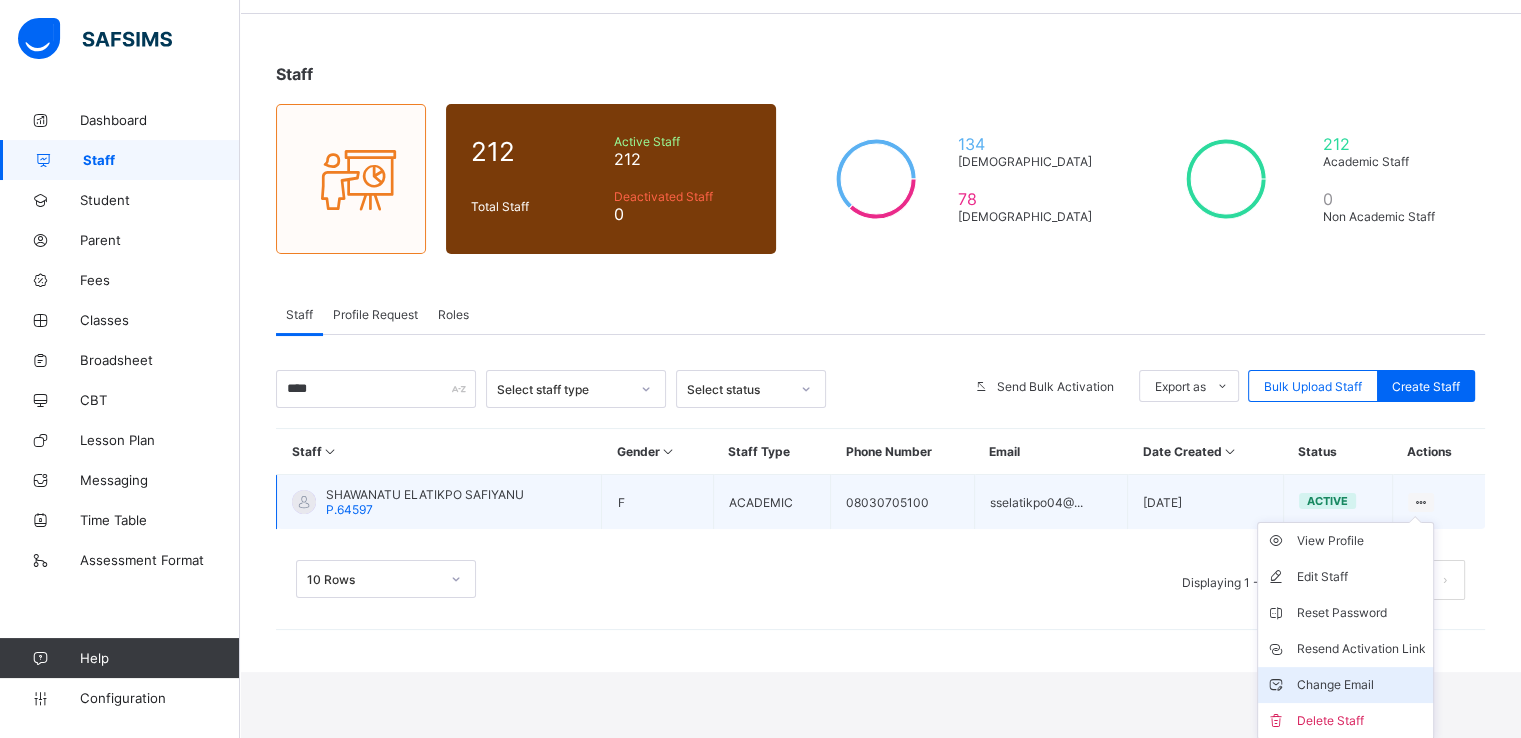 click on "Change Email" at bounding box center (1360, 685) 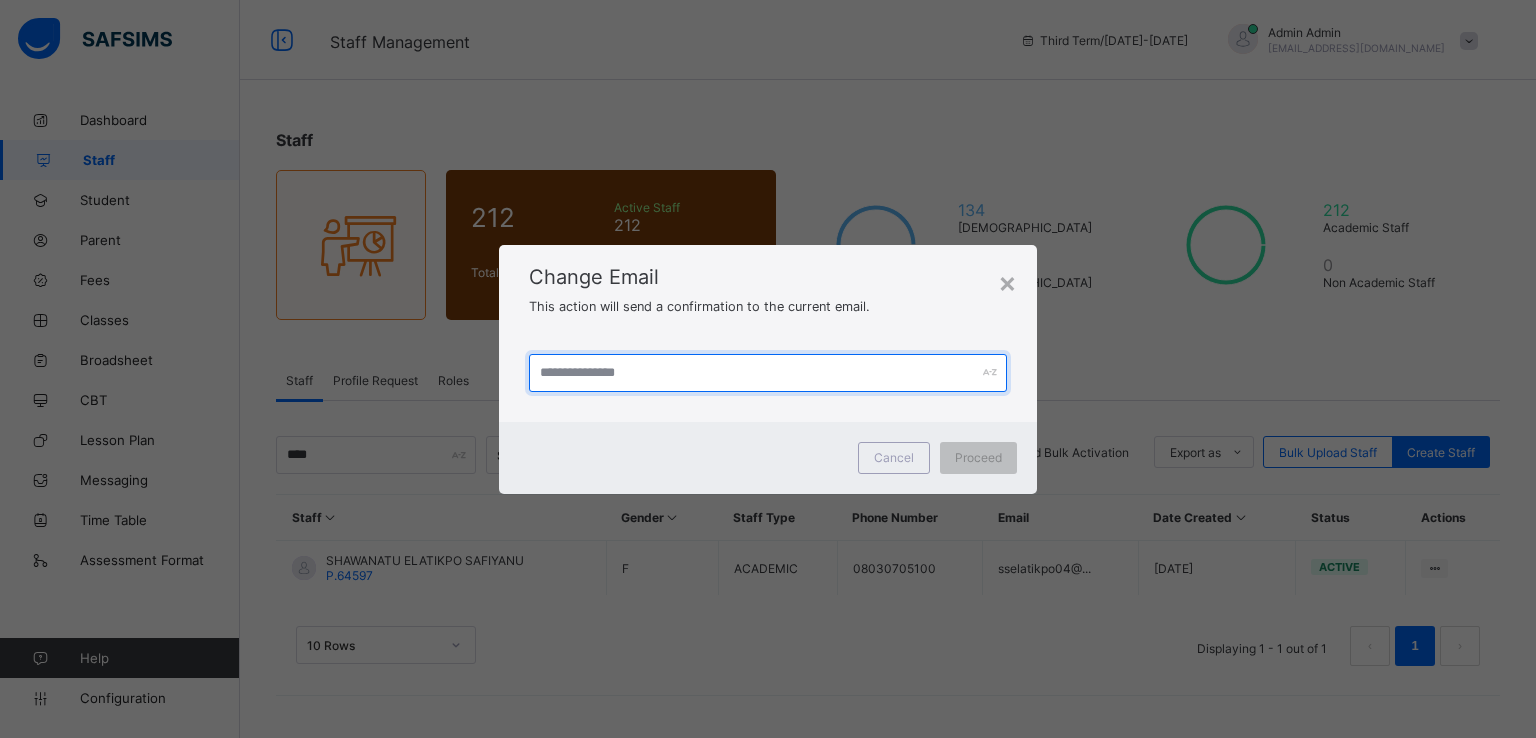 click at bounding box center (768, 373) 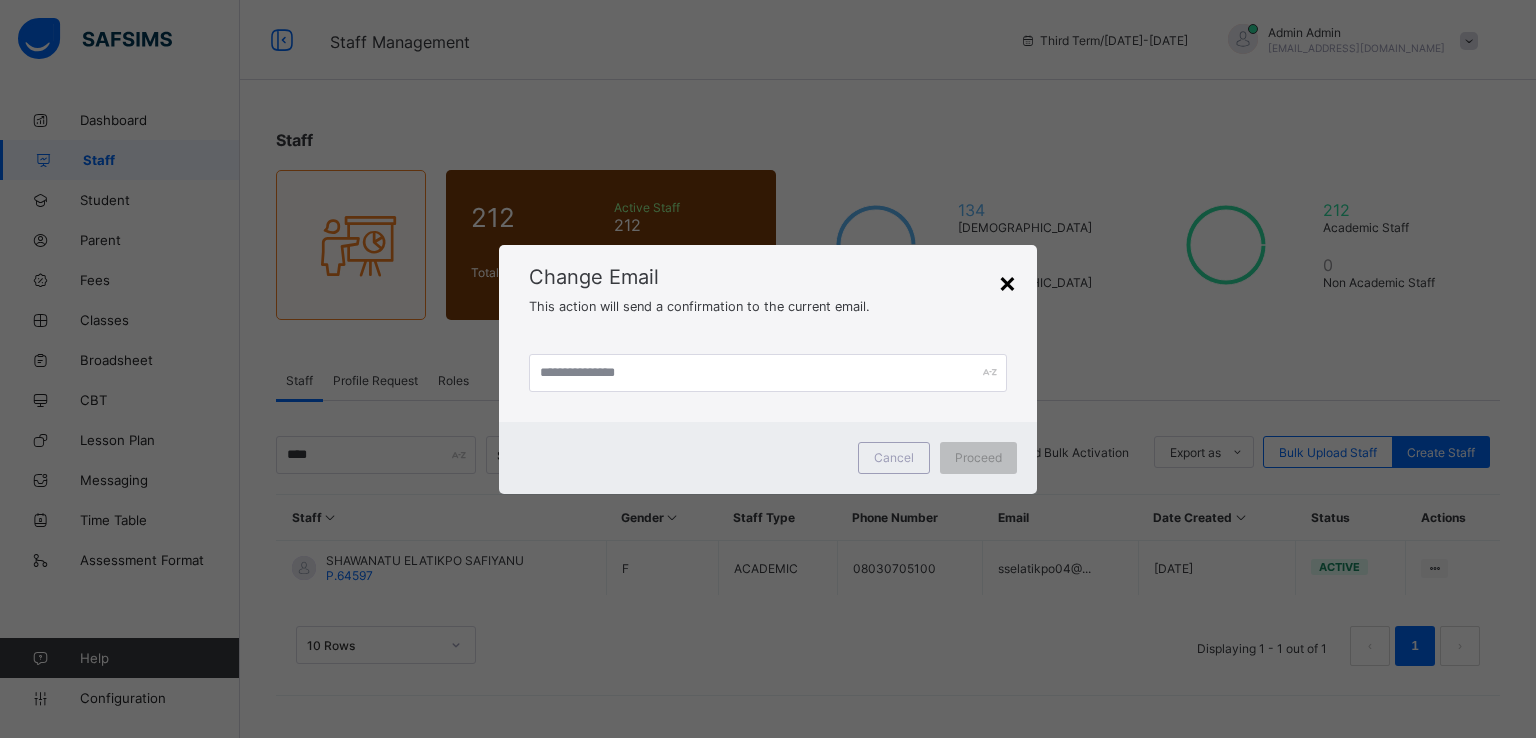 click on "×" at bounding box center [1007, 282] 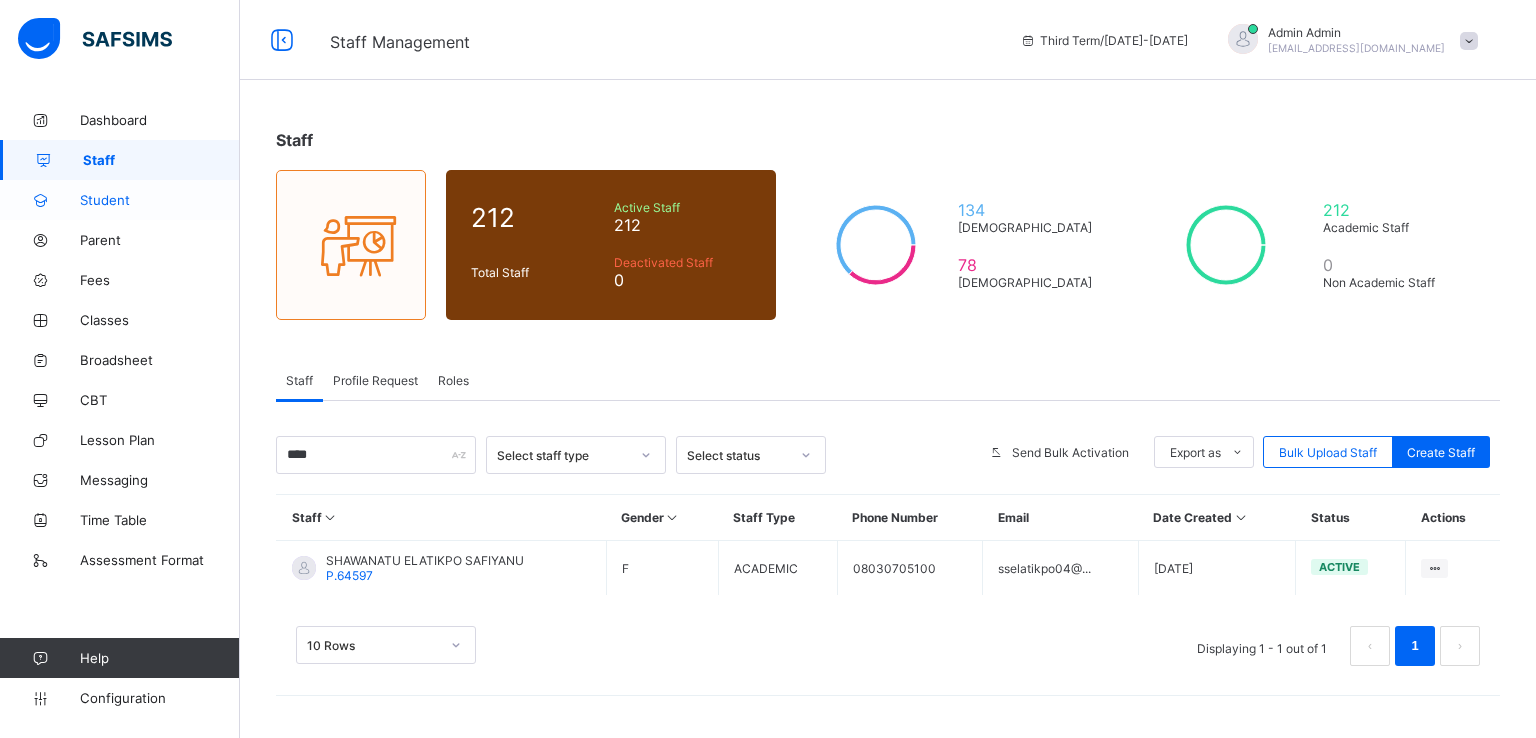 click on "Student" at bounding box center [160, 200] 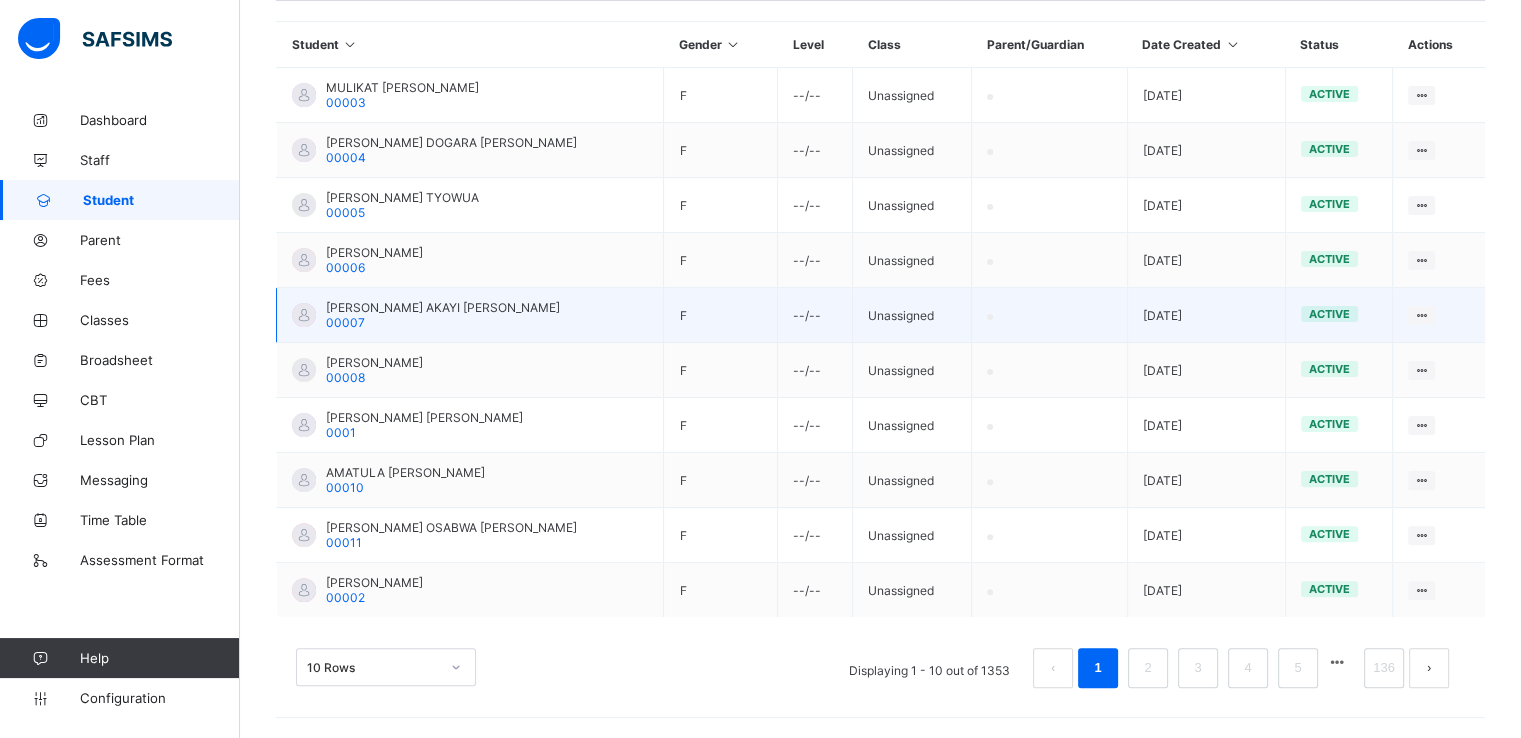 scroll, scrollTop: 156, scrollLeft: 0, axis: vertical 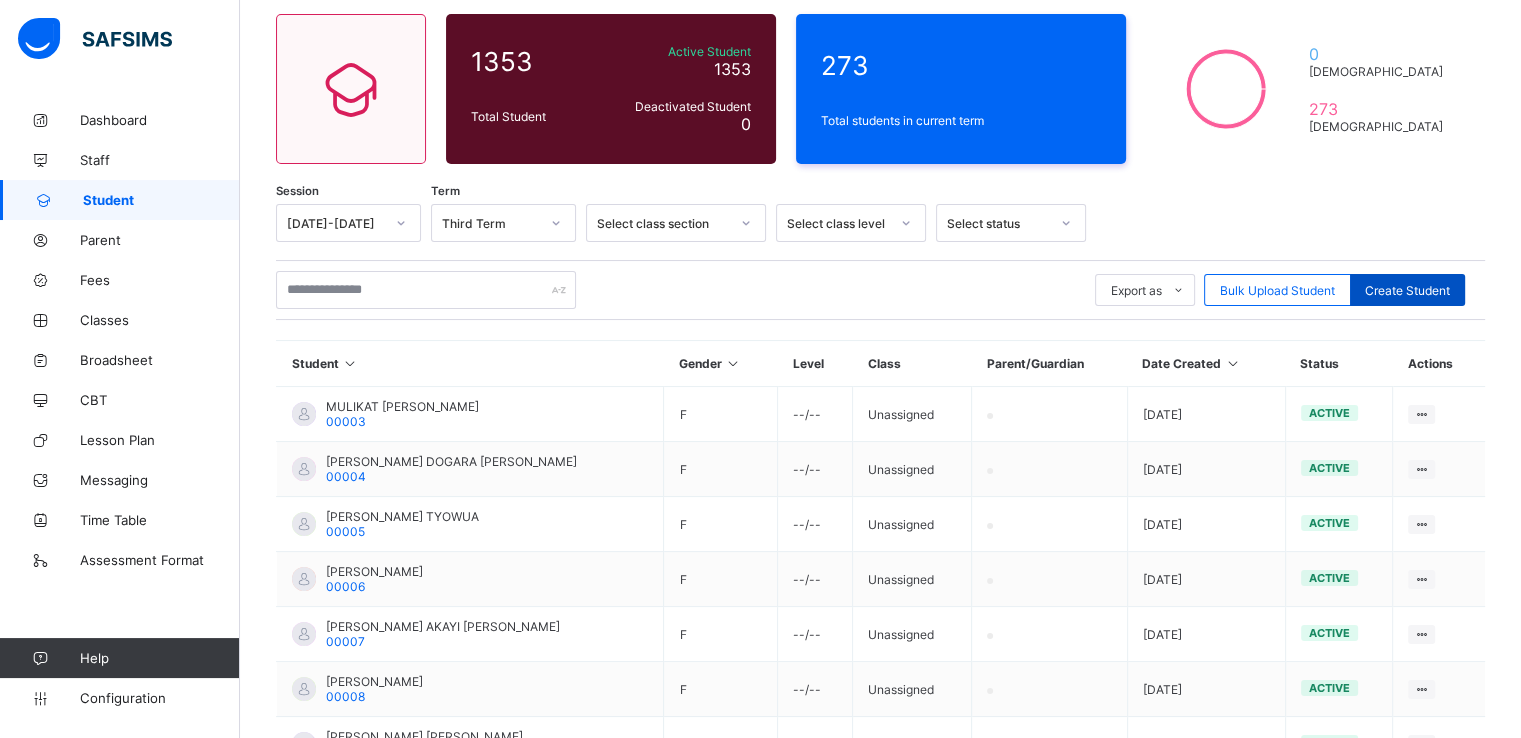 click on "Create Student" at bounding box center [1407, 290] 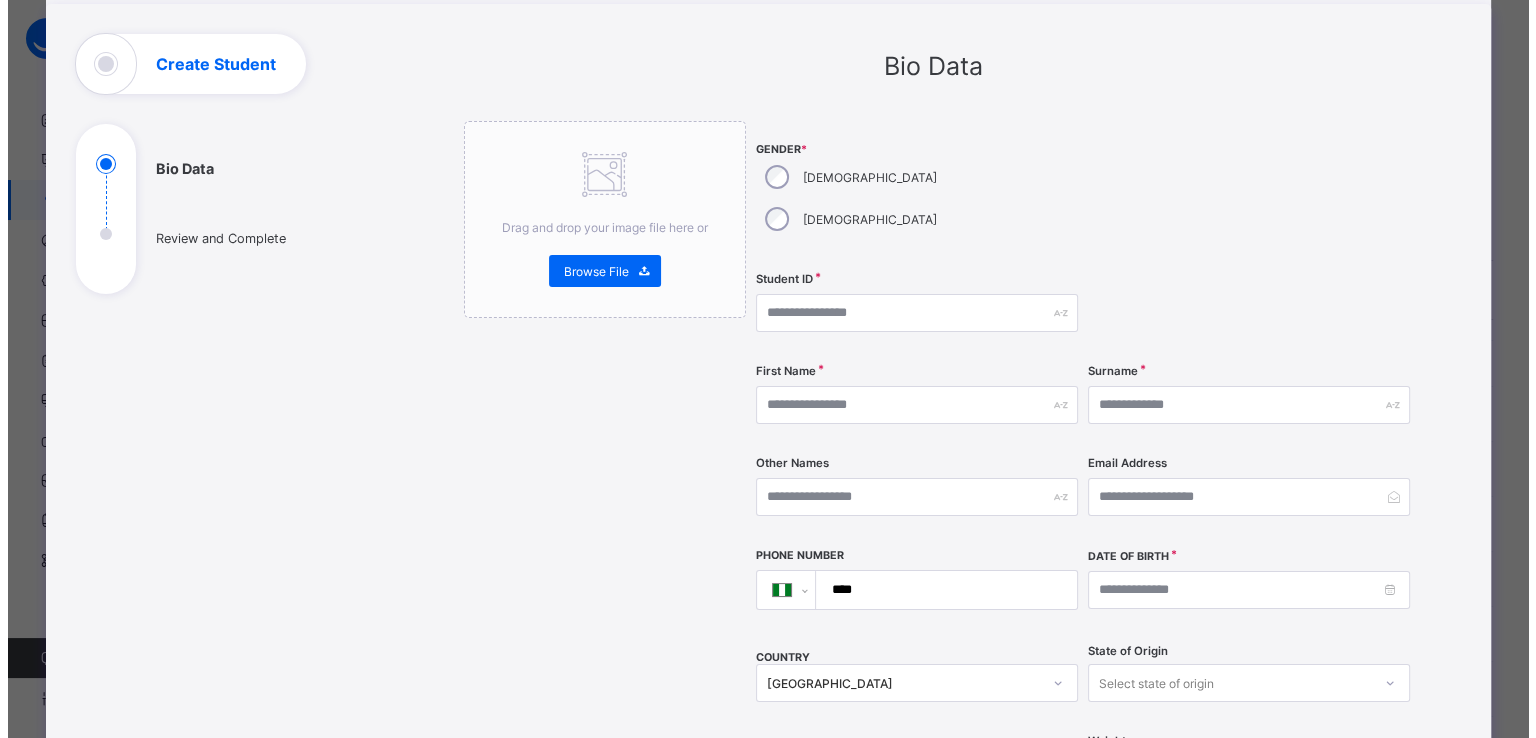 scroll, scrollTop: 0, scrollLeft: 0, axis: both 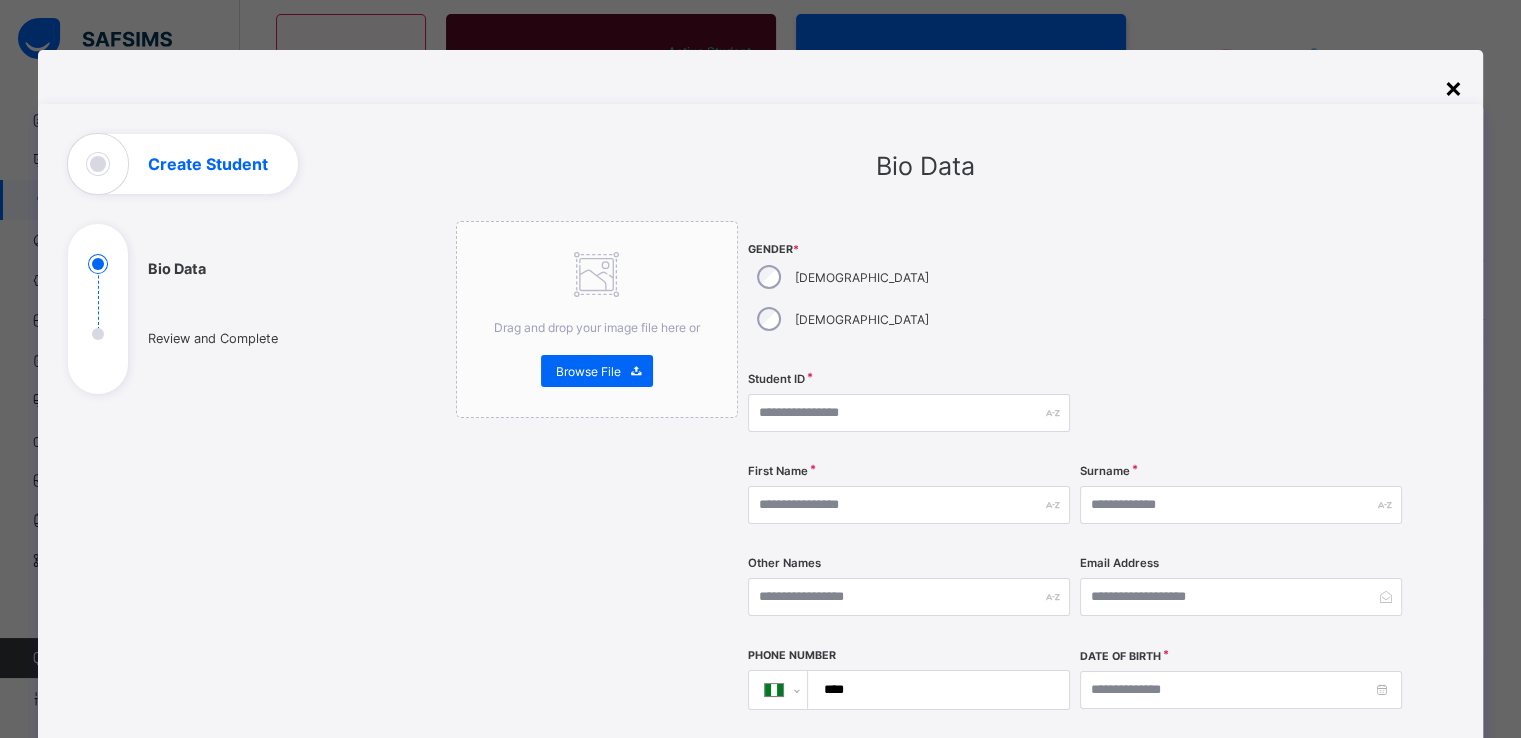 click on "×" at bounding box center (1453, 87) 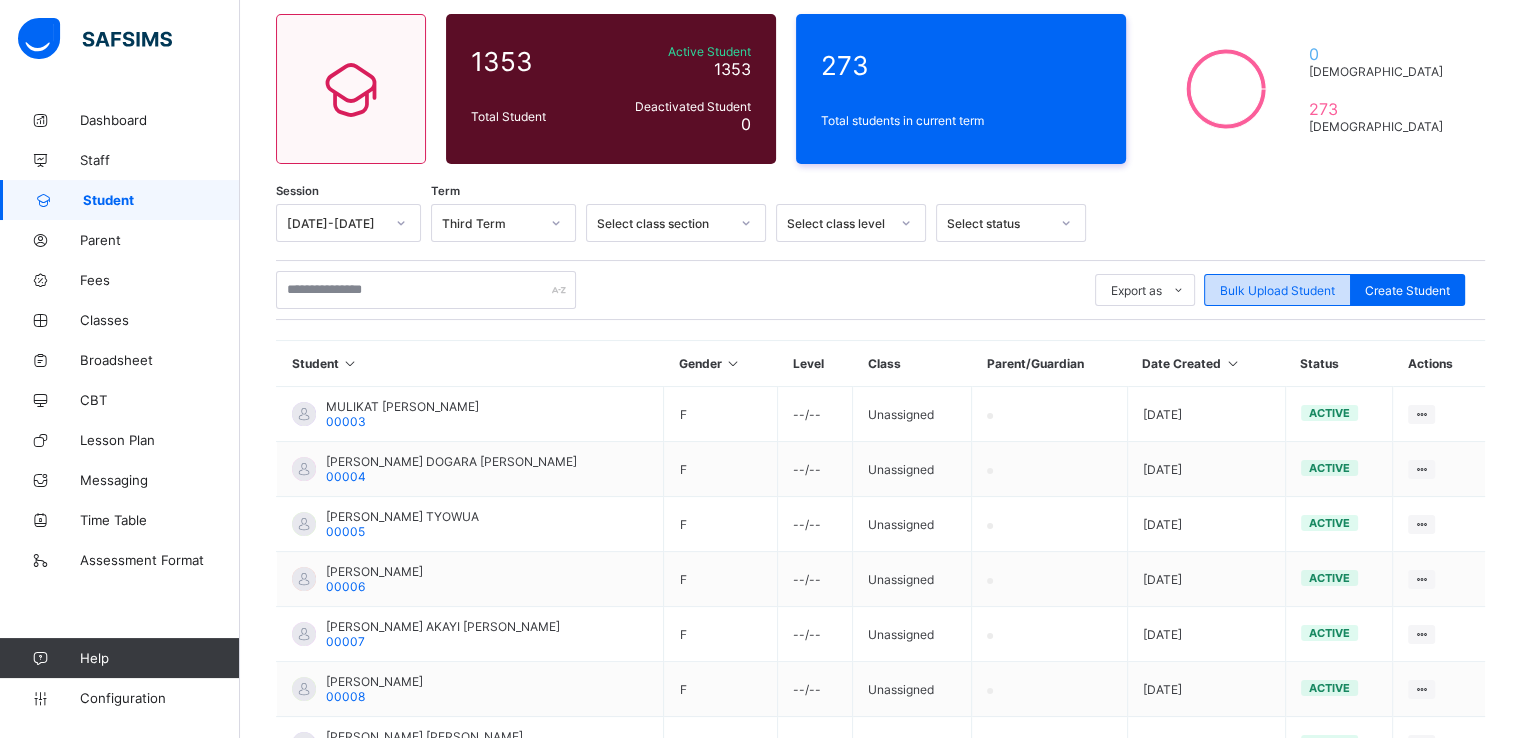 click on "Bulk Upload Student" at bounding box center (1277, 290) 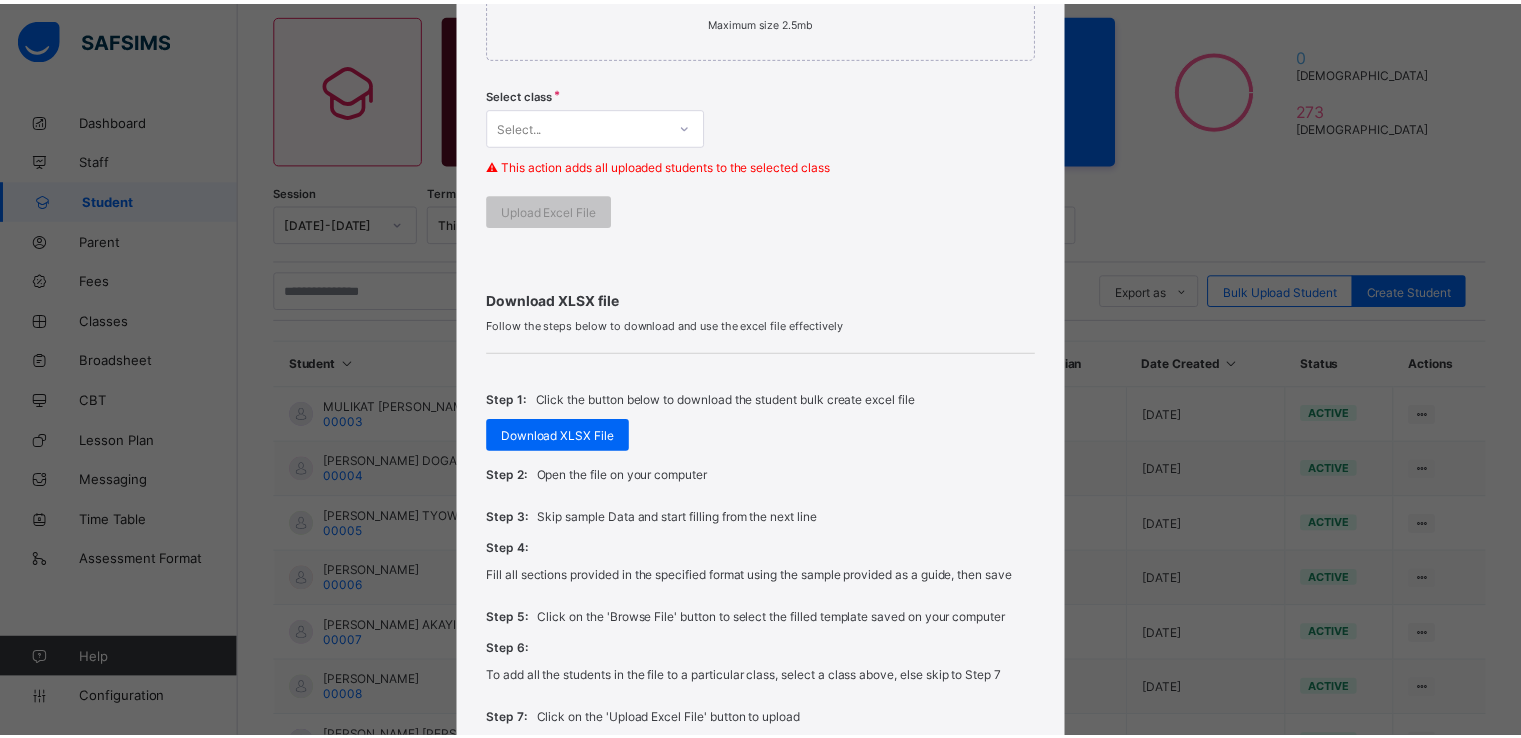 scroll, scrollTop: 500, scrollLeft: 0, axis: vertical 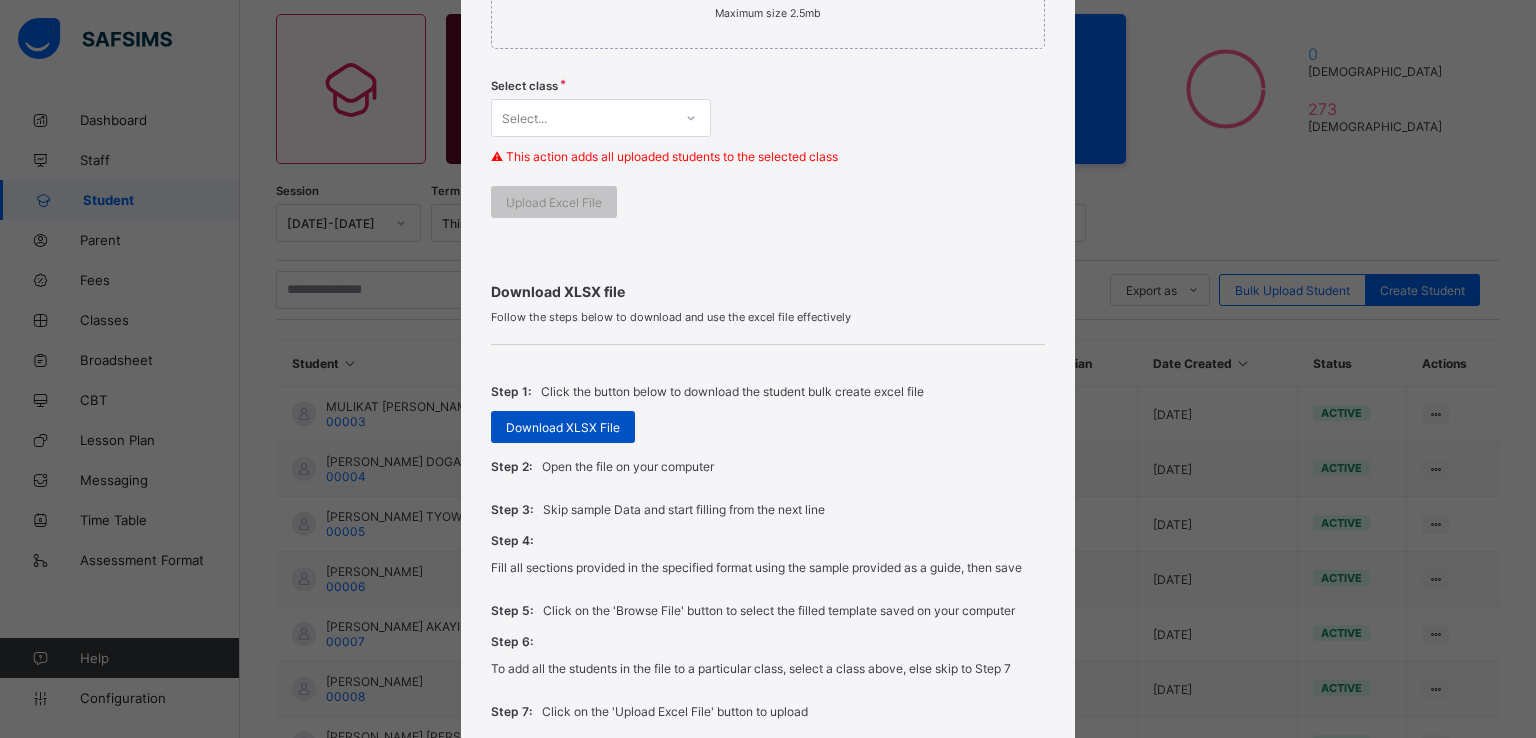 click on "Download XLSX File" at bounding box center [563, 427] 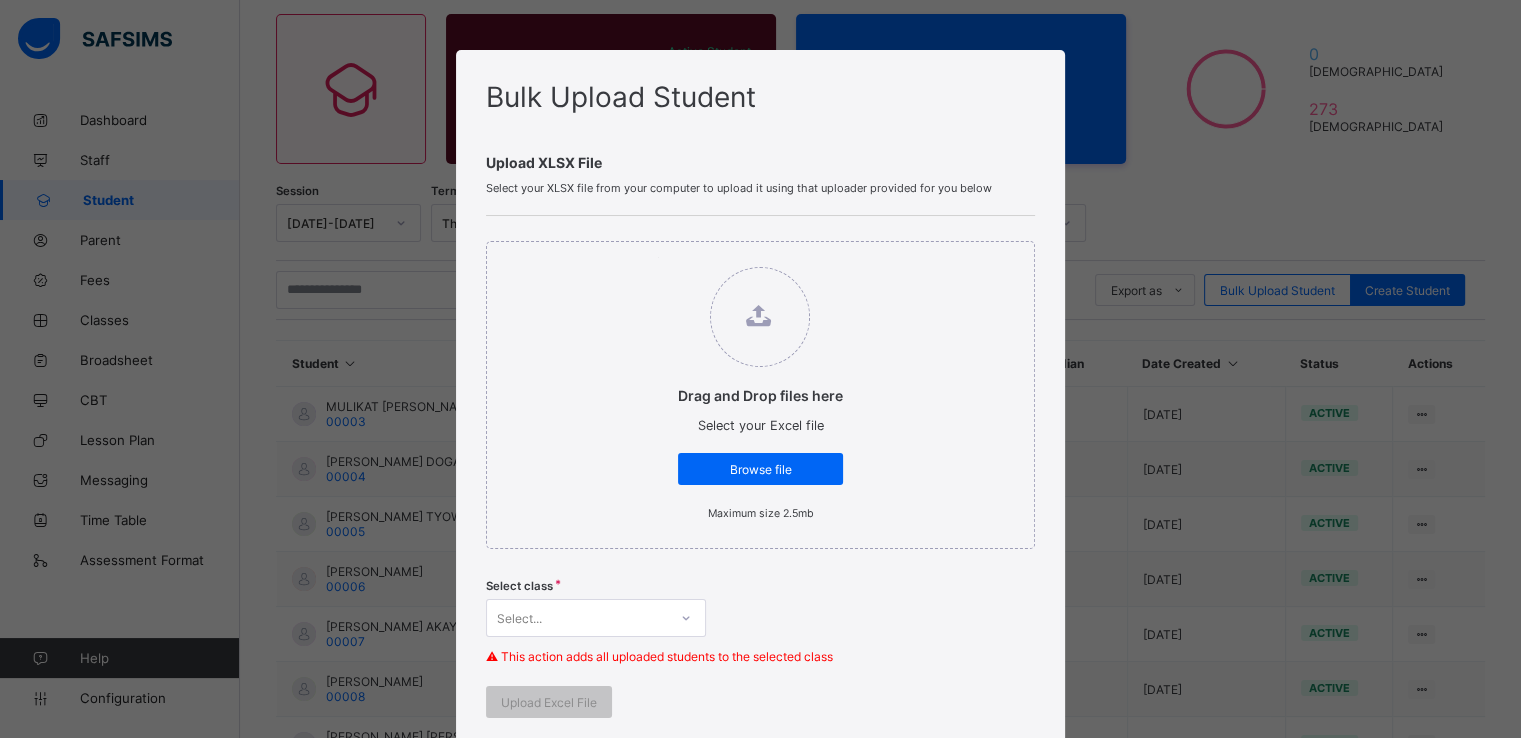 scroll, scrollTop: 672, scrollLeft: 0, axis: vertical 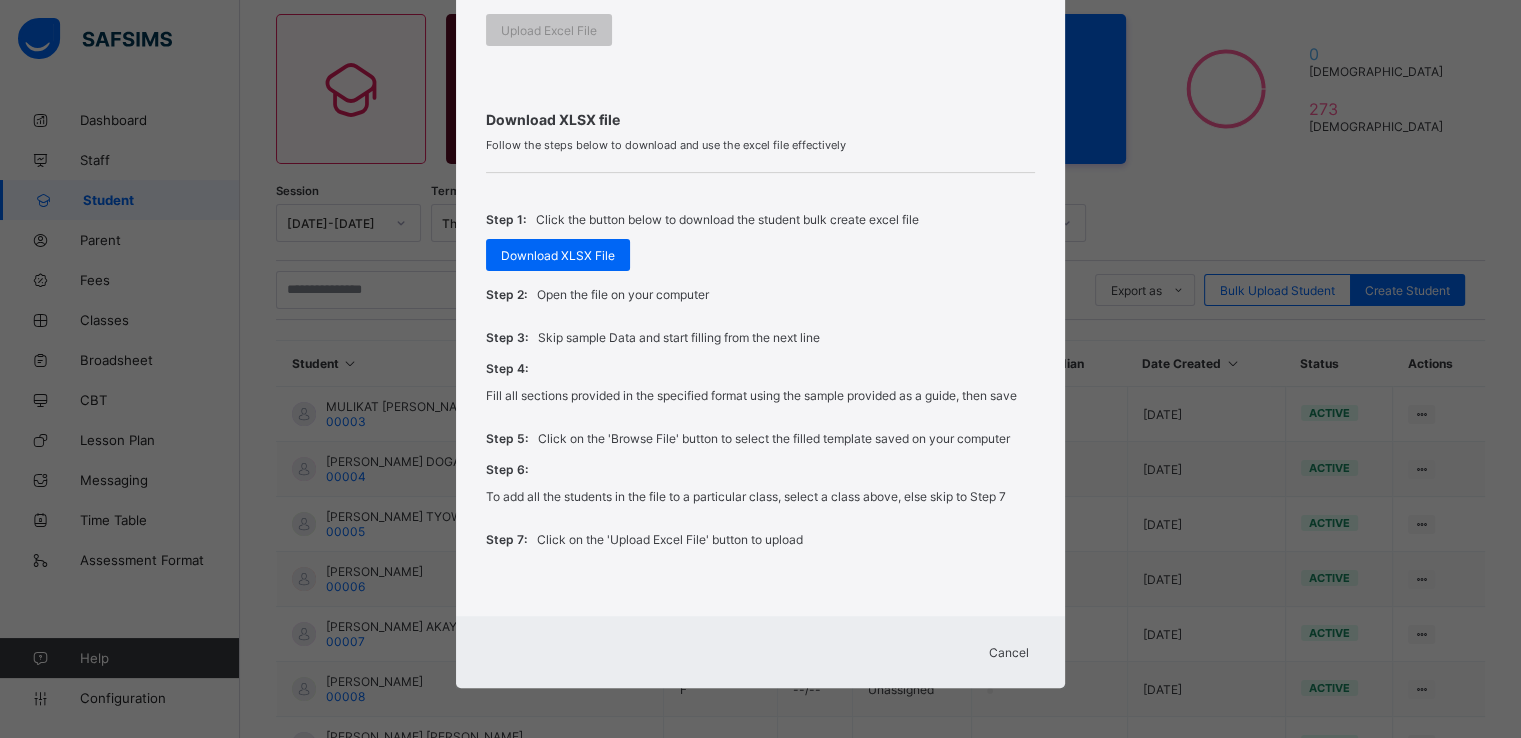 click on "Cancel" at bounding box center [1009, 652] 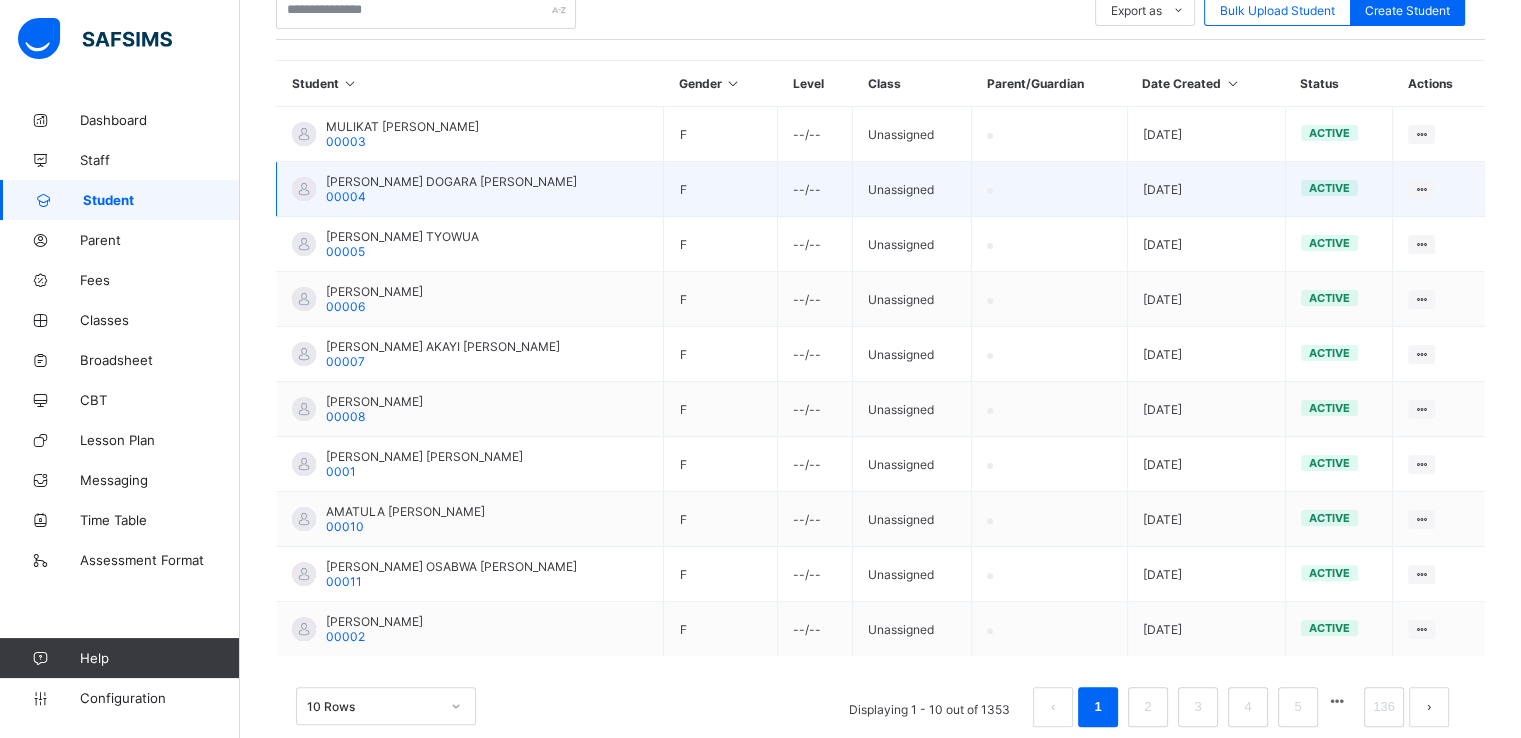 scroll, scrollTop: 438, scrollLeft: 0, axis: vertical 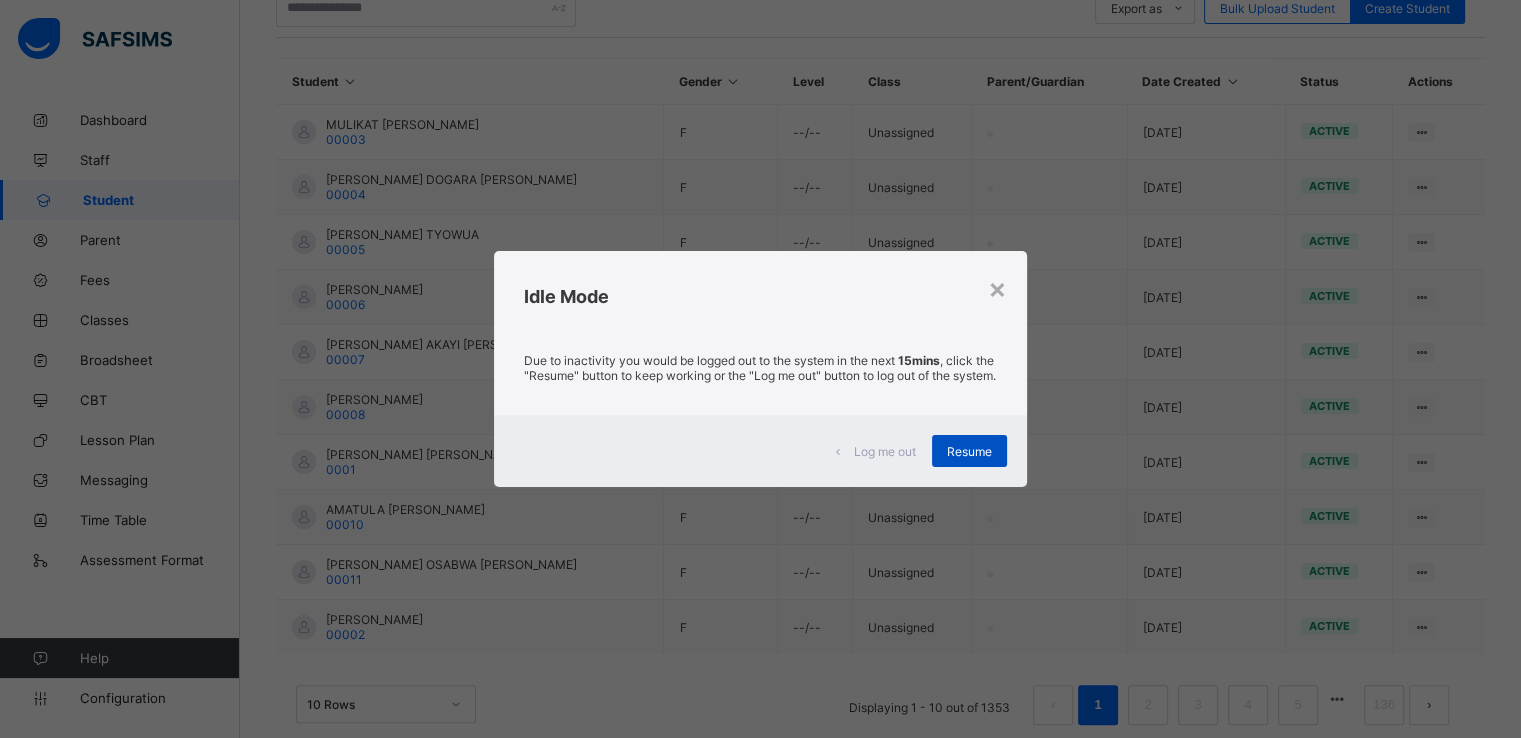 click on "Resume" at bounding box center (969, 451) 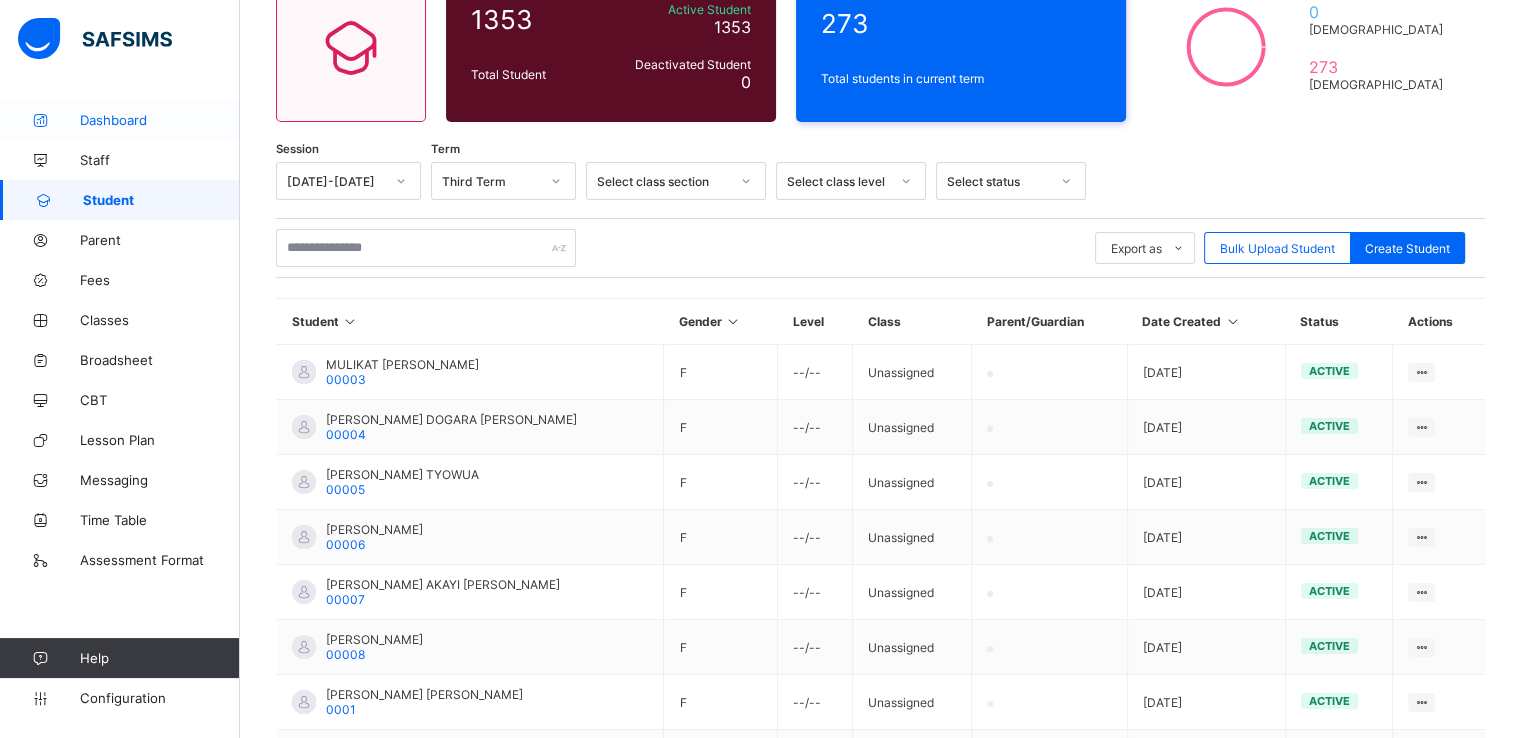 scroll, scrollTop: 191, scrollLeft: 0, axis: vertical 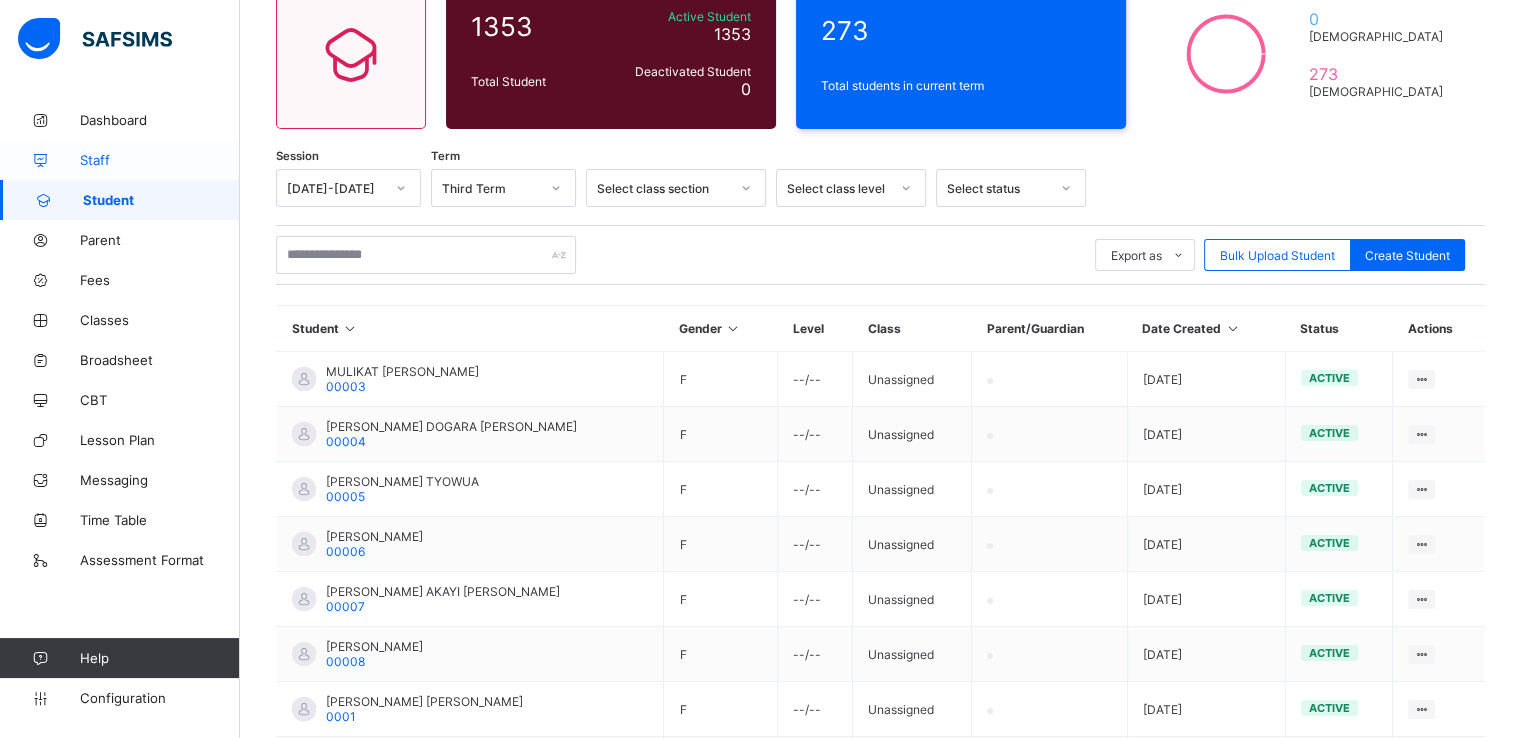 click on "Staff" at bounding box center [160, 160] 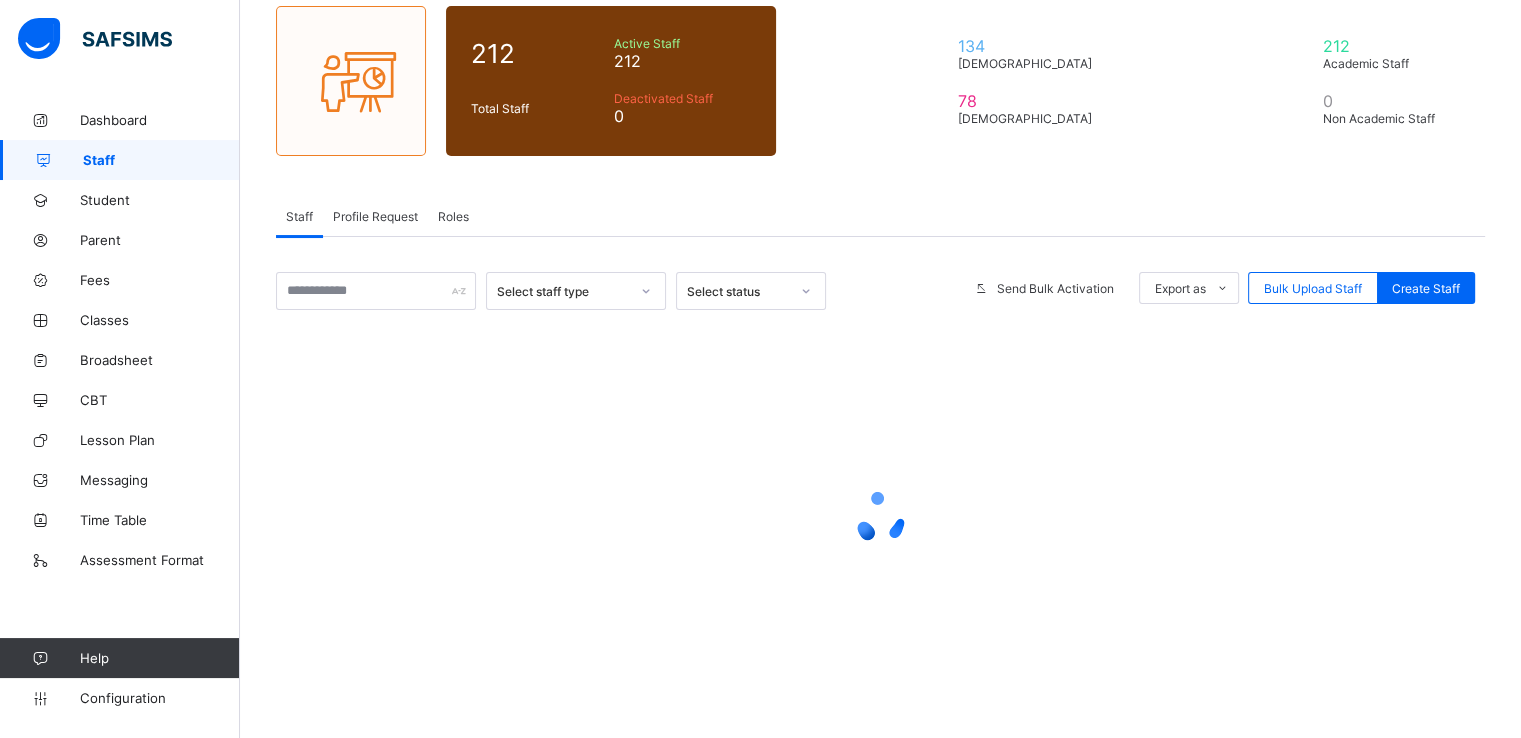 scroll, scrollTop: 0, scrollLeft: 0, axis: both 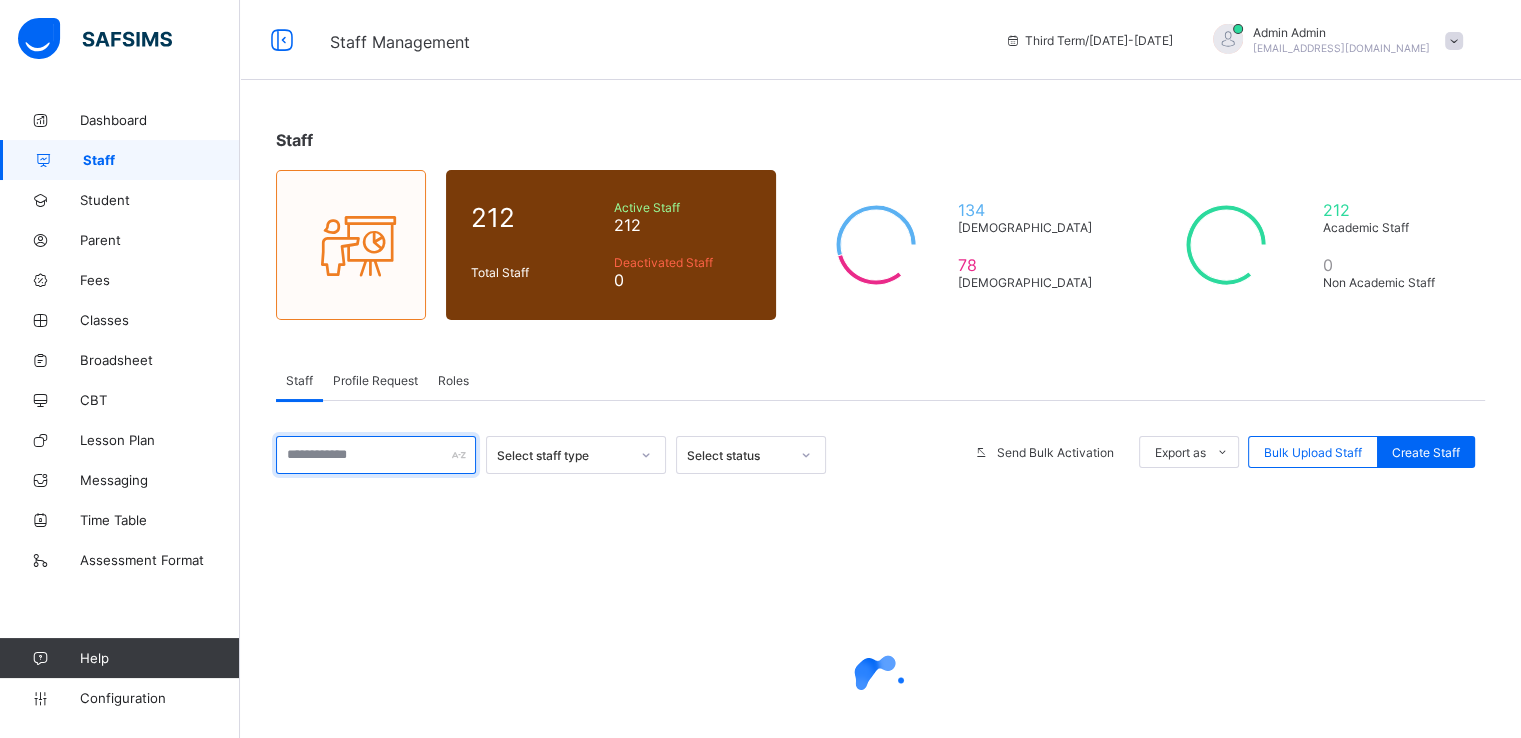 click at bounding box center (376, 455) 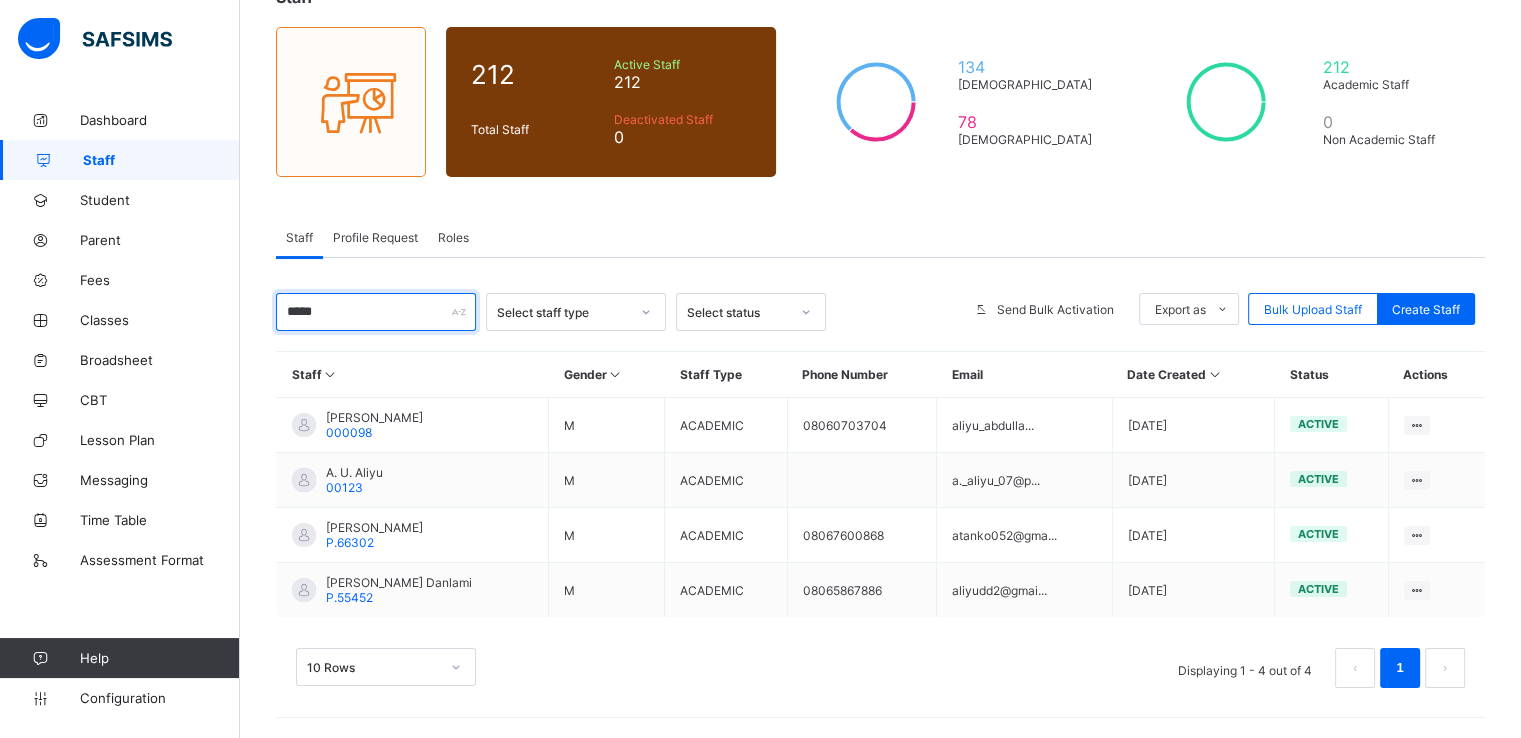 scroll, scrollTop: 143, scrollLeft: 0, axis: vertical 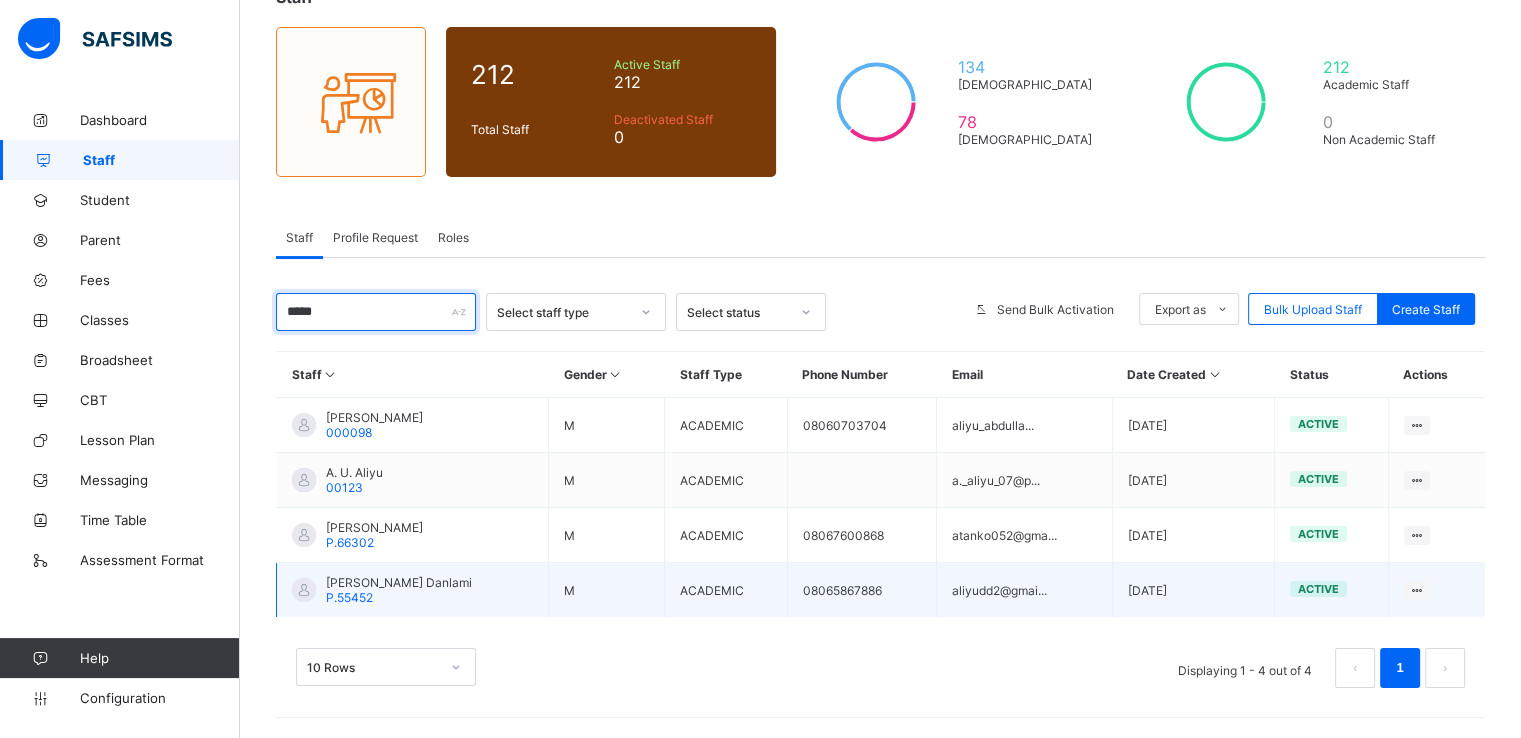 type on "*****" 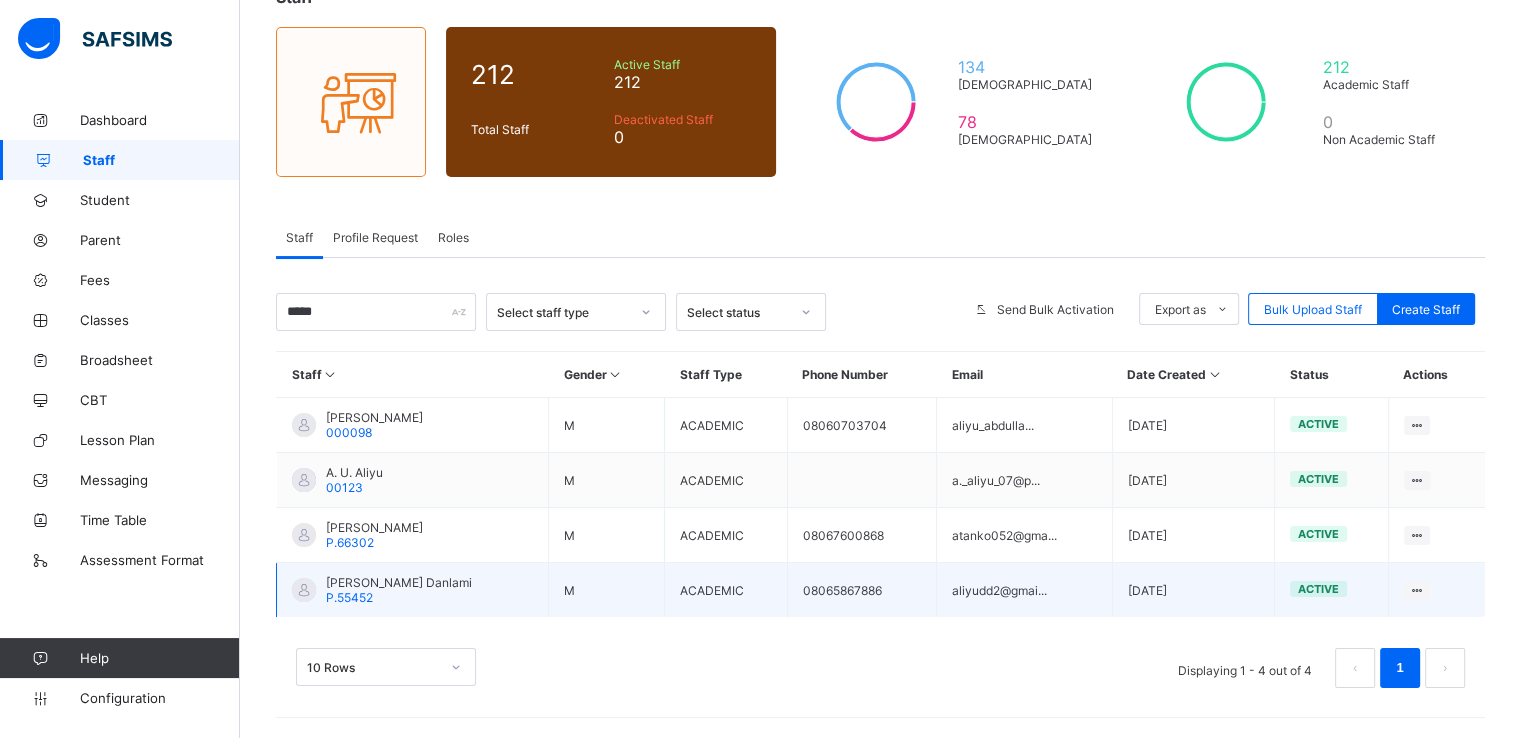 click on "Aliyu Dadda'u Danlami" at bounding box center (399, 582) 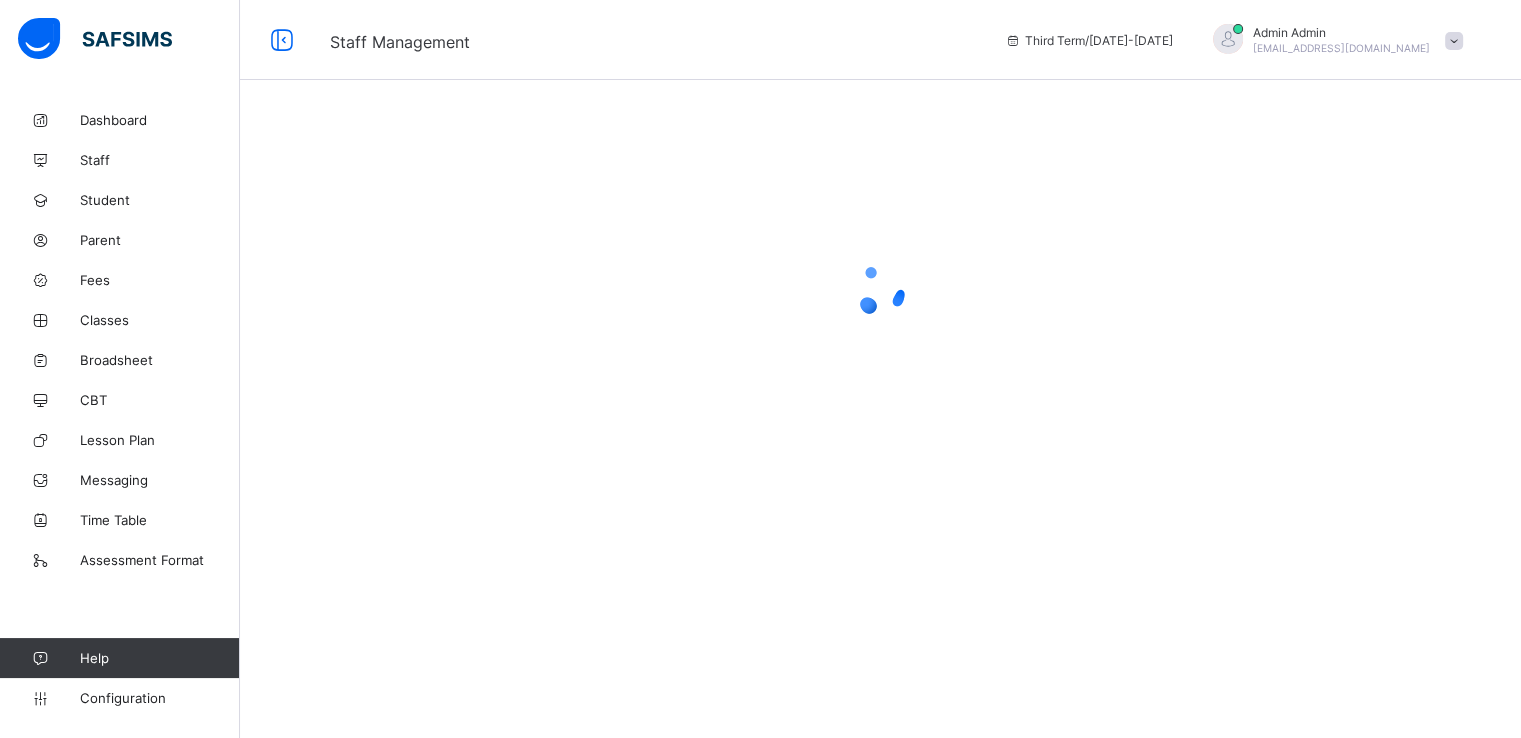 scroll, scrollTop: 0, scrollLeft: 0, axis: both 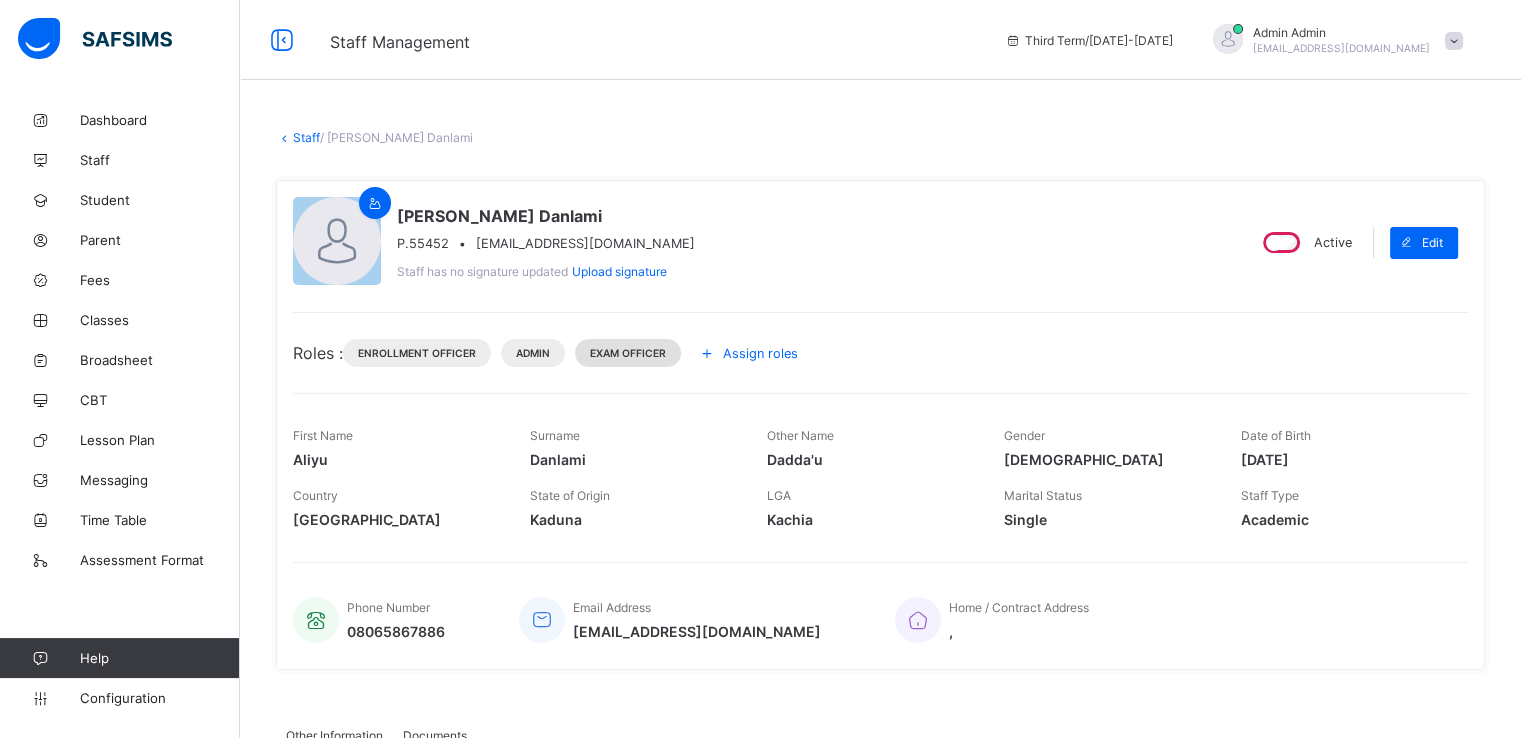 click on "Exam Officer" at bounding box center [628, 353] 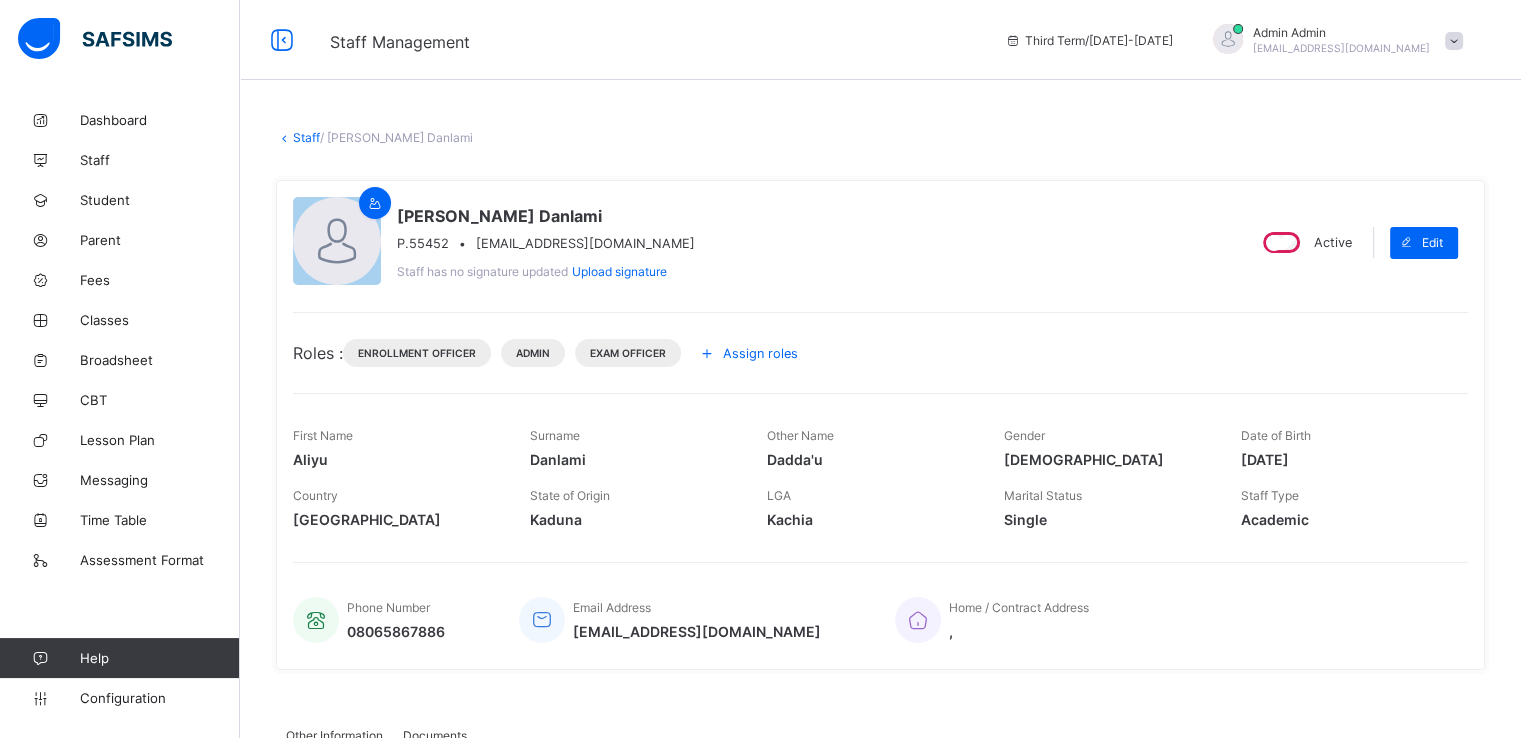 click on "Assign roles" at bounding box center (760, 353) 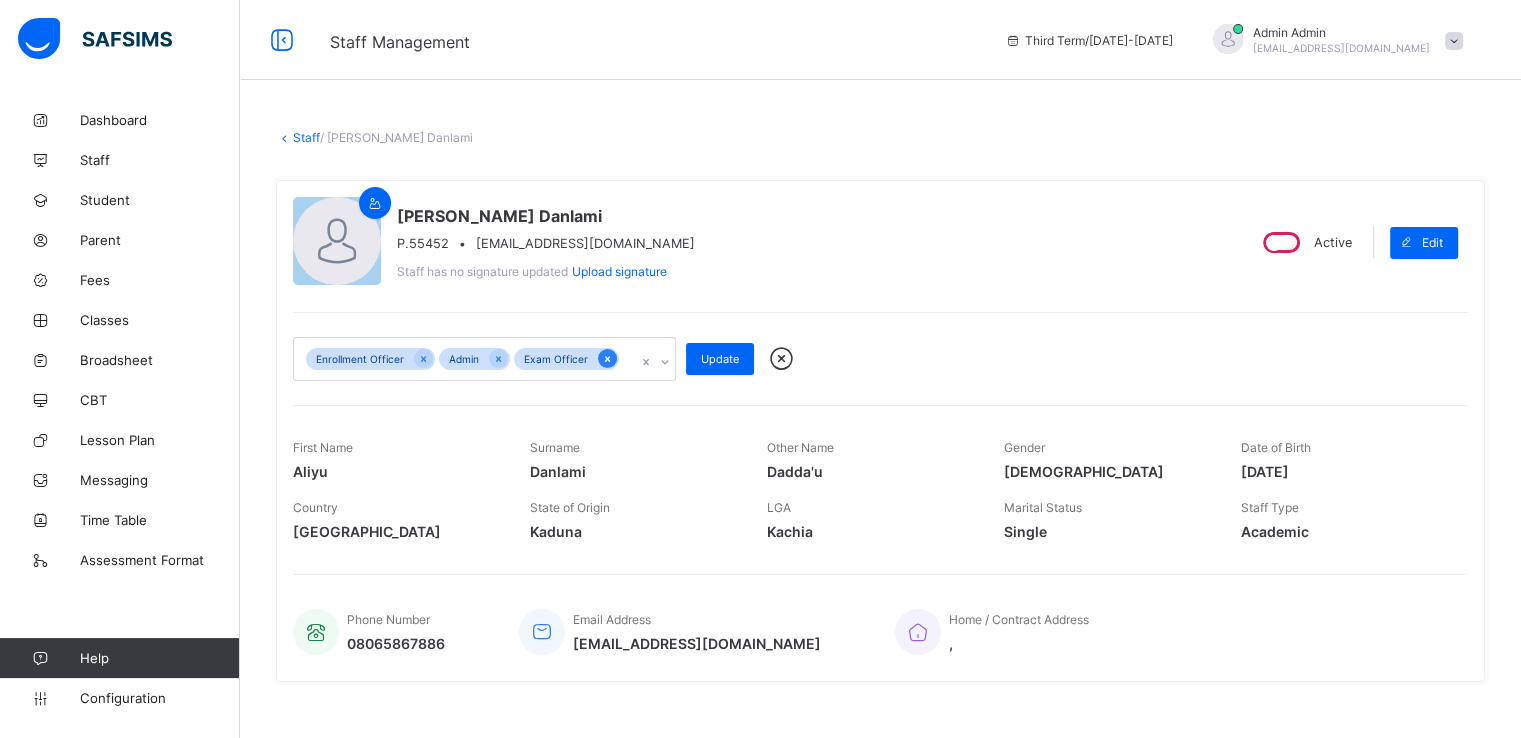 click 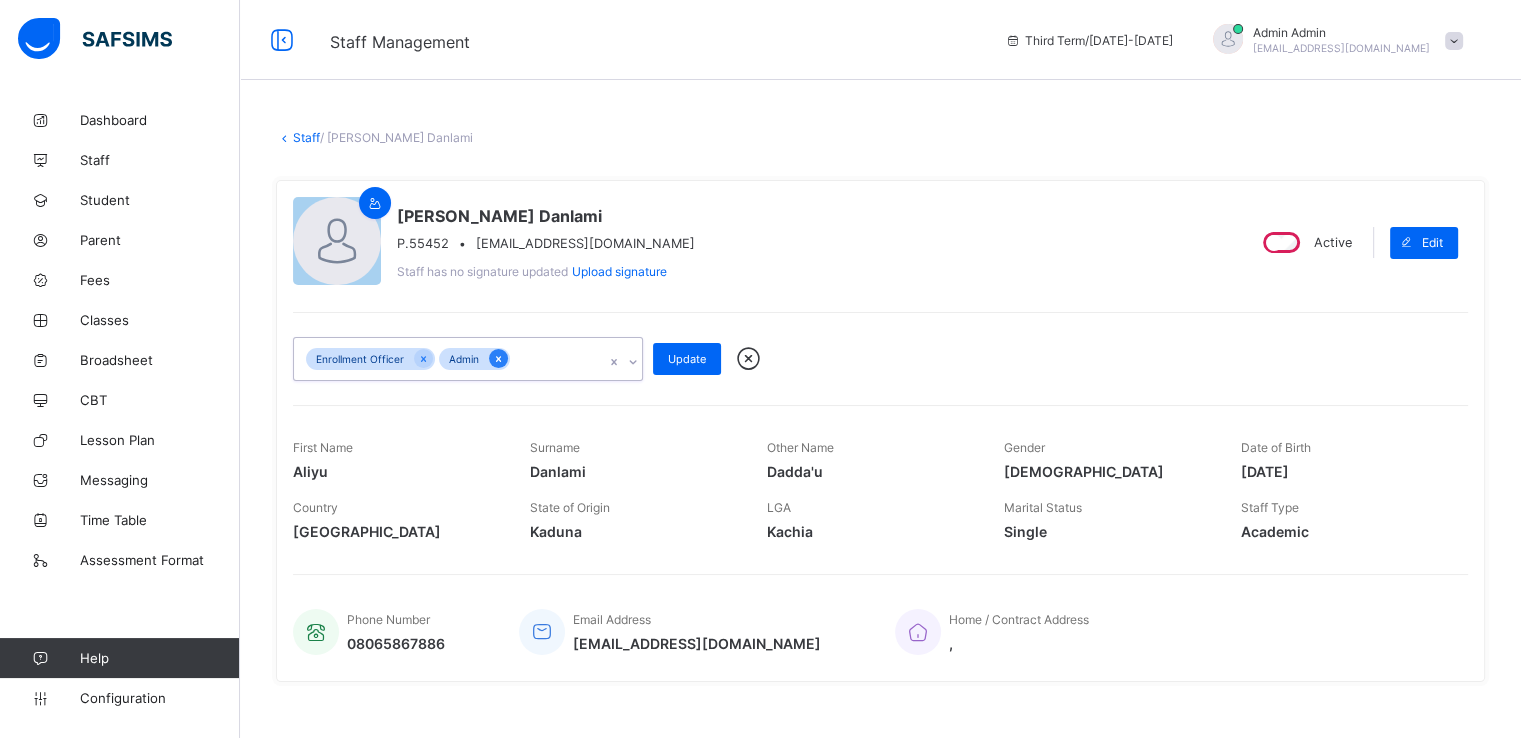 click 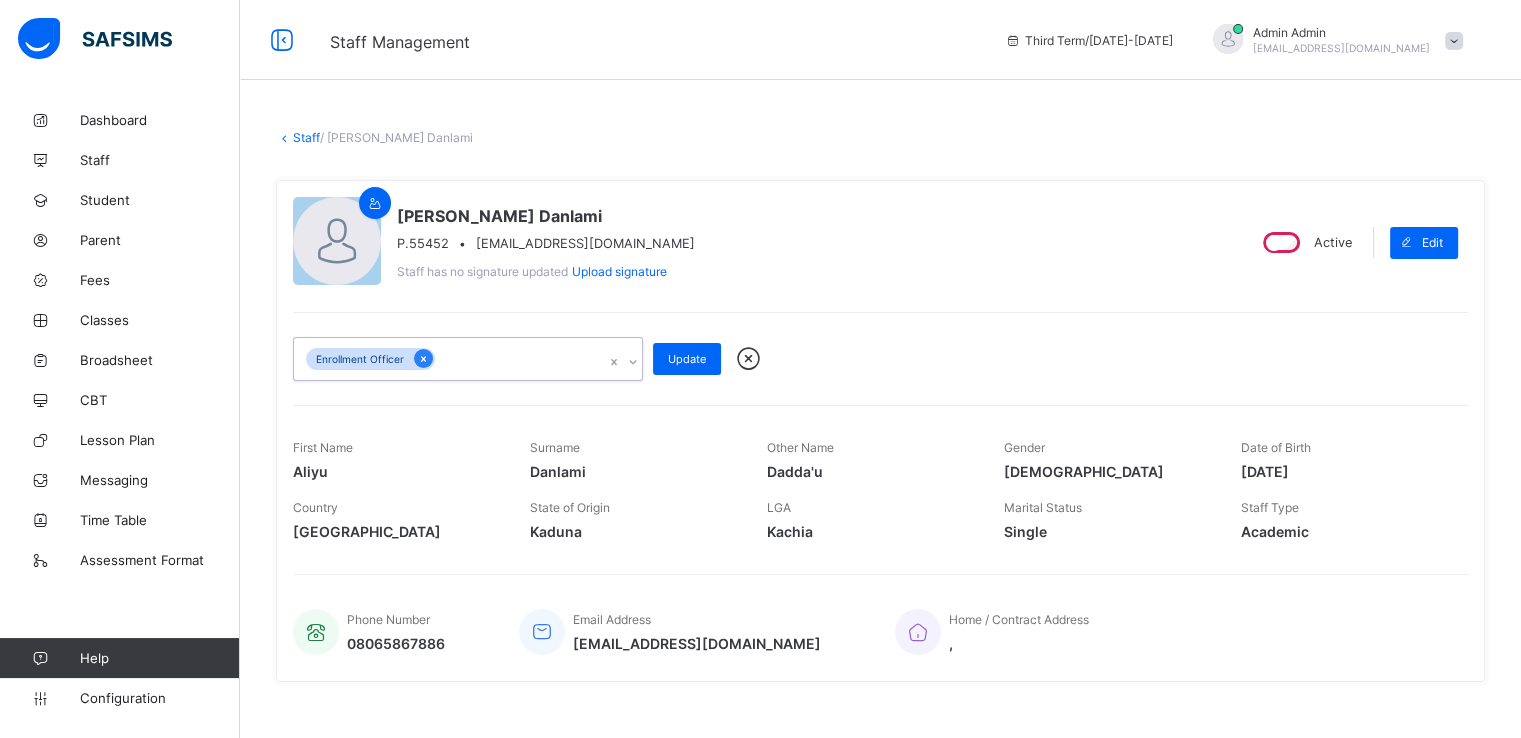 click 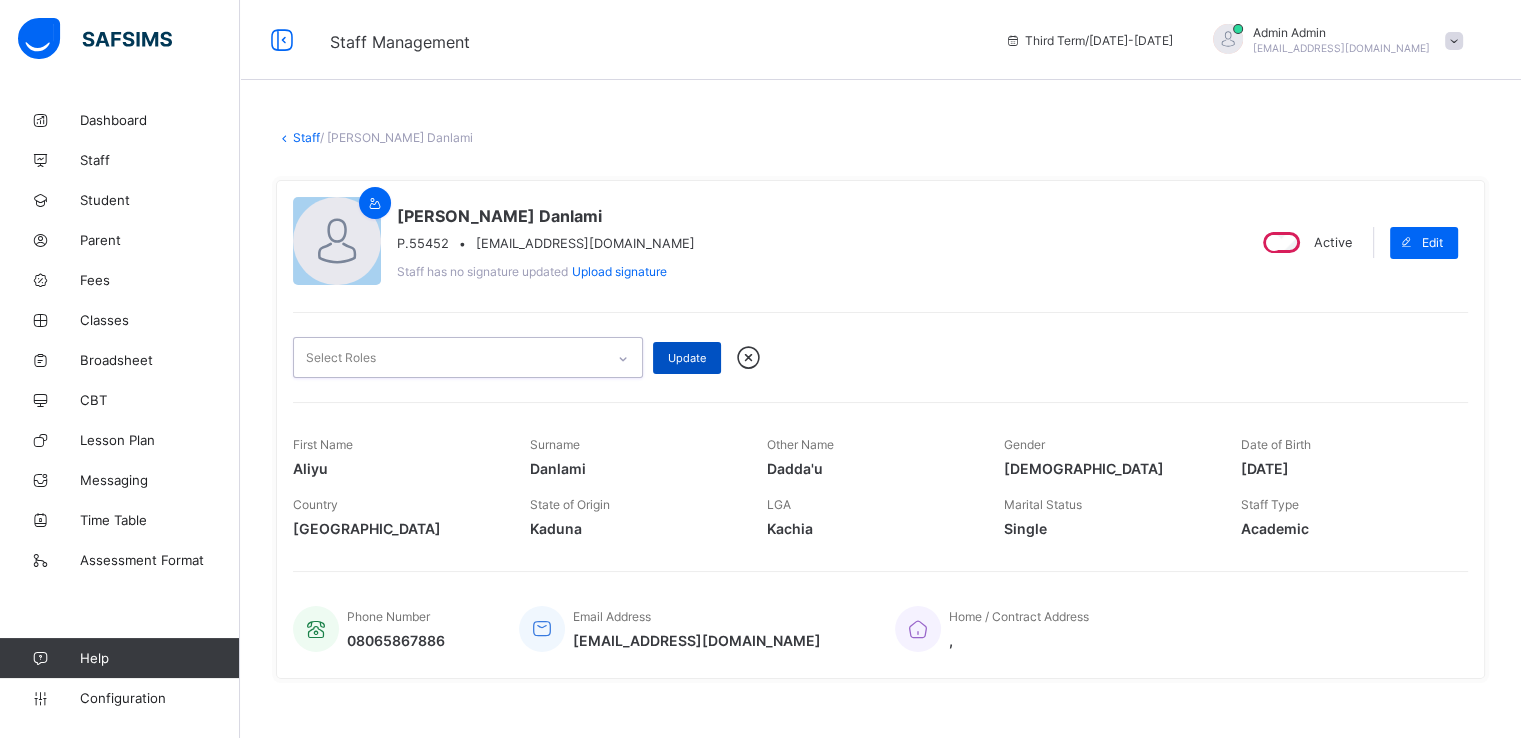 click on "Update" at bounding box center (687, 358) 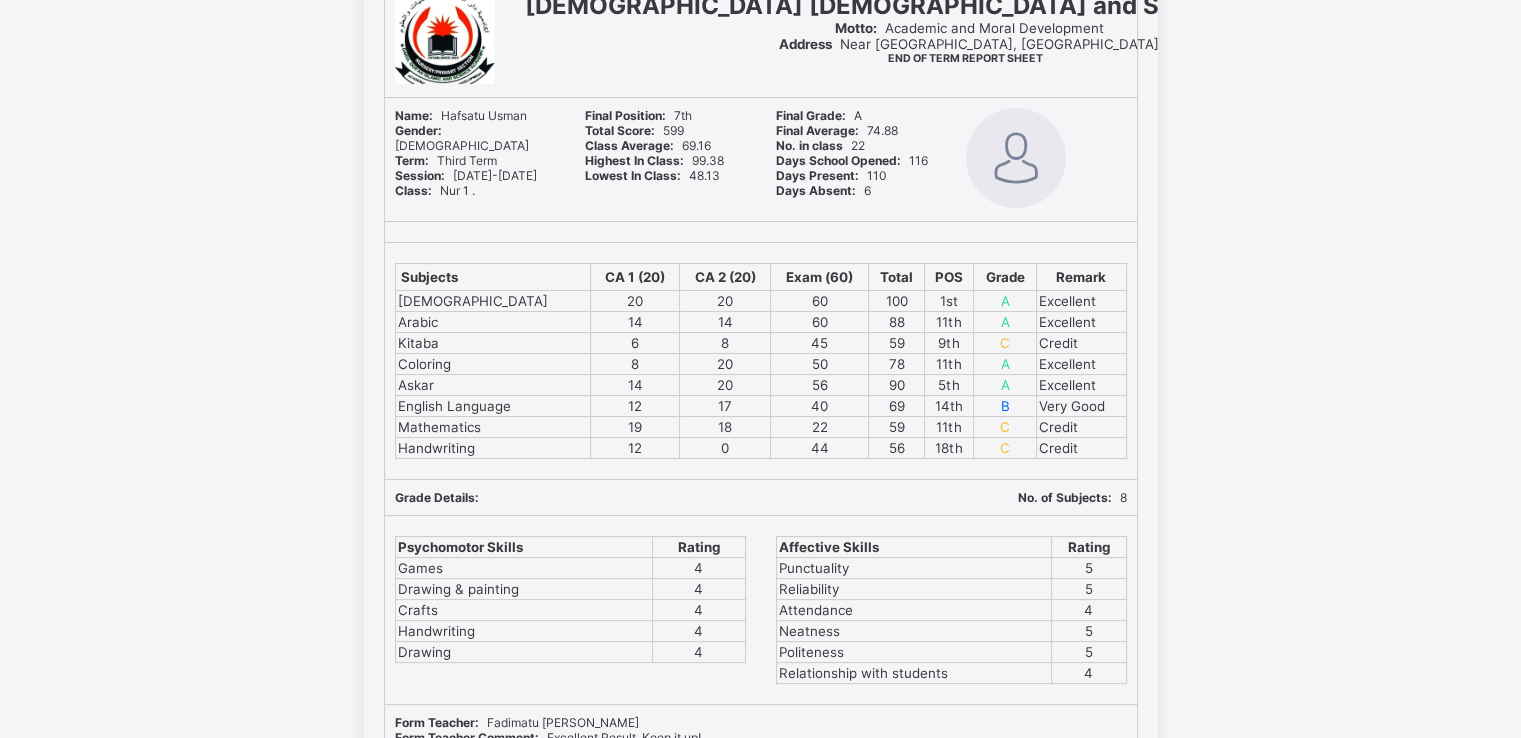 scroll, scrollTop: 0, scrollLeft: 0, axis: both 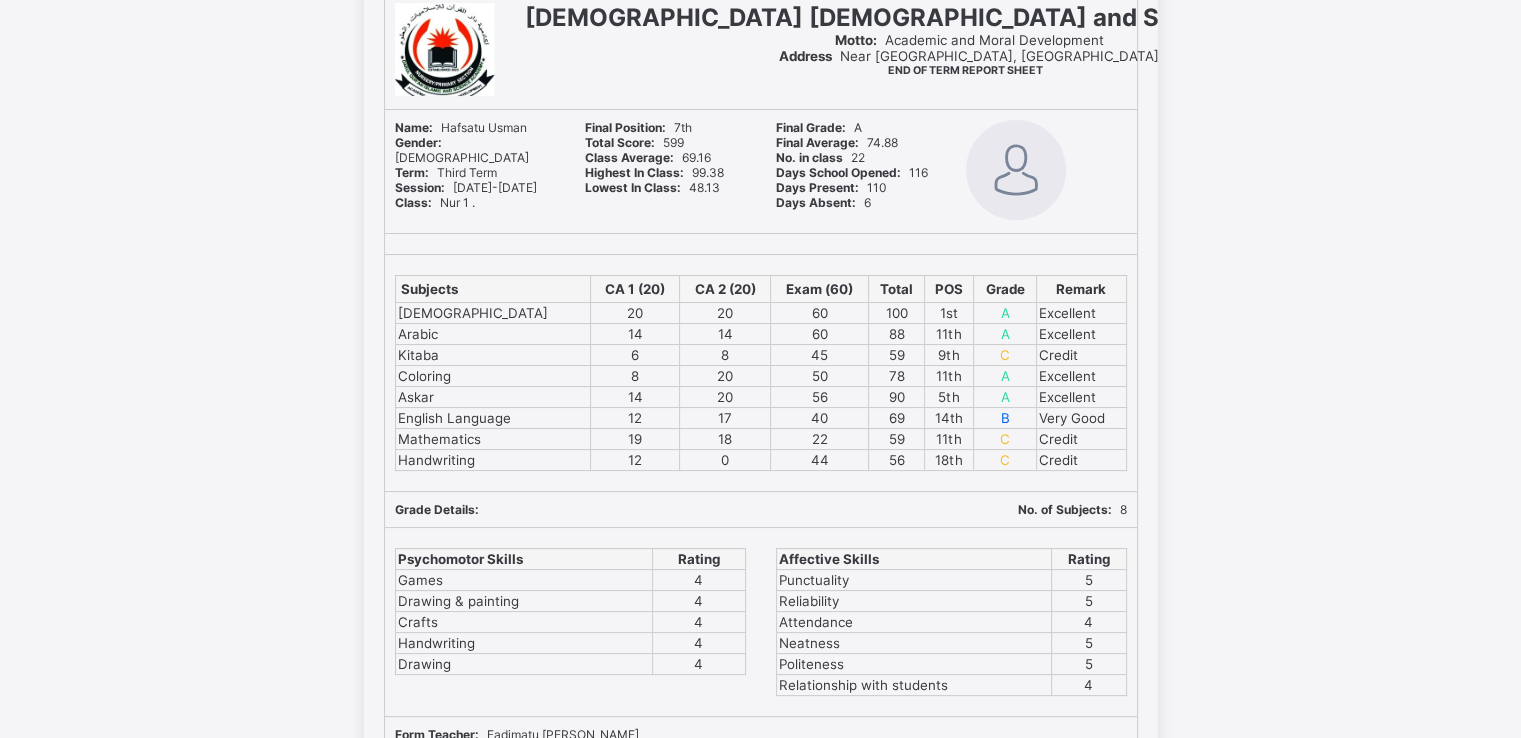 click on "Grade Details:" at bounding box center [691, 509] 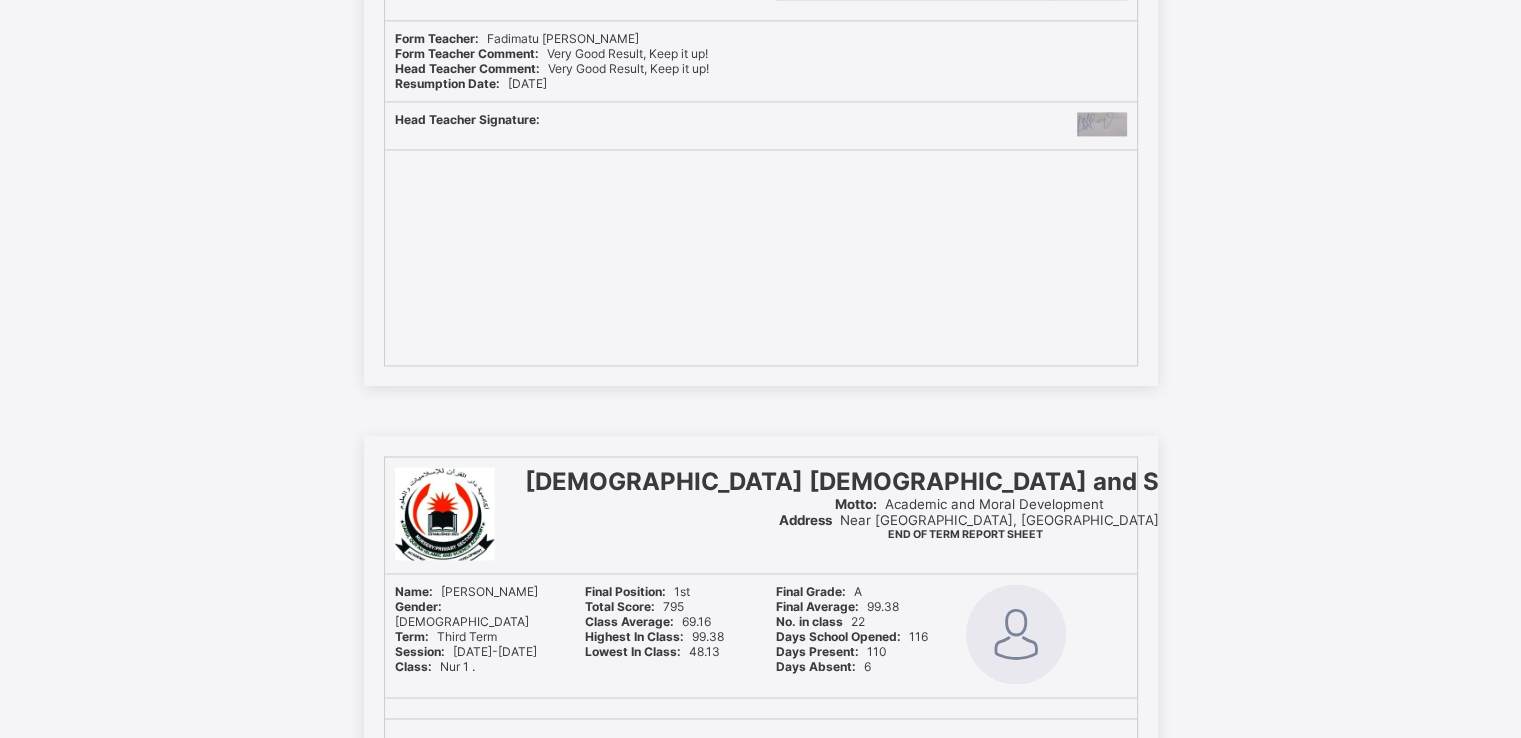 scroll, scrollTop: 18384, scrollLeft: 0, axis: vertical 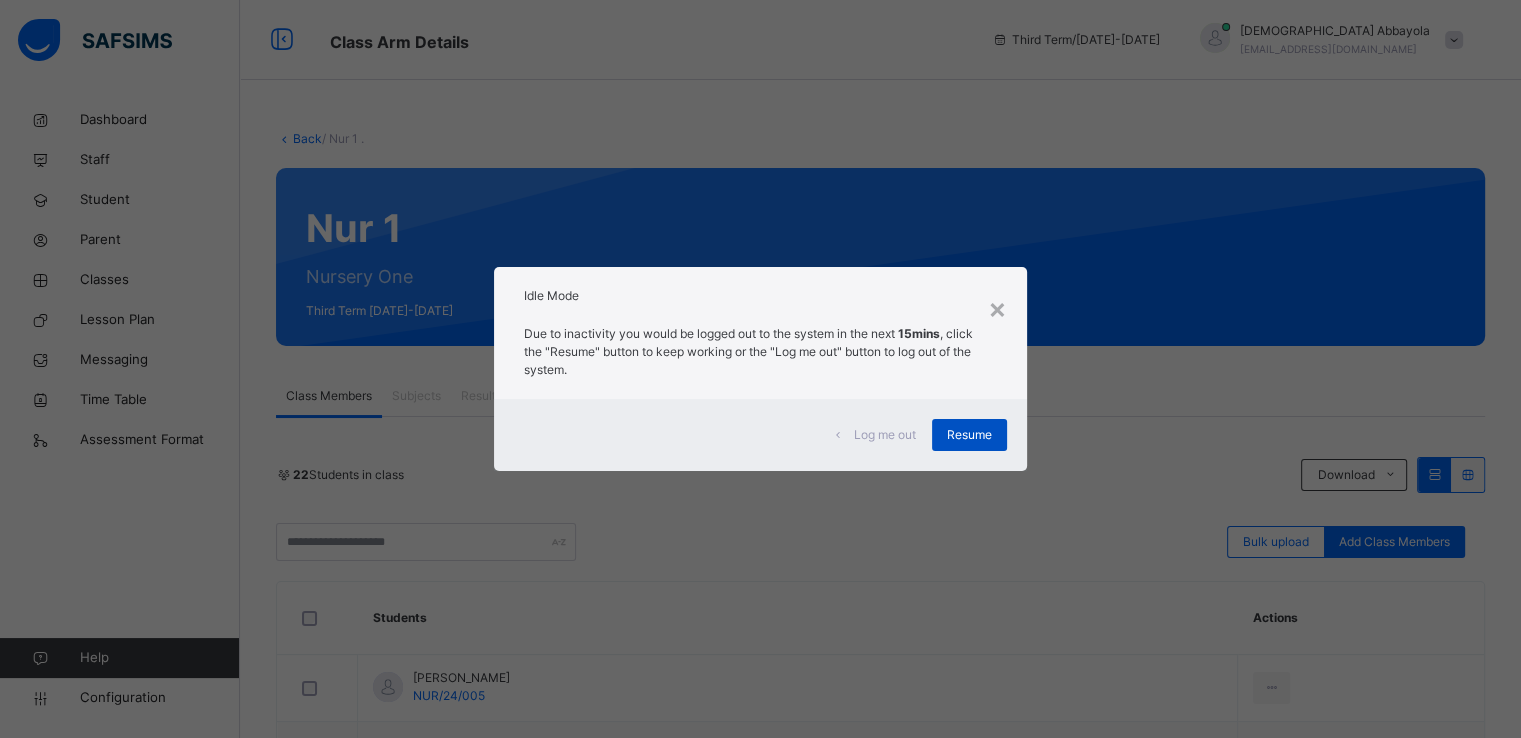 click on "Resume" at bounding box center [969, 435] 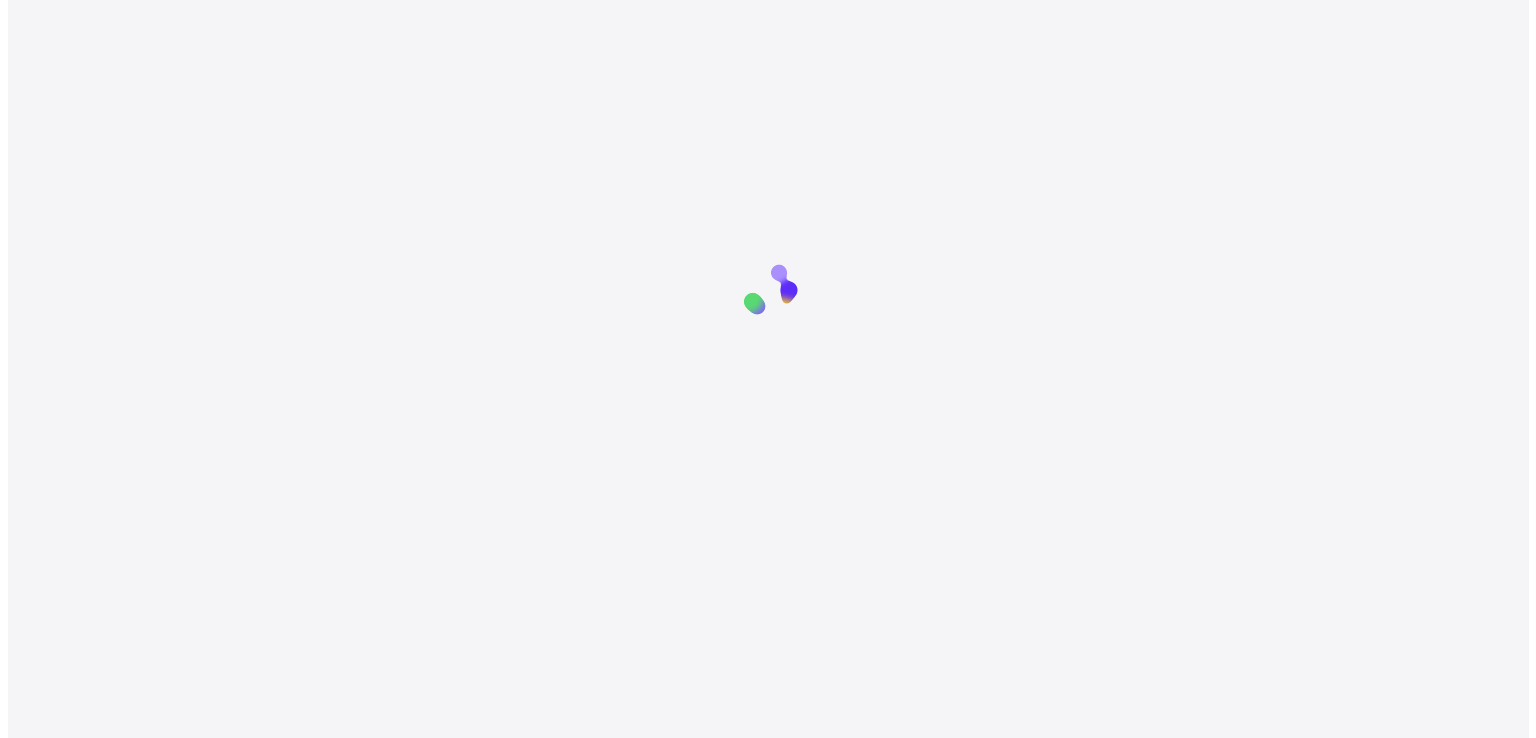 scroll, scrollTop: 0, scrollLeft: 0, axis: both 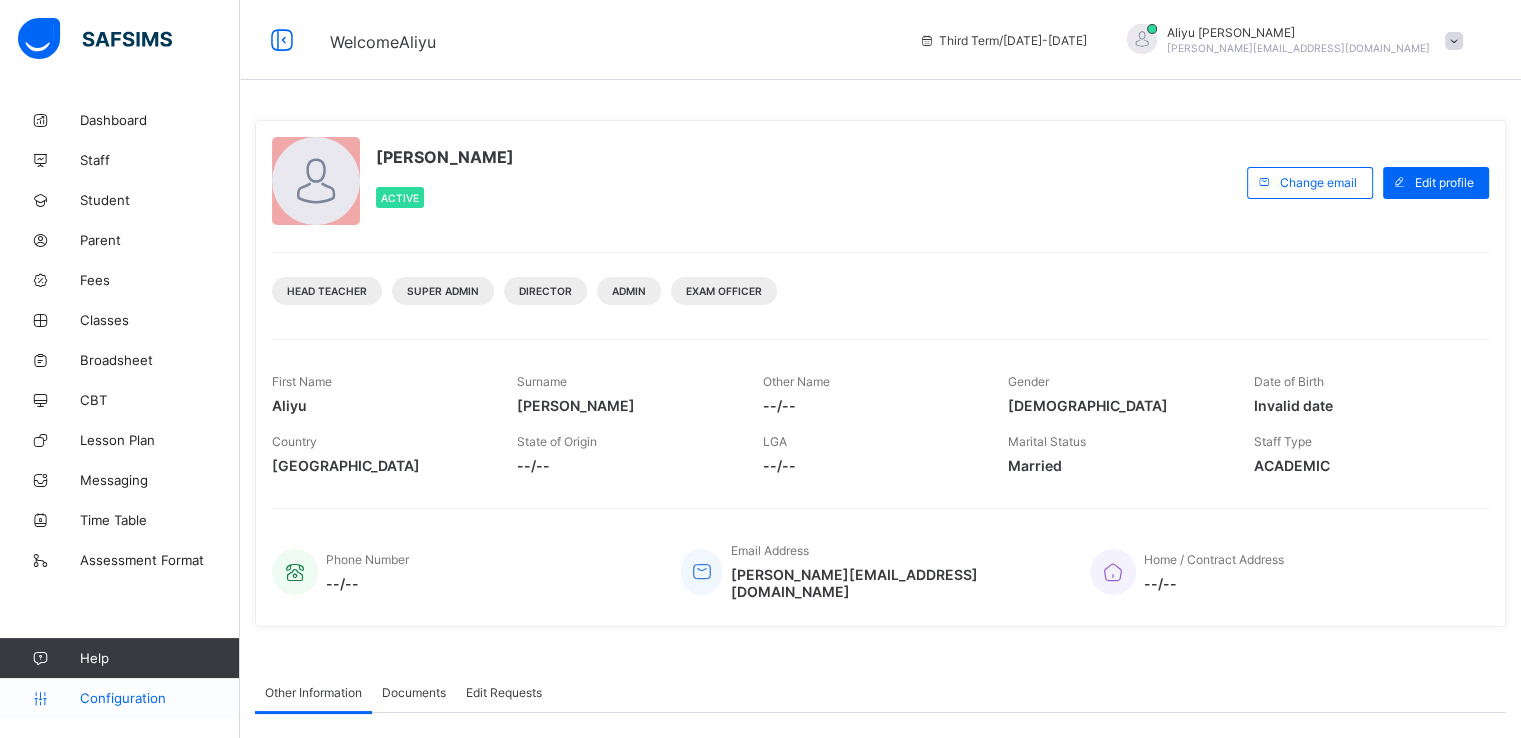 click on "Configuration" at bounding box center [159, 698] 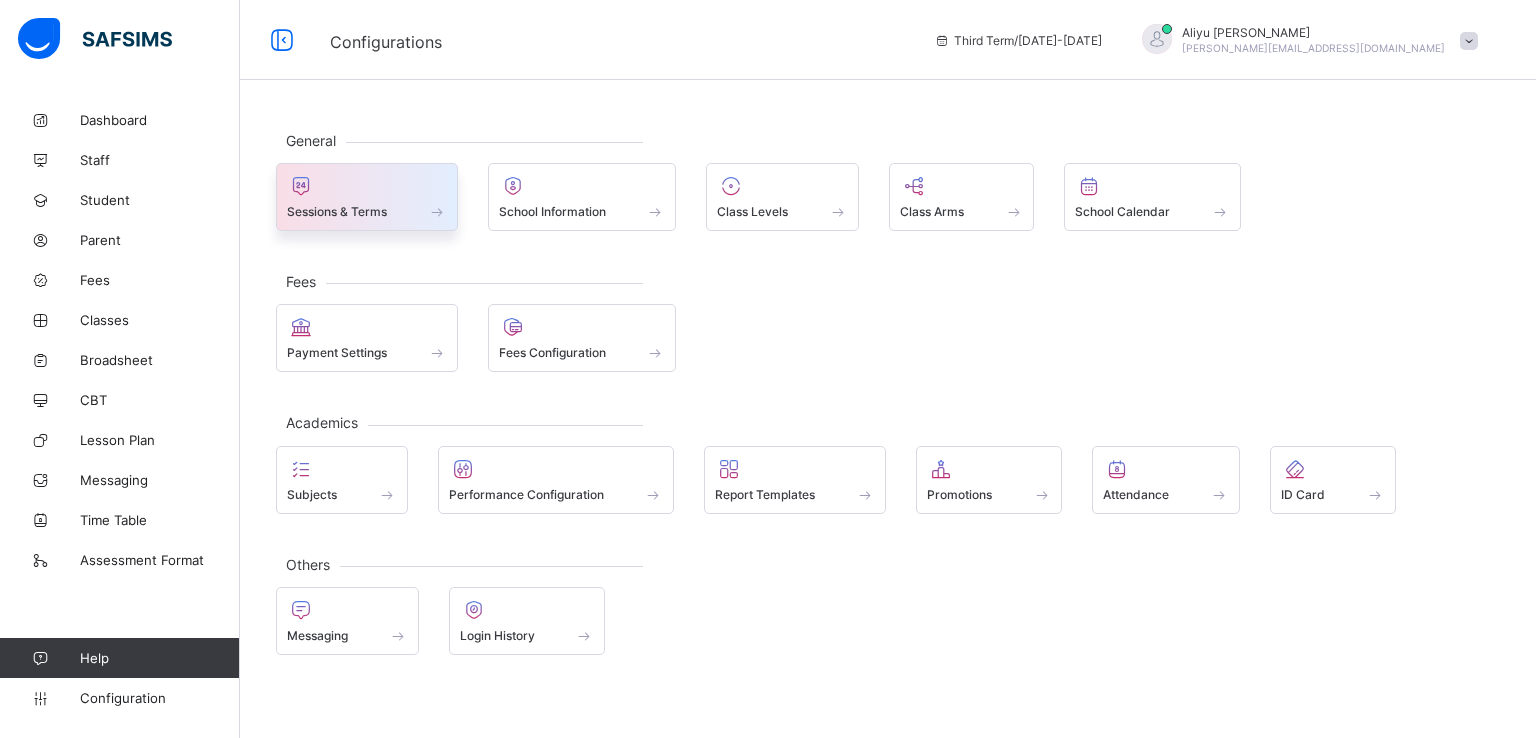 click on "Sessions & Terms" at bounding box center (337, 211) 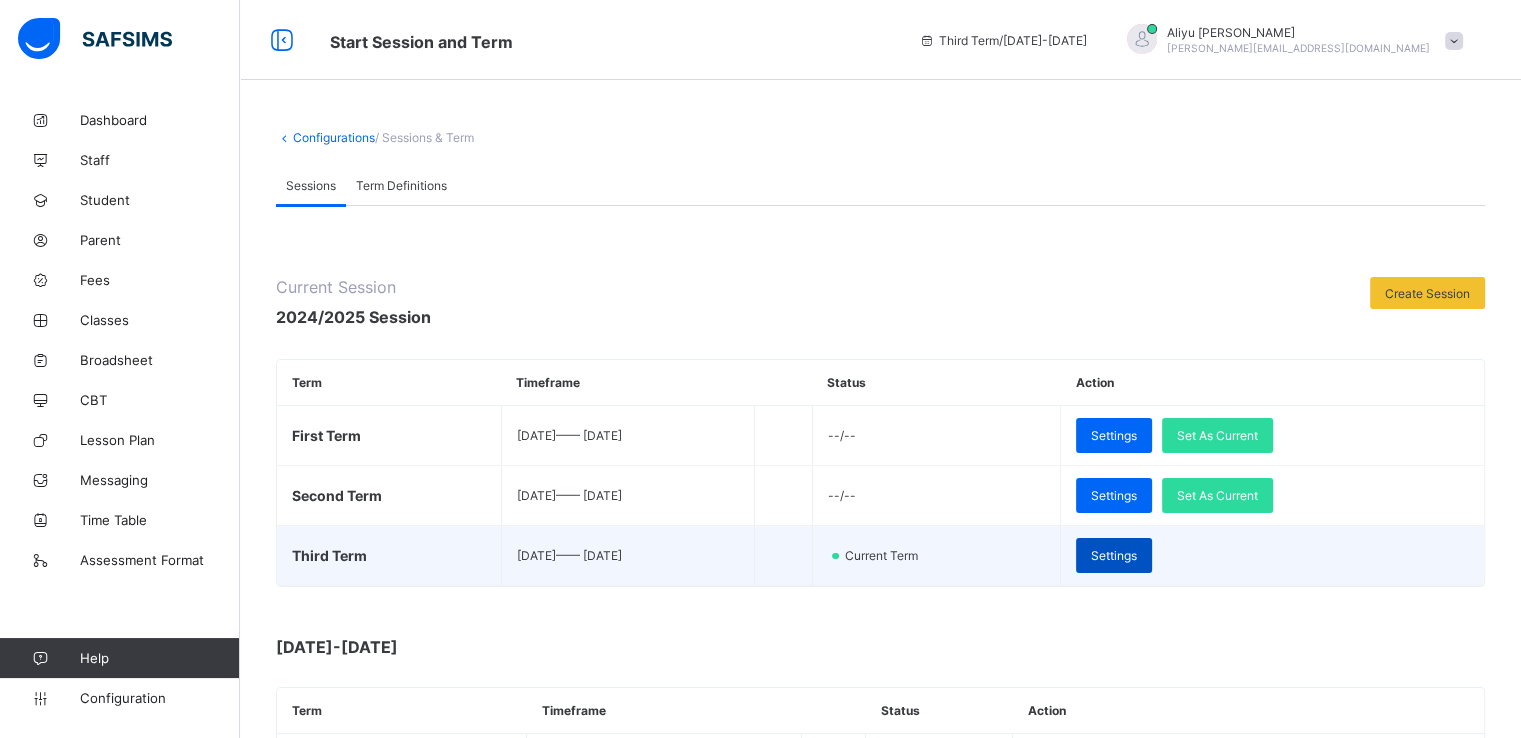 click on "Settings" at bounding box center (1114, 555) 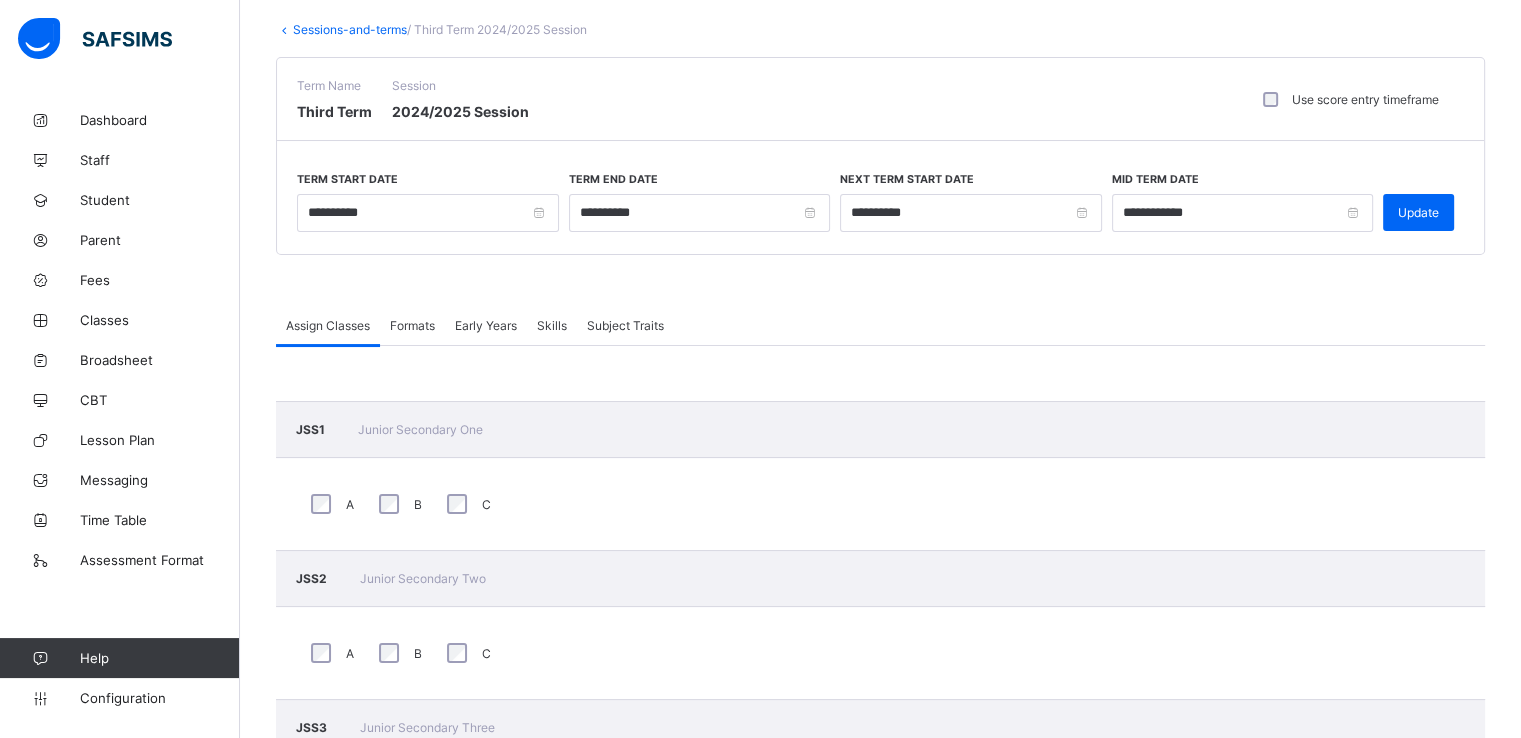 scroll, scrollTop: 4, scrollLeft: 0, axis: vertical 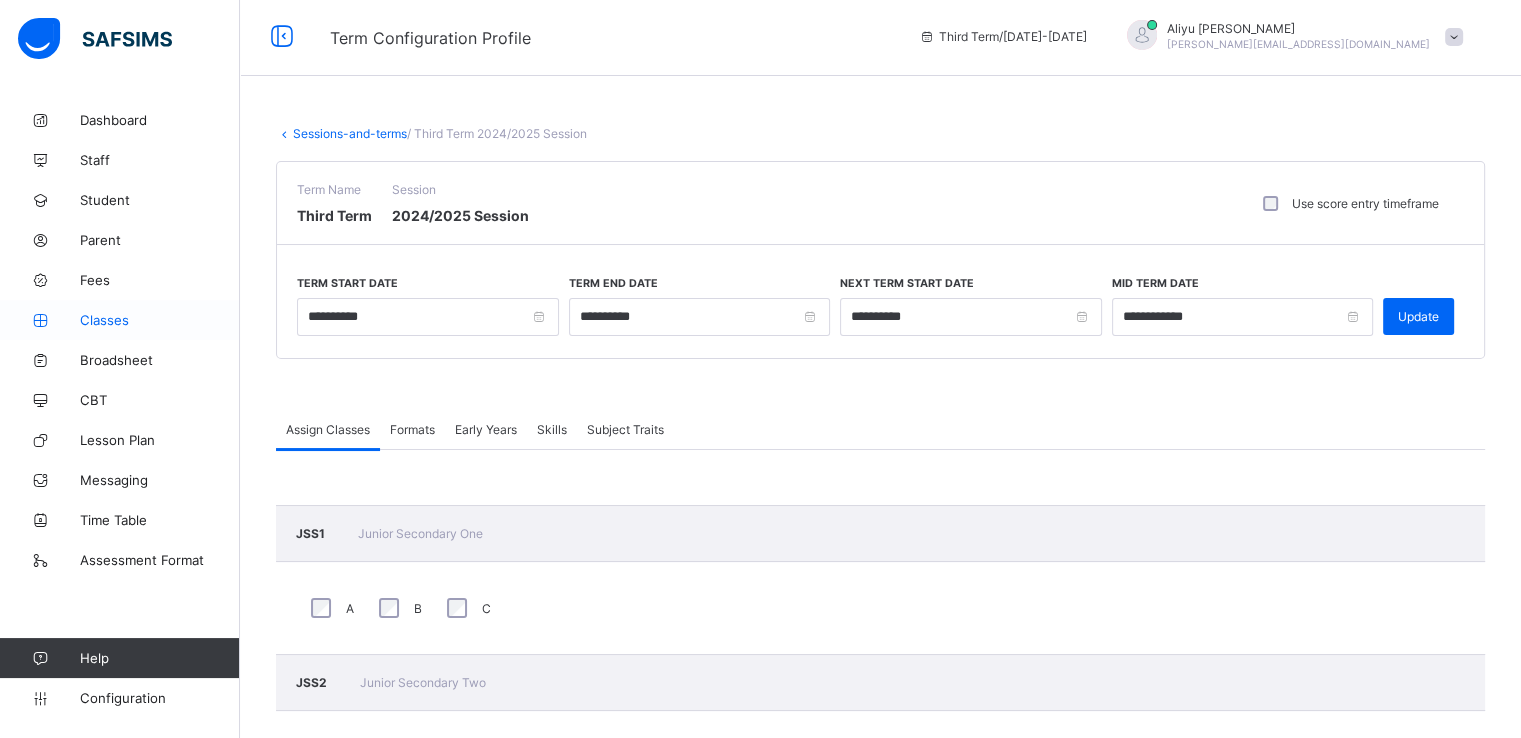click on "Classes" at bounding box center (160, 320) 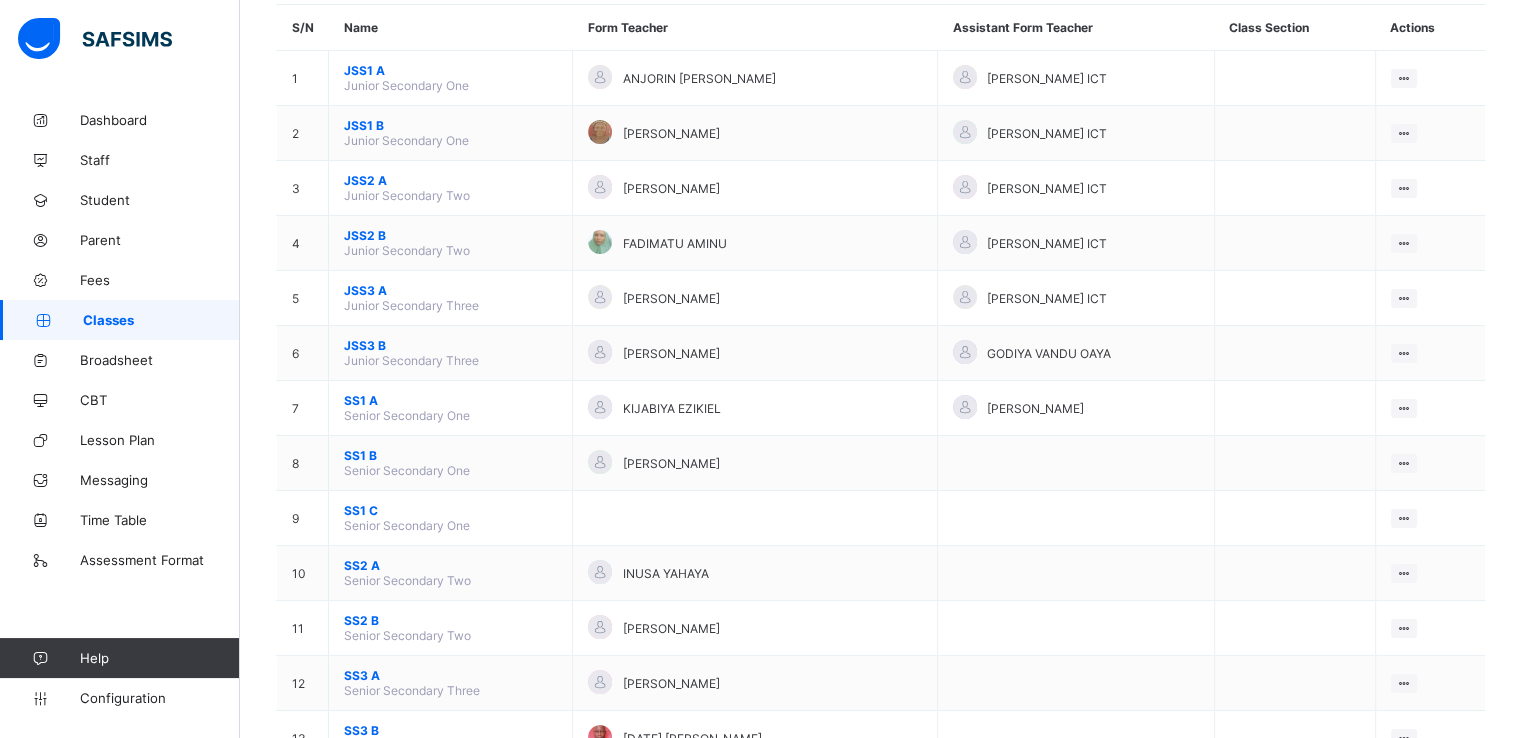 scroll, scrollTop: 187, scrollLeft: 0, axis: vertical 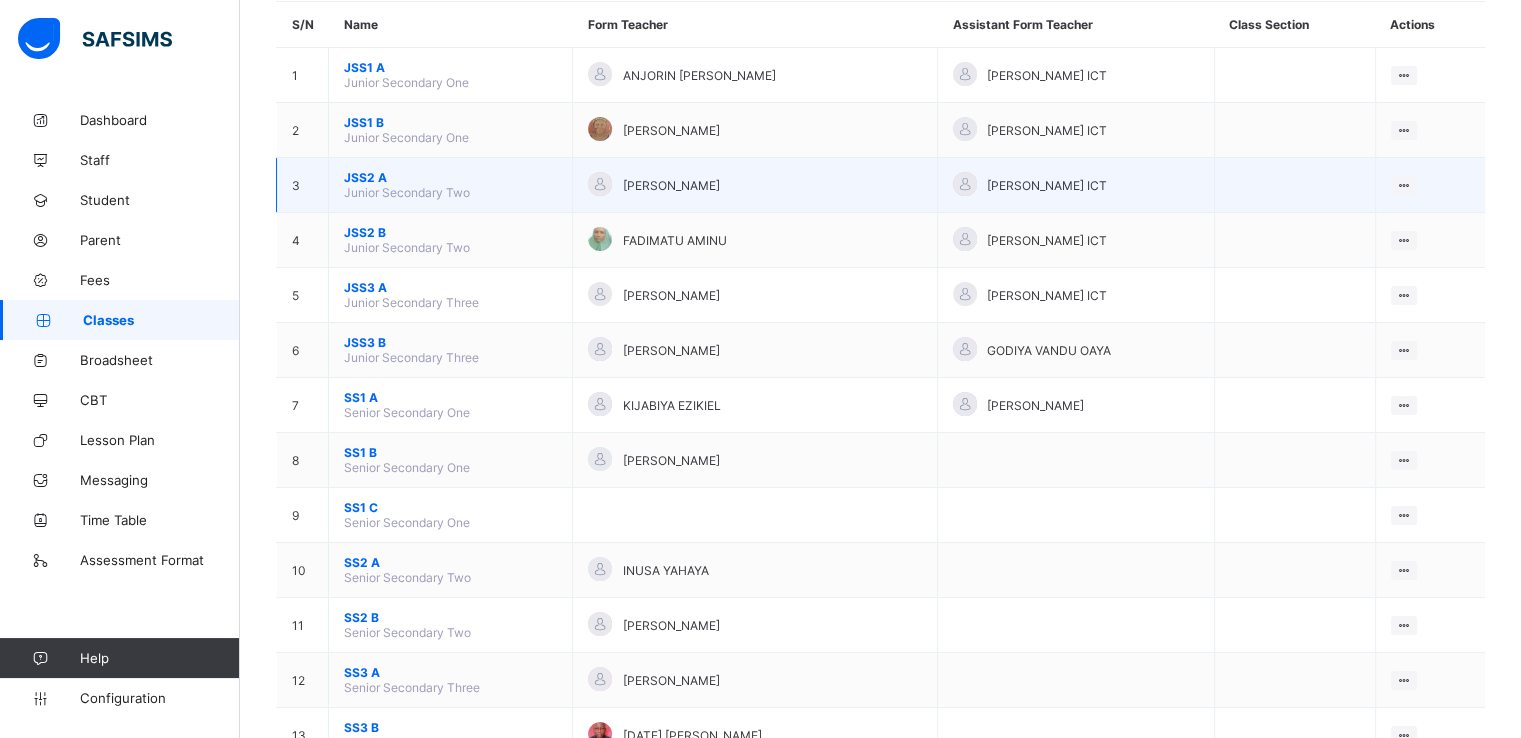 click on "JSS2   A" at bounding box center [450, 177] 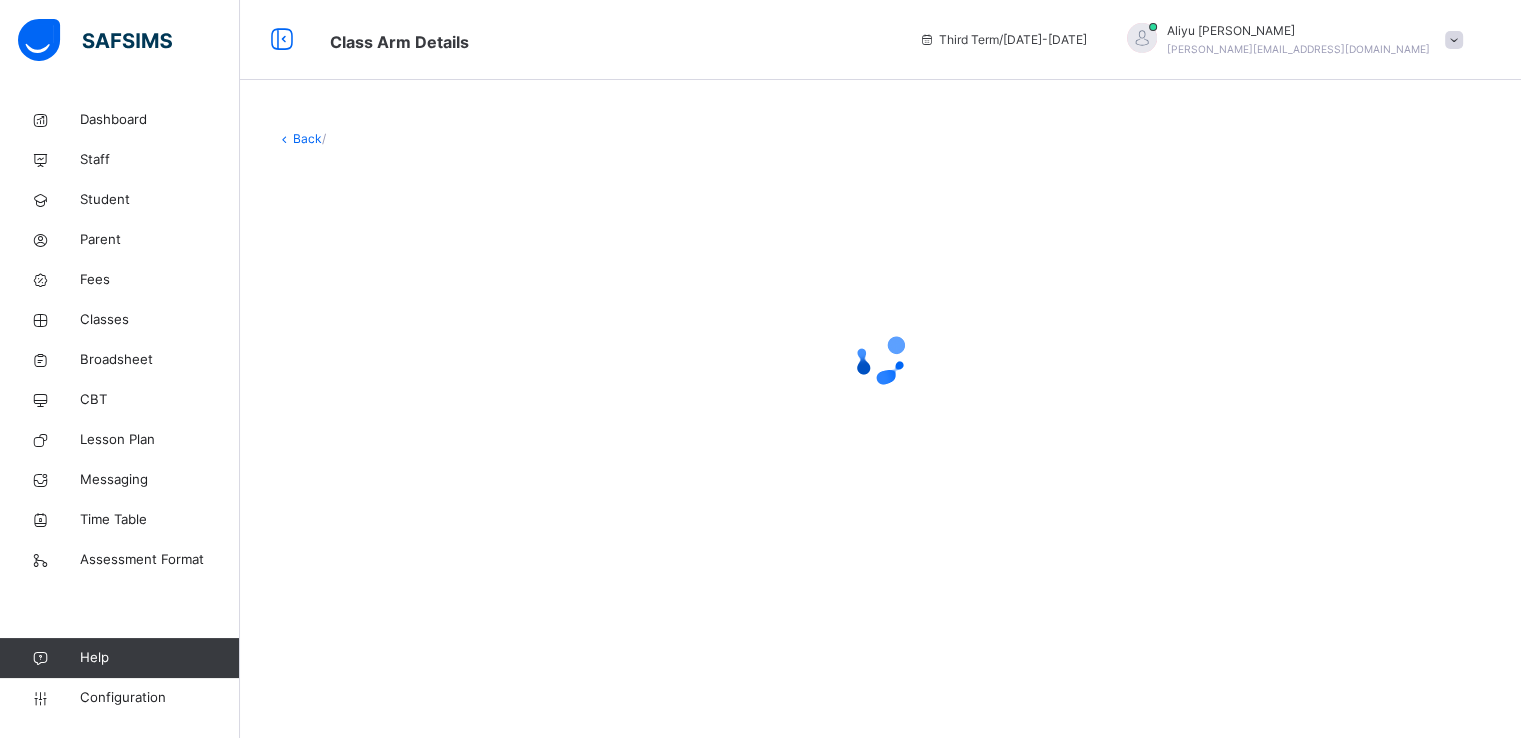 scroll, scrollTop: 0, scrollLeft: 0, axis: both 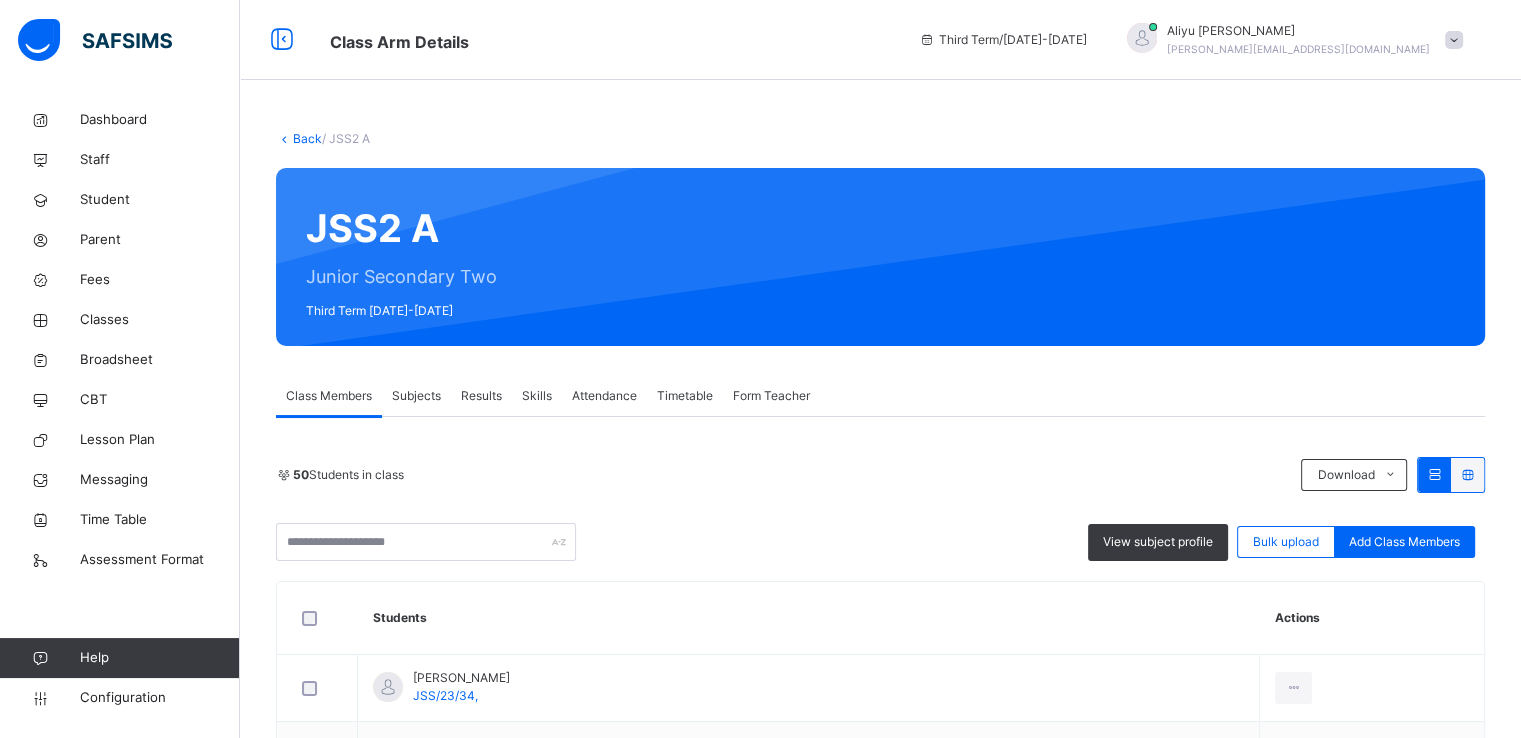 click on "Subjects" at bounding box center [416, 396] 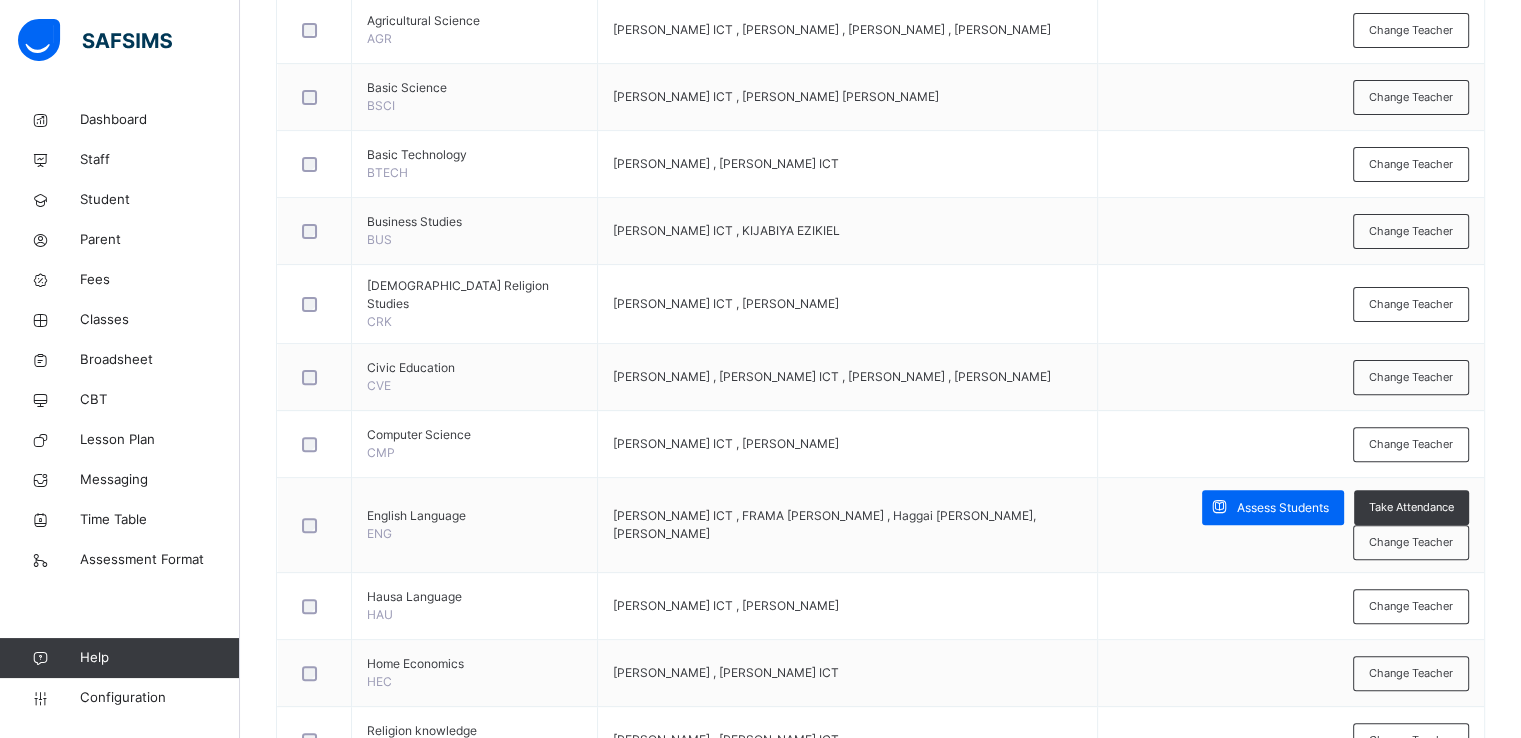 scroll, scrollTop: 594, scrollLeft: 0, axis: vertical 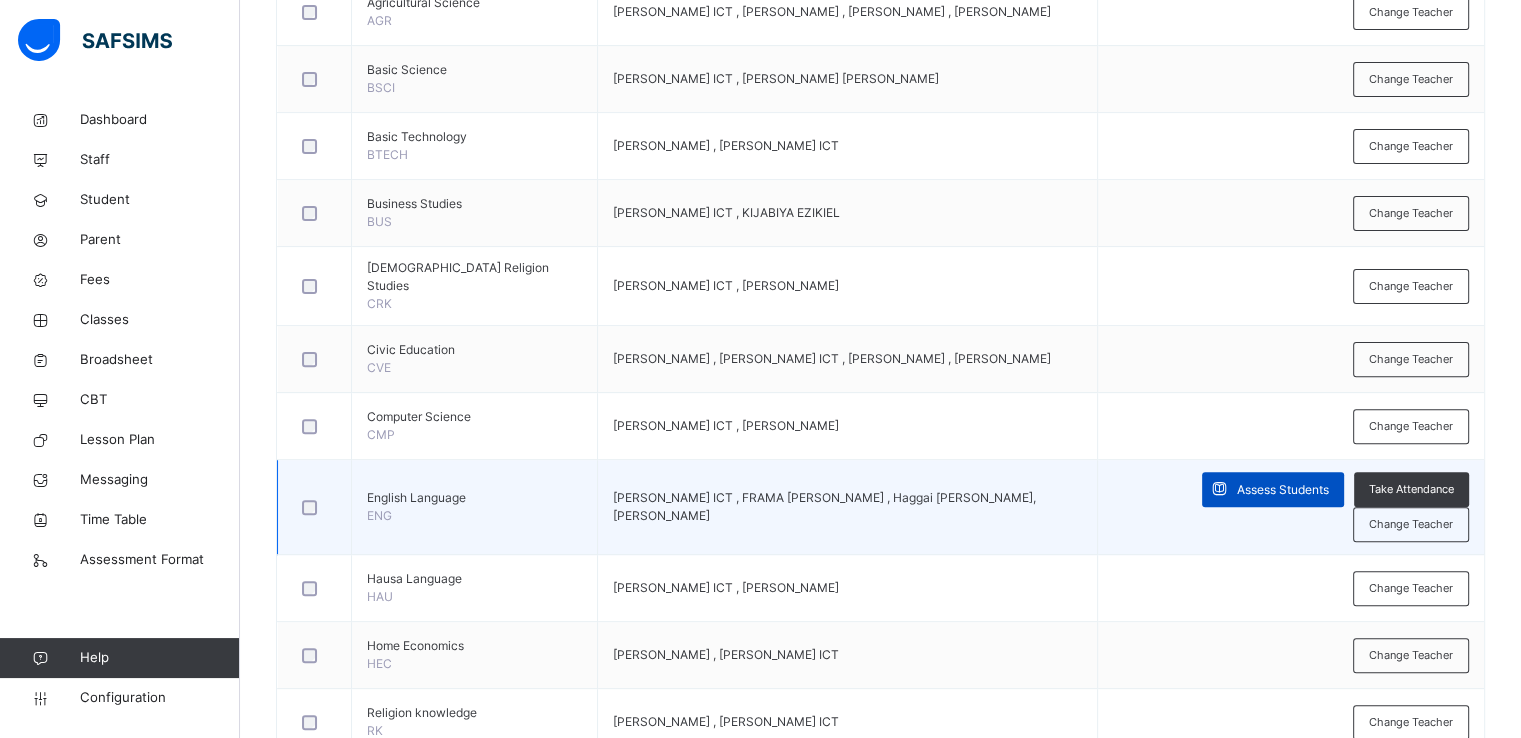 click on "Assess Students" at bounding box center [1273, 489] 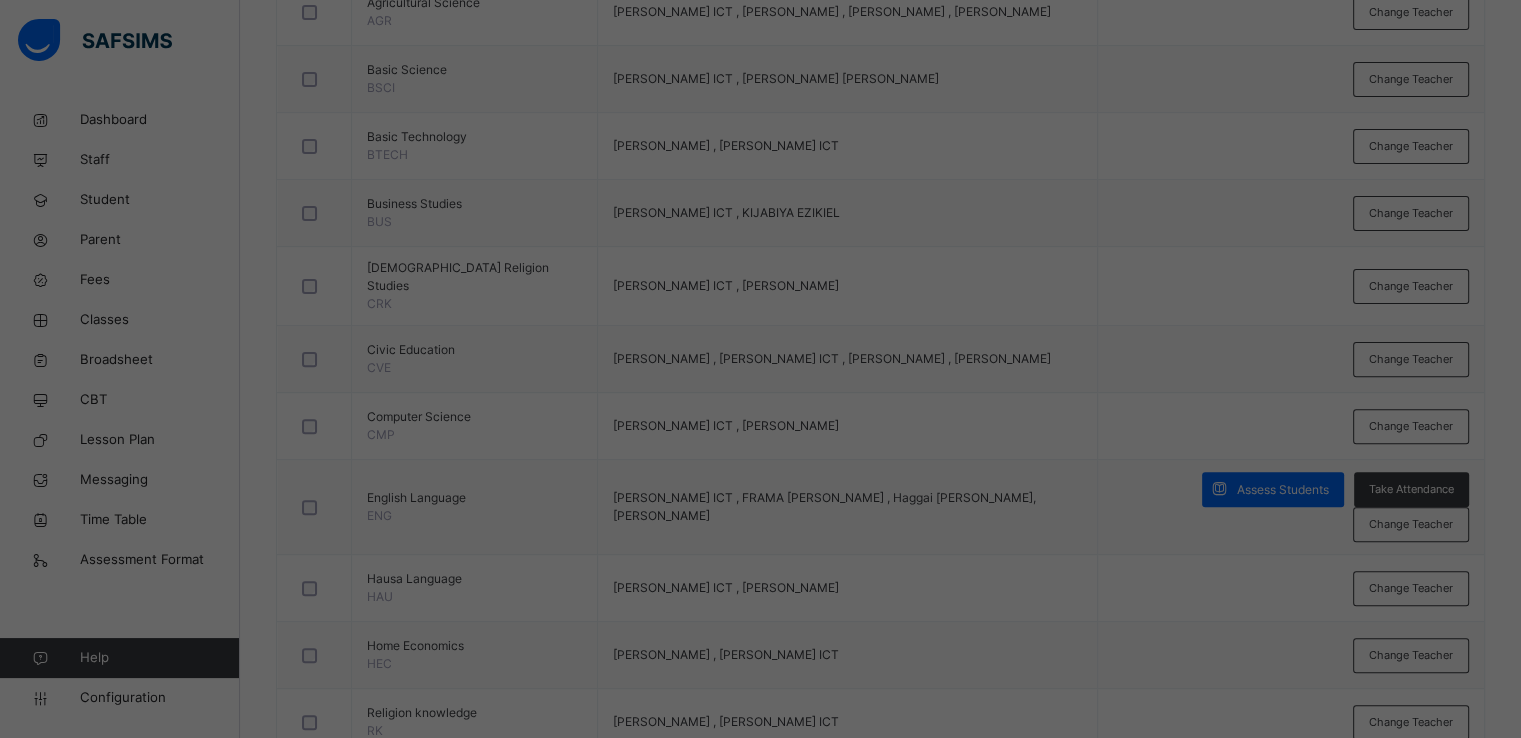 click at bounding box center [760, 369] 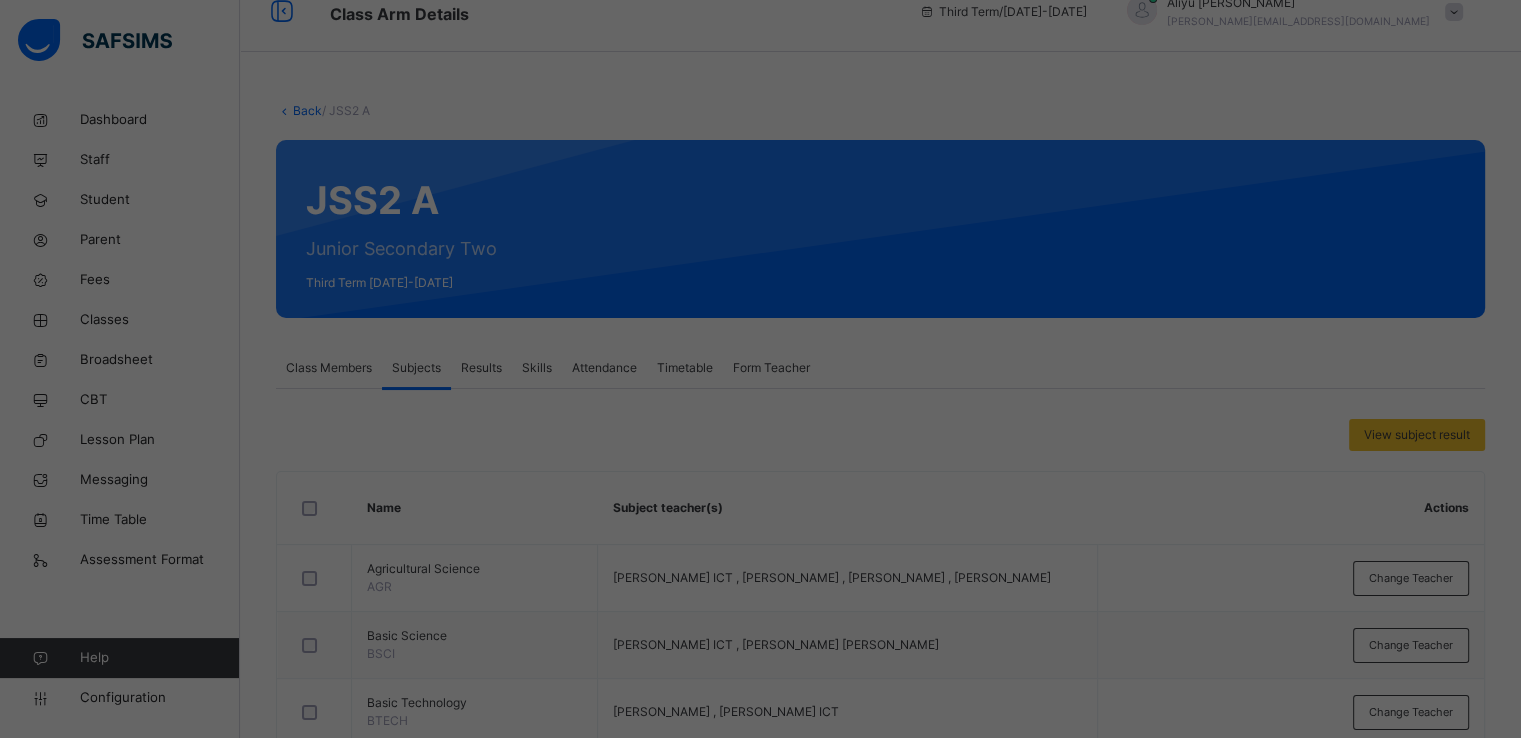 scroll, scrollTop: 0, scrollLeft: 0, axis: both 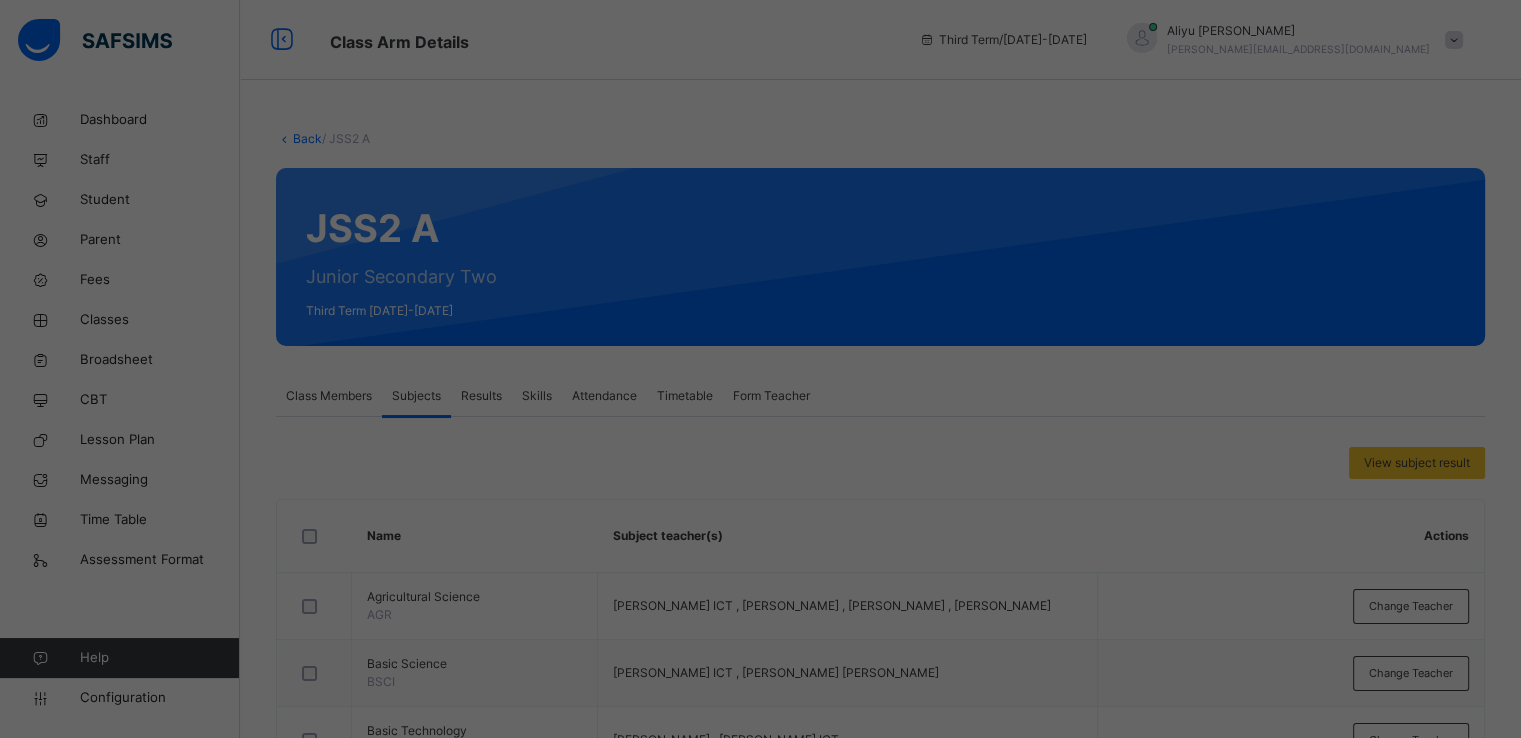 click at bounding box center [760, 369] 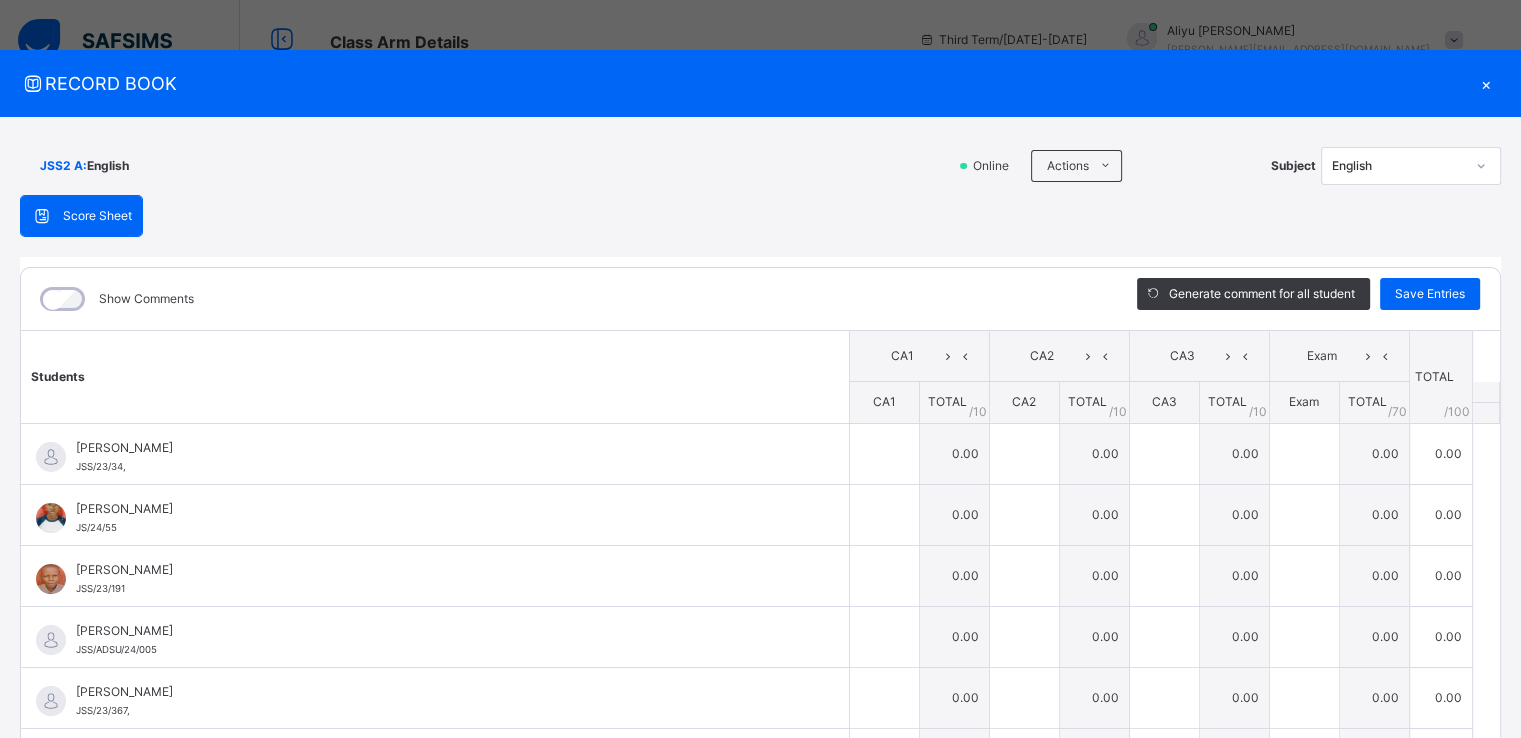 scroll, scrollTop: 172, scrollLeft: 0, axis: vertical 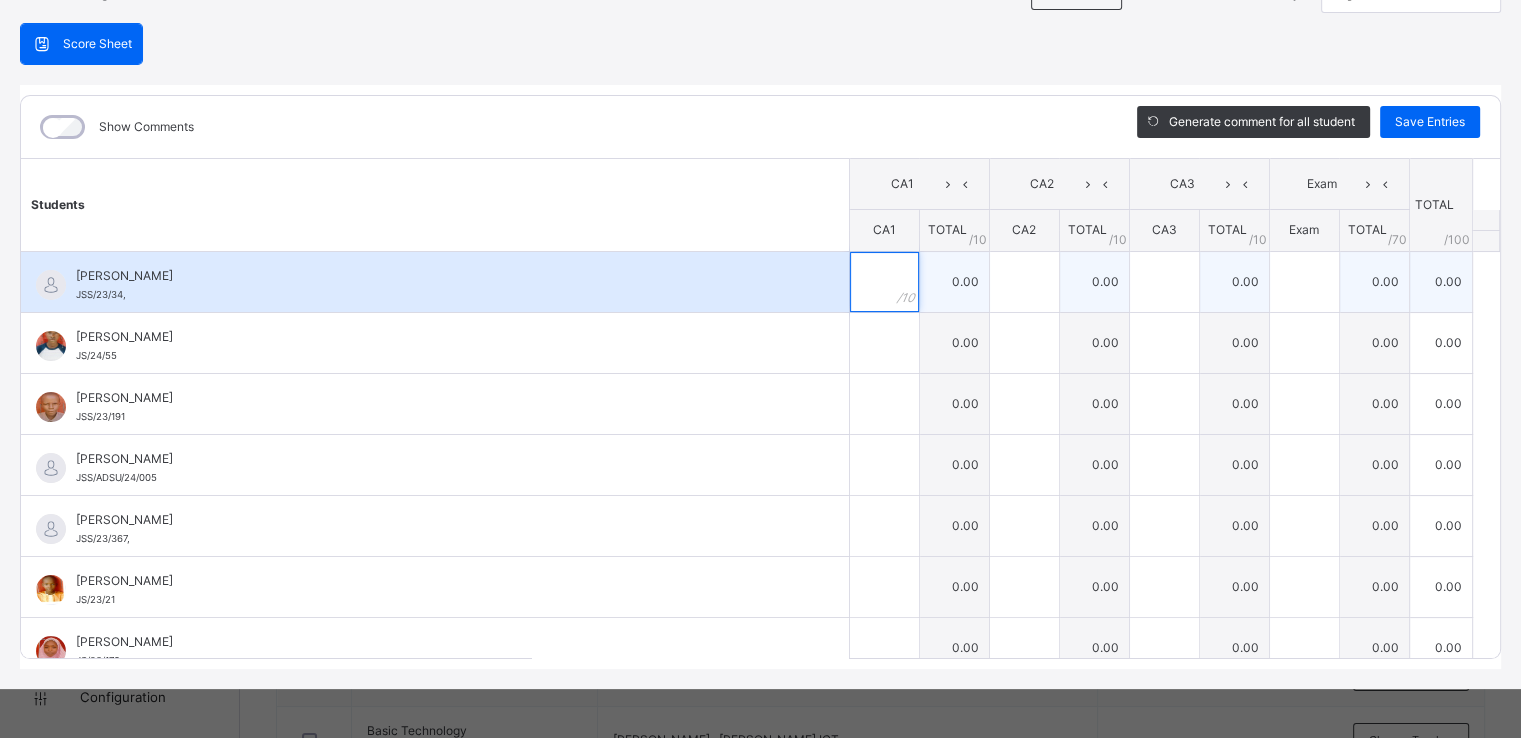 click at bounding box center [884, 282] 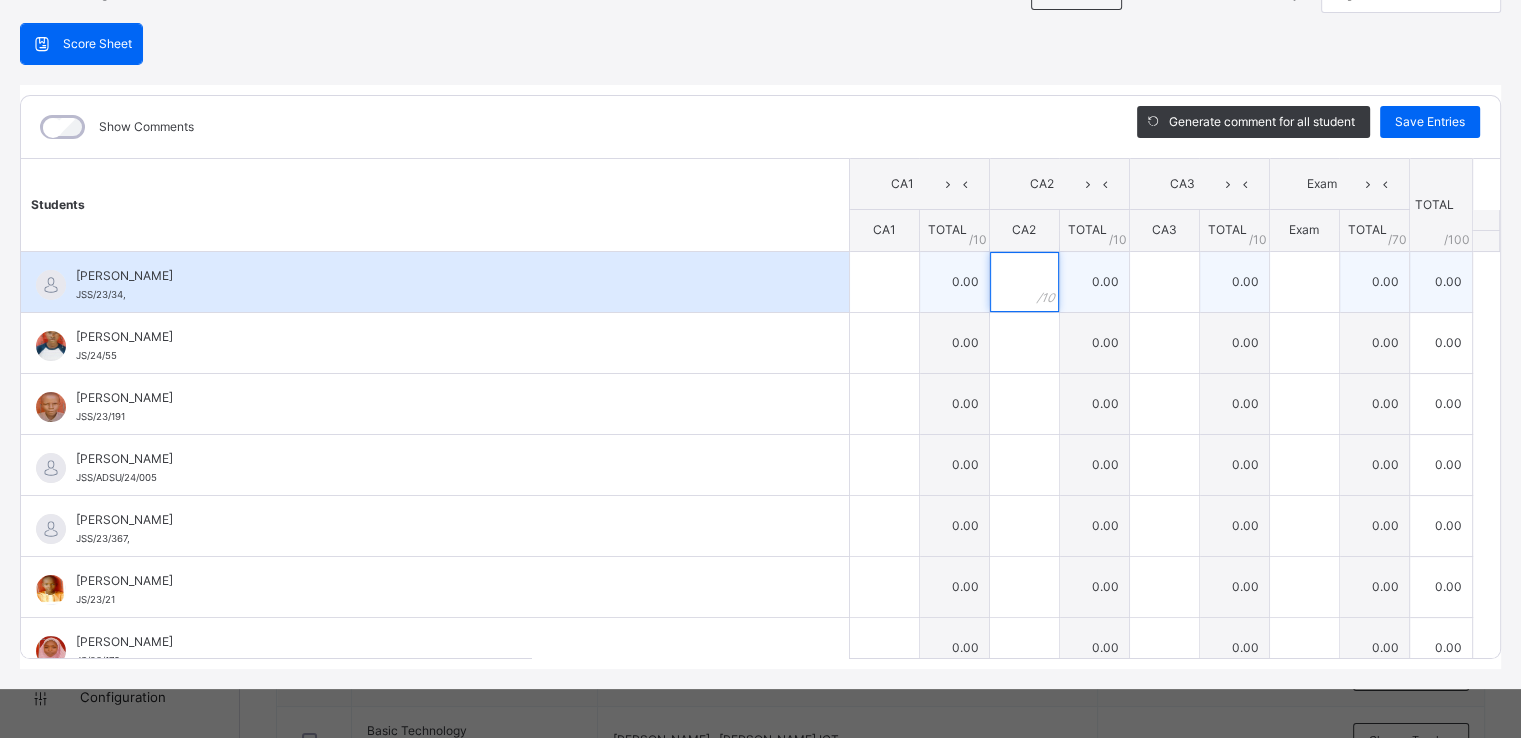 click at bounding box center [1024, 282] 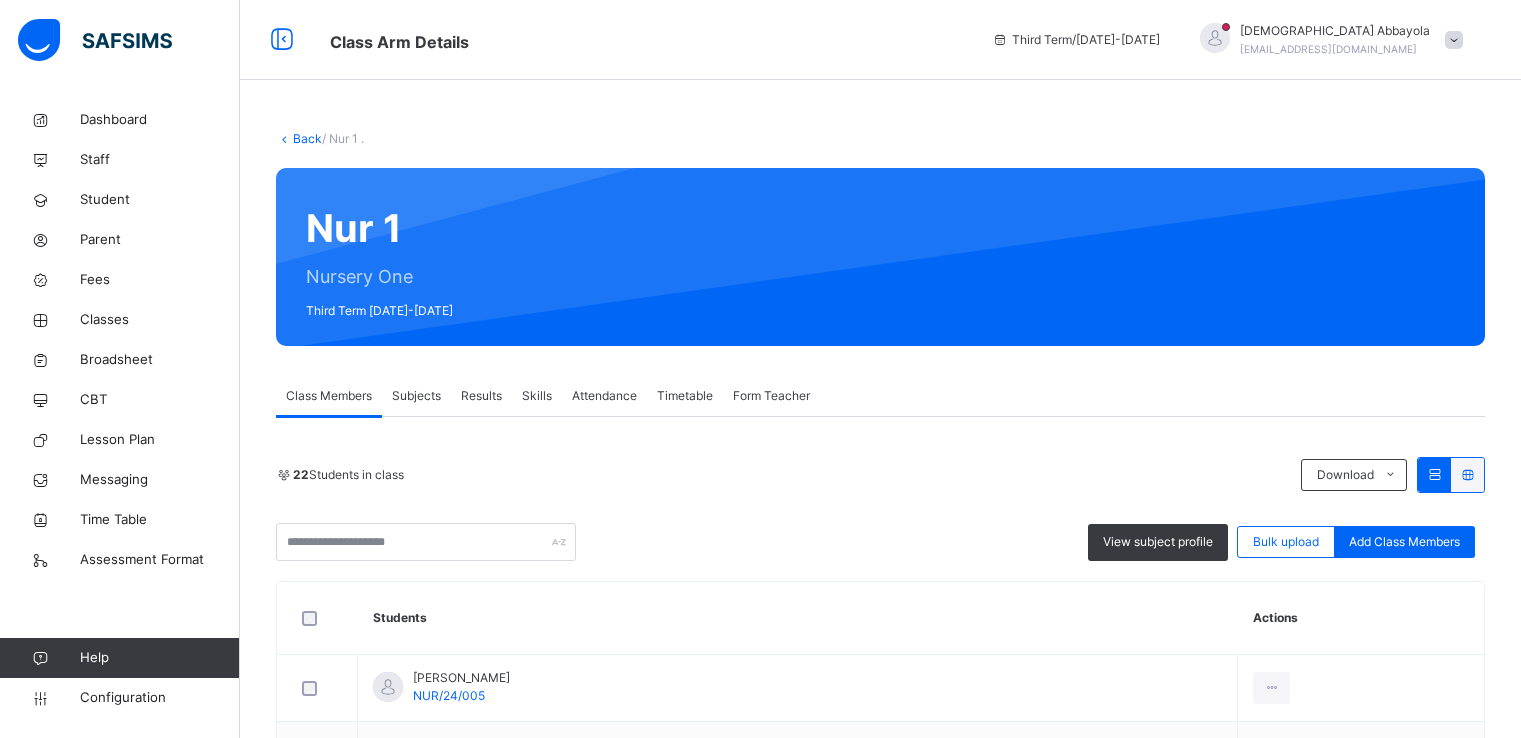 scroll, scrollTop: 0, scrollLeft: 0, axis: both 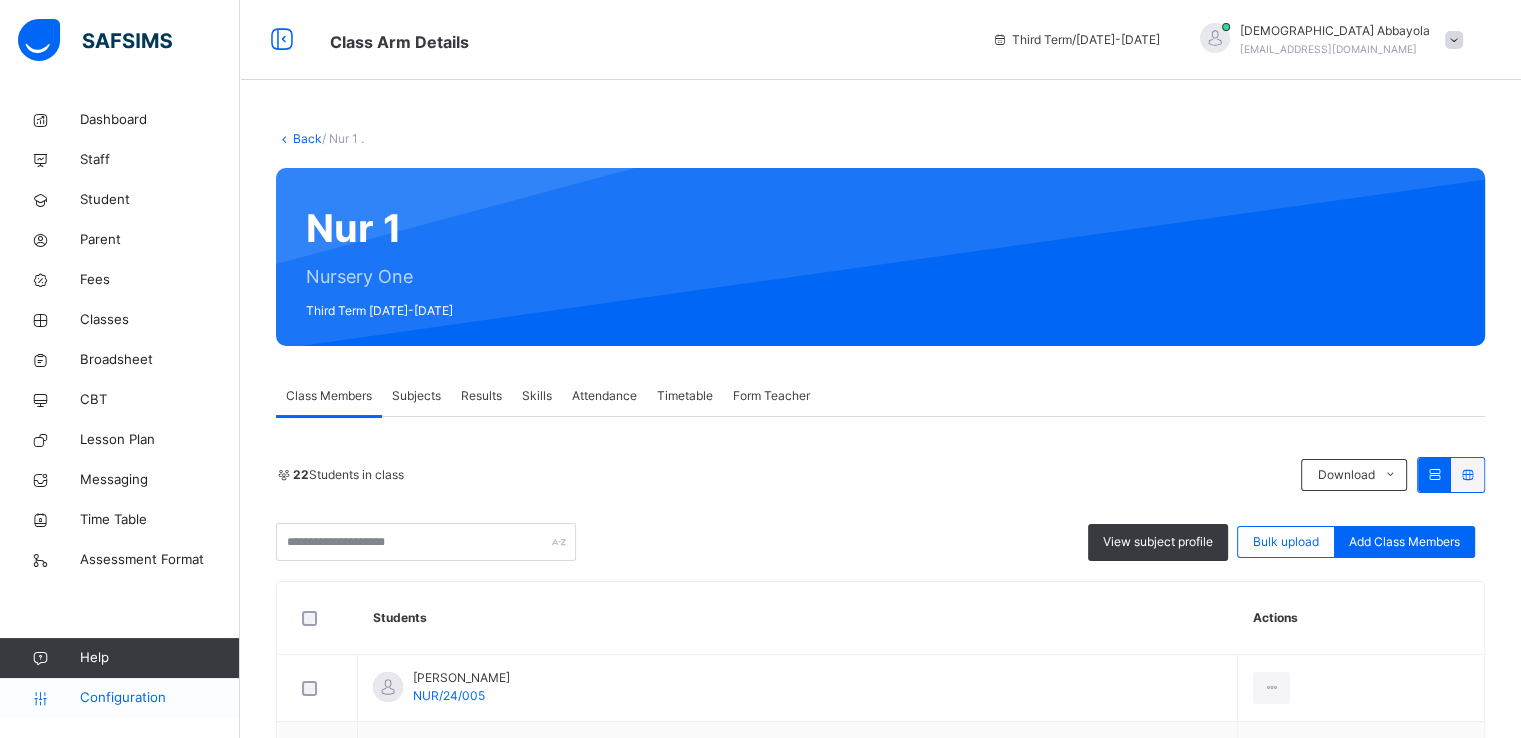 click on "Configuration" at bounding box center (159, 698) 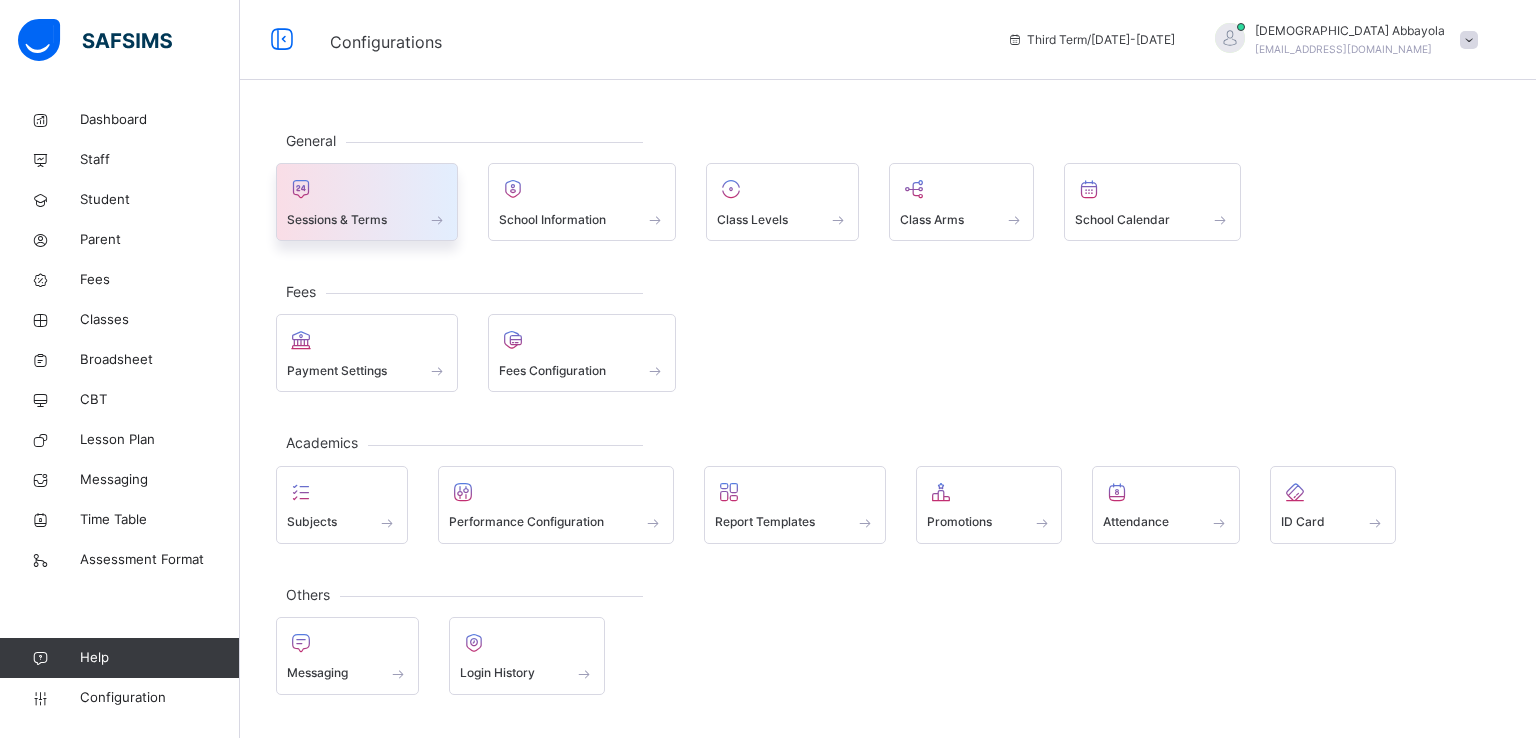 click at bounding box center (367, 206) 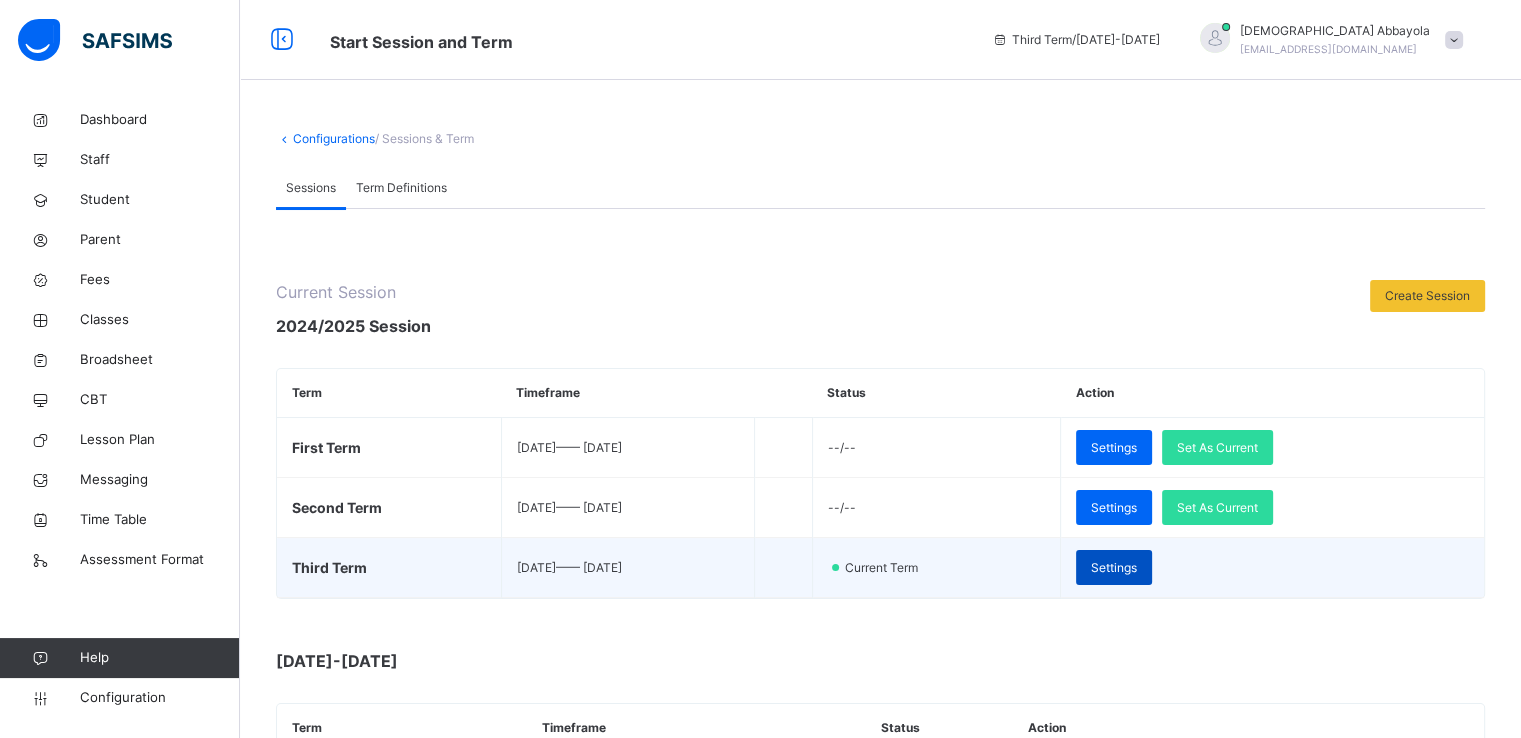 click on "Settings" at bounding box center (1114, 567) 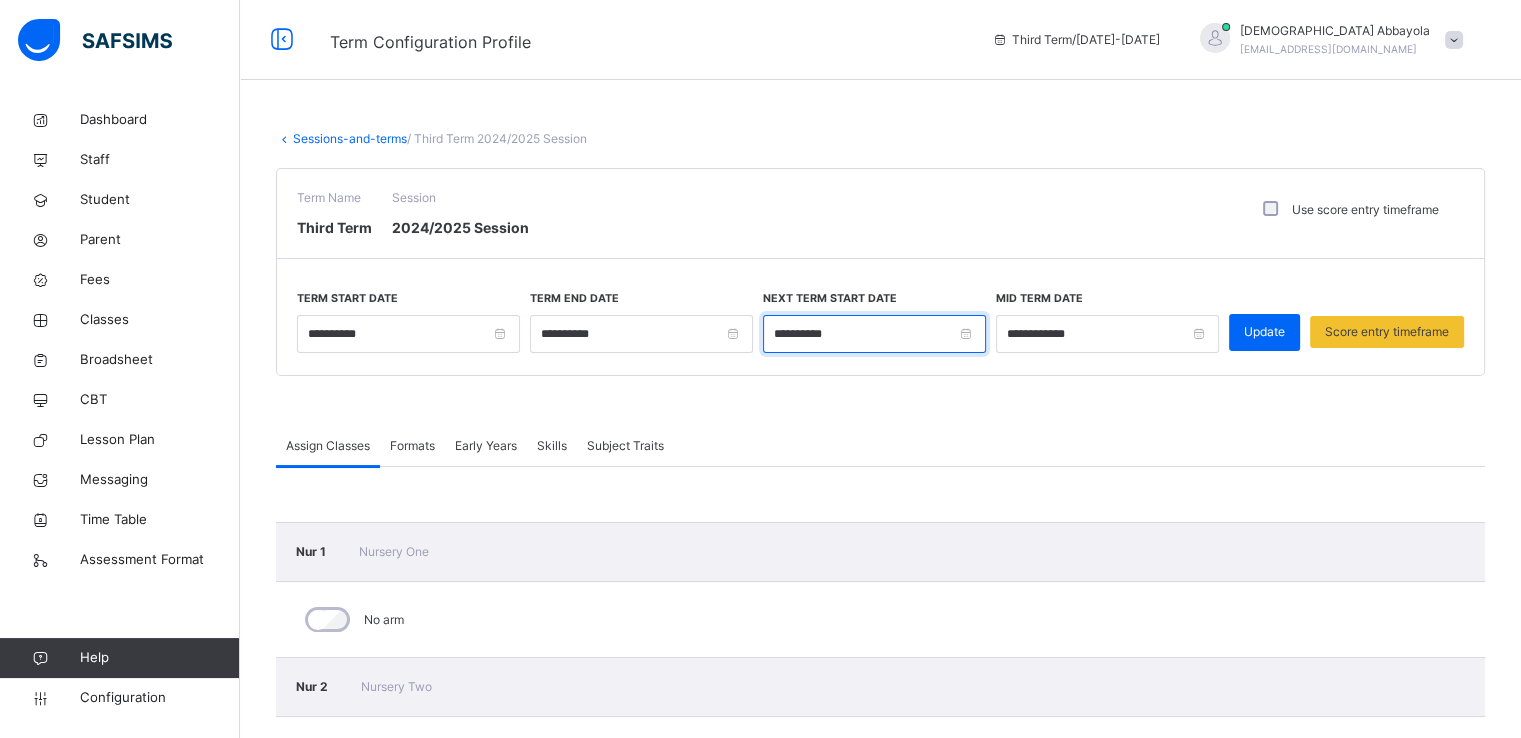 click on "**********" at bounding box center [874, 334] 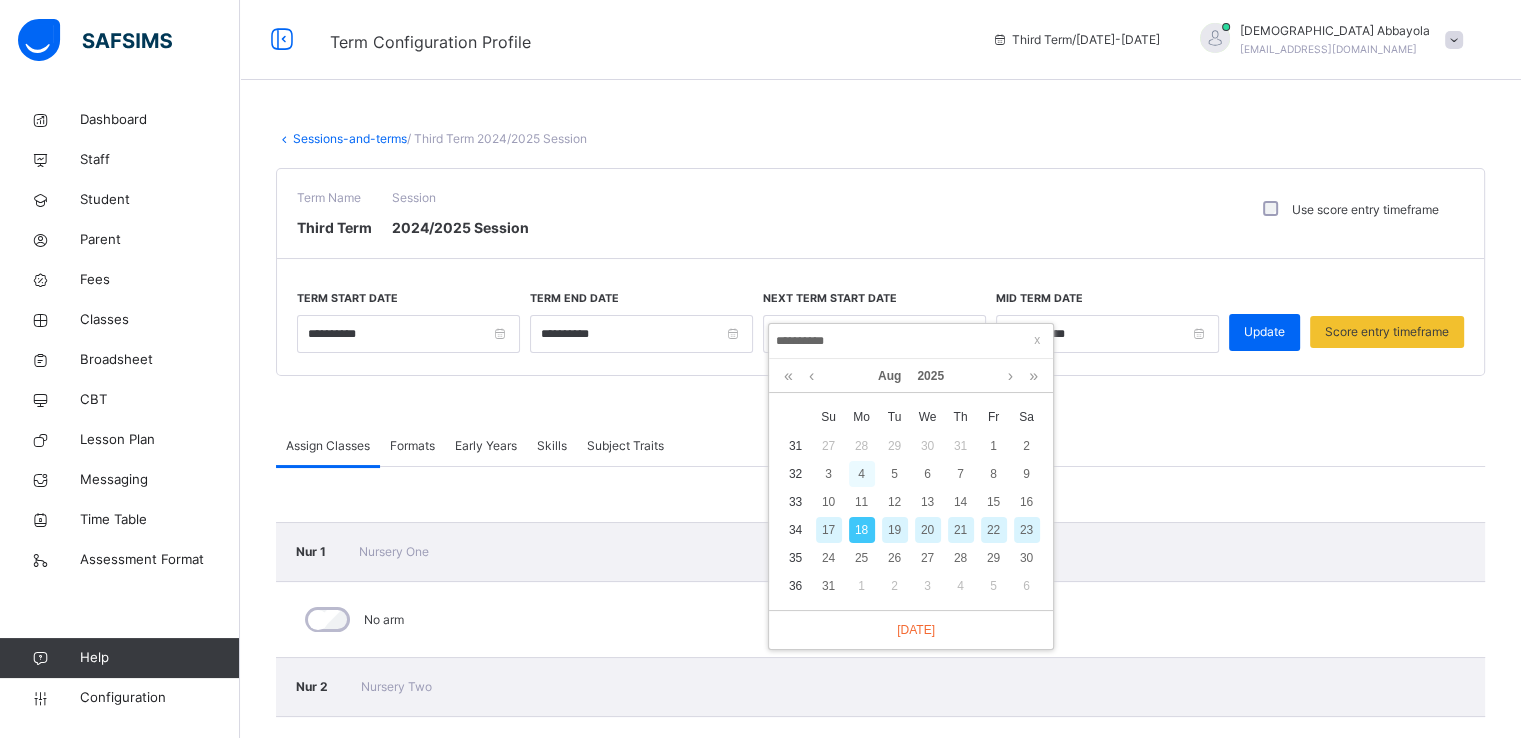 click on "4" at bounding box center [862, 474] 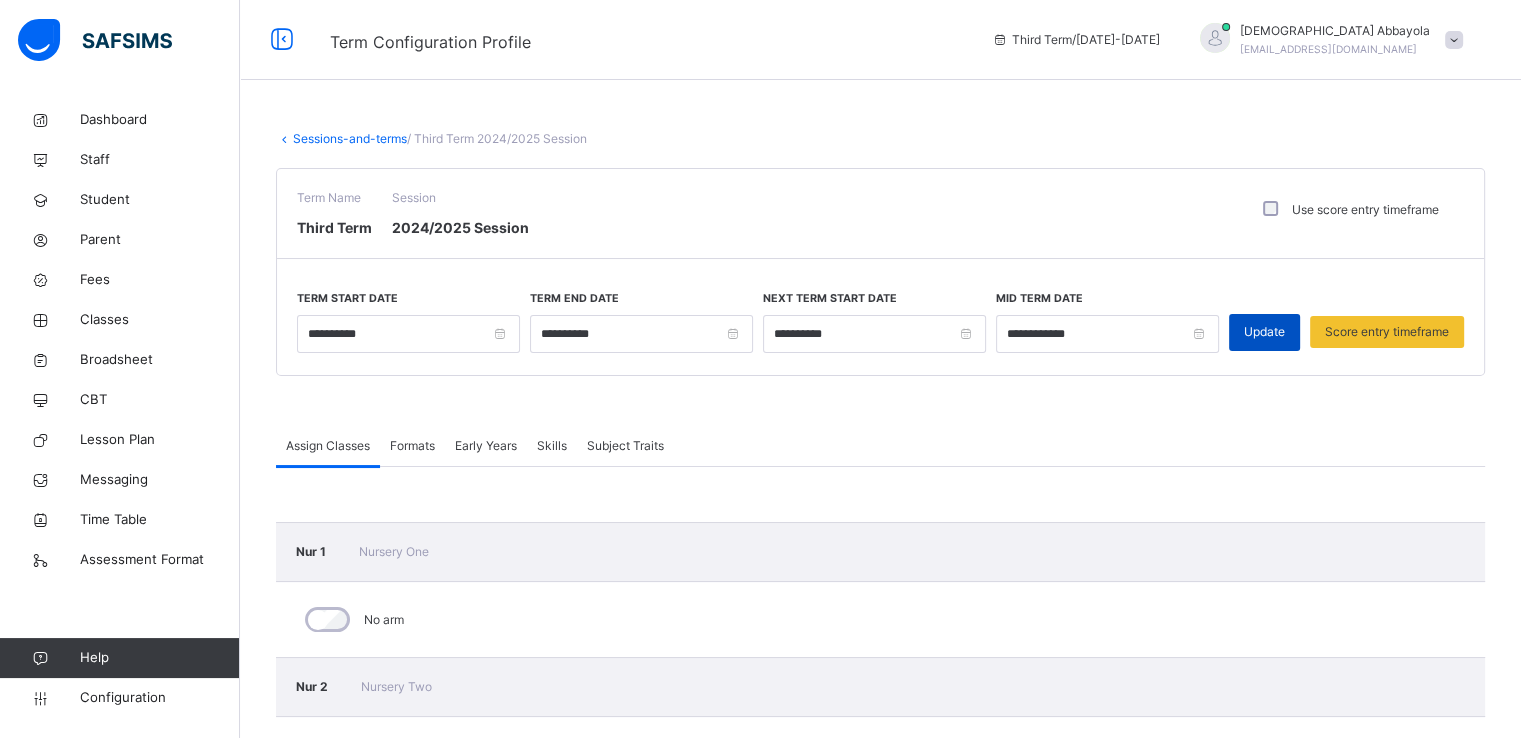 click on "Update" at bounding box center [1264, 332] 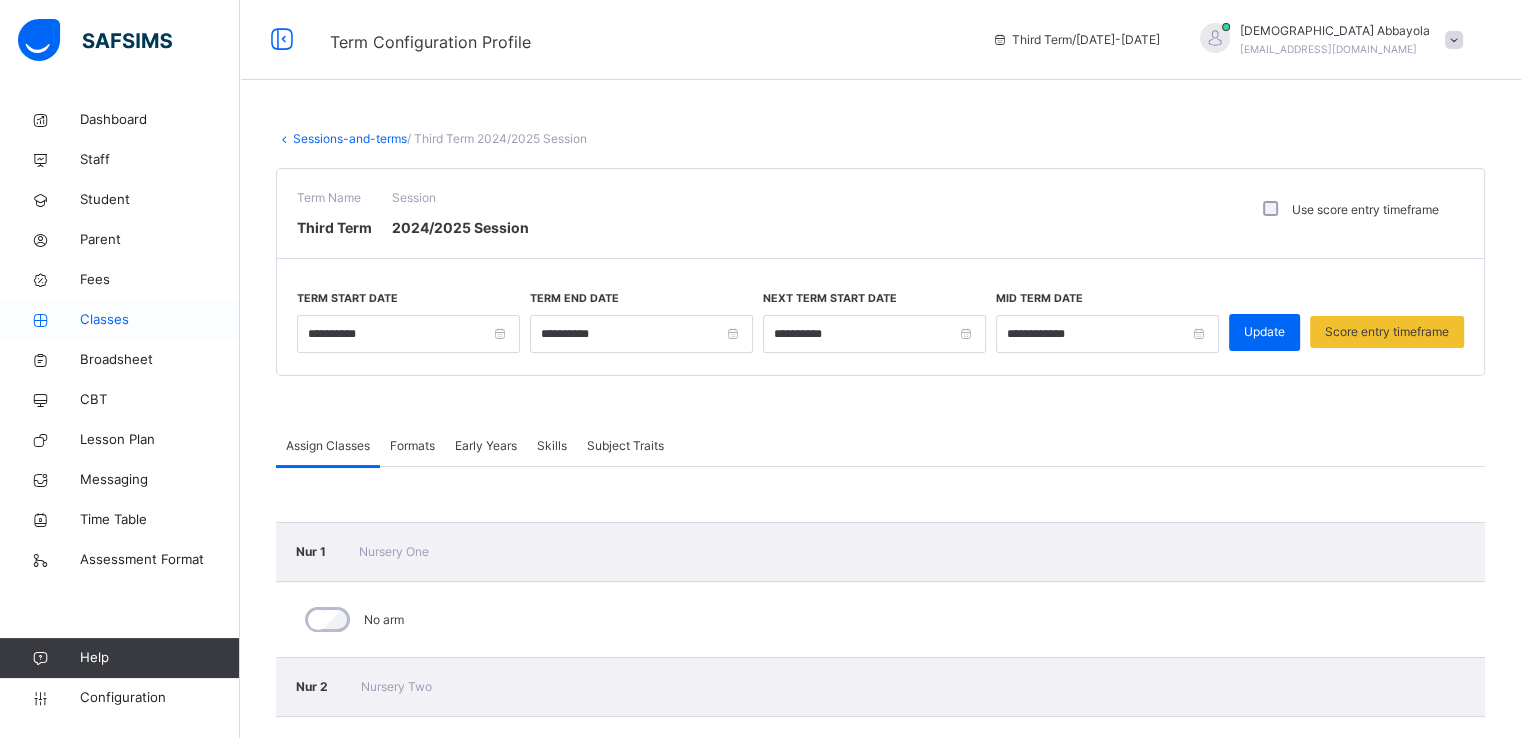 click on "Classes" at bounding box center [160, 320] 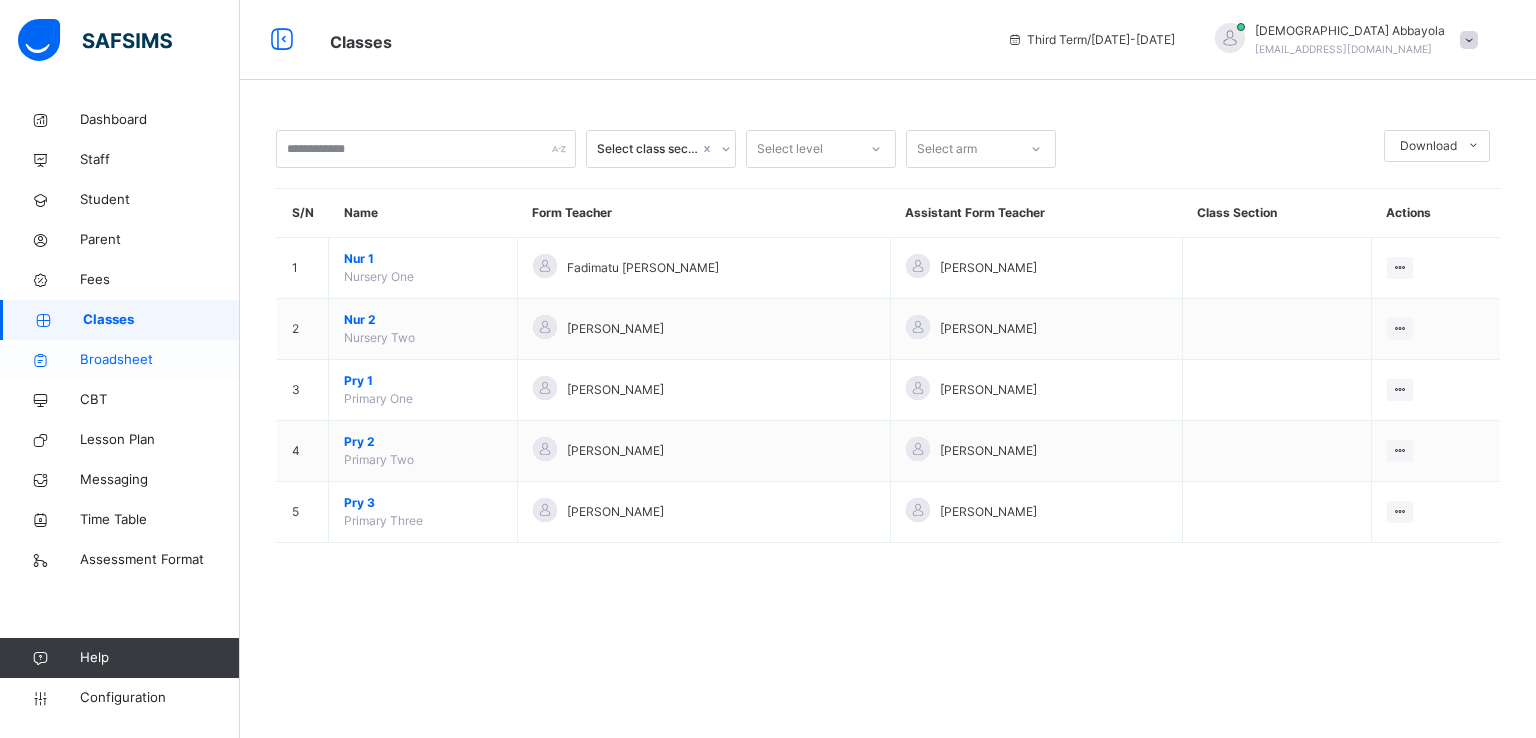 click on "Broadsheet" at bounding box center [160, 360] 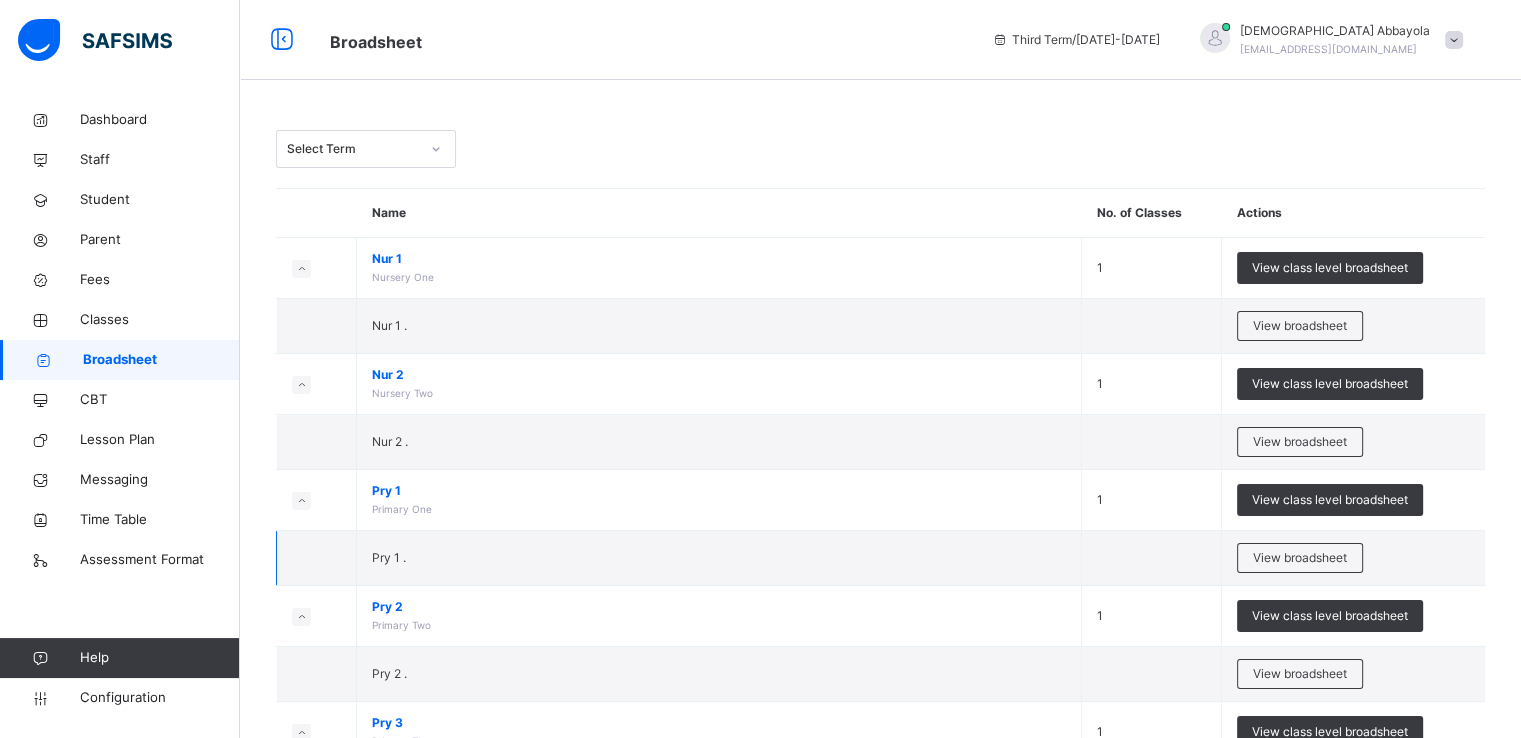scroll, scrollTop: 128, scrollLeft: 0, axis: vertical 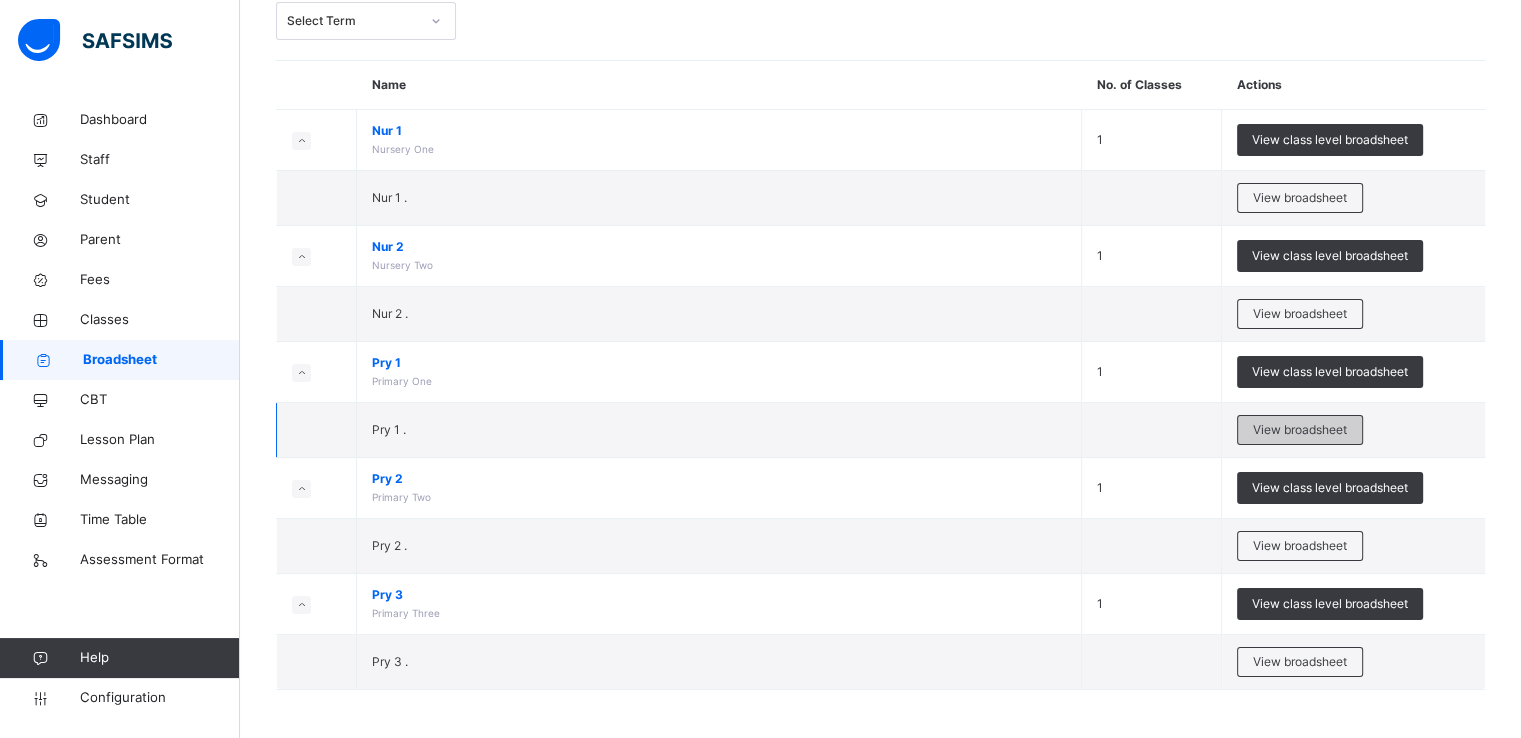 click on "View broadsheet" at bounding box center [1300, 430] 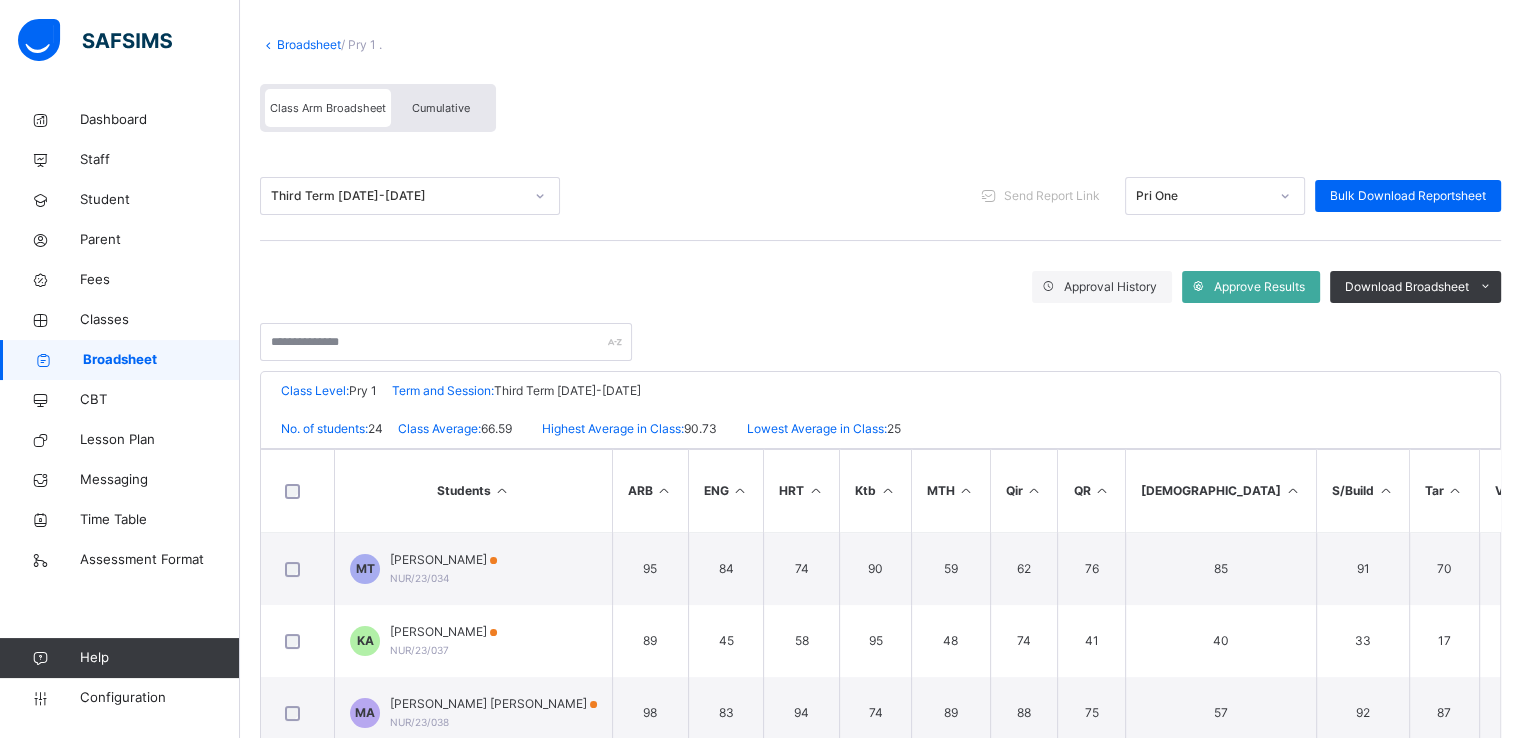 scroll, scrollTop: 355, scrollLeft: 0, axis: vertical 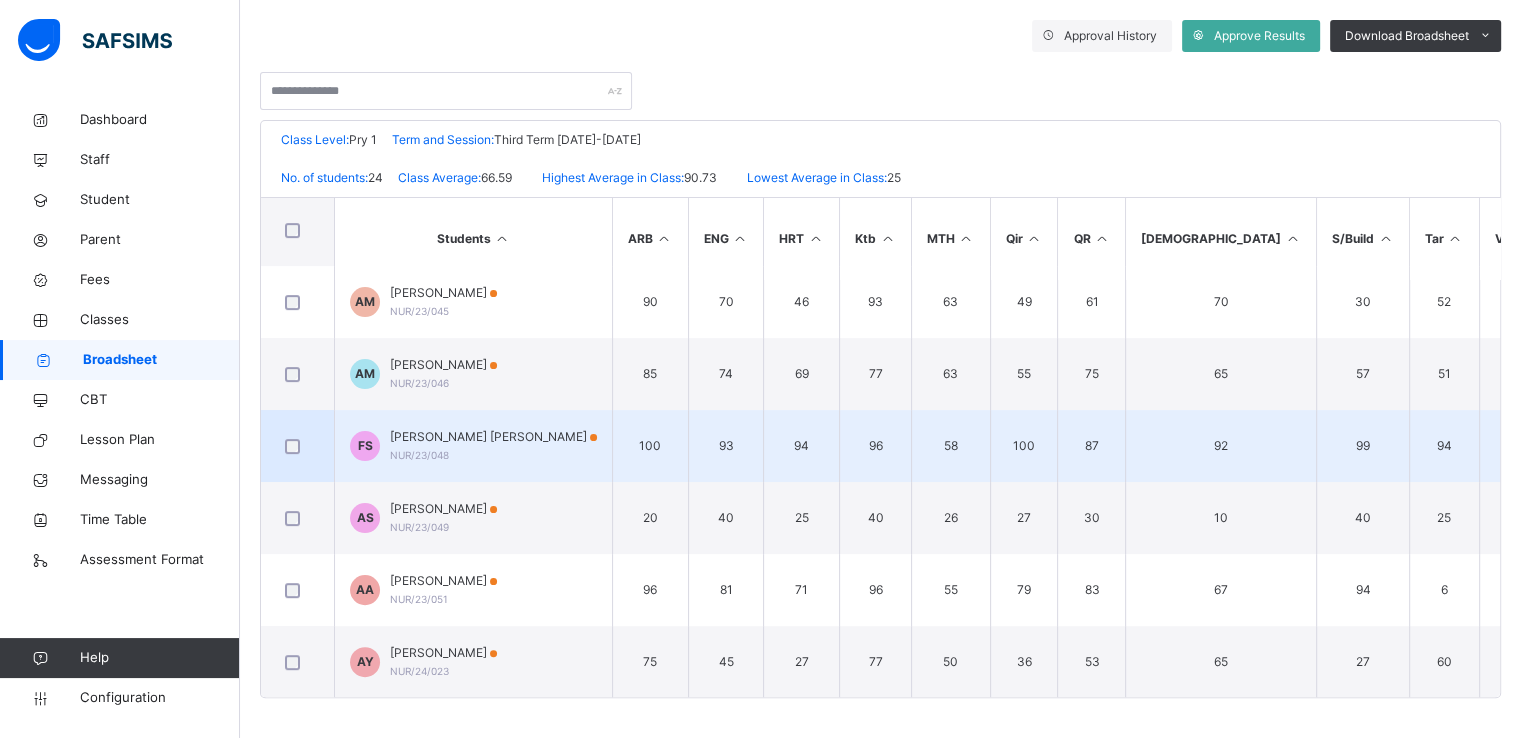 click on "FATIMA ABUBAKAR SHUAIB" at bounding box center (493, 437) 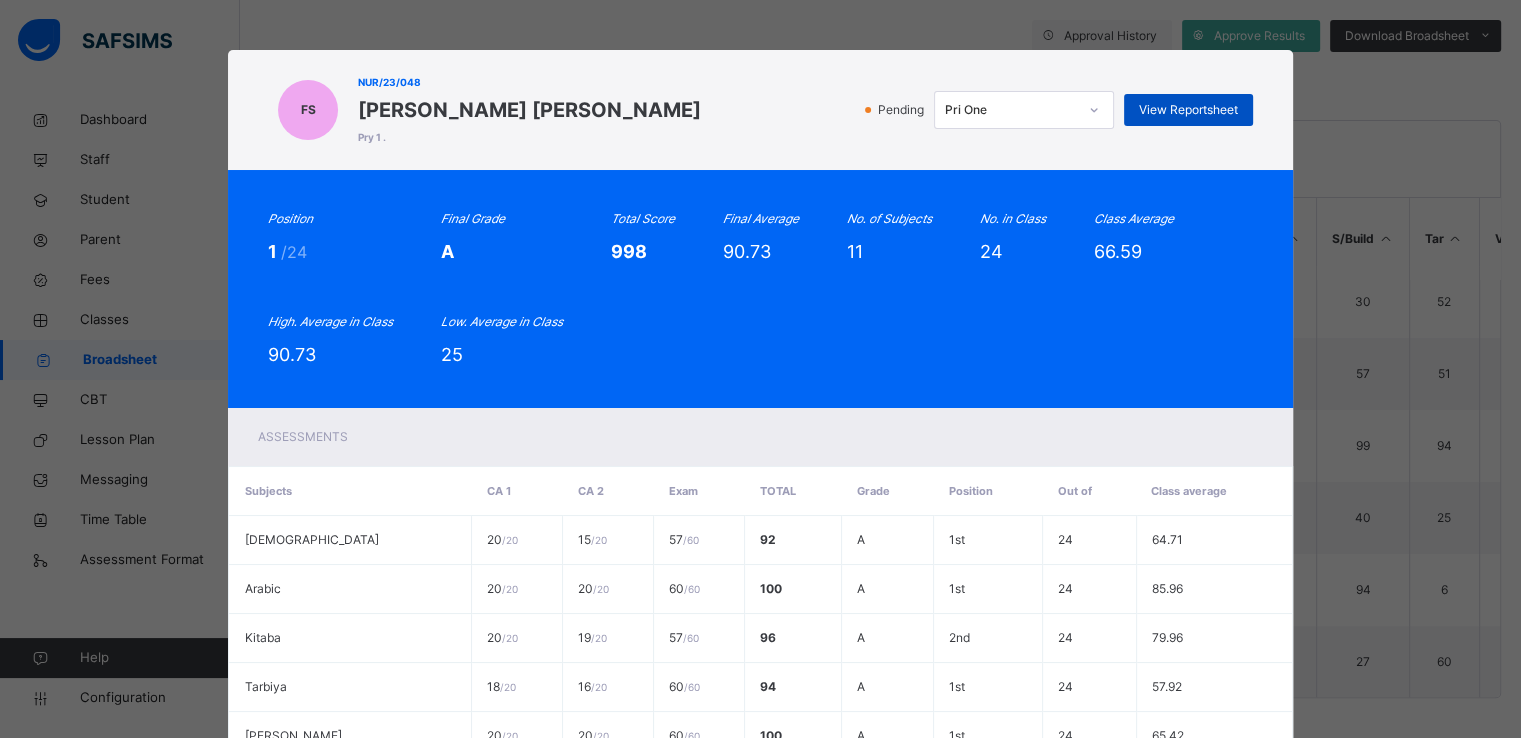 click on "View Reportsheet" at bounding box center (1188, 110) 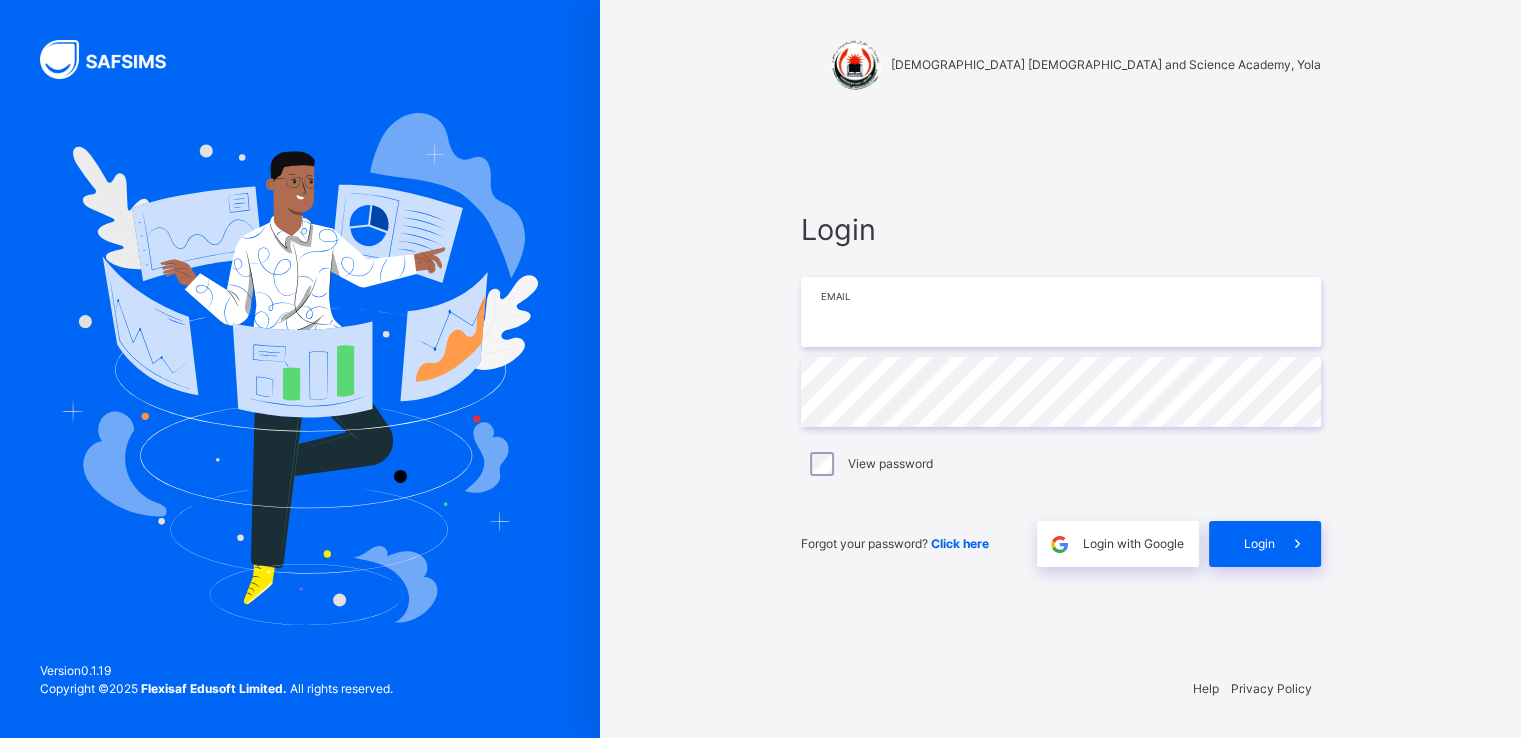 type on "**********" 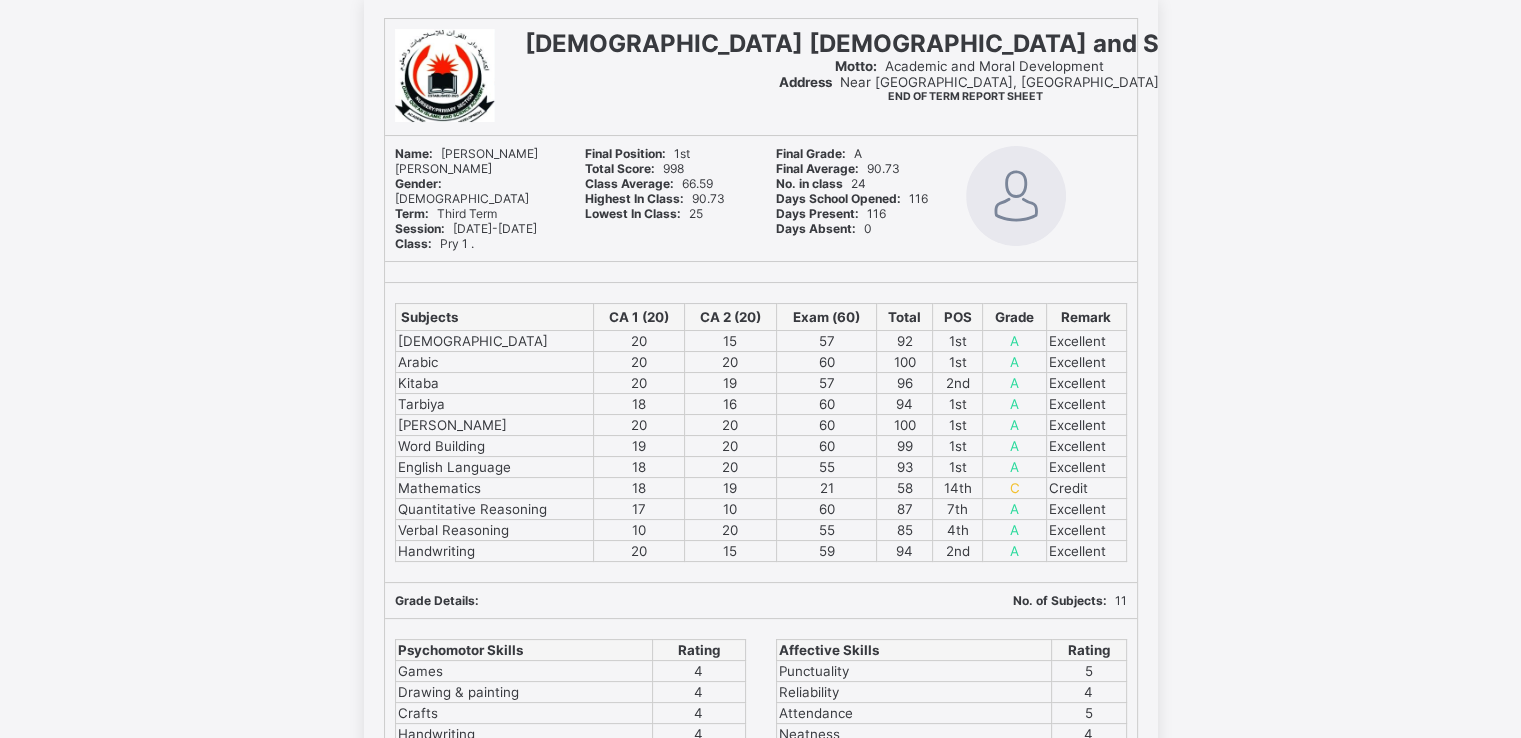 scroll, scrollTop: 68, scrollLeft: 0, axis: vertical 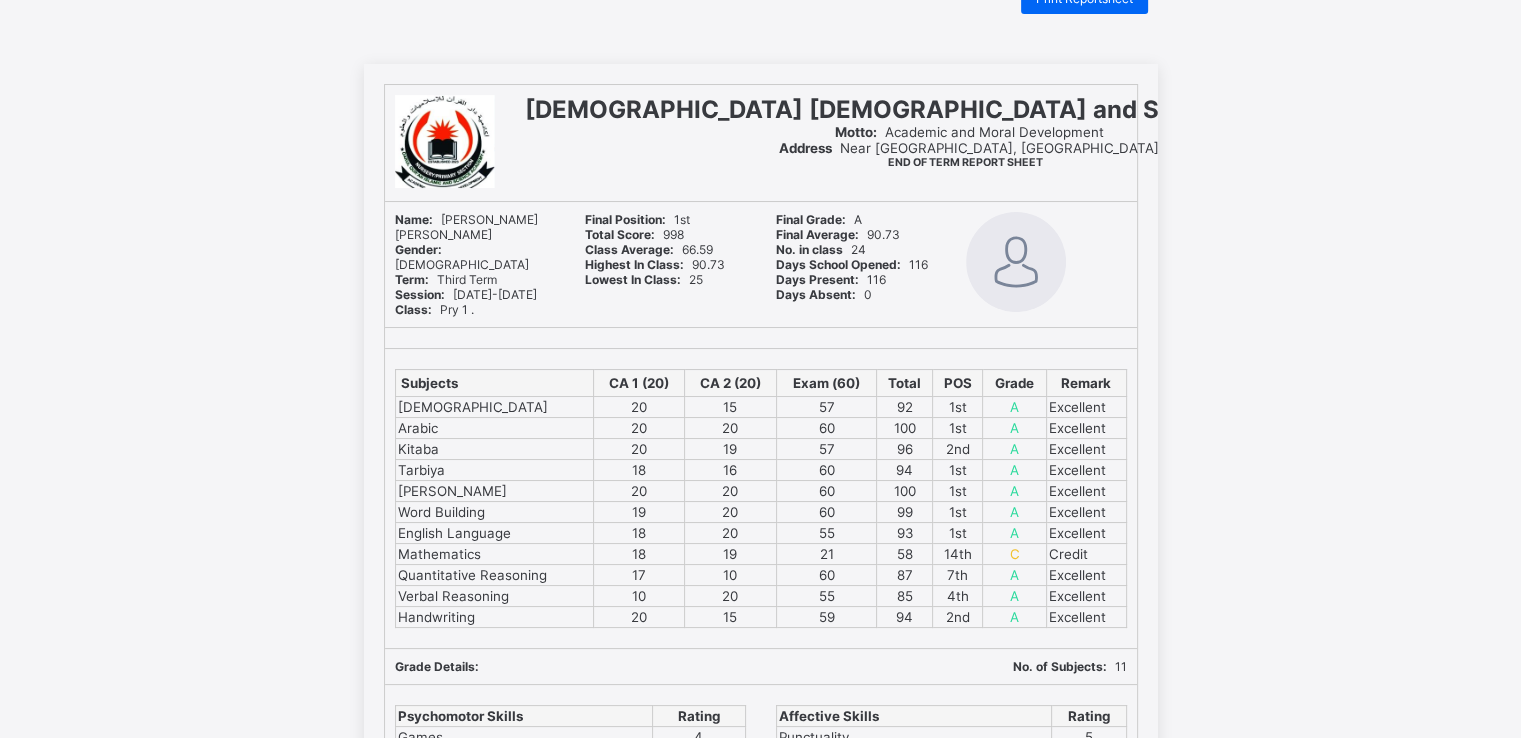 click on "15" at bounding box center [730, 407] 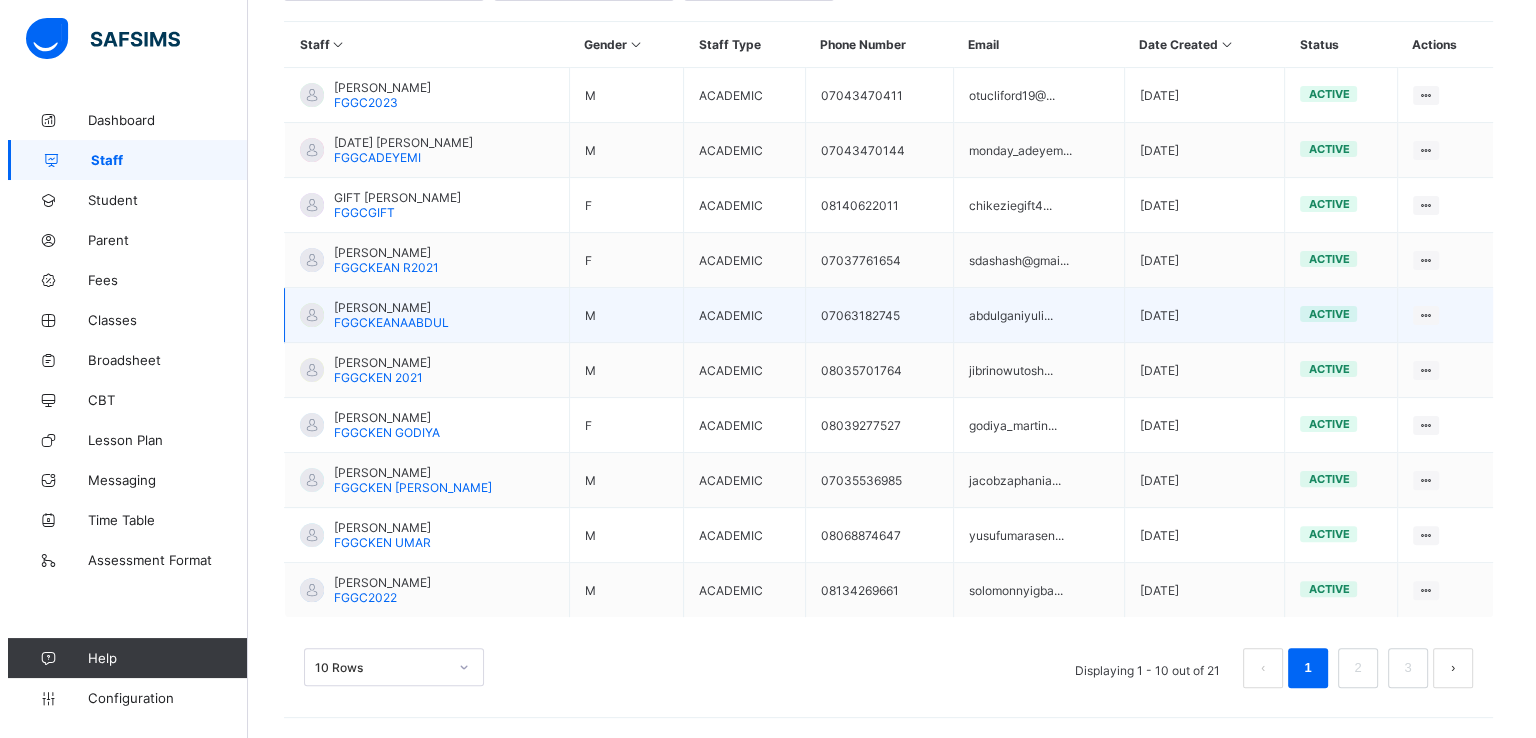 scroll, scrollTop: 0, scrollLeft: 0, axis: both 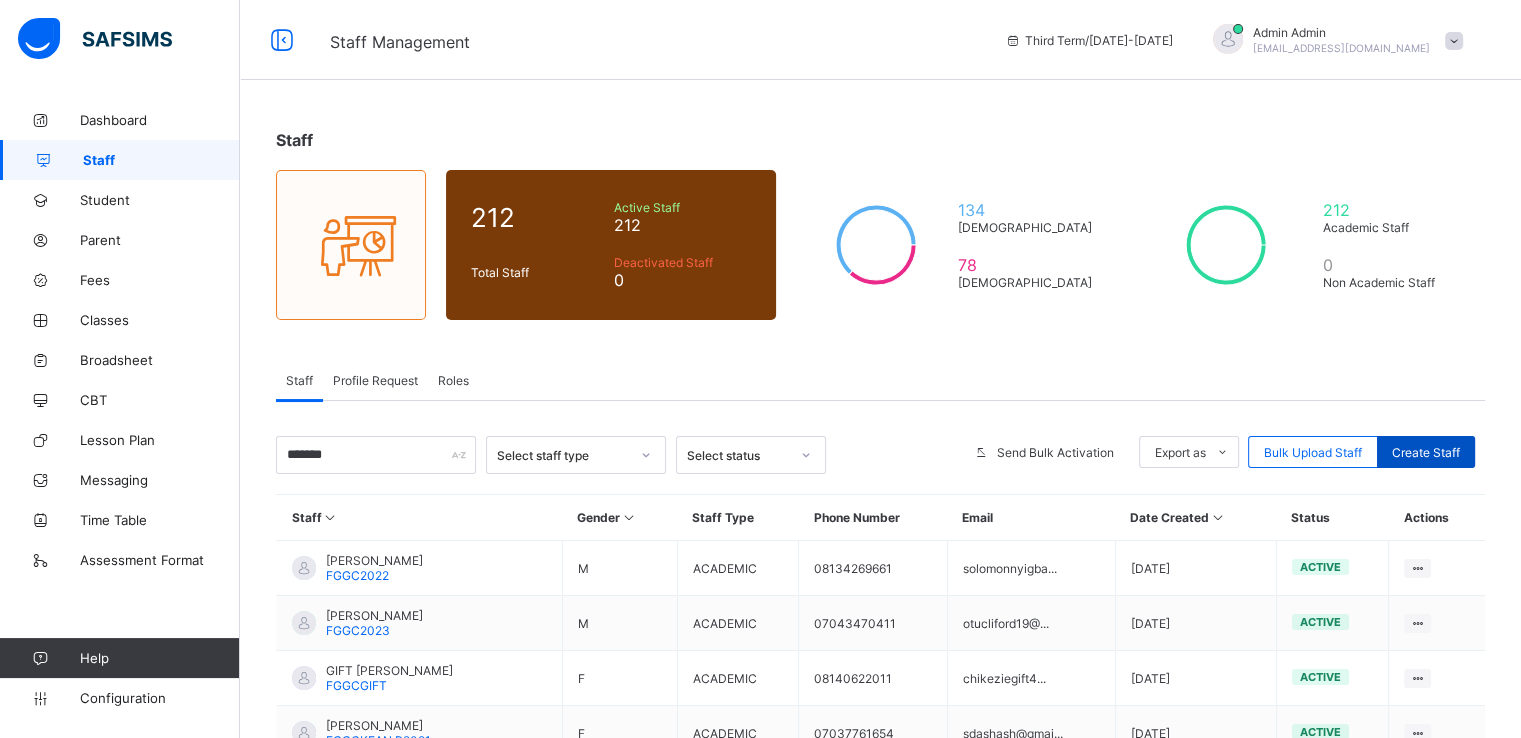 type on "*******" 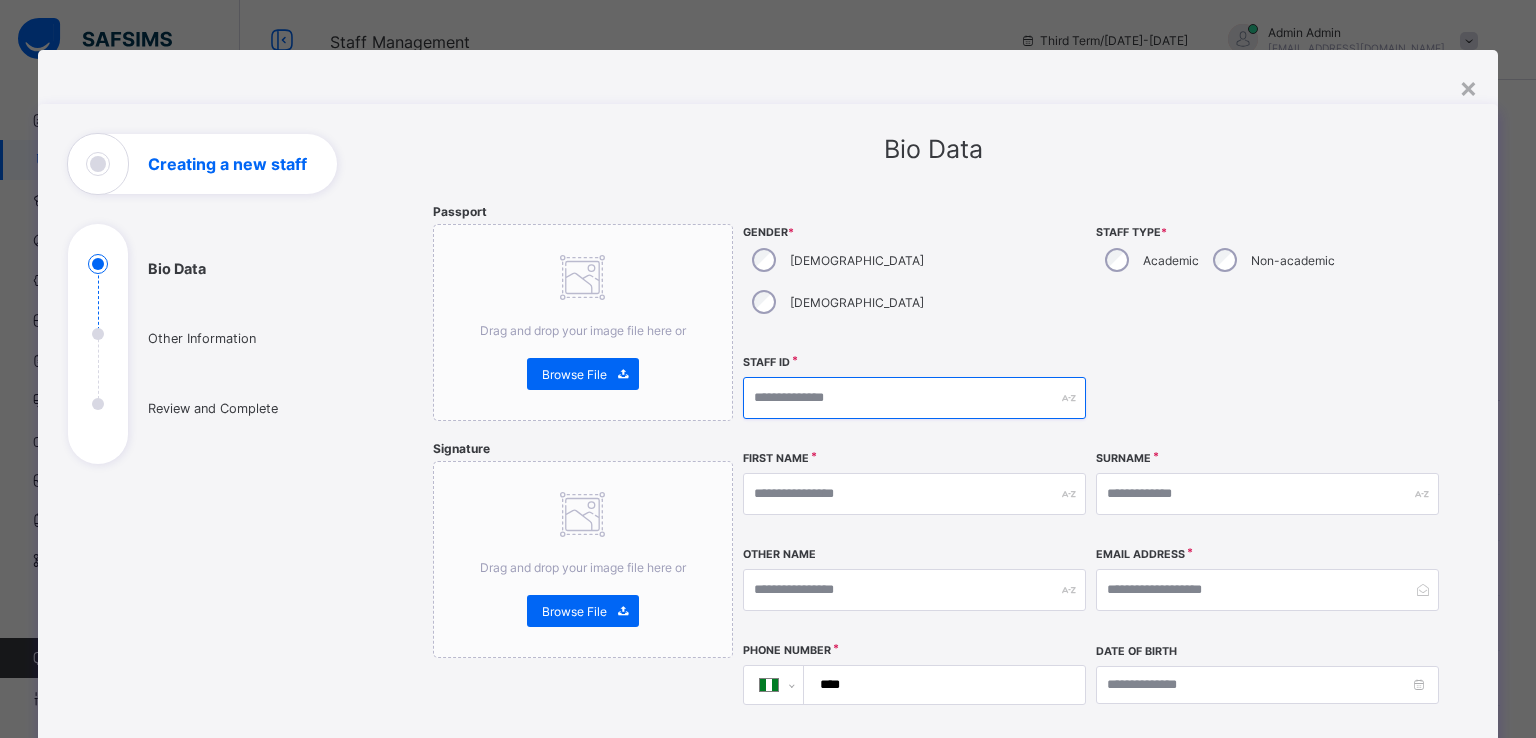 click at bounding box center (914, 398) 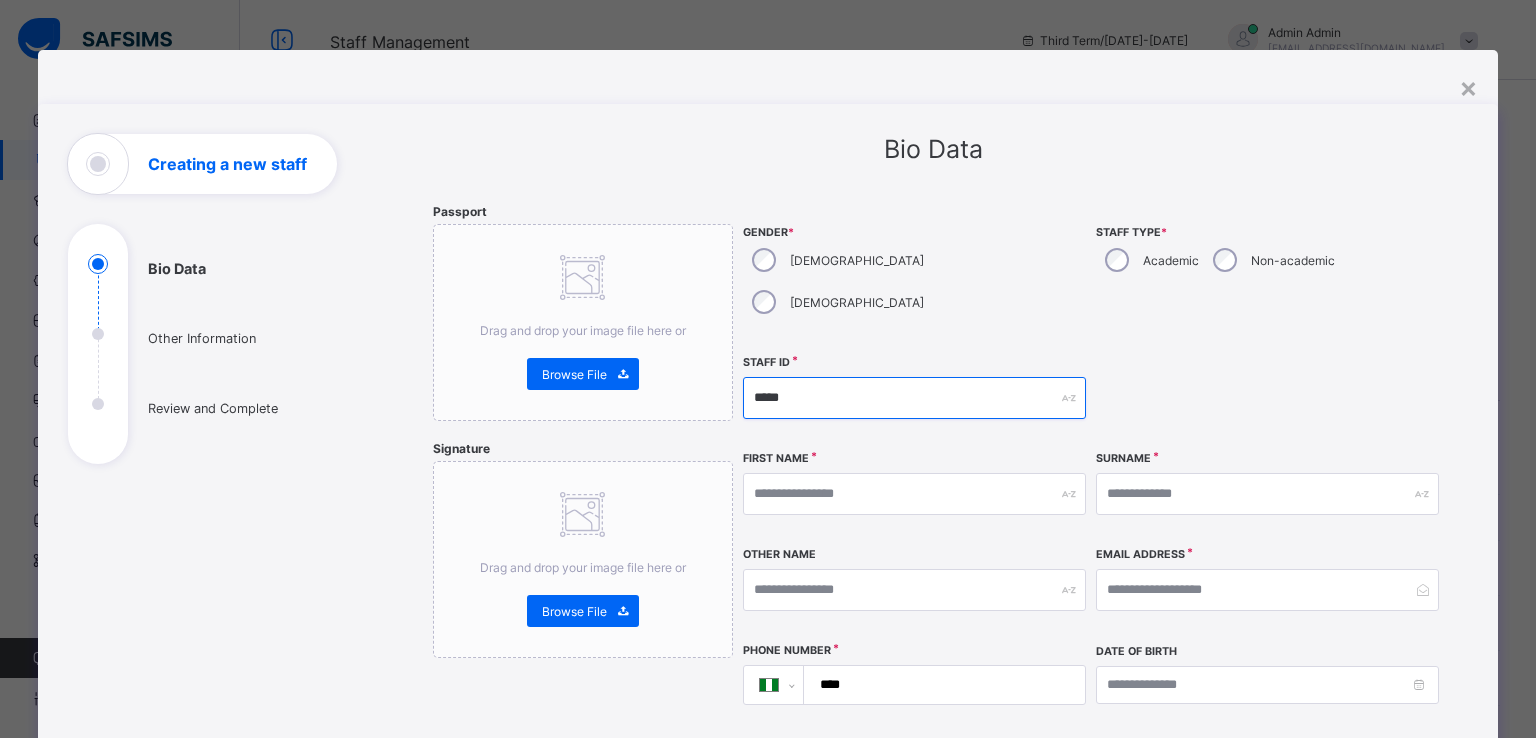 type on "*****" 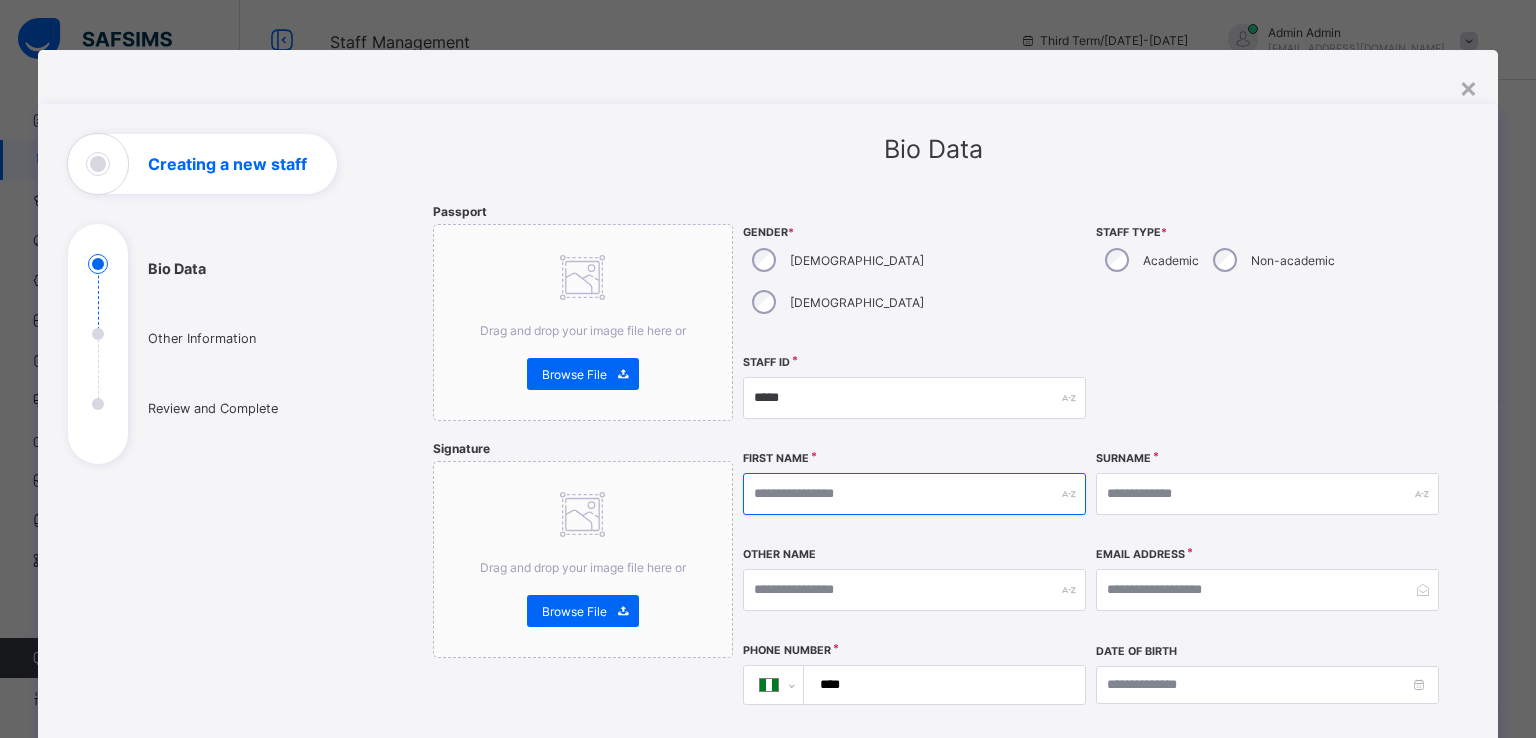 click at bounding box center (914, 494) 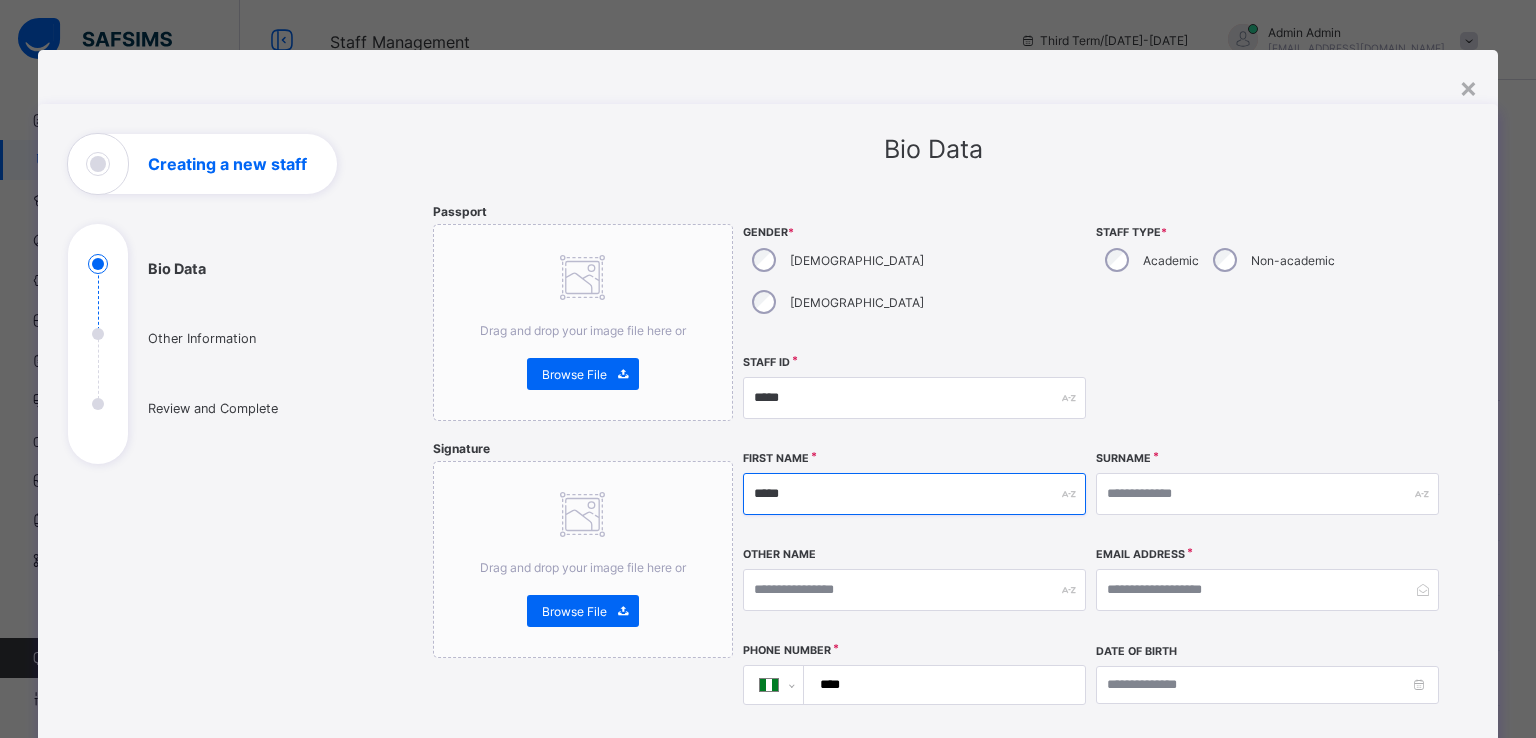 type on "*****" 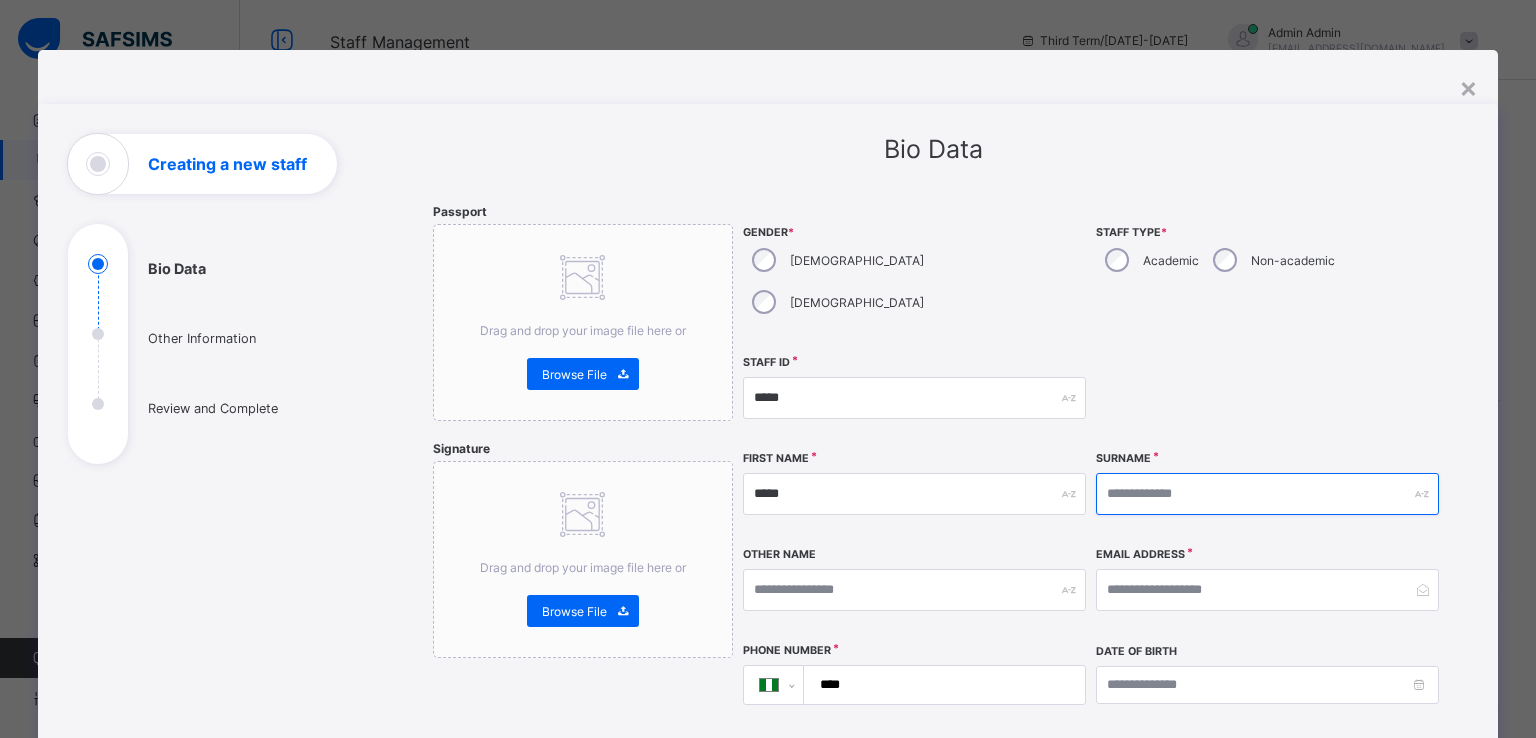 click at bounding box center (1267, 494) 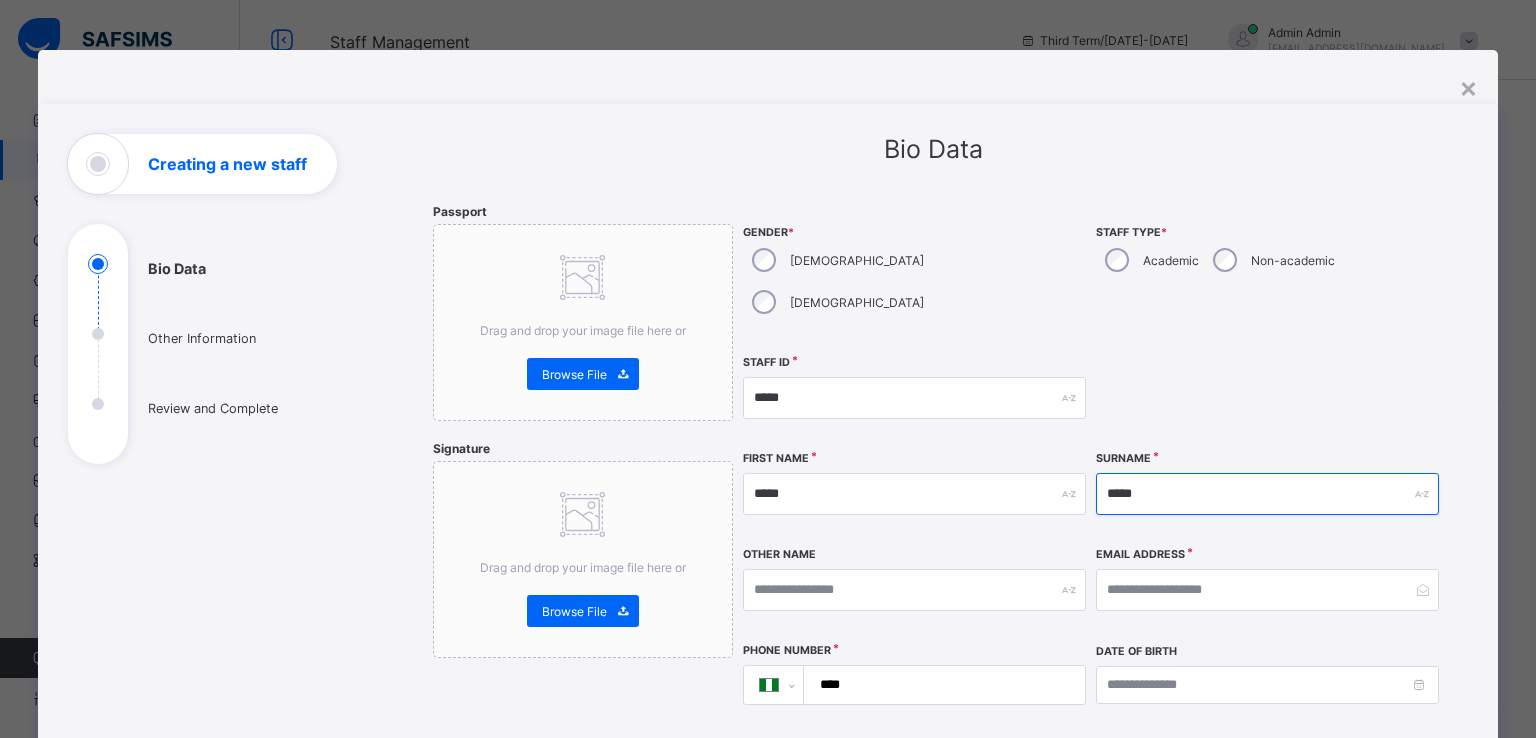type on "*****" 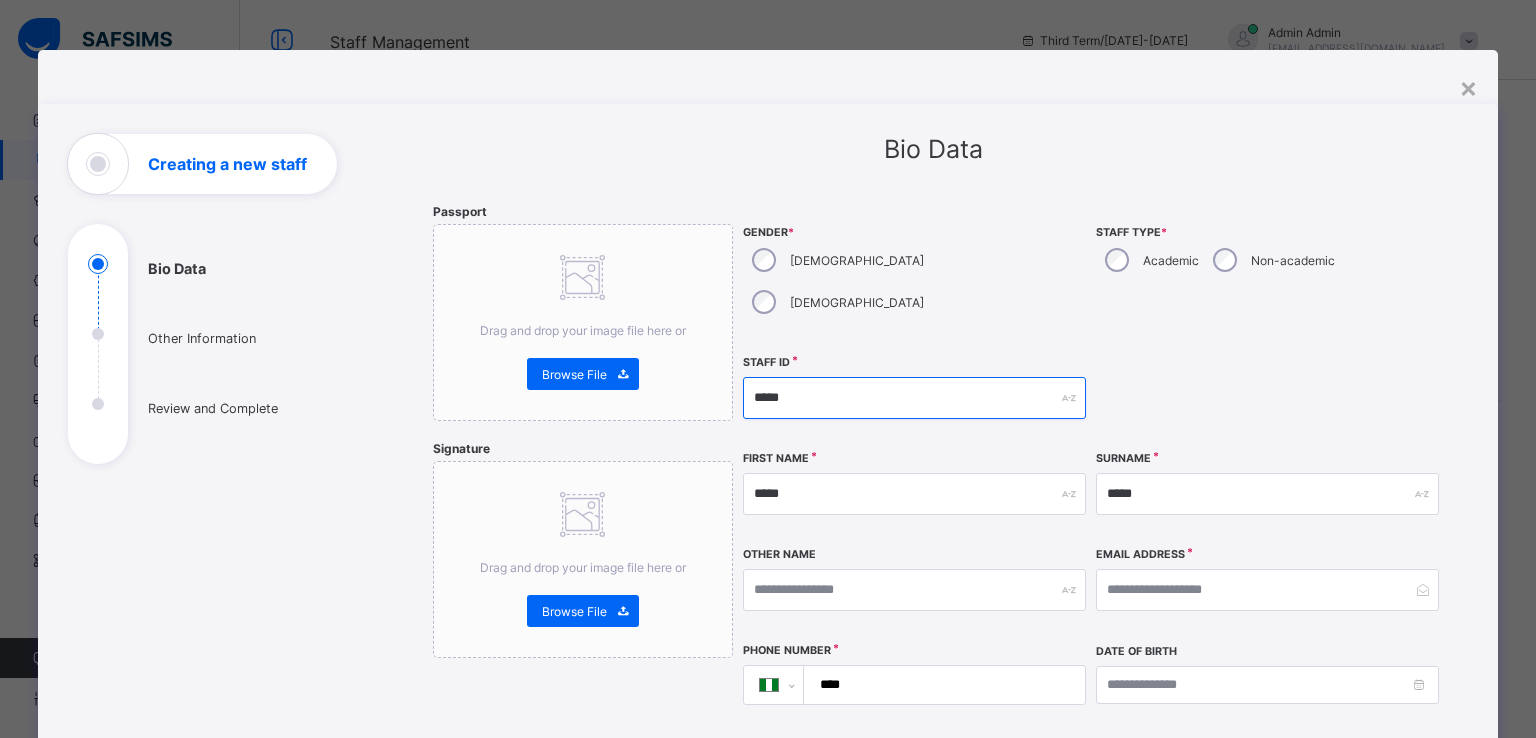 click on "*****" at bounding box center (914, 398) 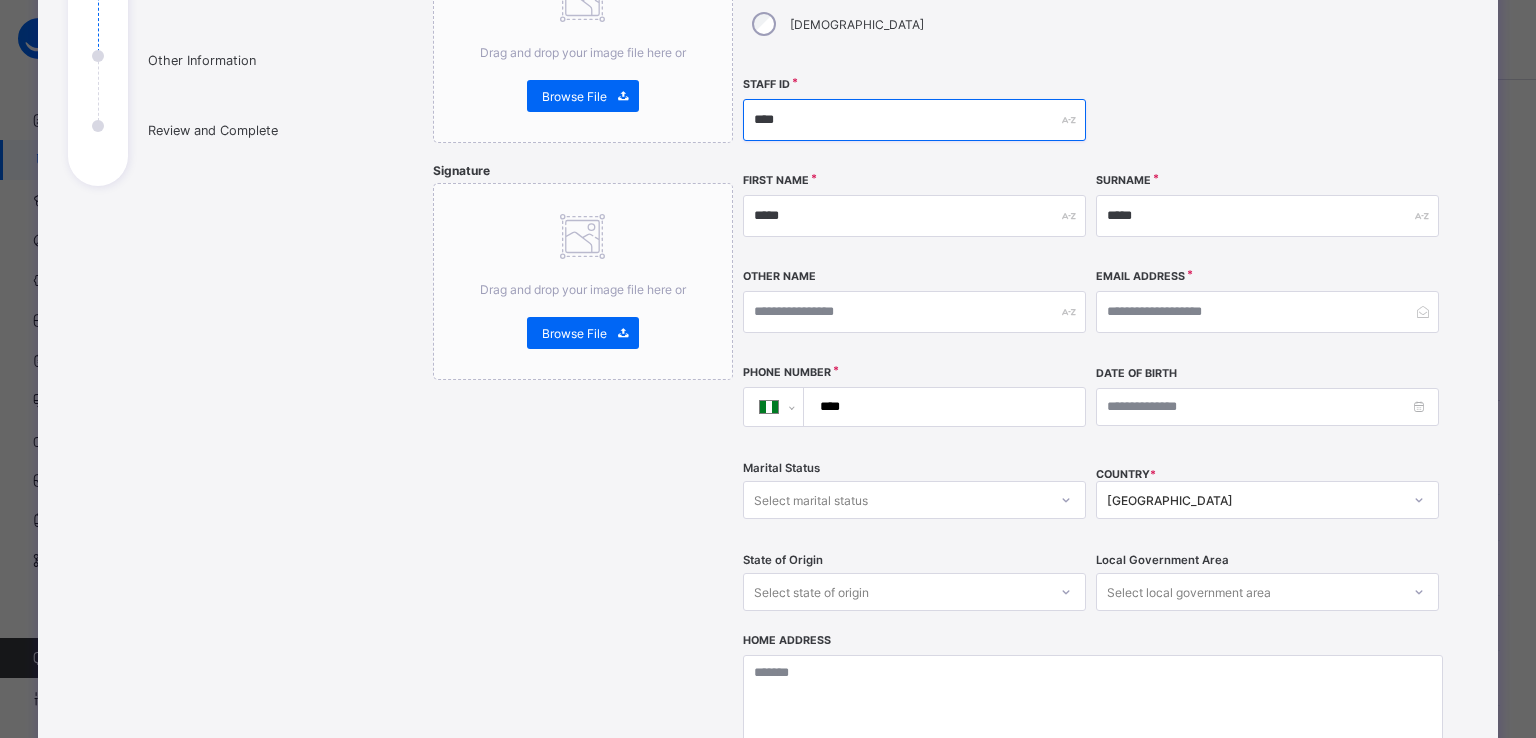 scroll, scrollTop: 287, scrollLeft: 0, axis: vertical 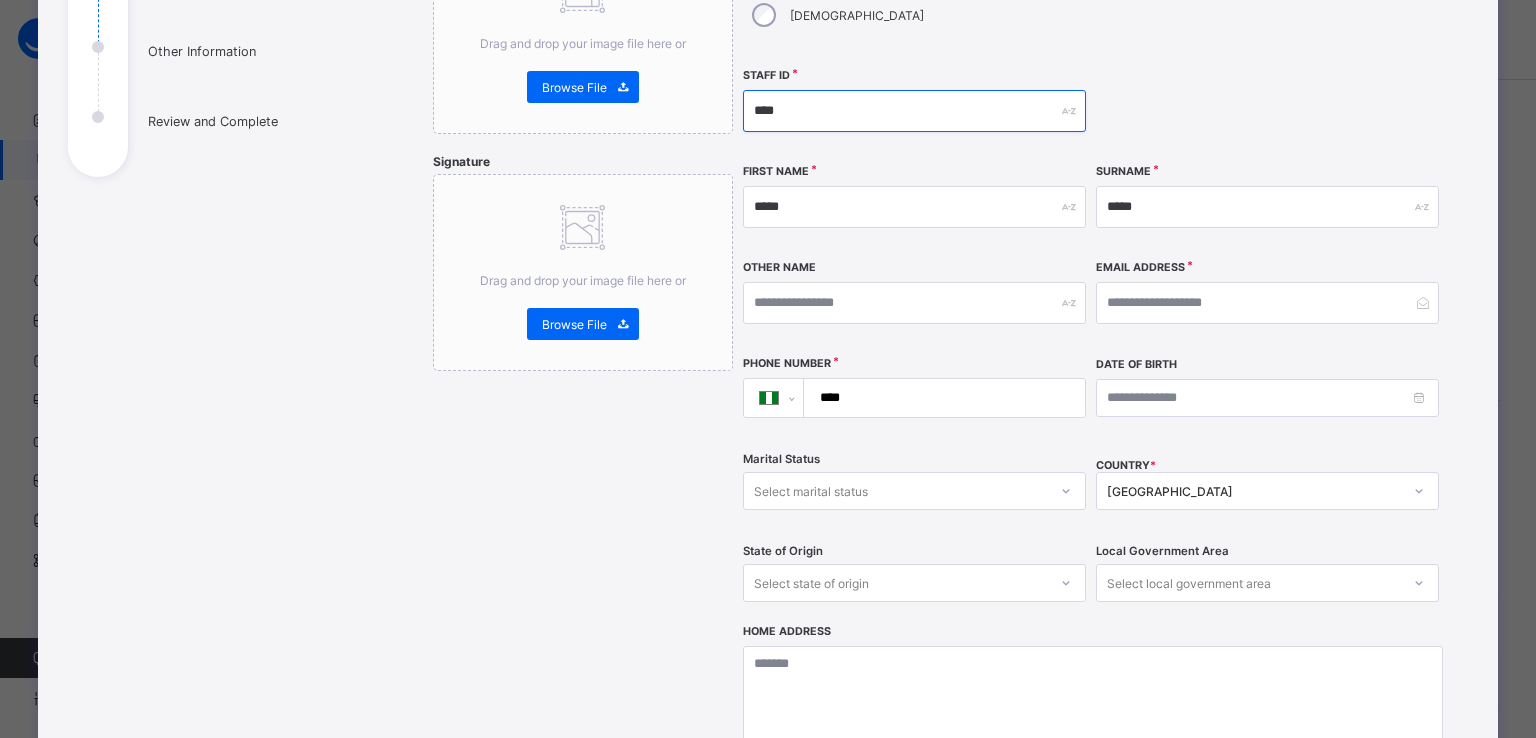type on "****" 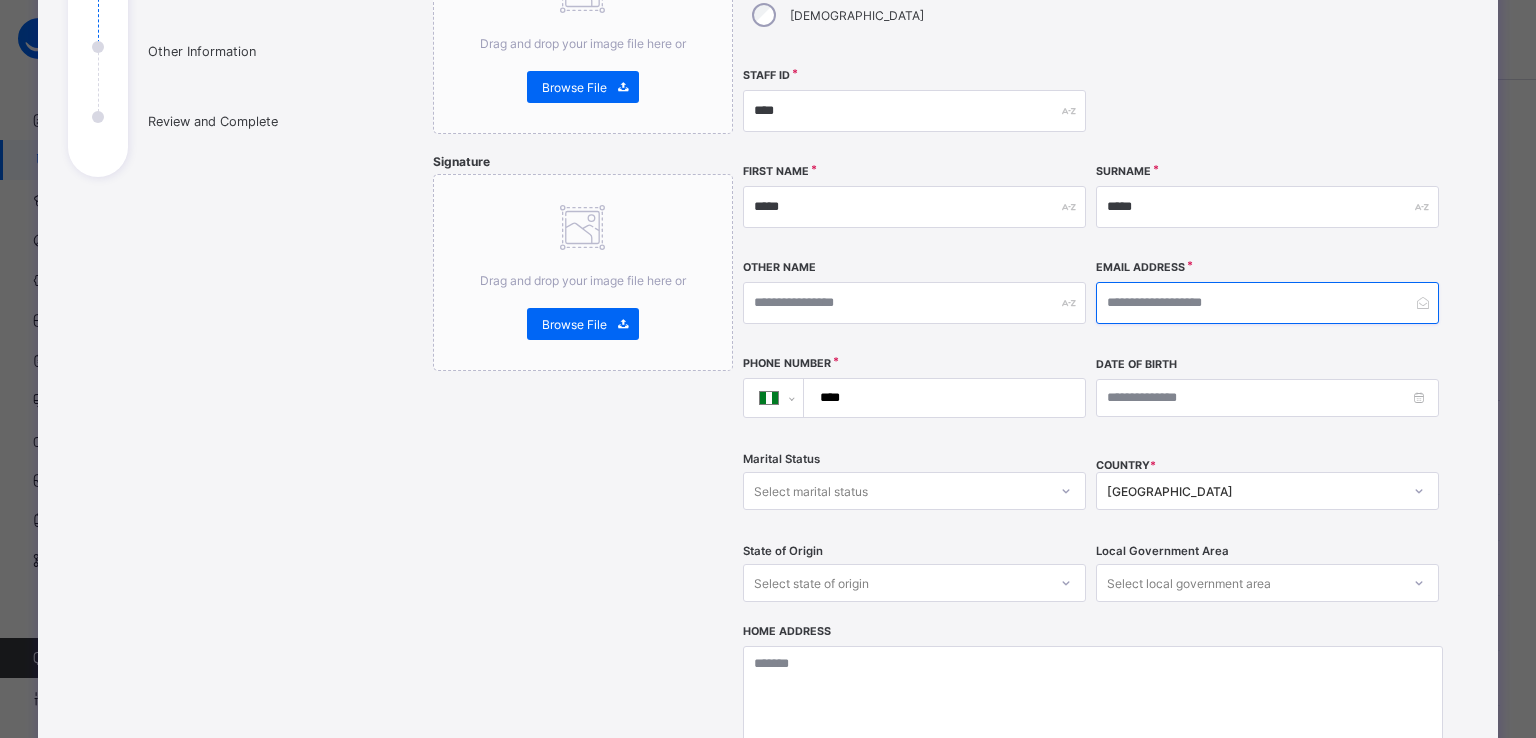 click at bounding box center [1267, 303] 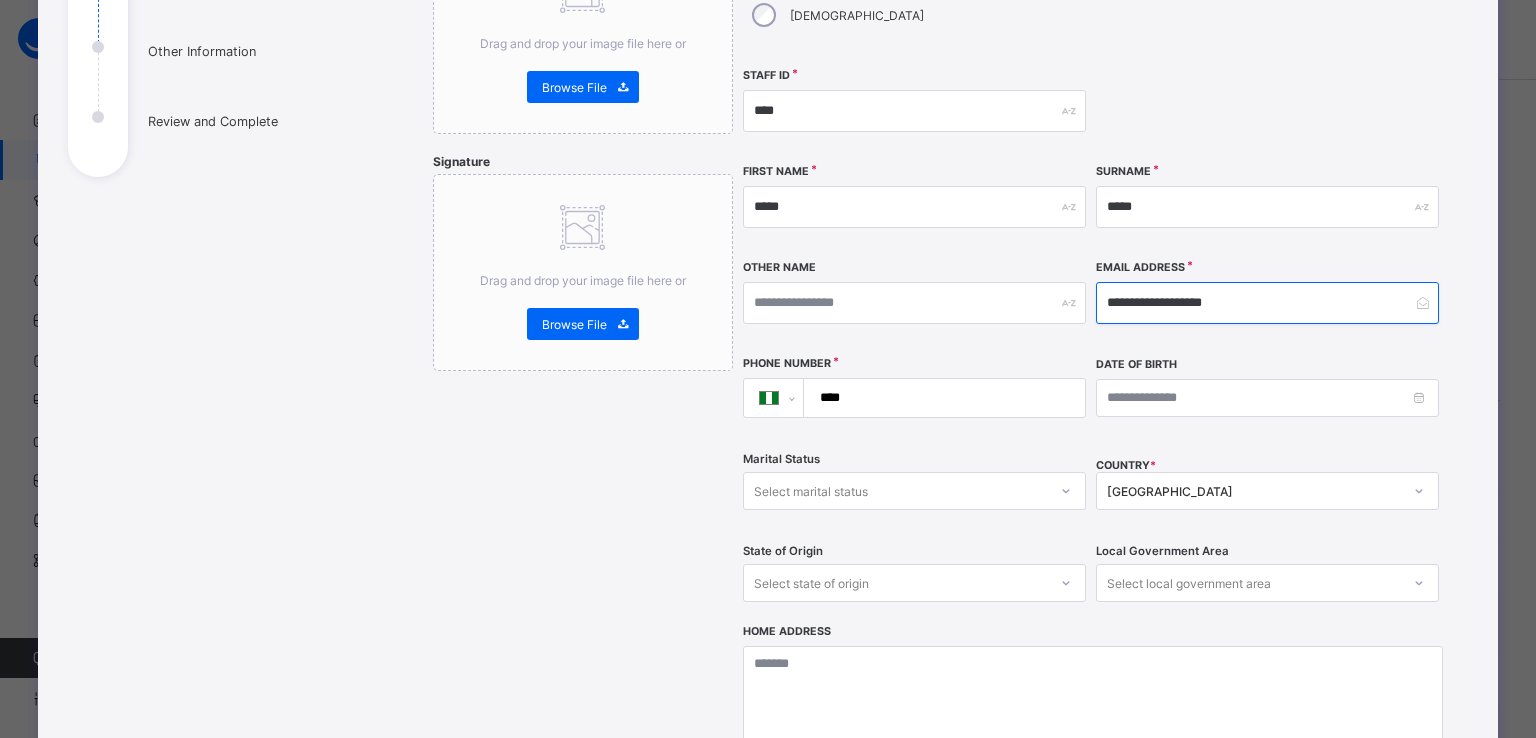 type on "**********" 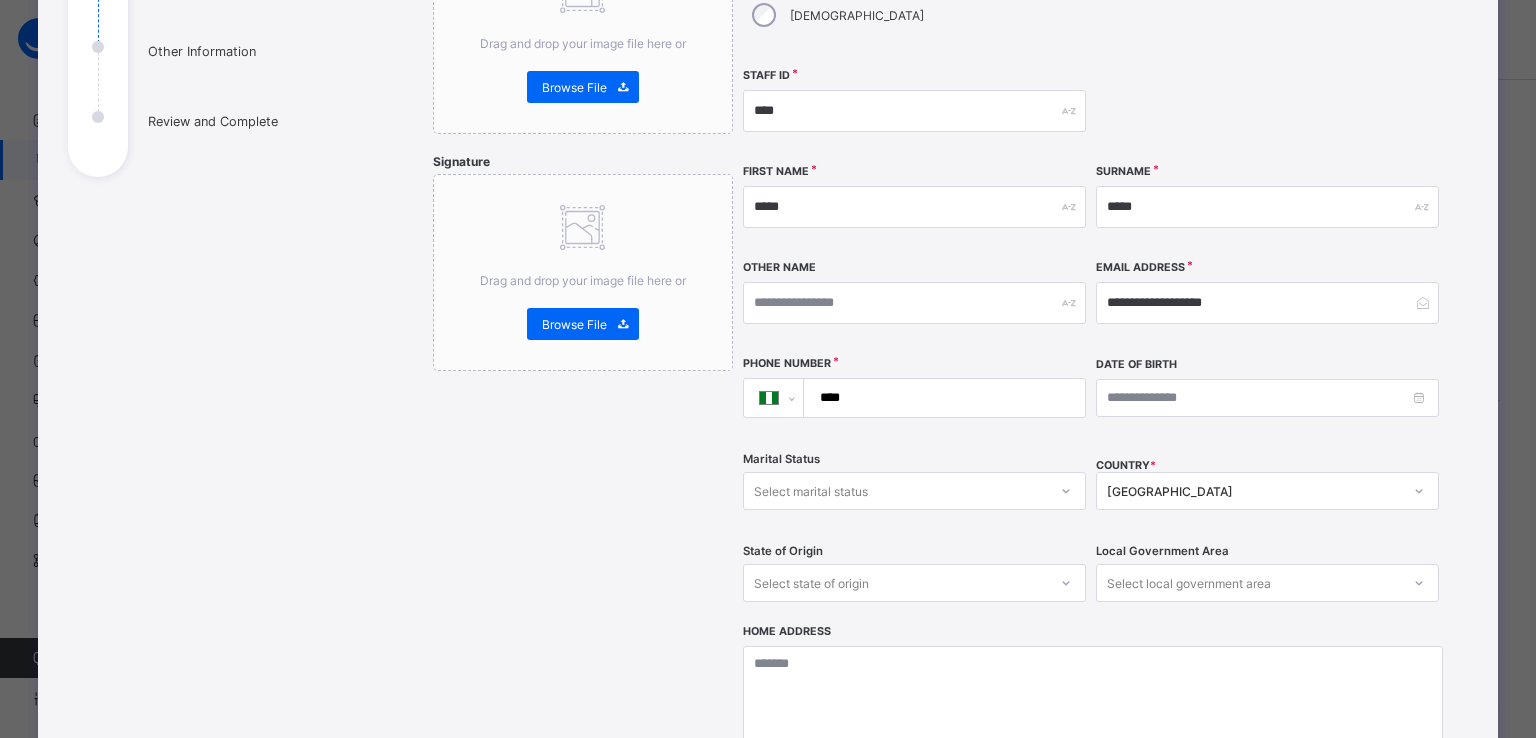 click on "****" at bounding box center [940, 398] 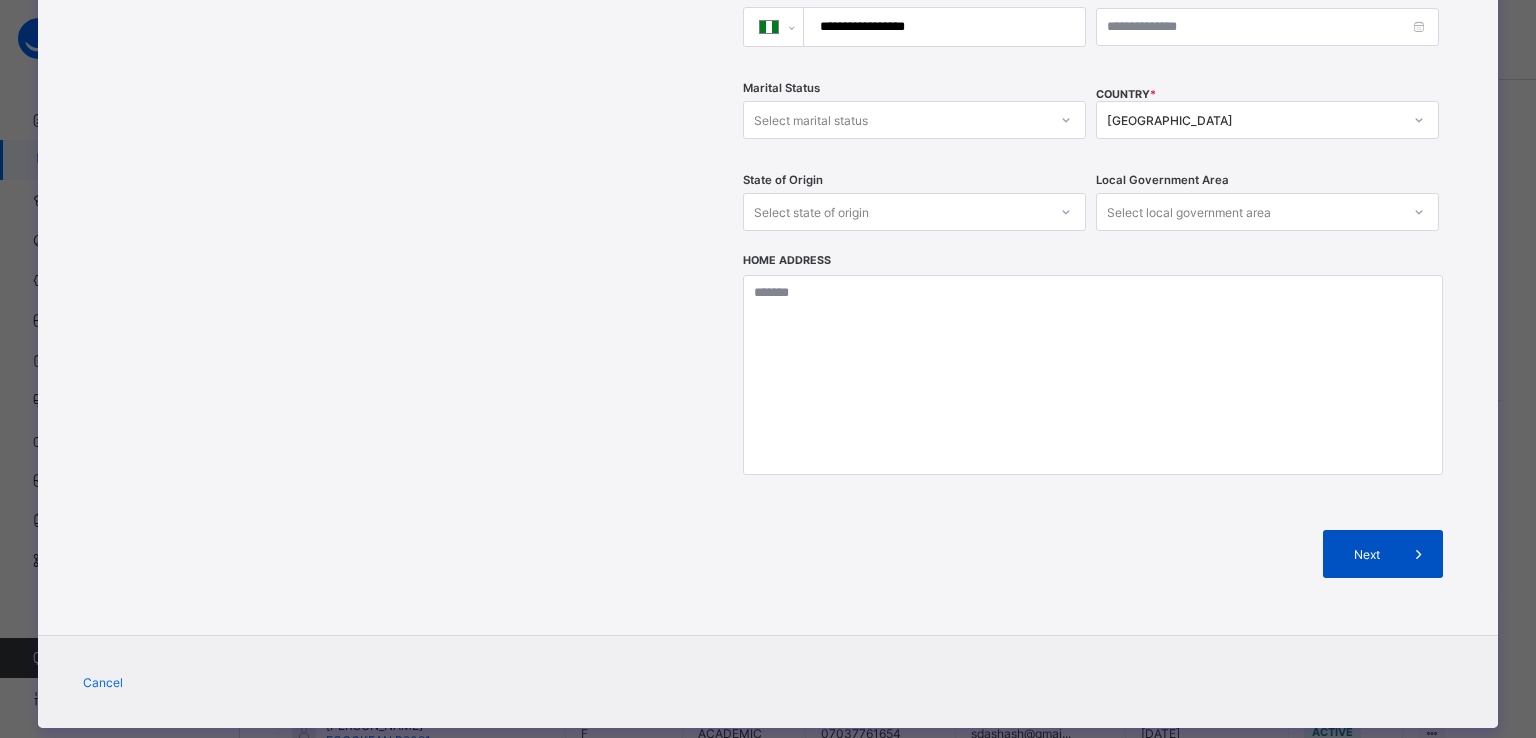 scroll, scrollTop: 657, scrollLeft: 0, axis: vertical 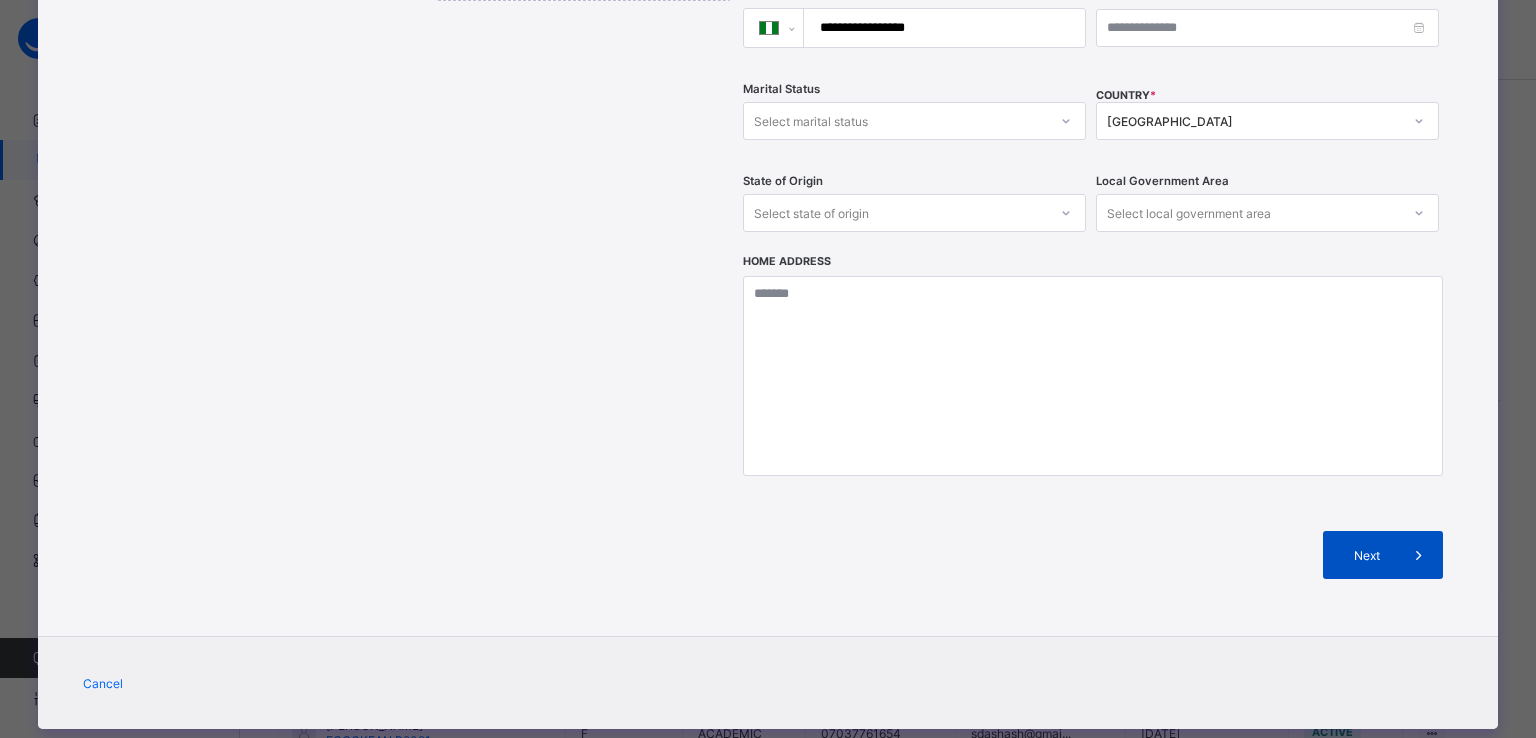 type on "**********" 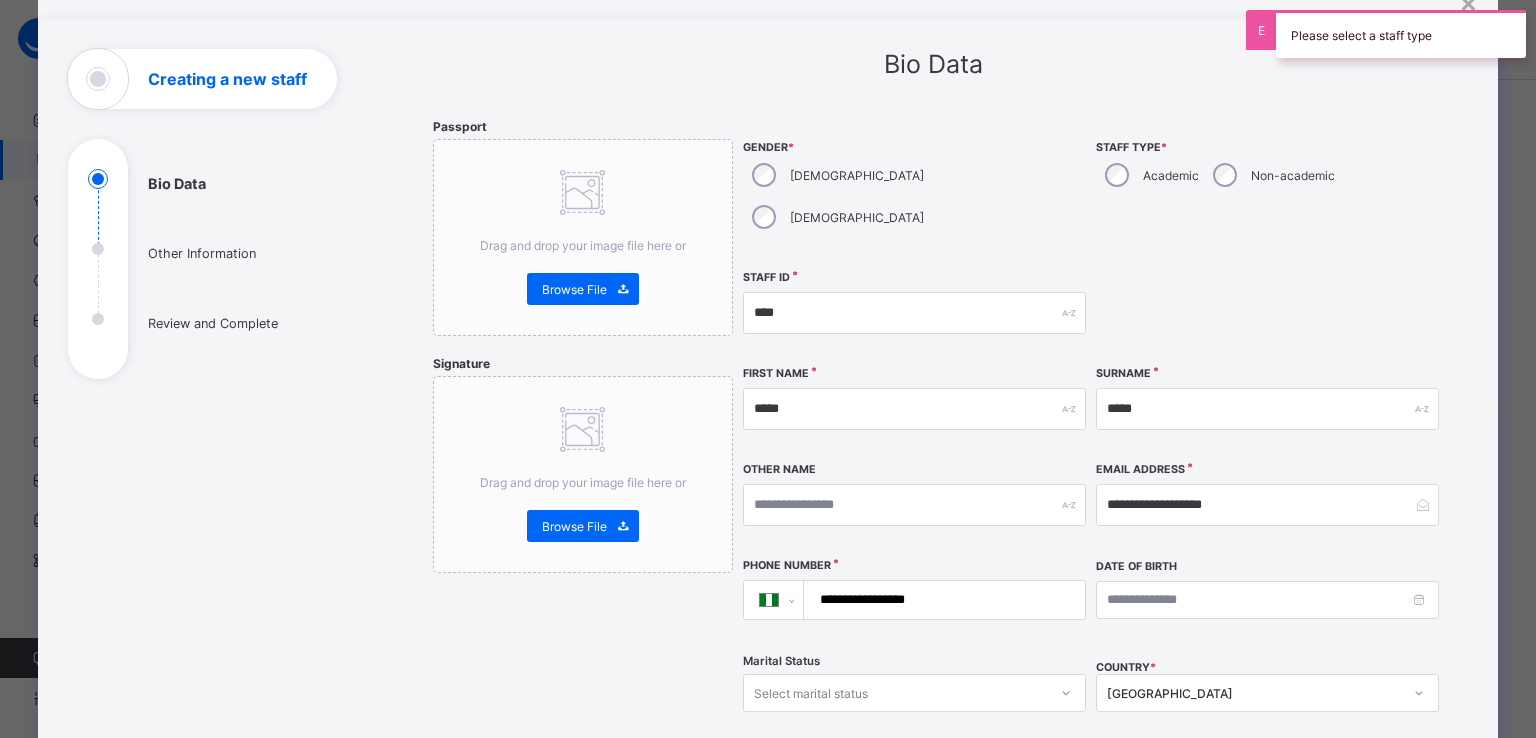 scroll, scrollTop: 0, scrollLeft: 0, axis: both 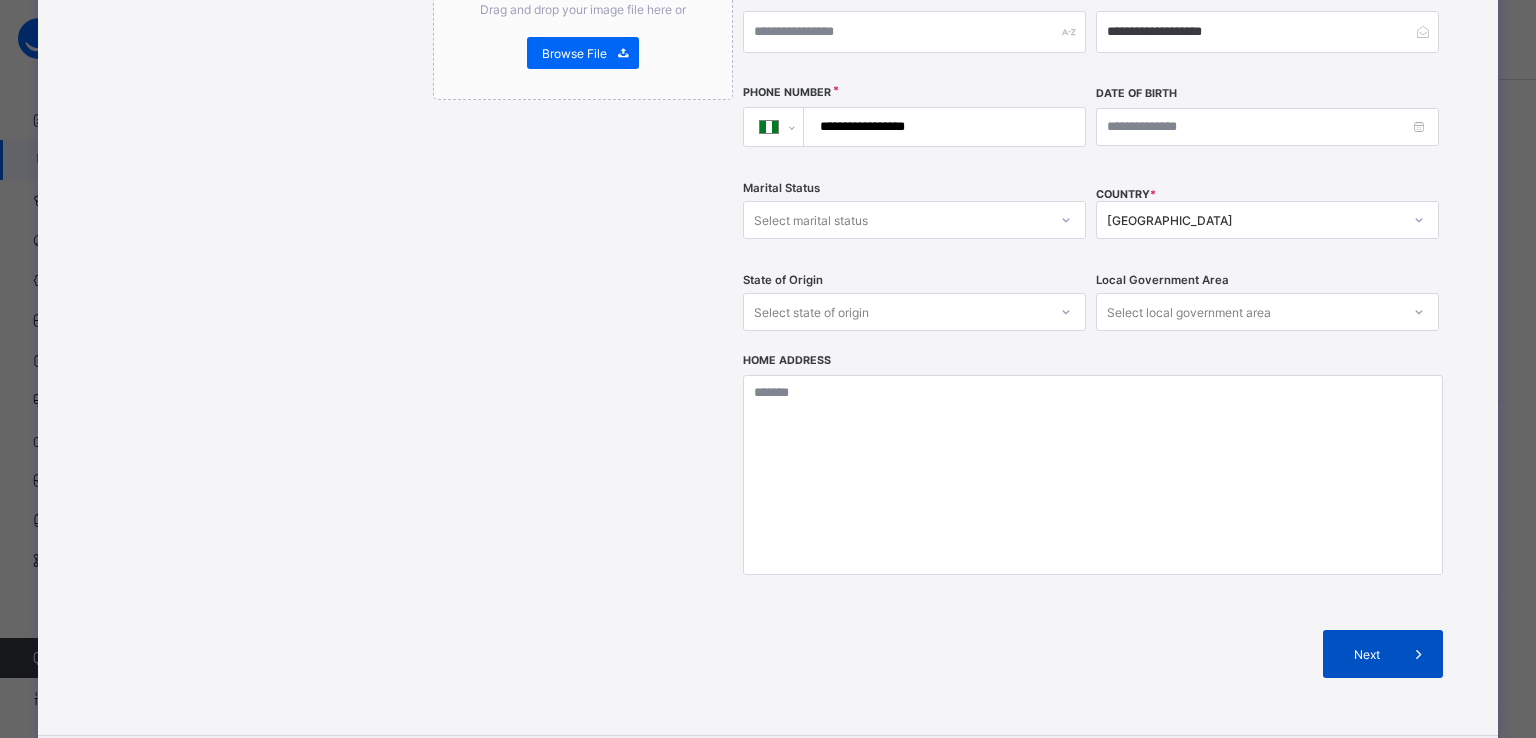 click on "Next" at bounding box center [1366, 654] 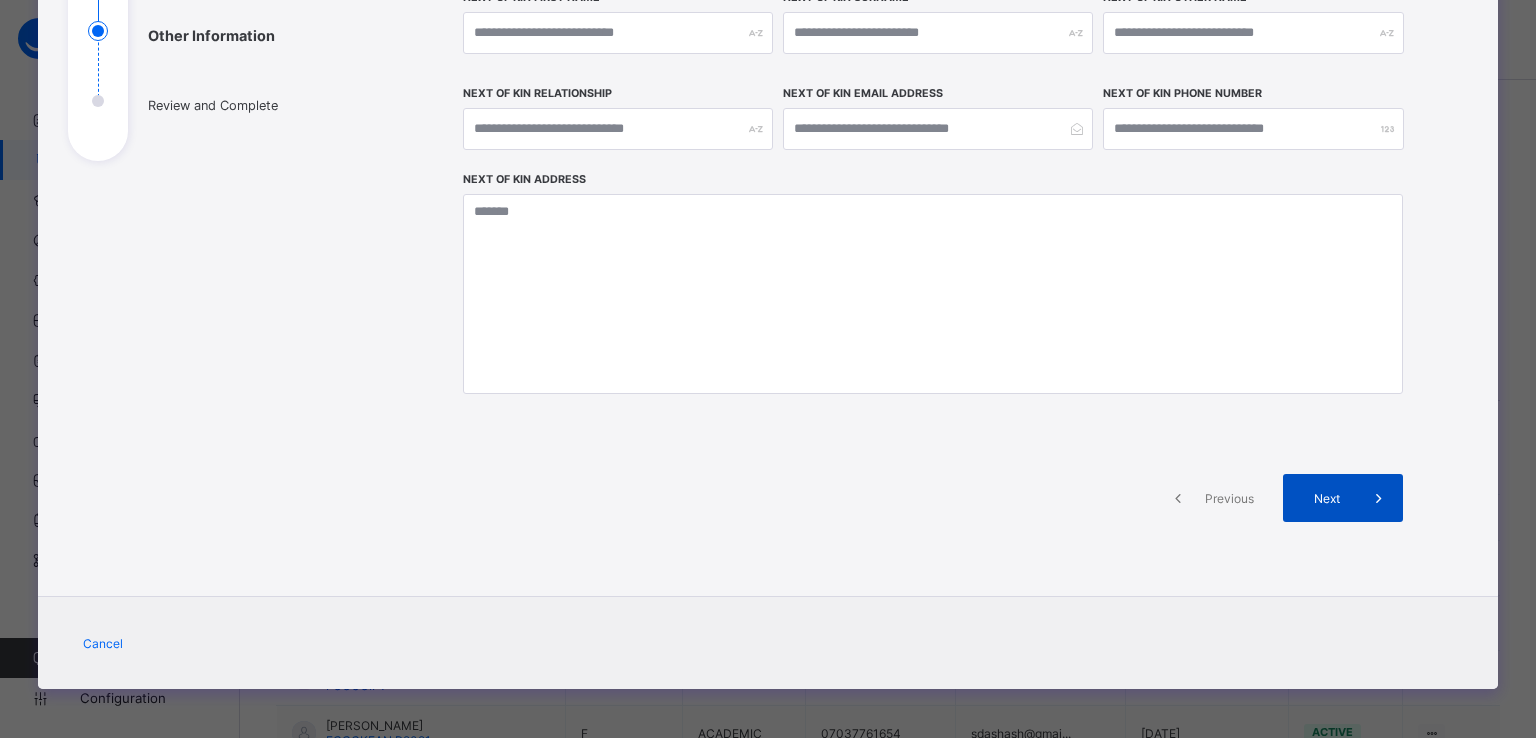 click on "Next" at bounding box center [1326, 498] 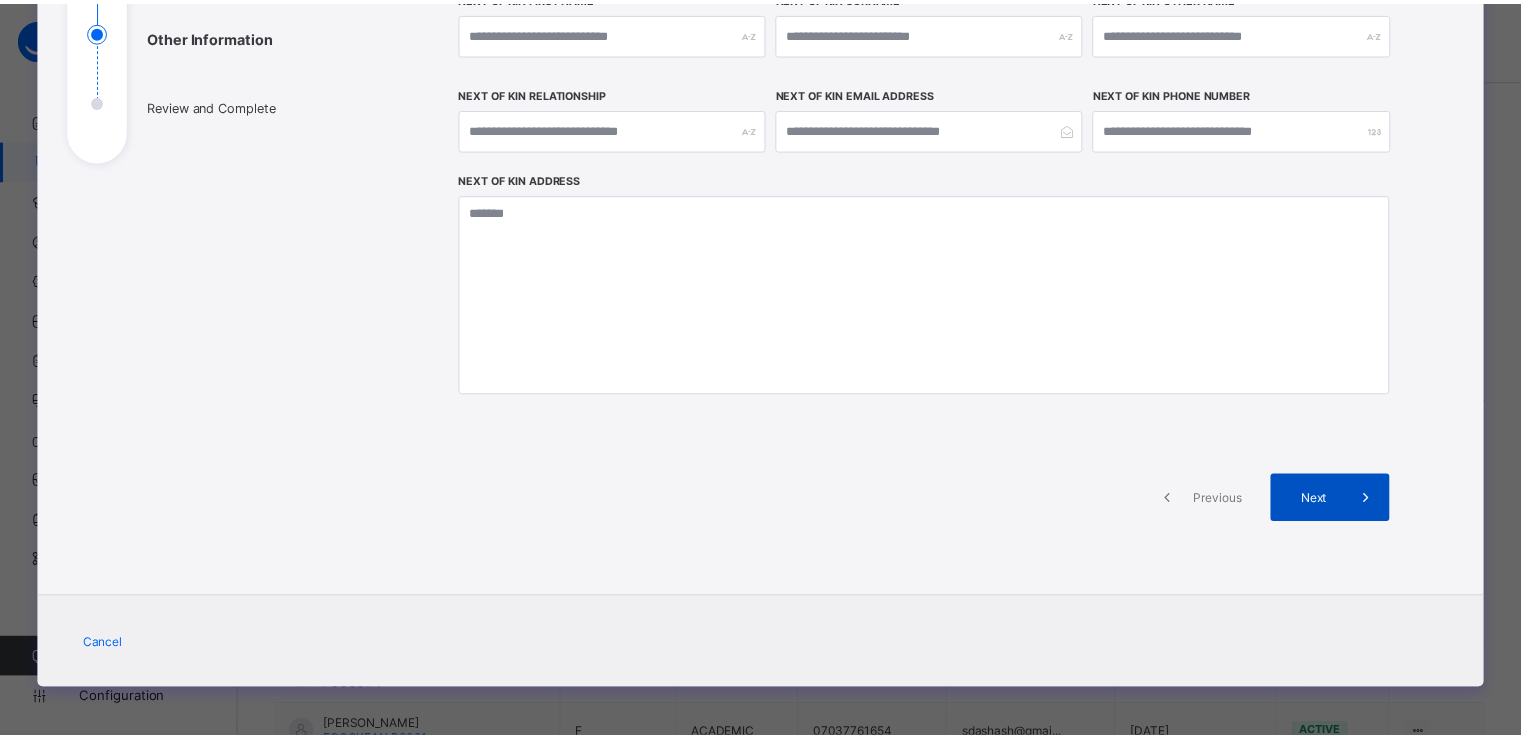 scroll, scrollTop: 558, scrollLeft: 0, axis: vertical 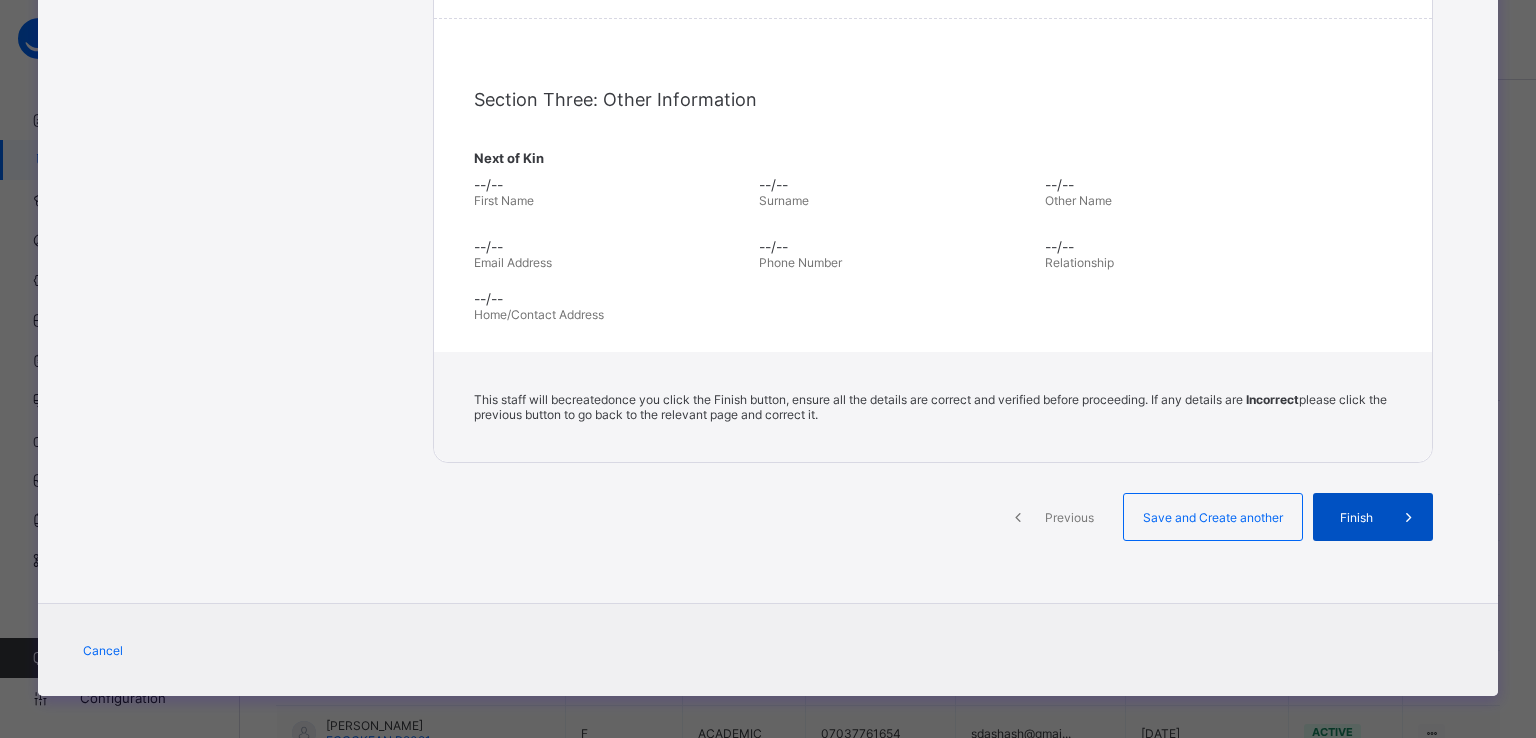 click on "Finish" at bounding box center (1373, 517) 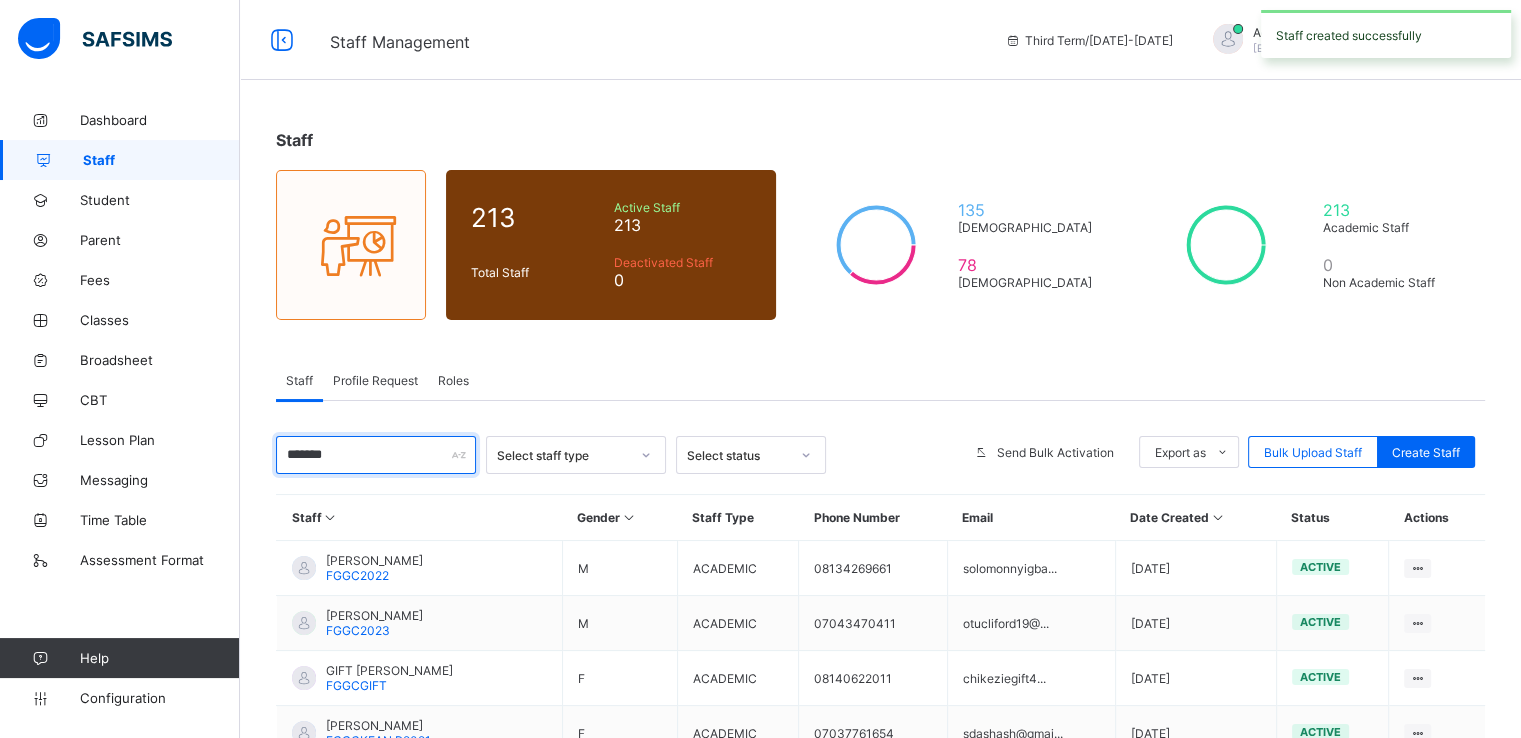 click on "*******" at bounding box center (376, 455) 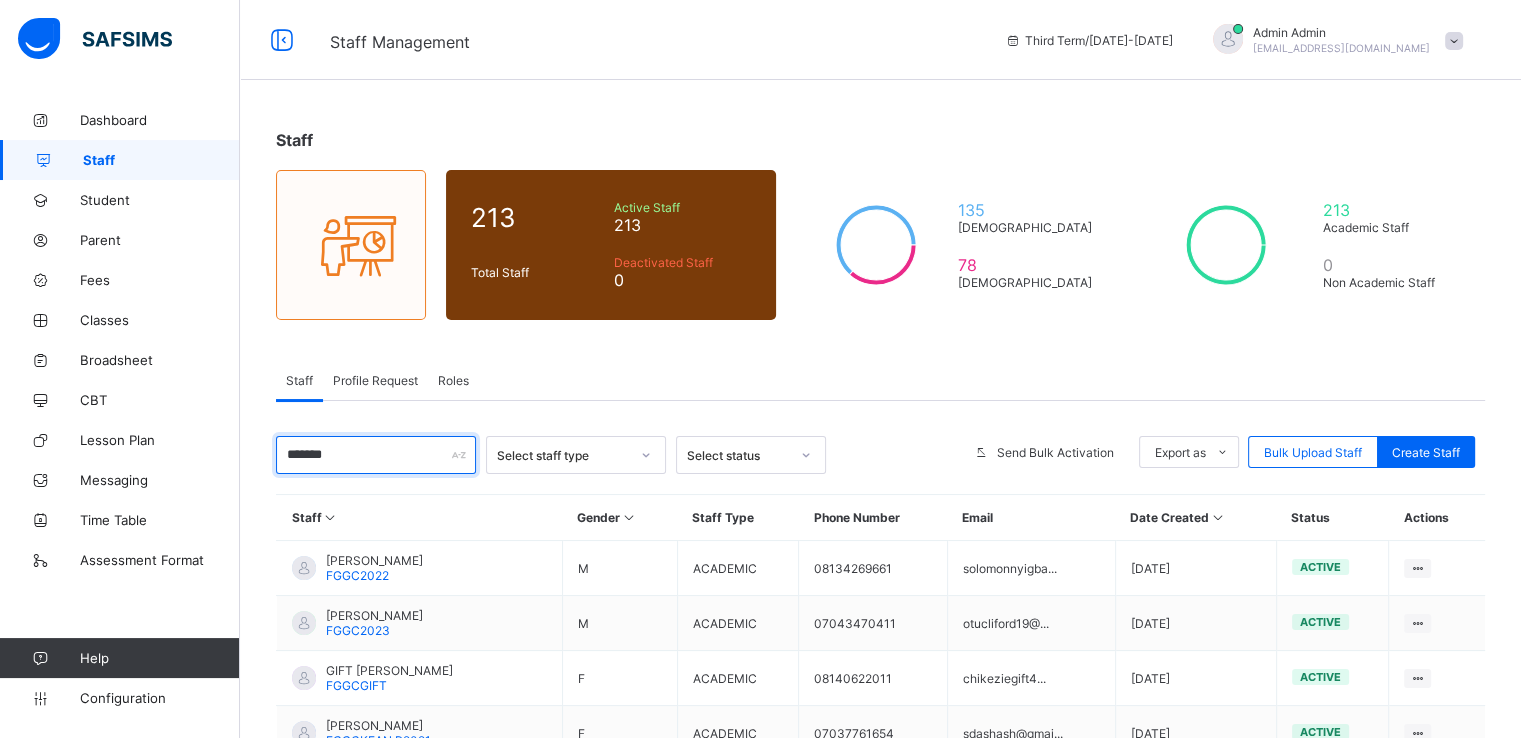 click on "*******" at bounding box center (376, 455) 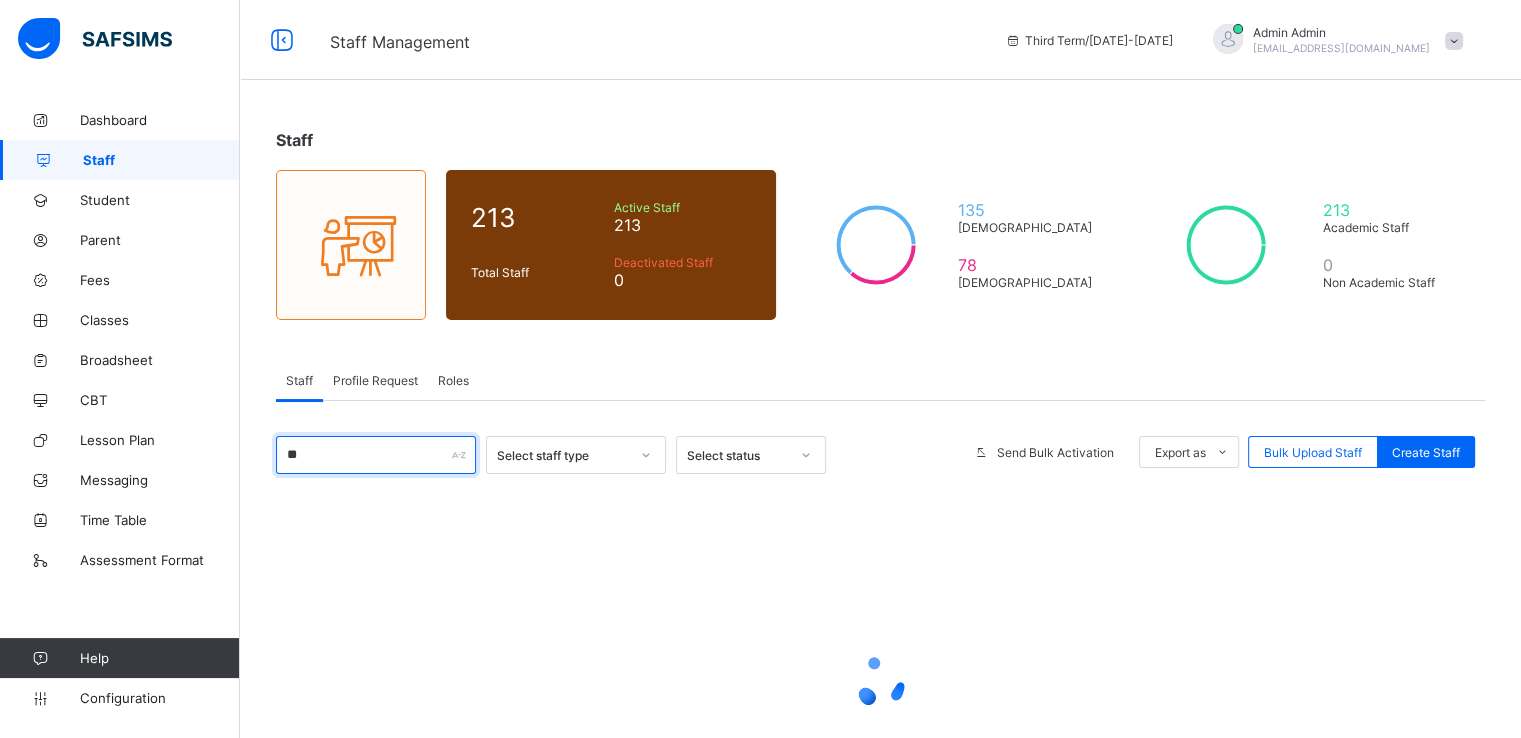 type on "*****" 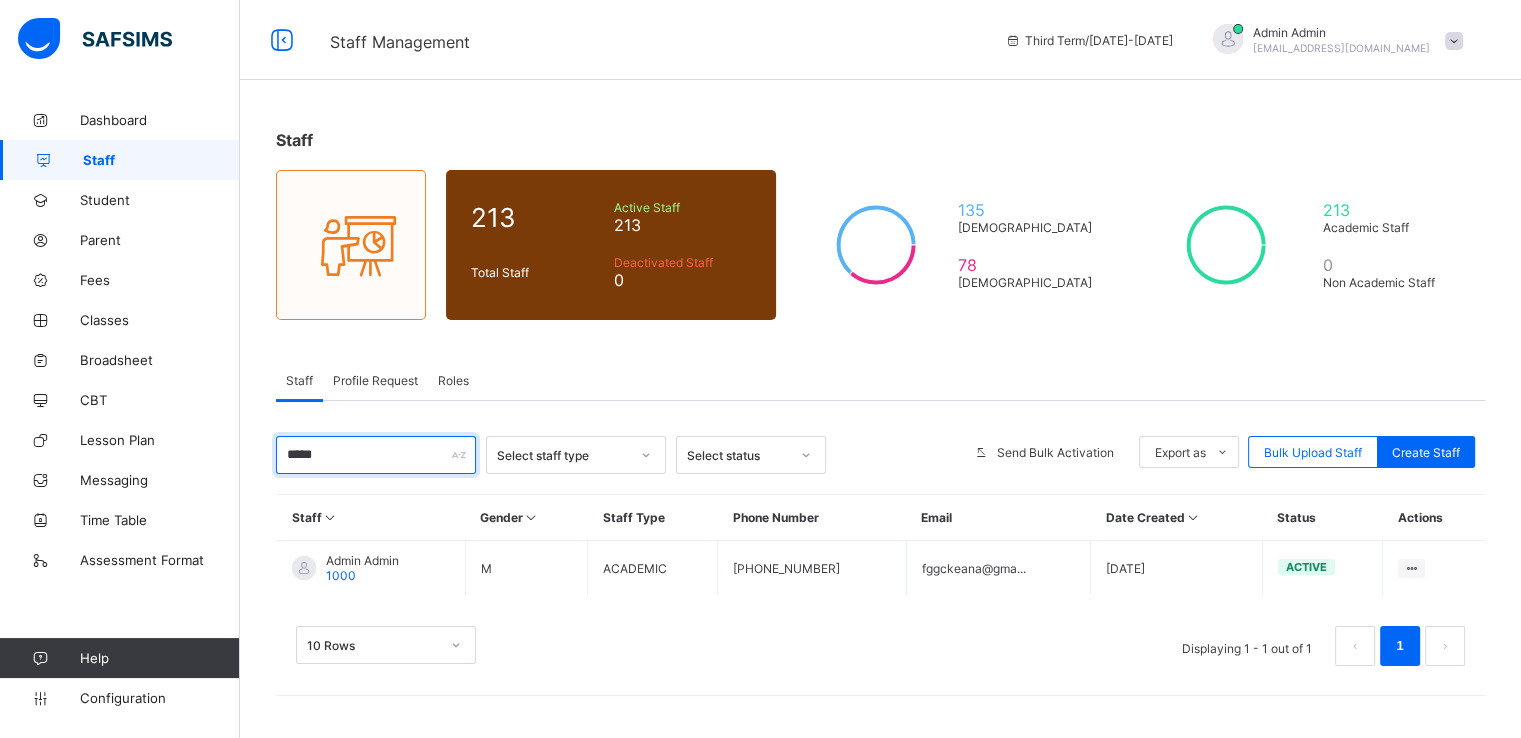 scroll, scrollTop: 0, scrollLeft: 0, axis: both 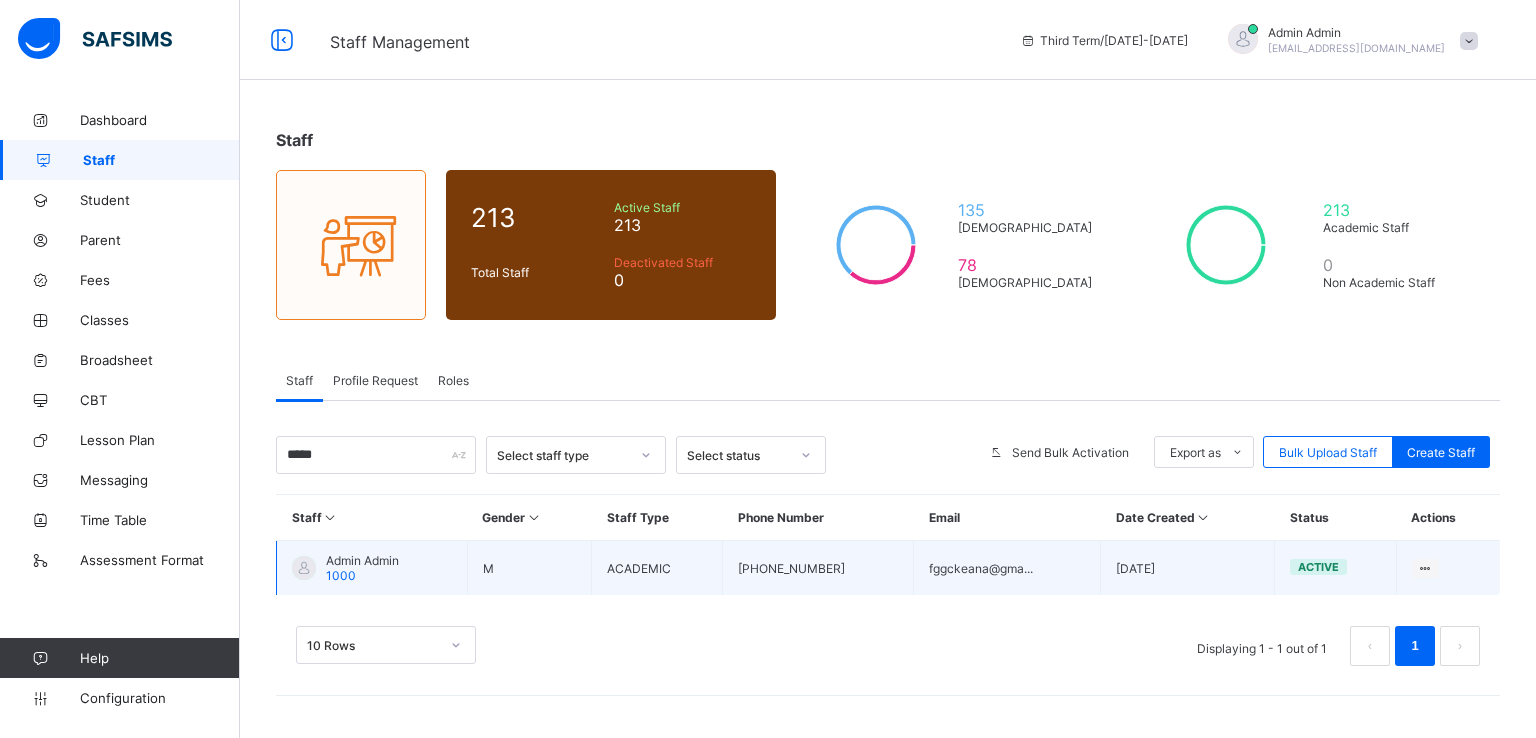 click on "Admin  Admin" at bounding box center [362, 560] 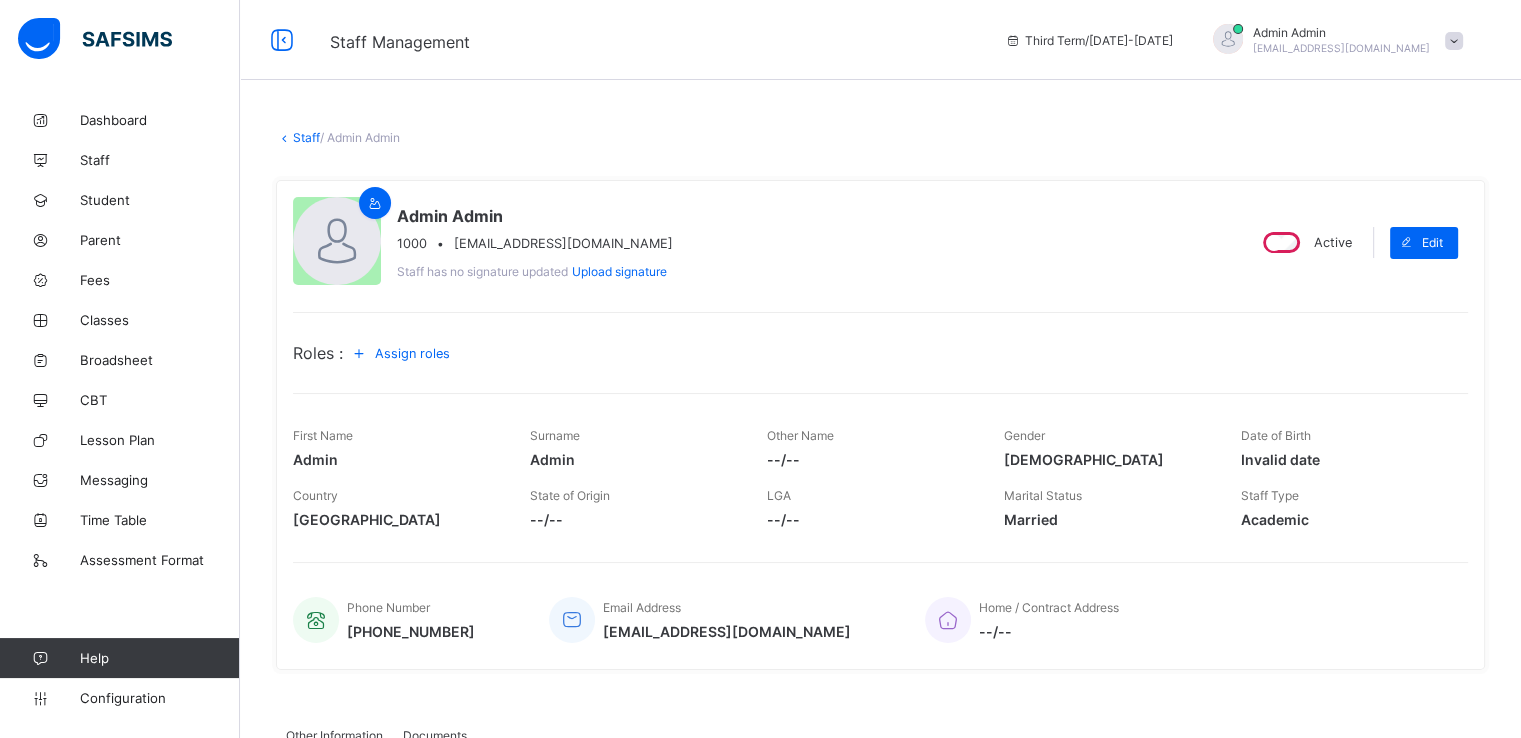click on "Assign roles" at bounding box center (412, 353) 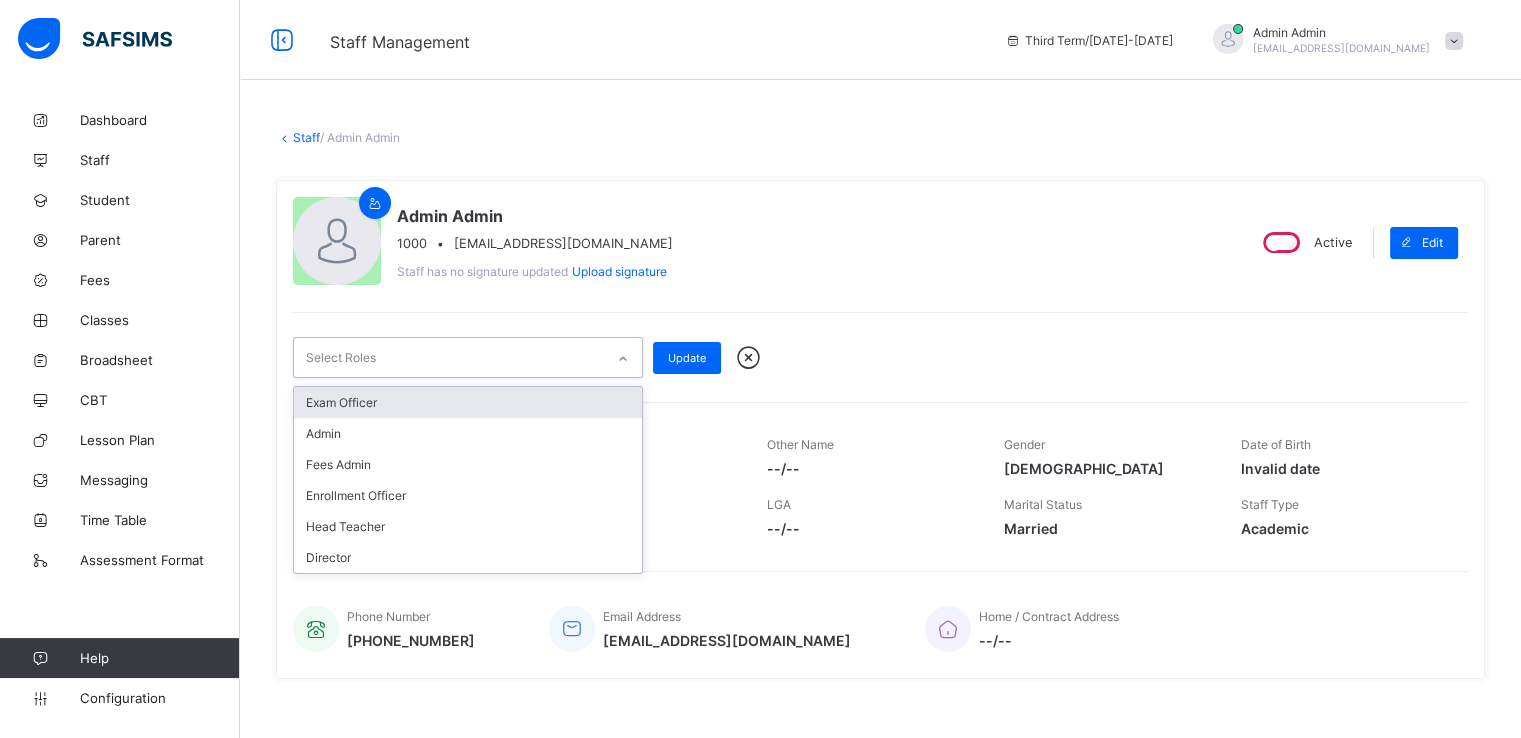 click 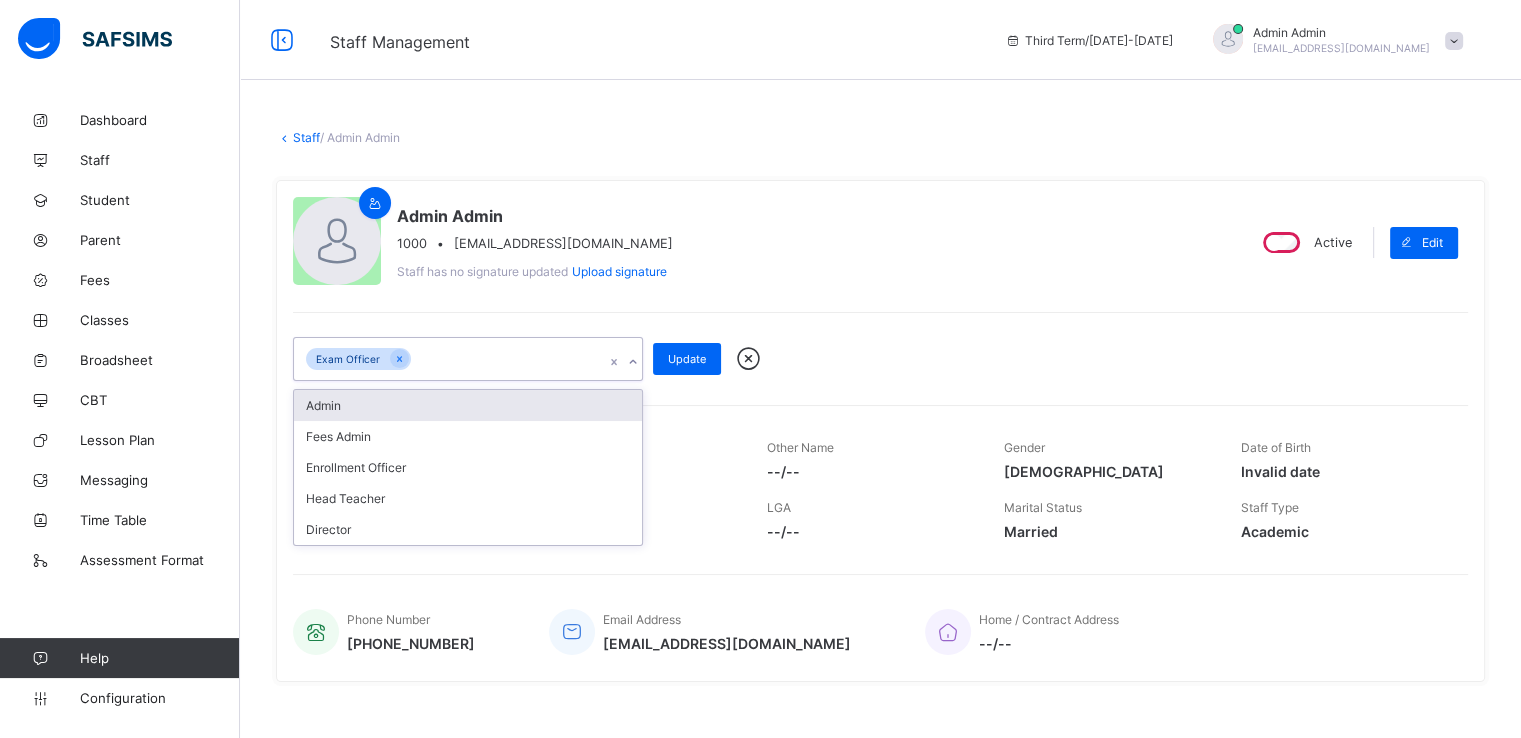 click on "Admin" at bounding box center [468, 405] 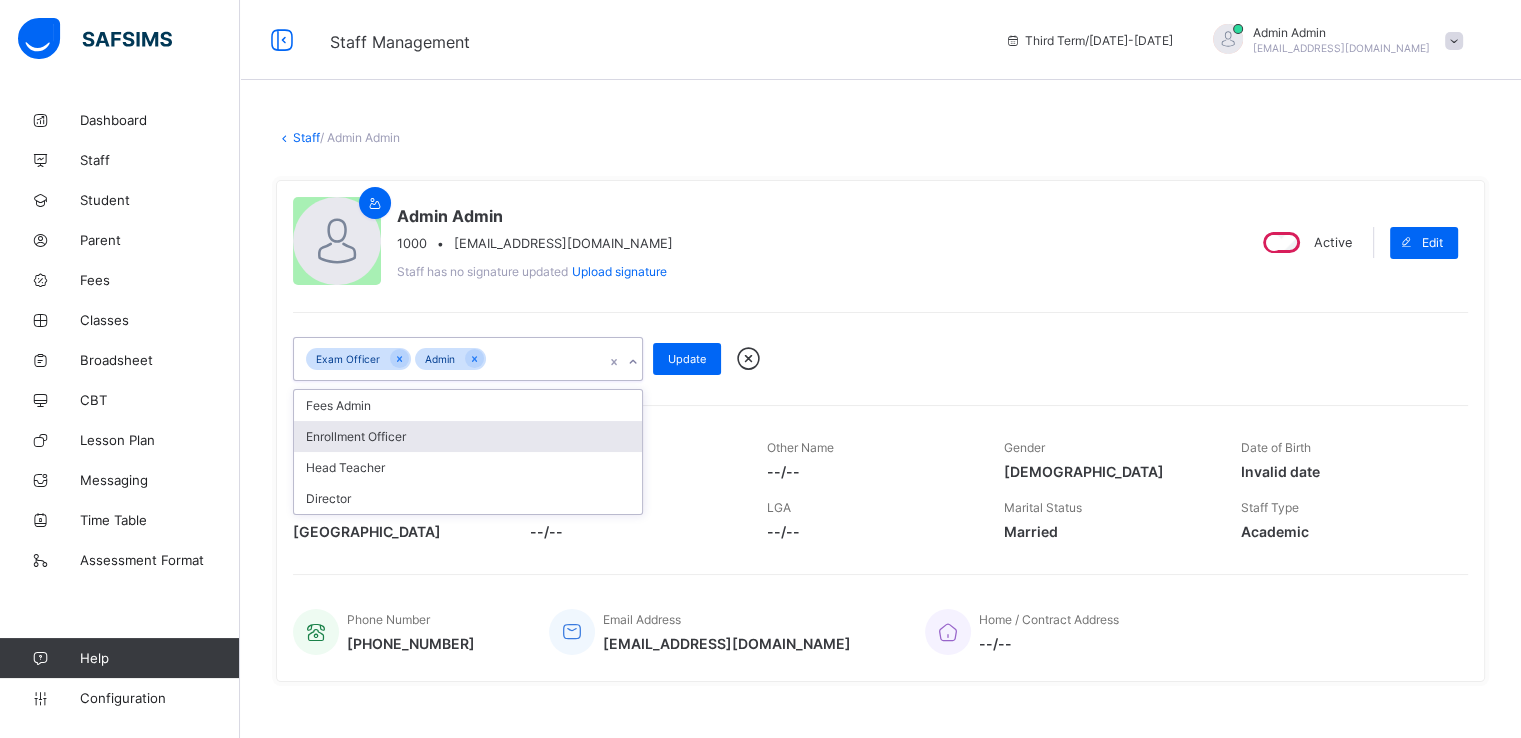 click on "Enrollment Officer" at bounding box center [468, 436] 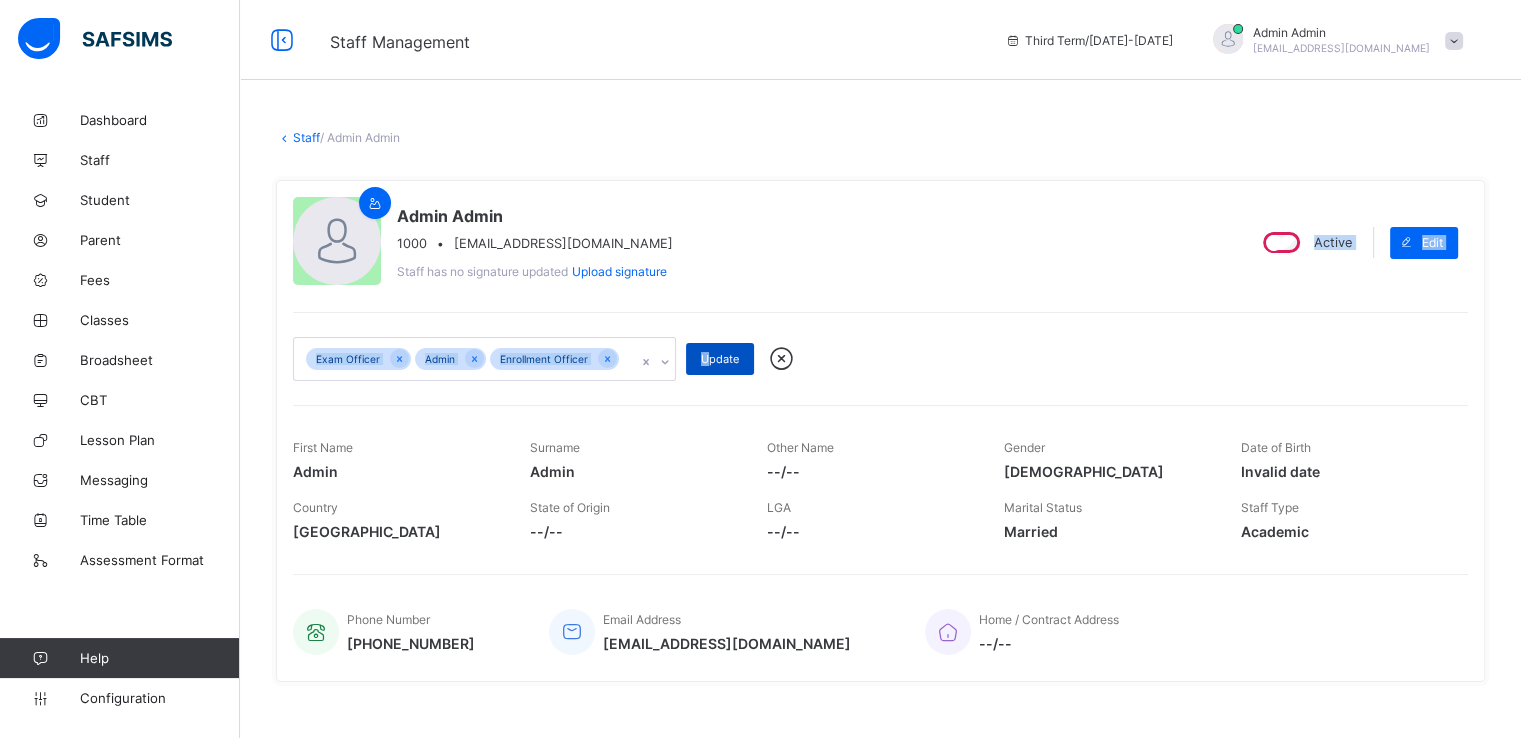 drag, startPoint x: 901, startPoint y: 270, endPoint x: 707, endPoint y: 353, distance: 211.00948 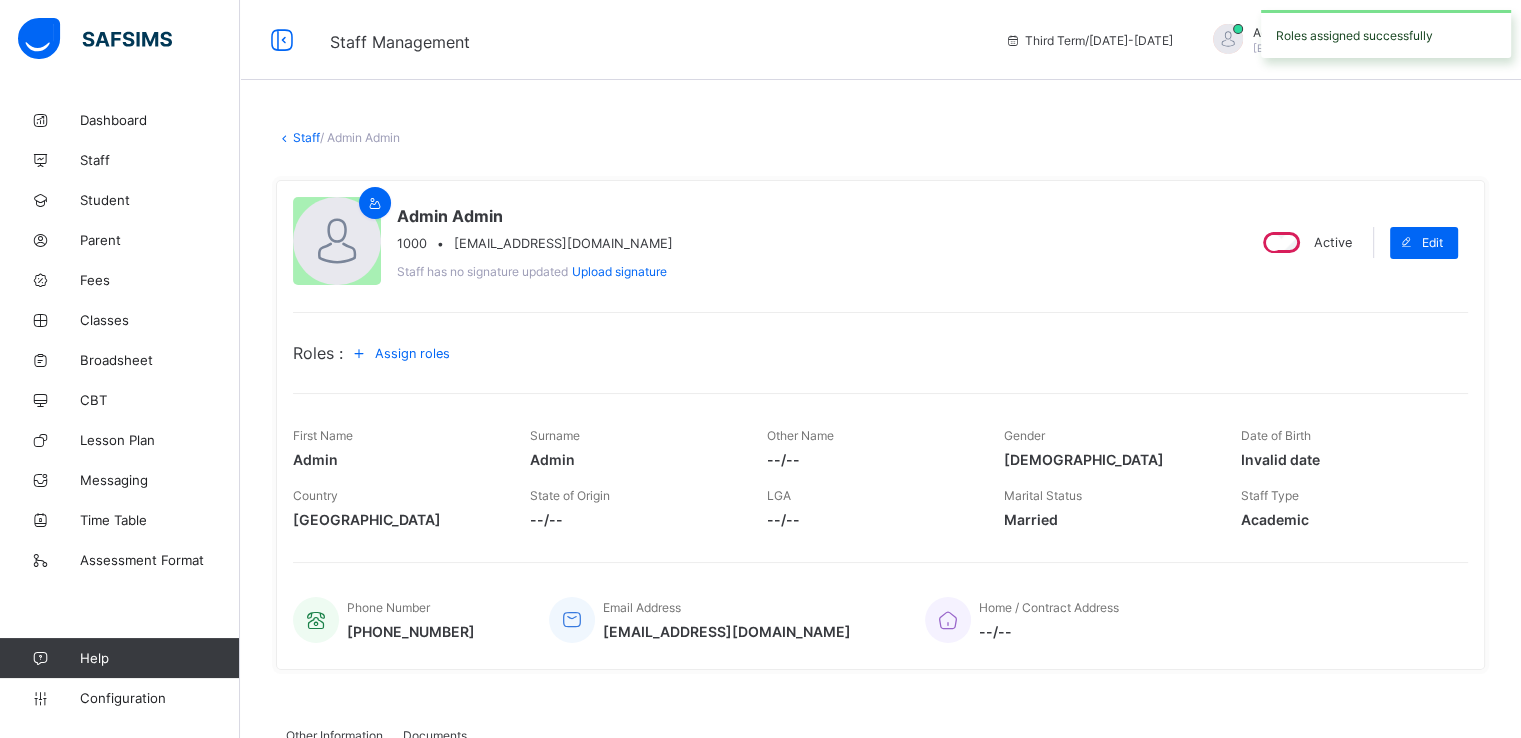 click on "fggckeana@gmail.com" at bounding box center [727, 631] 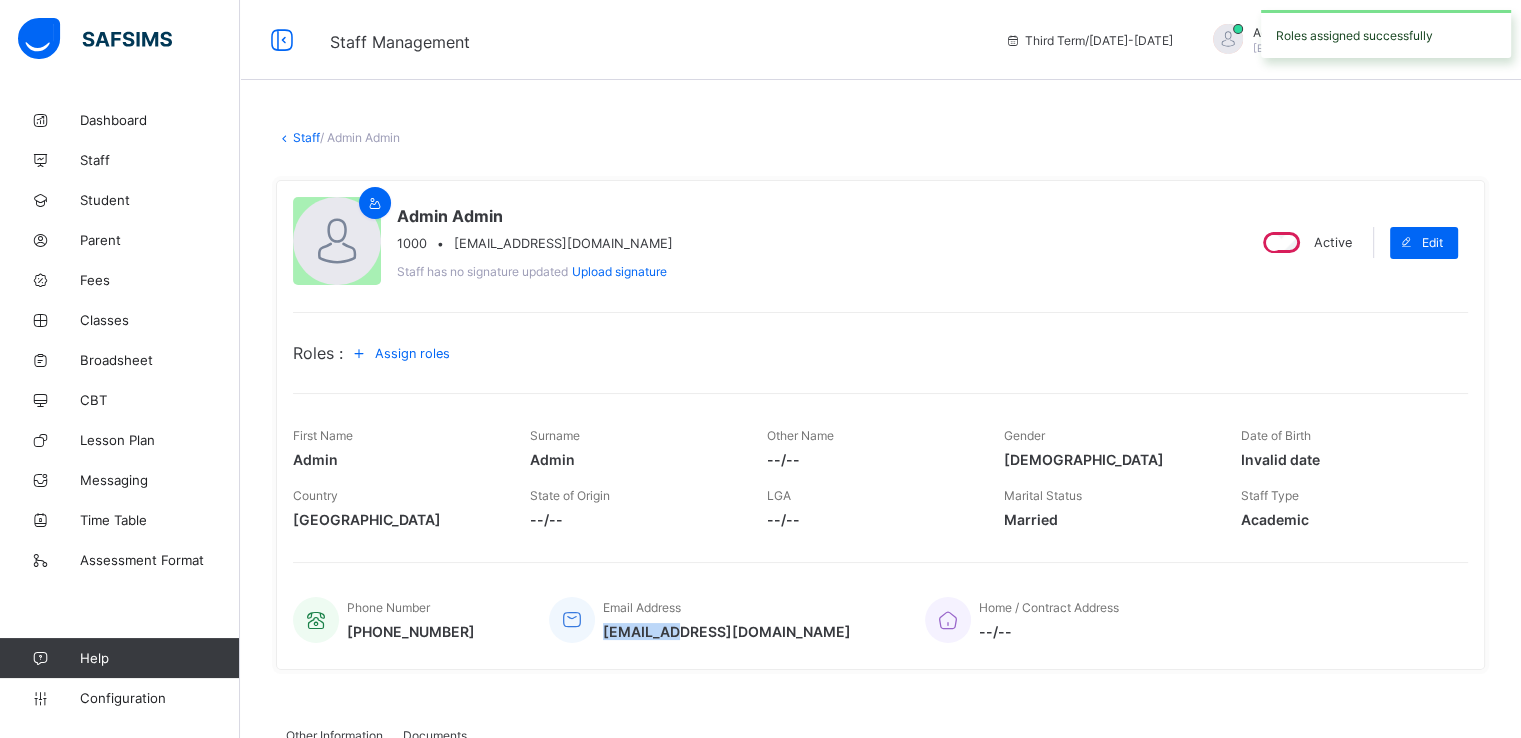 click on "fggckeana@gmail.com" at bounding box center (727, 631) 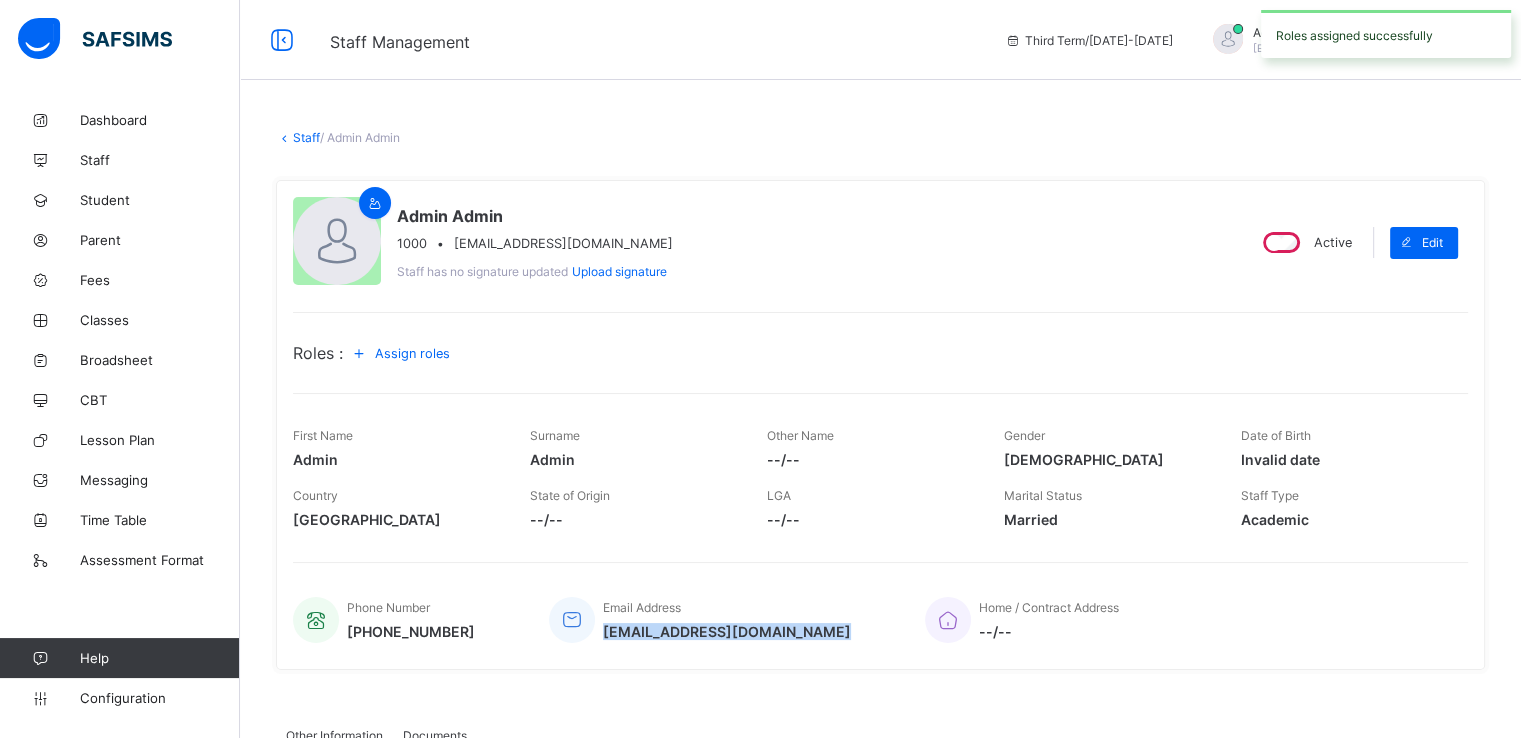 click on "fggckeana@gmail.com" at bounding box center [727, 631] 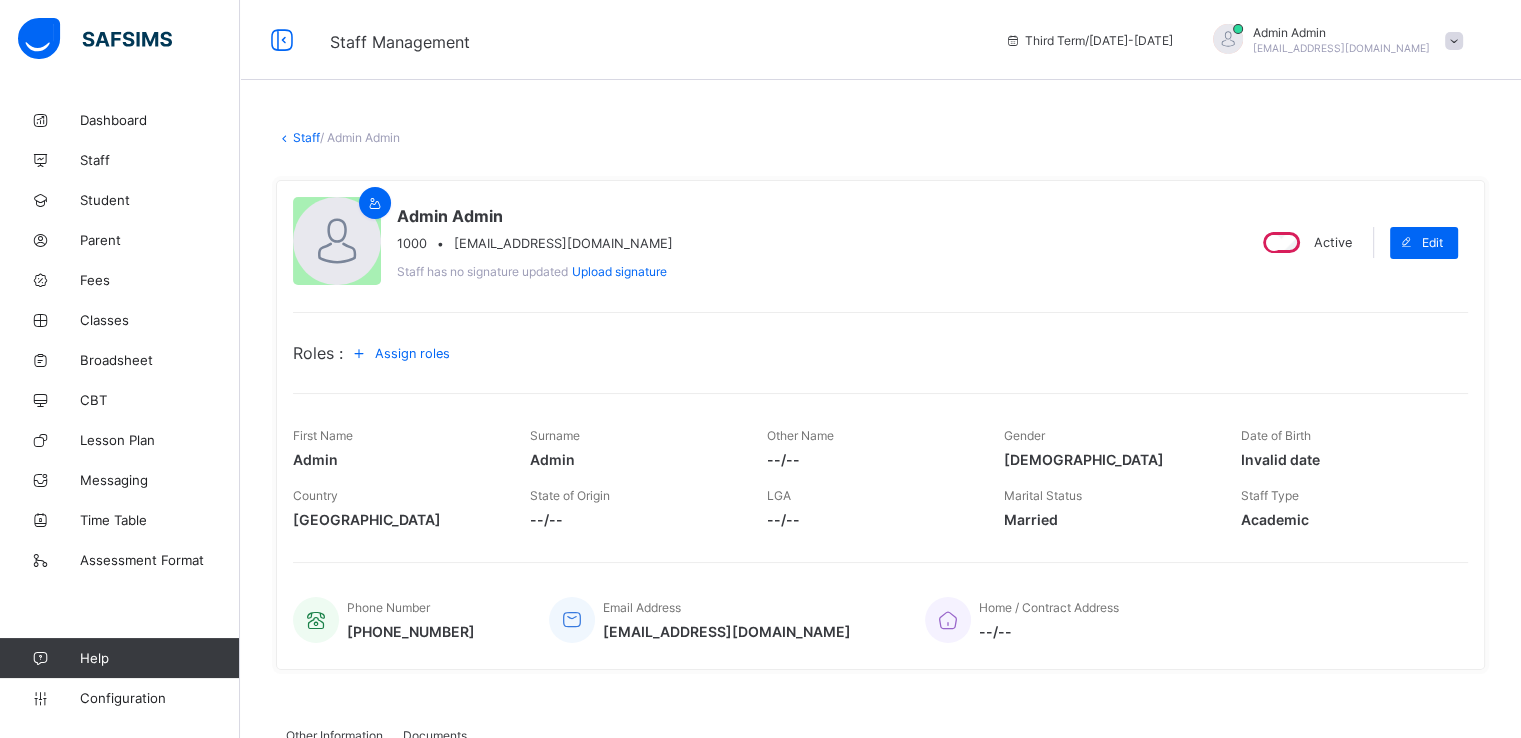click at bounding box center (284, 137) 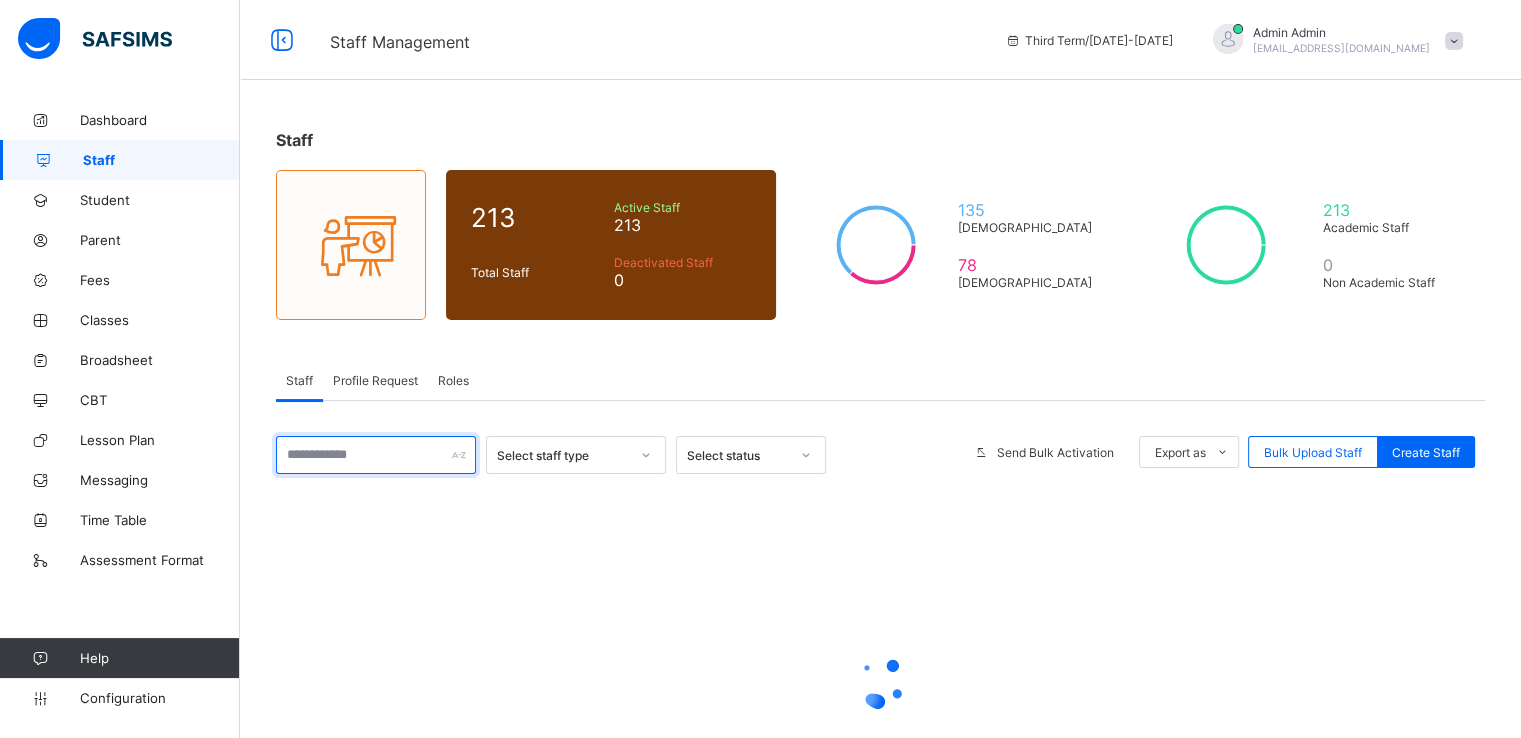 click at bounding box center [376, 455] 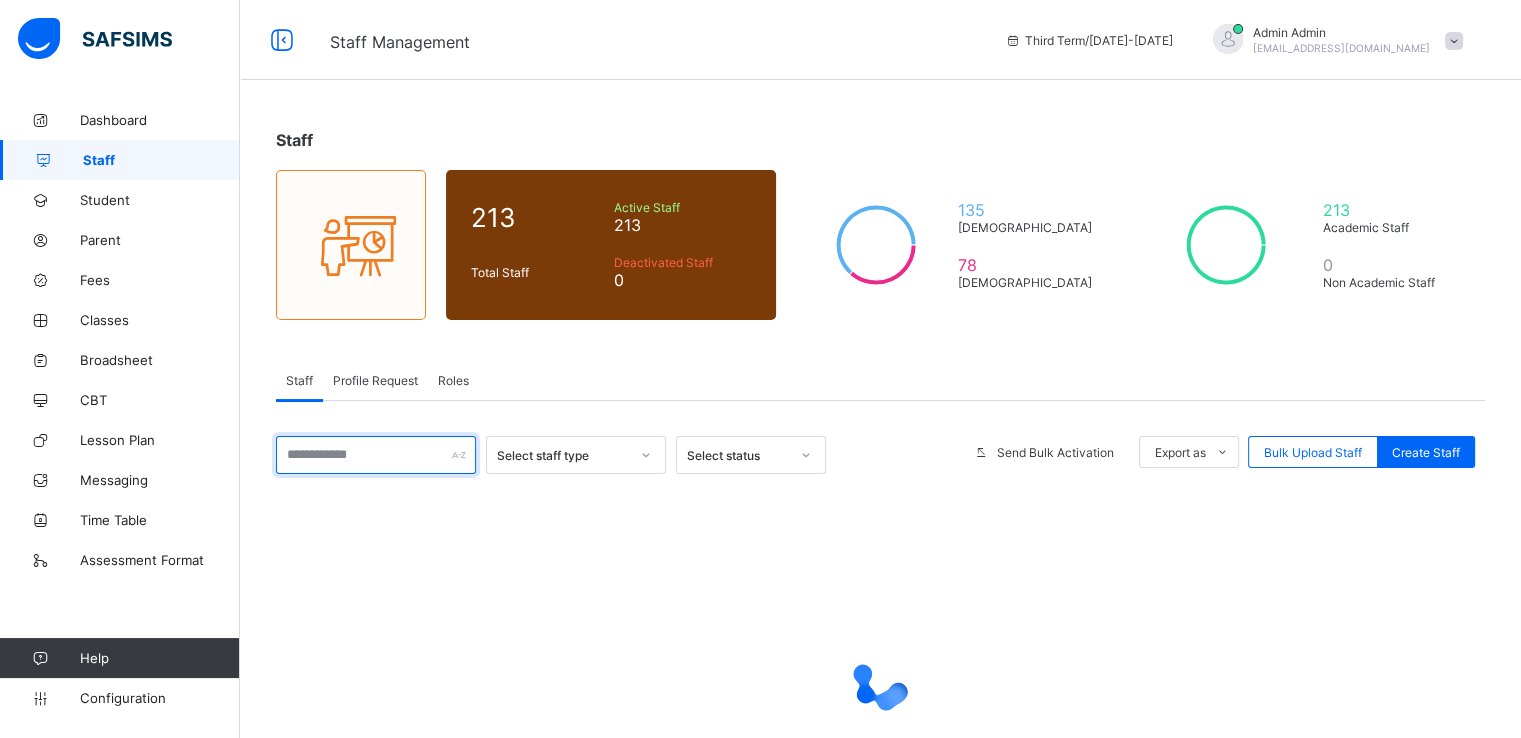 paste on "**********" 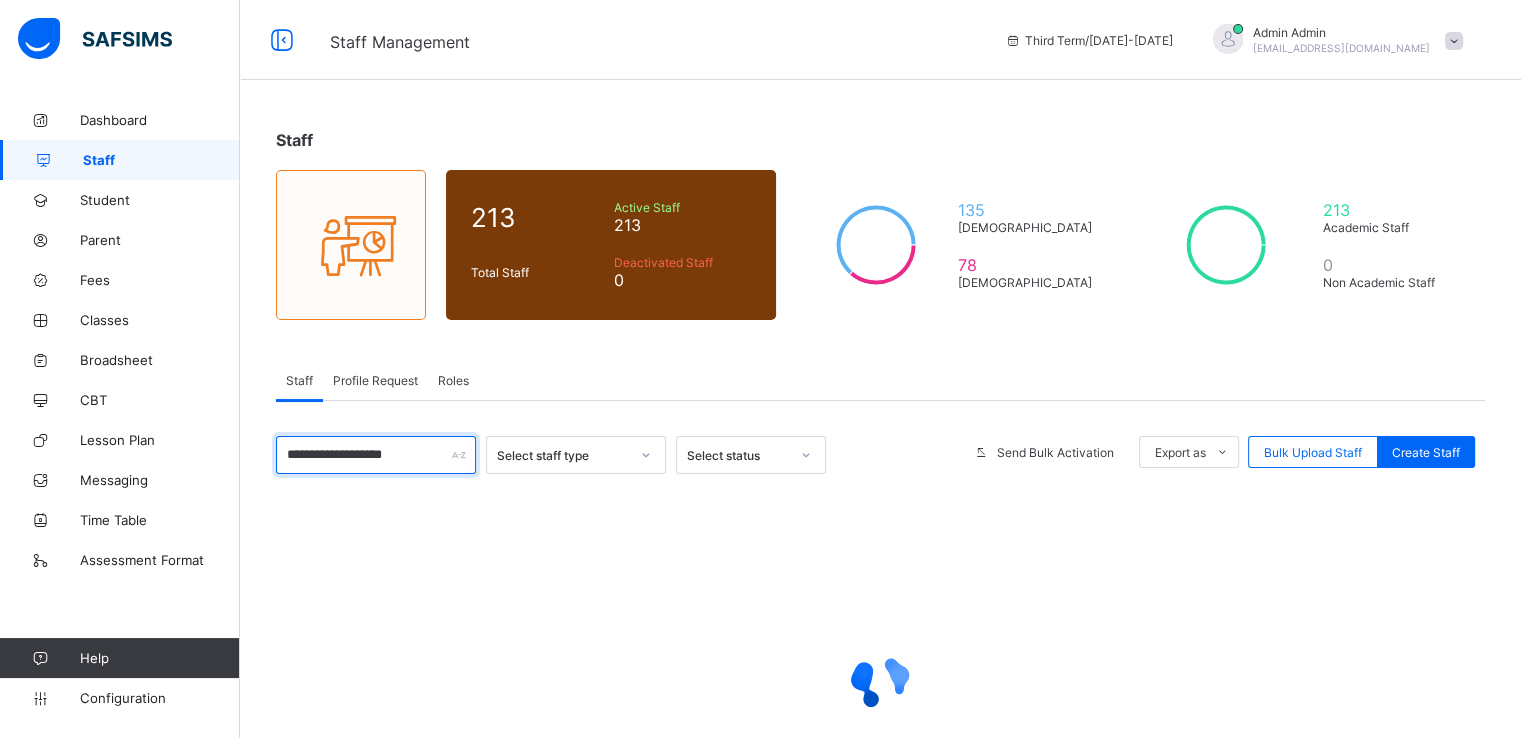 scroll, scrollTop: 163, scrollLeft: 0, axis: vertical 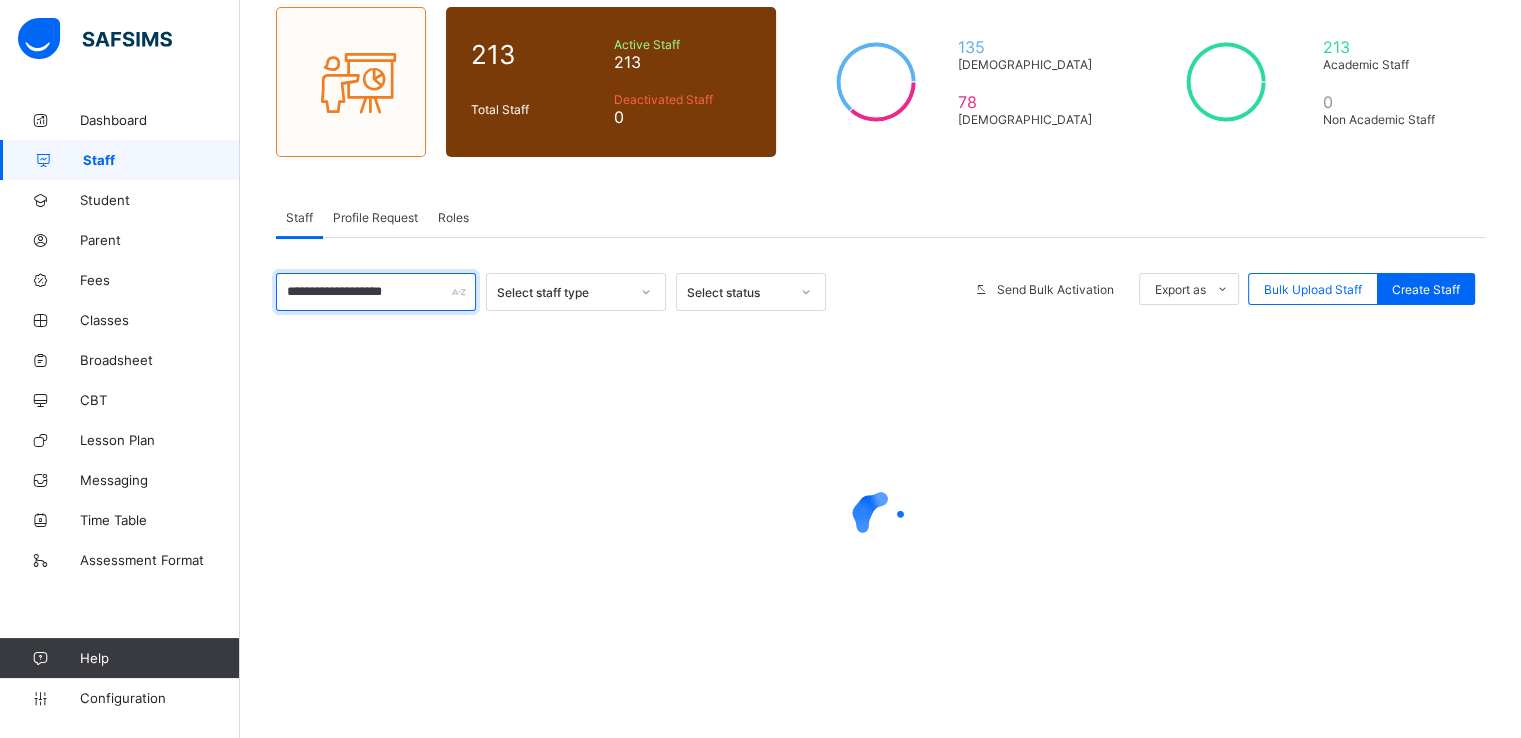 click on "**********" at bounding box center [376, 292] 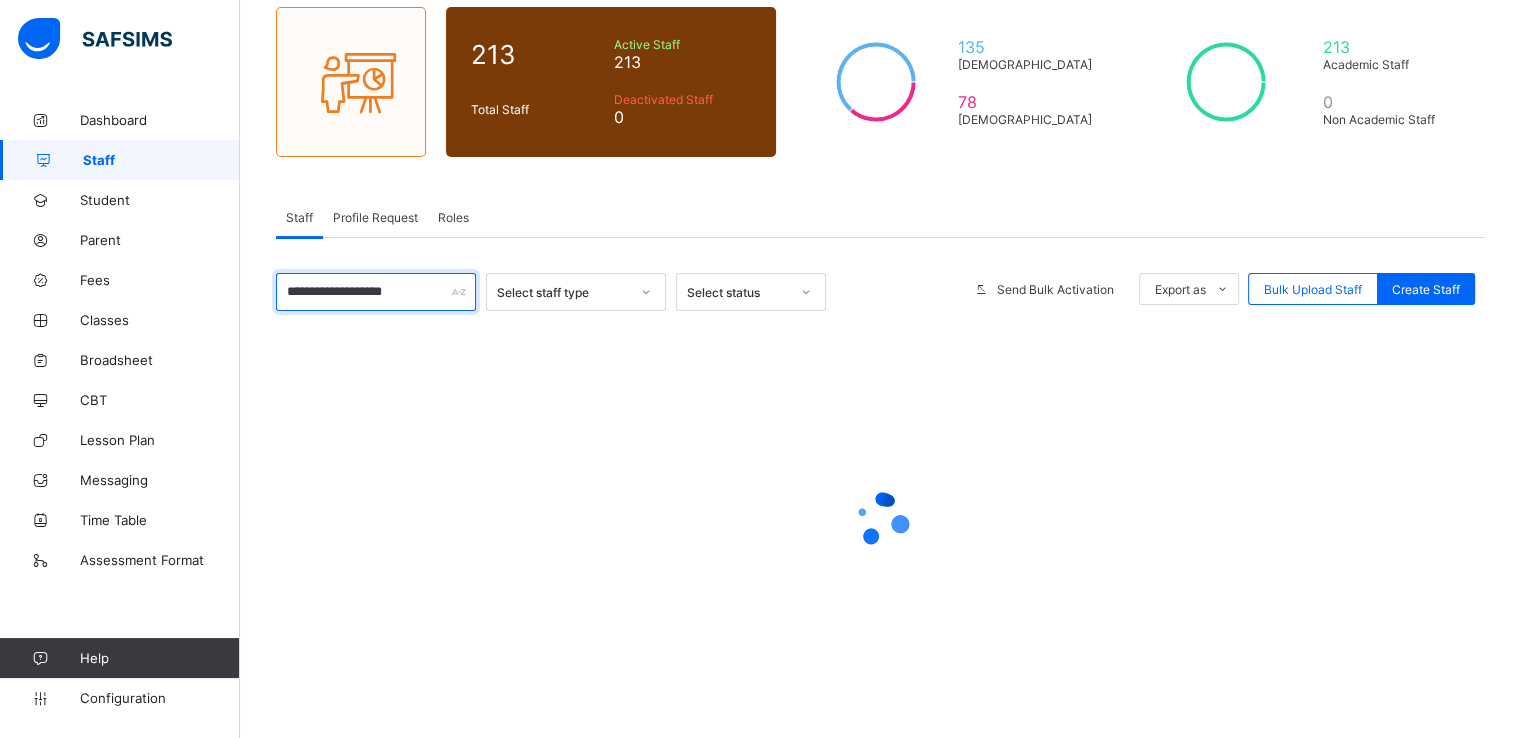 click on "**********" at bounding box center [376, 292] 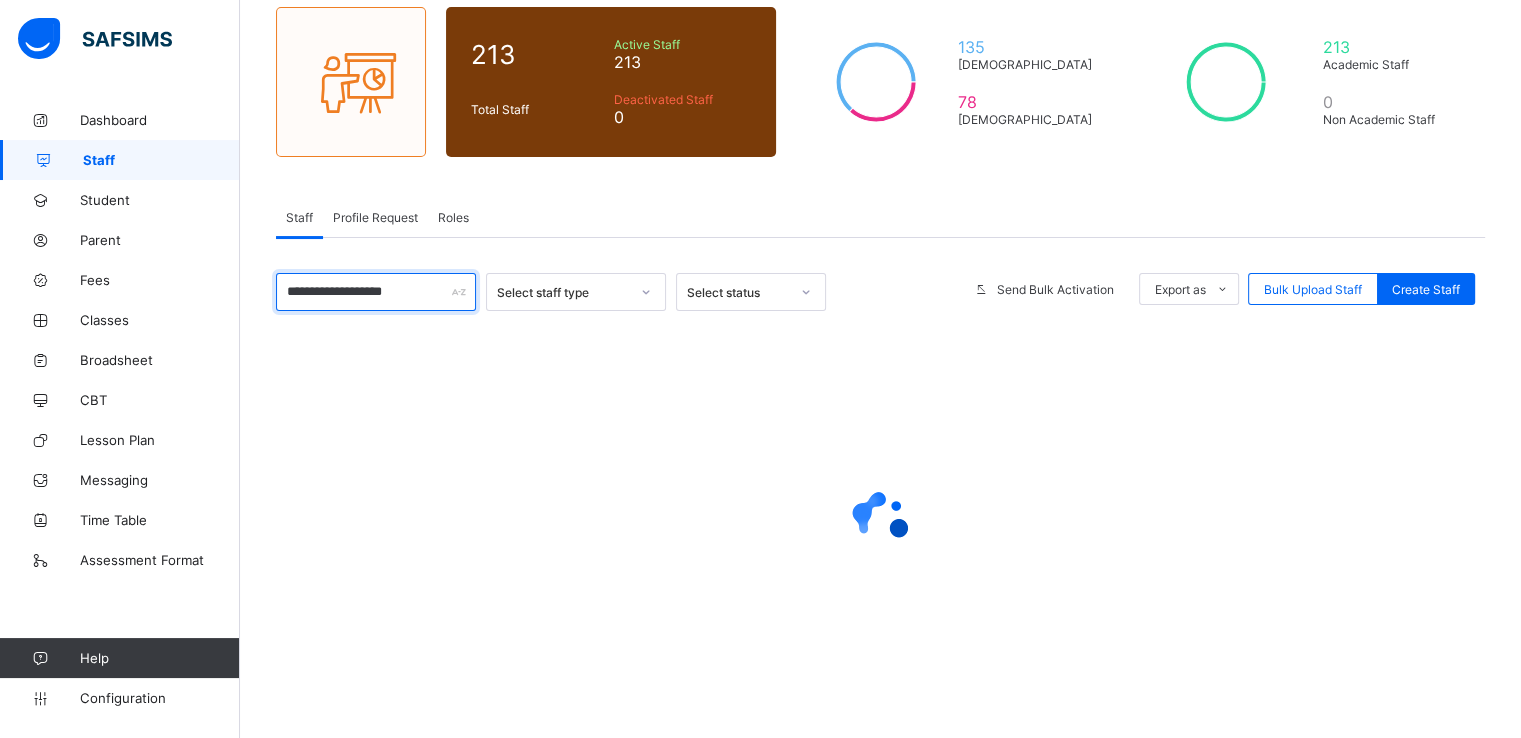 click on "**********" at bounding box center (376, 292) 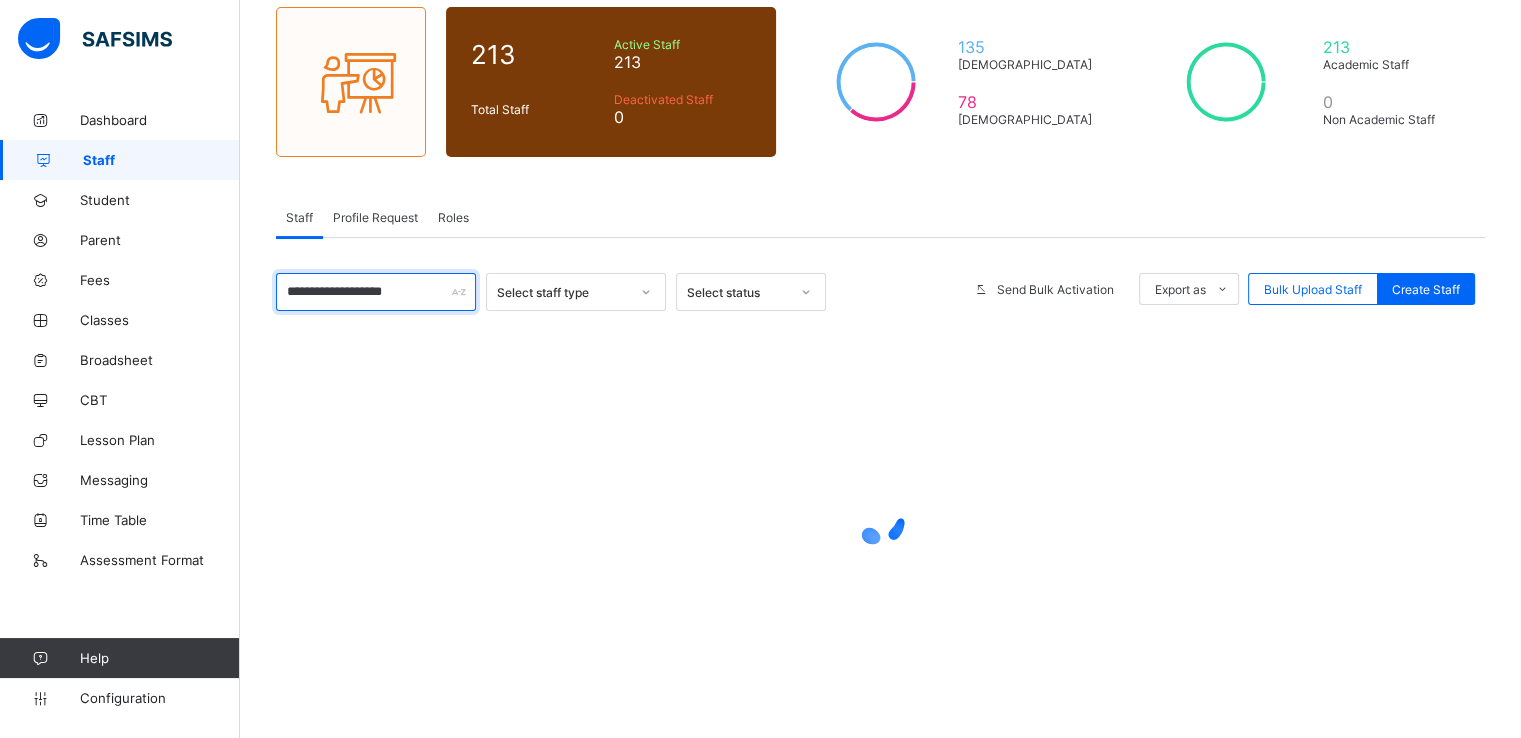 click on "**********" at bounding box center (376, 292) 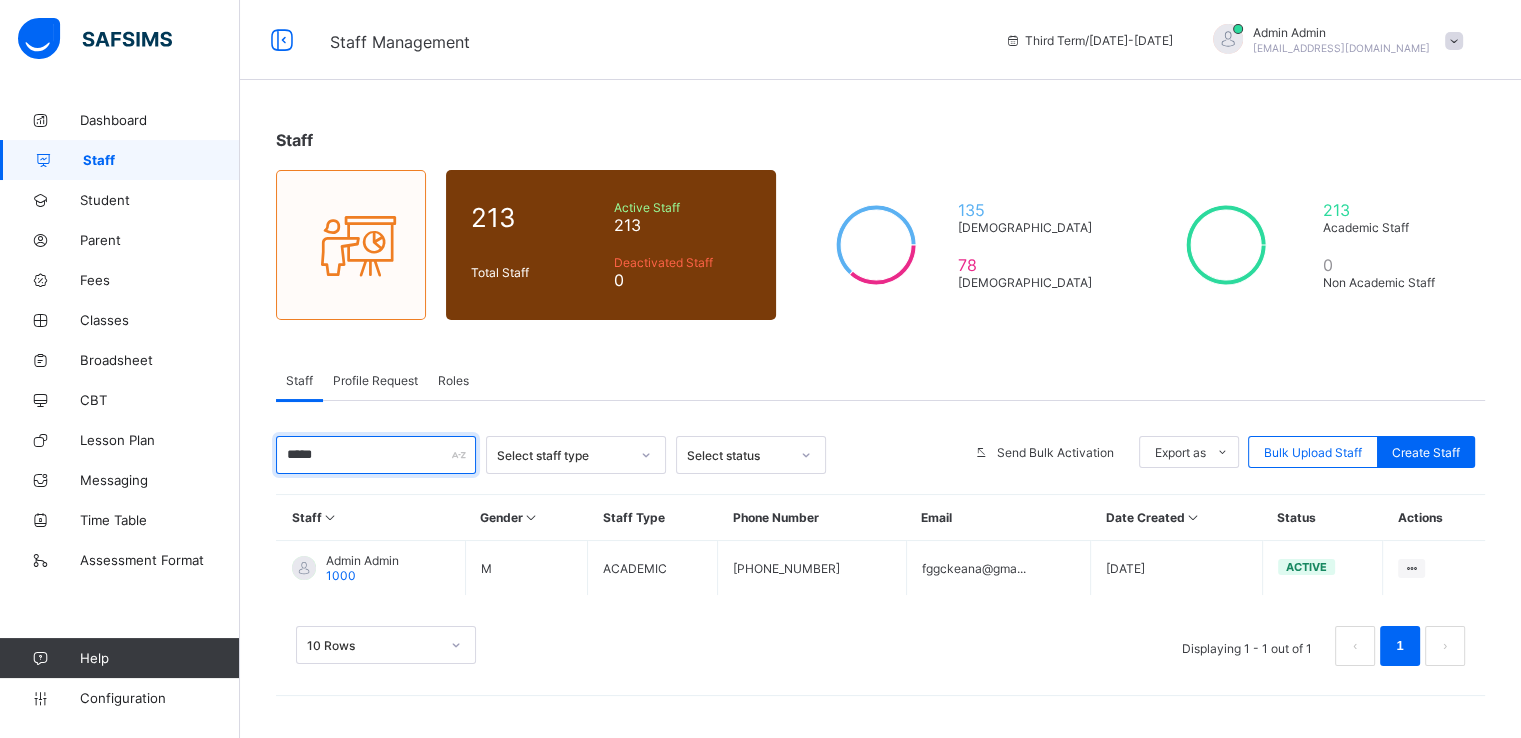 scroll, scrollTop: 0, scrollLeft: 0, axis: both 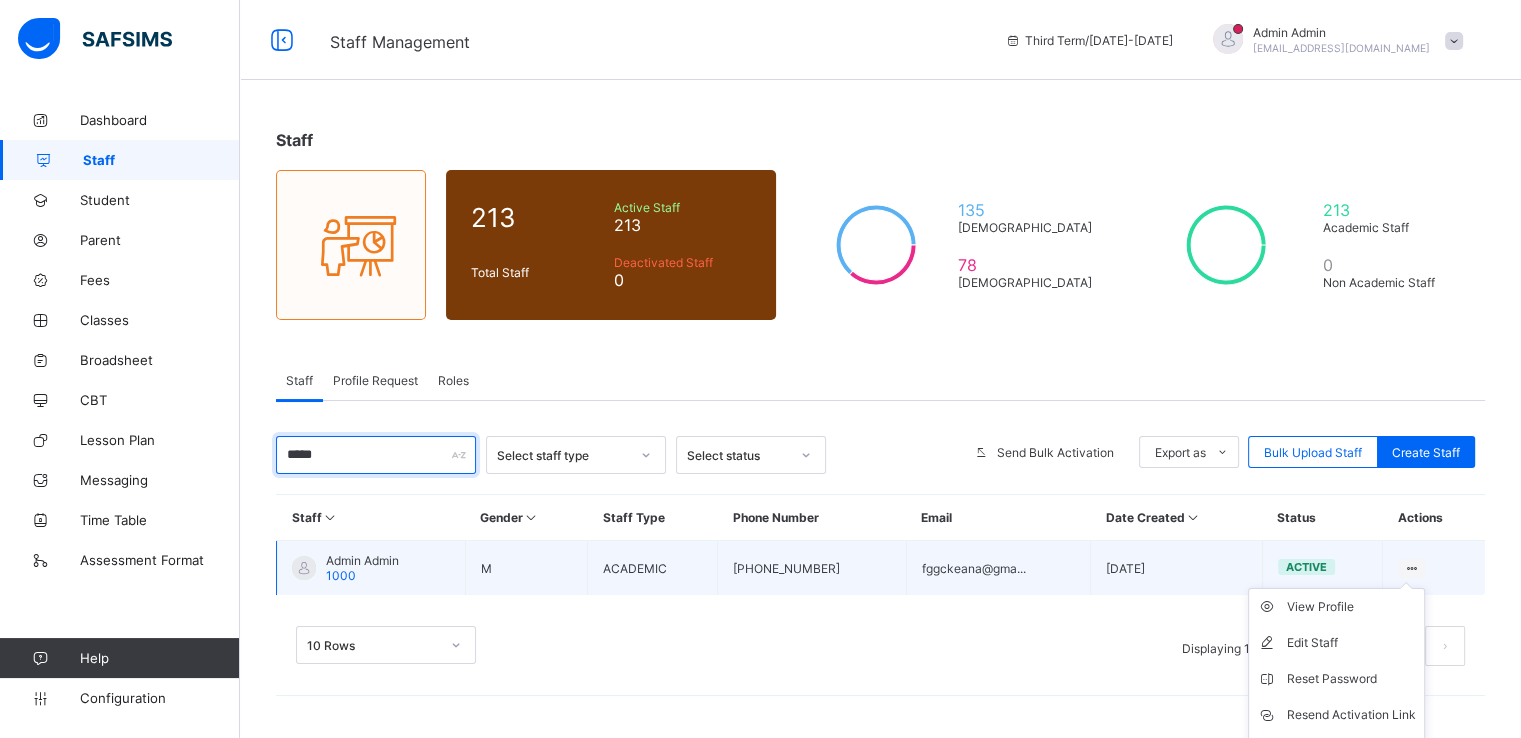 type on "*****" 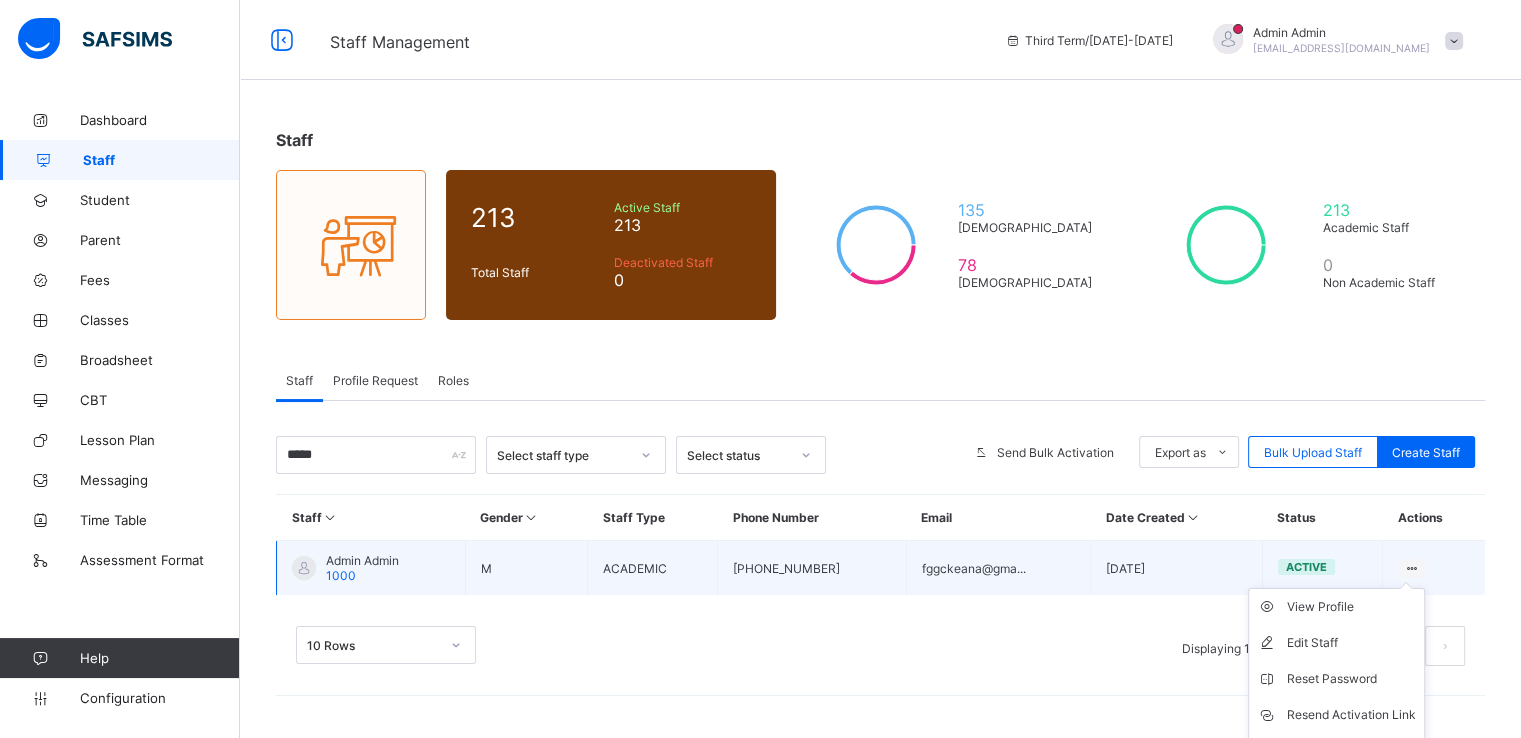 click on "View Profile Edit Staff Reset Password Resend Activation Link Change Email Delete Staff" at bounding box center [1336, 697] 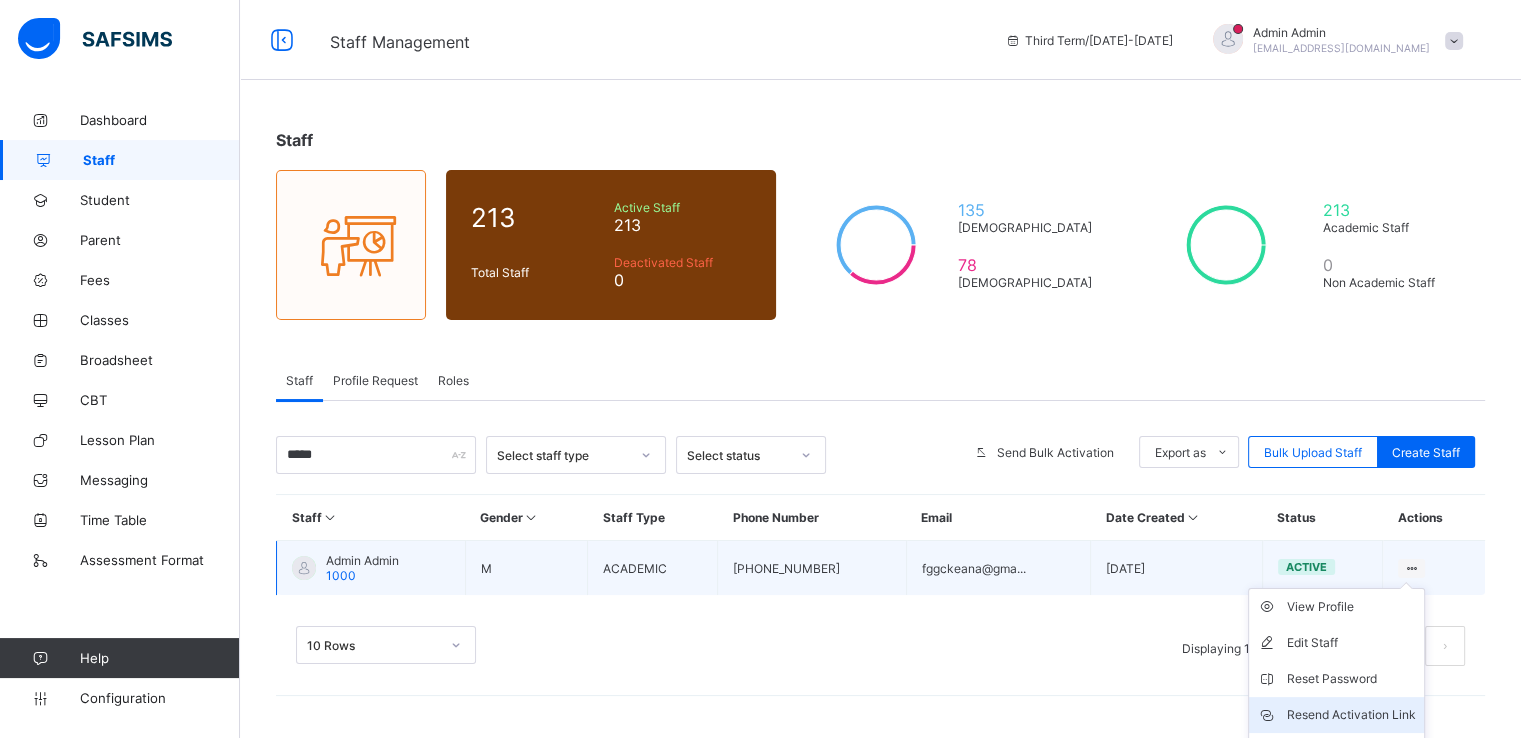 scroll, scrollTop: 66, scrollLeft: 0, axis: vertical 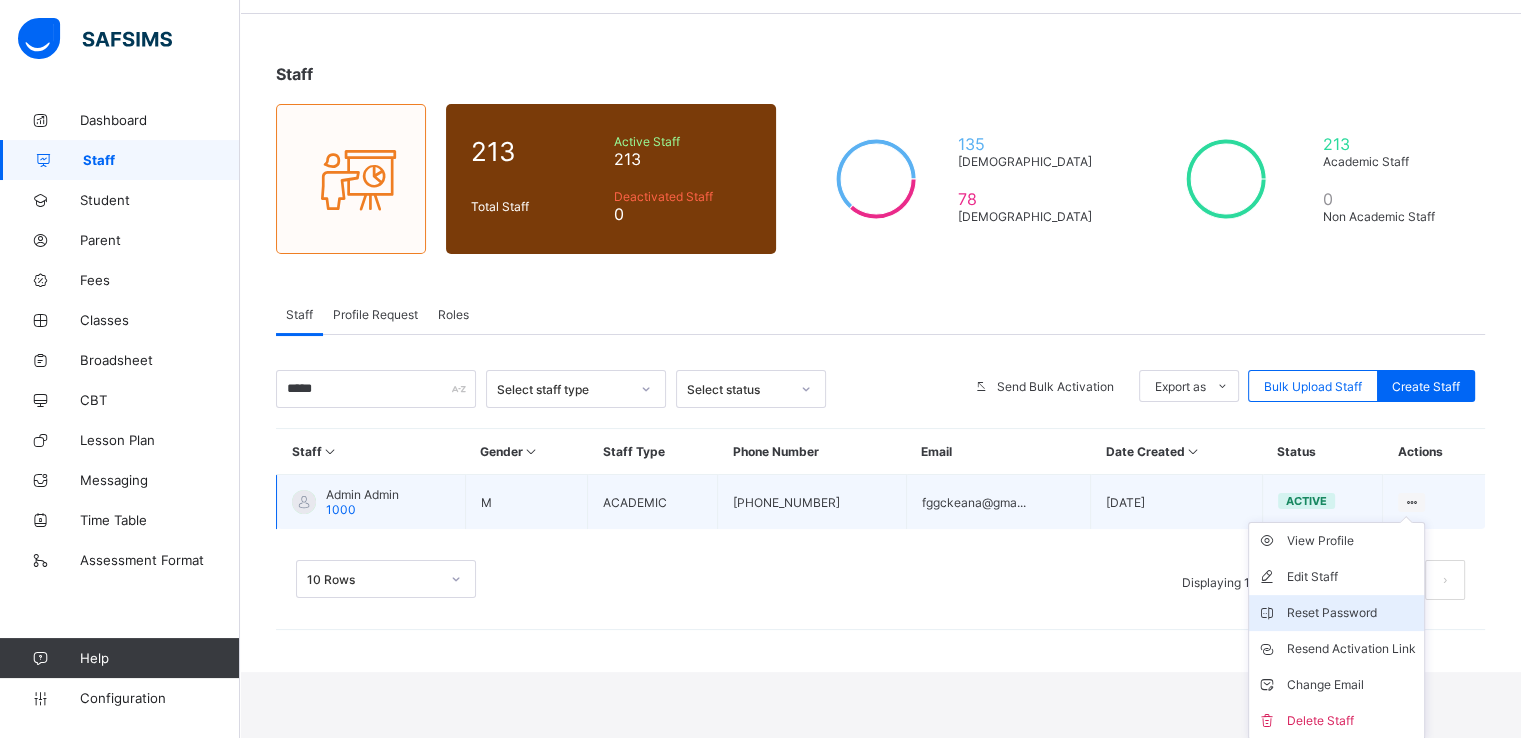 click on "Reset Password" at bounding box center [1351, 613] 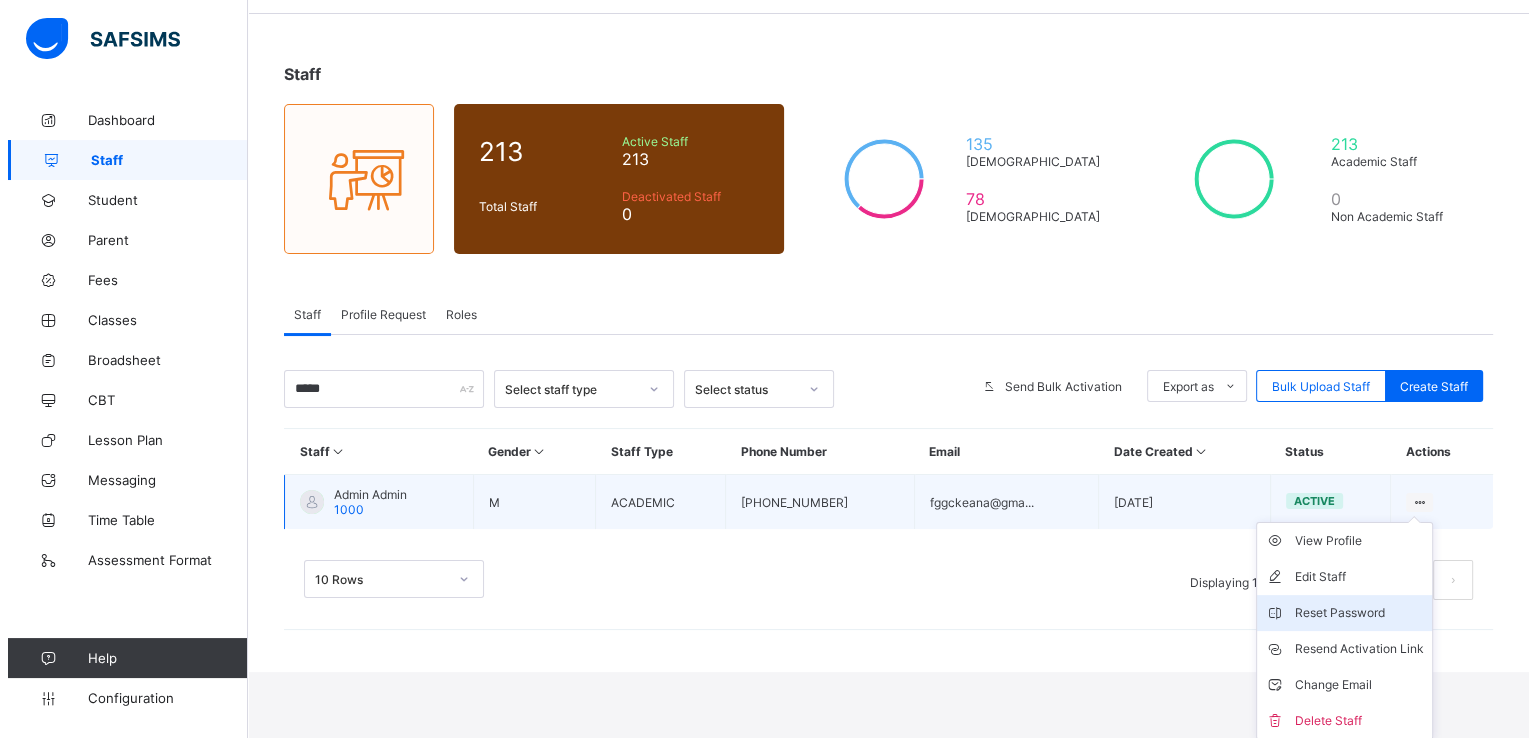 scroll, scrollTop: 0, scrollLeft: 0, axis: both 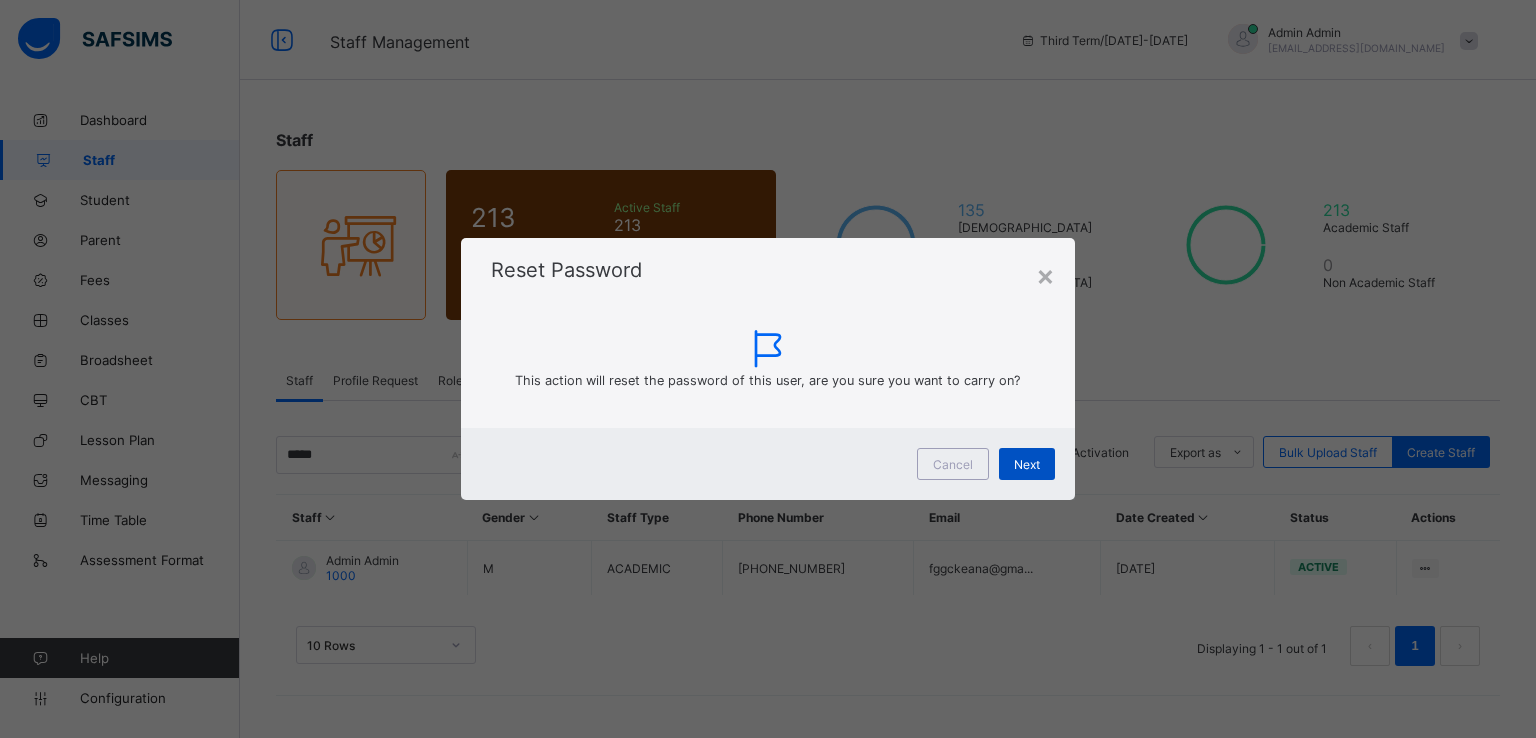 click on "Next" at bounding box center (1027, 464) 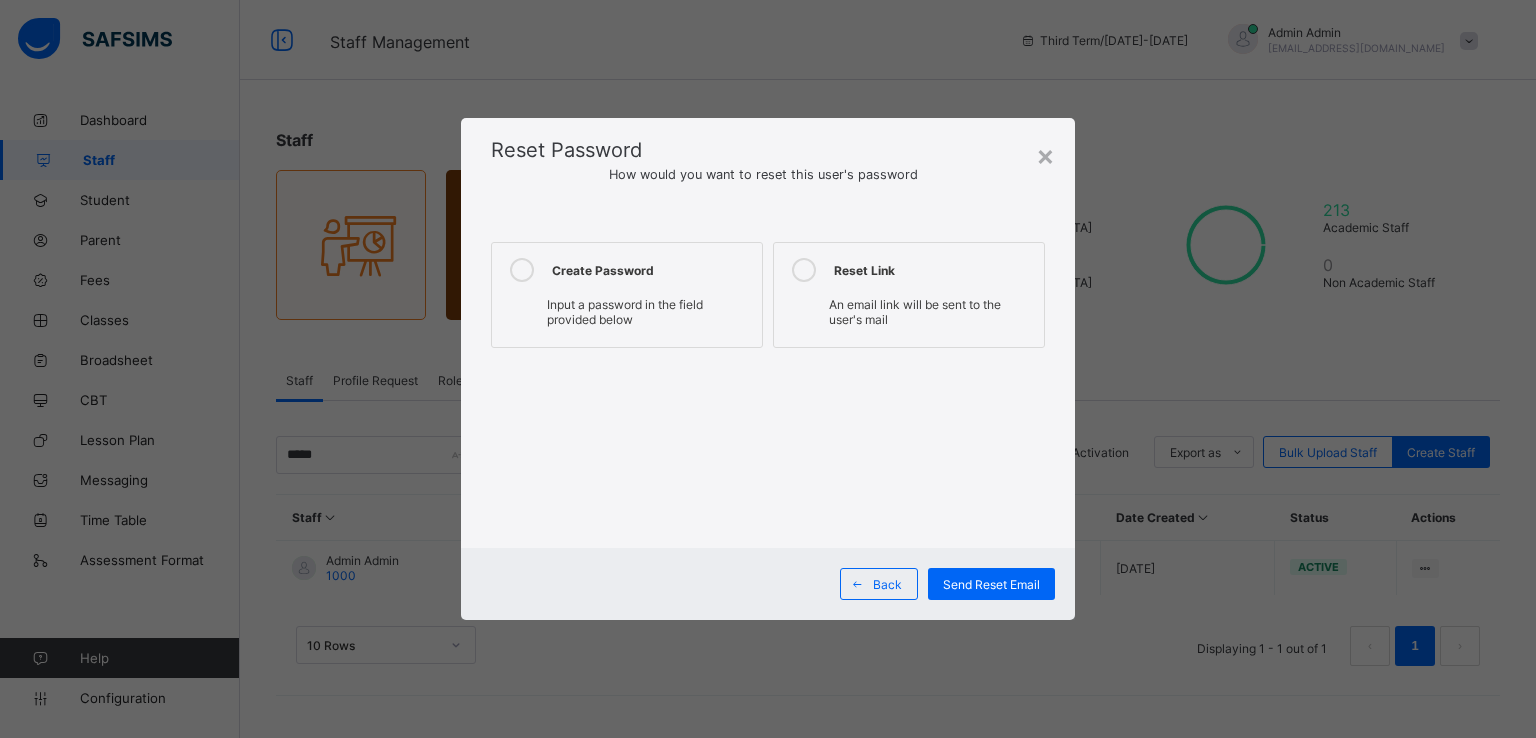 click at bounding box center (522, 270) 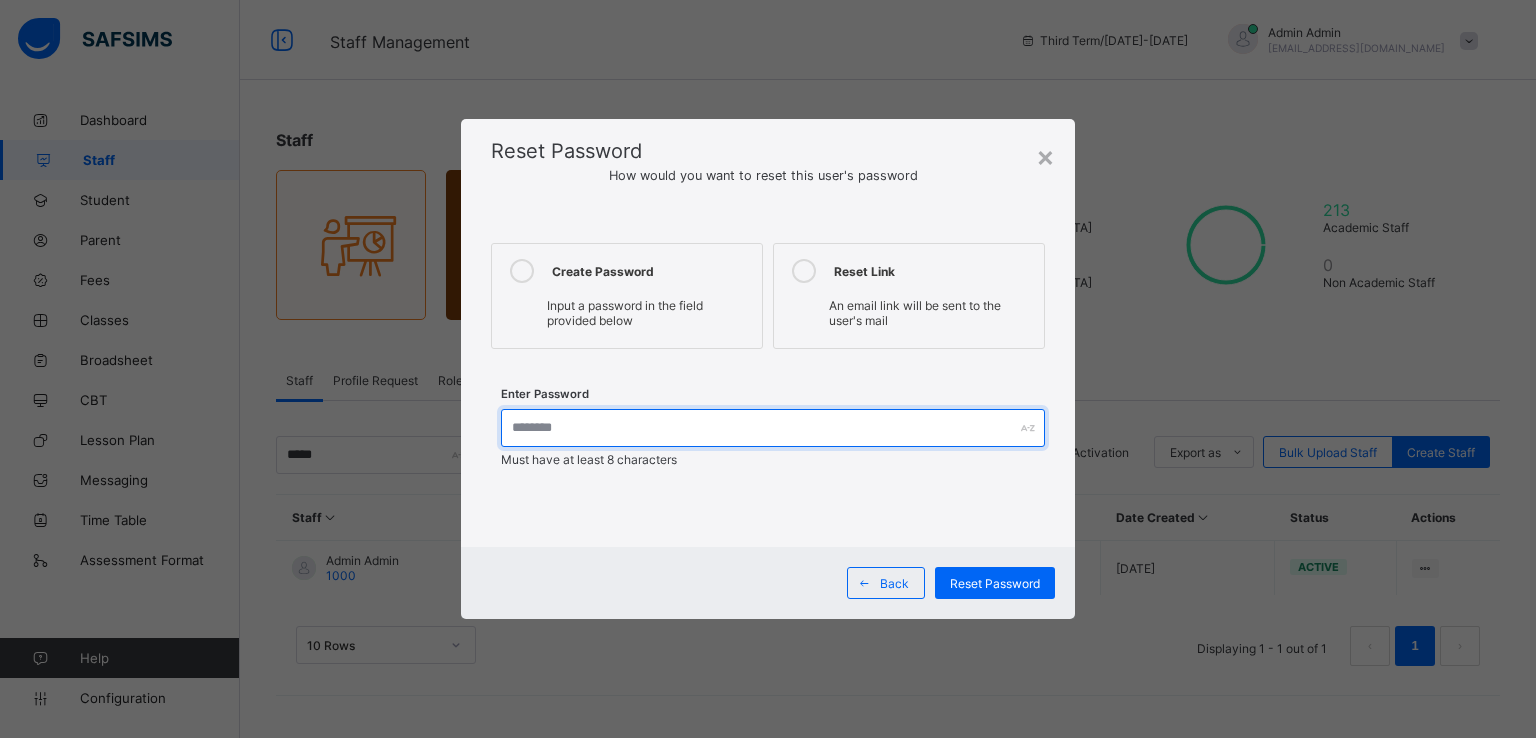 click at bounding box center [773, 428] 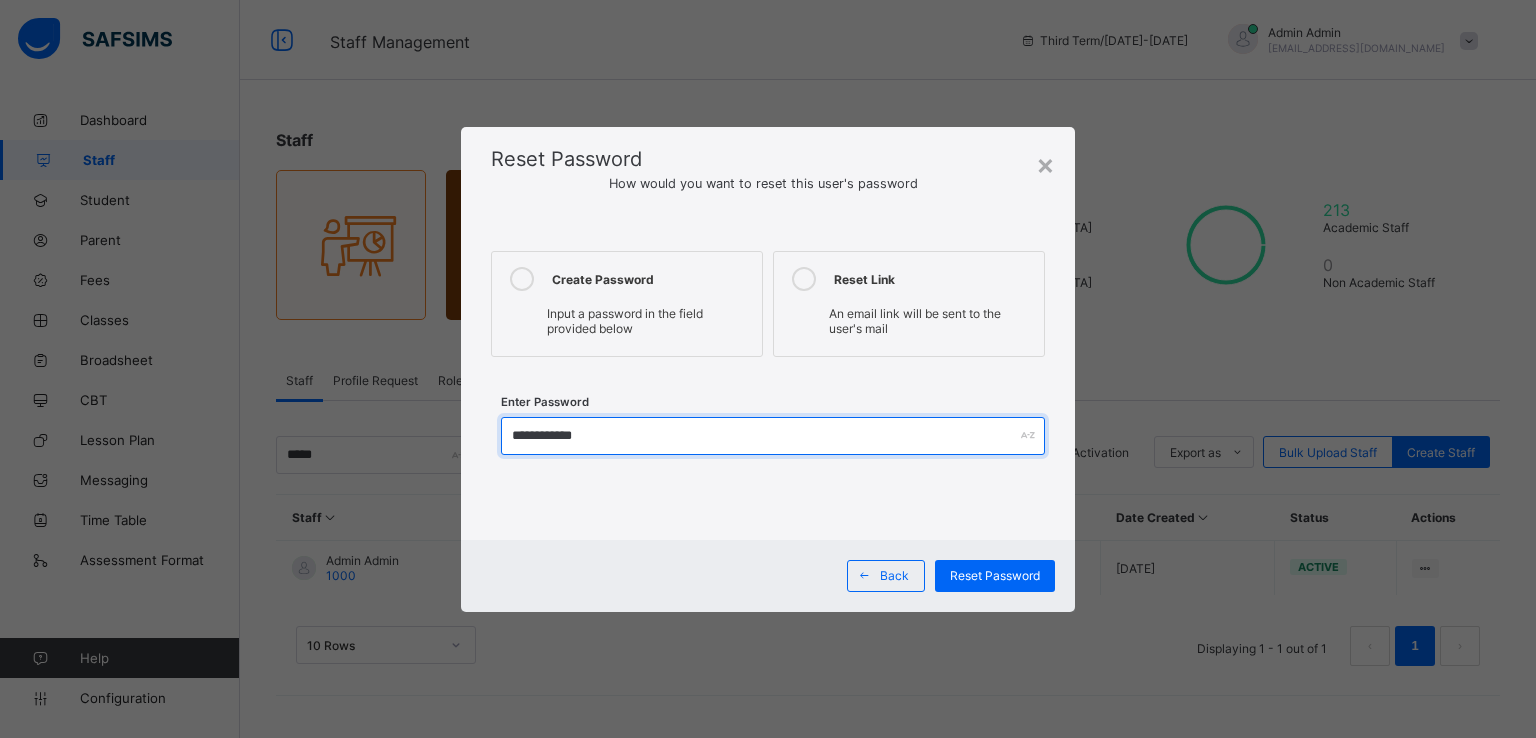 click on "**********" at bounding box center (773, 436) 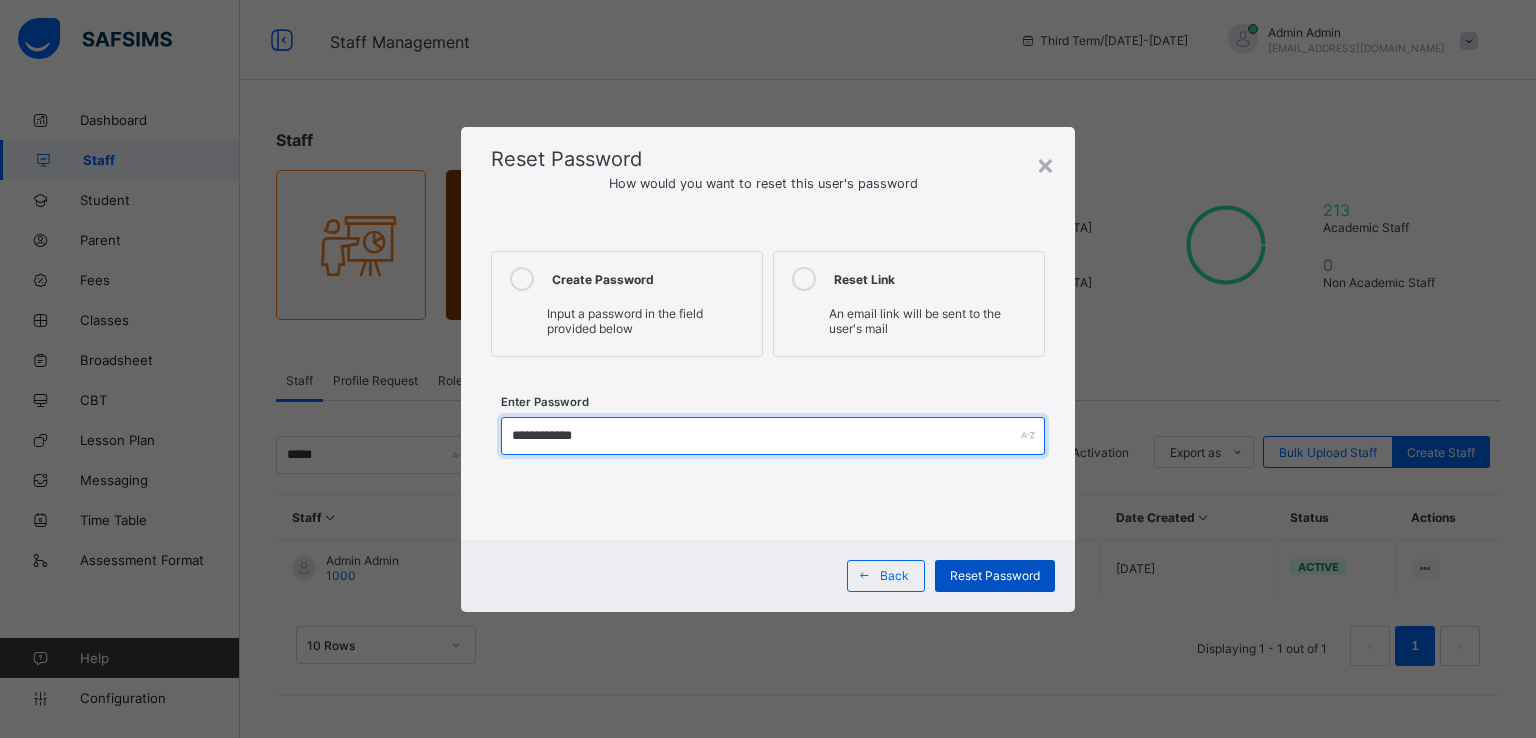 type on "**********" 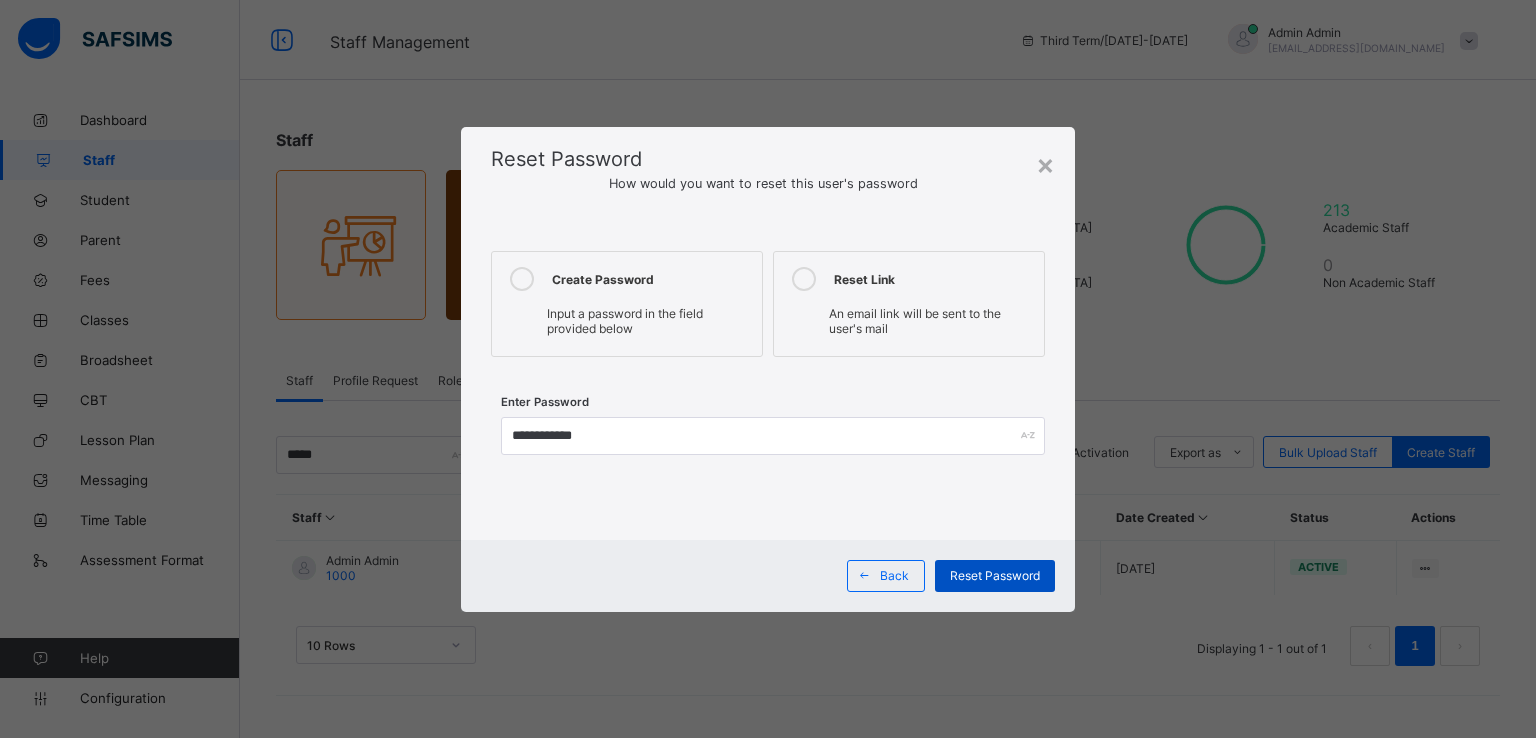 click on "Reset Password" at bounding box center [995, 575] 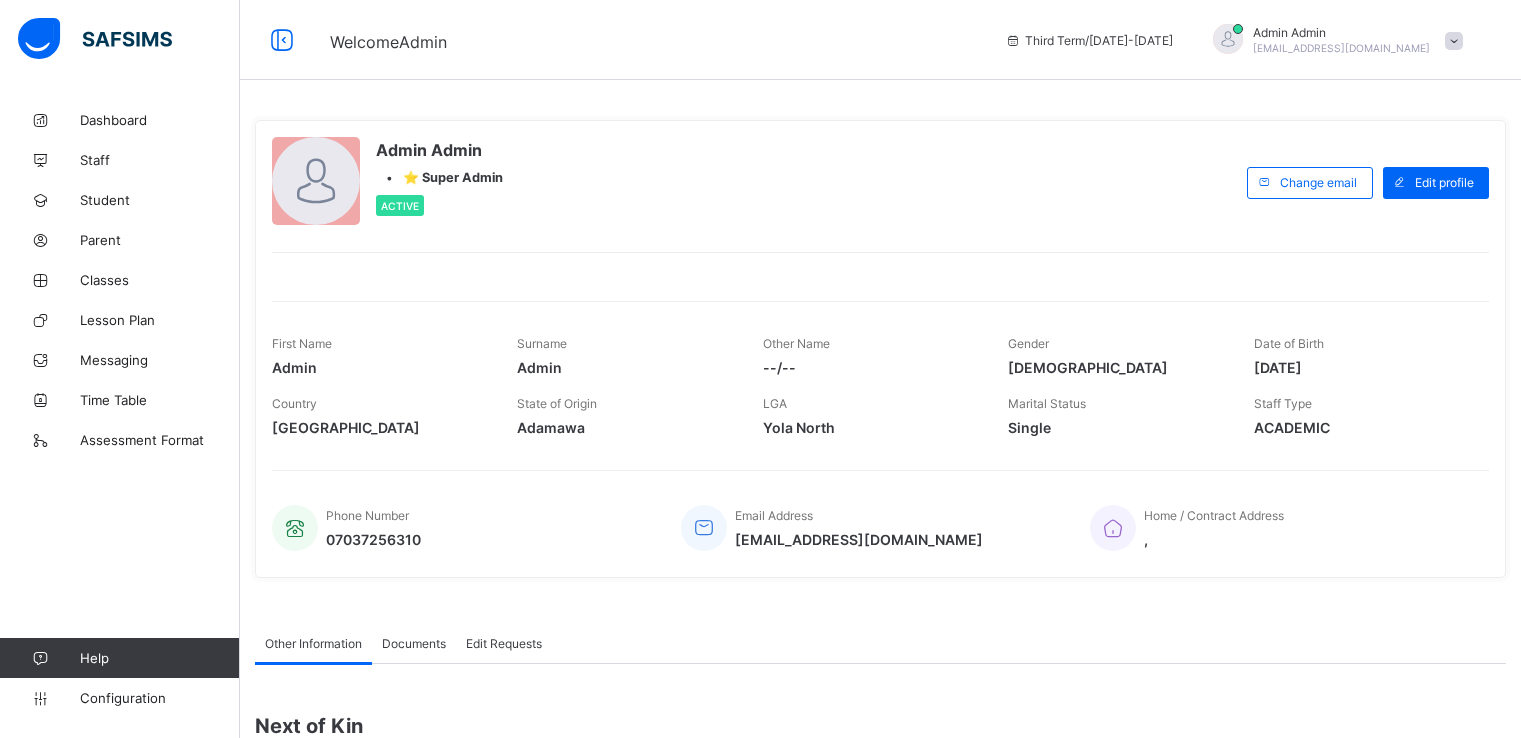 scroll, scrollTop: 0, scrollLeft: 0, axis: both 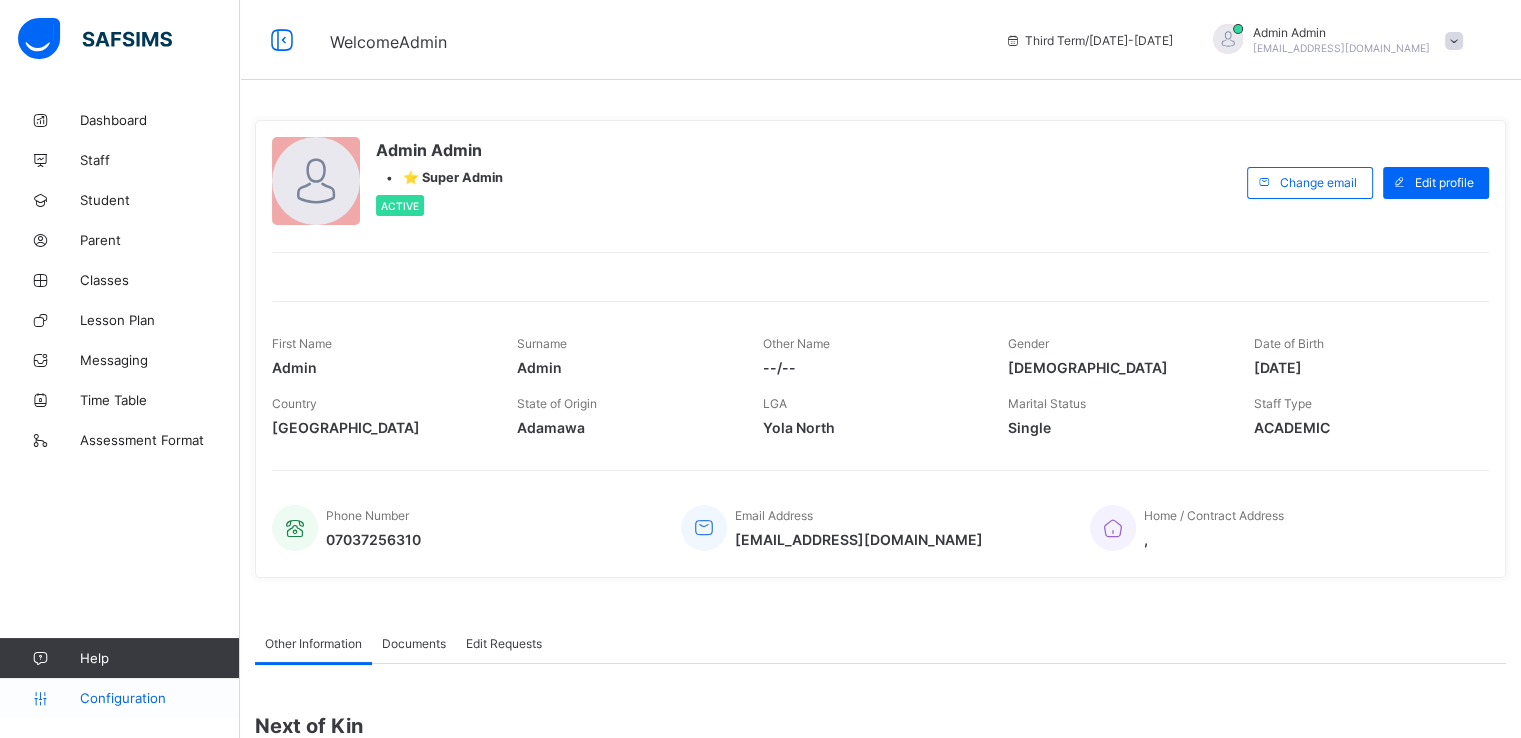 click on "Configuration" at bounding box center (159, 698) 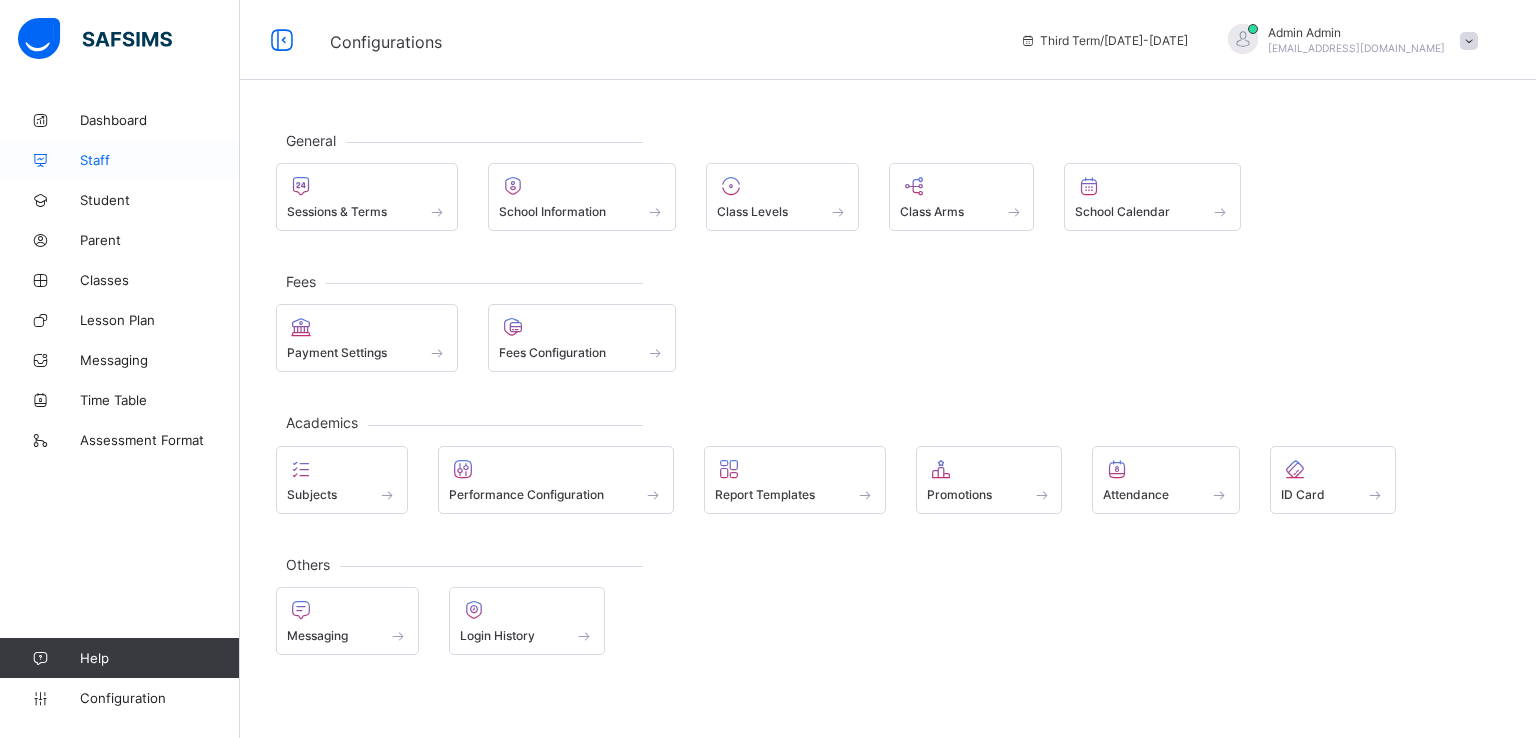 click on "Staff" at bounding box center (160, 160) 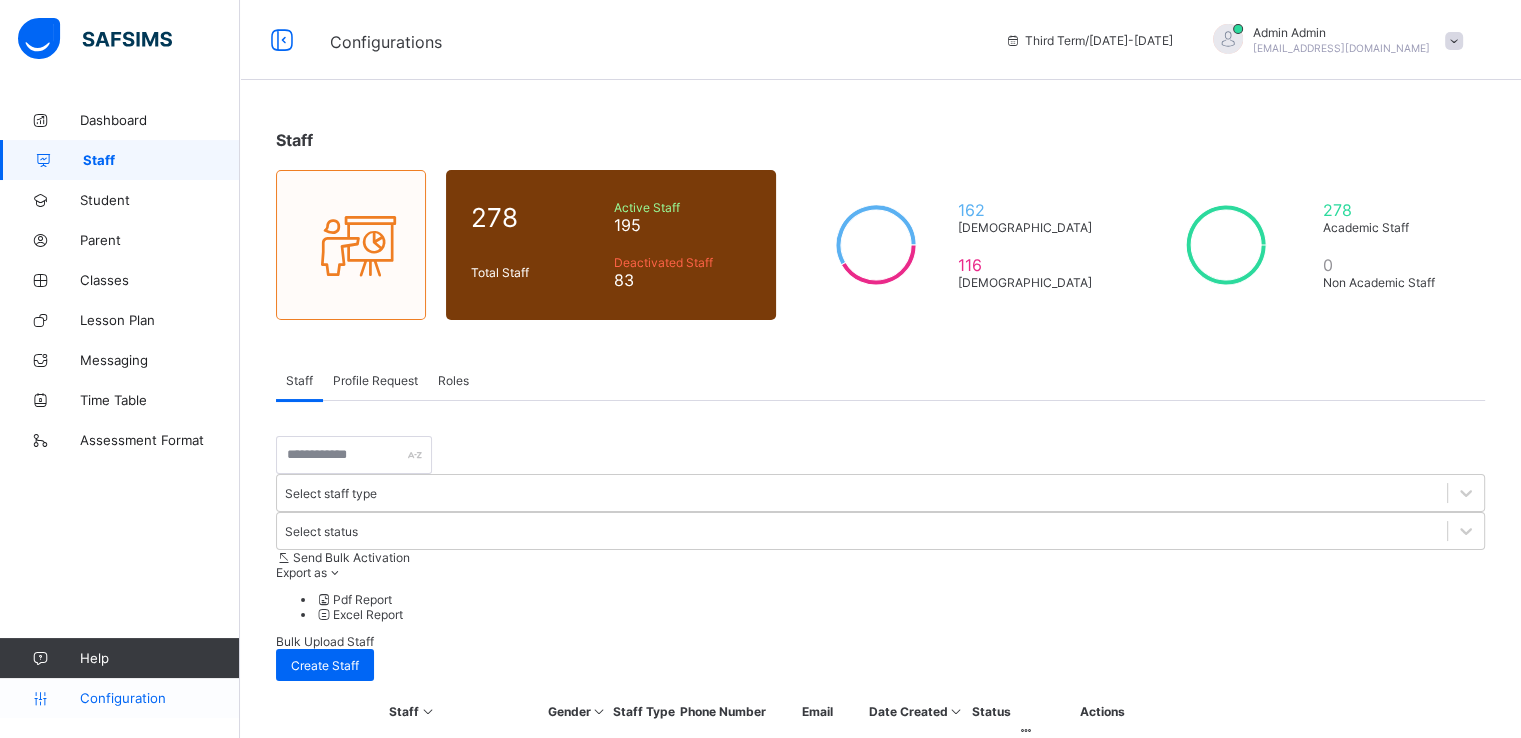 click on "Configuration" at bounding box center (159, 698) 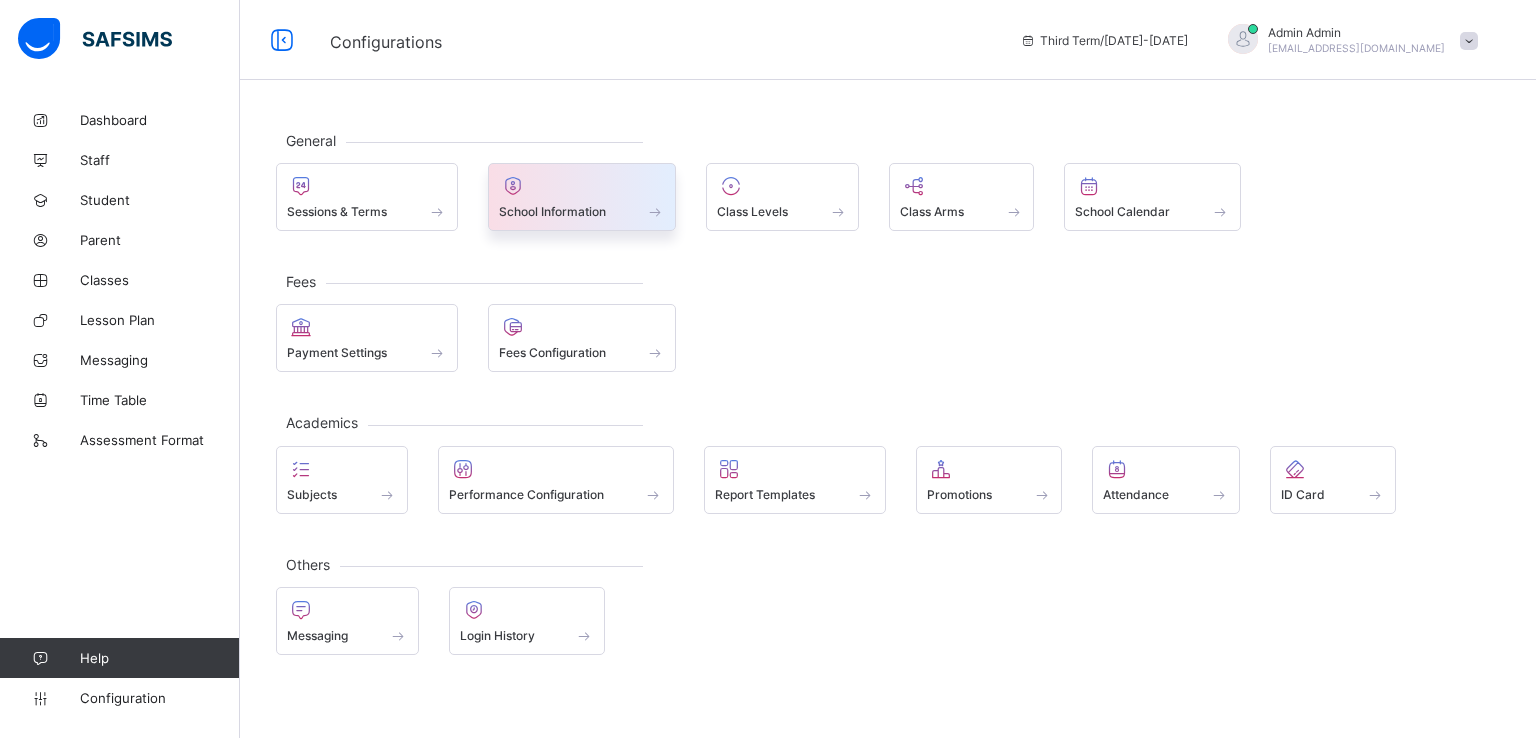 click on "School Information" at bounding box center (552, 211) 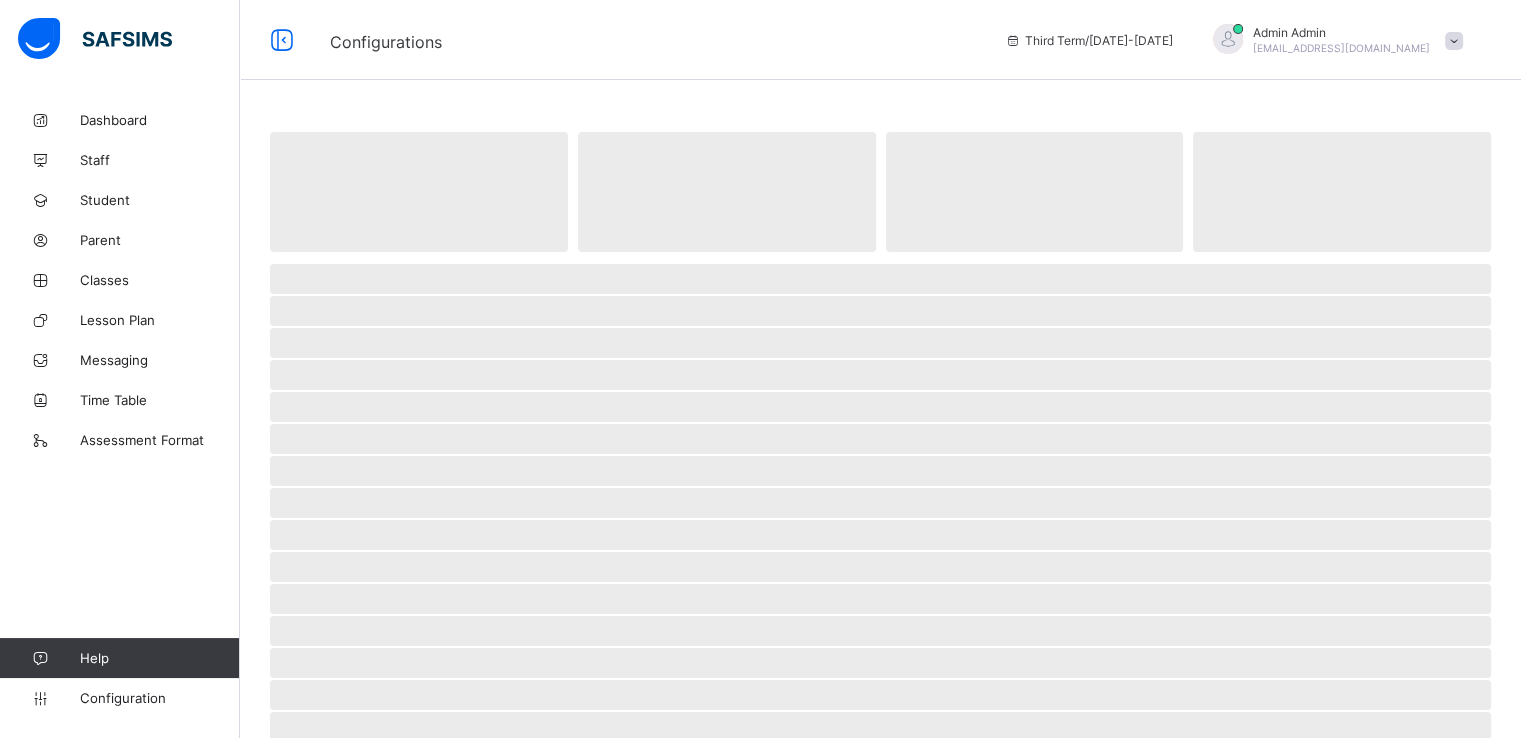 select on "**" 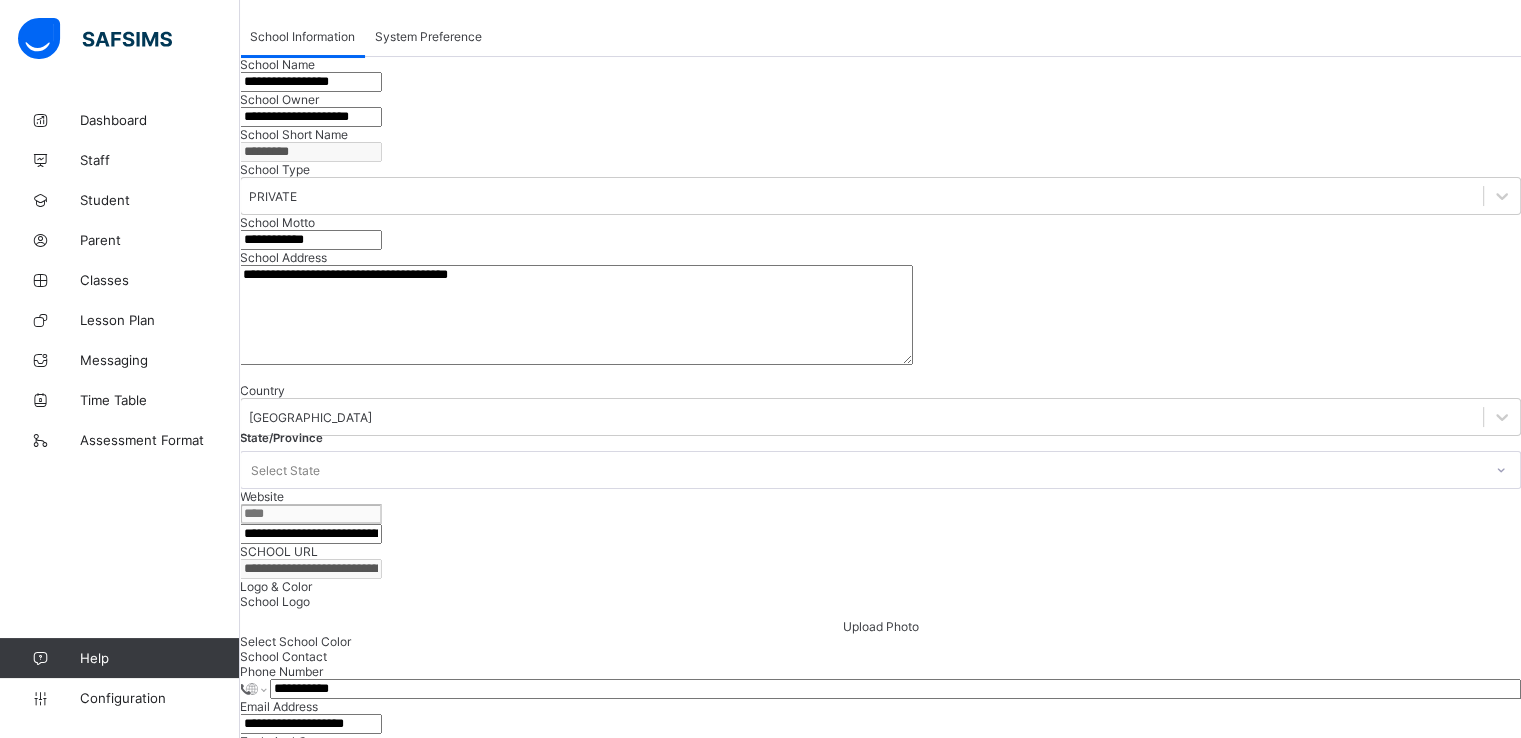 scroll, scrollTop: 156, scrollLeft: 0, axis: vertical 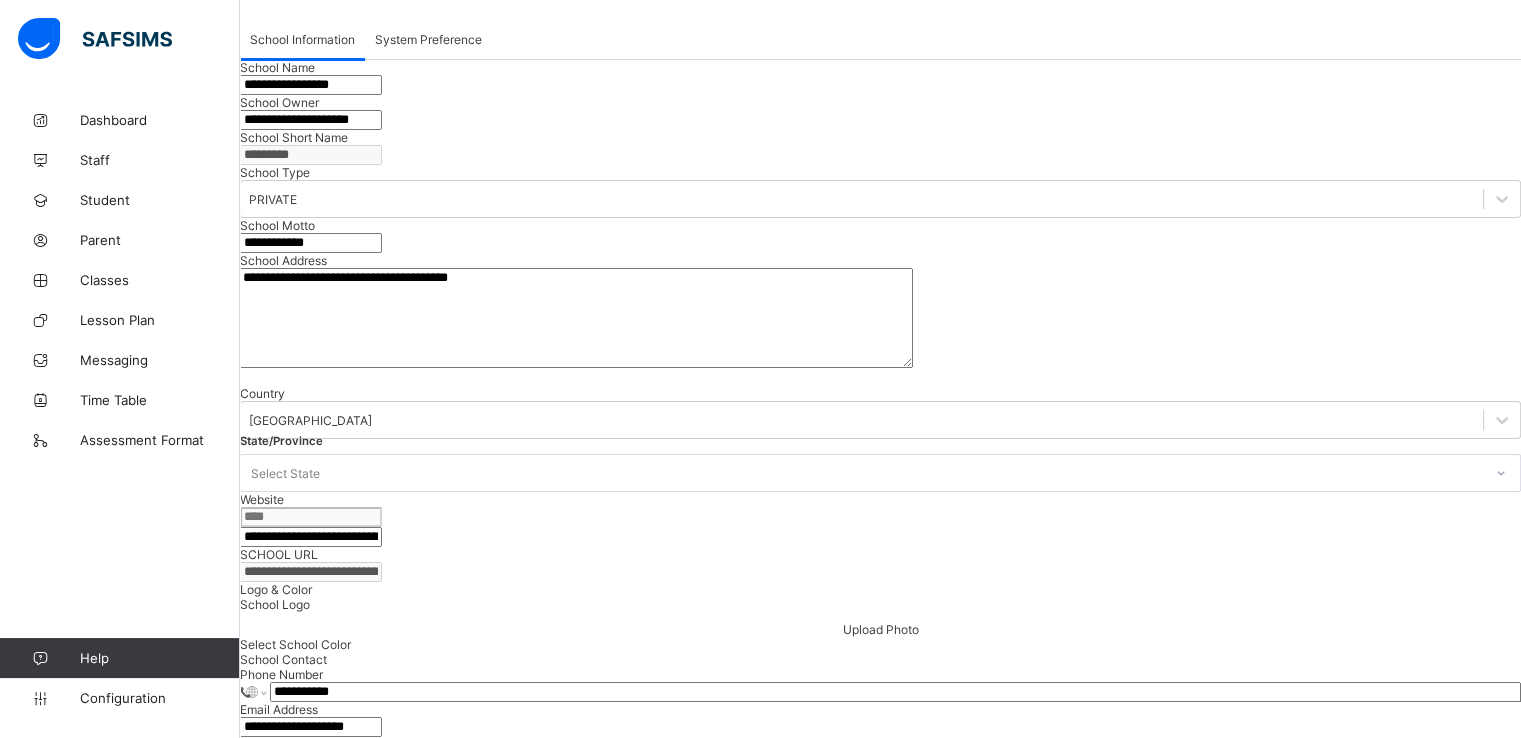 click on "**********" at bounding box center (311, 120) 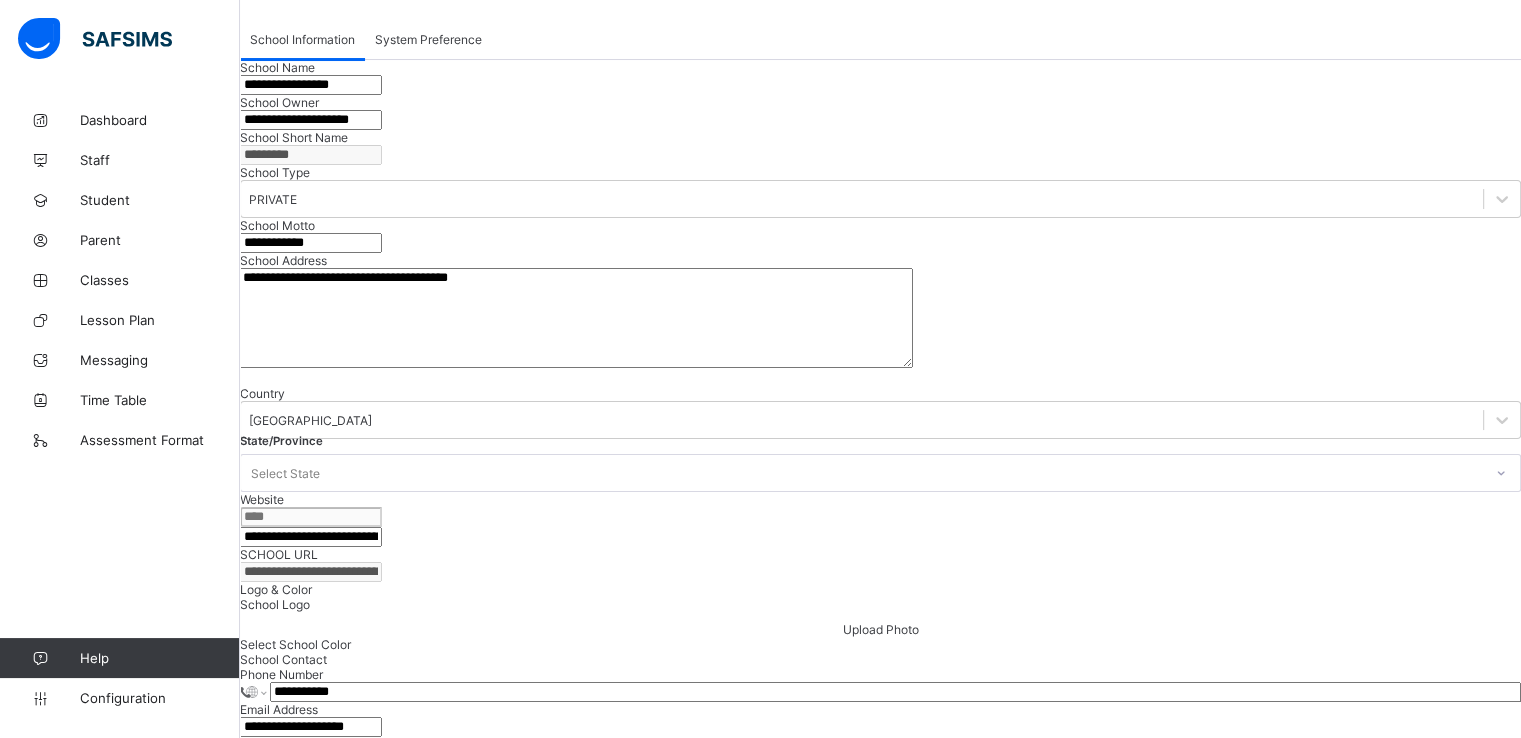 scroll, scrollTop: 8, scrollLeft: 0, axis: vertical 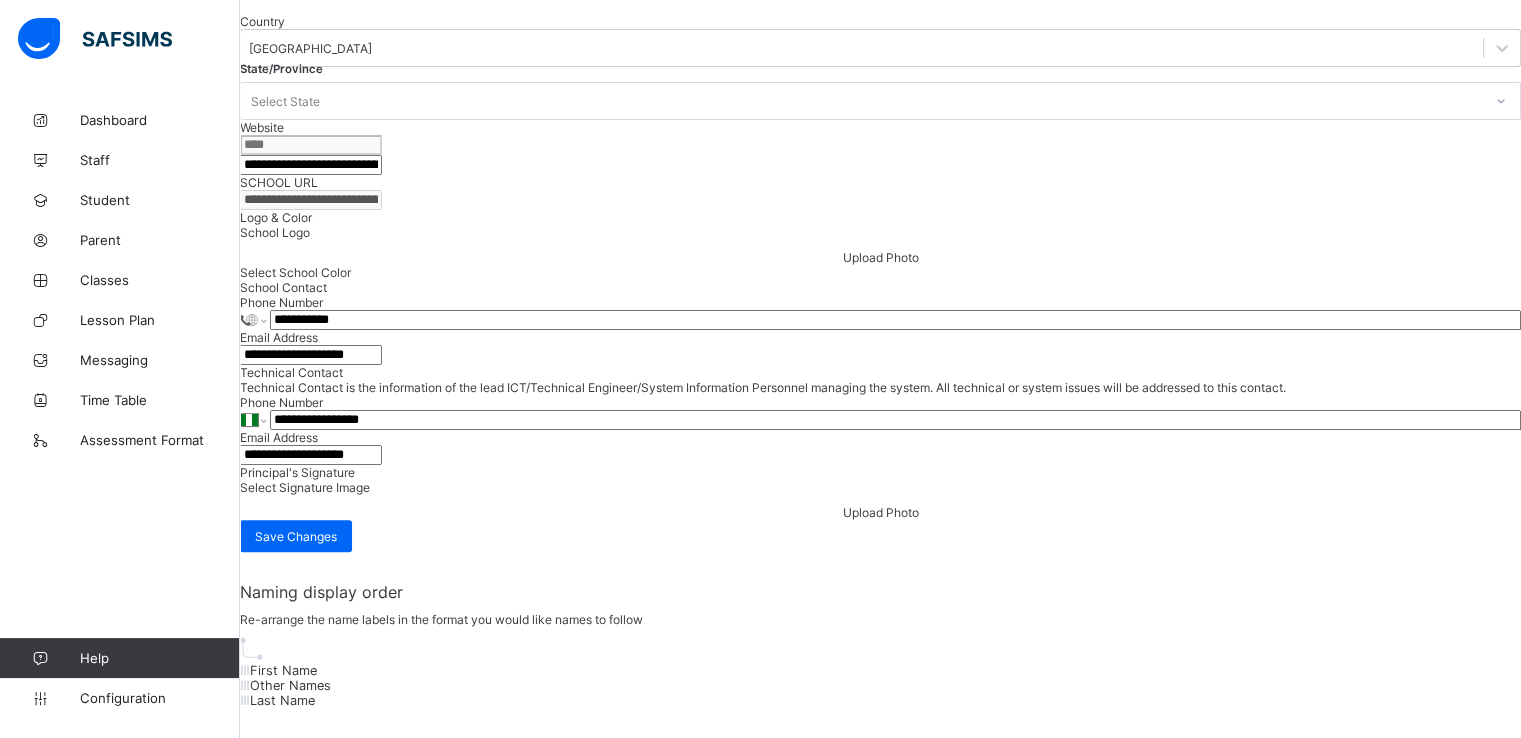 click on "Technical Contact is the information of the lead ICT/Technical Engineer/System Information Personnel managing the system. All technical or system issues will be addressed to this contact." at bounding box center (763, 387) 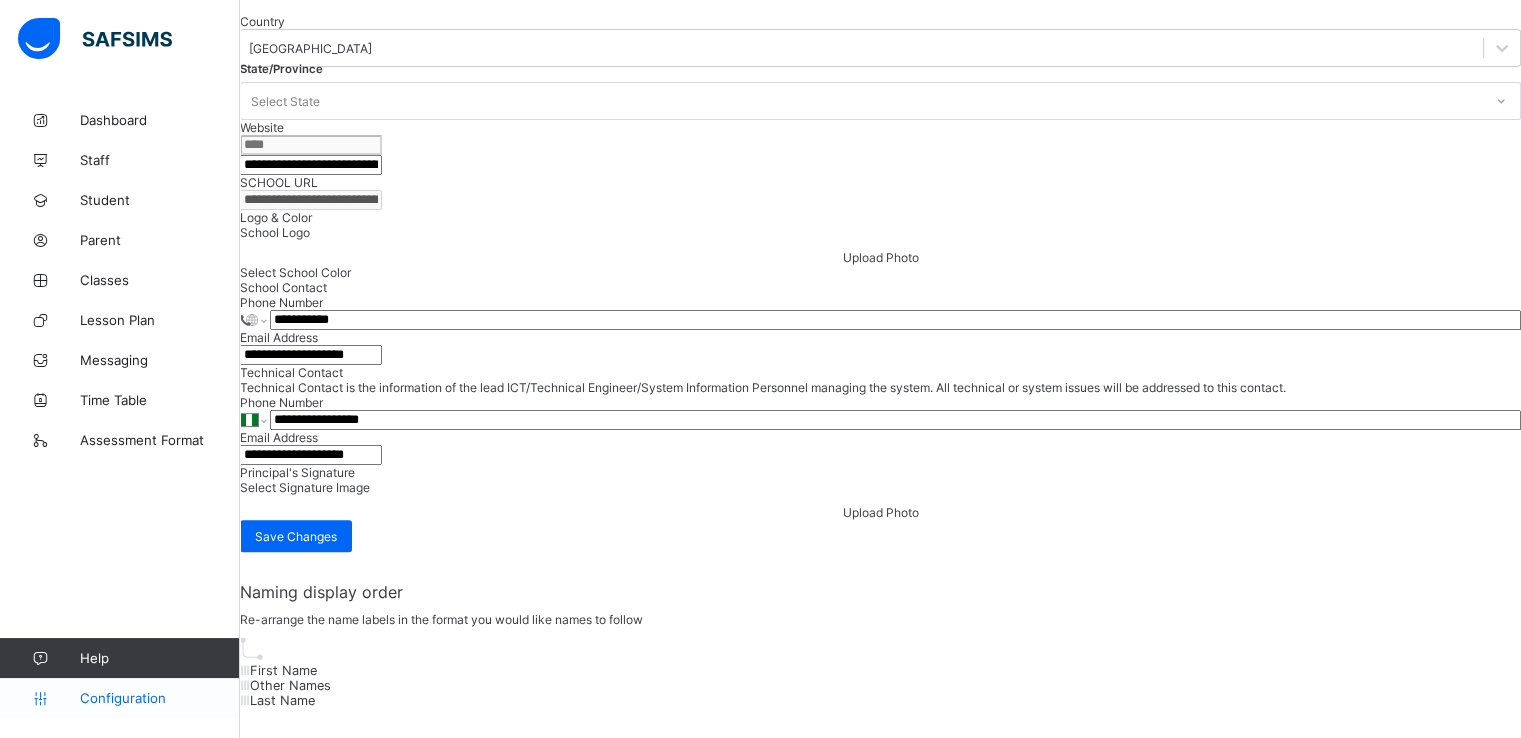 click on "Configuration" at bounding box center [119, 698] 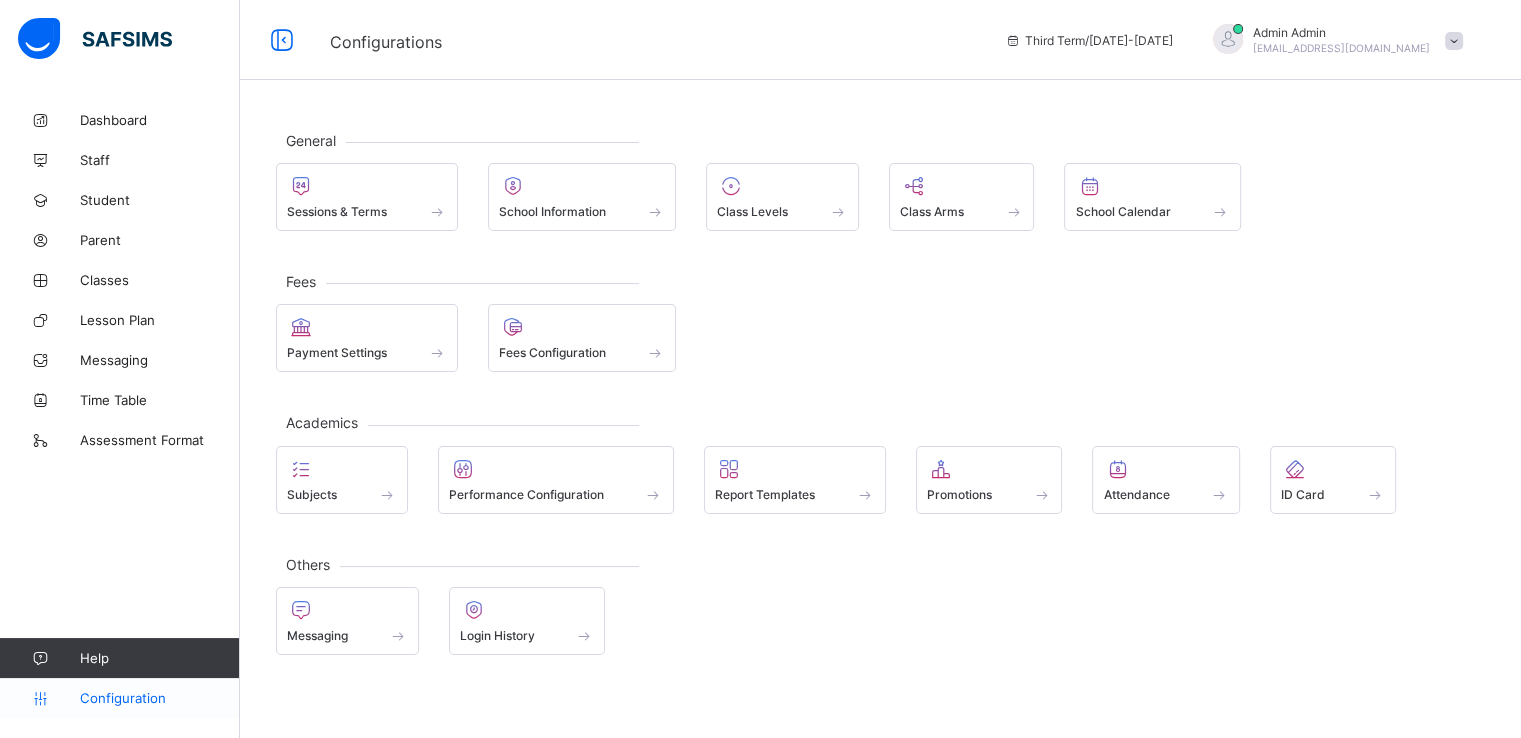 scroll, scrollTop: 0, scrollLeft: 0, axis: both 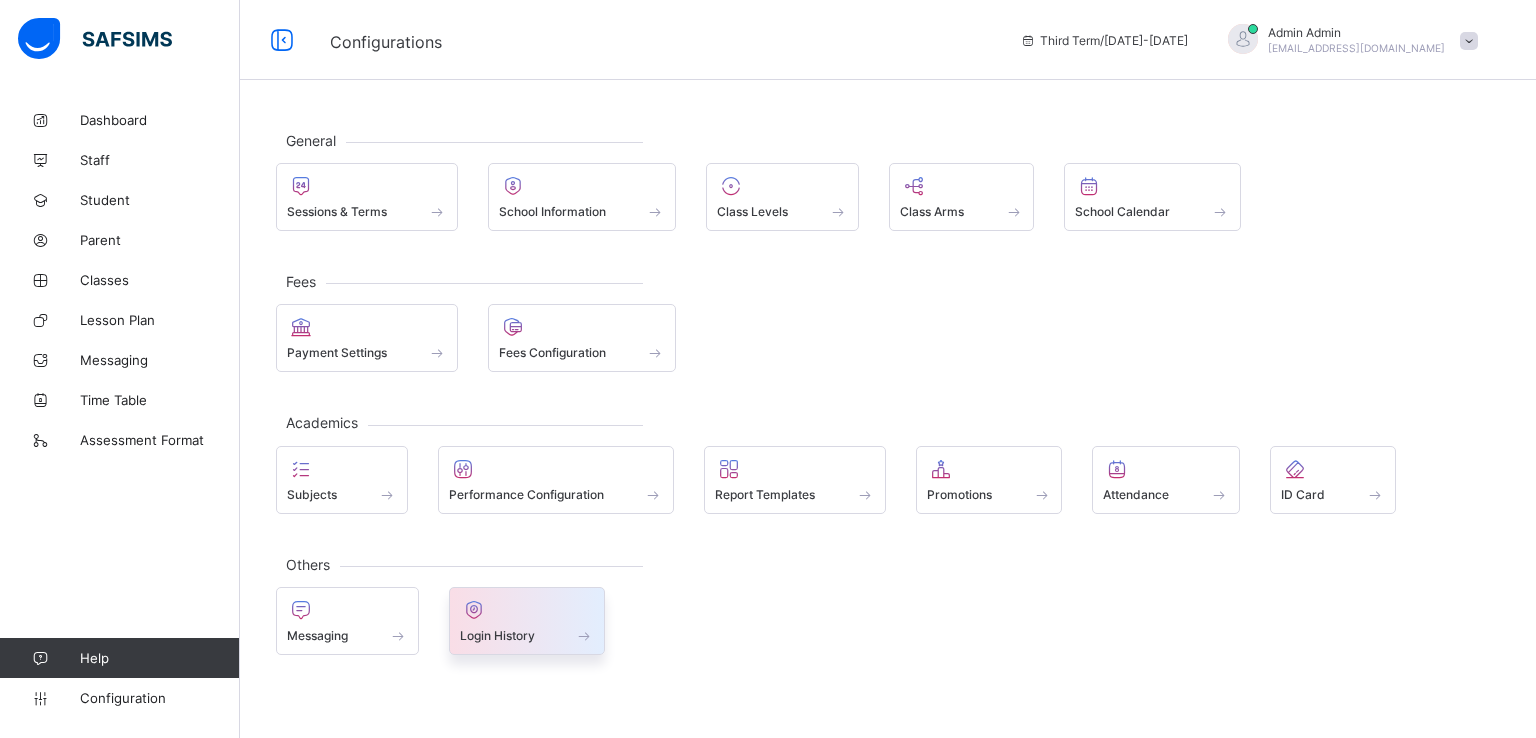 click on "Login History" at bounding box center [497, 635] 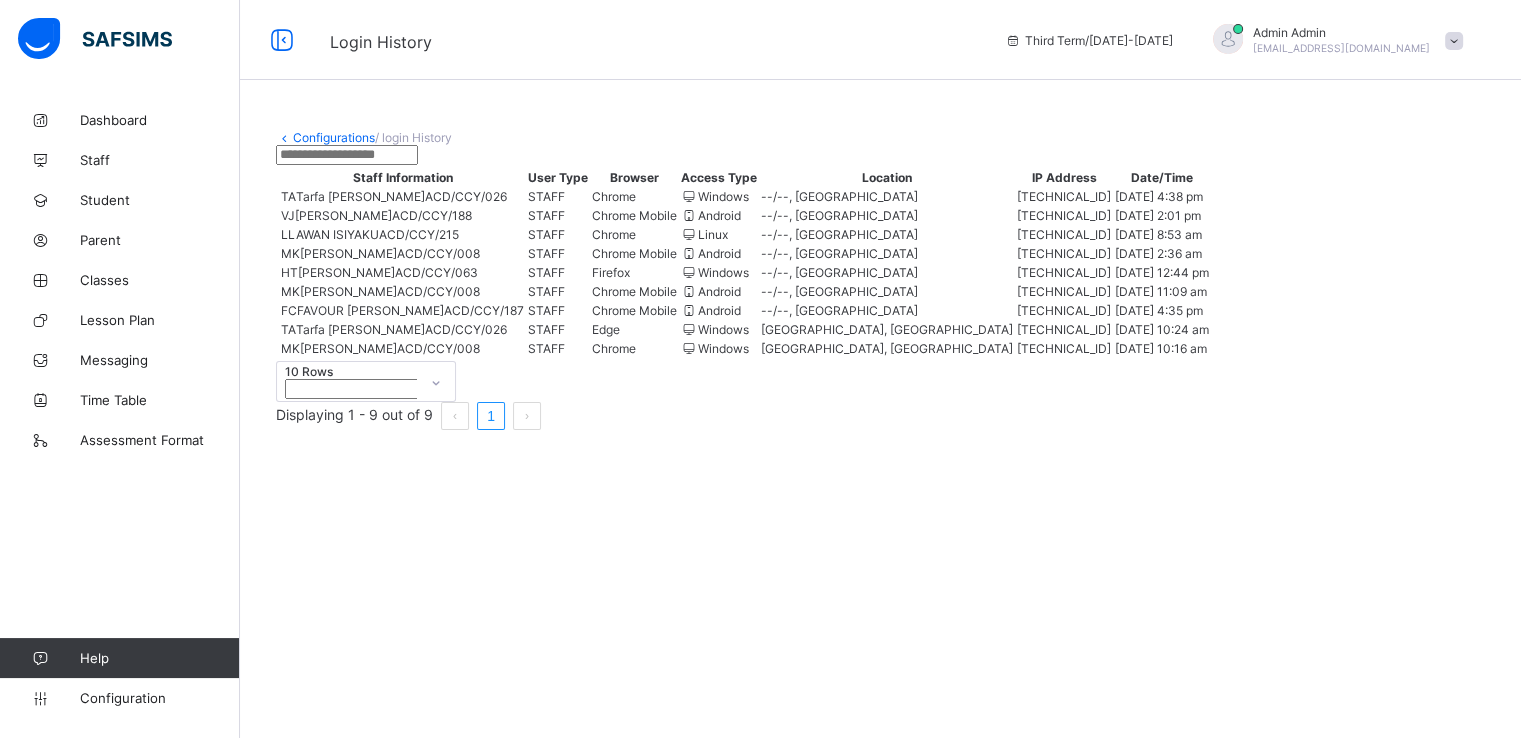 scroll, scrollTop: 156, scrollLeft: 0, axis: vertical 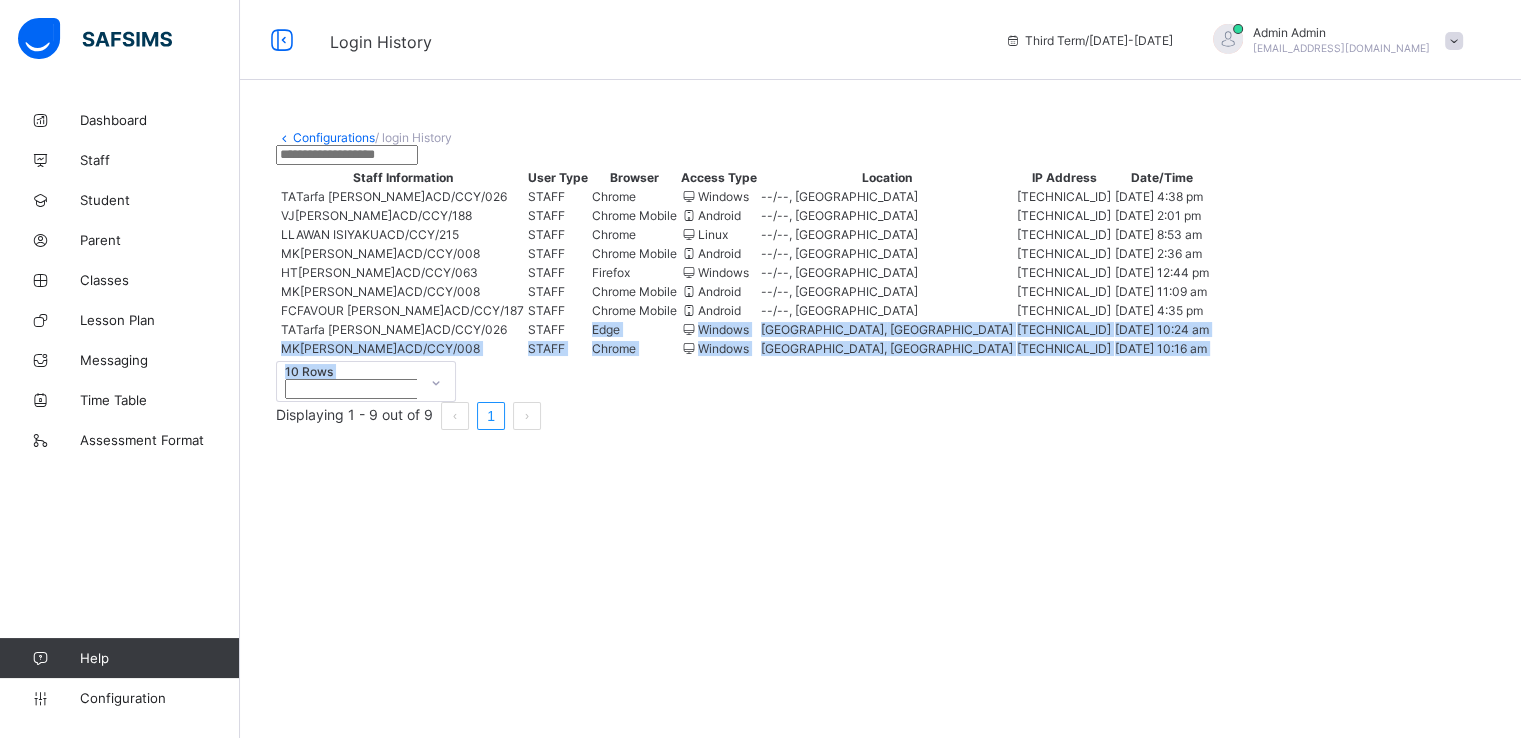 drag, startPoint x: 764, startPoint y: 564, endPoint x: 619, endPoint y: 683, distance: 187.57932 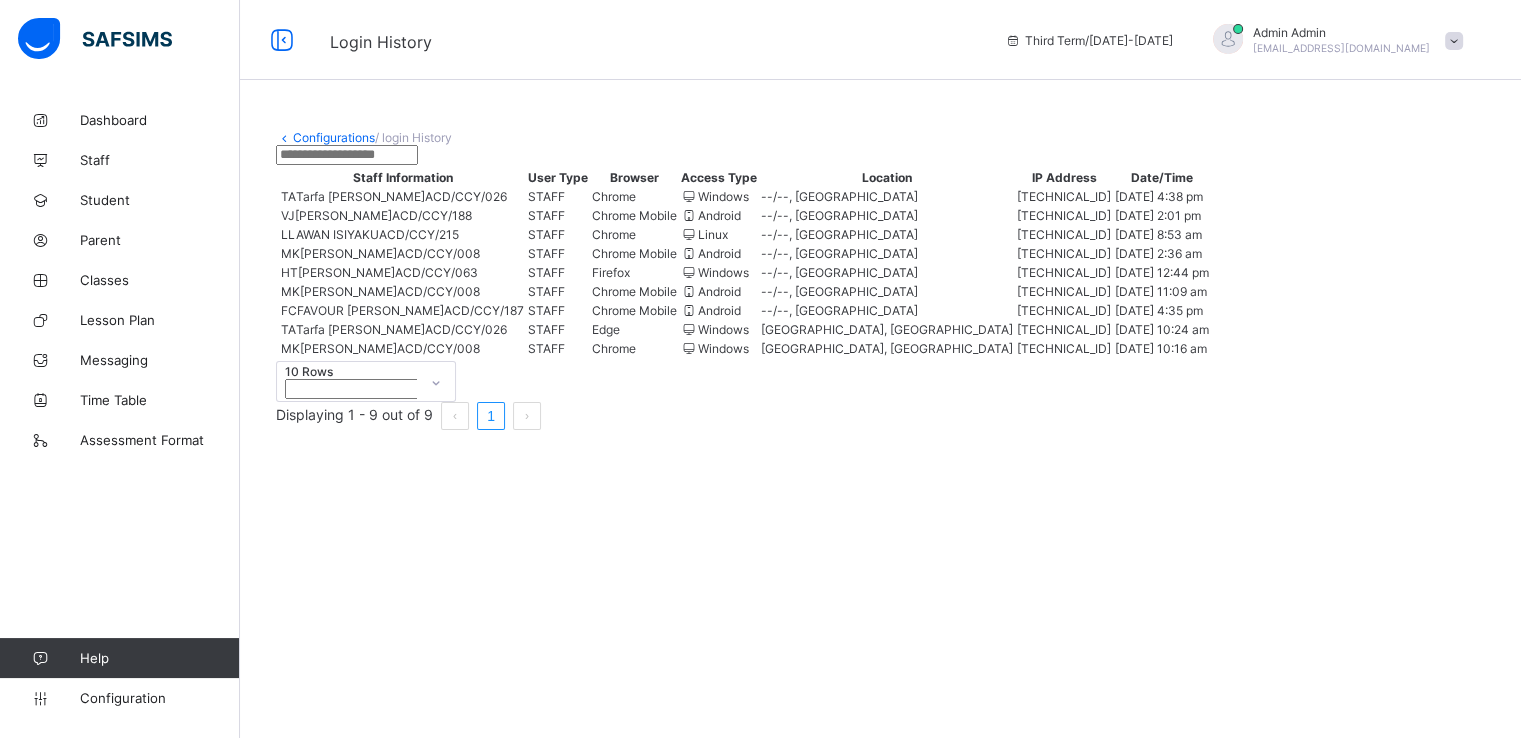 scroll, scrollTop: 228, scrollLeft: 0, axis: vertical 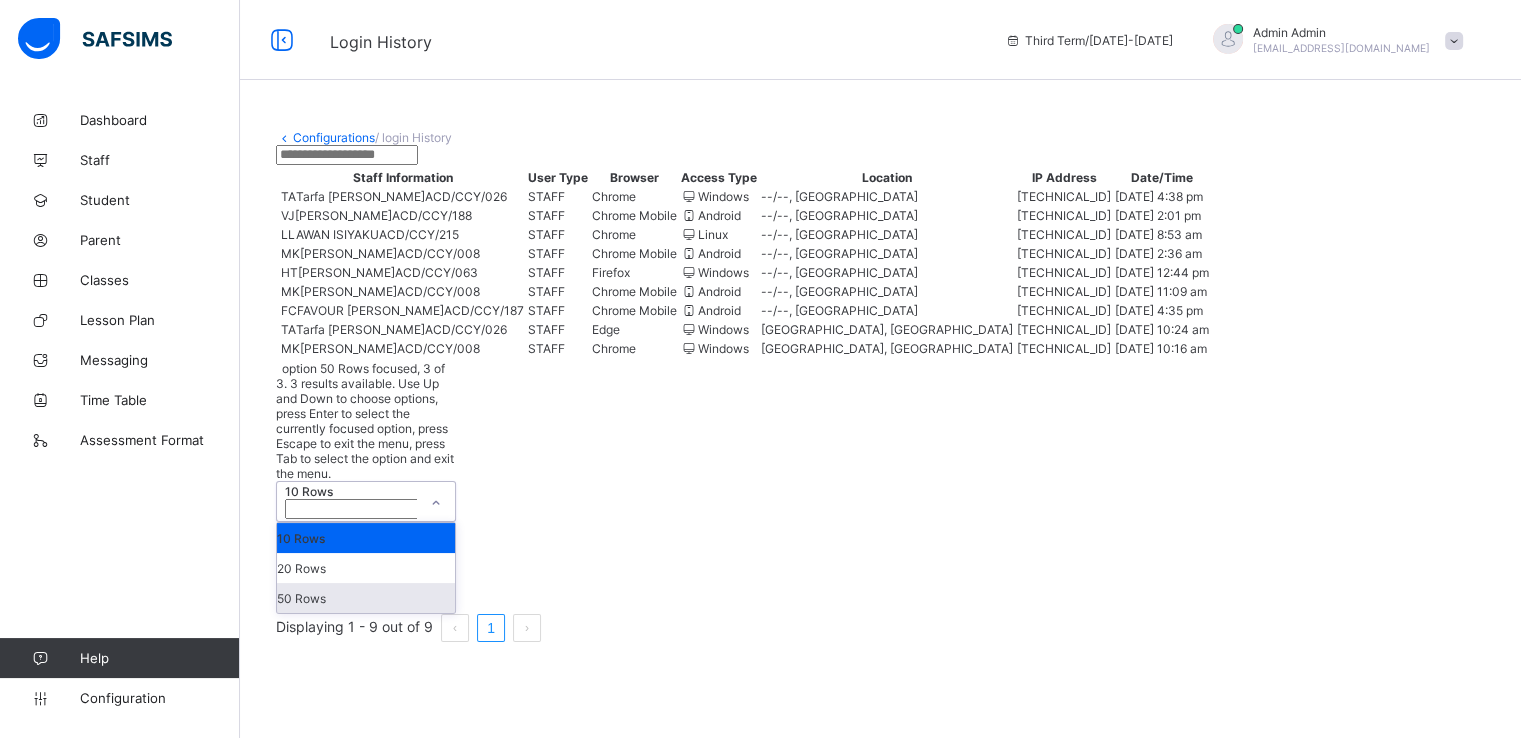 drag, startPoint x: 432, startPoint y: 694, endPoint x: 383, endPoint y: 728, distance: 59.64059 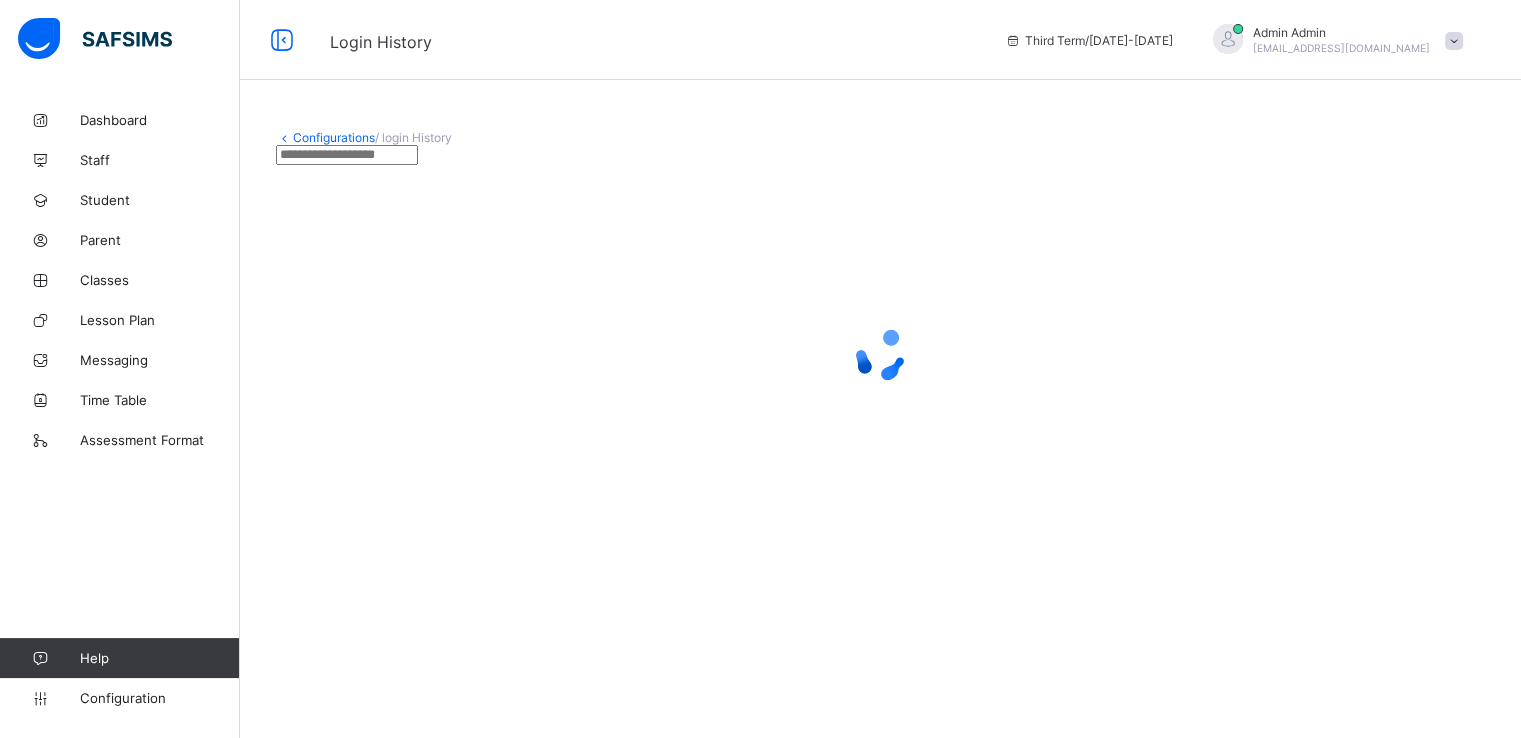 scroll, scrollTop: 0, scrollLeft: 0, axis: both 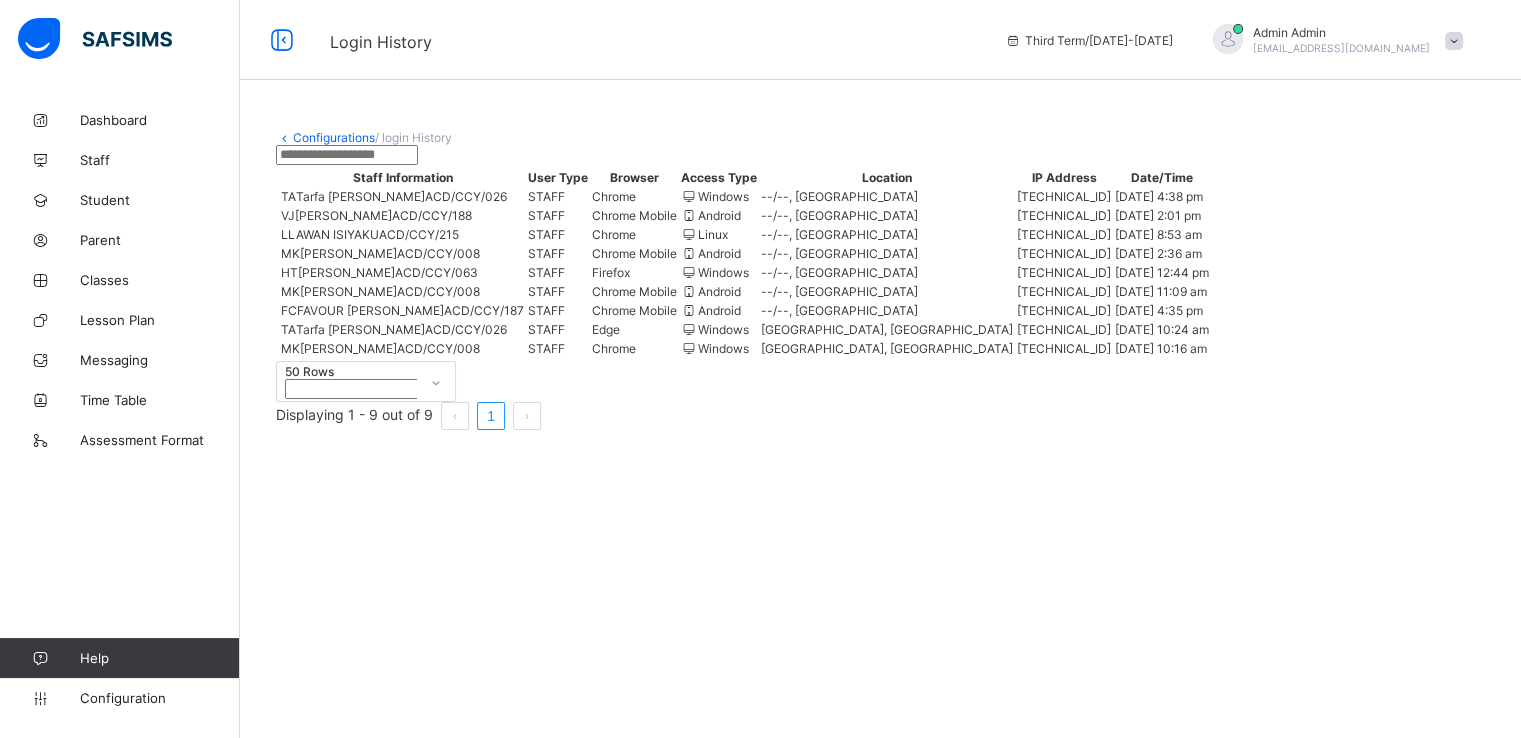 click on "MK Martins James Kimnaton ACD/CCY/008" at bounding box center [402, 291] 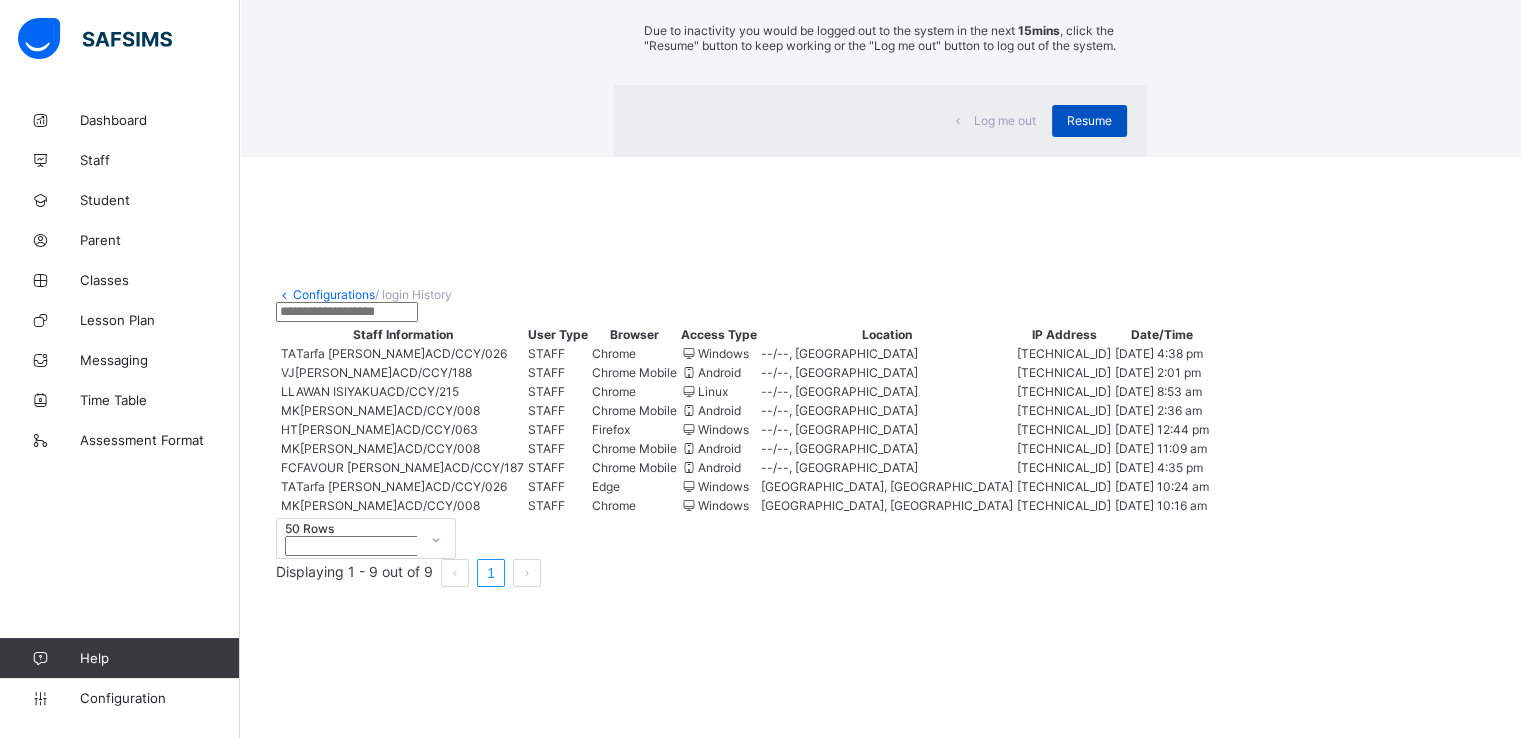 click on "Resume" at bounding box center (1089, 120) 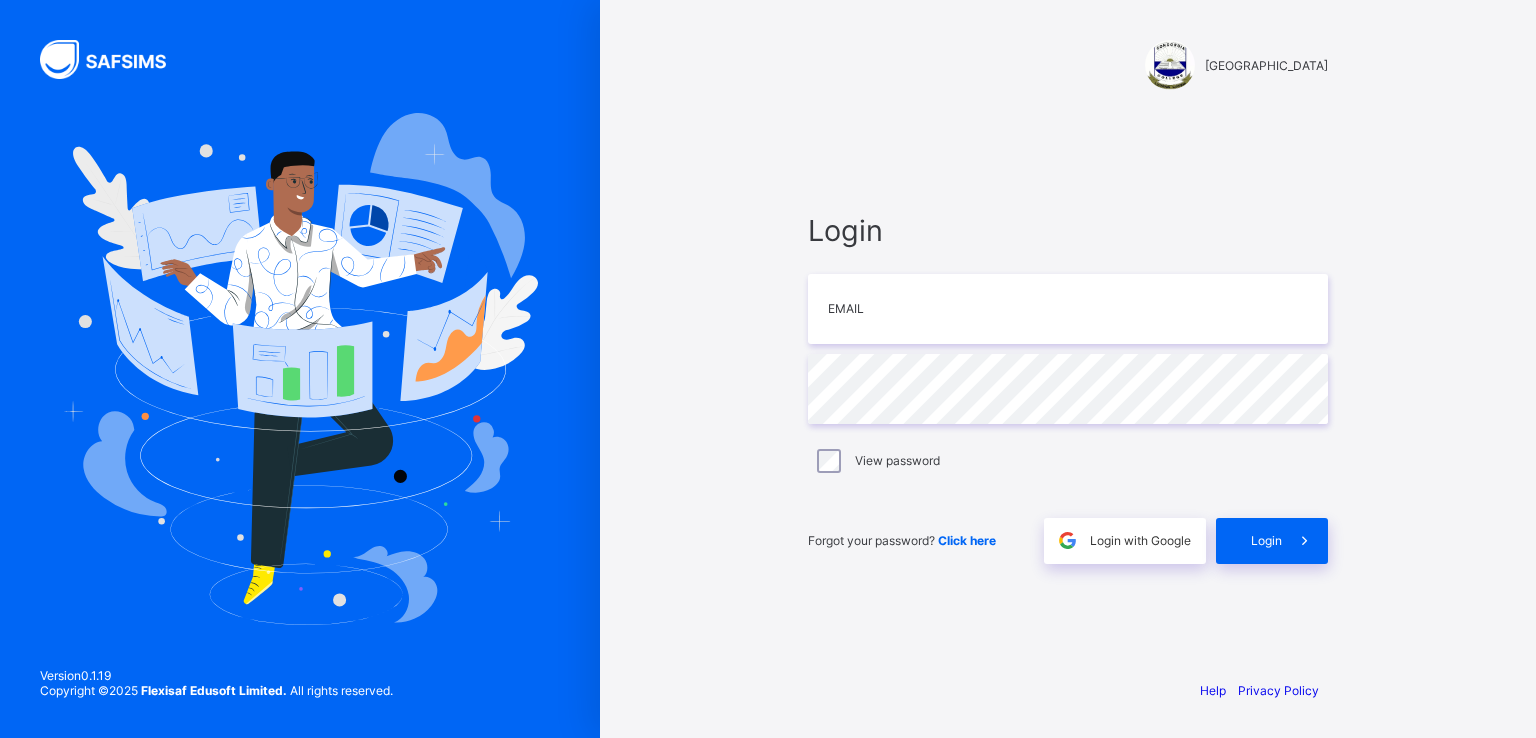 scroll, scrollTop: 0, scrollLeft: 0, axis: both 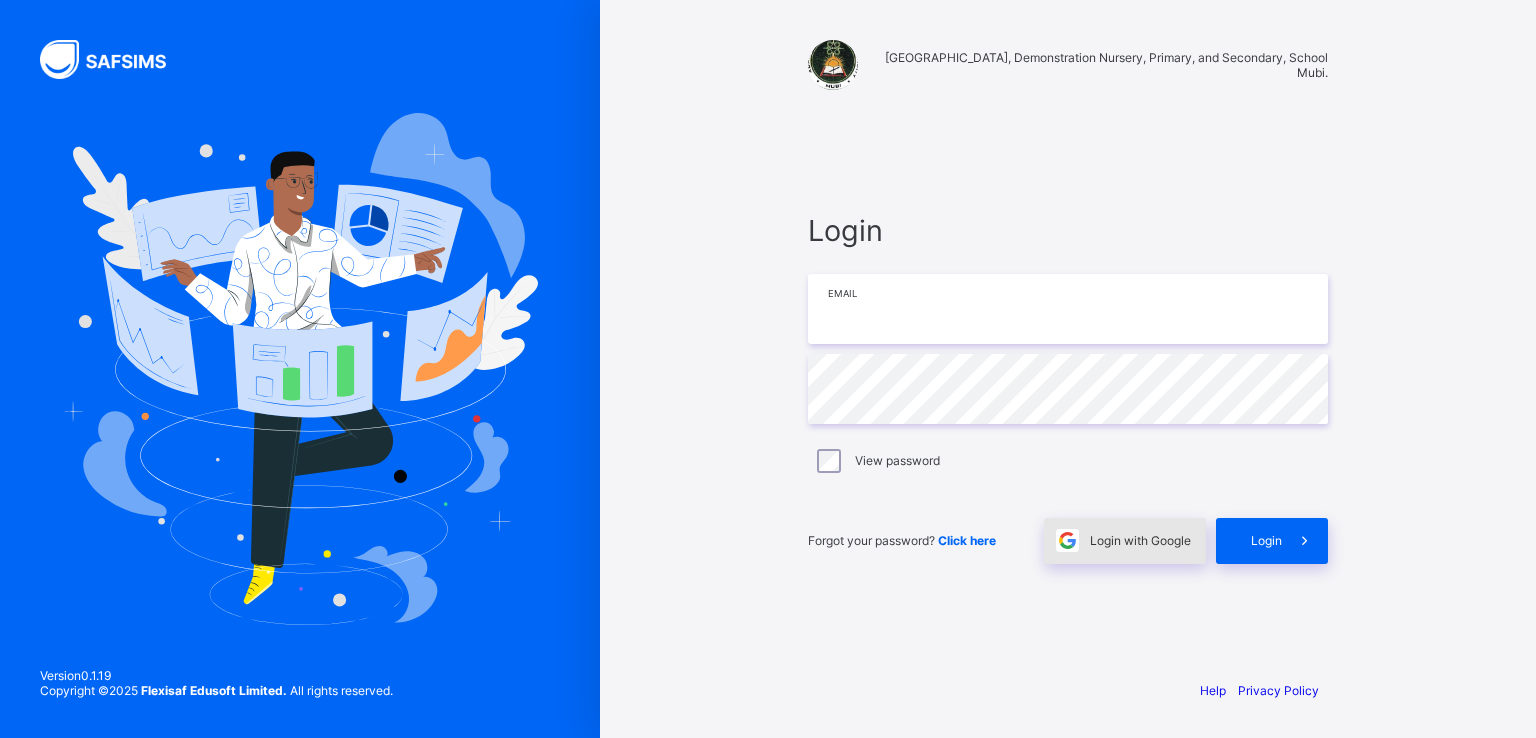 type on "**********" 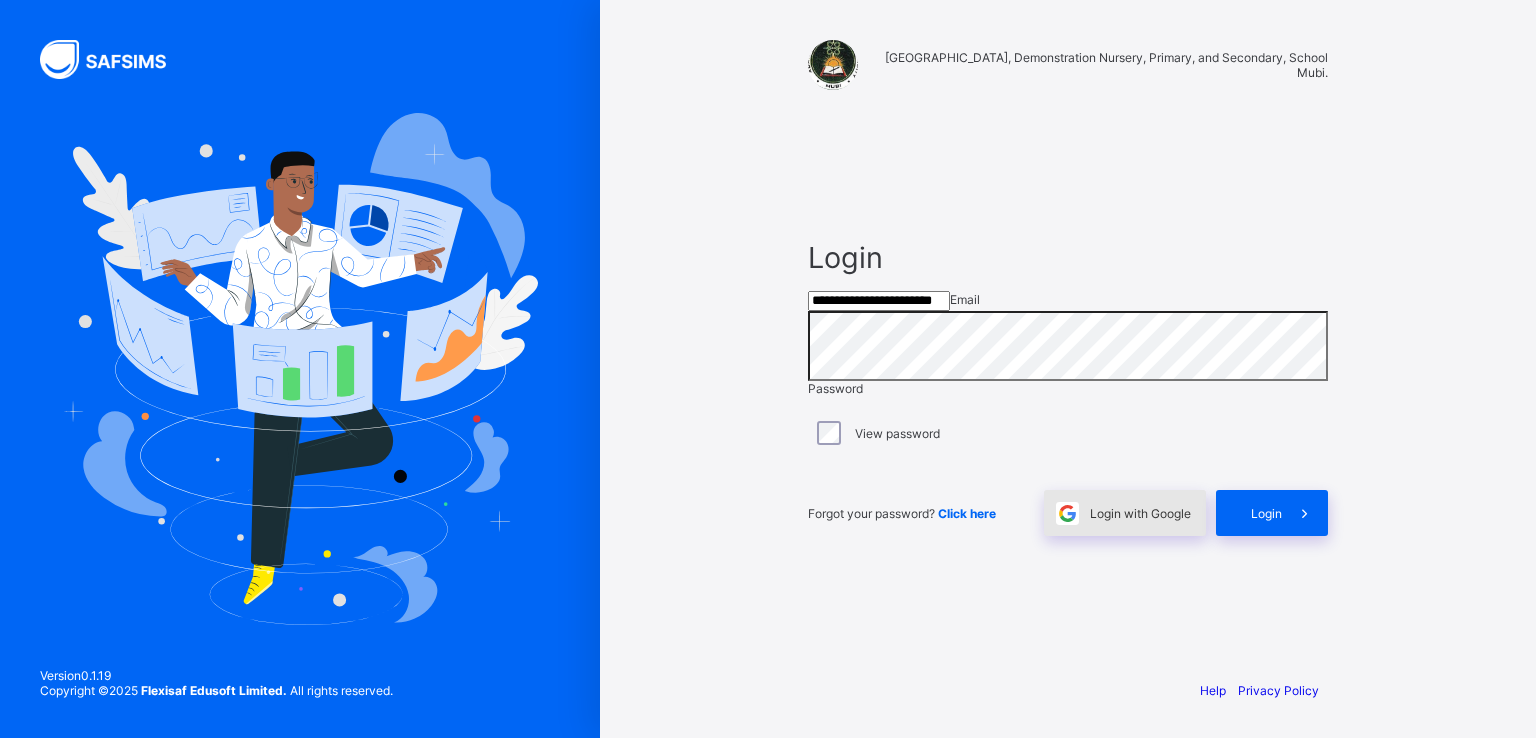 click on "Login with Google" at bounding box center [1140, 513] 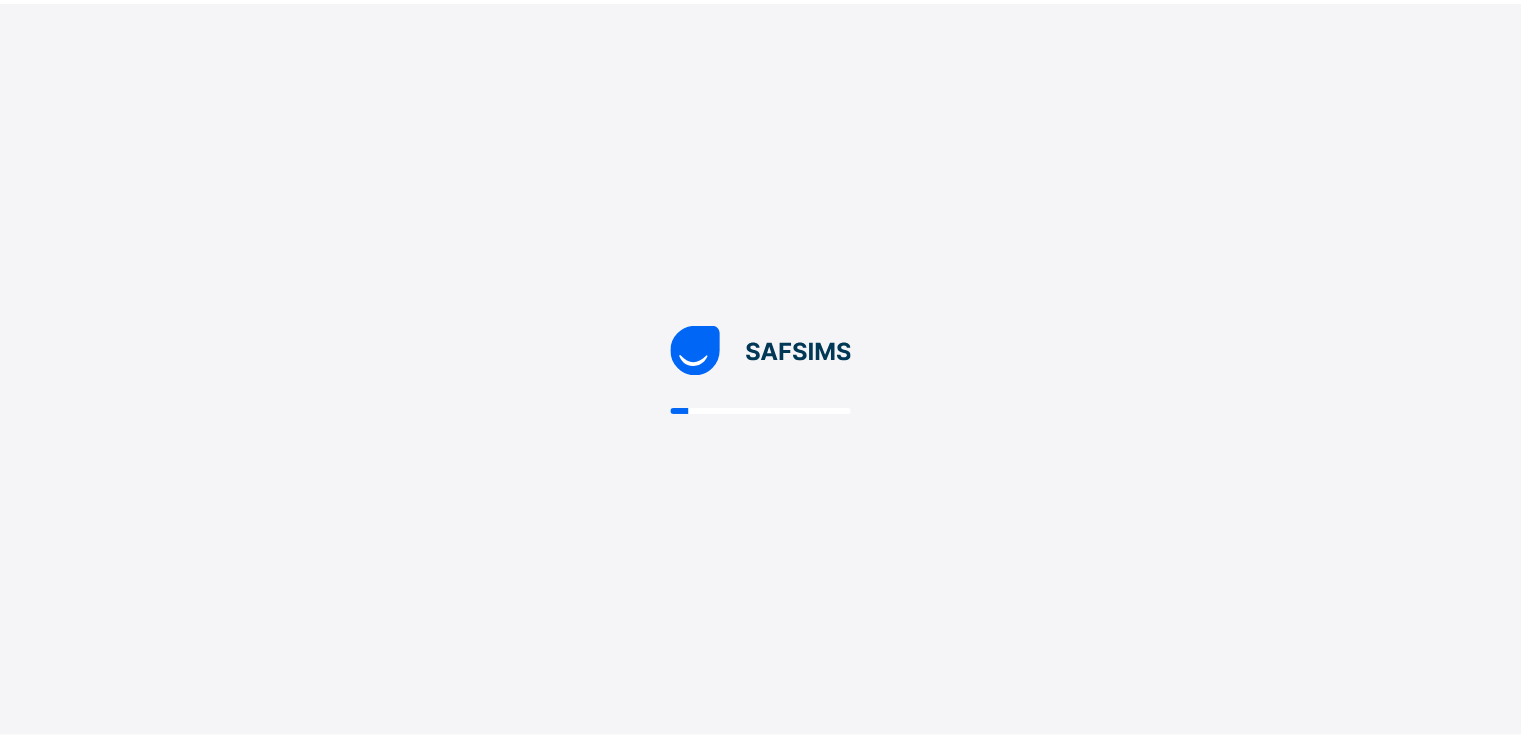 scroll, scrollTop: 0, scrollLeft: 0, axis: both 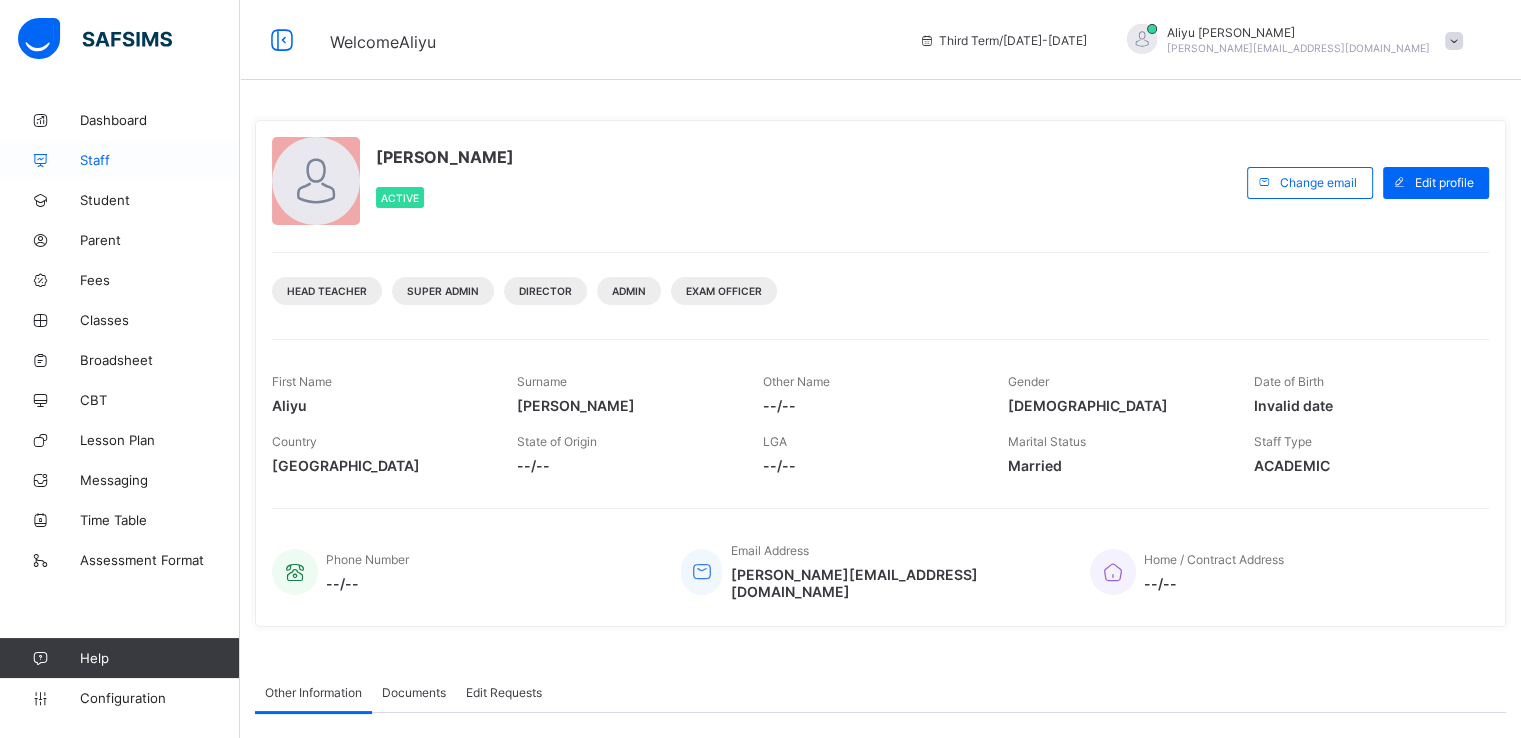 click on "Staff" at bounding box center [160, 160] 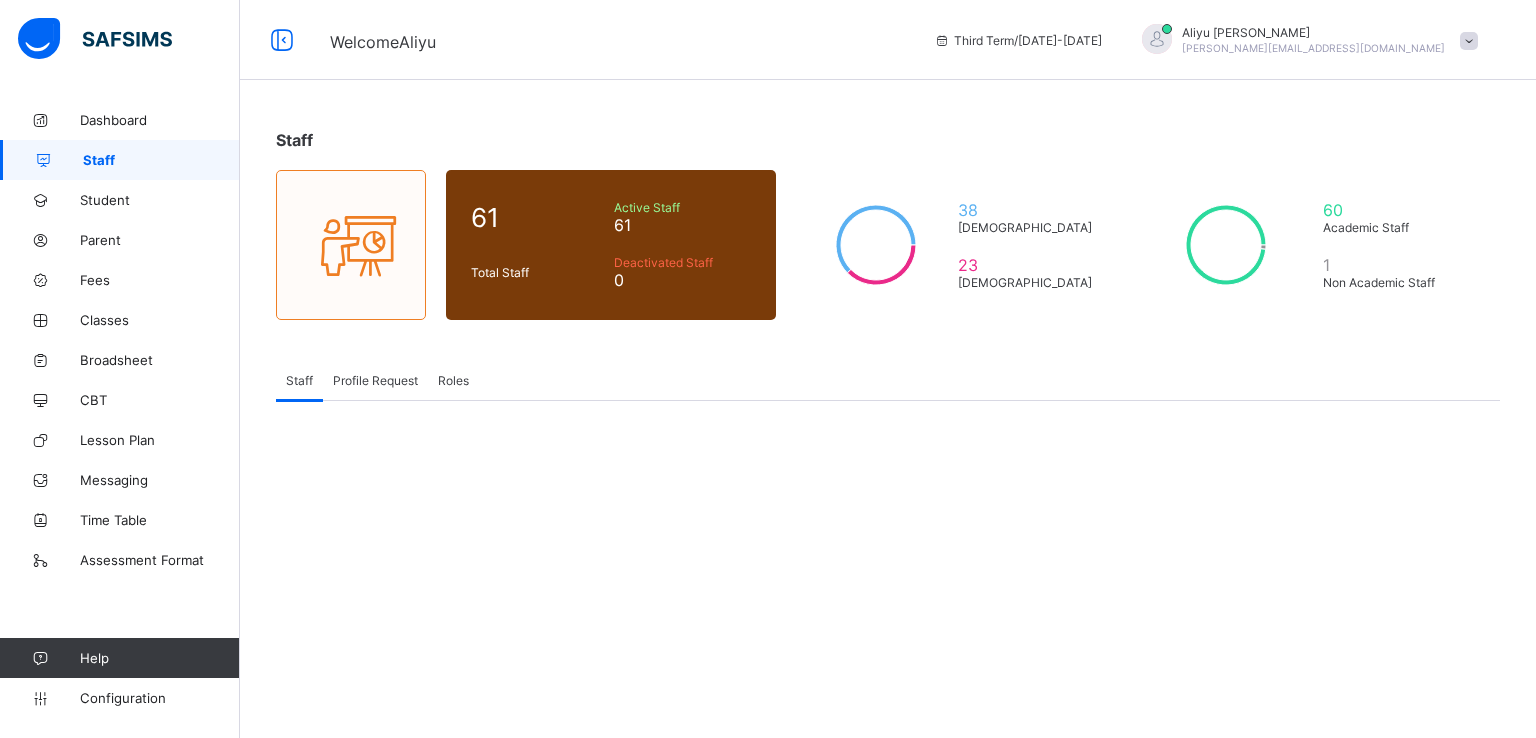 click on "Staff" at bounding box center (161, 160) 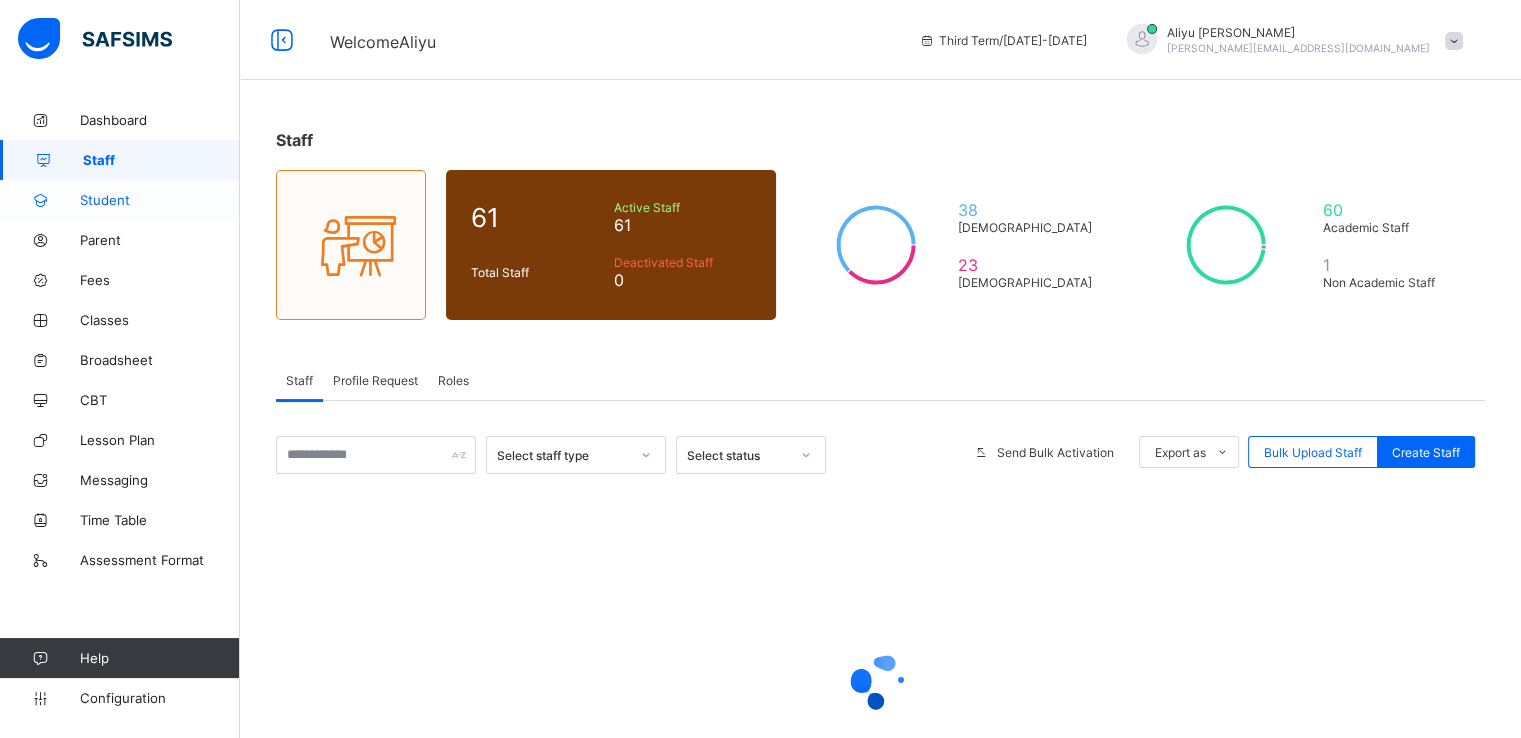 click on "Student" at bounding box center [160, 200] 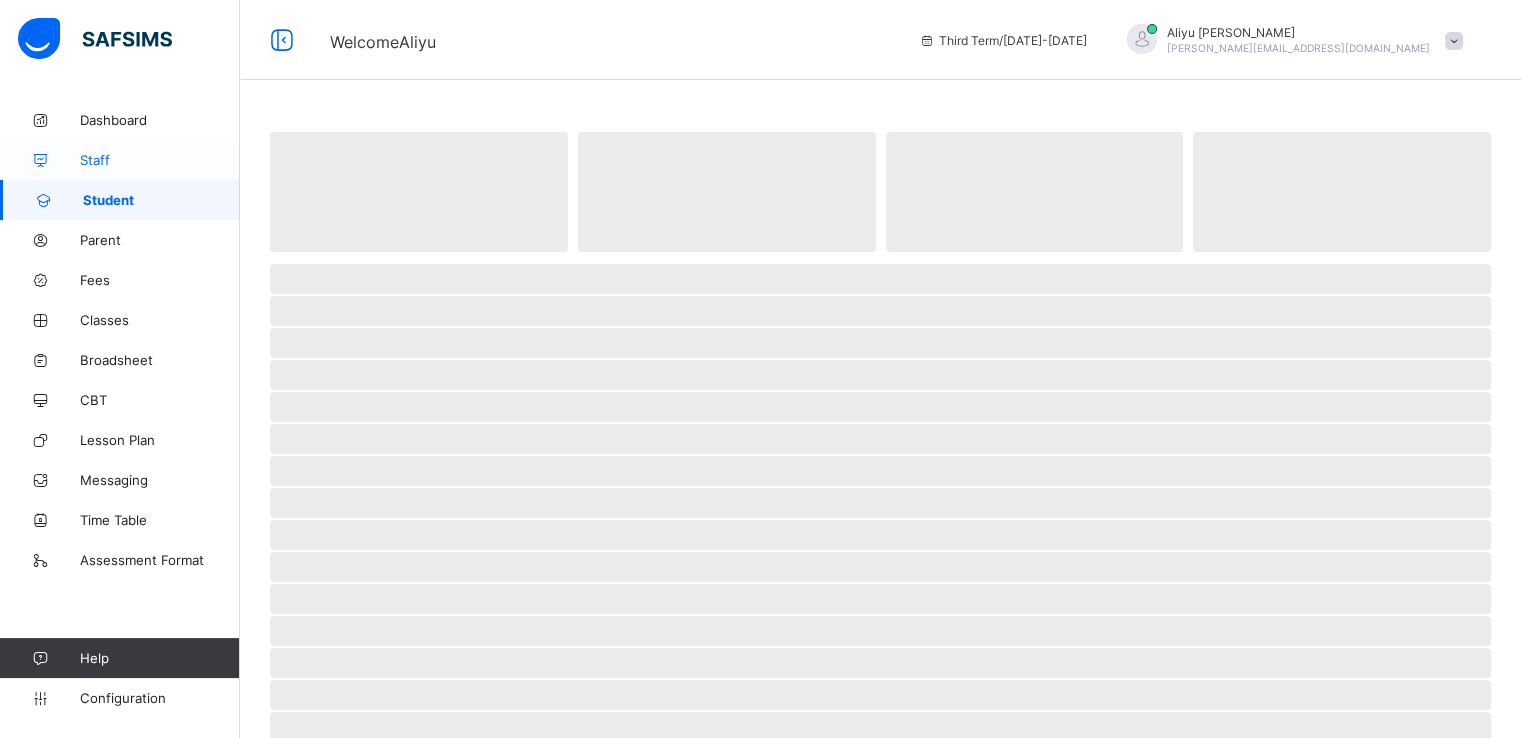 click on "Staff" at bounding box center [160, 160] 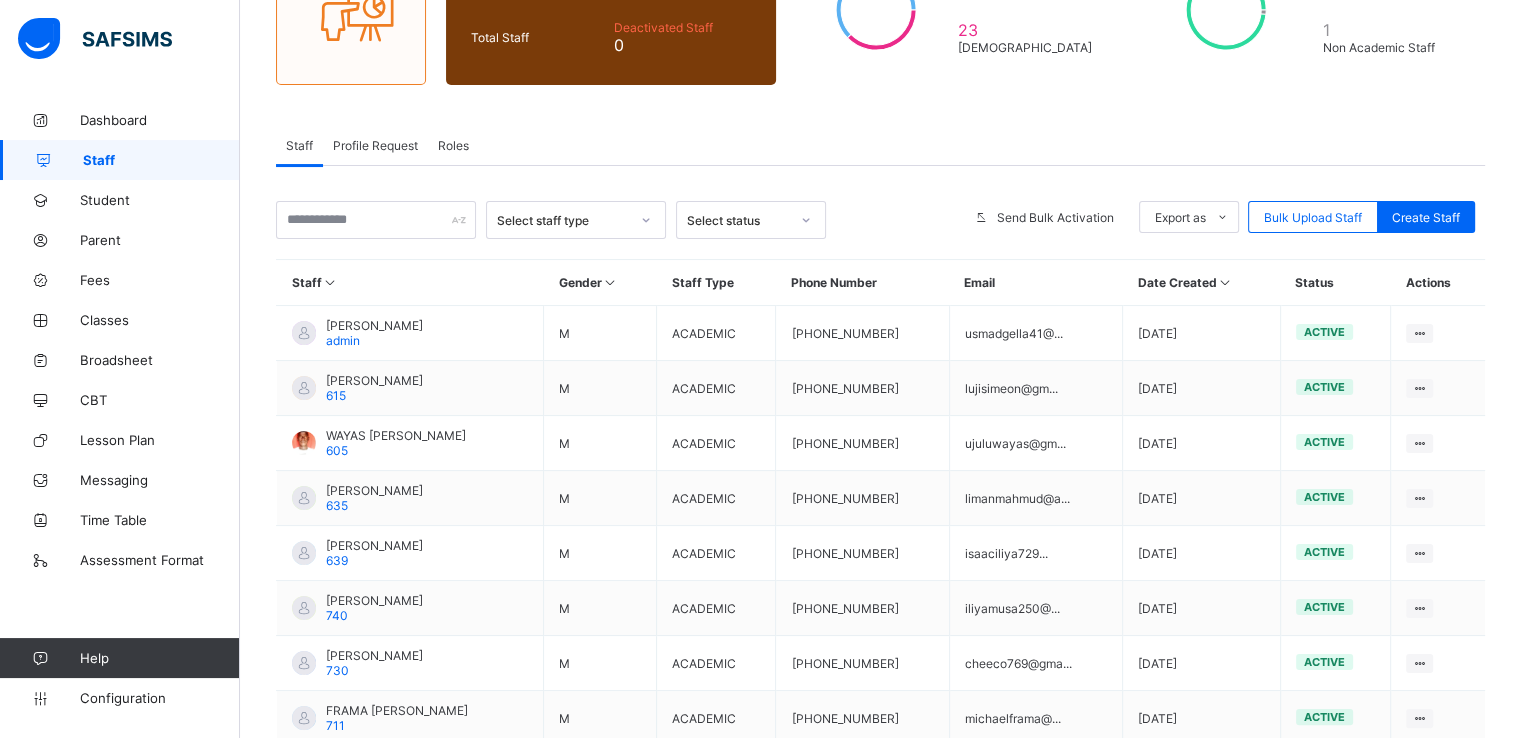 scroll, scrollTop: 239, scrollLeft: 0, axis: vertical 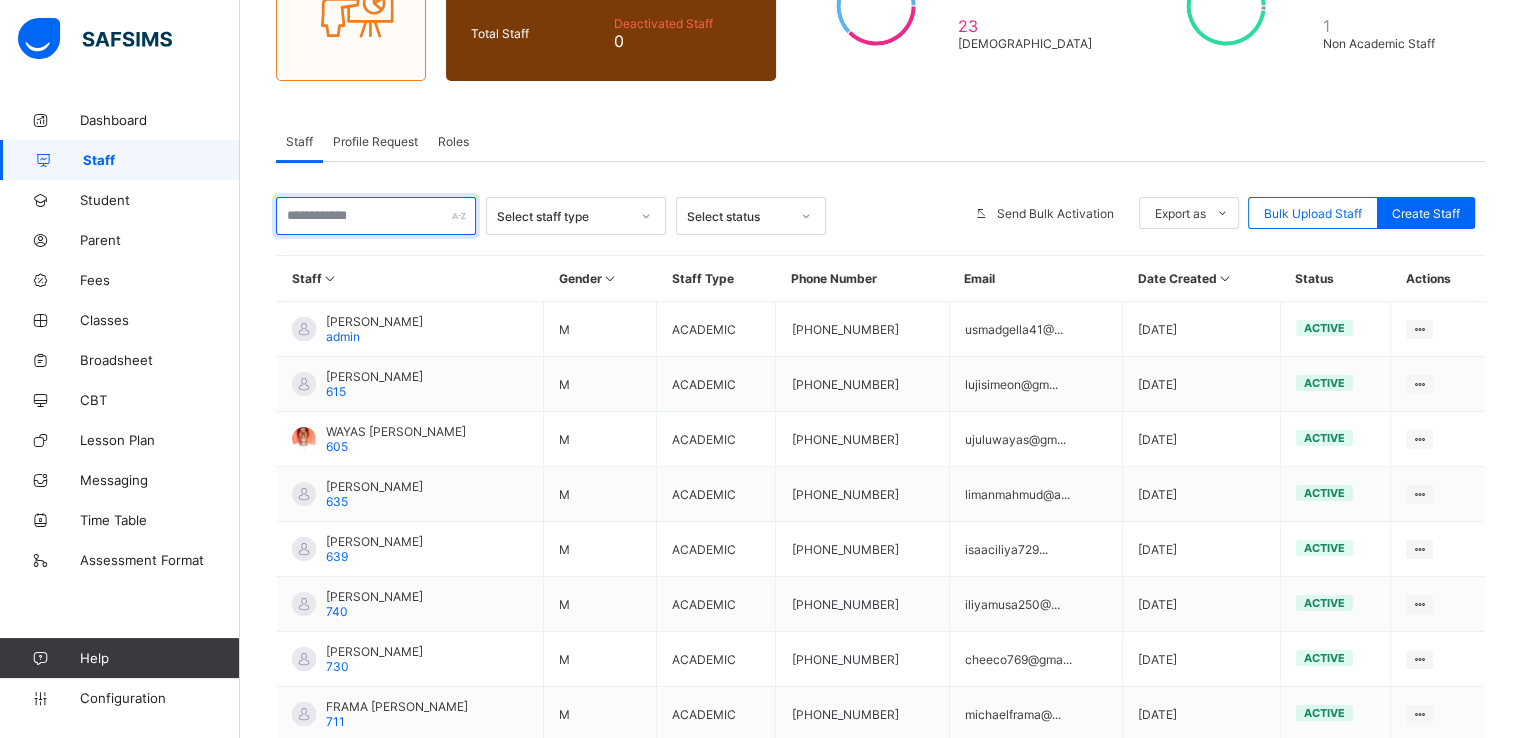 click at bounding box center (376, 216) 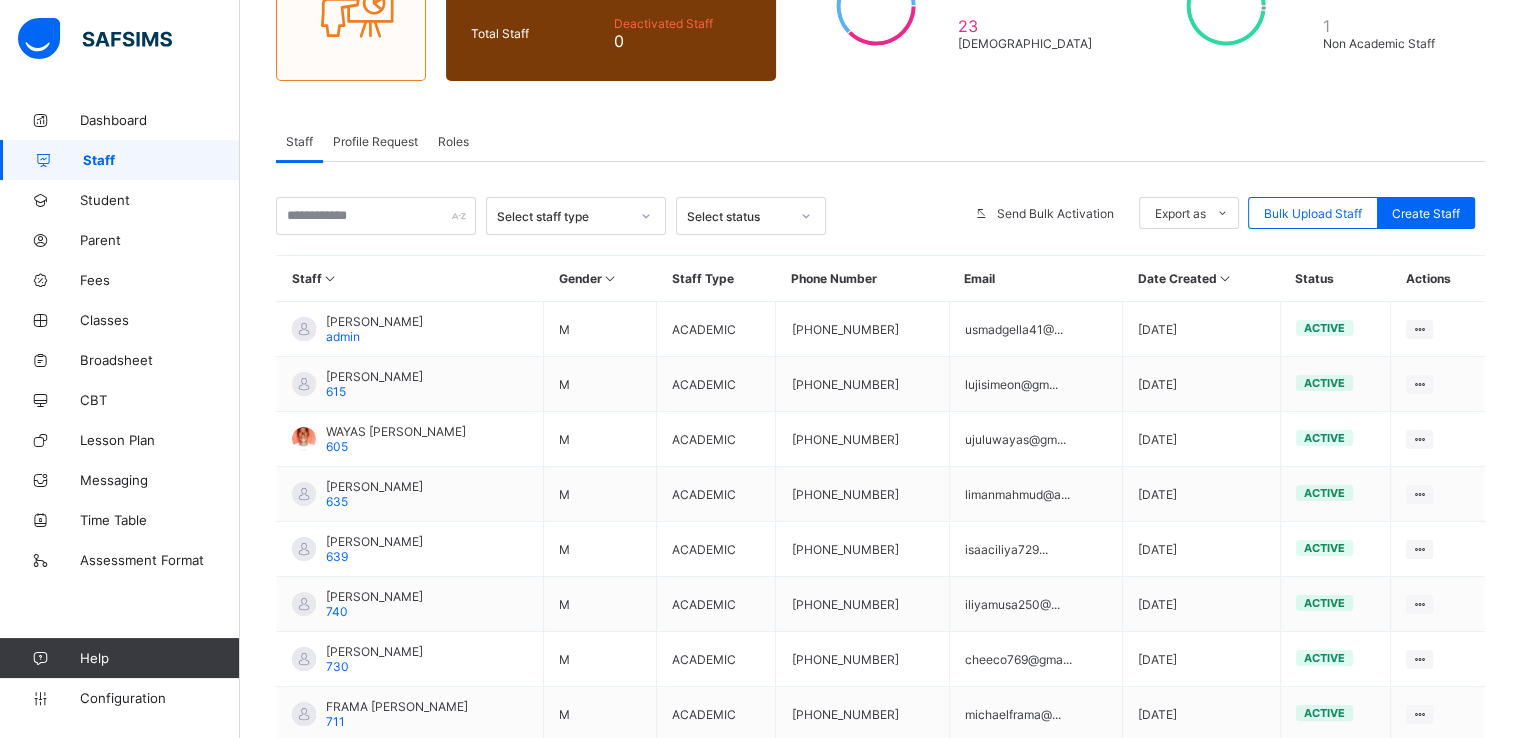click on "Staff Profile Request Roles" at bounding box center [880, 141] 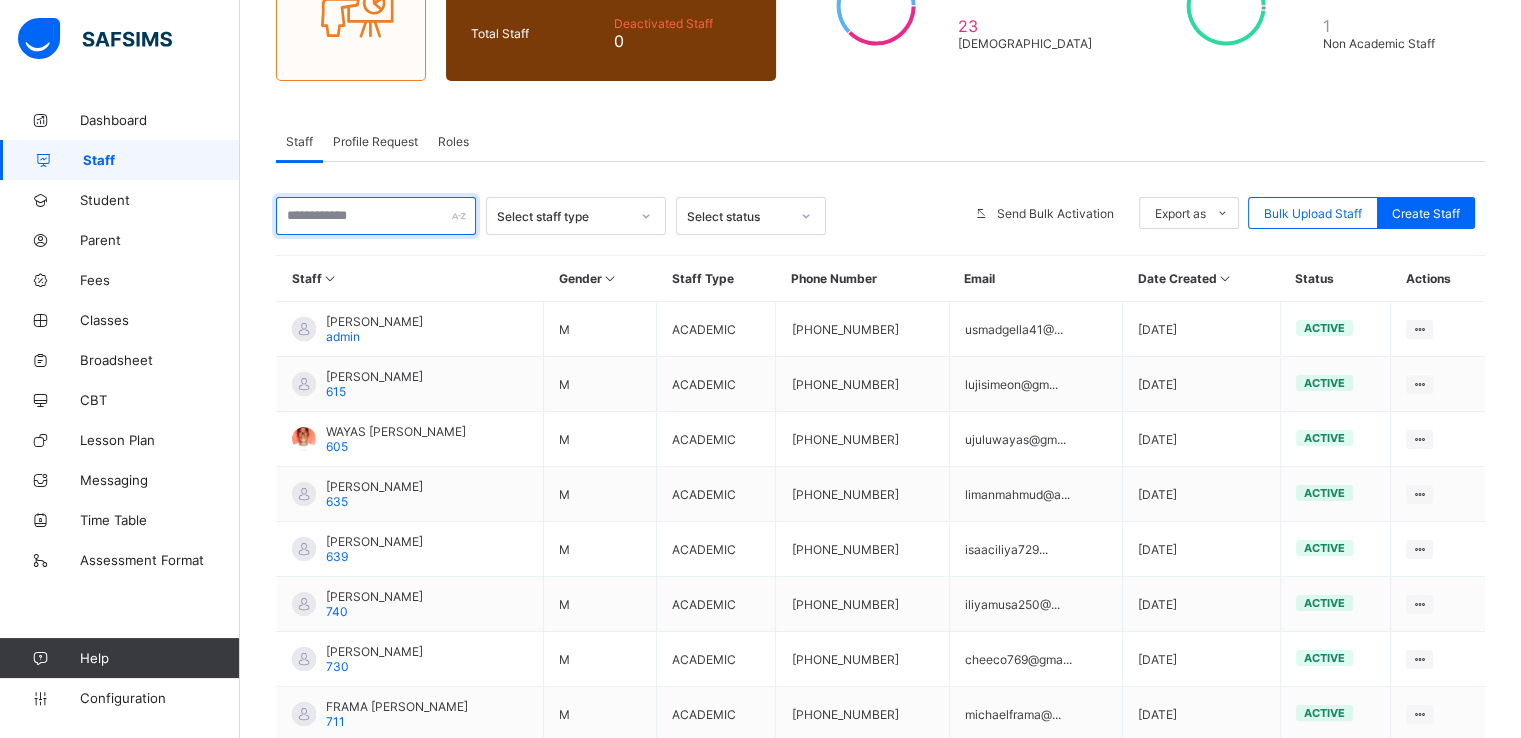 click at bounding box center (376, 216) 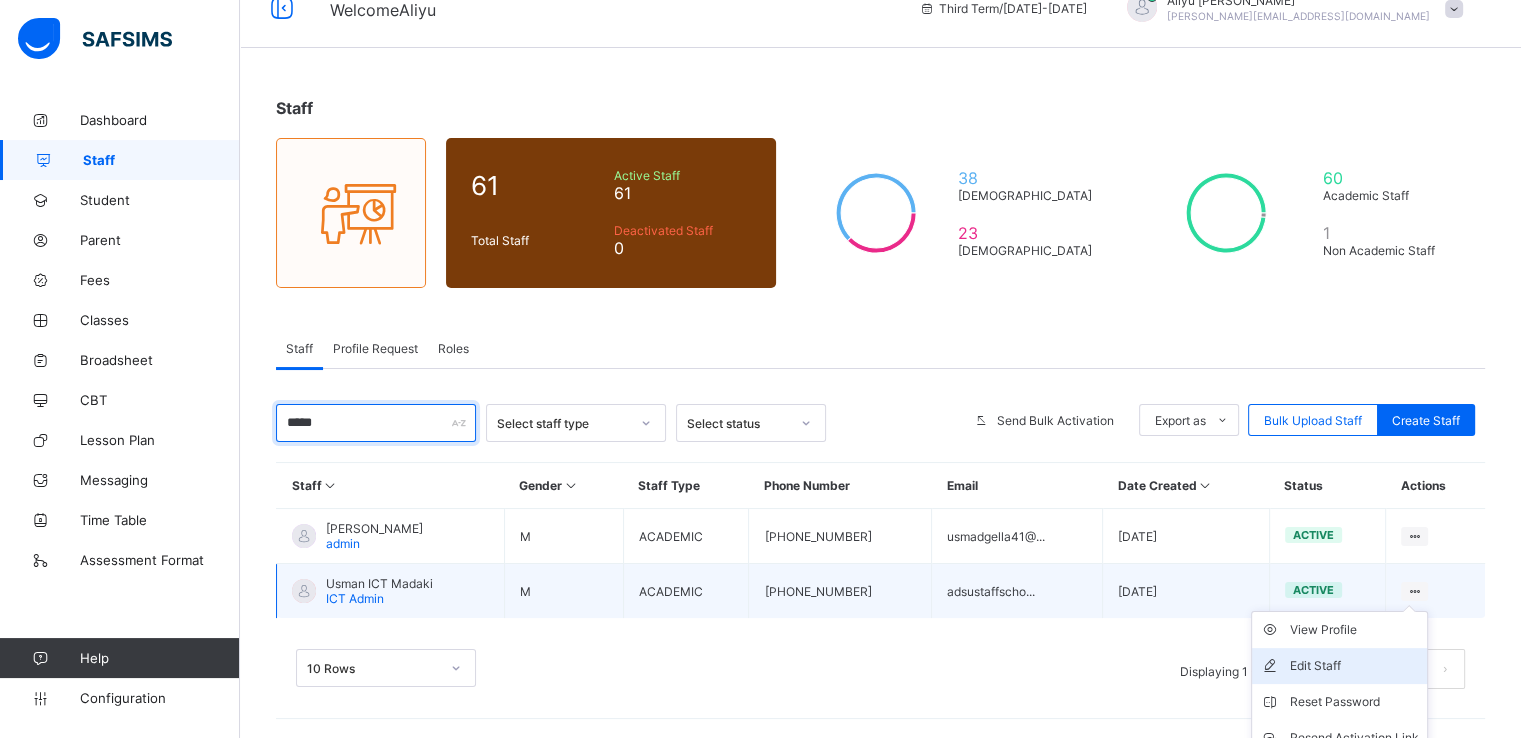 scroll, scrollTop: 121, scrollLeft: 0, axis: vertical 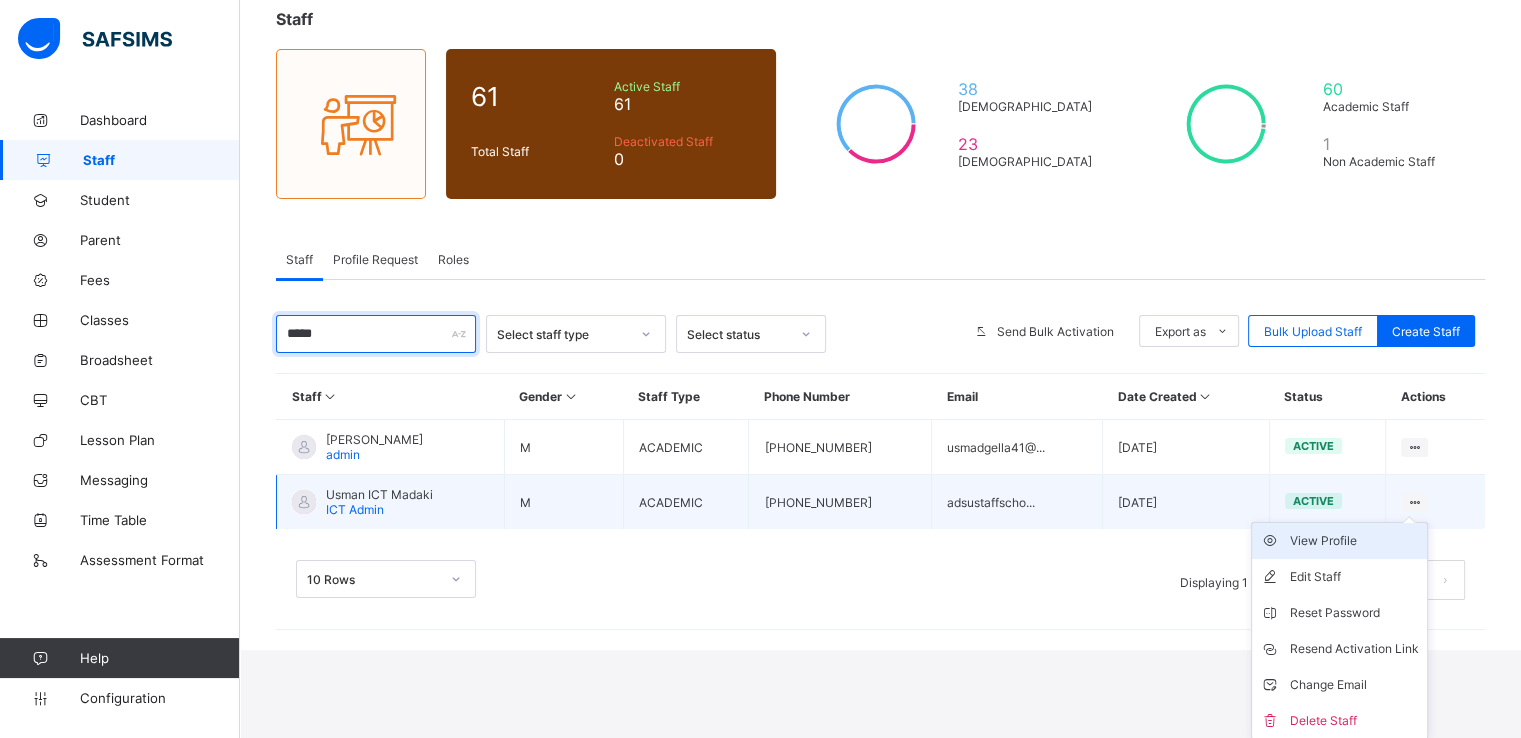 type on "*****" 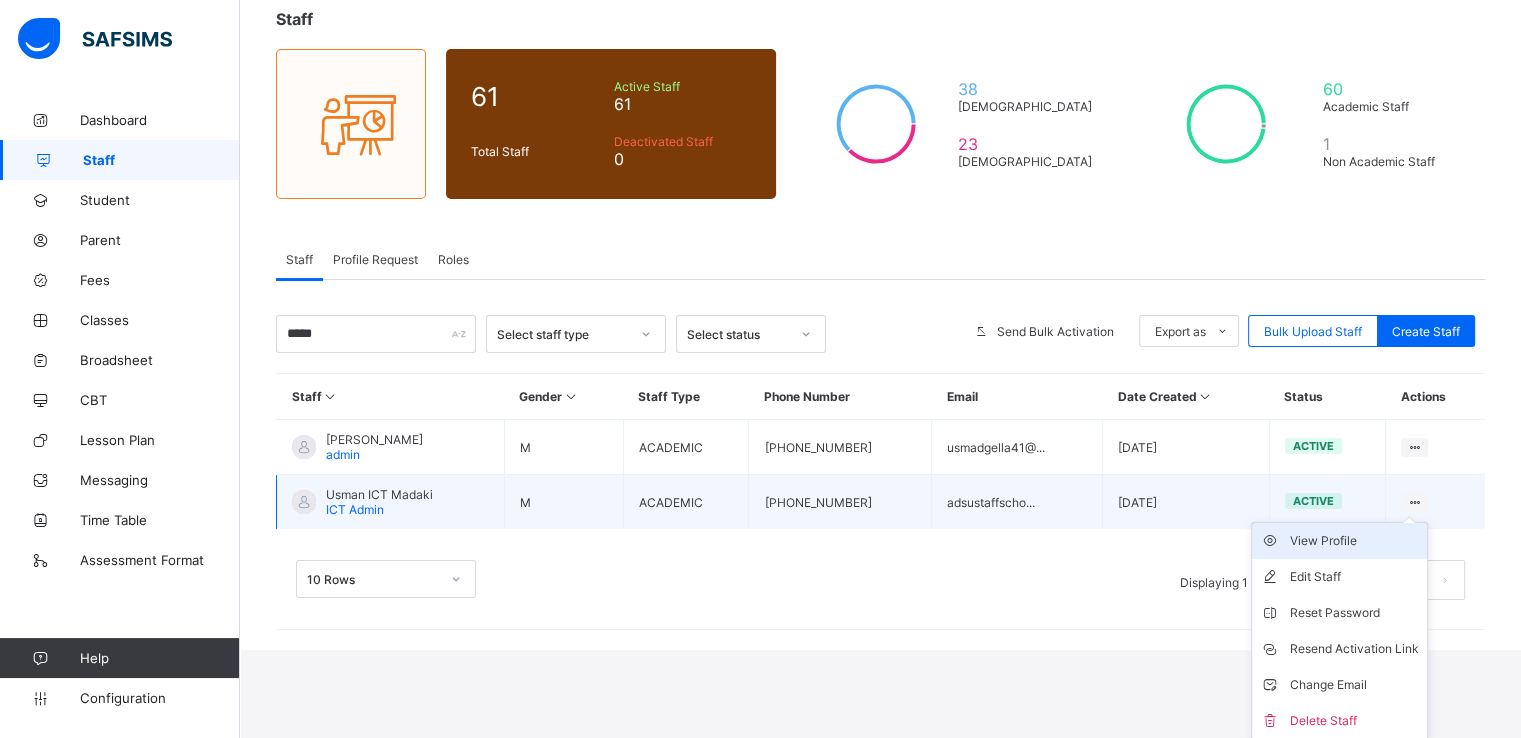 click on "View Profile" at bounding box center [1354, 541] 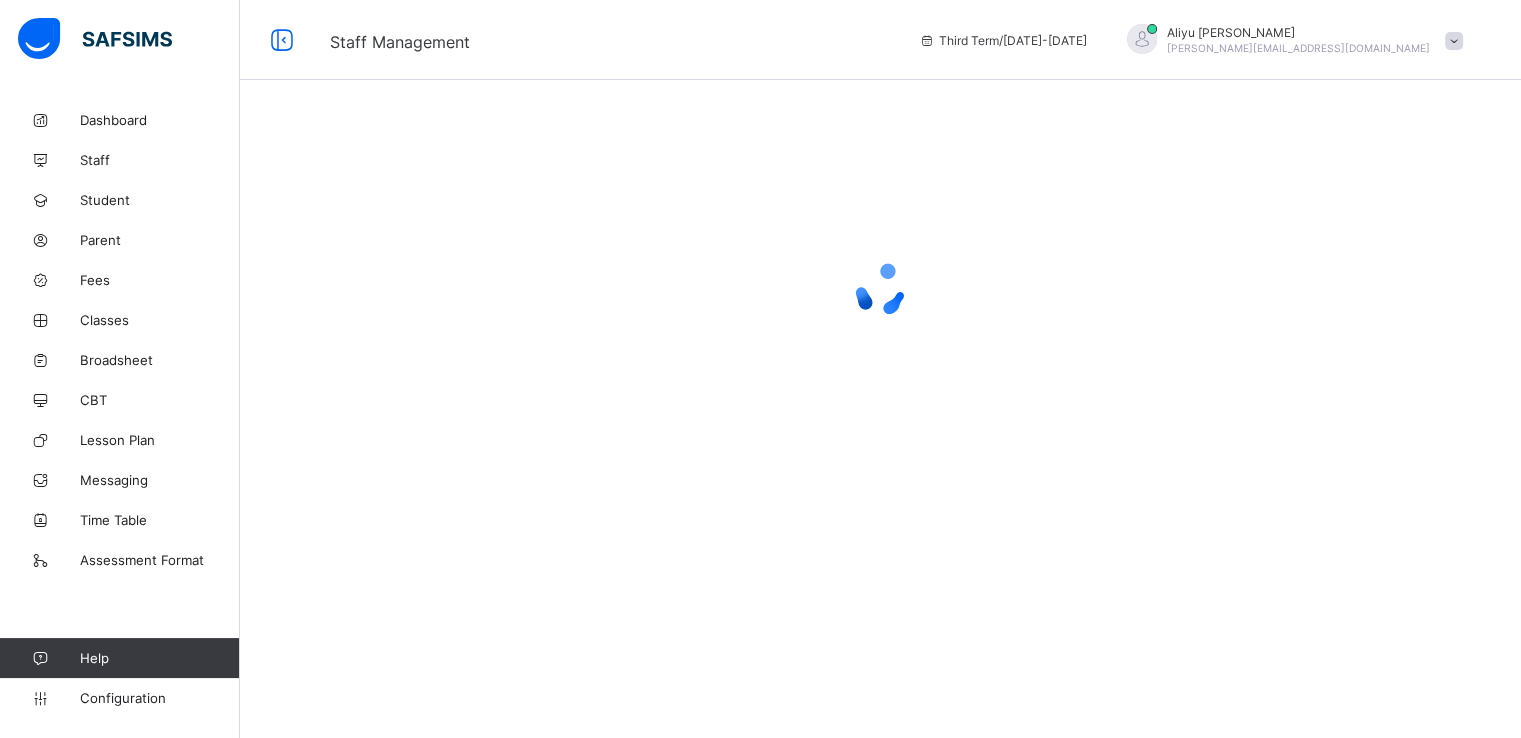 scroll, scrollTop: 0, scrollLeft: 0, axis: both 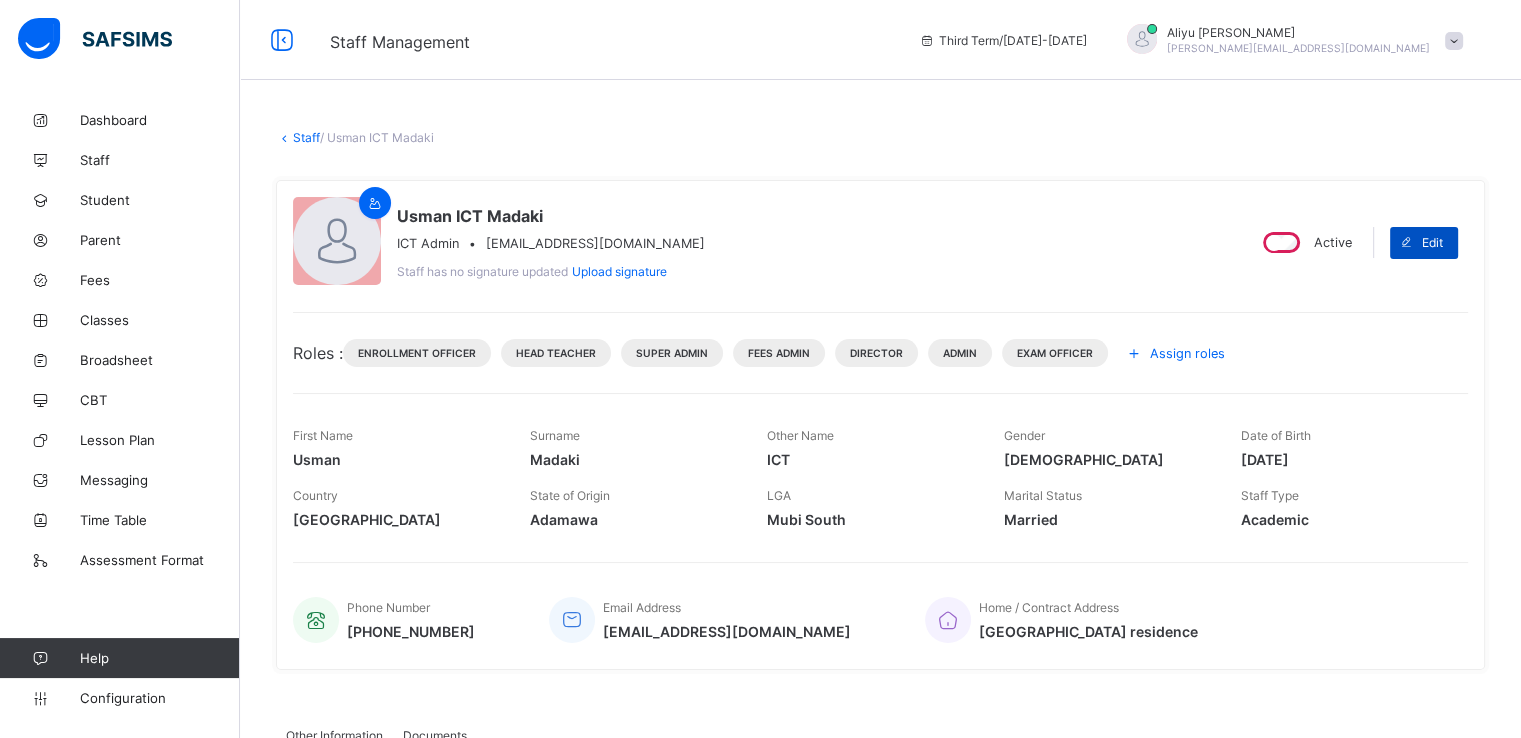 click on "Edit" at bounding box center [1432, 242] 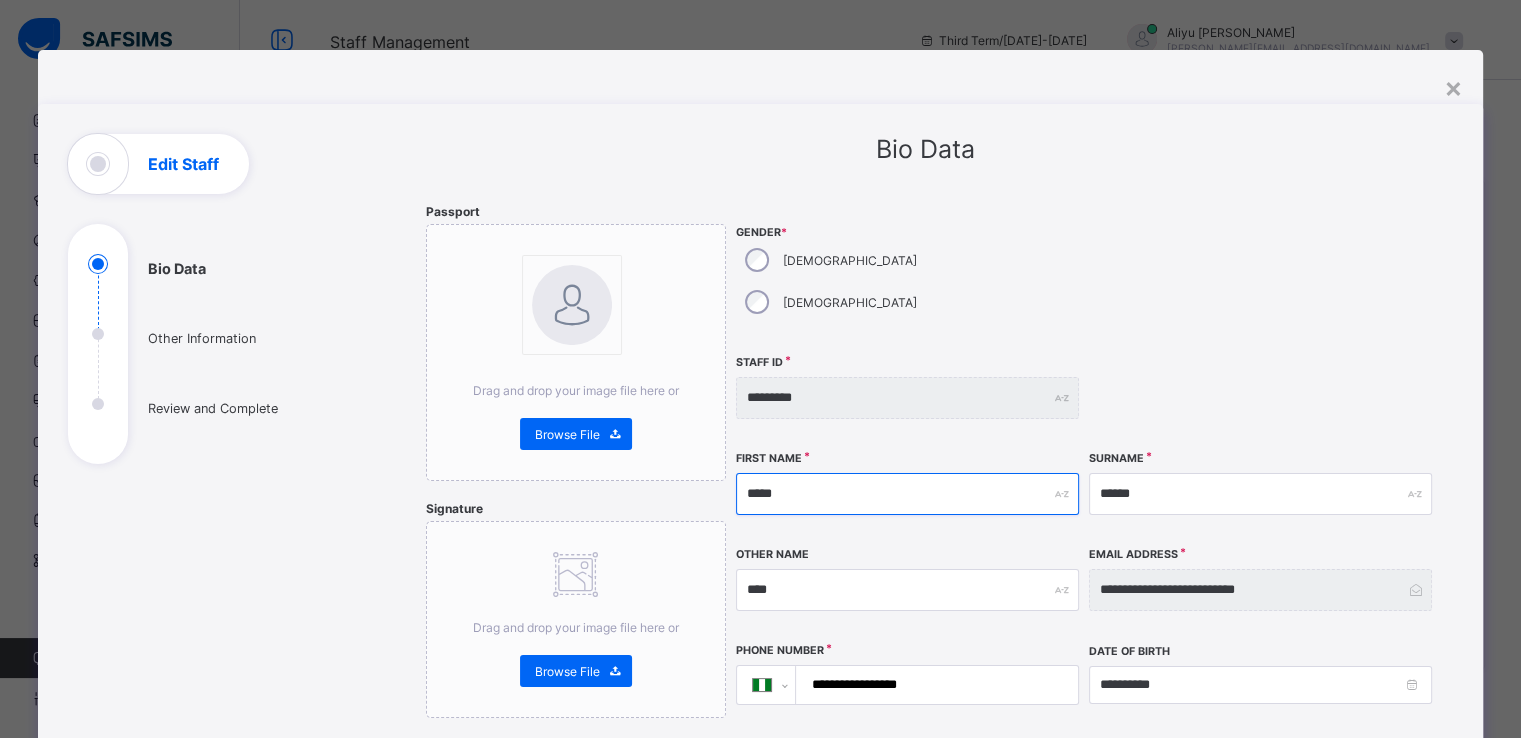 click on "*****" at bounding box center [907, 494] 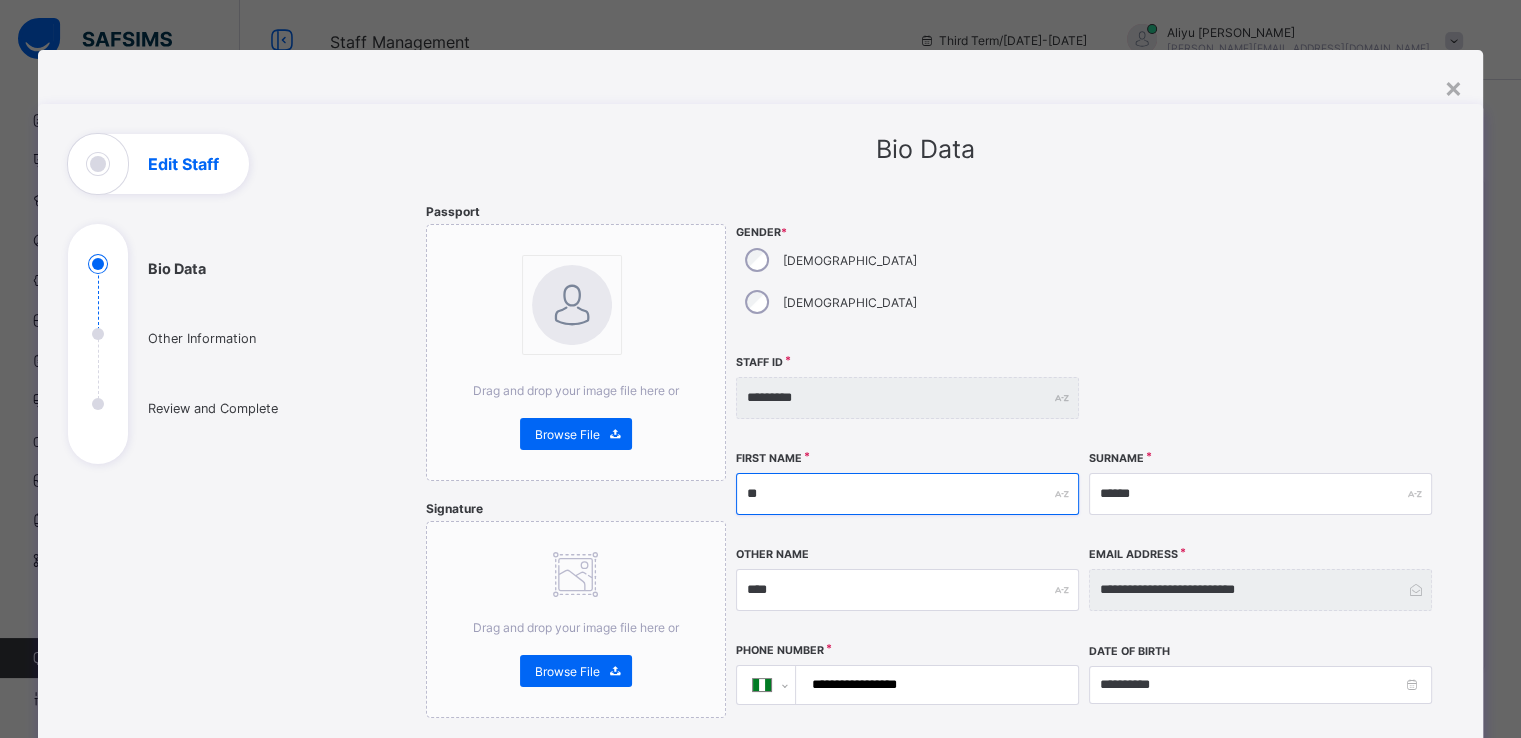 type on "*" 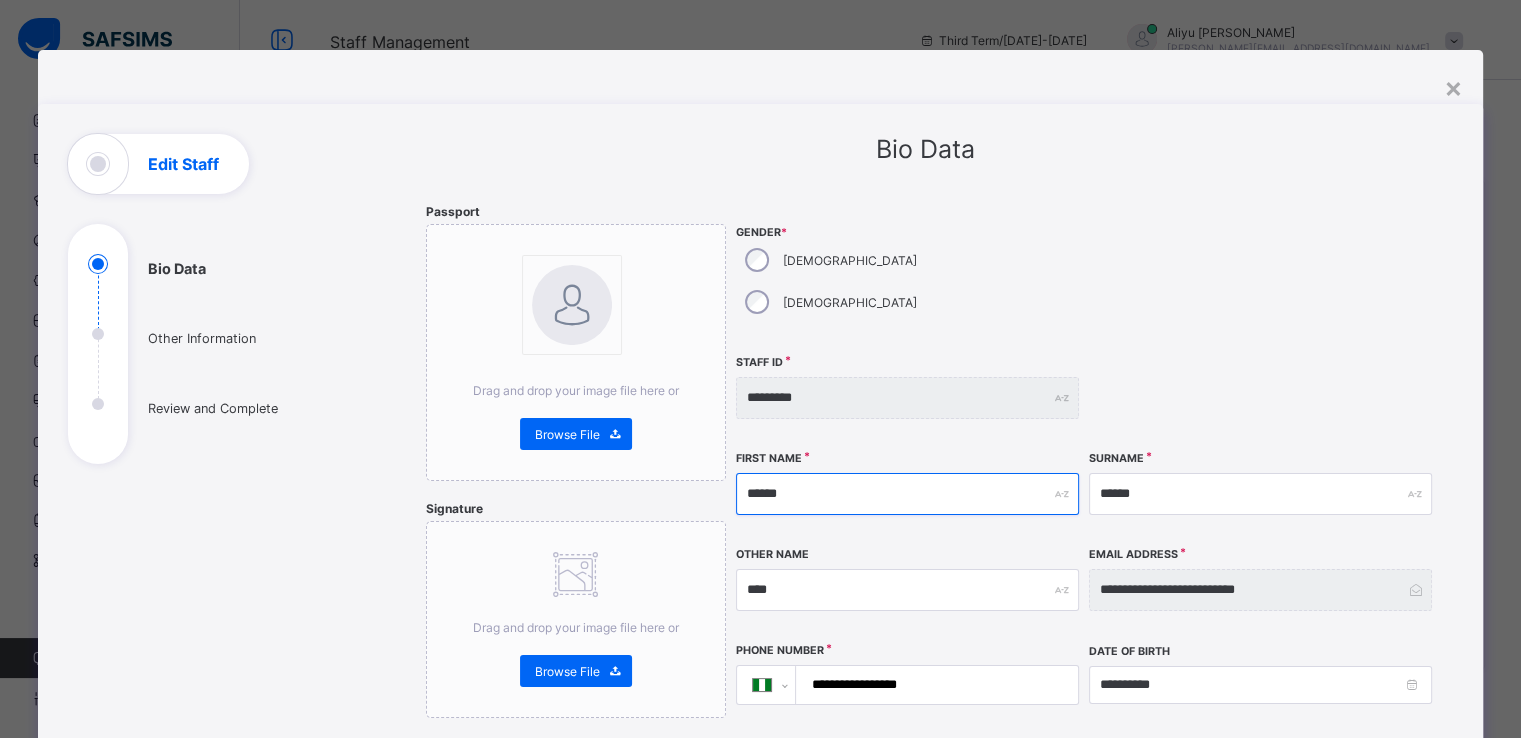 type on "******" 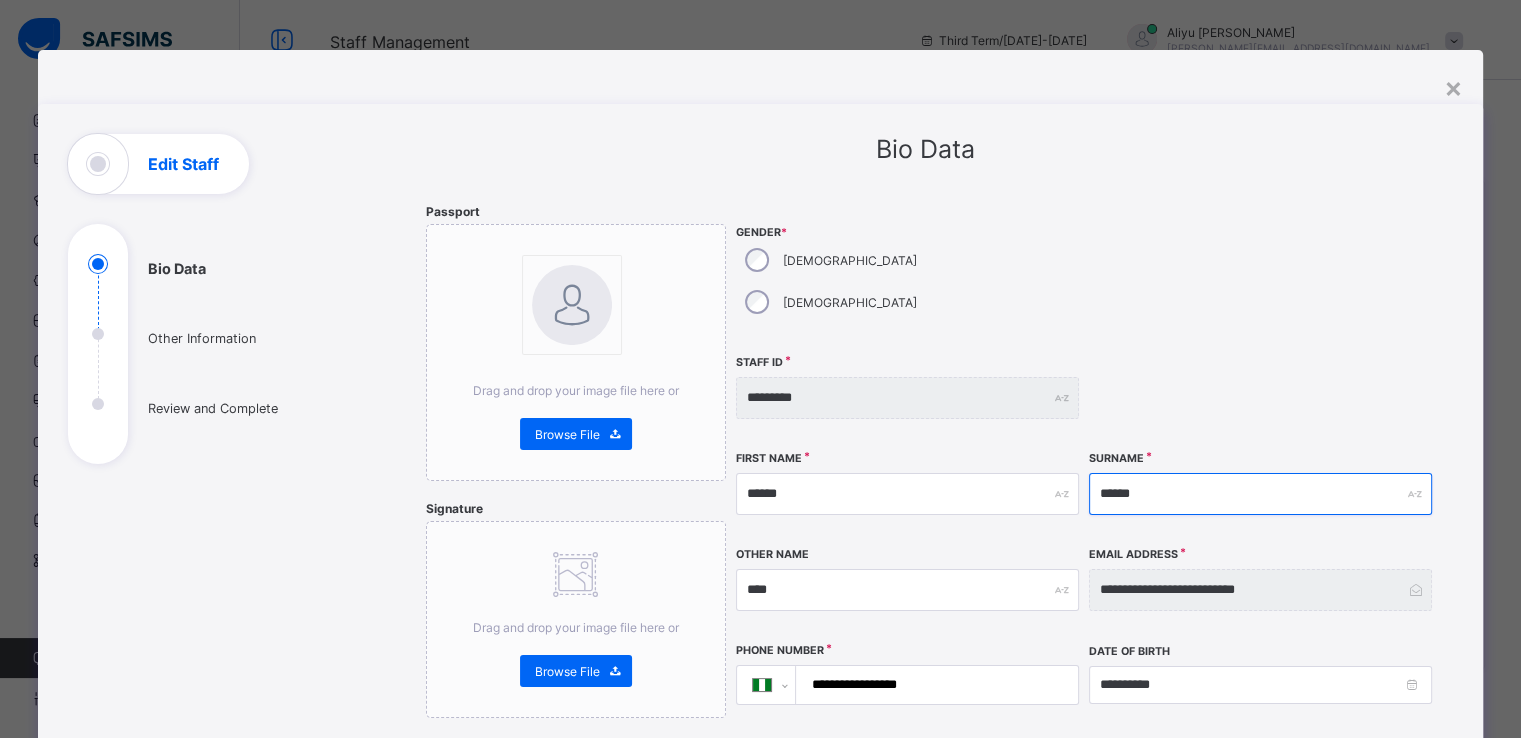 click on "******" at bounding box center (1260, 494) 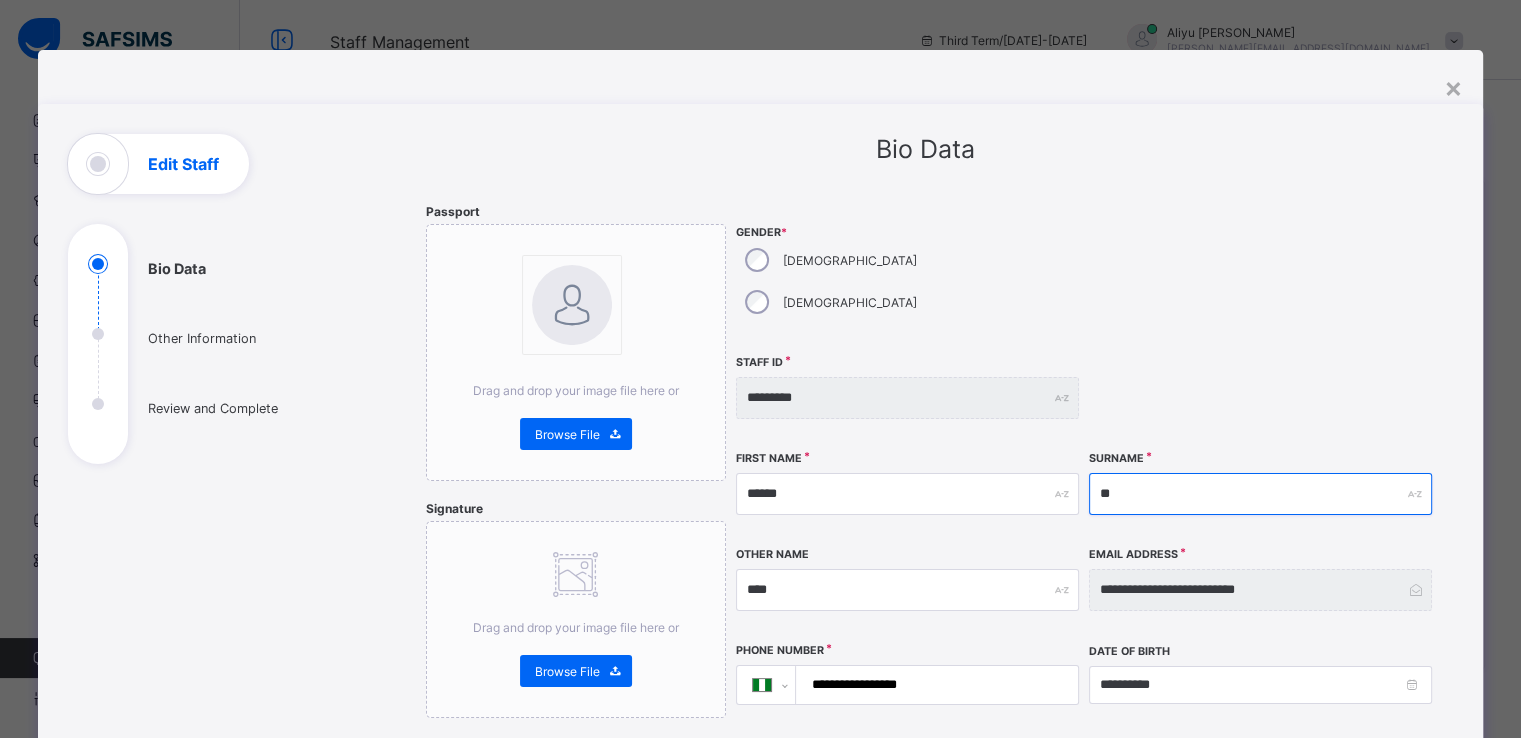 type on "*" 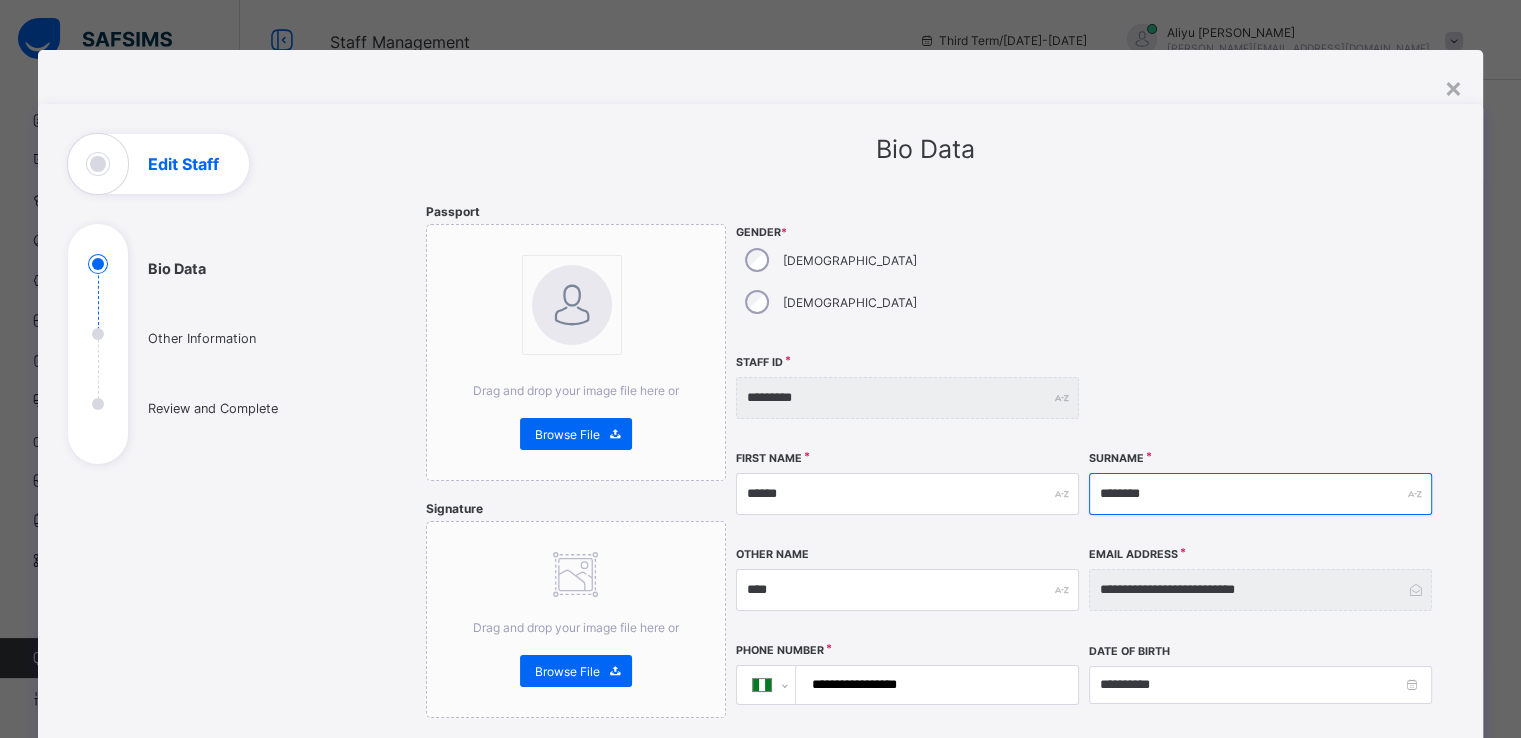 type on "********" 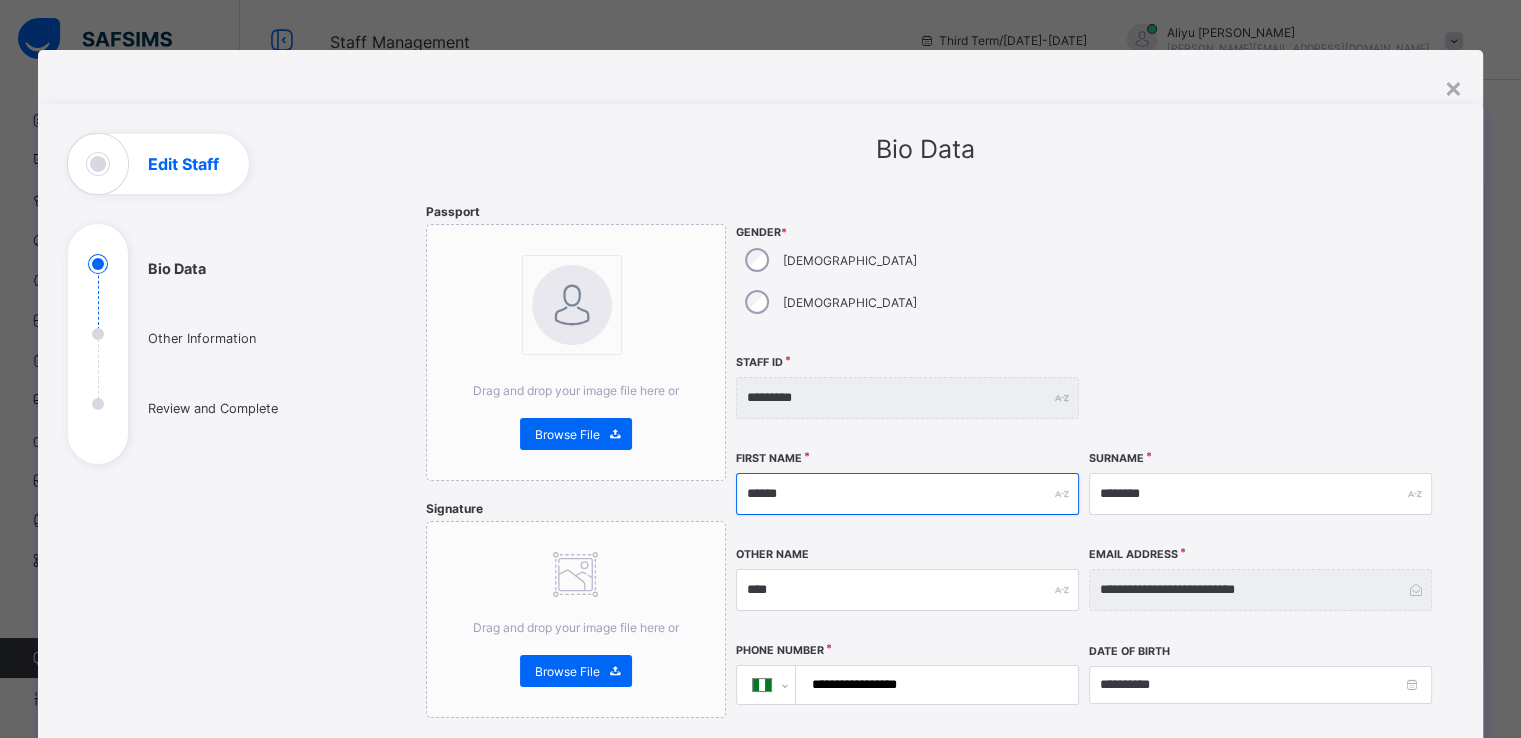 click on "******" at bounding box center (907, 494) 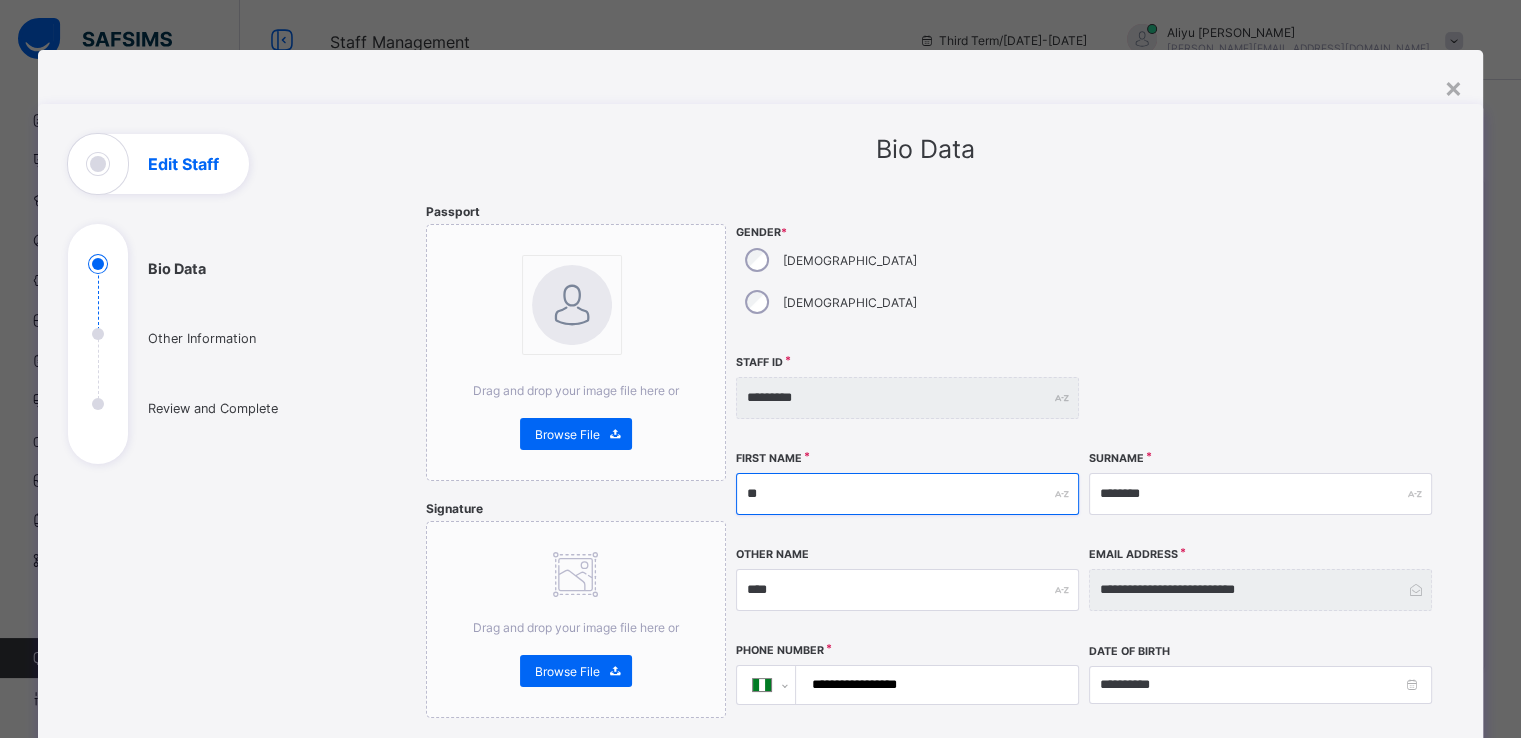type on "*" 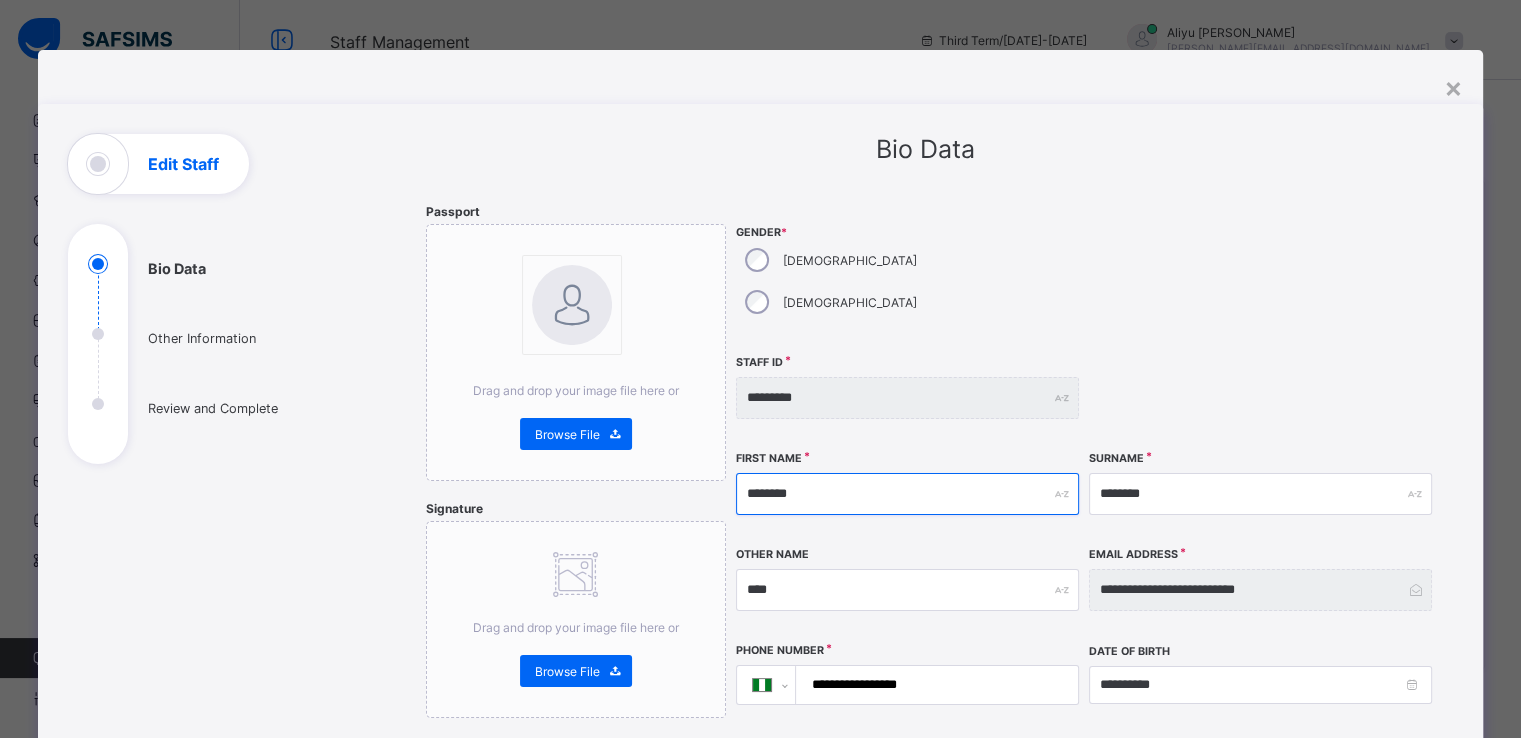 type on "********" 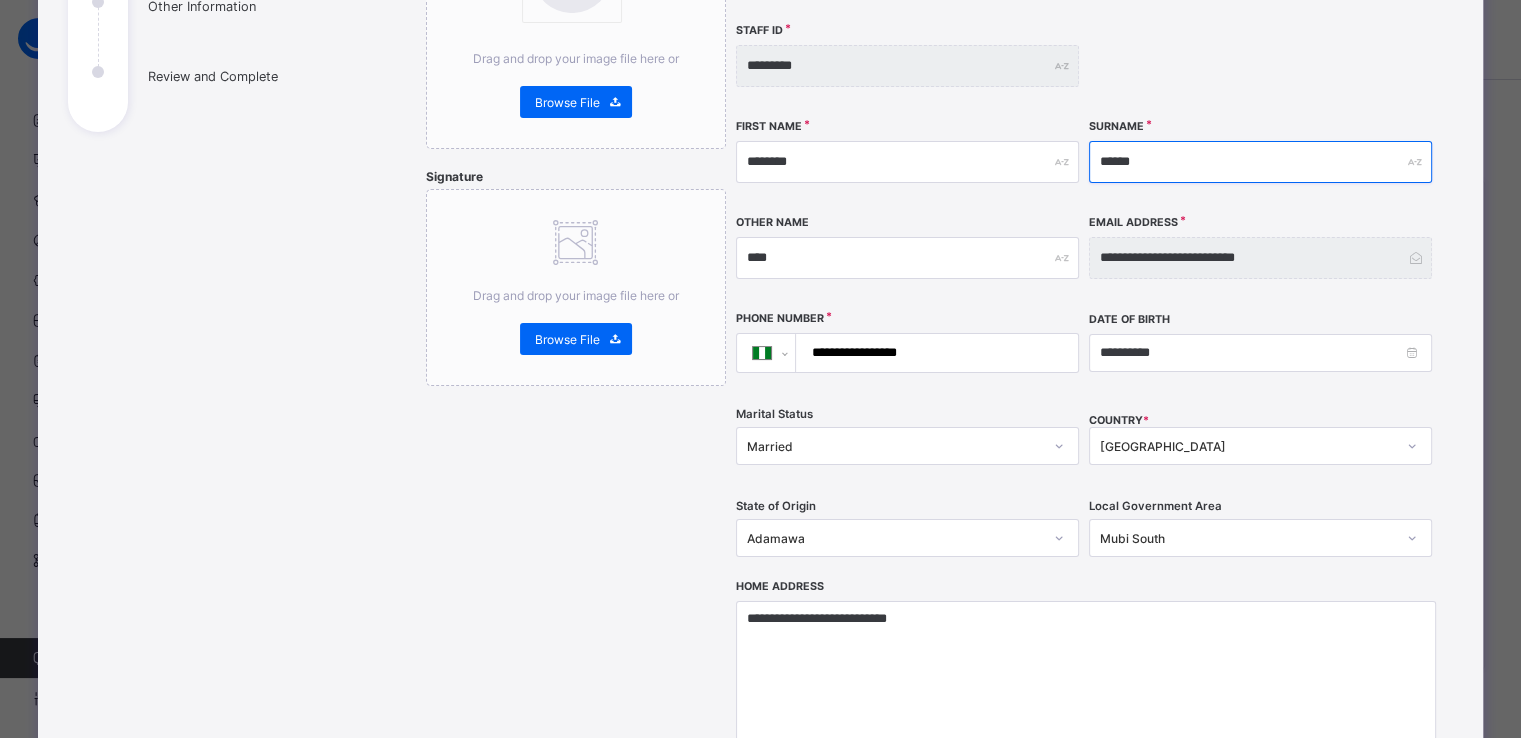 scroll, scrollTop: 334, scrollLeft: 0, axis: vertical 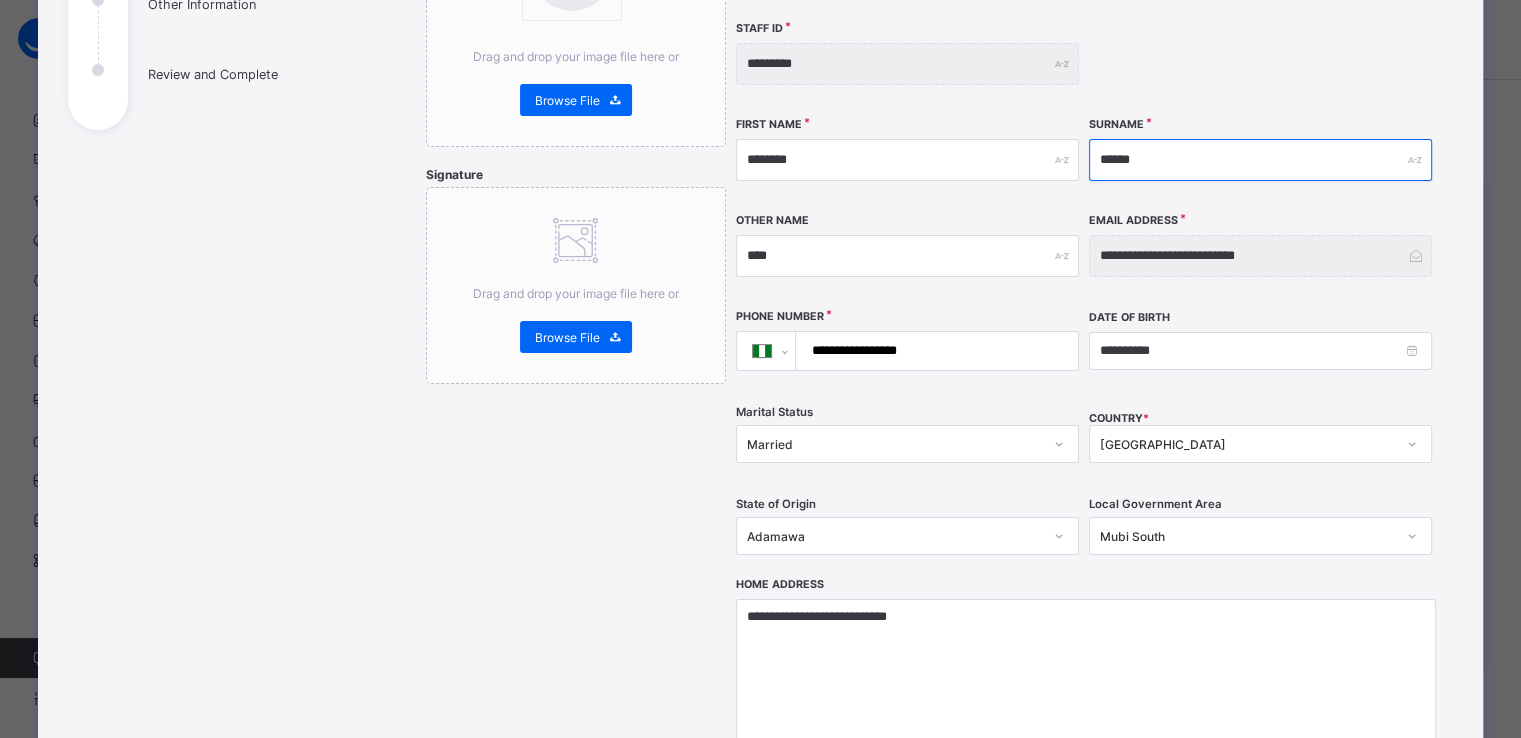 type on "******" 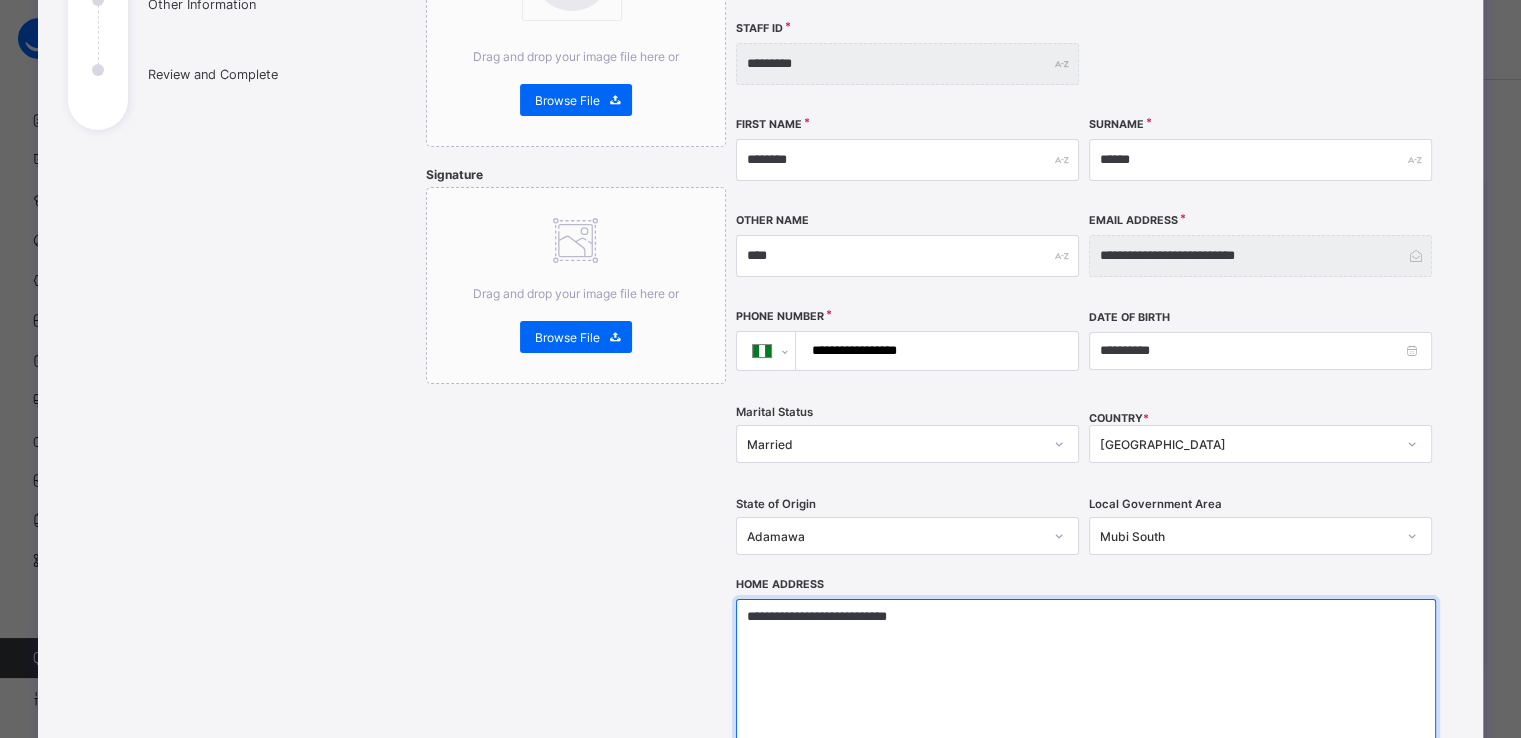 click on "**********" at bounding box center [1086, 699] 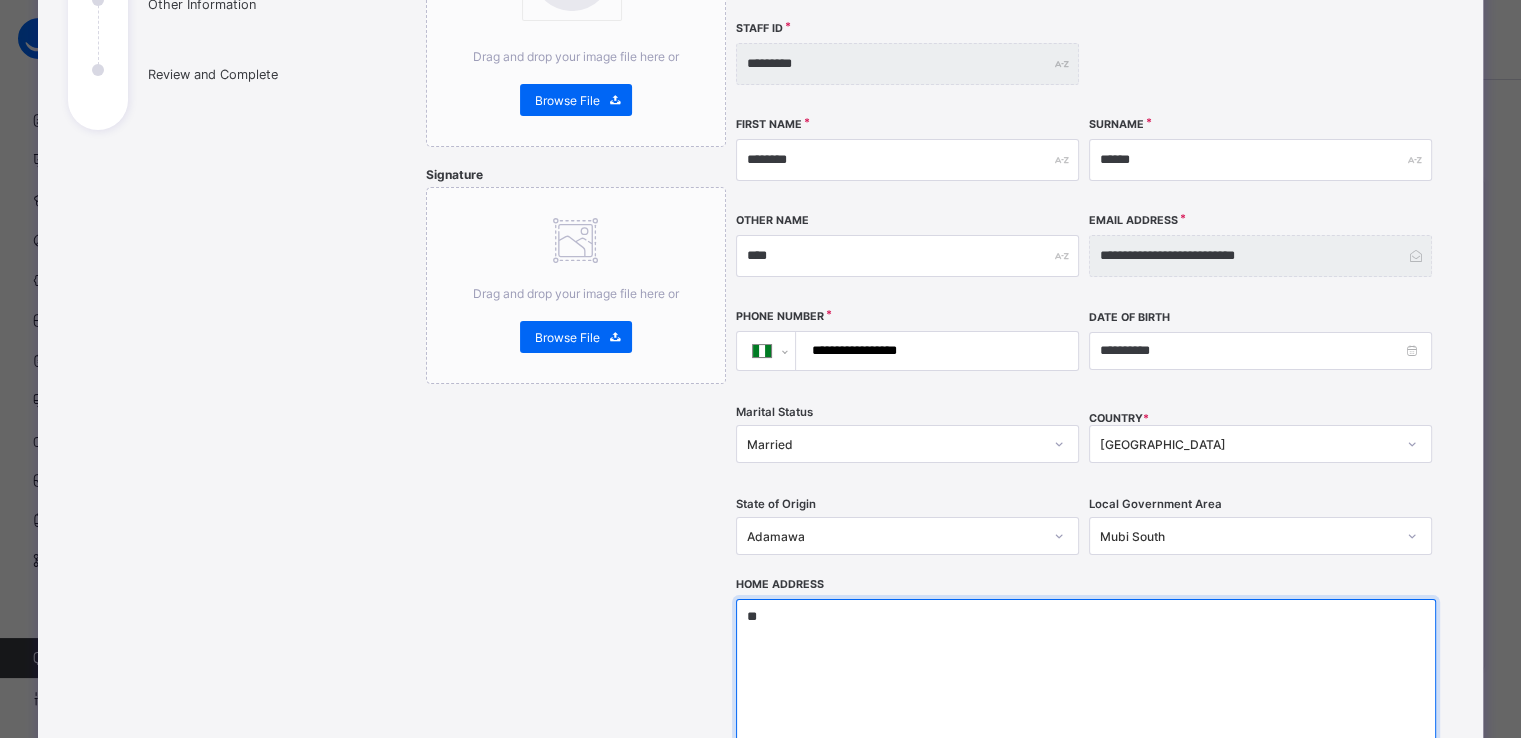 type on "*" 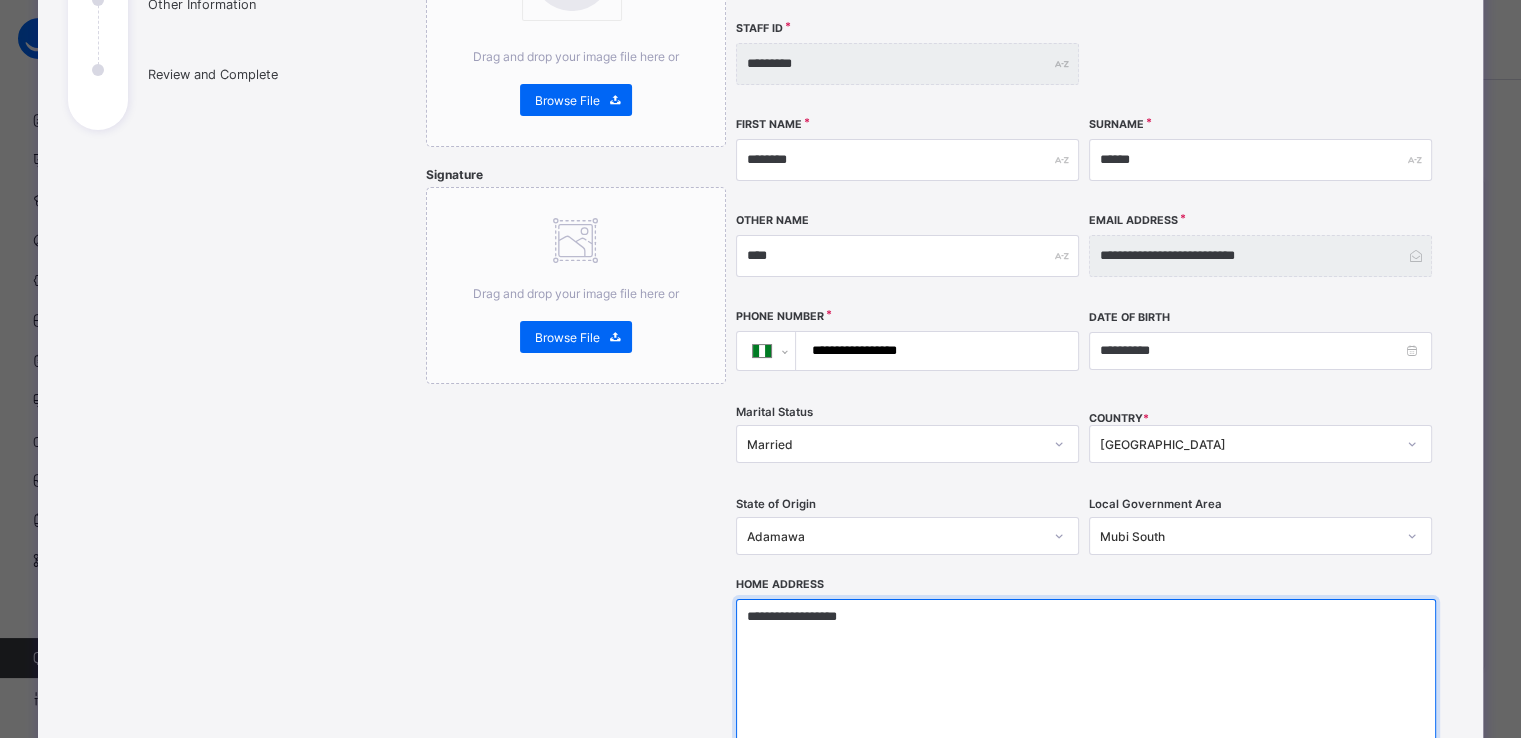 type on "**********" 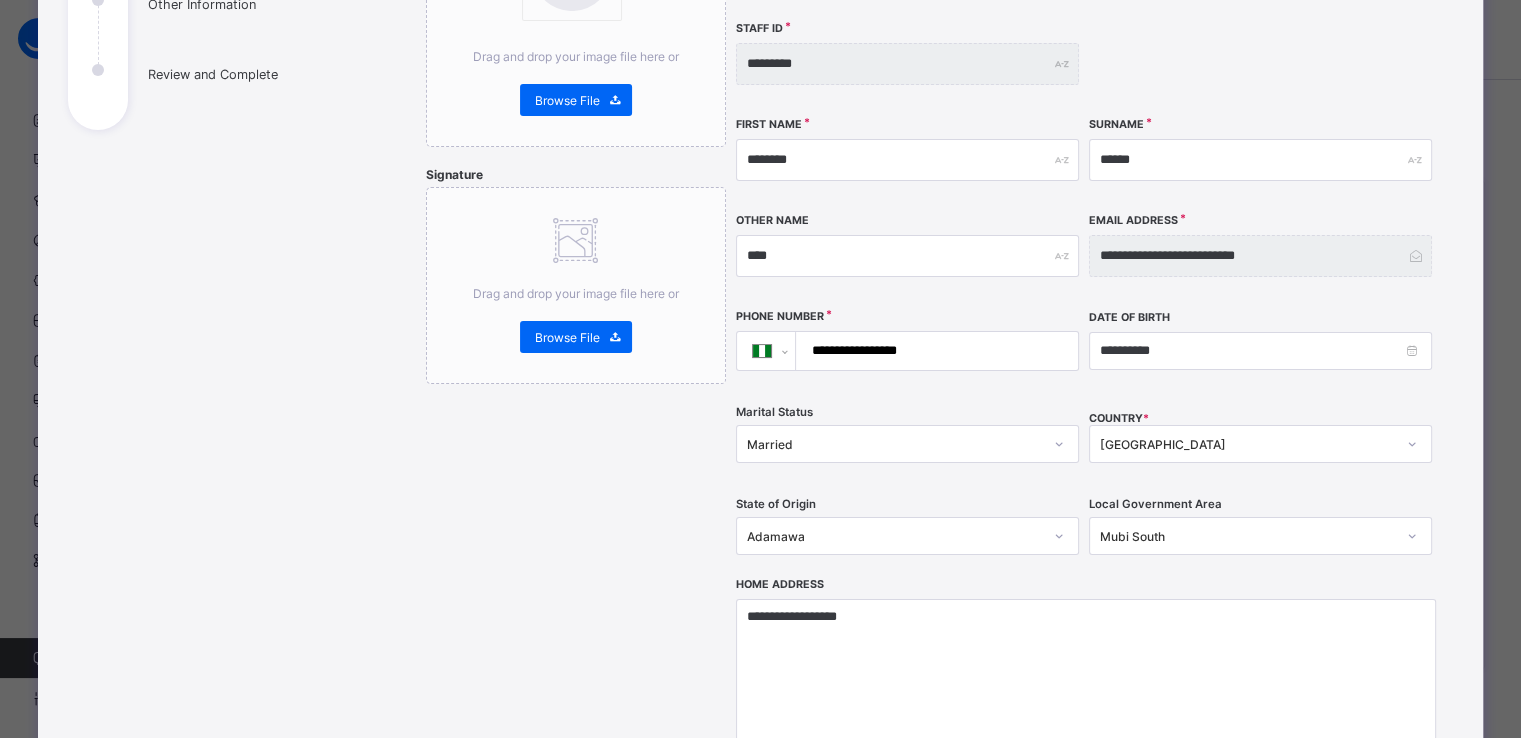 click on "**********" at bounding box center (932, 351) 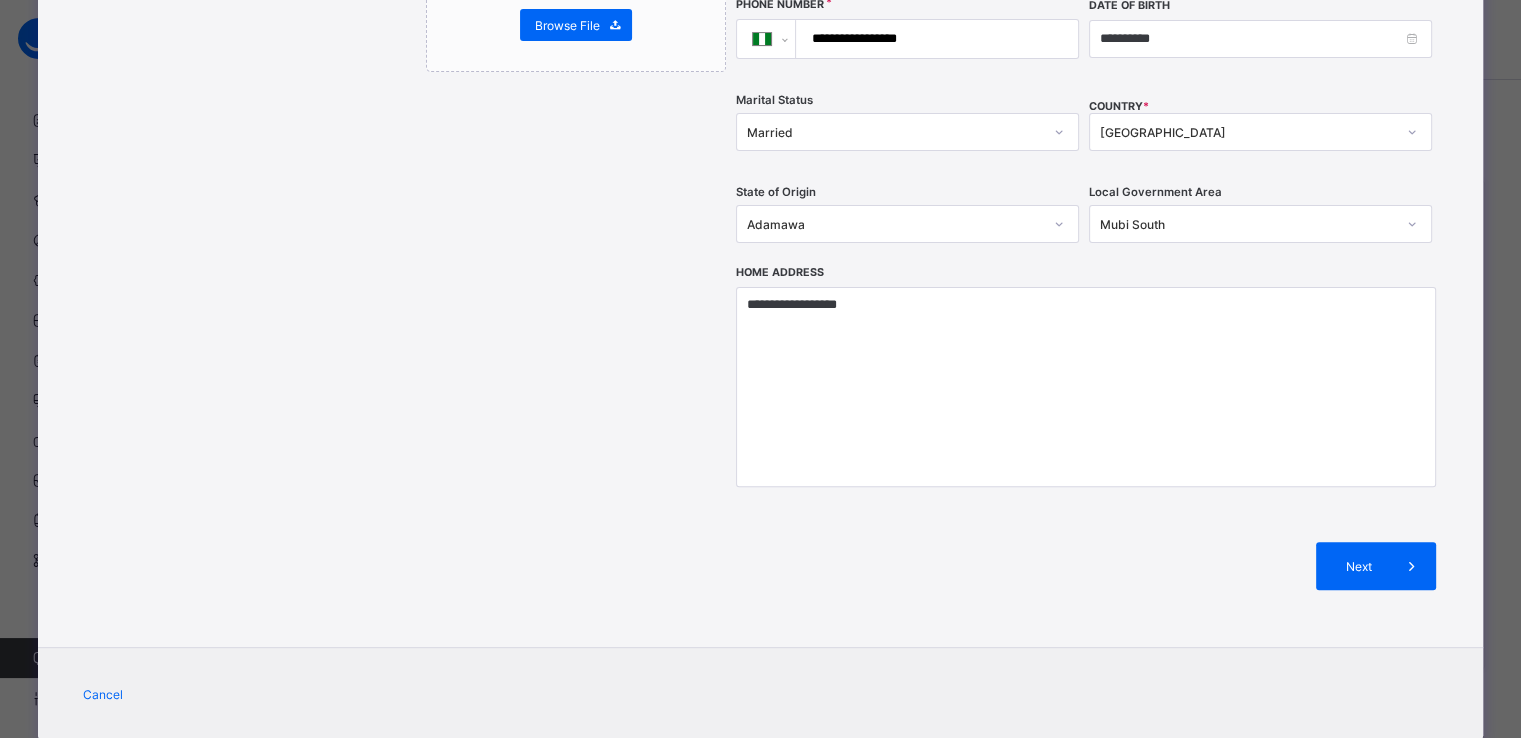 scroll, scrollTop: 658, scrollLeft: 0, axis: vertical 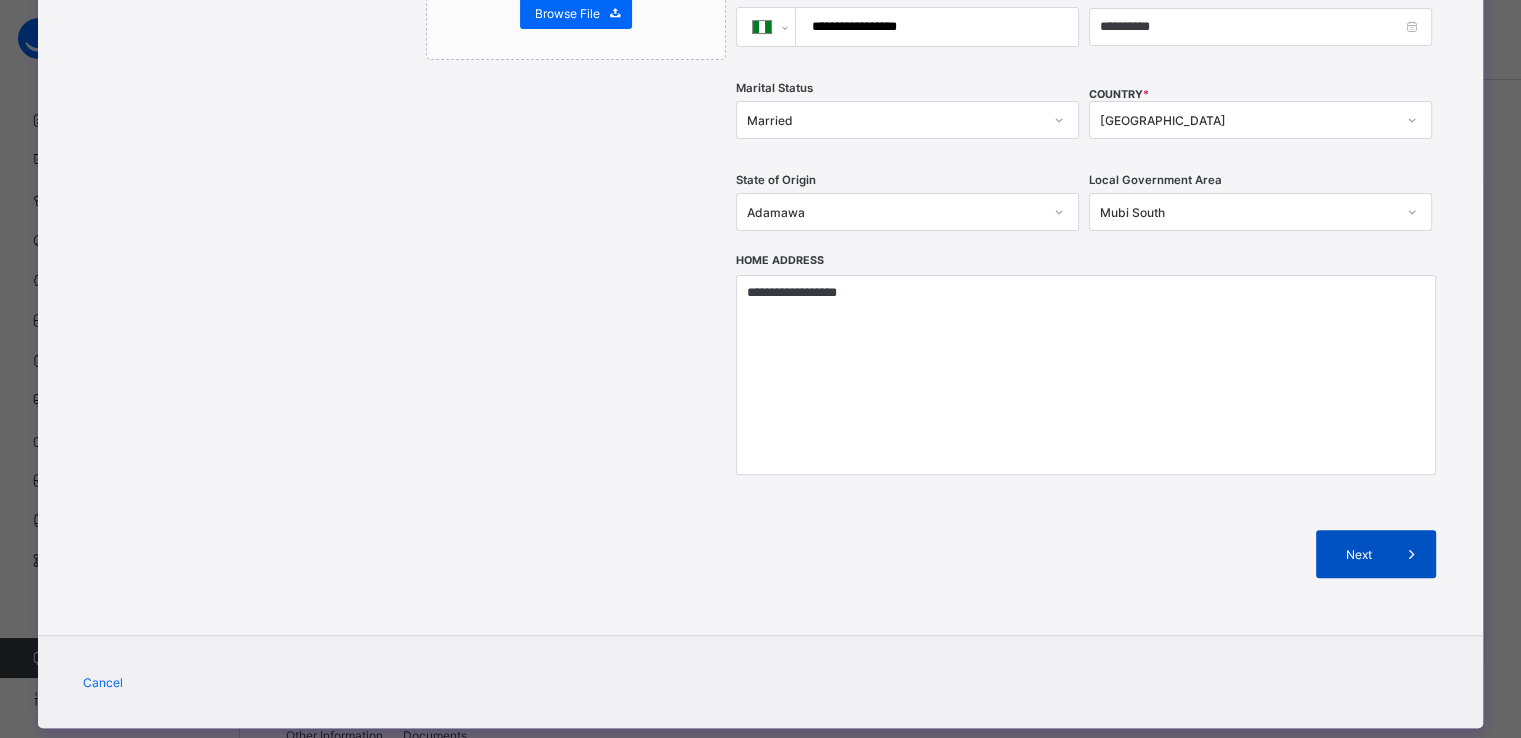 type on "**********" 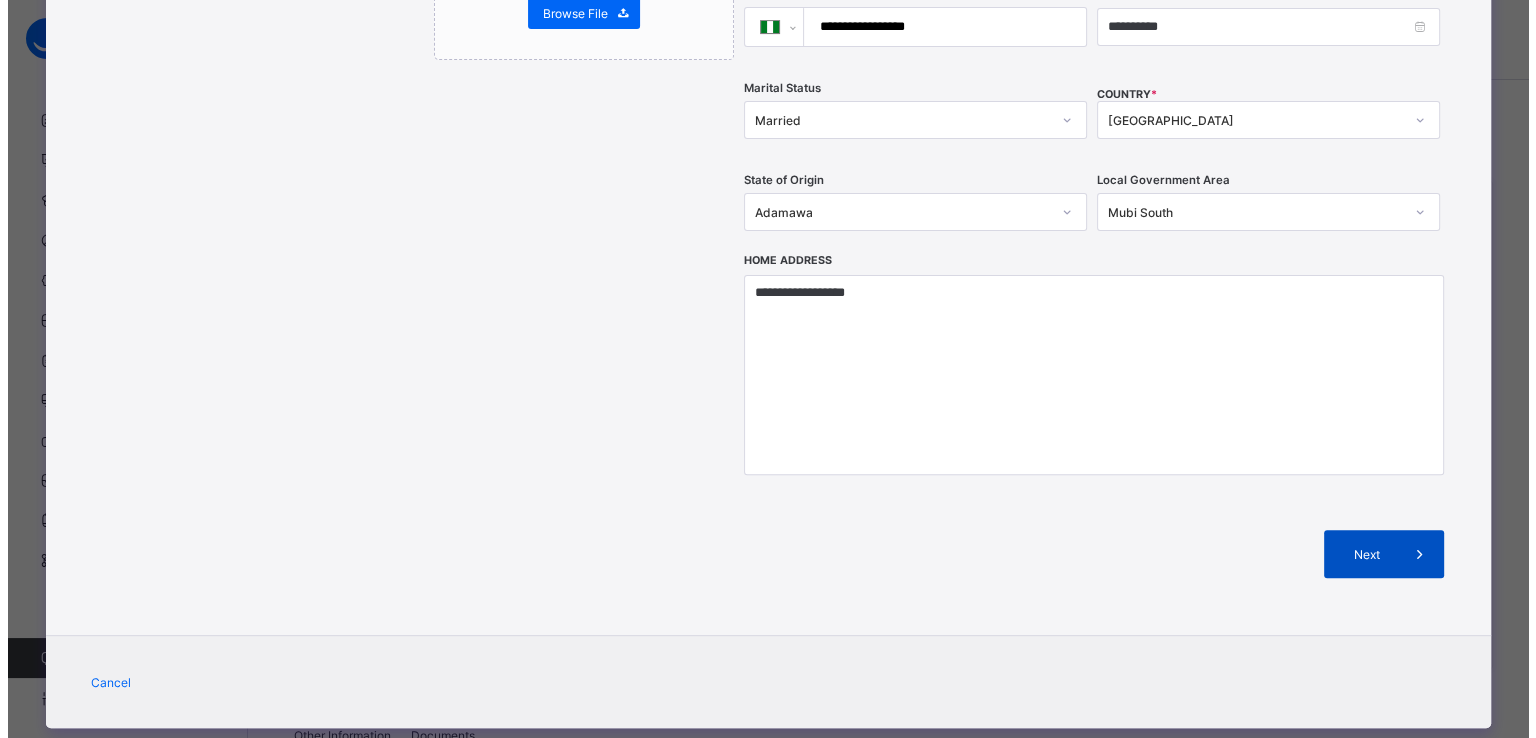 scroll, scrollTop: 303, scrollLeft: 0, axis: vertical 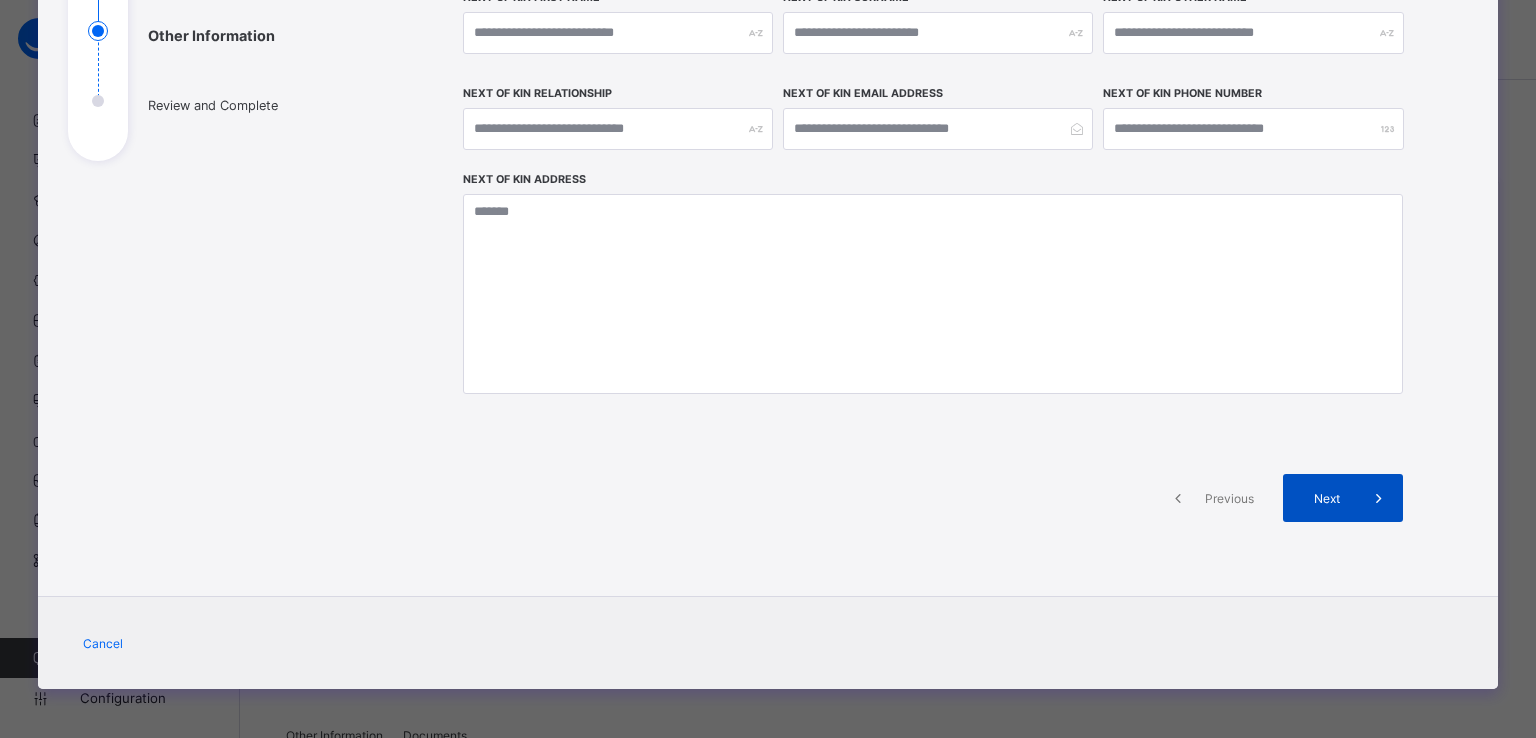 click on "Next" at bounding box center (1326, 498) 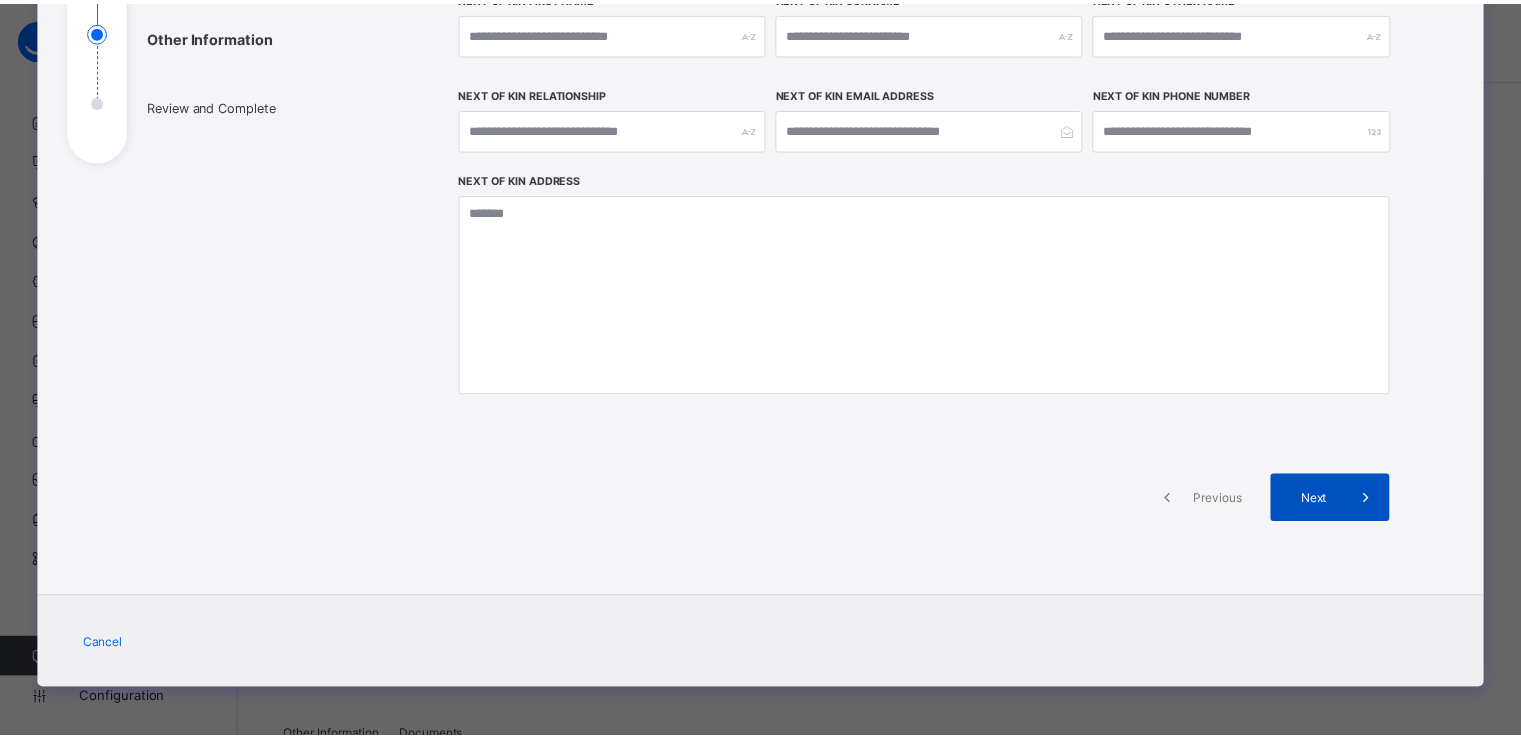 scroll, scrollTop: 584, scrollLeft: 0, axis: vertical 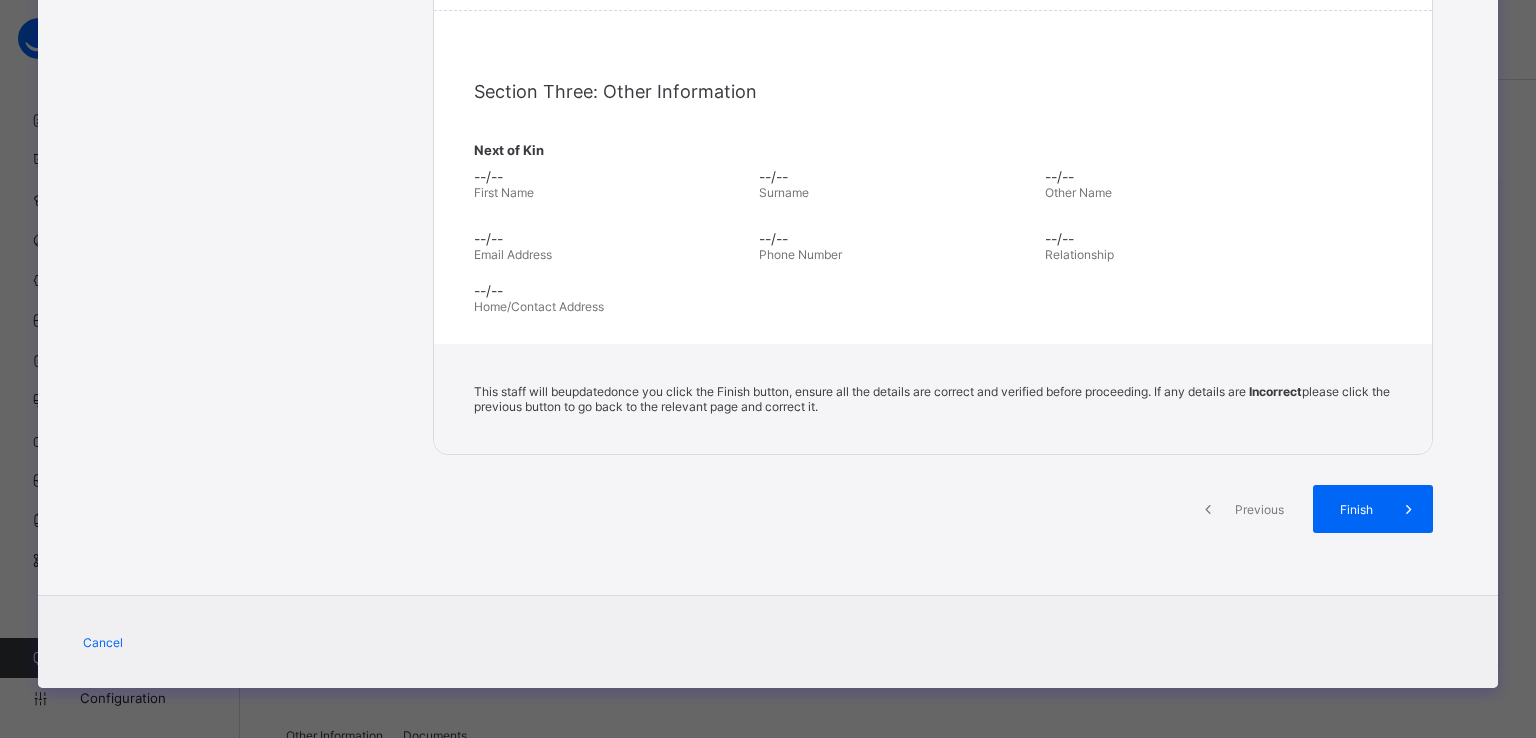 click on "Finish" at bounding box center [1373, 509] 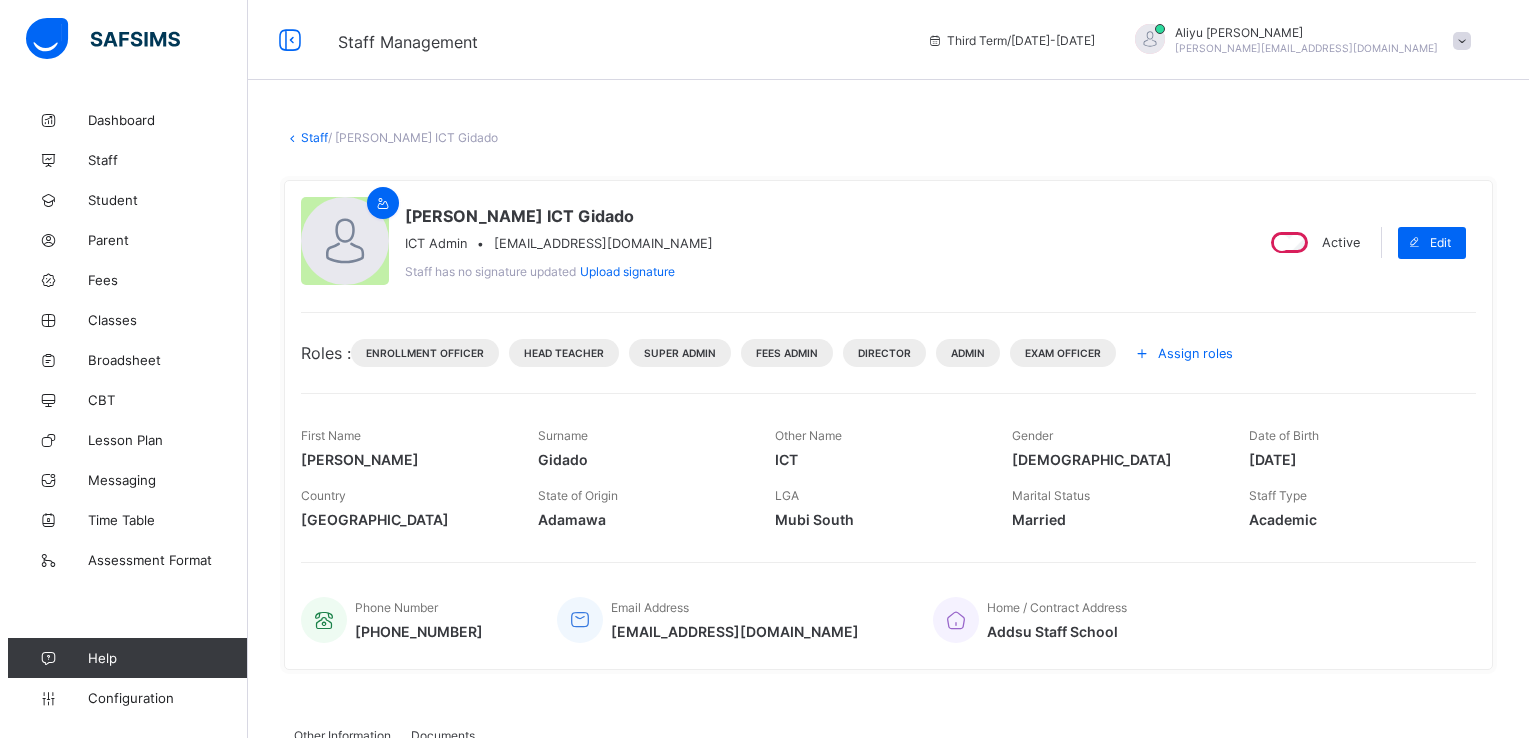 scroll, scrollTop: 0, scrollLeft: 0, axis: both 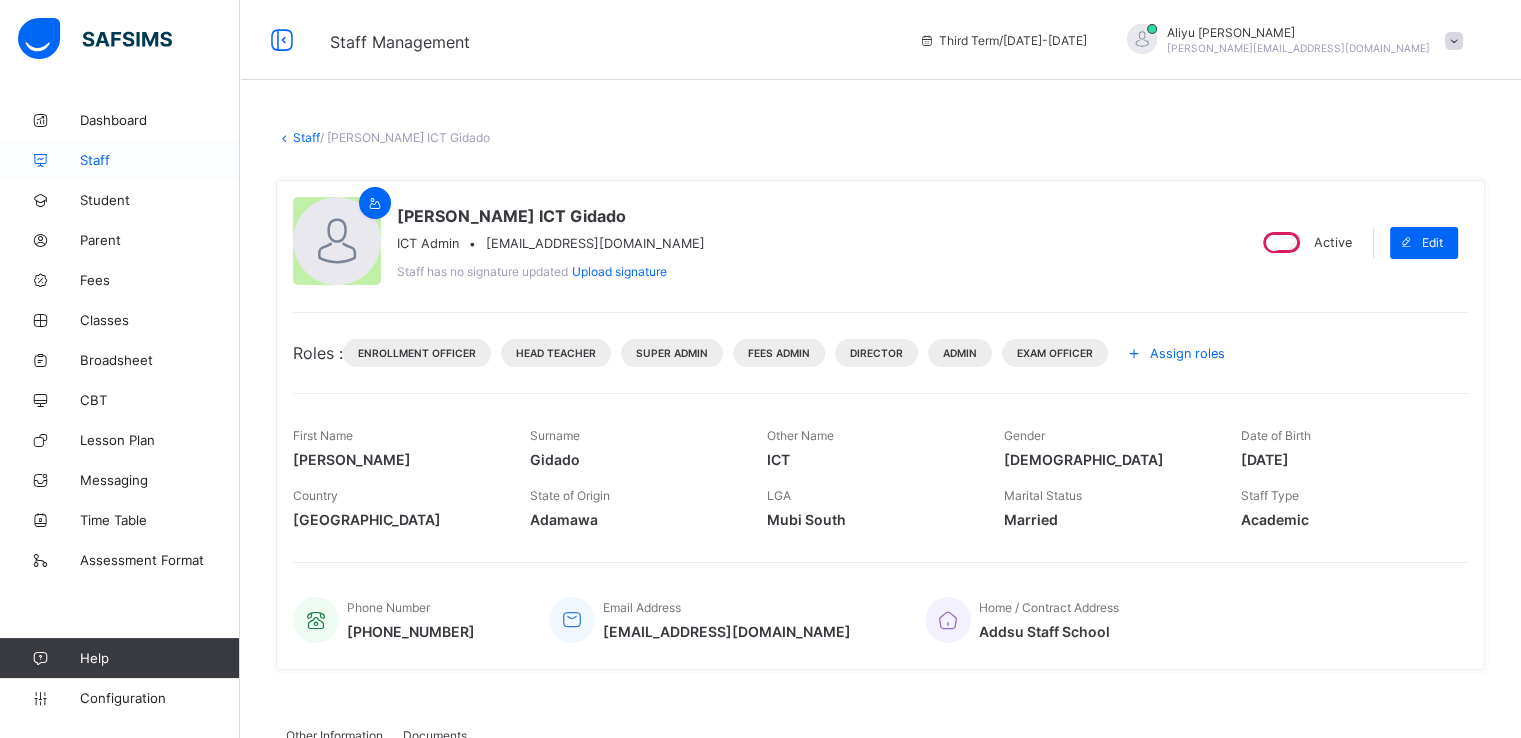 click on "Staff" at bounding box center [160, 160] 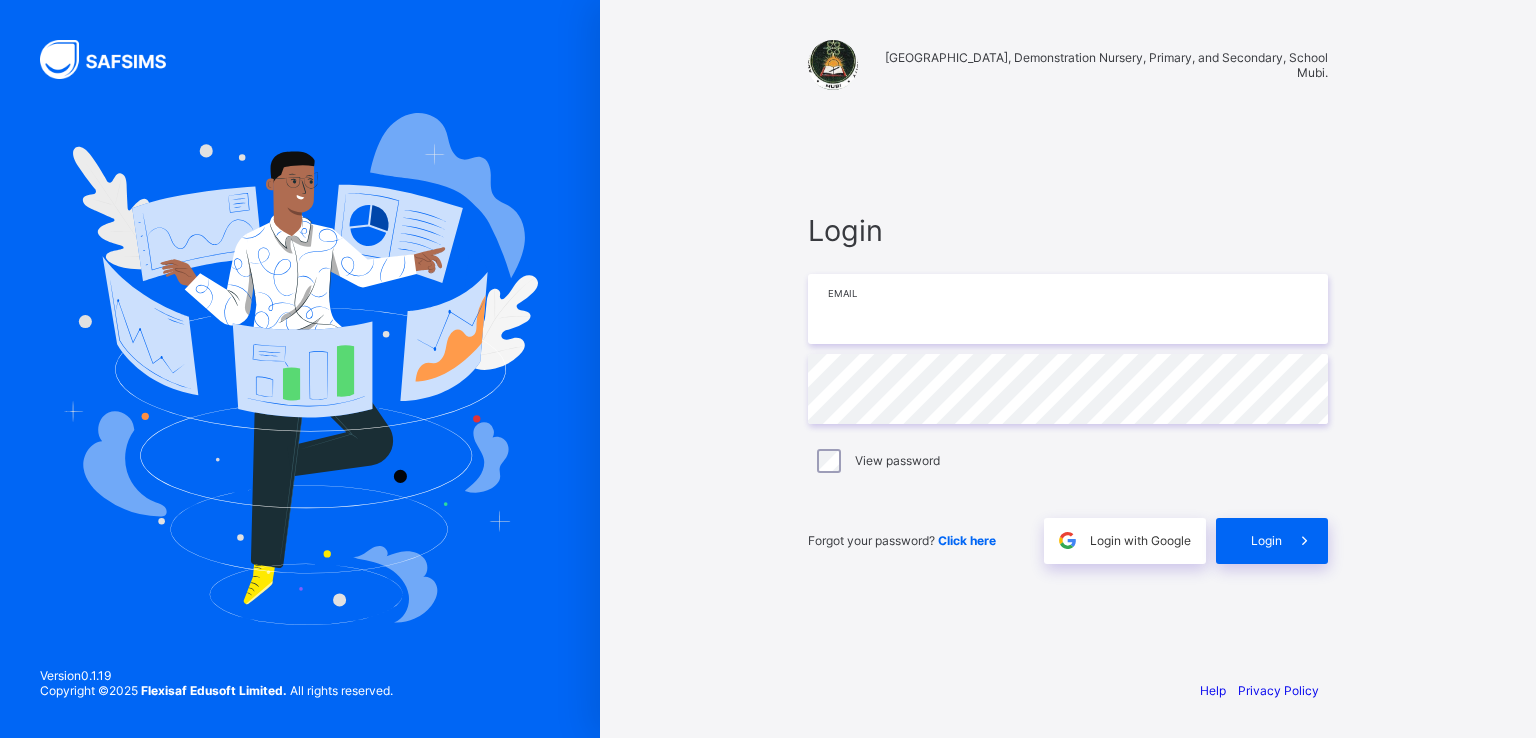 type on "**********" 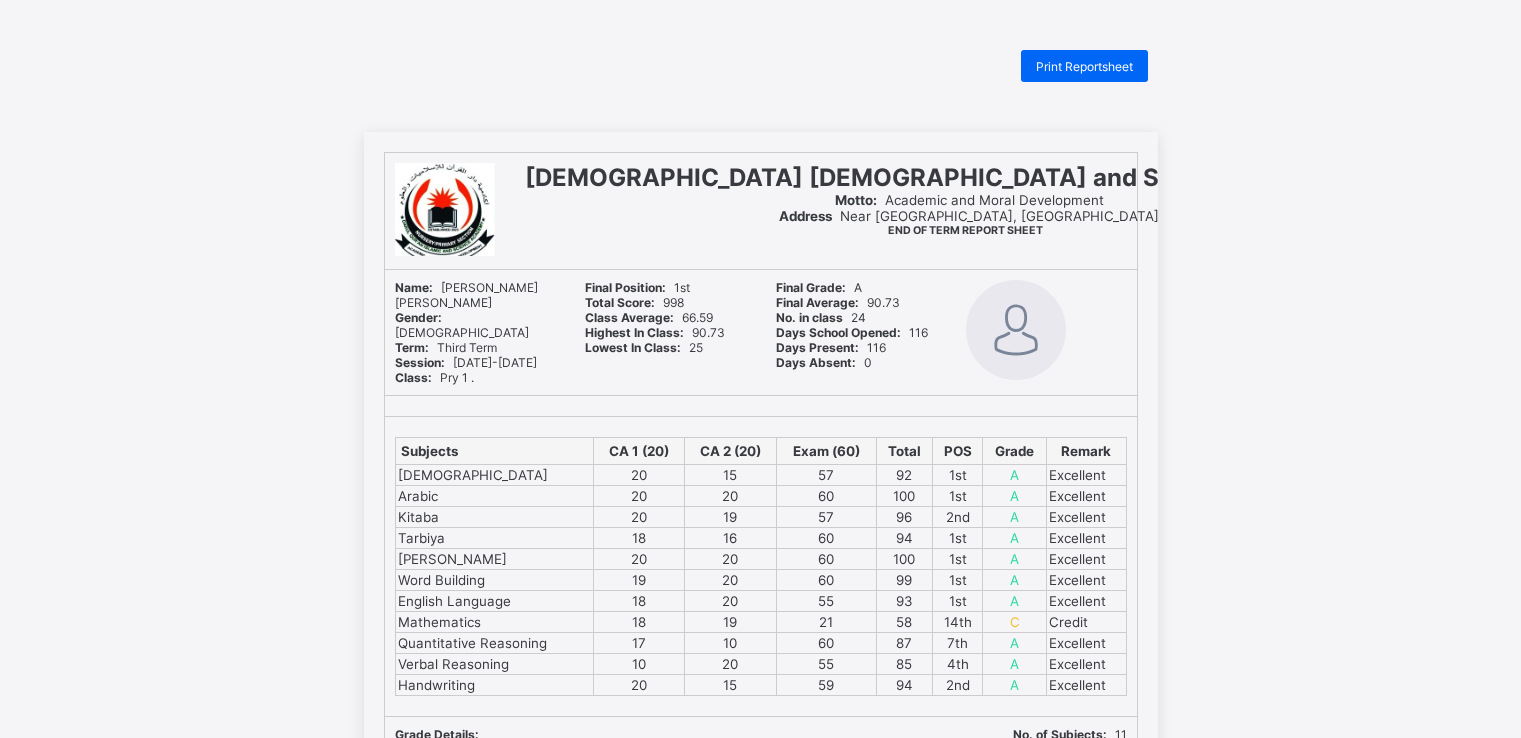 scroll, scrollTop: 68, scrollLeft: 0, axis: vertical 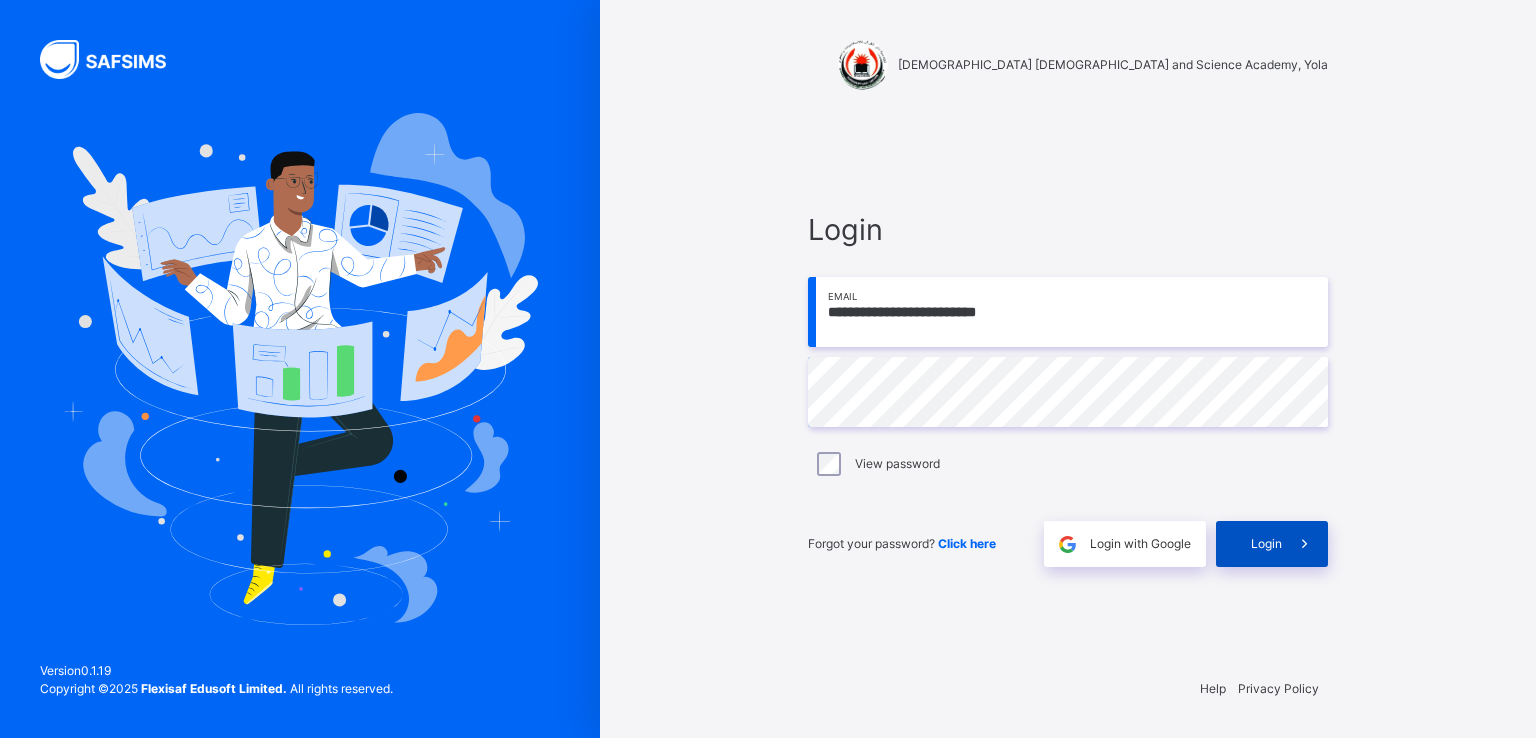 click on "Login" at bounding box center (1272, 544) 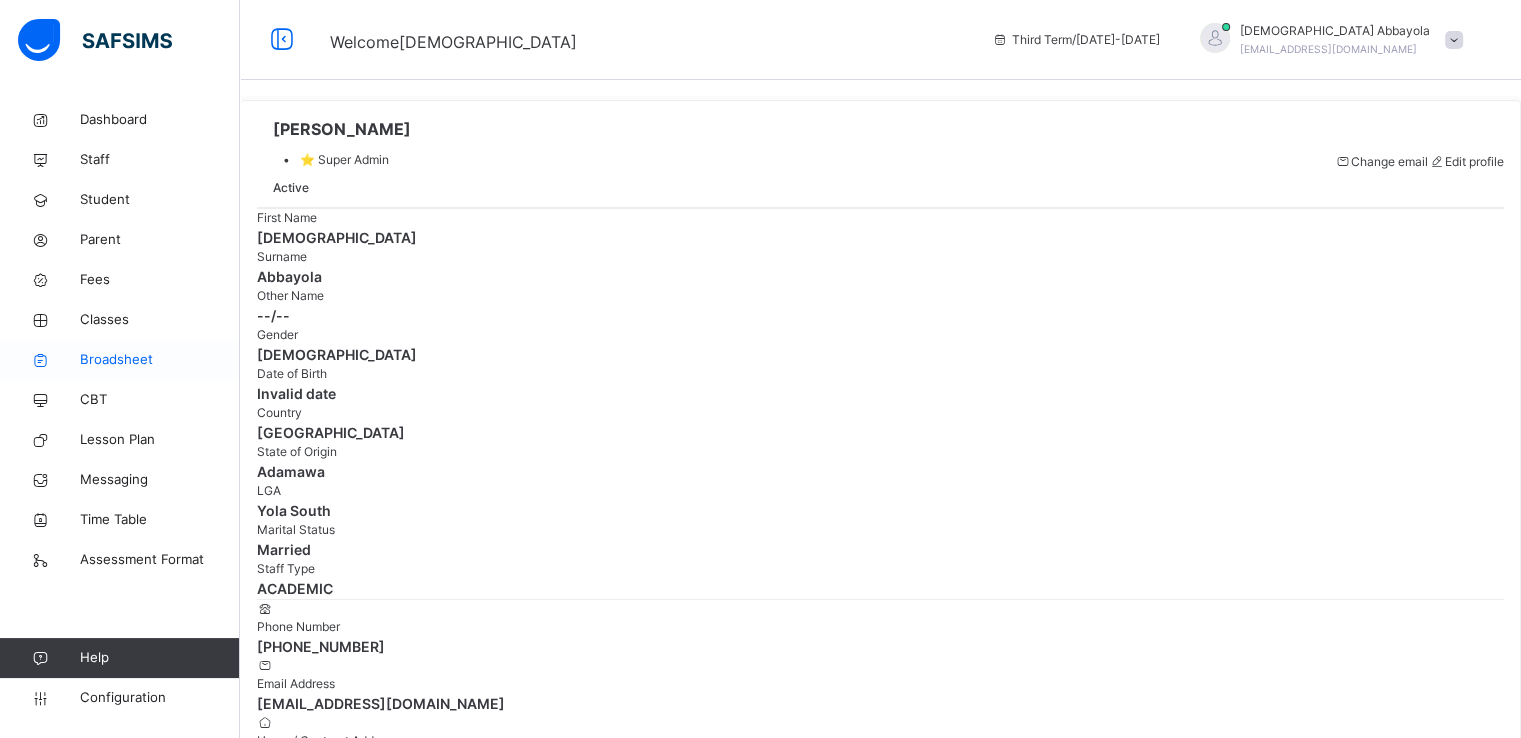 click on "Broadsheet" at bounding box center [160, 360] 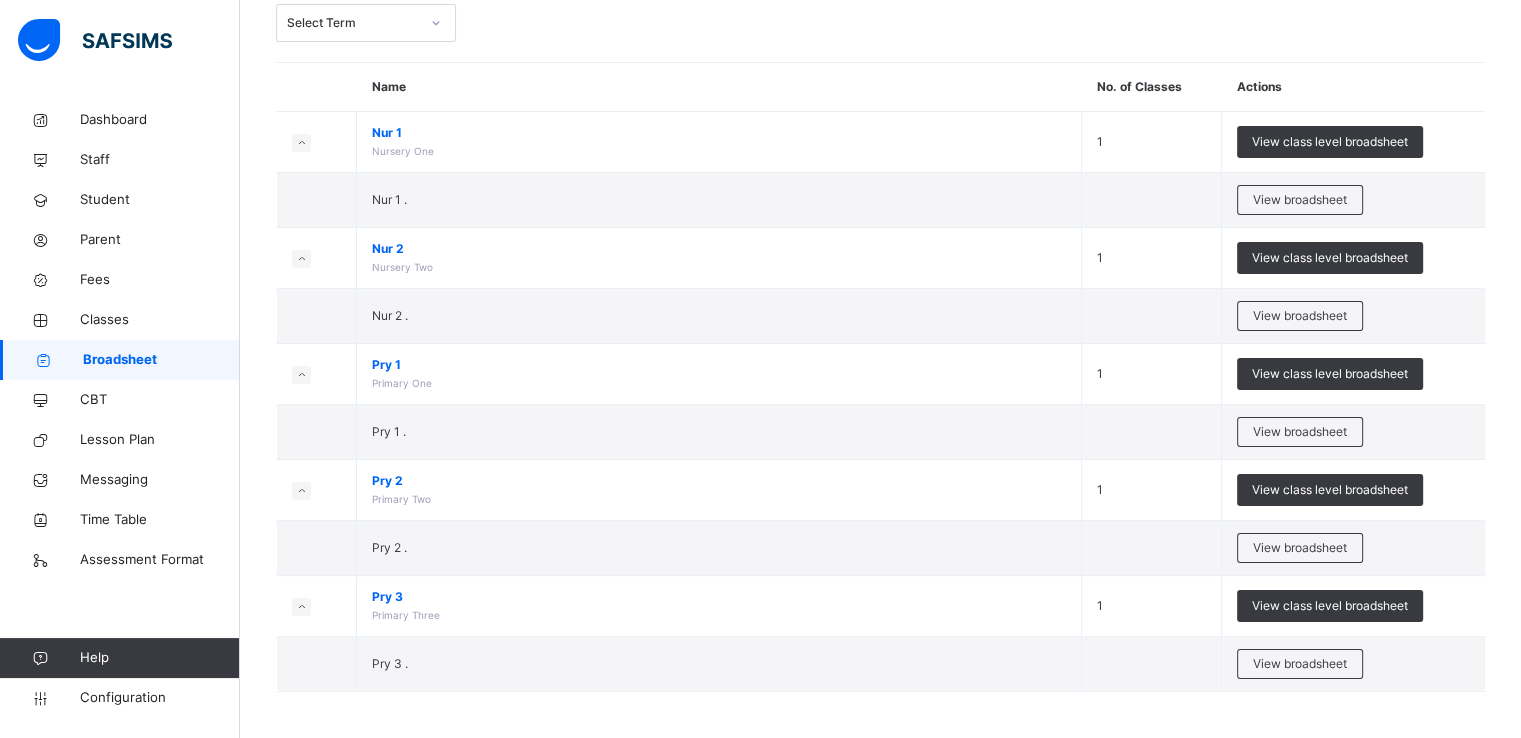 scroll, scrollTop: 128, scrollLeft: 0, axis: vertical 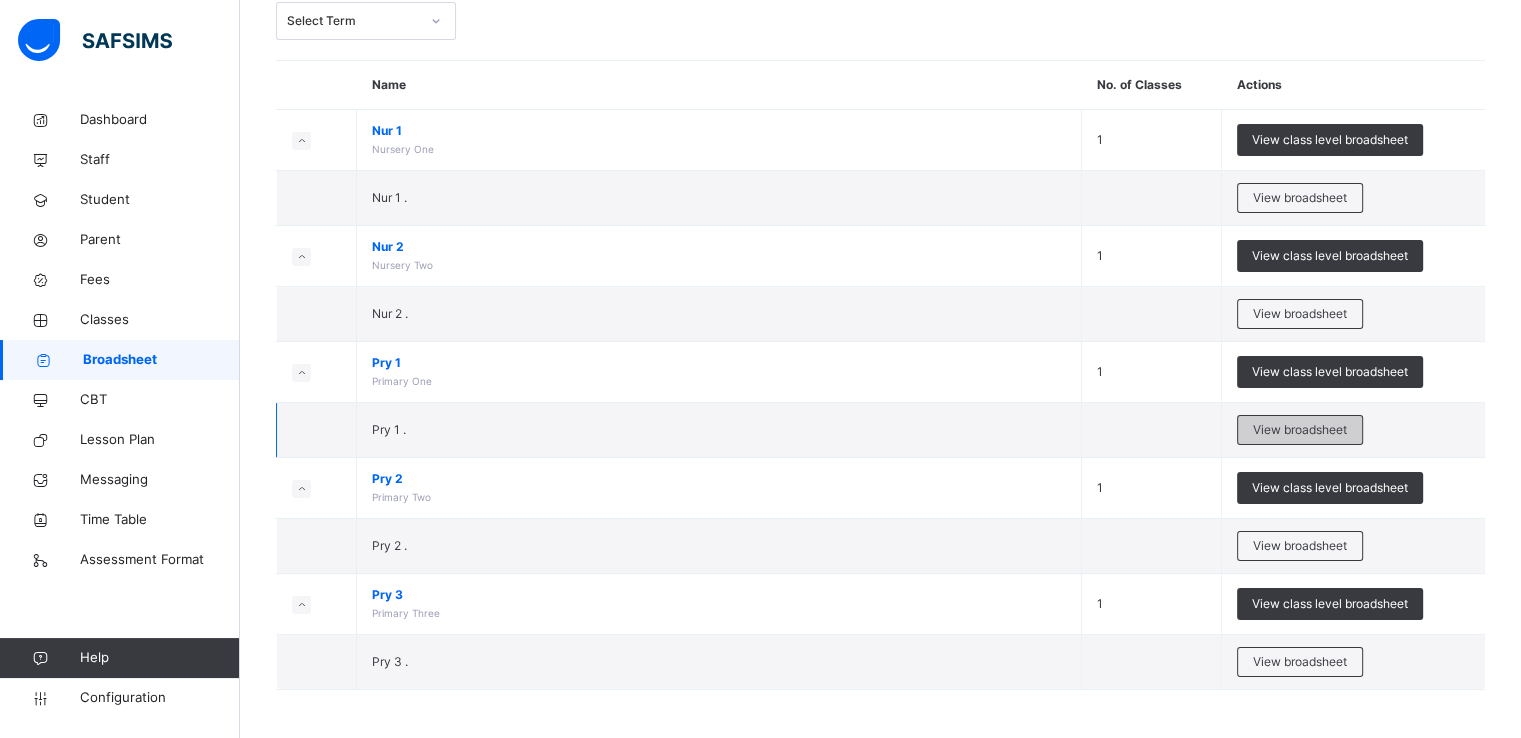 click on "View broadsheet" at bounding box center (1300, 430) 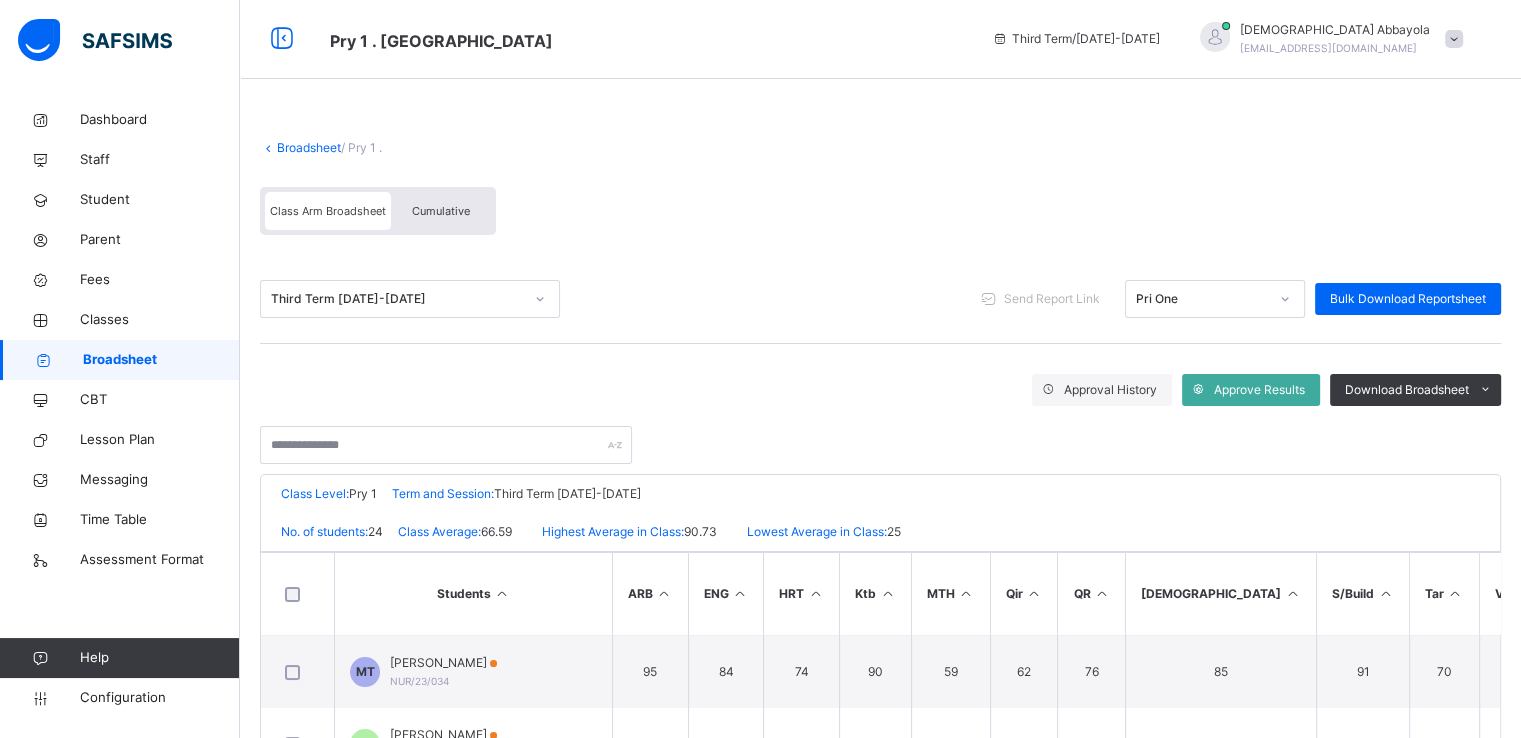 scroll, scrollTop: 0, scrollLeft: 0, axis: both 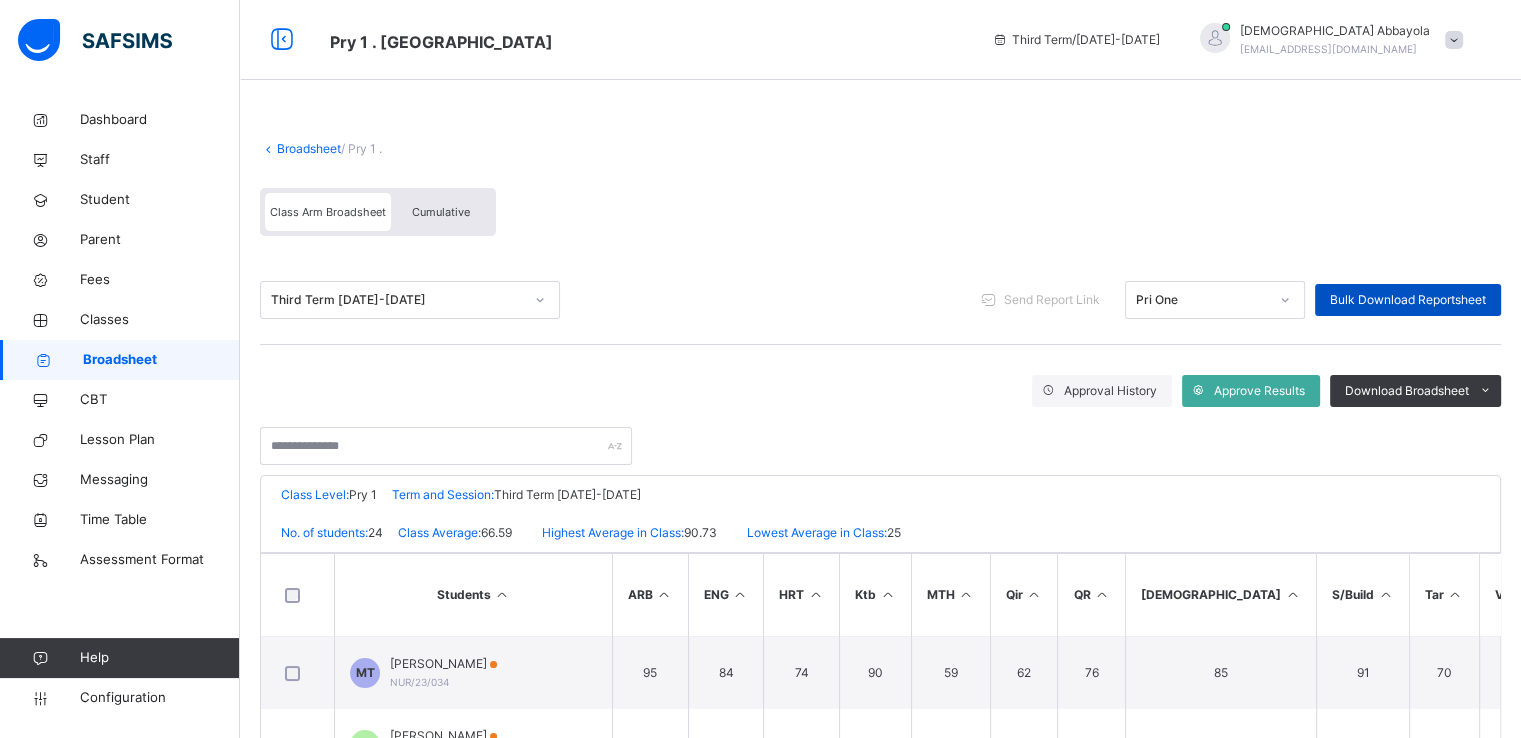 click on "Bulk Download Reportsheet" at bounding box center (1408, 300) 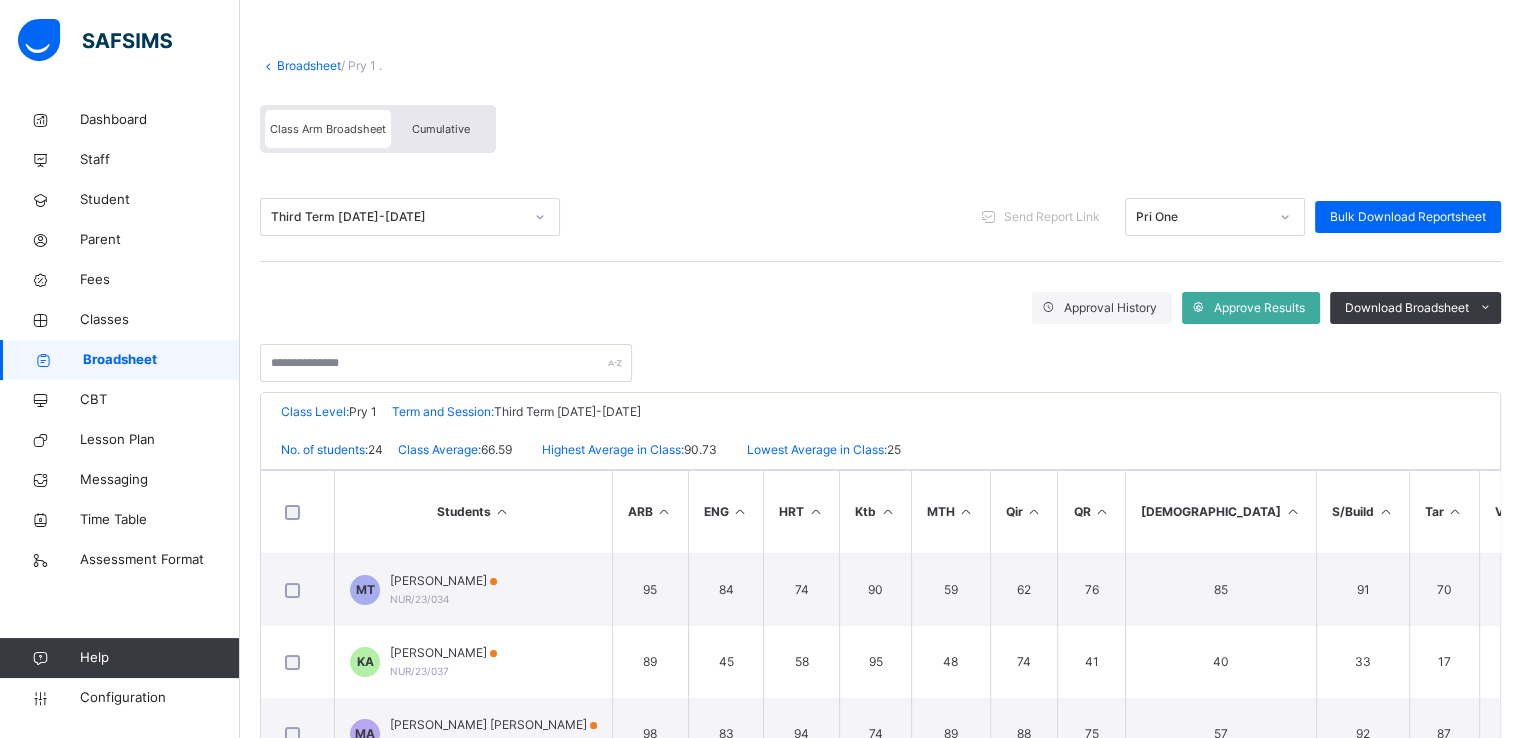 scroll, scrollTop: 84, scrollLeft: 0, axis: vertical 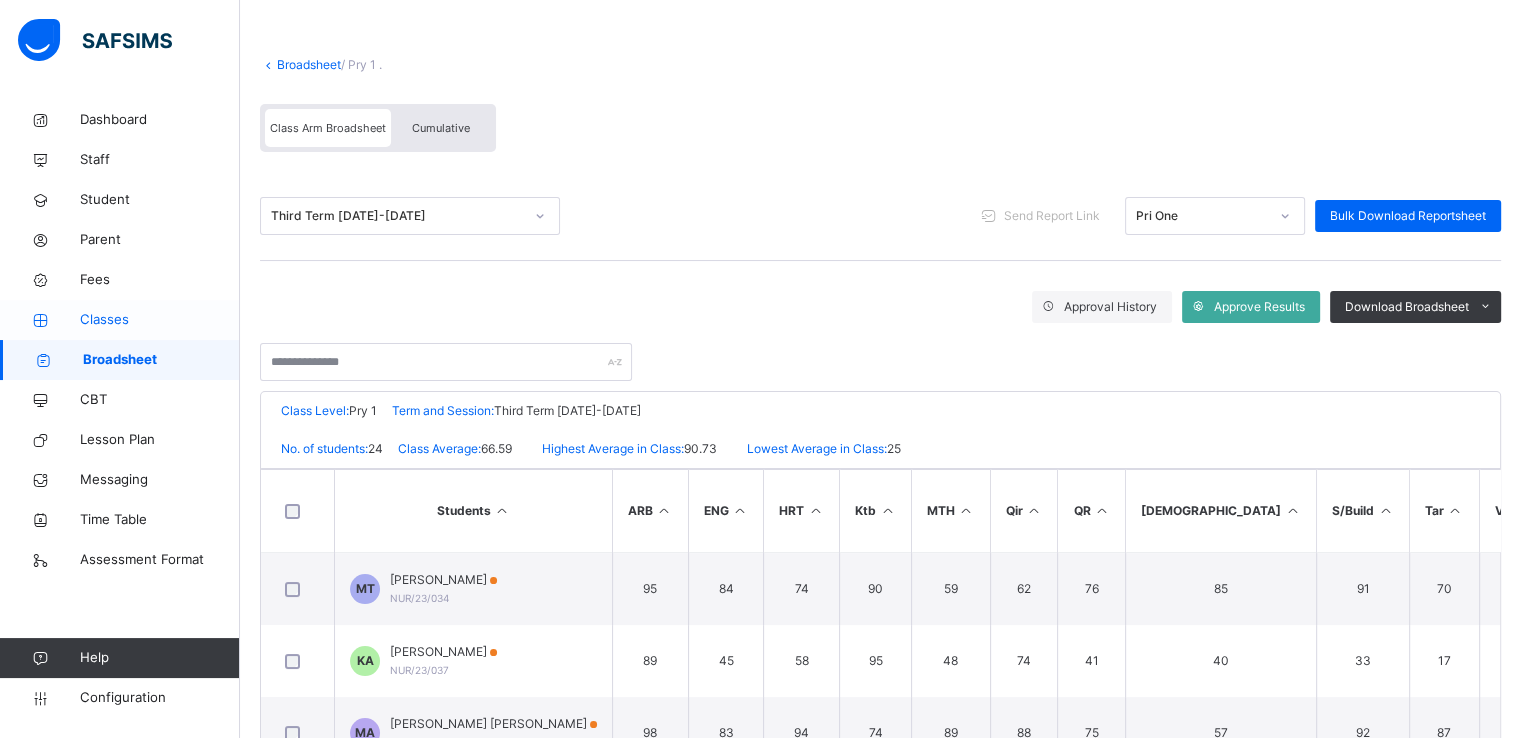 click on "Classes" at bounding box center (160, 320) 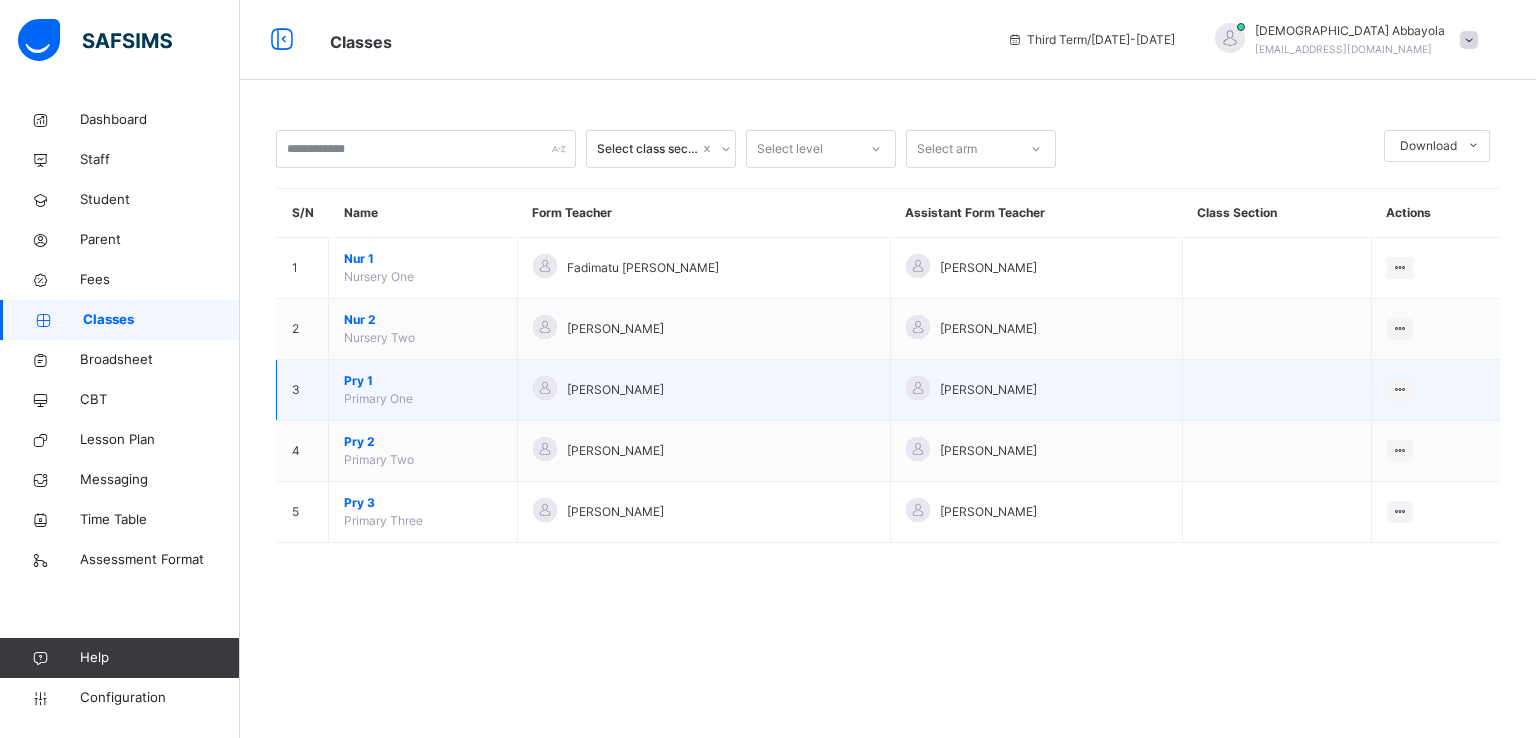click on "Pry 1" at bounding box center [423, 381] 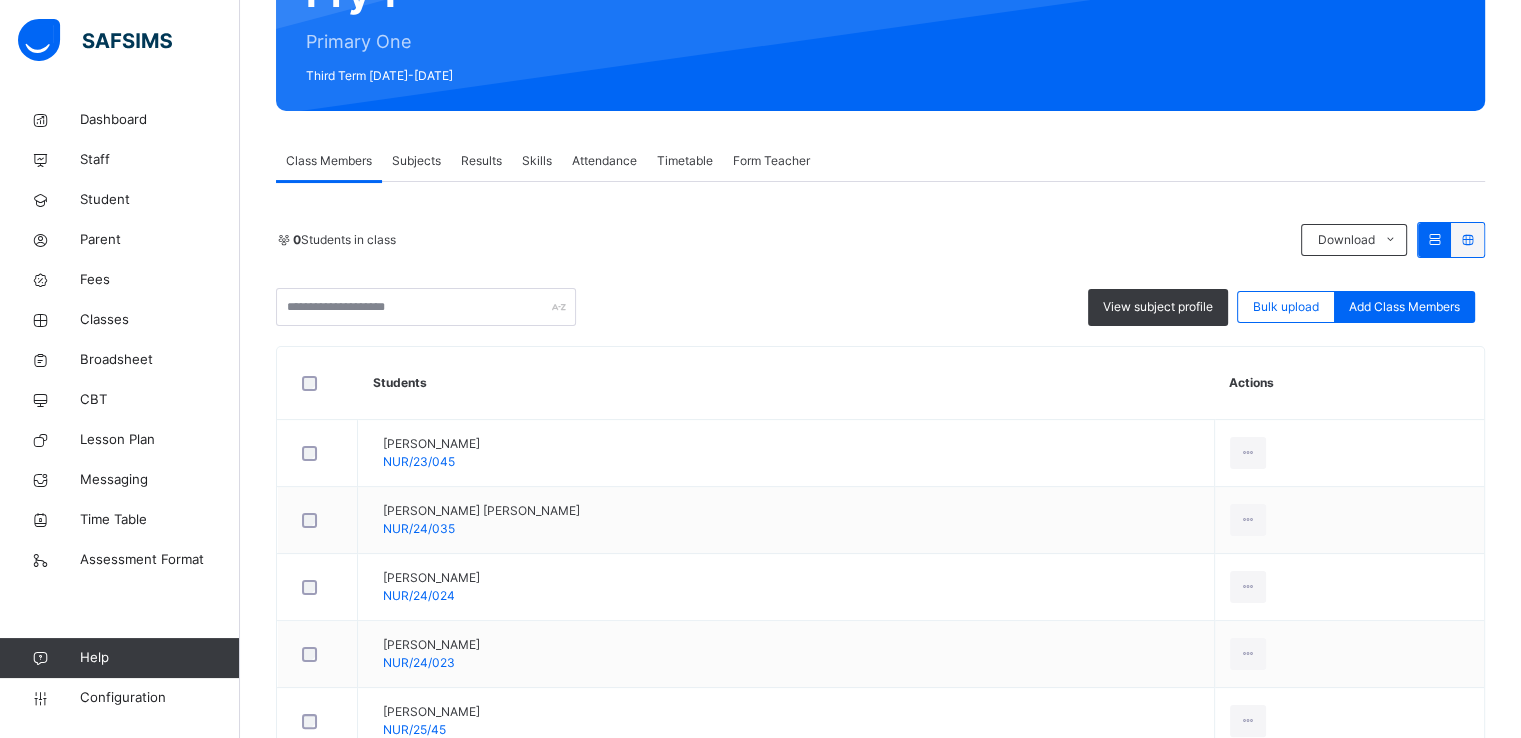 scroll, scrollTop: 239, scrollLeft: 0, axis: vertical 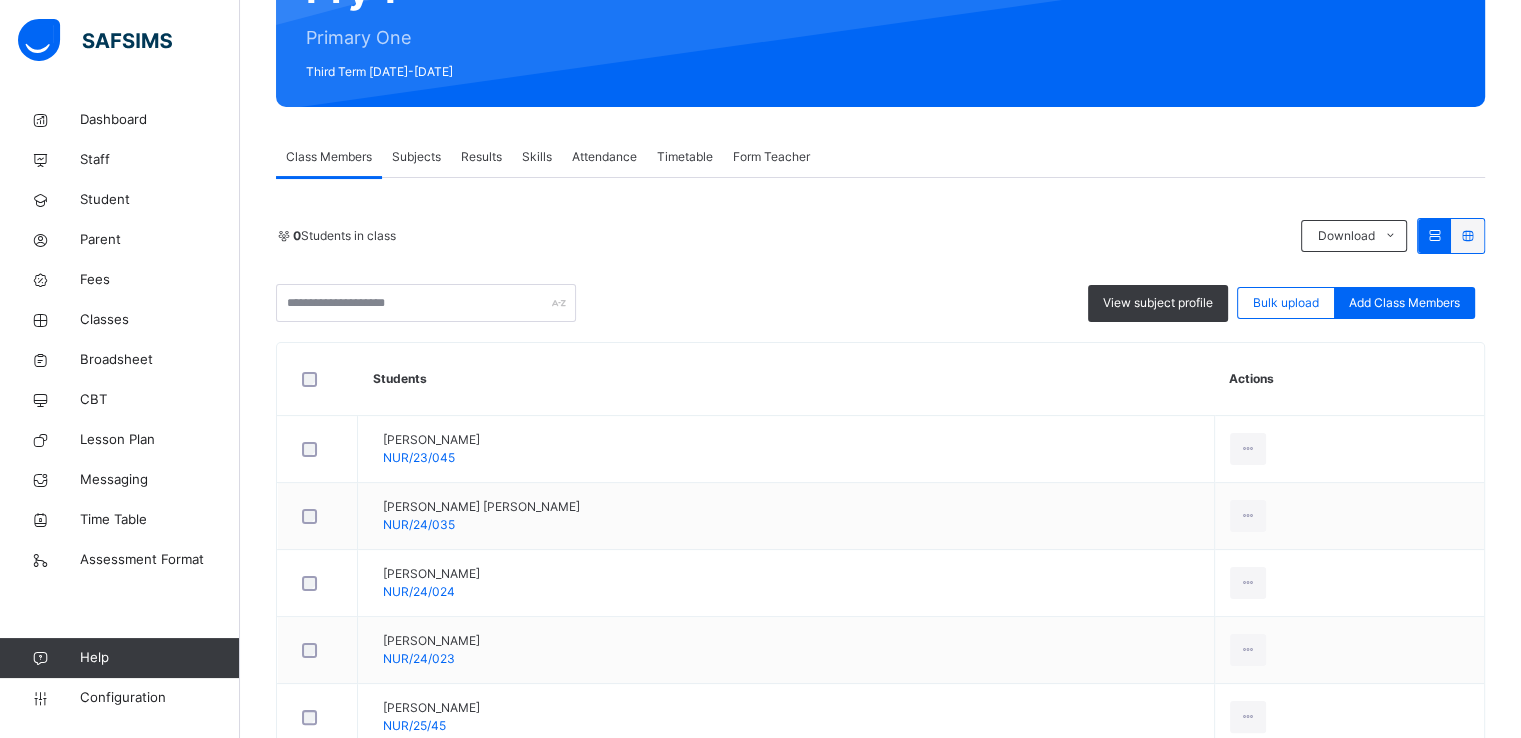 click on "Skills" at bounding box center (537, 157) 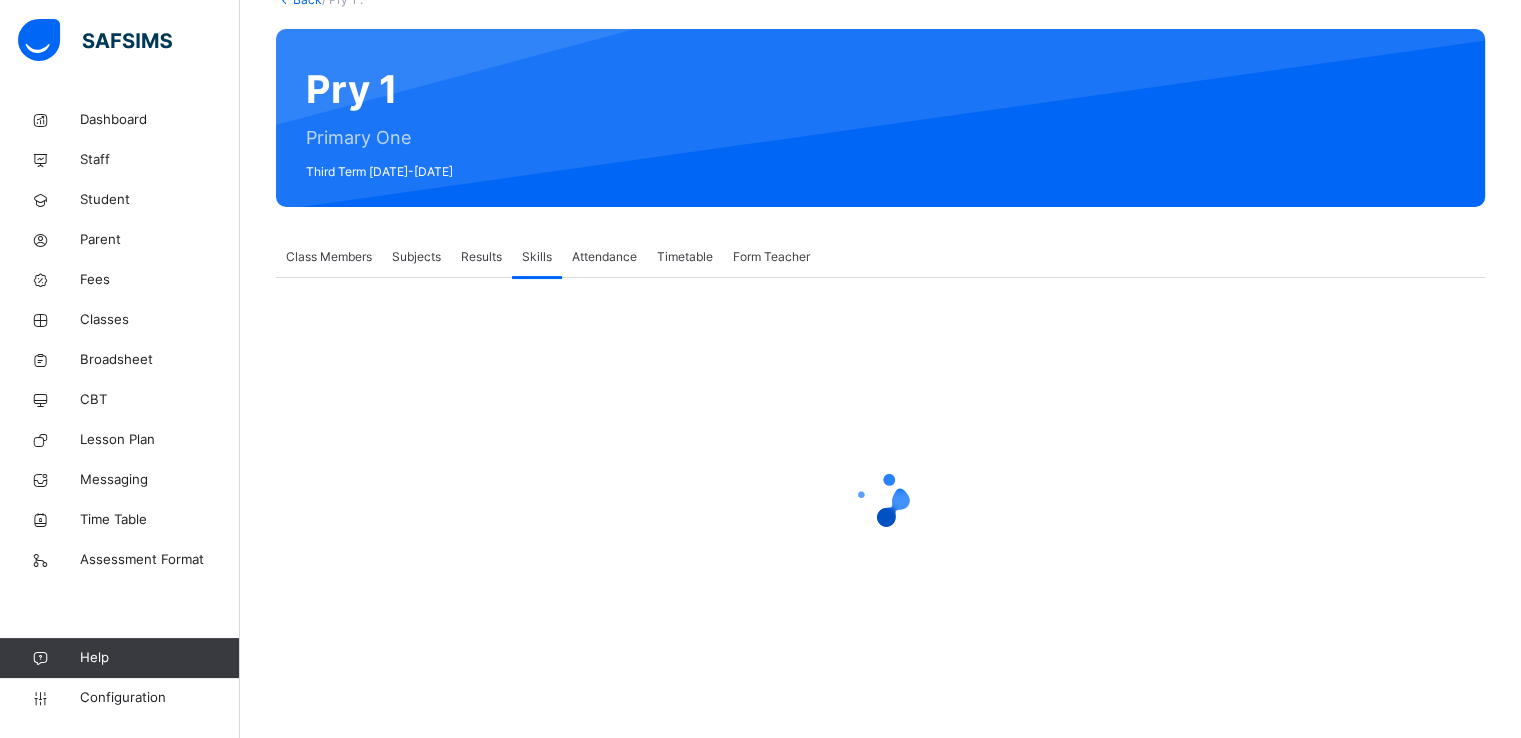 scroll, scrollTop: 239, scrollLeft: 0, axis: vertical 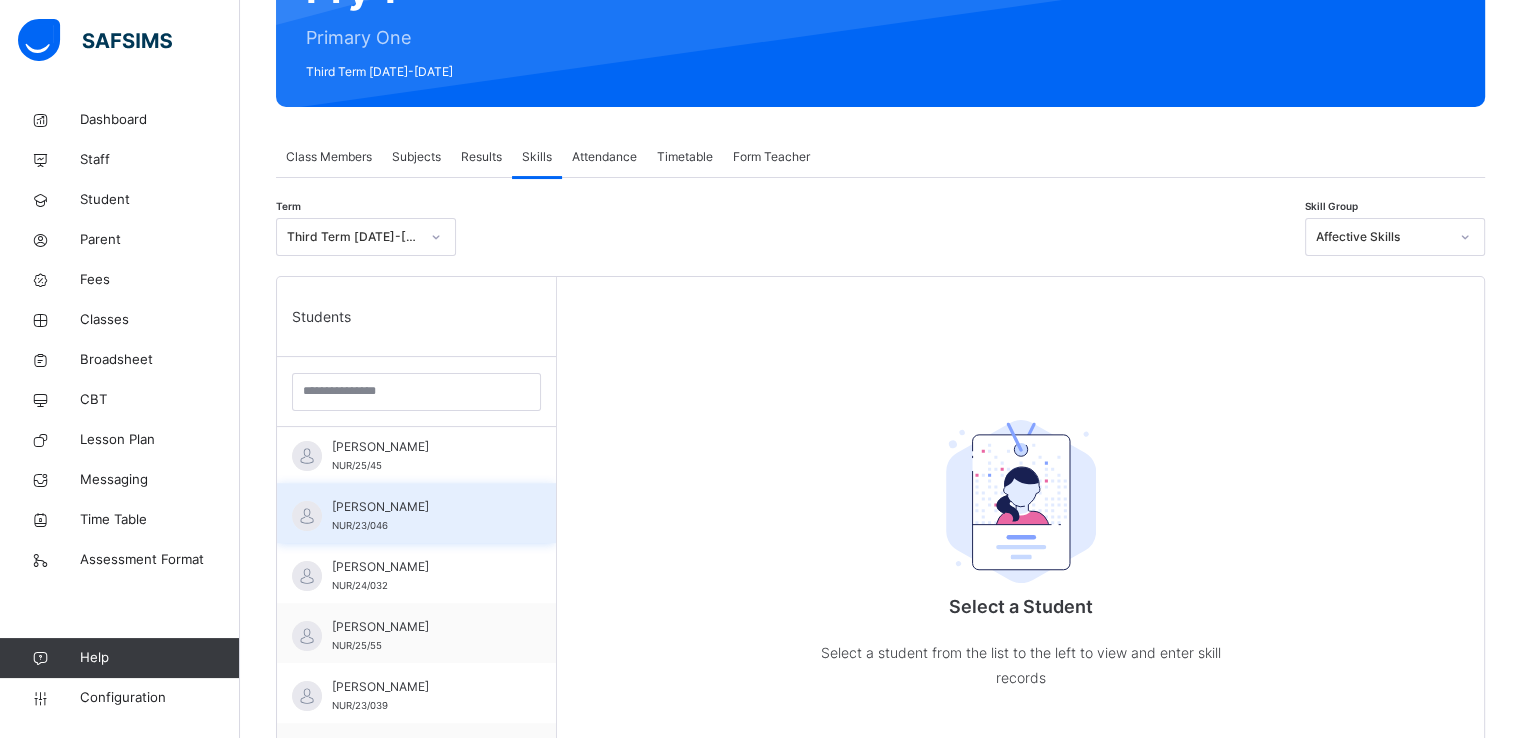 click on "[PERSON_NAME]" at bounding box center [421, 507] 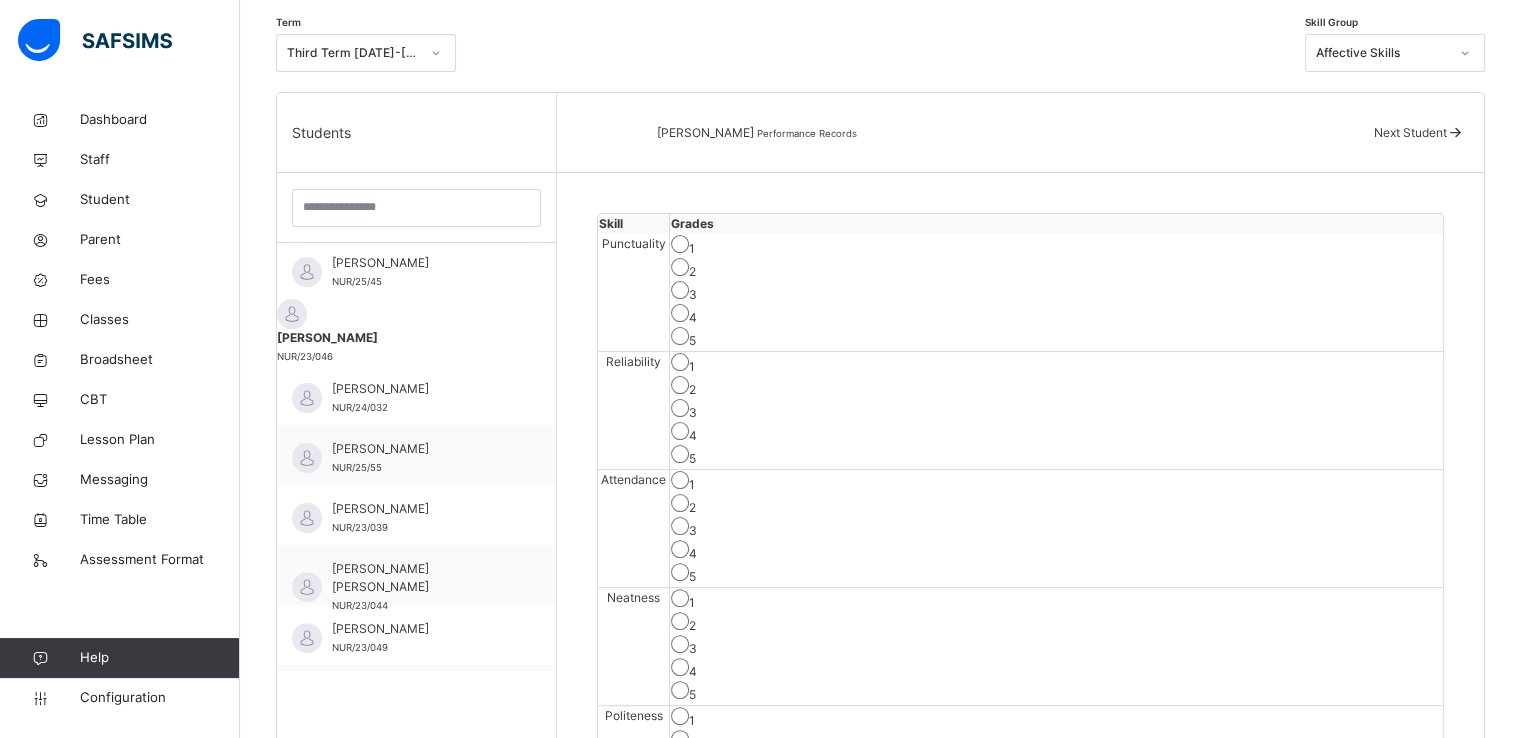 scroll, scrollTop: 427, scrollLeft: 0, axis: vertical 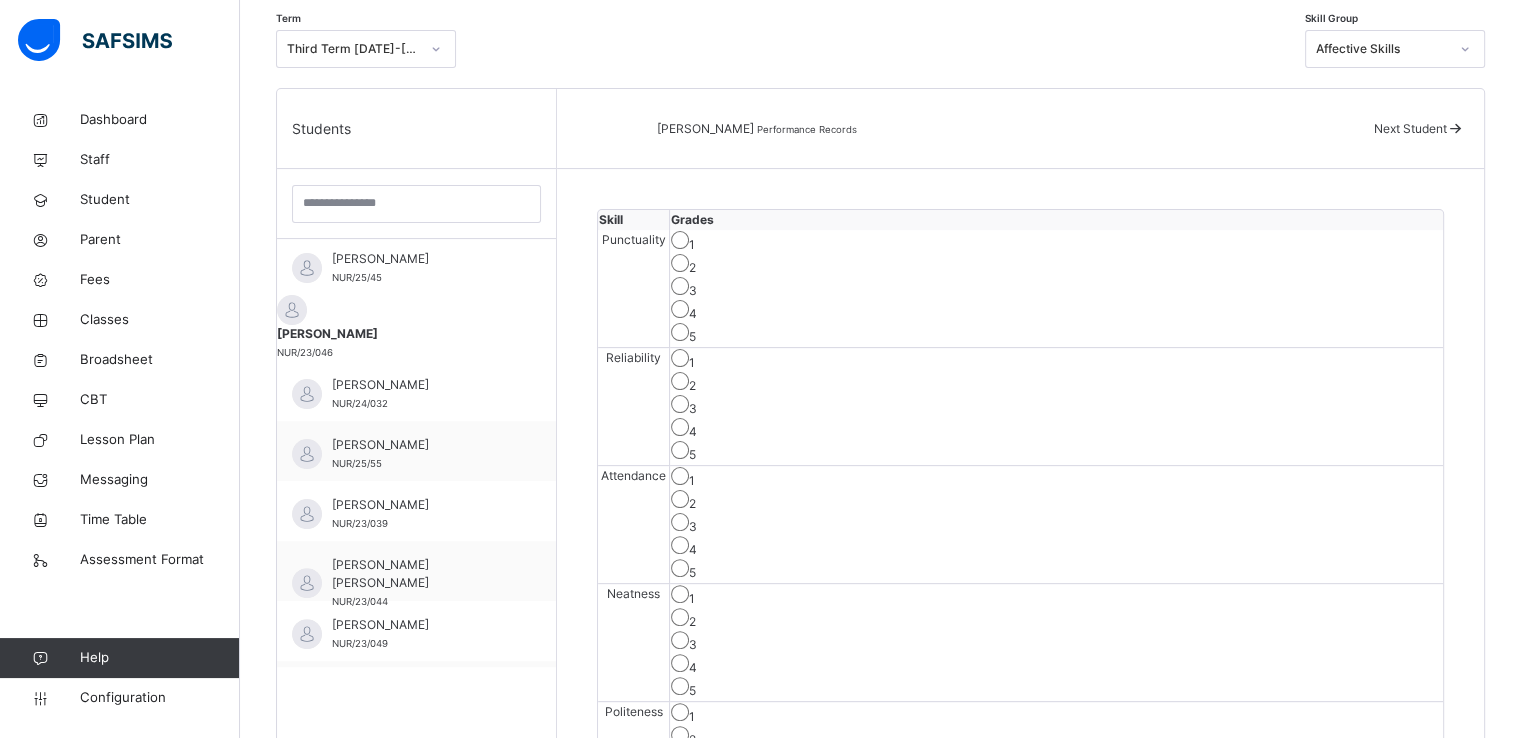click on "4" at bounding box center (1056, 311) 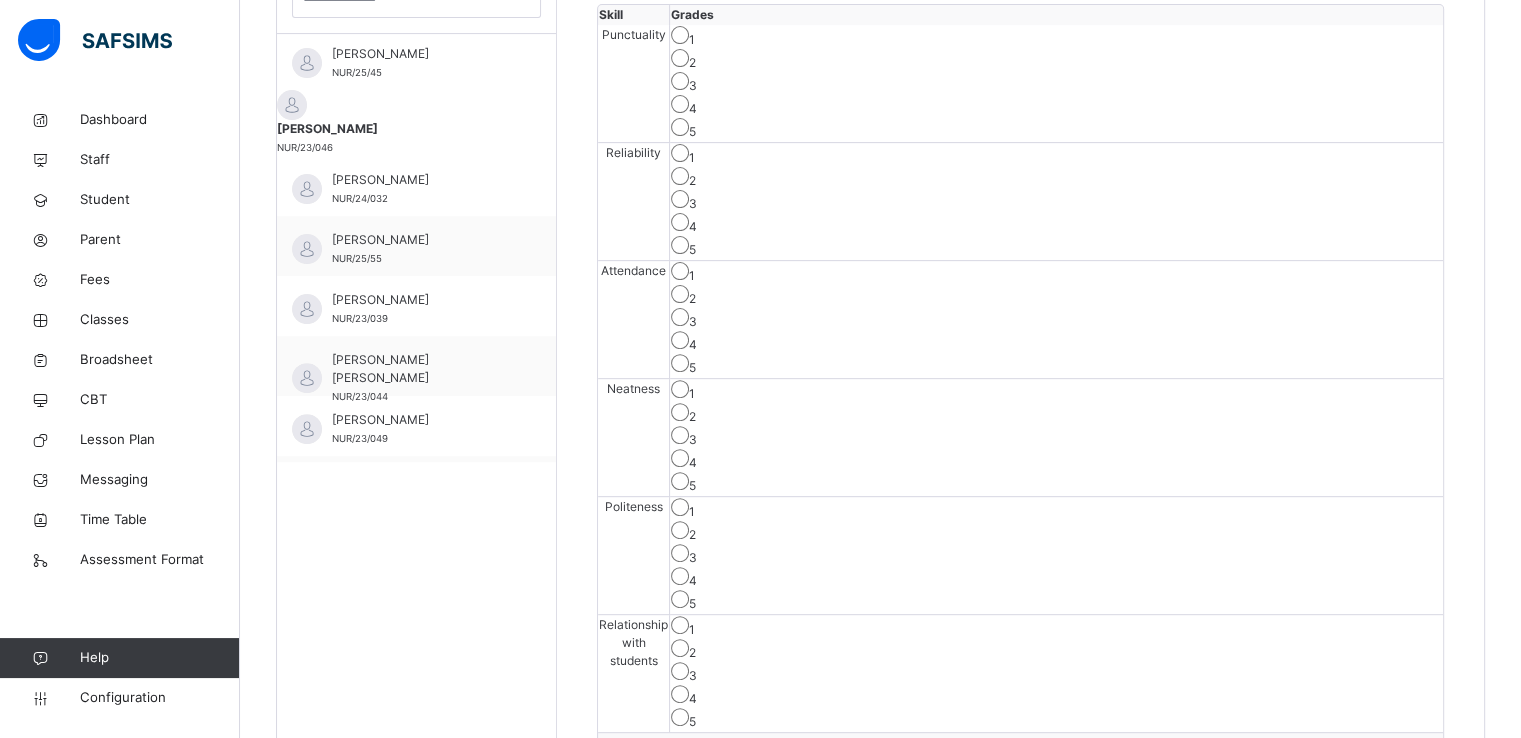 scroll, scrollTop: 636, scrollLeft: 0, axis: vertical 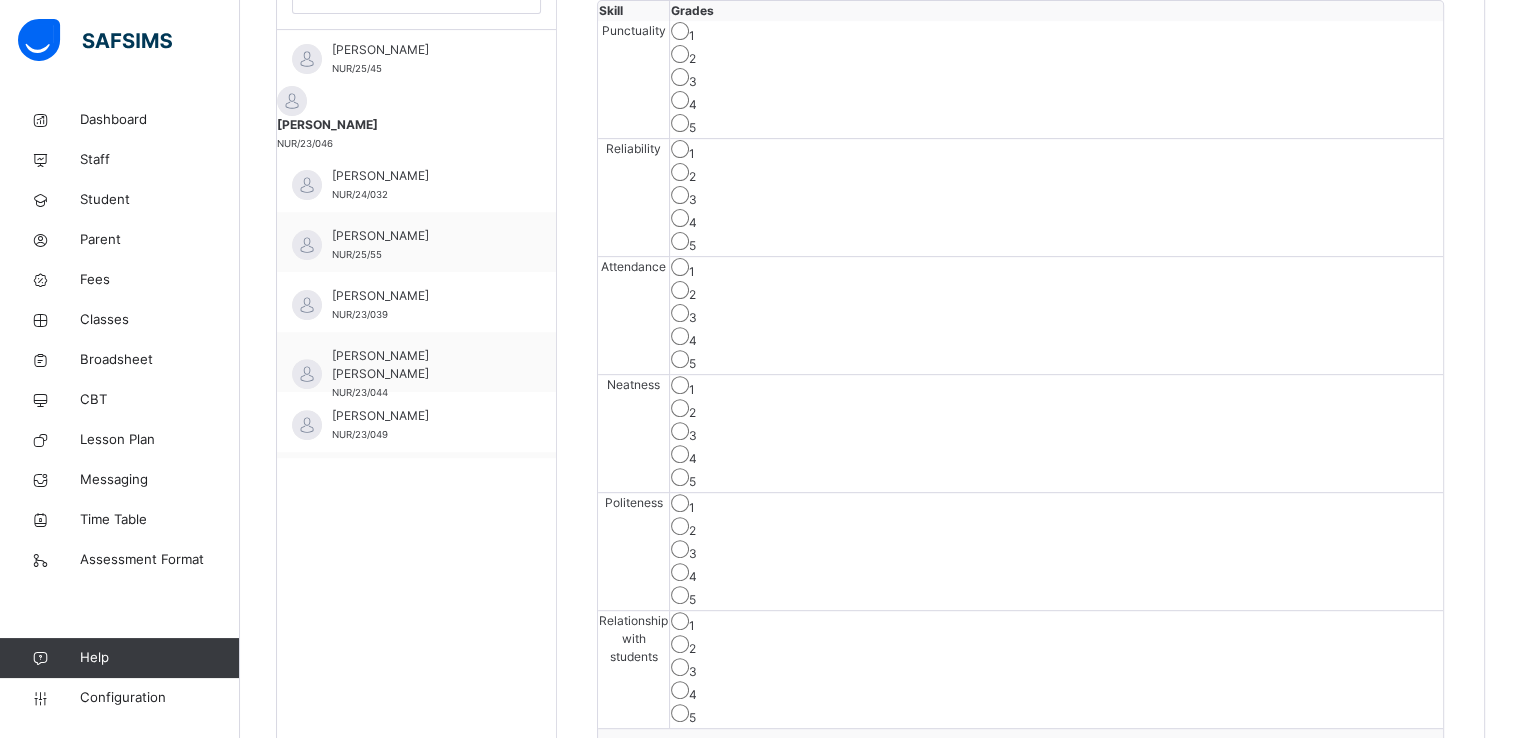 click on "3" at bounding box center [1056, 79] 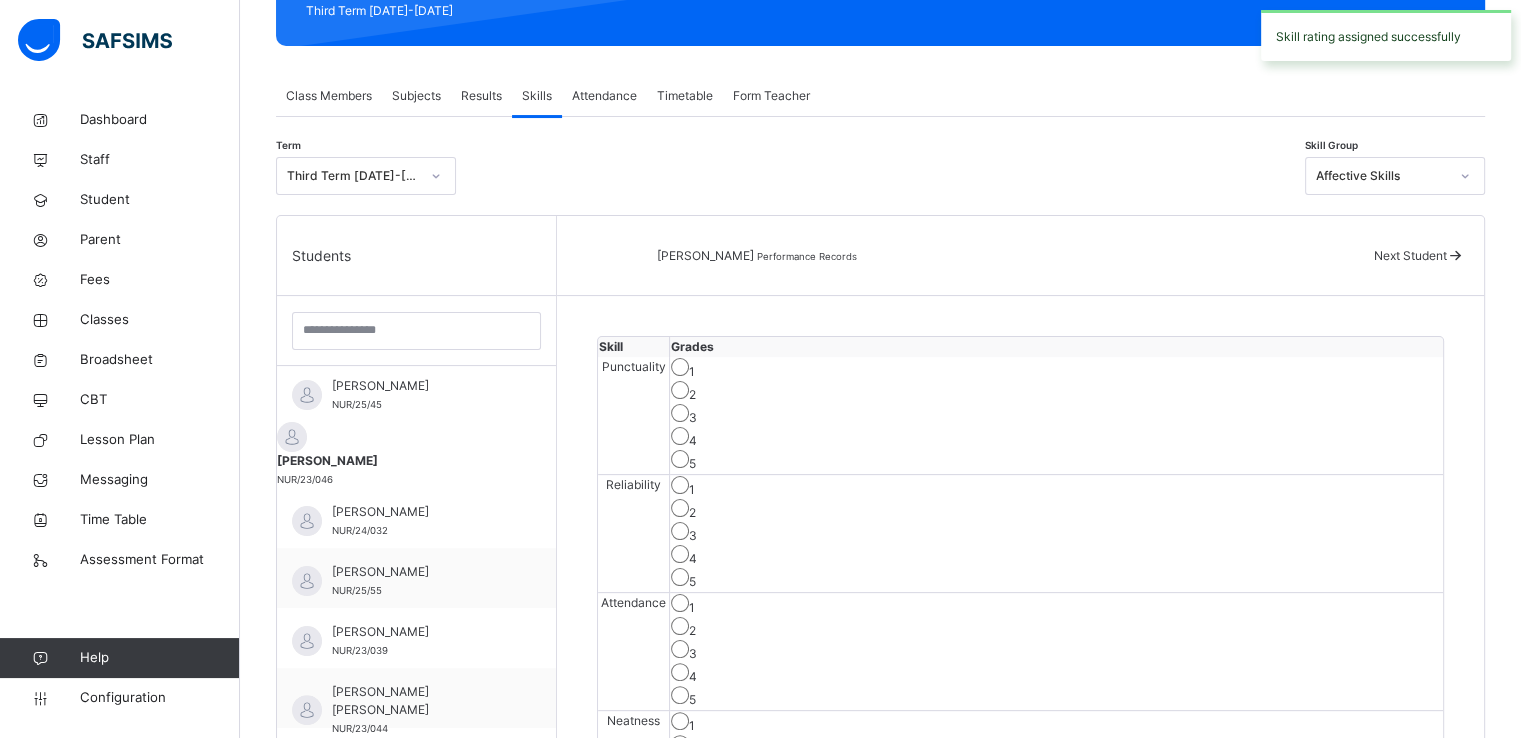 scroll, scrollTop: 300, scrollLeft: 0, axis: vertical 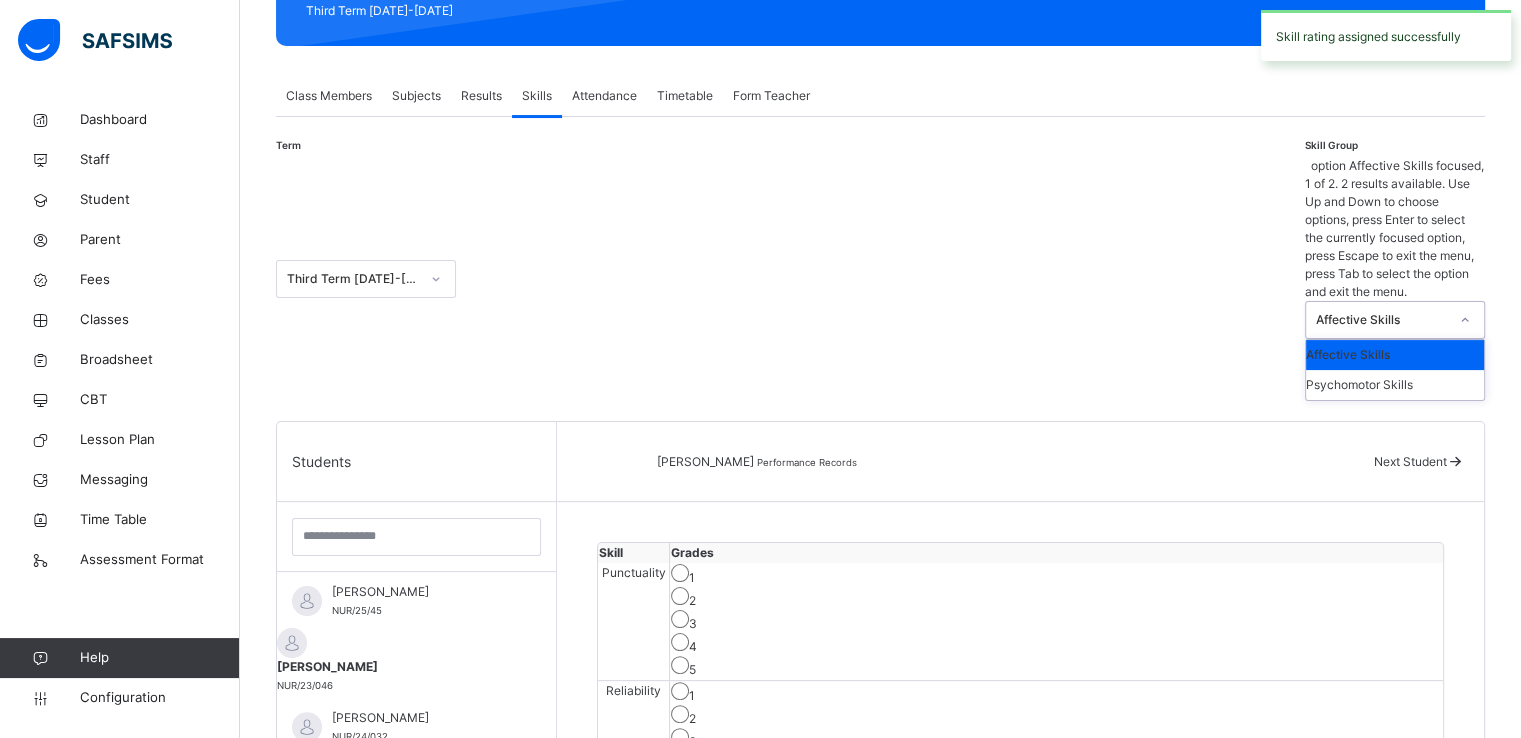 click on "Affective Skills" at bounding box center (1382, 320) 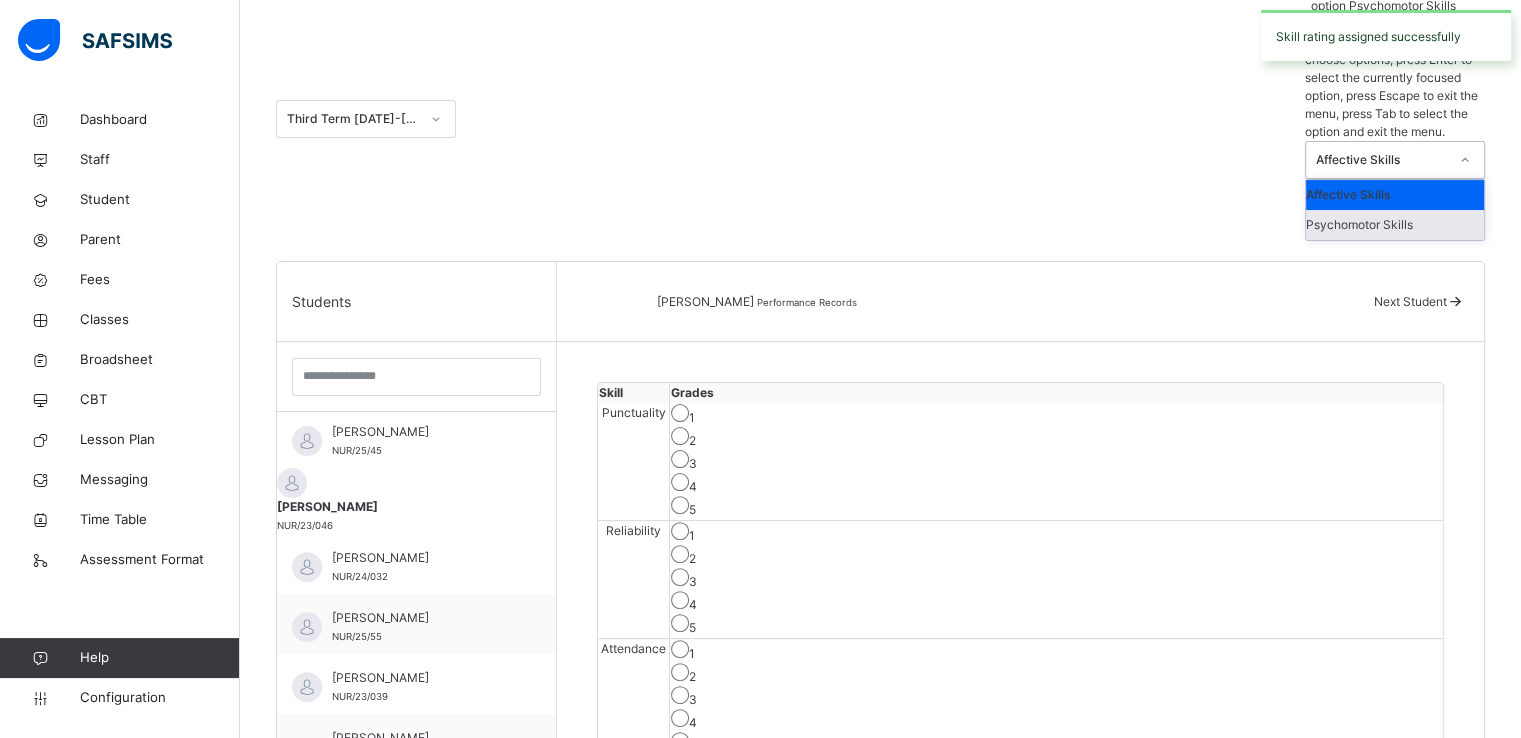 scroll, scrollTop: 466, scrollLeft: 0, axis: vertical 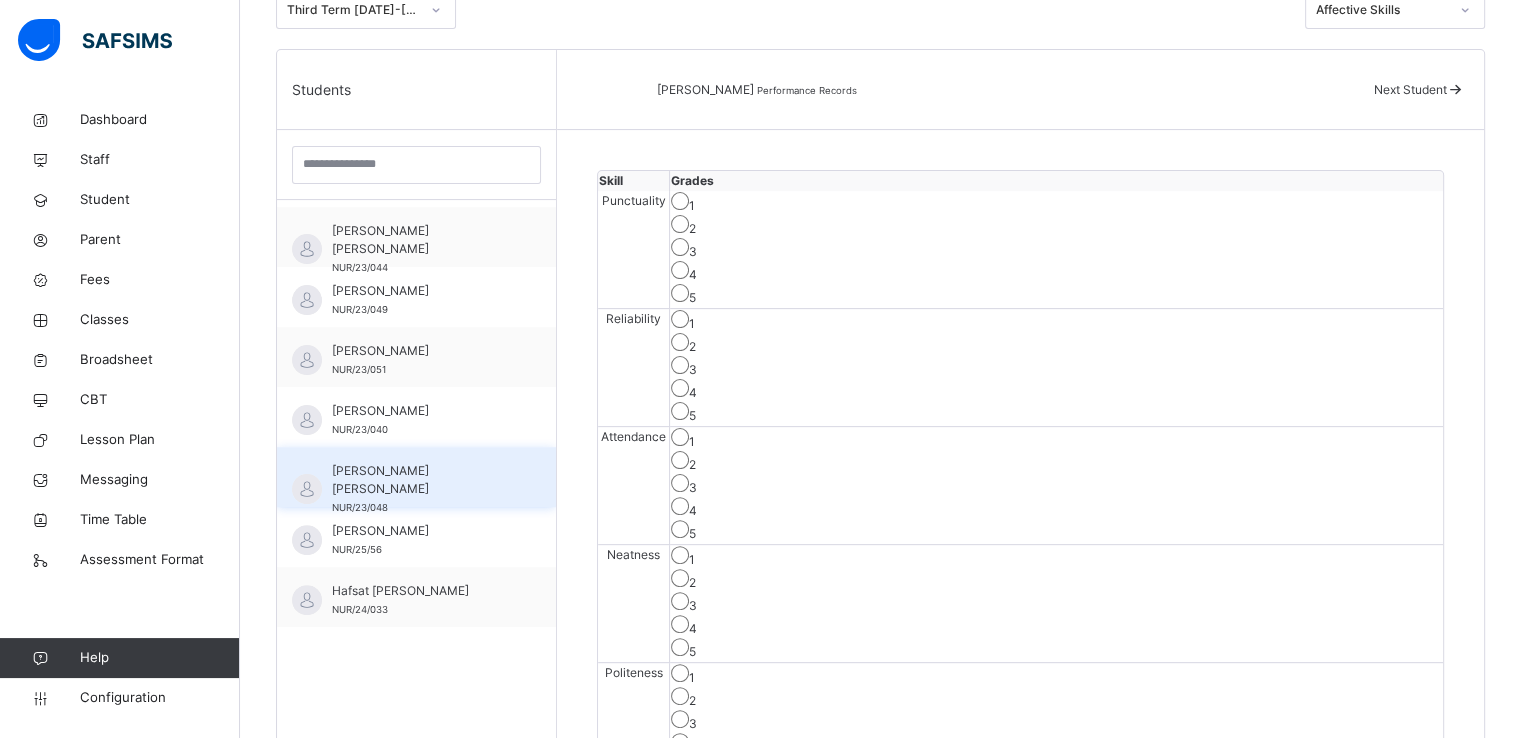 click on "FATIMA ABUBAKAR SHUAIB NUR/23/048" at bounding box center [421, 489] 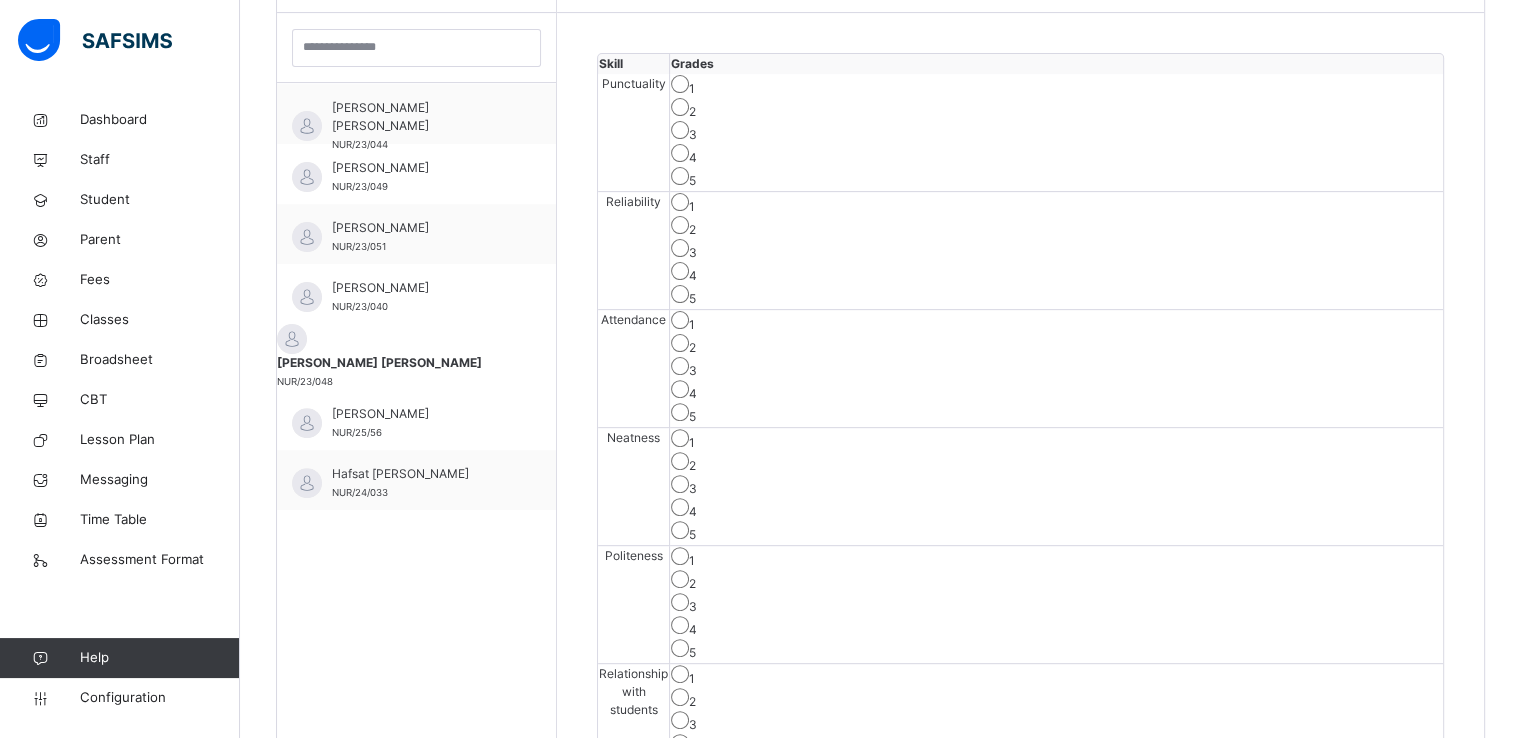 scroll, scrollTop: 604, scrollLeft: 0, axis: vertical 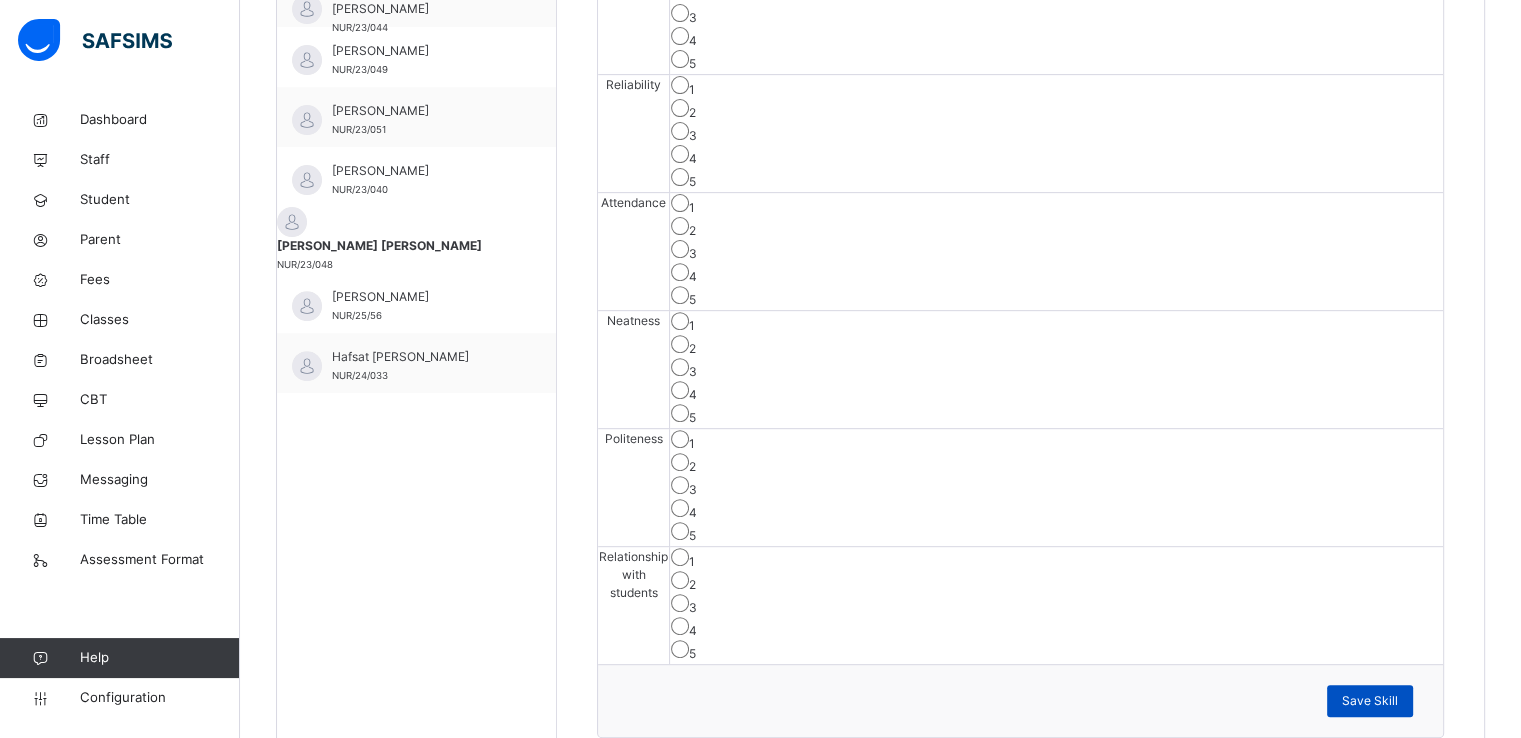click on "Save Skill" at bounding box center (1370, 701) 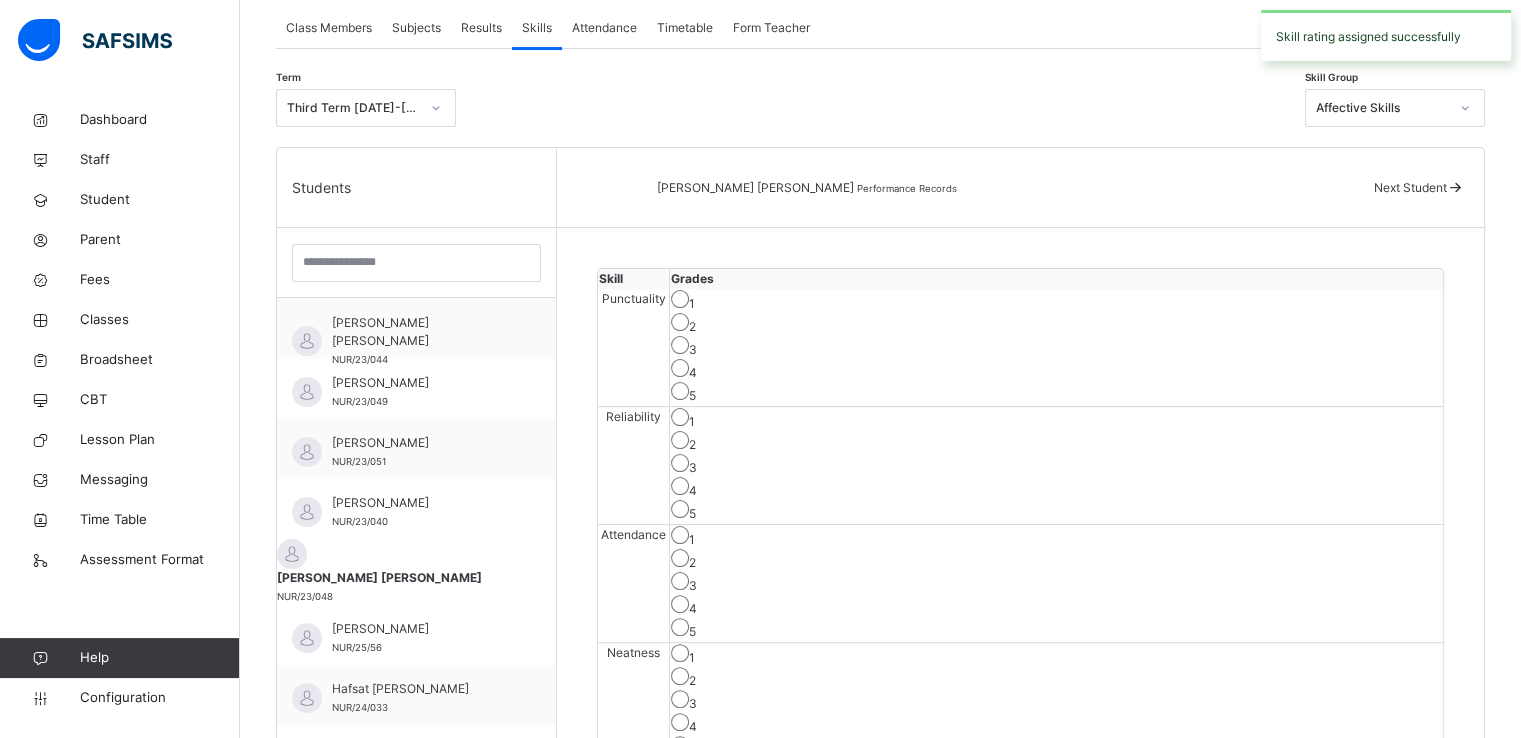 scroll, scrollTop: 272, scrollLeft: 0, axis: vertical 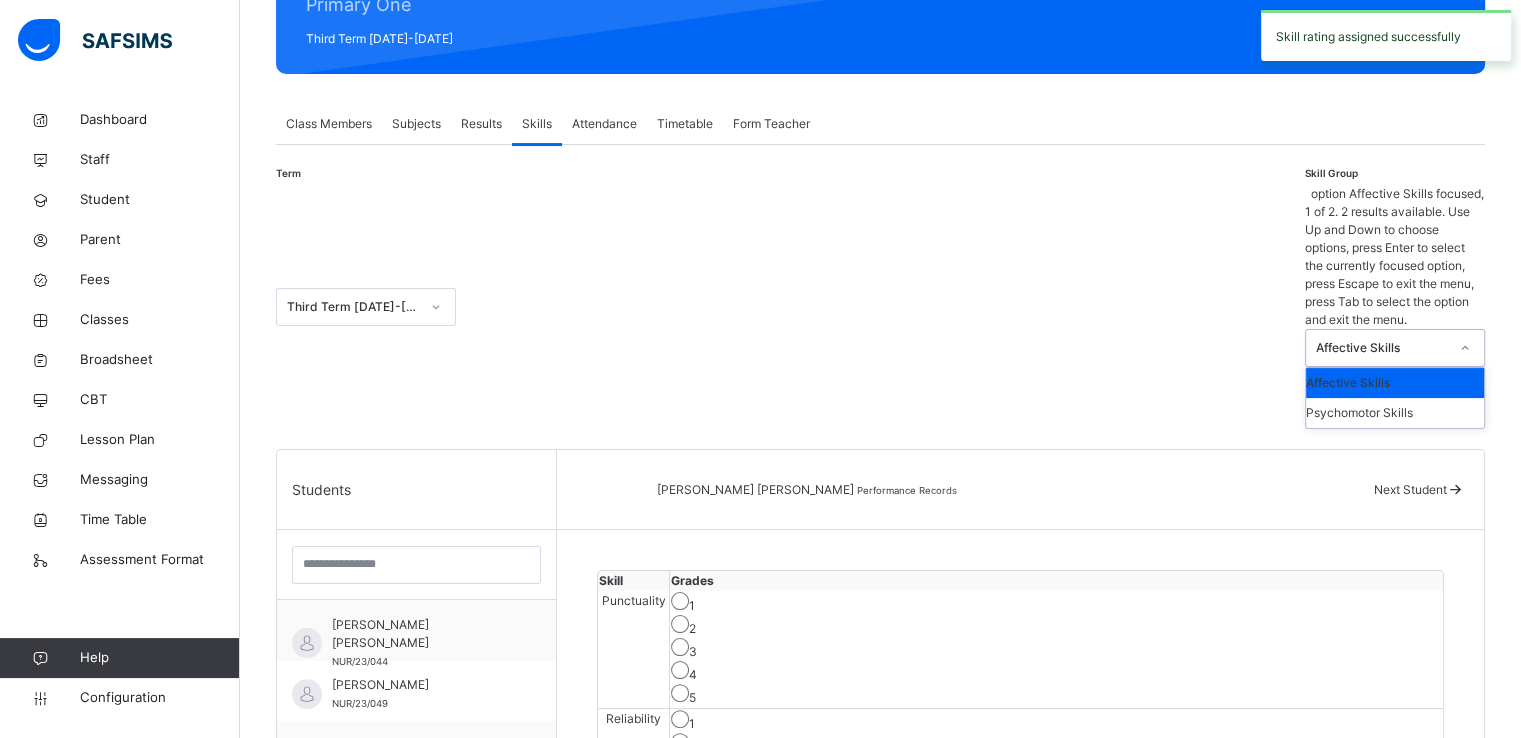 click on "Affective Skills" at bounding box center (1382, 348) 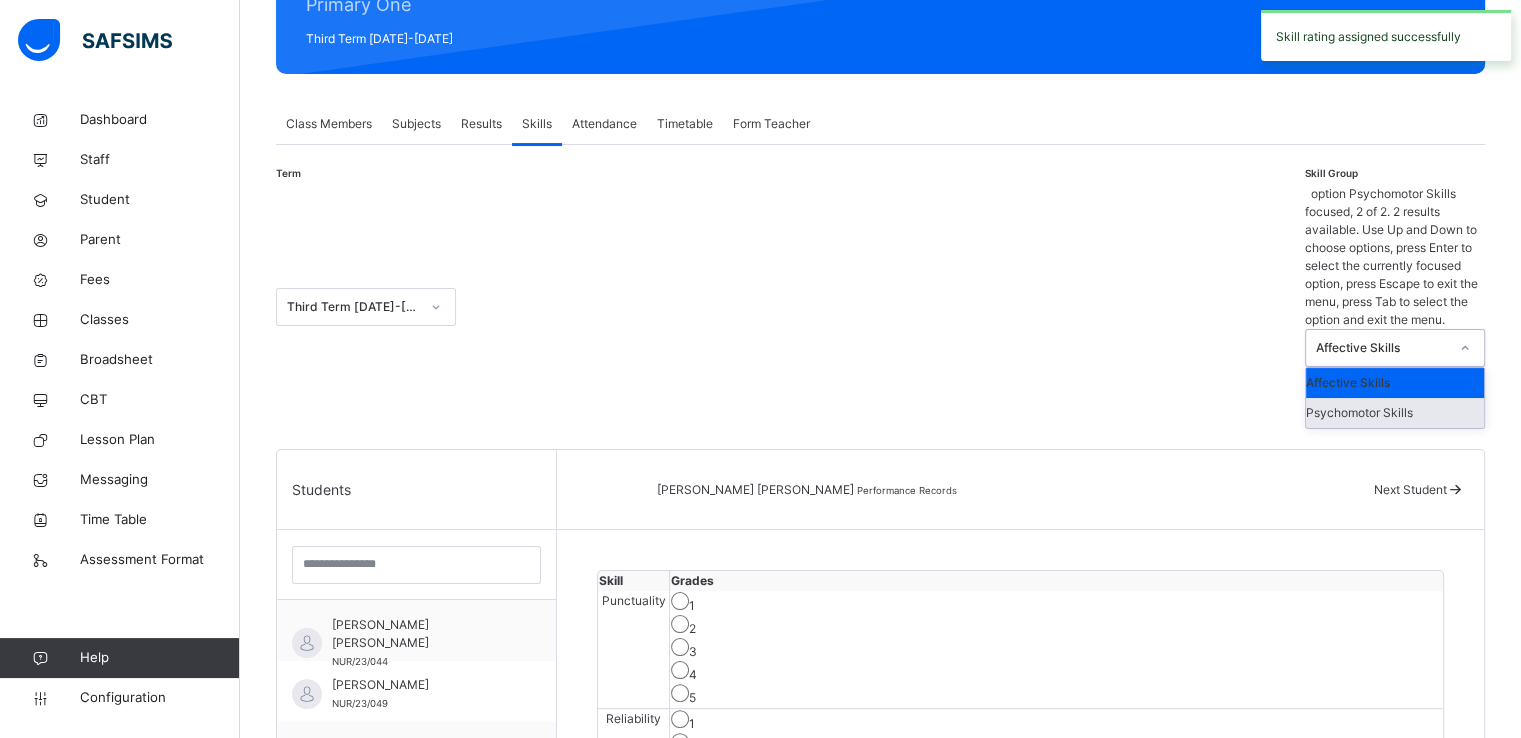 click on "Psychomotor Skills" at bounding box center (1395, 413) 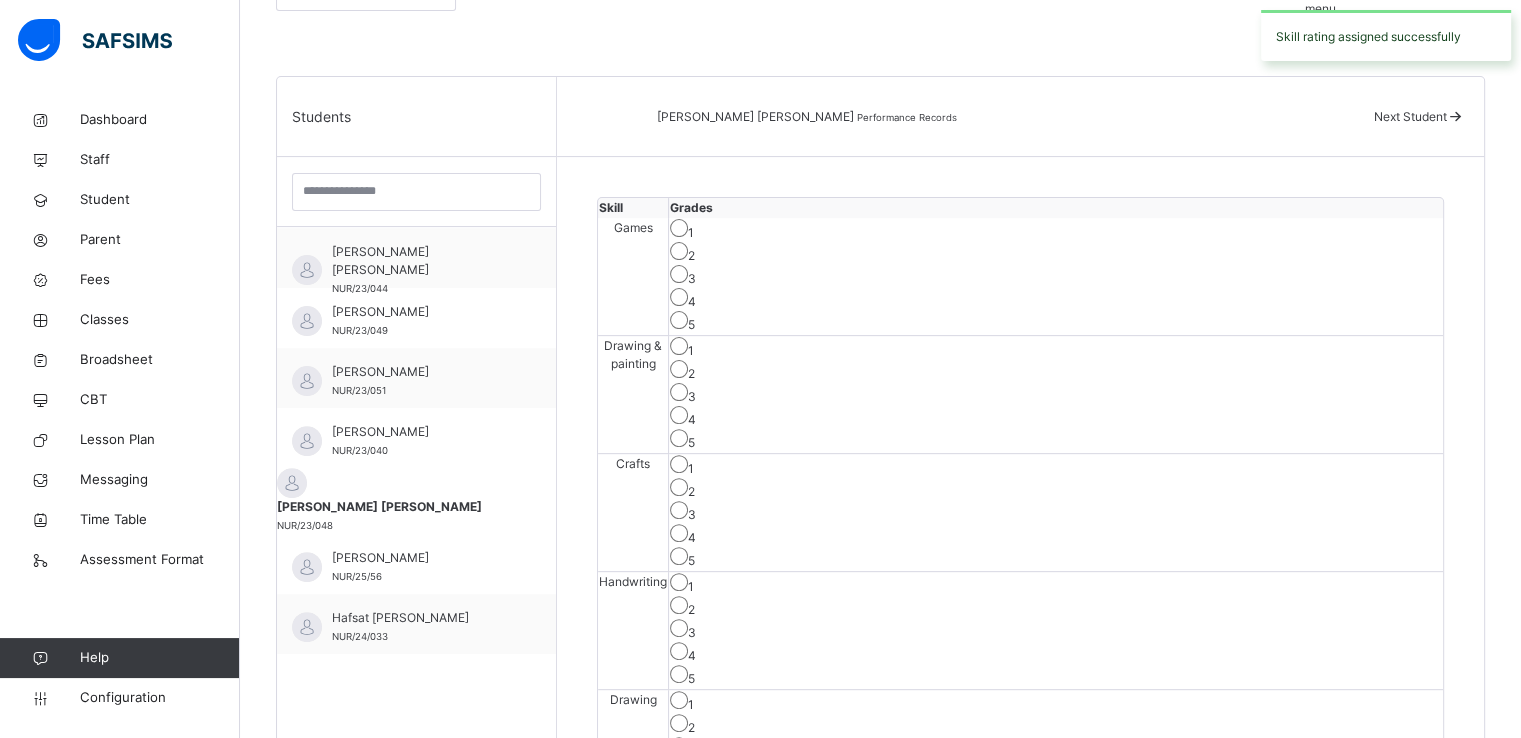 scroll, scrollTop: 531, scrollLeft: 0, axis: vertical 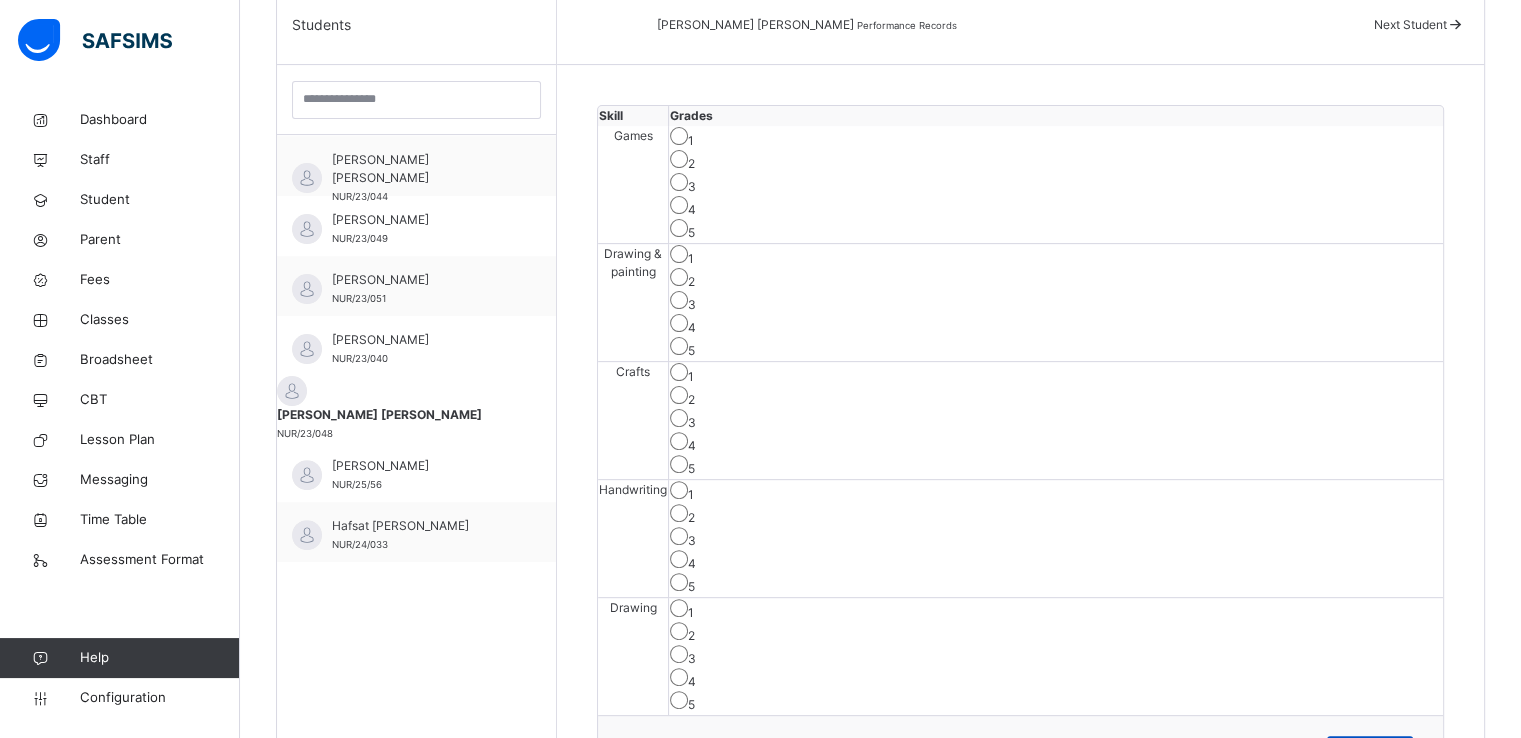 click on "Save Skill" at bounding box center [1370, 752] 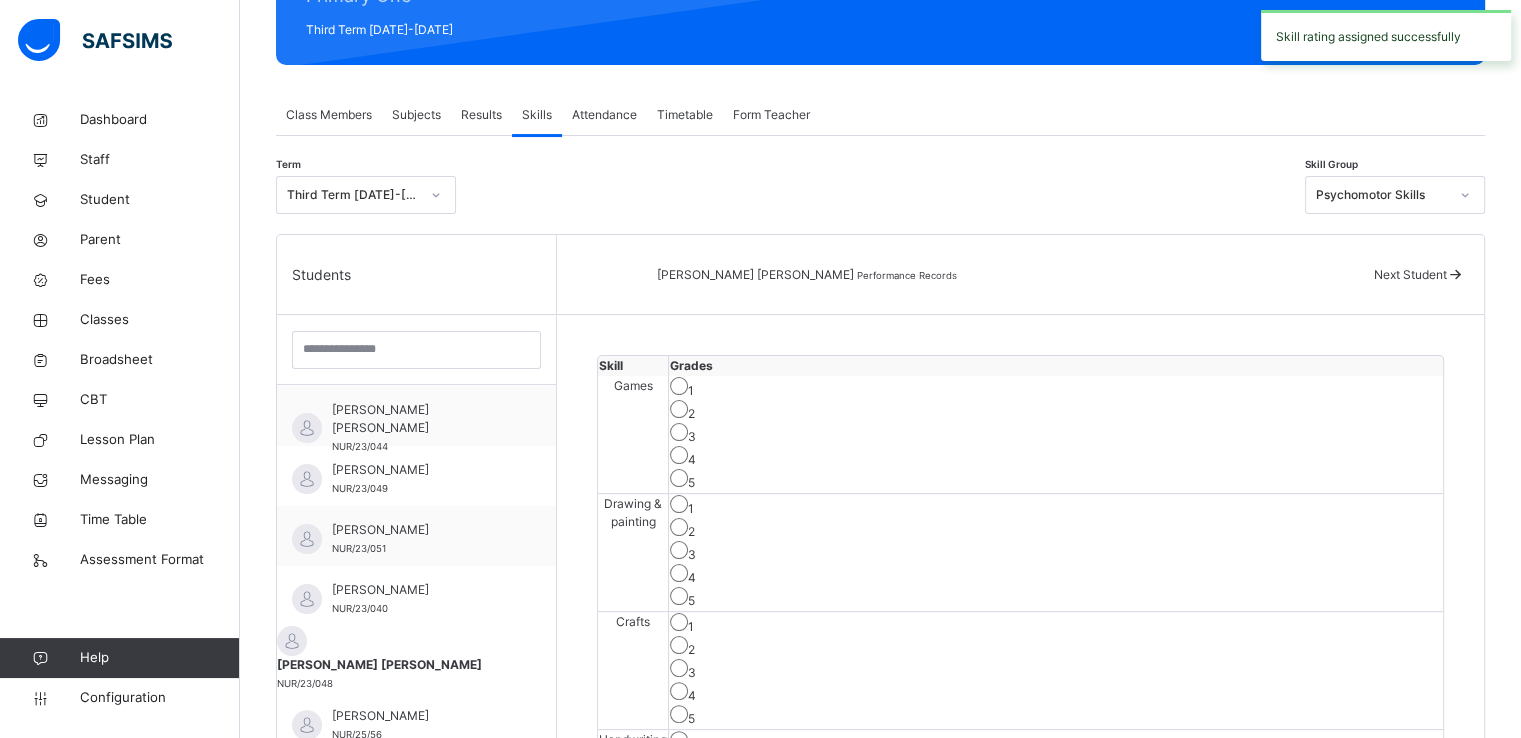 scroll, scrollTop: 0, scrollLeft: 0, axis: both 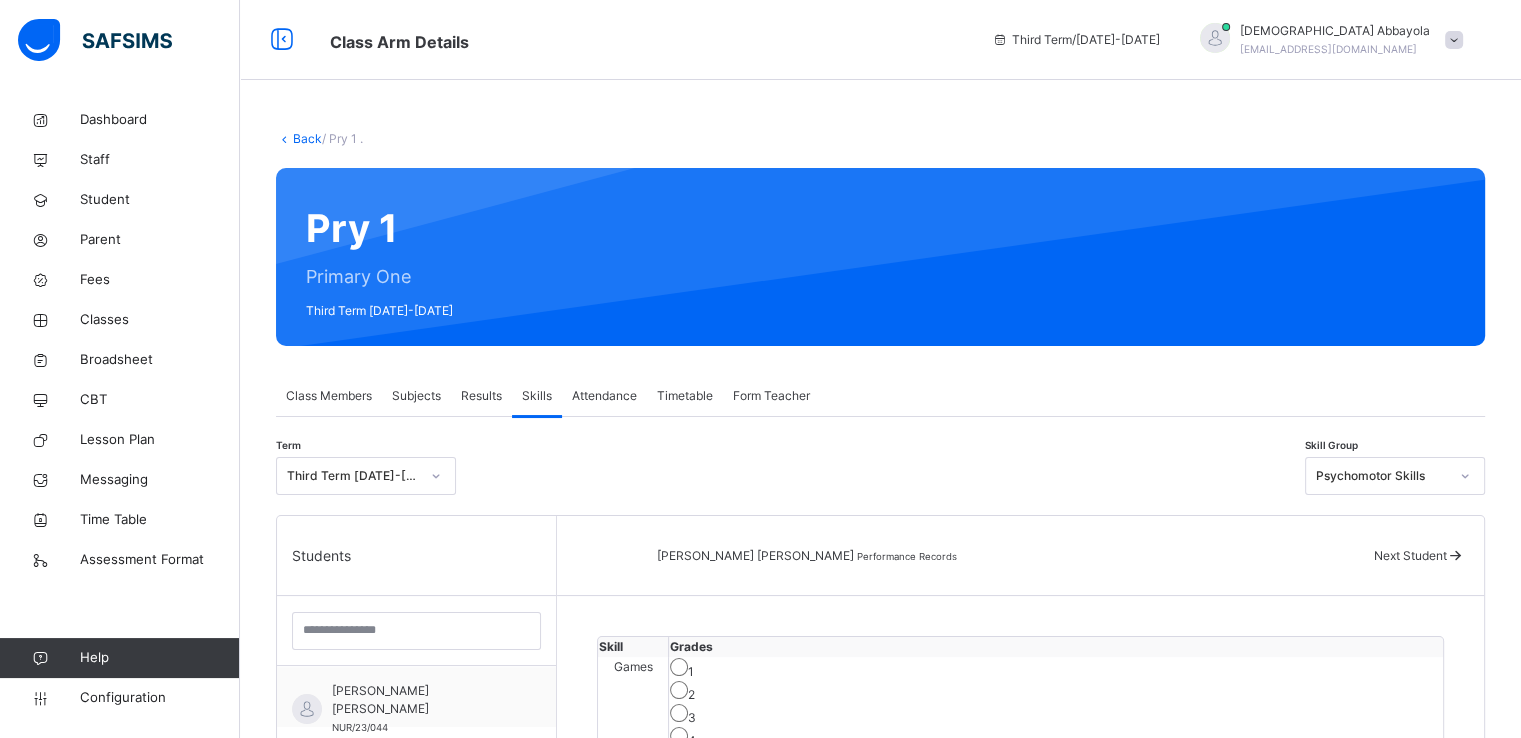 click on "Attendance" at bounding box center (604, 396) 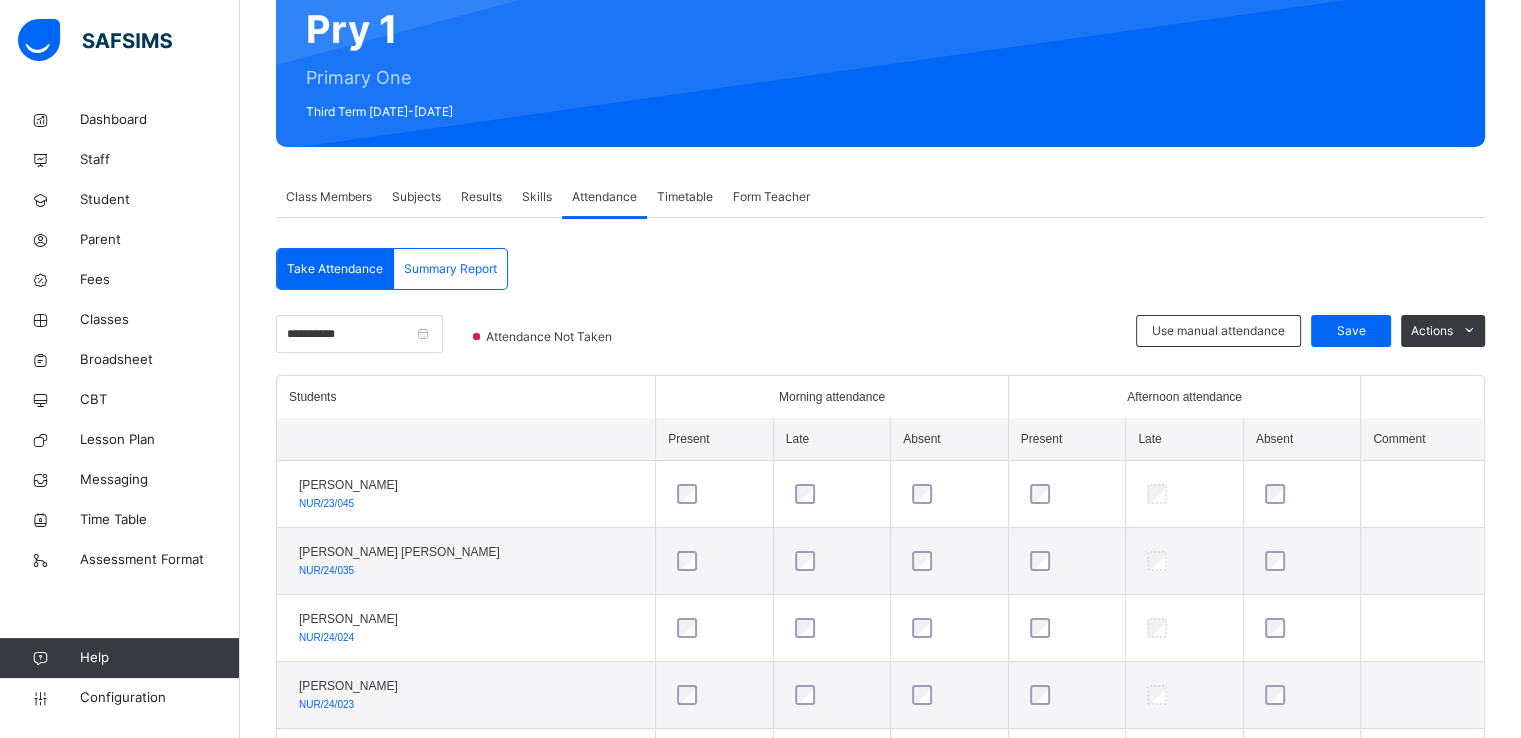 scroll, scrollTop: 200, scrollLeft: 0, axis: vertical 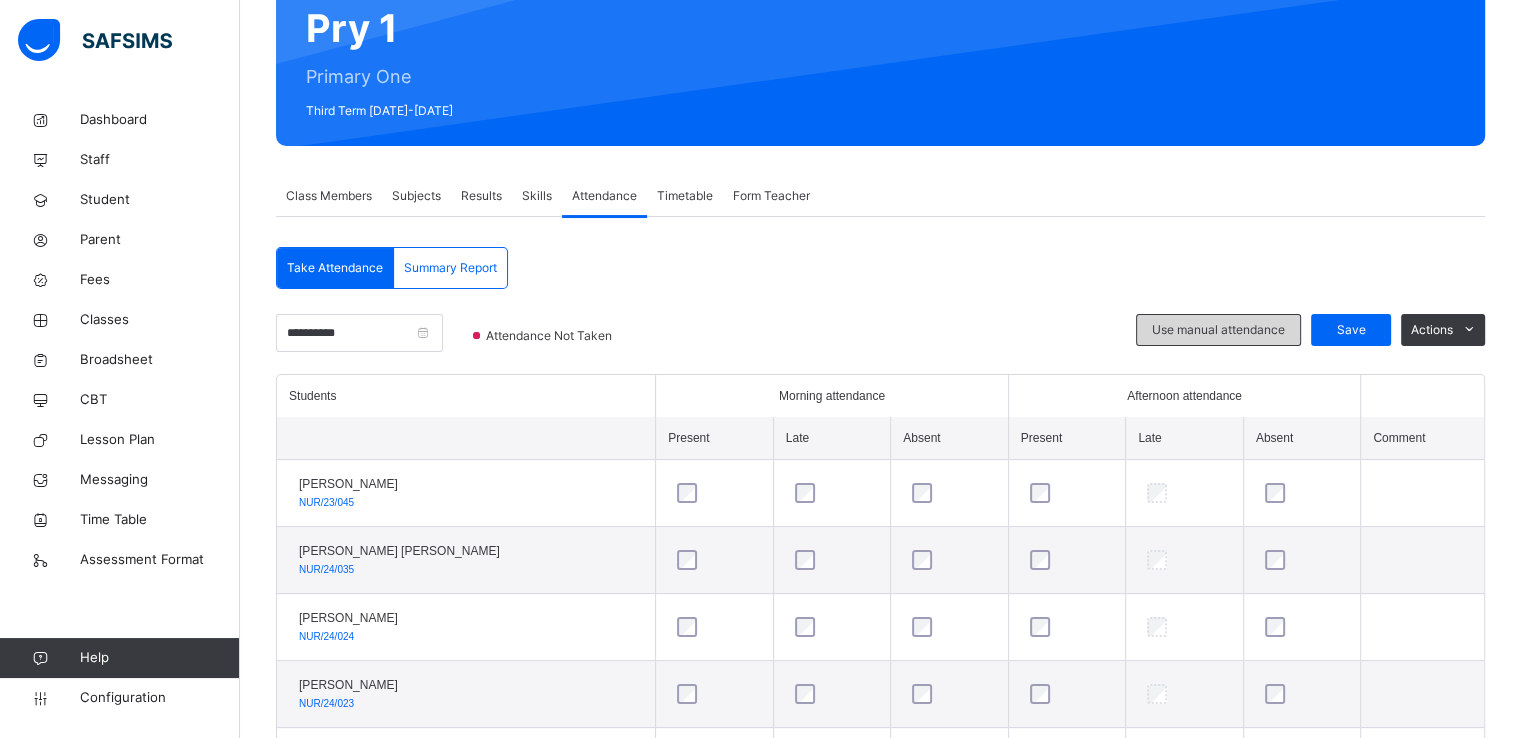 click on "Use manual attendance" at bounding box center (1218, 330) 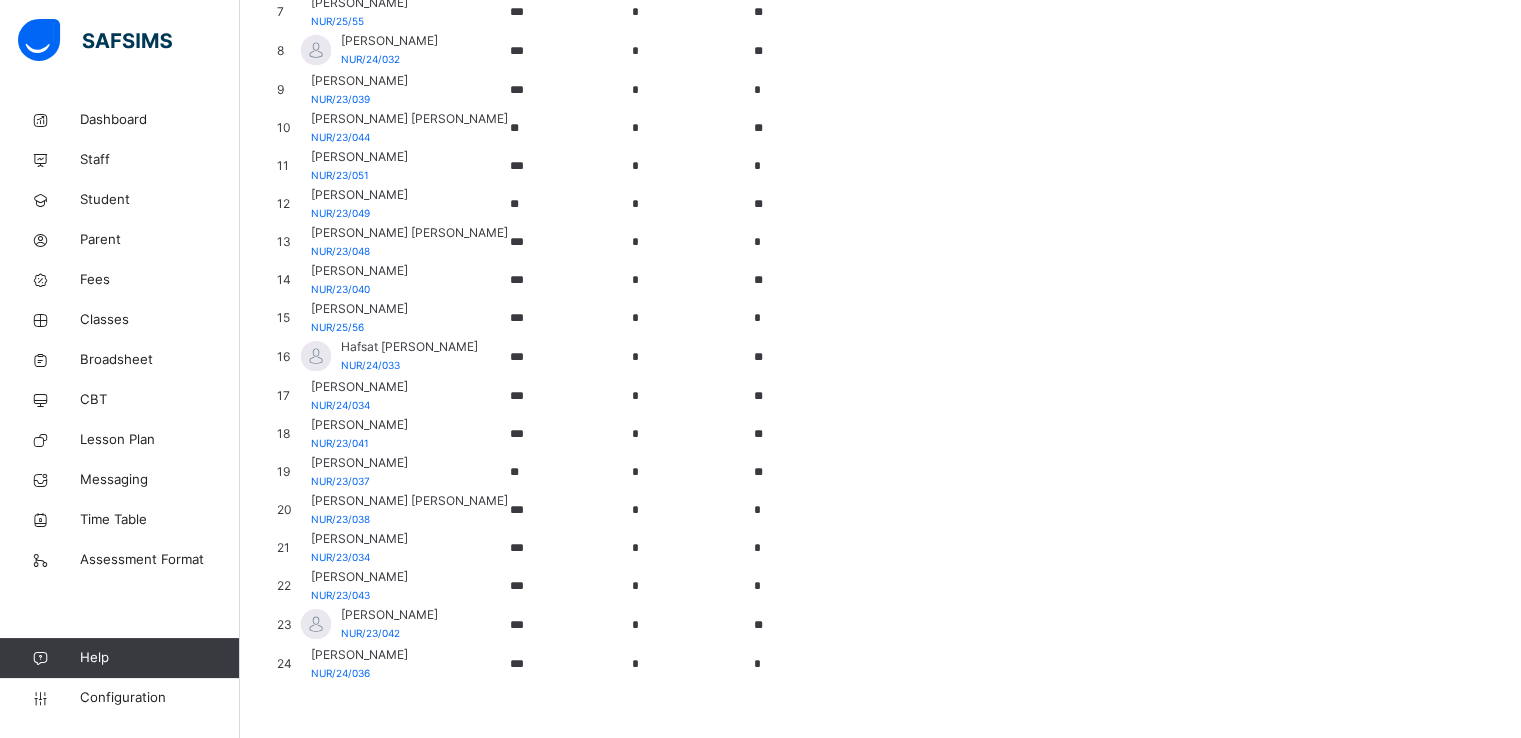 scroll, scrollTop: 1931, scrollLeft: 0, axis: vertical 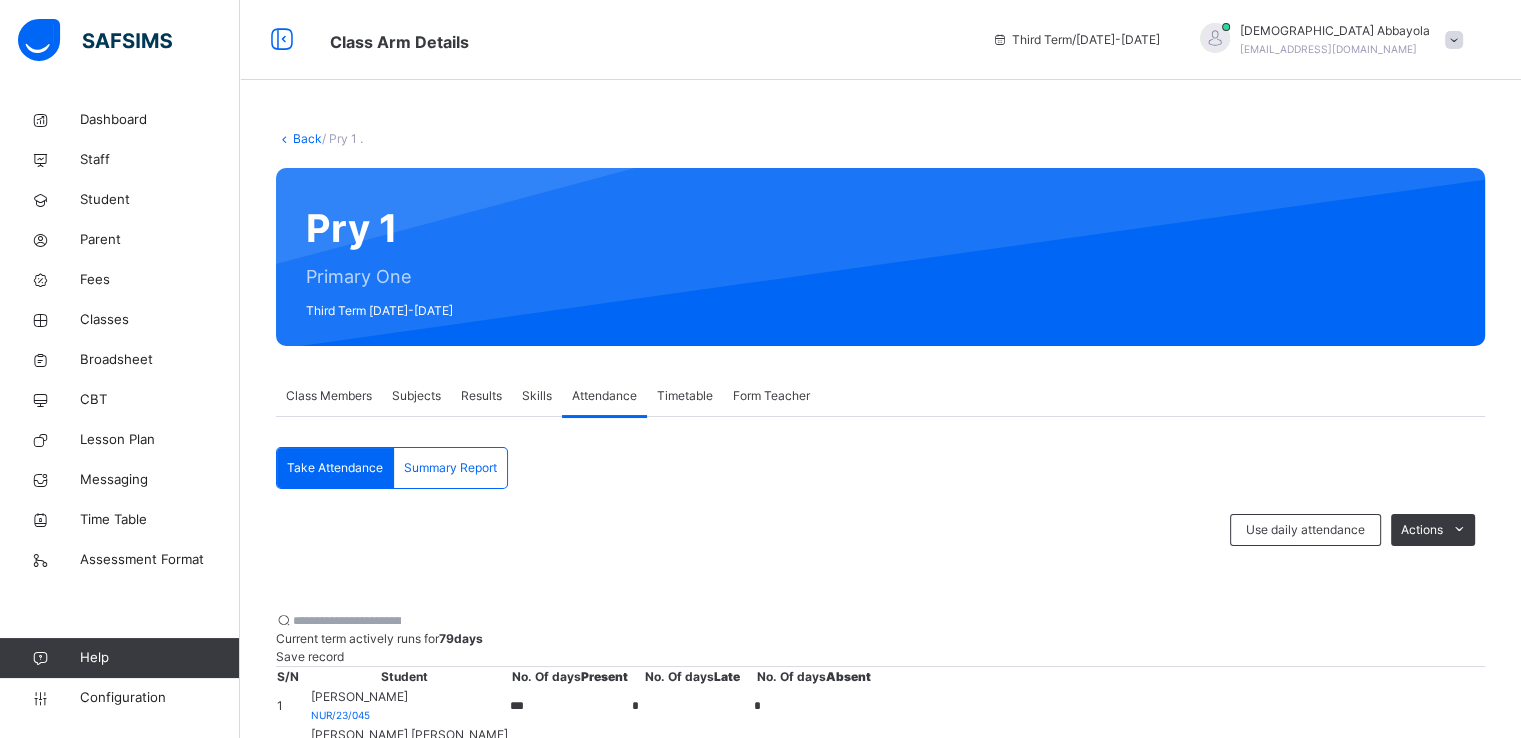 type on "*" 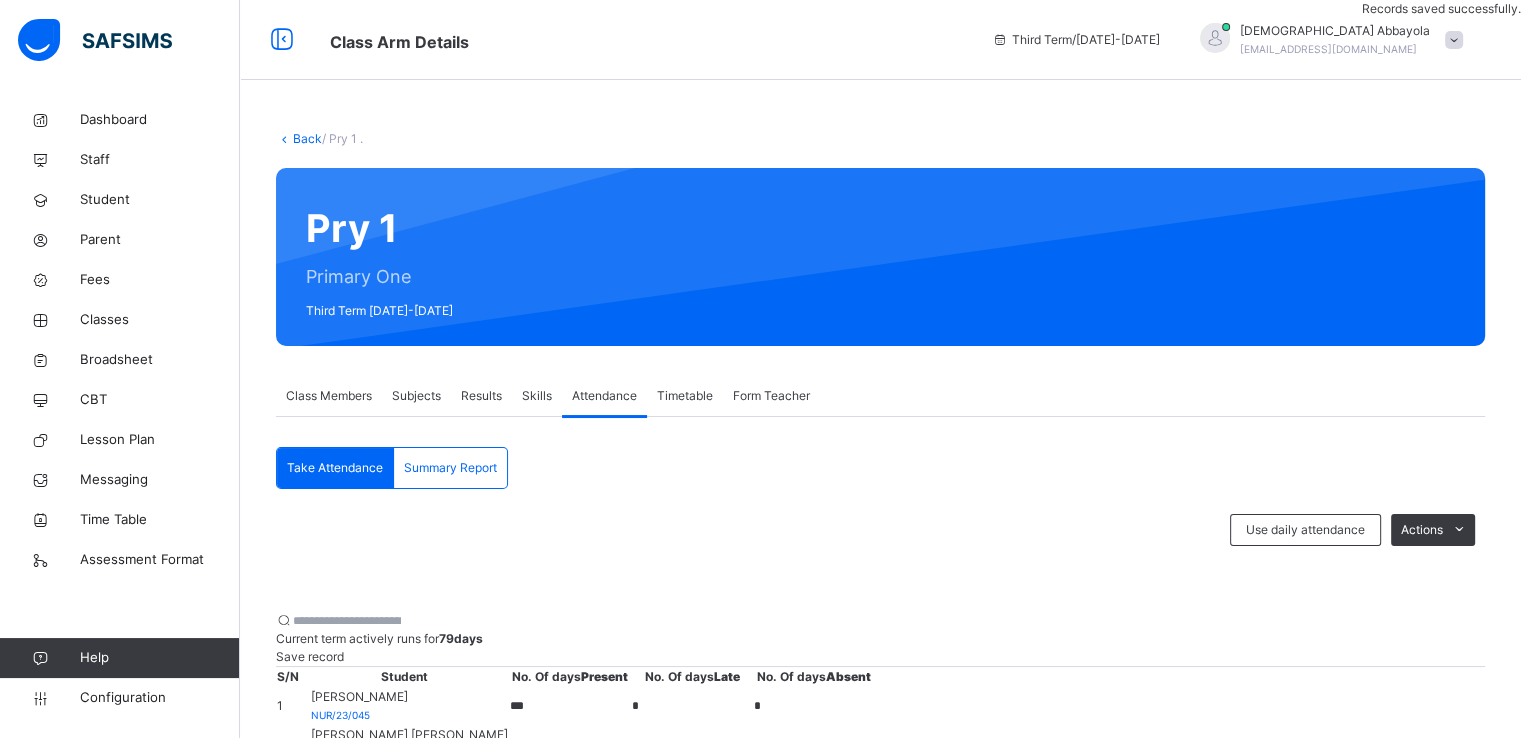 click on "Skills" at bounding box center (537, 396) 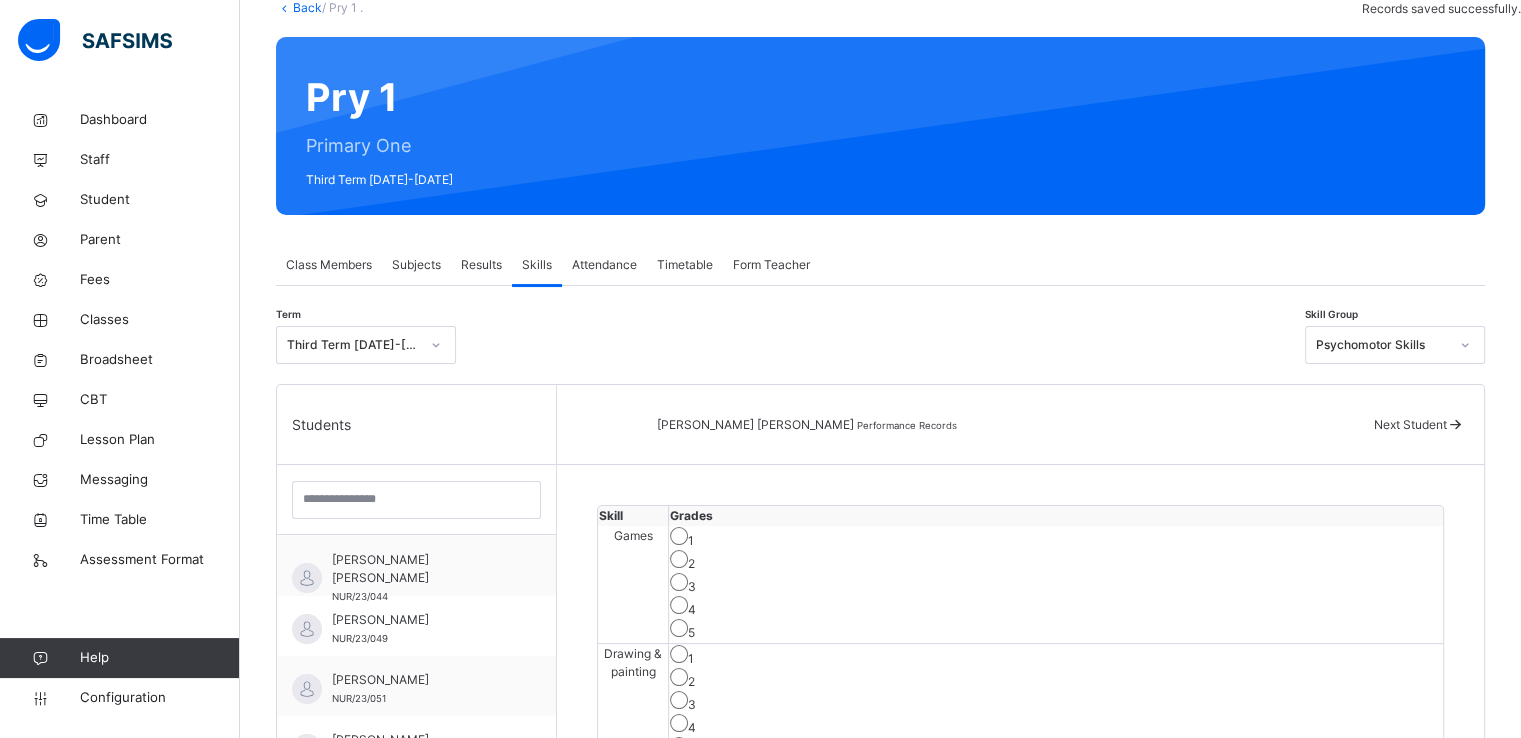 scroll, scrollTop: 132, scrollLeft: 0, axis: vertical 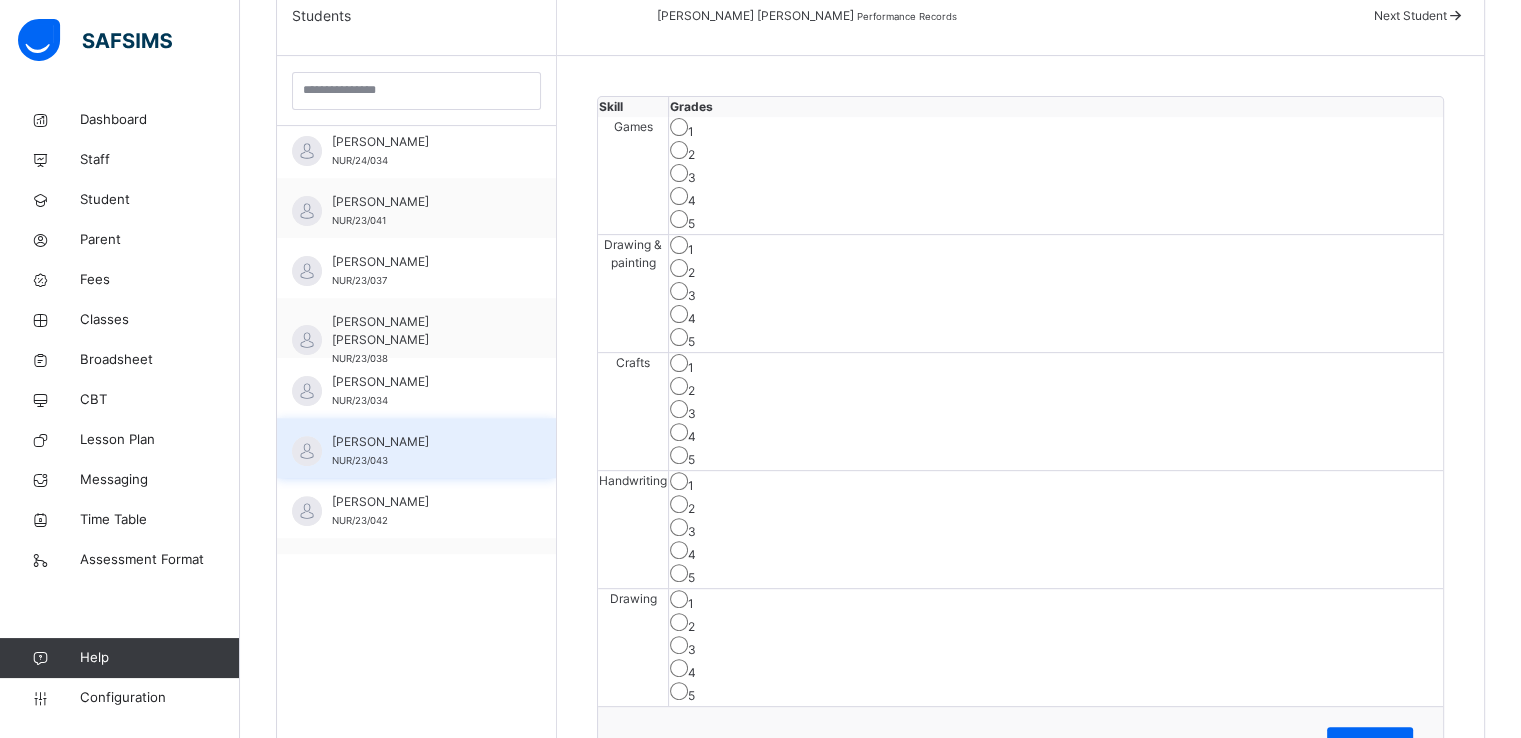 click on "[PERSON_NAME]" at bounding box center (421, 442) 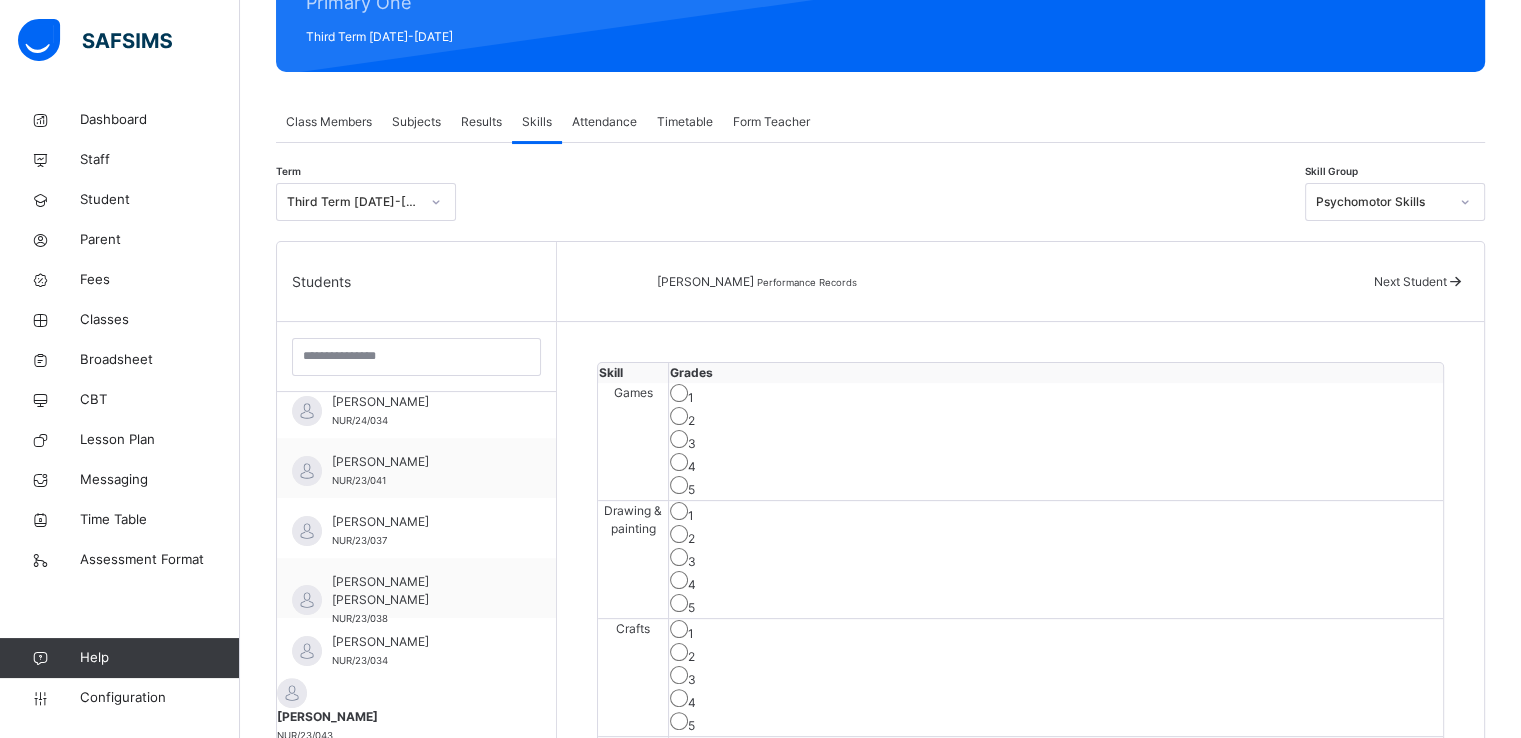 scroll, scrollTop: 248, scrollLeft: 0, axis: vertical 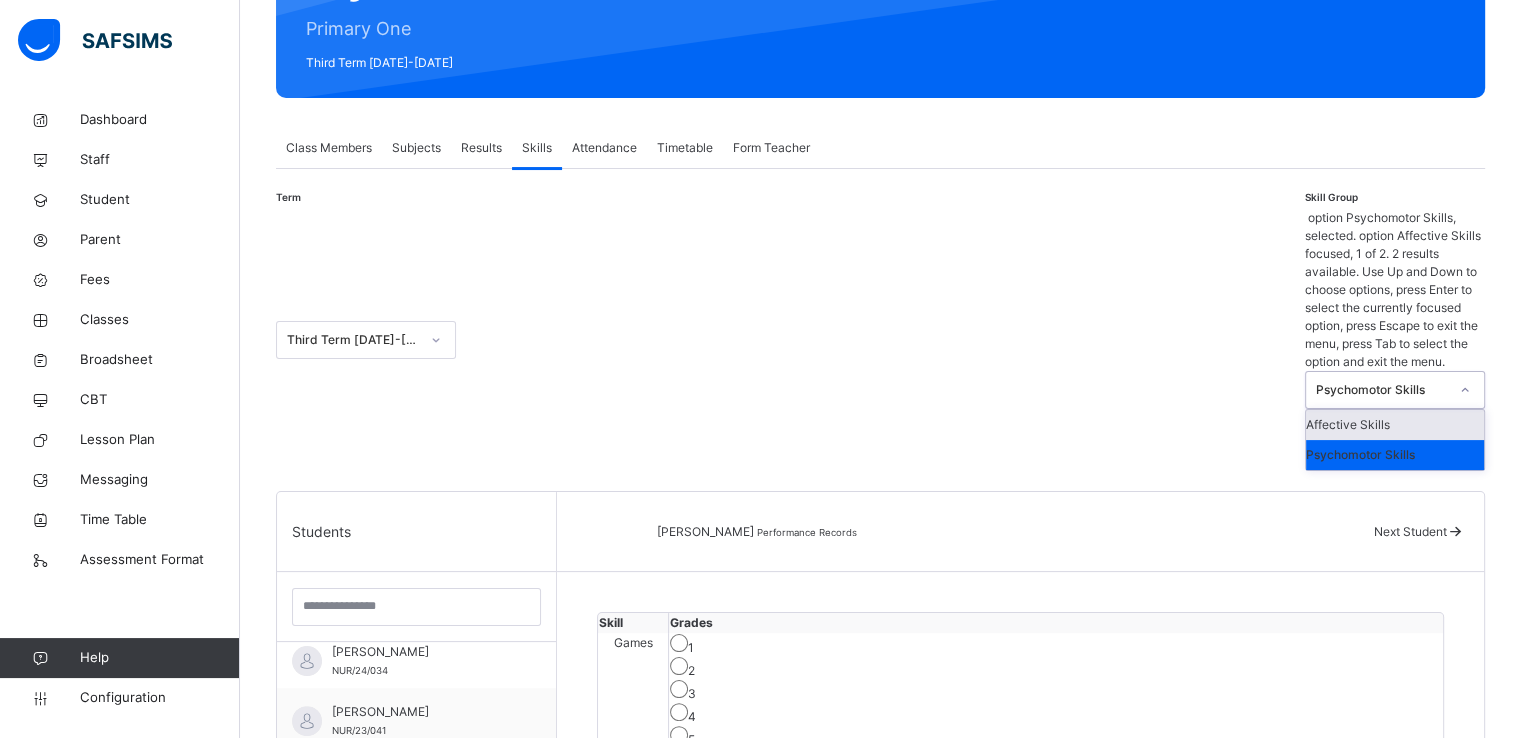 click on "Psychomotor Skills" at bounding box center (1382, 390) 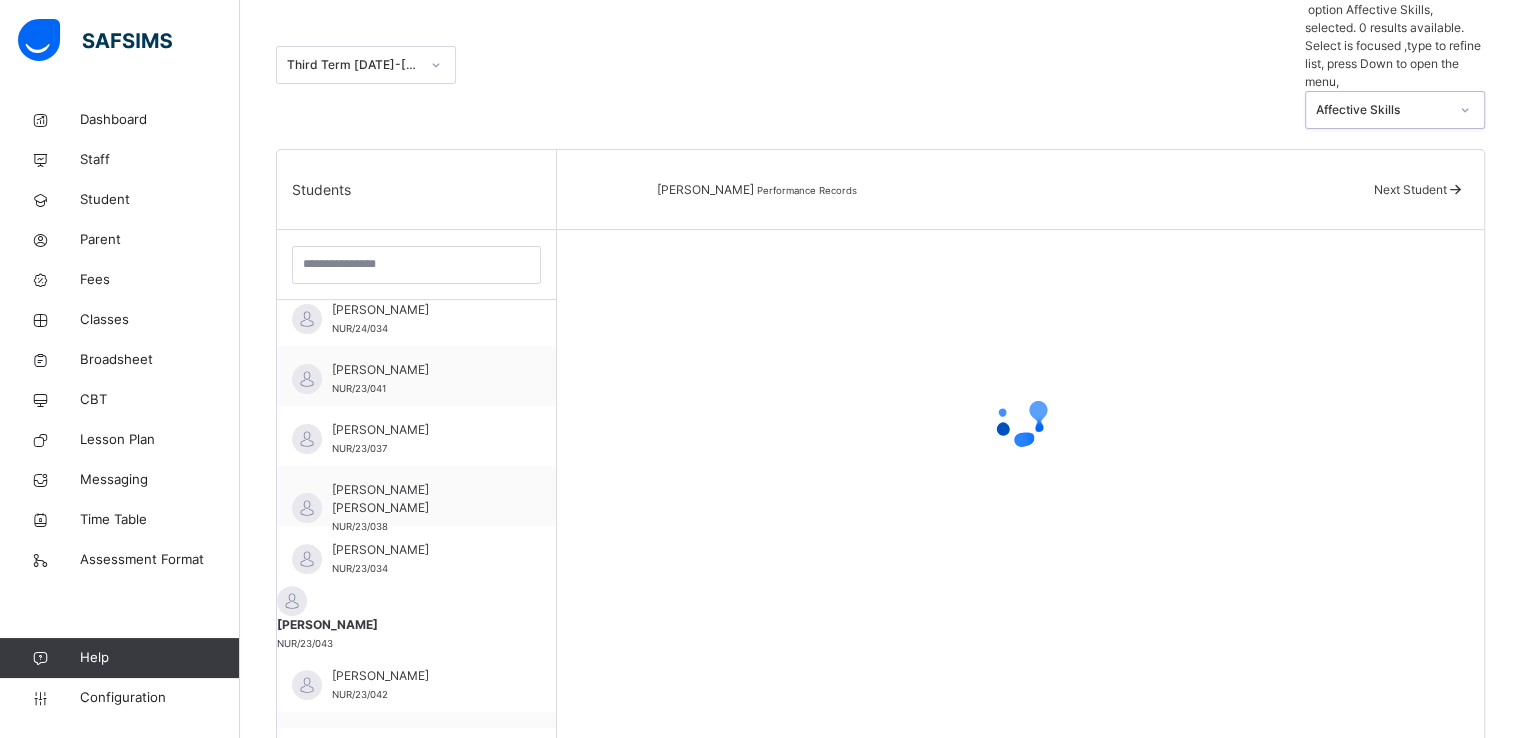 scroll, scrollTop: 566, scrollLeft: 0, axis: vertical 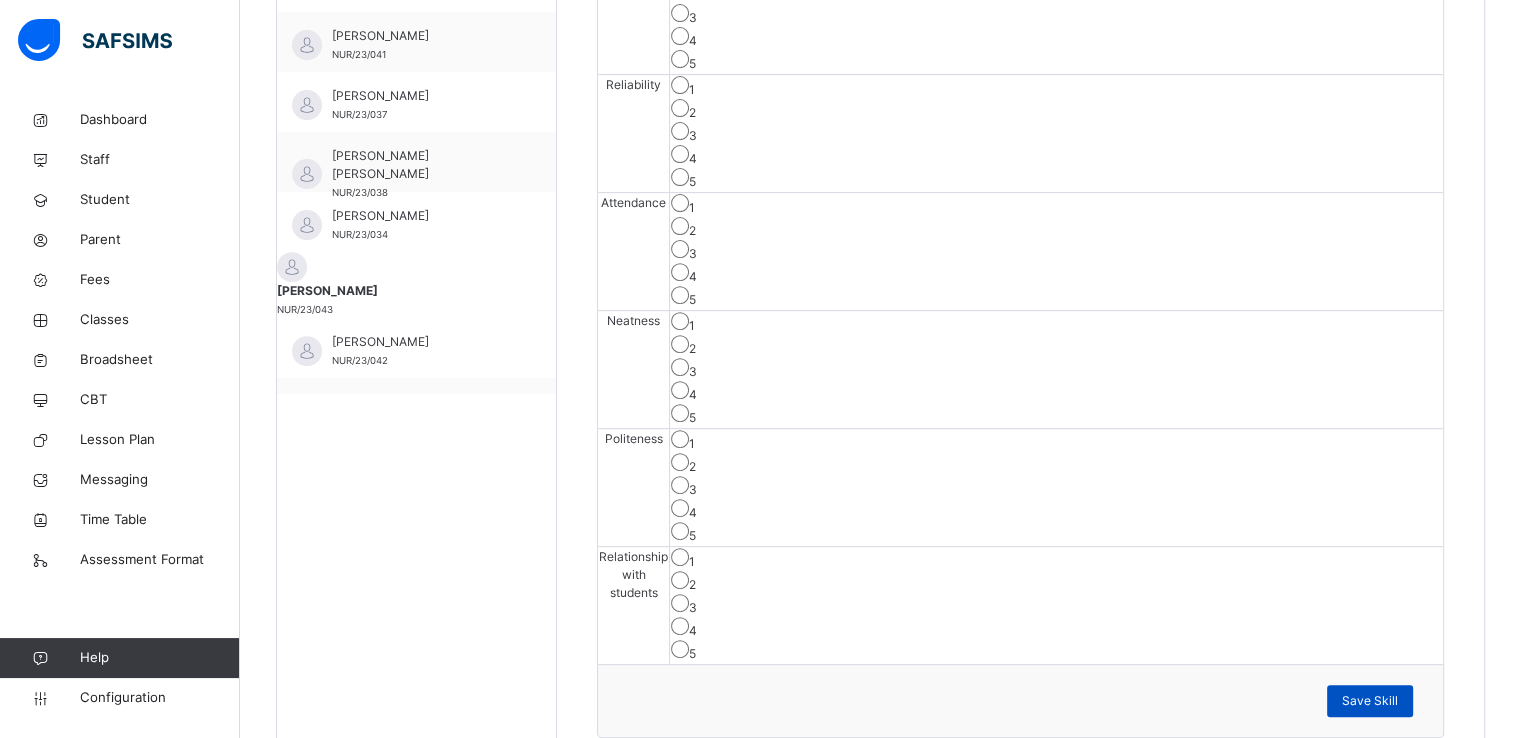 click on "Save Skill" at bounding box center (1370, 701) 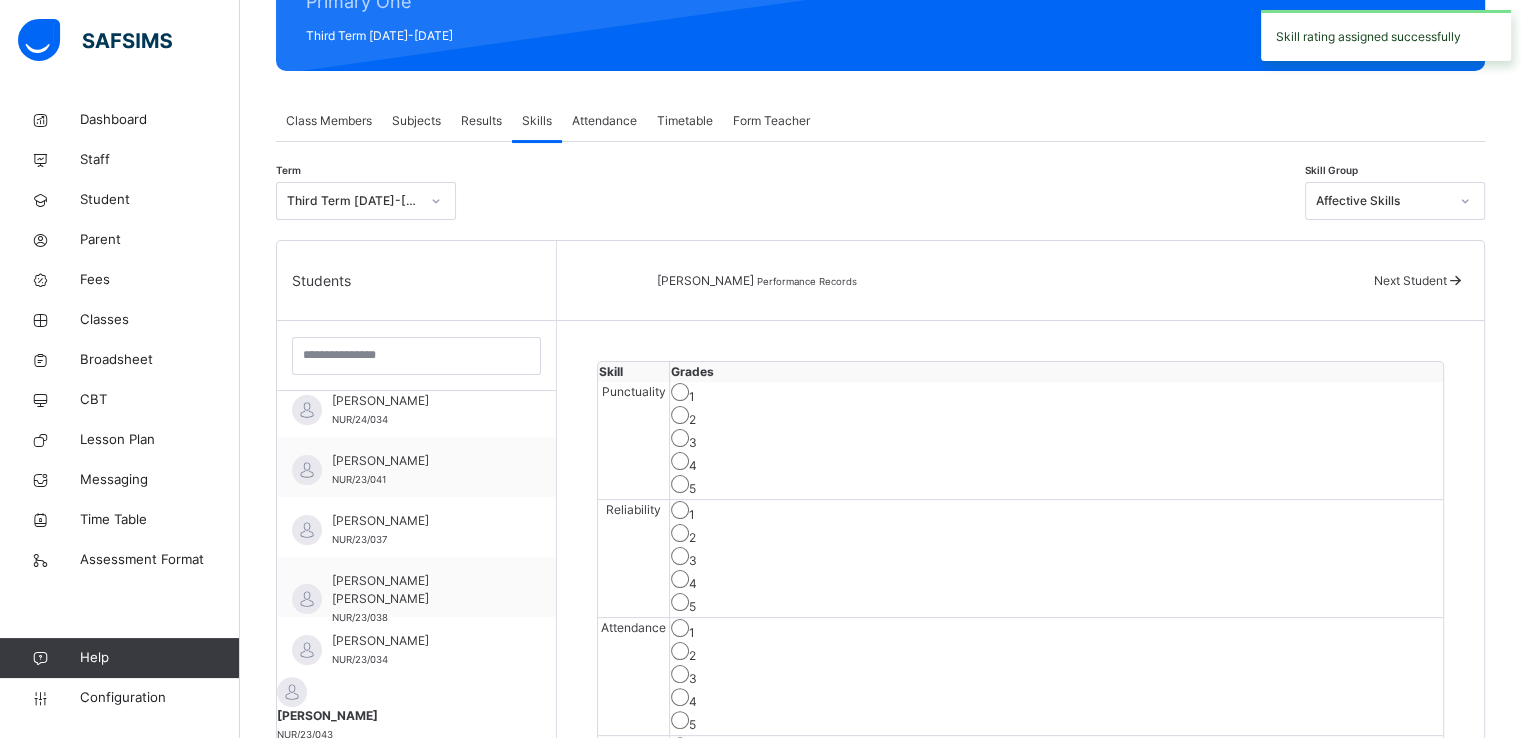 scroll, scrollTop: 273, scrollLeft: 0, axis: vertical 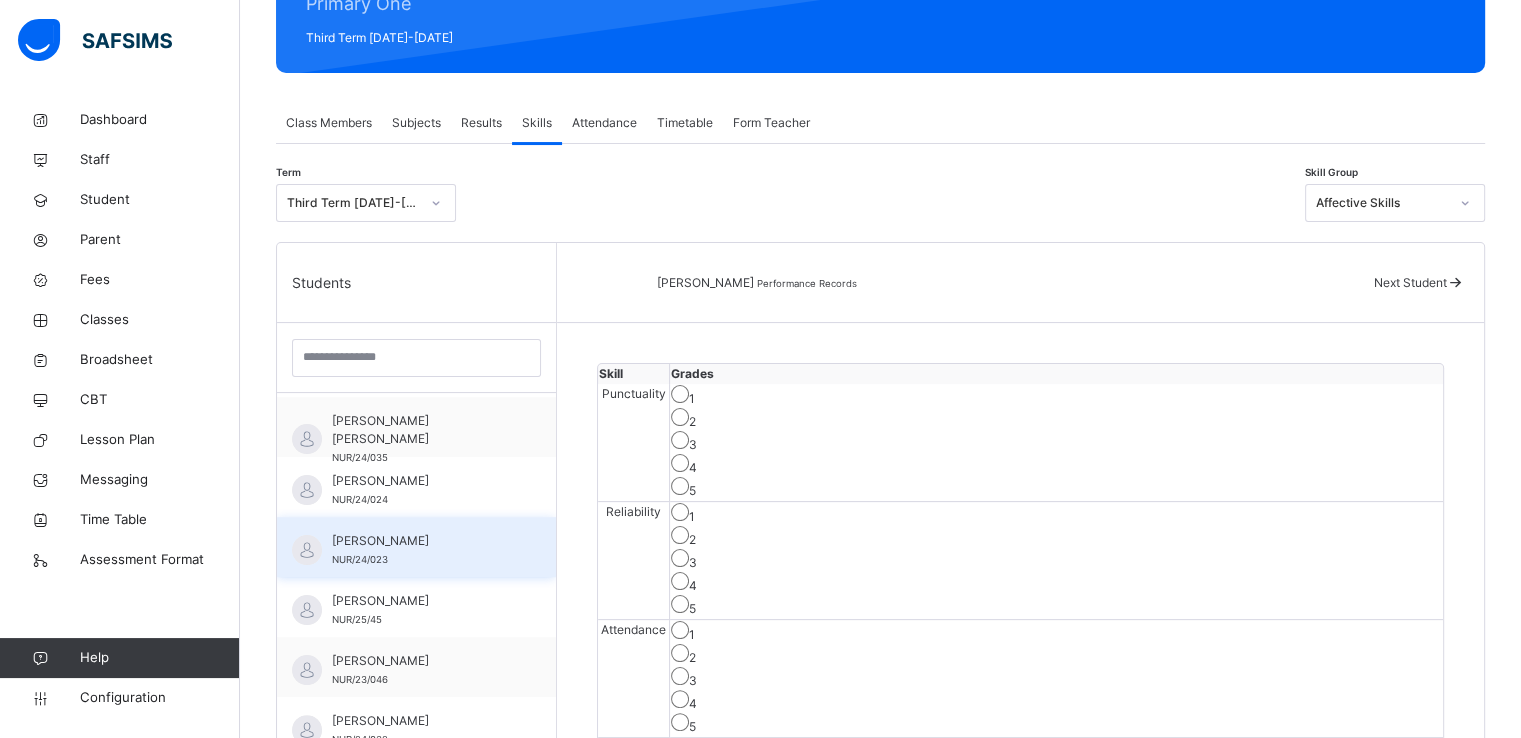 click on "Abdulrazak  Yunusa NUR/24/023" at bounding box center (421, 550) 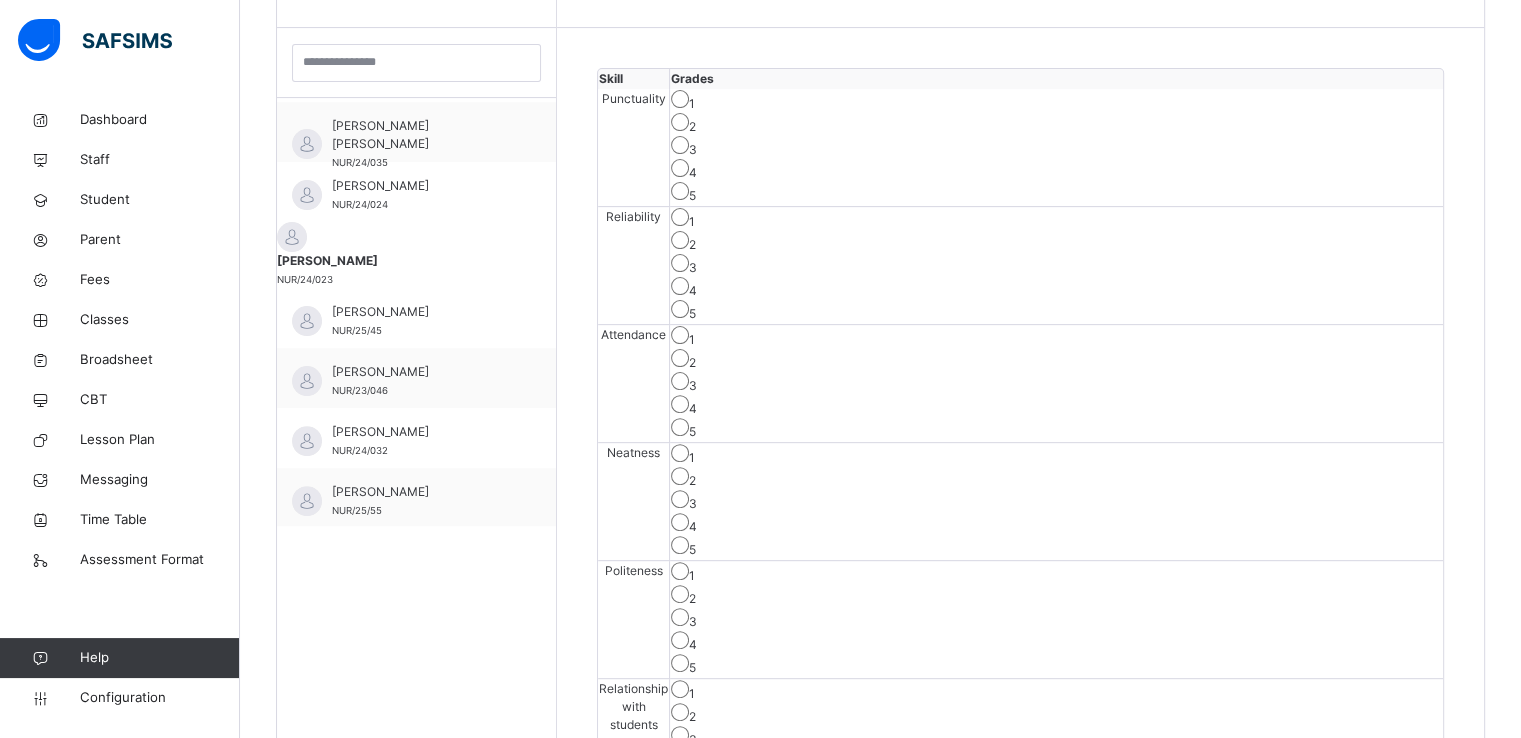 scroll, scrollTop: 569, scrollLeft: 0, axis: vertical 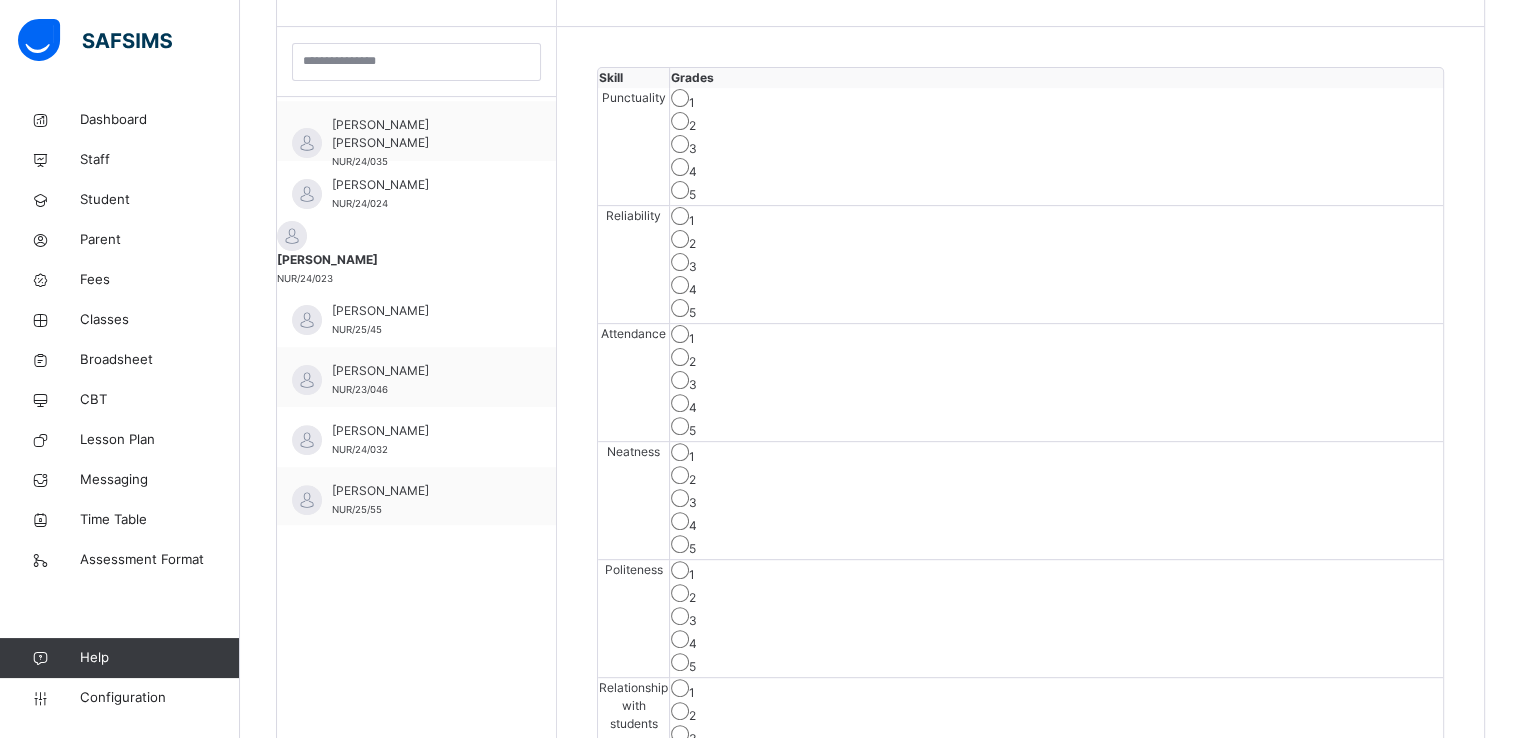 click on "4" at bounding box center (1056, 405) 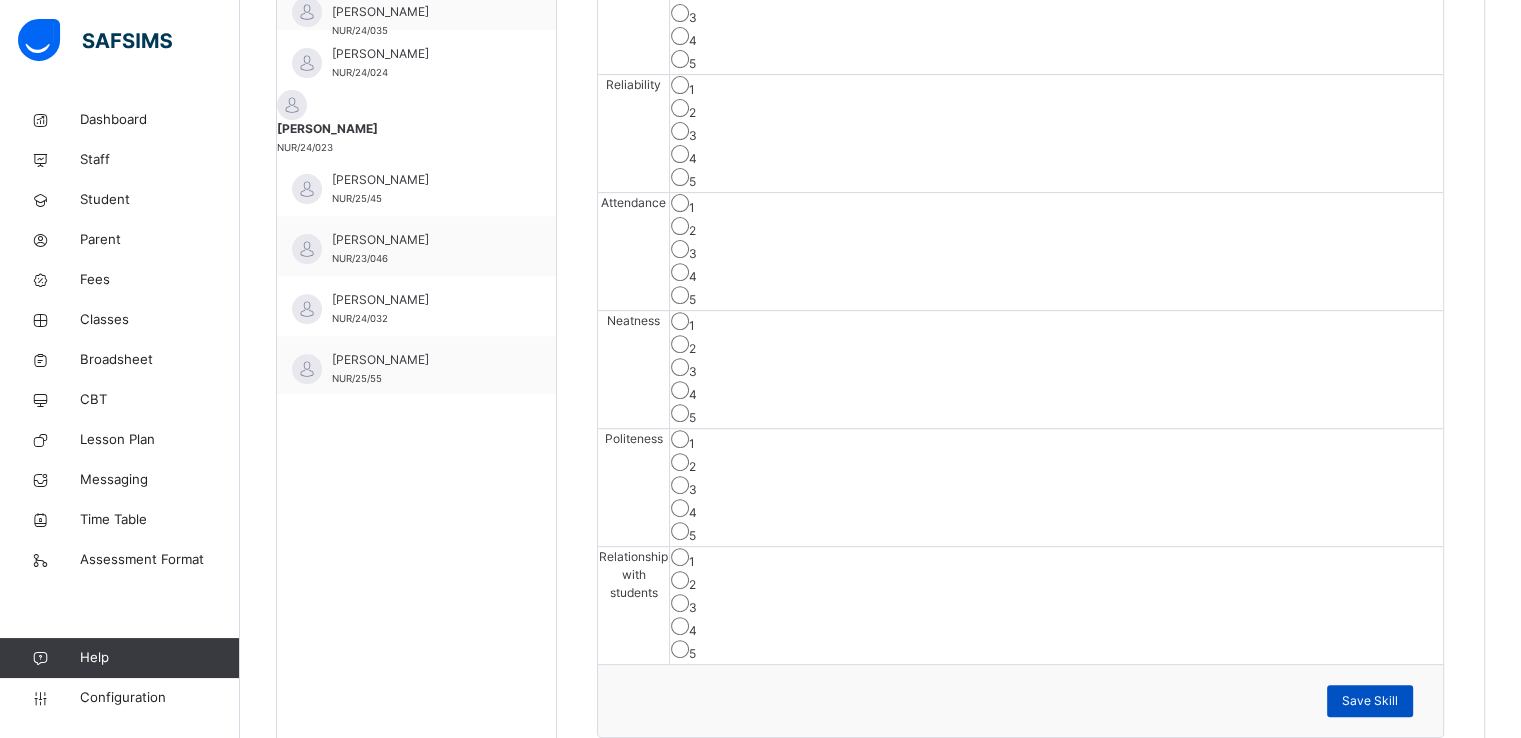 click on "Save Skill" at bounding box center [1370, 701] 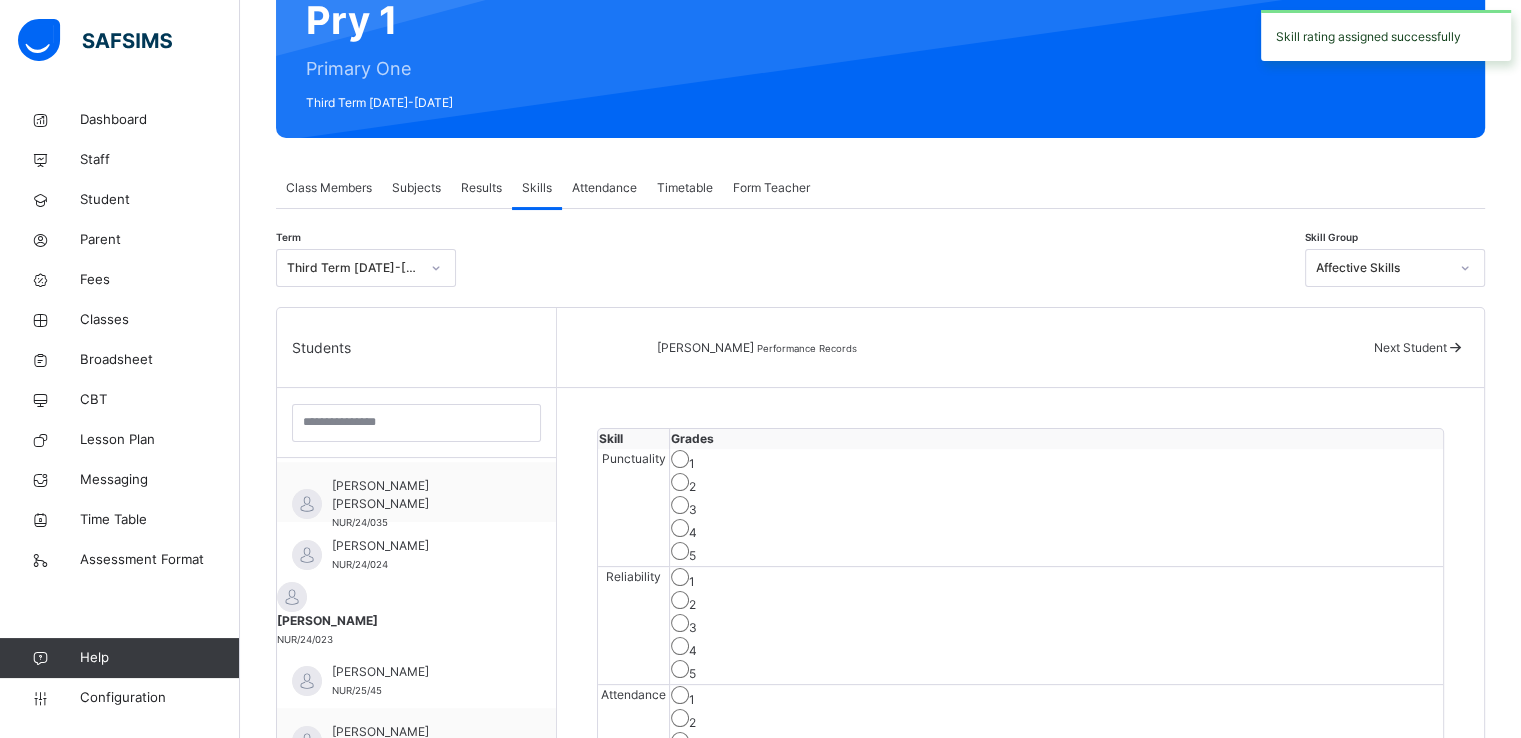 scroll, scrollTop: 125, scrollLeft: 0, axis: vertical 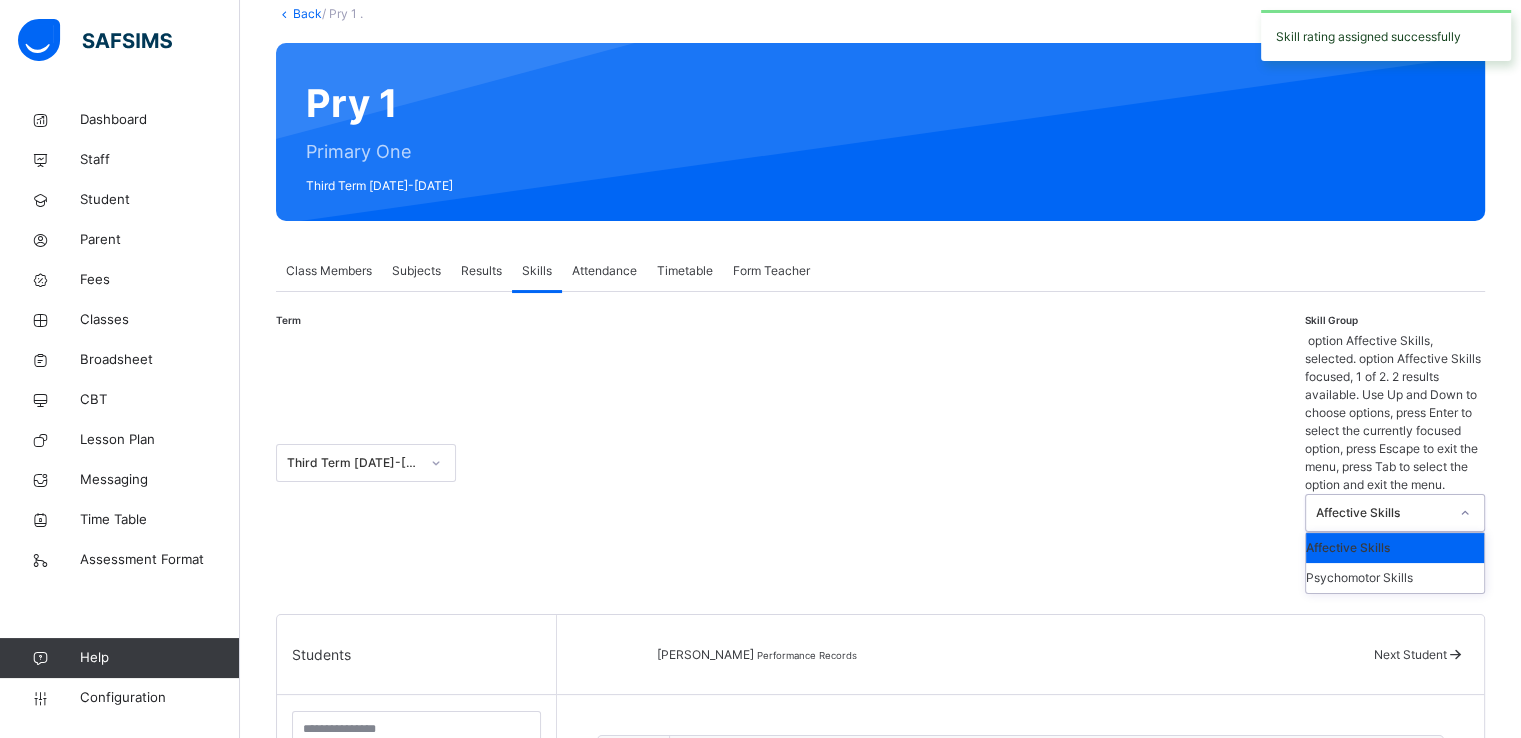click on "Affective Skills" at bounding box center (1376, 513) 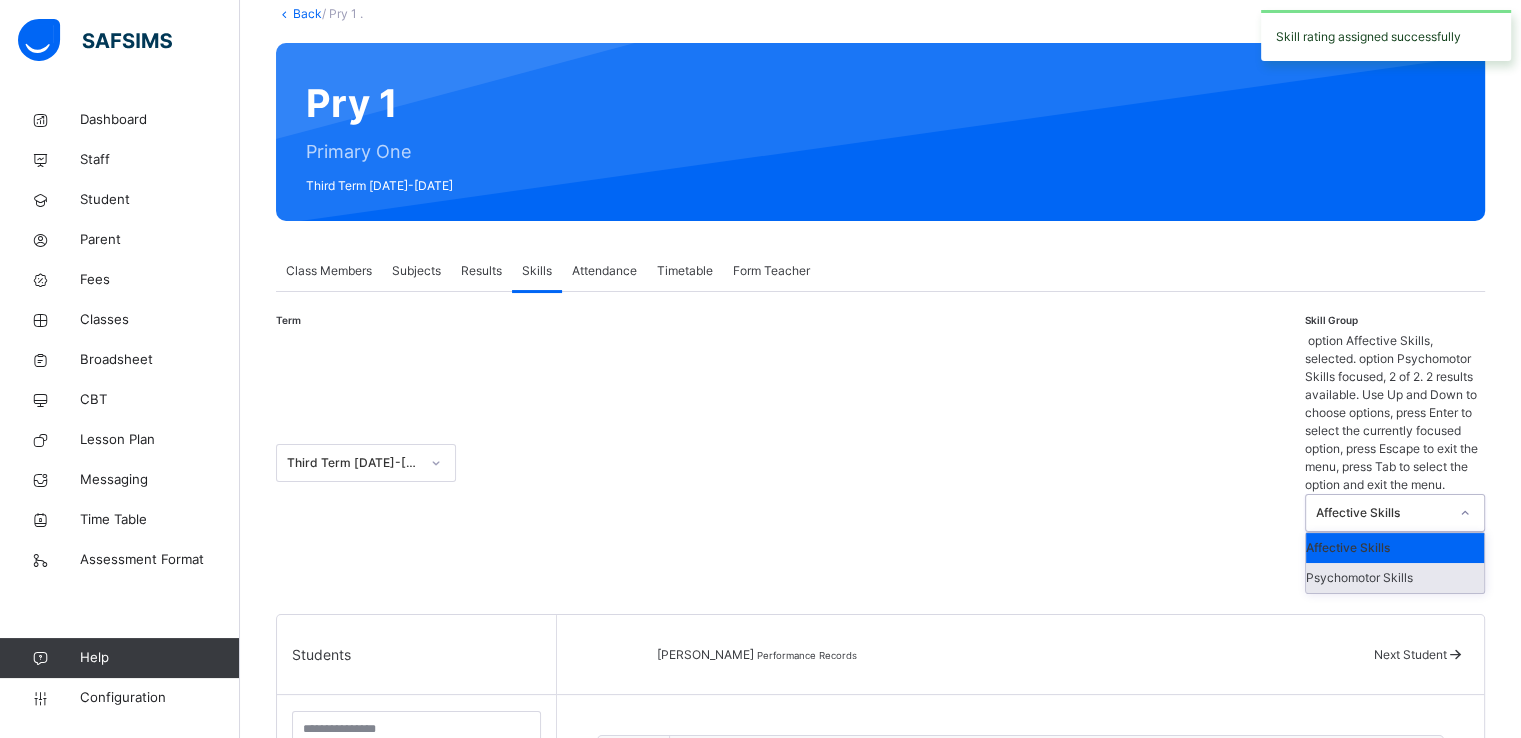 click on "Psychomotor Skills" at bounding box center (1395, 578) 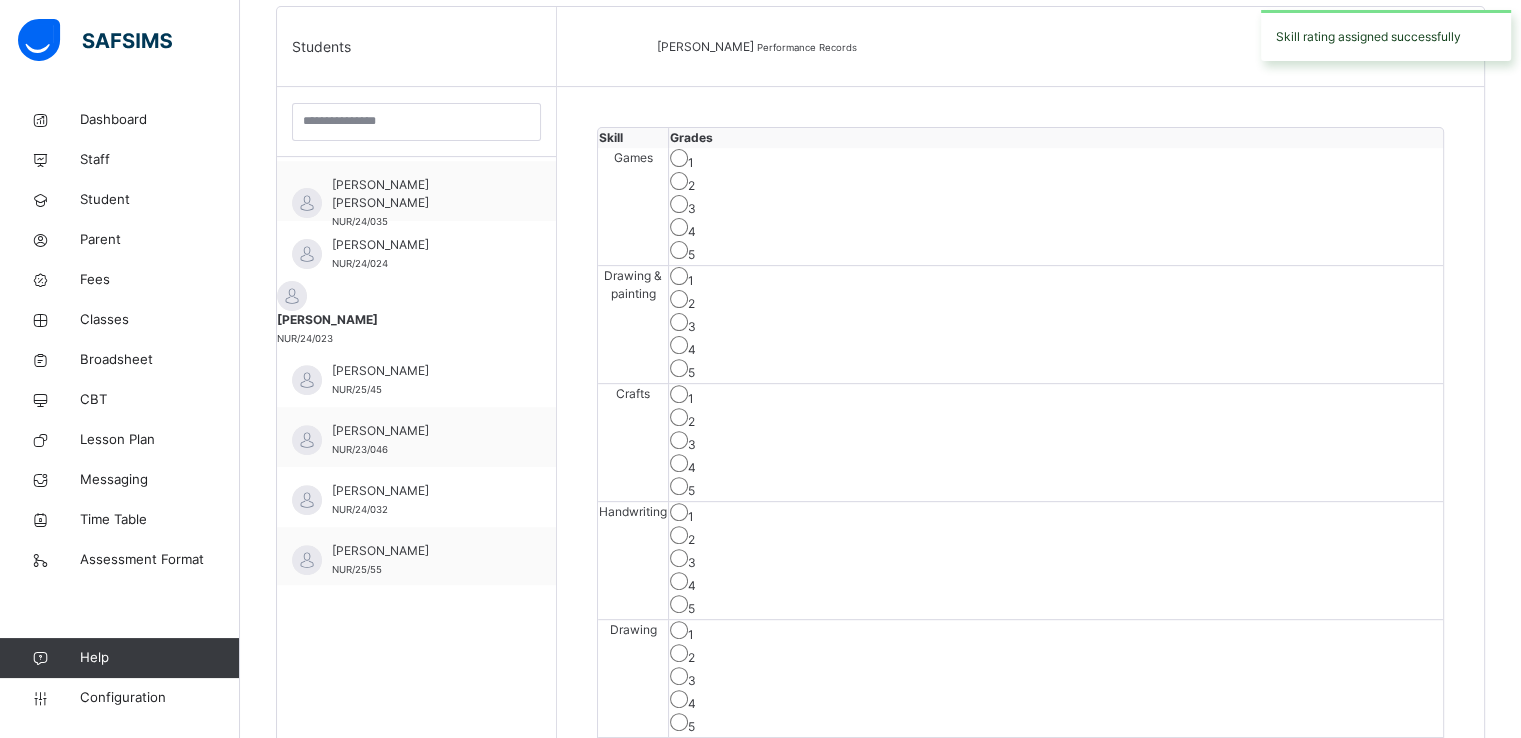 scroll, scrollTop: 600, scrollLeft: 0, axis: vertical 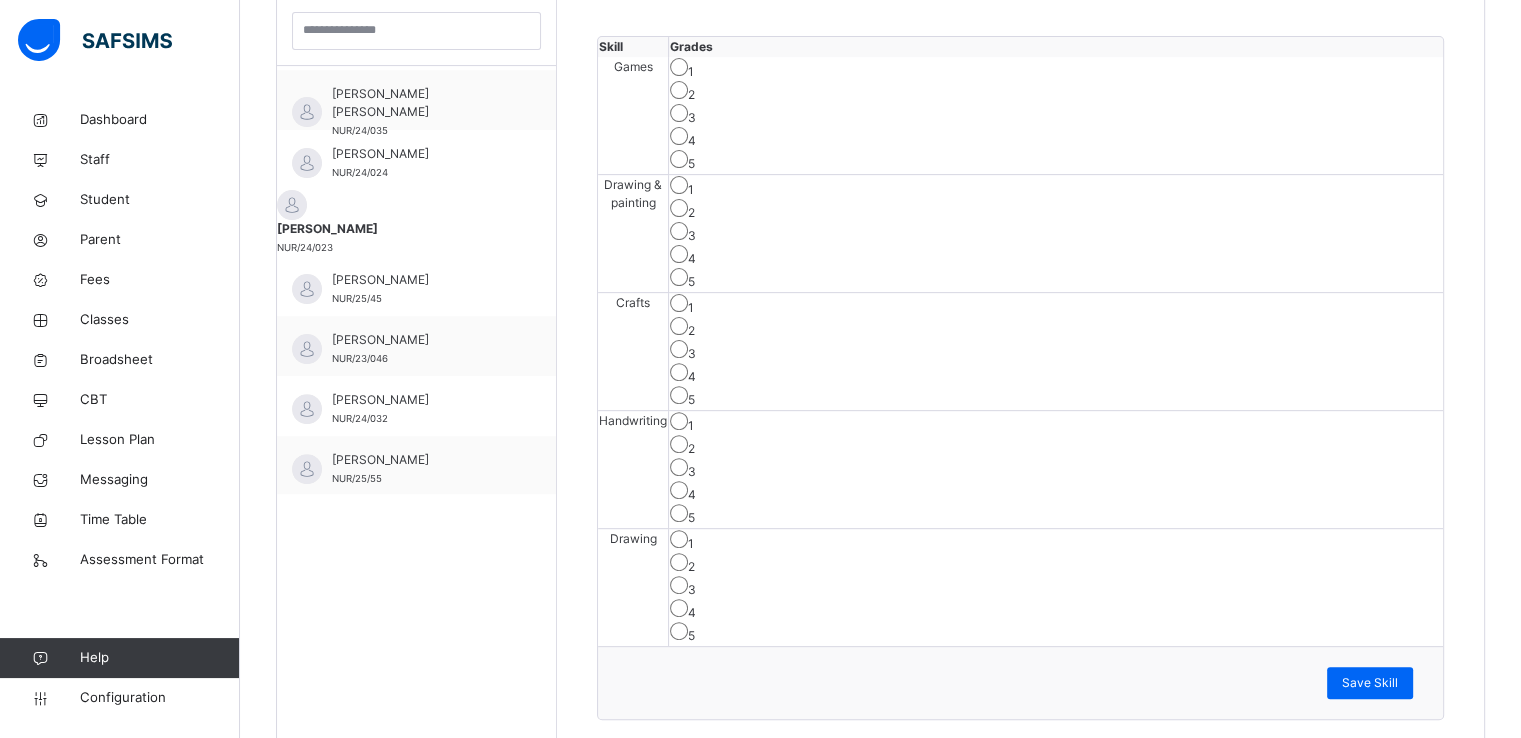 click on "3" at bounding box center [1056, 587] 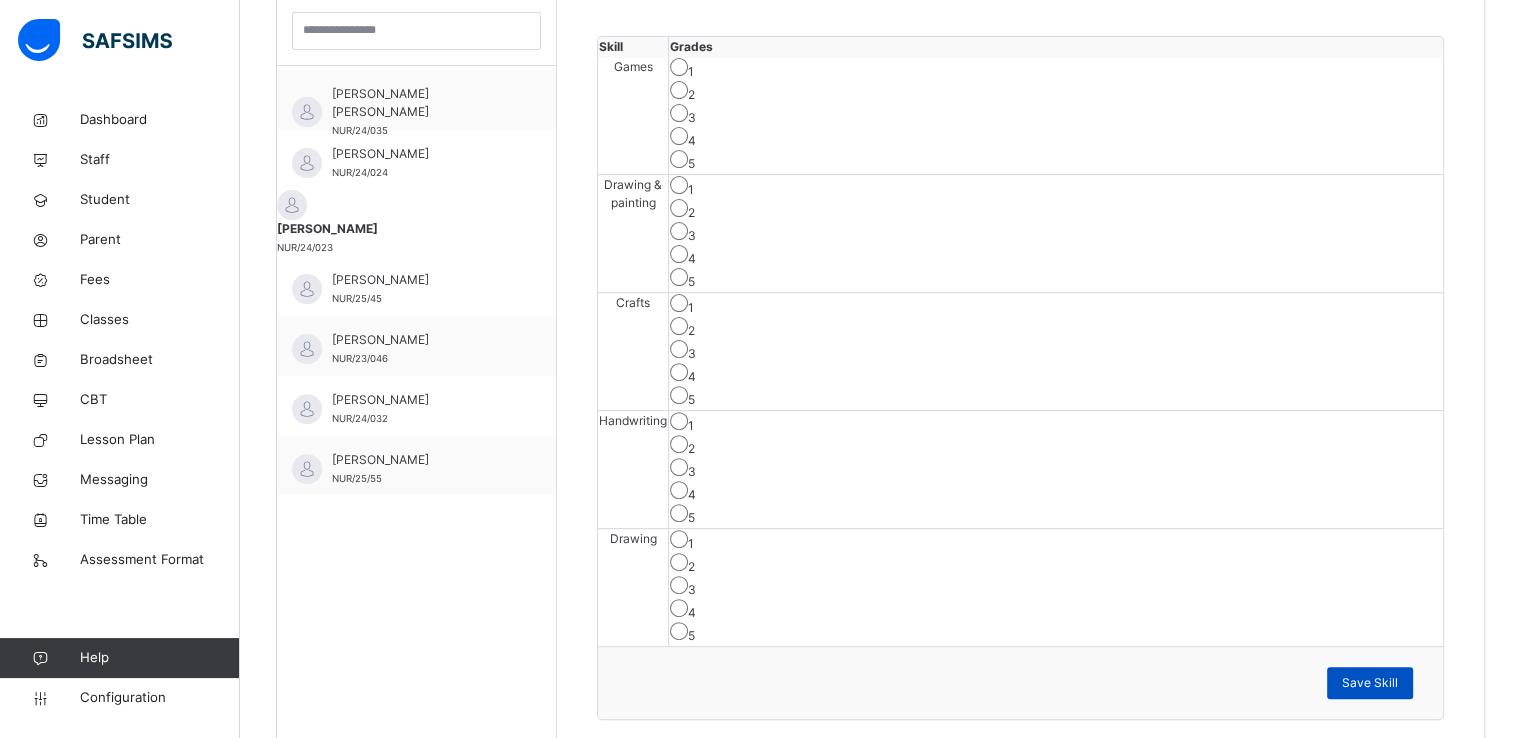 click on "Save Skill" at bounding box center (1370, 683) 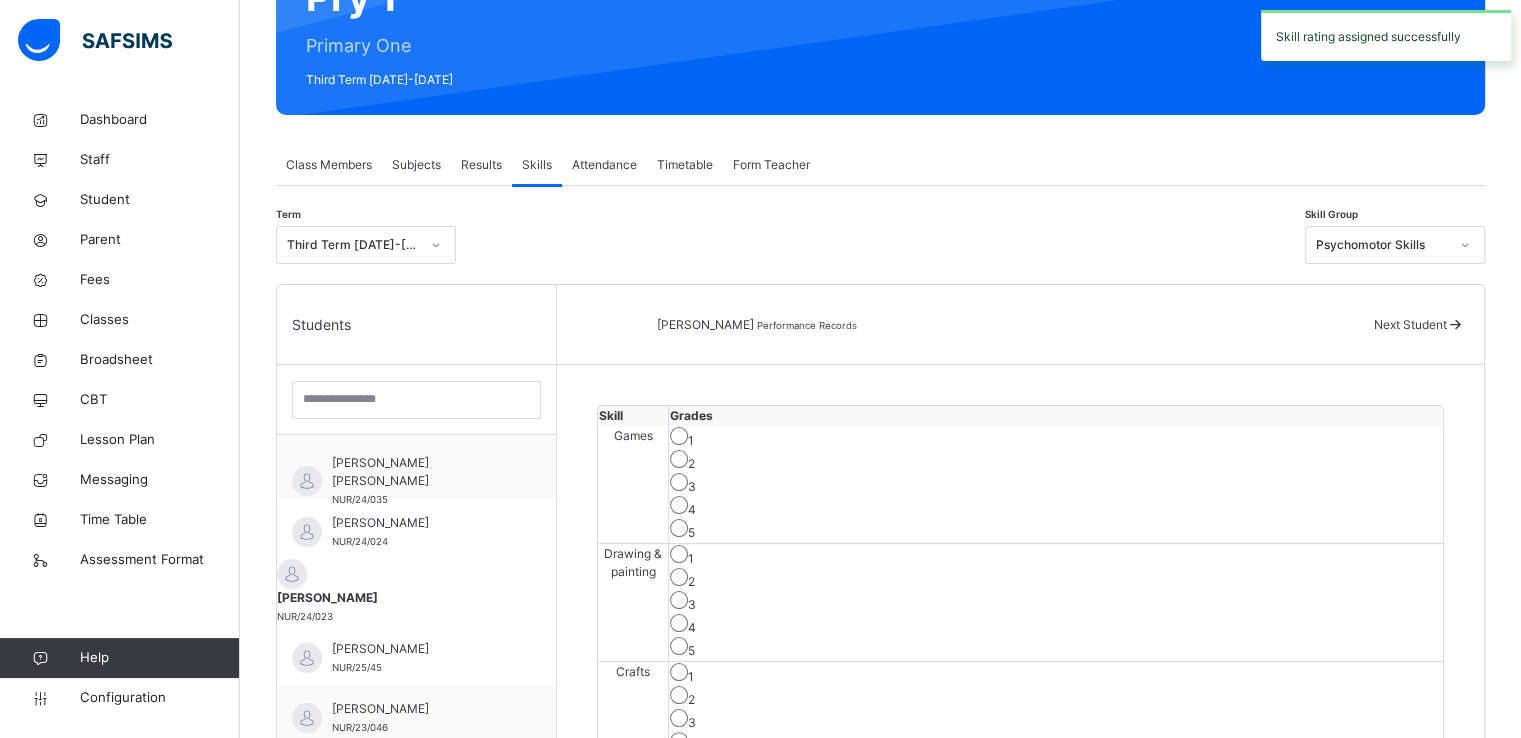scroll, scrollTop: 245, scrollLeft: 0, axis: vertical 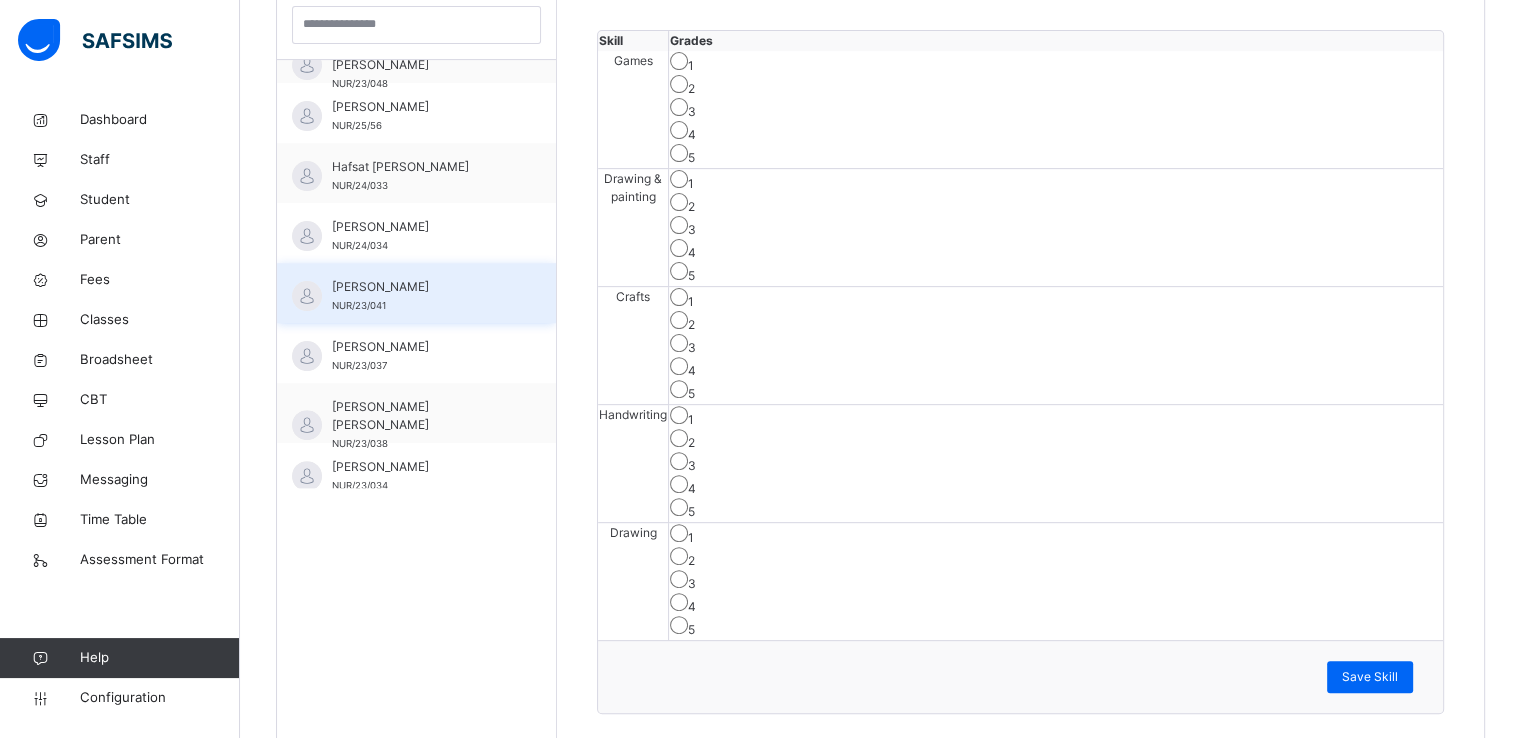 click on "HUSSAINA ABUBAKAR UMMULSALMA" at bounding box center (421, 287) 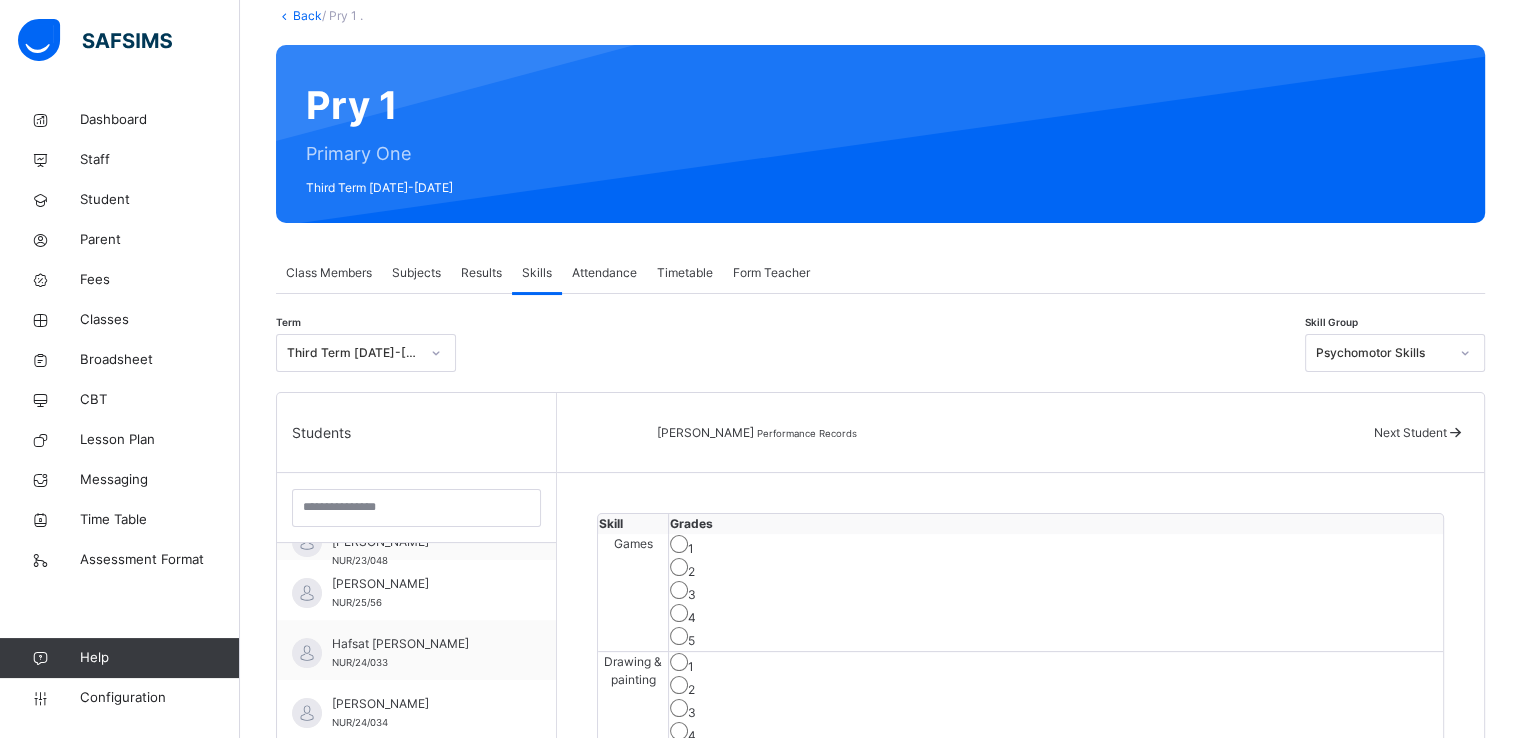 scroll, scrollTop: 115, scrollLeft: 0, axis: vertical 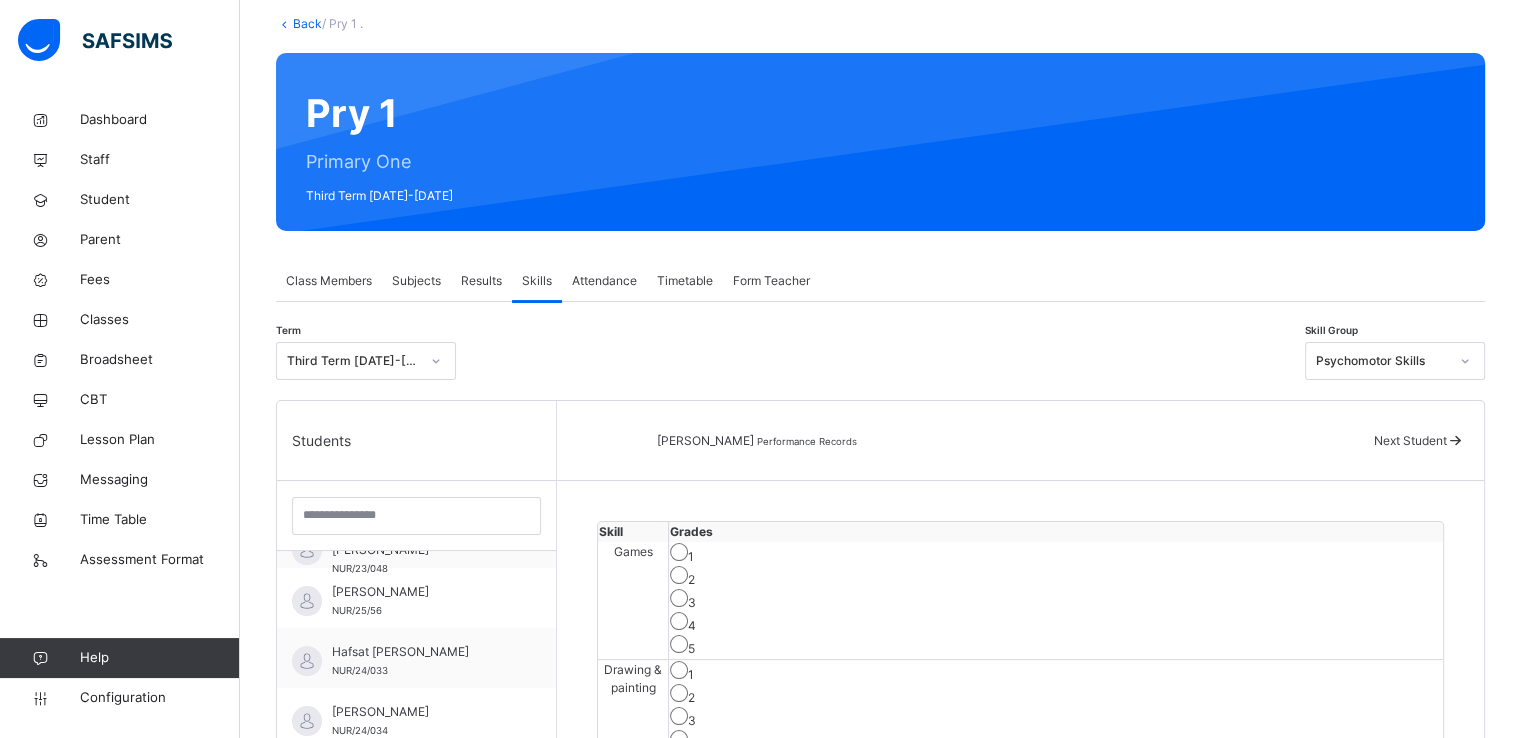 click on "Psychomotor Skills" at bounding box center [1376, 361] 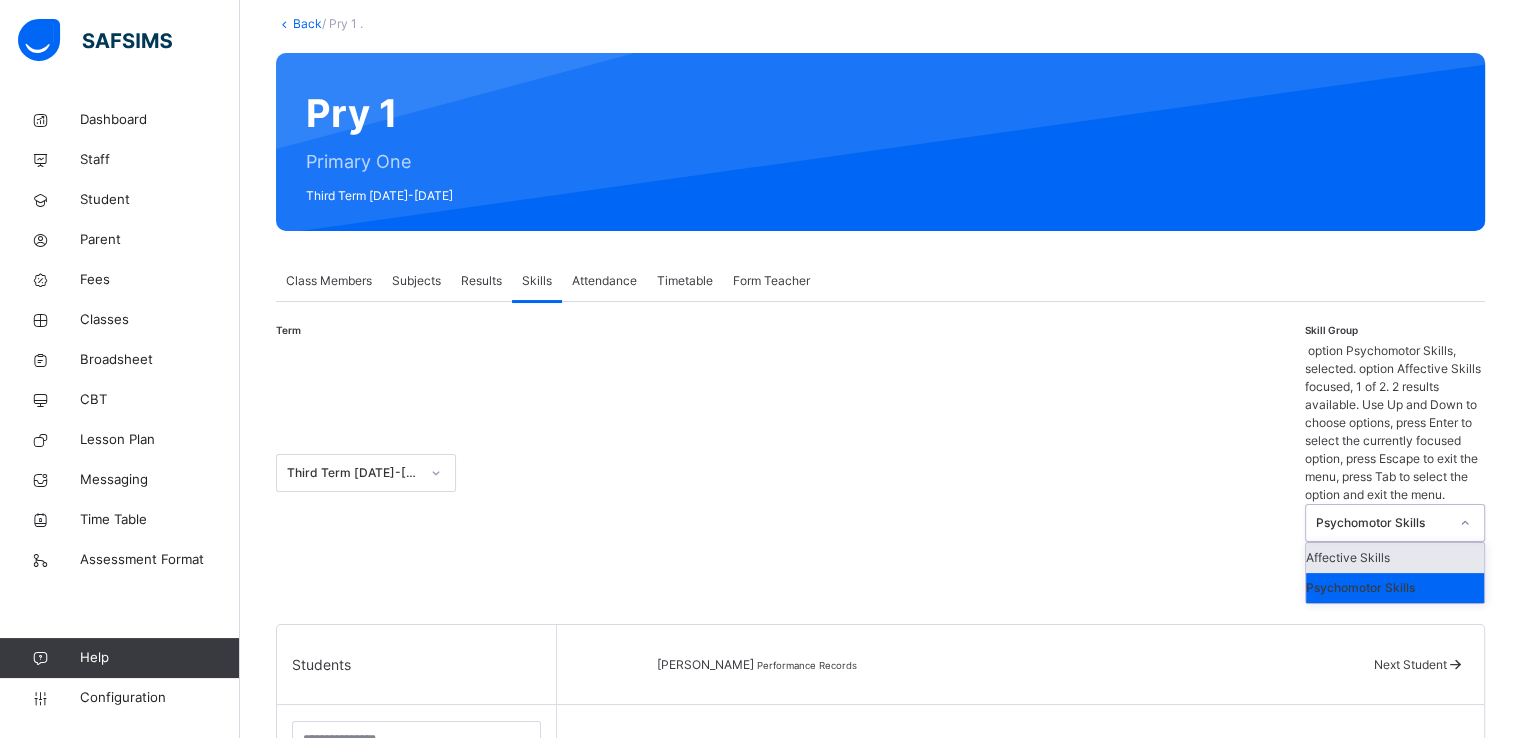 click on "Affective Skills" at bounding box center (1395, 558) 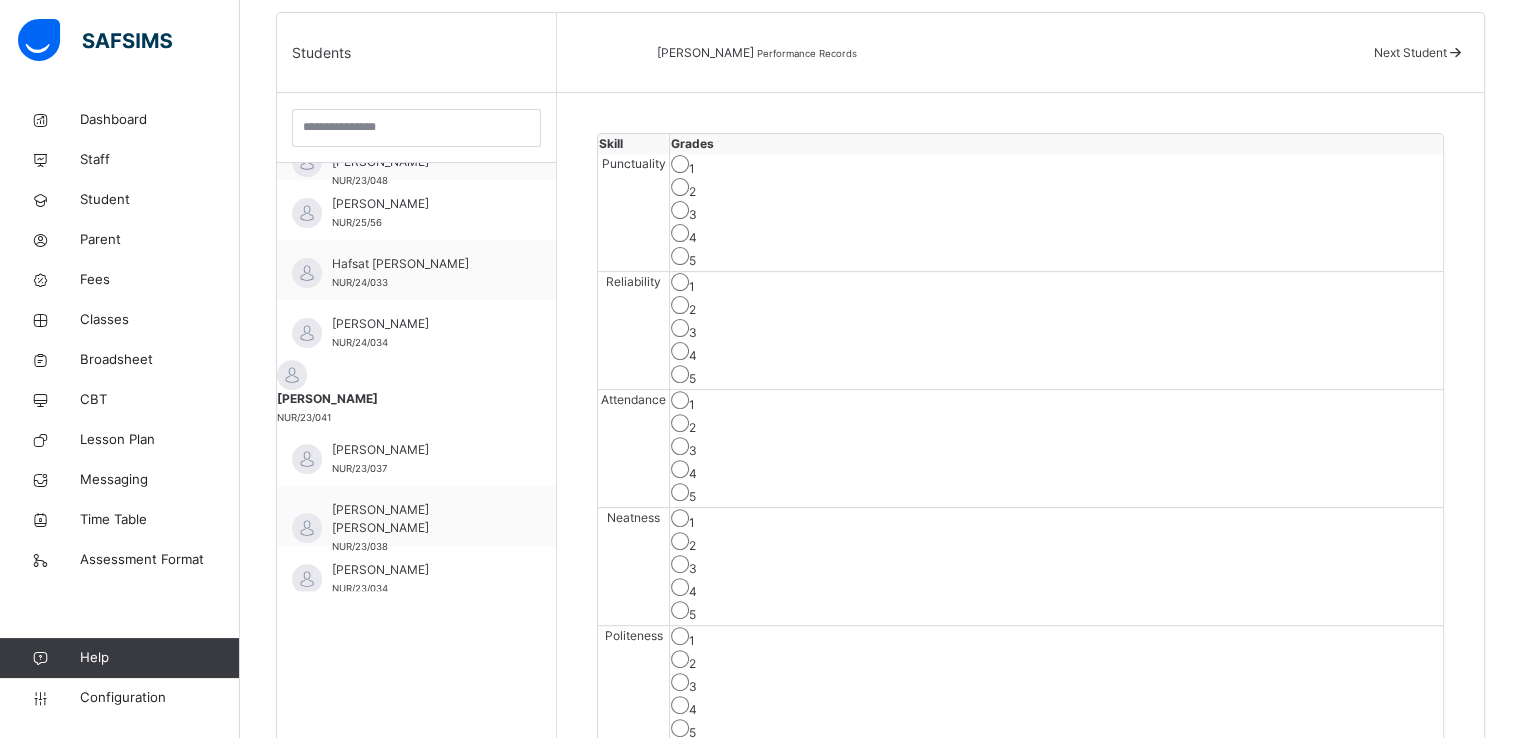 scroll, scrollTop: 594, scrollLeft: 0, axis: vertical 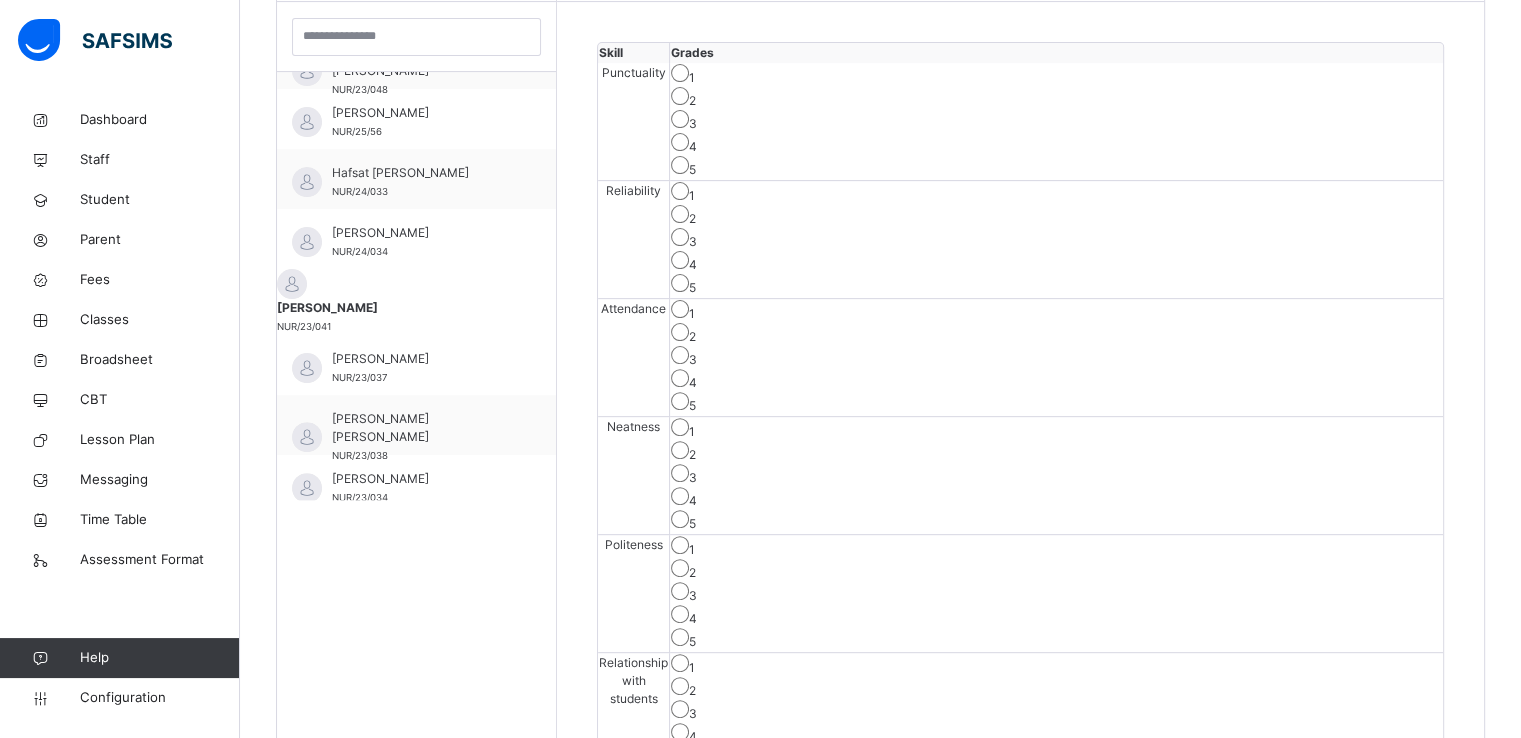 click on "Save Skill" at bounding box center (1370, 807) 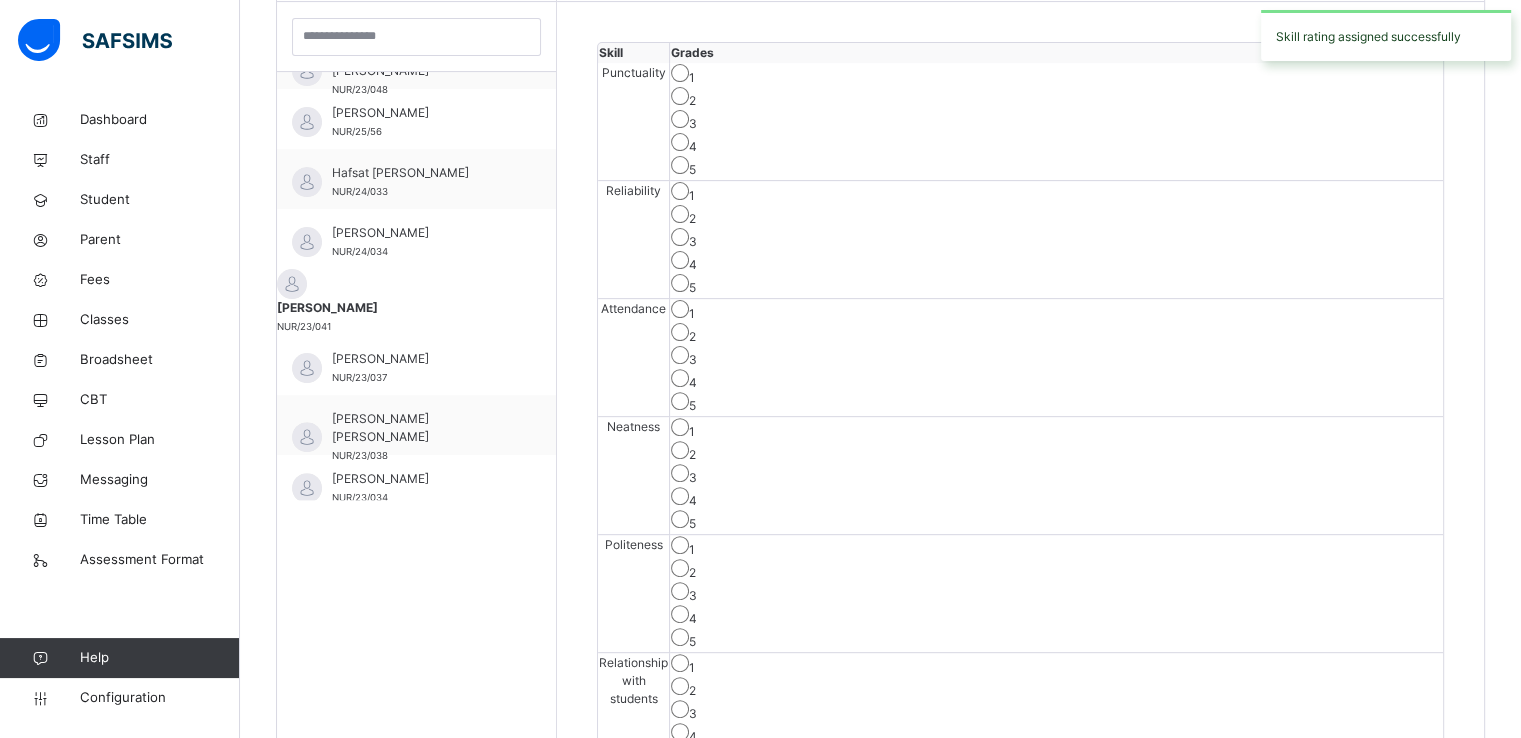 scroll, scrollTop: 385, scrollLeft: 0, axis: vertical 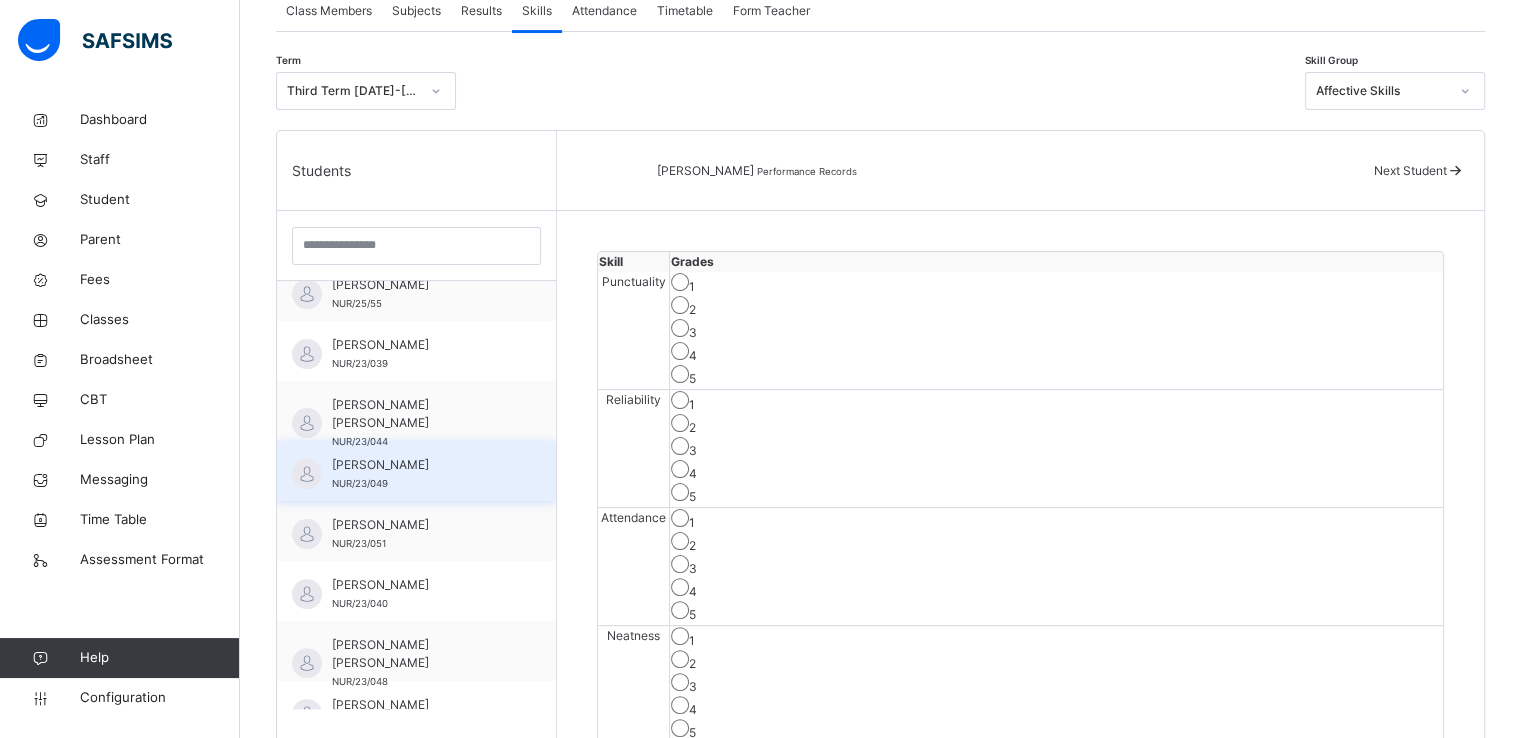 click on "AMINA  SADIQ" at bounding box center (421, 465) 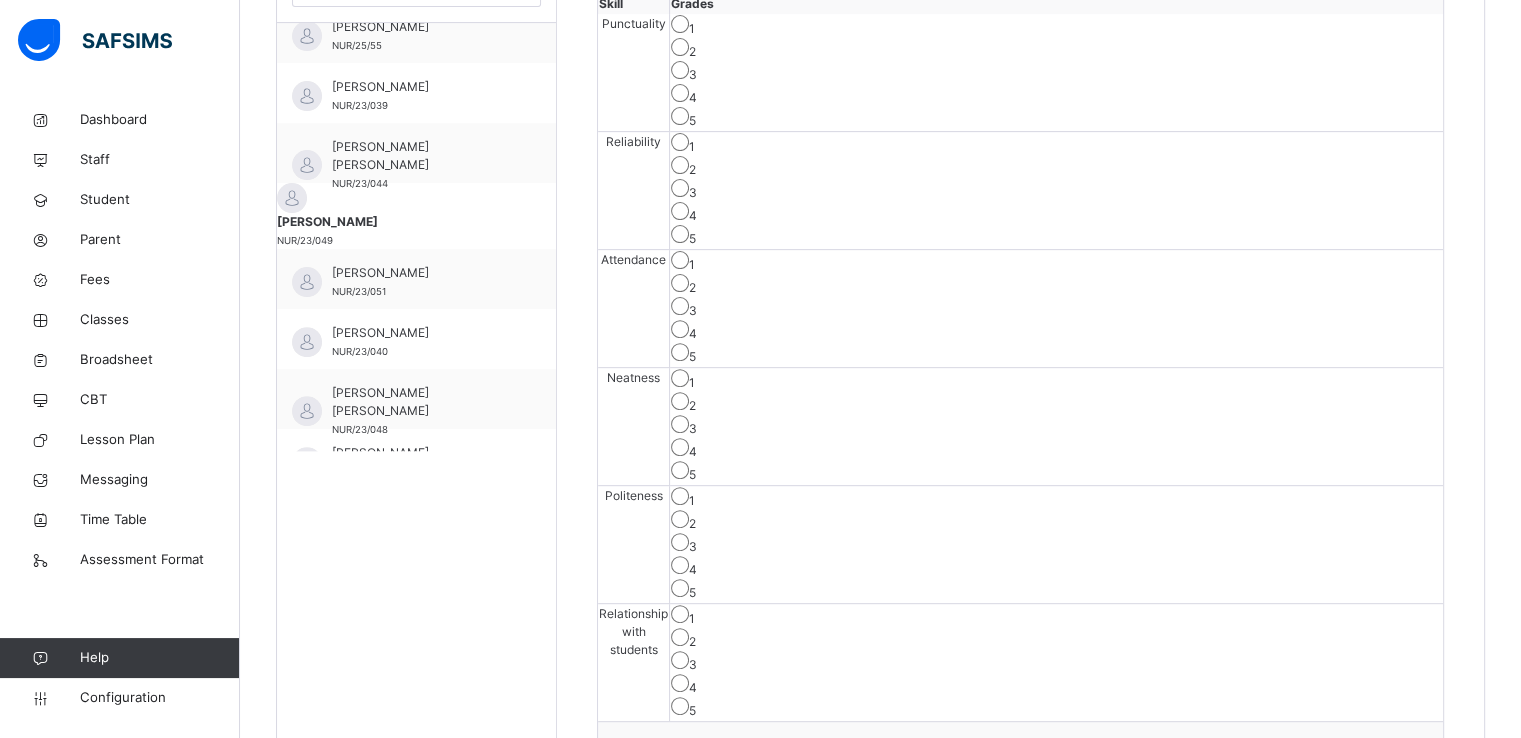 scroll, scrollTop: 645, scrollLeft: 0, axis: vertical 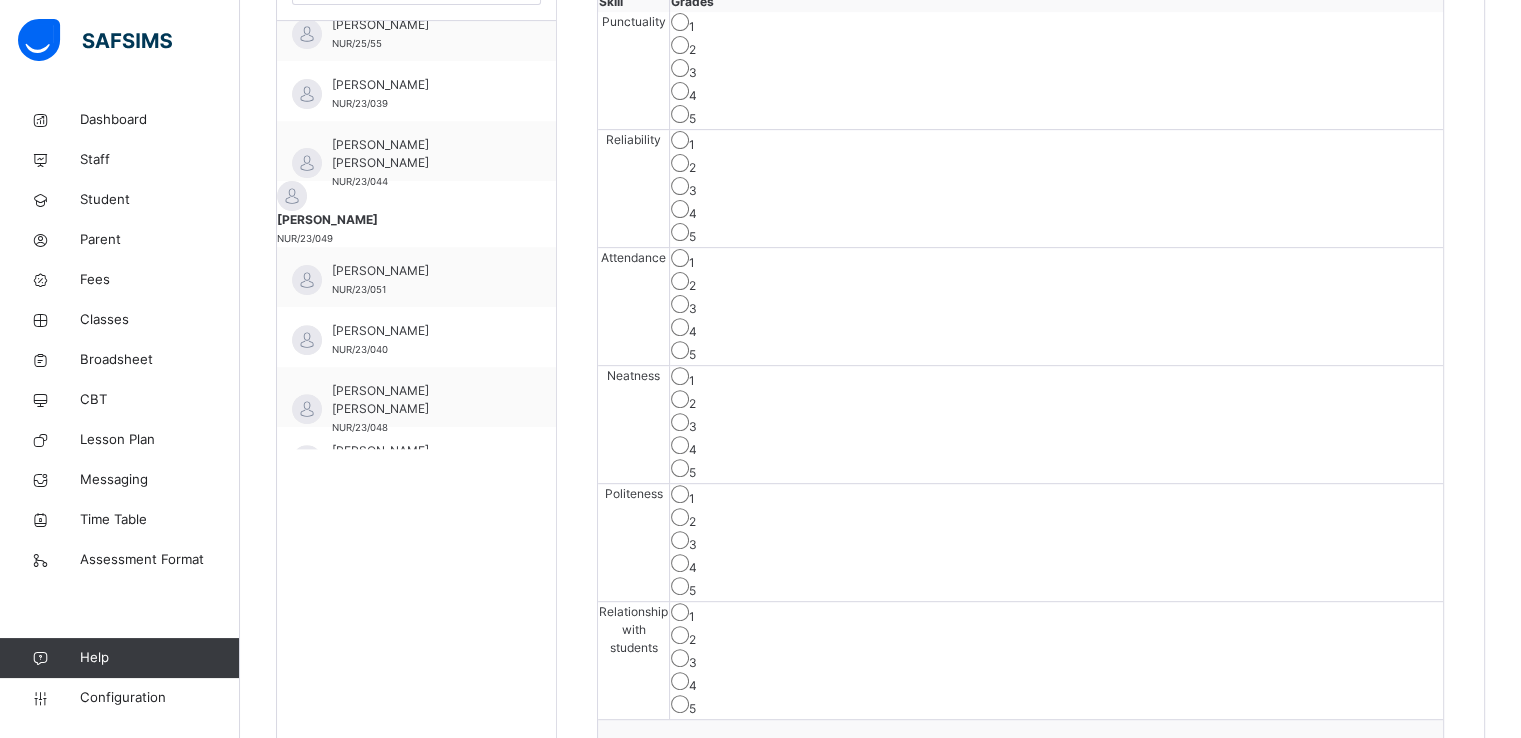 click on "3" at bounding box center [1056, 70] 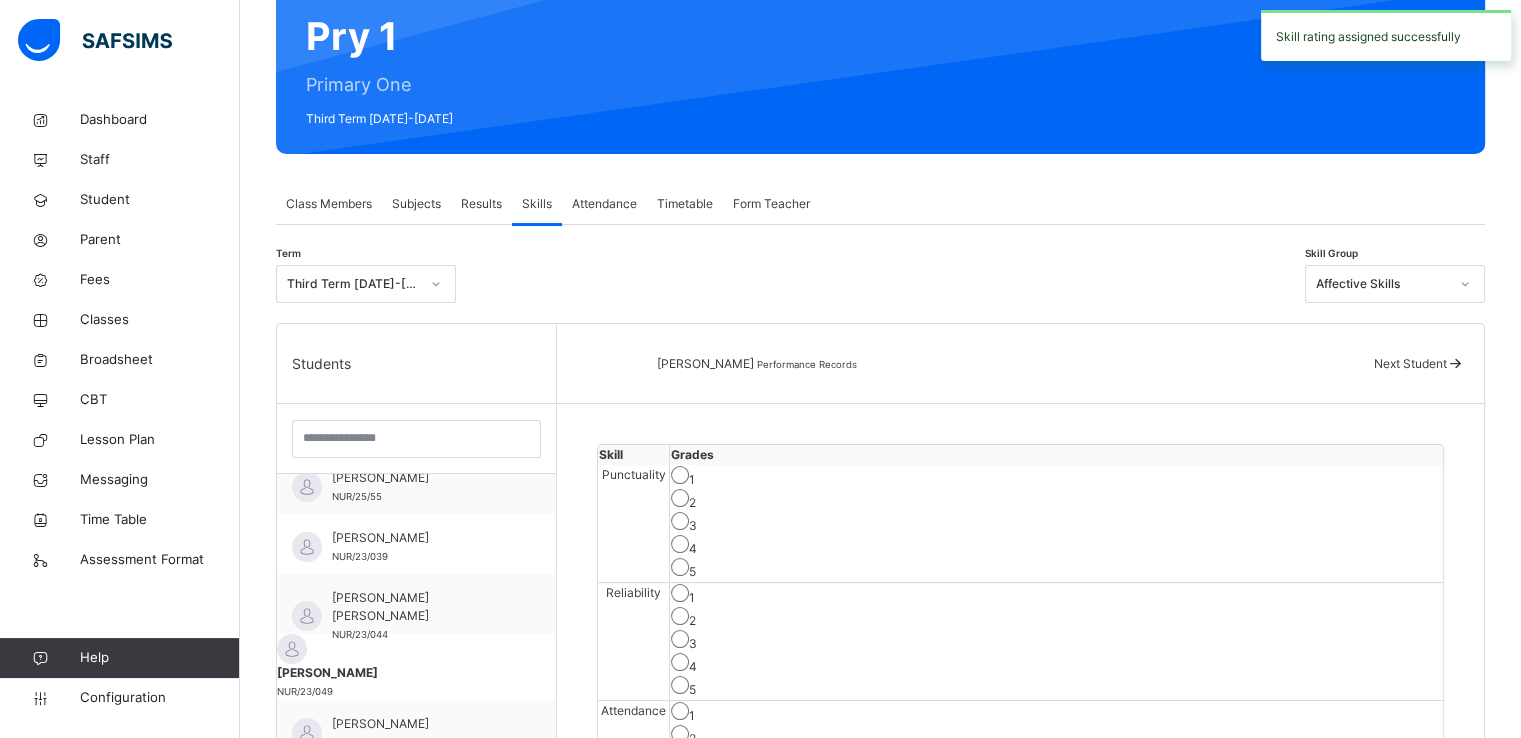 scroll, scrollTop: 185, scrollLeft: 0, axis: vertical 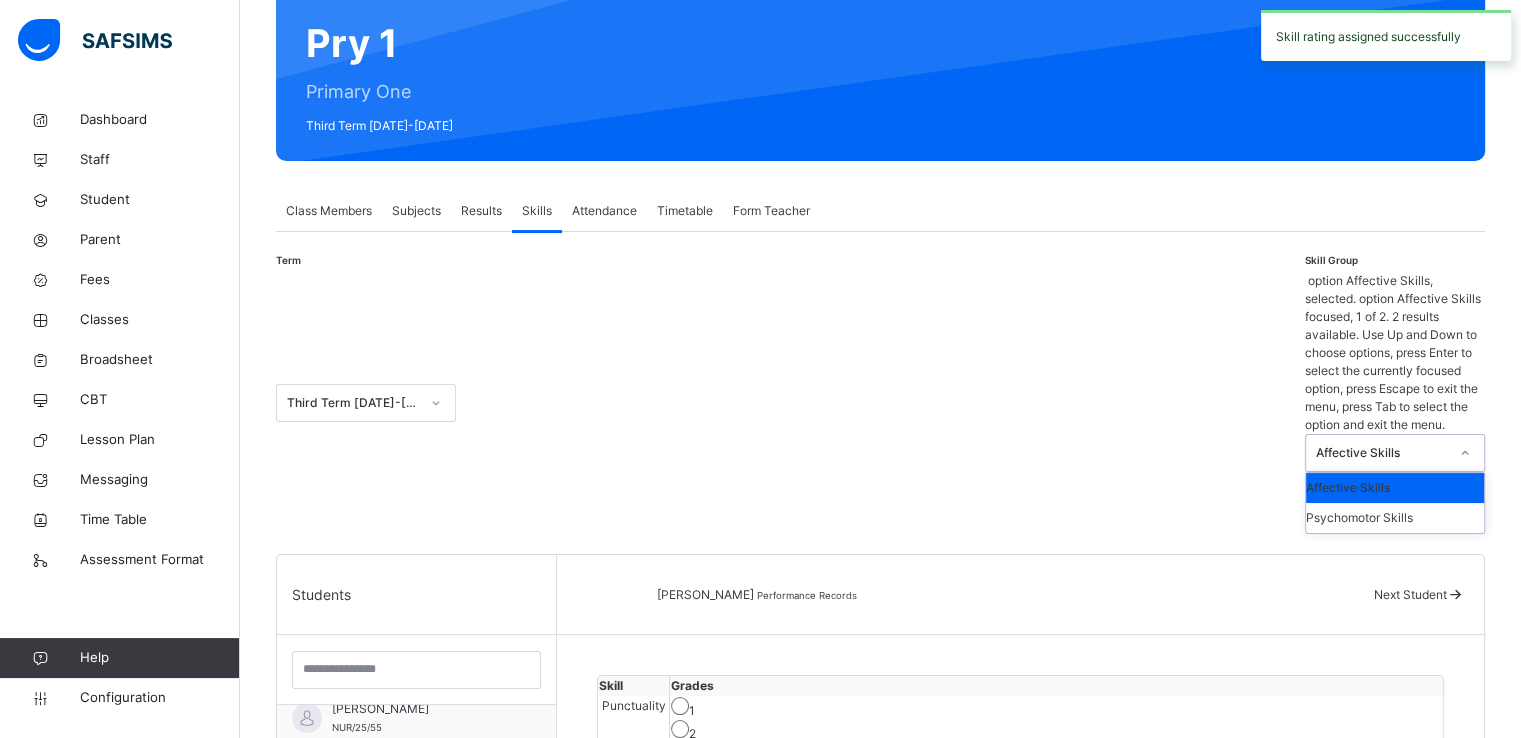 click on "Affective Skills" at bounding box center (1382, 453) 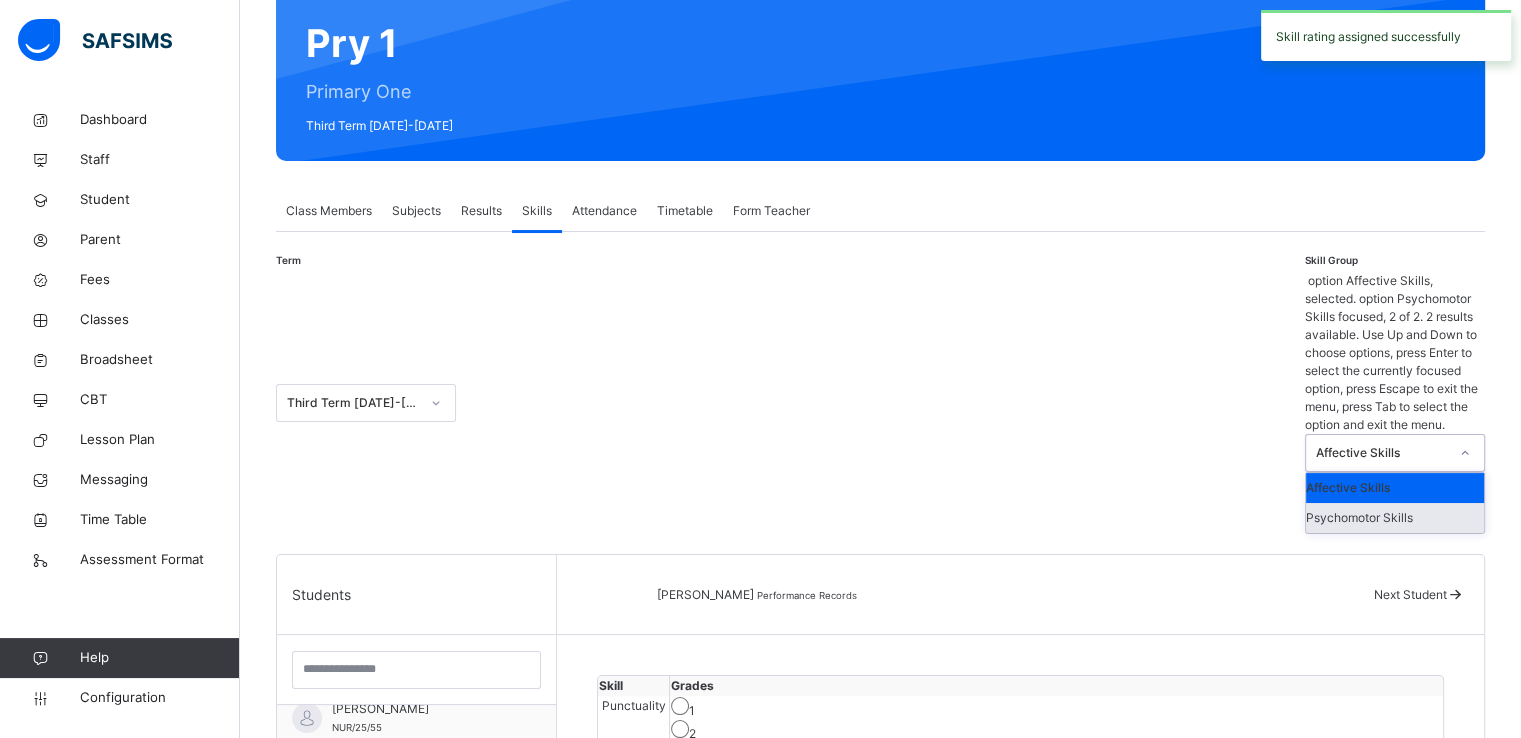 click on "Psychomotor Skills" at bounding box center (1395, 518) 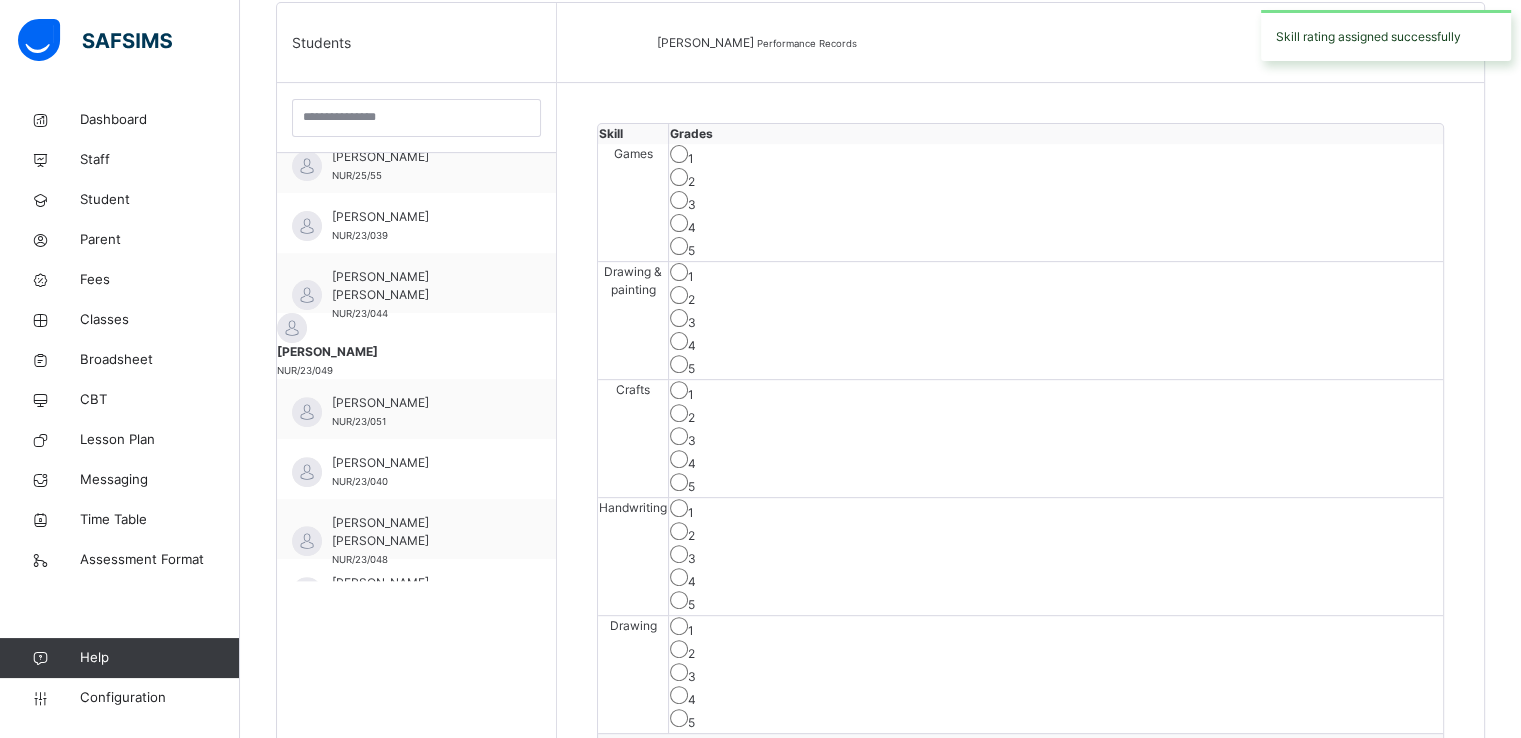 scroll, scrollTop: 606, scrollLeft: 0, axis: vertical 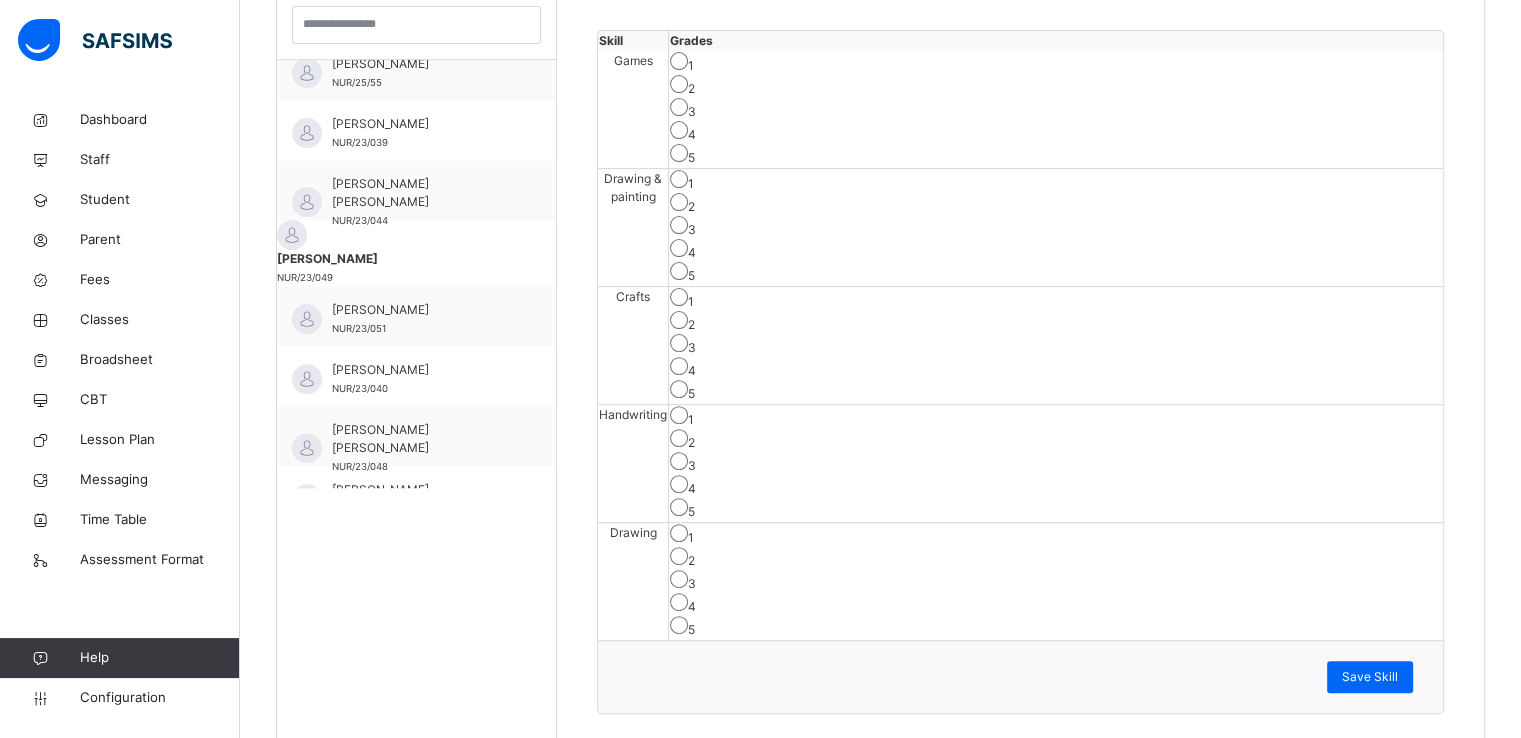 click on "3" at bounding box center (1056, 227) 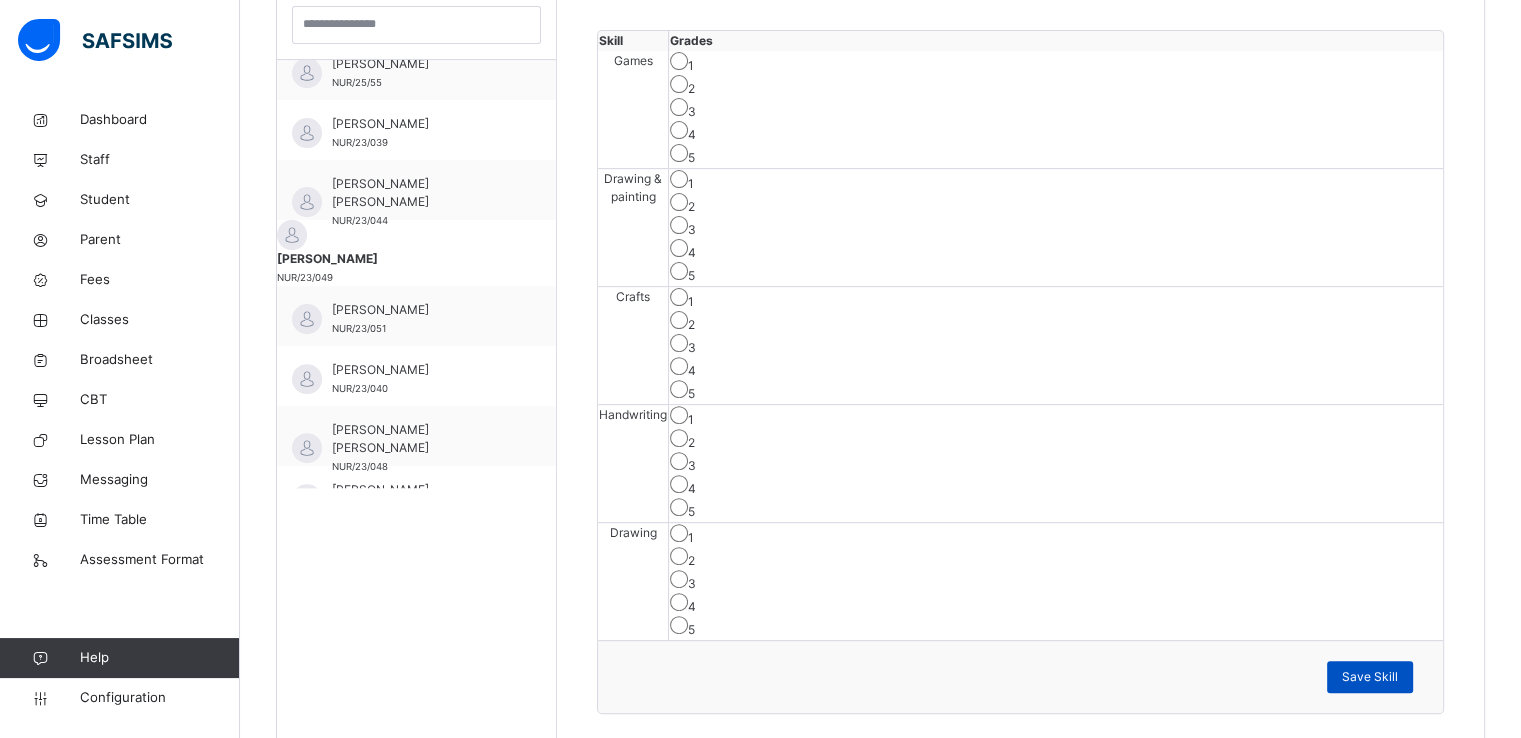 click on "Save Skill" at bounding box center (1370, 677) 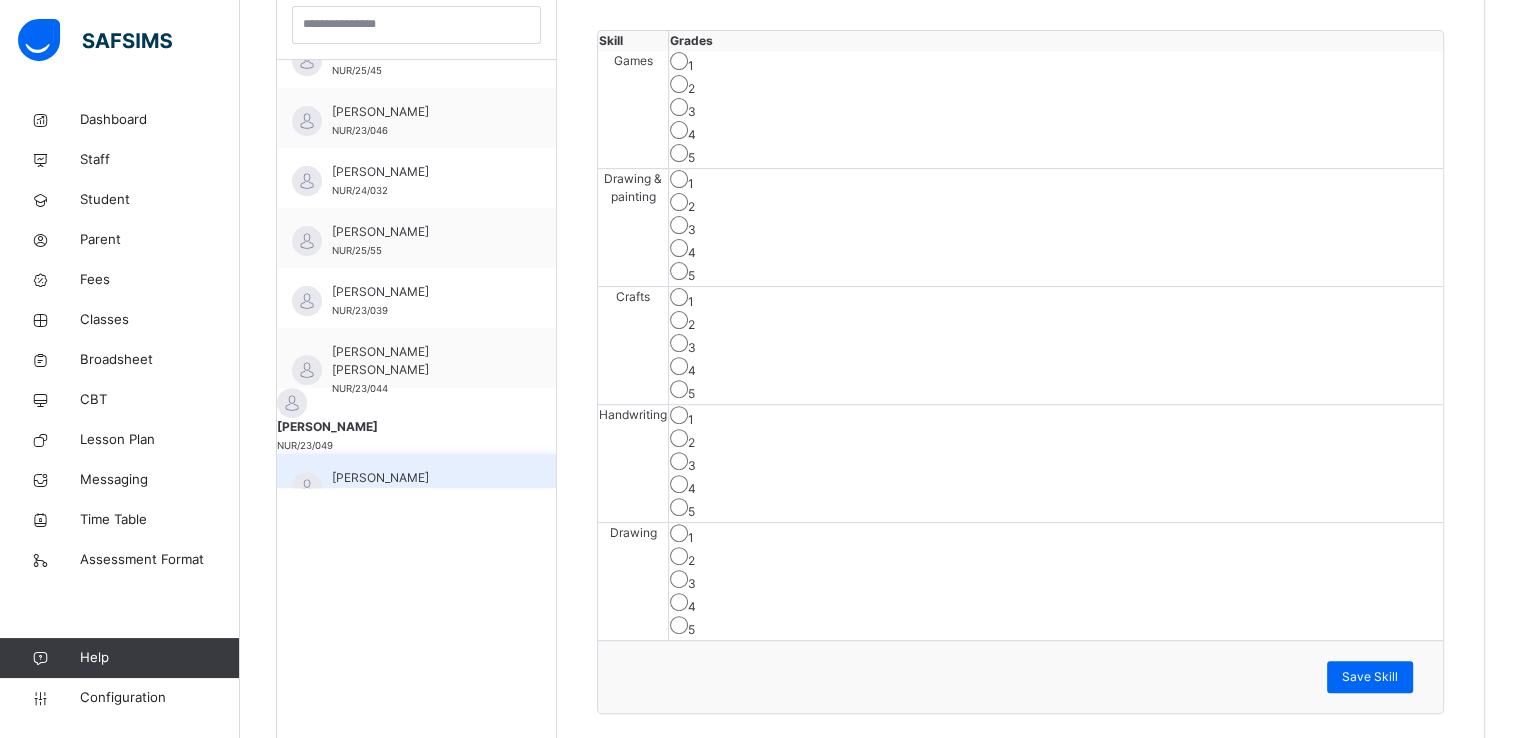 scroll, scrollTop: 282, scrollLeft: 0, axis: vertical 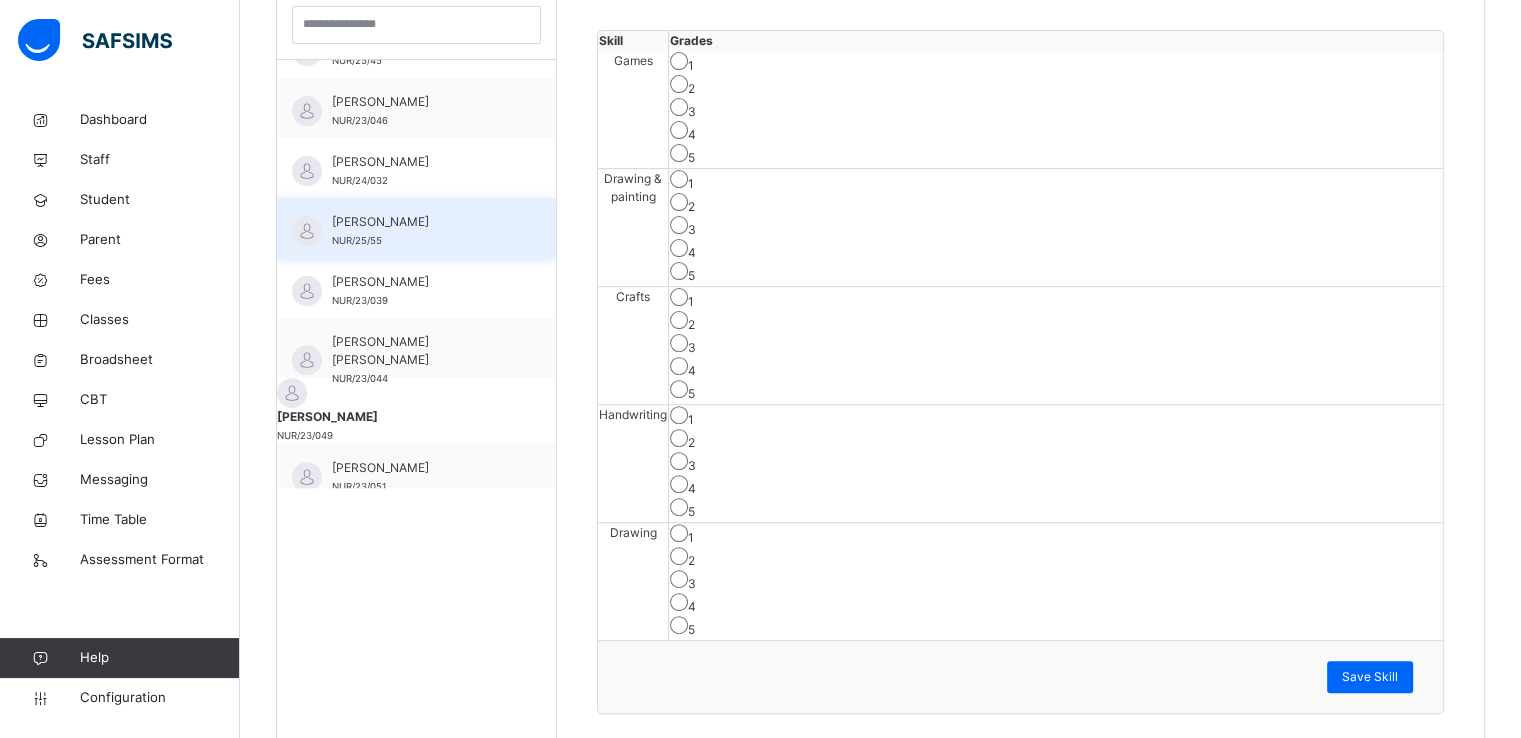 click on "Aisha Muhammad Ibrahim" at bounding box center [421, 222] 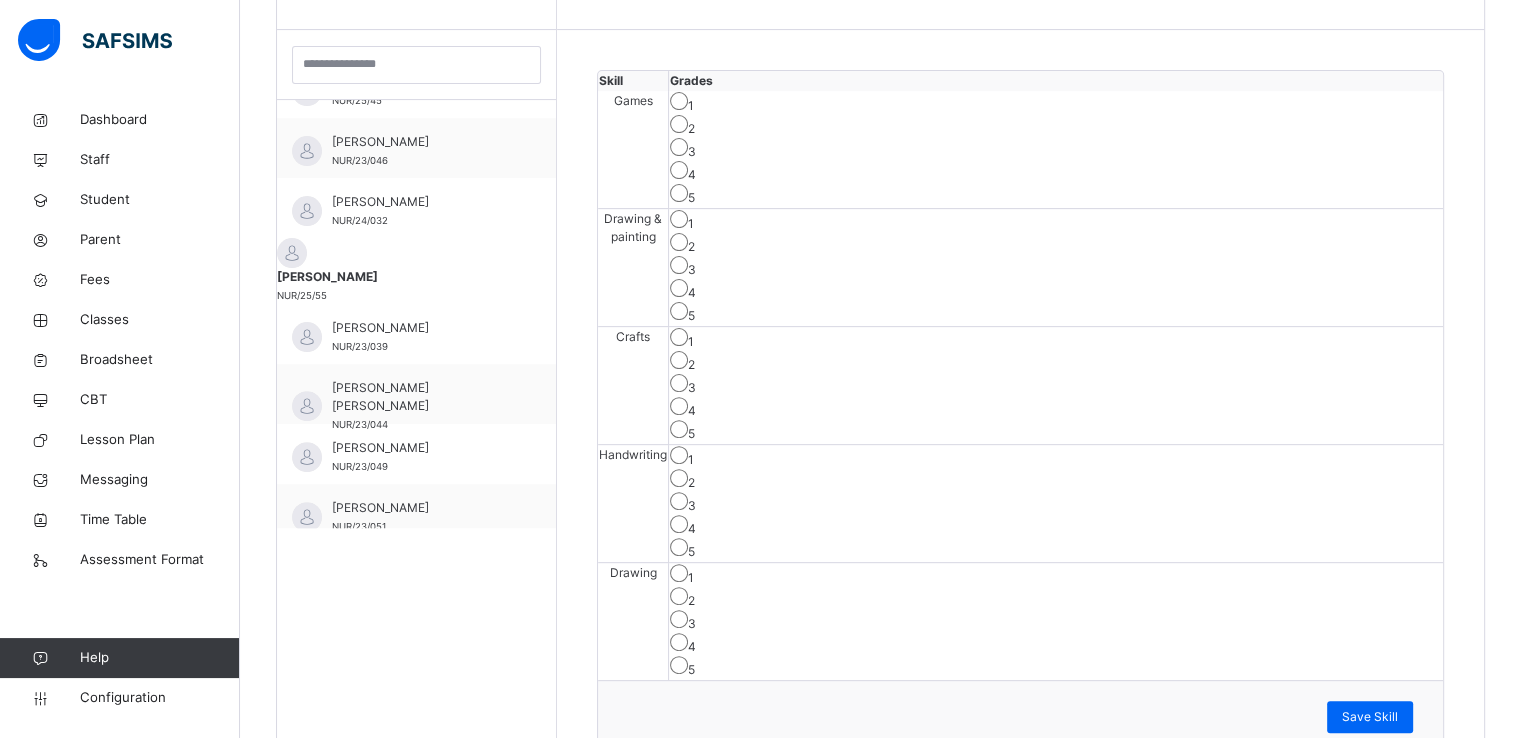scroll, scrollTop: 606, scrollLeft: 0, axis: vertical 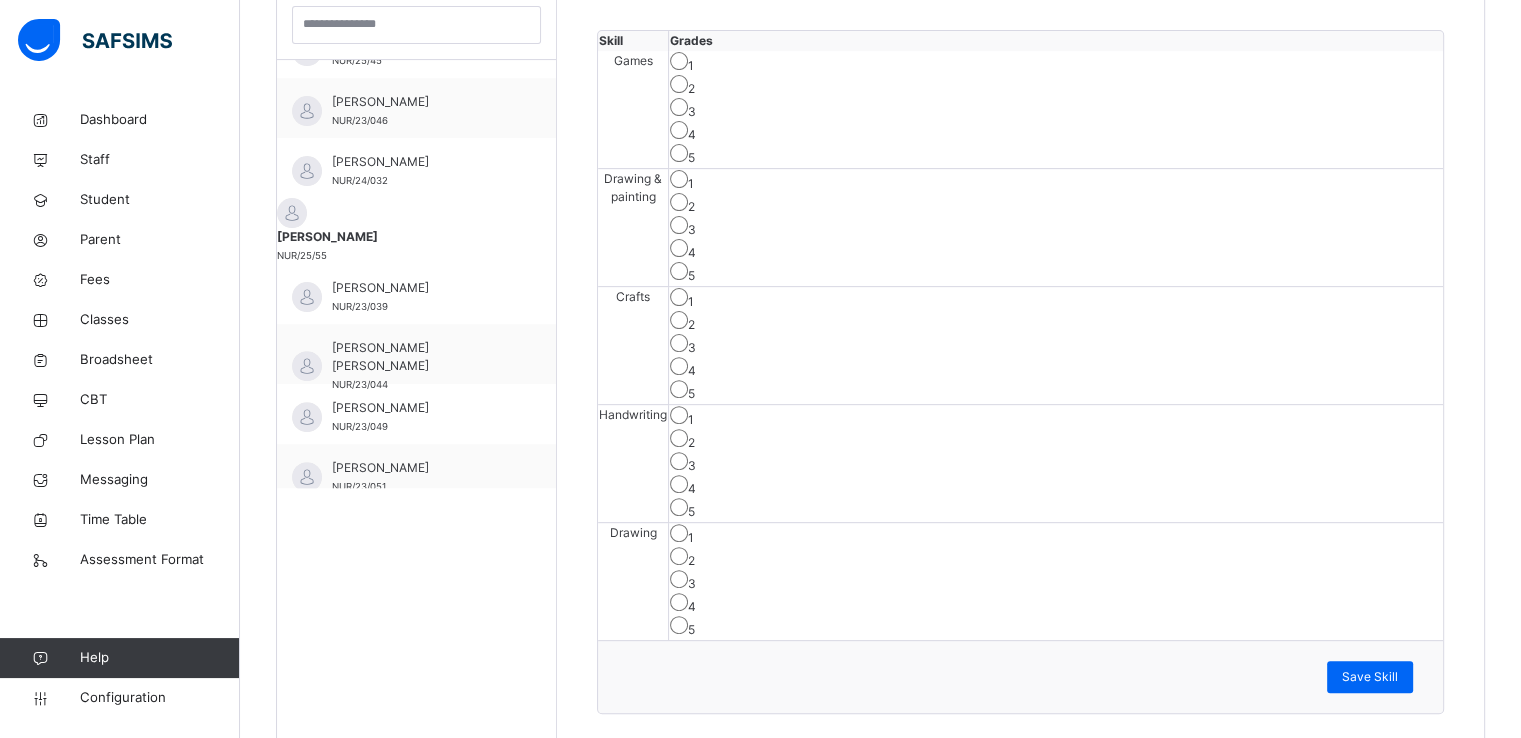 click on "3" at bounding box center (1056, 345) 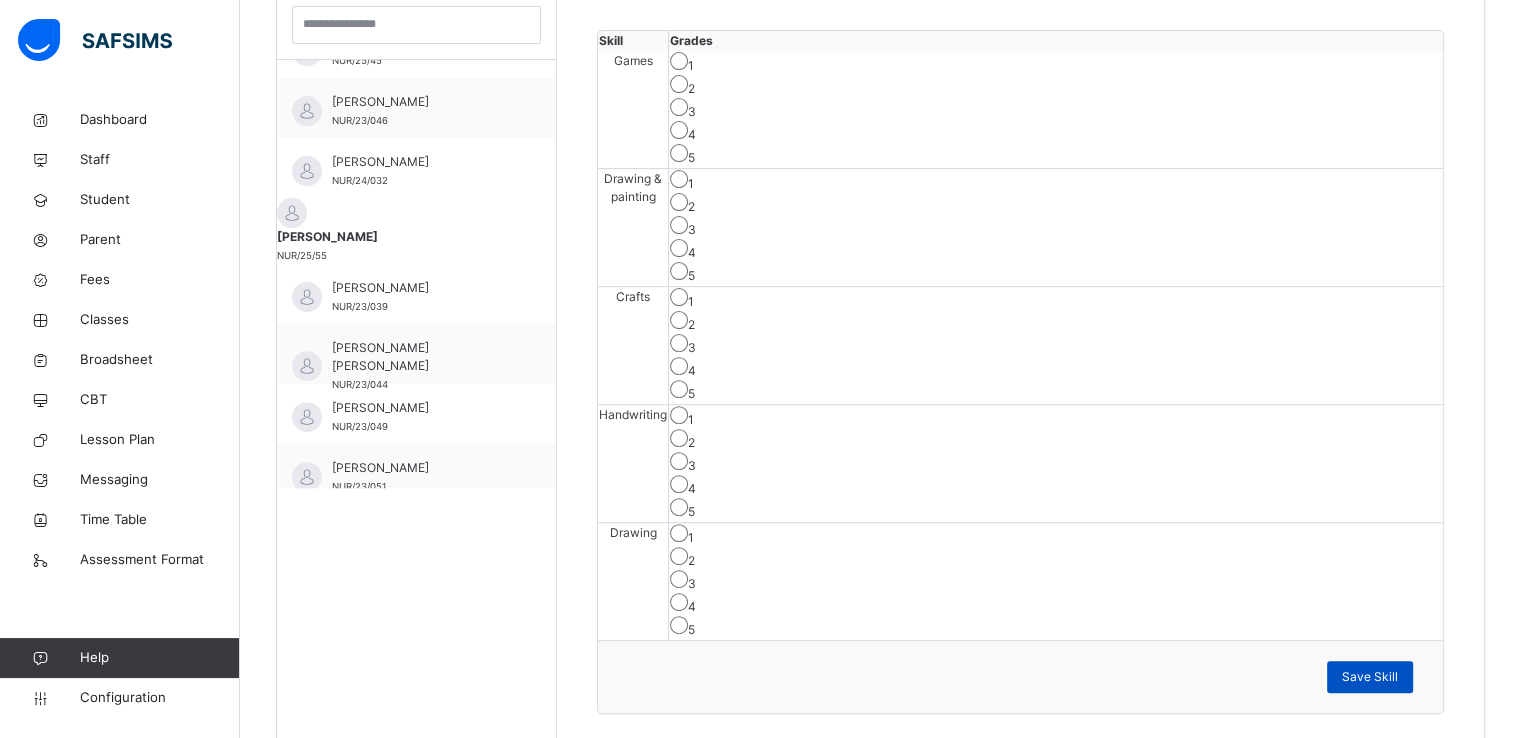 click on "Save Skill" at bounding box center [1370, 677] 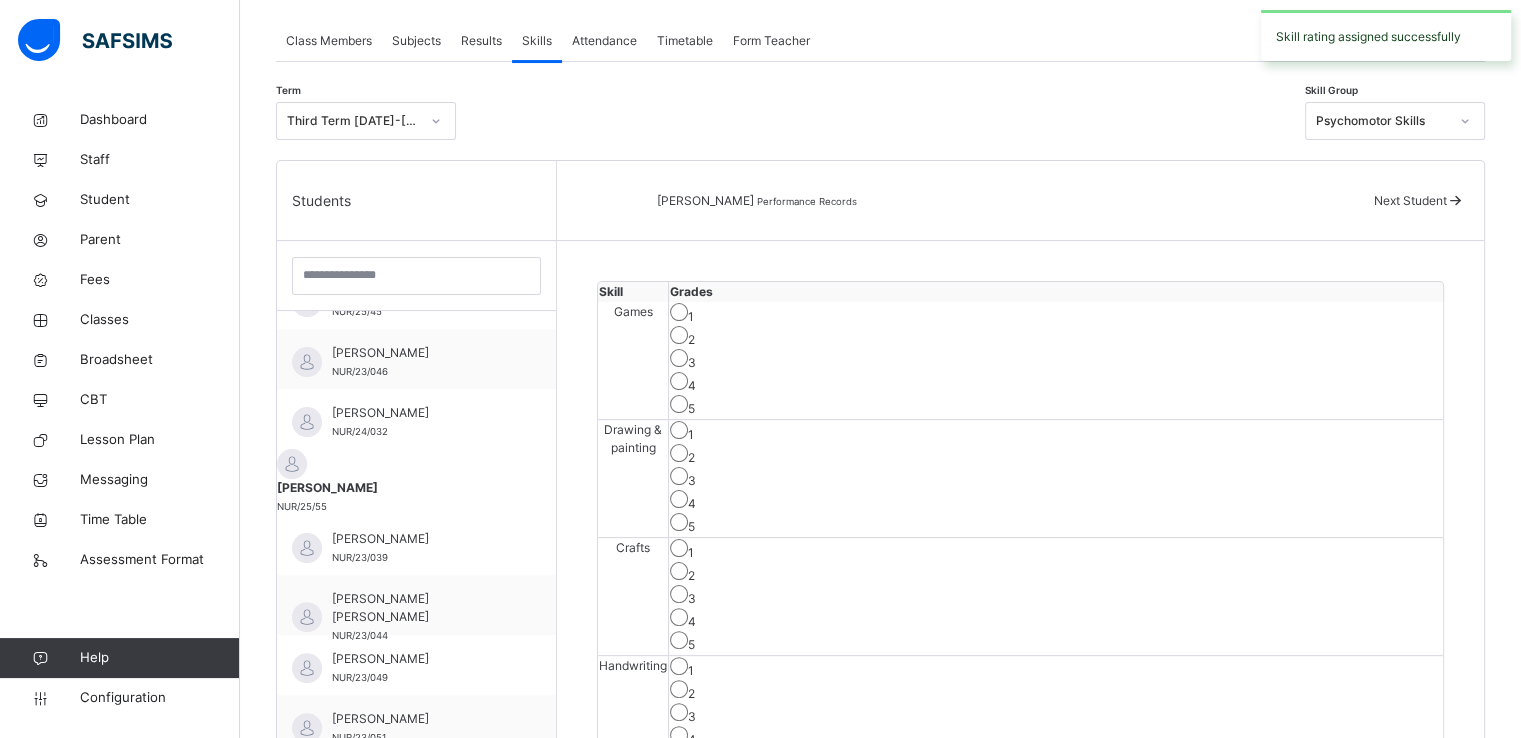 scroll, scrollTop: 354, scrollLeft: 0, axis: vertical 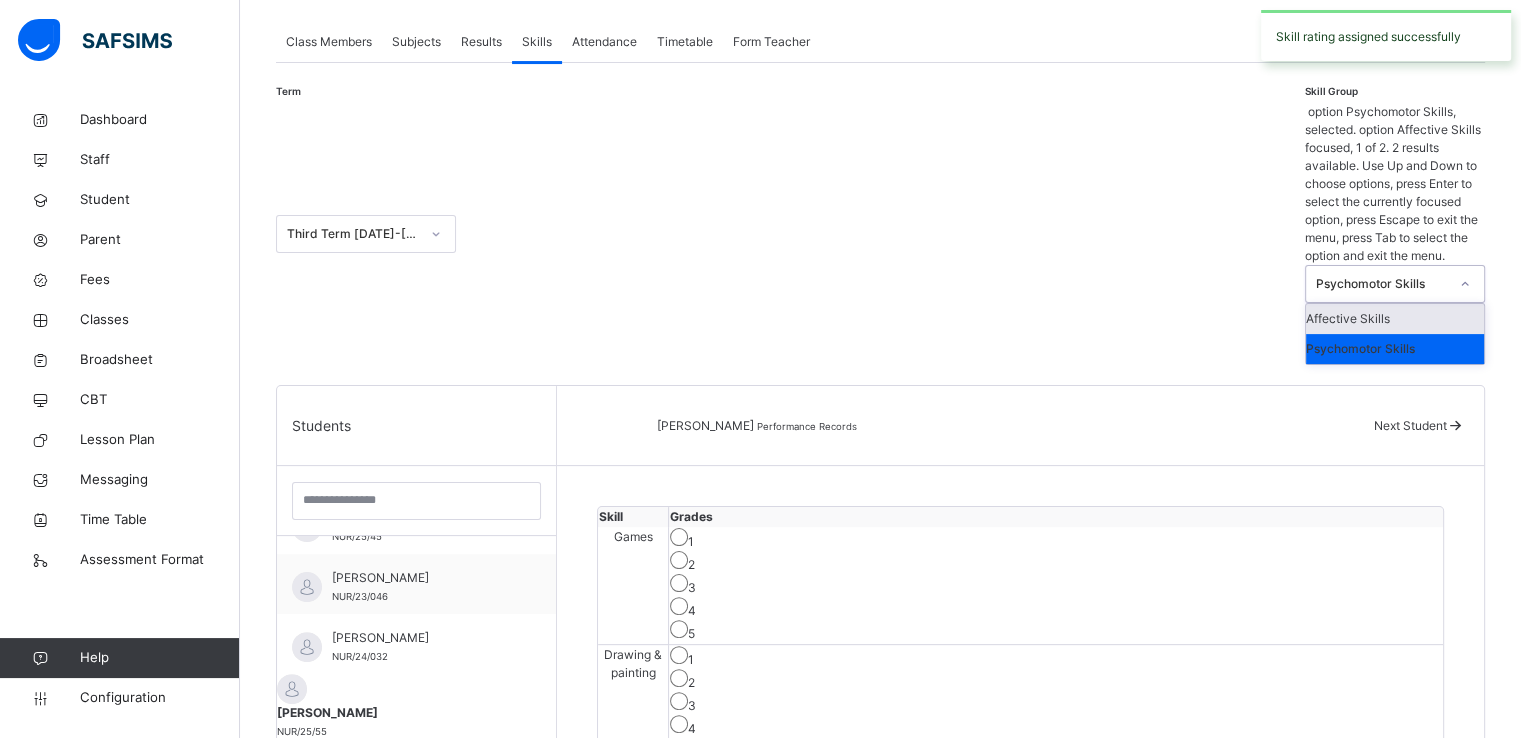 drag, startPoint x: 1400, startPoint y: 127, endPoint x: 1380, endPoint y: 159, distance: 37.735924 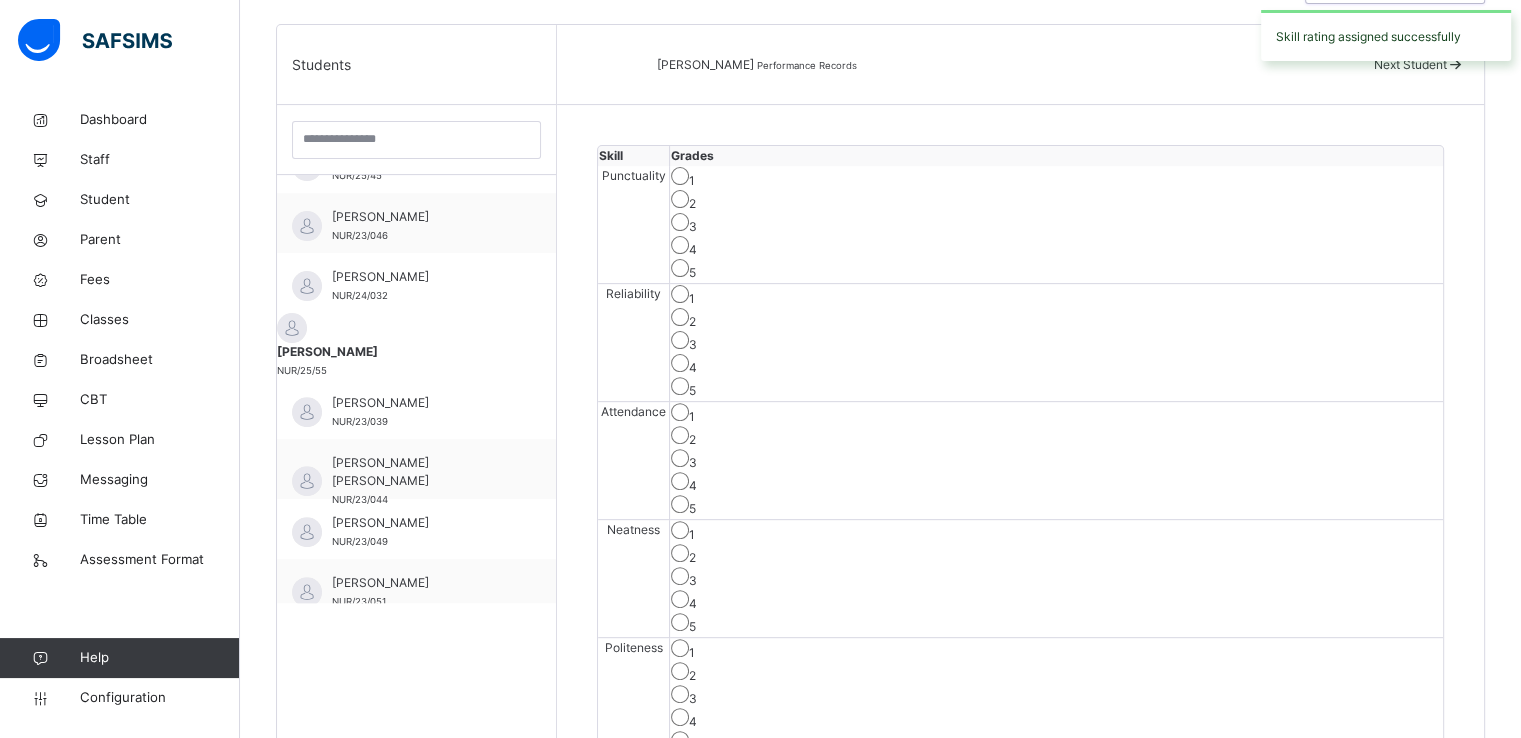 scroll, scrollTop: 582, scrollLeft: 0, axis: vertical 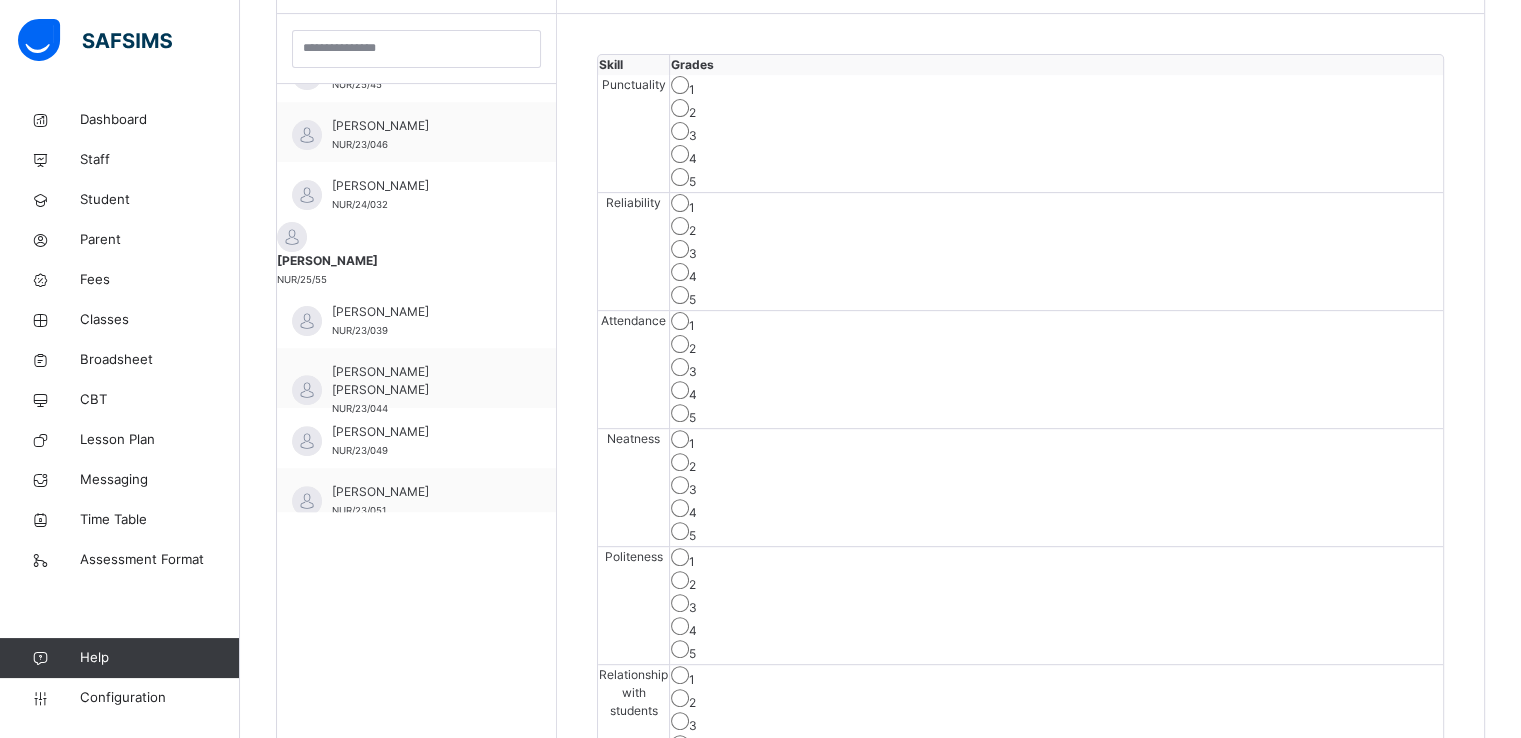 click on "3" at bounding box center (1056, 133) 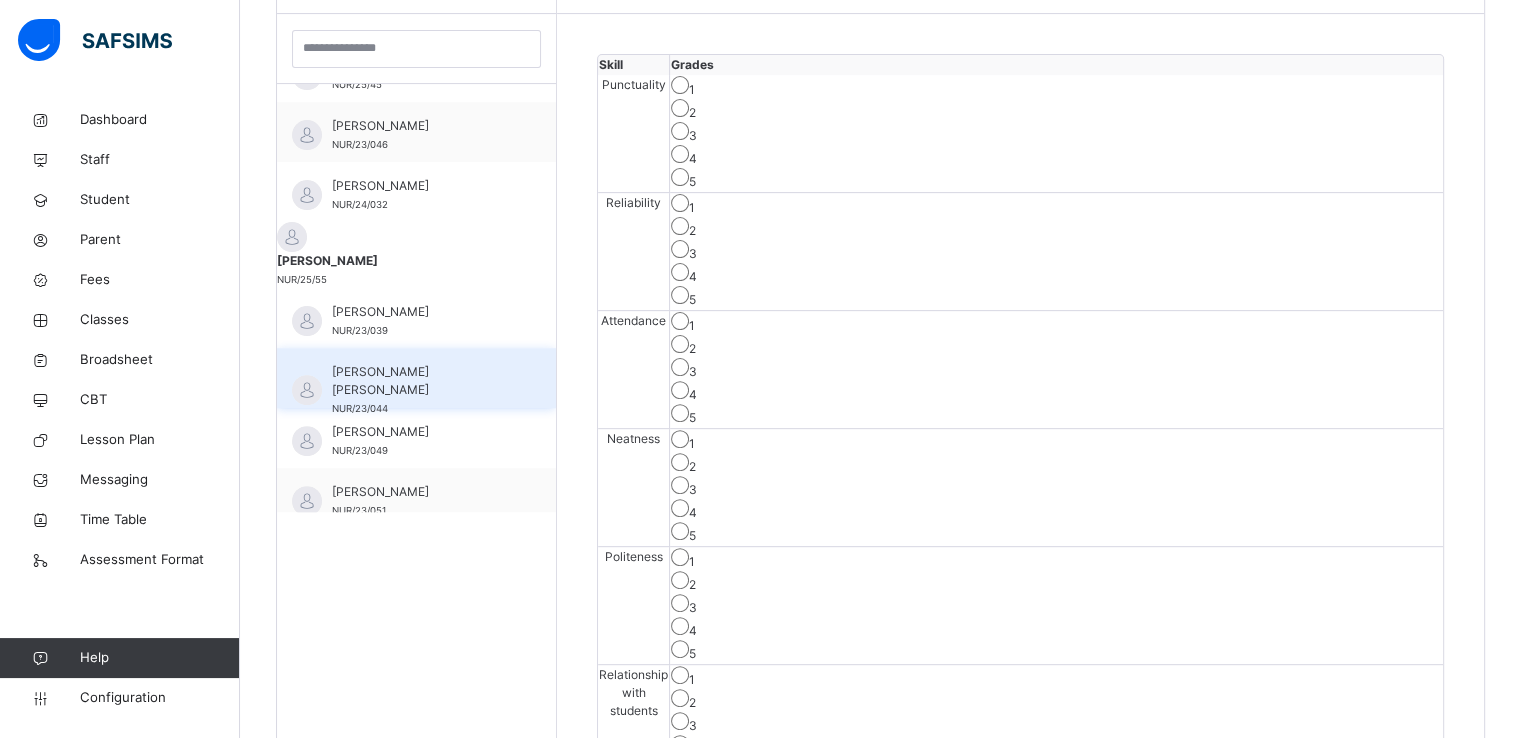 scroll, scrollTop: 252, scrollLeft: 0, axis: vertical 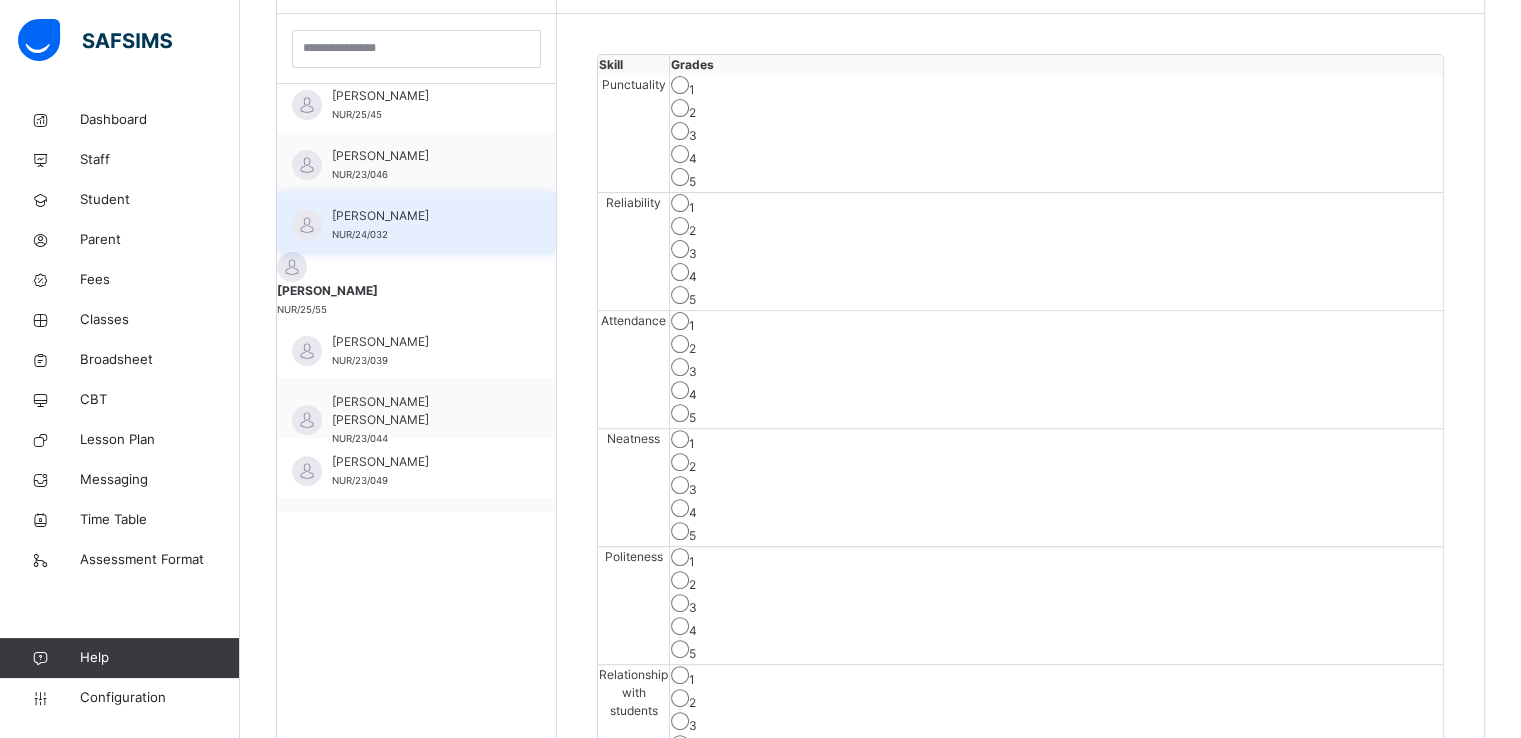 click on "[PERSON_NAME]" at bounding box center [421, 216] 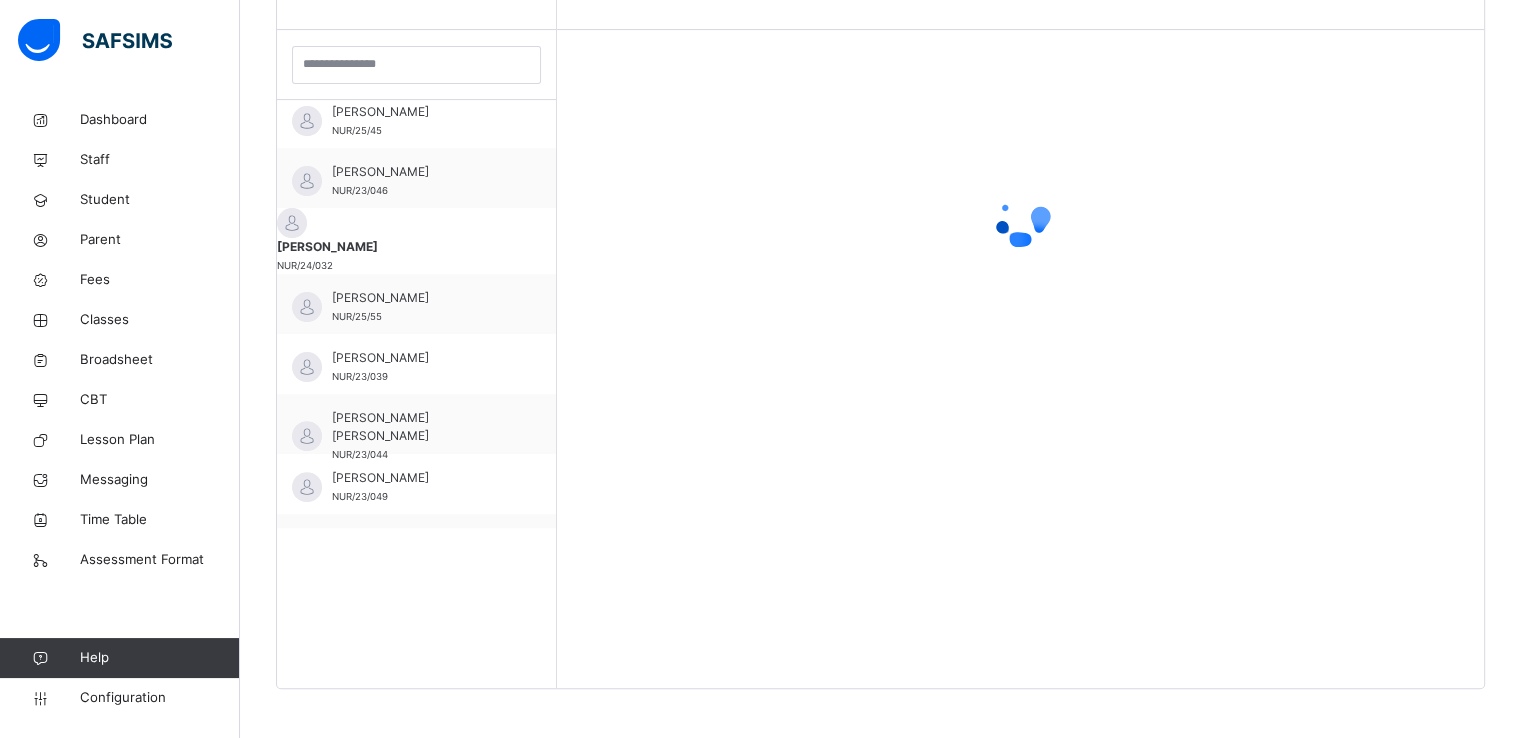 scroll, scrollTop: 582, scrollLeft: 0, axis: vertical 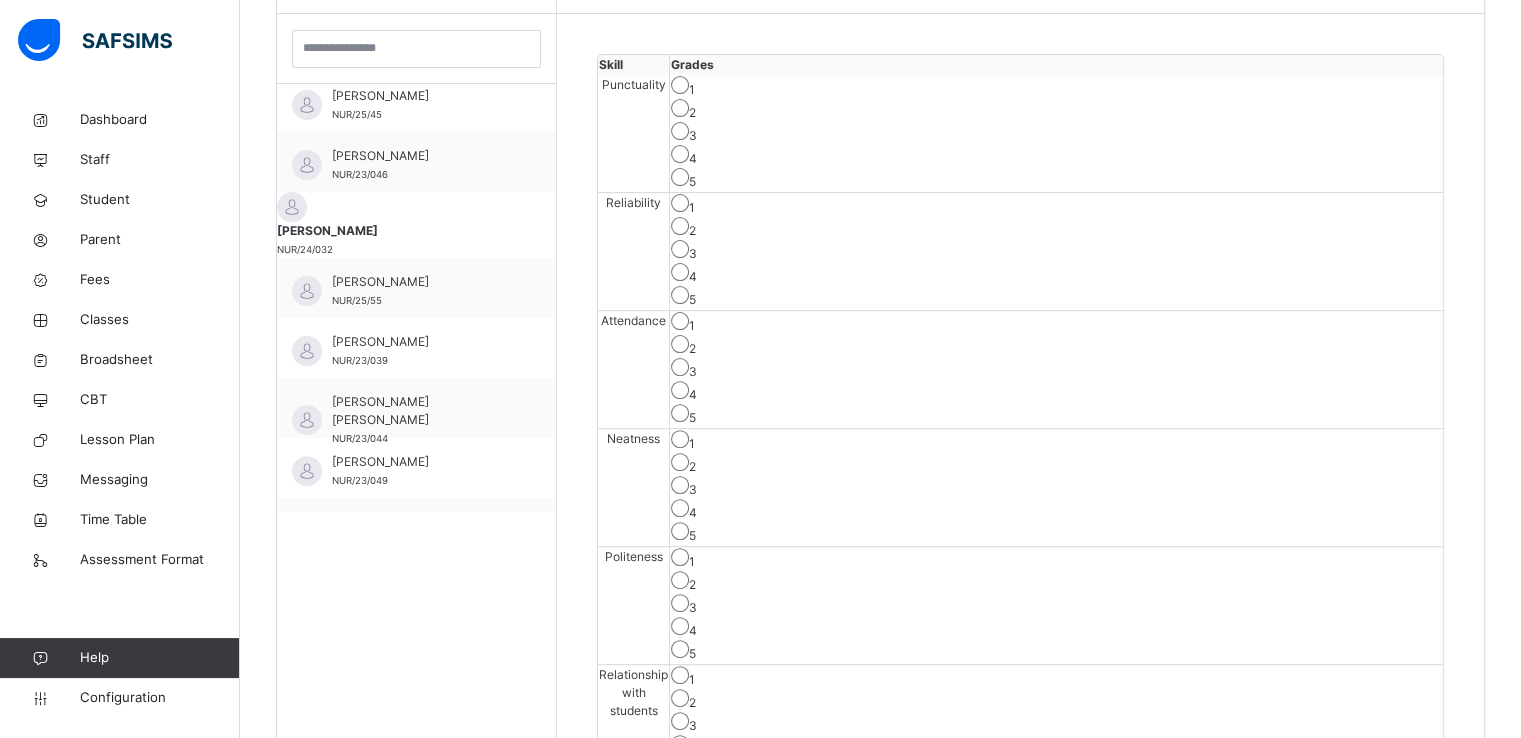 click on "Save Skill" at bounding box center [1370, 819] 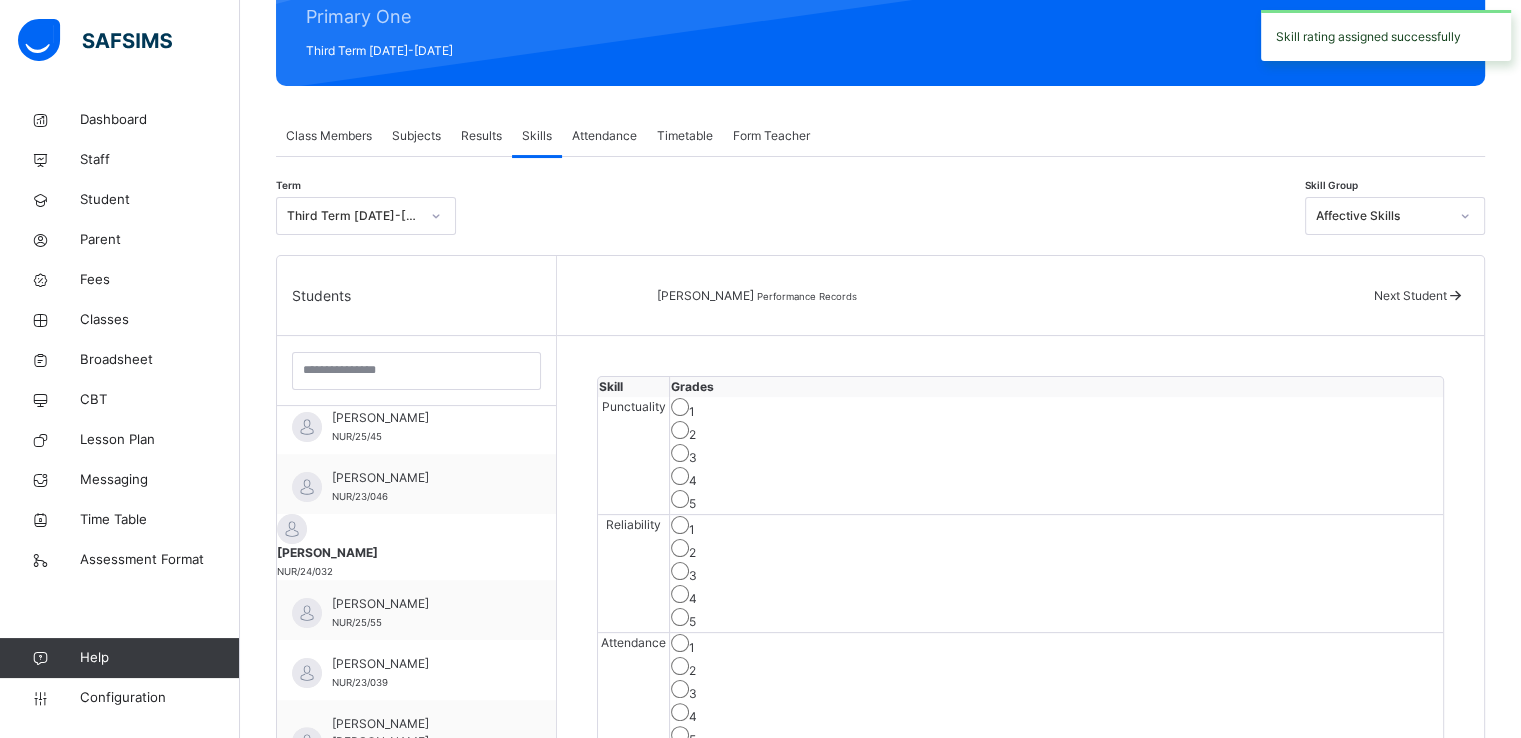 scroll, scrollTop: 254, scrollLeft: 0, axis: vertical 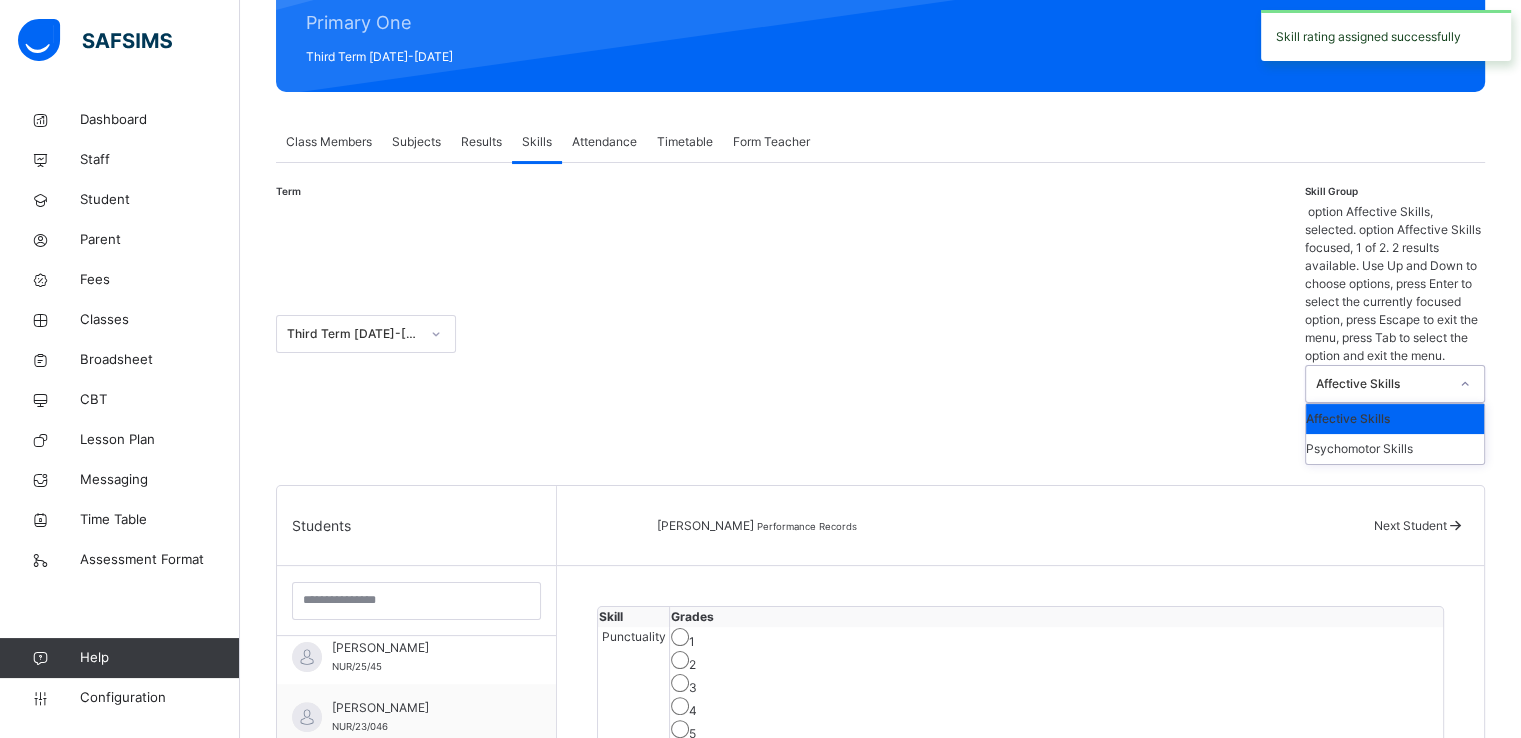 click on "Affective Skills" at bounding box center (1382, 384) 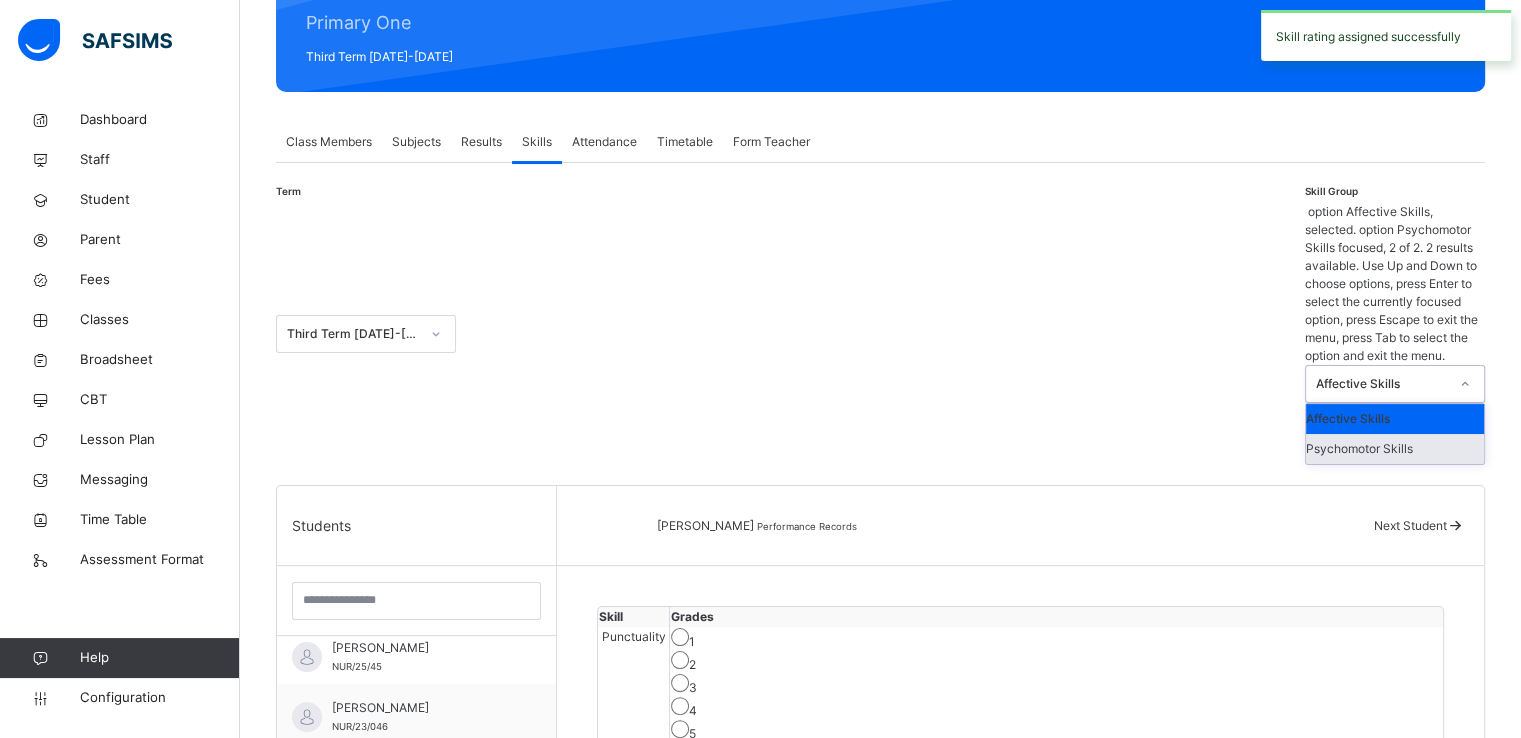 click on "Psychomotor Skills" at bounding box center [1395, 449] 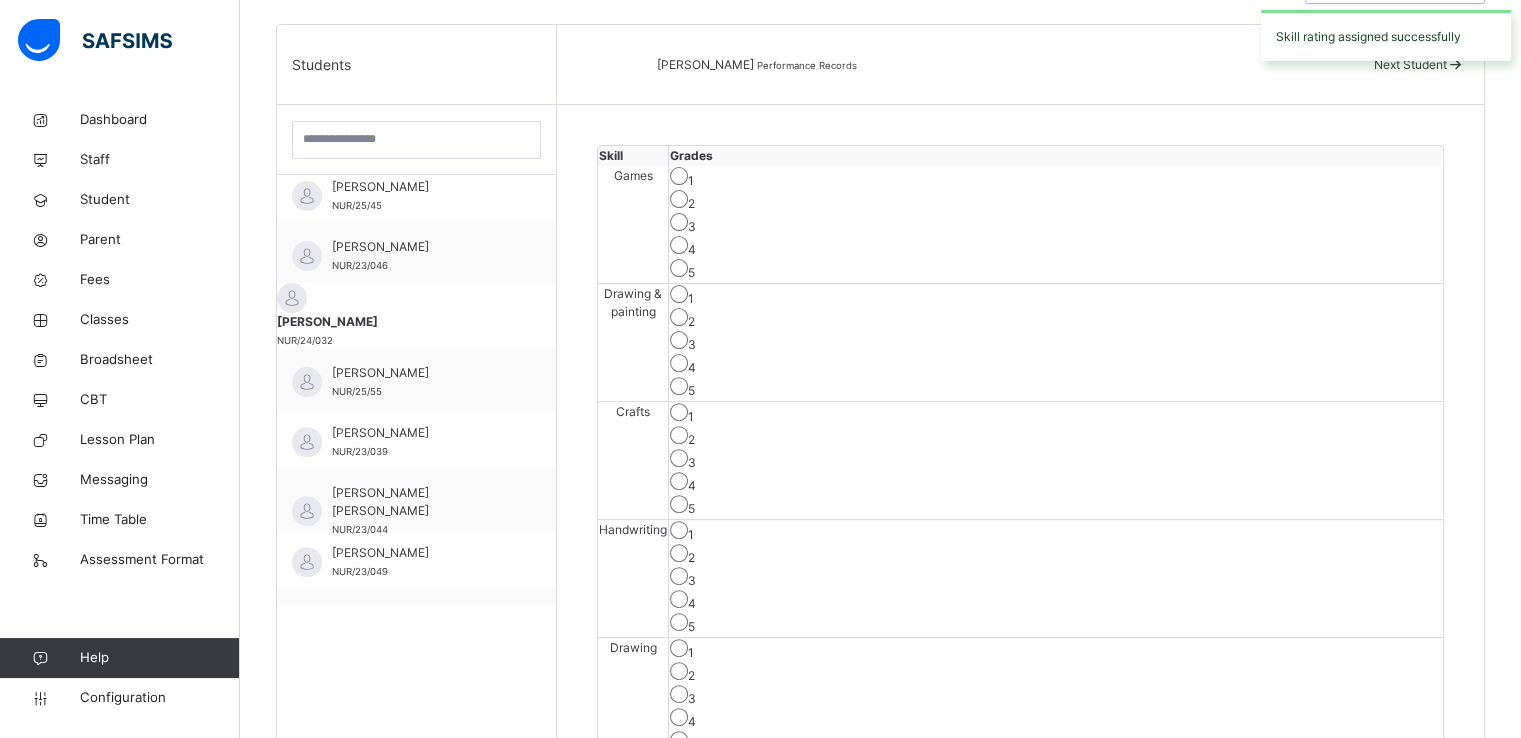 scroll, scrollTop: 583, scrollLeft: 0, axis: vertical 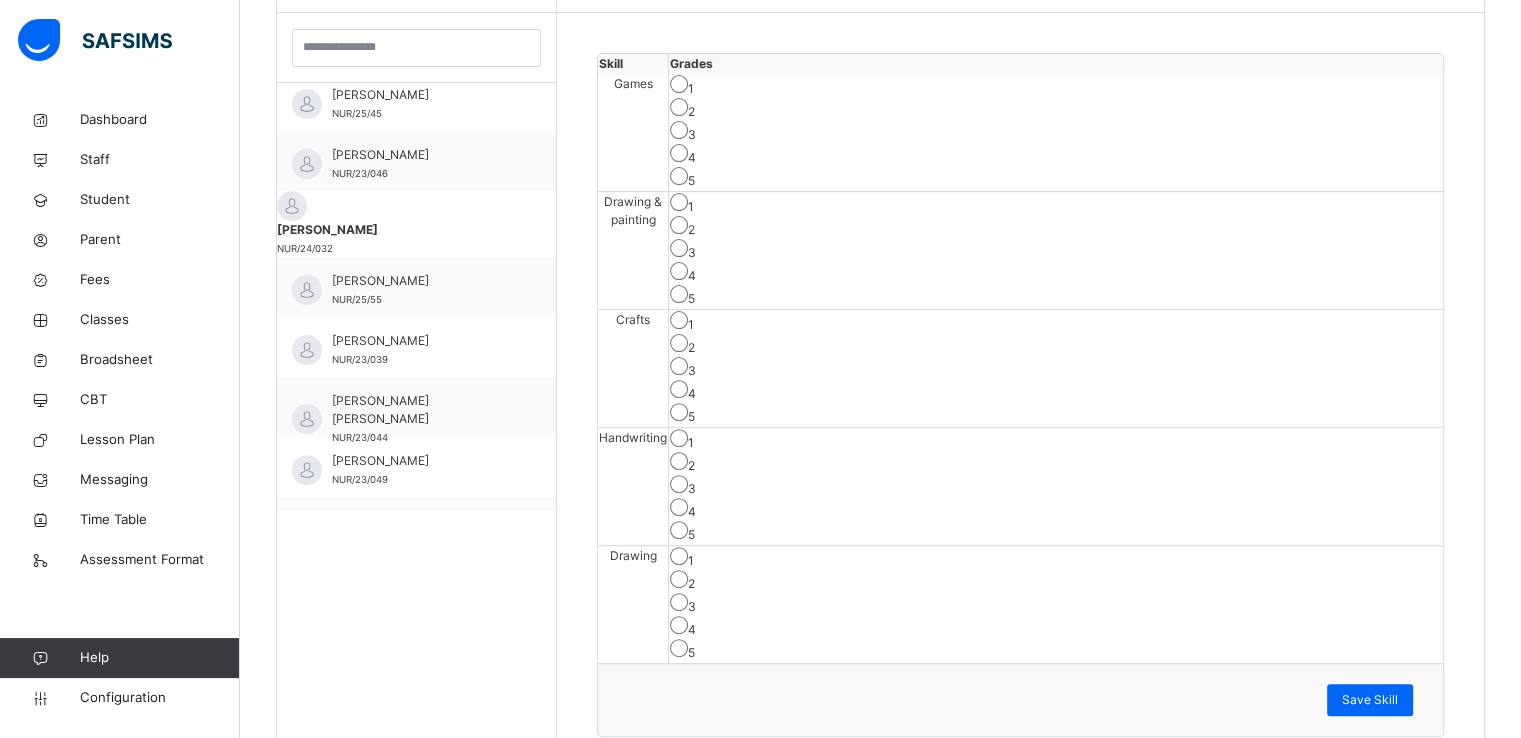 click on "5" at bounding box center [1056, 532] 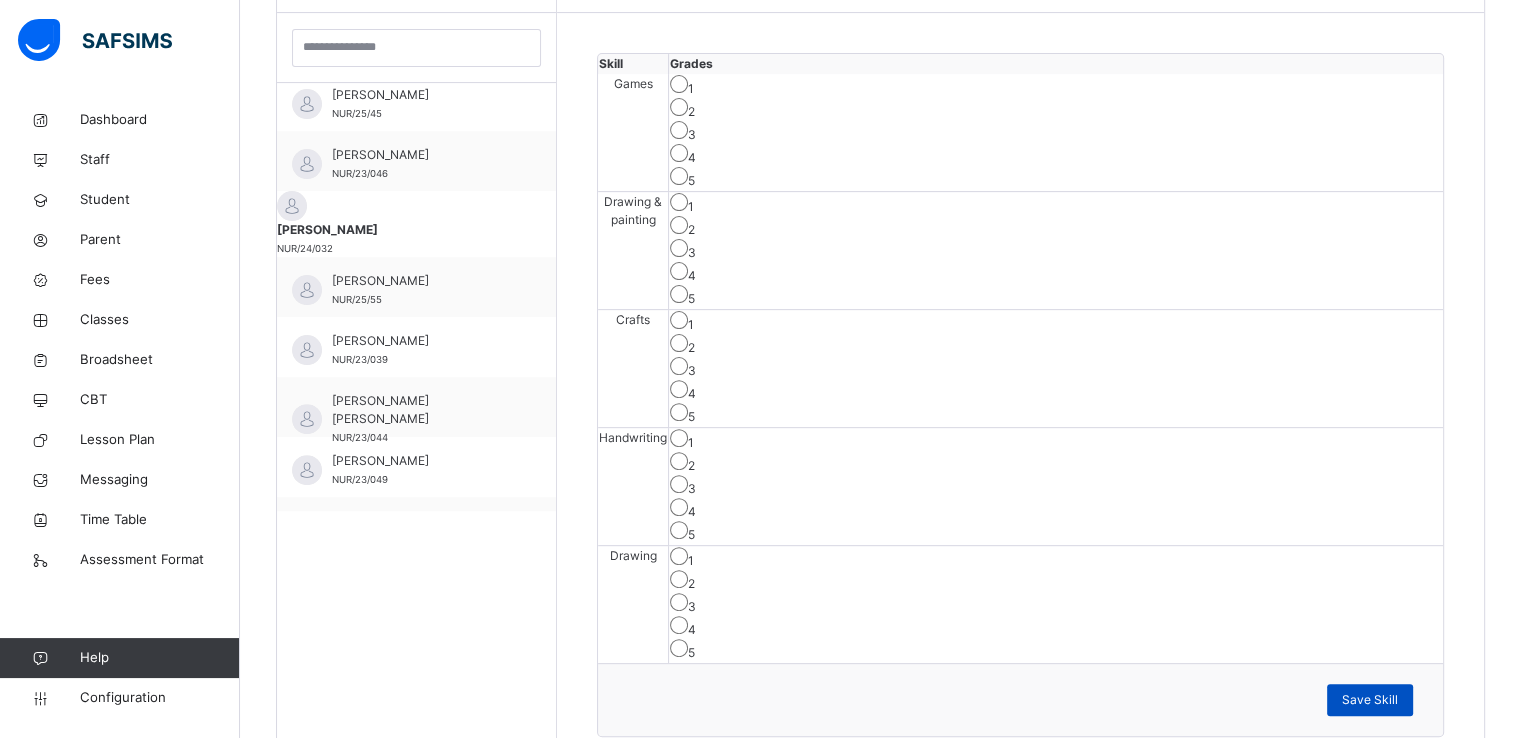 click on "Save Skill" at bounding box center [1370, 700] 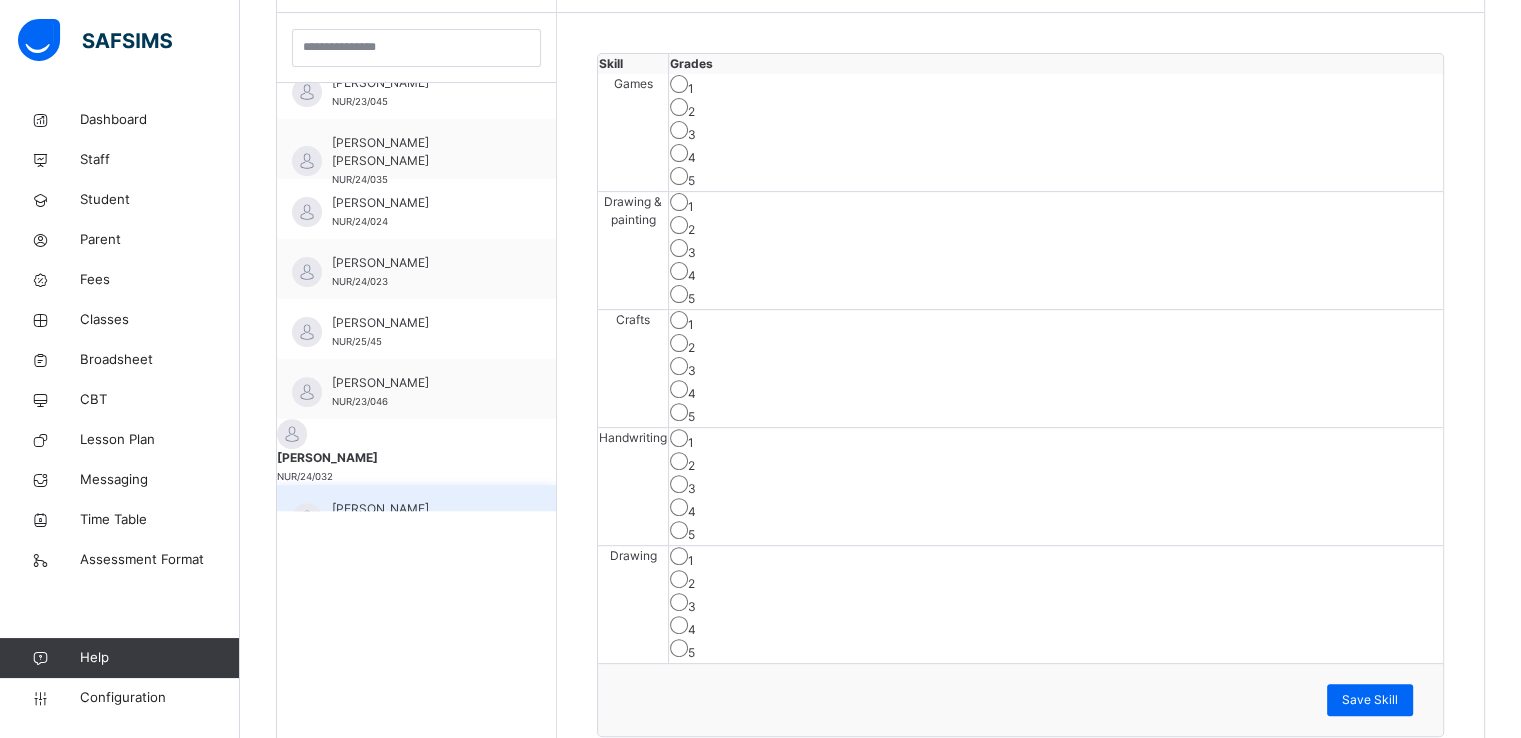 scroll, scrollTop: 0, scrollLeft: 0, axis: both 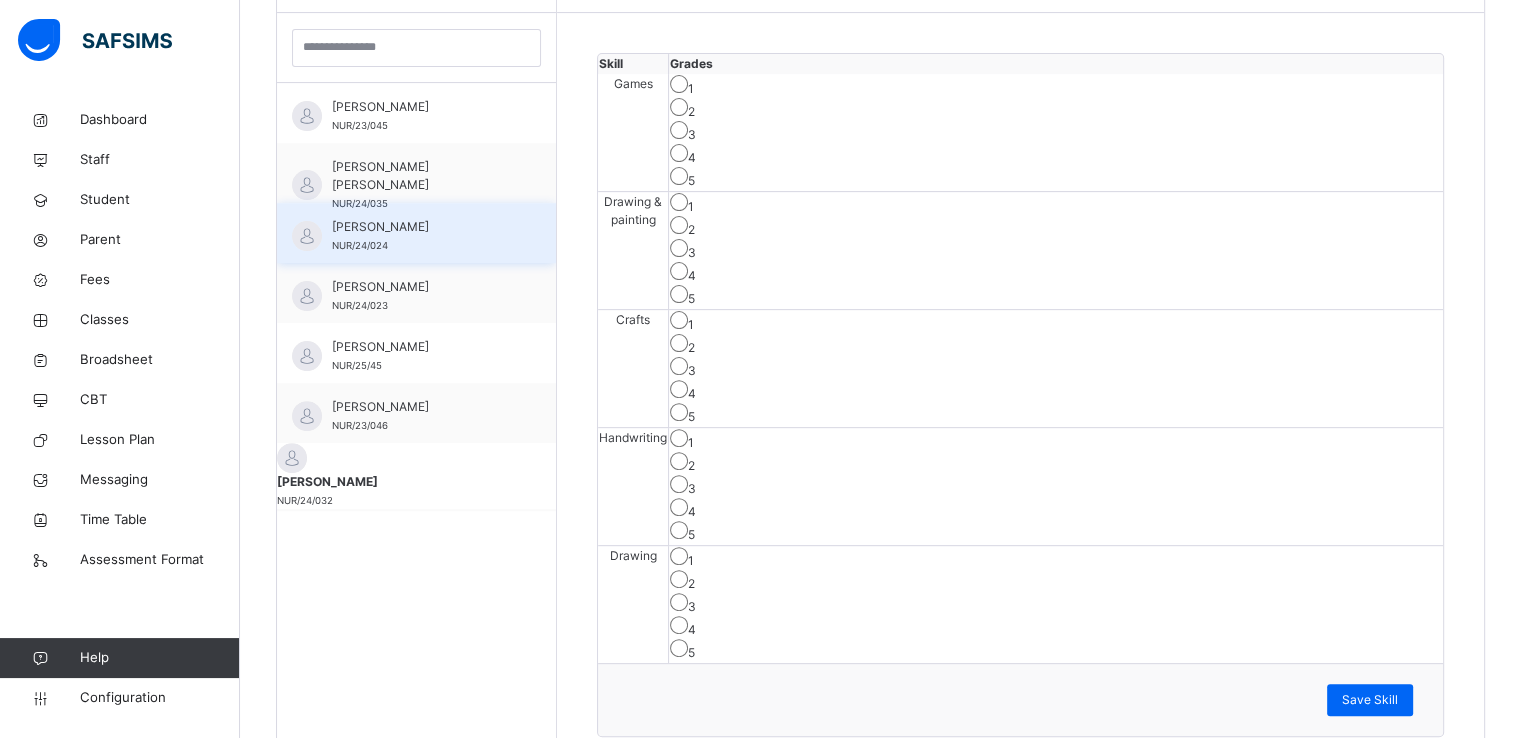 click on "Abdulrauf H Bole" at bounding box center [421, 227] 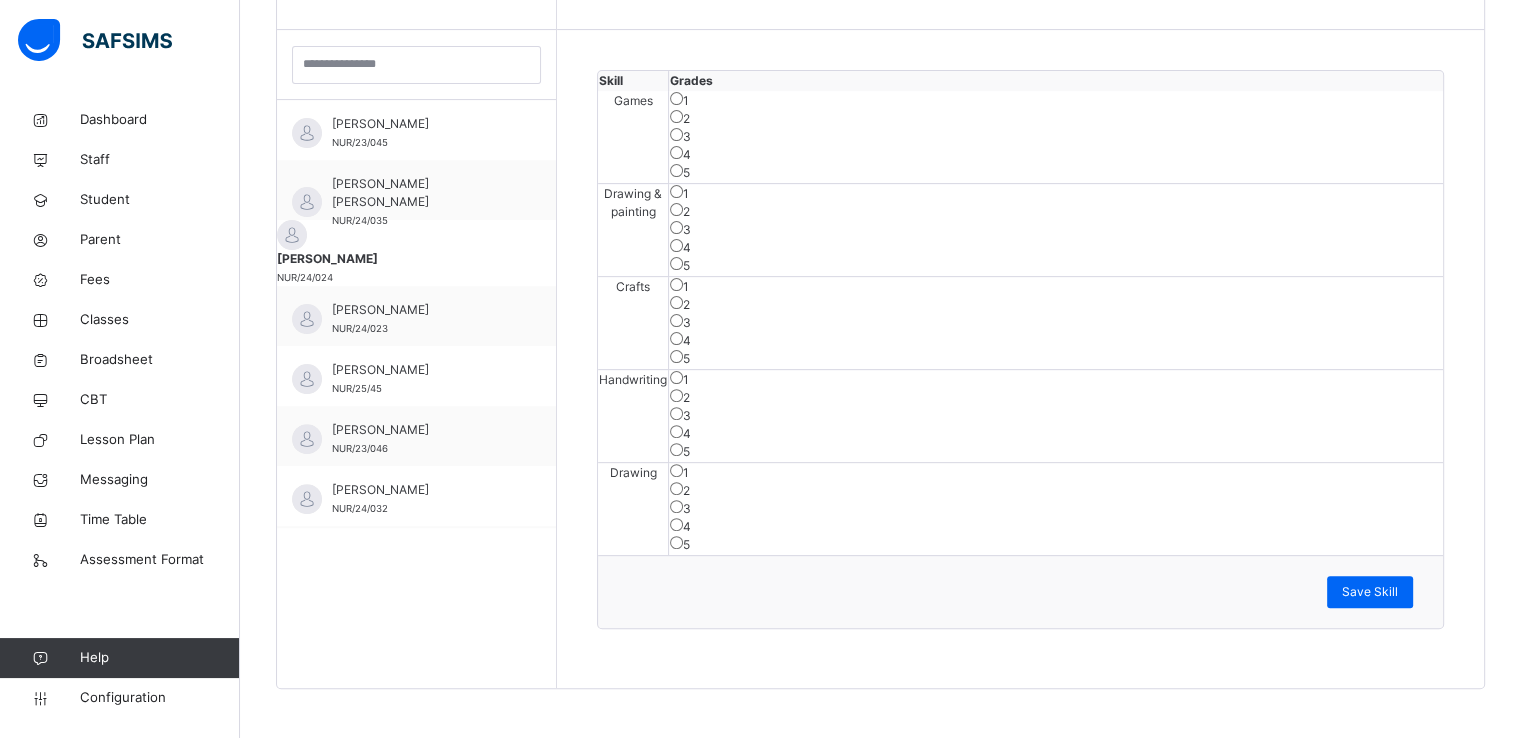 scroll, scrollTop: 583, scrollLeft: 0, axis: vertical 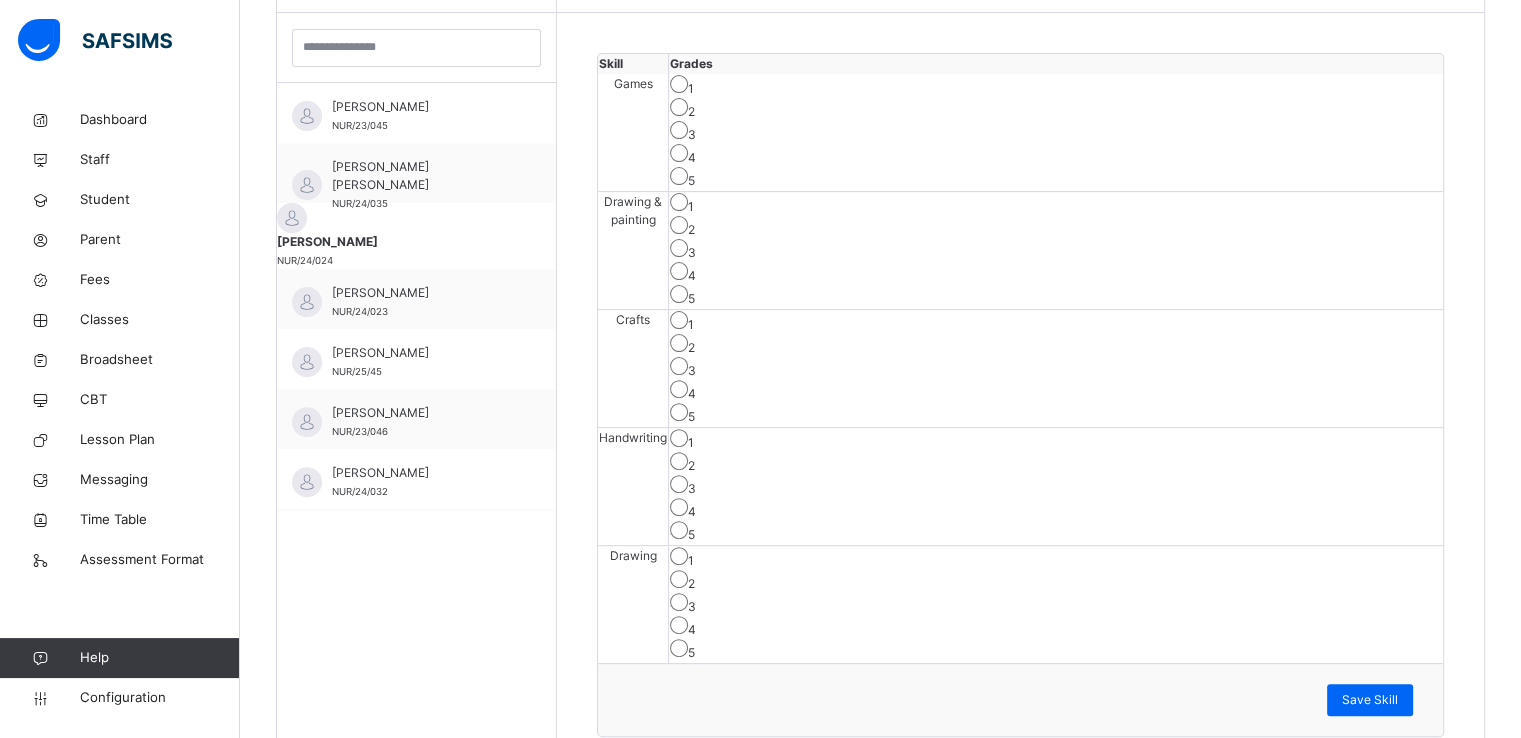 click on "5" at bounding box center (1056, 178) 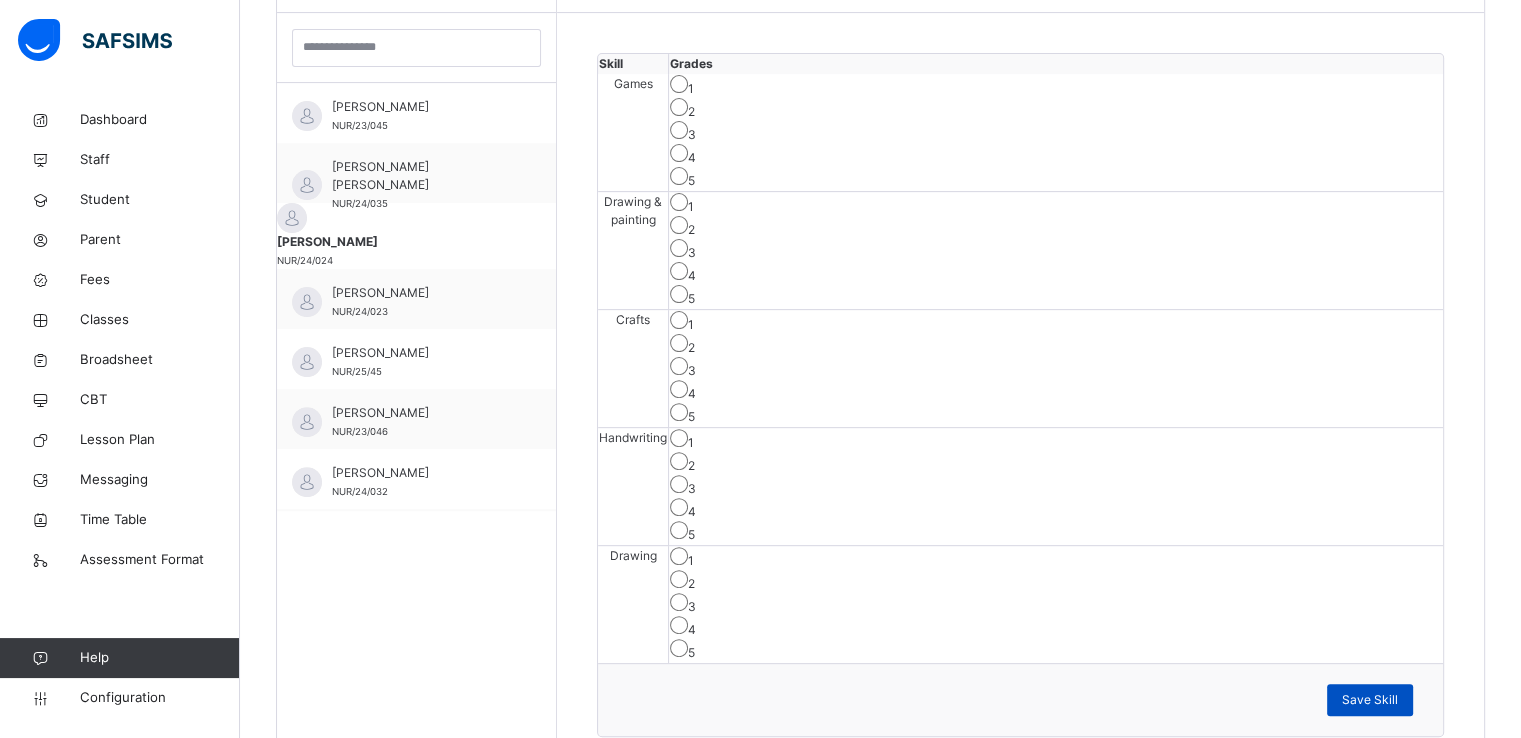 click on "Save Skill" at bounding box center (1370, 700) 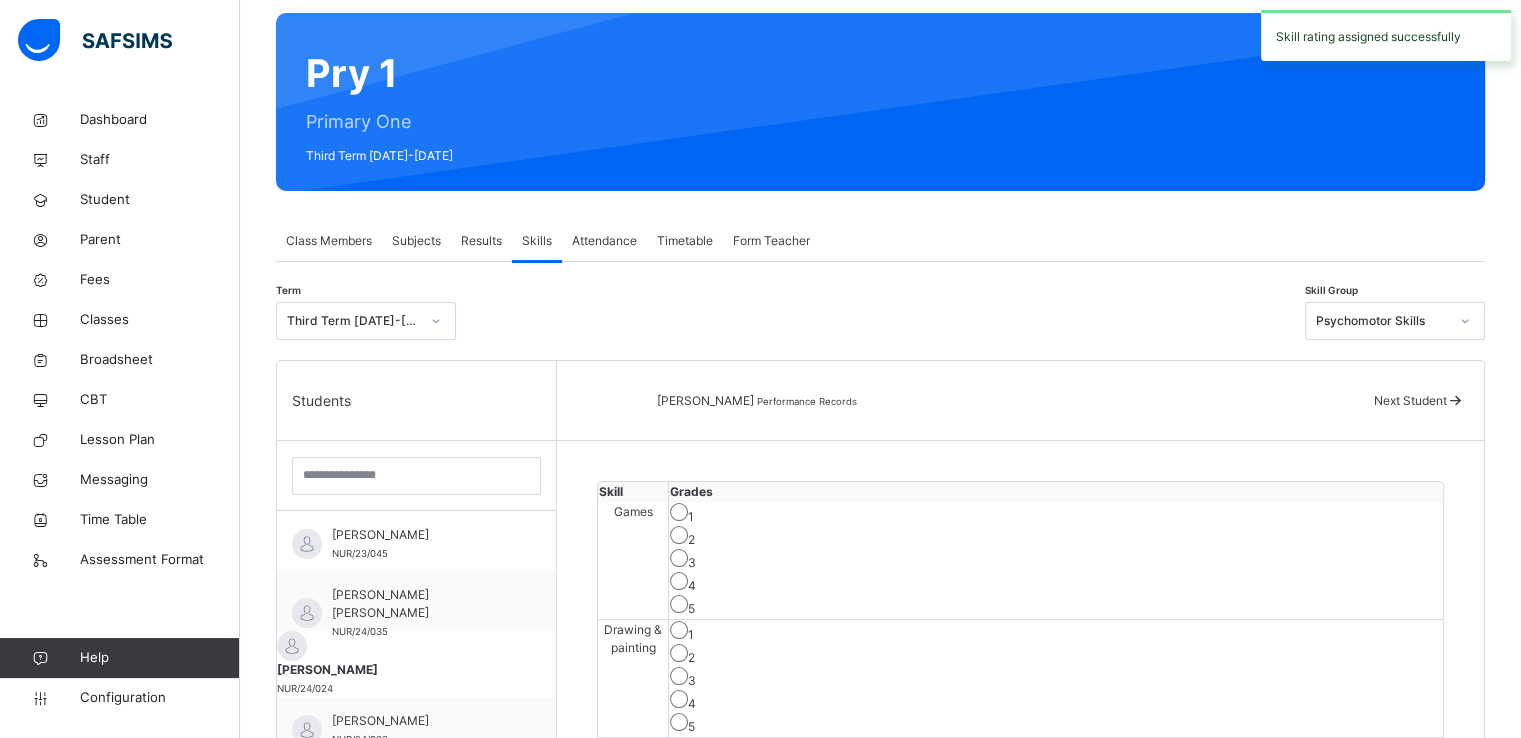 scroll, scrollTop: 149, scrollLeft: 0, axis: vertical 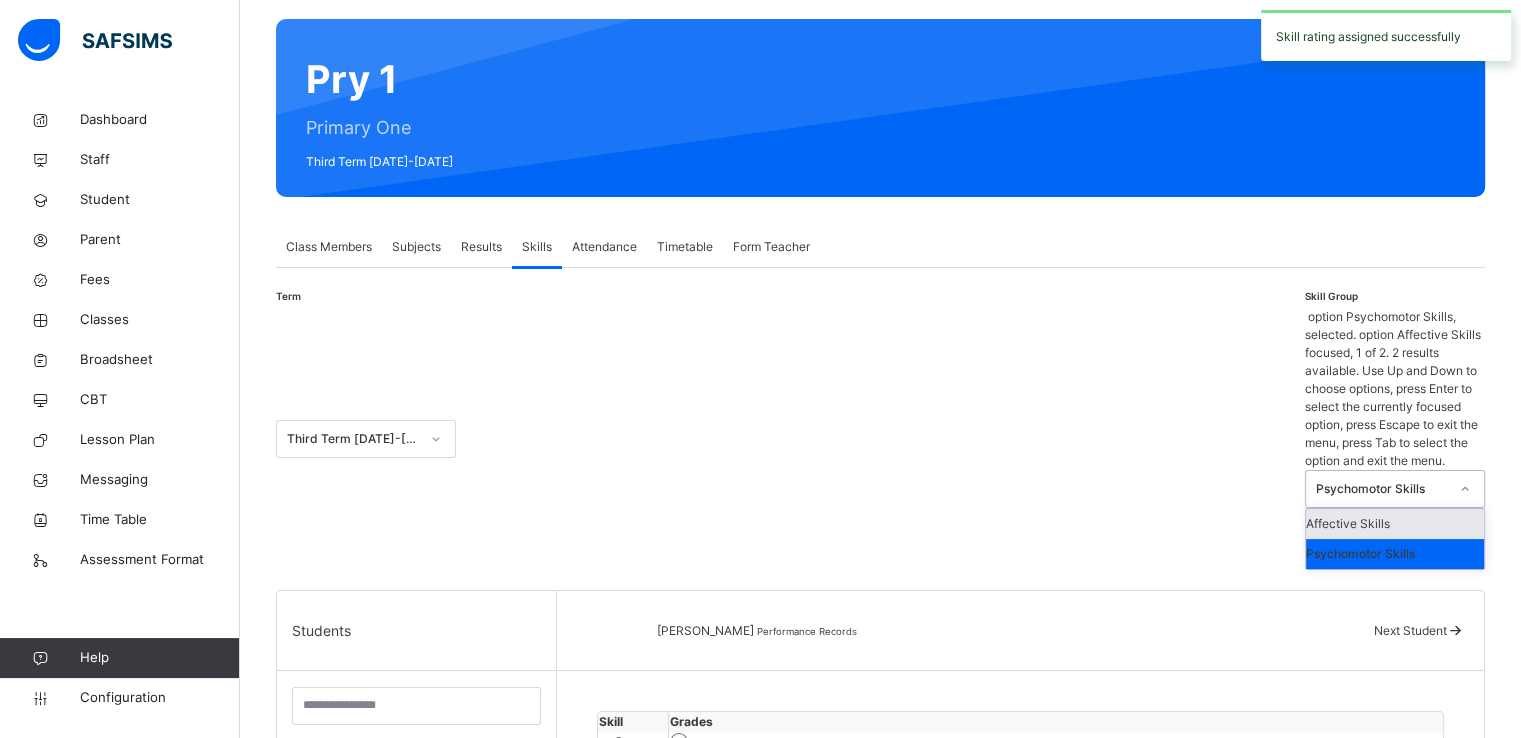 click on "Psychomotor Skills" at bounding box center [1382, 489] 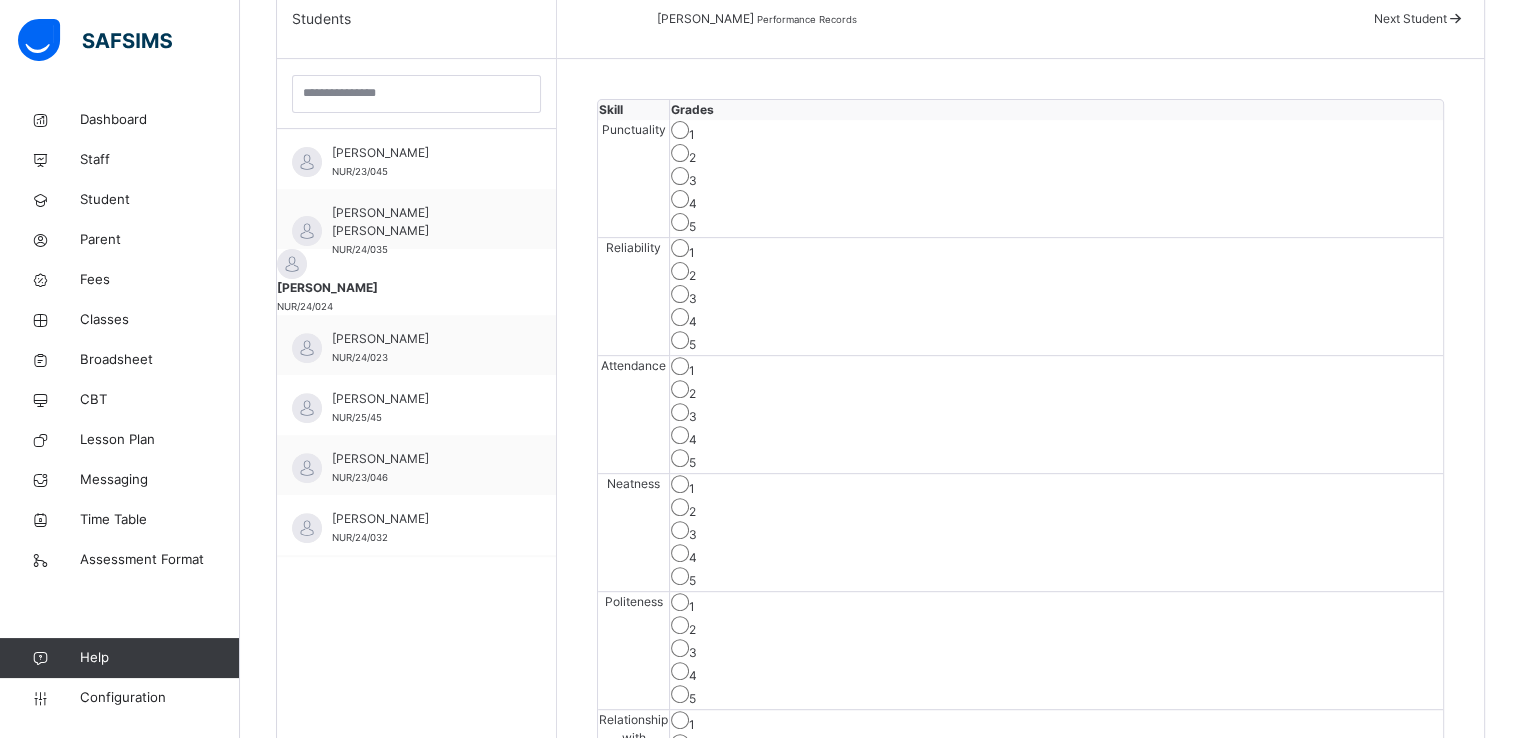scroll, scrollTop: 628, scrollLeft: 0, axis: vertical 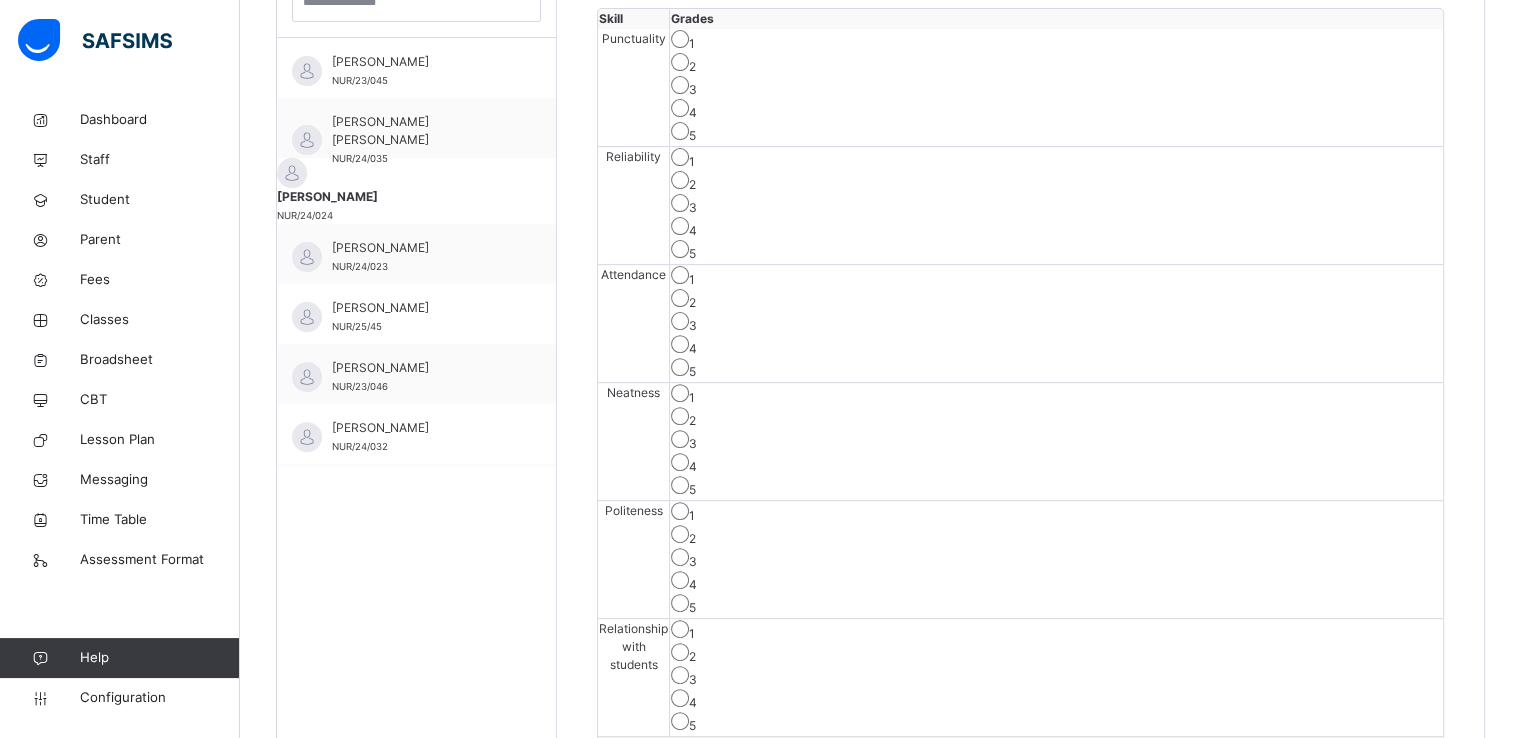 click on "2" at bounding box center (1056, 300) 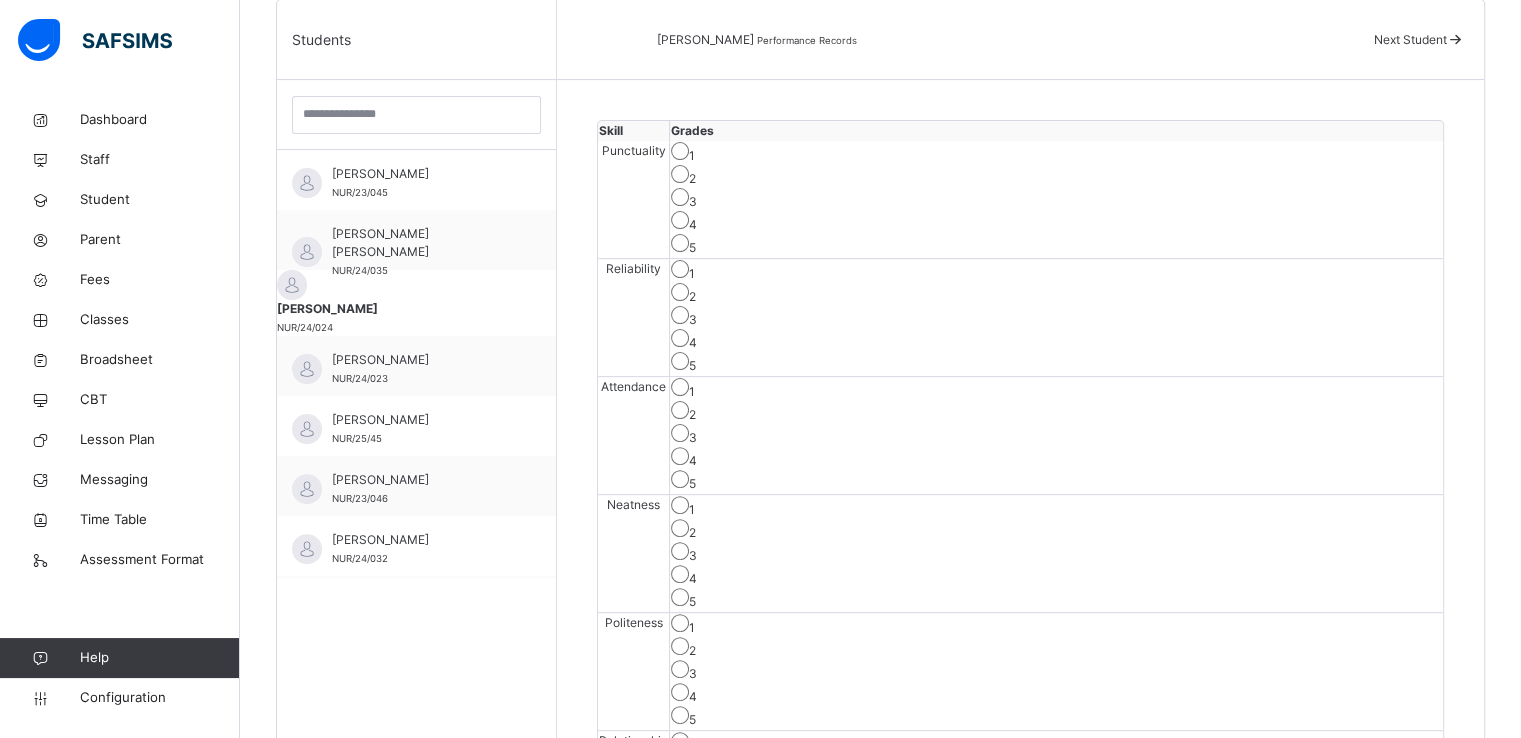 scroll, scrollTop: 518, scrollLeft: 0, axis: vertical 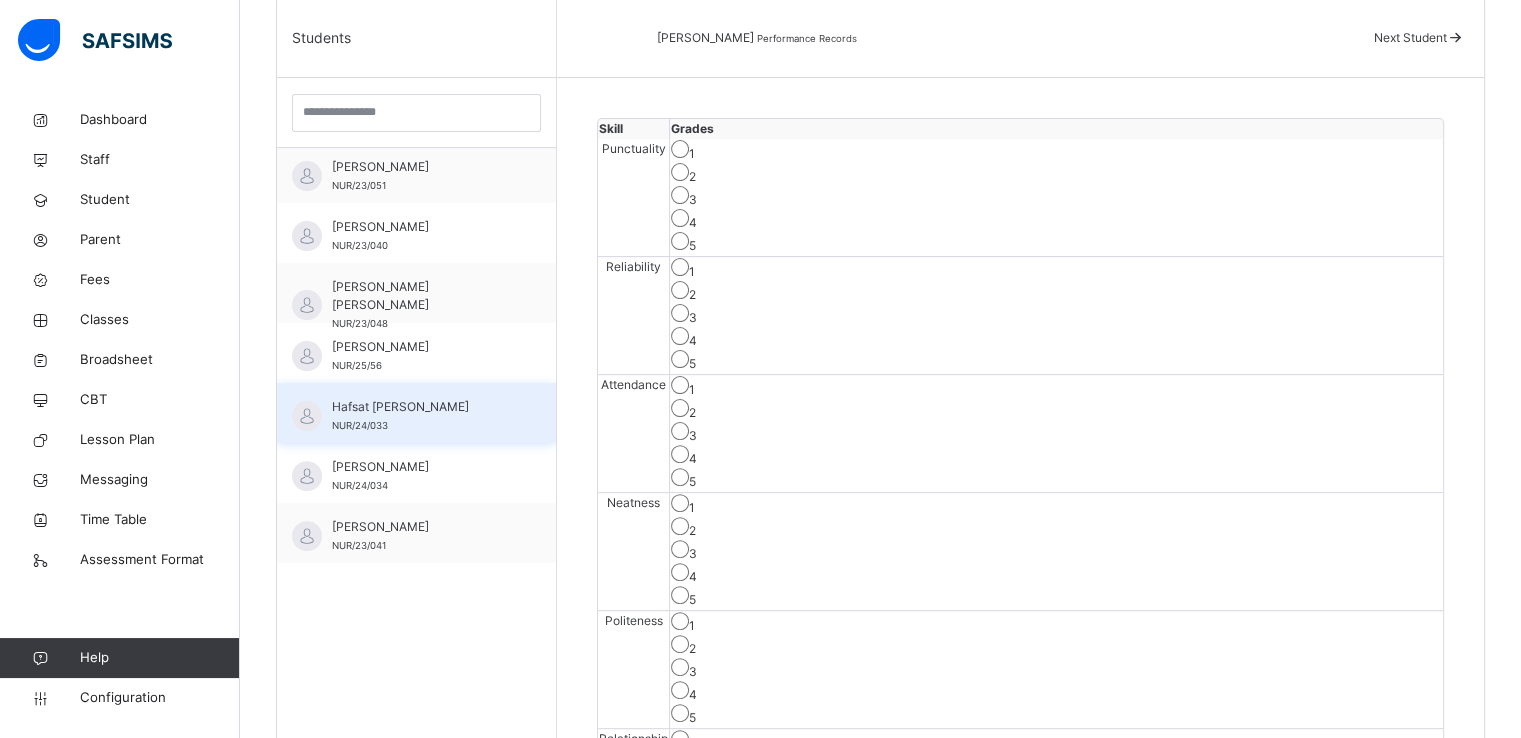 click on "Hafsat Muhammad Aliyu" at bounding box center [421, 407] 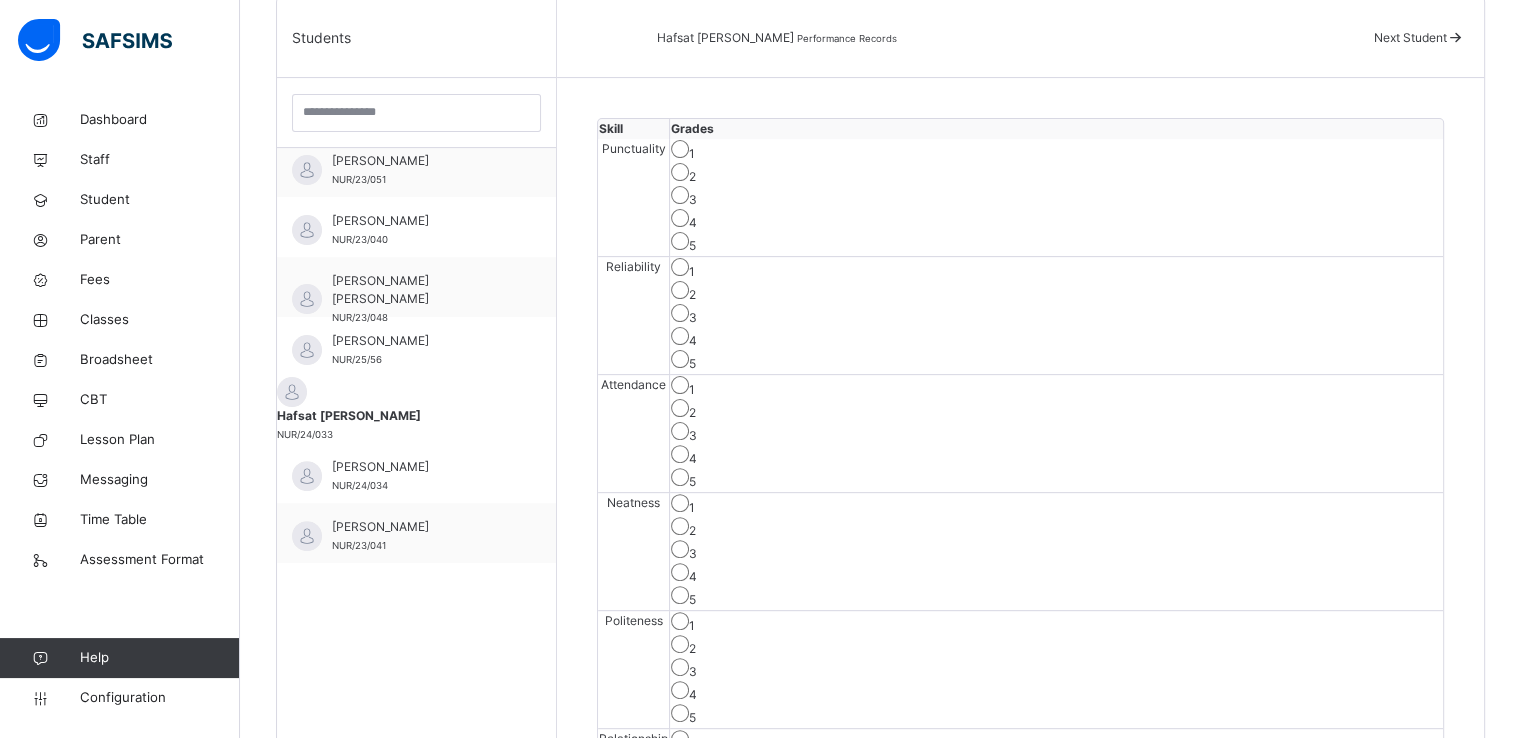click on "4" at bounding box center [1056, 220] 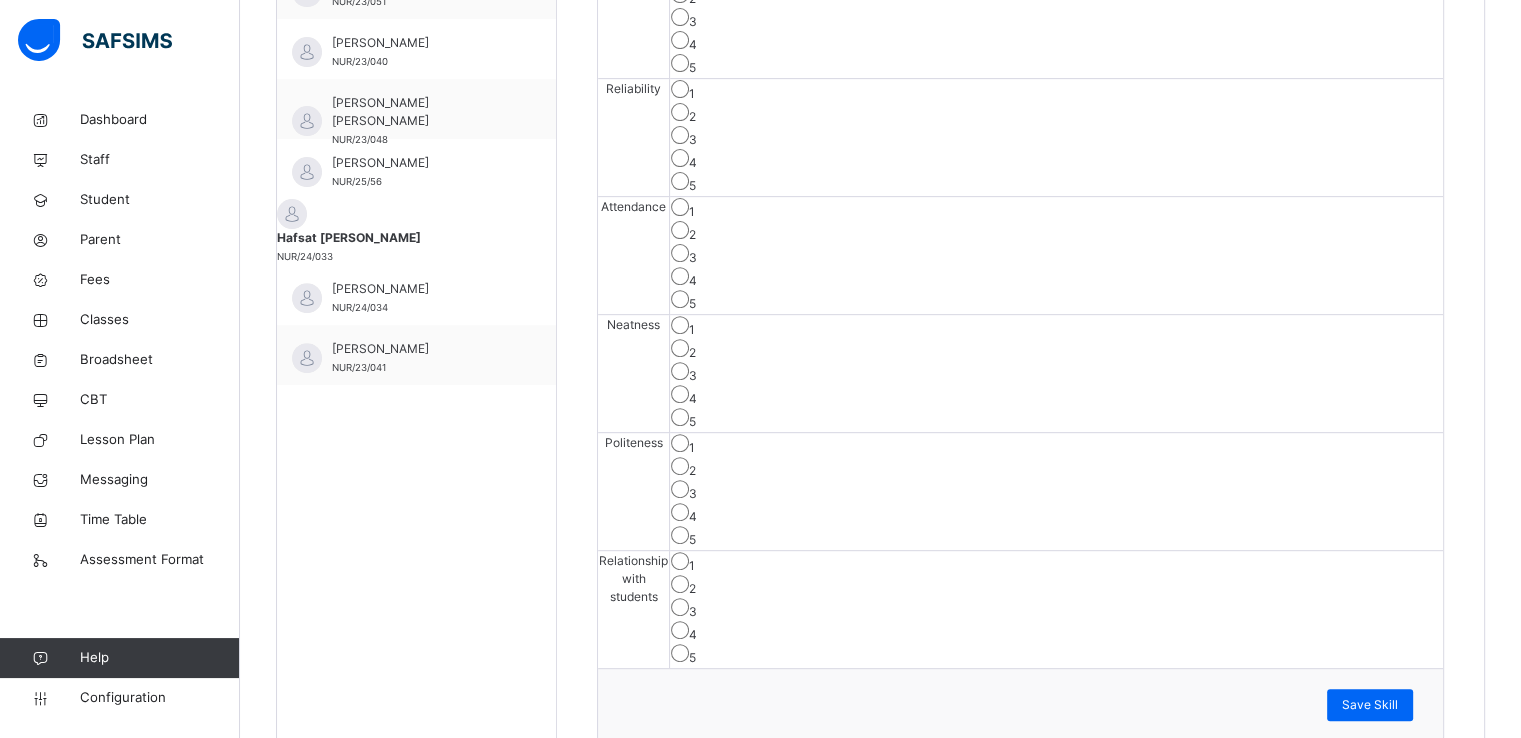 scroll, scrollTop: 700, scrollLeft: 0, axis: vertical 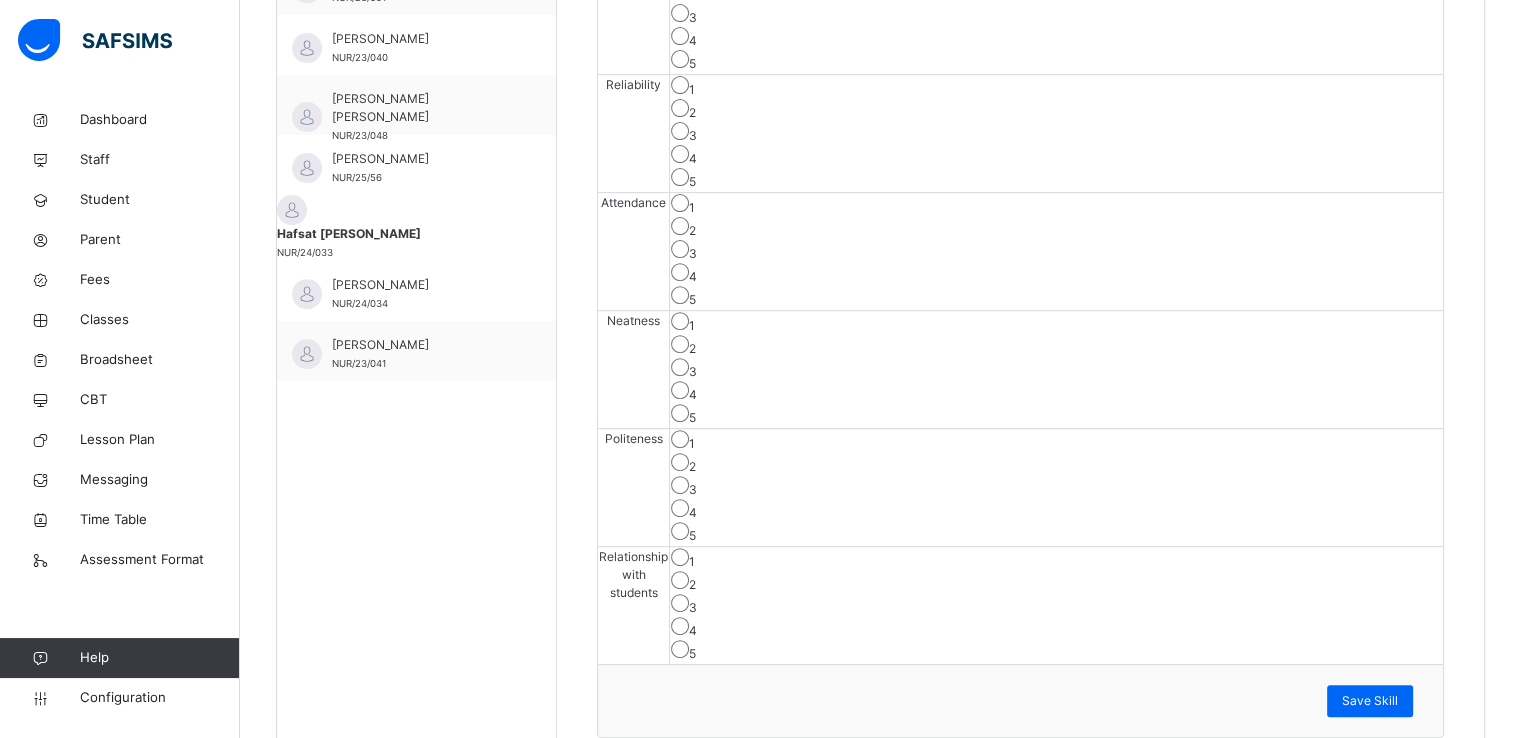 click on "5" at bounding box center (1056, 651) 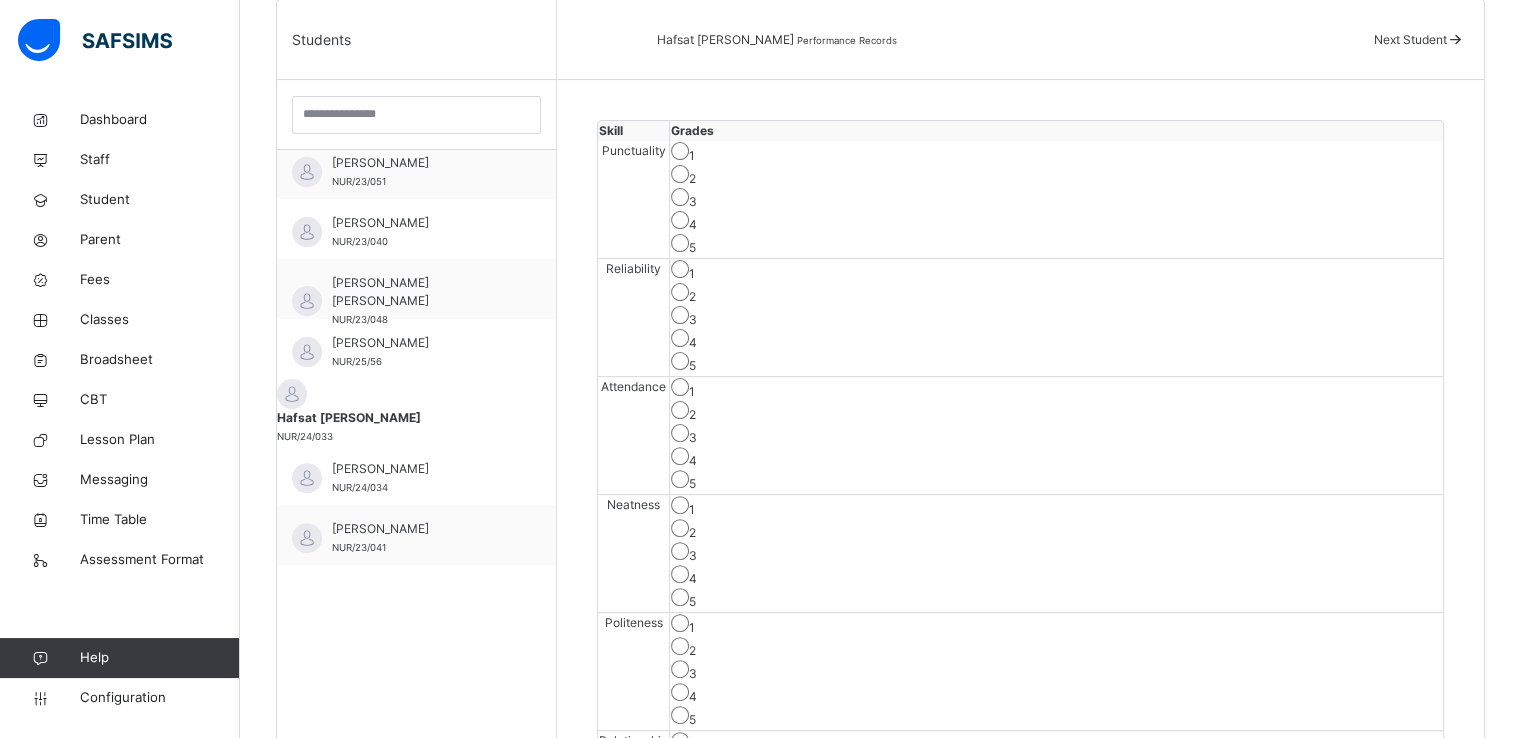 scroll, scrollTop: 700, scrollLeft: 0, axis: vertical 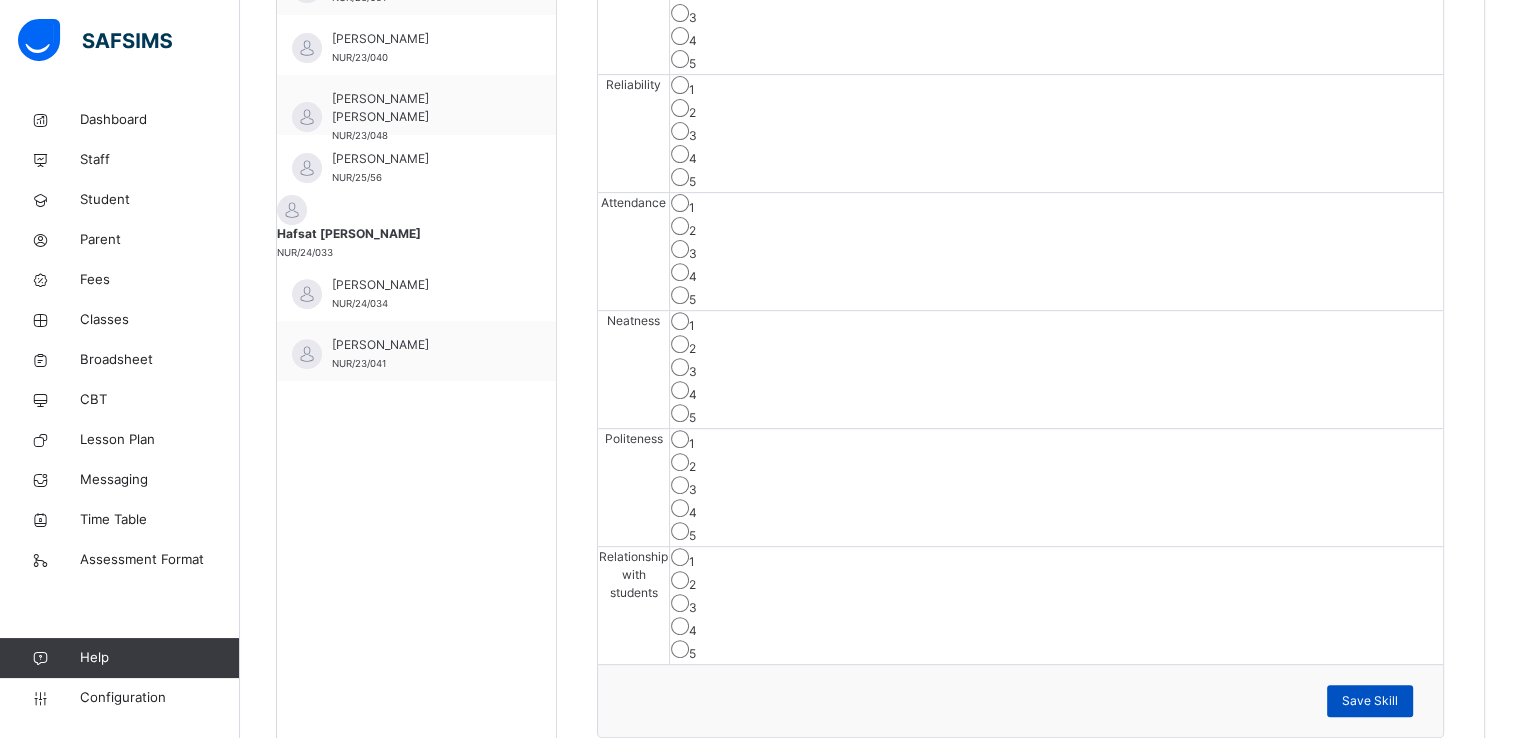 click on "Save Skill" at bounding box center [1370, 701] 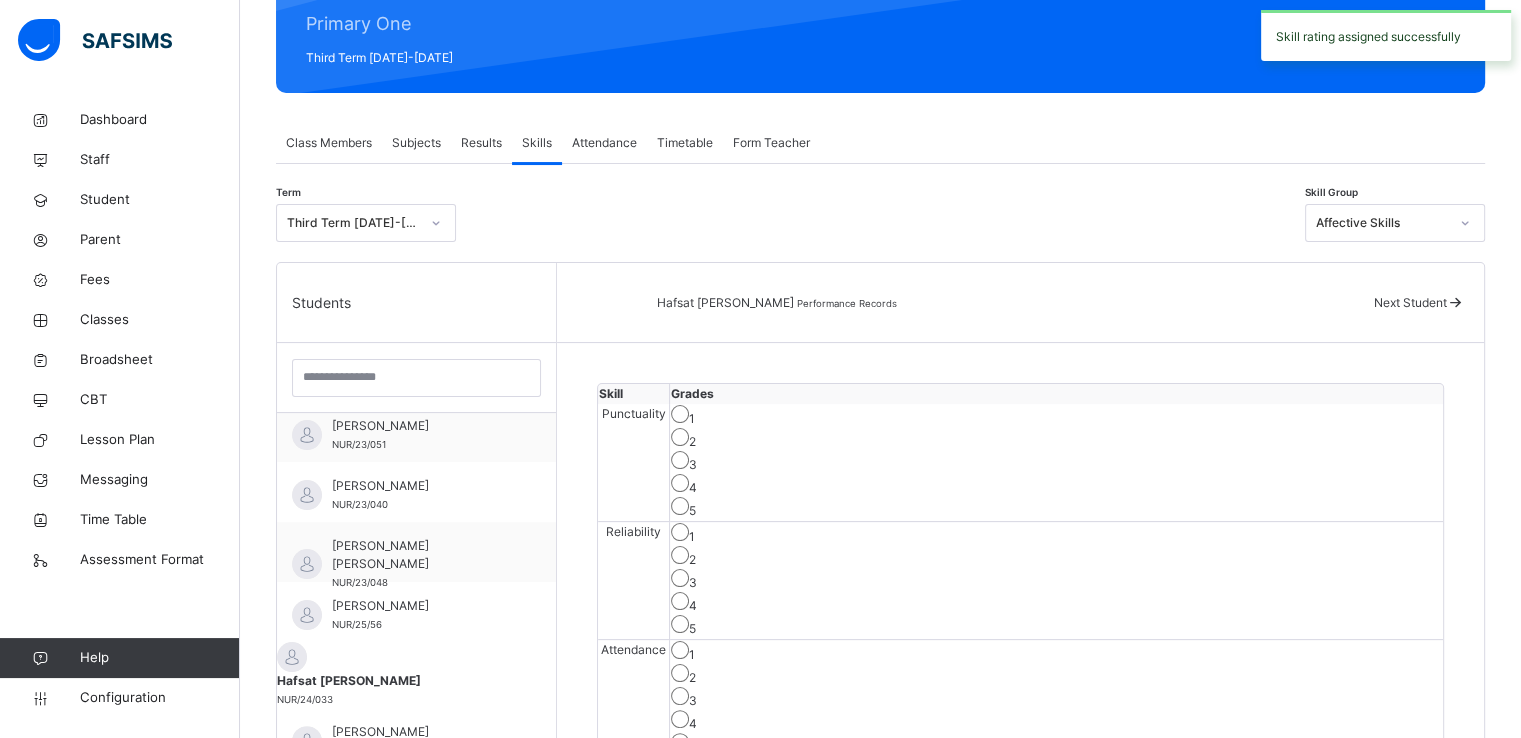 scroll, scrollTop: 252, scrollLeft: 0, axis: vertical 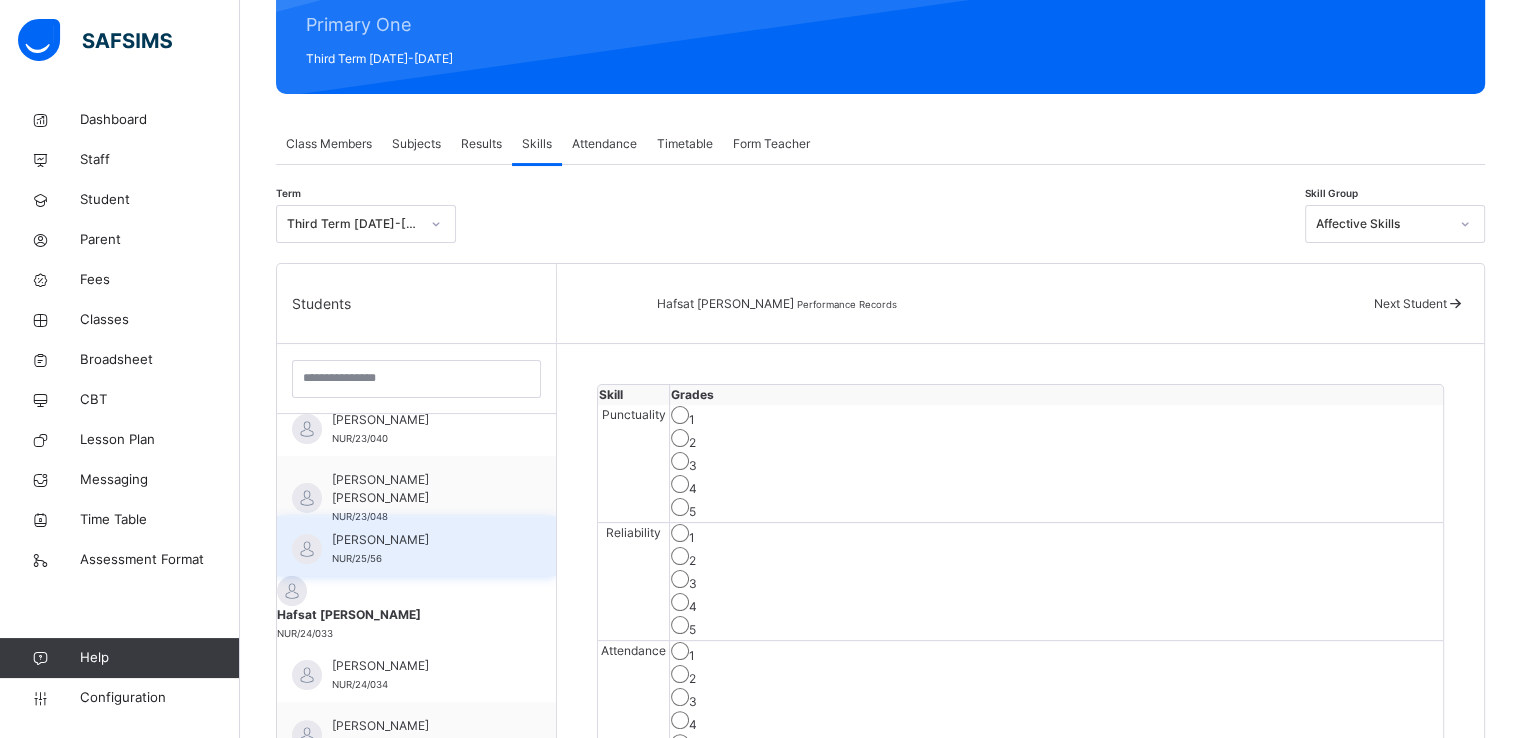 click on "Hadiza Auwal Muhammad" at bounding box center [421, 540] 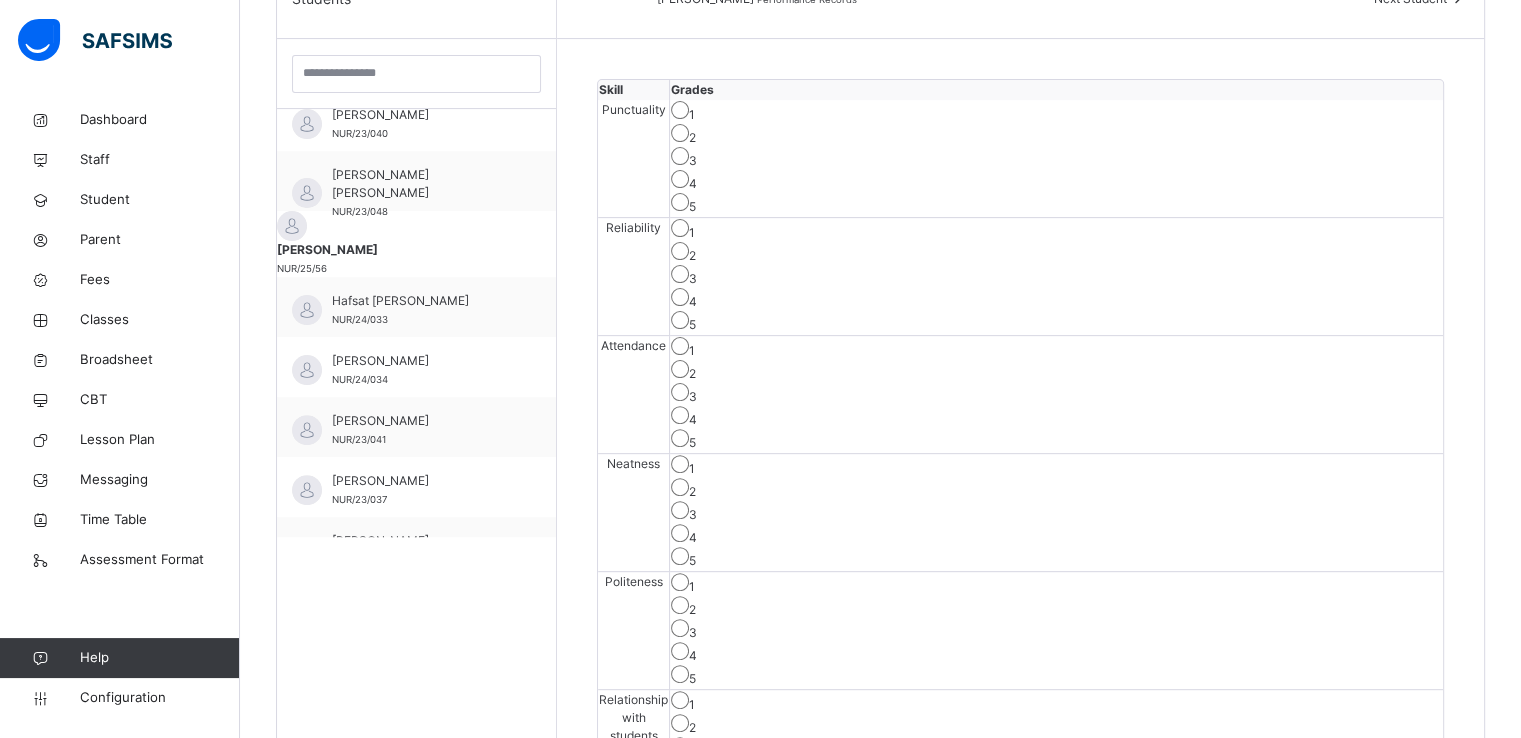 scroll, scrollTop: 556, scrollLeft: 0, axis: vertical 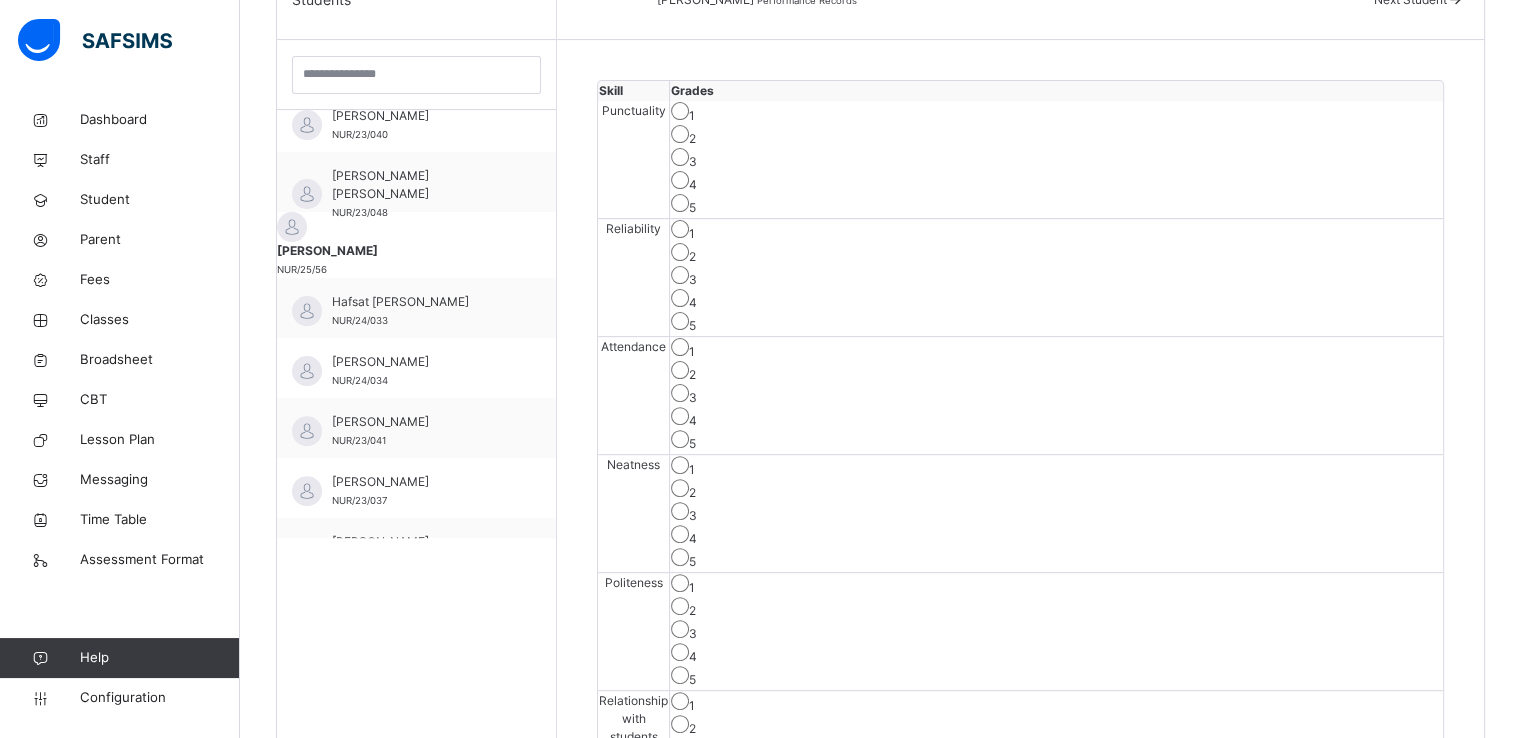 click on "4" at bounding box center [1056, 418] 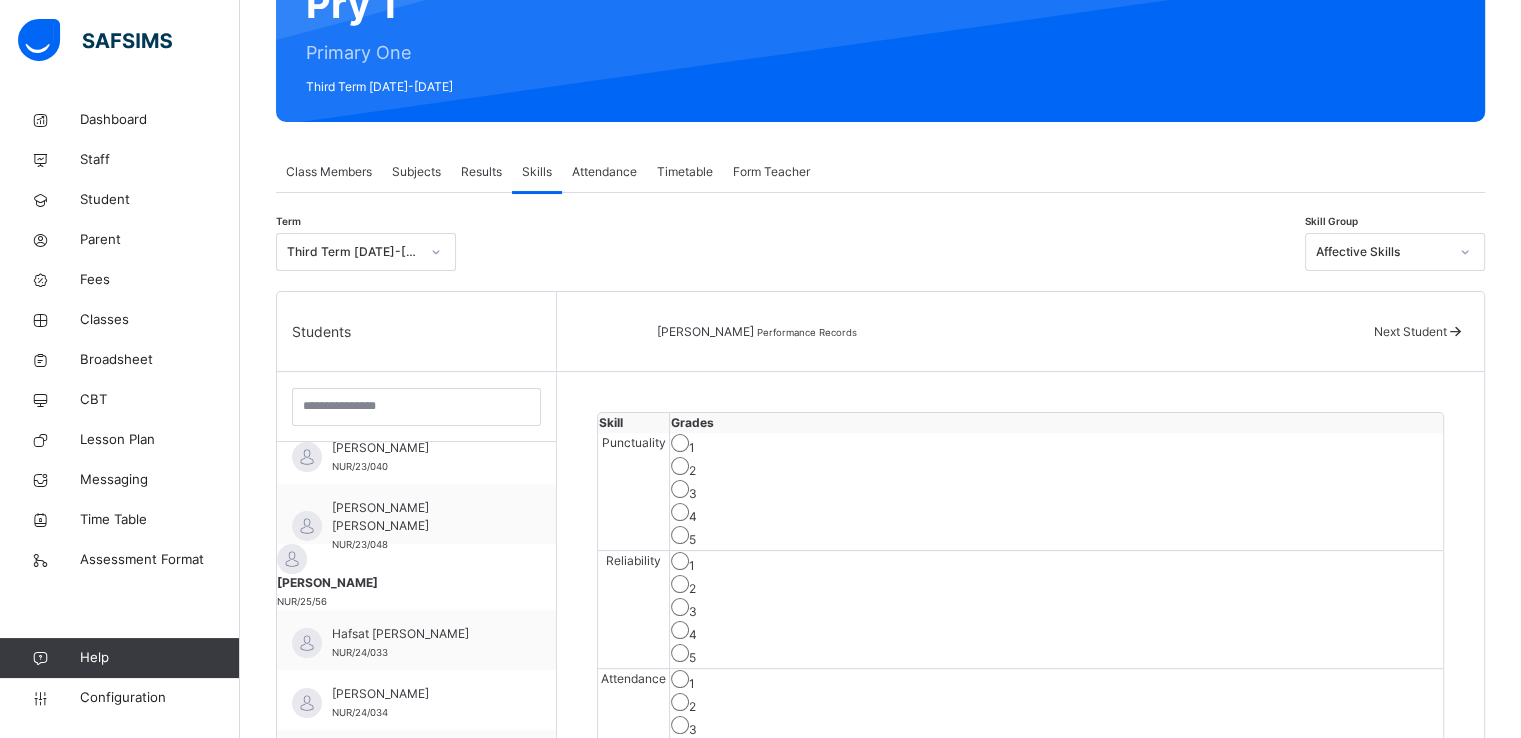 scroll, scrollTop: 700, scrollLeft: 0, axis: vertical 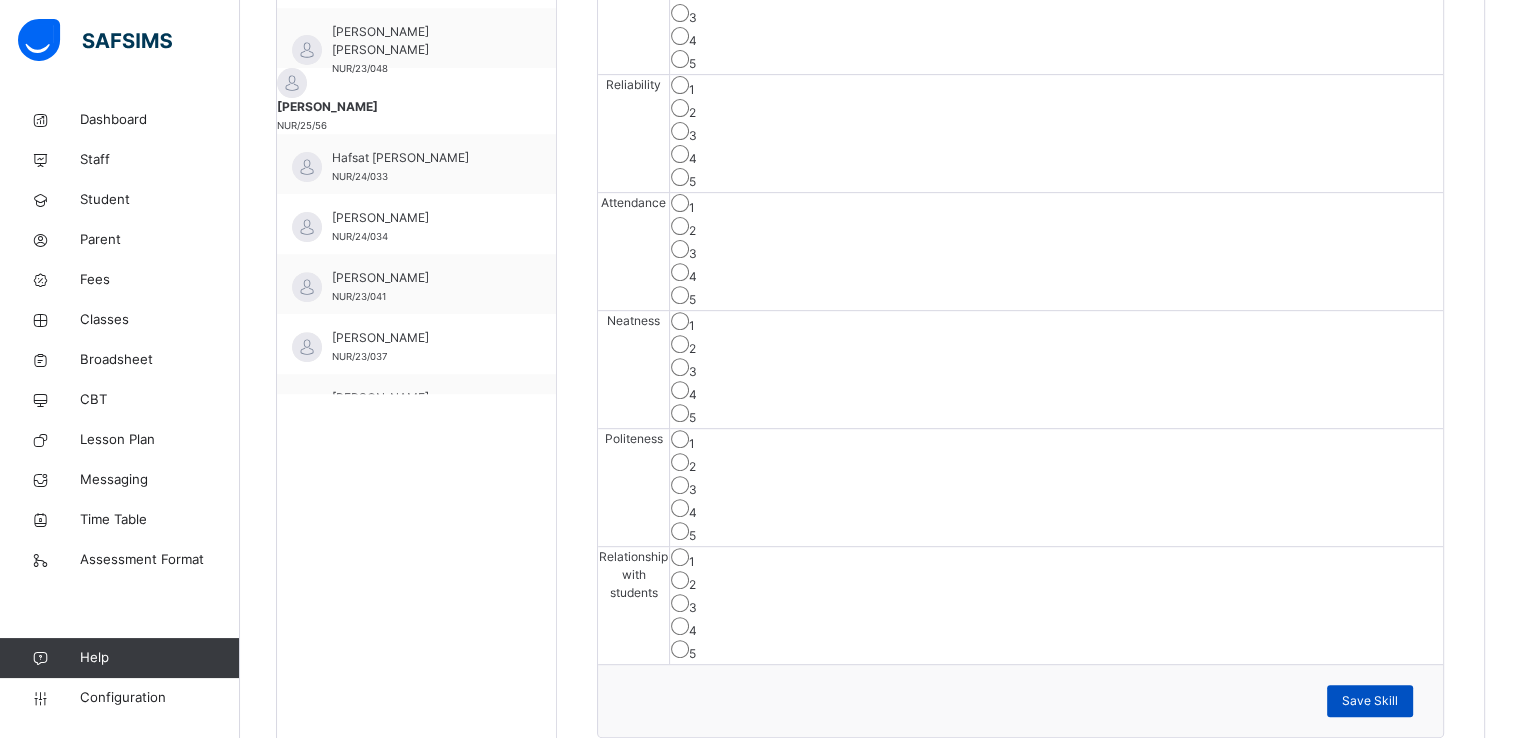 click on "Save Skill" at bounding box center (1370, 701) 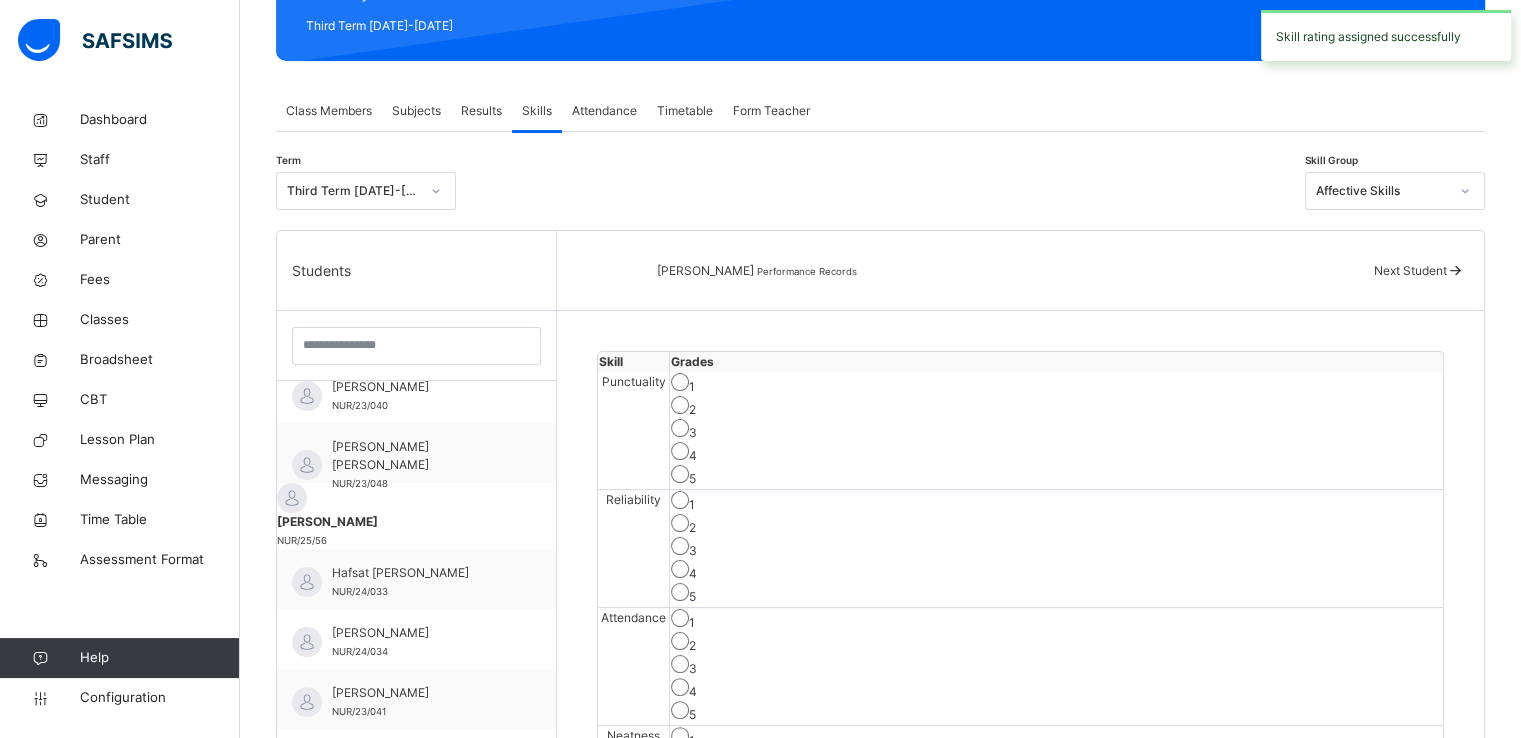 scroll, scrollTop: 284, scrollLeft: 0, axis: vertical 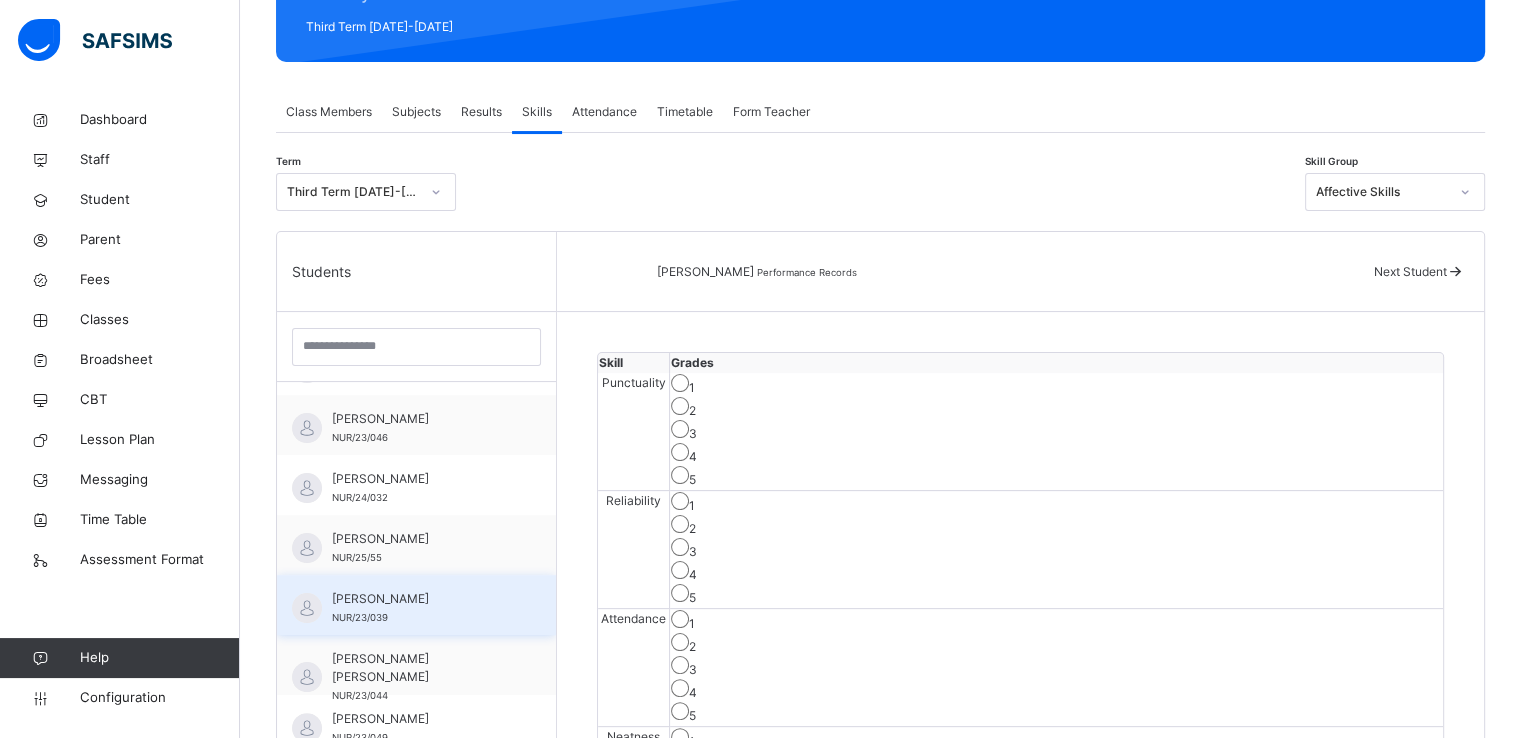 click on "AISHA SANUSI MUHAMMAD" at bounding box center (421, 599) 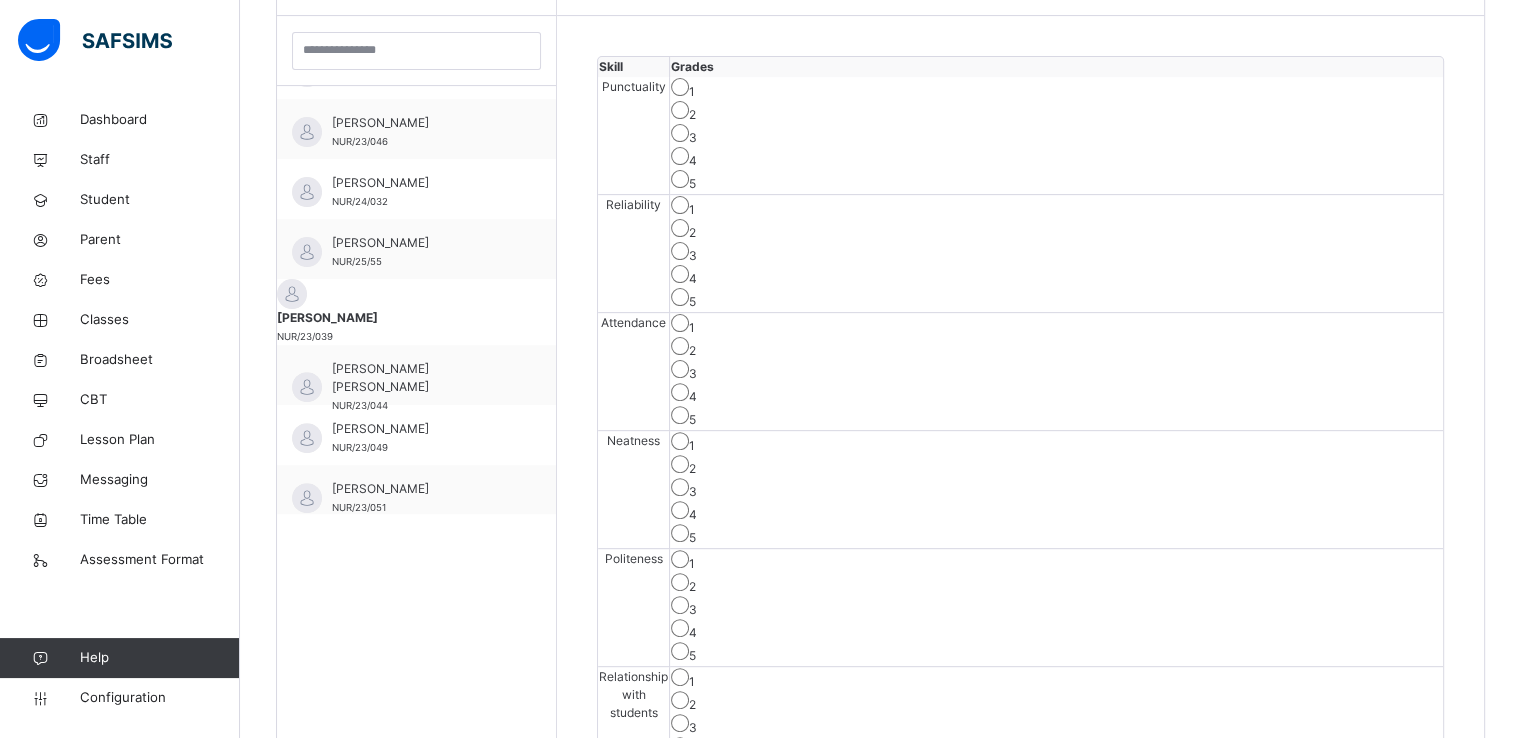 scroll, scrollTop: 577, scrollLeft: 0, axis: vertical 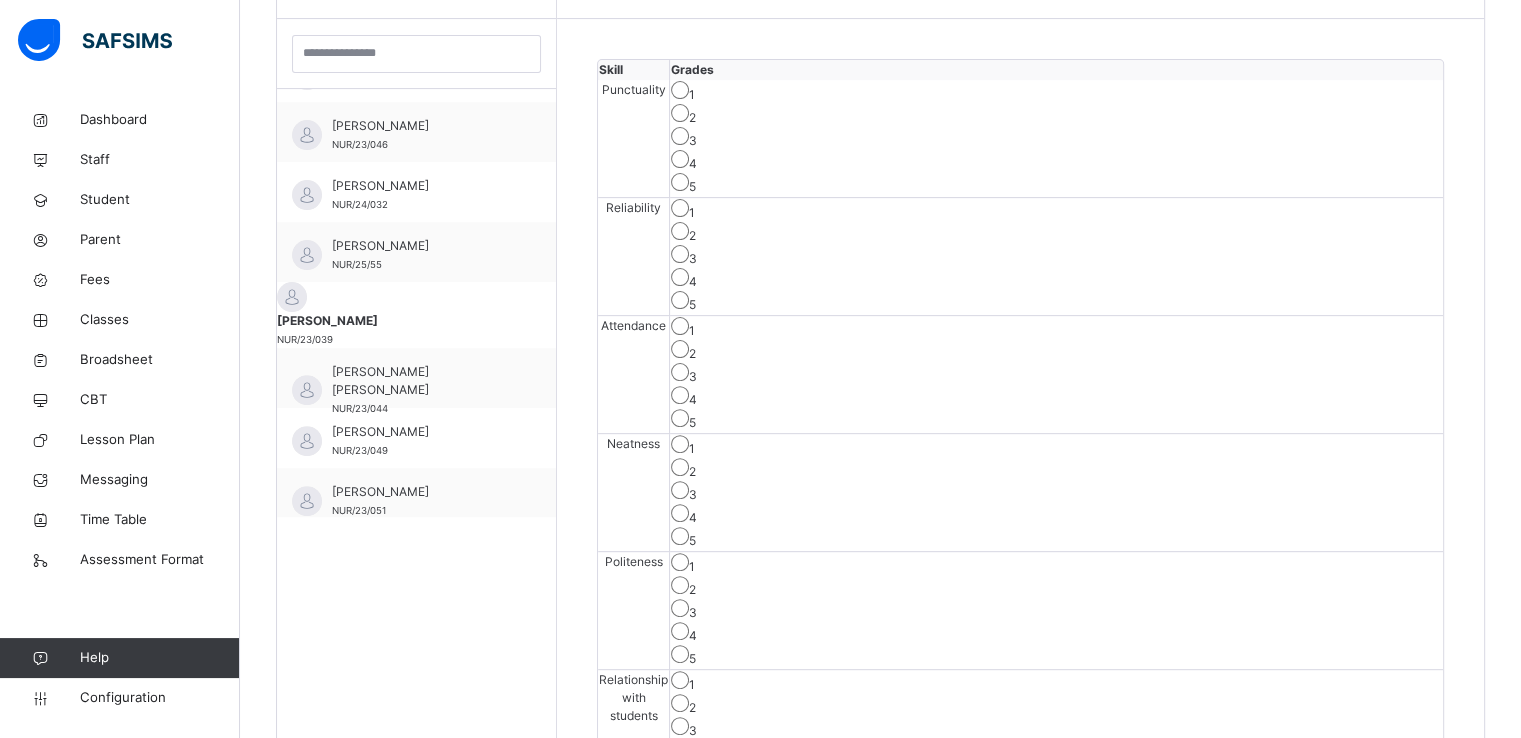 click on "5" at bounding box center (1056, 302) 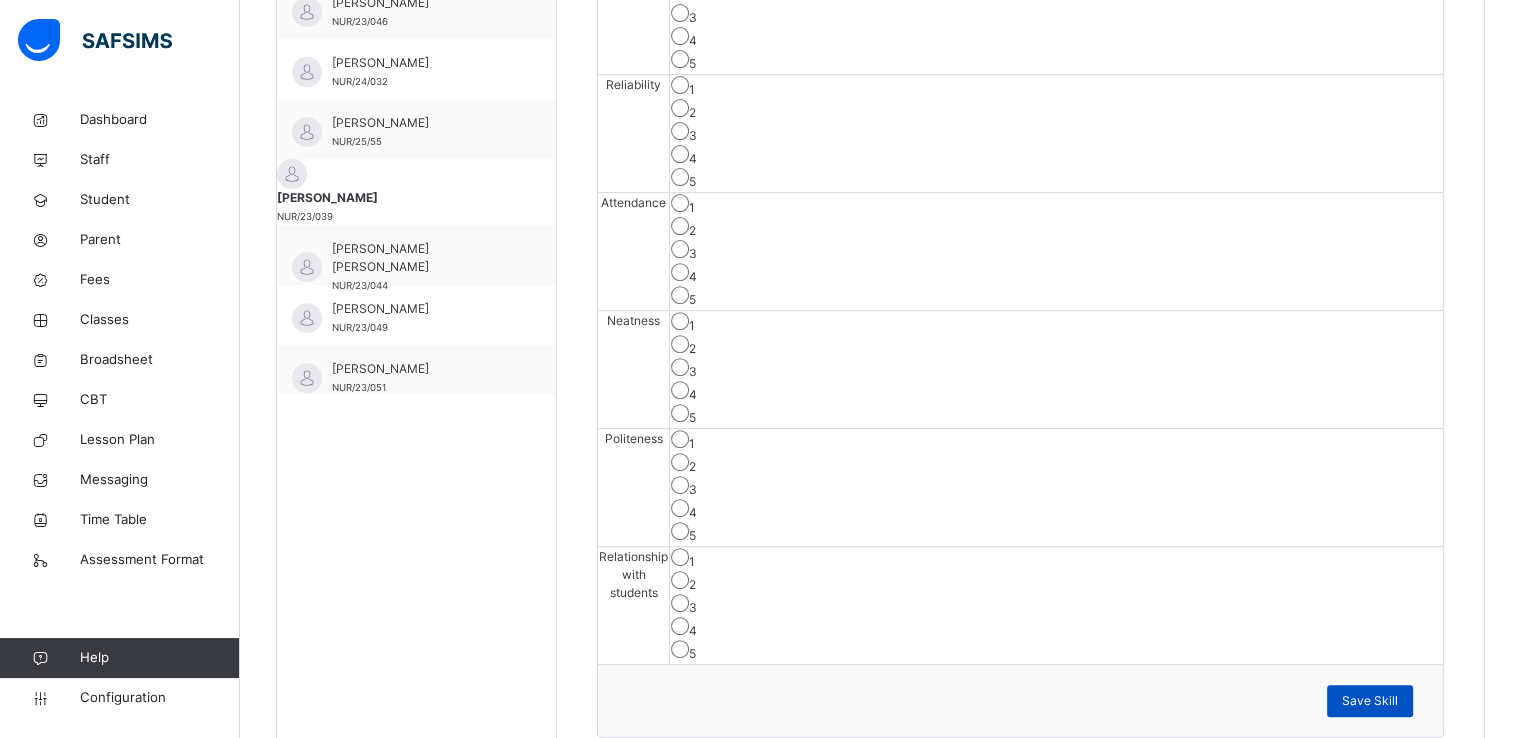 click on "Save Skill" at bounding box center [1370, 701] 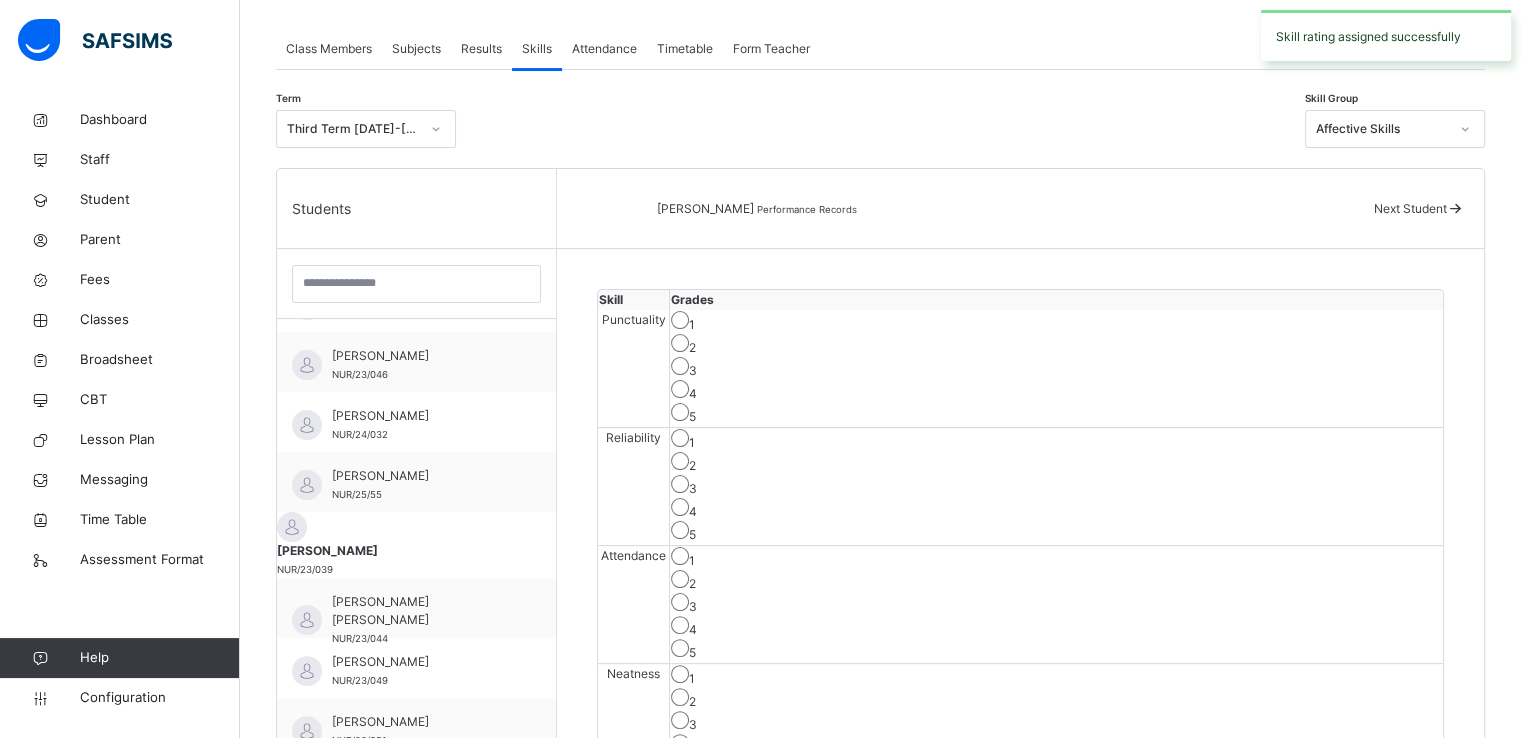 scroll, scrollTop: 345, scrollLeft: 0, axis: vertical 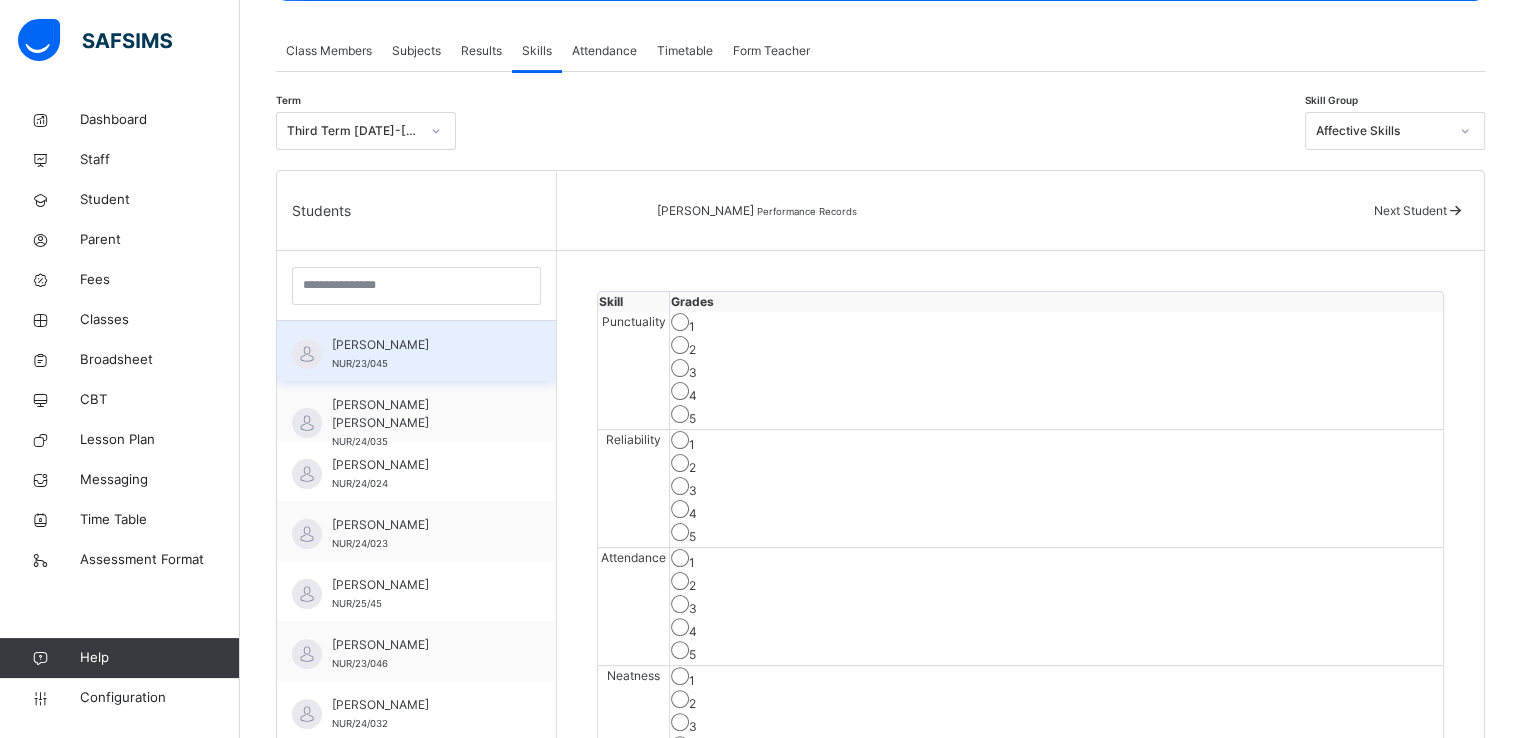 click on "ABDULAZIZ DULO MUHAMMAD" at bounding box center (421, 345) 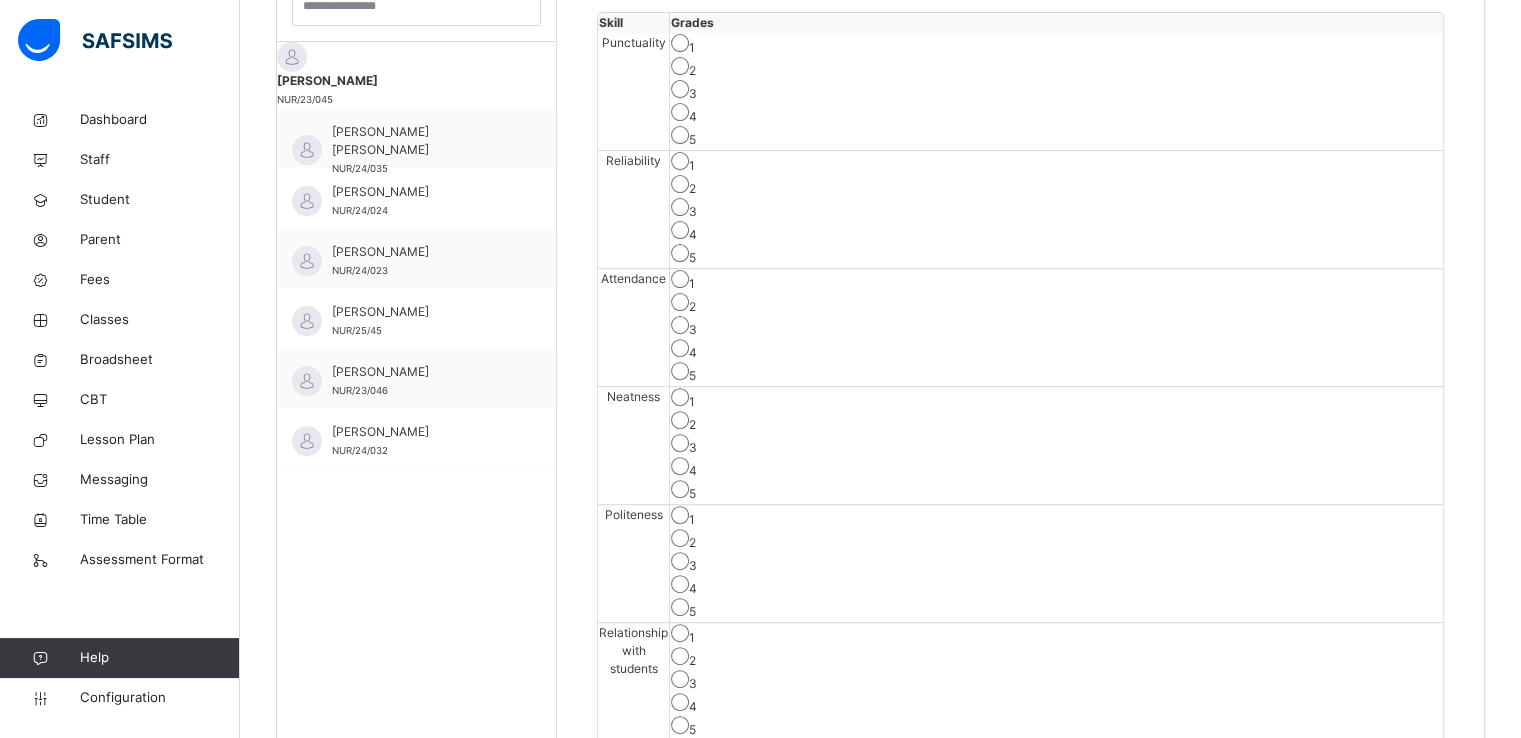 scroll, scrollTop: 645, scrollLeft: 0, axis: vertical 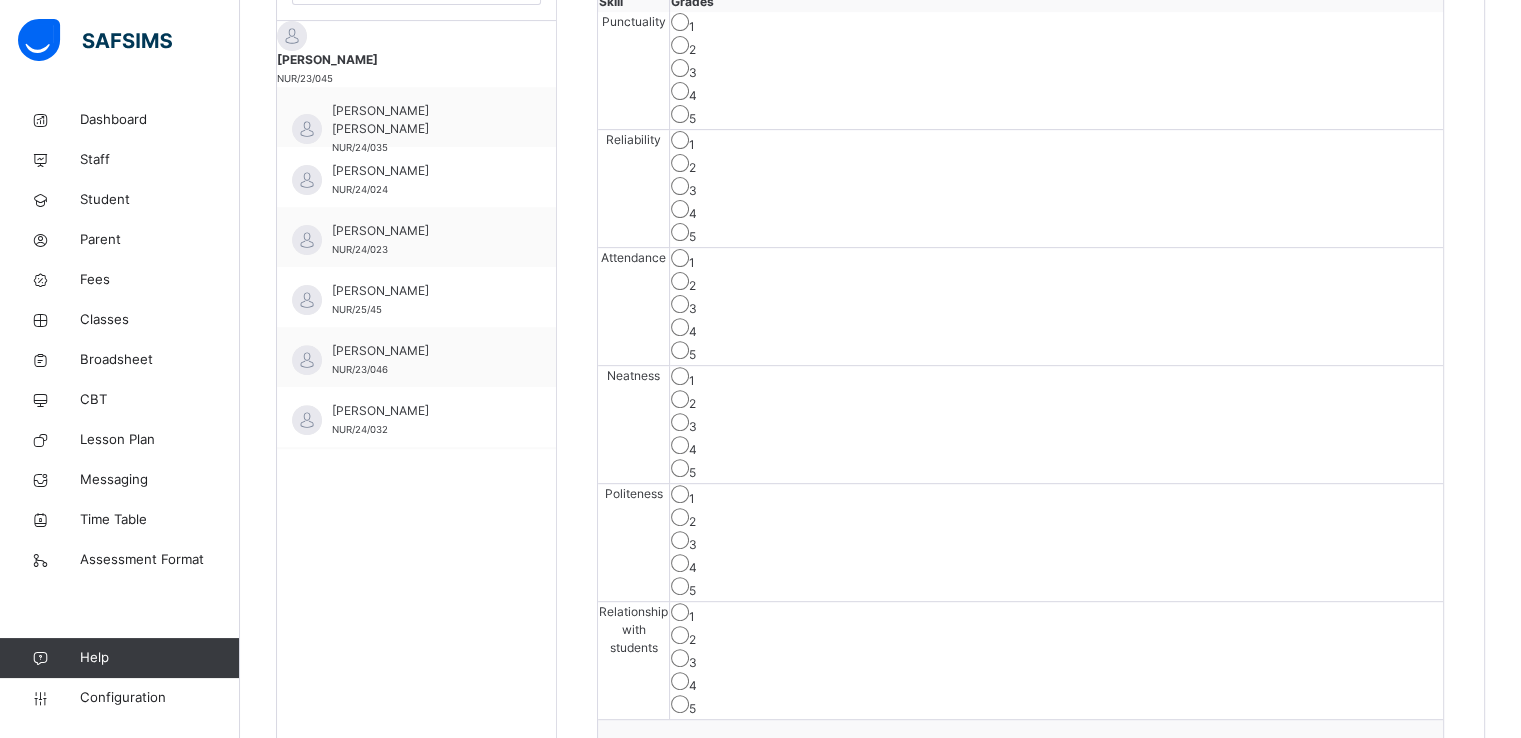 click on "Save Skill" at bounding box center (1370, 756) 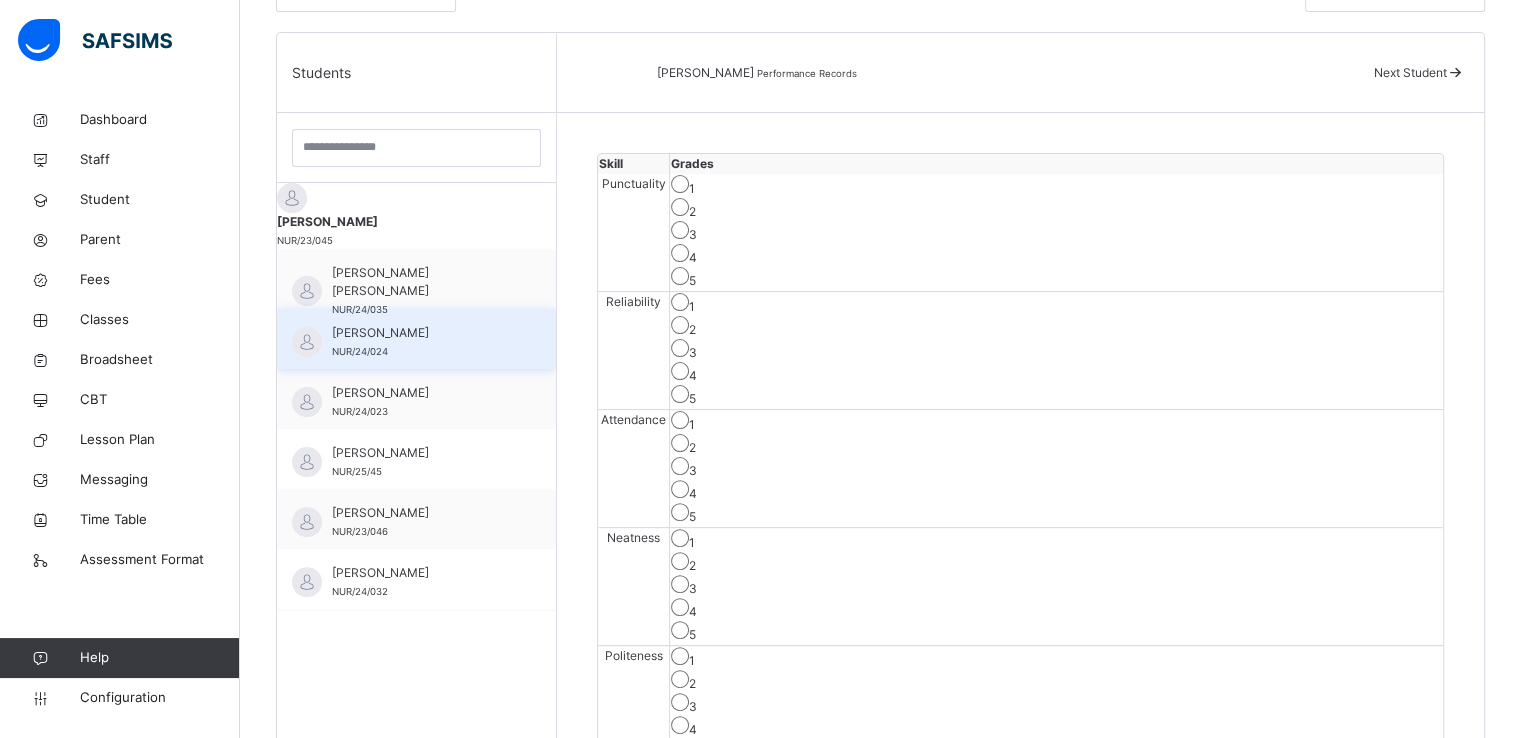 scroll, scrollTop: 484, scrollLeft: 0, axis: vertical 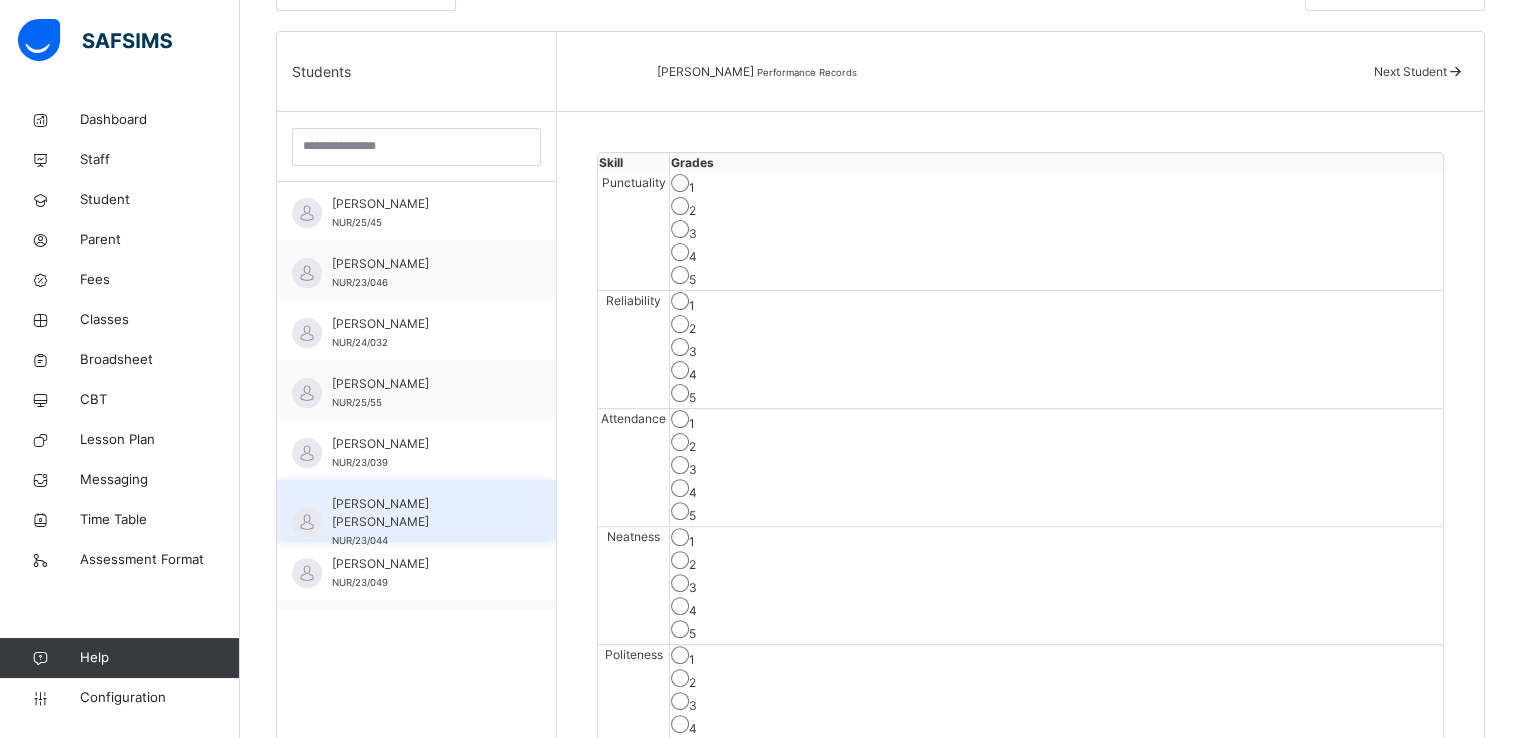 click on "AISHA USMAN HUSSAINI" at bounding box center [421, 513] 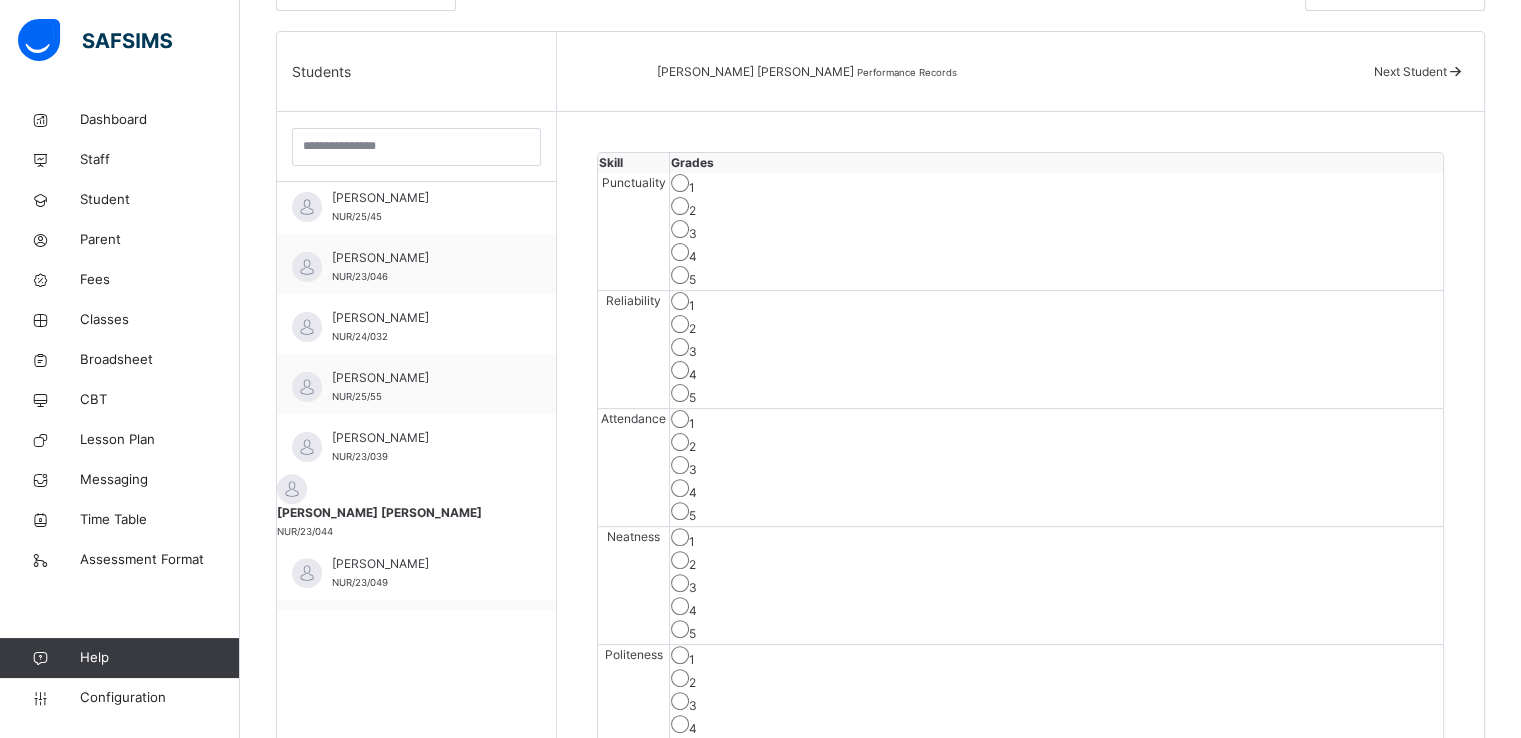 click on "3" at bounding box center [1056, 231] 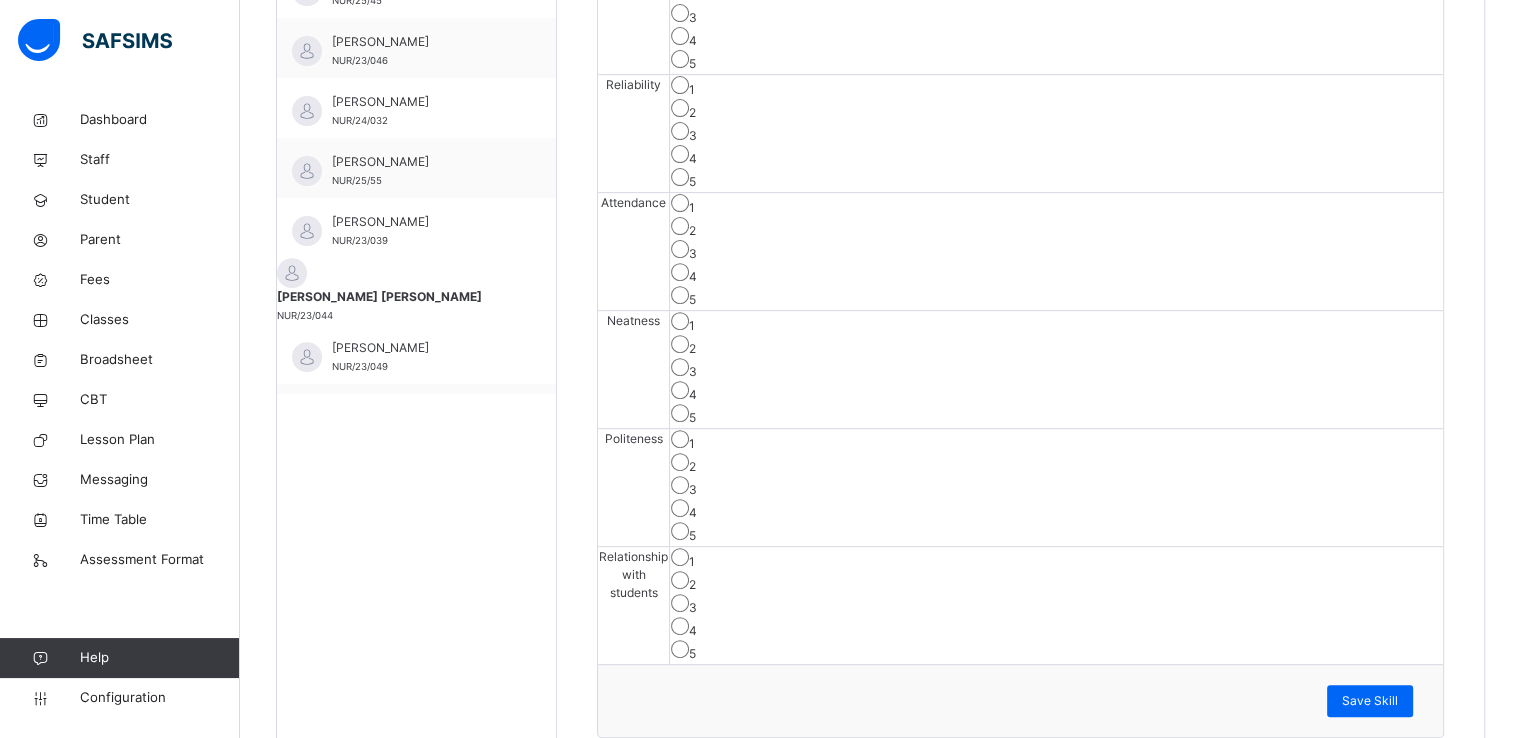 scroll, scrollTop: 700, scrollLeft: 0, axis: vertical 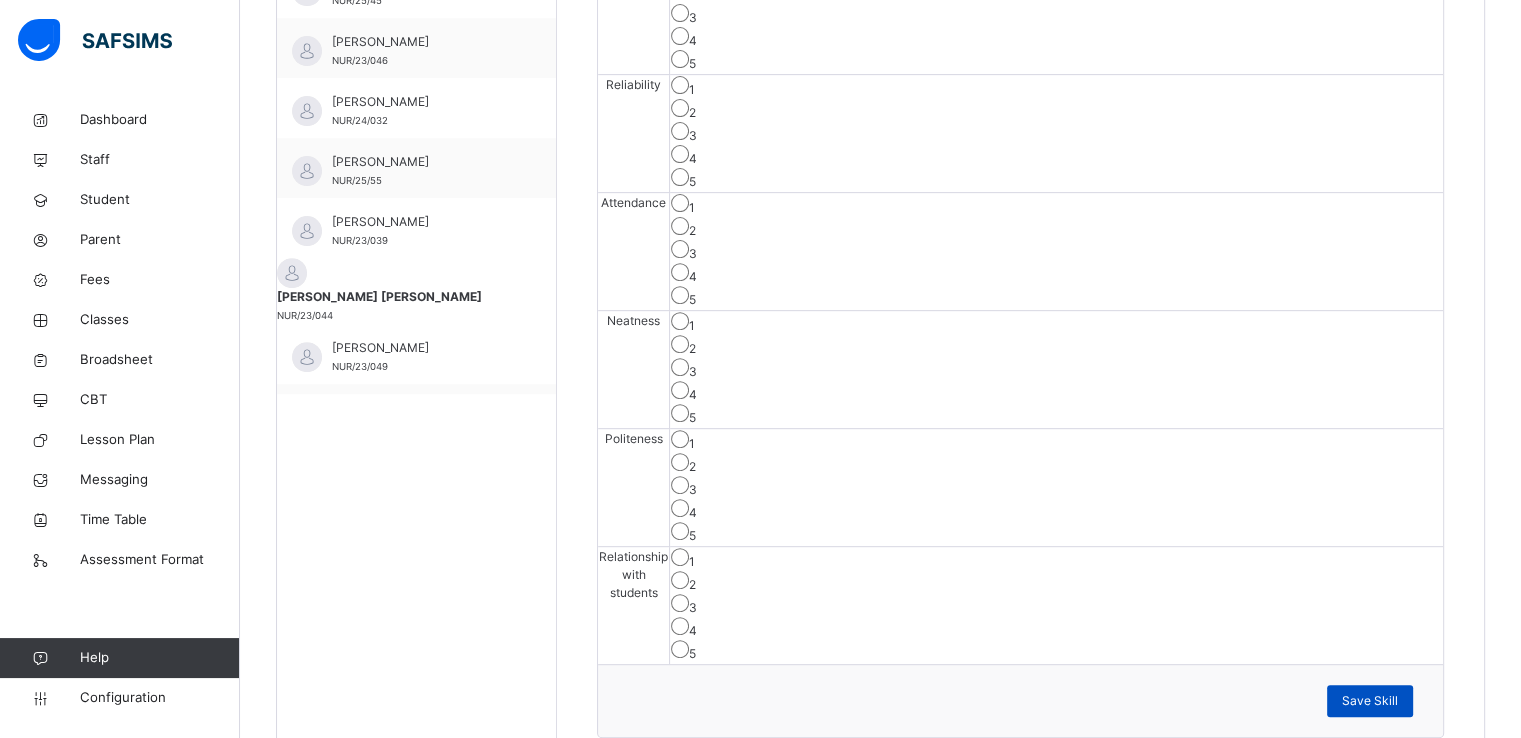 click on "Save Skill" at bounding box center (1370, 701) 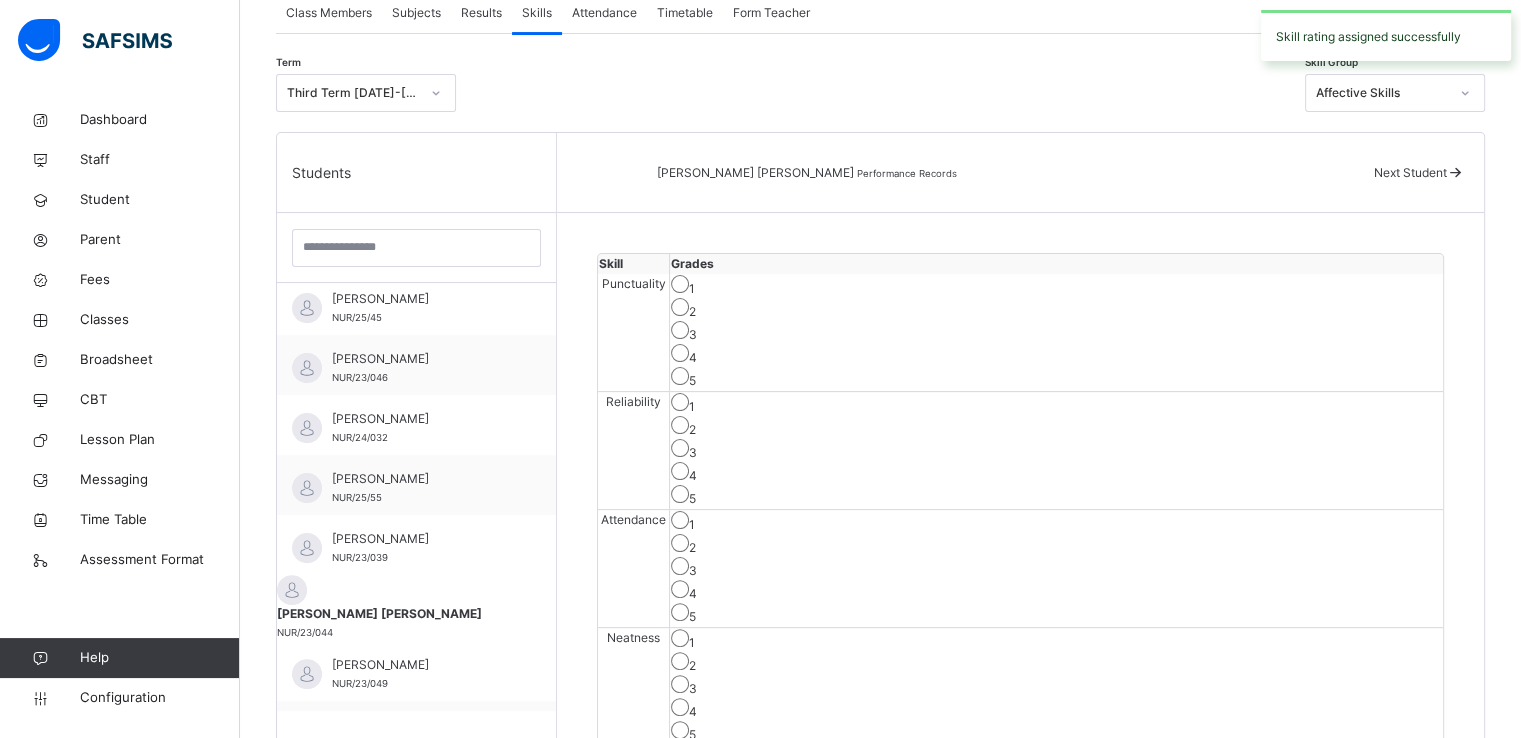 scroll, scrollTop: 380, scrollLeft: 0, axis: vertical 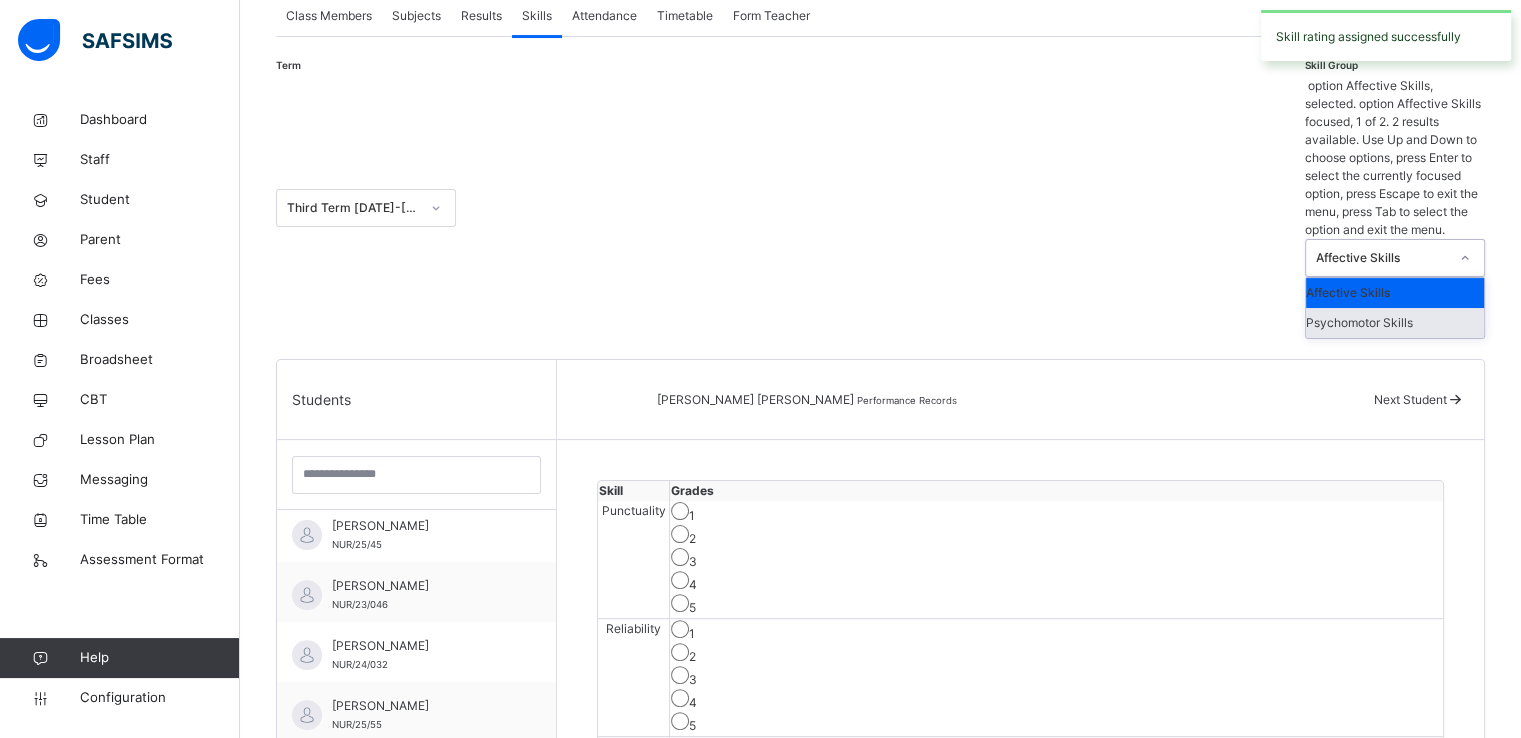 drag, startPoint x: 1413, startPoint y: 78, endPoint x: 1364, endPoint y: 175, distance: 108.67382 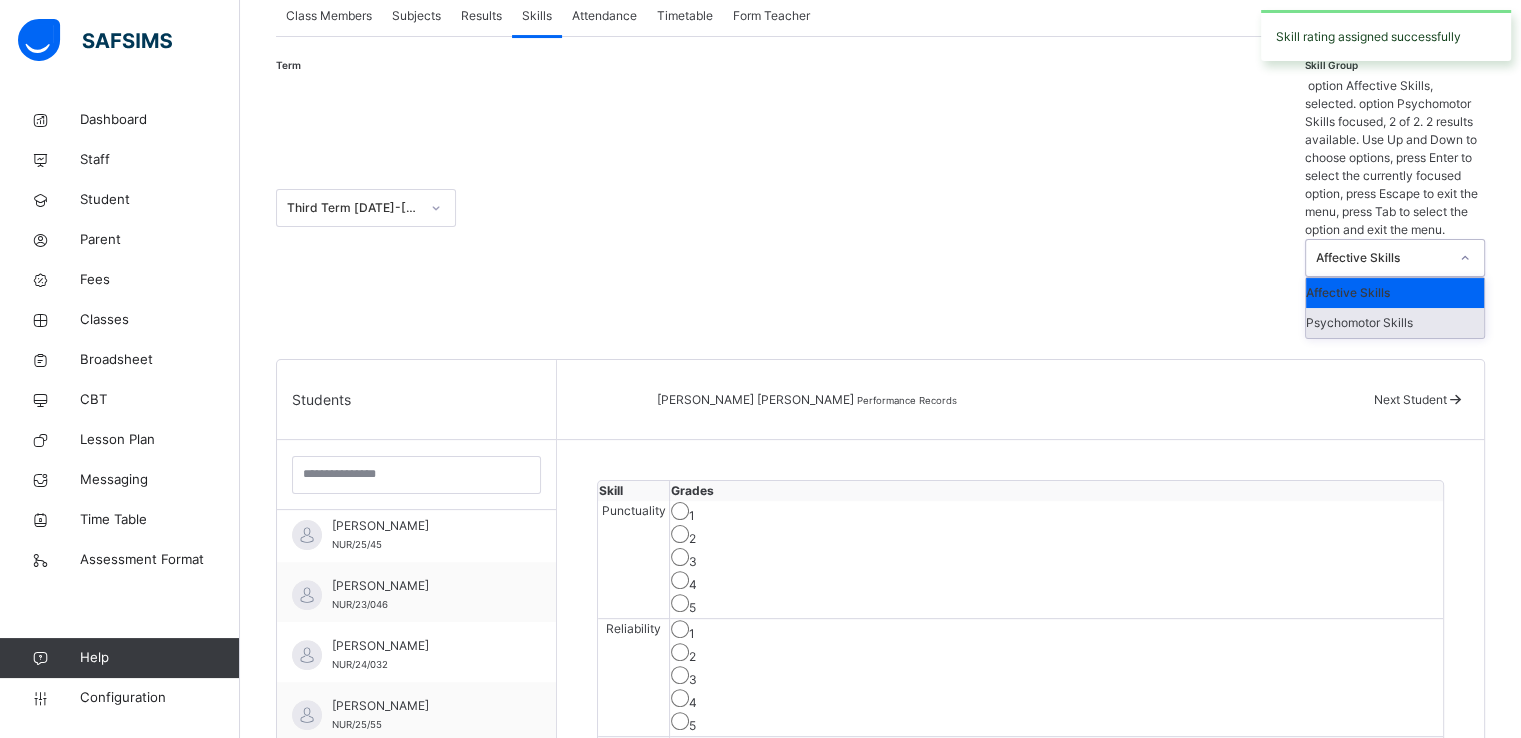 click on "Psychomotor Skills" at bounding box center (1395, 323) 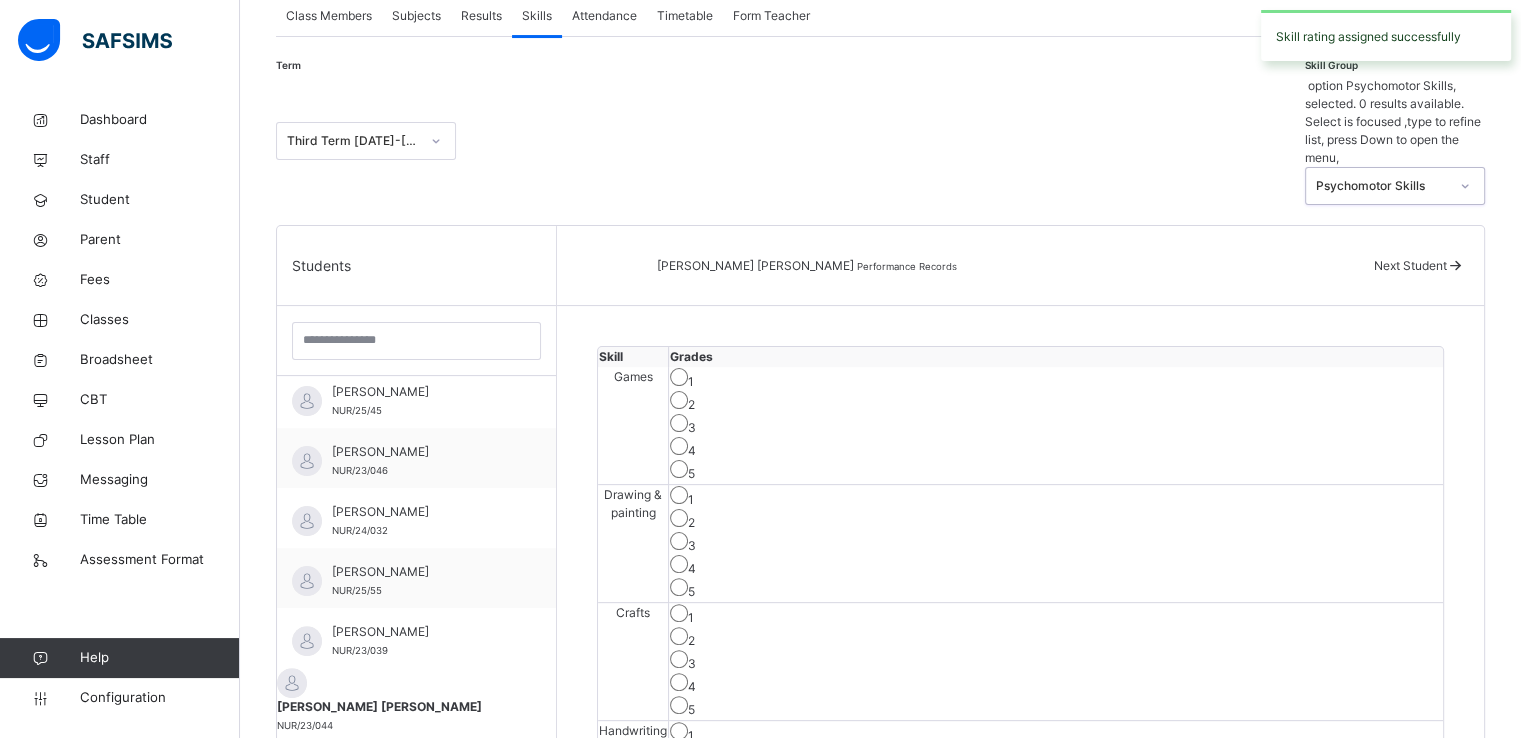 scroll, scrollTop: 606, scrollLeft: 0, axis: vertical 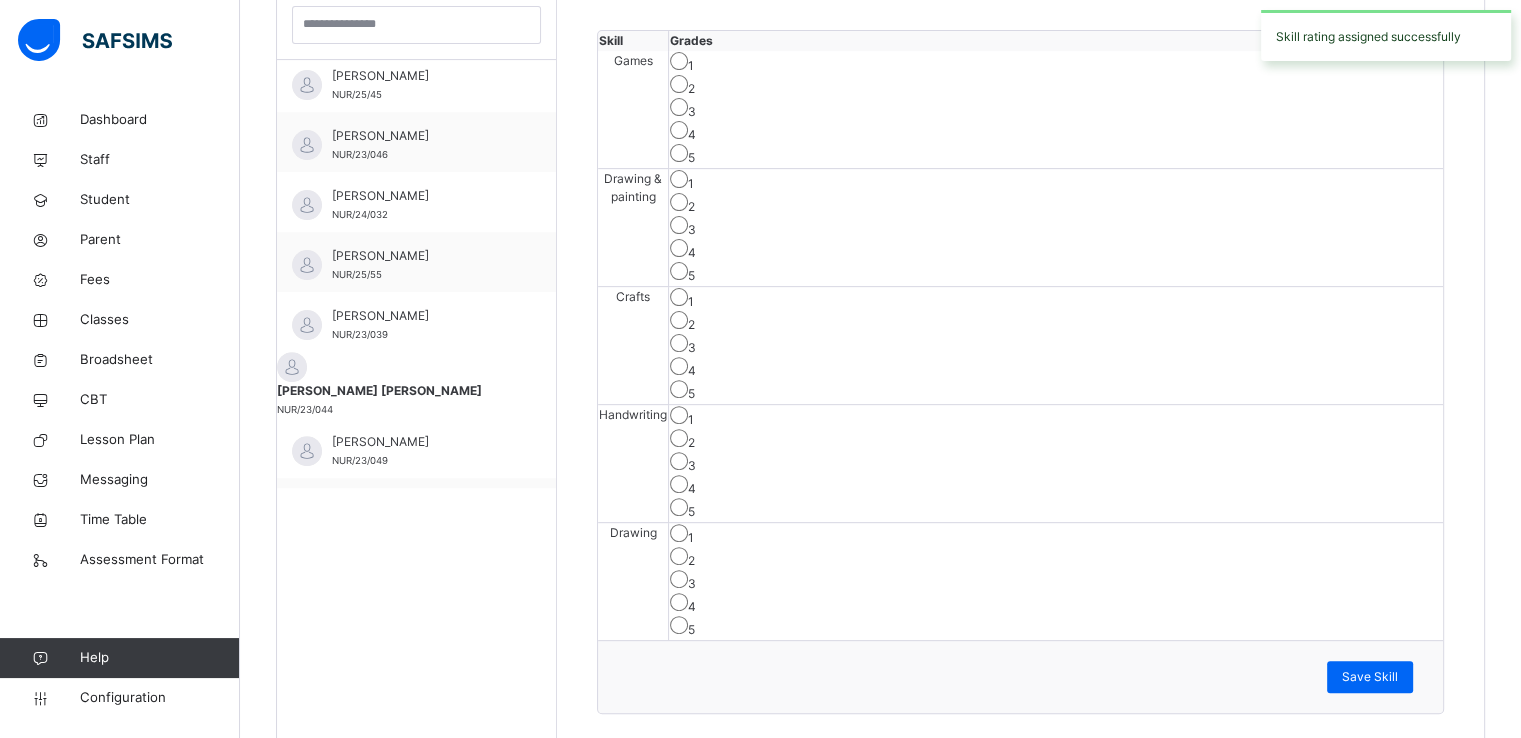 click on "3" at bounding box center [1056, 109] 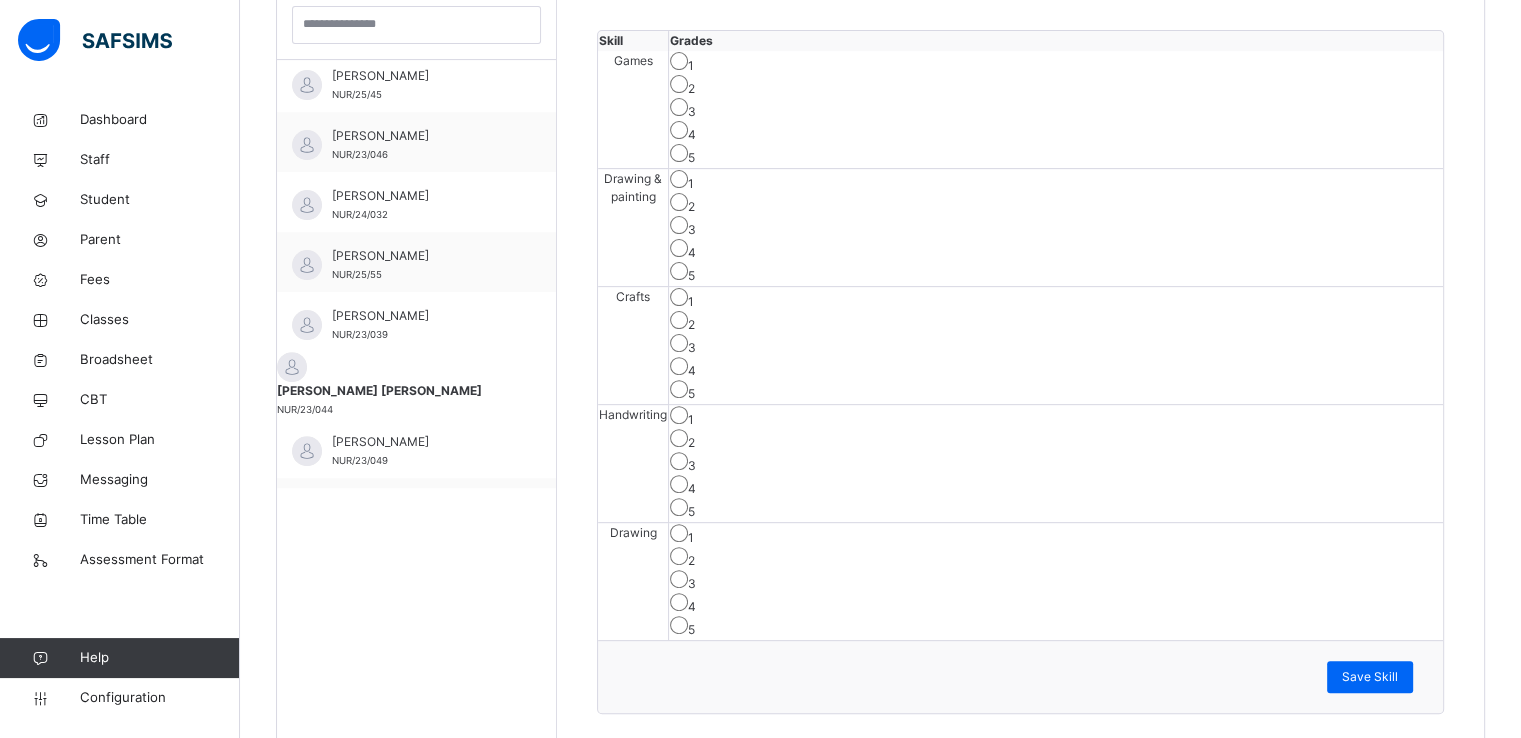 click on "3" at bounding box center (1056, 463) 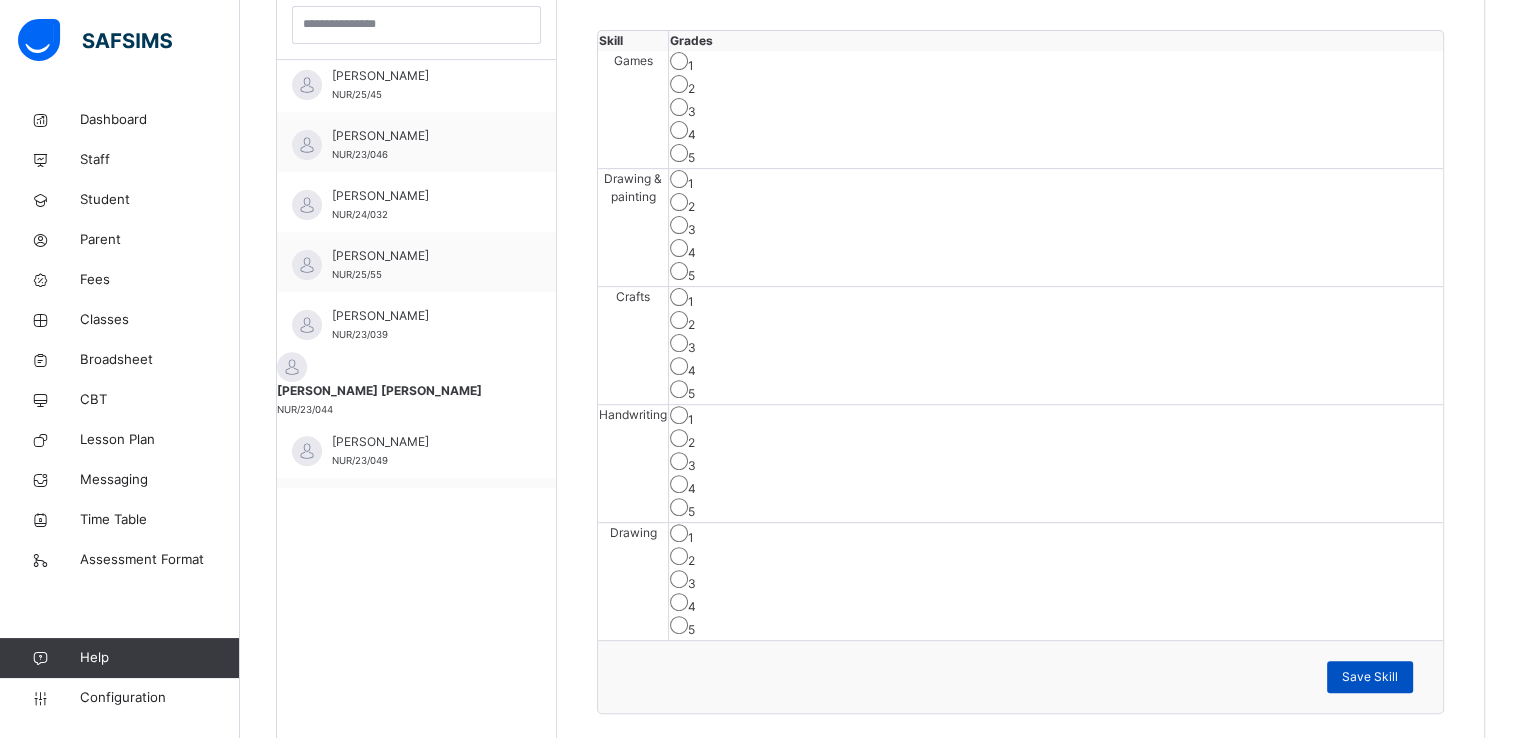 click on "Save Skill" at bounding box center (1370, 677) 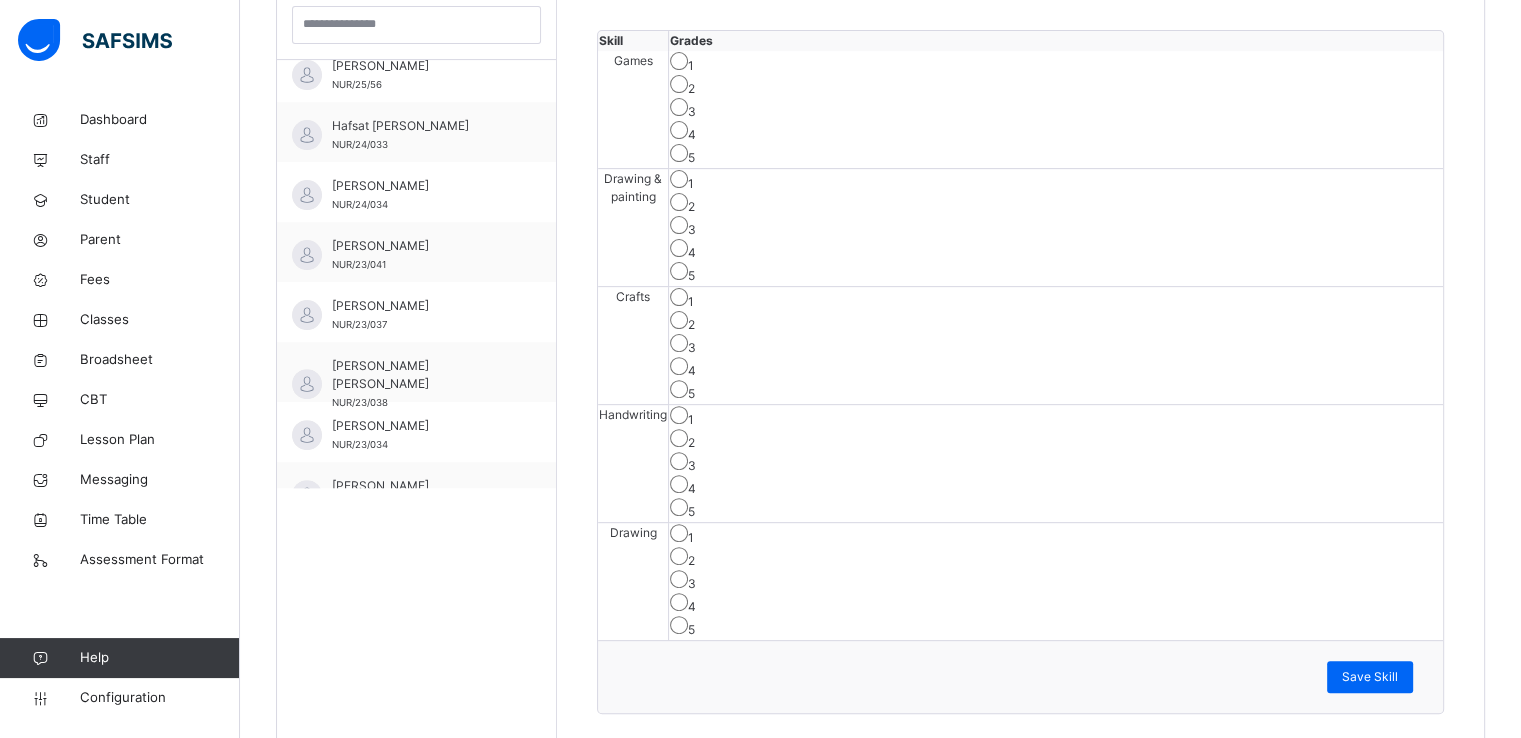scroll, scrollTop: 1012, scrollLeft: 0, axis: vertical 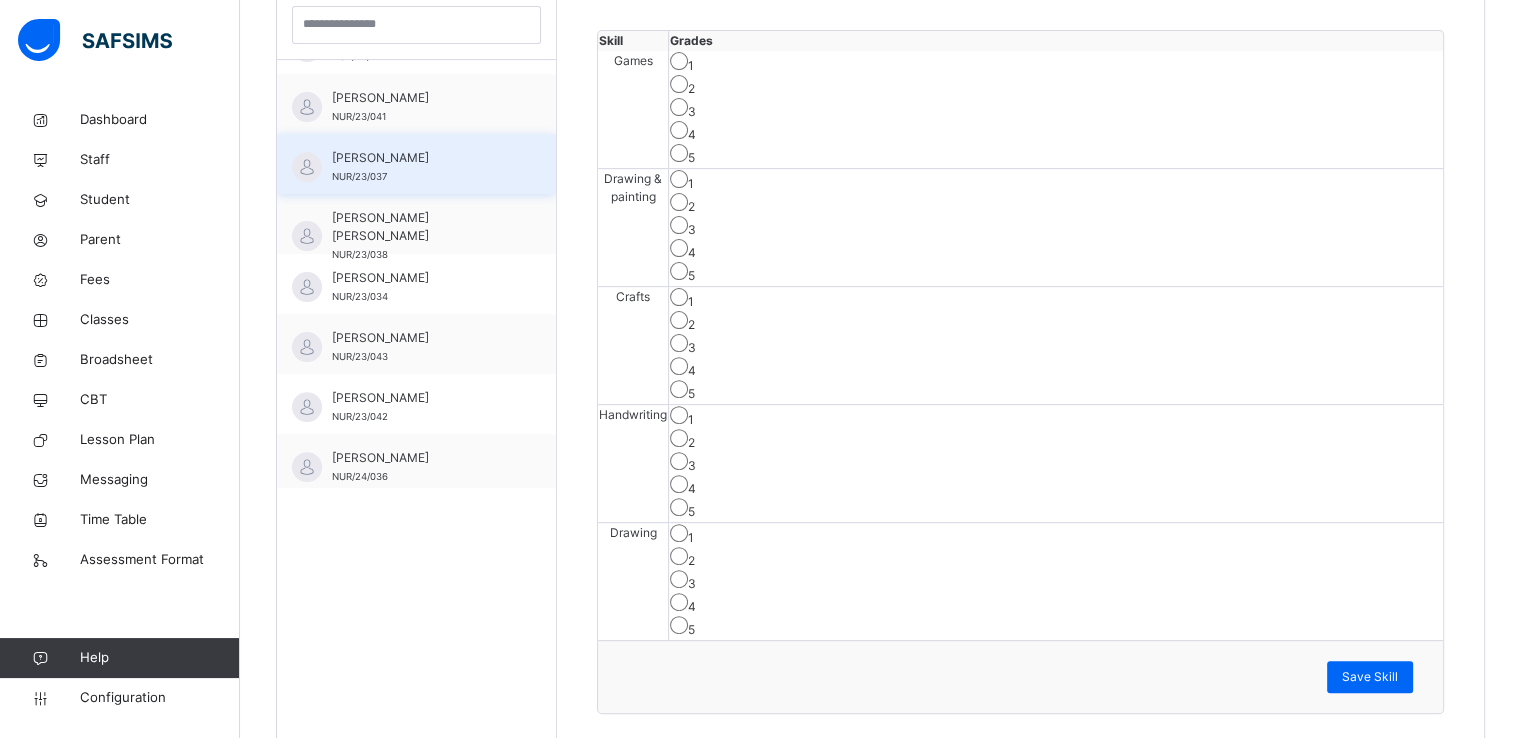 click on "KHADIJAT  ABDULAZIZ" at bounding box center (421, 158) 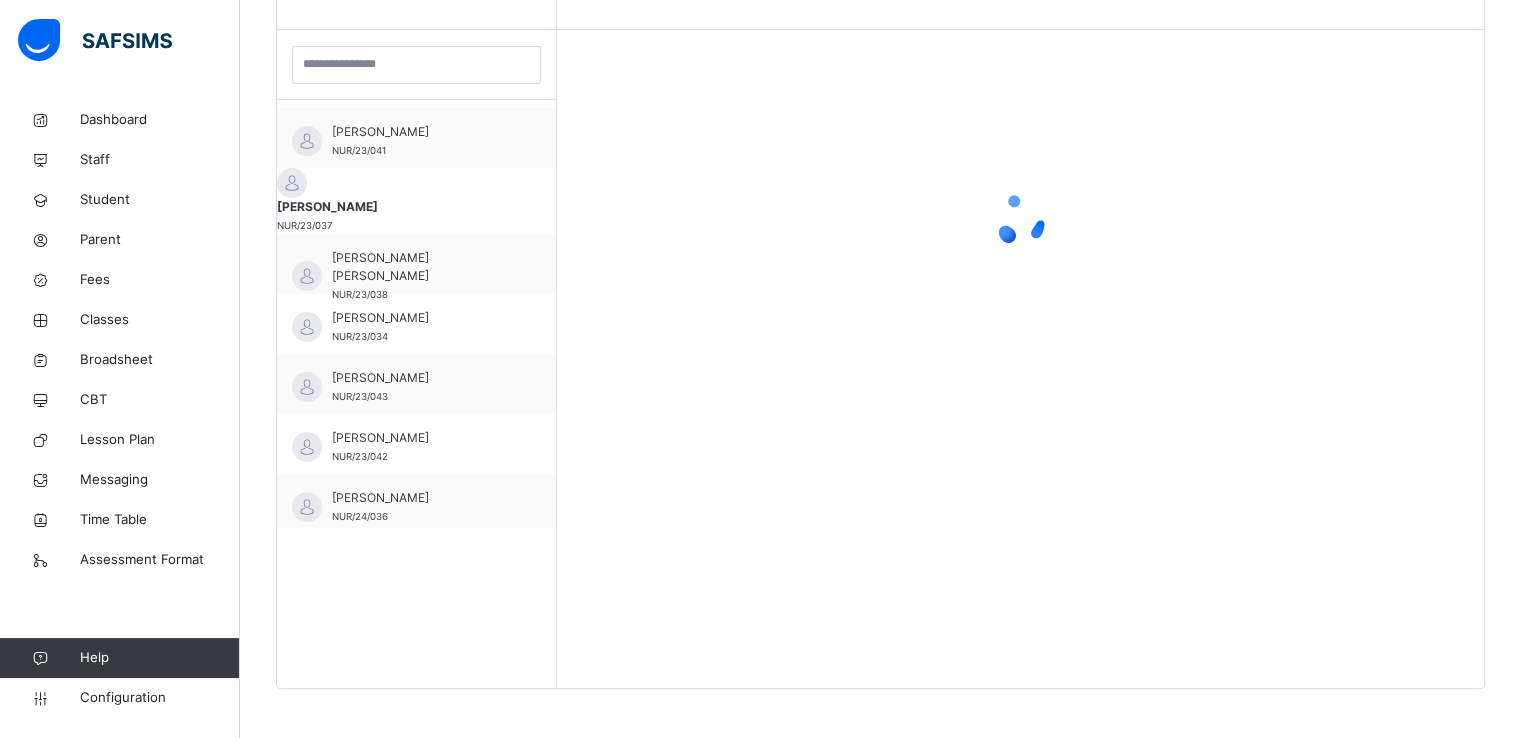 scroll, scrollTop: 606, scrollLeft: 0, axis: vertical 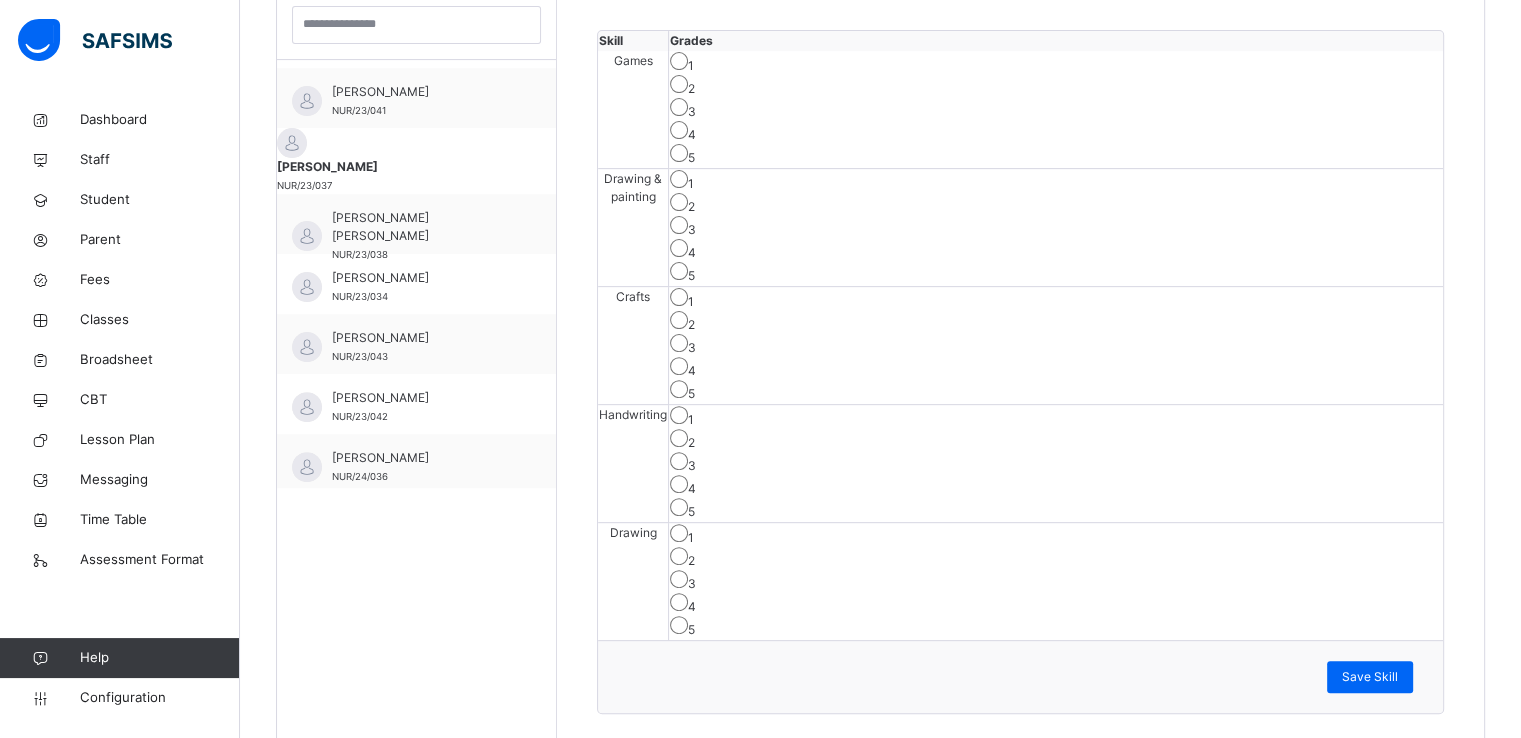 click on "3" at bounding box center [1056, 109] 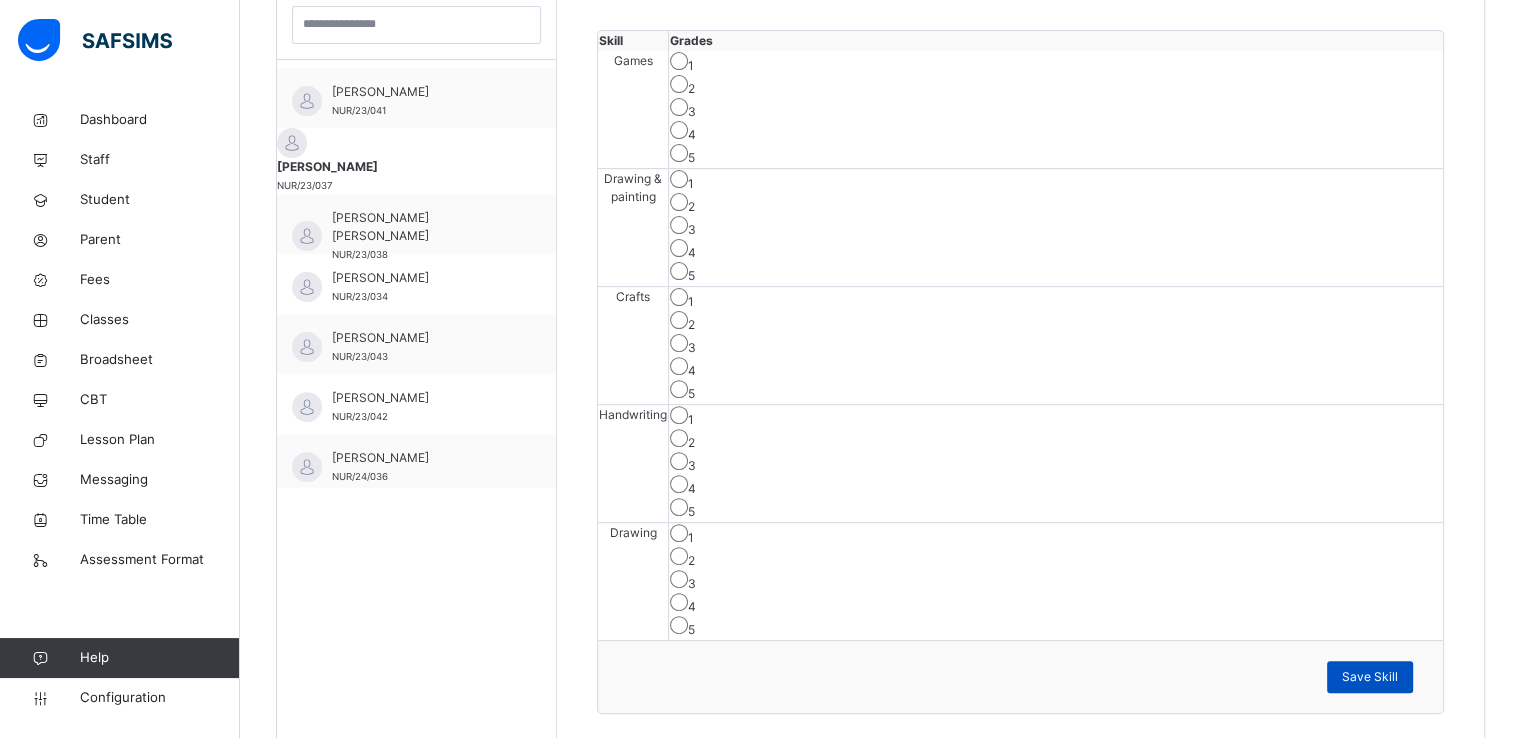 click on "Save Skill" at bounding box center (1370, 677) 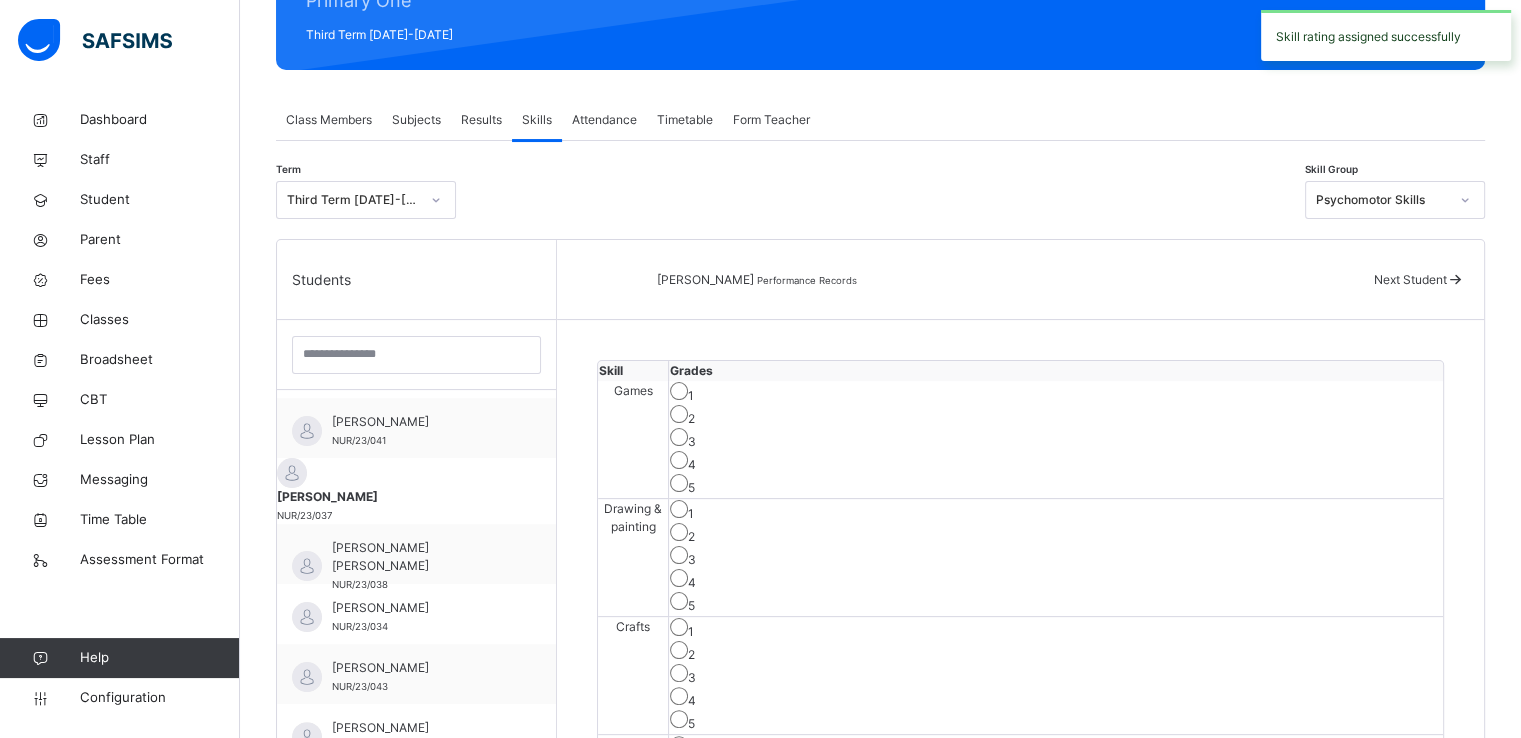 scroll, scrollTop: 271, scrollLeft: 0, axis: vertical 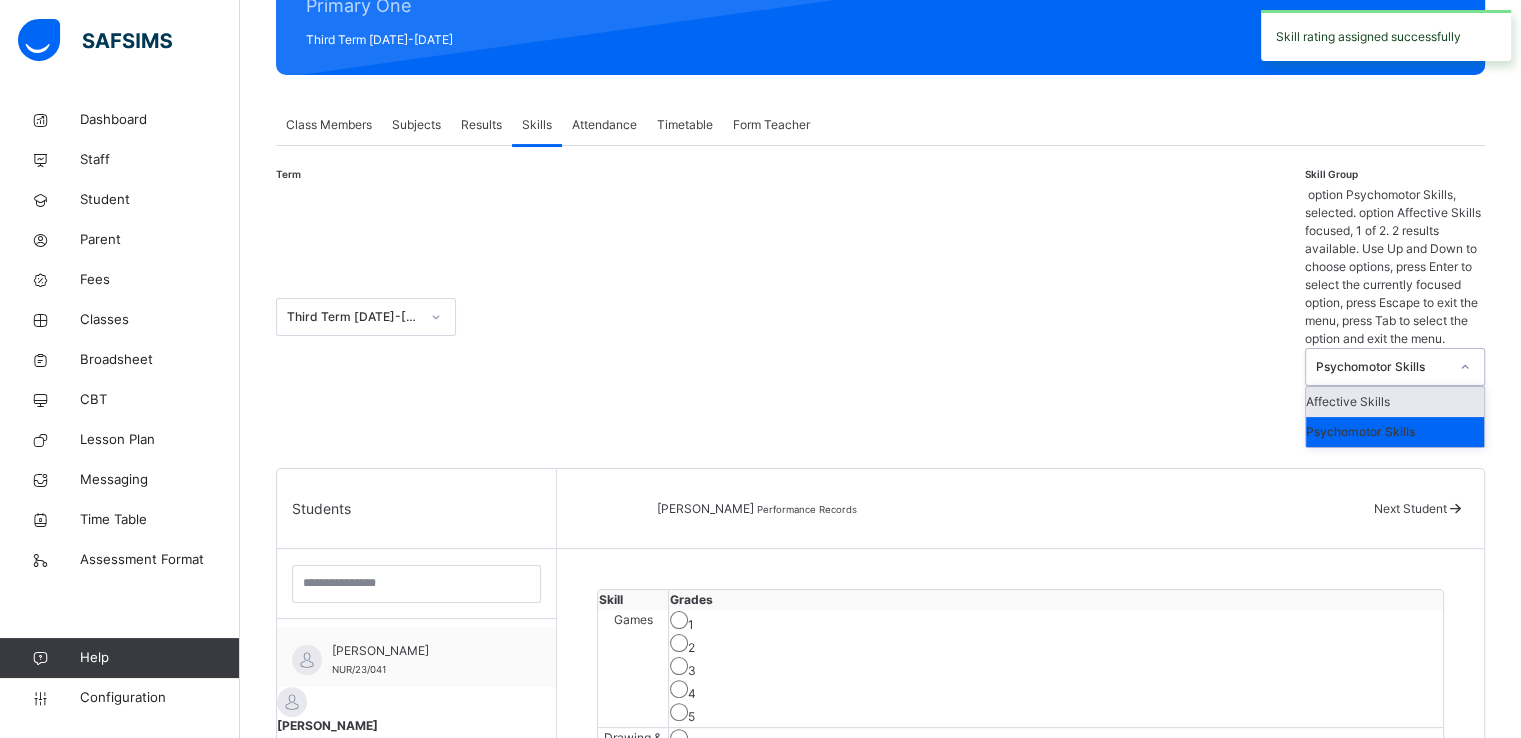 click on "Psychomotor Skills" at bounding box center [1376, 367] 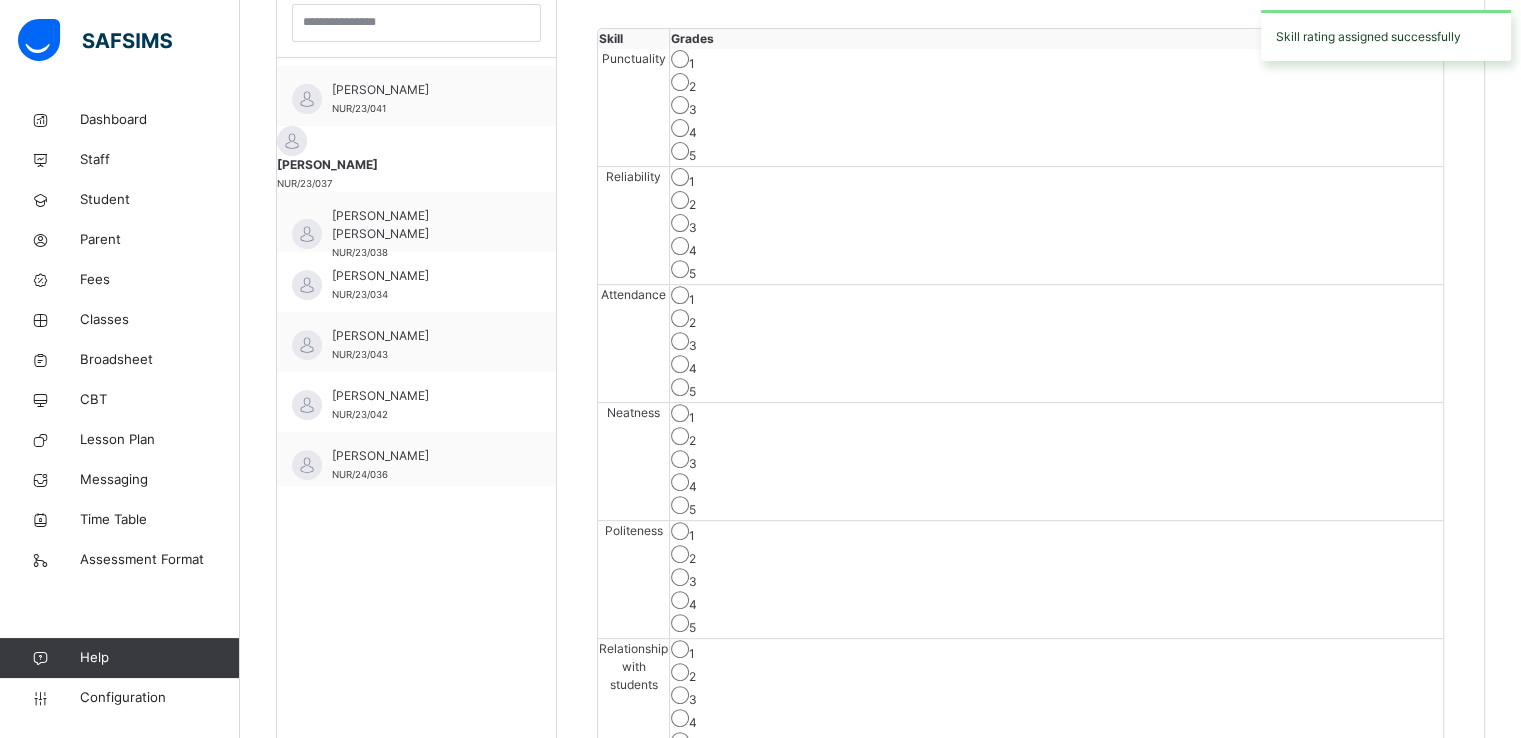 scroll, scrollTop: 699, scrollLeft: 0, axis: vertical 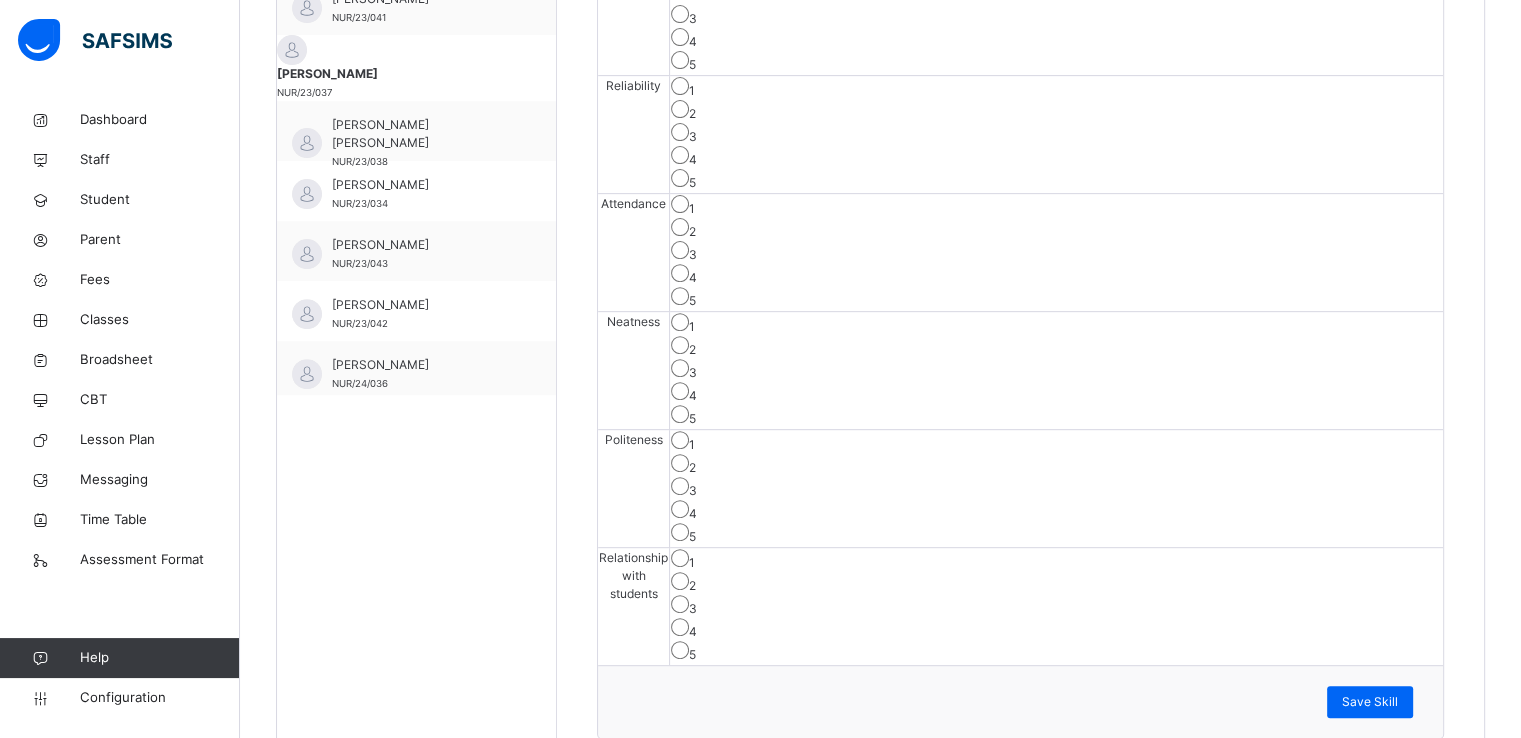 click on "3" at bounding box center [1056, 252] 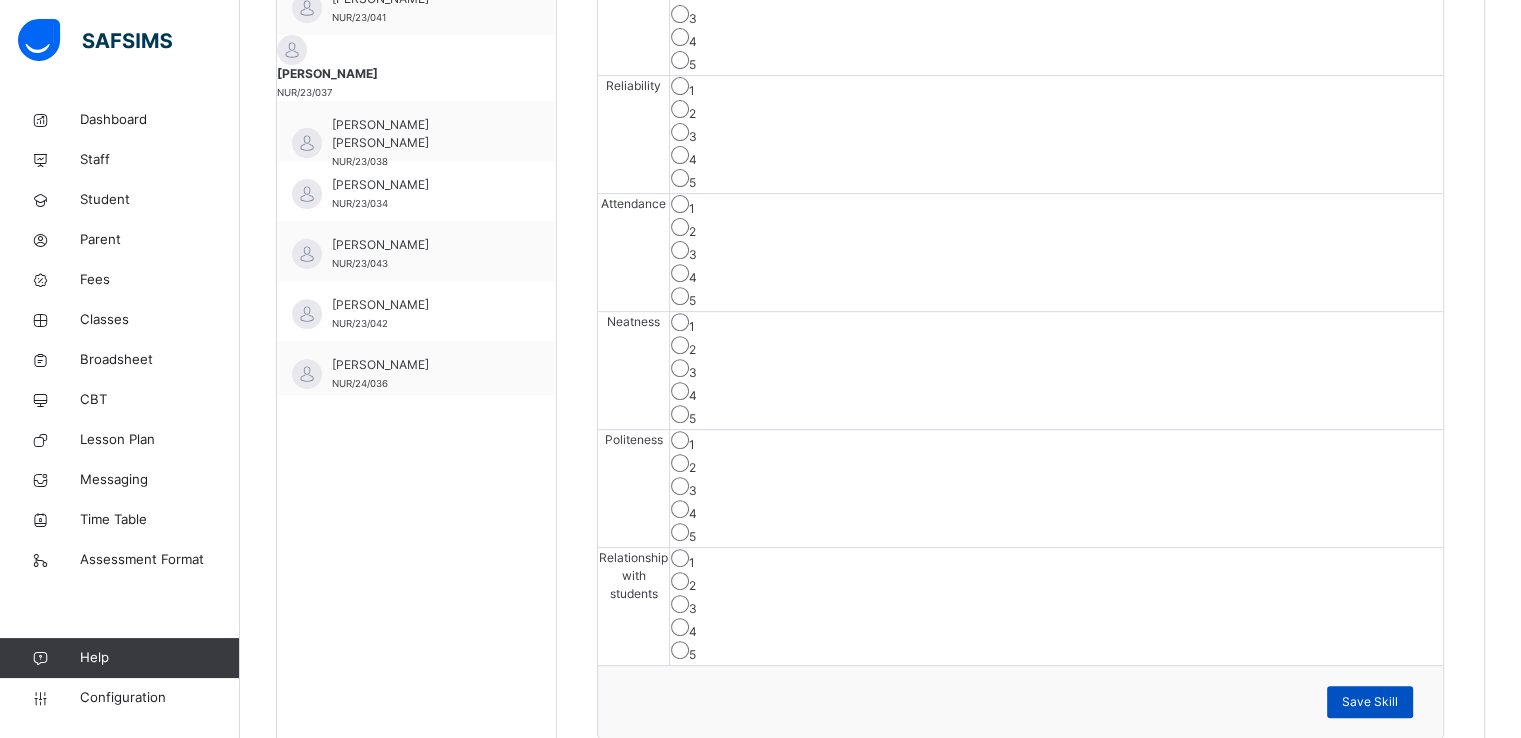 click on "Save Skill" at bounding box center (1370, 702) 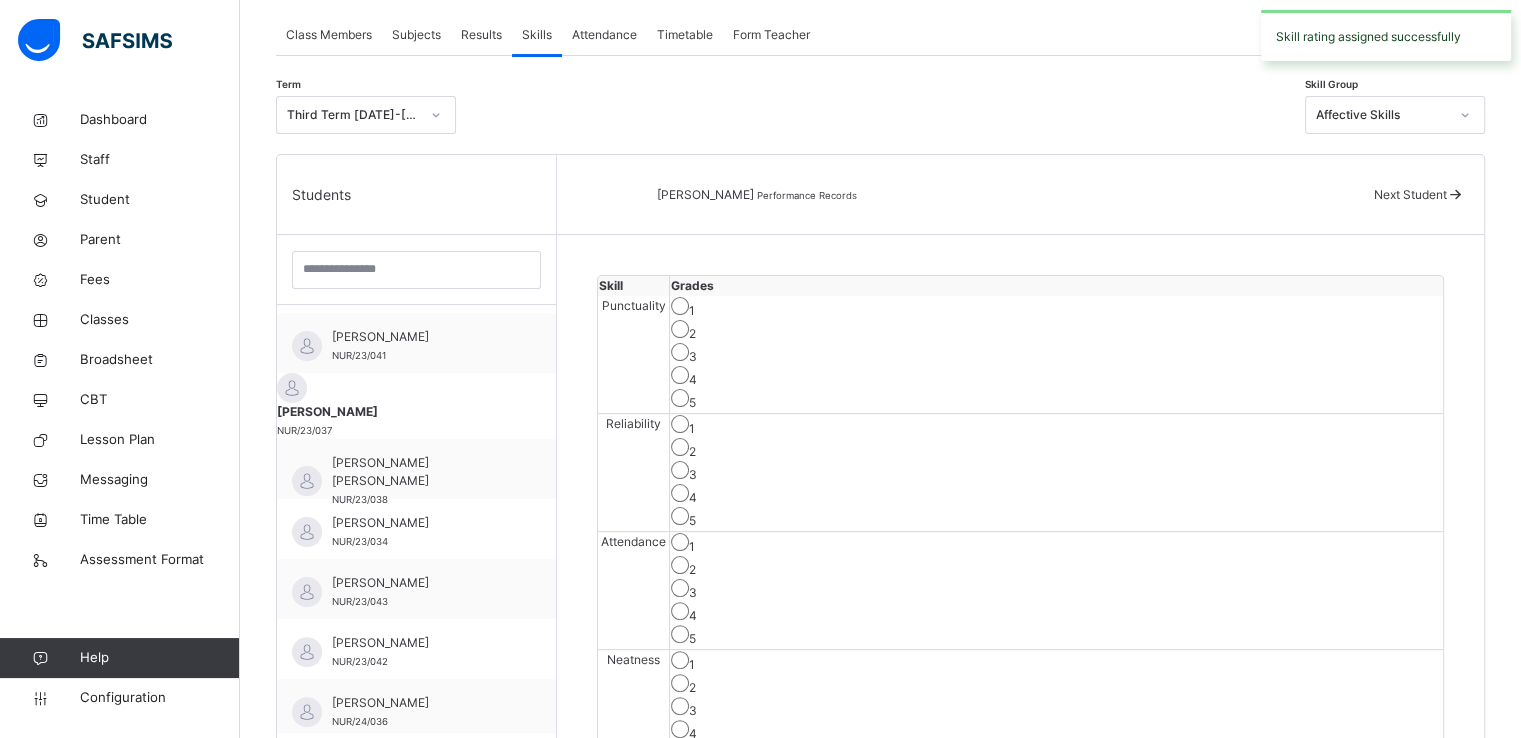 scroll, scrollTop: 337, scrollLeft: 0, axis: vertical 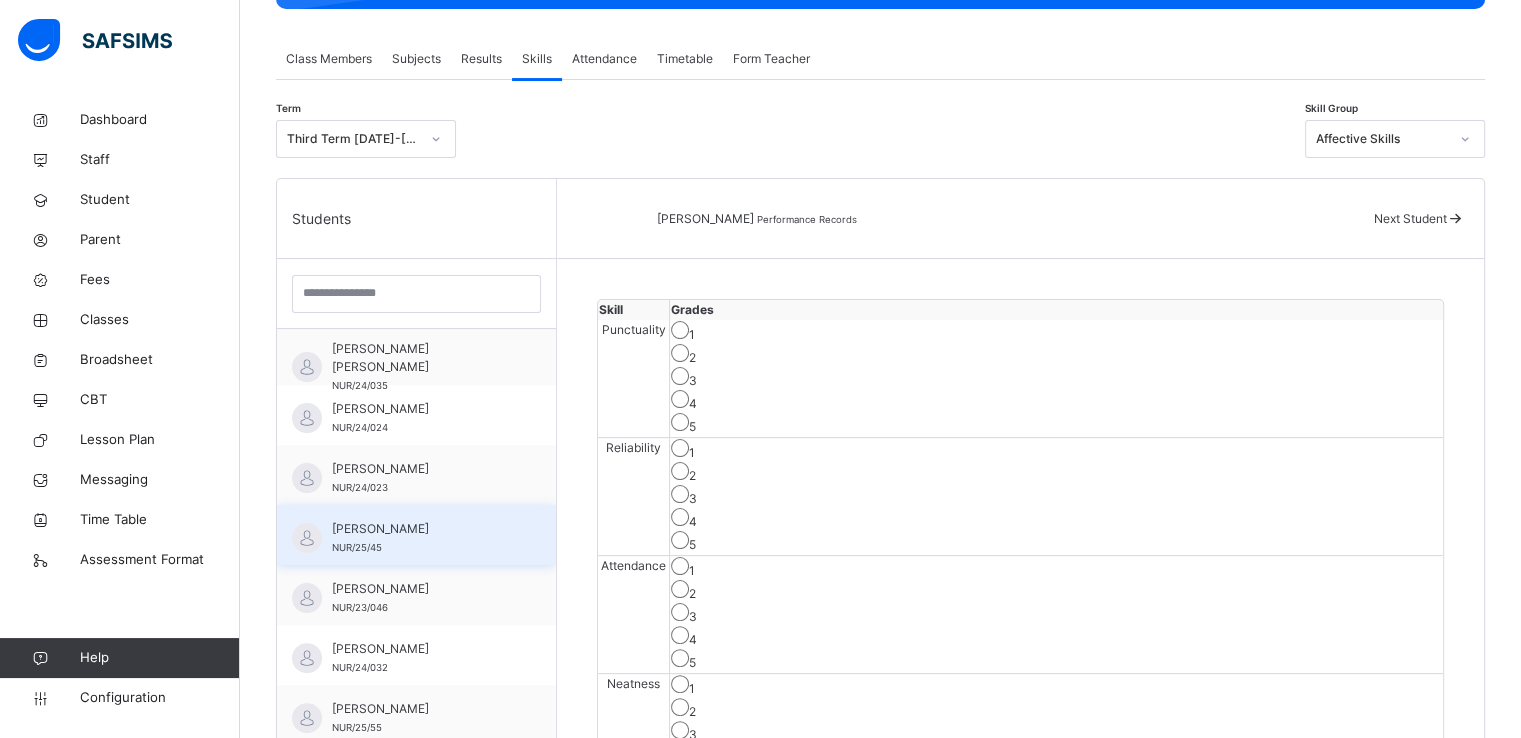 click on "ABUBAKAR A YAHYA" at bounding box center [421, 529] 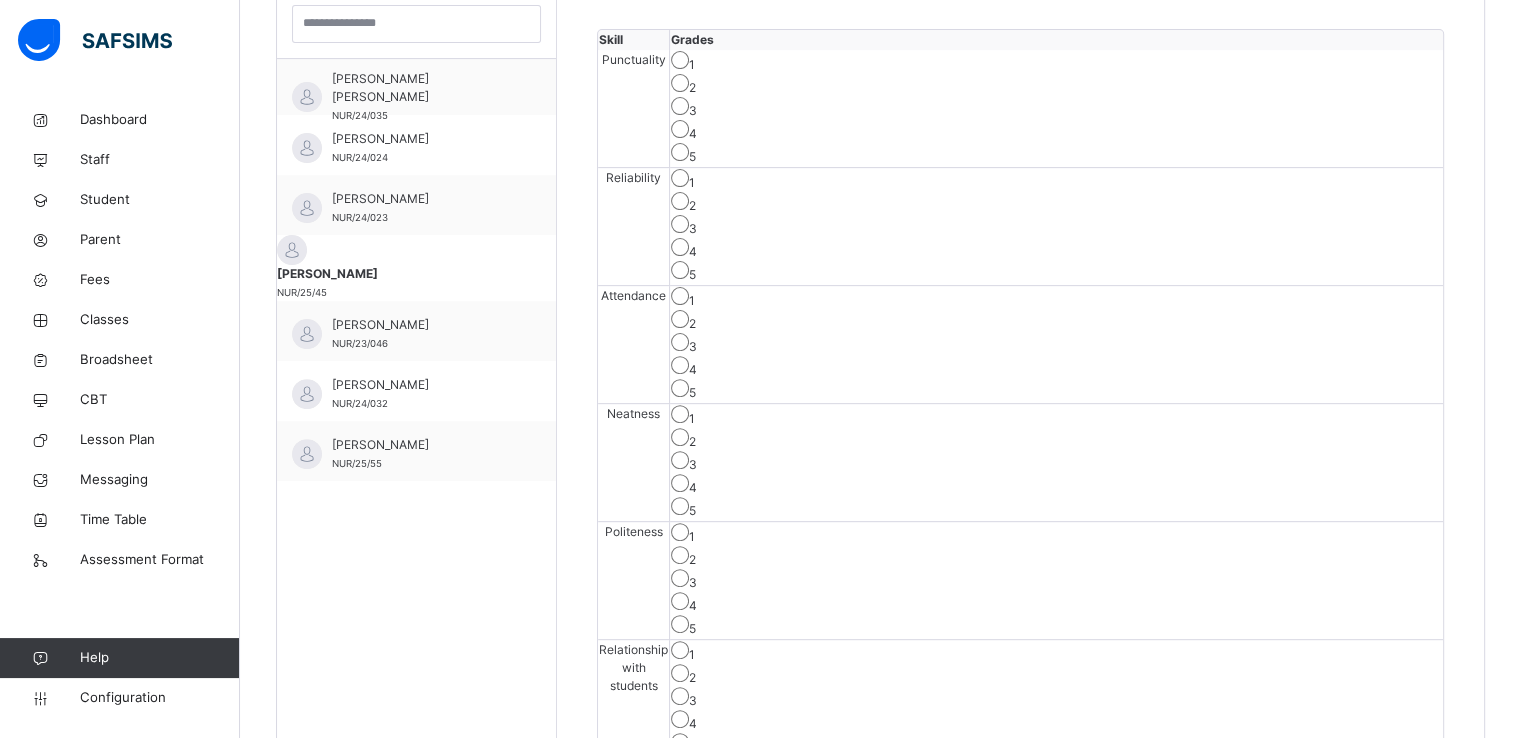 scroll, scrollTop: 615, scrollLeft: 0, axis: vertical 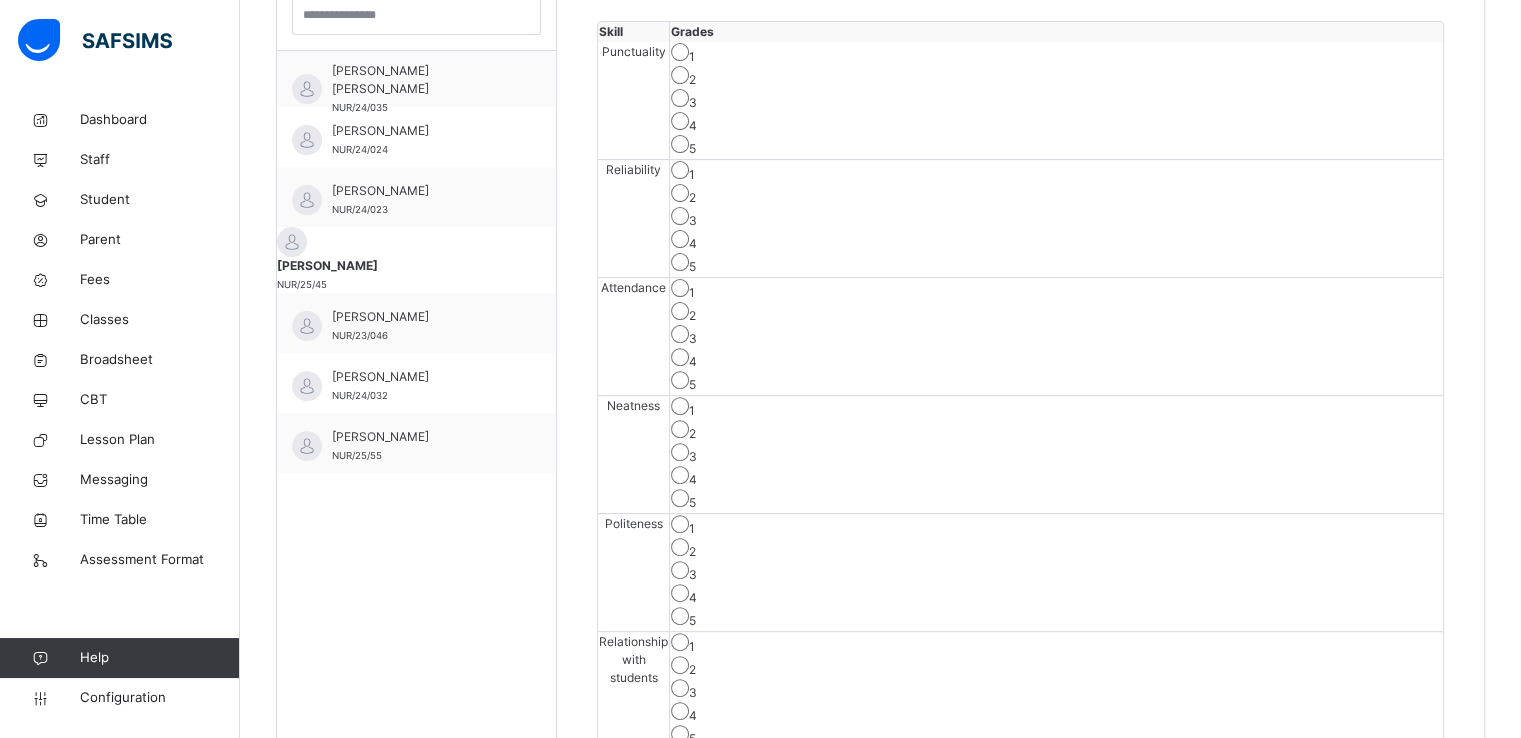 click on "3" at bounding box center (1056, 572) 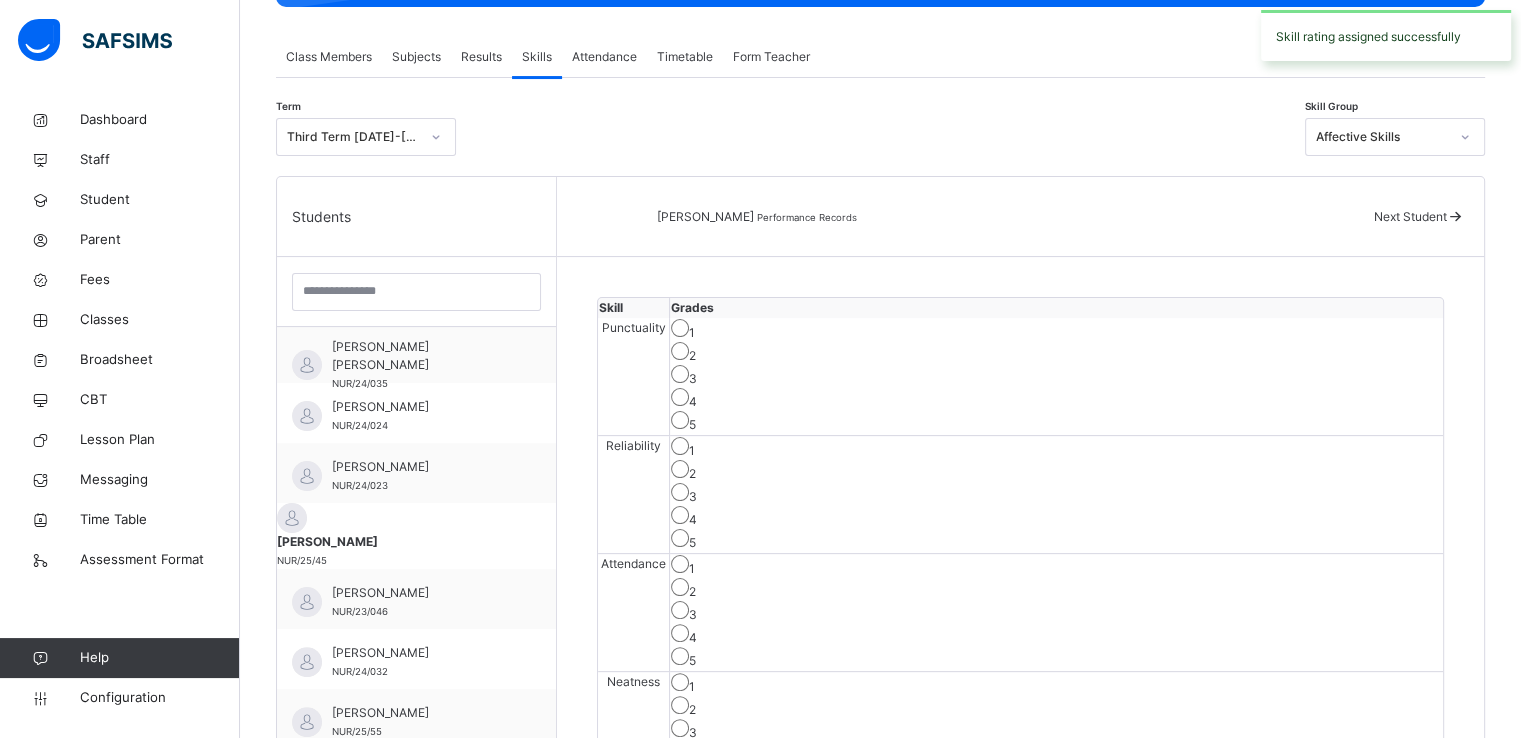 scroll, scrollTop: 338, scrollLeft: 0, axis: vertical 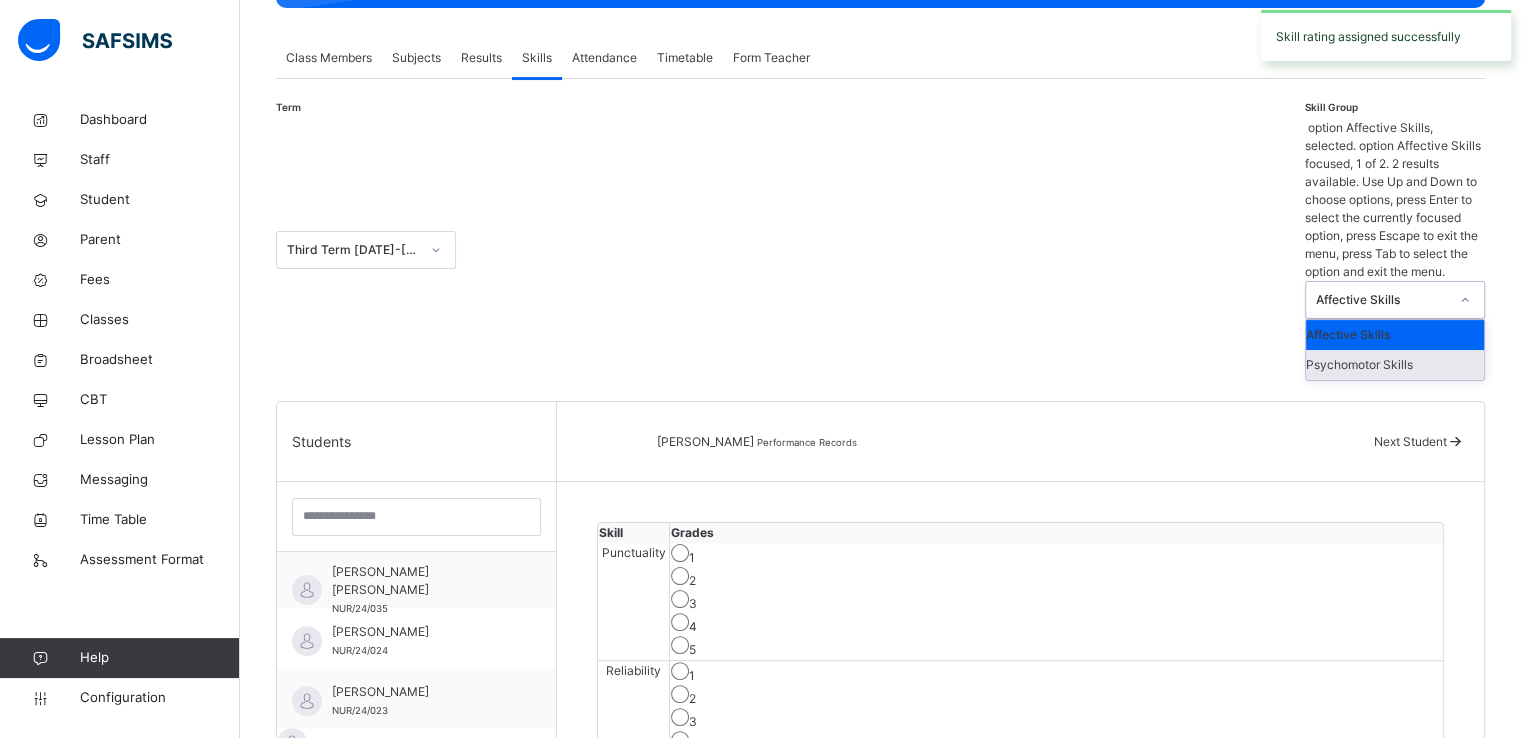 drag, startPoint x: 1398, startPoint y: 139, endPoint x: 1376, endPoint y: 217, distance: 81.0432 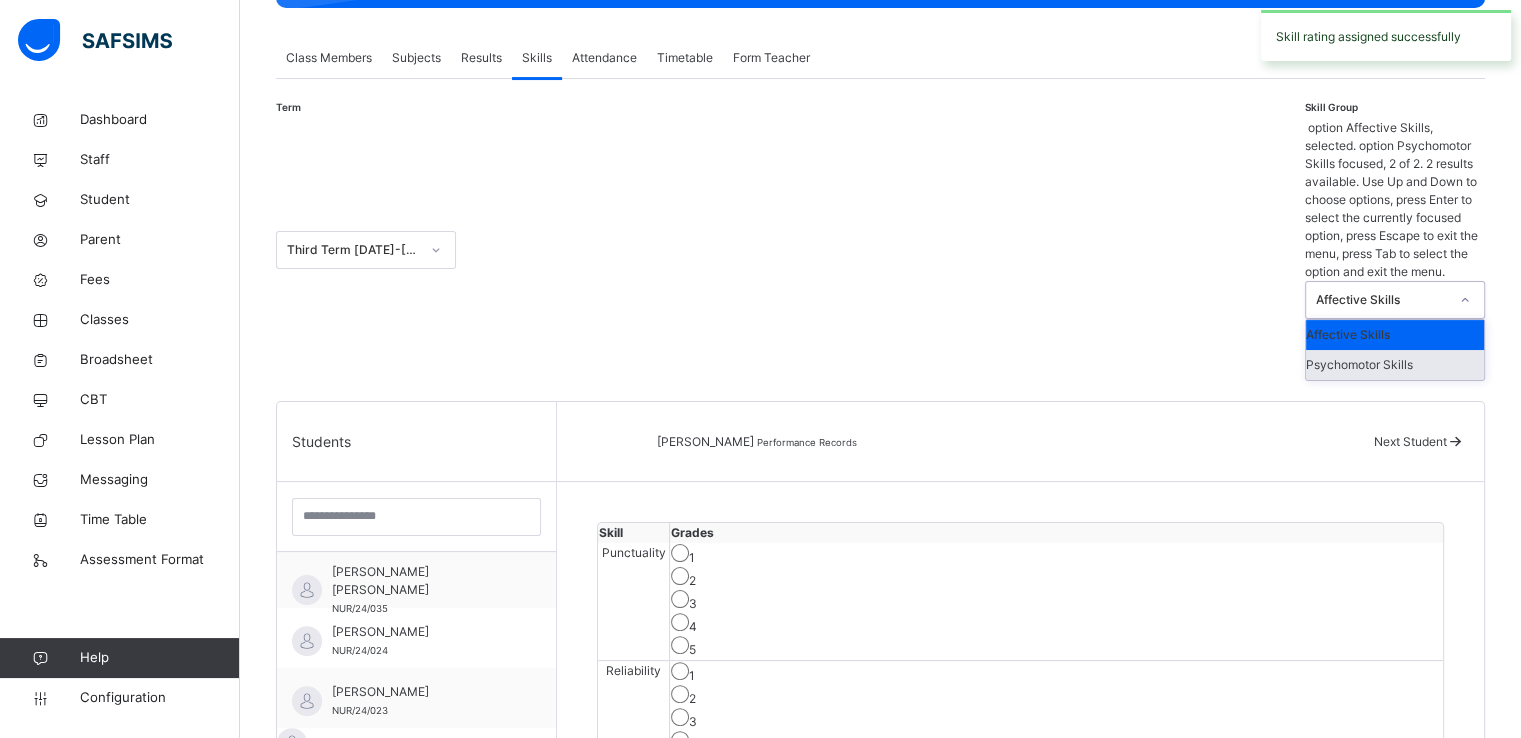 click on "Psychomotor Skills" at bounding box center [1395, 365] 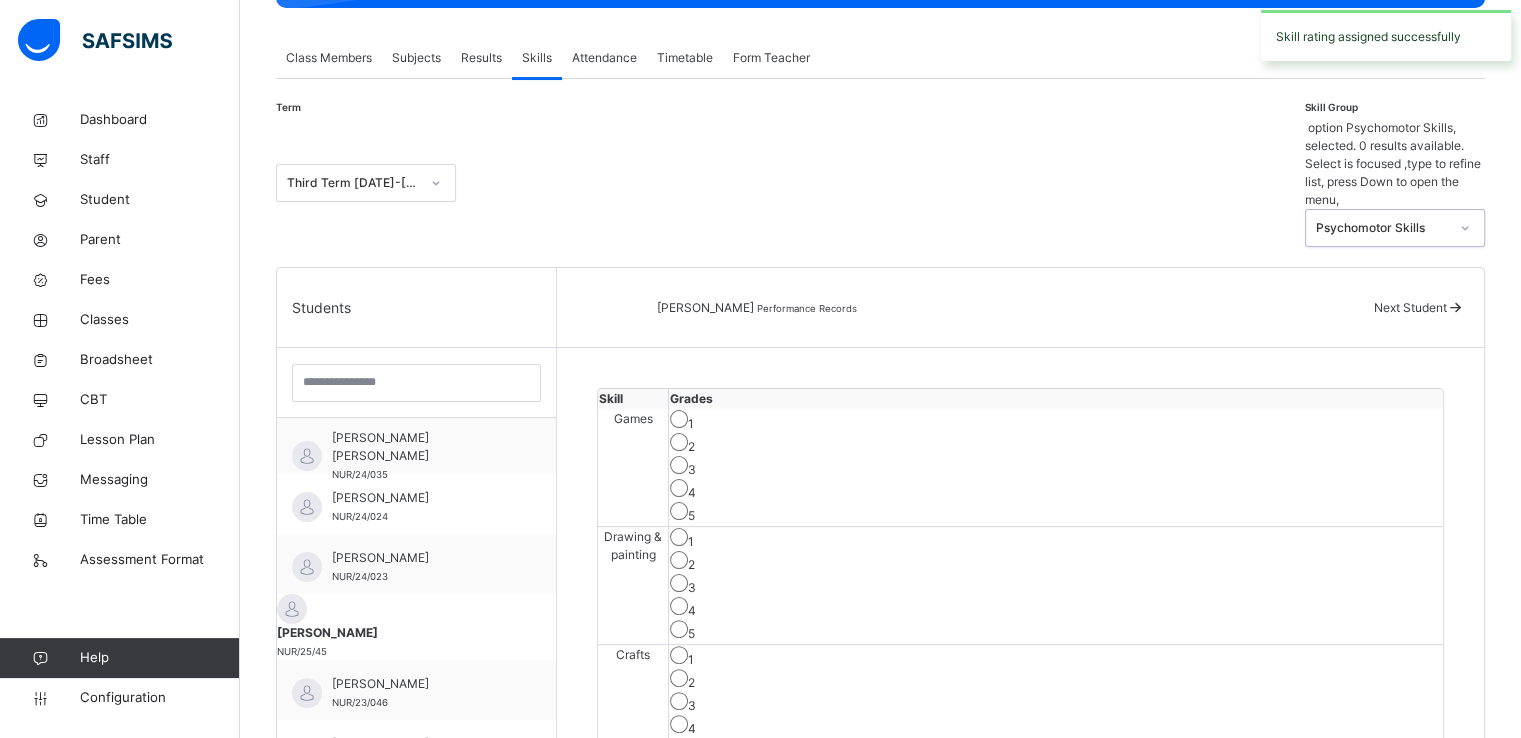 scroll, scrollTop: 606, scrollLeft: 0, axis: vertical 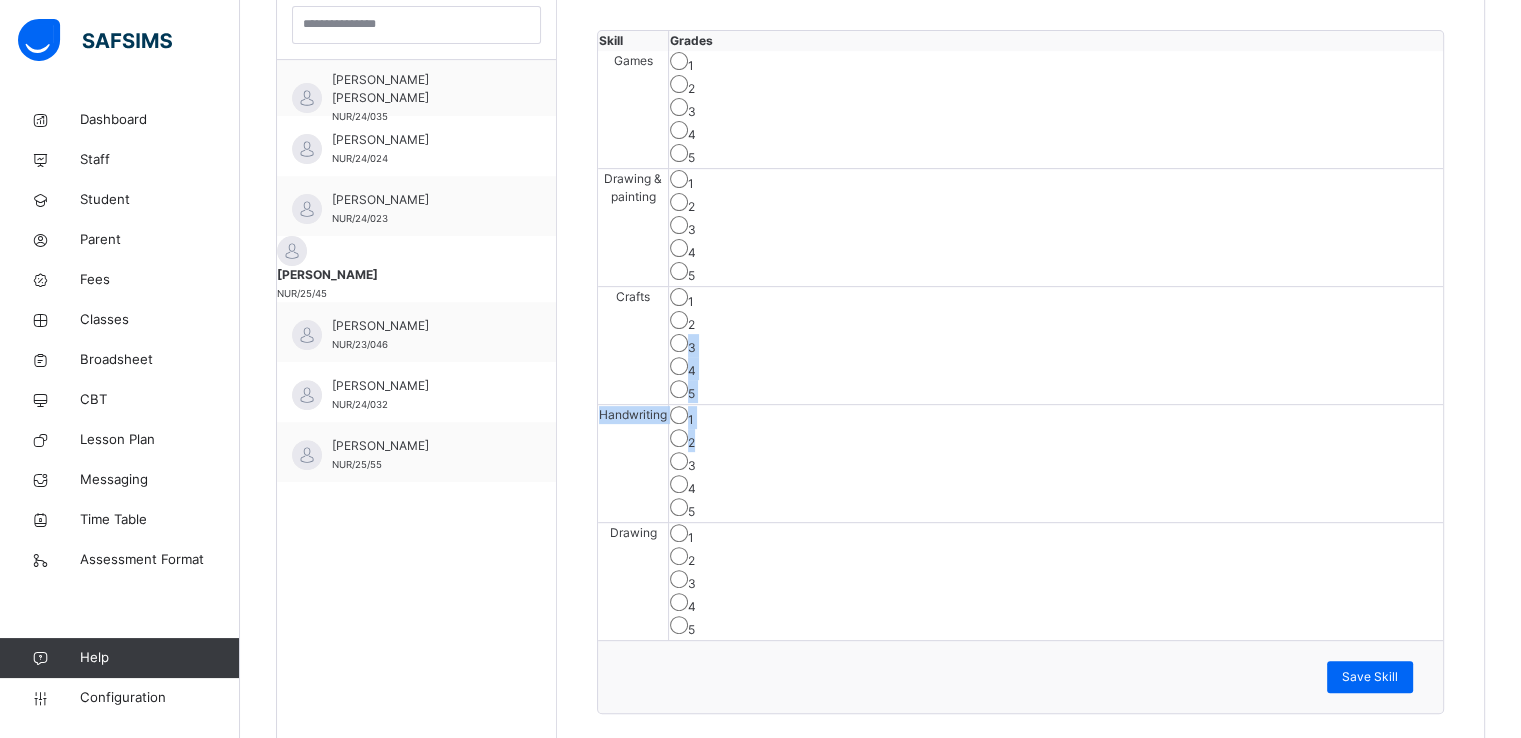 click on "Games 1 2 3 4 5 Drawing & painting 1 2 3 4 5 Crafts 1 2 3 4 5 Handwriting 1 2 3 4 5 Drawing 1 2 3 4 5" at bounding box center (1020, 345) 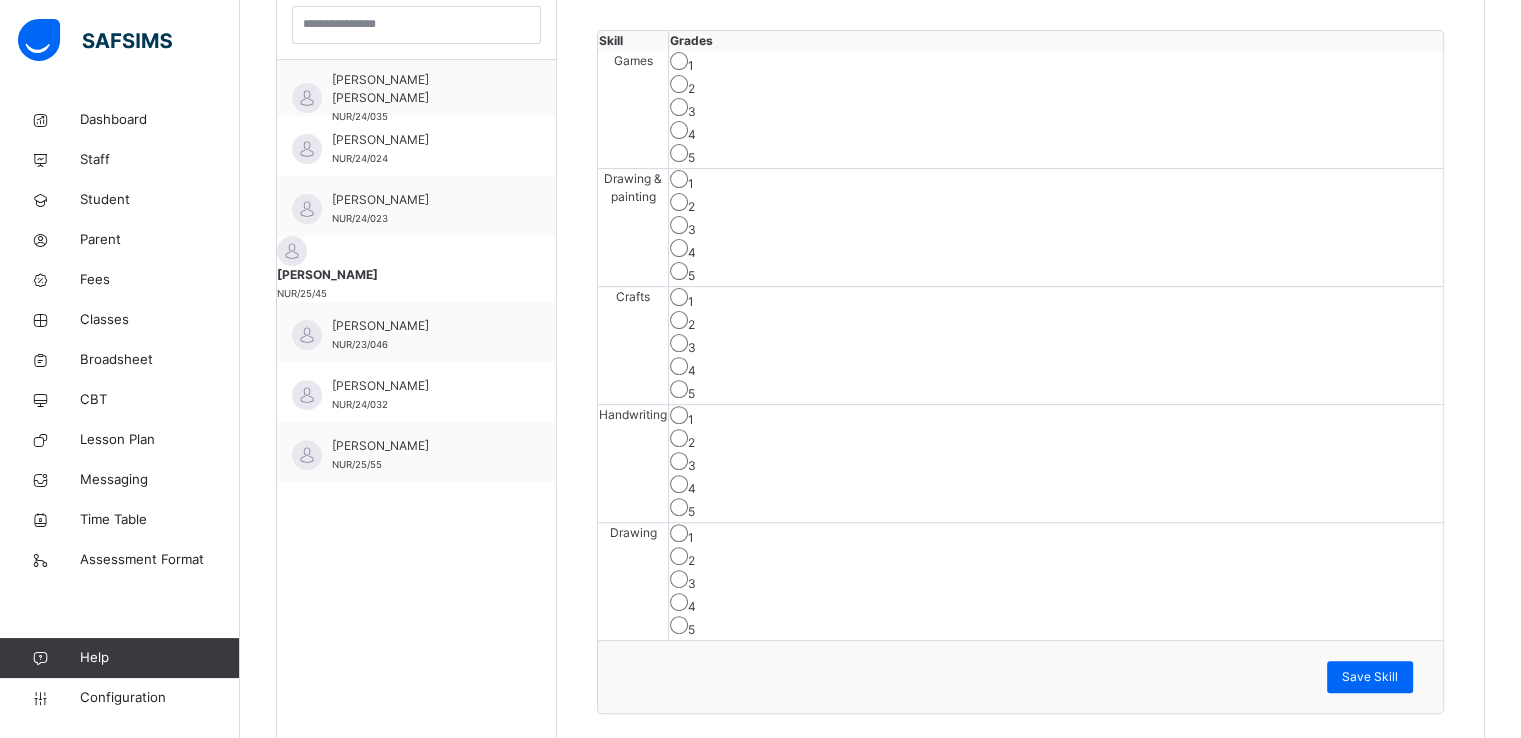 click on "3" at bounding box center [1056, 581] 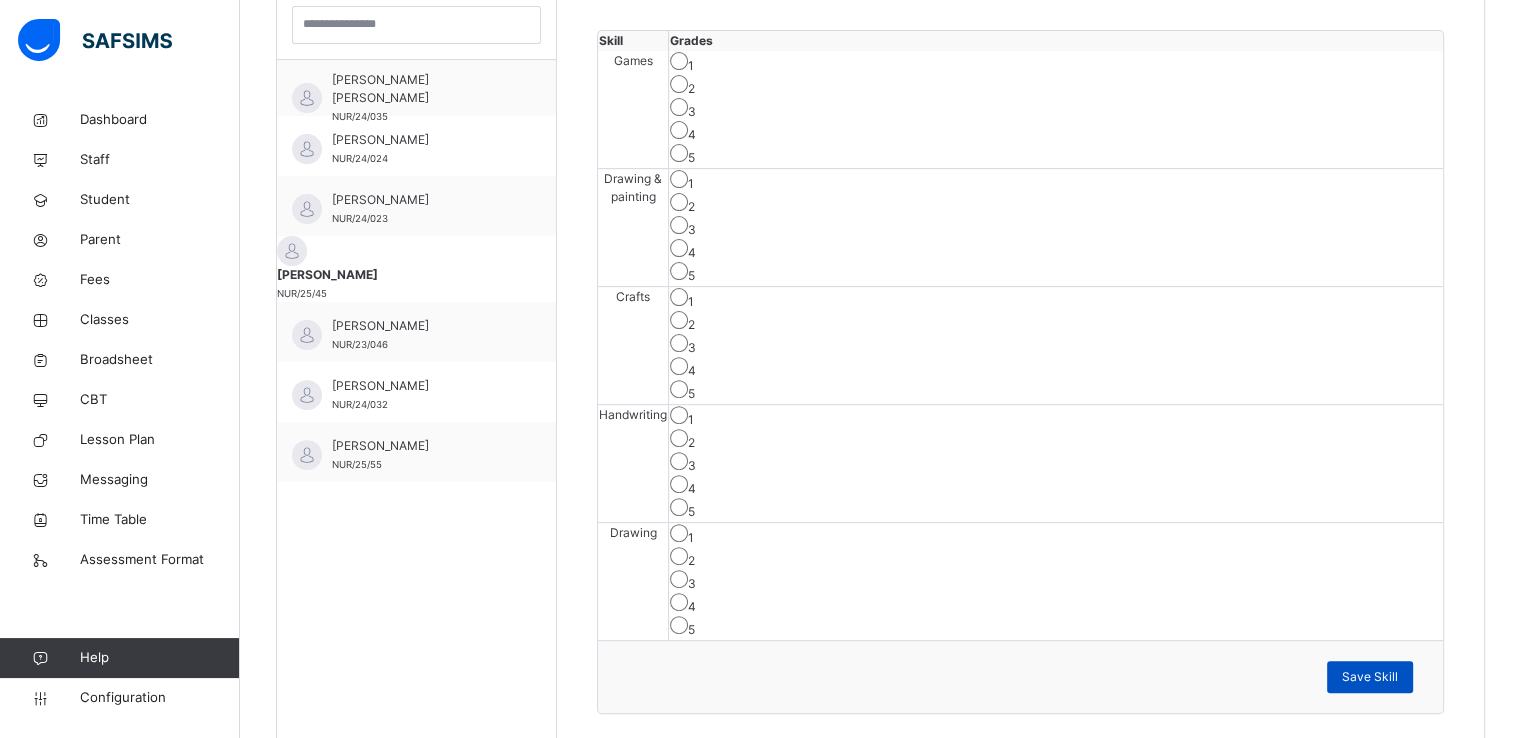 click on "Save Skill" at bounding box center [1370, 677] 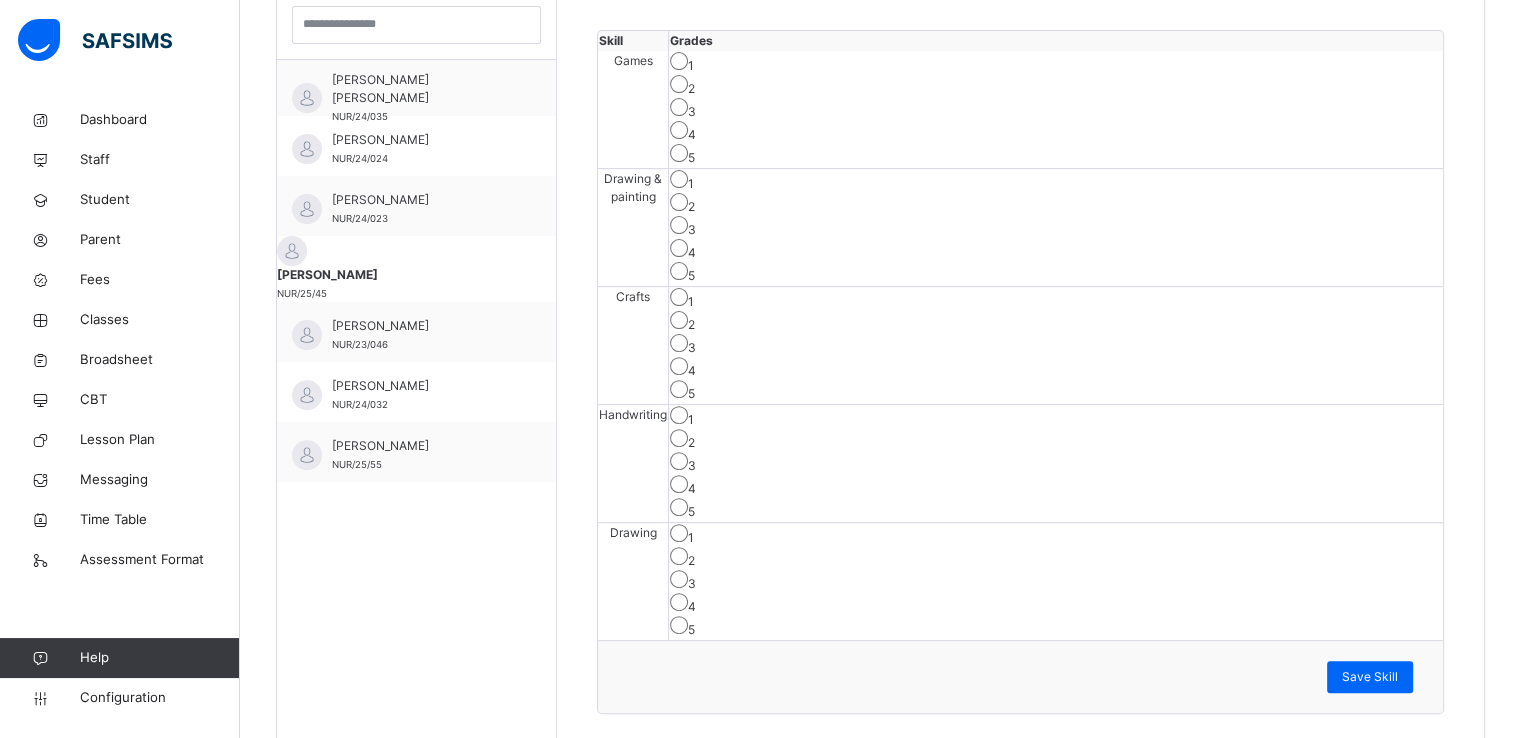 scroll, scrollTop: 0, scrollLeft: 0, axis: both 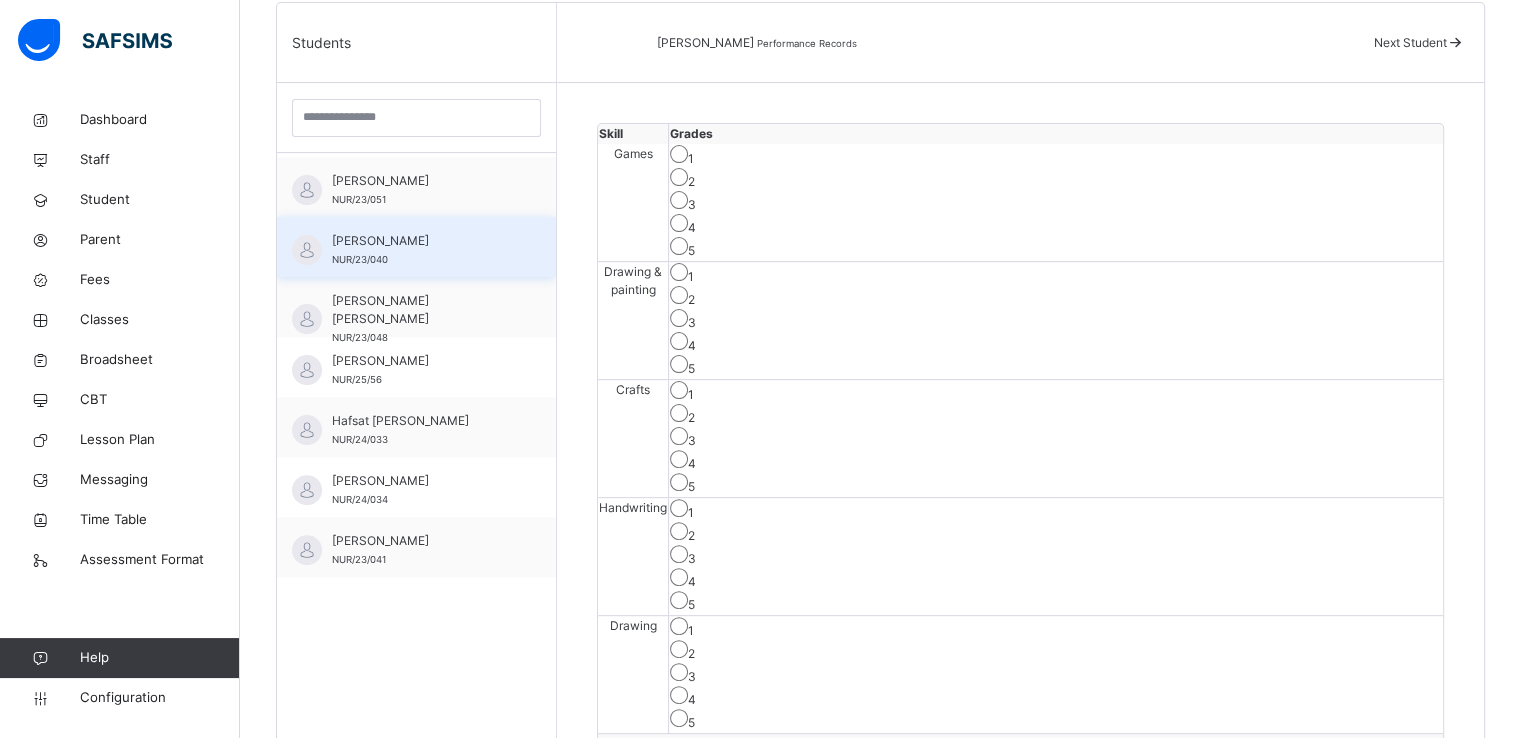 click on "FATIMA ABUBAKAR ISLAM" at bounding box center (421, 241) 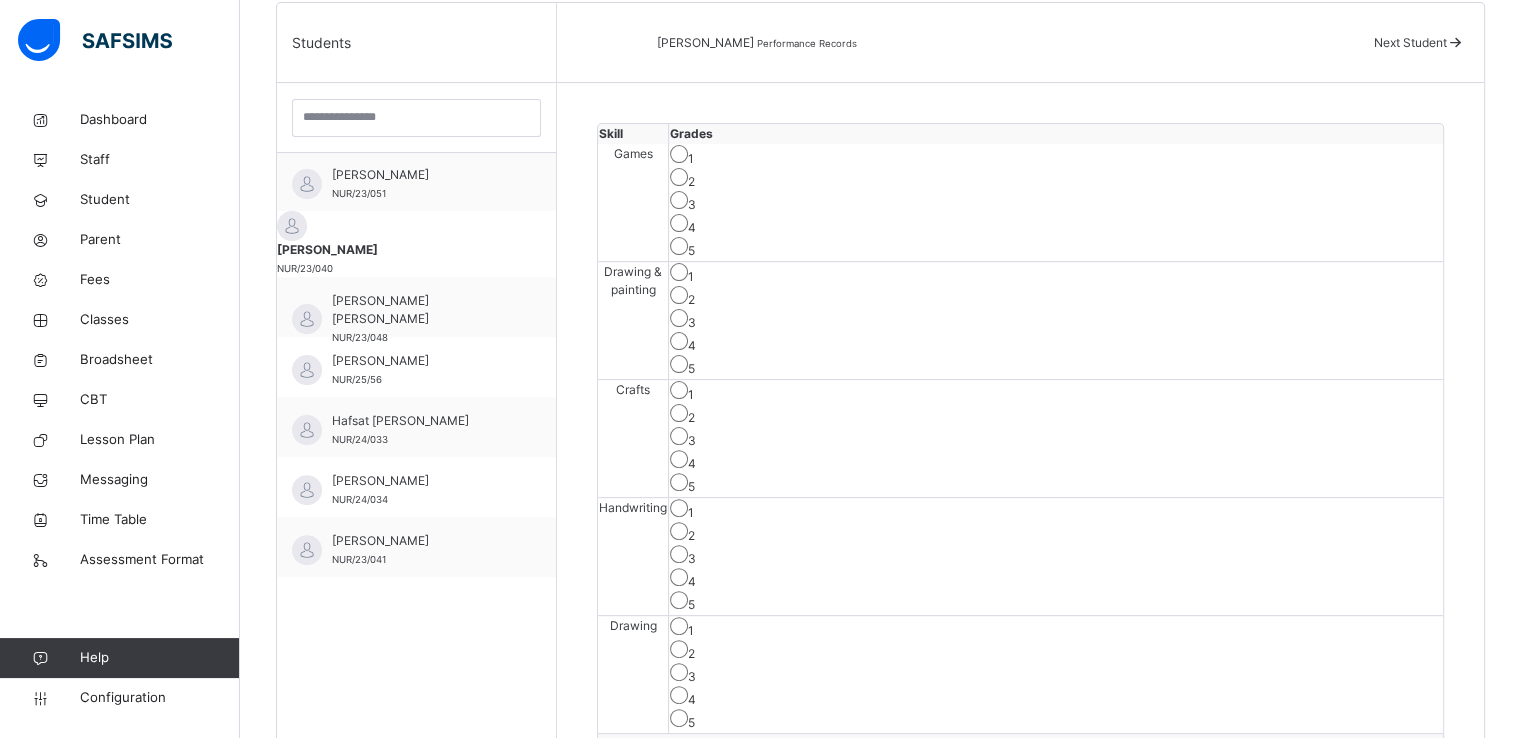 click on "3" at bounding box center [1056, 320] 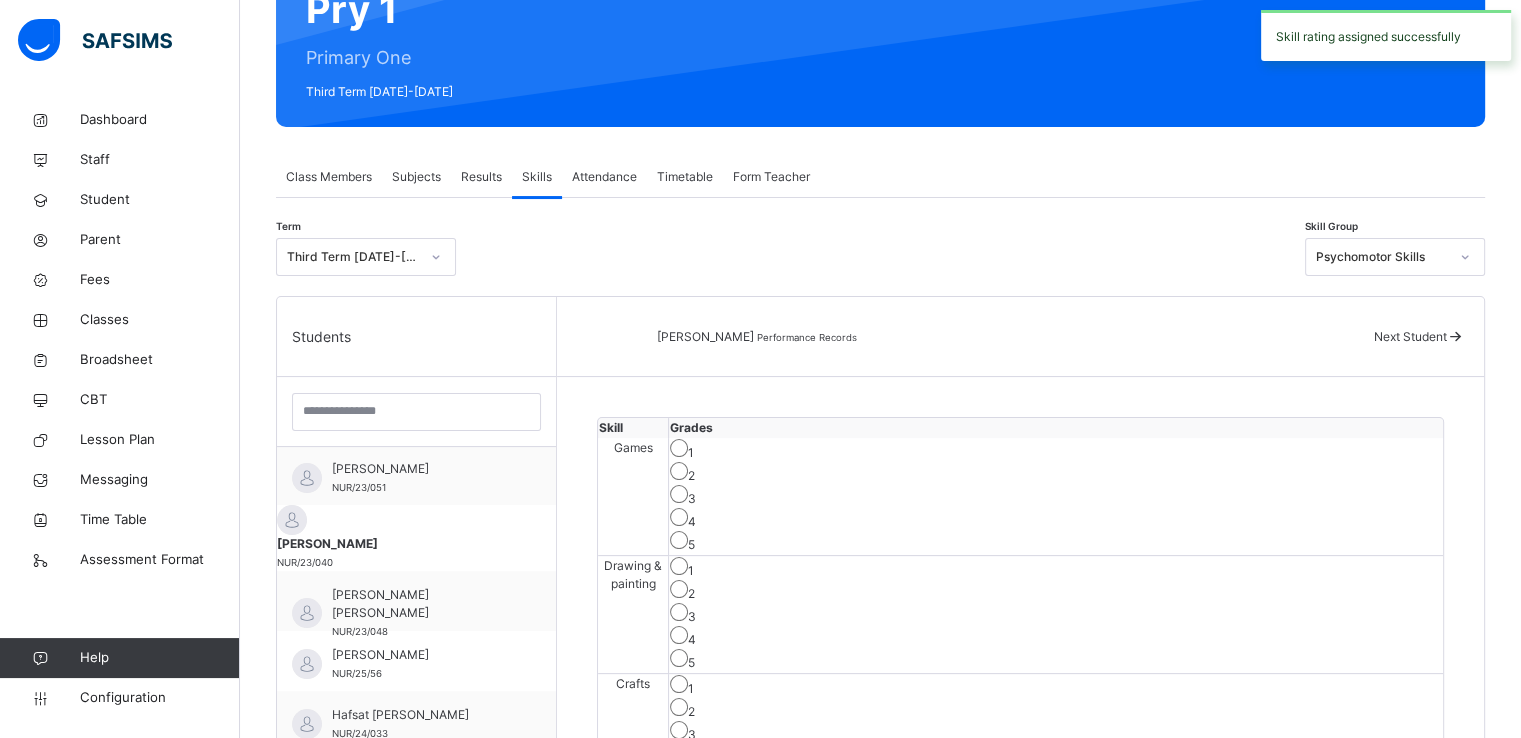 scroll, scrollTop: 206, scrollLeft: 0, axis: vertical 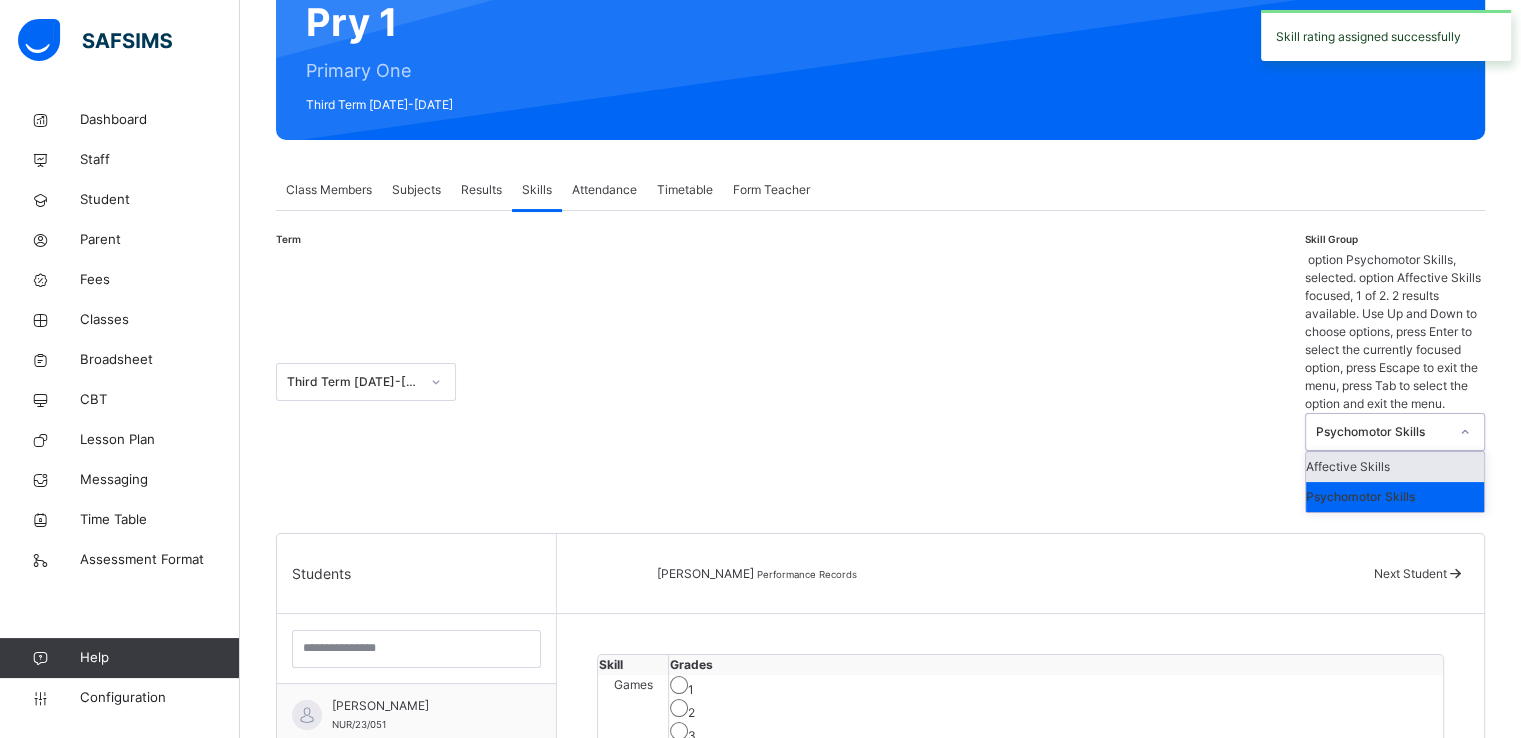 drag, startPoint x: 1395, startPoint y: 269, endPoint x: 1378, endPoint y: 309, distance: 43.462627 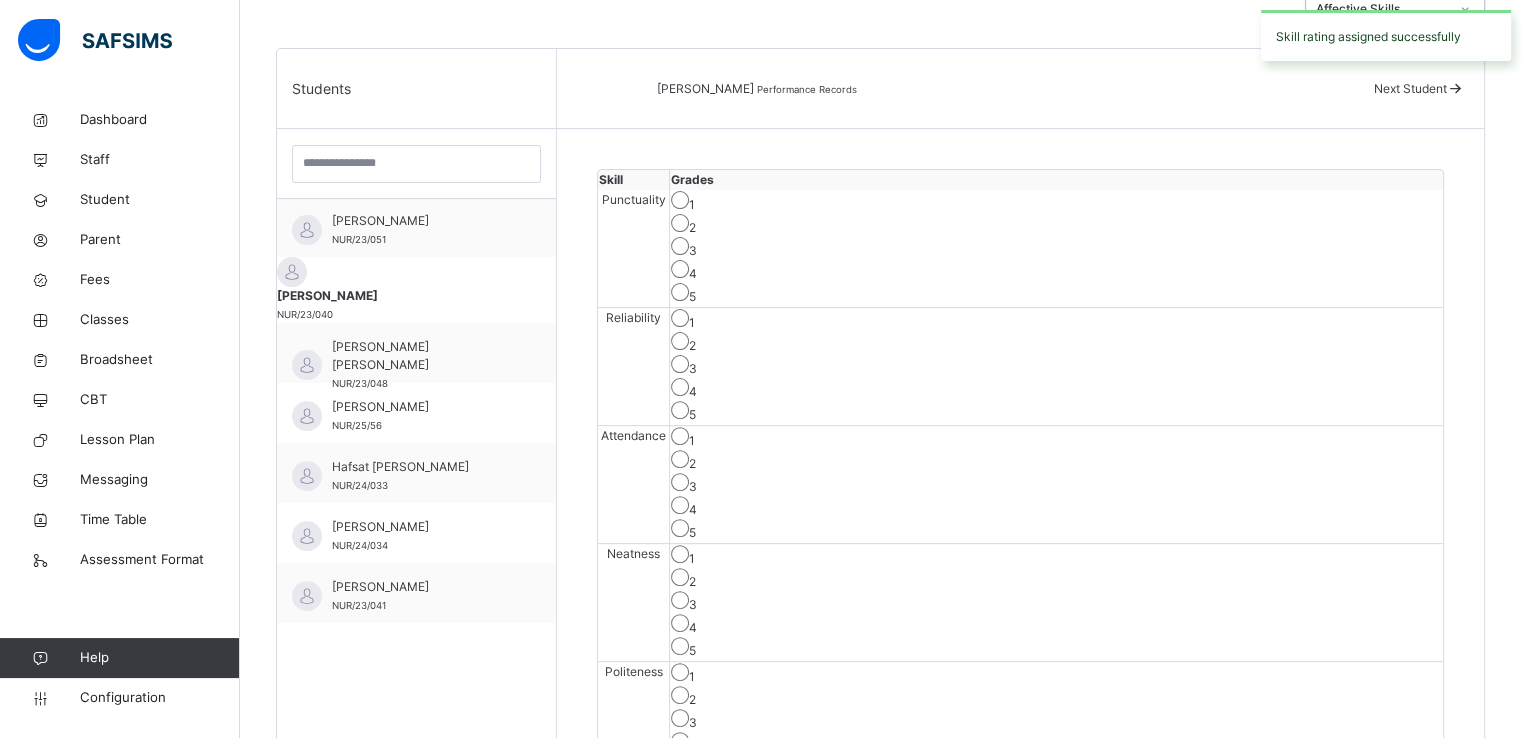 scroll, scrollTop: 562, scrollLeft: 0, axis: vertical 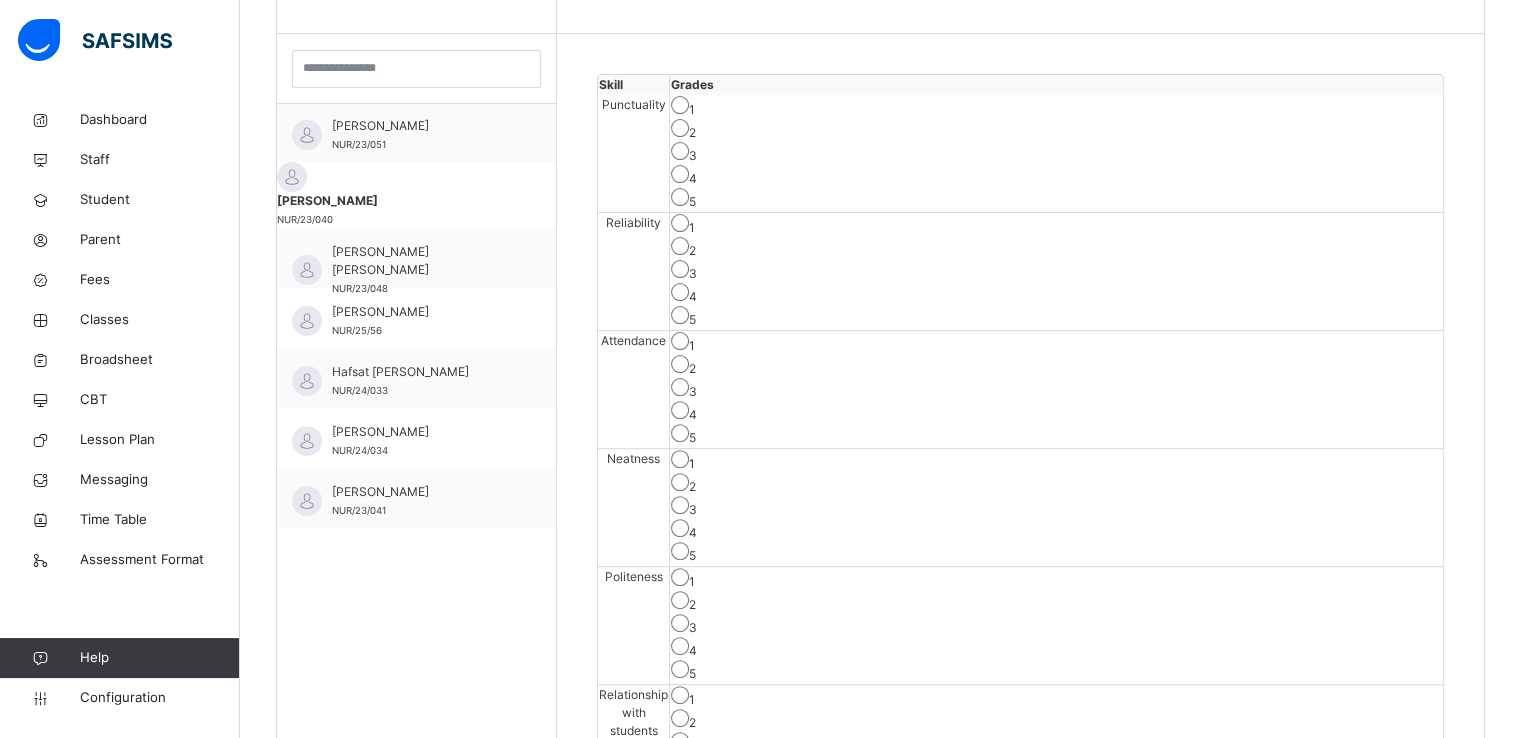 click on "3" at bounding box center (1056, 507) 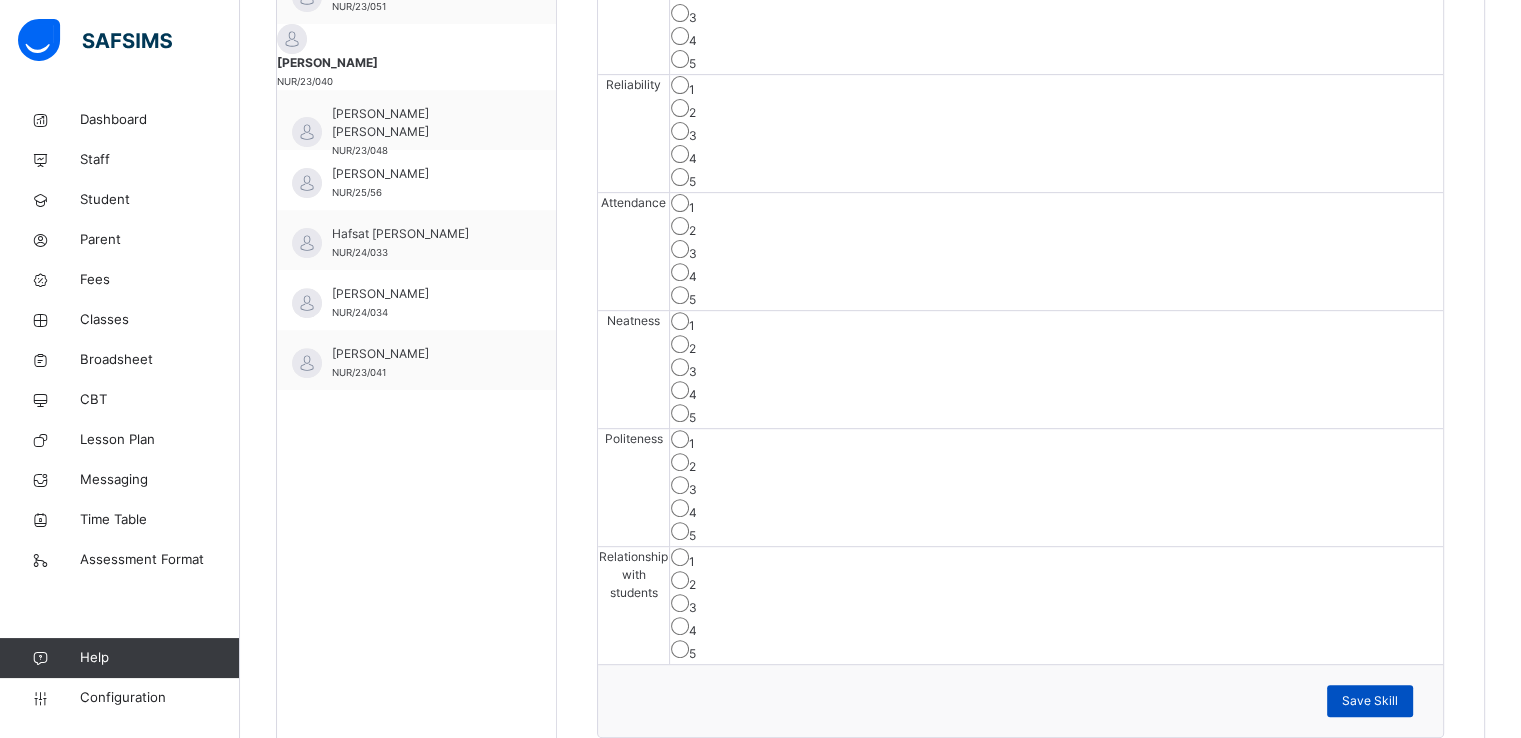 scroll, scrollTop: 700, scrollLeft: 0, axis: vertical 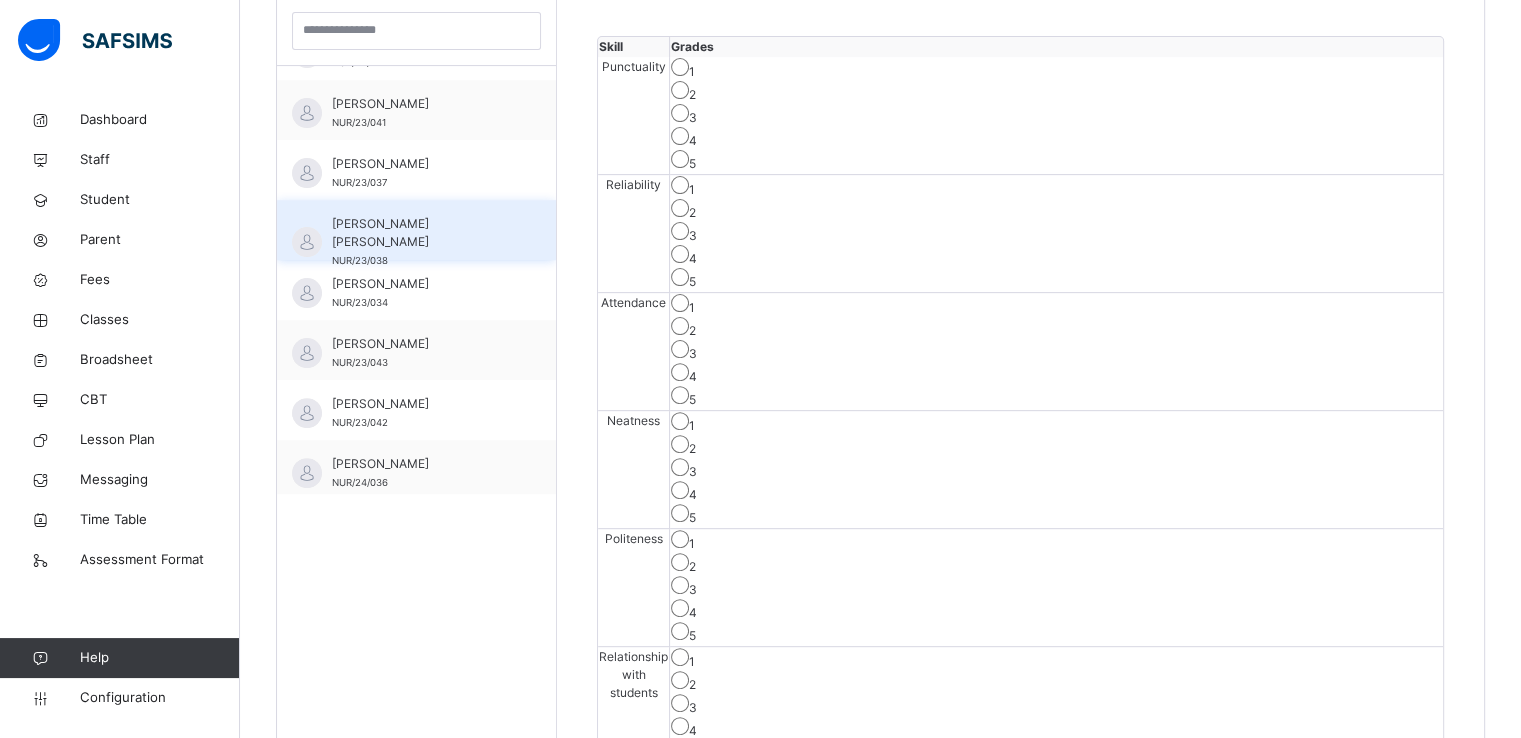 click on "MUHAMMAD HASSAN AL'AMEEN" at bounding box center (421, 233) 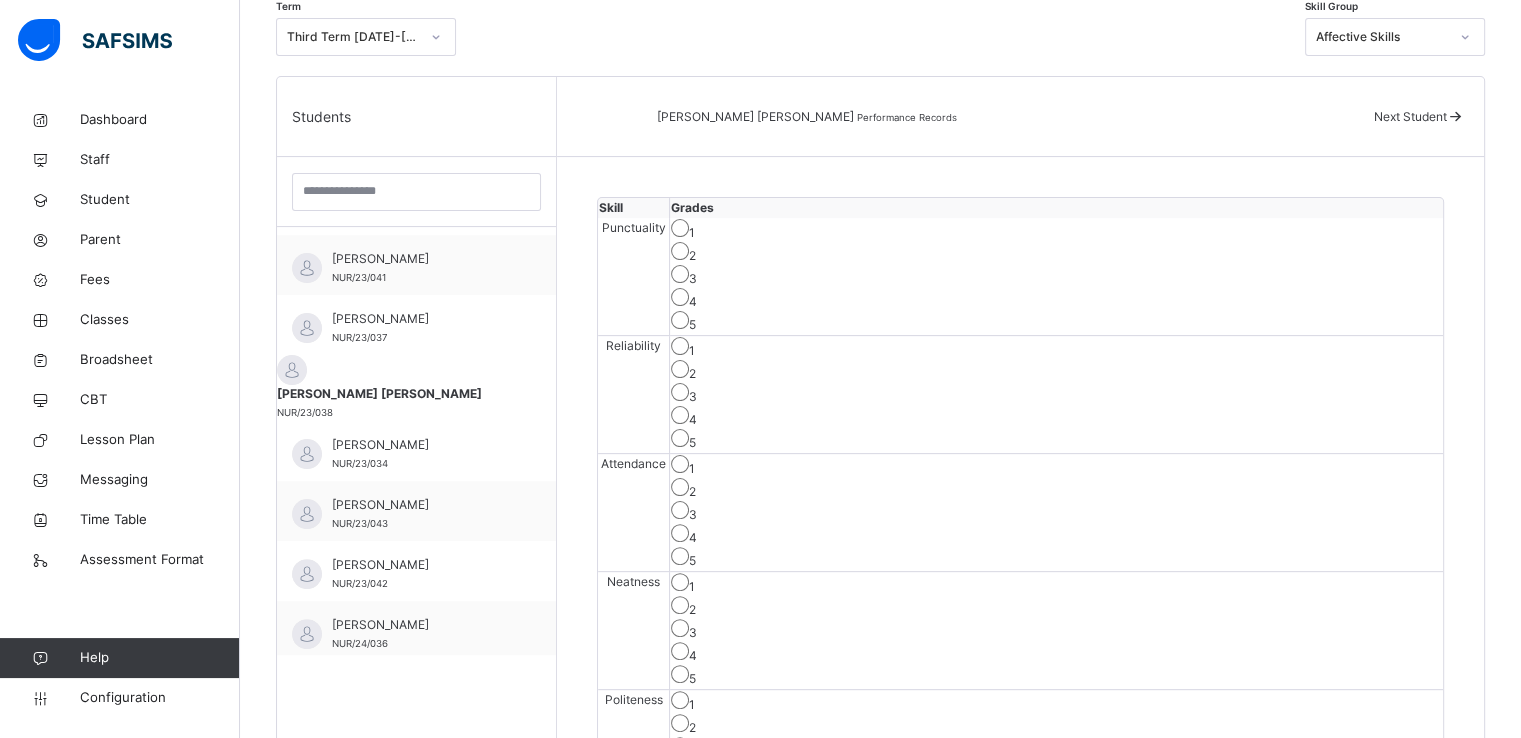 scroll, scrollTop: 437, scrollLeft: 0, axis: vertical 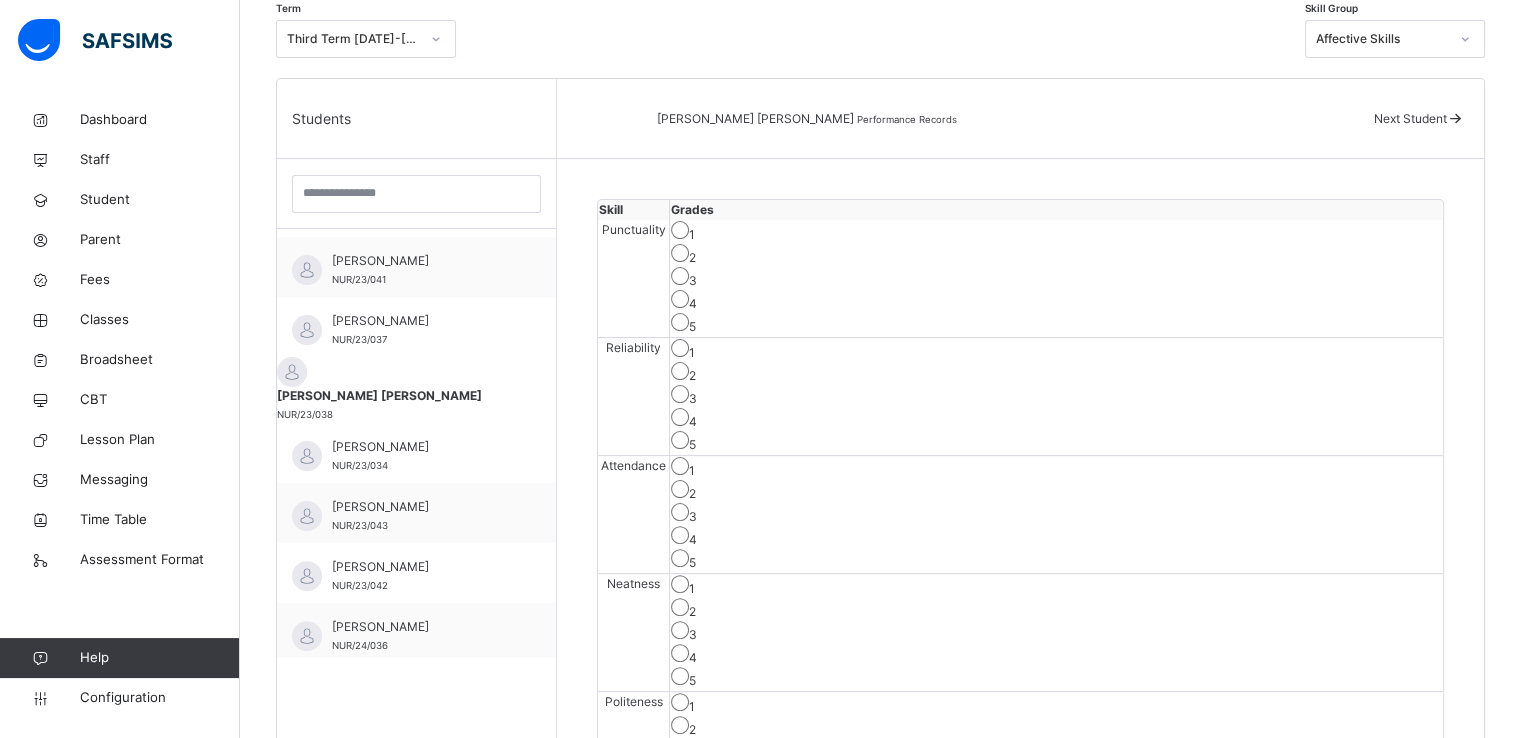 click on "5" at bounding box center [1056, 324] 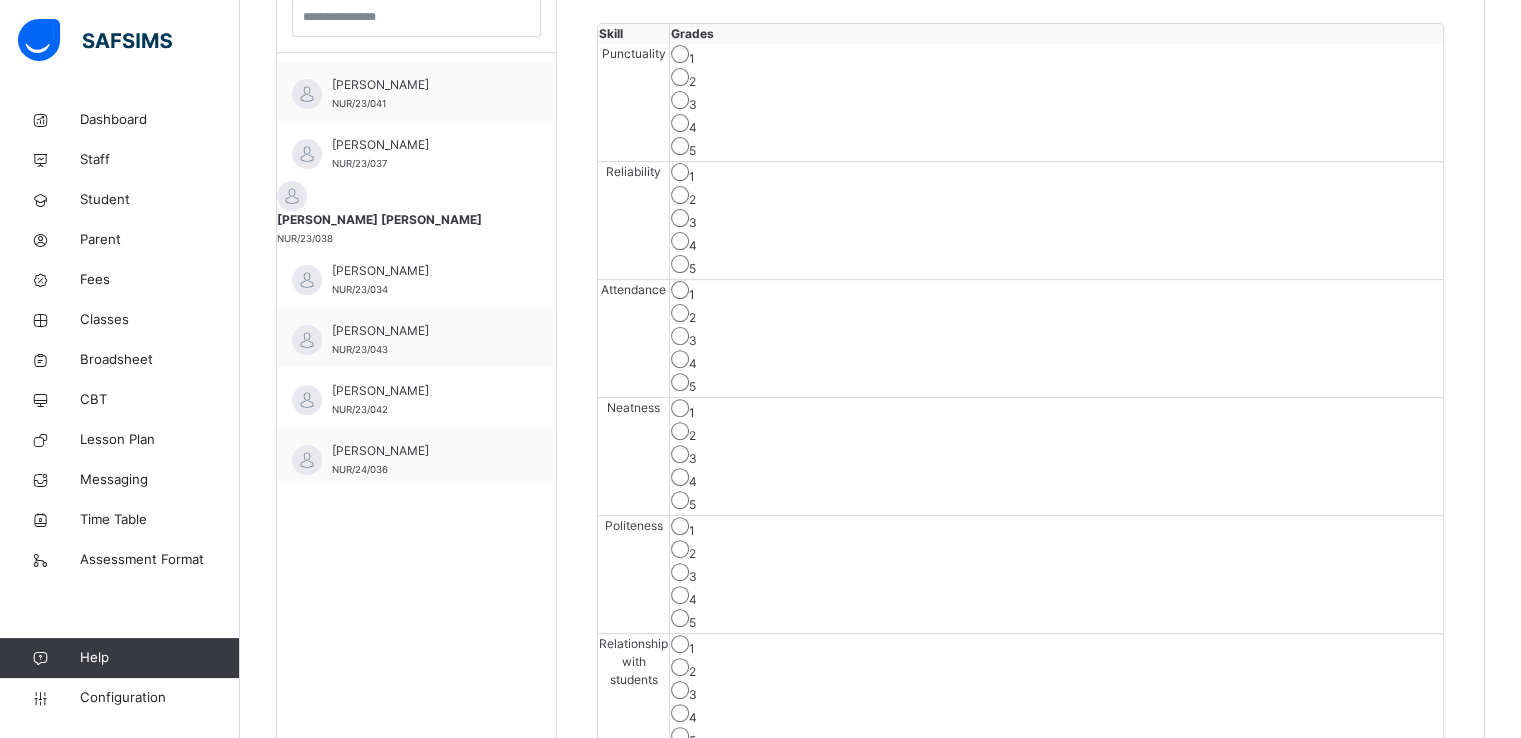 scroll, scrollTop: 619, scrollLeft: 0, axis: vertical 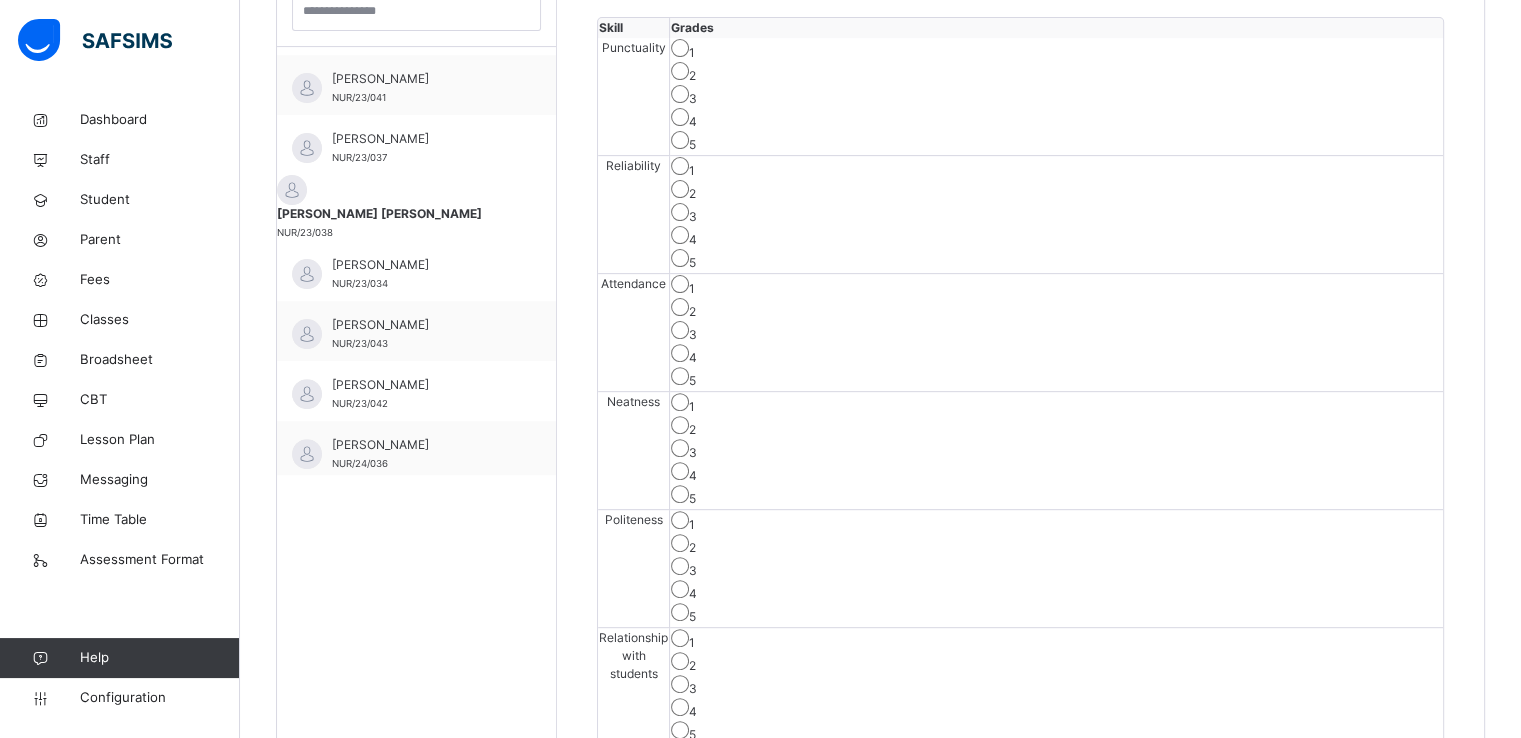 click on "5" at bounding box center (1056, 496) 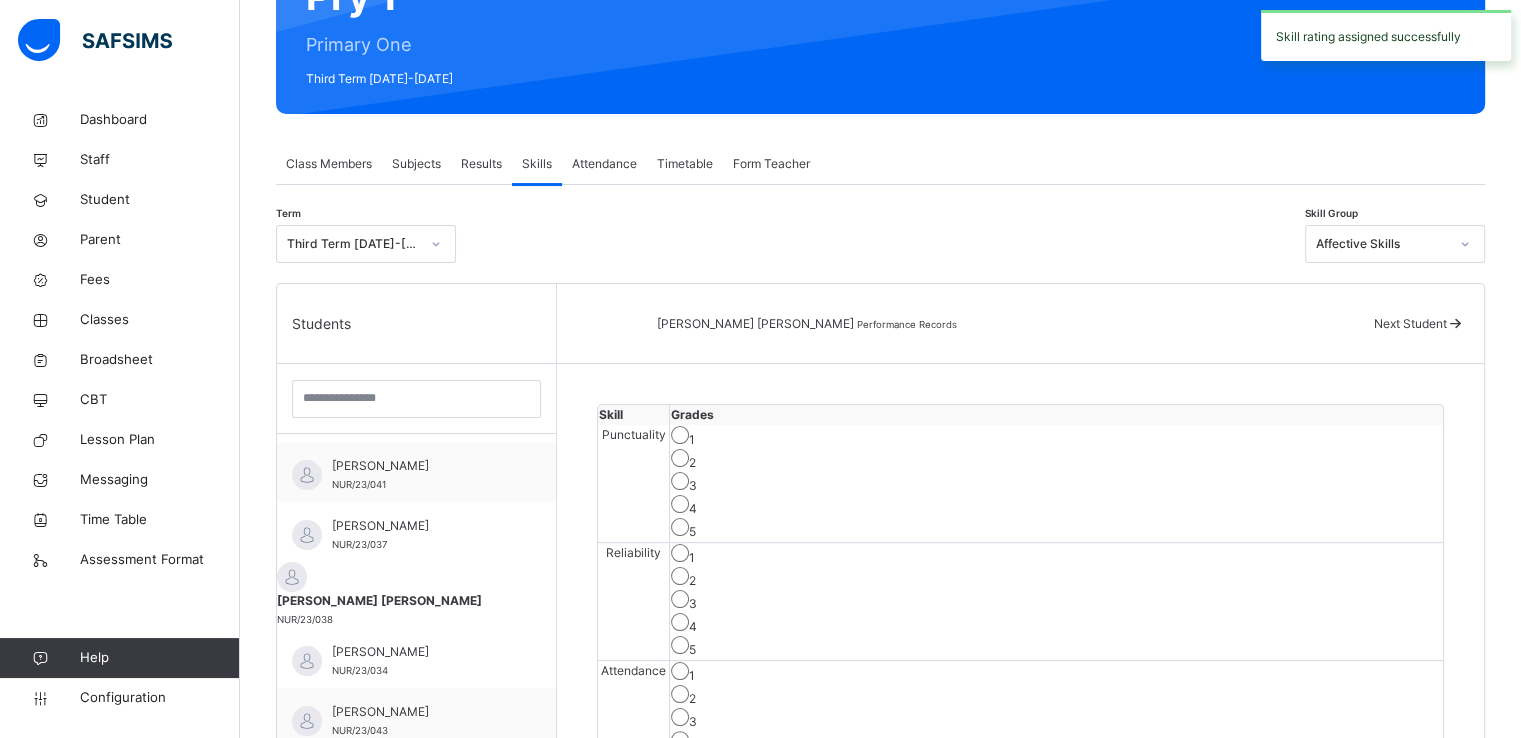 scroll, scrollTop: 231, scrollLeft: 0, axis: vertical 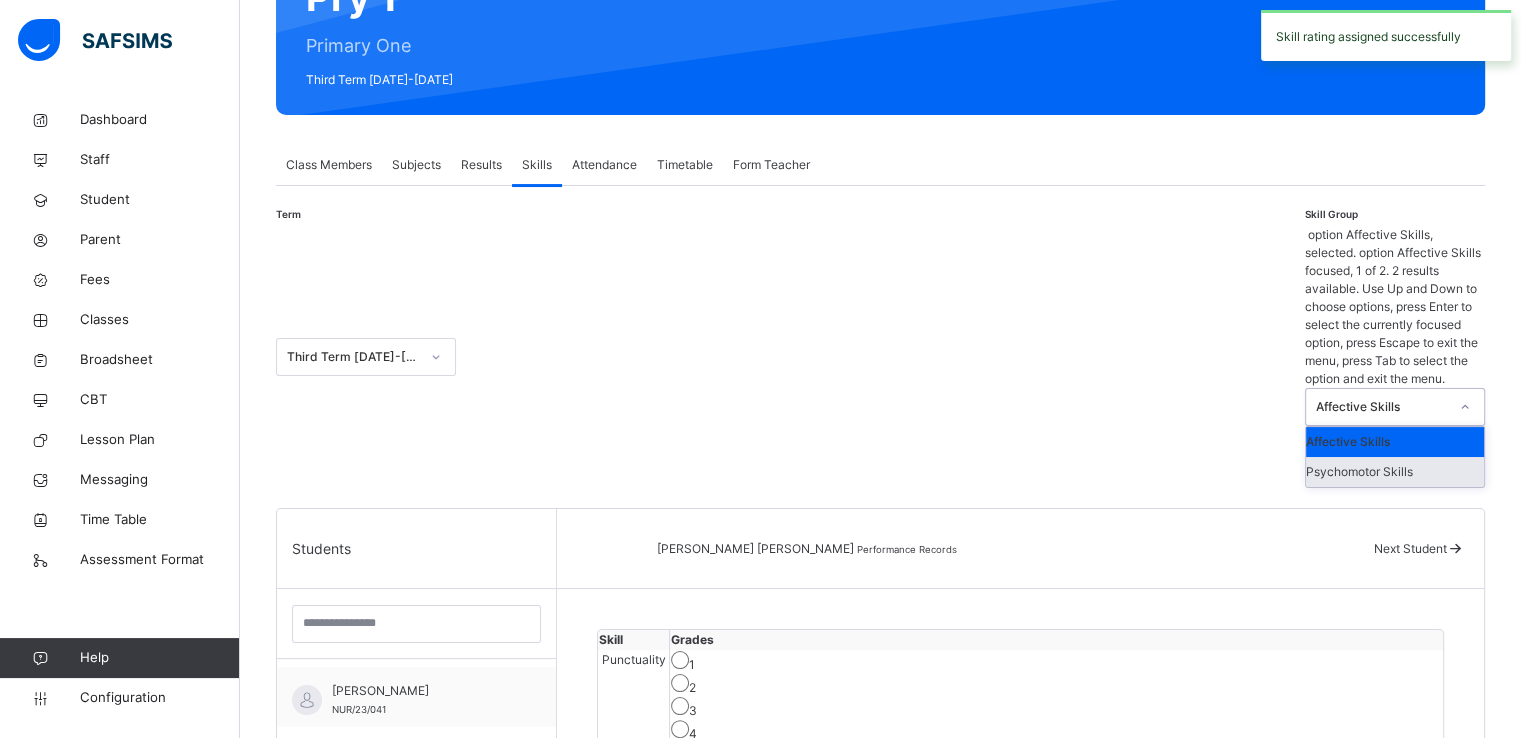 drag, startPoint x: 1399, startPoint y: 255, endPoint x: 1381, endPoint y: 311, distance: 58.821766 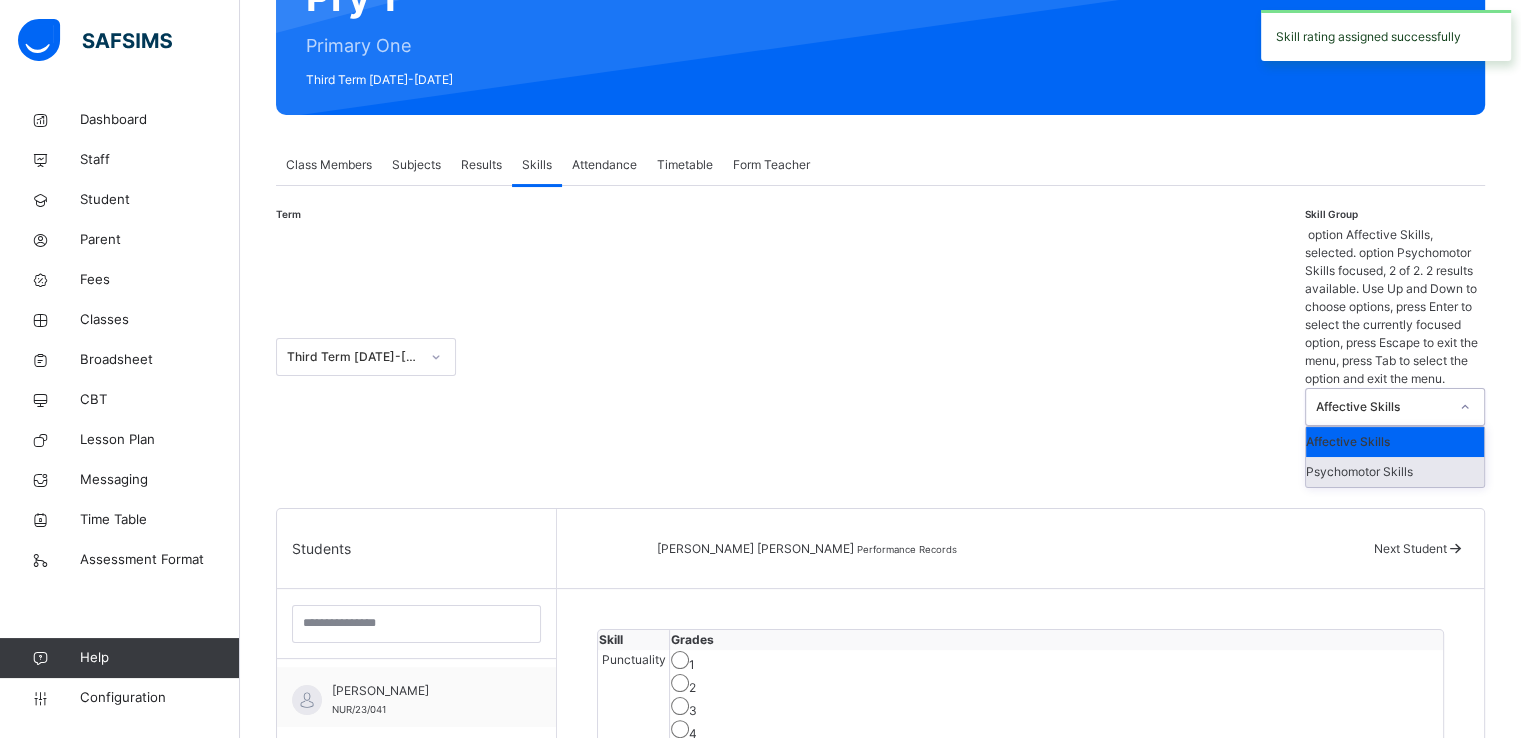 click on "Psychomotor Skills" at bounding box center (1395, 472) 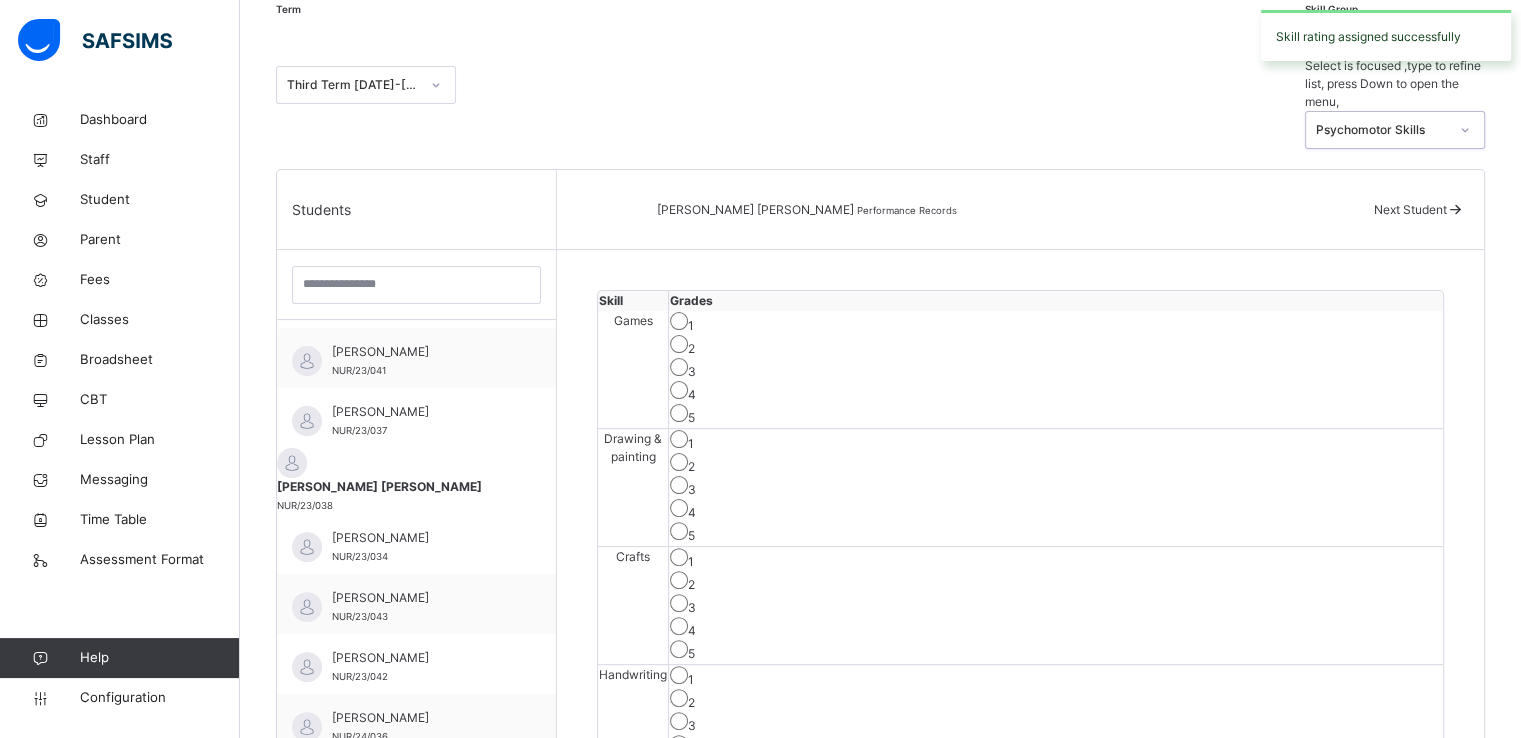 scroll, scrollTop: 437, scrollLeft: 0, axis: vertical 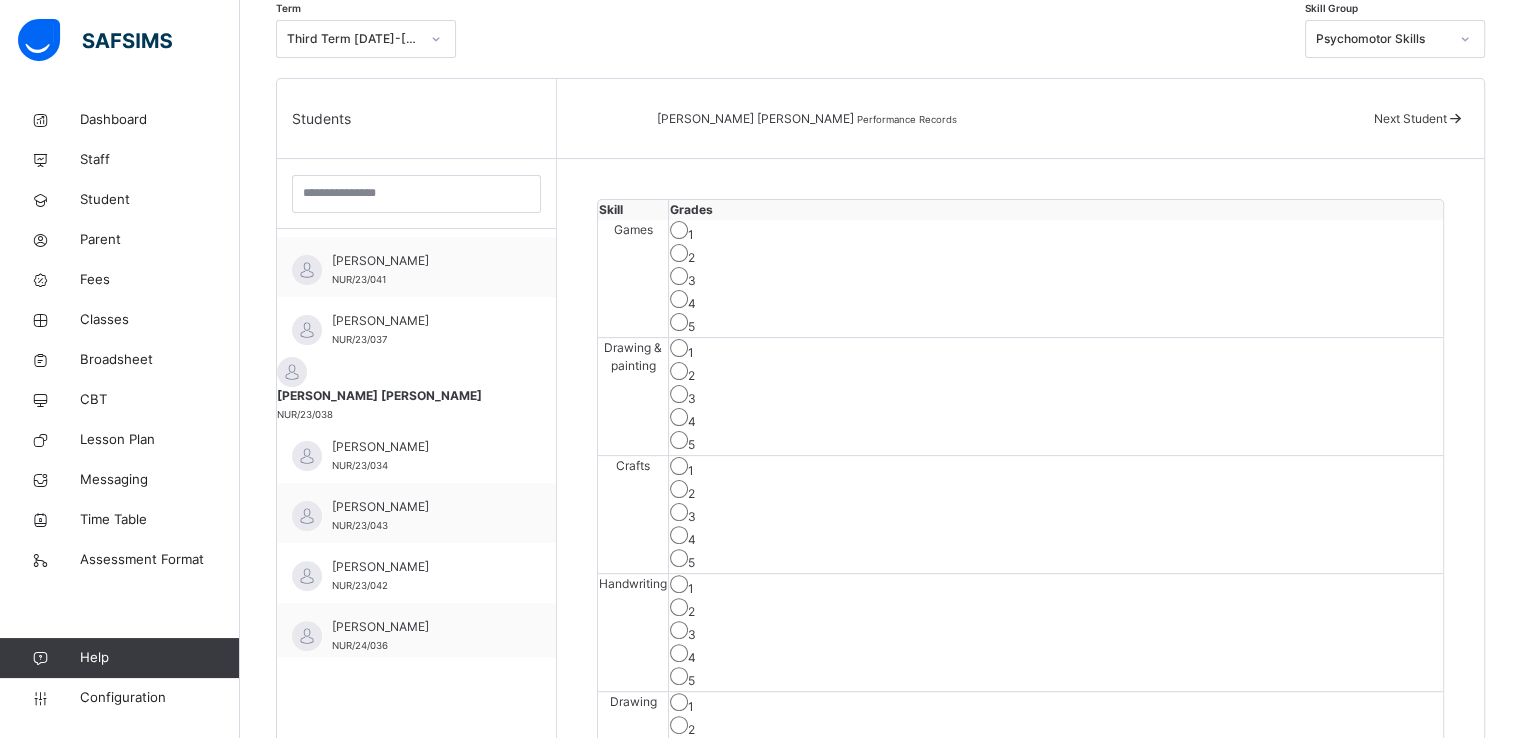 click on "5" at bounding box center (1056, 442) 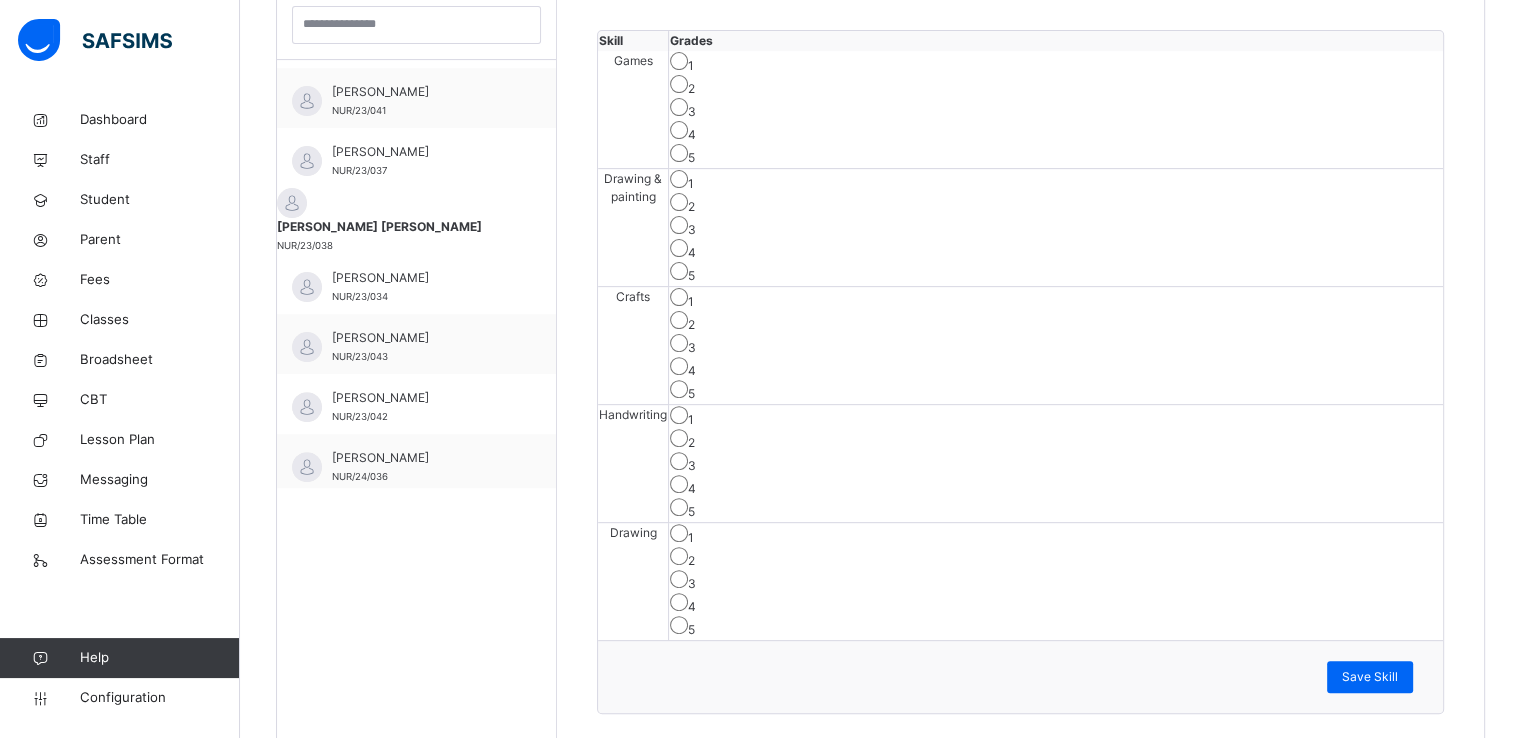 scroll, scrollTop: 605, scrollLeft: 0, axis: vertical 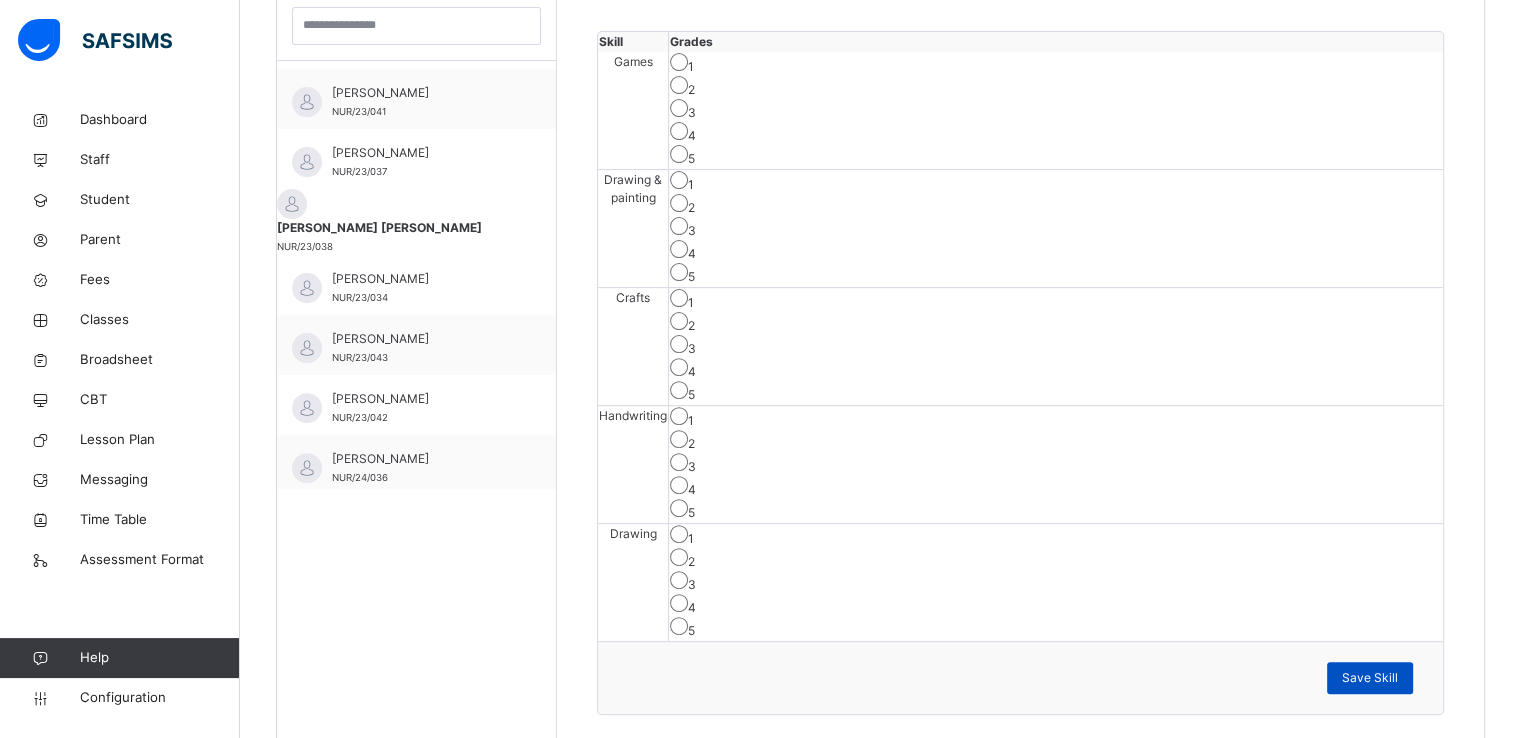 click on "Save Skill" at bounding box center [1370, 678] 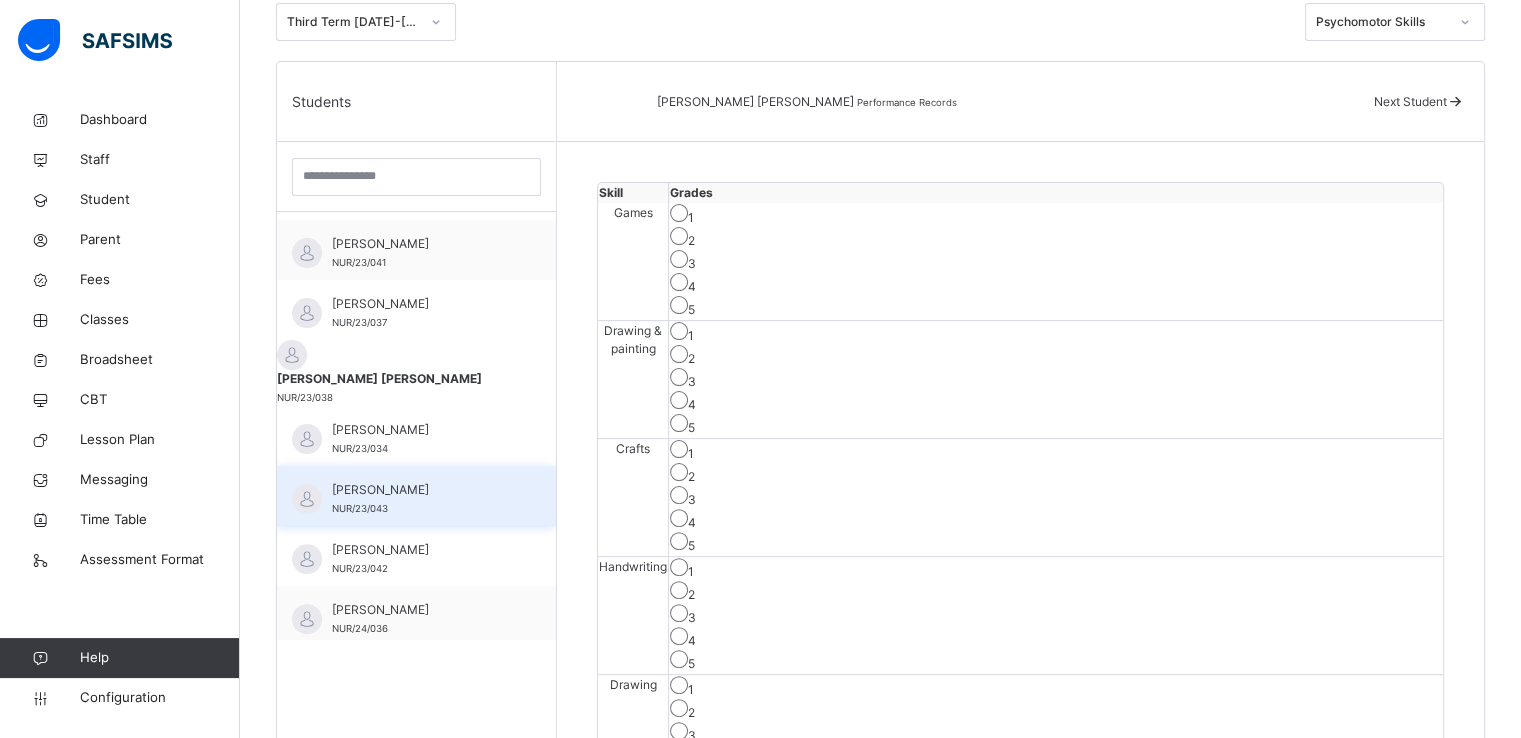 scroll, scrollTop: 606, scrollLeft: 0, axis: vertical 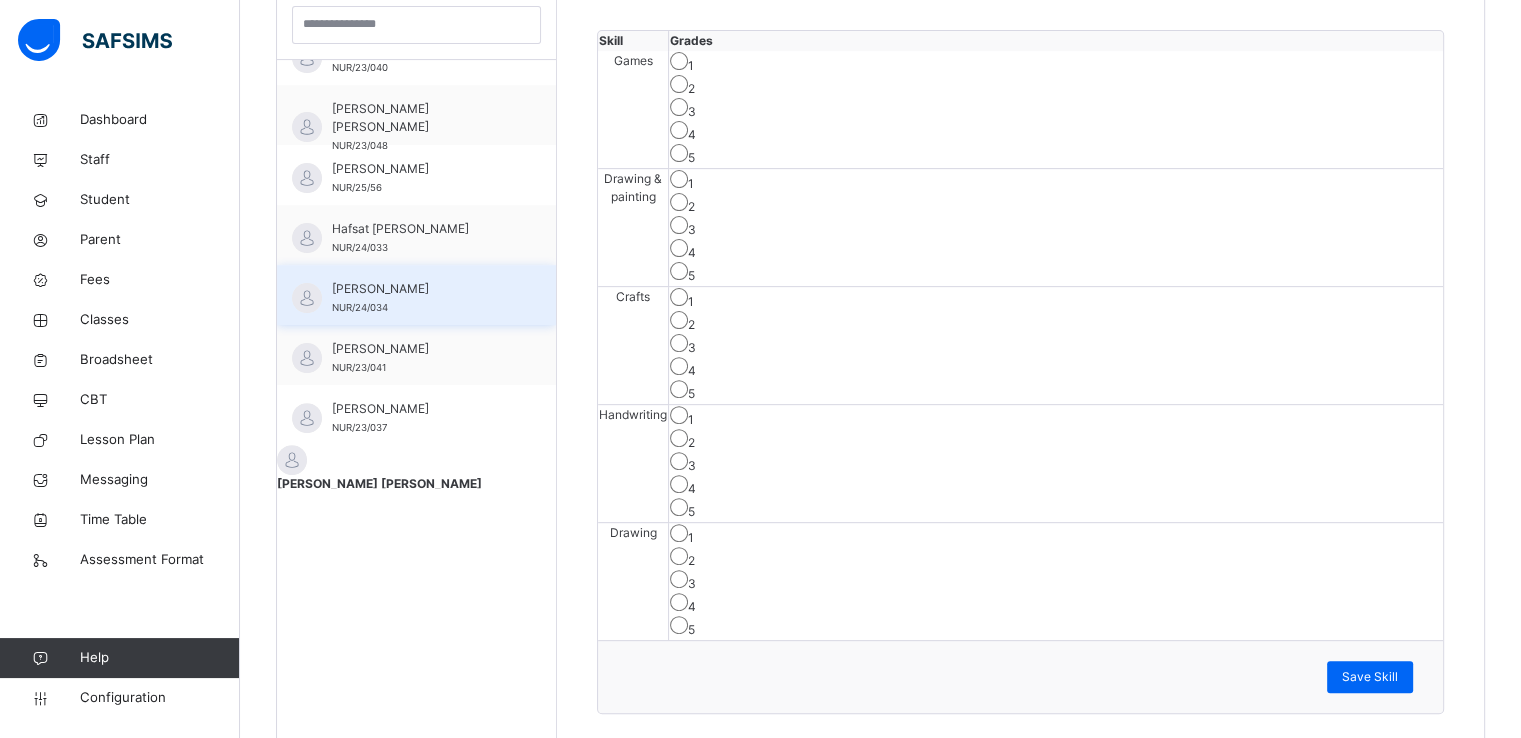 click on "Halima Abba Kabiru" at bounding box center [421, 289] 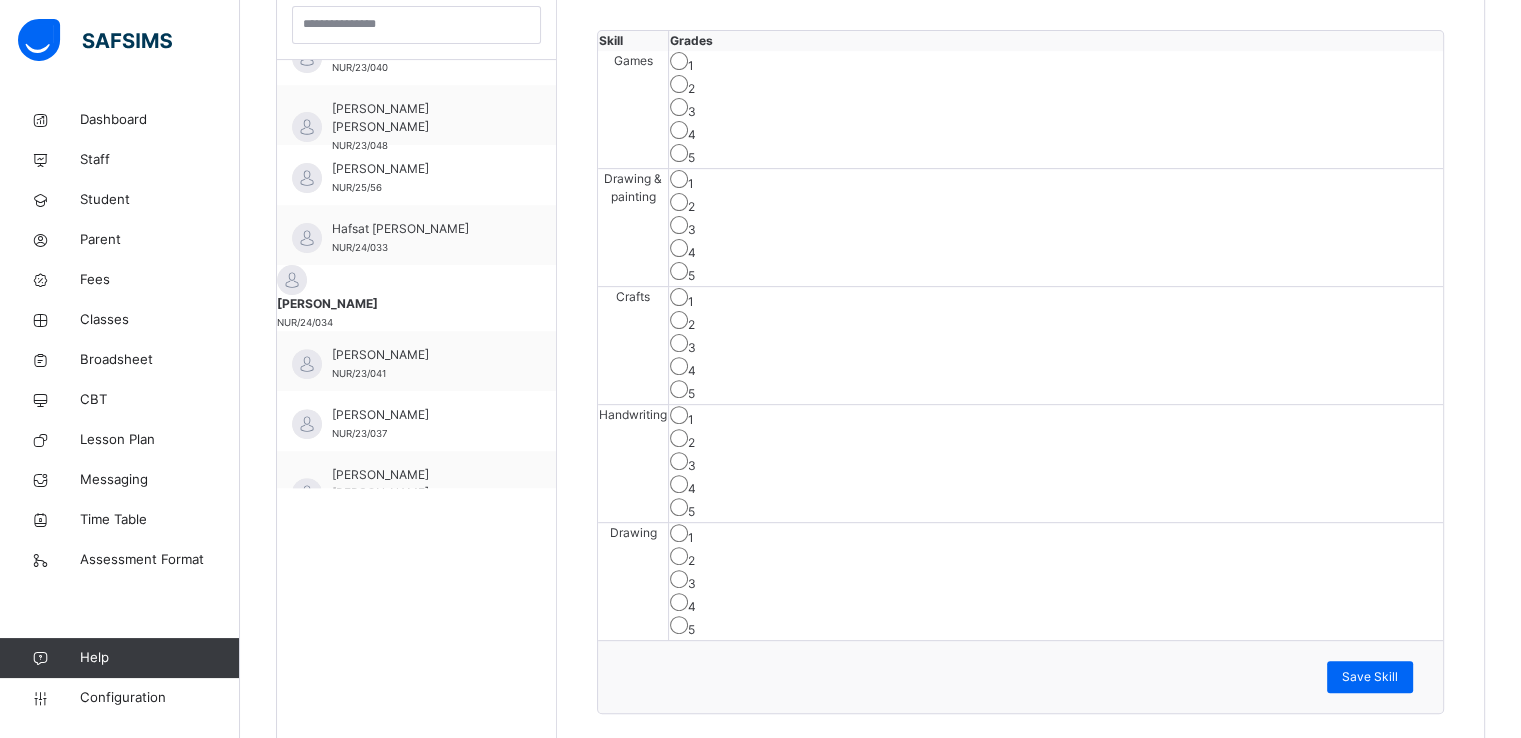 scroll, scrollTop: 599, scrollLeft: 0, axis: vertical 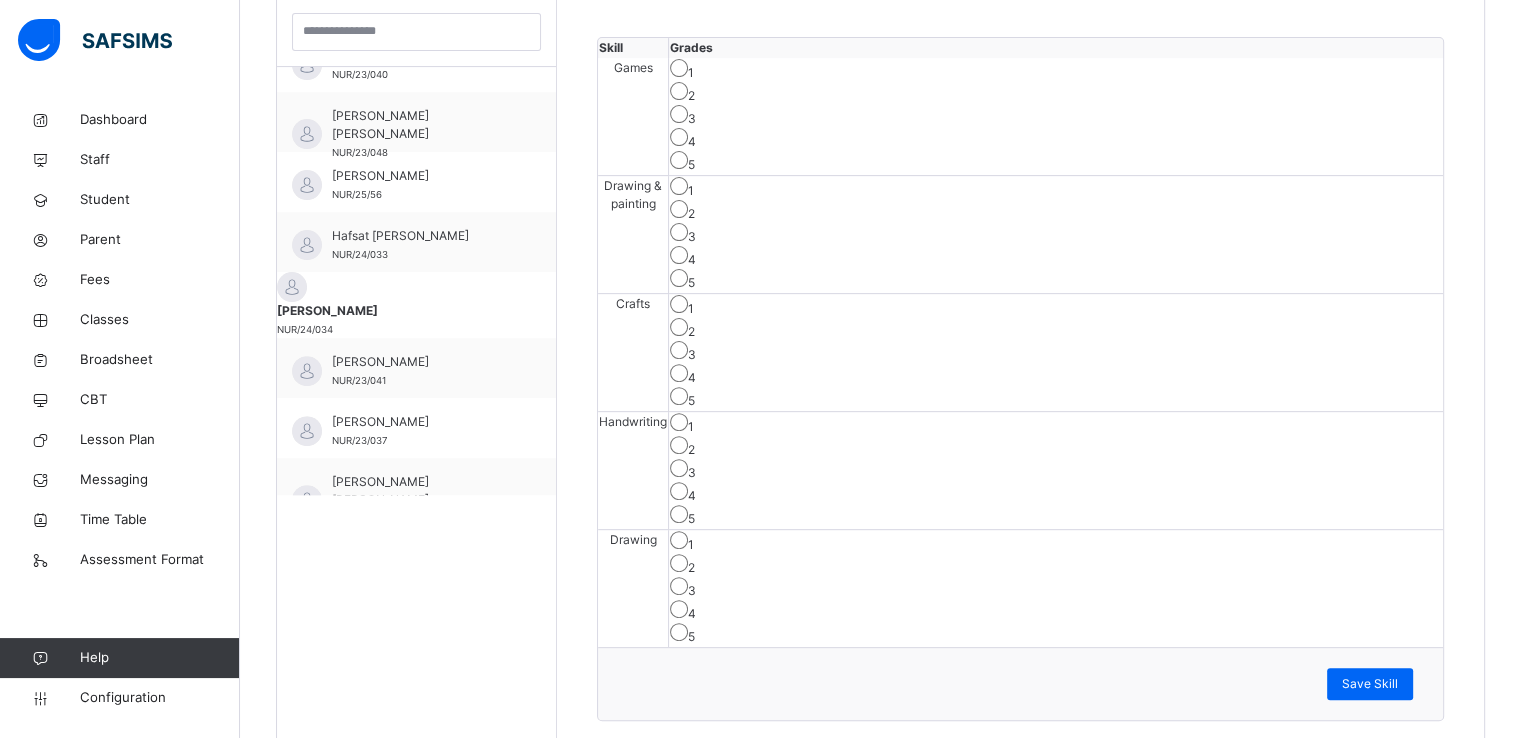click on "5" at bounding box center [1056, 162] 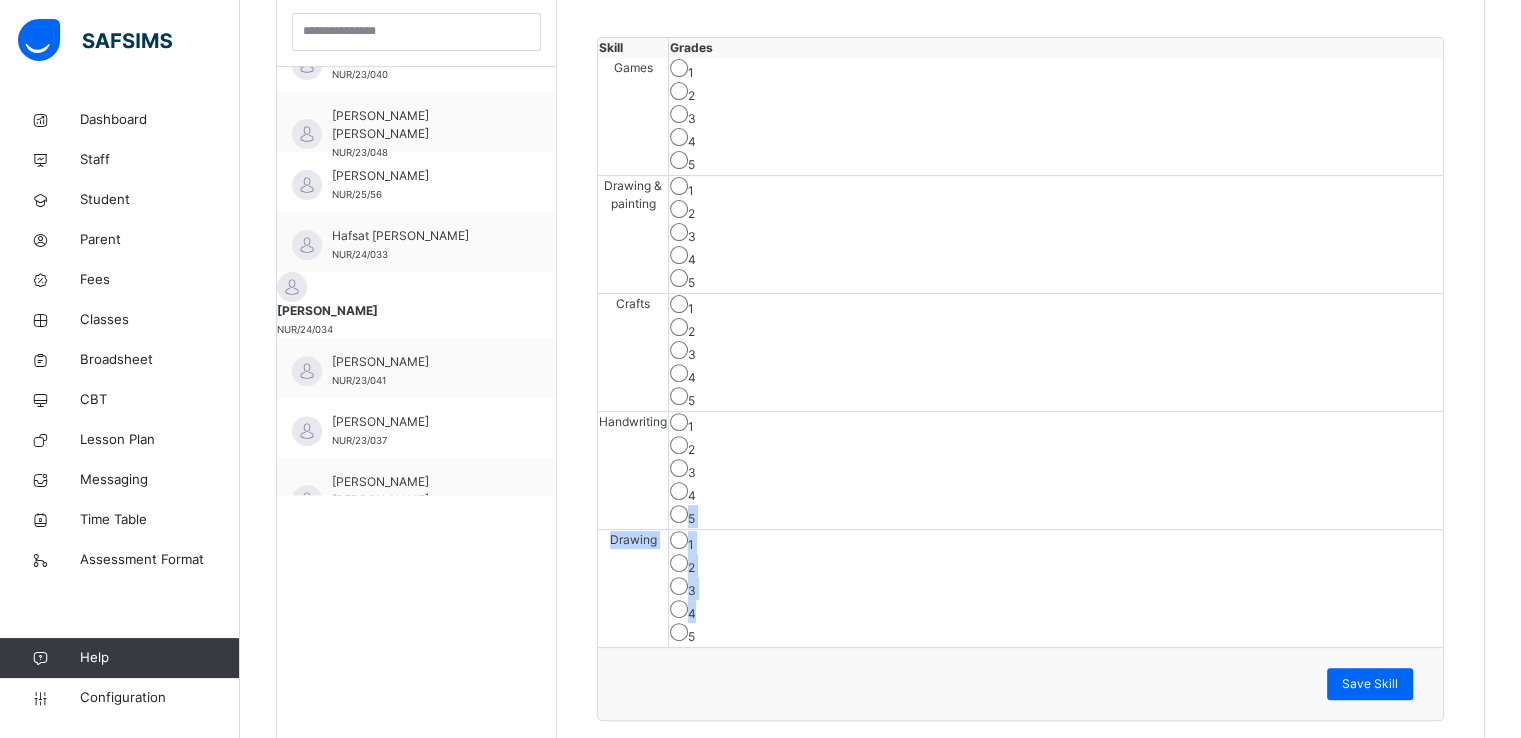 click on "Games 1 2 3 4 5 Drawing & painting 1 2 3 4 5 Crafts 1 2 3 4 5 Handwriting 1 2 3 4 5 Drawing 1 2 3 4 5" at bounding box center [1020, 352] 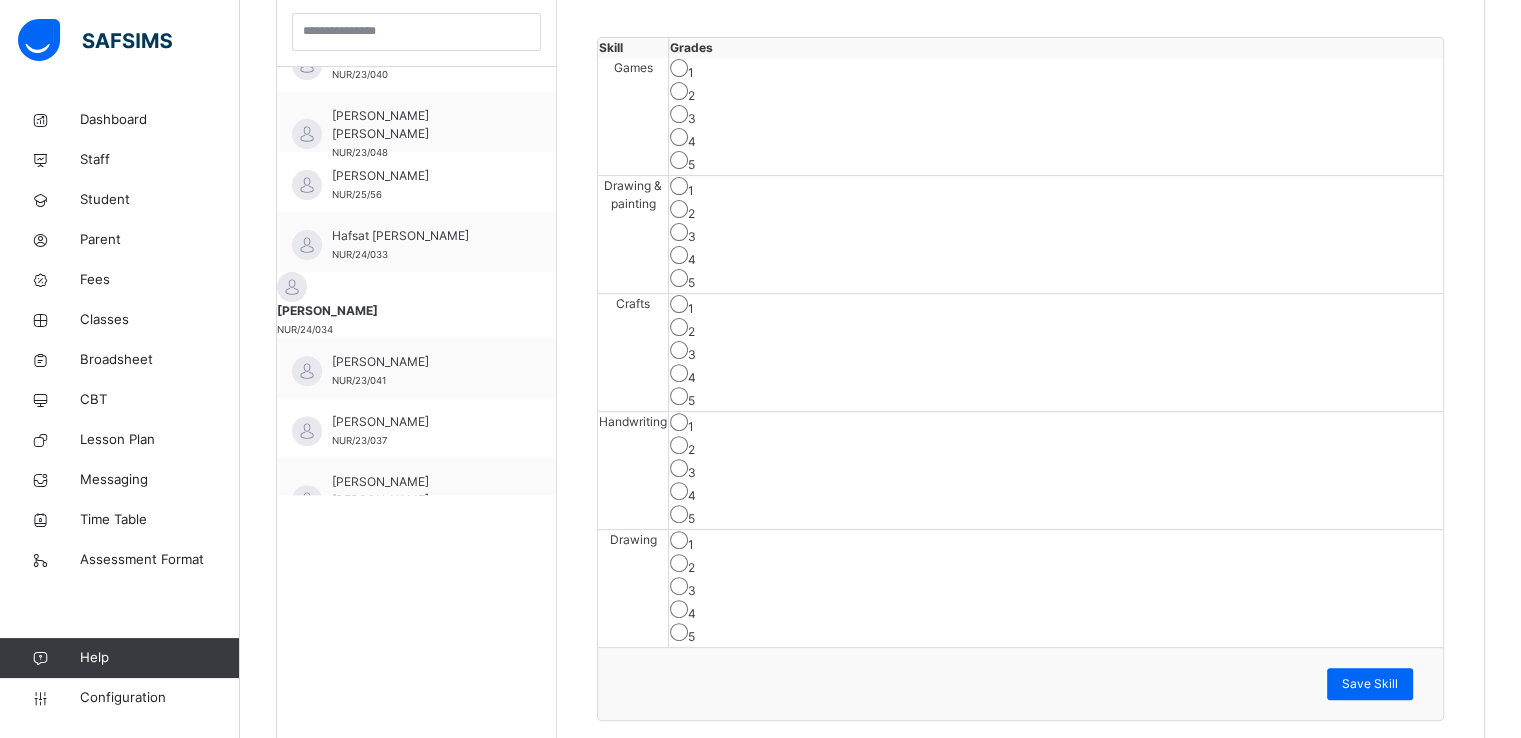 click on "5" at bounding box center (1056, 280) 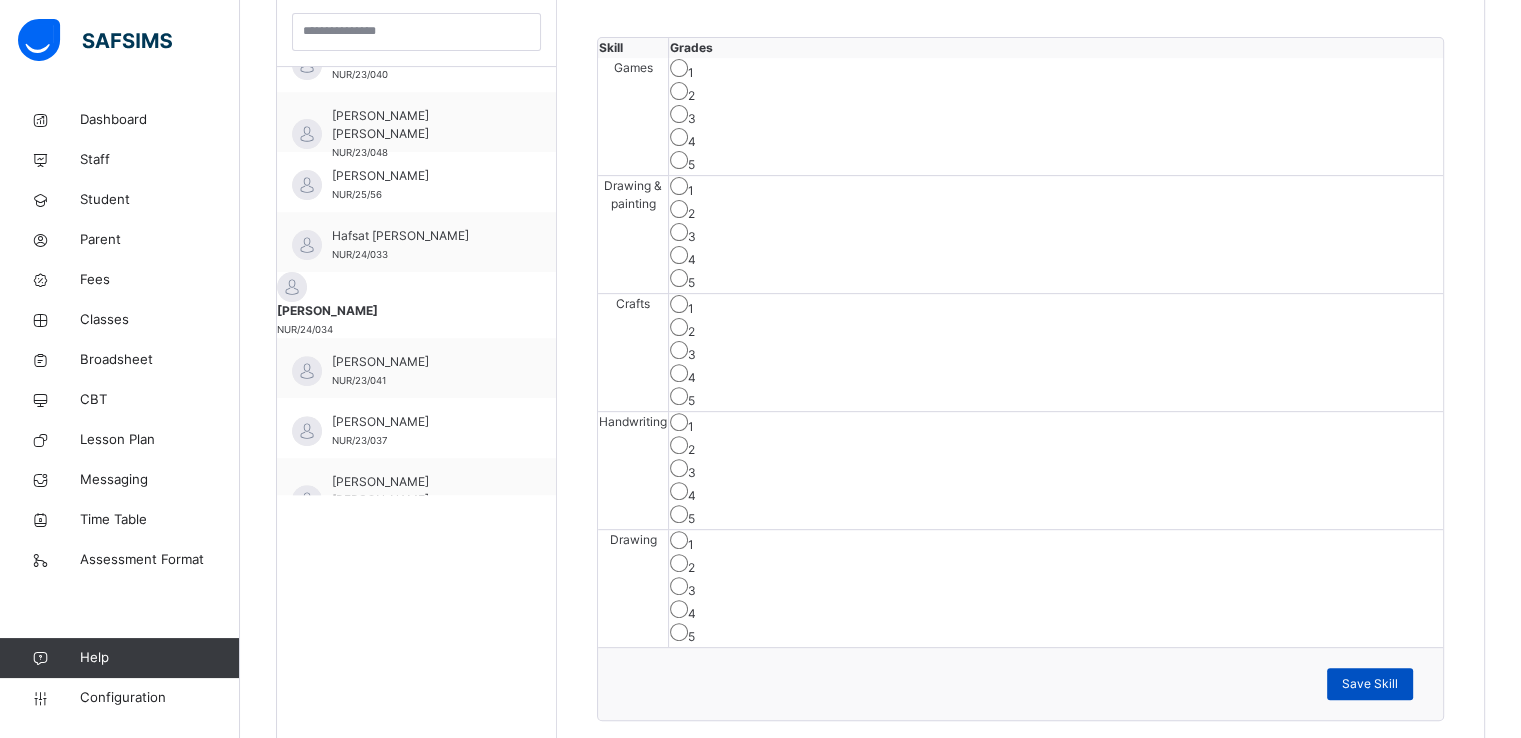click on "Save Skill" at bounding box center [1370, 684] 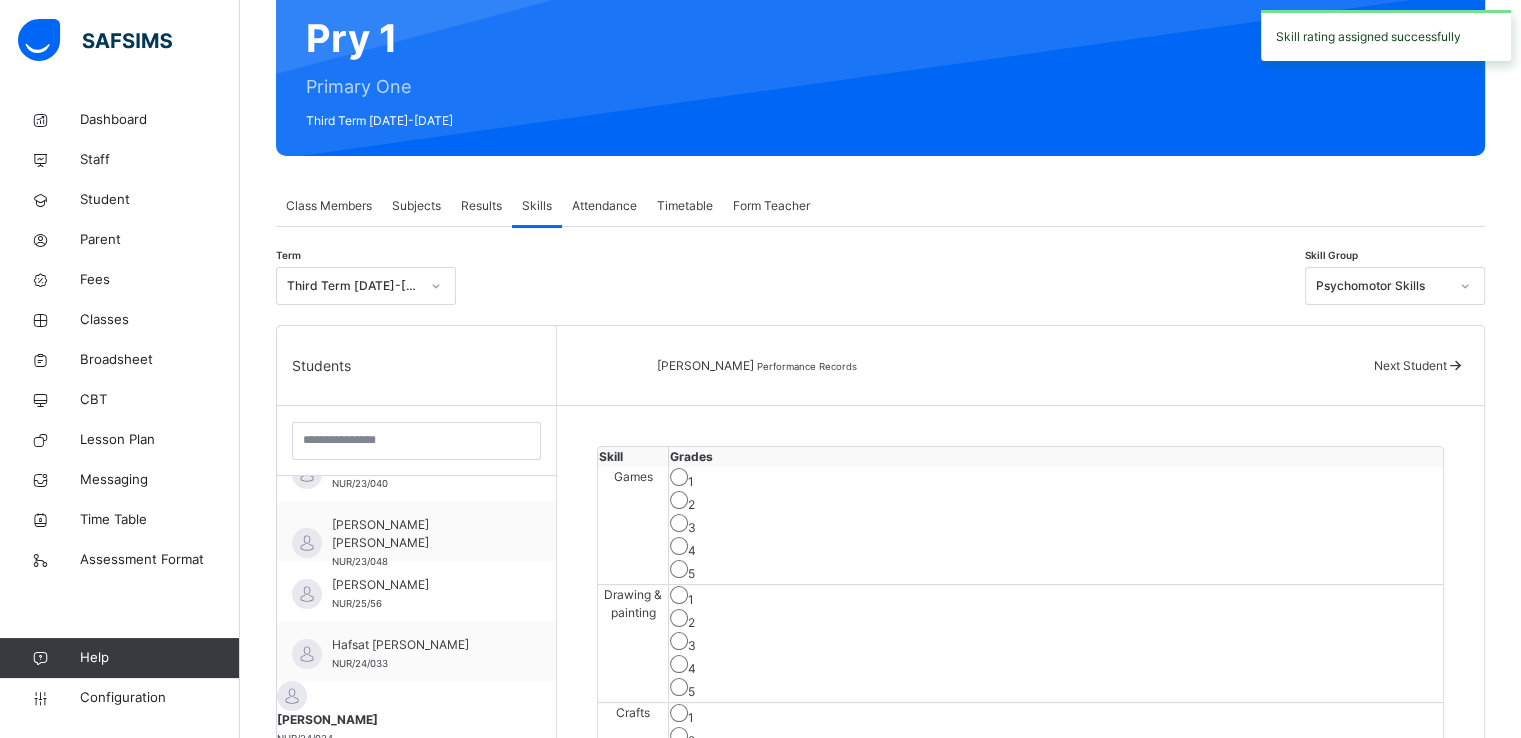 scroll, scrollTop: 187, scrollLeft: 0, axis: vertical 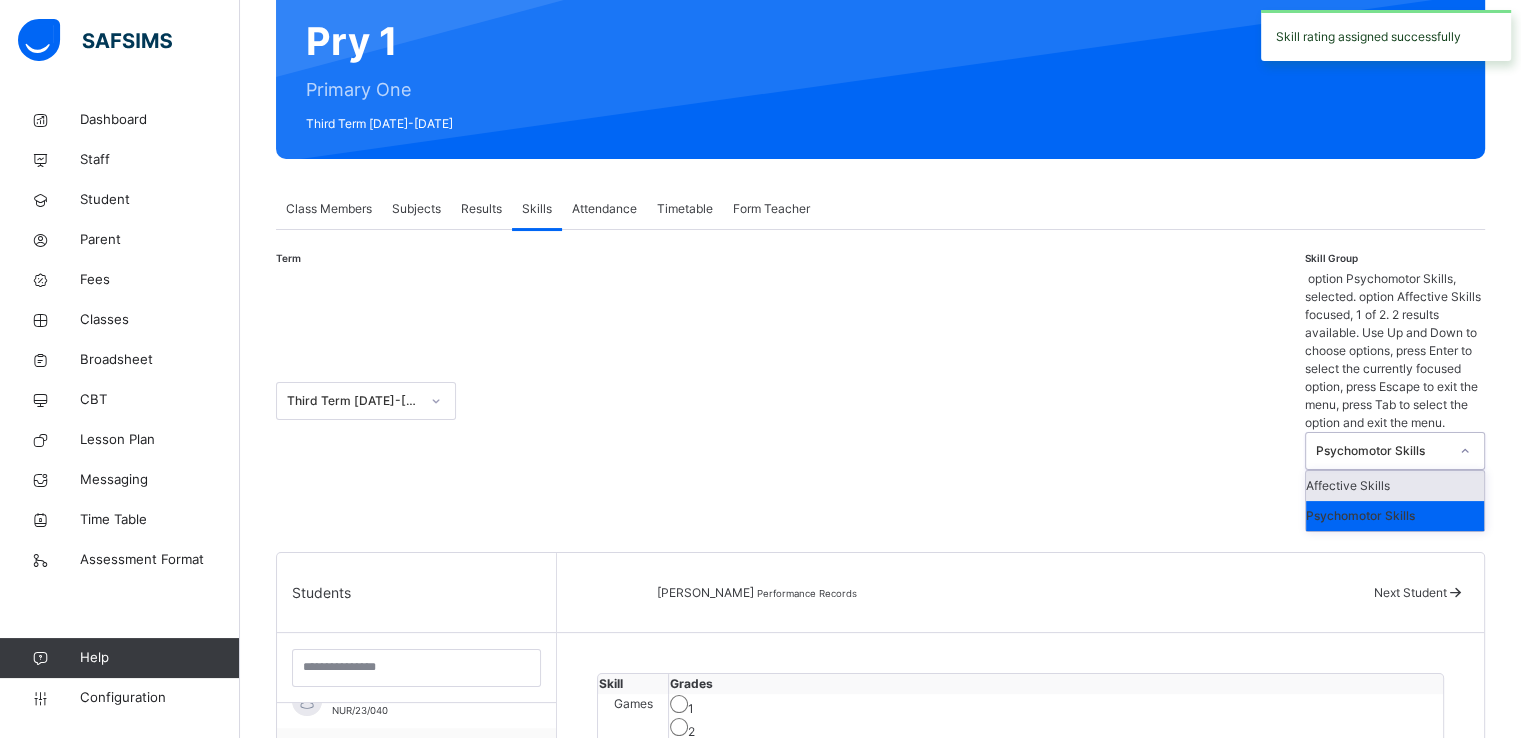 click on "Psychomotor Skills" at bounding box center [1382, 451] 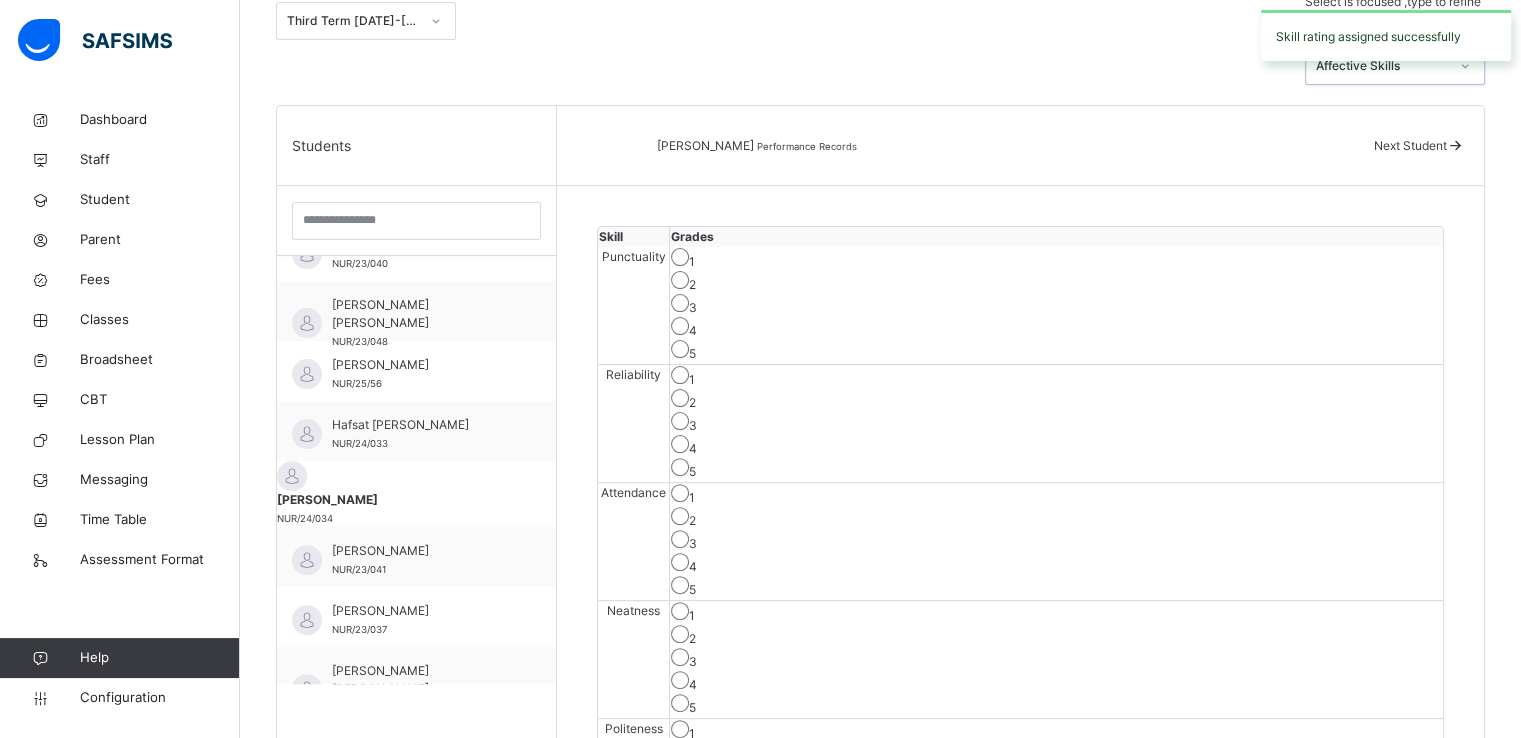 scroll, scrollTop: 502, scrollLeft: 0, axis: vertical 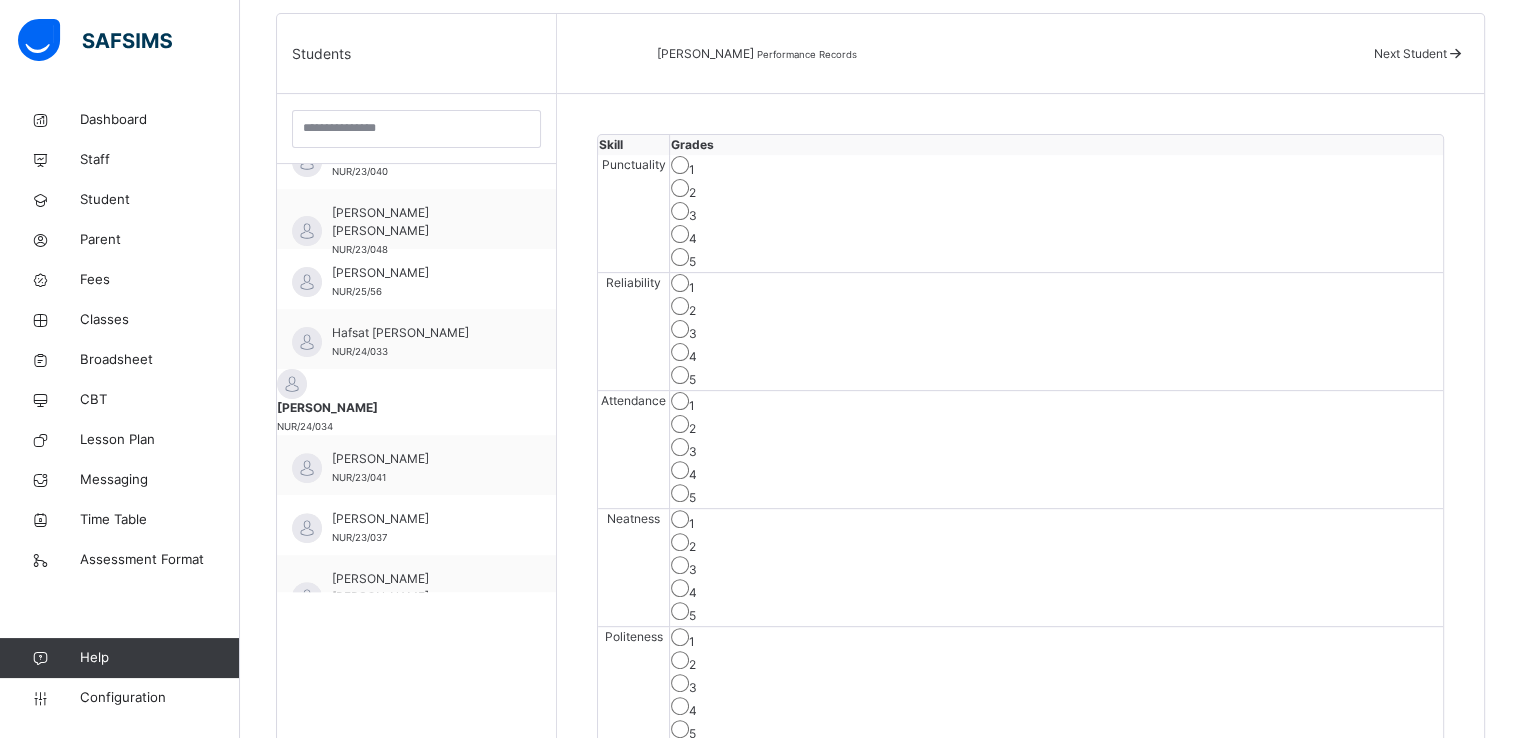 click on "5" at bounding box center [1056, 259] 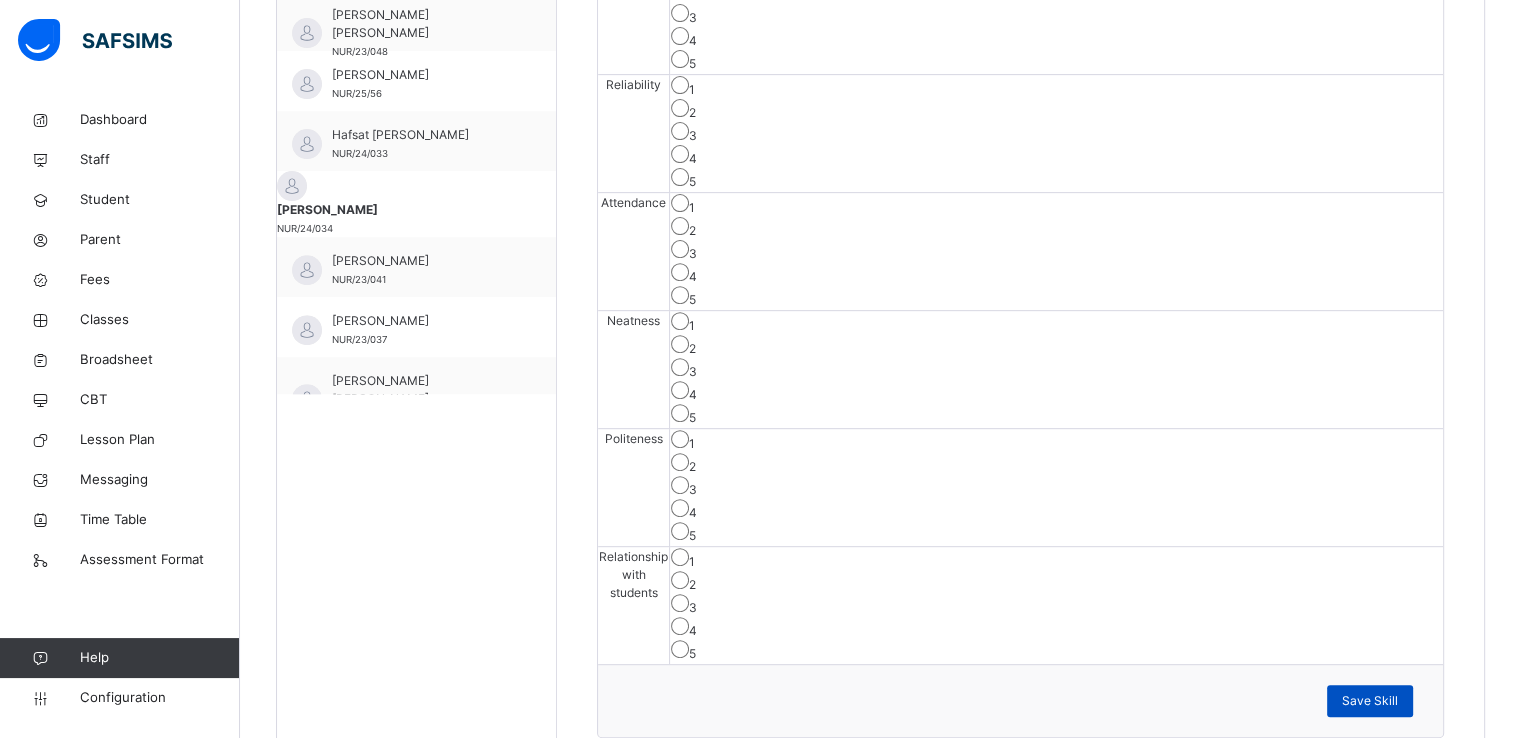 click on "Save Skill" at bounding box center [1370, 701] 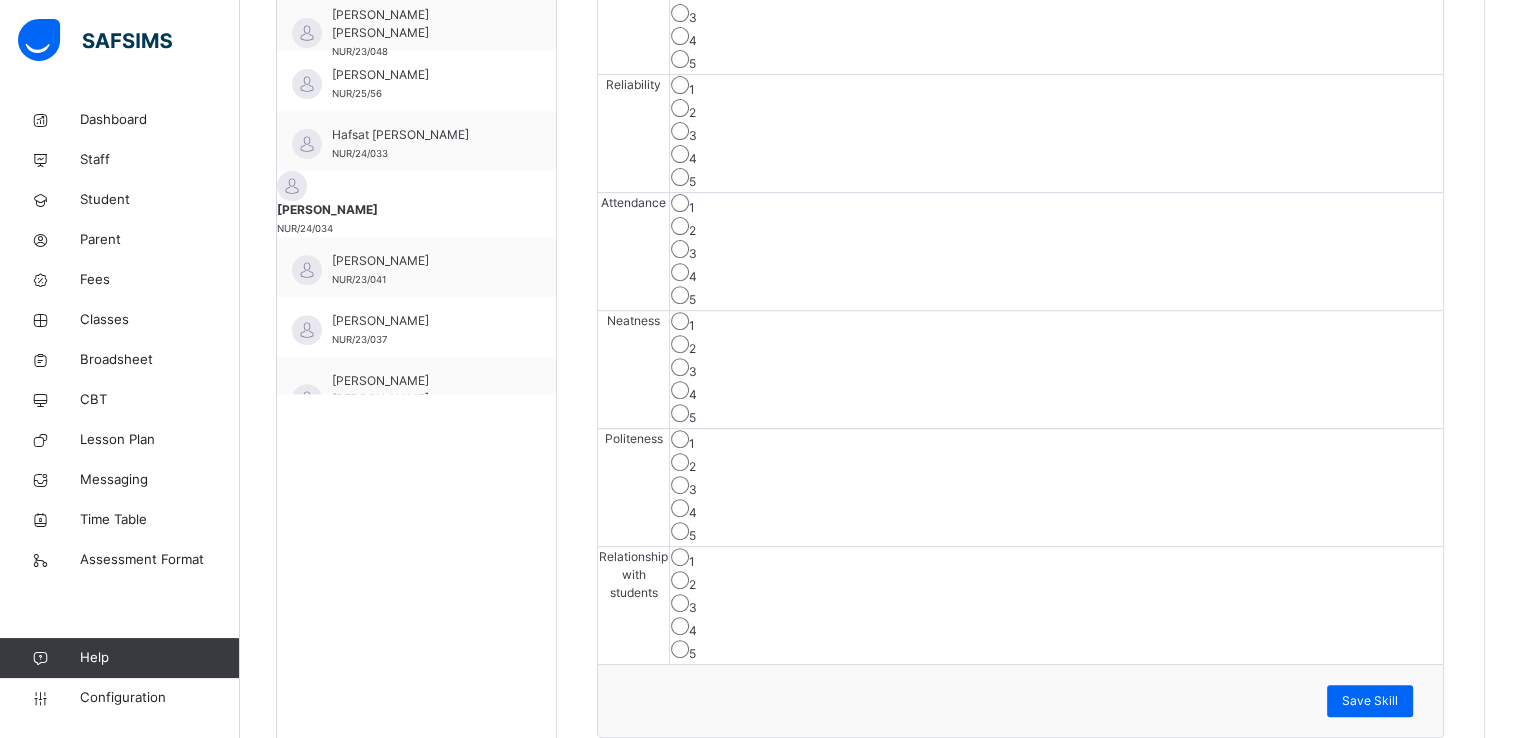 scroll, scrollTop: 0, scrollLeft: 0, axis: both 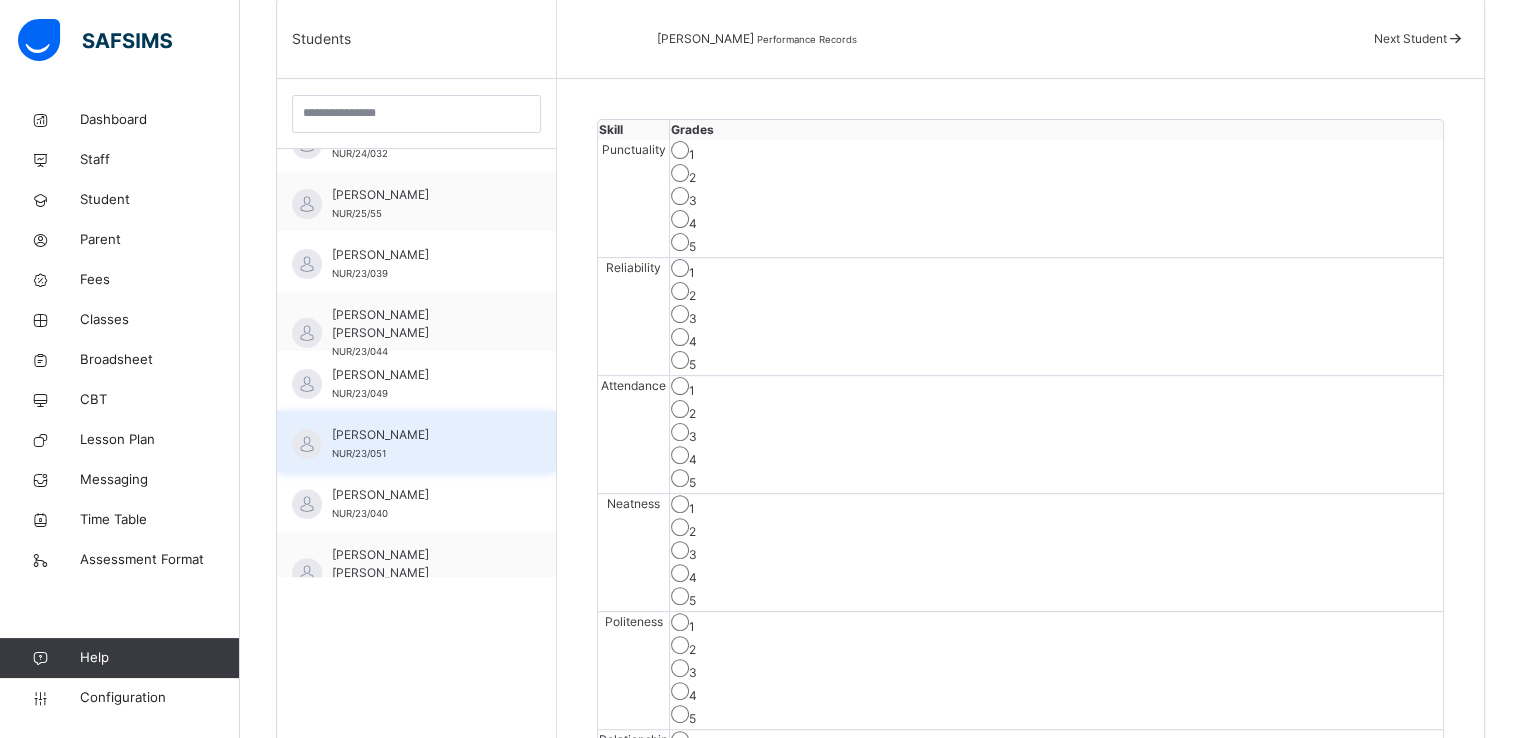 click on "Amina Ahmad Abubakar" at bounding box center [421, 435] 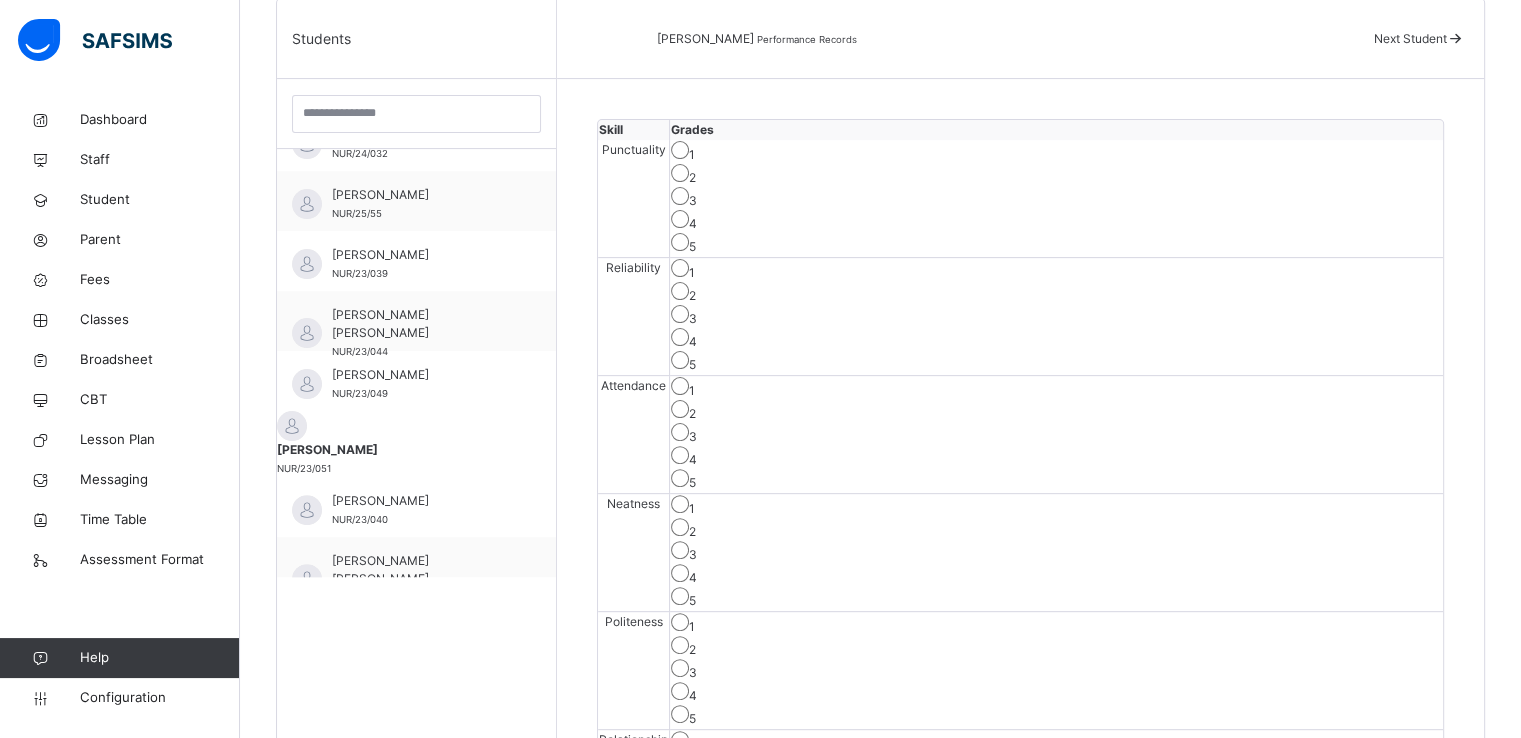 scroll, scrollTop: 700, scrollLeft: 0, axis: vertical 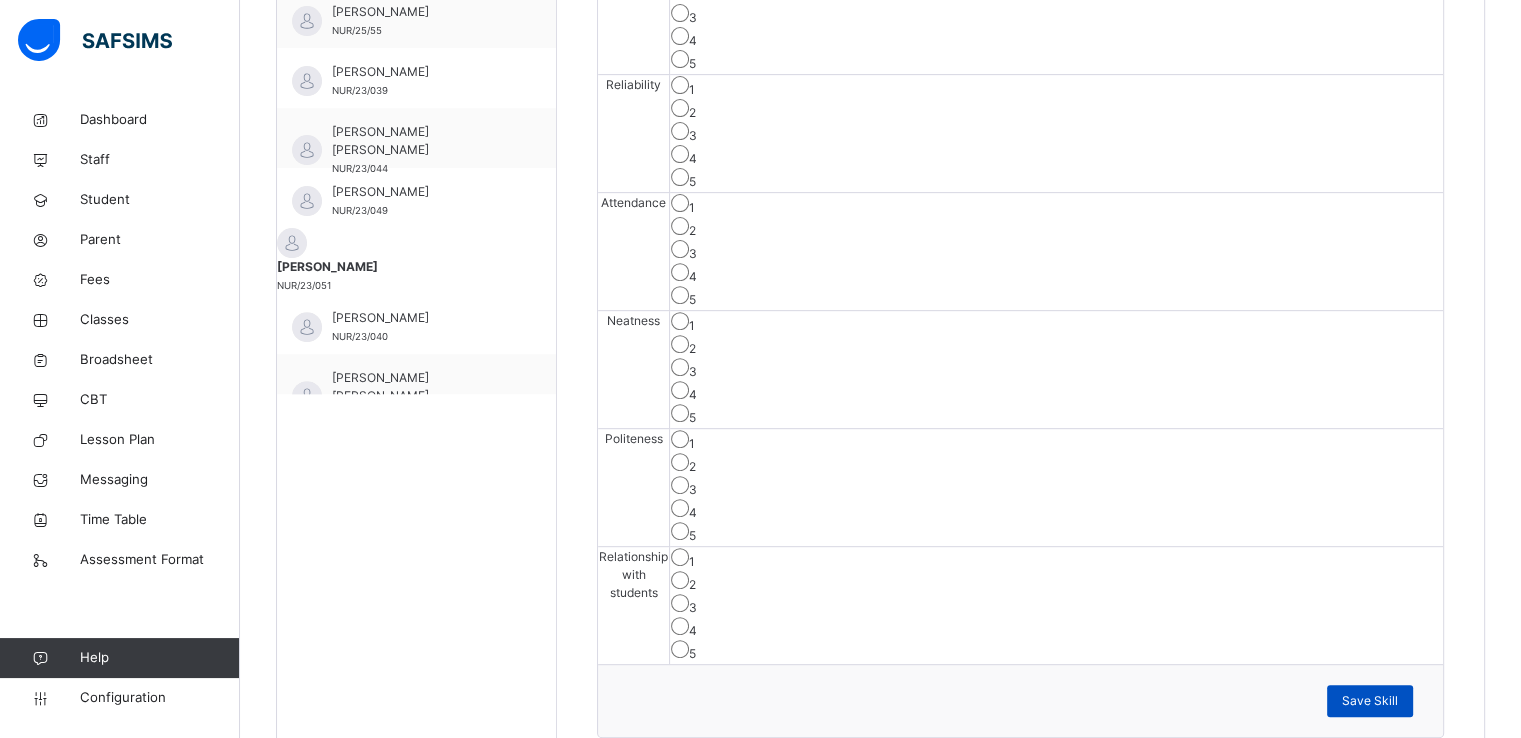 click on "Save Skill" at bounding box center (1370, 701) 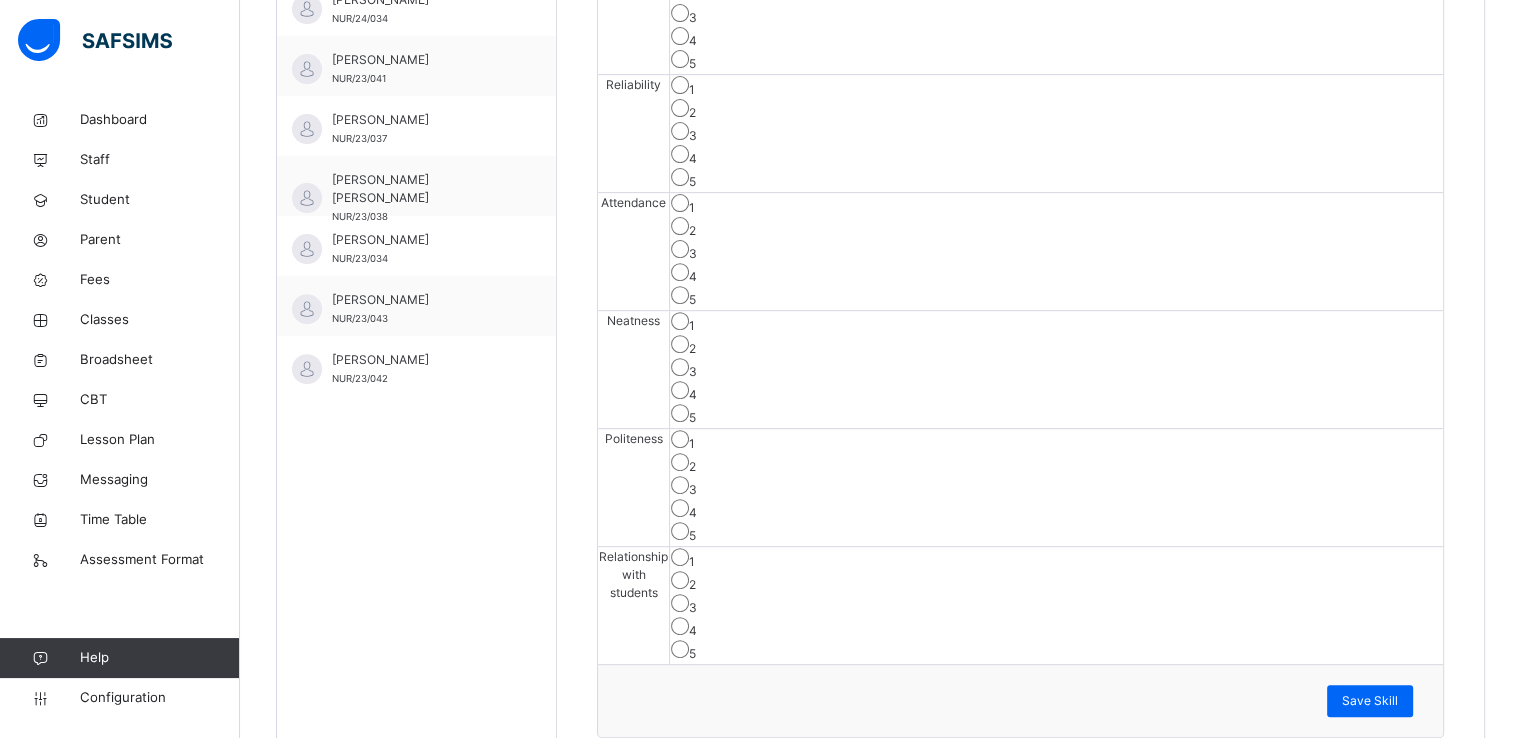 scroll, scrollTop: 1012, scrollLeft: 0, axis: vertical 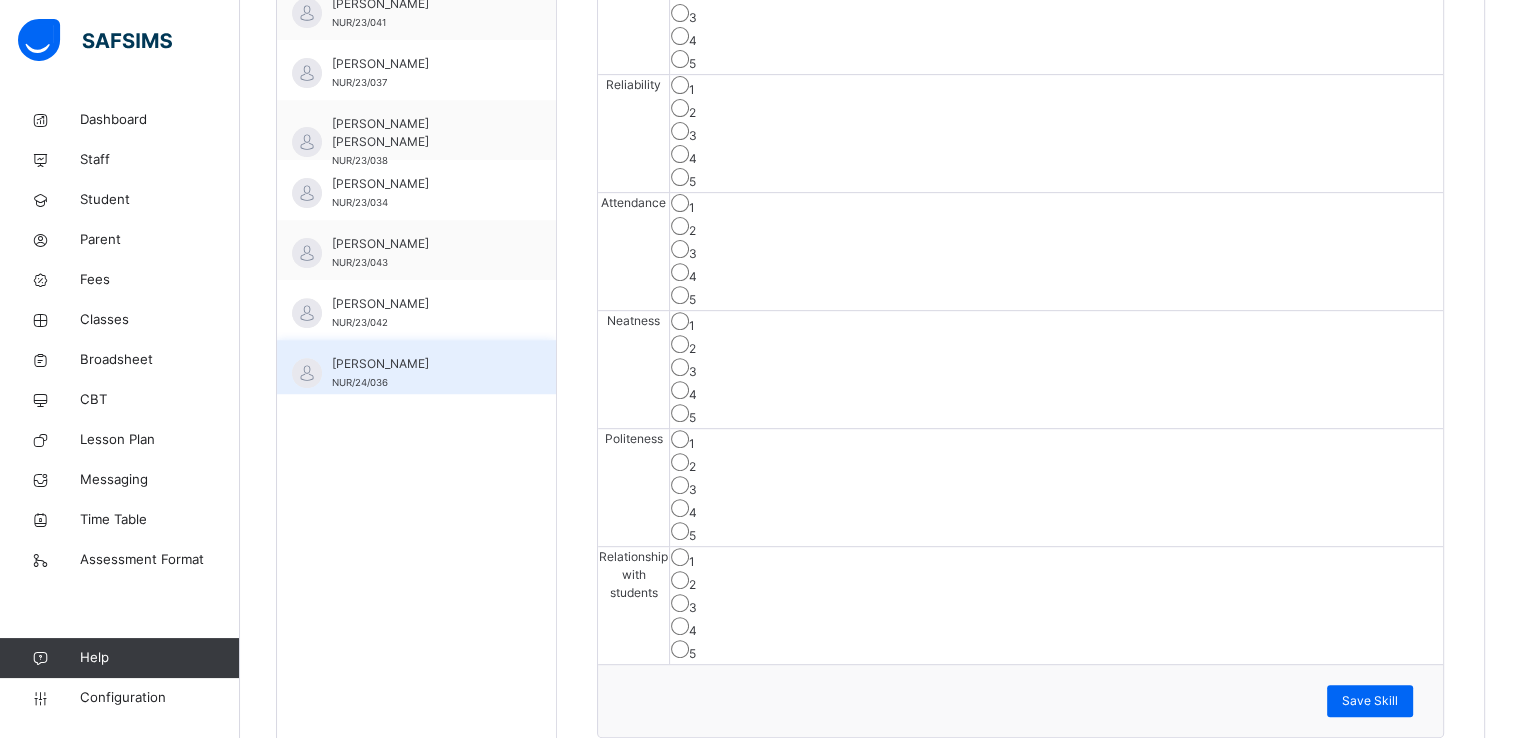 click on "Usman  Yusuf" at bounding box center [421, 364] 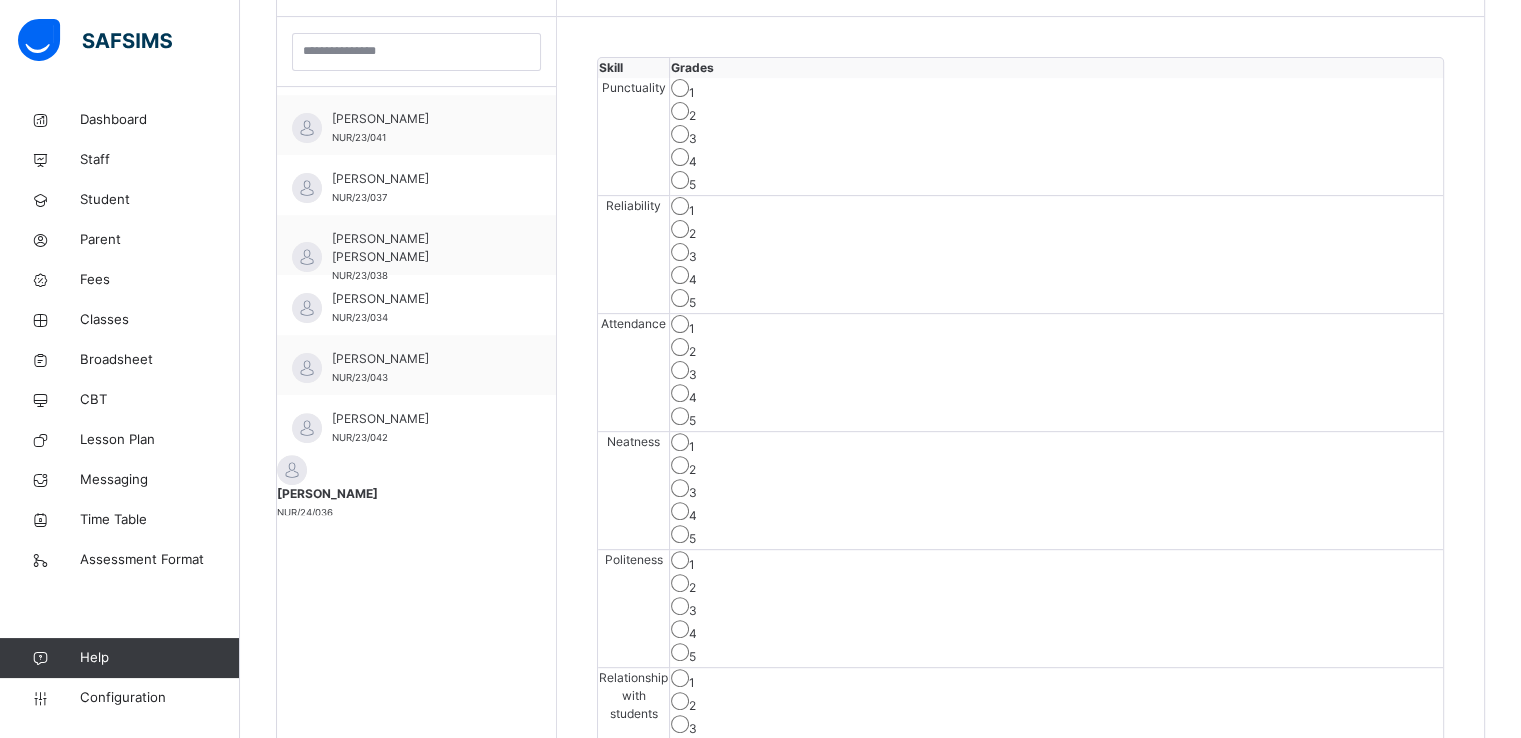 scroll, scrollTop: 567, scrollLeft: 0, axis: vertical 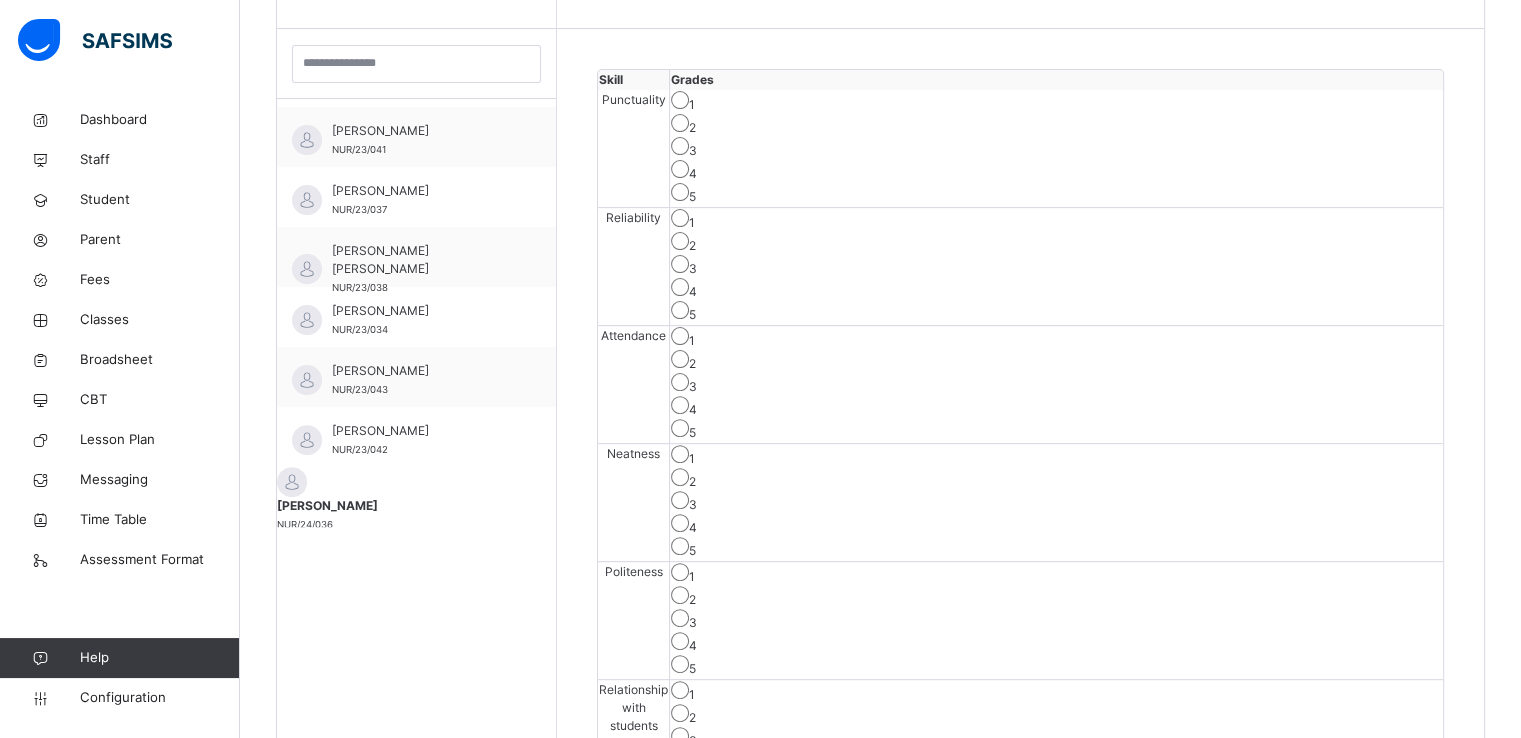 click on "5" at bounding box center (1056, 194) 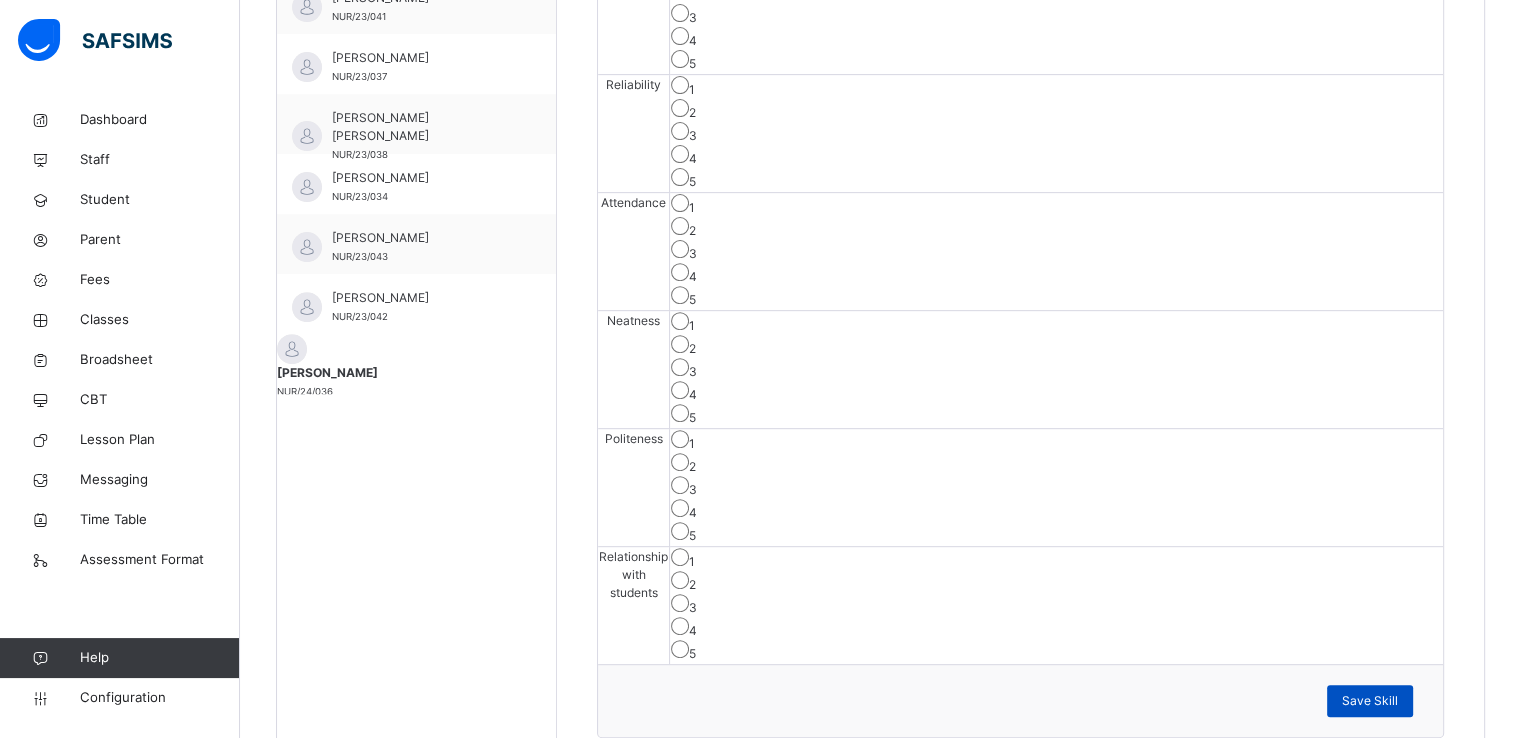 click on "Save Skill" at bounding box center (1370, 701) 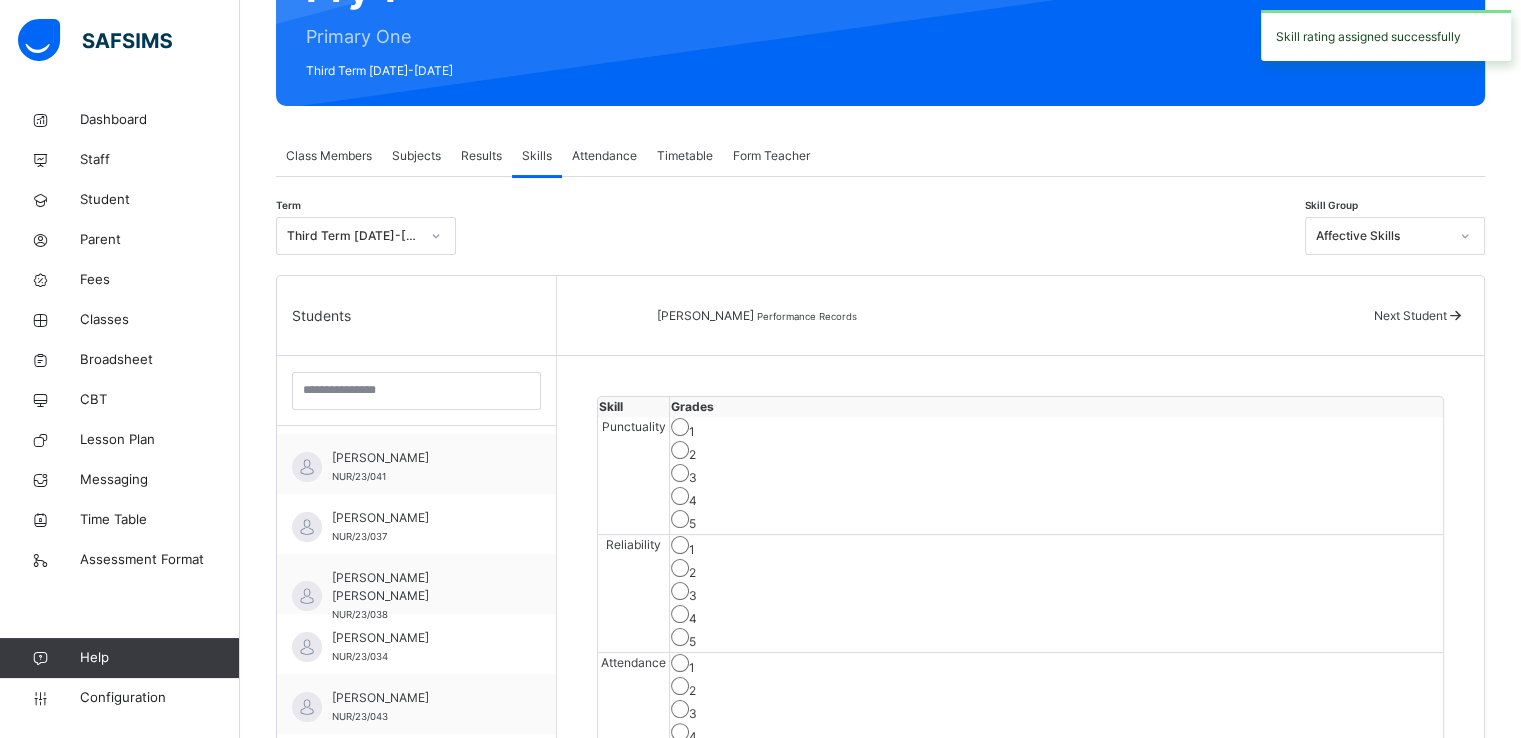 scroll, scrollTop: 168, scrollLeft: 0, axis: vertical 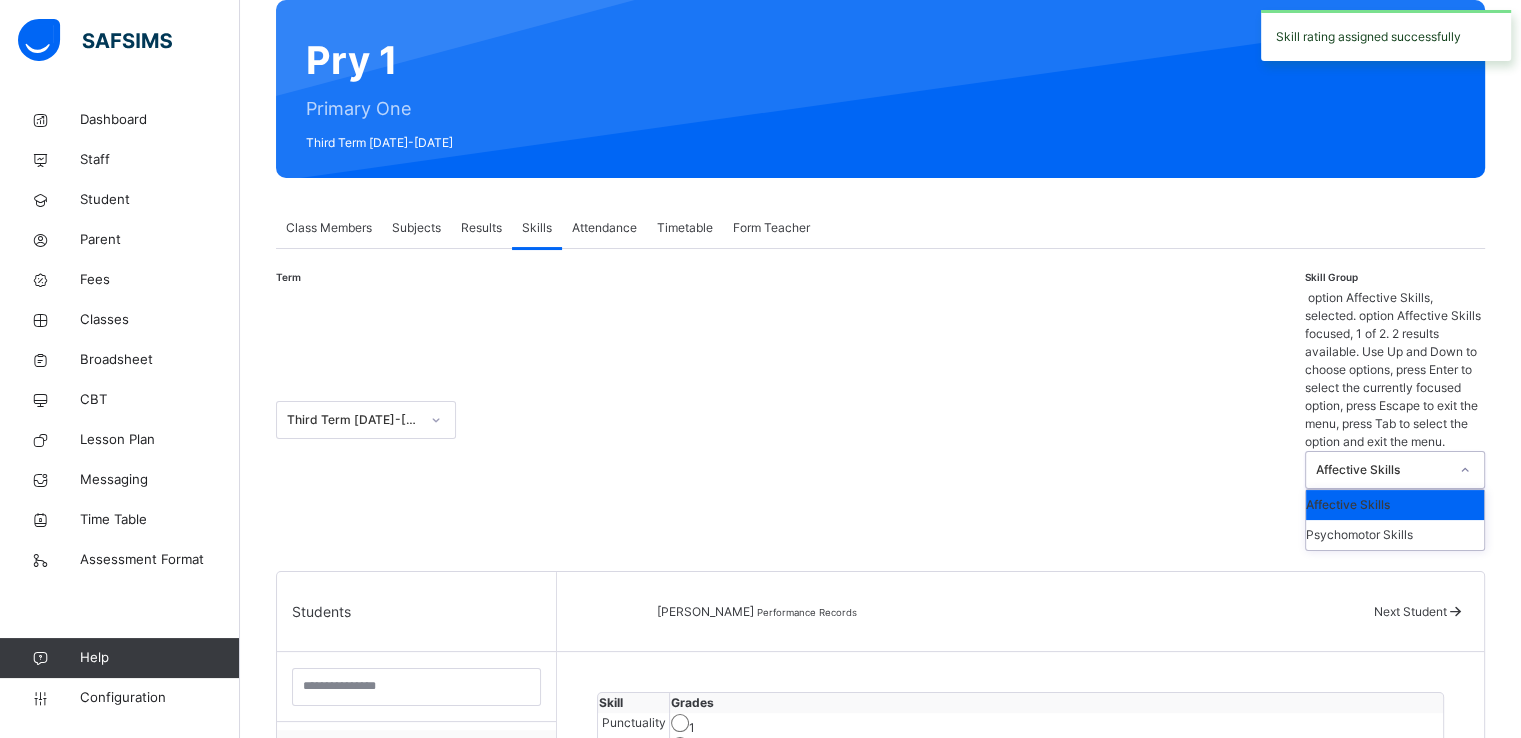 click on "Affective Skills" at bounding box center (1382, 470) 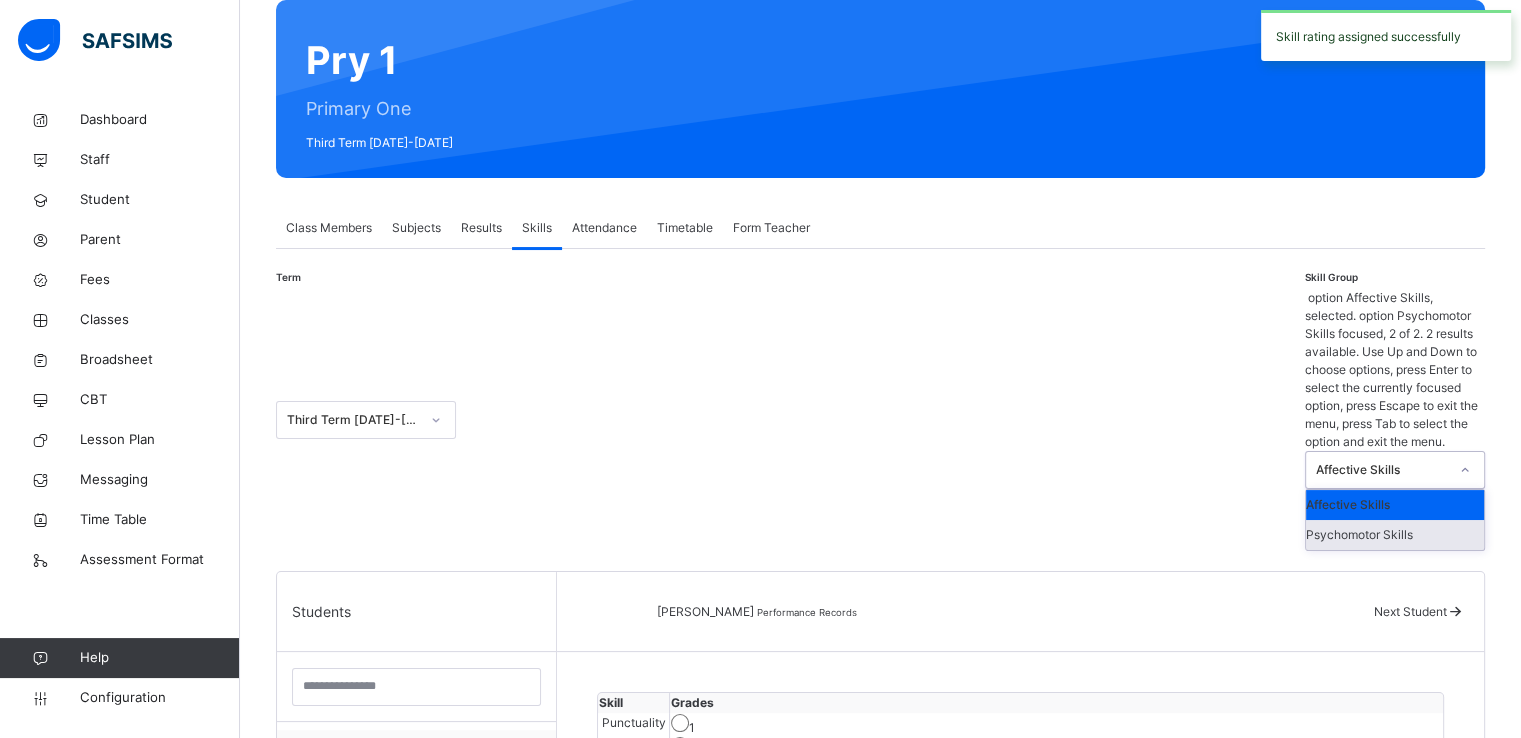 click on "Psychomotor Skills" at bounding box center [1395, 535] 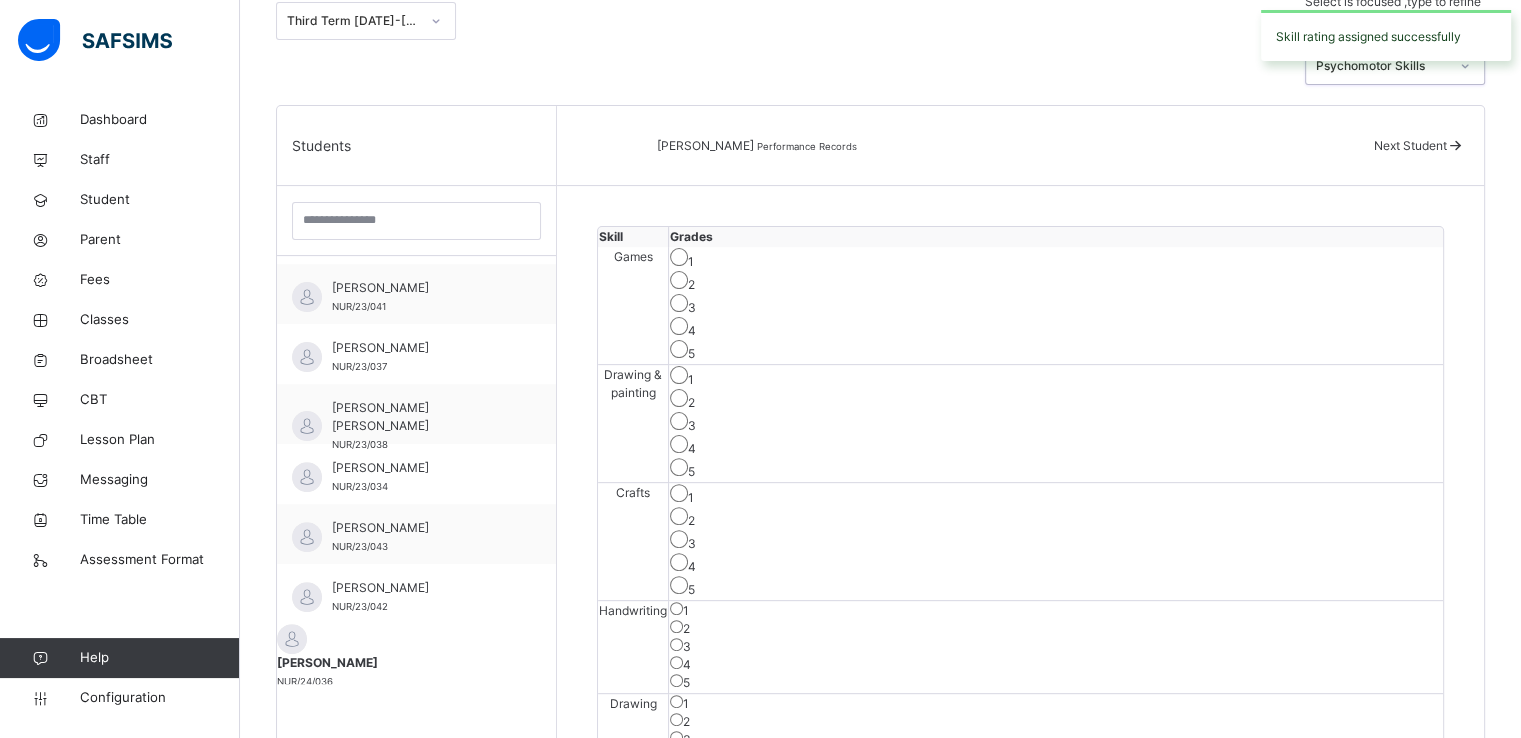 scroll, scrollTop: 527, scrollLeft: 0, axis: vertical 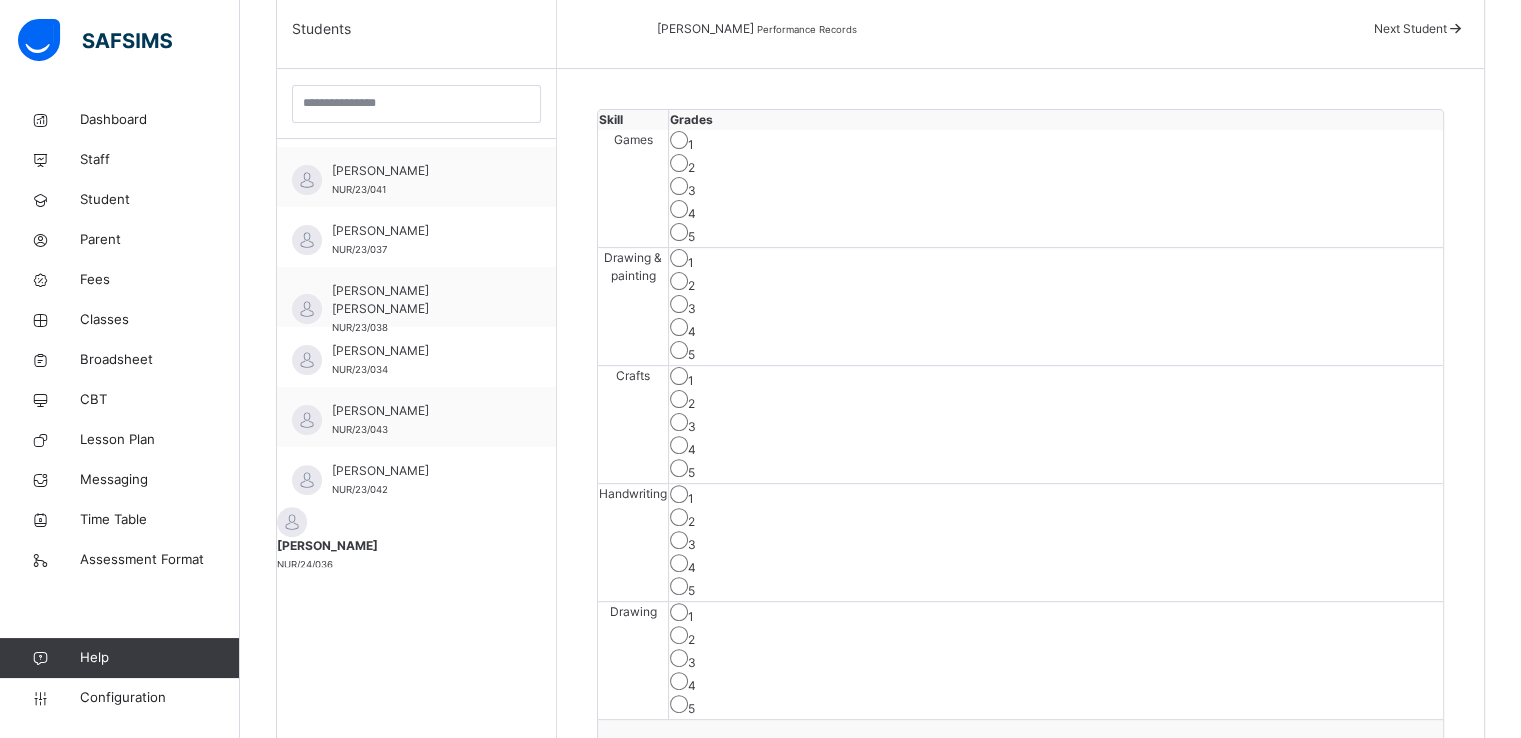 click on "5" at bounding box center [1056, 352] 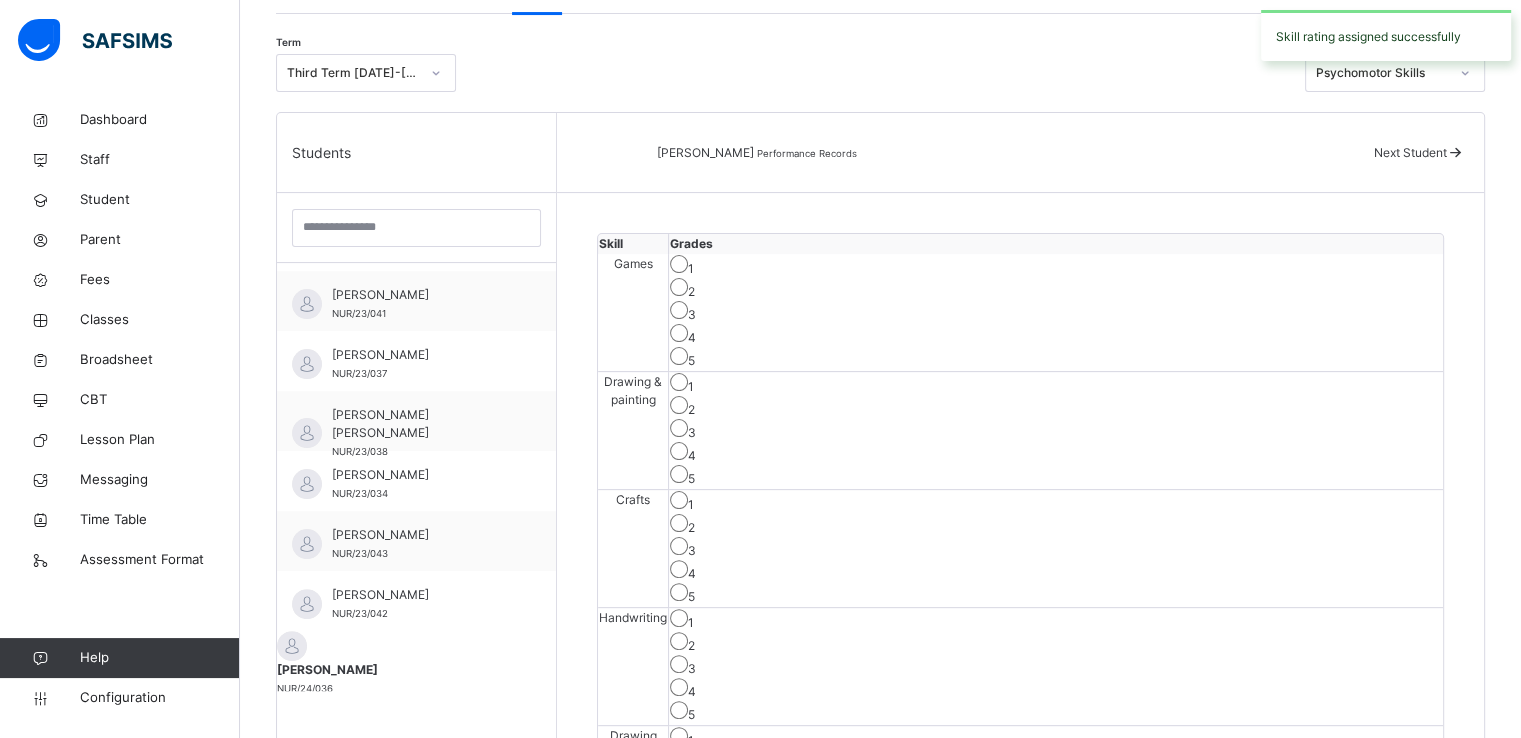 scroll, scrollTop: 383, scrollLeft: 0, axis: vertical 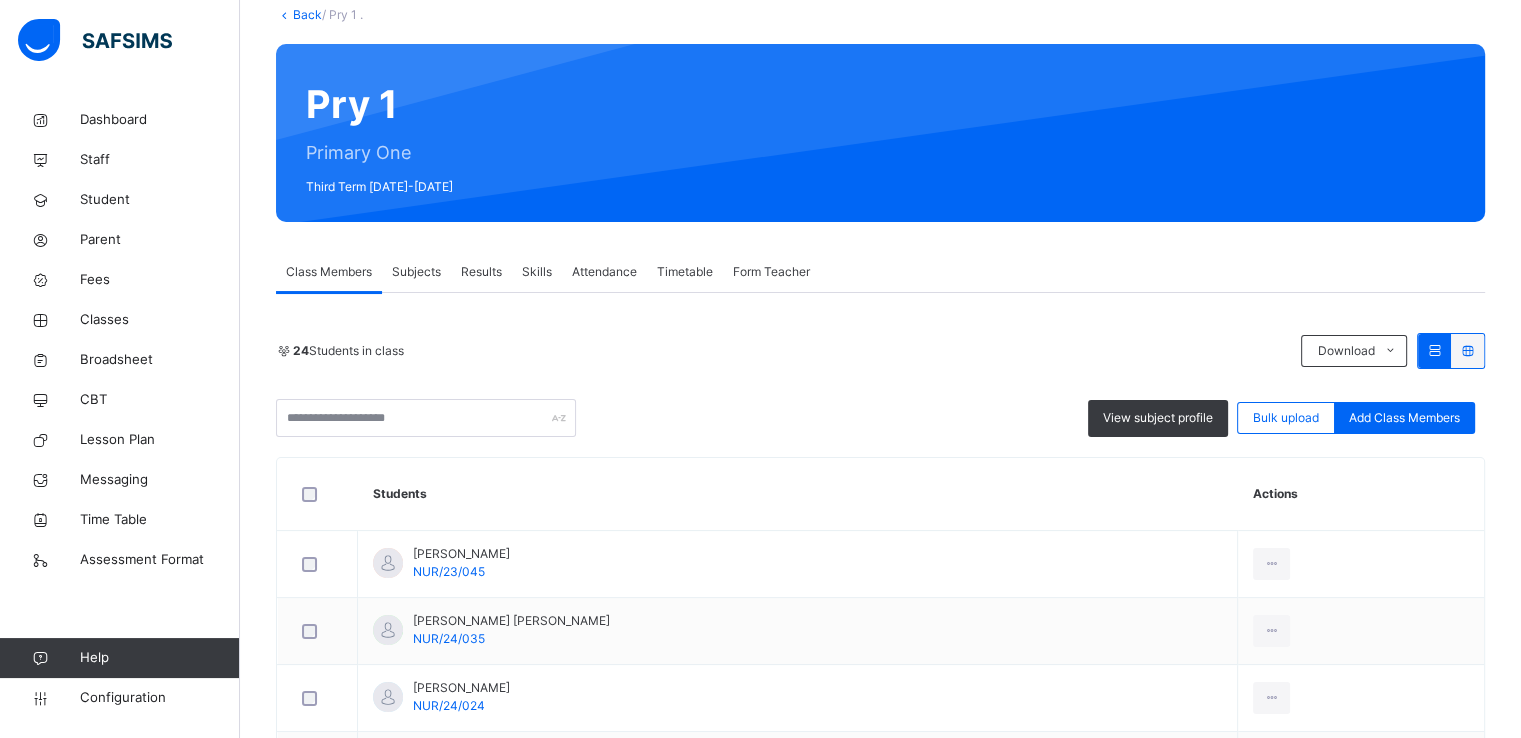 click on "Skills" at bounding box center [537, 272] 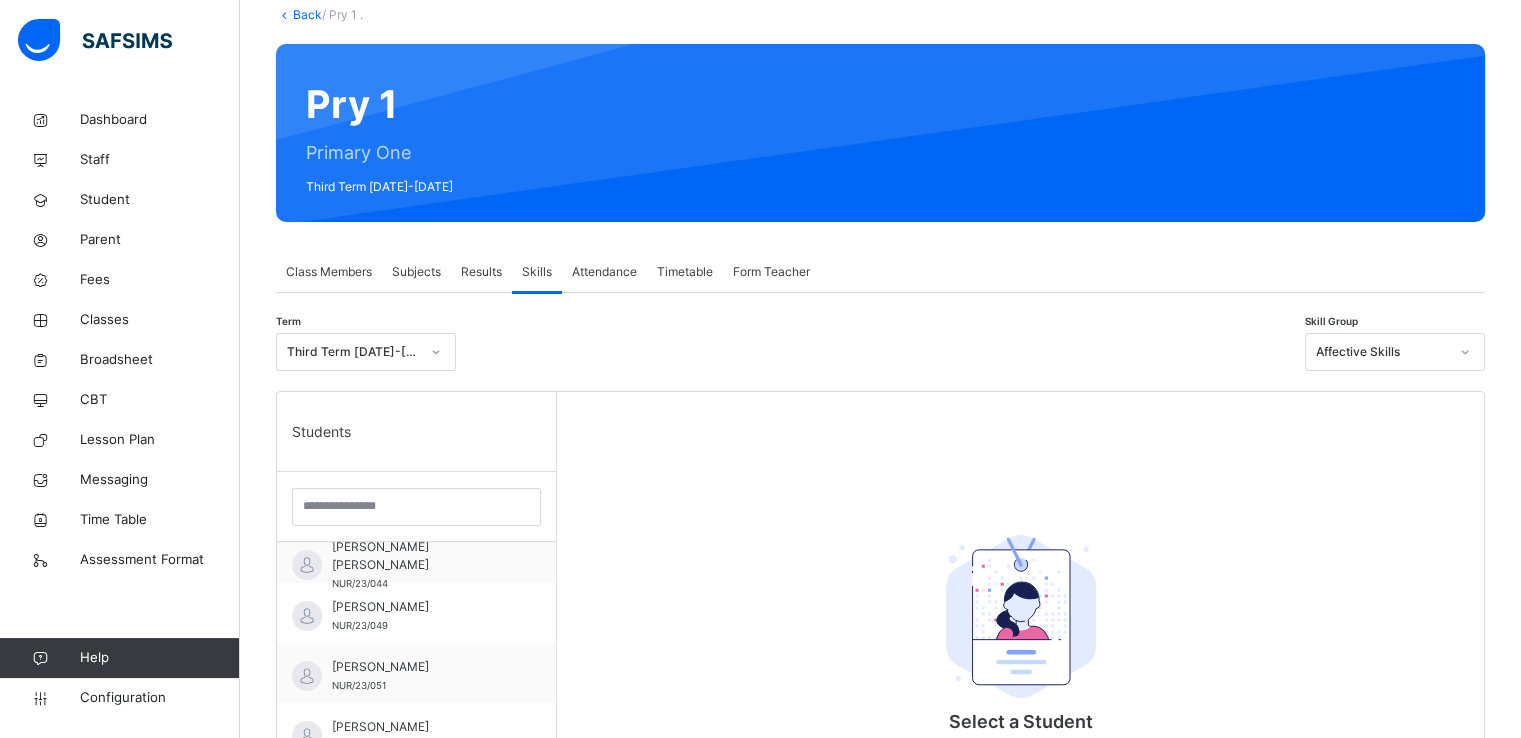 scroll, scrollTop: 560, scrollLeft: 0, axis: vertical 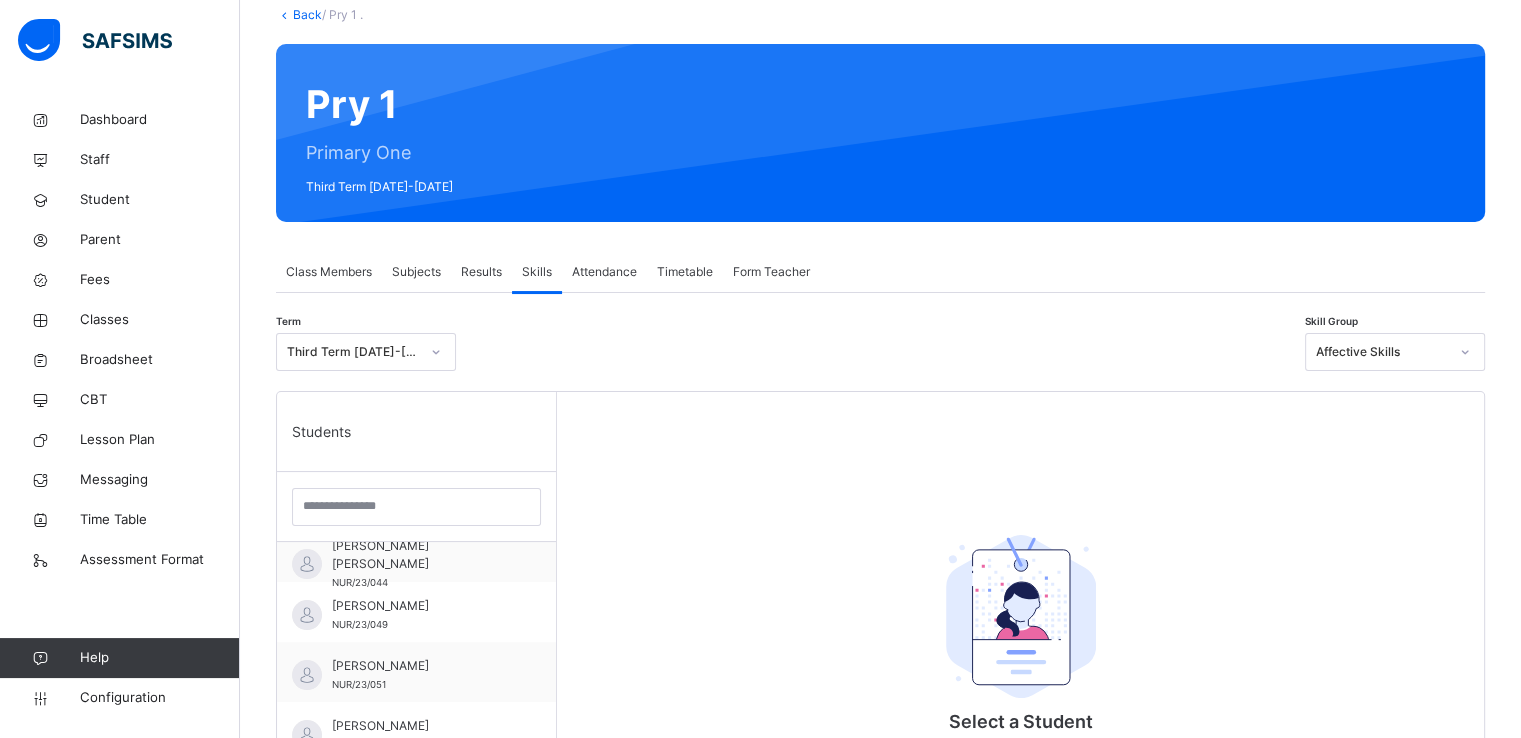 click on "[PERSON_NAME]" at bounding box center (421, 666) 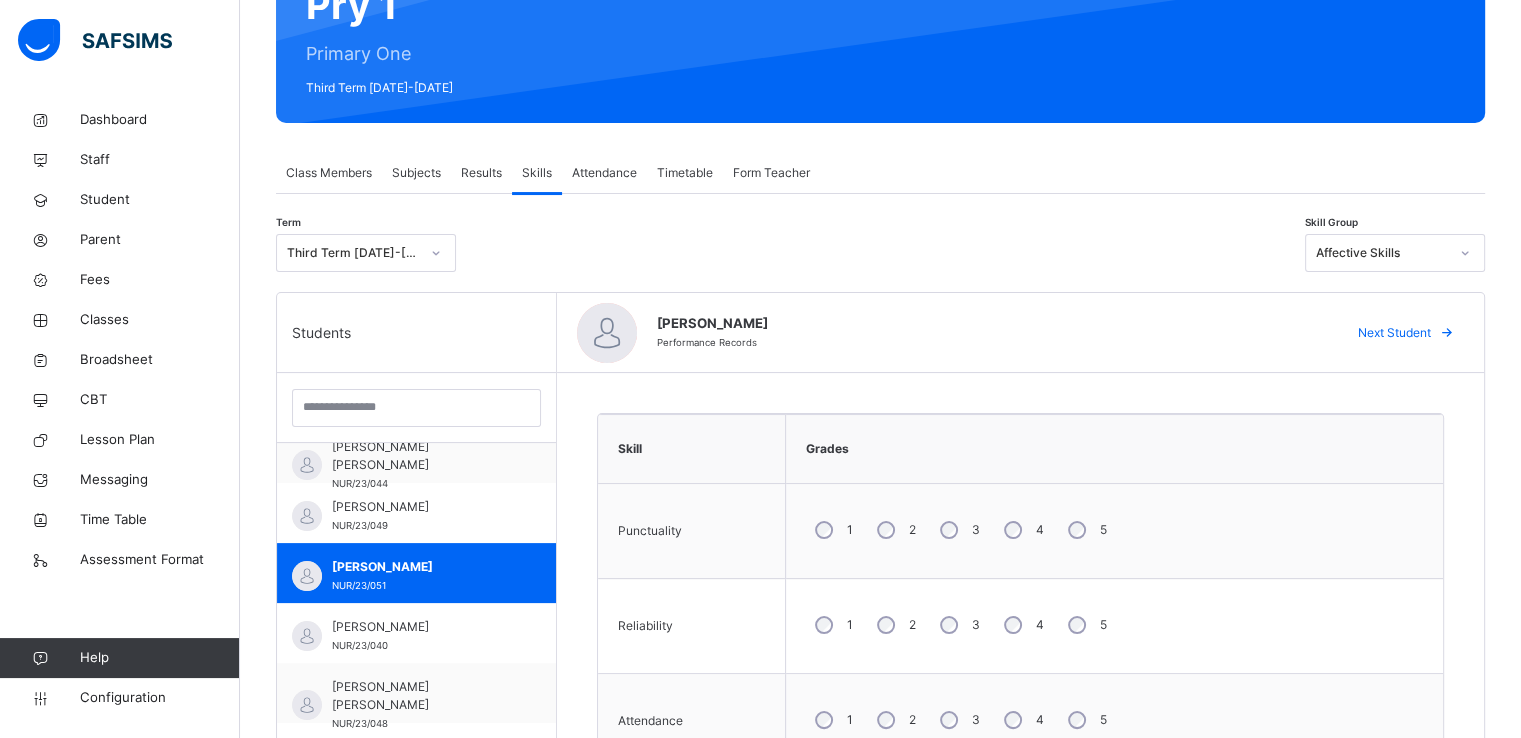 scroll, scrollTop: 220, scrollLeft: 0, axis: vertical 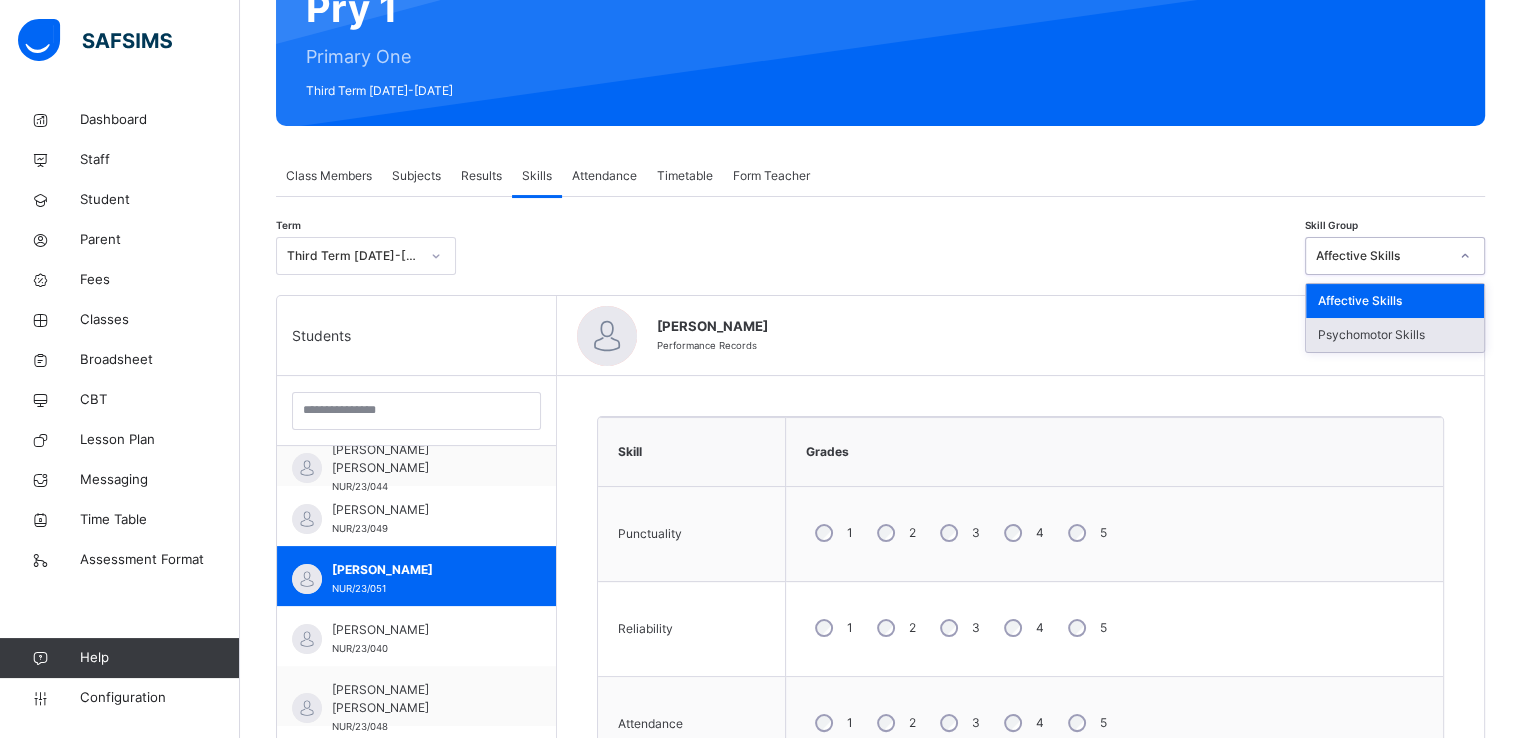 drag, startPoint x: 1398, startPoint y: 255, endPoint x: 1361, endPoint y: 337, distance: 89.961105 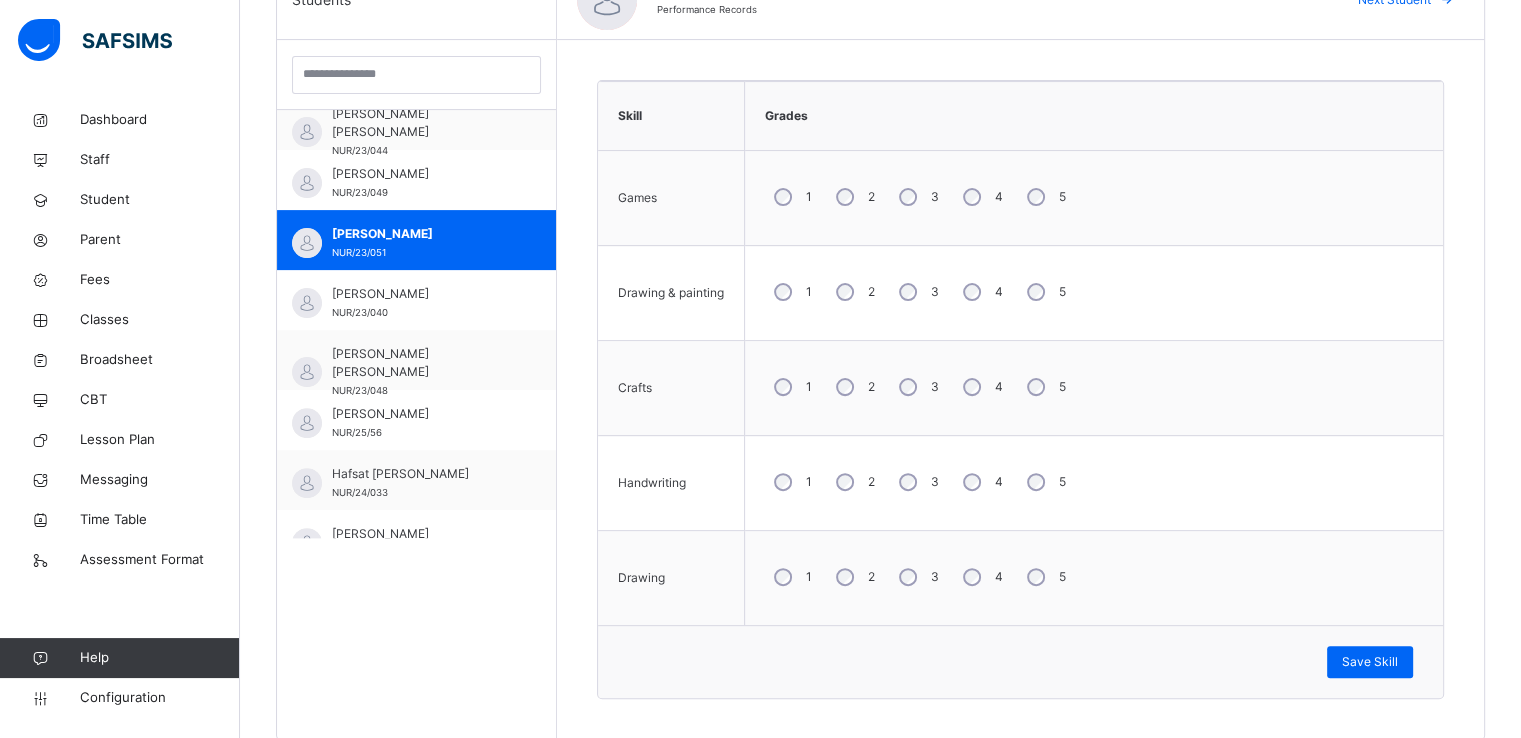 scroll, scrollTop: 561, scrollLeft: 0, axis: vertical 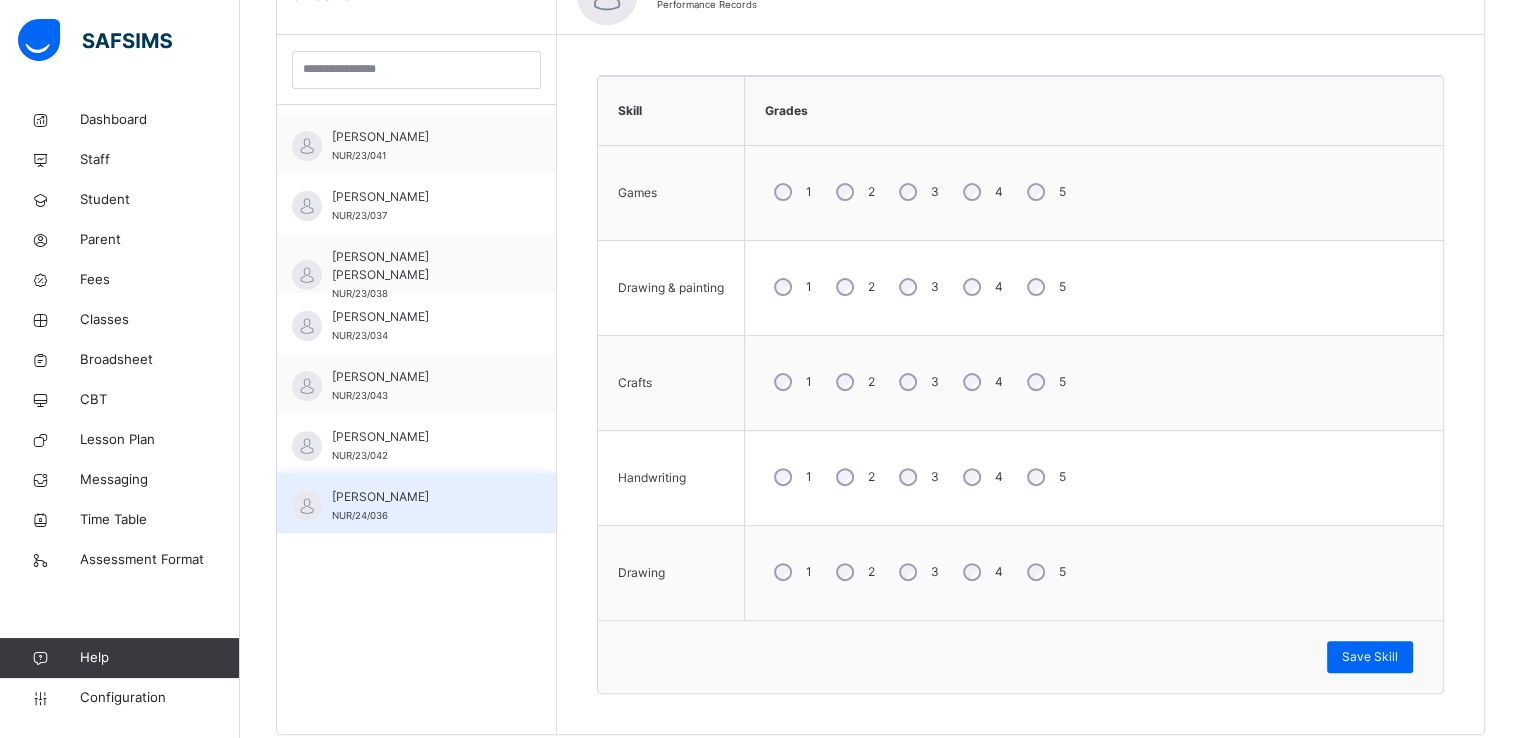 click on "NUR/24/036" at bounding box center [360, 515] 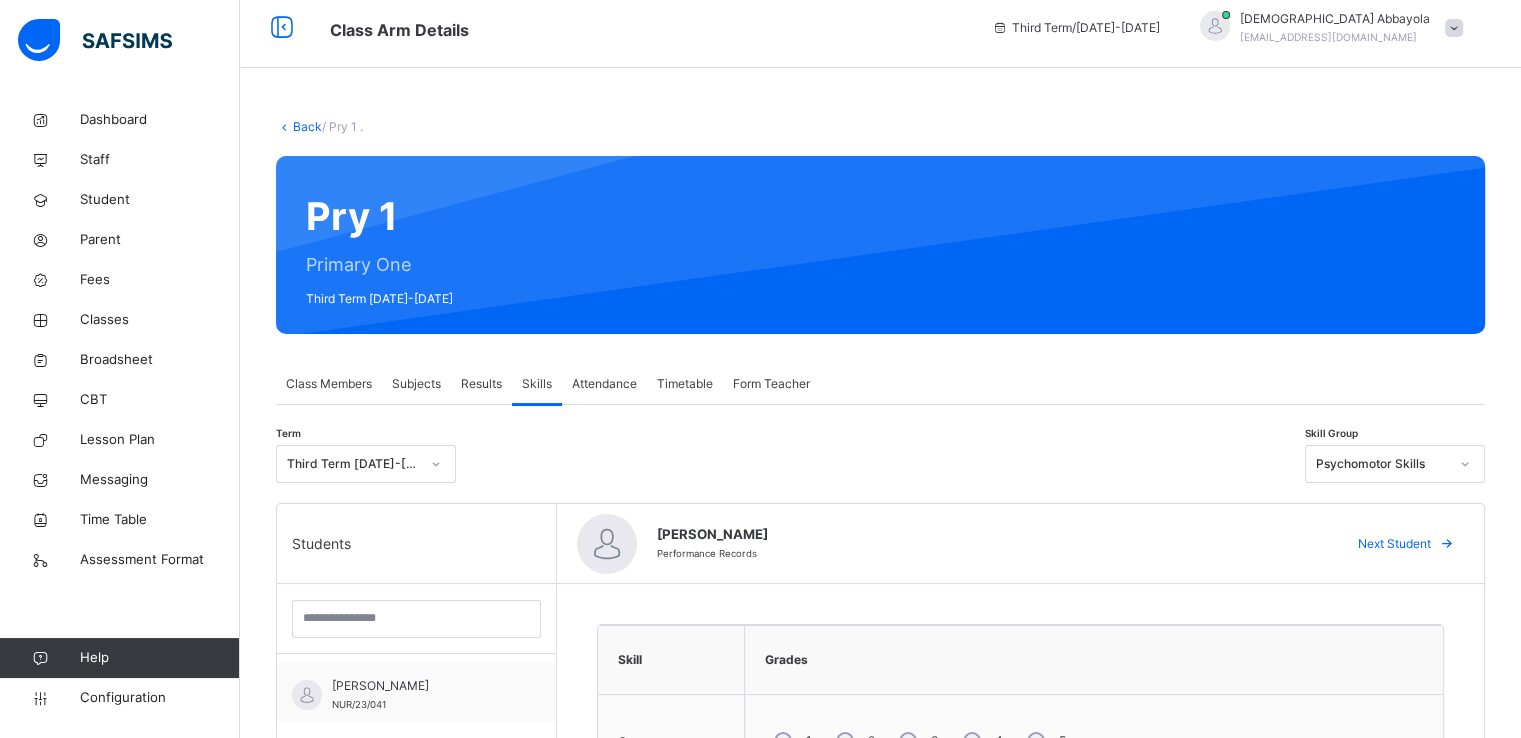 scroll, scrollTop: 0, scrollLeft: 0, axis: both 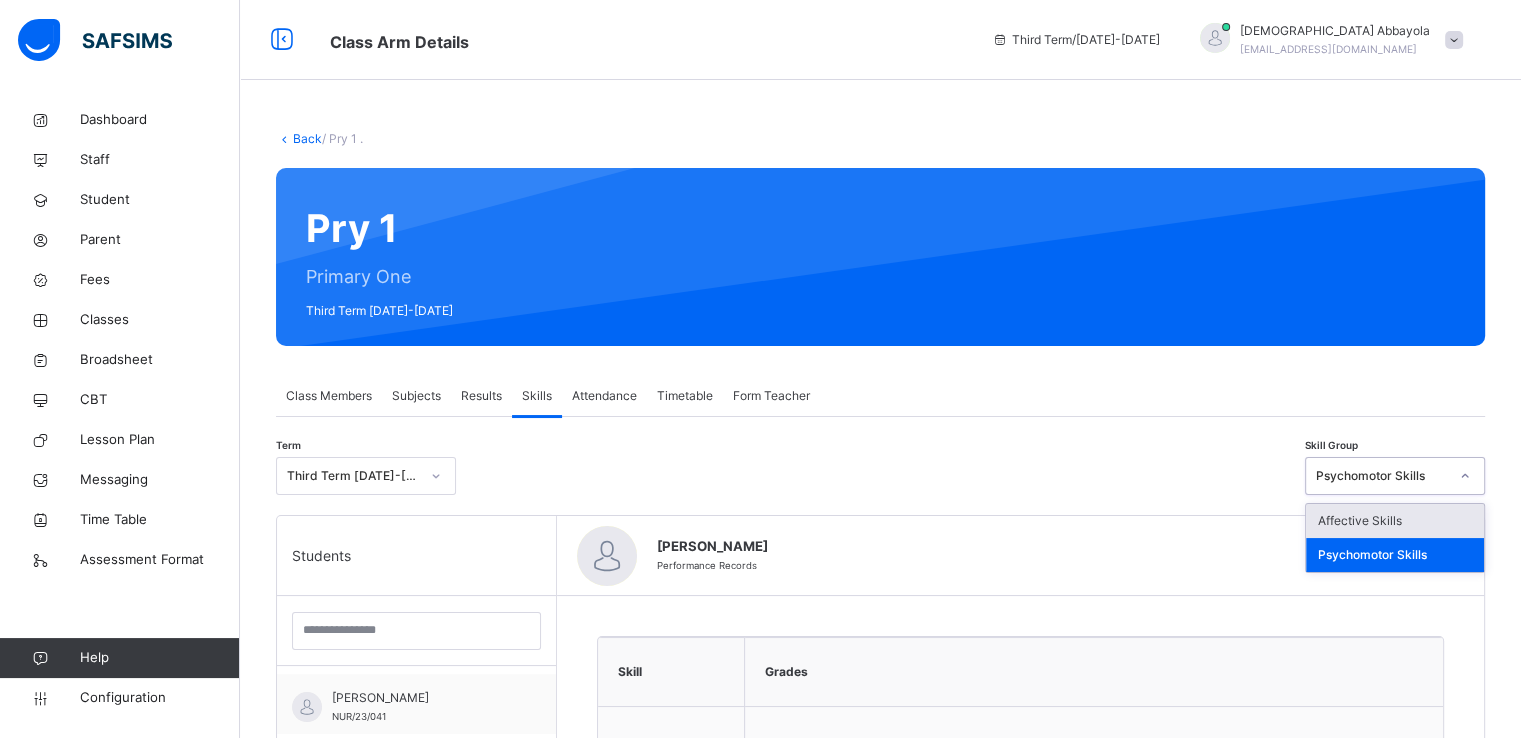 click on "Psychomotor Skills" at bounding box center (1376, 476) 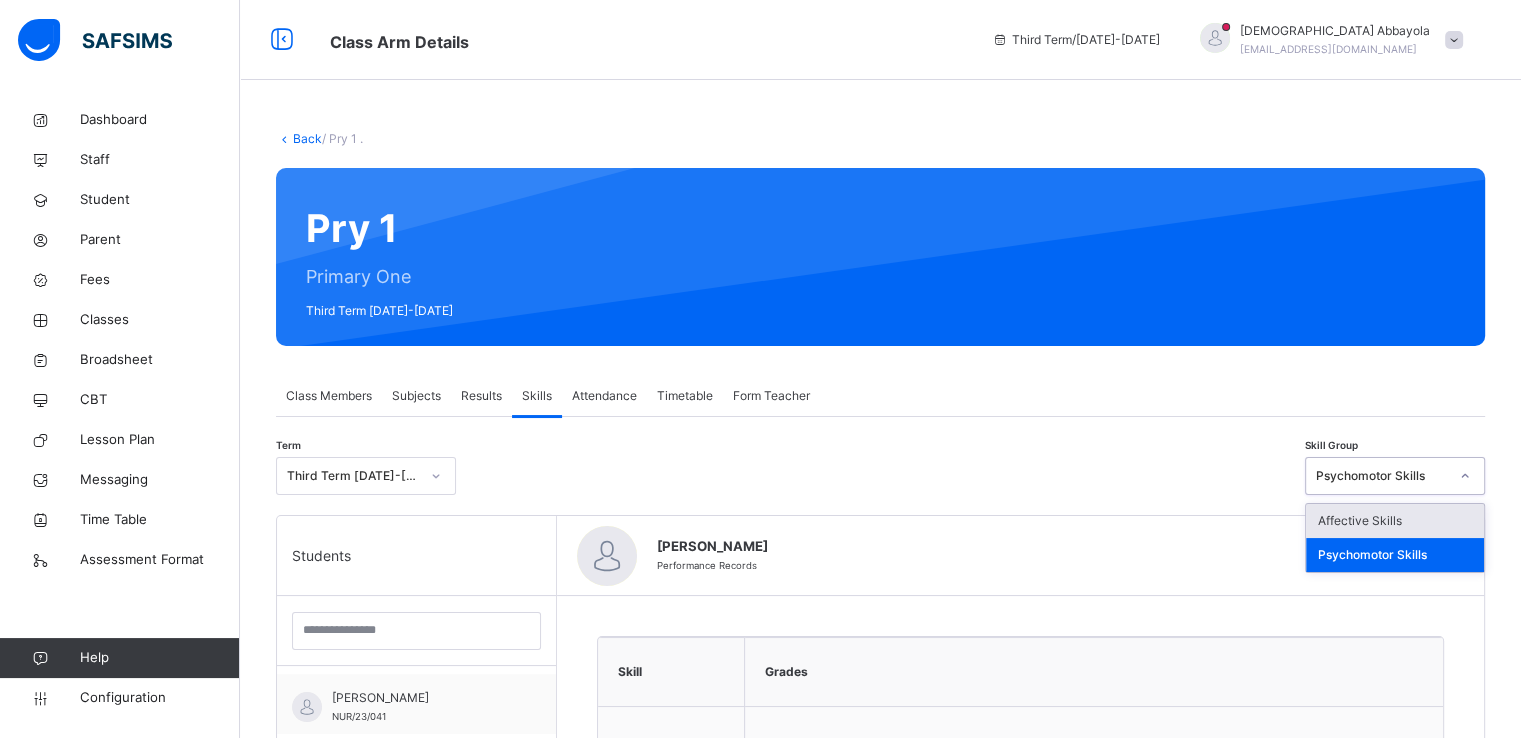 click on "Affective Skills" at bounding box center [1395, 521] 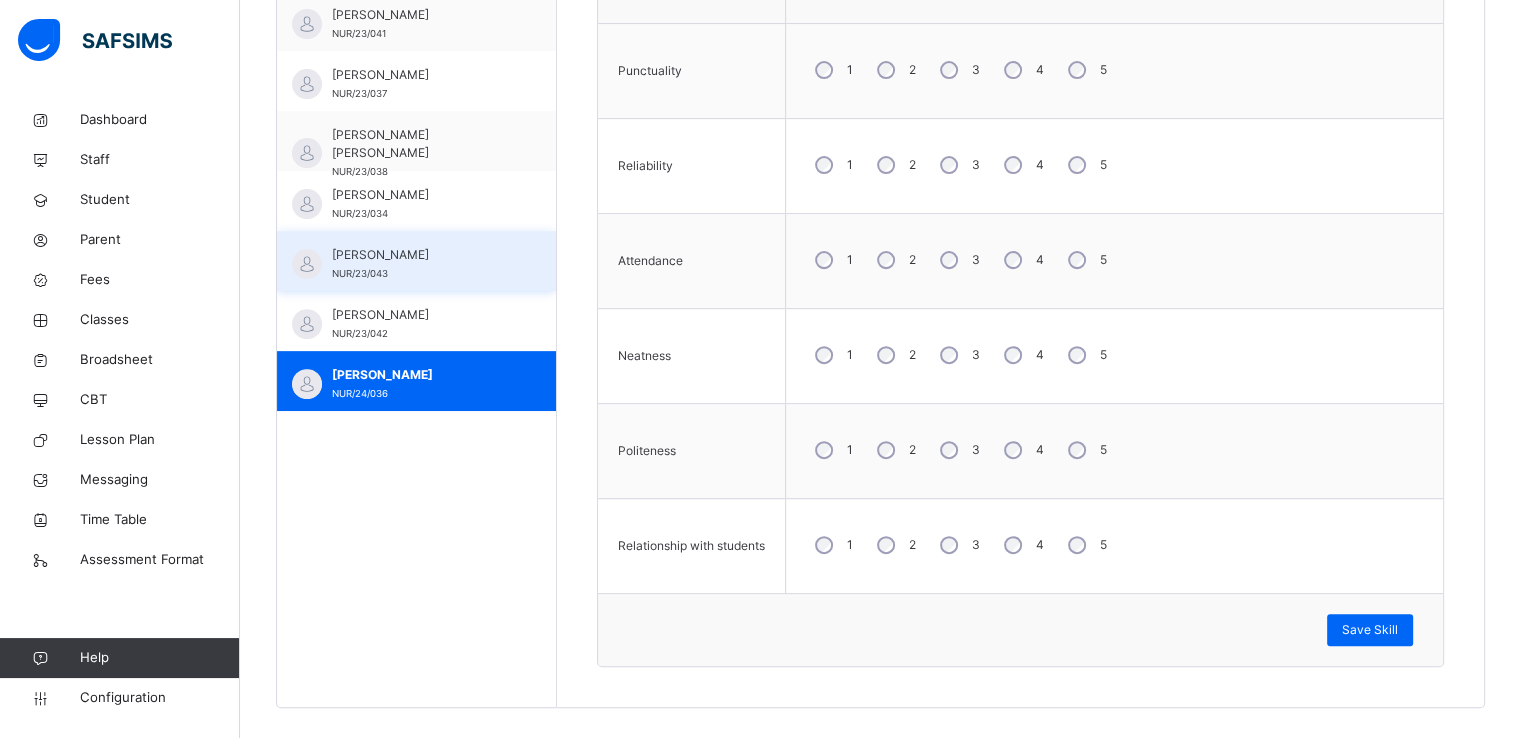 scroll, scrollTop: 700, scrollLeft: 0, axis: vertical 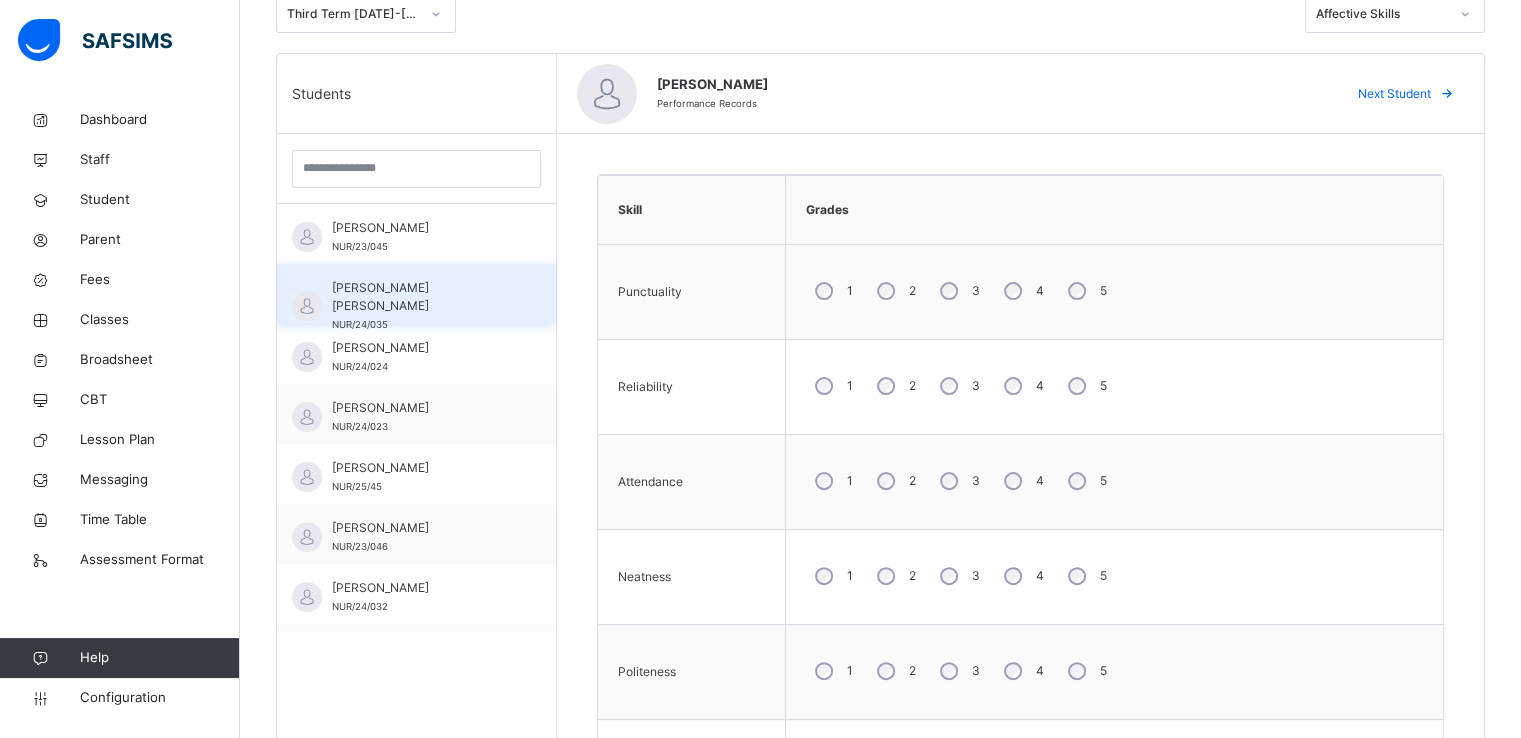 click on "Abduljawad Dawu Ibrahim" at bounding box center [421, 297] 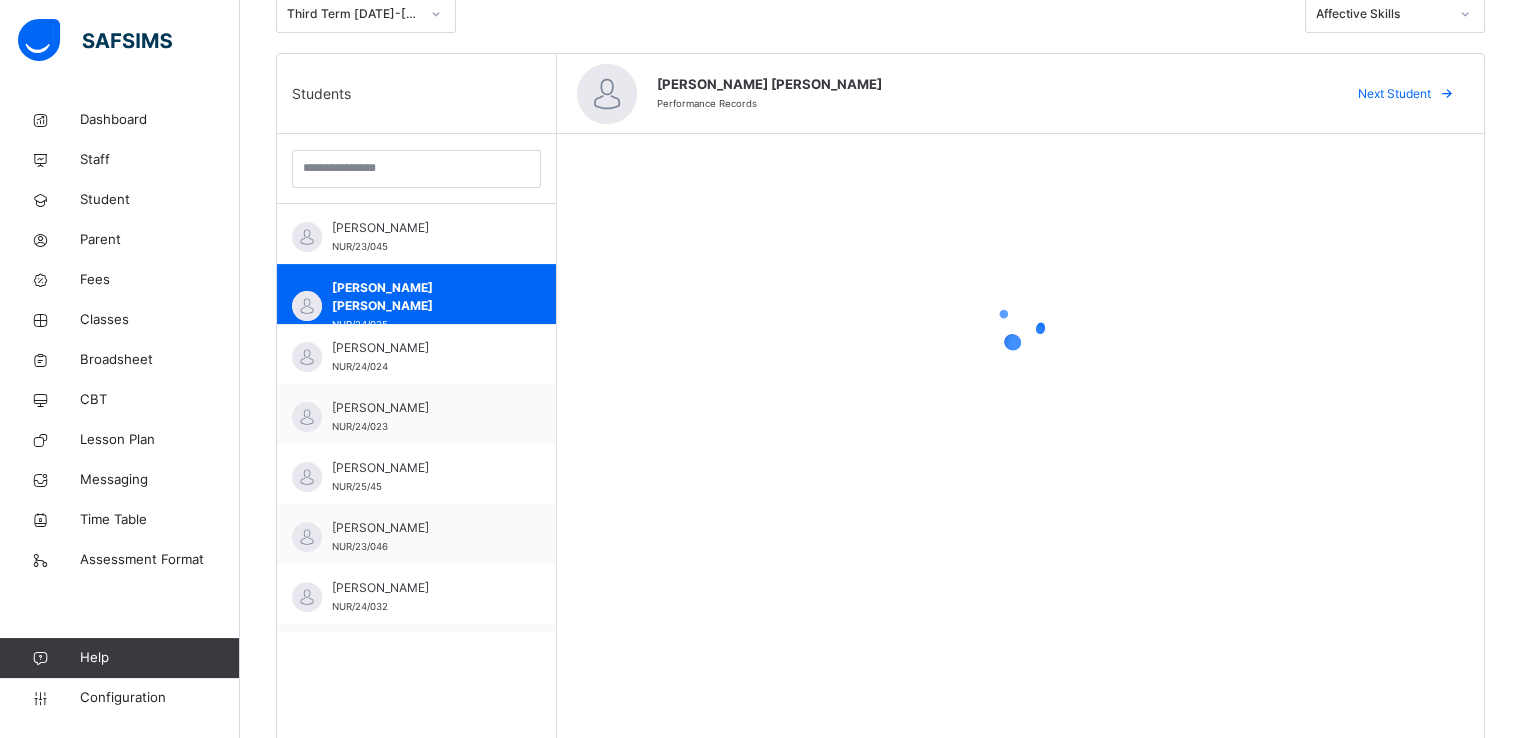 scroll, scrollTop: 566, scrollLeft: 0, axis: vertical 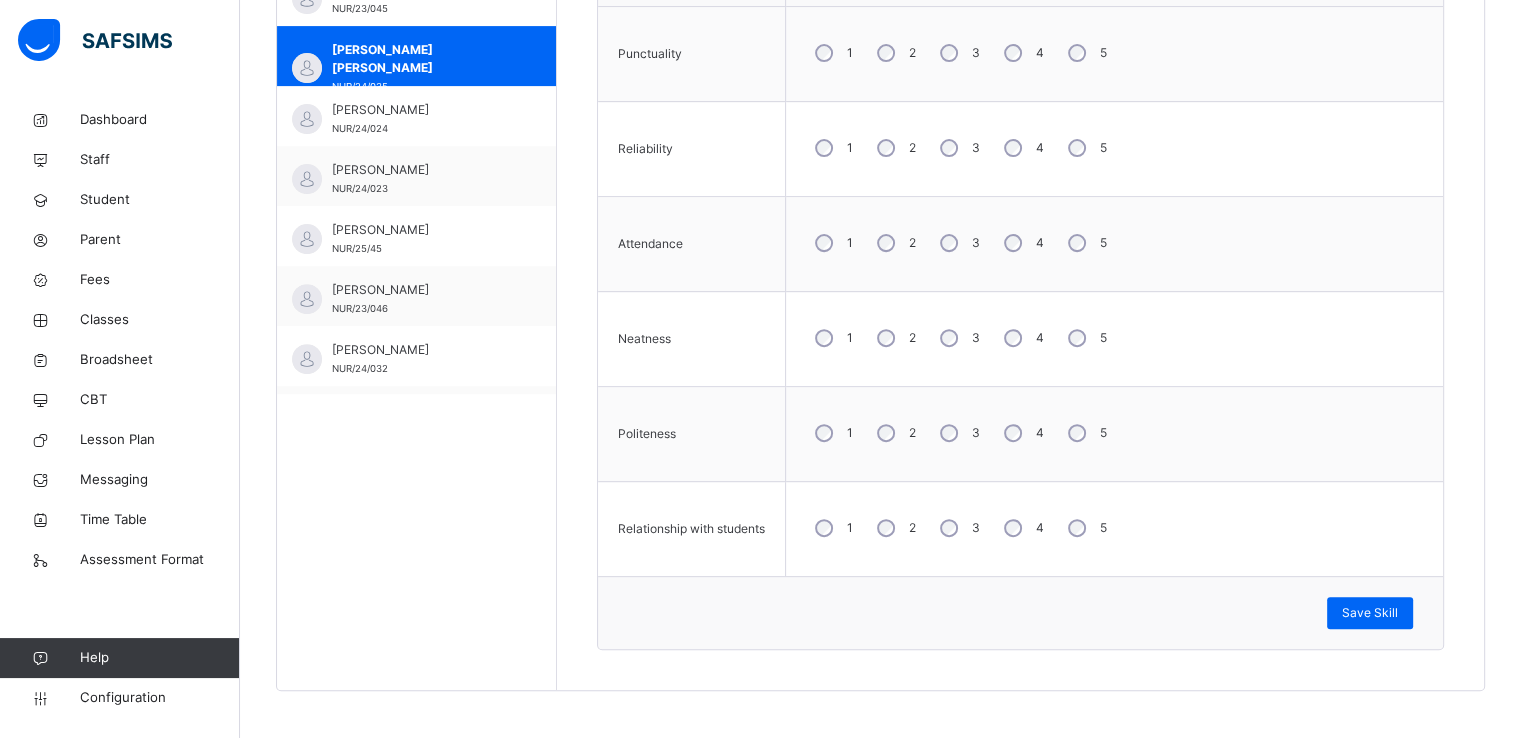 click on "5" at bounding box center (1085, 433) 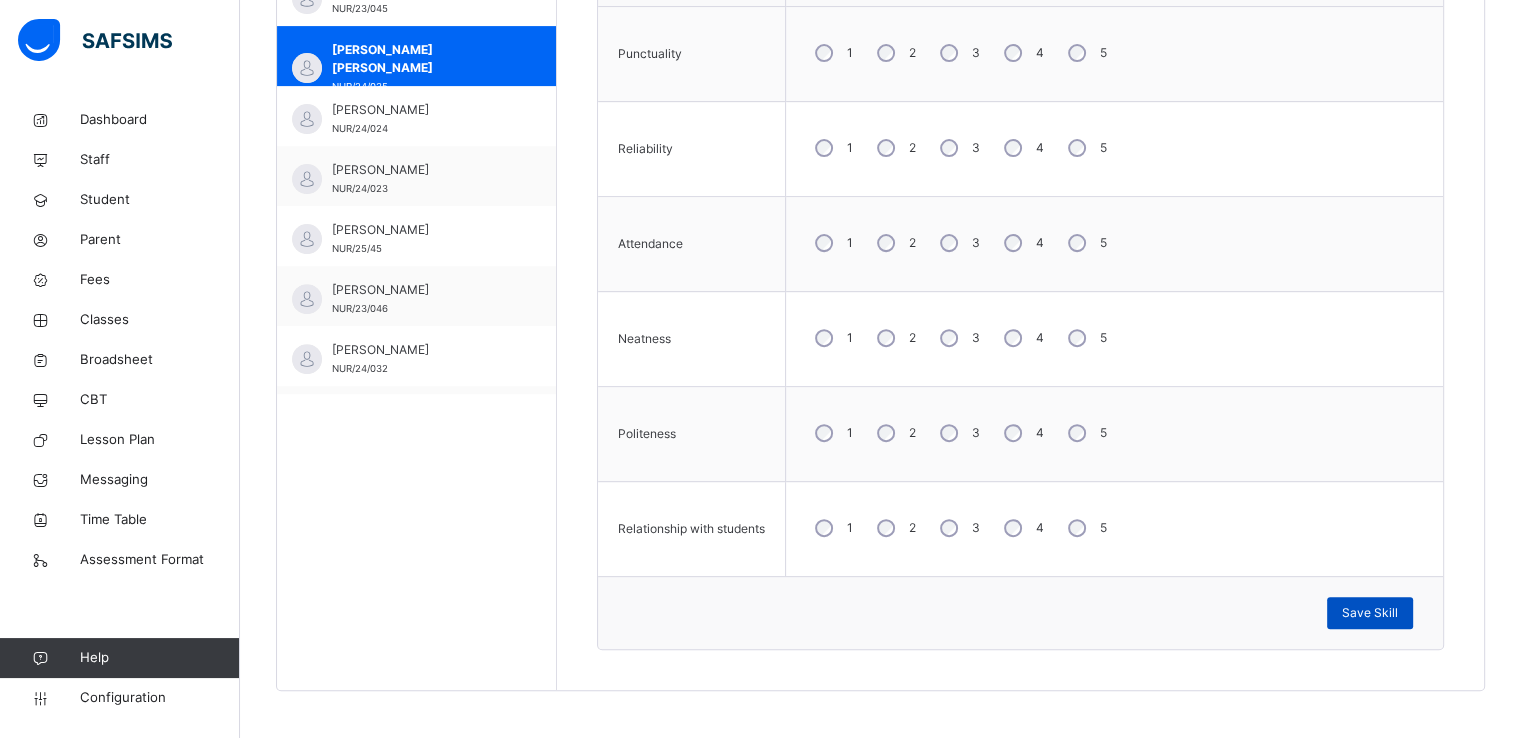 click on "Save Skill" at bounding box center [1370, 613] 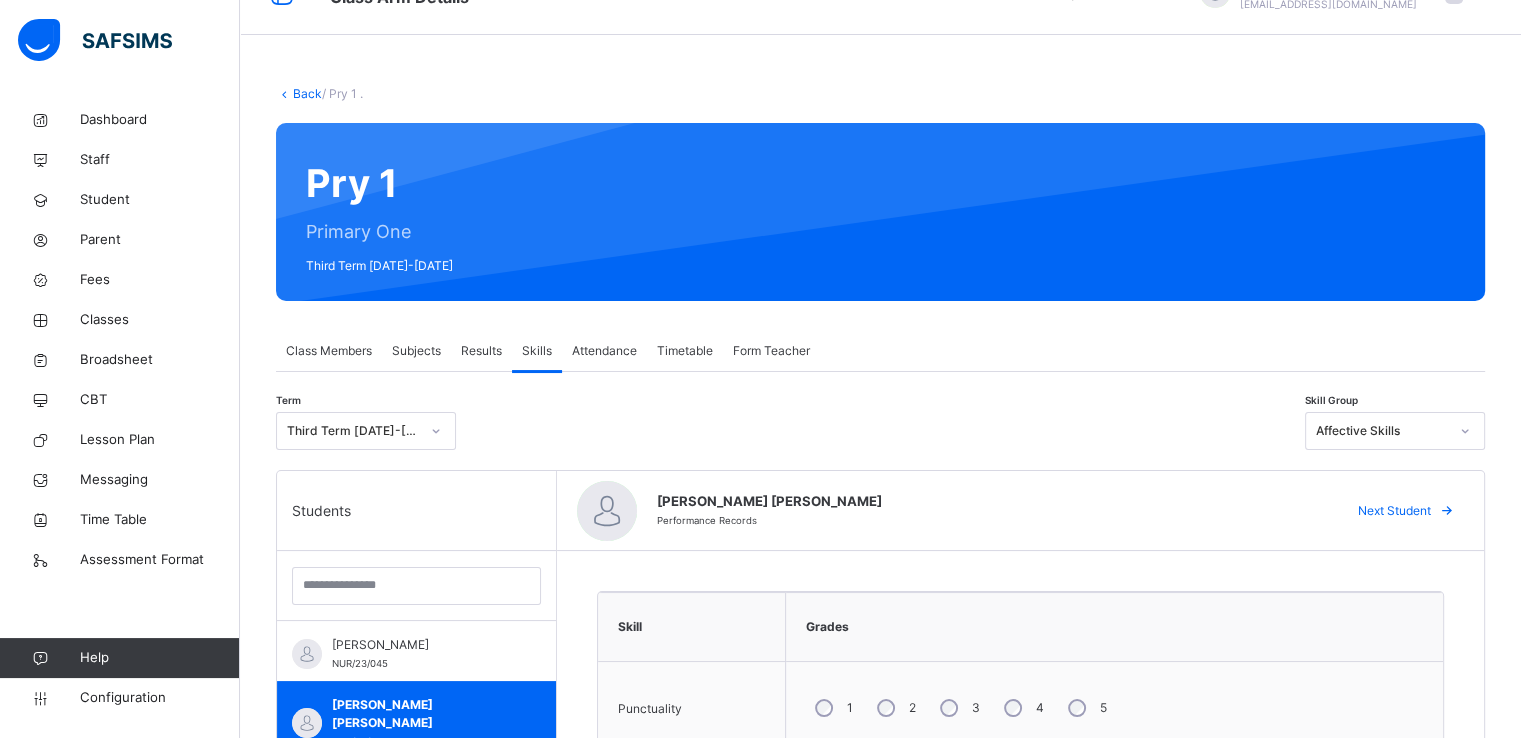 scroll, scrollTop: 0, scrollLeft: 0, axis: both 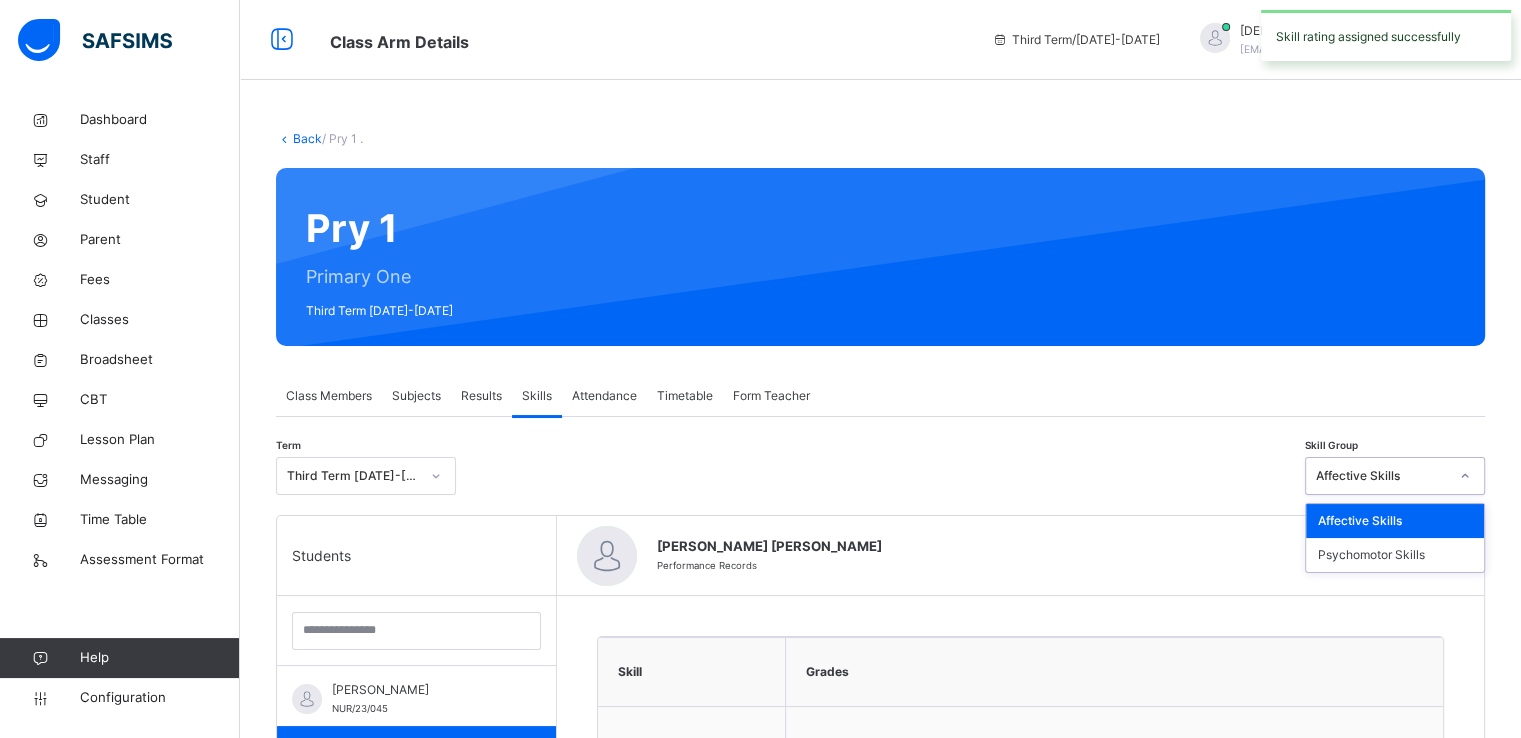 click on "Affective Skills" at bounding box center [1376, 476] 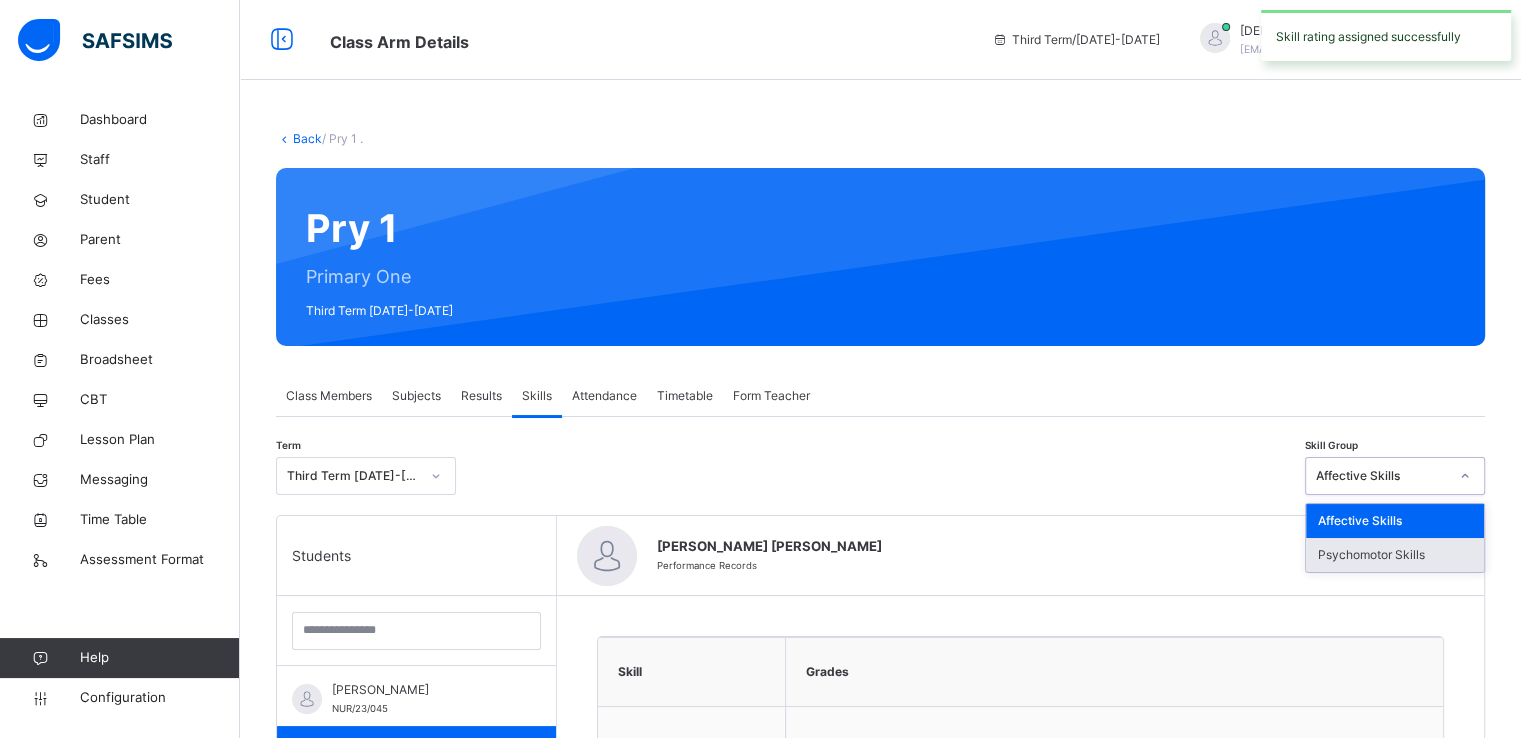 click on "Psychomotor Skills" at bounding box center (1395, 555) 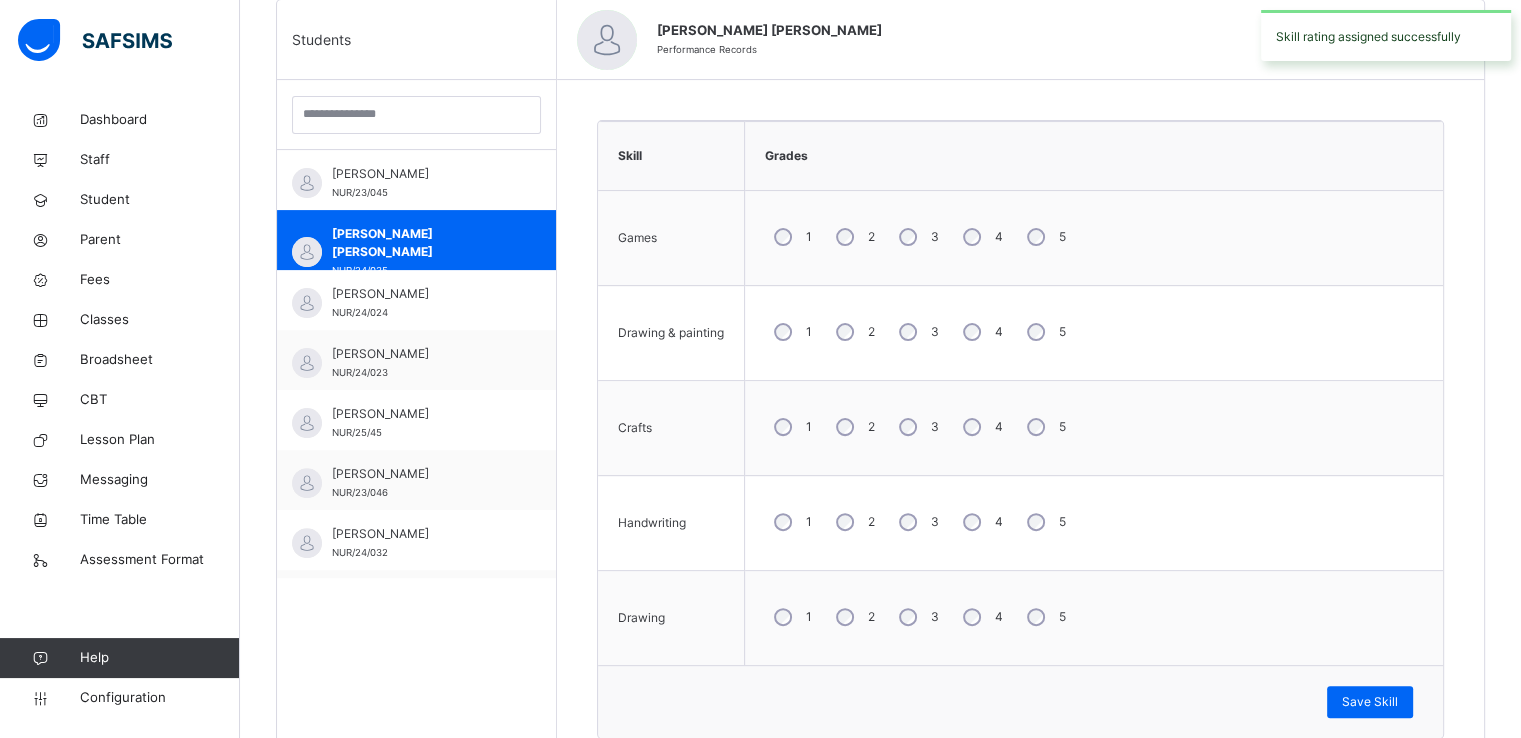 scroll, scrollTop: 606, scrollLeft: 0, axis: vertical 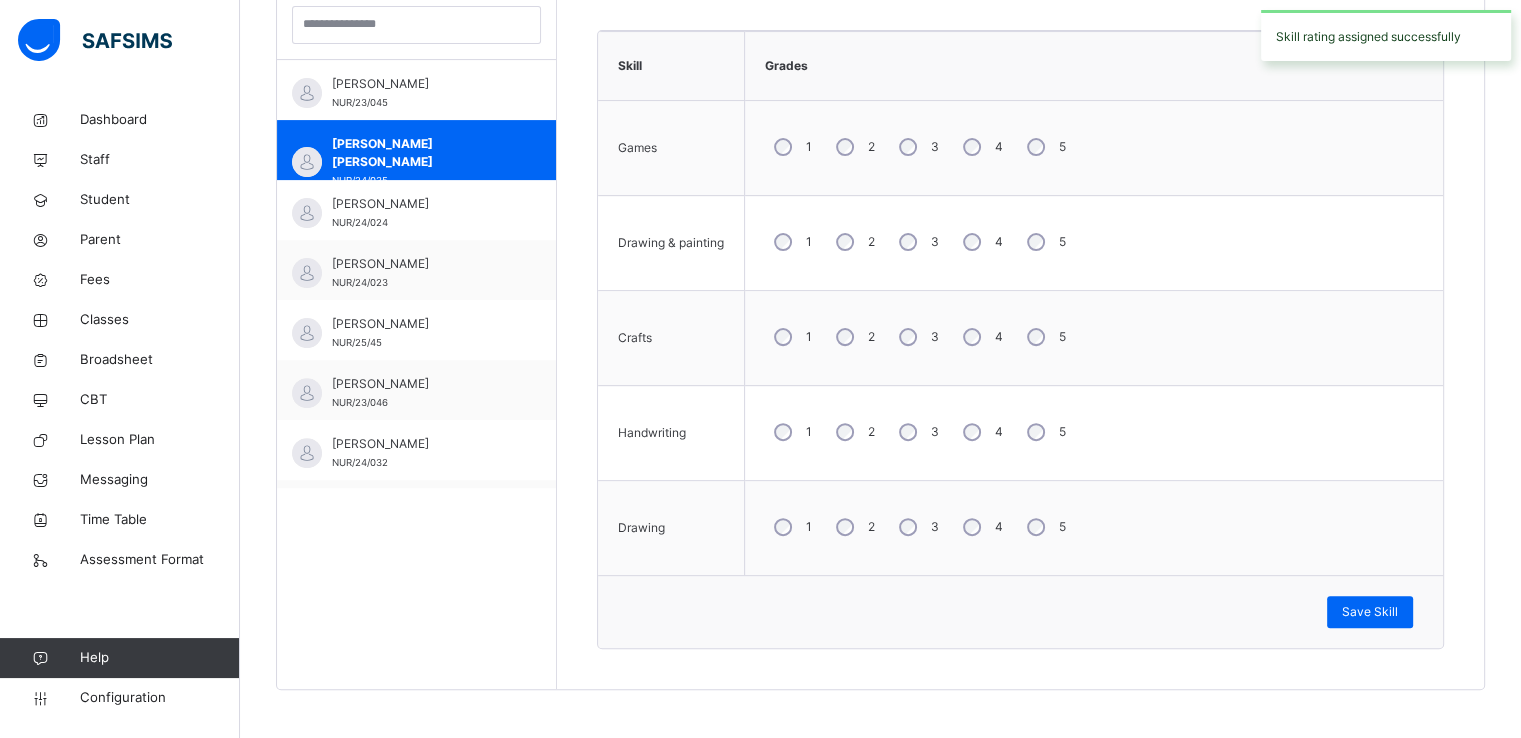 click on "5" at bounding box center [1044, 147] 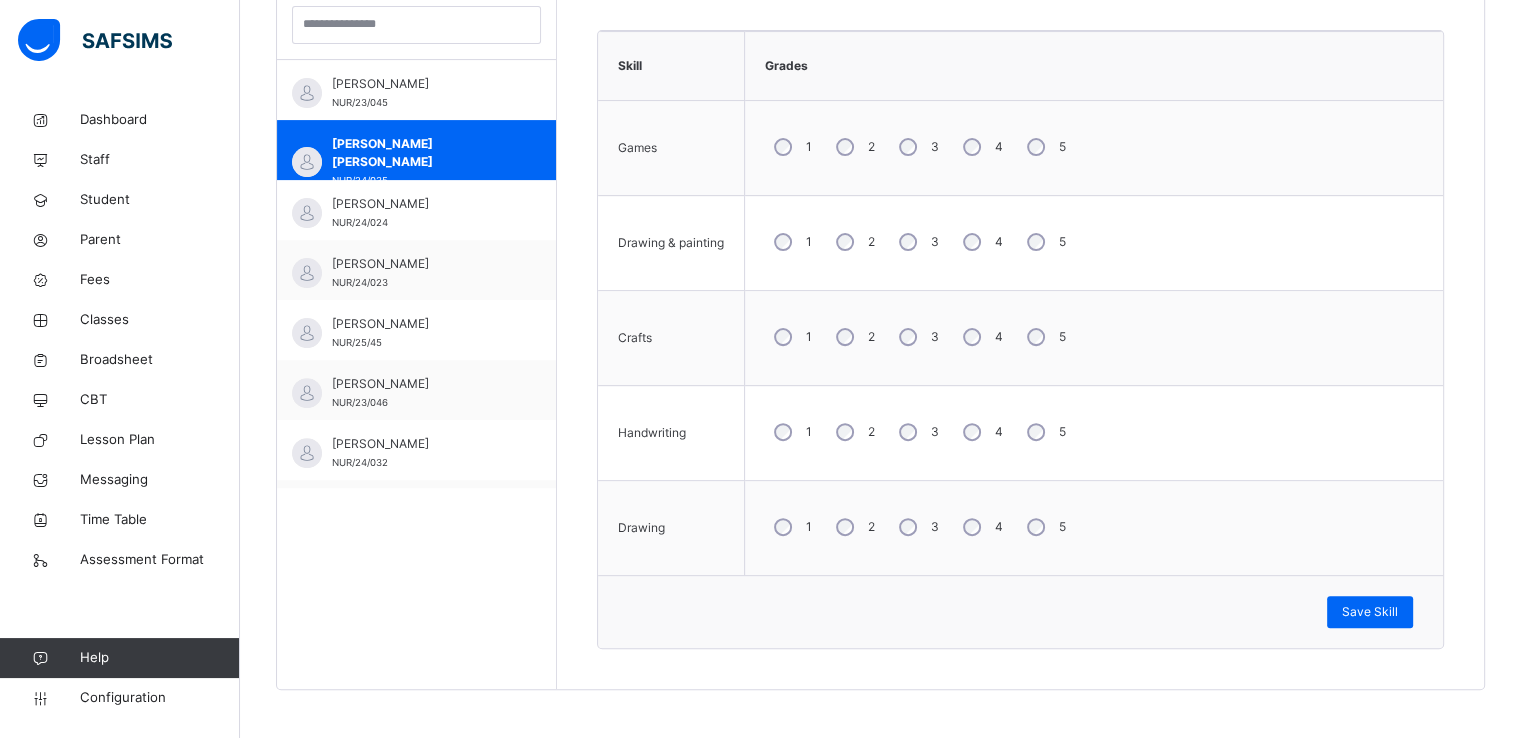 click on "5" at bounding box center (1044, 242) 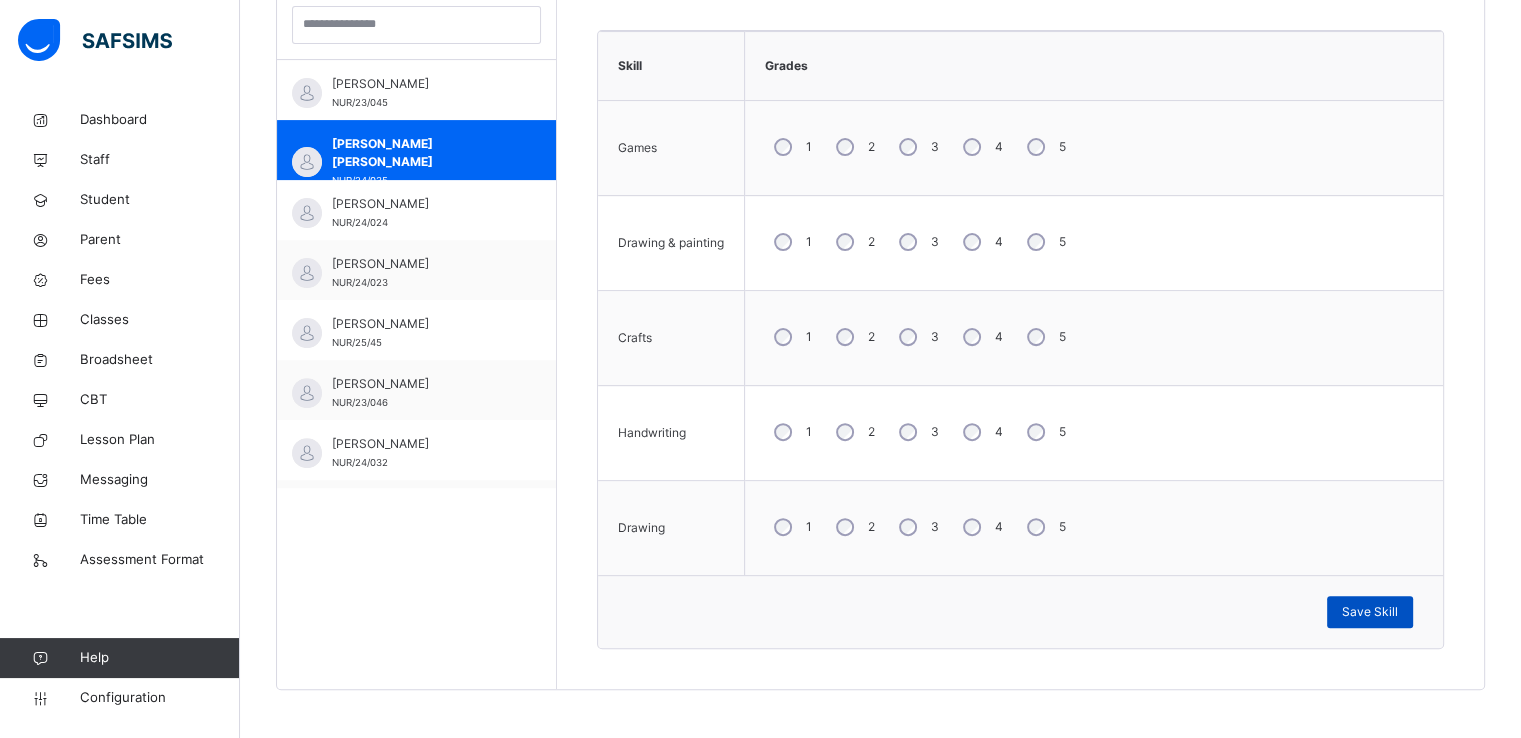 click on "Save Skill" at bounding box center [1370, 612] 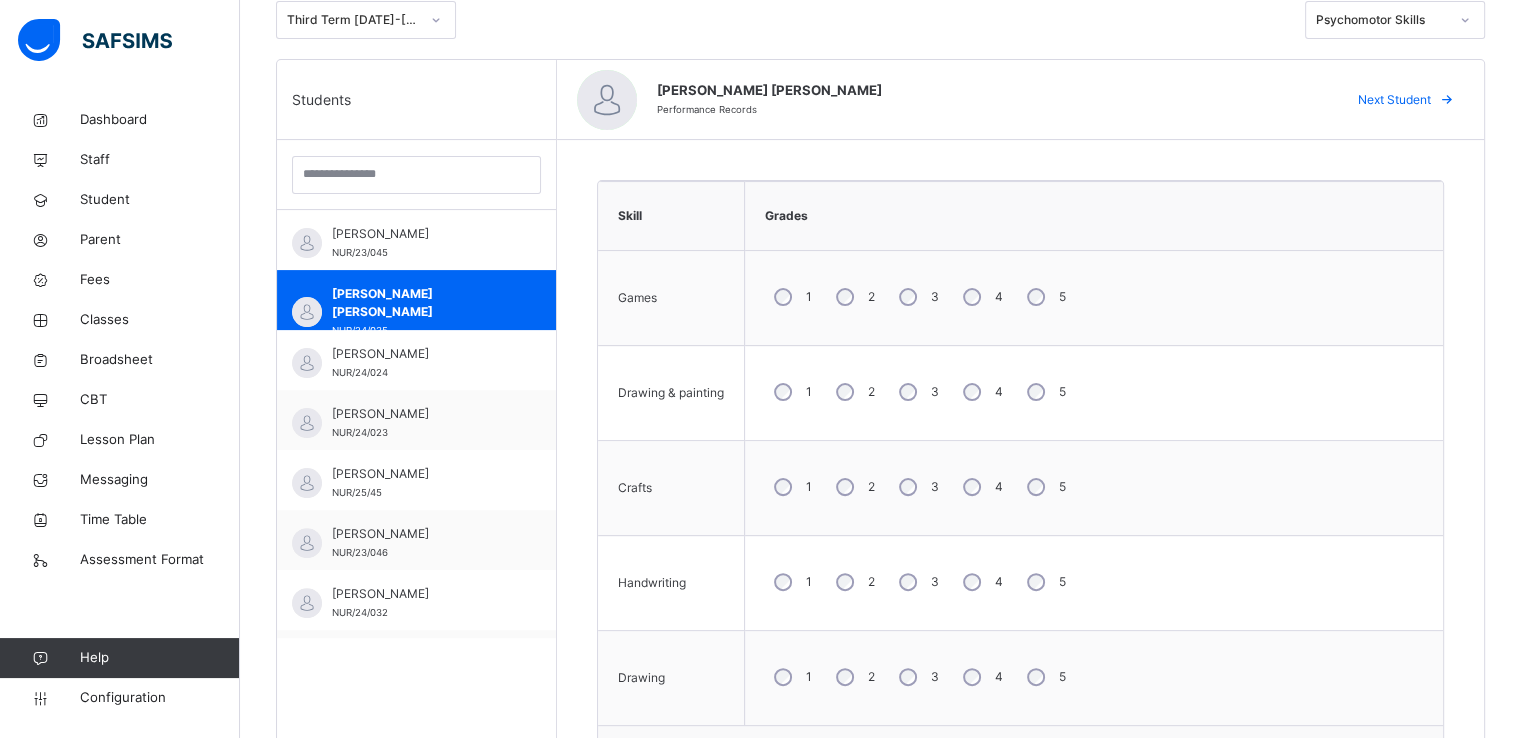 scroll, scrollTop: 460, scrollLeft: 0, axis: vertical 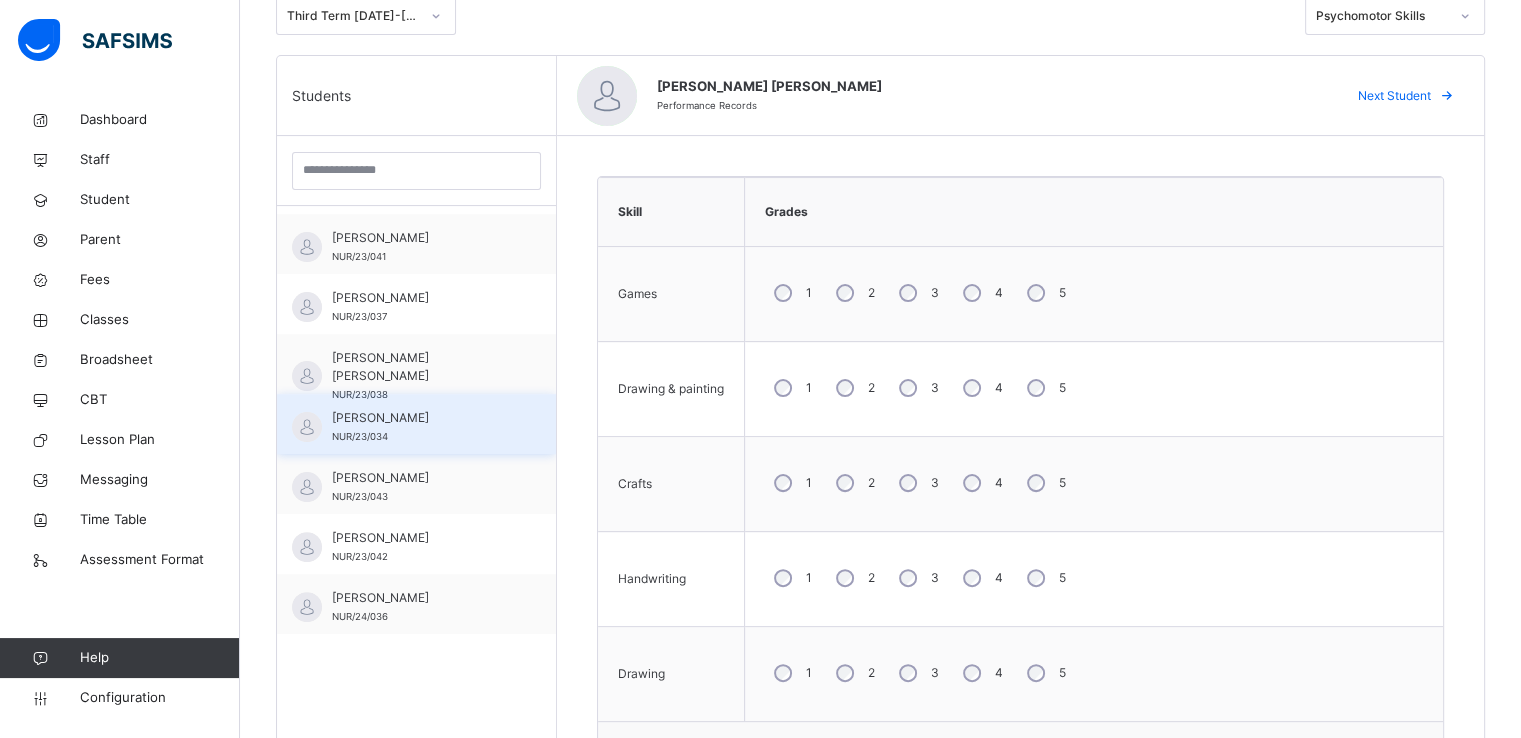 click on "MUHAMMAD MUHAMMAD TAHIR" at bounding box center (421, 418) 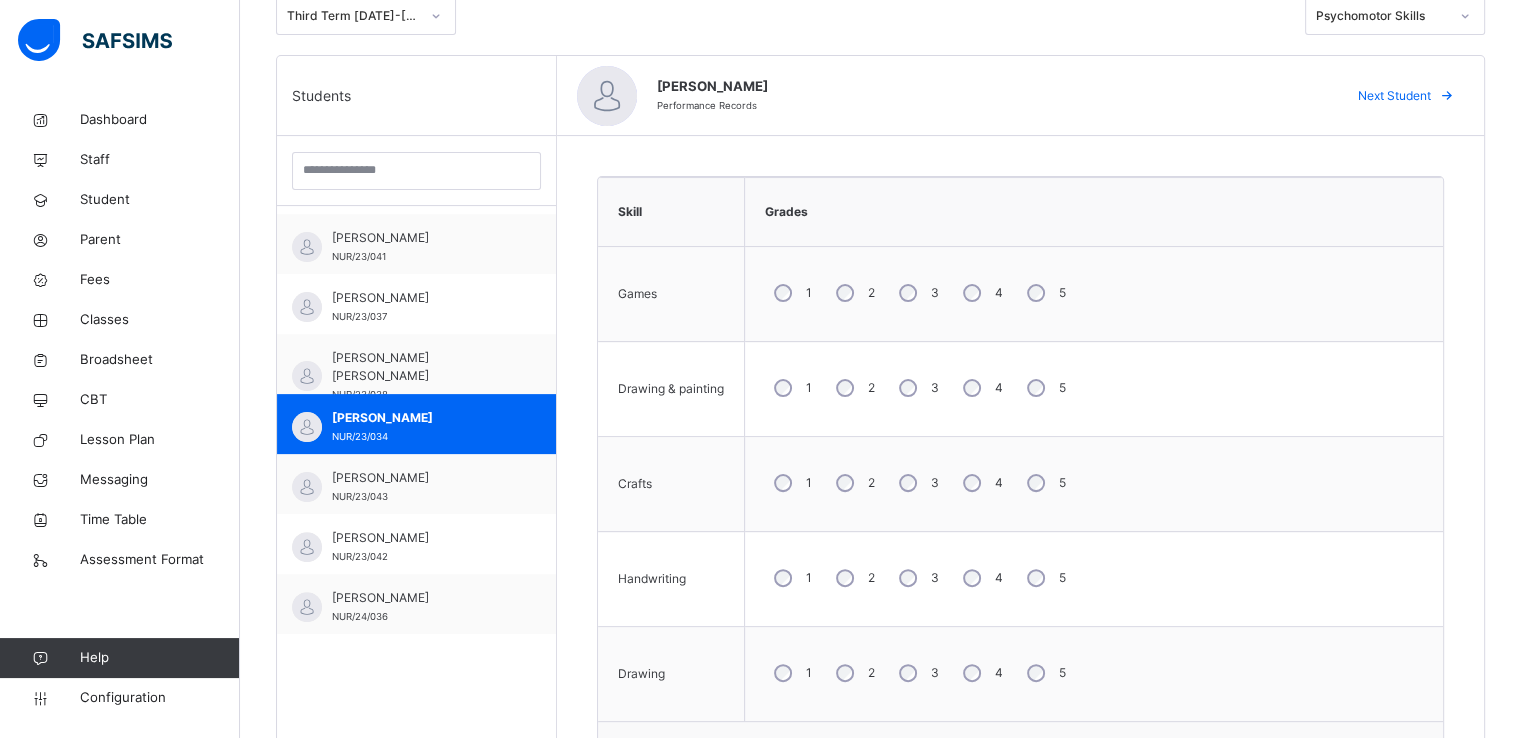 click on "5" at bounding box center (1044, 293) 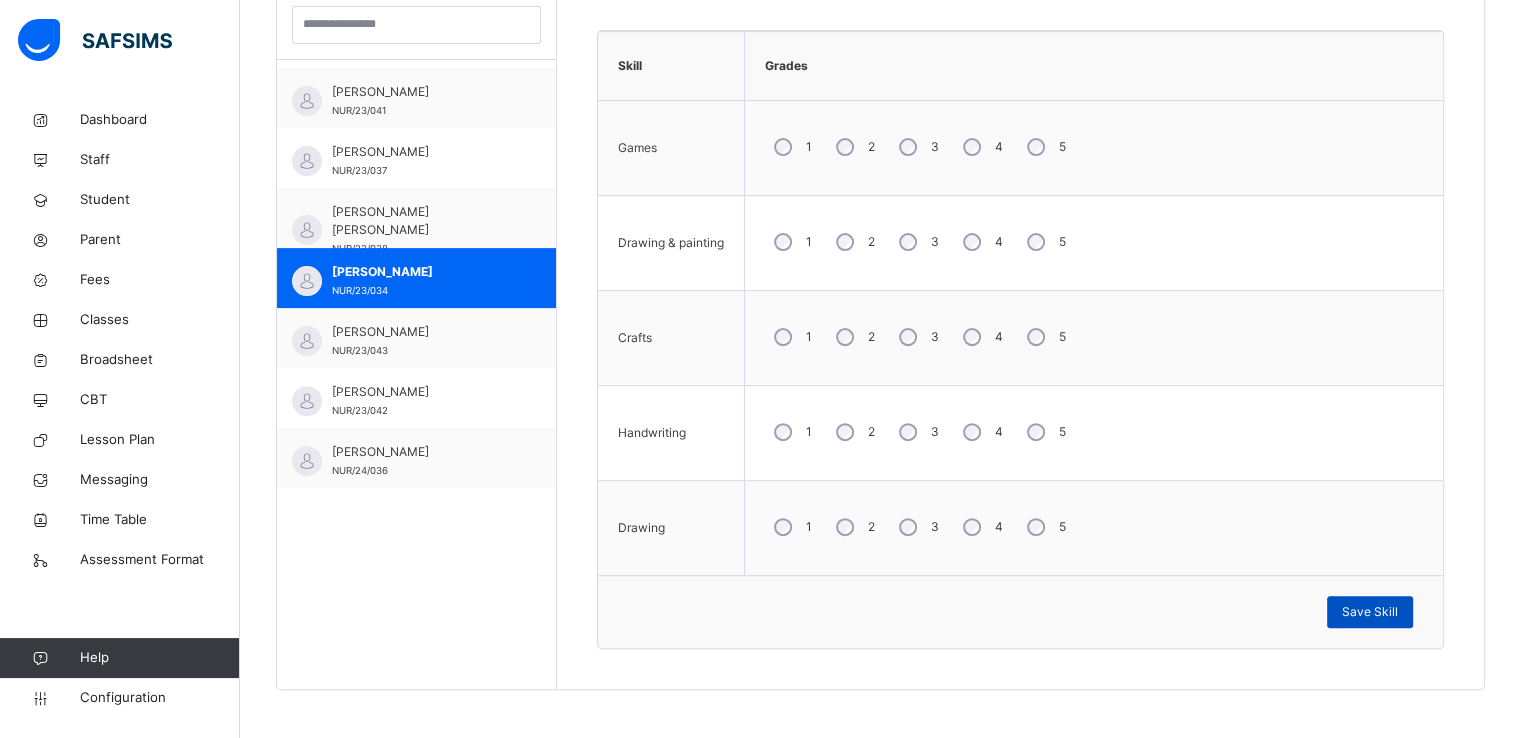 click on "Save Skill" at bounding box center (1370, 612) 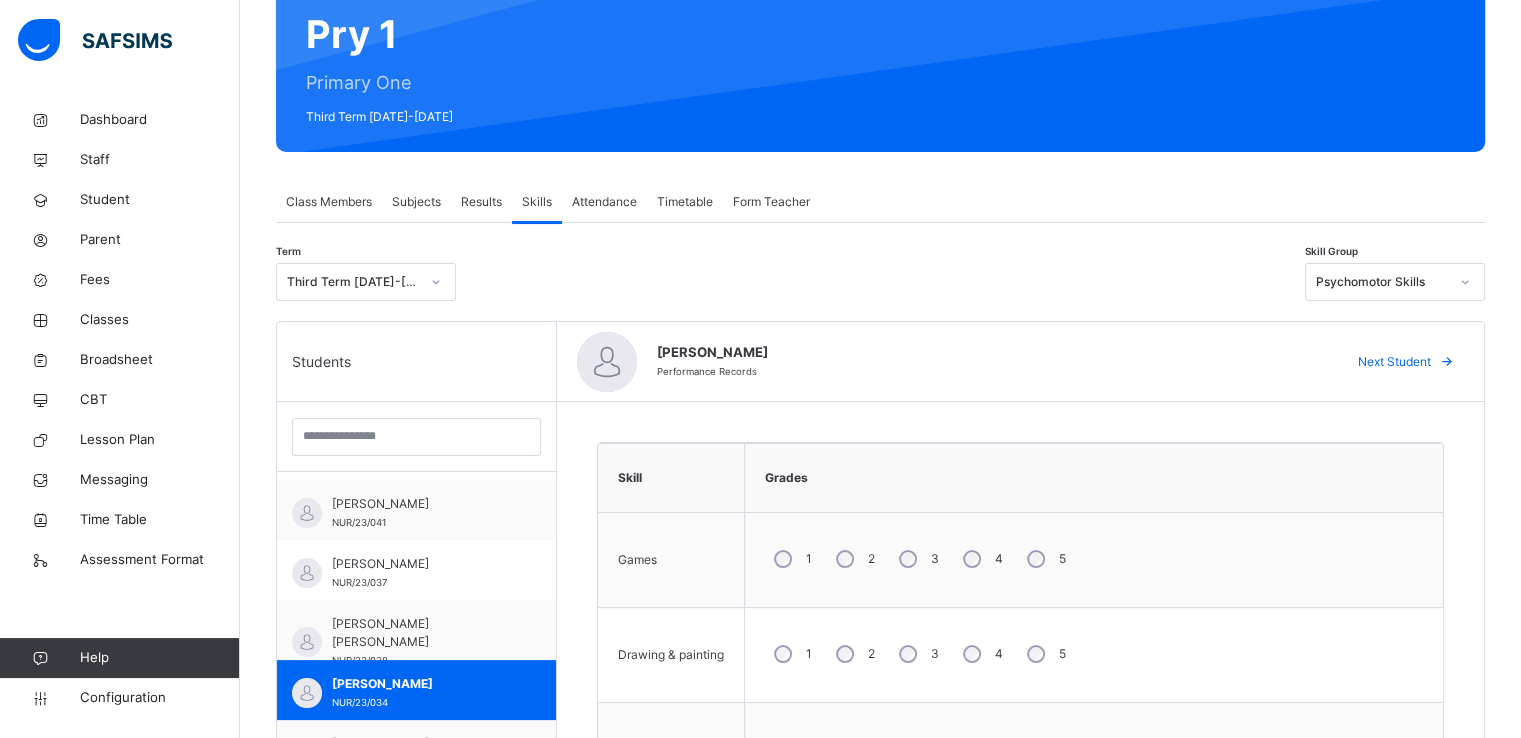 scroll, scrollTop: 159, scrollLeft: 0, axis: vertical 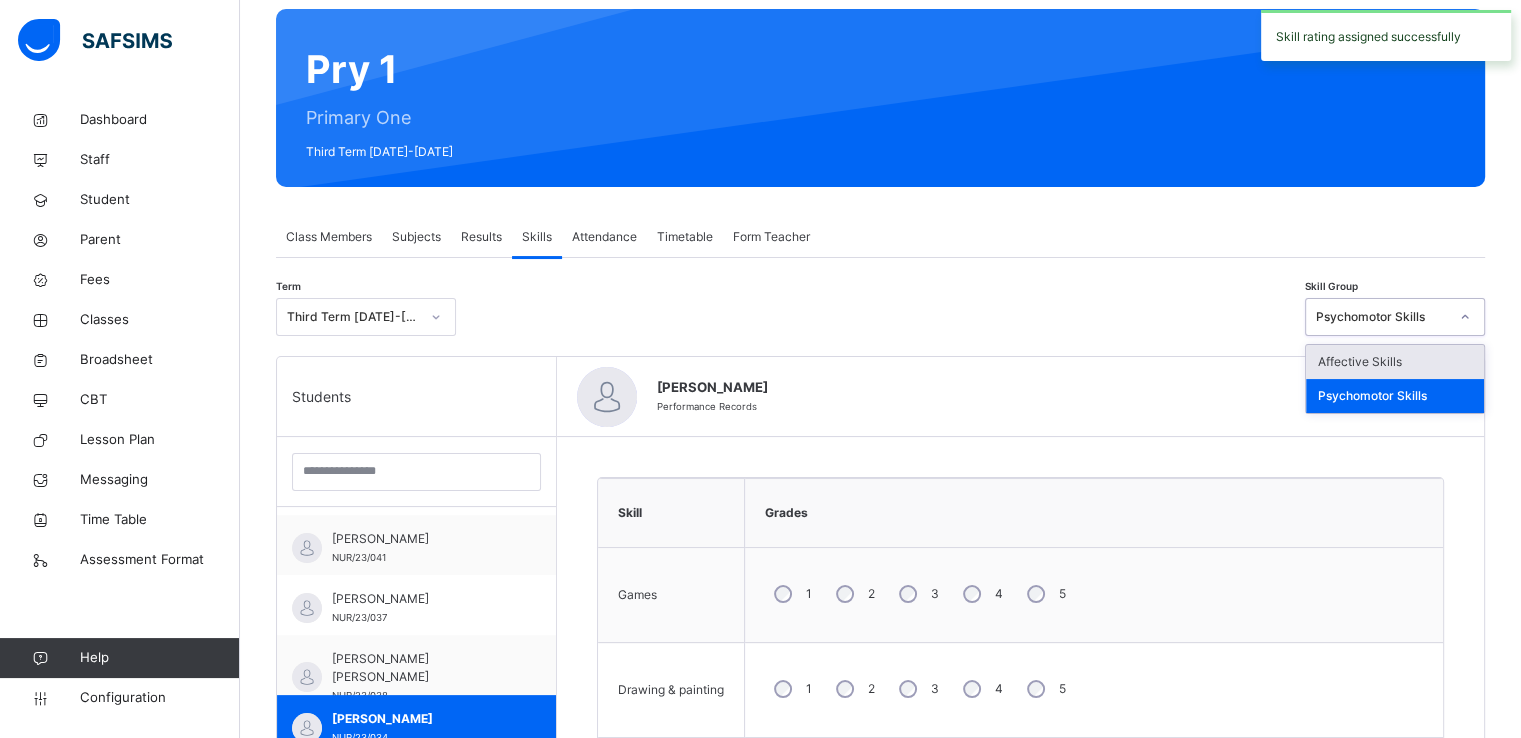 drag, startPoint x: 1396, startPoint y: 318, endPoint x: 1384, endPoint y: 357, distance: 40.804413 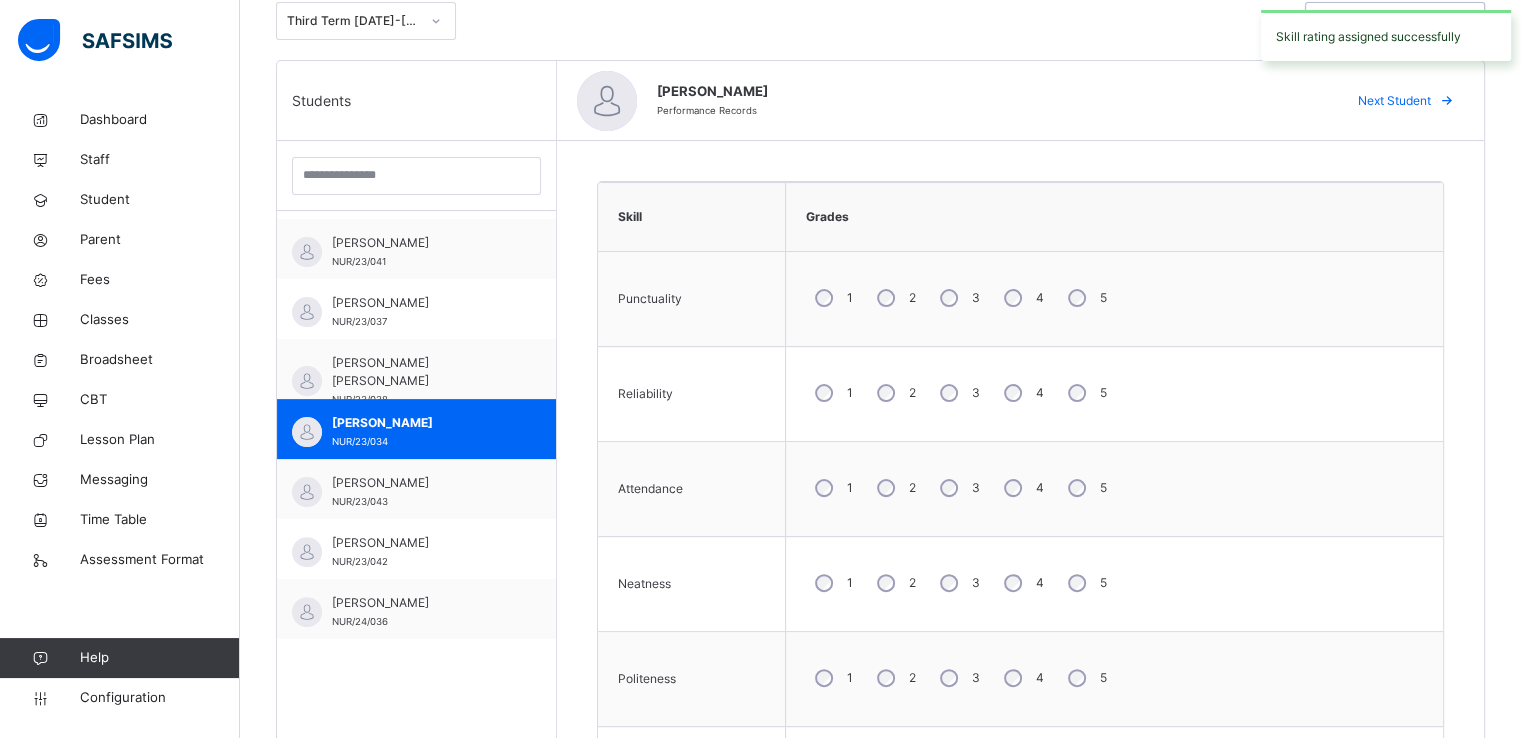 scroll, scrollTop: 471, scrollLeft: 0, axis: vertical 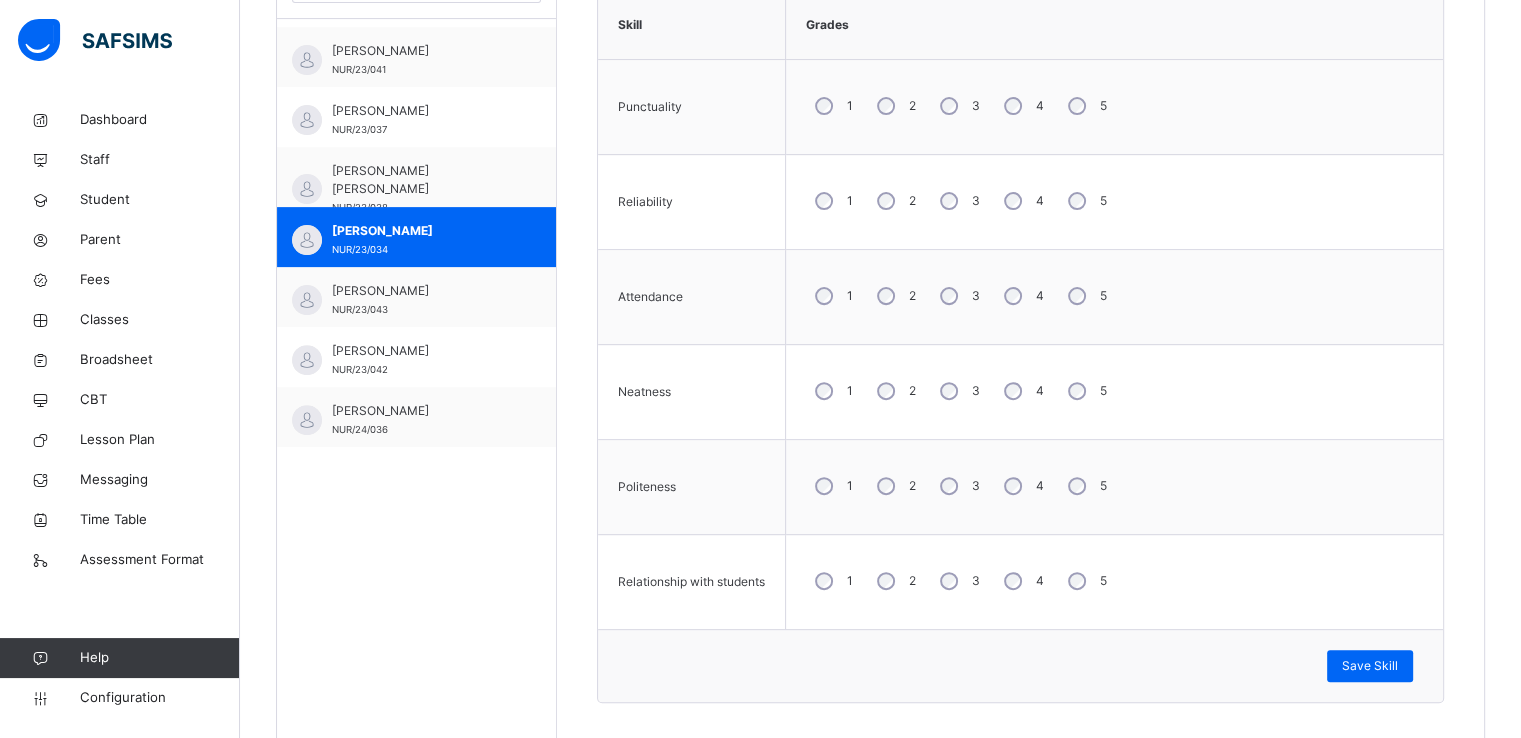 click on "Punctuality 1 2 3 4 5 Reliability 1 2 3 4 5 Attendance 1 2 3 4 5 Neatness 1 2 3 4 5 Politeness 1 2 3 4 5 Relationship with students 1 2 3 4 5" at bounding box center [1020, 345] 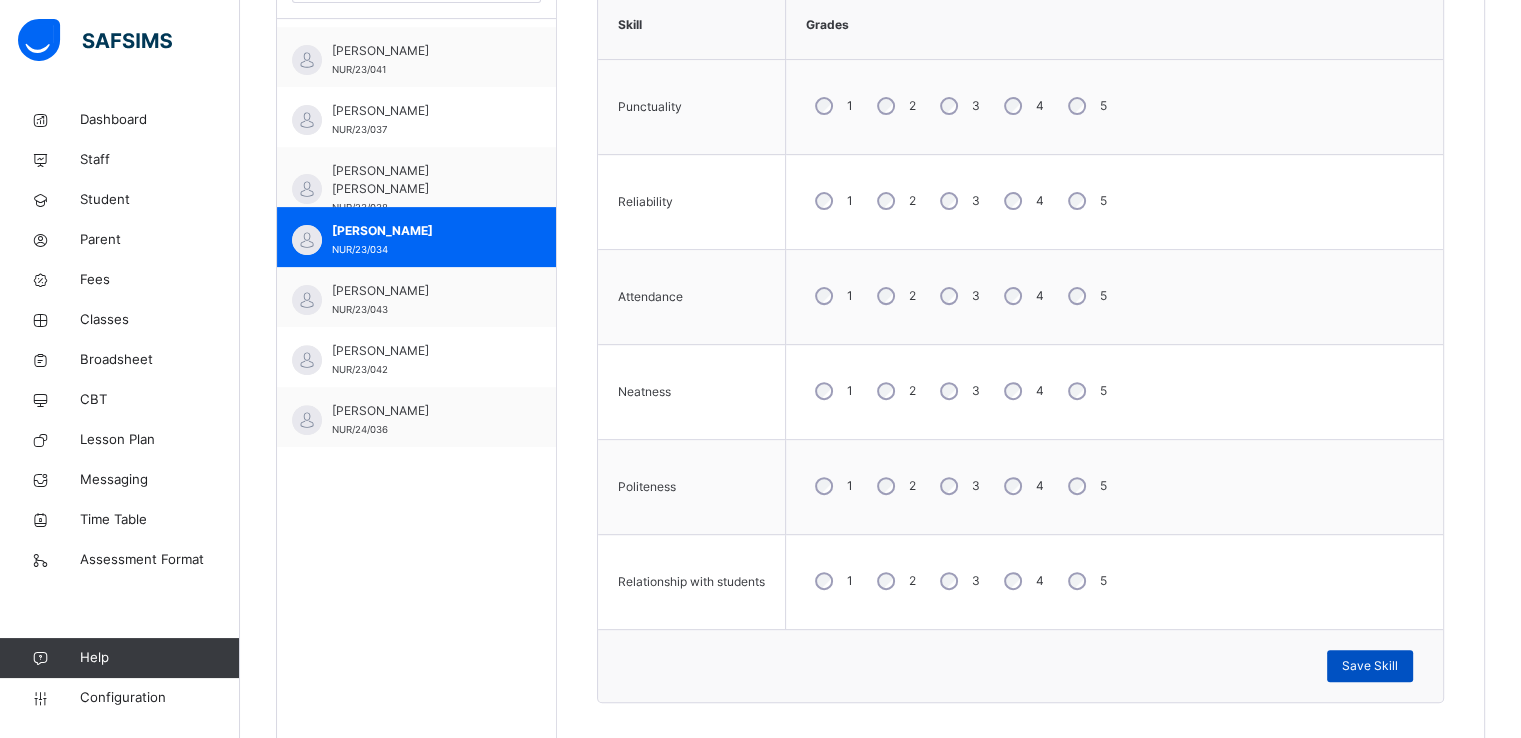 click on "Save Skill" at bounding box center (1370, 666) 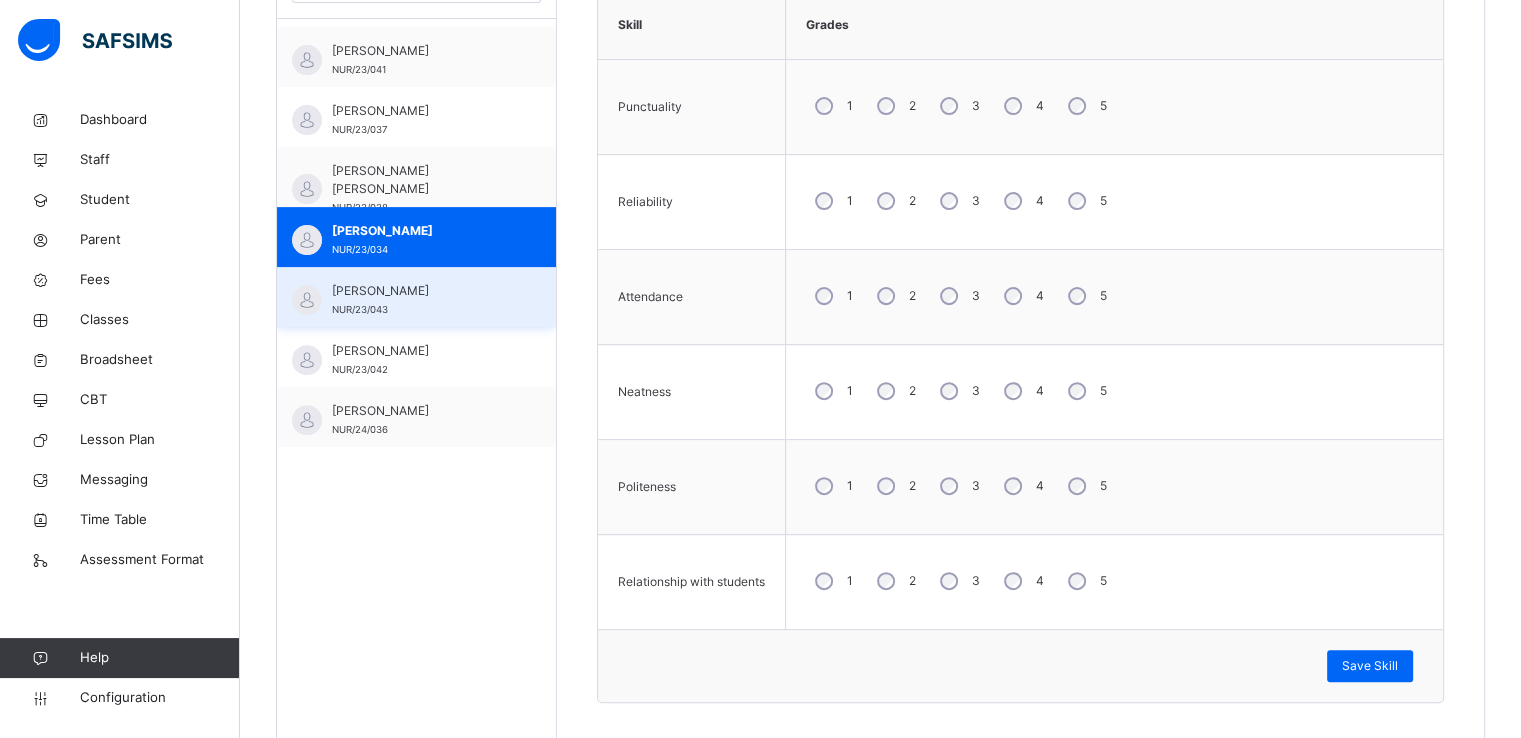 scroll, scrollTop: 700, scrollLeft: 0, axis: vertical 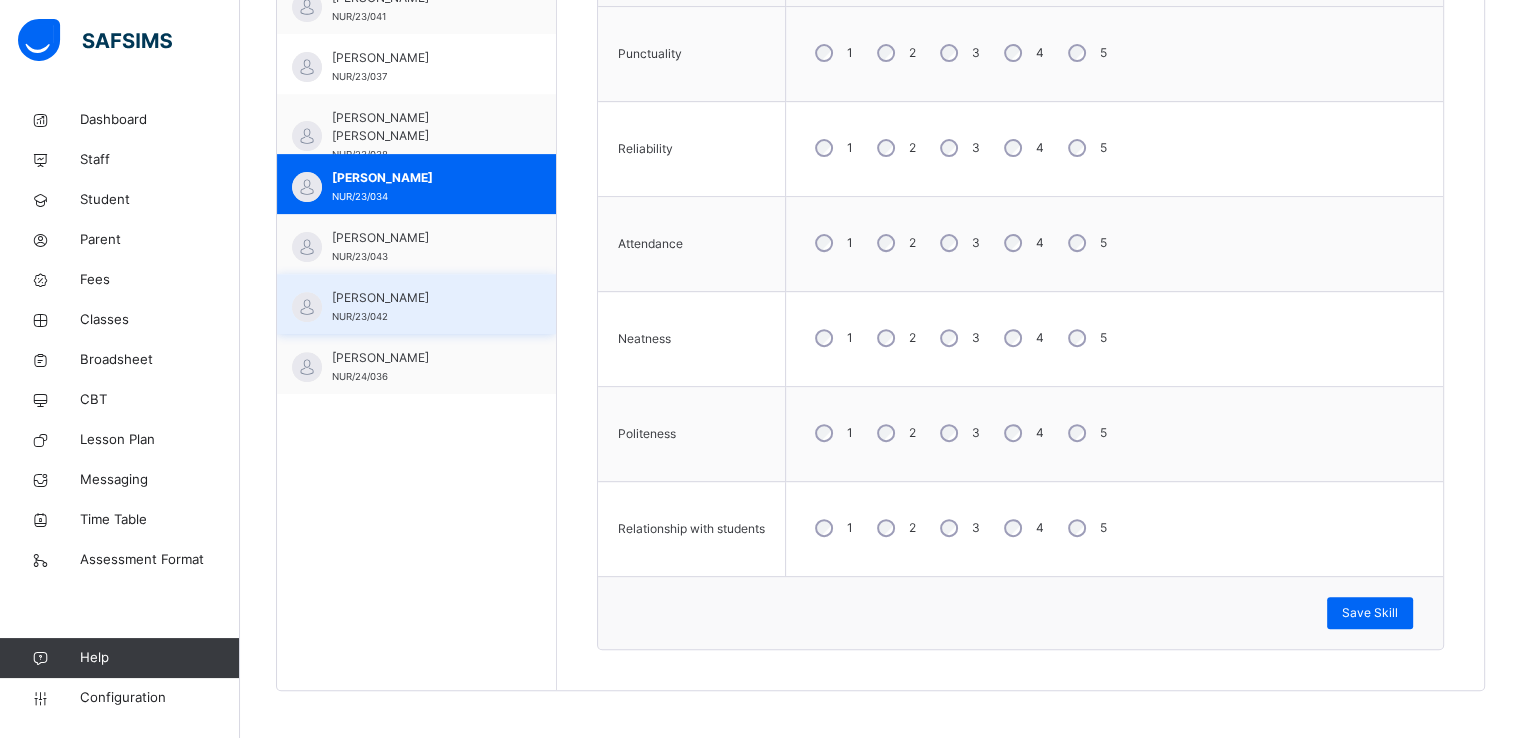 click on "UMAR AHMAD FARUK" at bounding box center [421, 298] 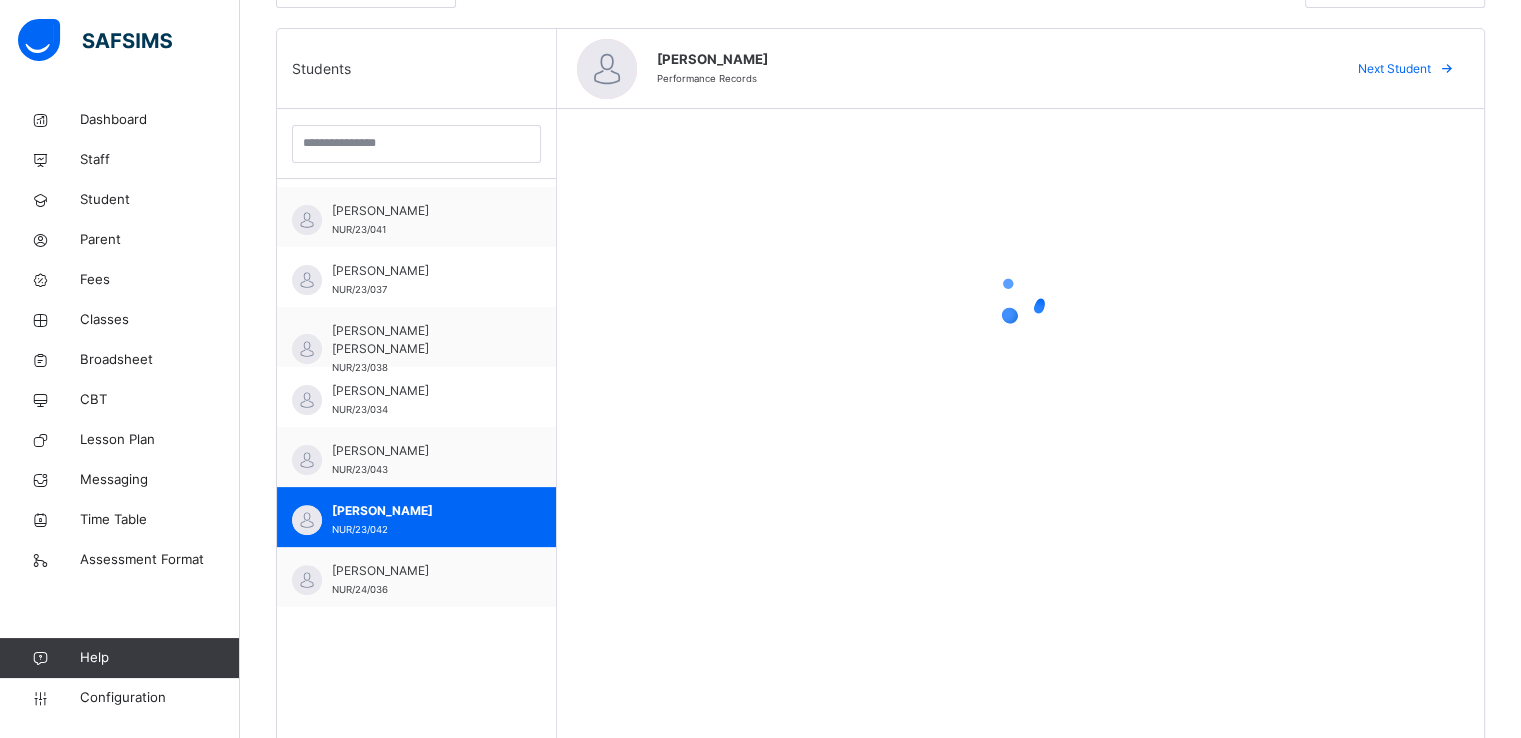 scroll, scrollTop: 483, scrollLeft: 0, axis: vertical 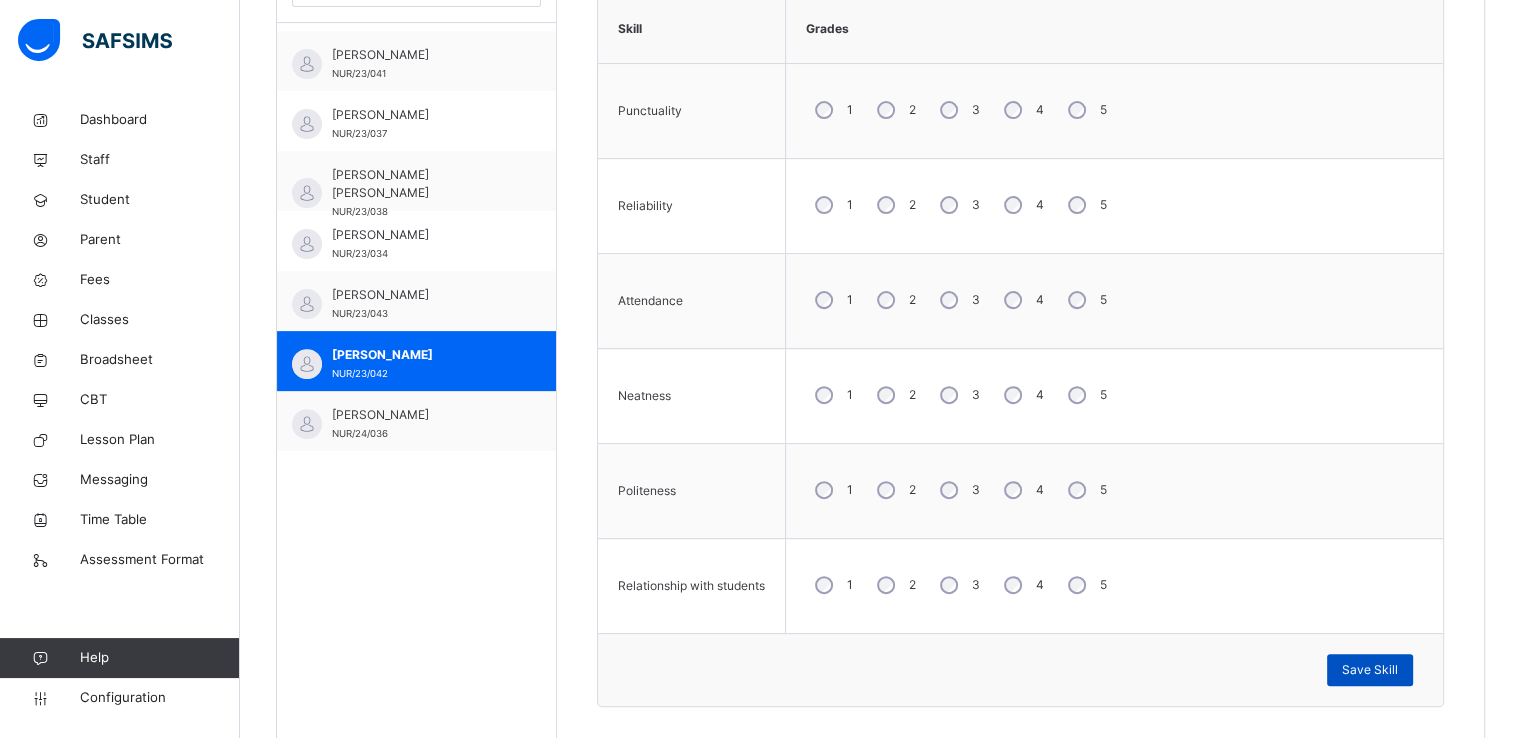 click on "Save Skill" at bounding box center [1370, 670] 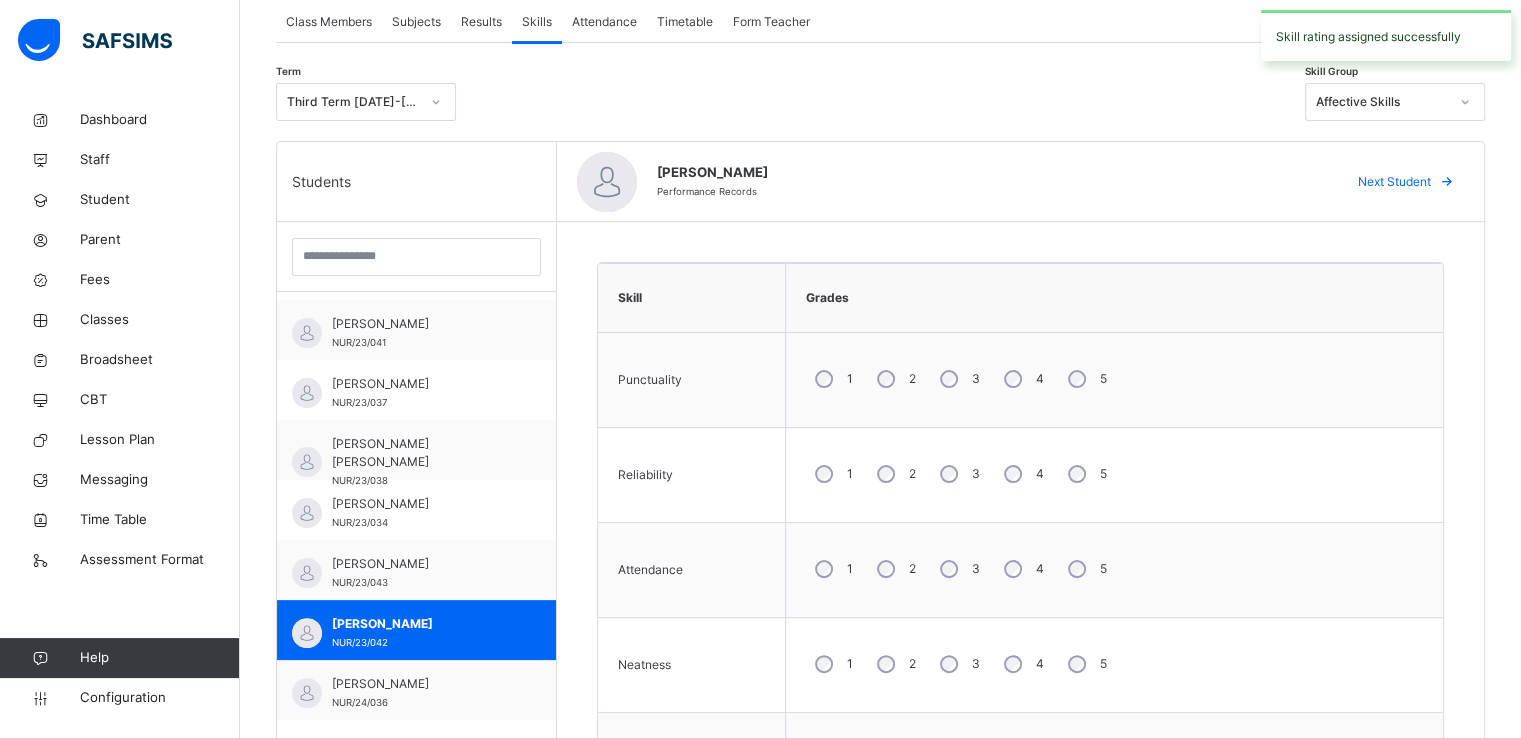 scroll, scrollTop: 370, scrollLeft: 0, axis: vertical 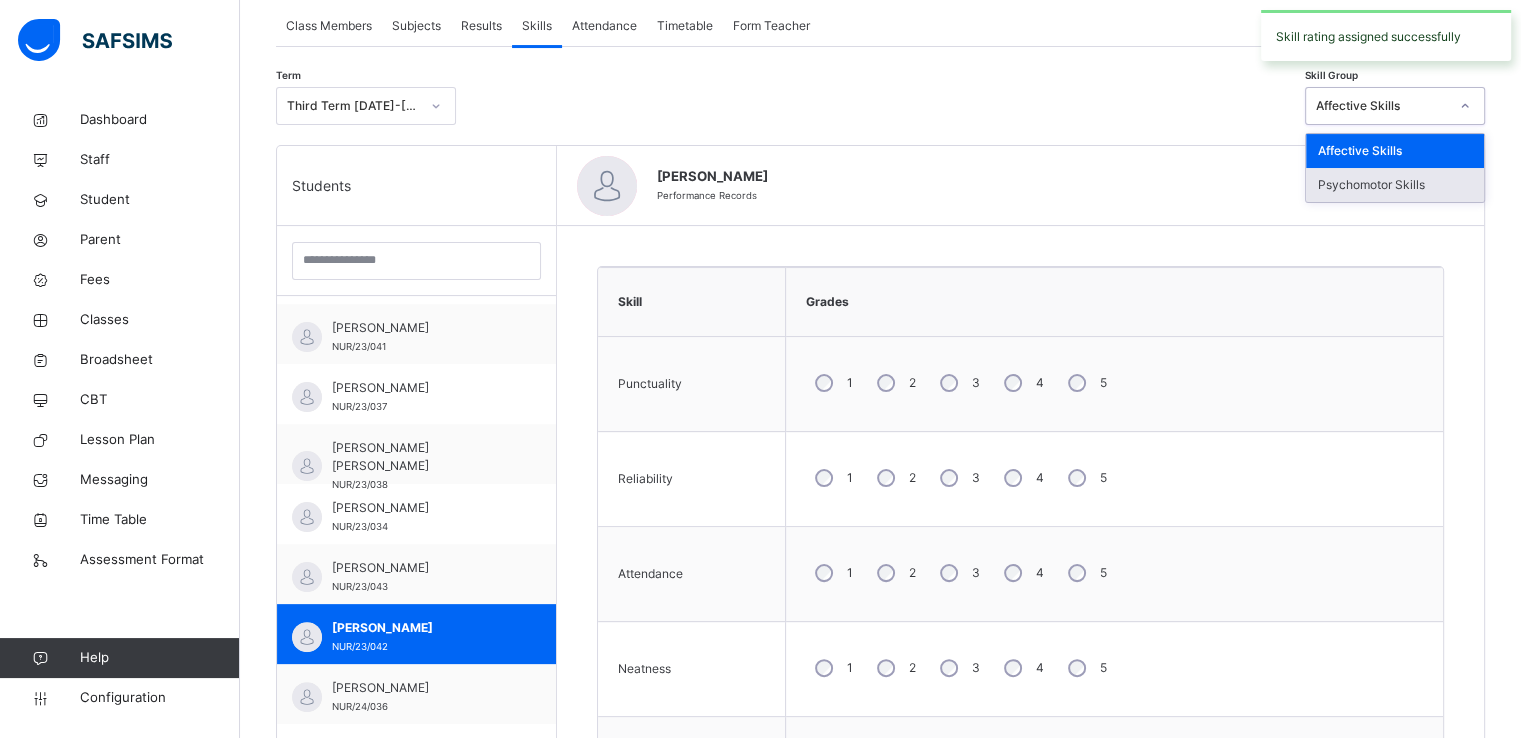 drag, startPoint x: 1391, startPoint y: 95, endPoint x: 1365, endPoint y: 197, distance: 105.26158 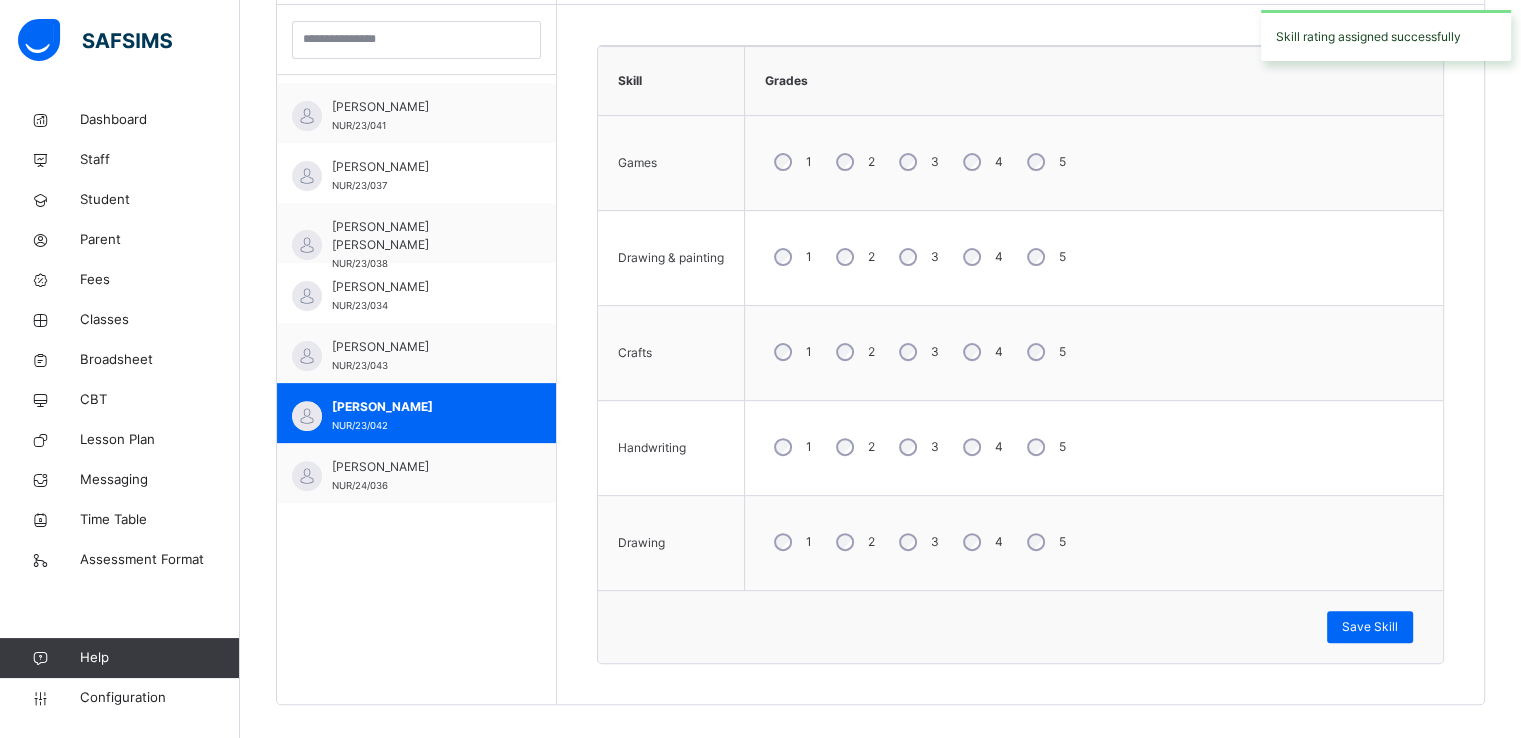 scroll, scrollTop: 592, scrollLeft: 0, axis: vertical 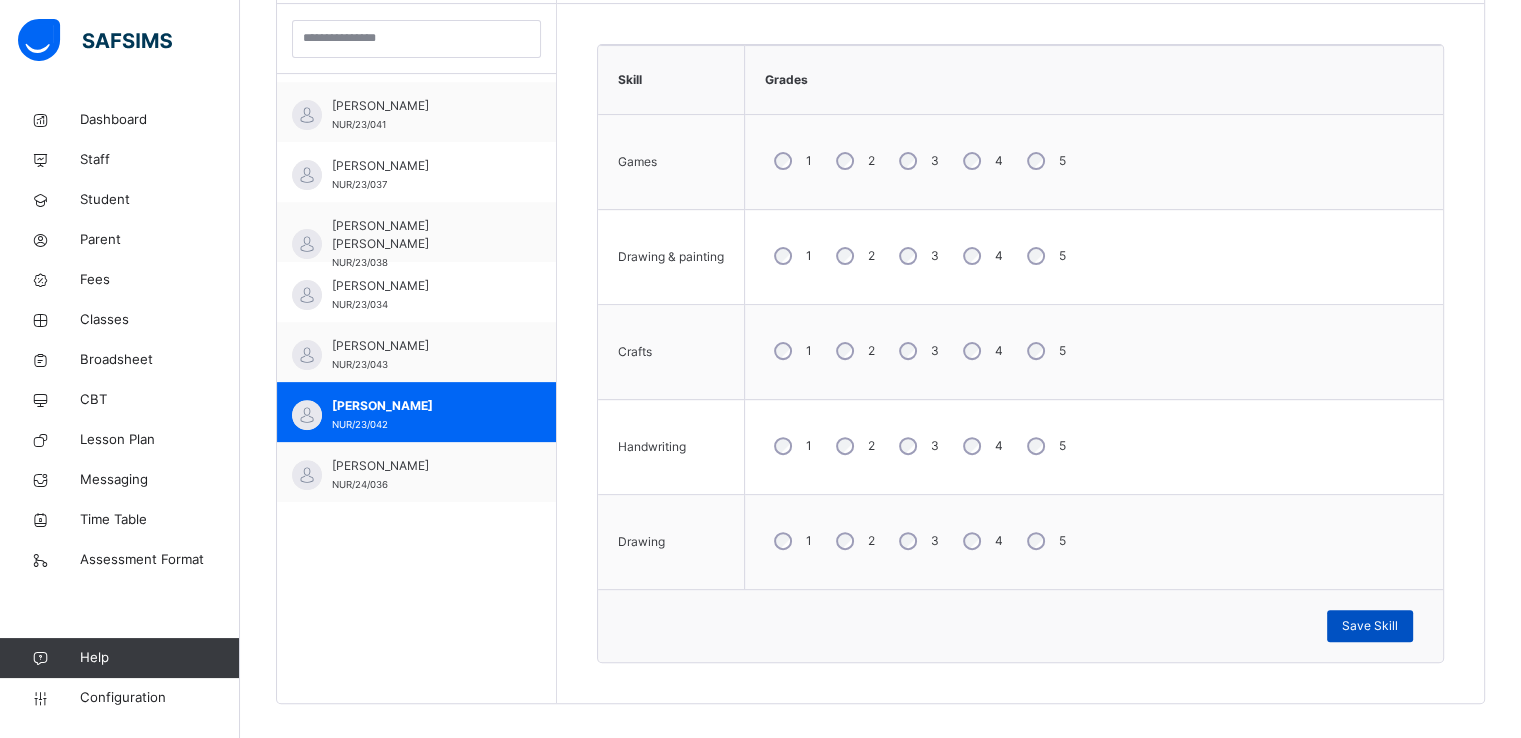 click on "Save Skill" at bounding box center (1370, 626) 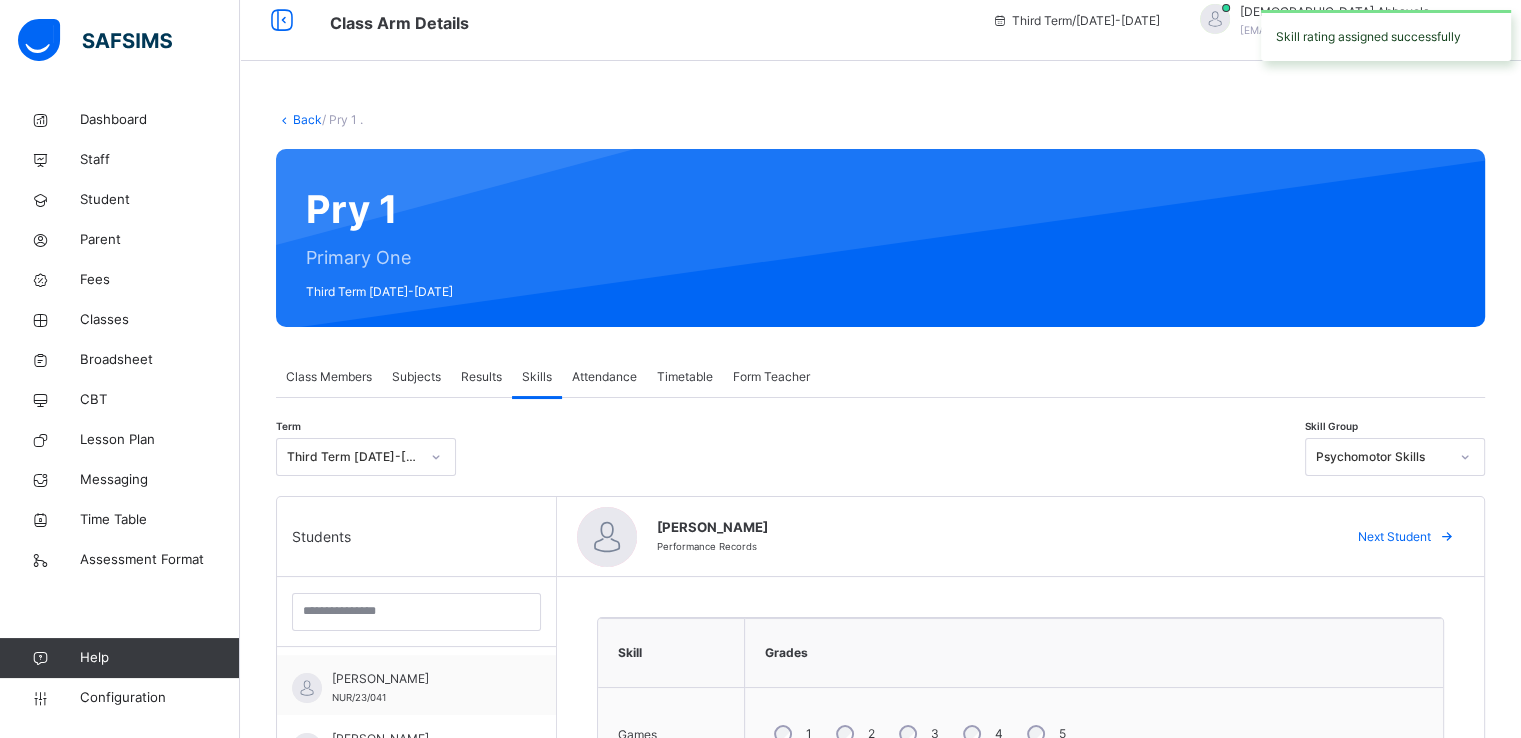 scroll, scrollTop: 18, scrollLeft: 0, axis: vertical 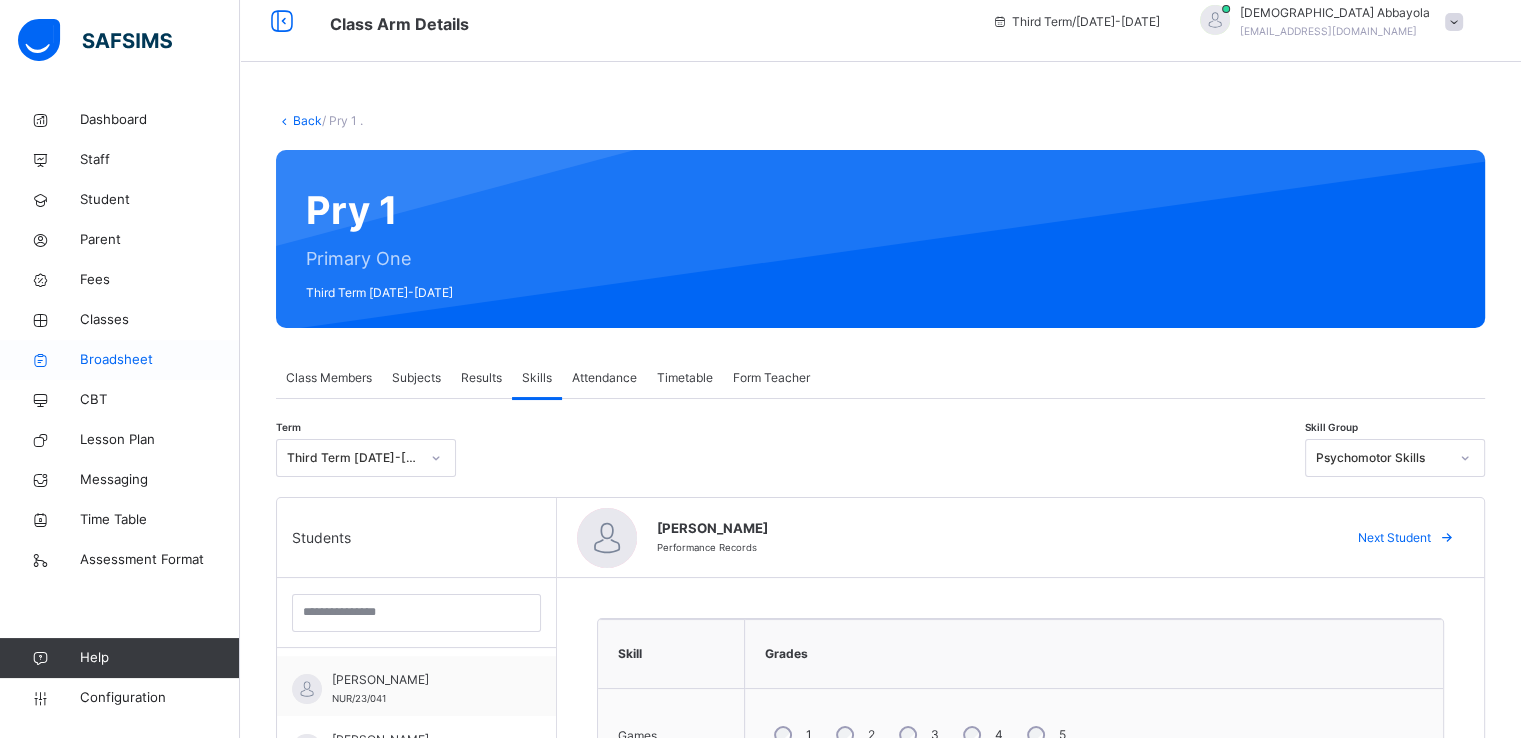 click on "Broadsheet" at bounding box center (160, 360) 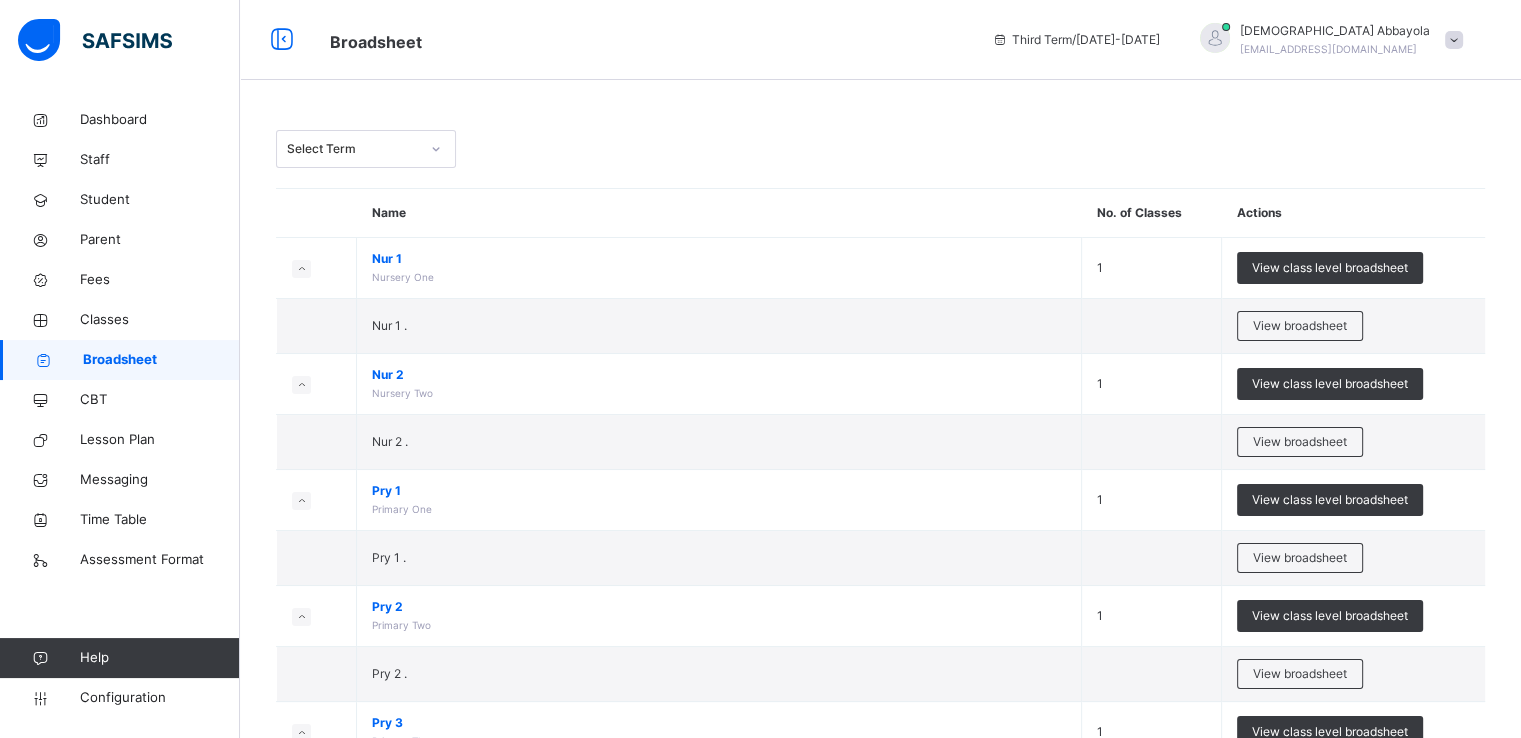 scroll, scrollTop: 128, scrollLeft: 0, axis: vertical 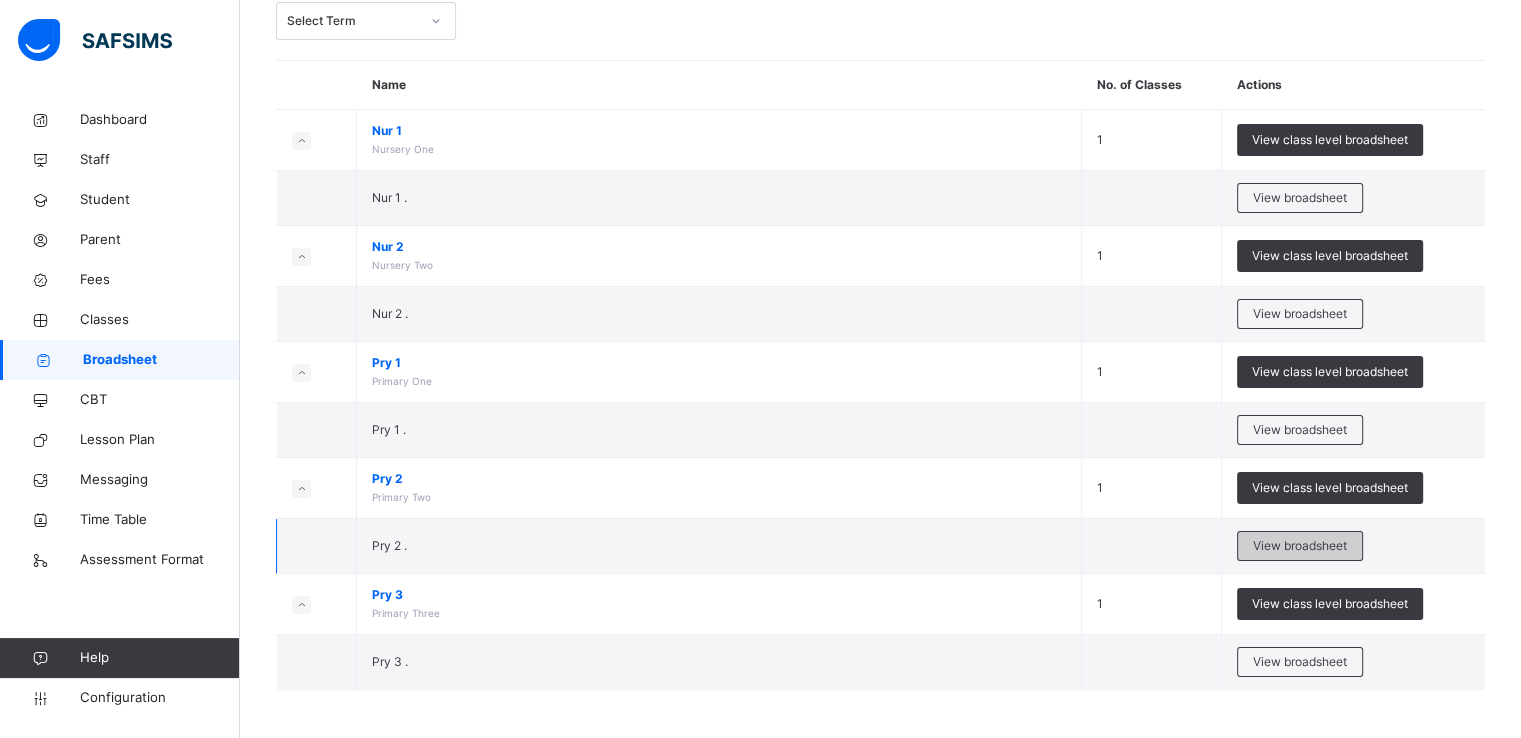 click on "View broadsheet" at bounding box center (1300, 546) 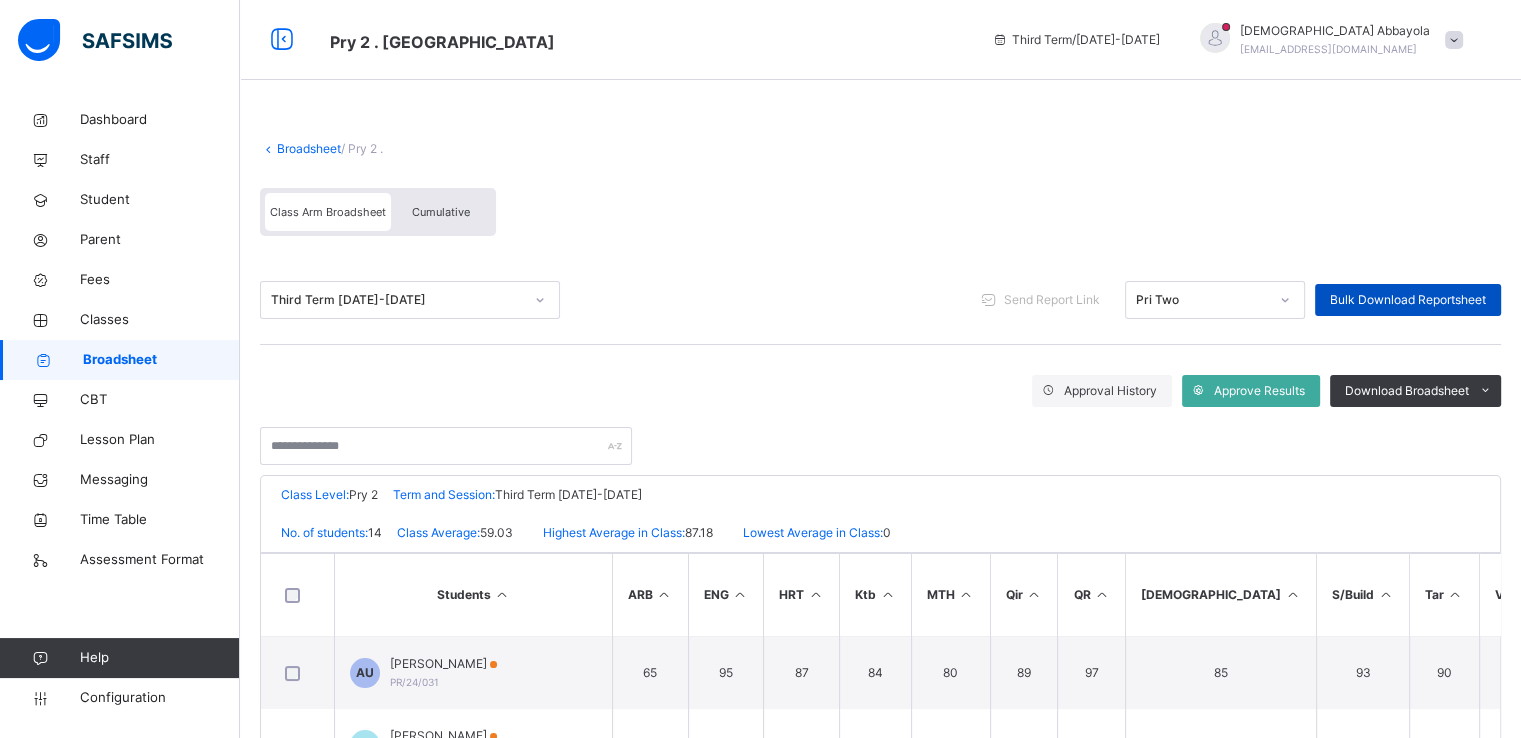 click on "Bulk Download Reportsheet" at bounding box center [1408, 300] 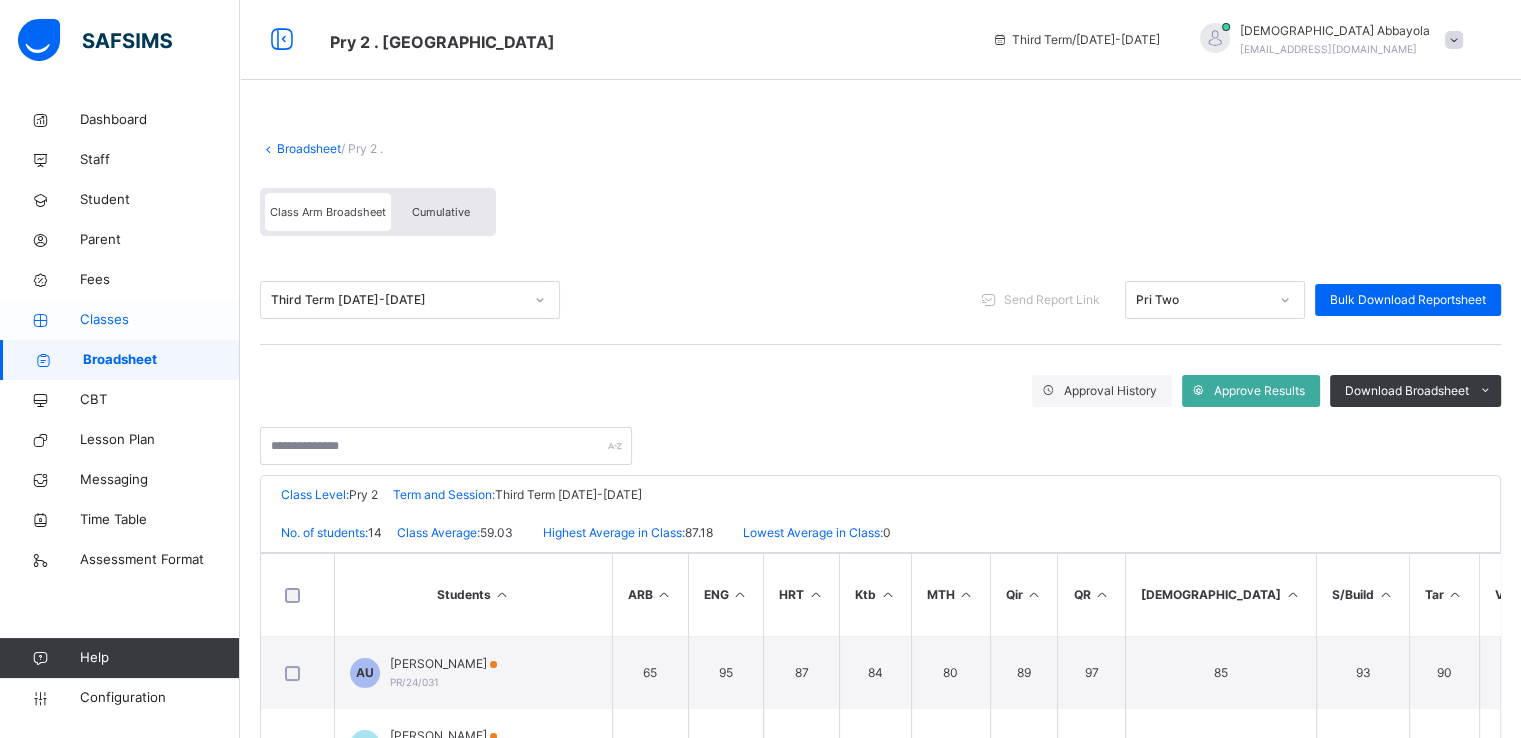 click on "Classes" at bounding box center (160, 320) 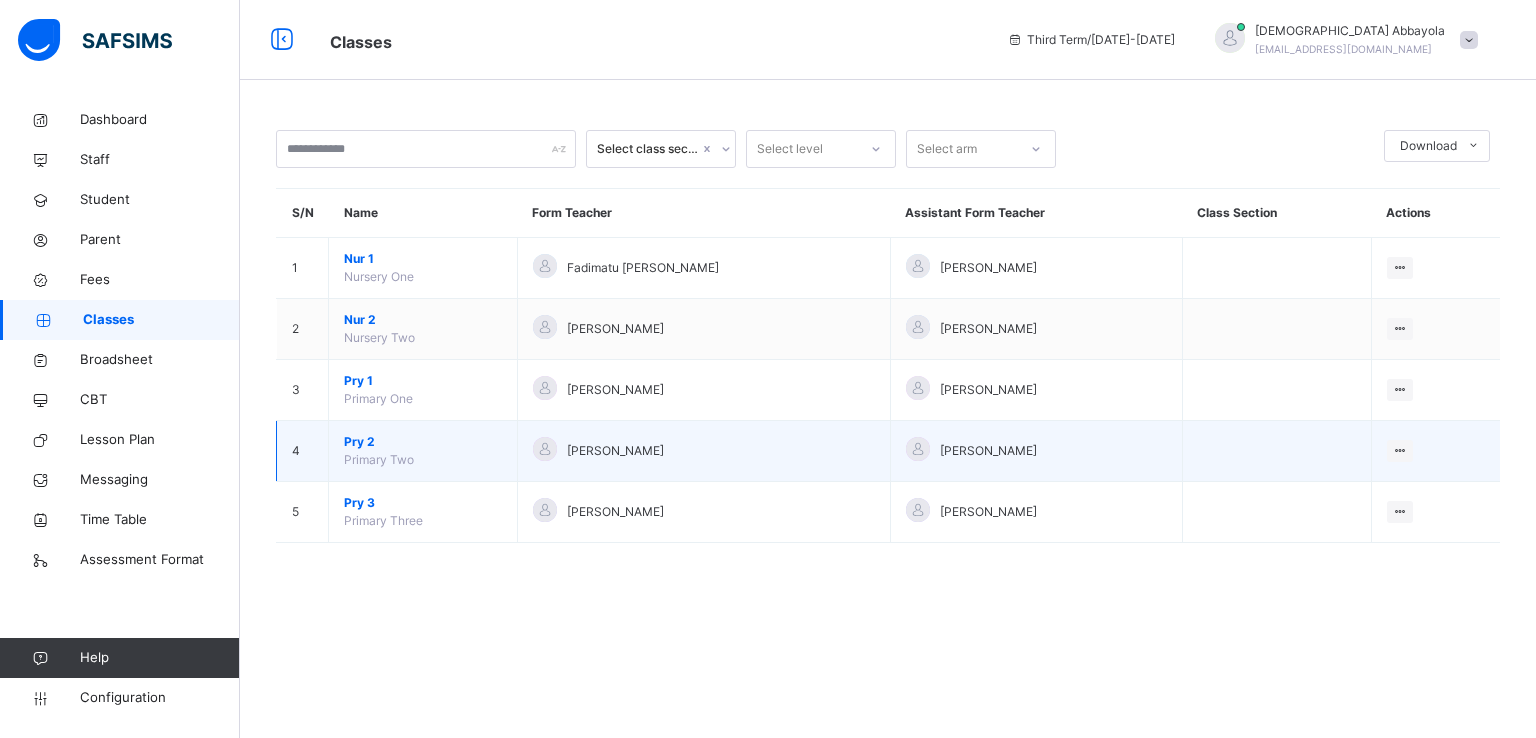 click on "Pry 2" at bounding box center (423, 442) 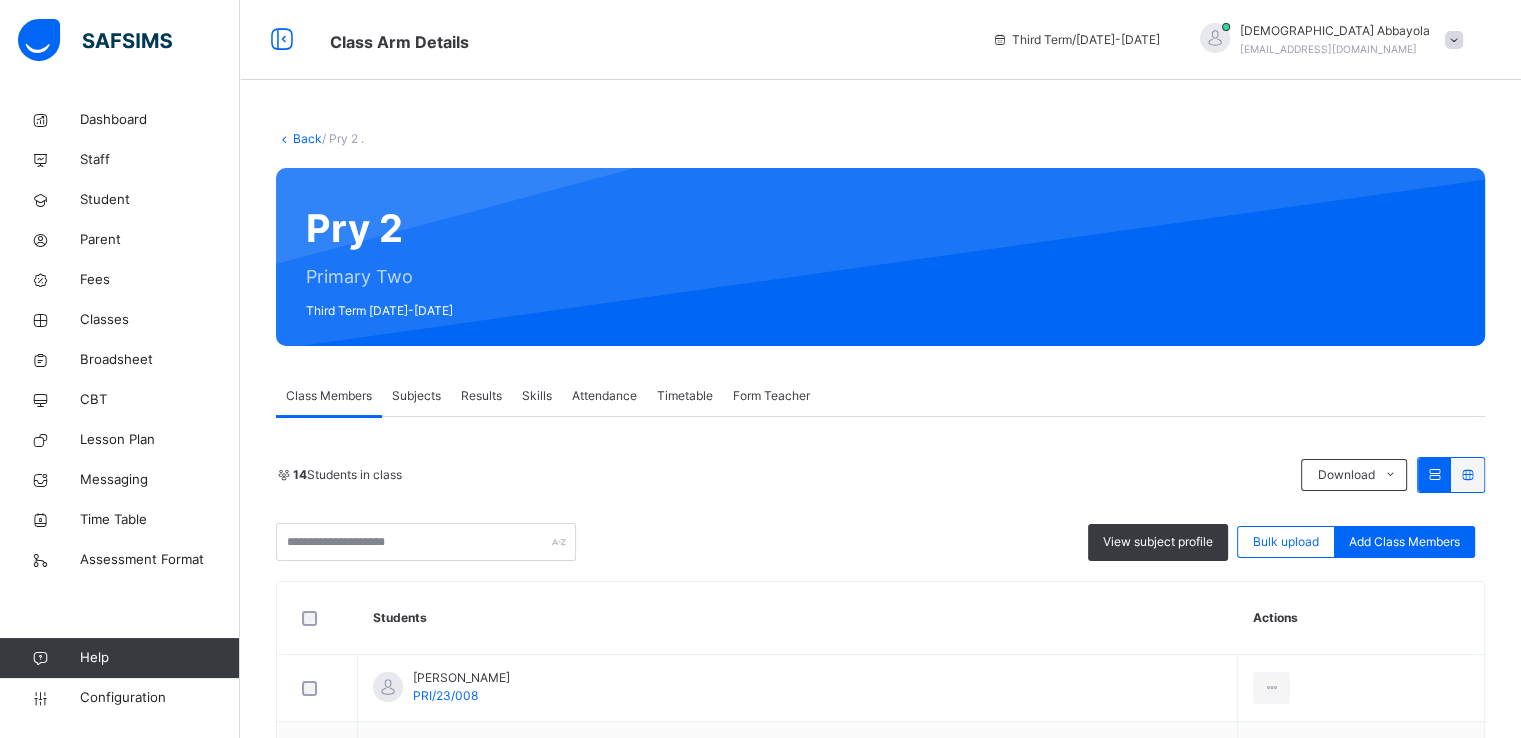 click on "Attendance" at bounding box center [604, 396] 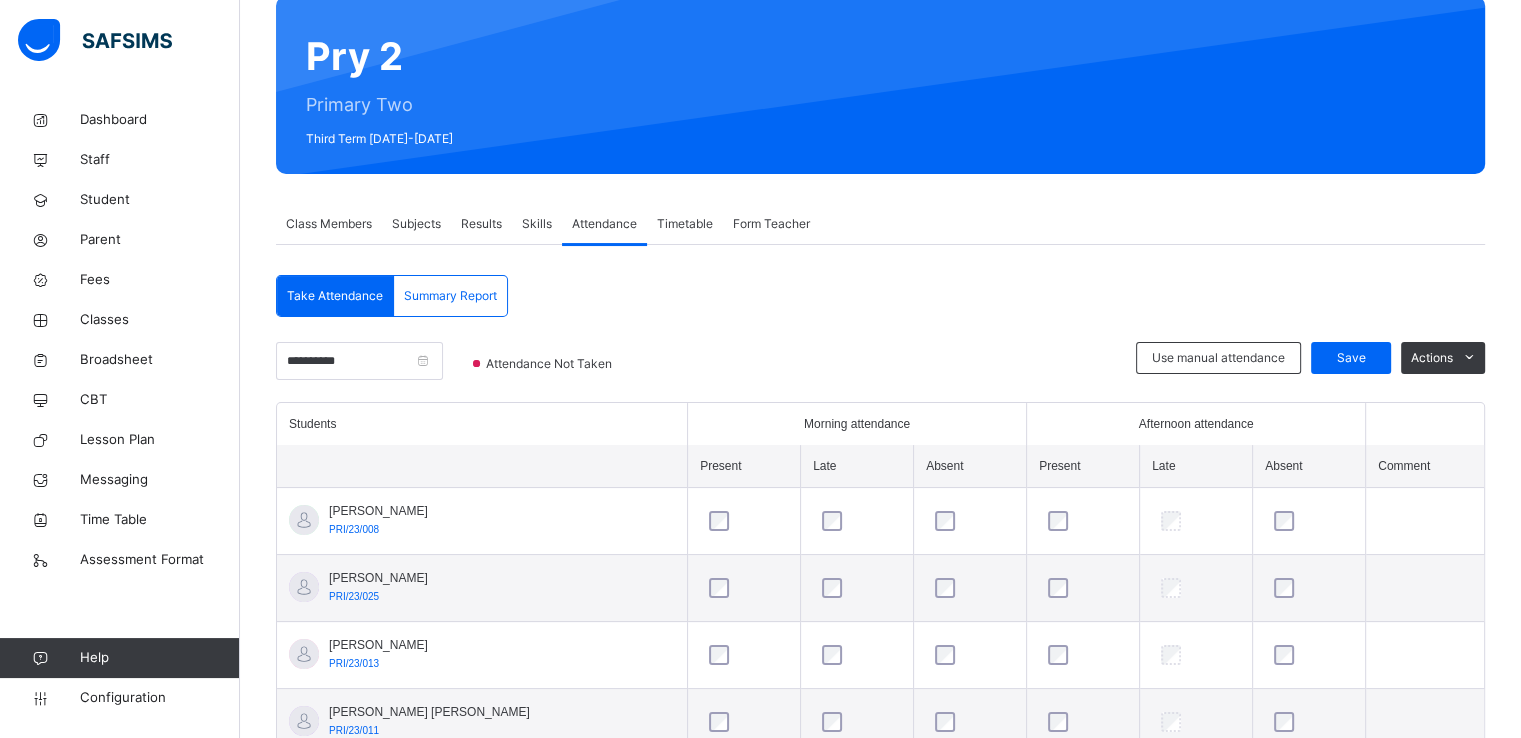 scroll, scrollTop: 174, scrollLeft: 0, axis: vertical 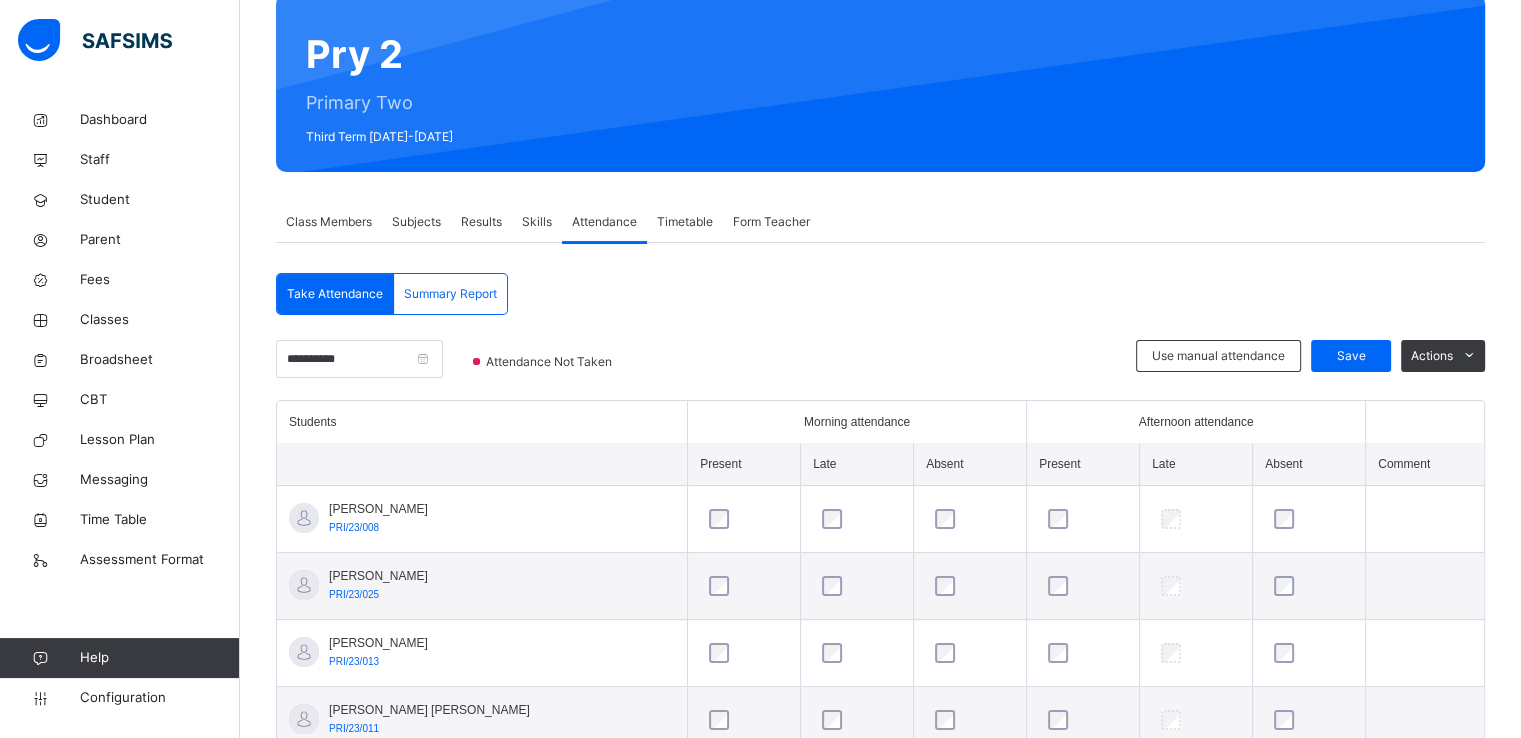 click on "Skills" at bounding box center (537, 222) 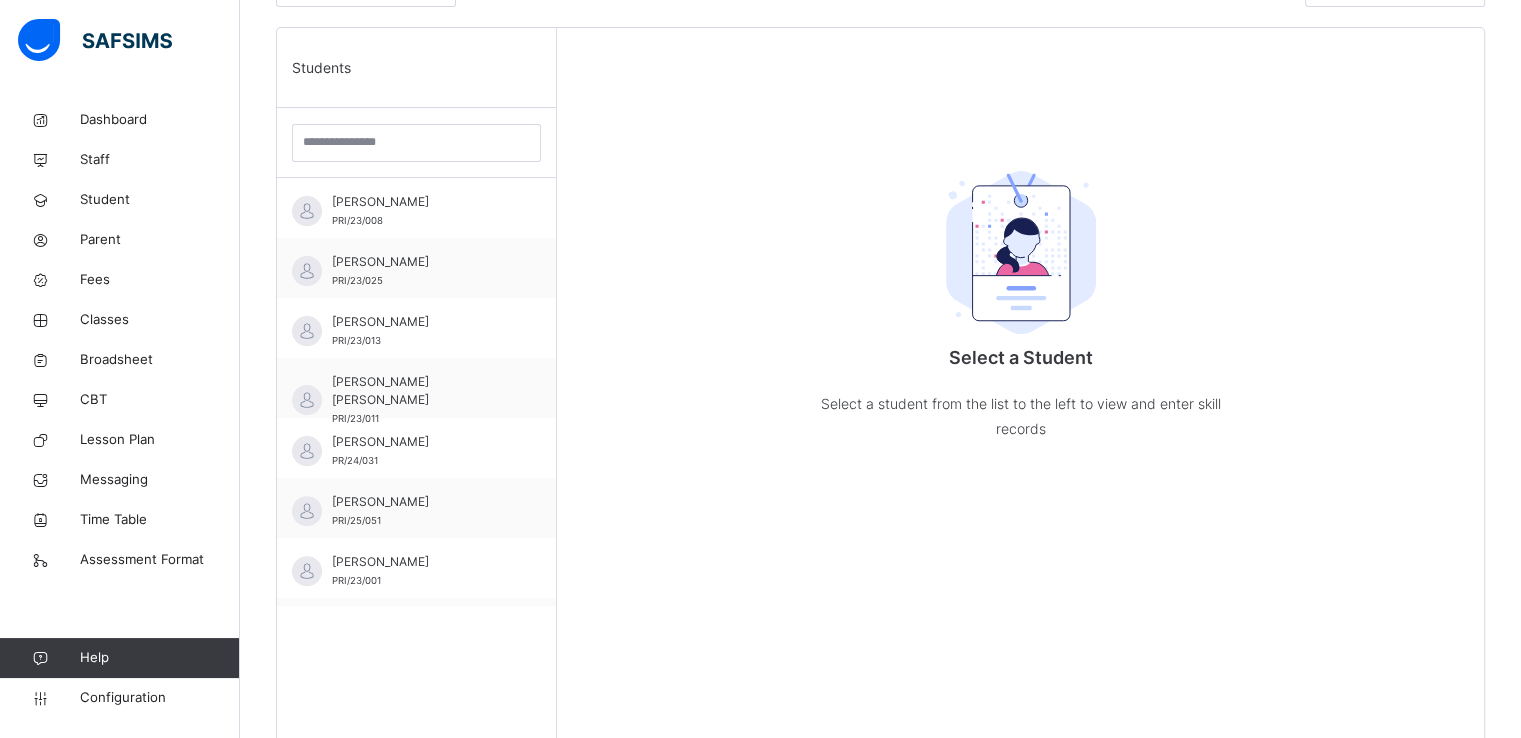scroll, scrollTop: 490, scrollLeft: 0, axis: vertical 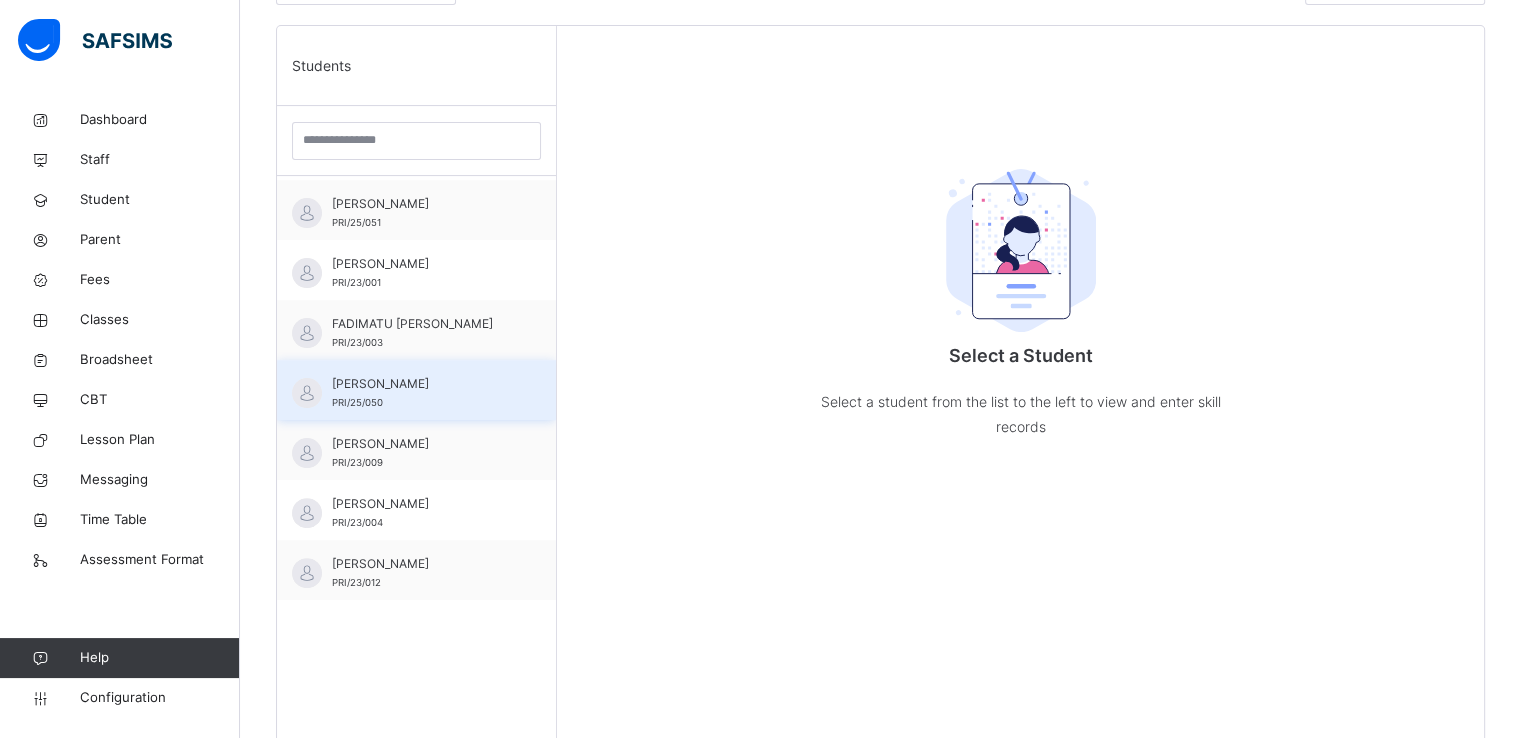 click on "FATIMA USMAN ALIYU" at bounding box center (421, 384) 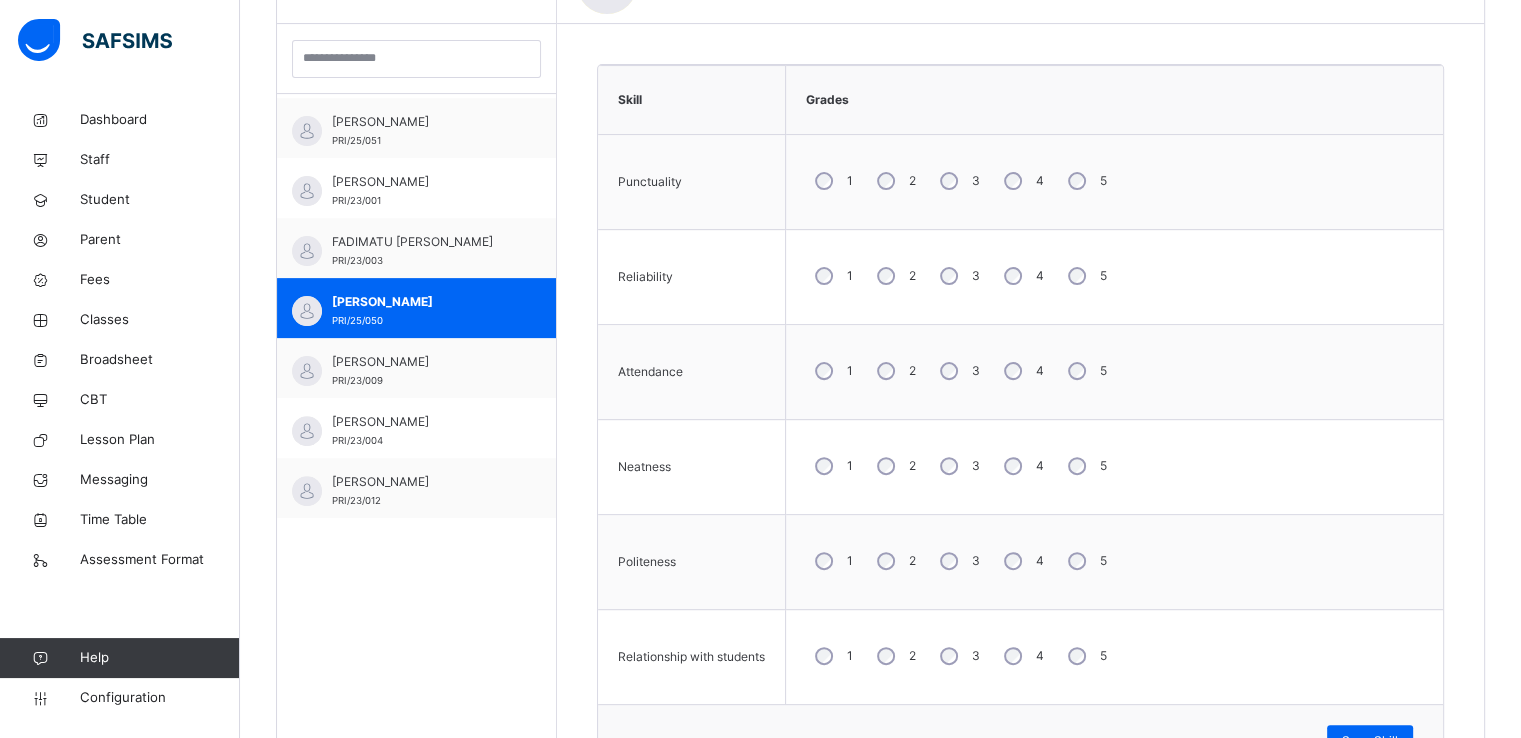 scroll, scrollTop: 574, scrollLeft: 0, axis: vertical 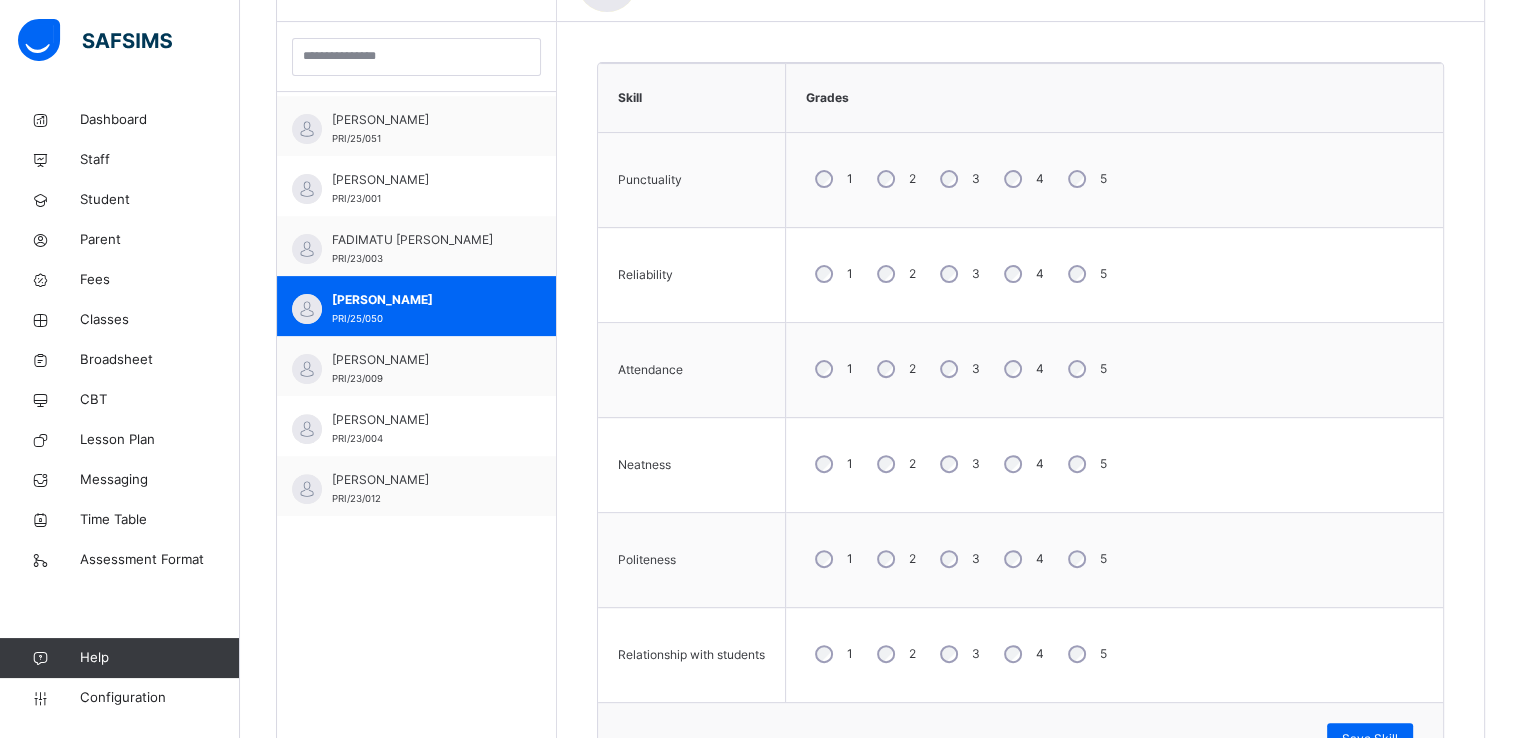 click on "5" at bounding box center [1085, 654] 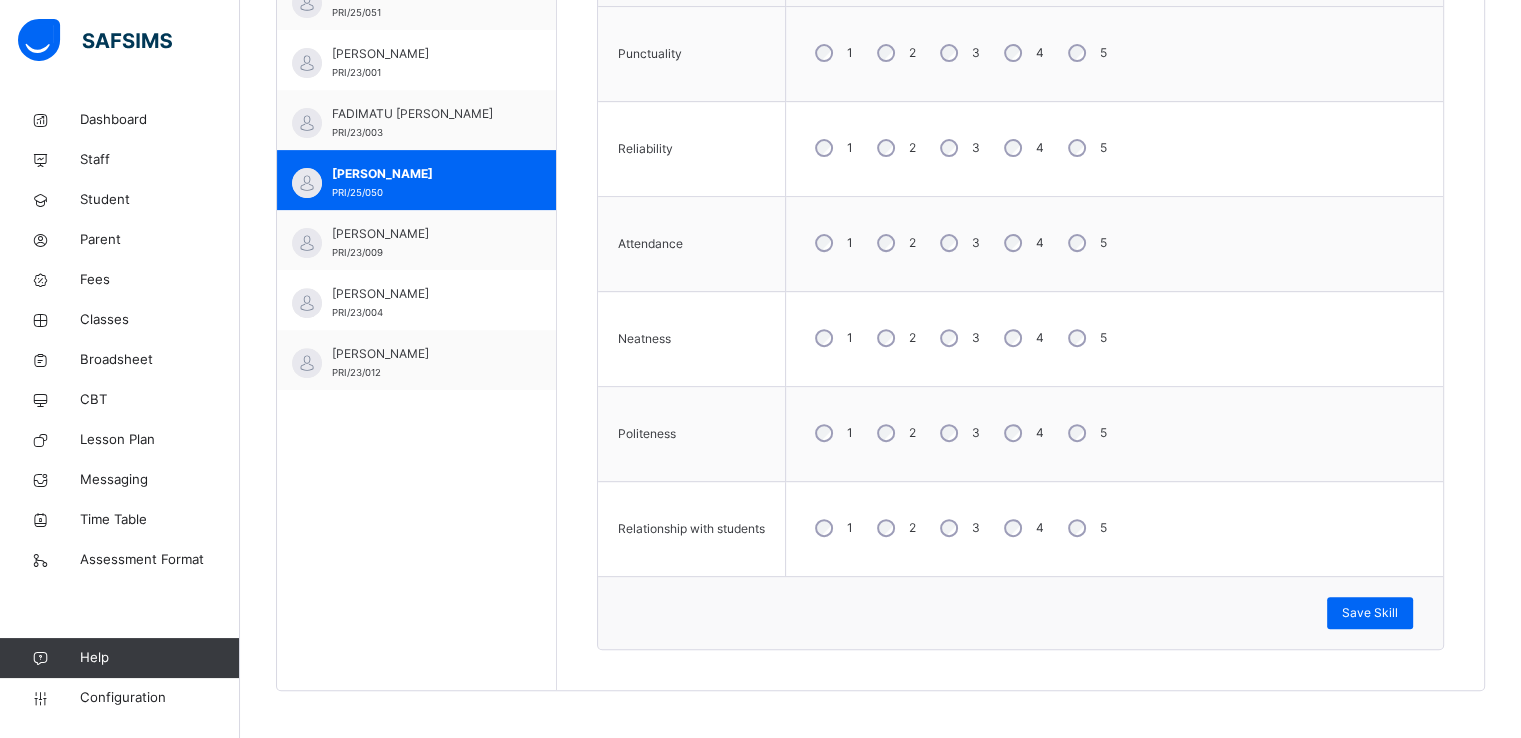 click on "4" at bounding box center (1022, 338) 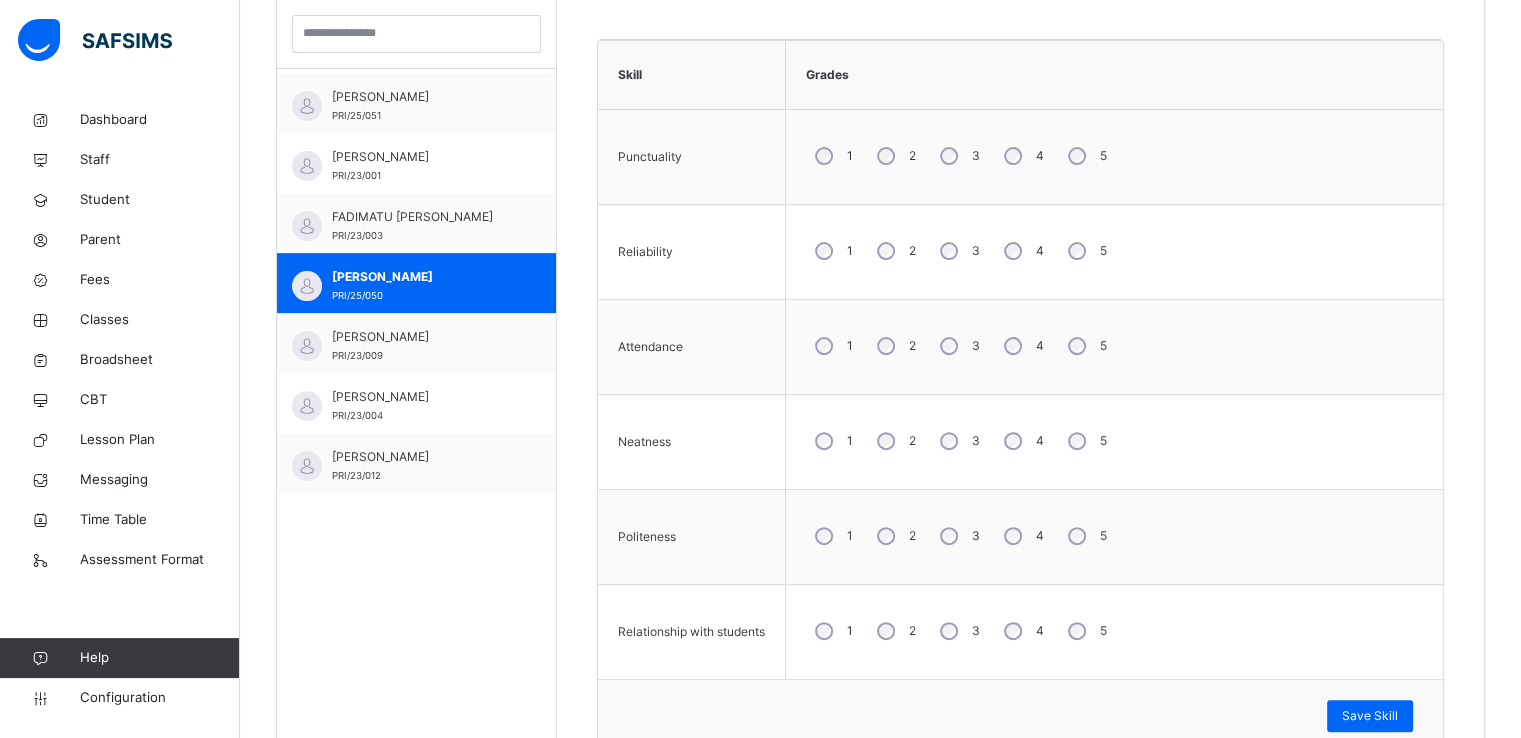 scroll, scrollTop: 700, scrollLeft: 0, axis: vertical 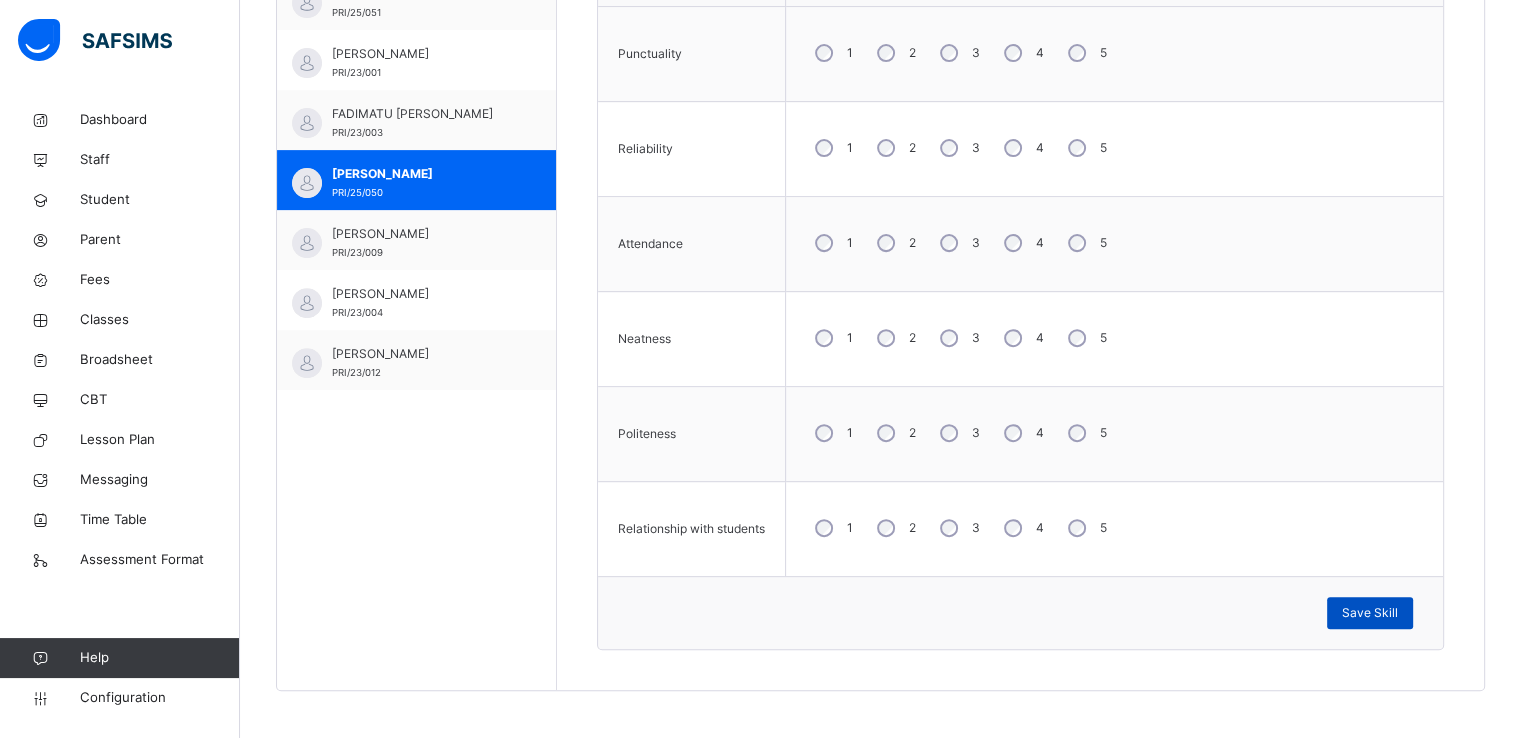 click on "Save Skill" at bounding box center [1370, 613] 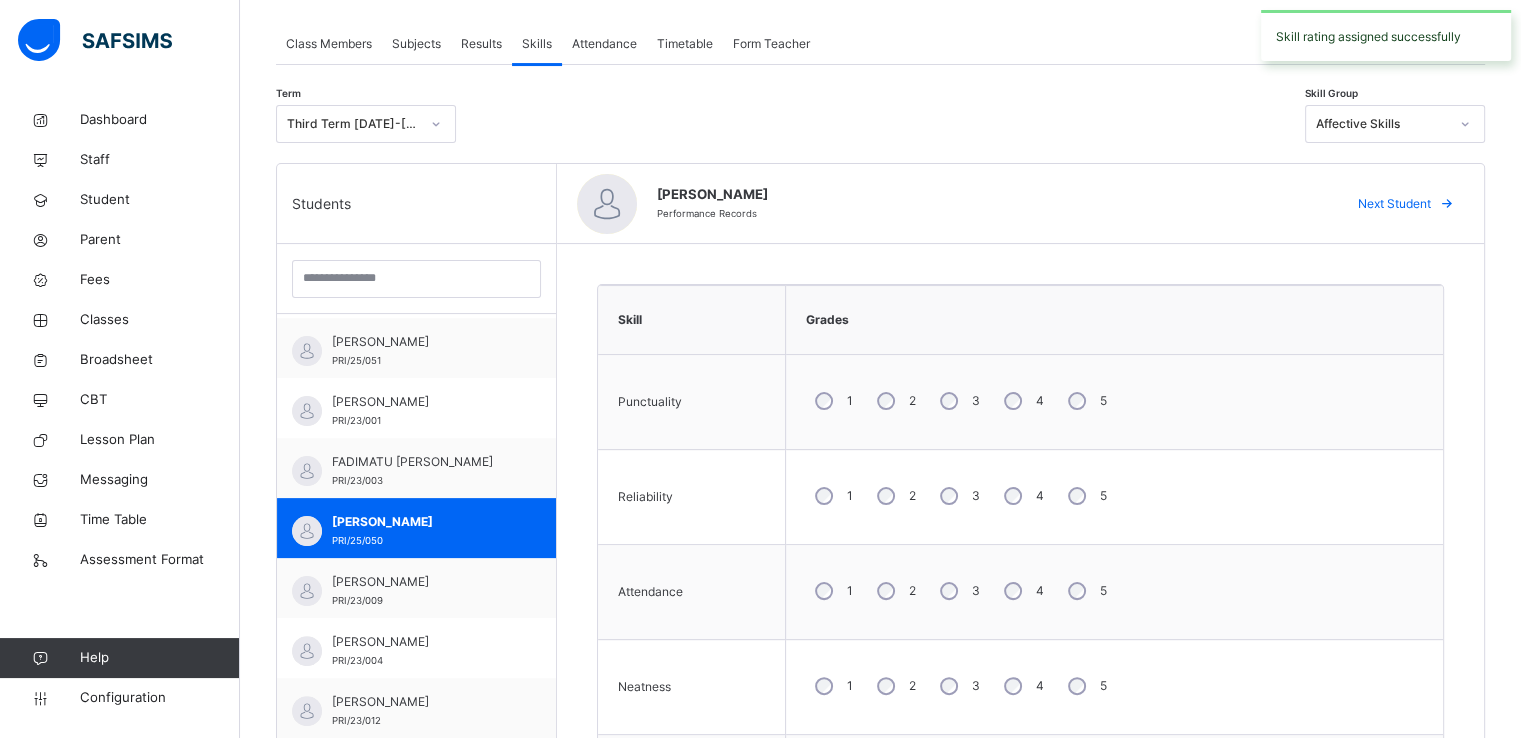 scroll, scrollTop: 341, scrollLeft: 0, axis: vertical 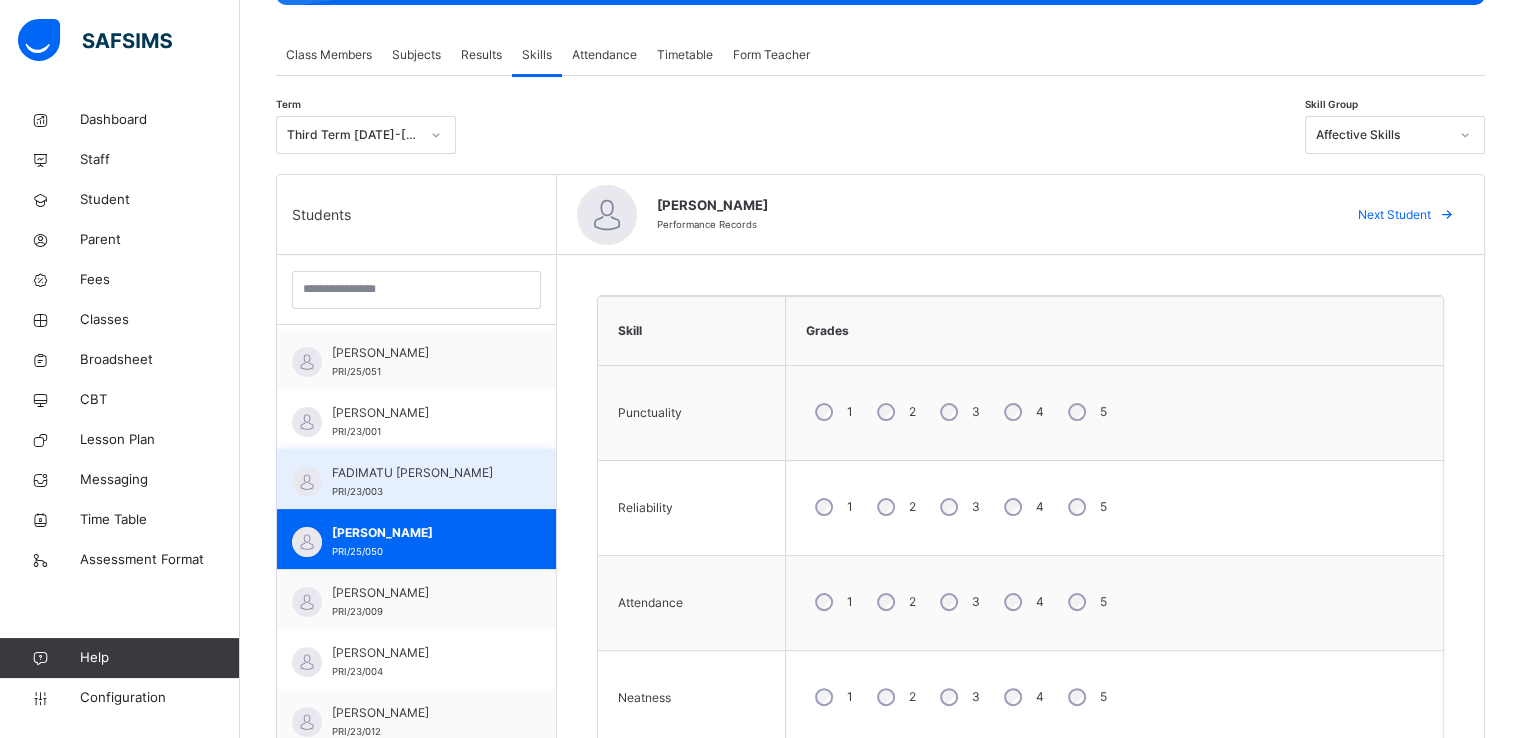click on "FADIMATU ADAMU ZUBAIRU" at bounding box center [421, 473] 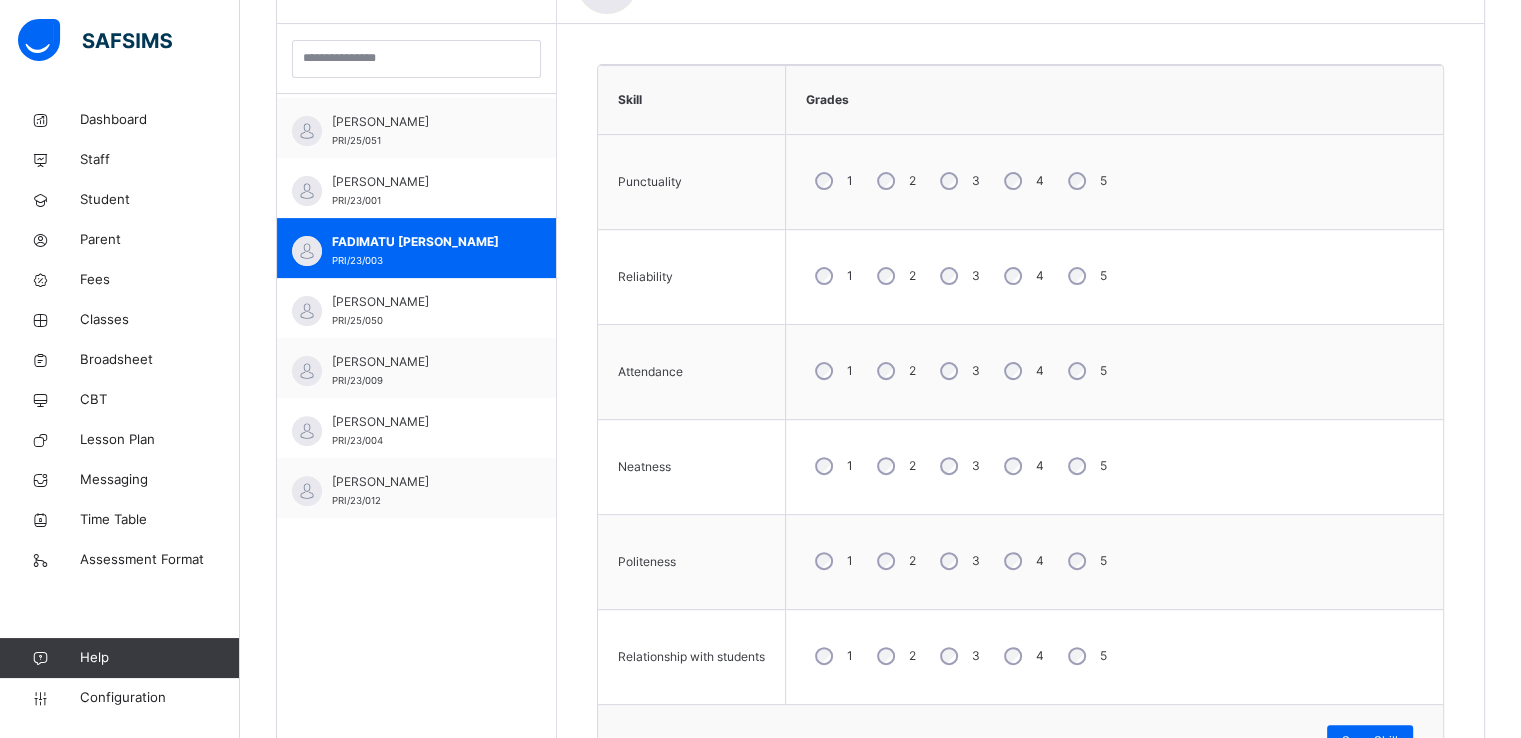 scroll, scrollTop: 573, scrollLeft: 0, axis: vertical 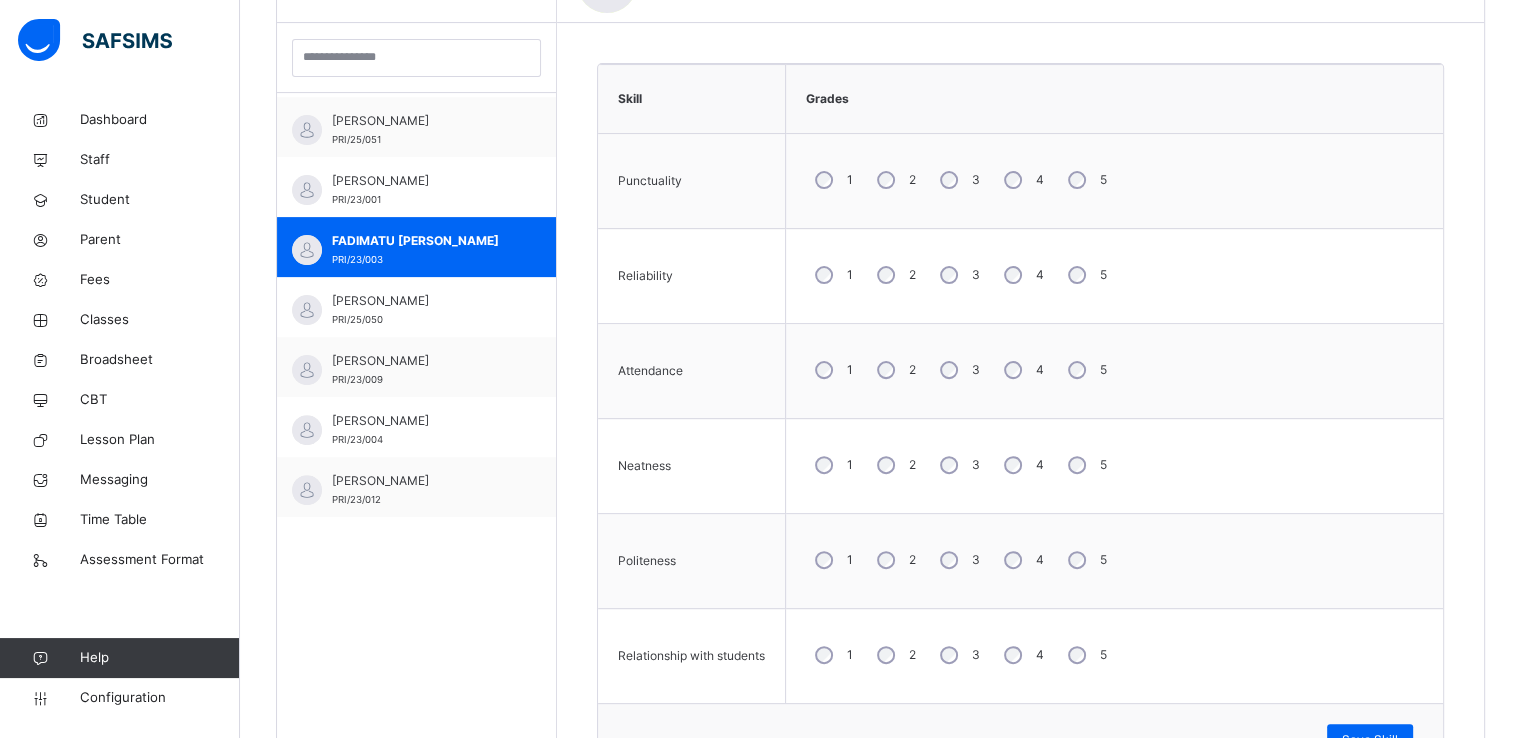 click on "5" at bounding box center (1085, 275) 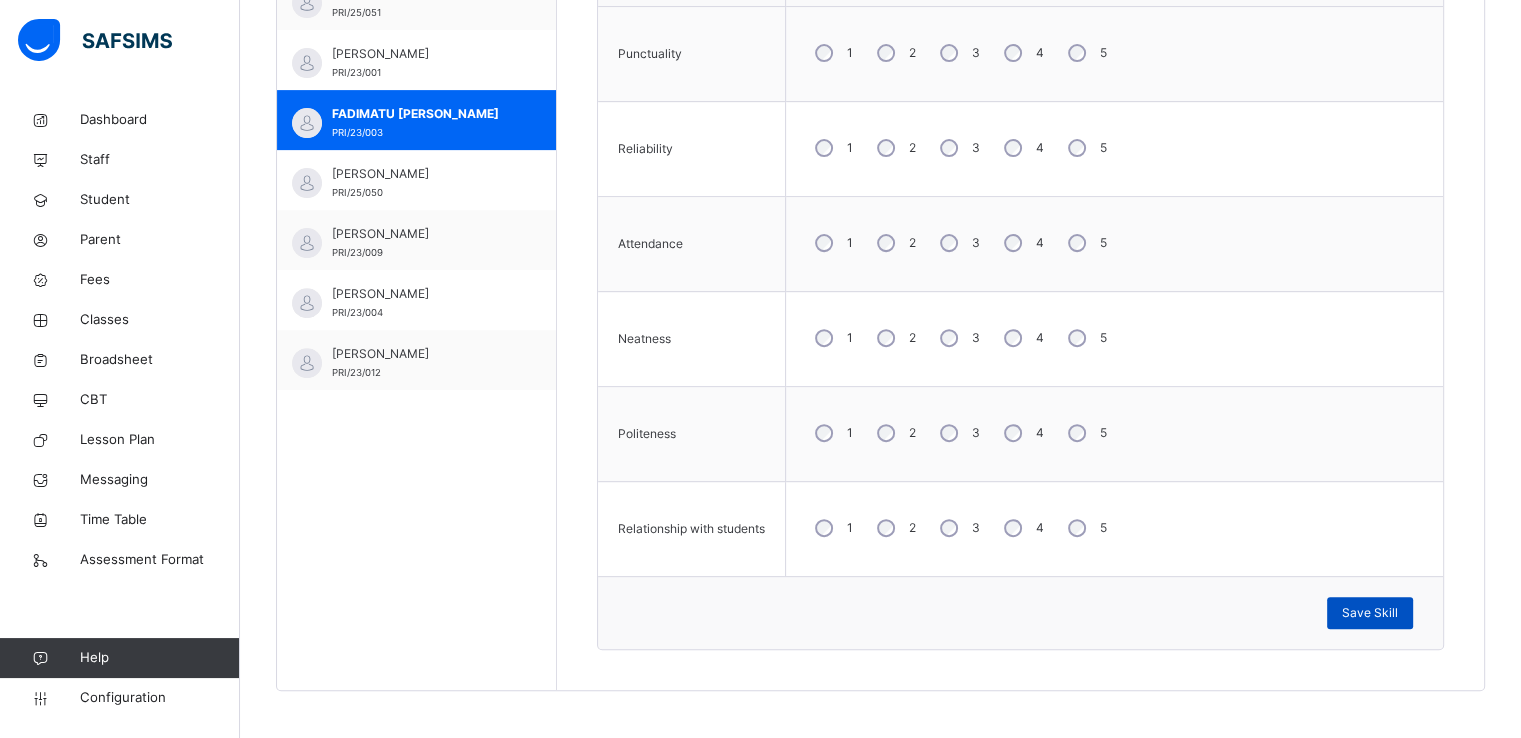 click on "Save Skill" at bounding box center (1370, 613) 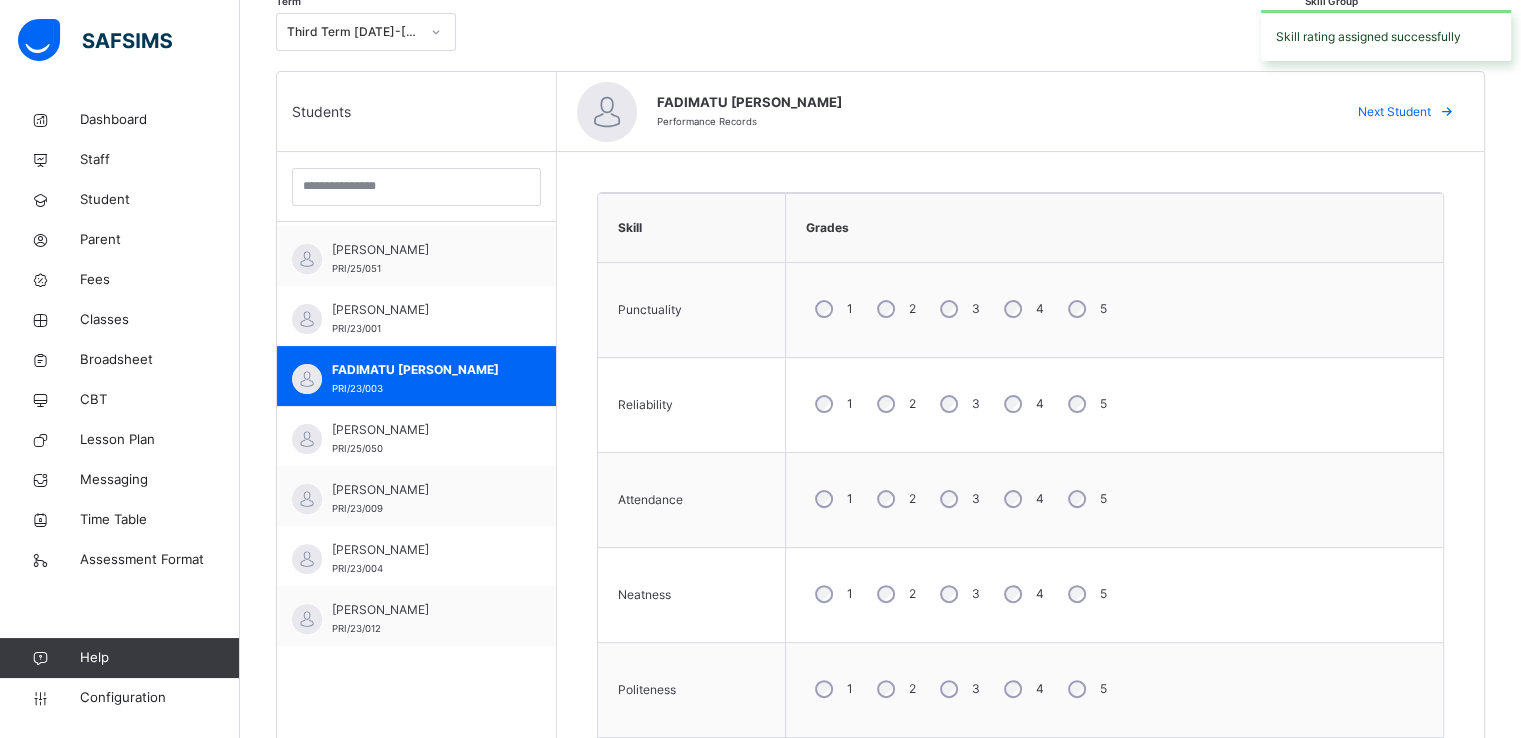 scroll, scrollTop: 440, scrollLeft: 0, axis: vertical 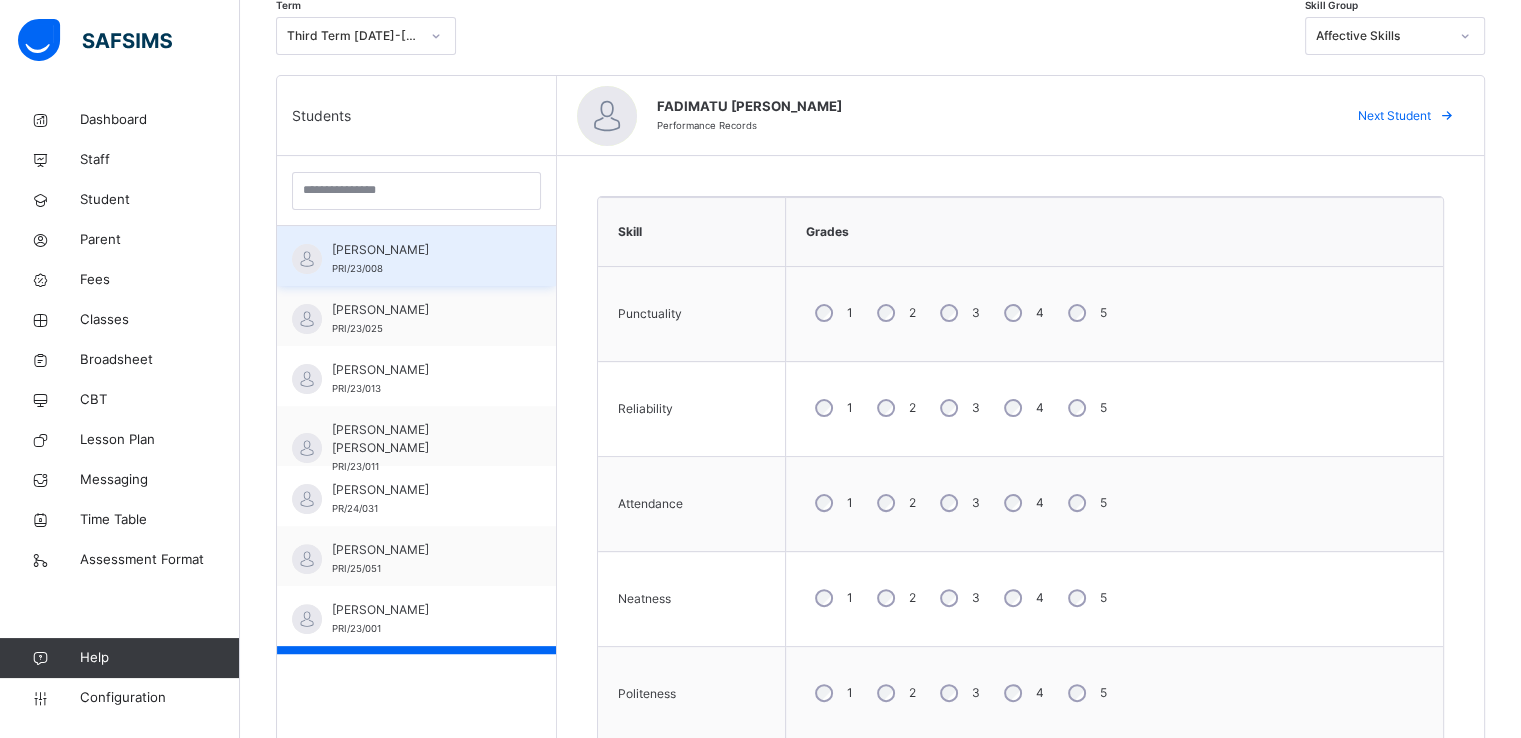 click on "[PERSON_NAME]" at bounding box center (421, 250) 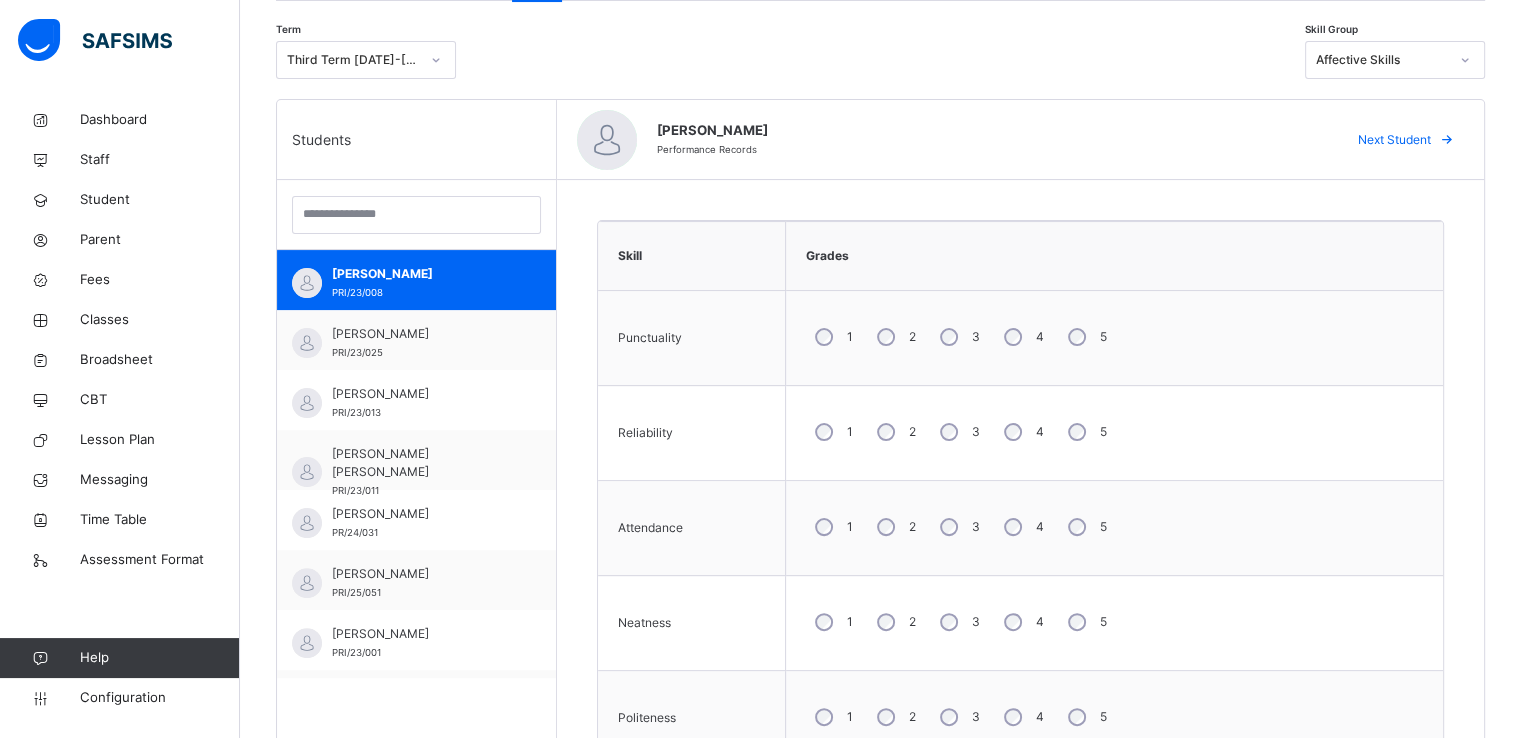 scroll, scrollTop: 412, scrollLeft: 0, axis: vertical 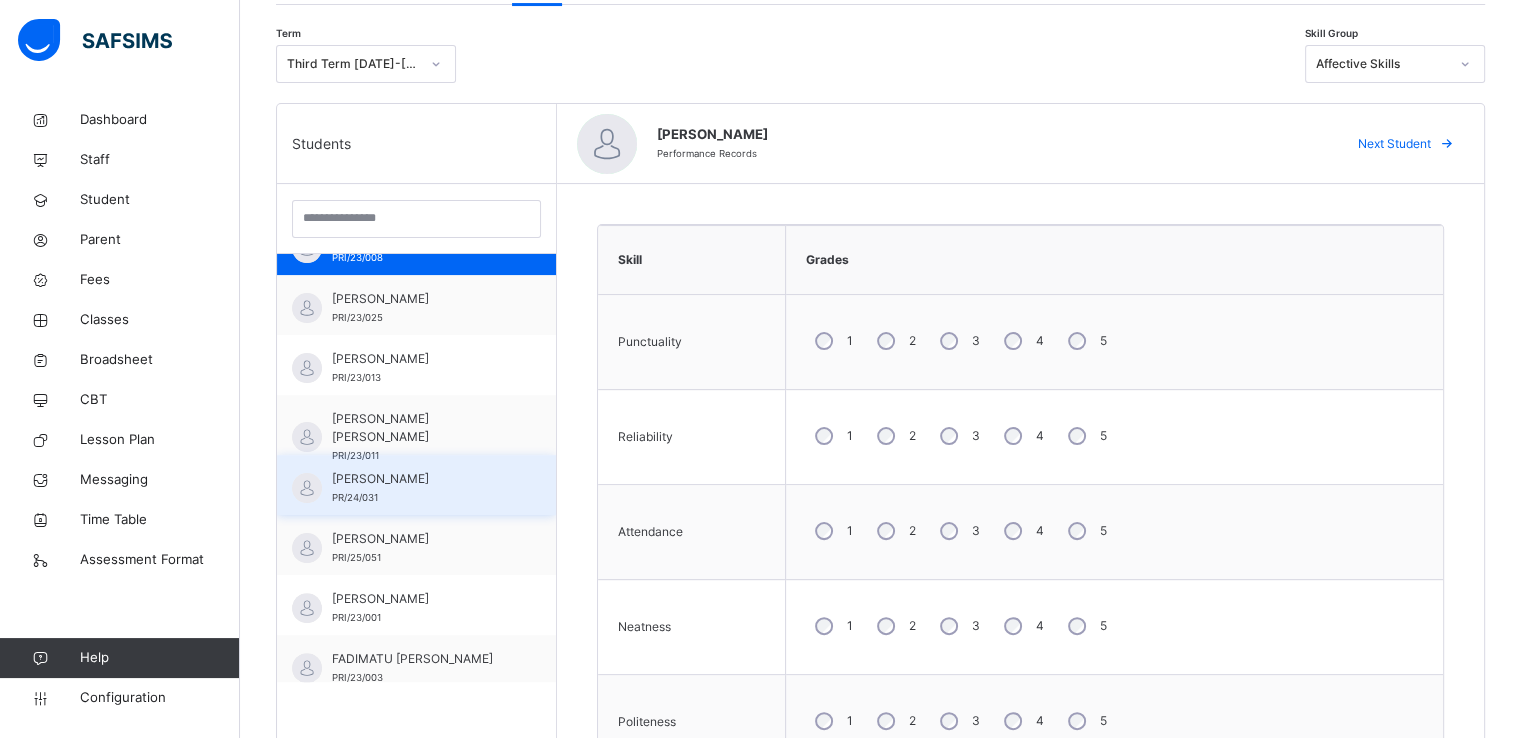 click on "[PERSON_NAME]" at bounding box center [421, 479] 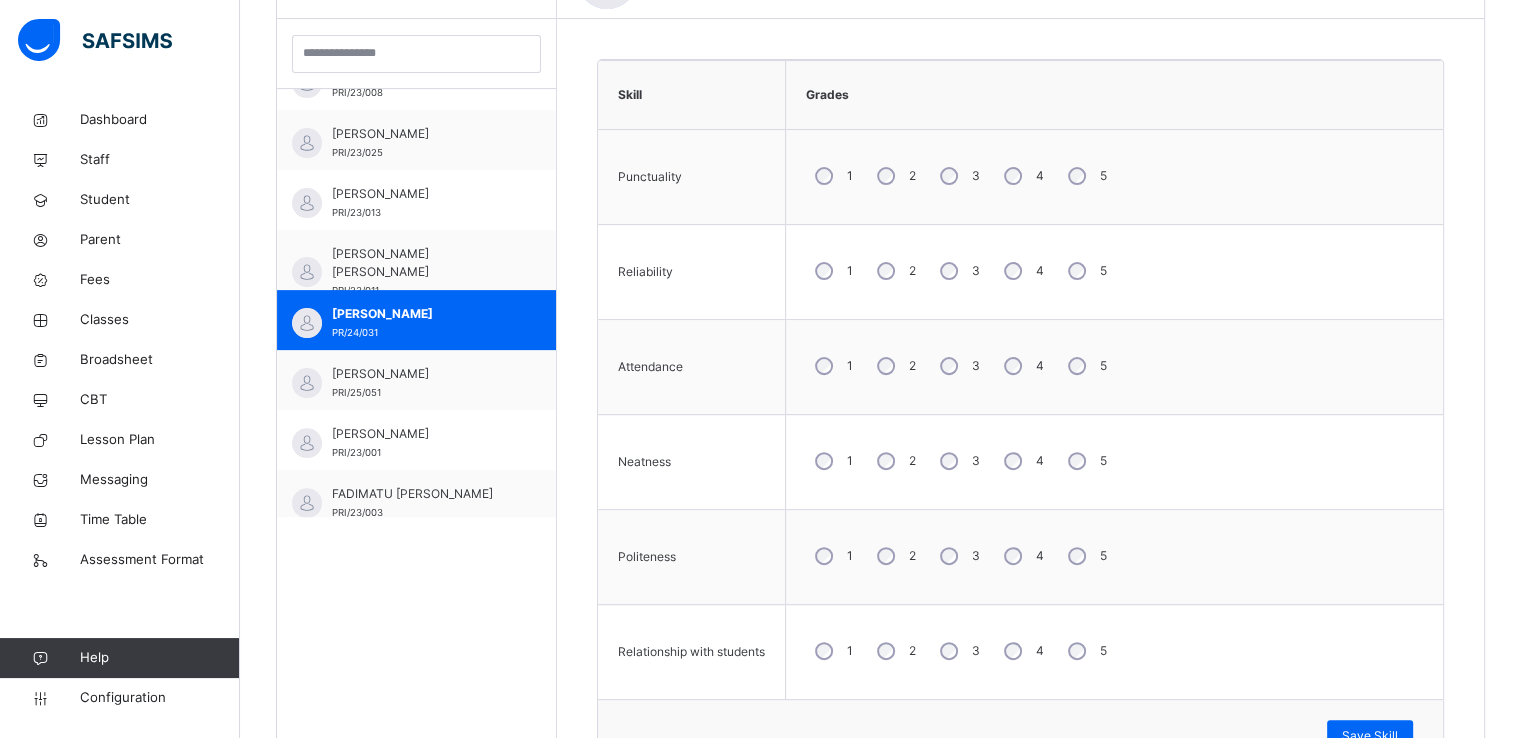 scroll, scrollTop: 587, scrollLeft: 0, axis: vertical 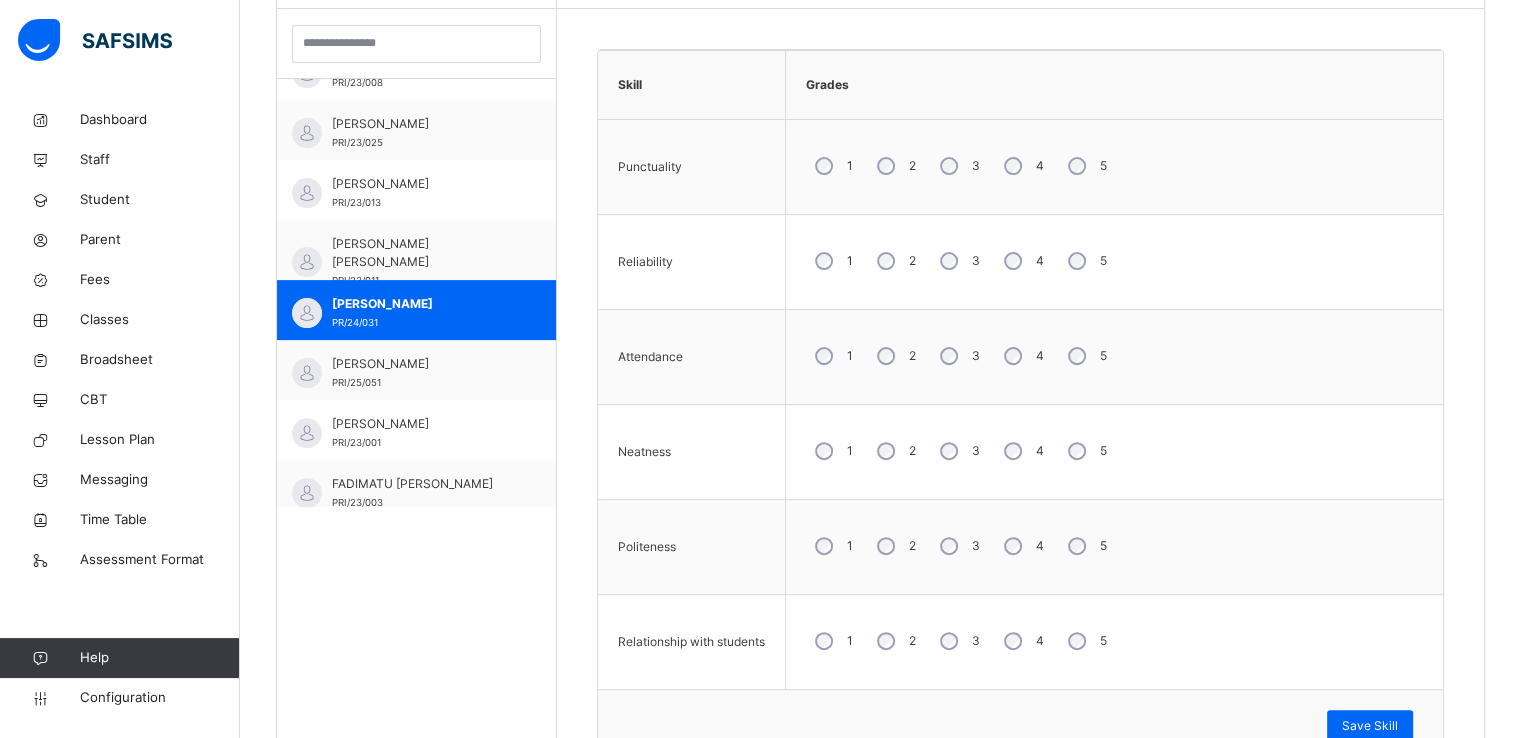 click on "5" at bounding box center [1085, 451] 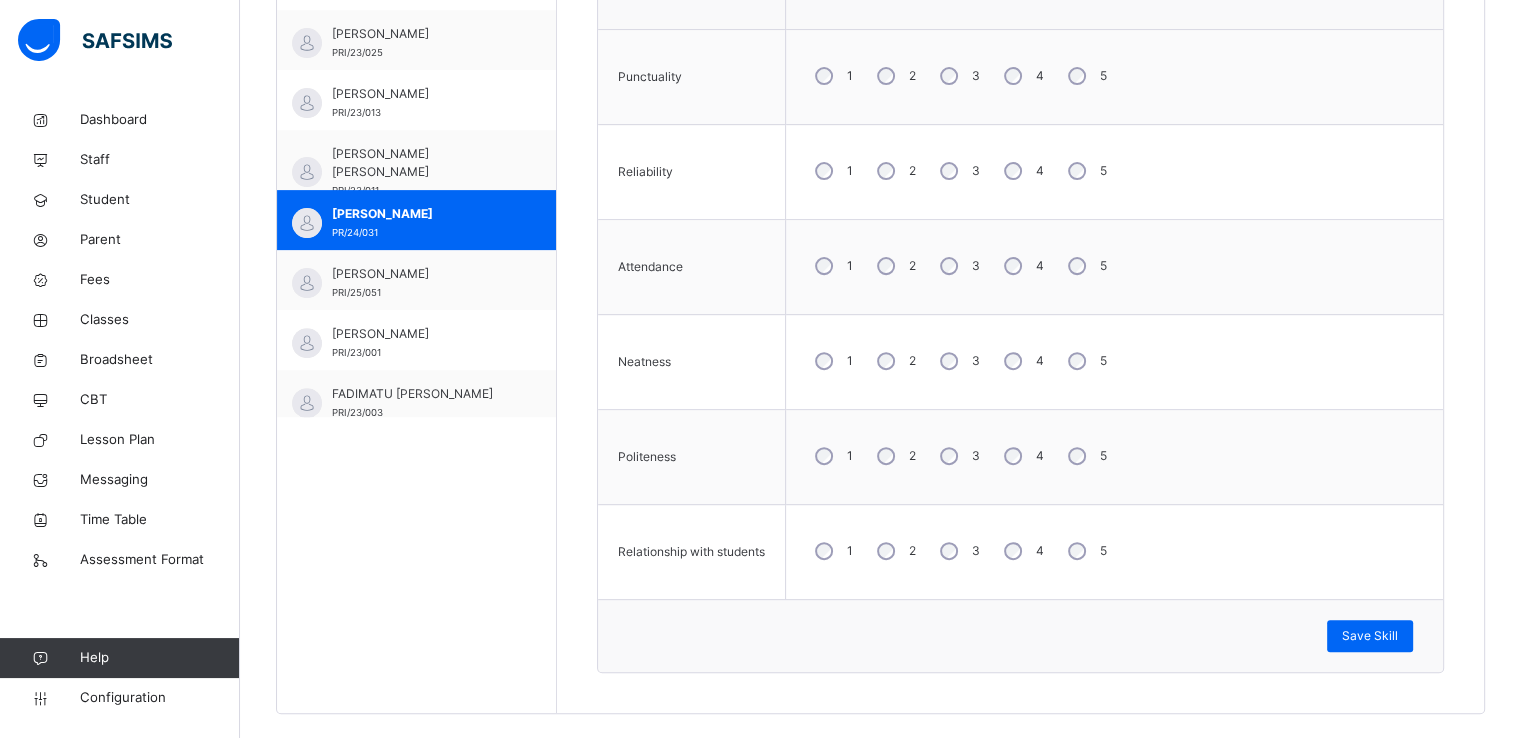 scroll, scrollTop: 681, scrollLeft: 0, axis: vertical 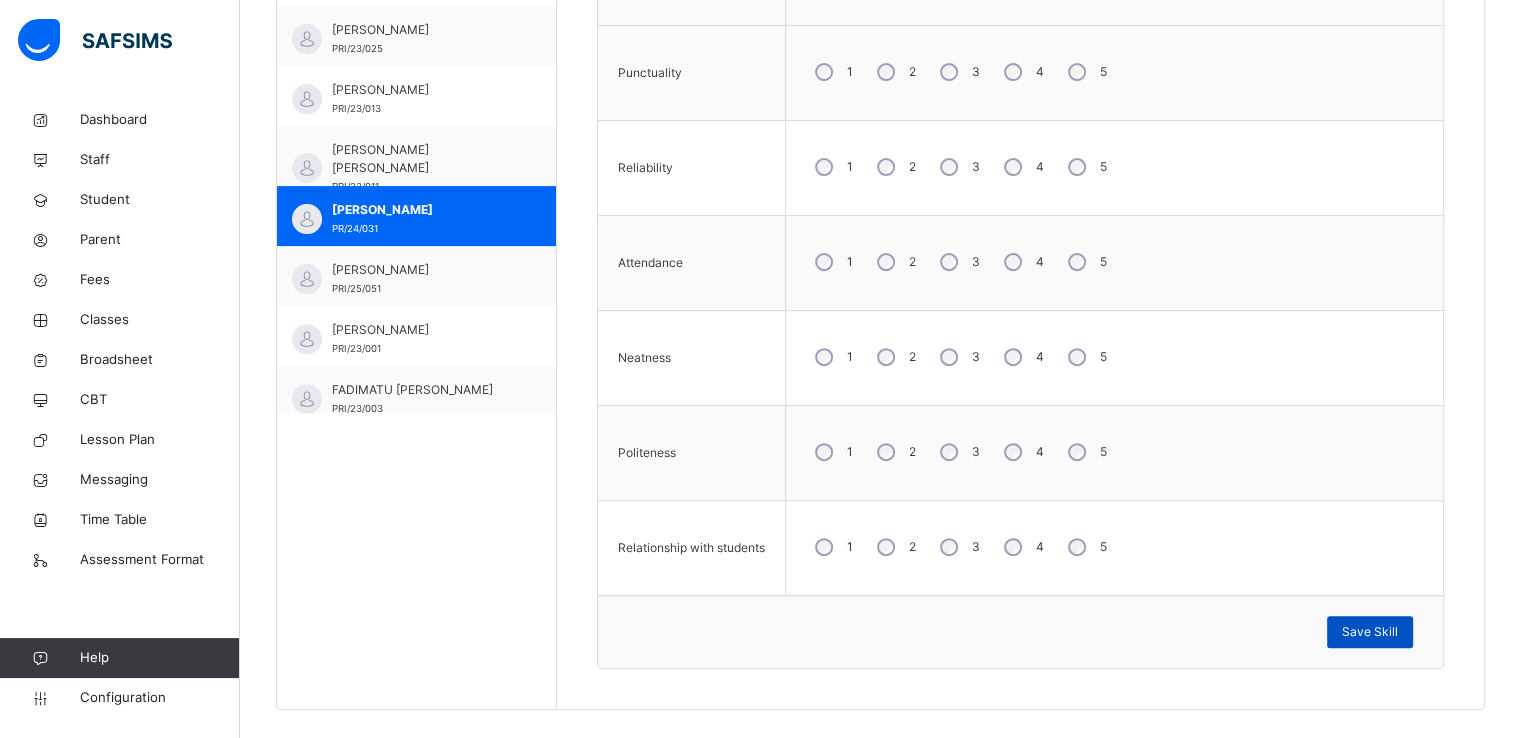 click on "Save Skill" at bounding box center (1370, 632) 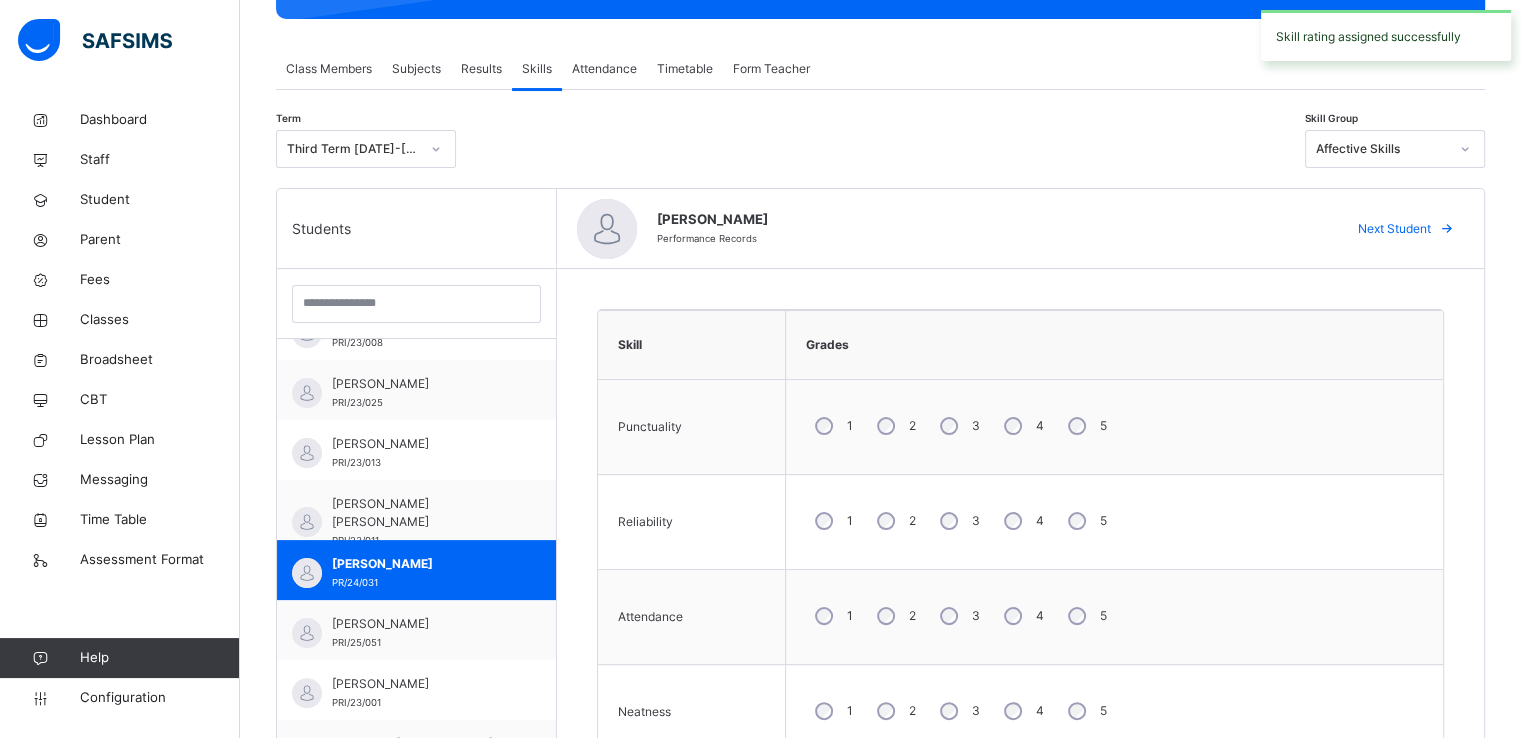 scroll, scrollTop: 324, scrollLeft: 0, axis: vertical 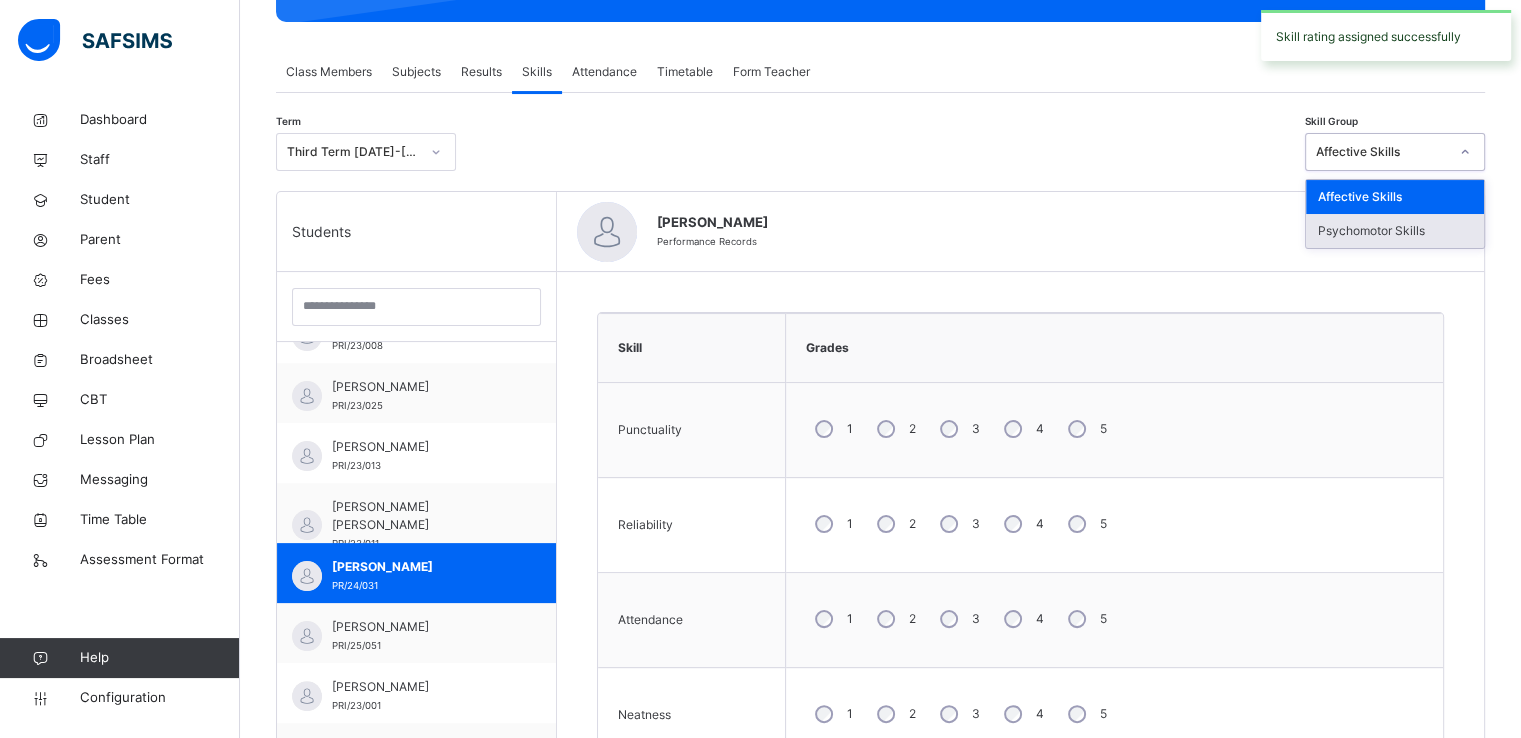drag, startPoint x: 1396, startPoint y: 143, endPoint x: 1368, endPoint y: 230, distance: 91.394745 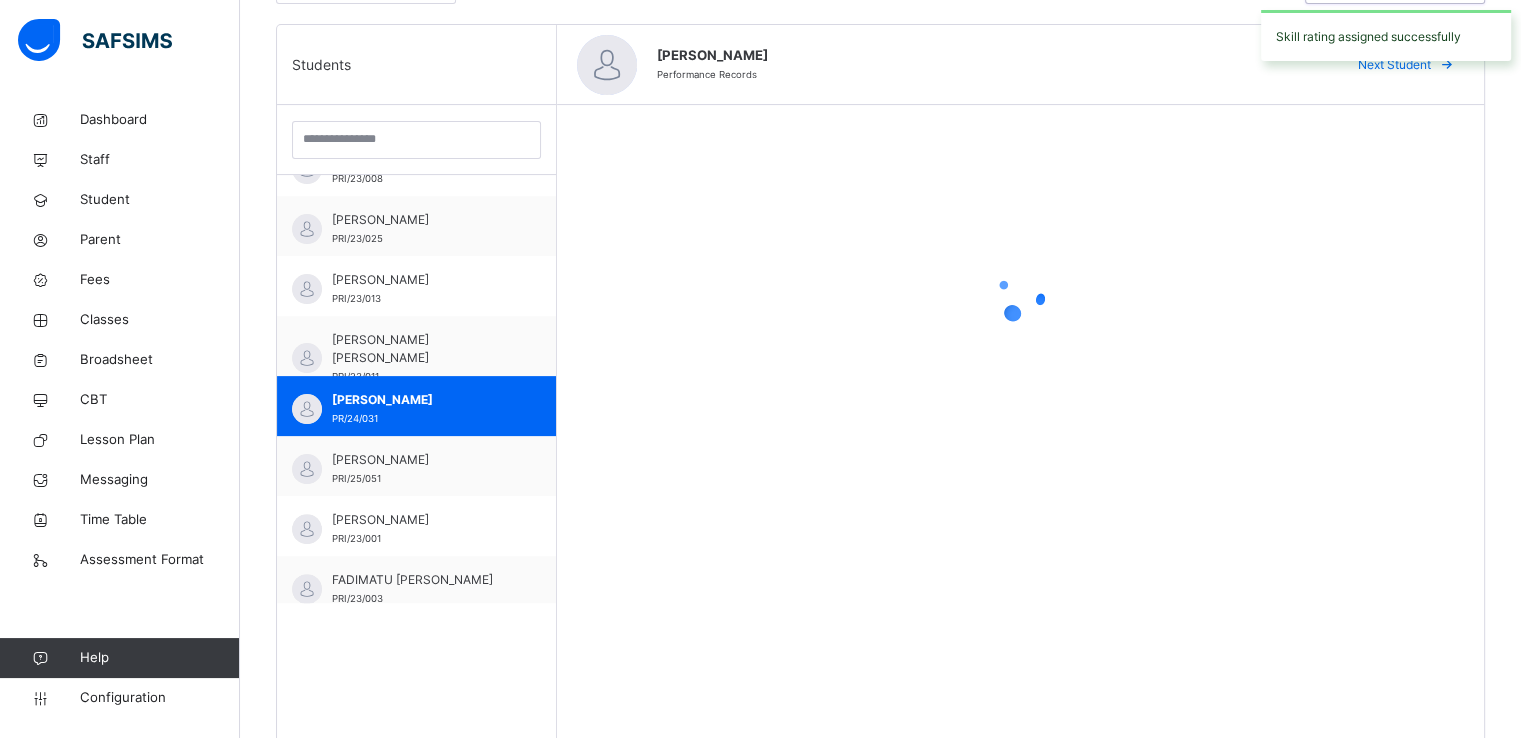 scroll, scrollTop: 492, scrollLeft: 0, axis: vertical 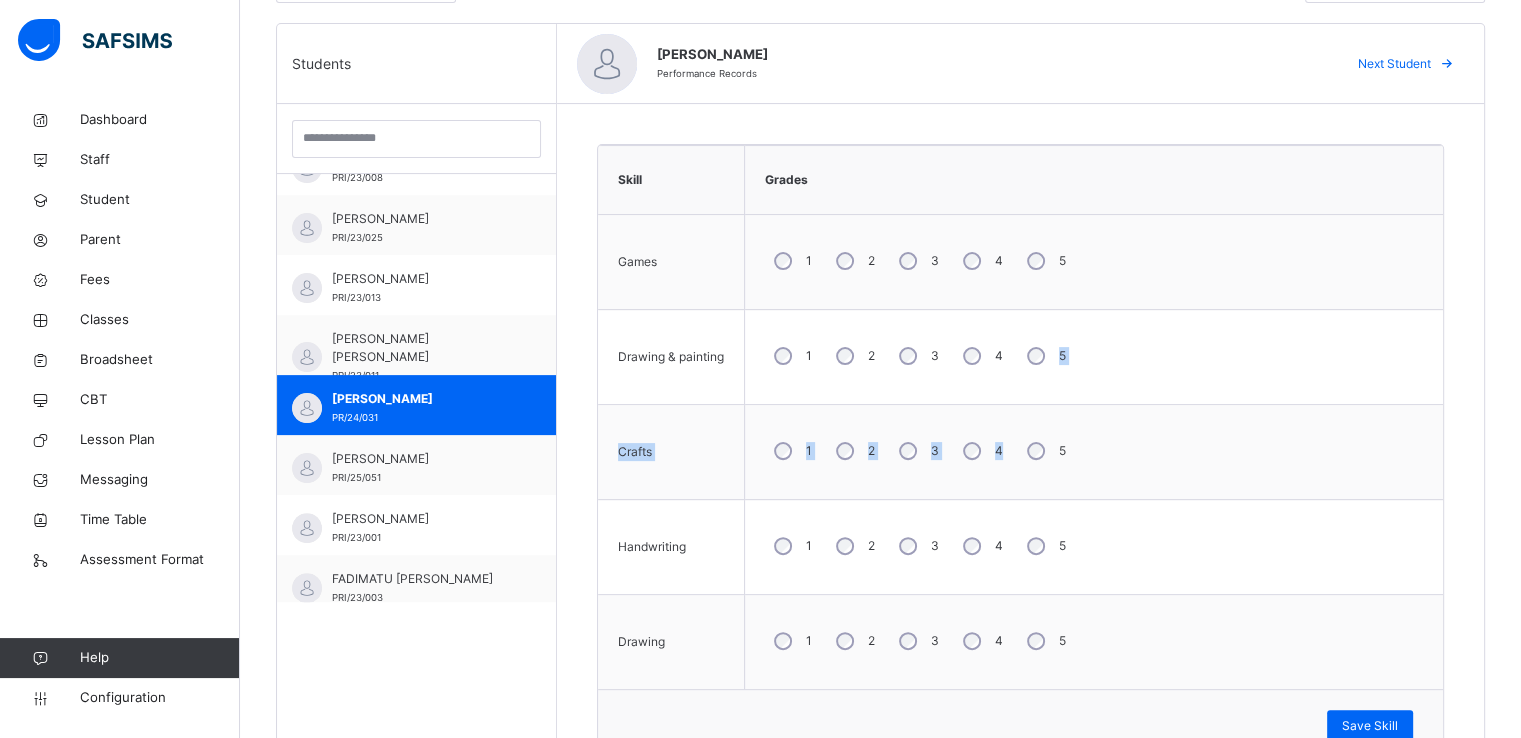 drag, startPoint x: 1044, startPoint y: 350, endPoint x: 1044, endPoint y: 442, distance: 92 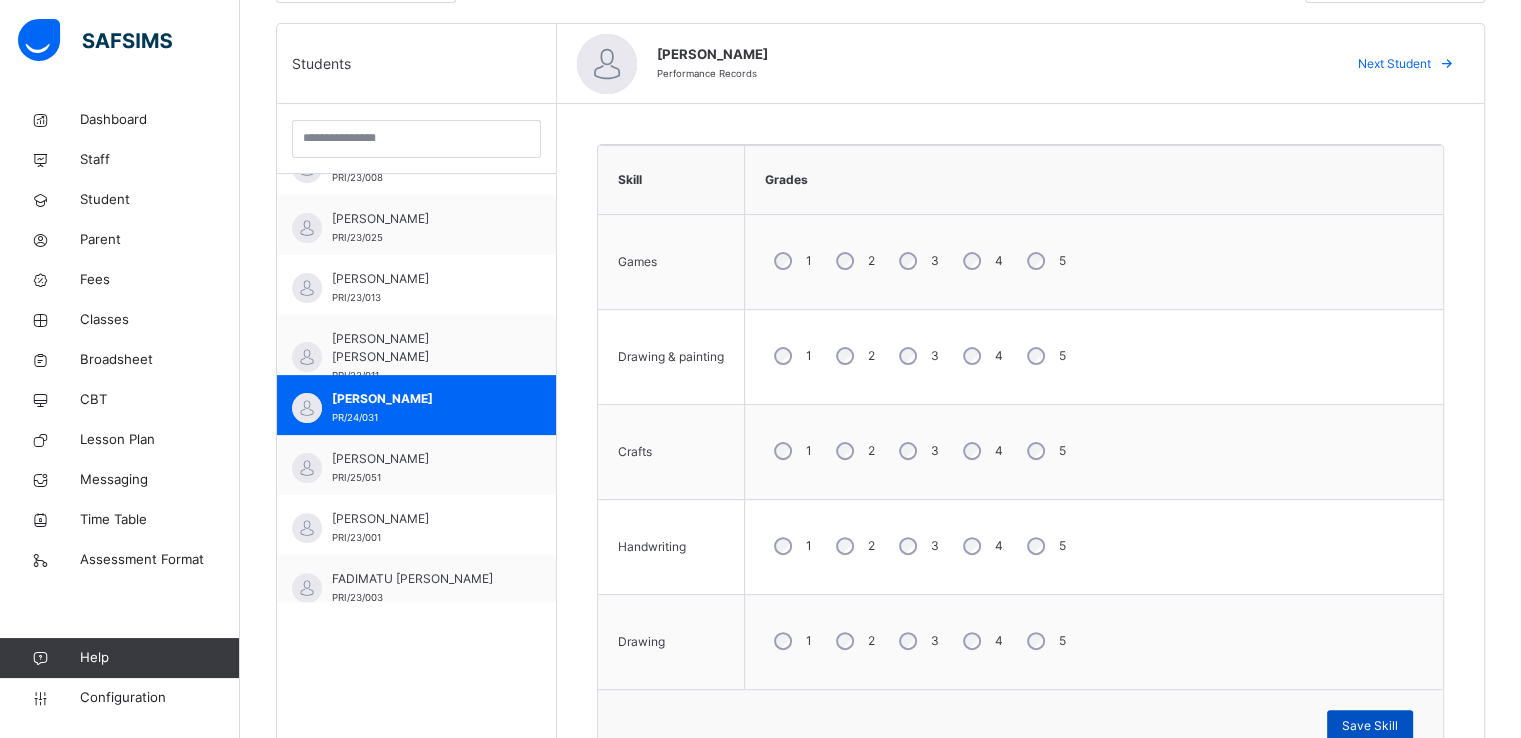 click on "Save Skill" at bounding box center (1370, 726) 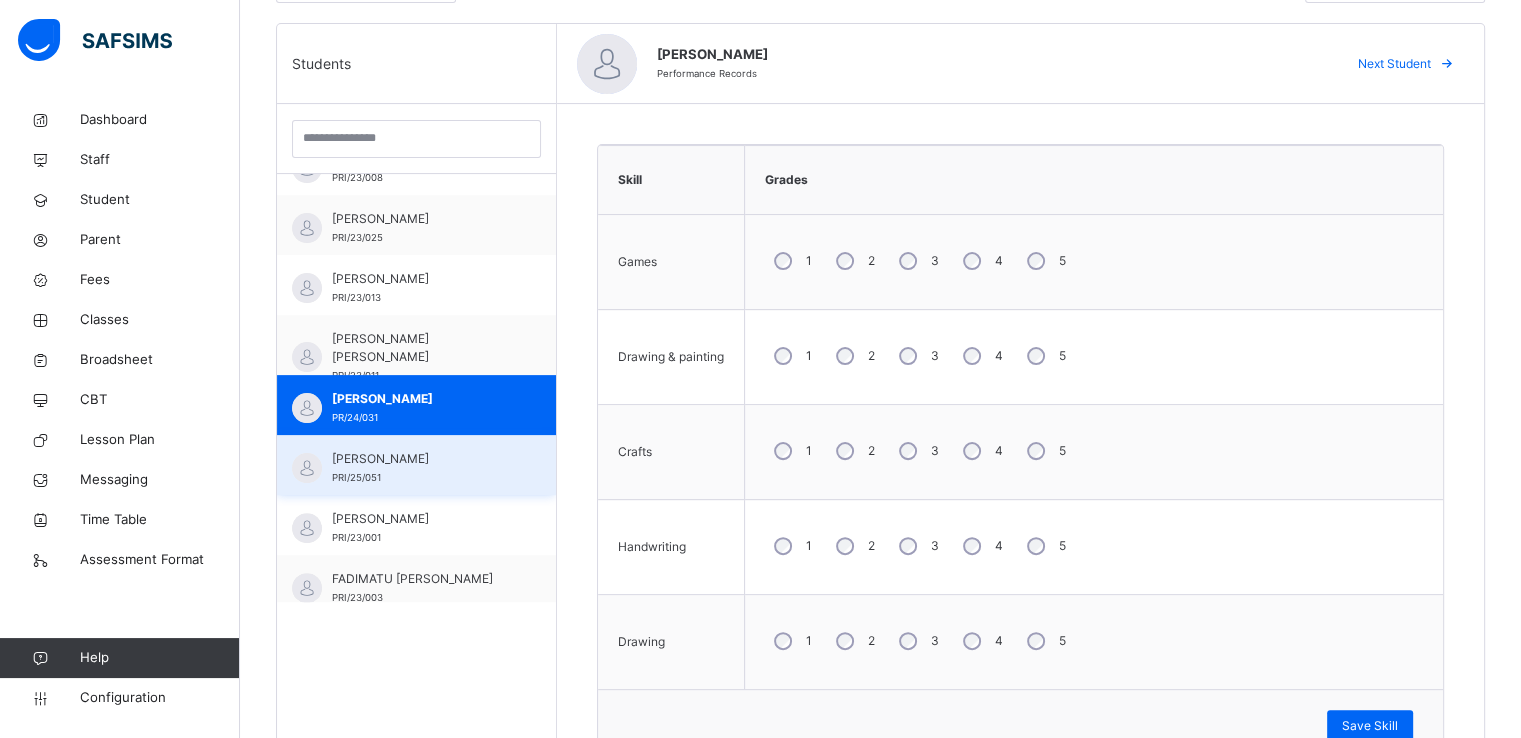 scroll, scrollTop: 412, scrollLeft: 0, axis: vertical 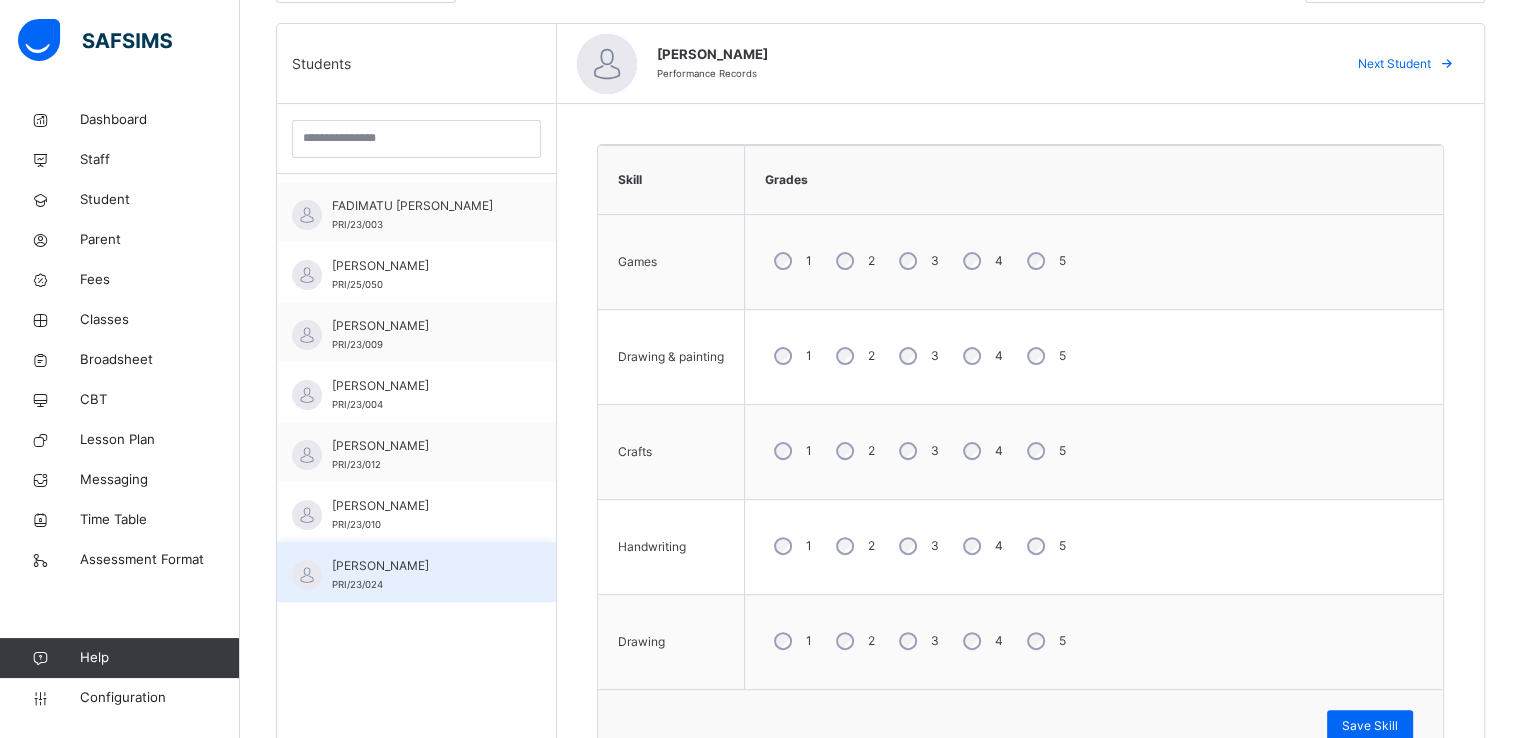 click on "[PERSON_NAME]" at bounding box center (421, 566) 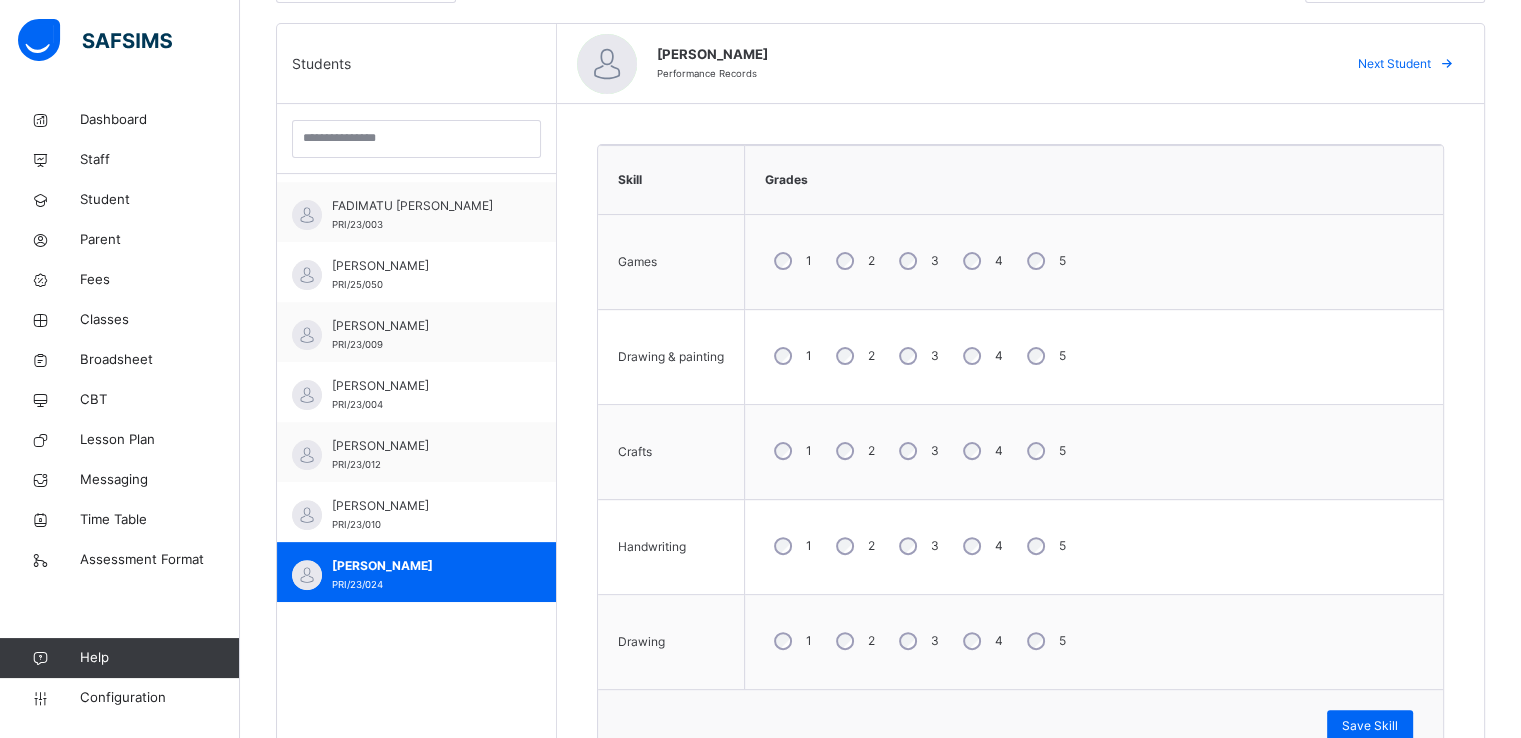 click on "5" at bounding box center [1044, 261] 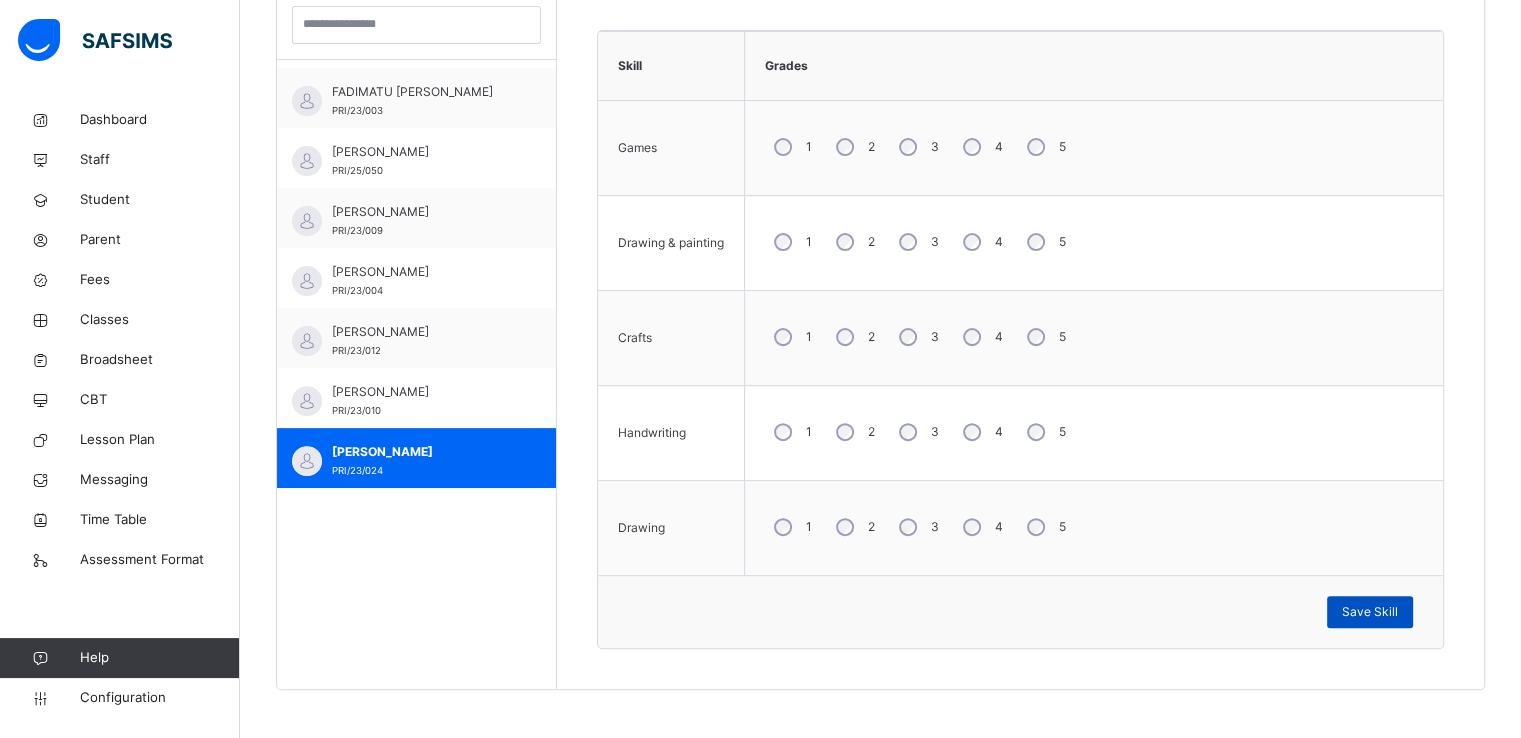 click on "Save Skill" at bounding box center [1370, 612] 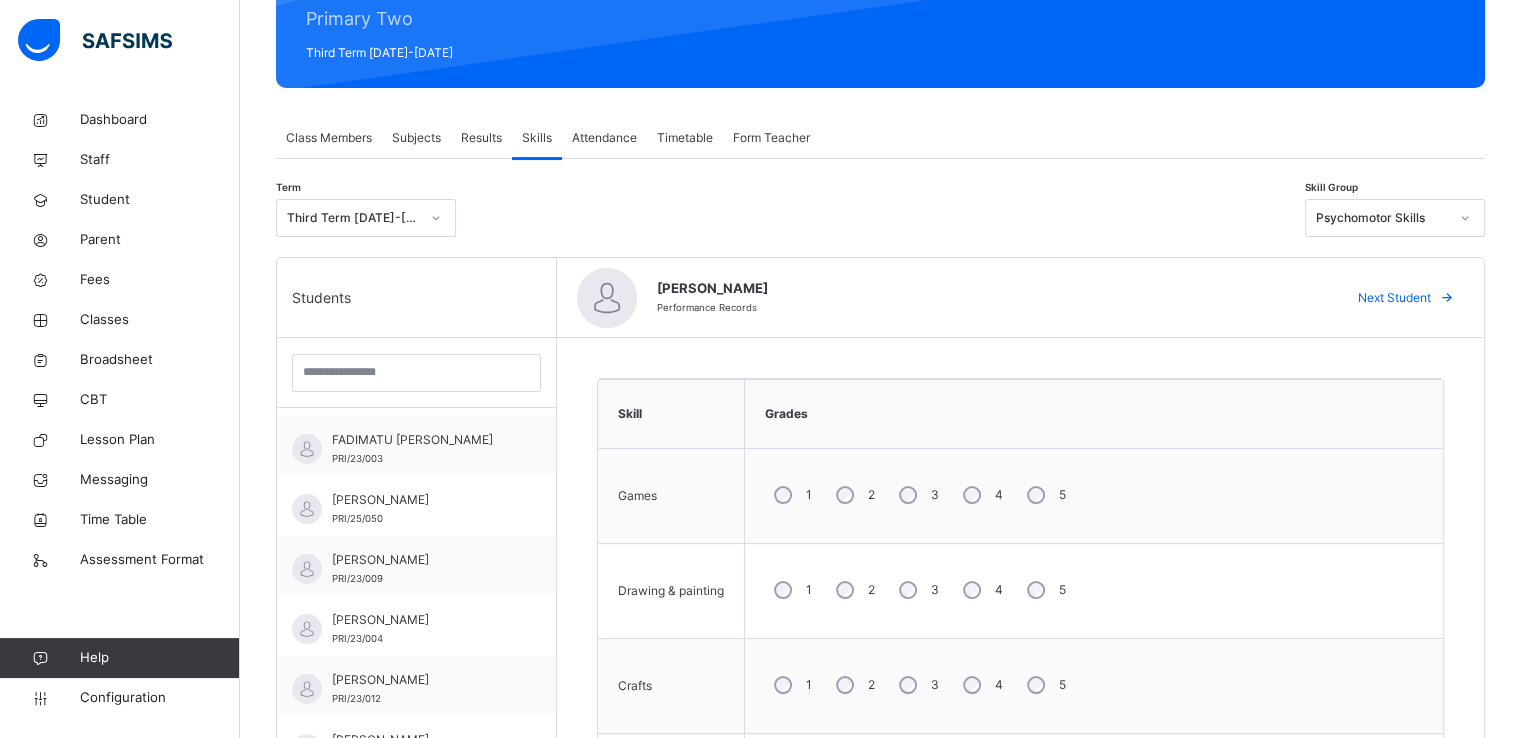 scroll, scrollTop: 208, scrollLeft: 0, axis: vertical 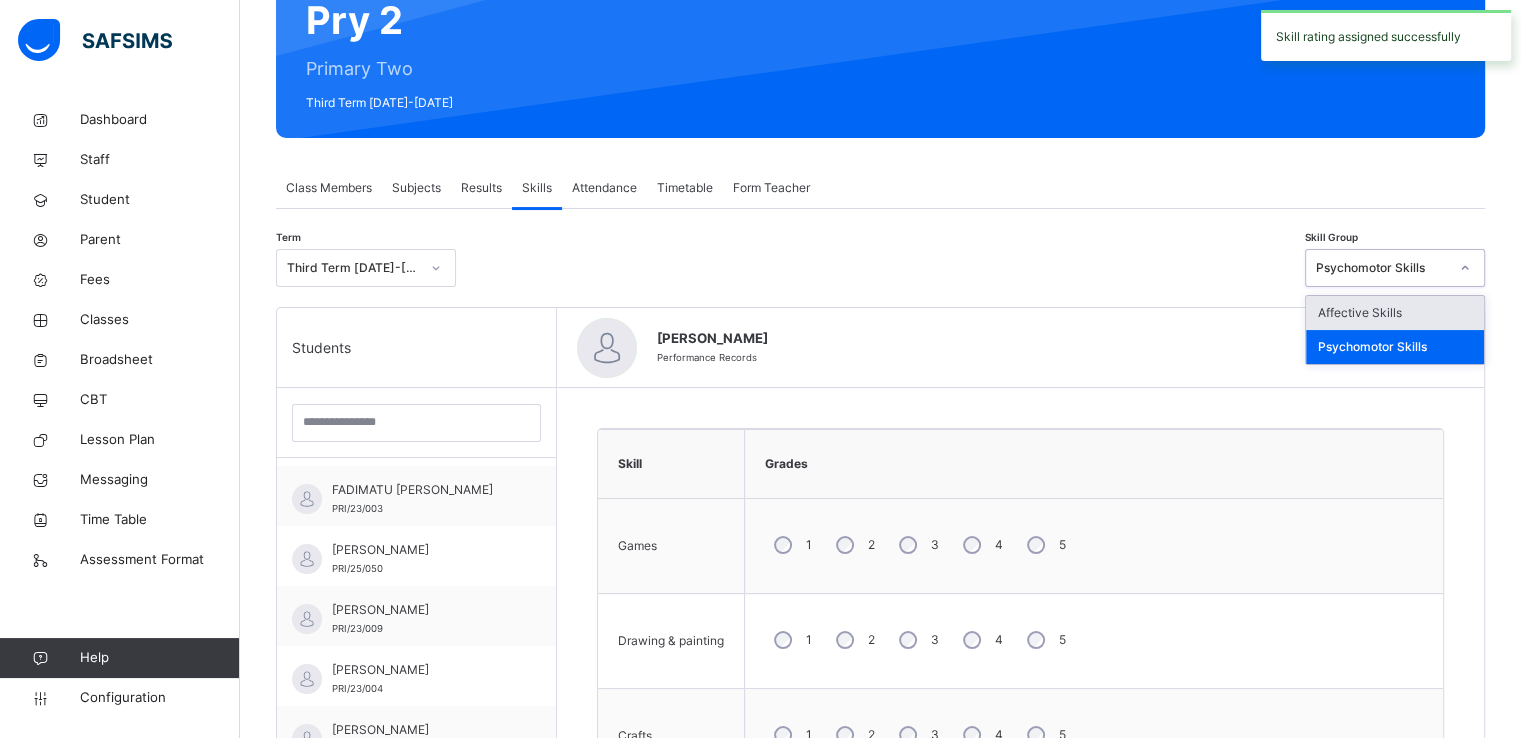 drag, startPoint x: 1384, startPoint y: 256, endPoint x: 1364, endPoint y: 317, distance: 64.195015 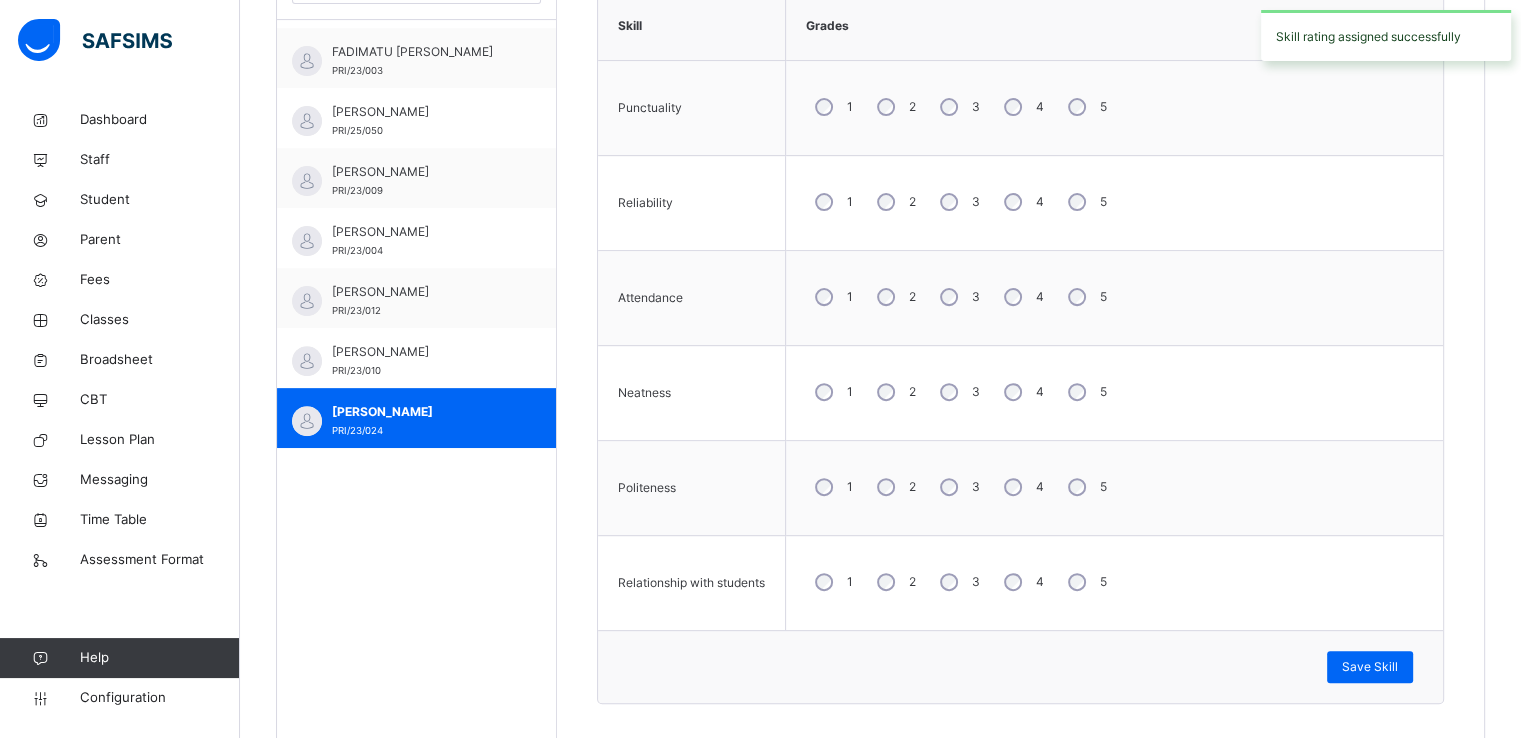 scroll, scrollTop: 647, scrollLeft: 0, axis: vertical 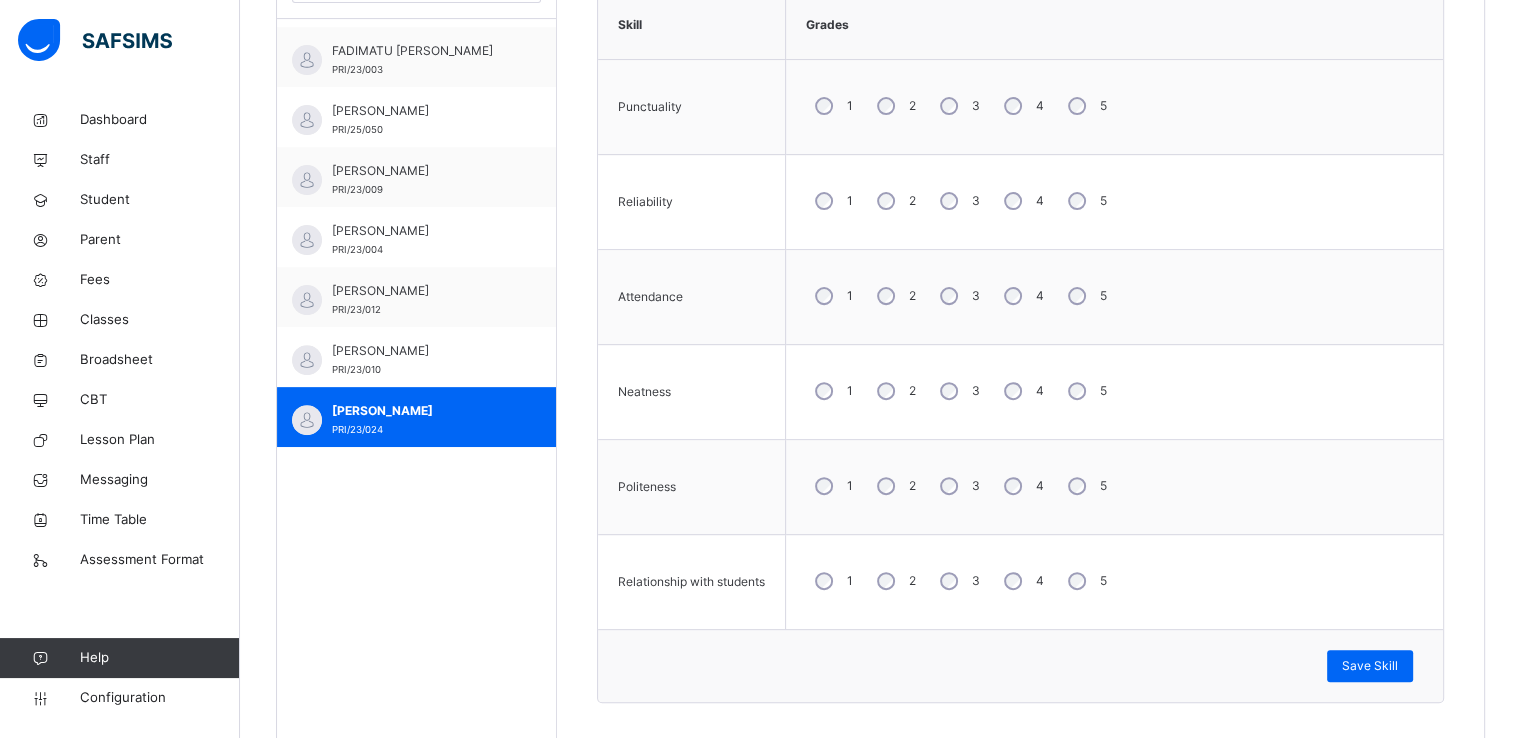 click on "5" at bounding box center (1085, 201) 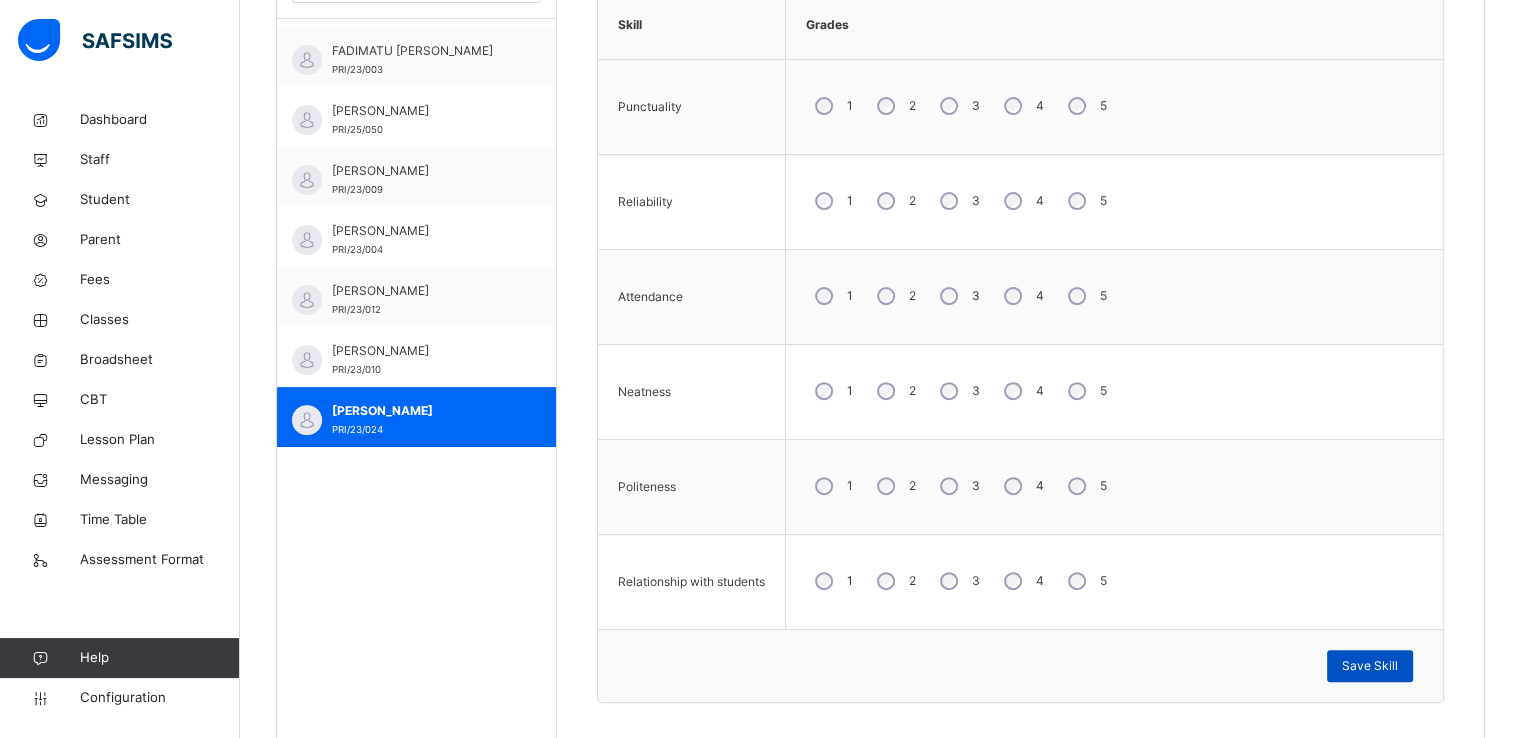 click on "Save Skill" at bounding box center [1370, 666] 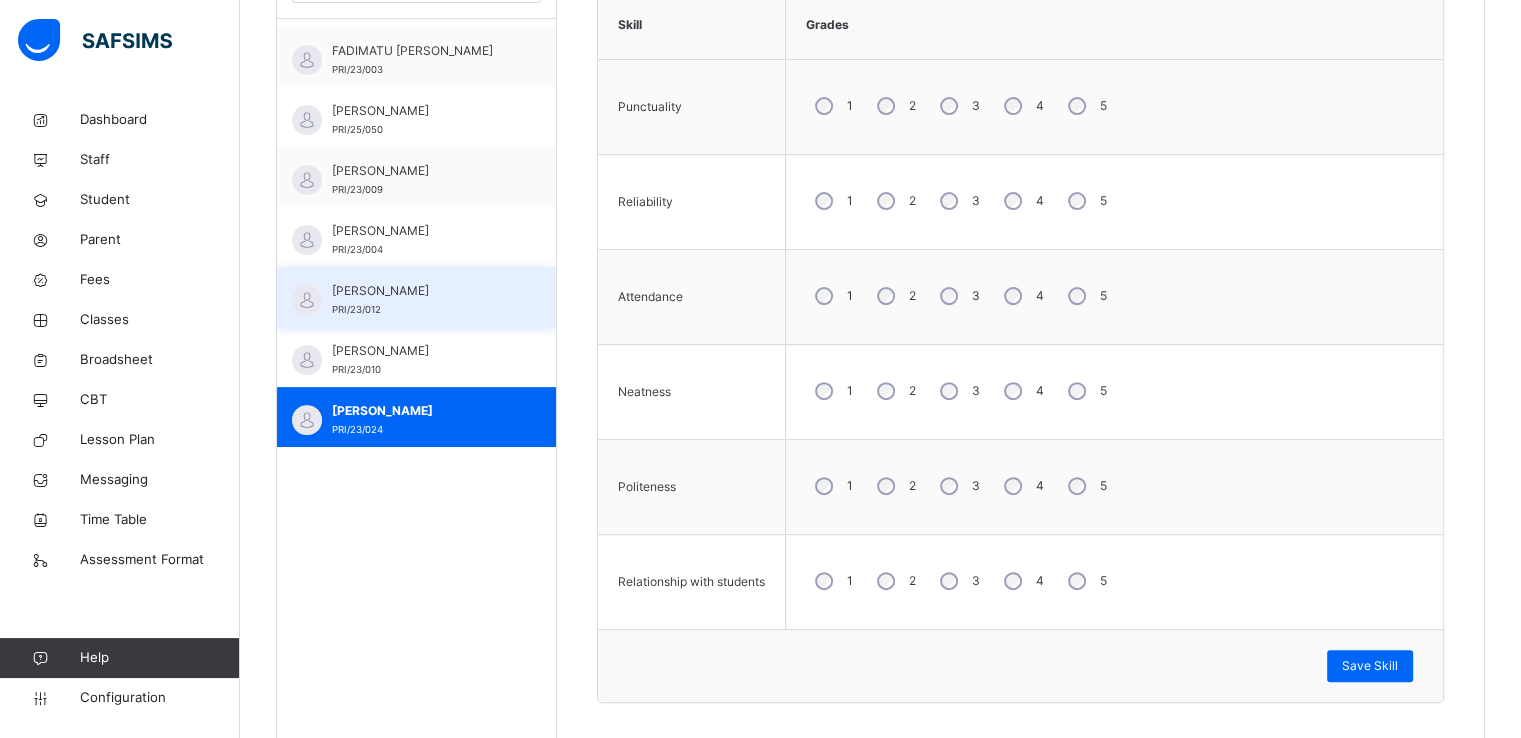 scroll, scrollTop: 0, scrollLeft: 0, axis: both 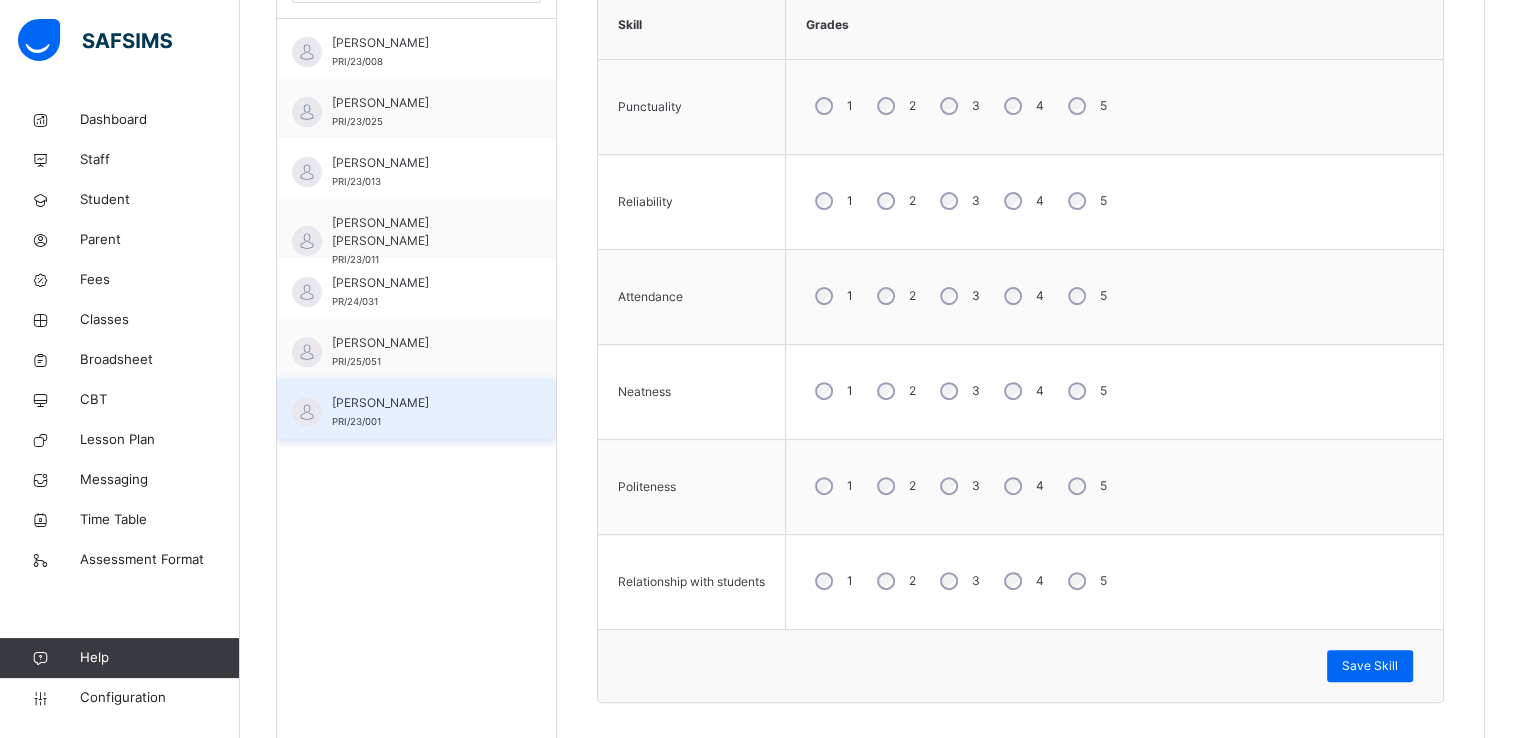 click on "[PERSON_NAME]" at bounding box center (421, 403) 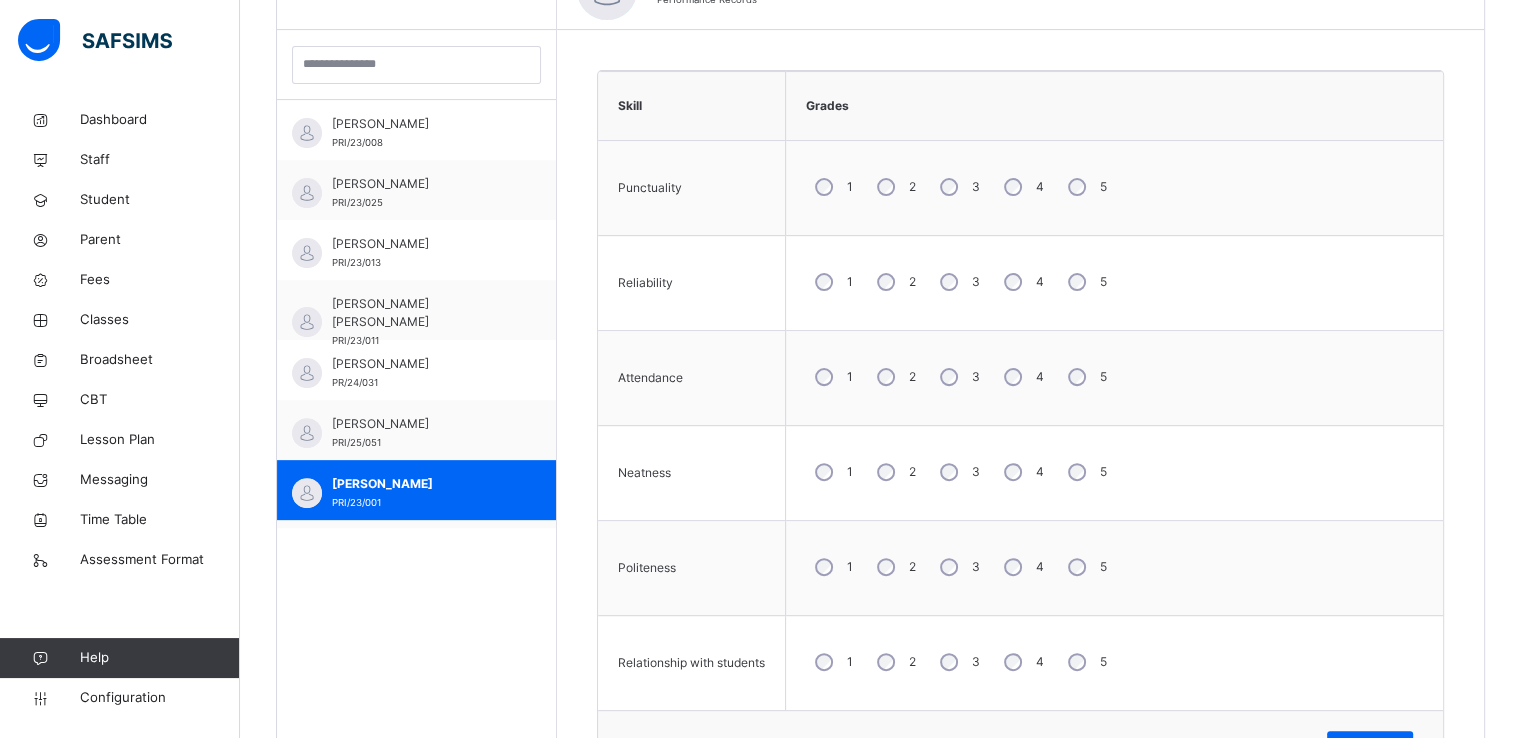 scroll, scrollTop: 562, scrollLeft: 0, axis: vertical 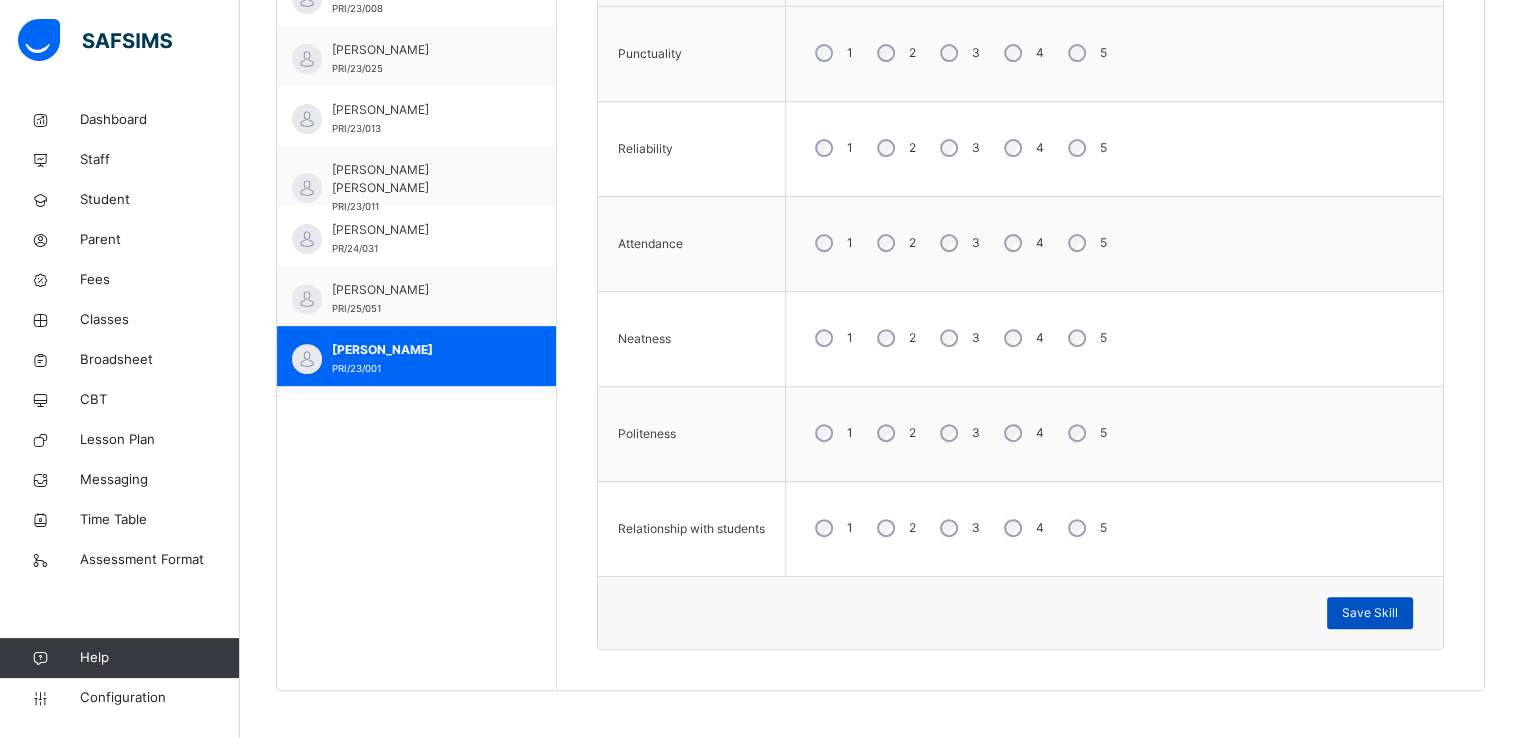 click on "Save Skill" at bounding box center (1370, 613) 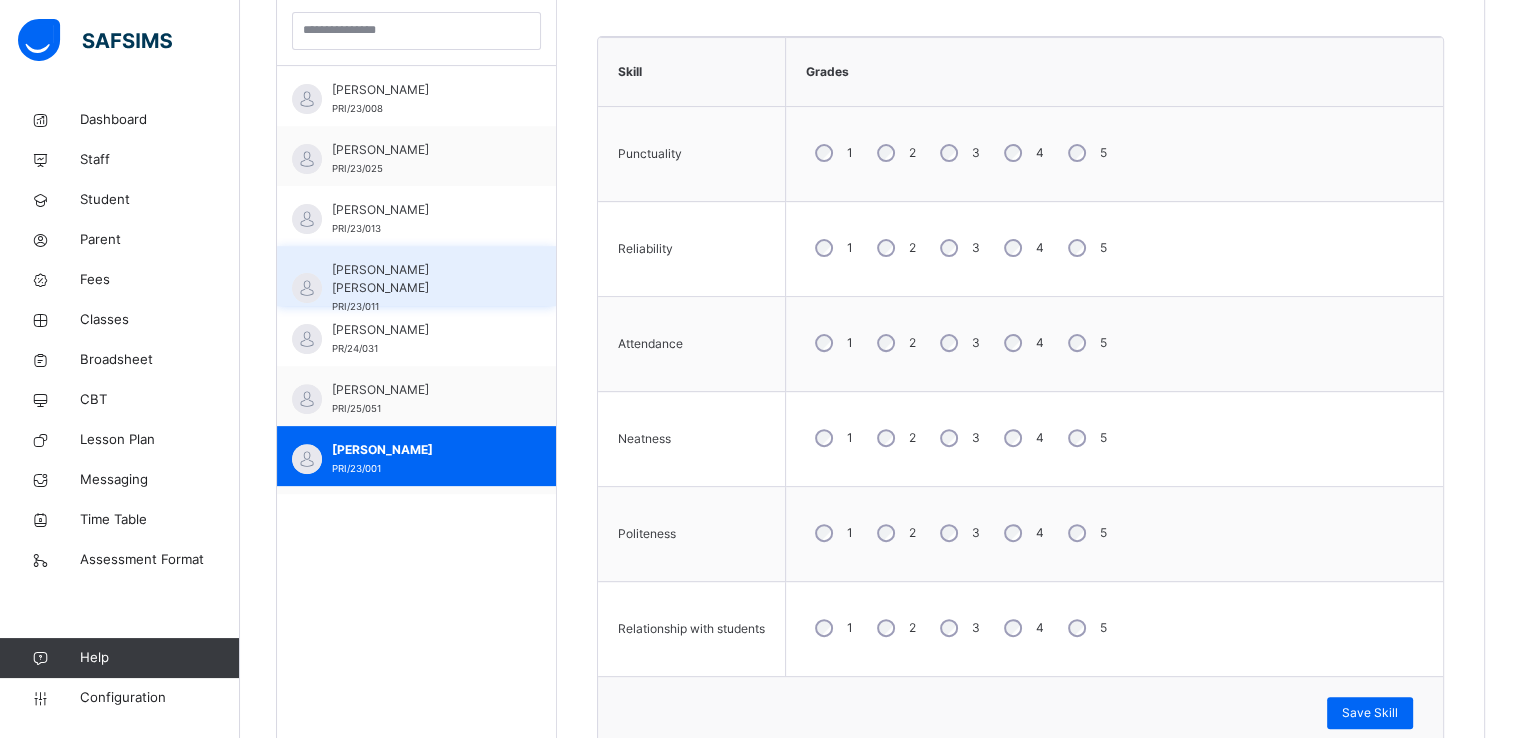 scroll, scrollTop: 583, scrollLeft: 0, axis: vertical 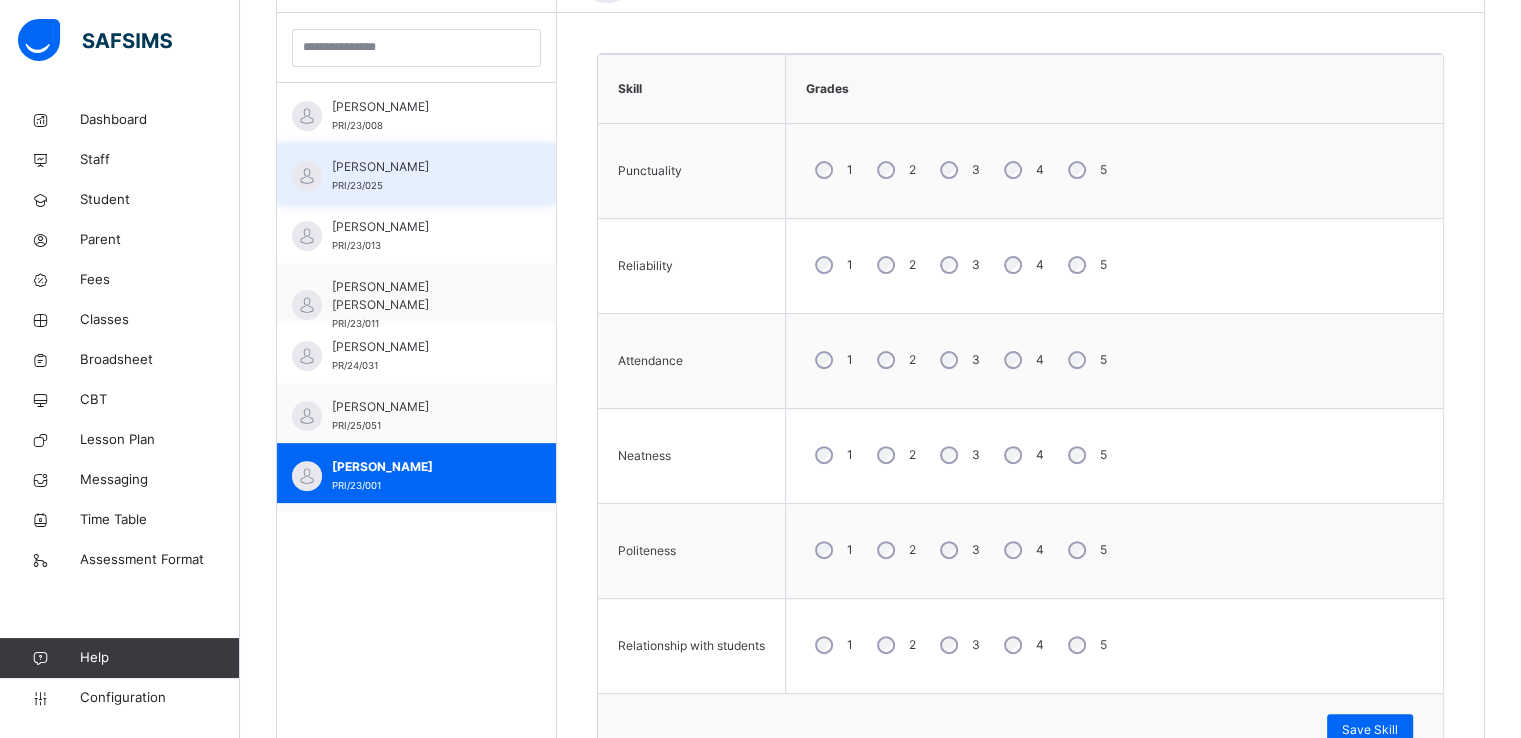 click on "Abubakar Bala Umar PRI/23/025" at bounding box center (421, 176) 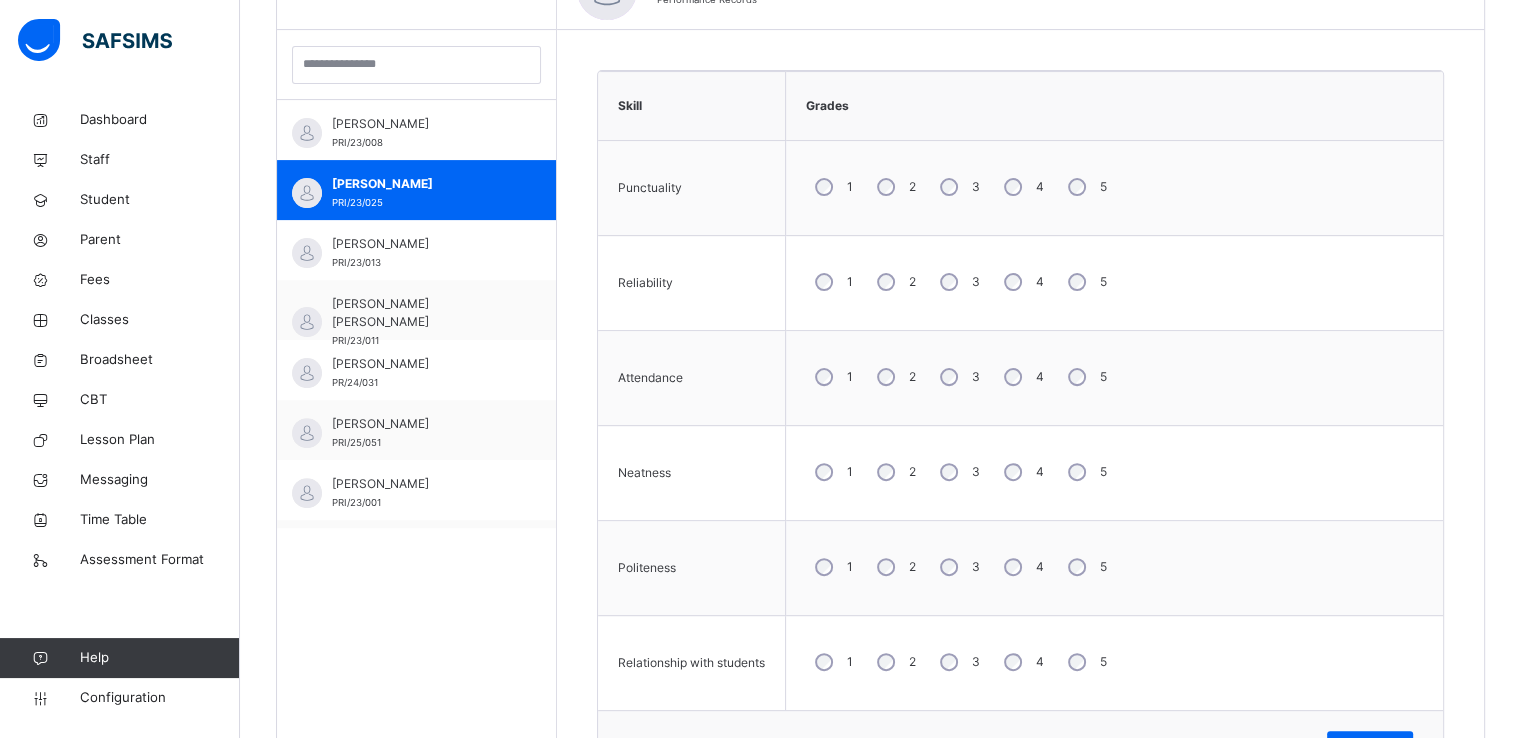 scroll, scrollTop: 583, scrollLeft: 0, axis: vertical 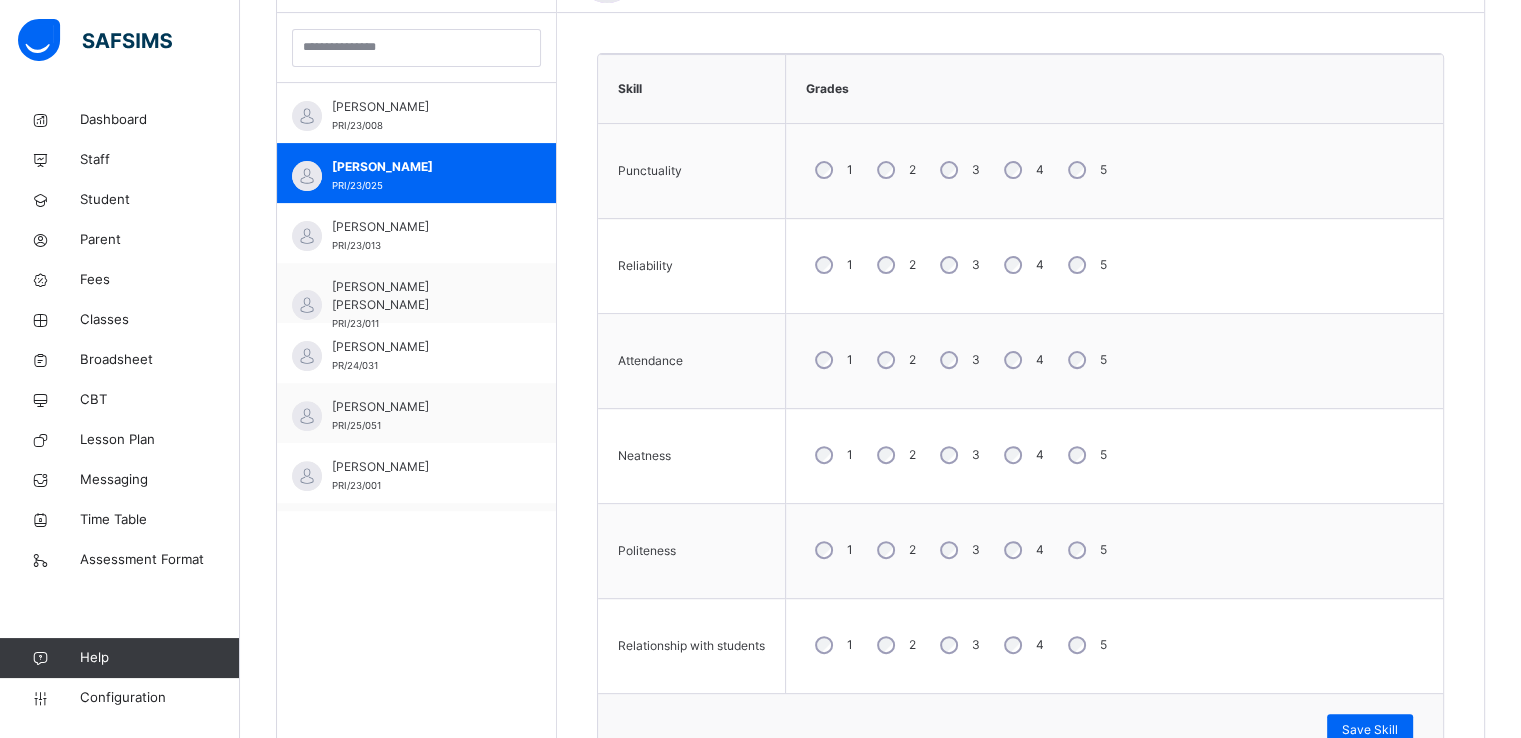 click on "5" at bounding box center (1085, 170) 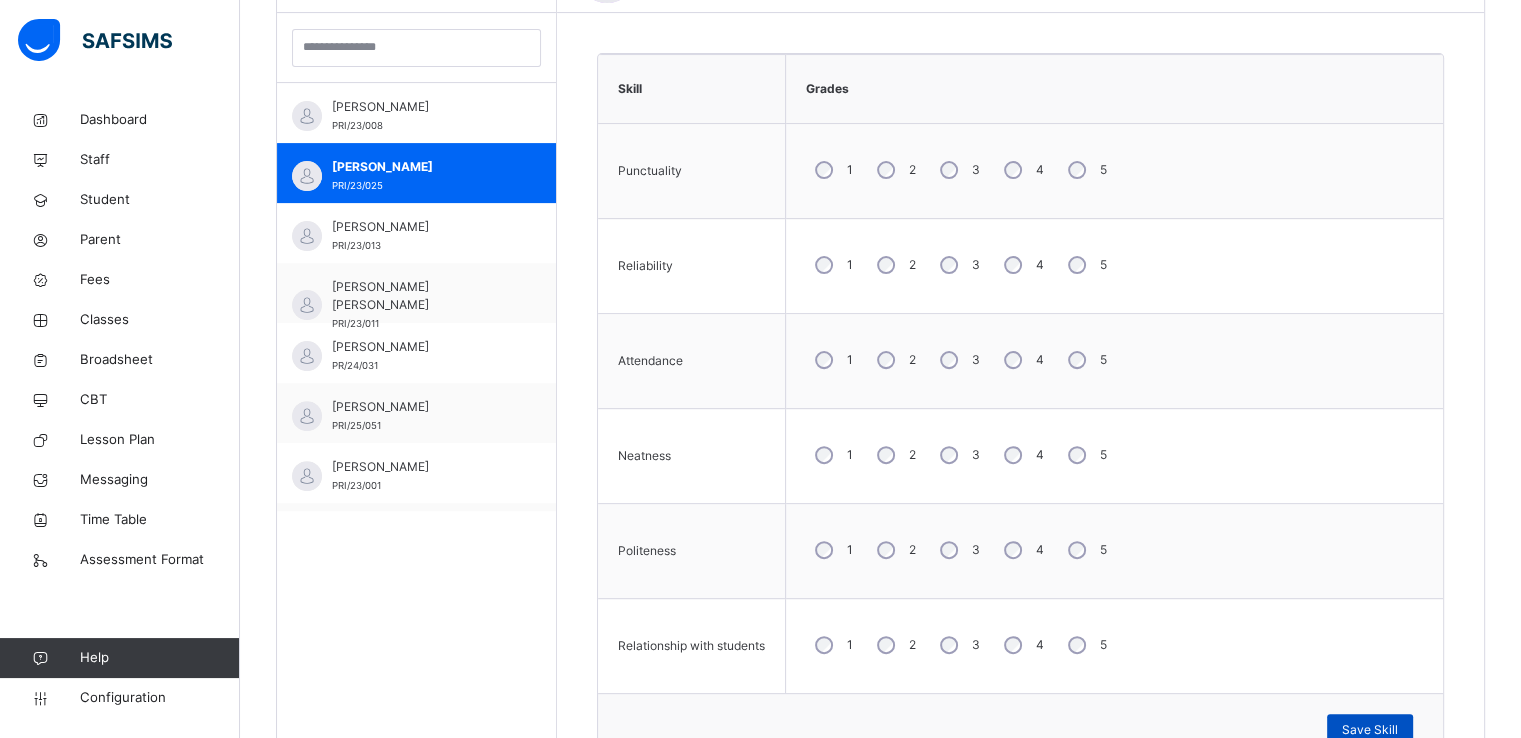 click on "Save Skill" at bounding box center [1370, 730] 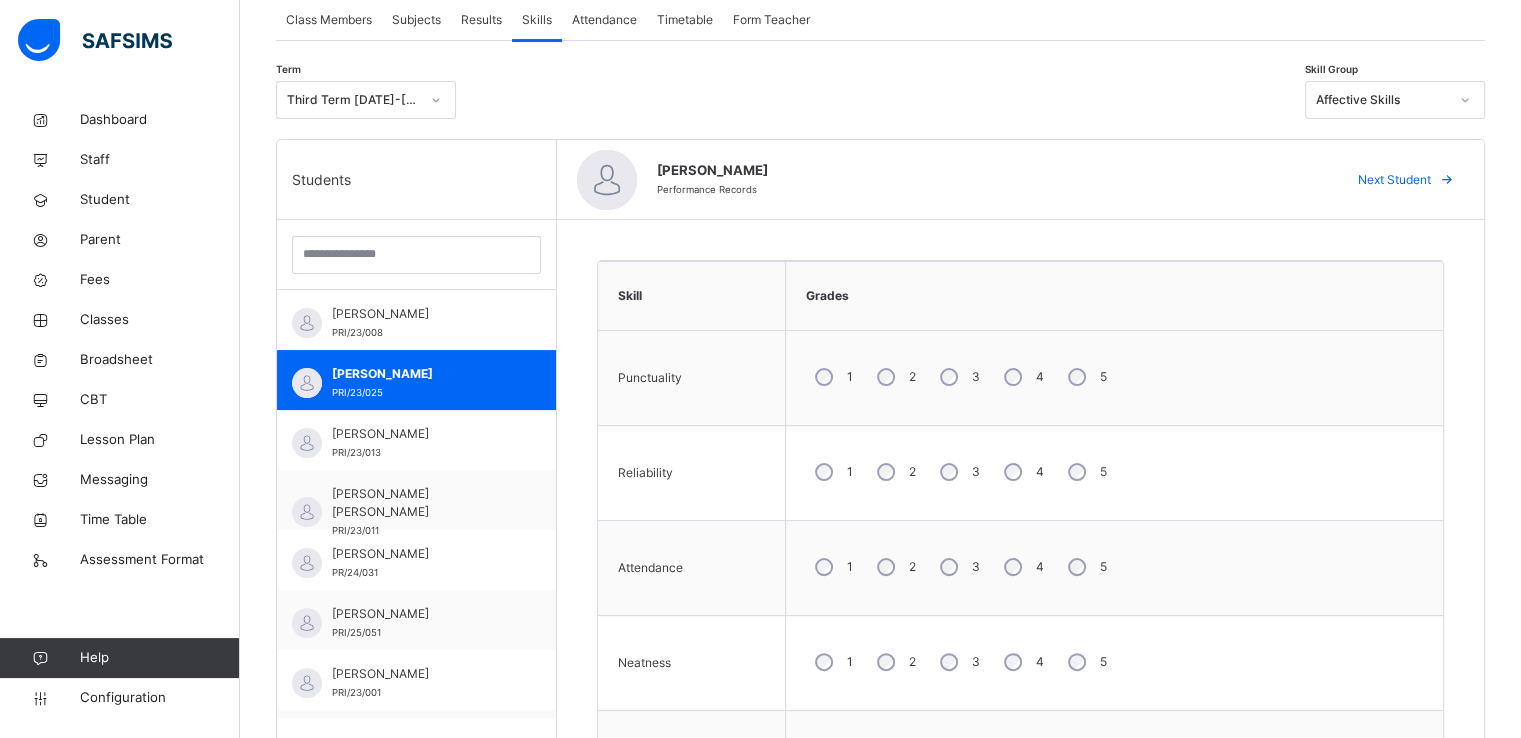scroll, scrollTop: 364, scrollLeft: 0, axis: vertical 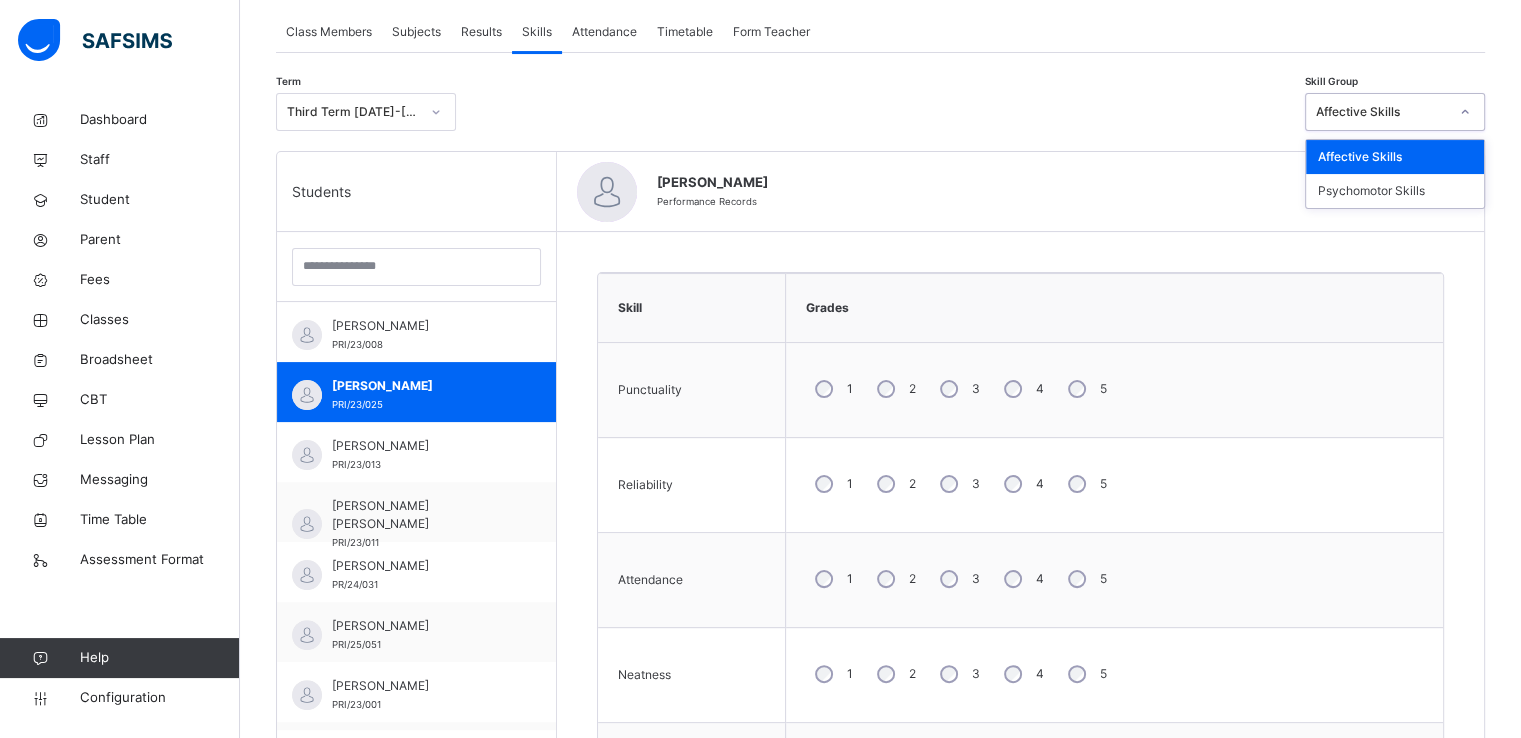 click on "Affective Skills" at bounding box center [1382, 112] 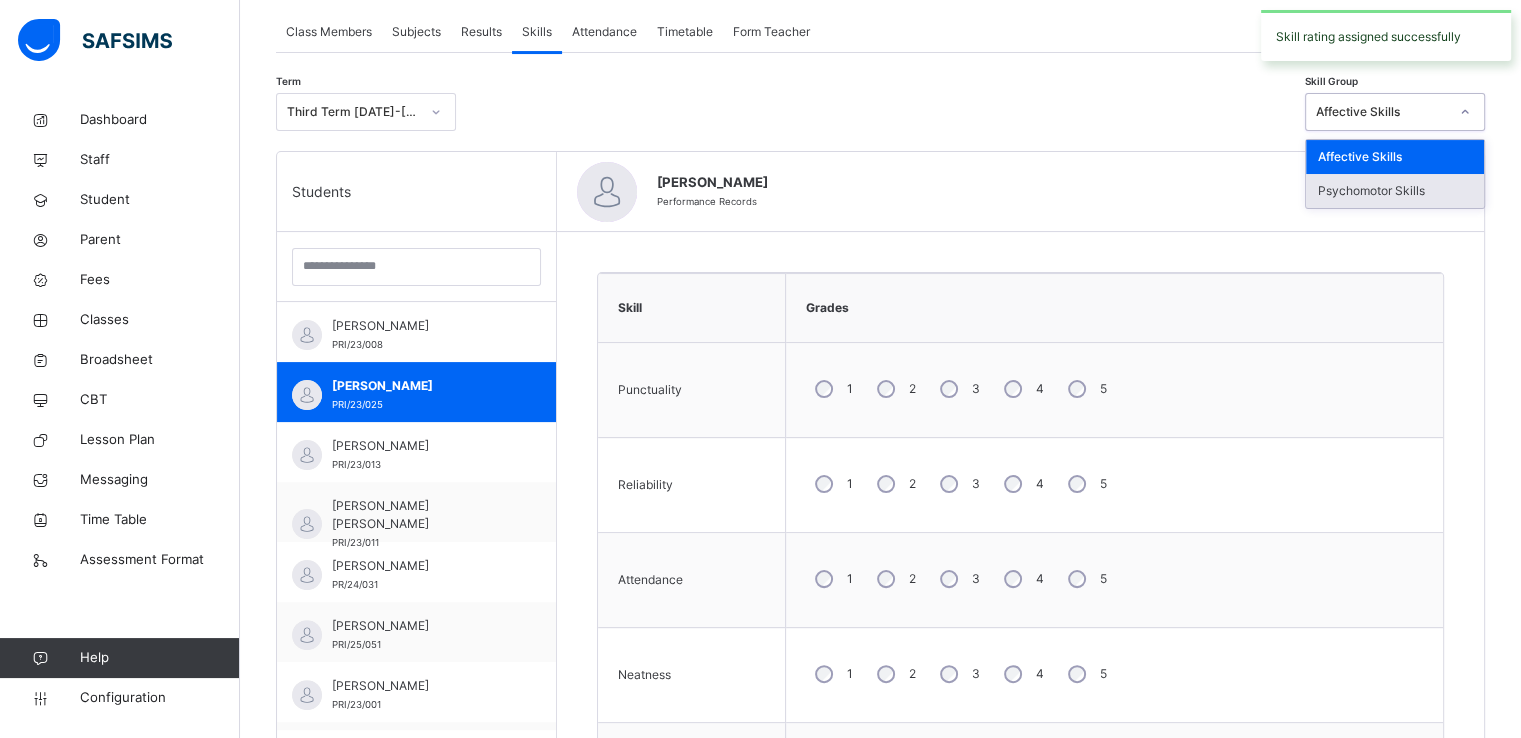 click on "Psychomotor Skills" at bounding box center (1395, 191) 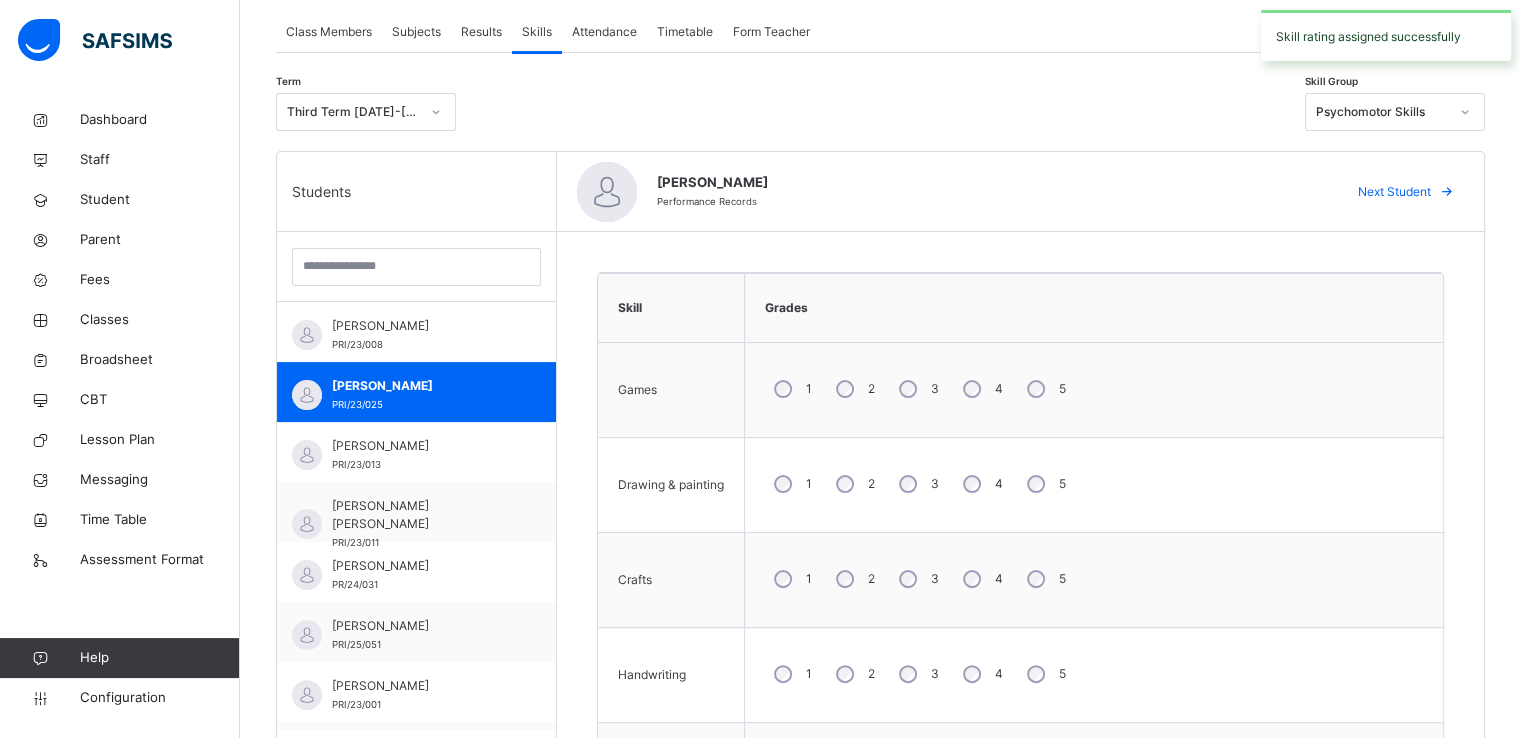 click on "5" at bounding box center [1044, 484] 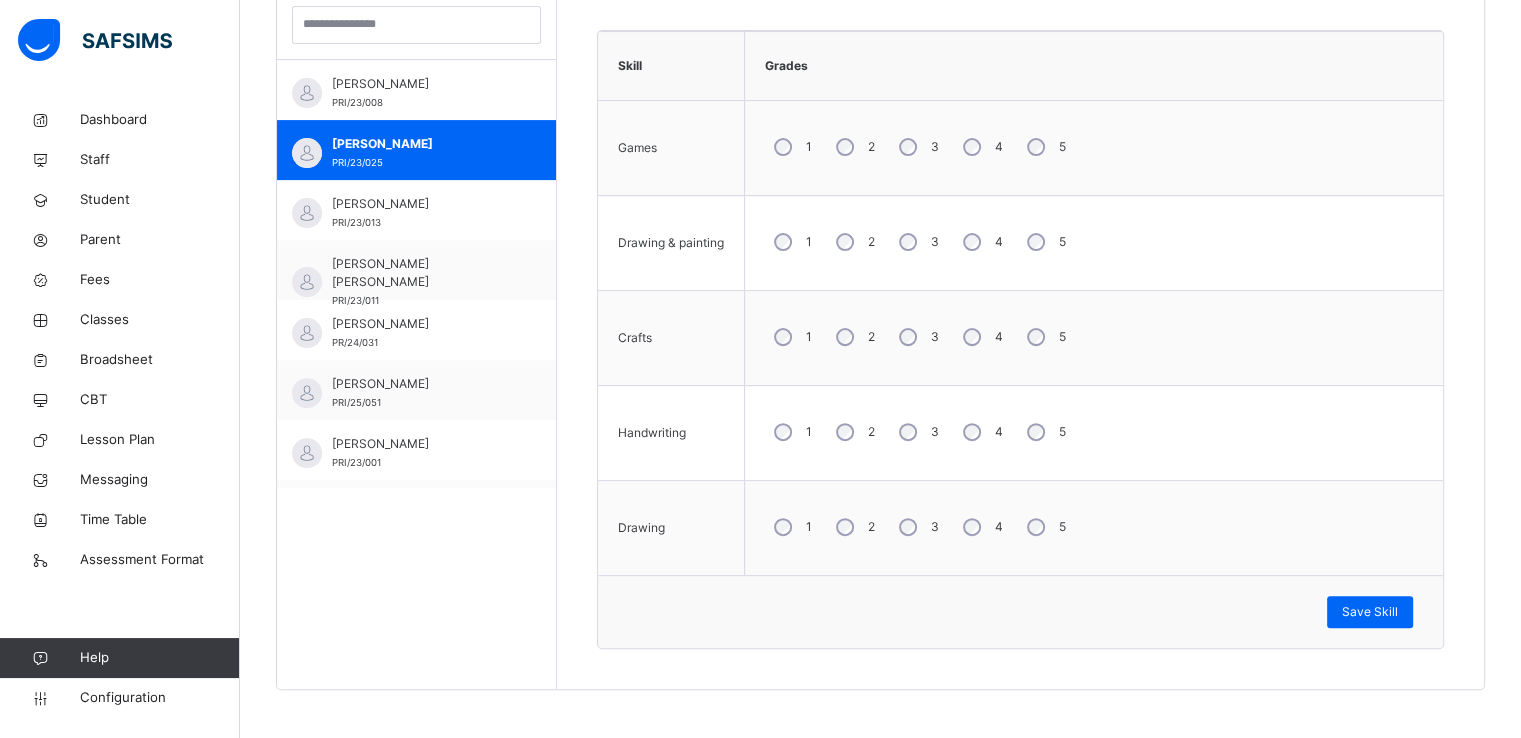 click on "5" at bounding box center (1044, 337) 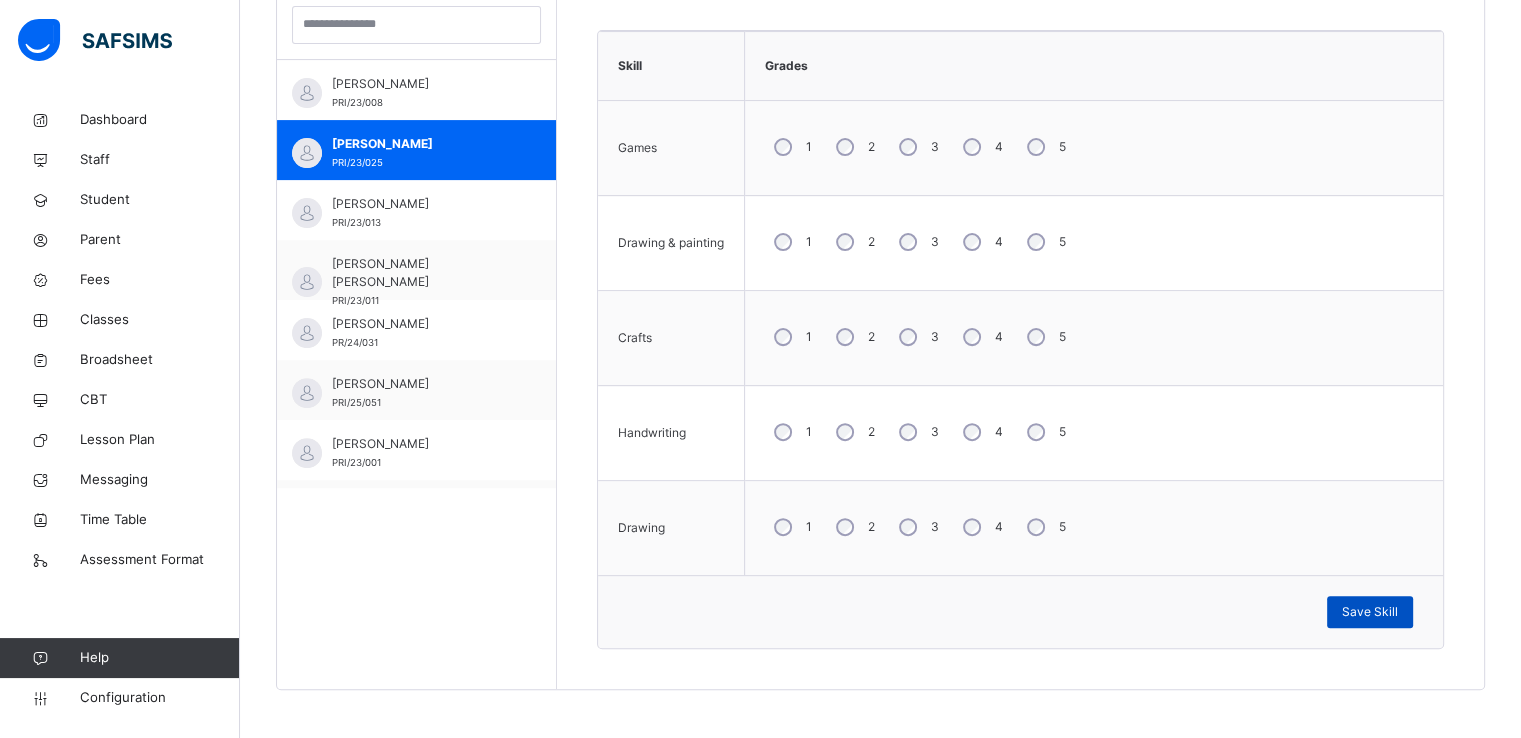 click on "Save Skill" at bounding box center (1370, 612) 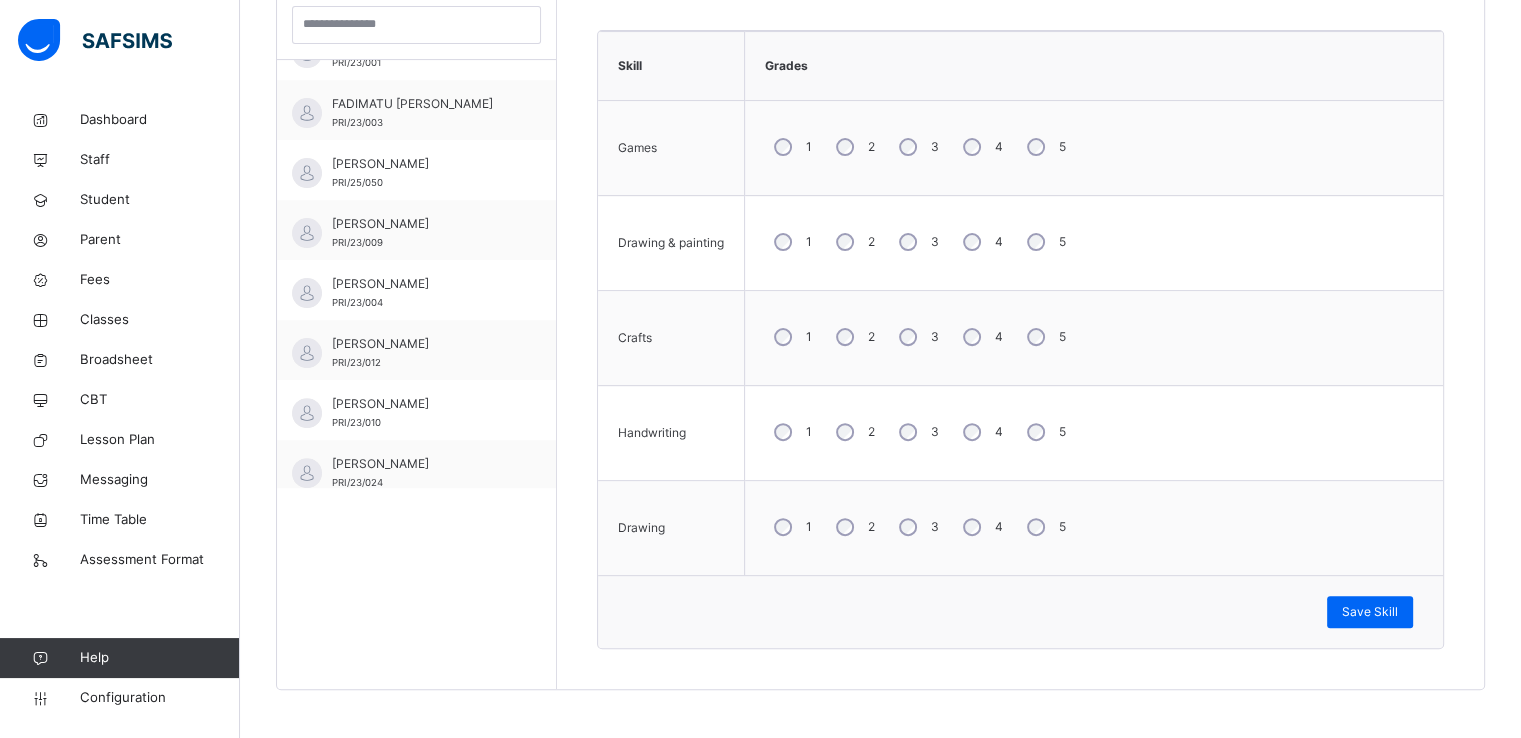 scroll, scrollTop: 400, scrollLeft: 0, axis: vertical 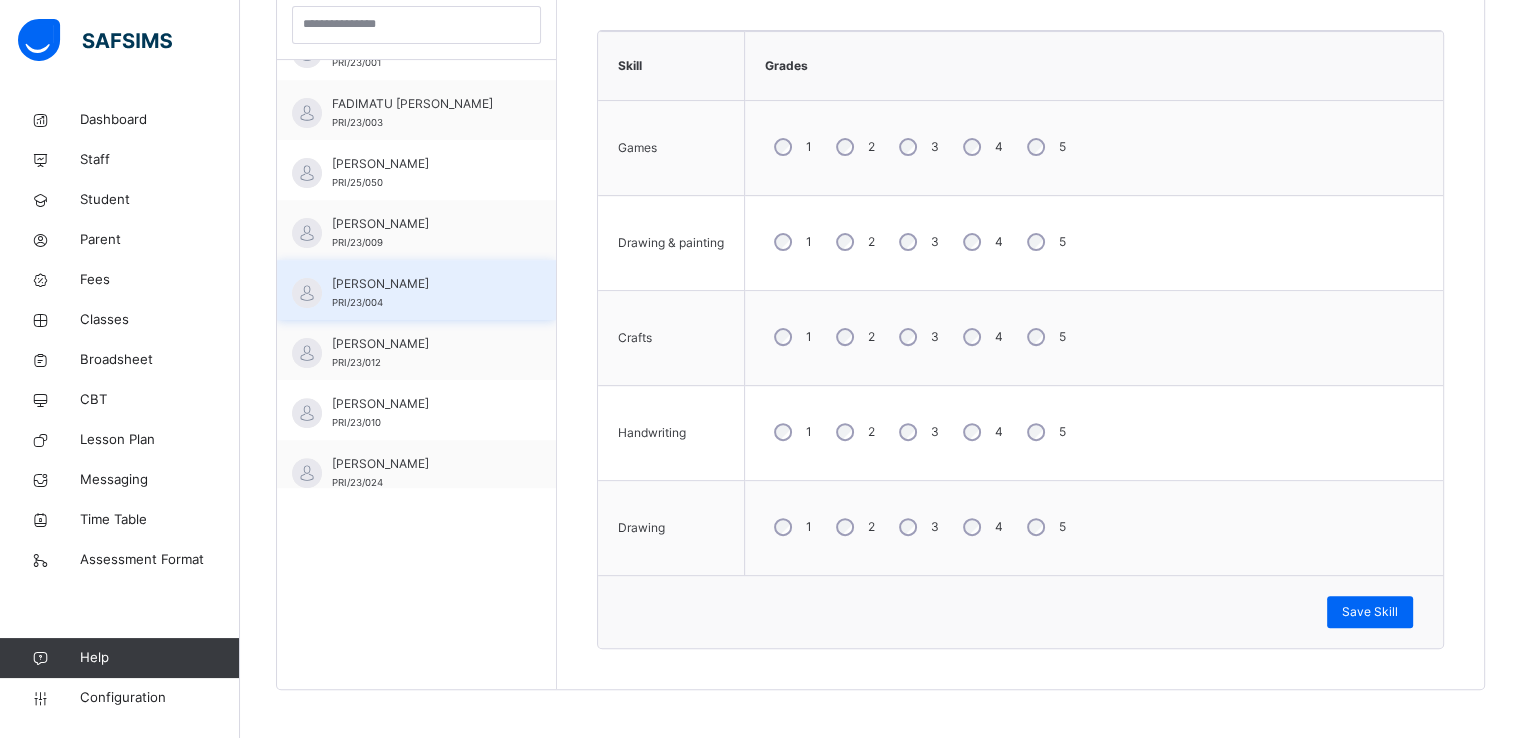 click on "[PERSON_NAME]" at bounding box center (421, 284) 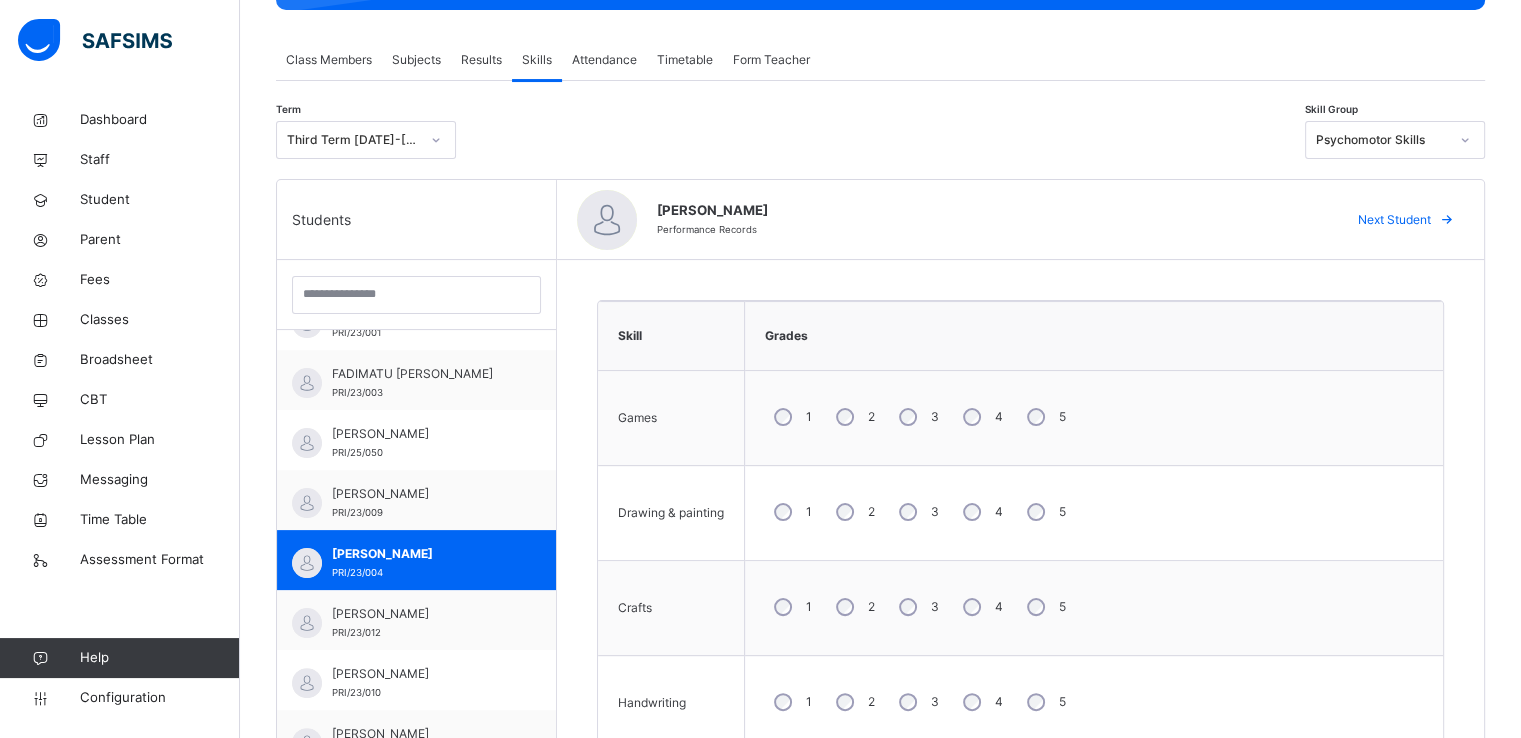 scroll, scrollTop: 334, scrollLeft: 0, axis: vertical 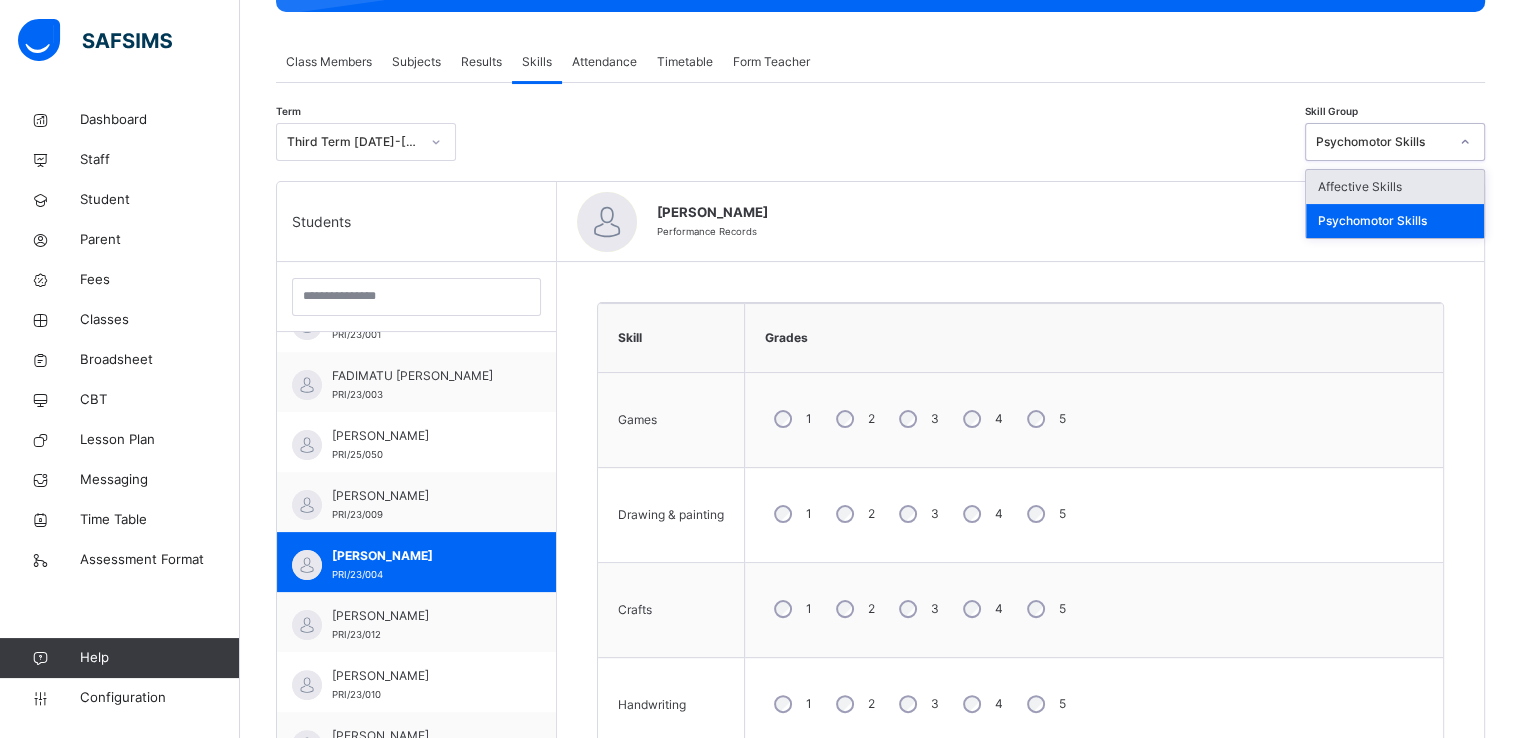 click on "Psychomotor Skills" at bounding box center [1382, 142] 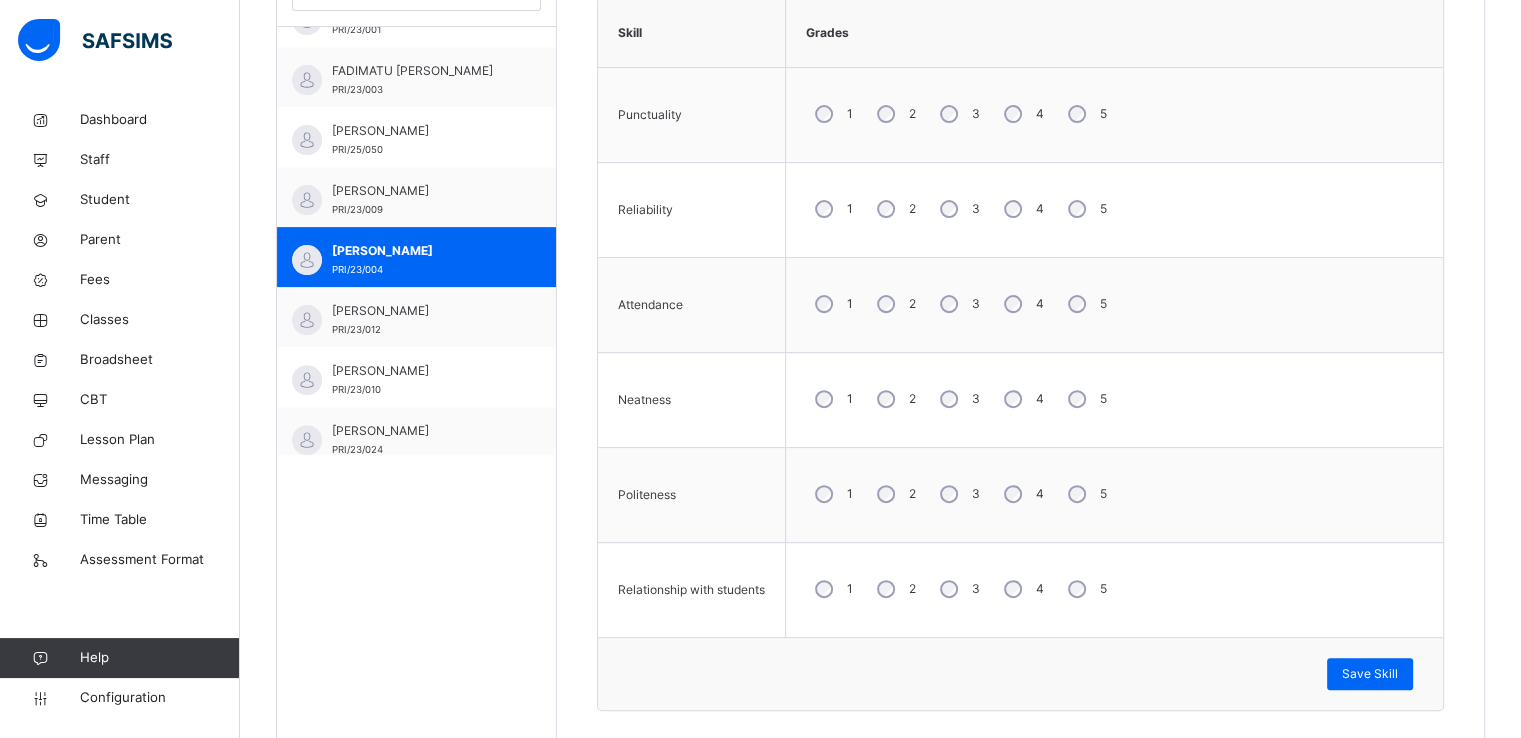 scroll, scrollTop: 700, scrollLeft: 0, axis: vertical 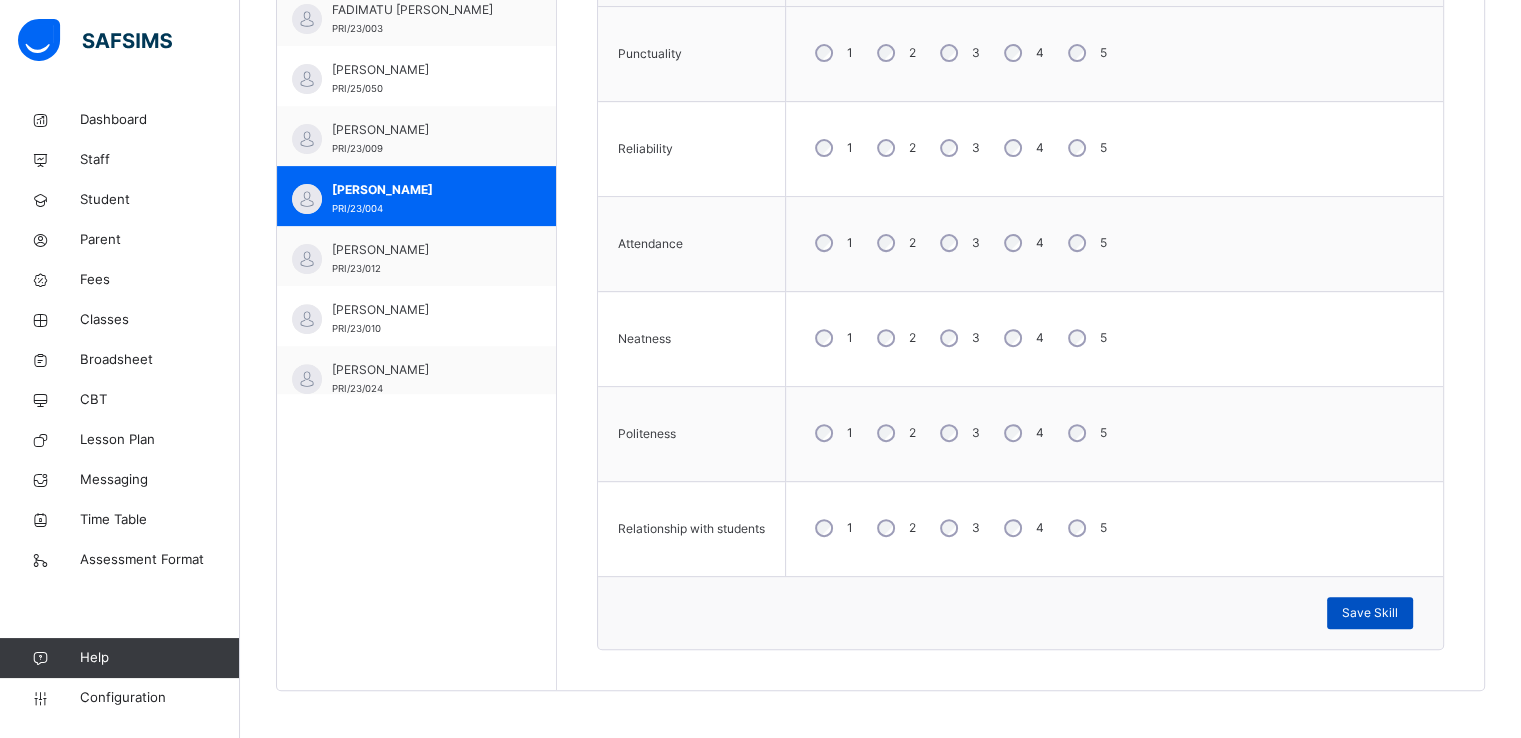 click on "Save Skill" at bounding box center [1370, 613] 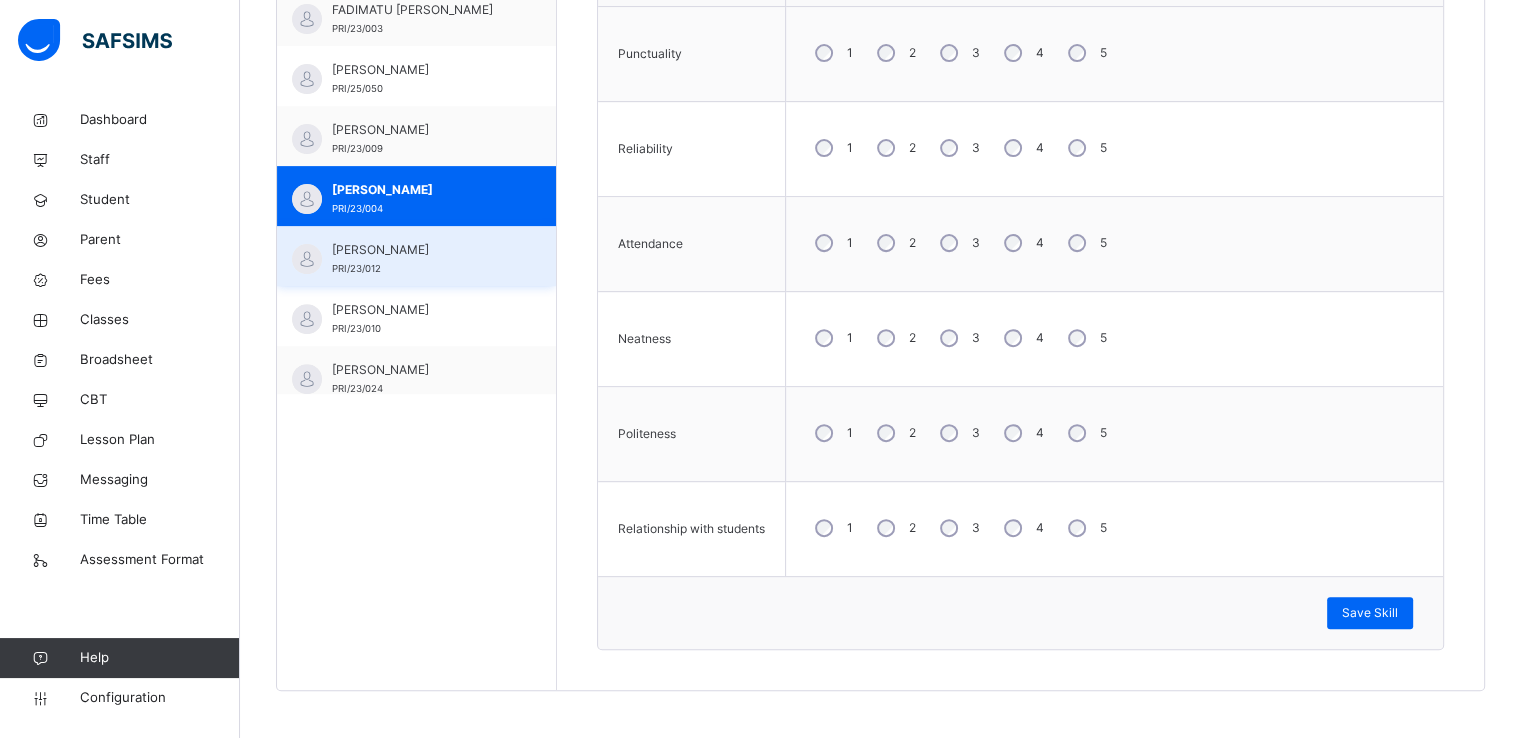 scroll, scrollTop: 412, scrollLeft: 0, axis: vertical 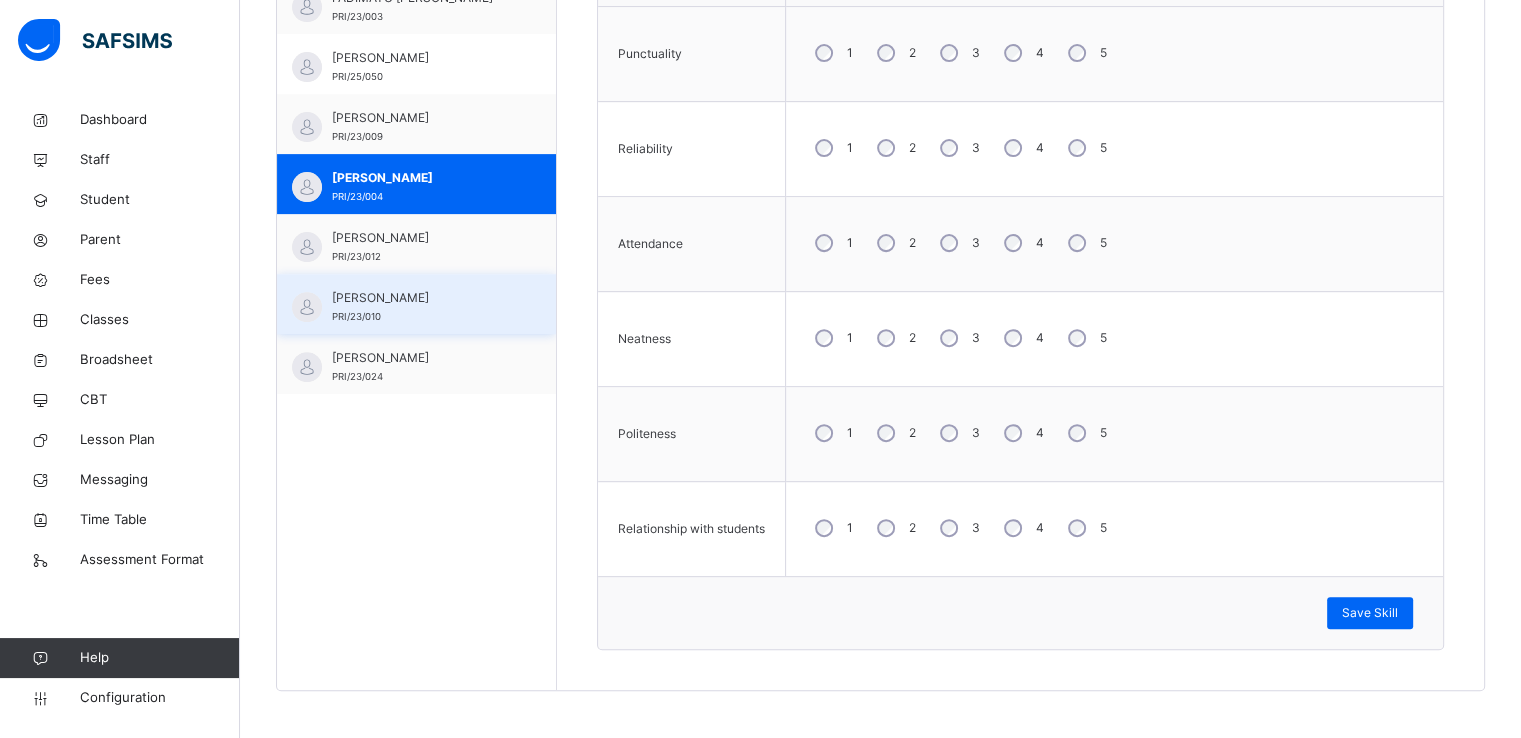 click on "[PERSON_NAME]" at bounding box center (421, 298) 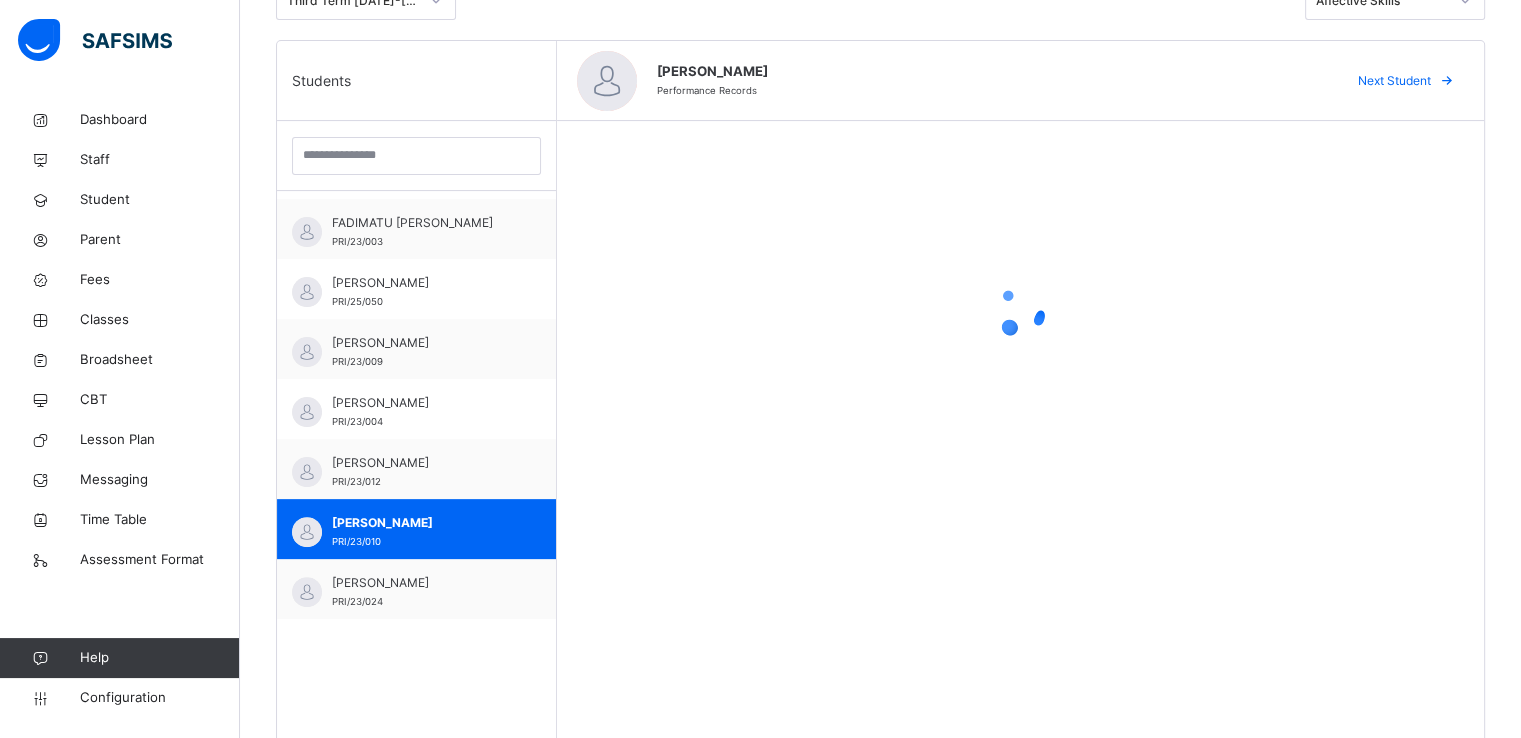 scroll, scrollTop: 566, scrollLeft: 0, axis: vertical 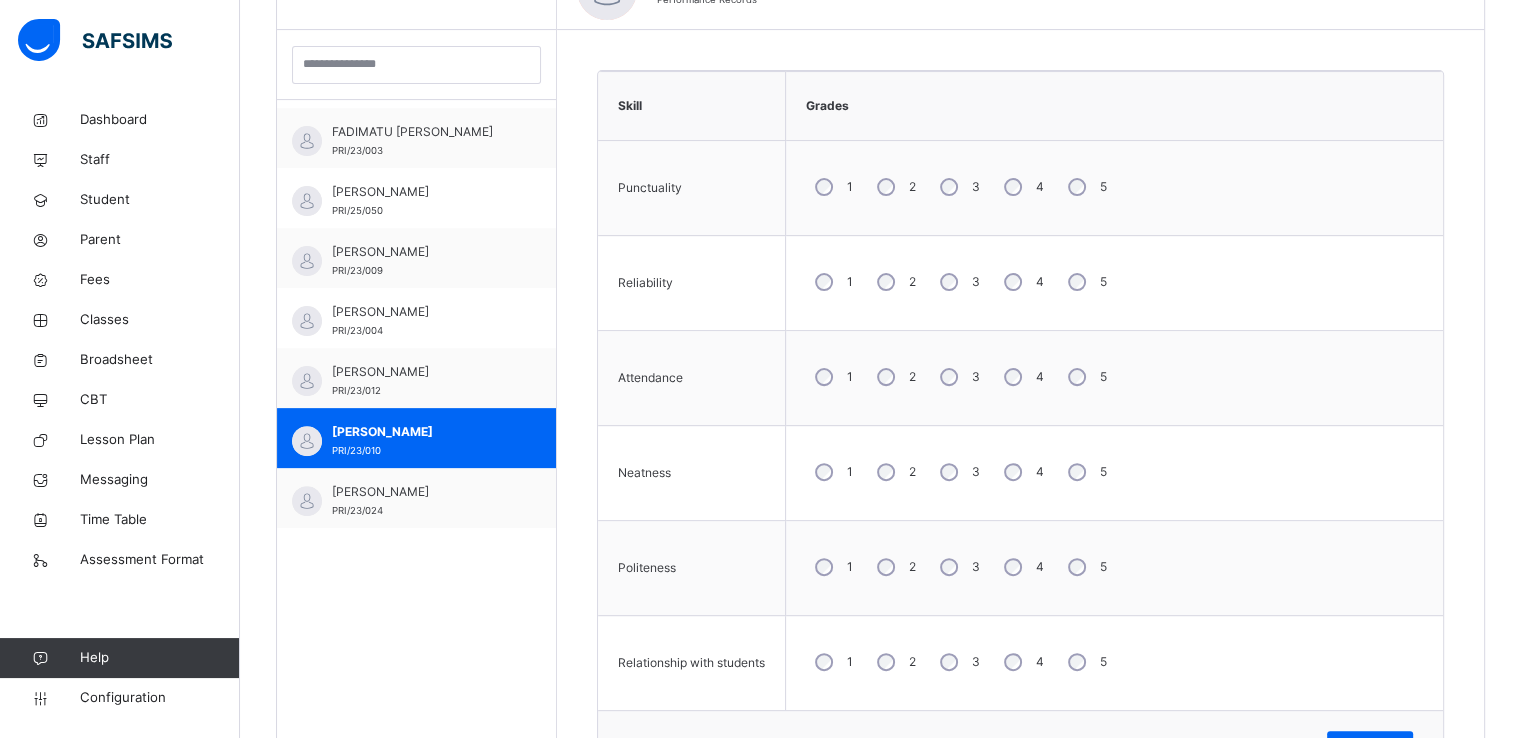 click on "5" at bounding box center [1085, 282] 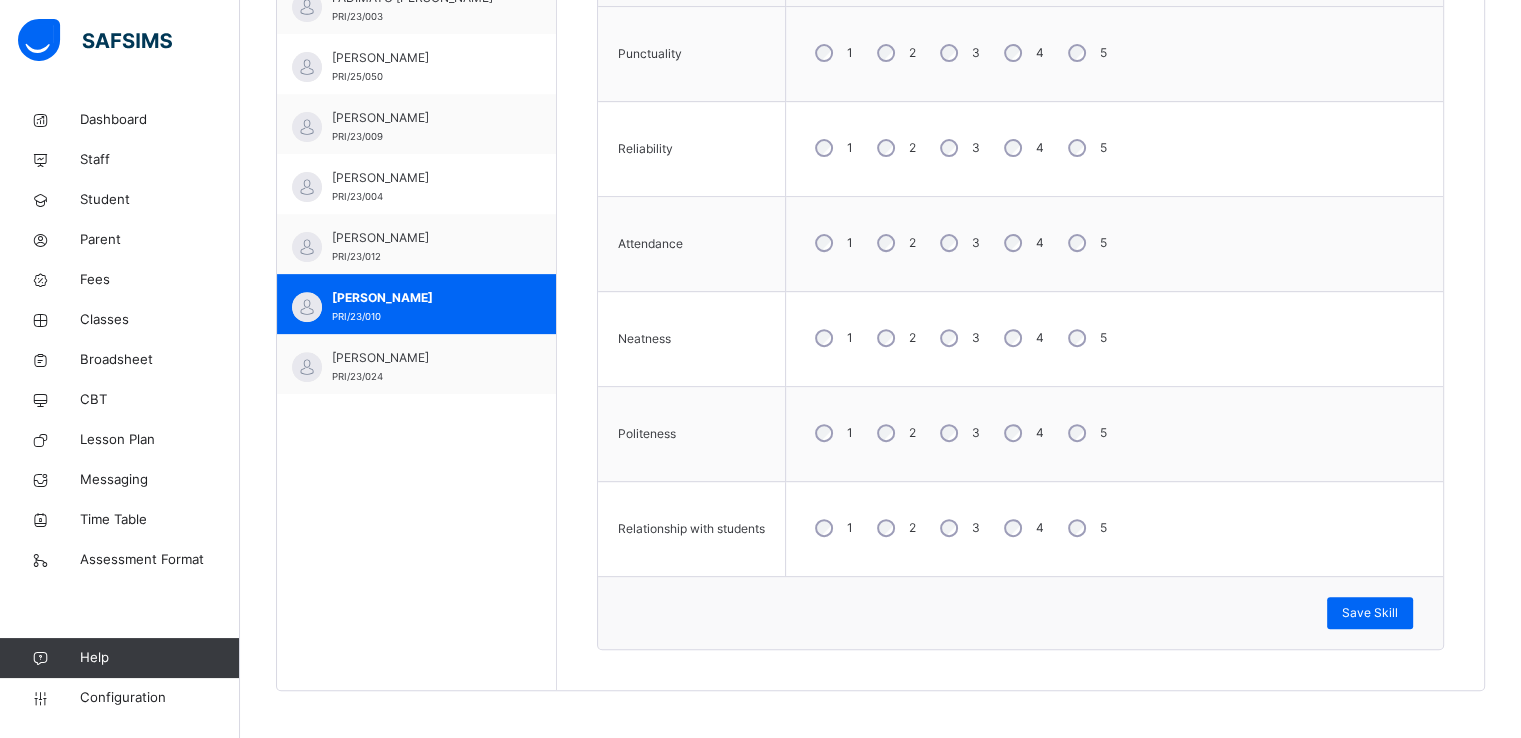 click on "5" at bounding box center [1085, 433] 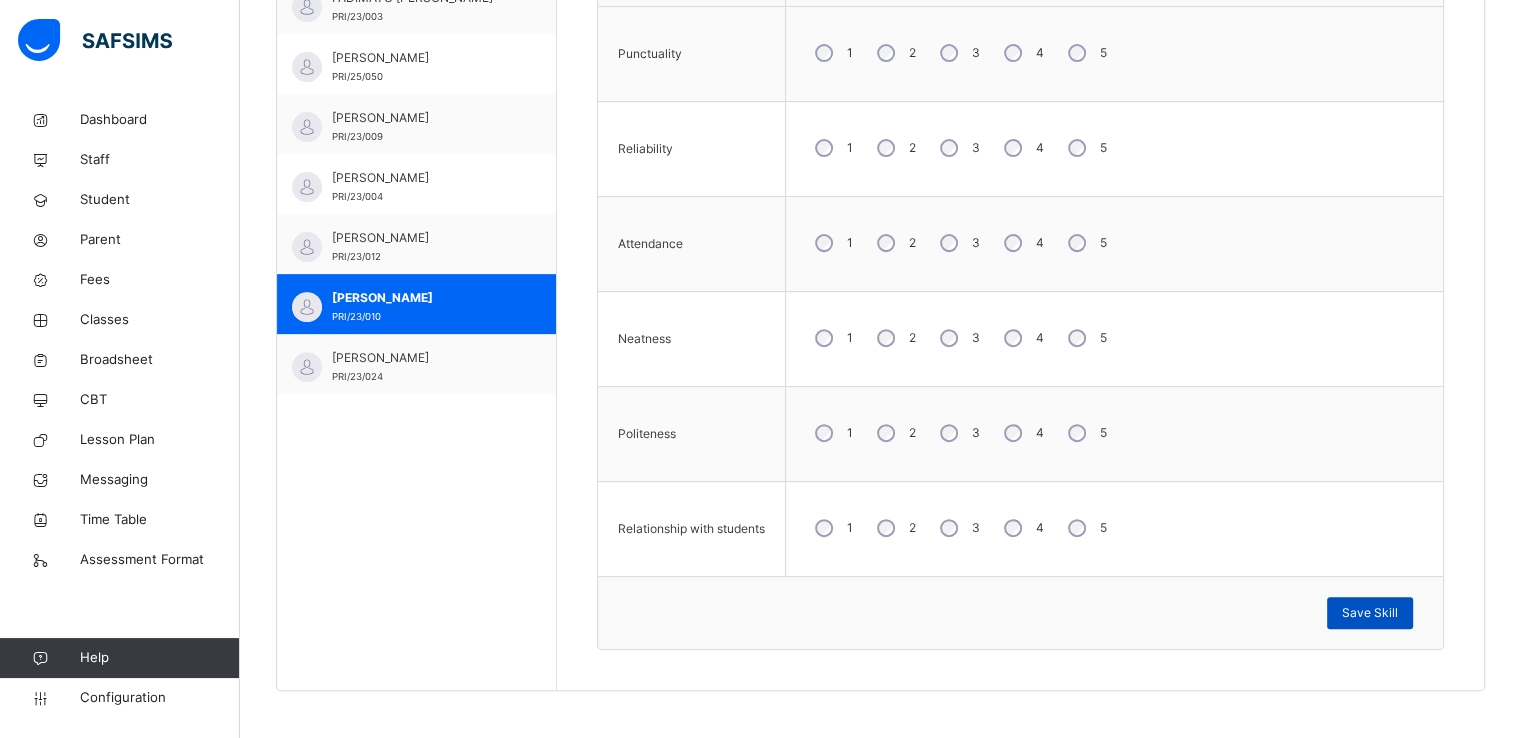 click on "Save Skill" at bounding box center (1370, 613) 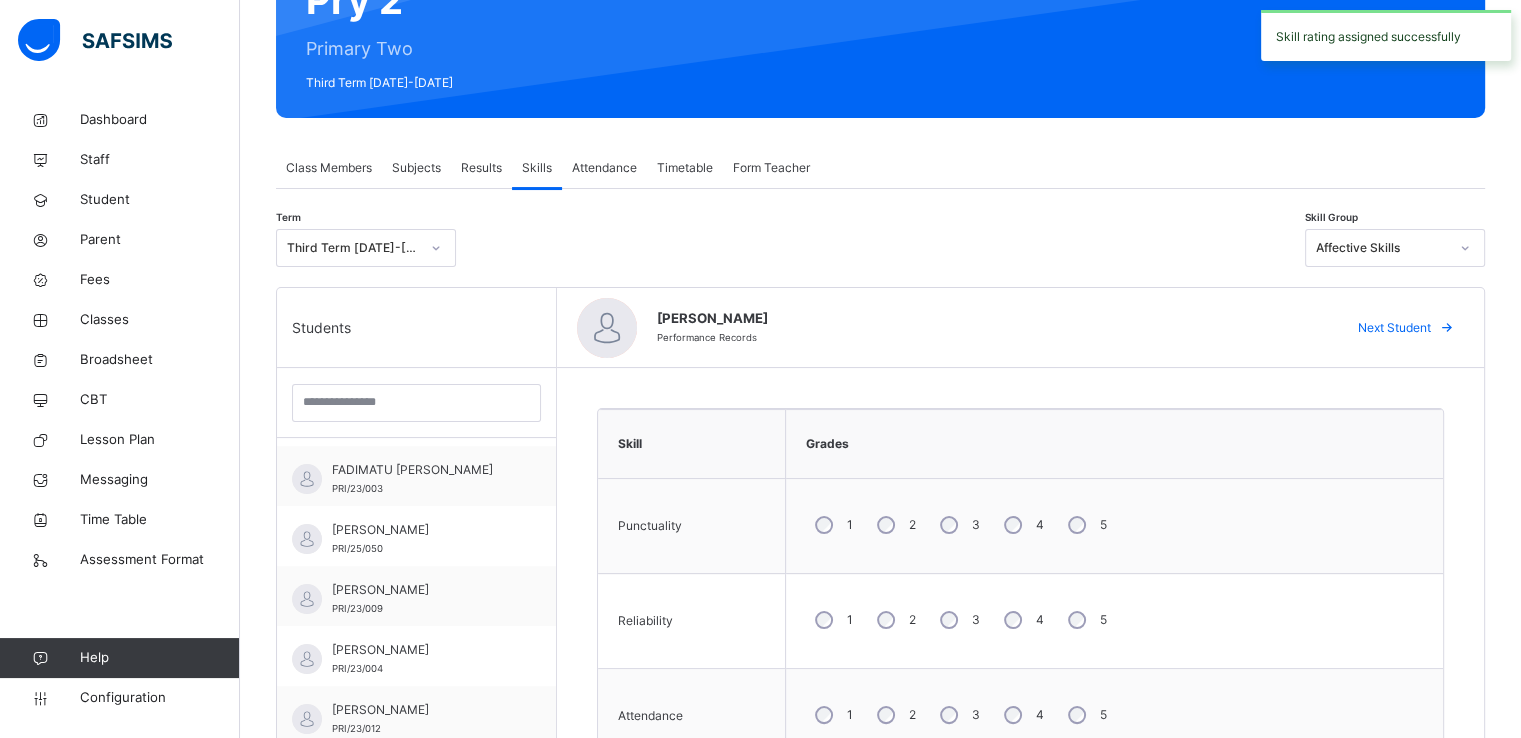 scroll, scrollTop: 221, scrollLeft: 0, axis: vertical 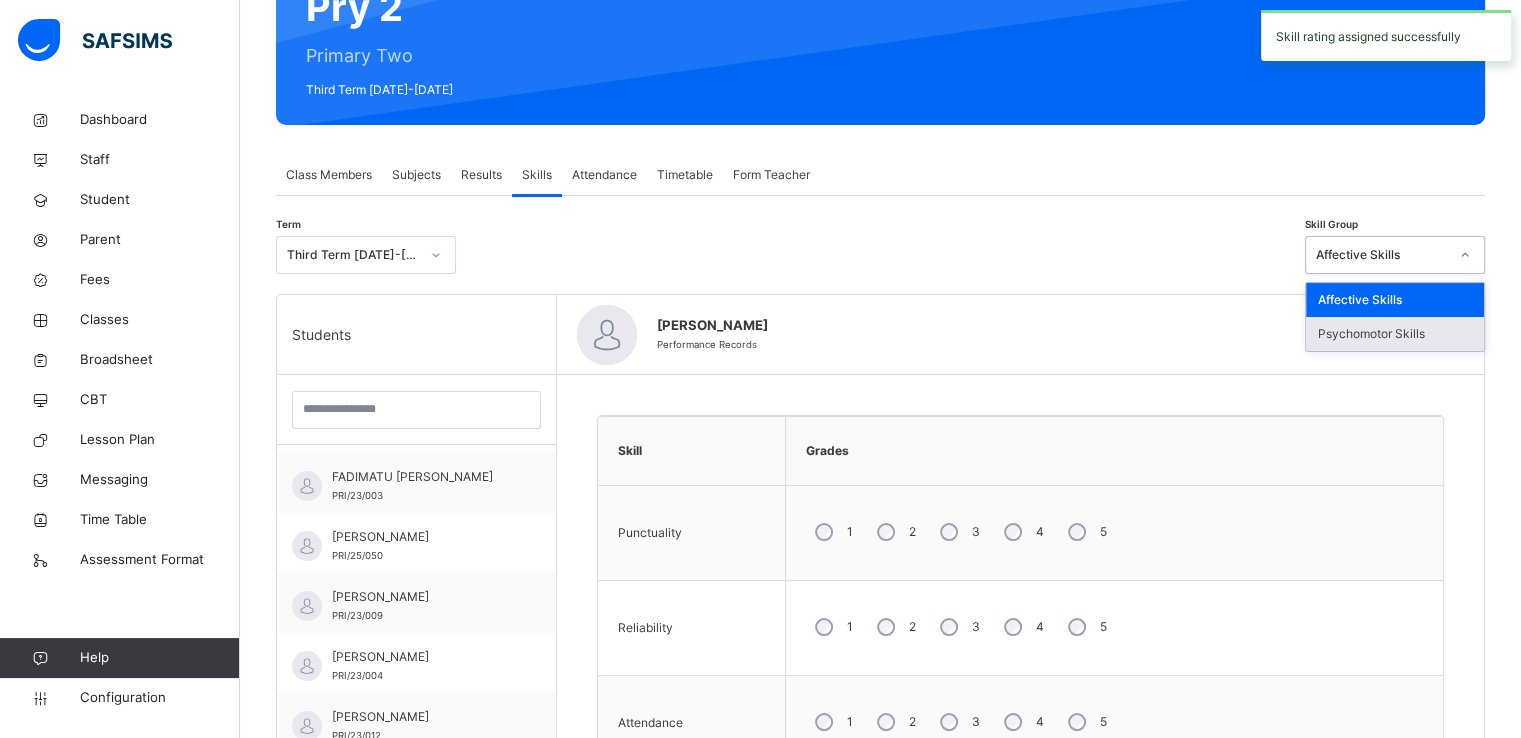 drag, startPoint x: 1361, startPoint y: 247, endPoint x: 1367, endPoint y: 325, distance: 78.23043 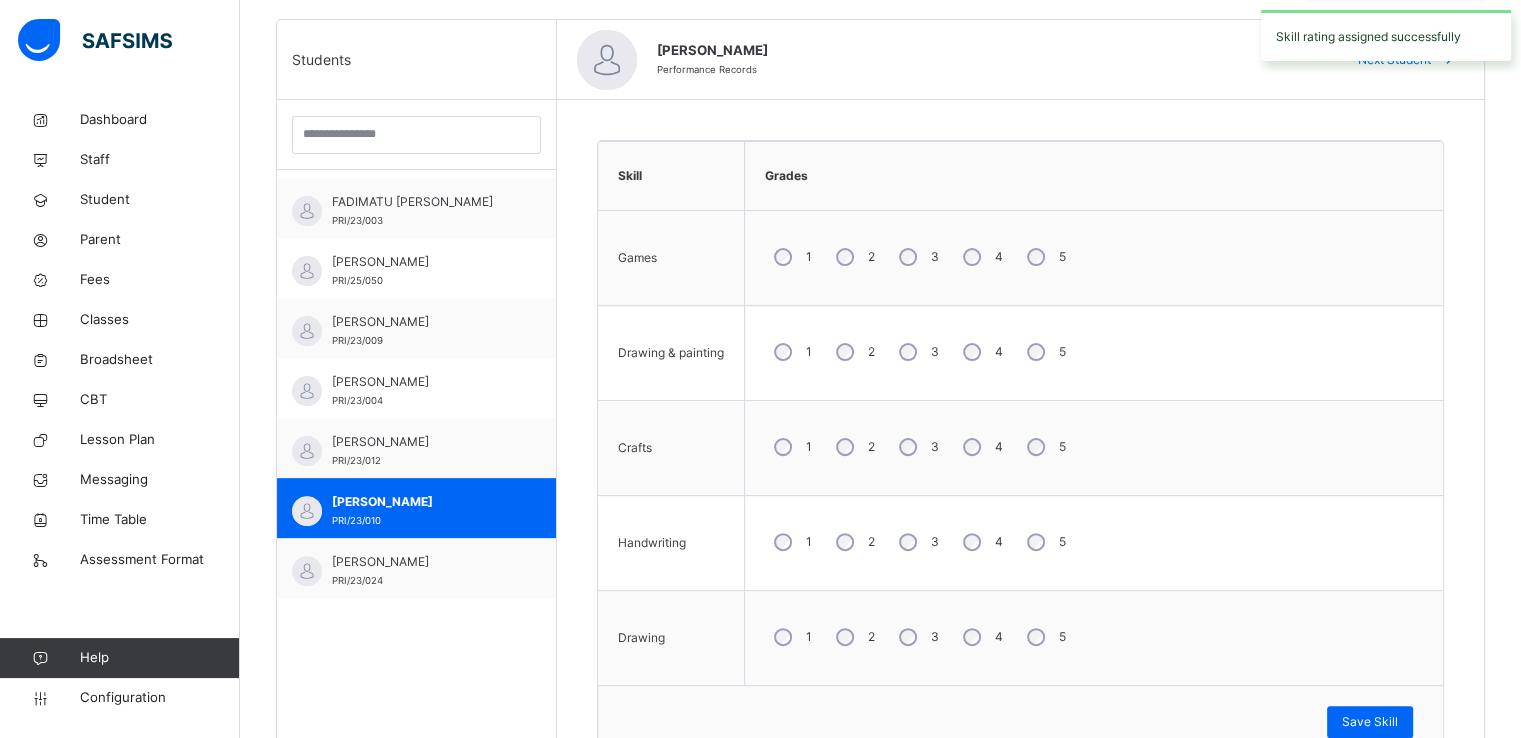 scroll, scrollTop: 508, scrollLeft: 0, axis: vertical 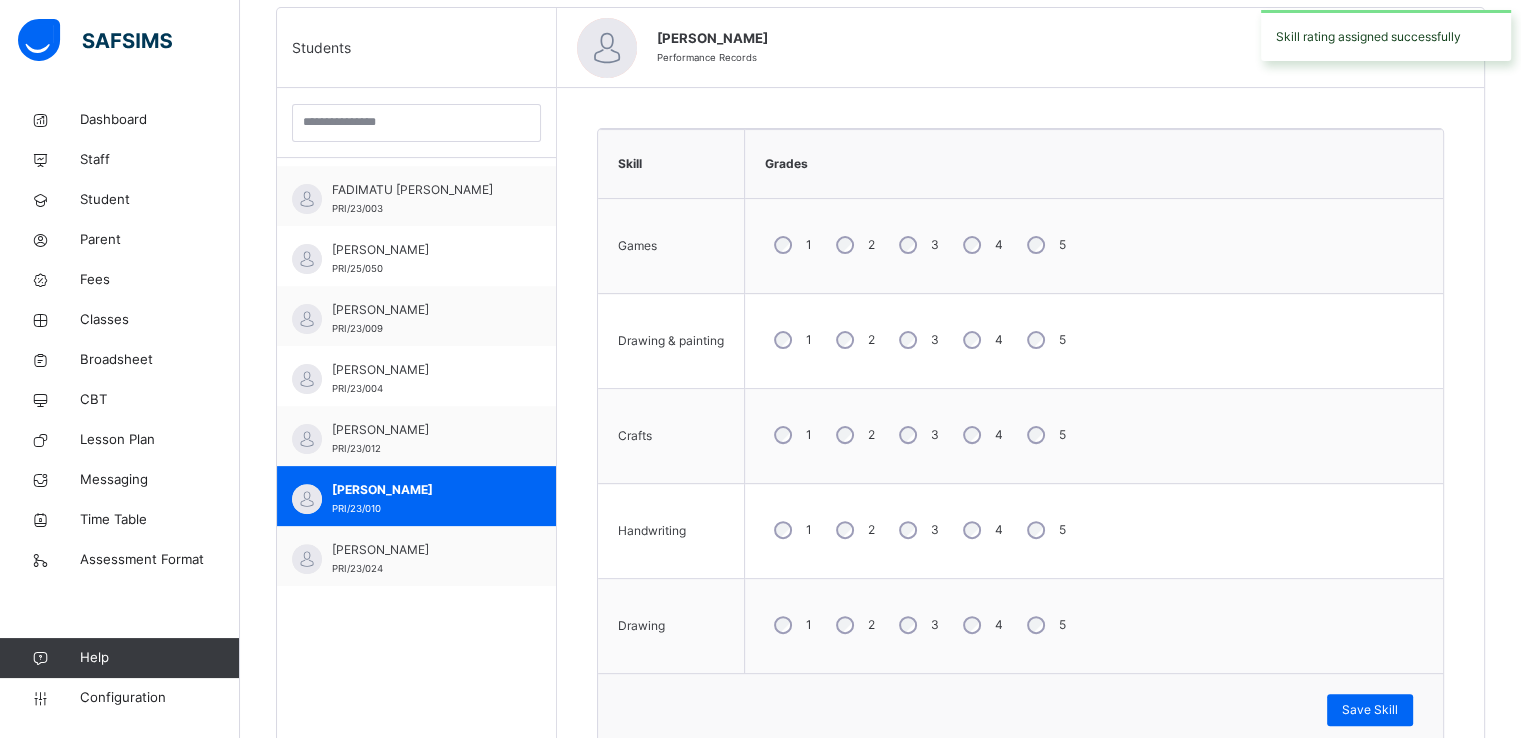 click on "5" at bounding box center (1044, 340) 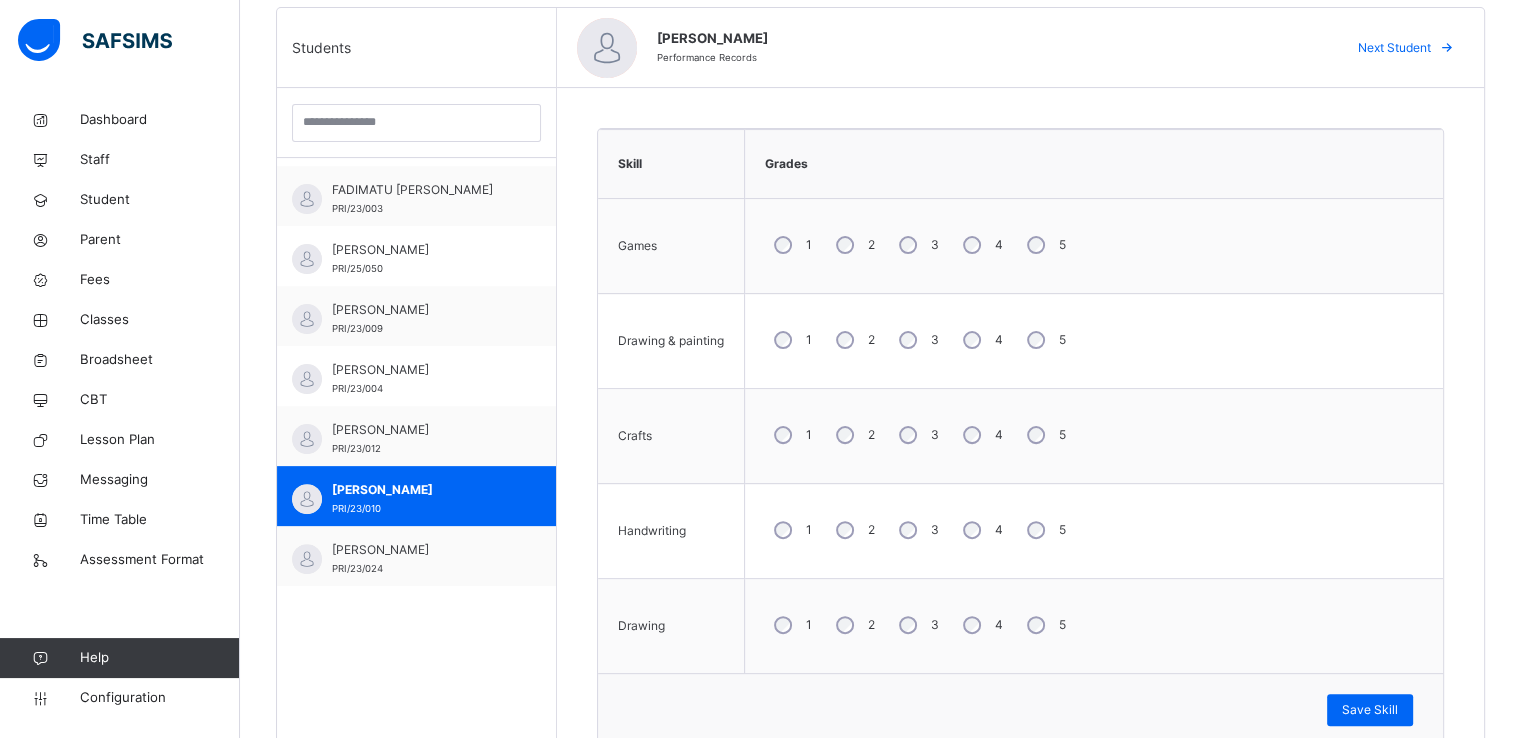 click on "5" at bounding box center (1044, 625) 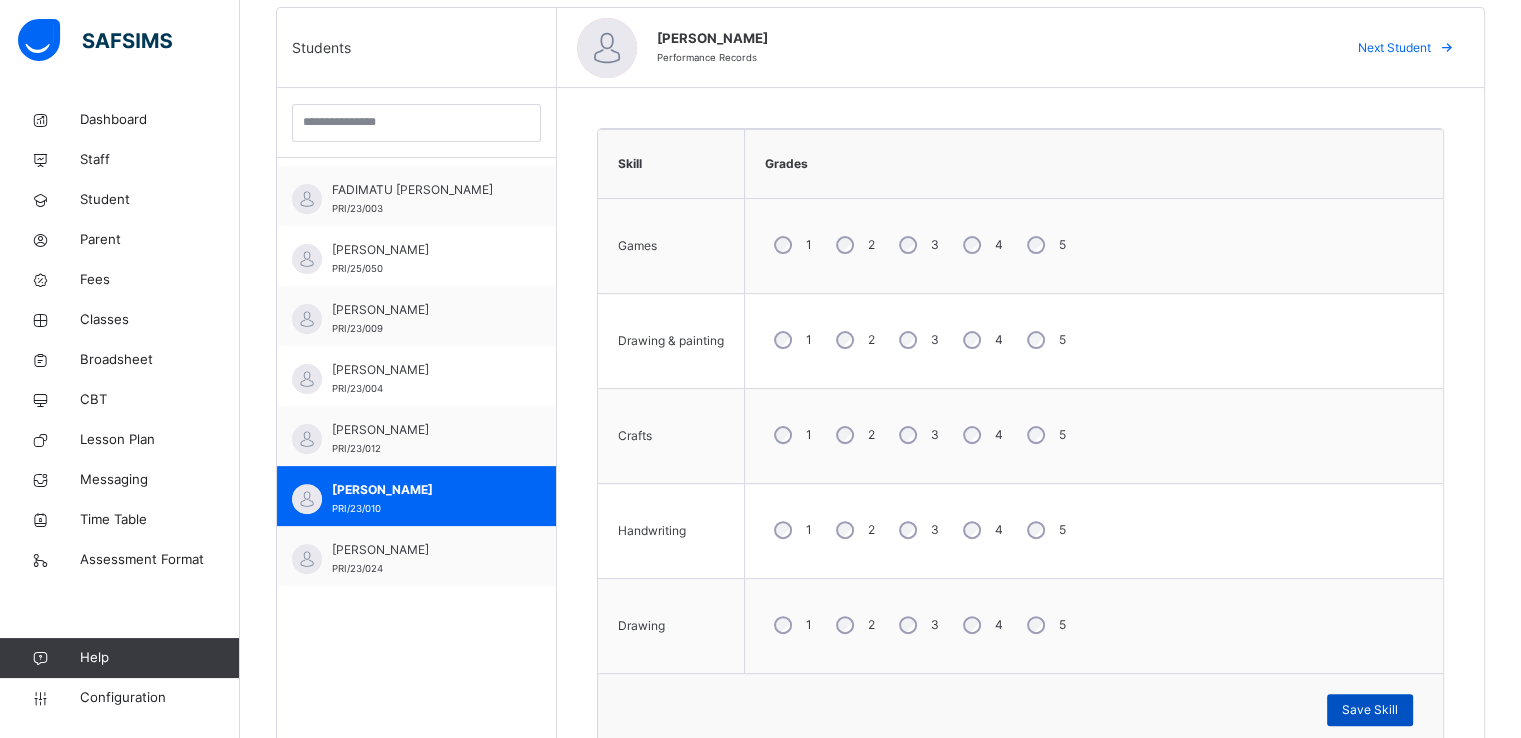 click on "Save Skill" at bounding box center [1370, 710] 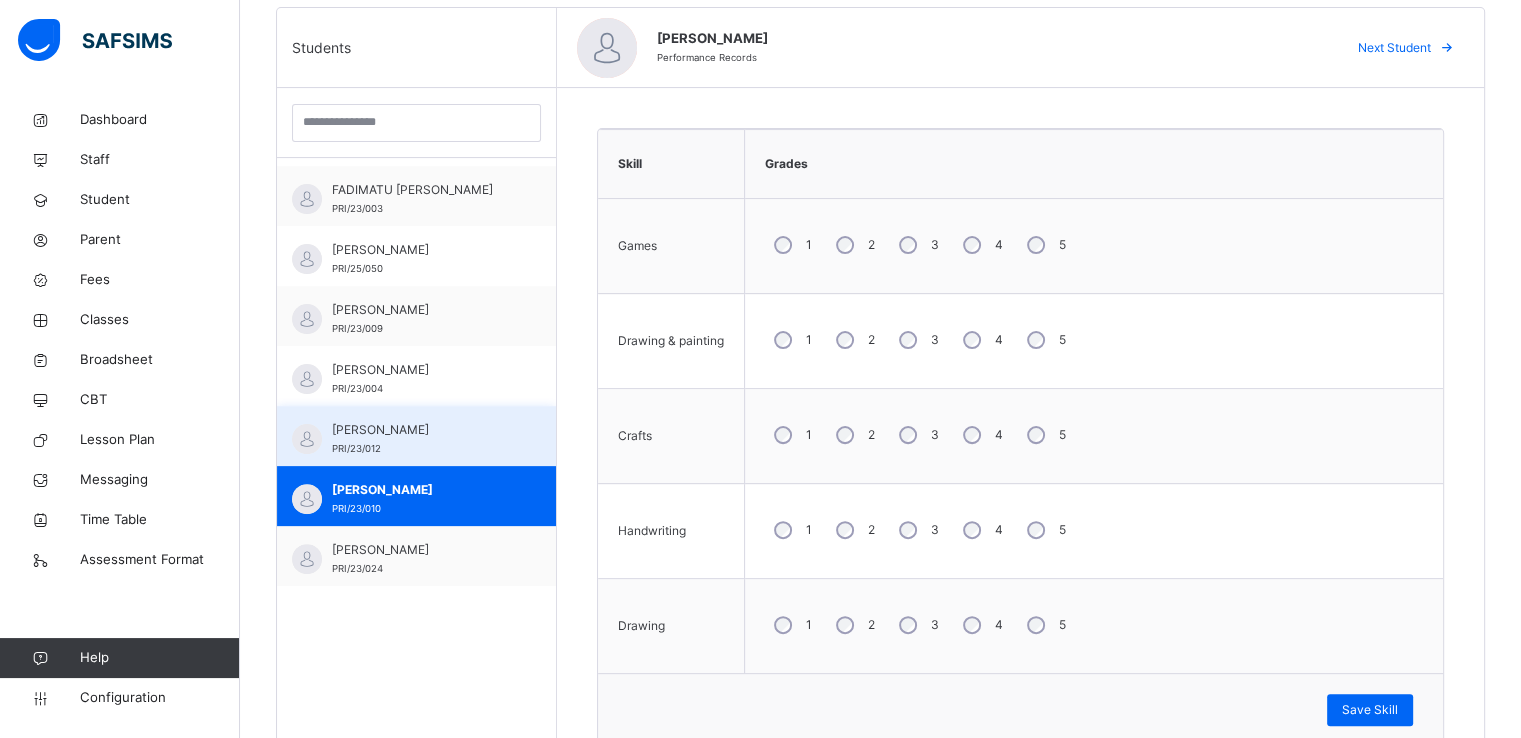 click on "JABIR  ALIYU PRI/23/012" at bounding box center [421, 439] 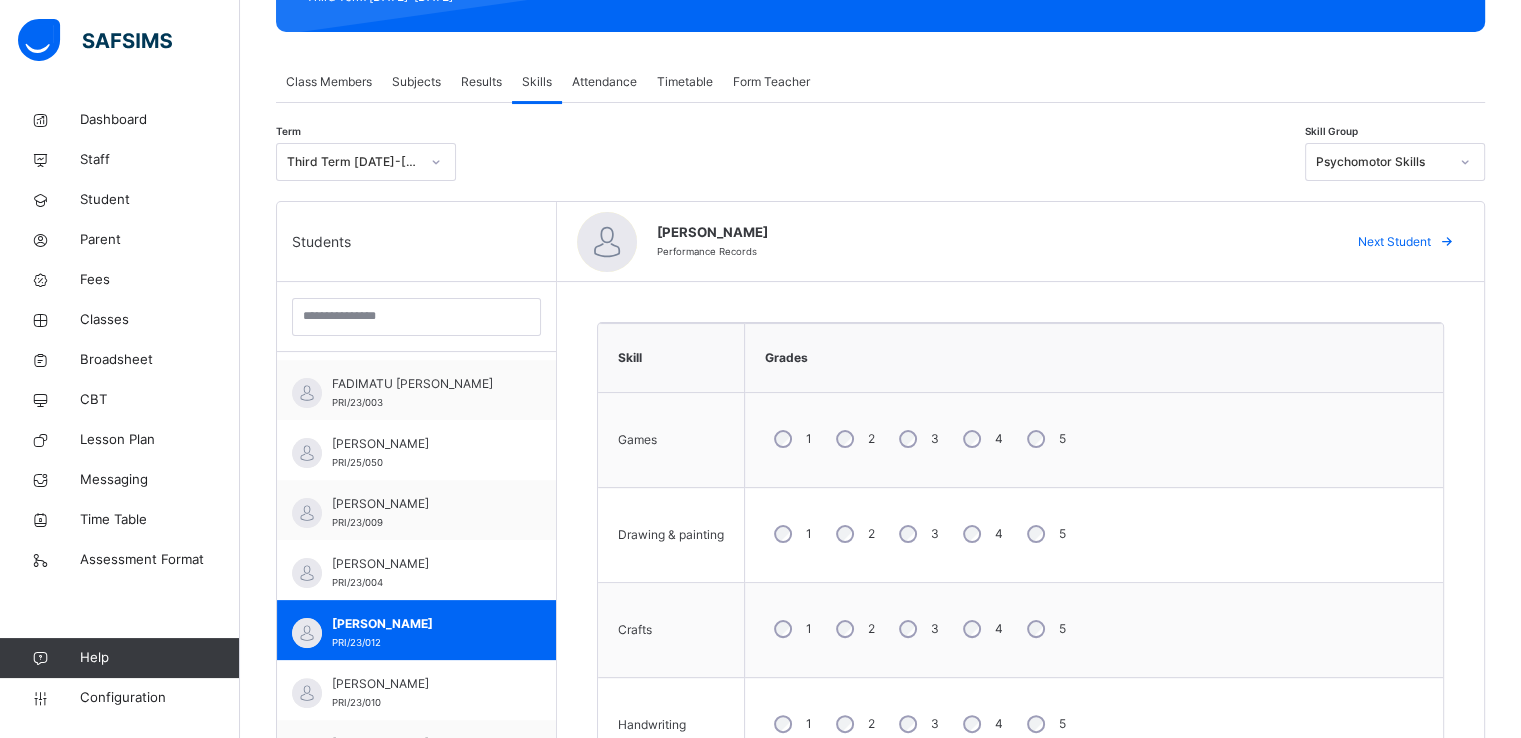 scroll, scrollTop: 268, scrollLeft: 0, axis: vertical 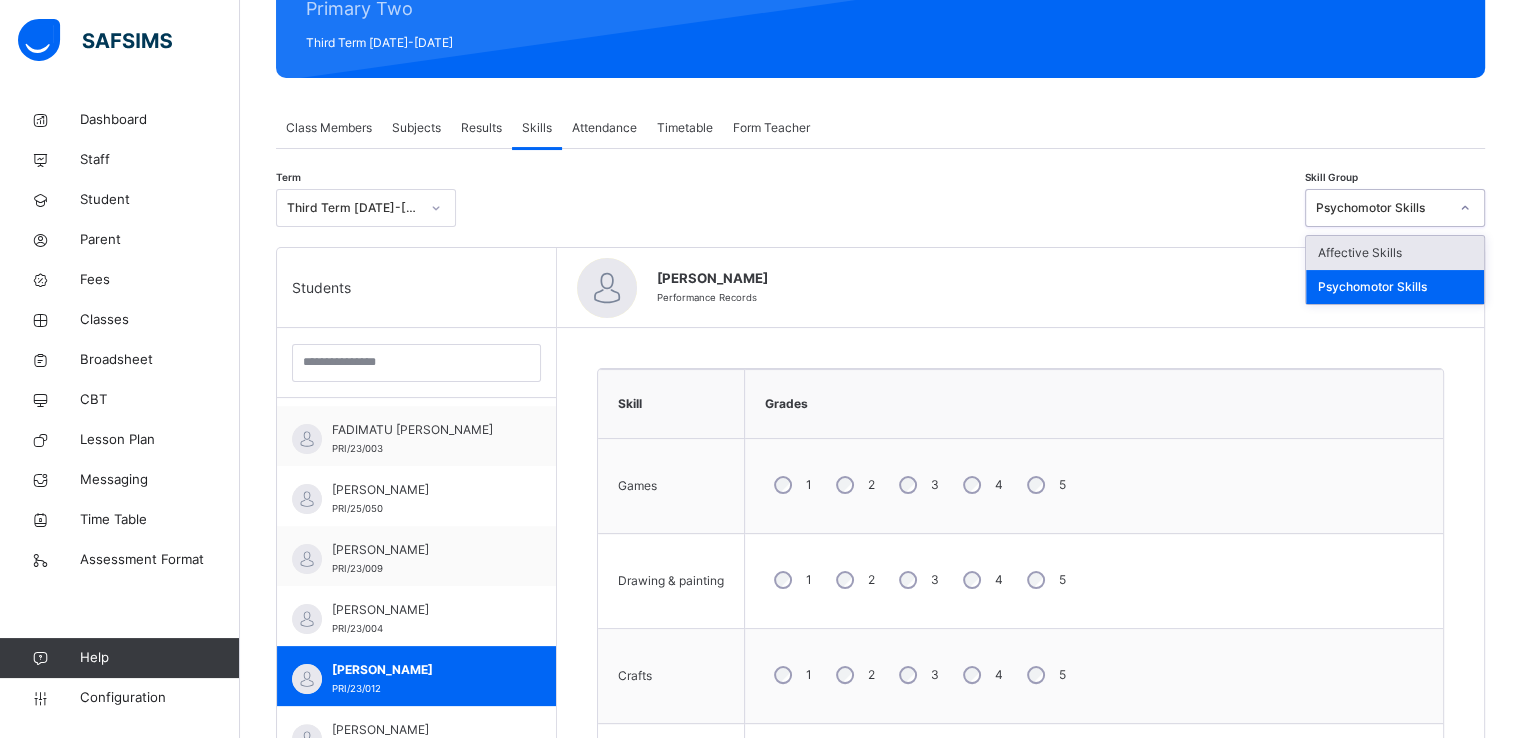 drag, startPoint x: 1404, startPoint y: 204, endPoint x: 1363, endPoint y: 258, distance: 67.80118 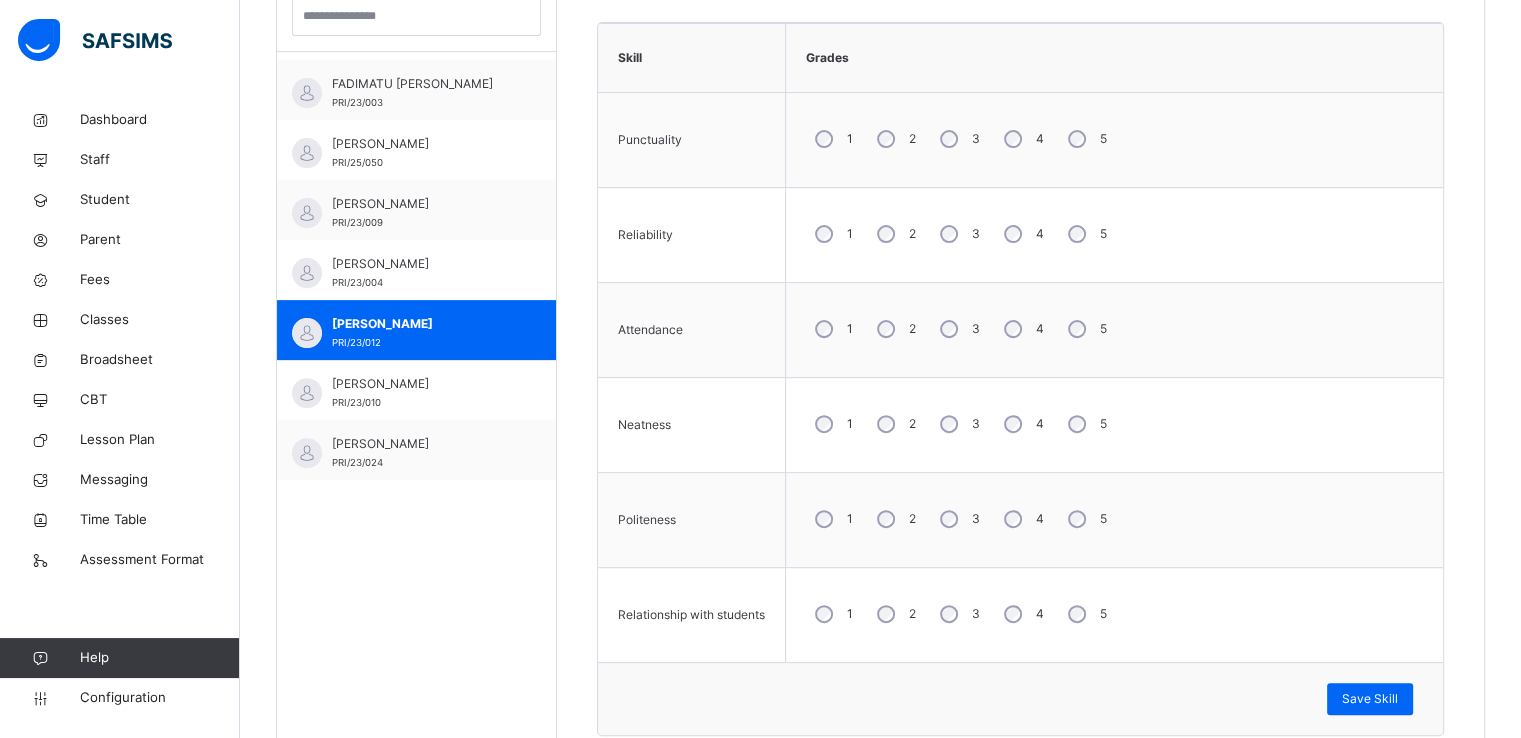 scroll, scrollTop: 624, scrollLeft: 0, axis: vertical 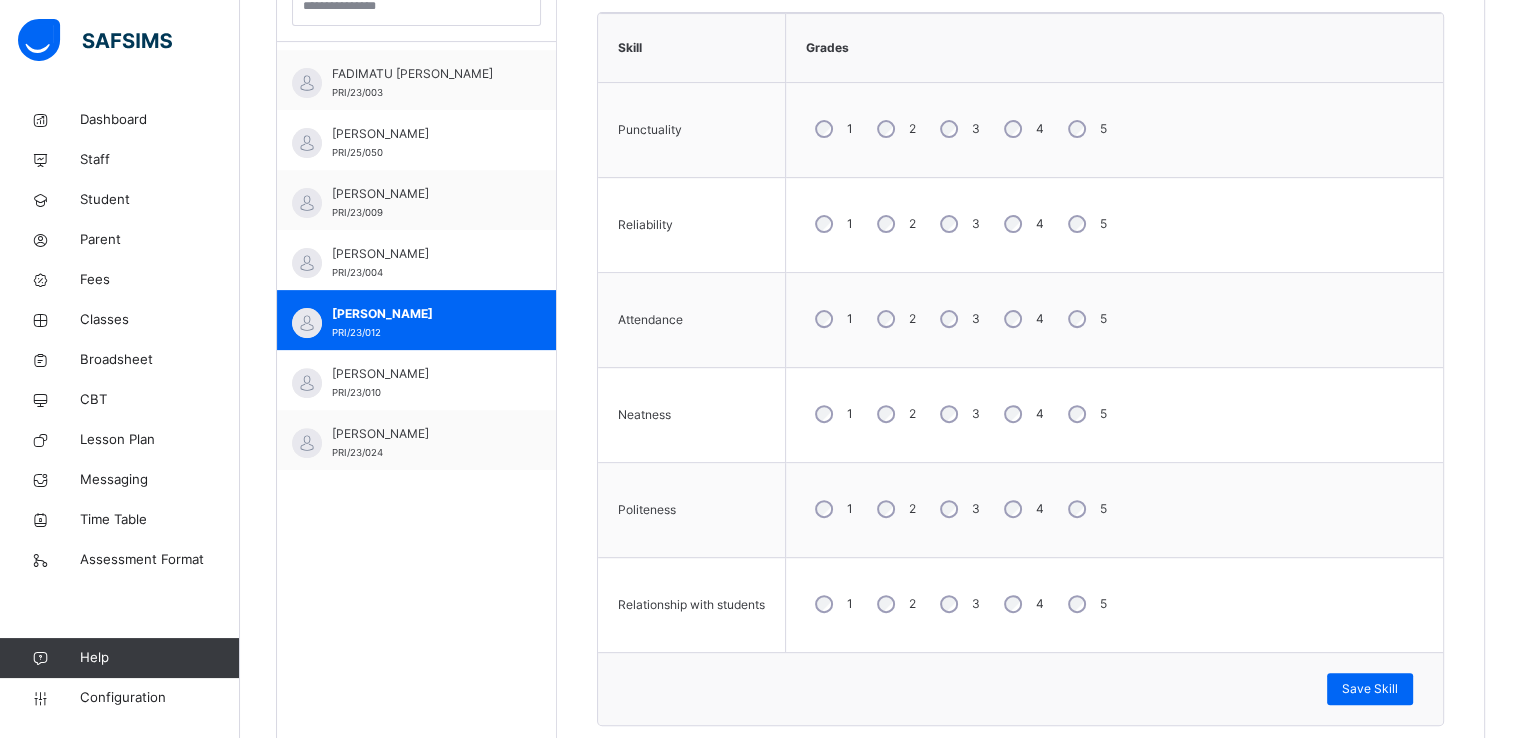 click on "1 2 3 4 5" at bounding box center (1114, 319) 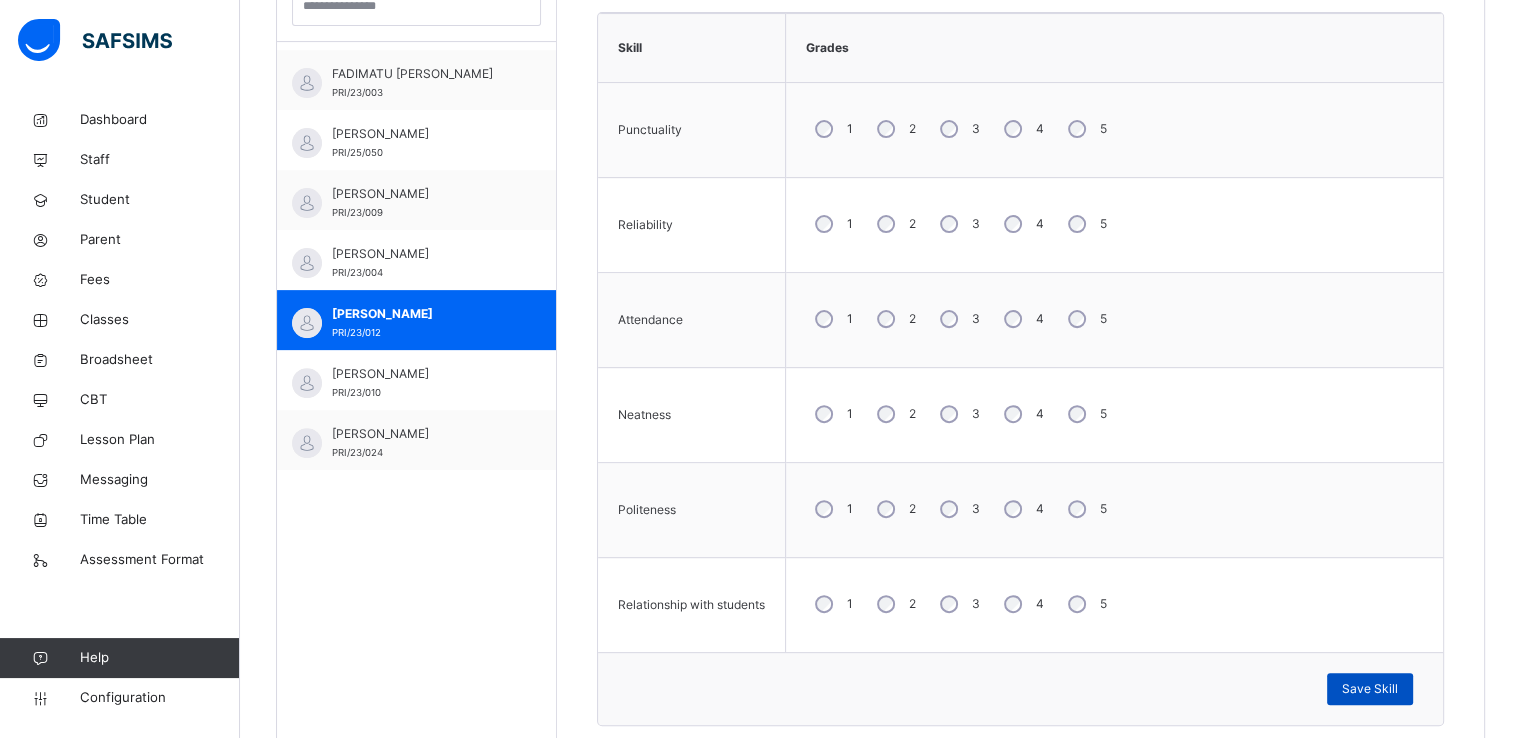 click on "Save Skill" at bounding box center [1370, 689] 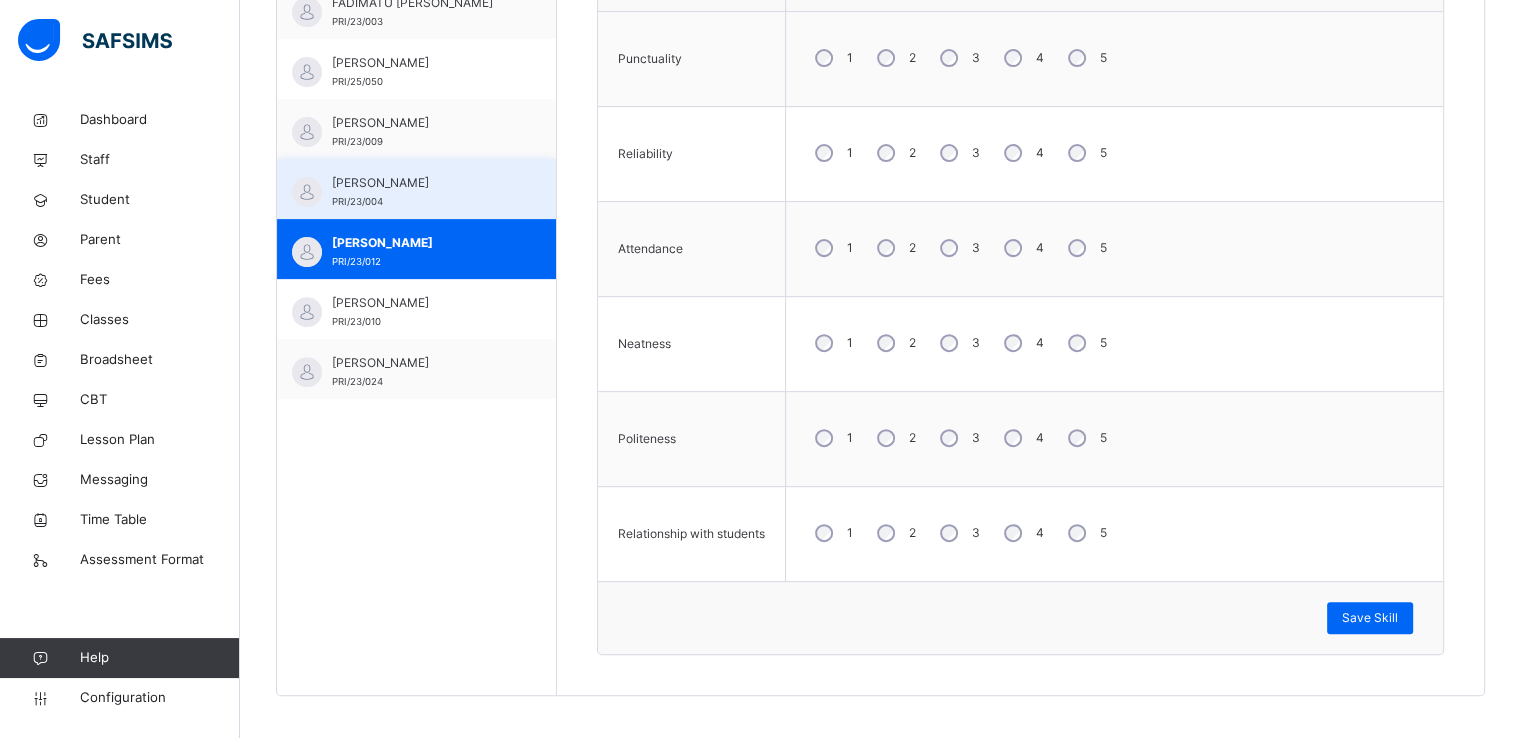 scroll, scrollTop: 700, scrollLeft: 0, axis: vertical 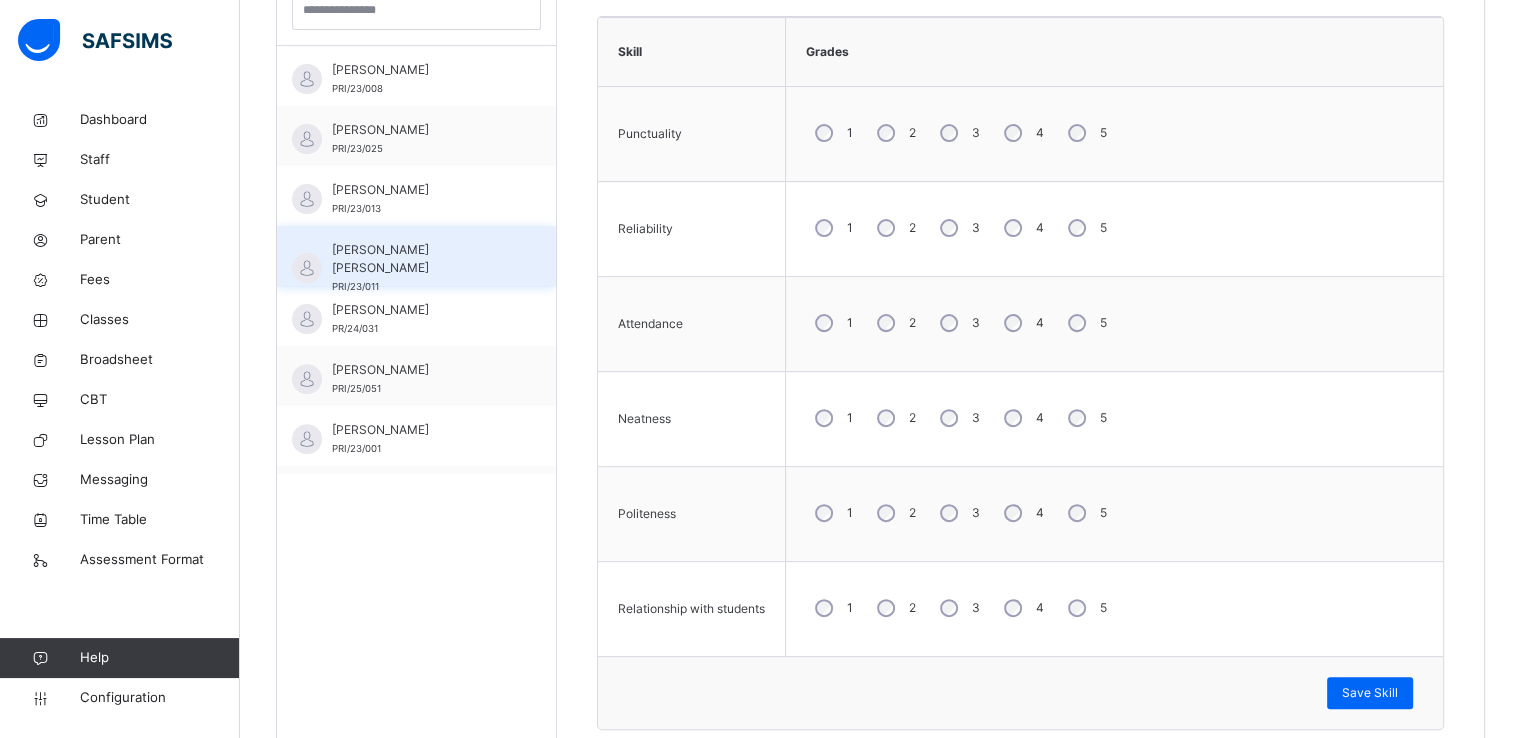 click on "[PERSON_NAME] [PERSON_NAME]" at bounding box center (421, 259) 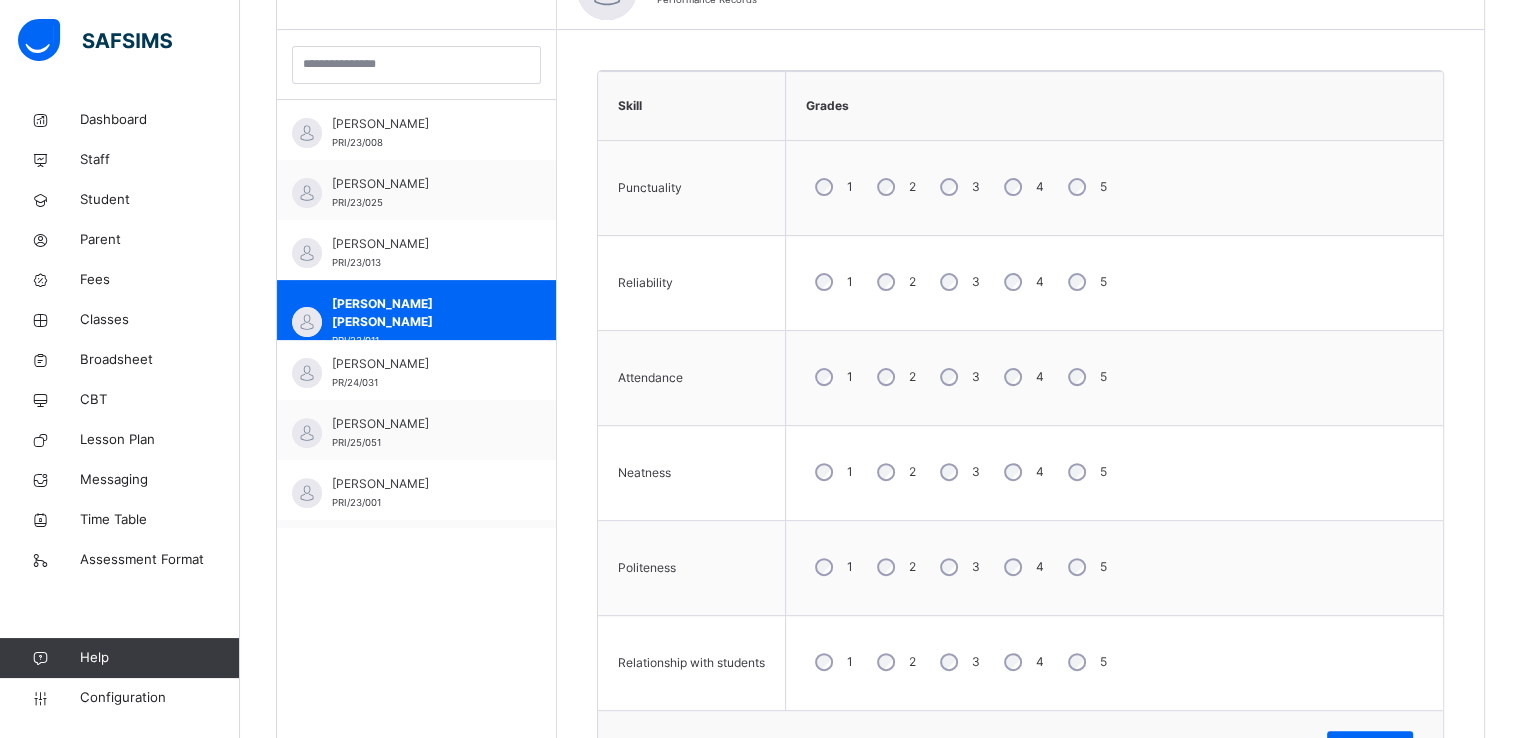 scroll, scrollTop: 620, scrollLeft: 0, axis: vertical 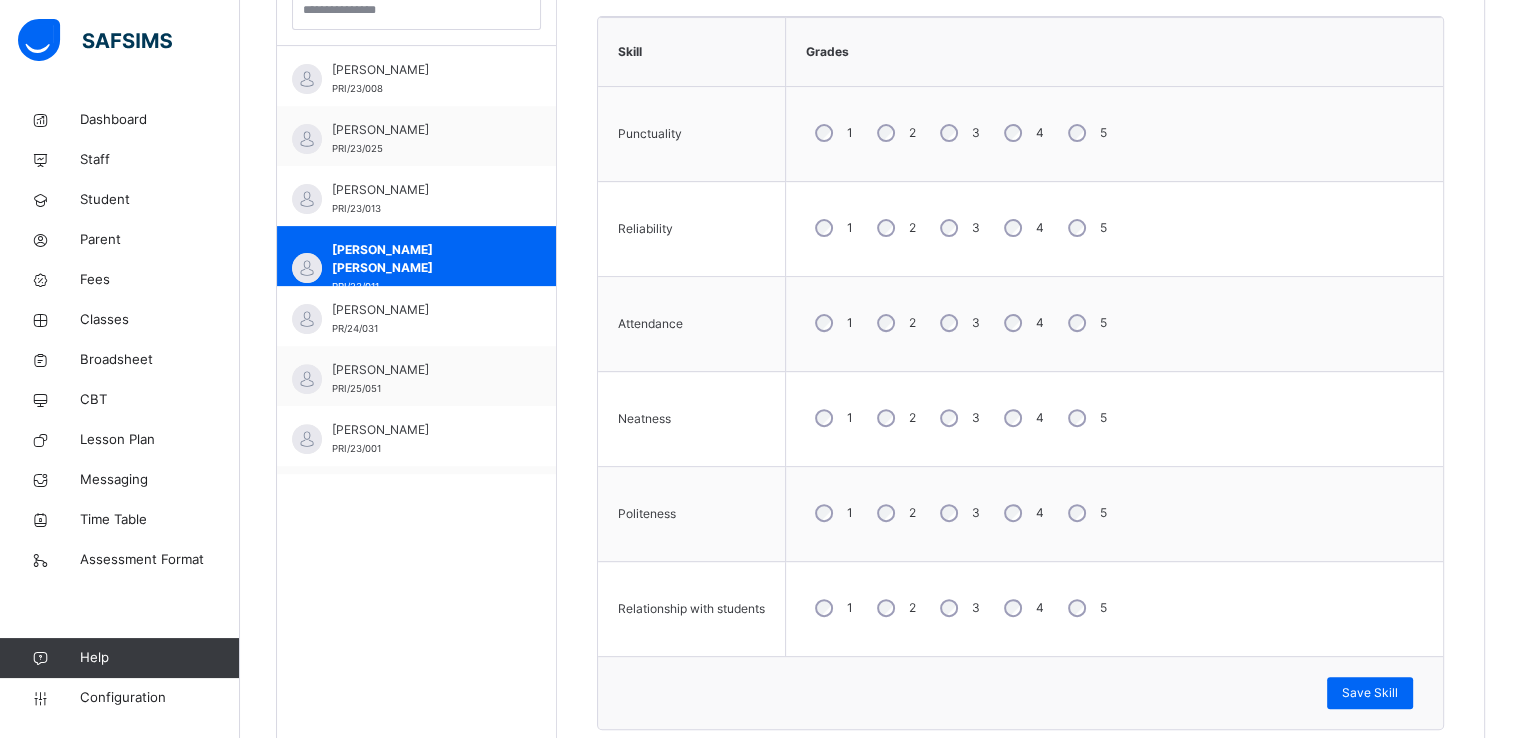 click on "3" at bounding box center (958, 228) 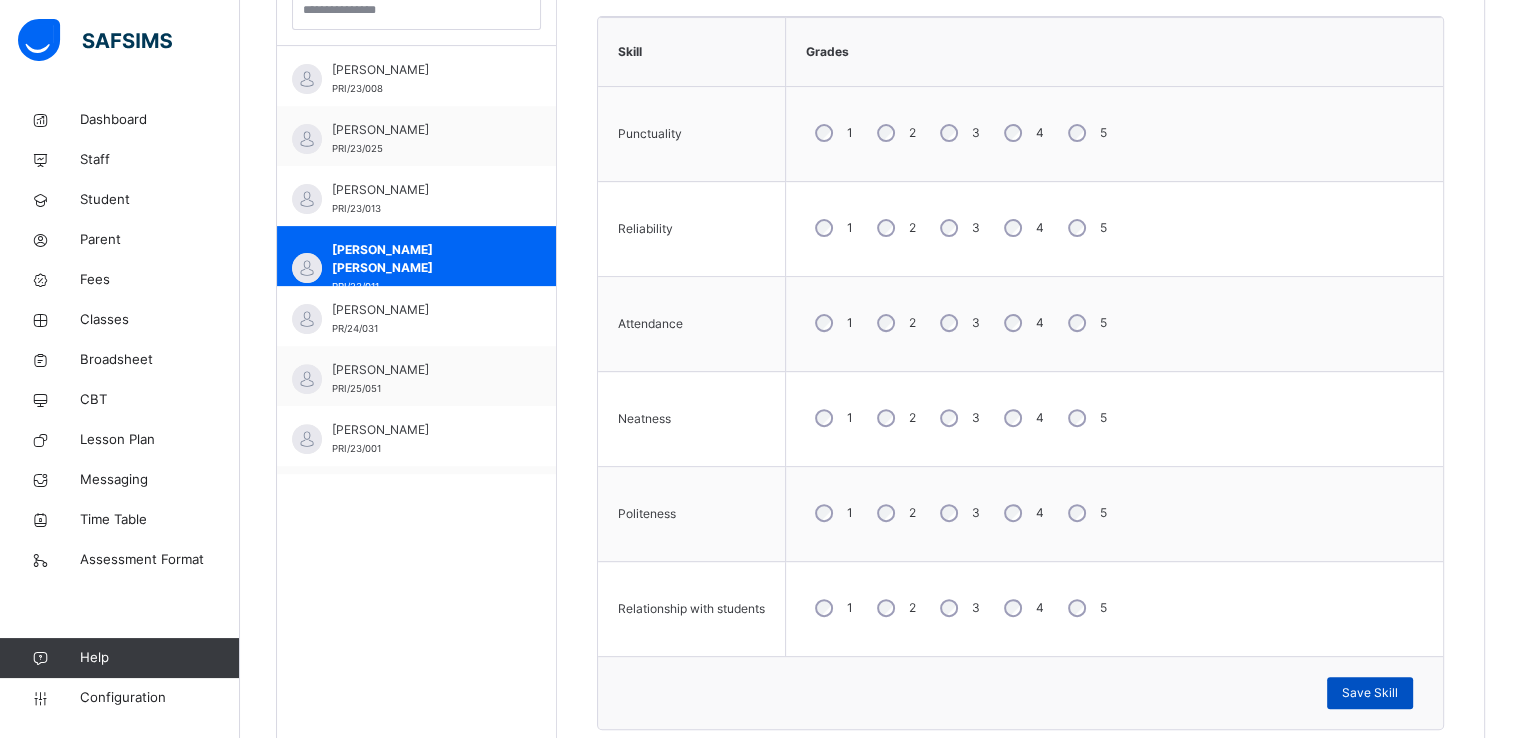click on "Save Skill" at bounding box center [1370, 693] 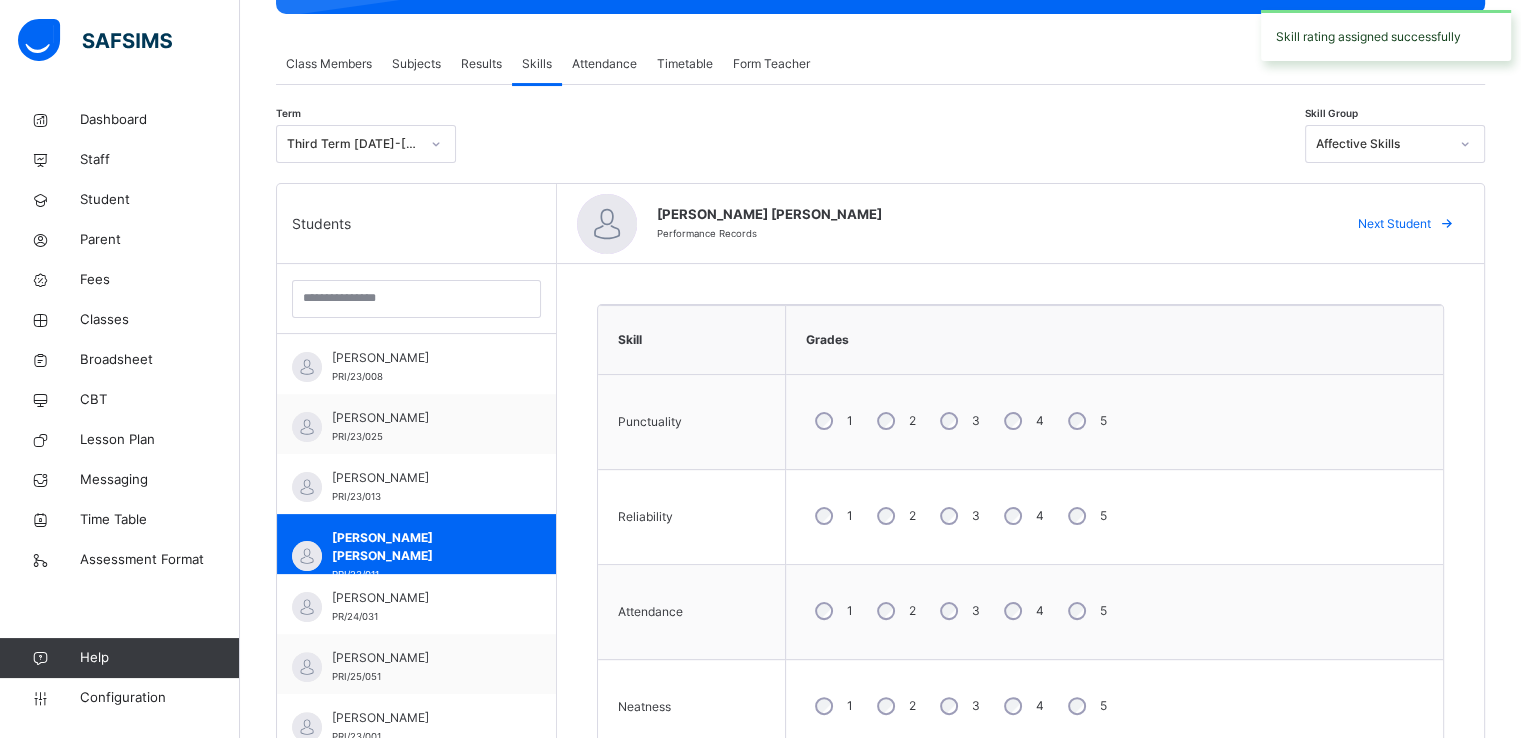 scroll, scrollTop: 331, scrollLeft: 0, axis: vertical 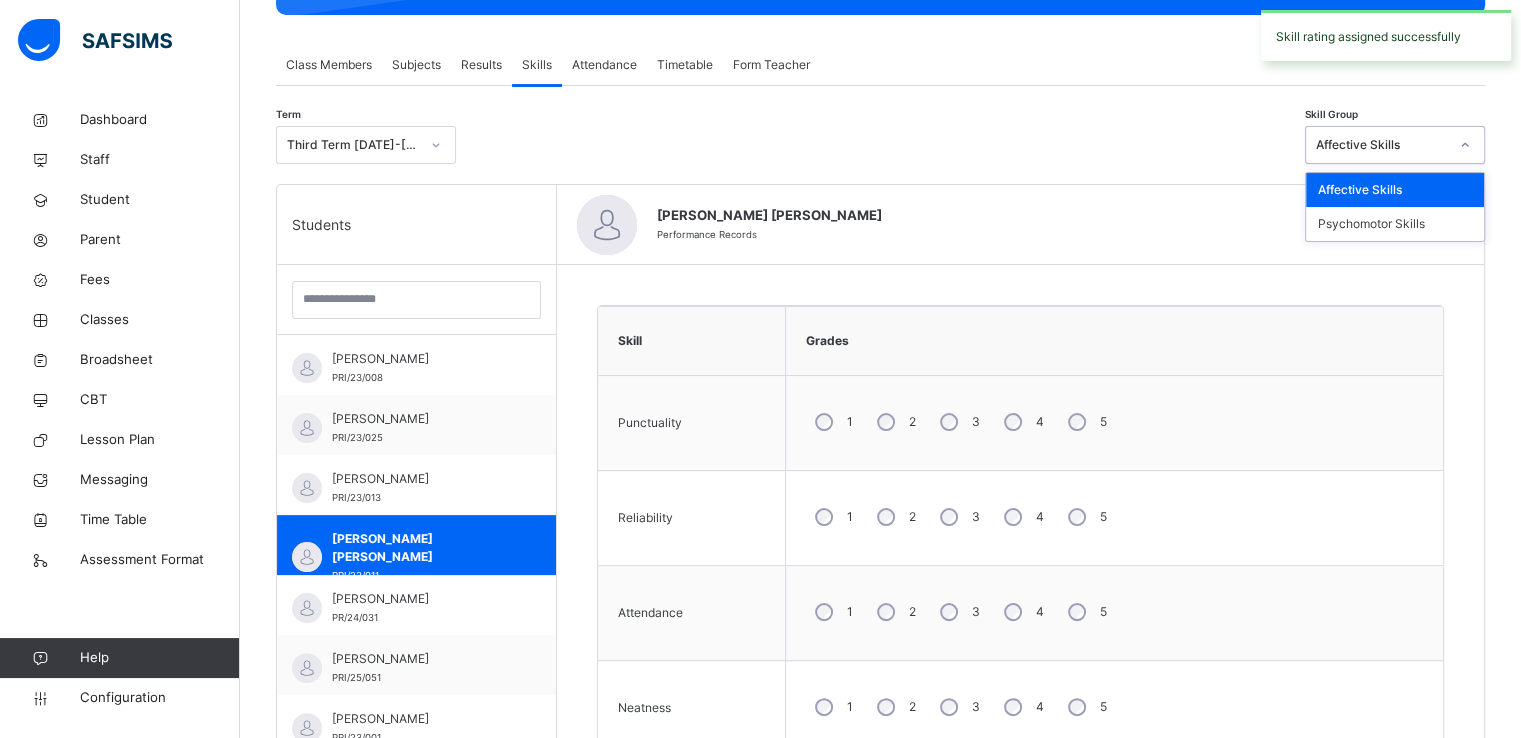 click on "Affective Skills" at bounding box center [1382, 145] 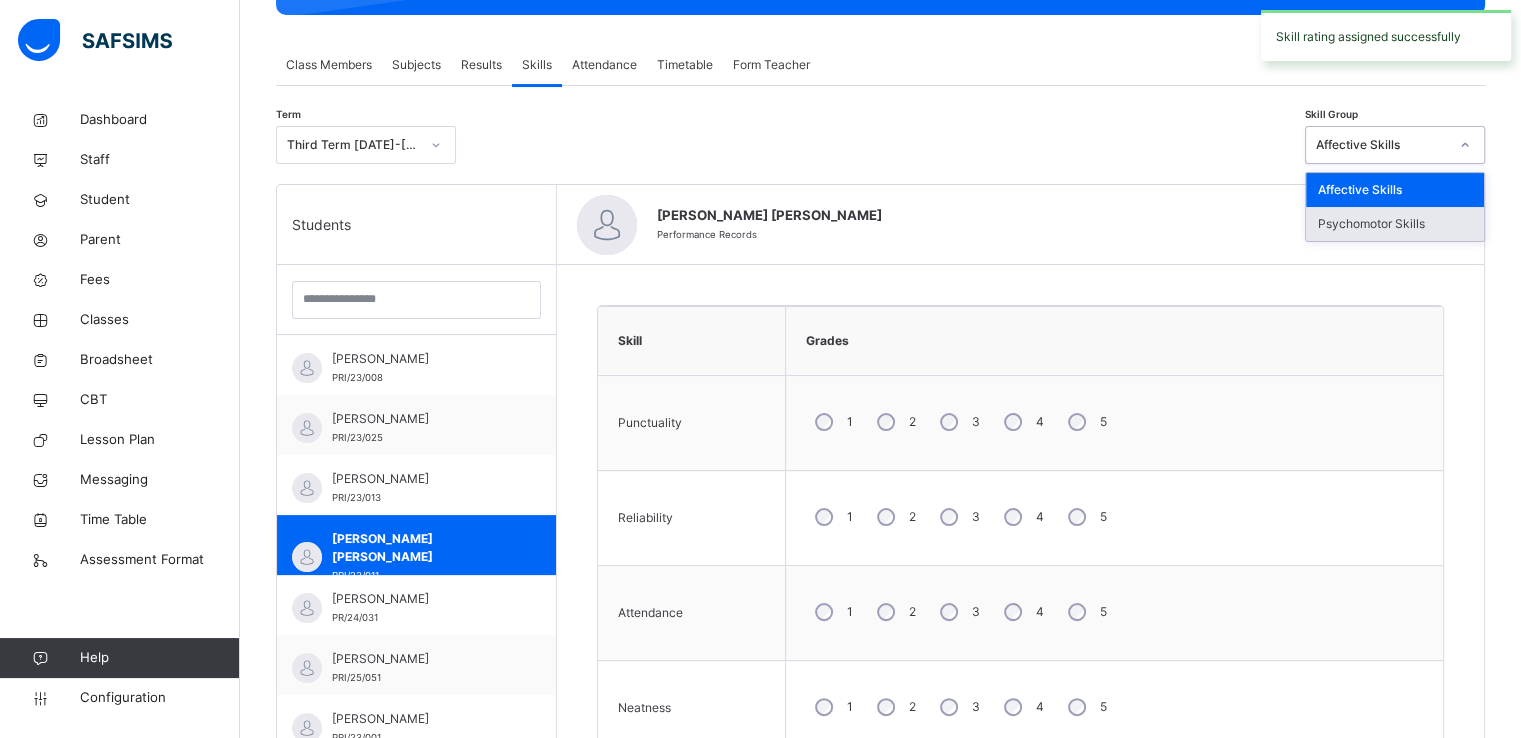 click on "Psychomotor Skills" at bounding box center [1395, 224] 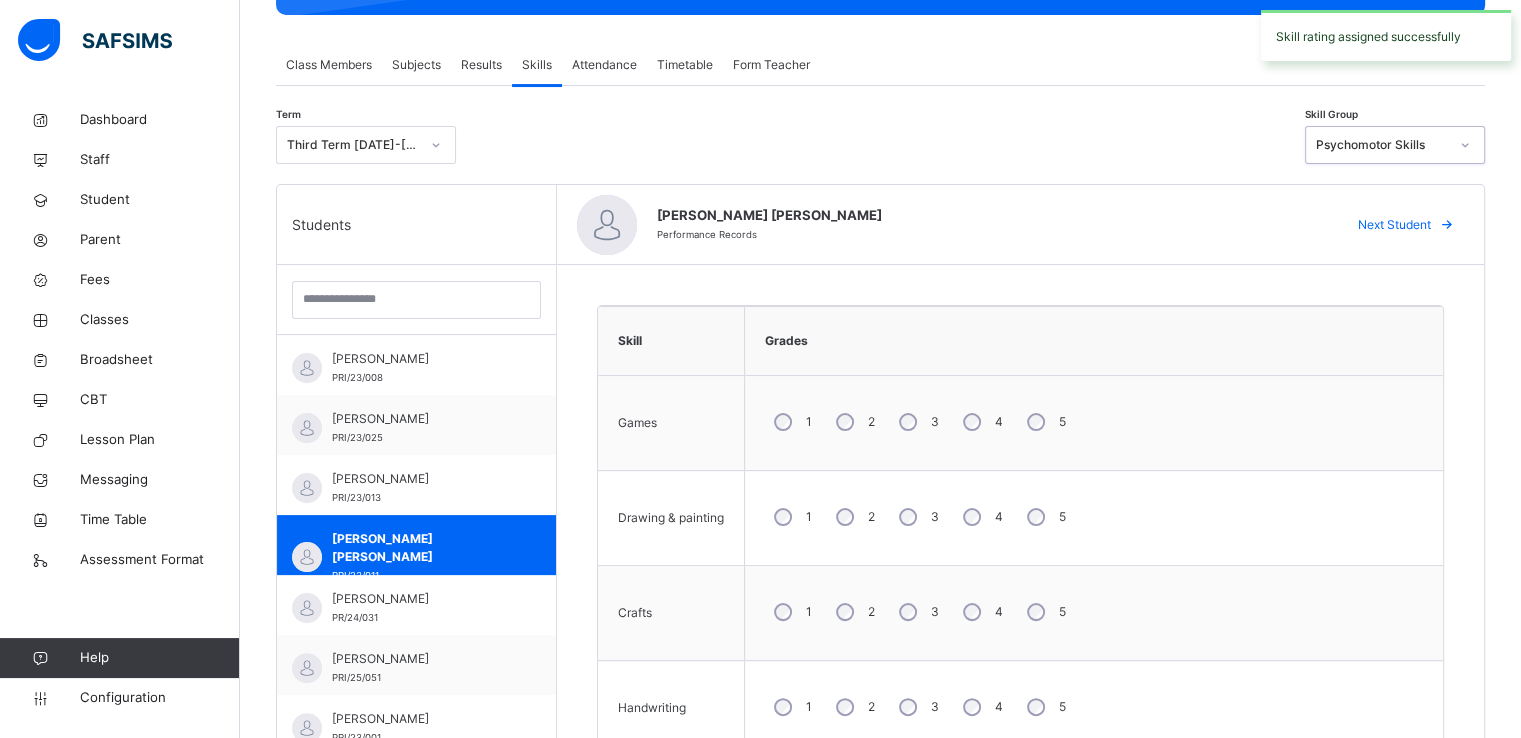 scroll, scrollTop: 606, scrollLeft: 0, axis: vertical 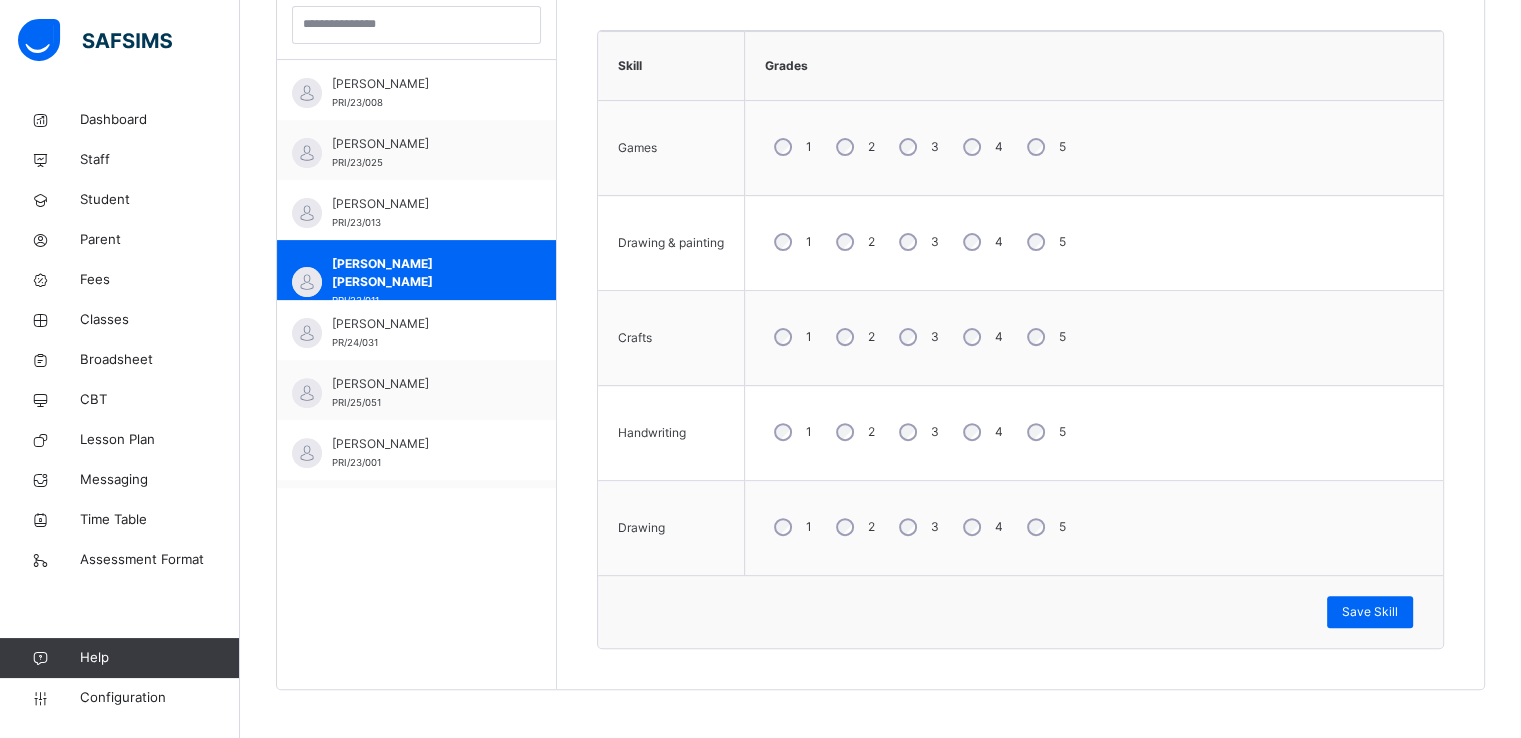 click on "3" at bounding box center [917, 242] 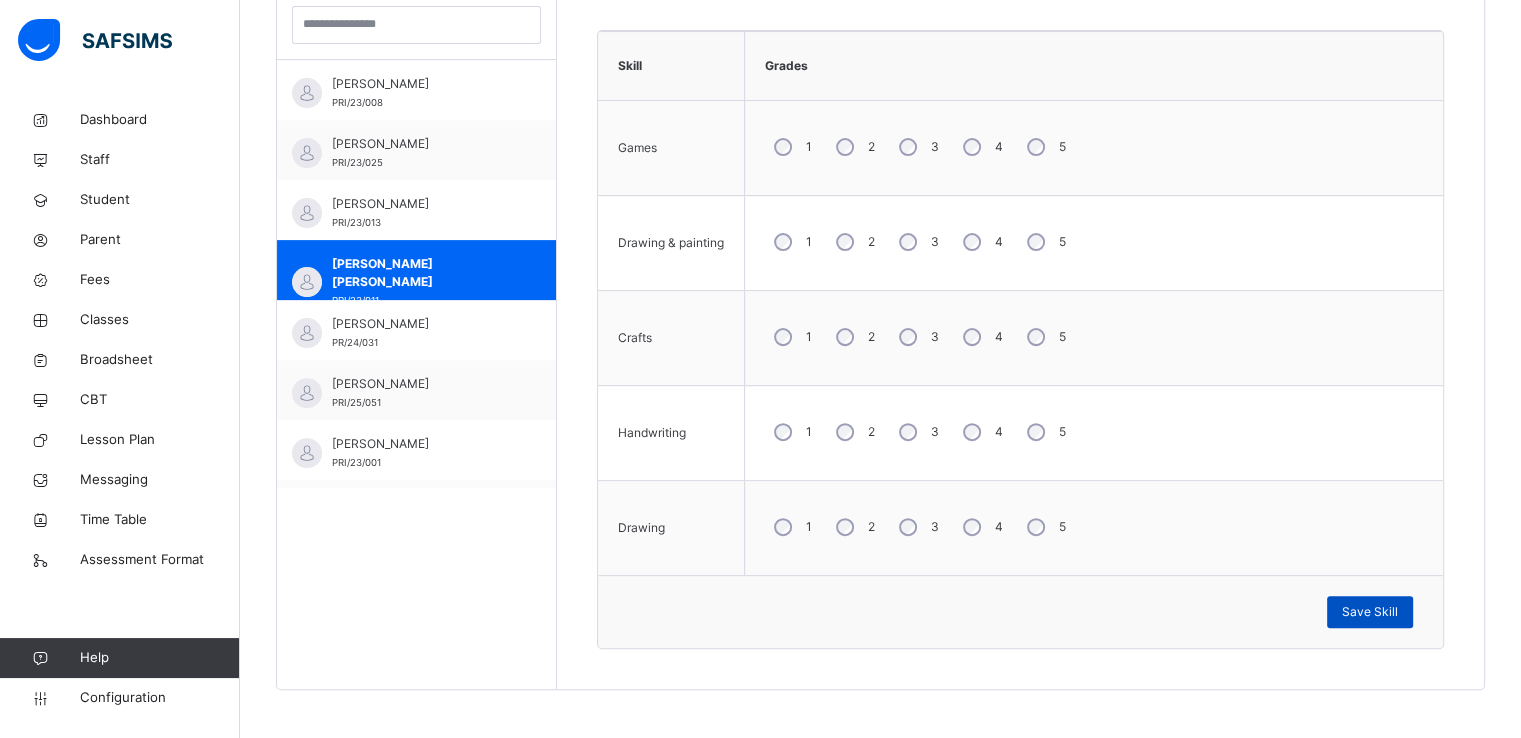 click on "Save Skill" at bounding box center (1370, 612) 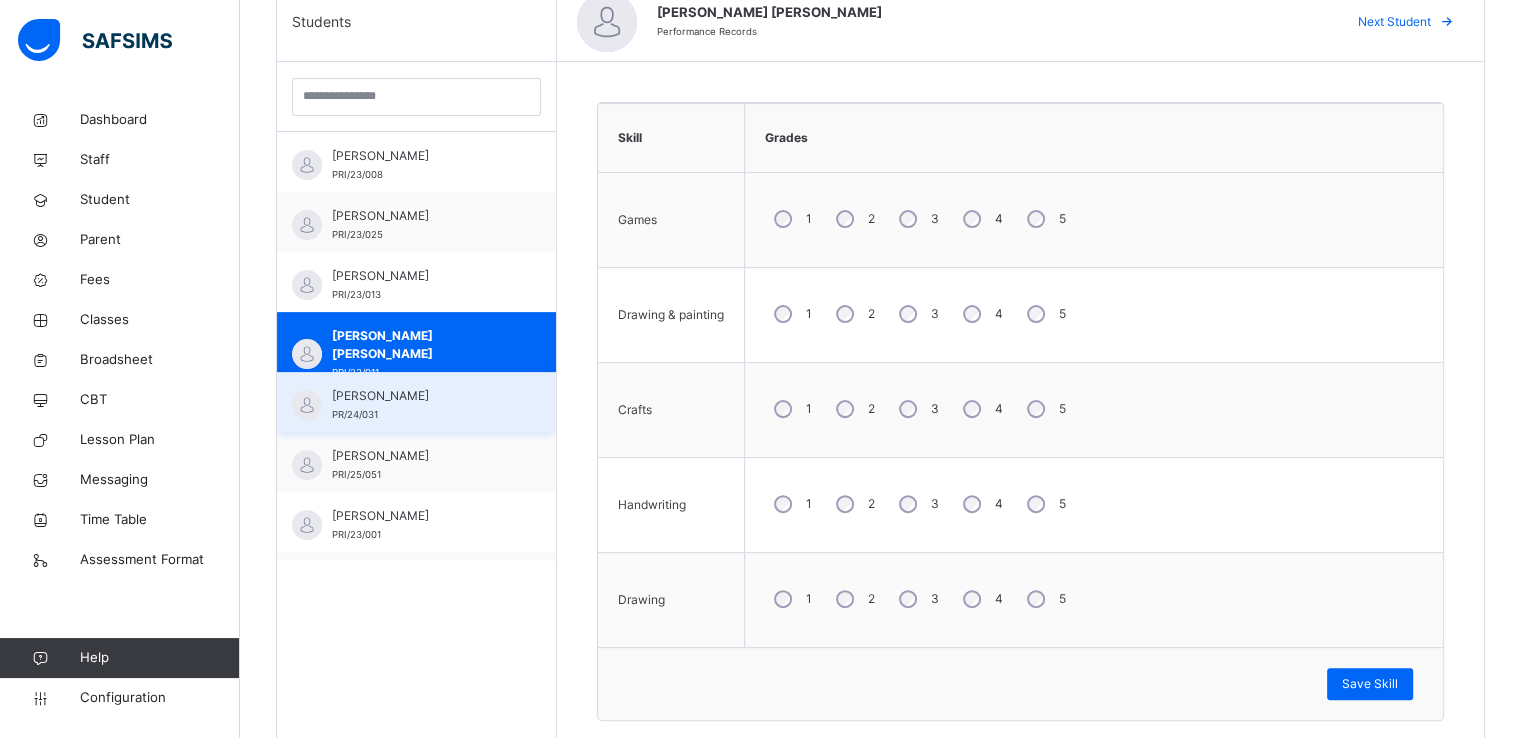 scroll, scrollTop: 532, scrollLeft: 0, axis: vertical 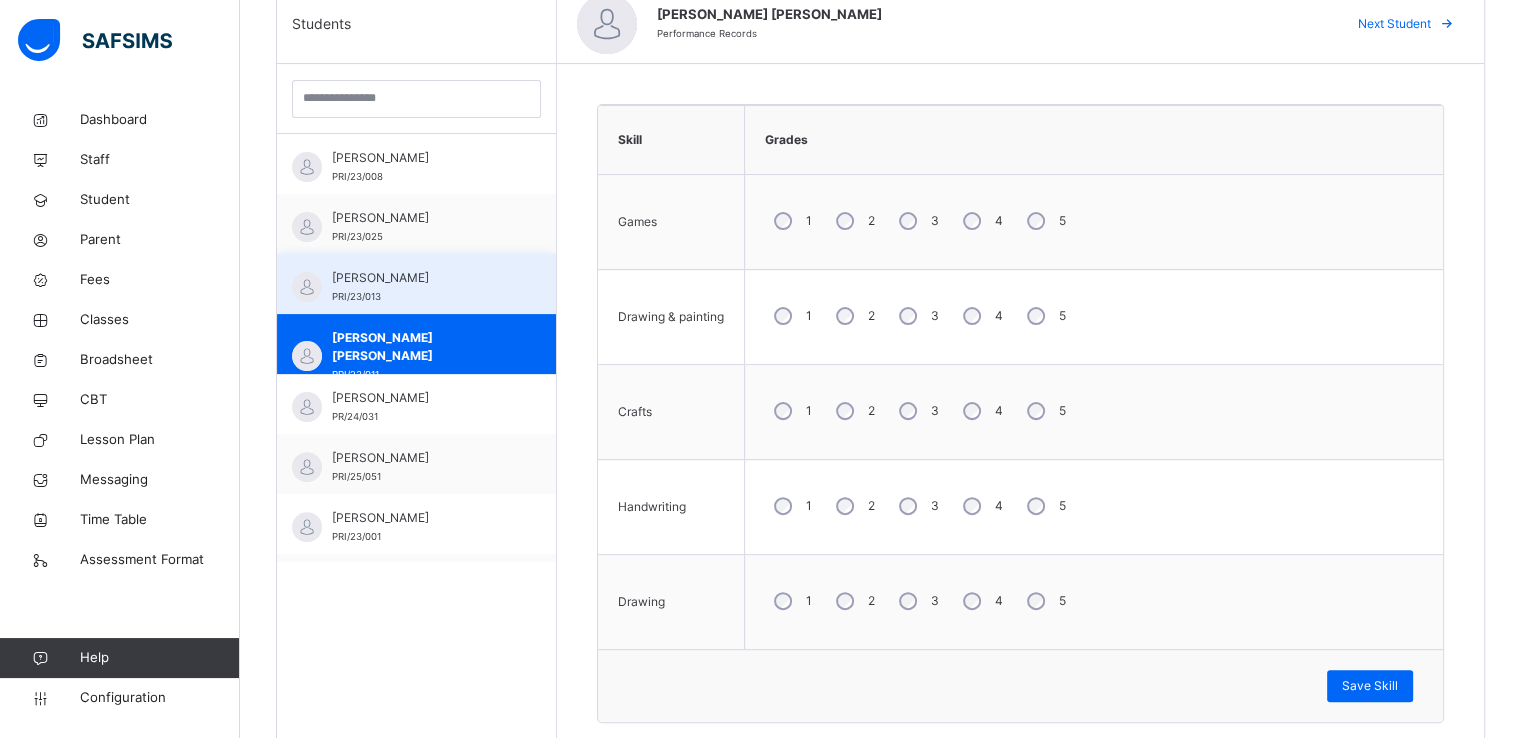 click on "[PERSON_NAME]" at bounding box center [421, 278] 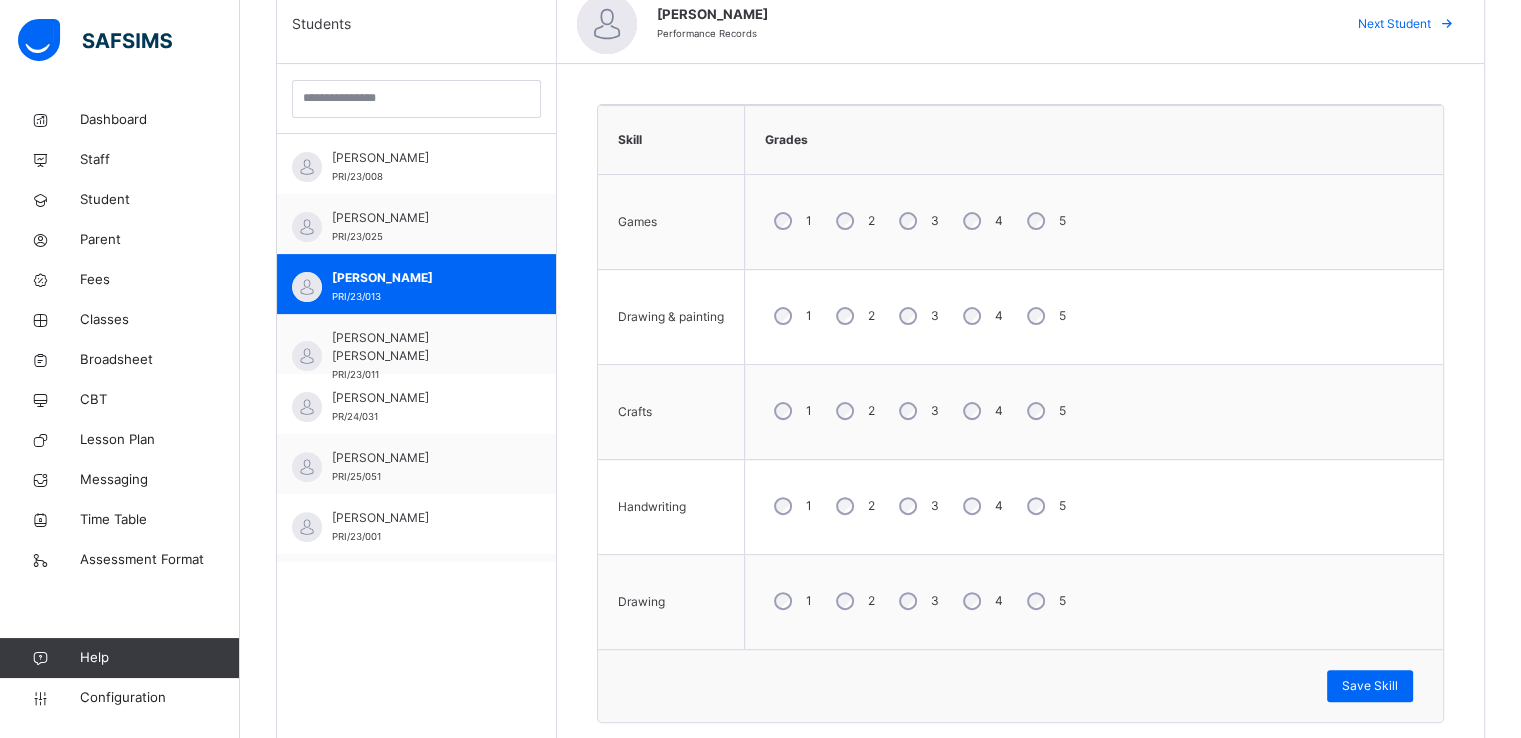 click on "5" at bounding box center (1044, 316) 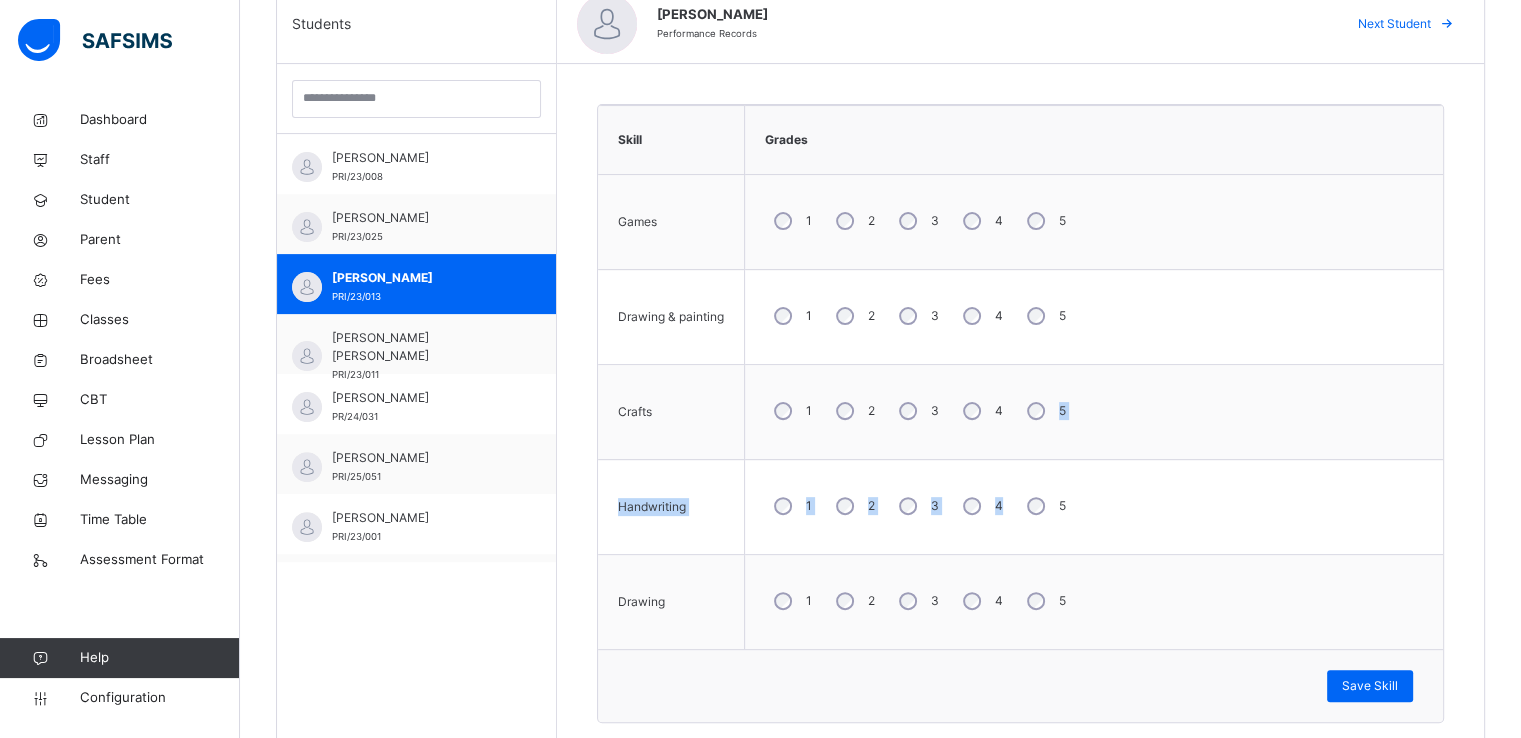 click on "Games 1 2 3 4 5 Drawing & painting 1 2 3 4 5 Crafts 1 2 3 4 5 Handwriting 1 2 3 4 5 Drawing 1 2 3 4 5" at bounding box center [1020, 412] 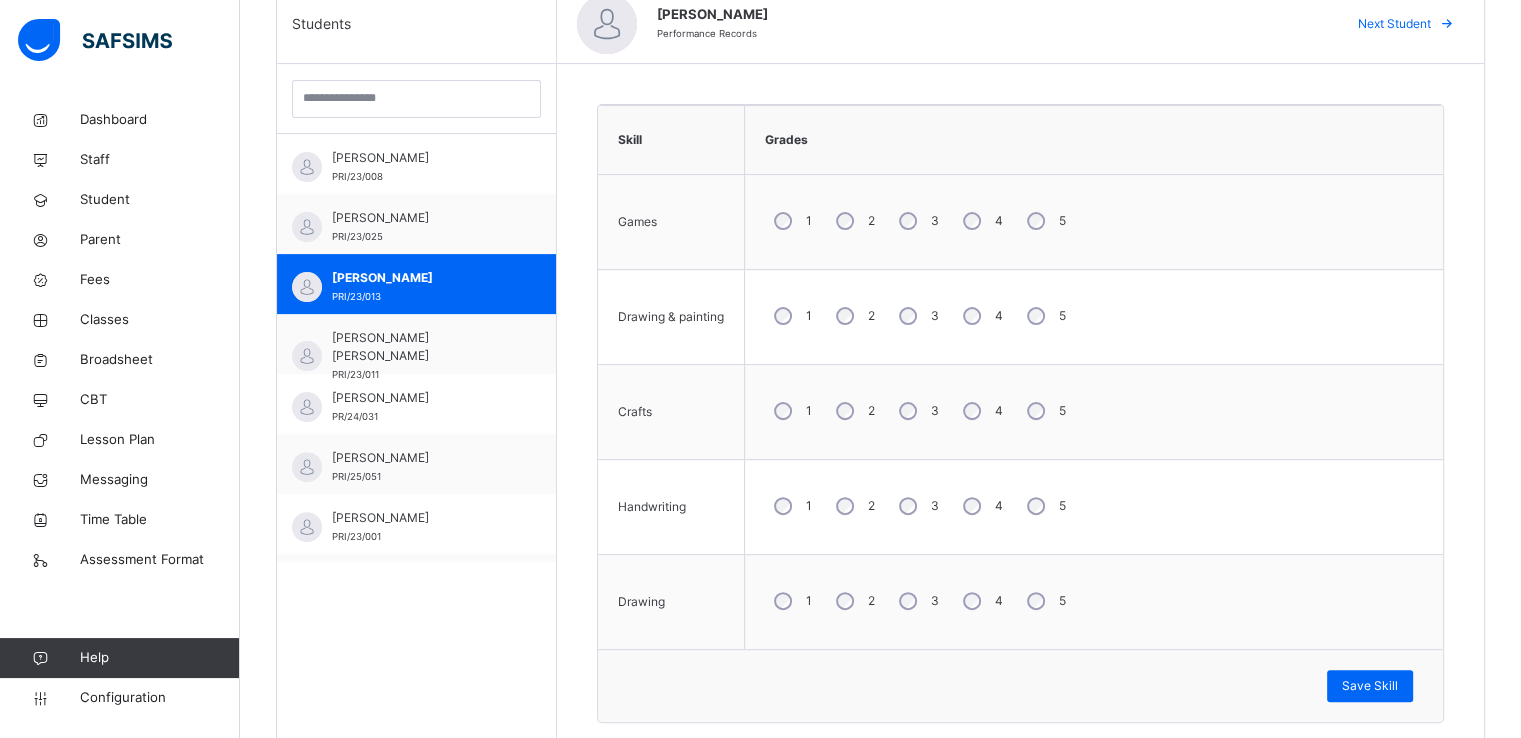 click on "5" at bounding box center [1044, 601] 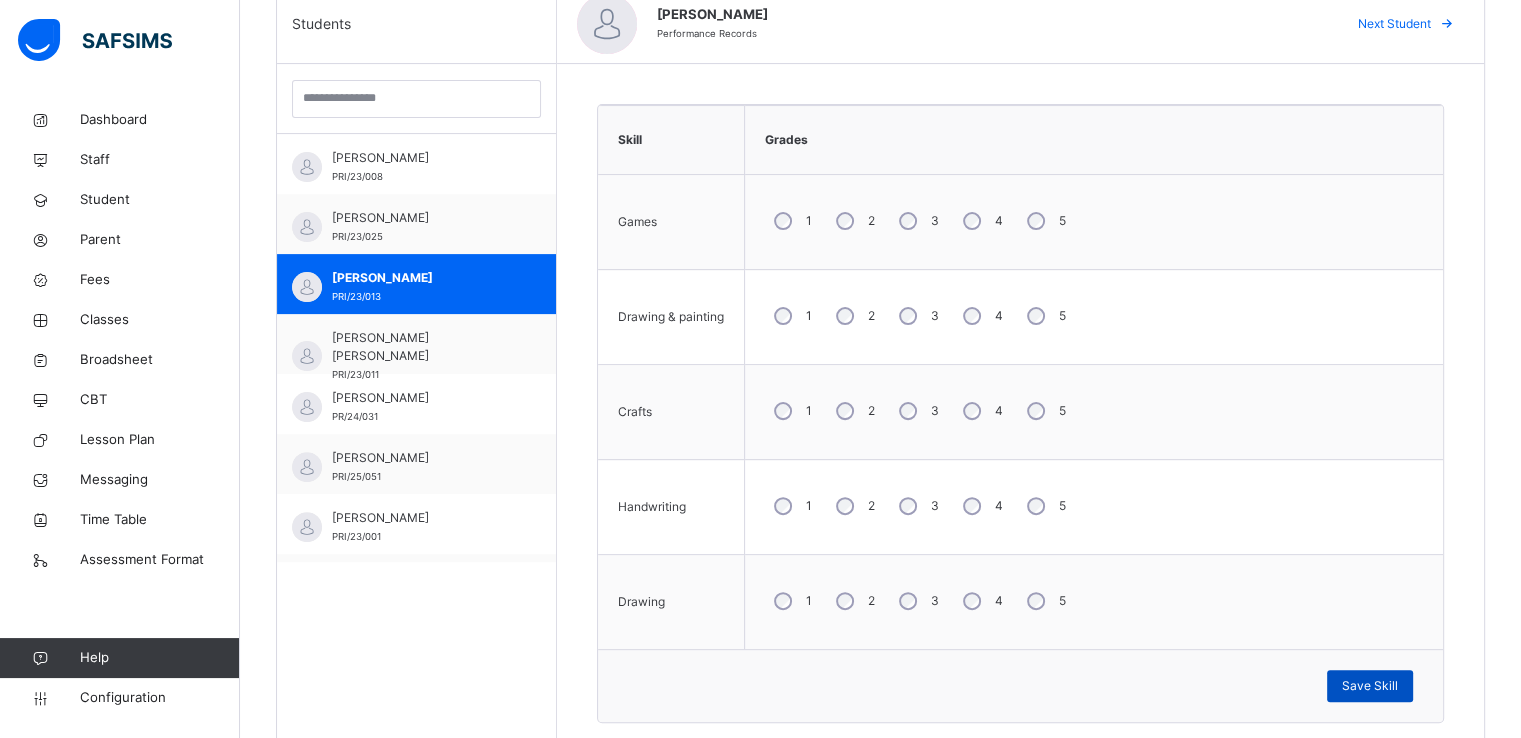 click on "Save Skill" at bounding box center (1370, 686) 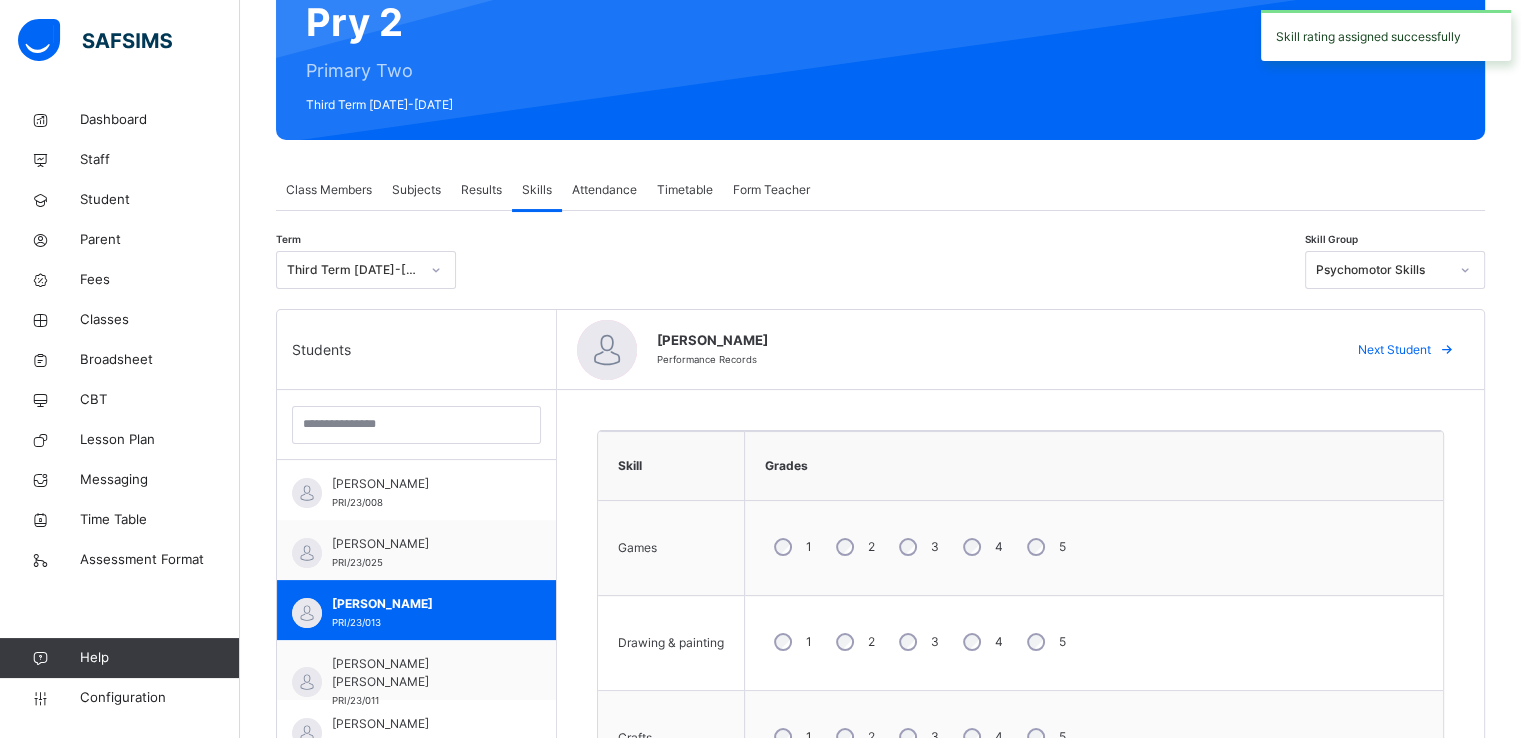 scroll, scrollTop: 200, scrollLeft: 0, axis: vertical 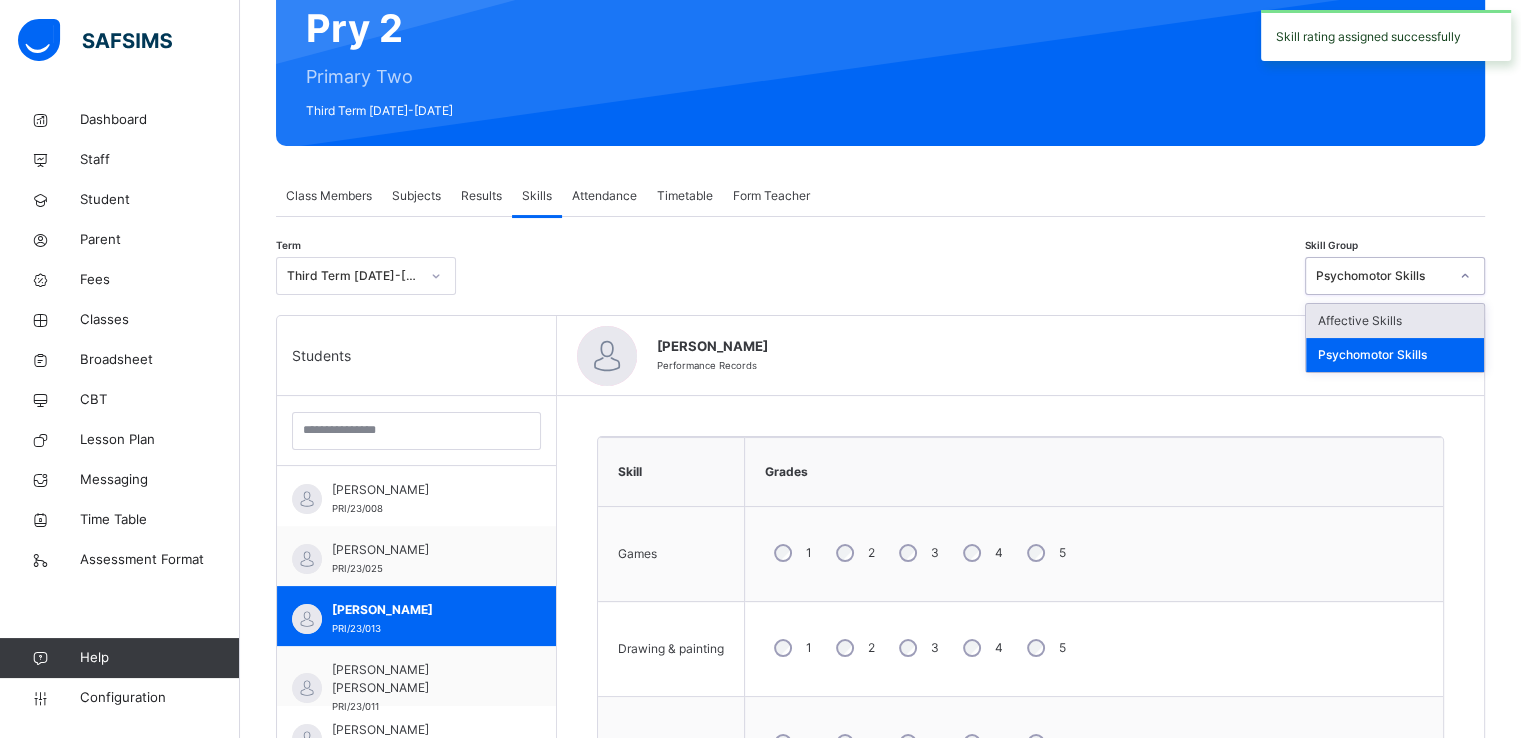 drag, startPoint x: 1380, startPoint y: 273, endPoint x: 1366, endPoint y: 313, distance: 42.379242 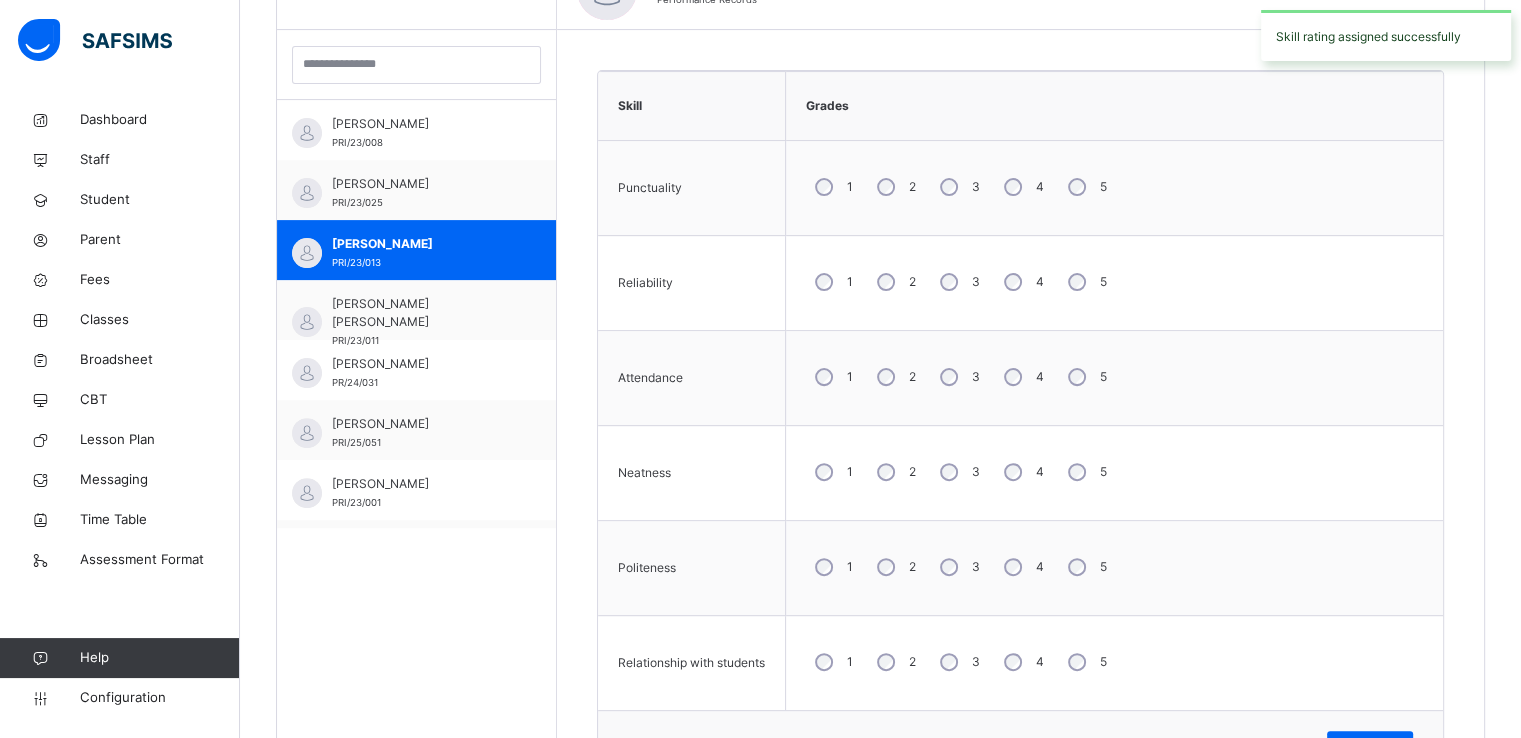 scroll, scrollTop: 568, scrollLeft: 0, axis: vertical 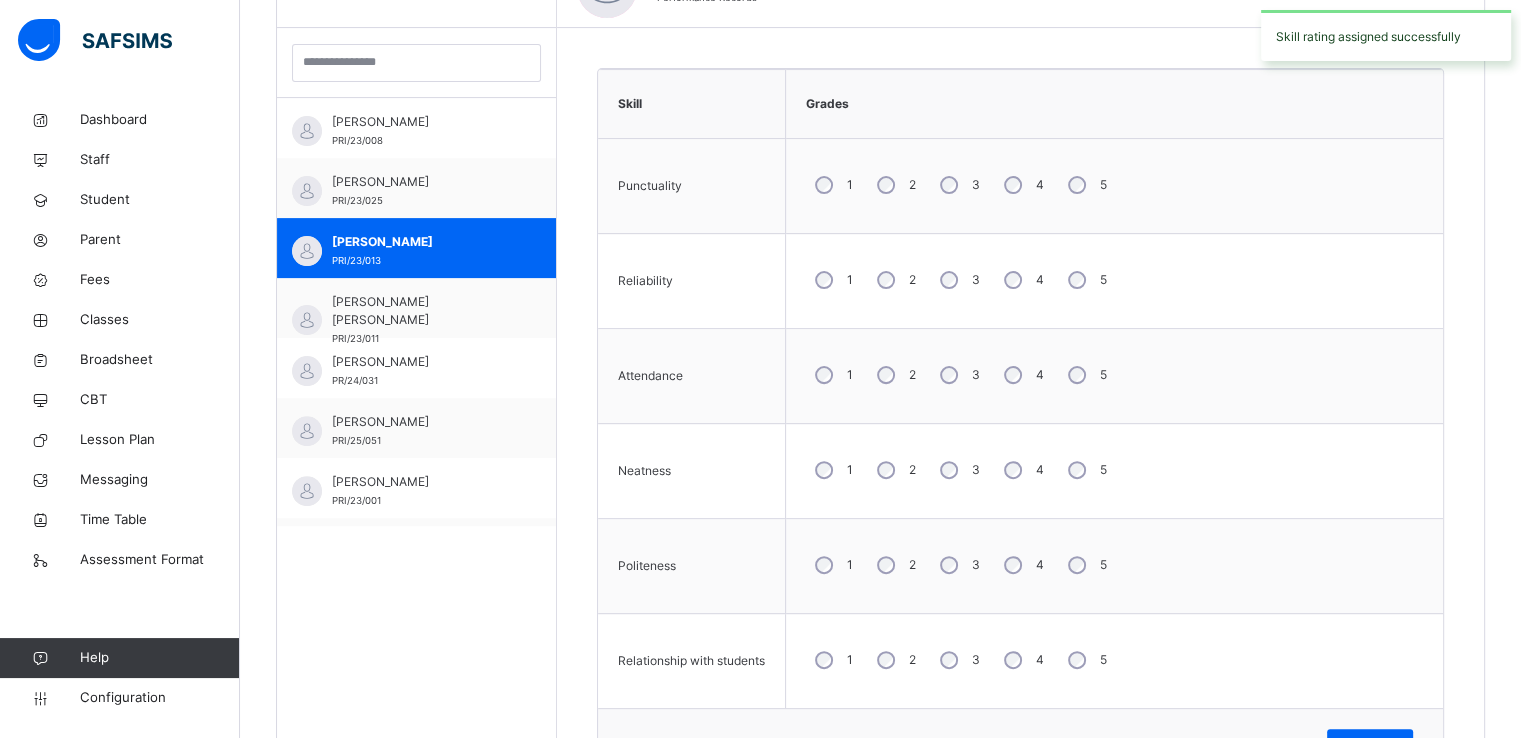 click on "4" at bounding box center [1022, 375] 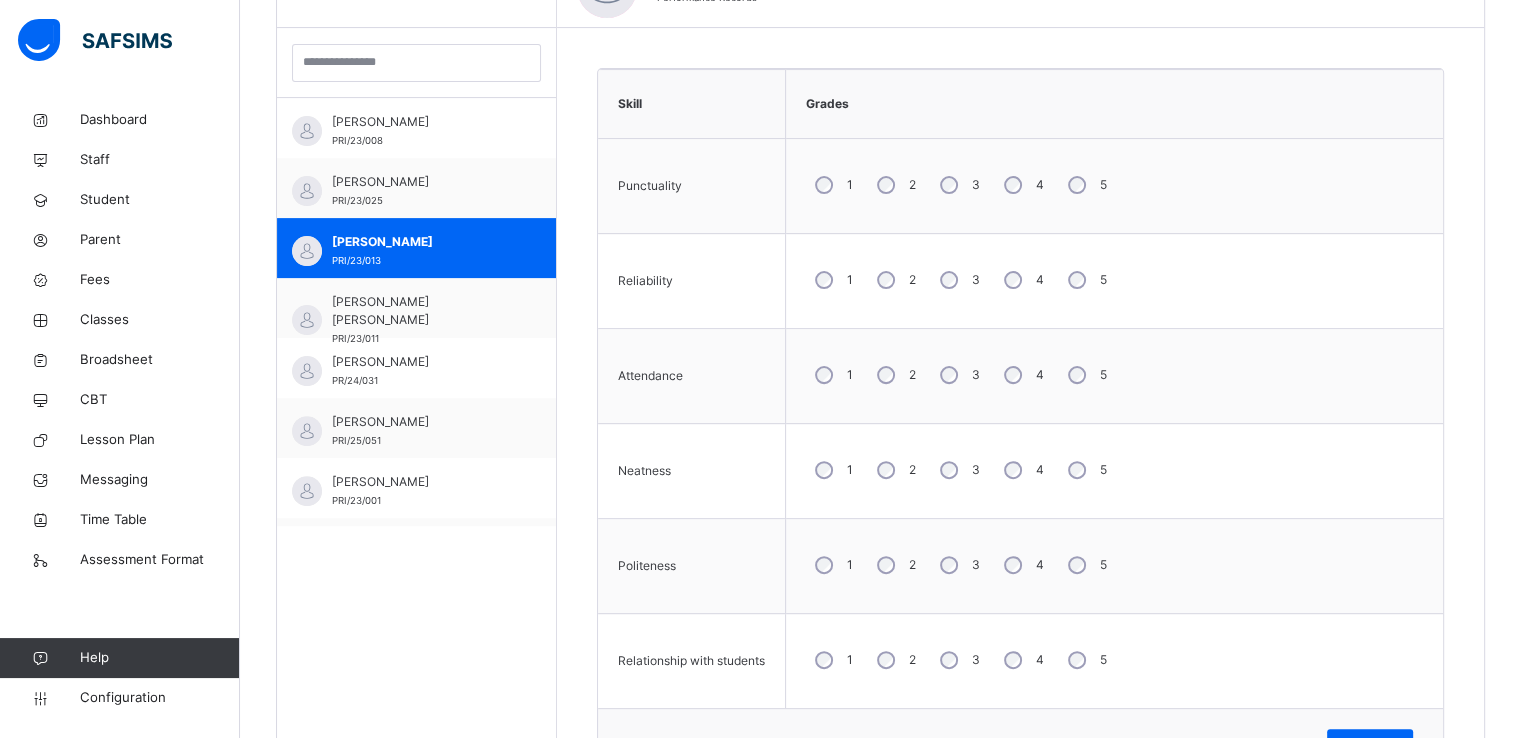 click on "5" at bounding box center (1085, 280) 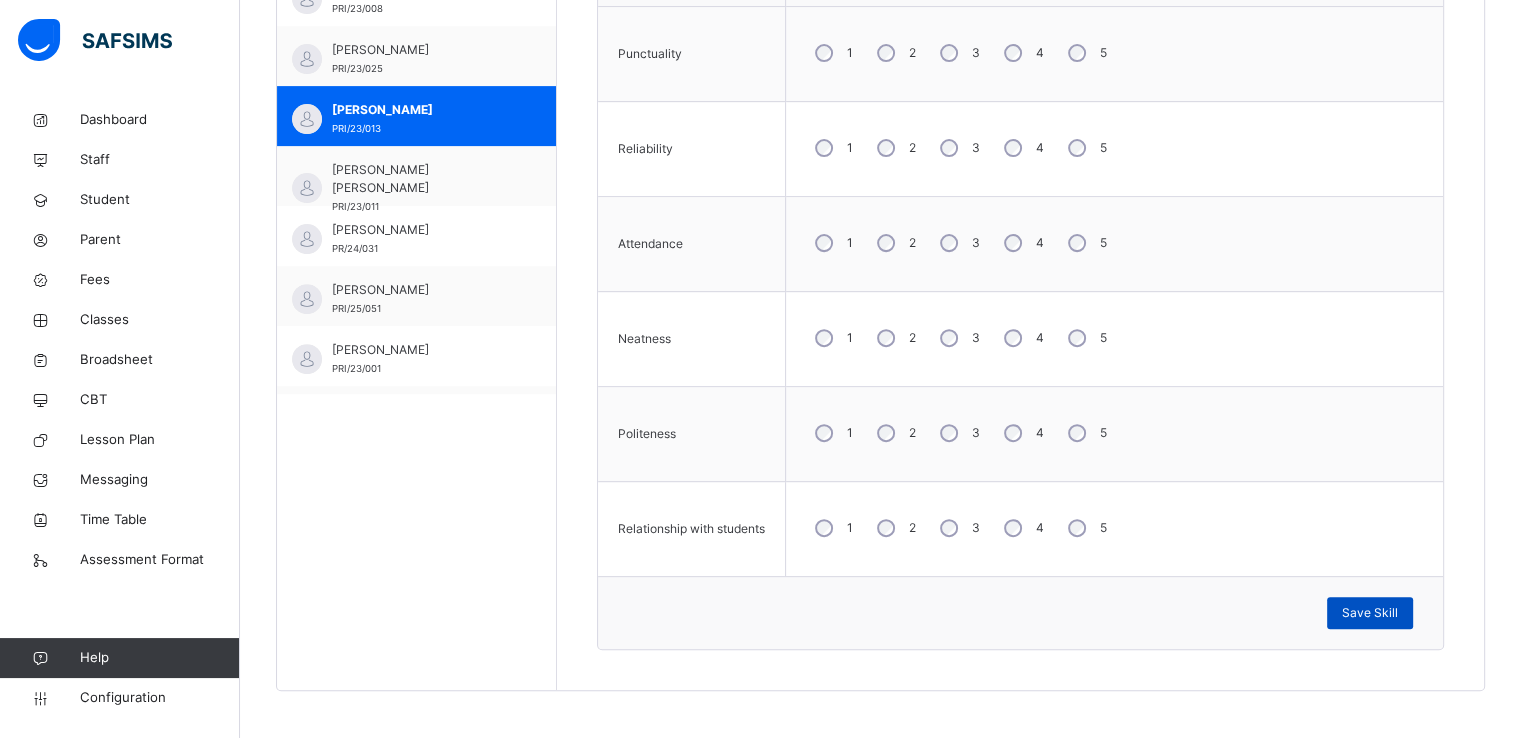 click on "Save Skill" at bounding box center [1370, 613] 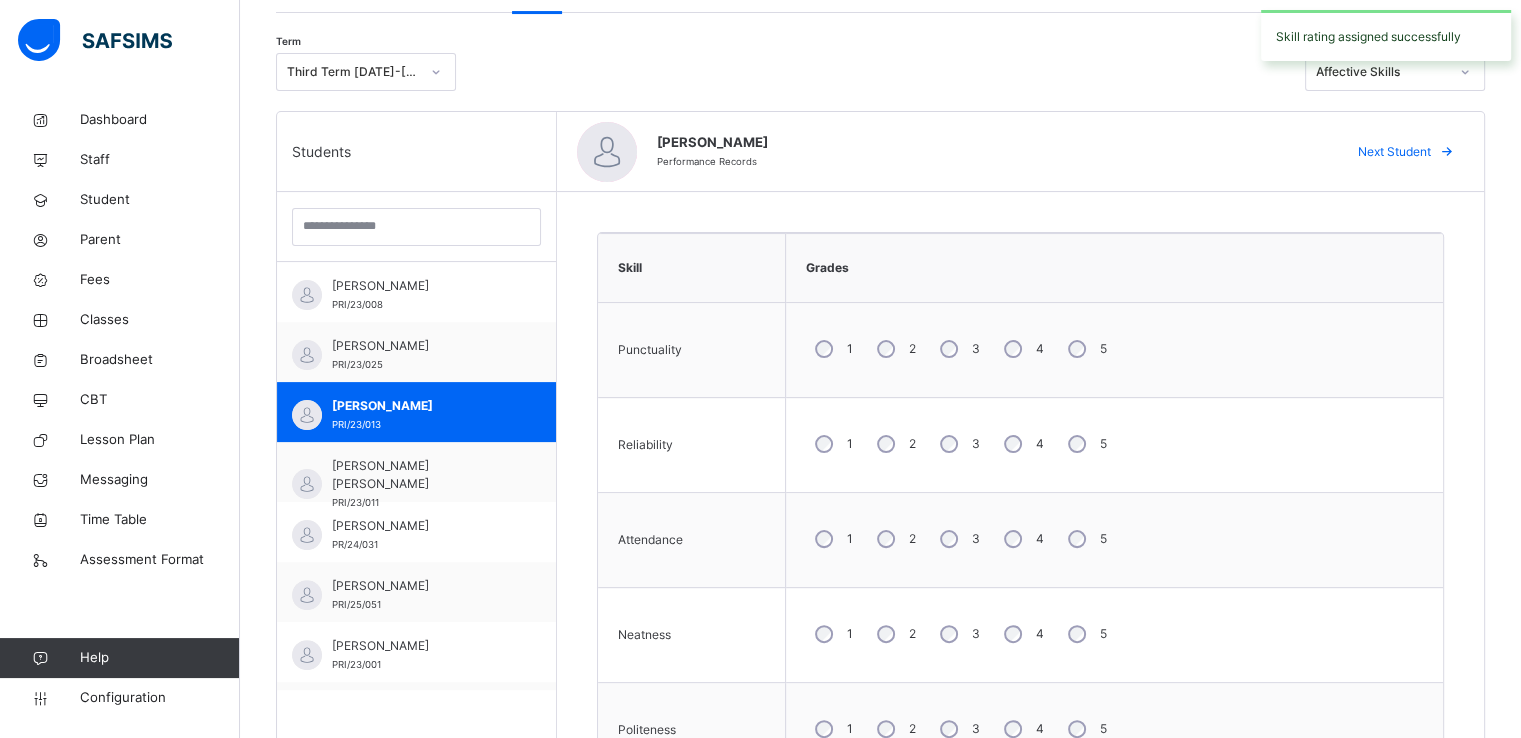 scroll, scrollTop: 403, scrollLeft: 0, axis: vertical 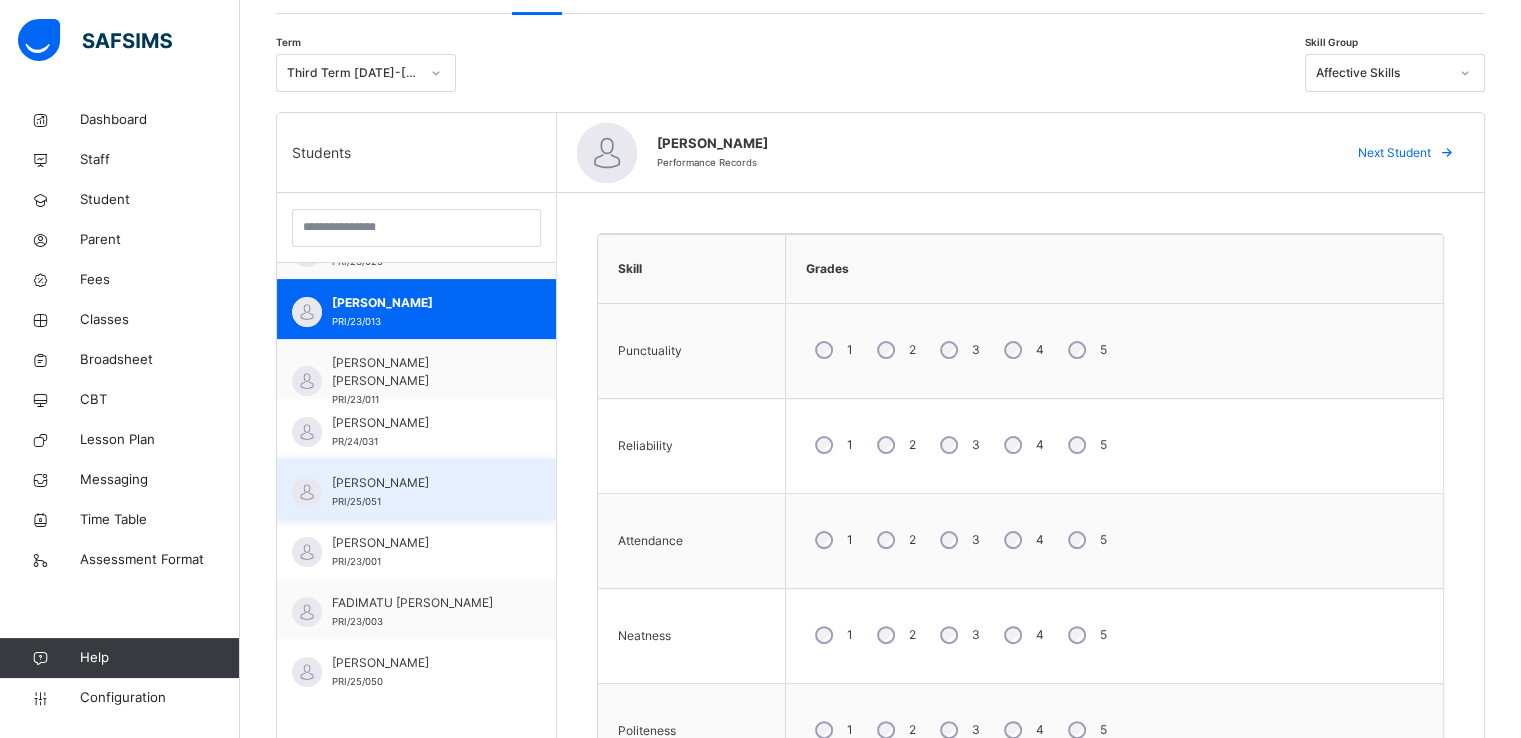 click on "AISHA ADAMU IDRIS" at bounding box center [421, 483] 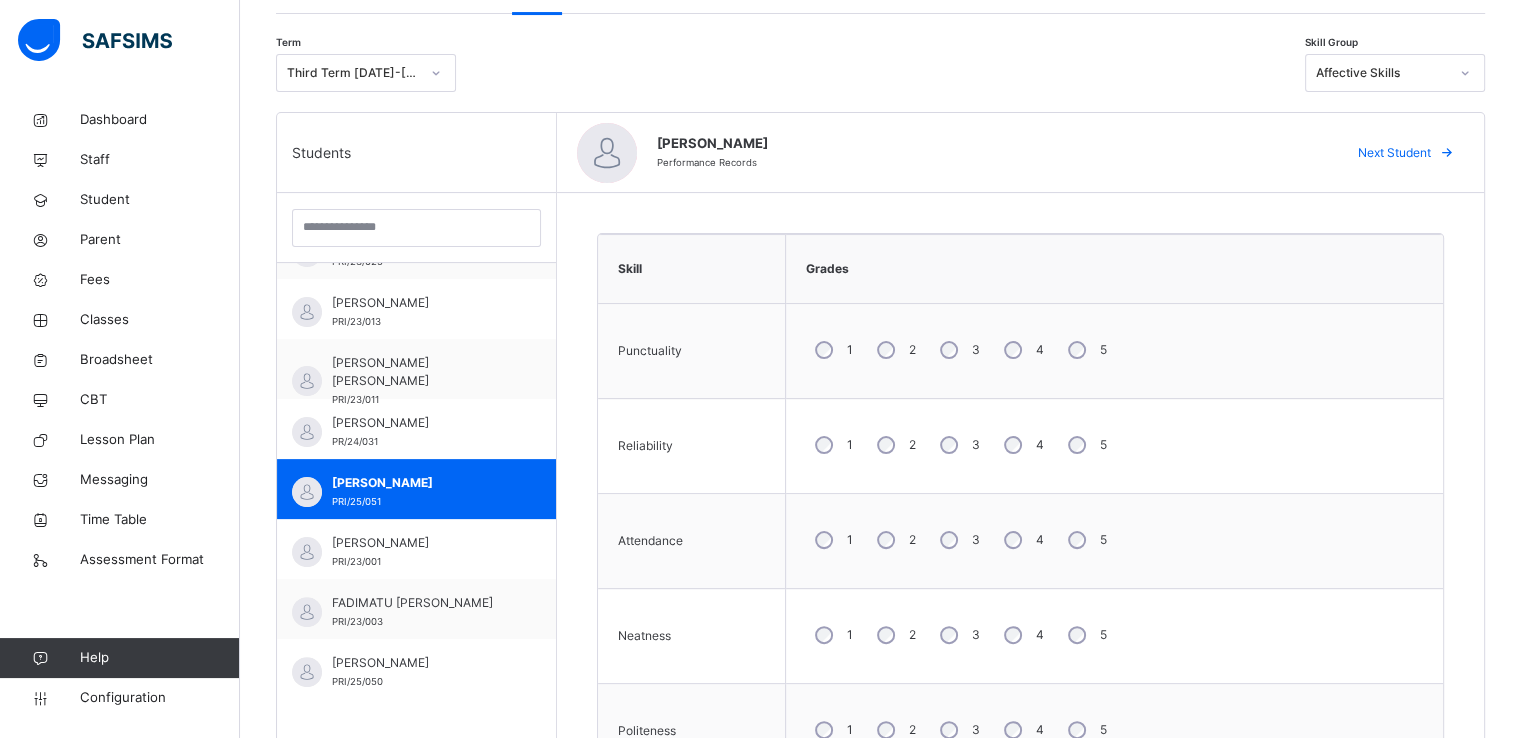 click on "3" at bounding box center [976, 350] 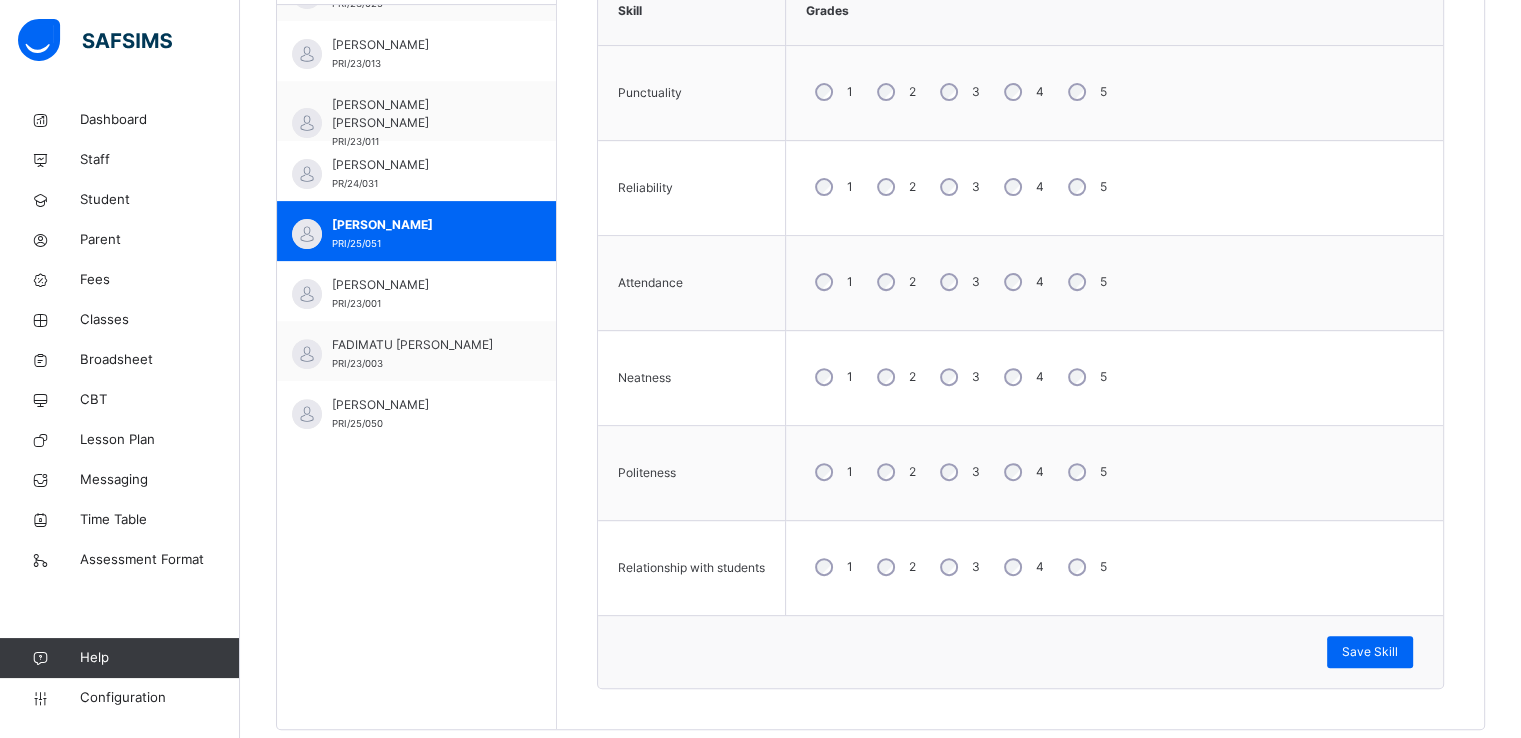 scroll, scrollTop: 700, scrollLeft: 0, axis: vertical 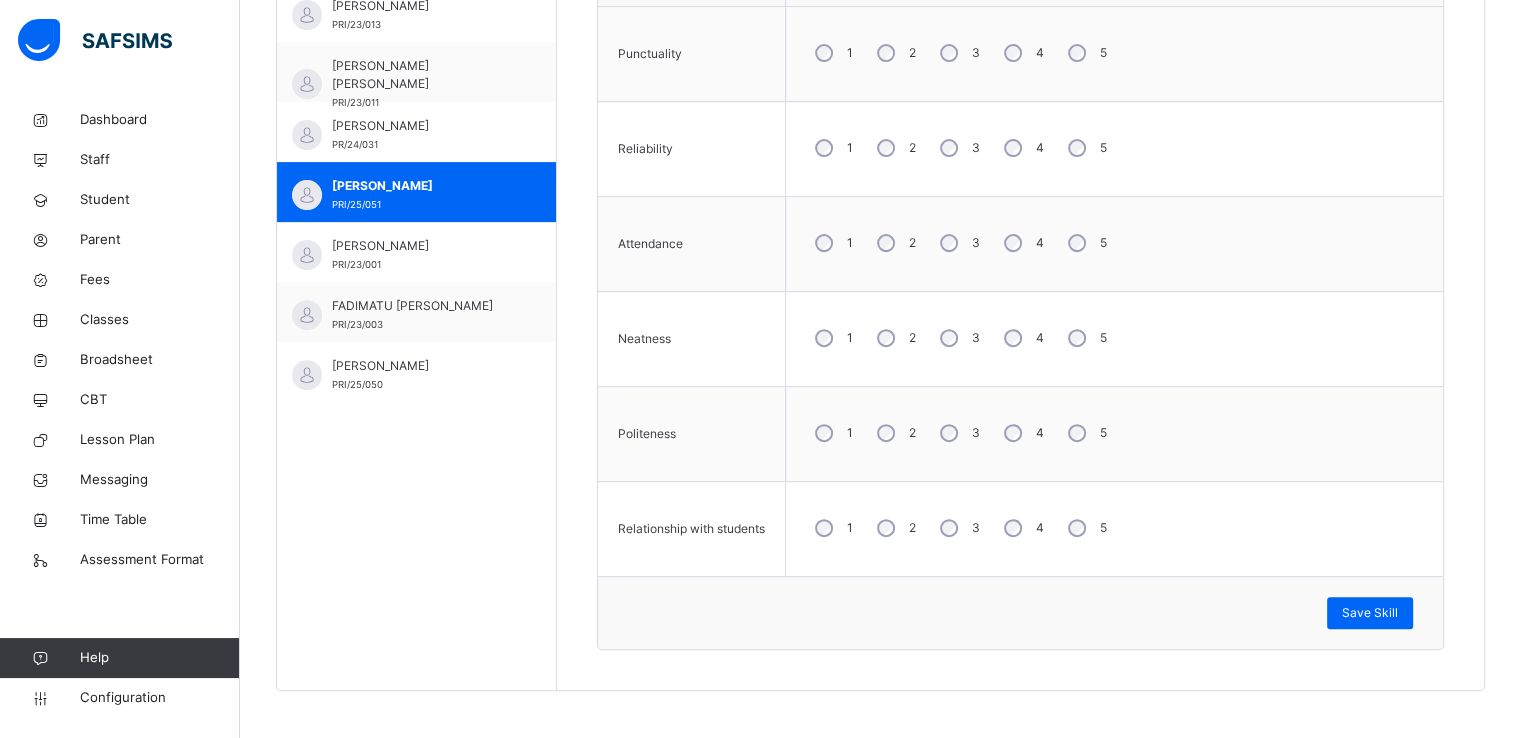 click on "3" at bounding box center (958, 338) 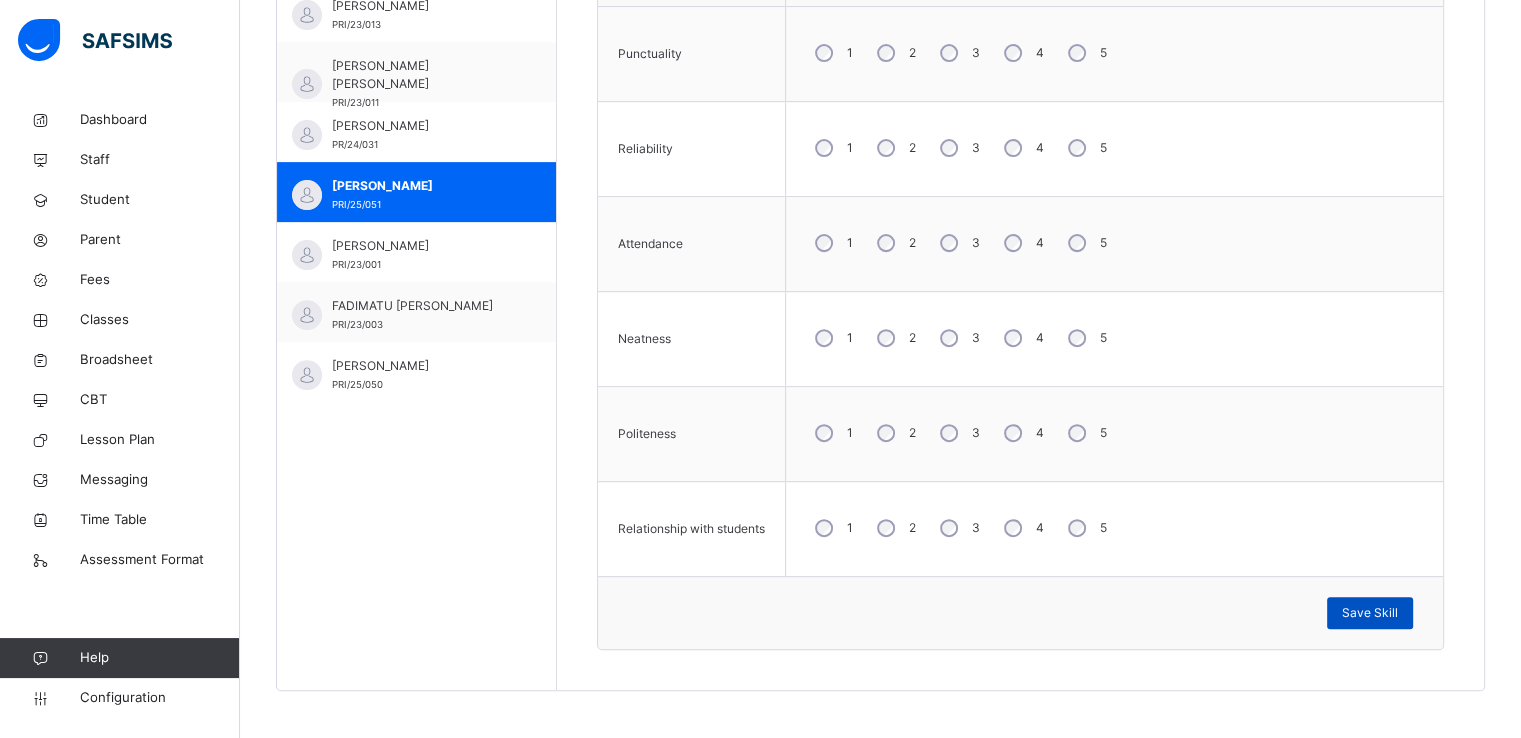 click on "Save Skill" at bounding box center (1370, 613) 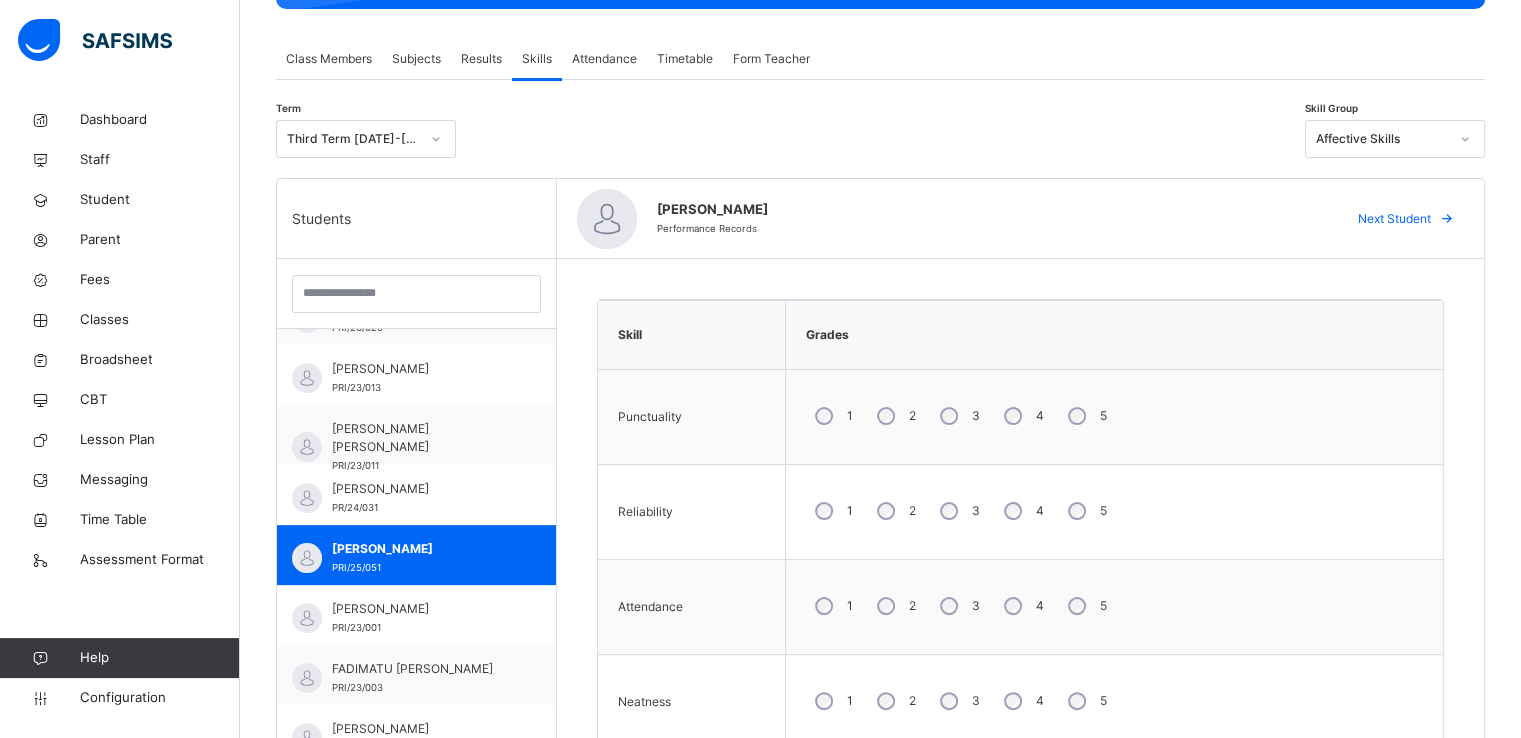 scroll, scrollTop: 328, scrollLeft: 0, axis: vertical 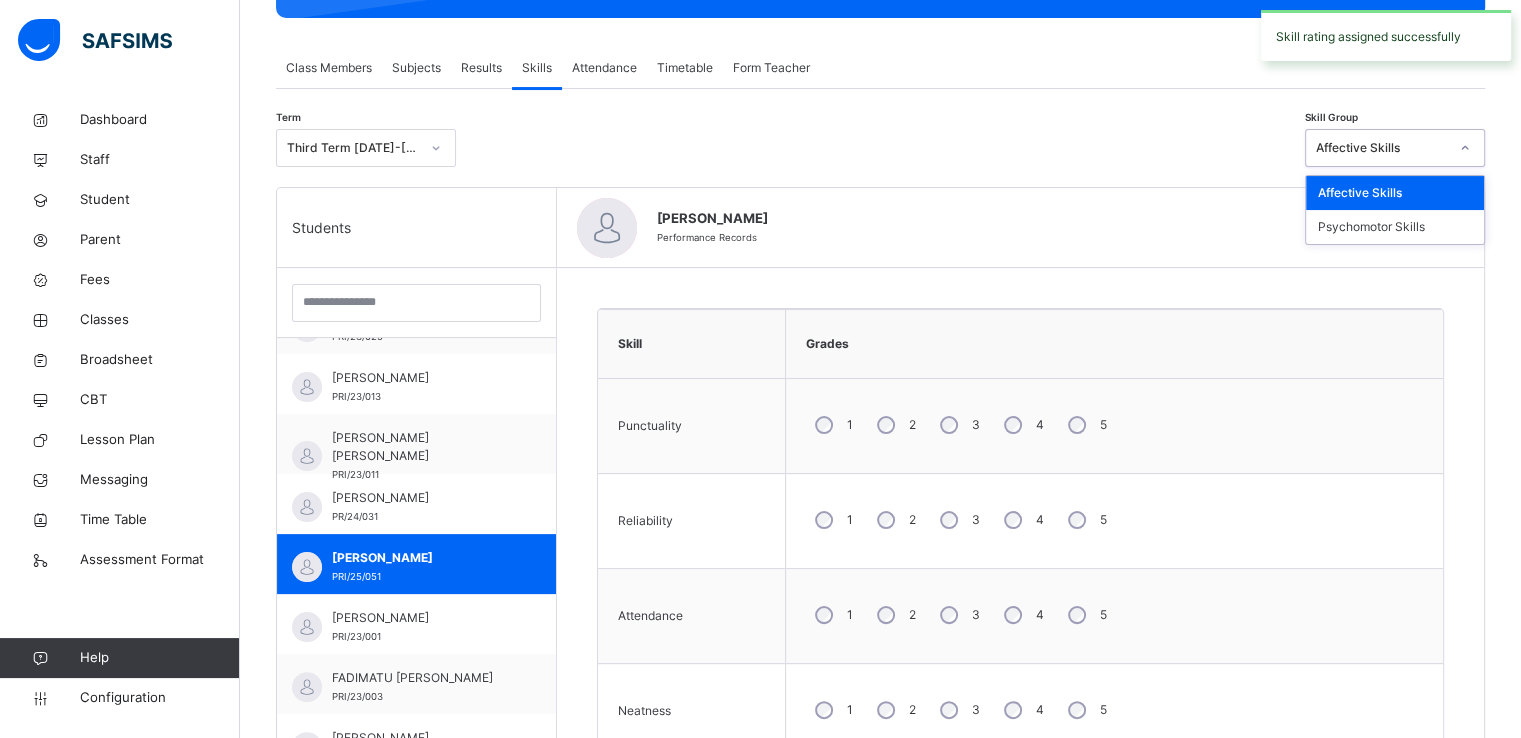 click on "Affective Skills" at bounding box center (1382, 148) 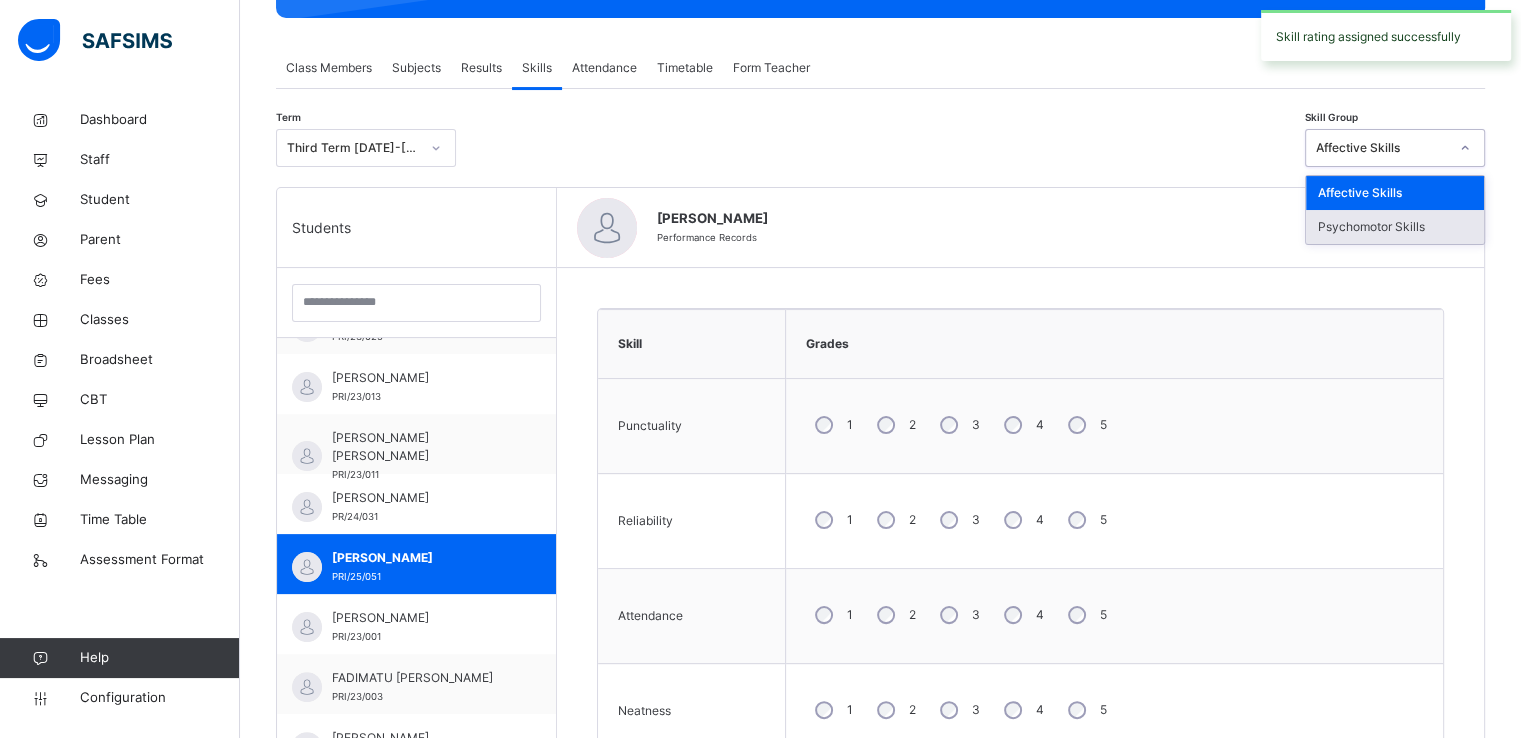 click on "Psychomotor Skills" at bounding box center (1395, 227) 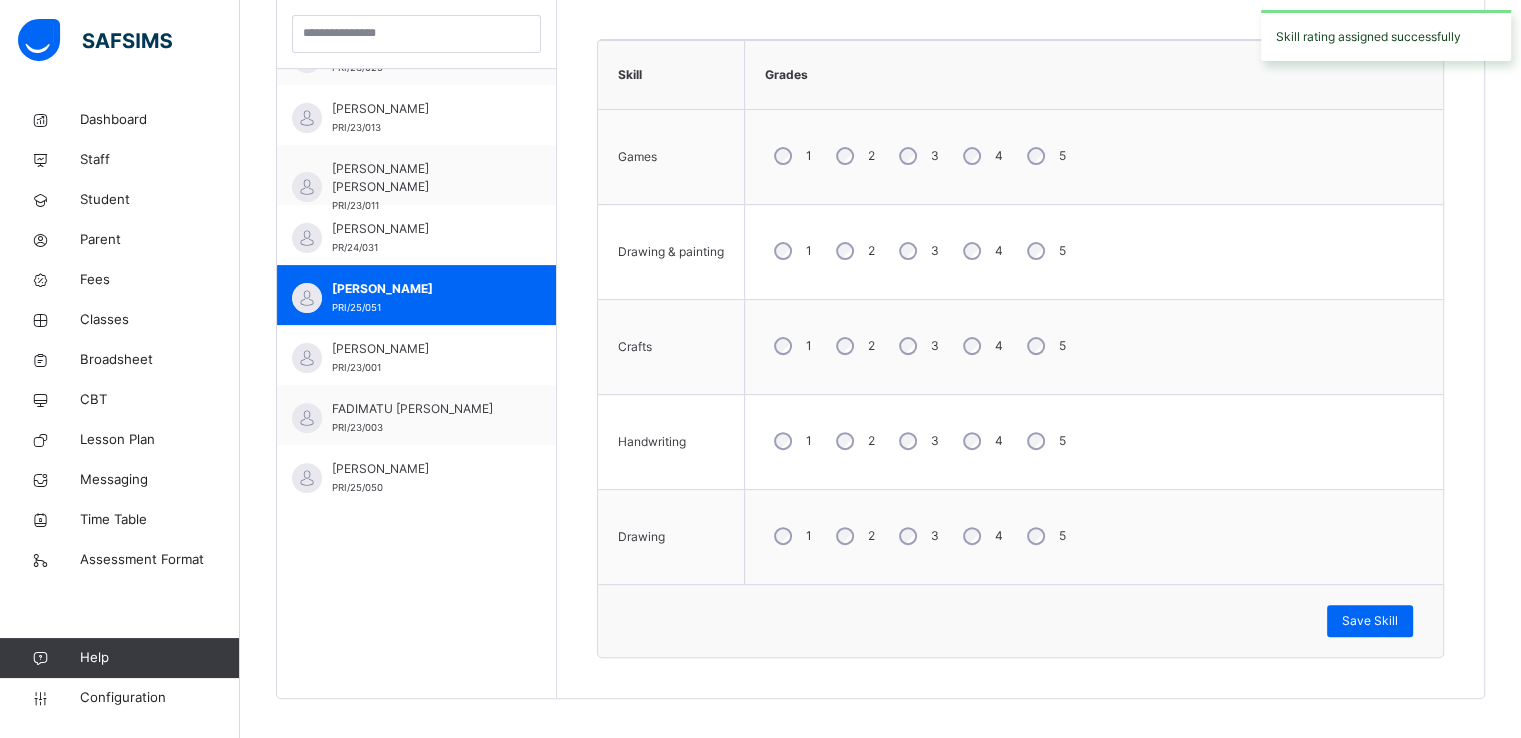 scroll, scrollTop: 606, scrollLeft: 0, axis: vertical 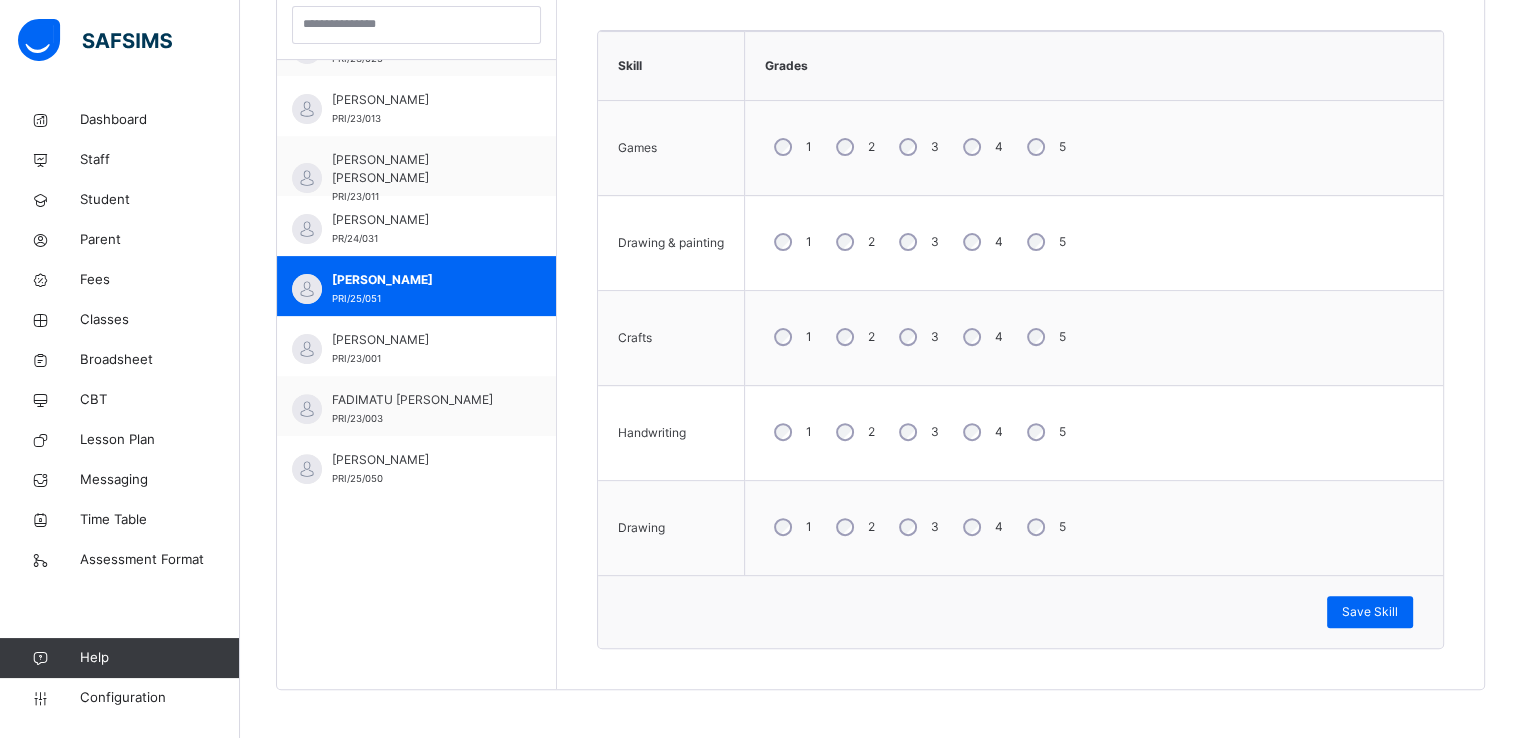 click on "3" at bounding box center (917, 337) 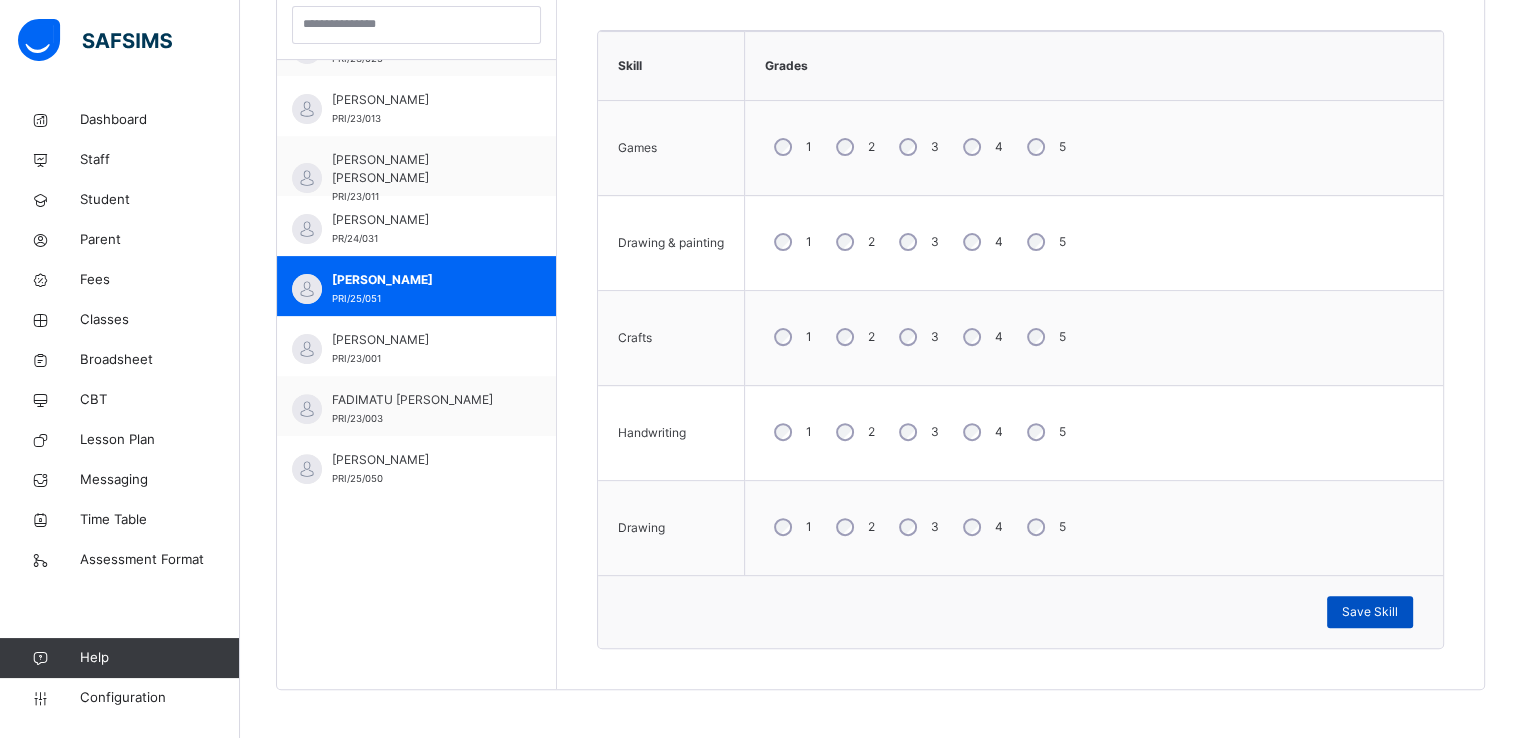 click on "Save Skill" at bounding box center (1370, 612) 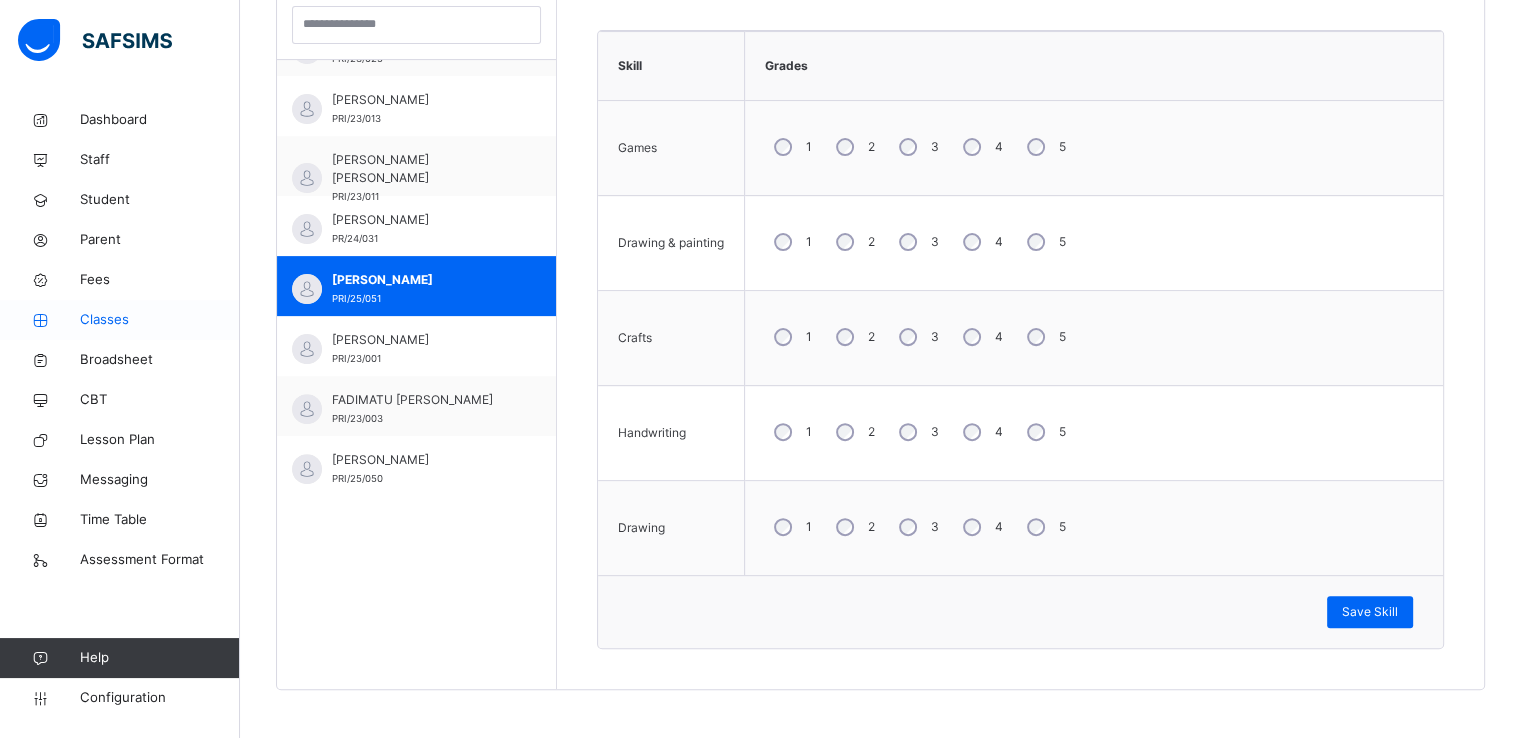 click on "Classes" at bounding box center [160, 320] 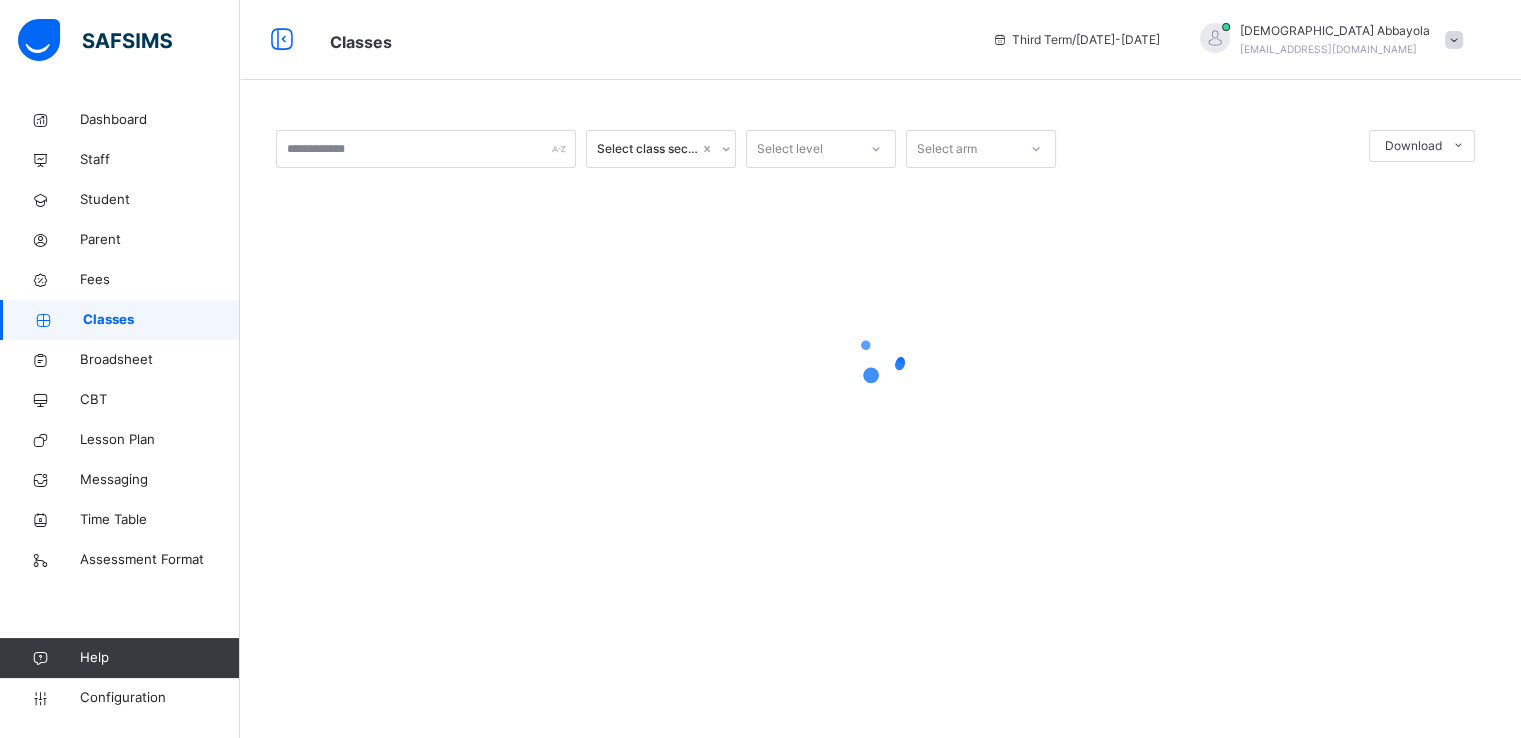 scroll, scrollTop: 0, scrollLeft: 0, axis: both 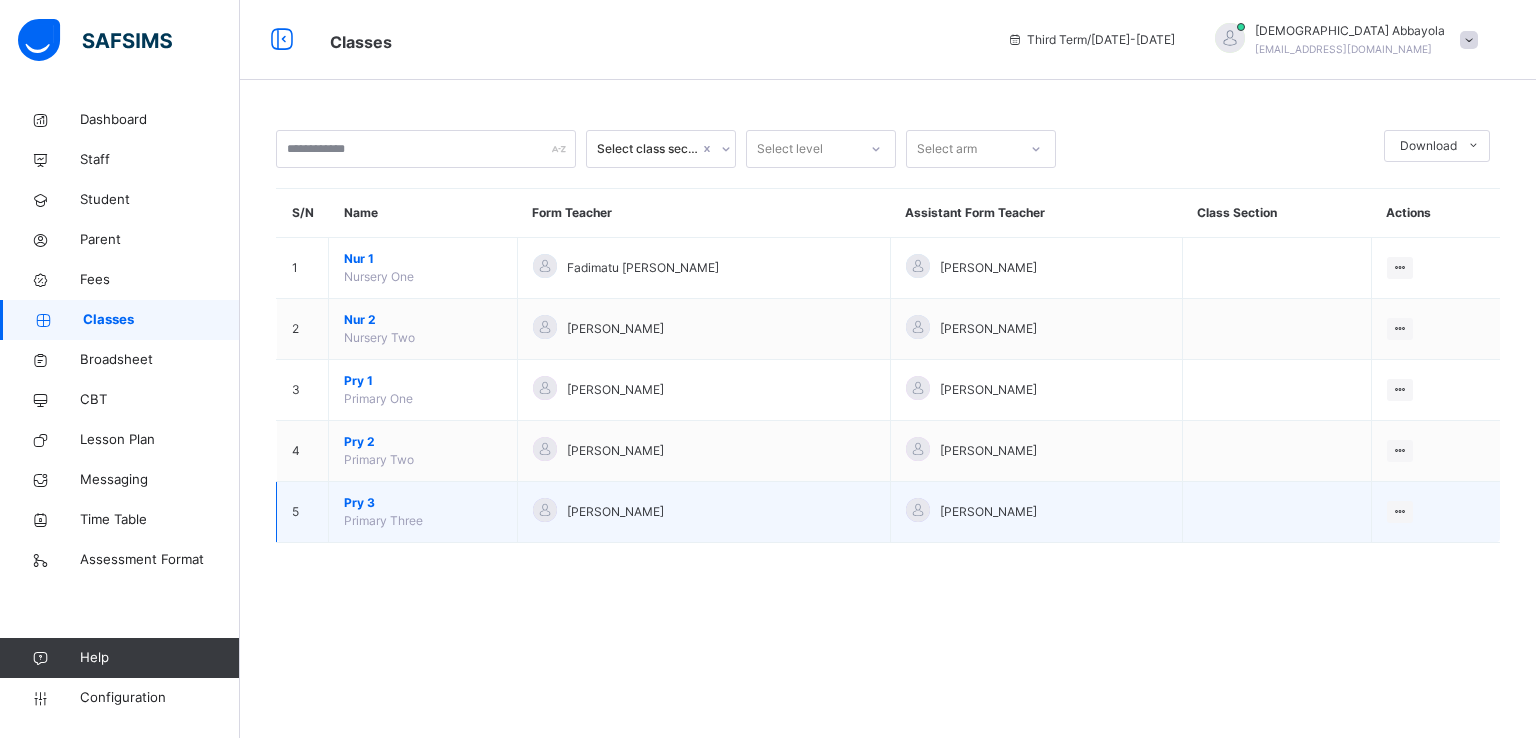 click on "Pry 3" at bounding box center [423, 503] 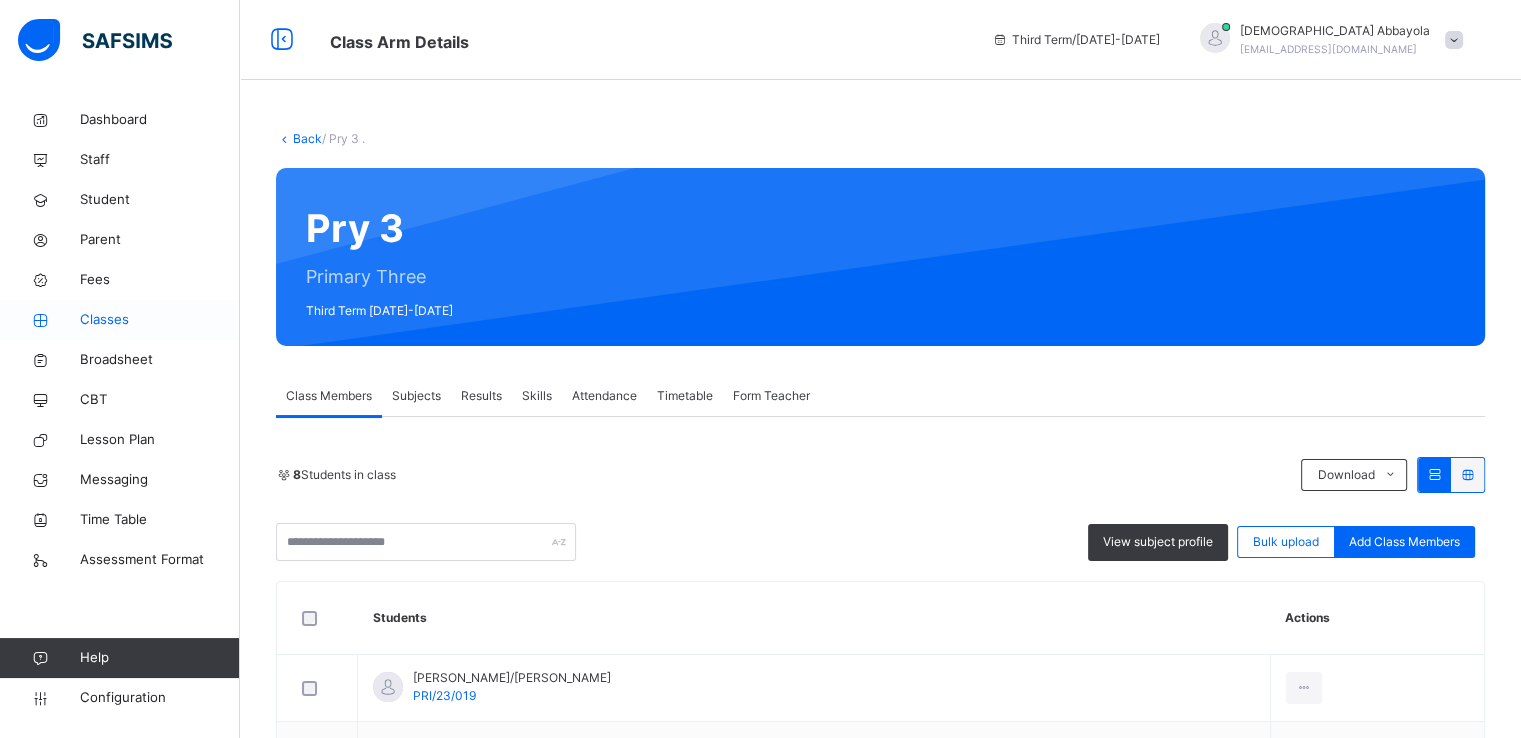 click on "Classes" at bounding box center (160, 320) 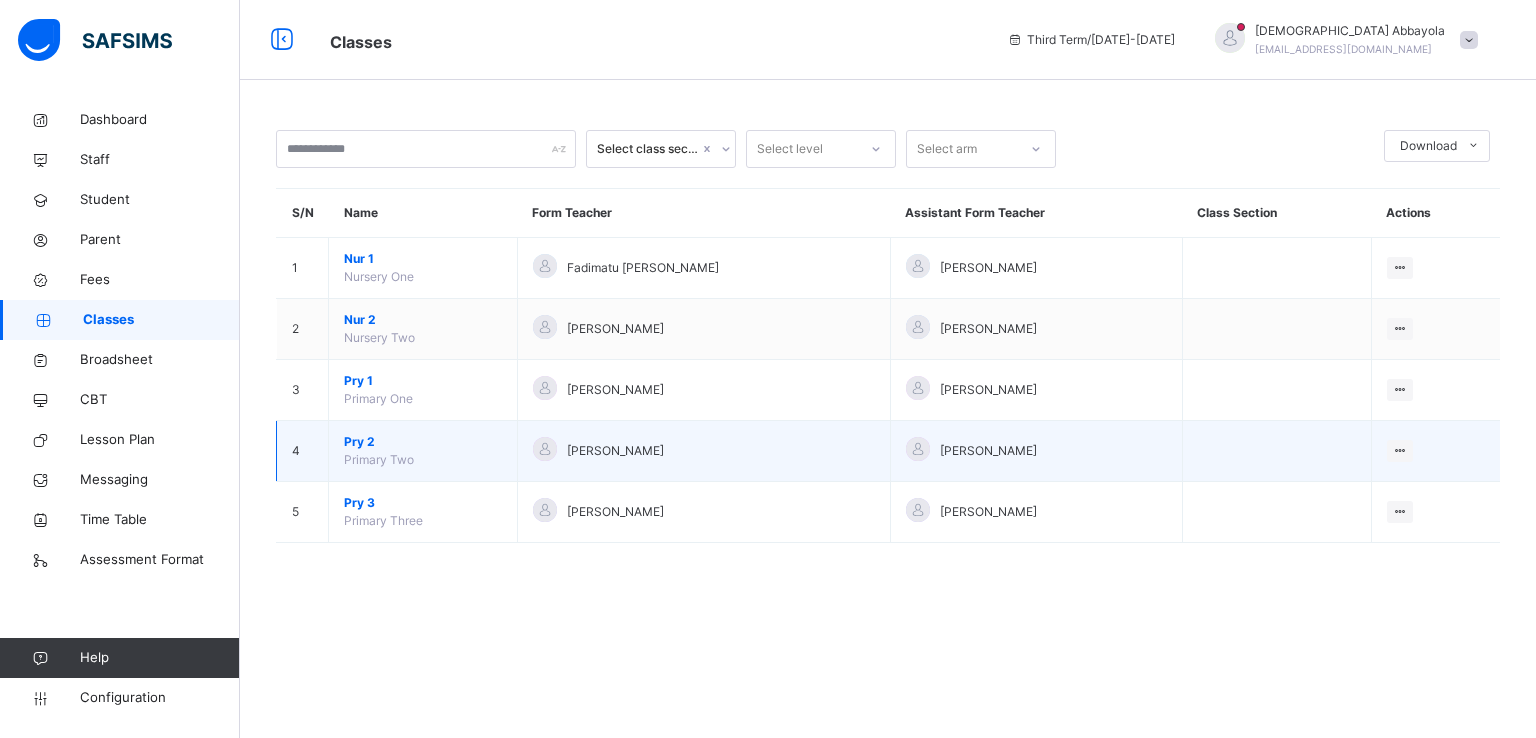 click on "Pry 2" at bounding box center (423, 442) 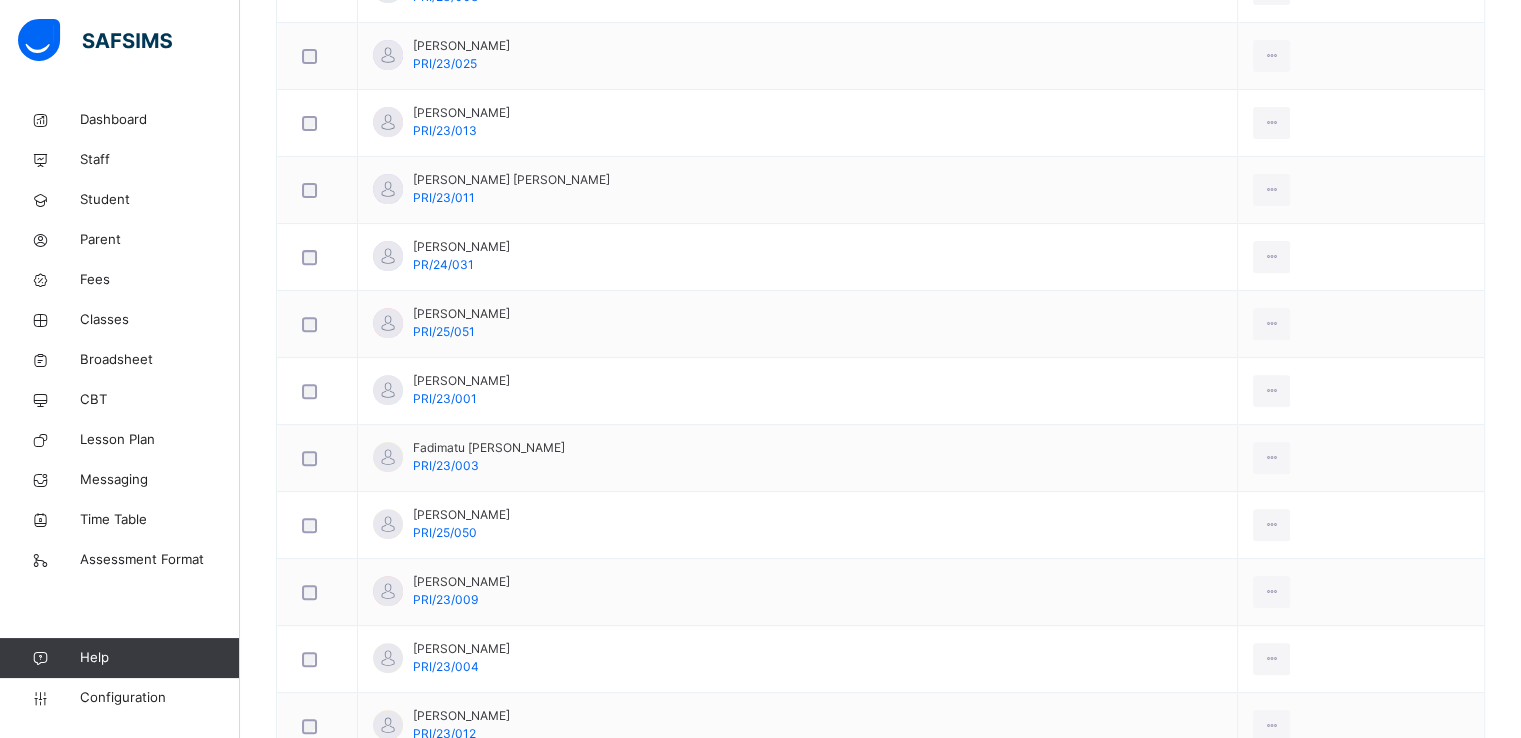 scroll, scrollTop: 961, scrollLeft: 0, axis: vertical 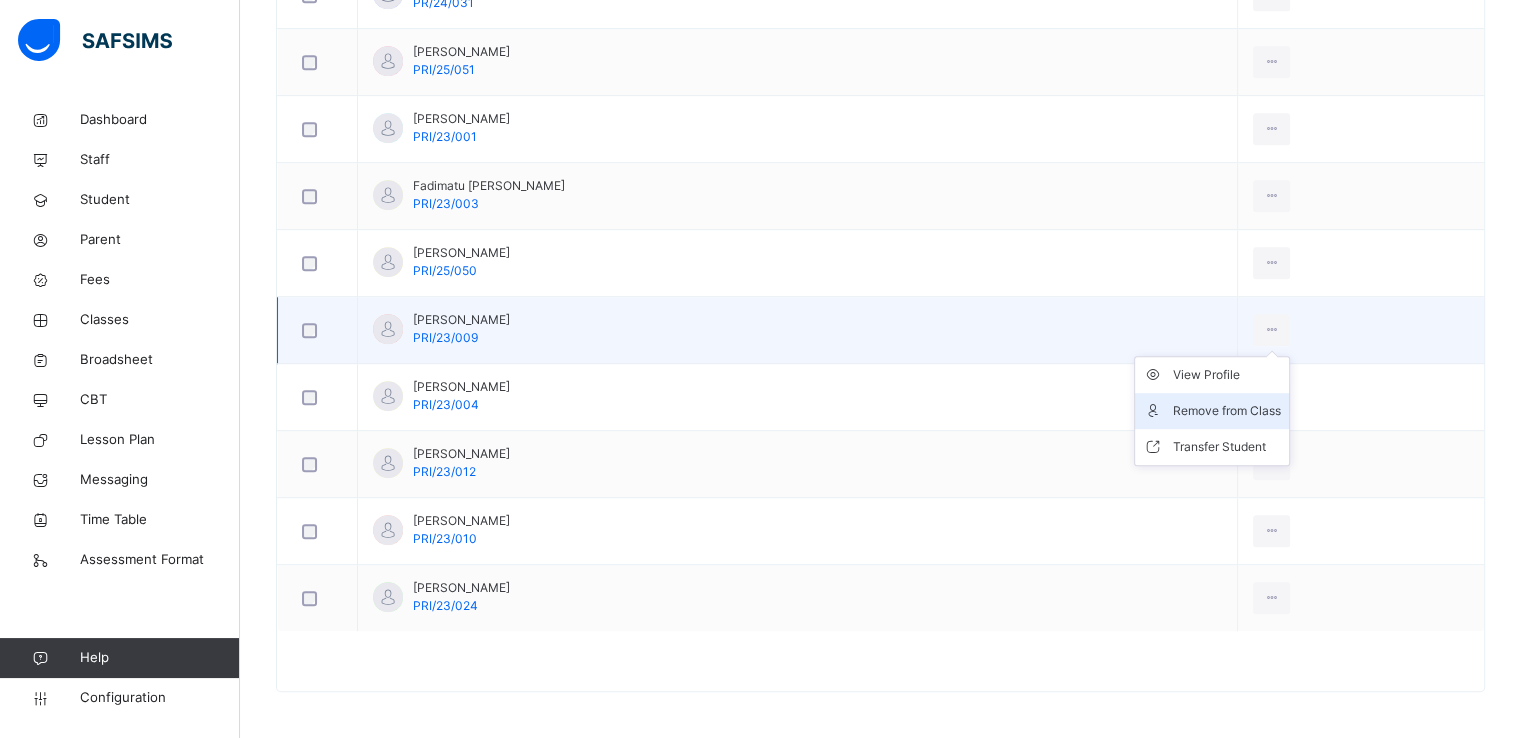 click on "Remove from Class" at bounding box center (1227, 411) 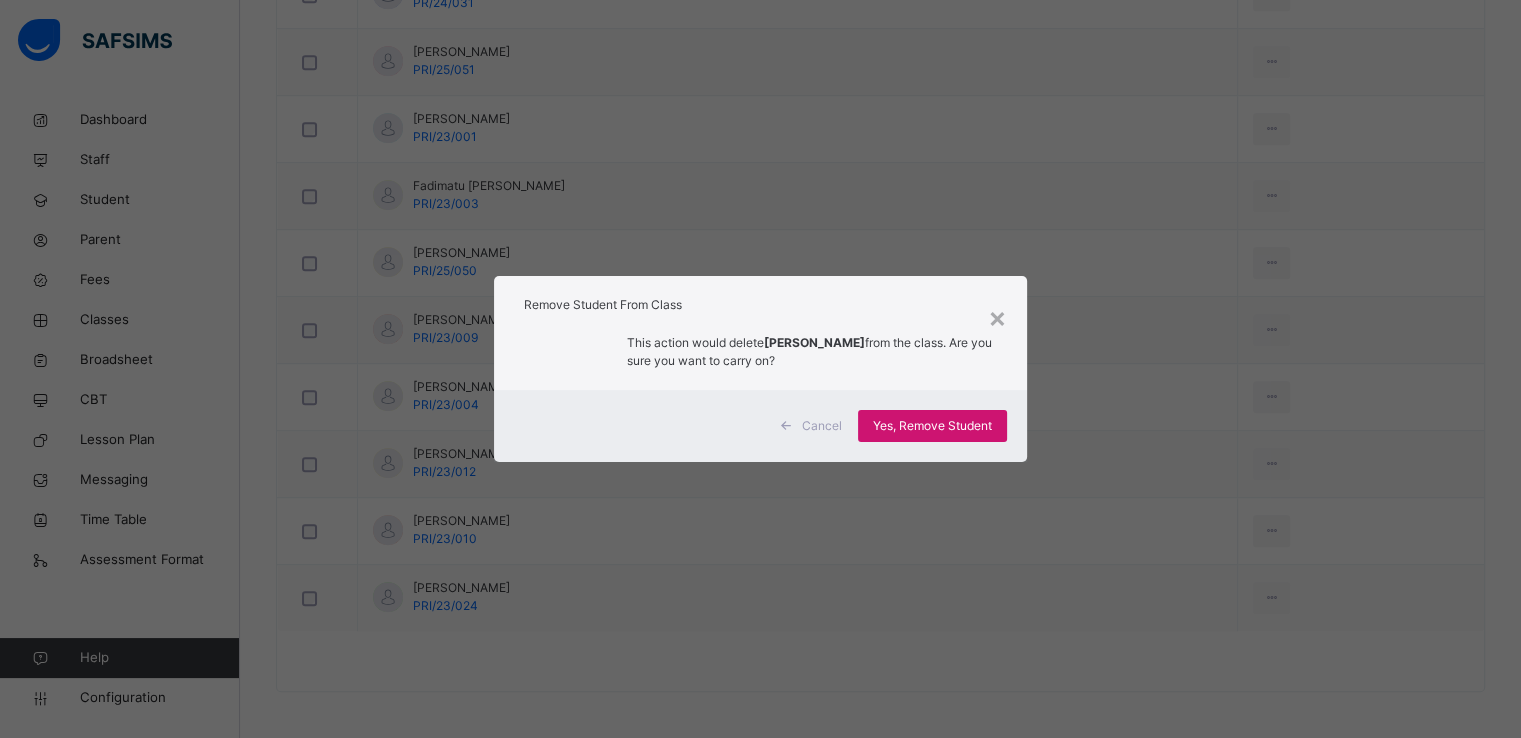 click on "Yes, Remove Student" at bounding box center (932, 426) 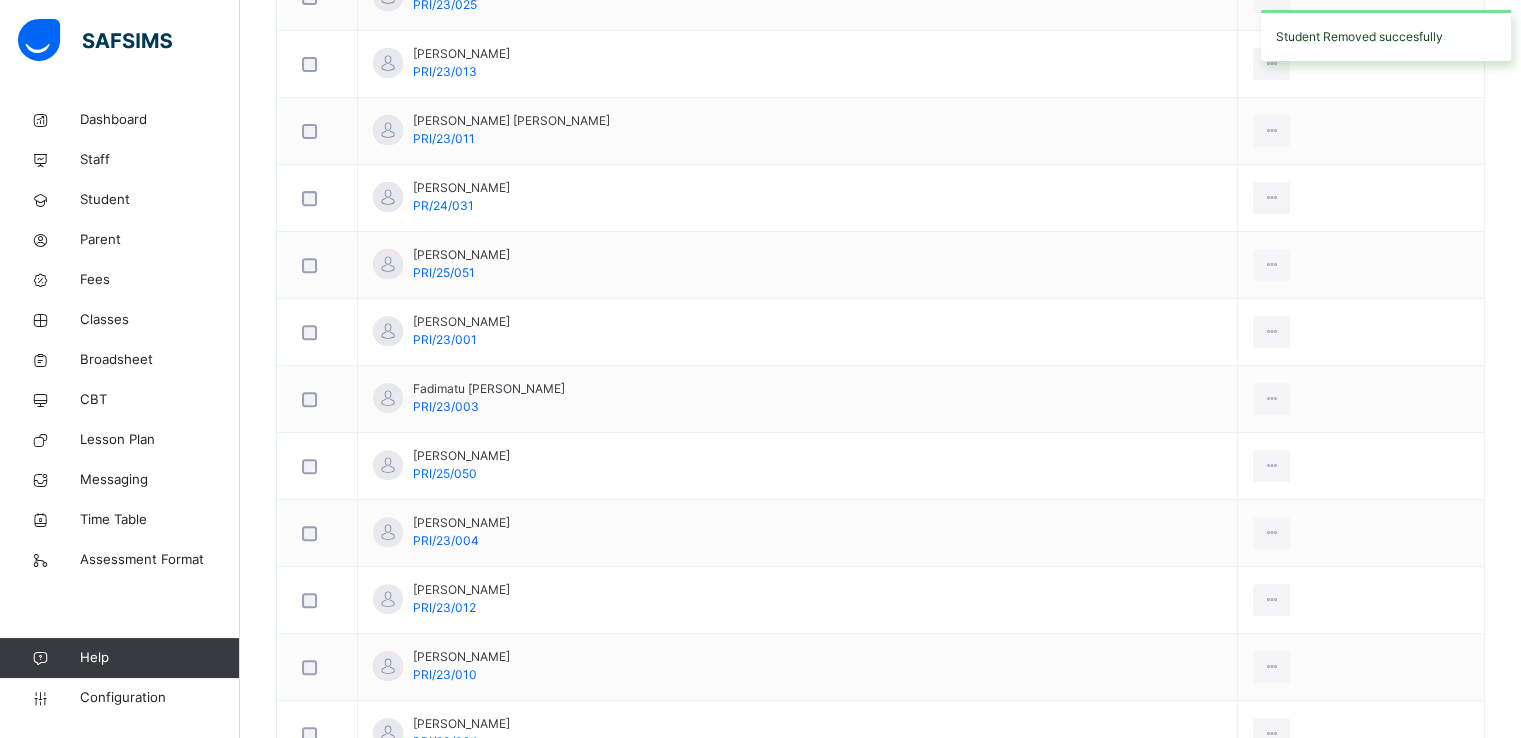 scroll, scrollTop: 895, scrollLeft: 0, axis: vertical 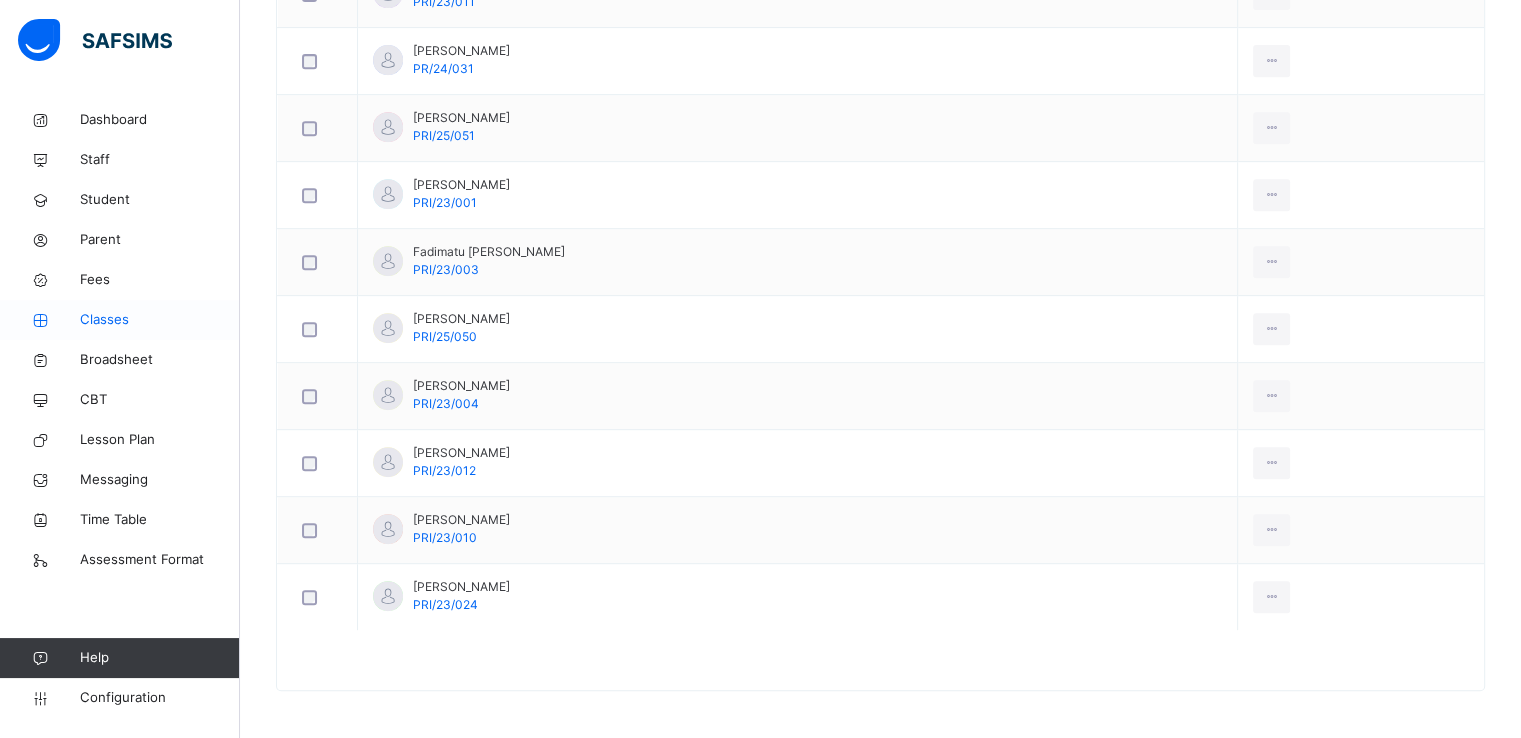 click on "Classes" at bounding box center (160, 320) 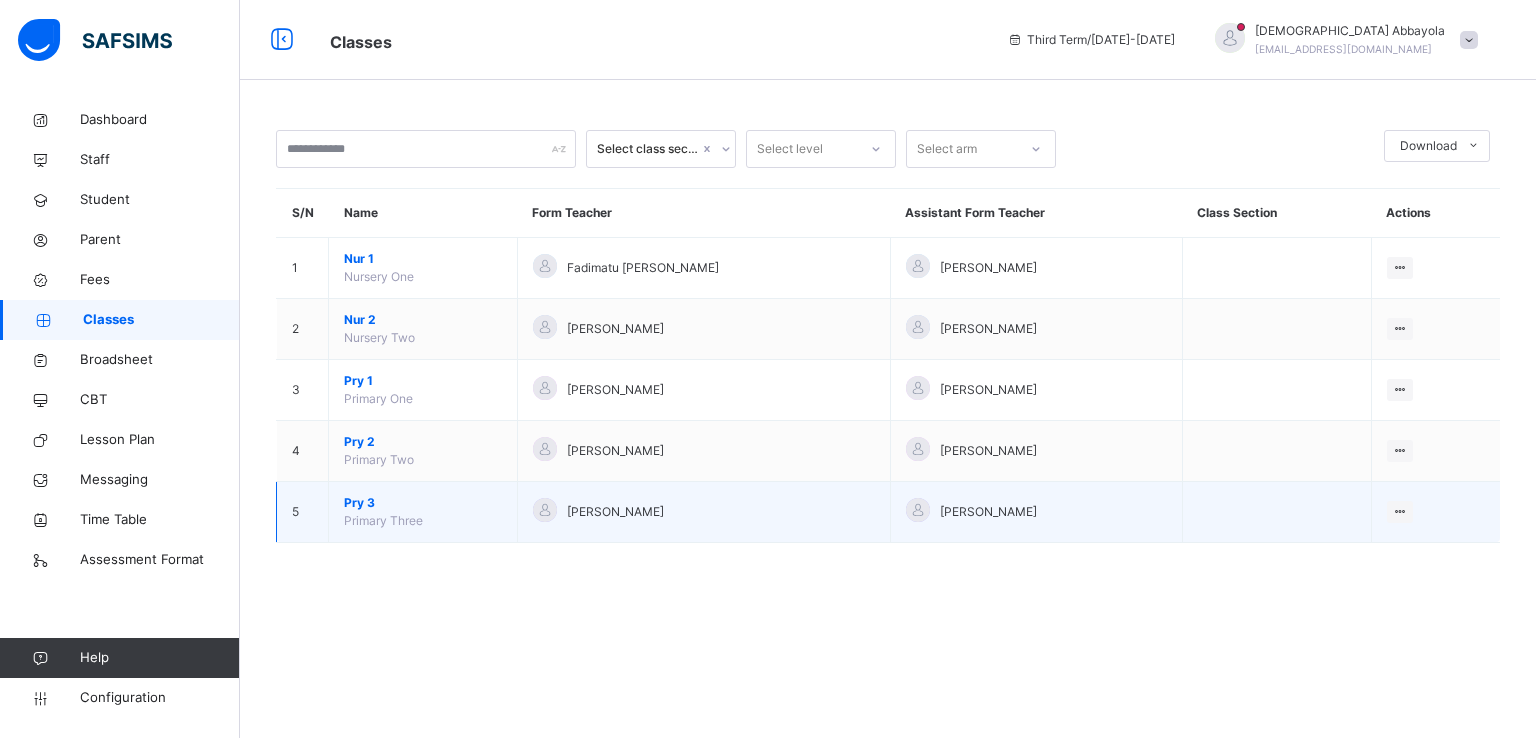click on "Pry 3" at bounding box center [423, 503] 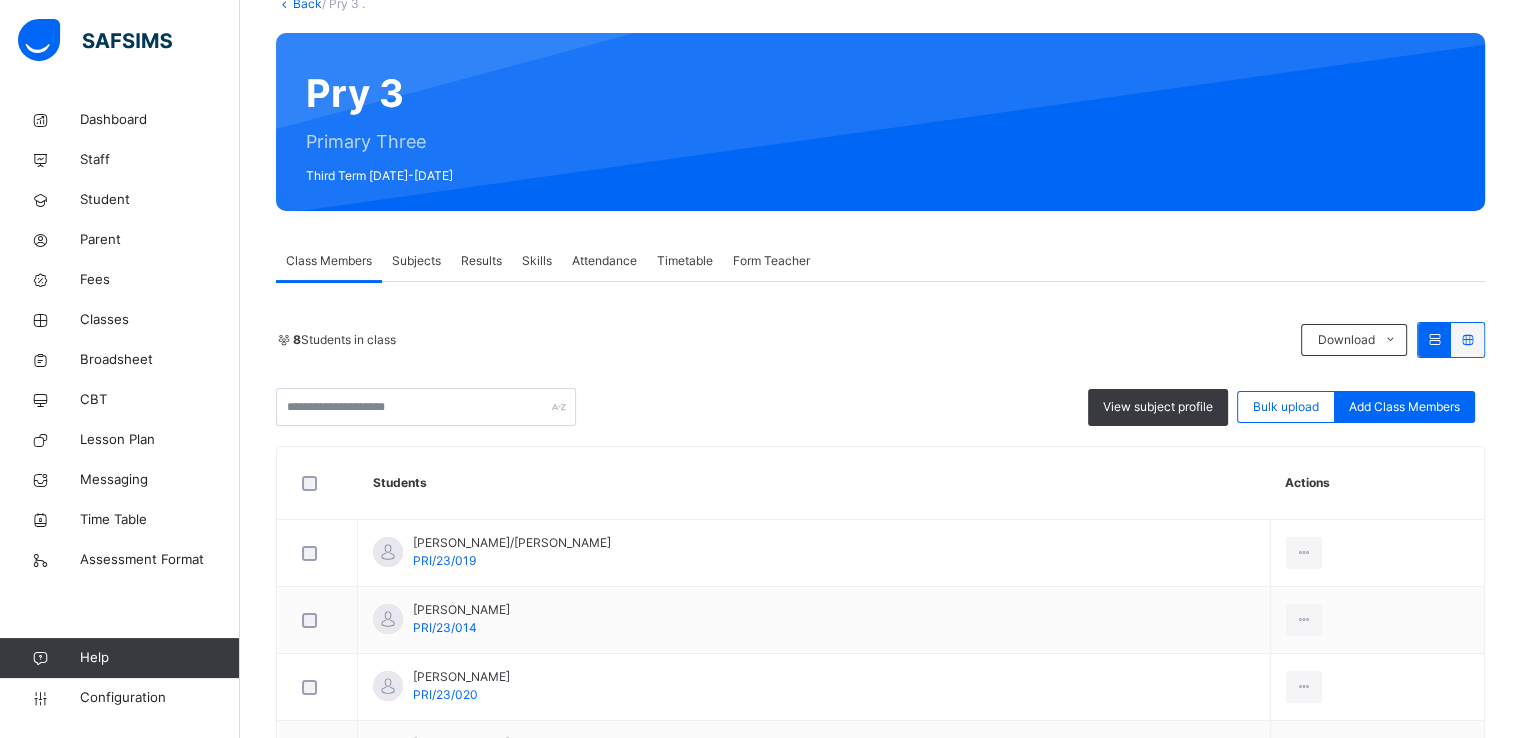 scroll, scrollTop: 124, scrollLeft: 0, axis: vertical 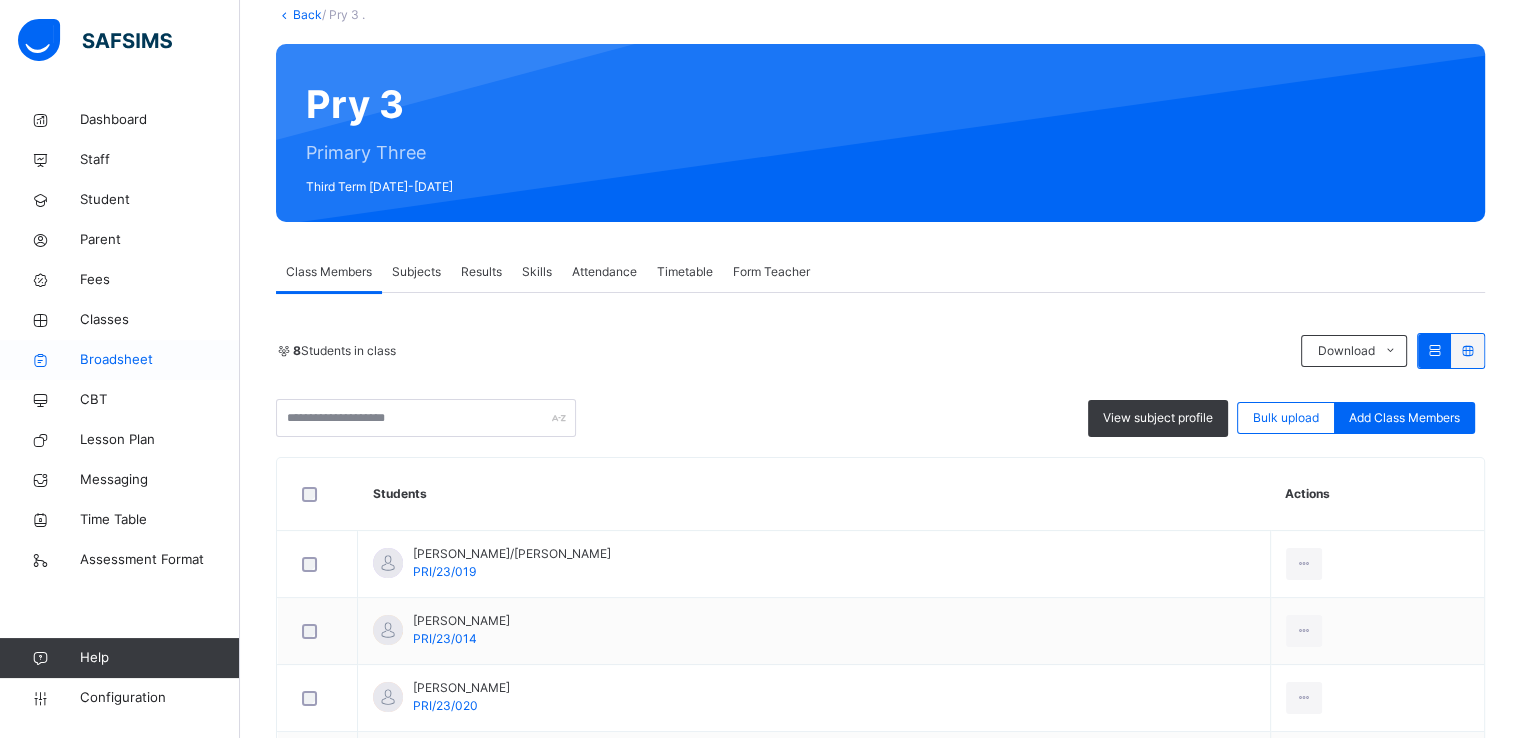 click on "Broadsheet" at bounding box center [160, 360] 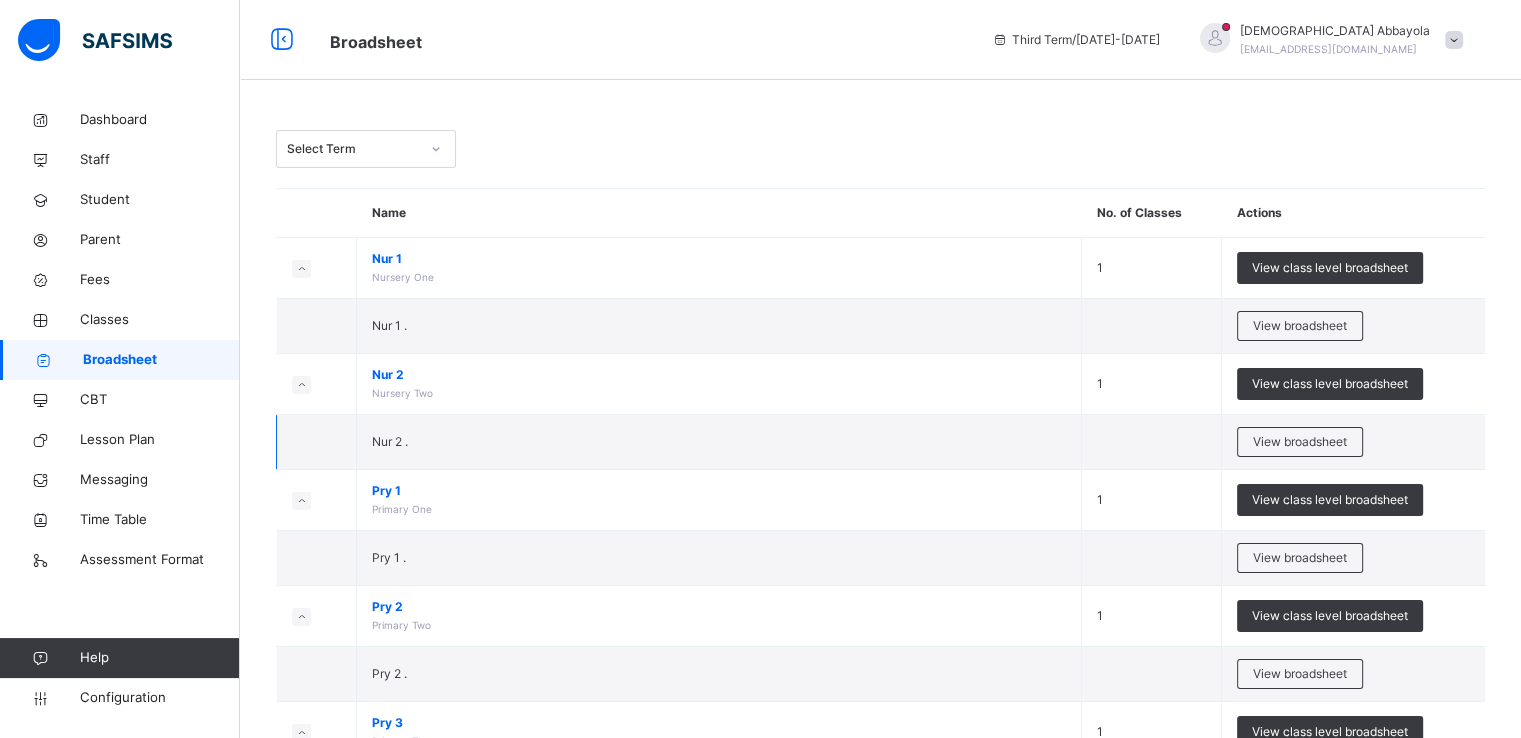 scroll, scrollTop: 128, scrollLeft: 0, axis: vertical 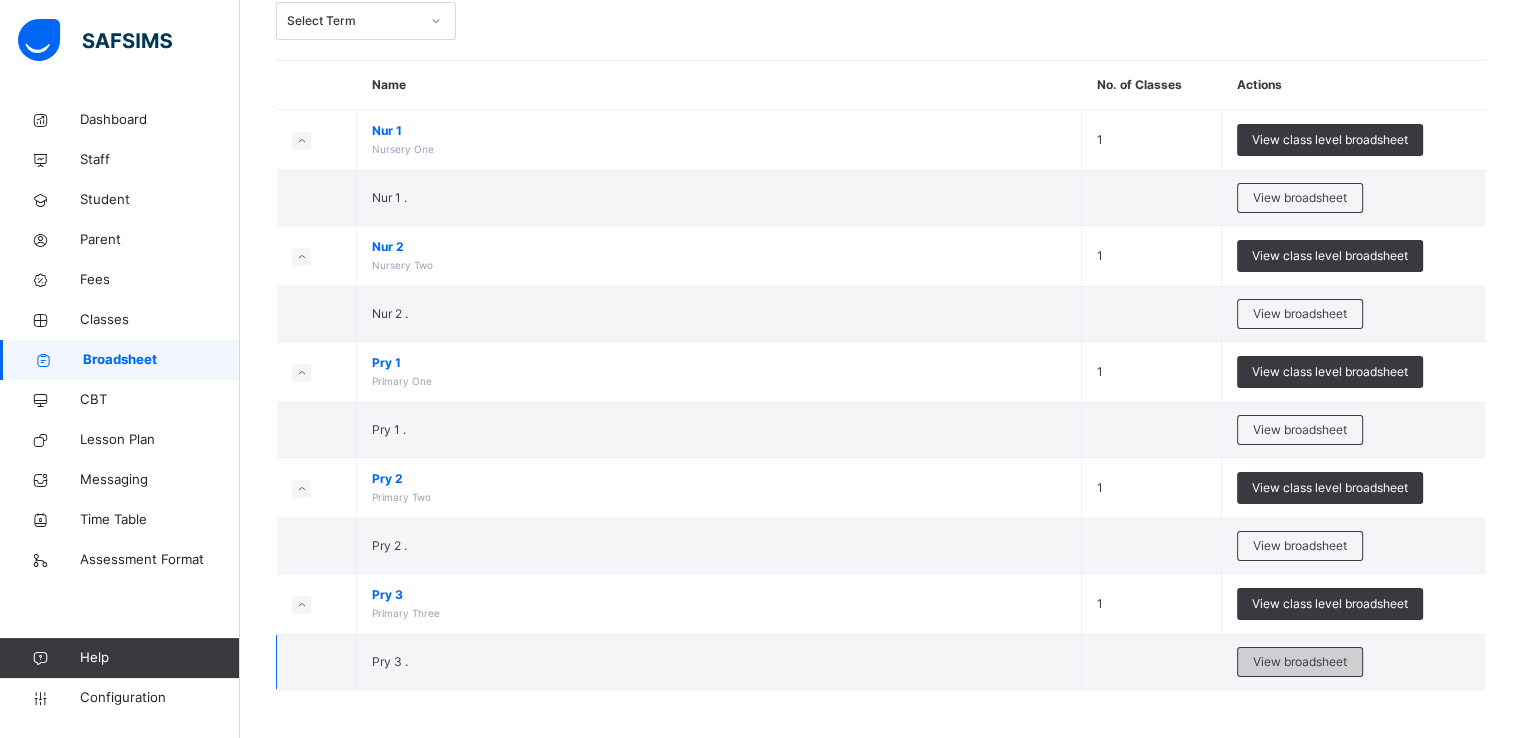 click on "View broadsheet" at bounding box center [1300, 662] 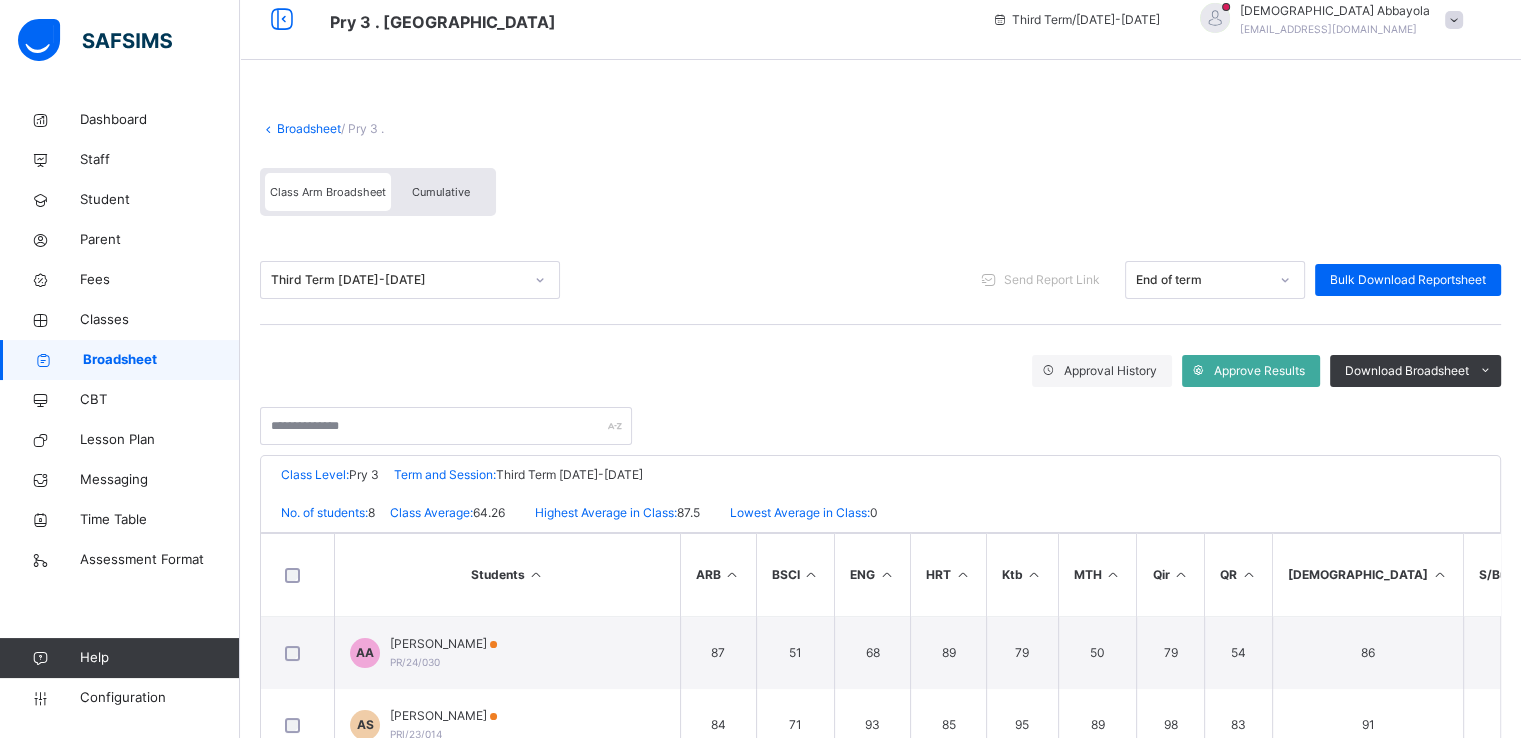 scroll, scrollTop: 355, scrollLeft: 0, axis: vertical 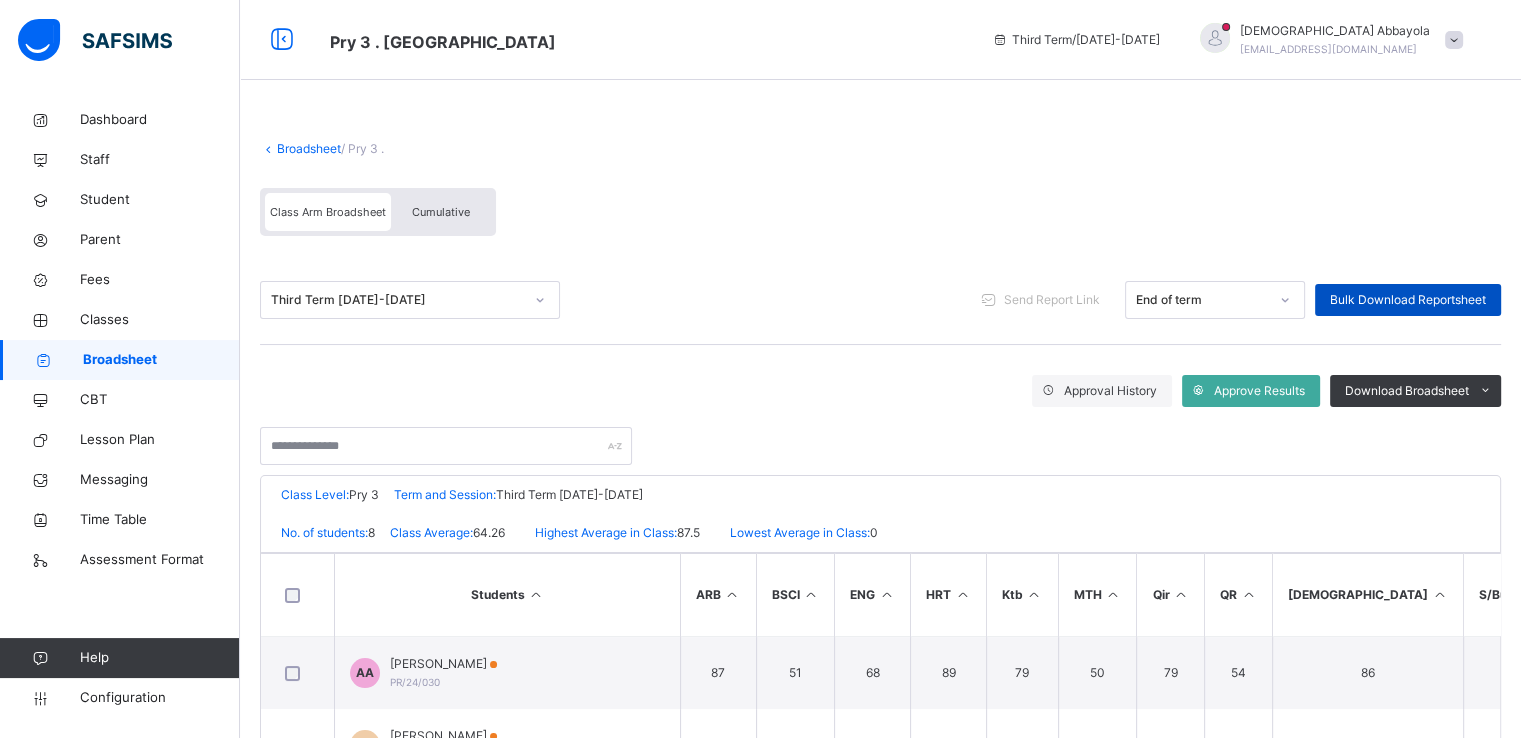 click on "Bulk Download Reportsheet" at bounding box center (1408, 300) 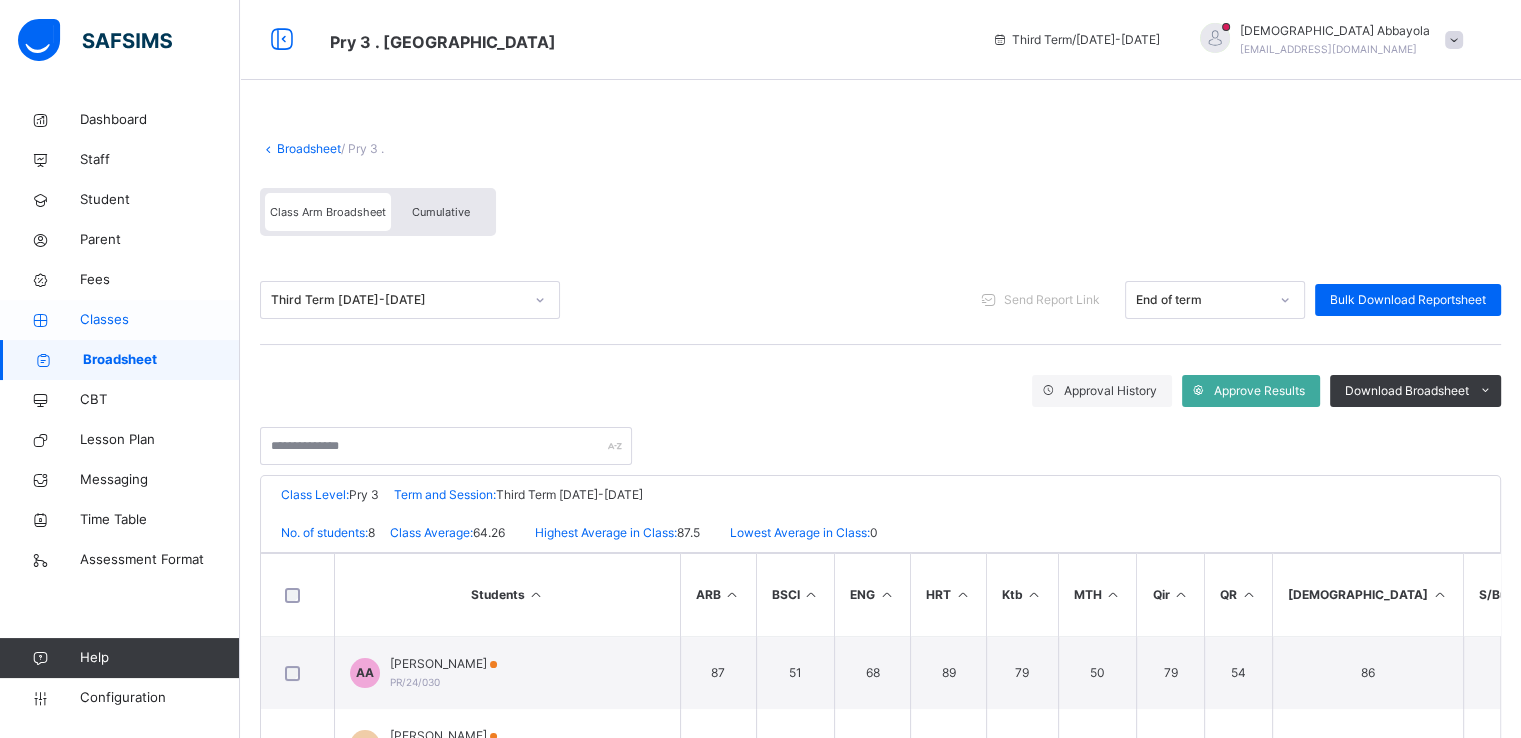 click on "Classes" at bounding box center [160, 320] 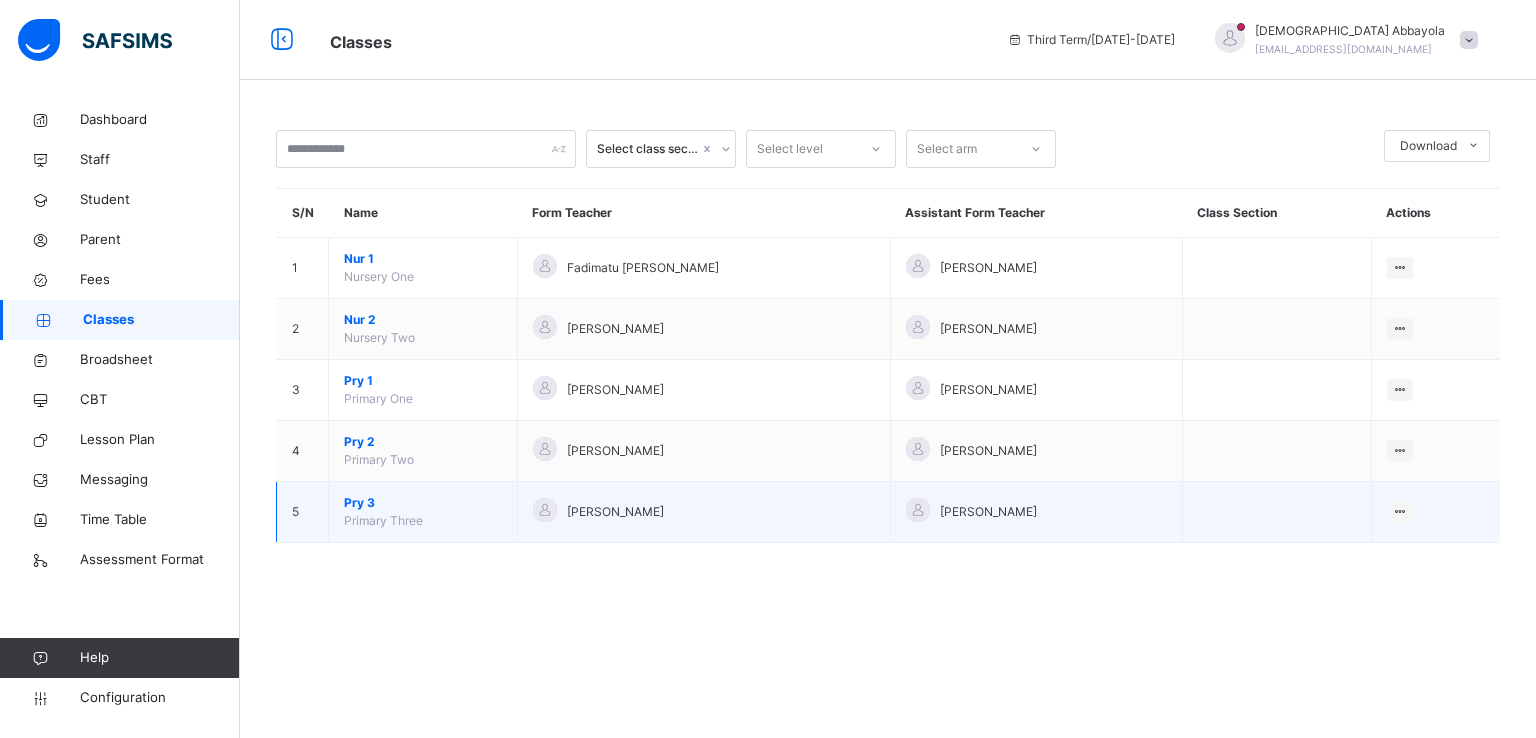 click on "Pry 3" at bounding box center [423, 503] 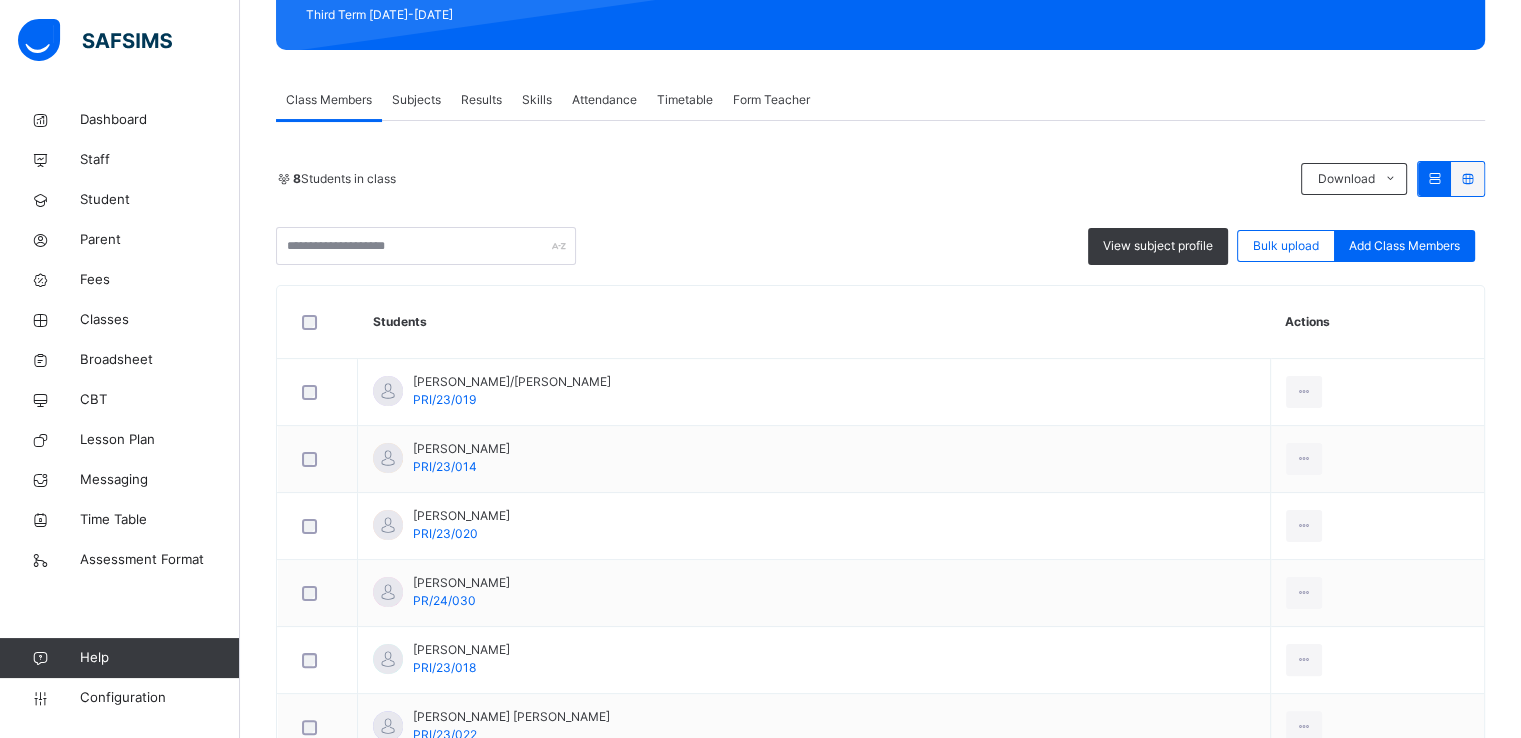 scroll, scrollTop: 296, scrollLeft: 0, axis: vertical 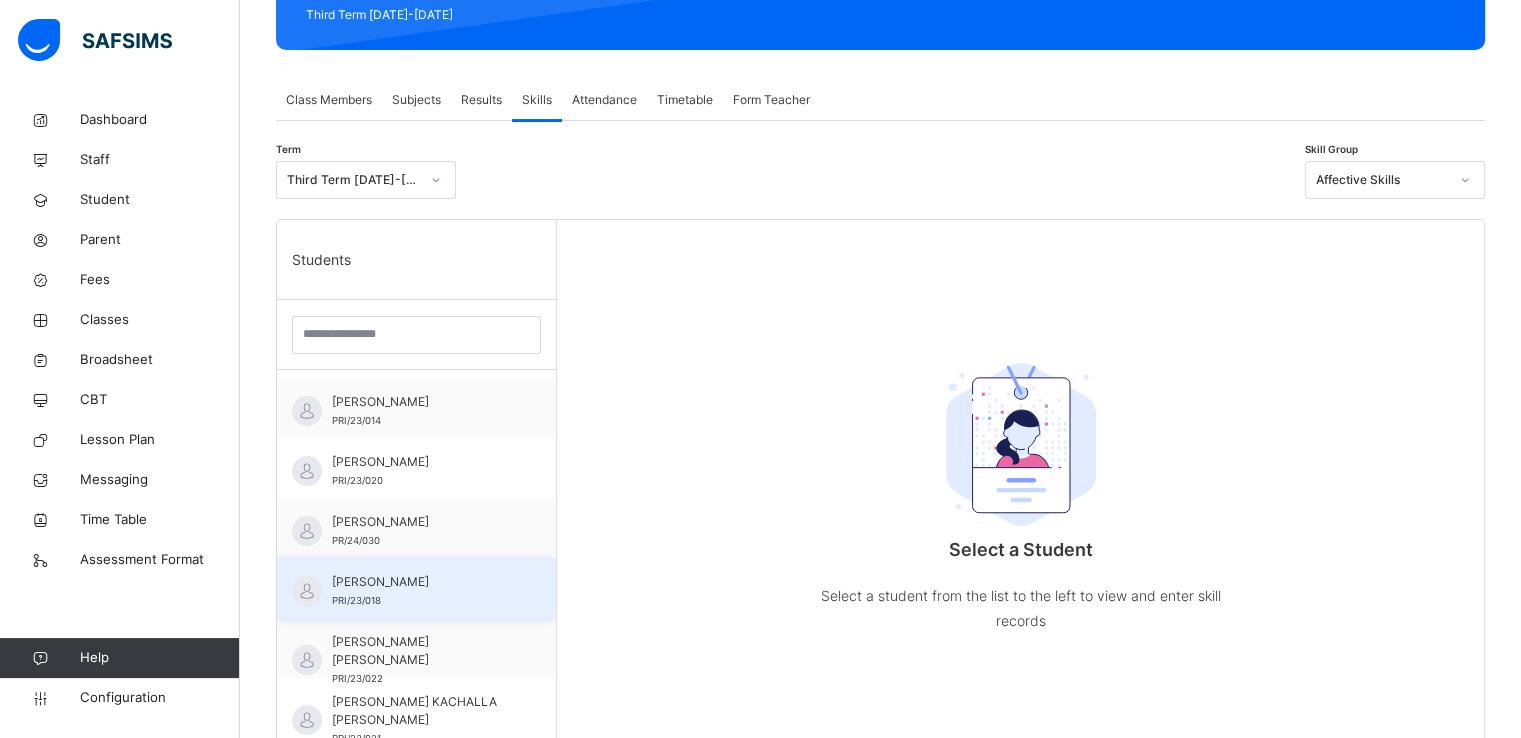 click on "AISHA MODIBBO ALIYU PRI/23/018" at bounding box center (421, 591) 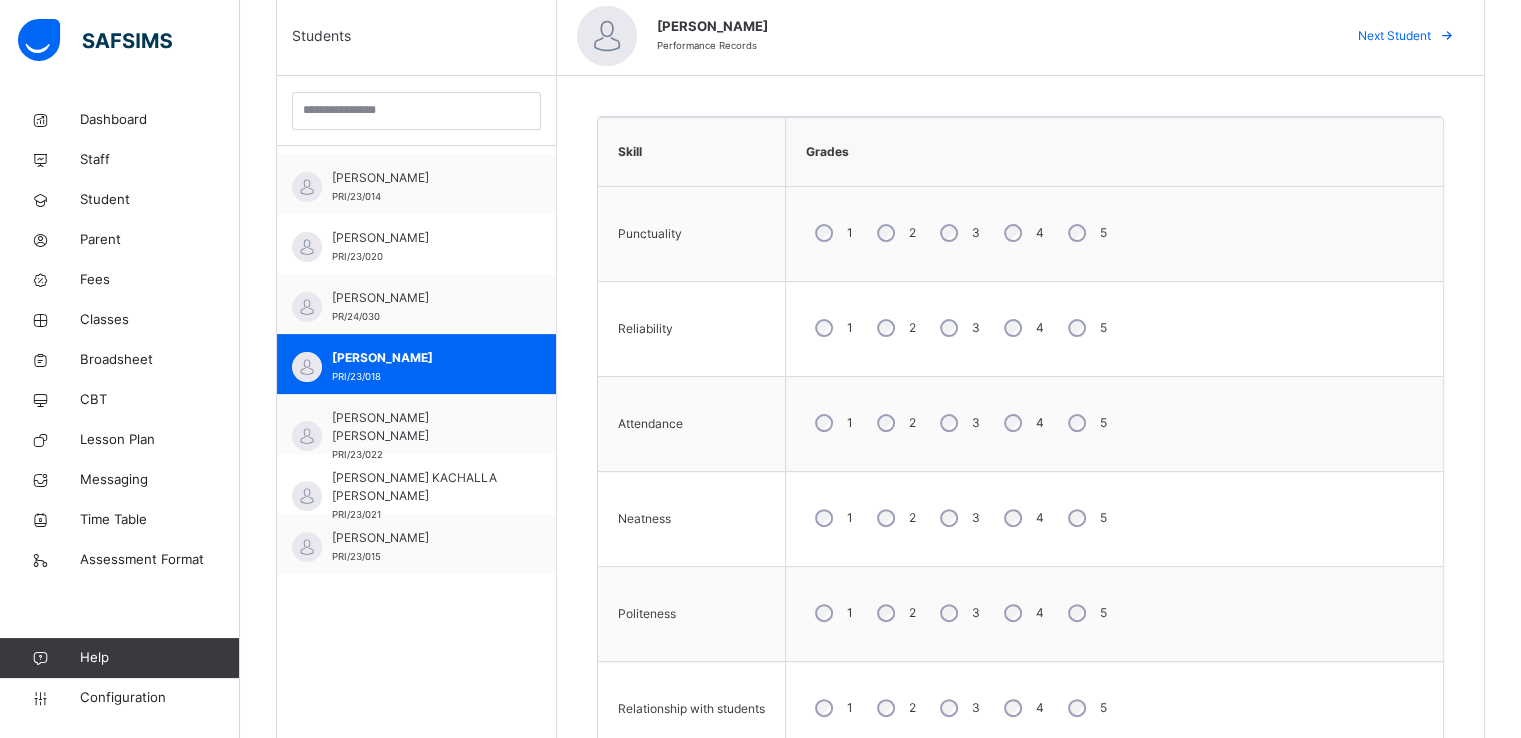 scroll, scrollTop: 520, scrollLeft: 0, axis: vertical 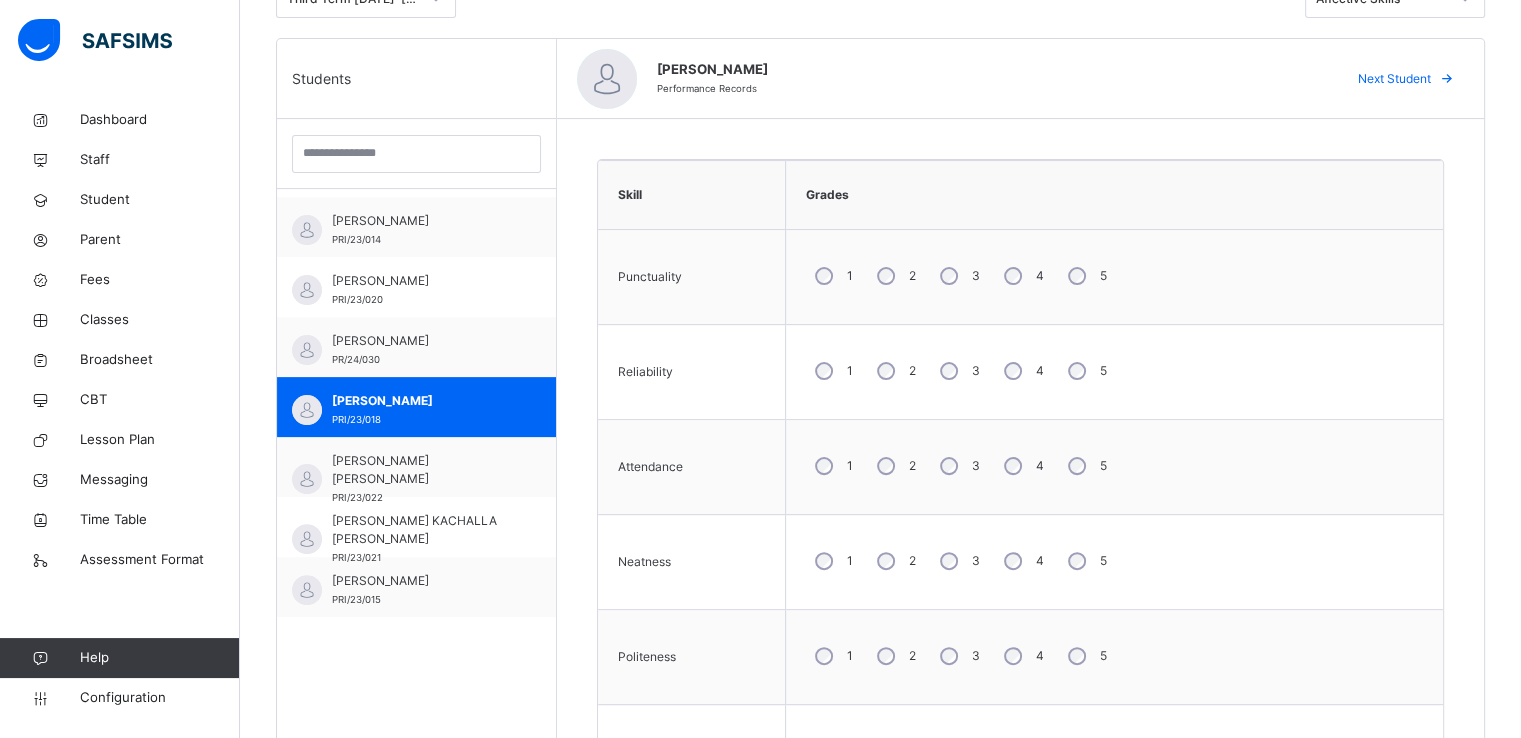 click on "4" at bounding box center (1022, 561) 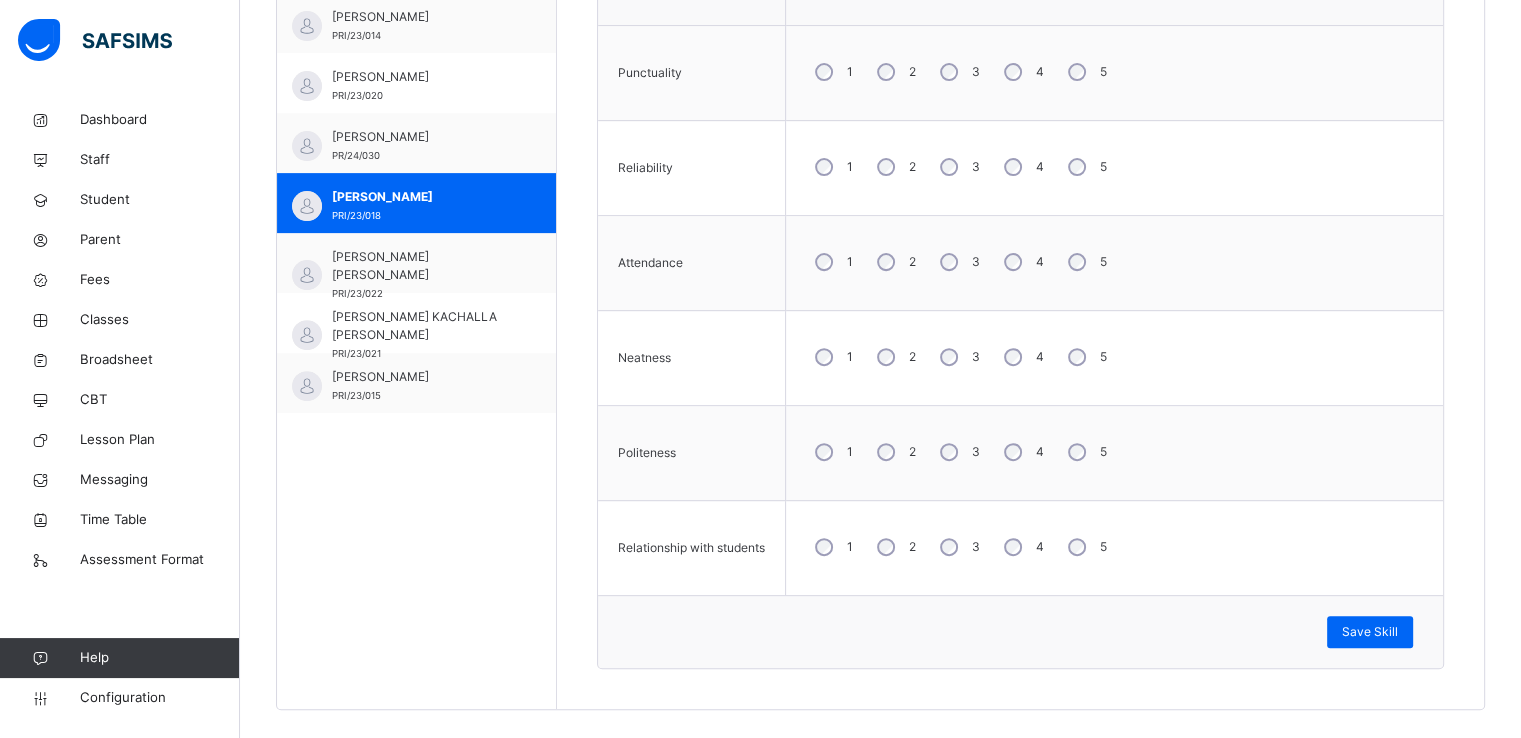 scroll, scrollTop: 700, scrollLeft: 0, axis: vertical 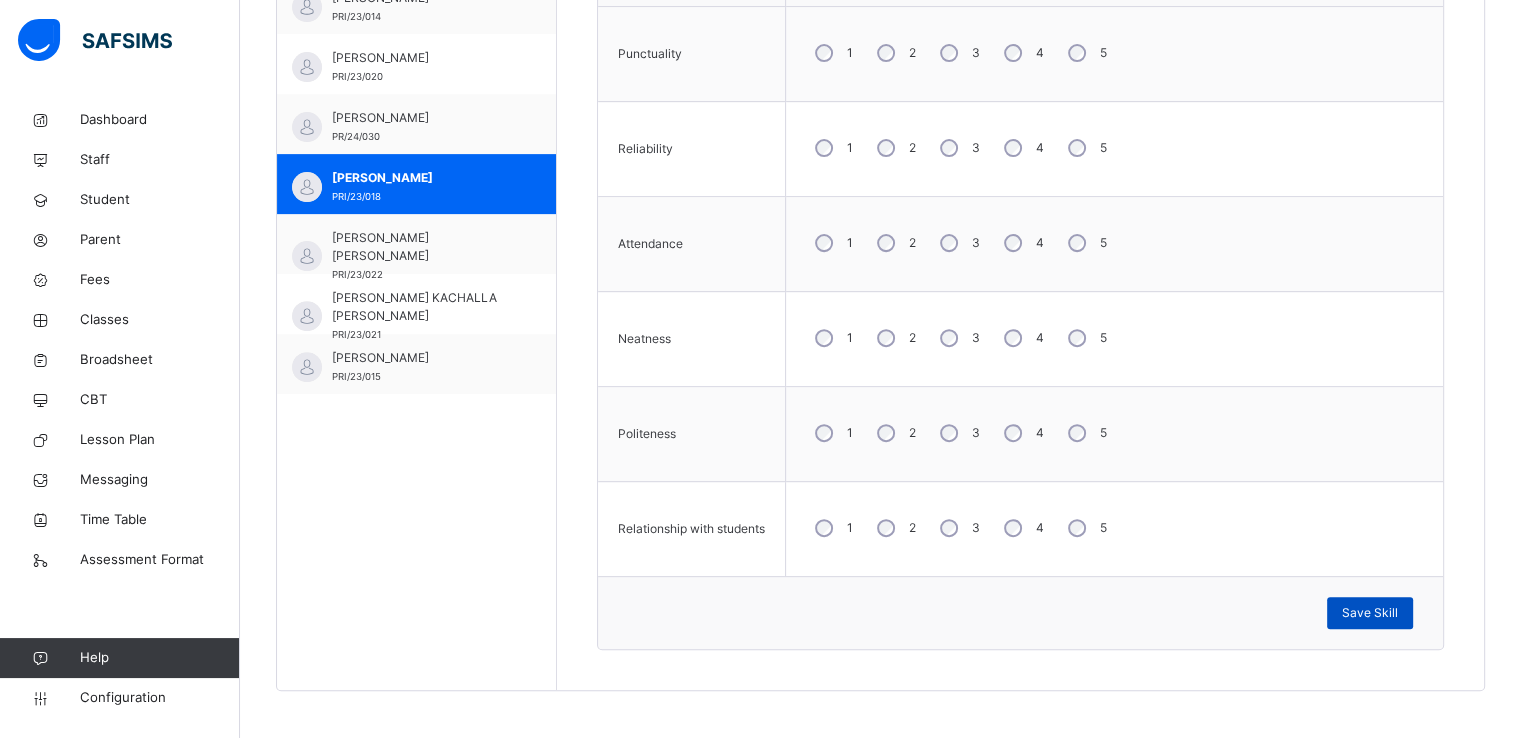click on "Save Skill" at bounding box center [1370, 613] 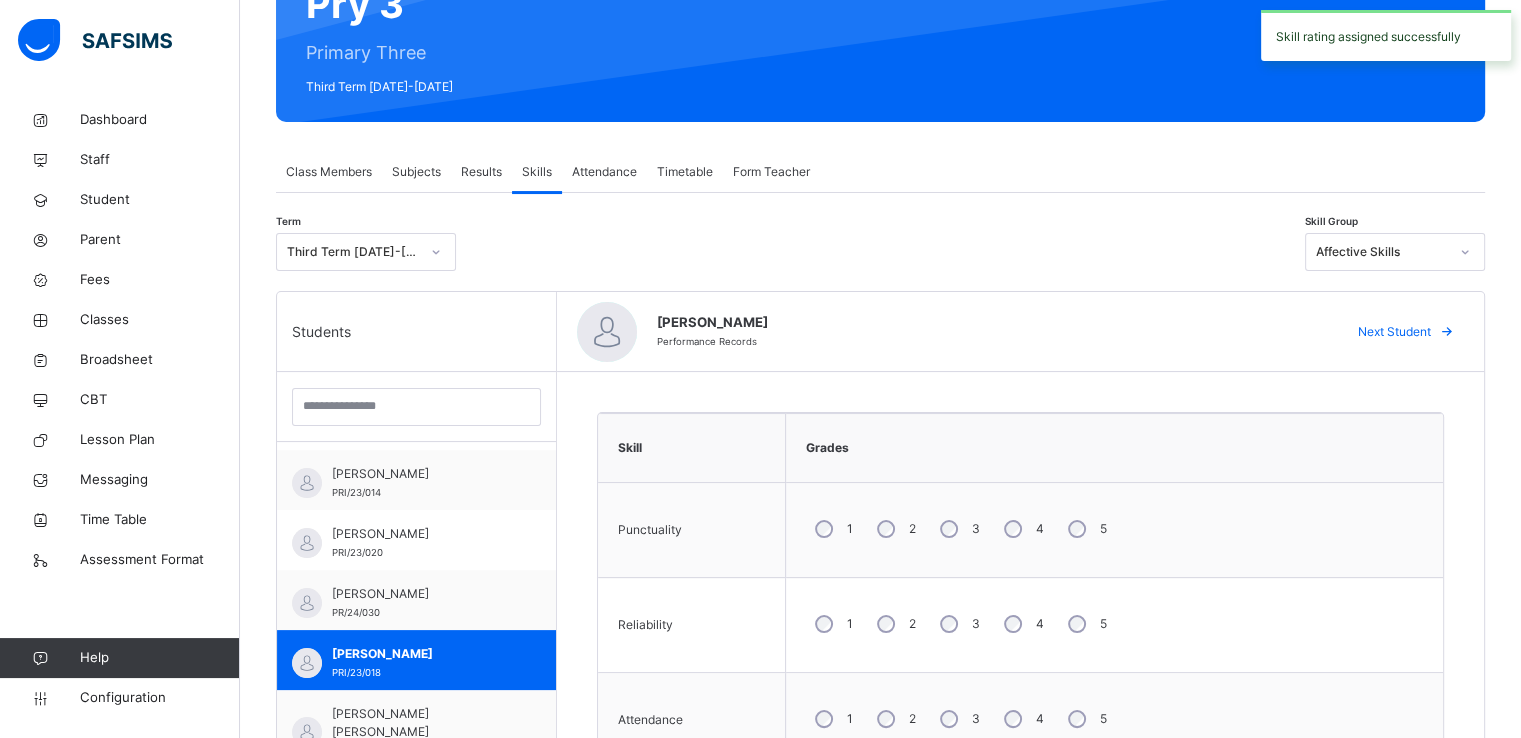 scroll, scrollTop: 192, scrollLeft: 0, axis: vertical 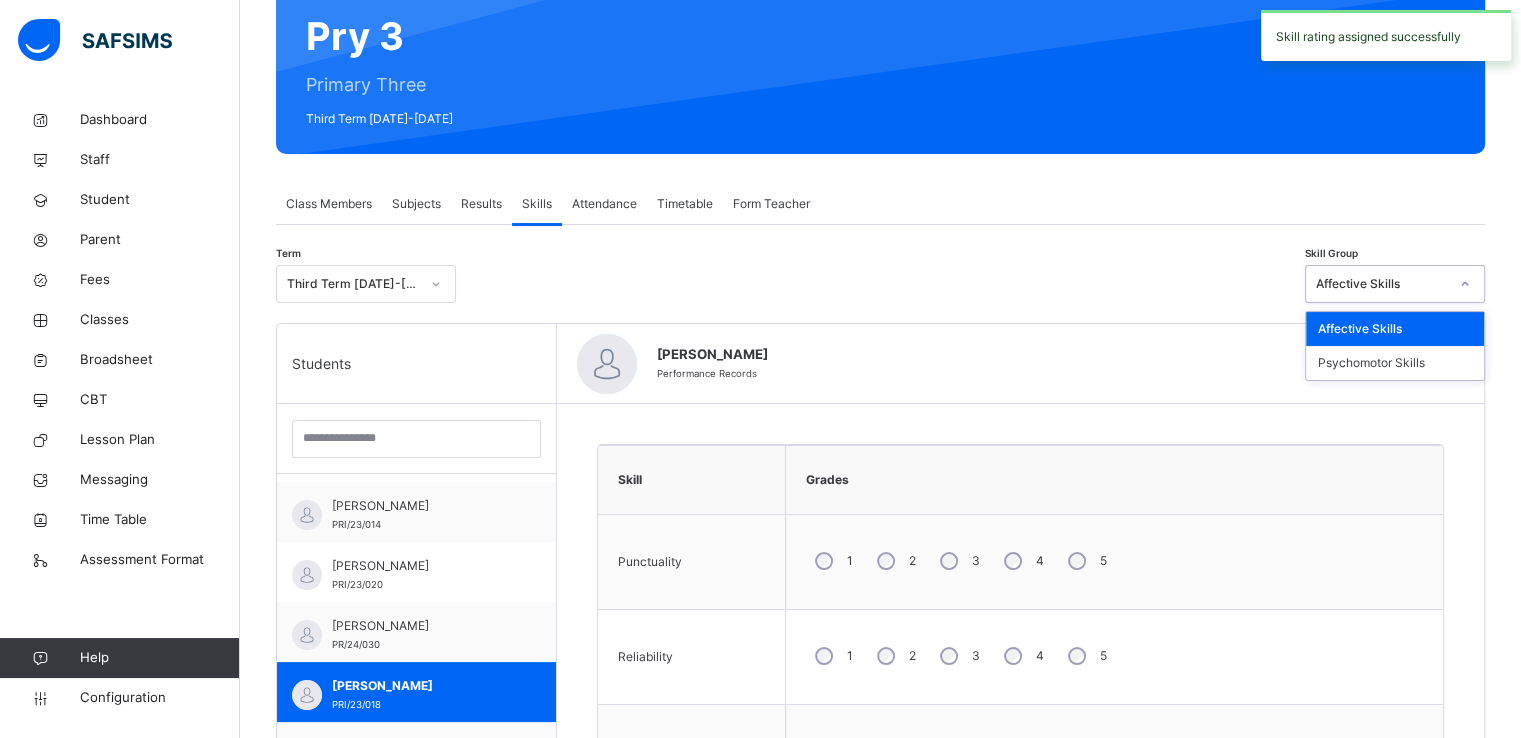 click on "Affective Skills" at bounding box center [1382, 284] 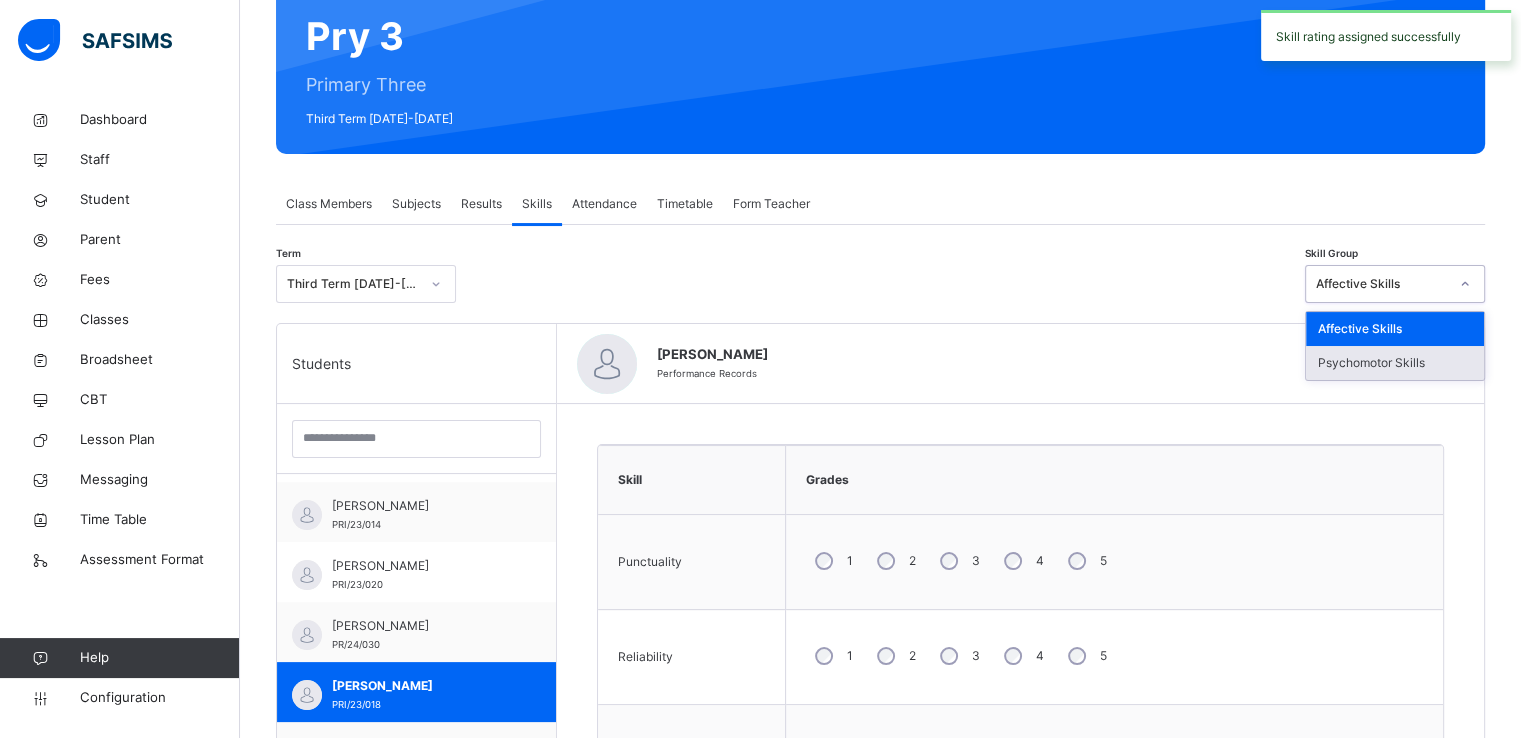 click on "Psychomotor Skills" at bounding box center (1395, 363) 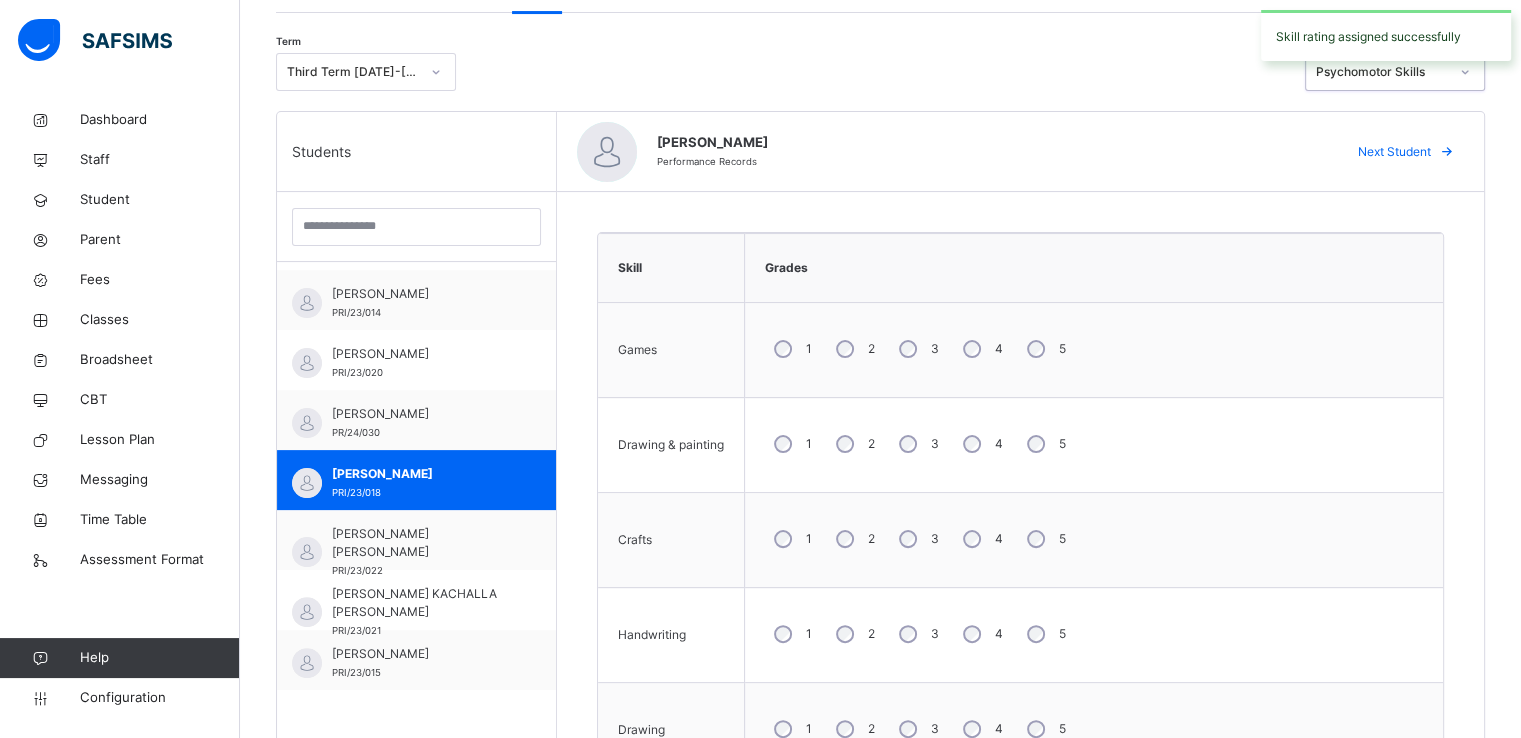 scroll, scrollTop: 407, scrollLeft: 0, axis: vertical 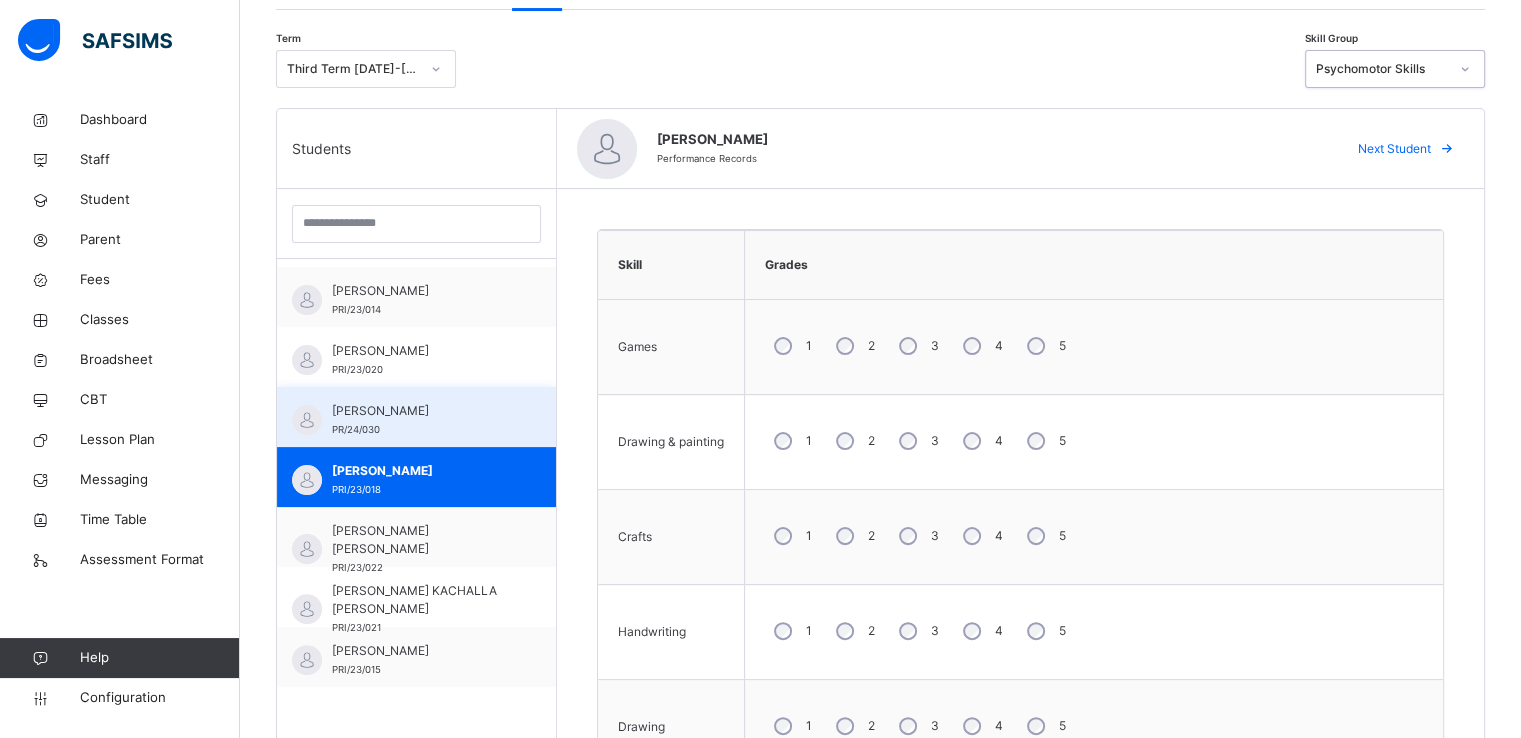 click on "Aisha Barde Abubakar PR/24/030" at bounding box center (421, 420) 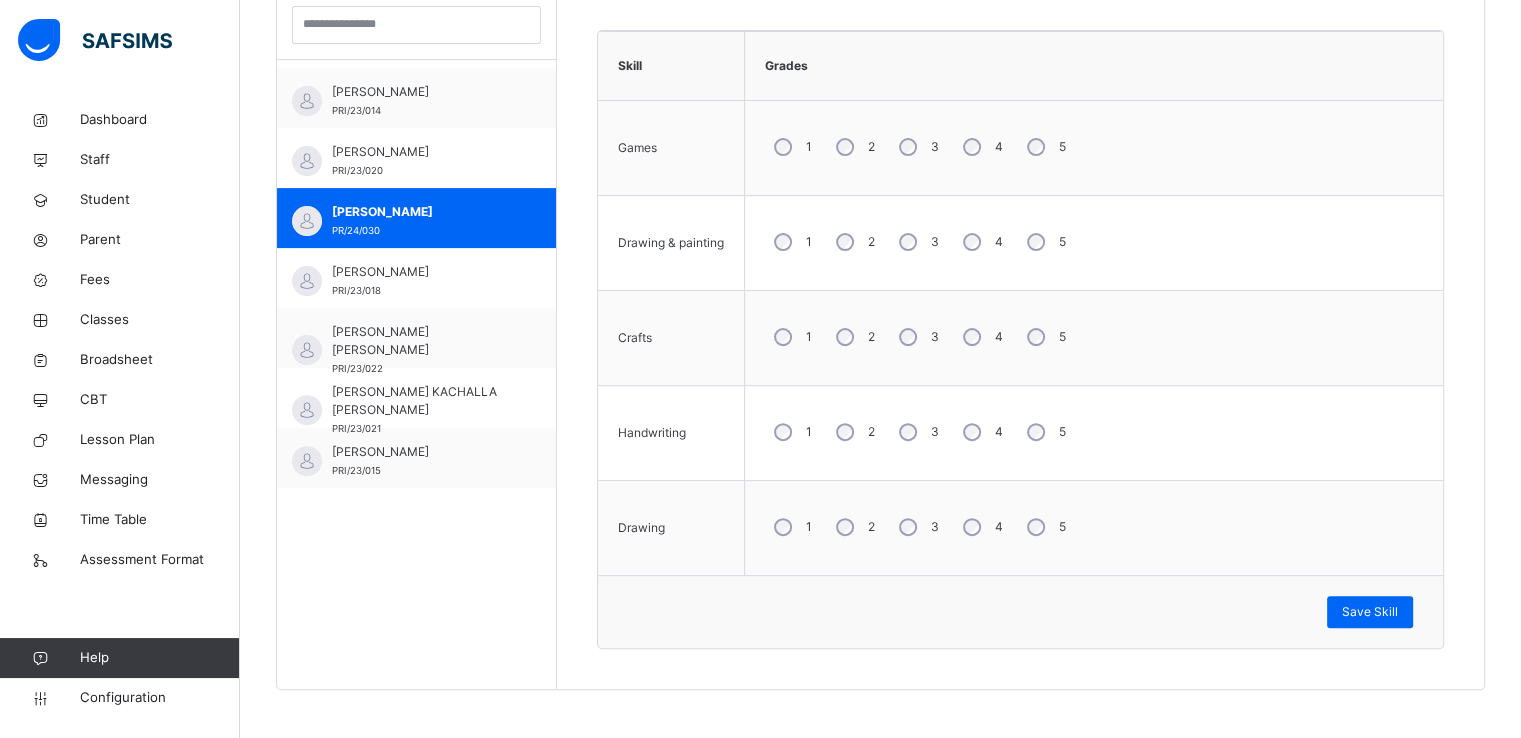 scroll, scrollTop: 515, scrollLeft: 0, axis: vertical 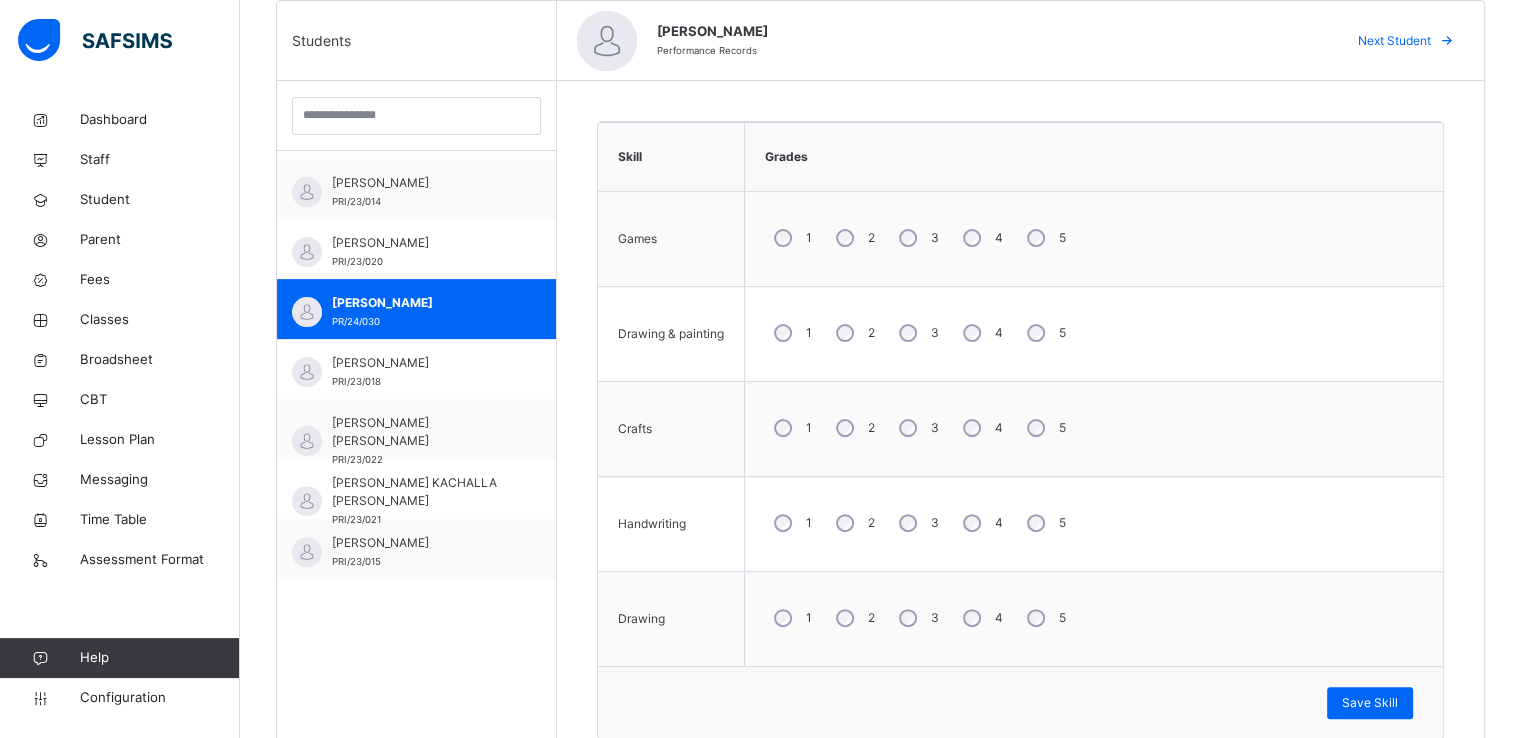click on "3" at bounding box center (917, 523) 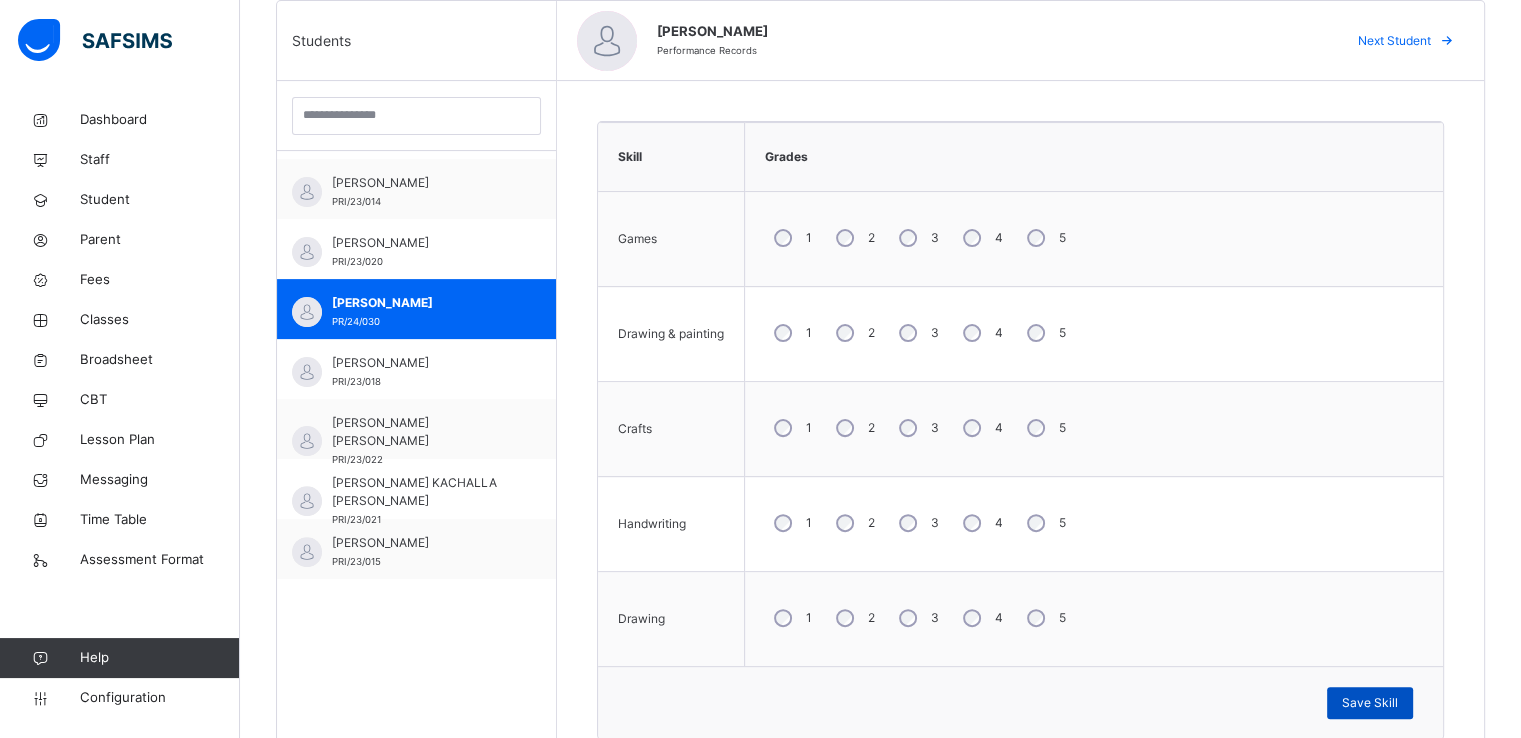 click on "Save Skill" at bounding box center [1370, 703] 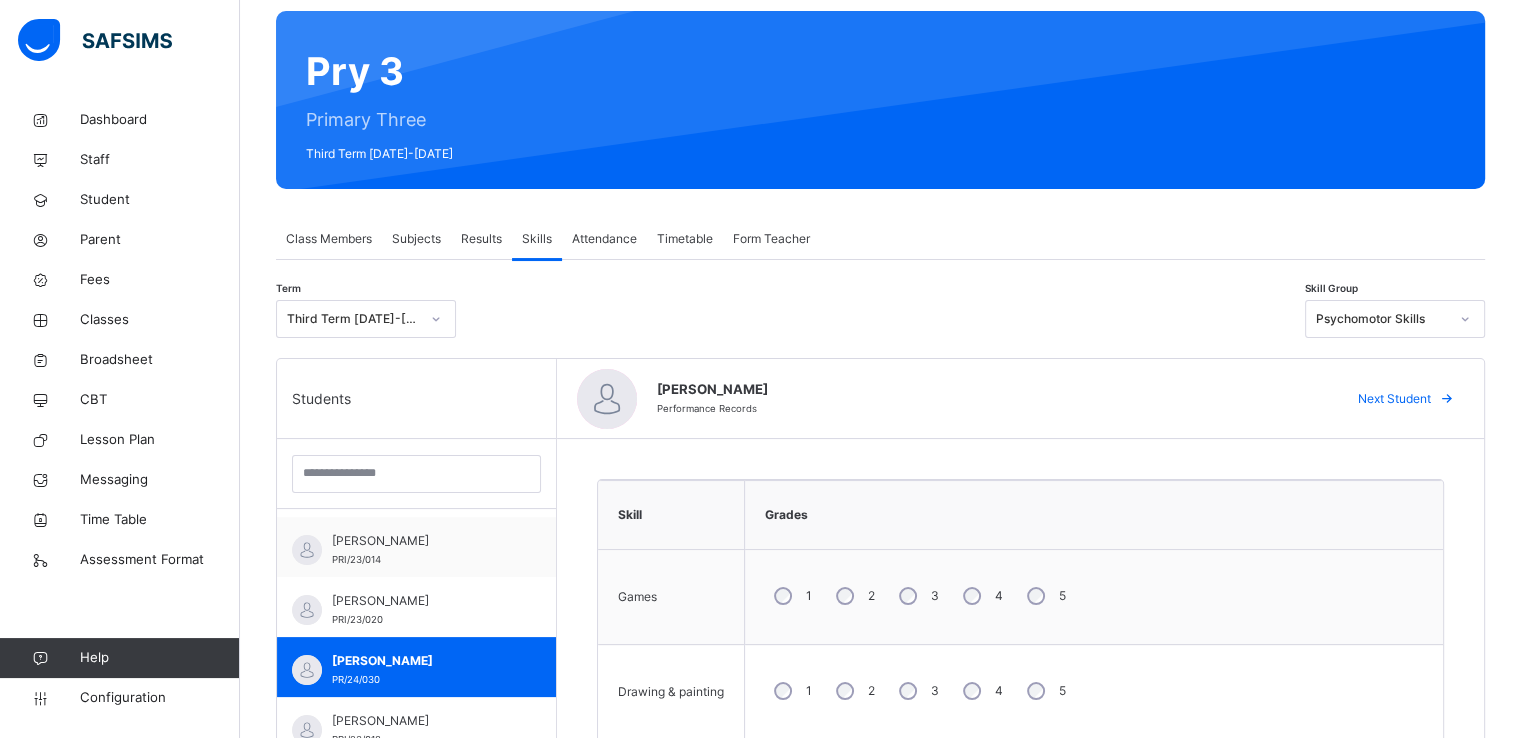 scroll, scrollTop: 139, scrollLeft: 0, axis: vertical 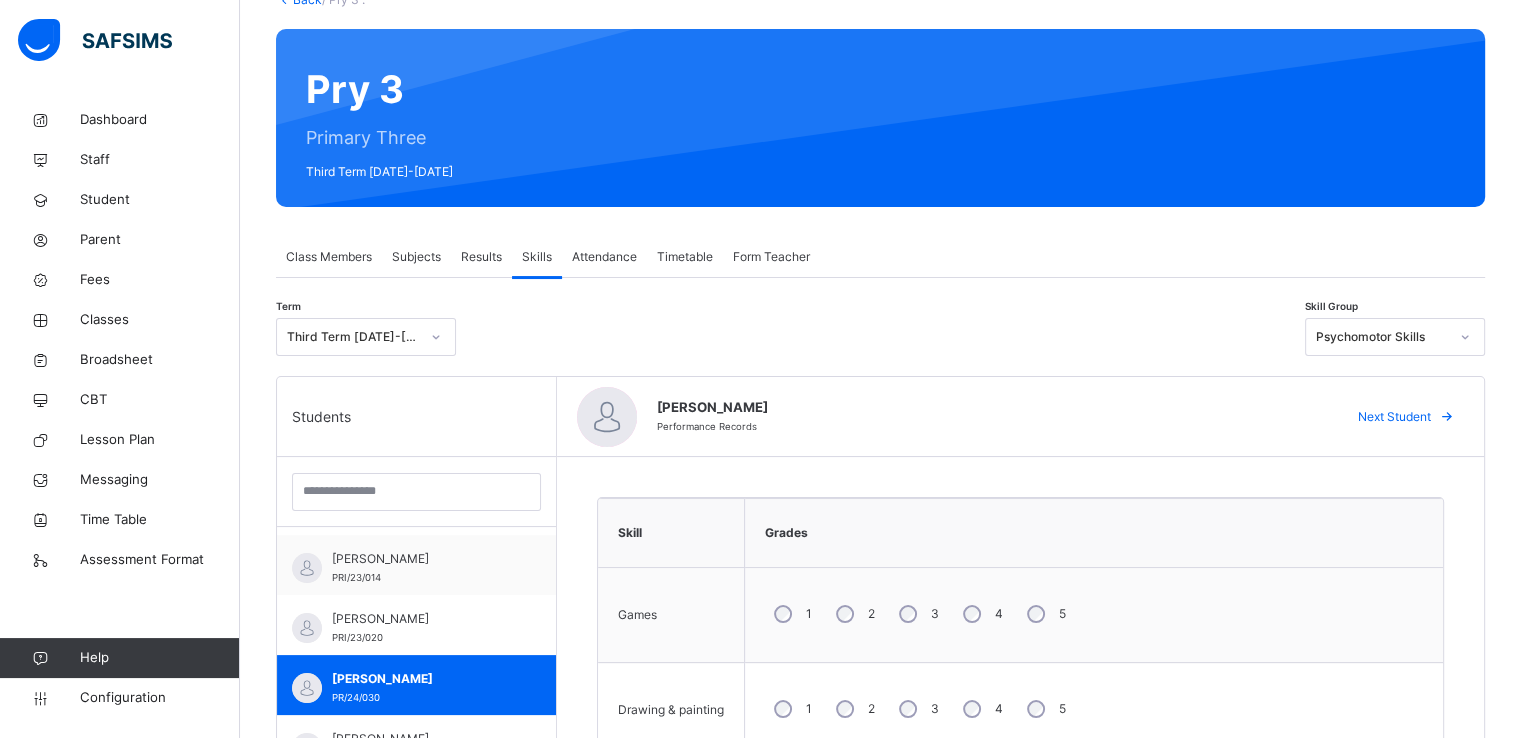 click on "Psychomotor Skills" at bounding box center (1382, 337) 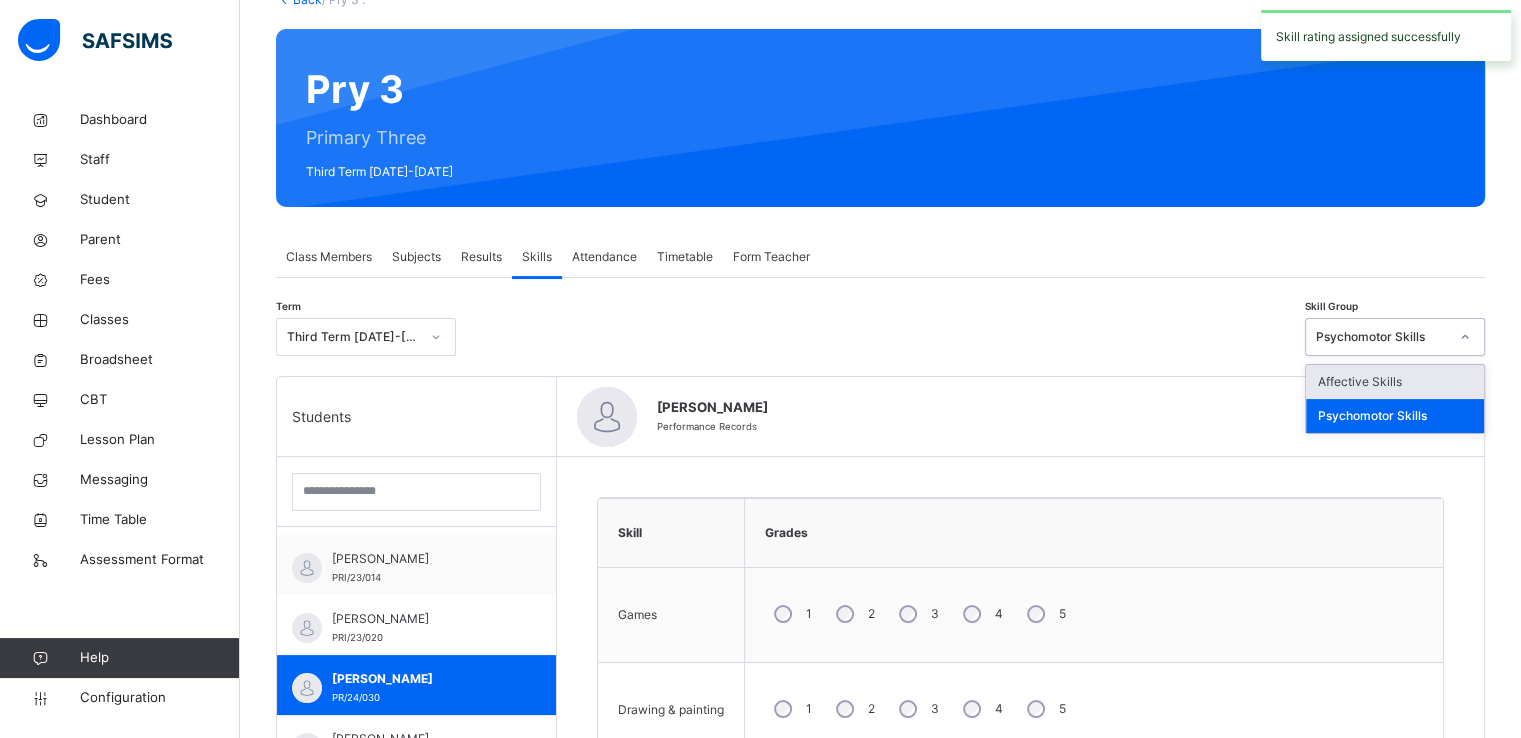 click on "Affective Skills" at bounding box center [1395, 382] 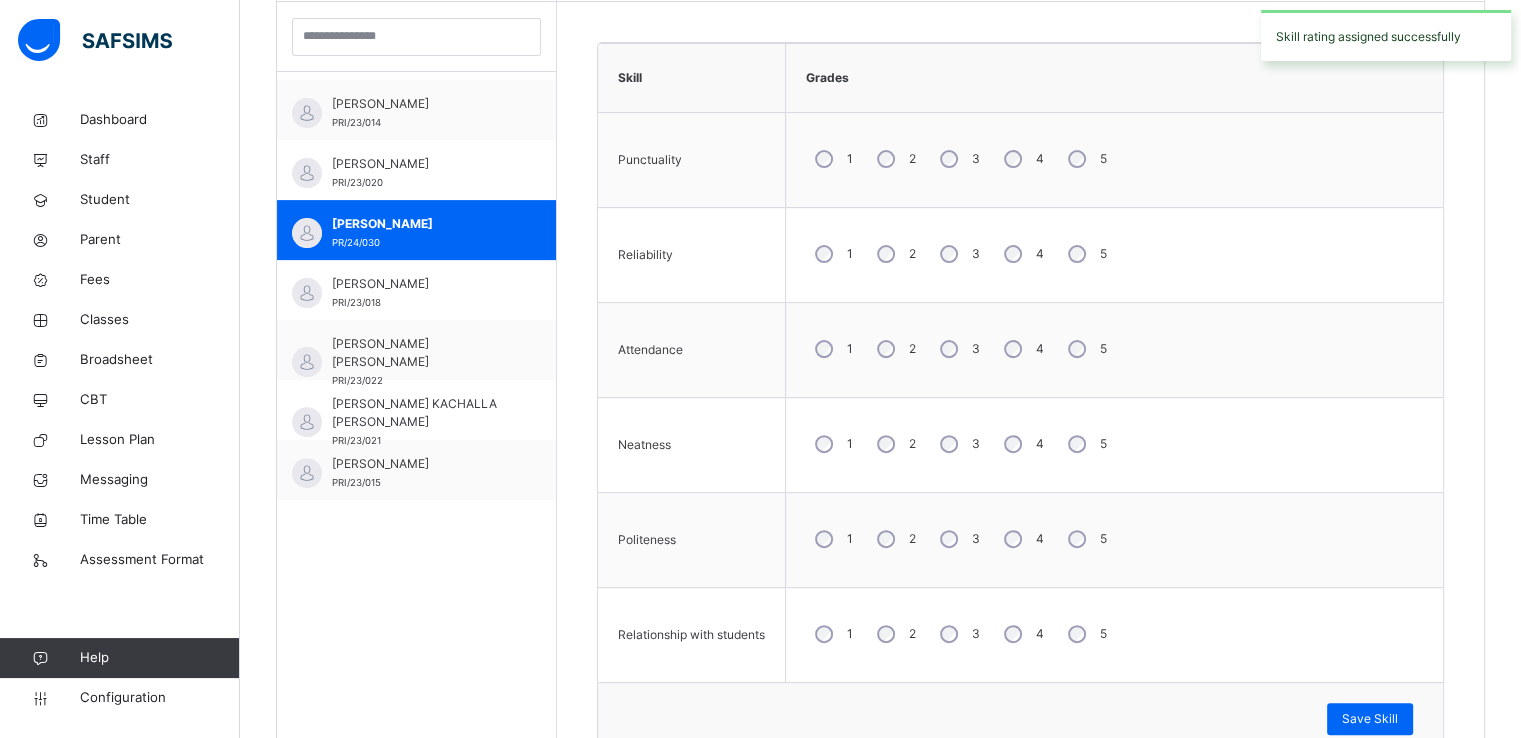 scroll, scrollTop: 600, scrollLeft: 0, axis: vertical 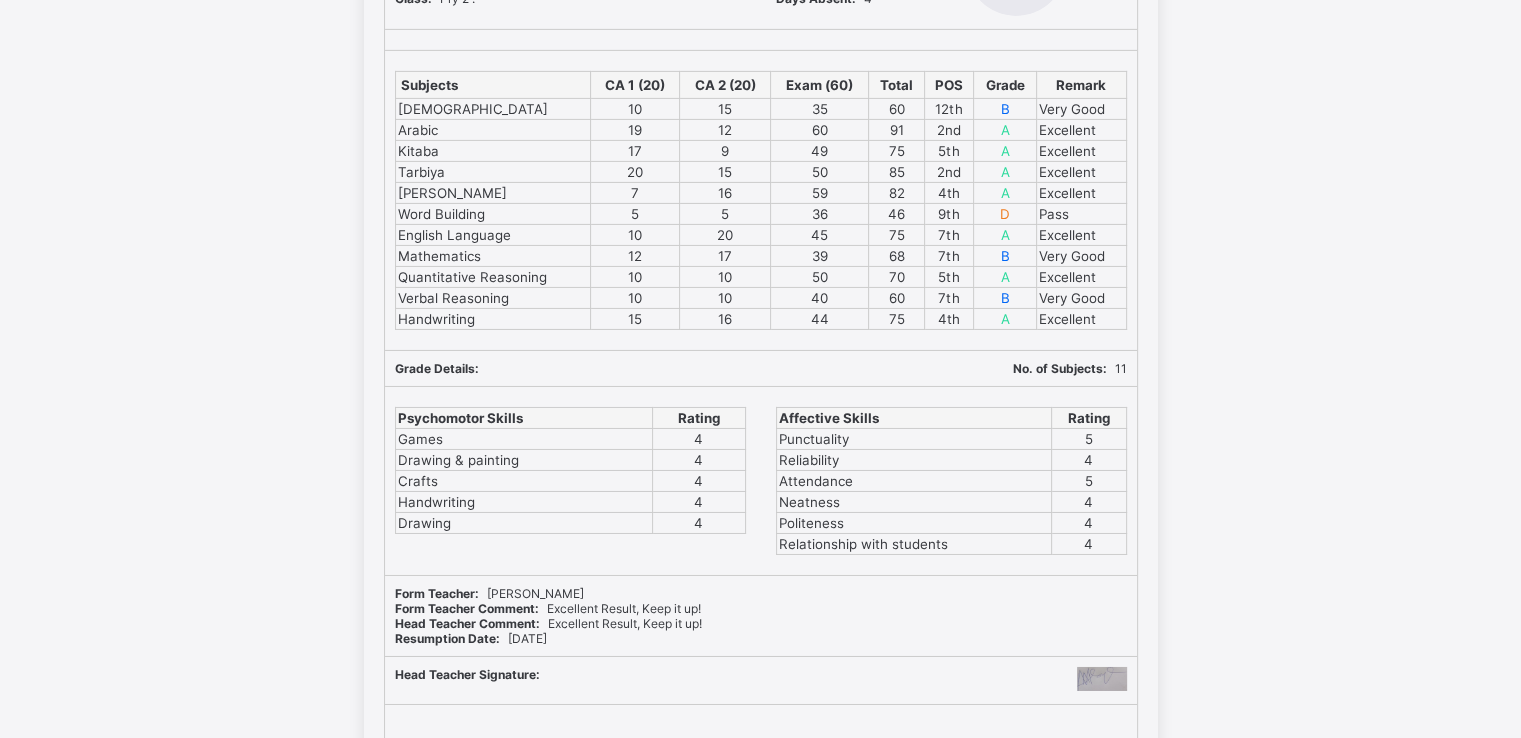 click on "Psychomotor Skills Rating Games 4 Drawing & painting 4 Crafts 4 Handwriting 4 Drawing 4" at bounding box center (570, 481) 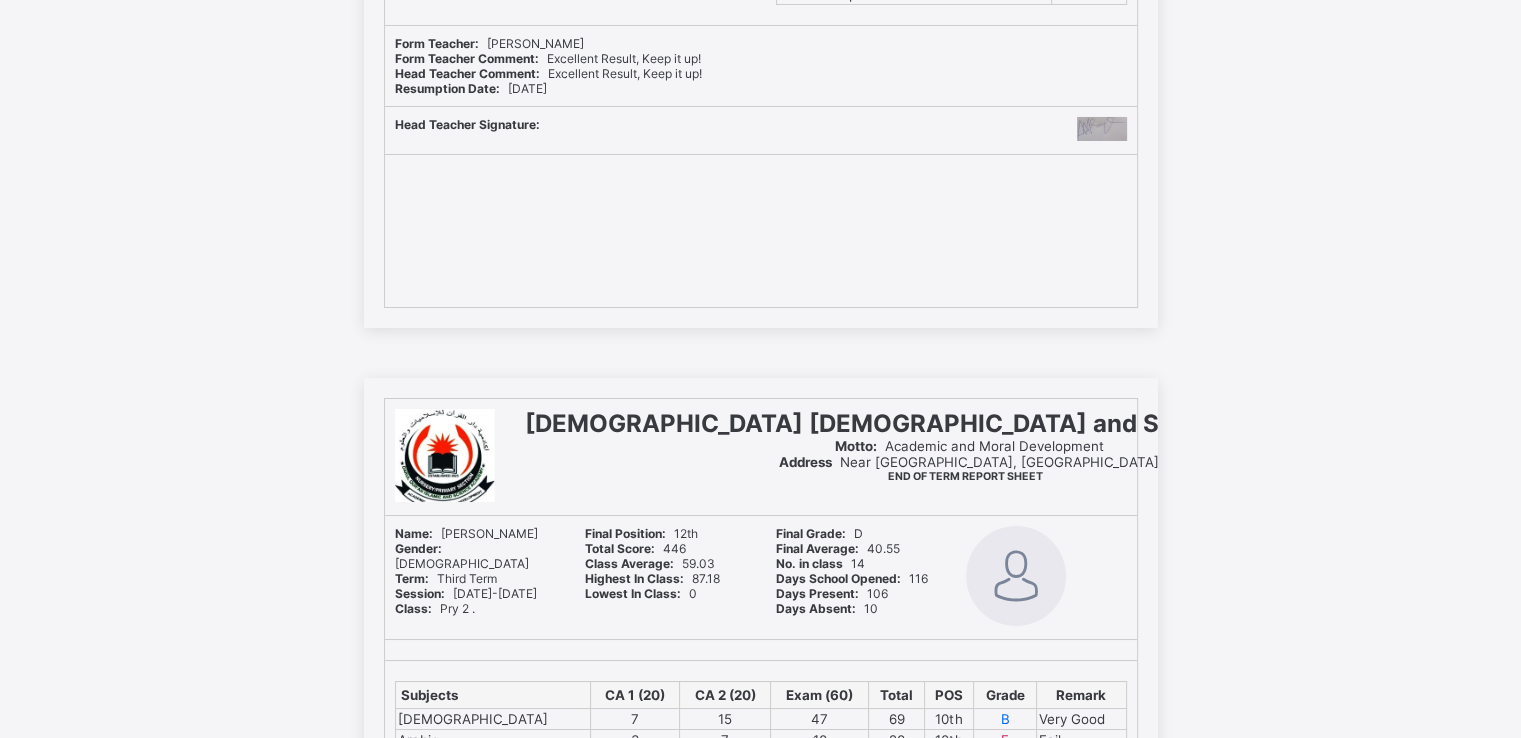 scroll, scrollTop: 14608, scrollLeft: 0, axis: vertical 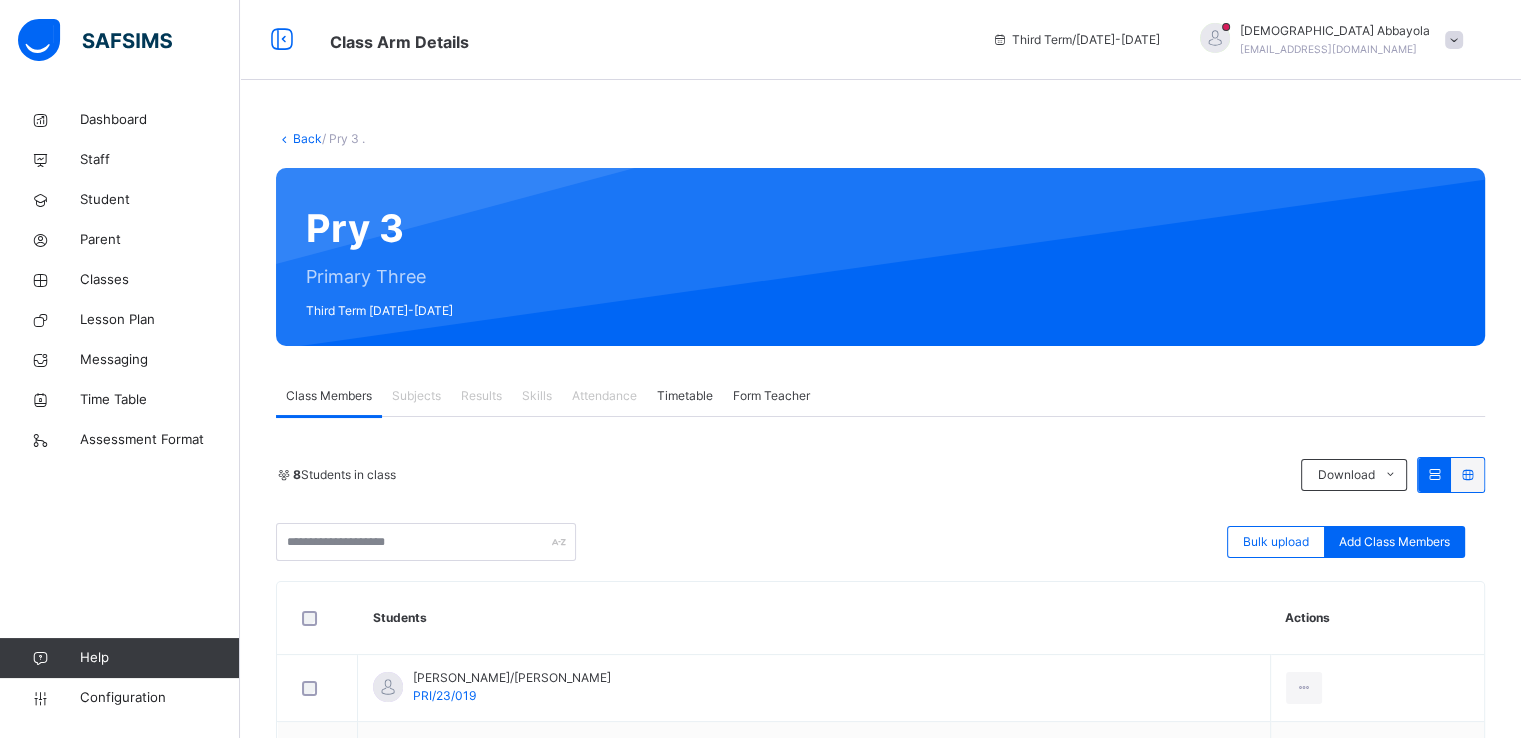click at bounding box center (1454, 40) 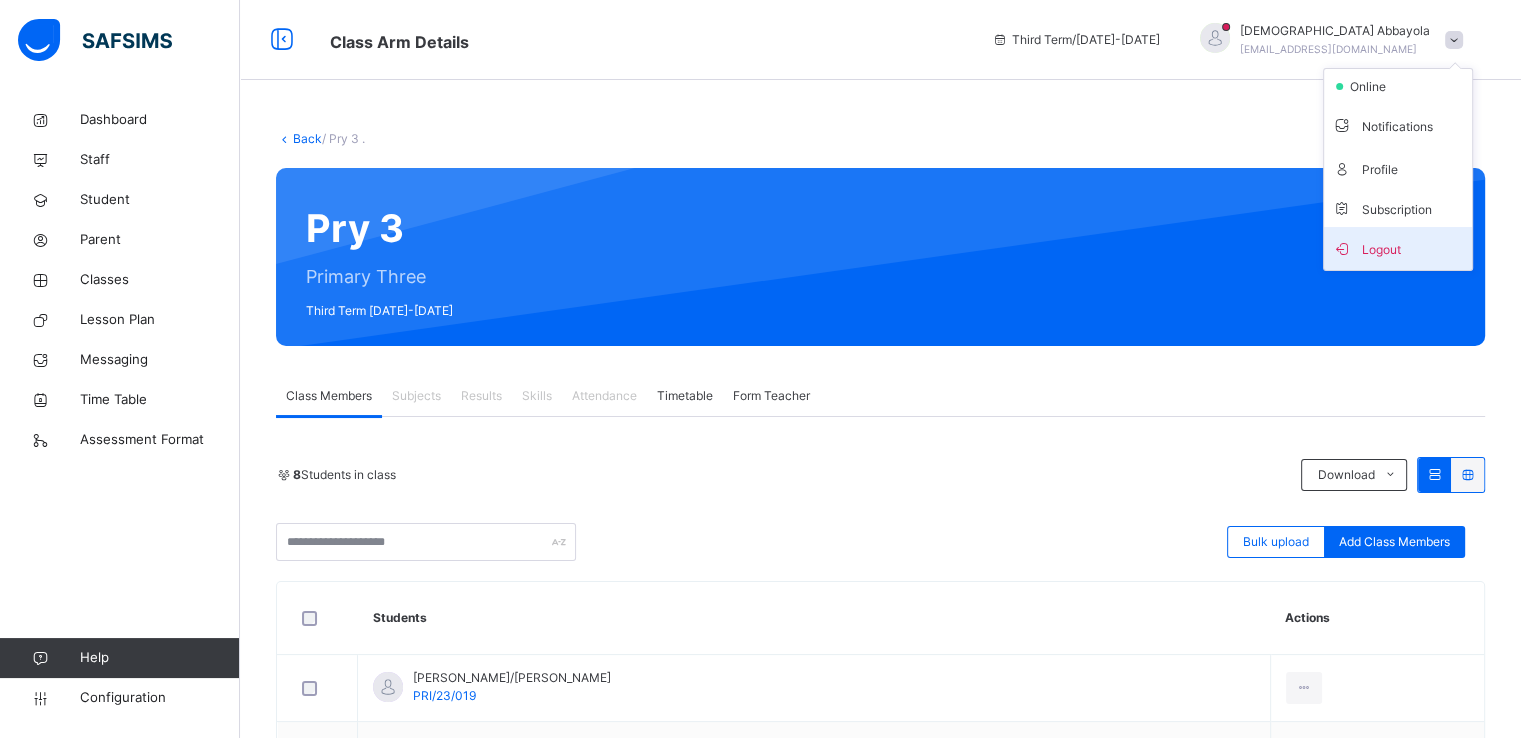 click on "Logout" at bounding box center [1398, 248] 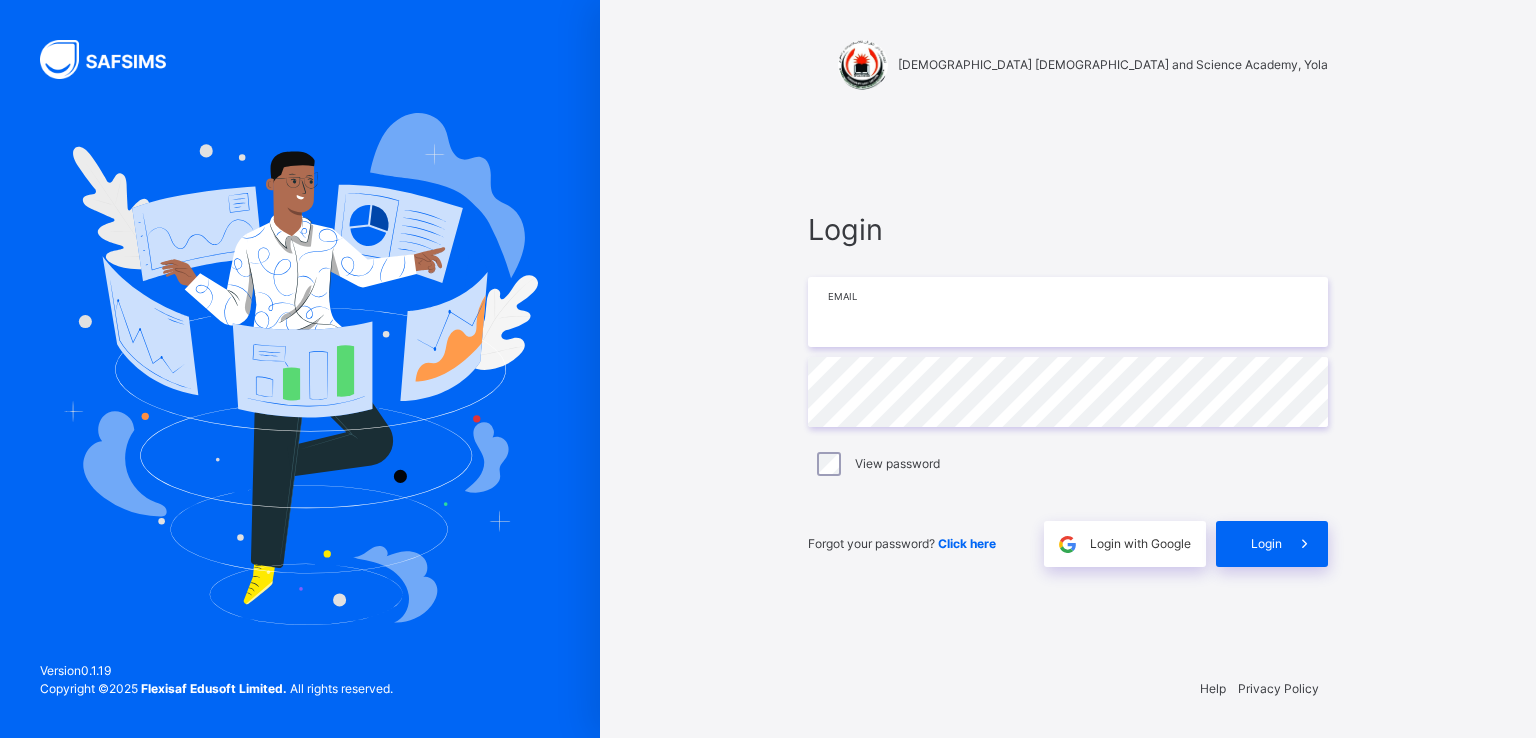 type on "**********" 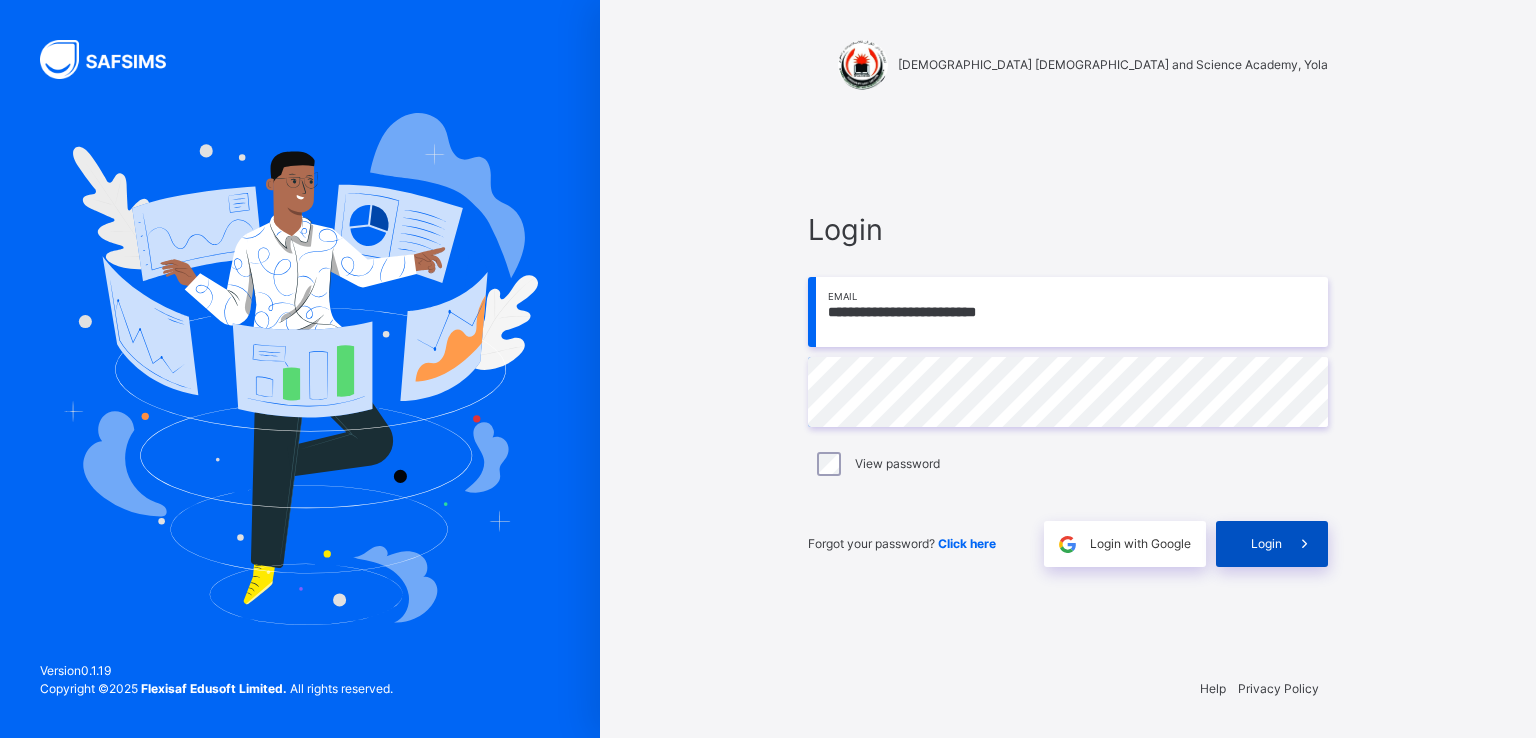 click on "Login" at bounding box center [1266, 544] 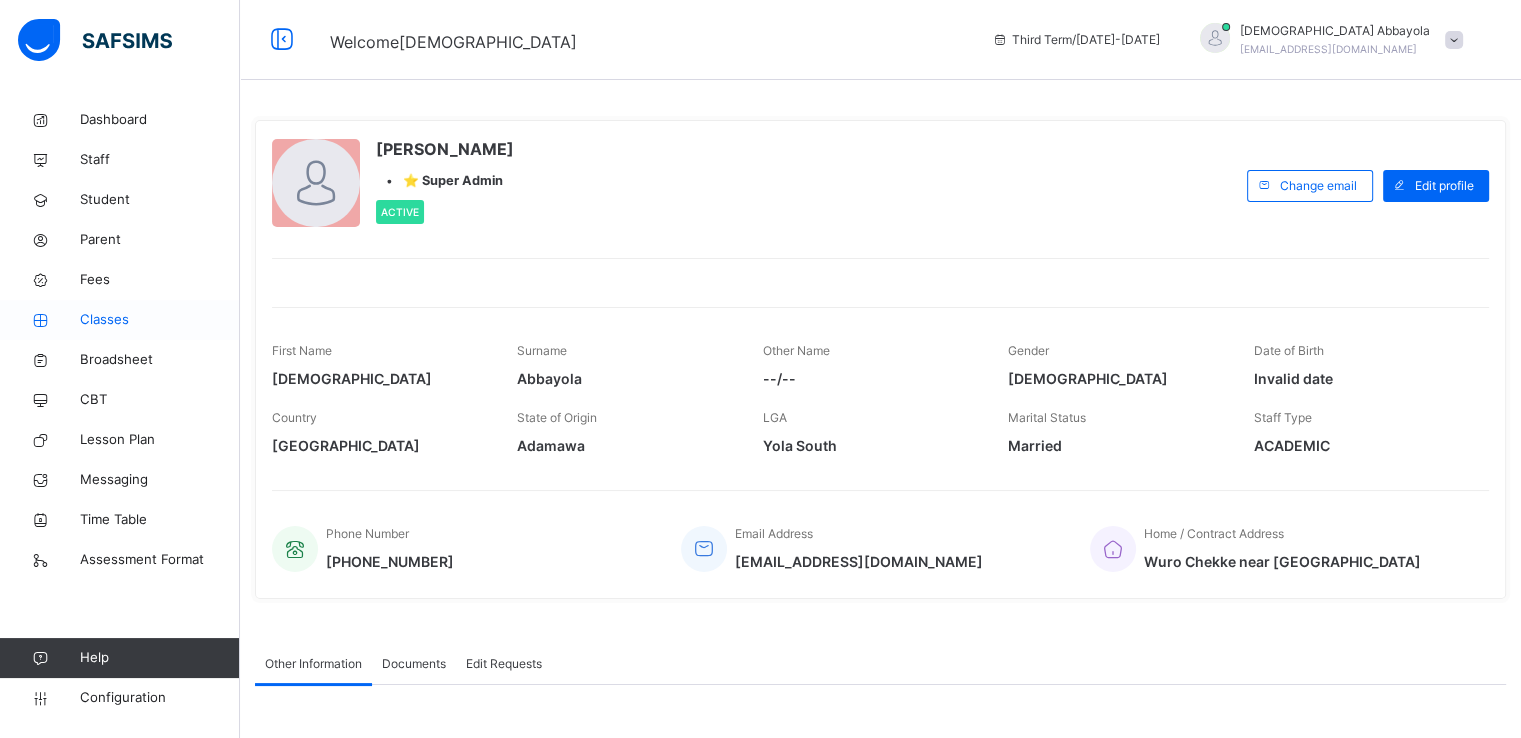click on "Classes" at bounding box center [160, 320] 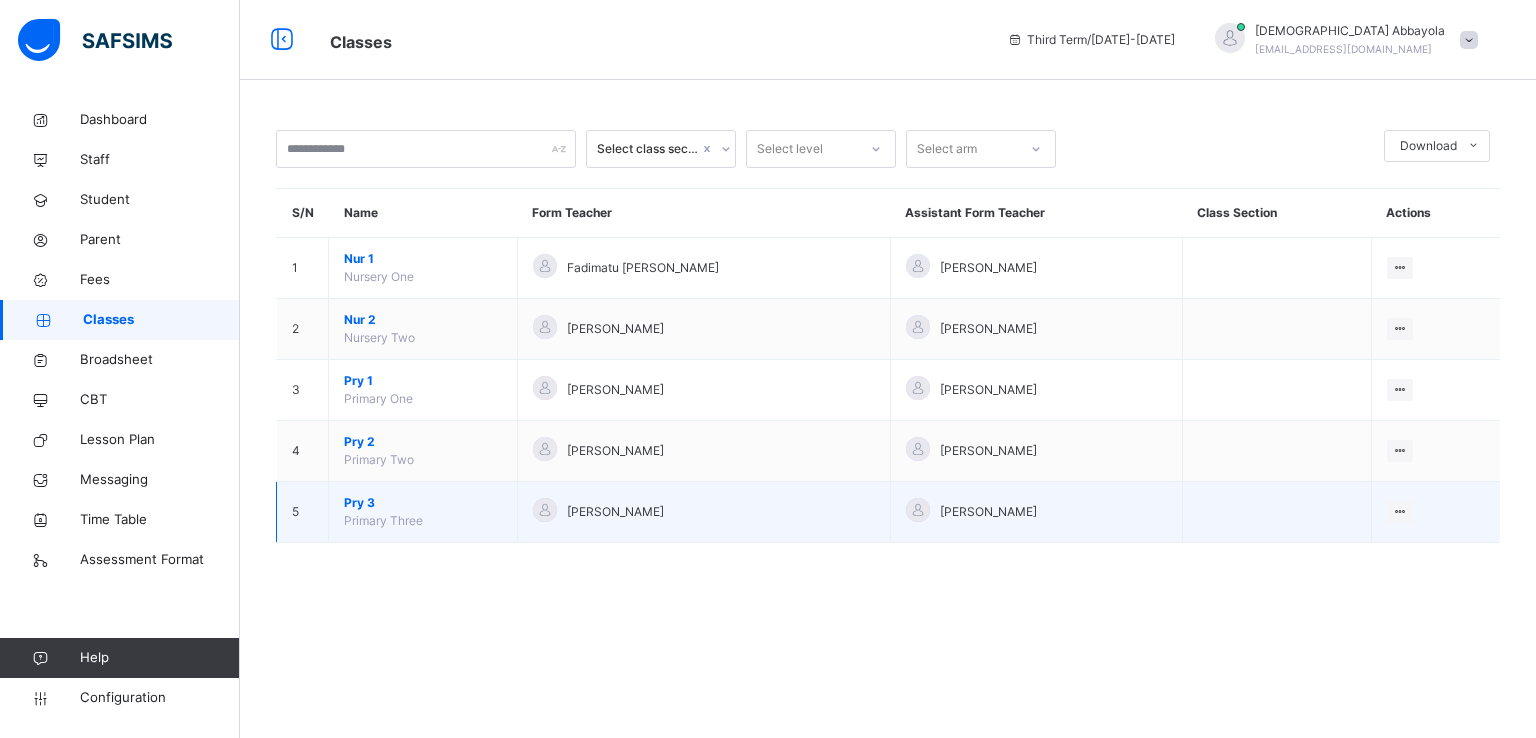 click on "Pry 3" at bounding box center (423, 503) 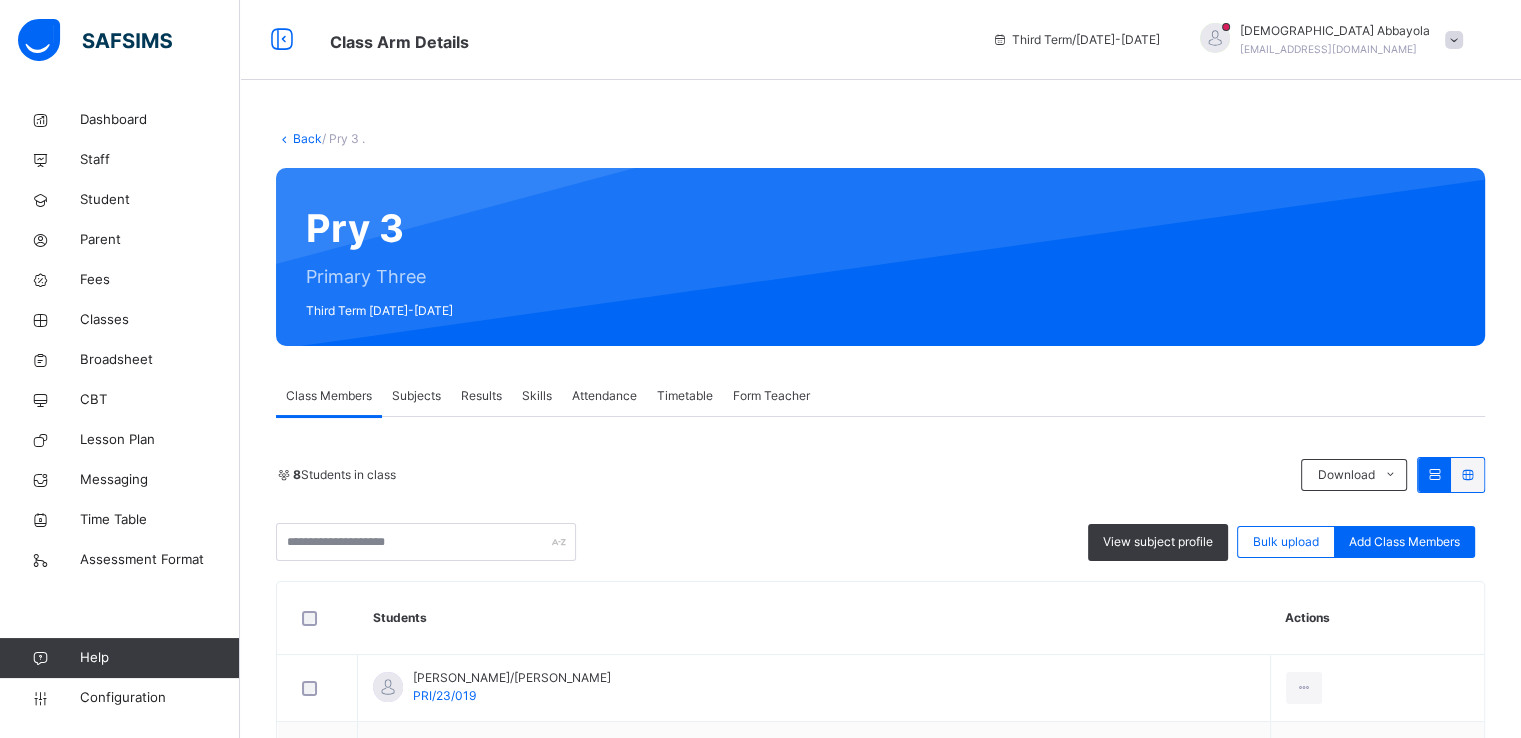 click on "Skills" at bounding box center (537, 396) 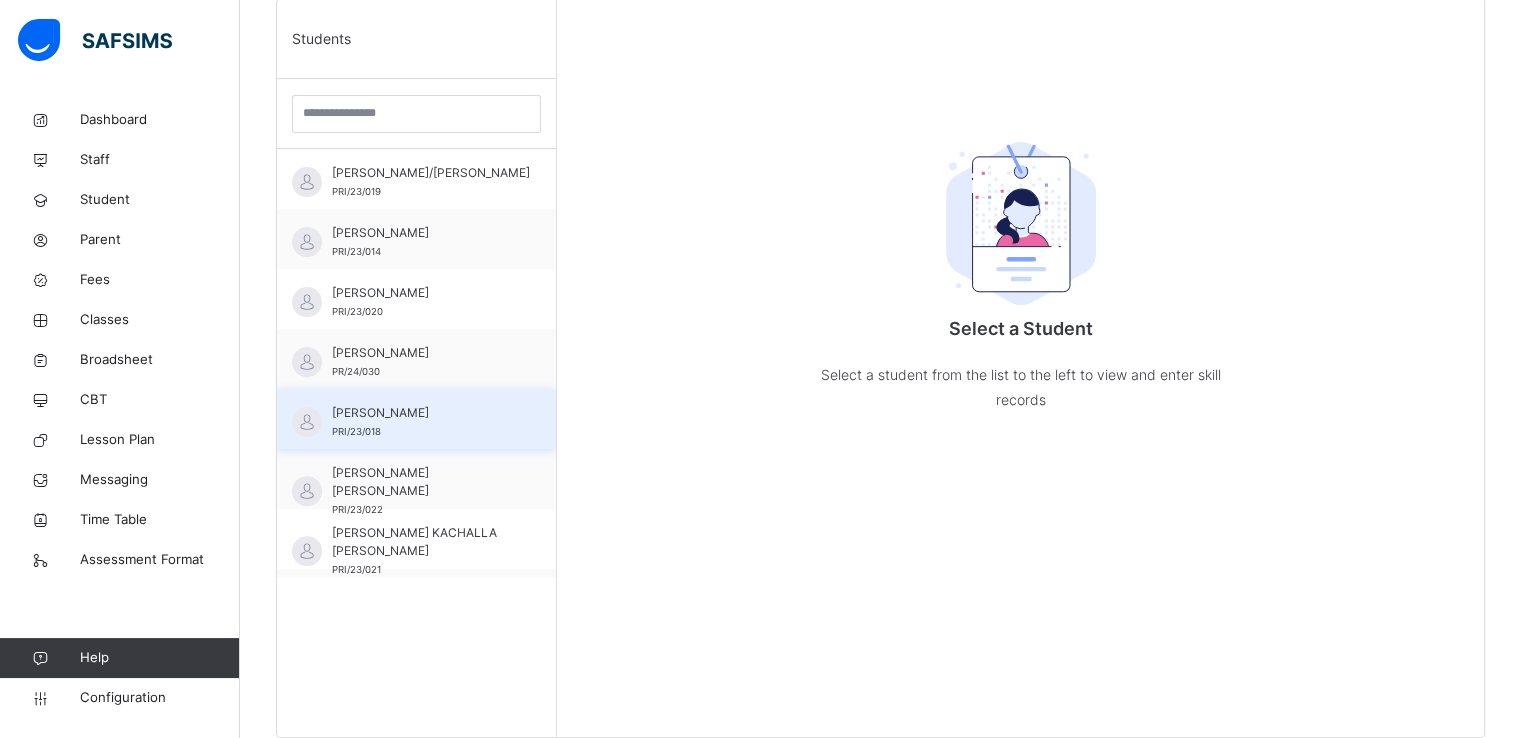 scroll, scrollTop: 506, scrollLeft: 0, axis: vertical 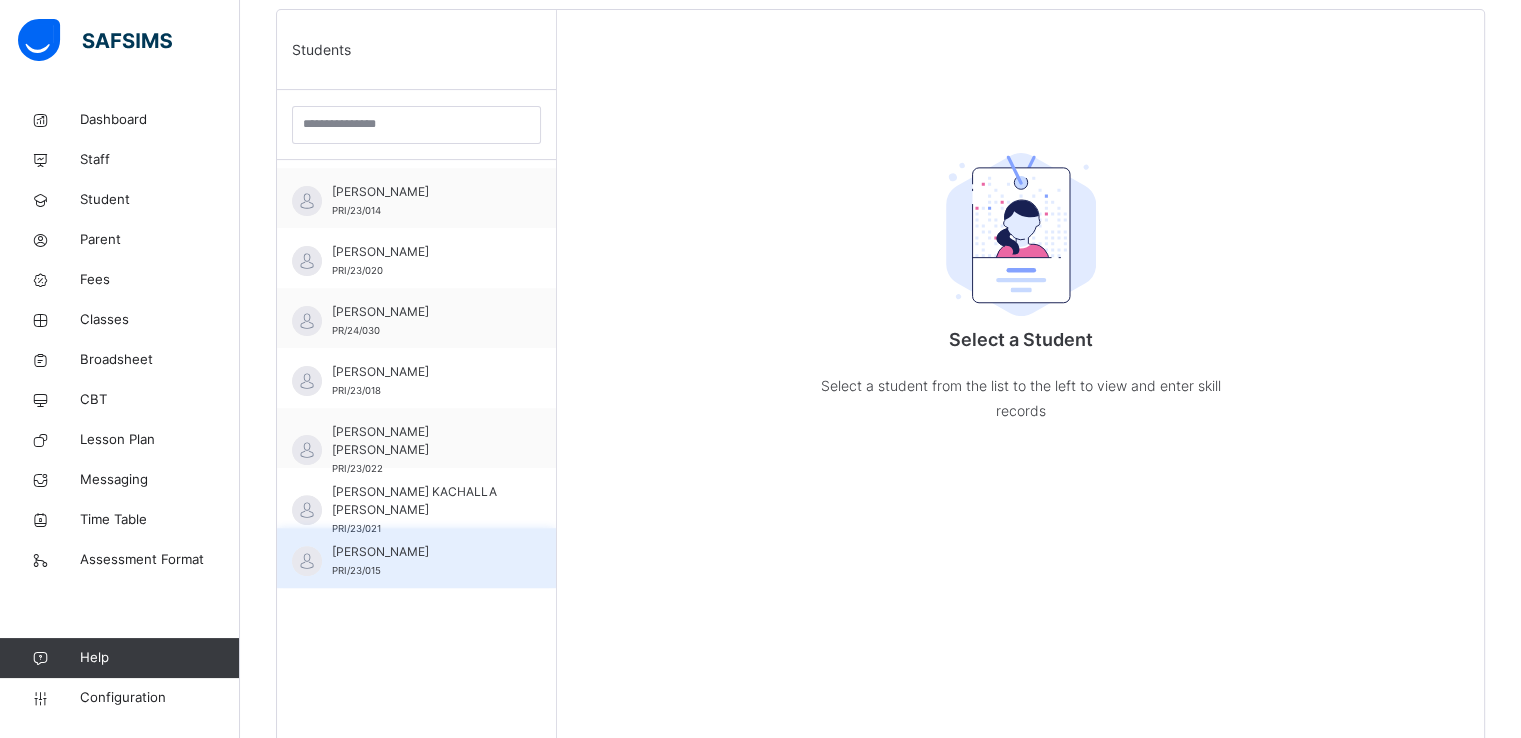 click on "[PERSON_NAME]" at bounding box center (421, 552) 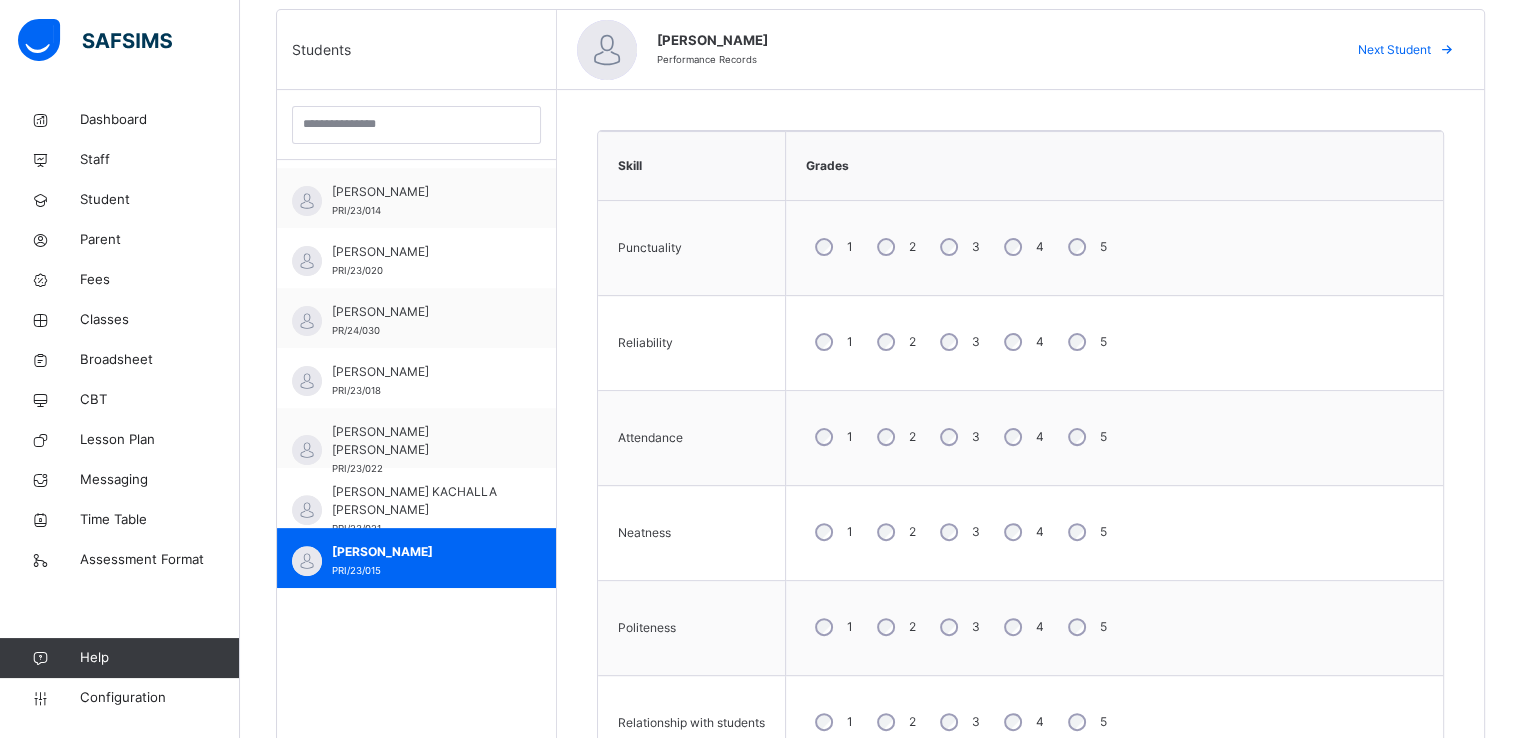 click on "4" at bounding box center (1022, 437) 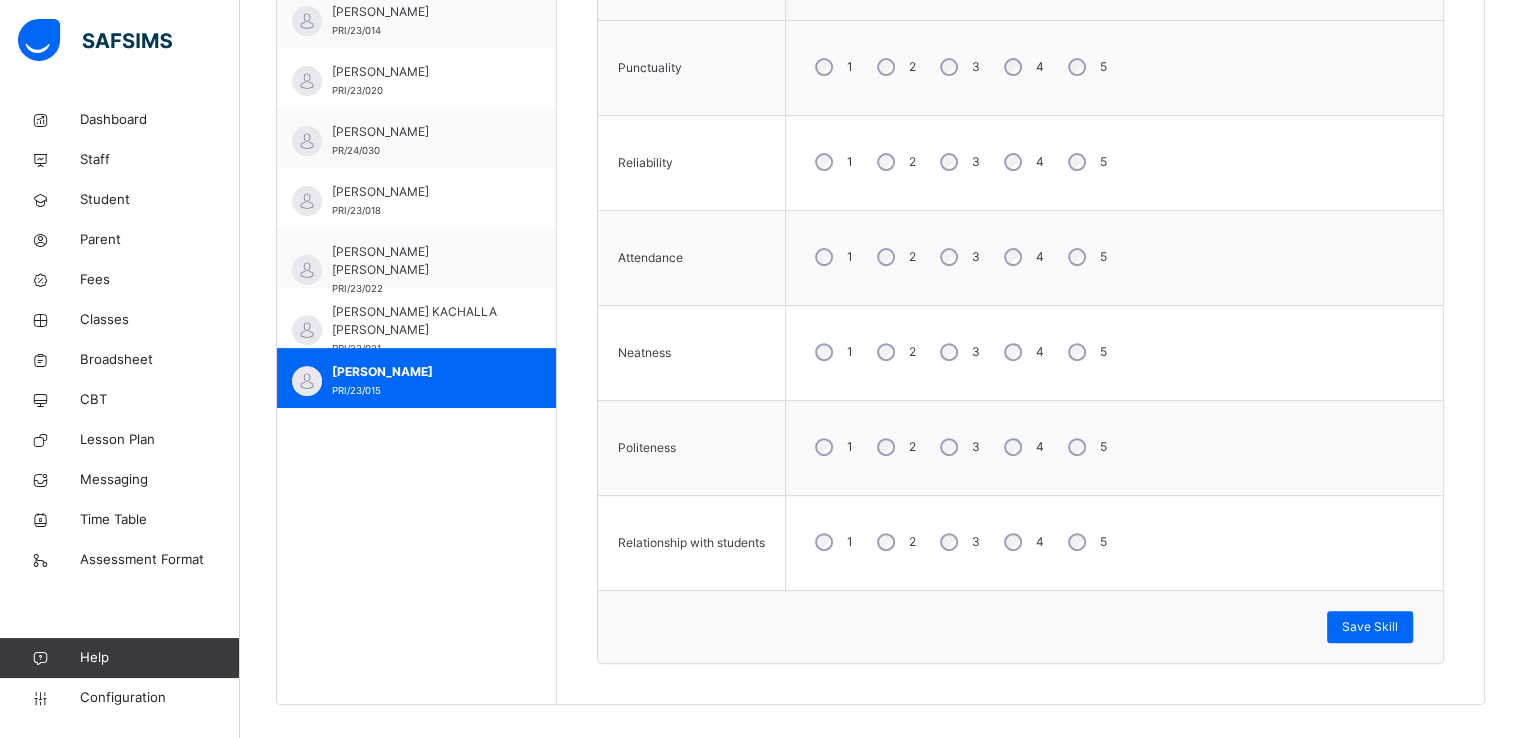 scroll, scrollTop: 700, scrollLeft: 0, axis: vertical 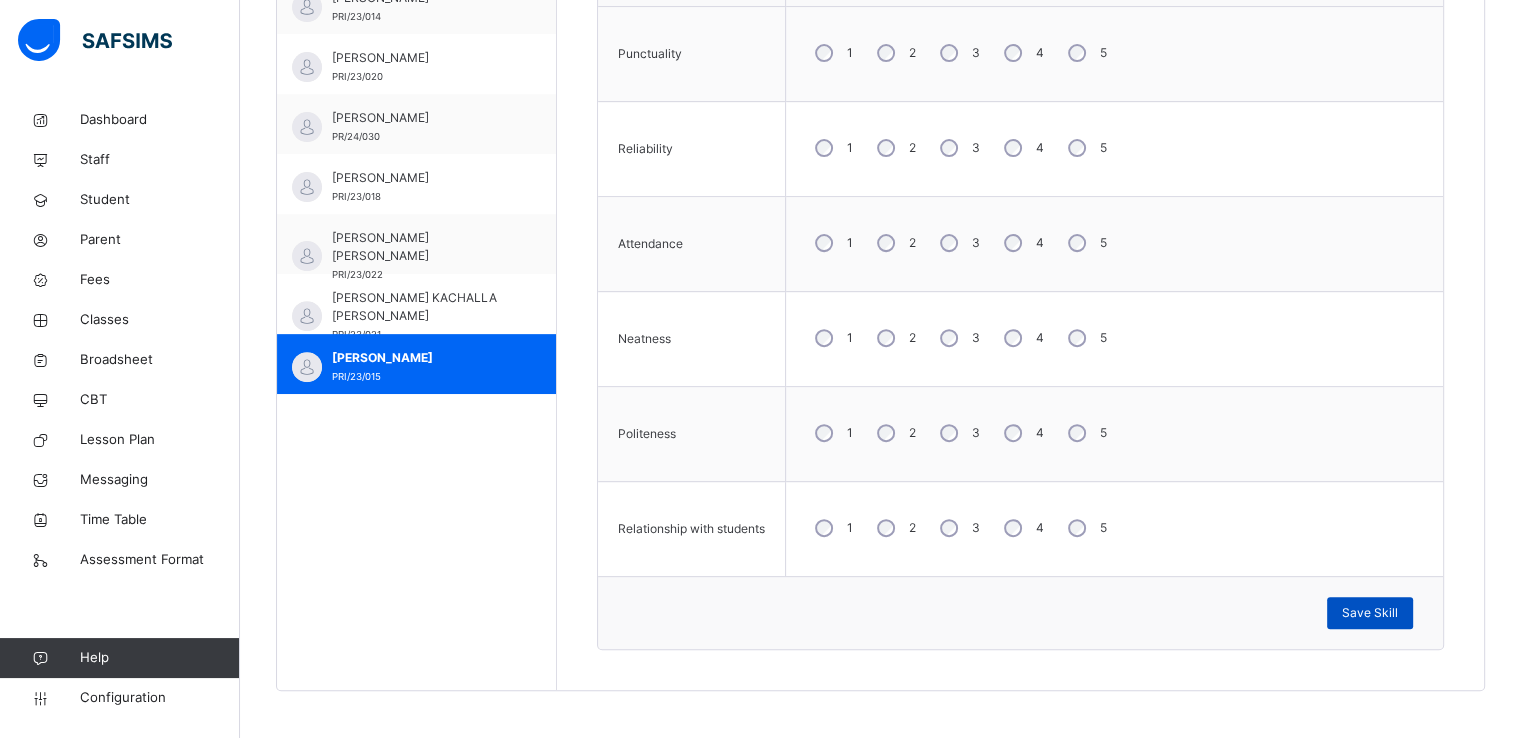 click on "Save Skill" at bounding box center [1370, 613] 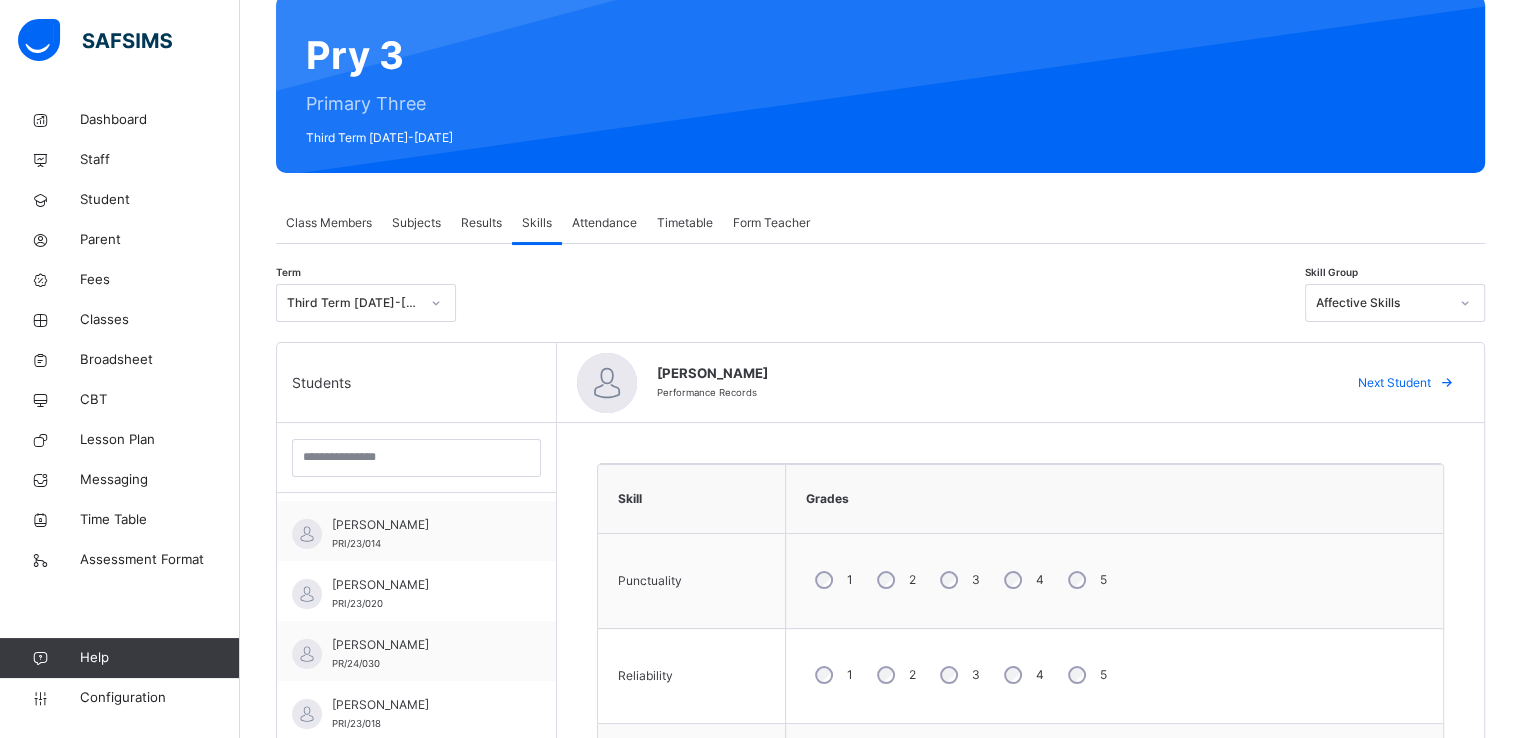 scroll, scrollTop: 172, scrollLeft: 0, axis: vertical 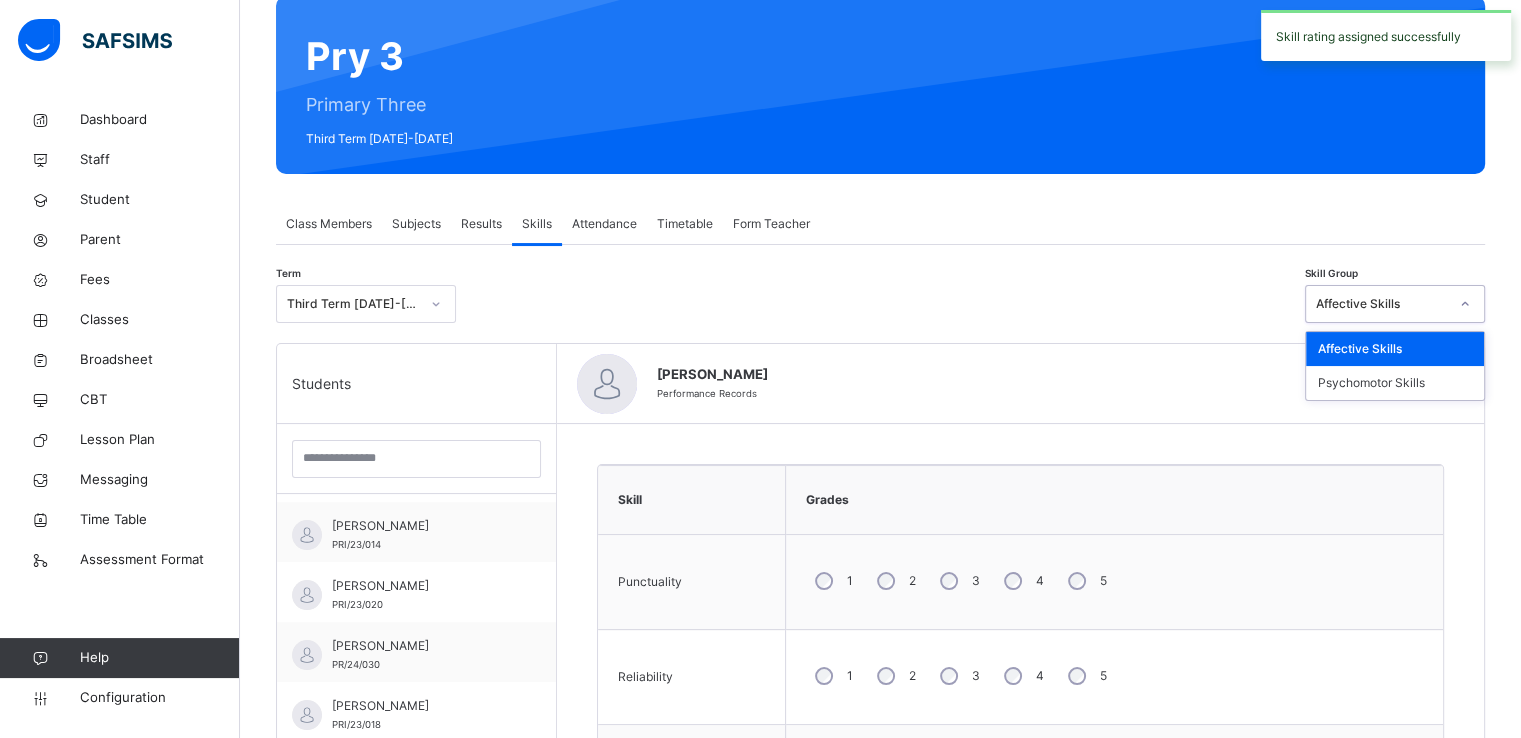 click on "Affective Skills" at bounding box center [1376, 304] 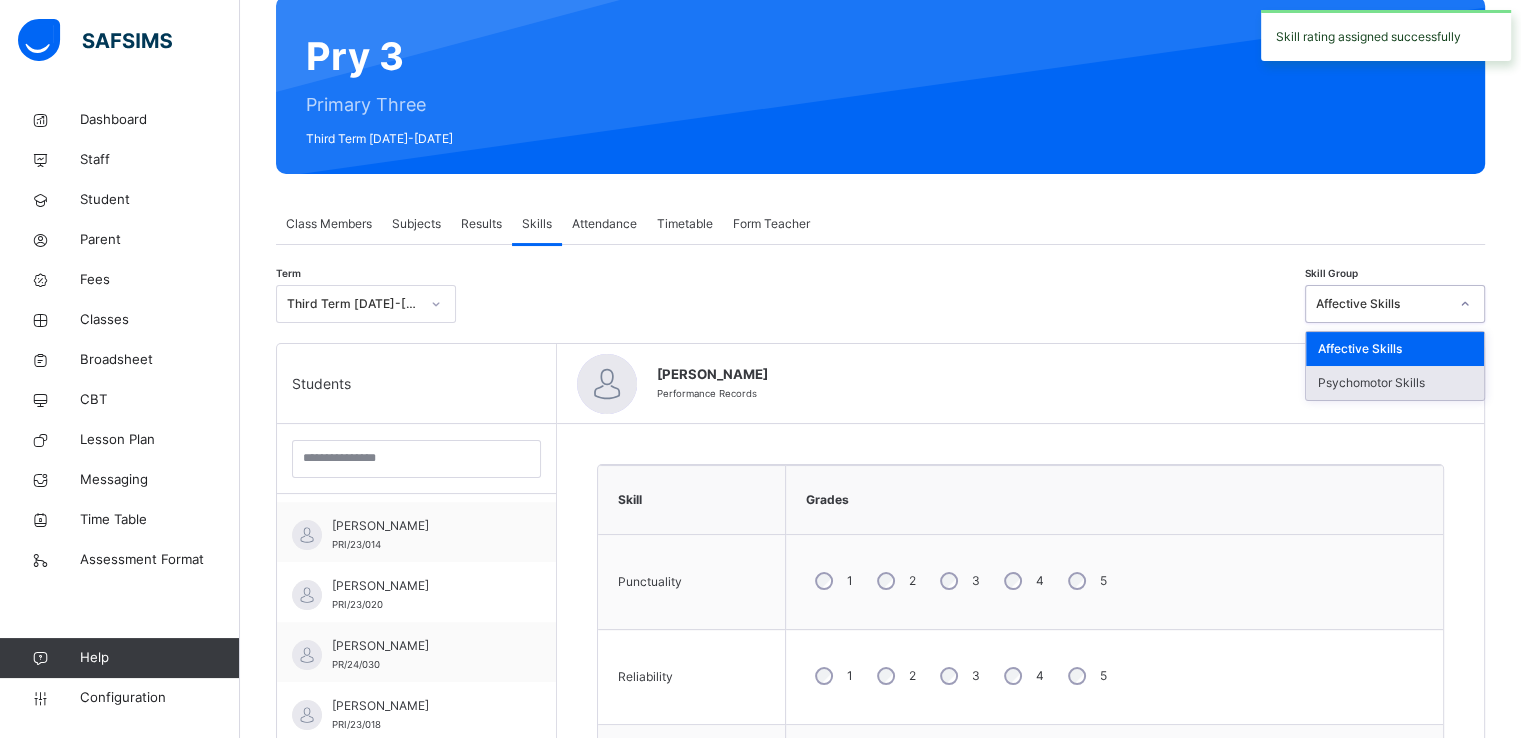 click on "Psychomotor Skills" at bounding box center [1395, 383] 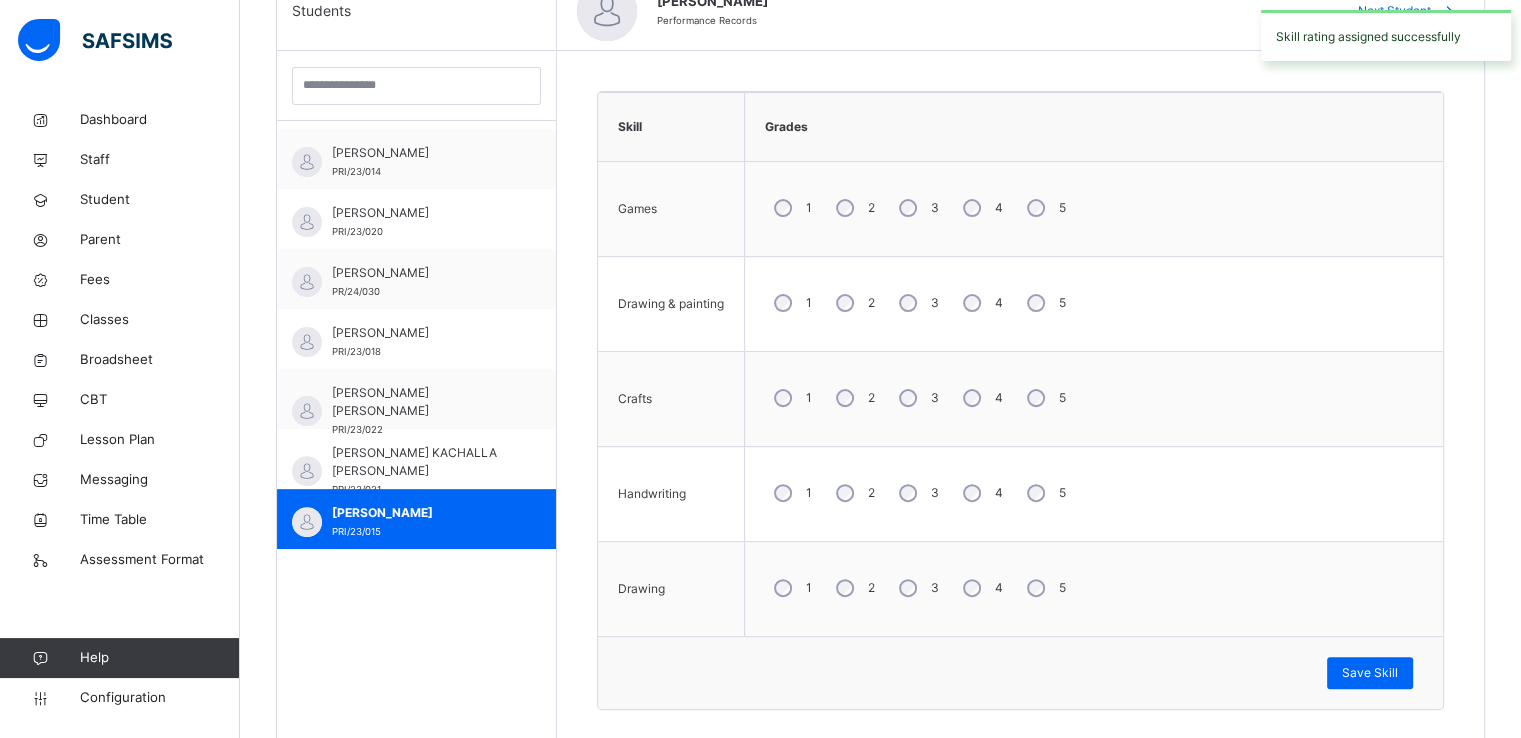 scroll, scrollTop: 606, scrollLeft: 0, axis: vertical 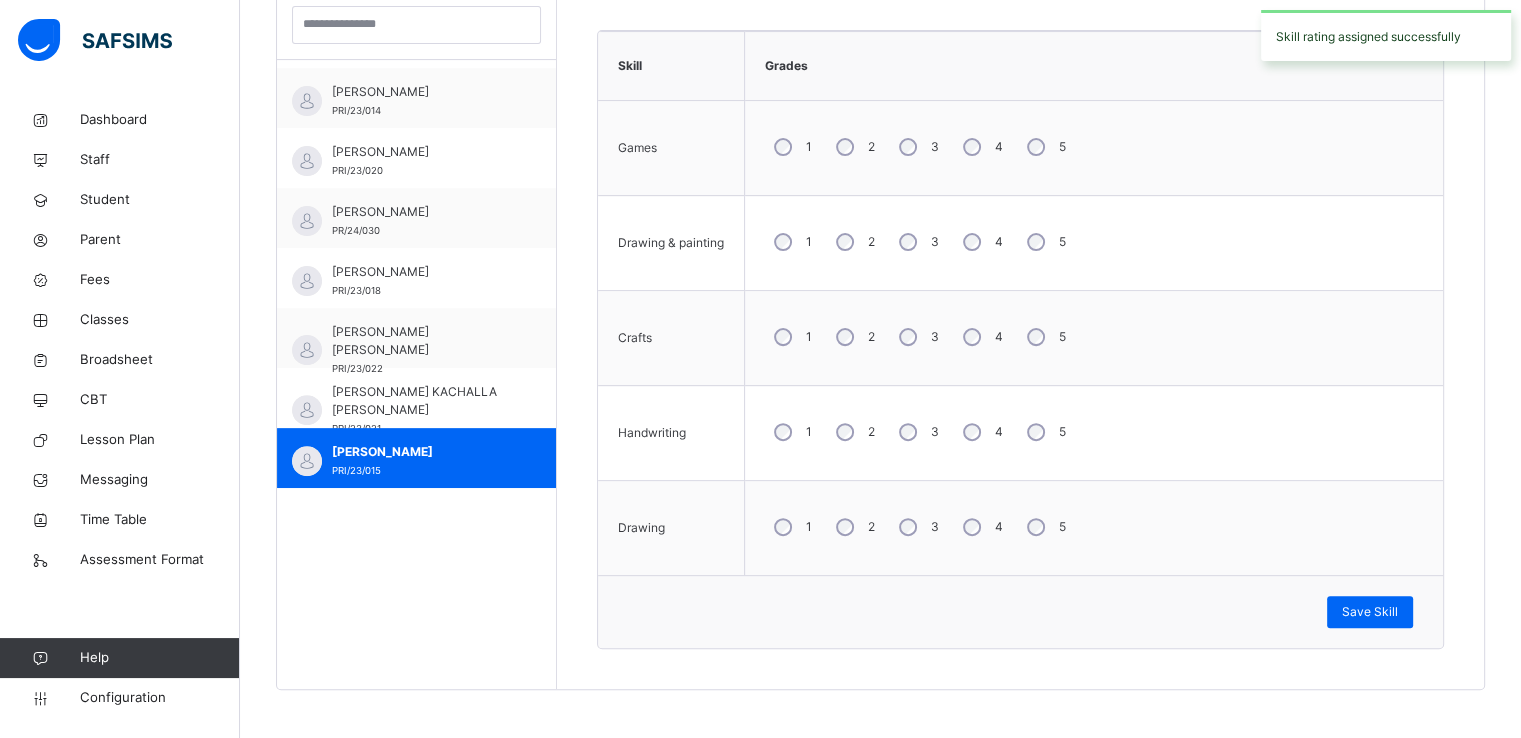 click on "5" at bounding box center (1044, 242) 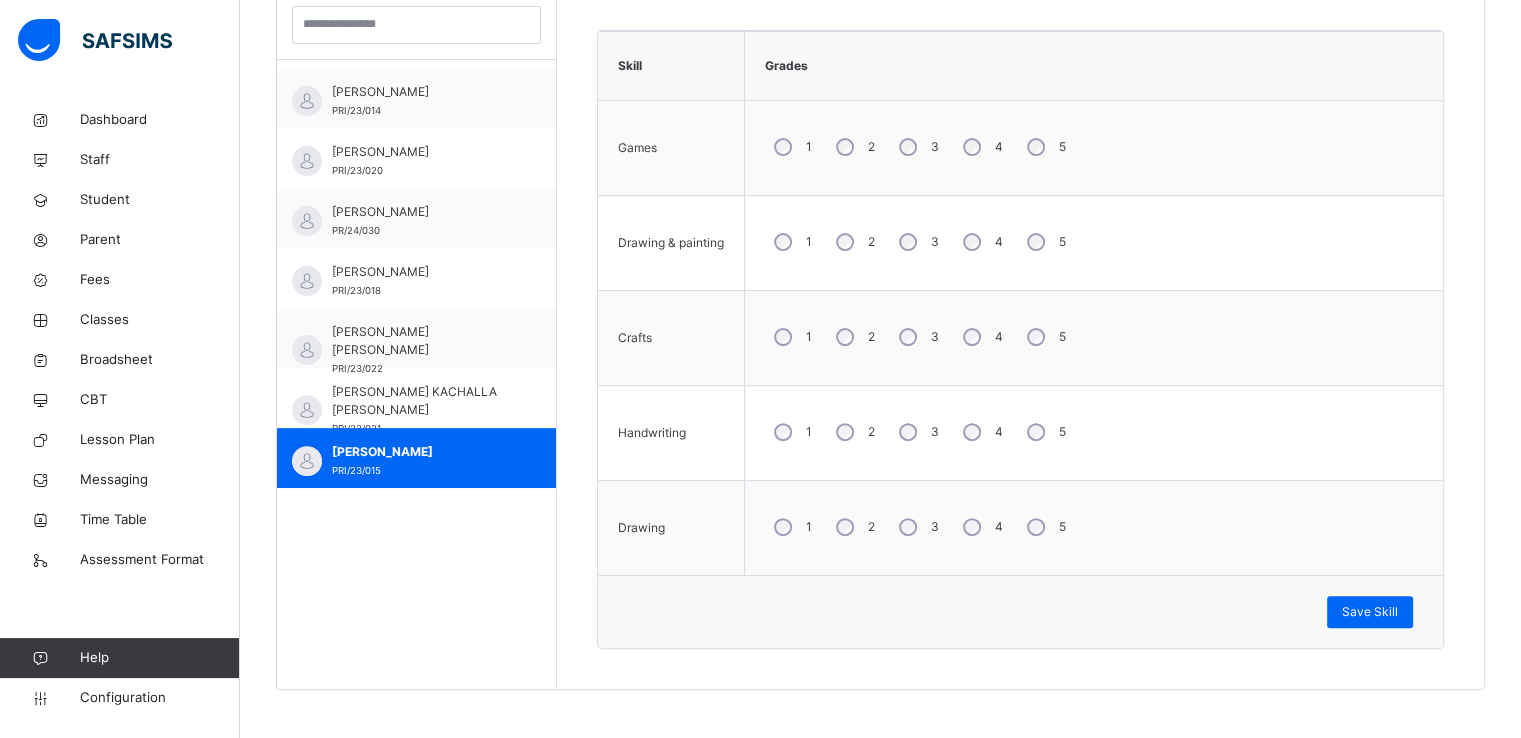 click on "5" at bounding box center (1044, 432) 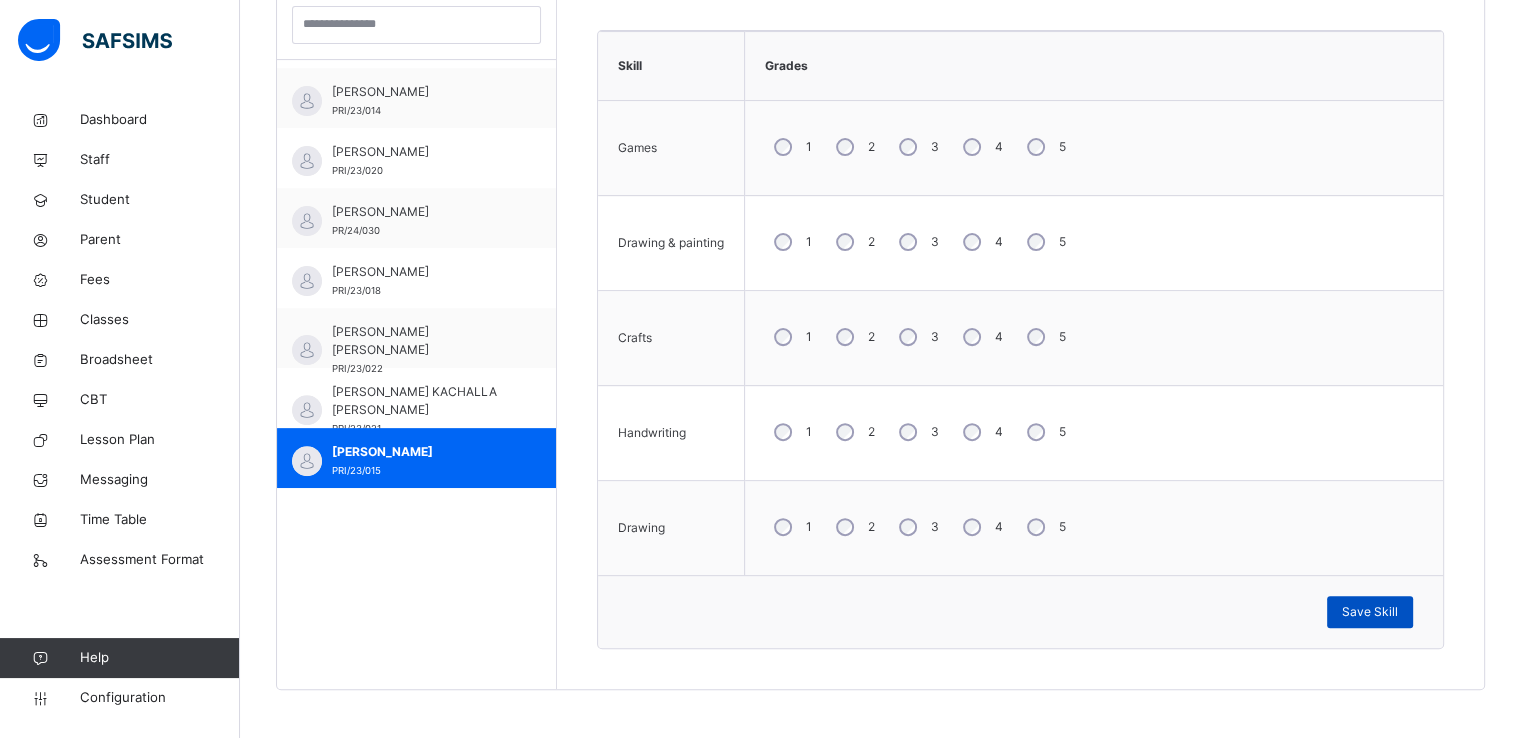 click on "Save Skill" at bounding box center (1370, 612) 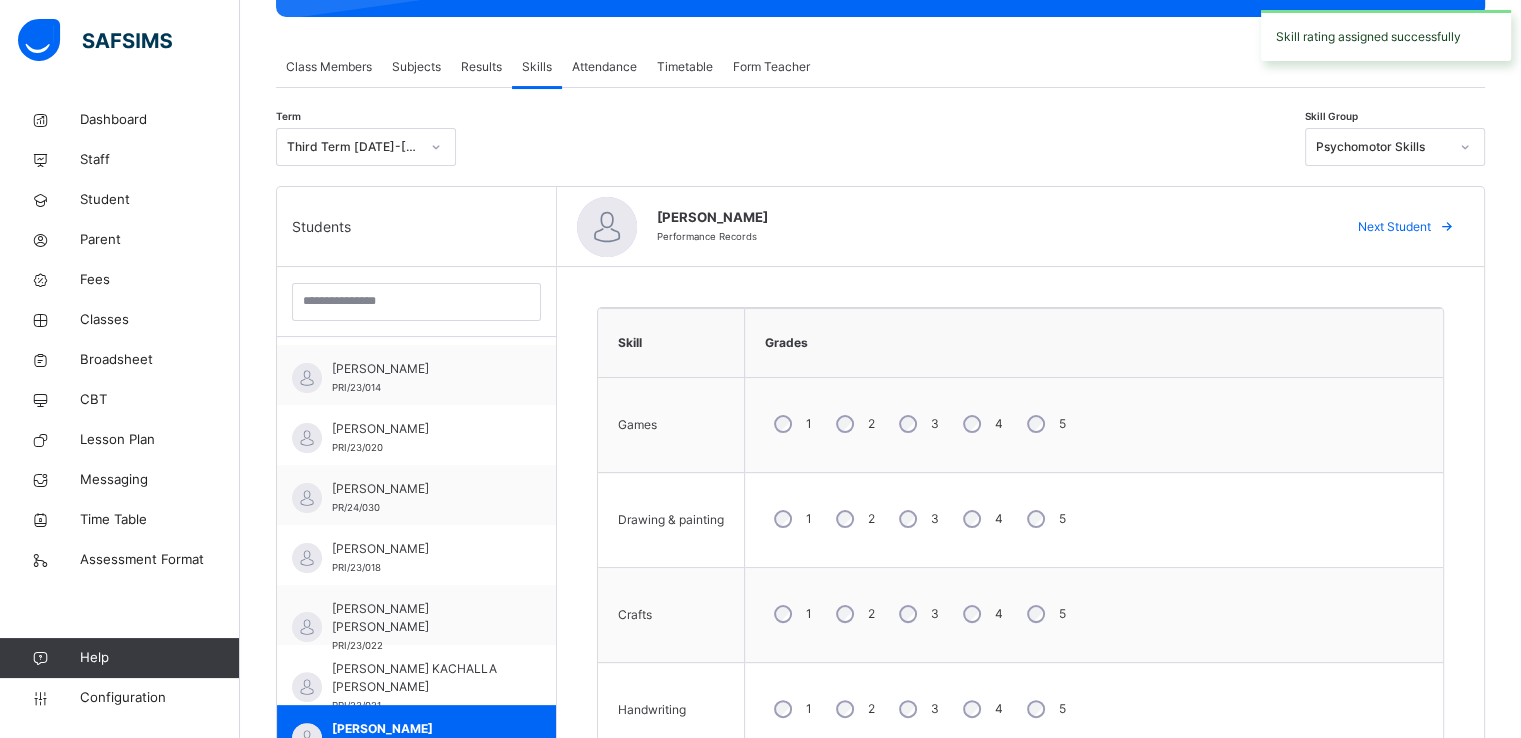 scroll, scrollTop: 325, scrollLeft: 0, axis: vertical 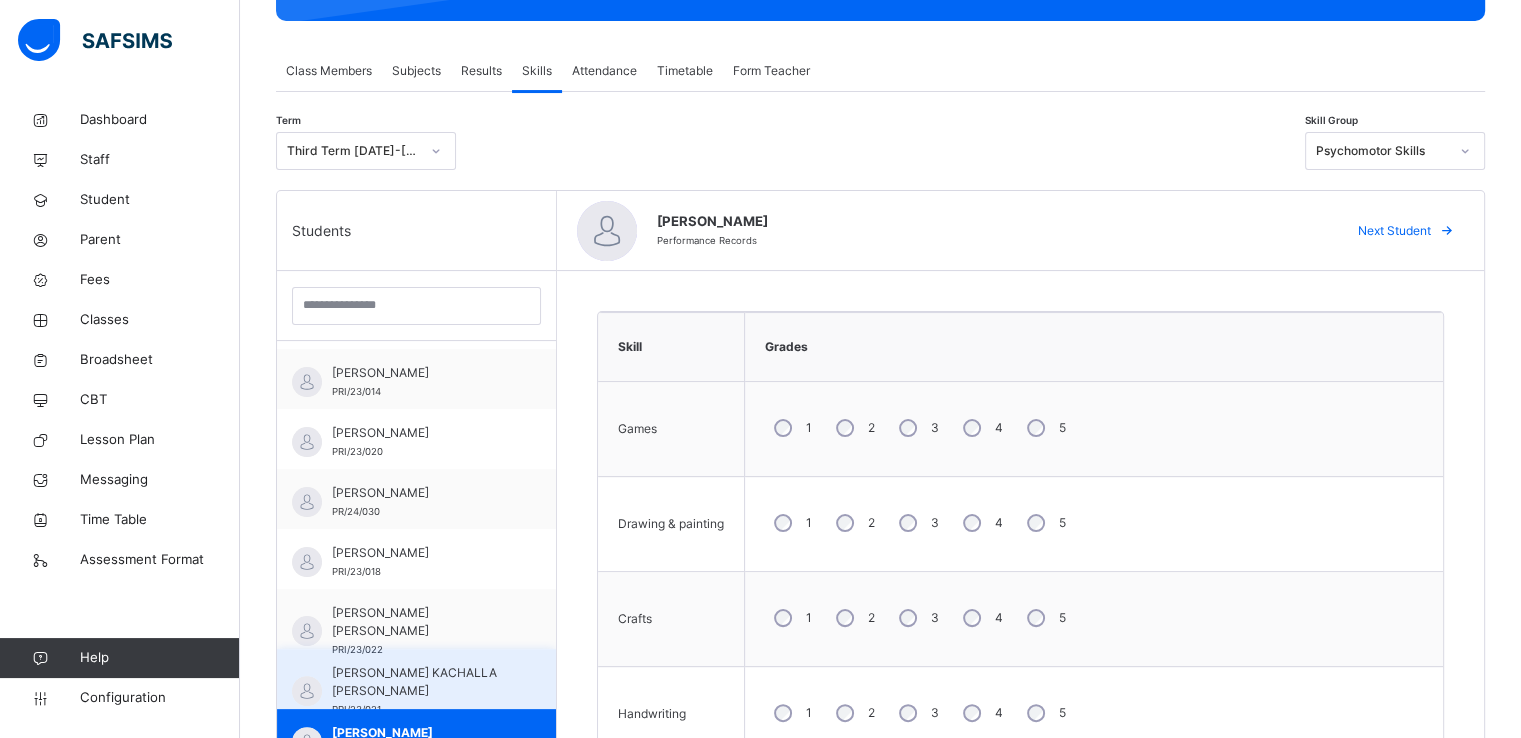 click on "MARYAM KACHALLA HASSAN" at bounding box center (421, 682) 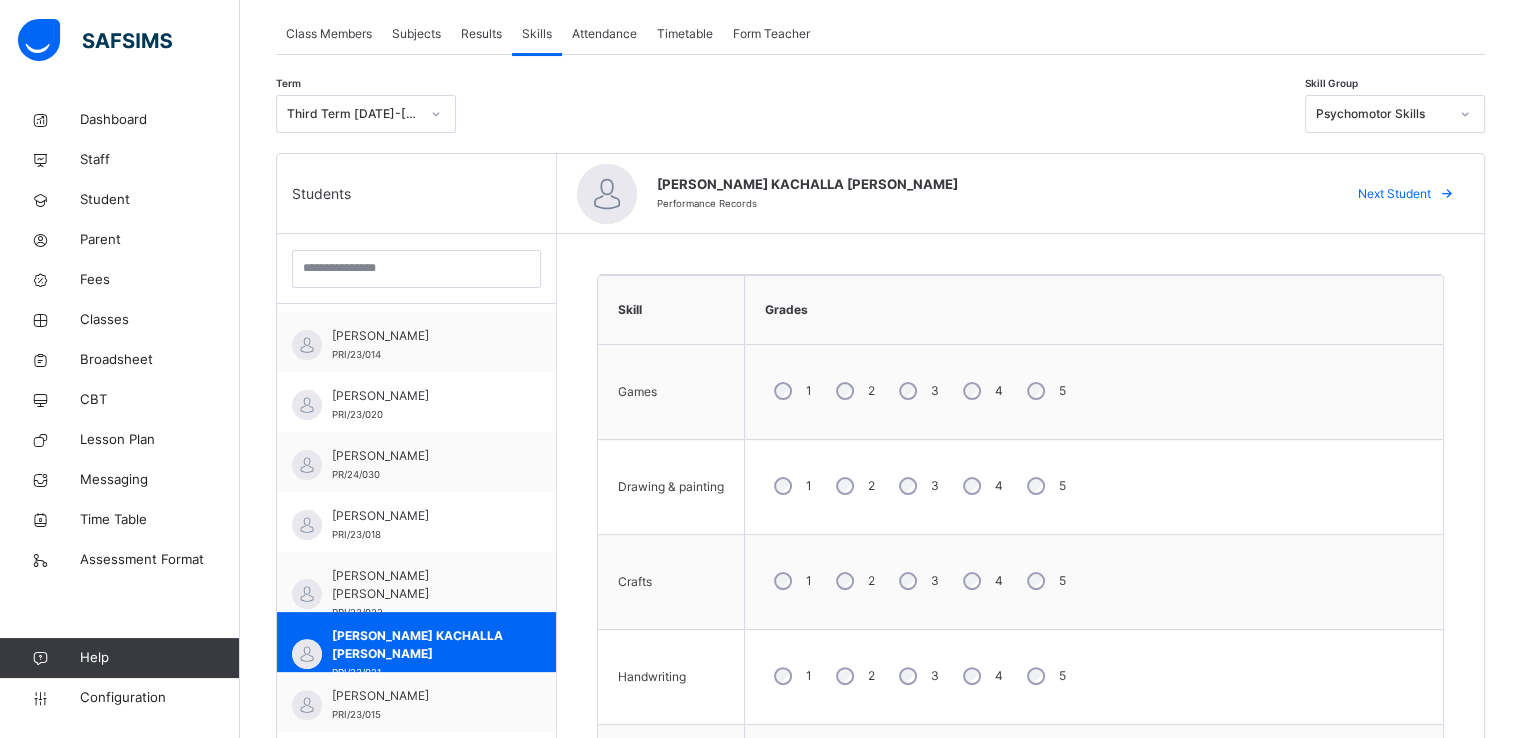 scroll, scrollTop: 257, scrollLeft: 0, axis: vertical 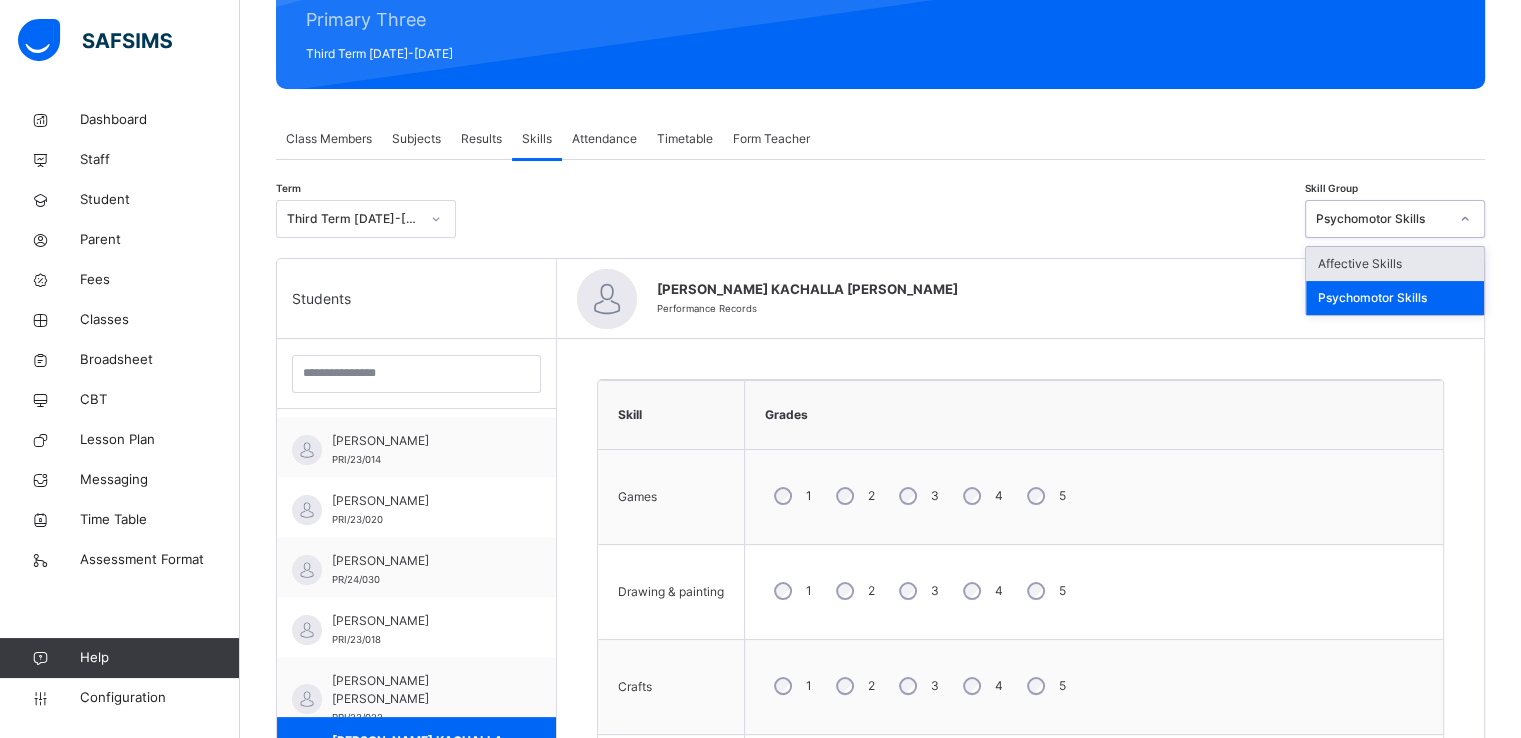 click on "Psychomotor Skills" at bounding box center [1382, 219] 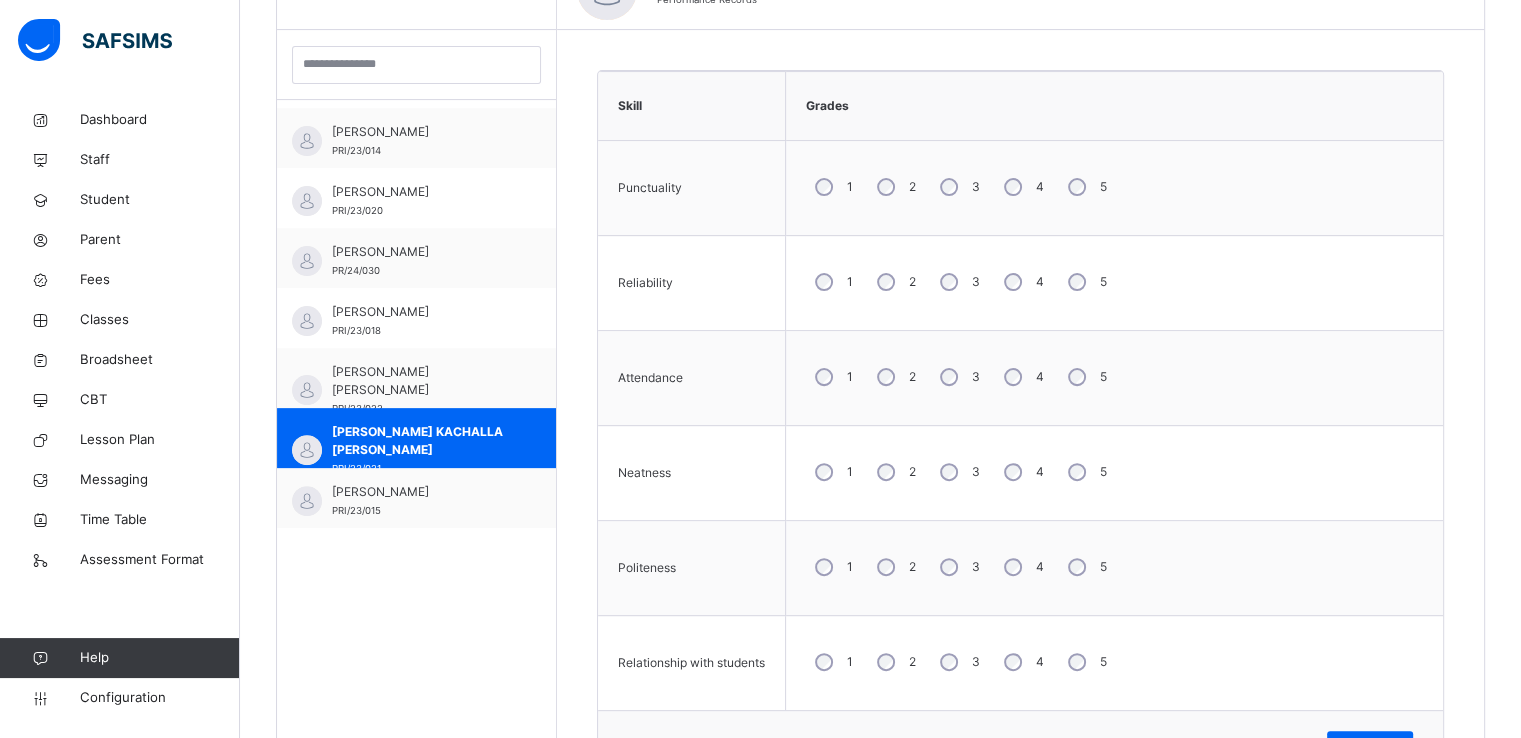 scroll, scrollTop: 570, scrollLeft: 0, axis: vertical 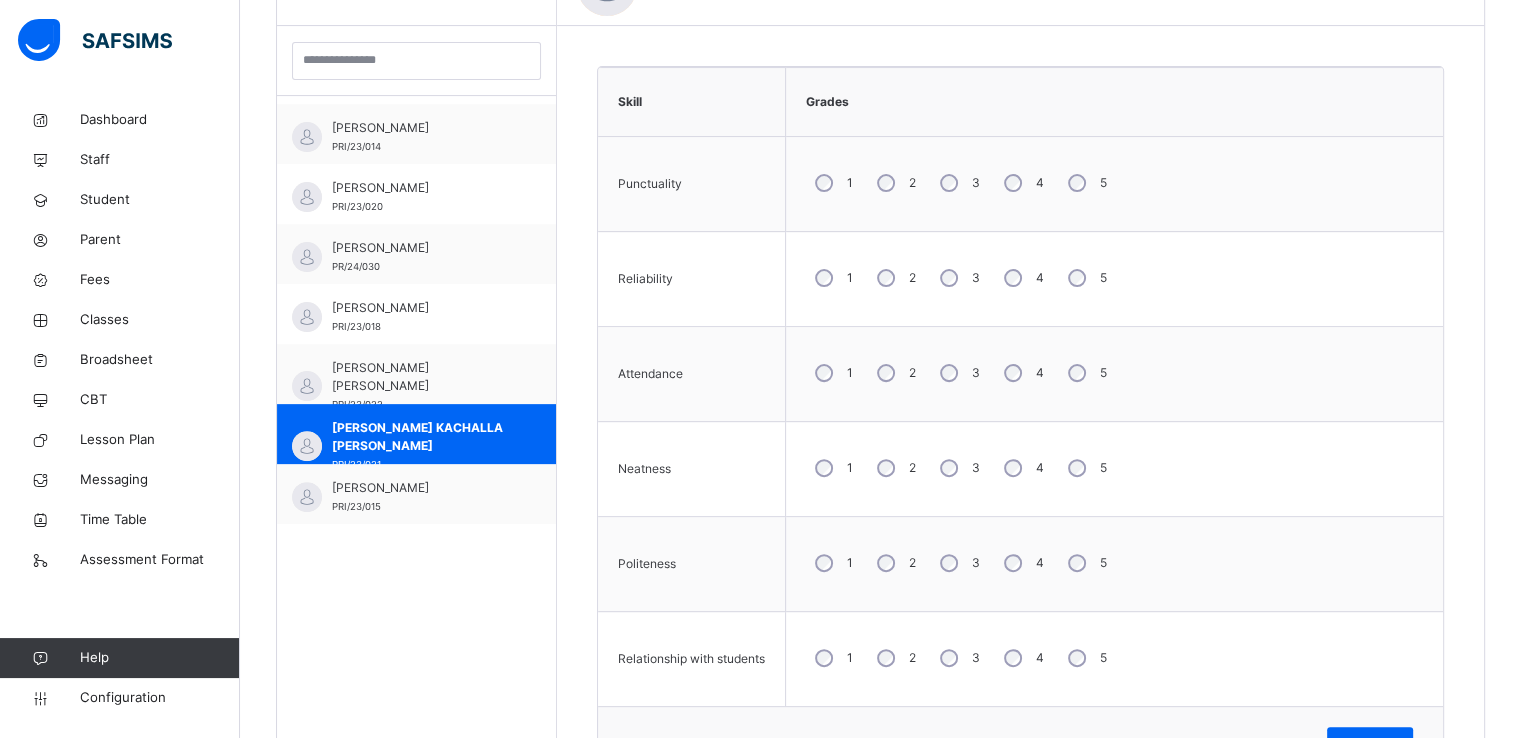 click on "4" at bounding box center [1022, 373] 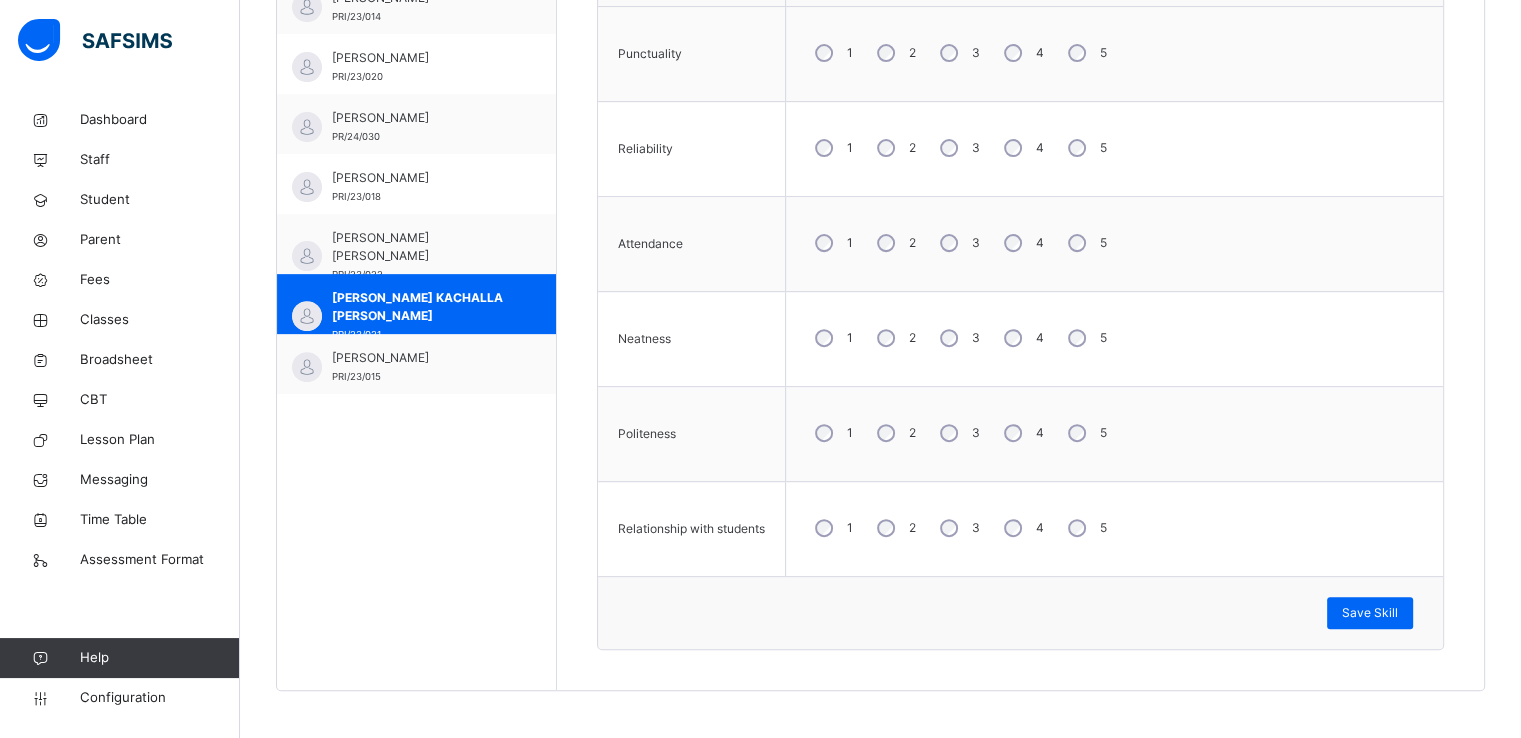 scroll, scrollTop: 648, scrollLeft: 0, axis: vertical 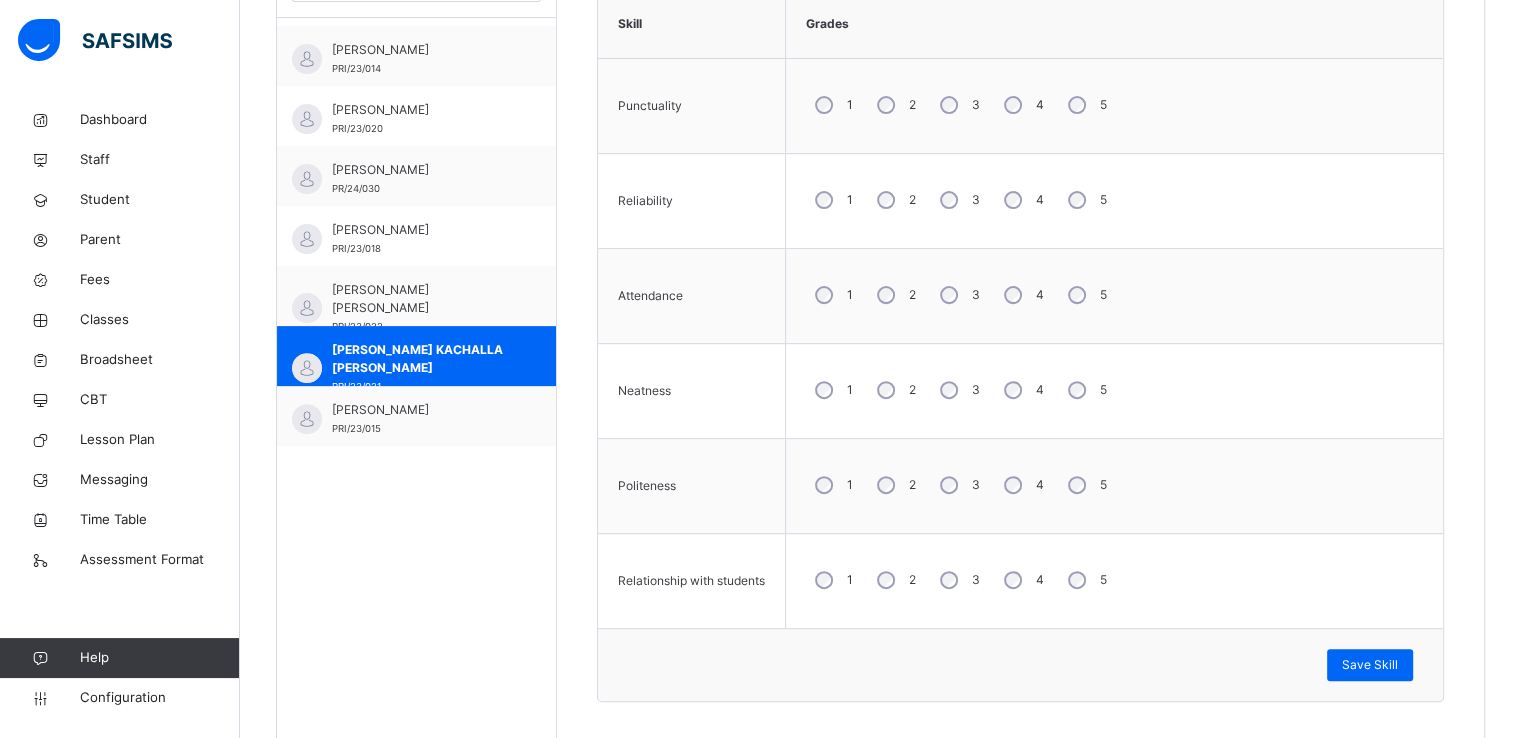 click on "5" at bounding box center [1085, 200] 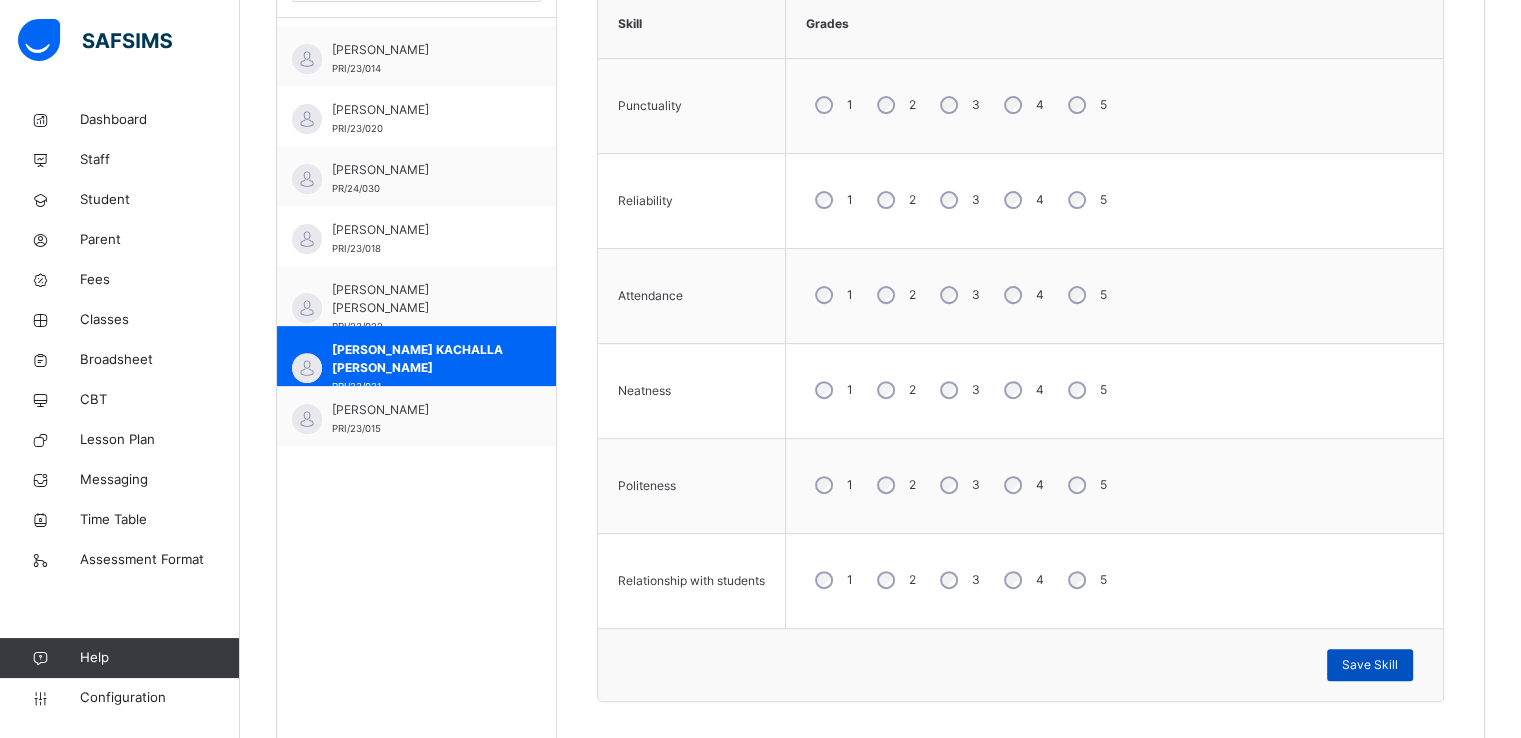 click on "Save Skill" at bounding box center [1370, 665] 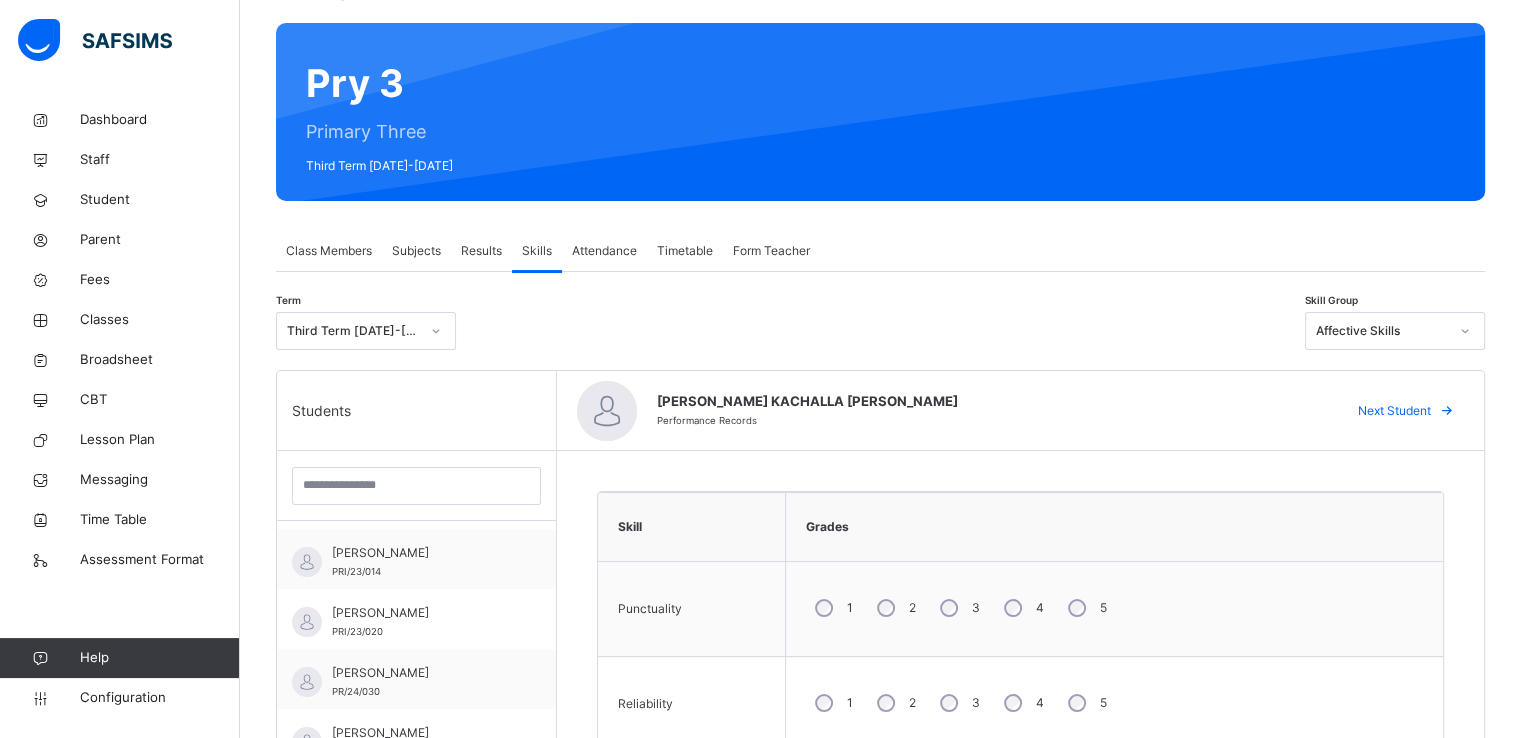 scroll, scrollTop: 156, scrollLeft: 0, axis: vertical 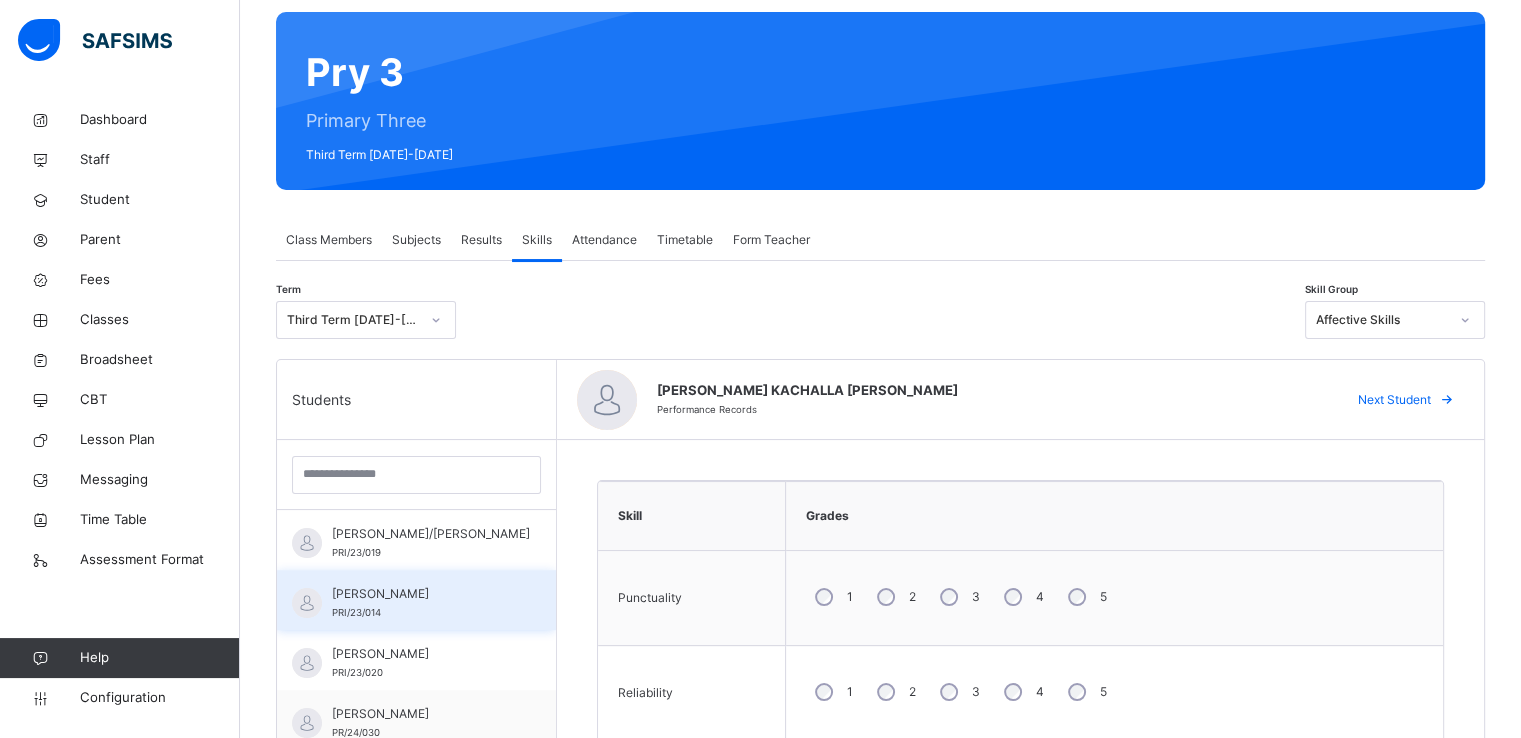 click on "ABUBAKAR MUHAMMAD SIDDIQ" at bounding box center (421, 594) 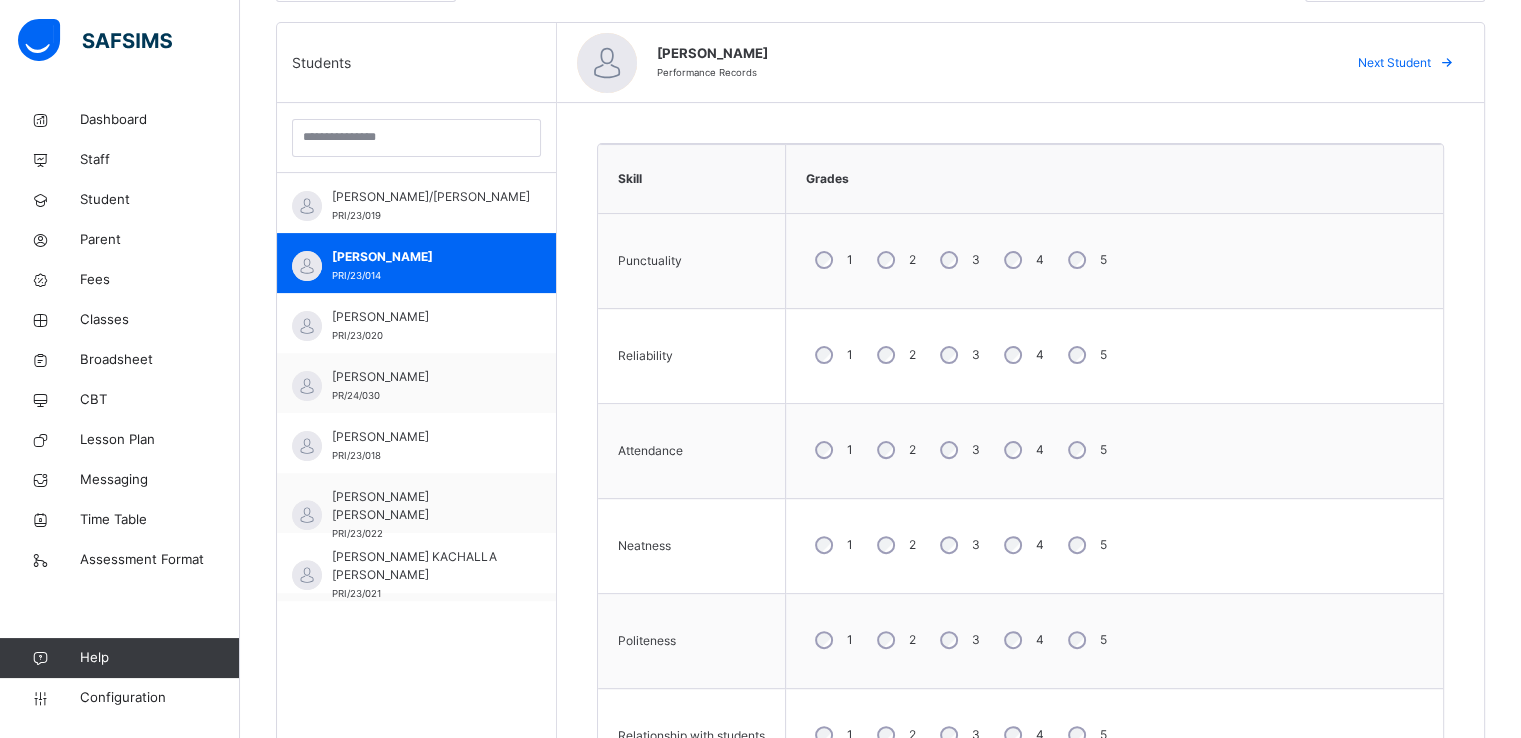 scroll, scrollTop: 495, scrollLeft: 0, axis: vertical 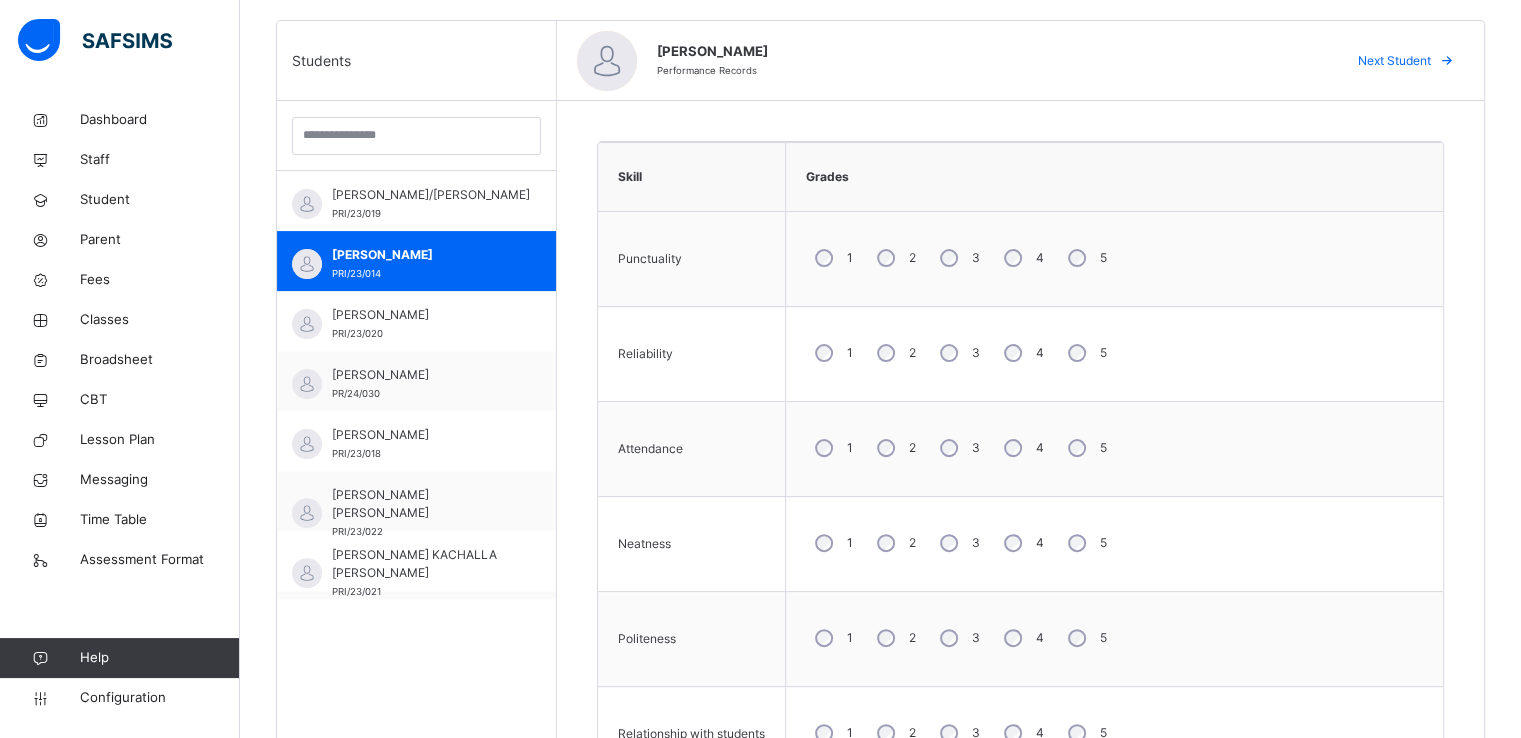 click on "5" at bounding box center [1085, 353] 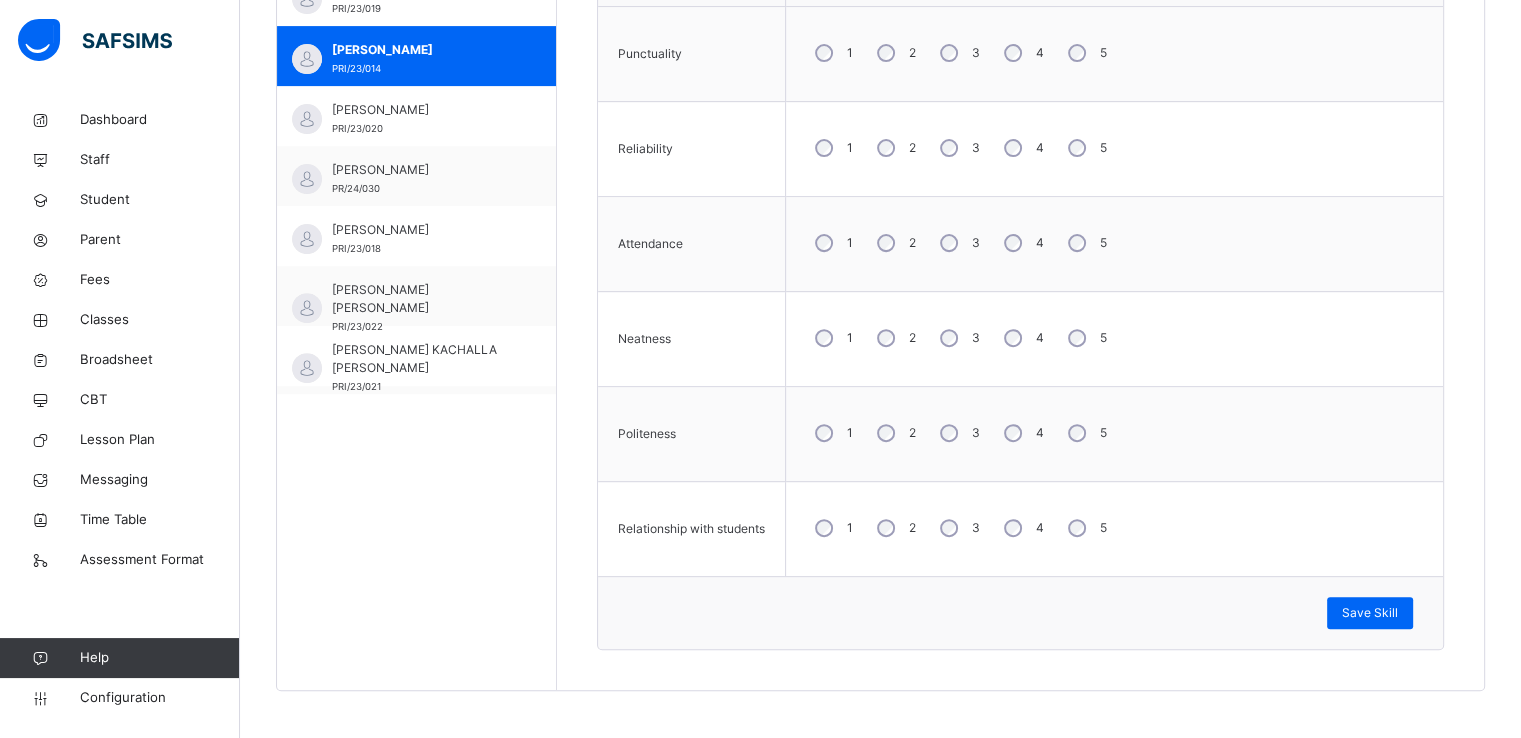 click on "5" at bounding box center (1085, 433) 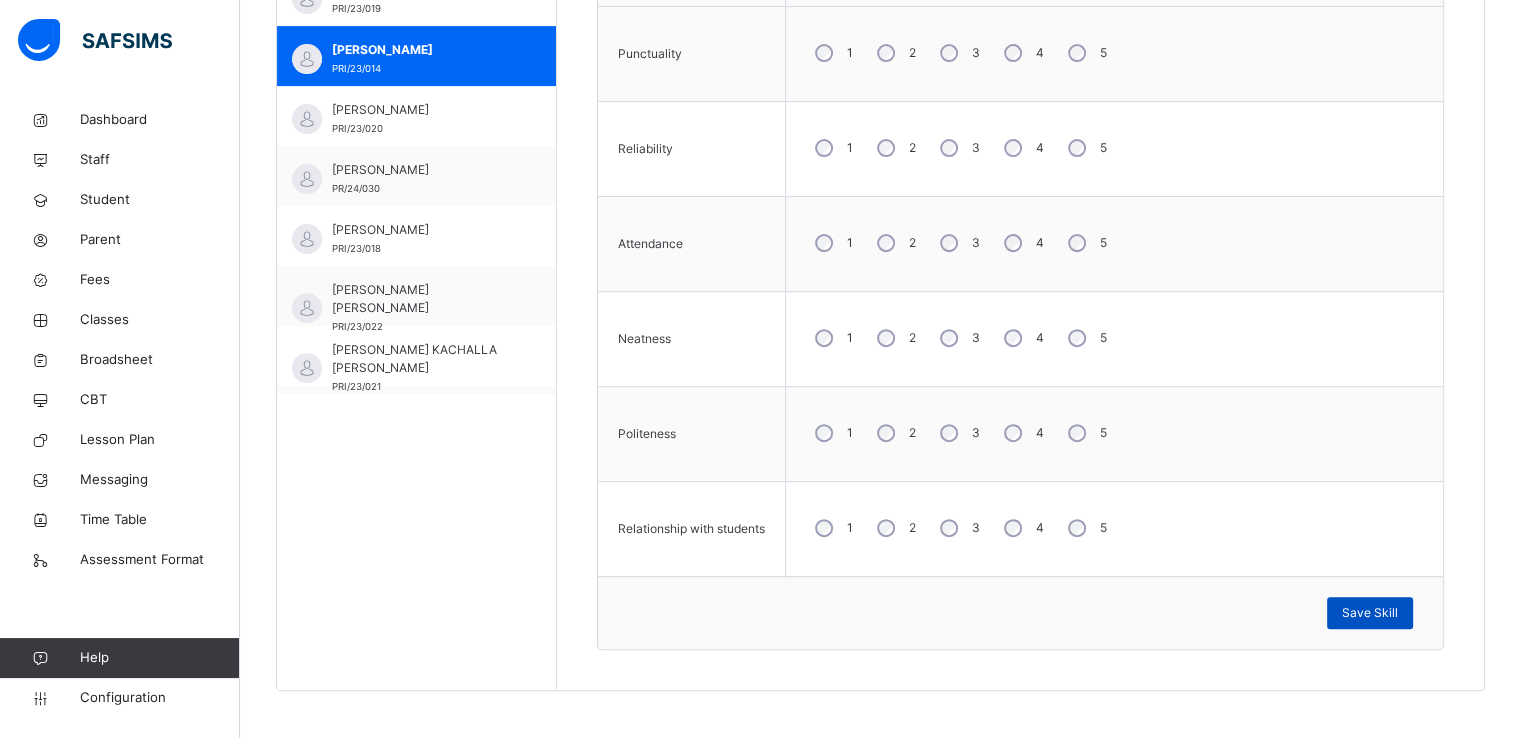 click on "Save Skill" at bounding box center (1370, 613) 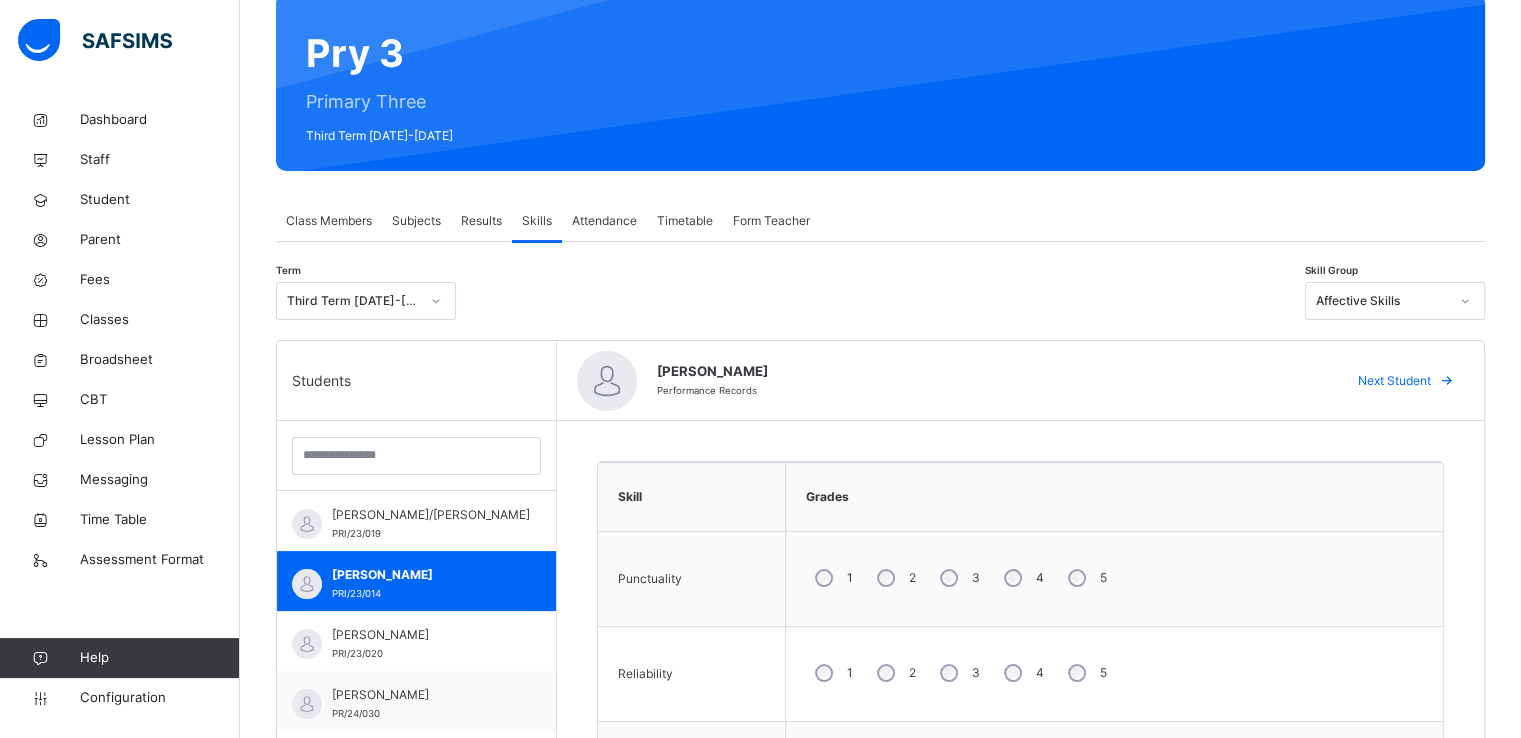 scroll, scrollTop: 128, scrollLeft: 0, axis: vertical 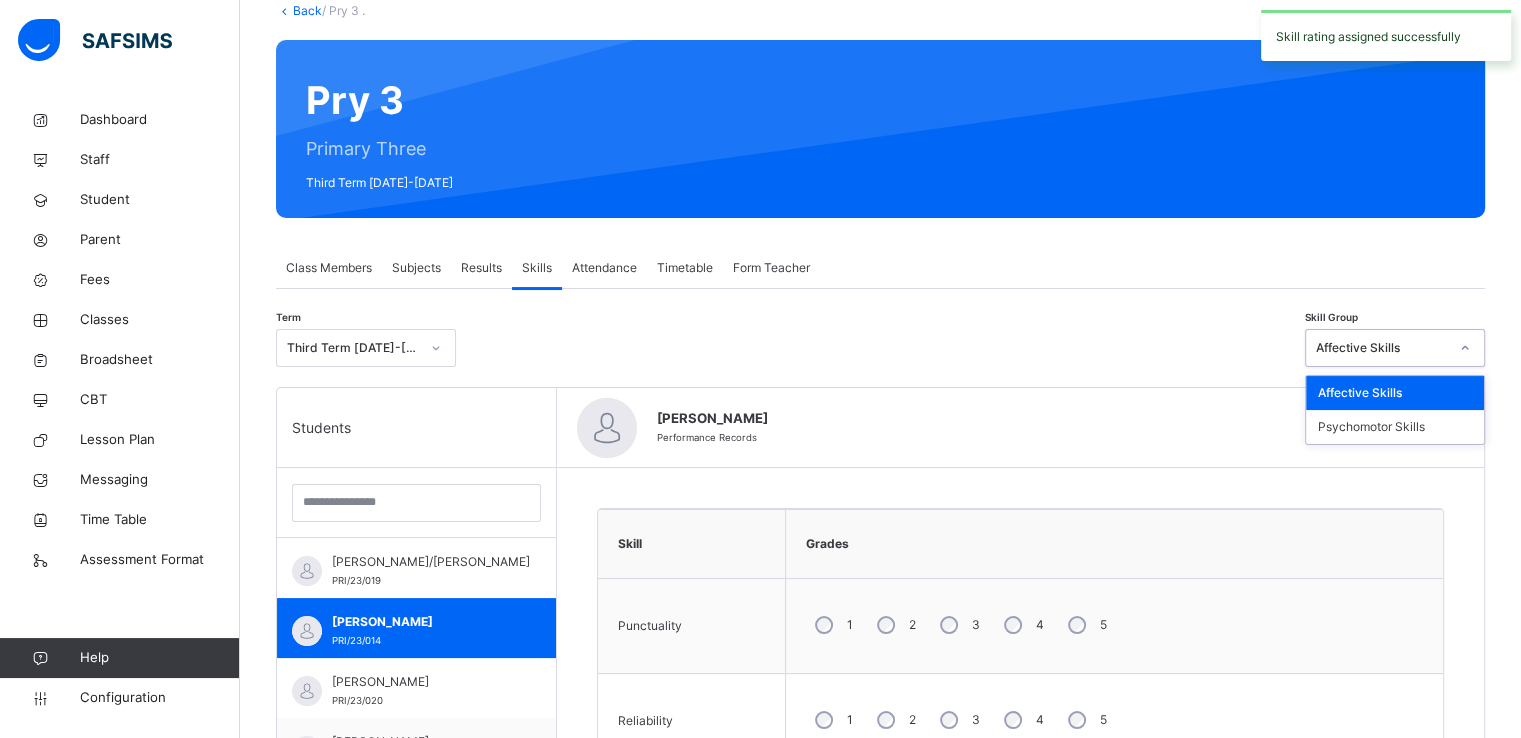 click on "Affective Skills" at bounding box center [1382, 348] 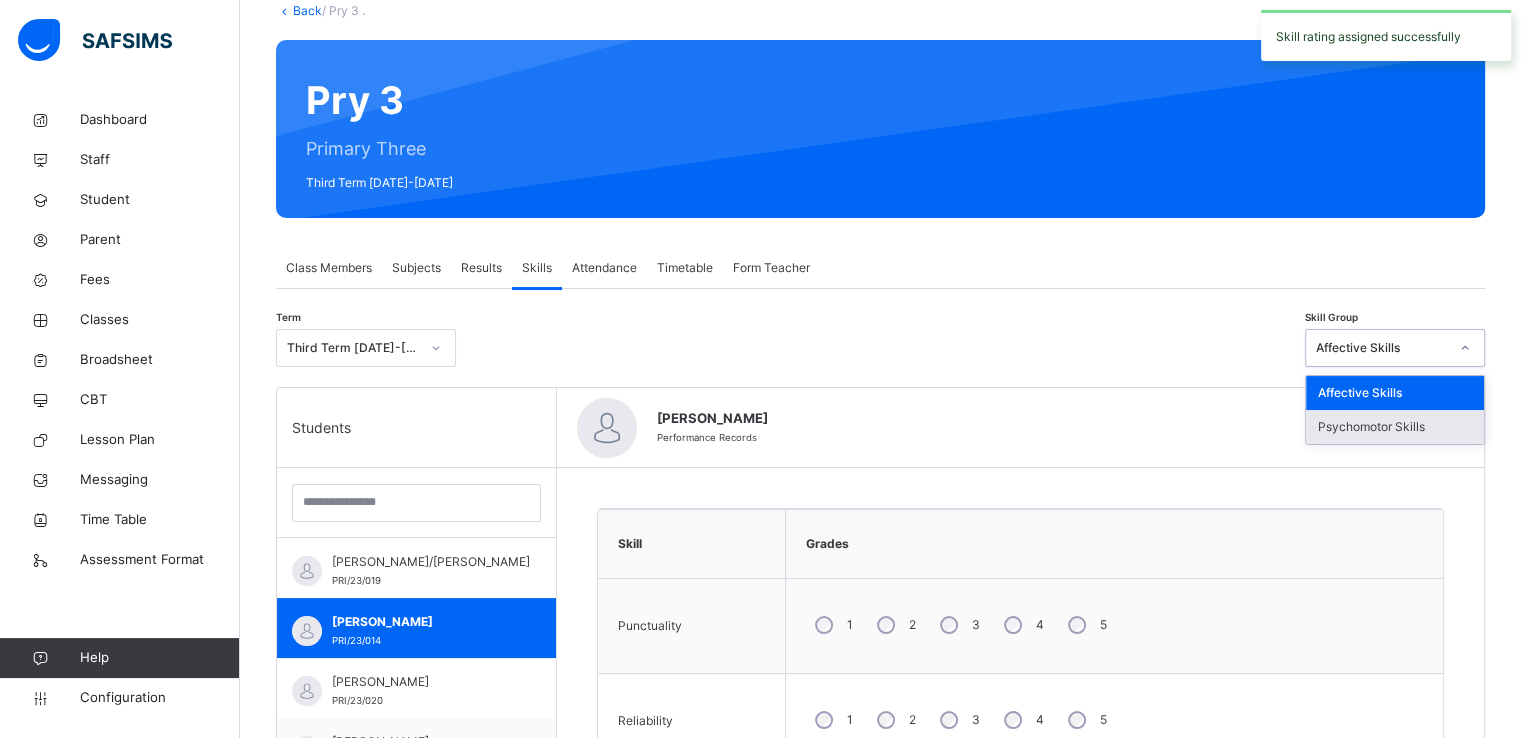 click on "Psychomotor Skills" at bounding box center [1395, 427] 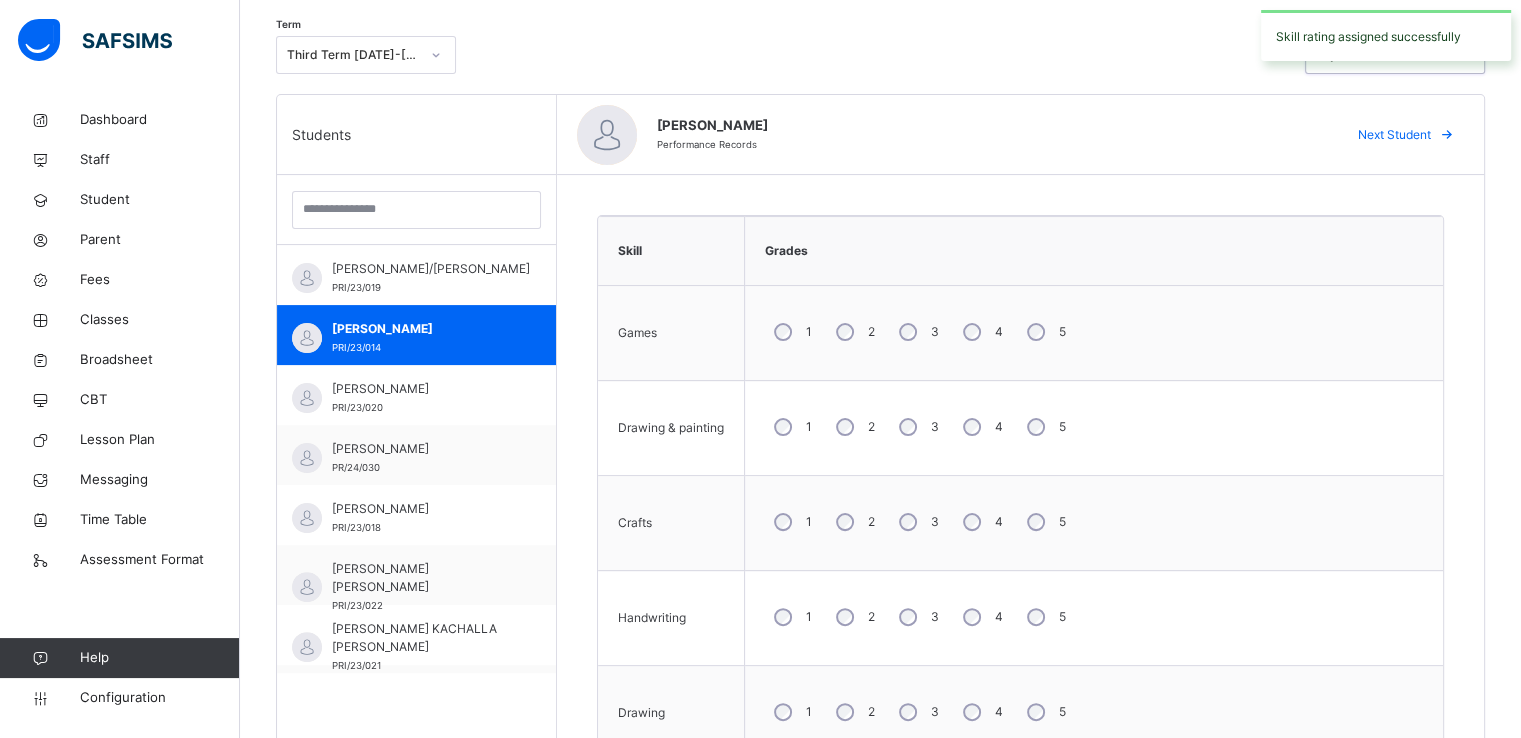 scroll, scrollTop: 425, scrollLeft: 0, axis: vertical 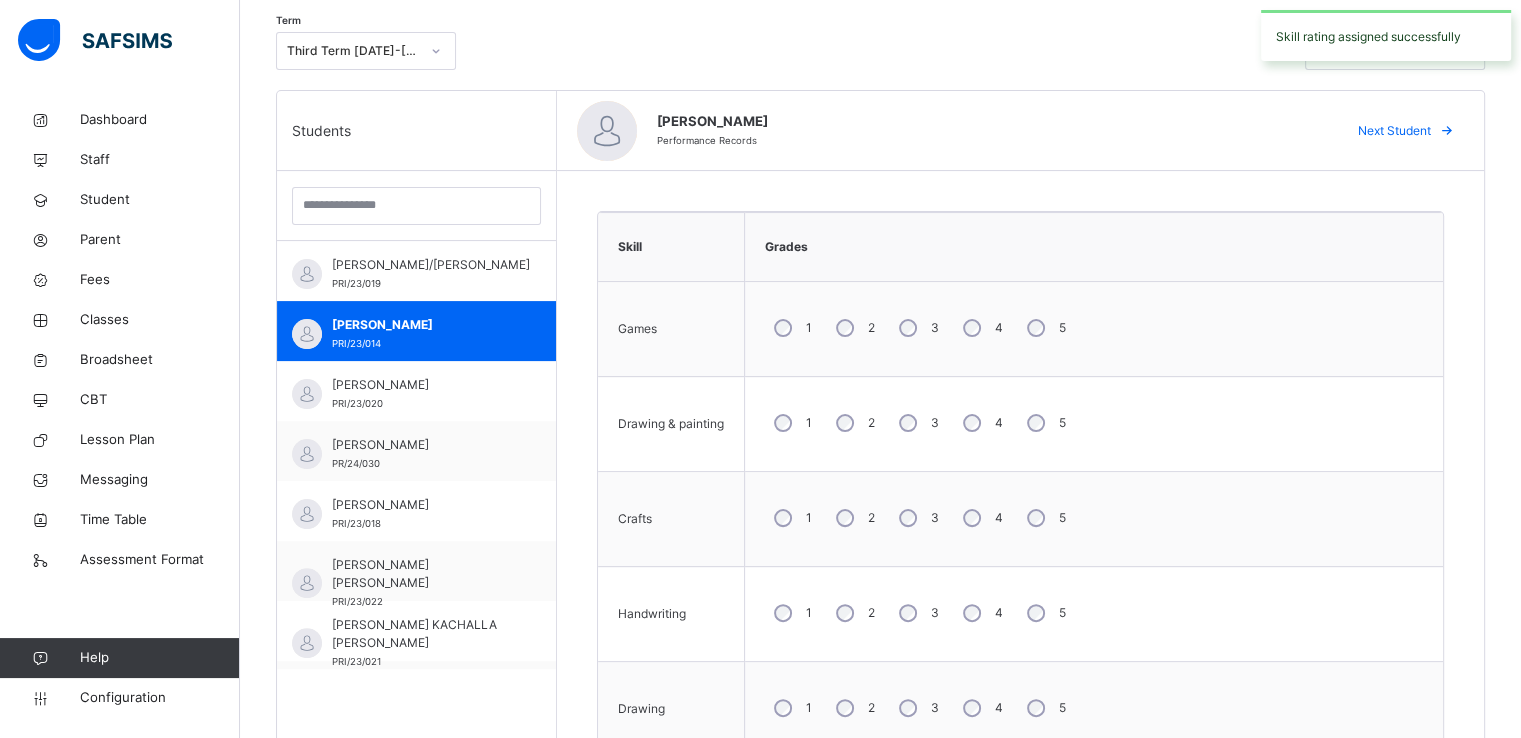 click on "5" at bounding box center [1044, 423] 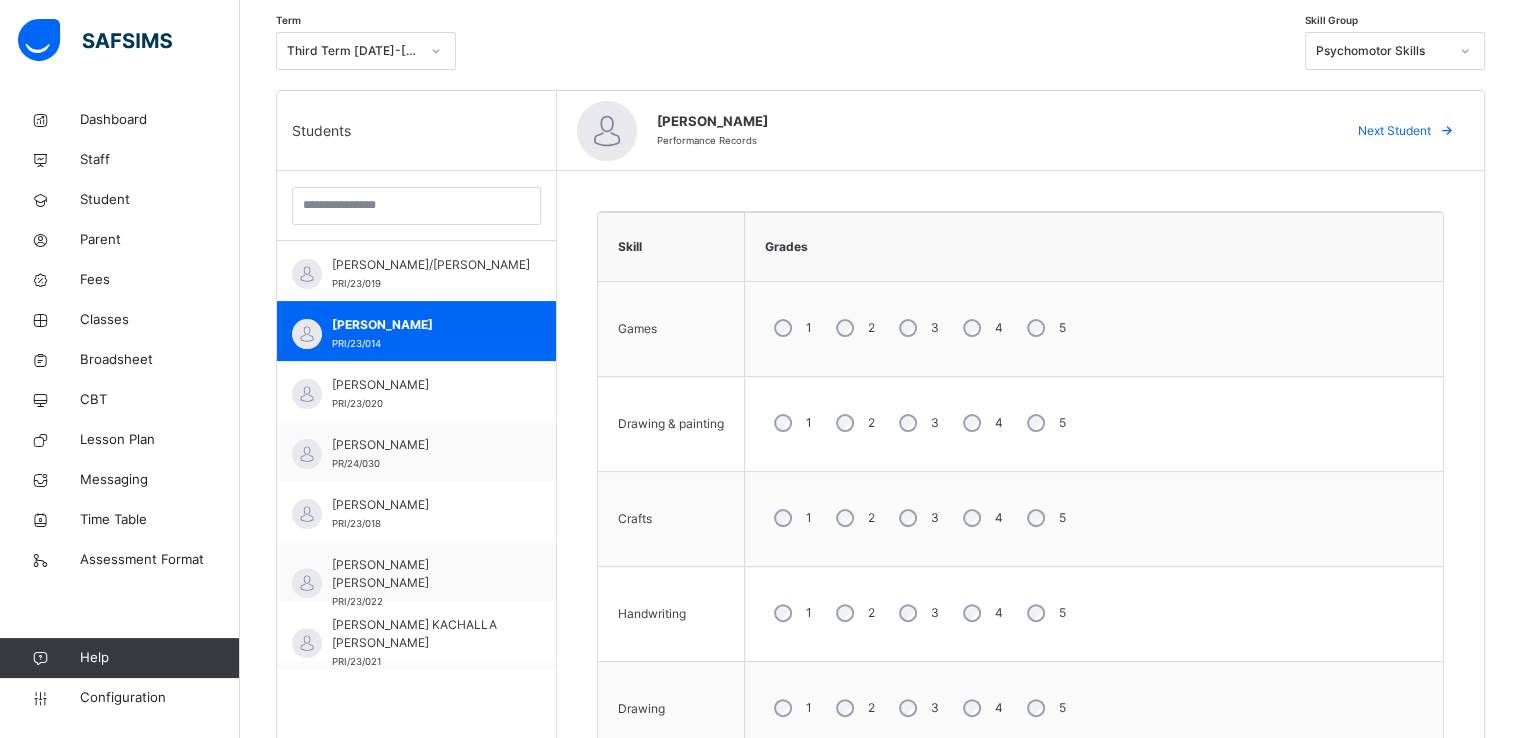 click on "5" at bounding box center [1044, 613] 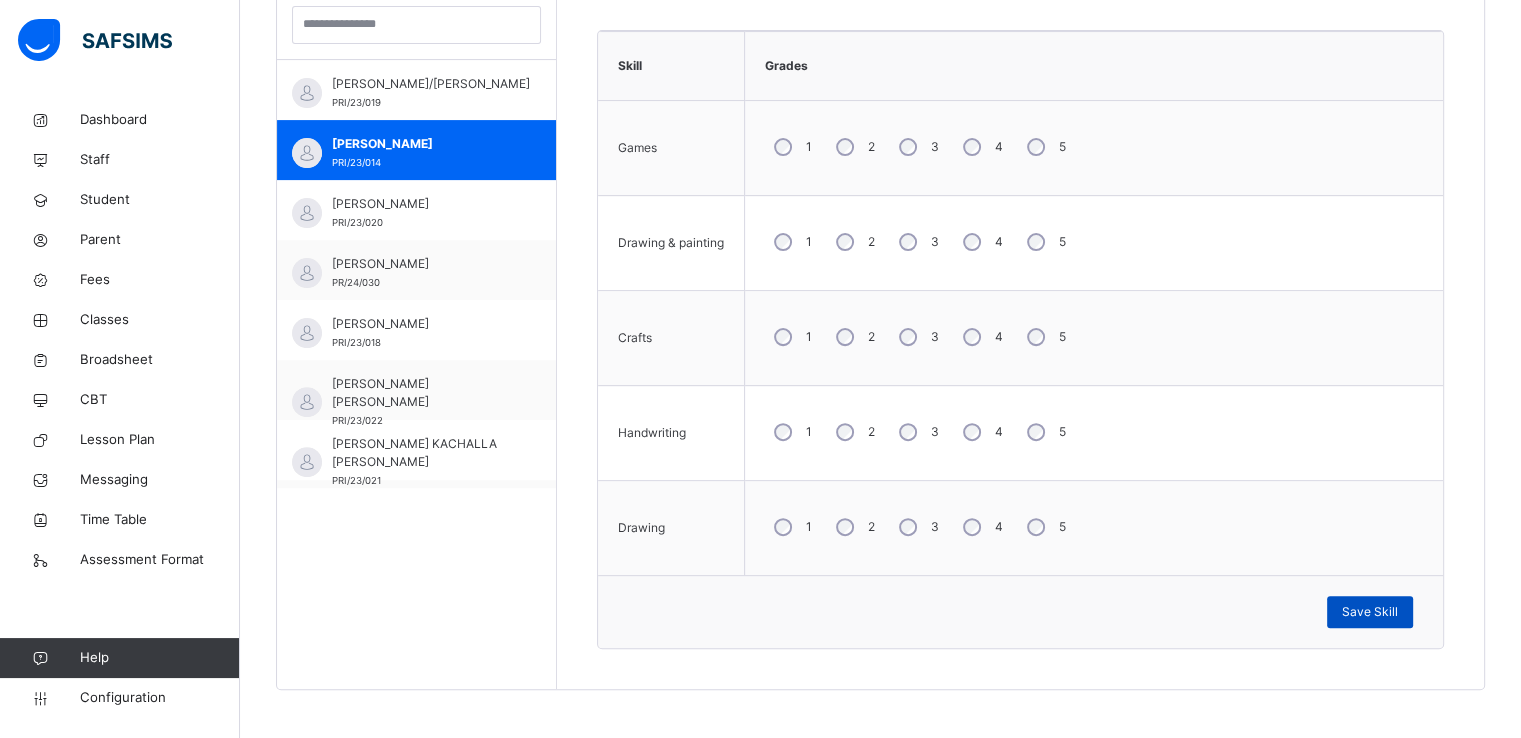 click on "Save Skill" at bounding box center [1370, 612] 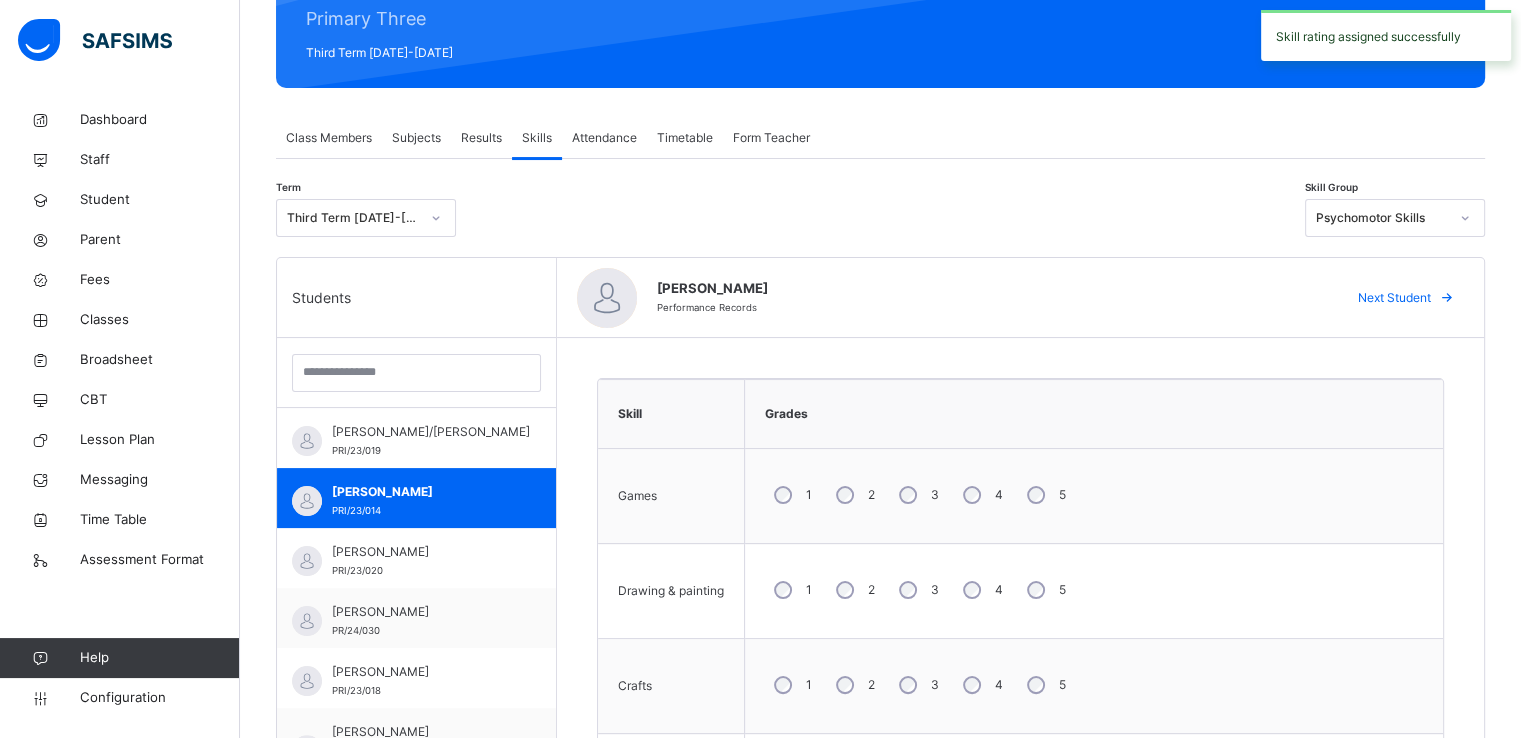 scroll, scrollTop: 246, scrollLeft: 0, axis: vertical 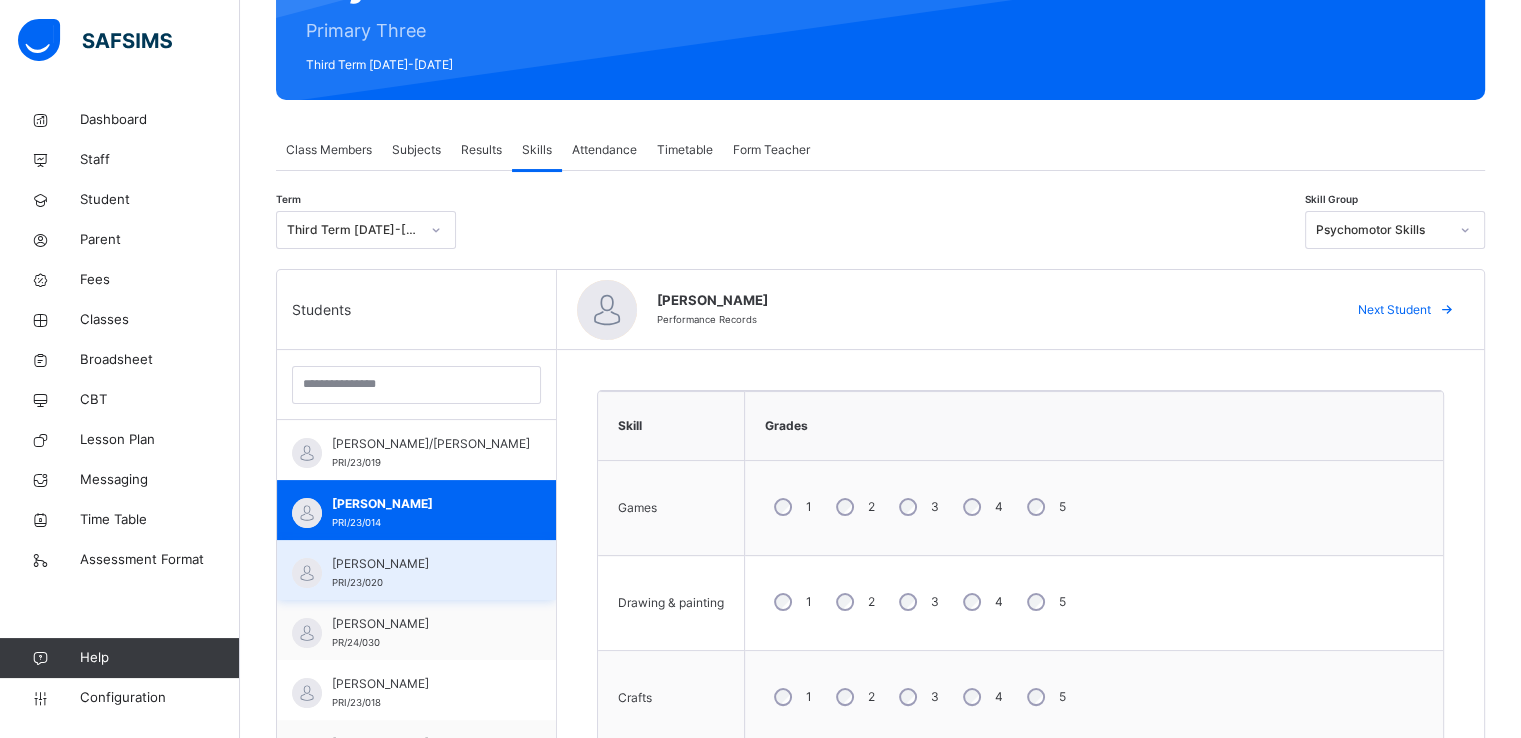click on "AISHA AHMAD MUHAMMAD" at bounding box center (421, 564) 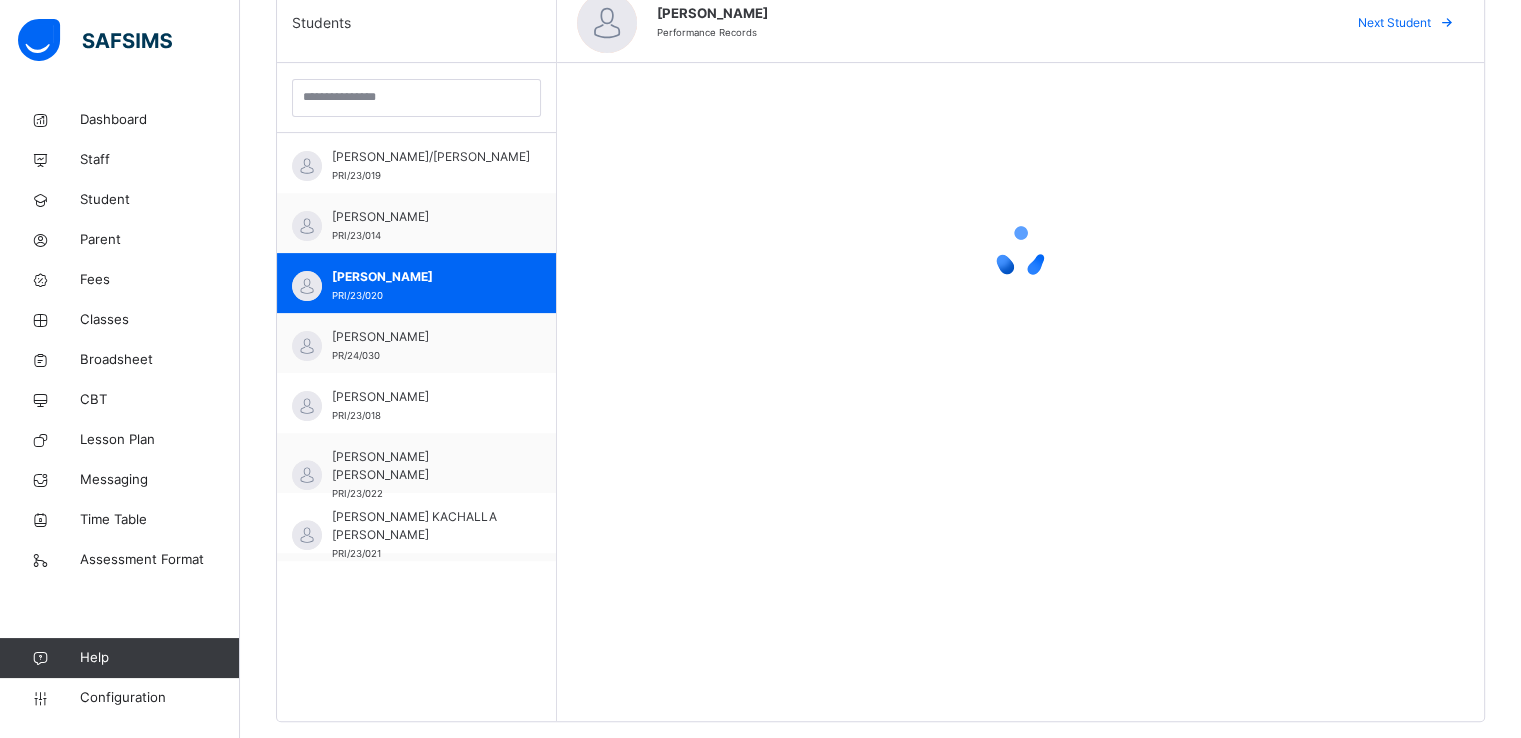 scroll, scrollTop: 535, scrollLeft: 0, axis: vertical 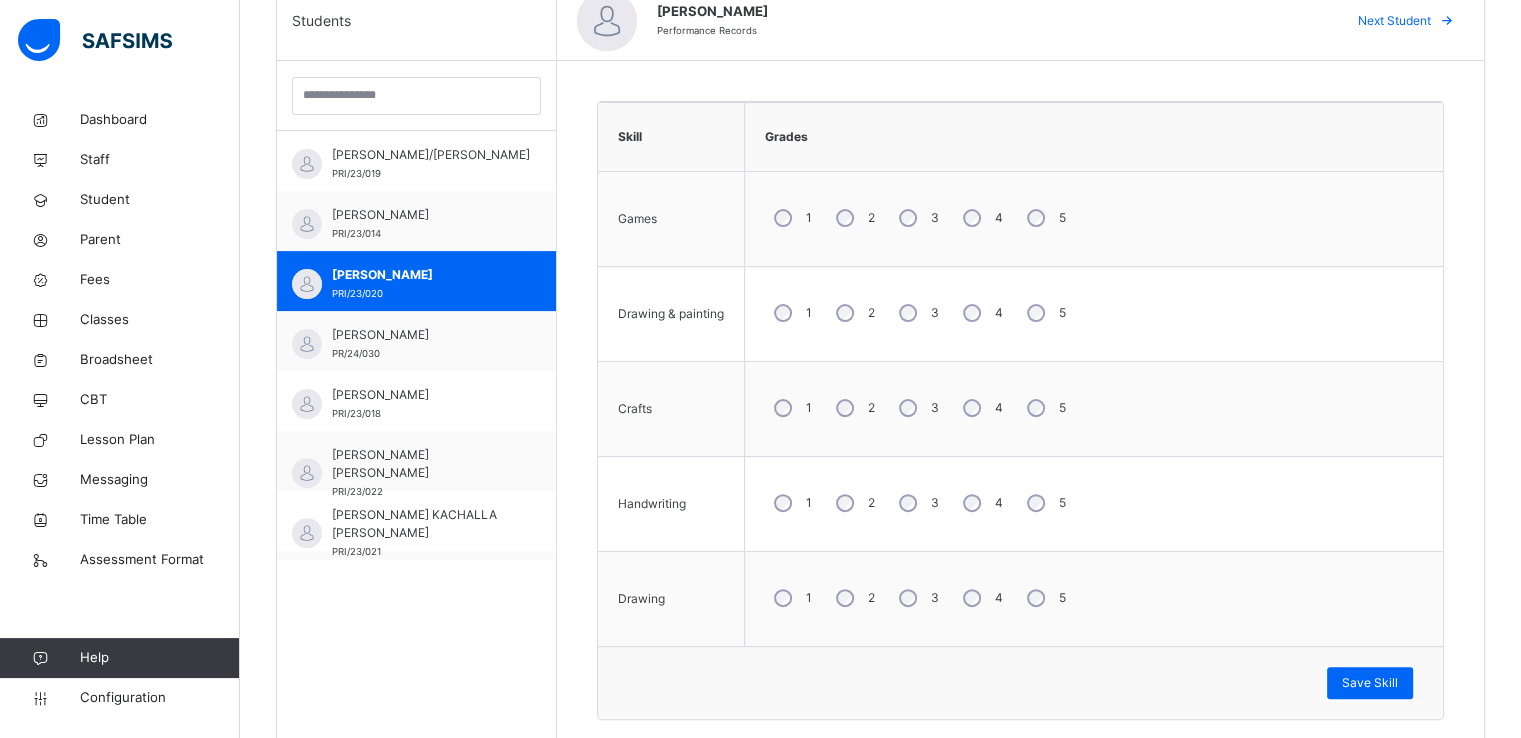 click on "5" at bounding box center [1044, 313] 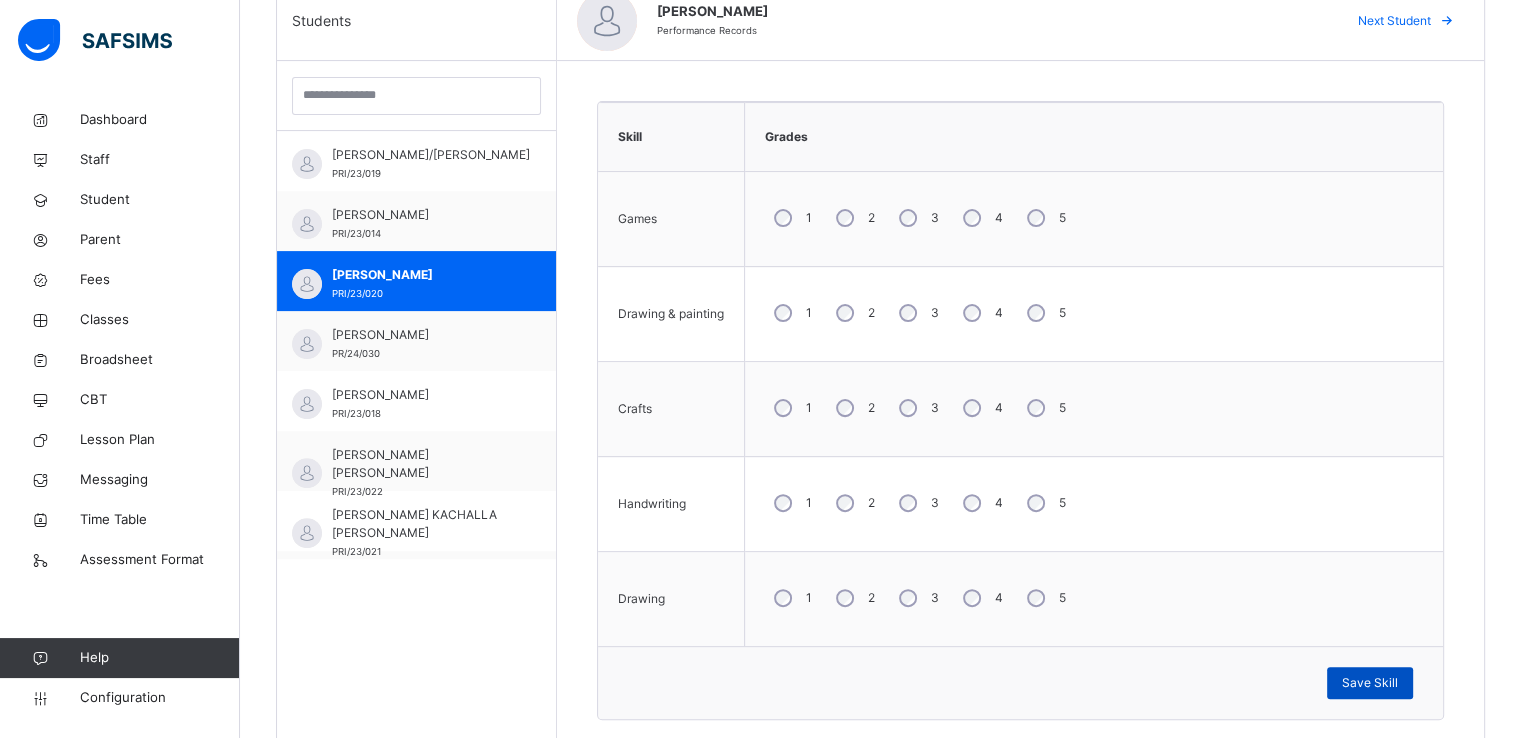 click on "Save Skill" at bounding box center (1370, 683) 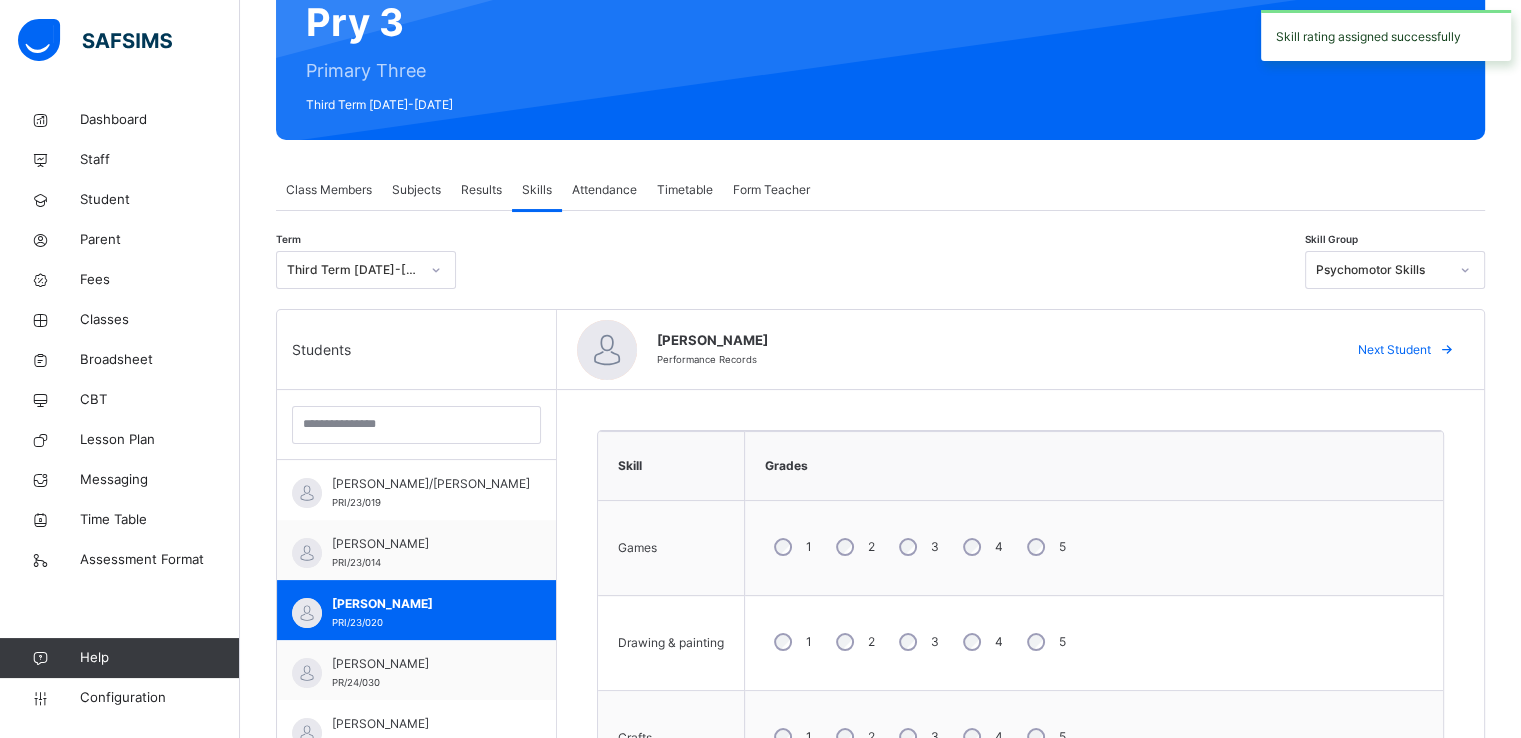 scroll, scrollTop: 204, scrollLeft: 0, axis: vertical 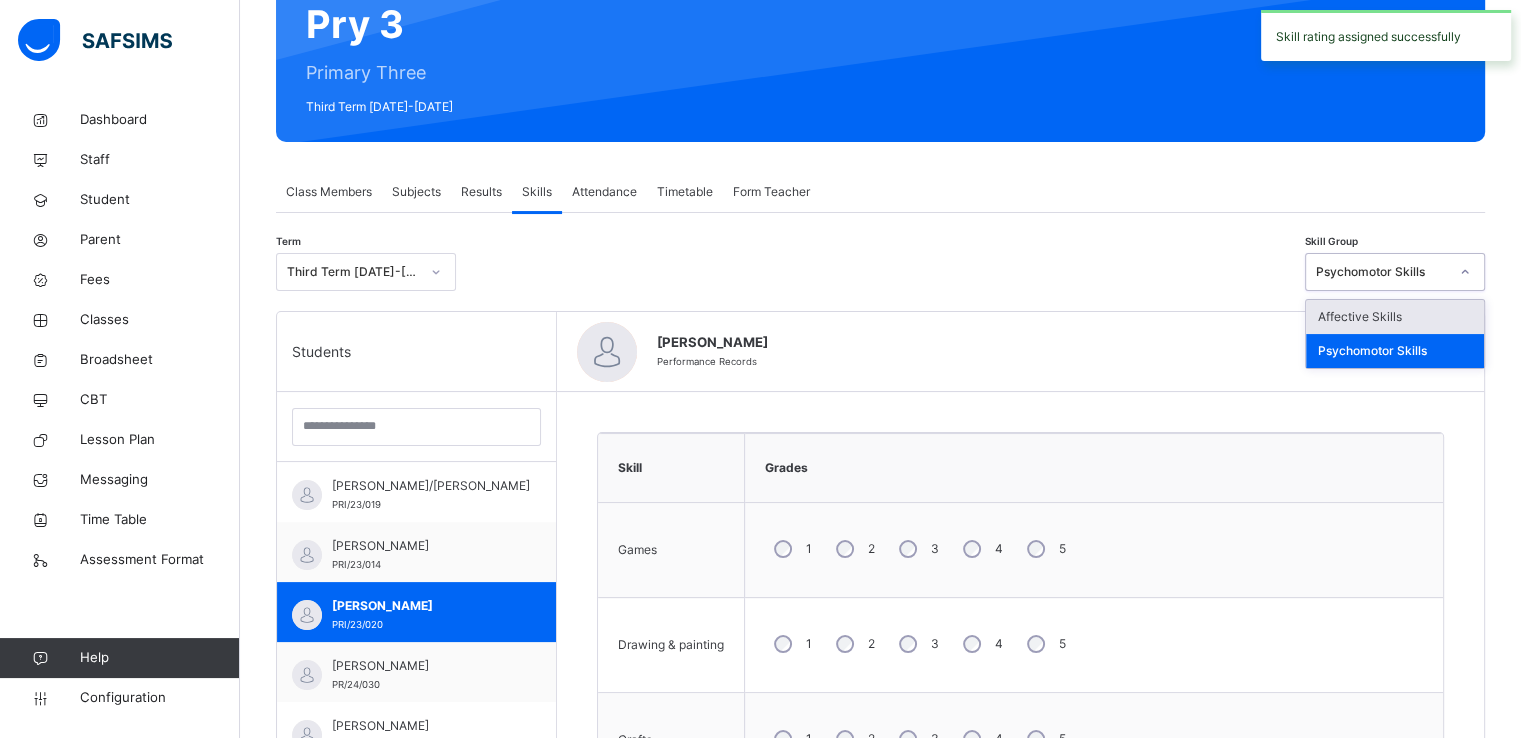 click on "Psychomotor Skills" at bounding box center [1382, 272] 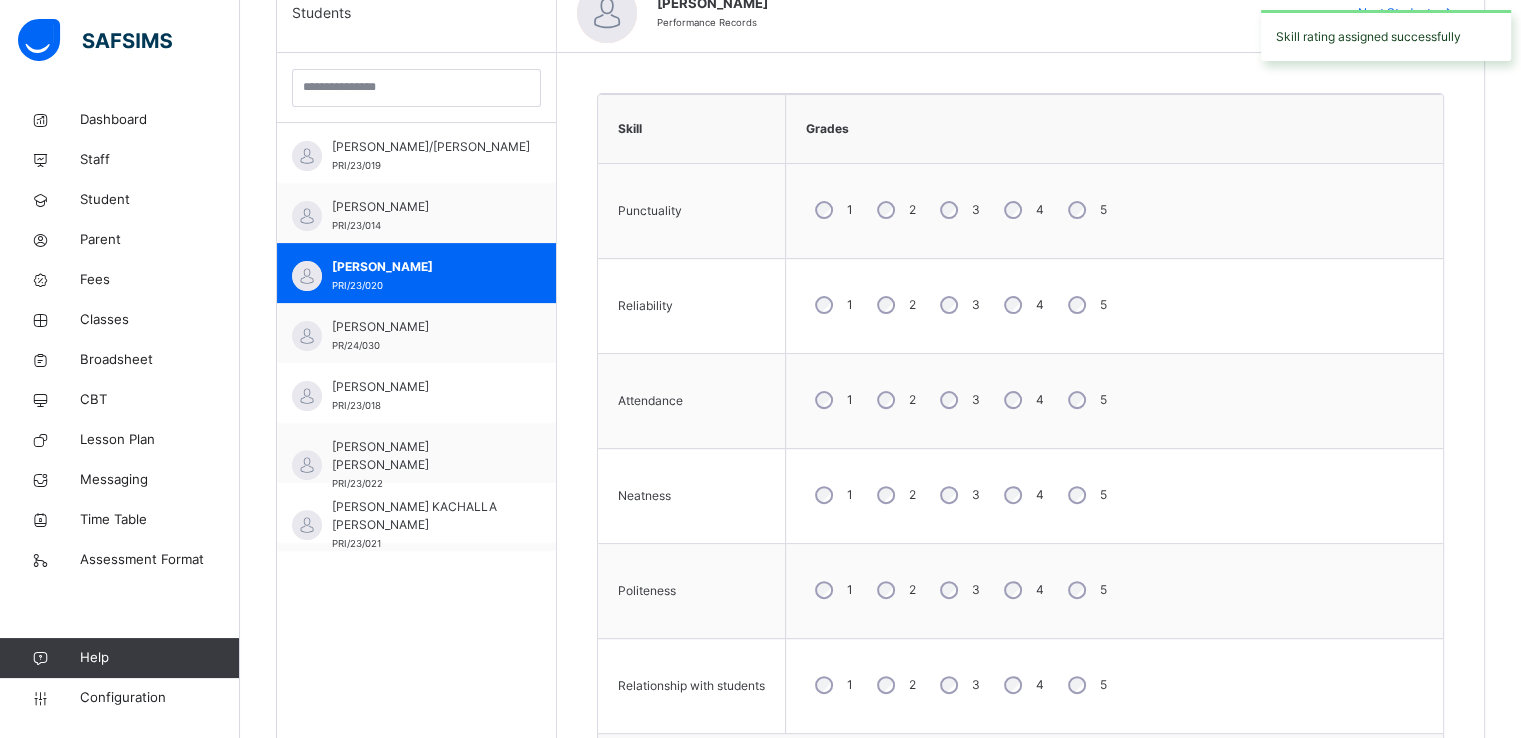 scroll, scrollTop: 544, scrollLeft: 0, axis: vertical 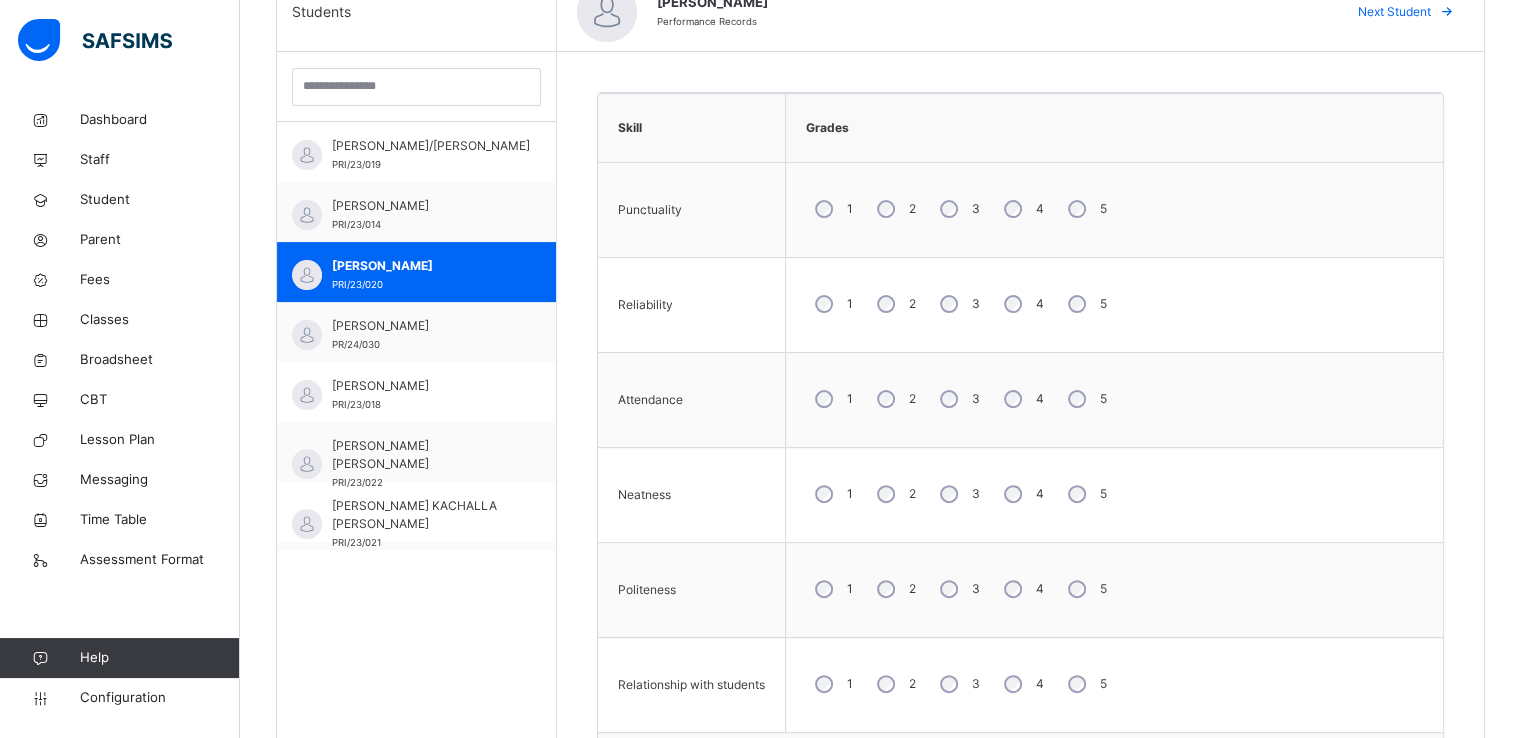click on "5" at bounding box center (1085, 684) 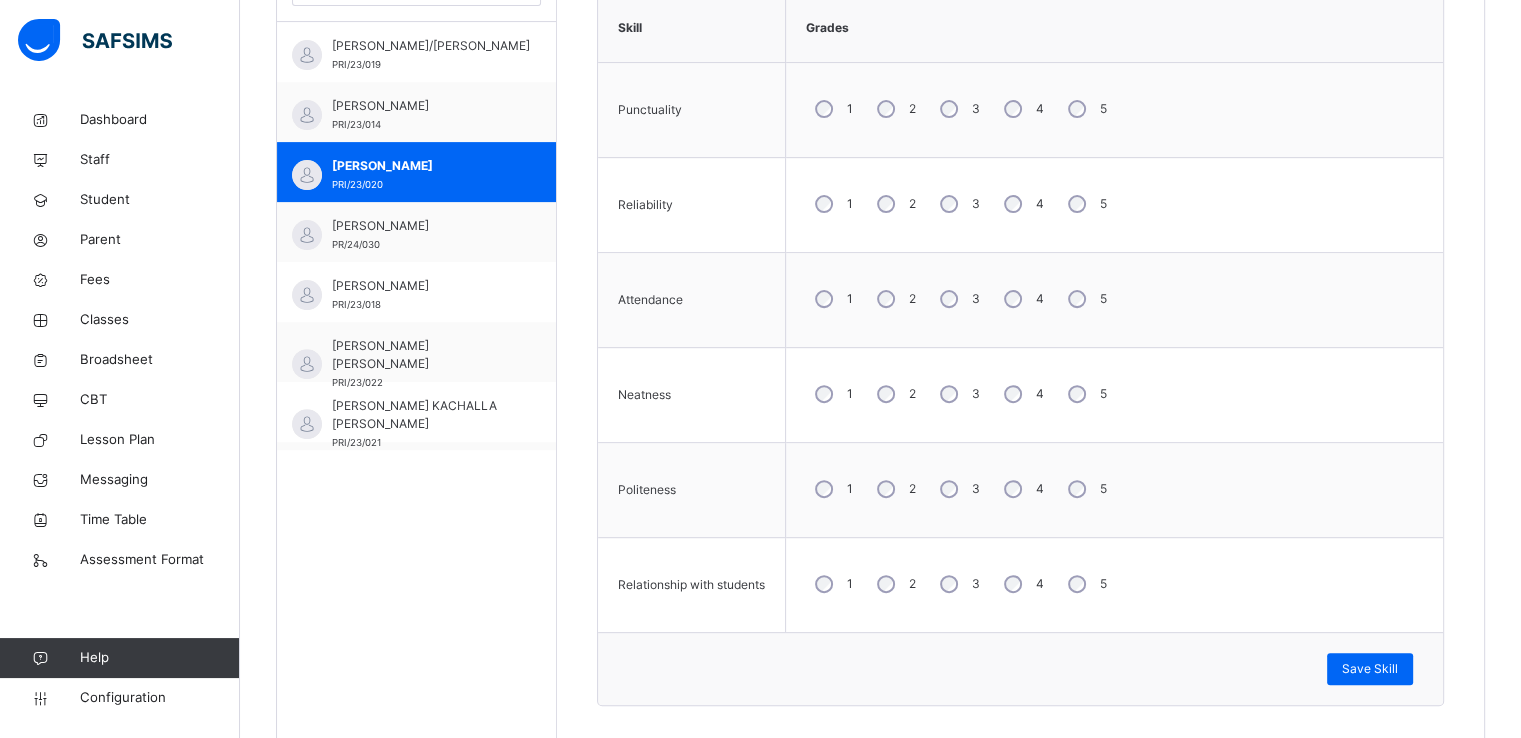 scroll, scrollTop: 700, scrollLeft: 0, axis: vertical 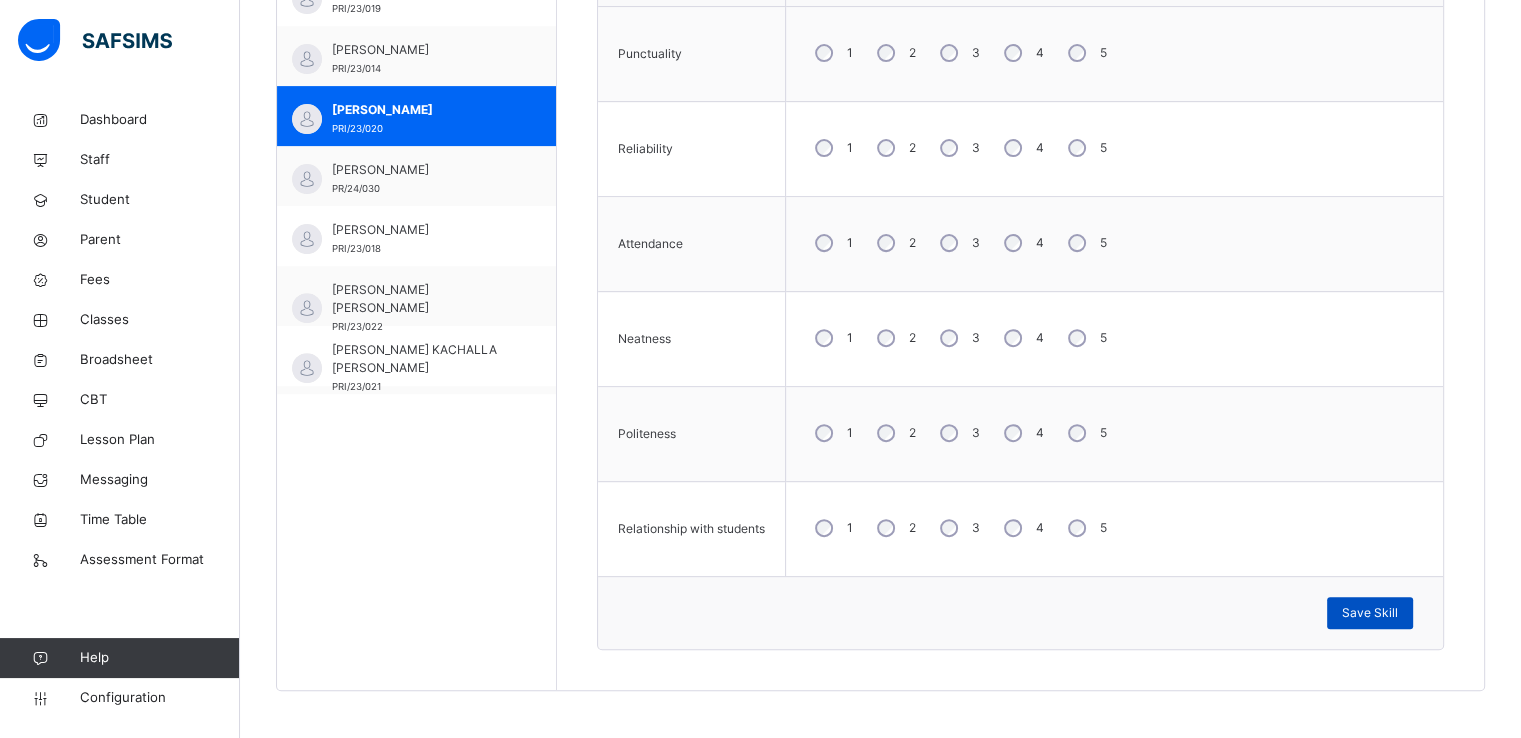 click on "Save Skill" at bounding box center [1370, 613] 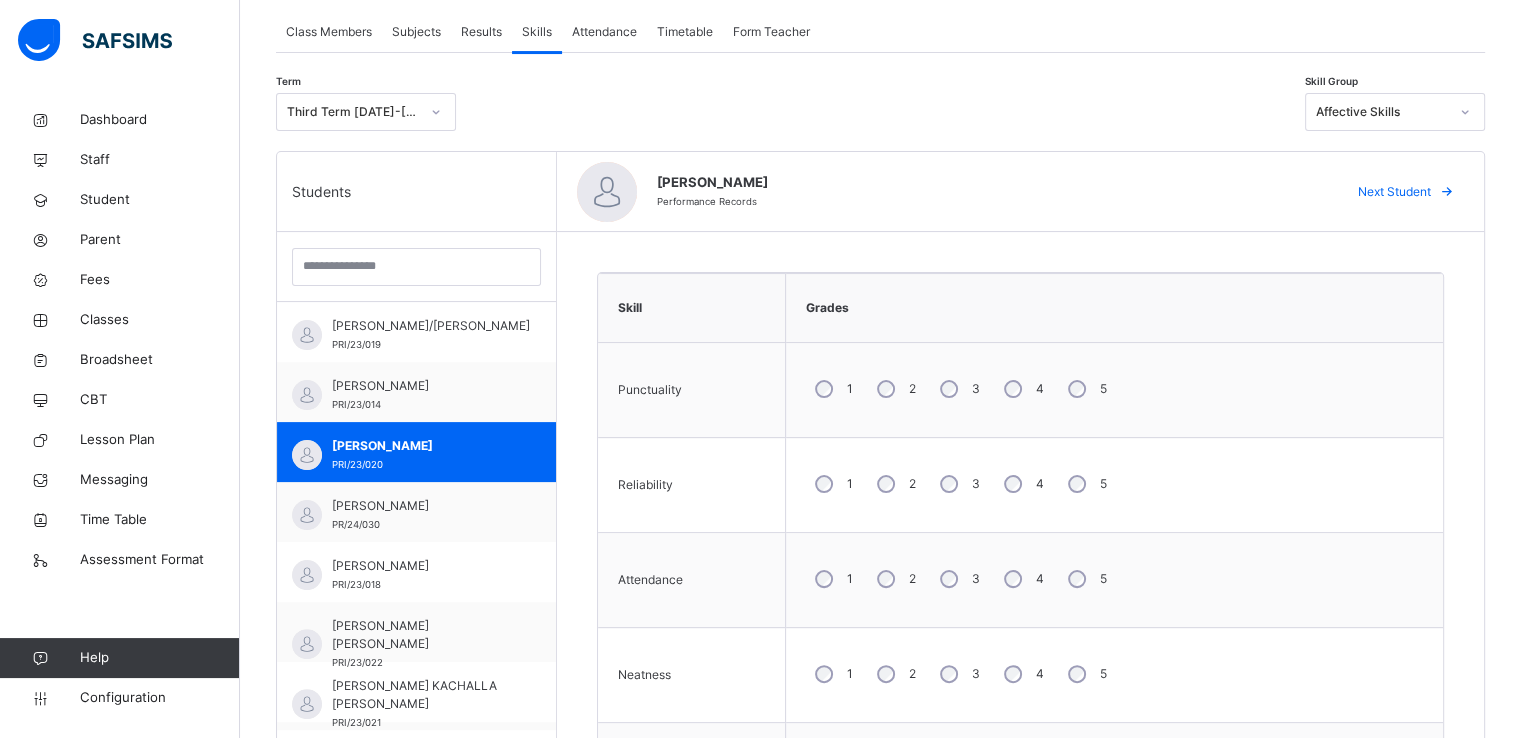 scroll, scrollTop: 264, scrollLeft: 0, axis: vertical 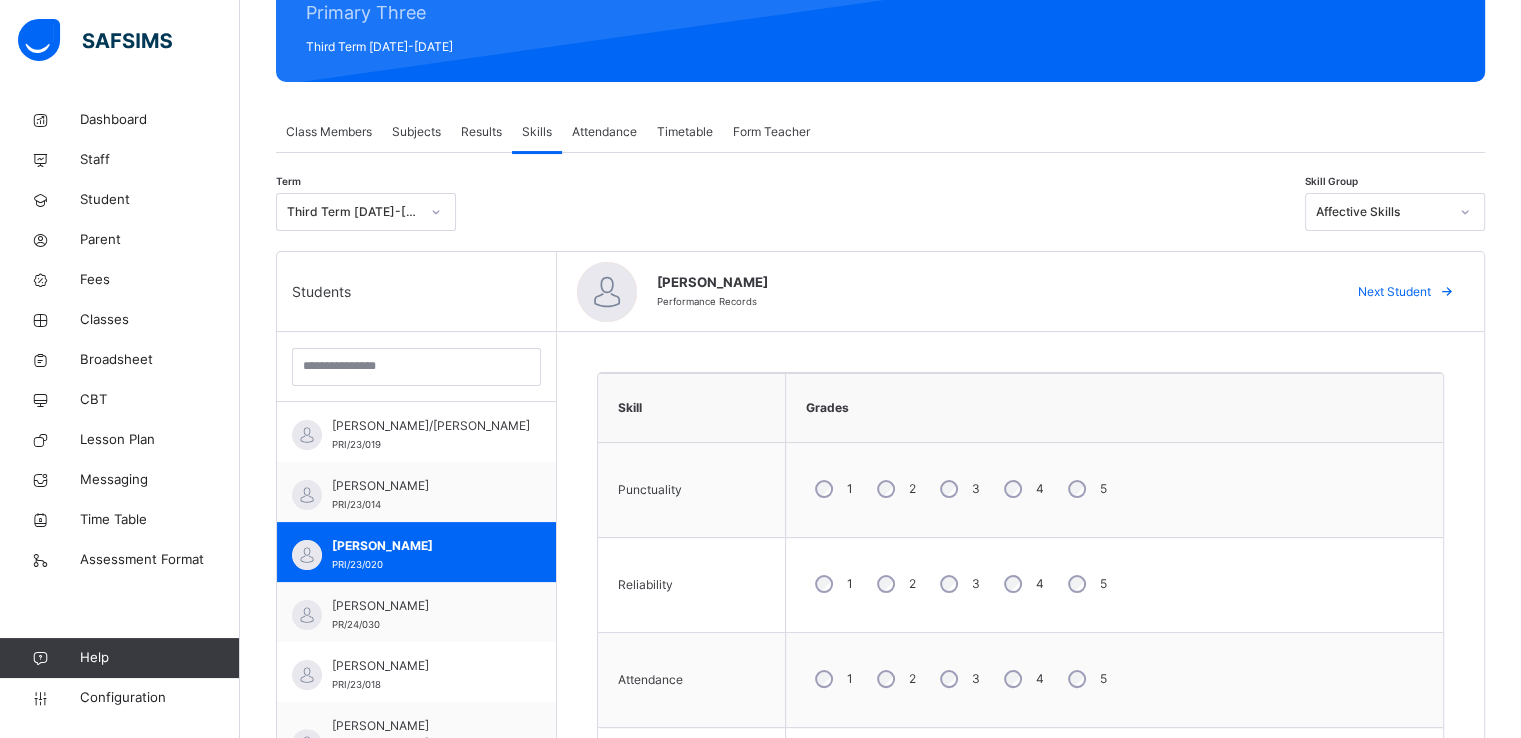 click on "Class Members" at bounding box center [329, 132] 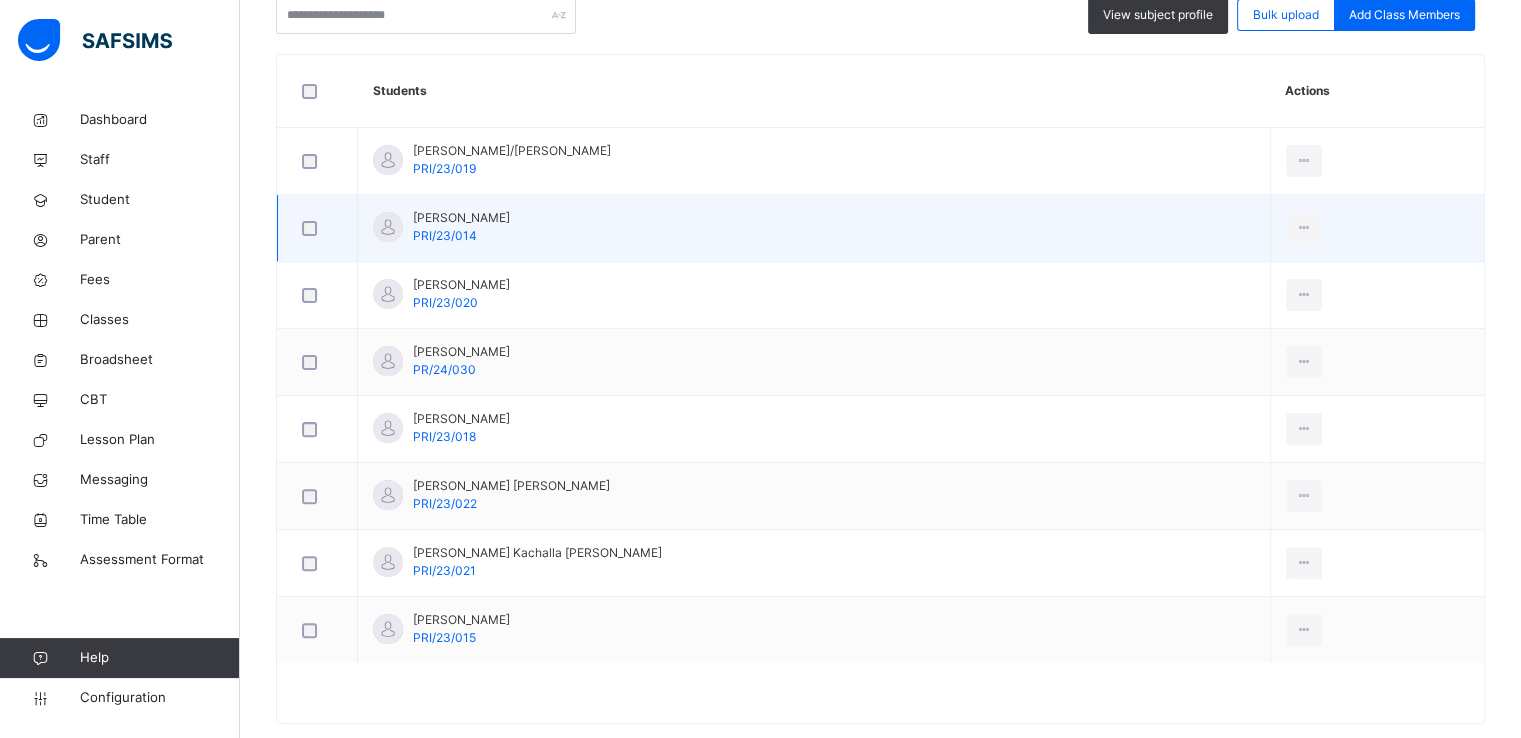 scroll, scrollTop: 528, scrollLeft: 0, axis: vertical 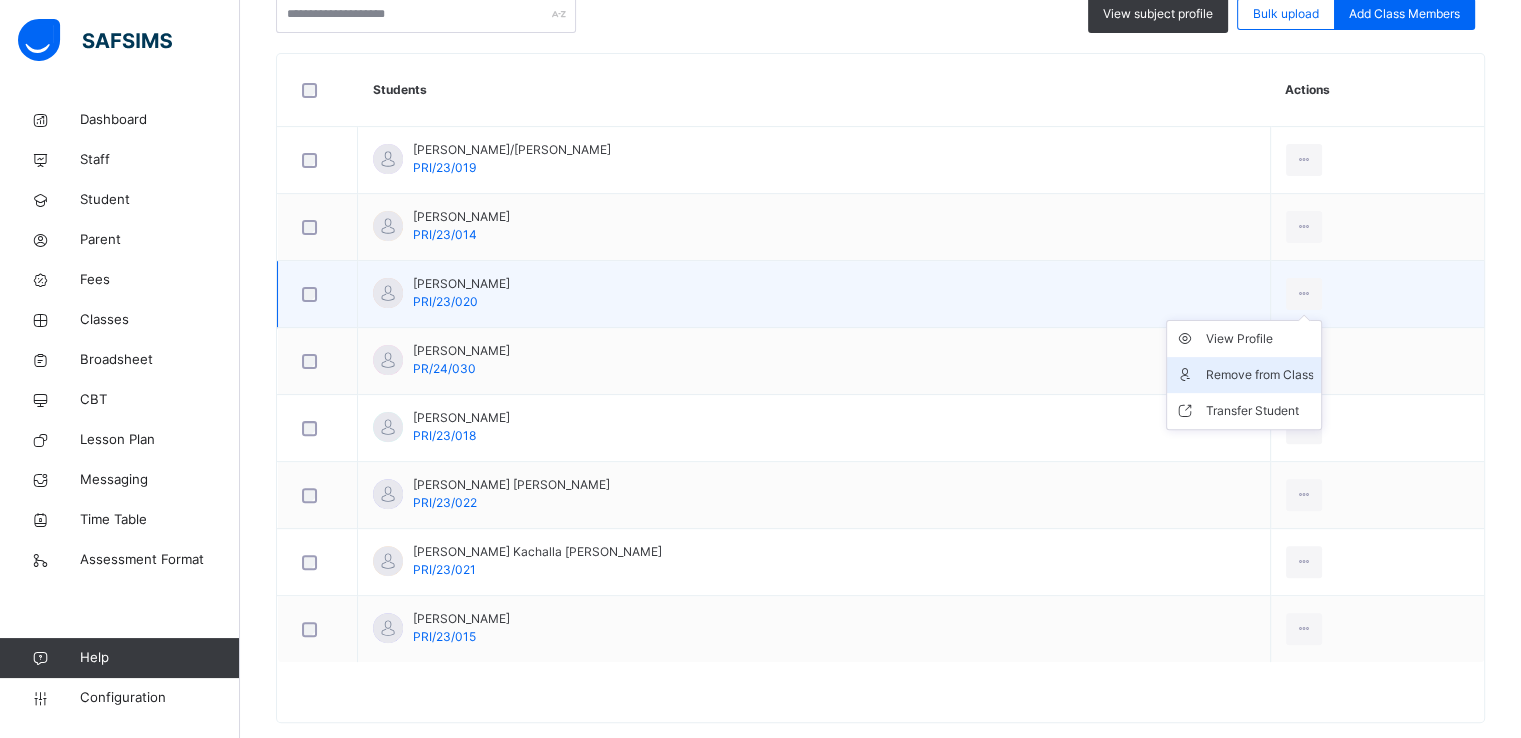 click on "Remove from Class" at bounding box center (1259, 375) 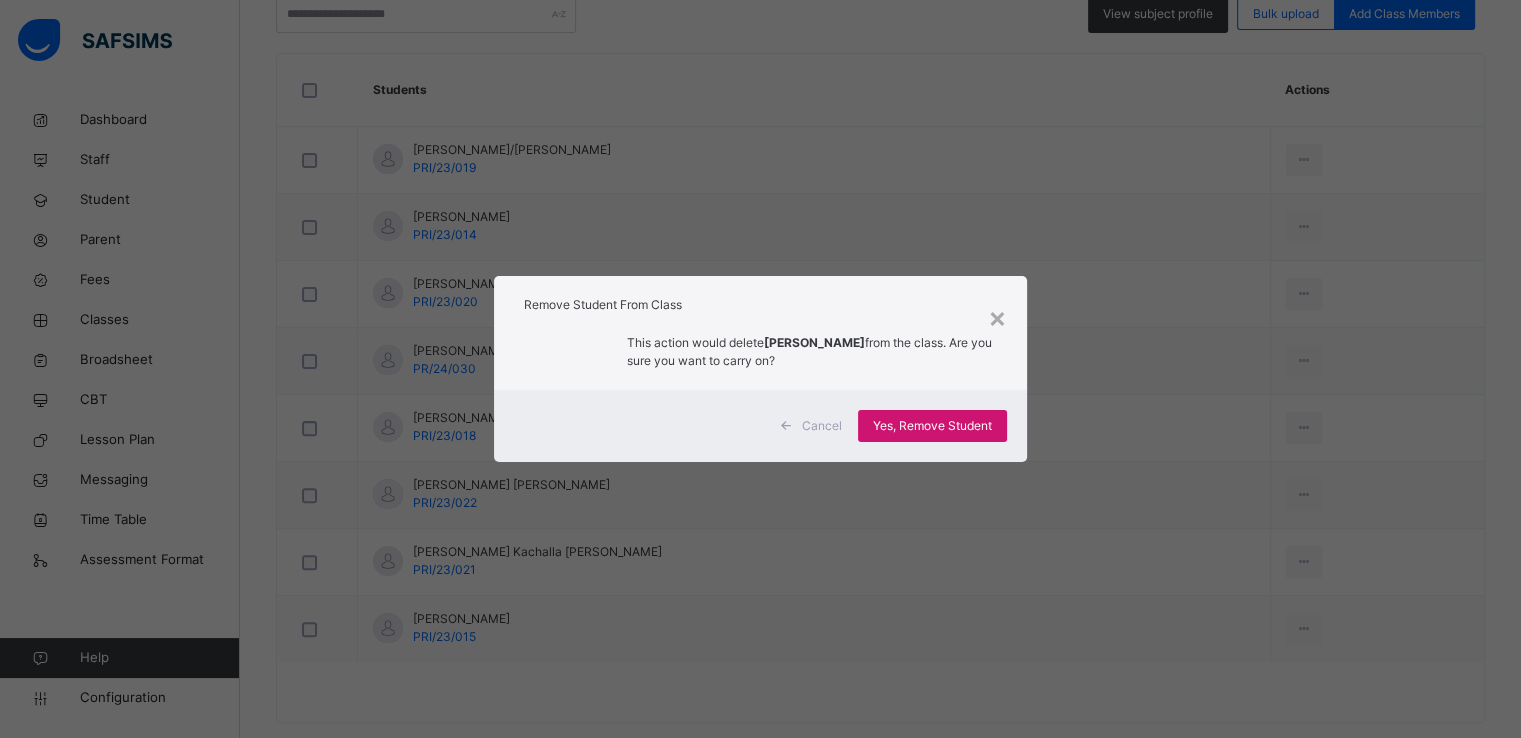 click on "Yes, Remove Student" at bounding box center (932, 426) 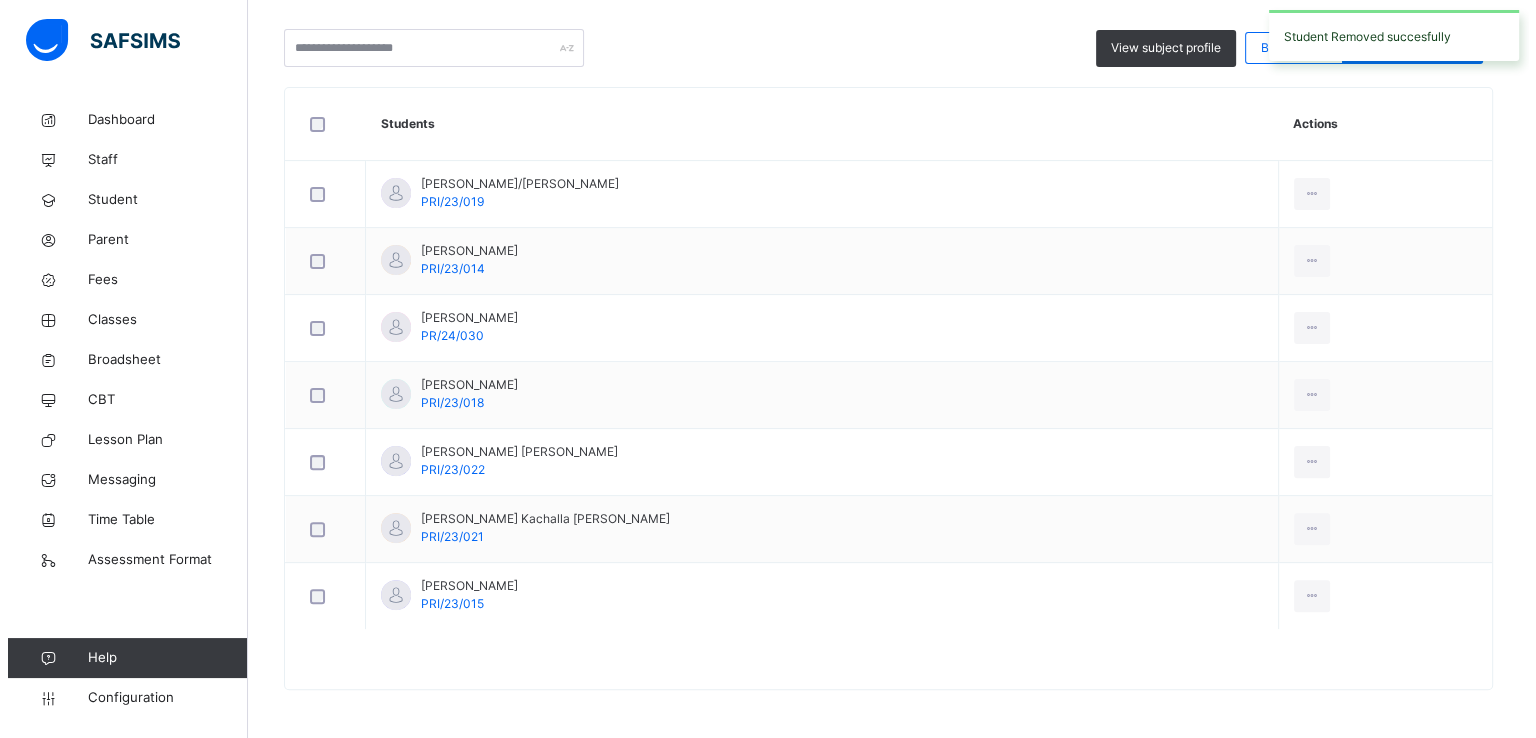 scroll, scrollTop: 0, scrollLeft: 0, axis: both 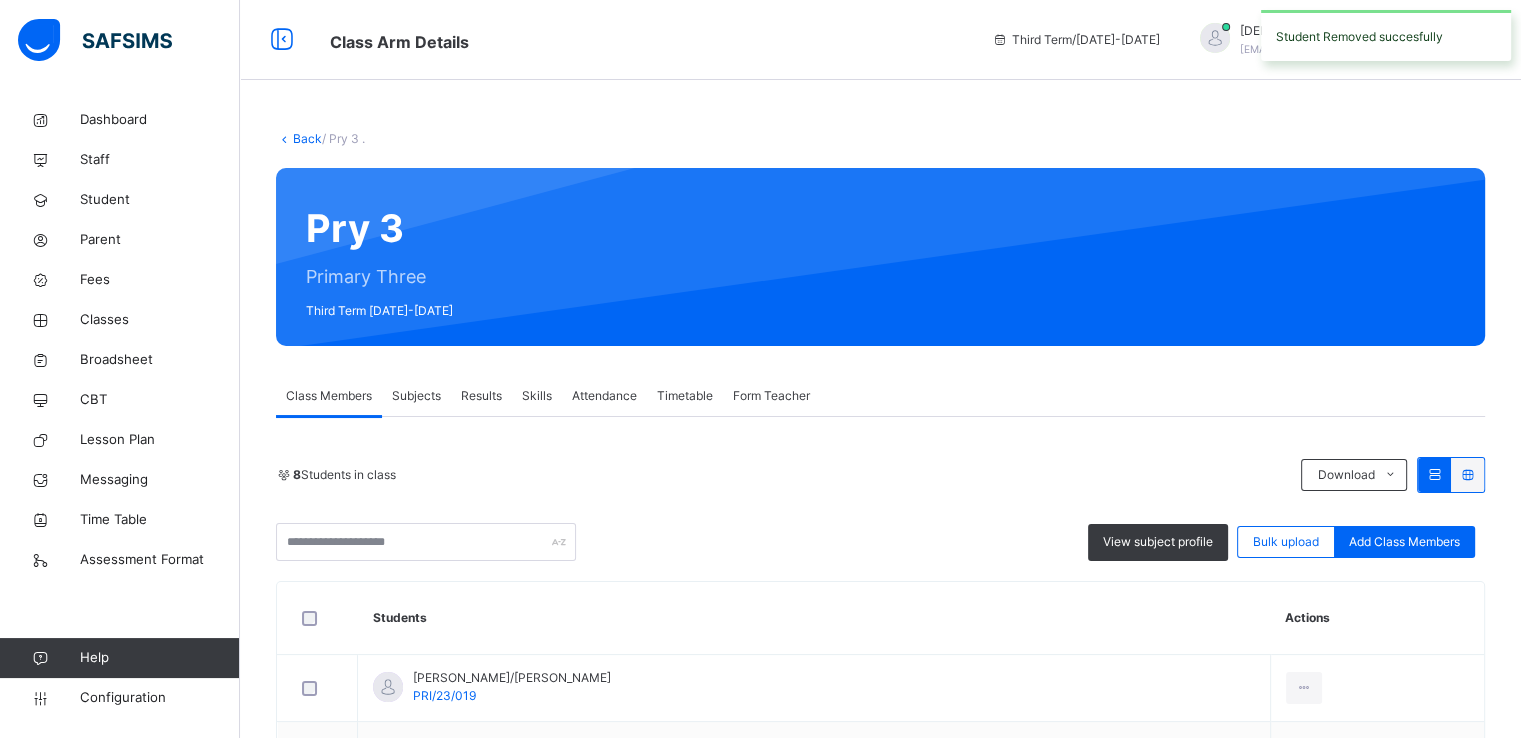click on "Subjects" at bounding box center (416, 396) 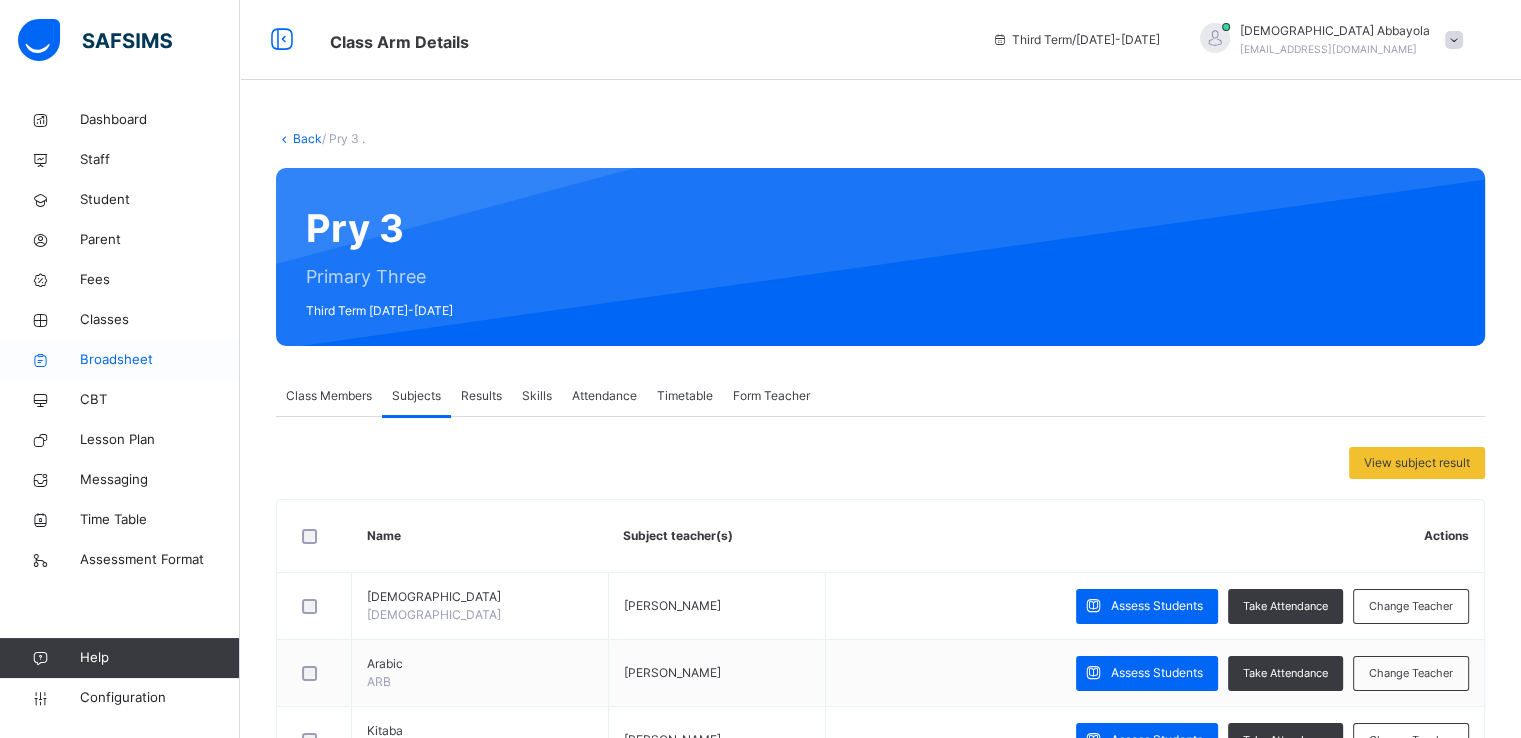 click on "Broadsheet" at bounding box center [160, 360] 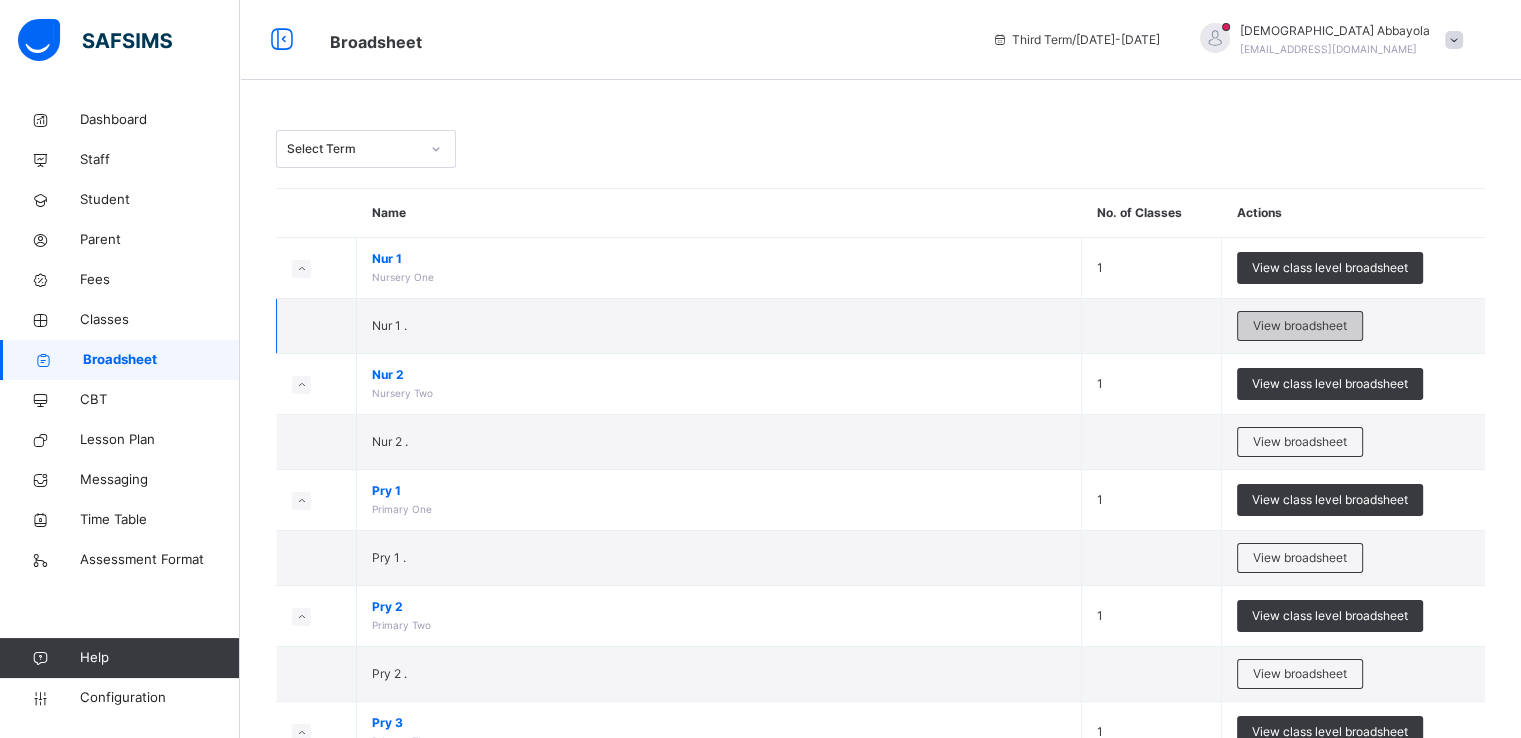 click on "View broadsheet" at bounding box center (1300, 326) 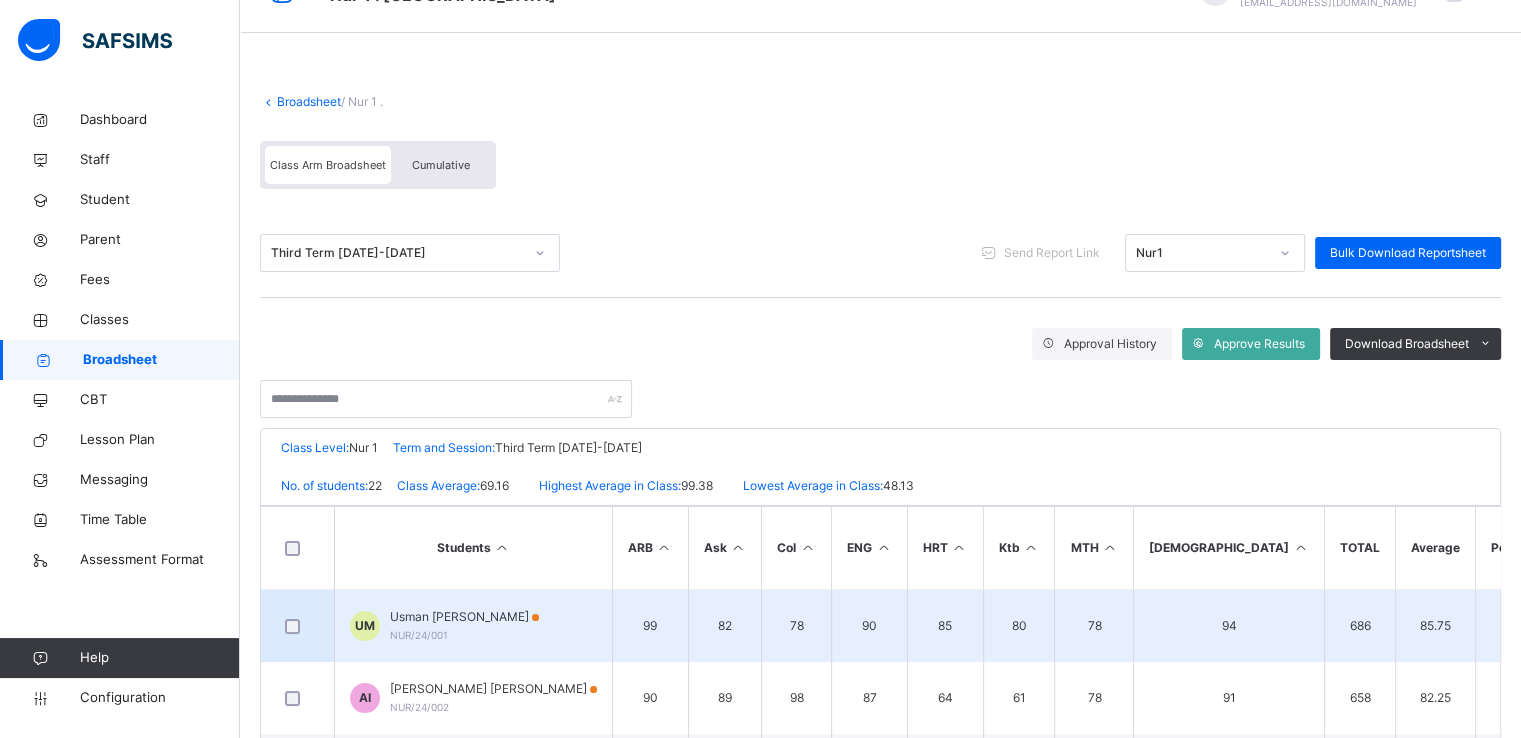 scroll, scrollTop: 46, scrollLeft: 0, axis: vertical 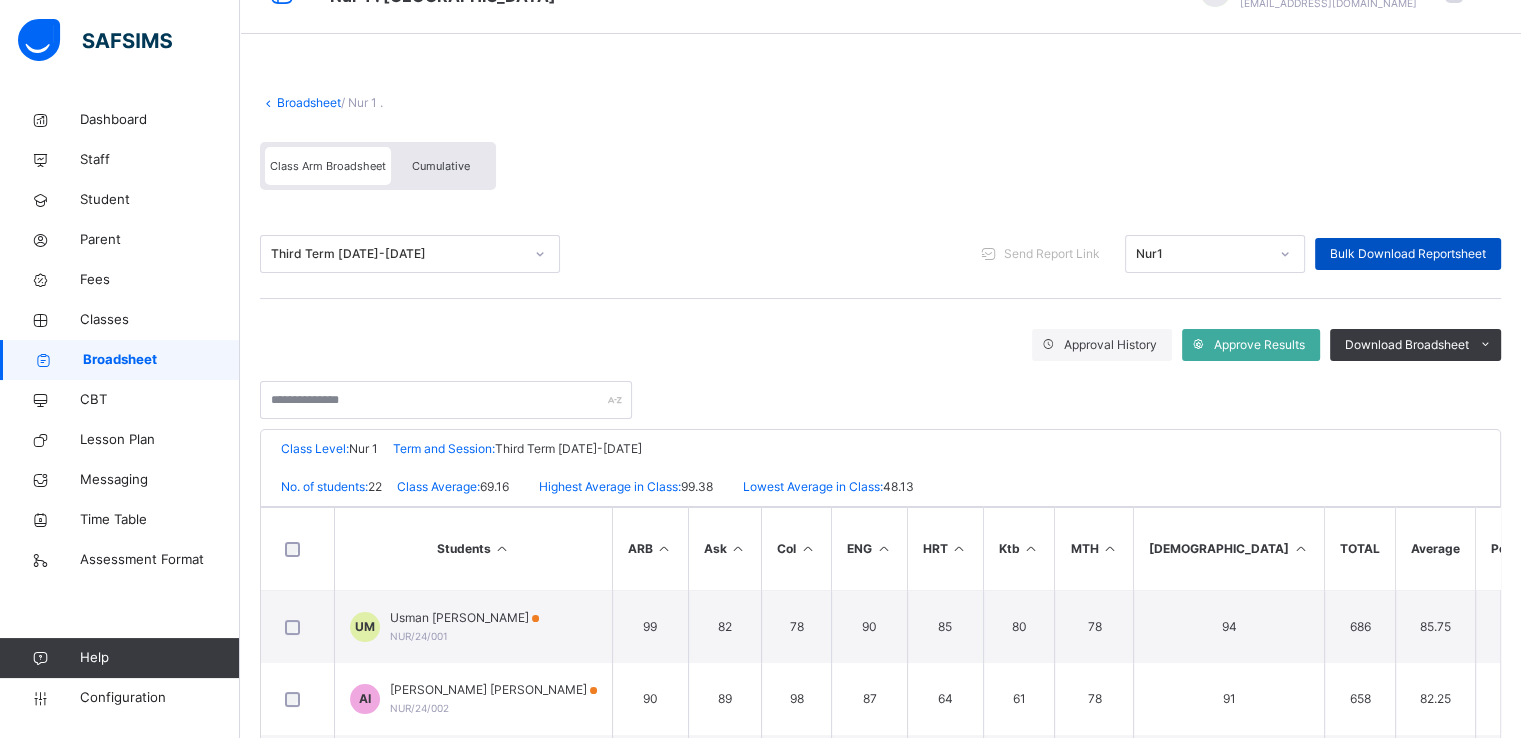 click on "Bulk Download Reportsheet" at bounding box center [1408, 254] 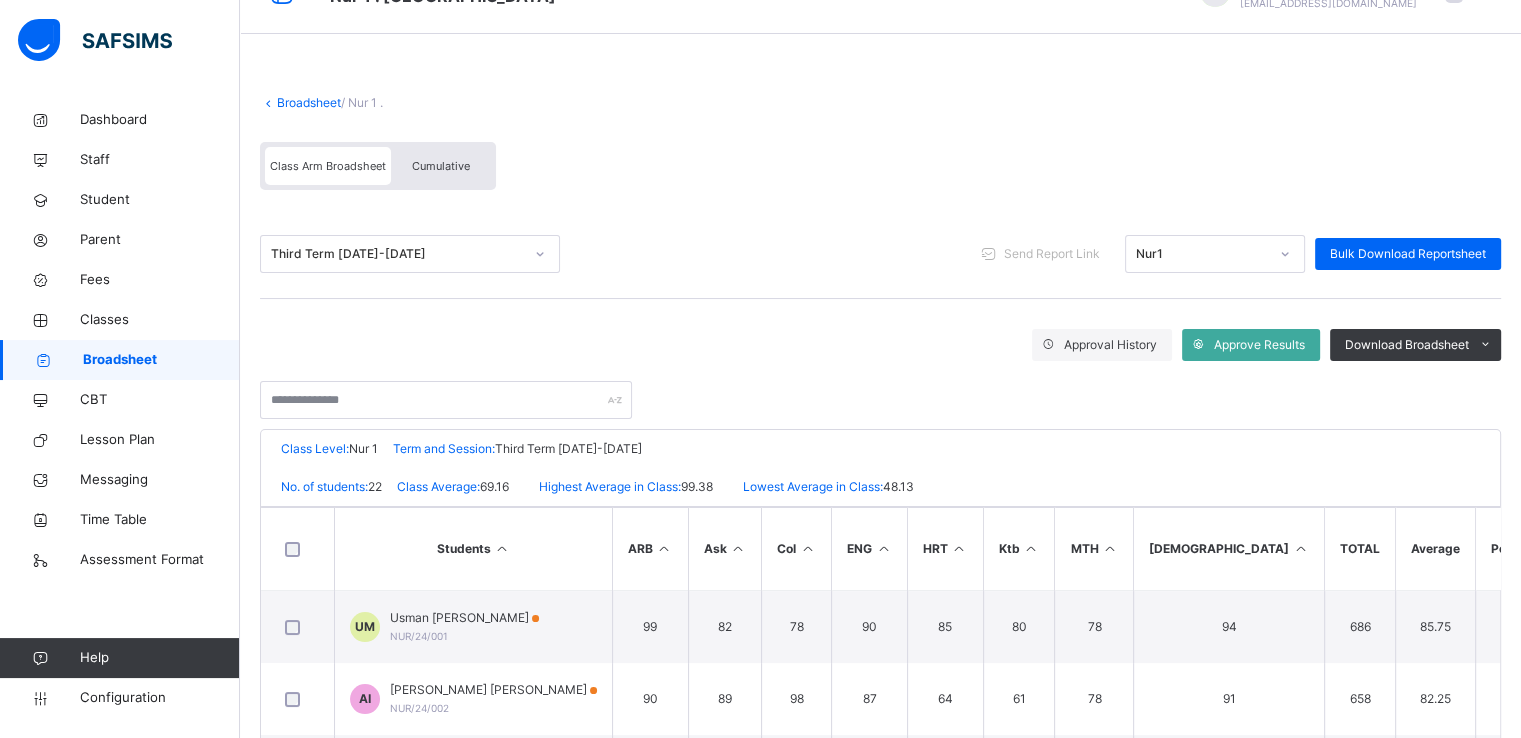 click on "Broadsheet" at bounding box center [309, 102] 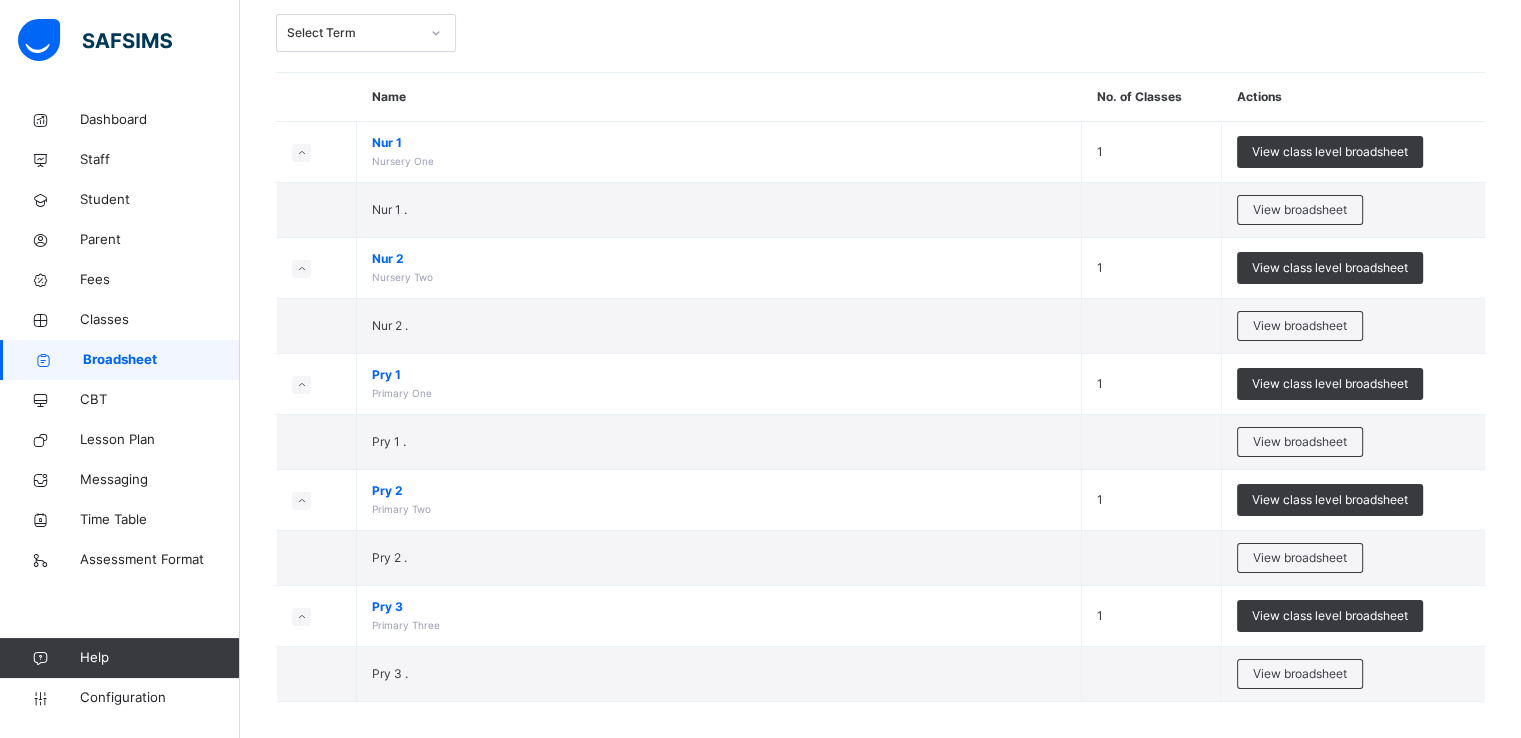 scroll, scrollTop: 128, scrollLeft: 0, axis: vertical 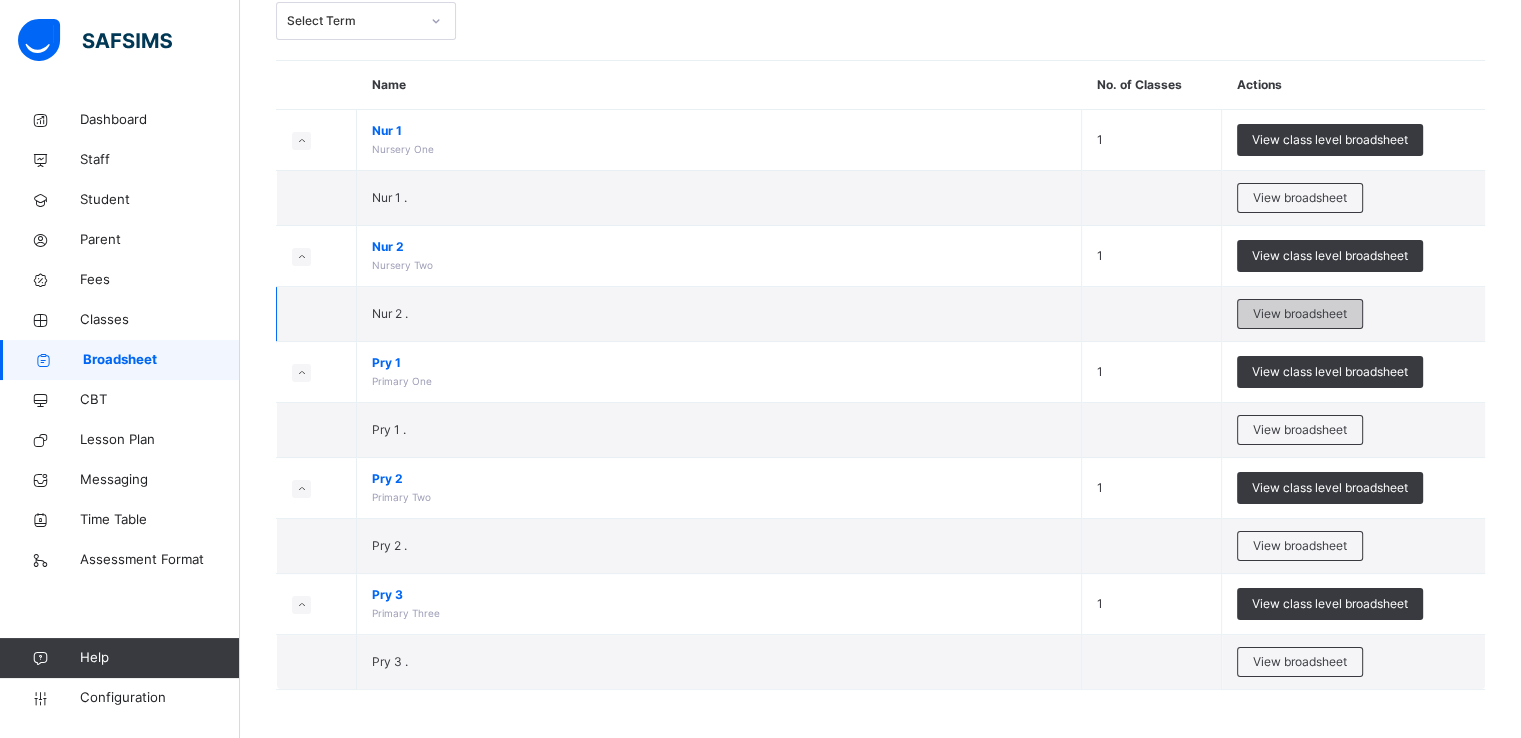 click on "View broadsheet" at bounding box center [1300, 314] 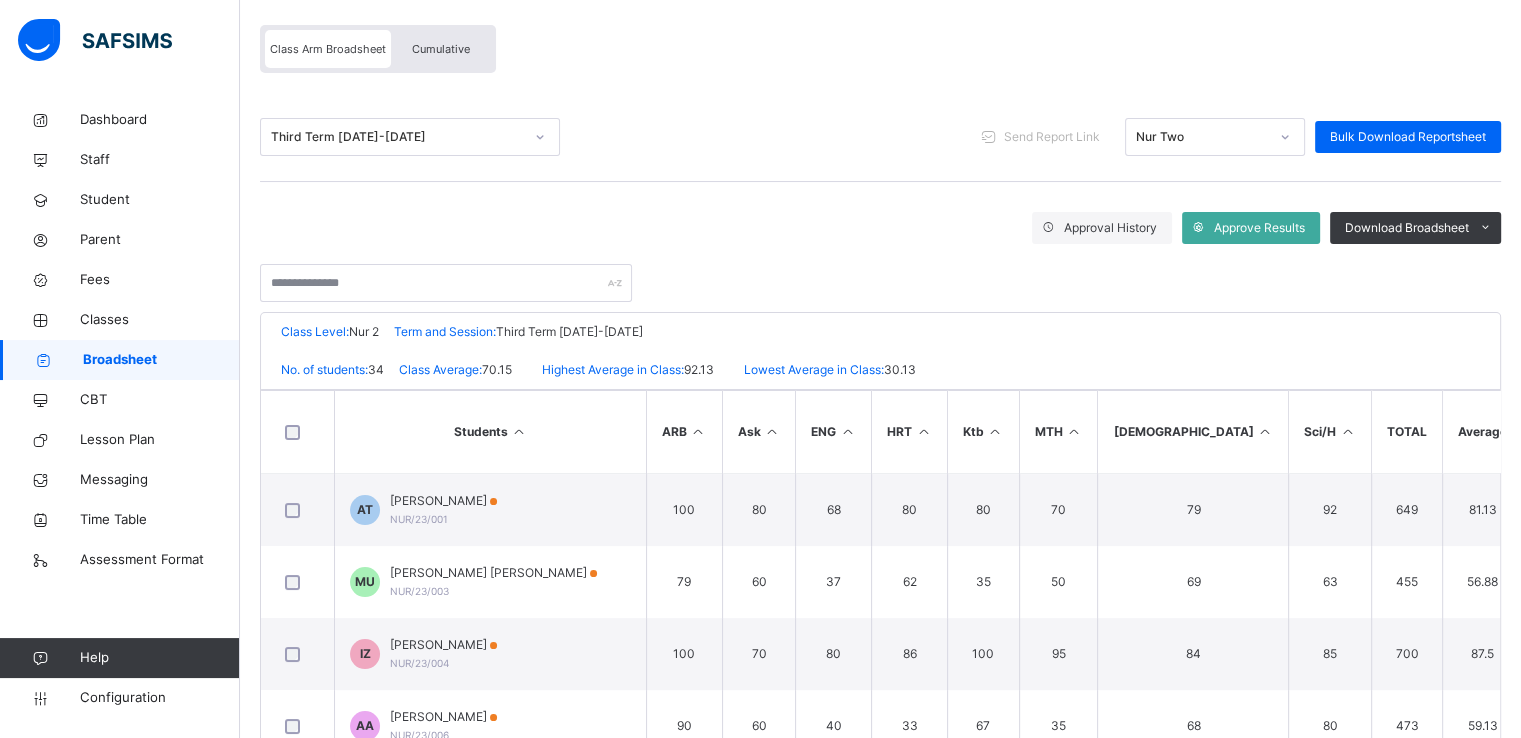 scroll, scrollTop: 168, scrollLeft: 0, axis: vertical 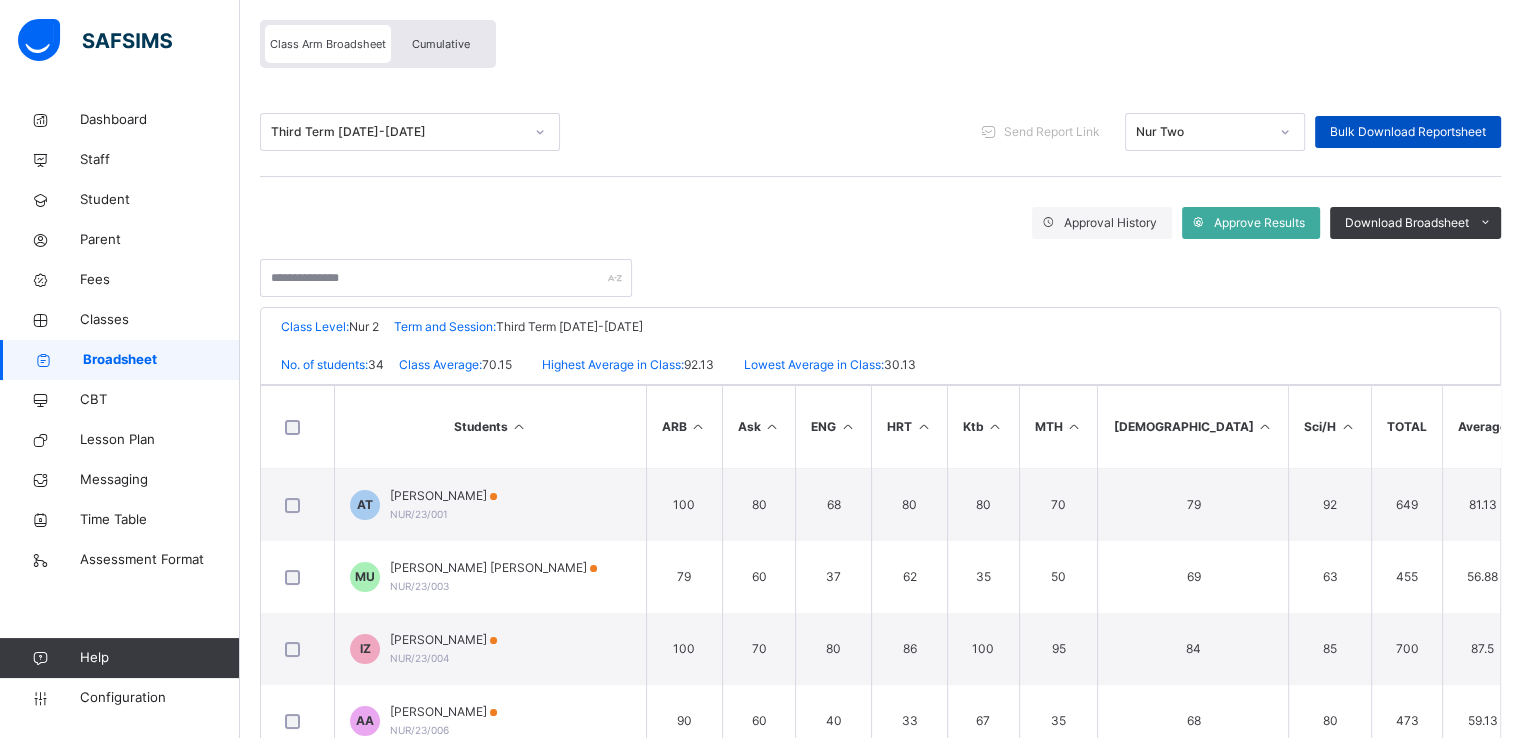 click on "Bulk Download Reportsheet" at bounding box center (1408, 132) 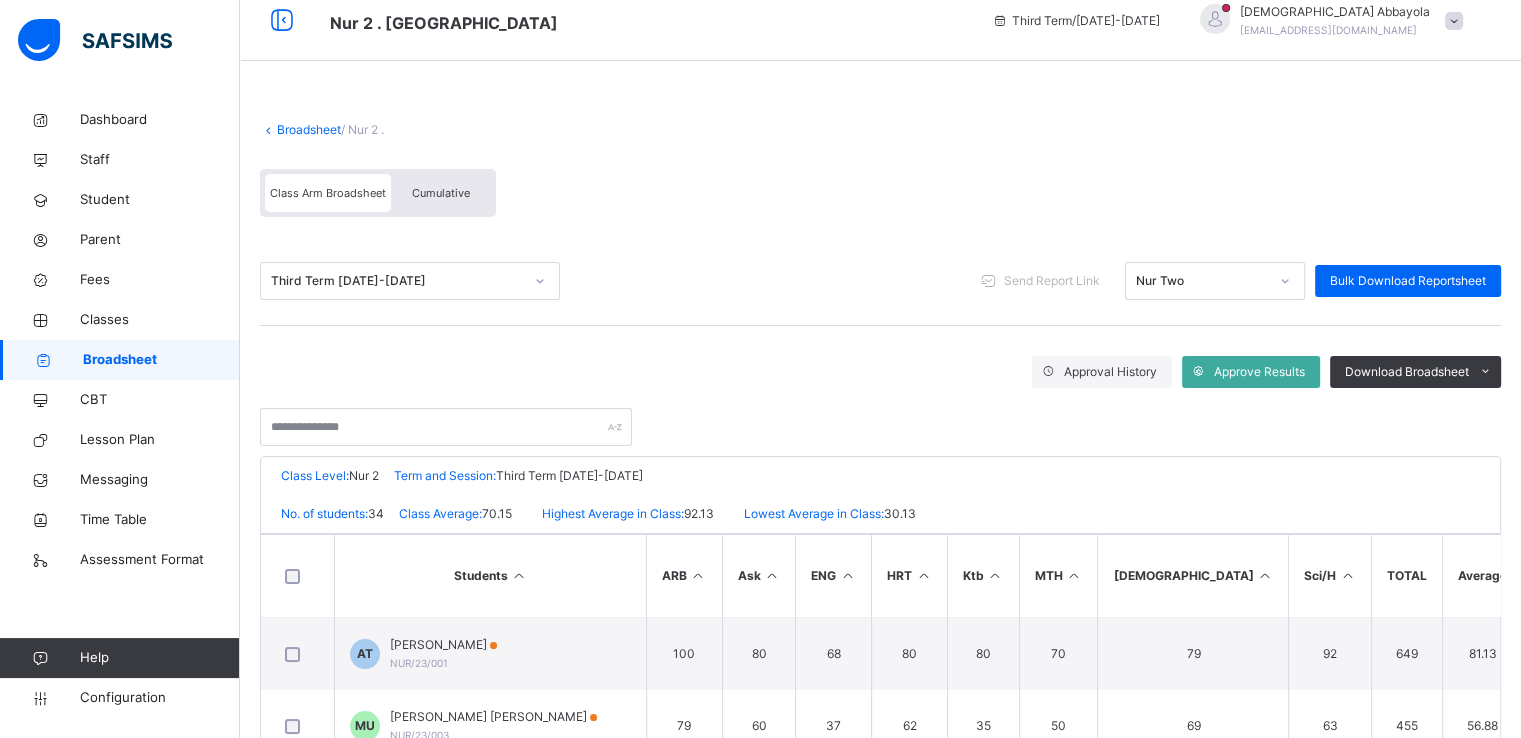 scroll, scrollTop: 0, scrollLeft: 0, axis: both 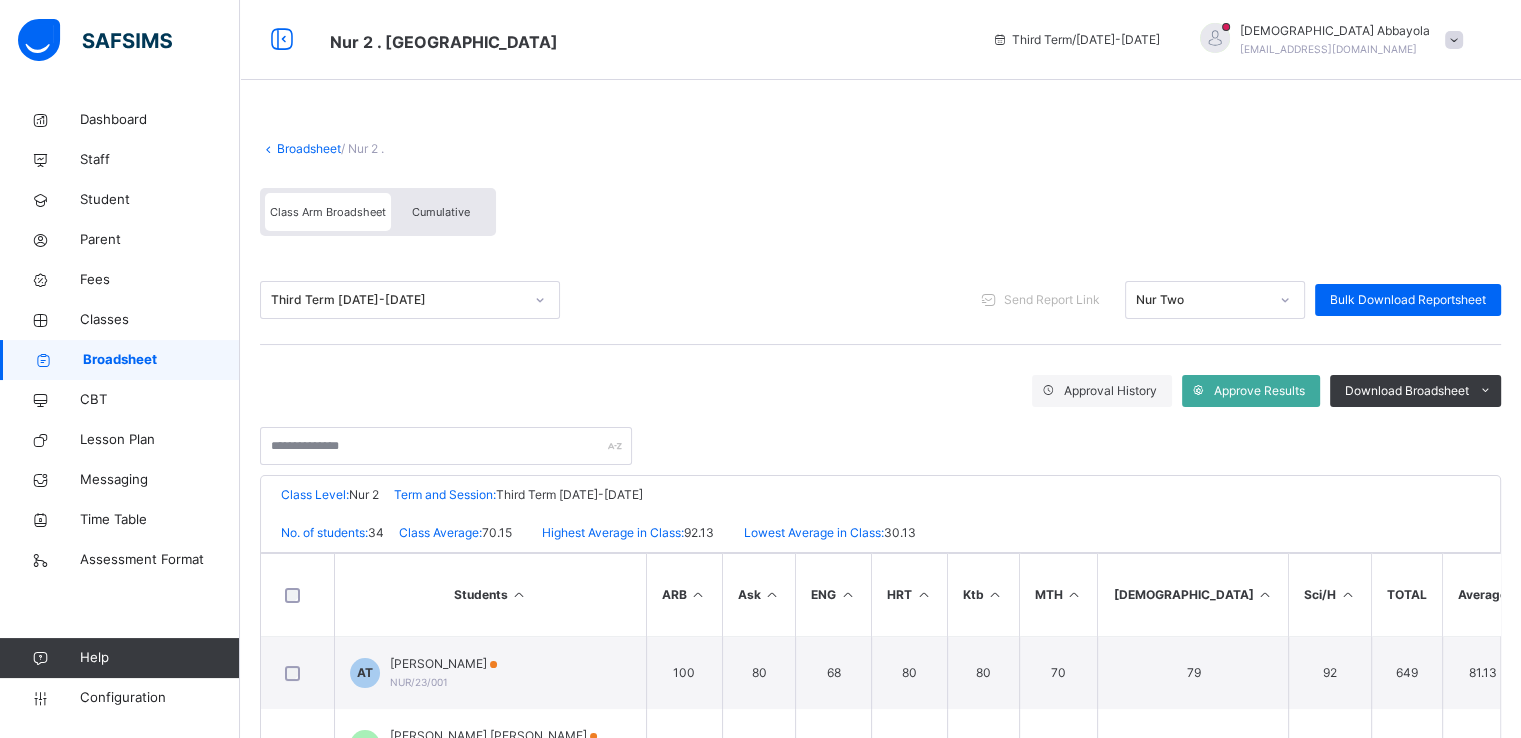 click on "Broadsheet" at bounding box center (309, 148) 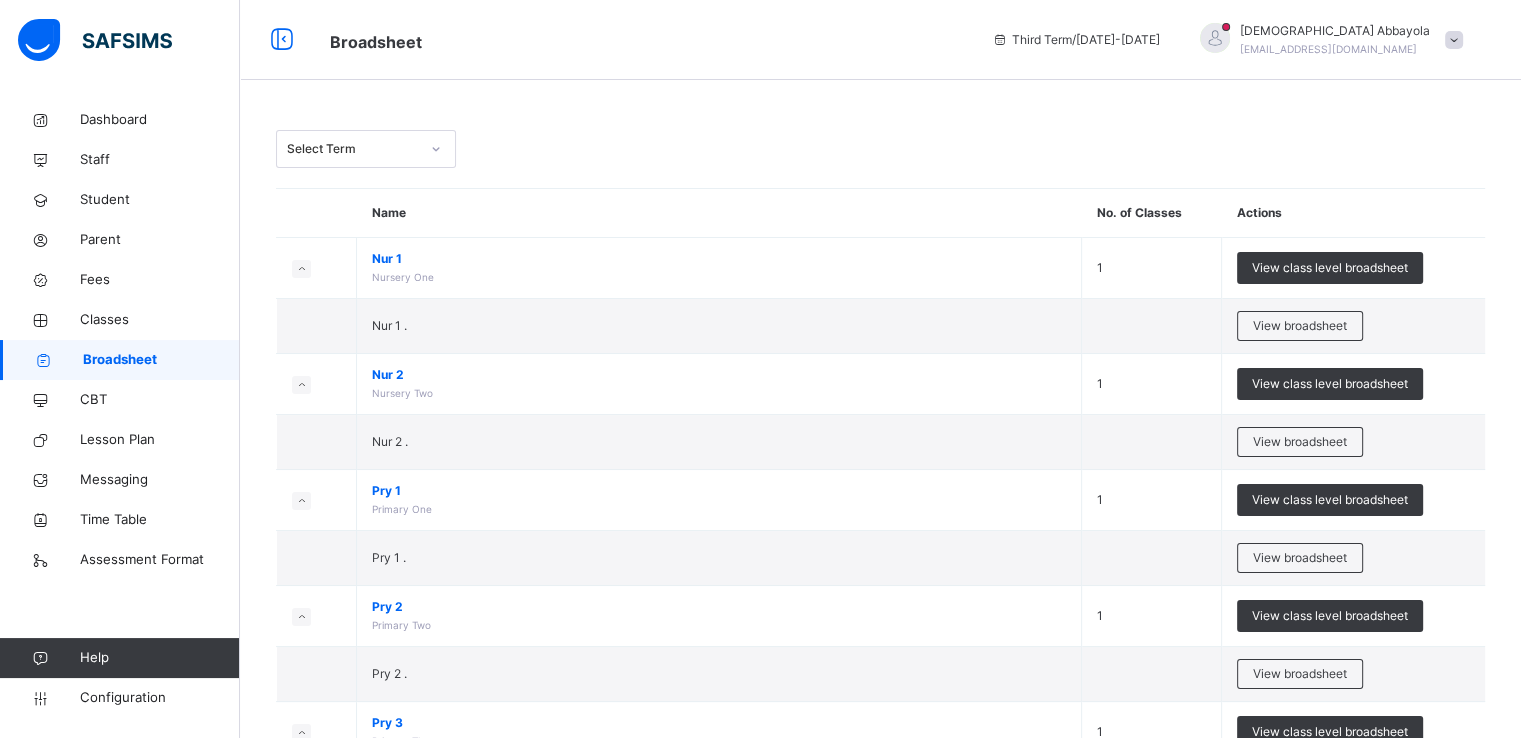 scroll, scrollTop: 128, scrollLeft: 0, axis: vertical 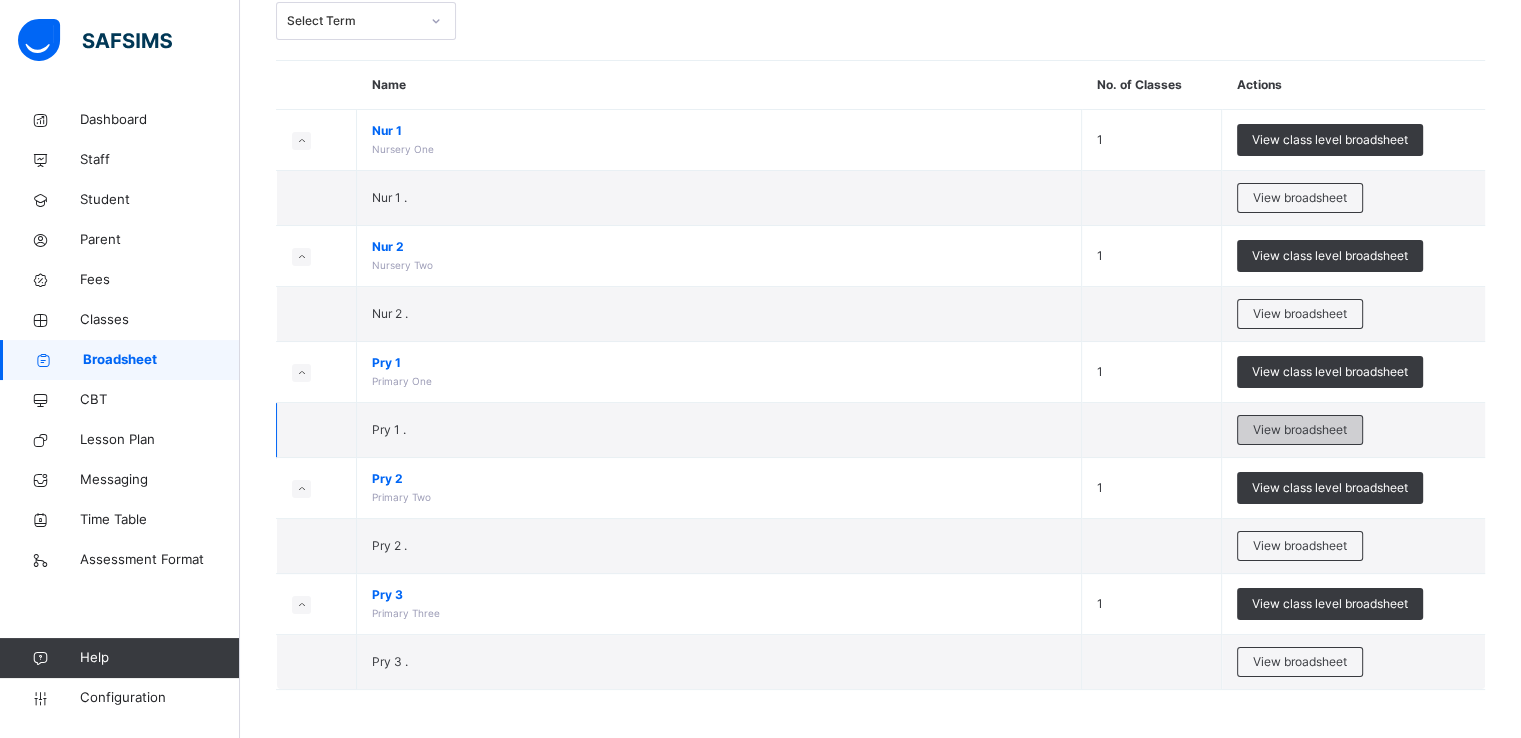 click on "View broadsheet" at bounding box center (1300, 430) 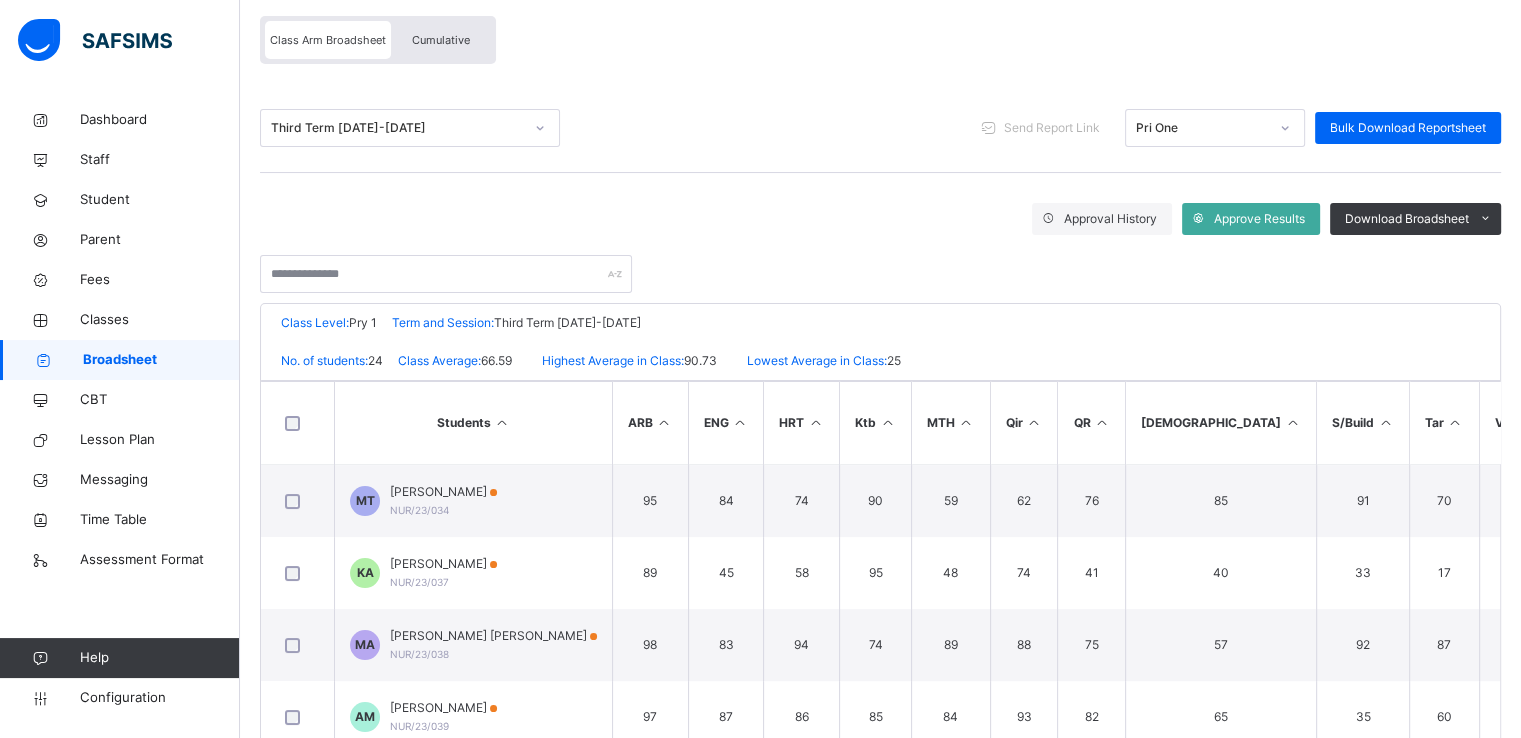 scroll, scrollTop: 175, scrollLeft: 0, axis: vertical 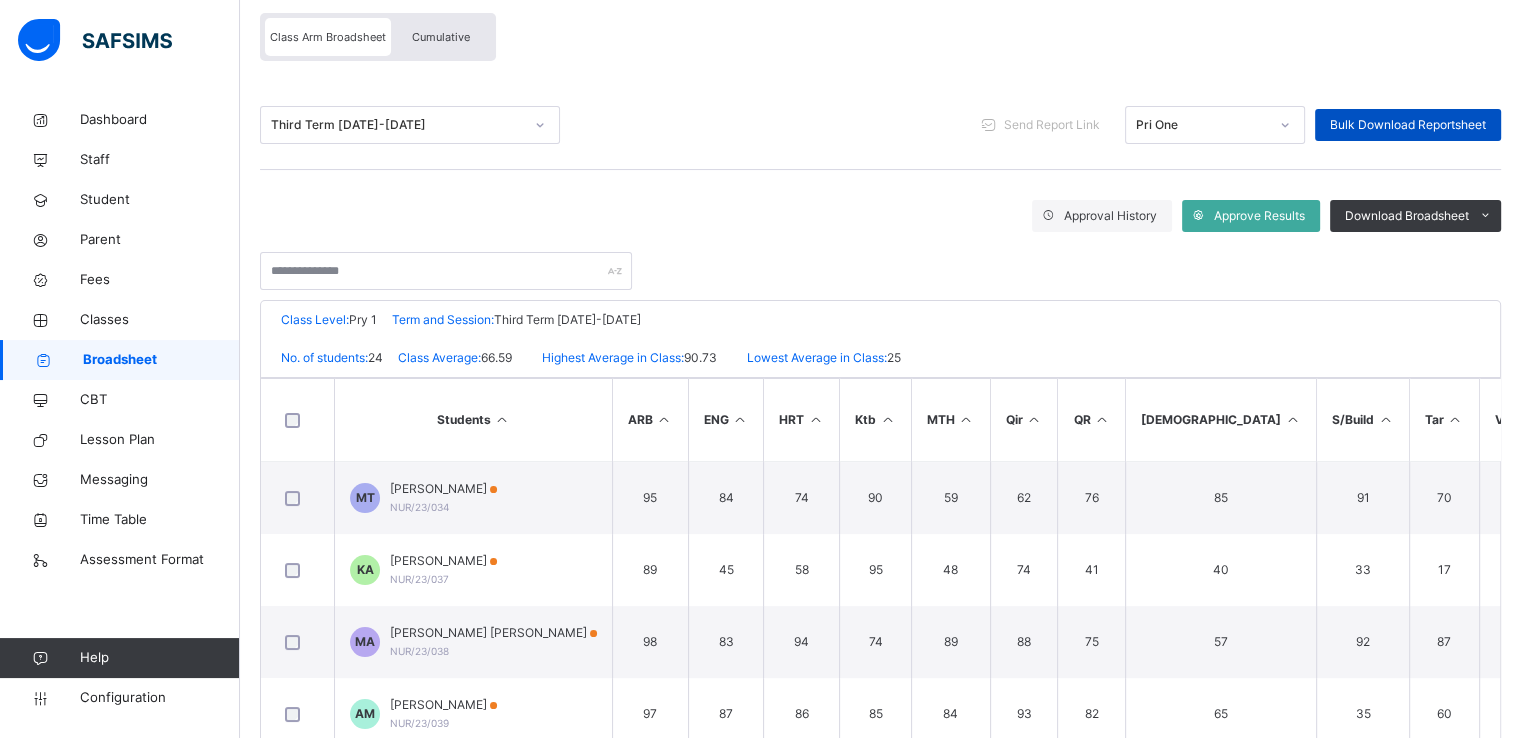 click on "Bulk Download Reportsheet" at bounding box center [1408, 125] 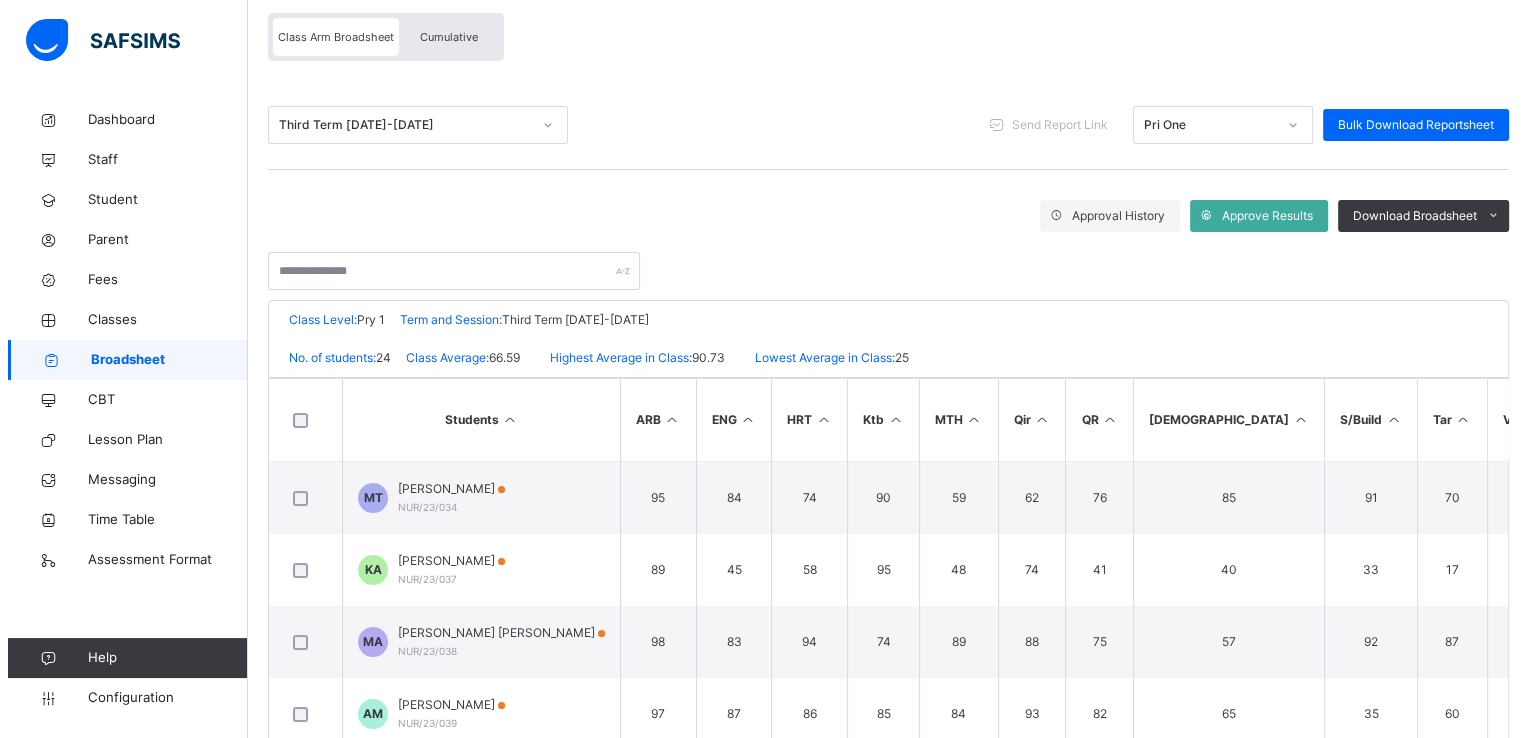 scroll, scrollTop: 0, scrollLeft: 0, axis: both 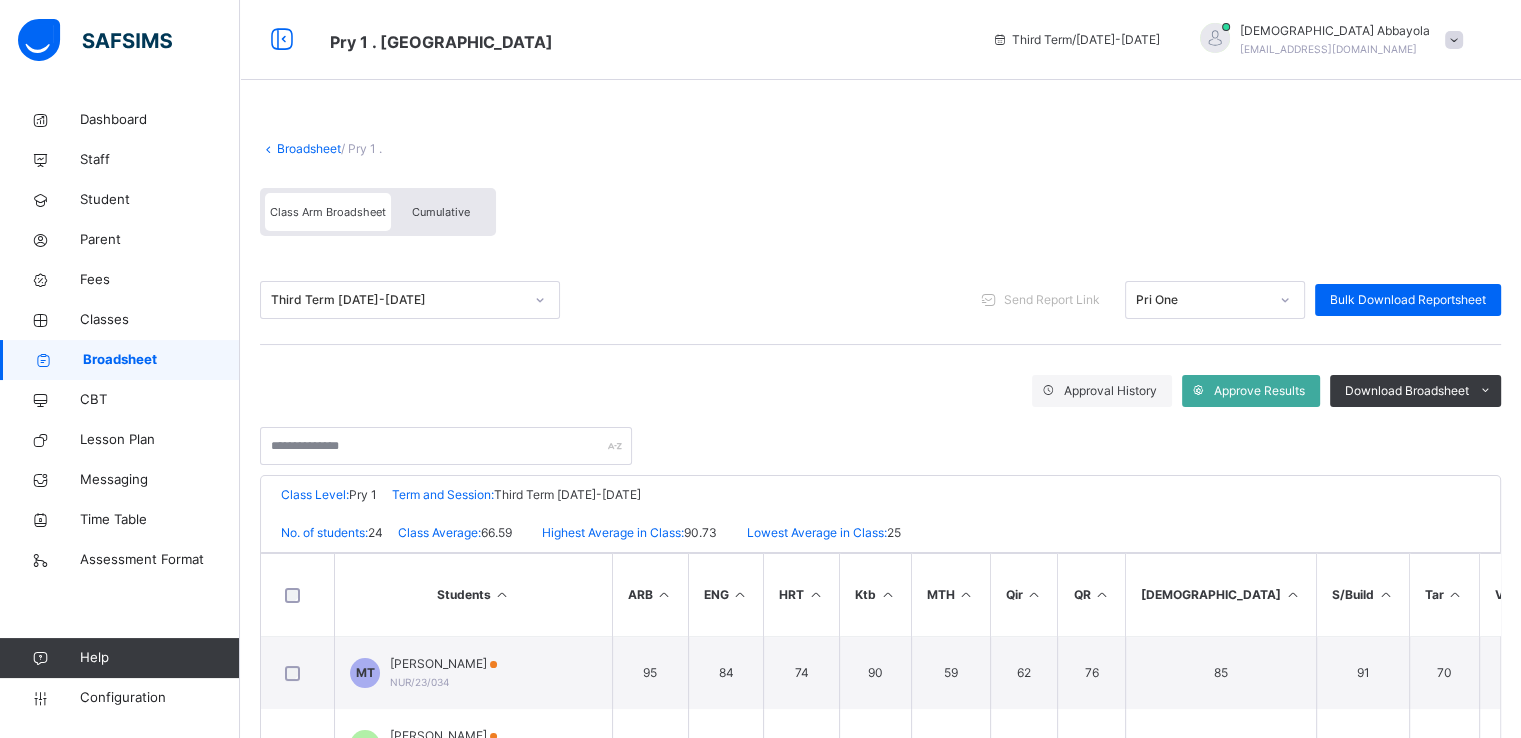 click on "Broadsheet" at bounding box center [309, 148] 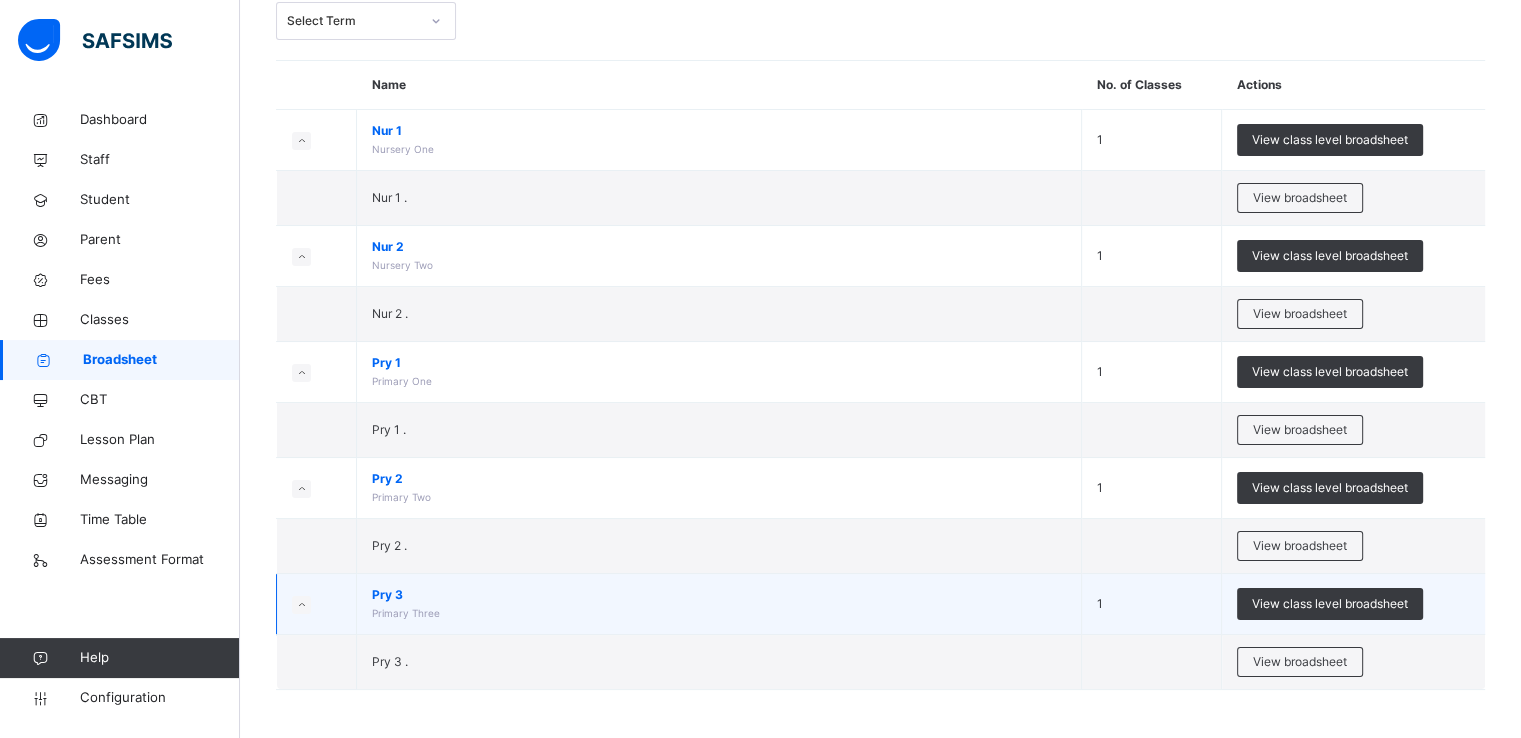scroll, scrollTop: 127, scrollLeft: 0, axis: vertical 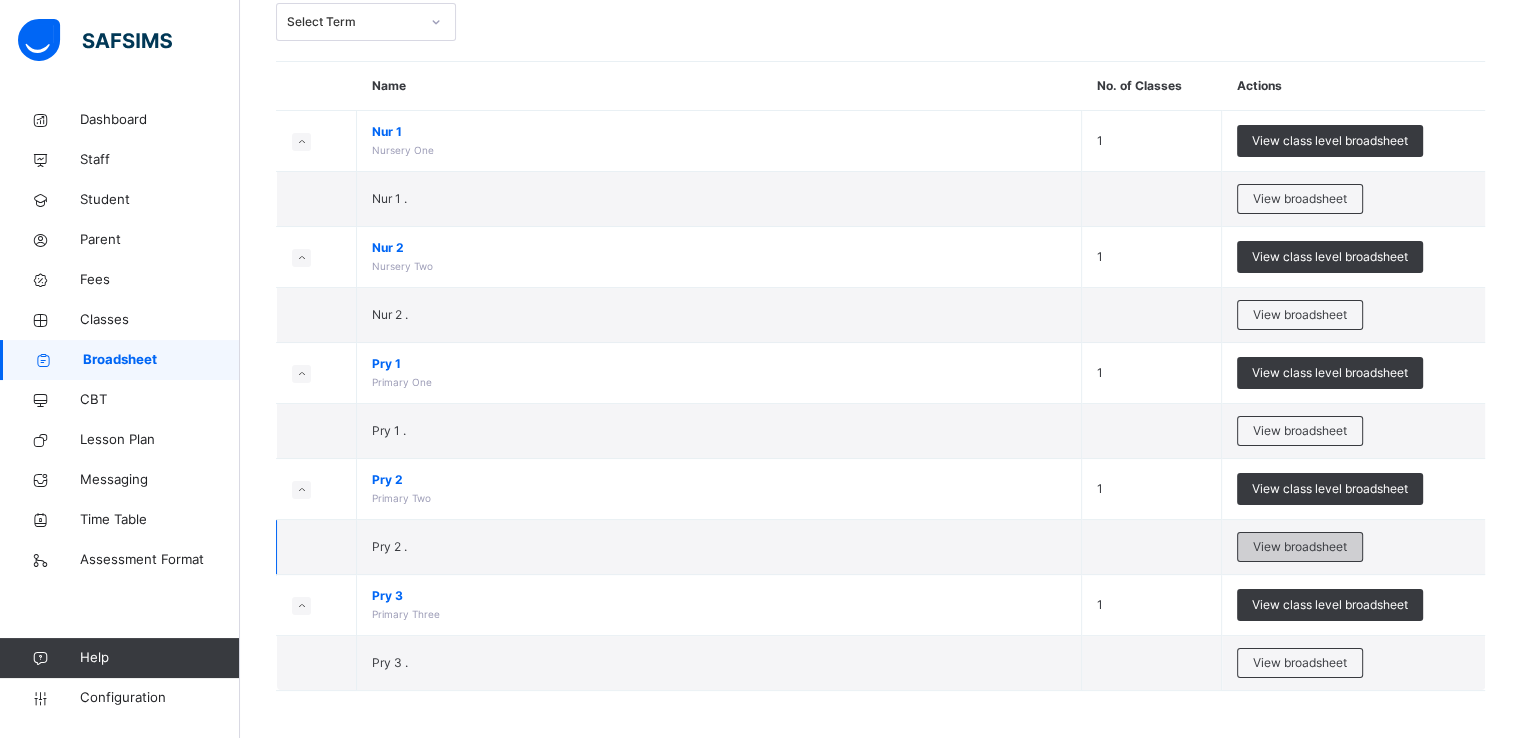 click on "View broadsheet" at bounding box center [1300, 547] 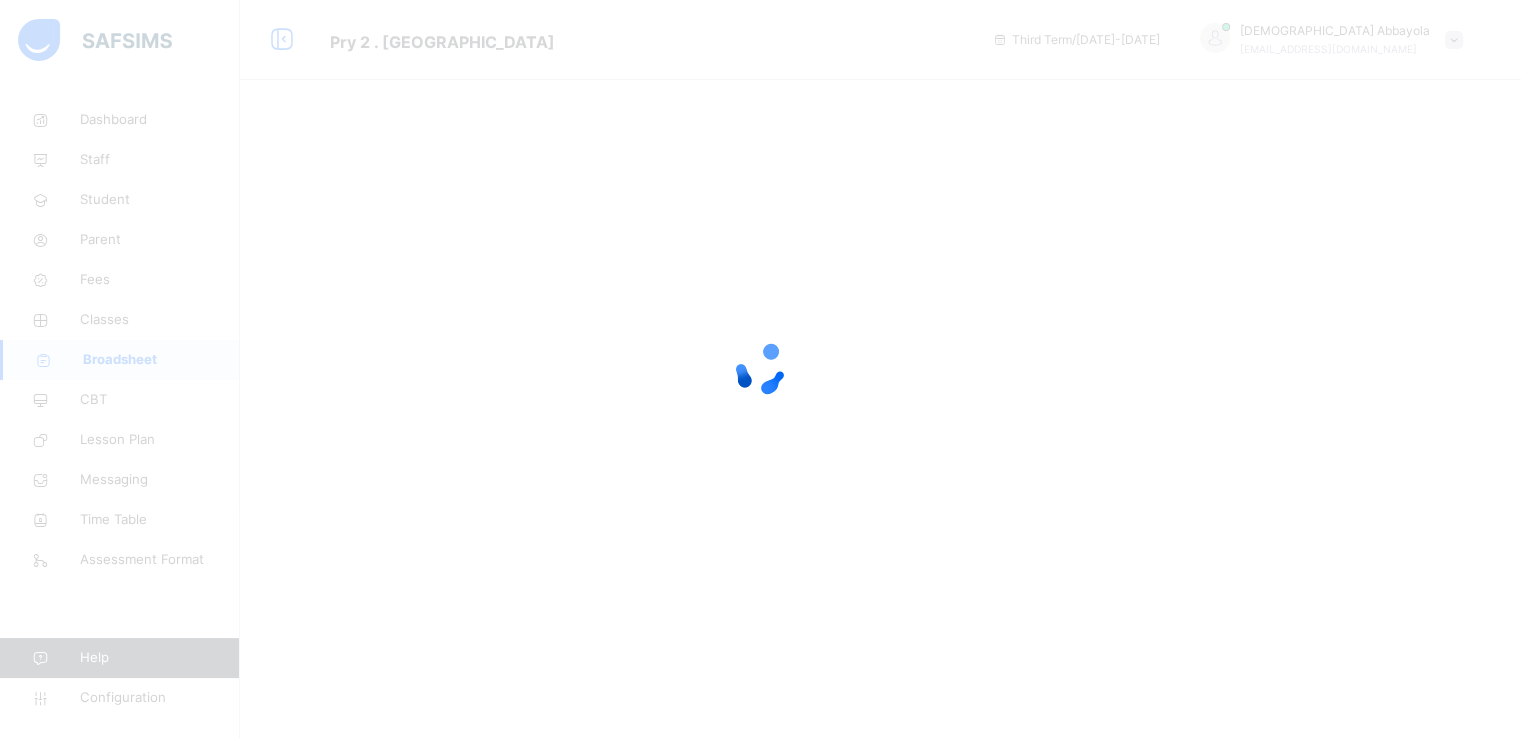 scroll, scrollTop: 0, scrollLeft: 0, axis: both 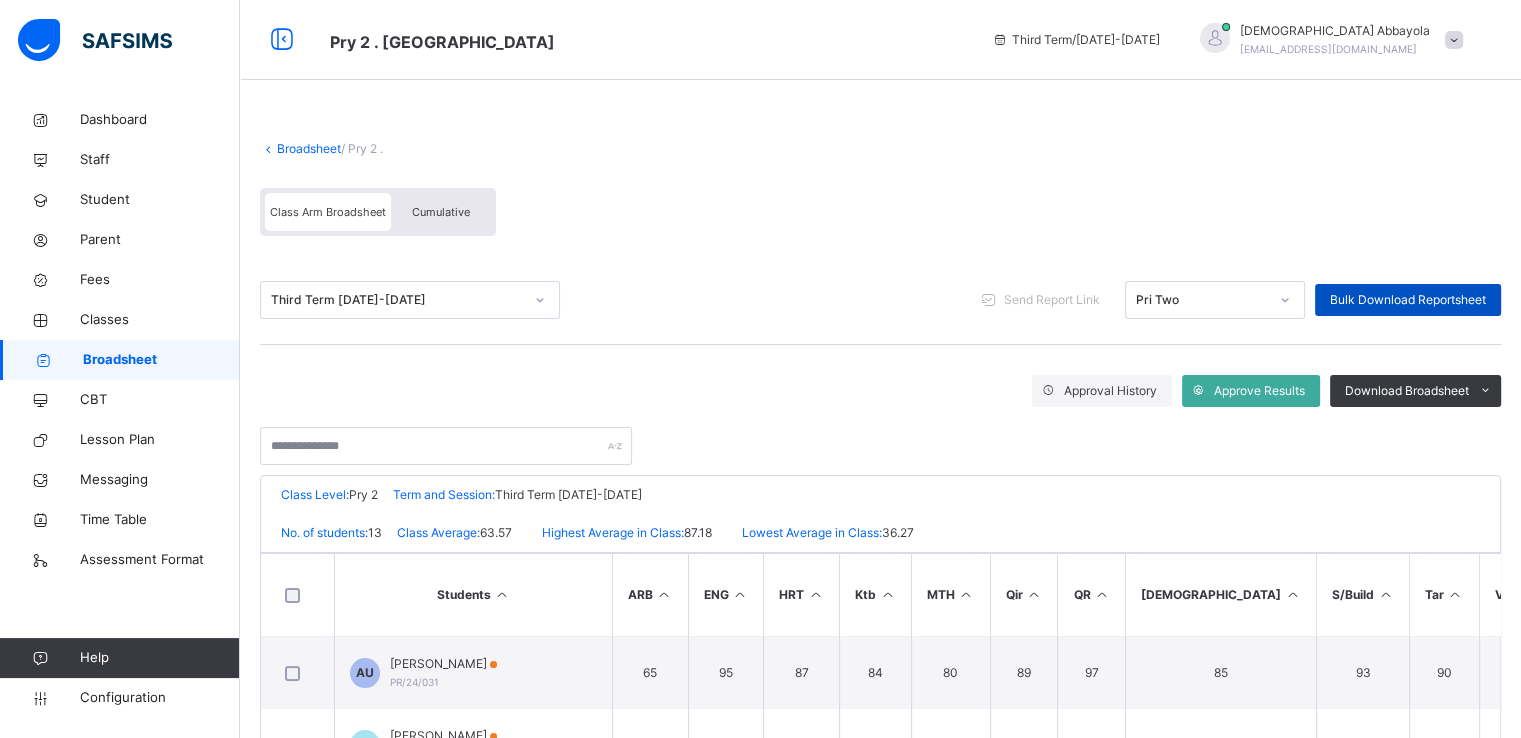 click on "Bulk Download Reportsheet" at bounding box center (1408, 300) 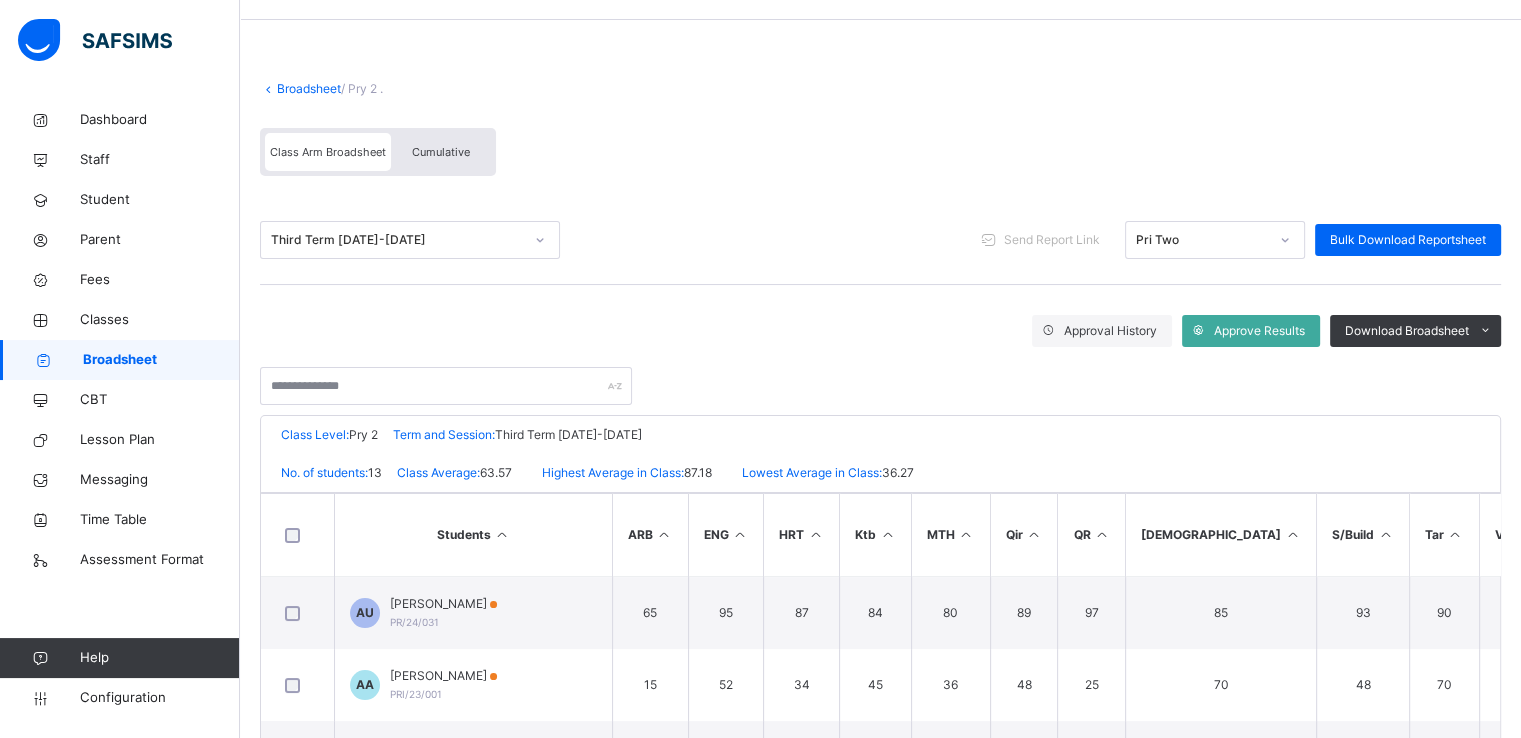 scroll, scrollTop: 57, scrollLeft: 0, axis: vertical 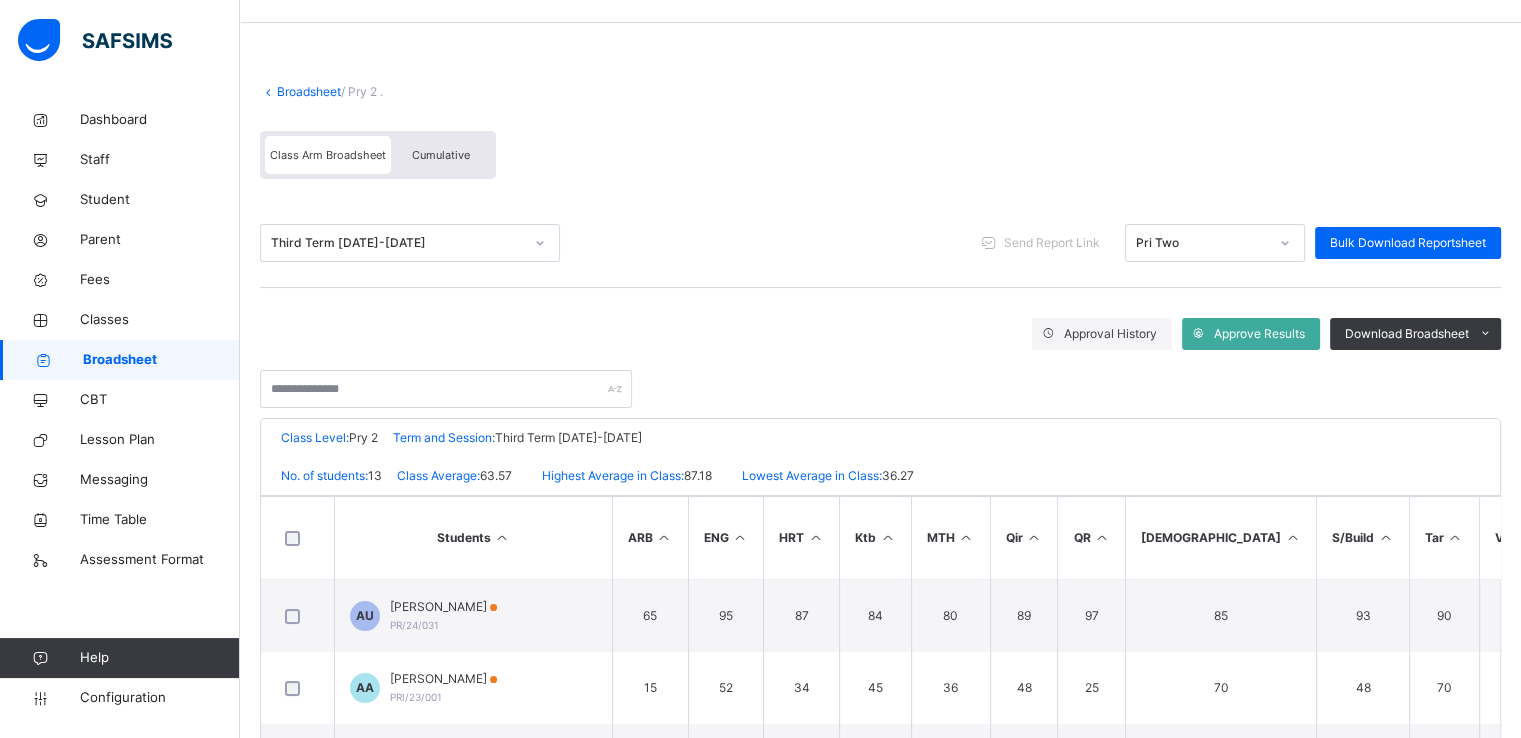 click on "Broadsheet" at bounding box center (309, 91) 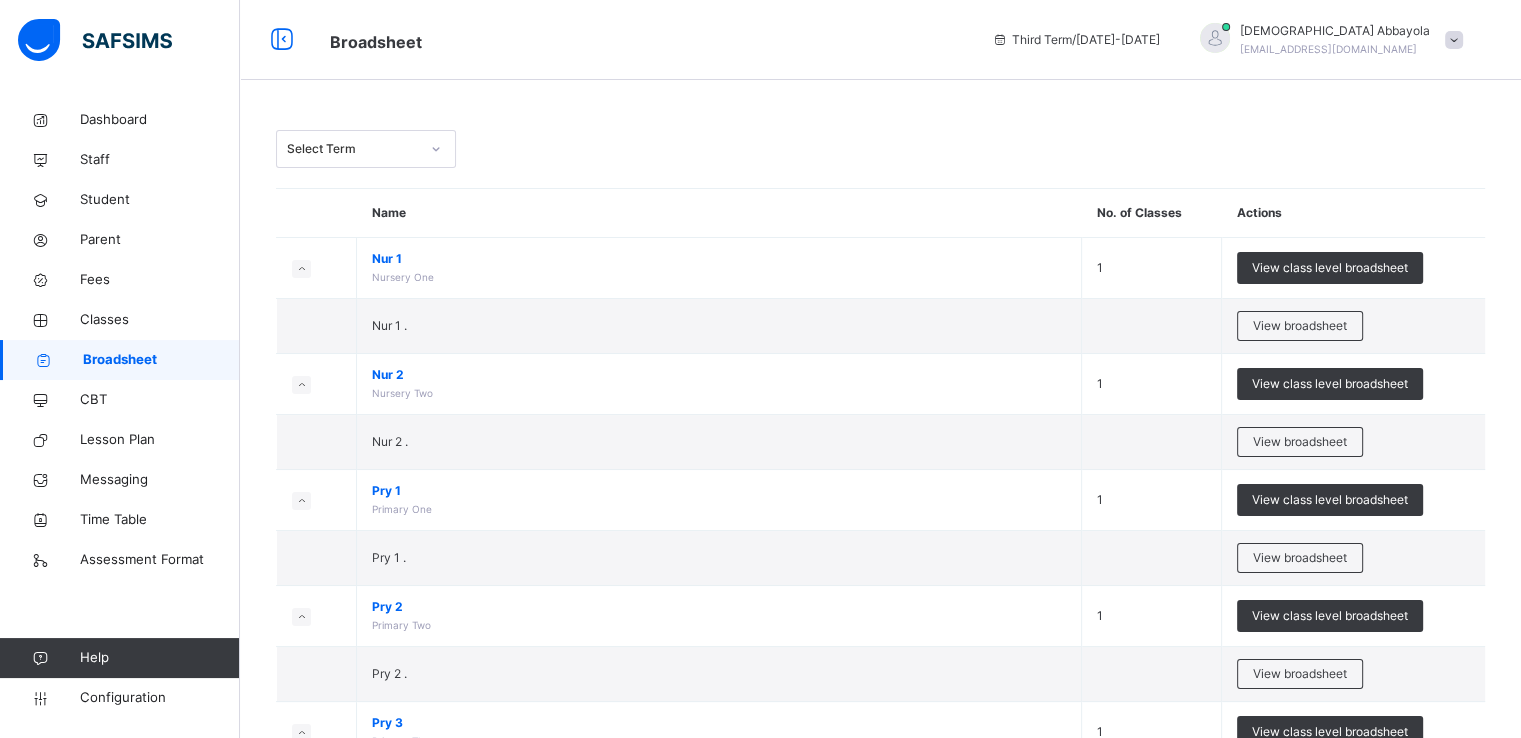 scroll, scrollTop: 128, scrollLeft: 0, axis: vertical 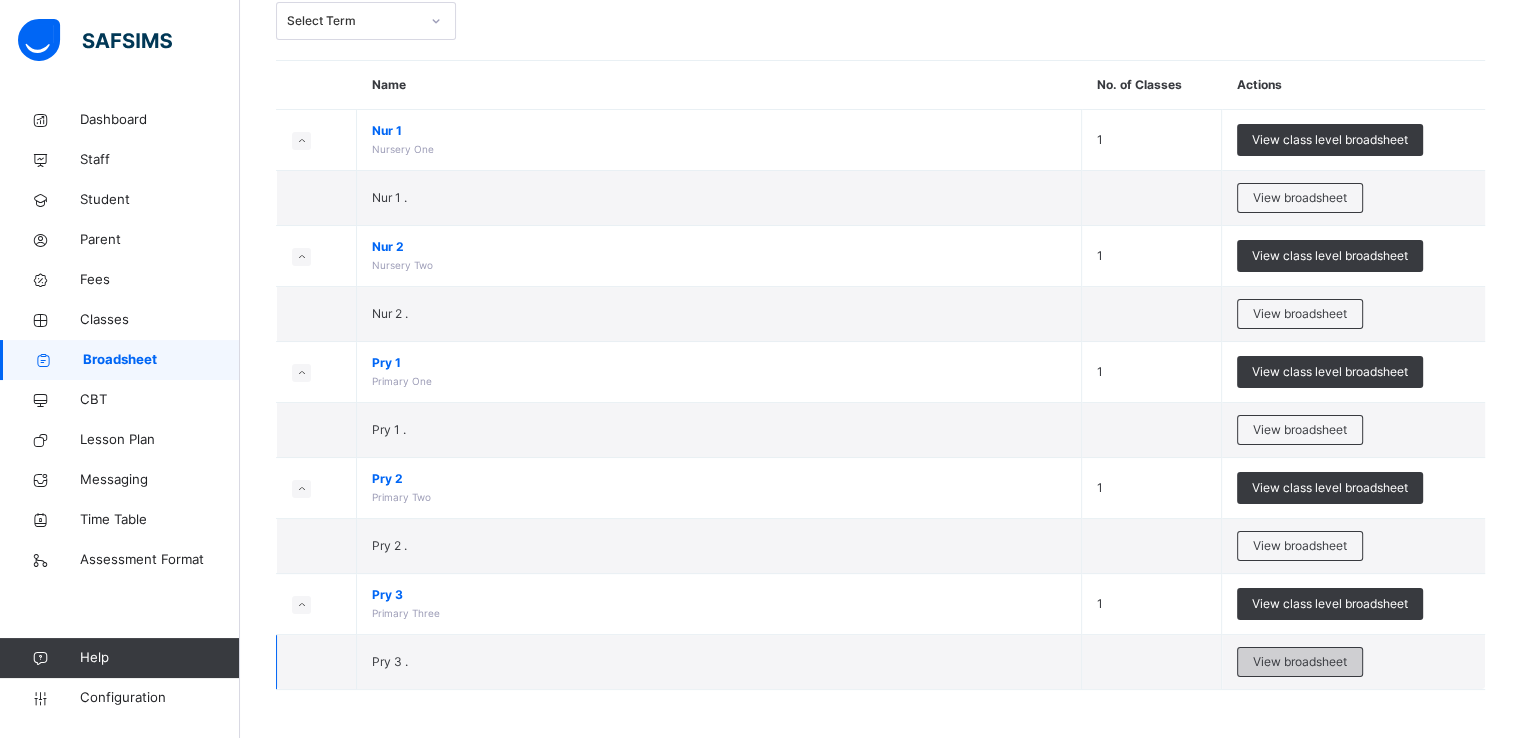 click on "View broadsheet" at bounding box center (1300, 662) 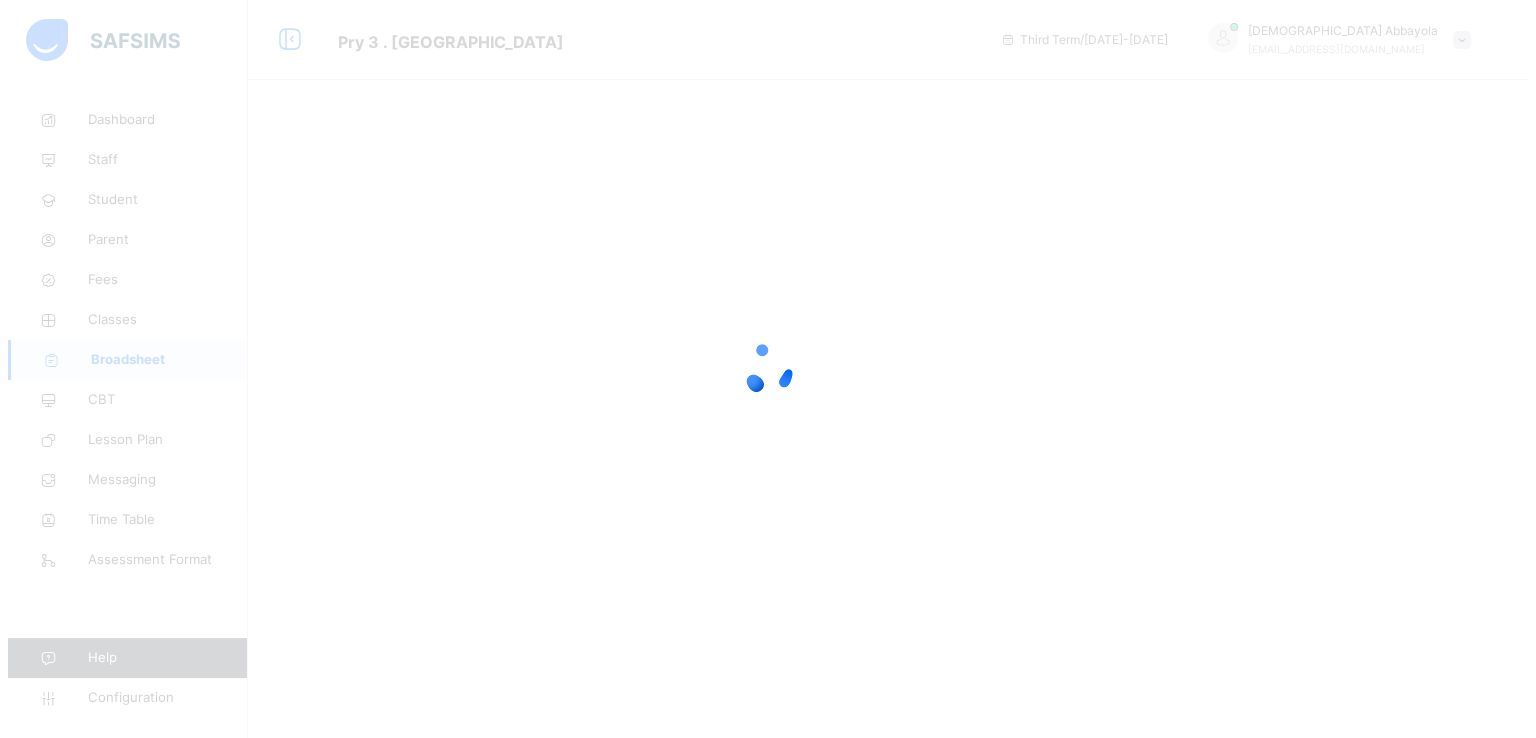 scroll, scrollTop: 0, scrollLeft: 0, axis: both 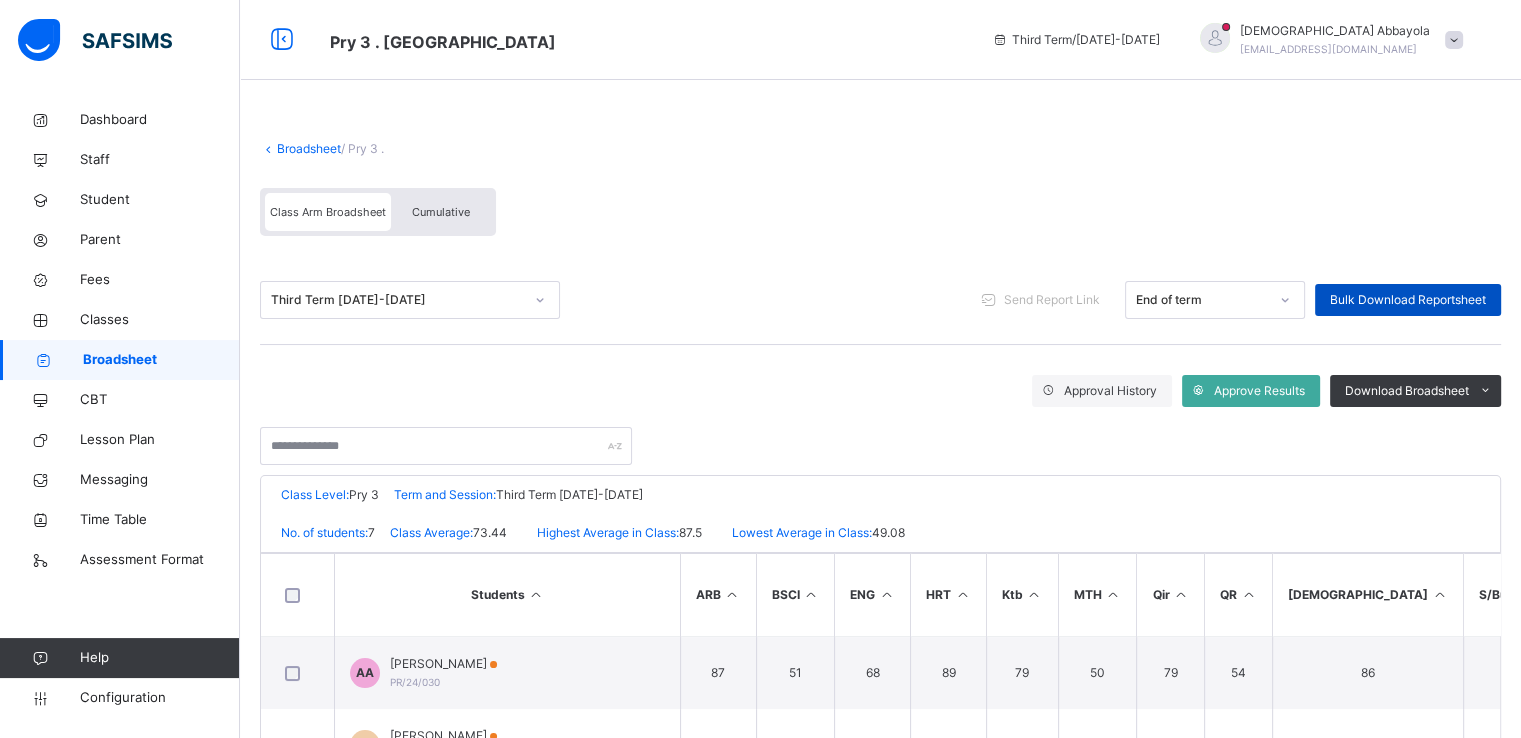 click on "Bulk Download Reportsheet" at bounding box center [1408, 300] 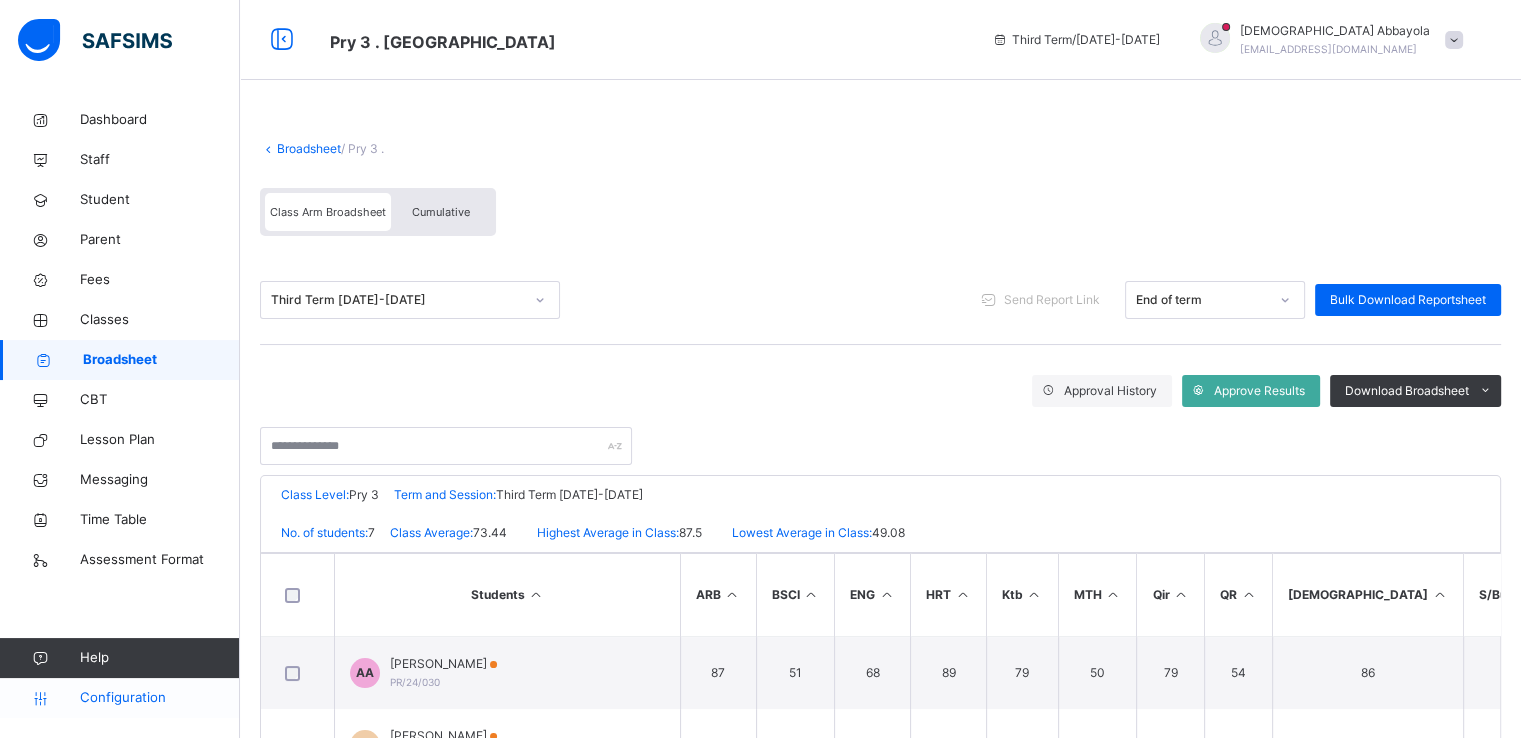 click on "Configuration" at bounding box center [159, 698] 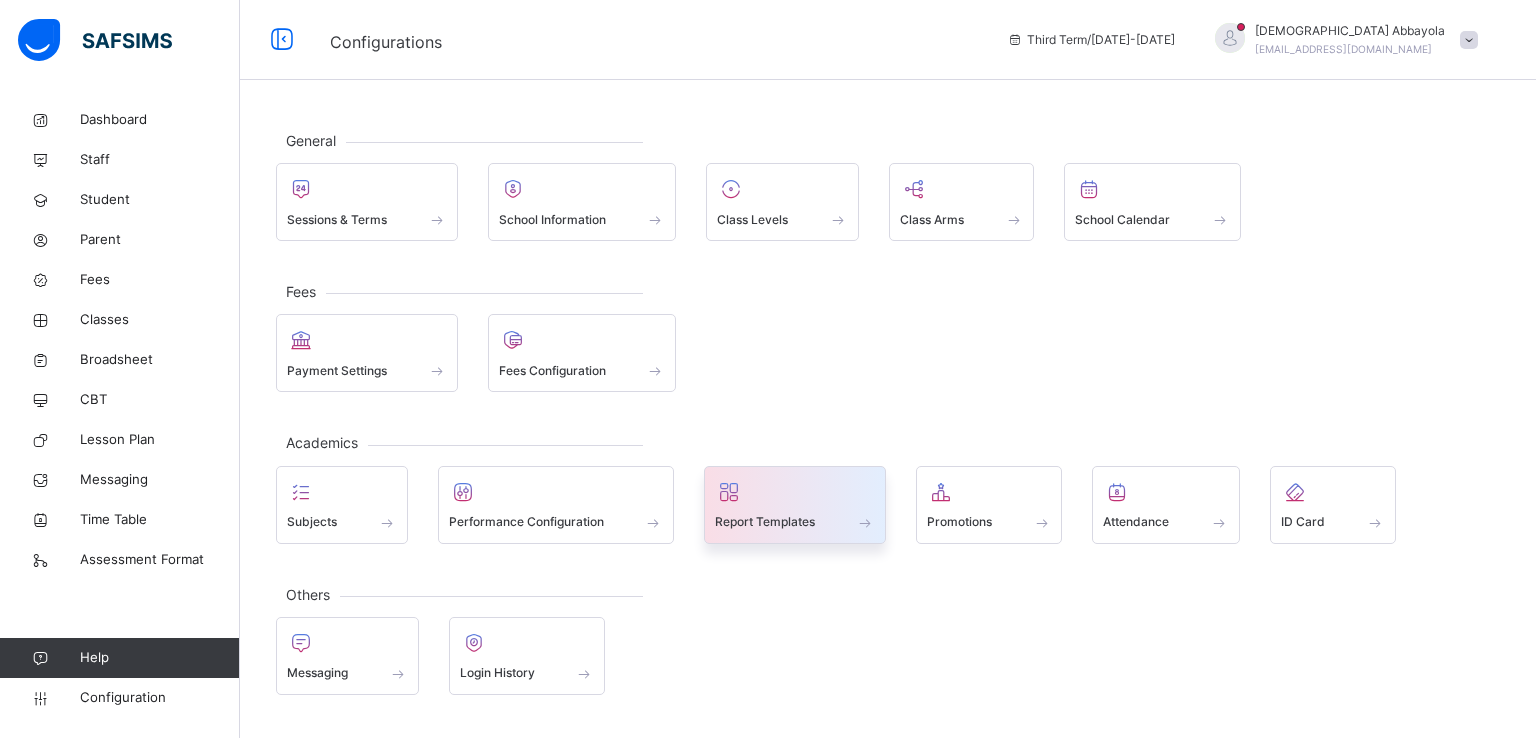click on "Report Templates" at bounding box center [765, 522] 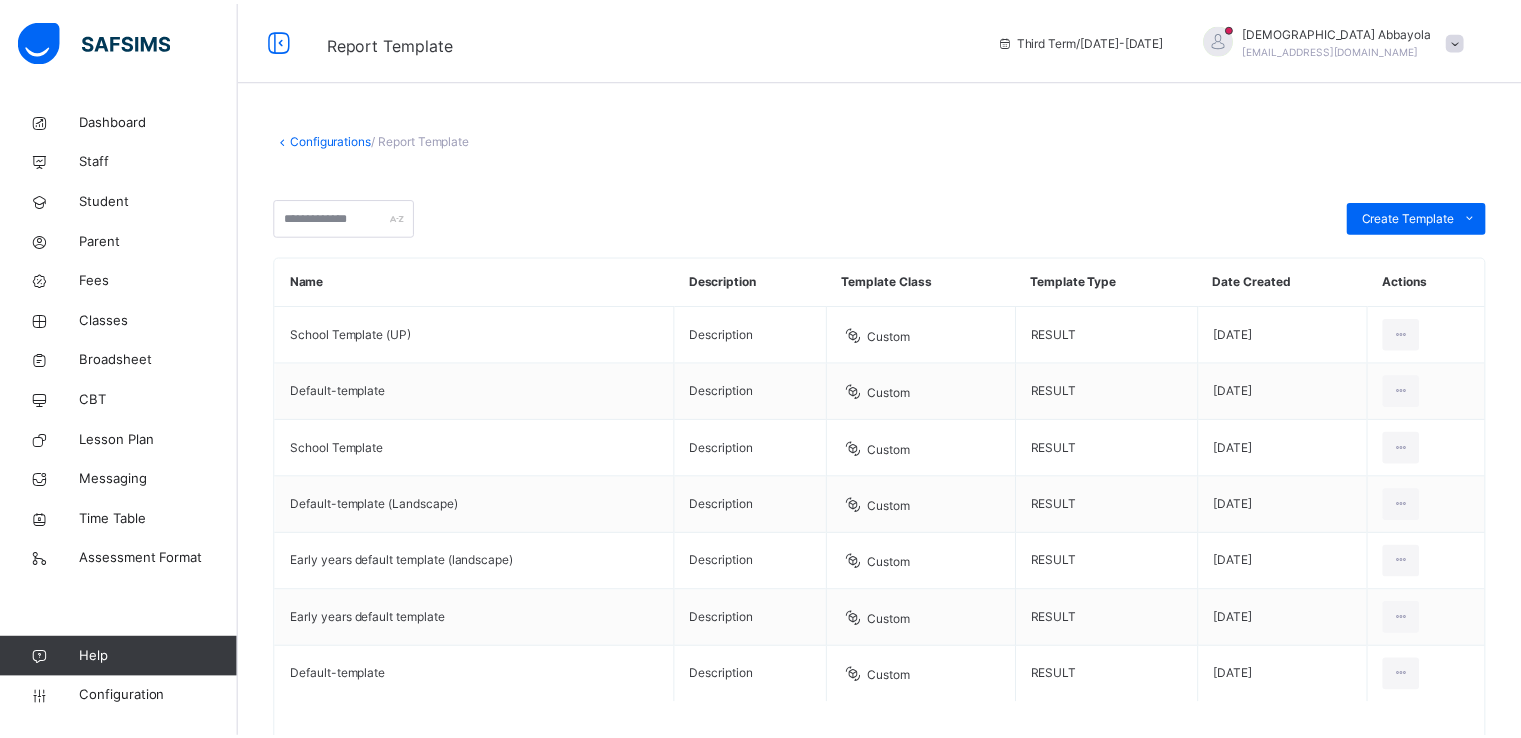 scroll, scrollTop: 116, scrollLeft: 0, axis: vertical 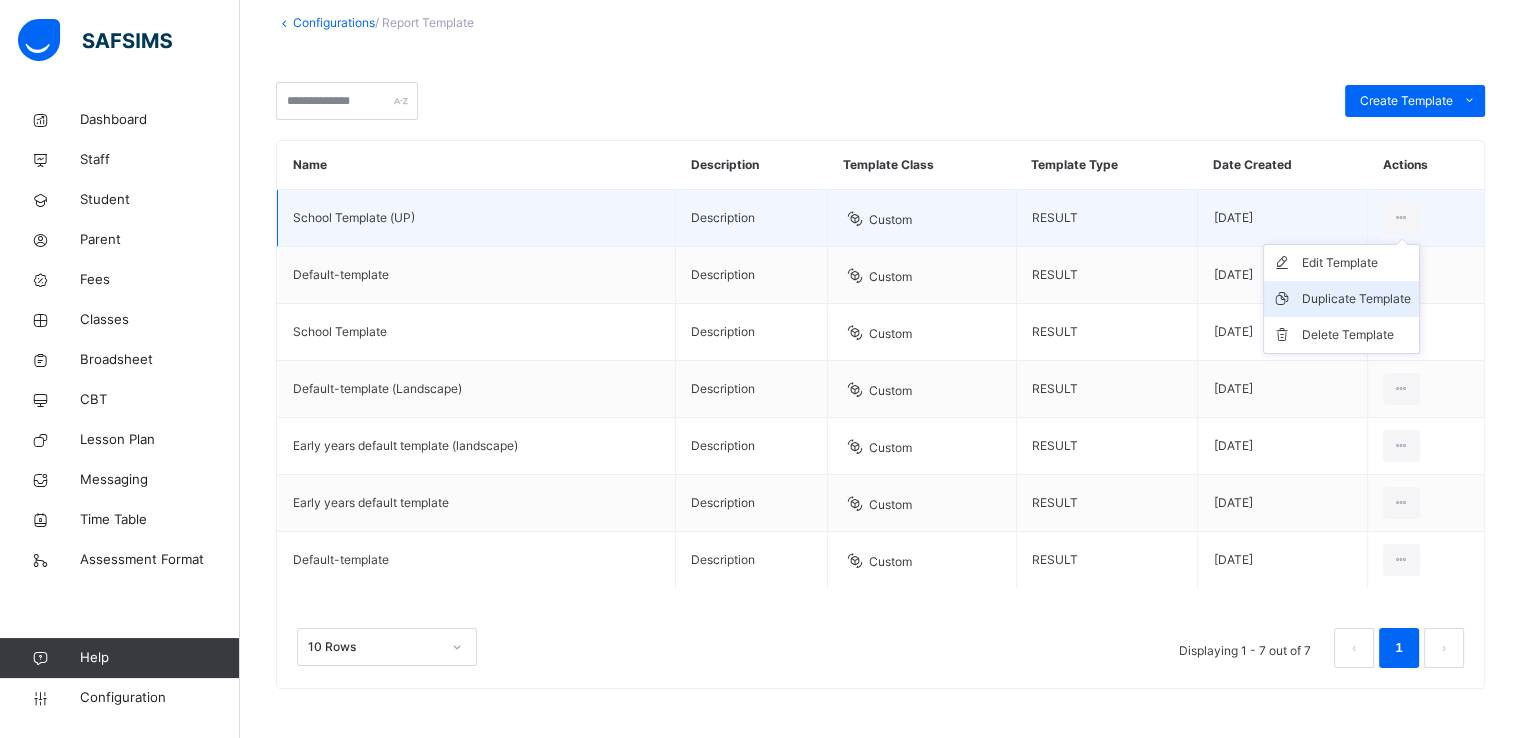 click on "Duplicate Template" at bounding box center (1356, 299) 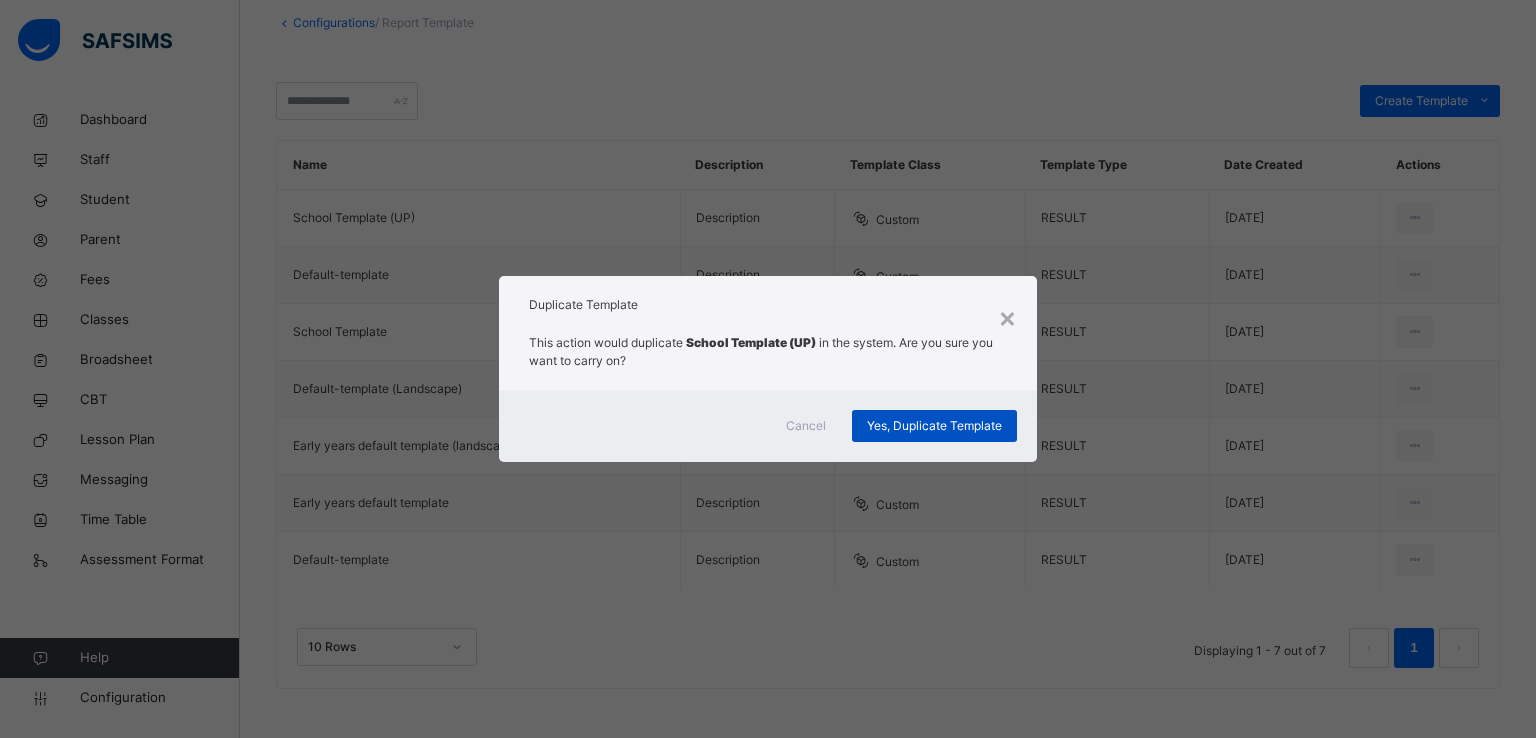 click on "Yes, Duplicate Template" at bounding box center [934, 426] 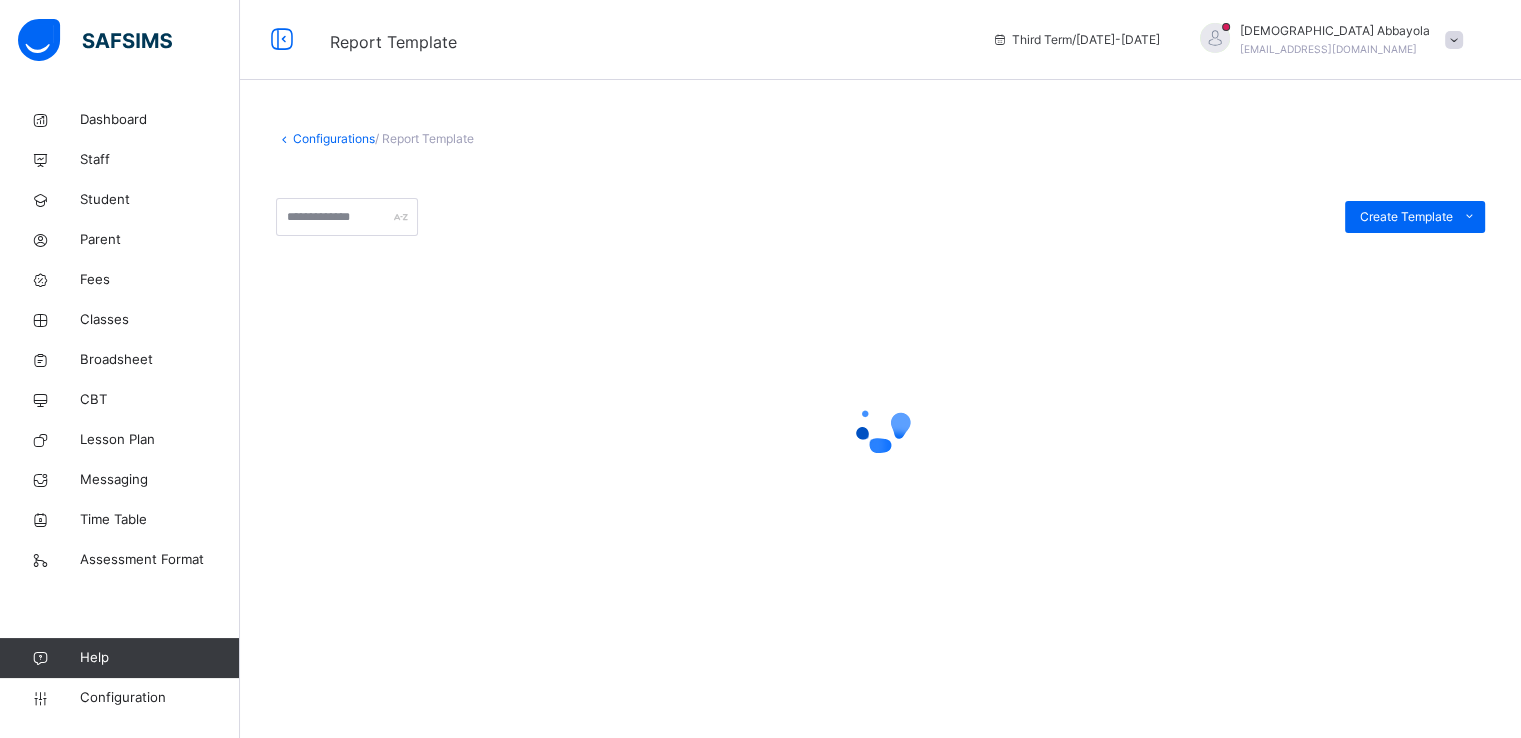 scroll, scrollTop: 0, scrollLeft: 0, axis: both 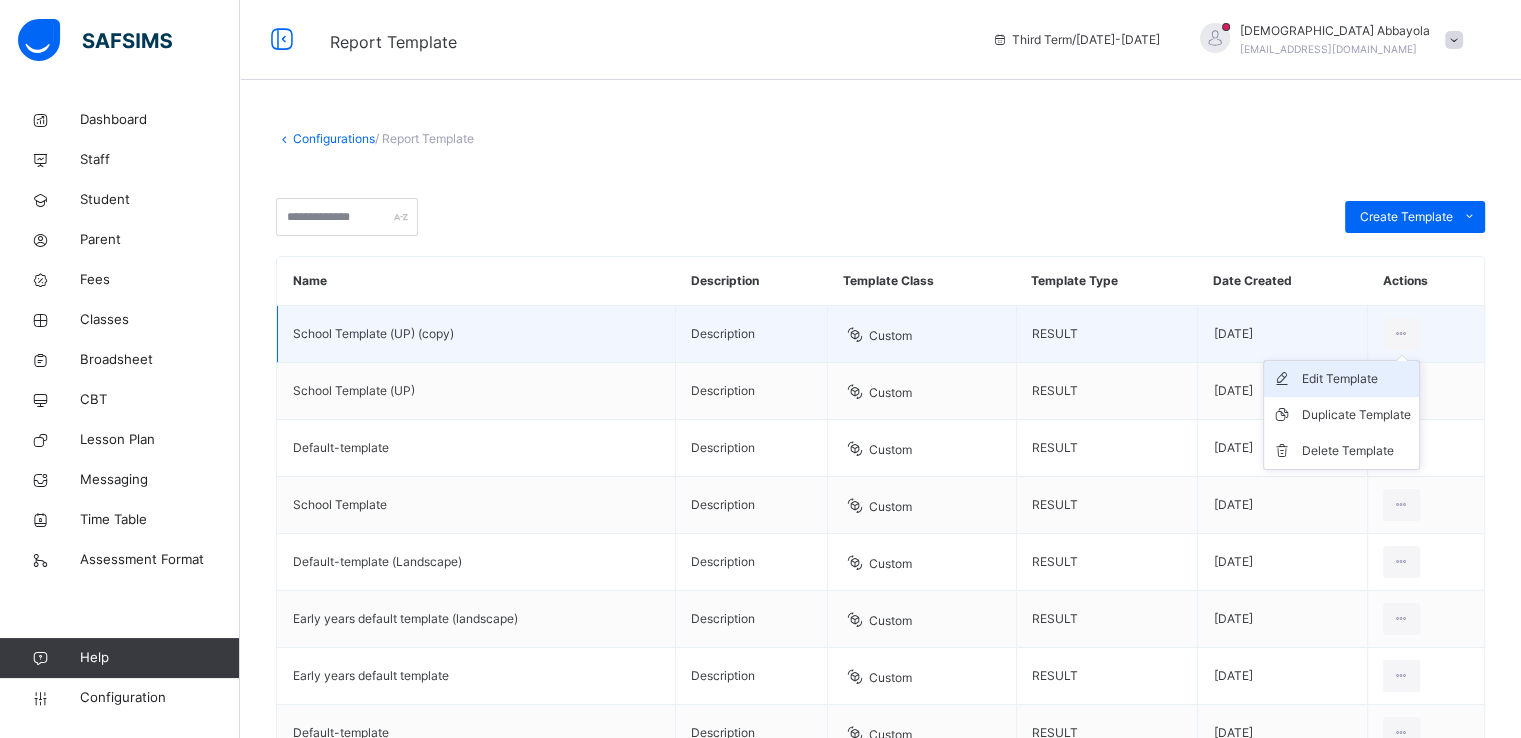 click on "Edit Template" at bounding box center [1356, 379] 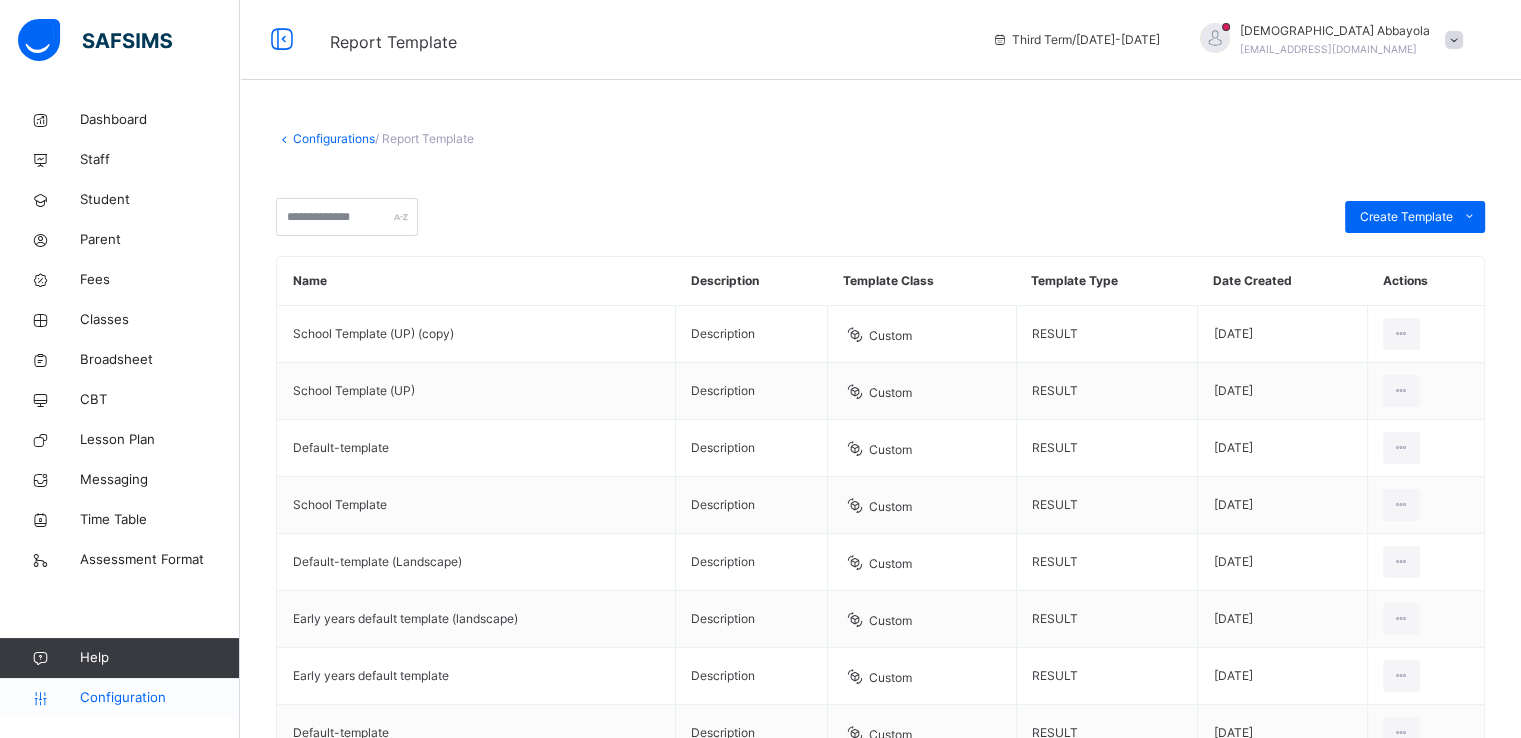 click on "Configuration" at bounding box center (159, 698) 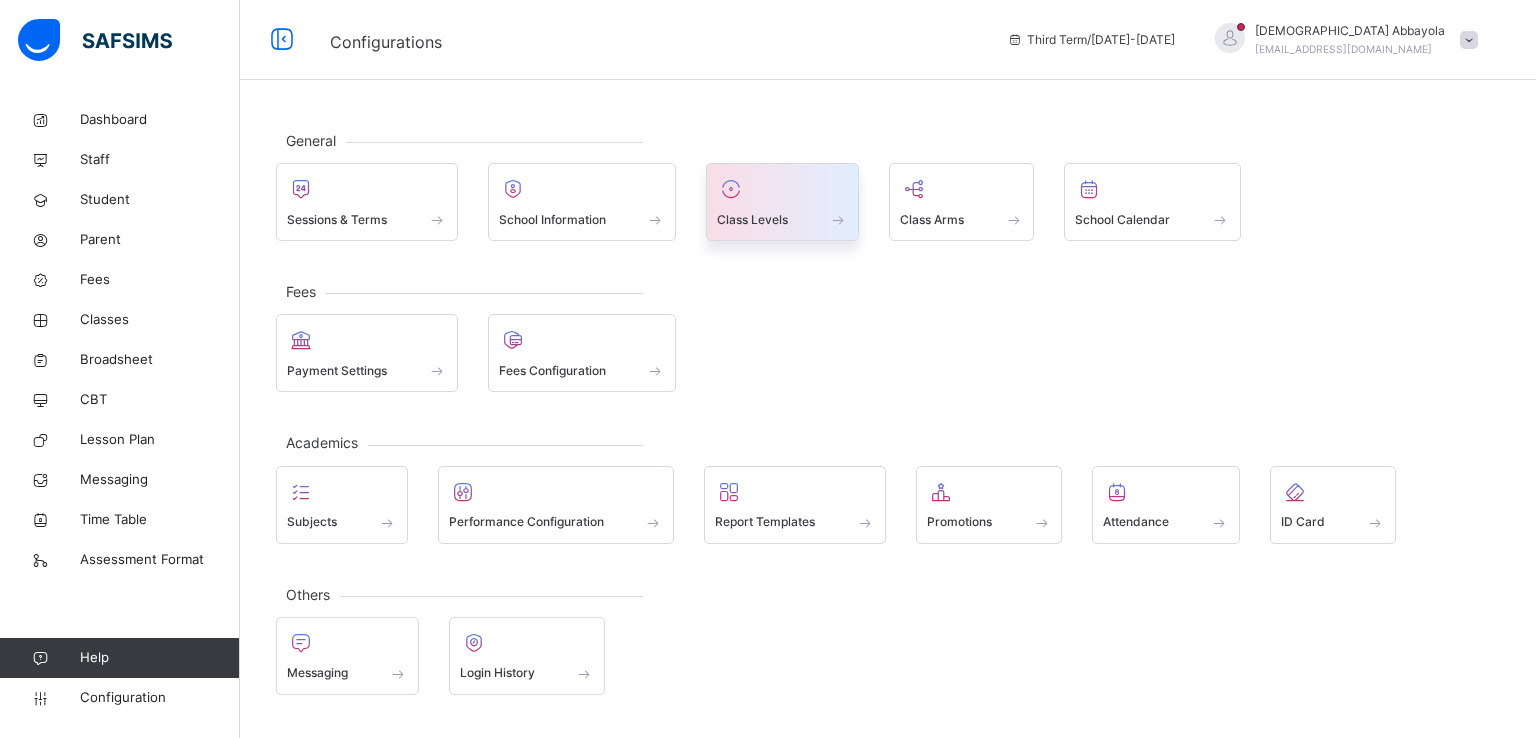 click on "Class Levels" at bounding box center [752, 220] 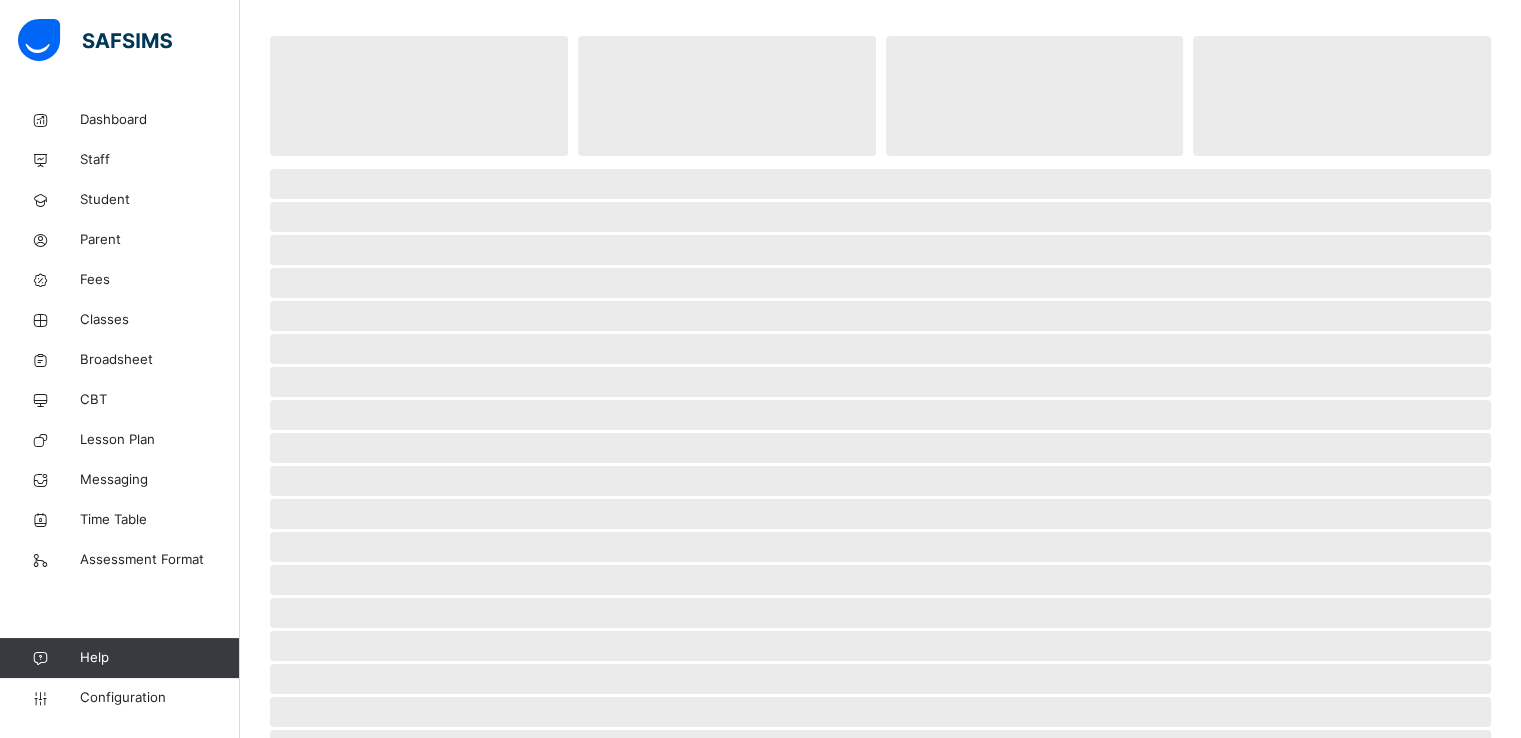 scroll, scrollTop: 0, scrollLeft: 0, axis: both 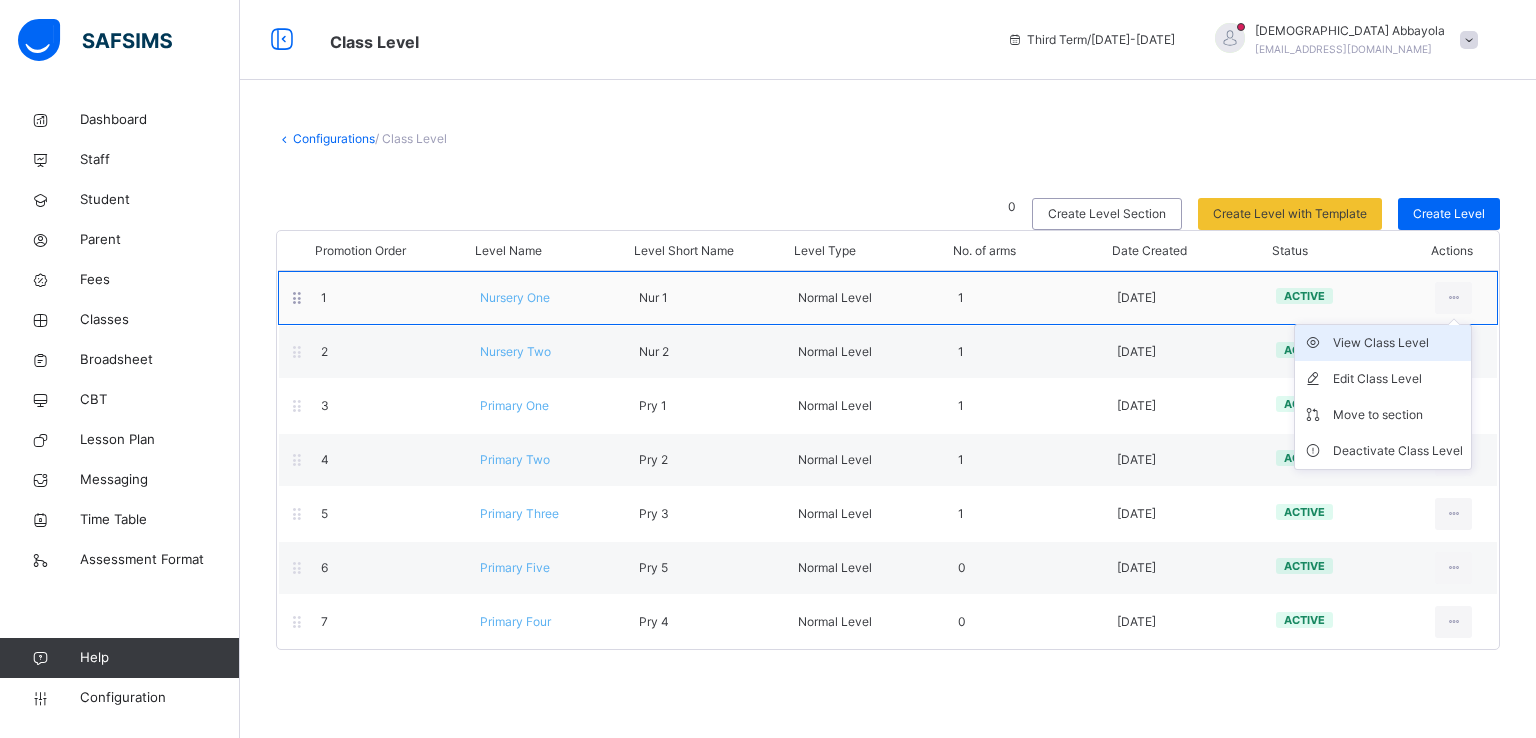 click on "View Class Level" at bounding box center [1398, 343] 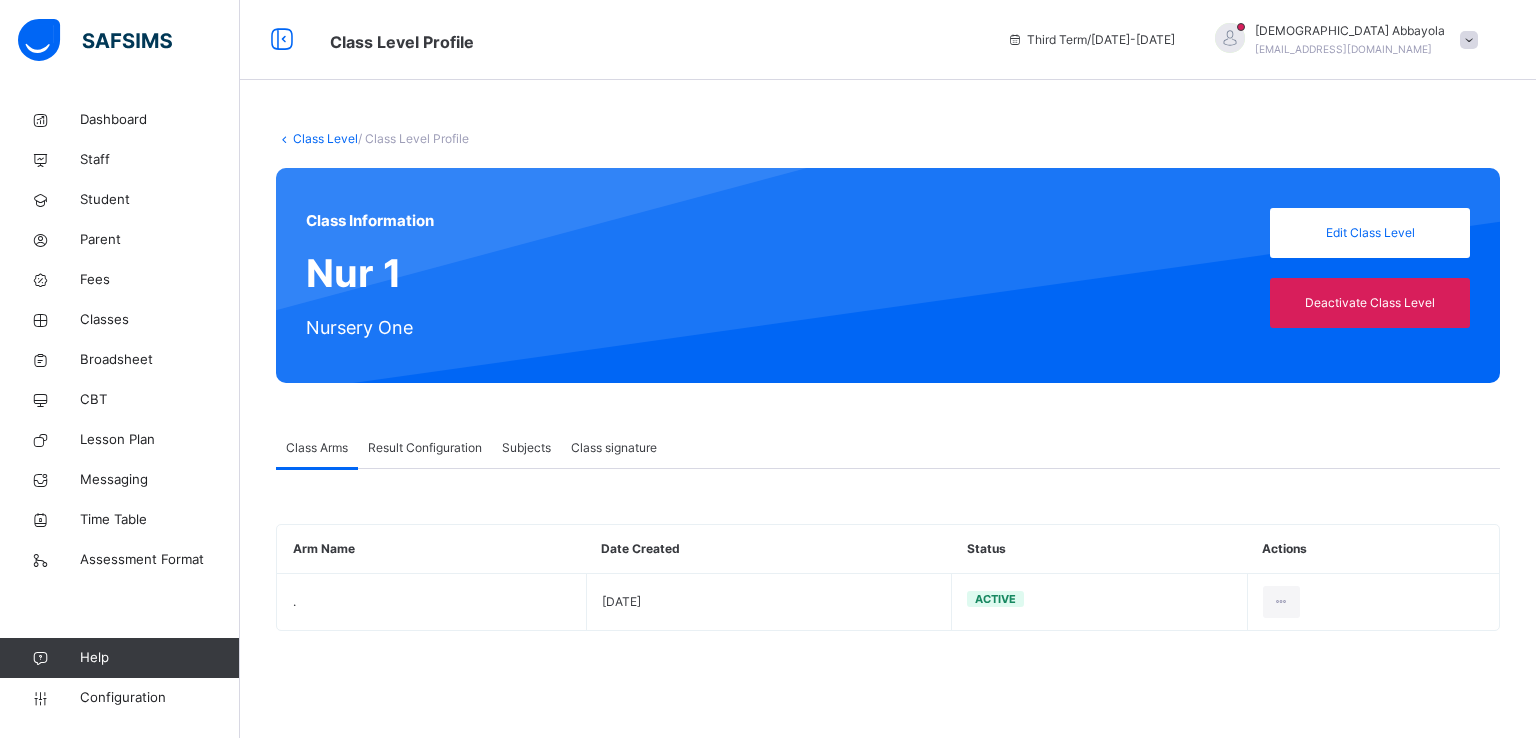 click on "Result Configuration" at bounding box center [425, 448] 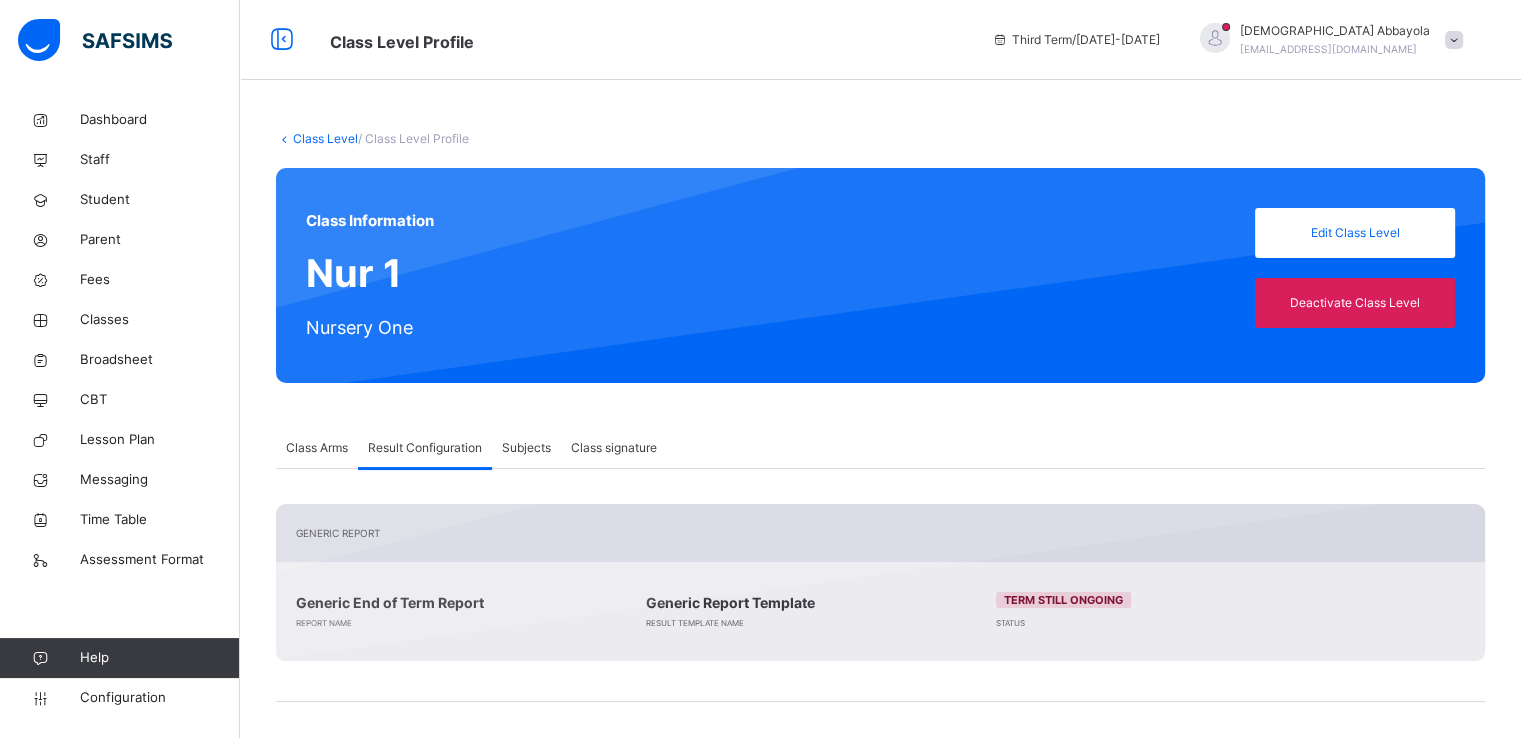 scroll, scrollTop: 218, scrollLeft: 0, axis: vertical 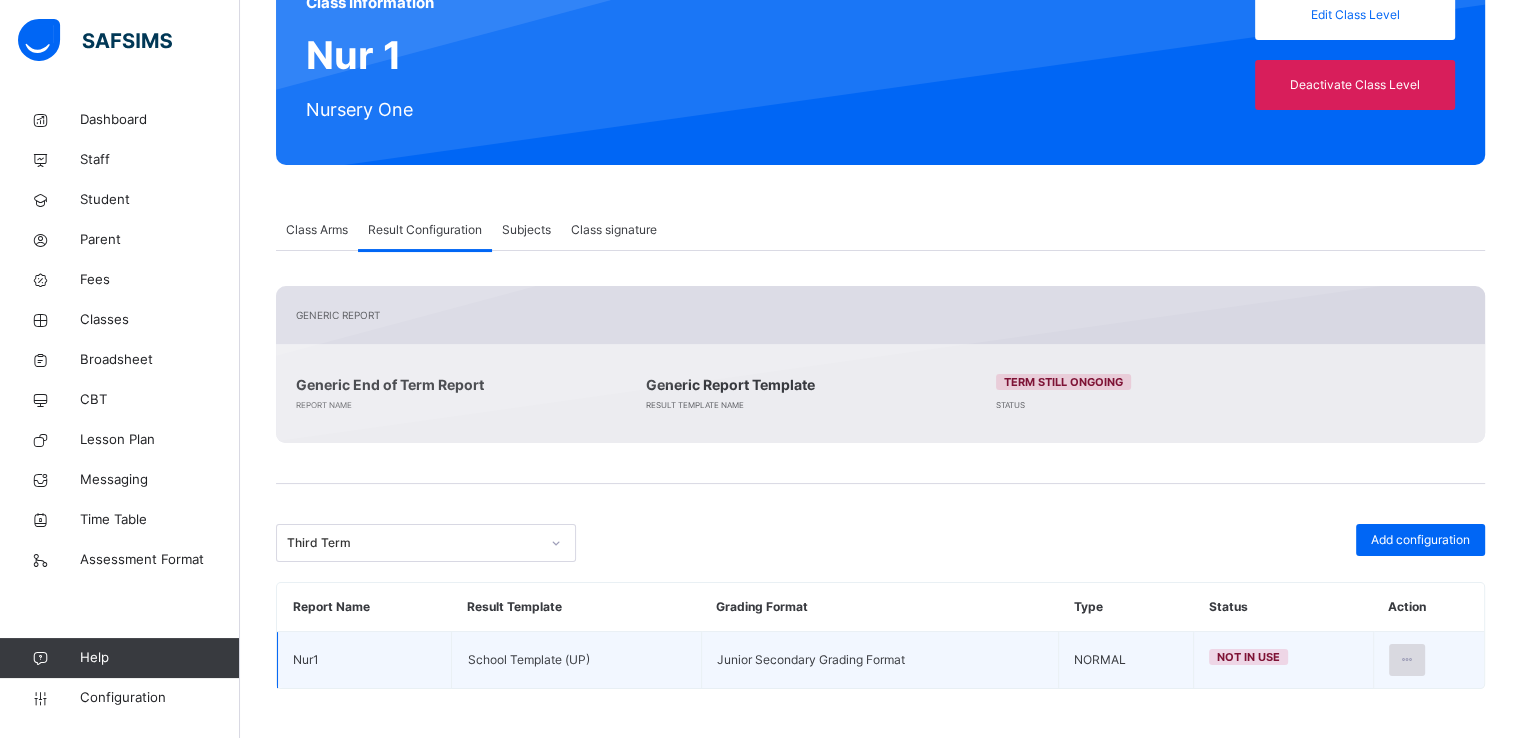 click at bounding box center [1407, 660] 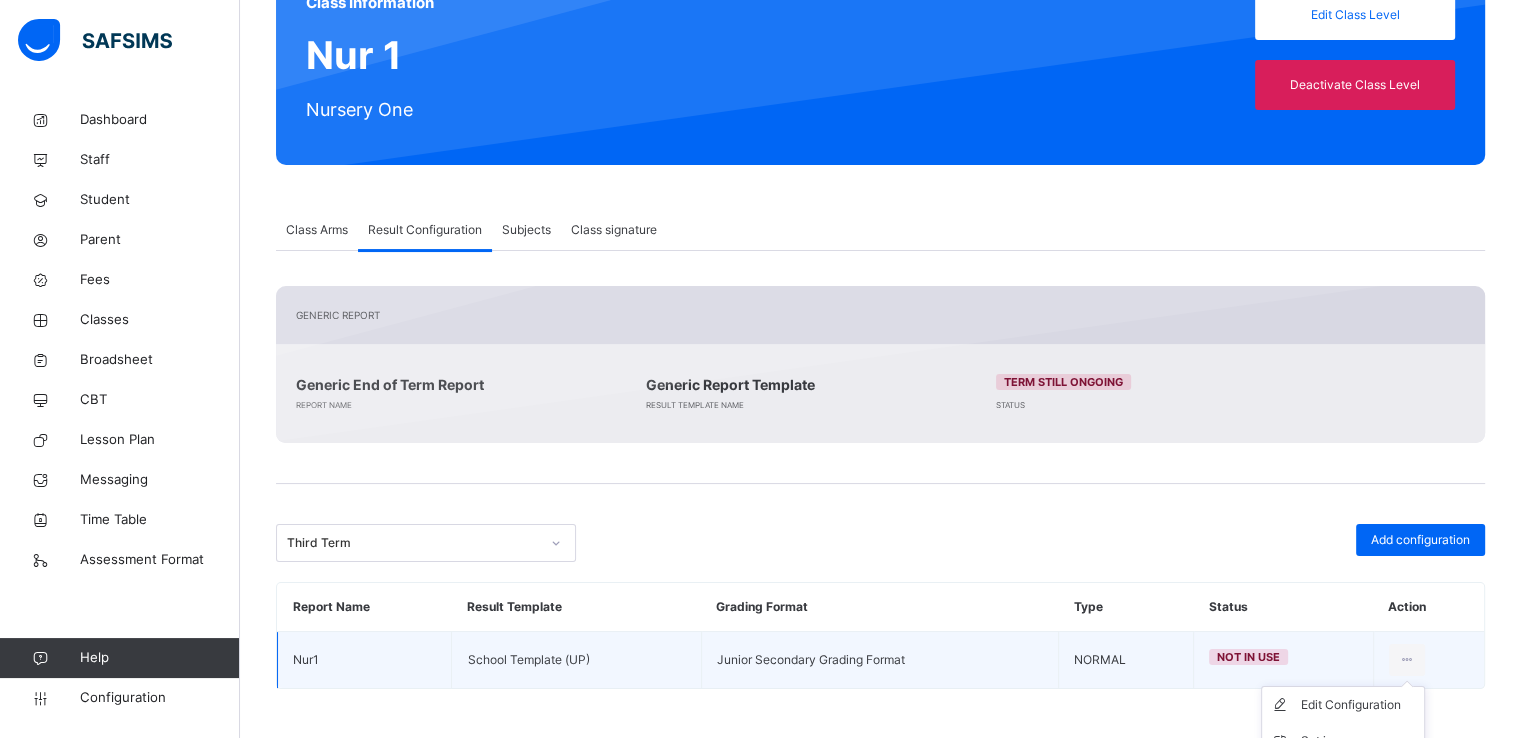 scroll, scrollTop: 275, scrollLeft: 0, axis: vertical 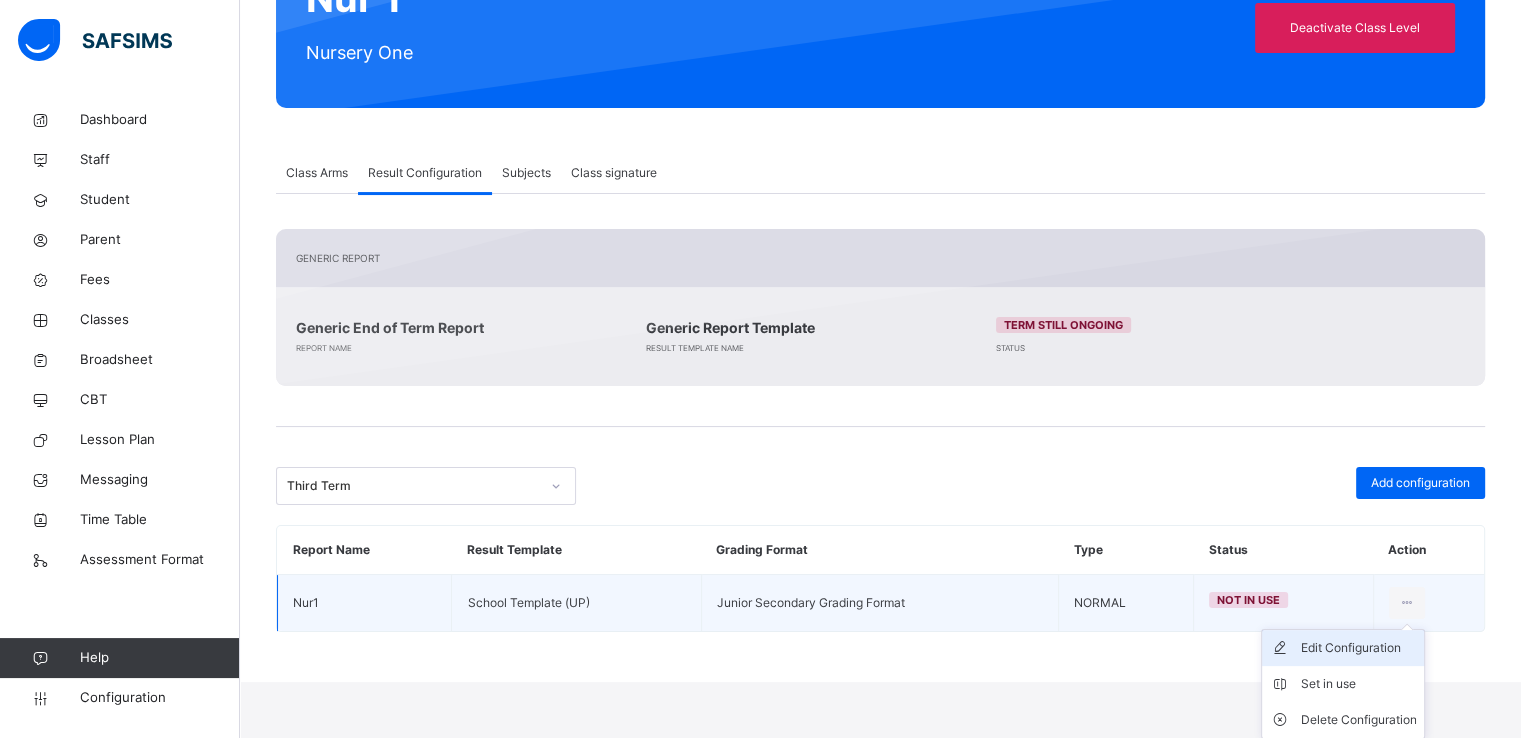 click on "Edit Configuration" at bounding box center [1358, 648] 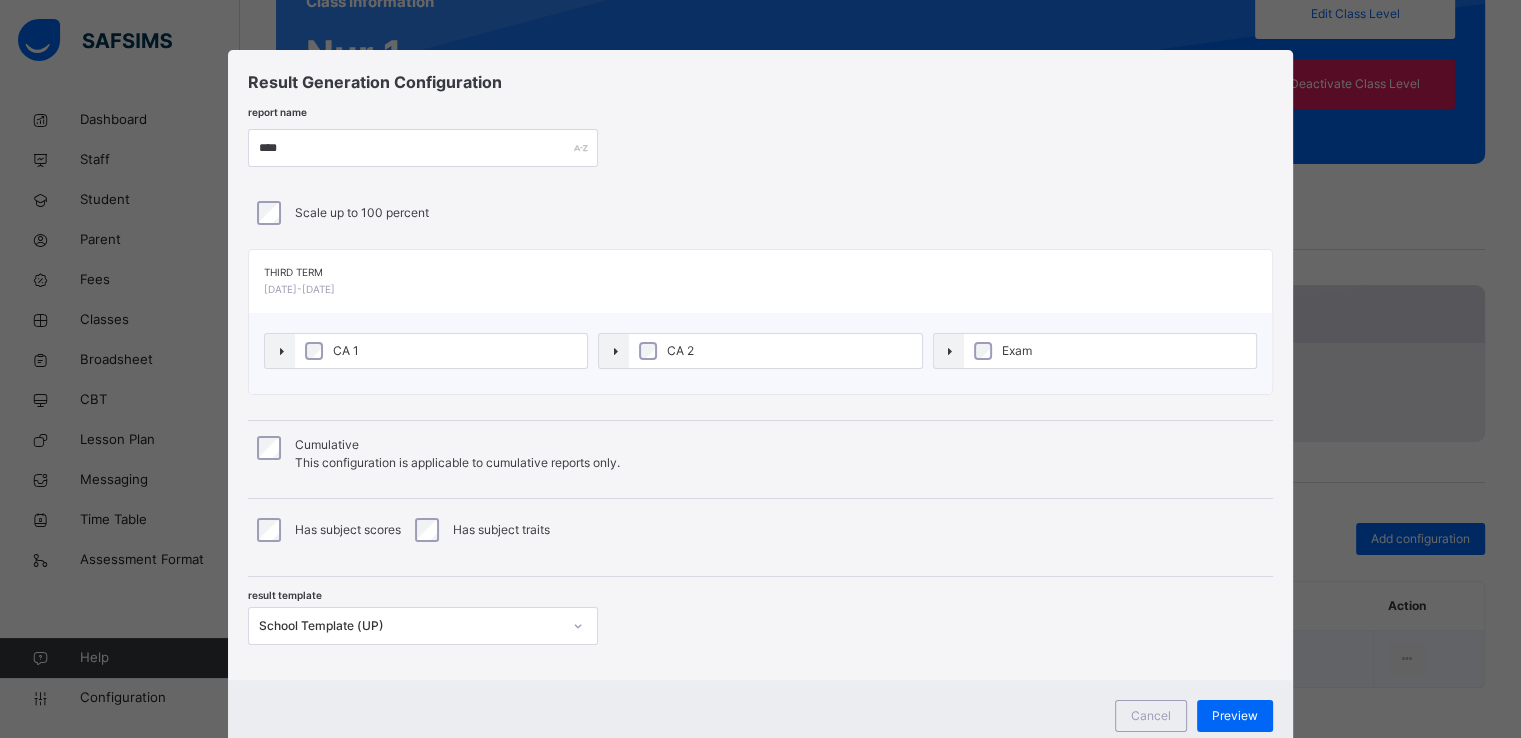 scroll, scrollTop: 218, scrollLeft: 0, axis: vertical 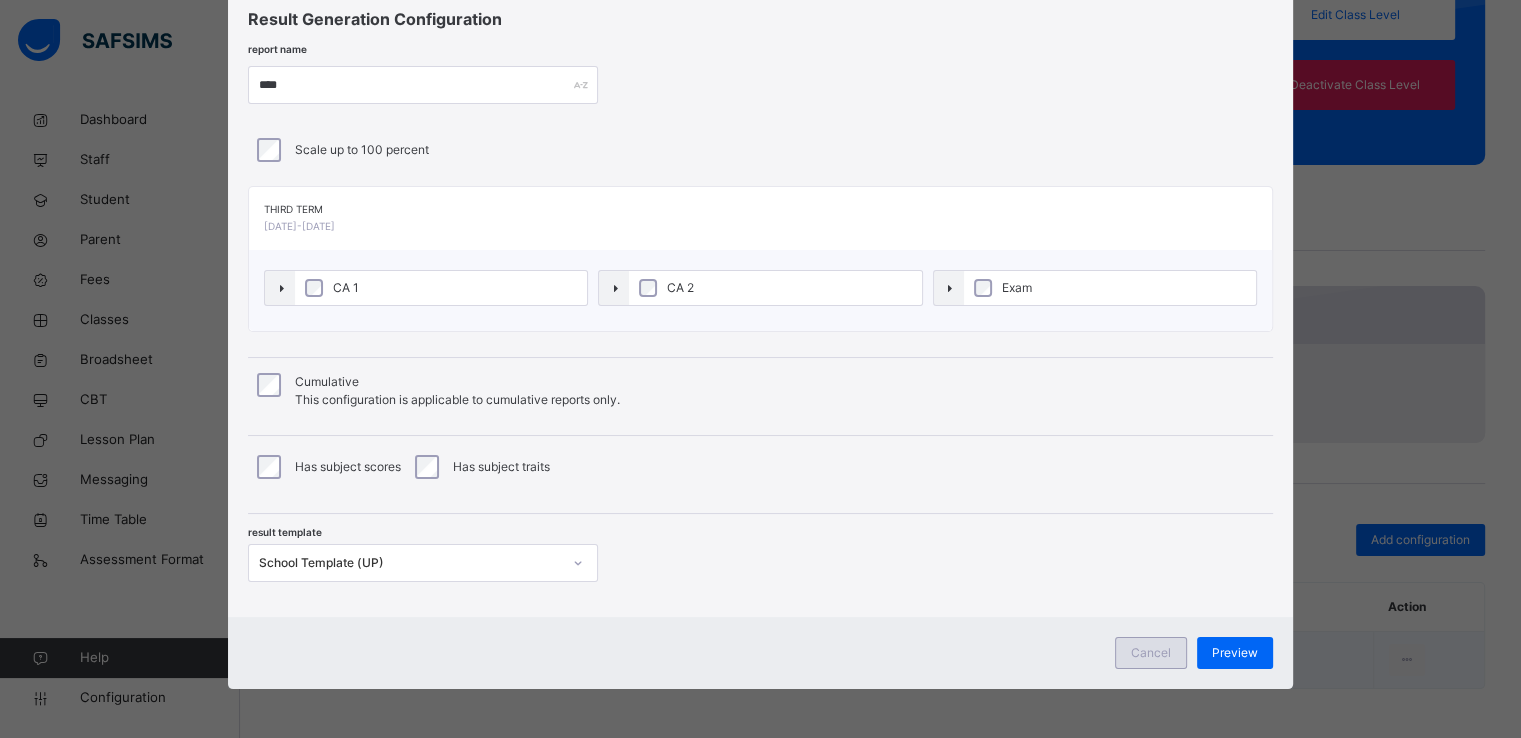 click on "Cancel" at bounding box center [1151, 653] 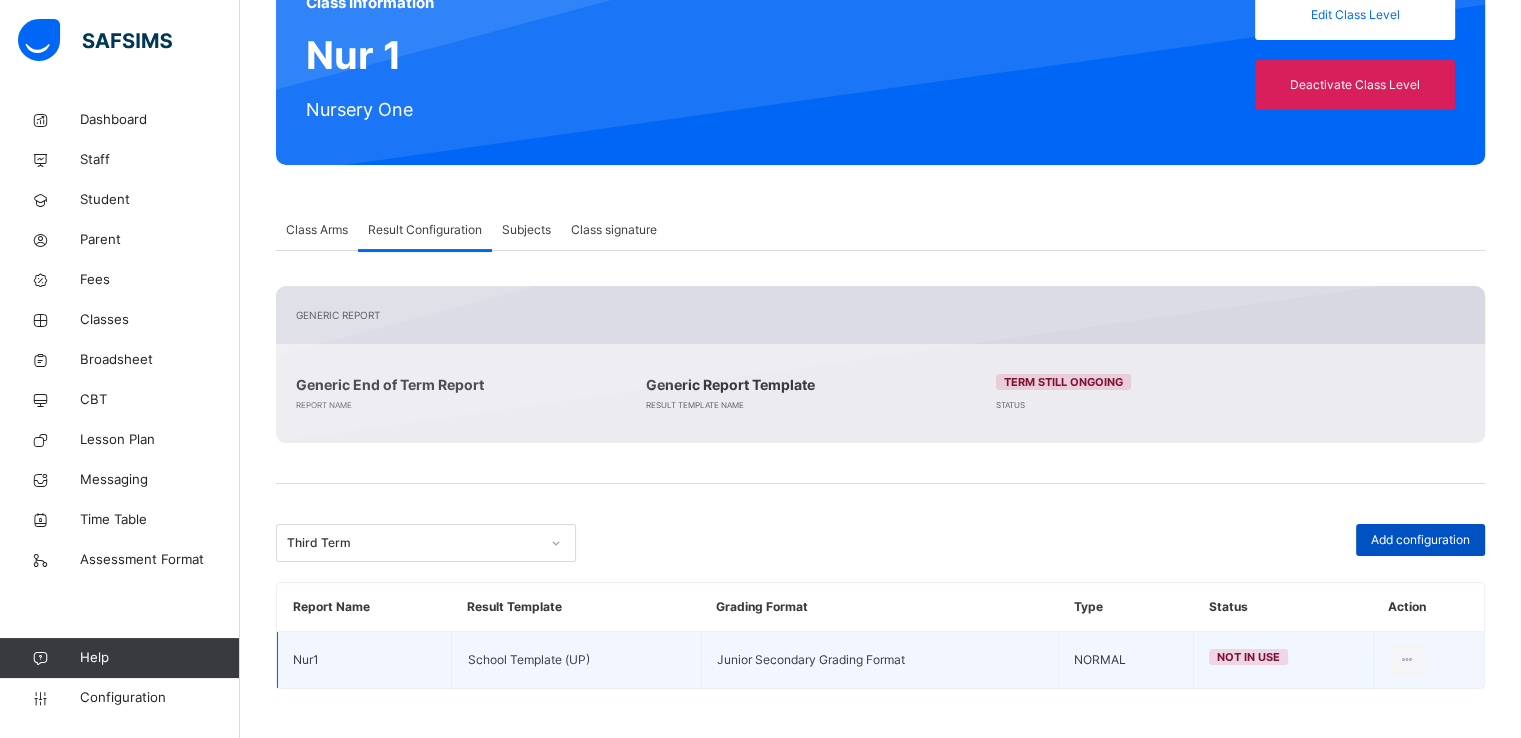 click on "Add configuration" at bounding box center [1420, 540] 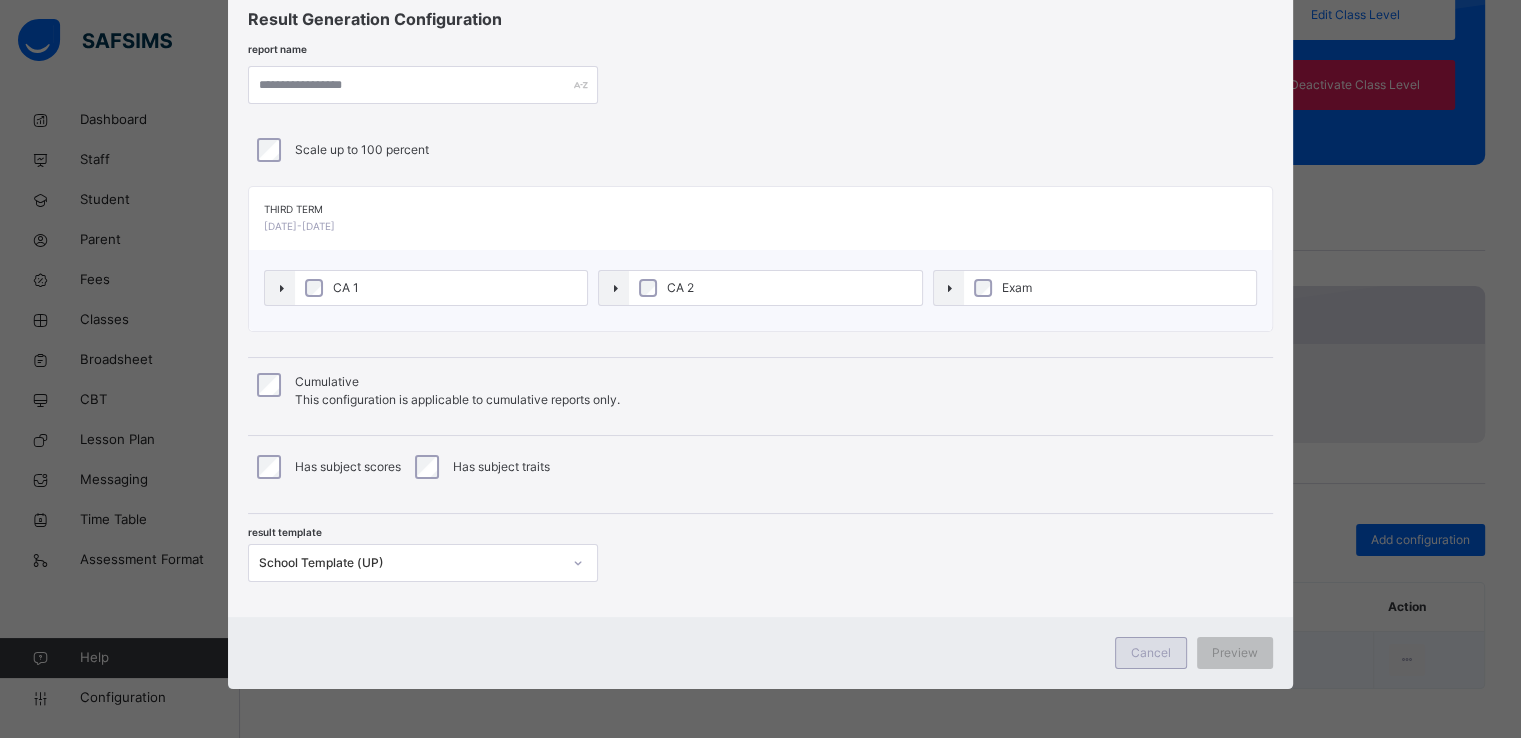 click on "Cancel" at bounding box center (1151, 653) 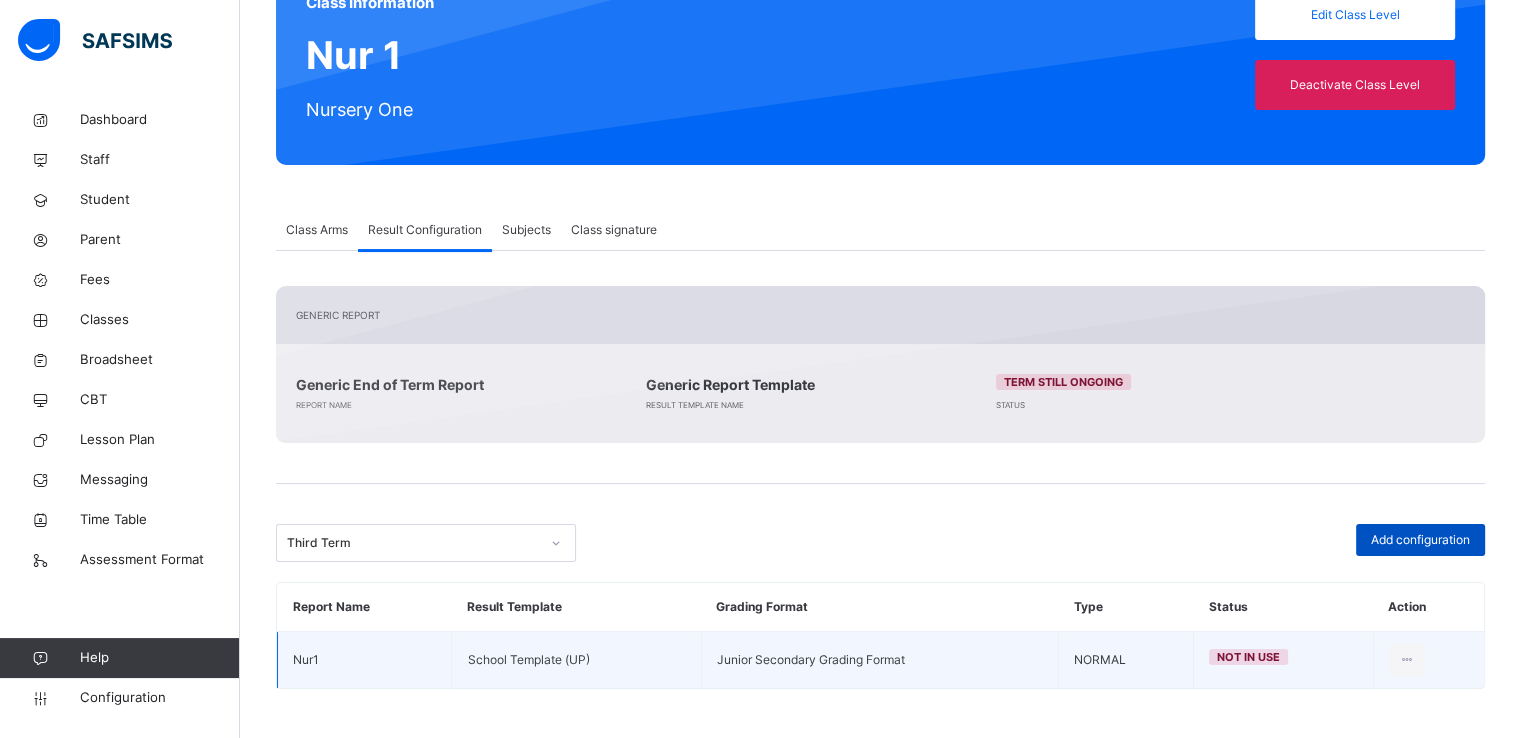 click on "Add configuration" at bounding box center [1420, 540] 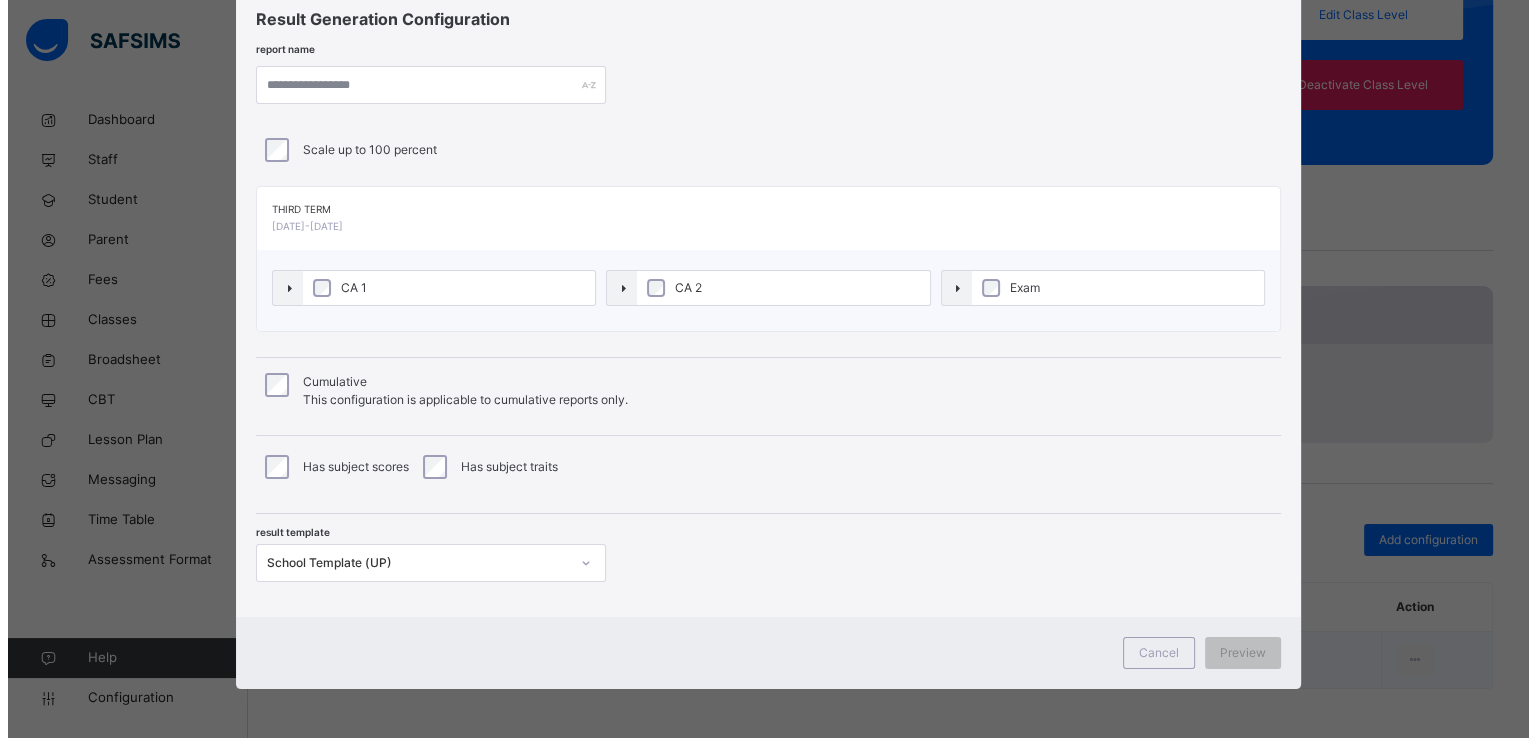 scroll, scrollTop: 188, scrollLeft: 0, axis: vertical 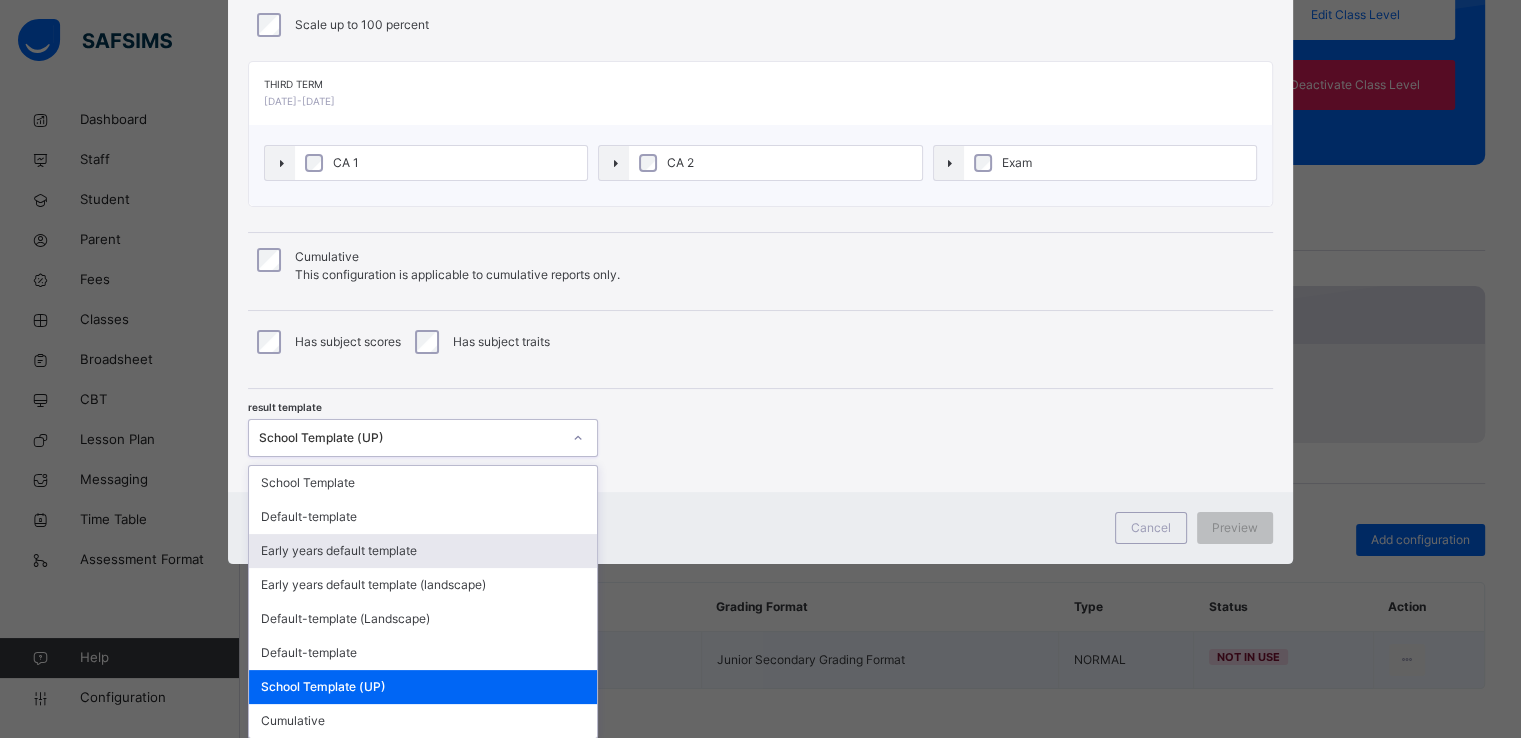 click on "option Early years default template focused, 3 of 8. 8 results available. Use Up and Down to choose options, press Enter to select the currently focused option, press Escape to exit the menu, press Tab to select the option and exit the menu.  School Template (UP)  School Template Default-template Early years default template Early years default template (landscape) Default-template (Landscape) Default-template  School Template (UP) Cumulative" at bounding box center [423, 438] 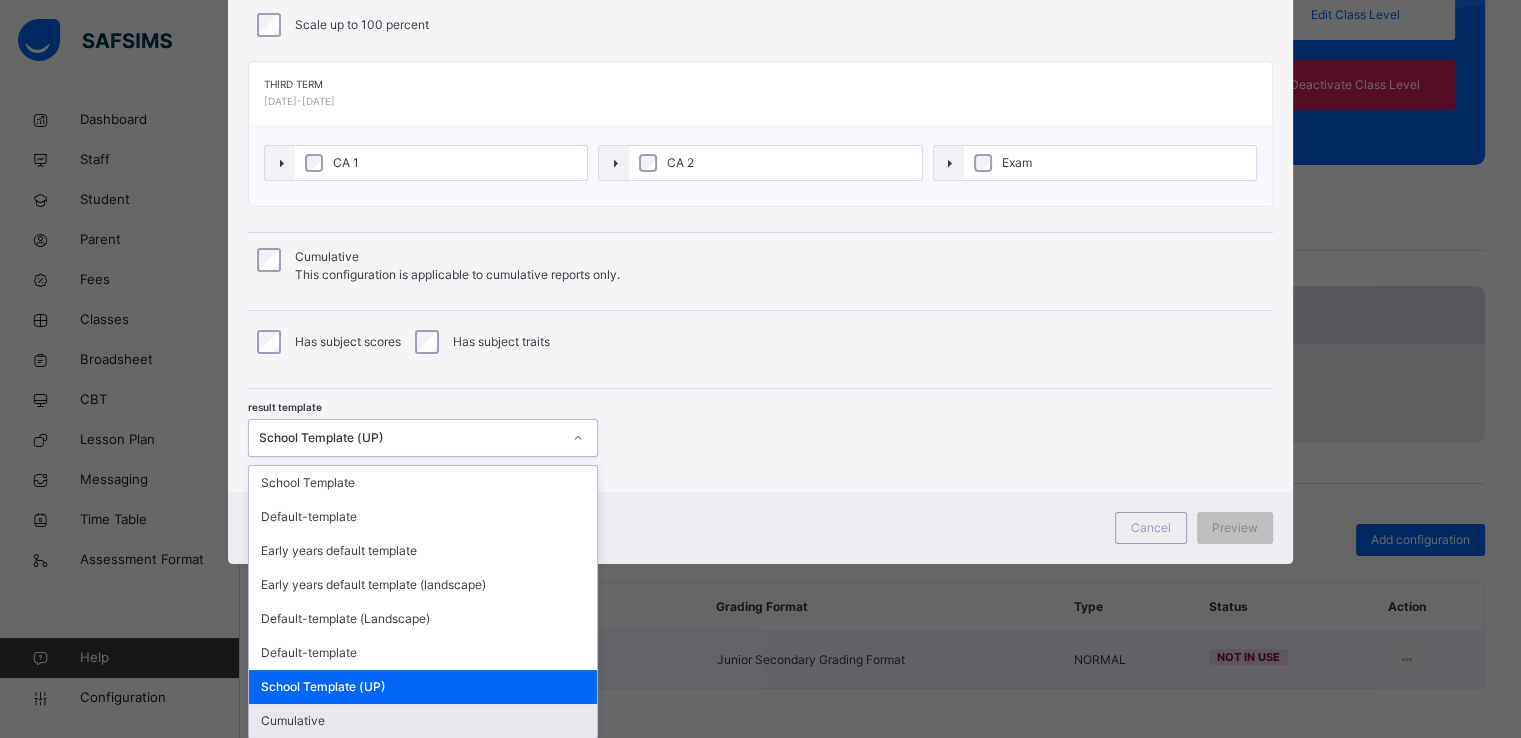 click on "Cumulative" at bounding box center (423, 721) 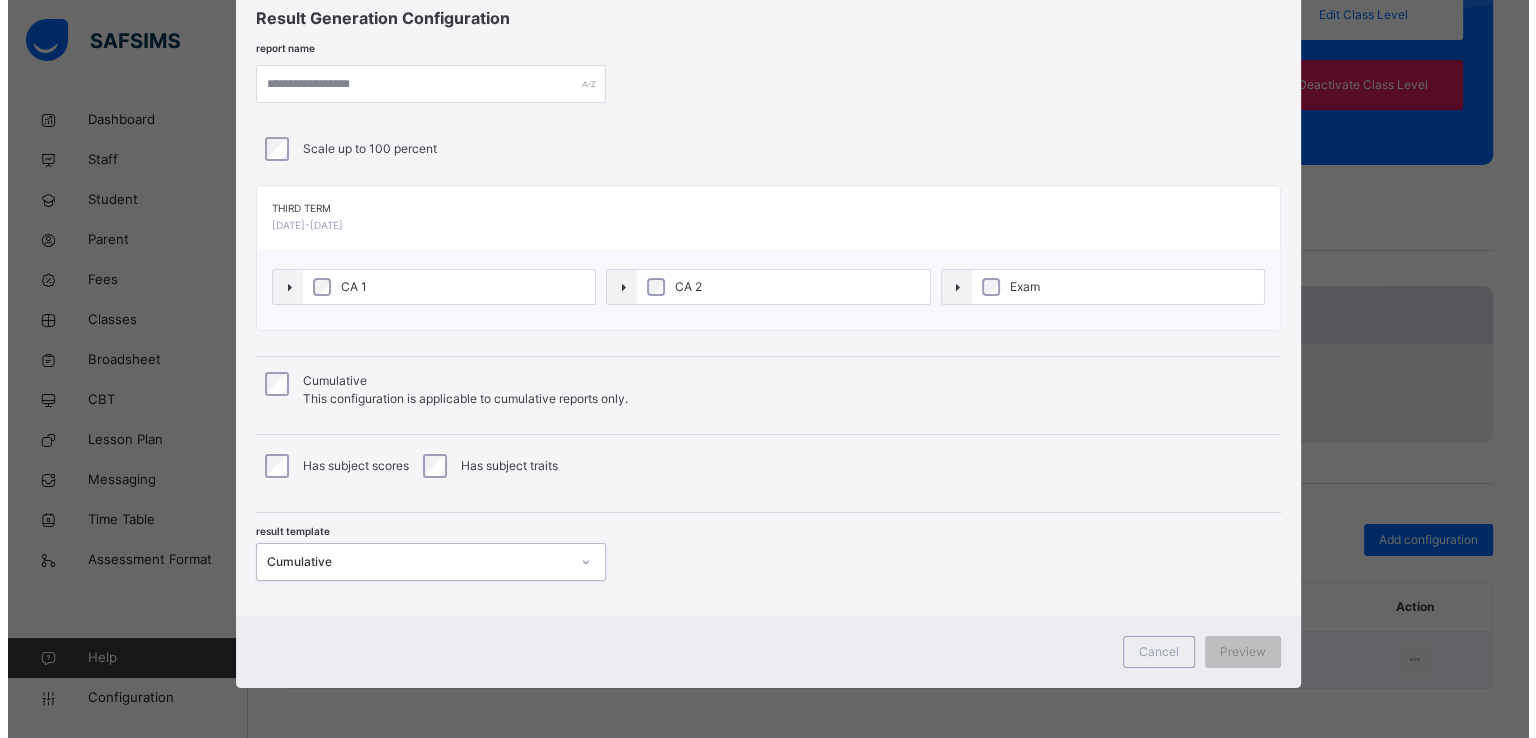scroll, scrollTop: 63, scrollLeft: 0, axis: vertical 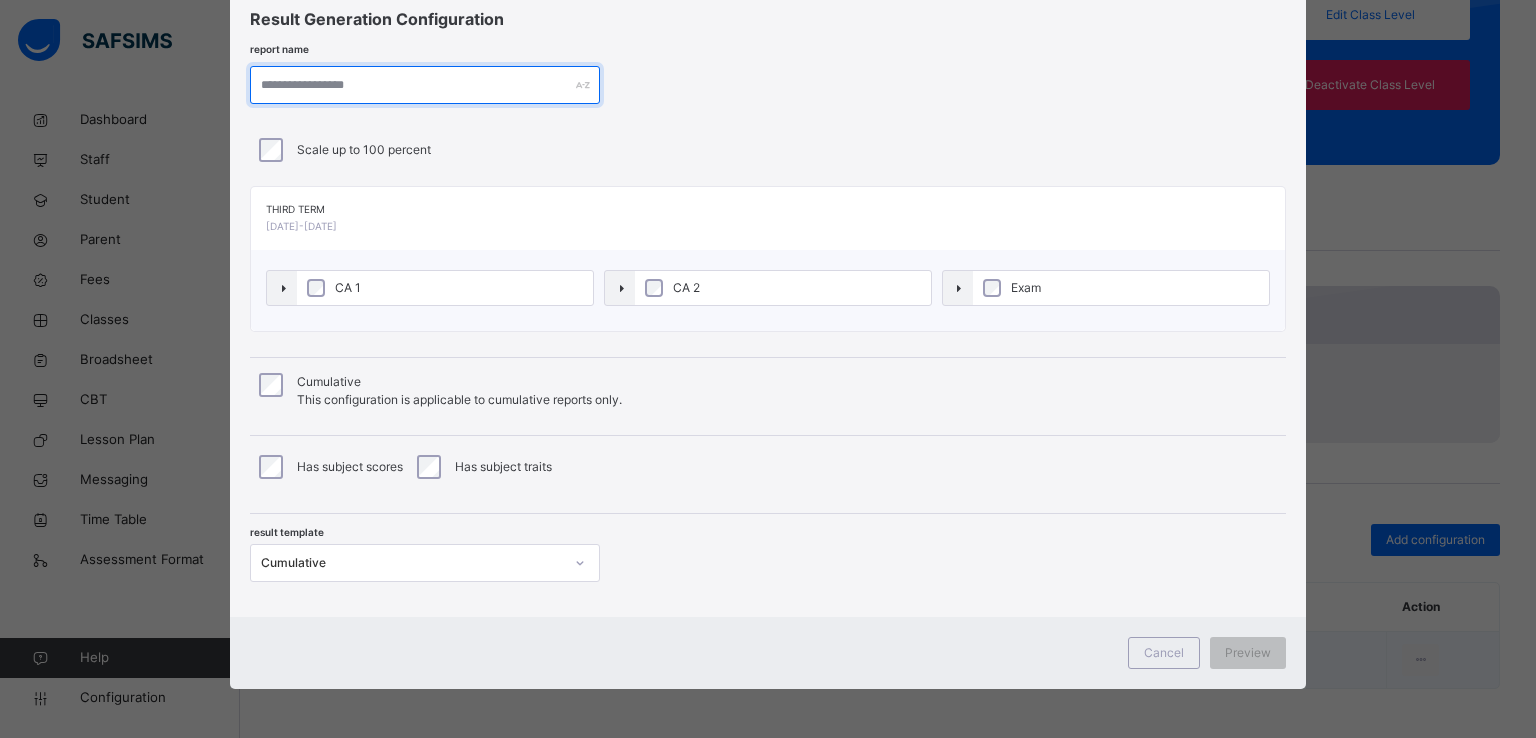 click at bounding box center (425, 85) 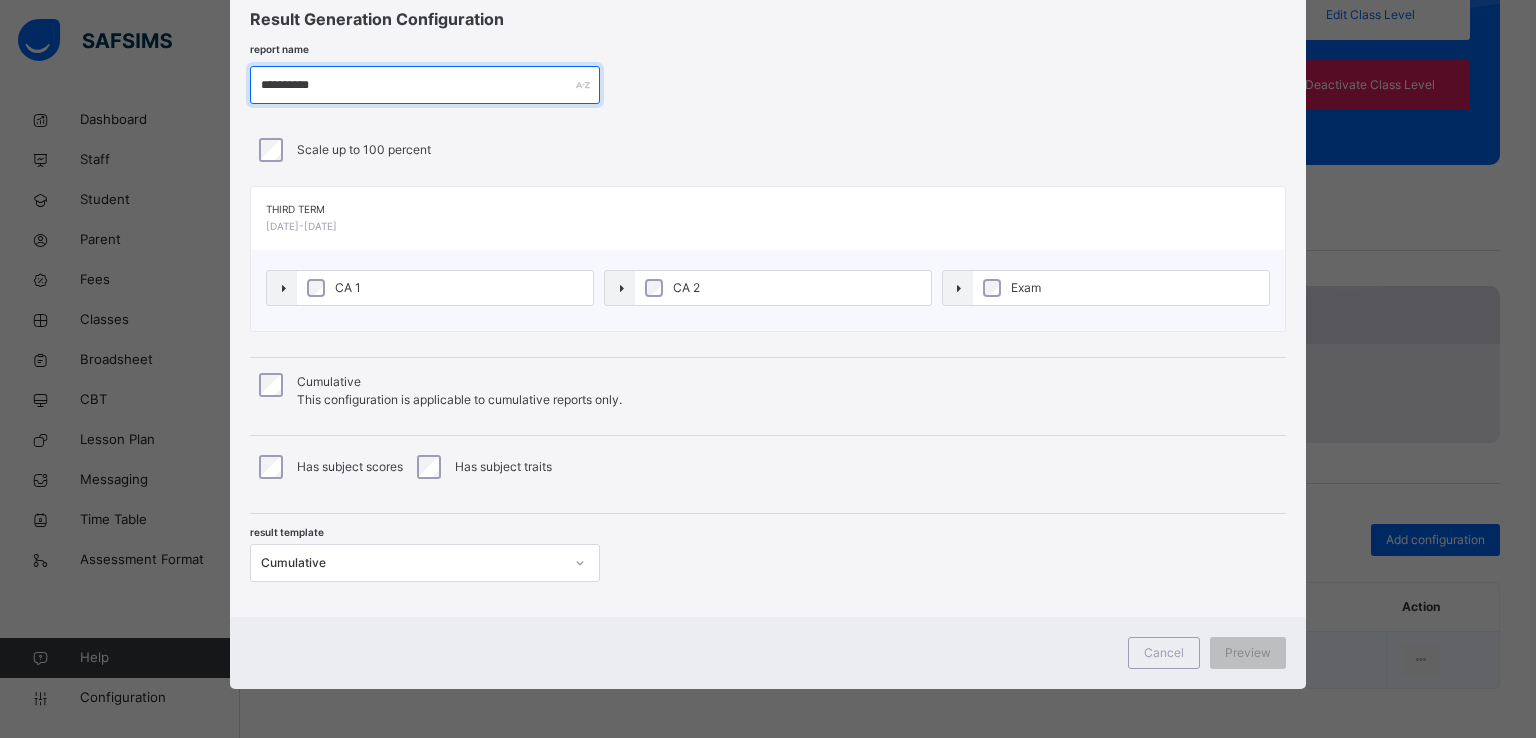 type on "**********" 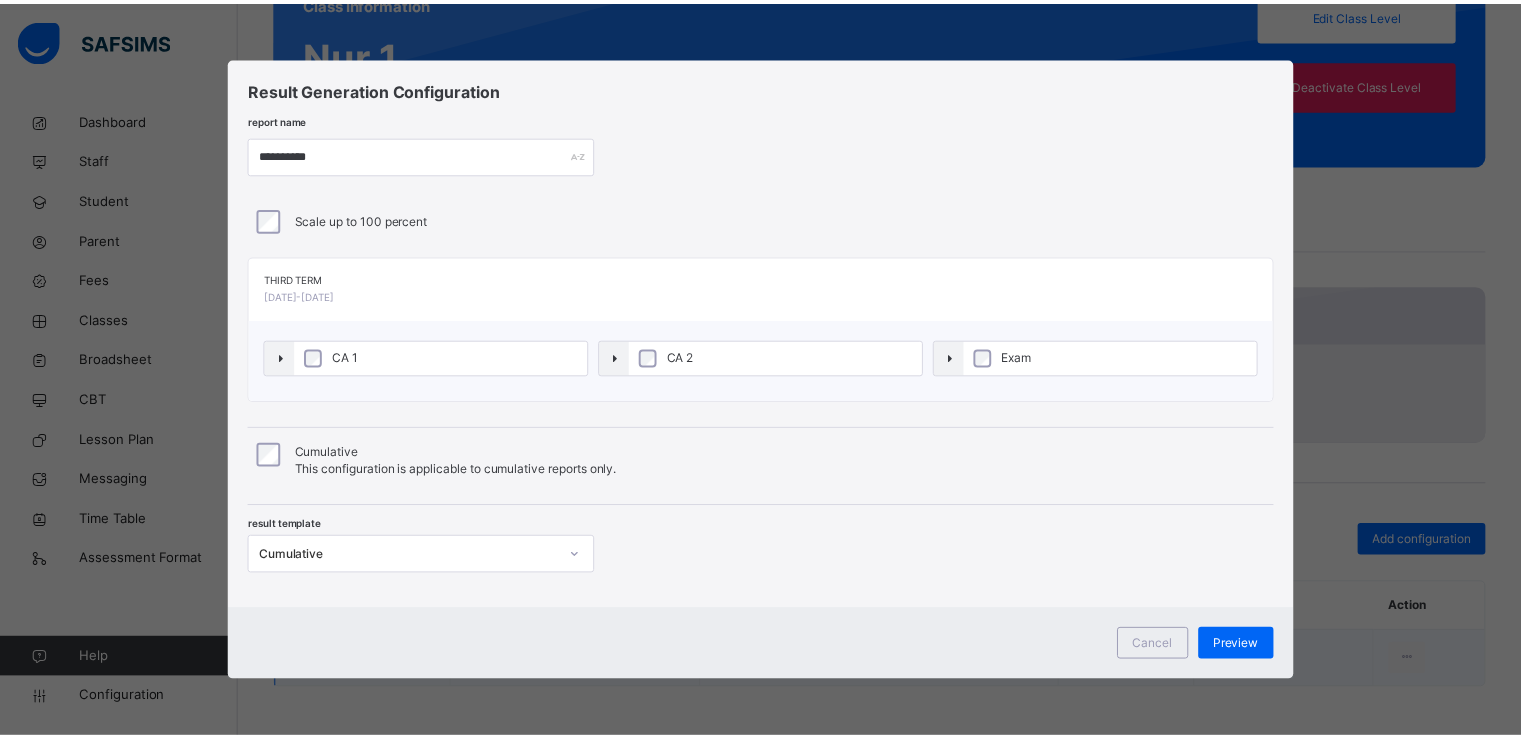 scroll, scrollTop: 0, scrollLeft: 0, axis: both 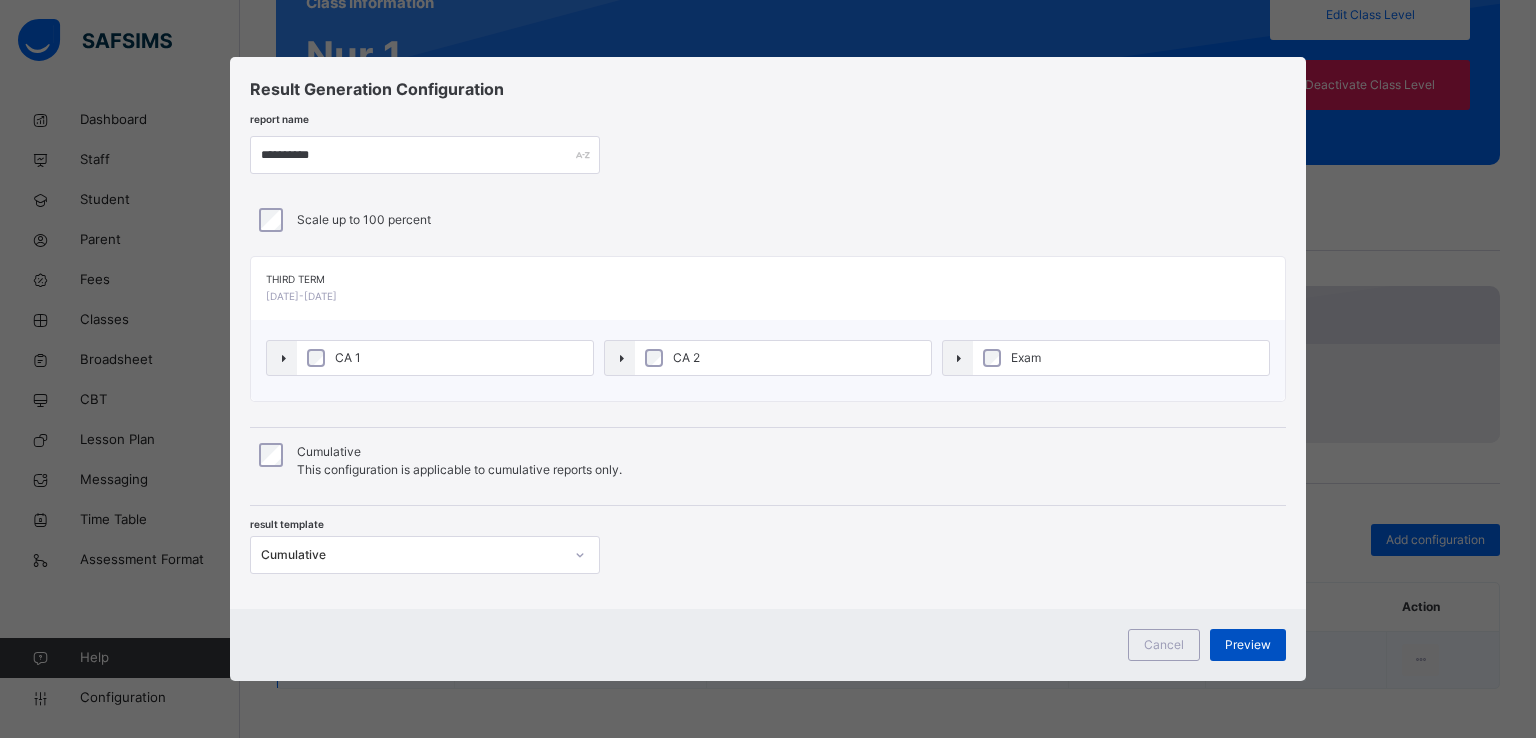 click on "Preview" at bounding box center (1248, 645) 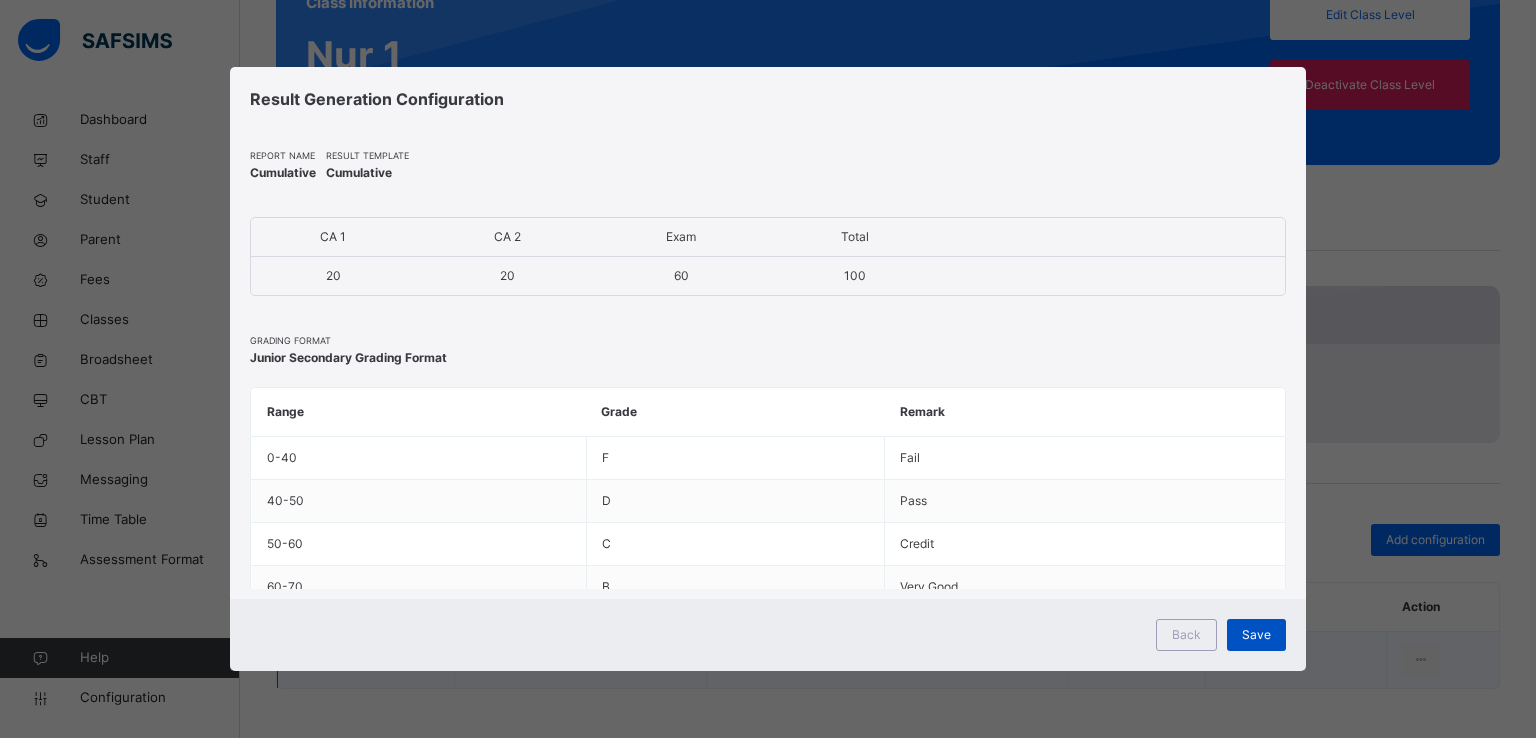click on "Save" at bounding box center (1256, 635) 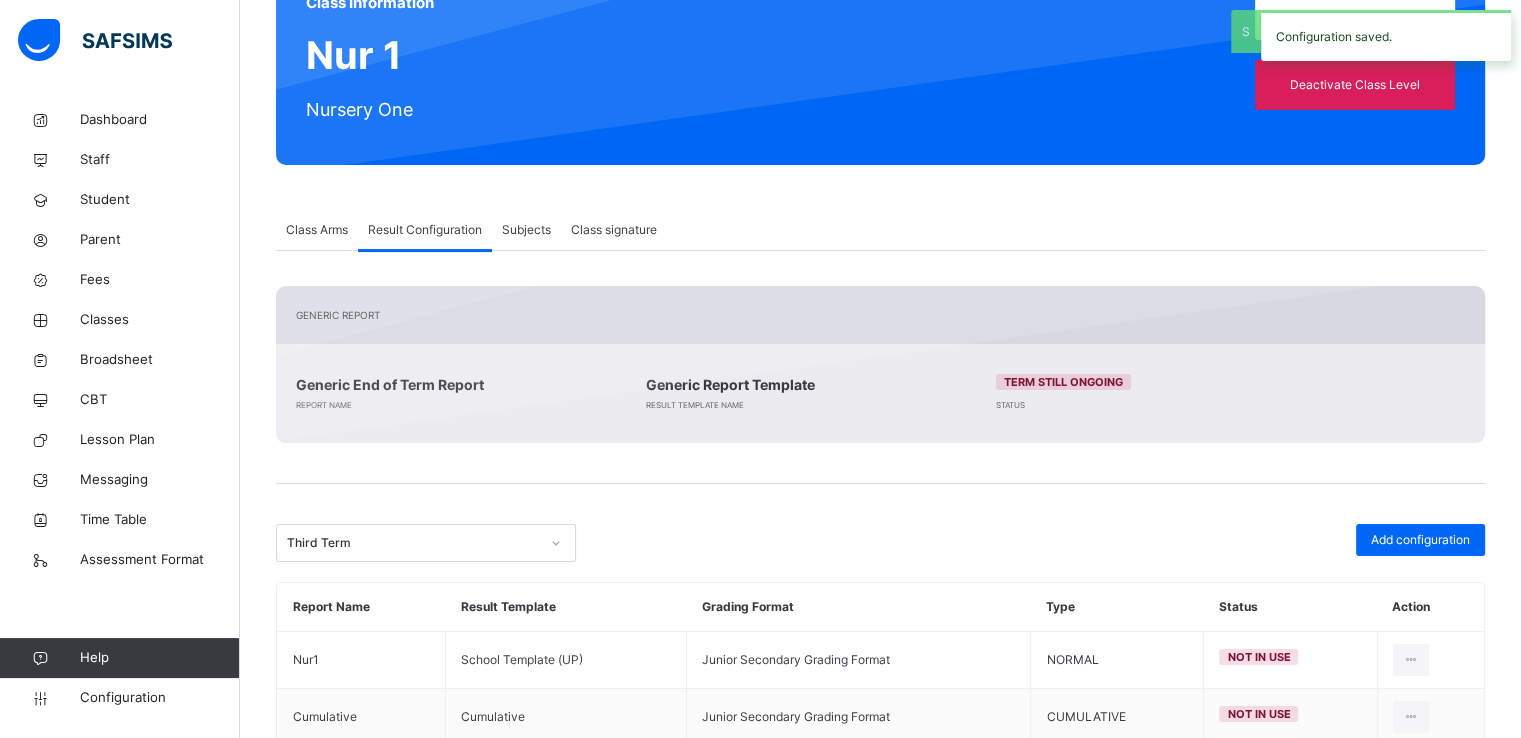 scroll, scrollTop: 0, scrollLeft: 0, axis: both 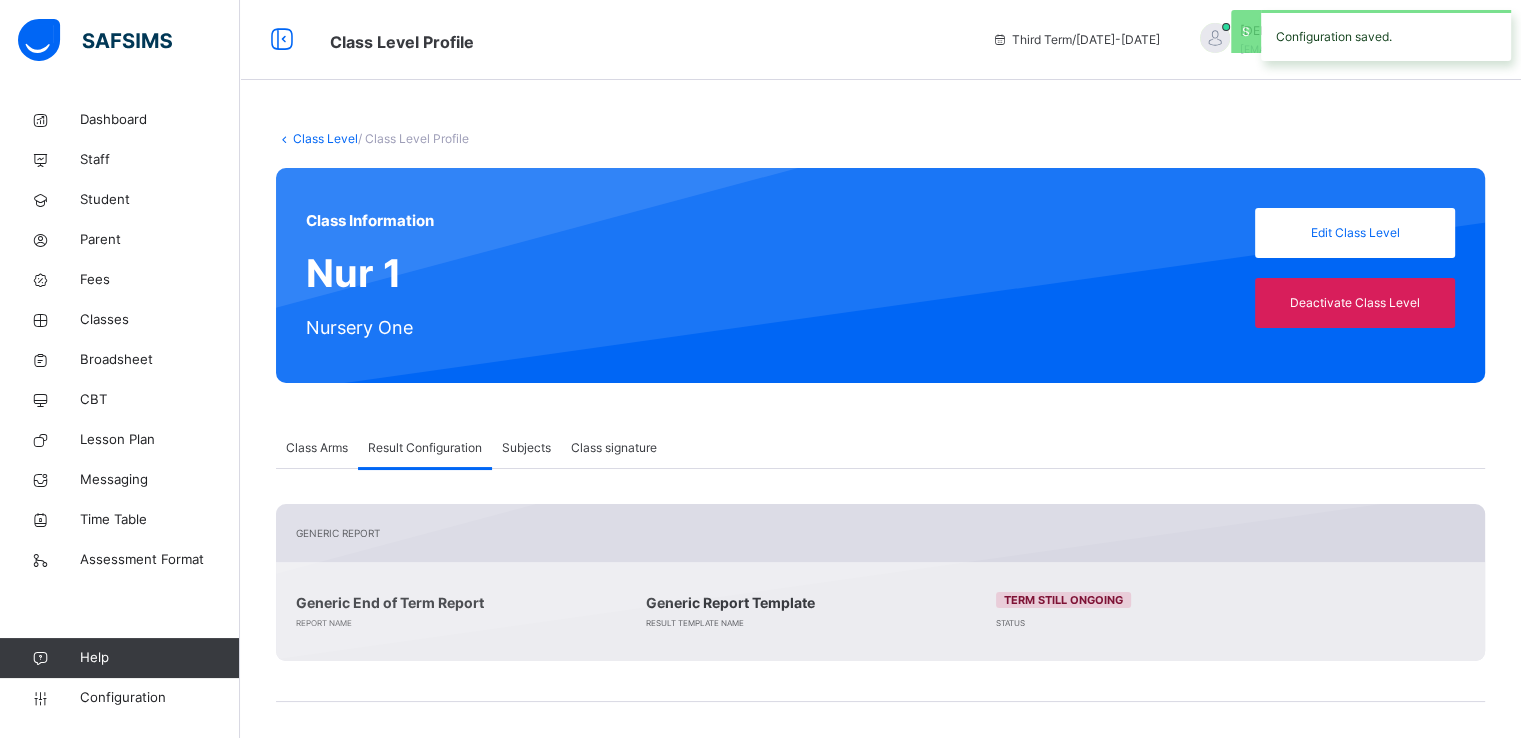click on "Class Level" at bounding box center (325, 138) 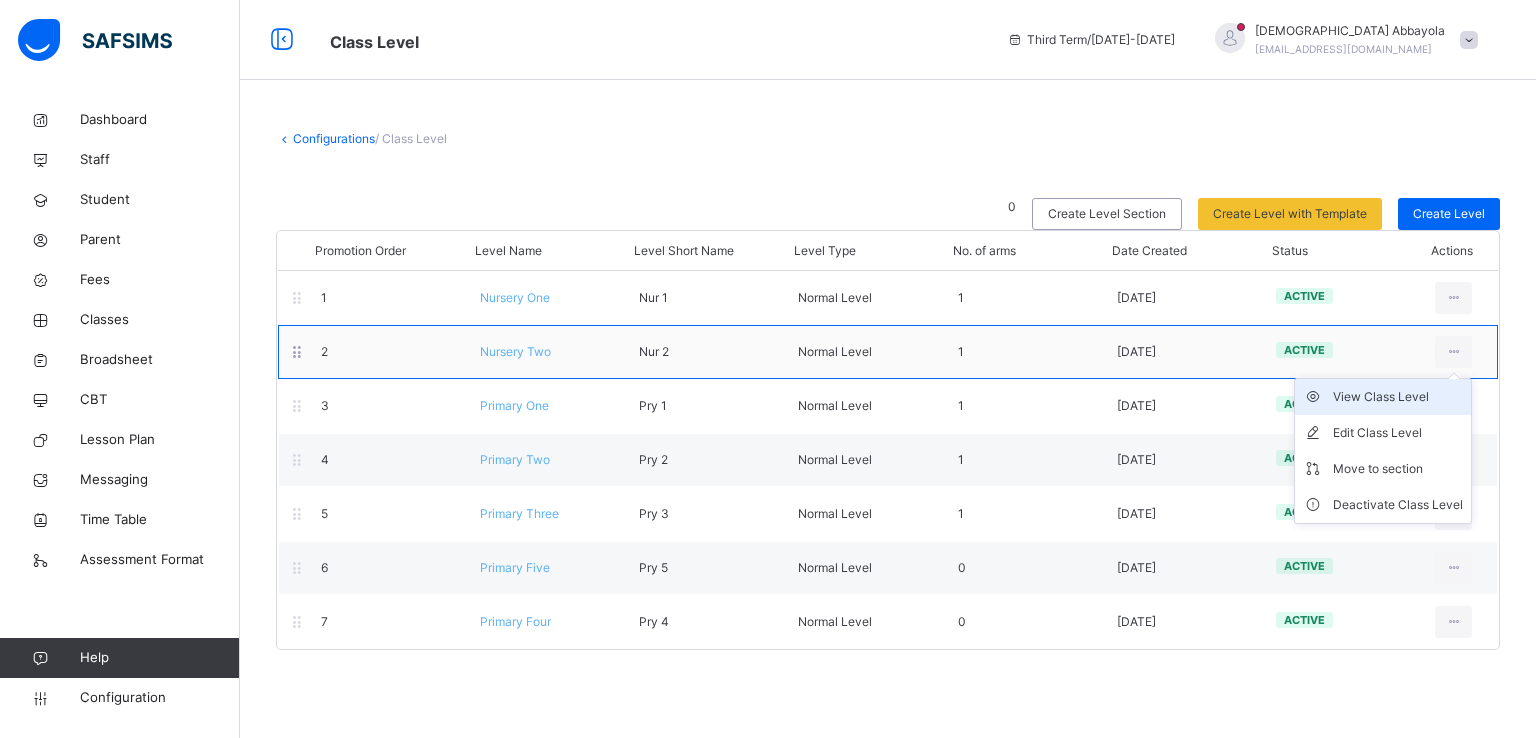 click on "View Class Level" at bounding box center [1398, 397] 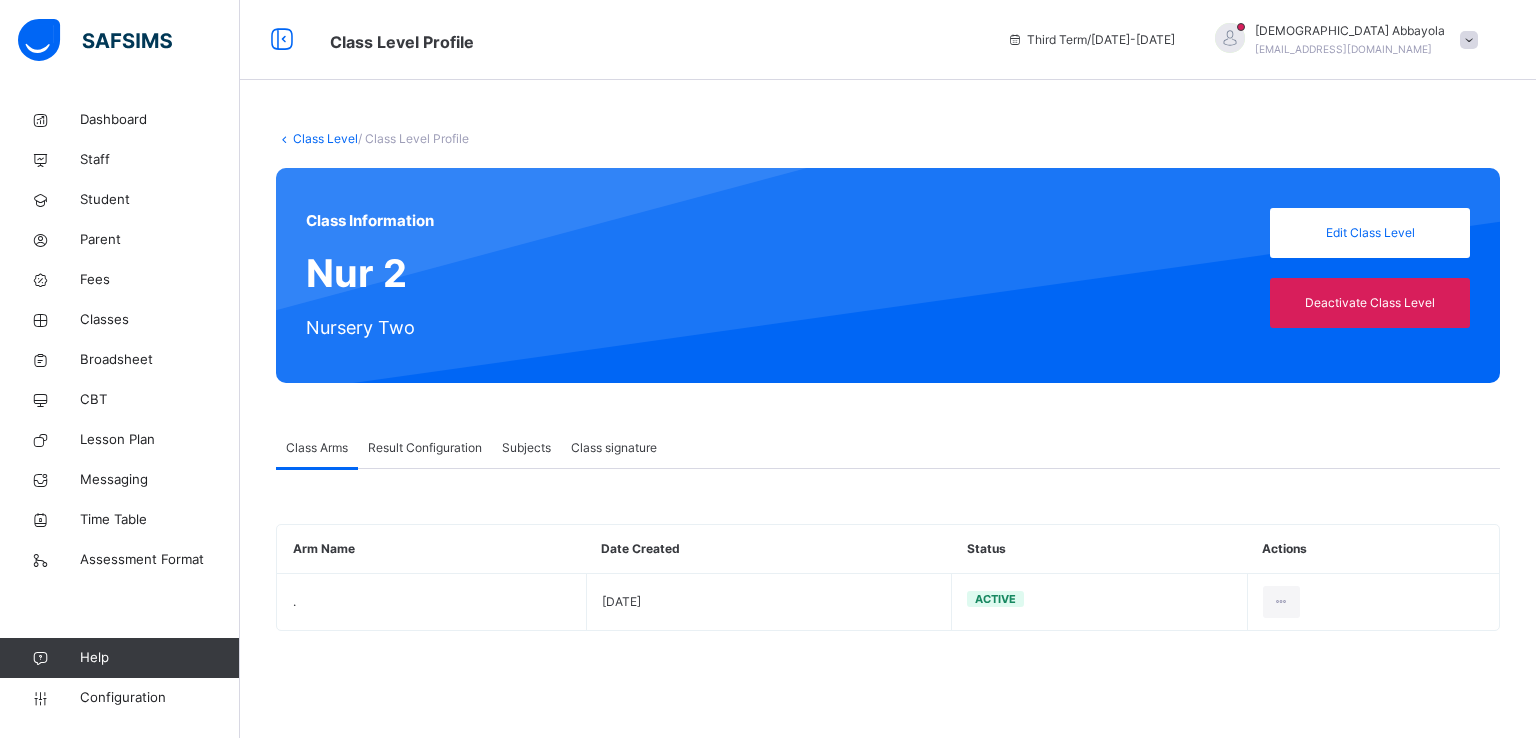 click on "Result Configuration" at bounding box center (425, 448) 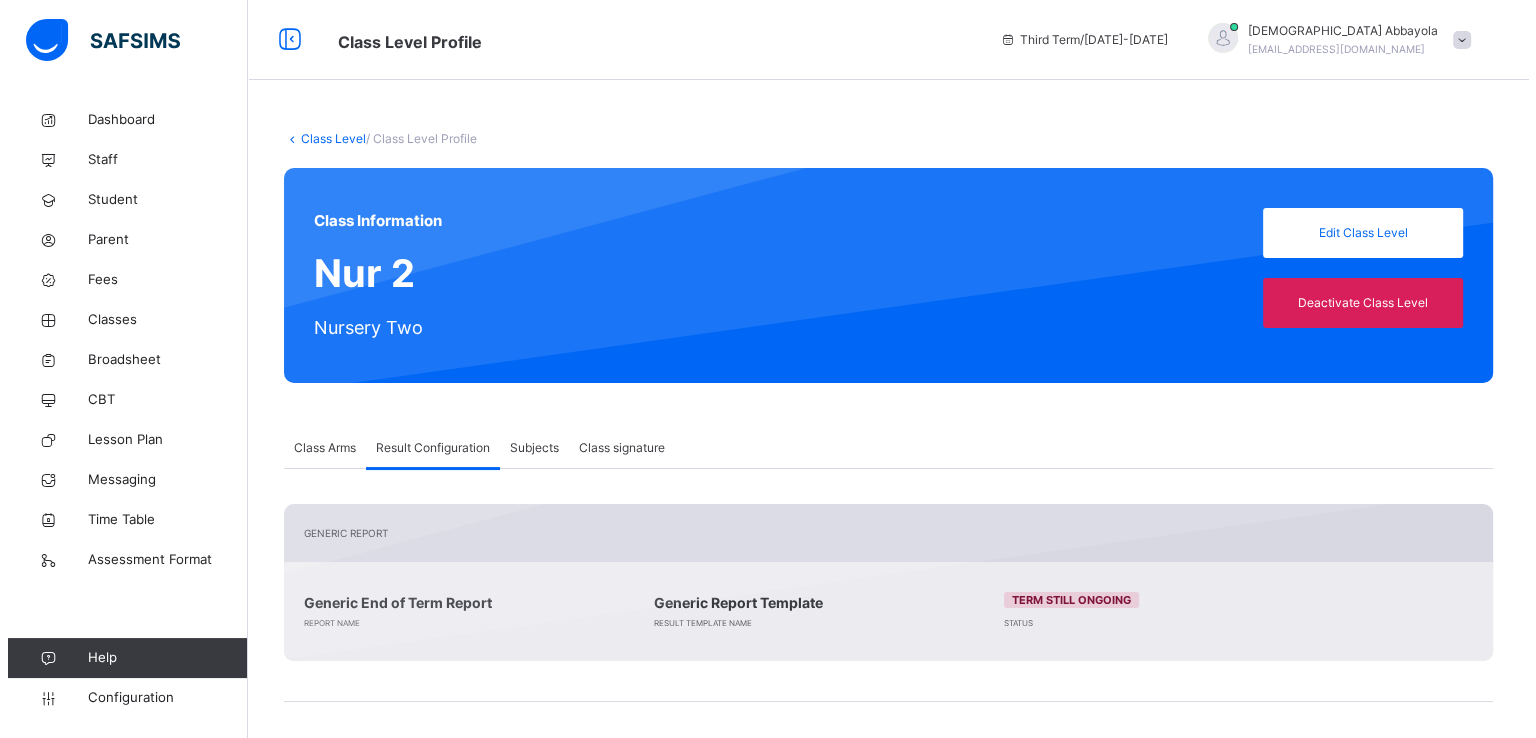 scroll, scrollTop: 218, scrollLeft: 0, axis: vertical 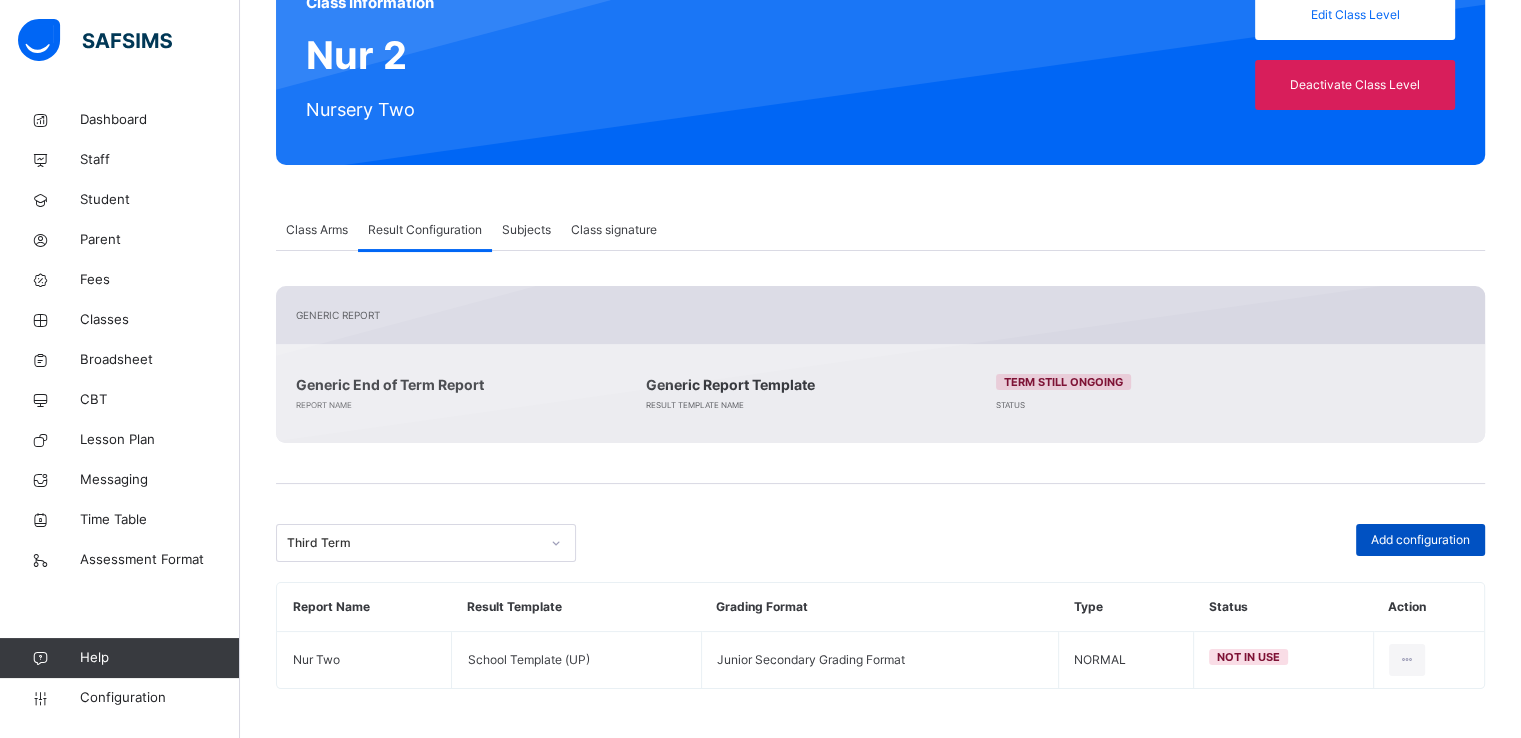 click on "Add configuration" at bounding box center (1420, 540) 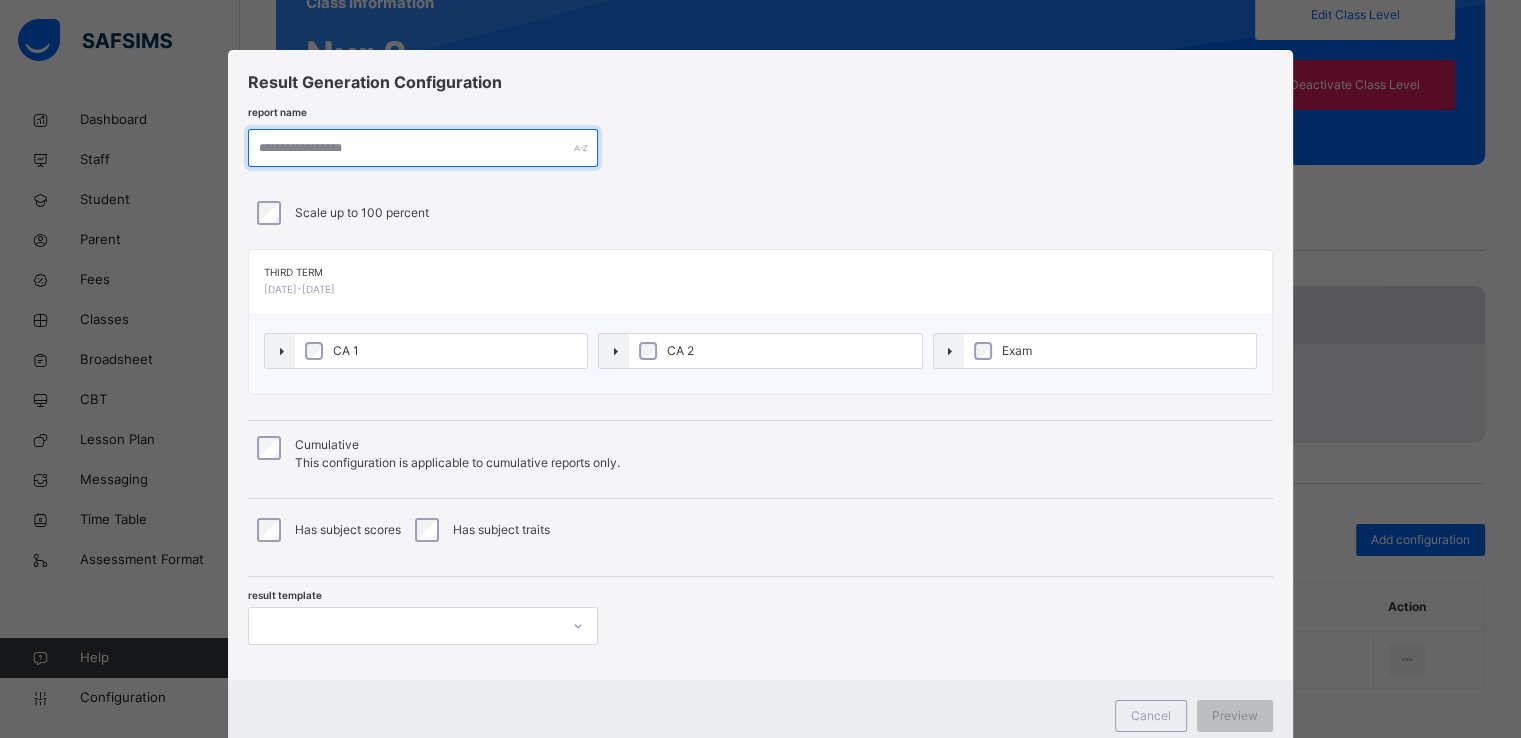 click at bounding box center (423, 148) 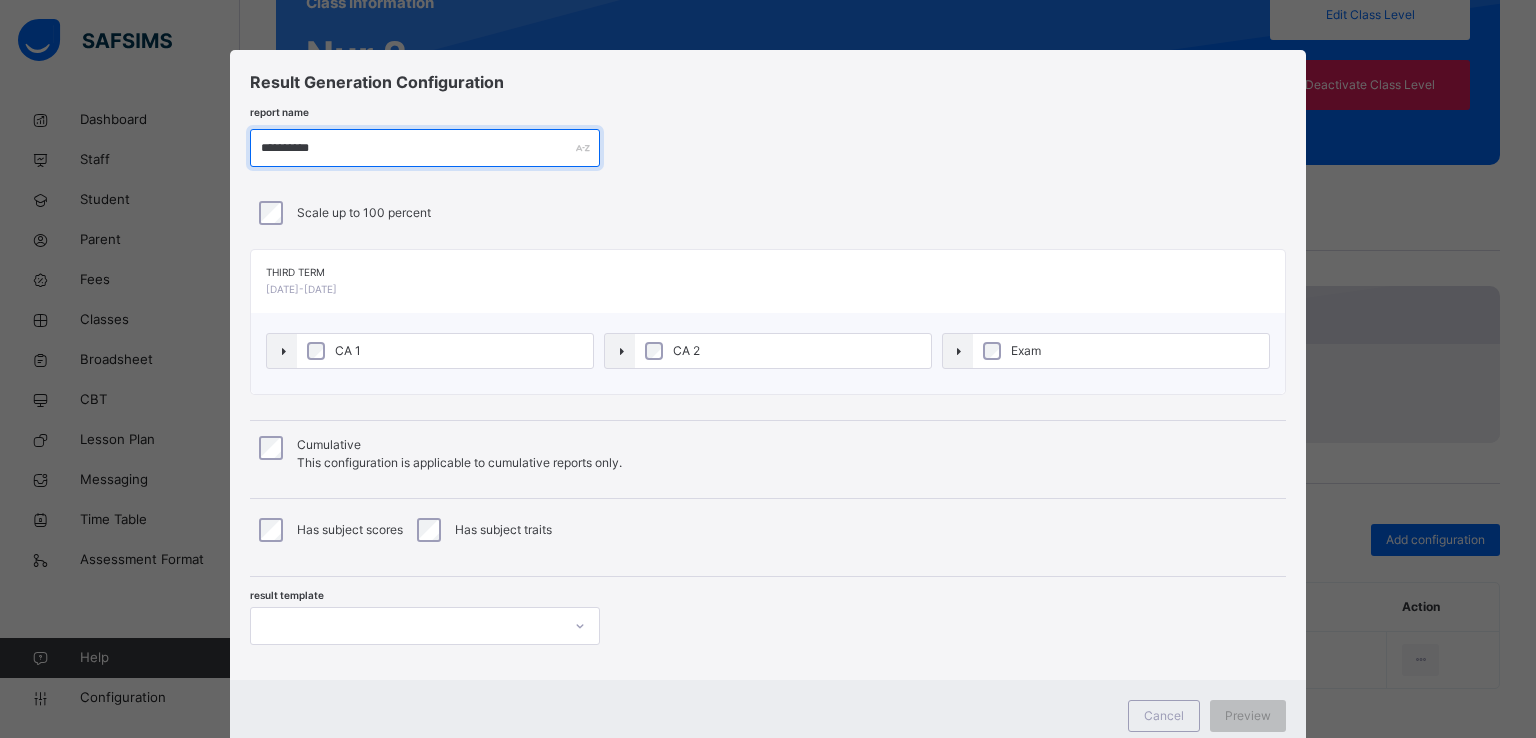 type on "**********" 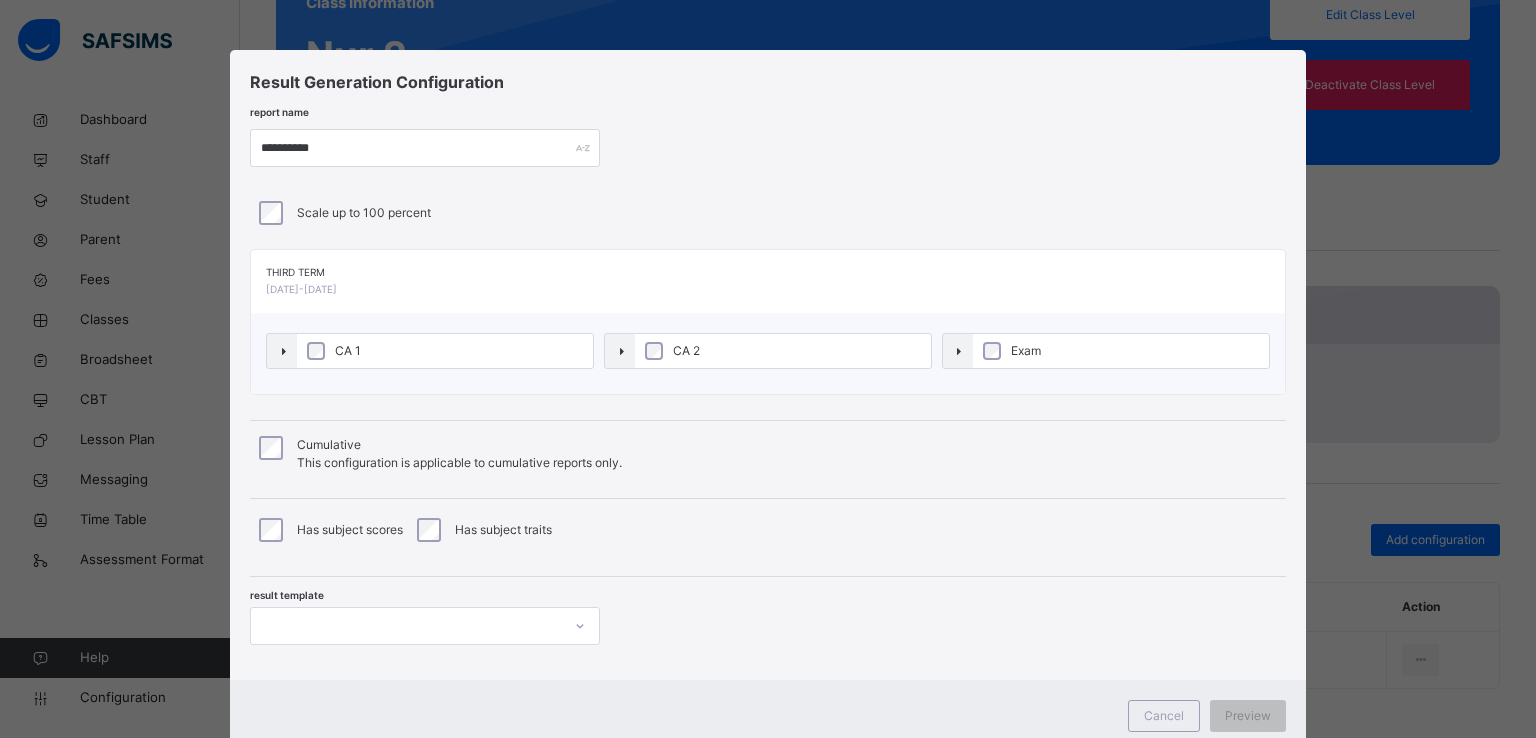 click on "CA 2" at bounding box center (686, 351) 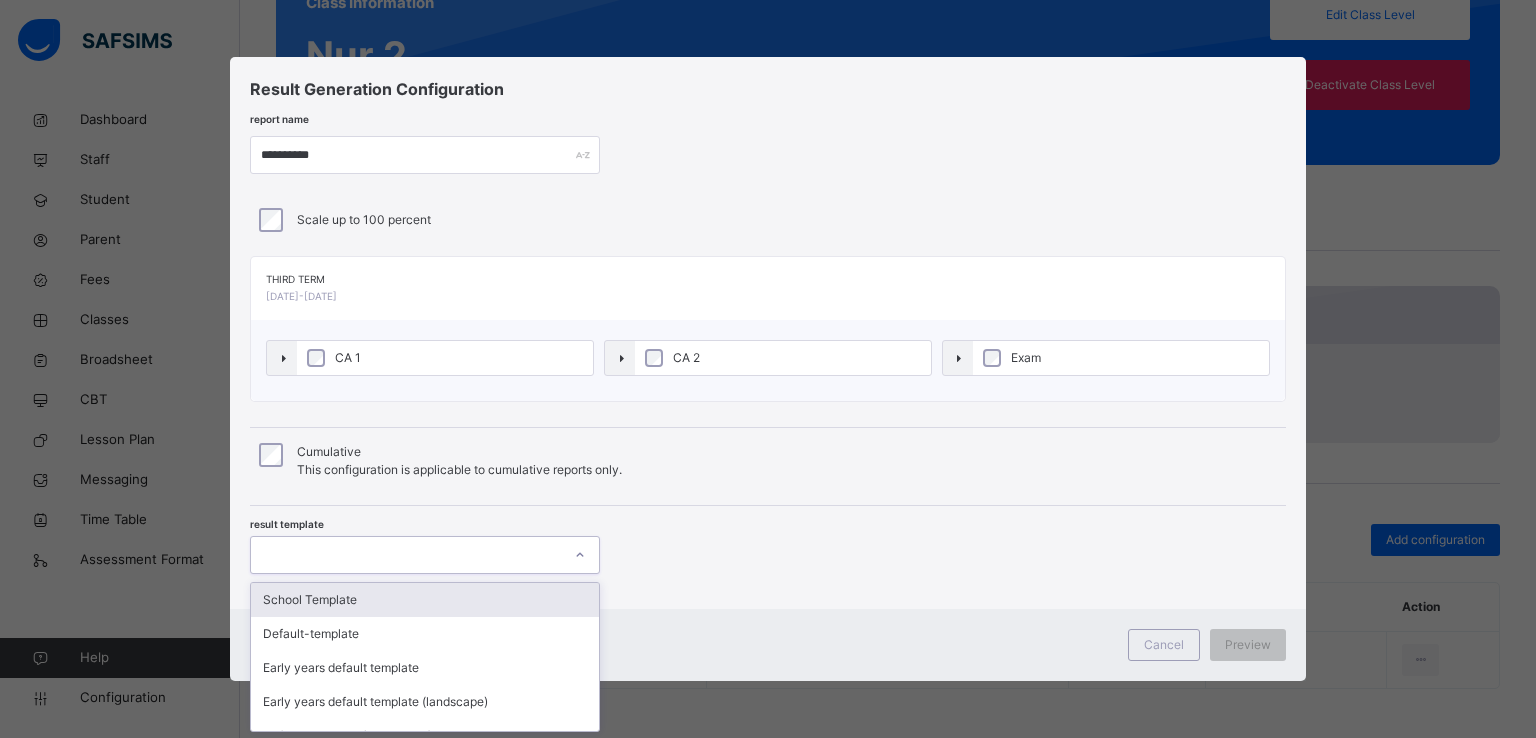 scroll, scrollTop: 0, scrollLeft: 0, axis: both 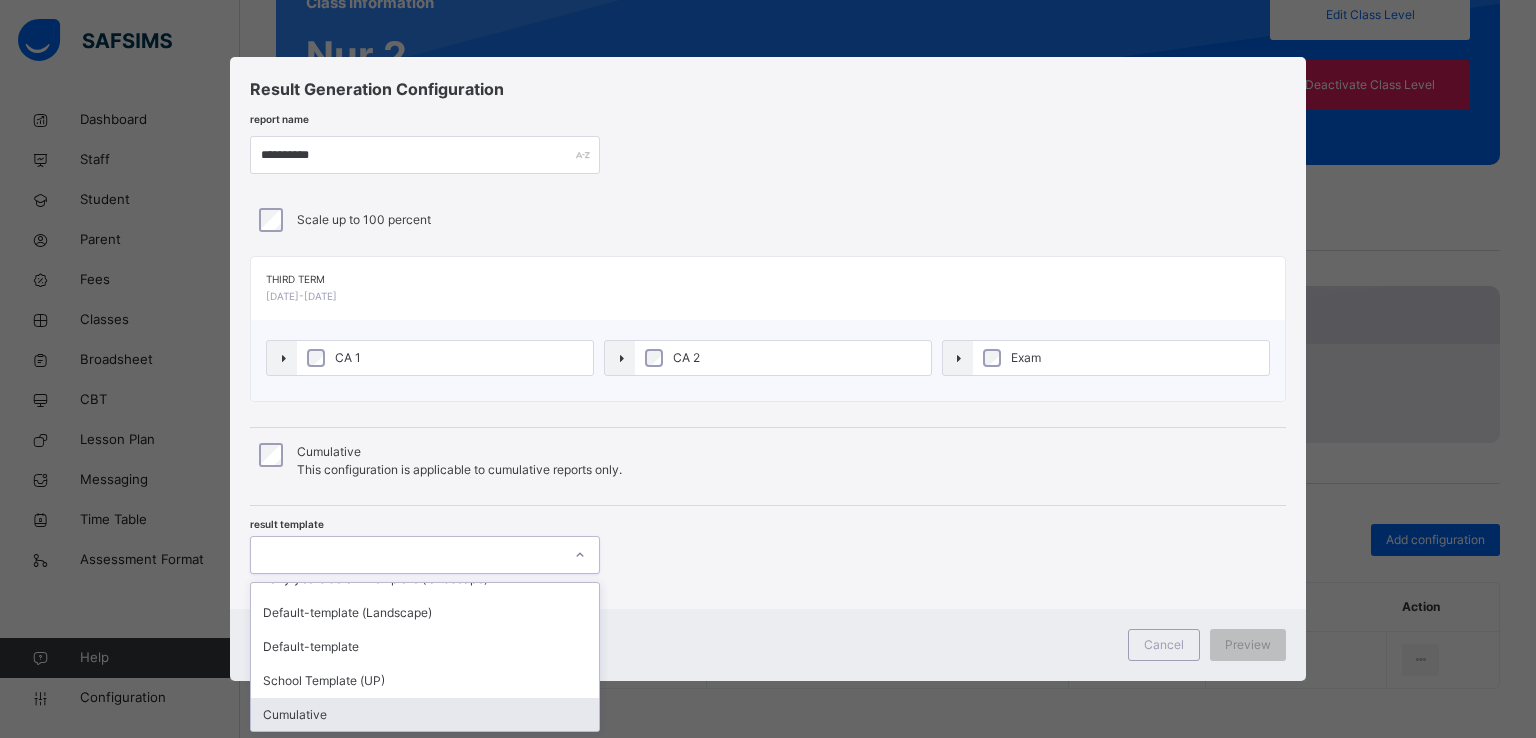 click on "Cumulative" at bounding box center (425, 715) 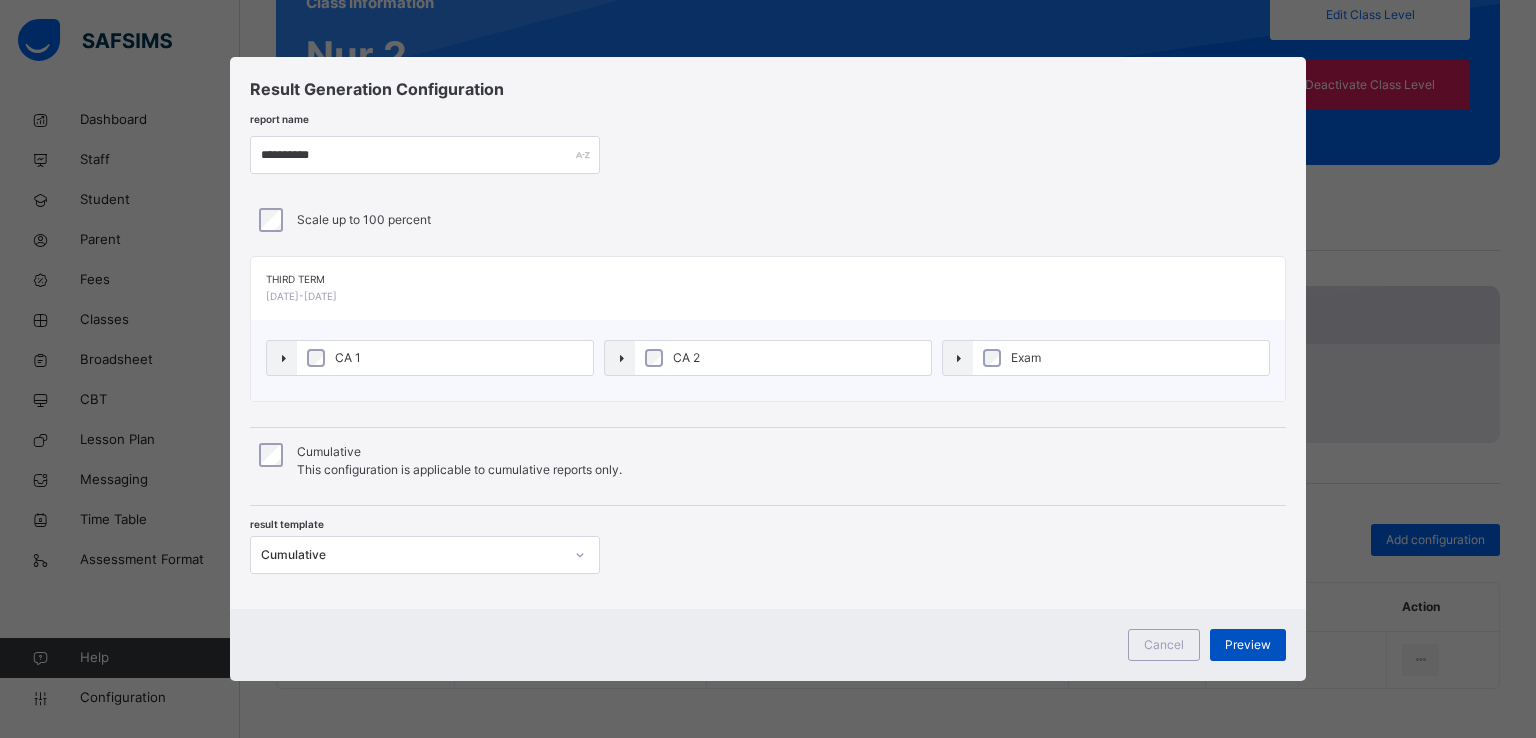 click on "Preview" at bounding box center (1248, 645) 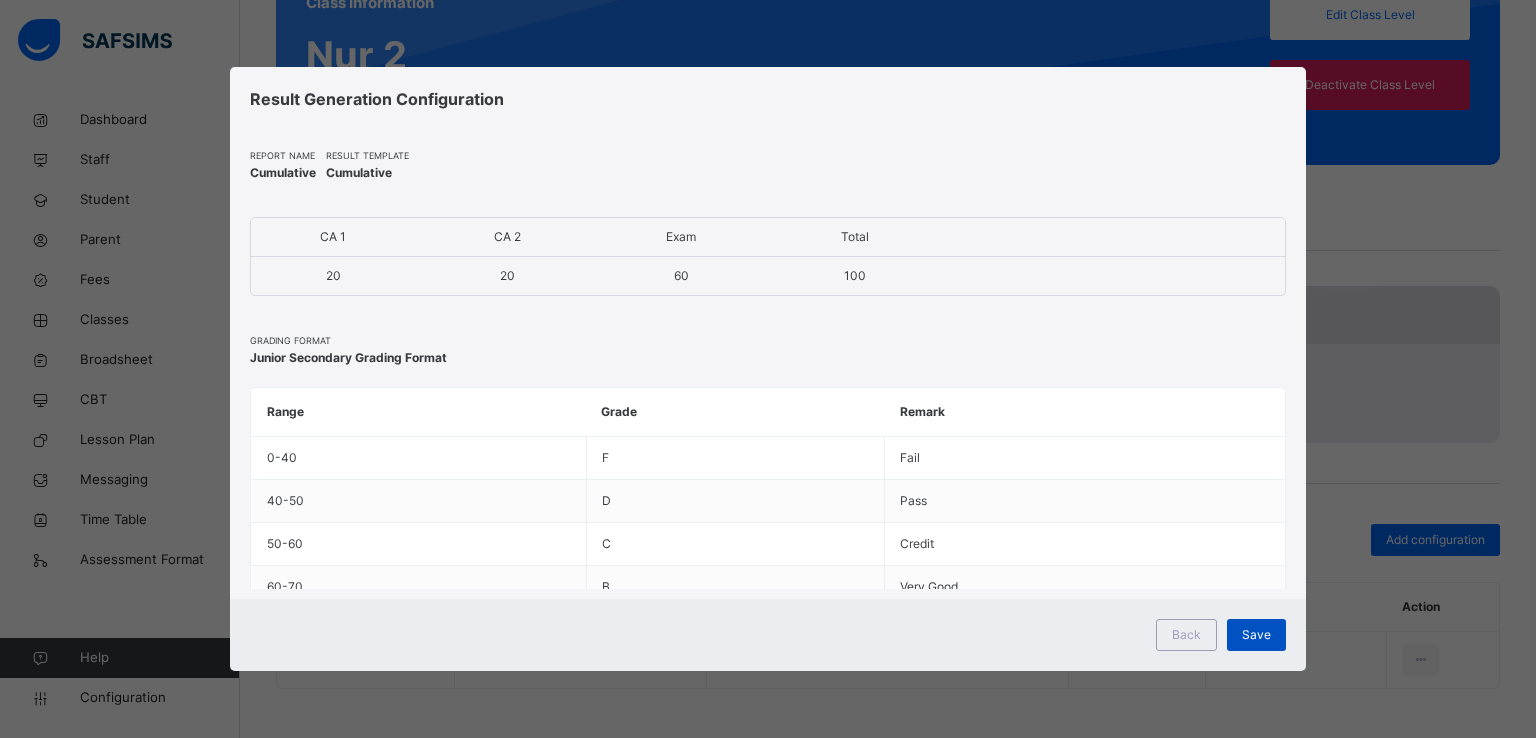 click on "Save" at bounding box center [1256, 635] 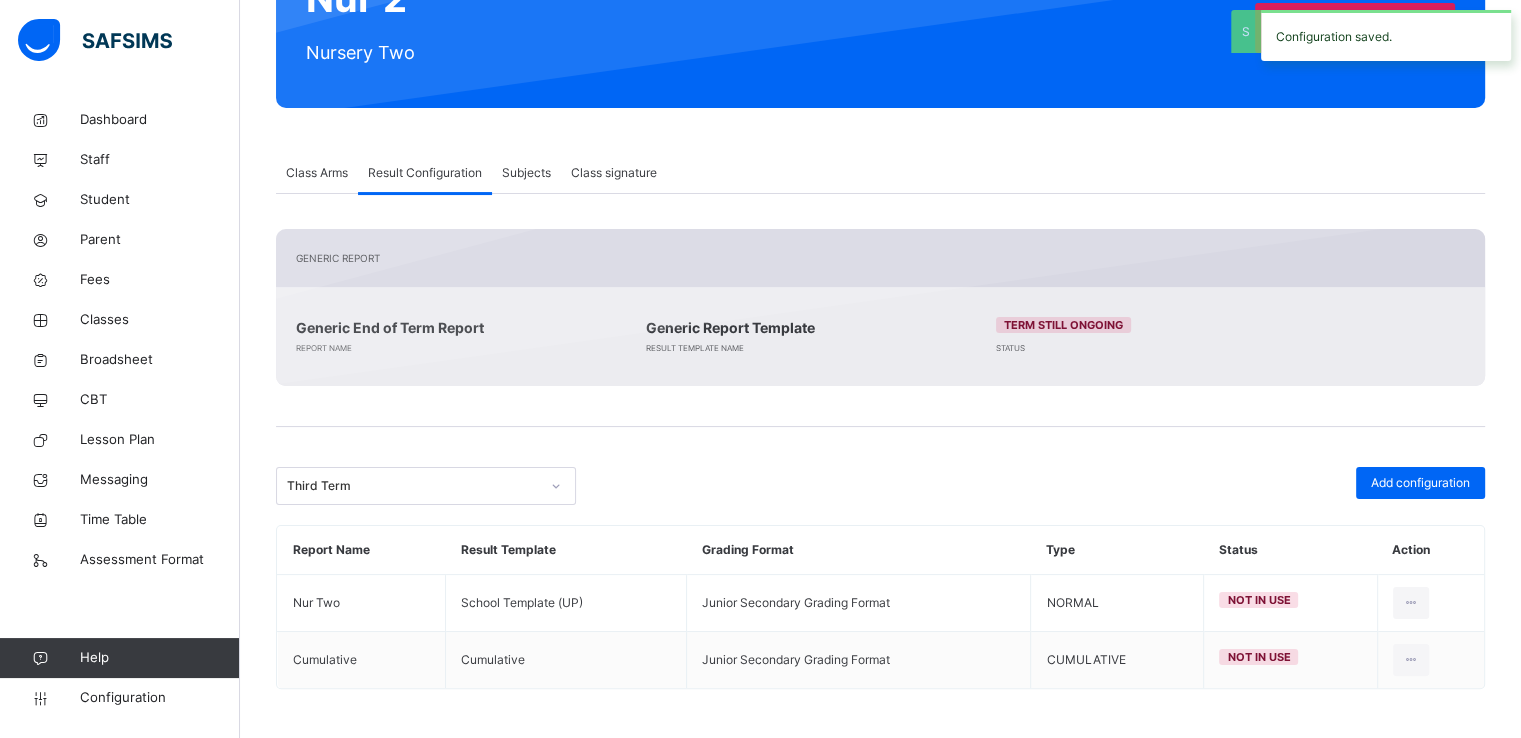 scroll, scrollTop: 0, scrollLeft: 0, axis: both 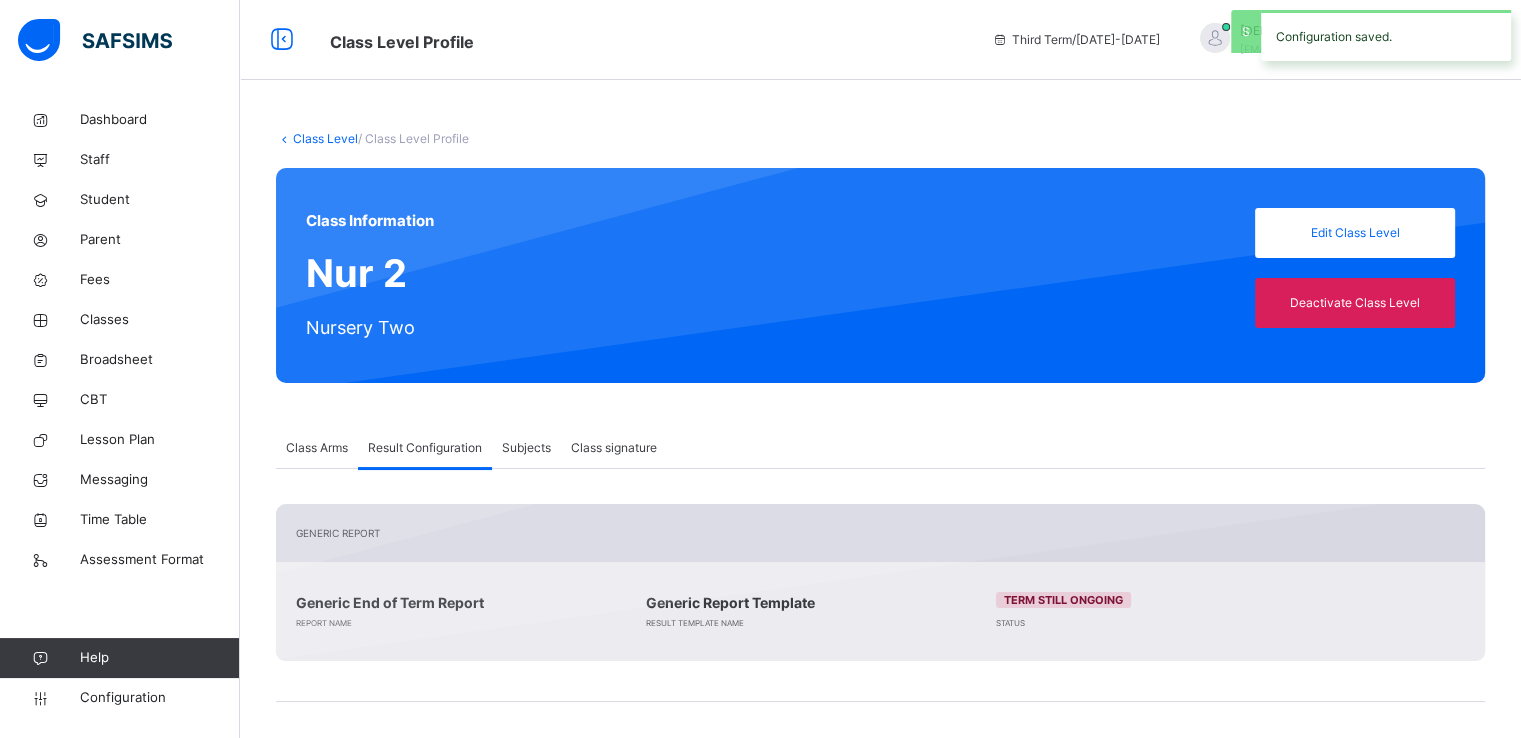 click on "Class Level" at bounding box center (325, 138) 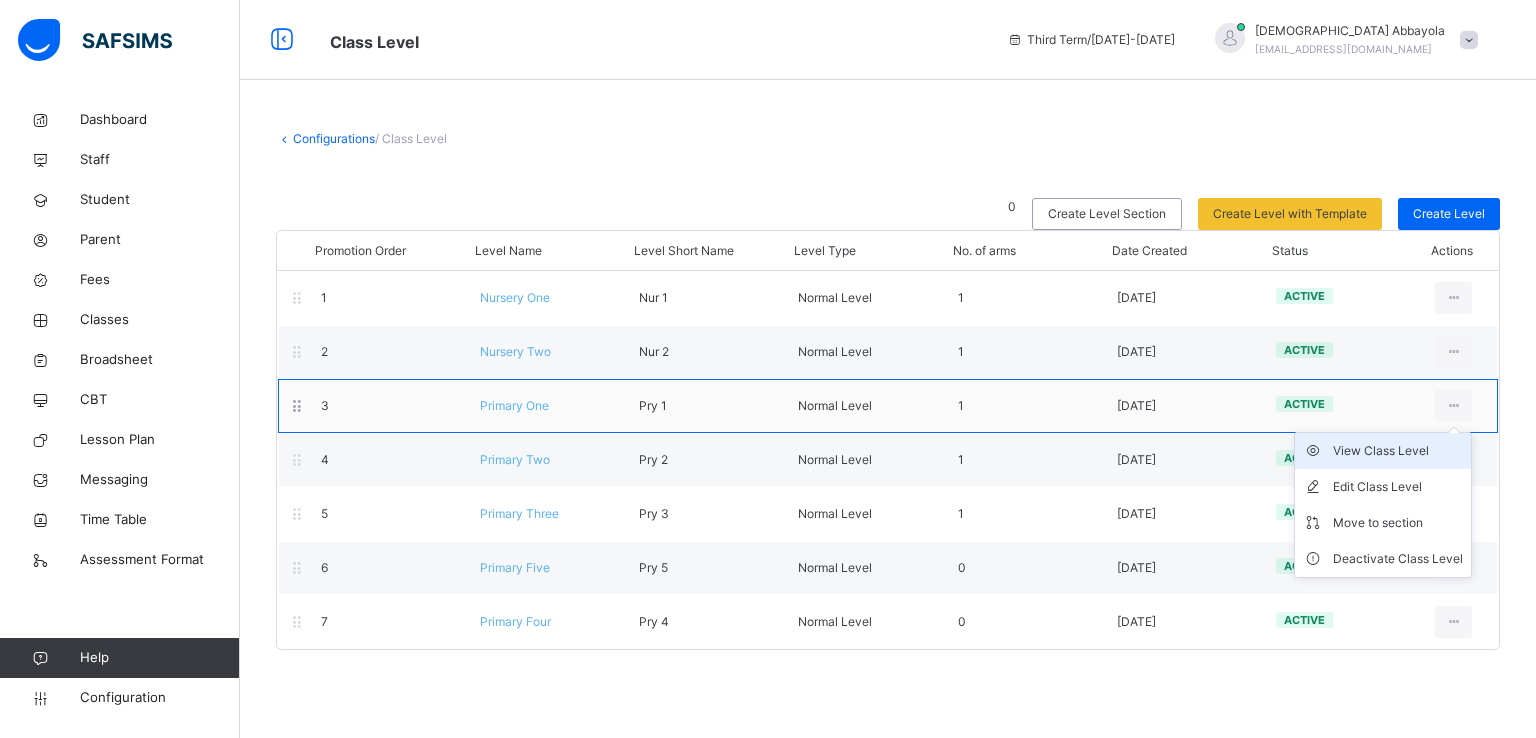 click on "View Class Level" at bounding box center [1398, 451] 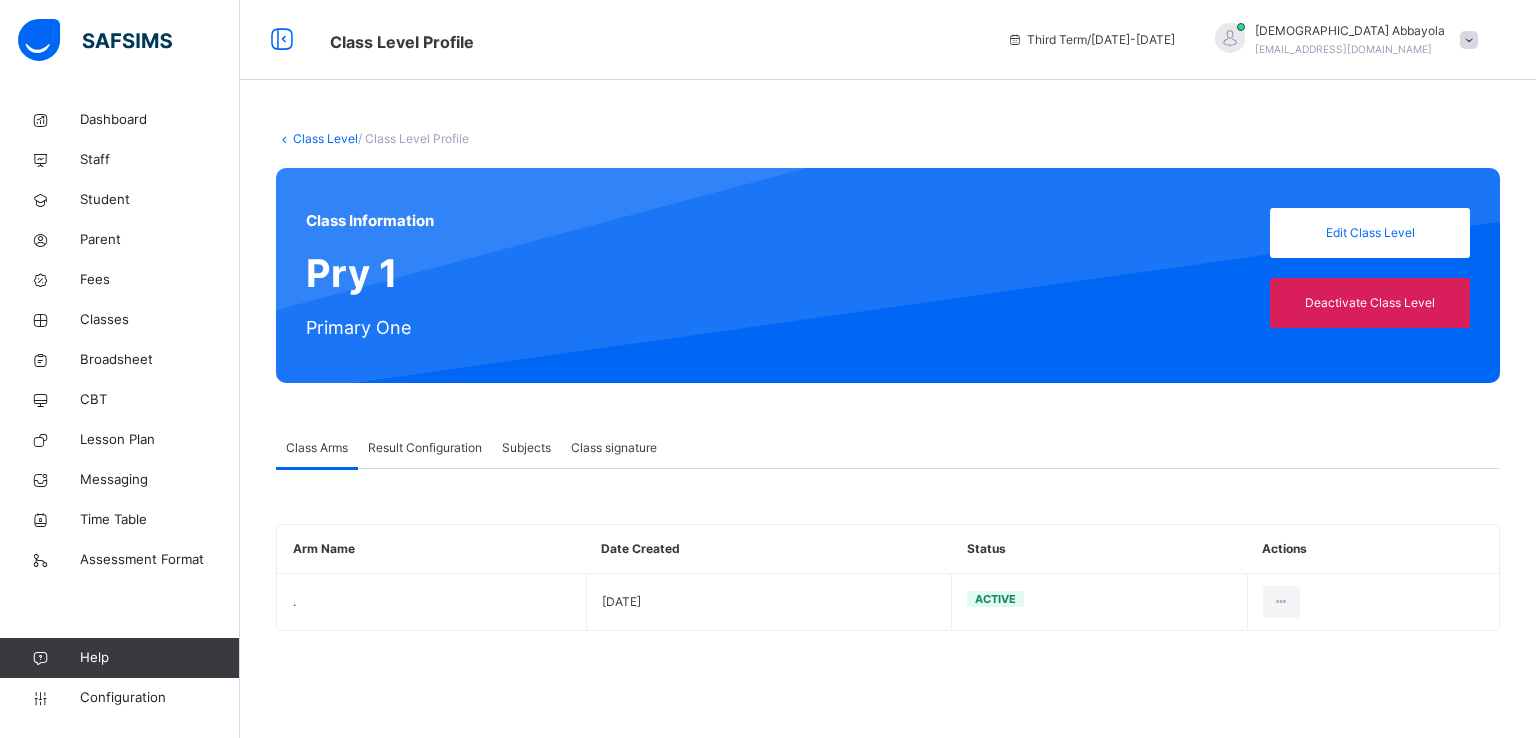 click on "Result Configuration" at bounding box center (425, 448) 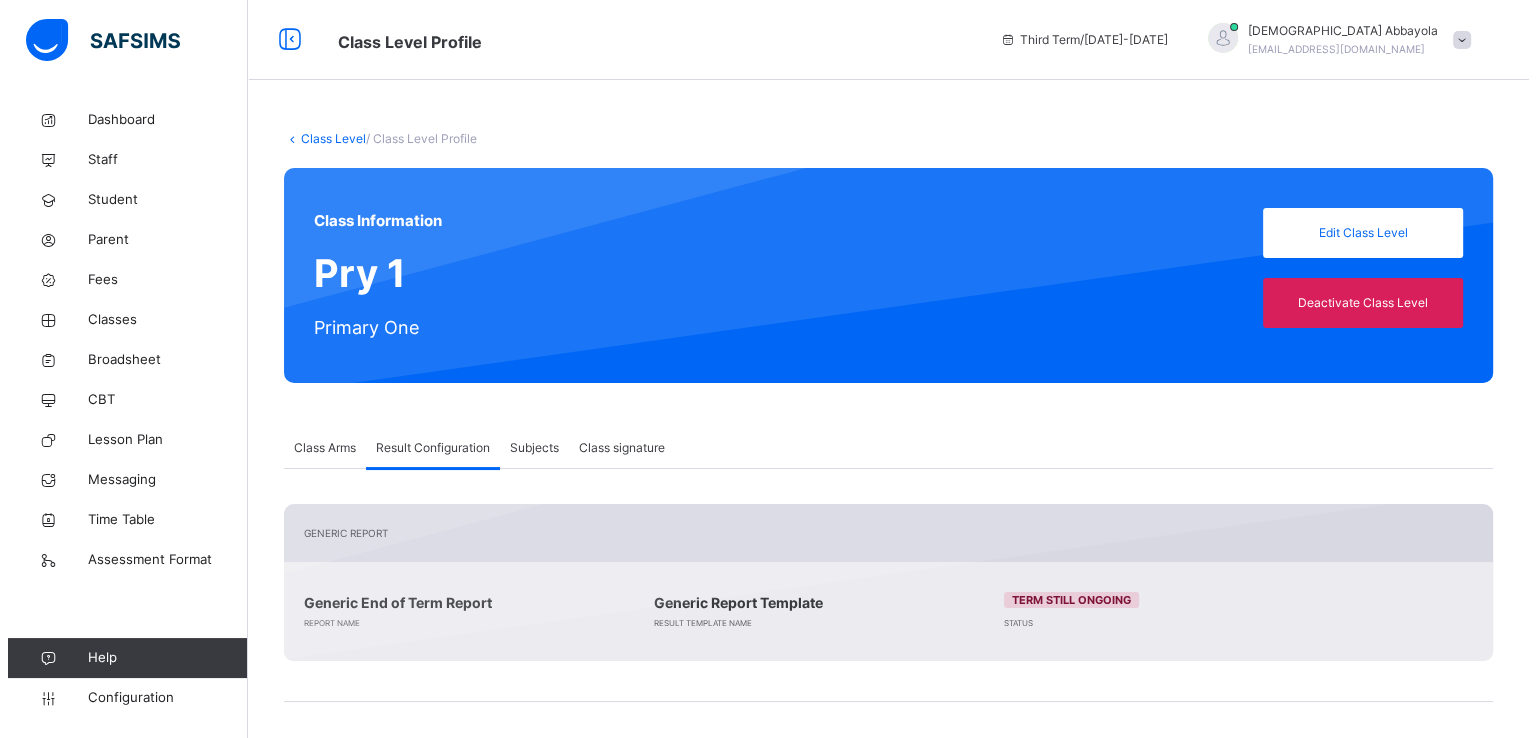scroll, scrollTop: 218, scrollLeft: 0, axis: vertical 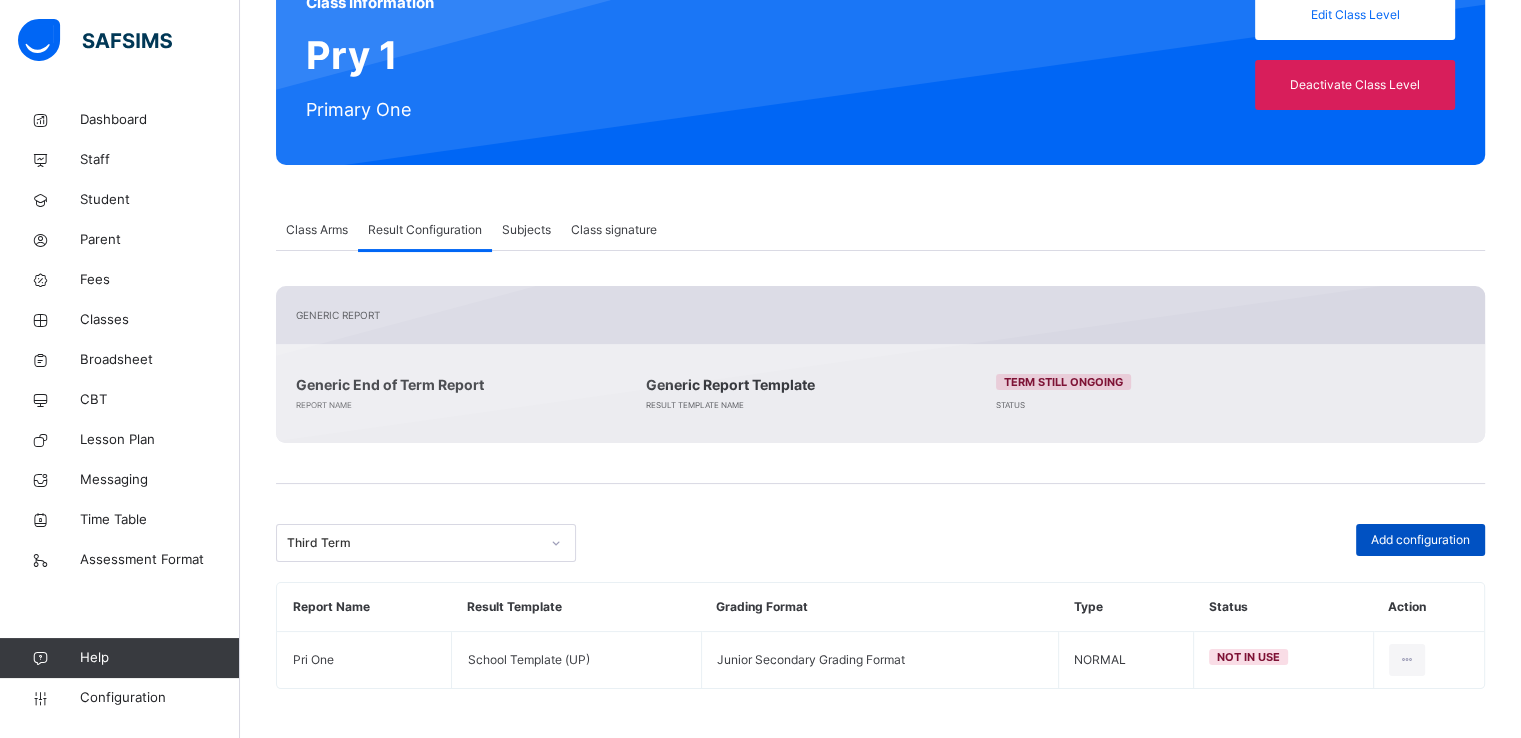 click on "Add configuration" at bounding box center [1420, 540] 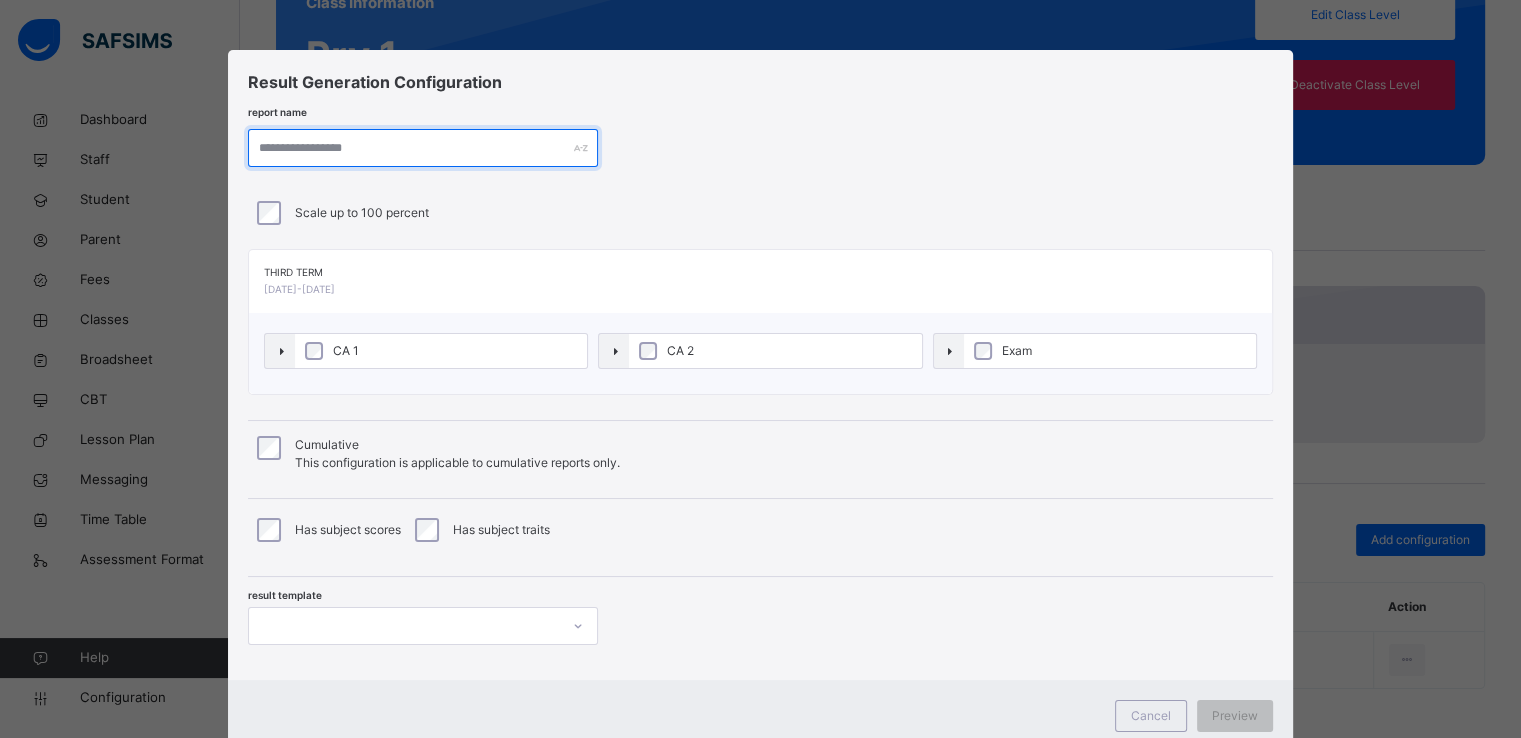 click at bounding box center [423, 148] 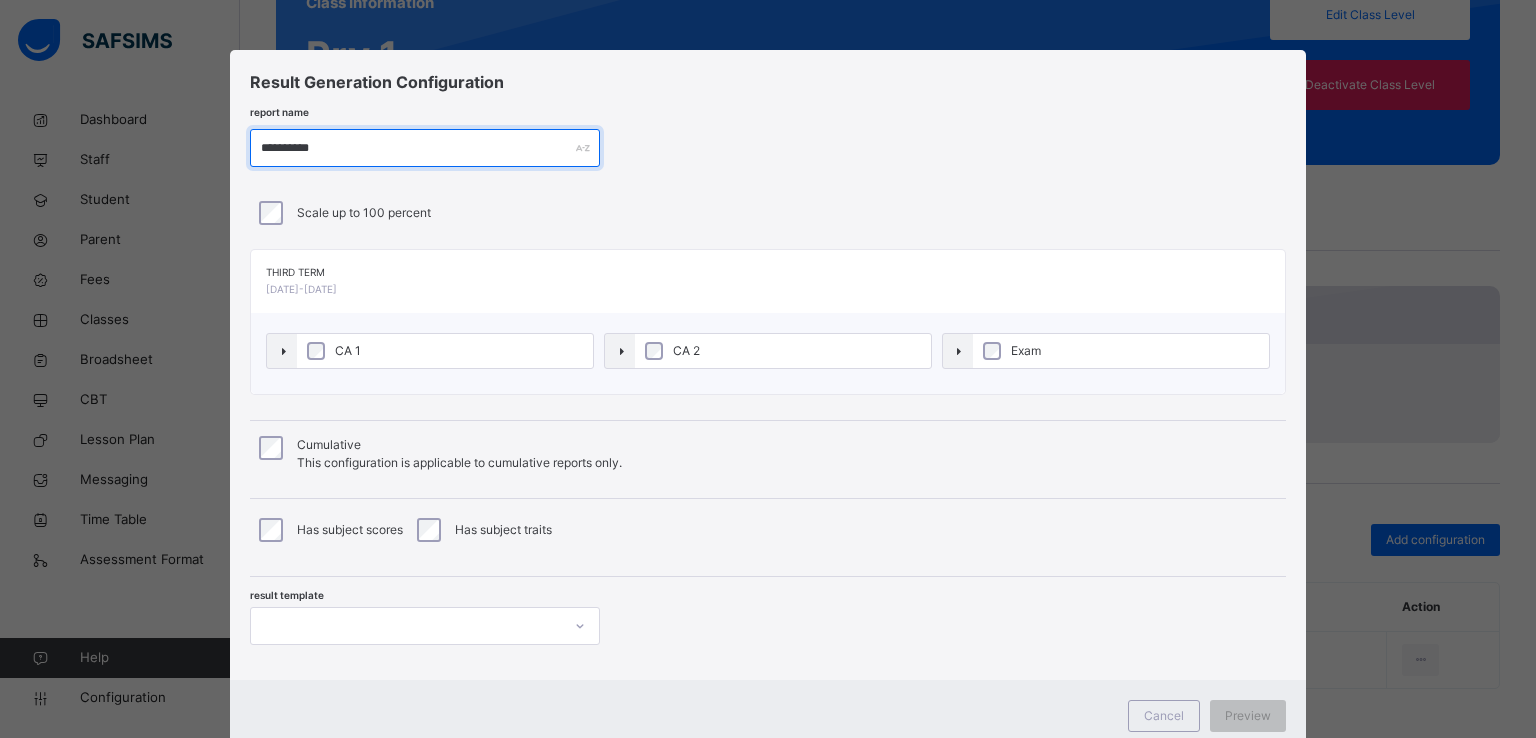 type on "**********" 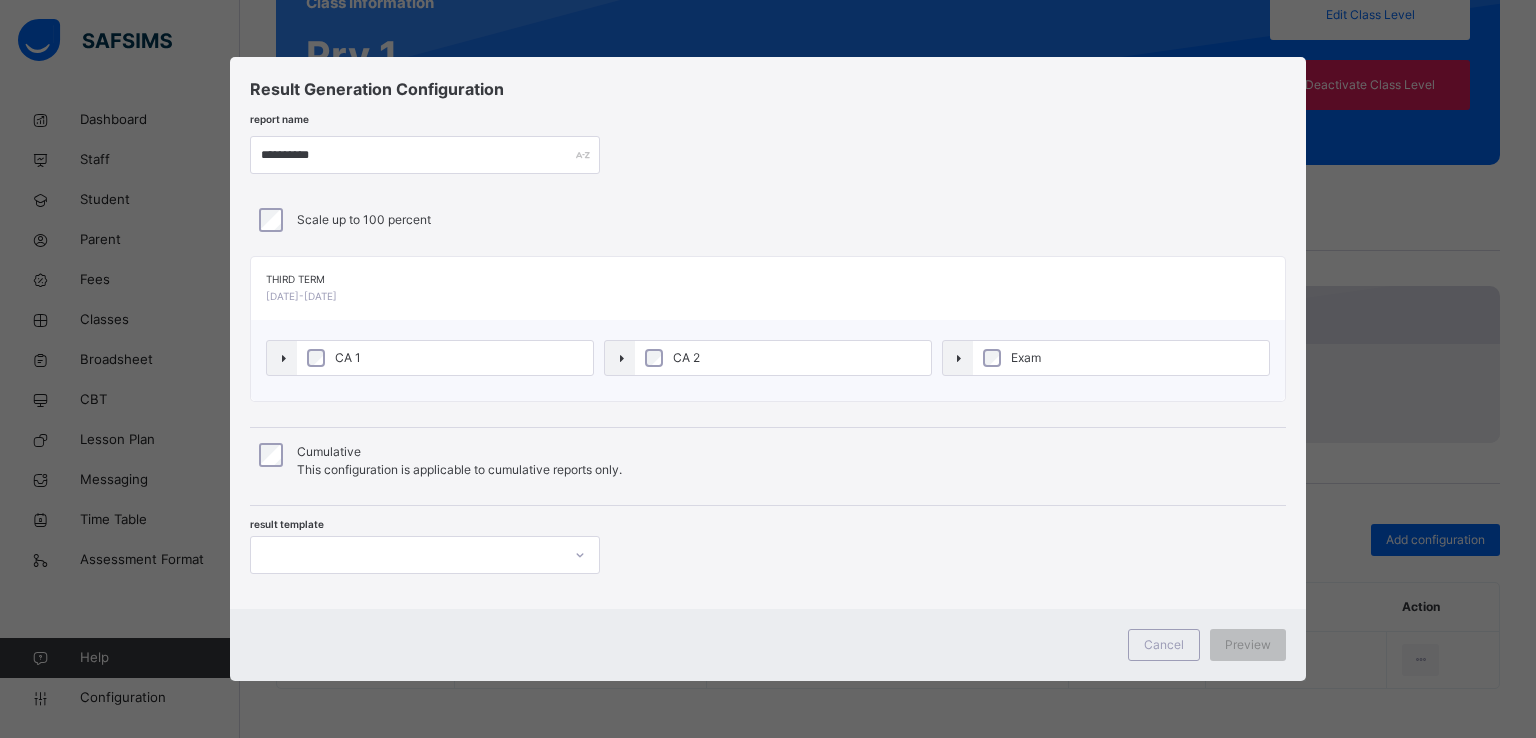 scroll, scrollTop: 0, scrollLeft: 0, axis: both 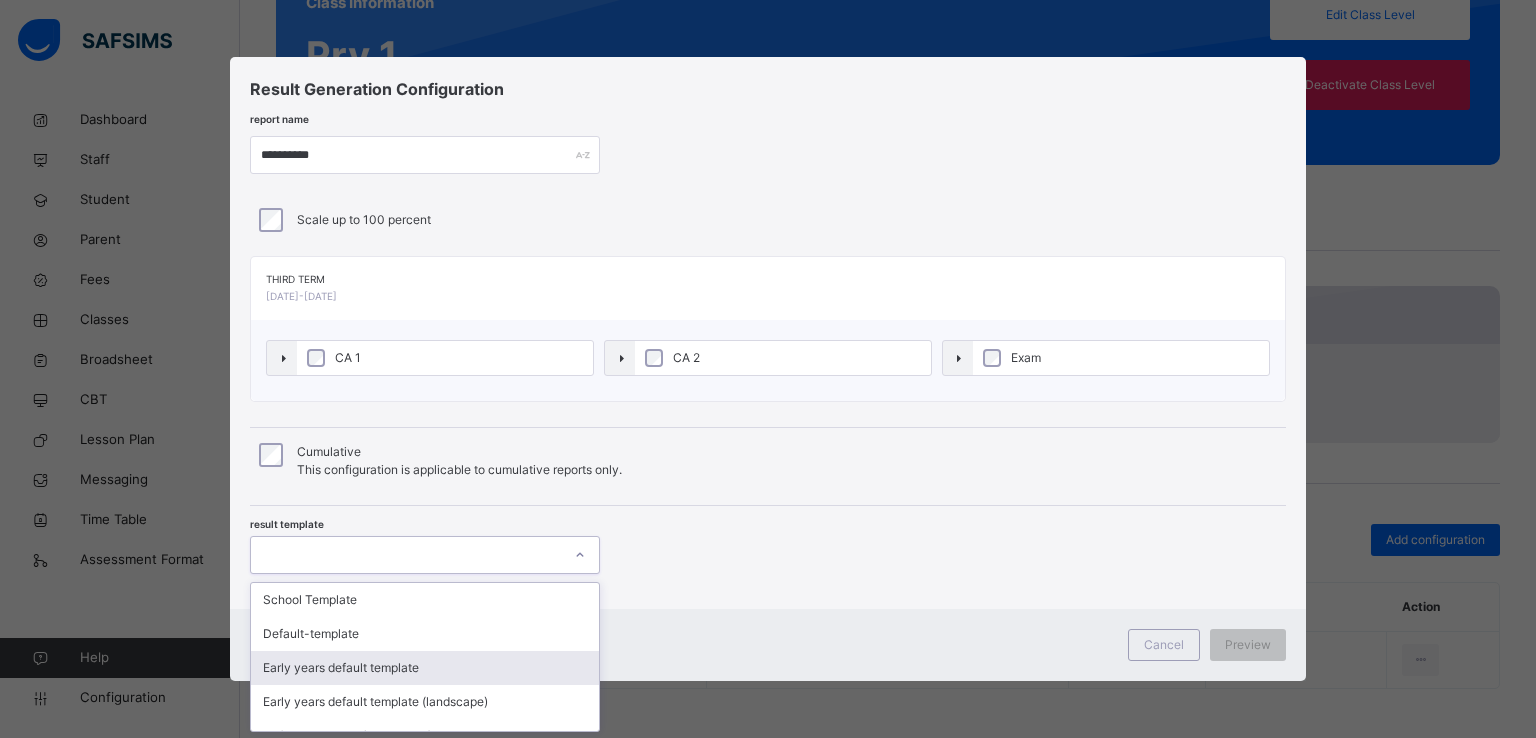 drag, startPoint x: 423, startPoint y: 565, endPoint x: 401, endPoint y: 677, distance: 114.14027 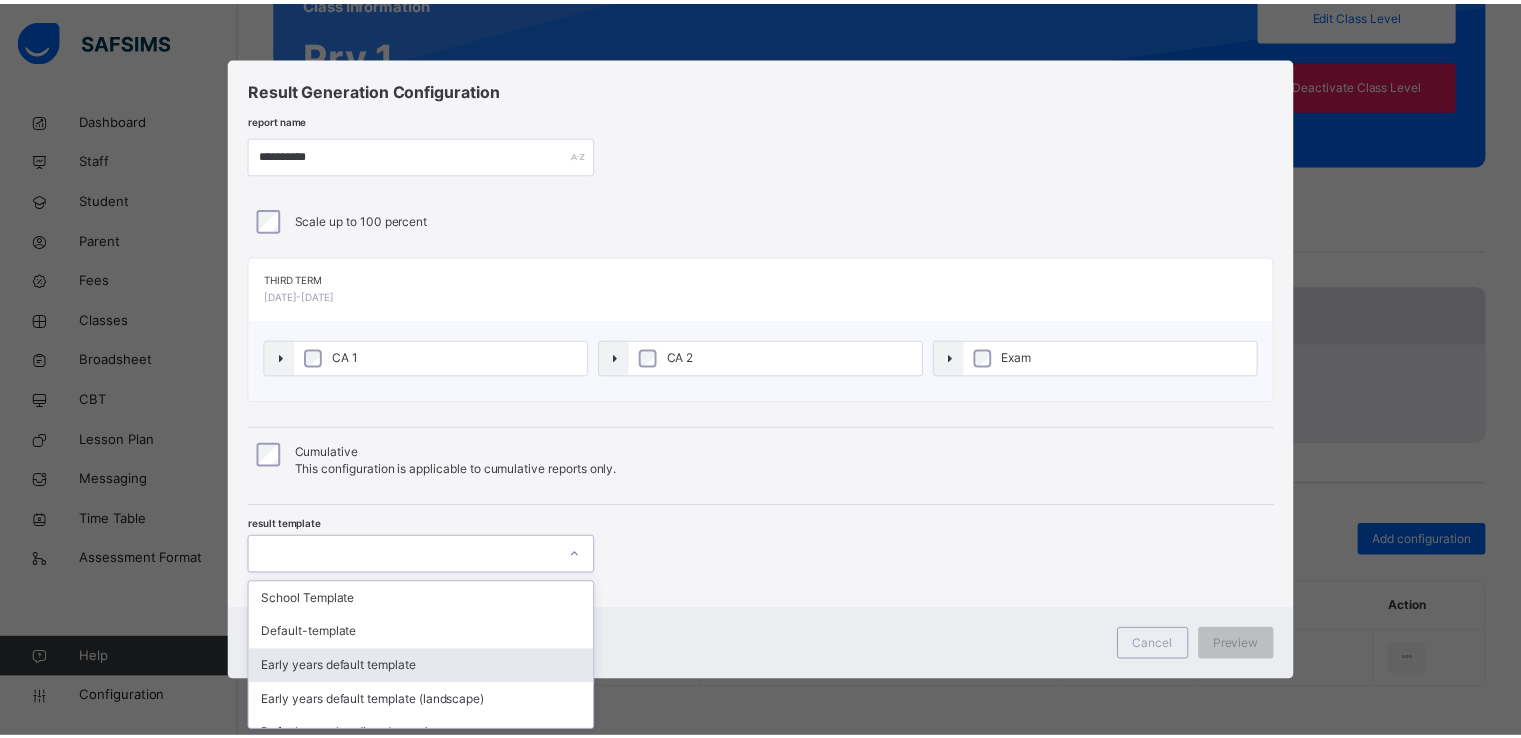 scroll, scrollTop: 123, scrollLeft: 0, axis: vertical 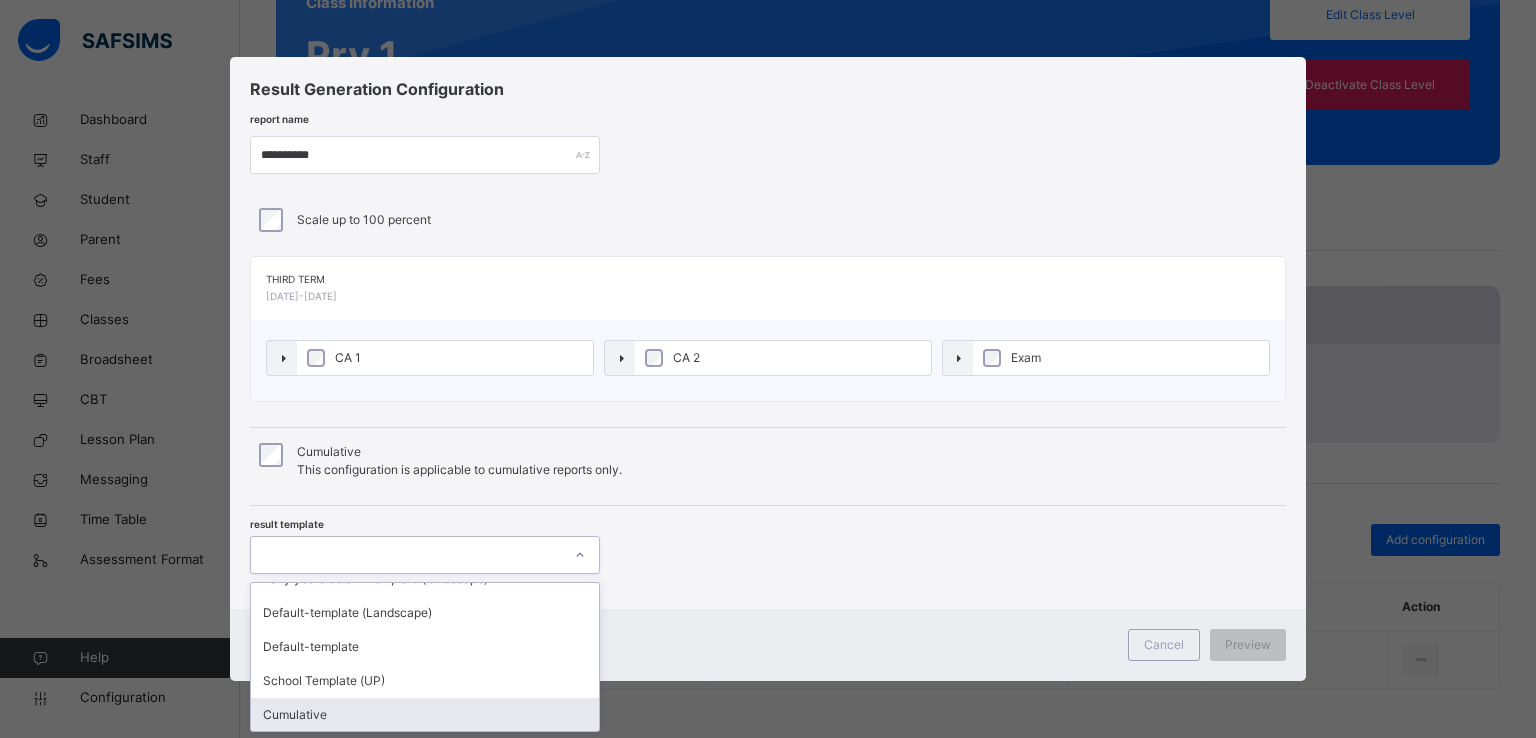 click on "Cumulative" at bounding box center (425, 715) 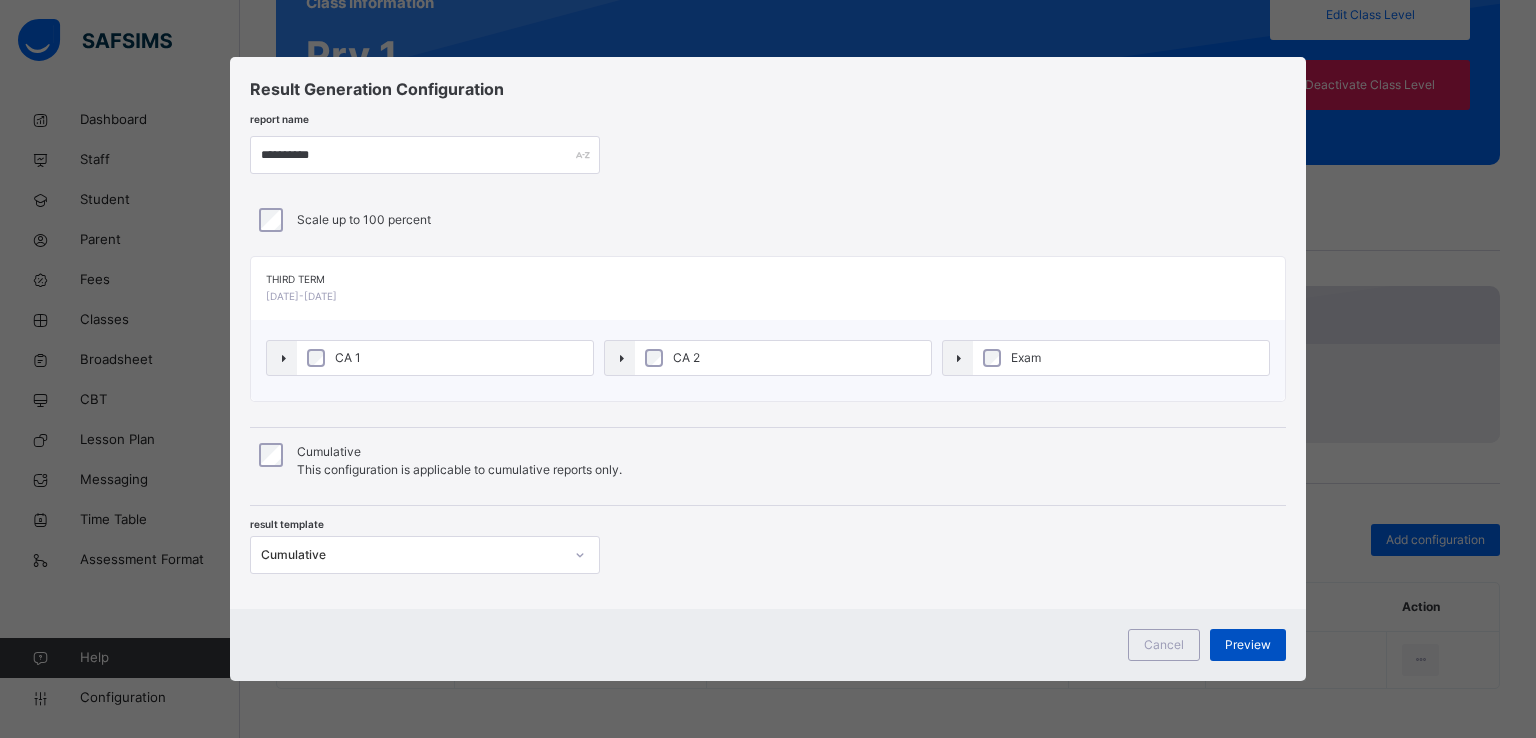 click on "Preview" at bounding box center (1248, 645) 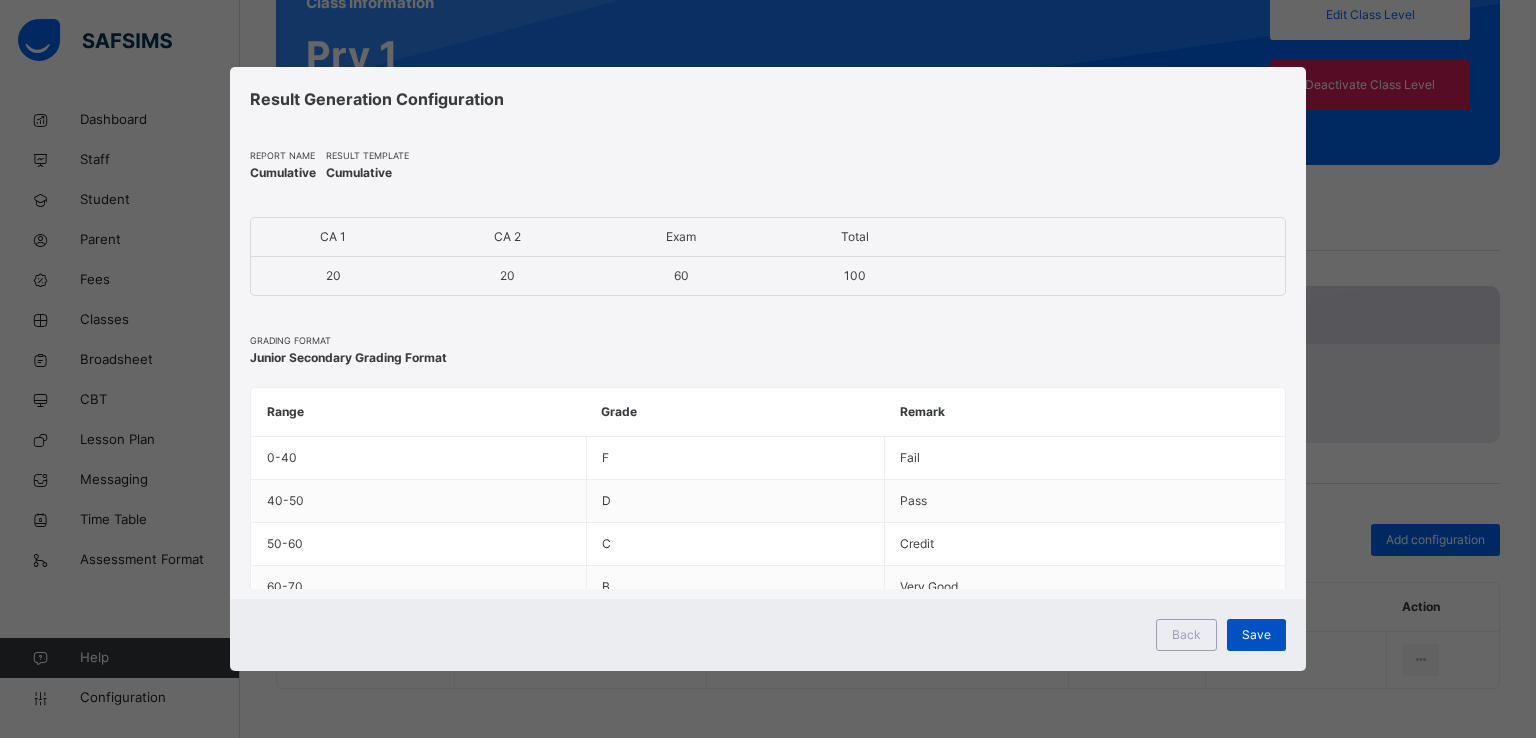 click on "Save" at bounding box center [1256, 635] 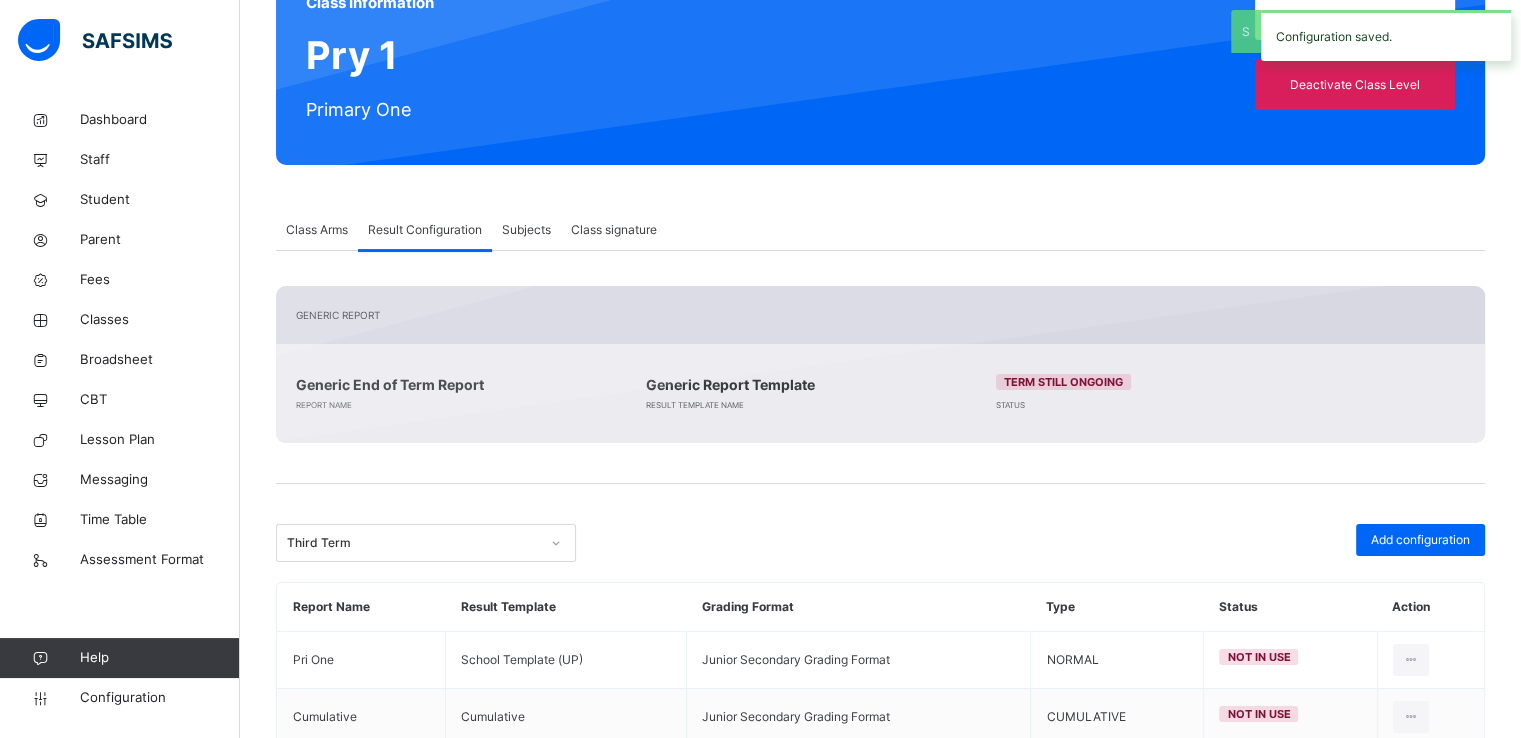 scroll, scrollTop: 0, scrollLeft: 0, axis: both 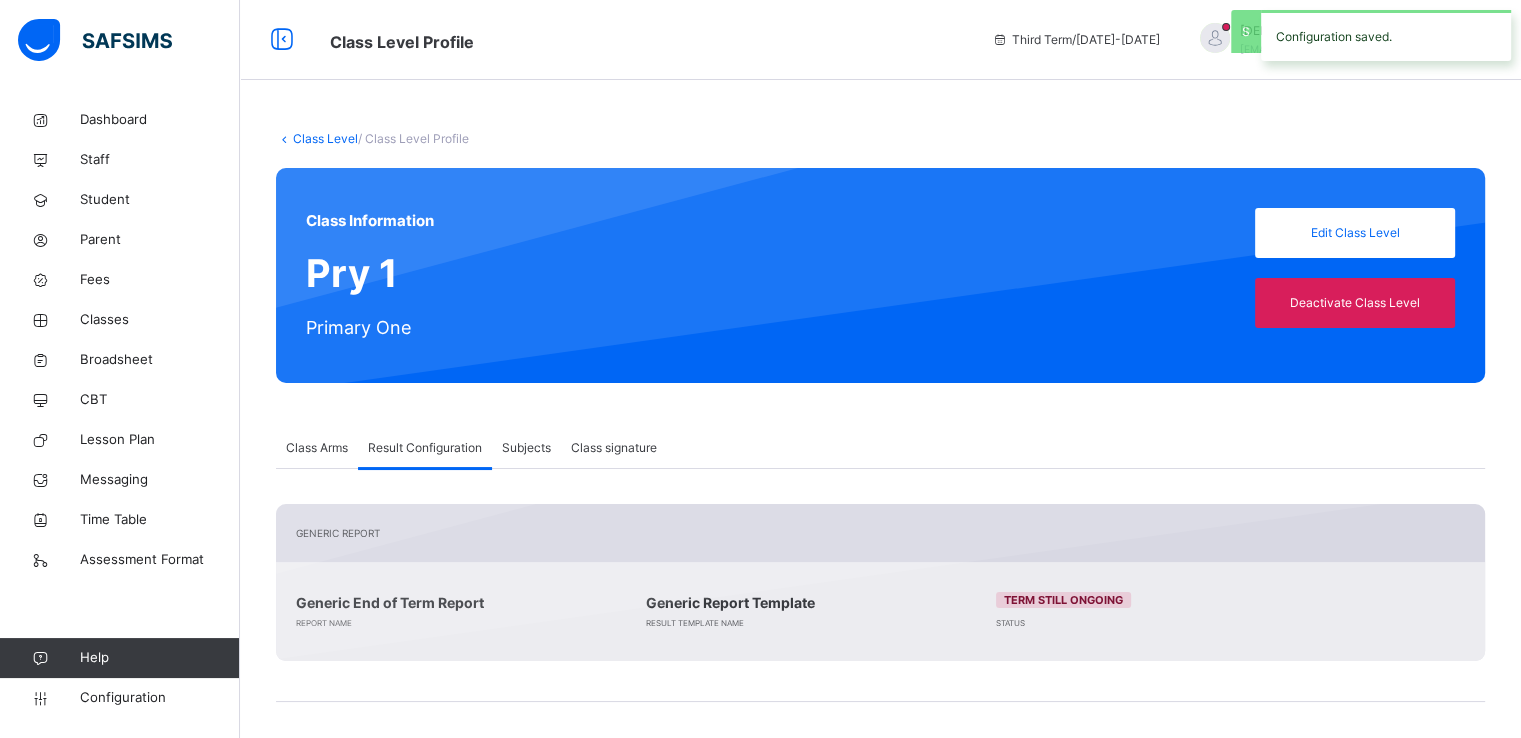 click on "Class Level" at bounding box center (325, 138) 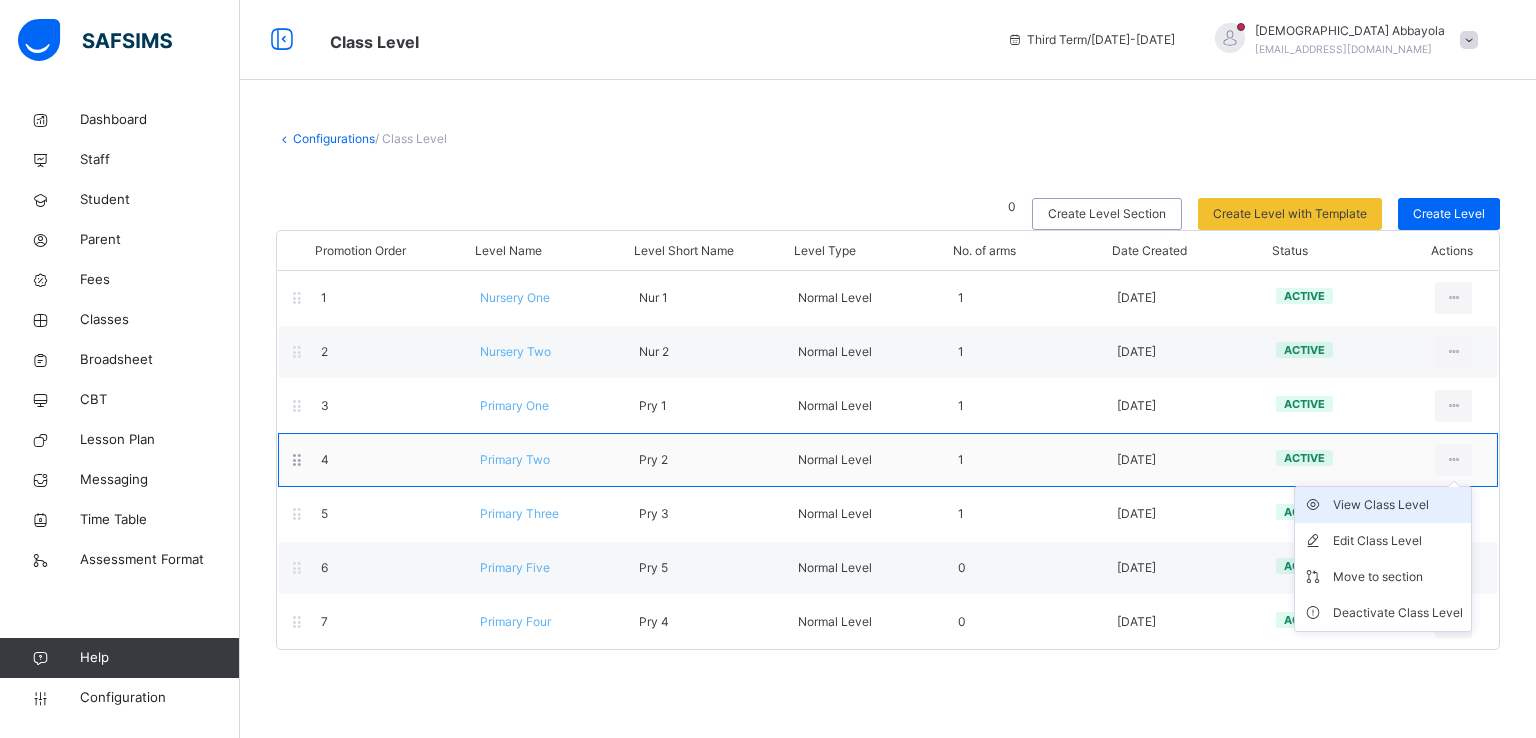 click on "View Class Level" at bounding box center (1398, 505) 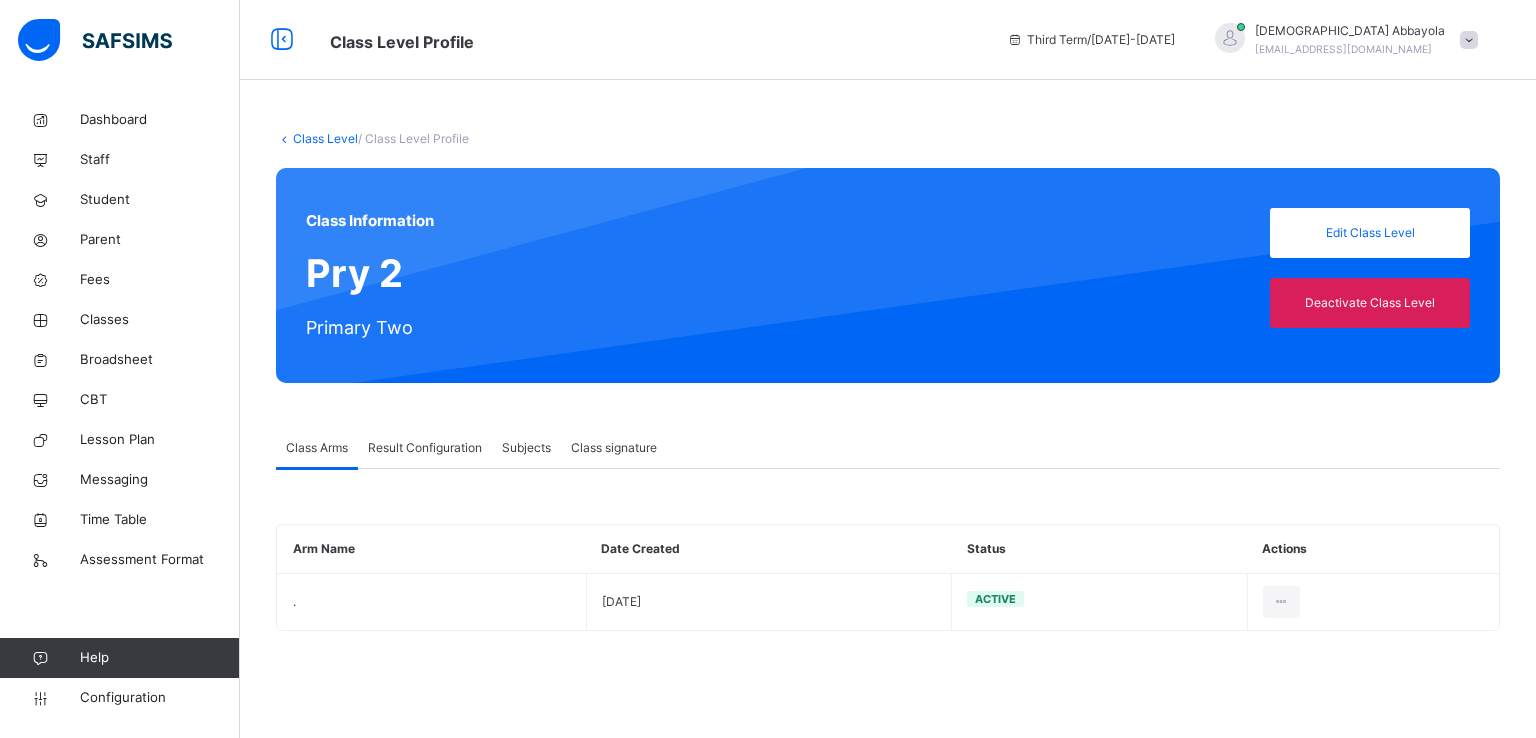 click on "Result Configuration" at bounding box center (425, 448) 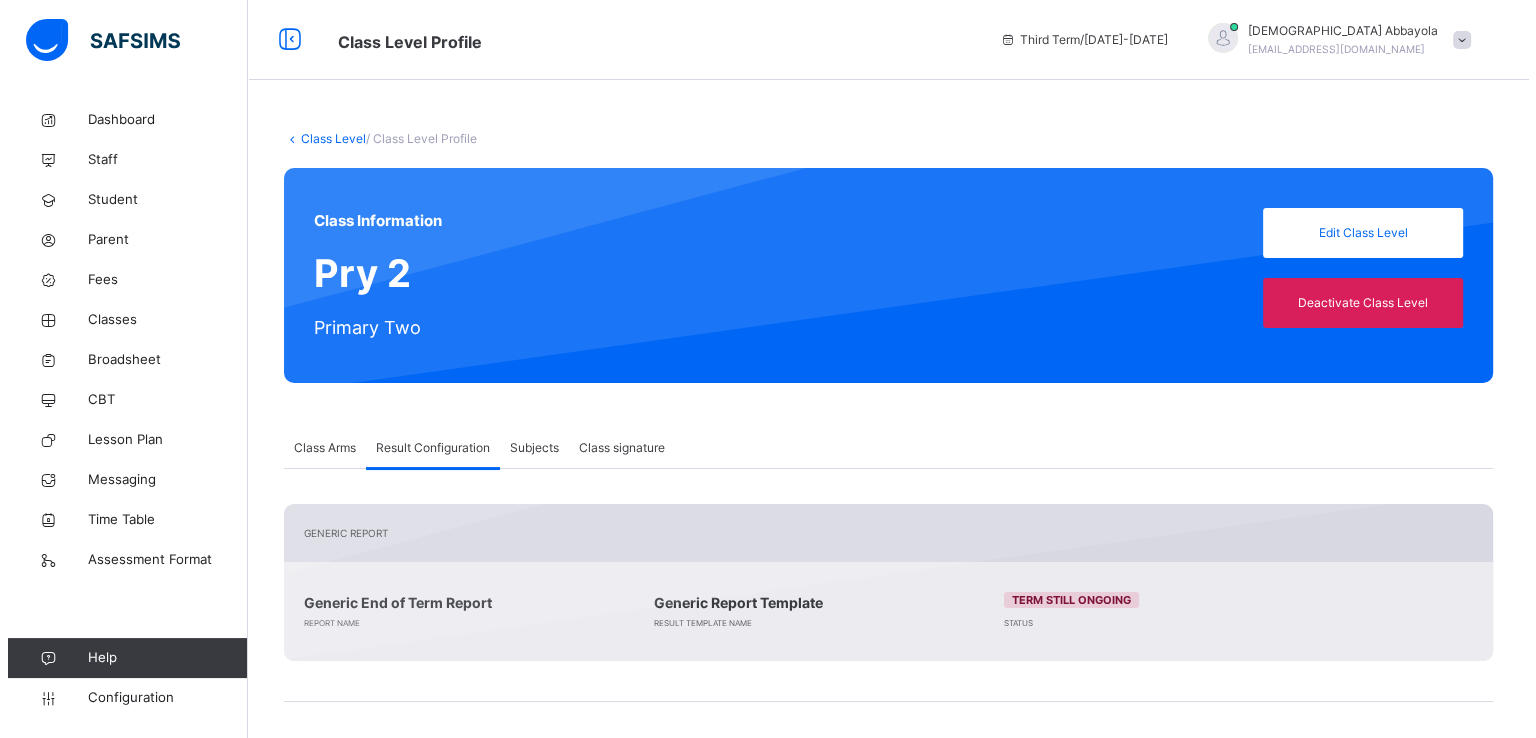 scroll, scrollTop: 218, scrollLeft: 0, axis: vertical 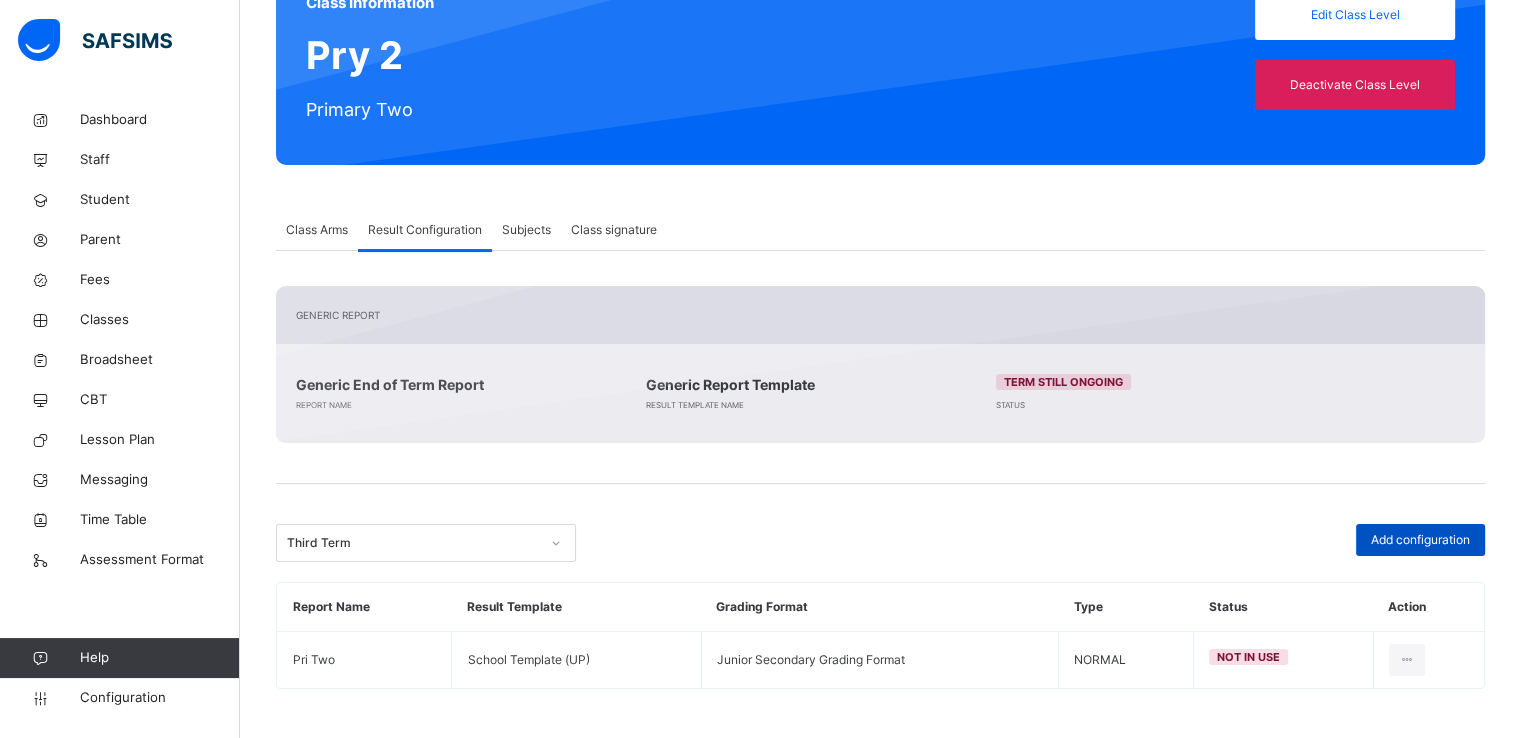 click on "Add configuration" at bounding box center [1420, 540] 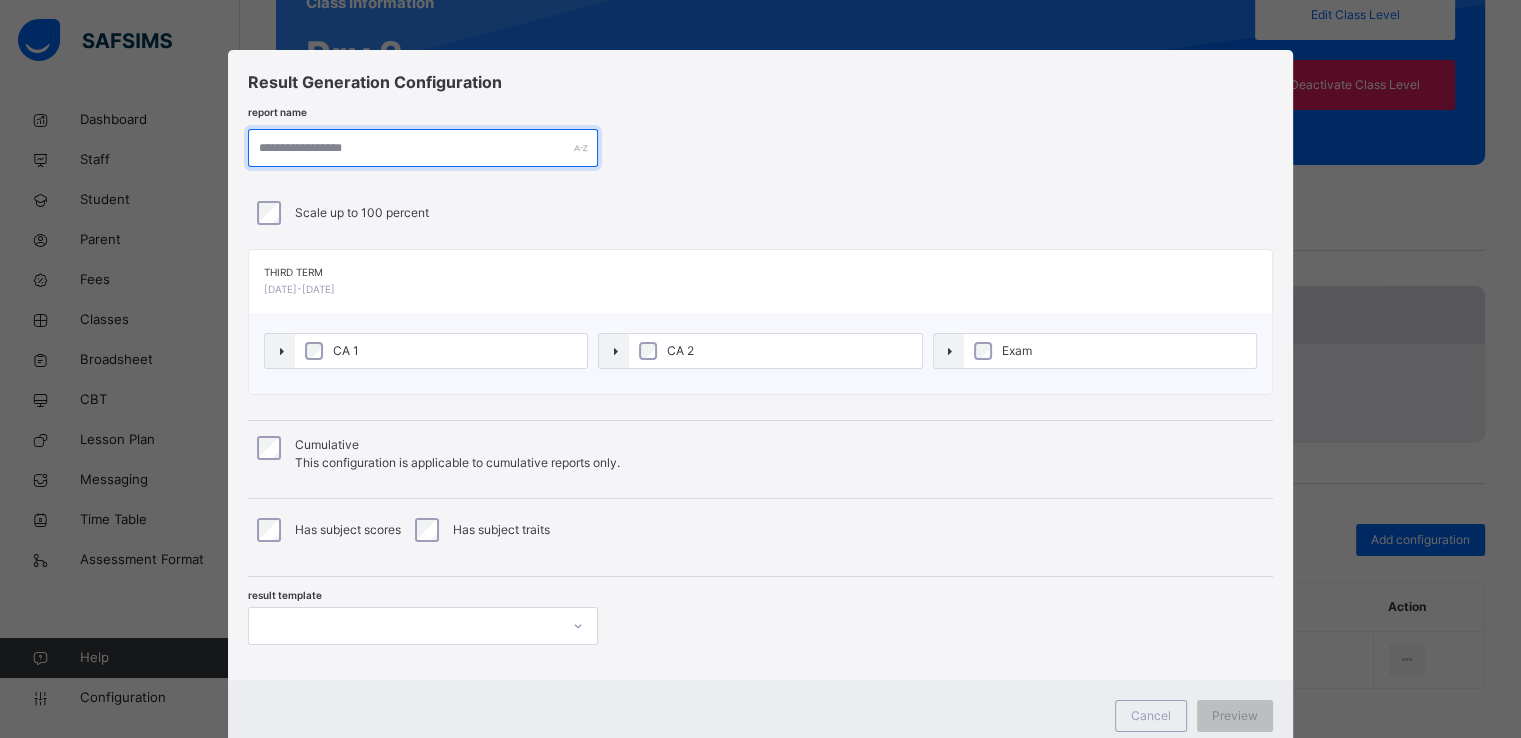 click at bounding box center (423, 148) 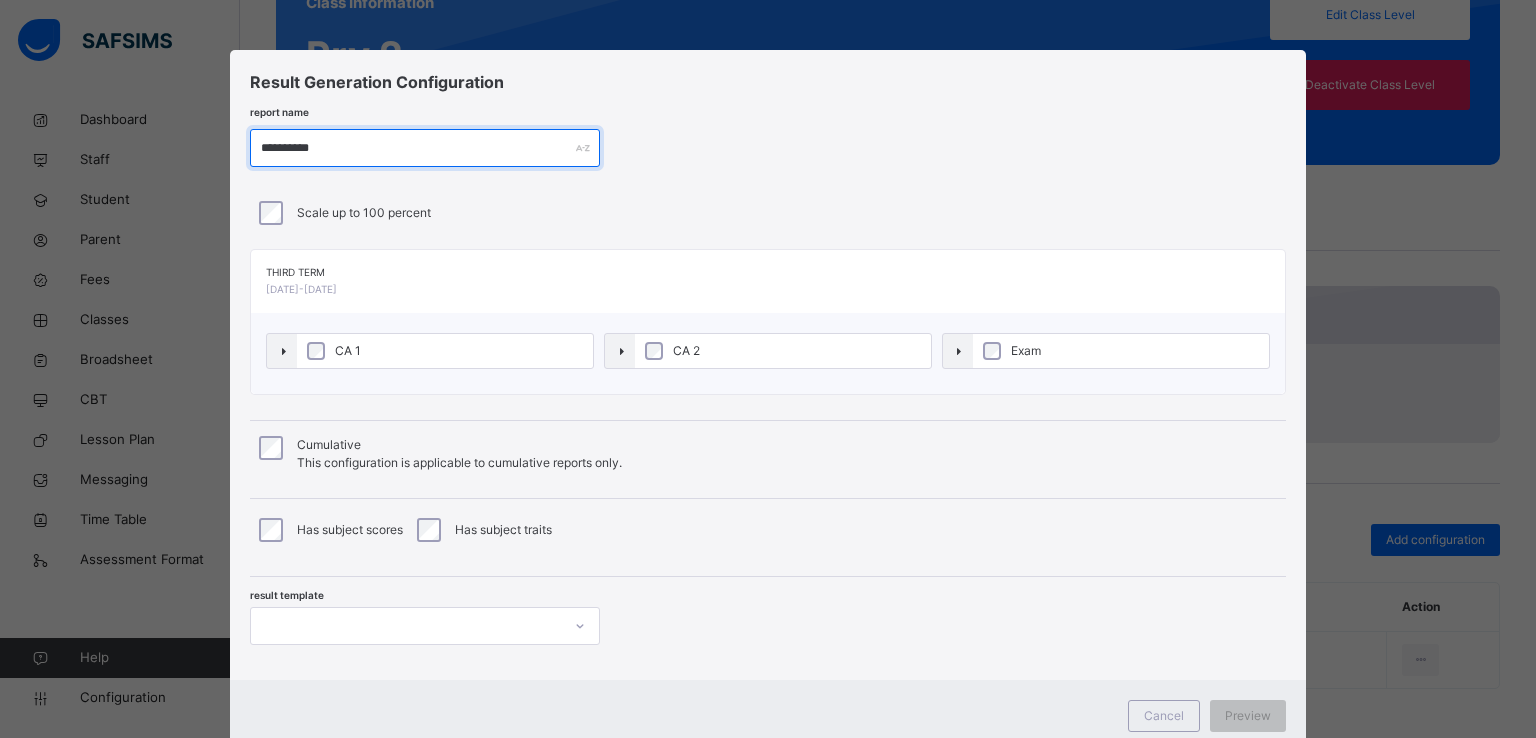 type on "**********" 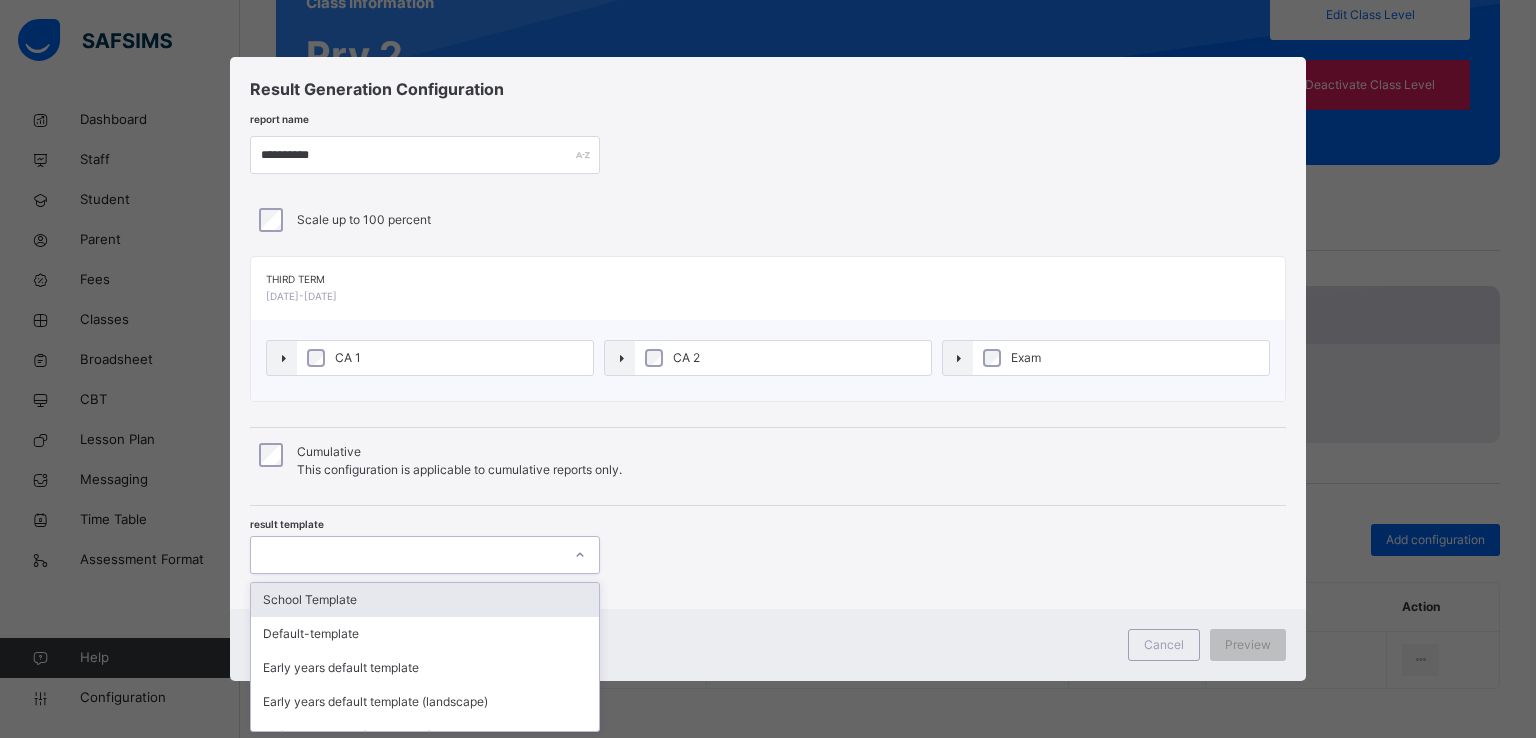 scroll, scrollTop: 0, scrollLeft: 0, axis: both 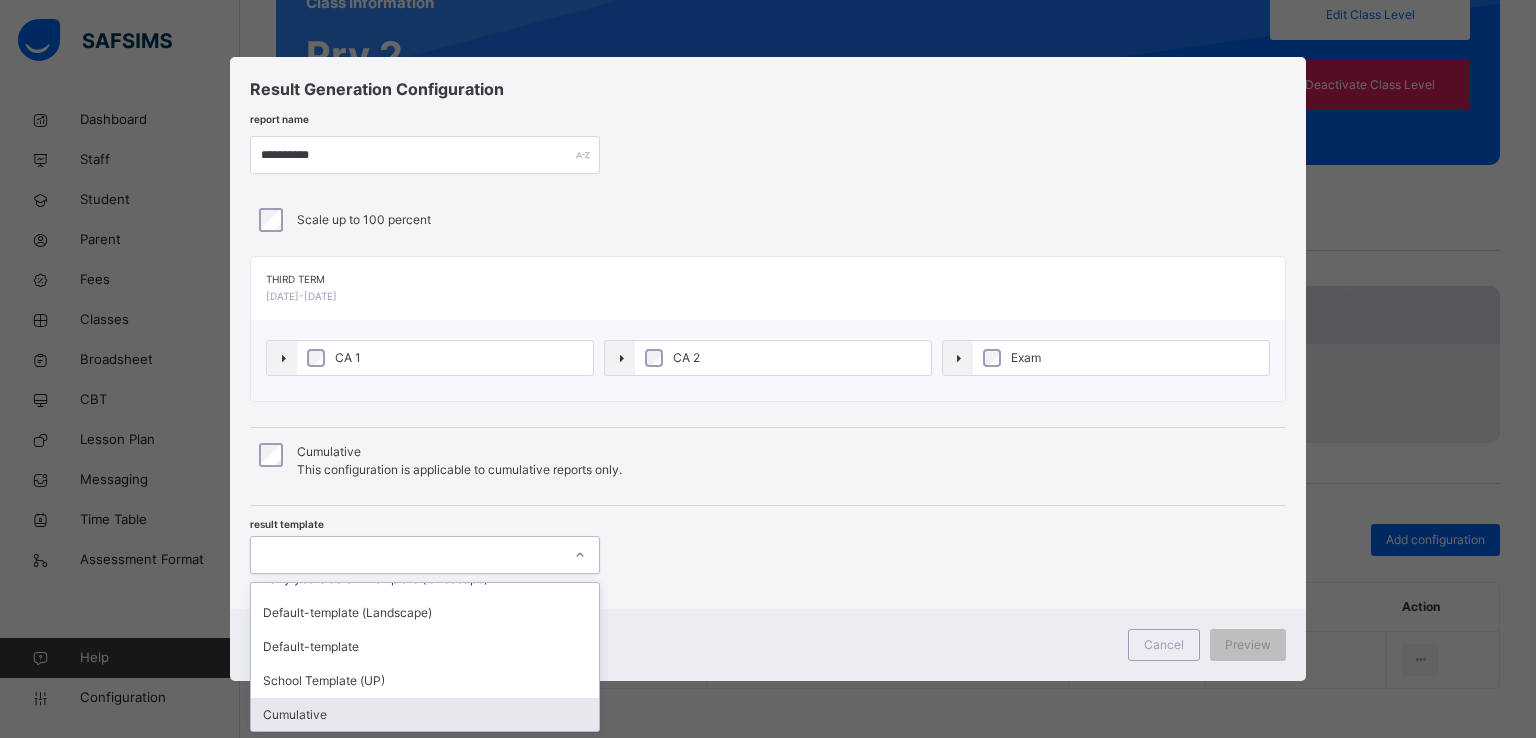 click on "Cumulative" at bounding box center (425, 715) 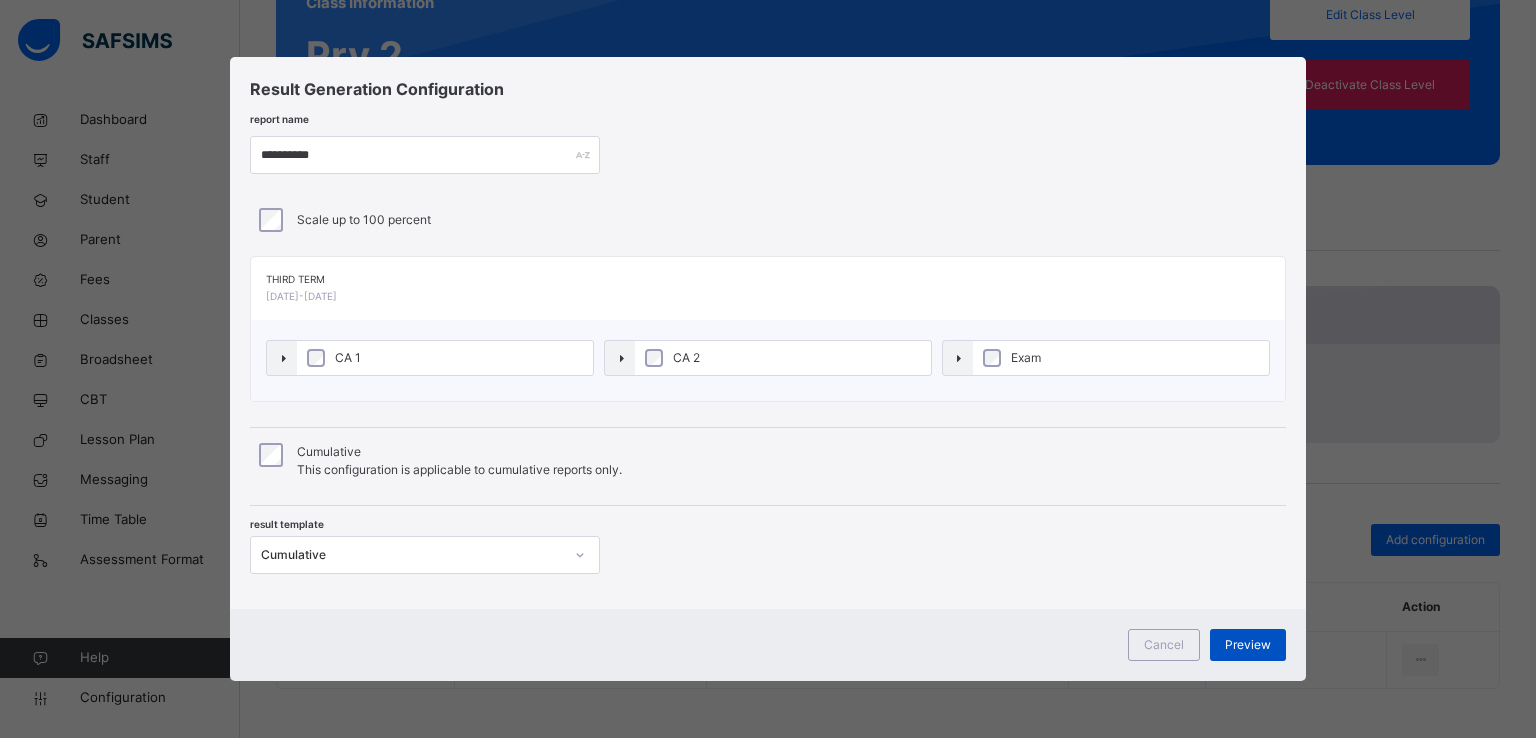 click on "Preview" at bounding box center [1248, 645] 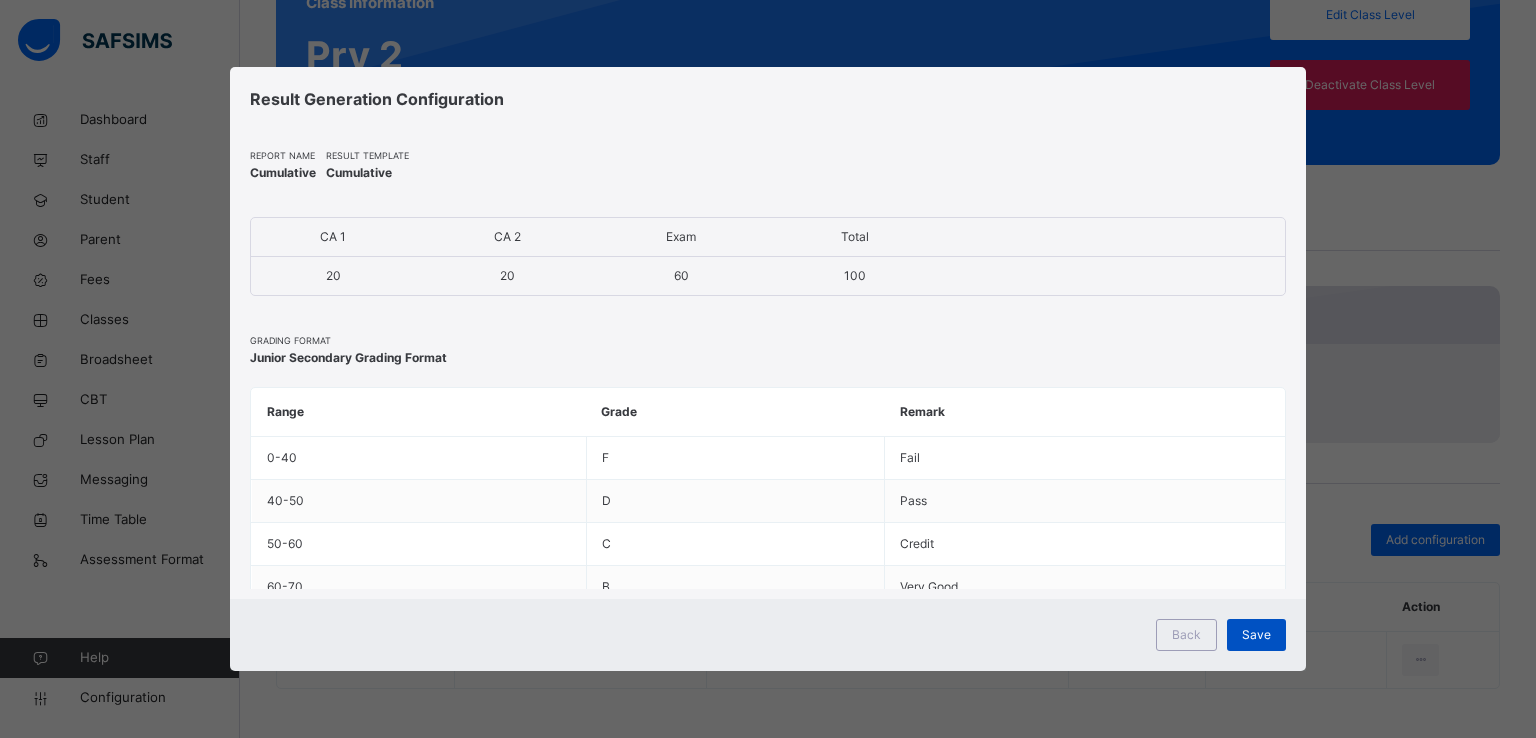 click on "Save" at bounding box center (1256, 635) 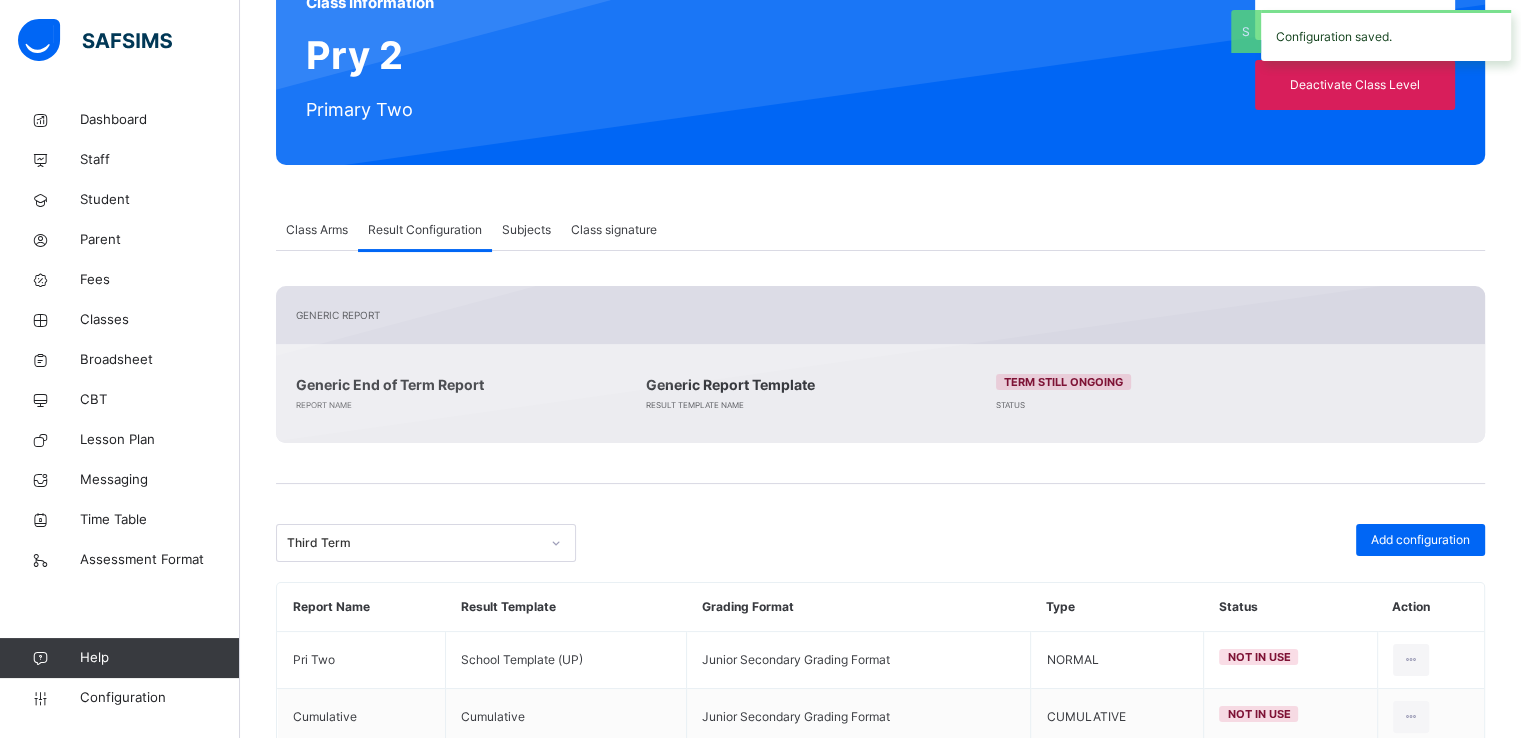 scroll, scrollTop: 0, scrollLeft: 0, axis: both 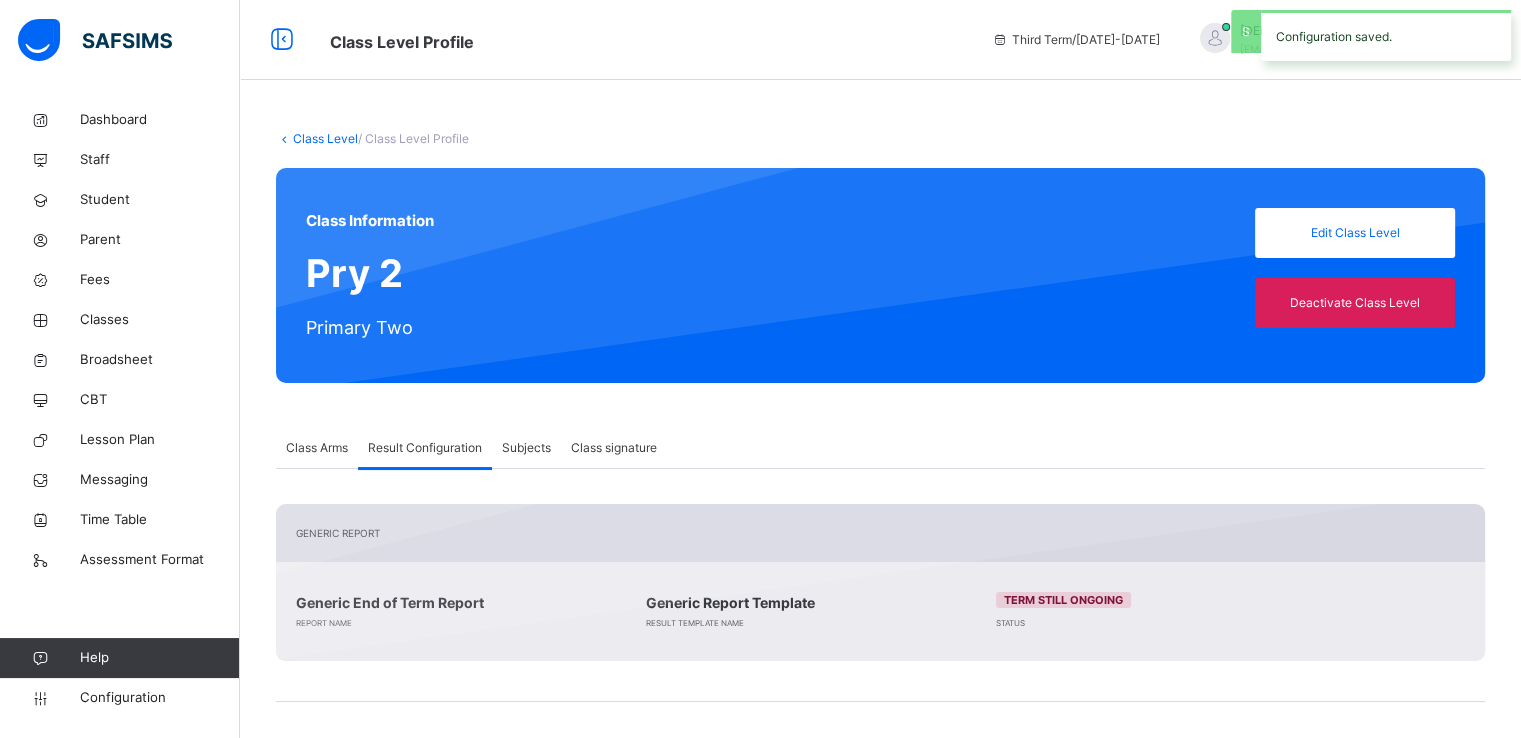 click on "Class Level" at bounding box center [325, 138] 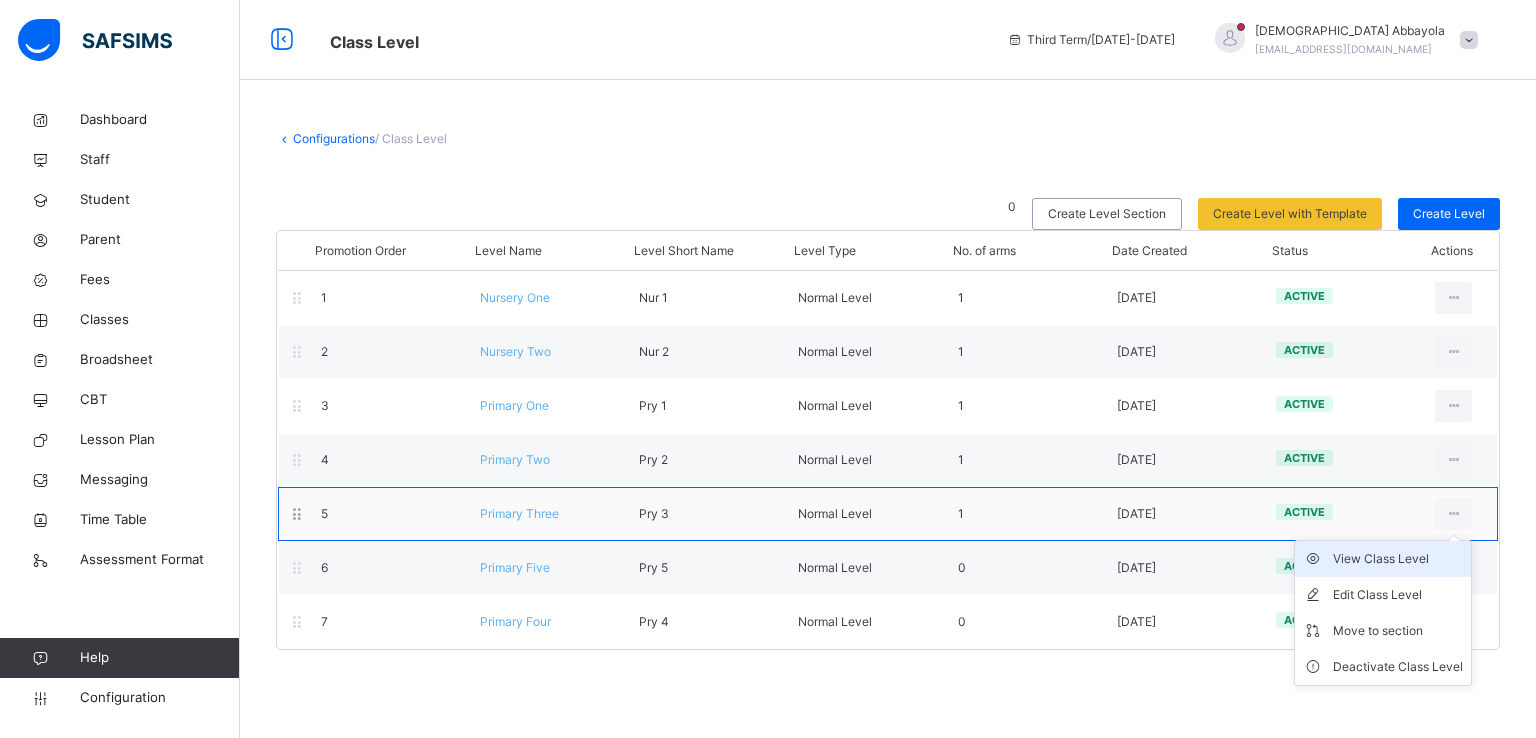 click on "View Class Level" at bounding box center [1398, 559] 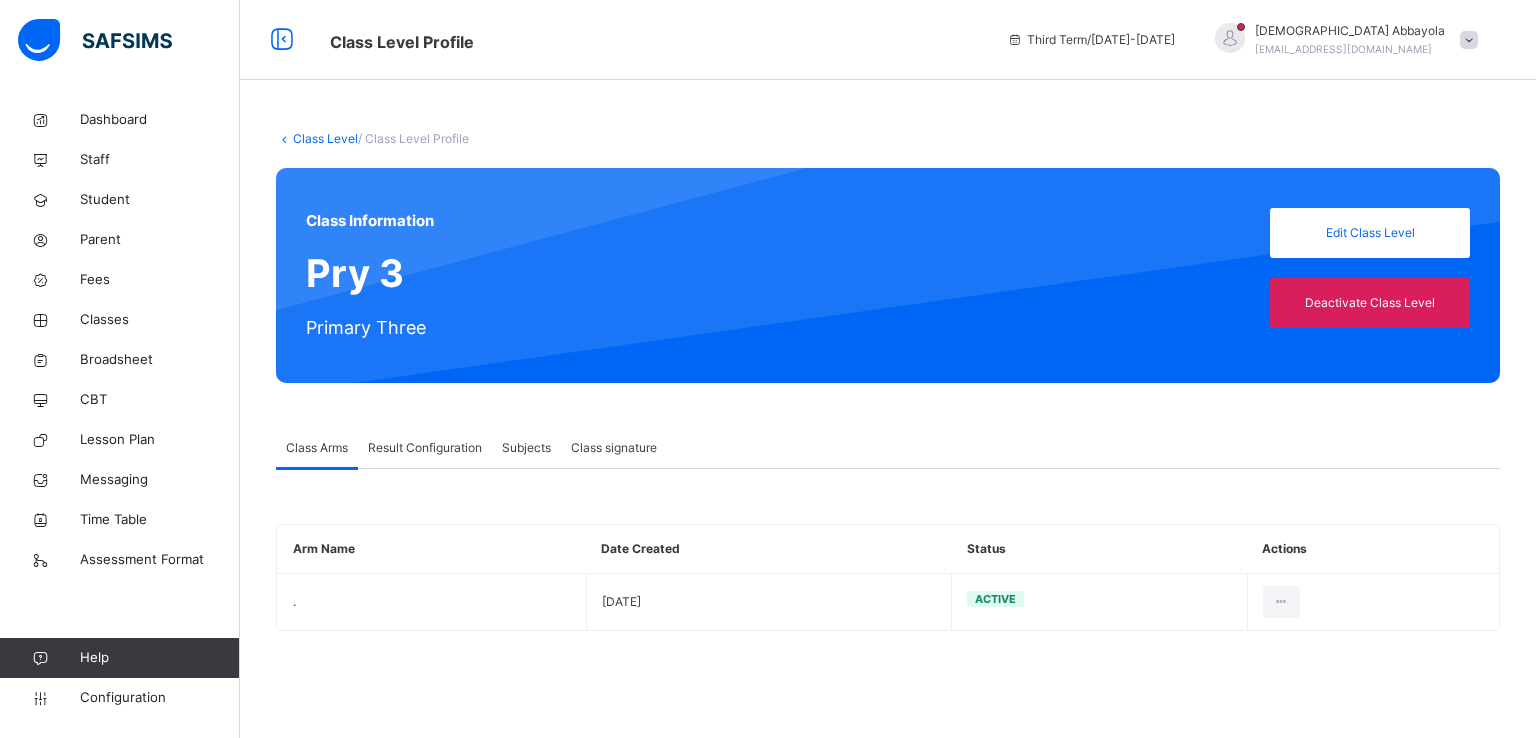 click on "Result Configuration" at bounding box center (425, 448) 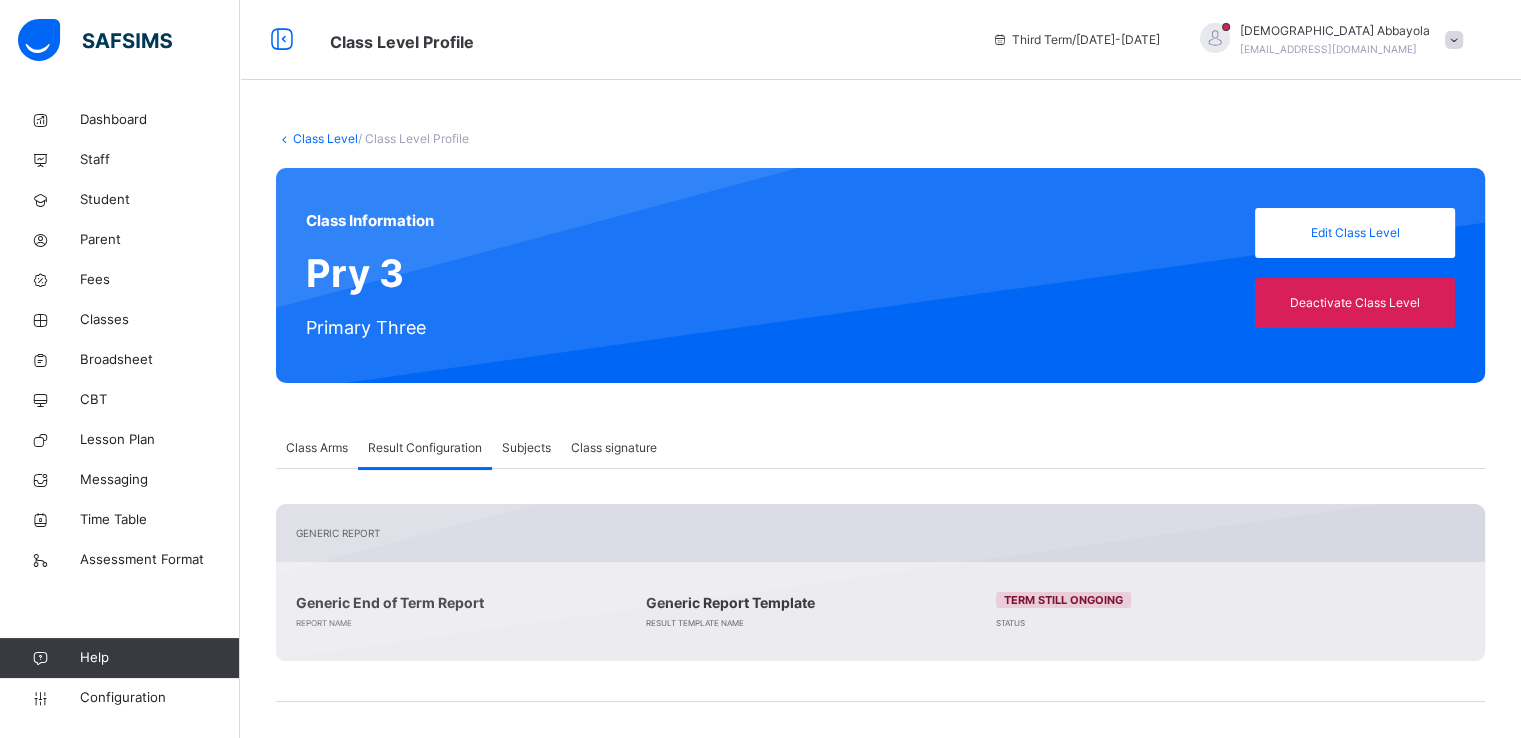 scroll, scrollTop: 218, scrollLeft: 0, axis: vertical 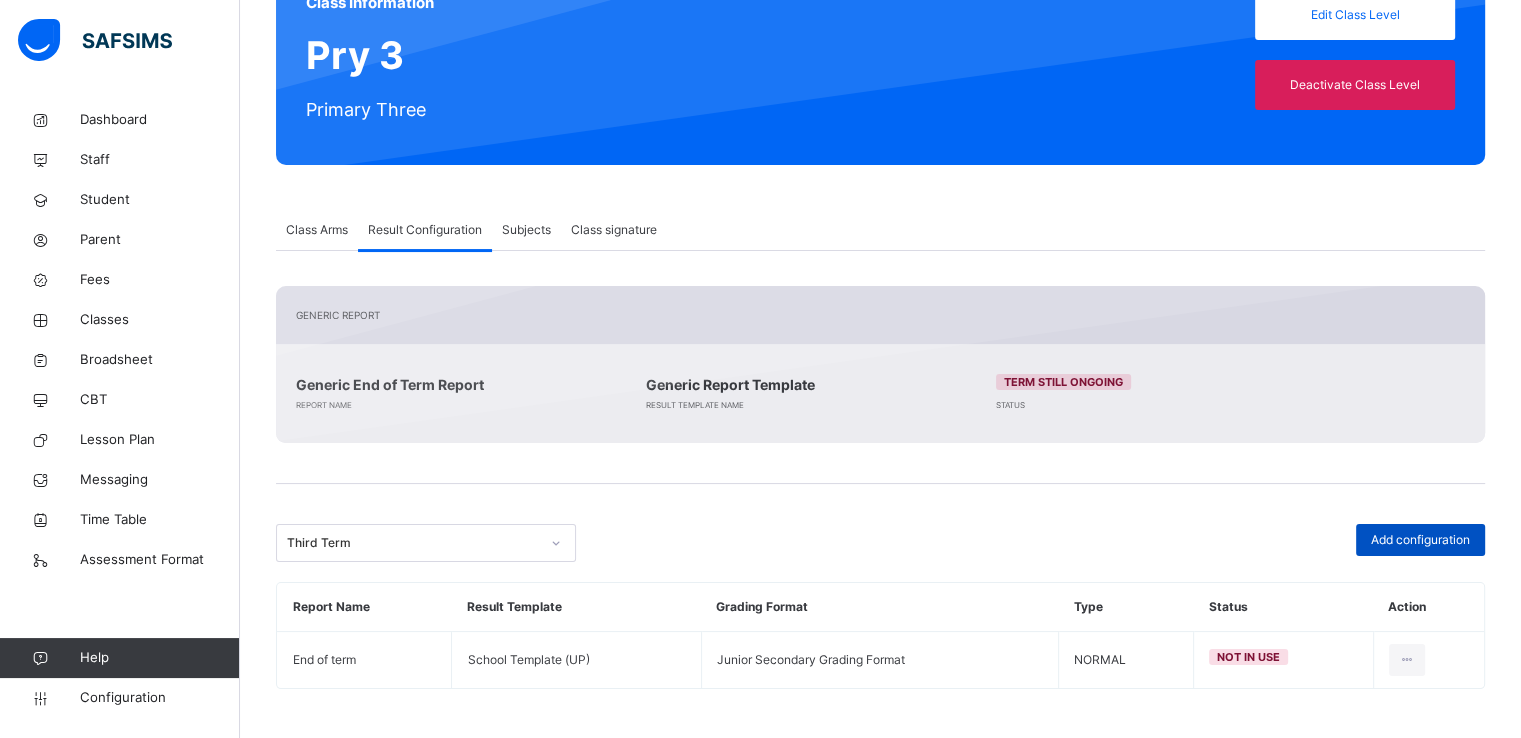 click on "Add configuration" at bounding box center (1420, 540) 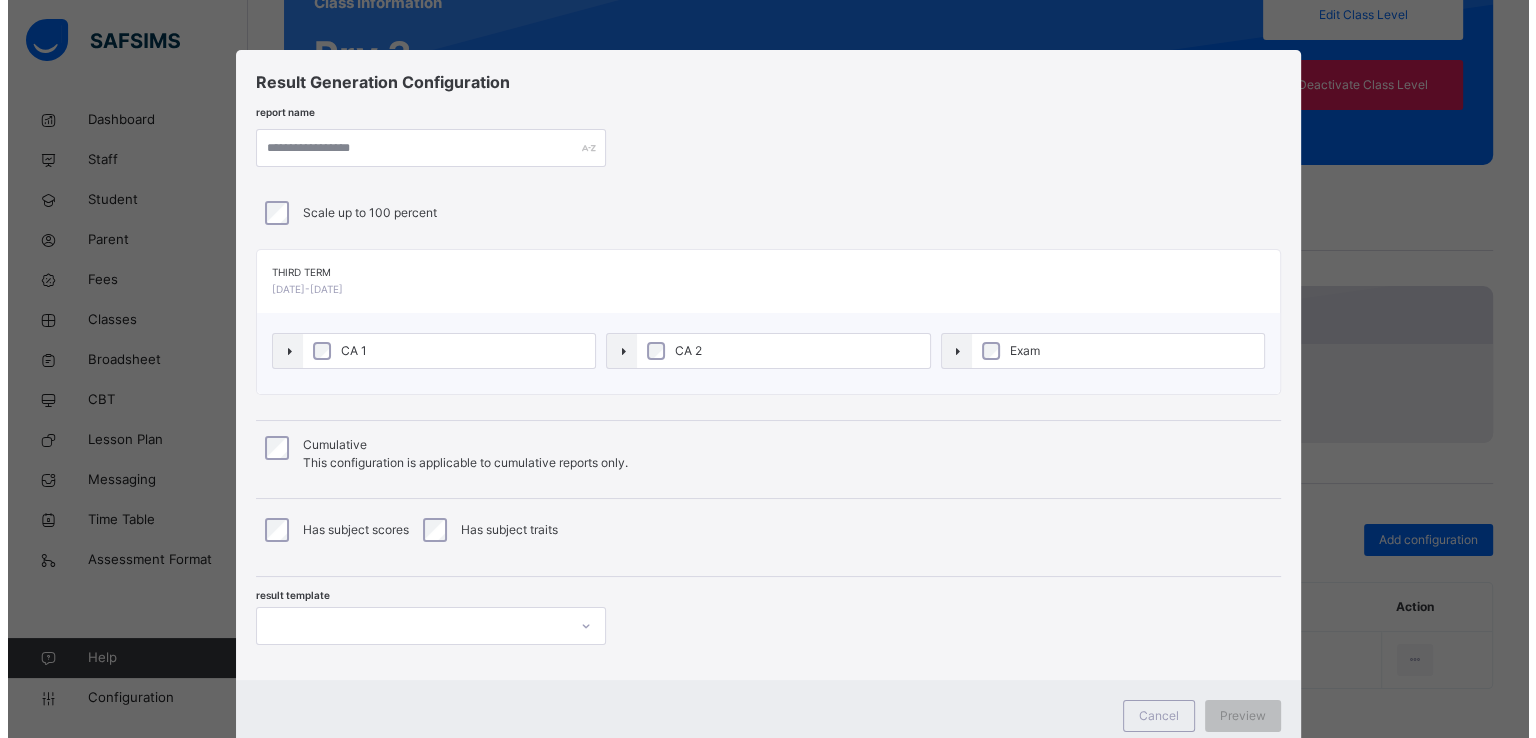 scroll, scrollTop: 63, scrollLeft: 0, axis: vertical 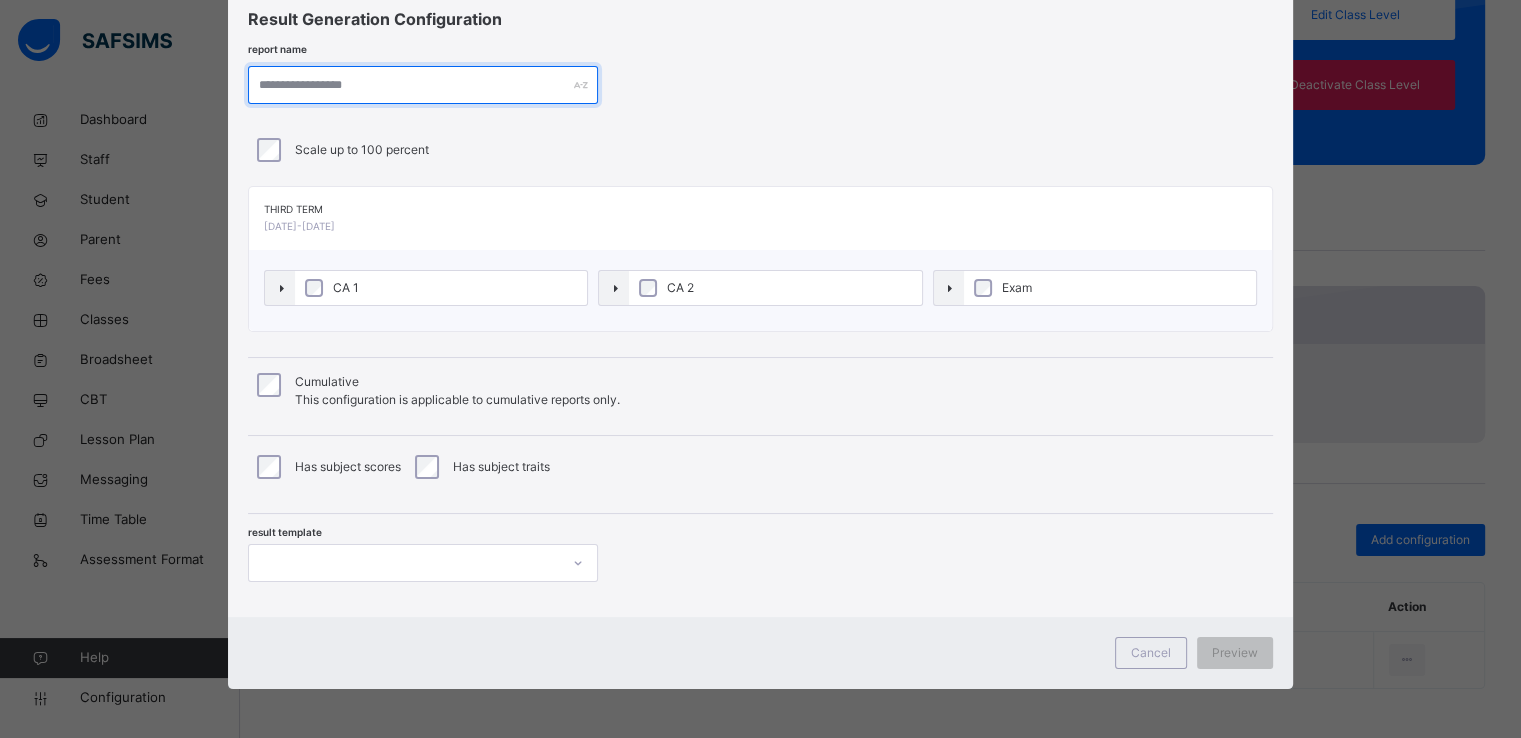 click at bounding box center [423, 85] 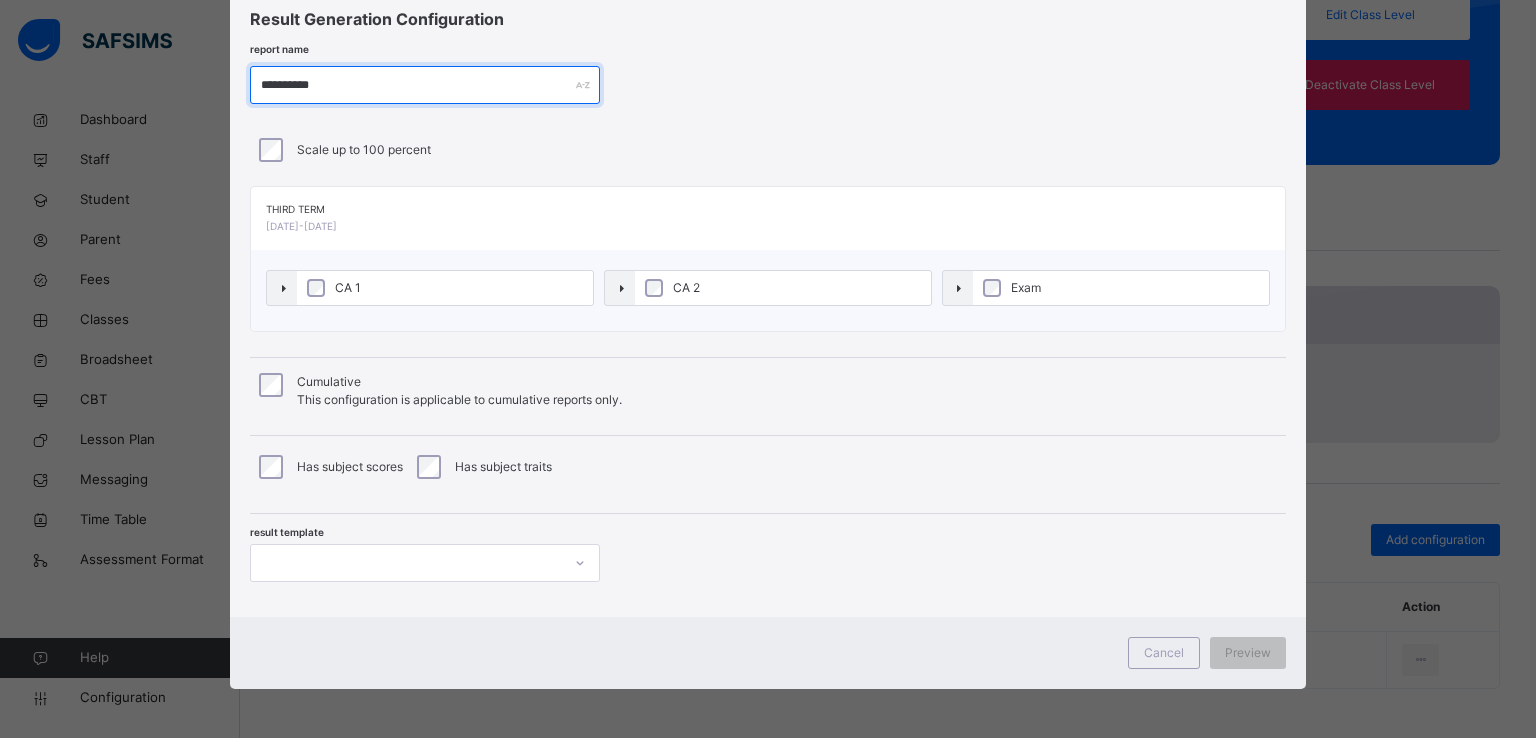 type on "**********" 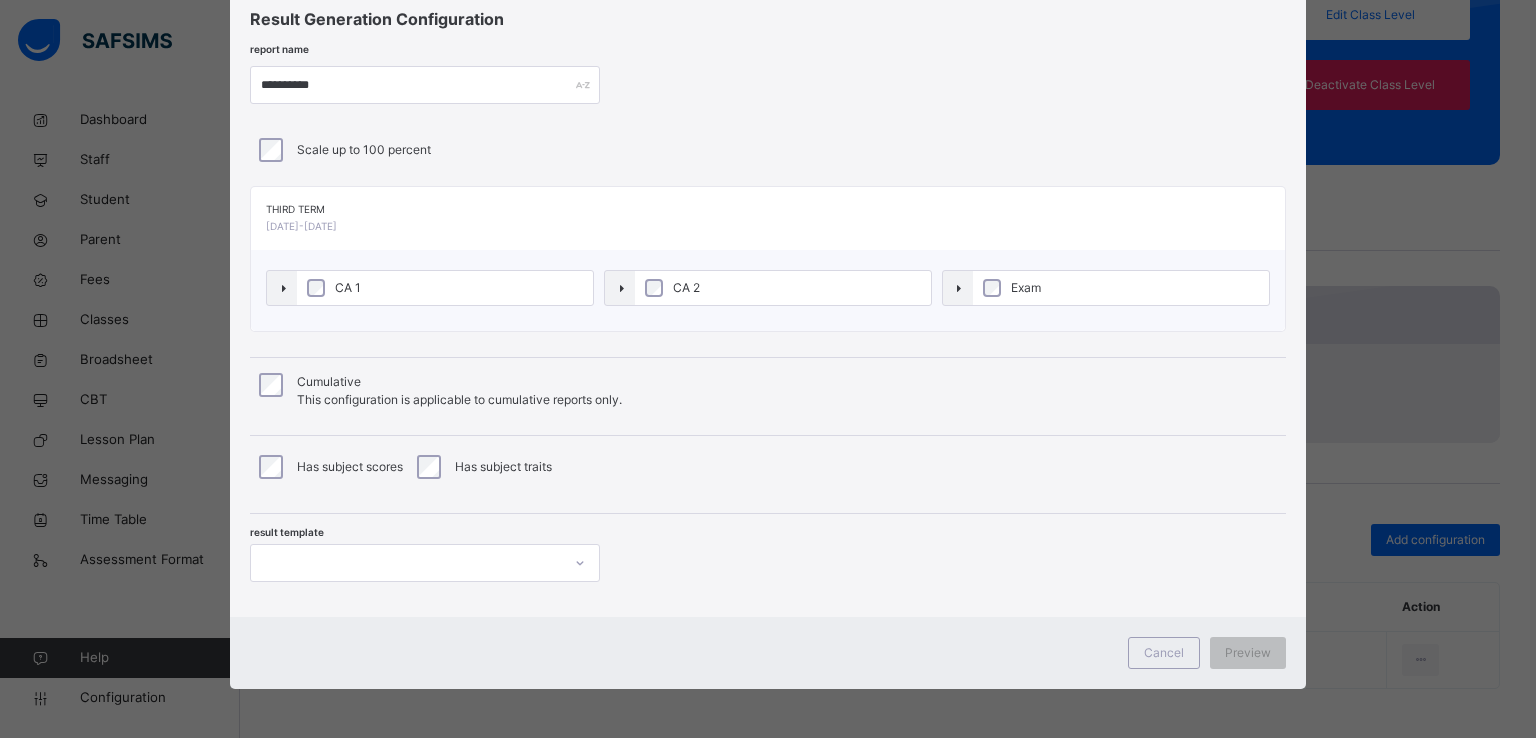 click on "CA 1" at bounding box center [445, 288] 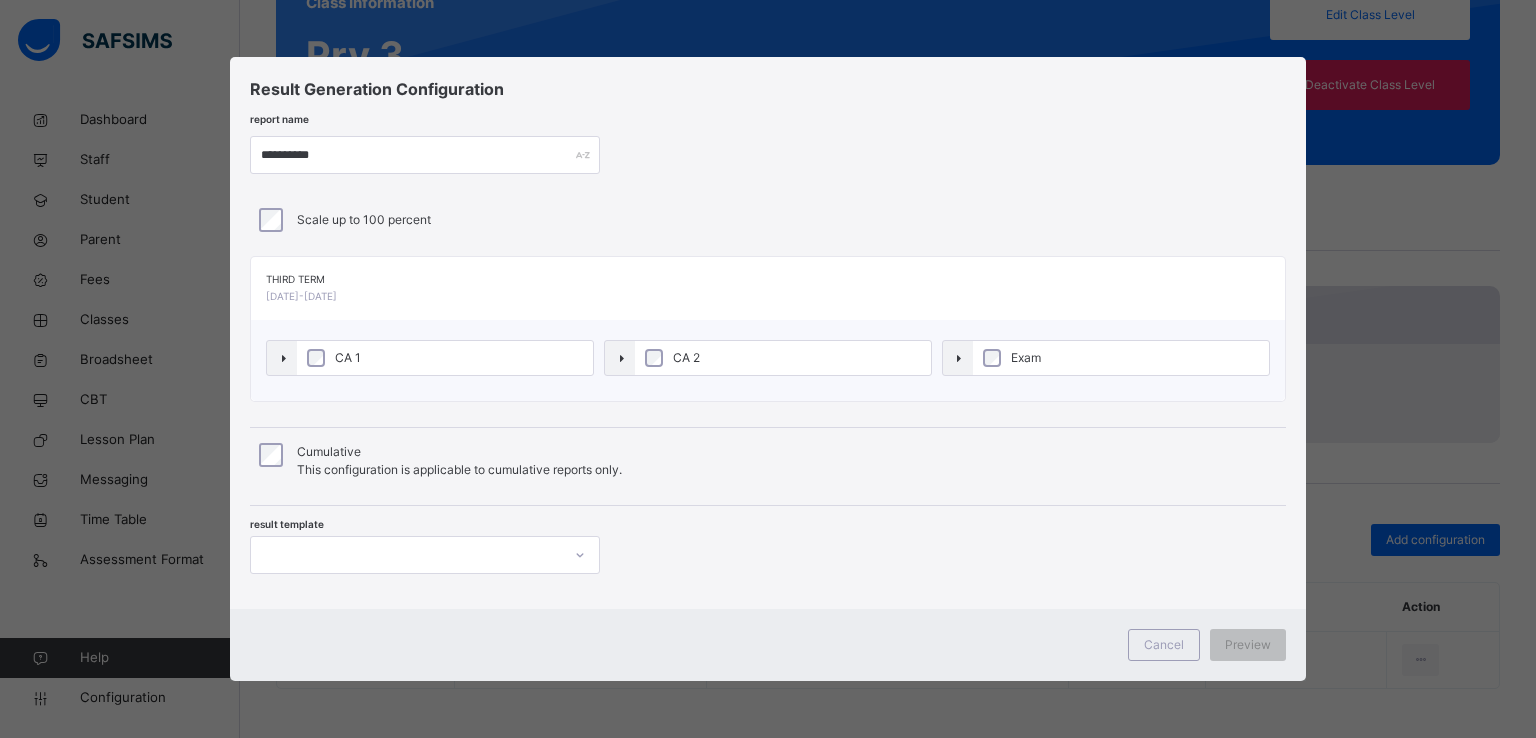 scroll, scrollTop: 0, scrollLeft: 0, axis: both 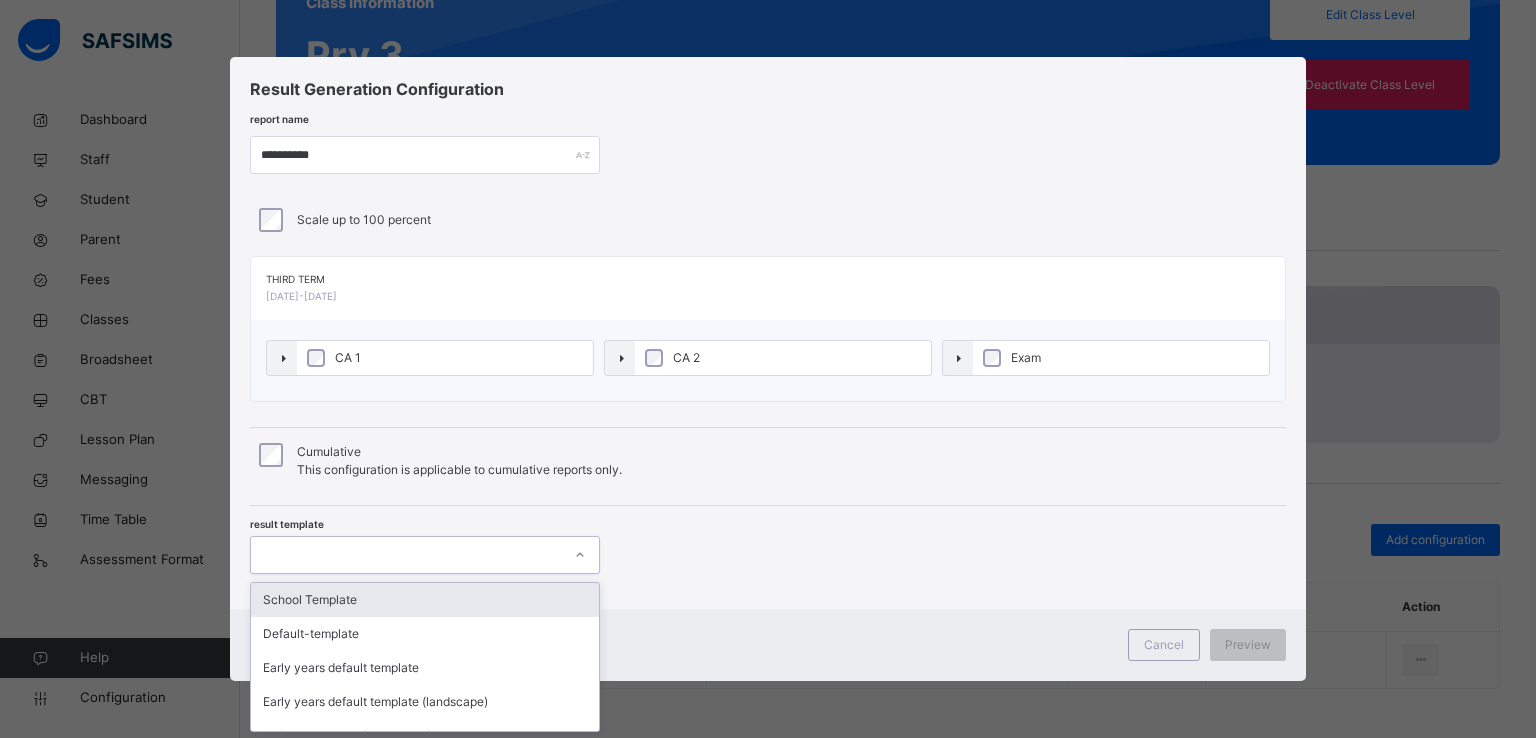 click at bounding box center (406, 555) 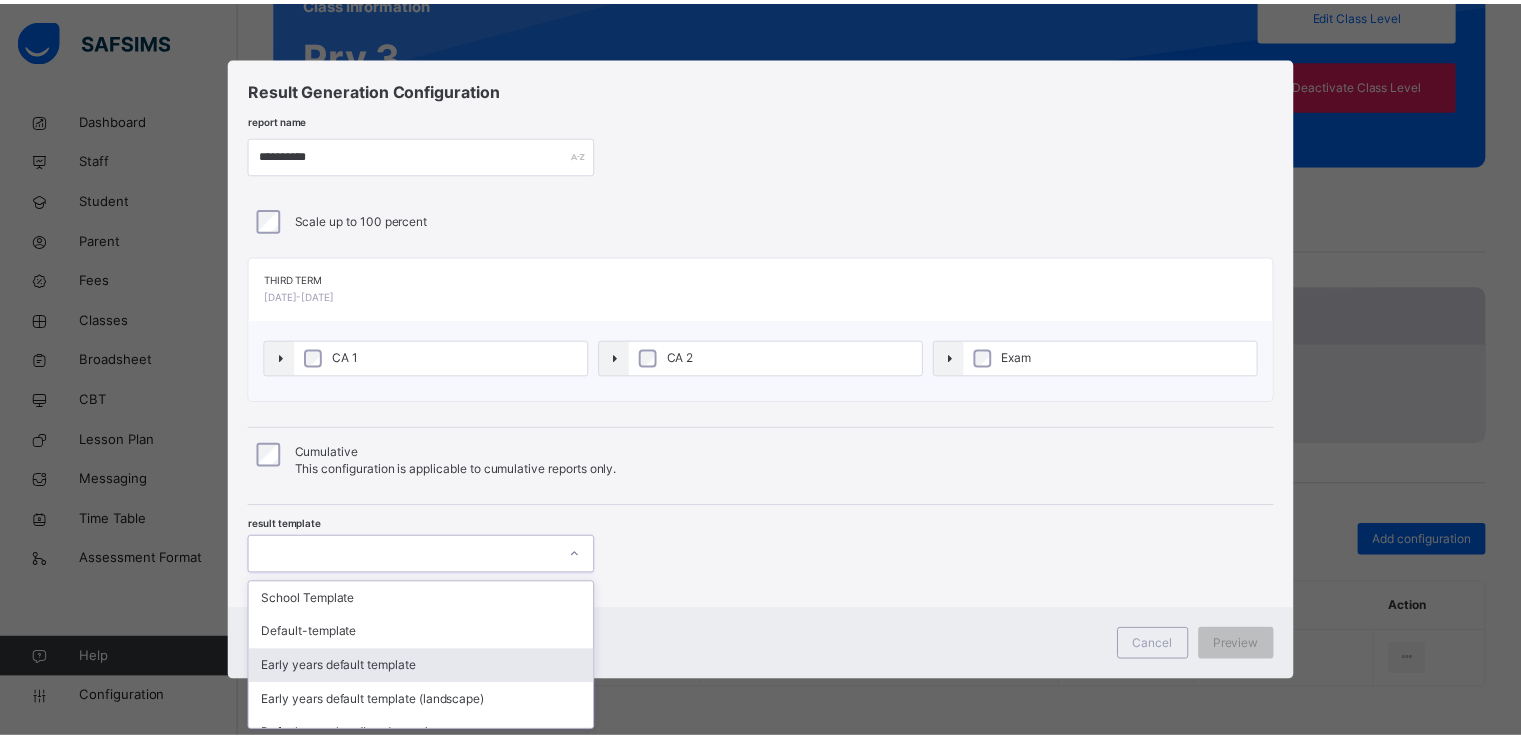 scroll, scrollTop: 123, scrollLeft: 0, axis: vertical 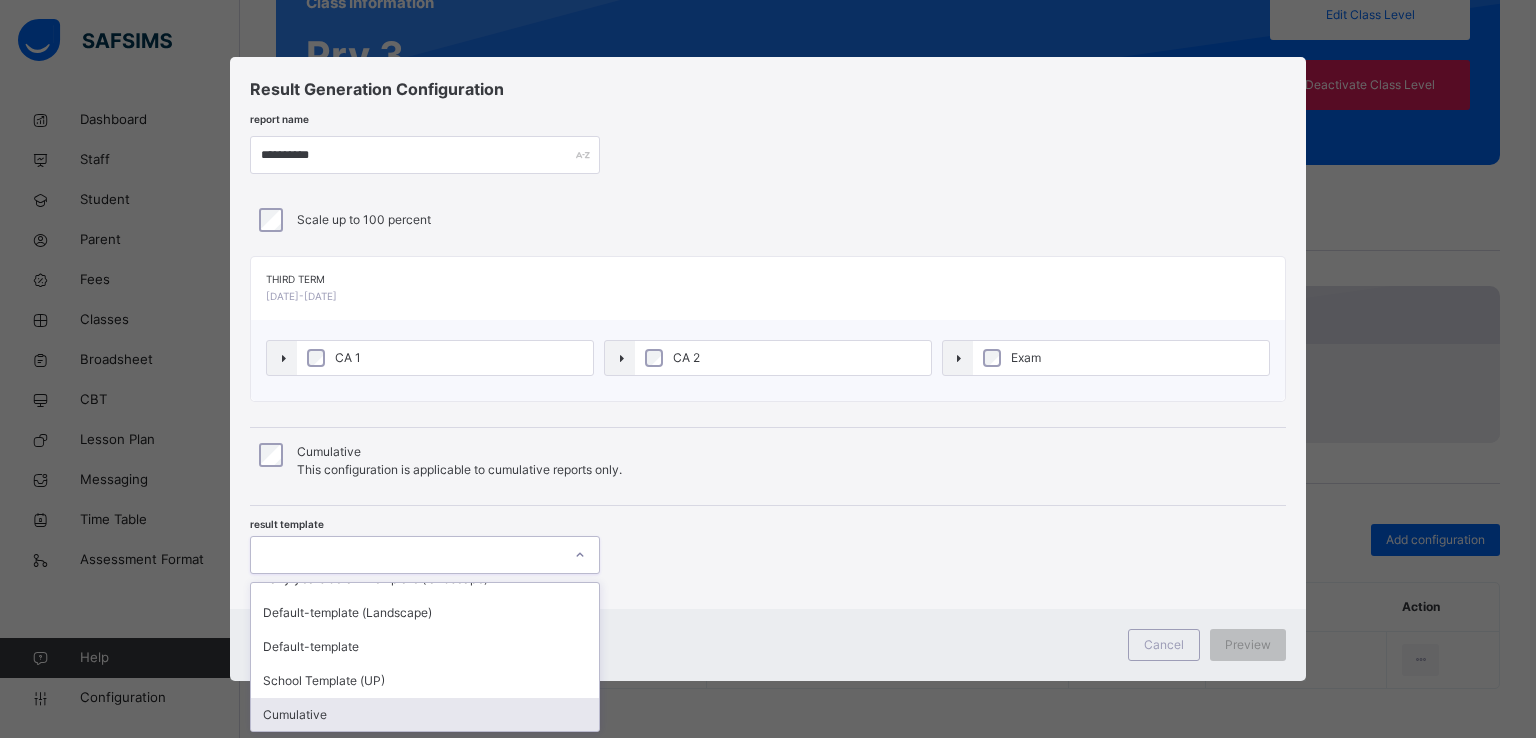 click on "Cumulative" at bounding box center (425, 715) 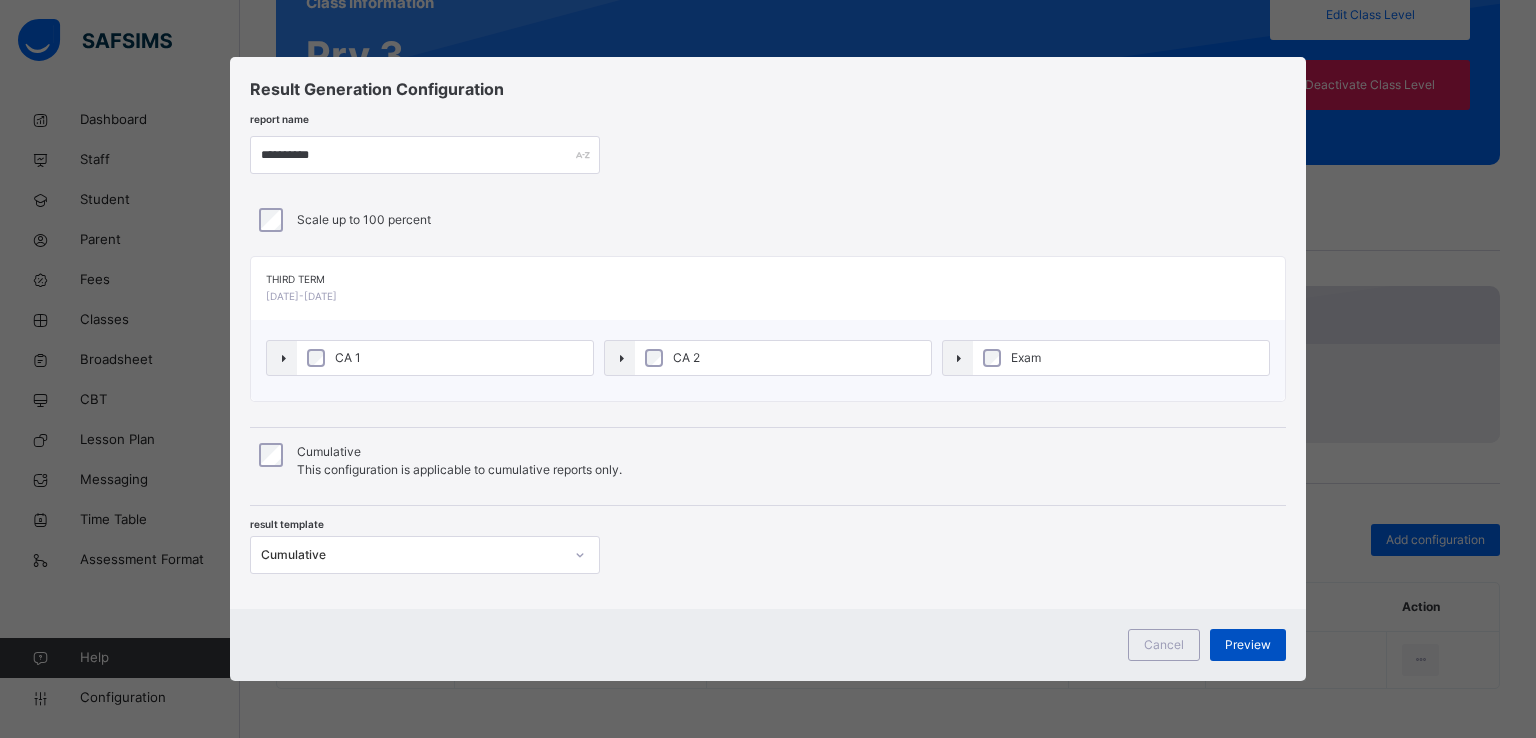click on "Preview" at bounding box center (1248, 645) 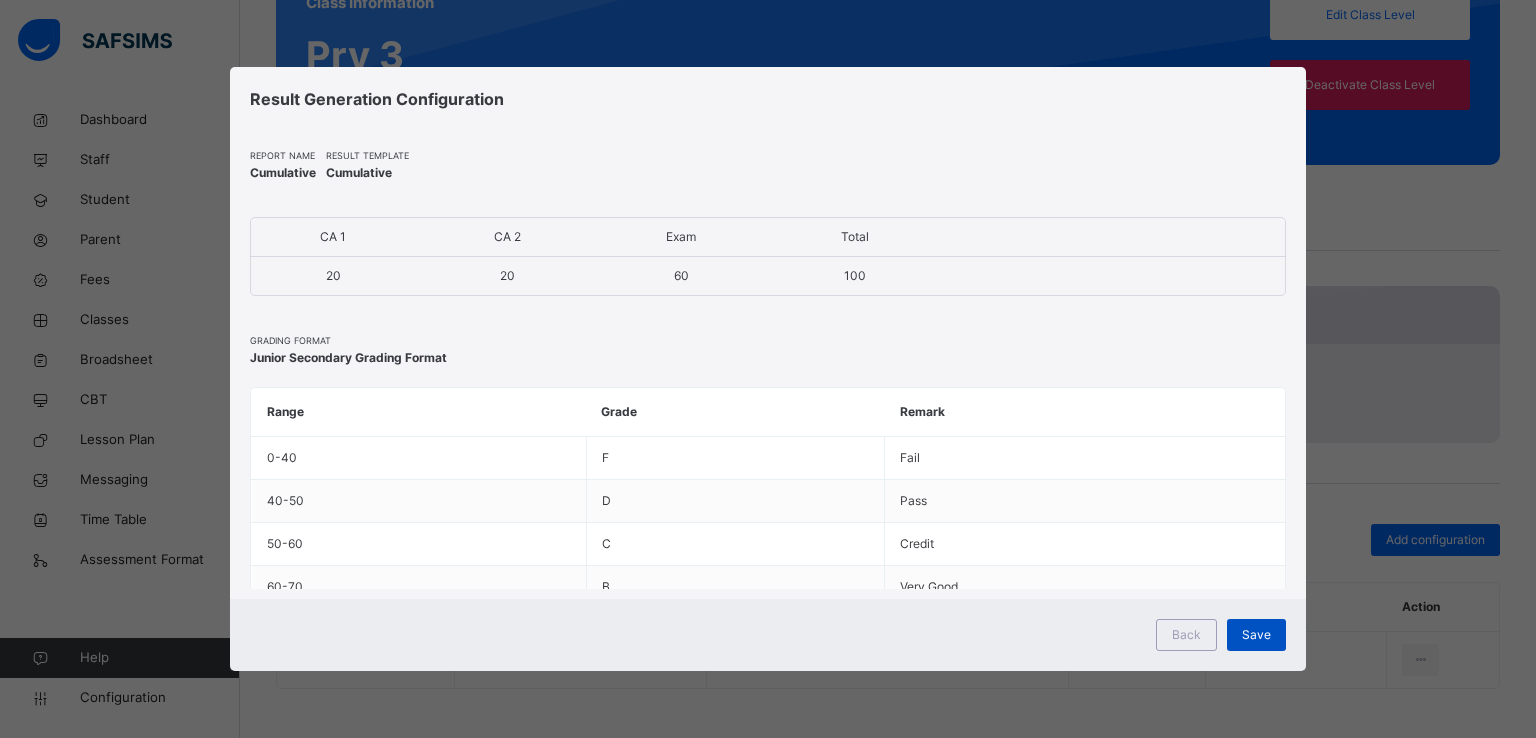 click on "Save" at bounding box center [1256, 635] 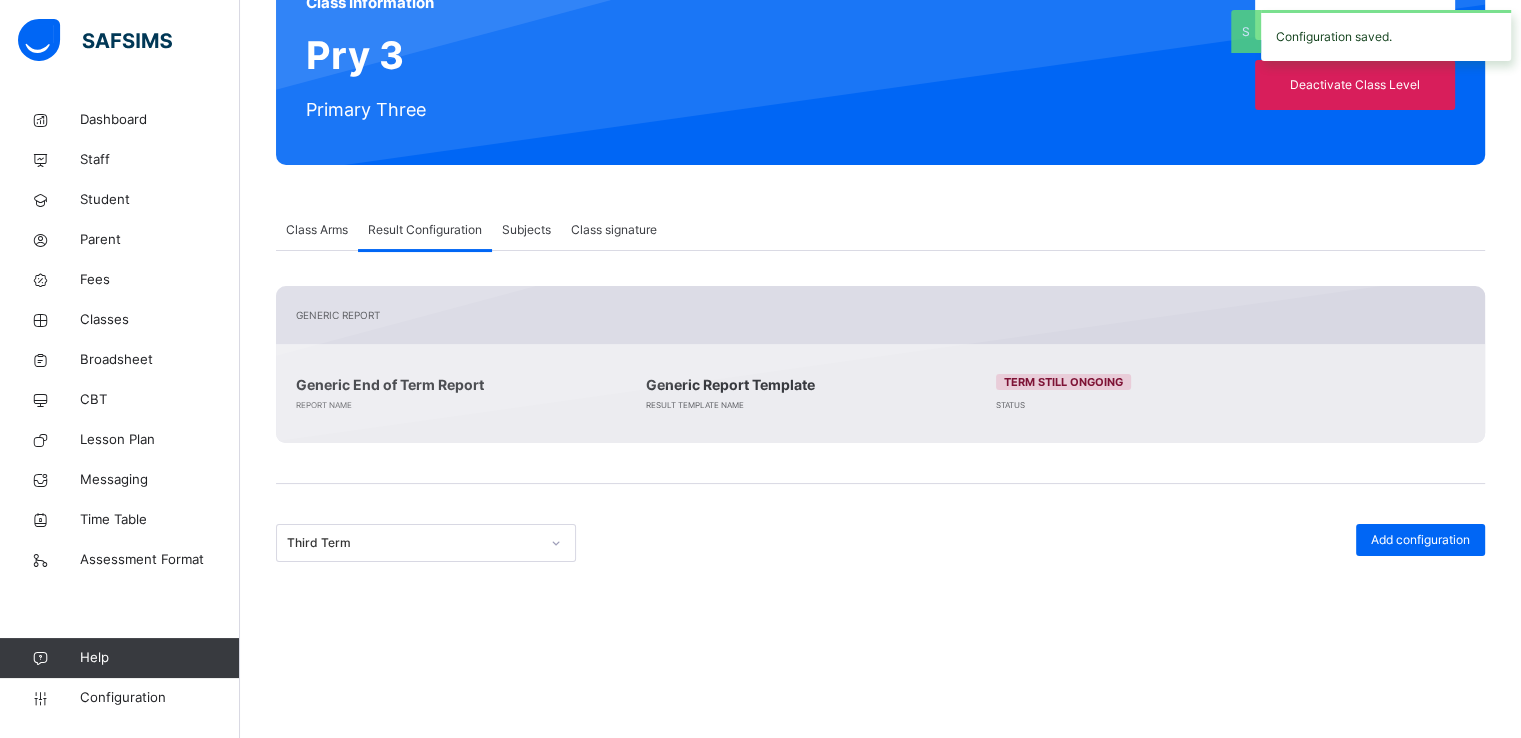 scroll, scrollTop: 0, scrollLeft: 0, axis: both 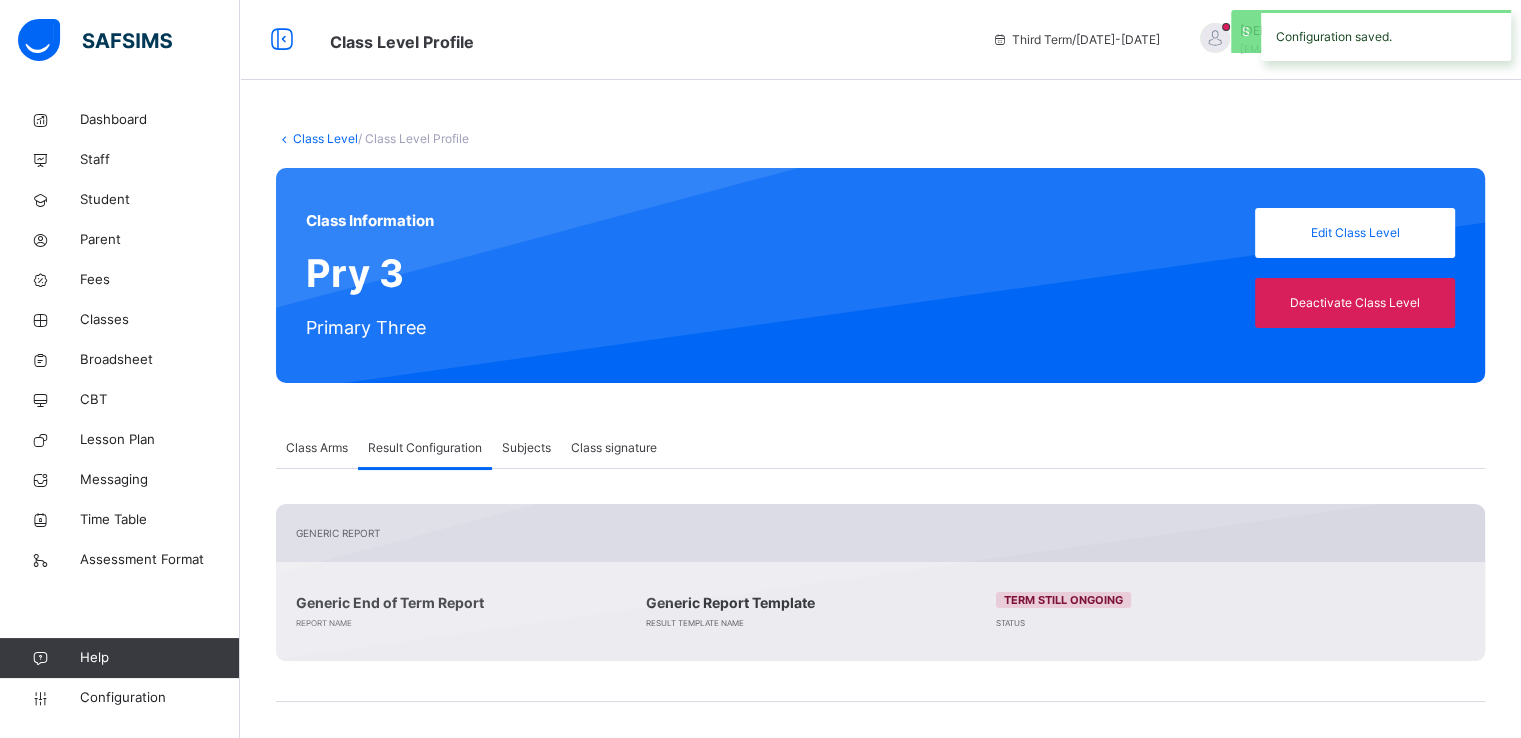 click at bounding box center (284, 138) 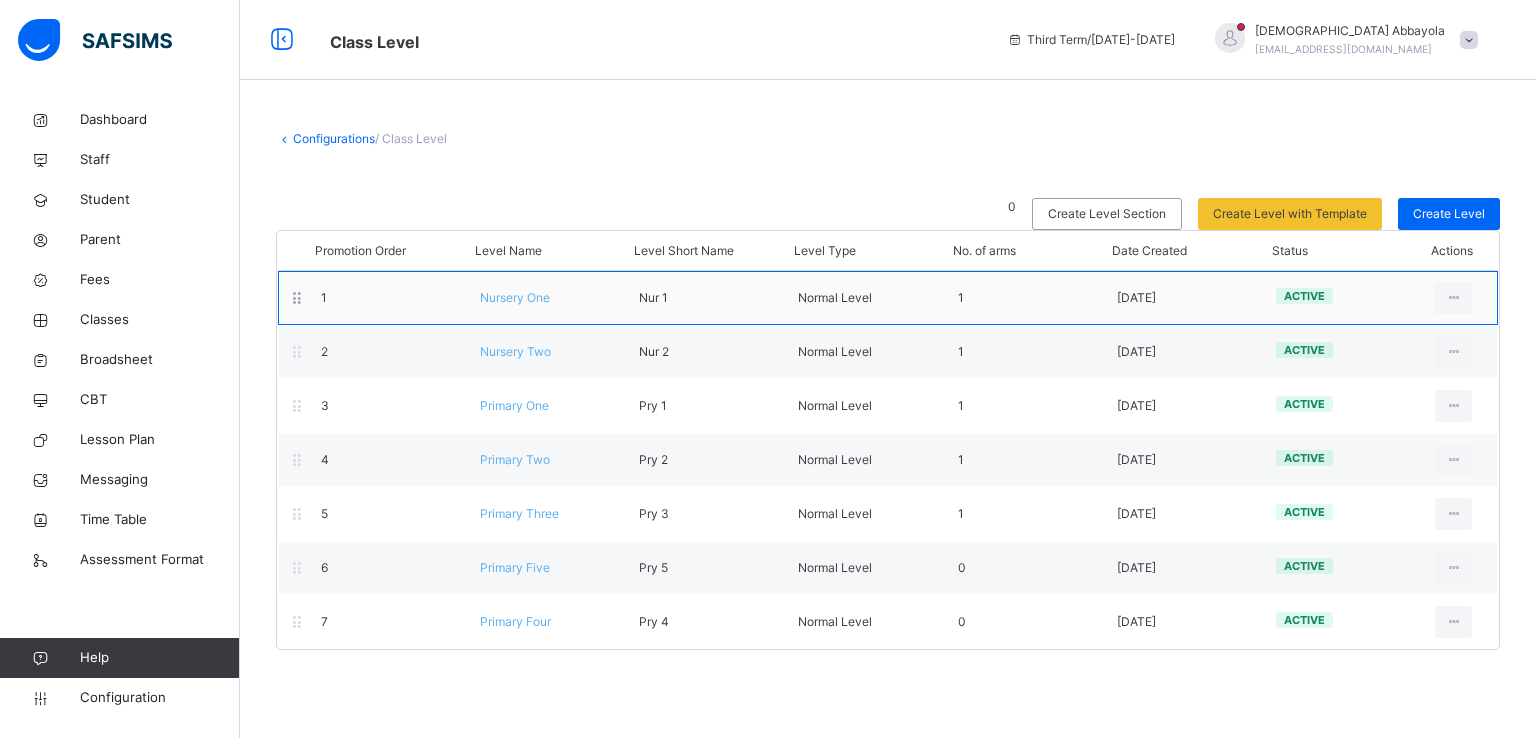 click on "Nursery One" at bounding box center [515, 297] 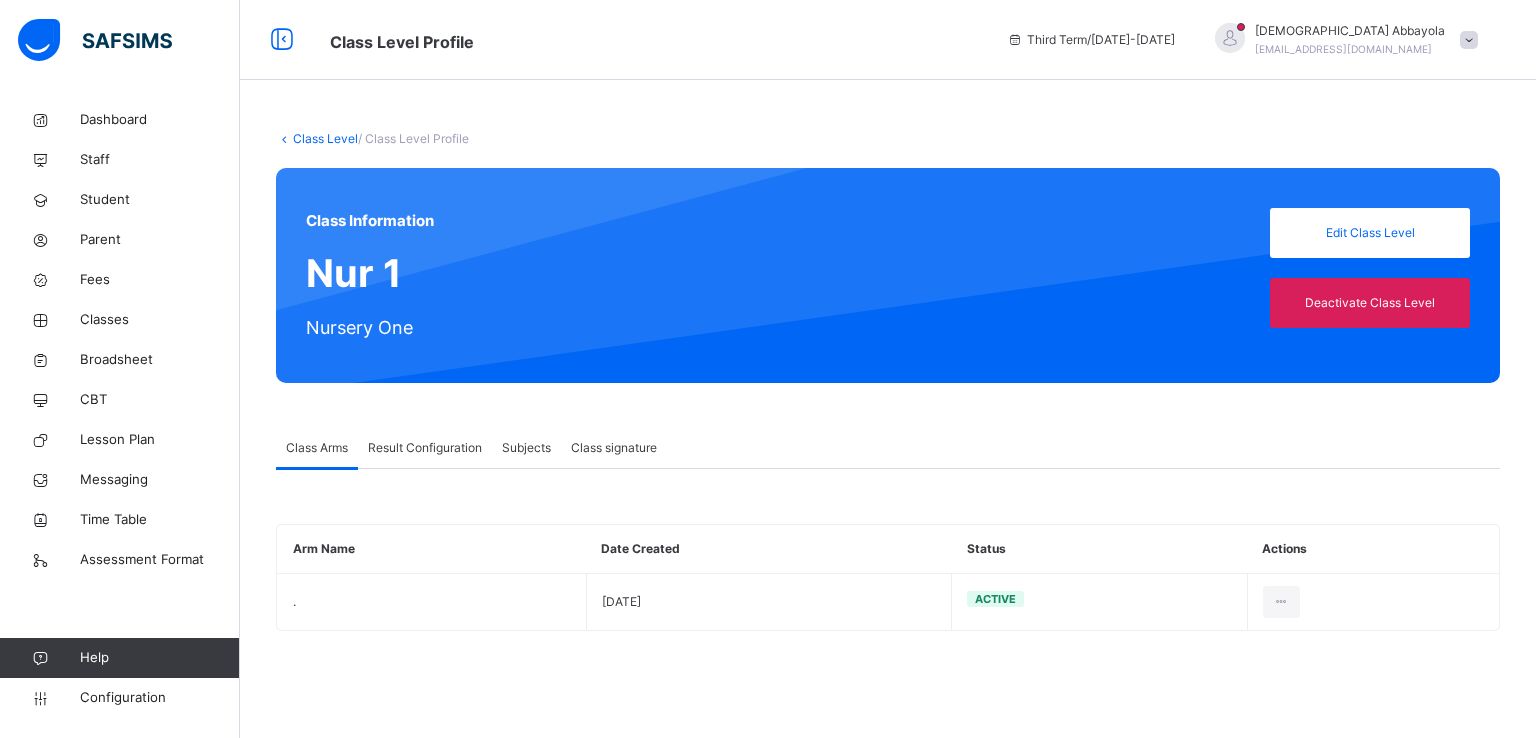 drag, startPoint x: 414, startPoint y: 449, endPoint x: 824, endPoint y: 550, distance: 422.25702 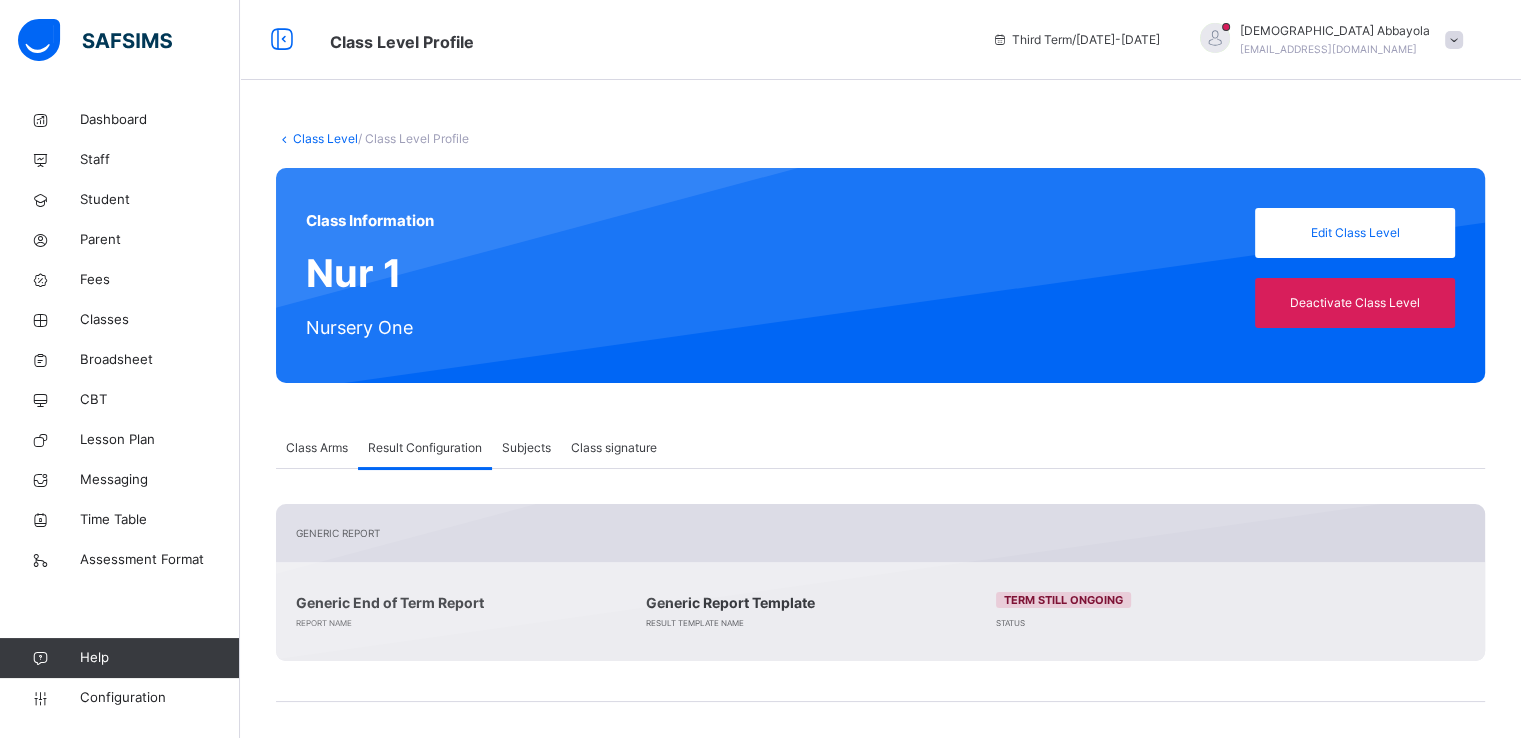 scroll, scrollTop: 275, scrollLeft: 0, axis: vertical 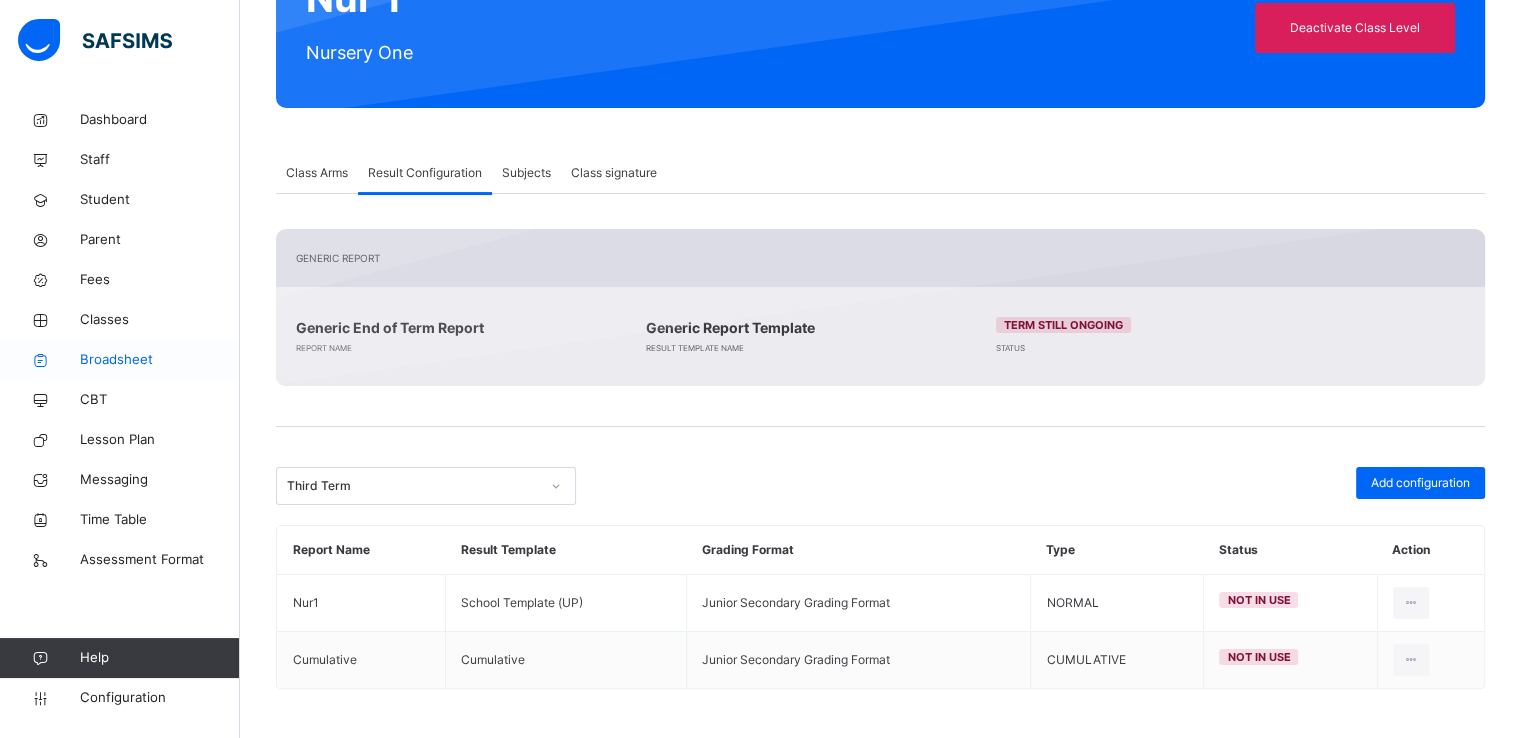 click on "Broadsheet" at bounding box center (160, 360) 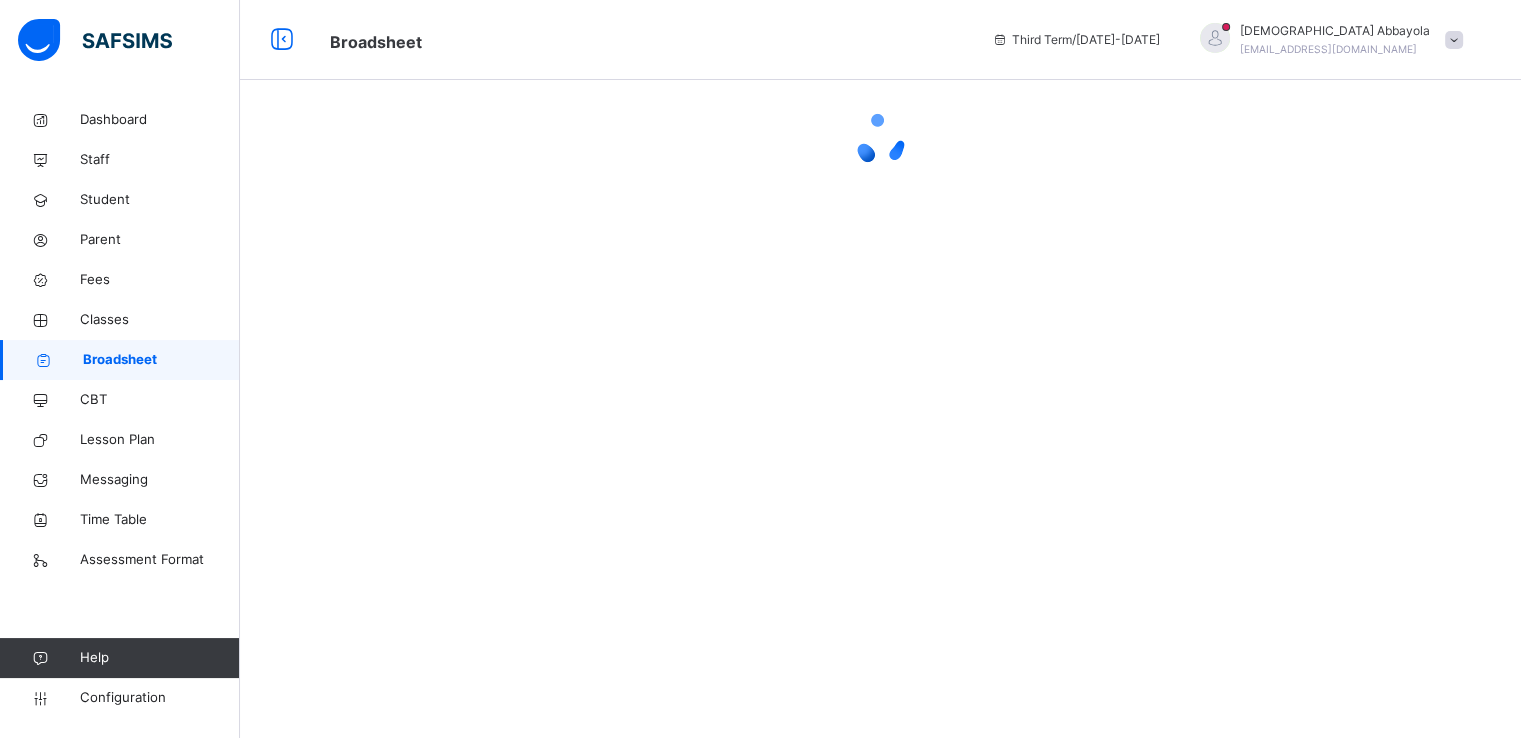 scroll, scrollTop: 0, scrollLeft: 0, axis: both 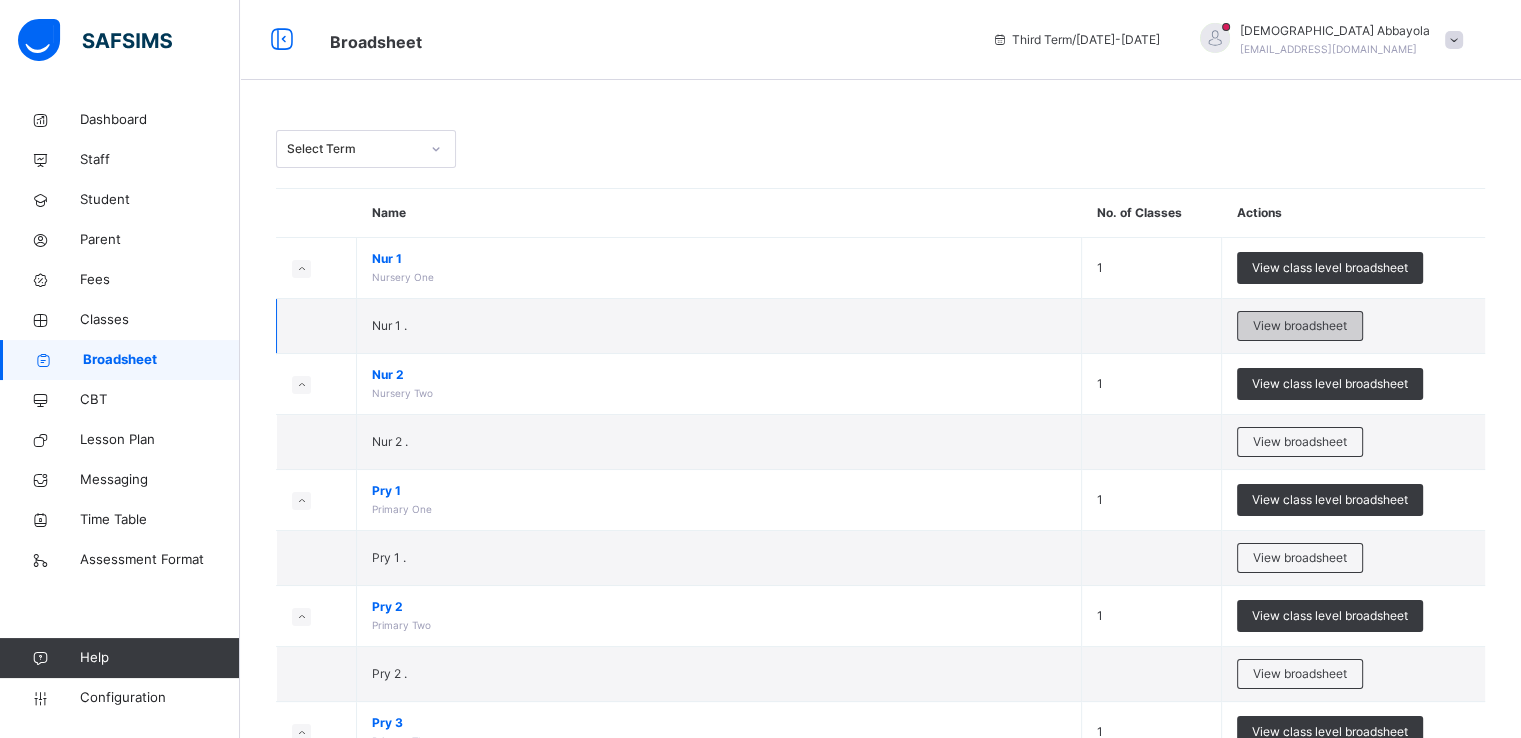 click on "View broadsheet" at bounding box center [1300, 326] 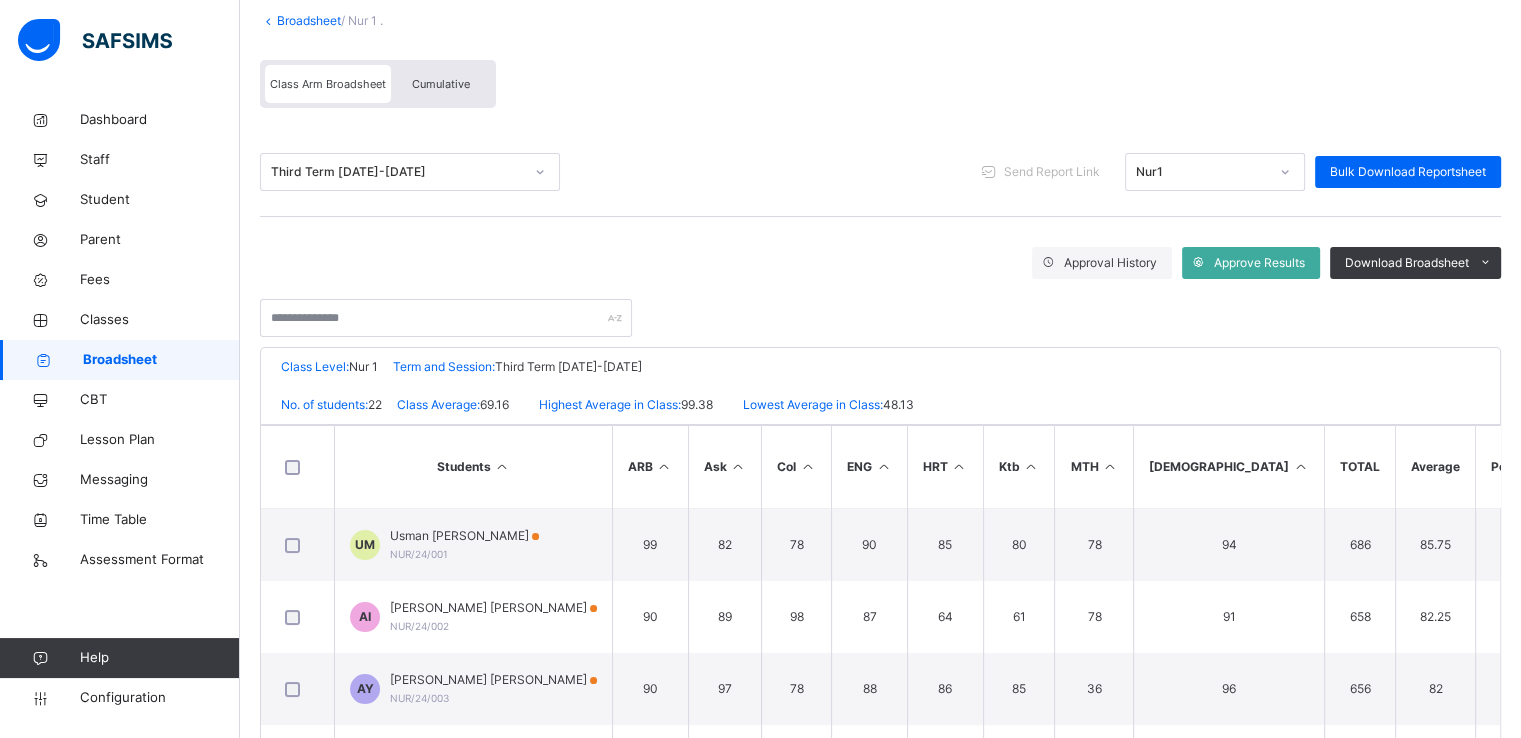 scroll, scrollTop: 140, scrollLeft: 0, axis: vertical 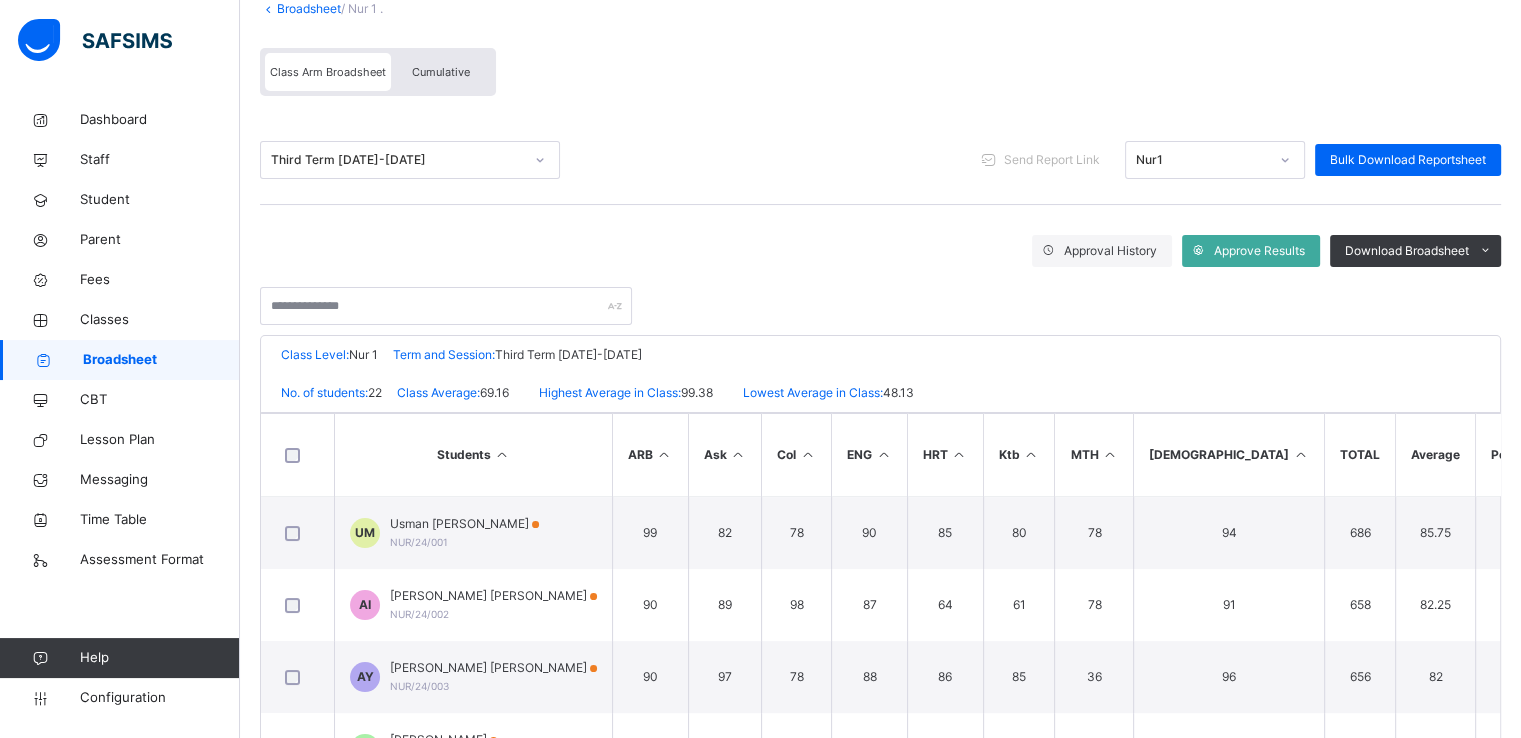 click on "Cumulative" at bounding box center [441, 72] 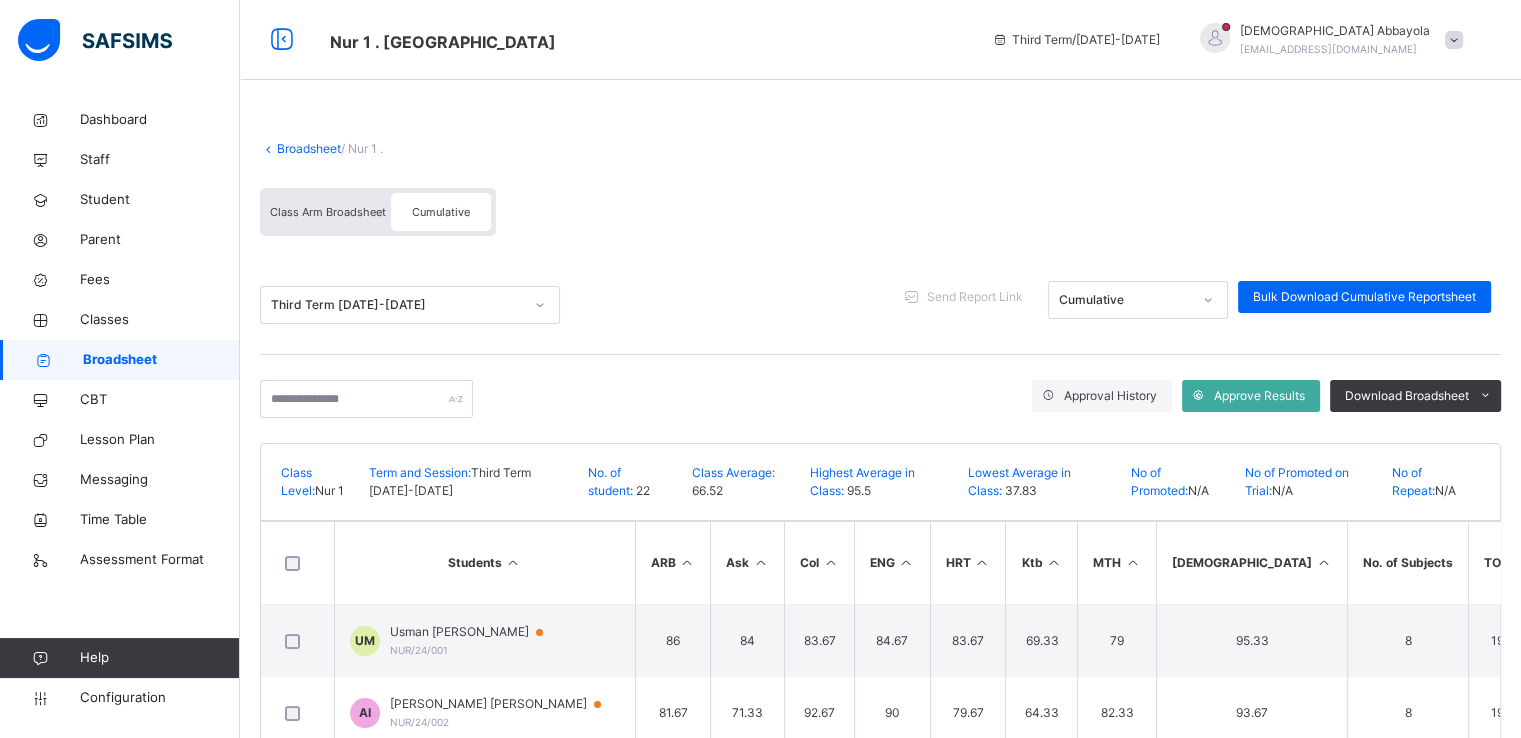 scroll, scrollTop: 323, scrollLeft: 0, axis: vertical 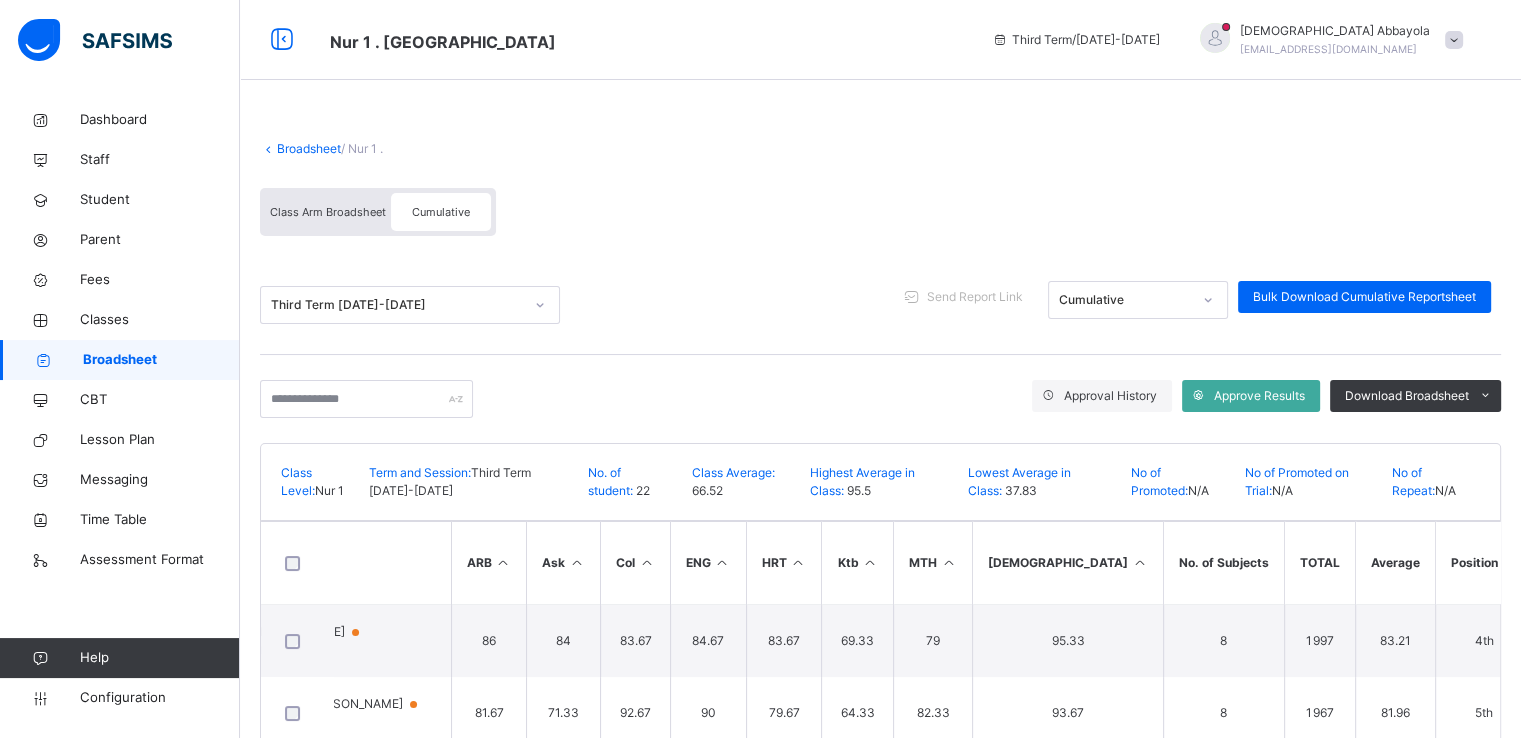 click at bounding box center [1509, 562] 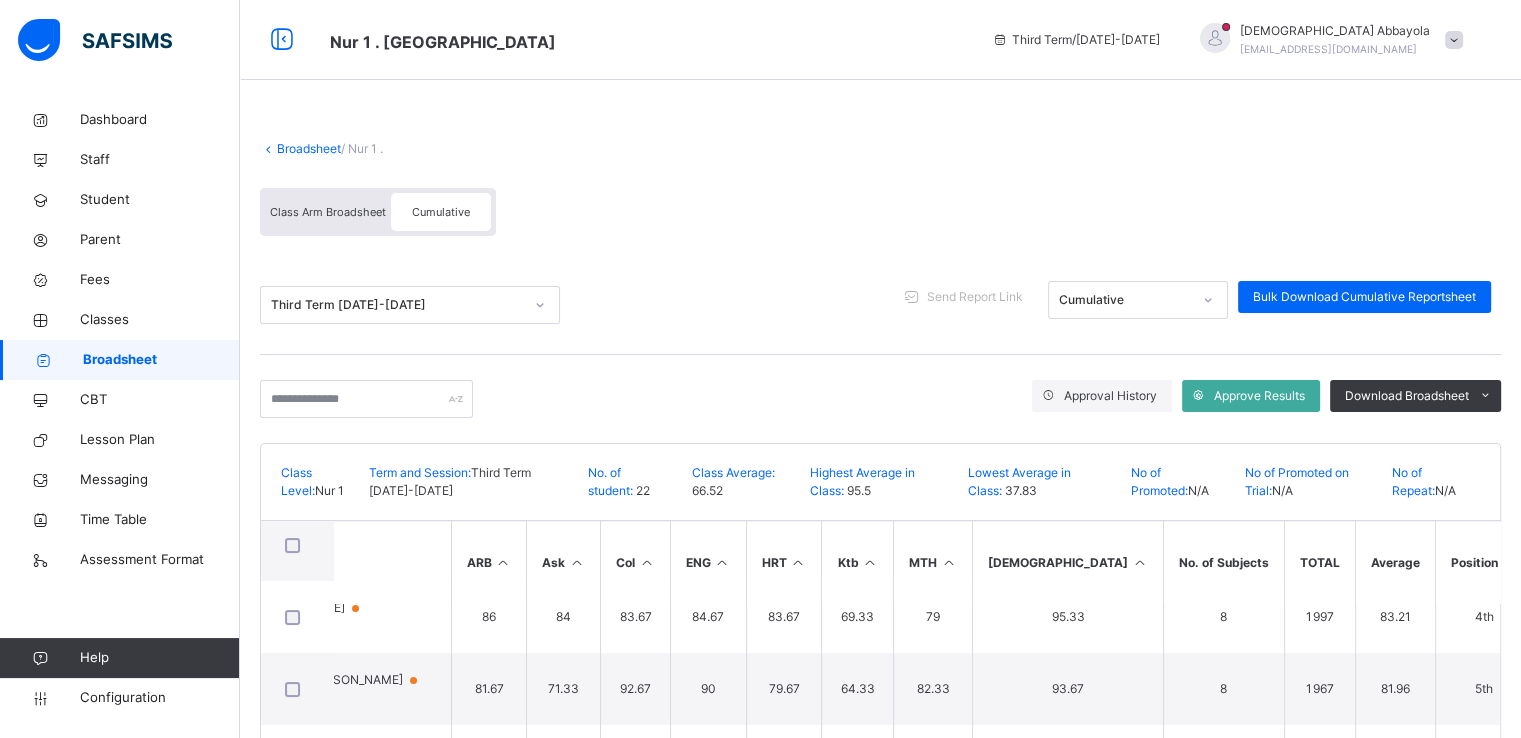 scroll, scrollTop: 246, scrollLeft: 184, axis: both 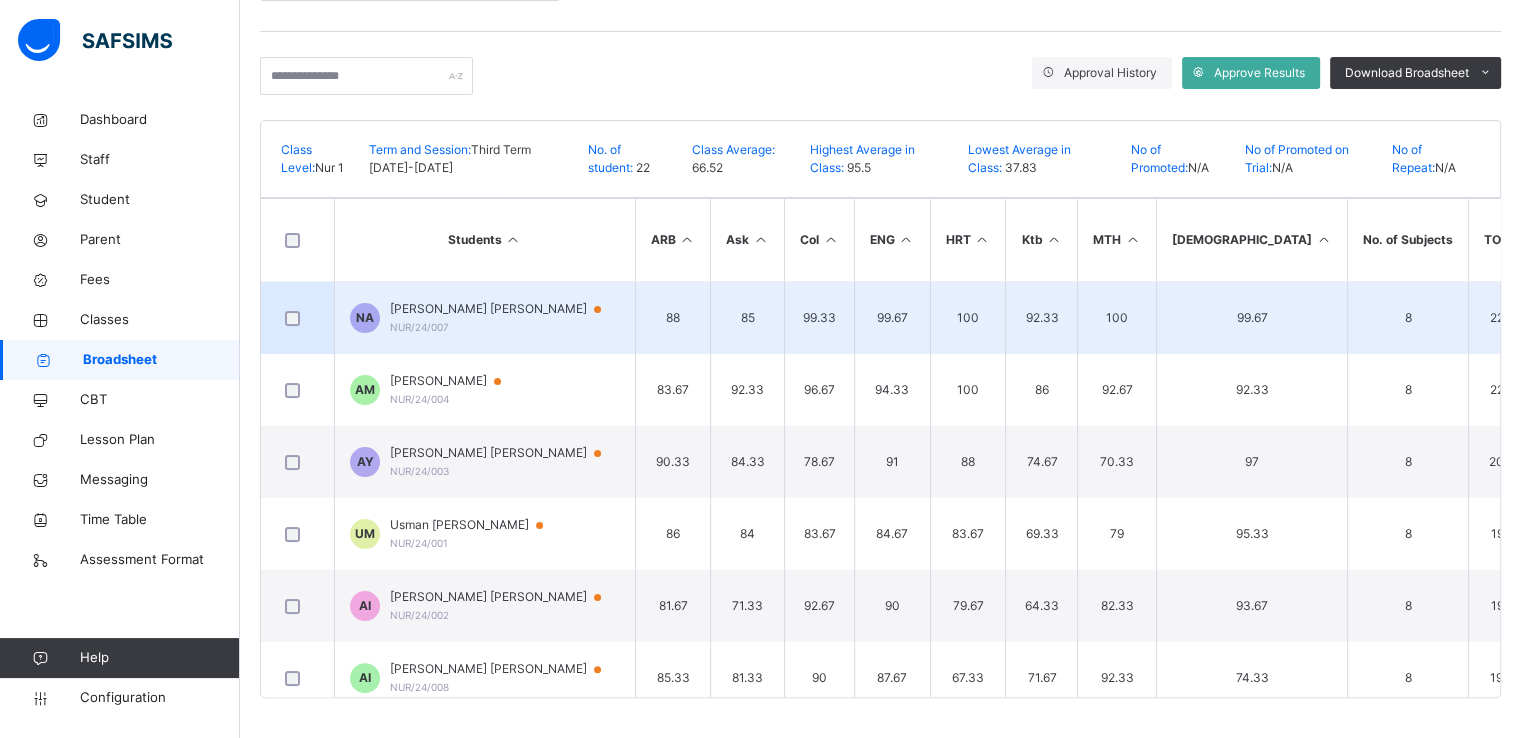 click on "Nana-Fatima Ahmed Ahmed" at bounding box center [505, 309] 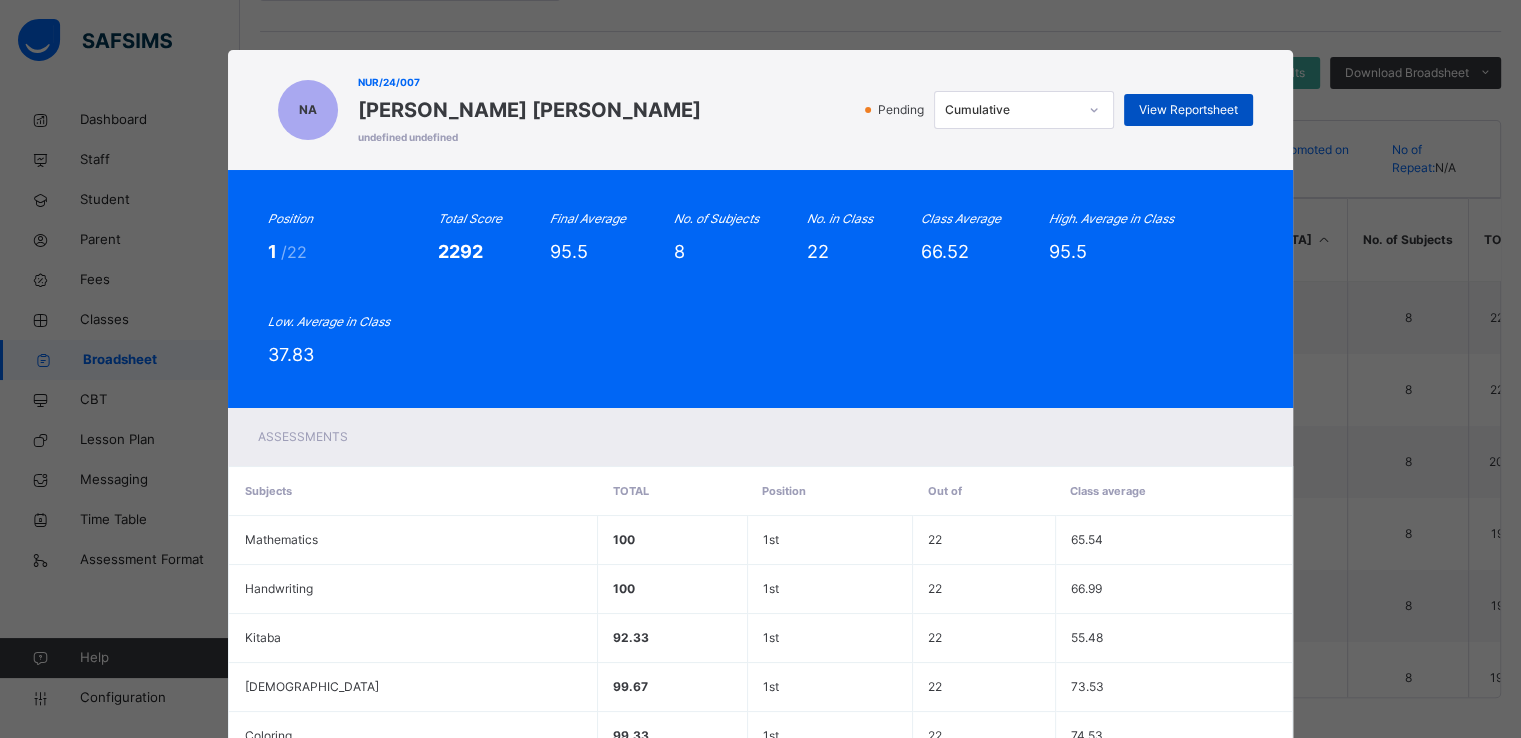 click on "View Reportsheet" at bounding box center (1188, 110) 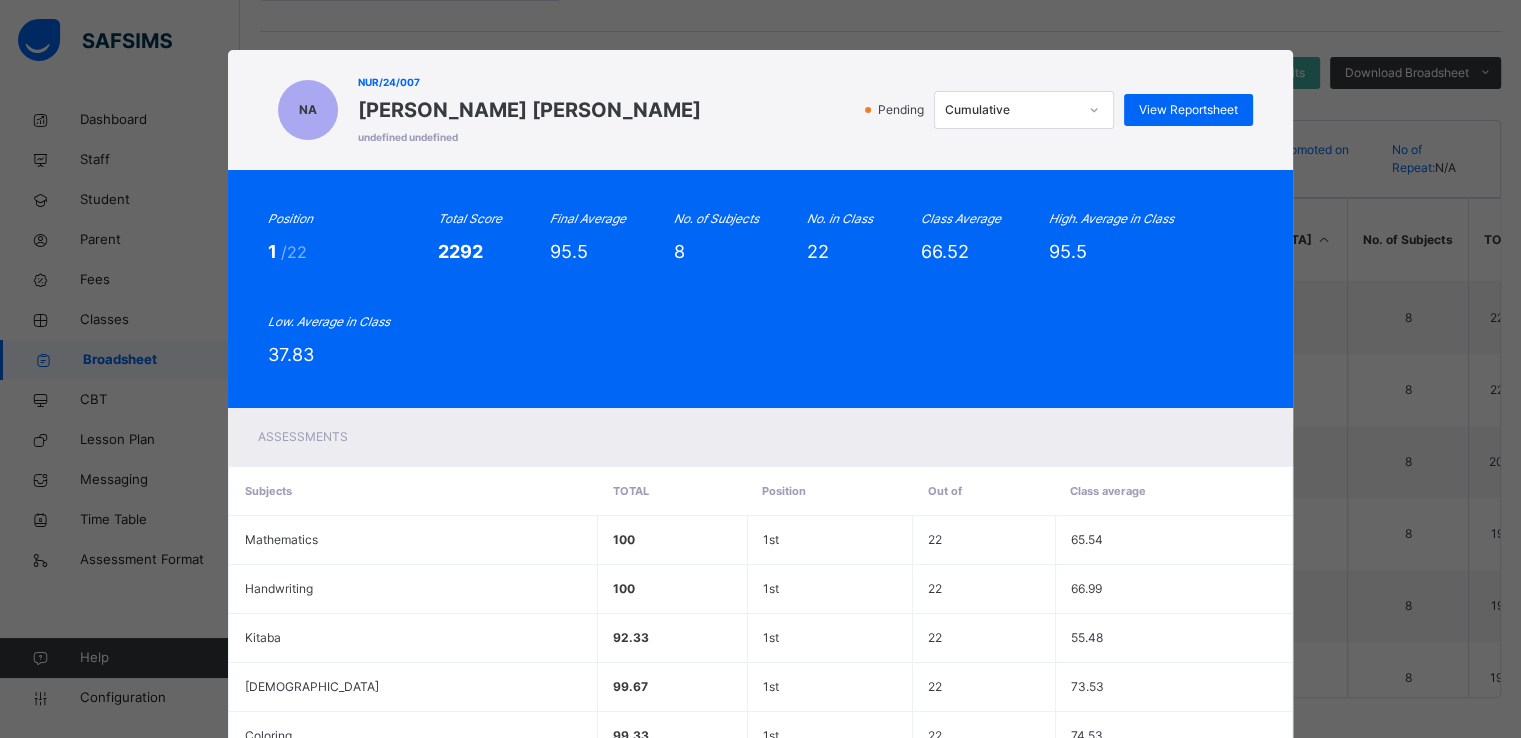 scroll, scrollTop: 353, scrollLeft: 0, axis: vertical 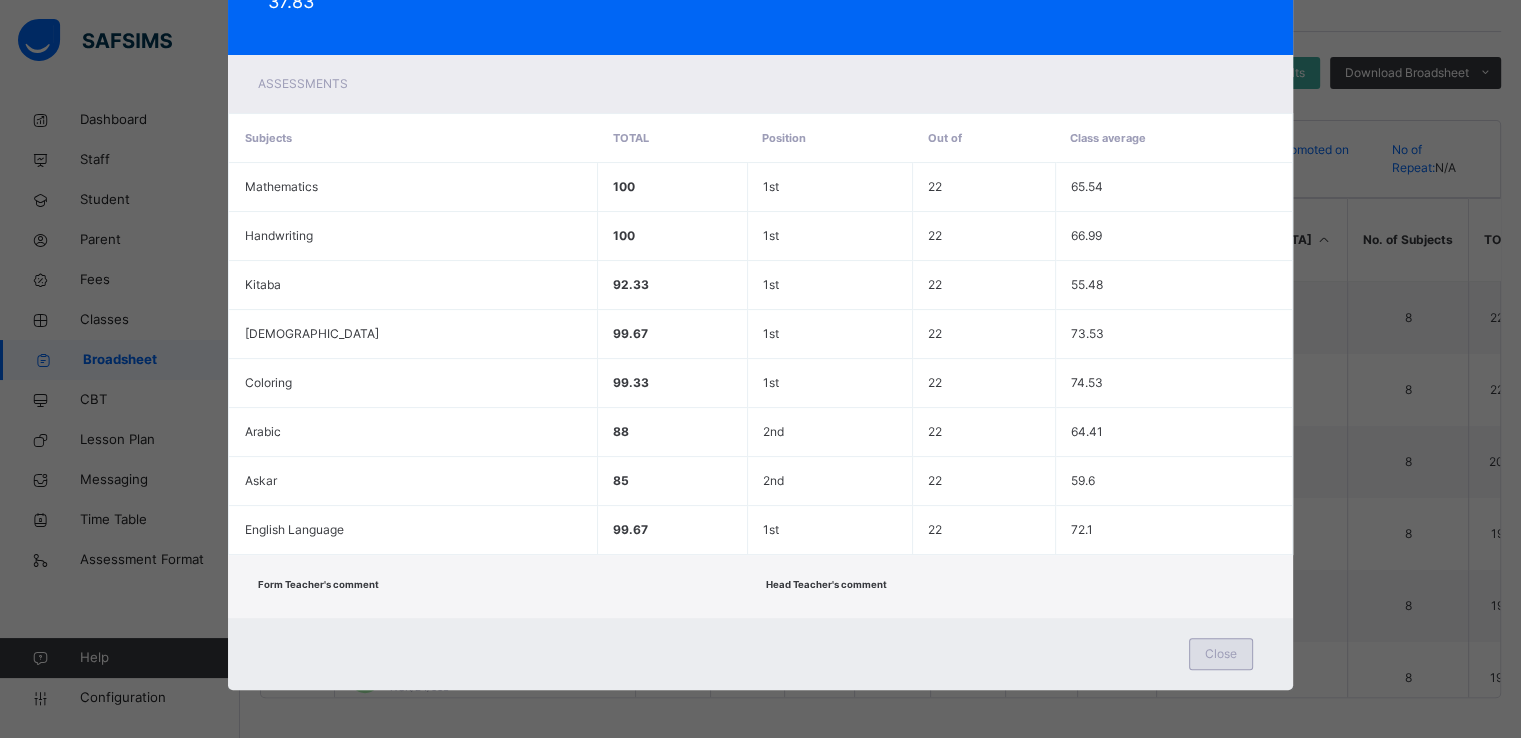 click on "Close" at bounding box center (1221, 654) 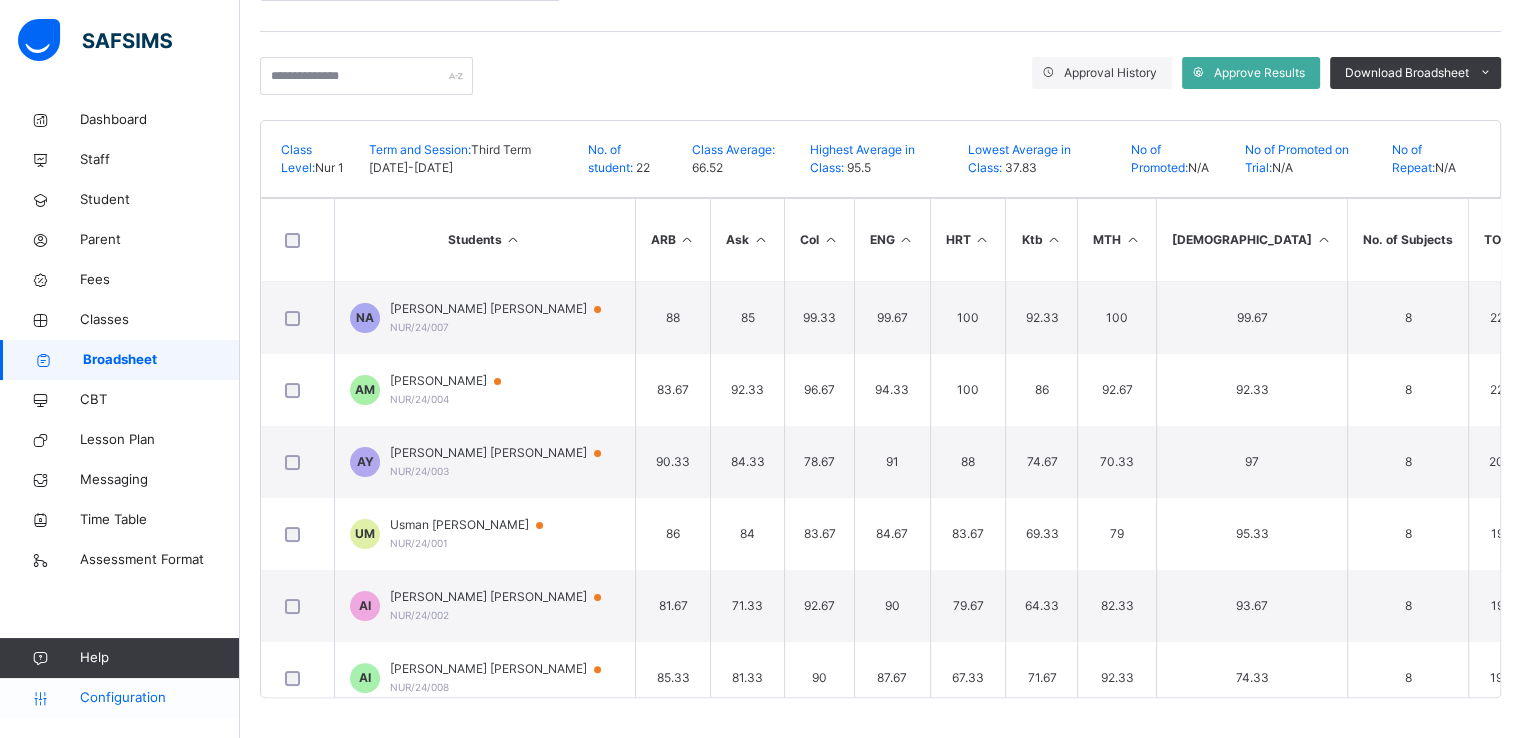 click on "Configuration" at bounding box center [159, 698] 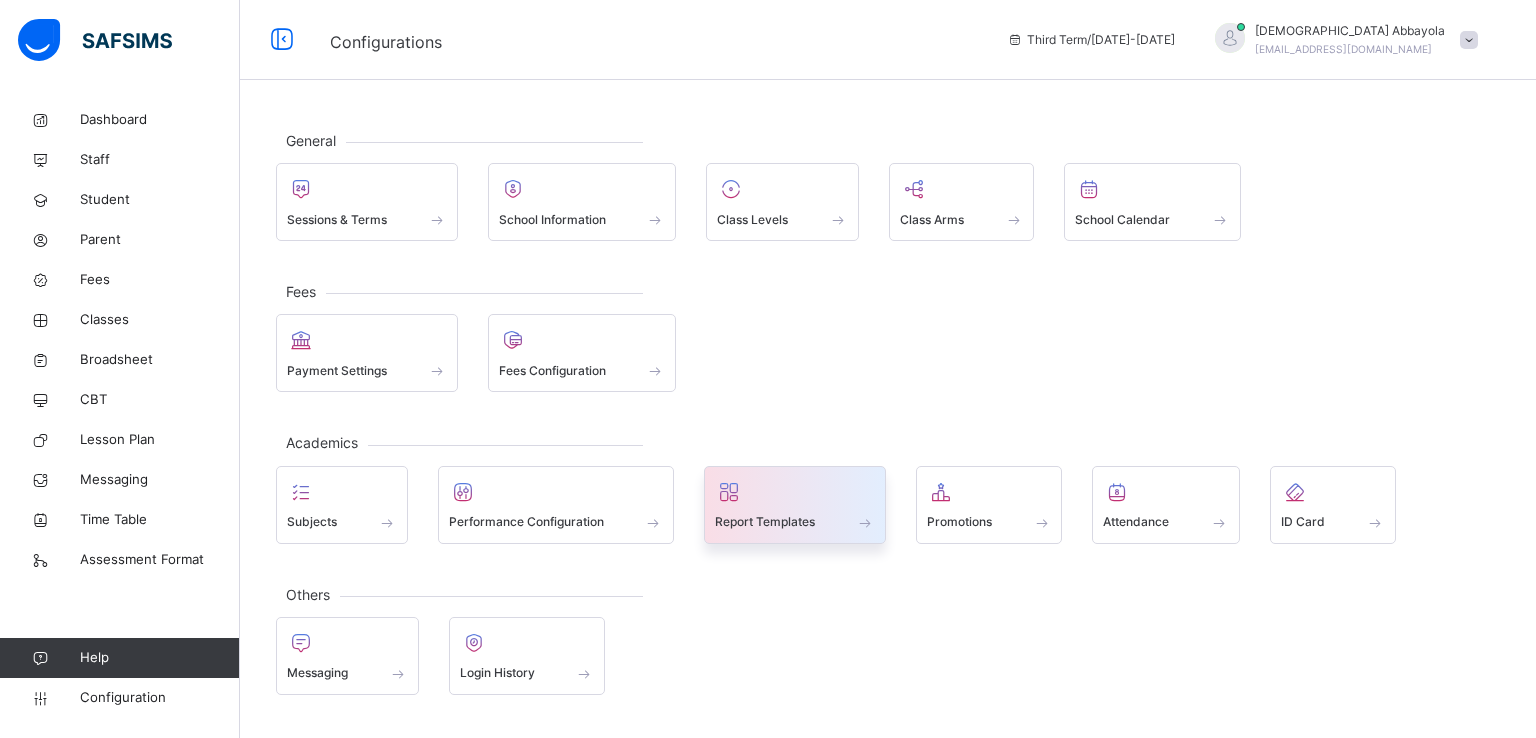 click on "Report Templates" at bounding box center [765, 522] 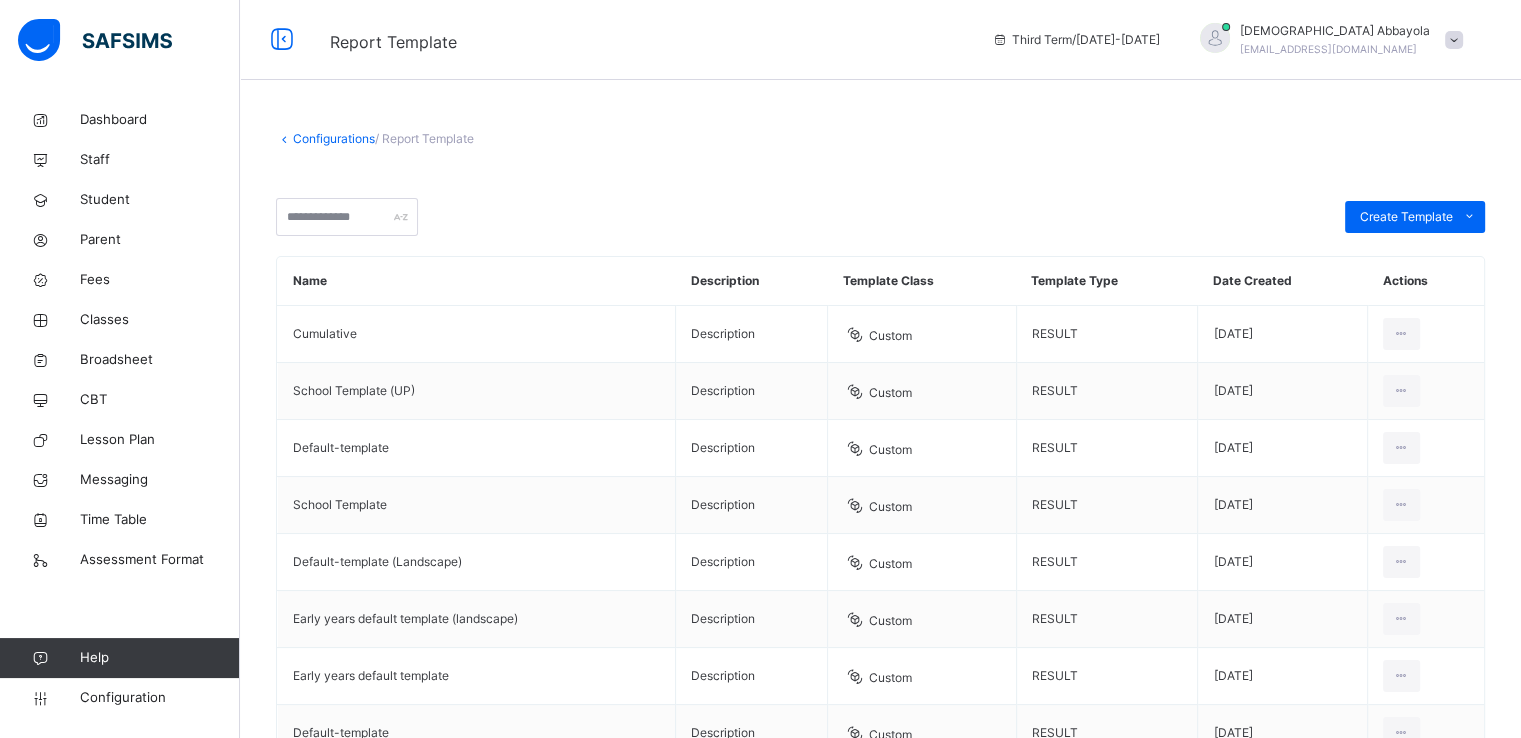 scroll, scrollTop: 172, scrollLeft: 0, axis: vertical 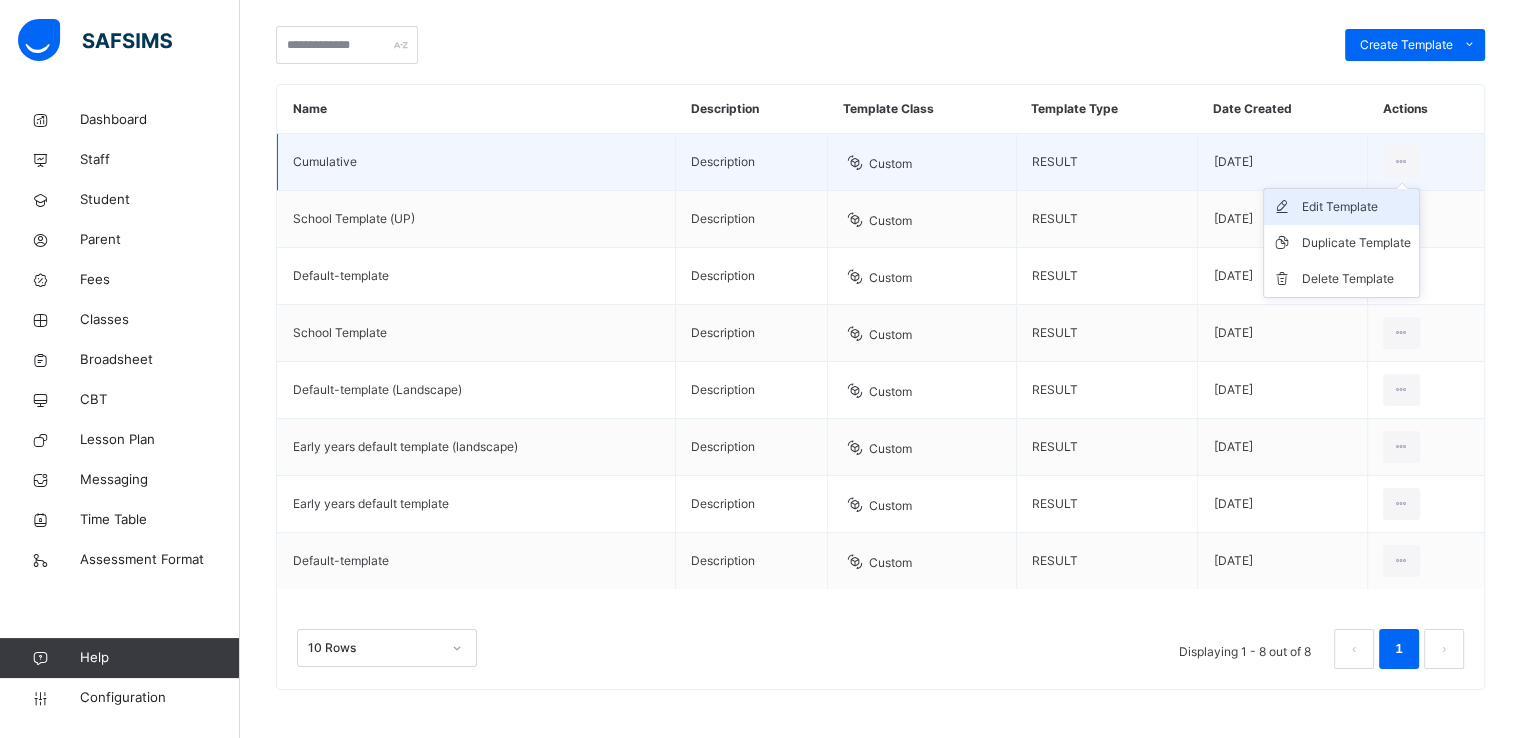 click on "Edit Template" at bounding box center [1356, 207] 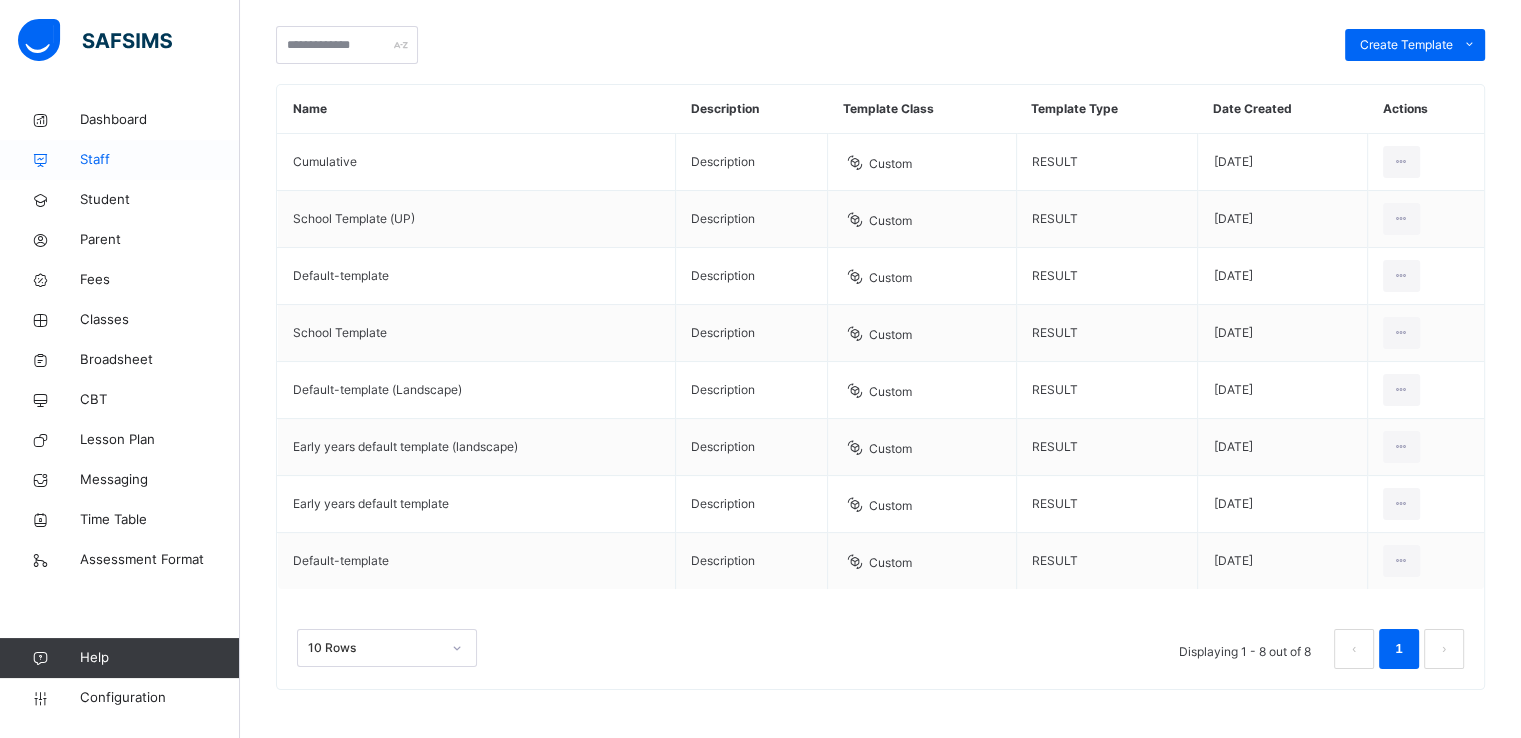 click on "Staff" at bounding box center [160, 160] 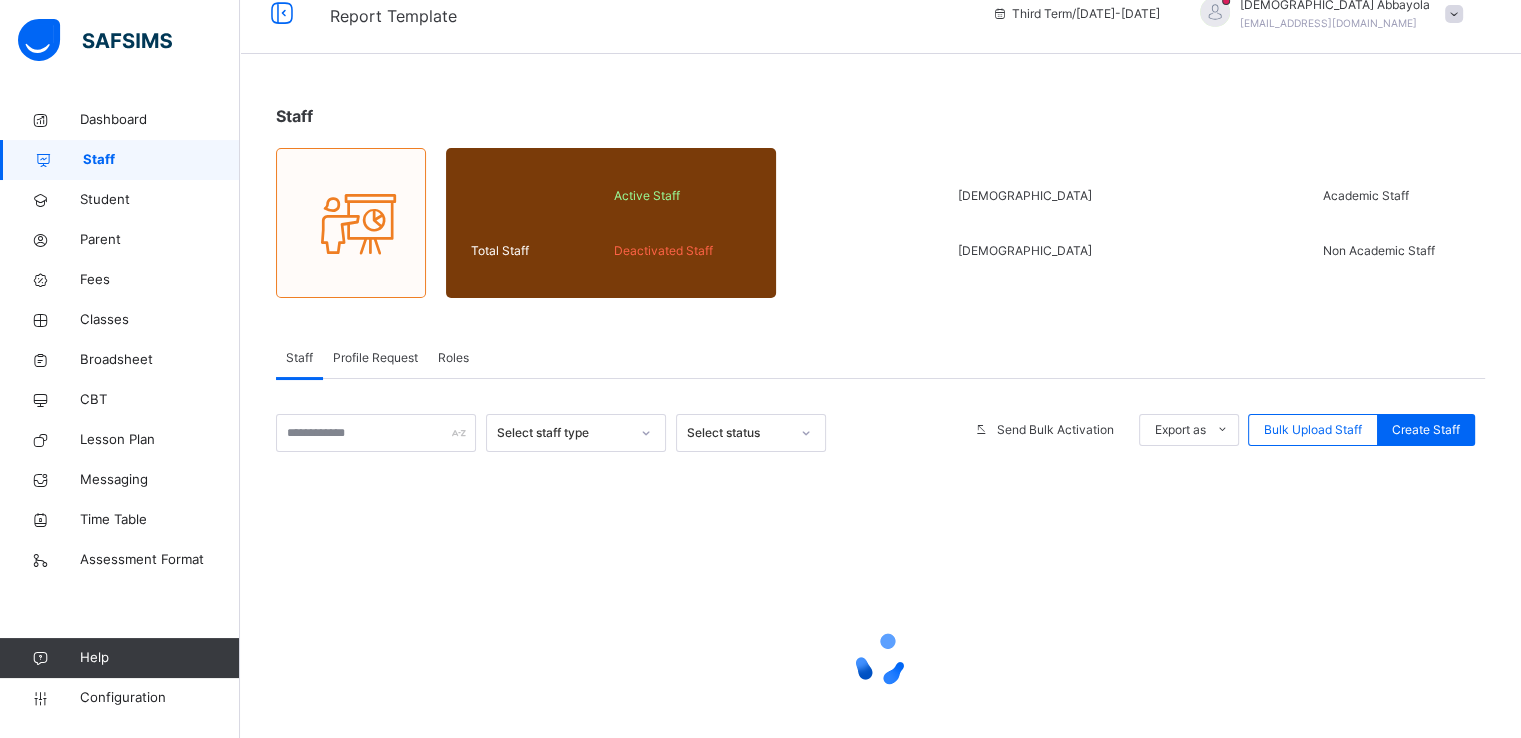 scroll, scrollTop: 168, scrollLeft: 0, axis: vertical 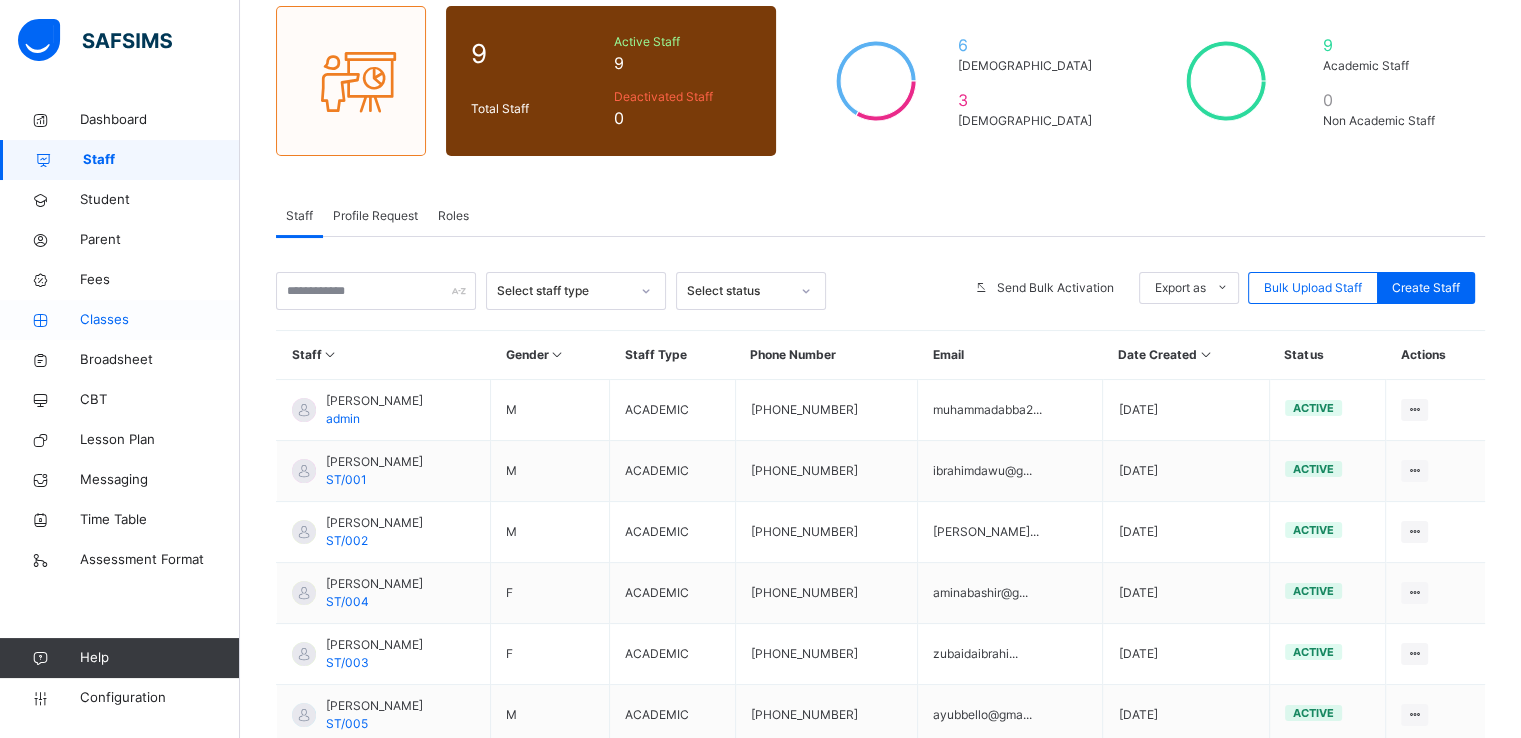 click on "Classes" at bounding box center [160, 320] 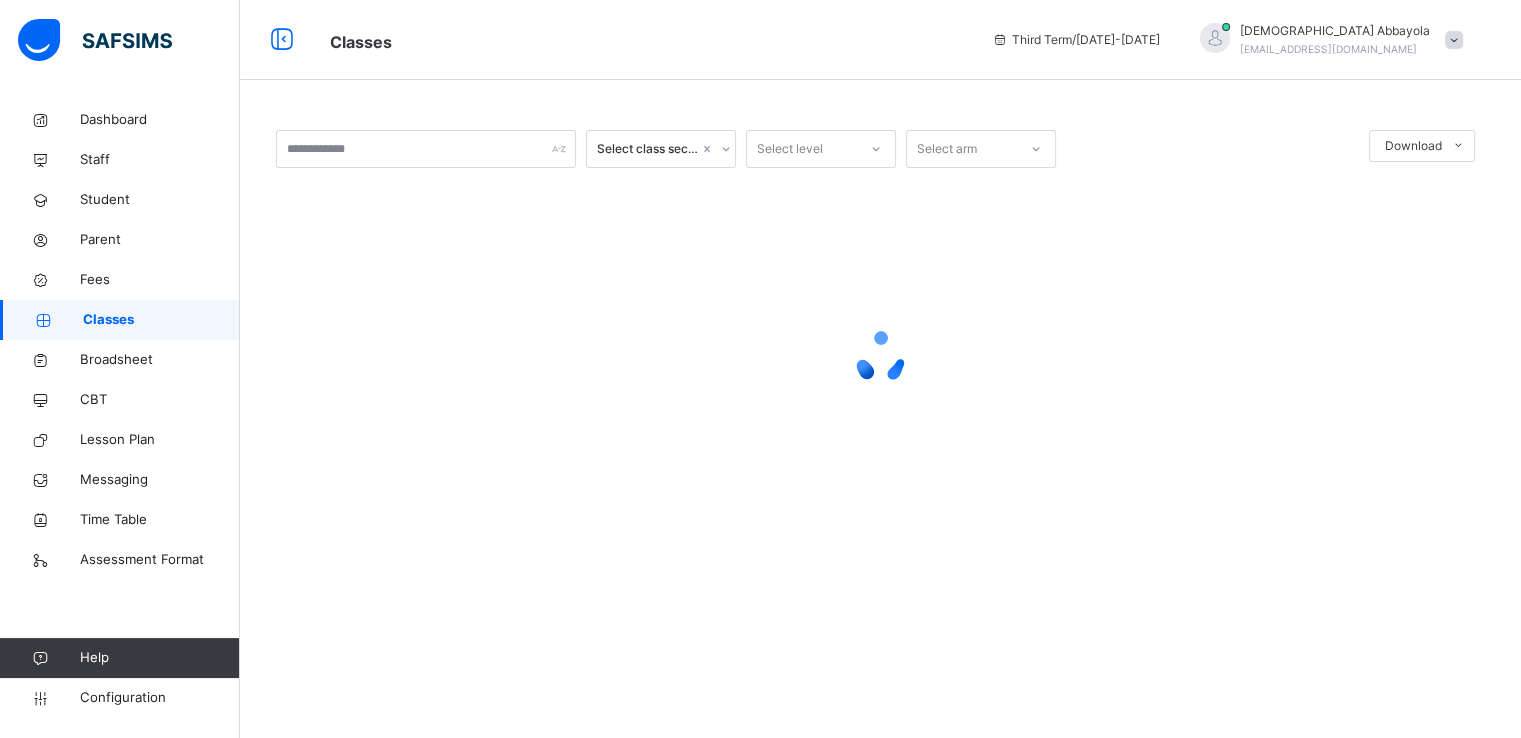 scroll, scrollTop: 0, scrollLeft: 0, axis: both 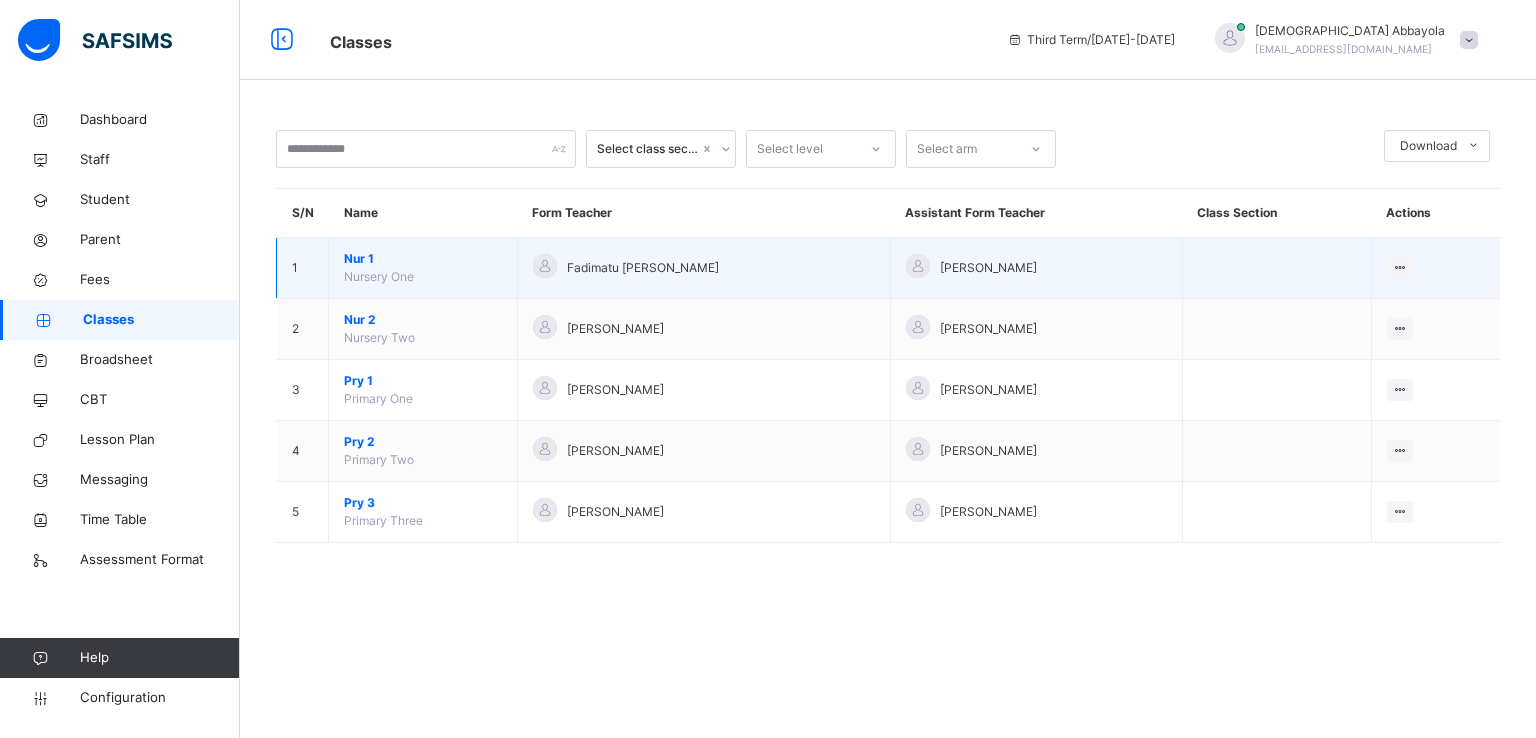 click on "Nur 1" at bounding box center (423, 259) 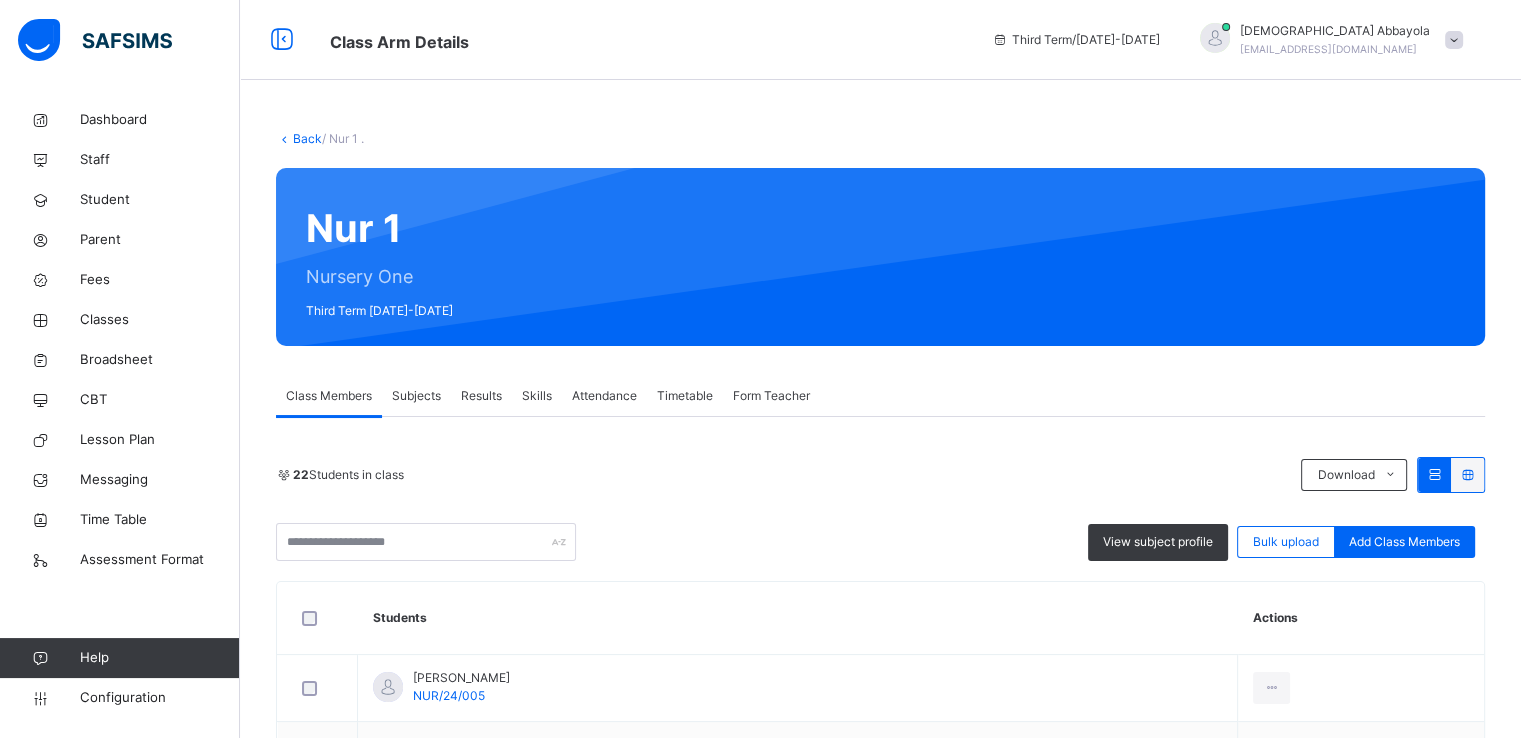 click on "Form Teacher" at bounding box center [771, 396] 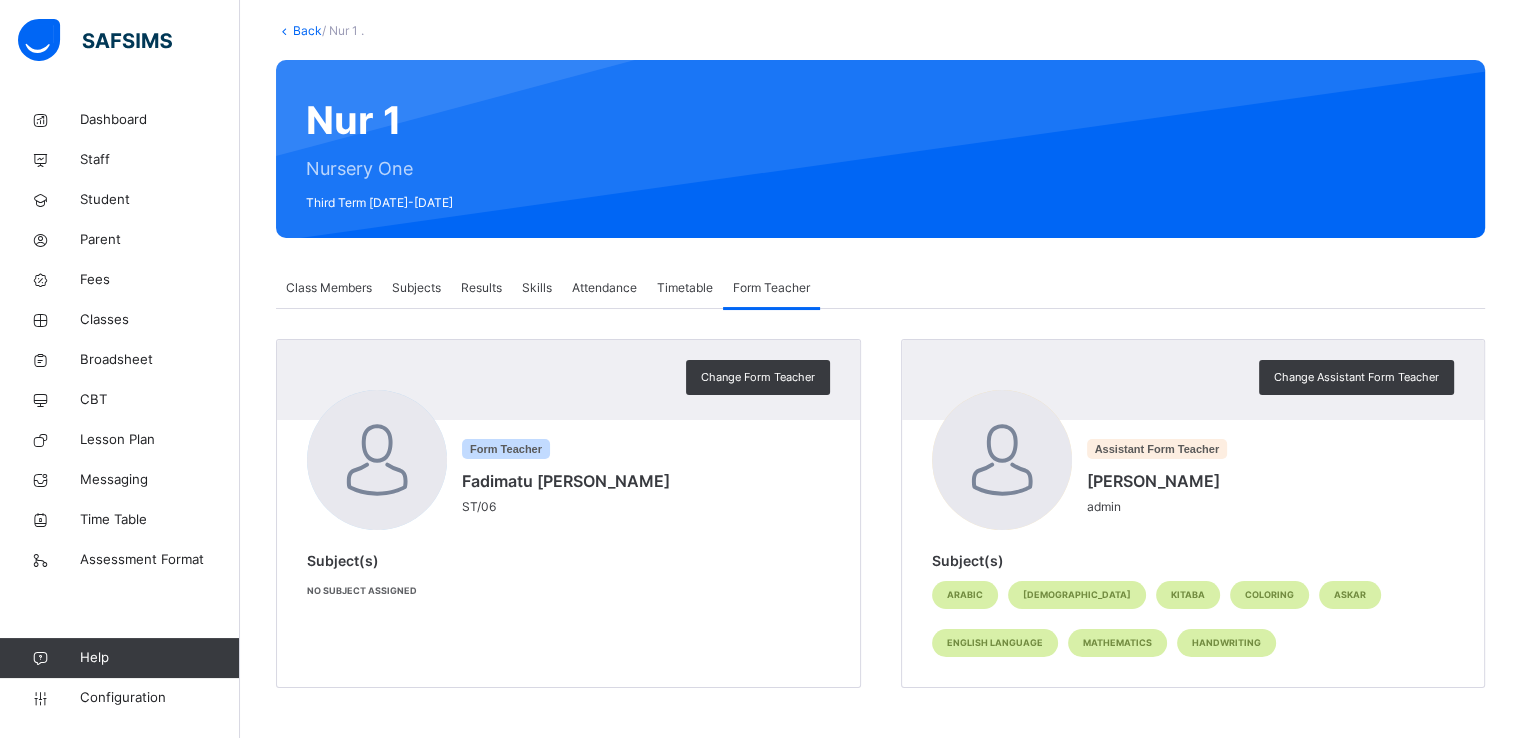 scroll, scrollTop: 0, scrollLeft: 0, axis: both 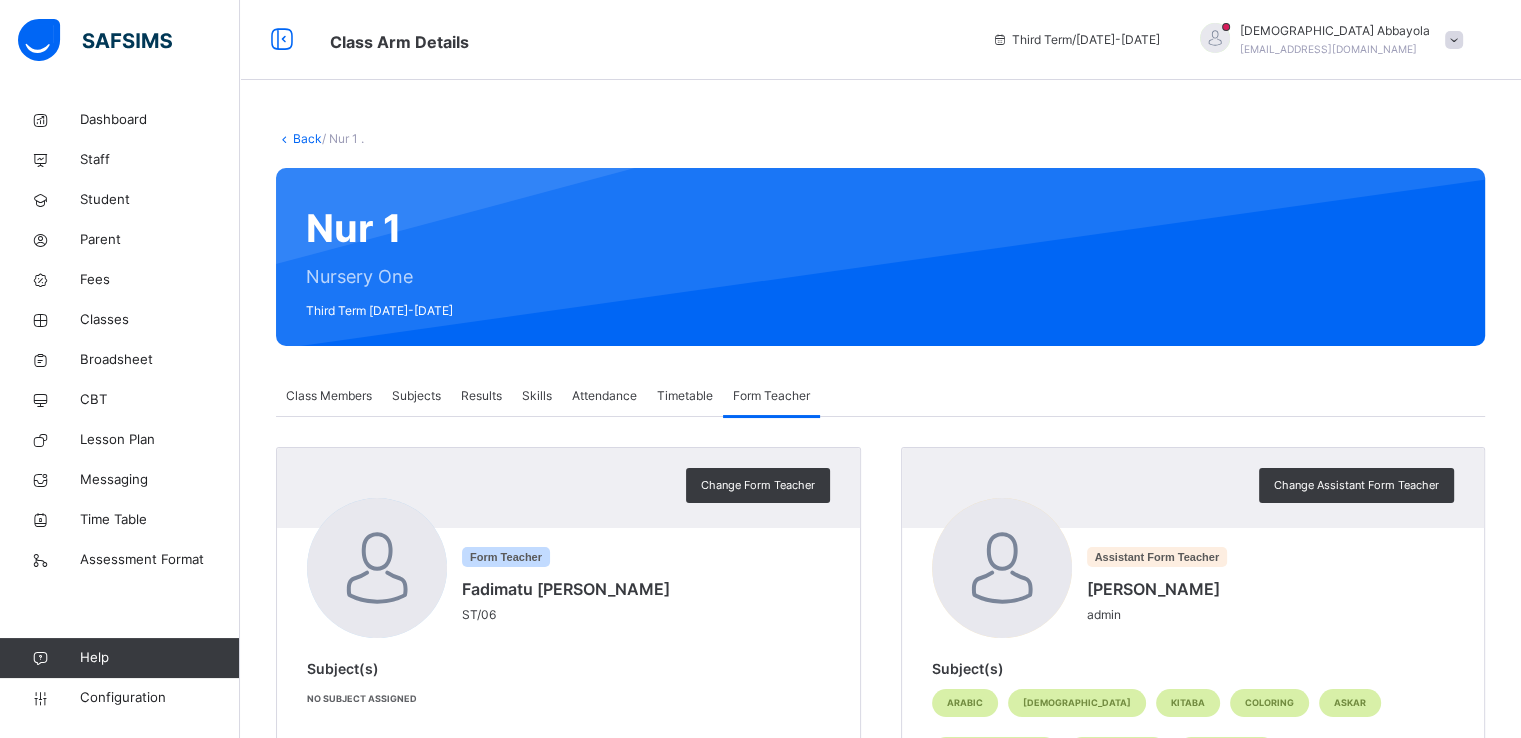 click on "Back" at bounding box center (307, 138) 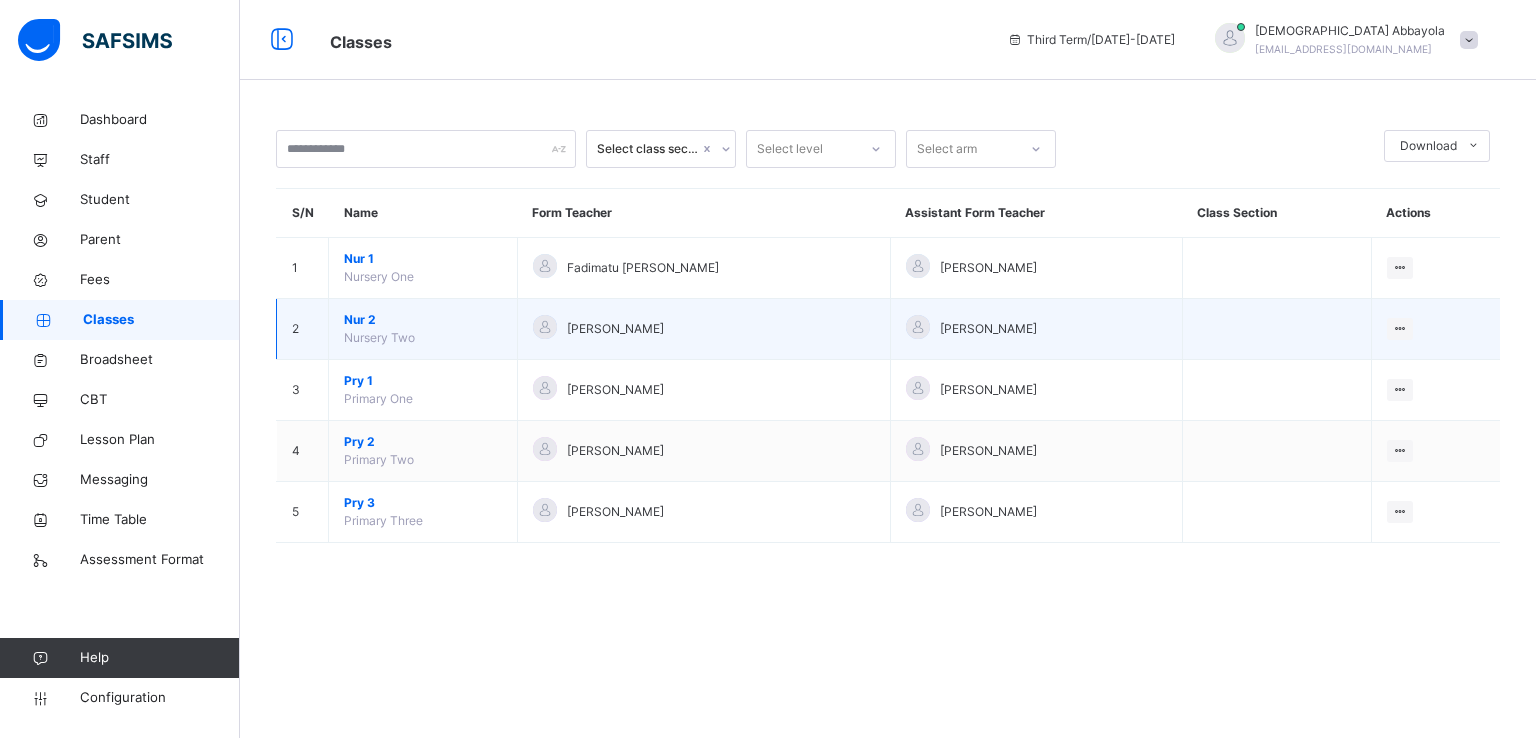 click on "Nur 2" at bounding box center [423, 320] 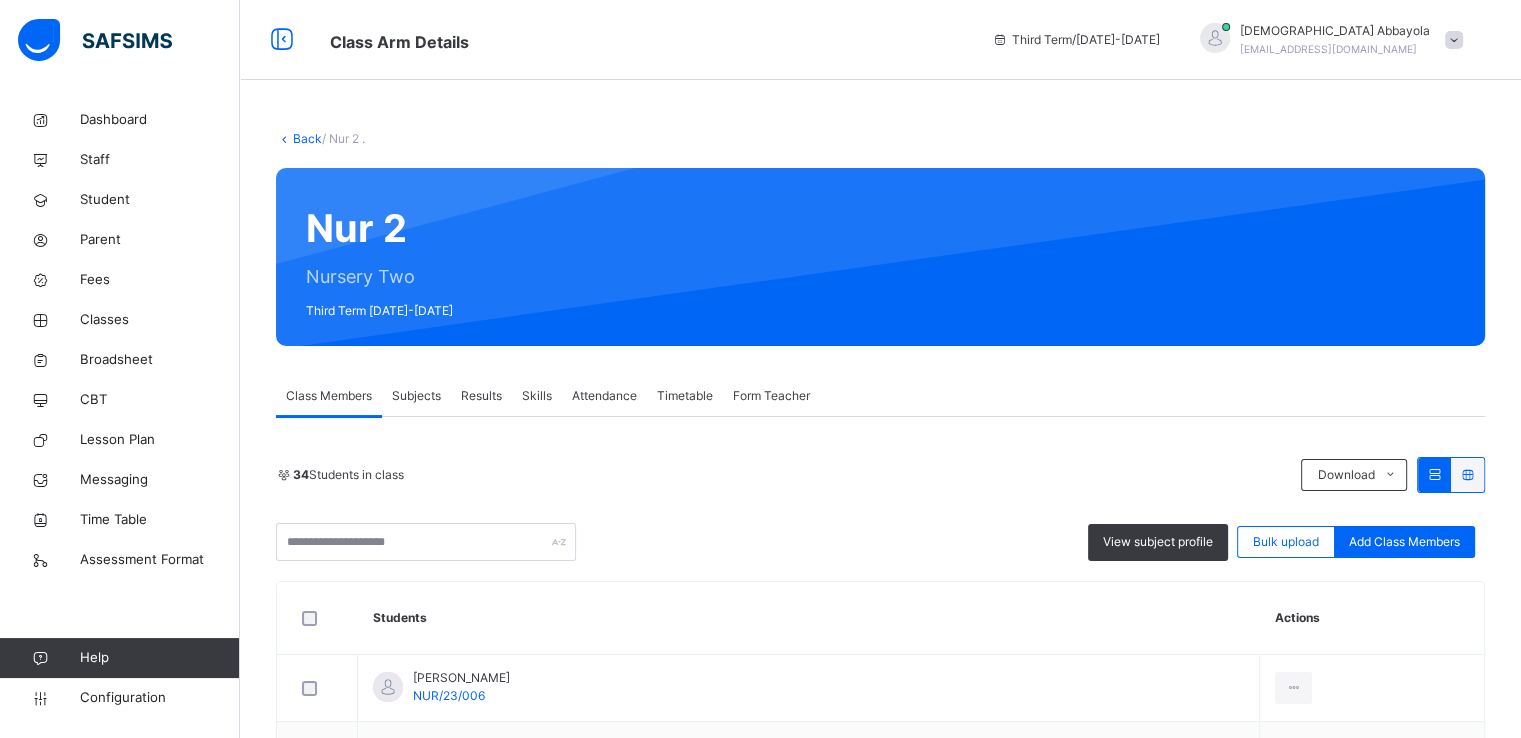 click on "Form Teacher" at bounding box center (771, 396) 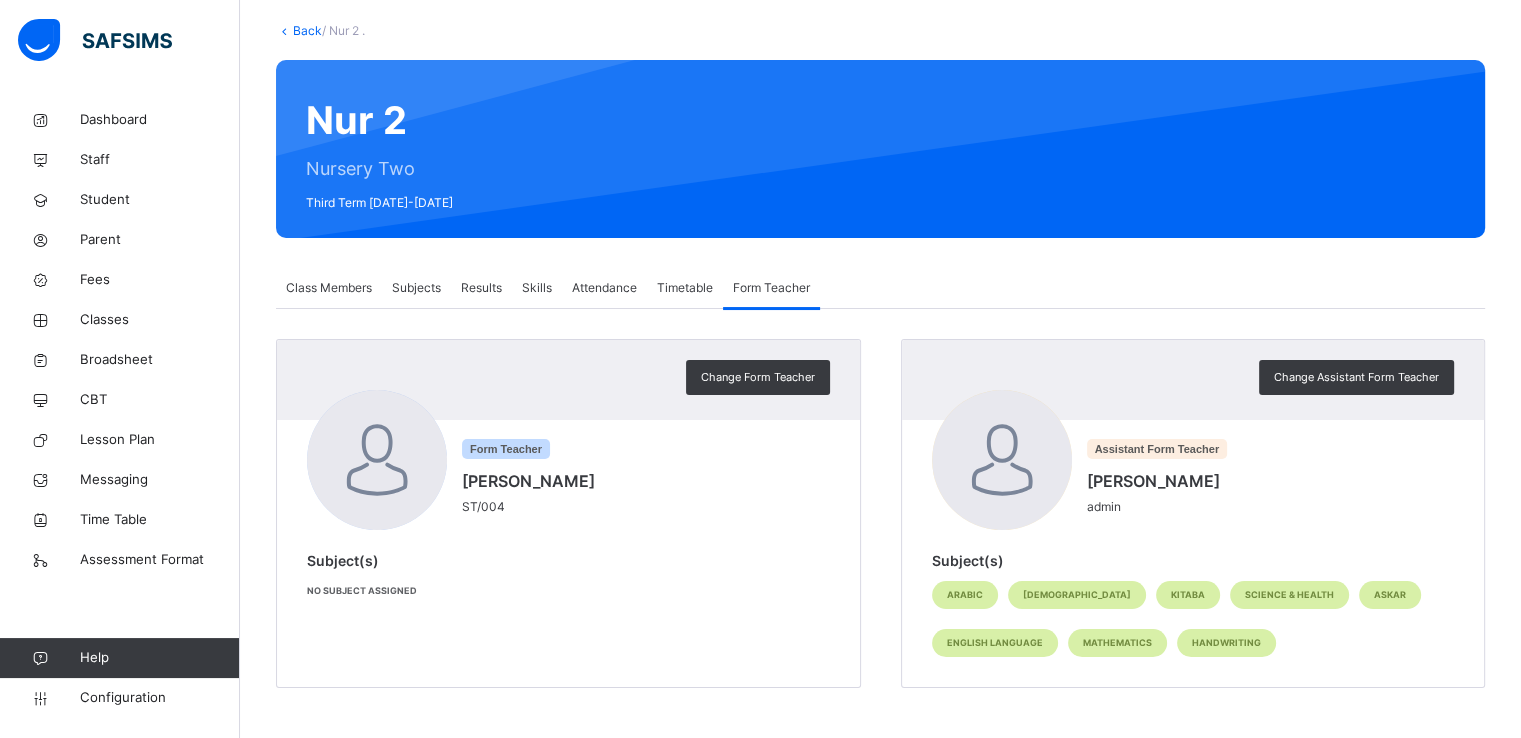 scroll, scrollTop: 0, scrollLeft: 0, axis: both 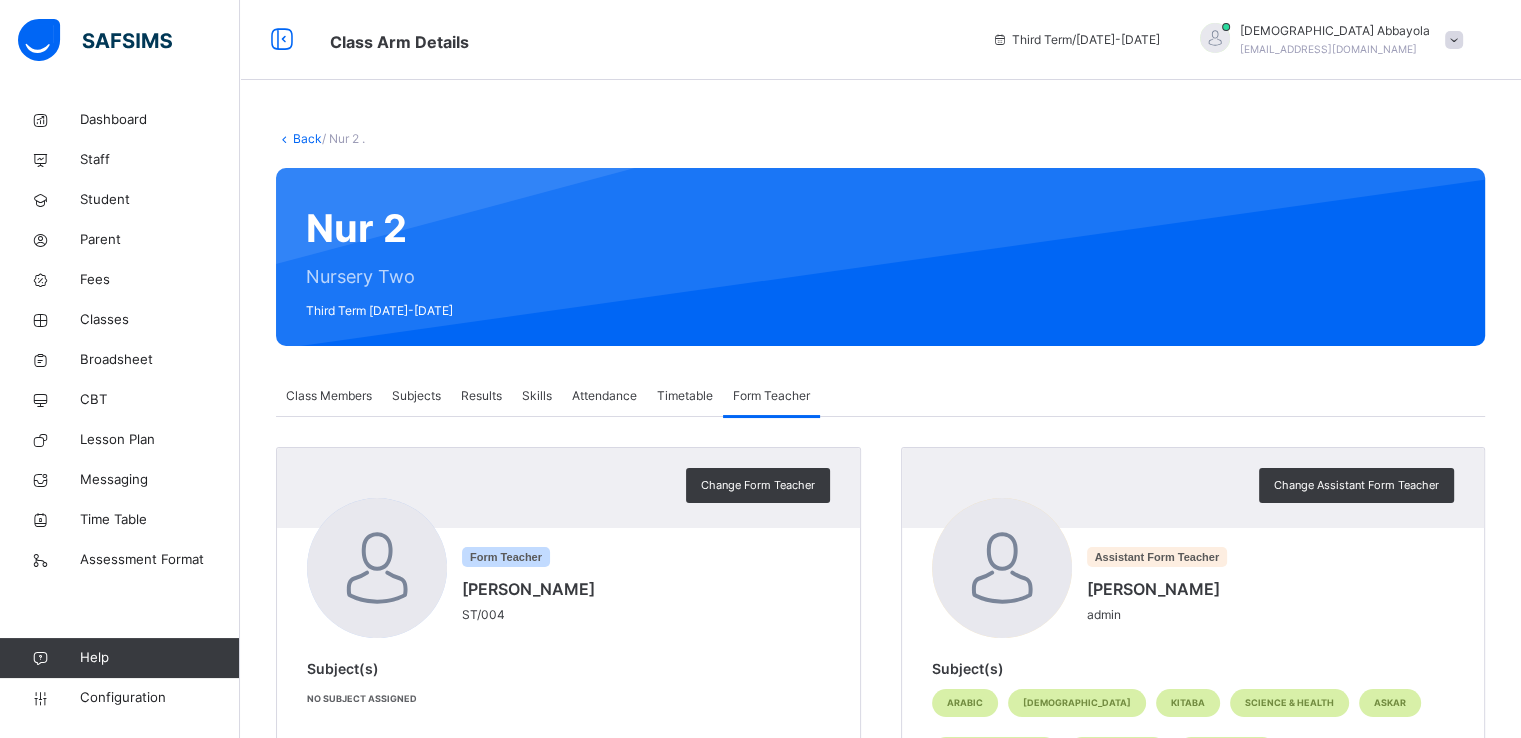 click on "Back" at bounding box center (307, 138) 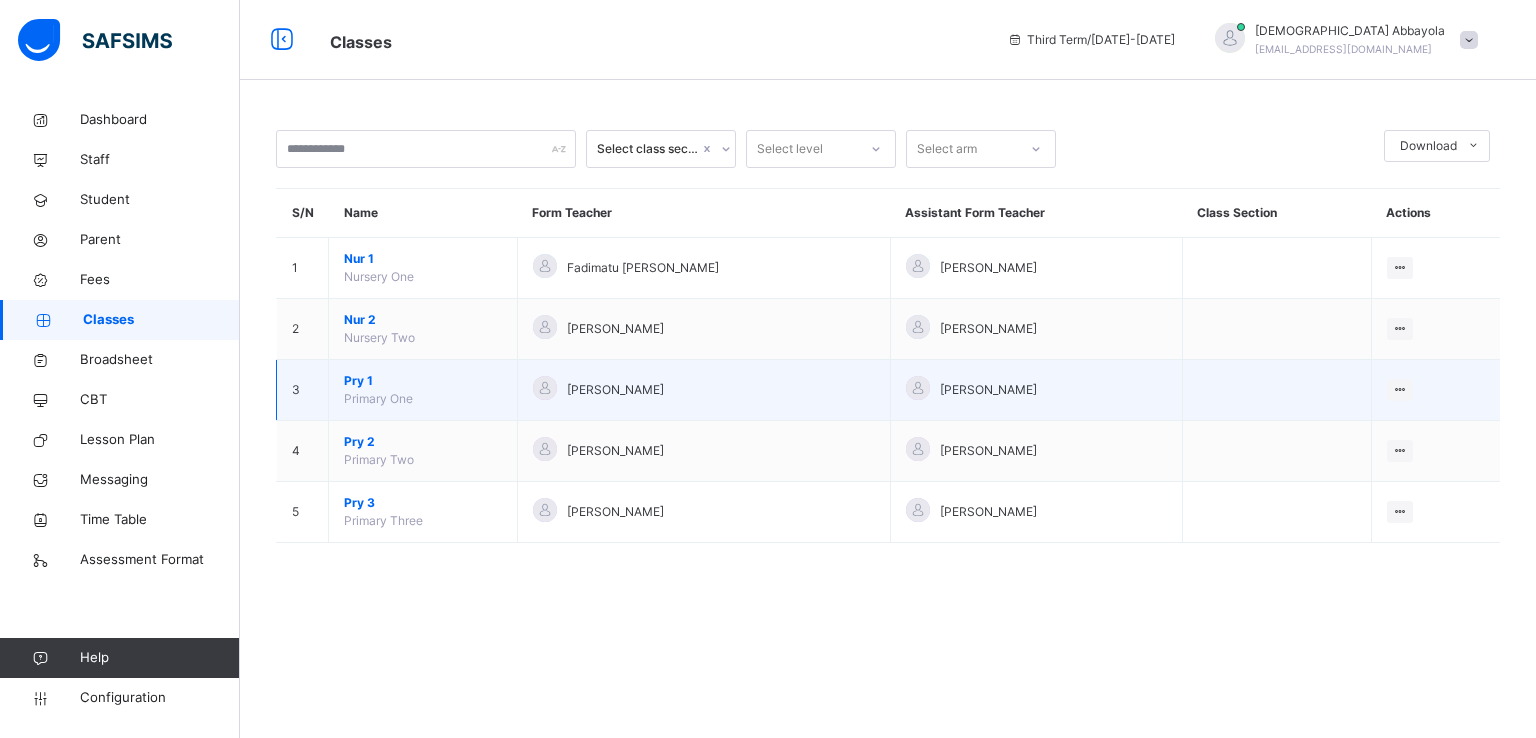 click on "Pry 1" at bounding box center [423, 381] 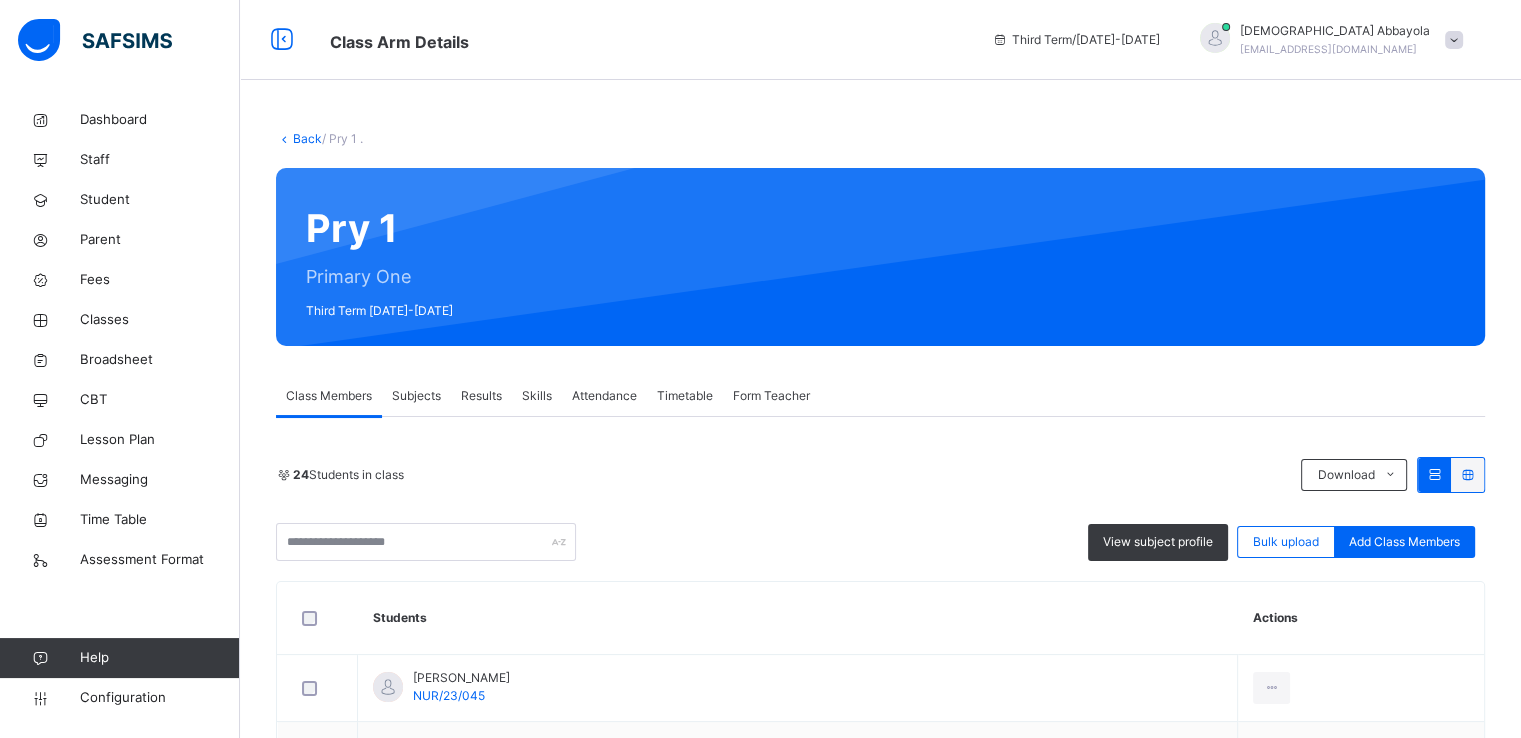 click on "Form Teacher" at bounding box center (771, 396) 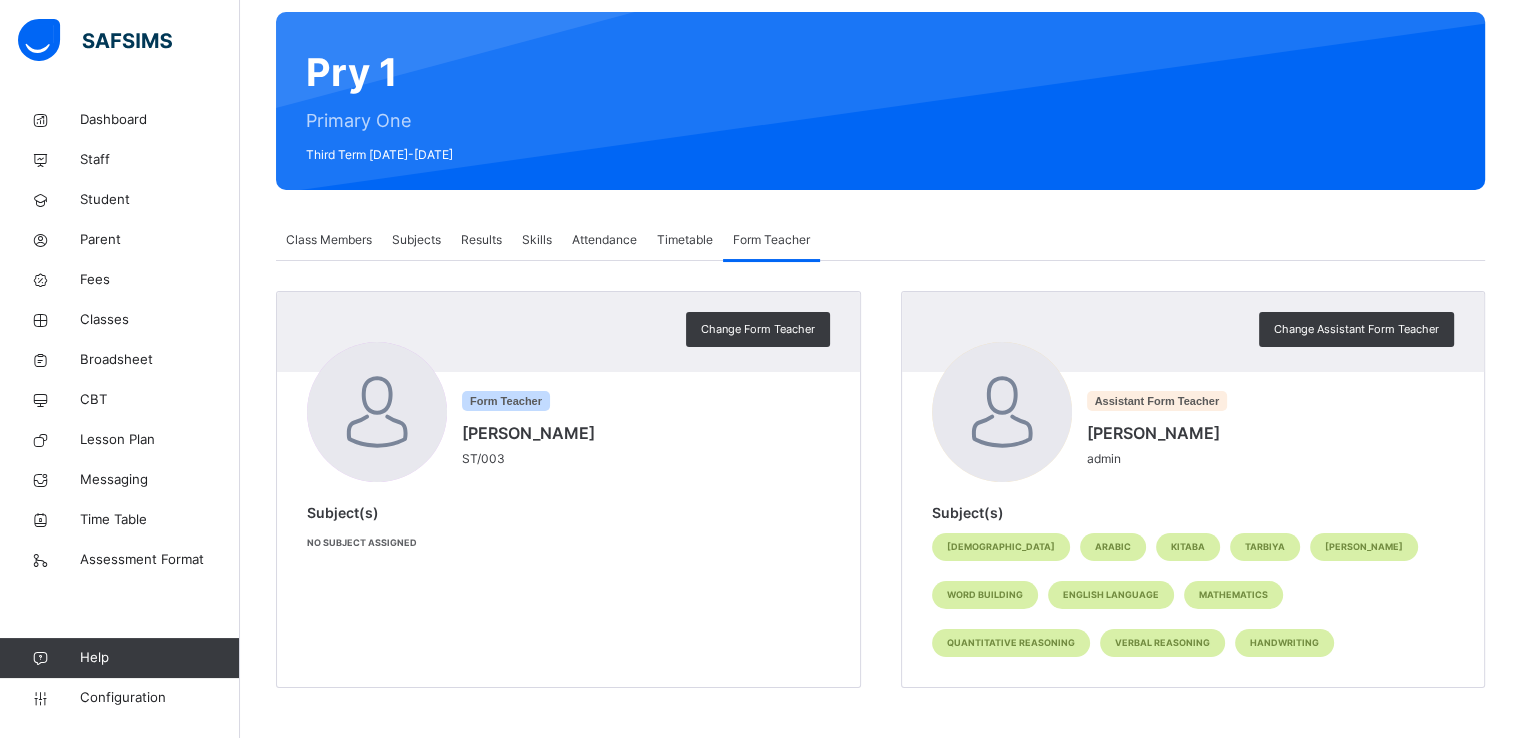 scroll, scrollTop: 0, scrollLeft: 0, axis: both 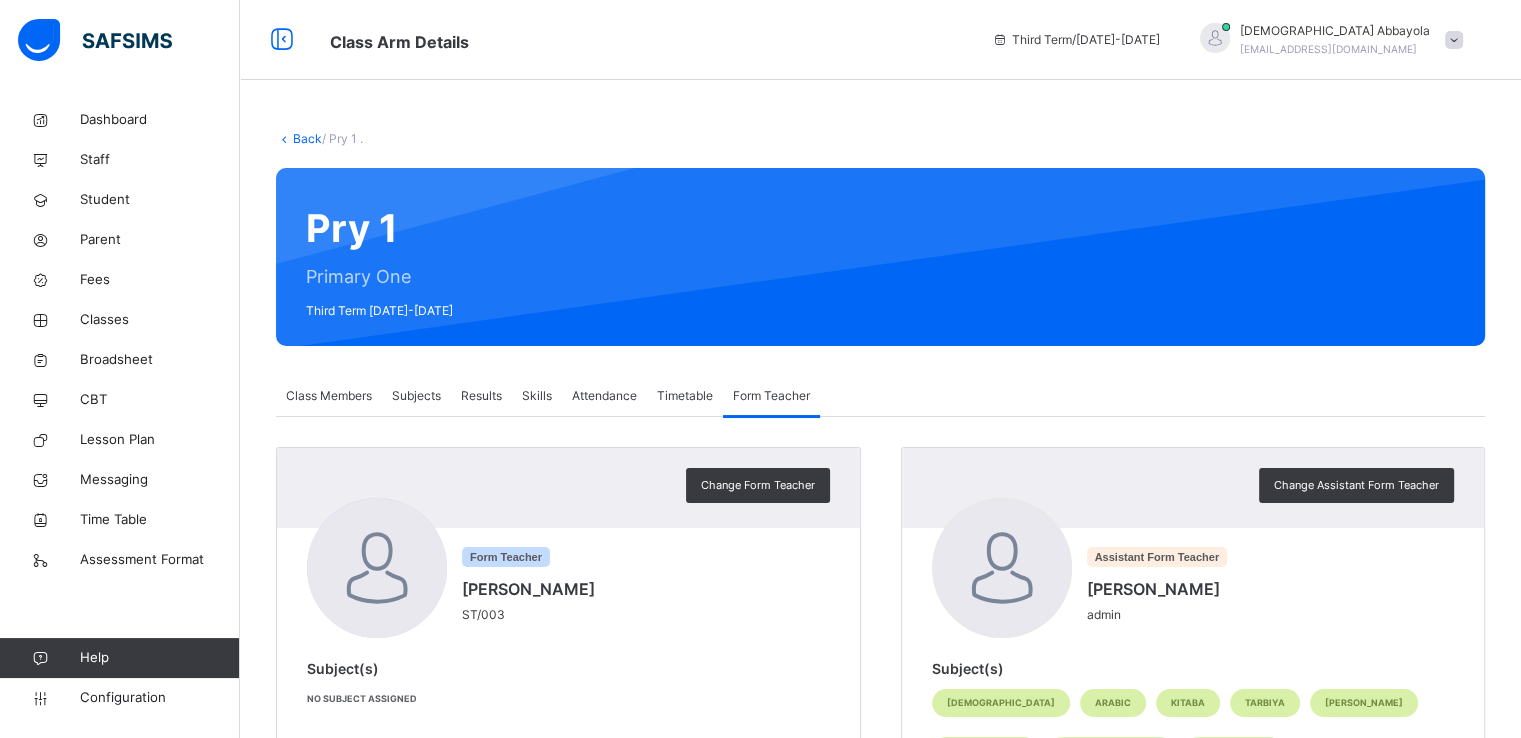 click on "Back" at bounding box center [307, 138] 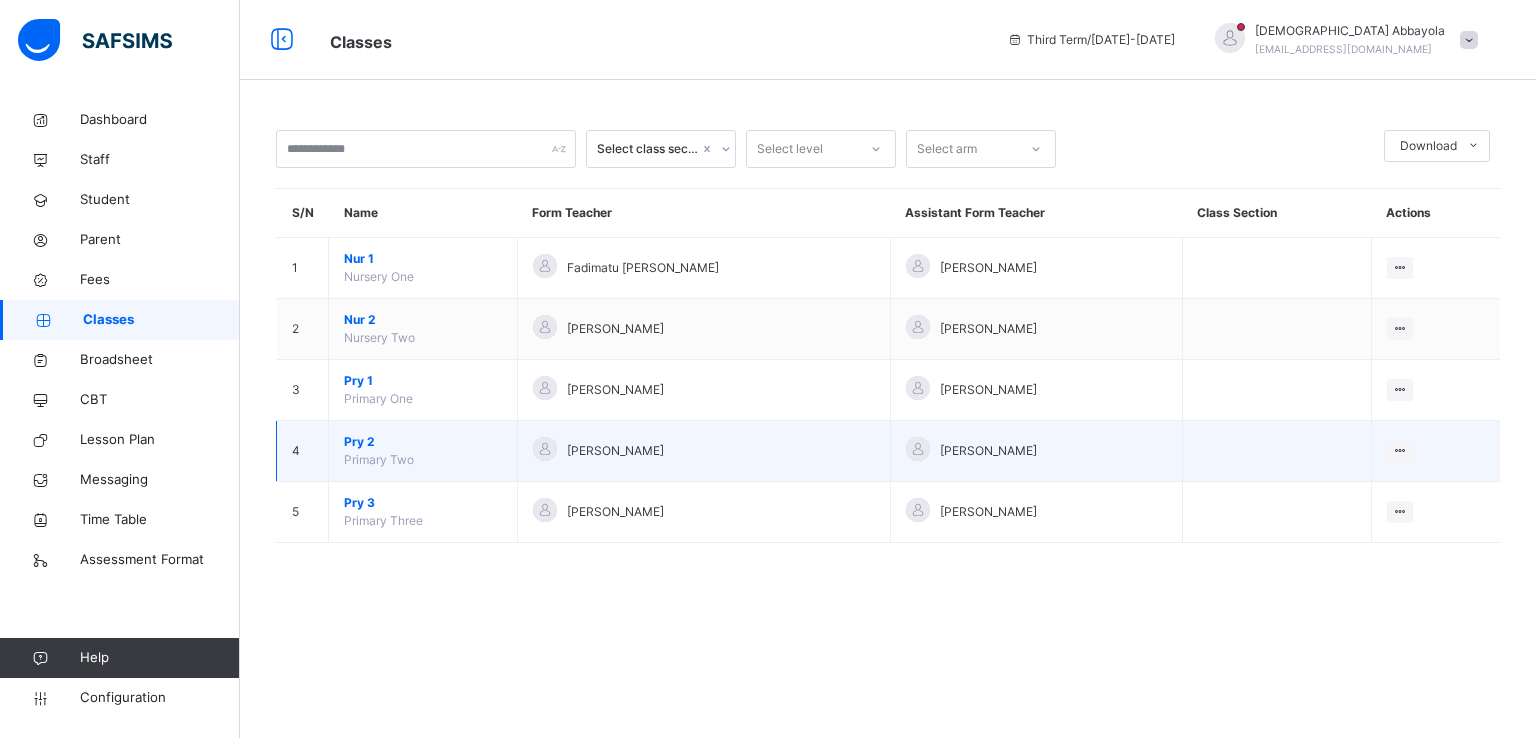 click on "Pry 2" at bounding box center [423, 442] 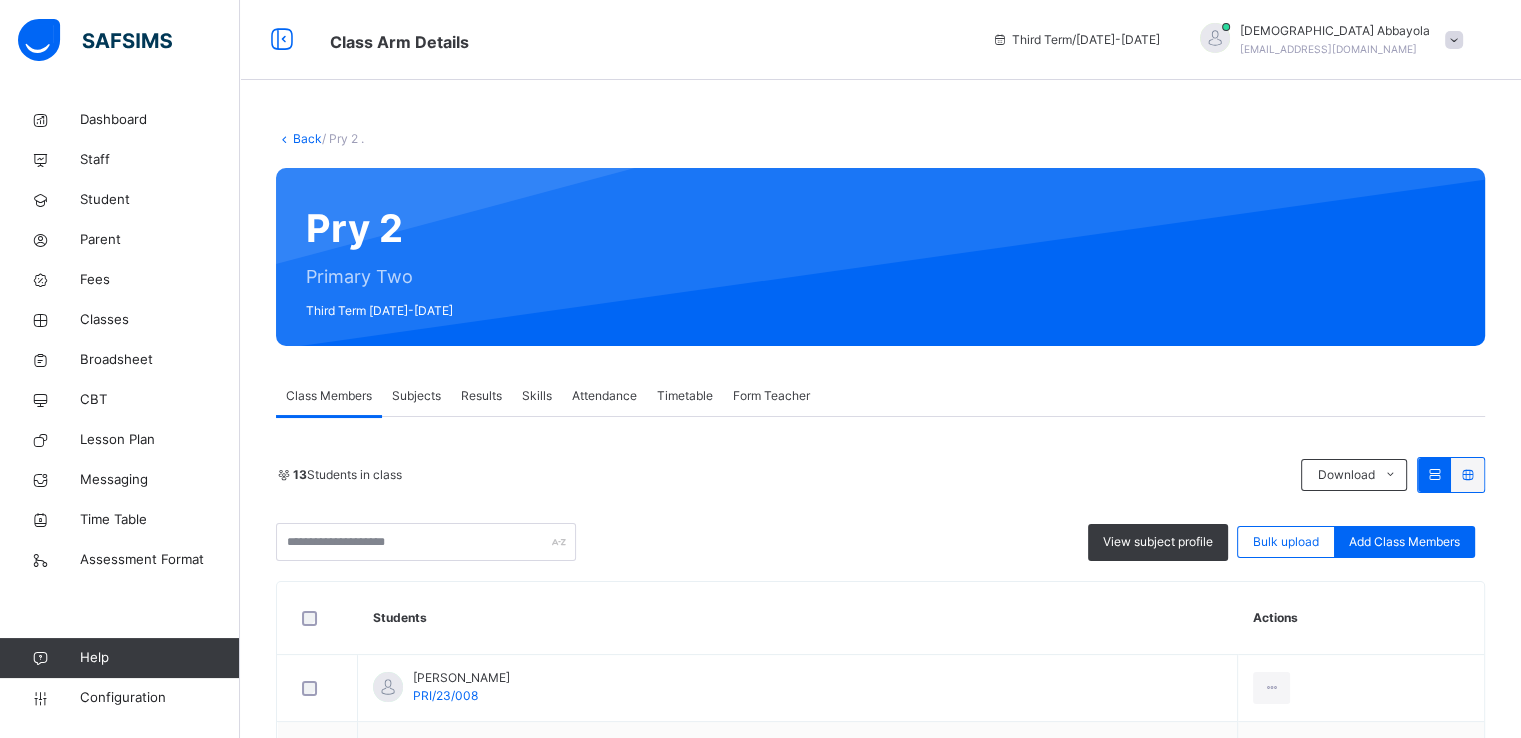 click on "Form Teacher" at bounding box center (771, 396) 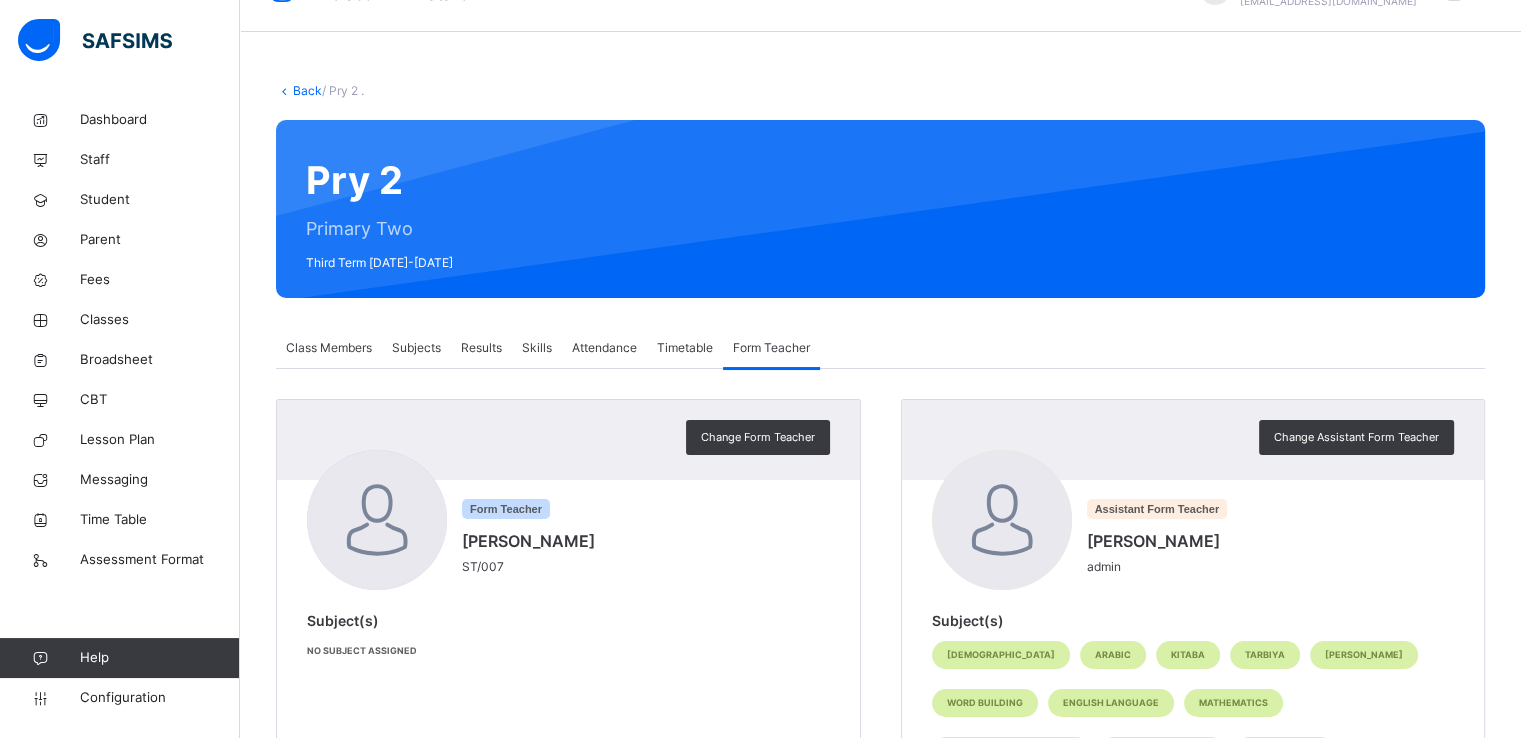 scroll, scrollTop: 0, scrollLeft: 0, axis: both 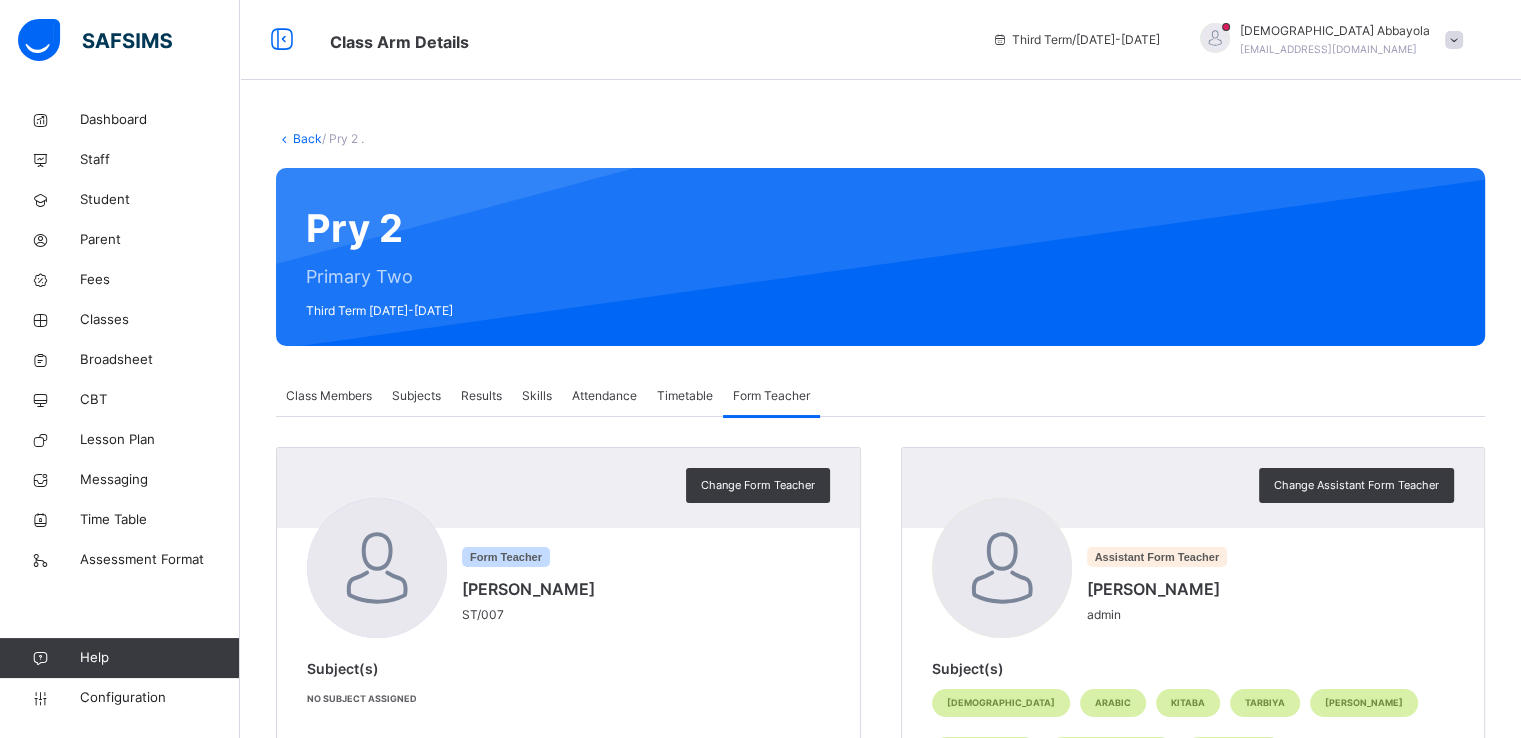 click on "Back" at bounding box center [307, 138] 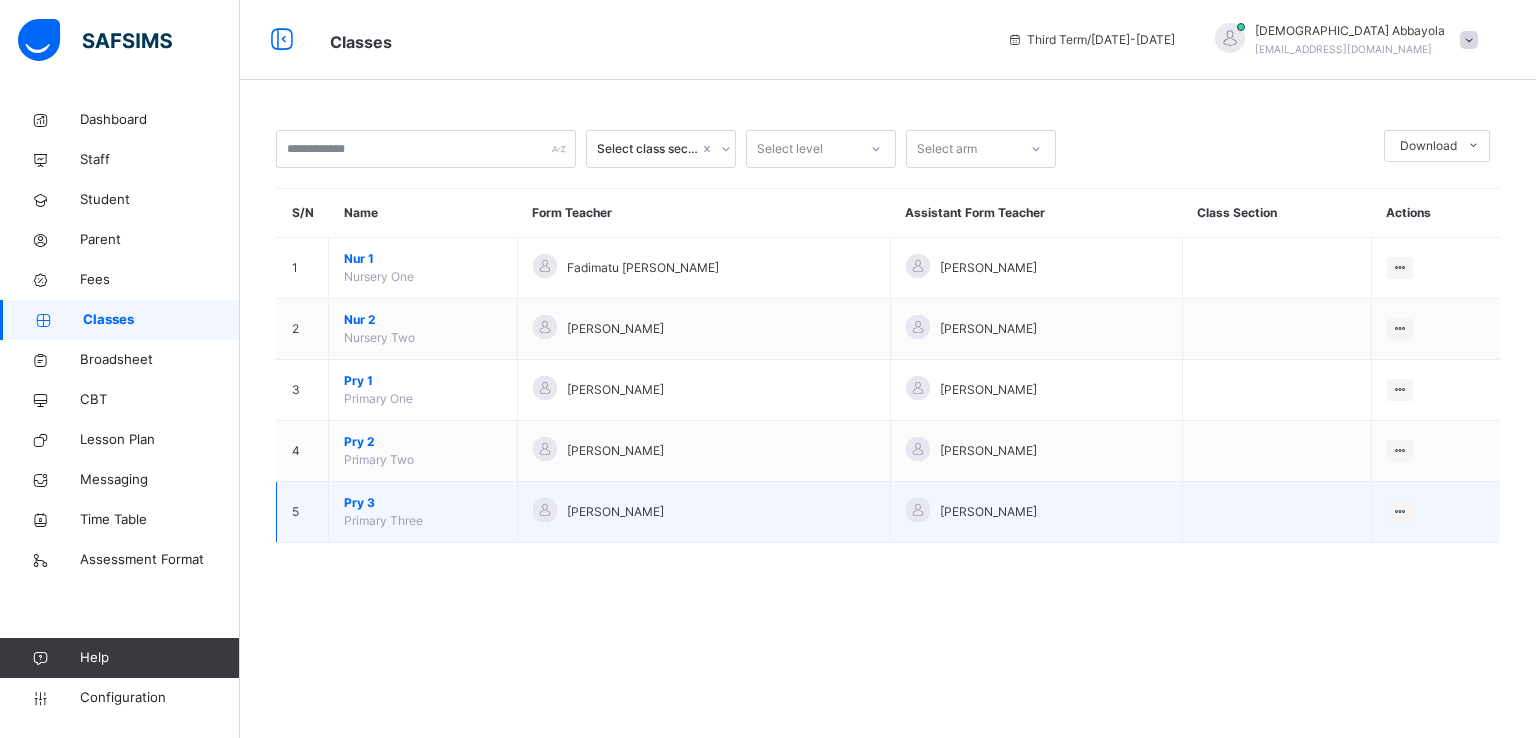 click on "Pry 3" at bounding box center [423, 503] 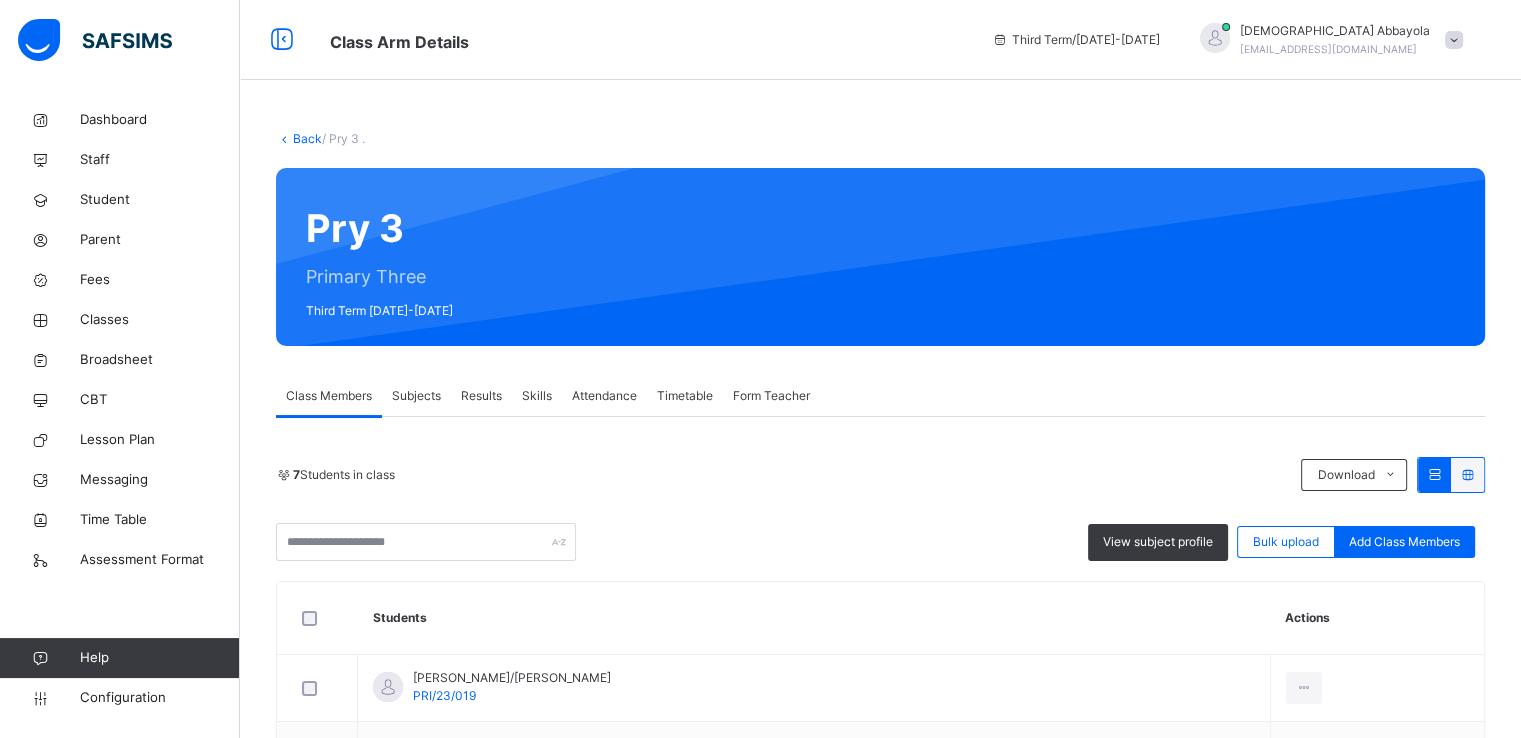 click on "Form Teacher" at bounding box center (771, 396) 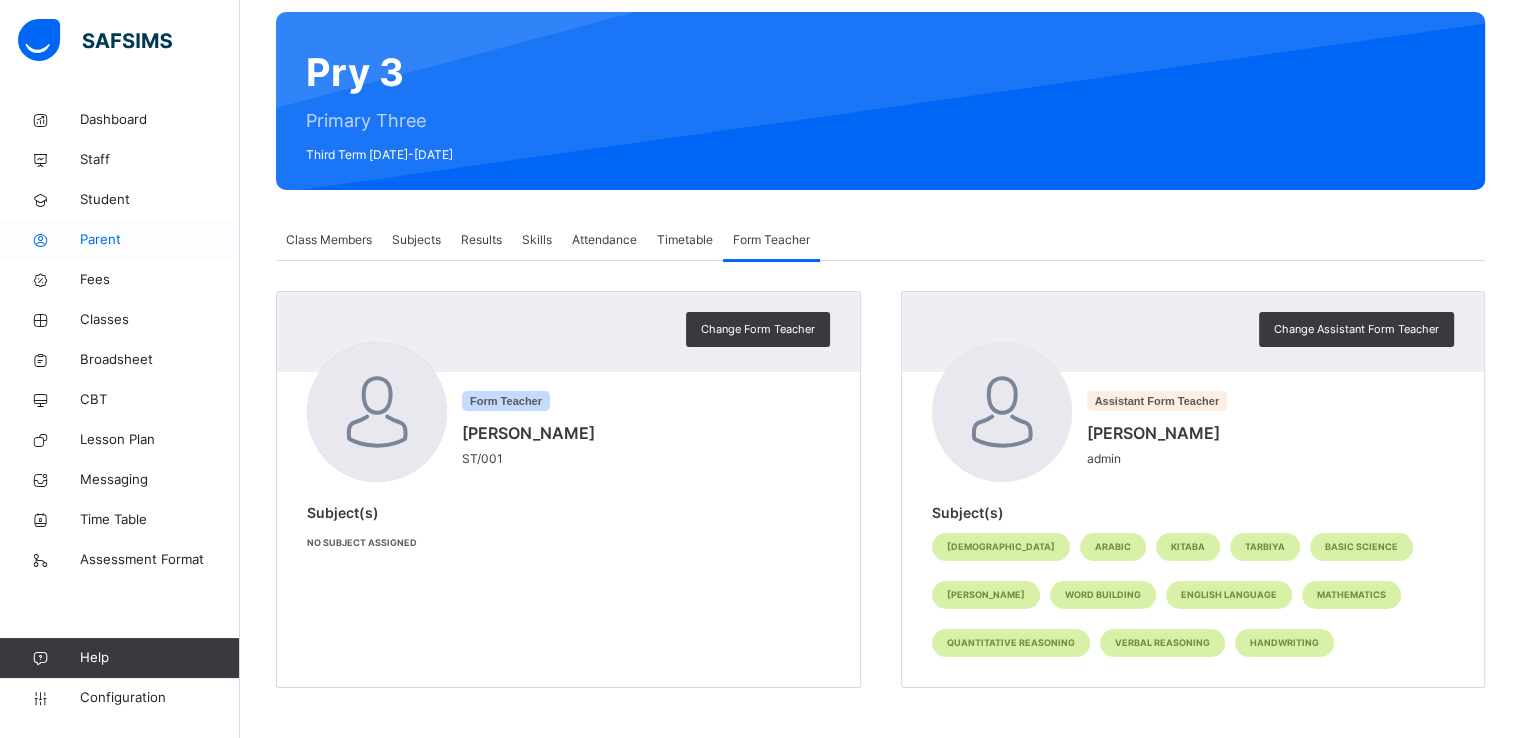 scroll, scrollTop: 0, scrollLeft: 0, axis: both 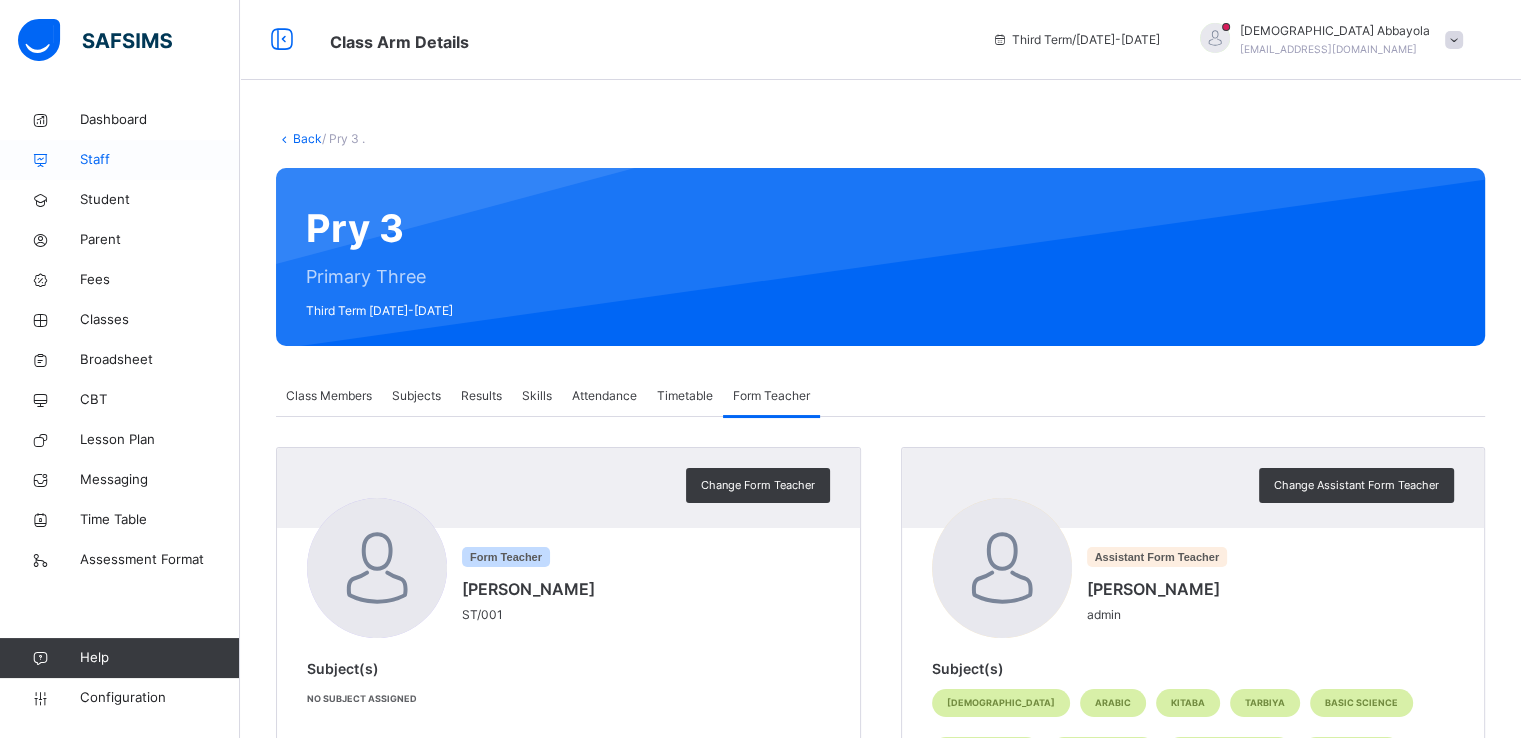 click on "Staff" at bounding box center [160, 160] 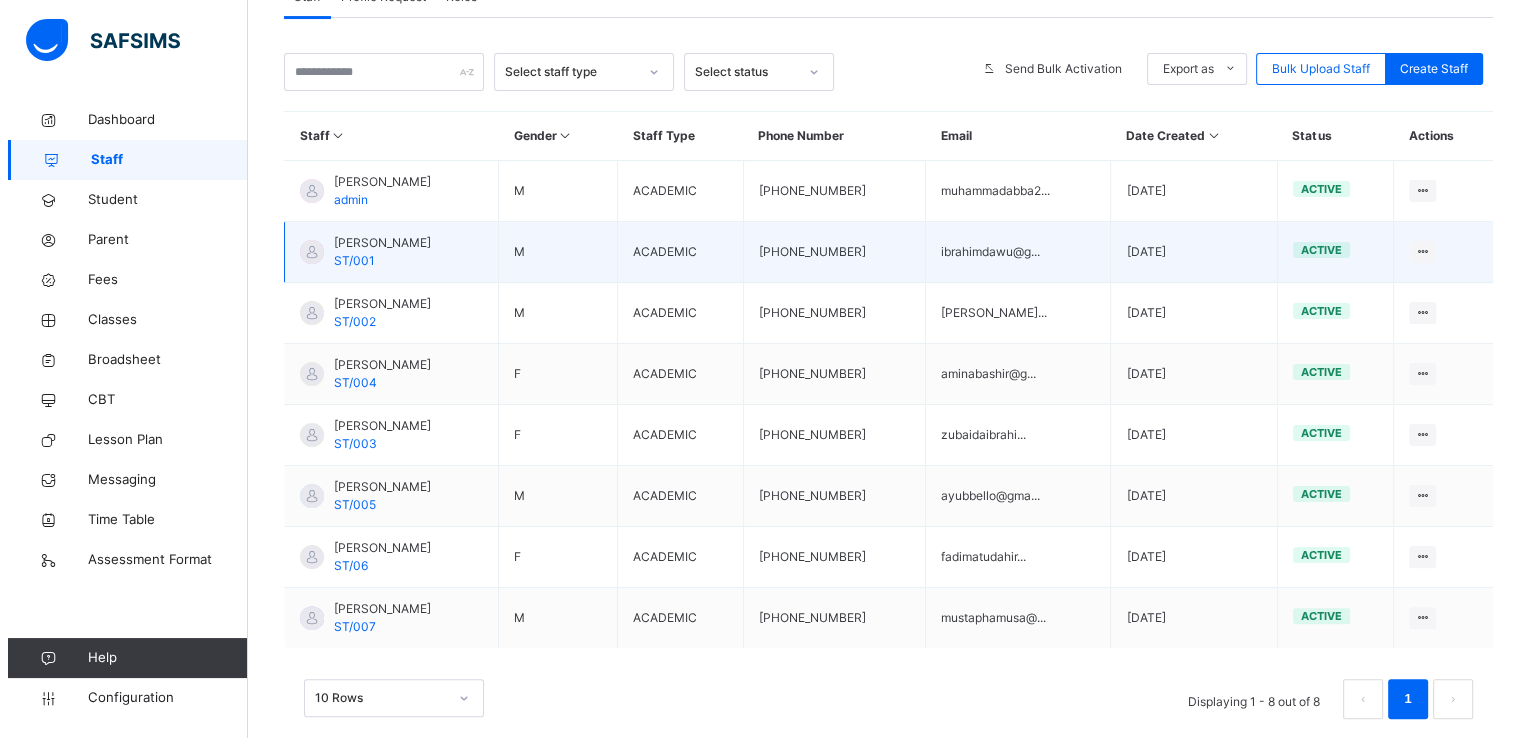 scroll, scrollTop: 380, scrollLeft: 0, axis: vertical 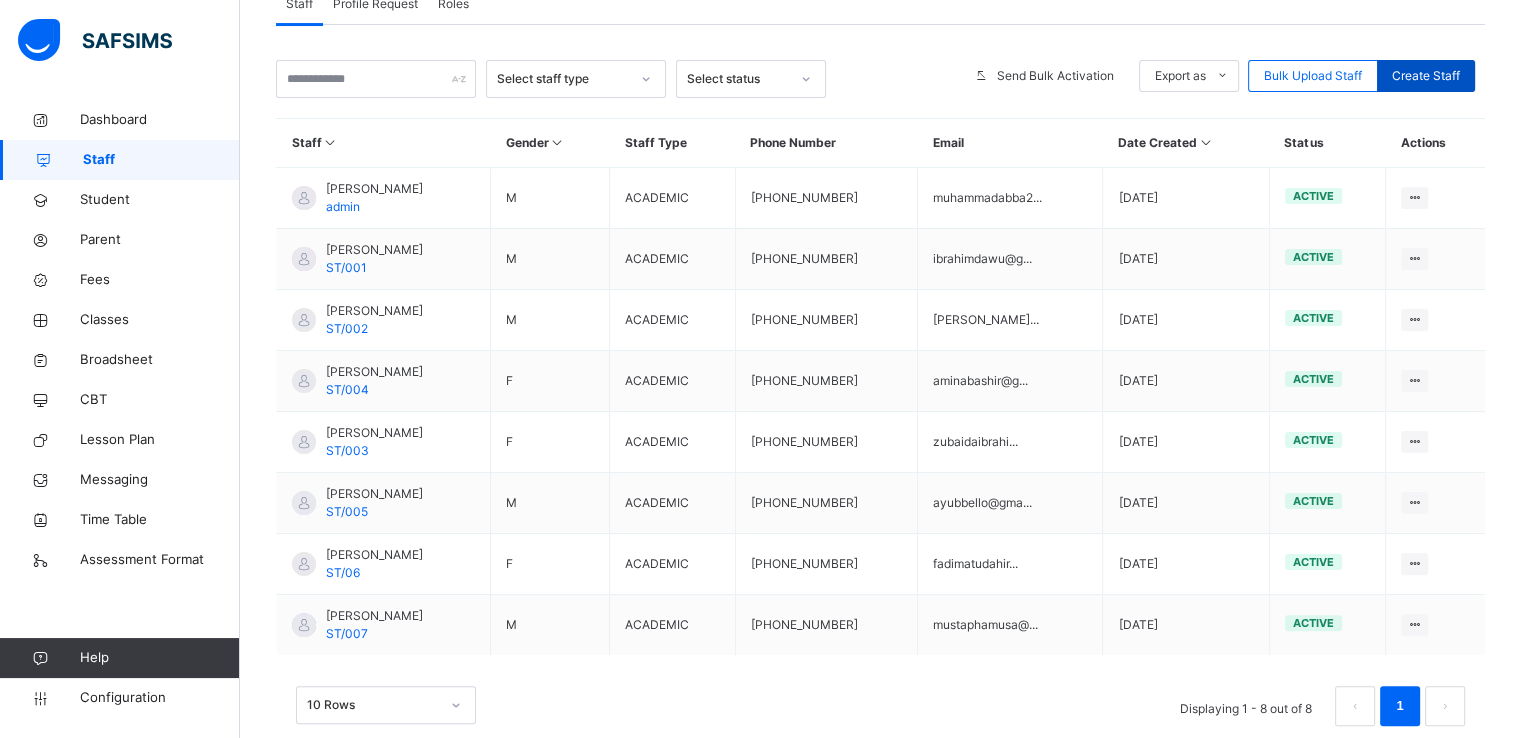 click on "Create Staff" at bounding box center (1426, 76) 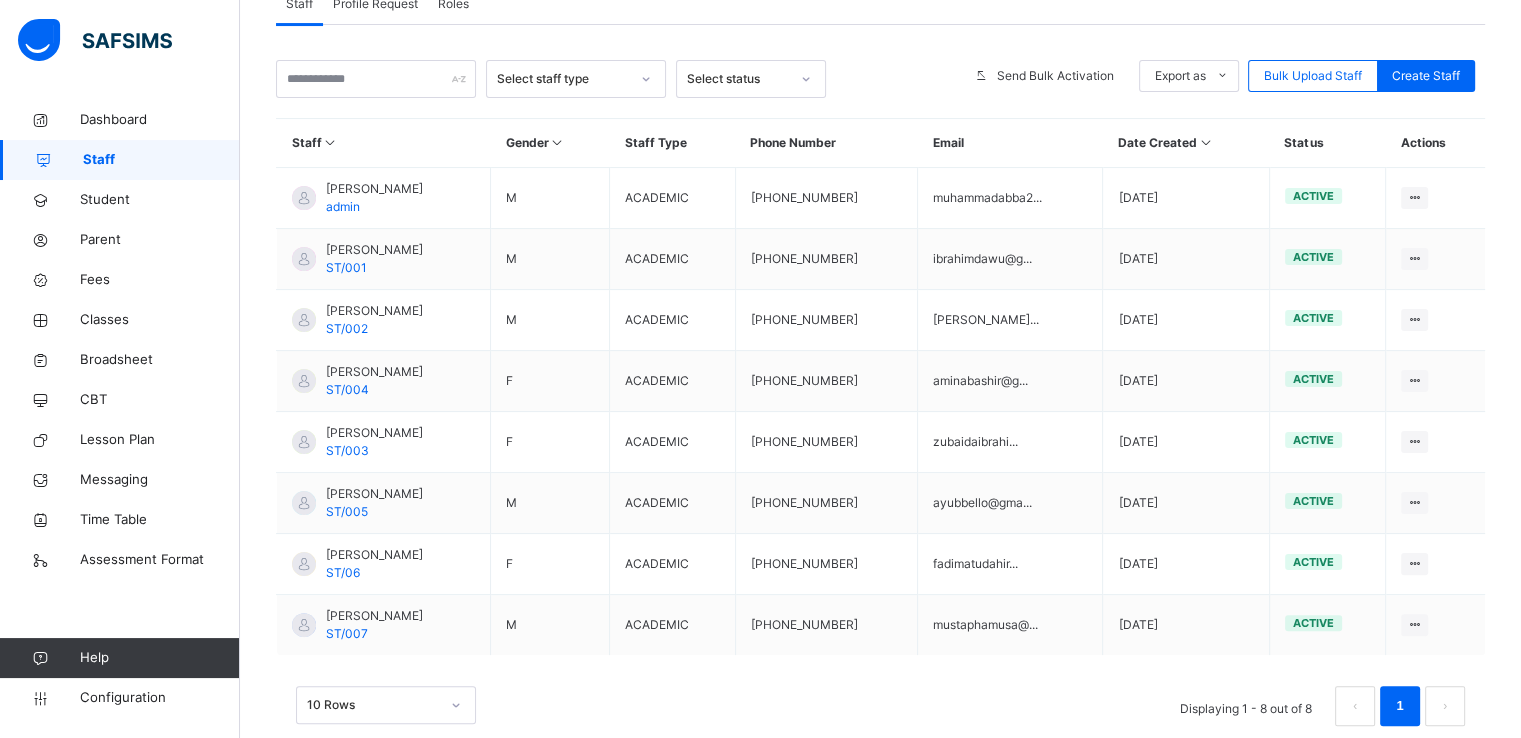 select on "**" 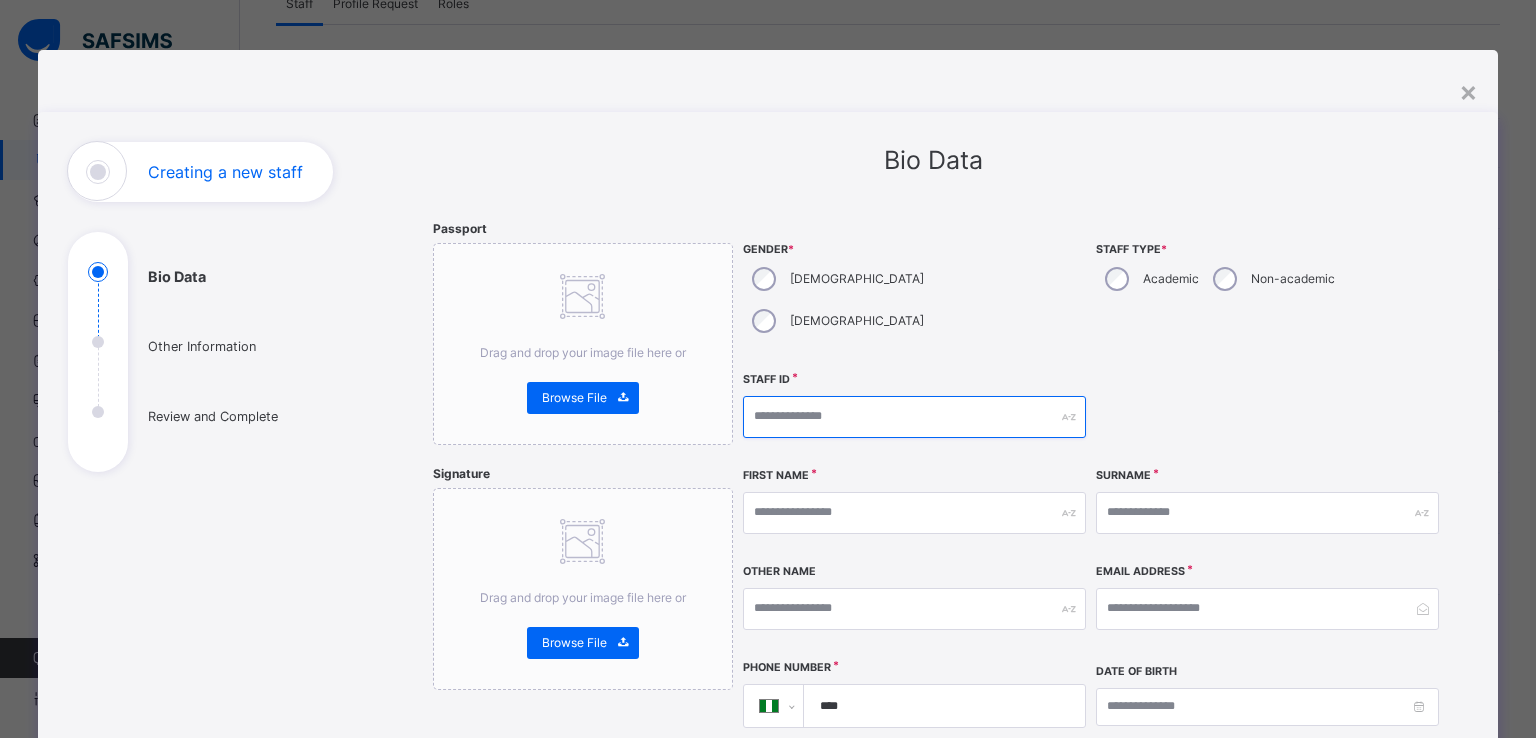 click at bounding box center [914, 417] 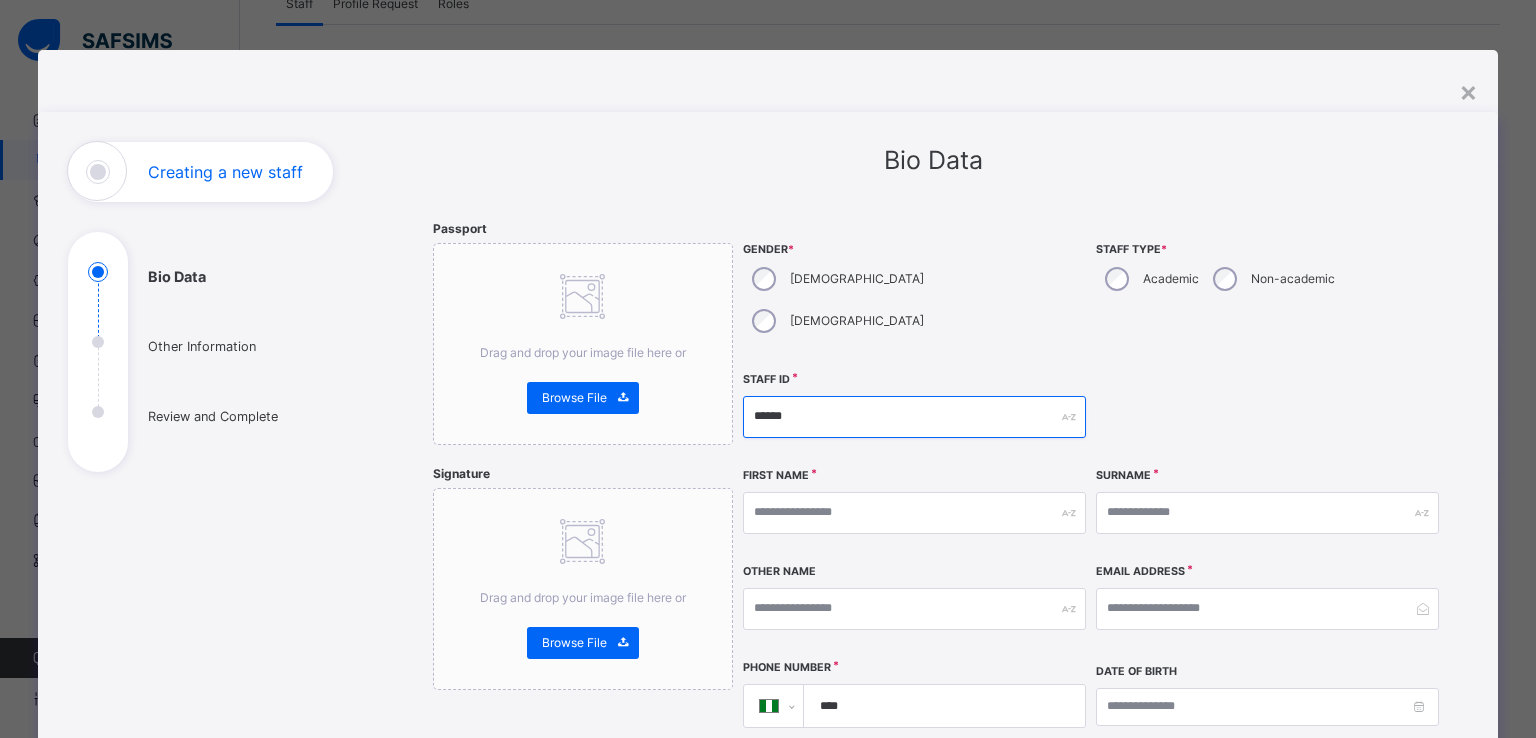 type on "******" 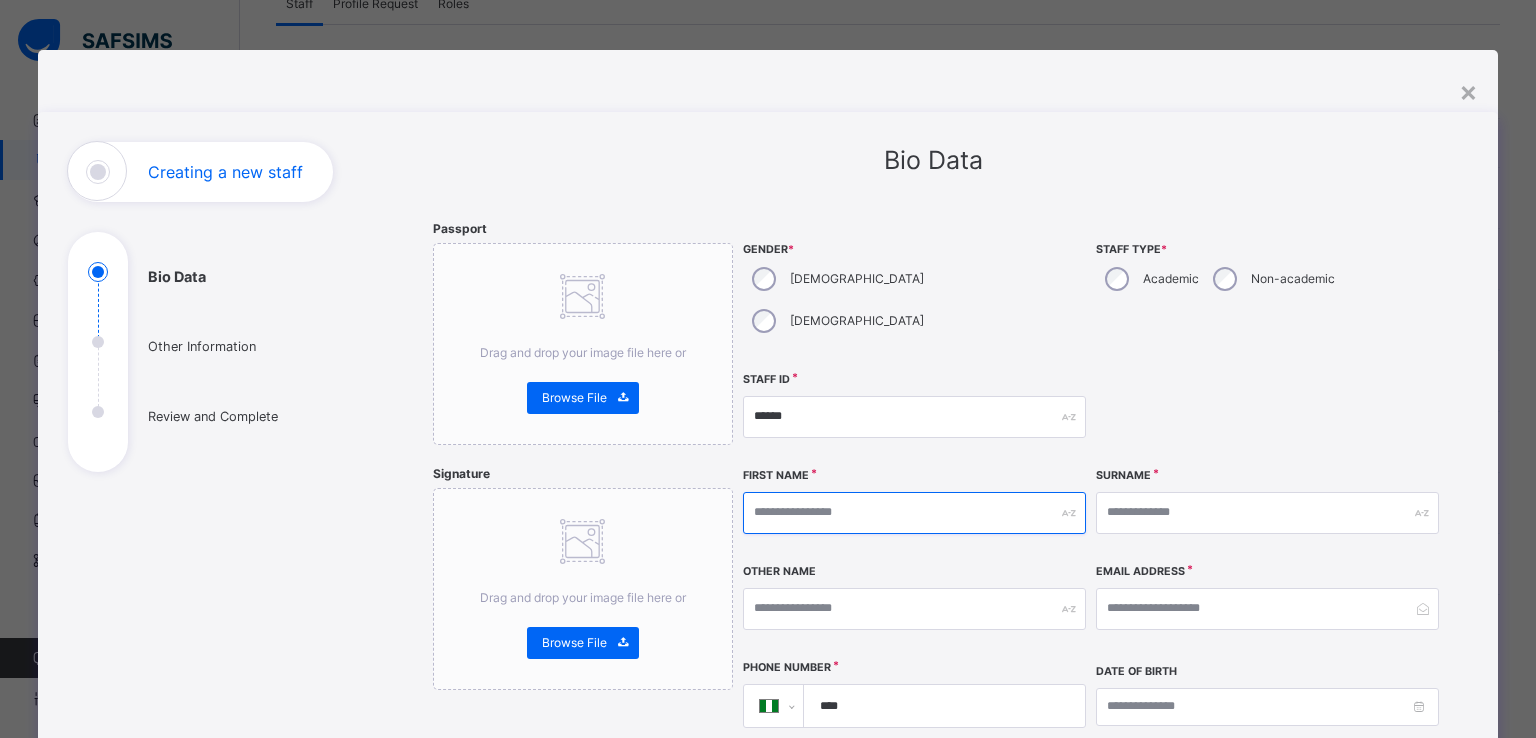 click at bounding box center [914, 513] 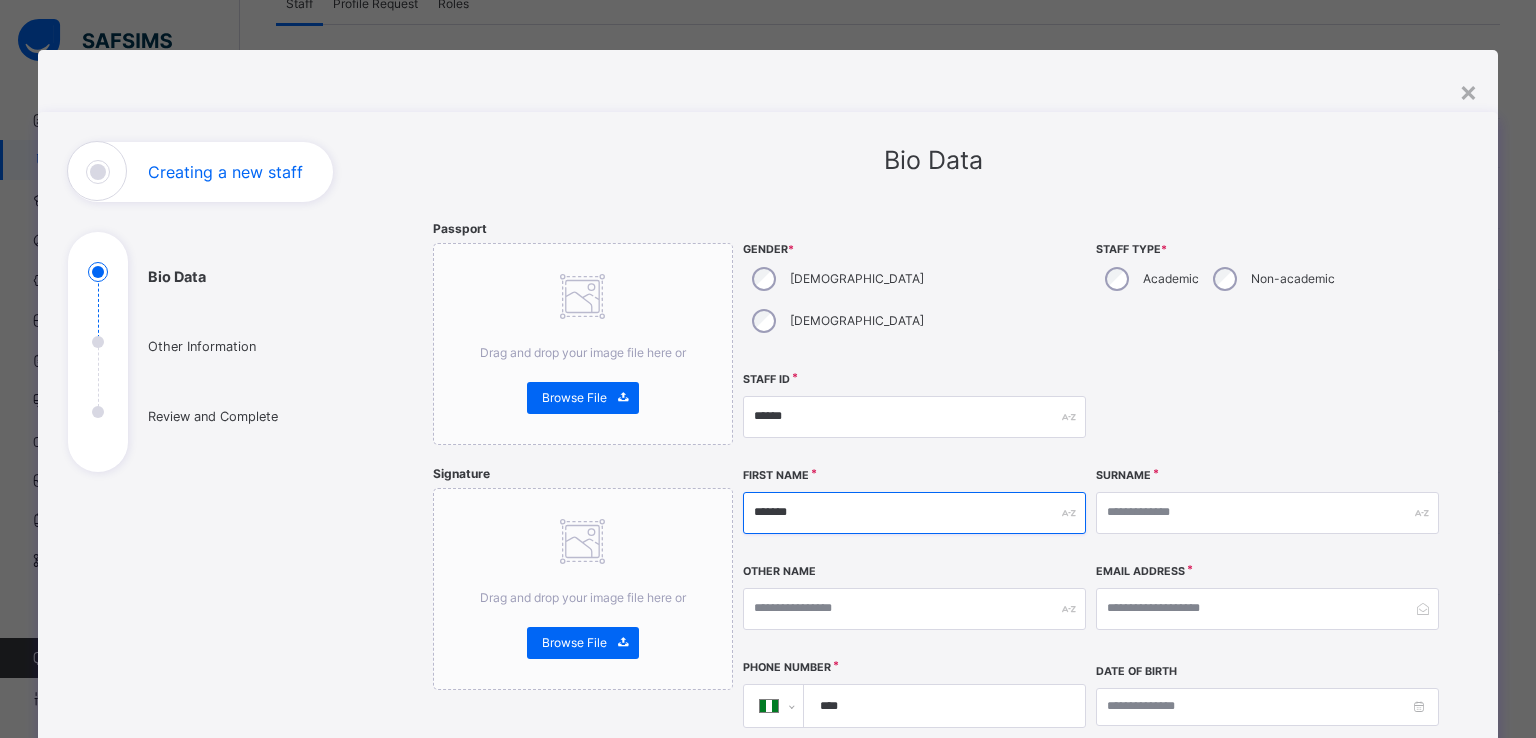 type on "*******" 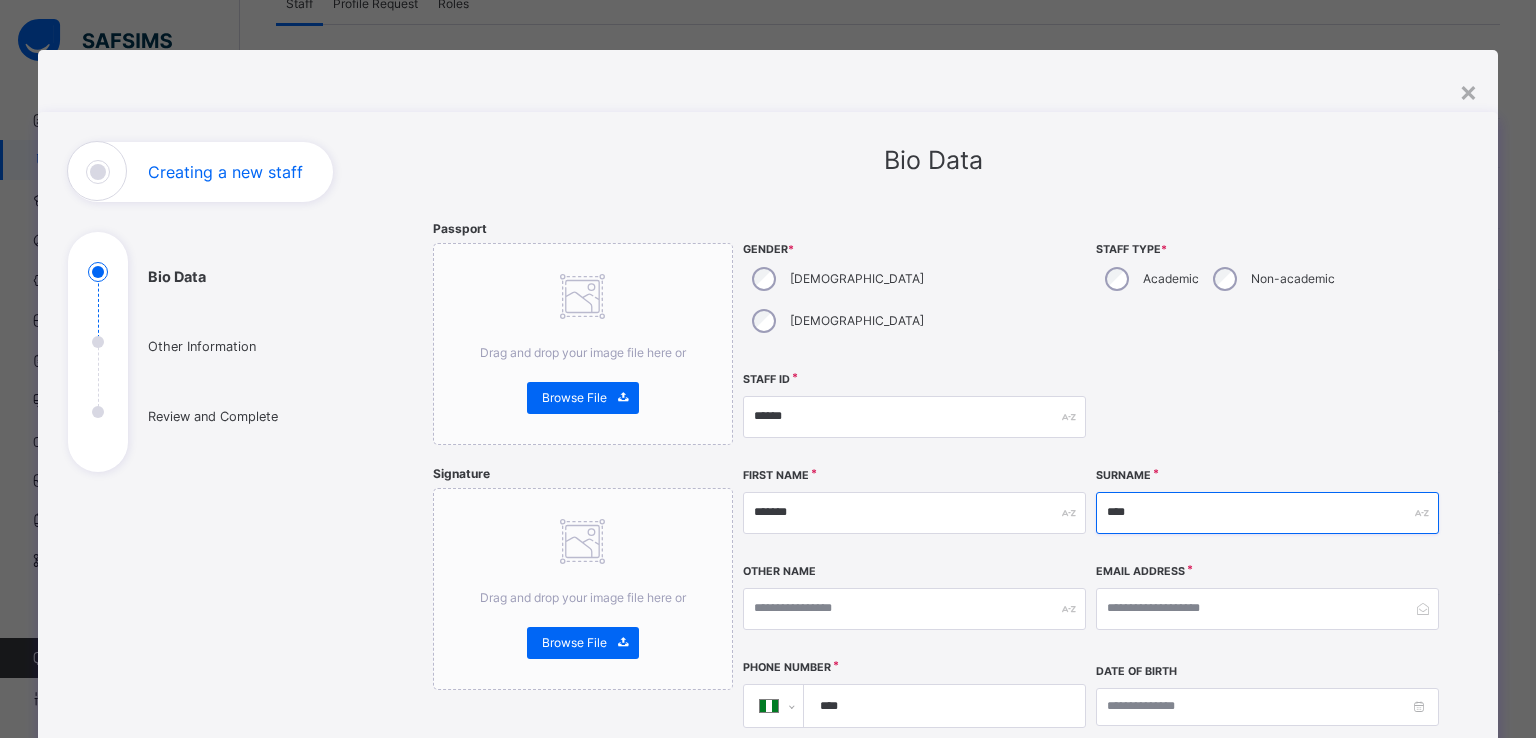 click on "****" at bounding box center (1267, 513) 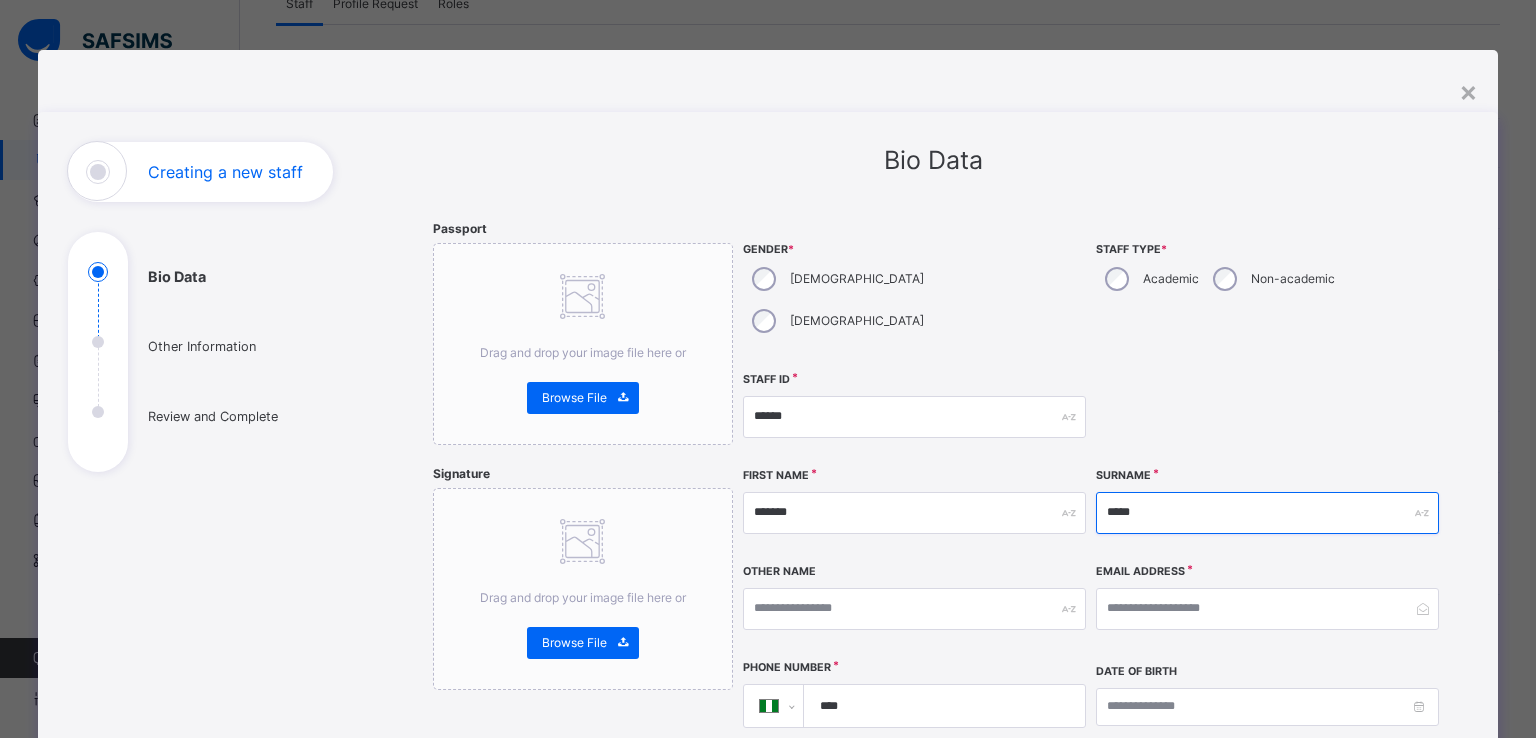 type on "*****" 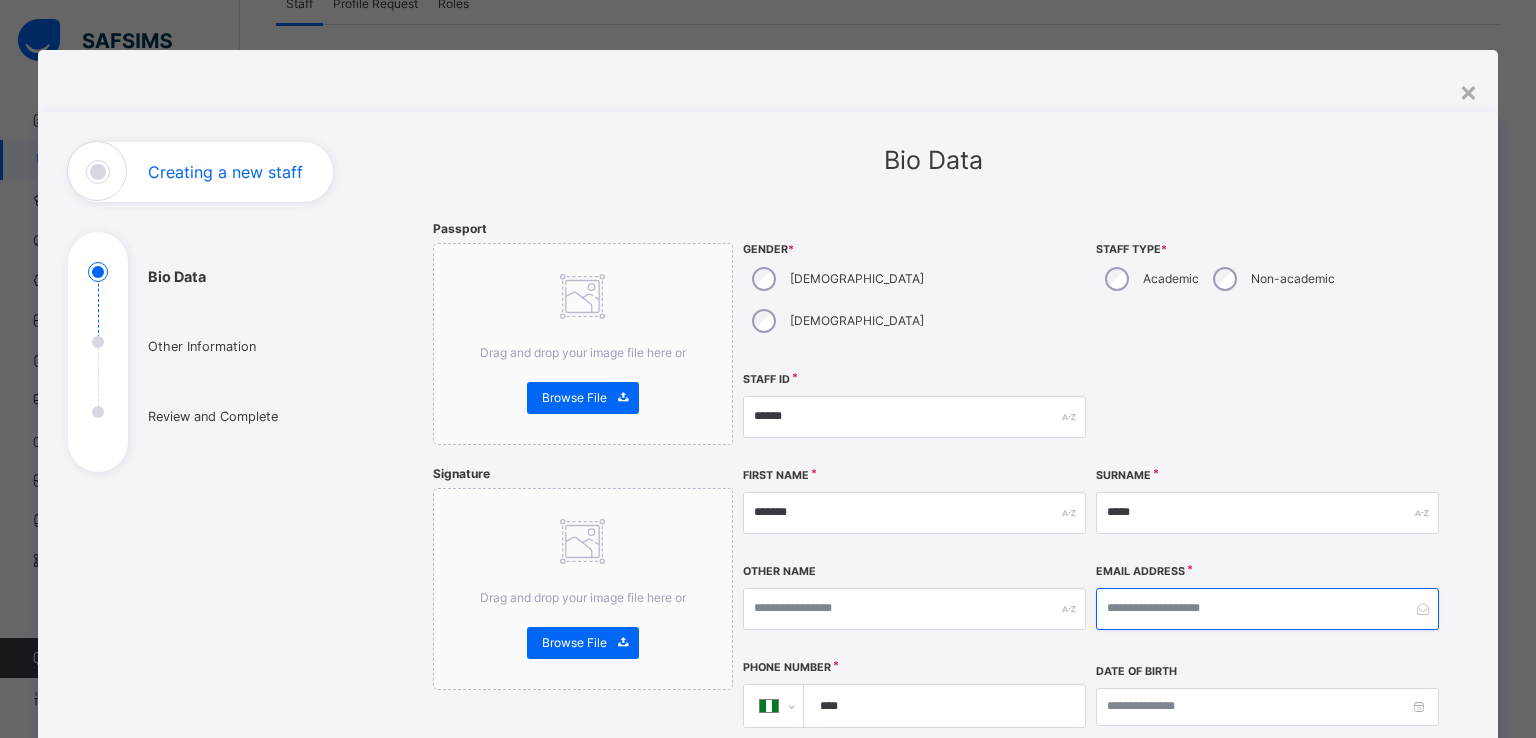 click at bounding box center (1267, 609) 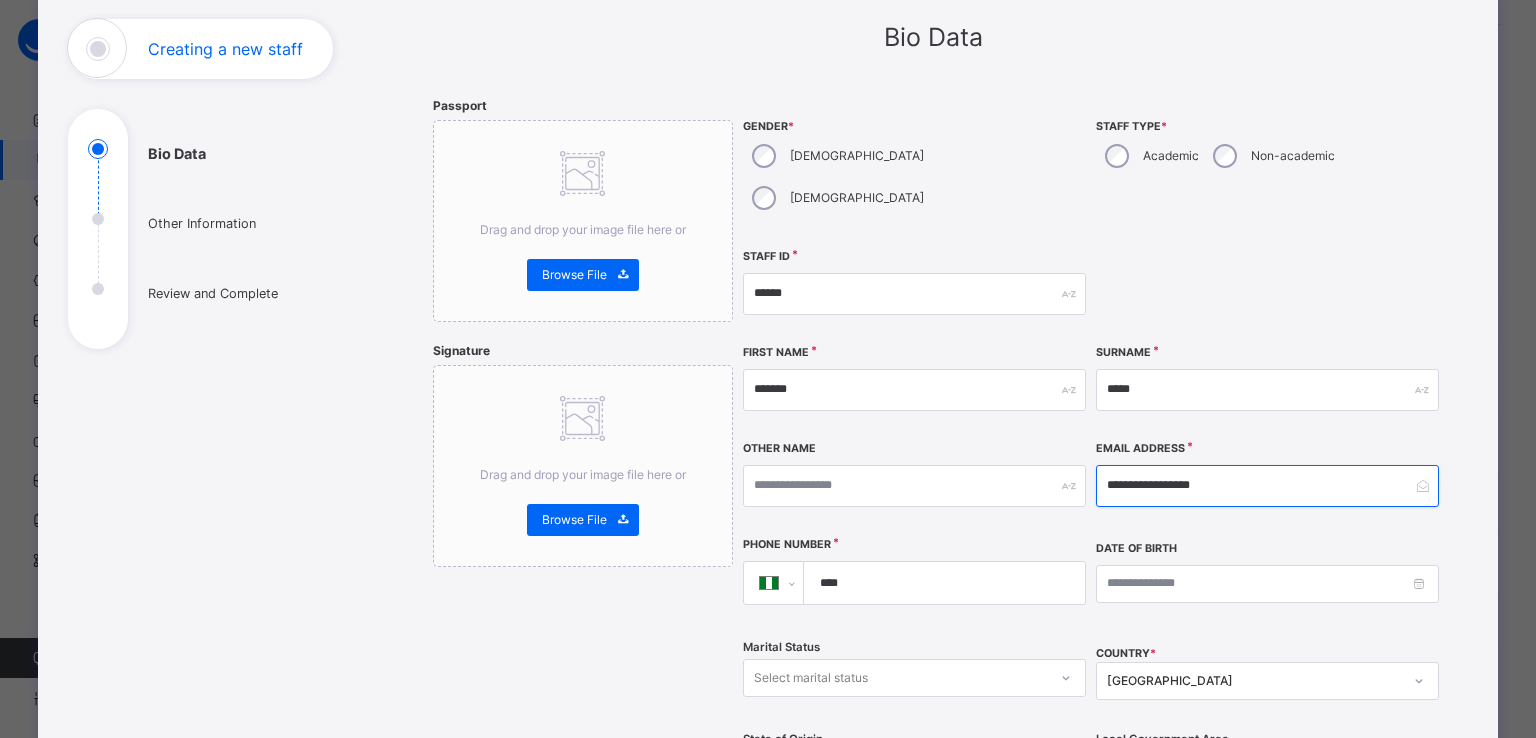scroll, scrollTop: 124, scrollLeft: 0, axis: vertical 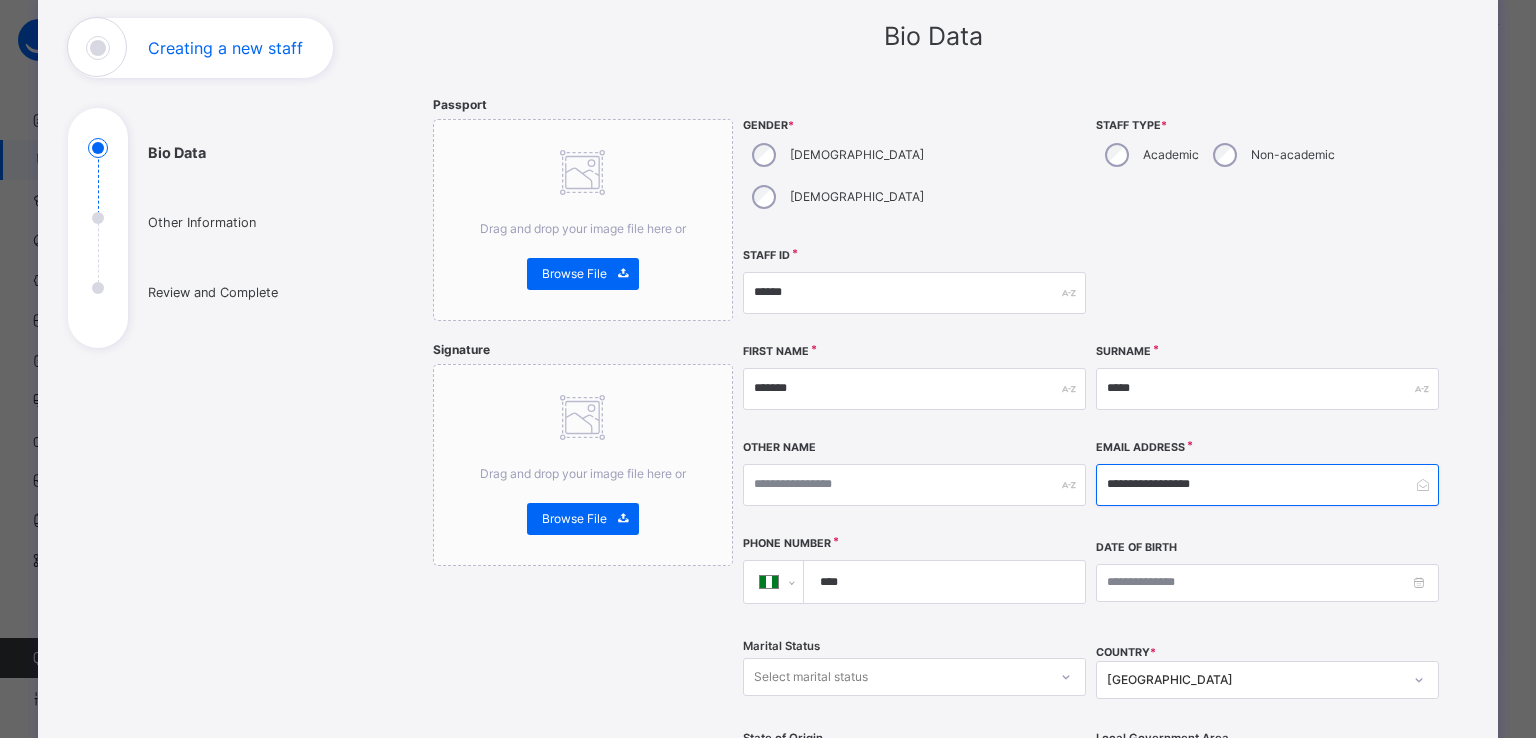 type on "**********" 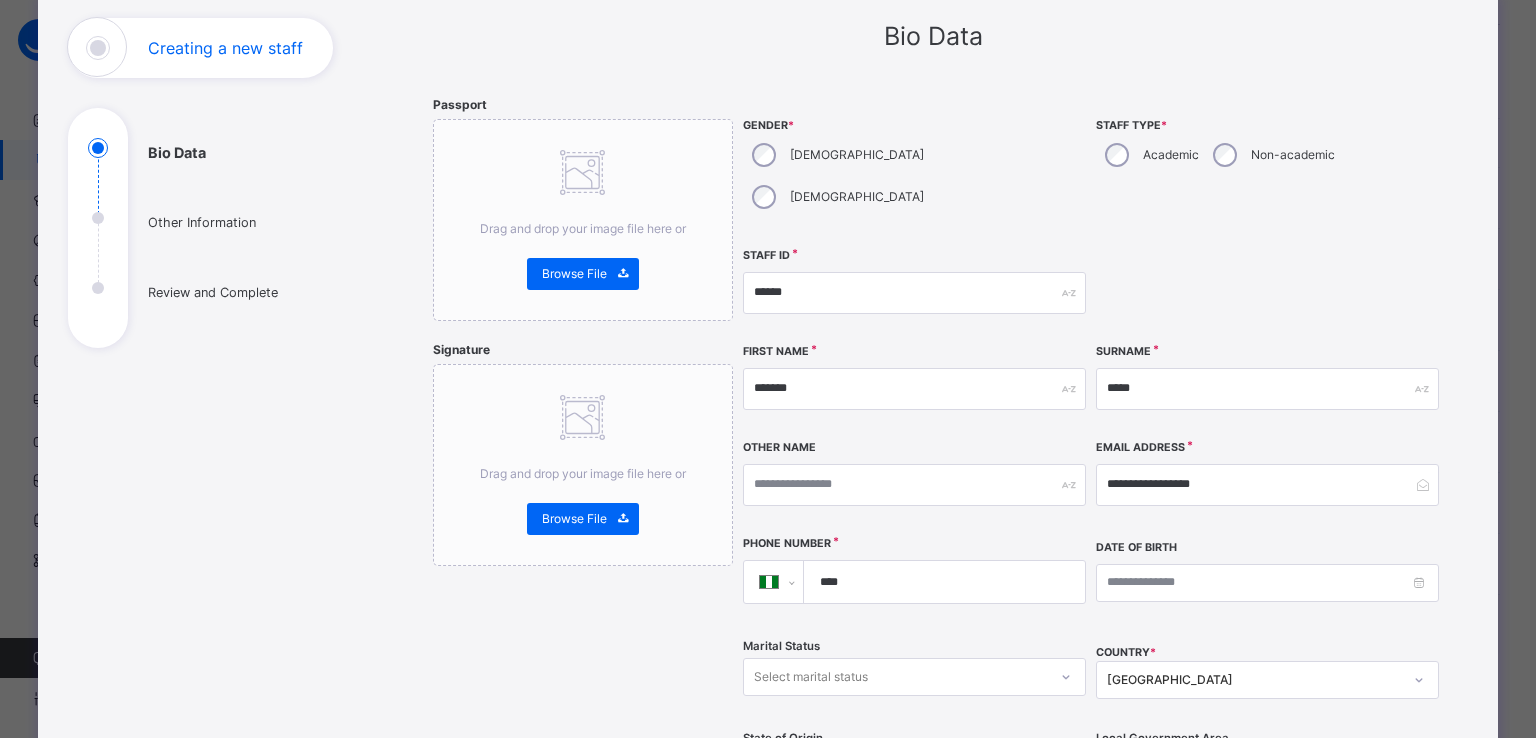 click on "****" at bounding box center [940, 582] 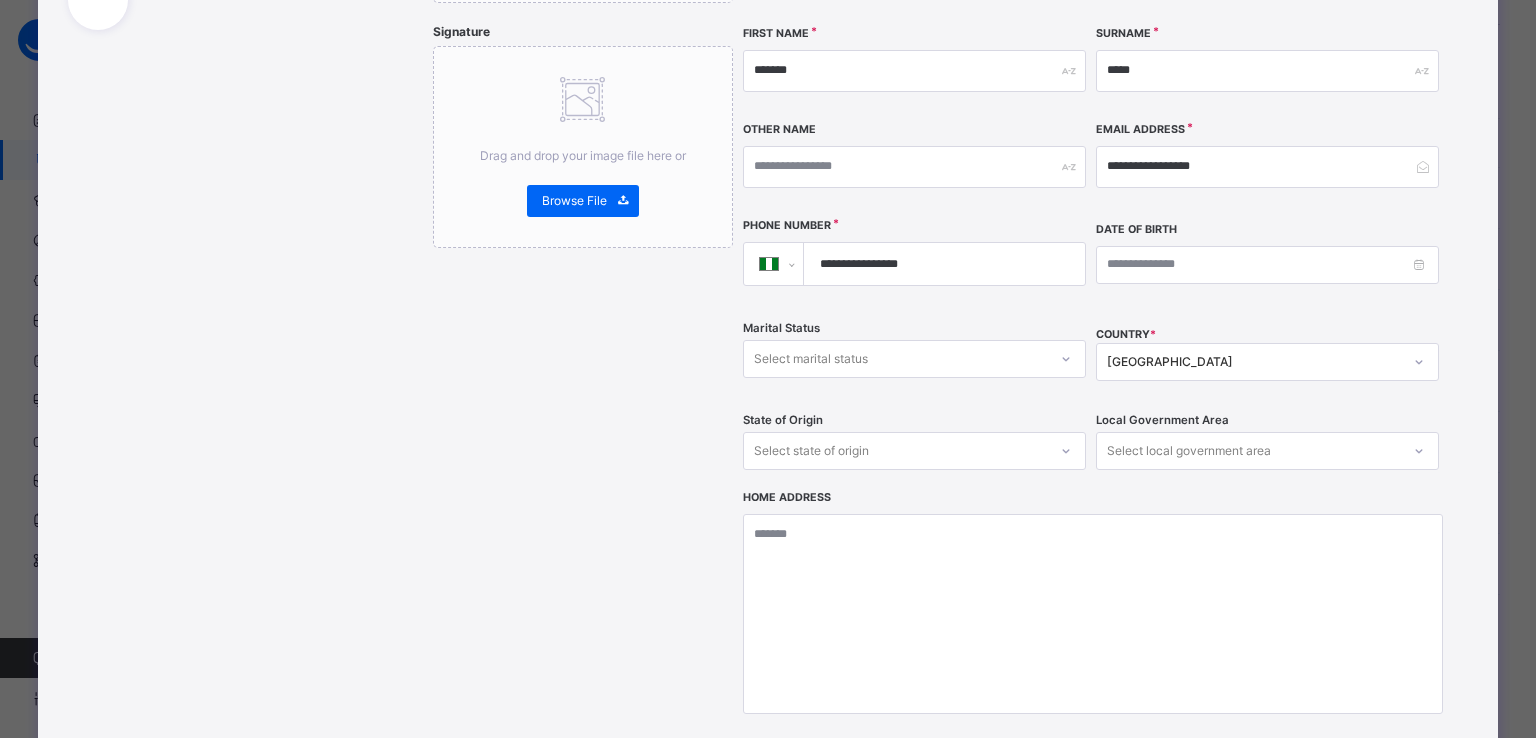 scroll, scrollTop: 466, scrollLeft: 0, axis: vertical 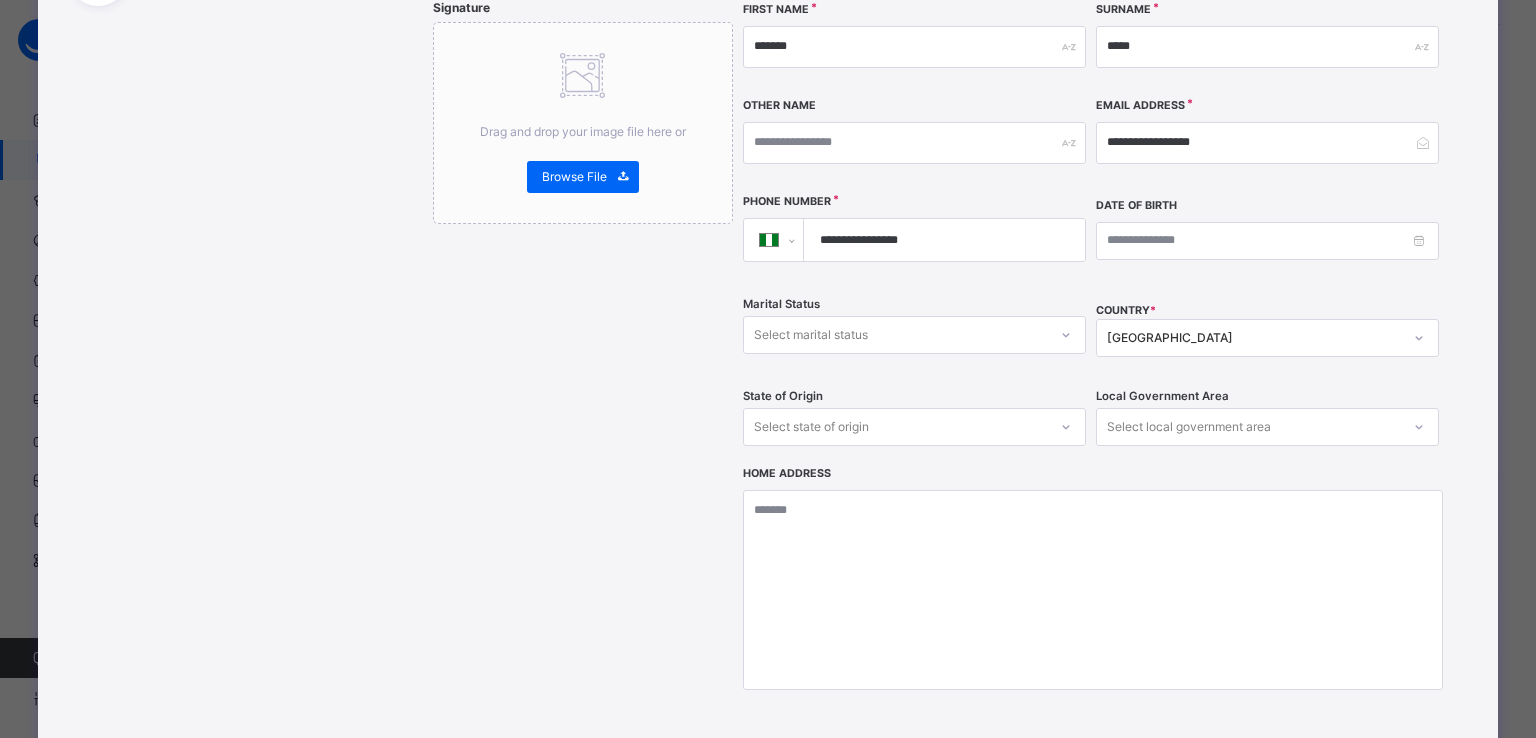 type on "**********" 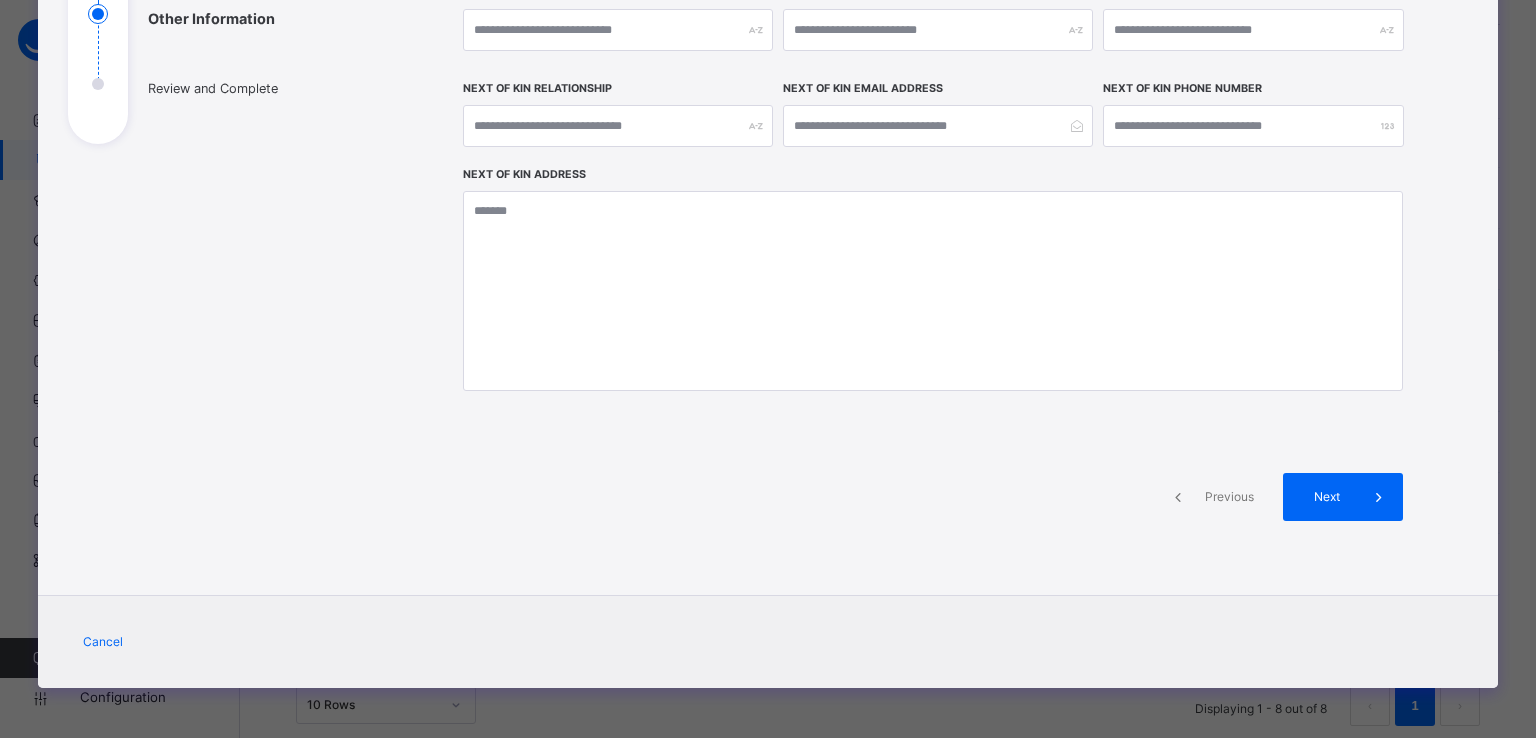 scroll, scrollTop: 328, scrollLeft: 0, axis: vertical 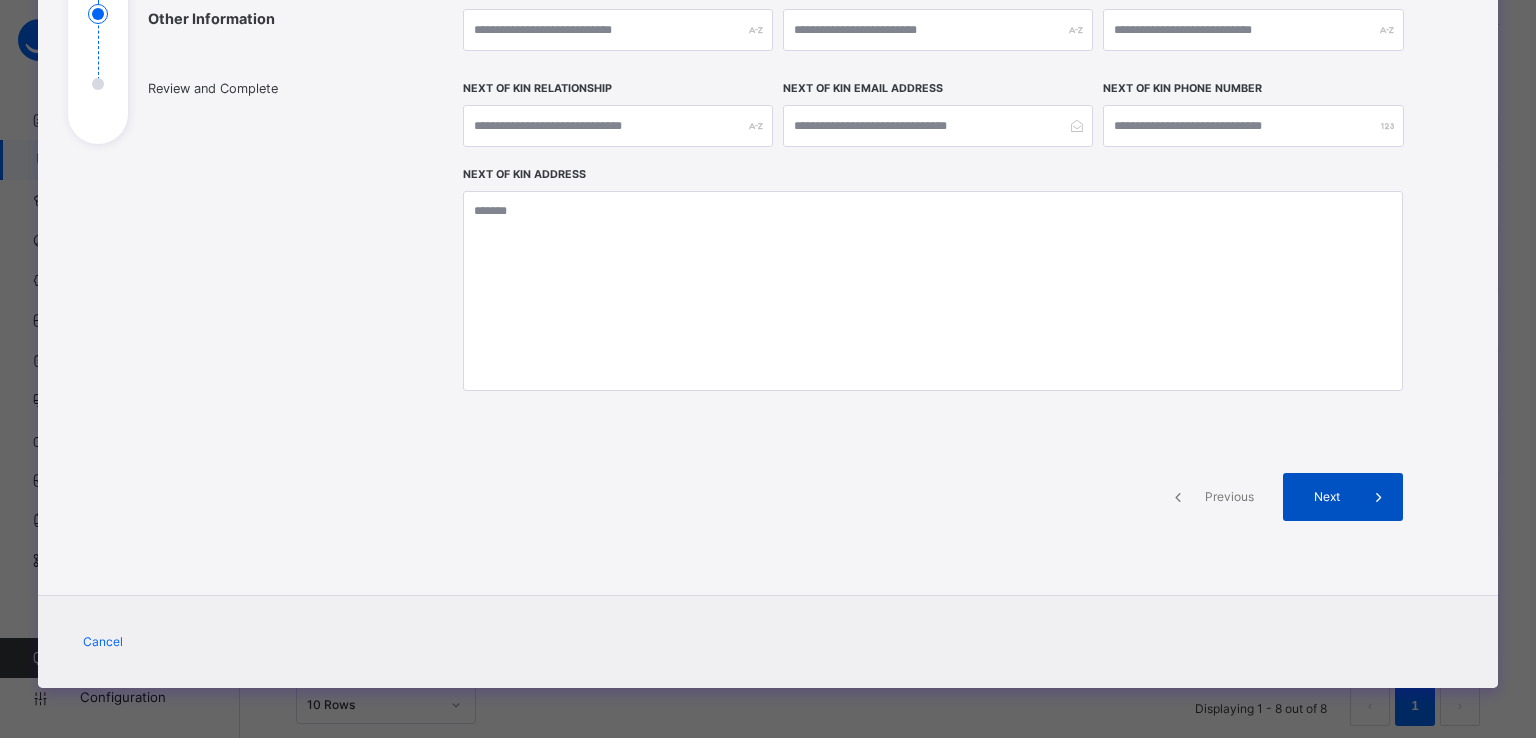 click on "Next" at bounding box center [1326, 497] 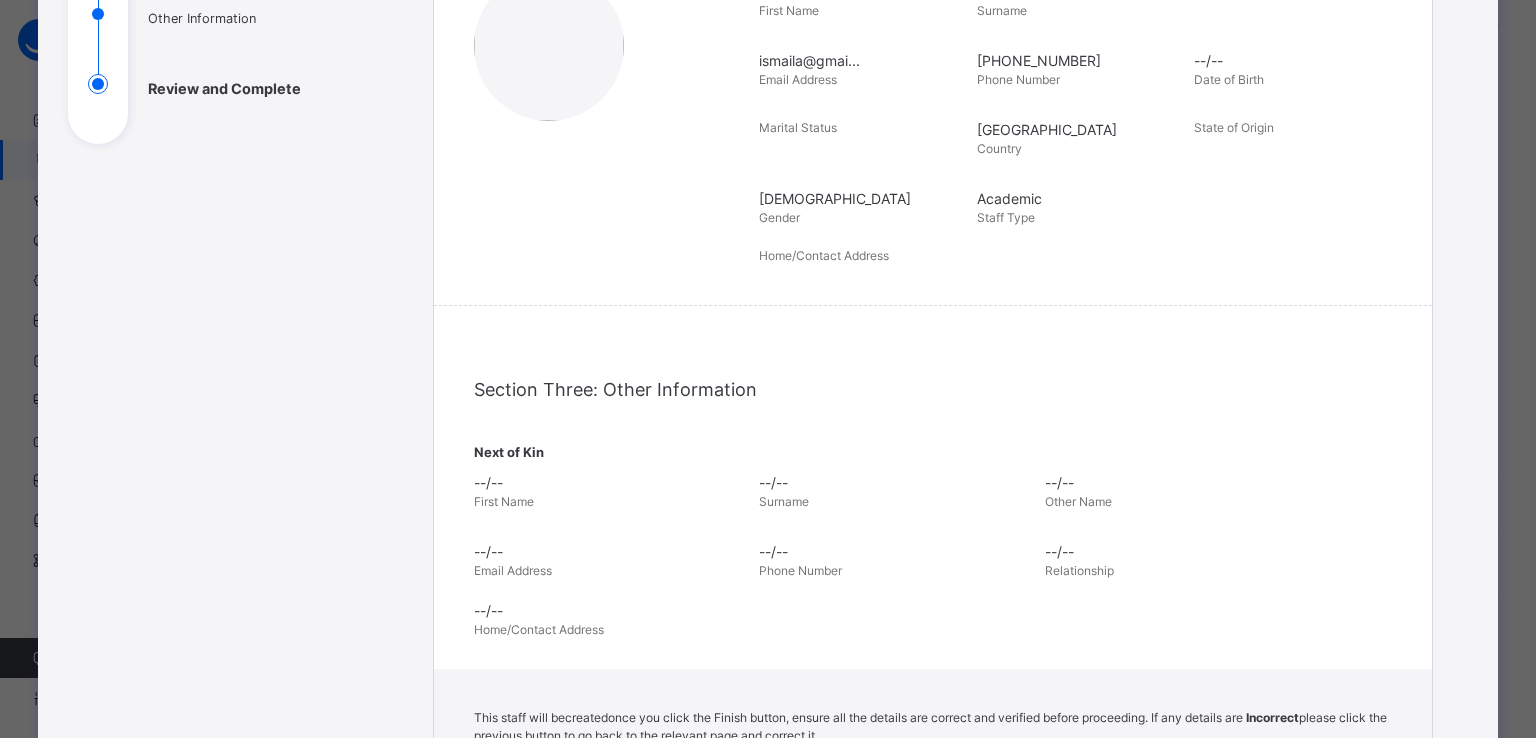 scroll, scrollTop: 466, scrollLeft: 0, axis: vertical 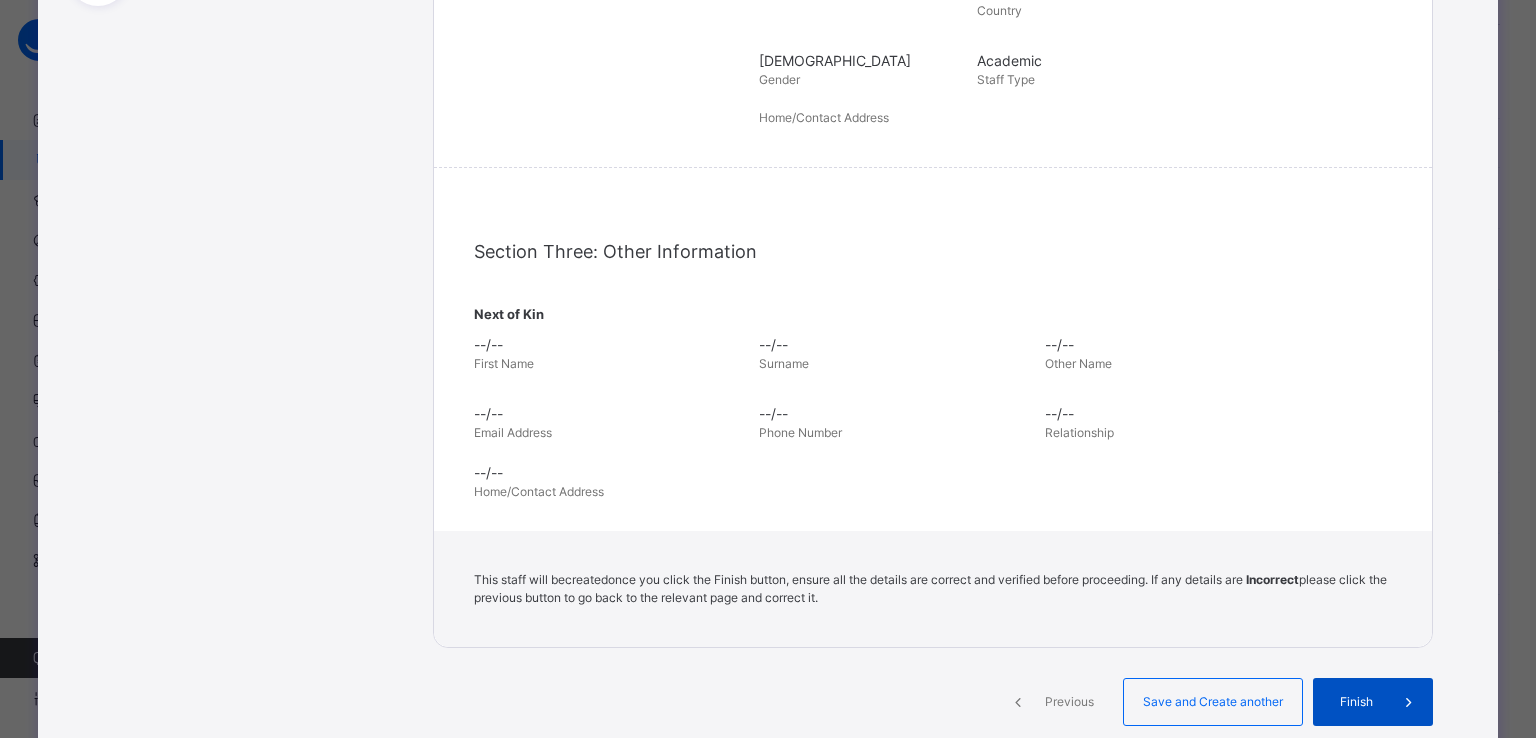 click on "Finish" at bounding box center [1356, 702] 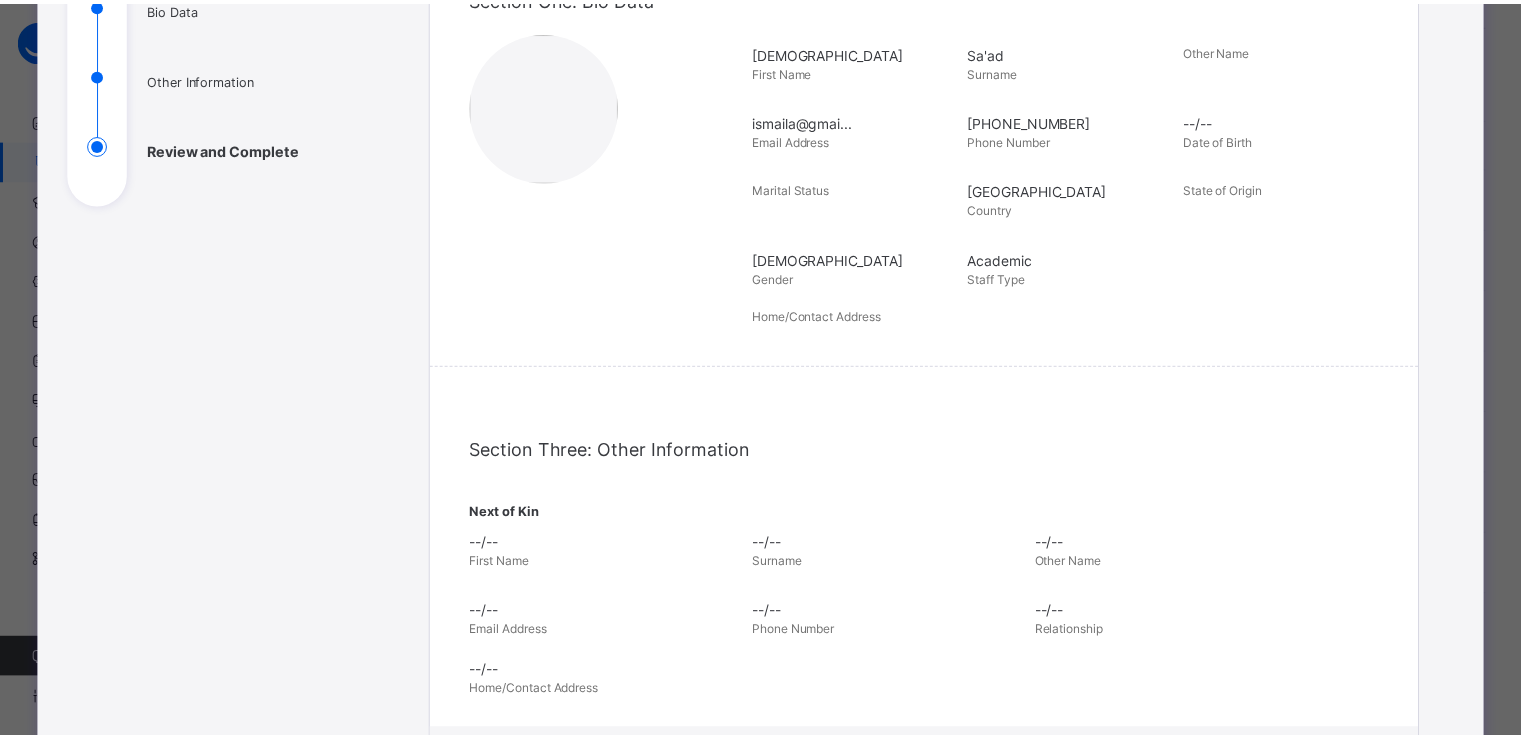 scroll, scrollTop: 0, scrollLeft: 0, axis: both 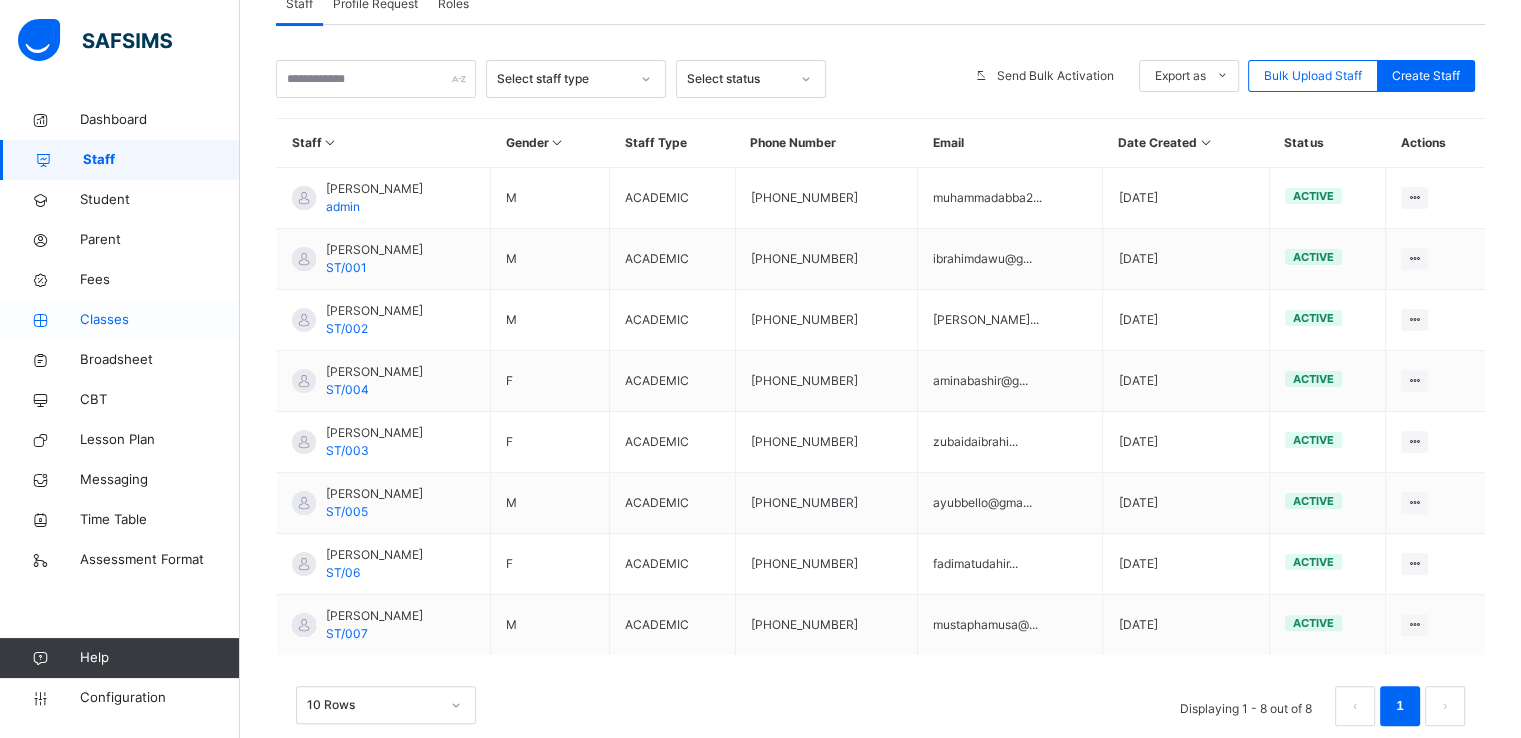 click on "Classes" at bounding box center [160, 320] 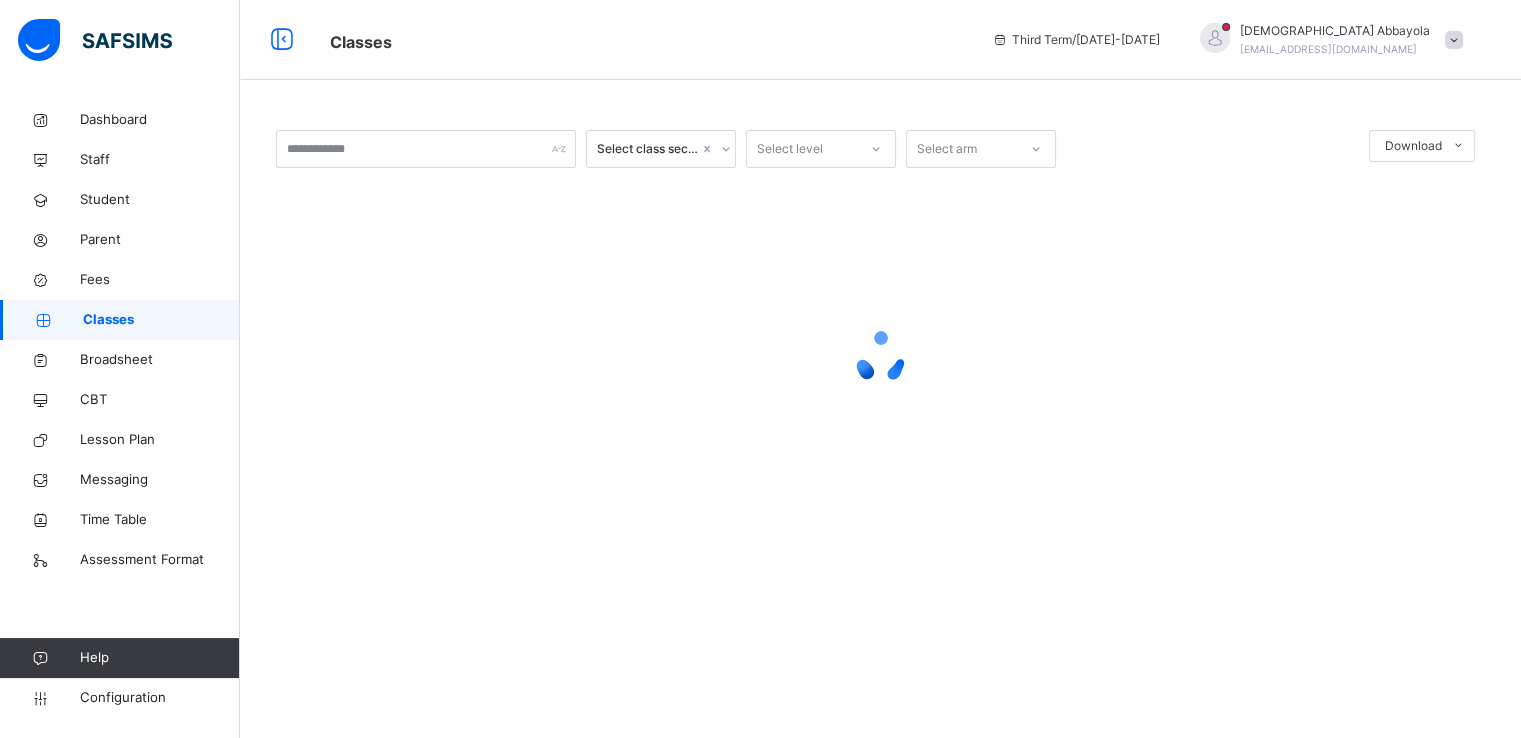 scroll, scrollTop: 0, scrollLeft: 0, axis: both 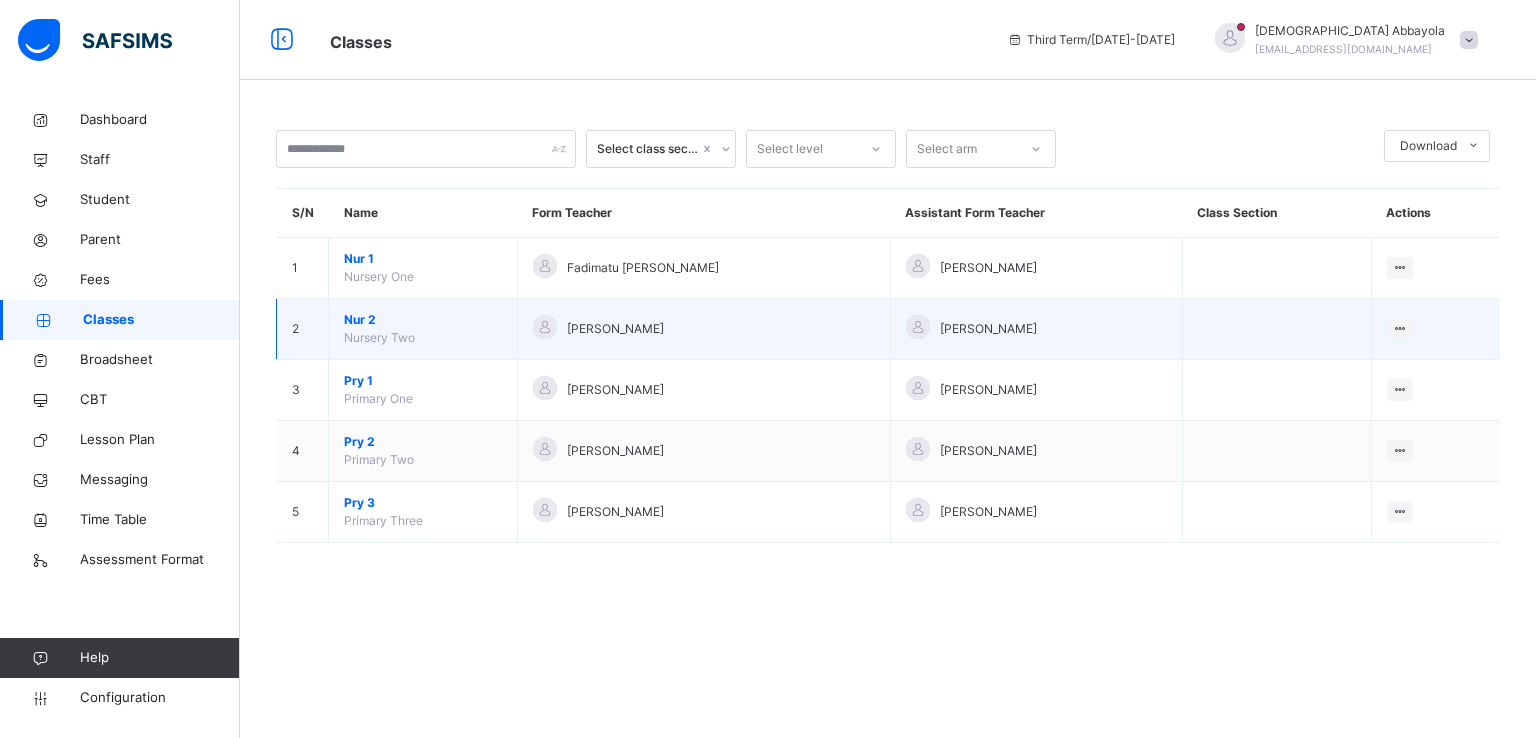 click on "Nur 2" at bounding box center [423, 320] 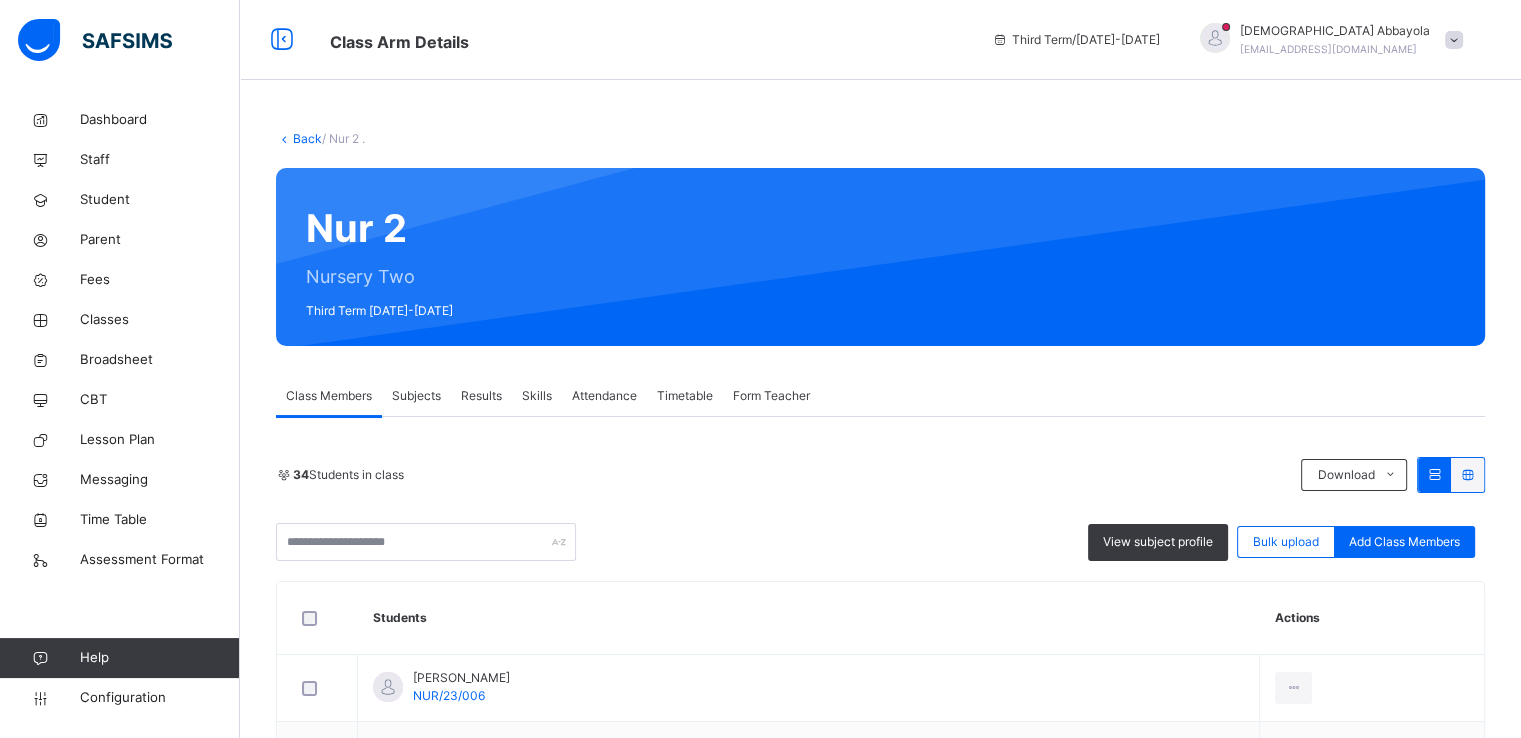 click on "Form Teacher" at bounding box center [771, 396] 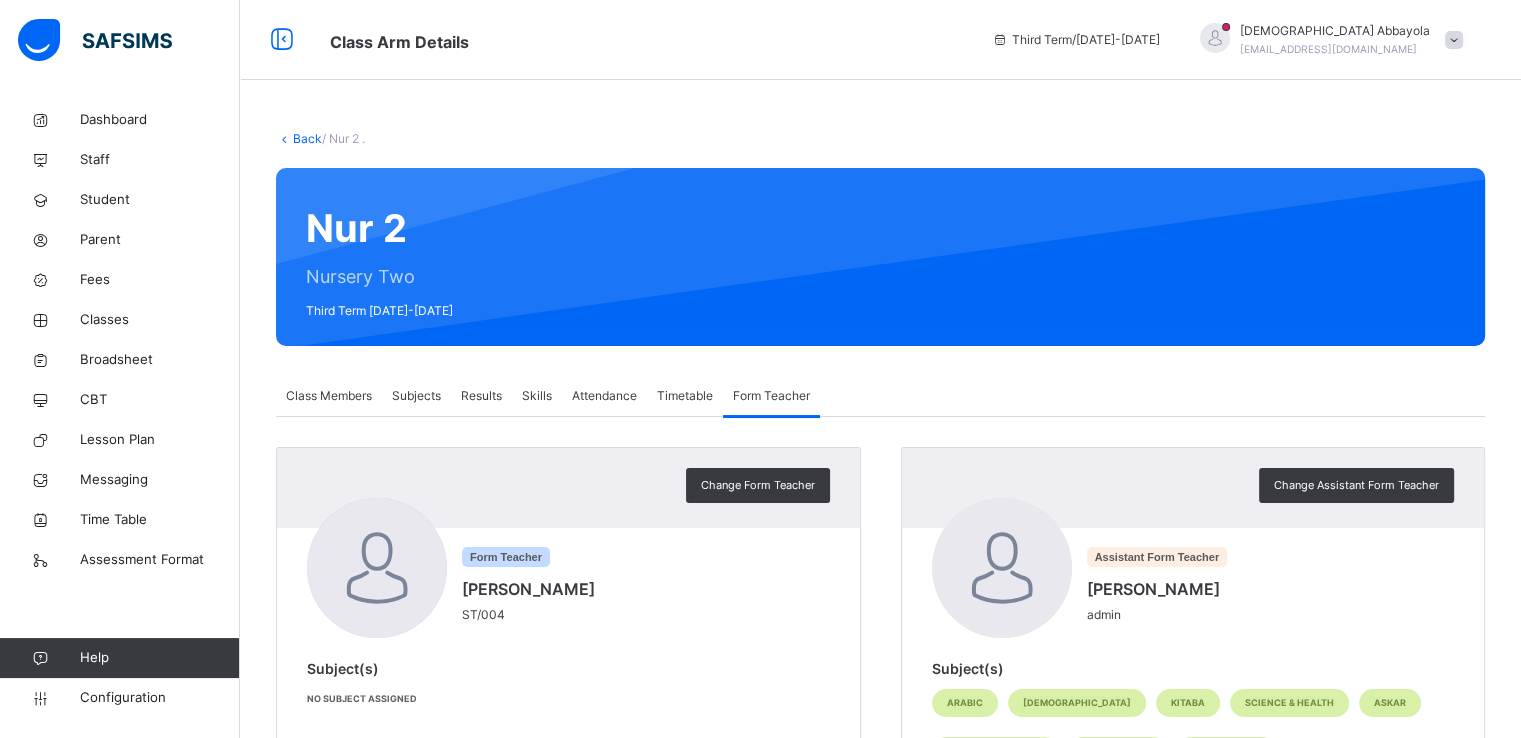 scroll, scrollTop: 108, scrollLeft: 0, axis: vertical 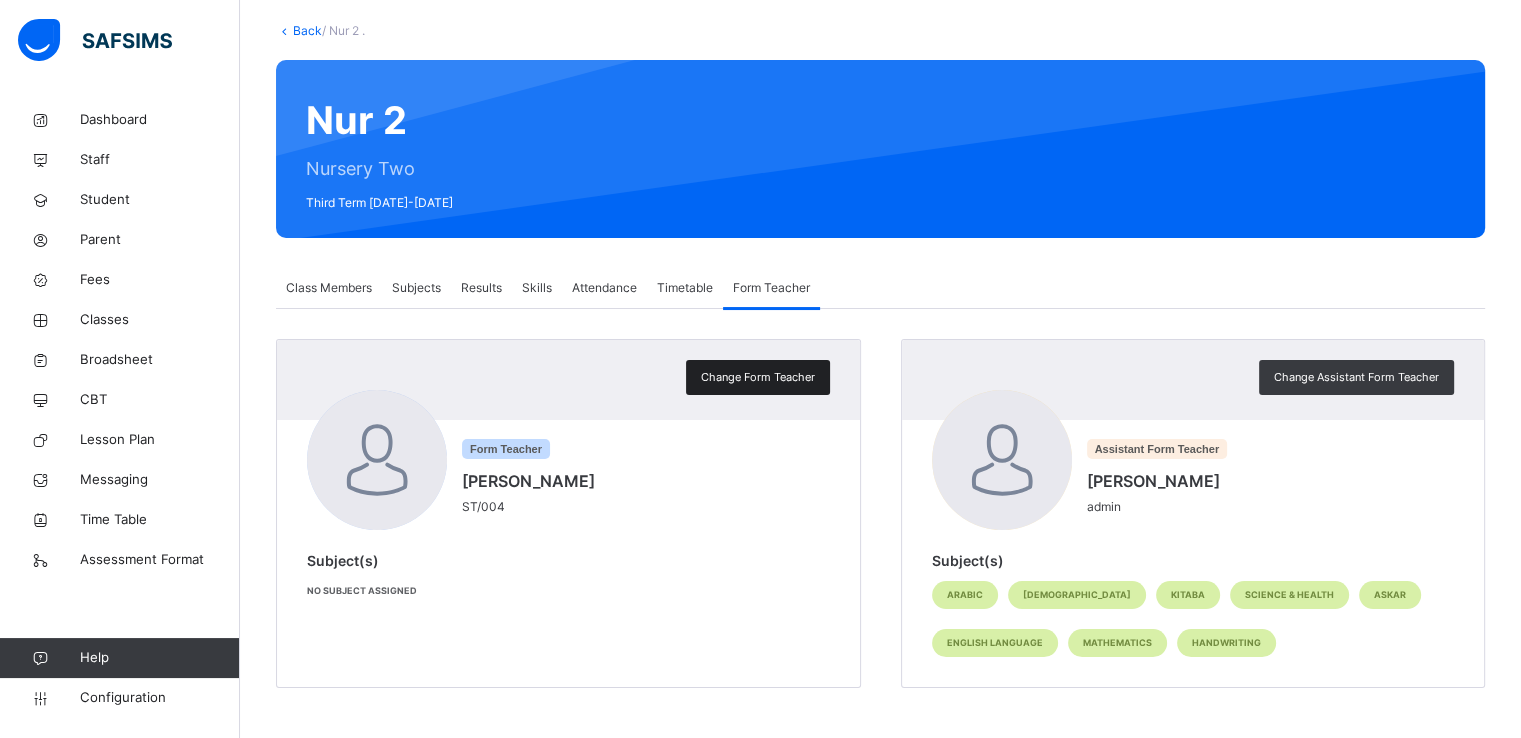 click on "Change Form Teacher" at bounding box center (758, 377) 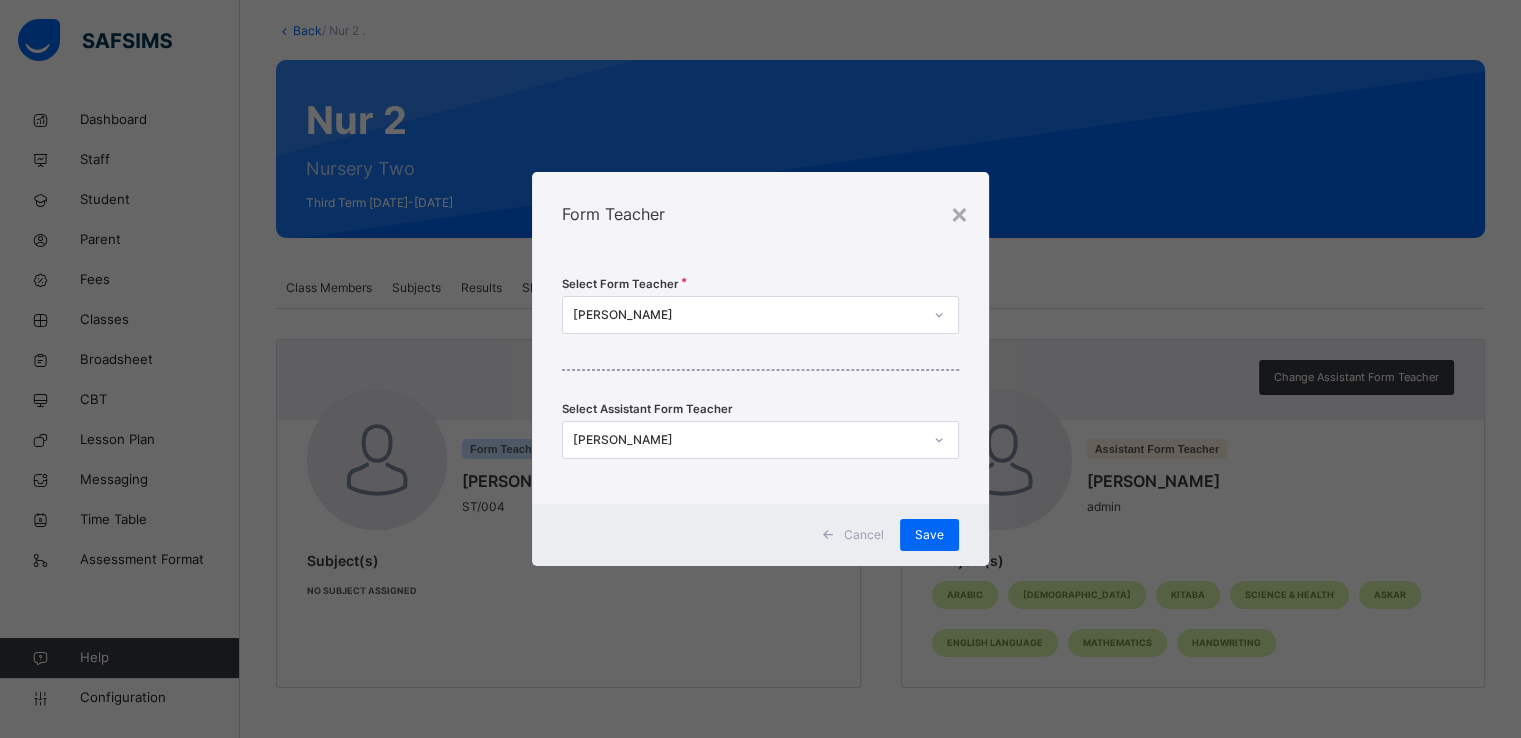 click on "Amina Bashir" at bounding box center (747, 315) 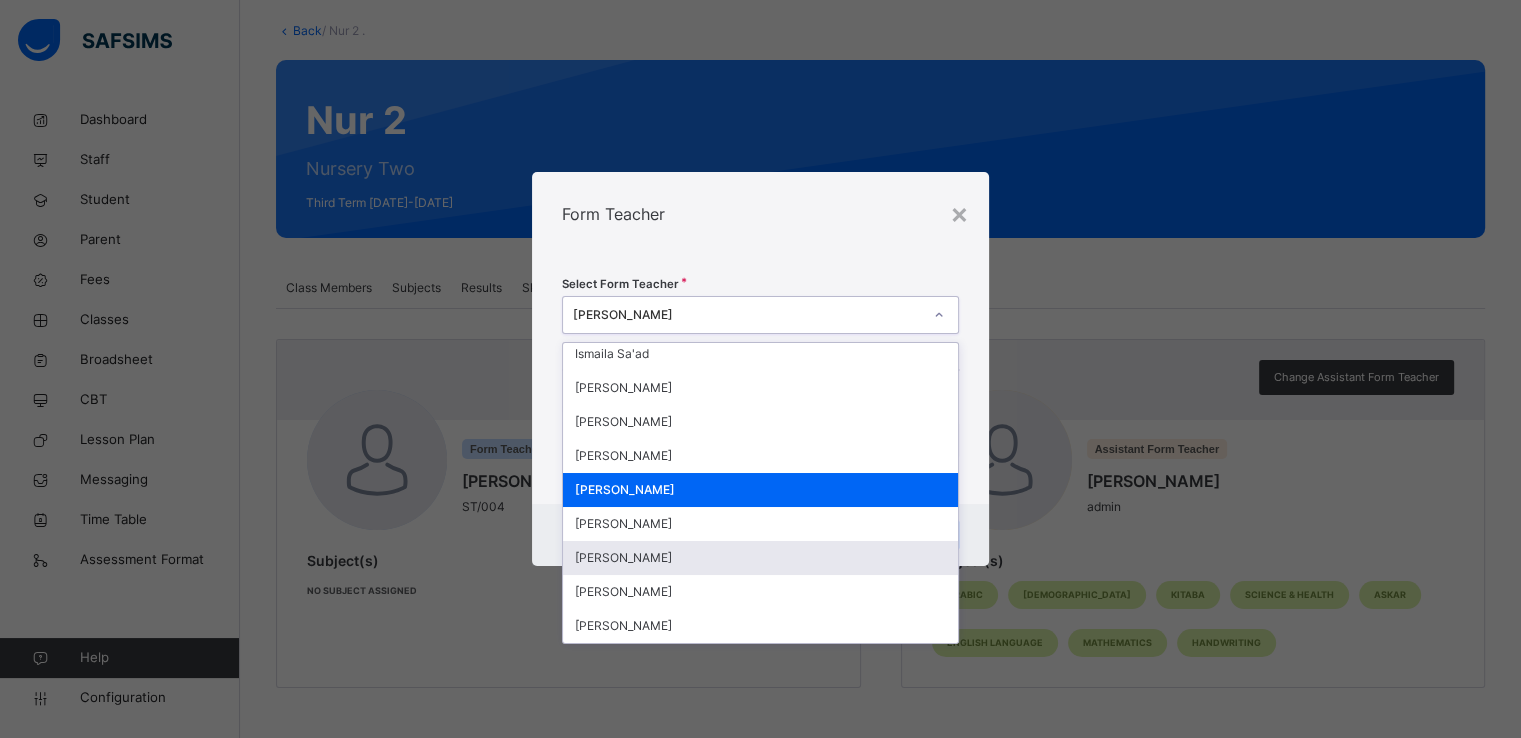 scroll, scrollTop: 6, scrollLeft: 0, axis: vertical 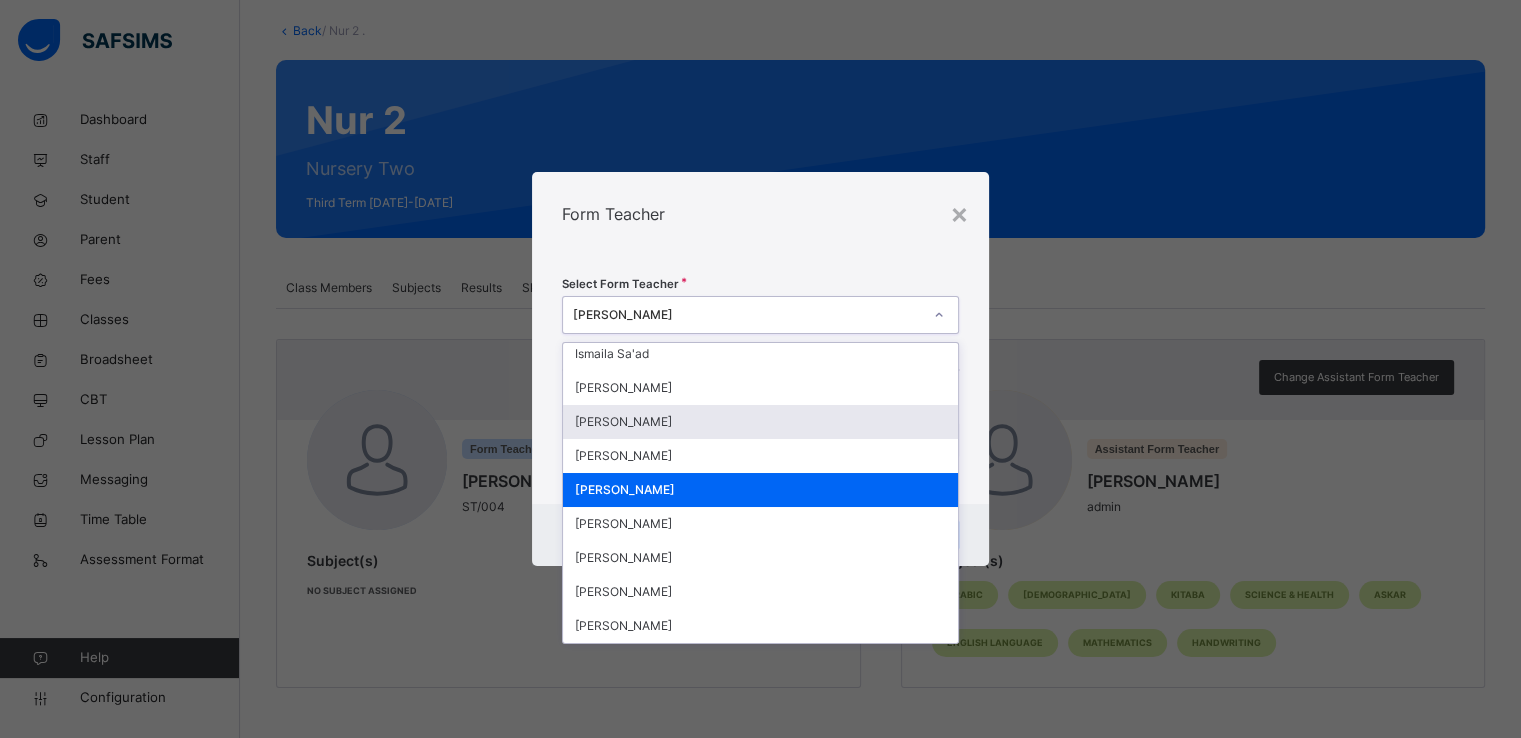 click on "Mustapha  Musa" at bounding box center [760, 422] 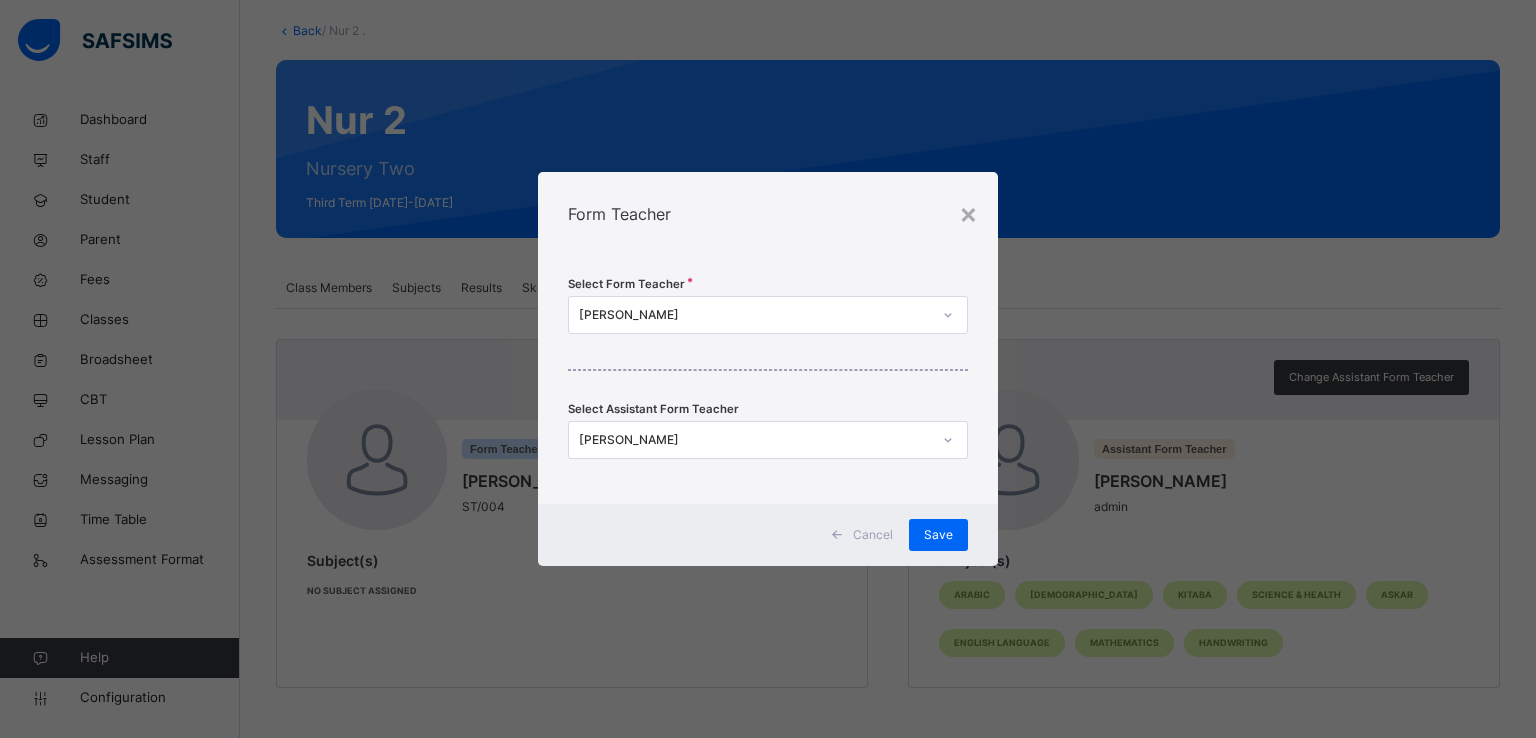 click on "Form Teacher" at bounding box center (768, 214) 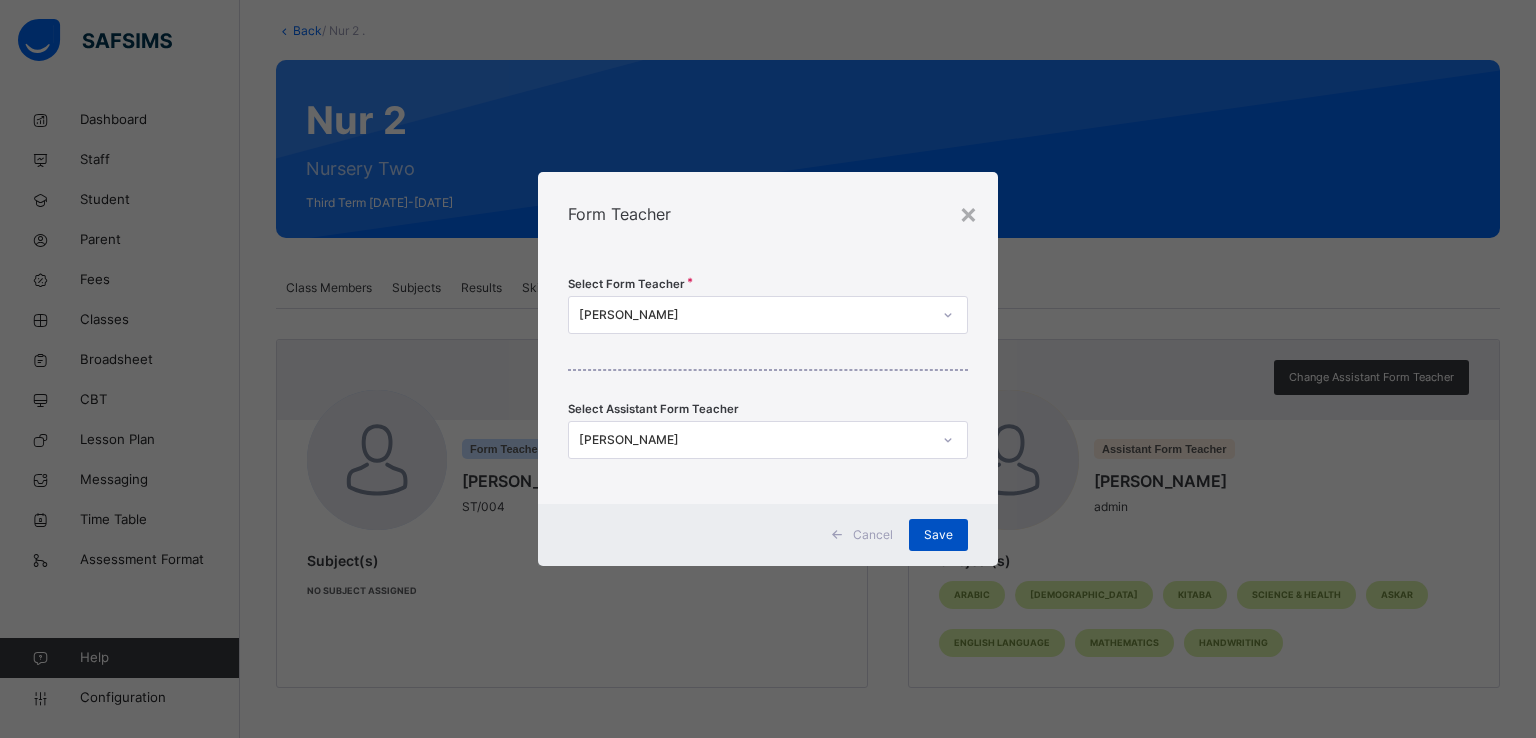 click on "Save" at bounding box center [938, 535] 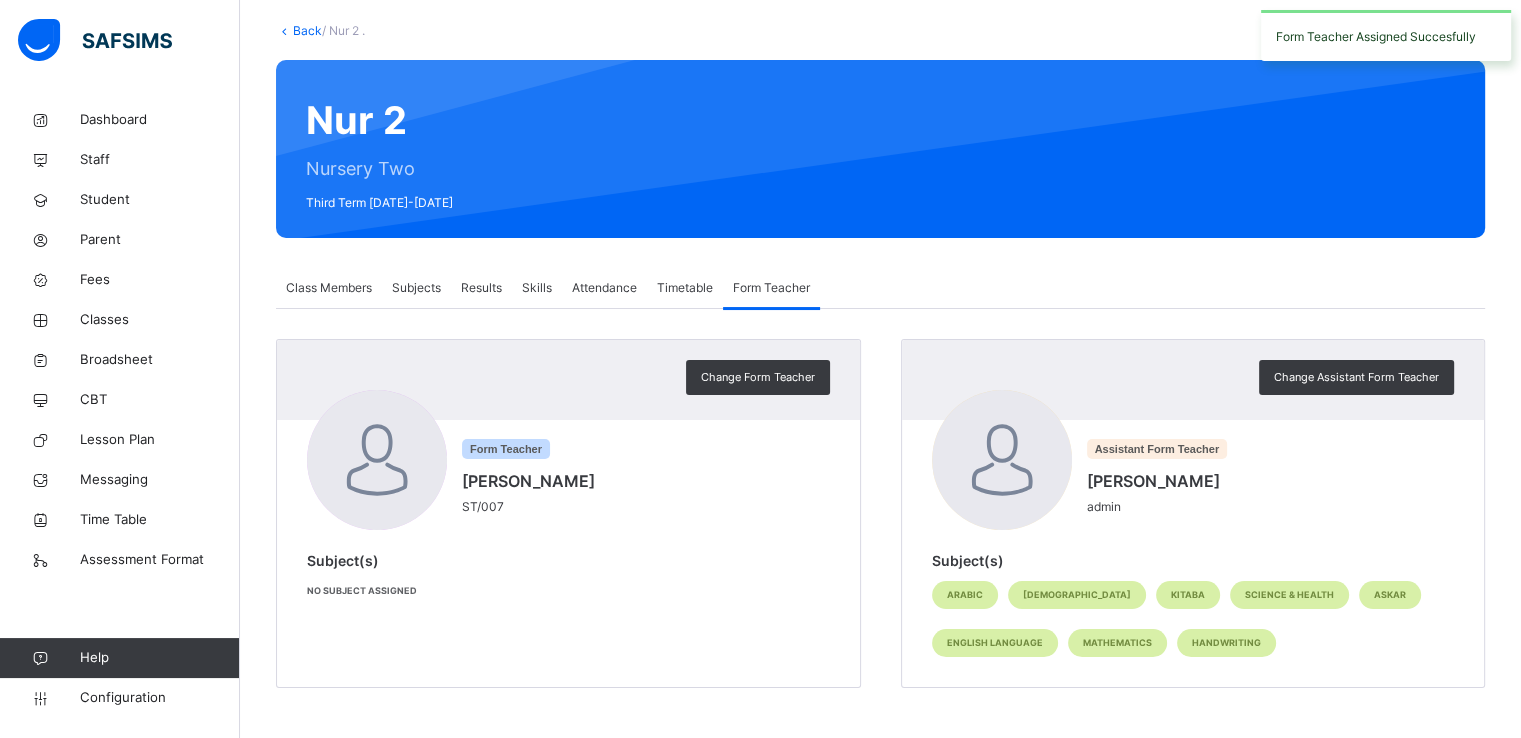 scroll, scrollTop: 0, scrollLeft: 0, axis: both 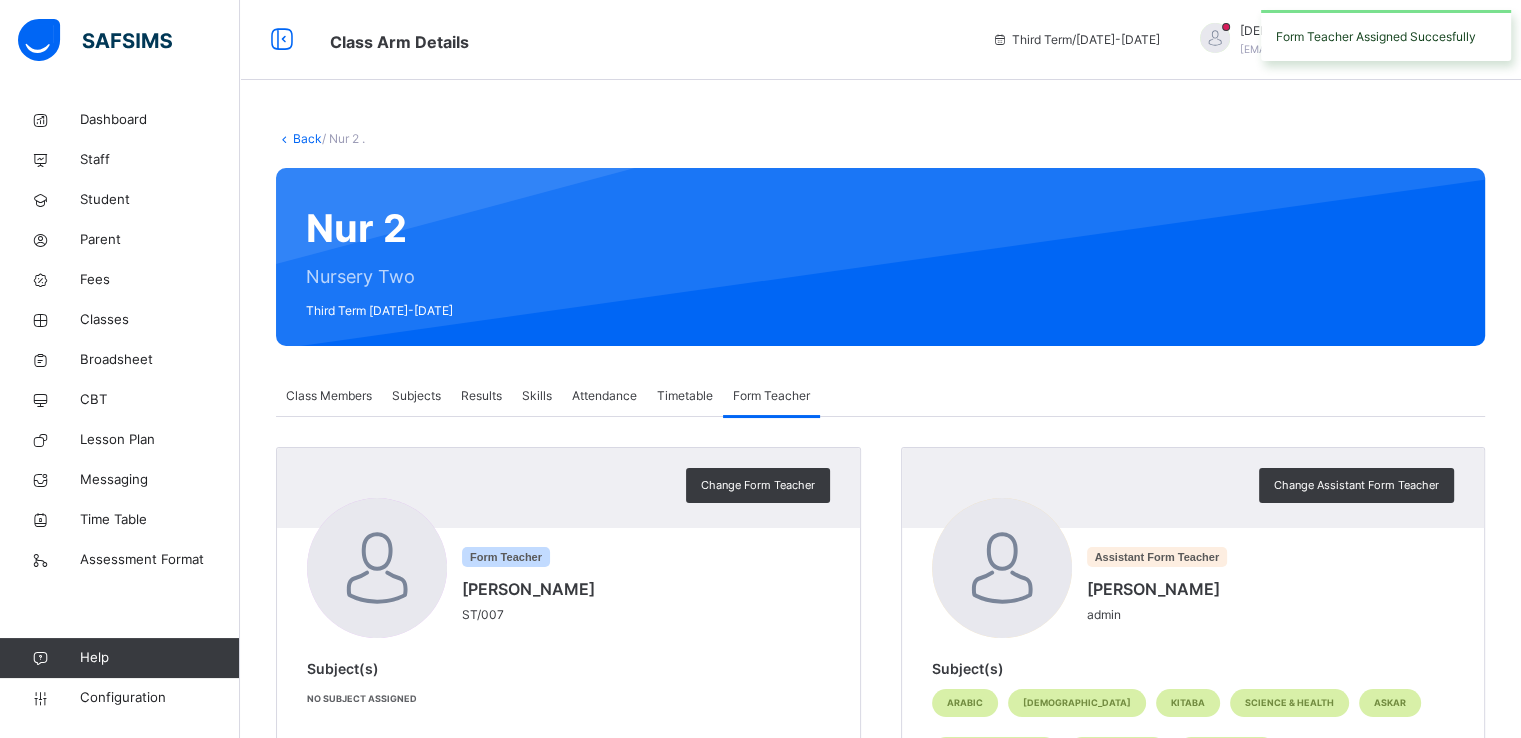 click on "Back" at bounding box center (307, 138) 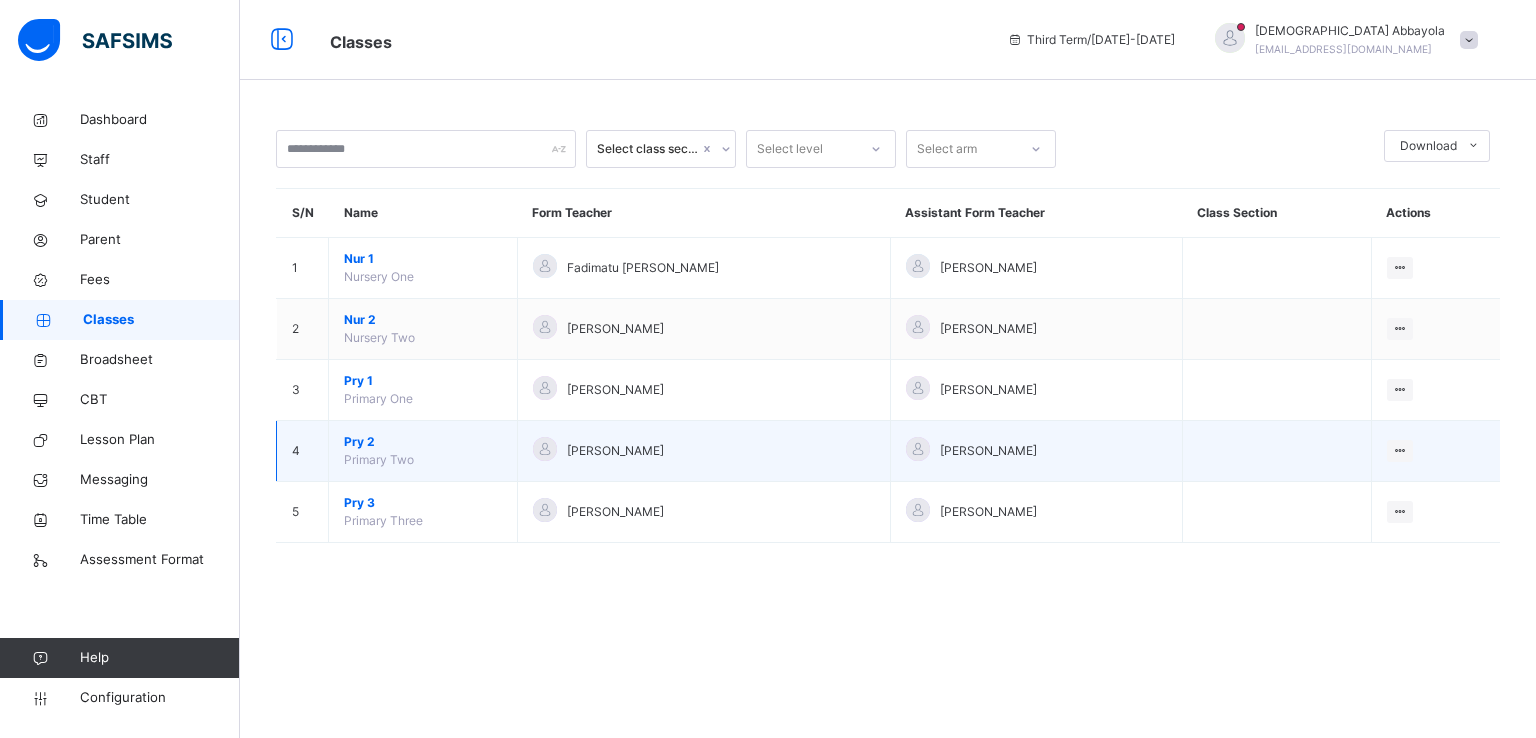 click on "Pry 2" at bounding box center (423, 442) 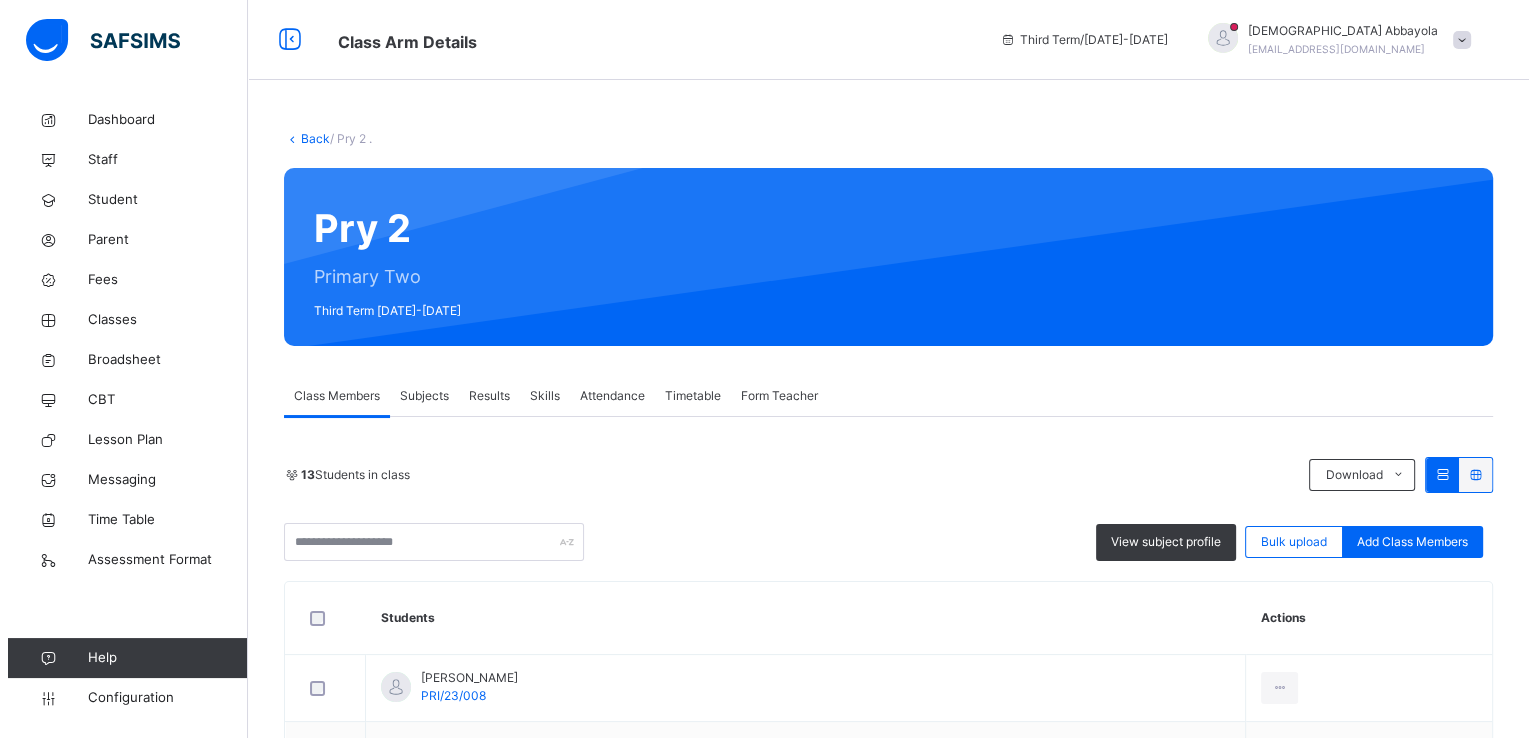 scroll, scrollTop: 76, scrollLeft: 0, axis: vertical 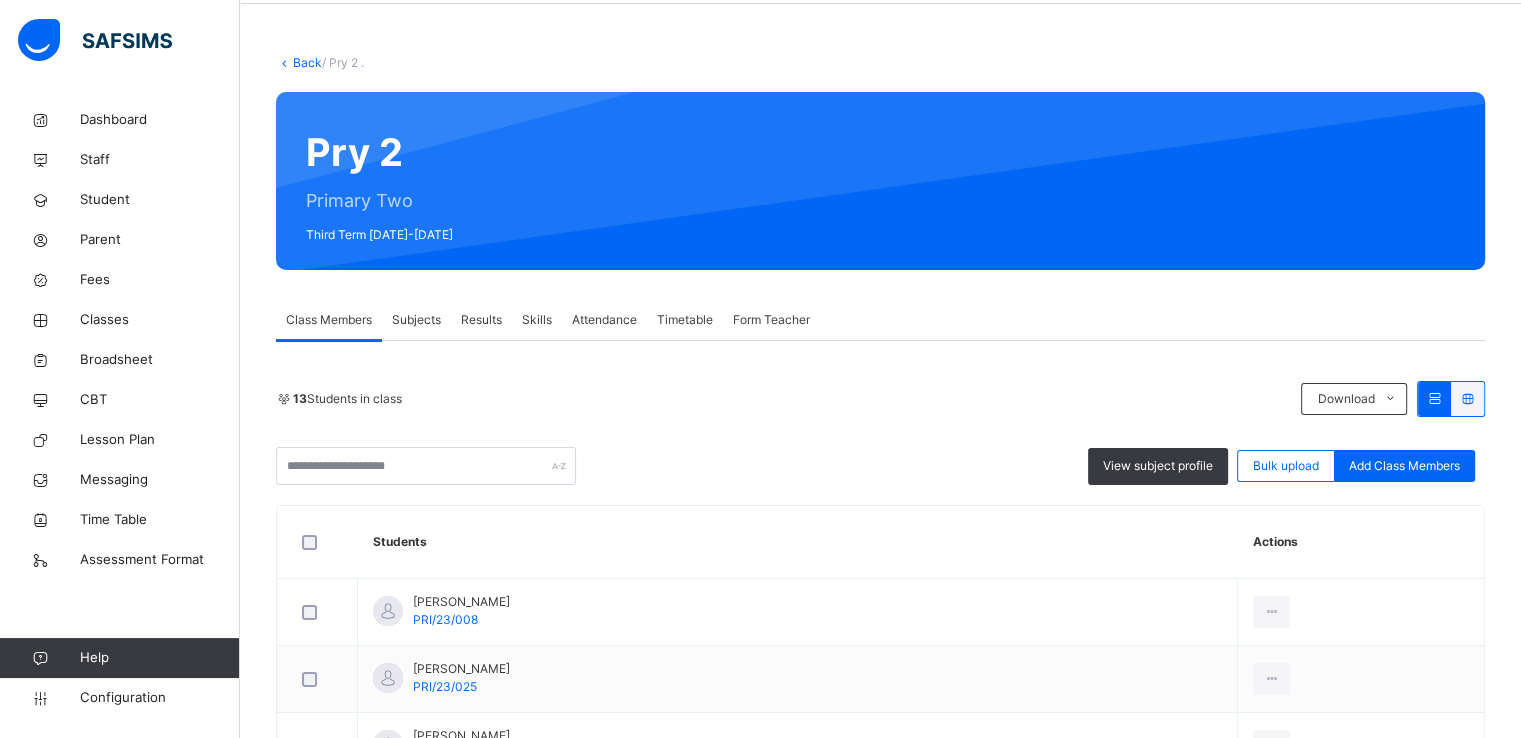 click on "Form Teacher" at bounding box center (771, 320) 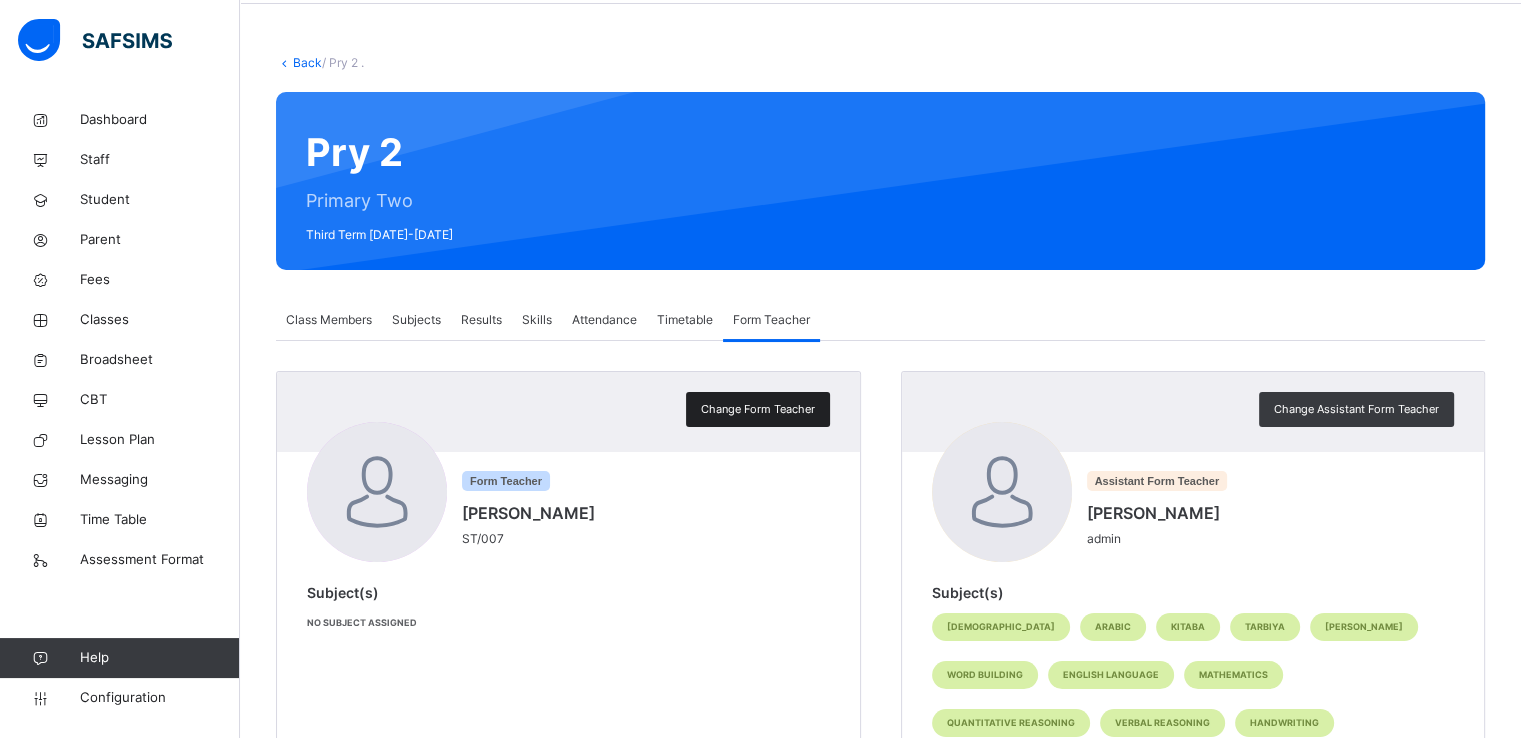 click on "Change Form Teacher" at bounding box center (758, 409) 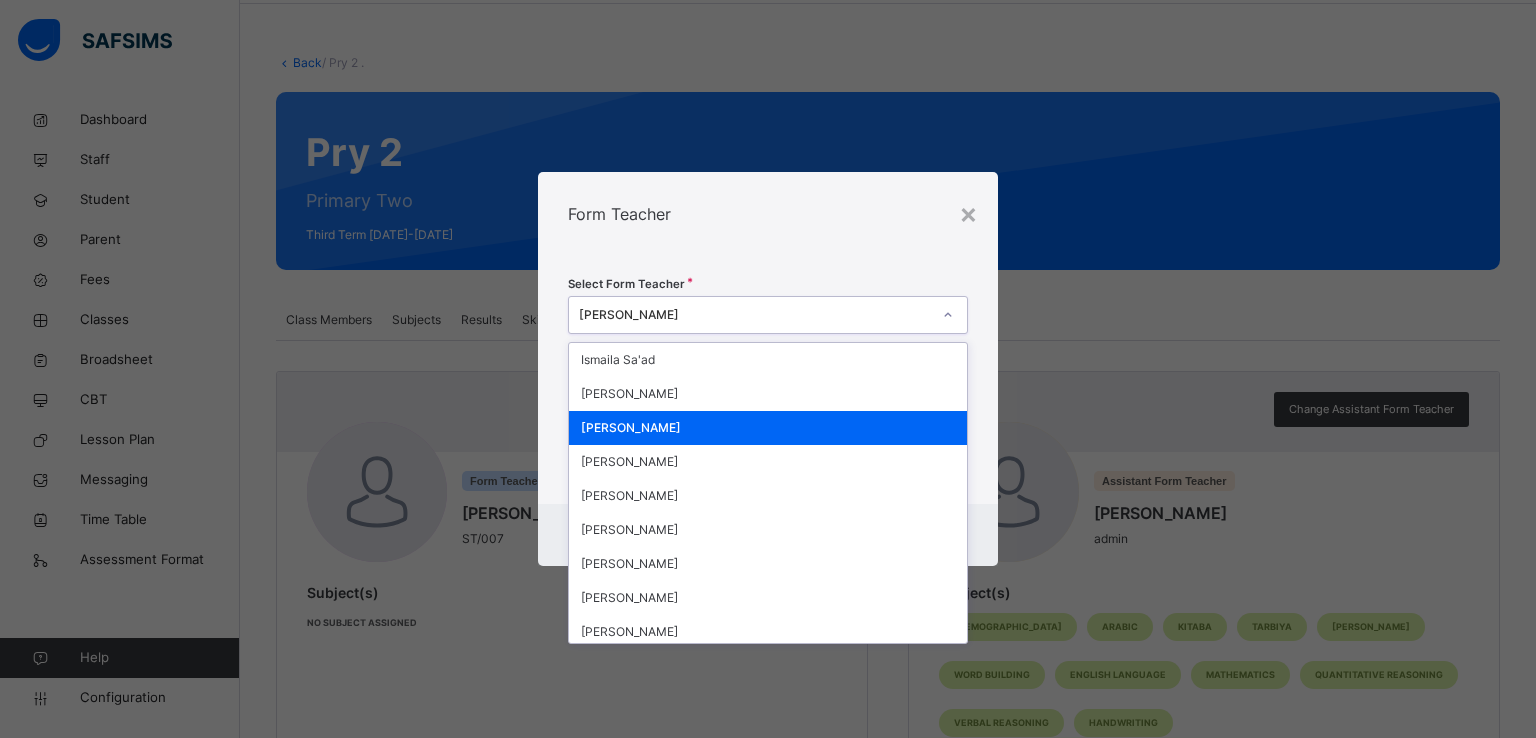 drag, startPoint x: 684, startPoint y: 319, endPoint x: 678, endPoint y: 419, distance: 100.17984 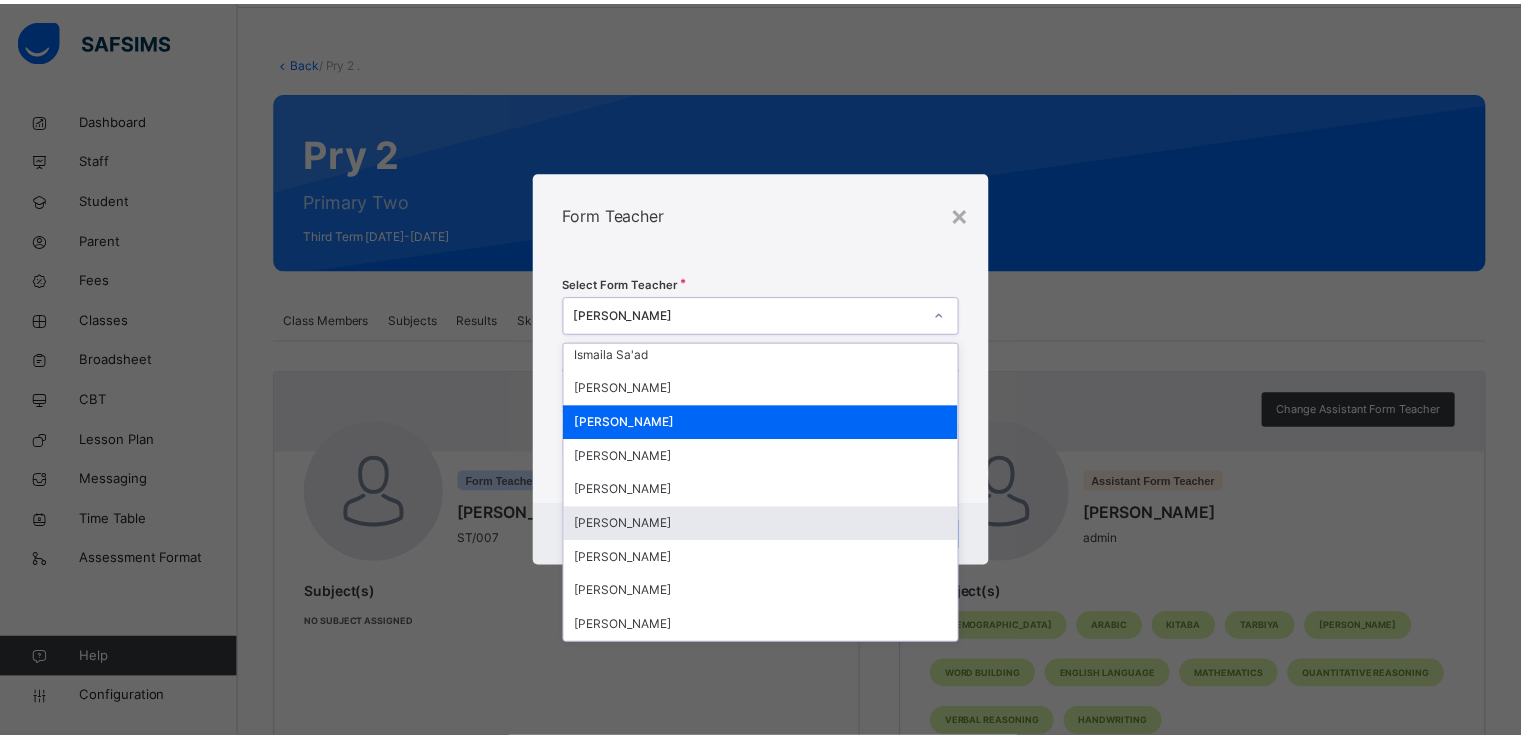 scroll, scrollTop: 0, scrollLeft: 0, axis: both 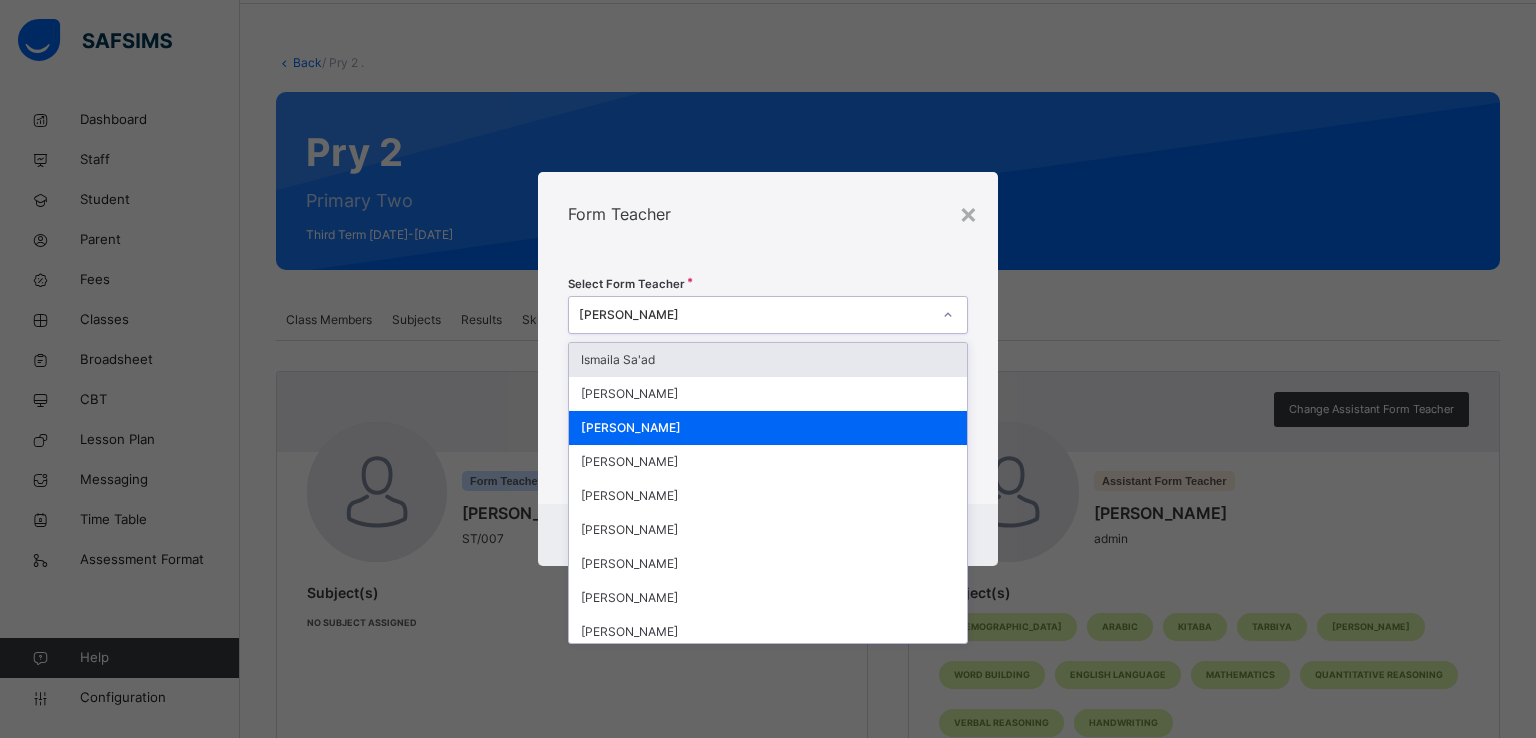 click on "Ismaila  Sa'ad" at bounding box center [768, 360] 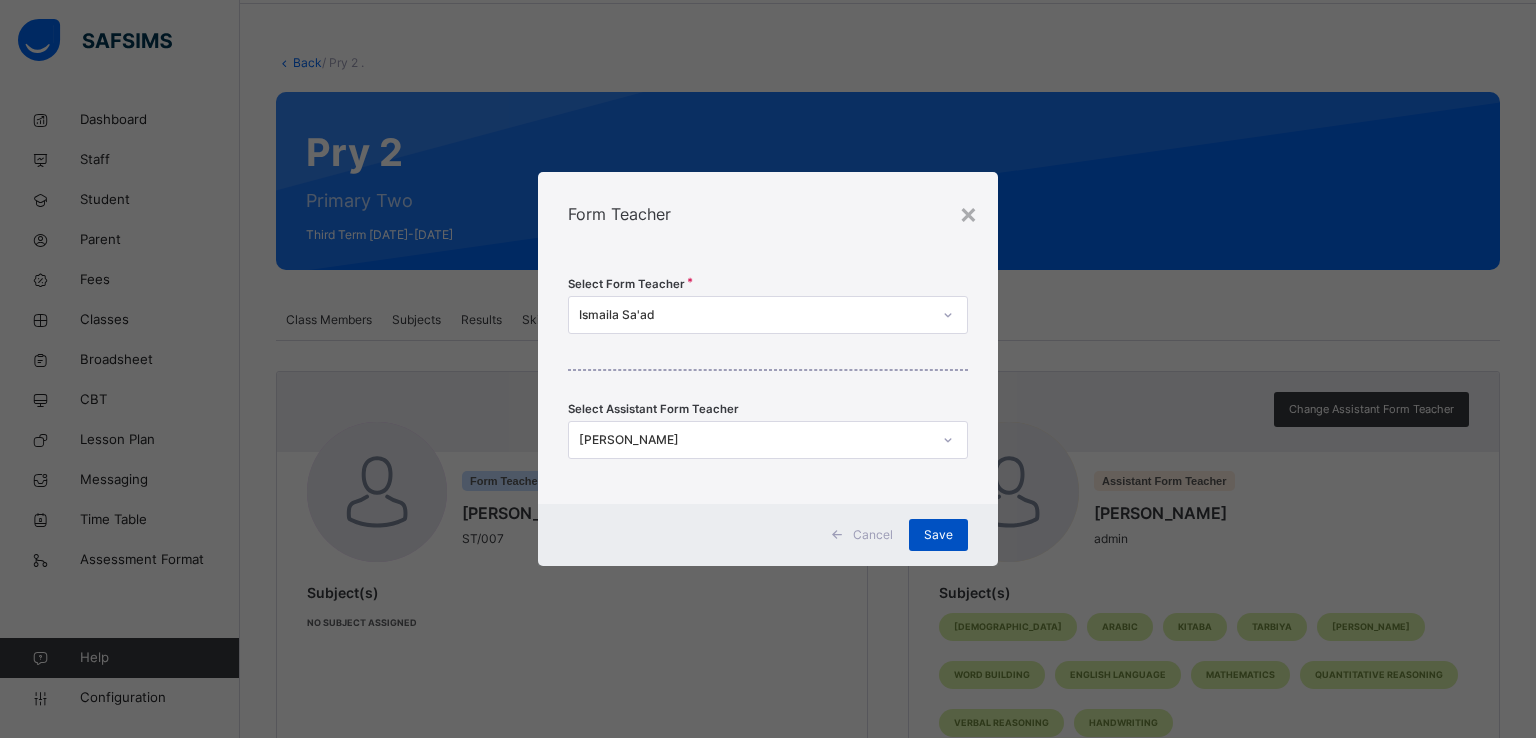 click on "Save" at bounding box center (938, 535) 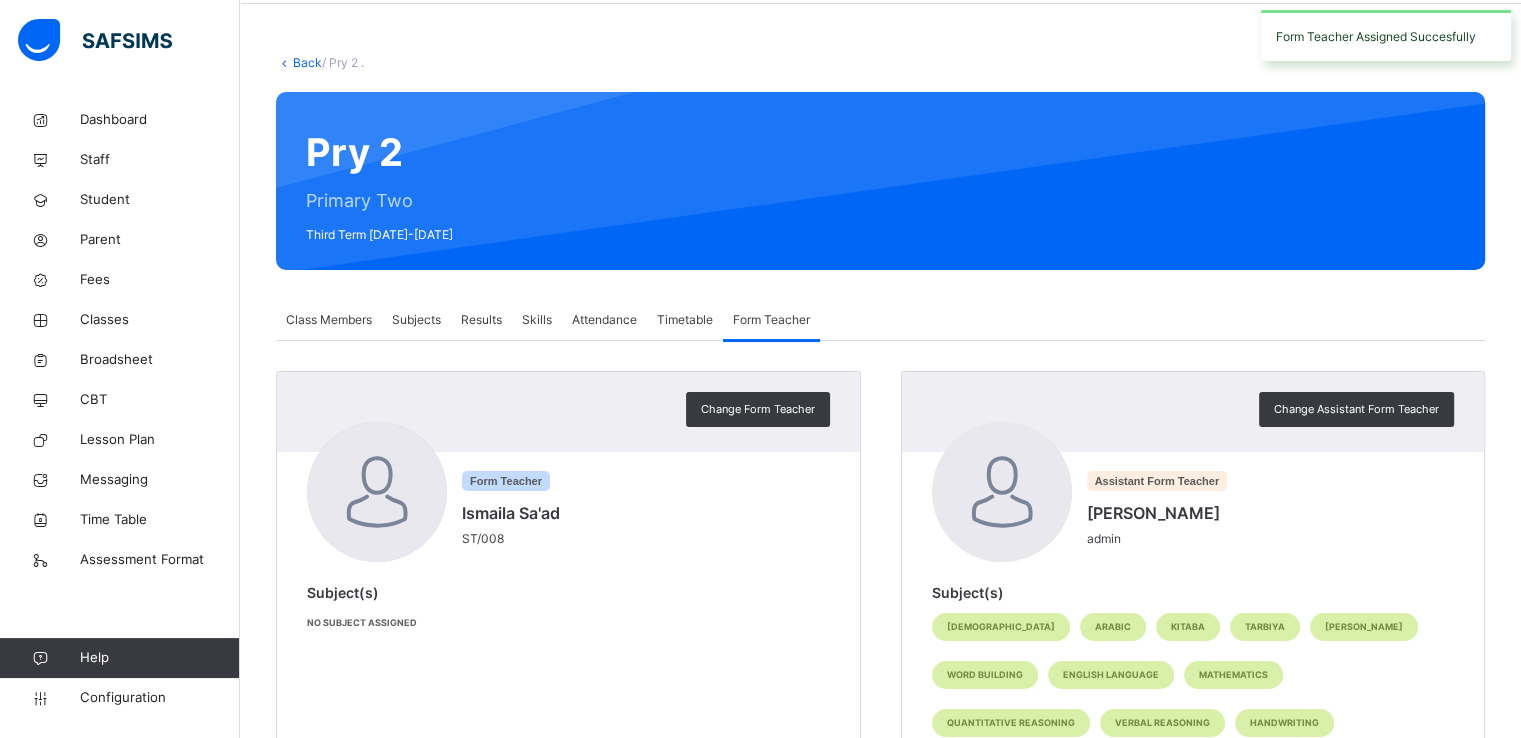 scroll, scrollTop: 0, scrollLeft: 0, axis: both 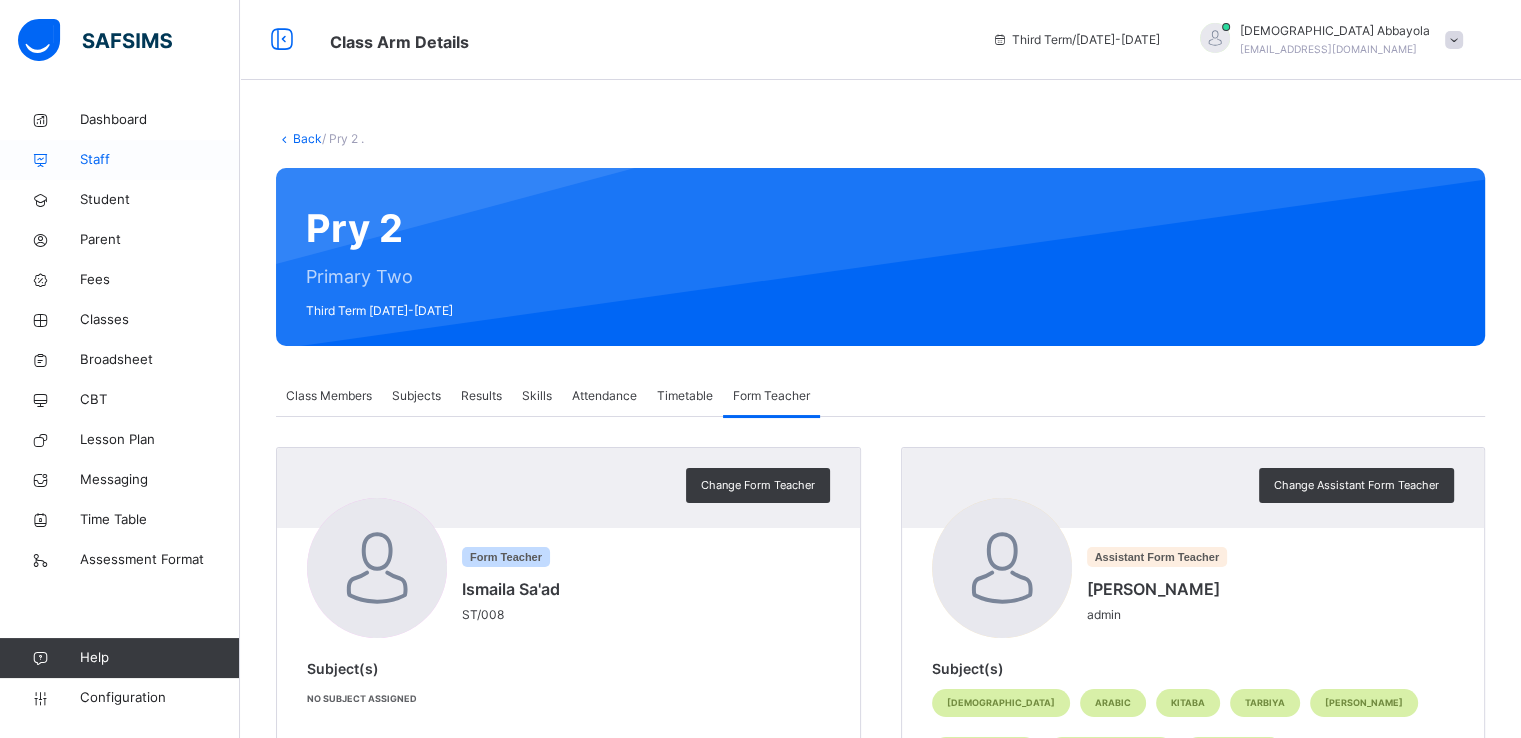 click on "Staff" at bounding box center [160, 160] 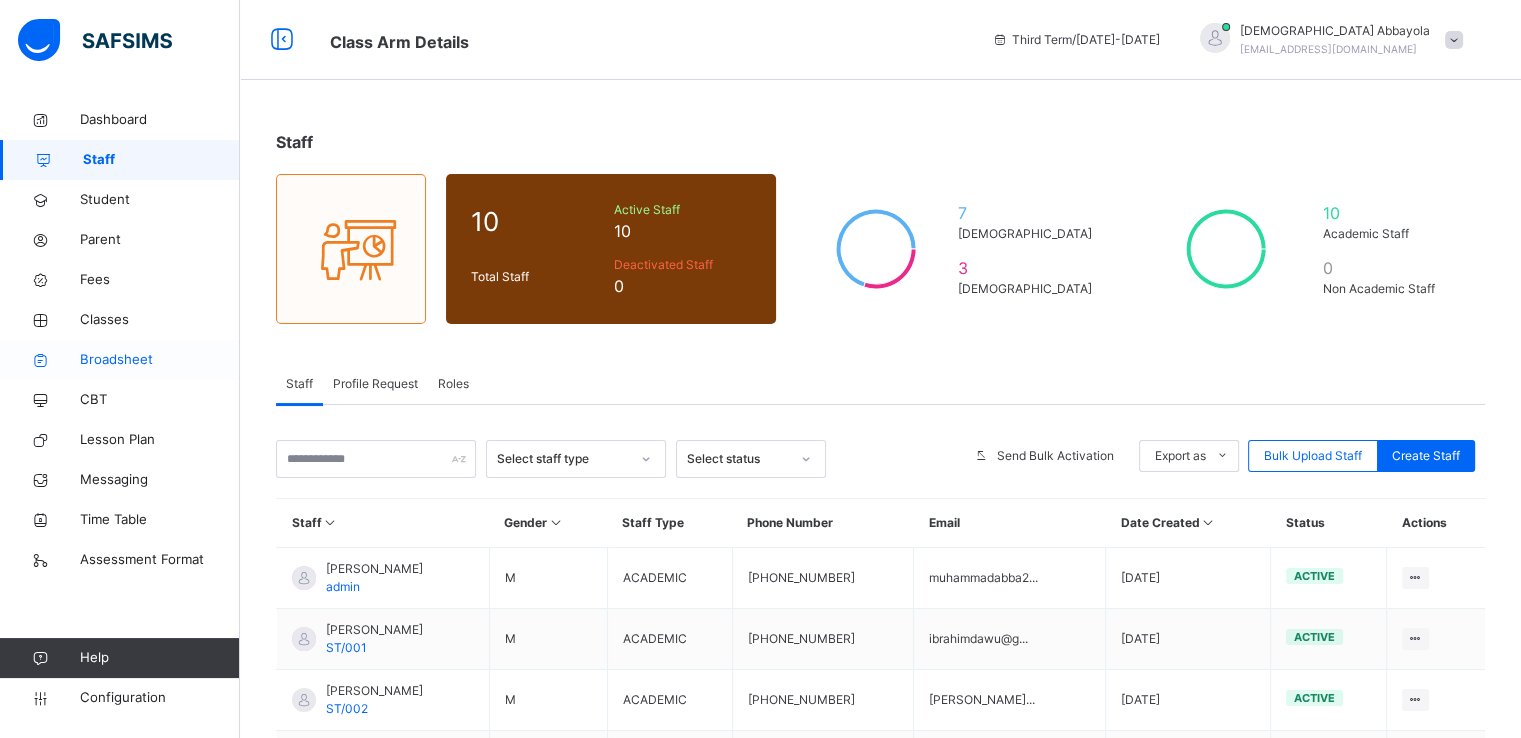 click on "Broadsheet" at bounding box center [160, 360] 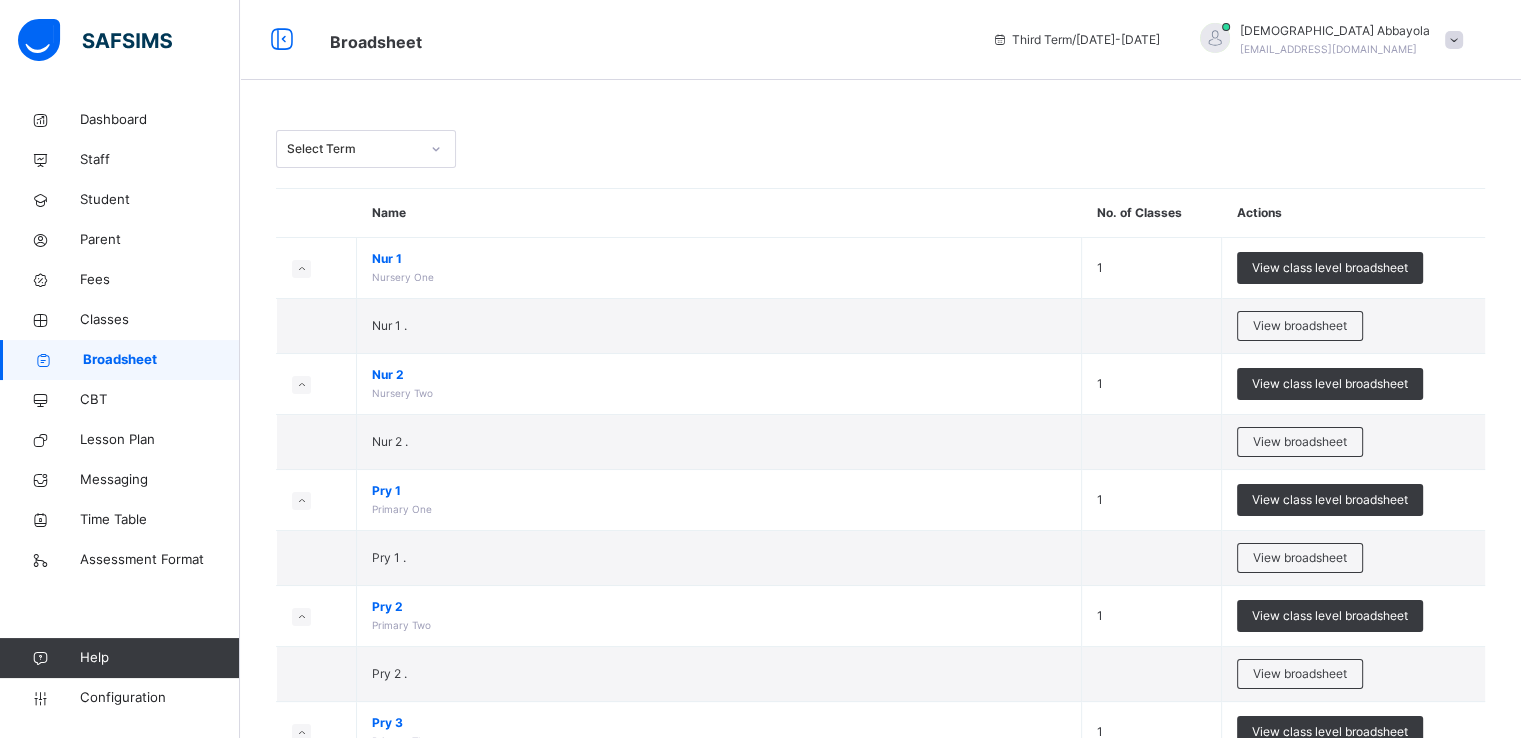 scroll, scrollTop: 128, scrollLeft: 0, axis: vertical 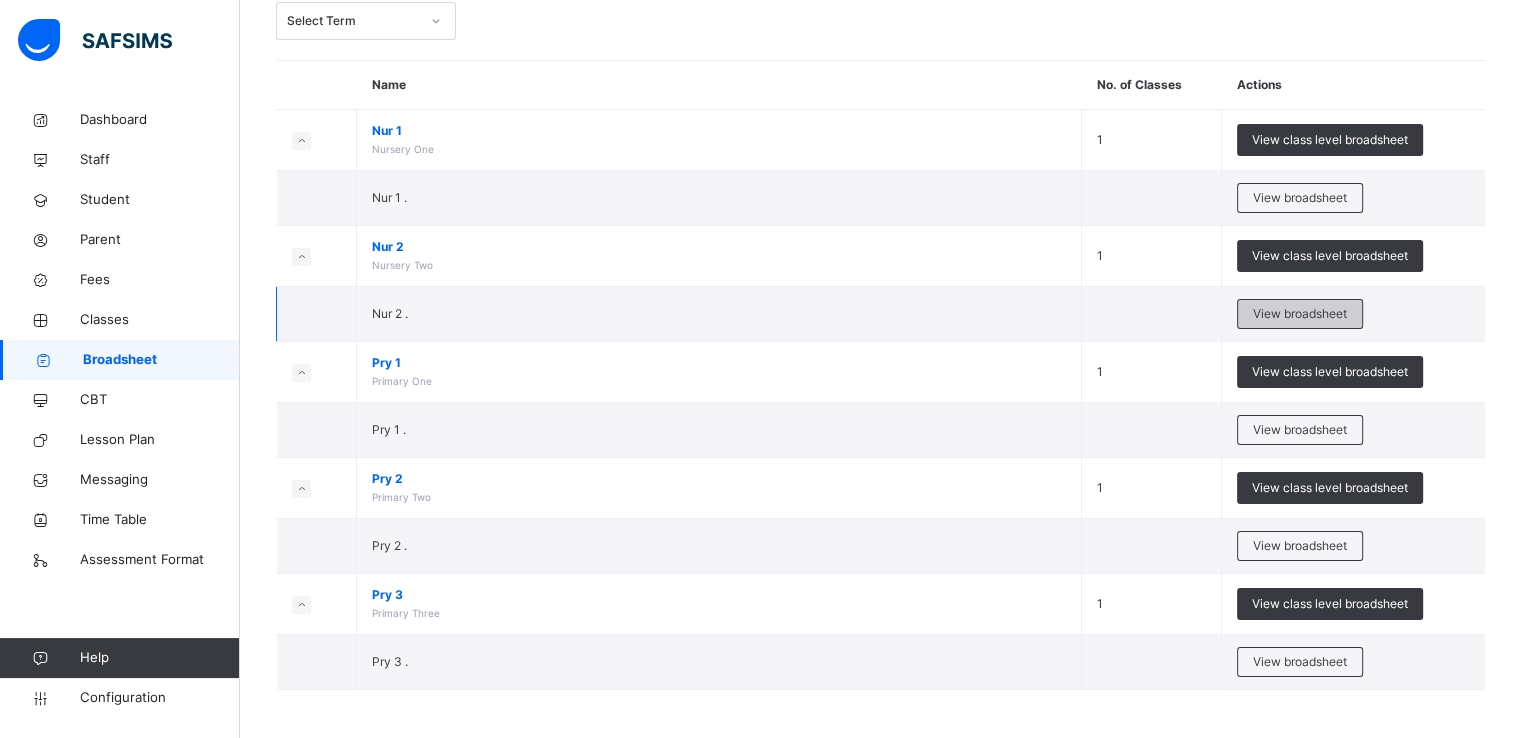 click on "View broadsheet" at bounding box center (1300, 314) 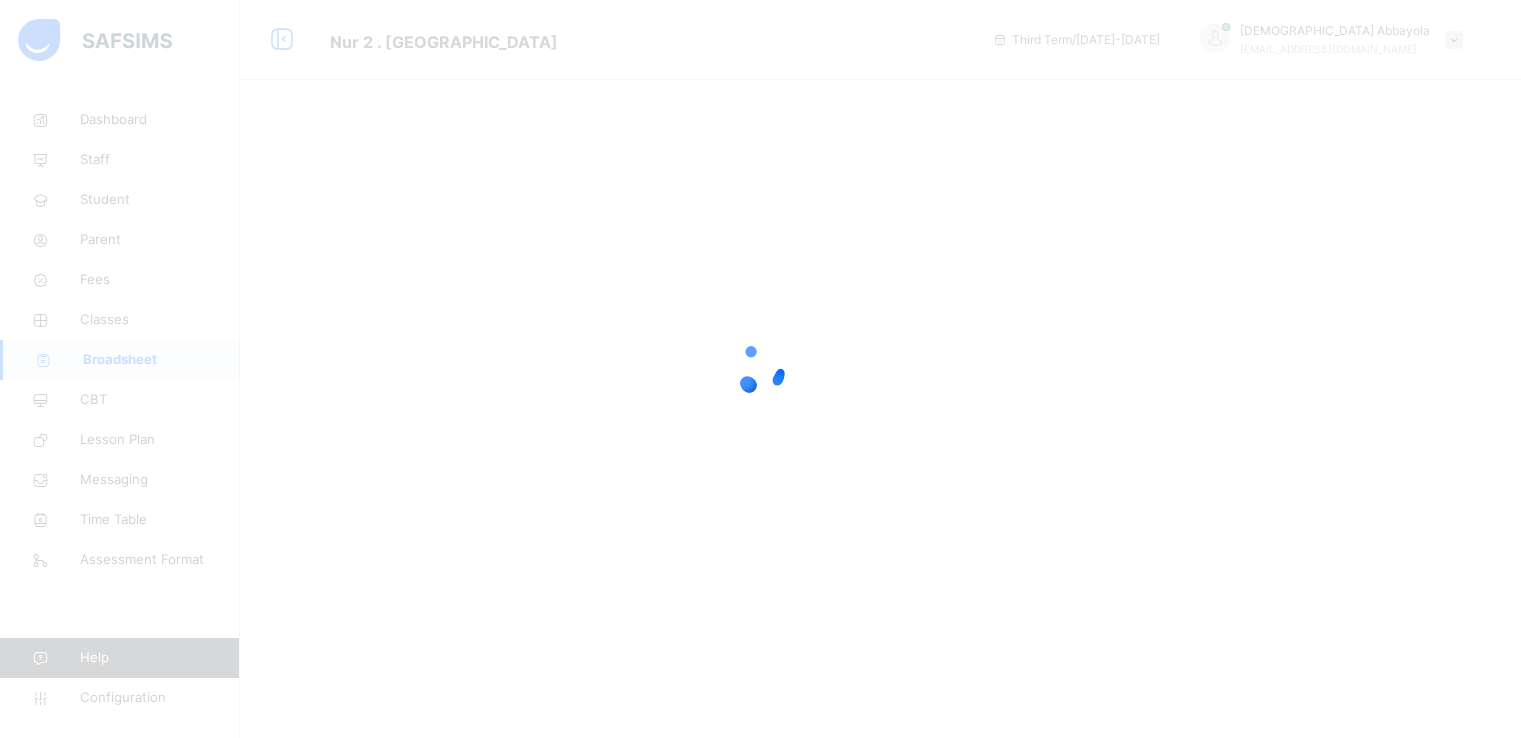 scroll, scrollTop: 0, scrollLeft: 0, axis: both 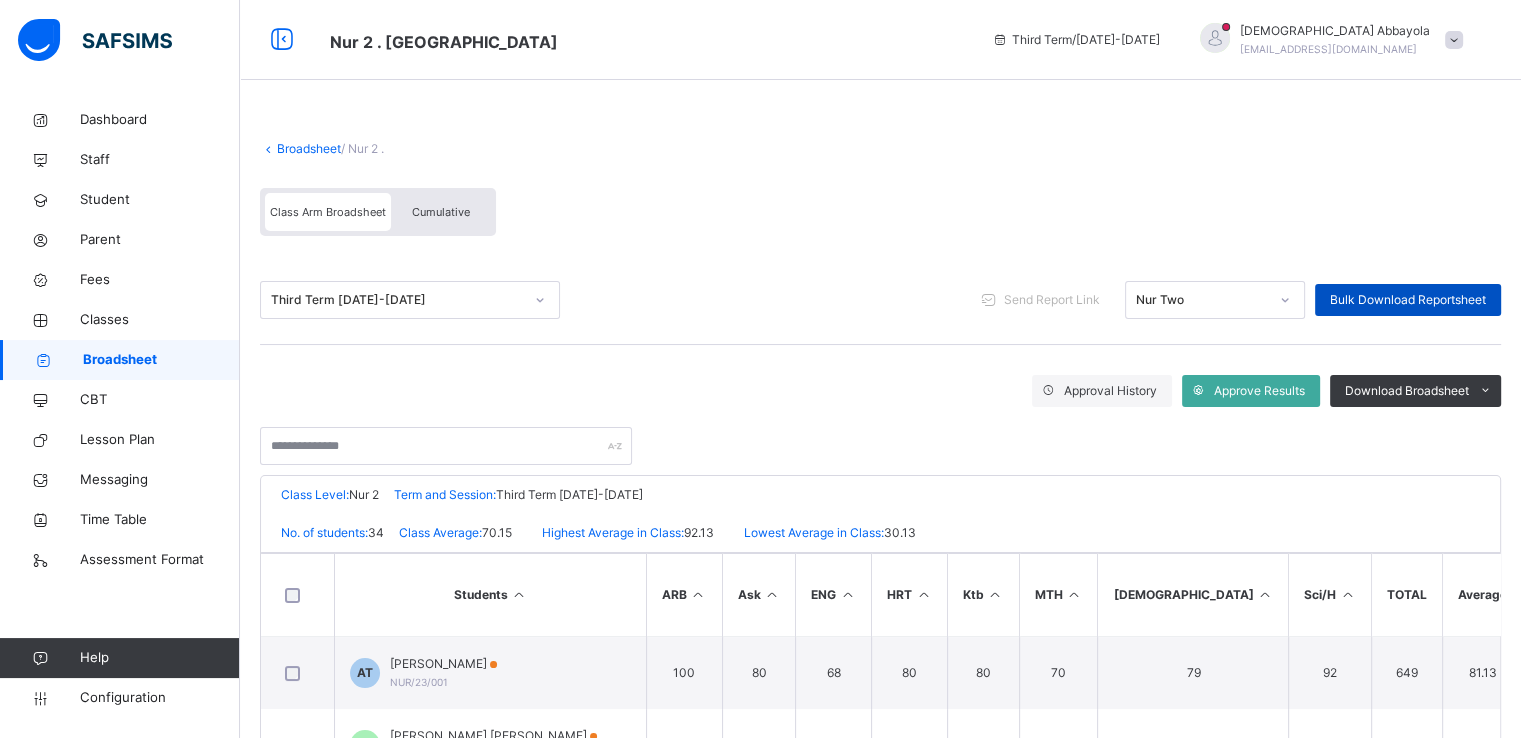 click on "Bulk Download Reportsheet" at bounding box center (1408, 300) 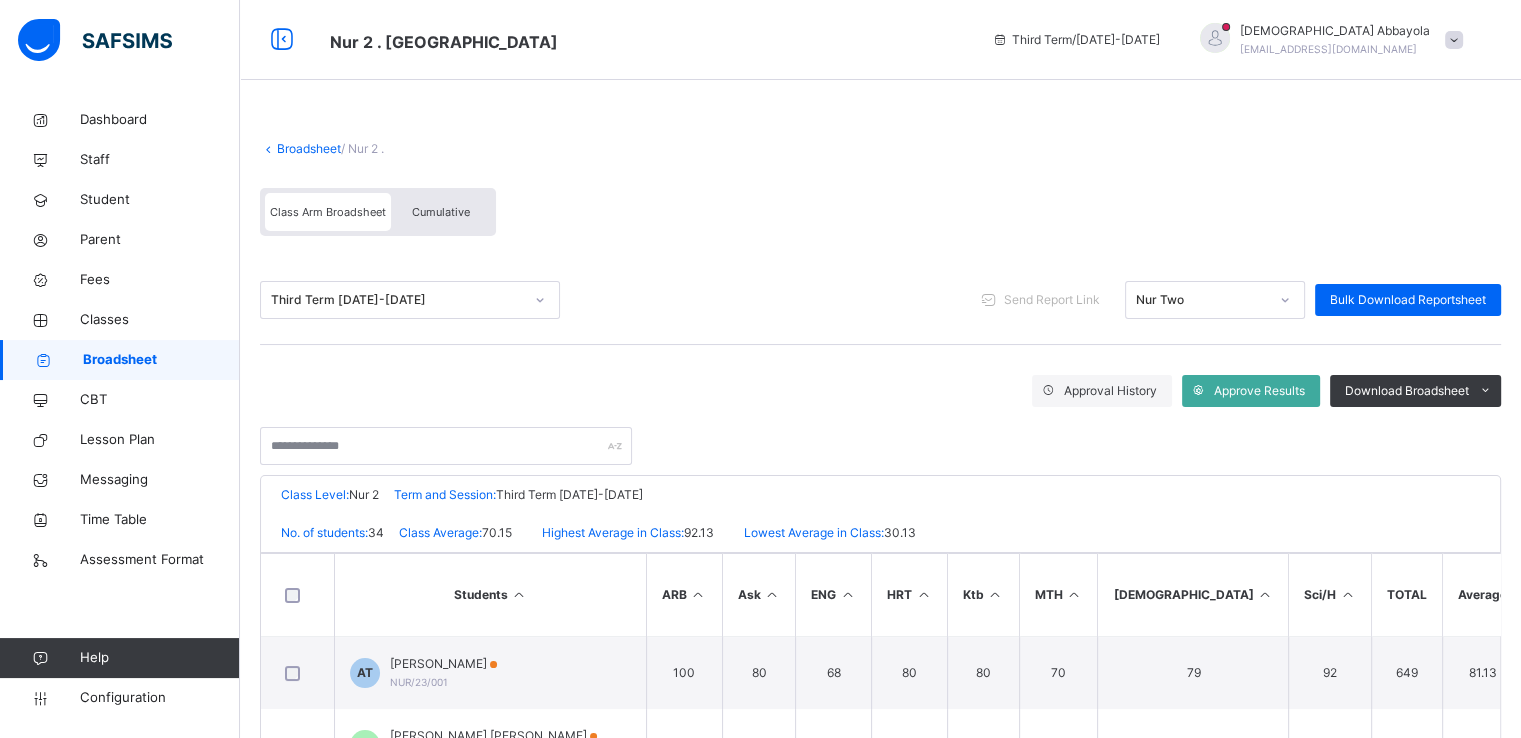 click on "Broadsheet" at bounding box center (309, 148) 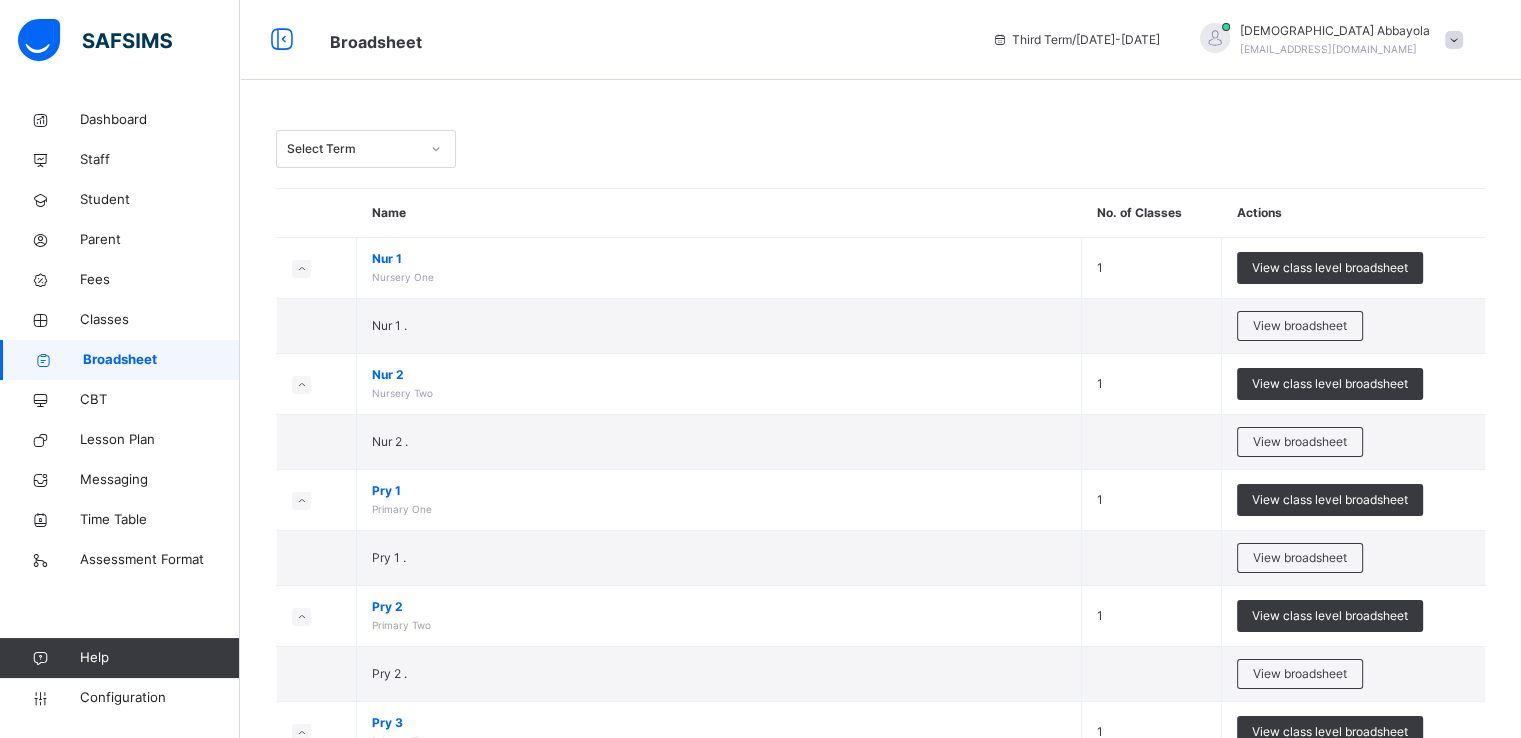 scroll, scrollTop: 128, scrollLeft: 0, axis: vertical 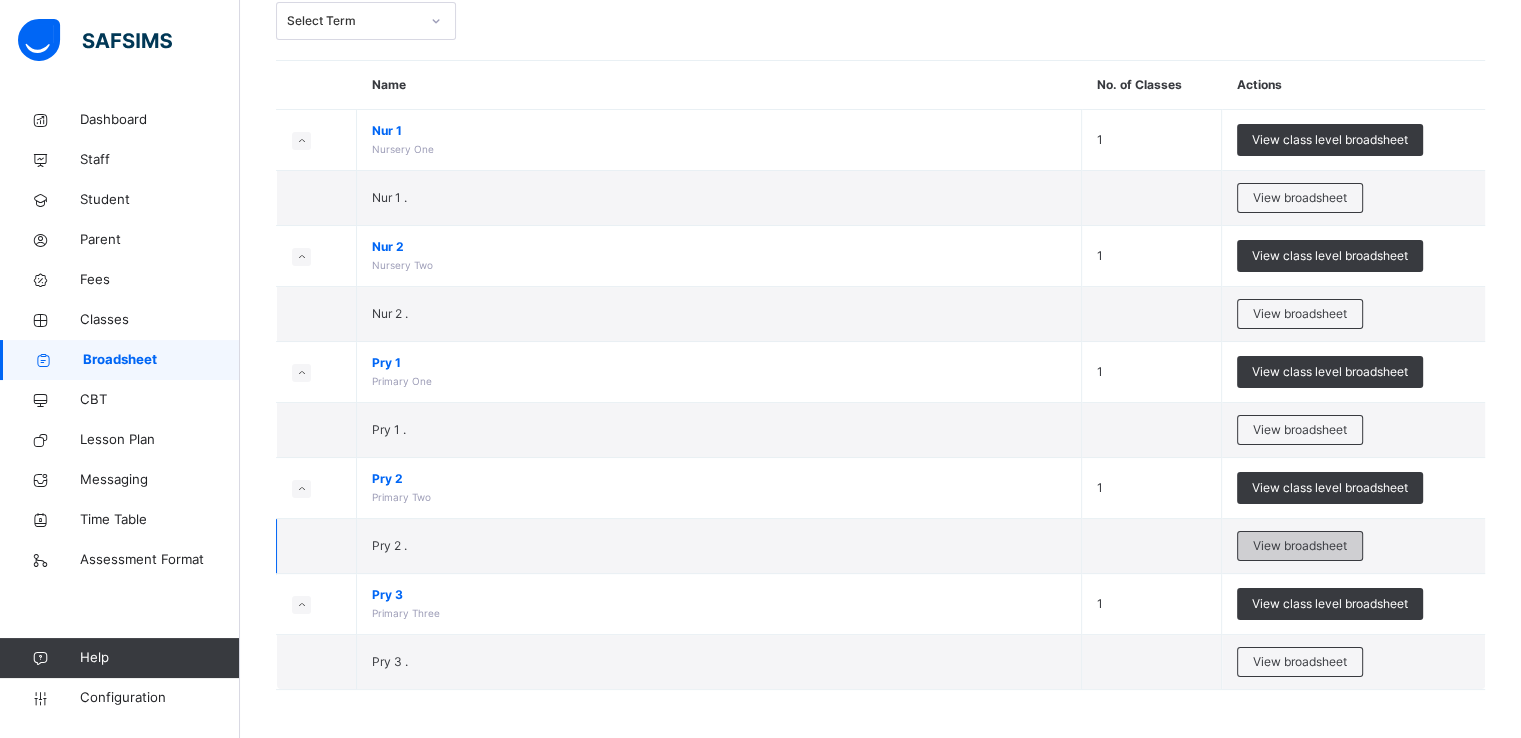 click on "View broadsheet" at bounding box center [1300, 546] 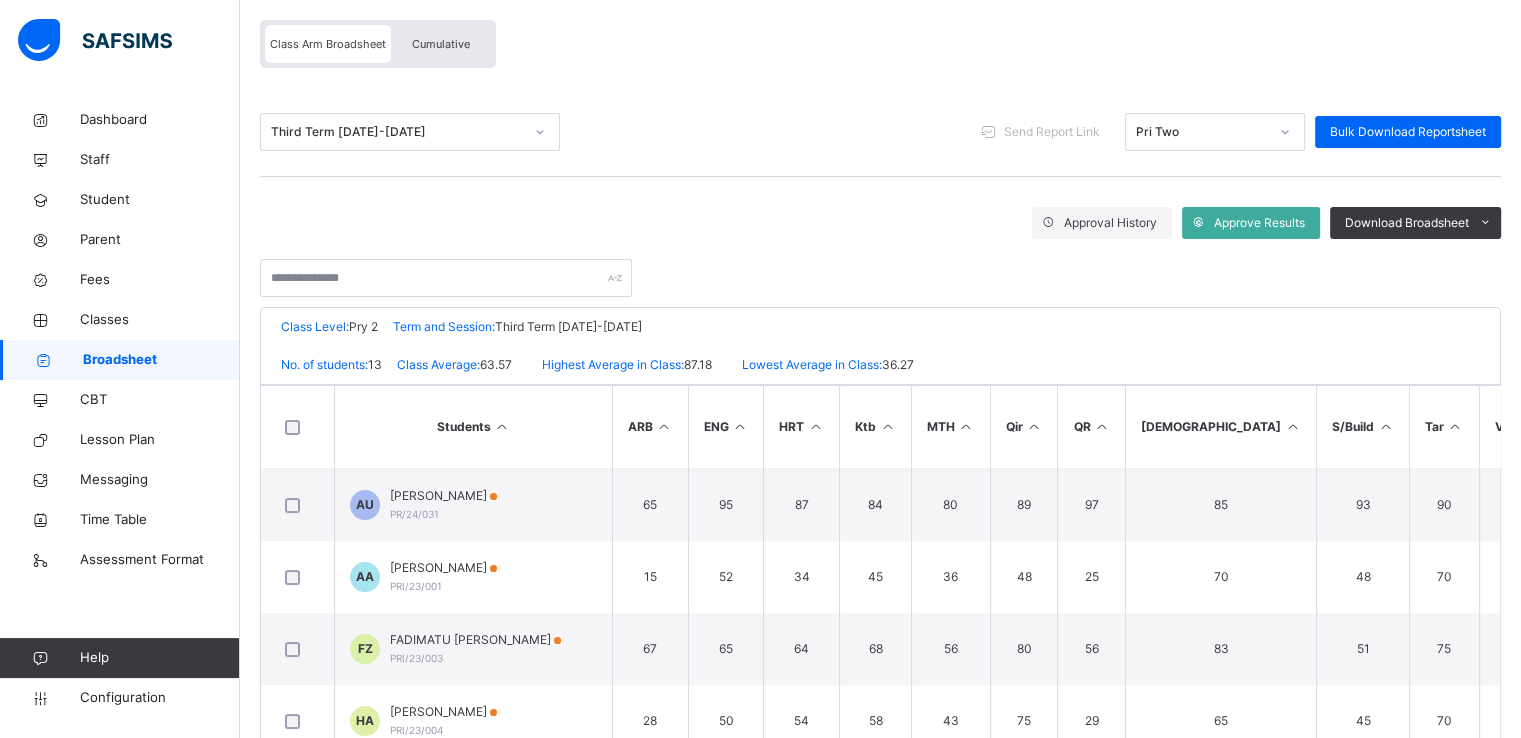 scroll, scrollTop: 170, scrollLeft: 0, axis: vertical 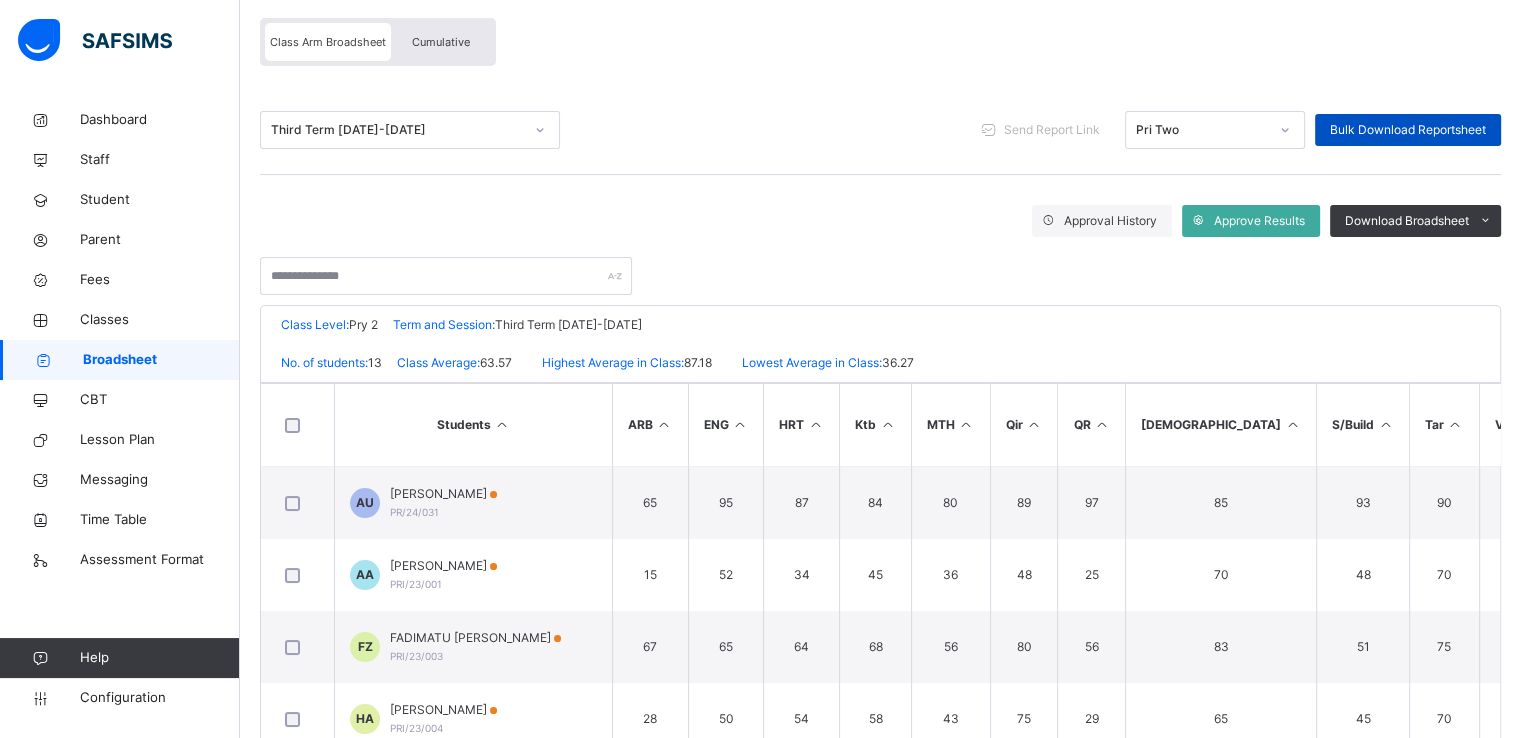 click on "Bulk Download Reportsheet" at bounding box center (1408, 130) 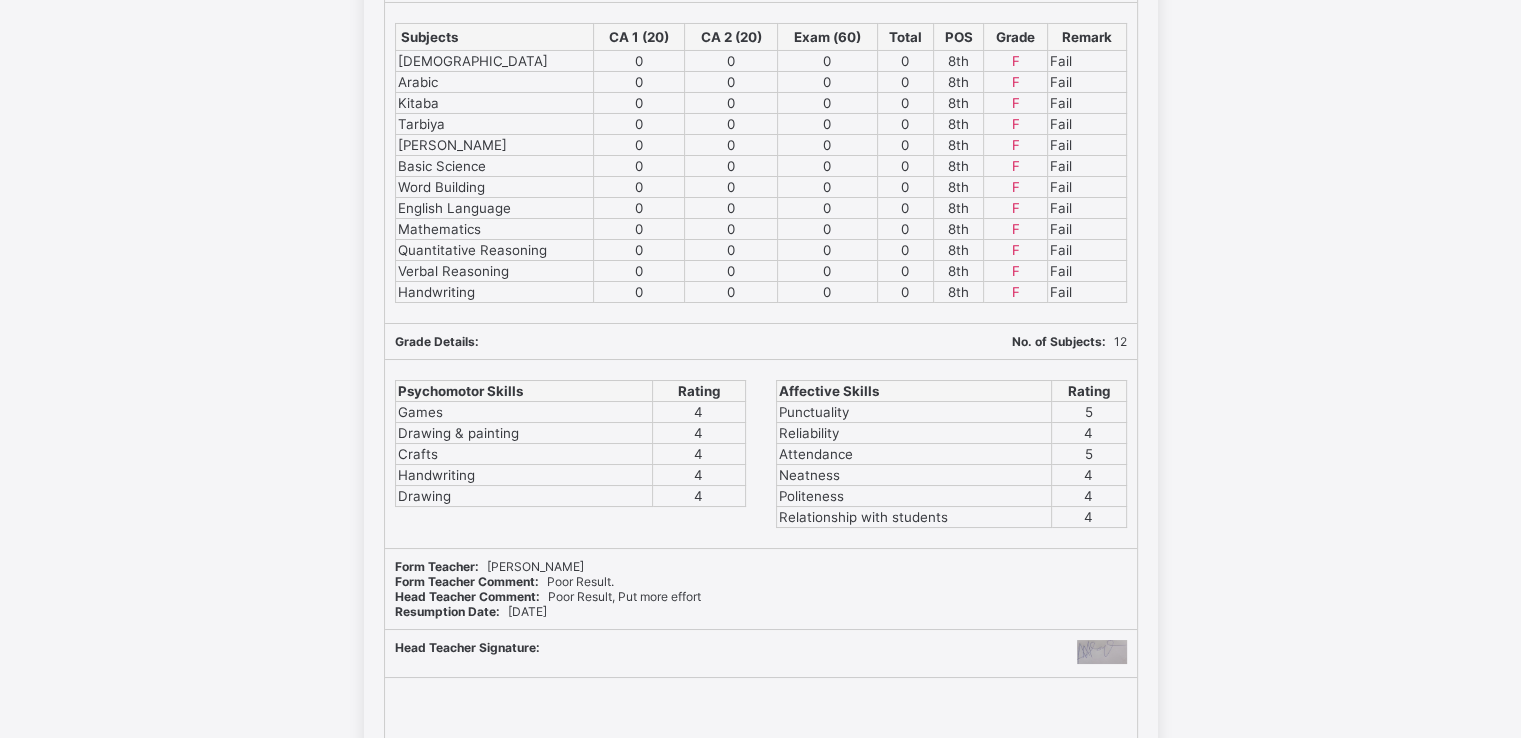 scroll, scrollTop: 7252, scrollLeft: 0, axis: vertical 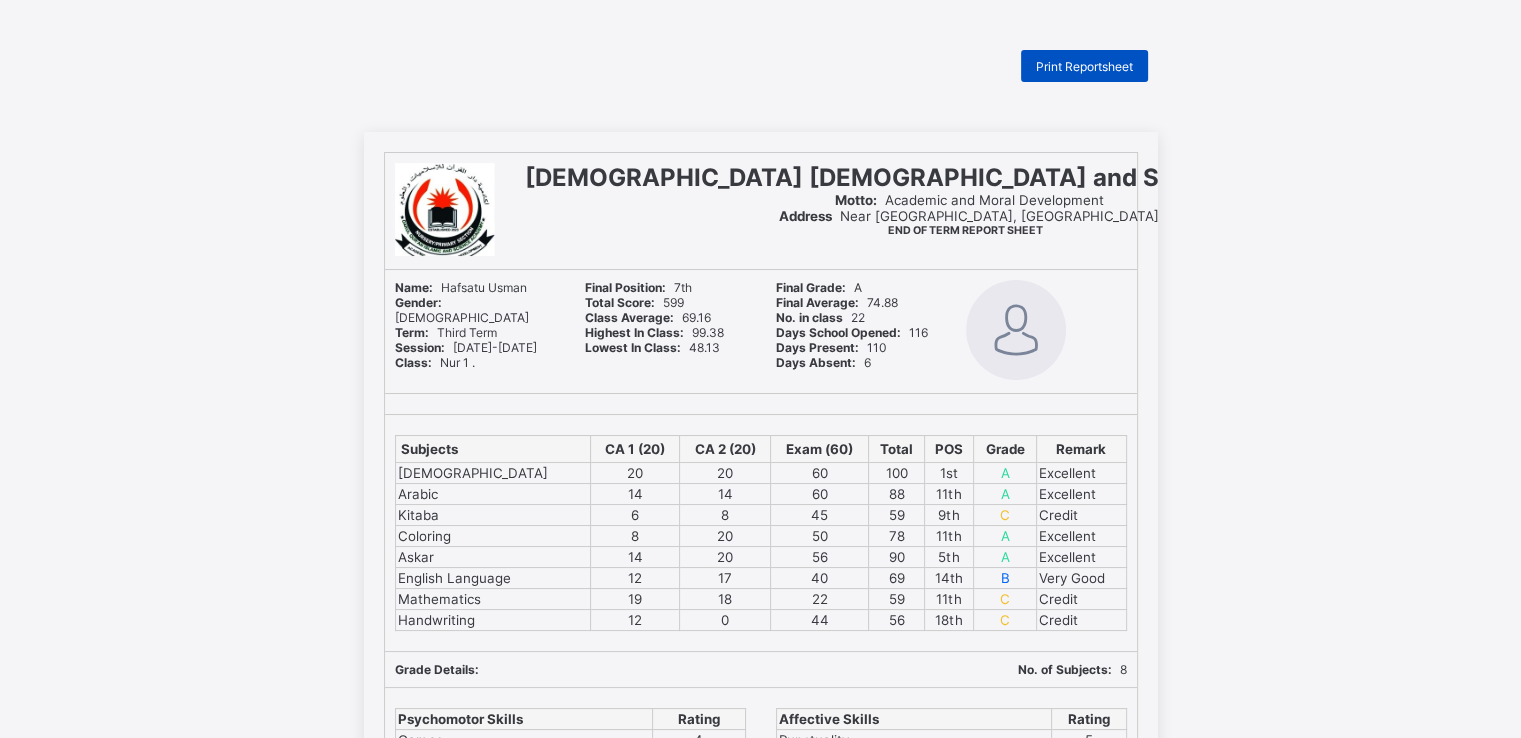 click on "Print Reportsheet" at bounding box center (1084, 66) 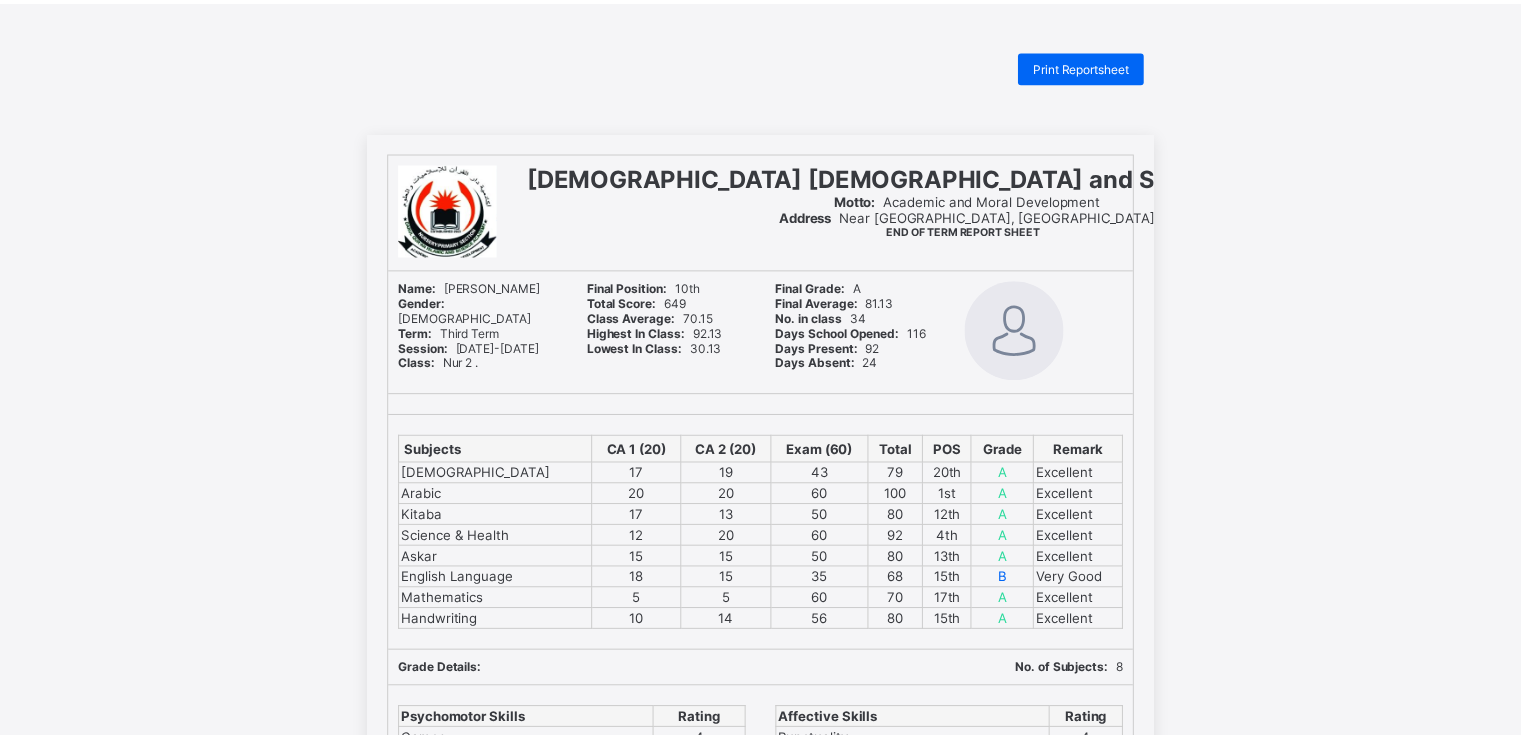 scroll, scrollTop: 0, scrollLeft: 0, axis: both 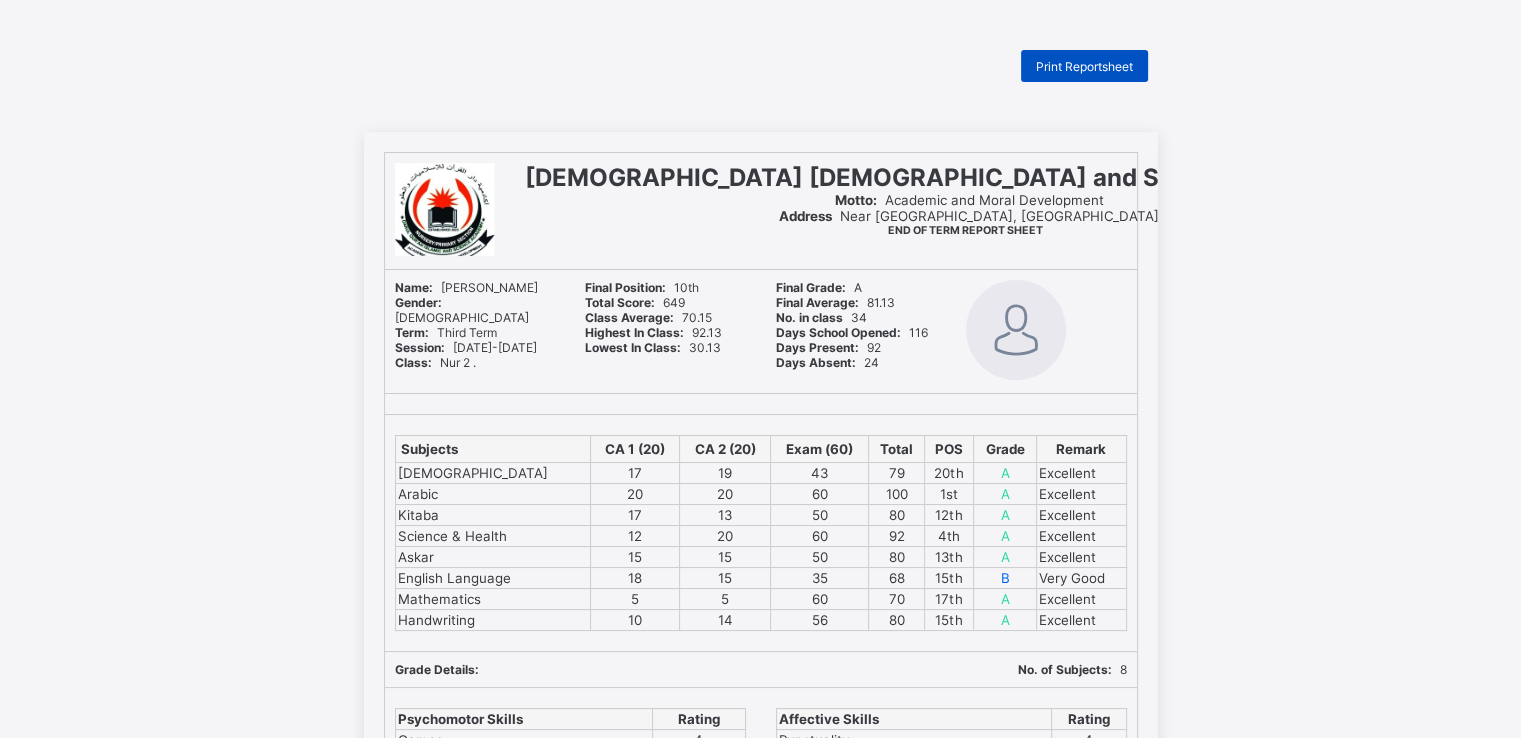 click on "Print Reportsheet" at bounding box center [1084, 66] 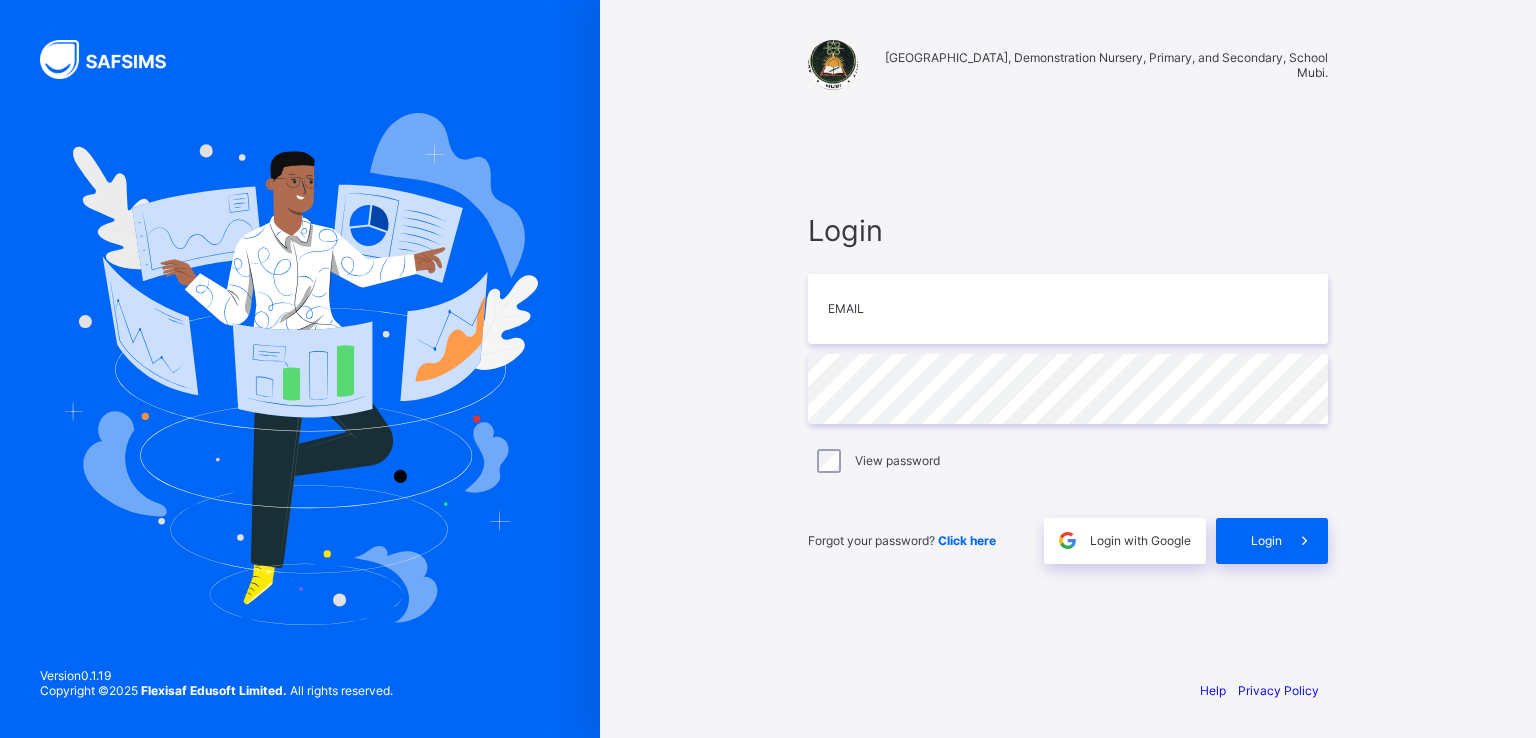 scroll, scrollTop: 0, scrollLeft: 0, axis: both 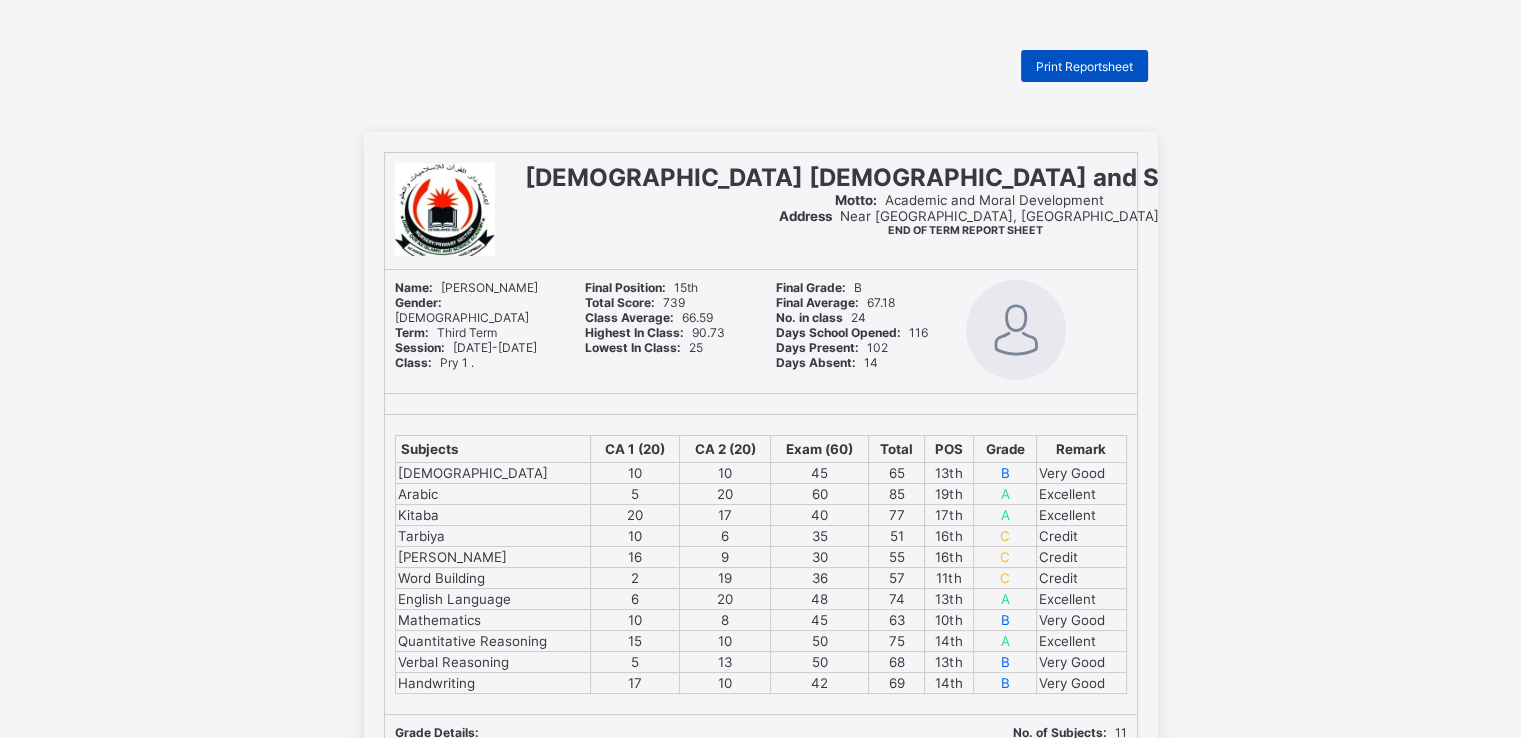click on "Print Reportsheet" at bounding box center (1084, 66) 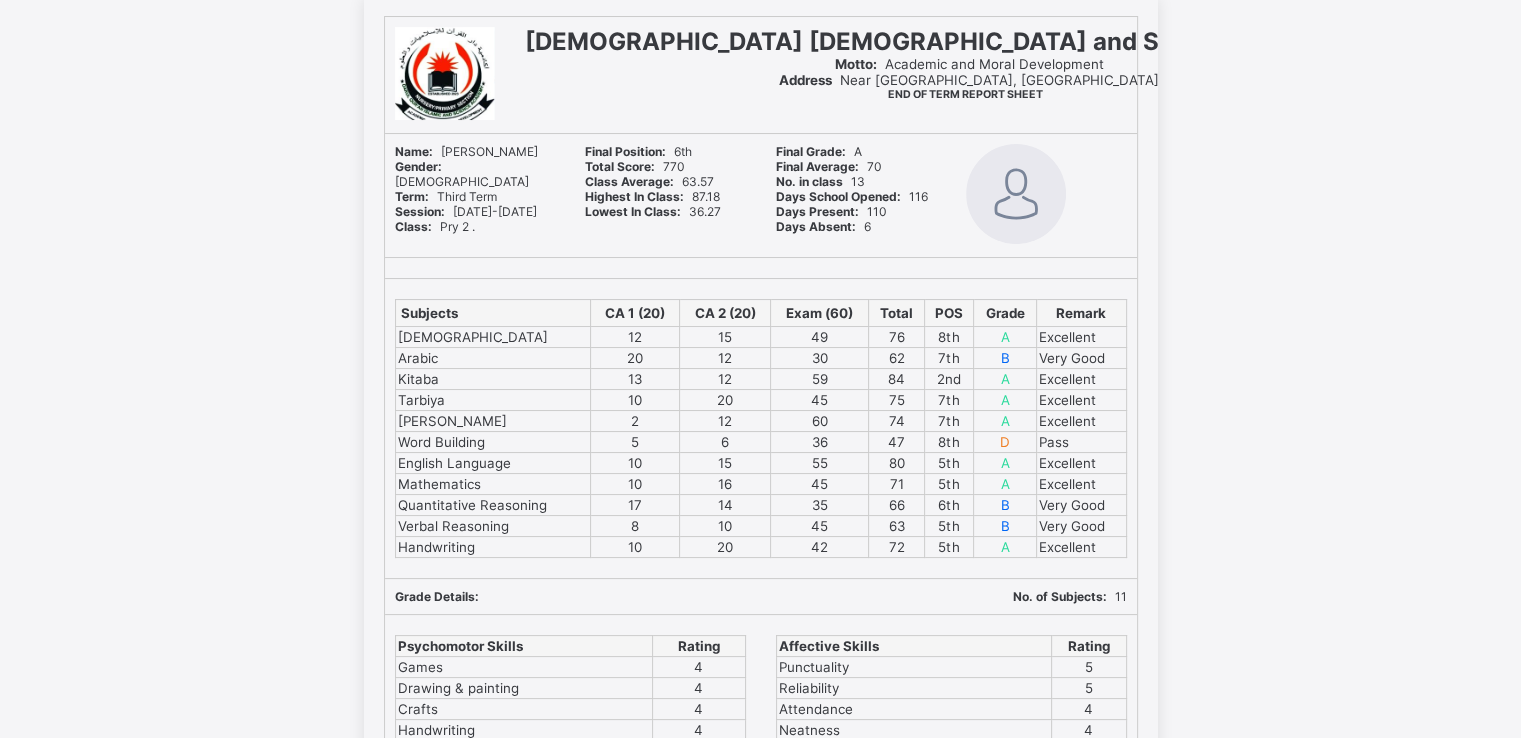 scroll, scrollTop: 0, scrollLeft: 0, axis: both 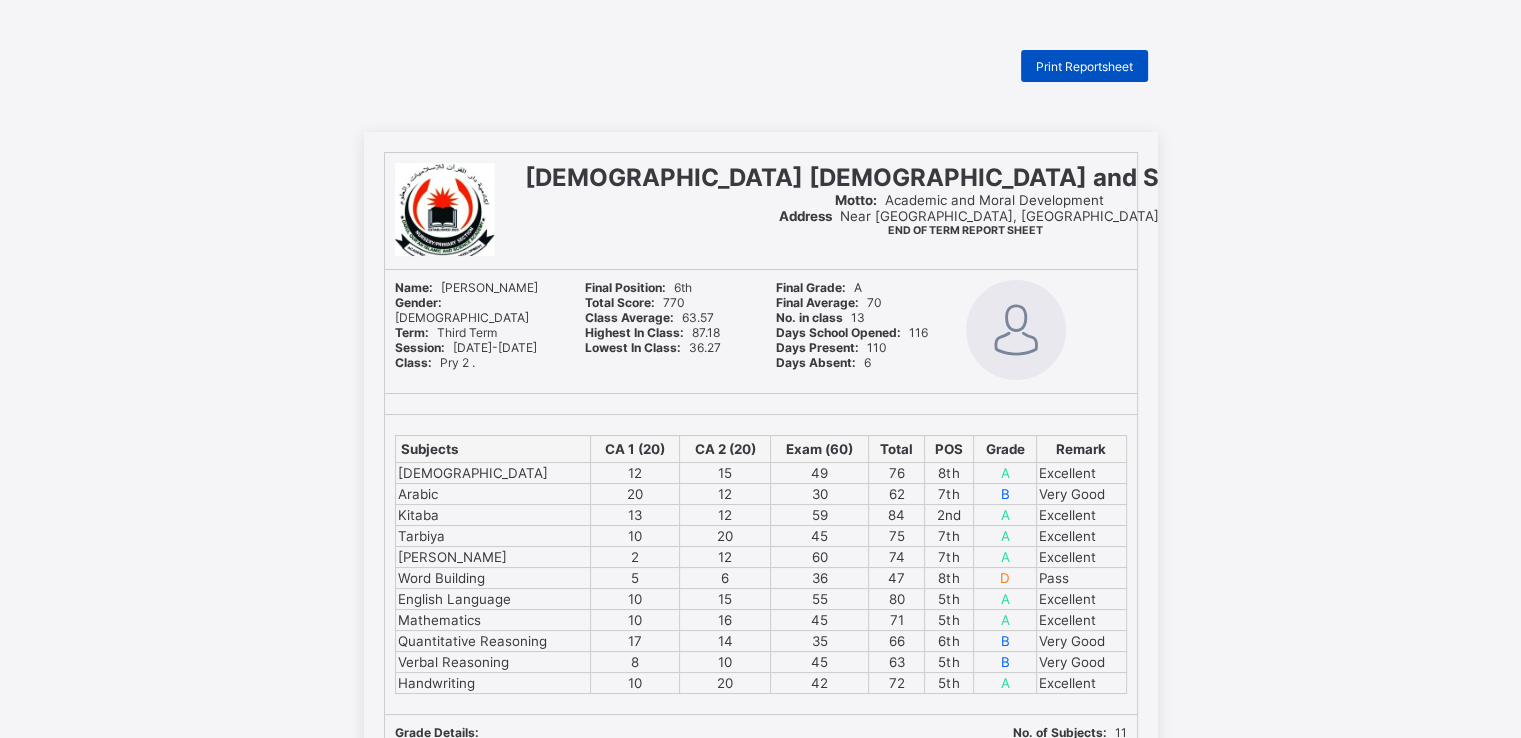 click on "Print Reportsheet" at bounding box center [1084, 66] 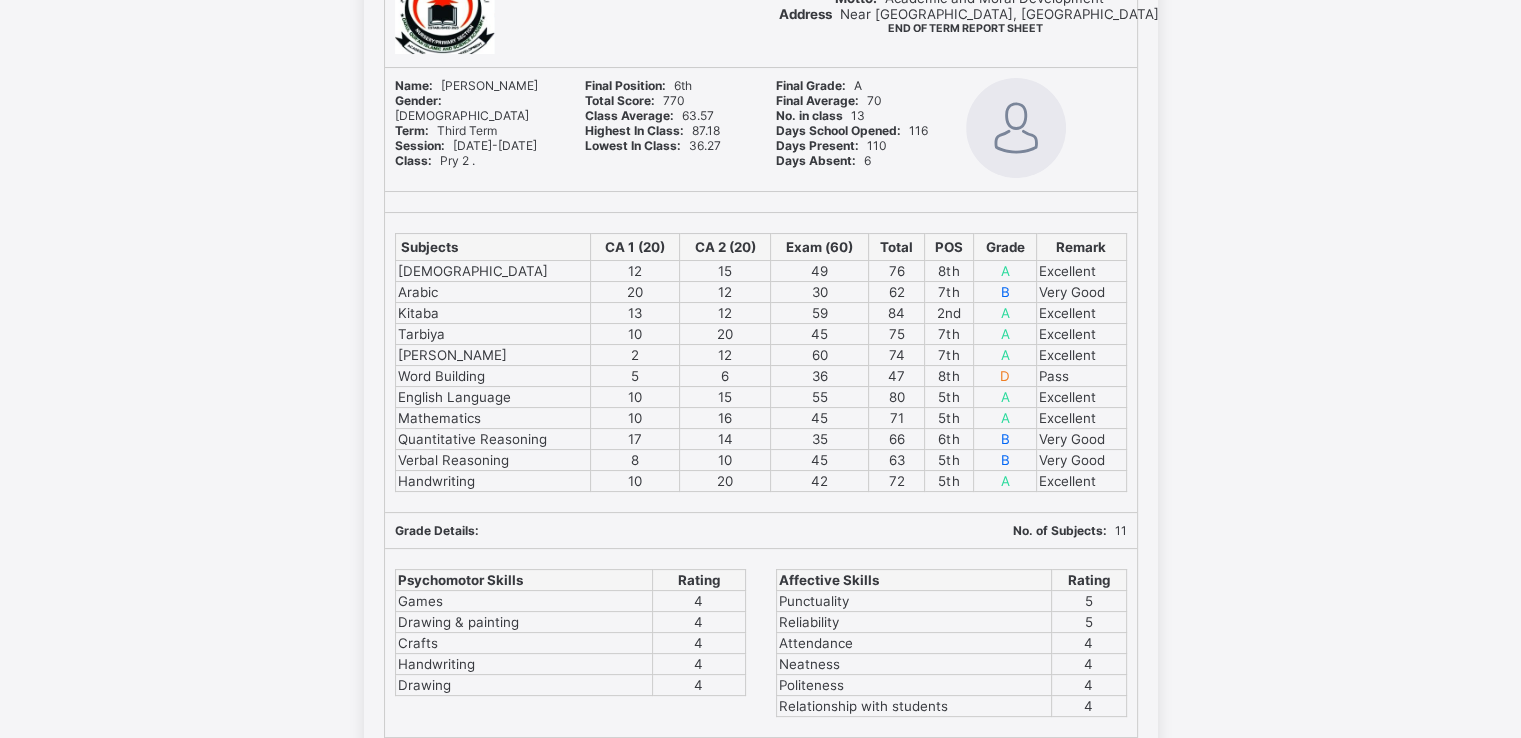 scroll, scrollTop: 0, scrollLeft: 0, axis: both 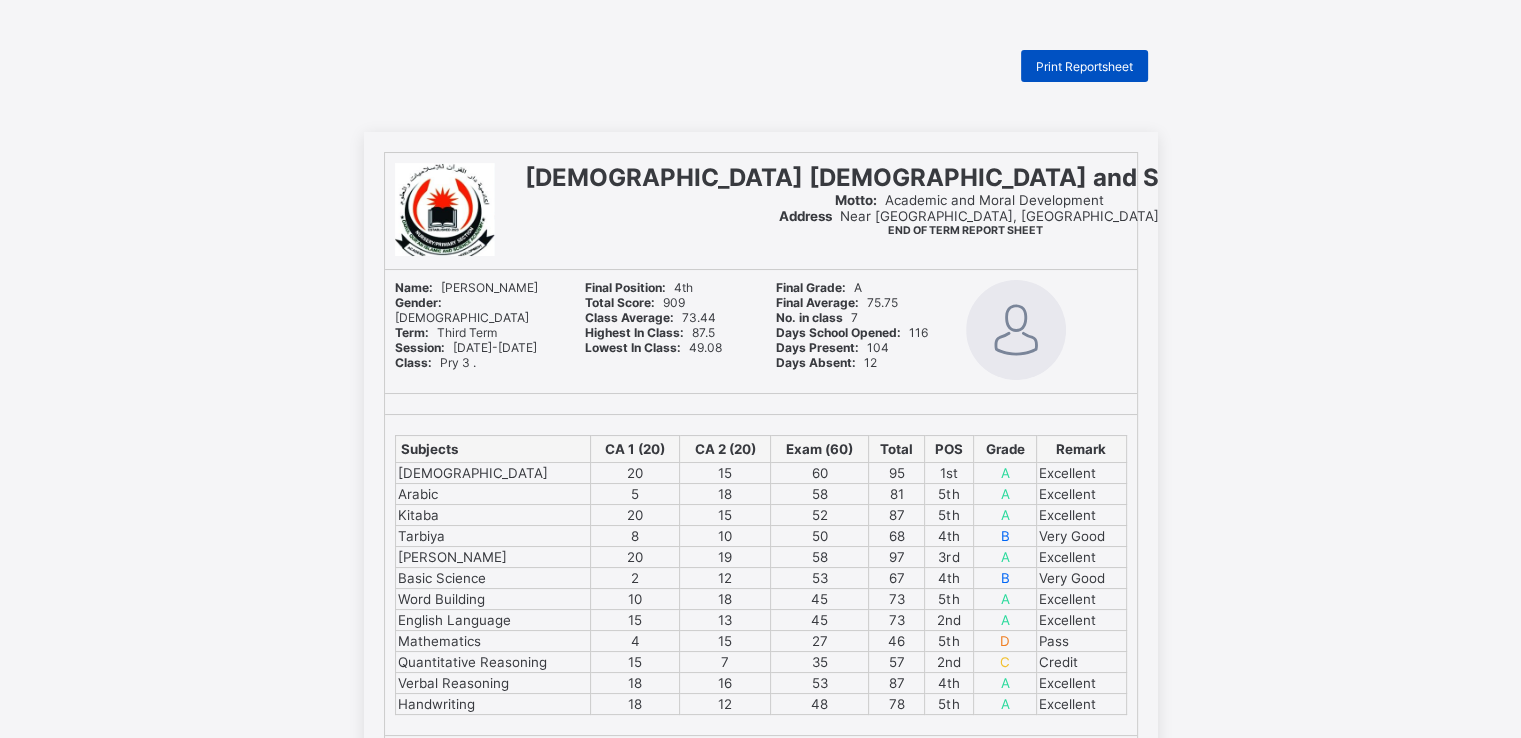 click on "Print Reportsheet" at bounding box center [1084, 66] 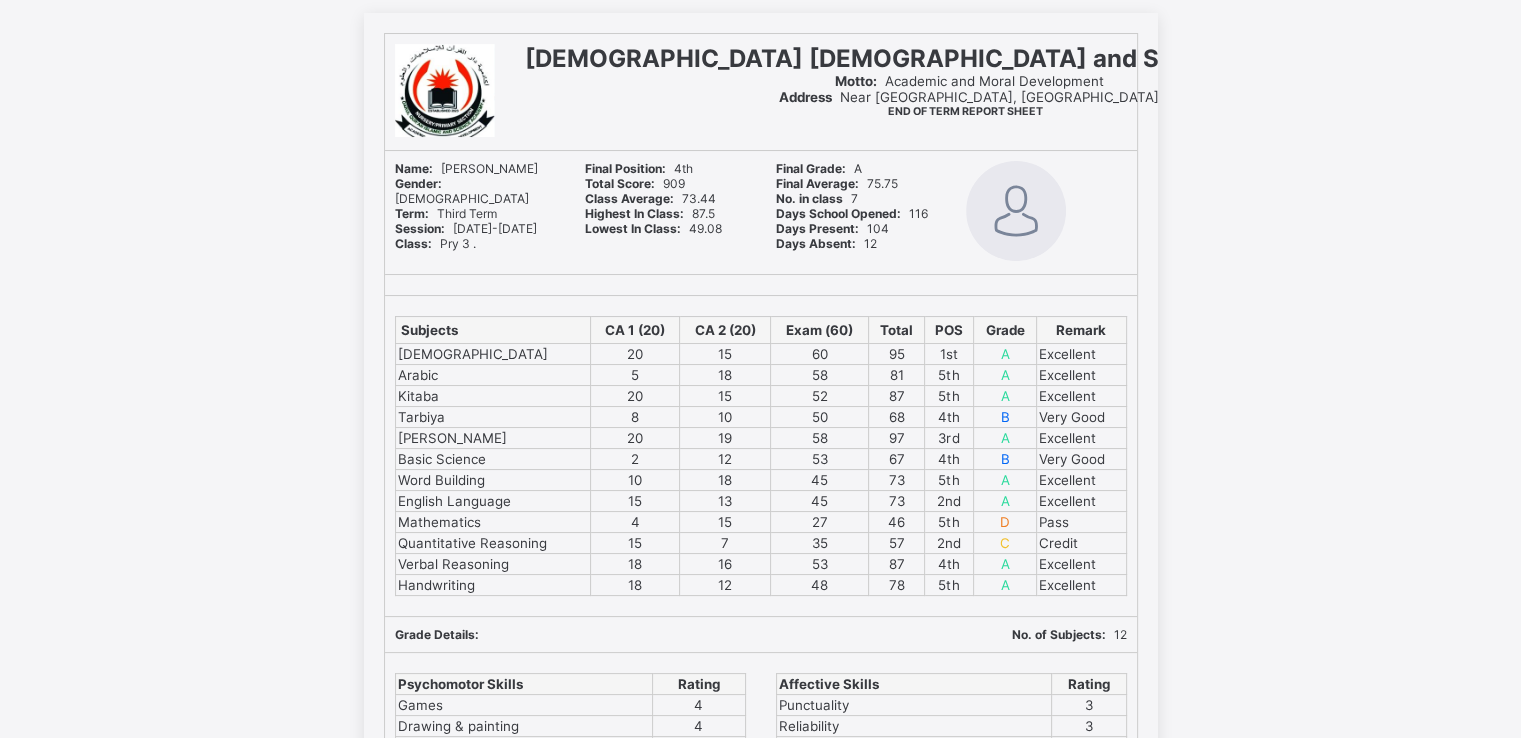 scroll, scrollTop: 0, scrollLeft: 0, axis: both 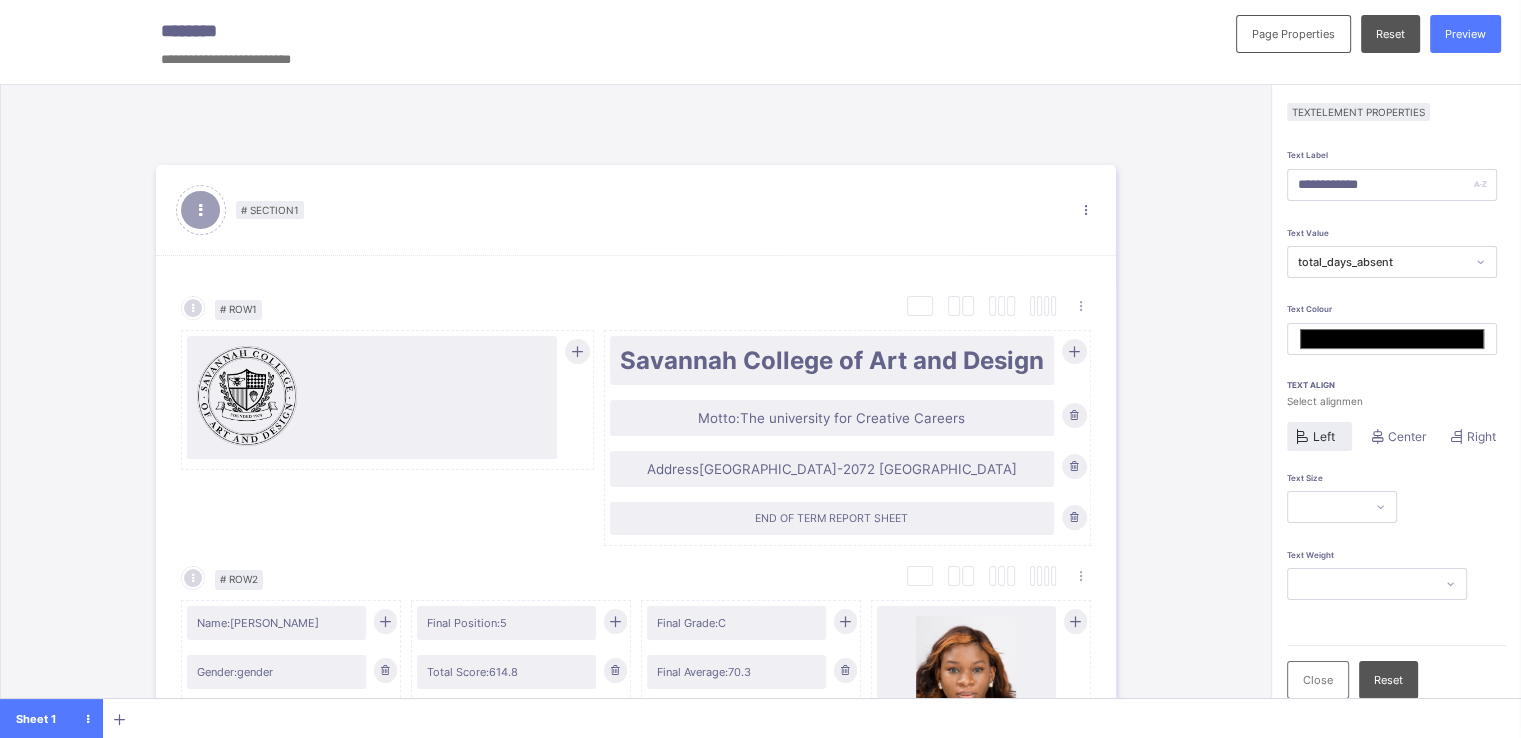 type on "*********" 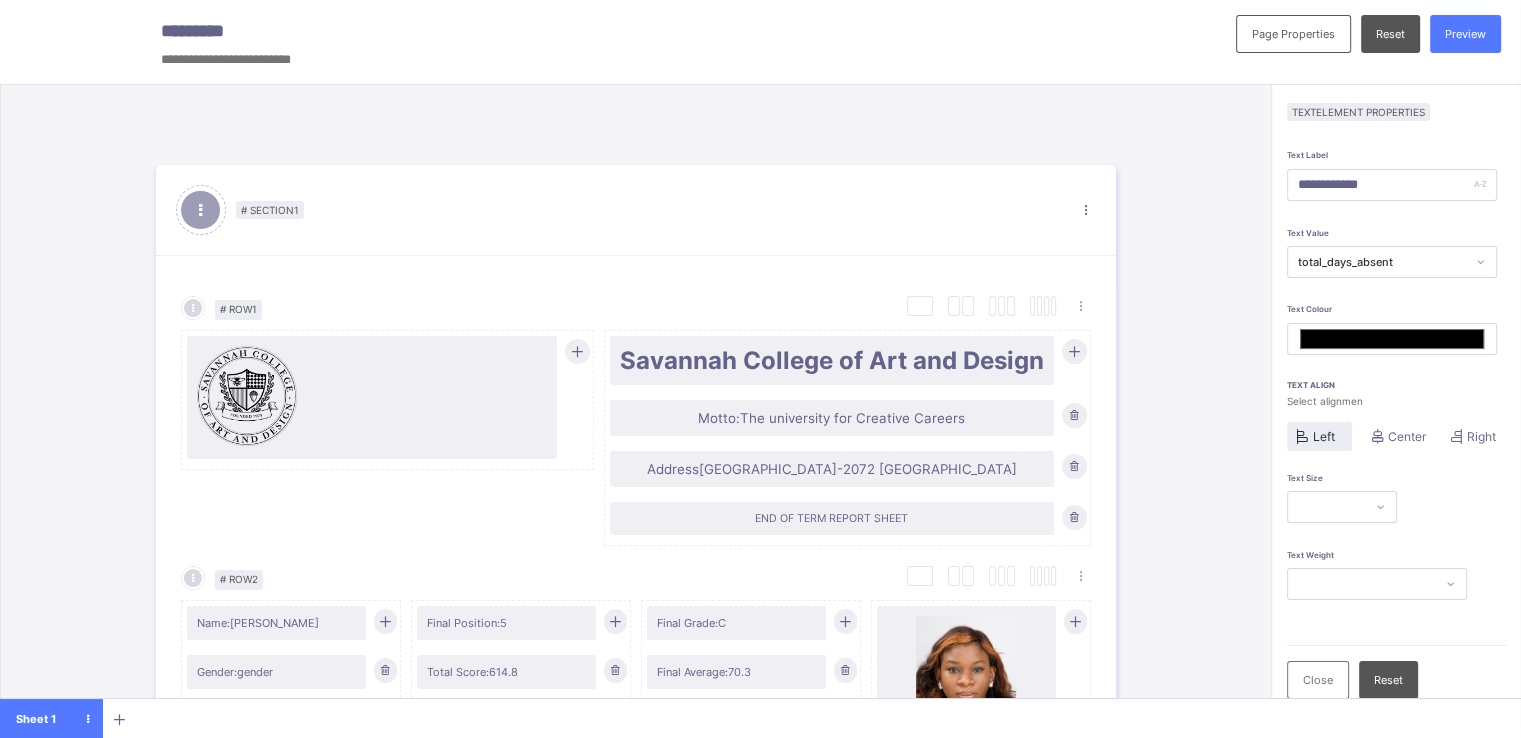 type on "*******" 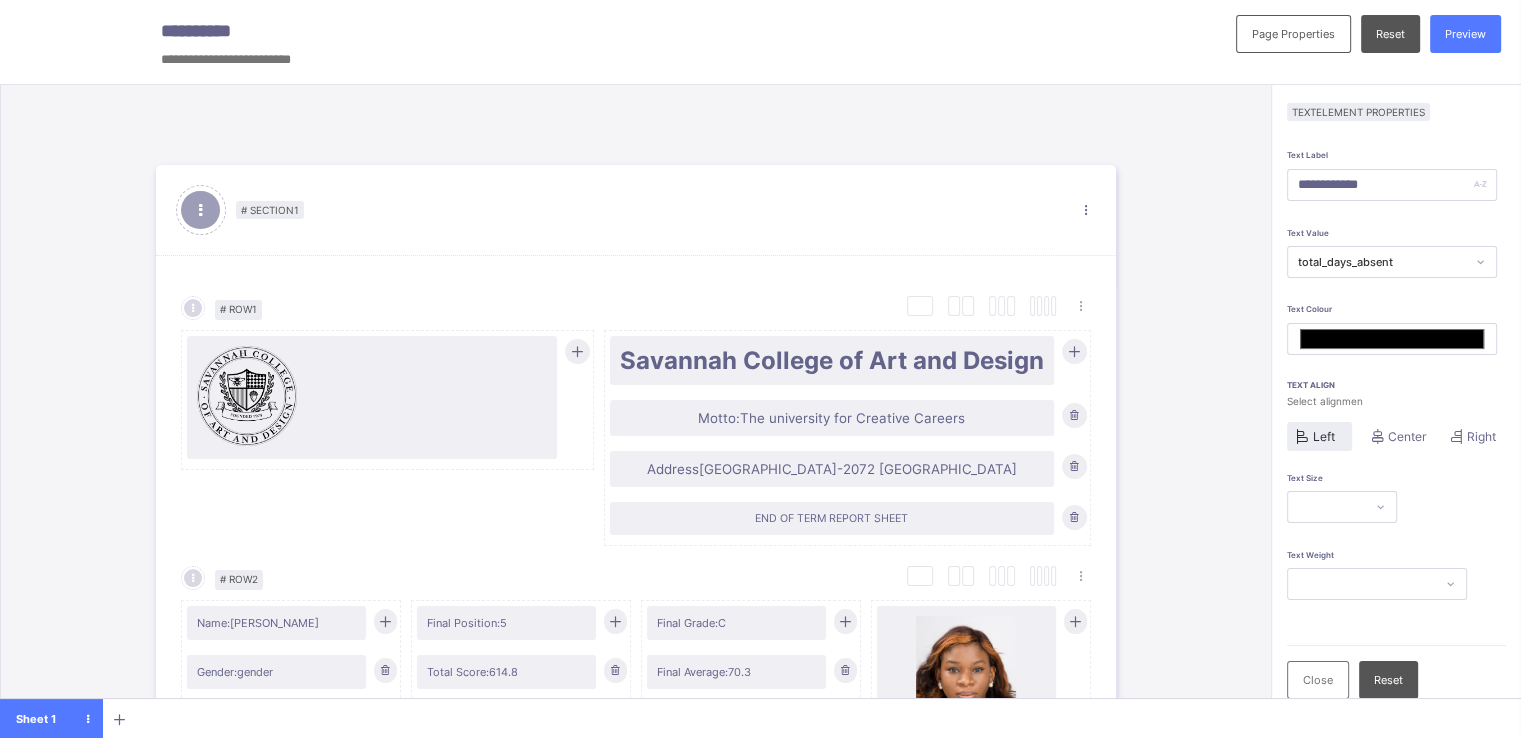 type on "**********" 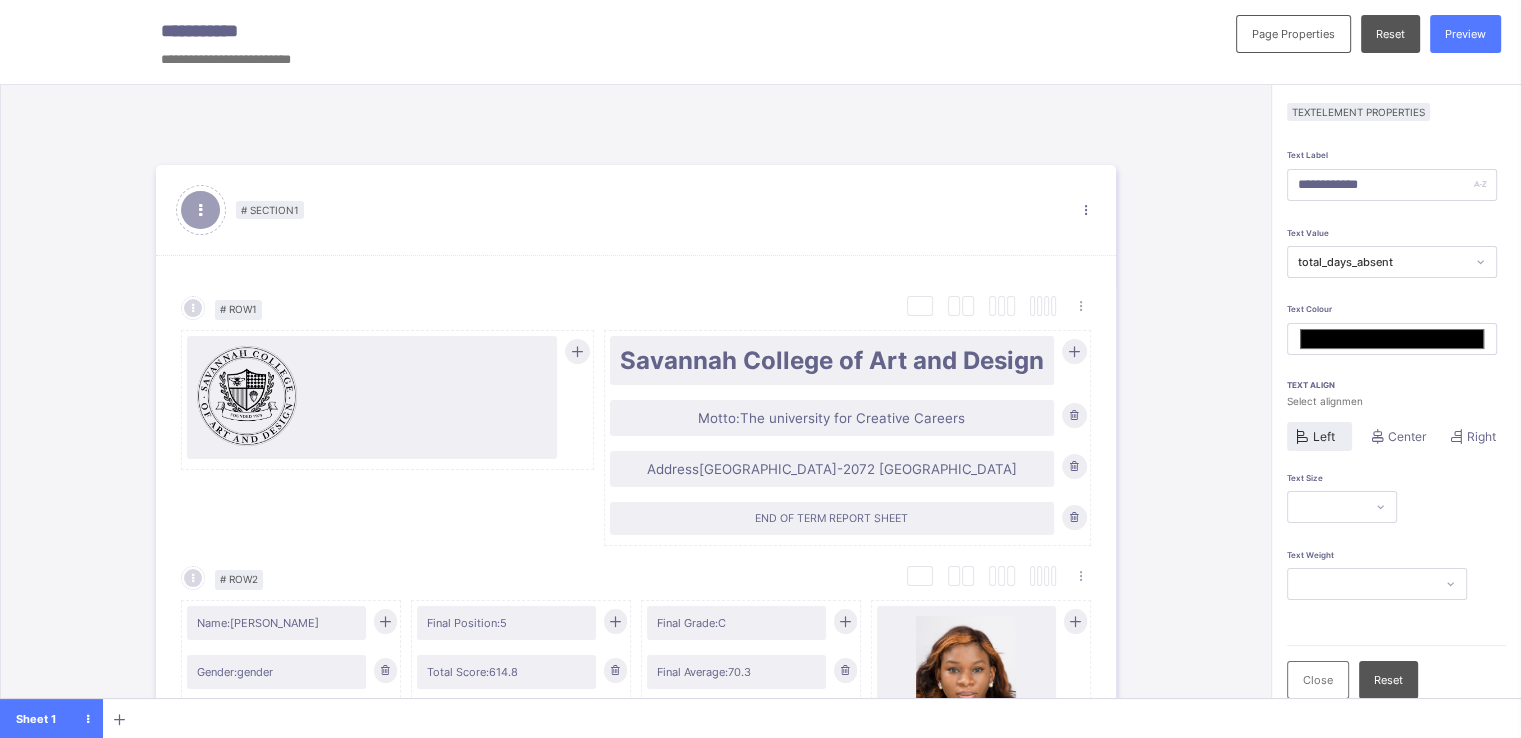 type on "*******" 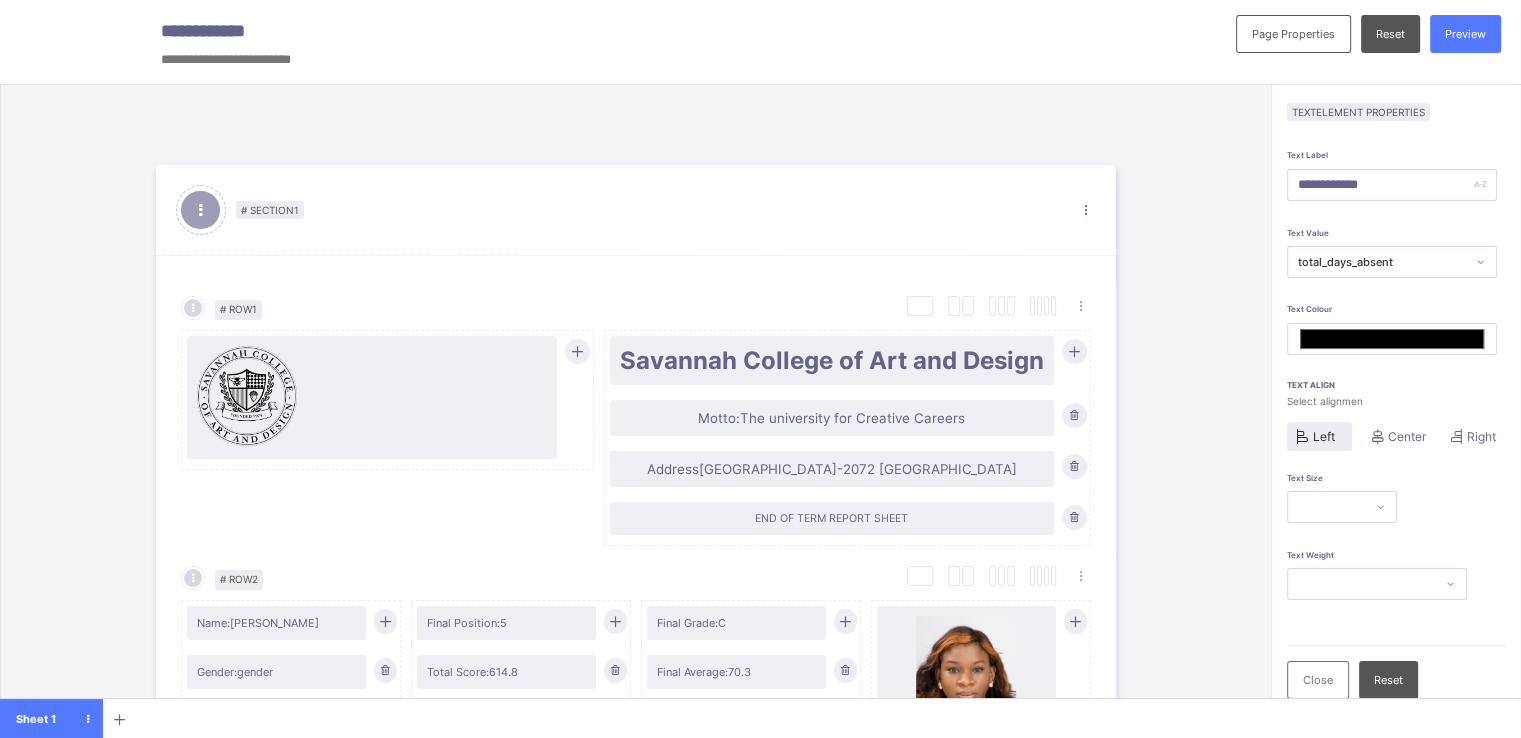 type on "*******" 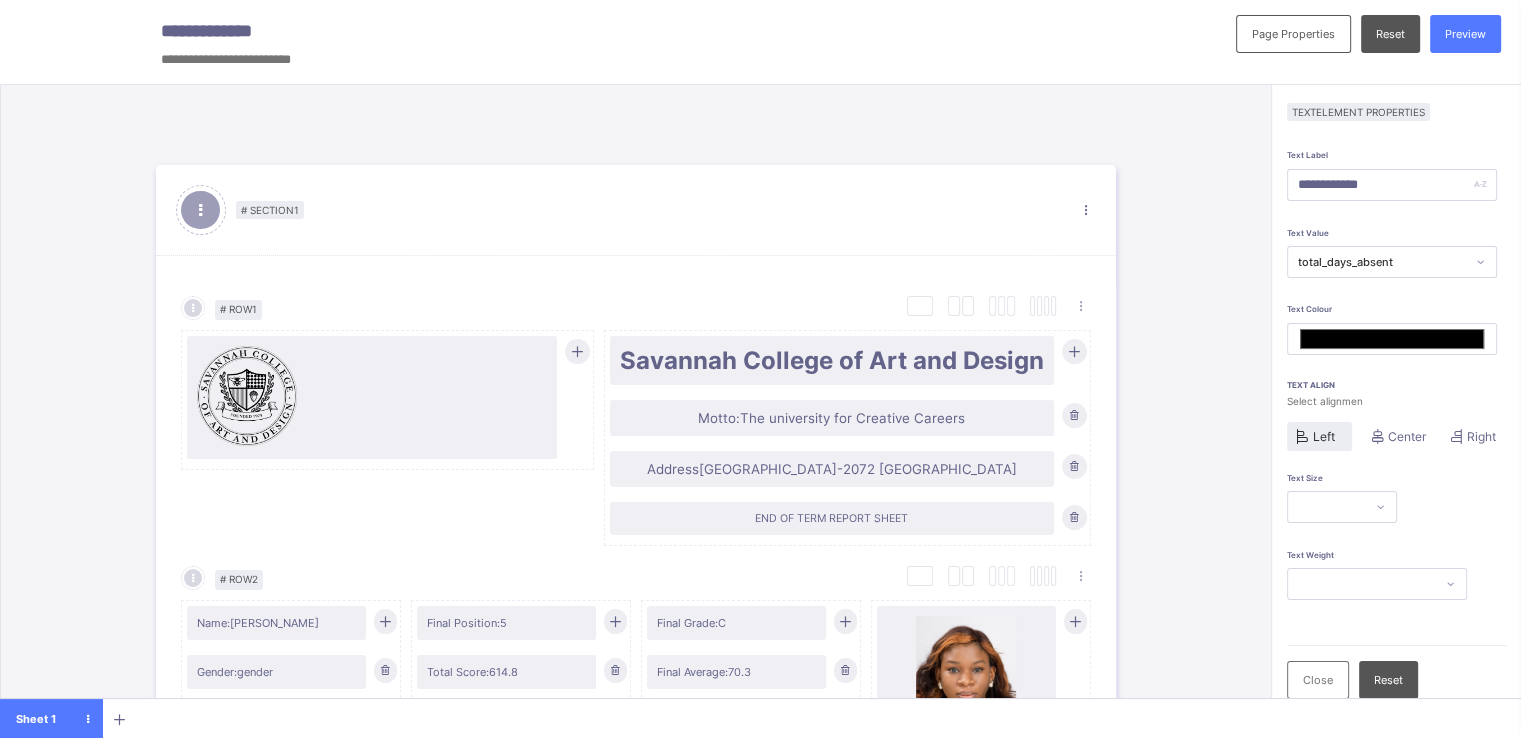 type on "*******" 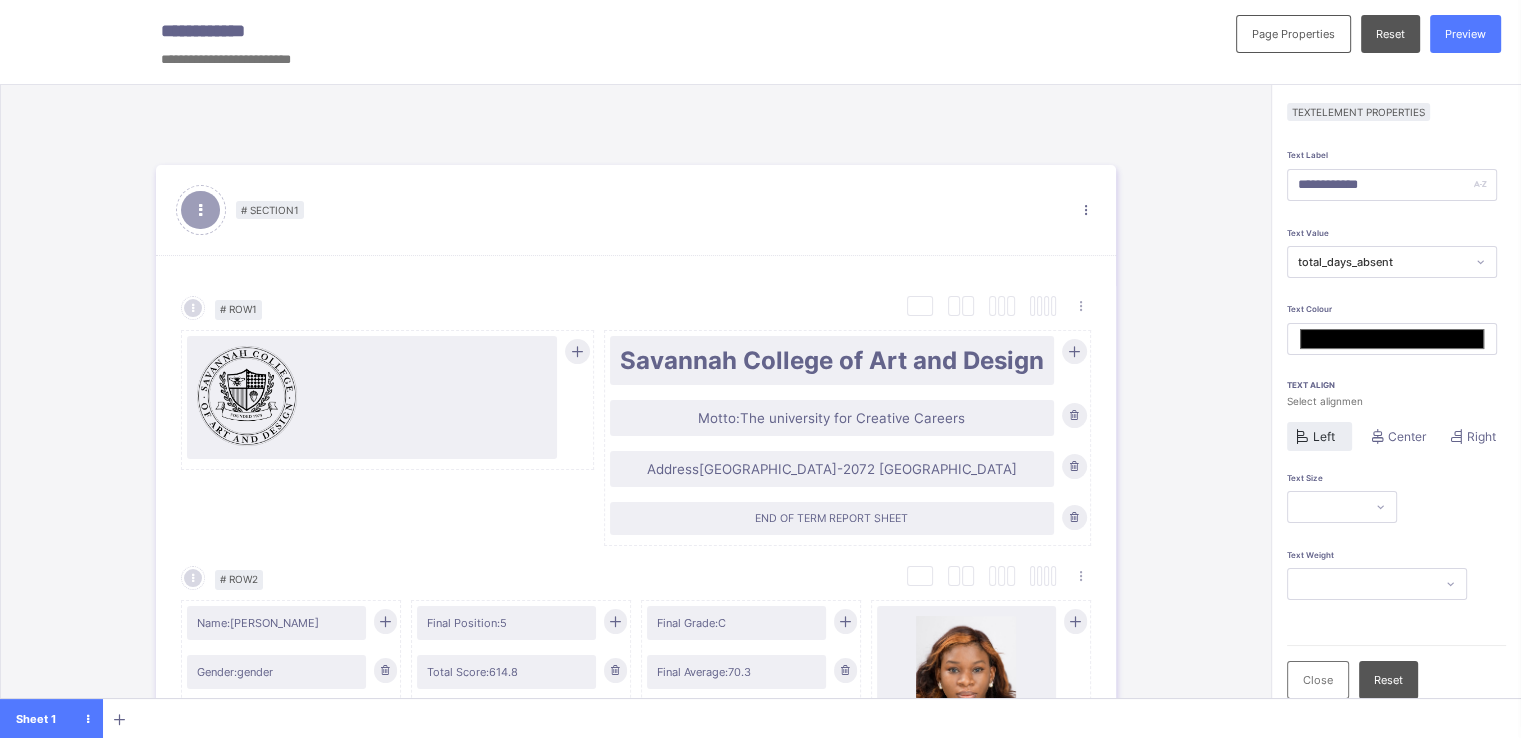 type on "*******" 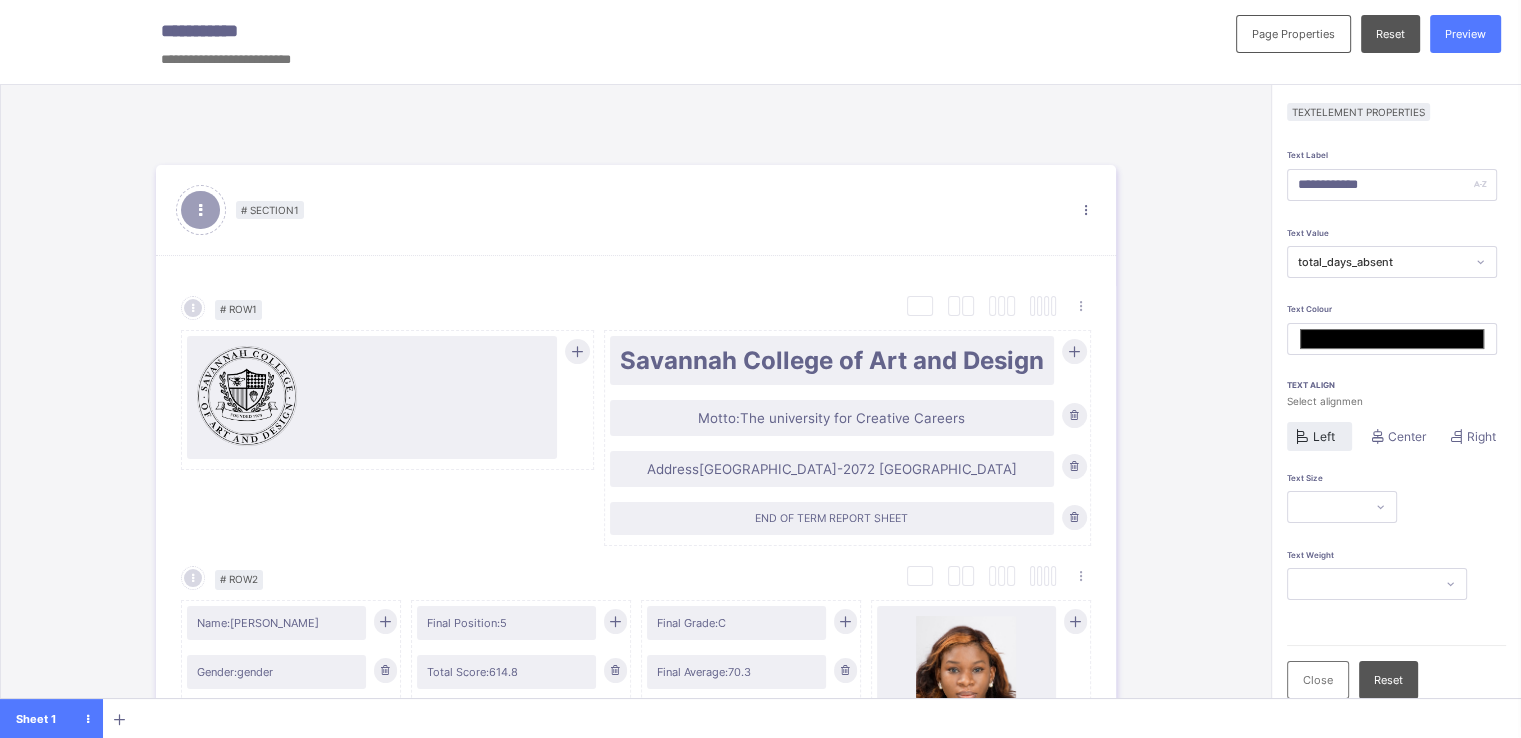type on "*******" 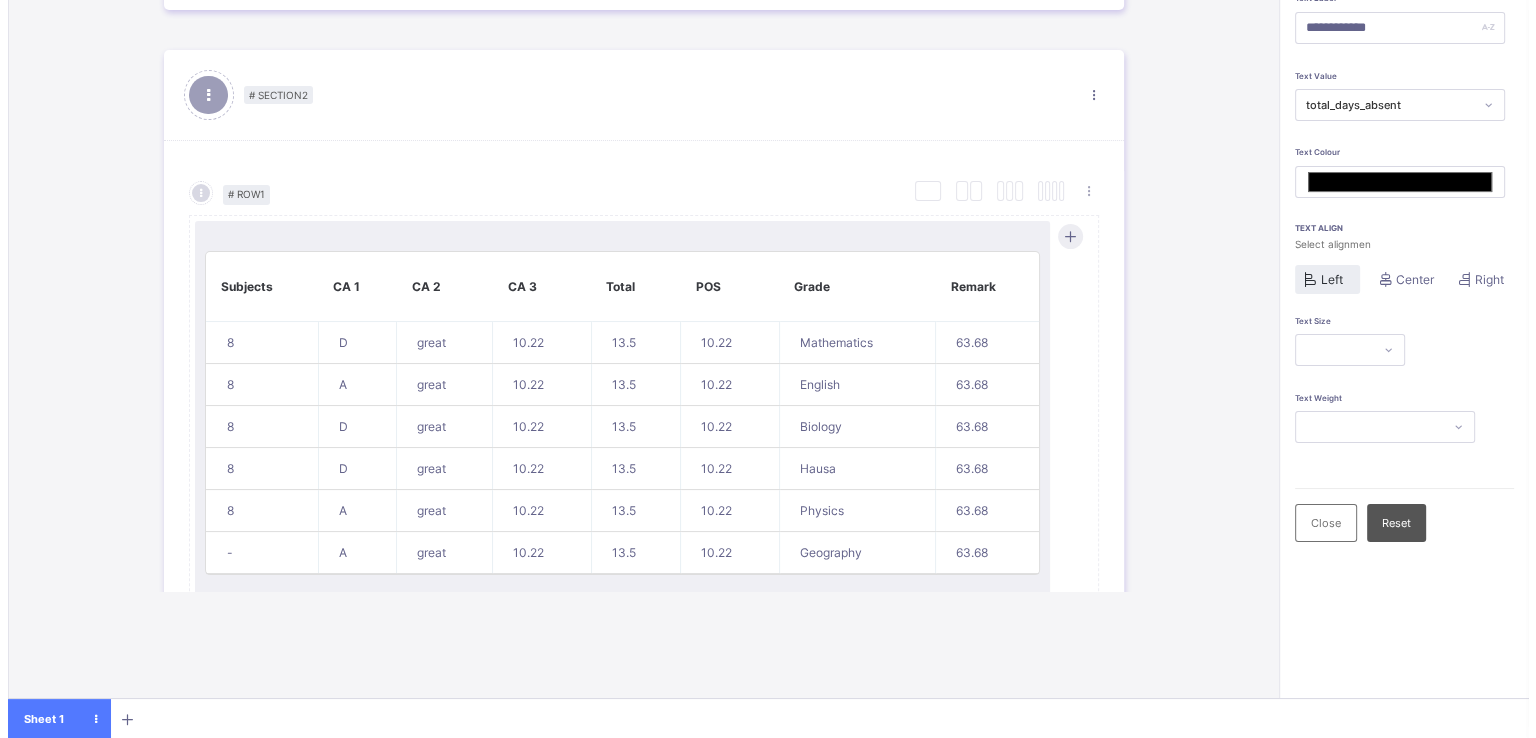 scroll, scrollTop: 911, scrollLeft: 0, axis: vertical 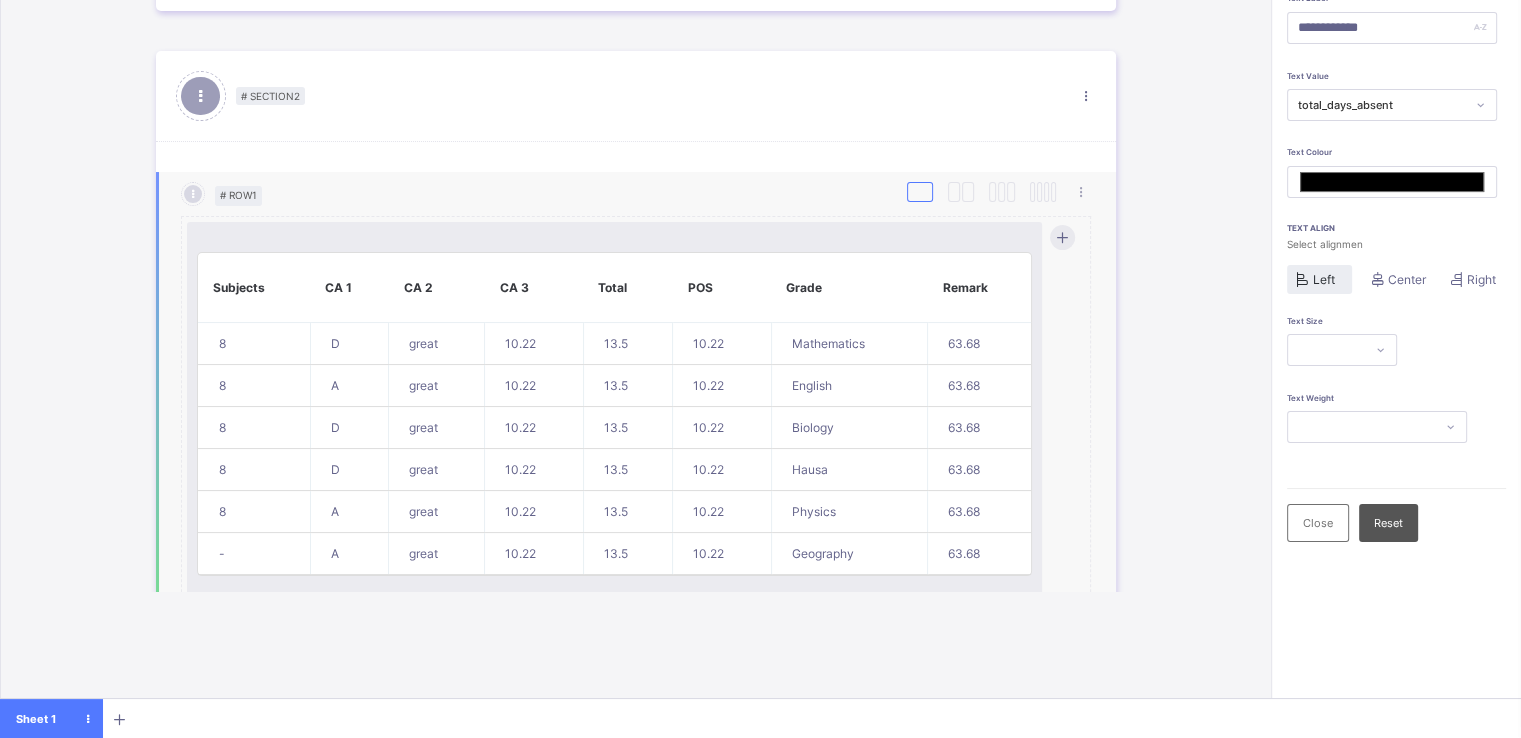 click at bounding box center (920, 192) 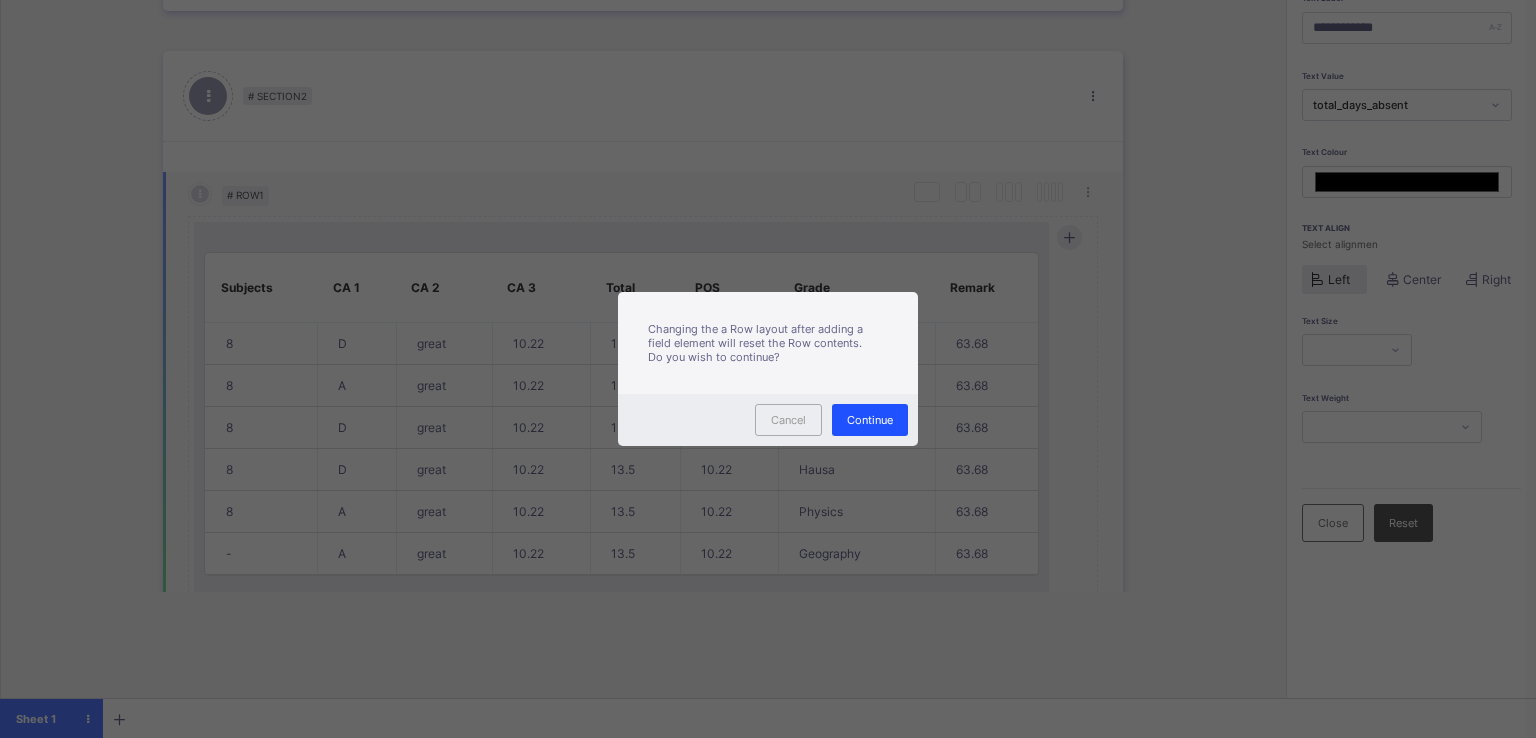 click on "Continue" at bounding box center [870, 420] 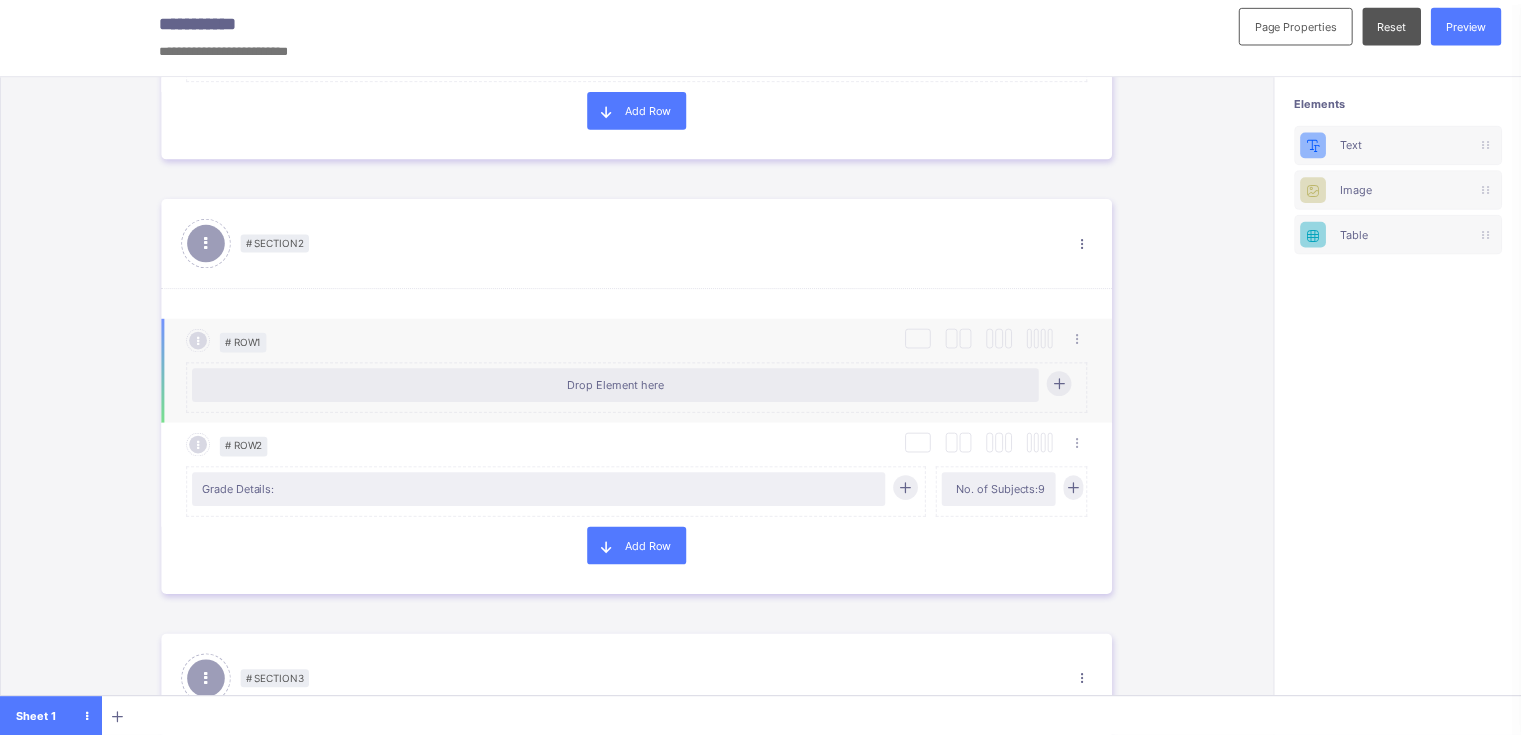 scroll, scrollTop: 11, scrollLeft: 0, axis: vertical 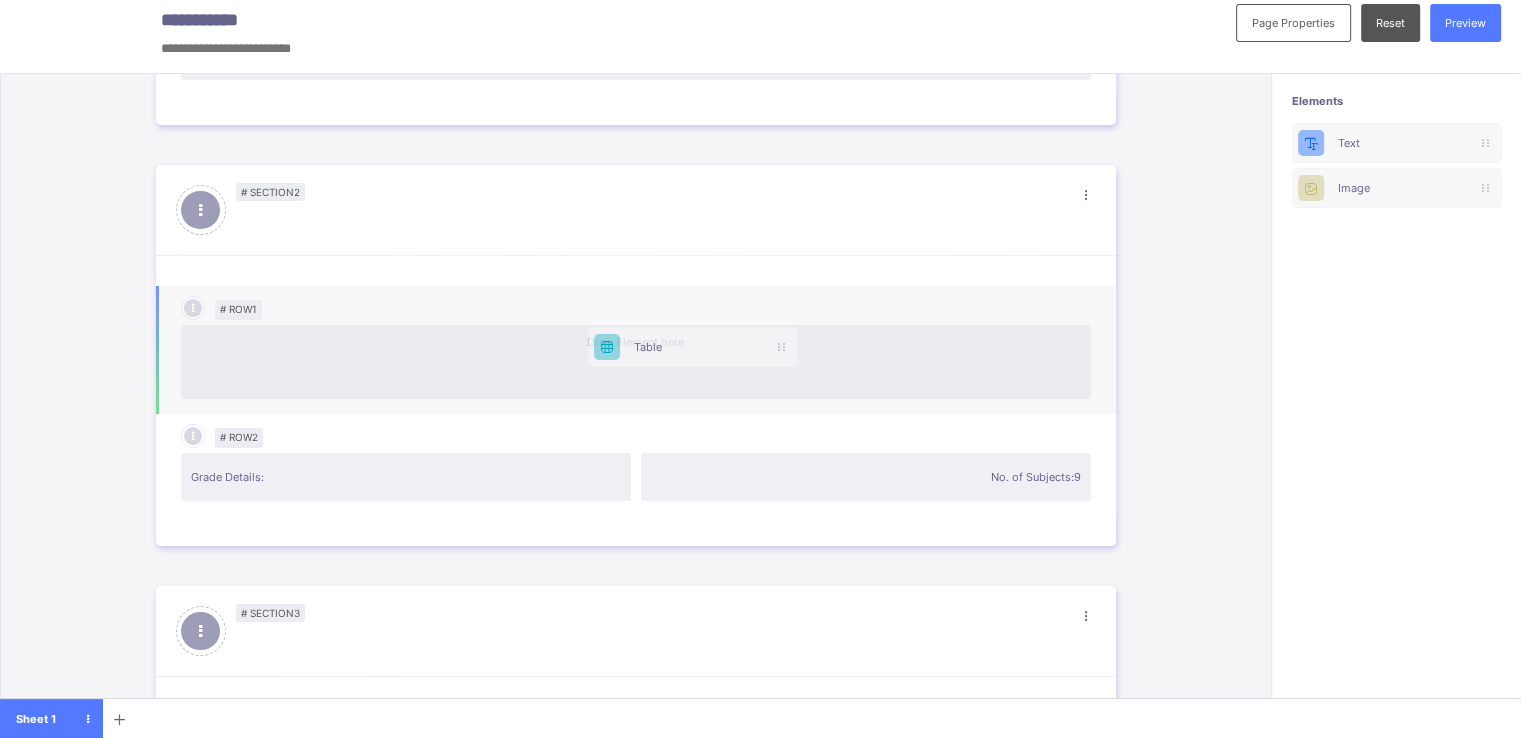 drag, startPoint x: 1377, startPoint y: 229, endPoint x: 629, endPoint y: 358, distance: 759.0422 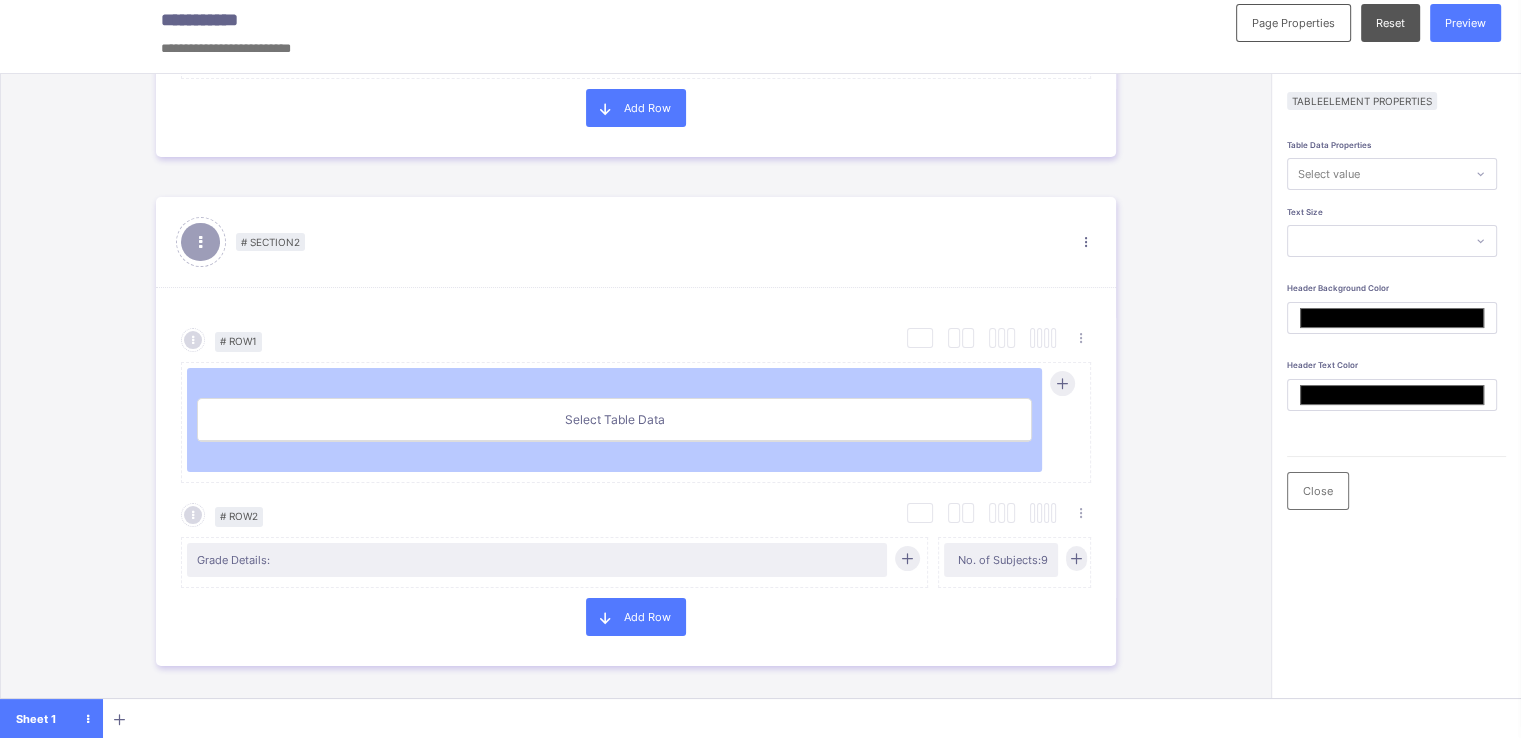 type on "**********" 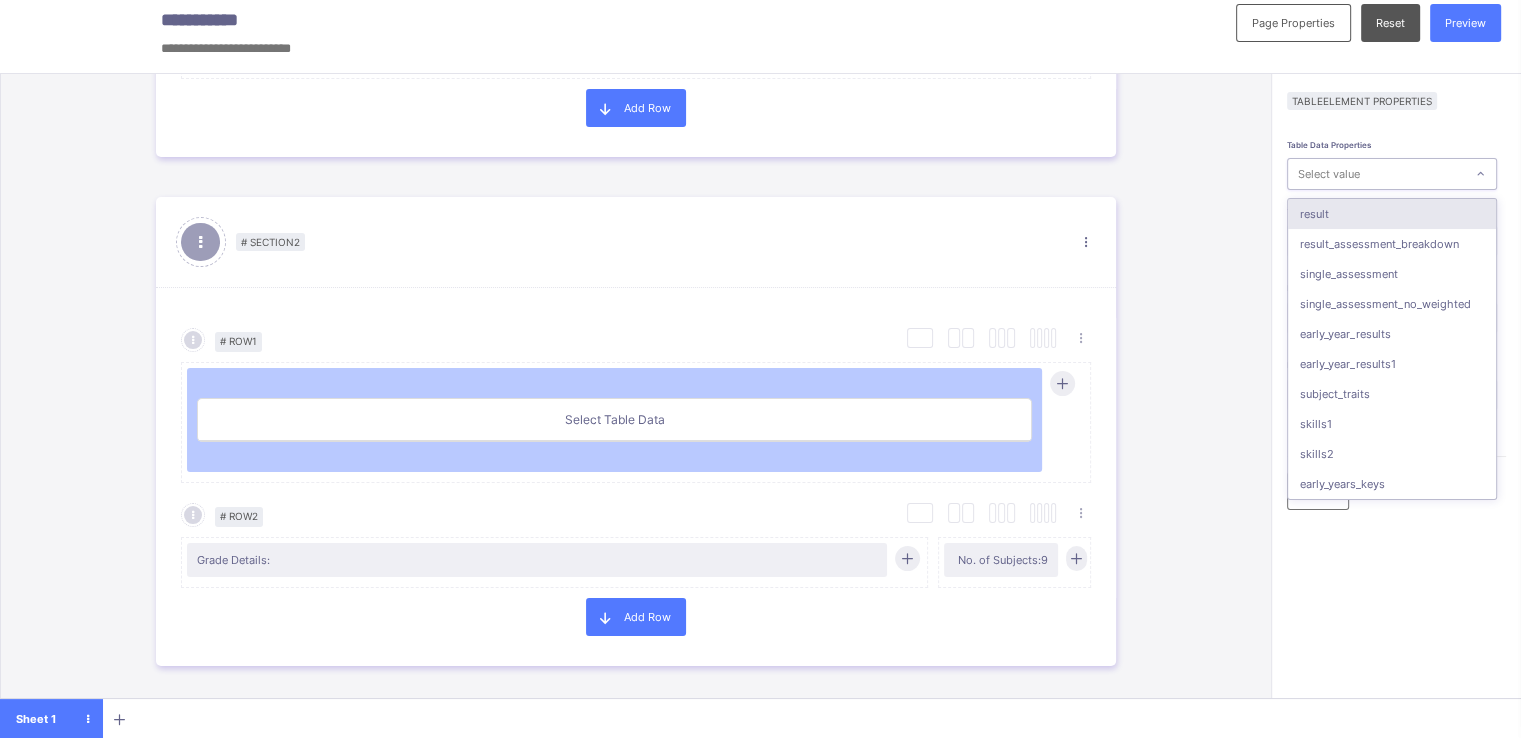 click on "Select value" at bounding box center [1329, 174] 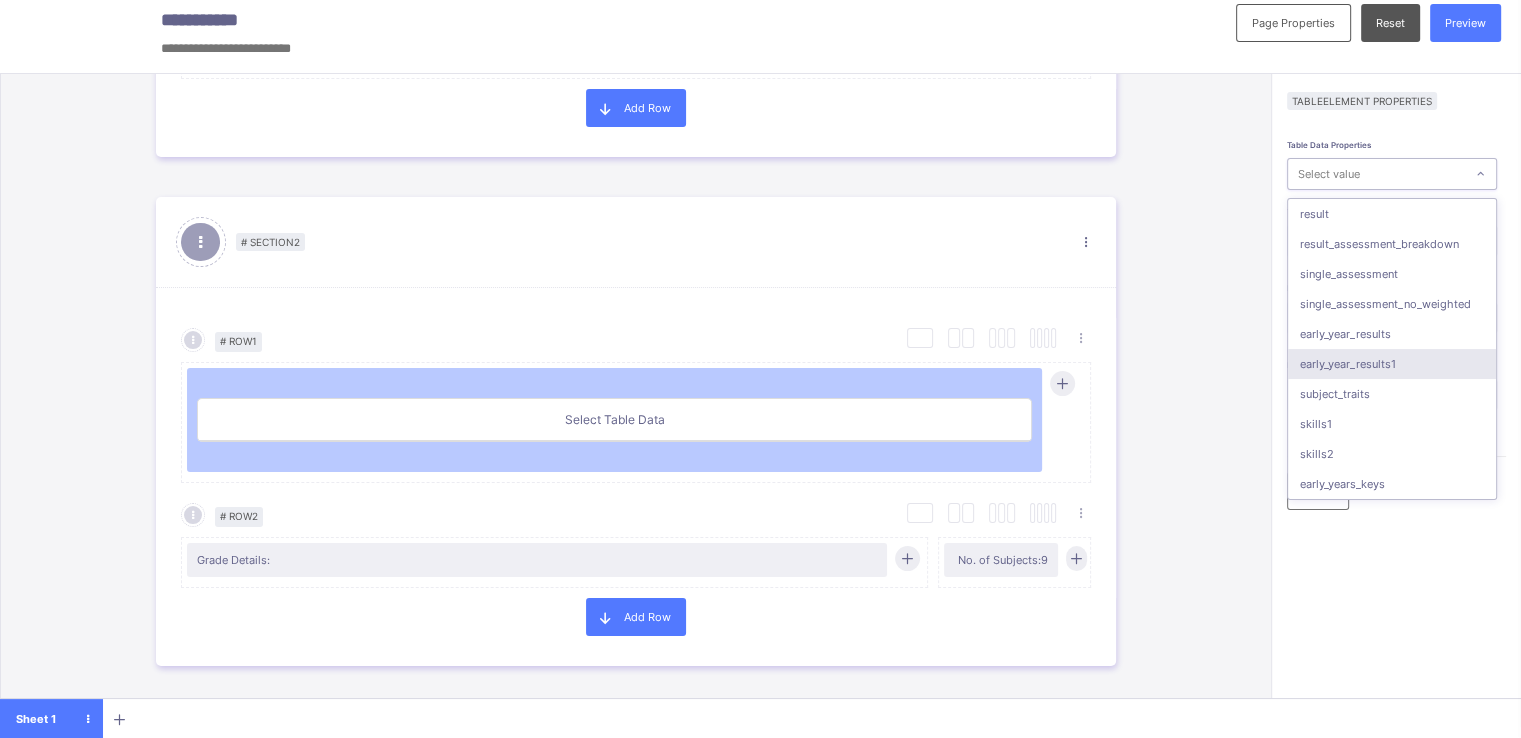 scroll, scrollTop: 160, scrollLeft: 0, axis: vertical 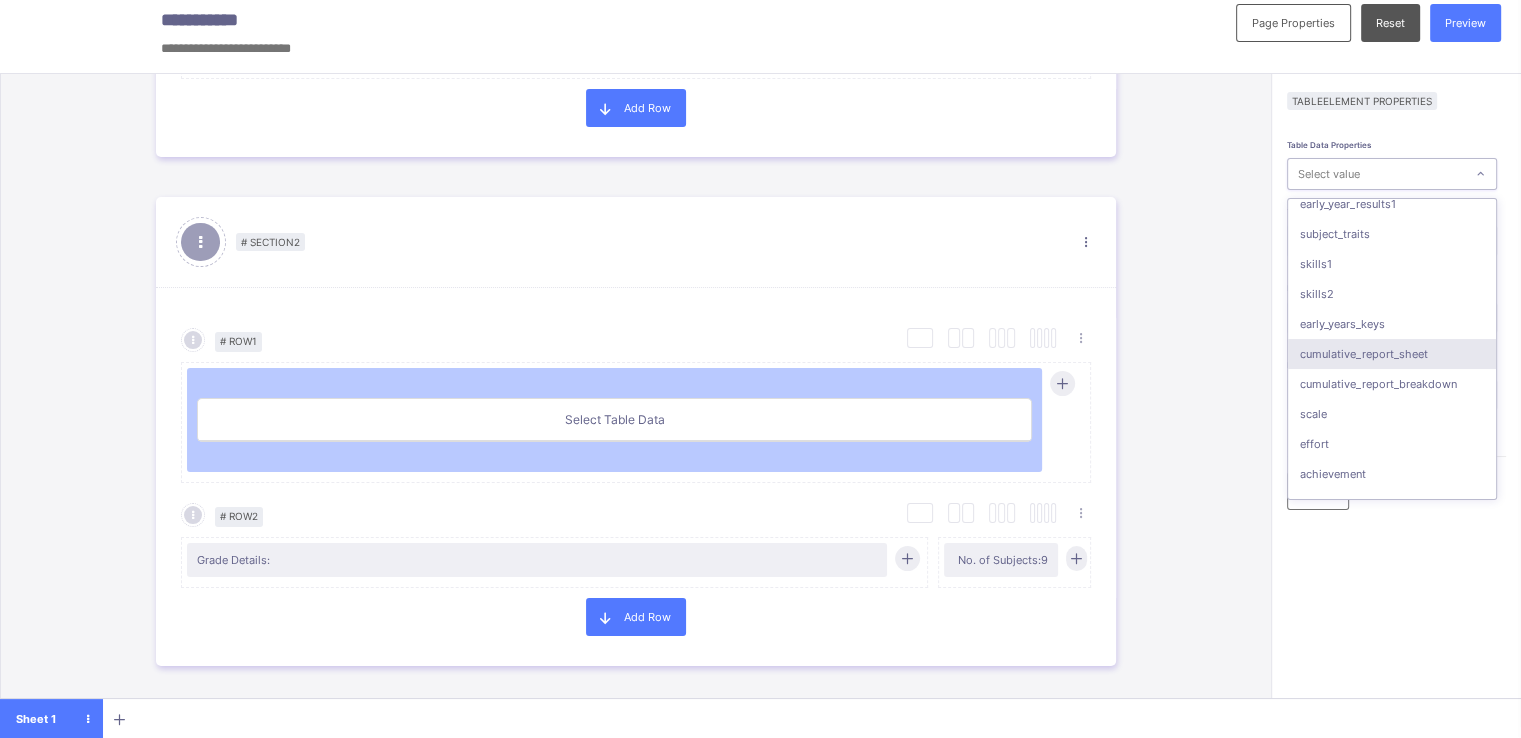 click on "cumulative_report_sheet" at bounding box center [1392, 354] 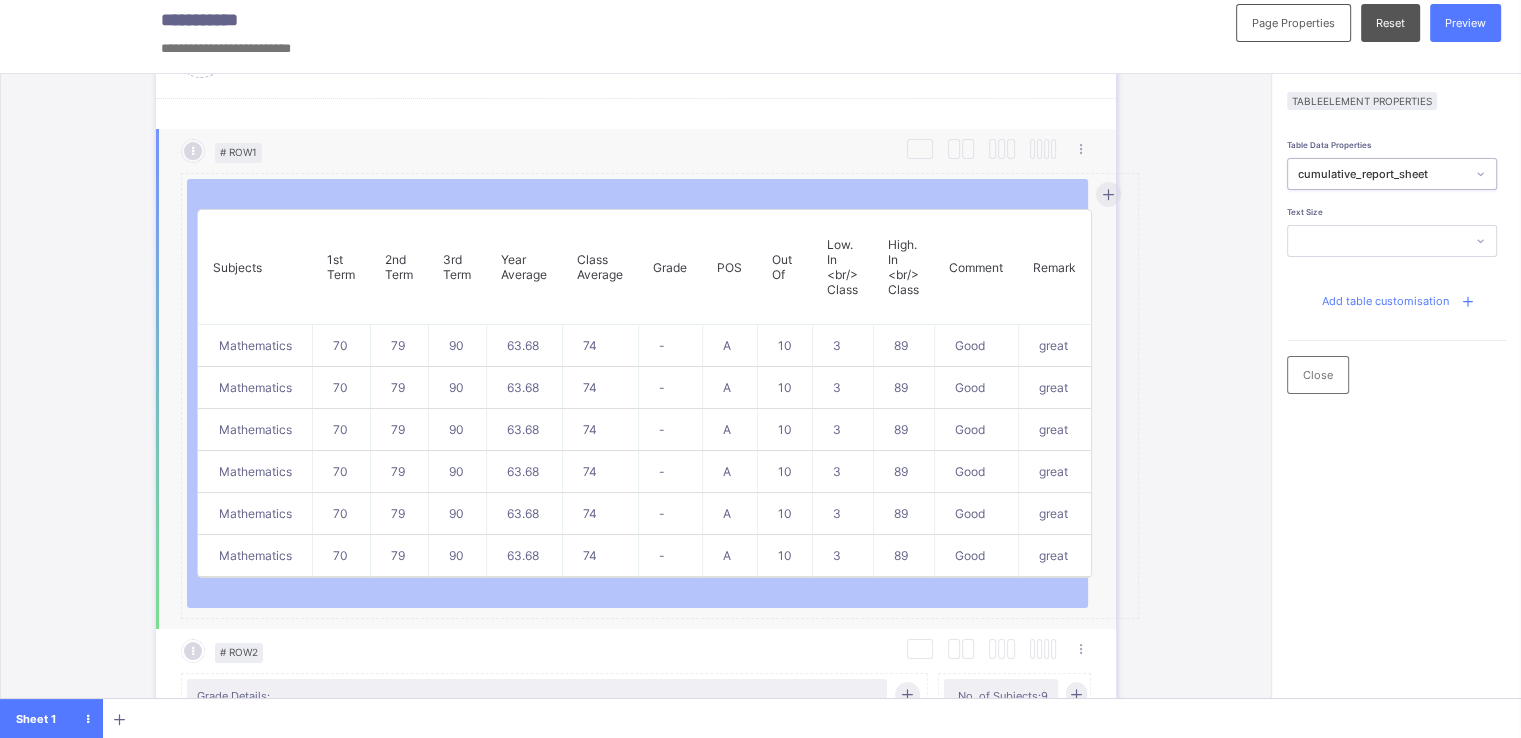scroll, scrollTop: 1103, scrollLeft: 0, axis: vertical 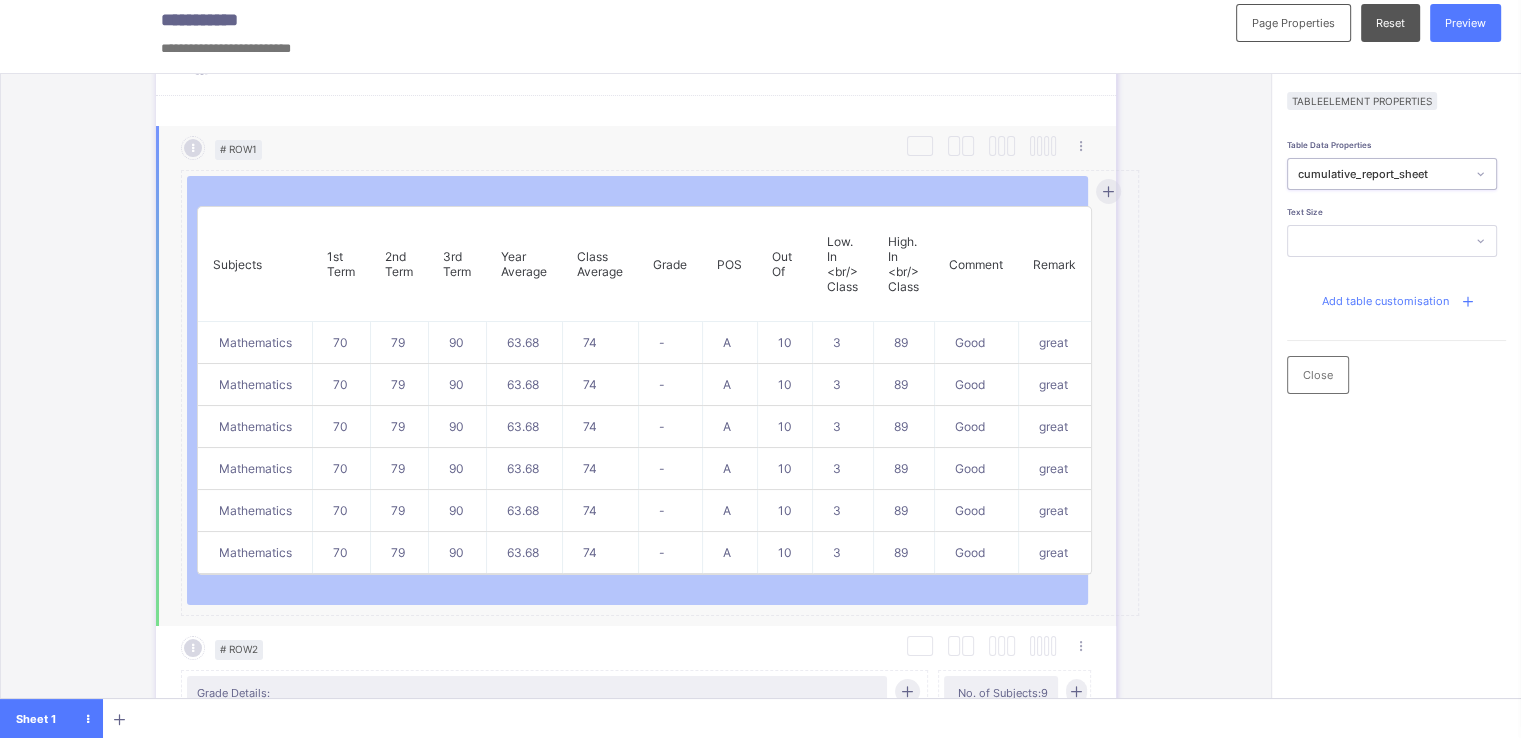 click on "Class Average" at bounding box center [600, 264] 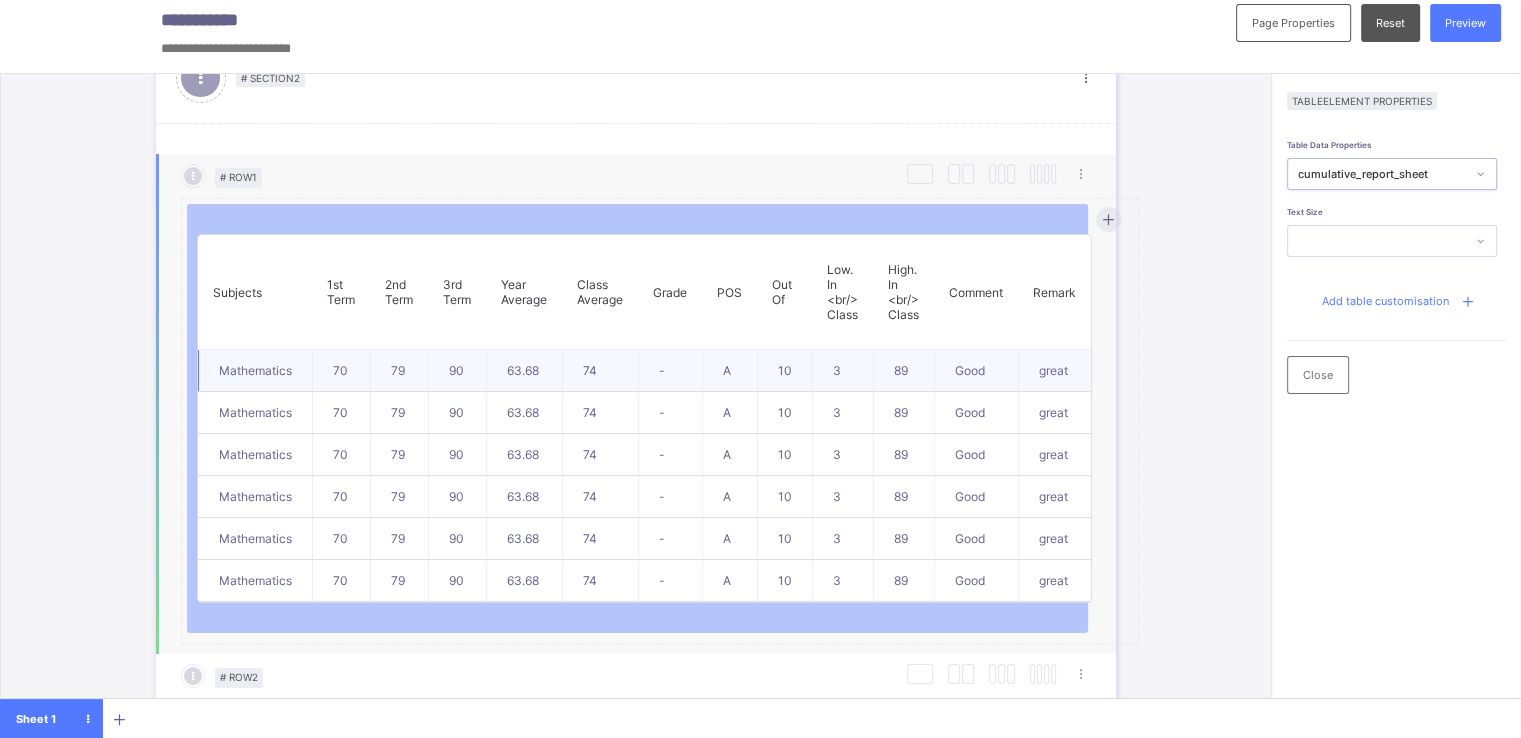 scroll, scrollTop: 1067, scrollLeft: 0, axis: vertical 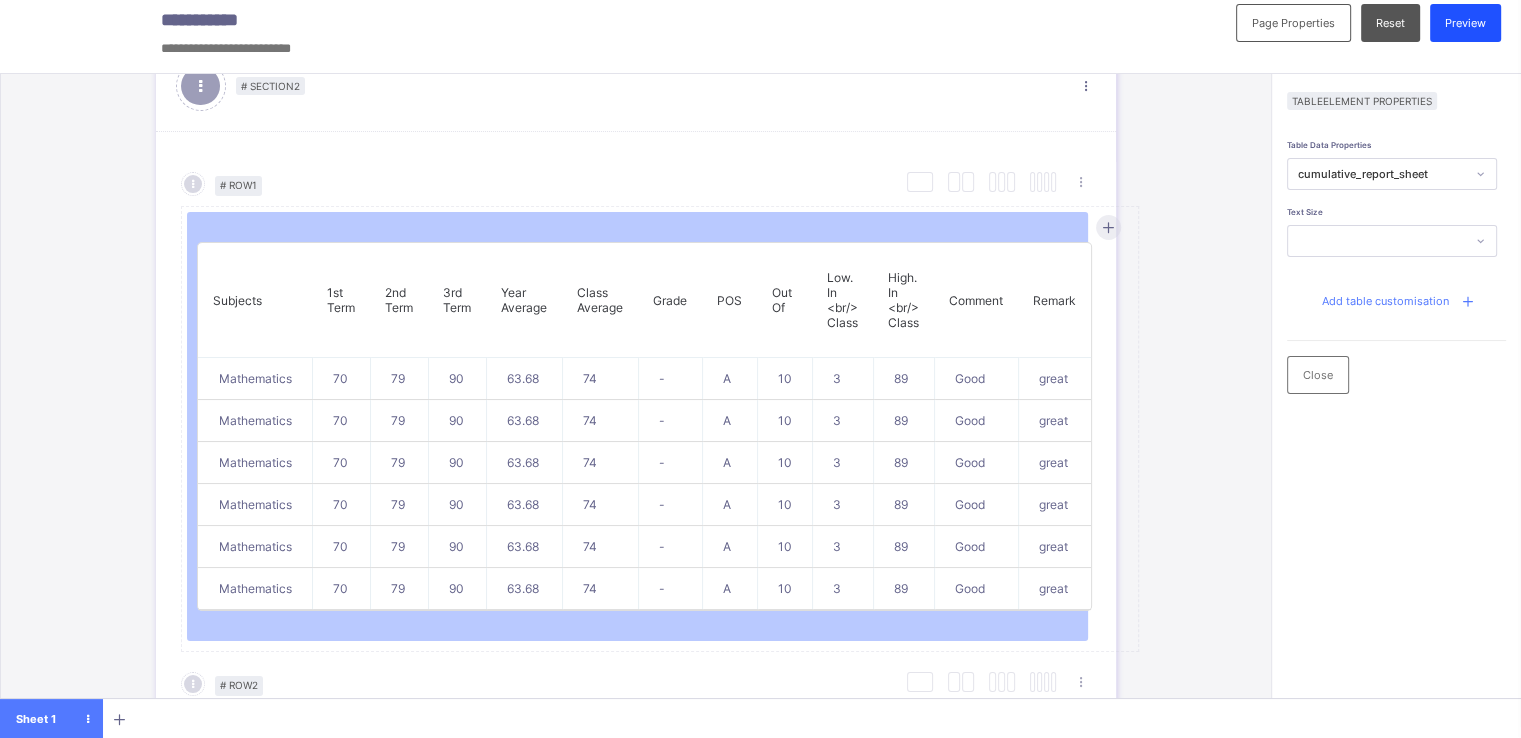 click on "Preview" at bounding box center (1465, 23) 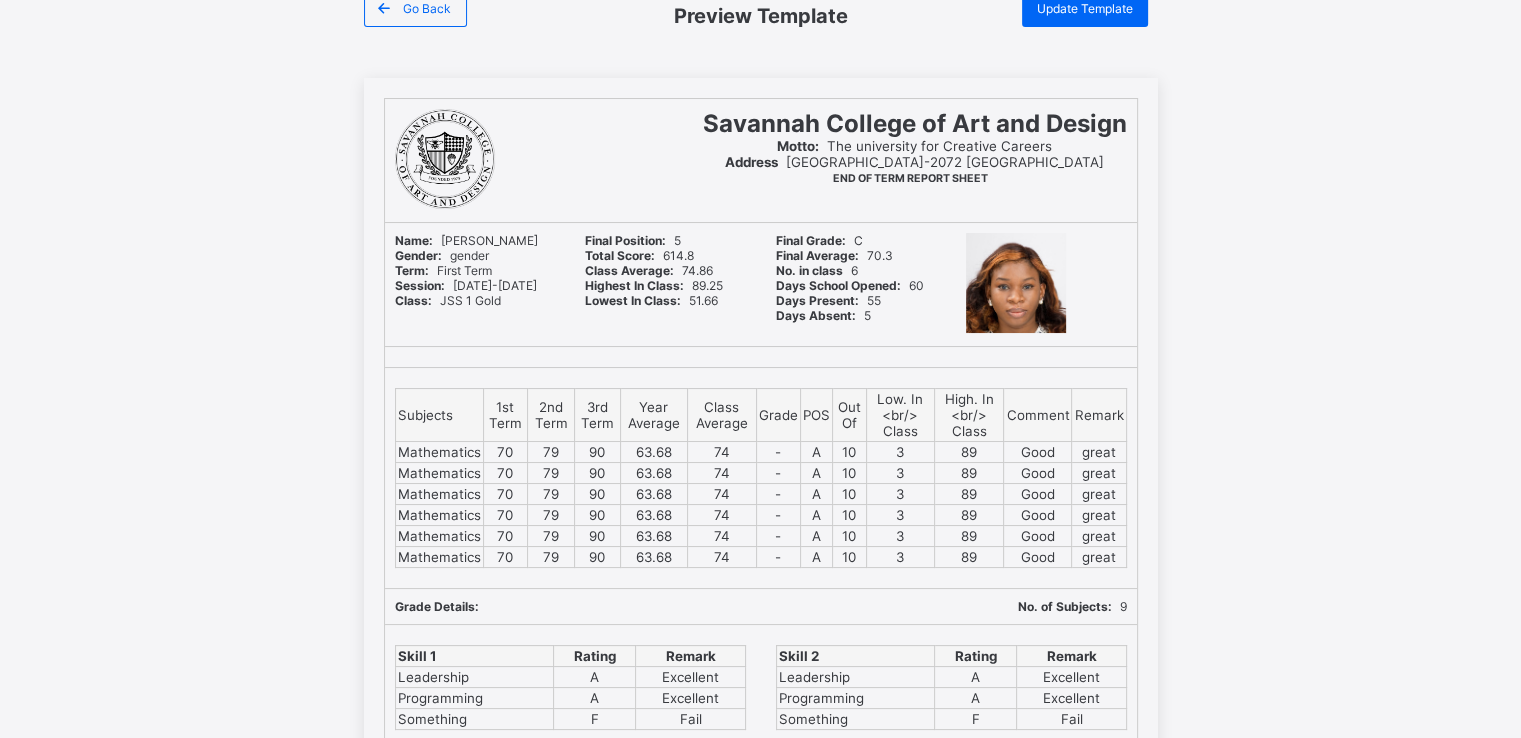 scroll, scrollTop: 0, scrollLeft: 1, axis: horizontal 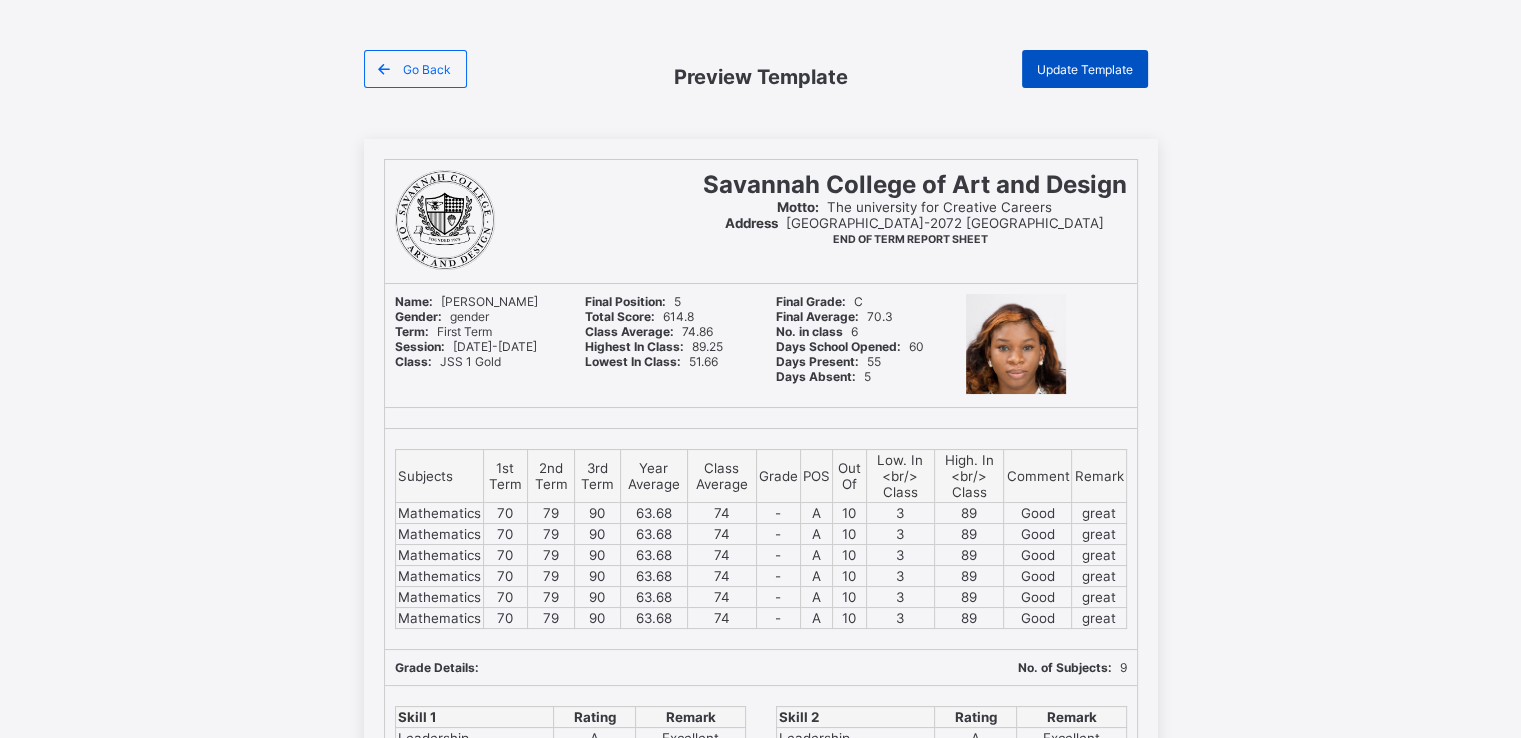click on "Update Template" at bounding box center (1085, 69) 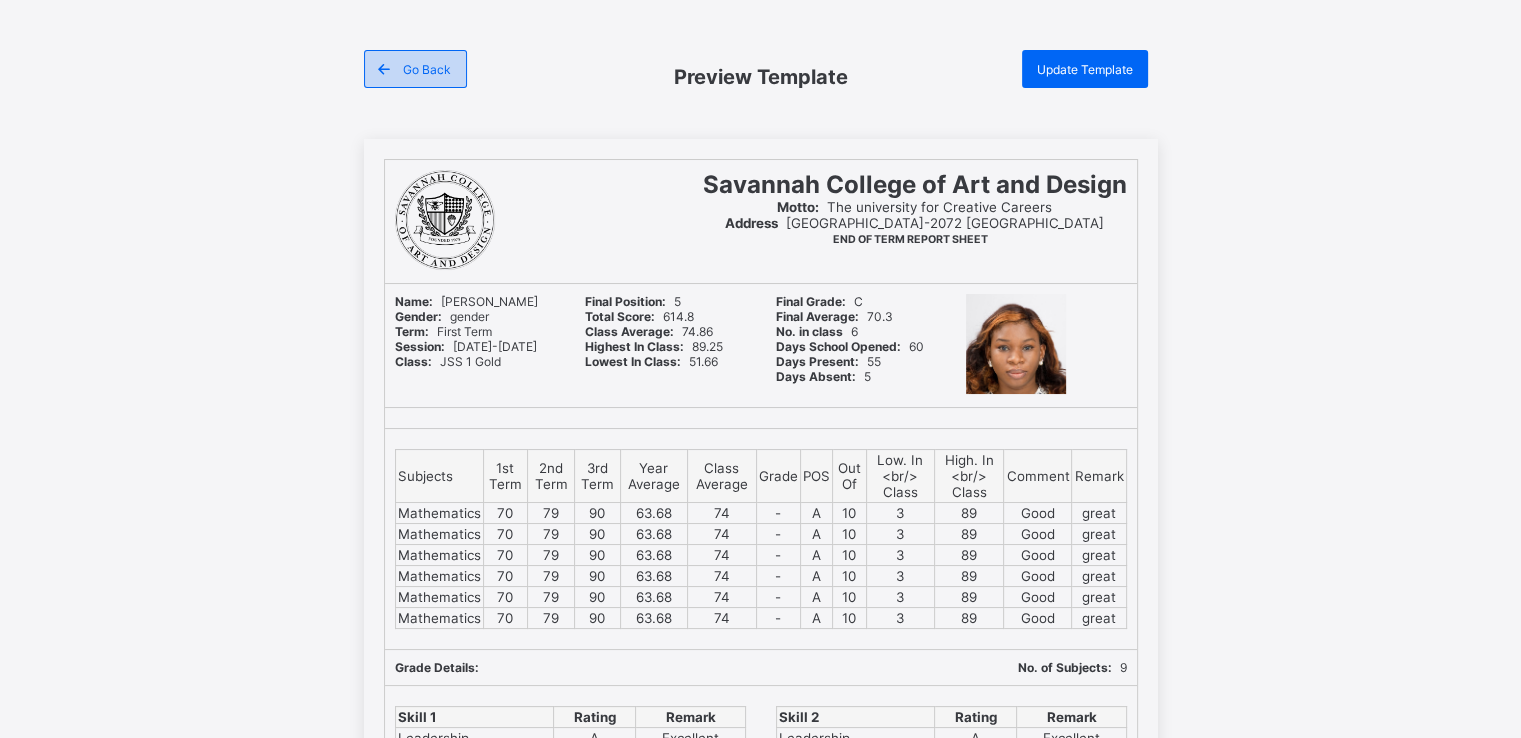 click at bounding box center (384, 69) 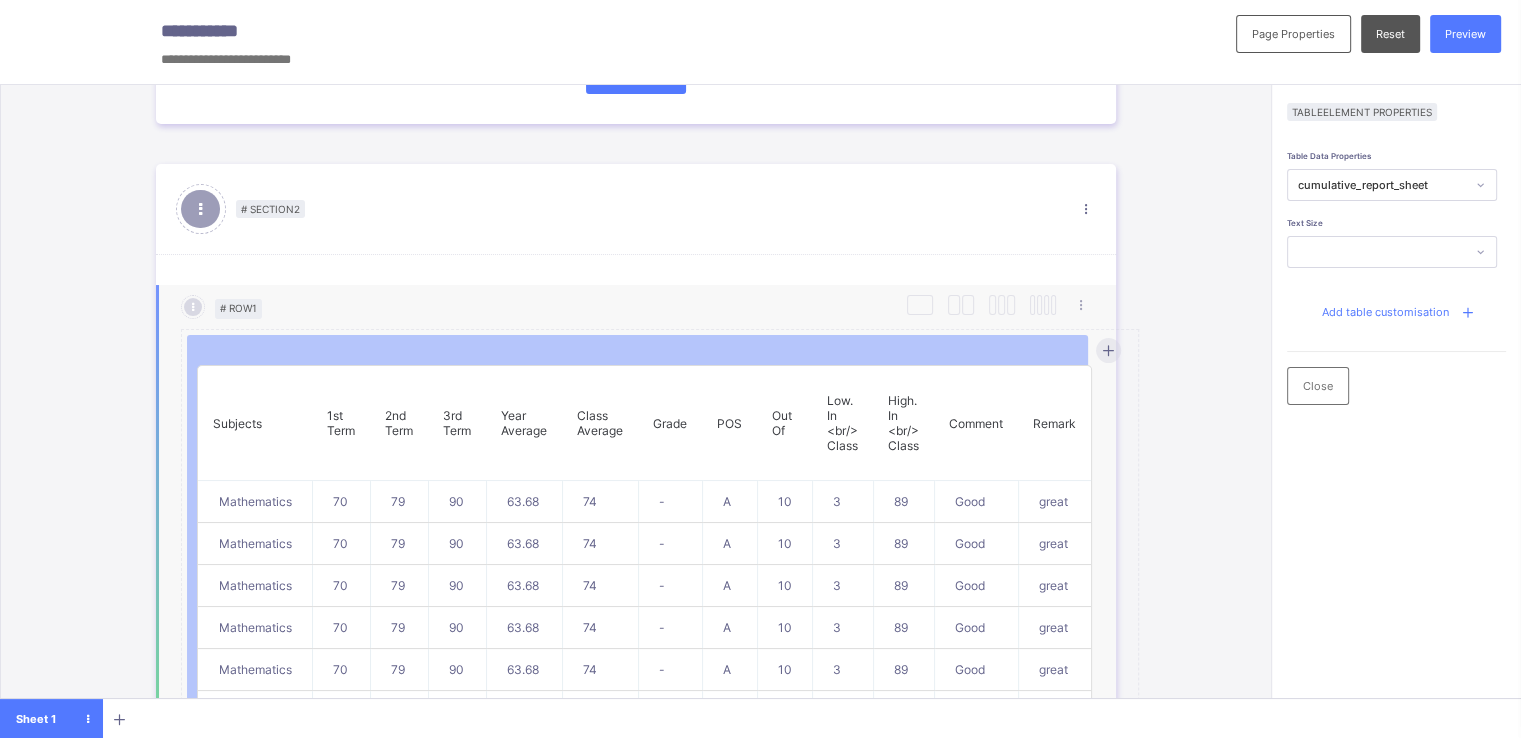 scroll, scrollTop: 956, scrollLeft: 0, axis: vertical 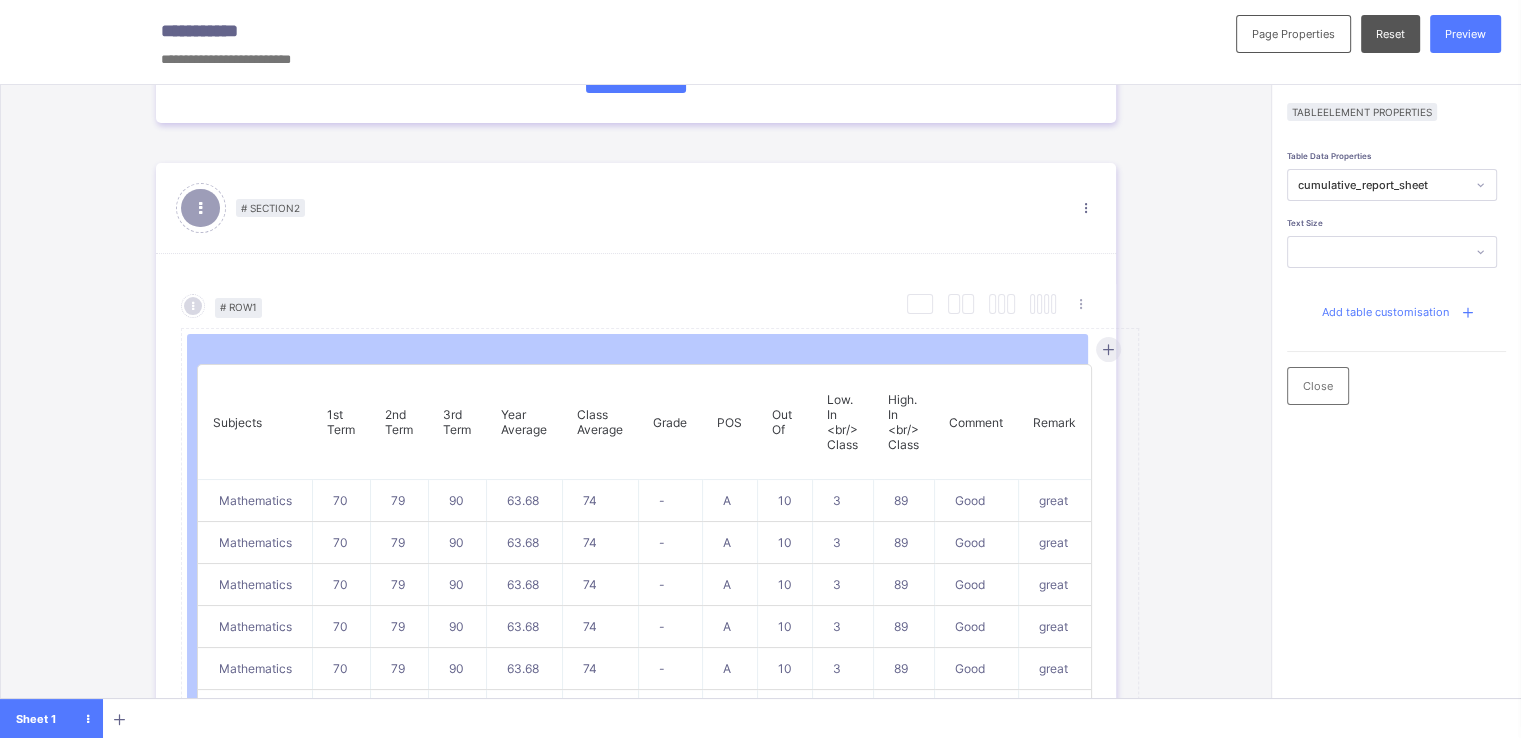 click at bounding box center (1468, 312) 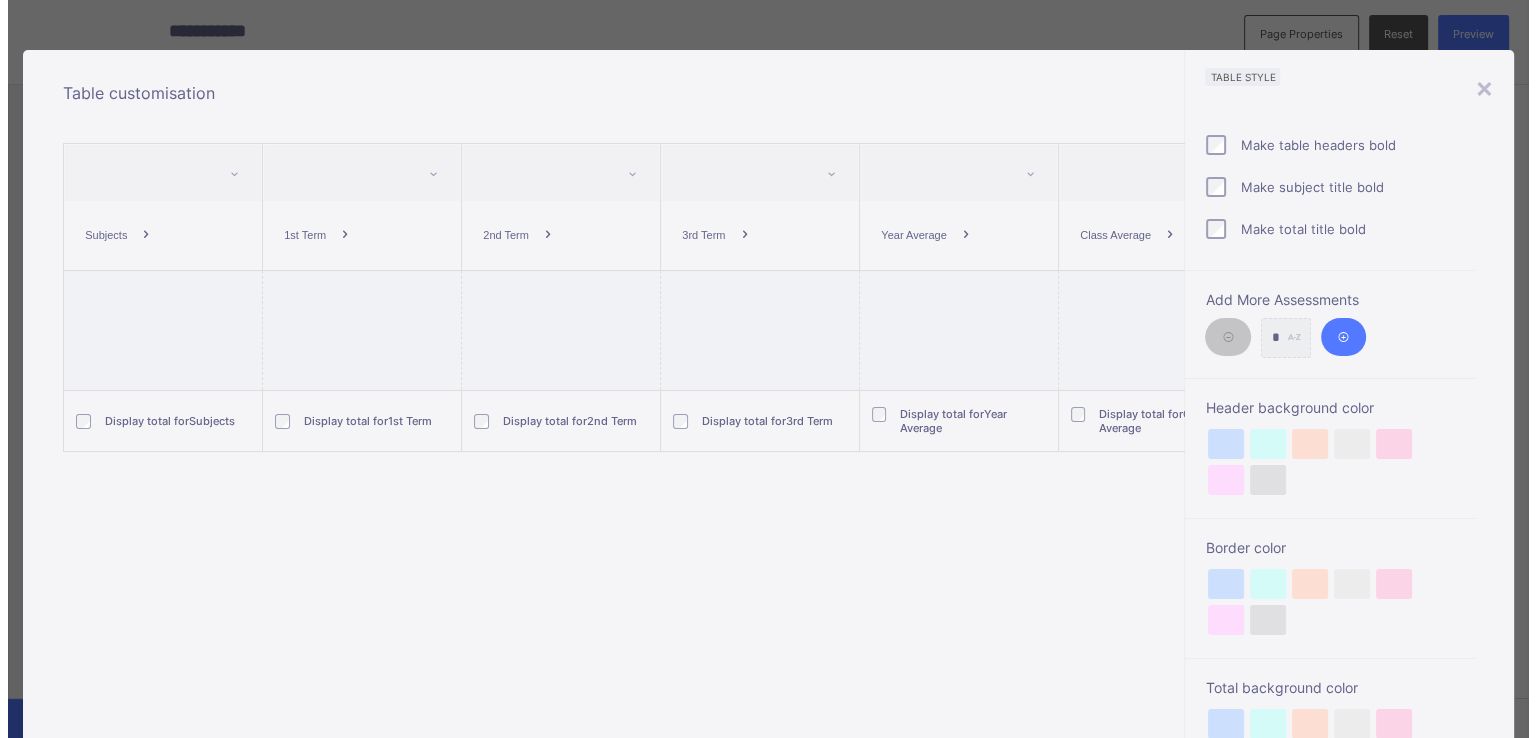 scroll, scrollTop: 0, scrollLeft: 0, axis: both 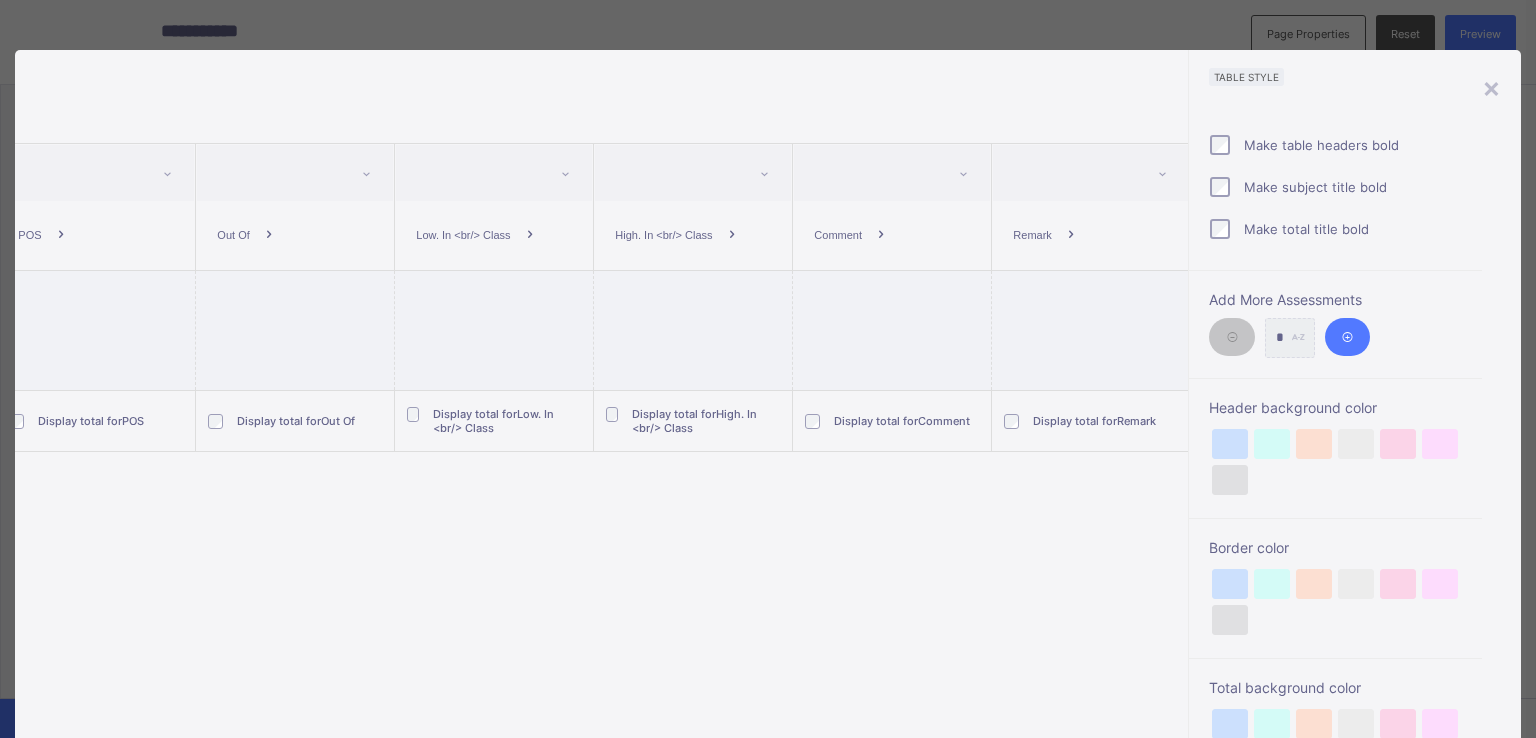 click at bounding box center [881, 235] 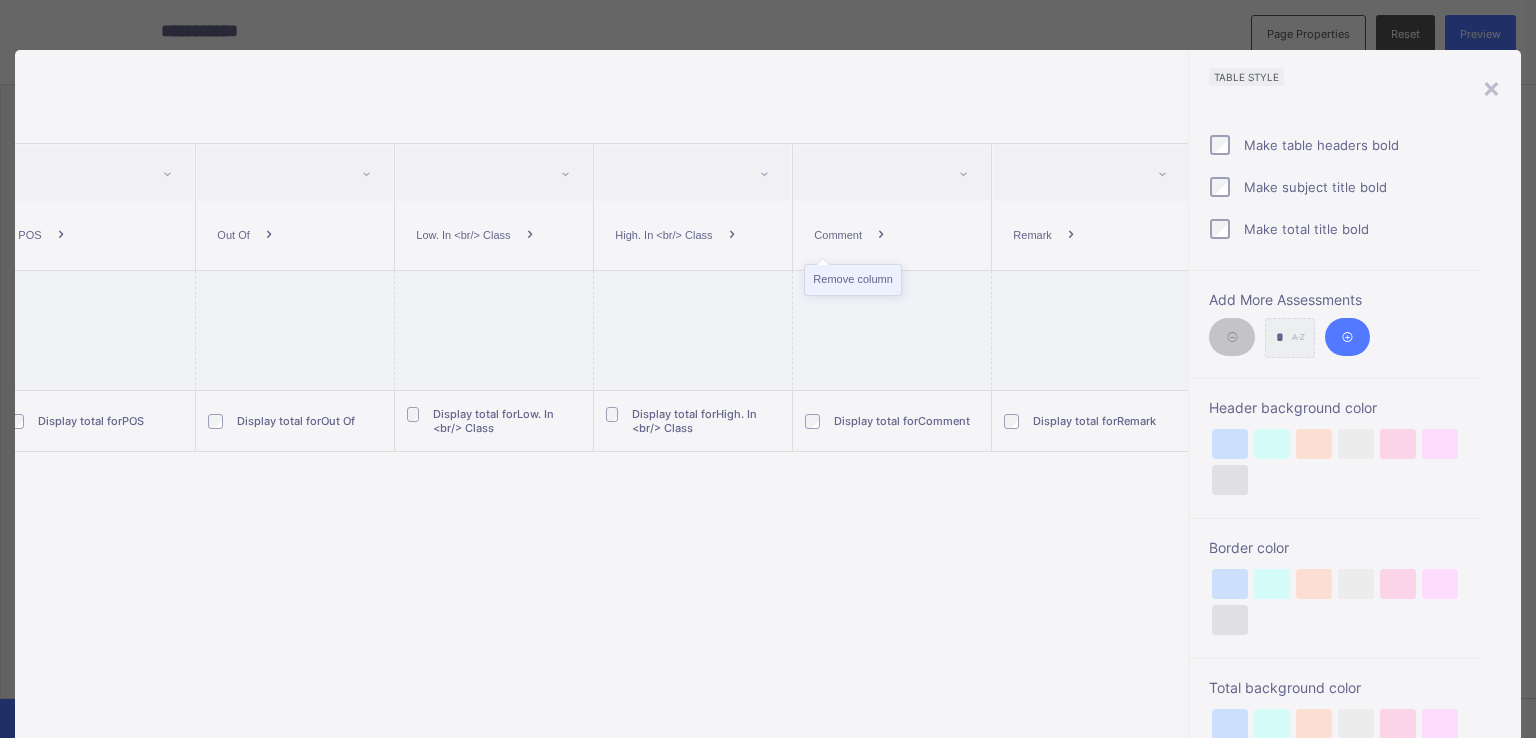 click on "Remove column" at bounding box center (852, 280) 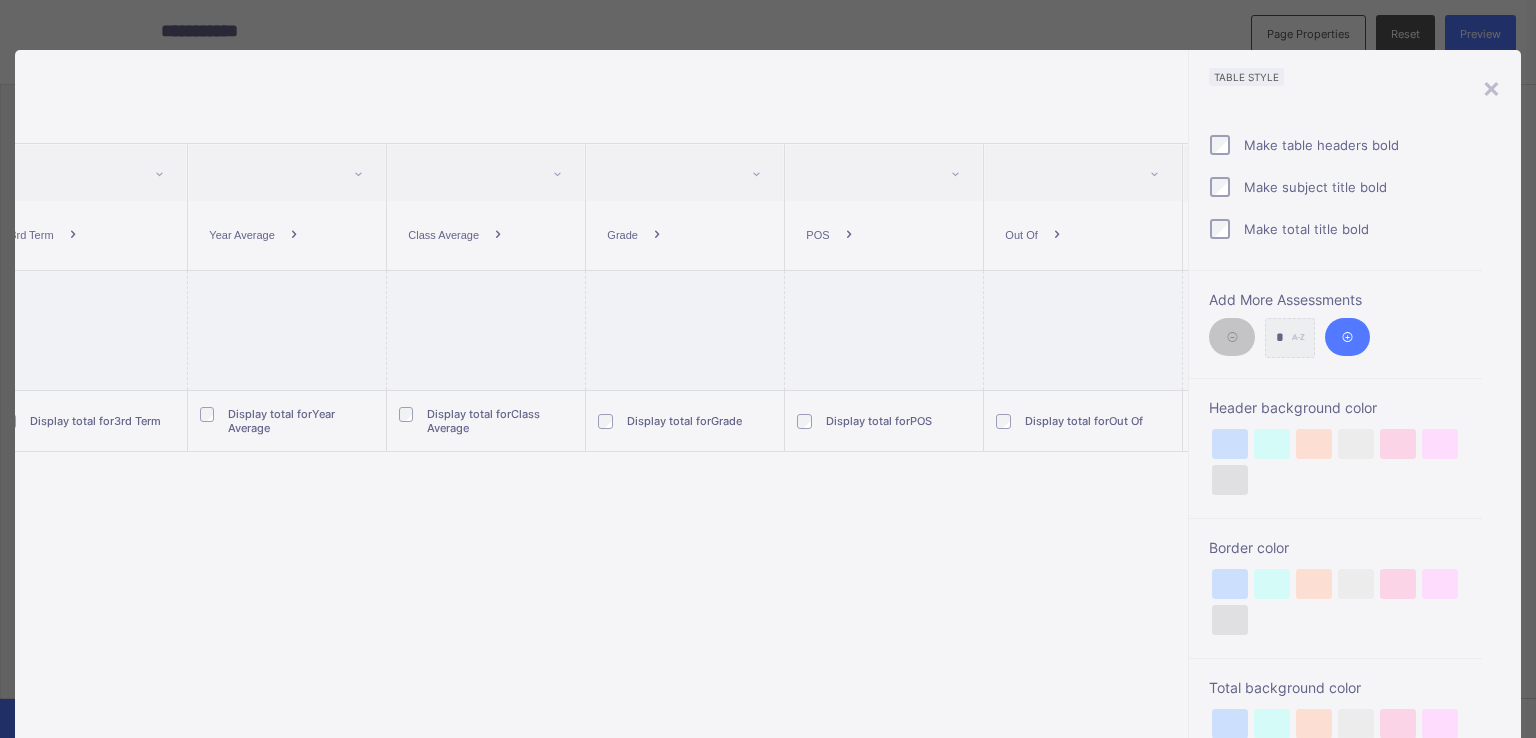scroll, scrollTop: 0, scrollLeft: 667, axis: horizontal 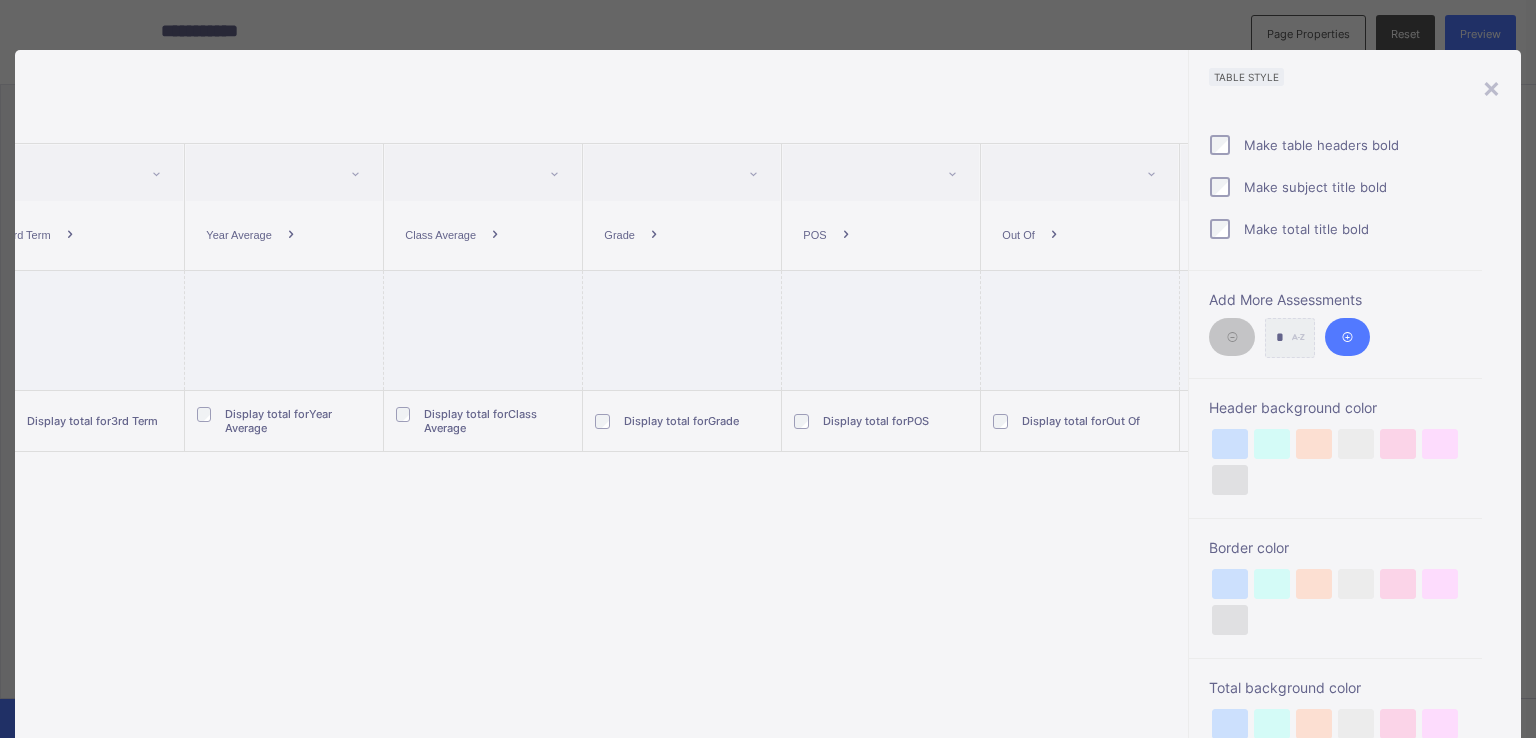 click at bounding box center [495, 235] 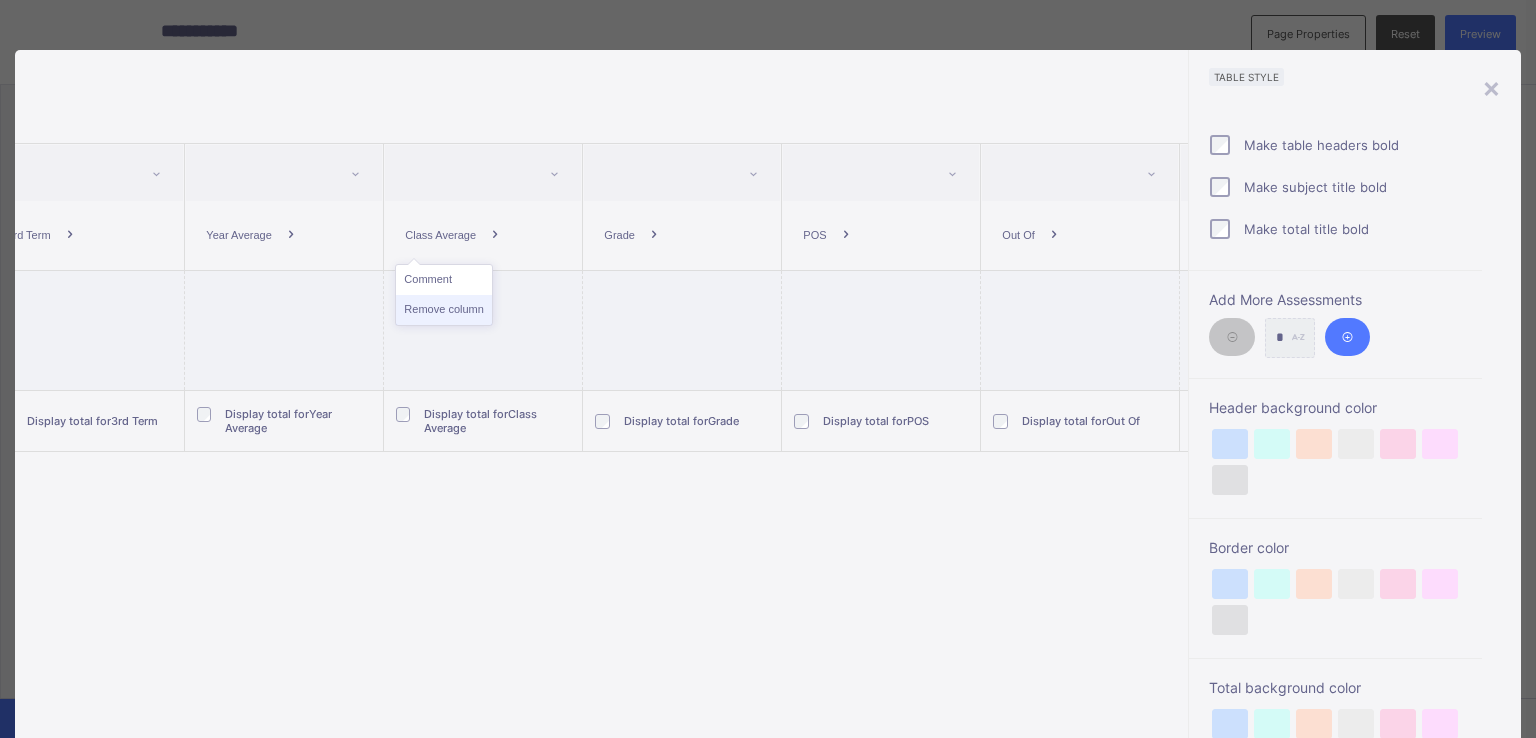 click on "Remove column" at bounding box center (443, 310) 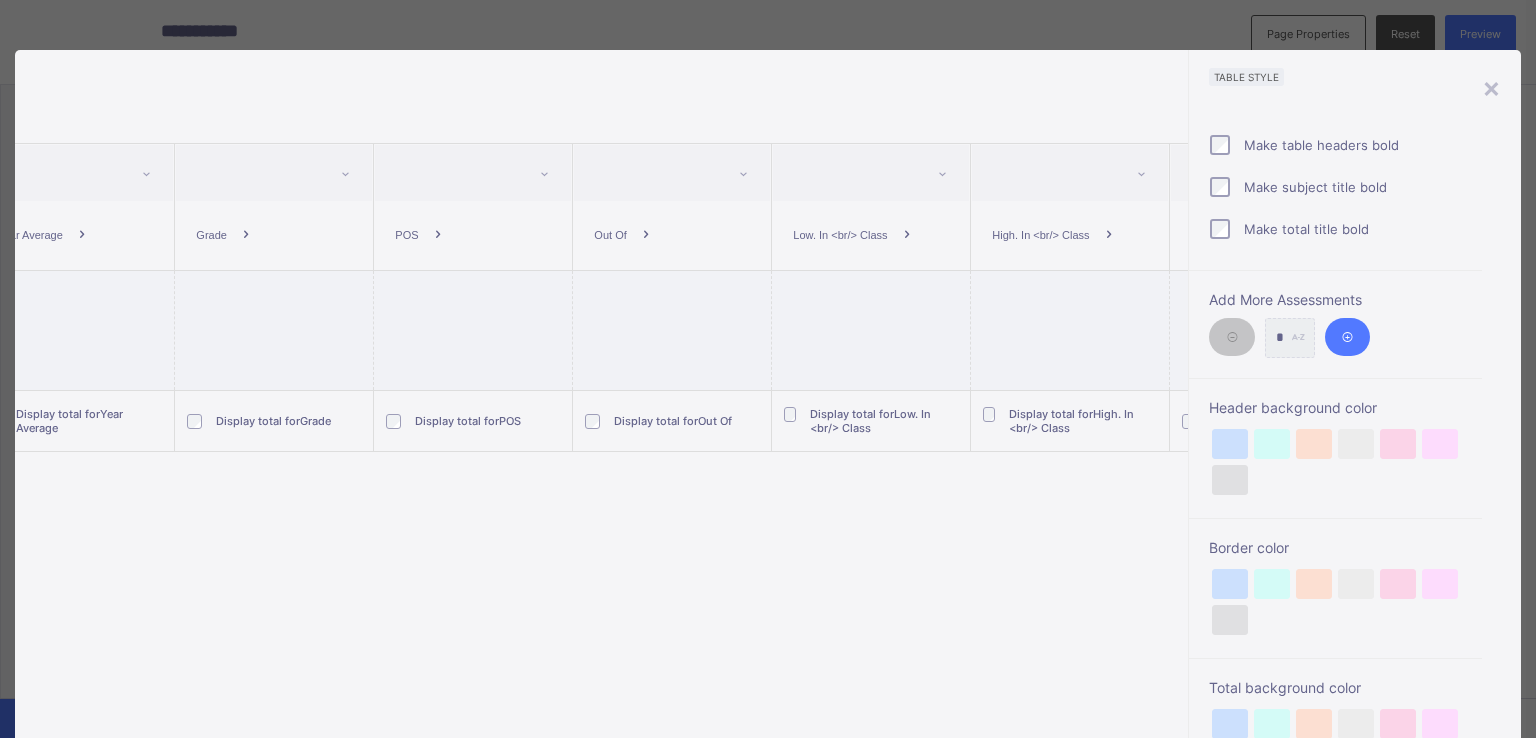 scroll, scrollTop: 0, scrollLeft: 878, axis: horizontal 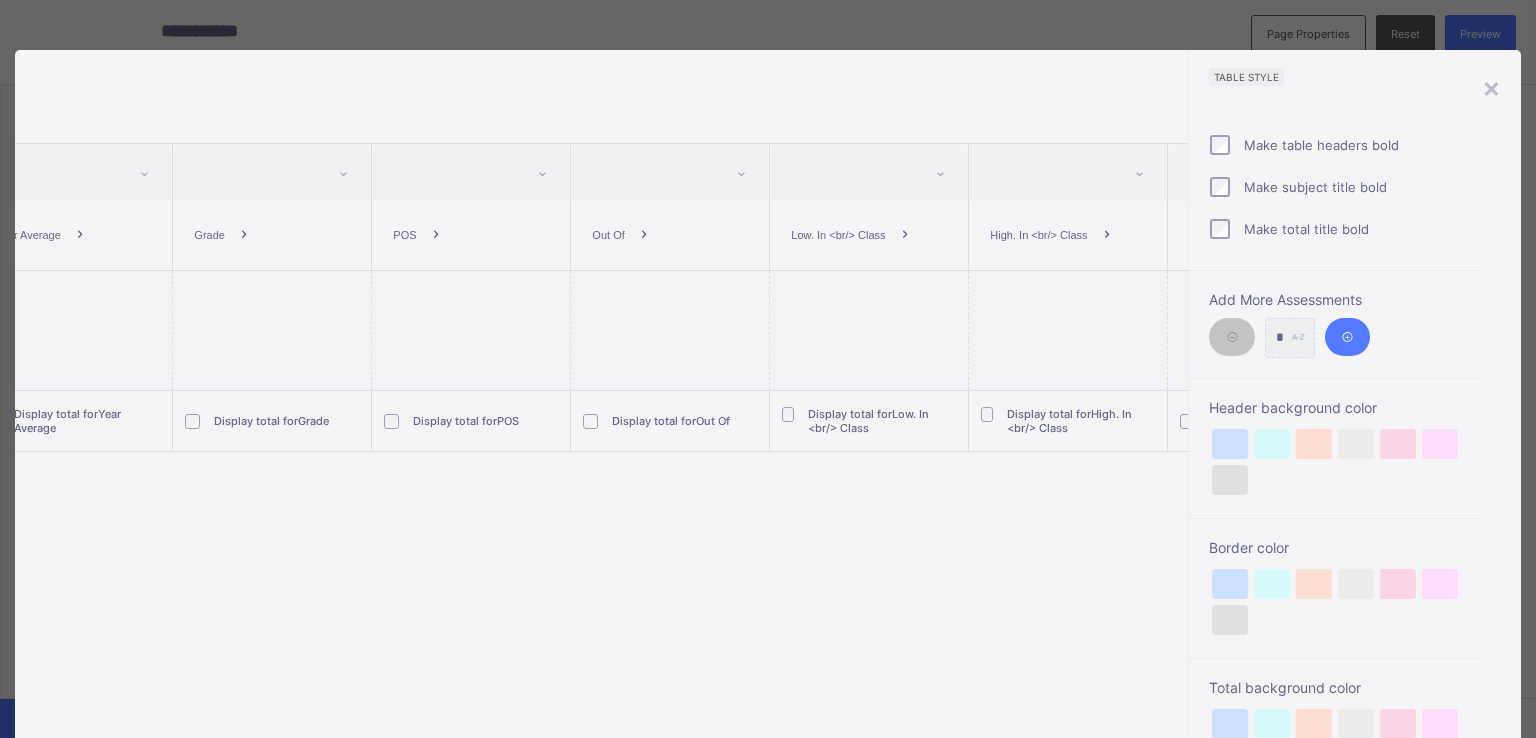 click at bounding box center [644, 235] 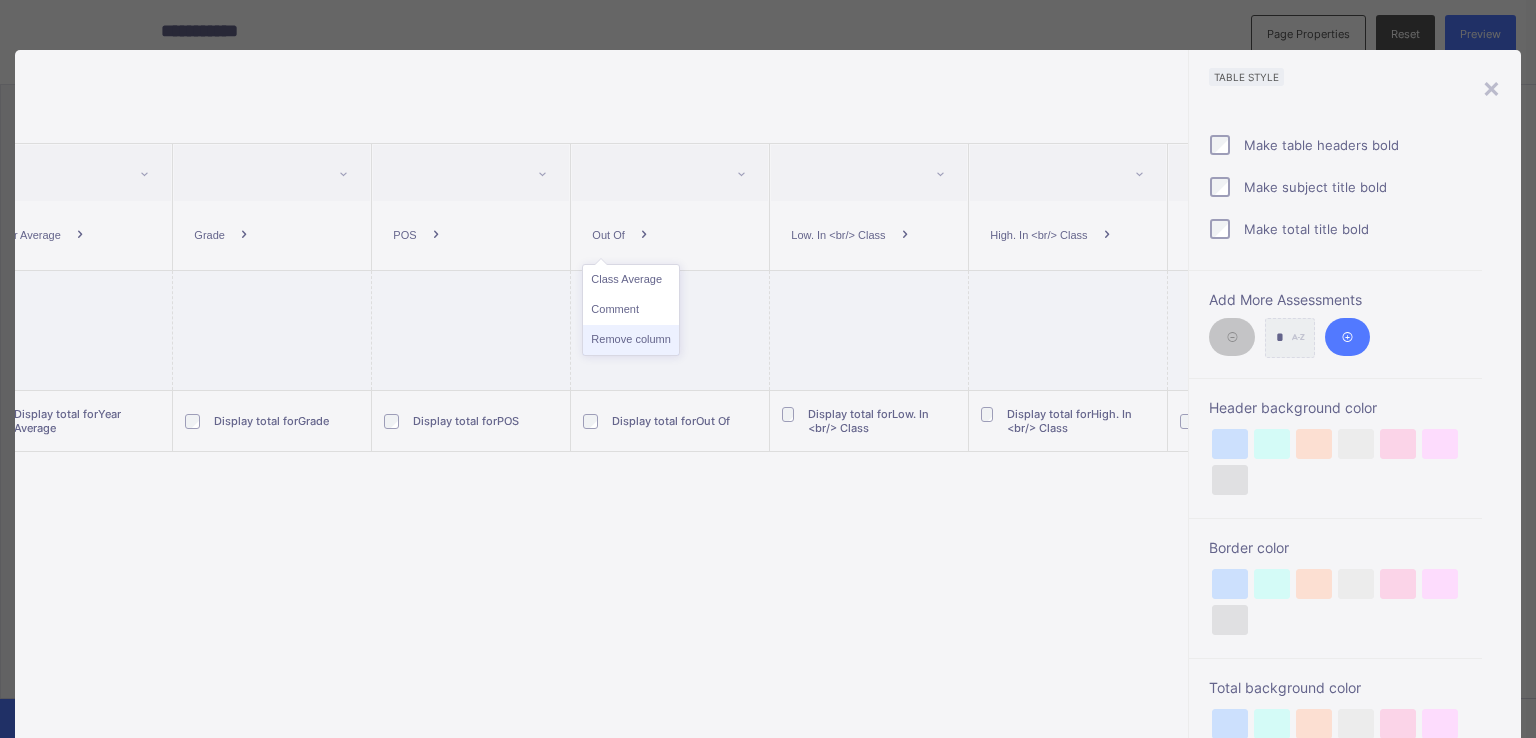 click on "Remove column" at bounding box center (630, 340) 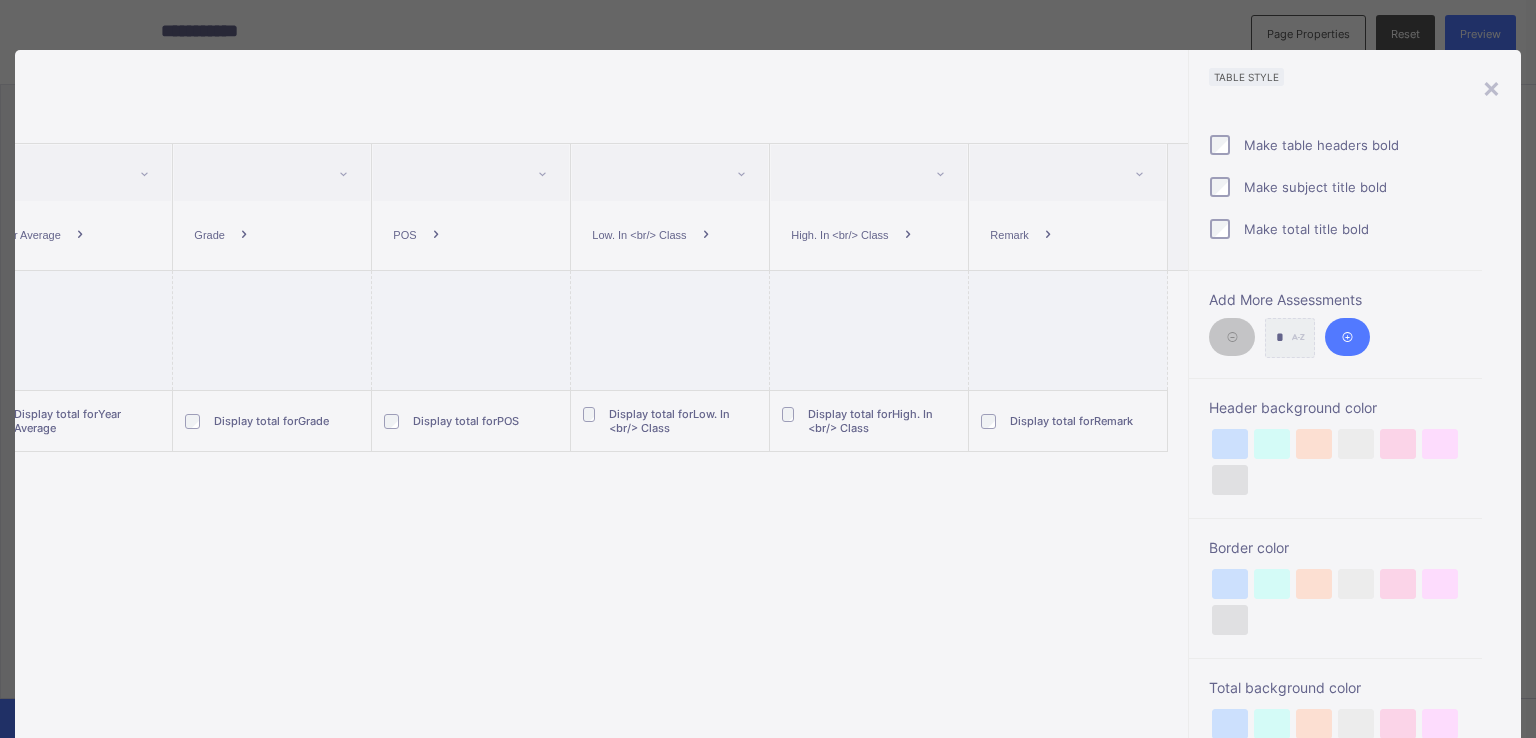 click at bounding box center (706, 235) 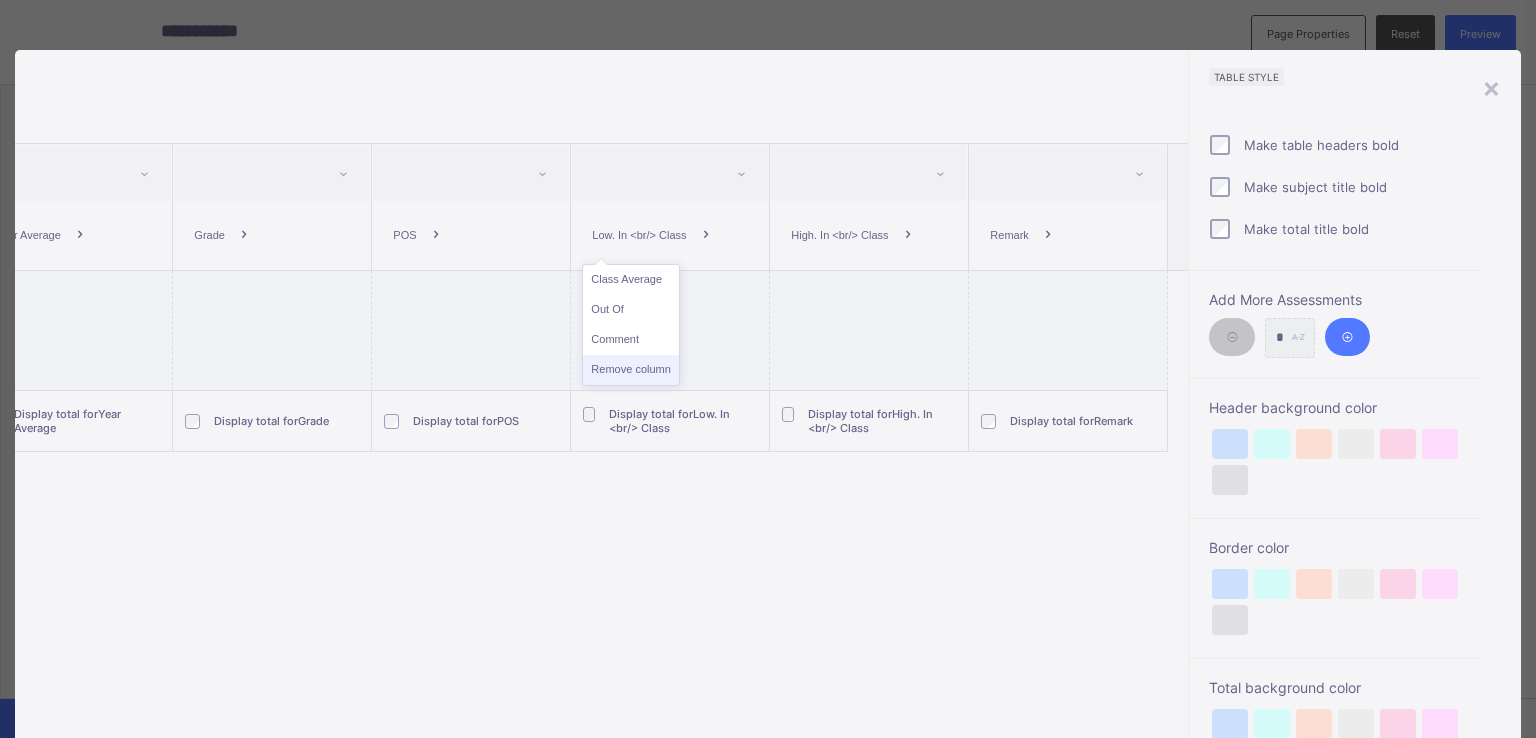 click on "Remove column" at bounding box center (630, 370) 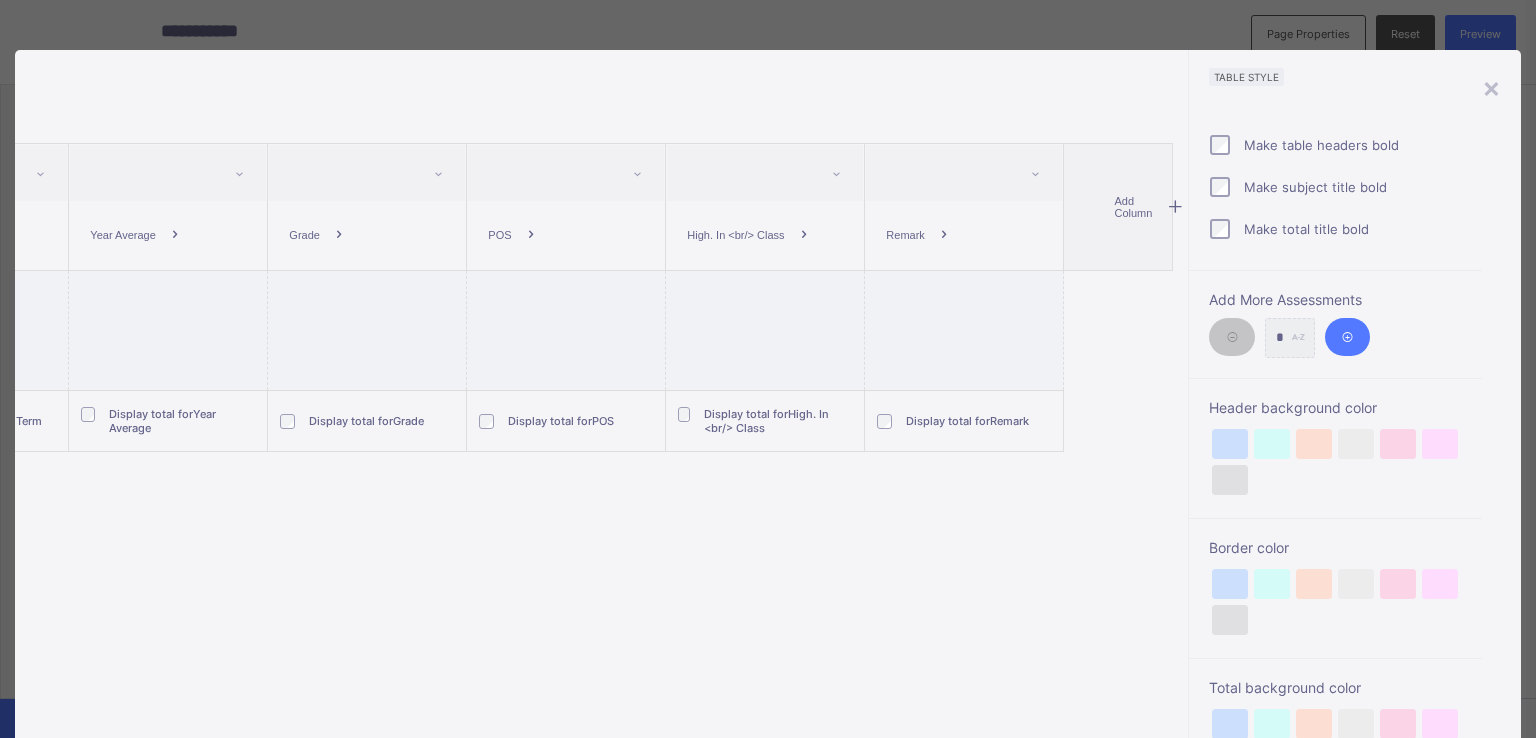 click at bounding box center (804, 235) 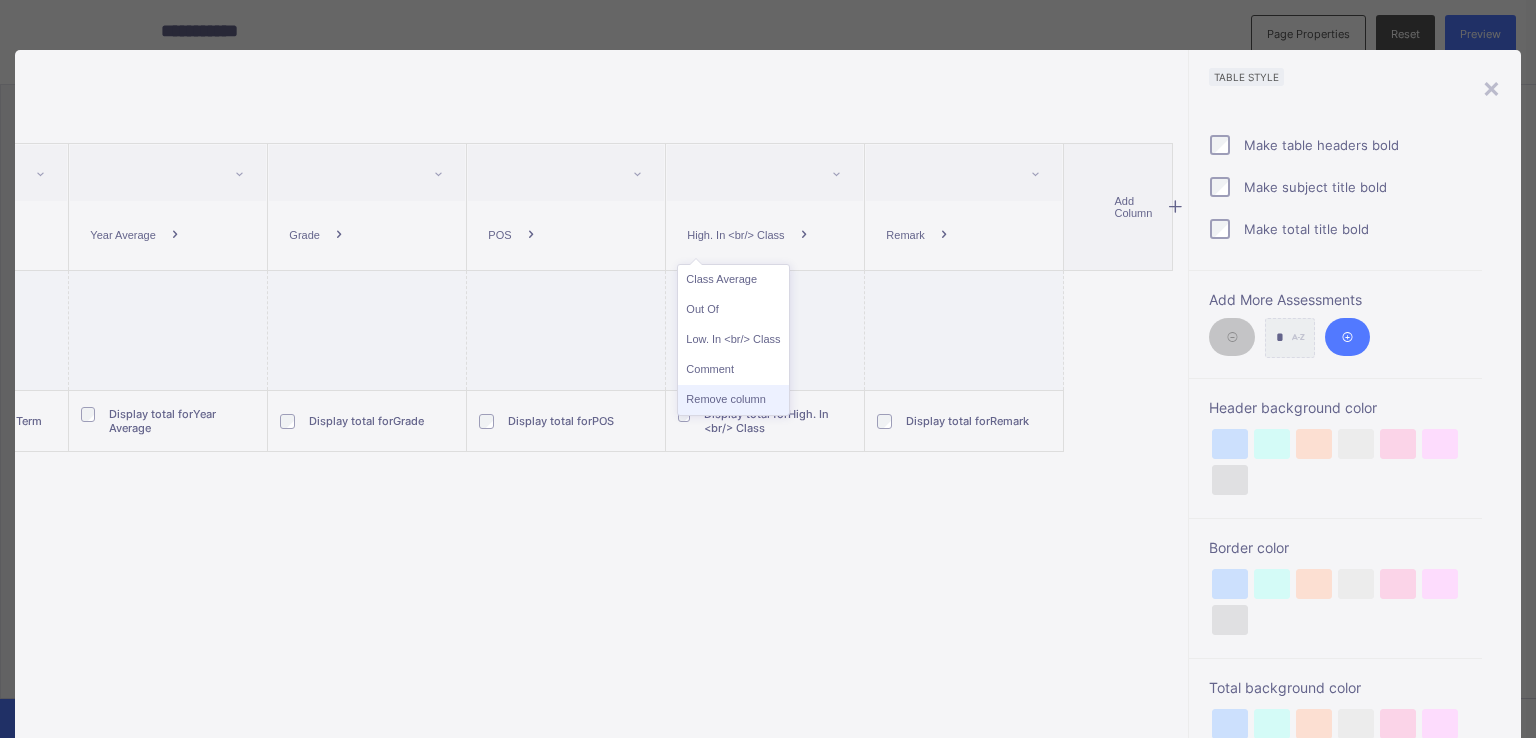 click on "Remove column" at bounding box center [733, 400] 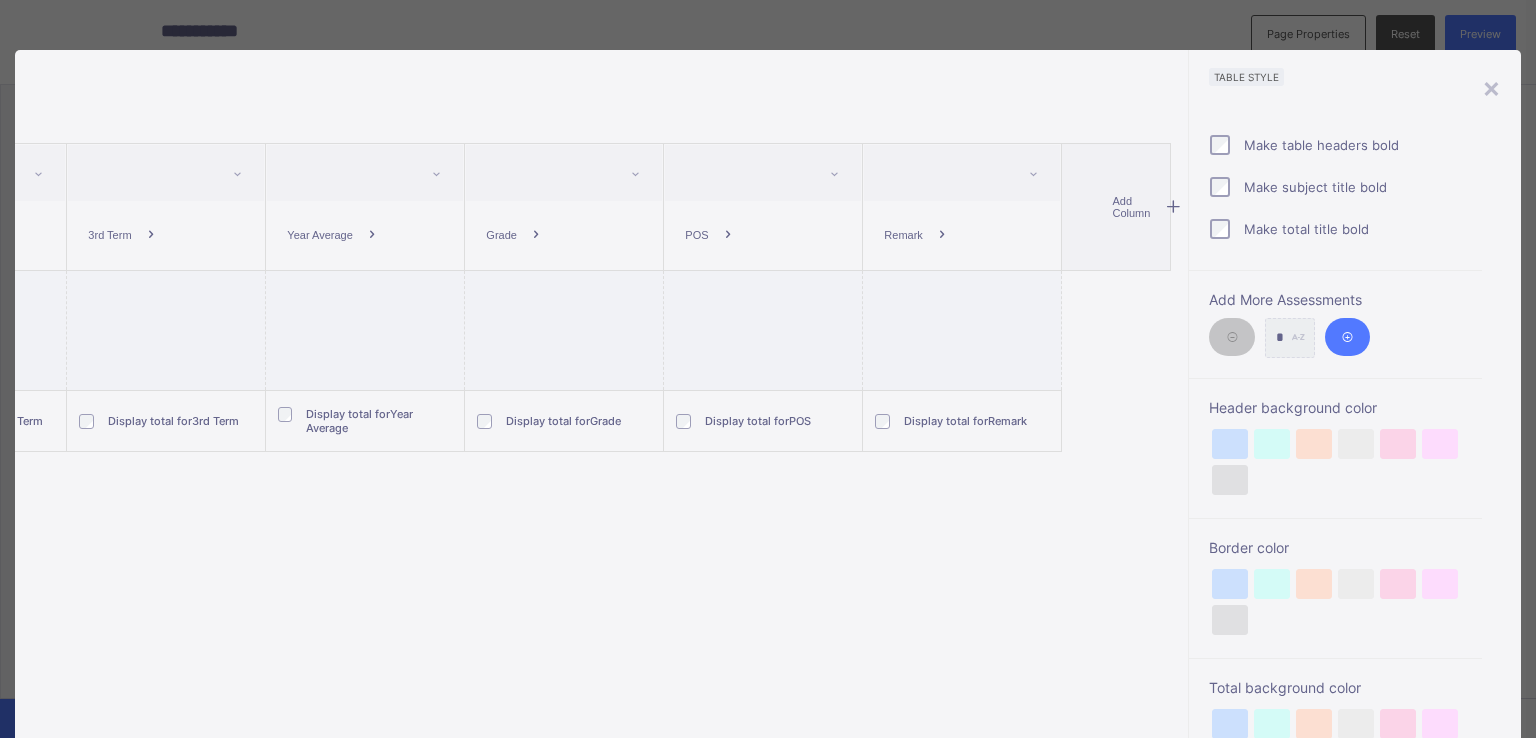 scroll, scrollTop: 0, scrollLeft: 584, axis: horizontal 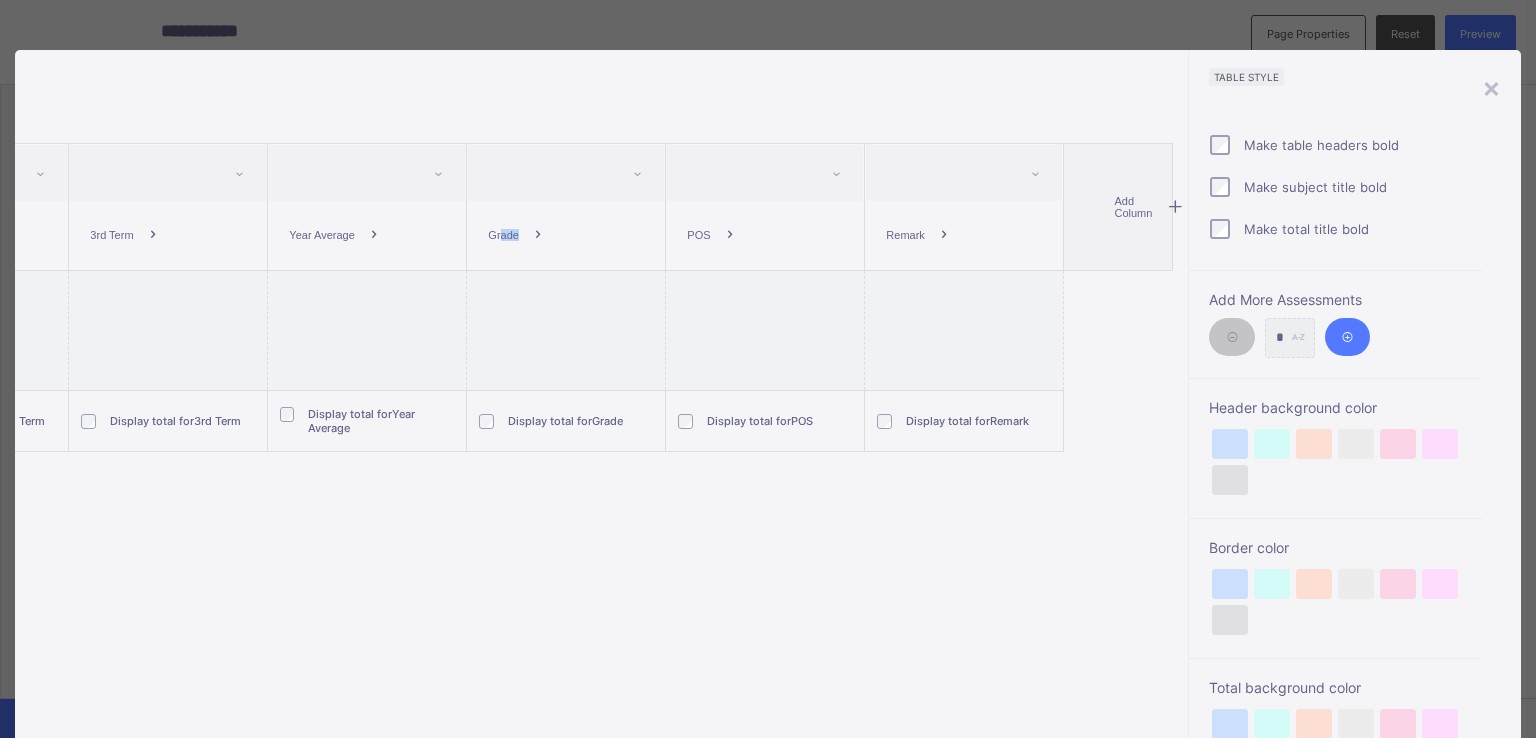 drag, startPoint x: 494, startPoint y: 228, endPoint x: 622, endPoint y: 221, distance: 128.19127 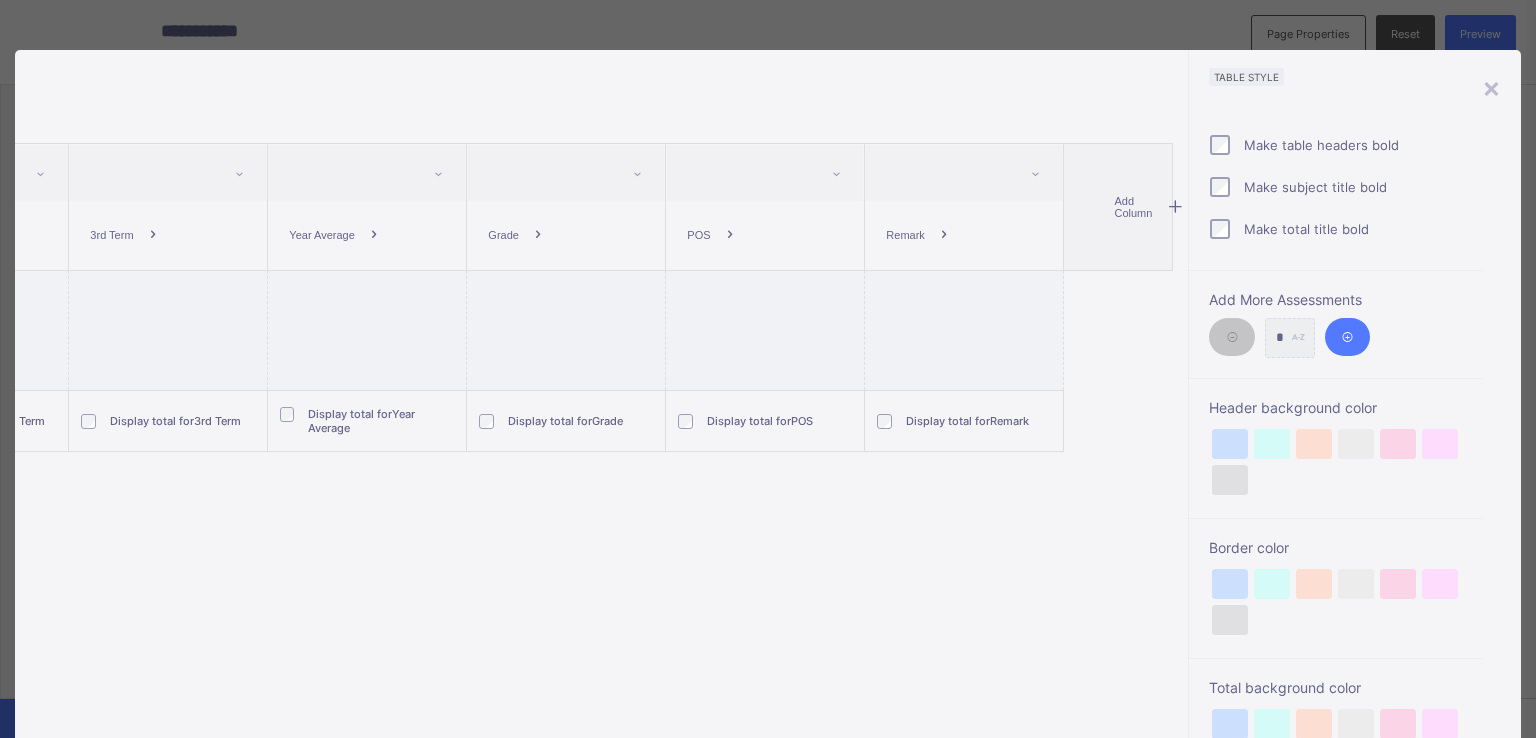 click on "Table customisation Subjects 1st Term 2nd Term 3rd Term Year Average Grade POS Remark Add Column Display total for  Subjects Display total for  1st Term Display total for  2nd Term Display total for  3rd Term Display total for  Year Average Display total for  Grade Display total for  POS Display total for  Remark" at bounding box center (601, 466) 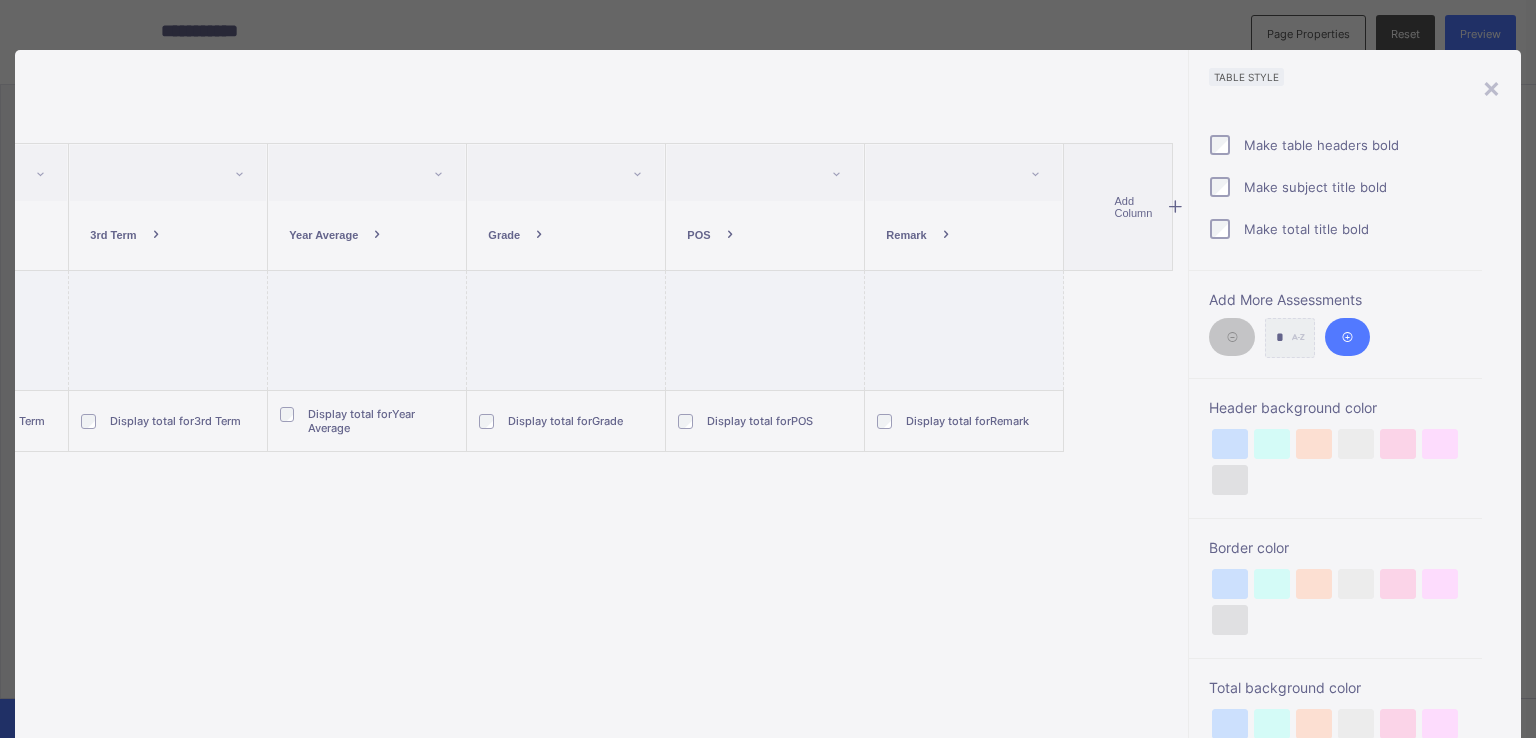 click on "Make subject title bold" at bounding box center [1334, 187] 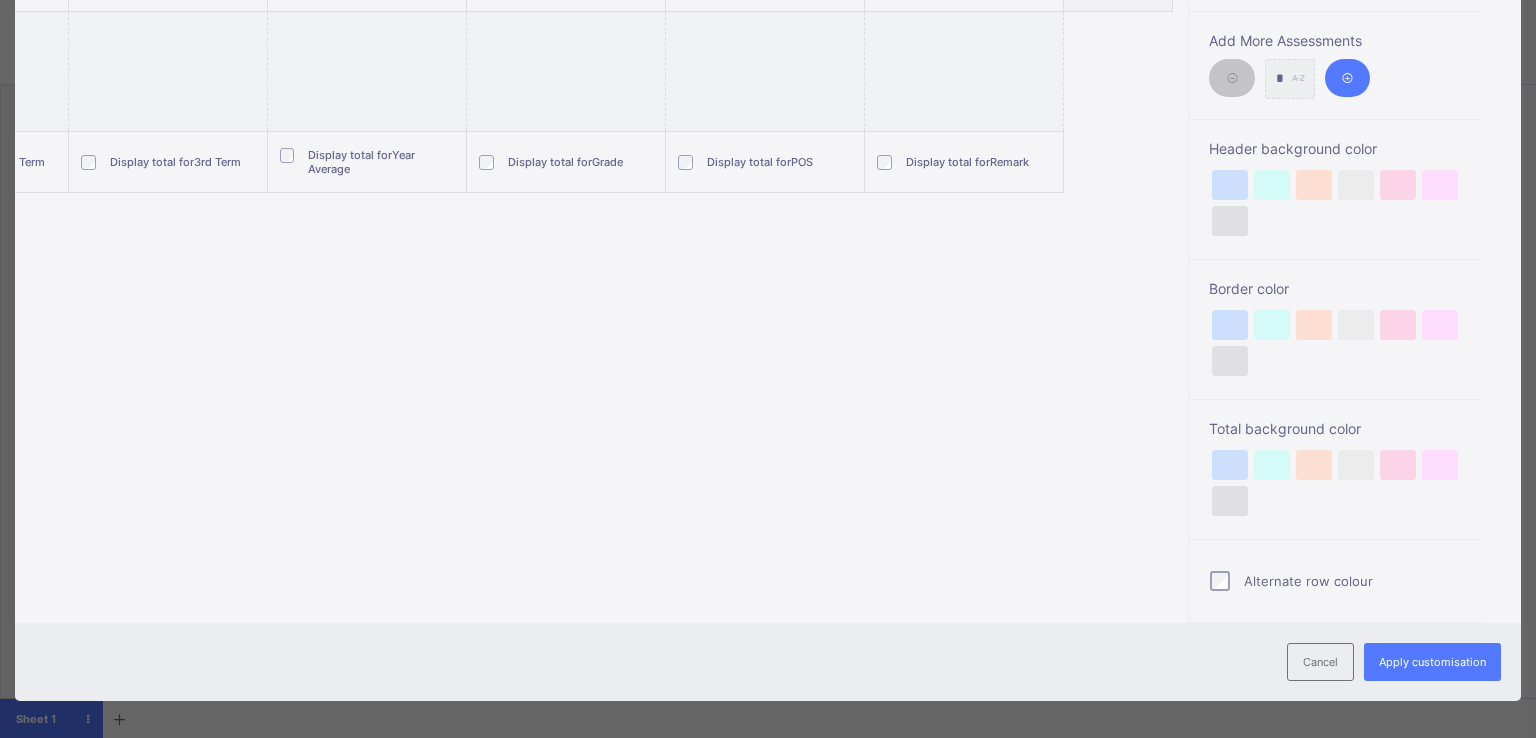 scroll, scrollTop: 260, scrollLeft: 0, axis: vertical 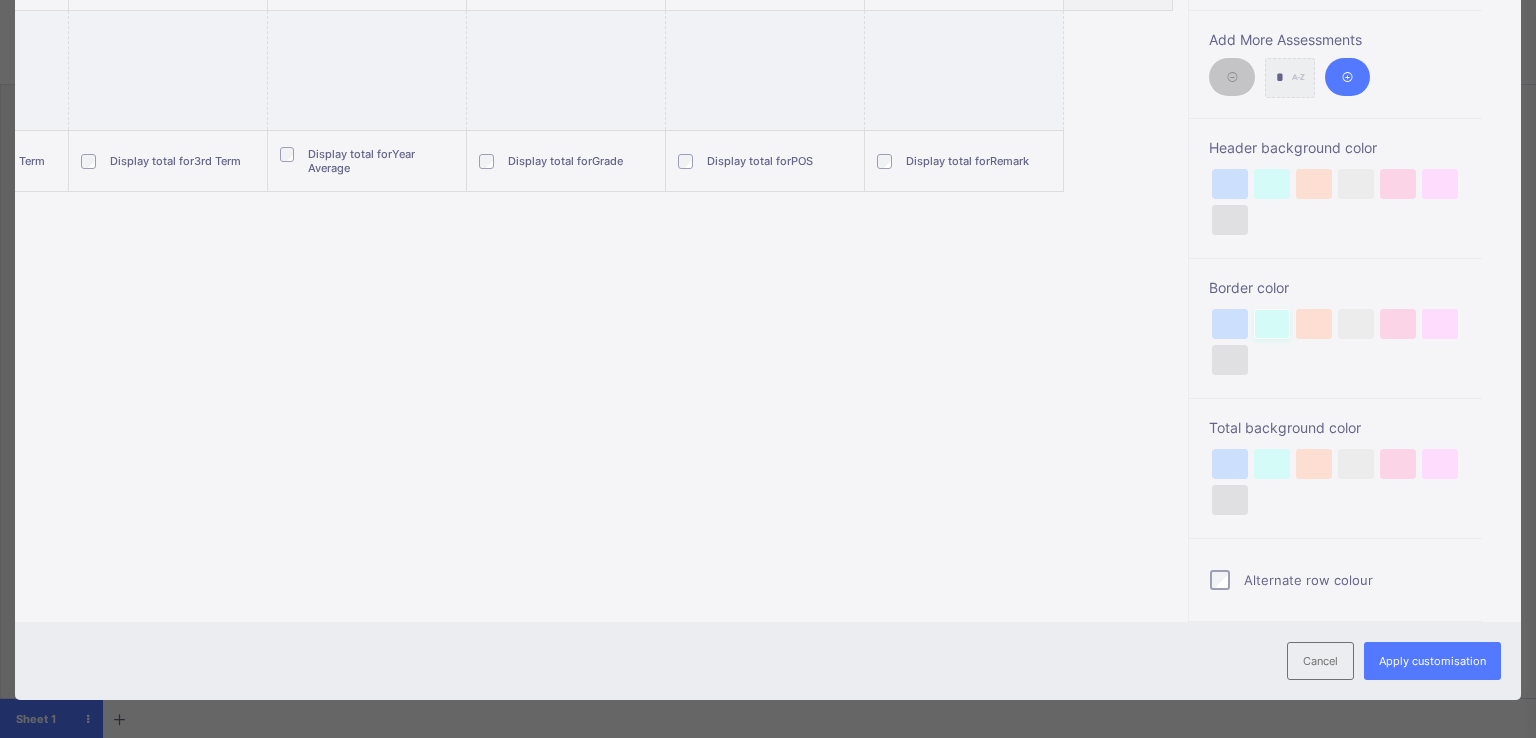 click at bounding box center (1272, 324) 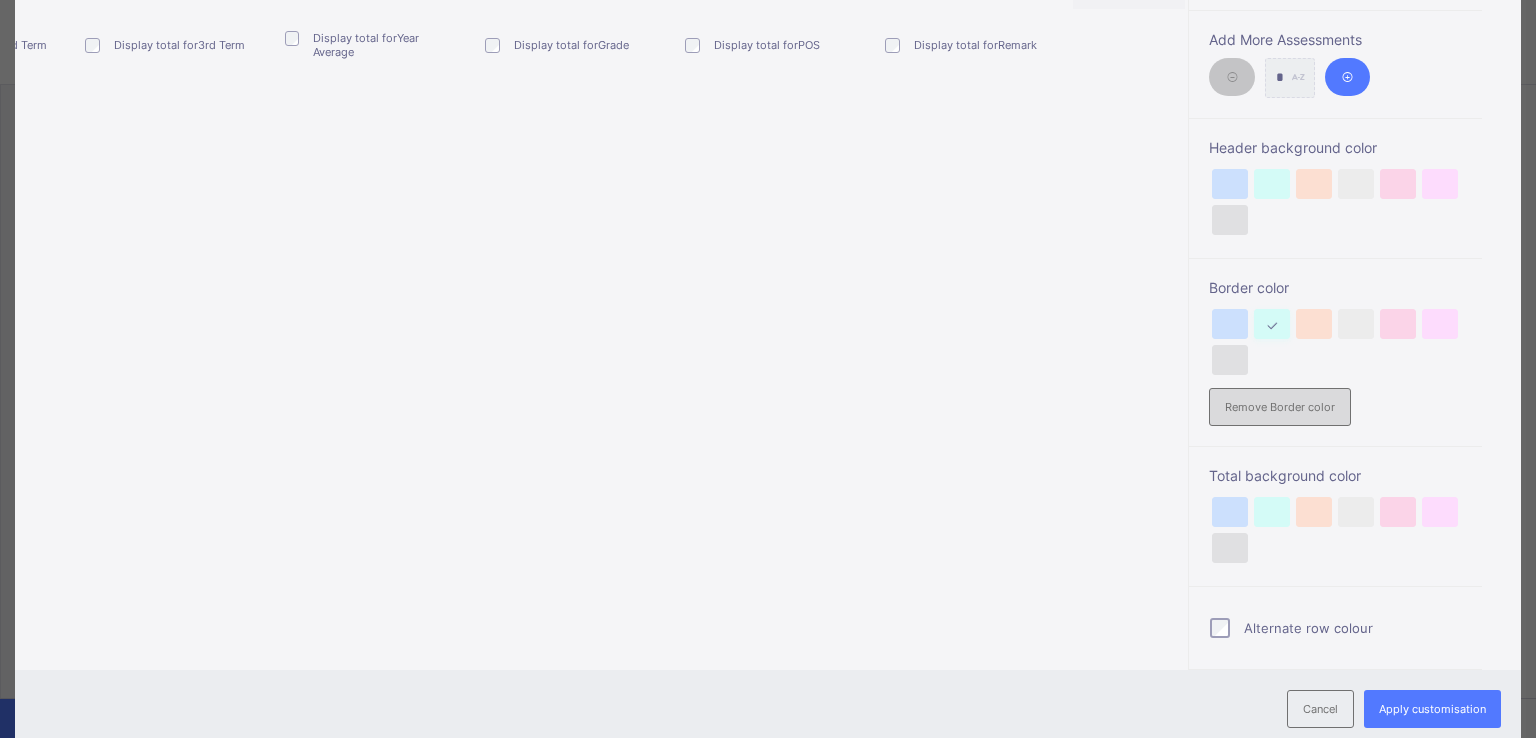 scroll, scrollTop: 317, scrollLeft: 0, axis: vertical 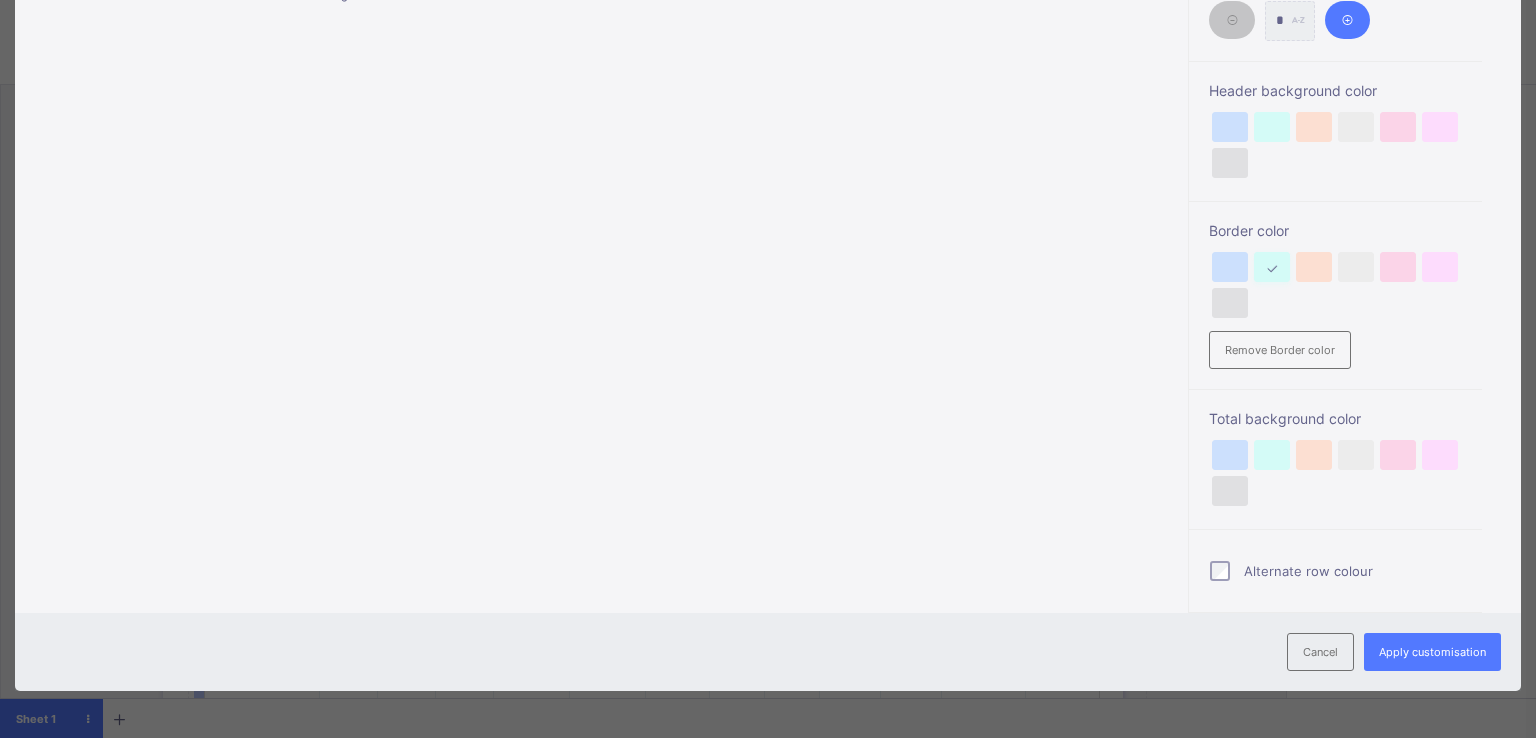 click at bounding box center [1335, 473] 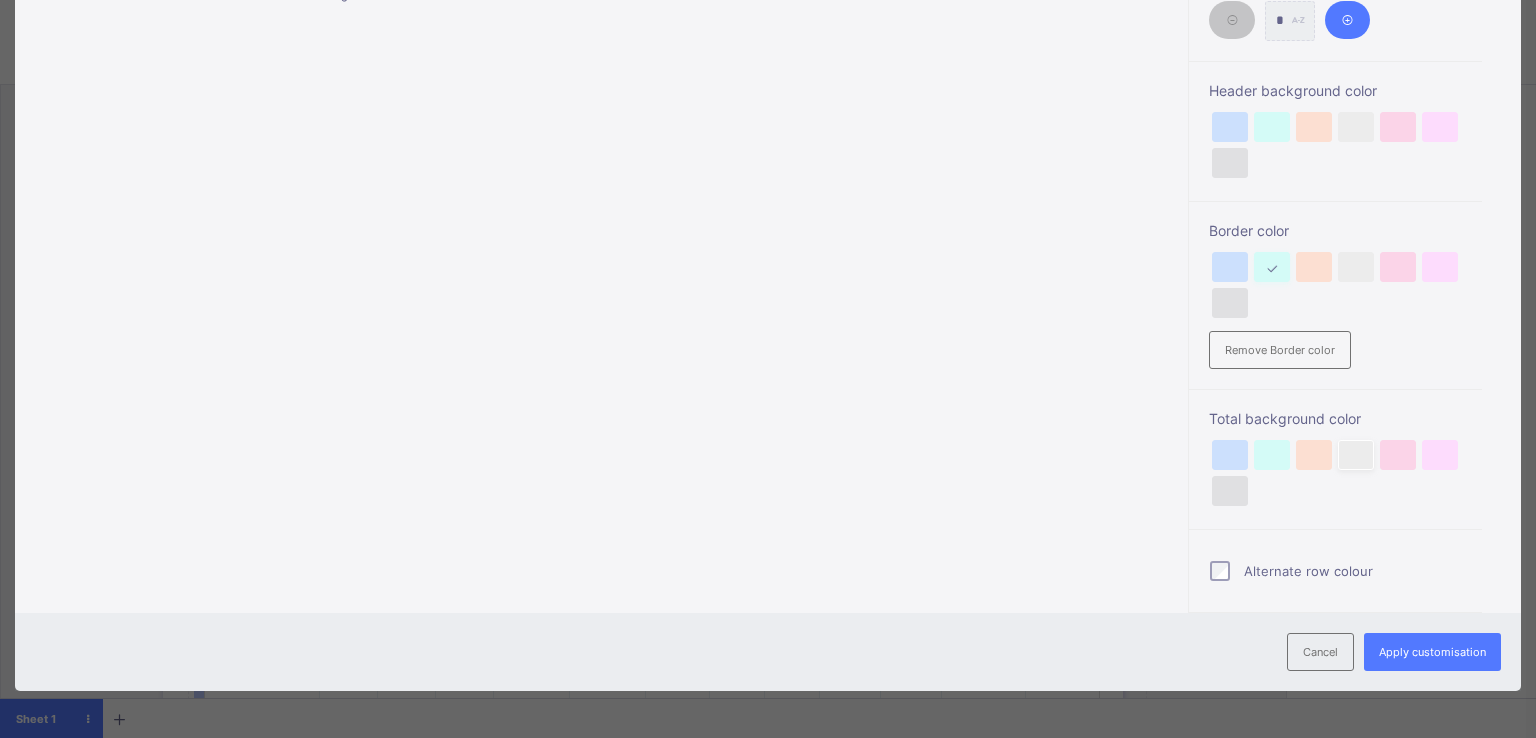 click at bounding box center (1356, 455) 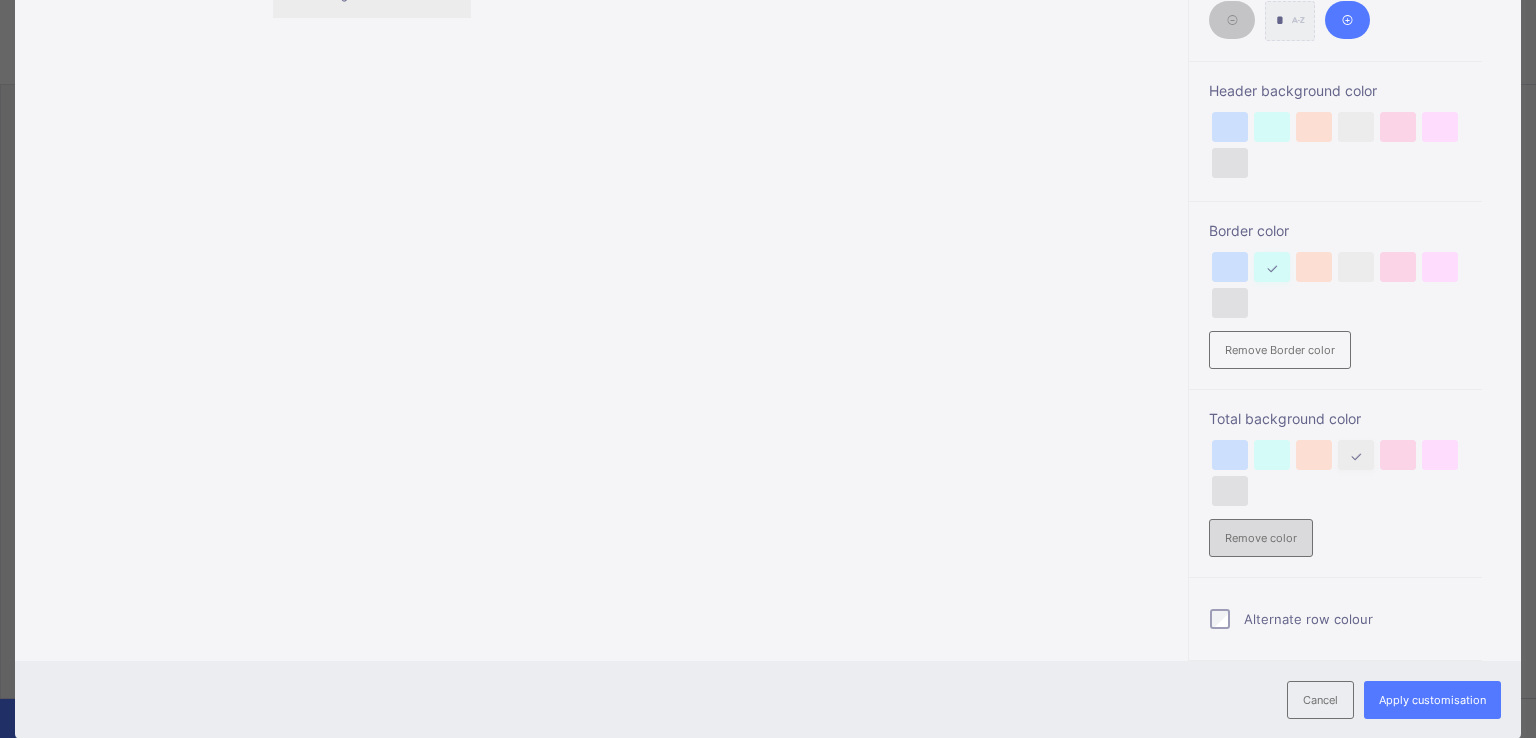 click on "Remove color" at bounding box center (1261, 538) 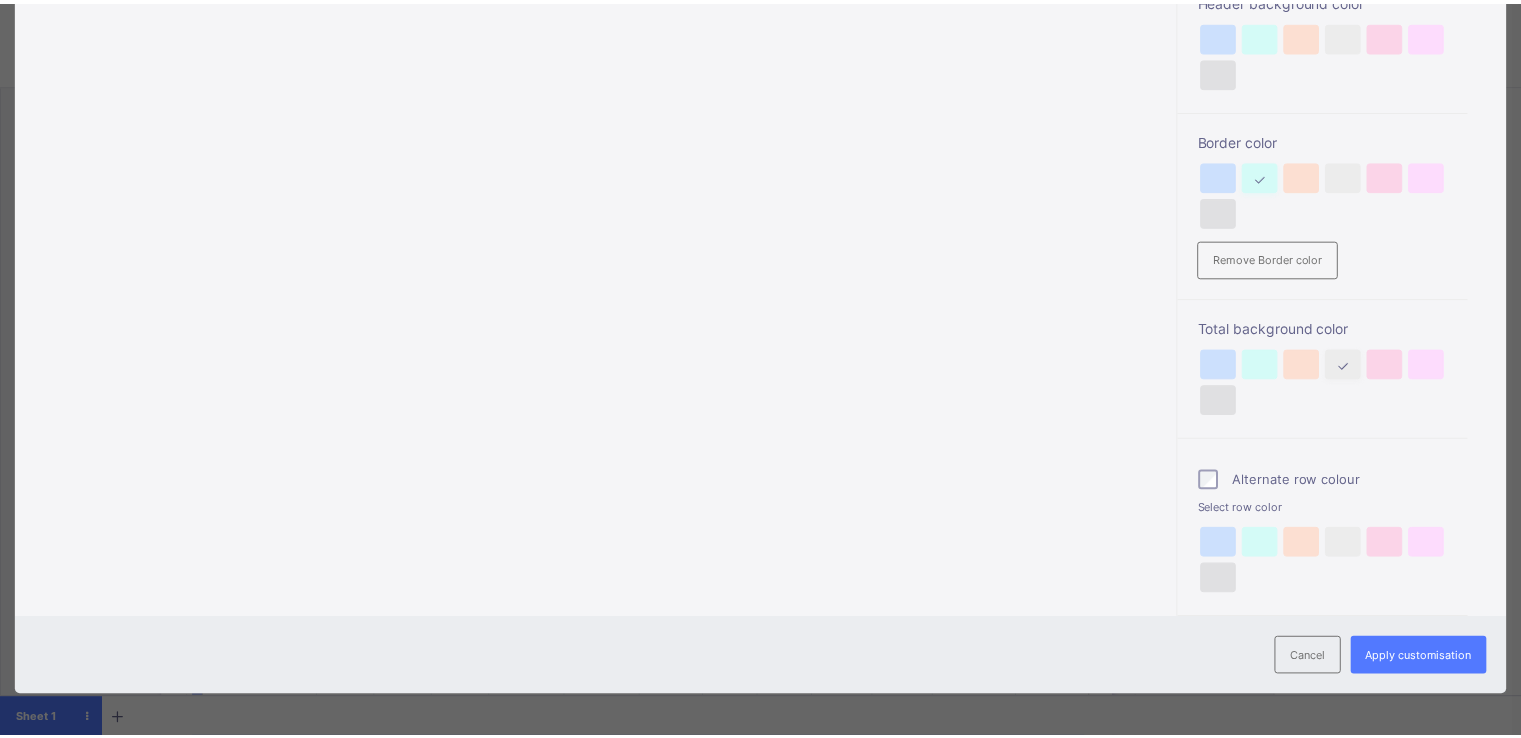 scroll, scrollTop: 409, scrollLeft: 0, axis: vertical 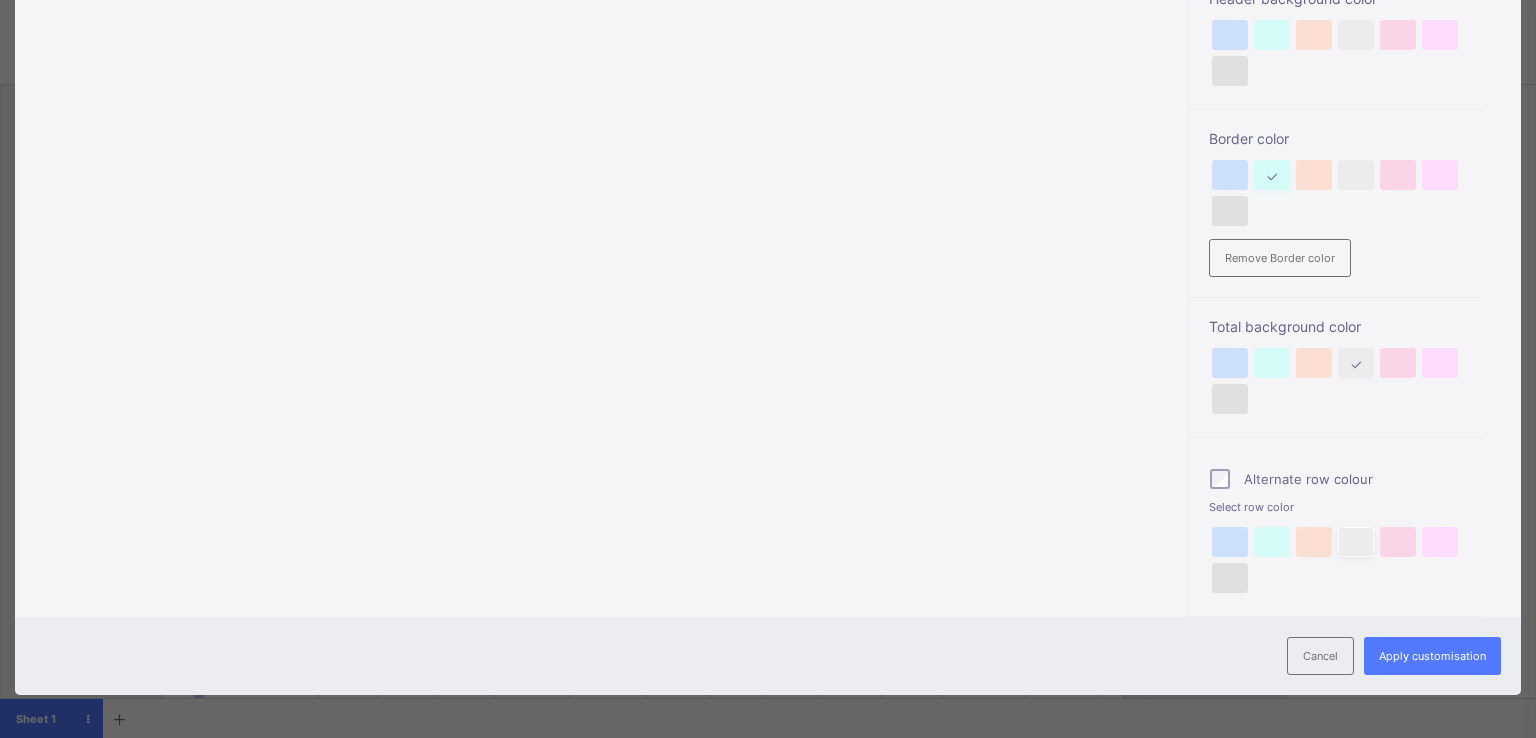 click at bounding box center [1356, 542] 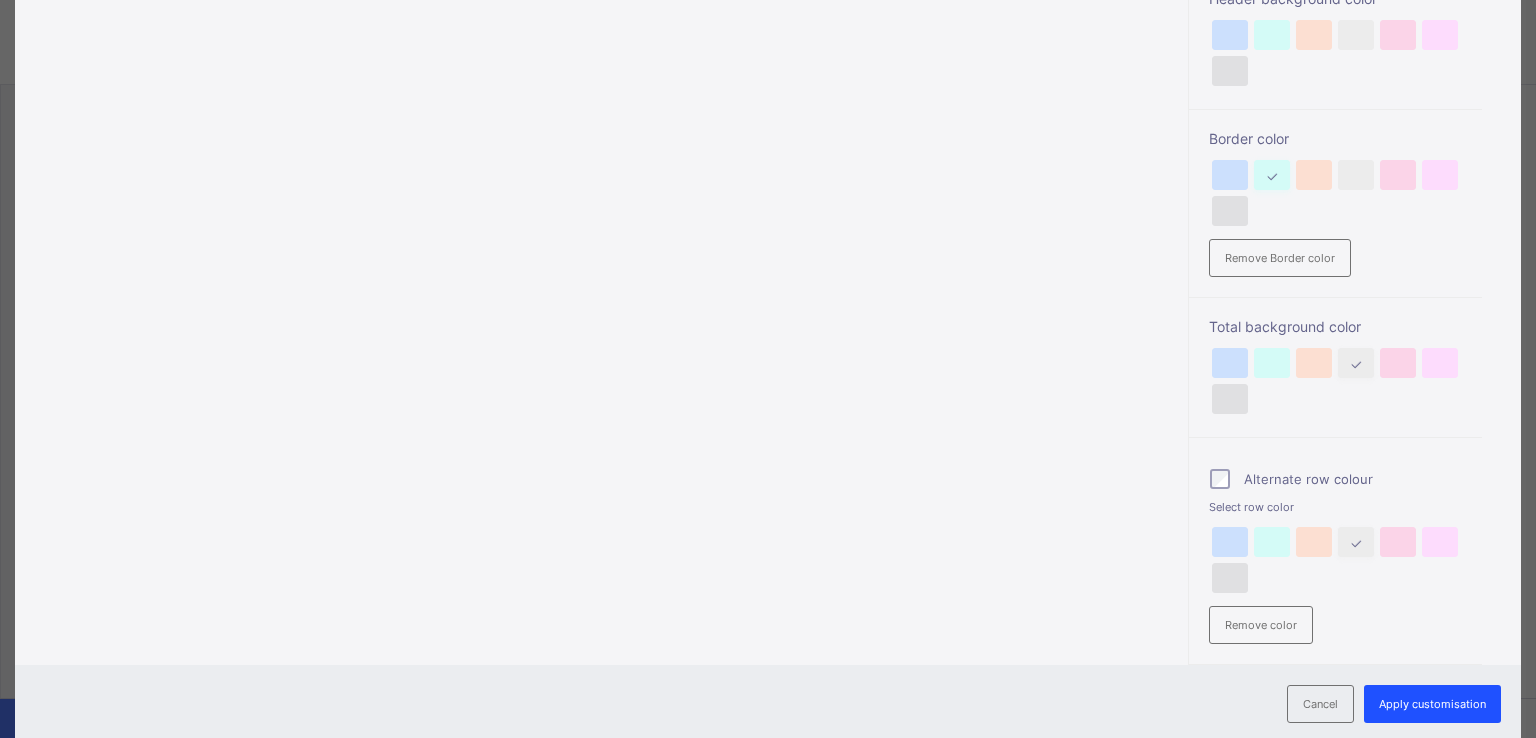 click on "Apply customisation" at bounding box center (1432, 704) 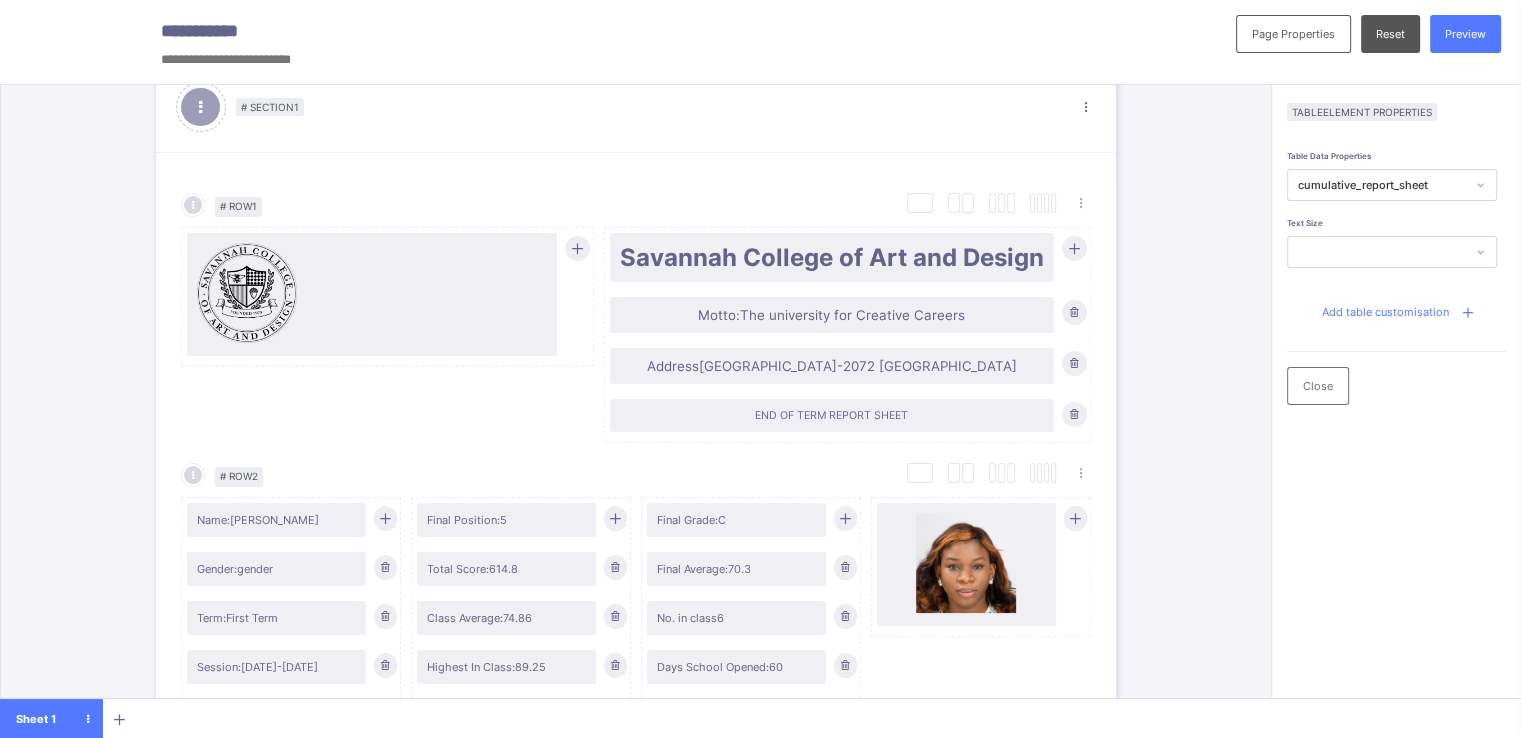 scroll, scrollTop: 0, scrollLeft: 0, axis: both 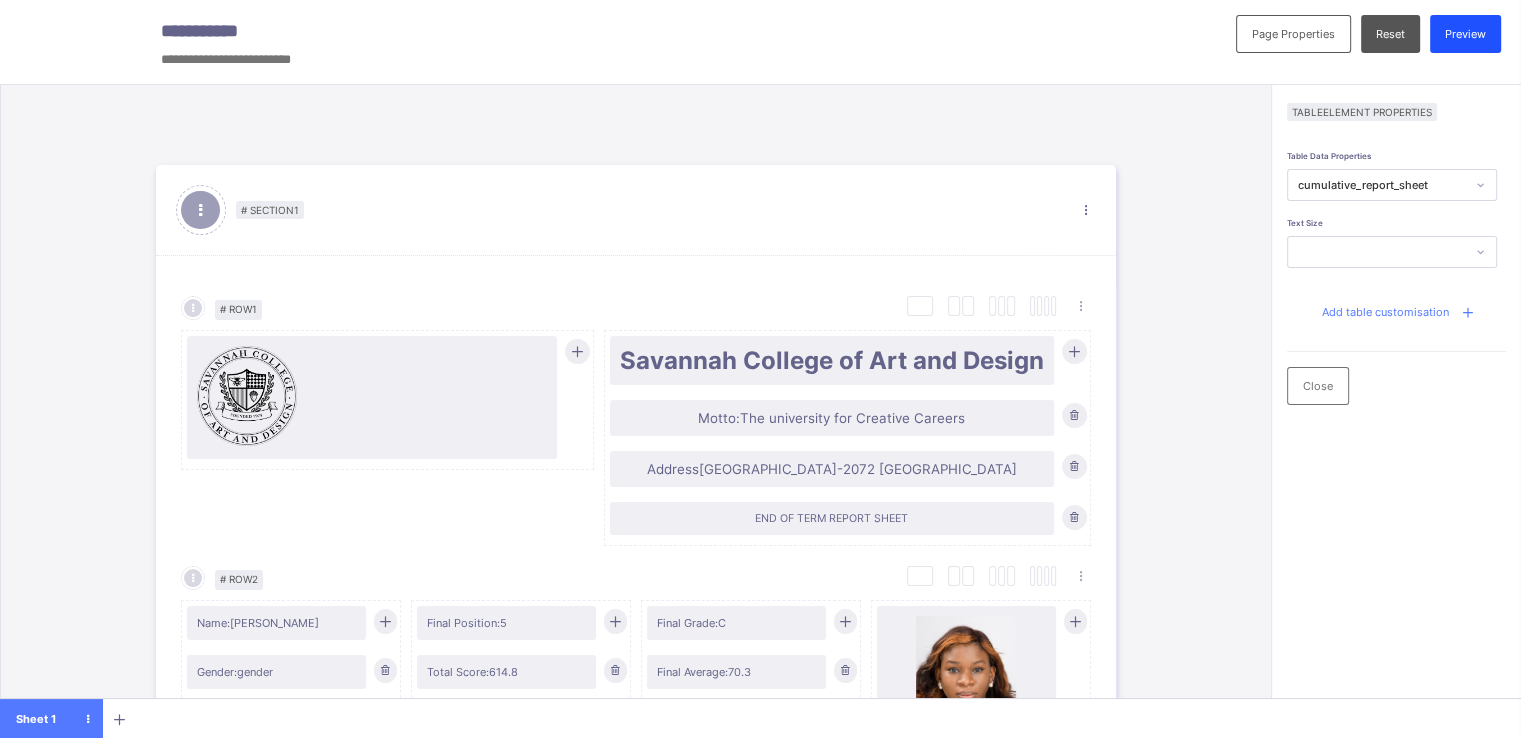click on "Preview" at bounding box center [1465, 34] 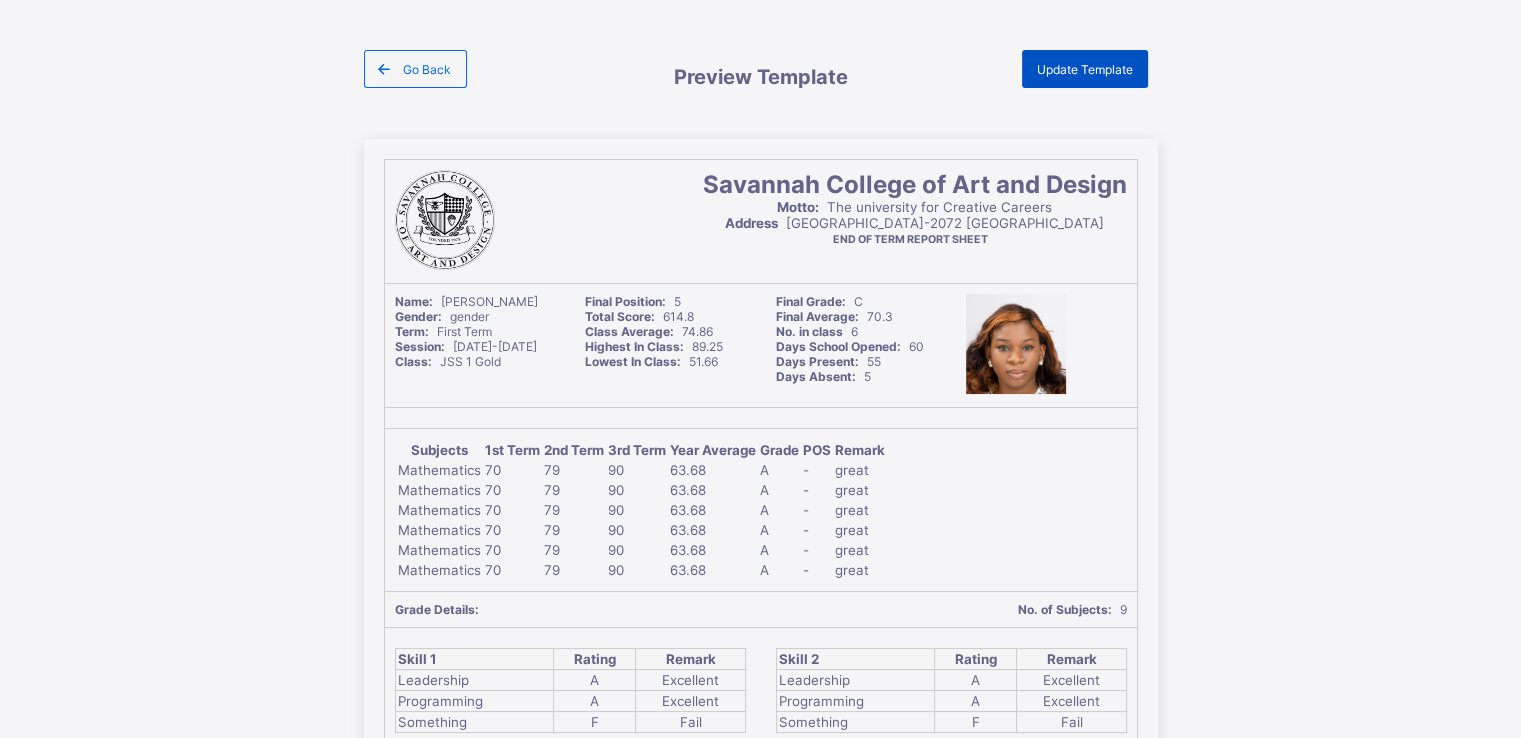 click on "Update Template" at bounding box center [1085, 69] 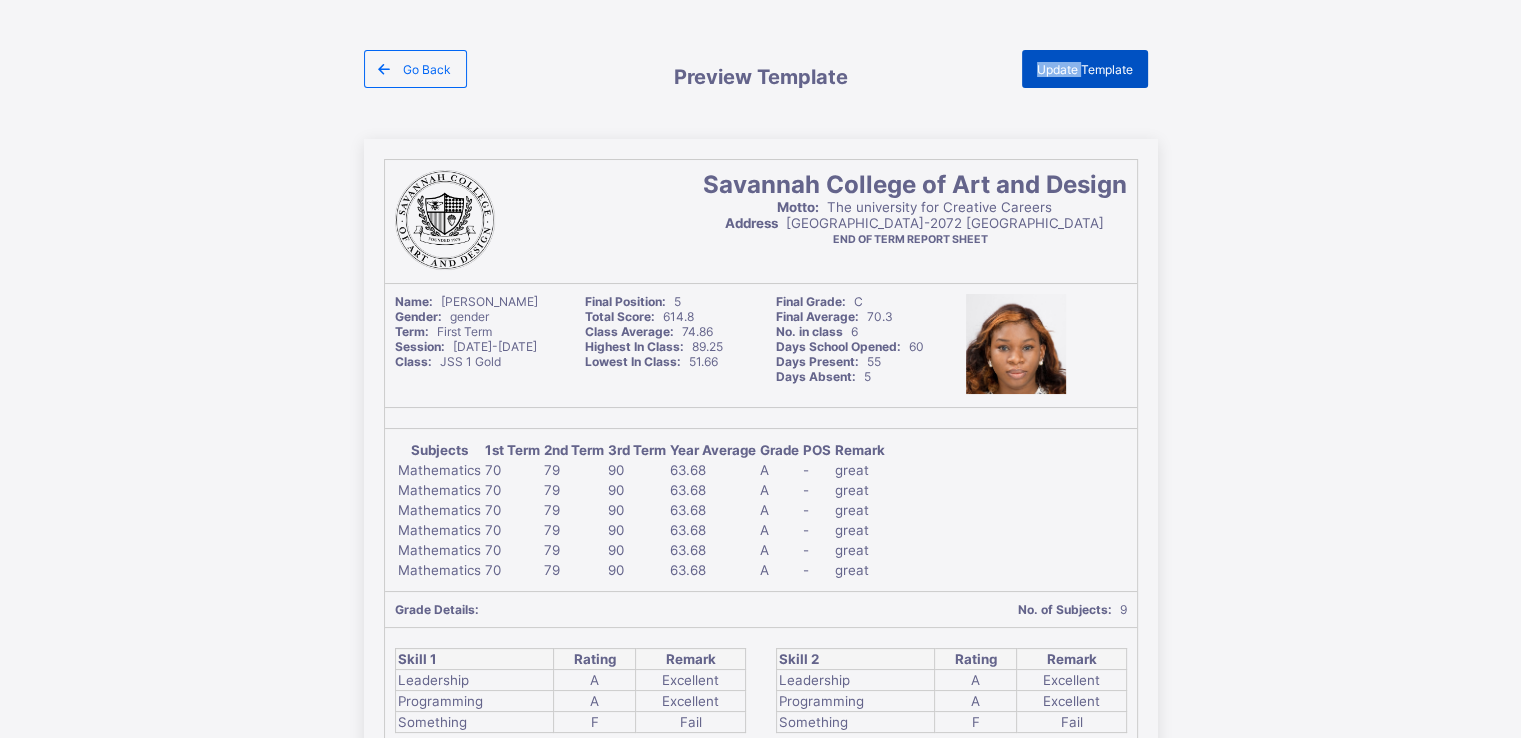 click on "Update Template" at bounding box center (1085, 69) 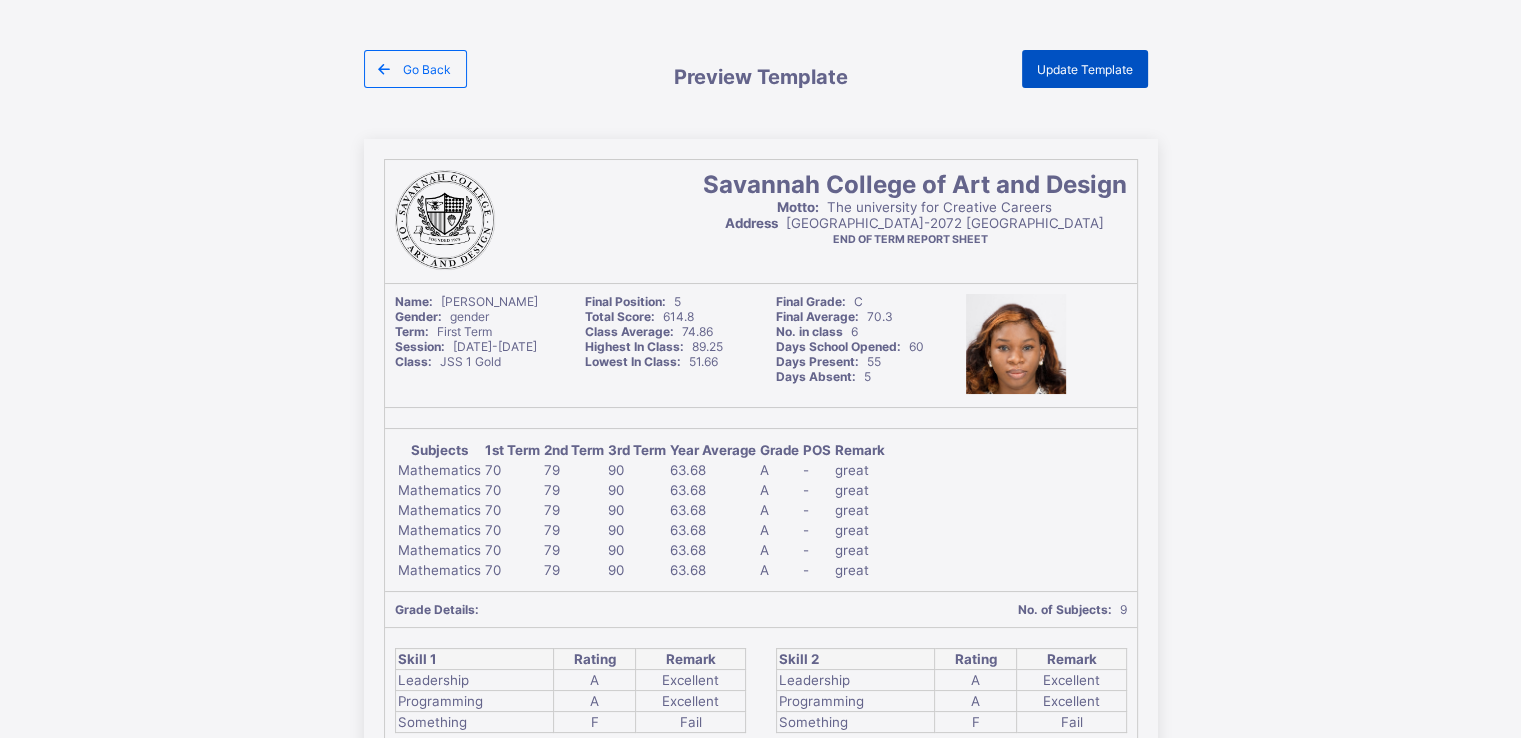 click on "Update Template" at bounding box center [1085, 69] 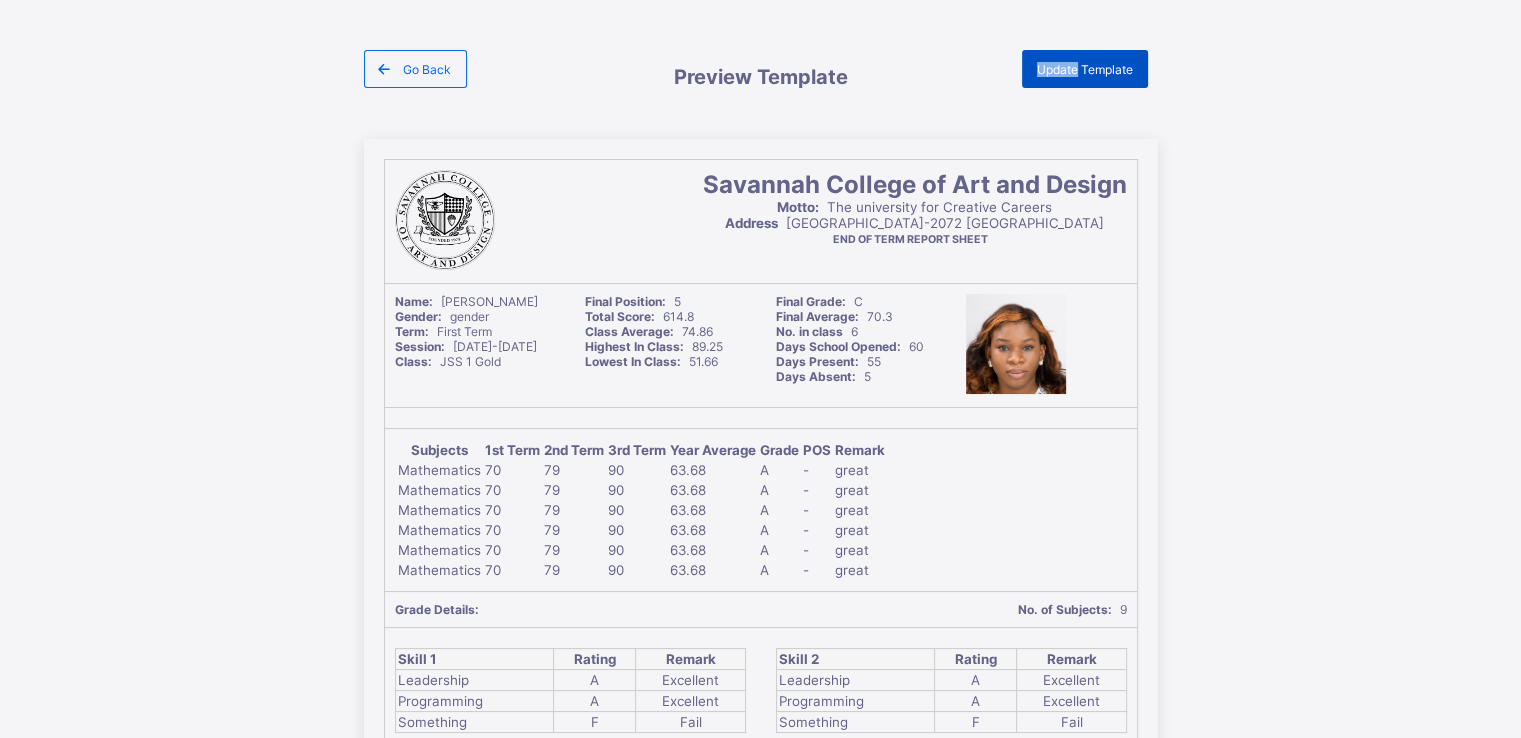 click on "Update Template" at bounding box center (1085, 69) 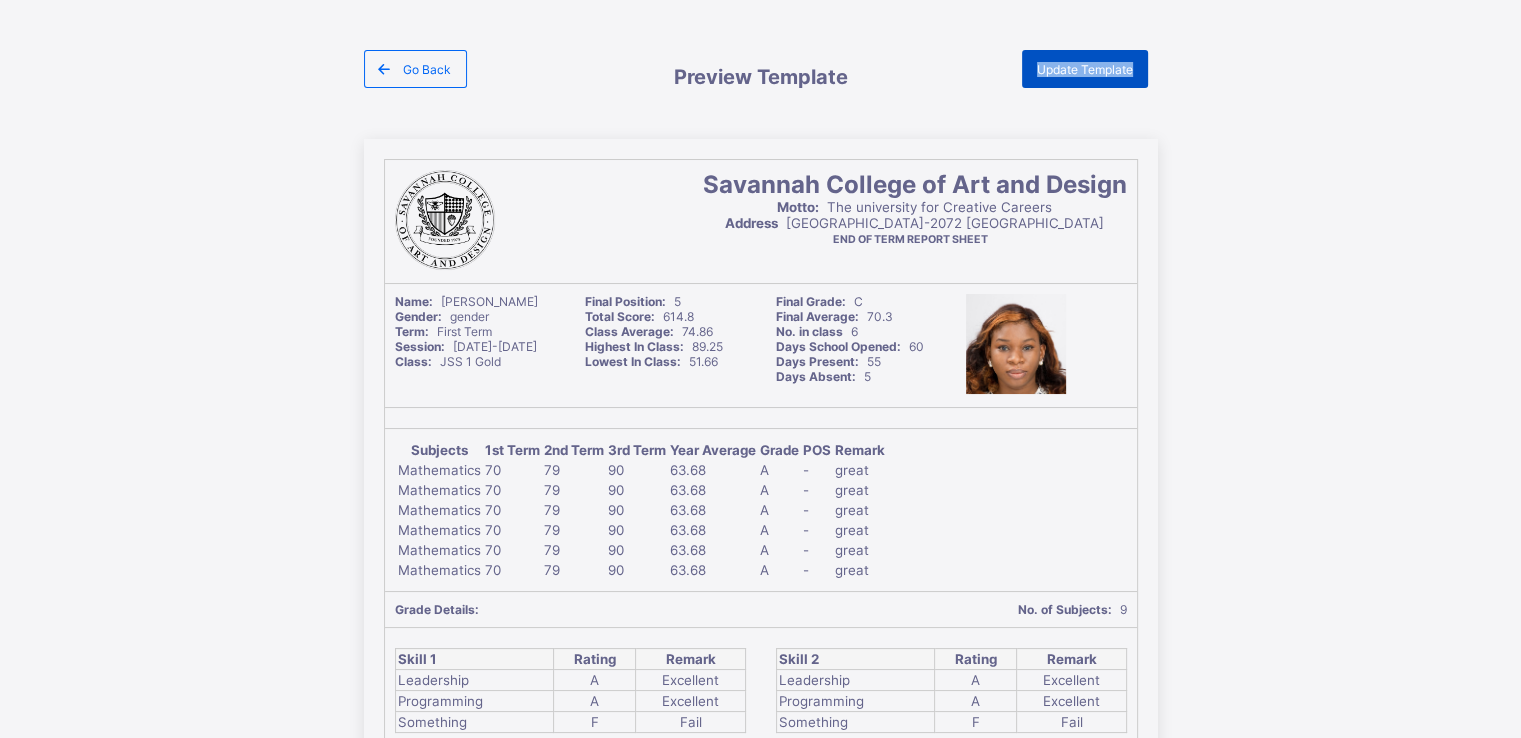 click on "Update Template" at bounding box center [1085, 69] 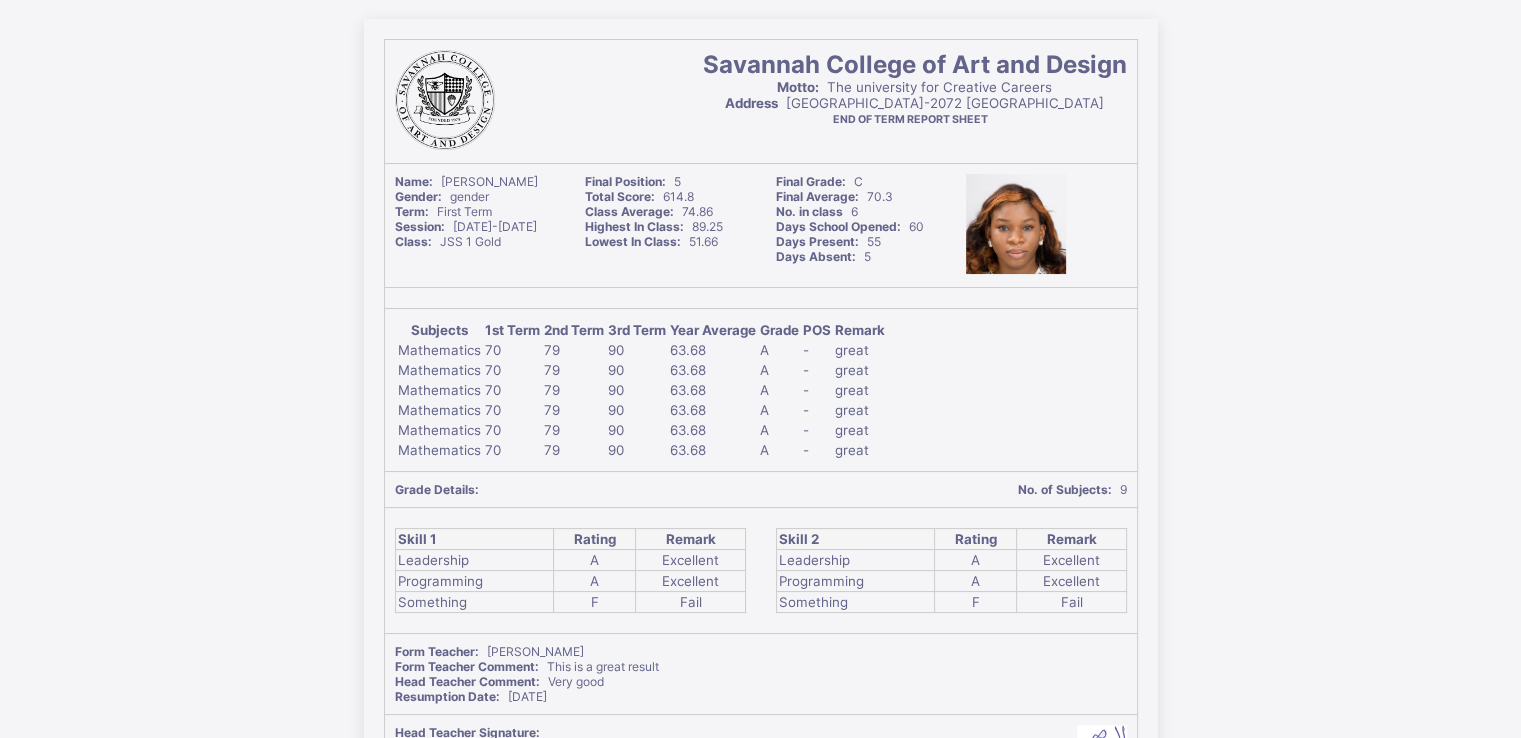 scroll, scrollTop: 0, scrollLeft: 0, axis: both 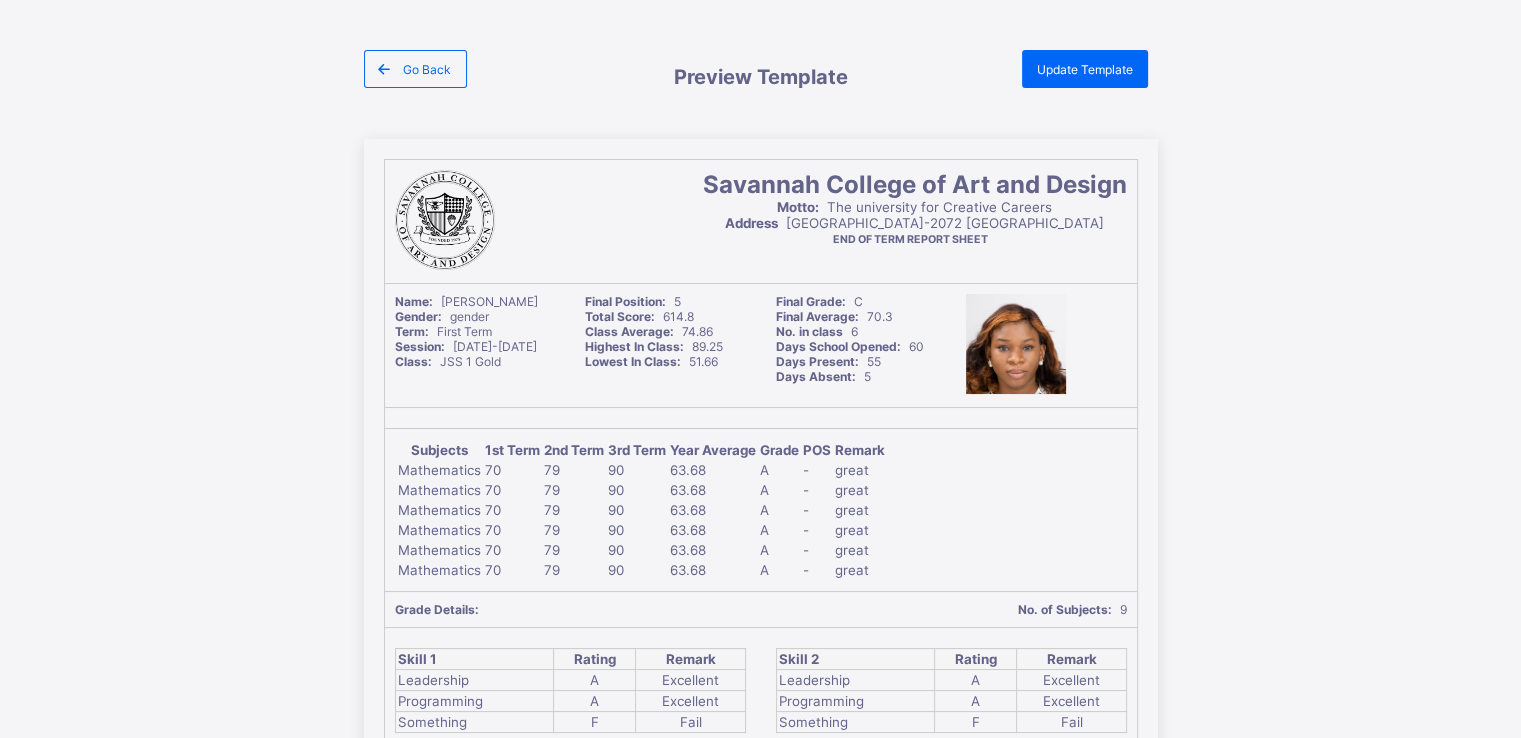 click on "Go Back Preview Template Update Template Savannah College of Art and Design Motto:  The university for Creative Careers Address [GEOGRAPHIC_DATA]-2072 [GEOGRAPHIC_DATA] END OF TERM REPORT SHEET    Name: [PERSON_NAME] Gender: gender Term: First Term Session: [DATE]-[DATE] Class: JSS 1 Gold Final Position: 5 Total Score: 614.8 Class Average: 74.86 Highest In Class: 89.25 Lowest In Class: 51.66 Final Grade: C Final Average: 70.3 No. in class 6 Days School Opened: 60 Days Present: 55 Days Absent: 5 Subjects 1st Term 2nd Term 3rd Term Year Average Grade POS Remark Mathematics 70 79 90 63.68 A - great Mathematics 70 79 90 63.68 A - great Mathematics 70 79 90 63.68 A - great Mathematics 70 79 90 63.68 A - great Mathematics 70 79 90 63.68 A - great Mathematics 70 79 90 63.68 A - great Grade Details:   No. of Subjects: 9 Skill 1 Rating Remark Leadership A Excellent Programming A Excellent Something F Fail Skill 2 Rating Remark Leadership A Excellent Programming A Excellent Something F Fail Form Teacher:  [PERSON_NAME] Very good" at bounding box center (760, 649) 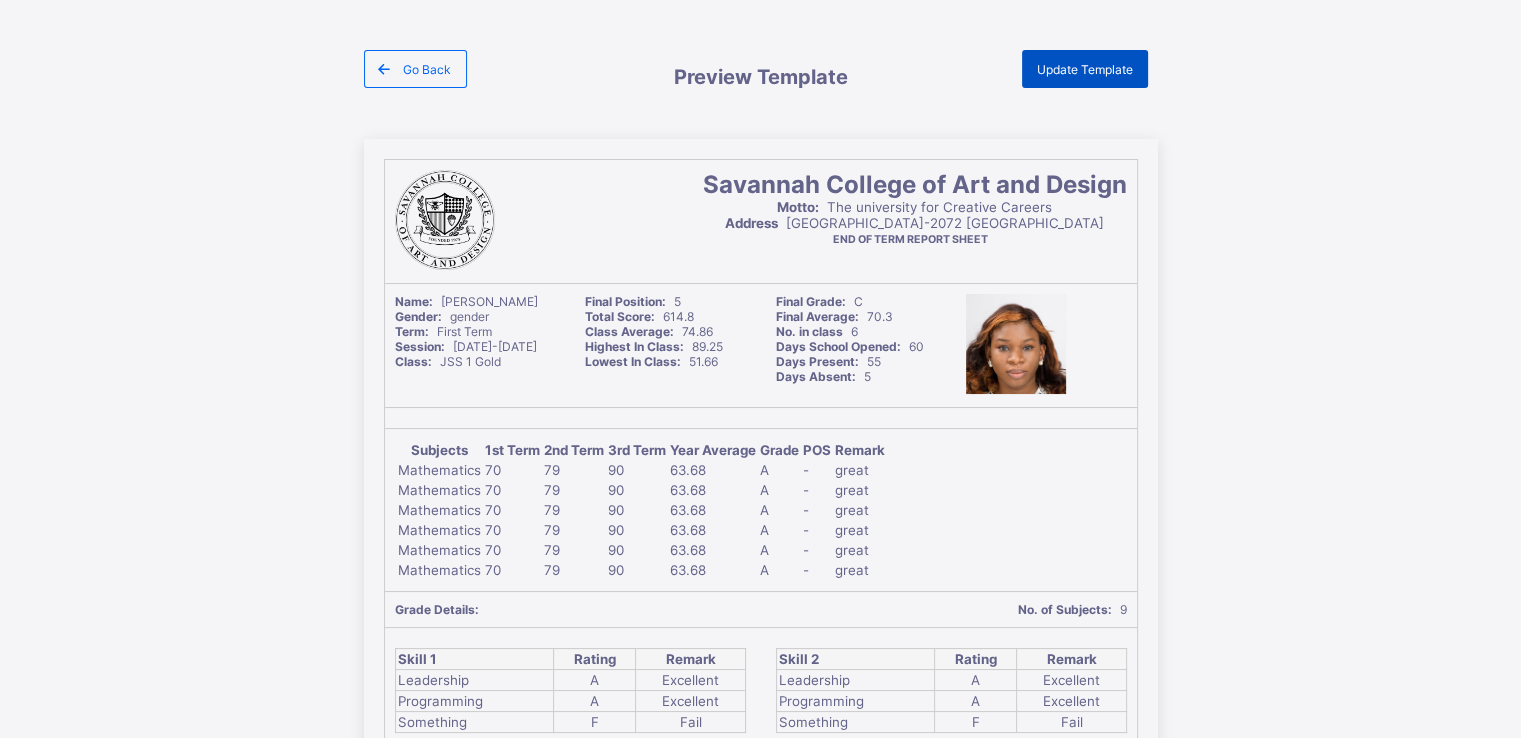 click on "Update Template" at bounding box center [1085, 69] 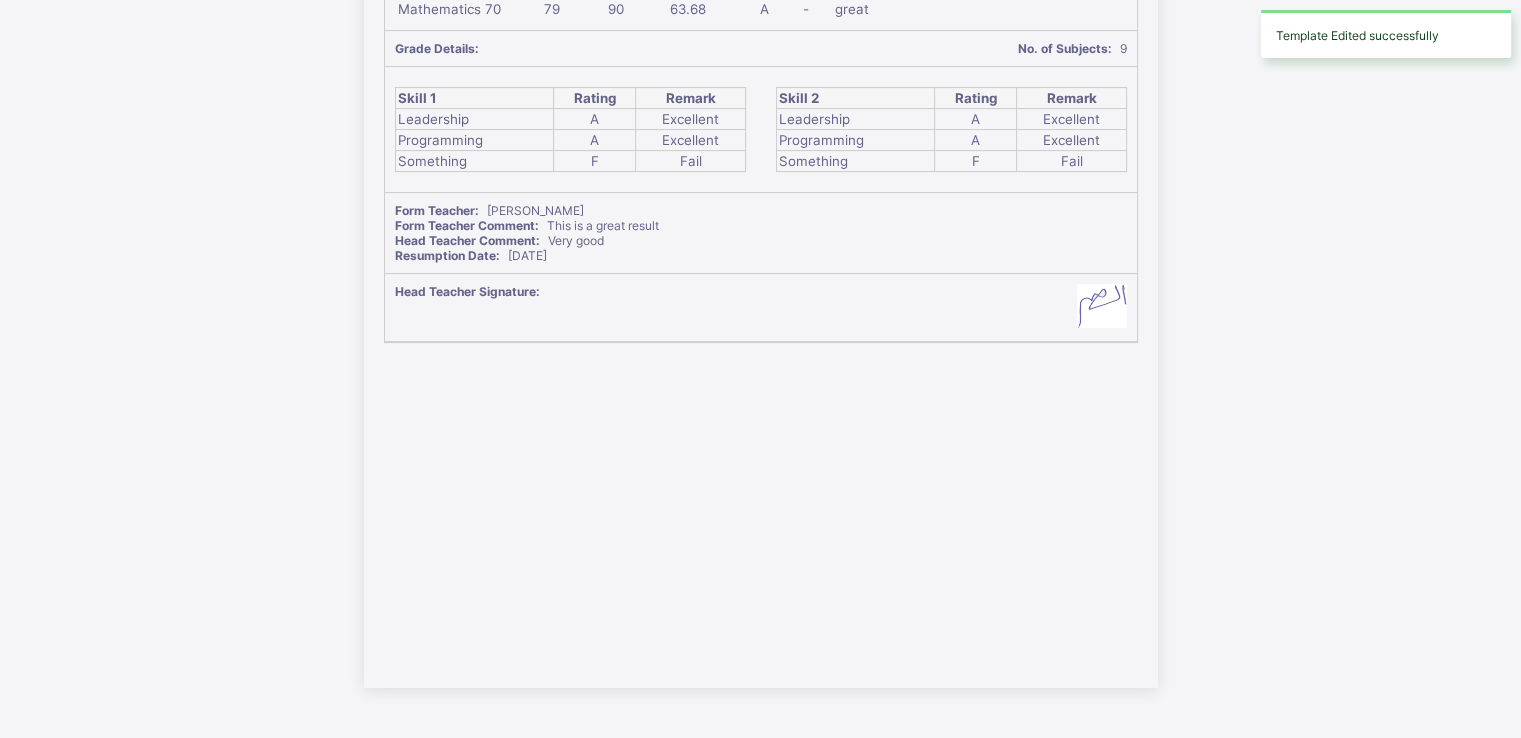 scroll, scrollTop: 0, scrollLeft: 0, axis: both 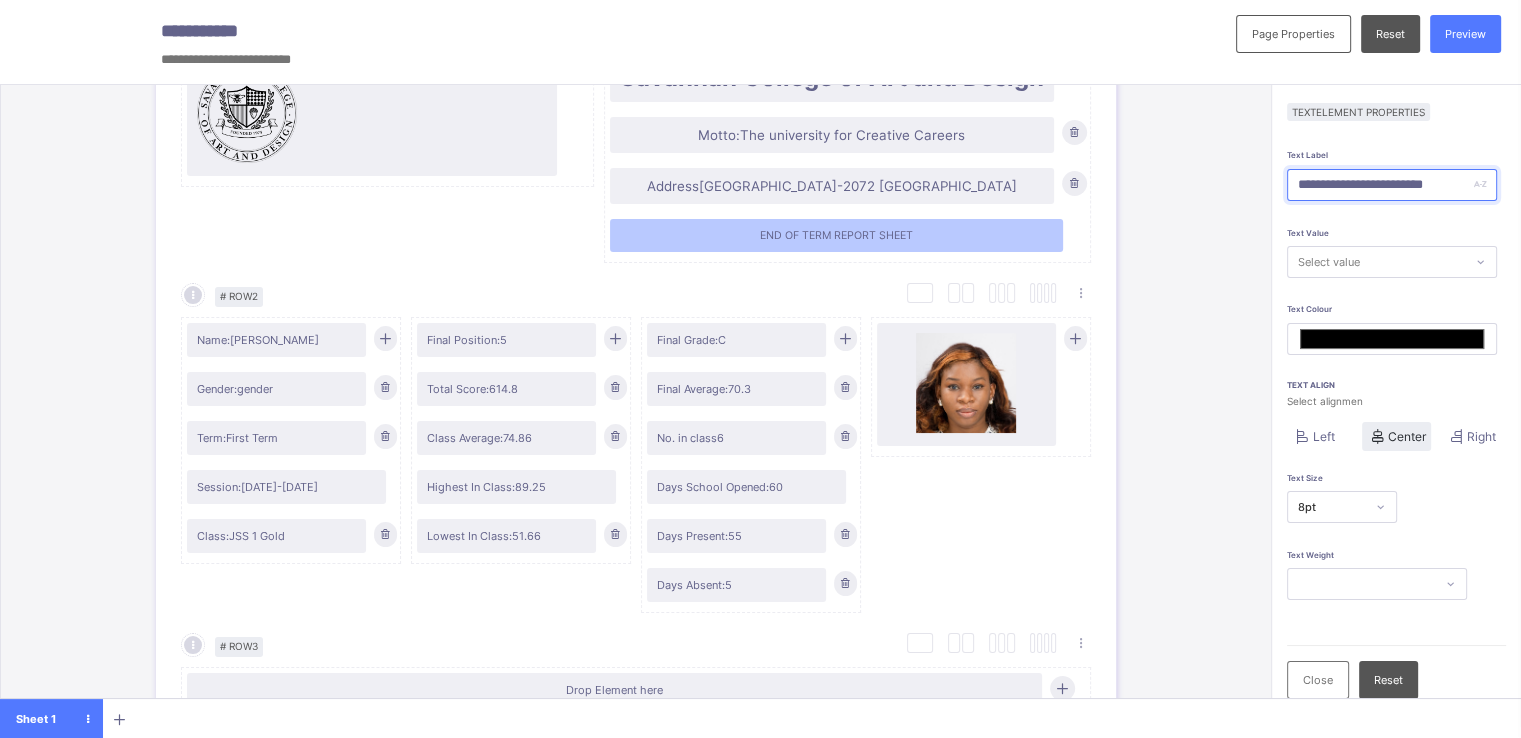 click on "**********" at bounding box center (1392, 185) 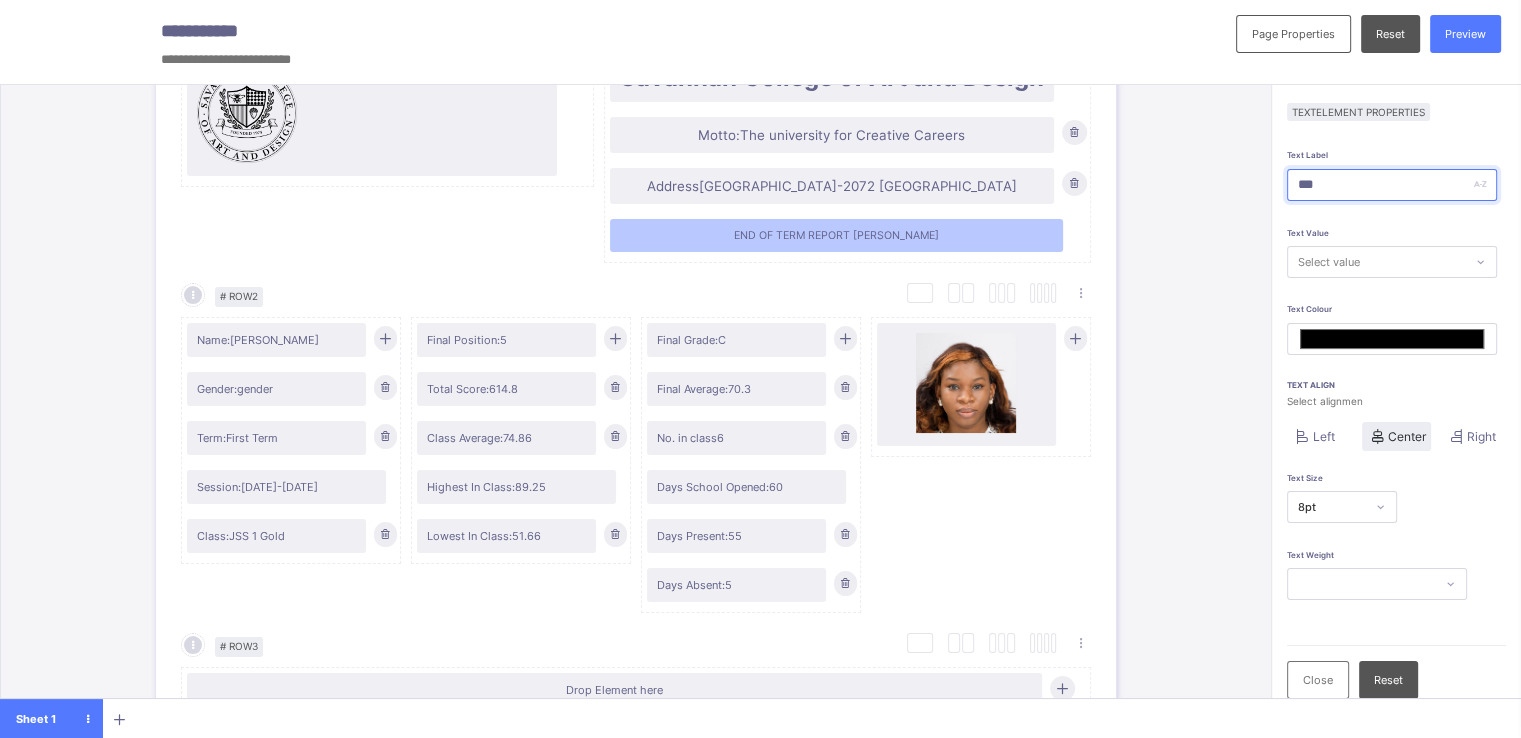 type on "*" 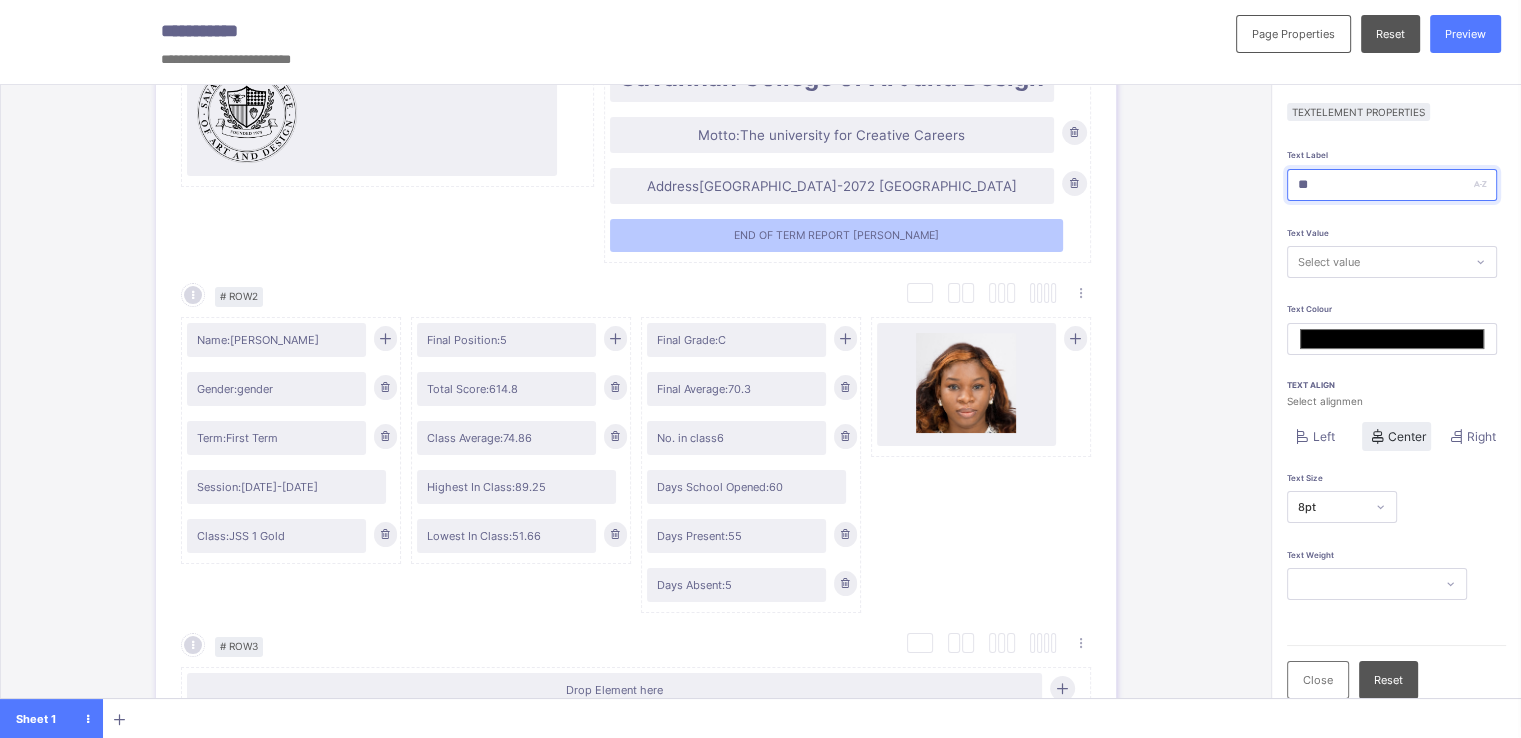type on "*******" 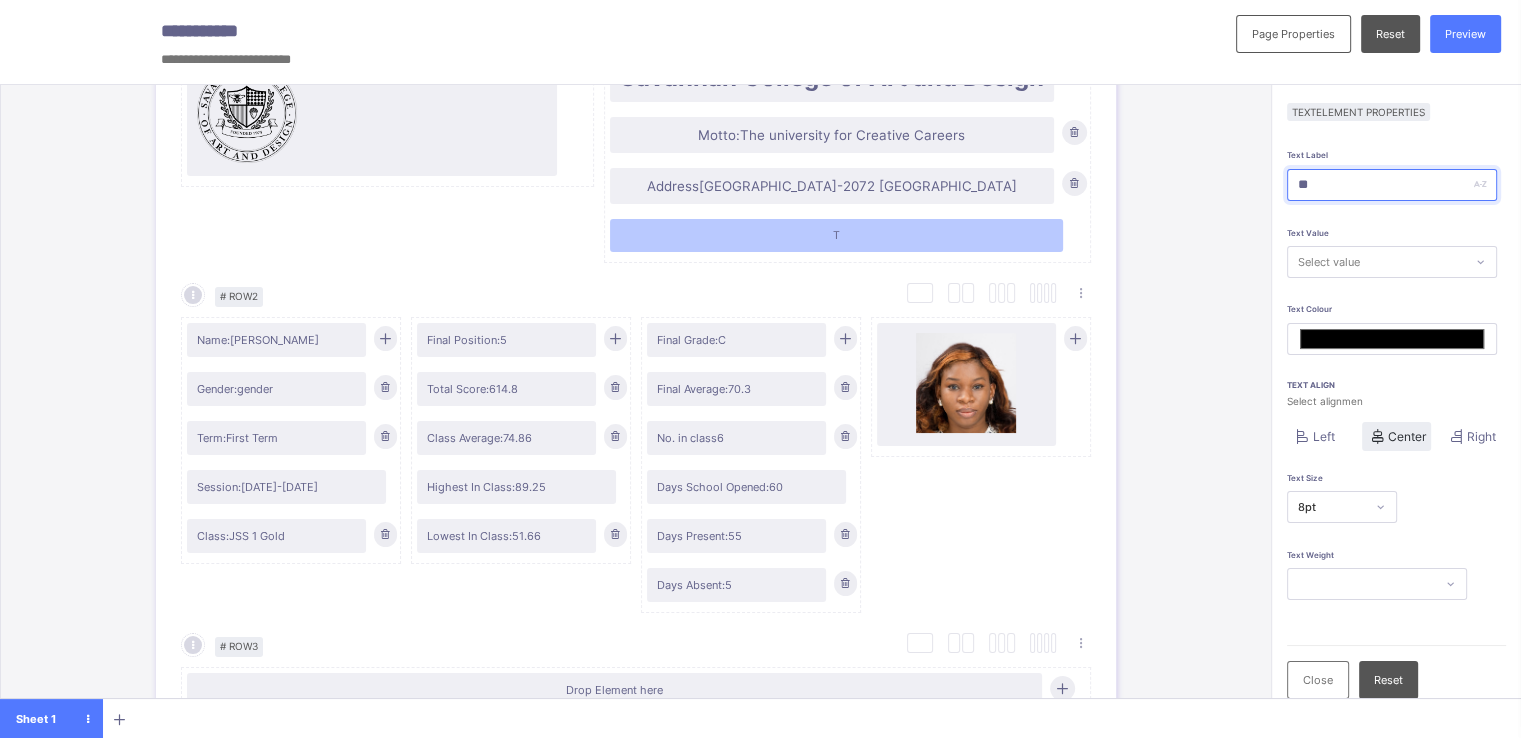 type 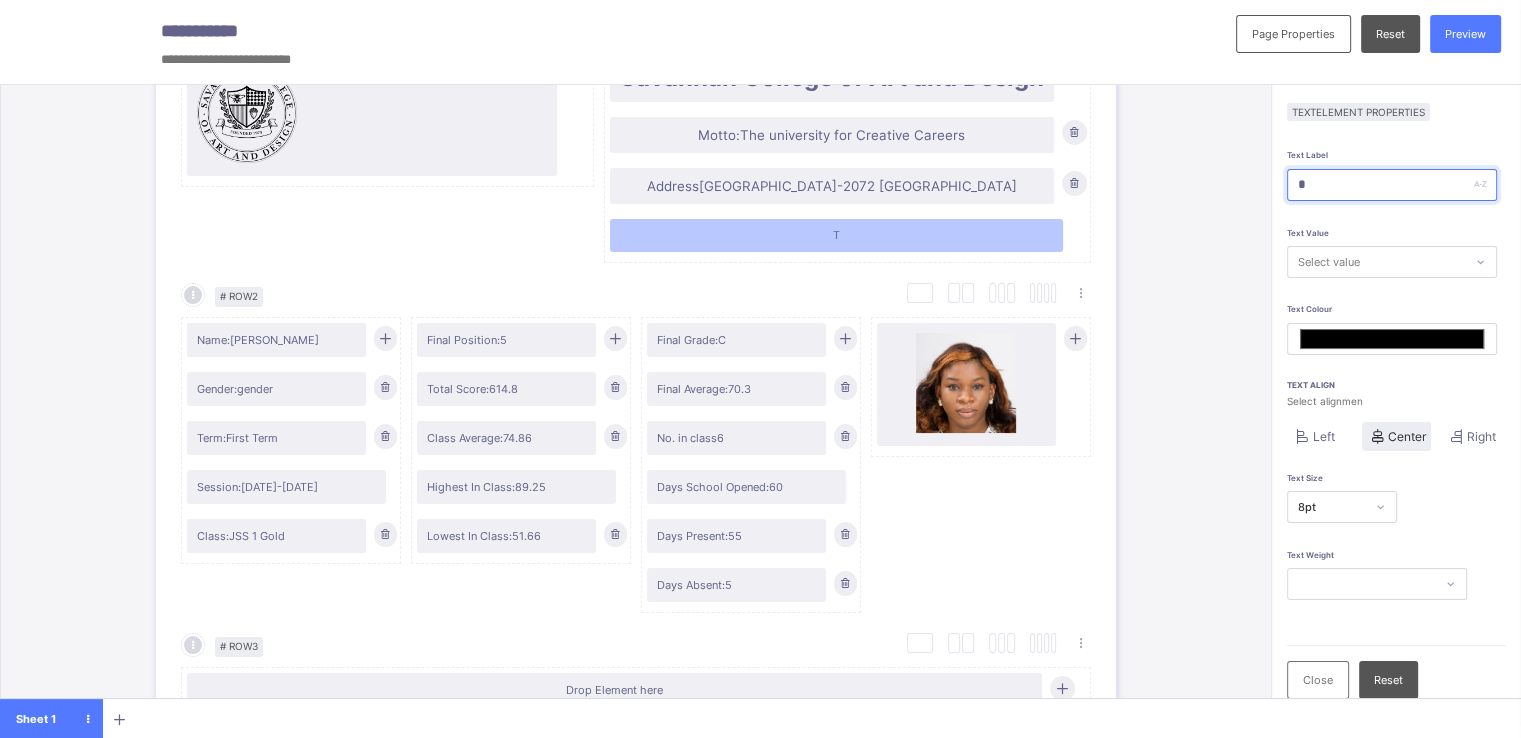 type on "*******" 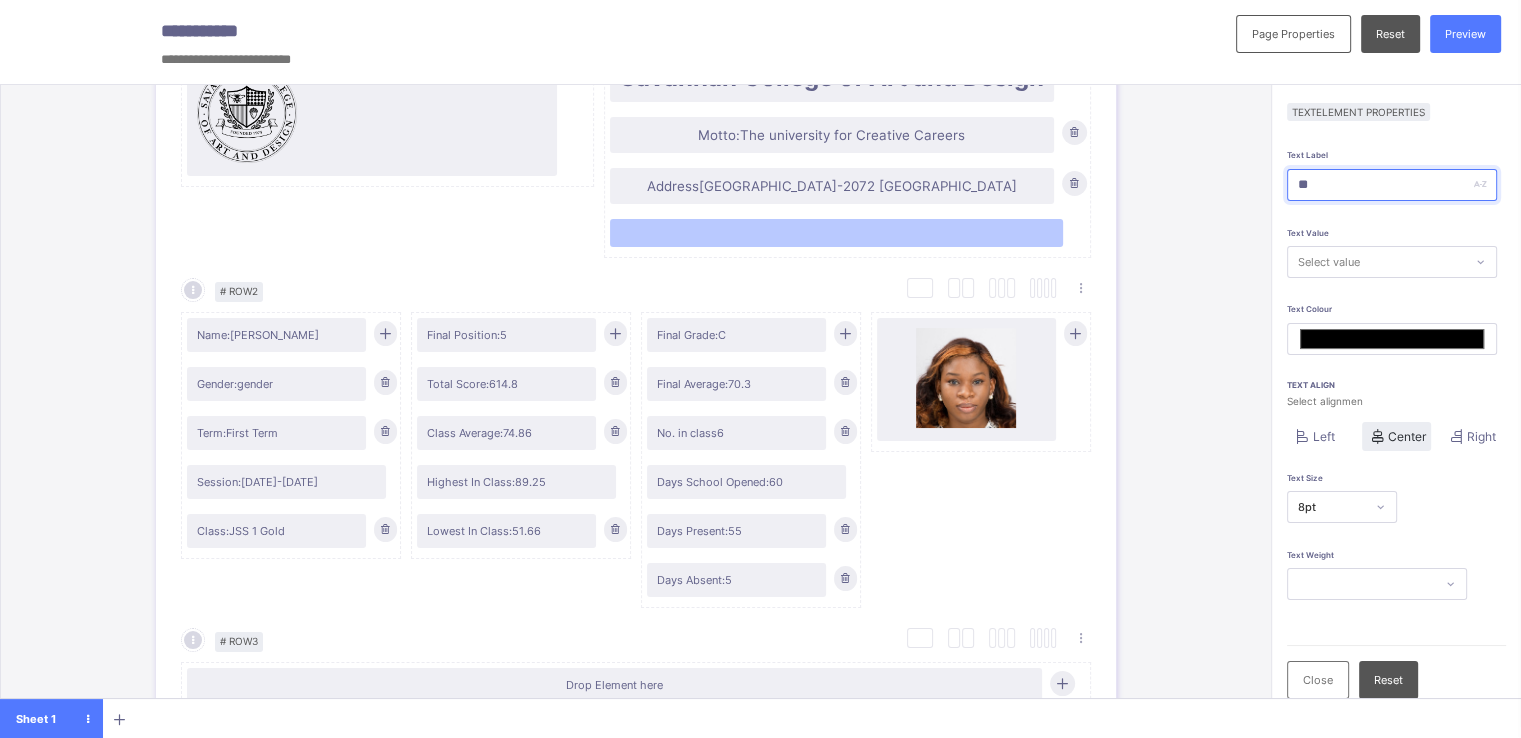 type on "**" 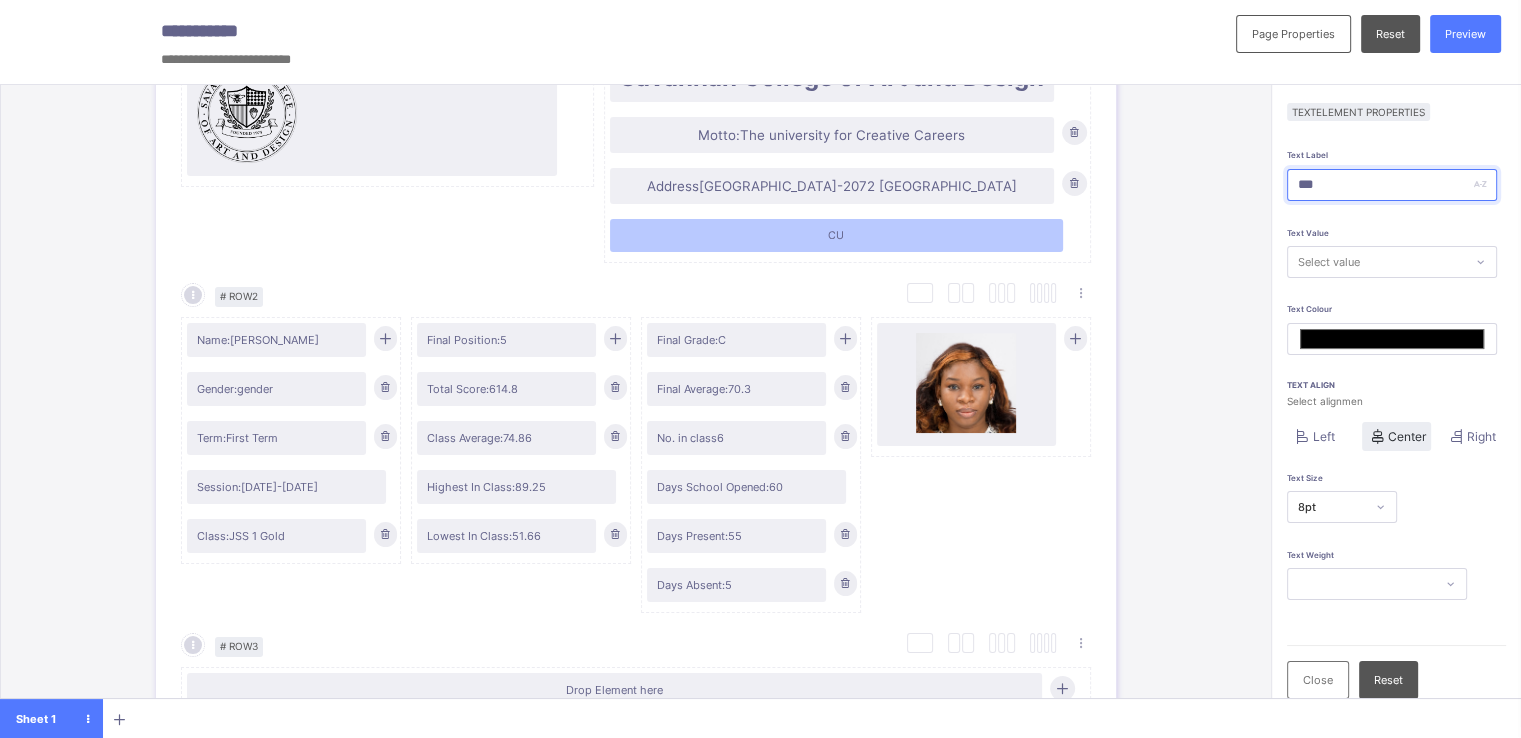 type on "*******" 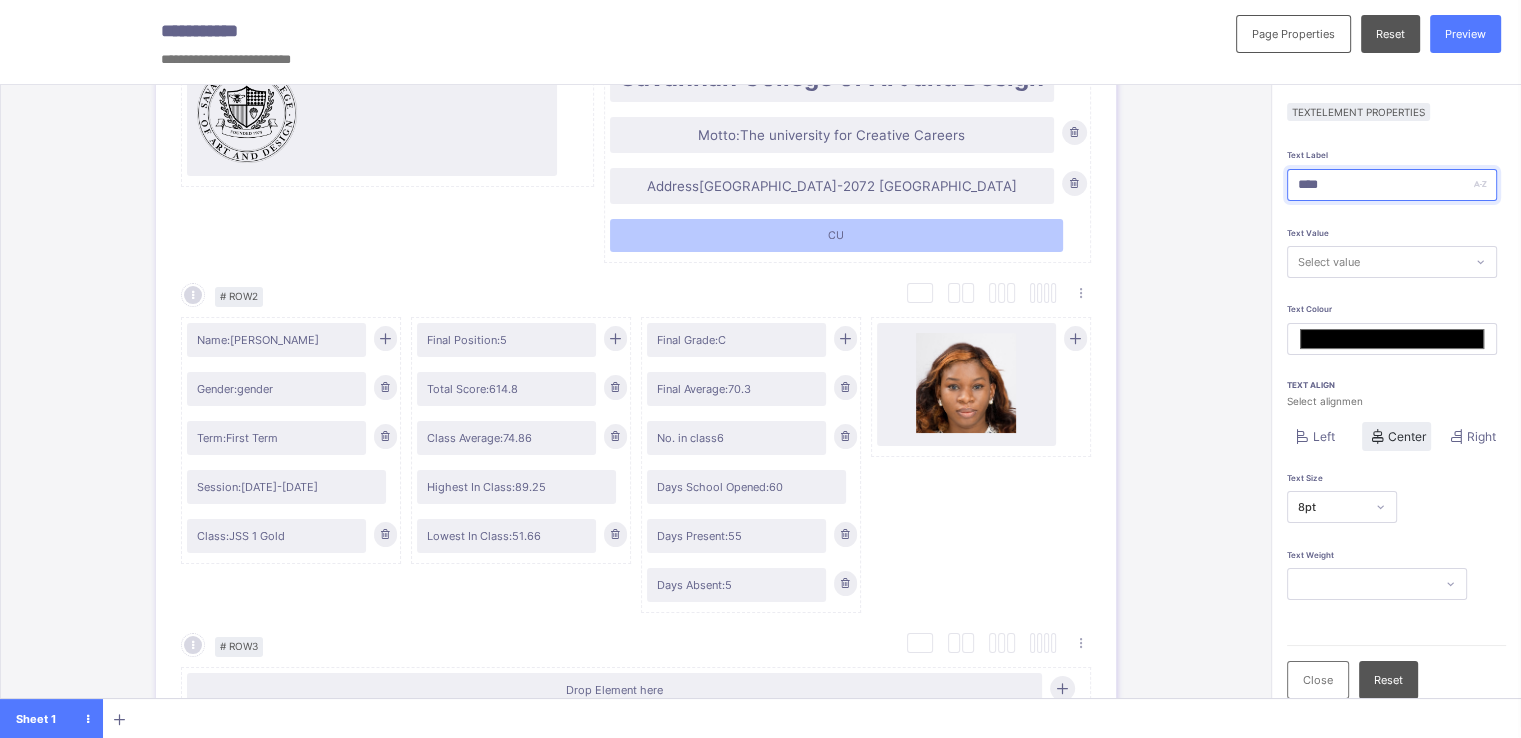type on "*******" 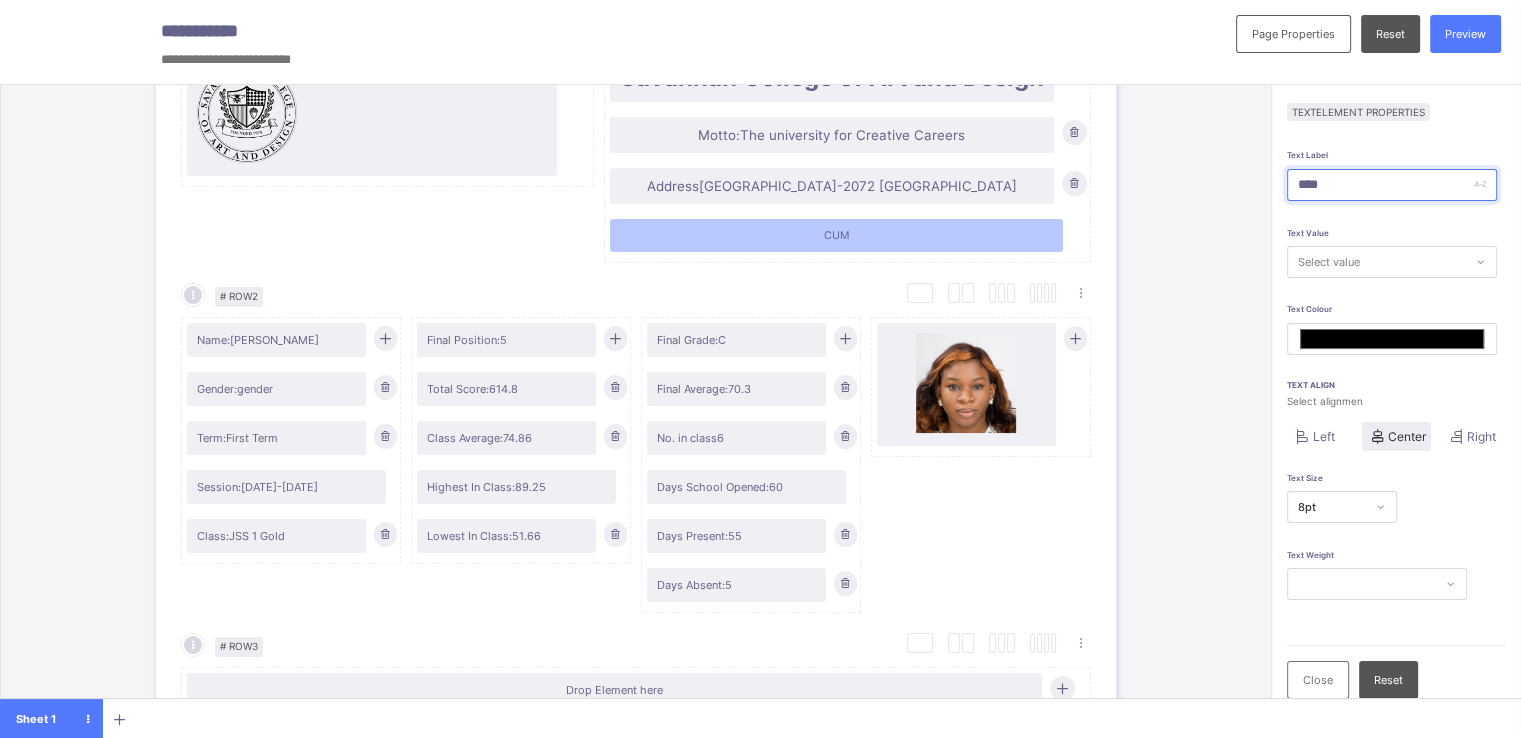 type on "****" 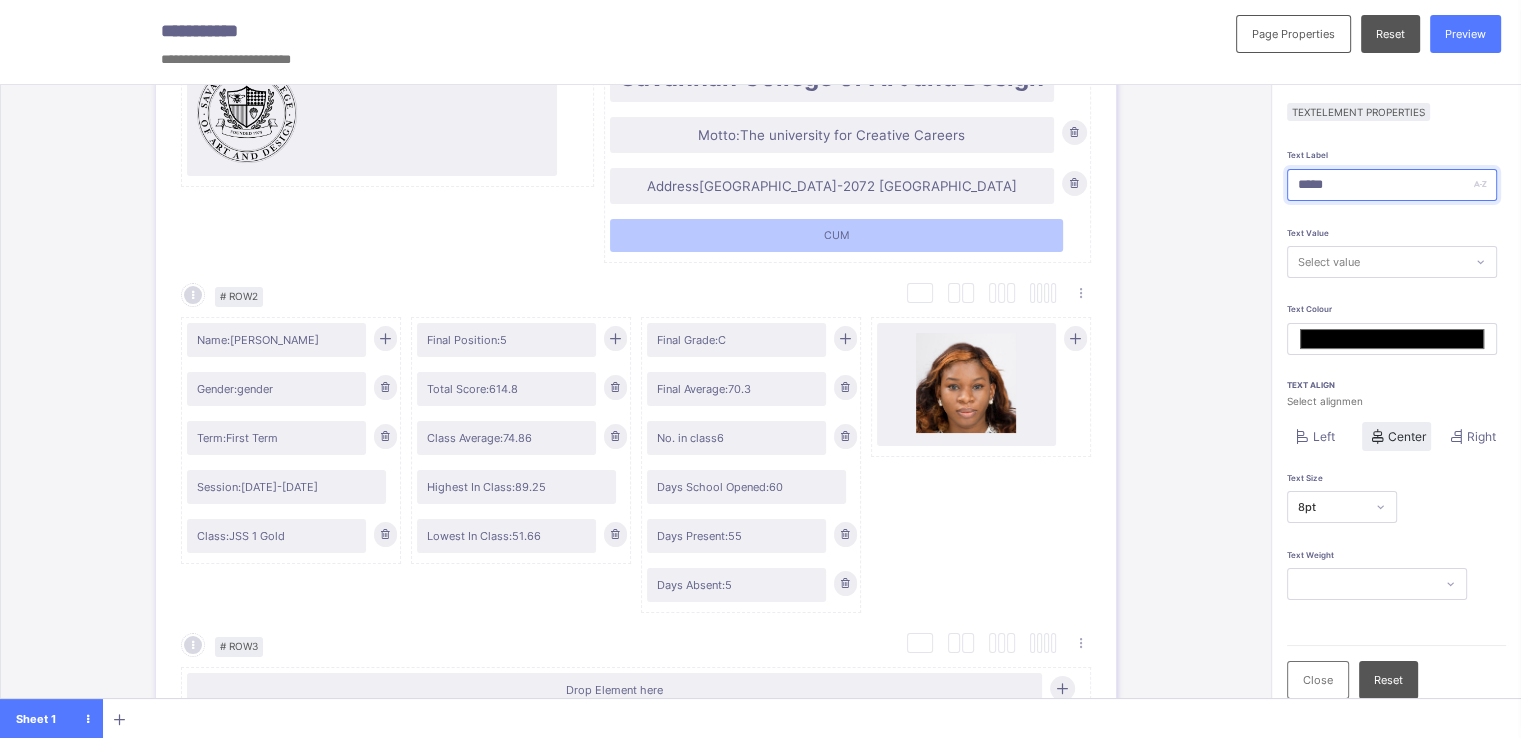 type on "*******" 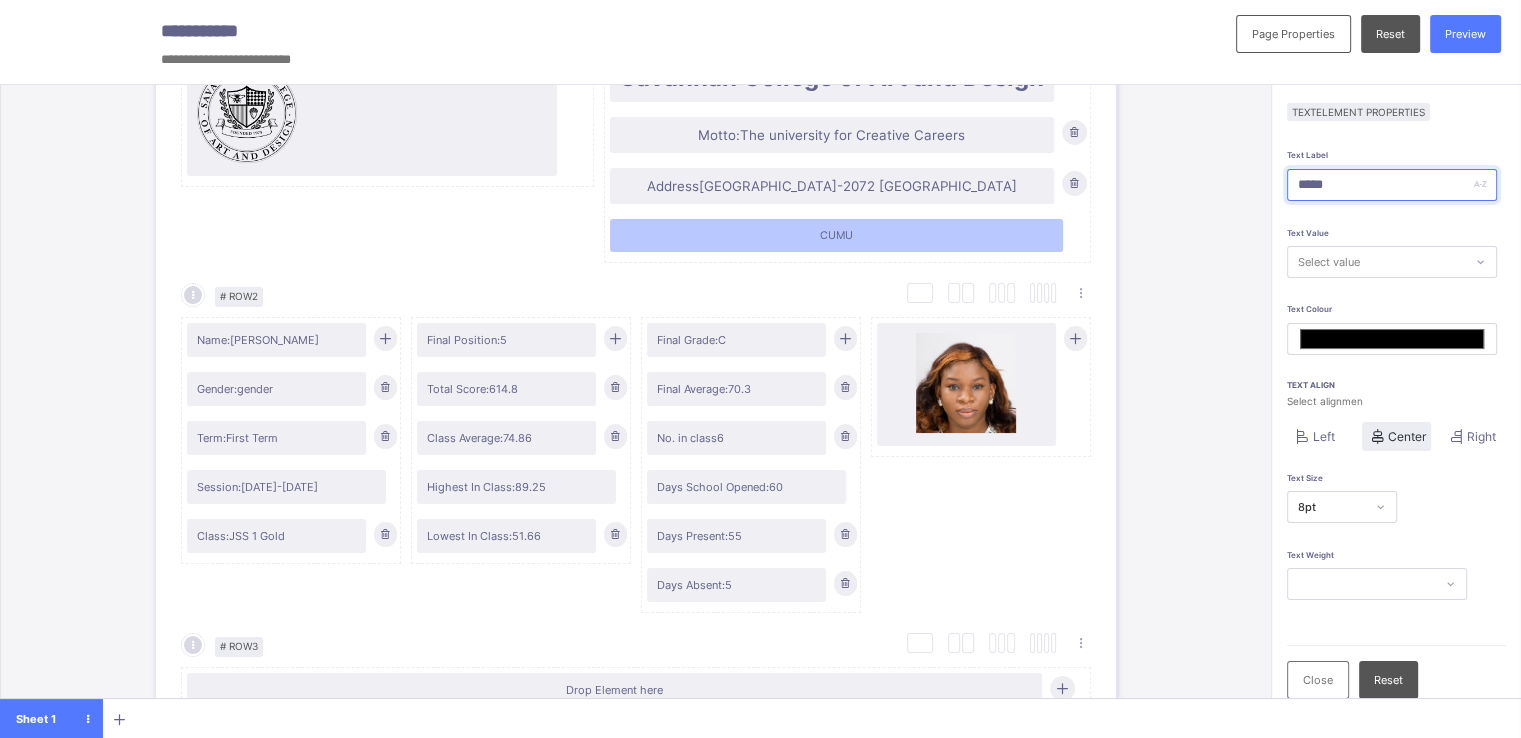 type on "*****" 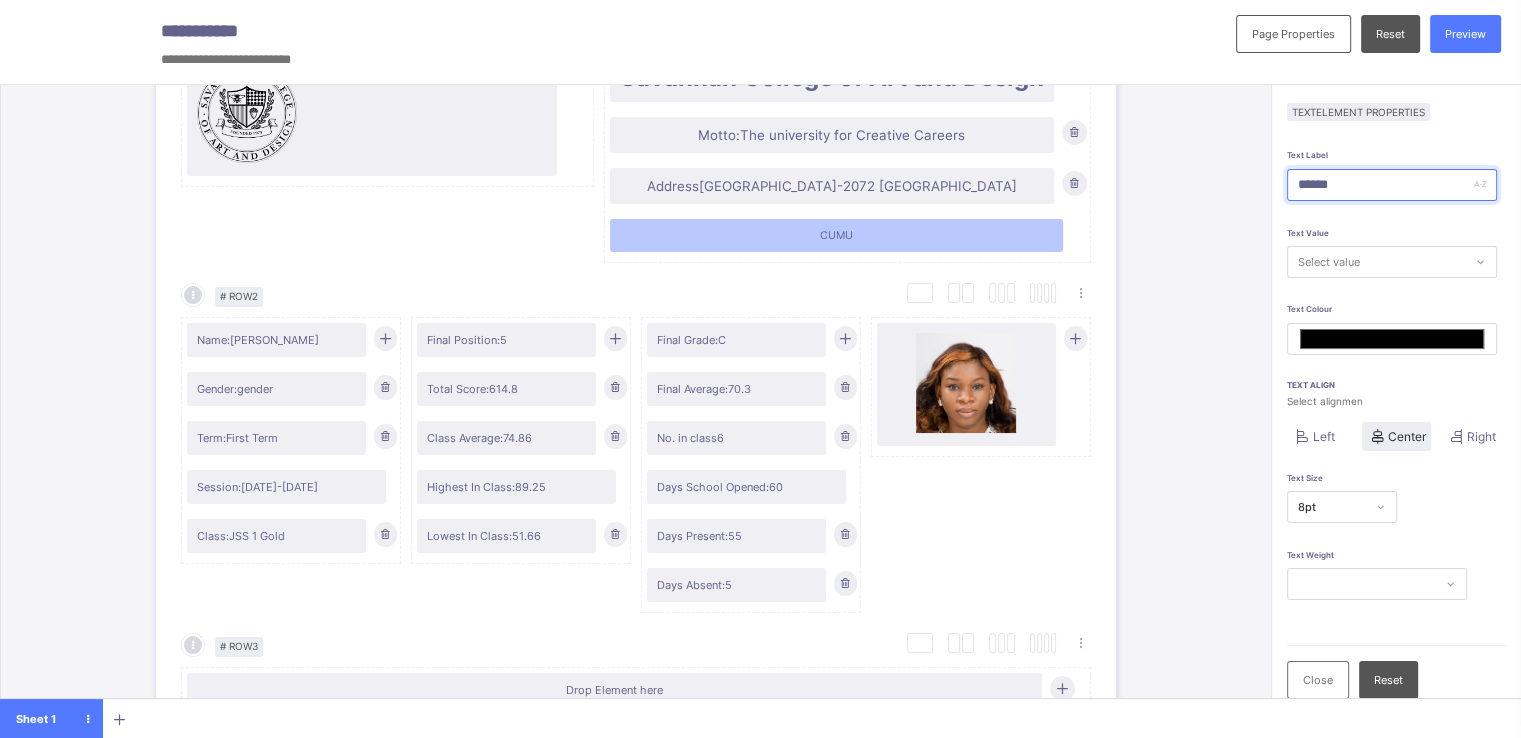 type on "*******" 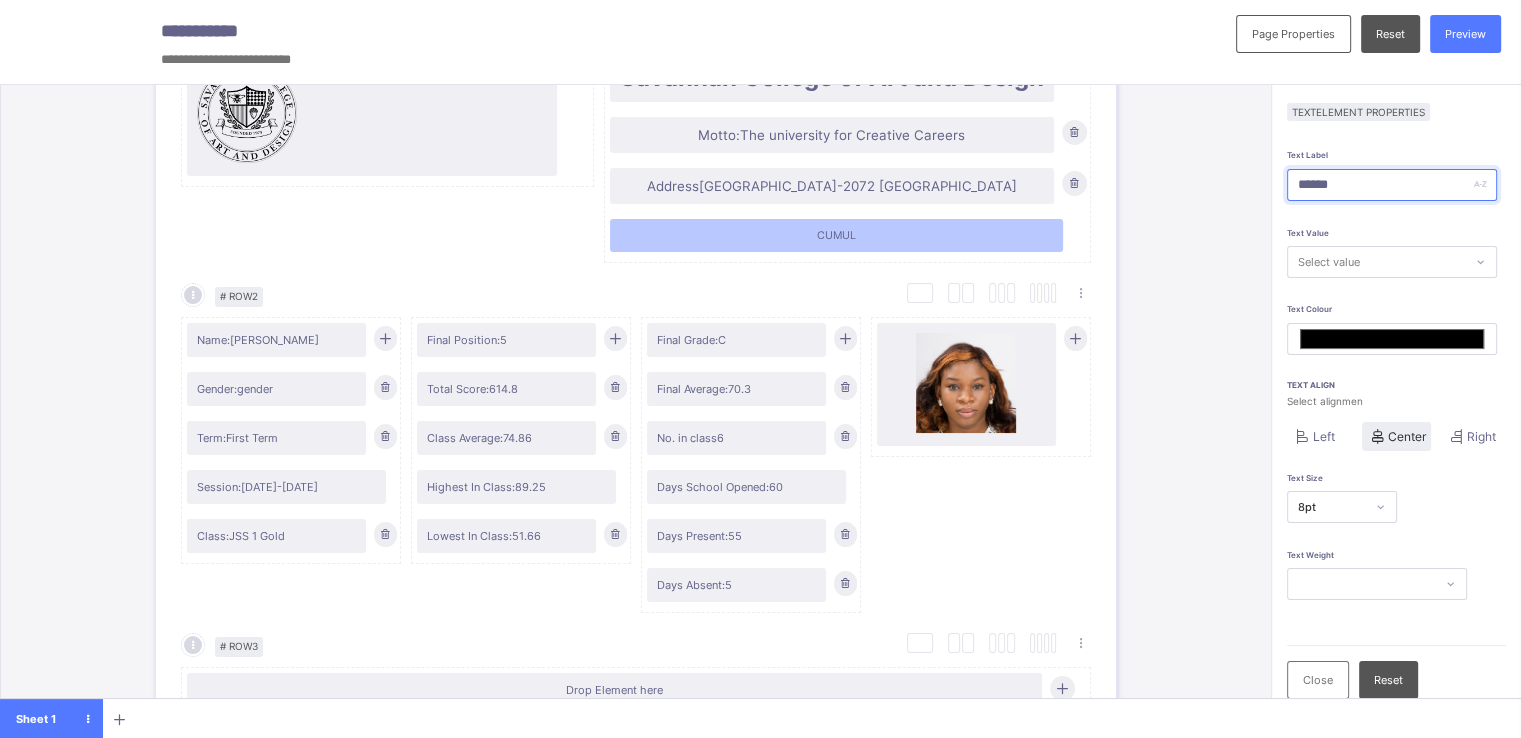 type on "******" 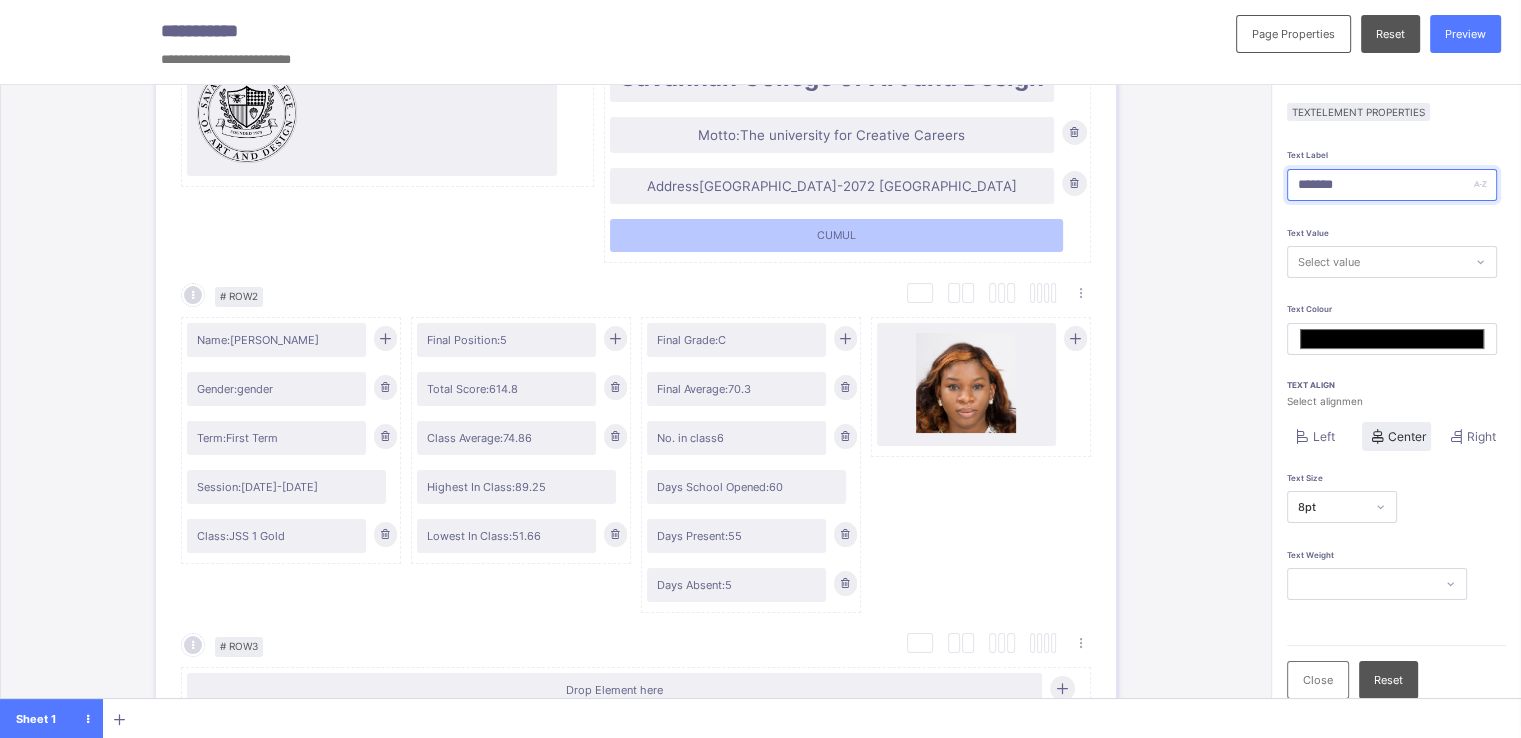 type on "*******" 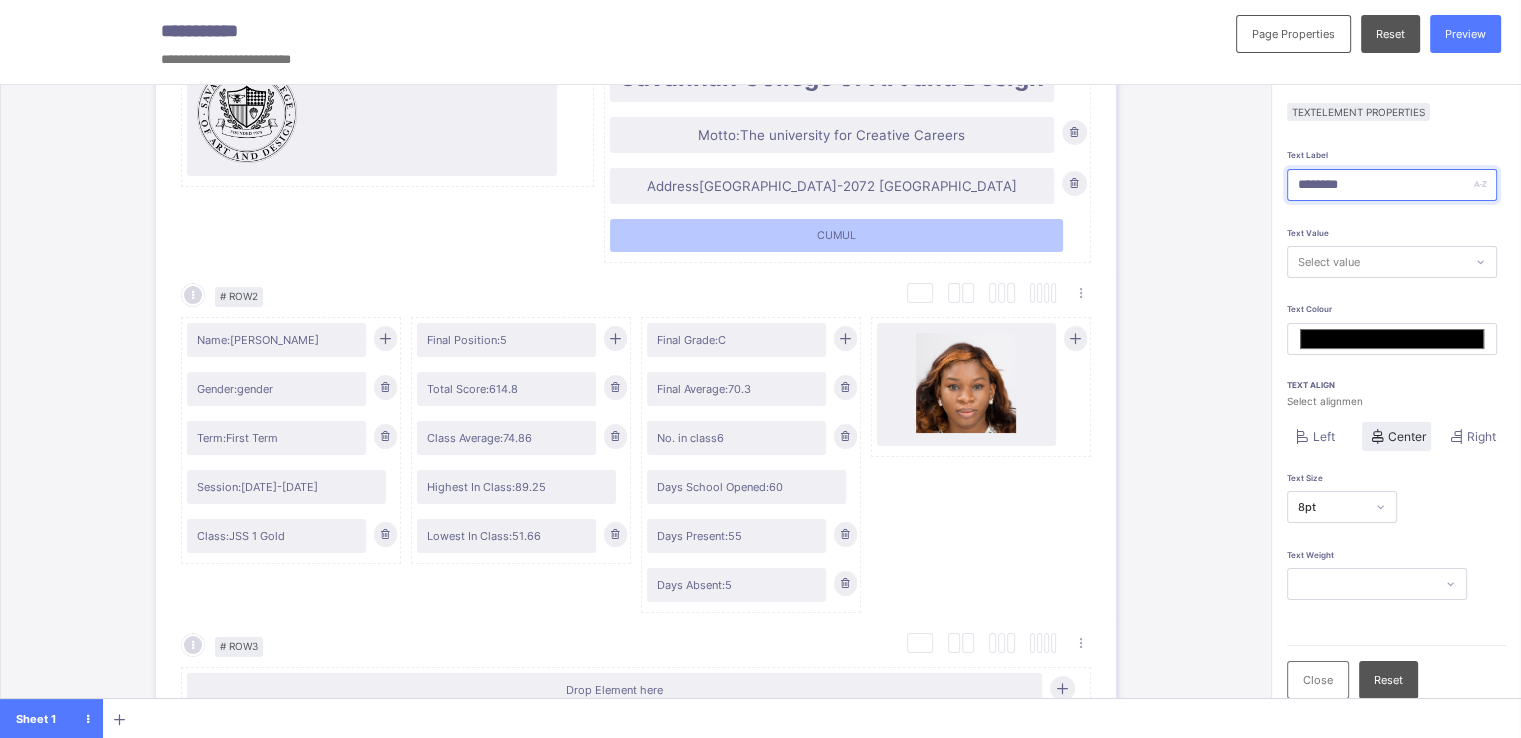 type on "*******" 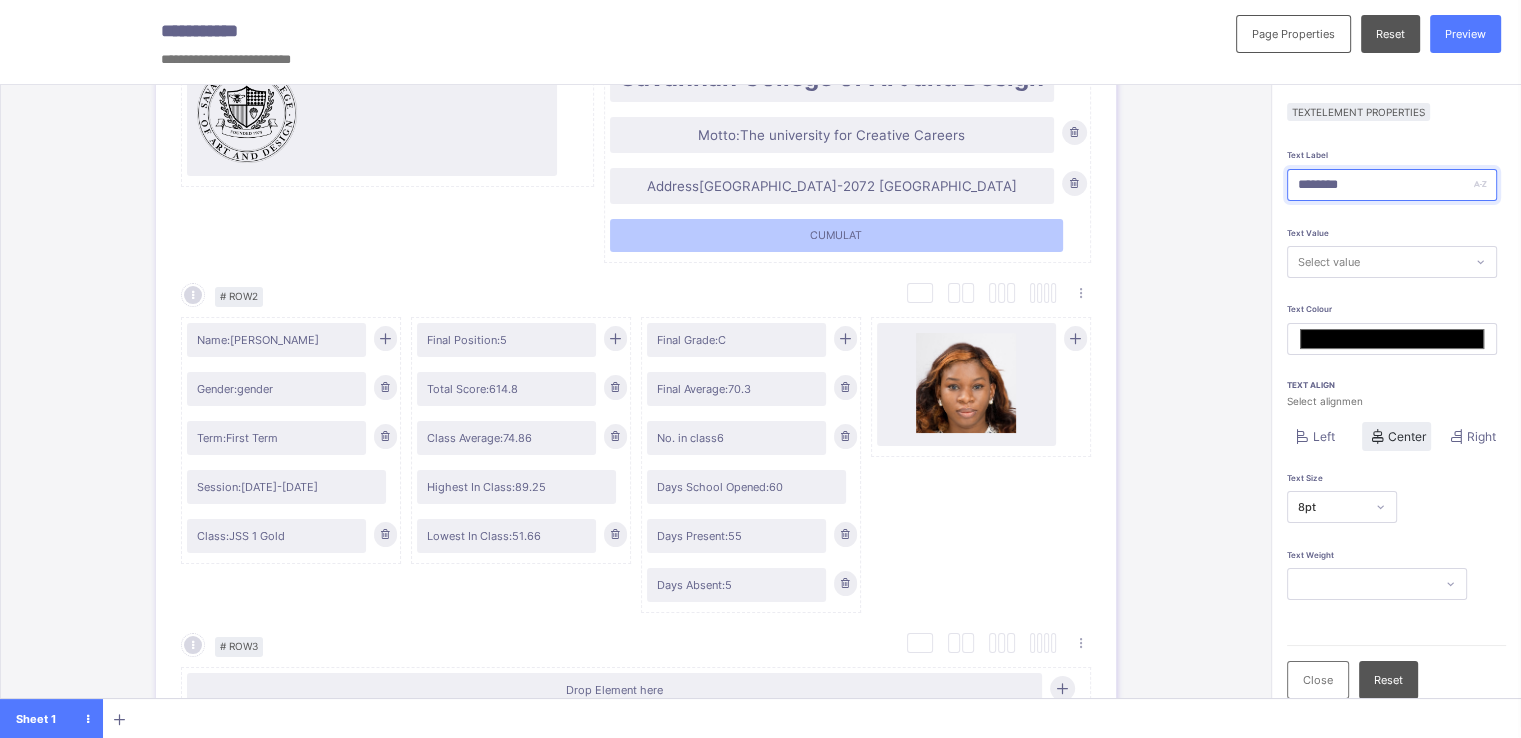 type on "********" 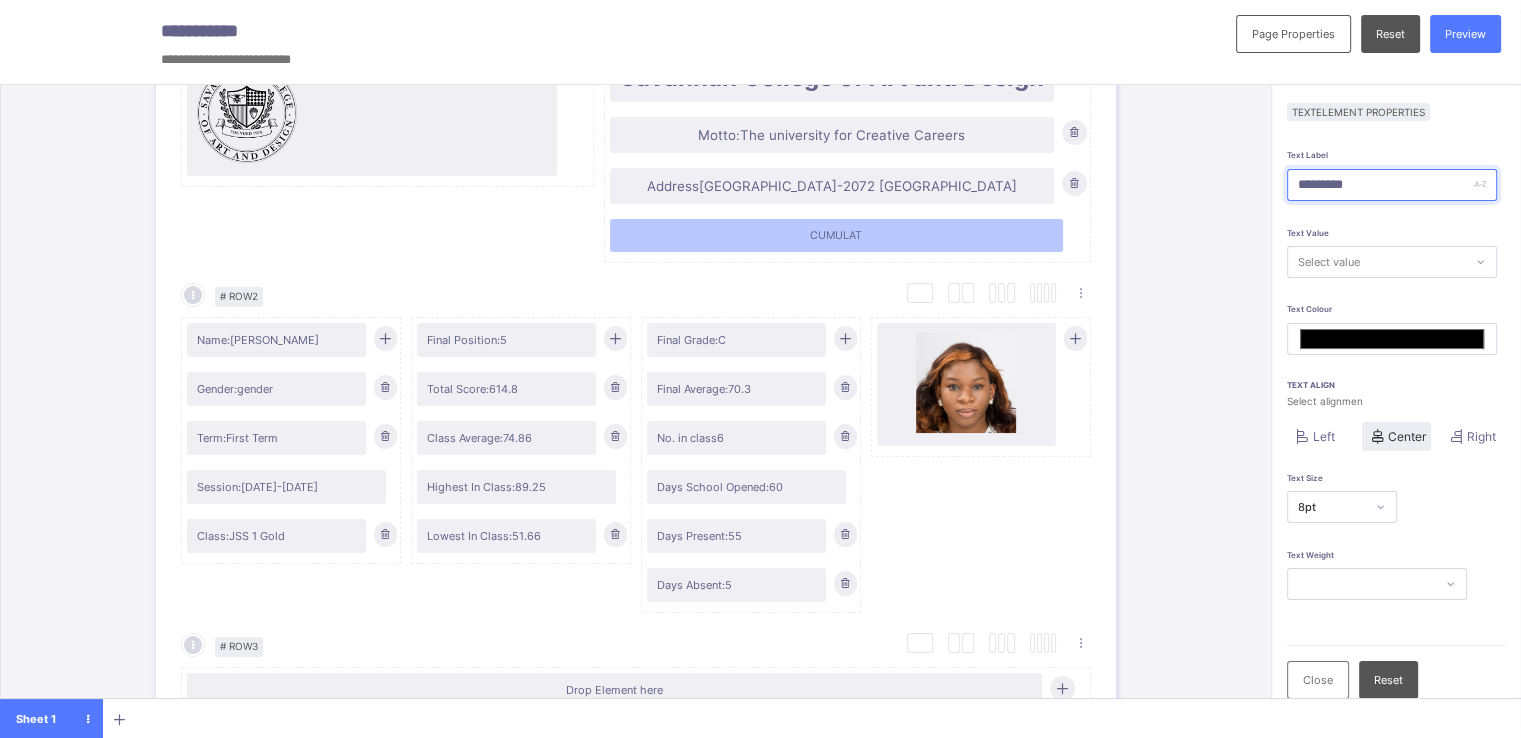 type on "*******" 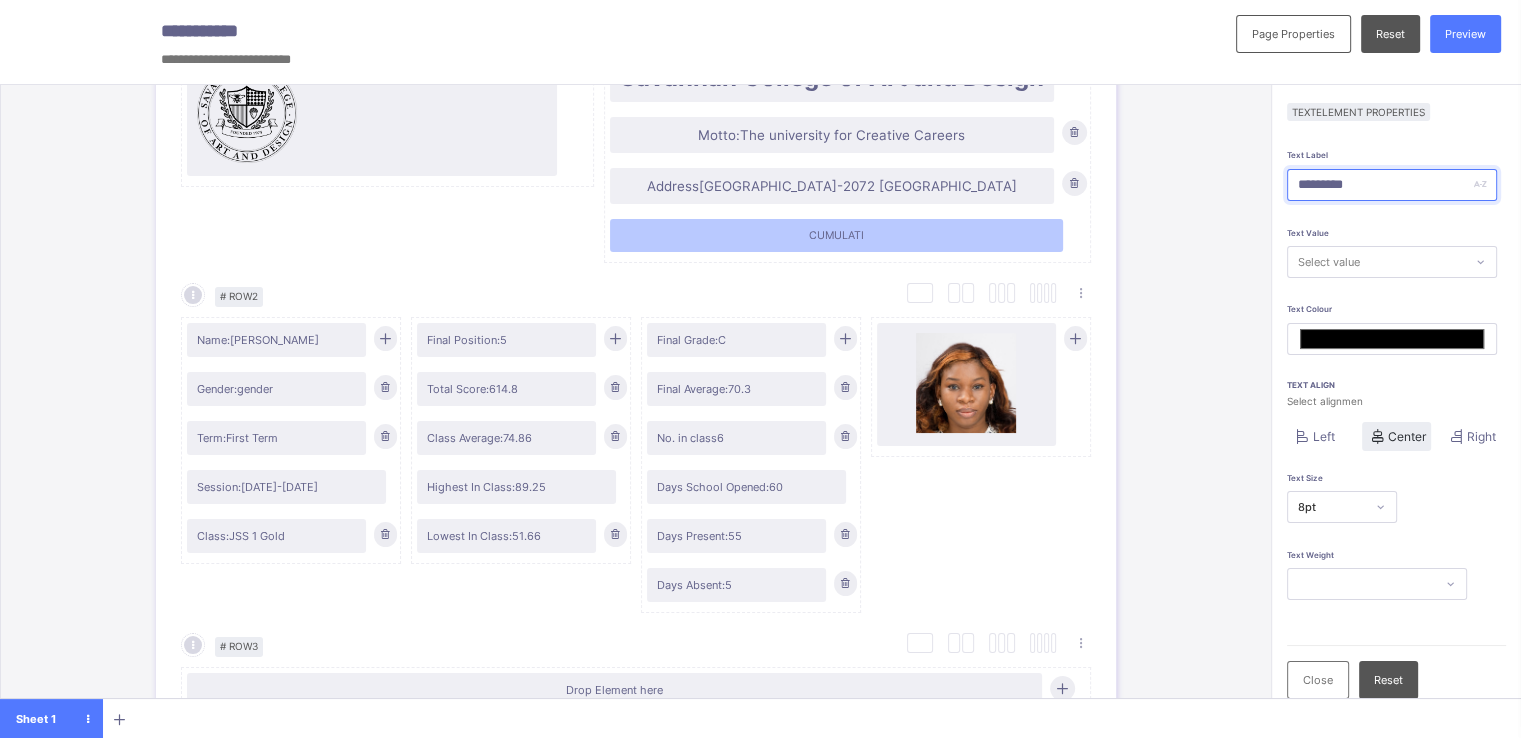 type on "*********" 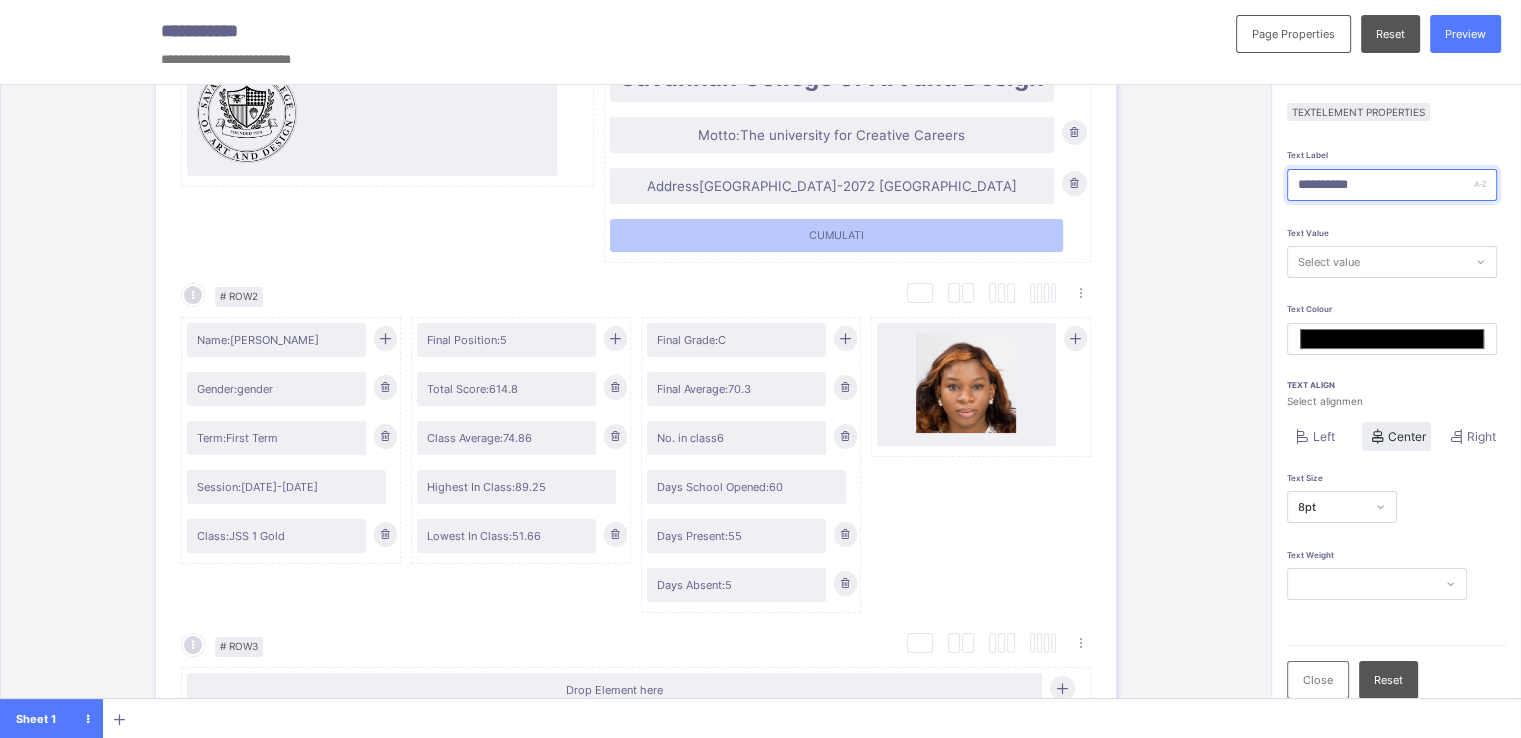 type on "*******" 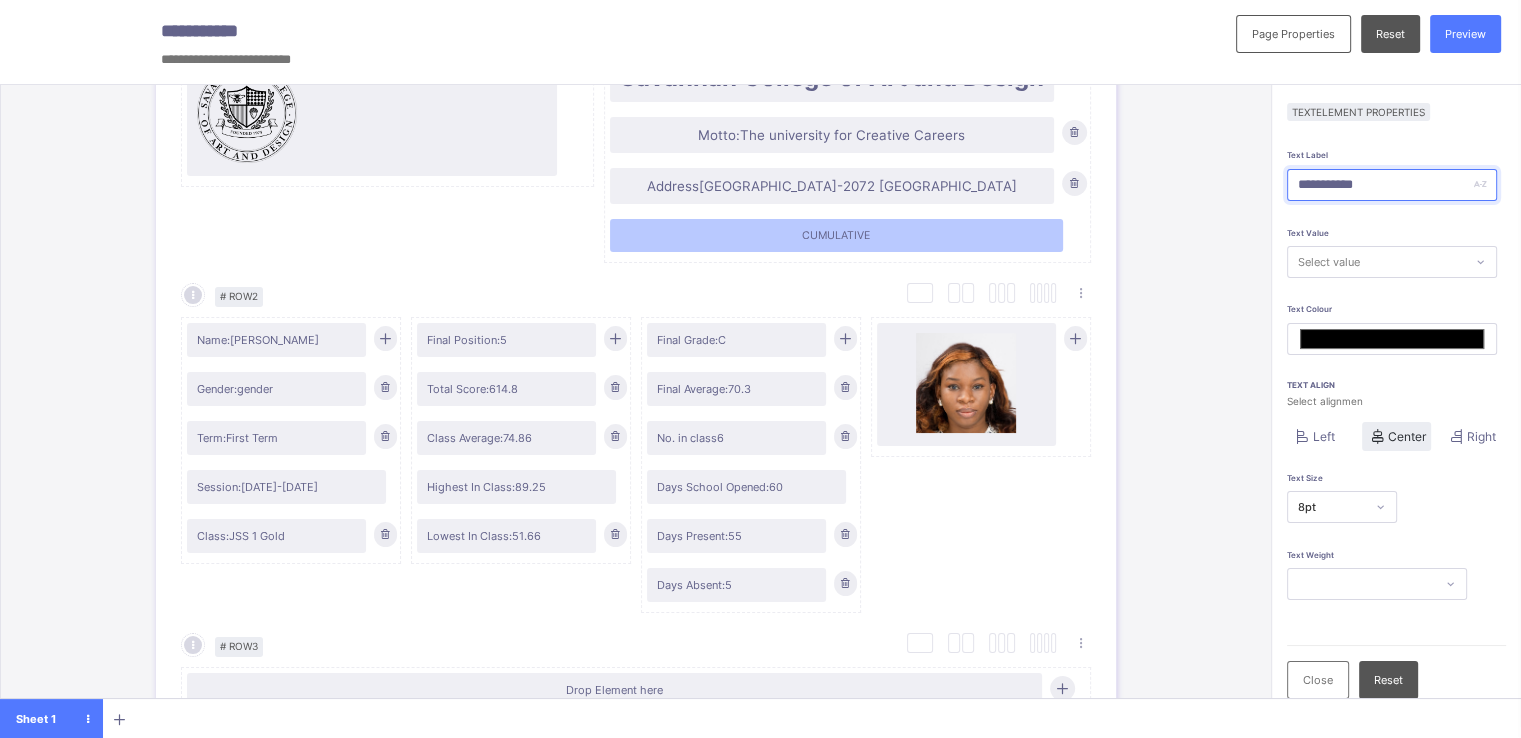 type on "**********" 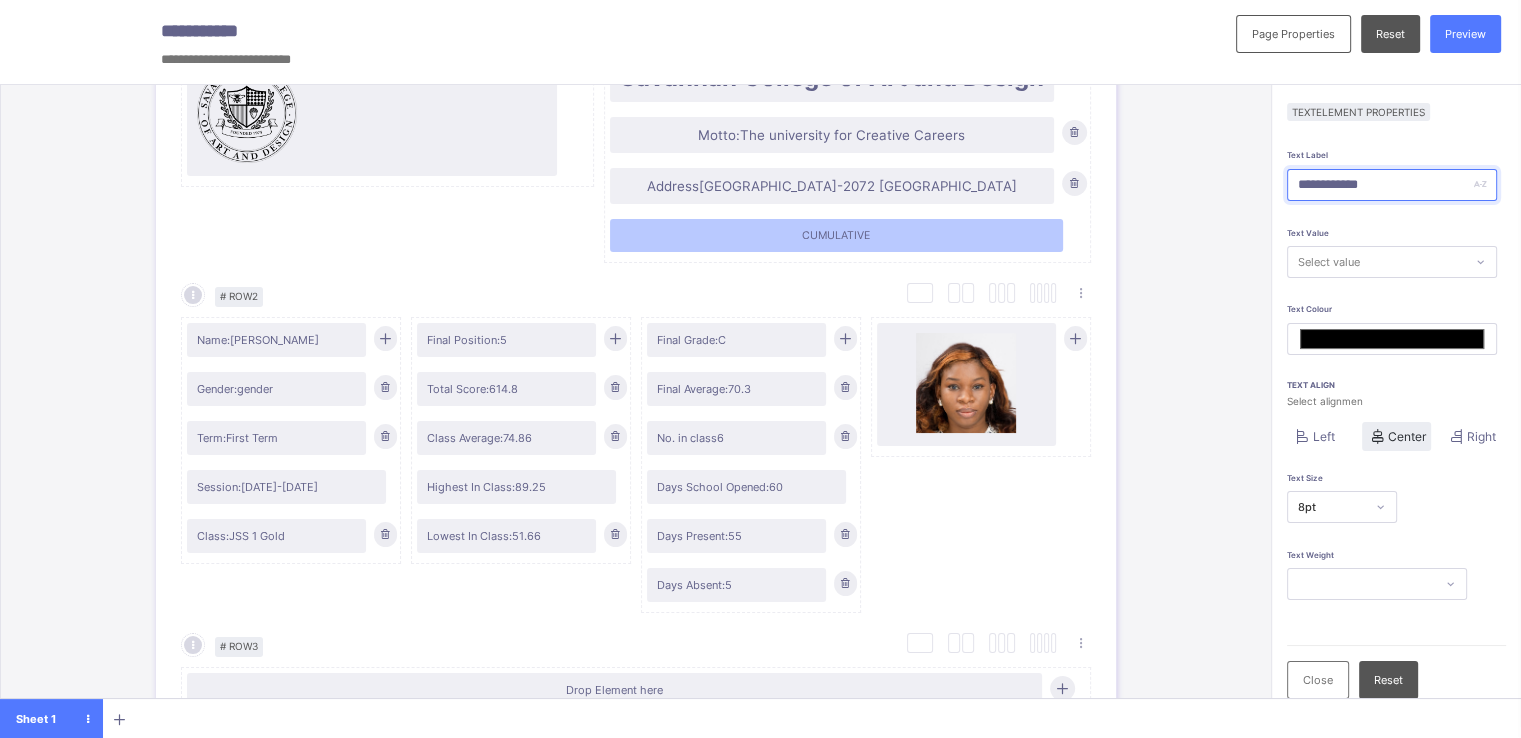 type on "*******" 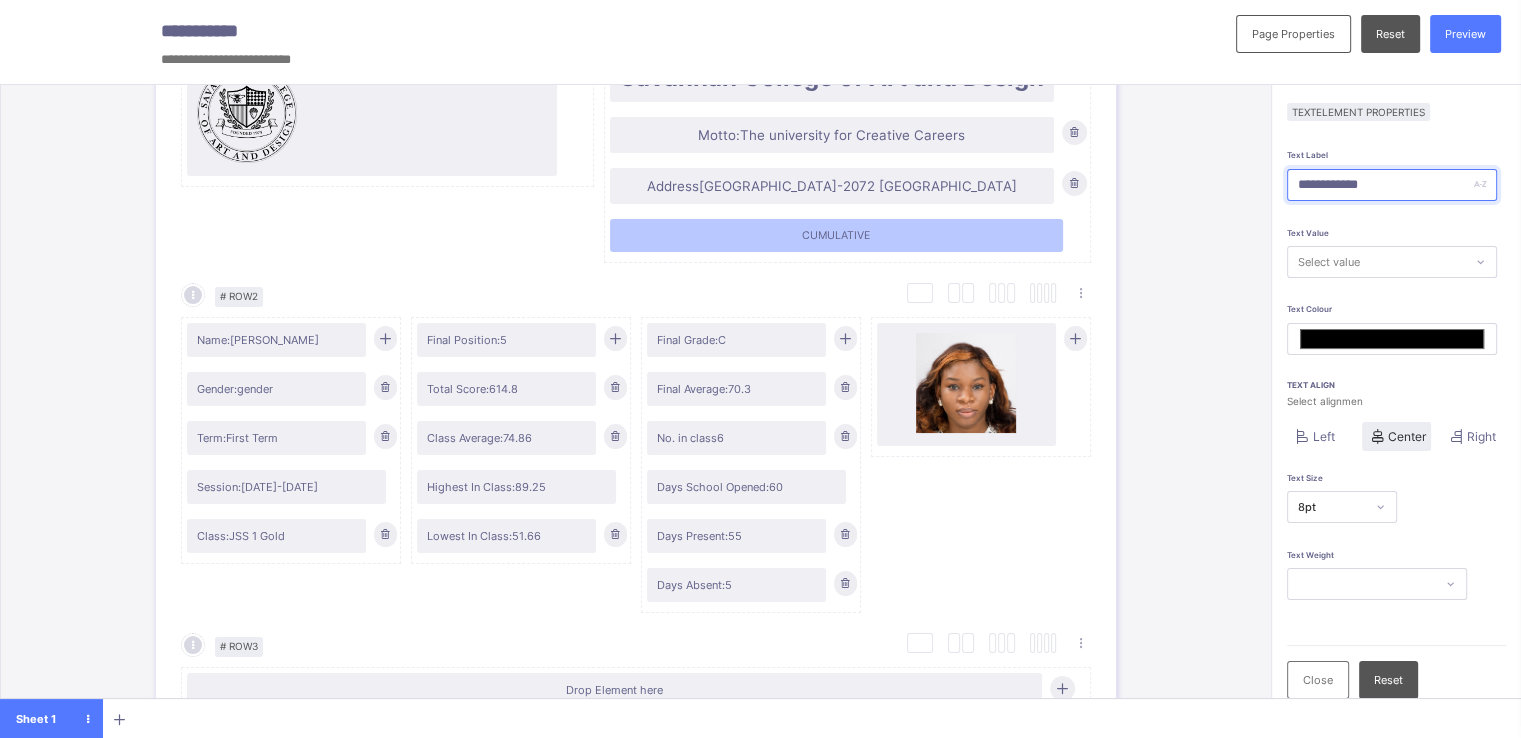 type on "**********" 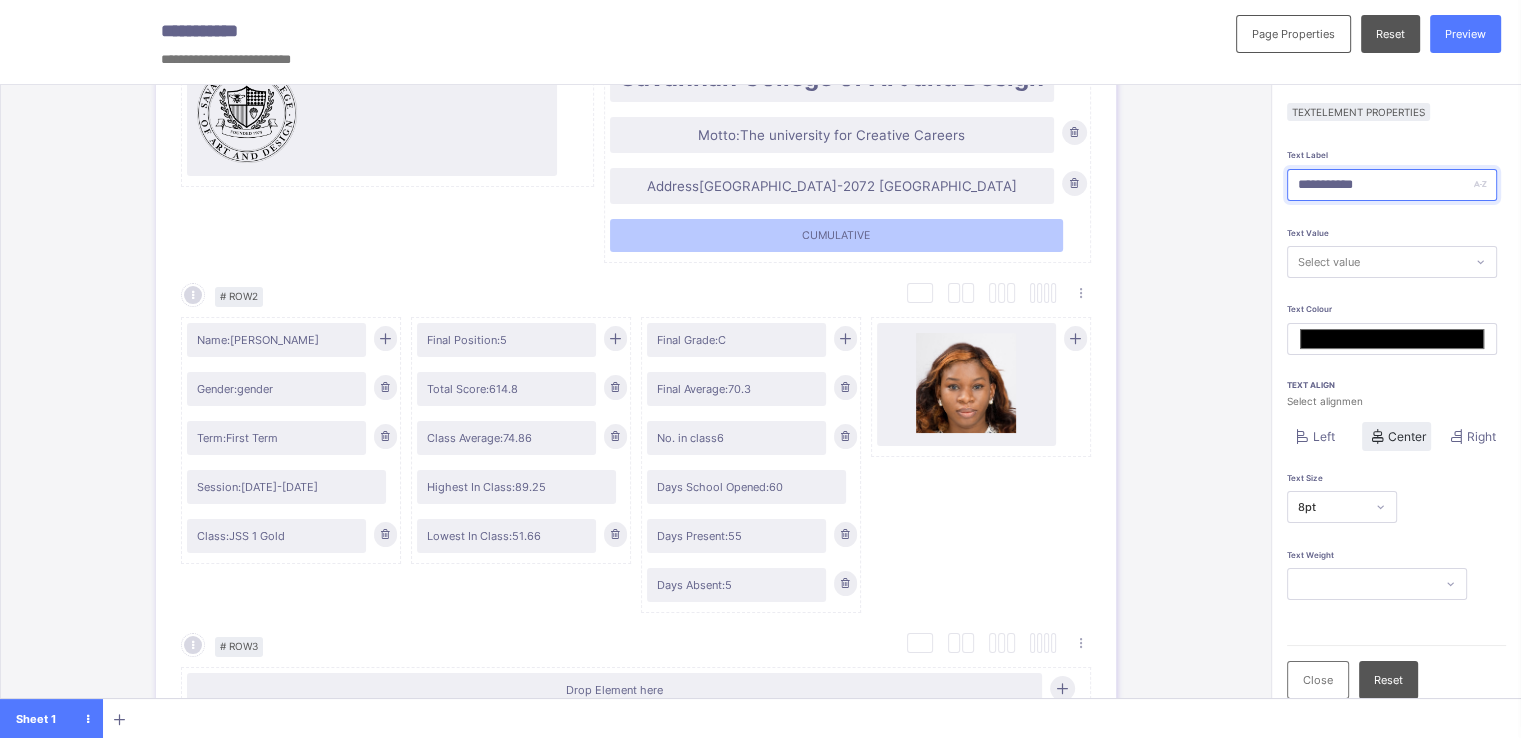 type on "*******" 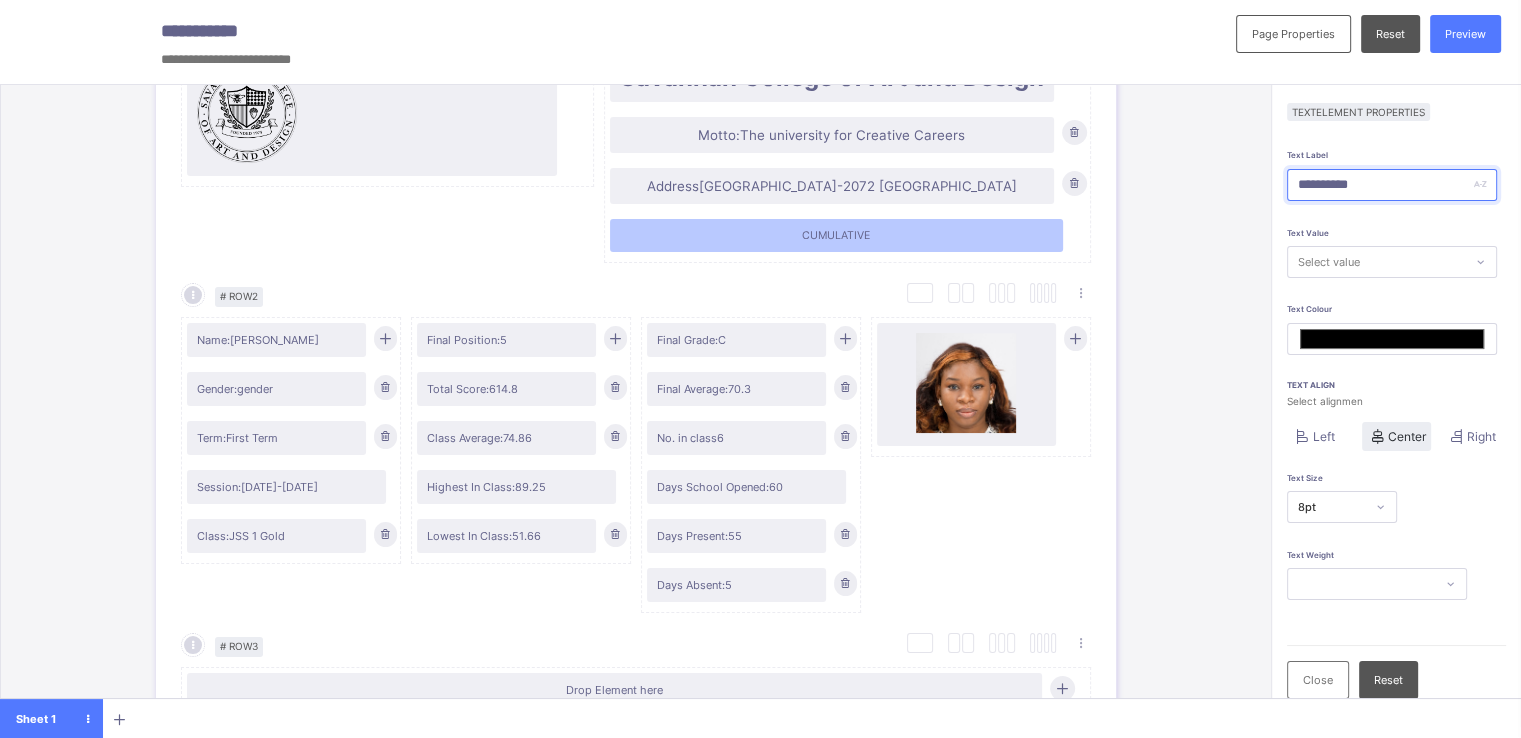 type on "*******" 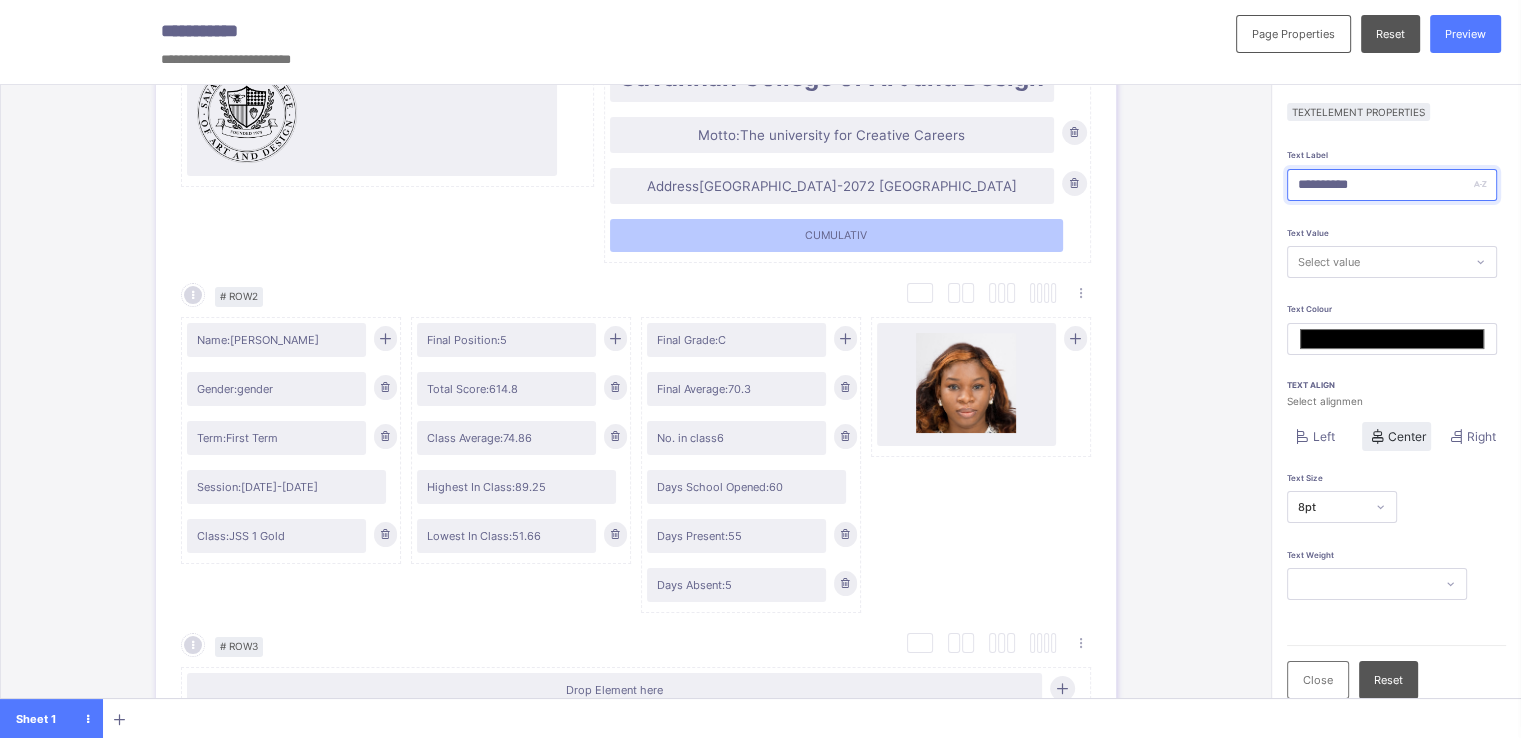 type on "********" 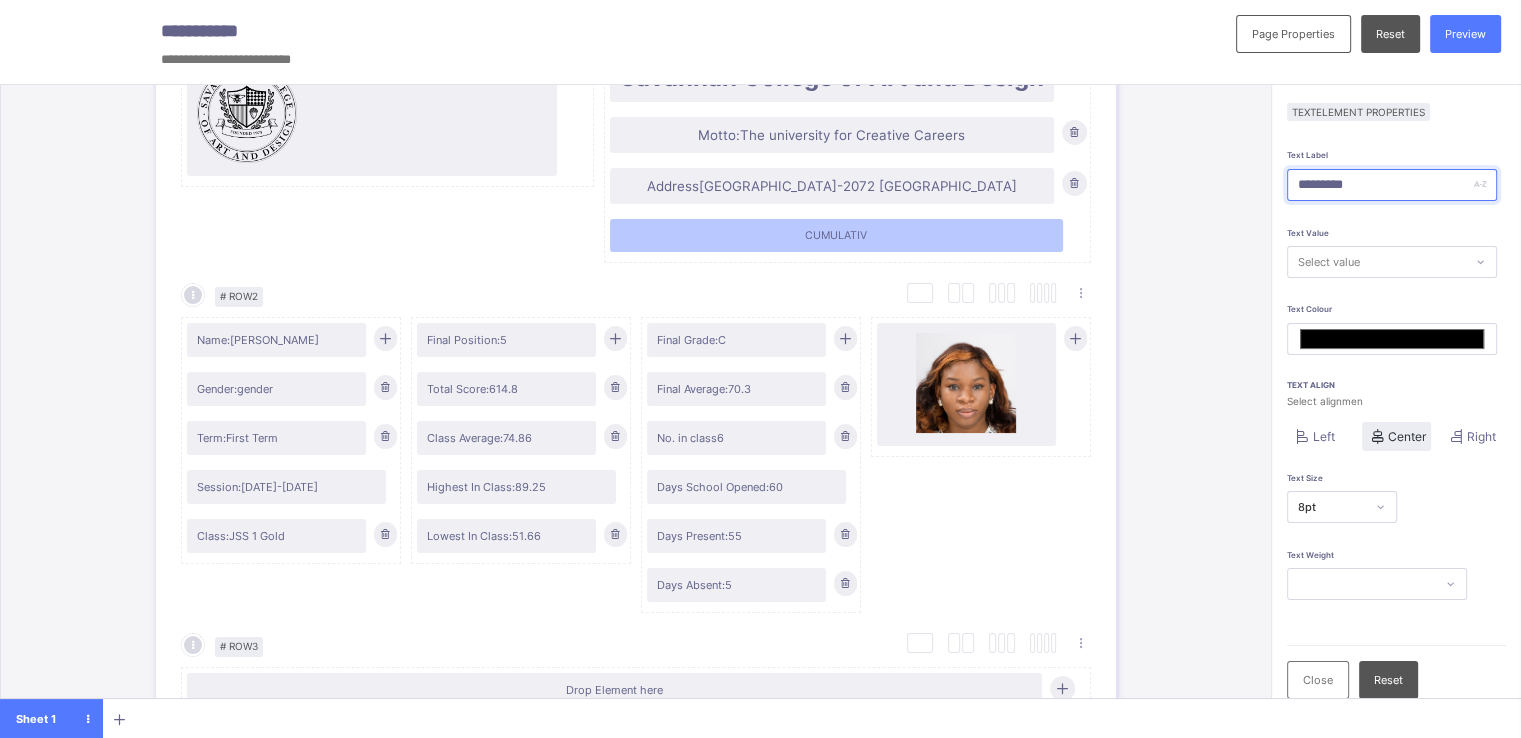 type on "*******" 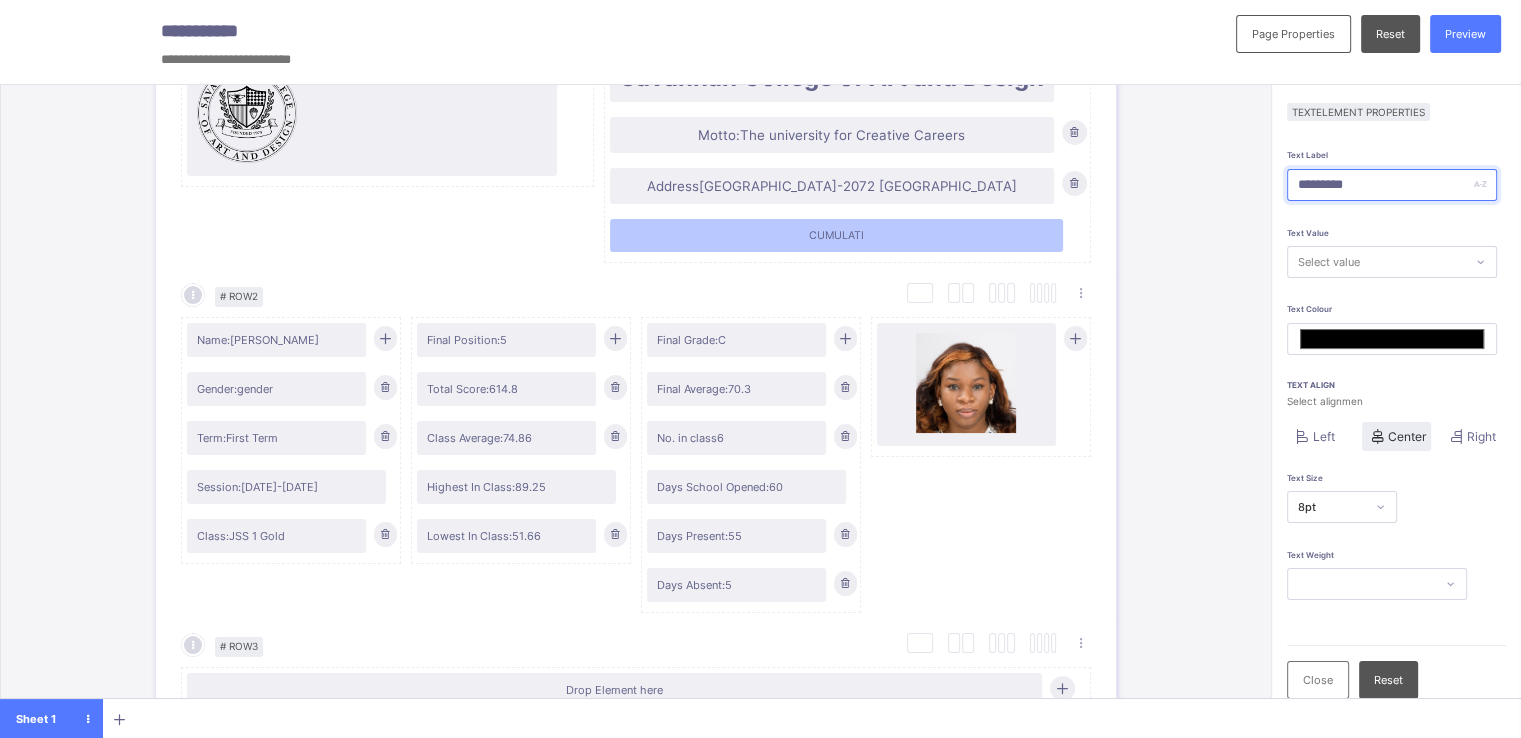 type on "*******" 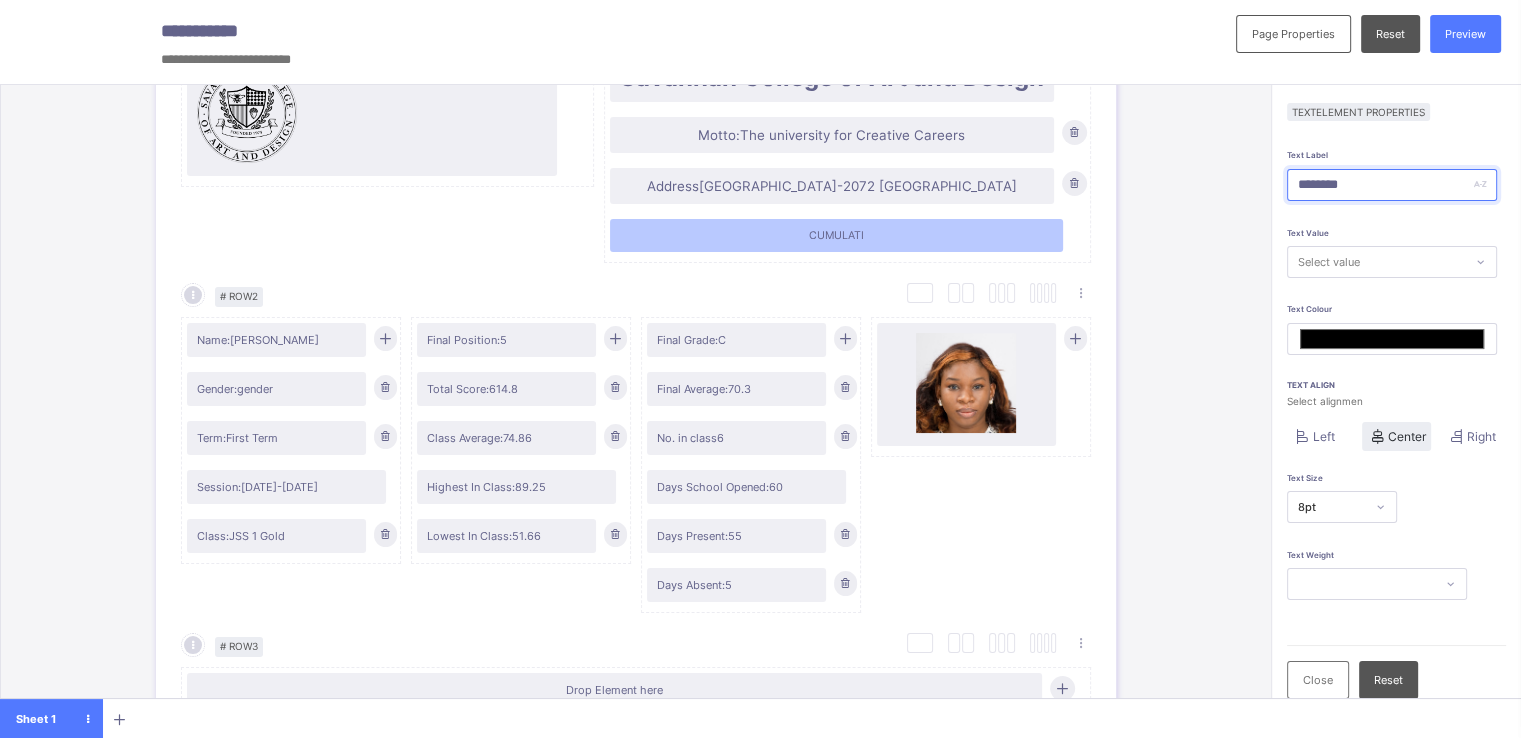 type on "*******" 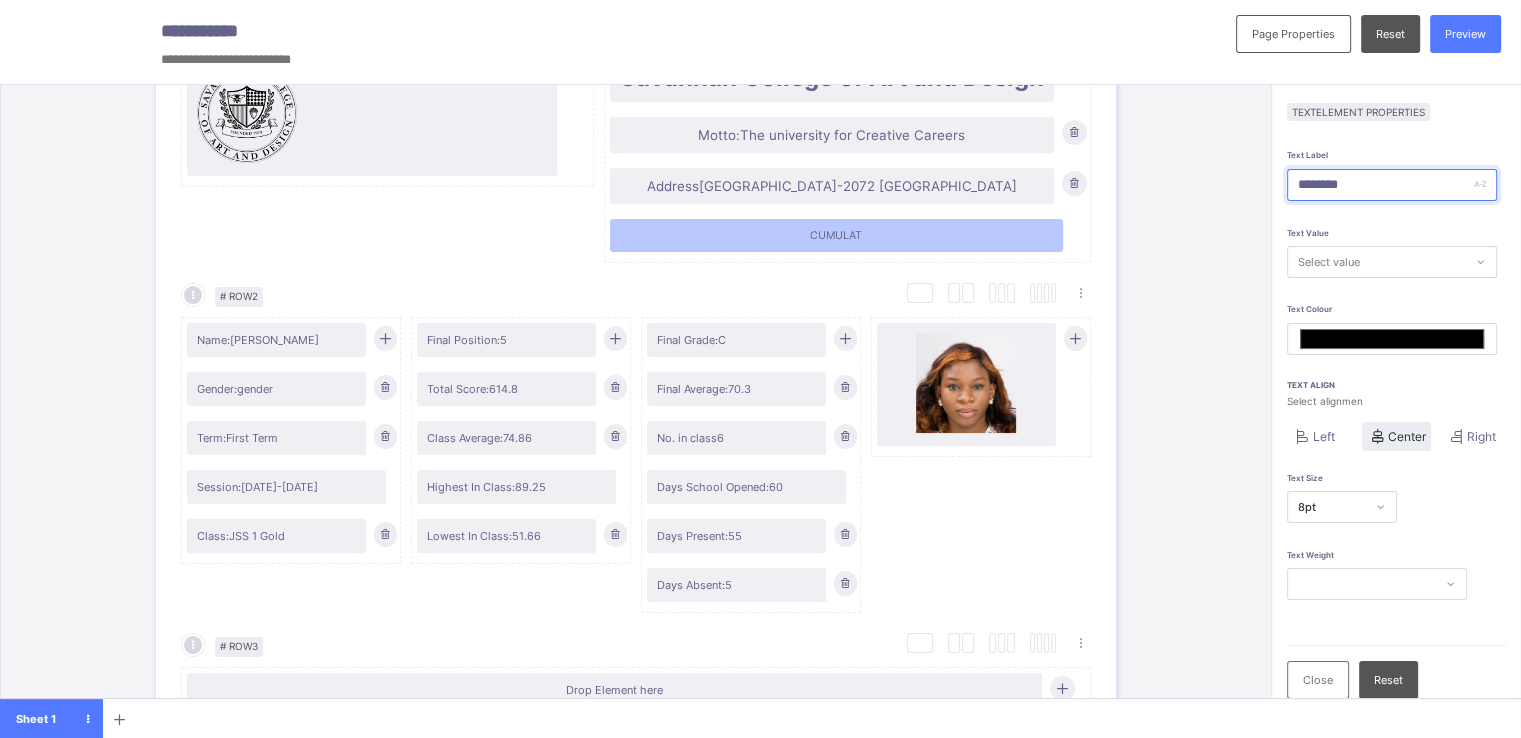 type on "******" 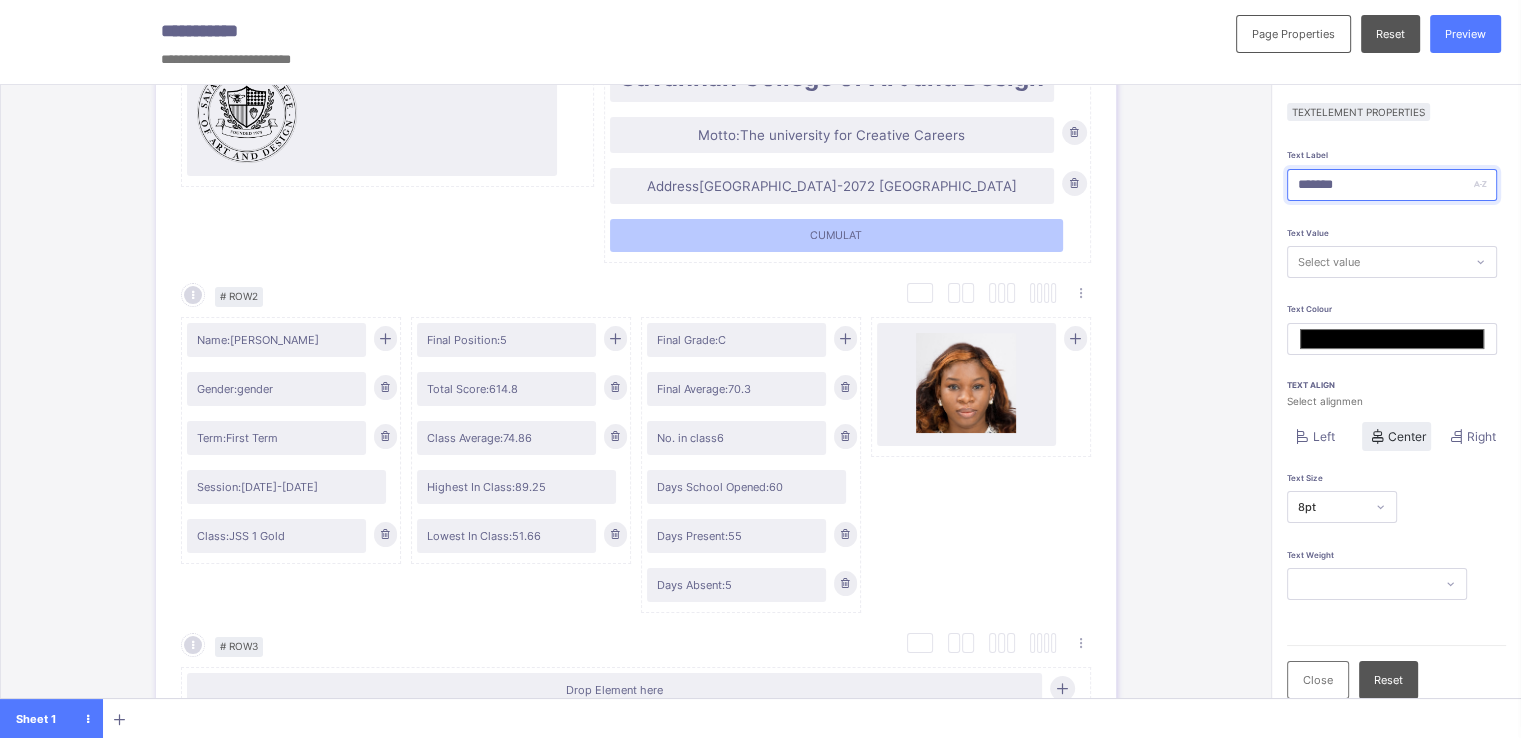 type on "*******" 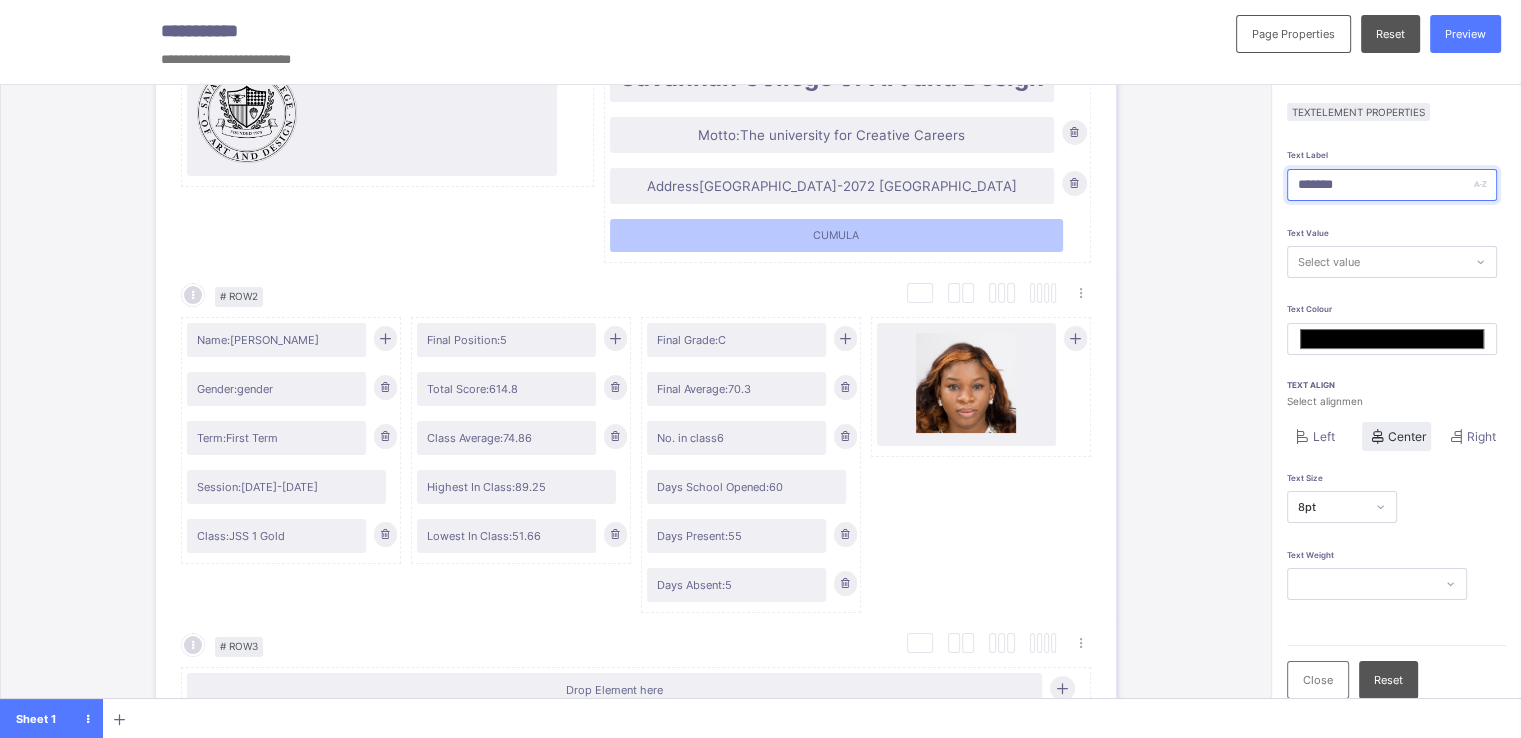 type on "*****" 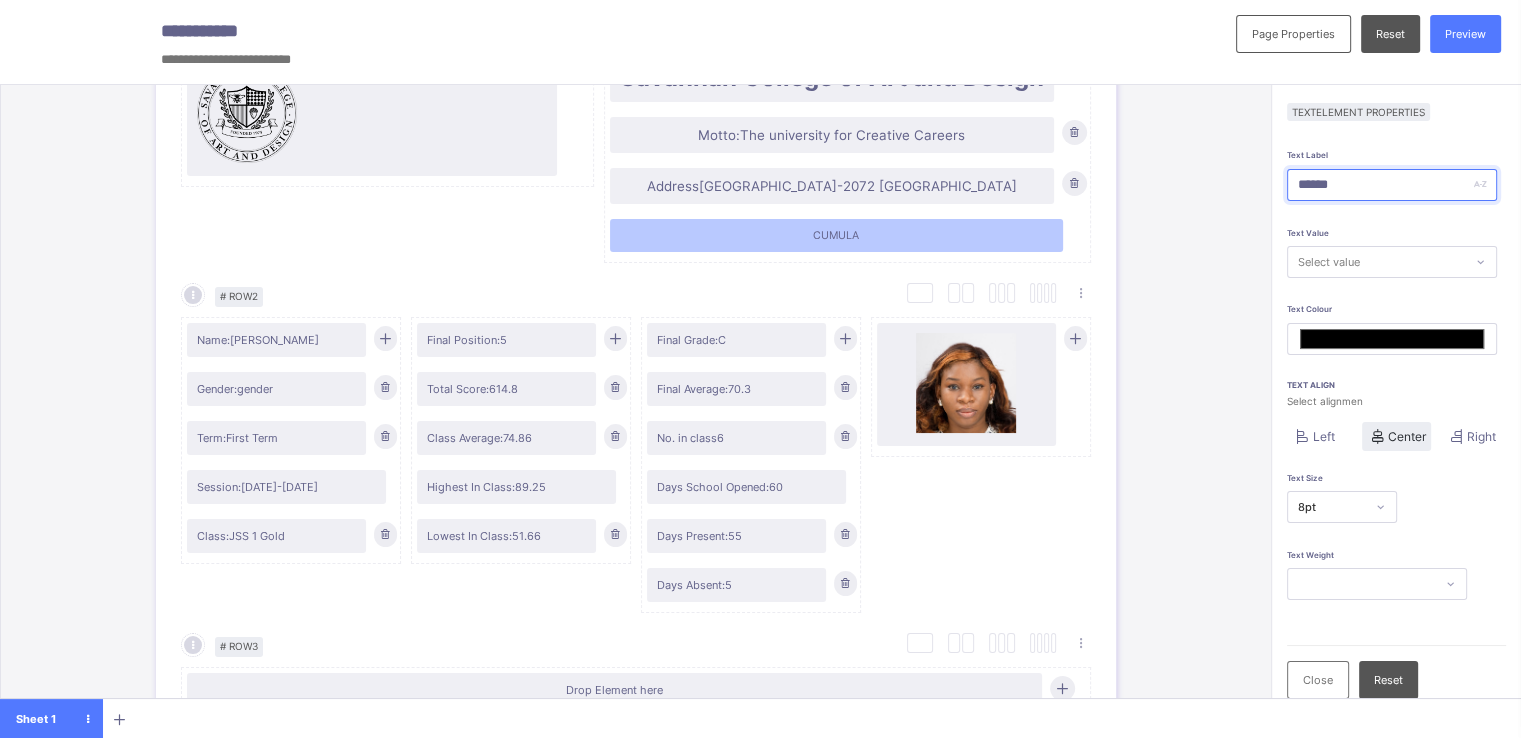 type on "*******" 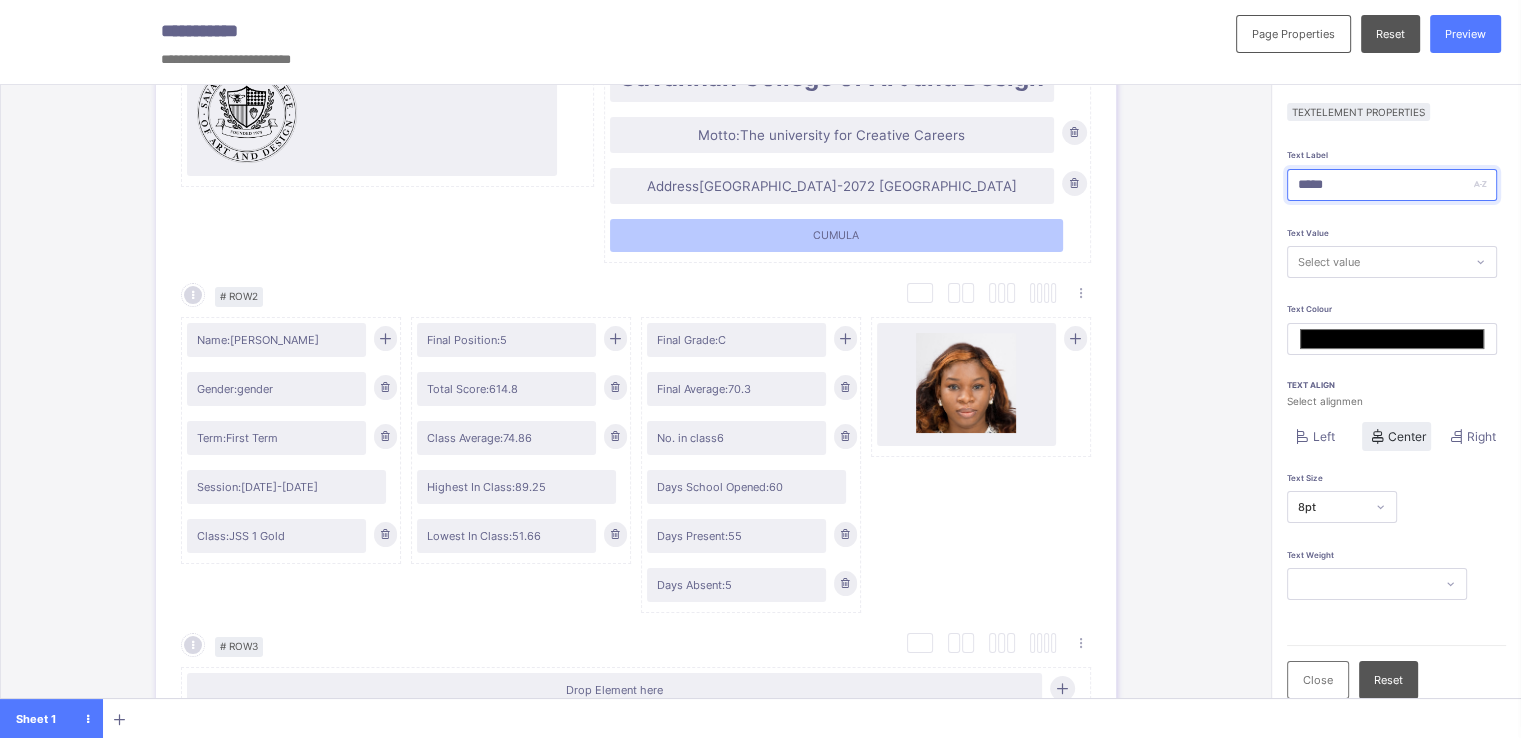 type on "*******" 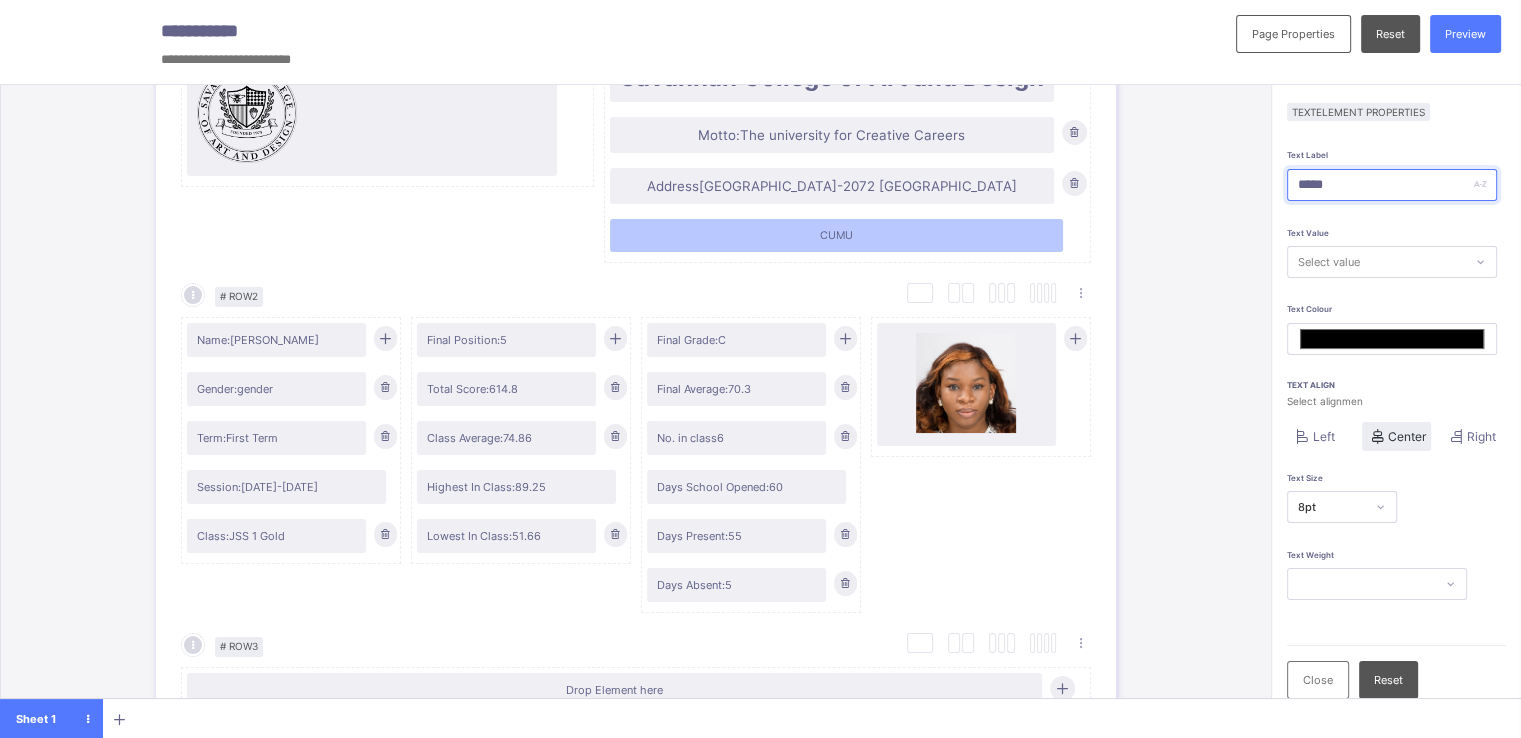 type on "***" 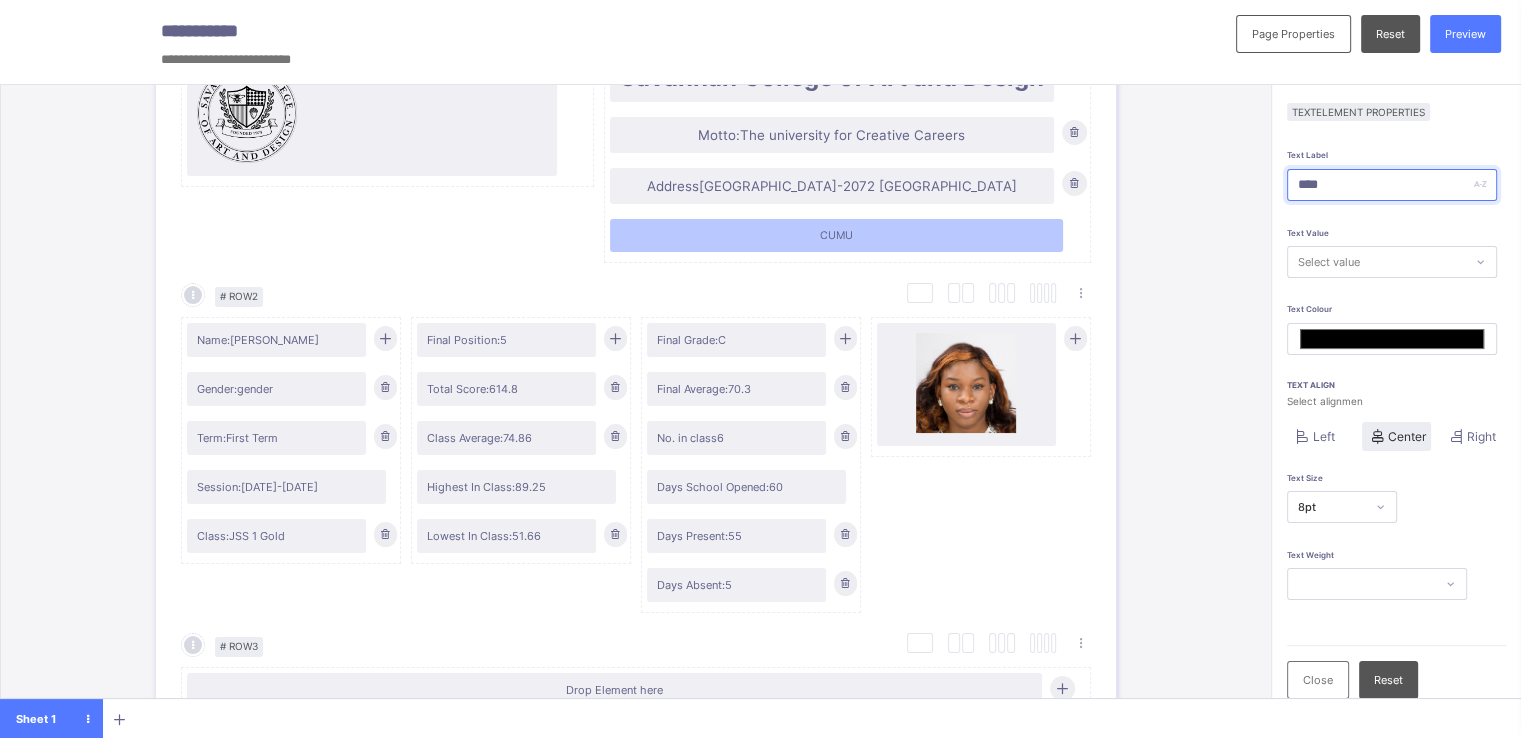 type on "*******" 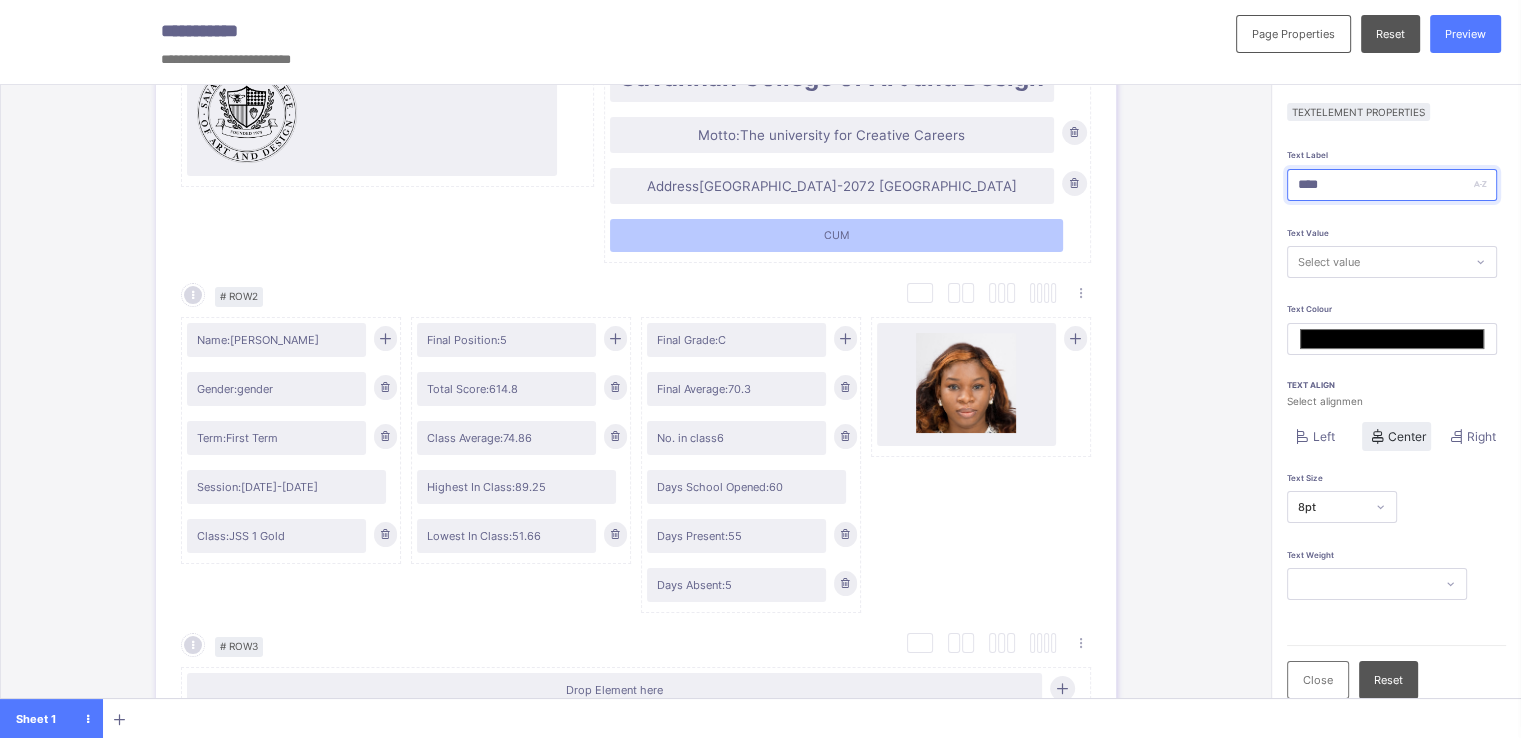 type on "**" 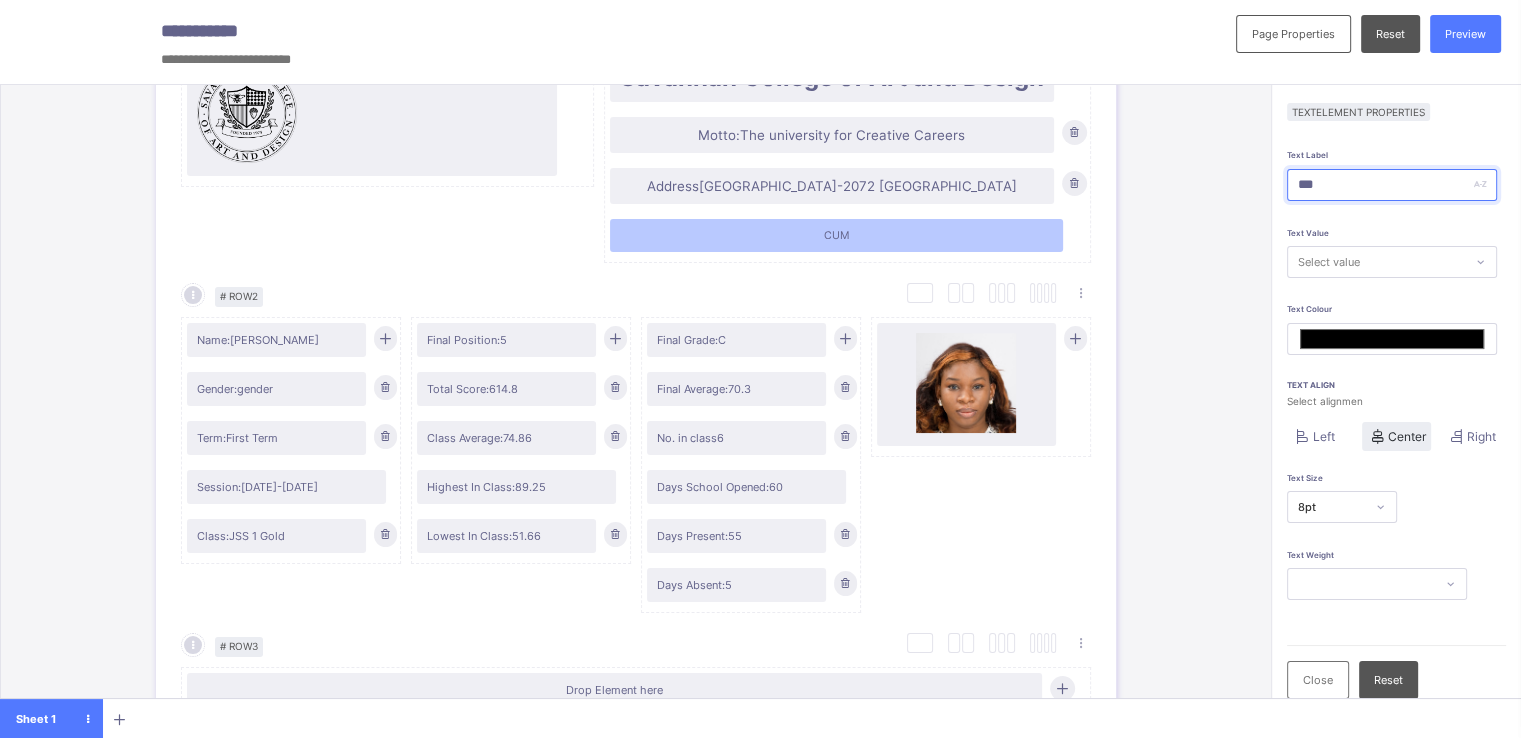type on "*******" 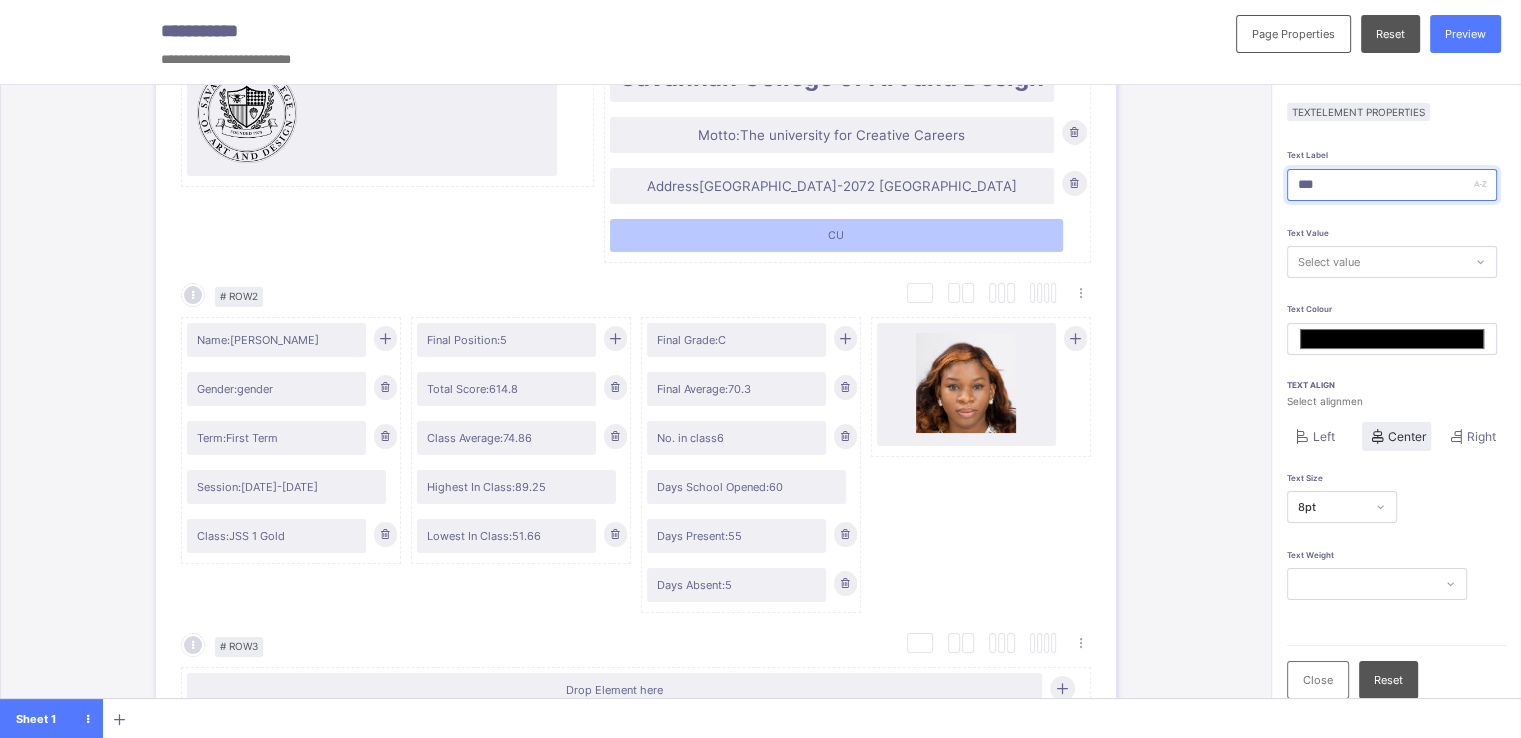 type on "*" 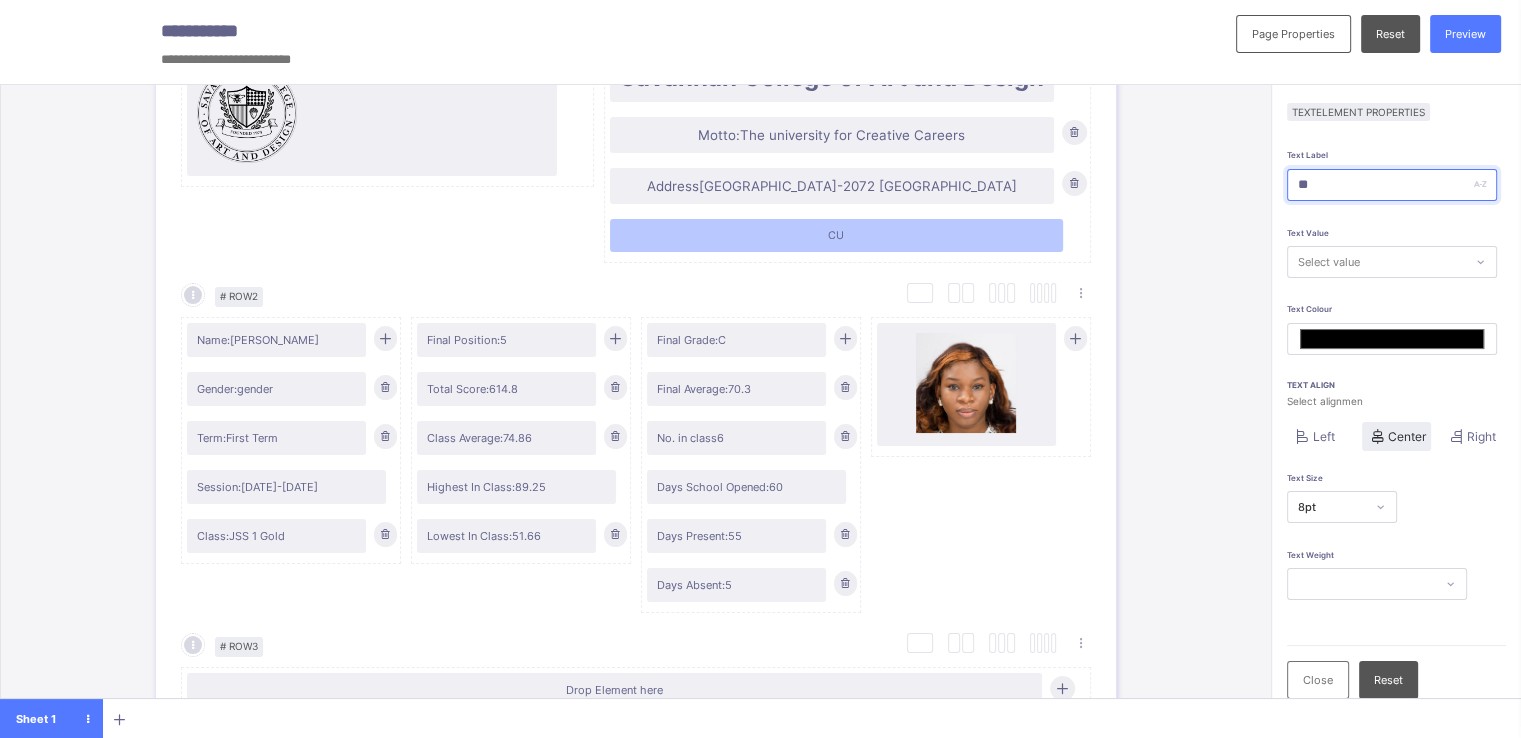 type on "*******" 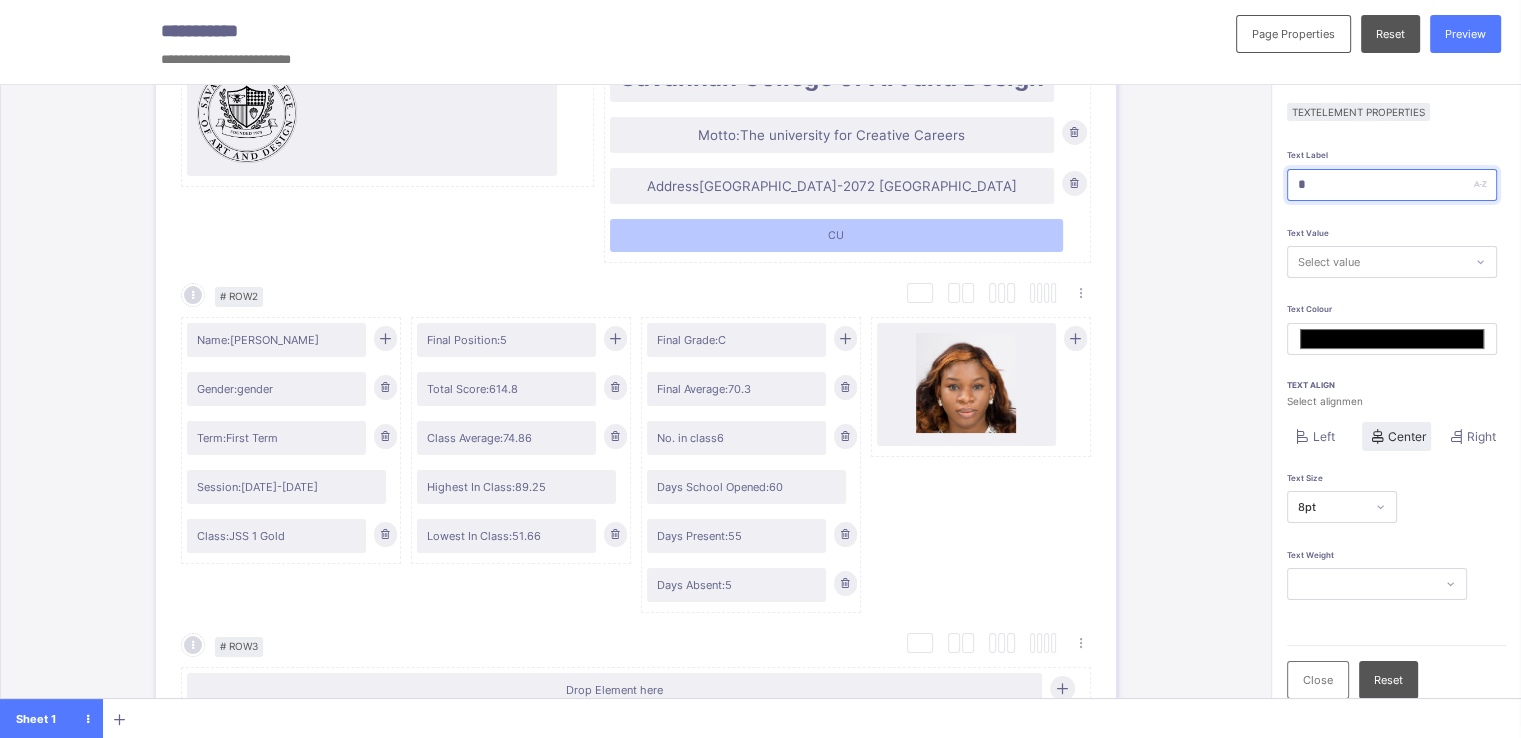 type on "*******" 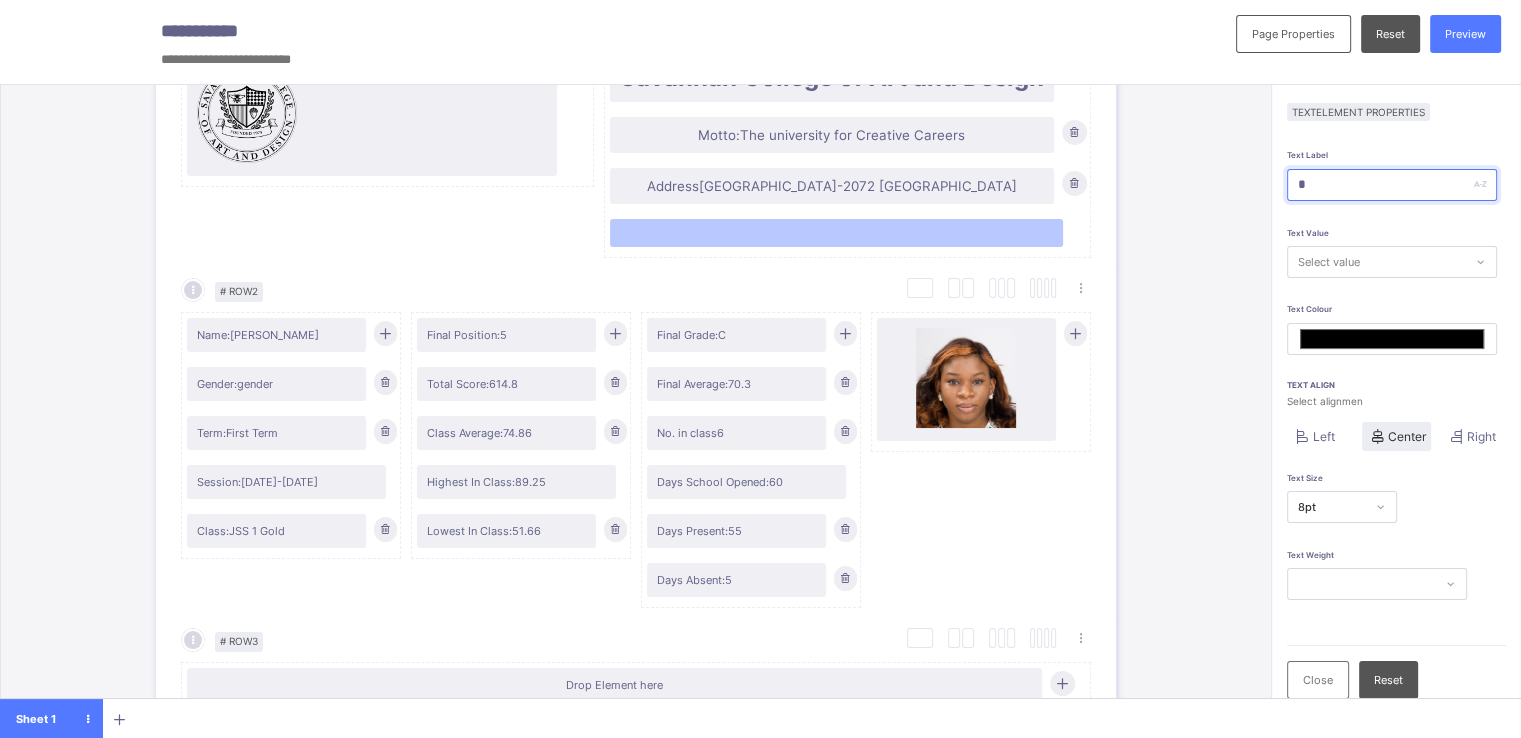 type on "*" 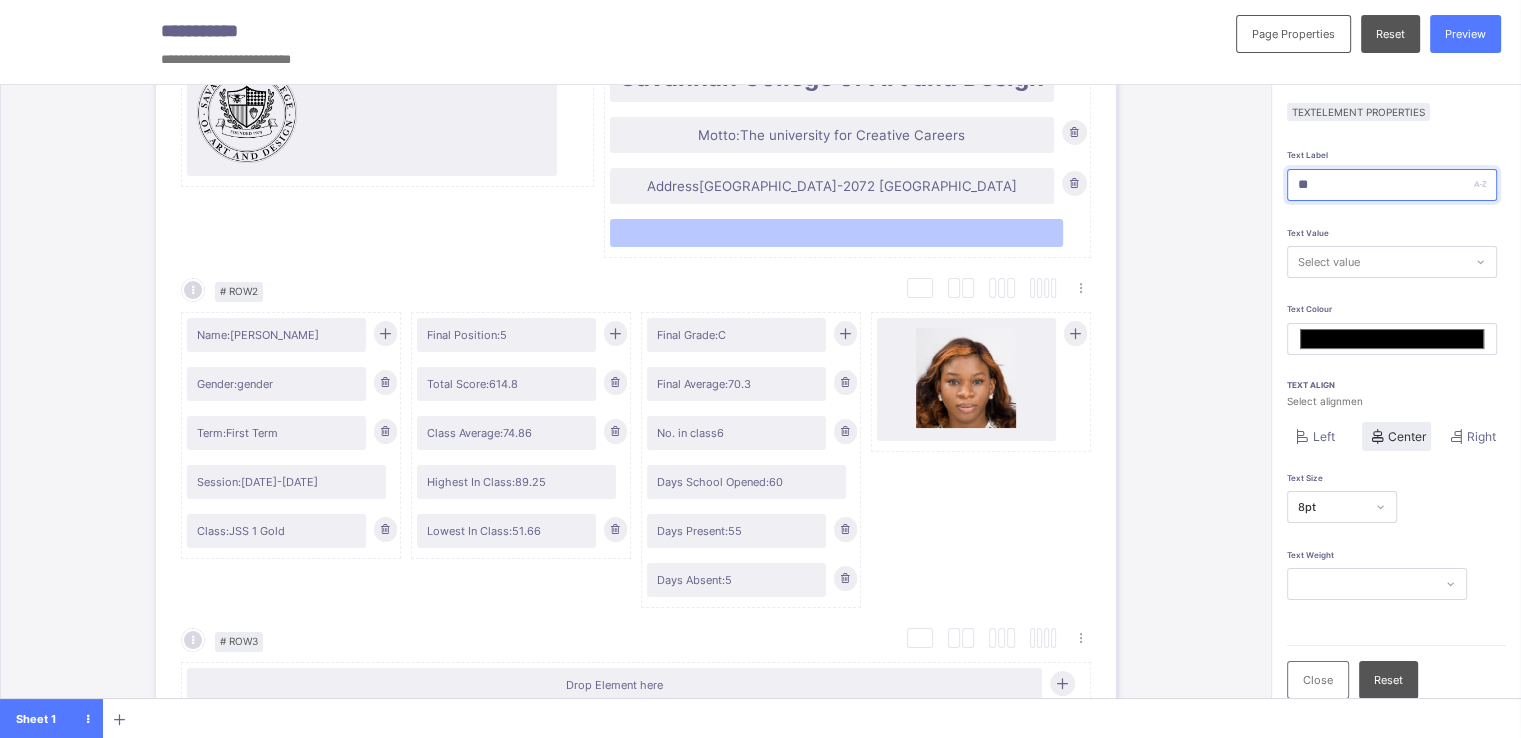 type on "*******" 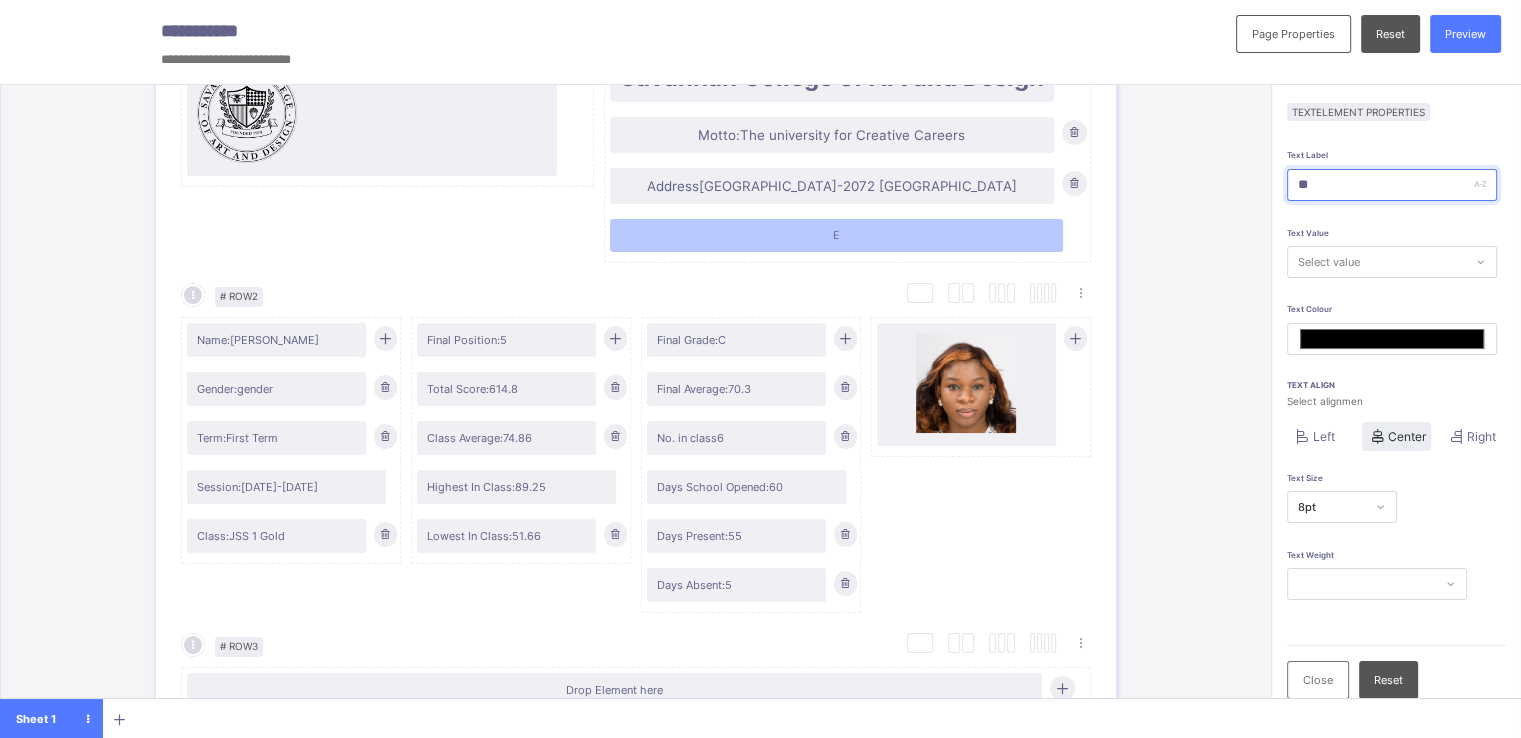 type on "**" 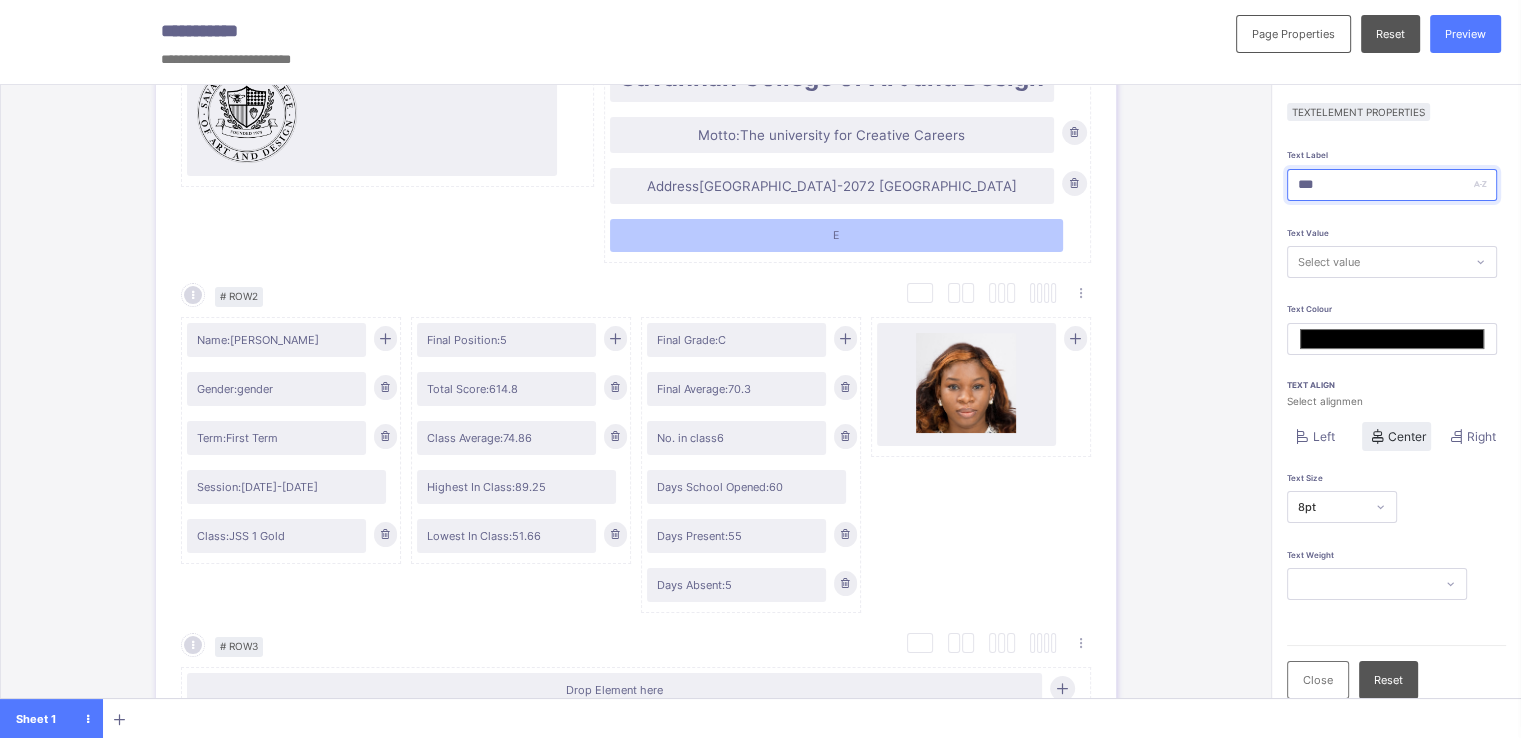 type on "*******" 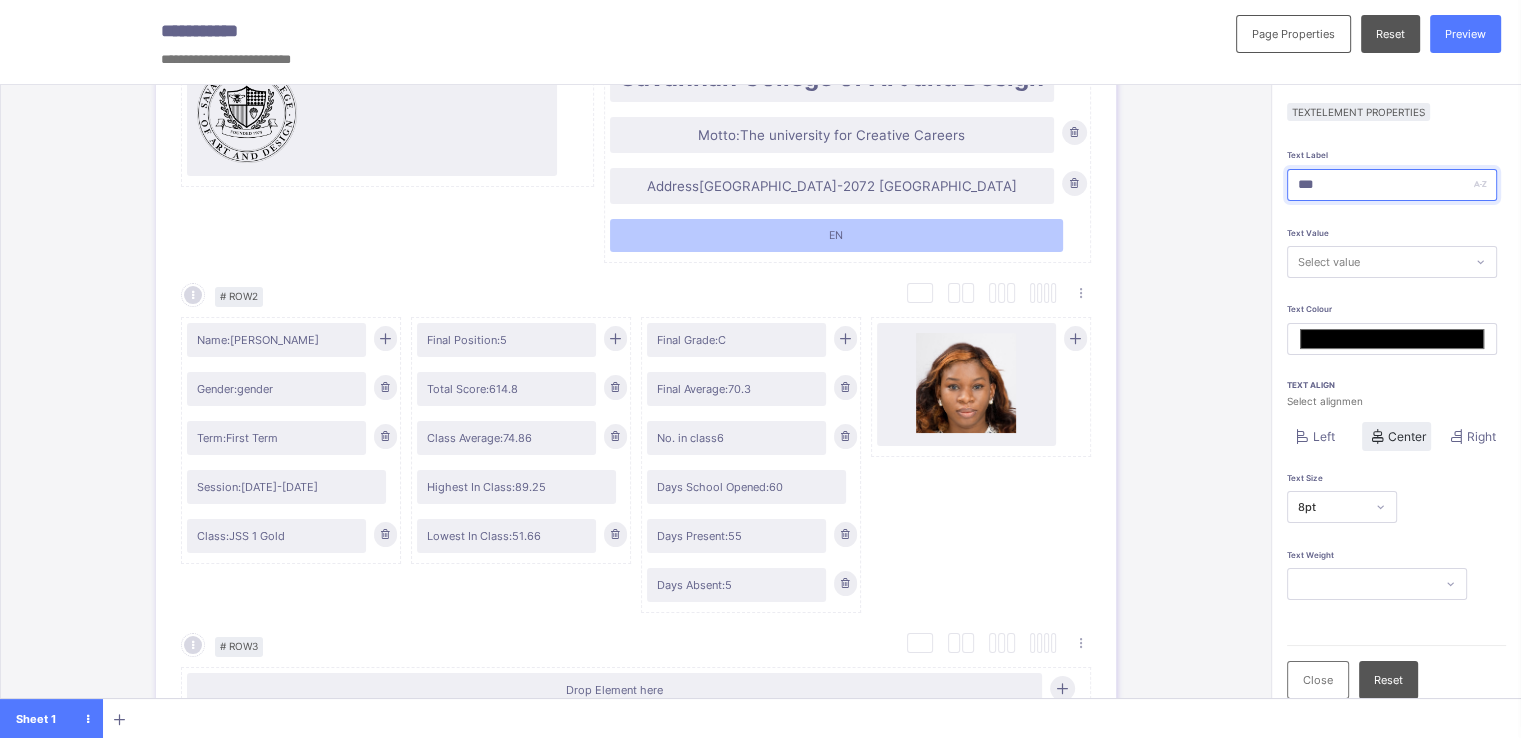type on "***" 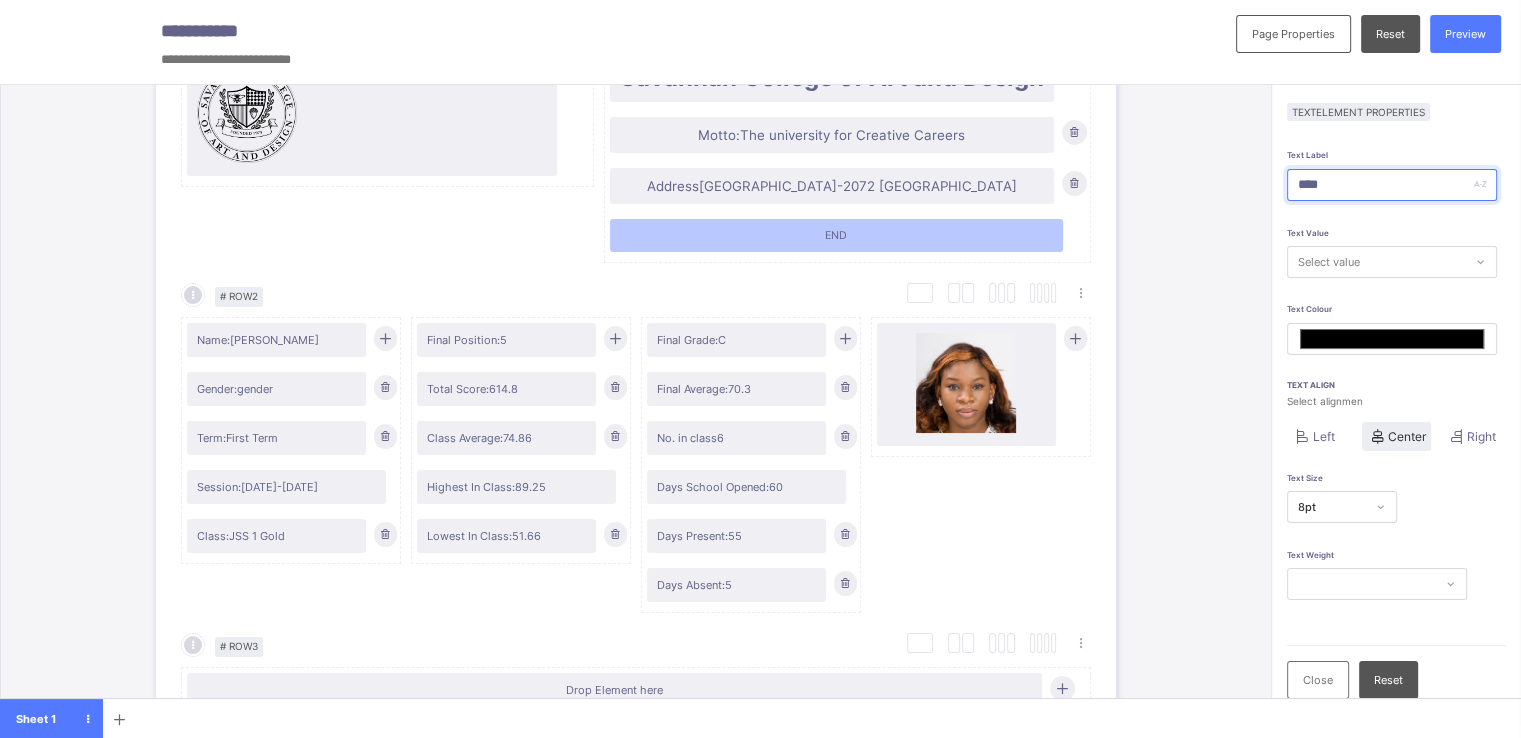 type on "***" 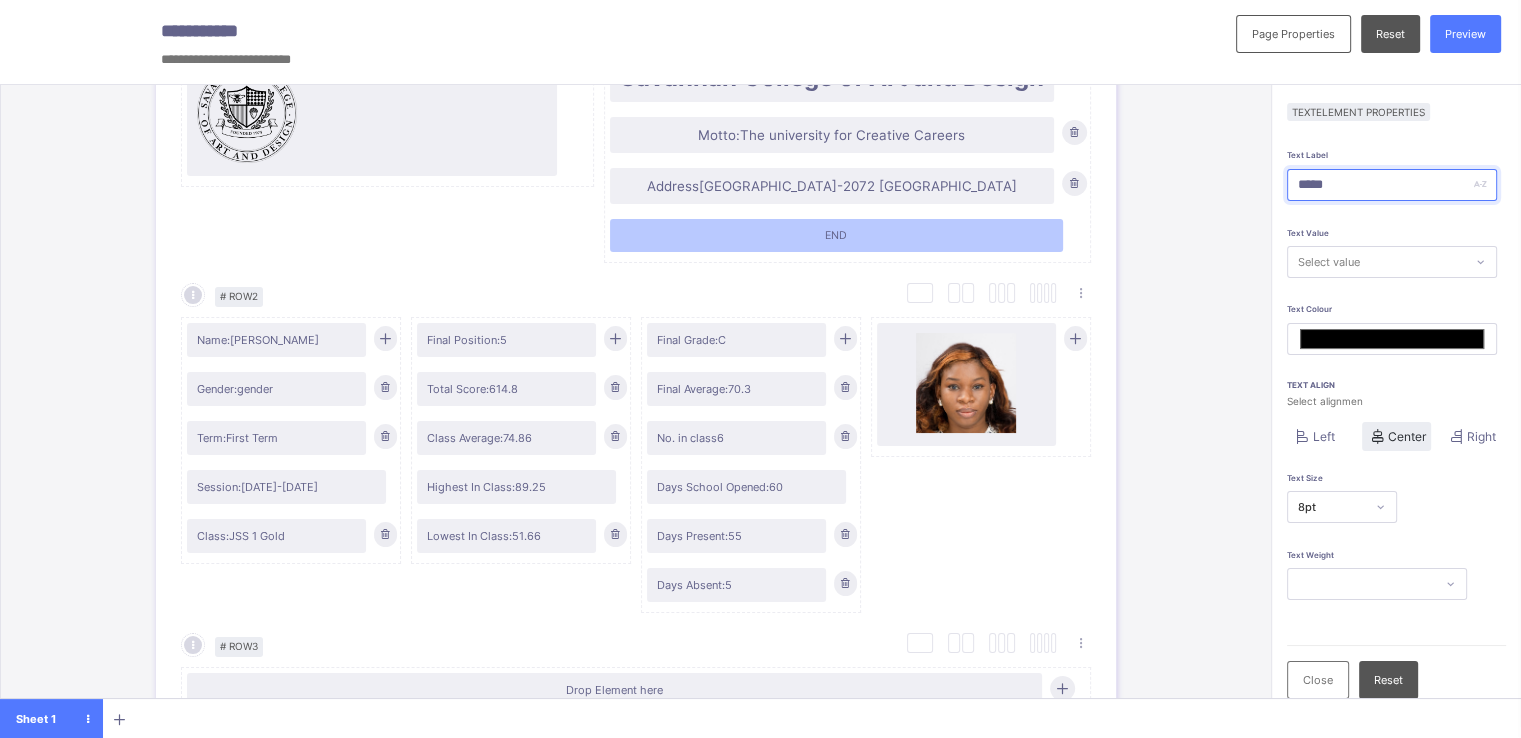 type on "*******" 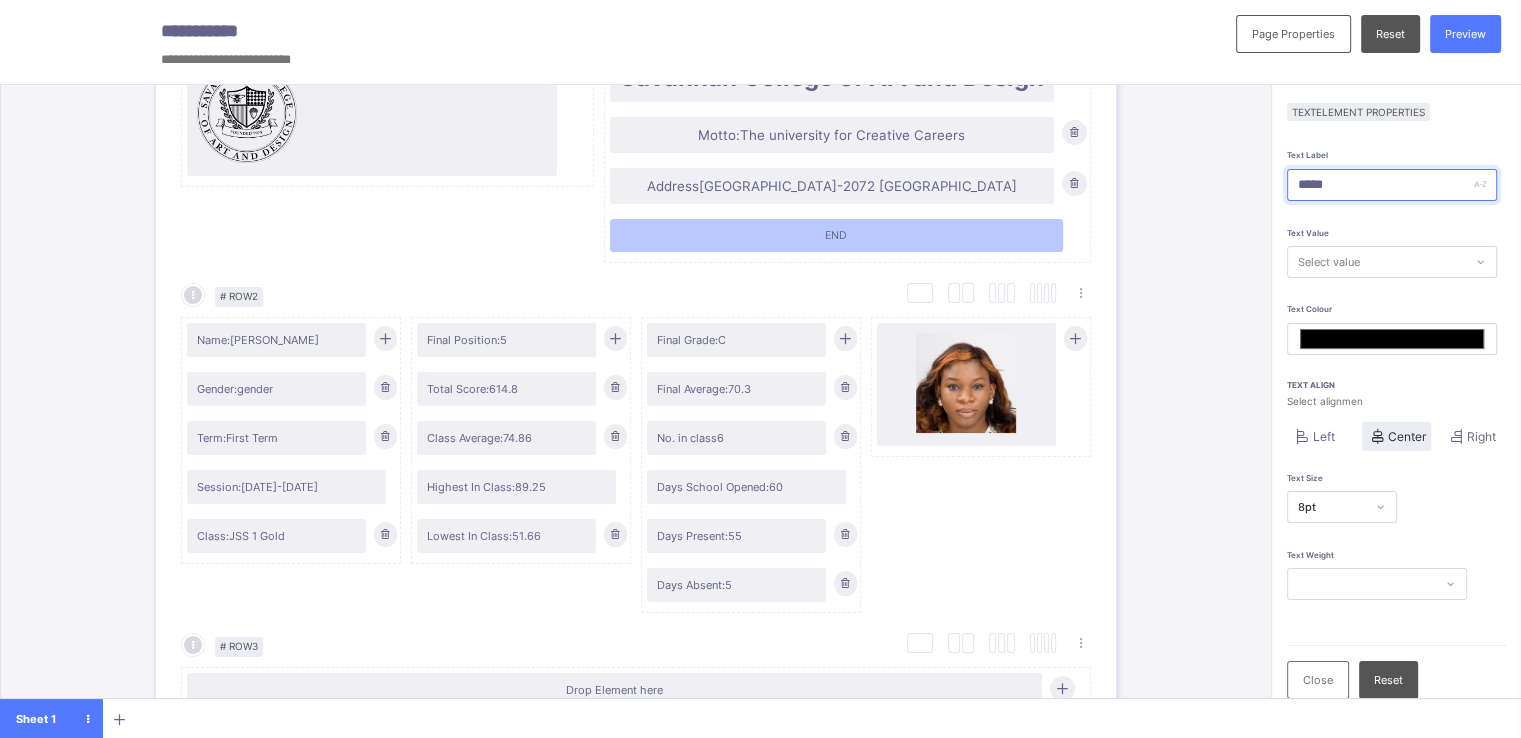 type on "*****" 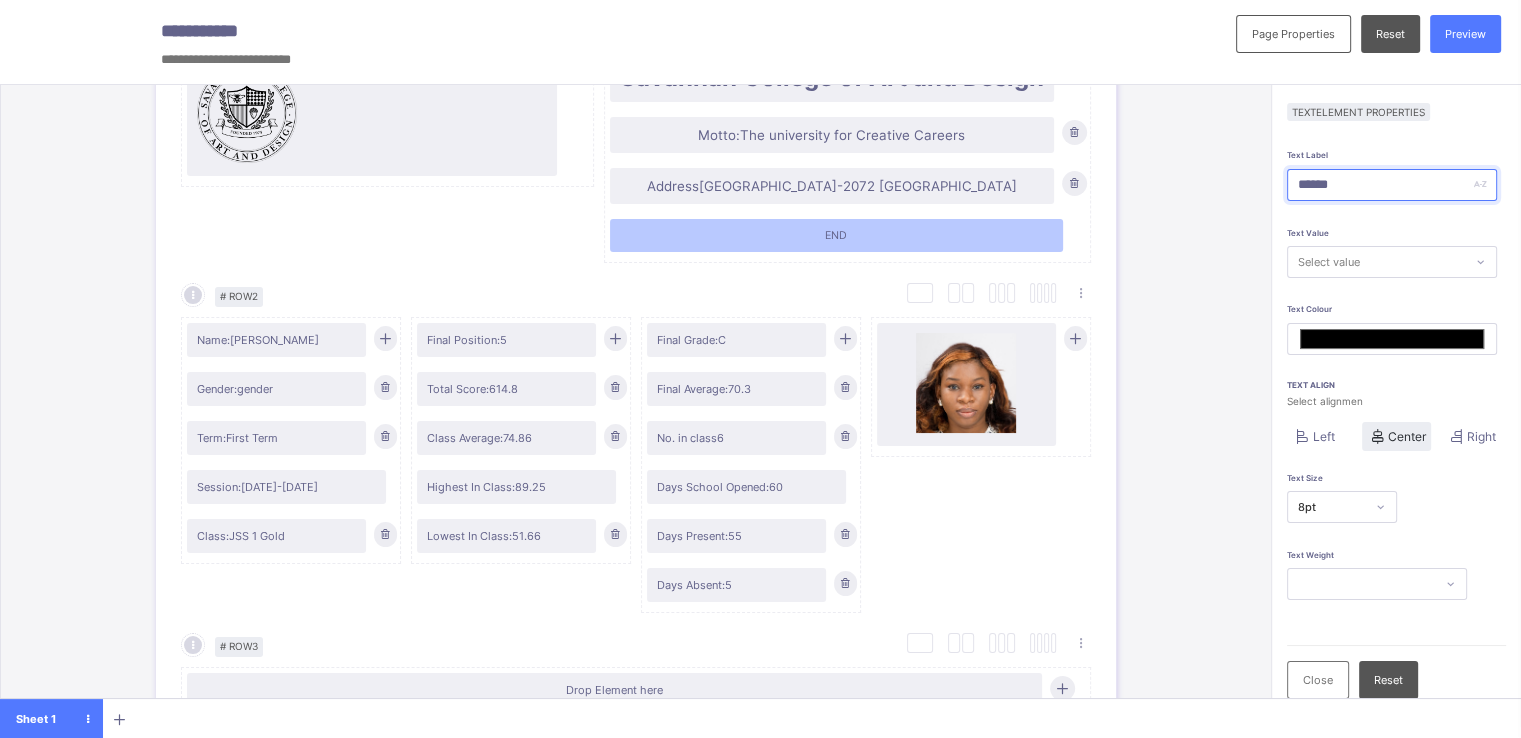 type on "*******" 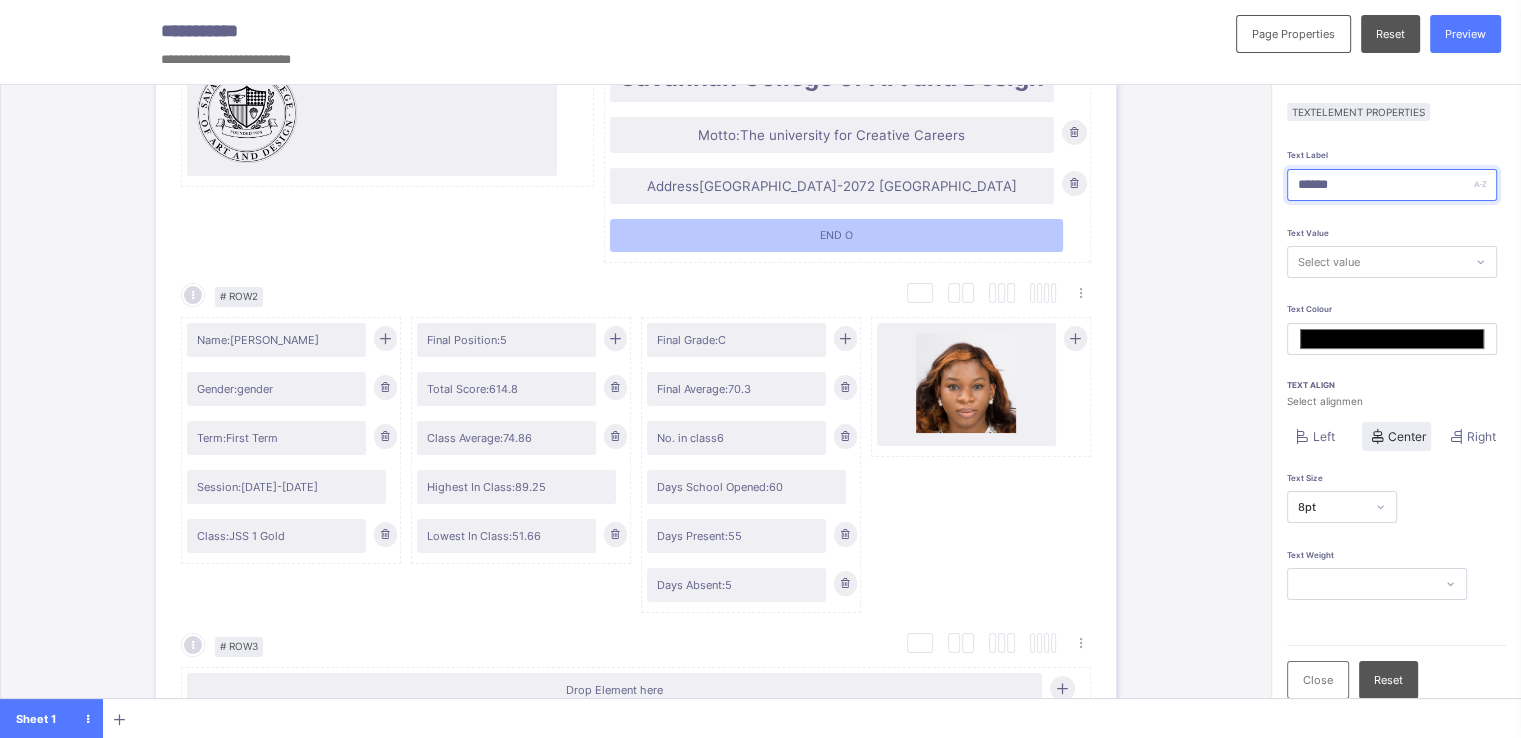 type on "******" 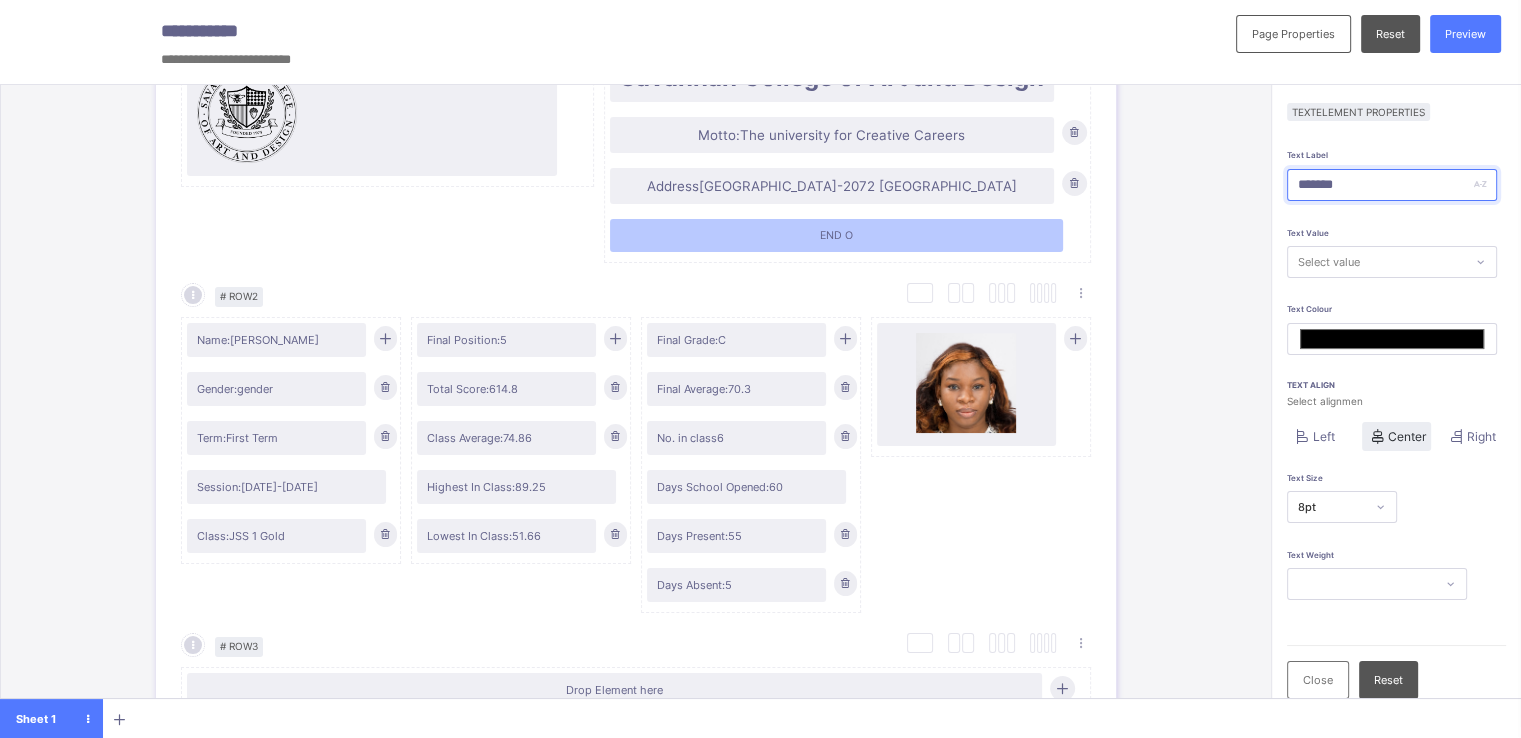 type on "*******" 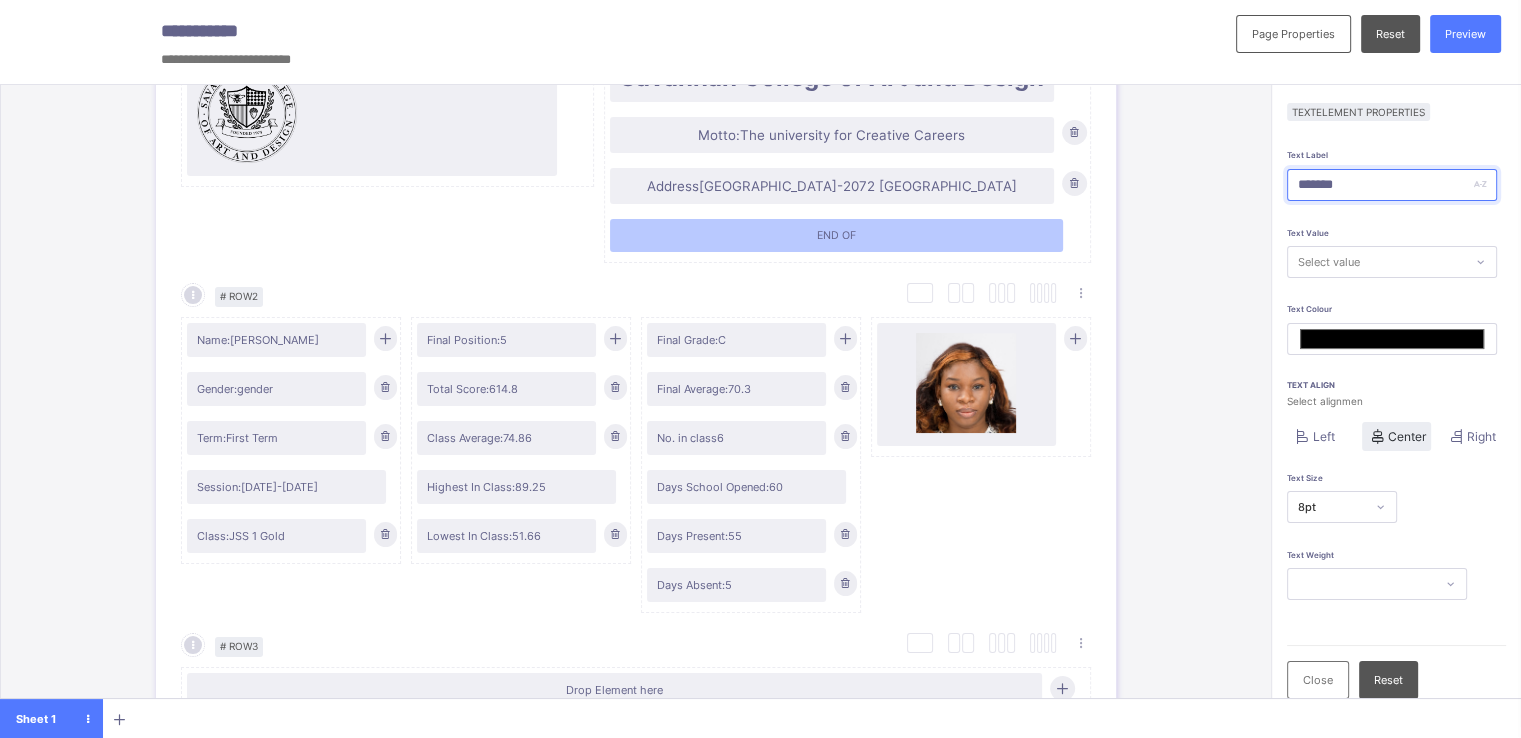 type on "******" 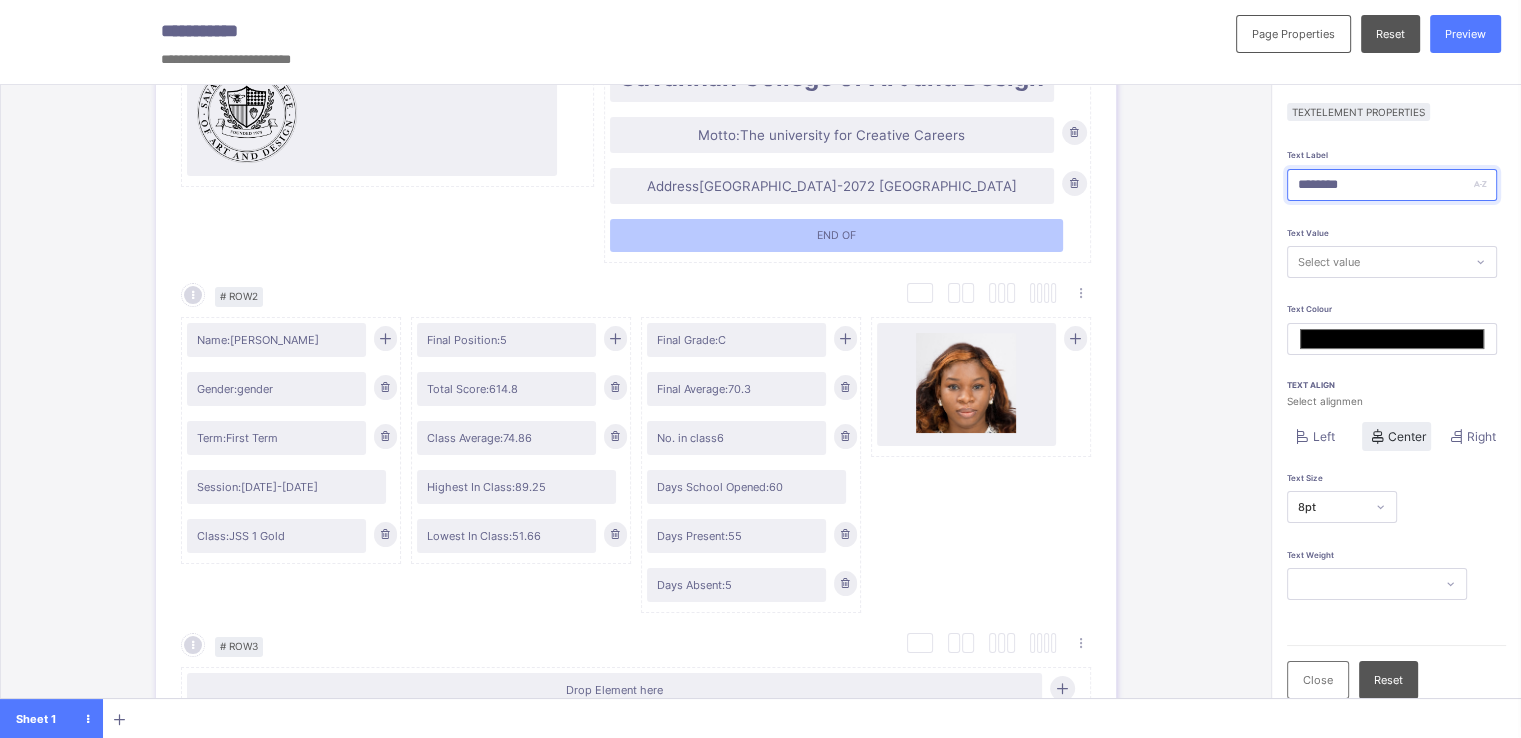 type on "*******" 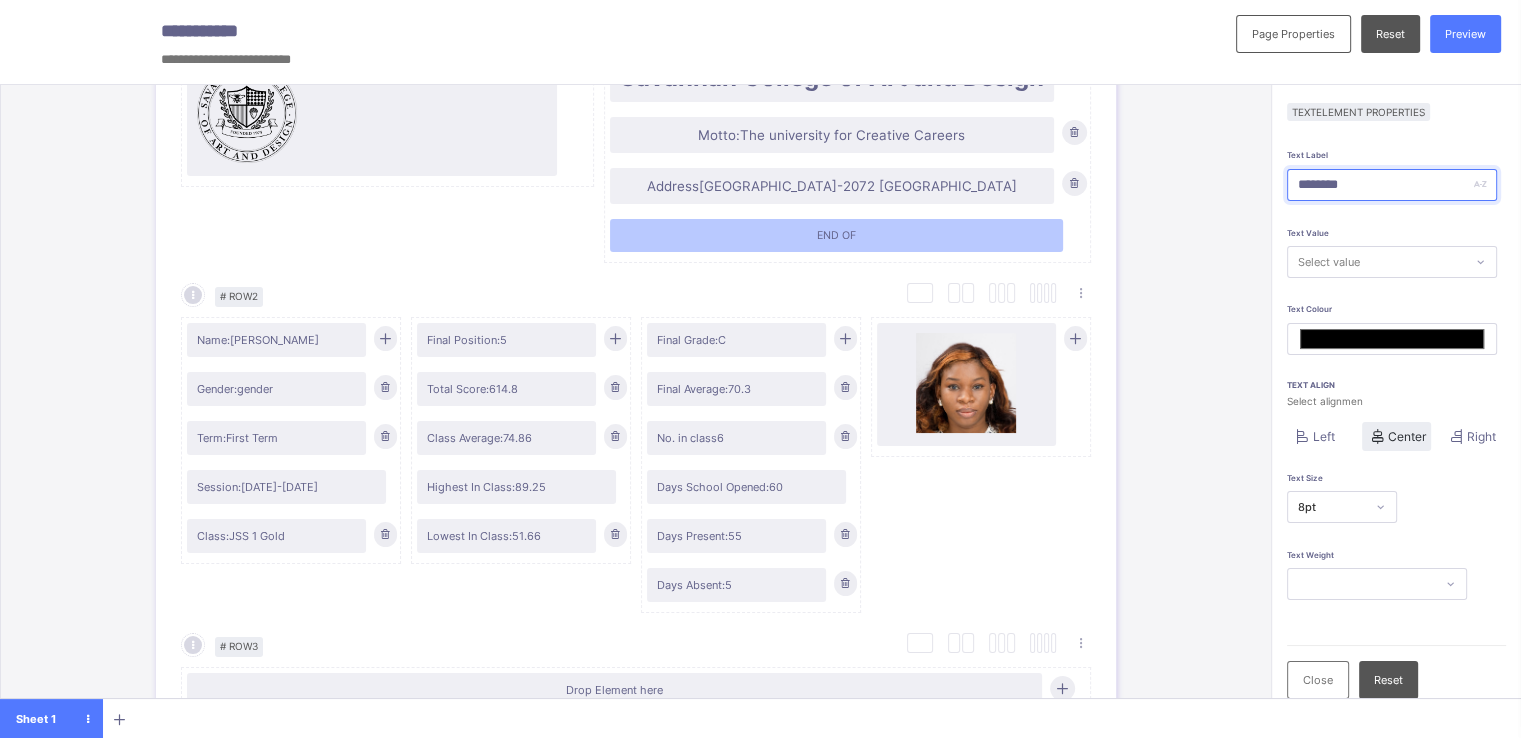 type on "********" 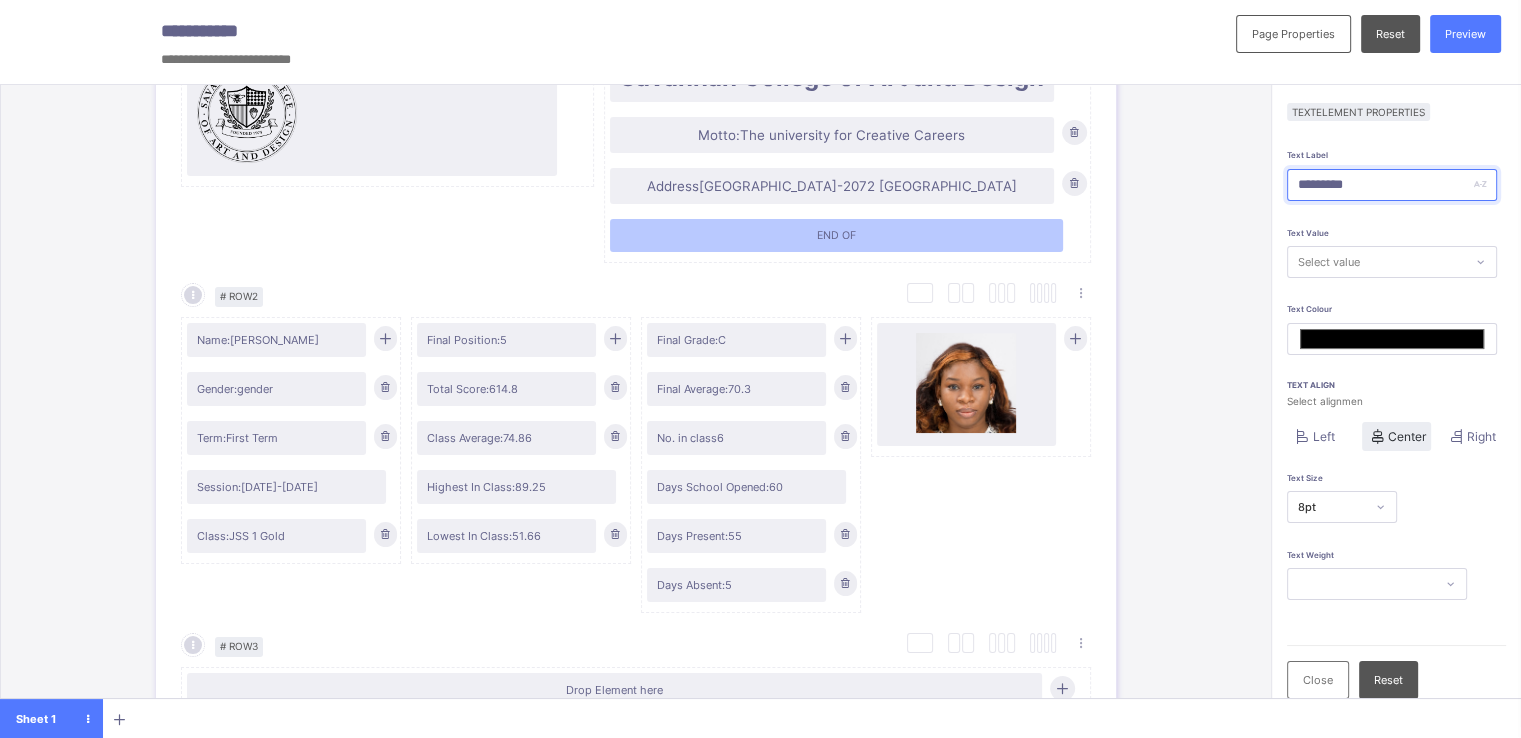 type on "*********" 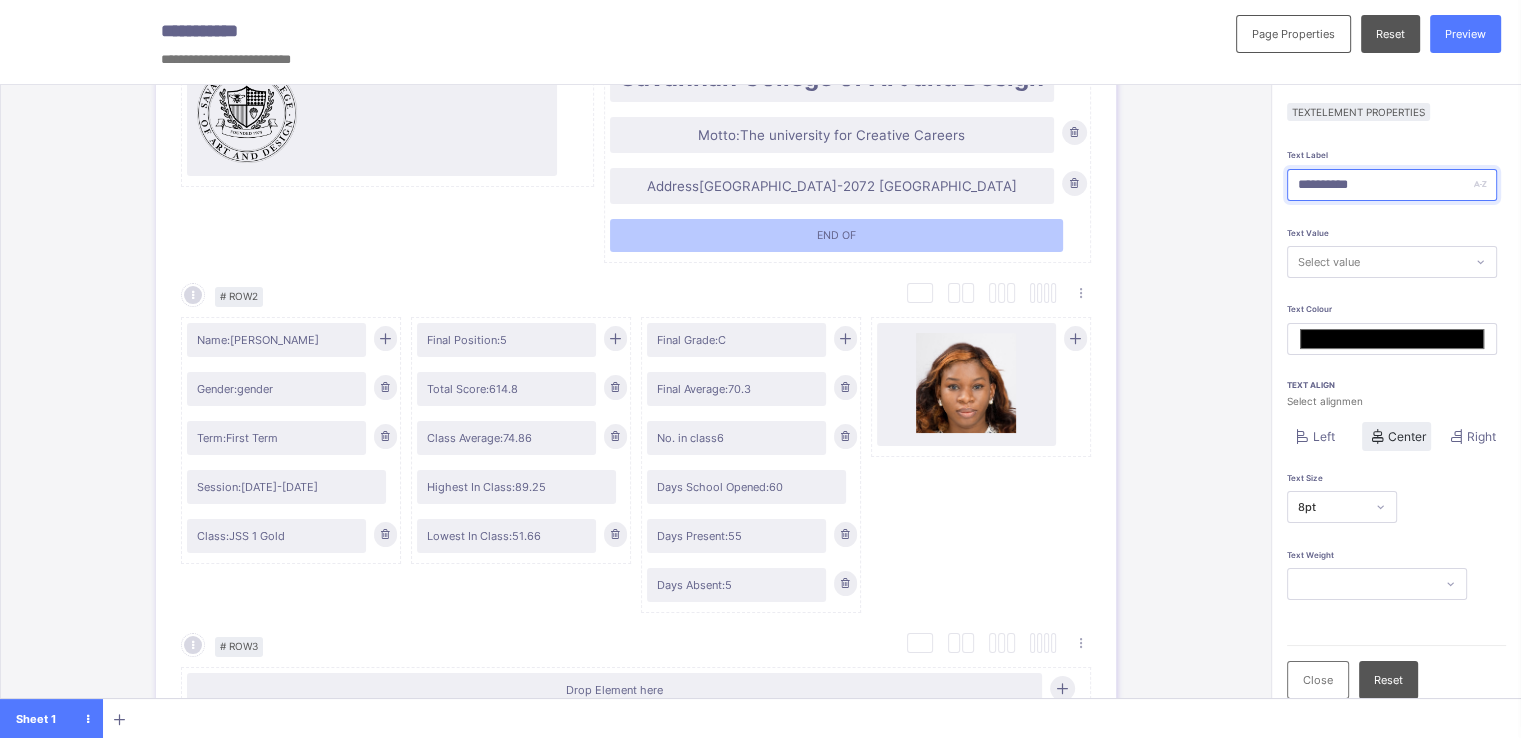 type on "*******" 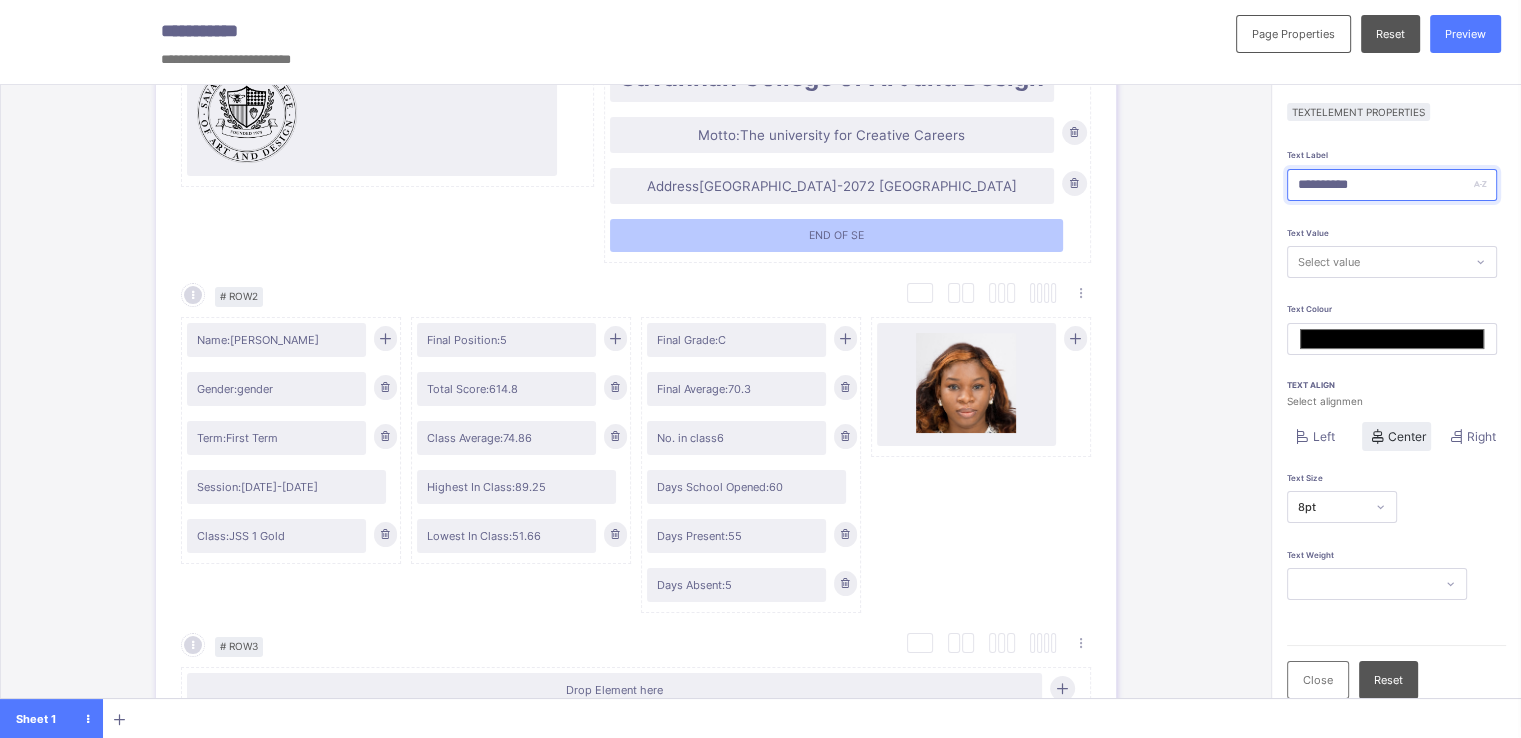 type on "**********" 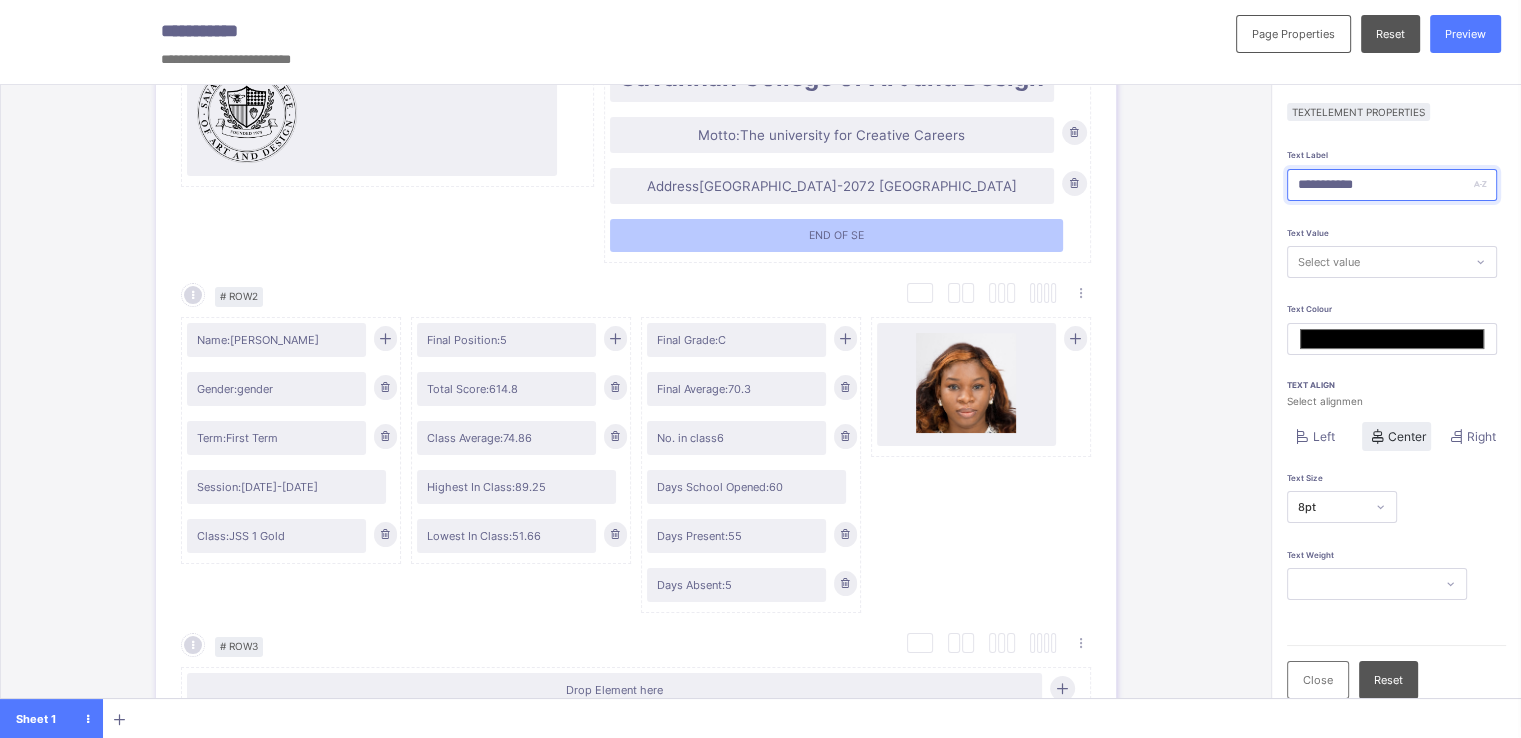 type on "*******" 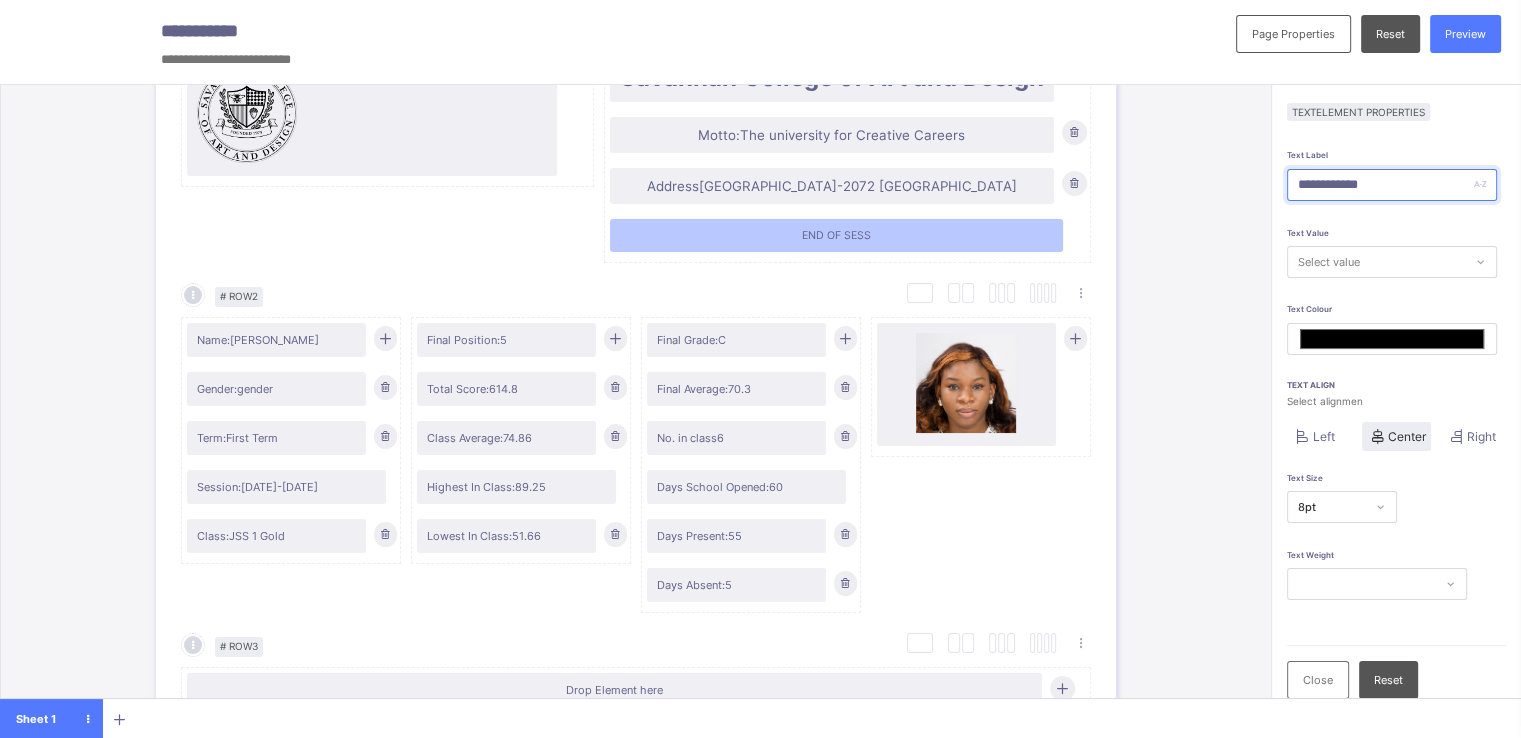 type on "**********" 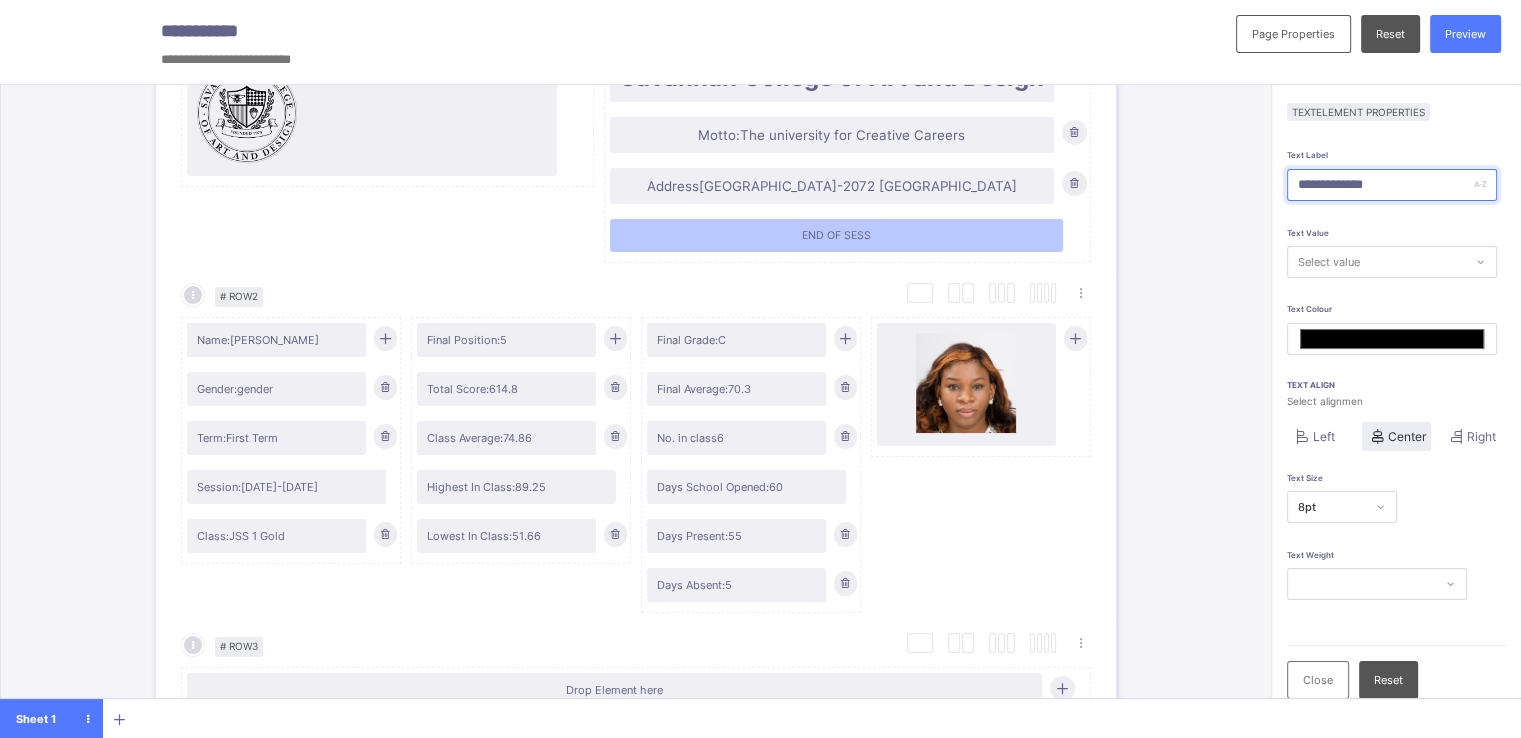 type on "*******" 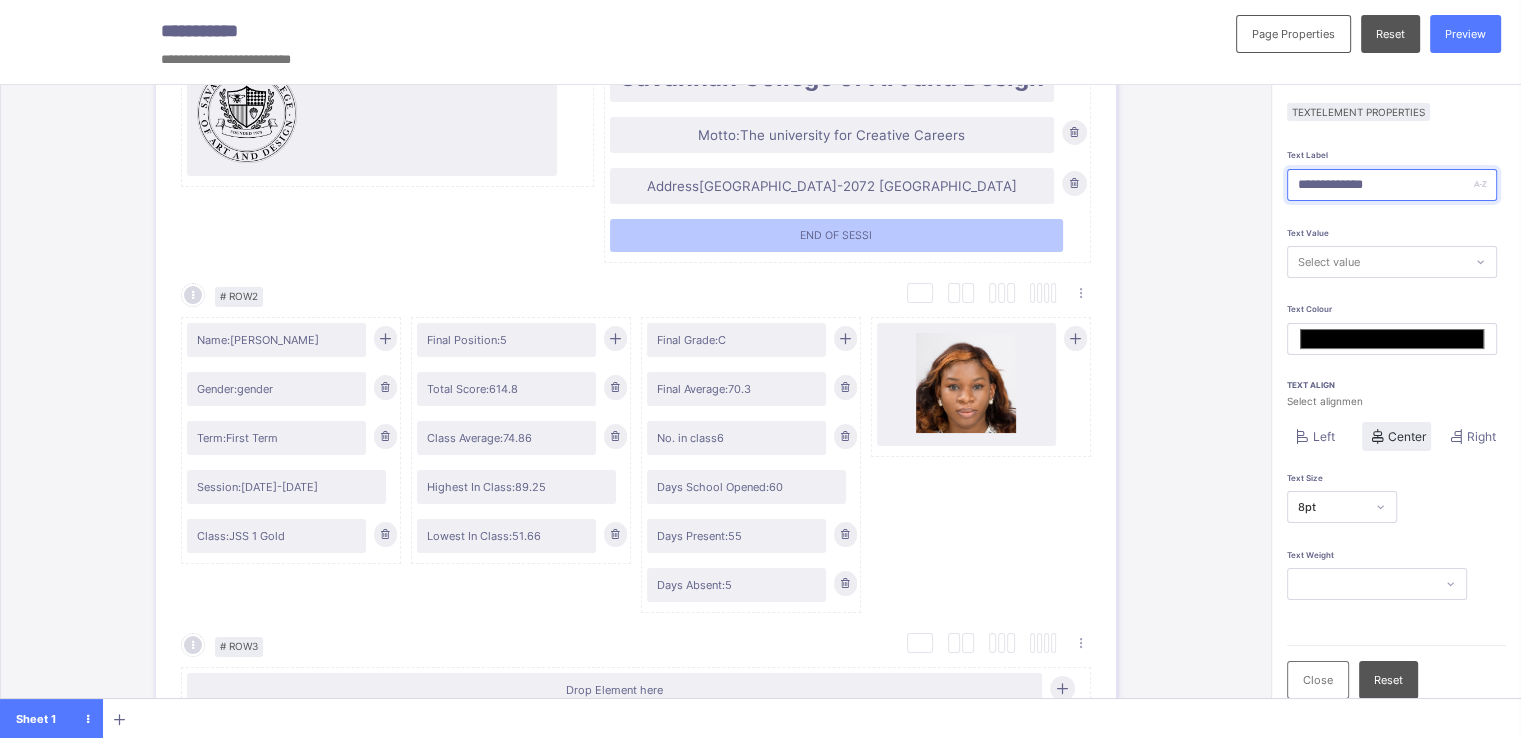 type on "**********" 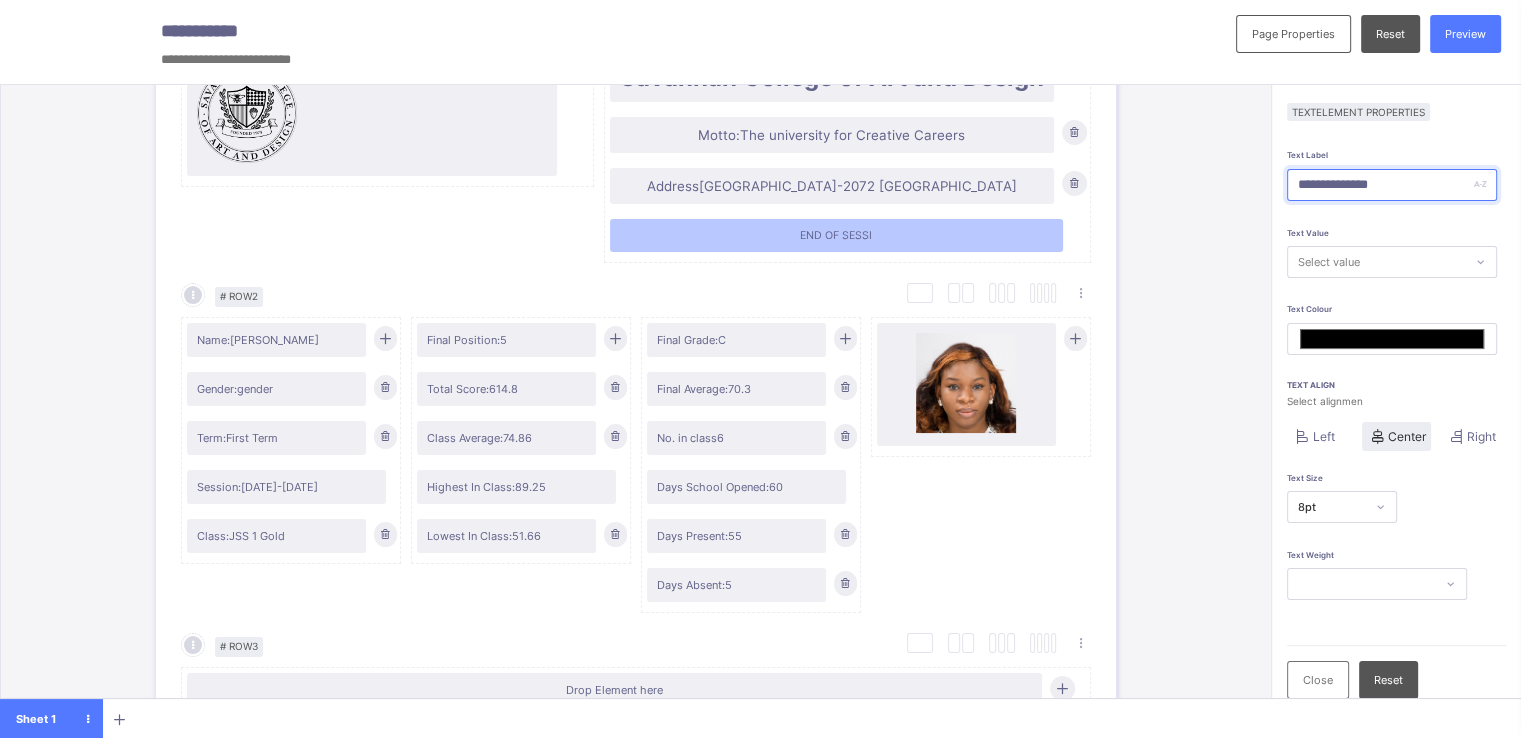 type on "*******" 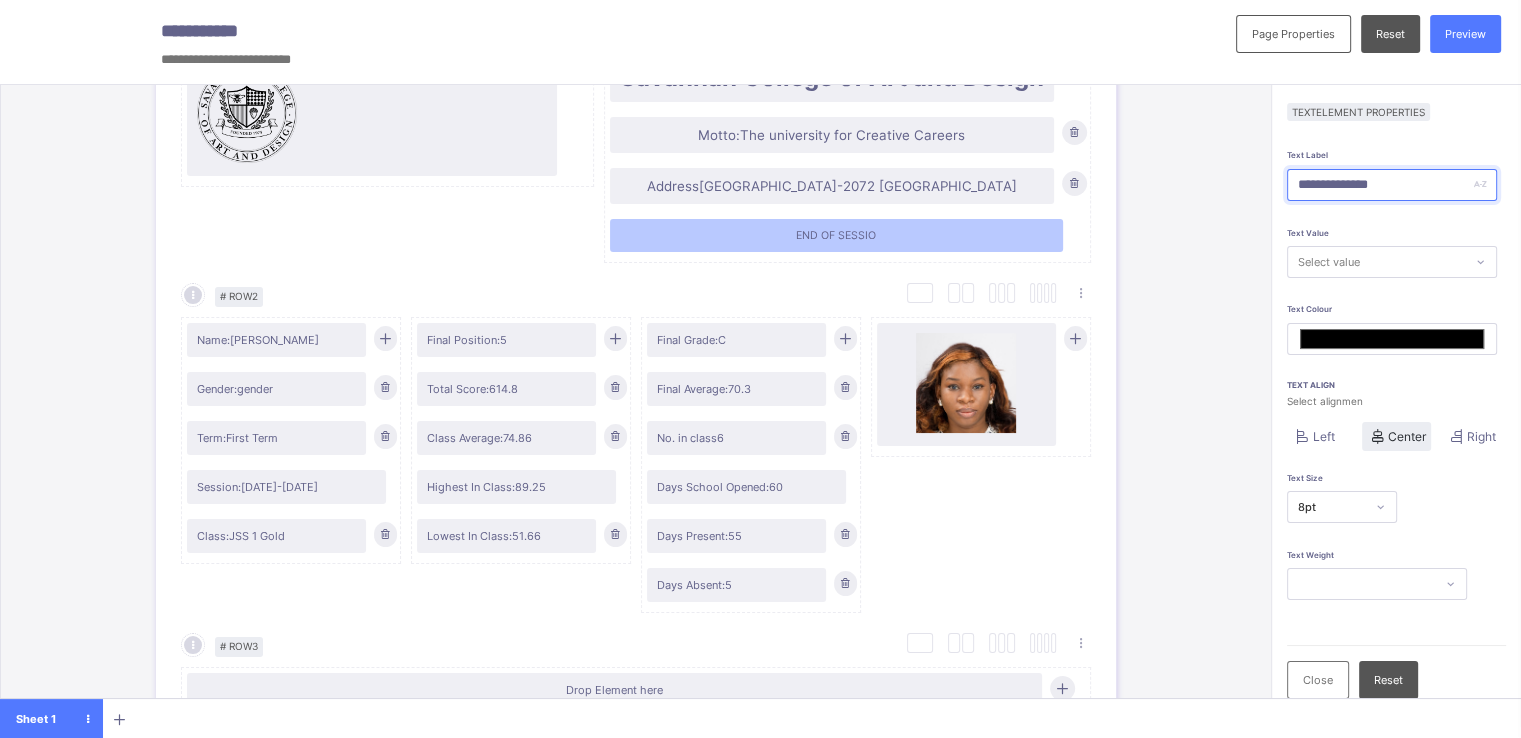 type on "**********" 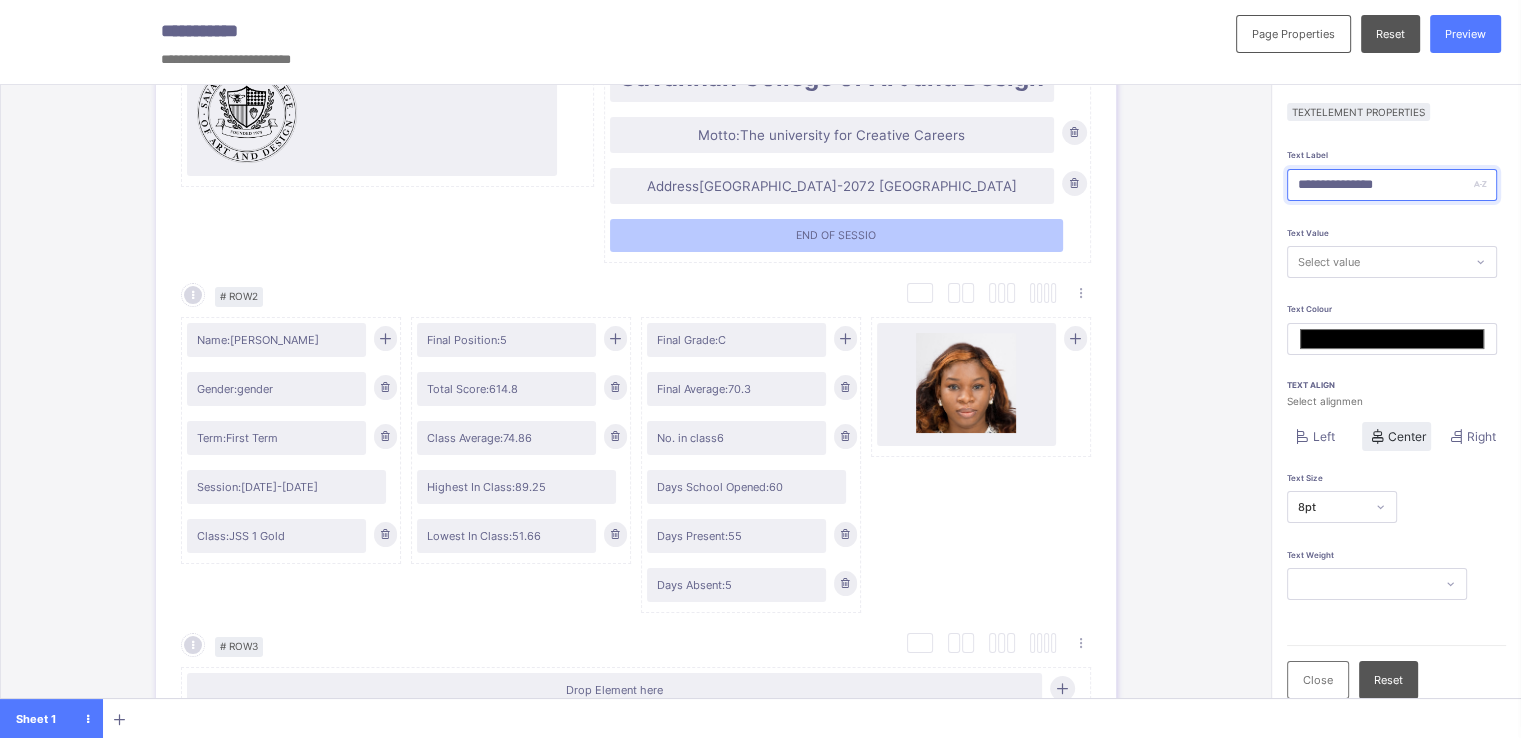 type on "*******" 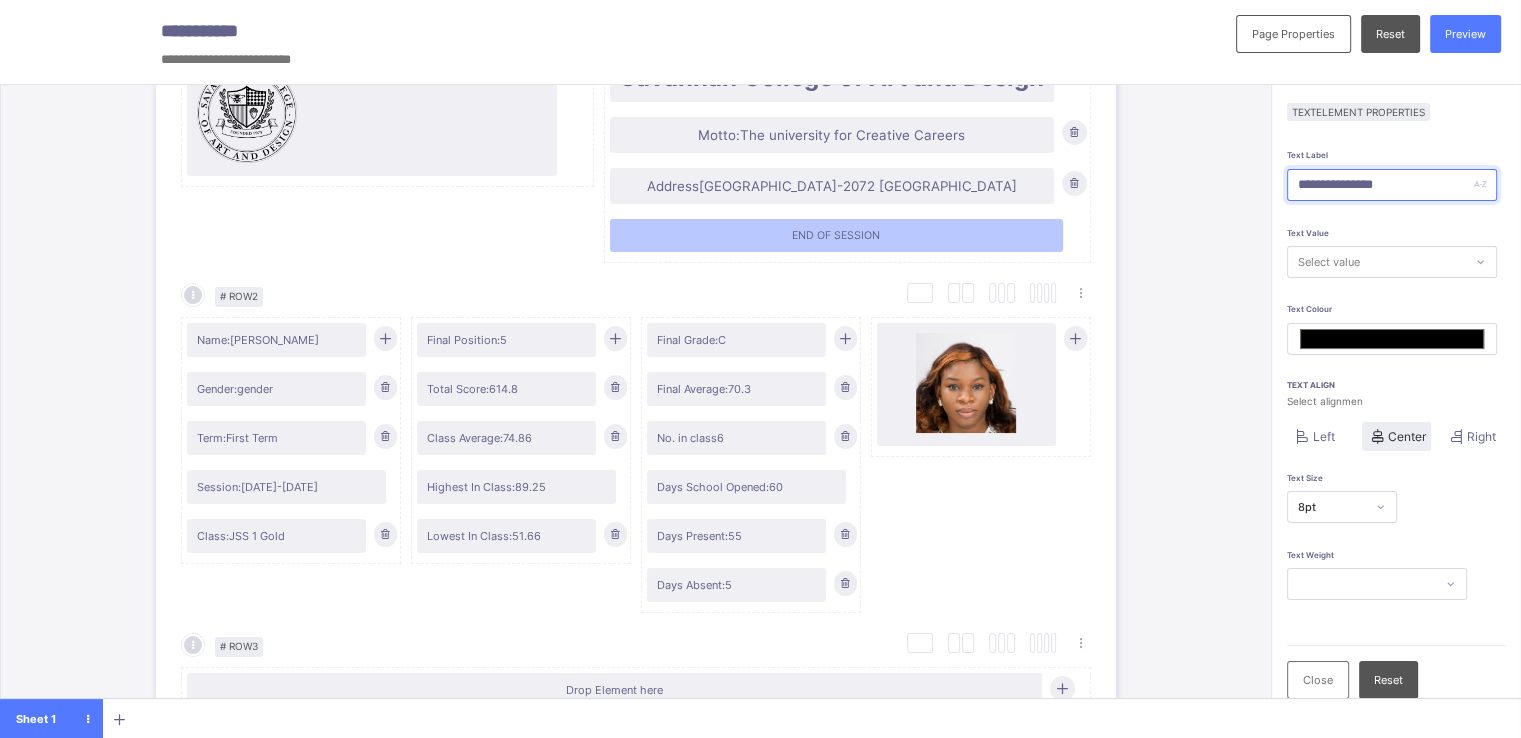 type on "**********" 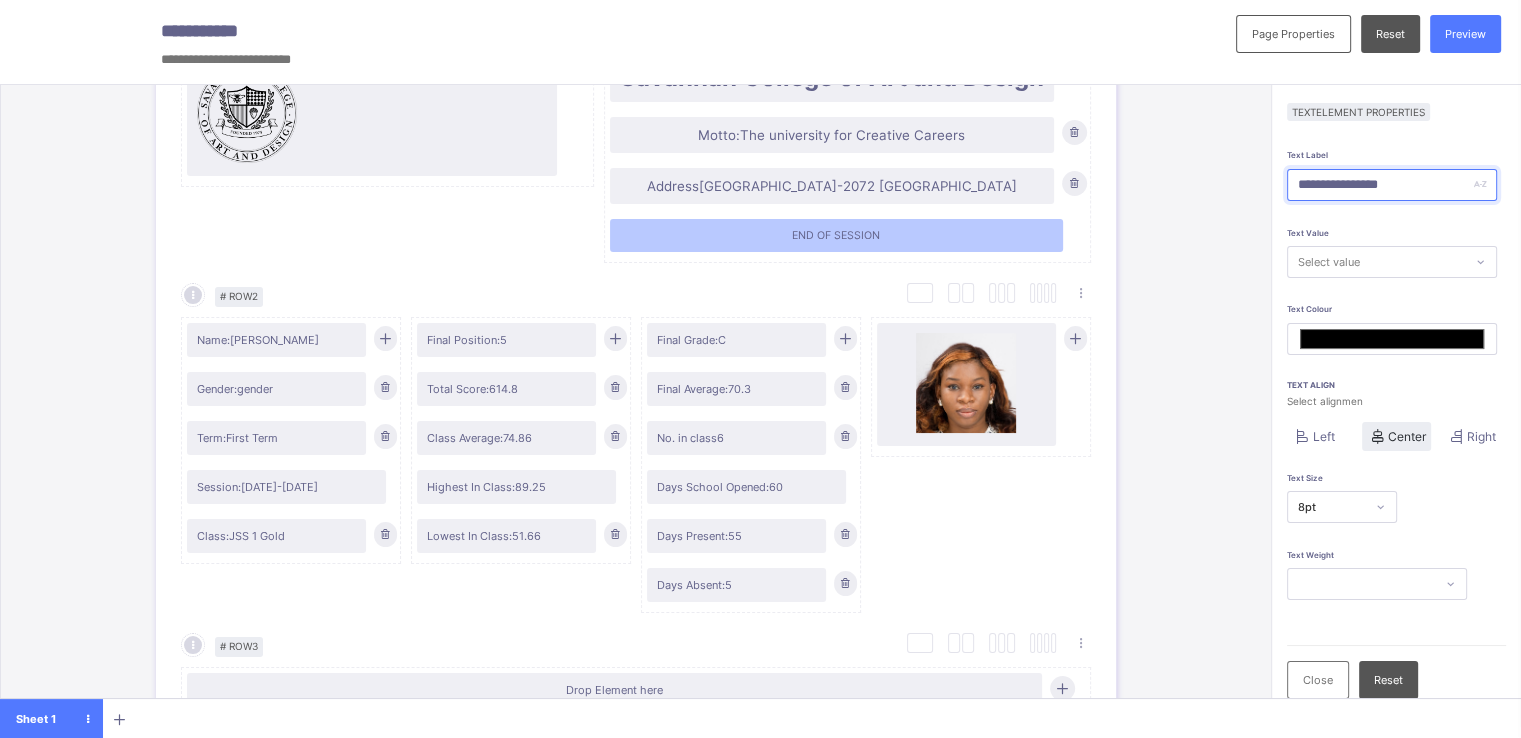 type on "*******" 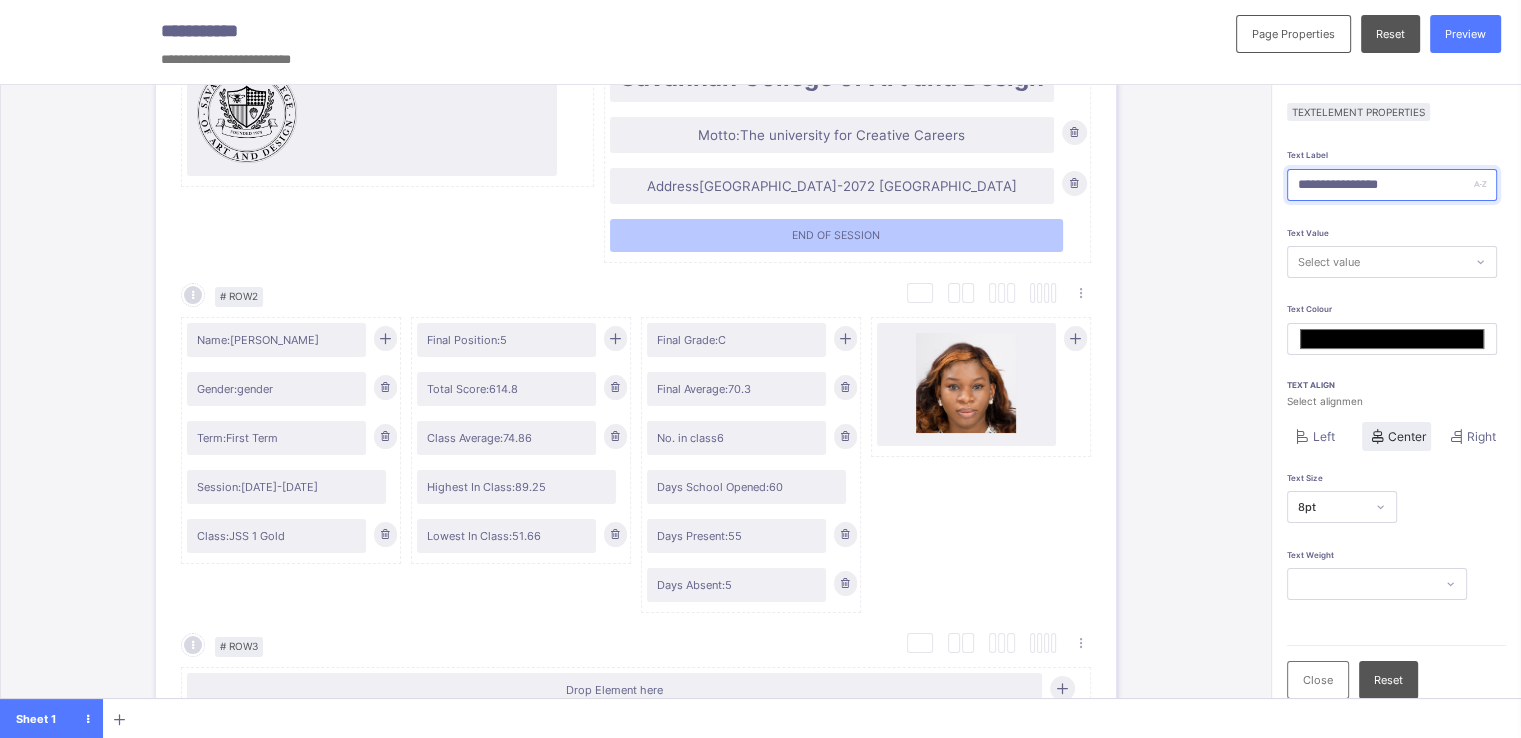 type on "**********" 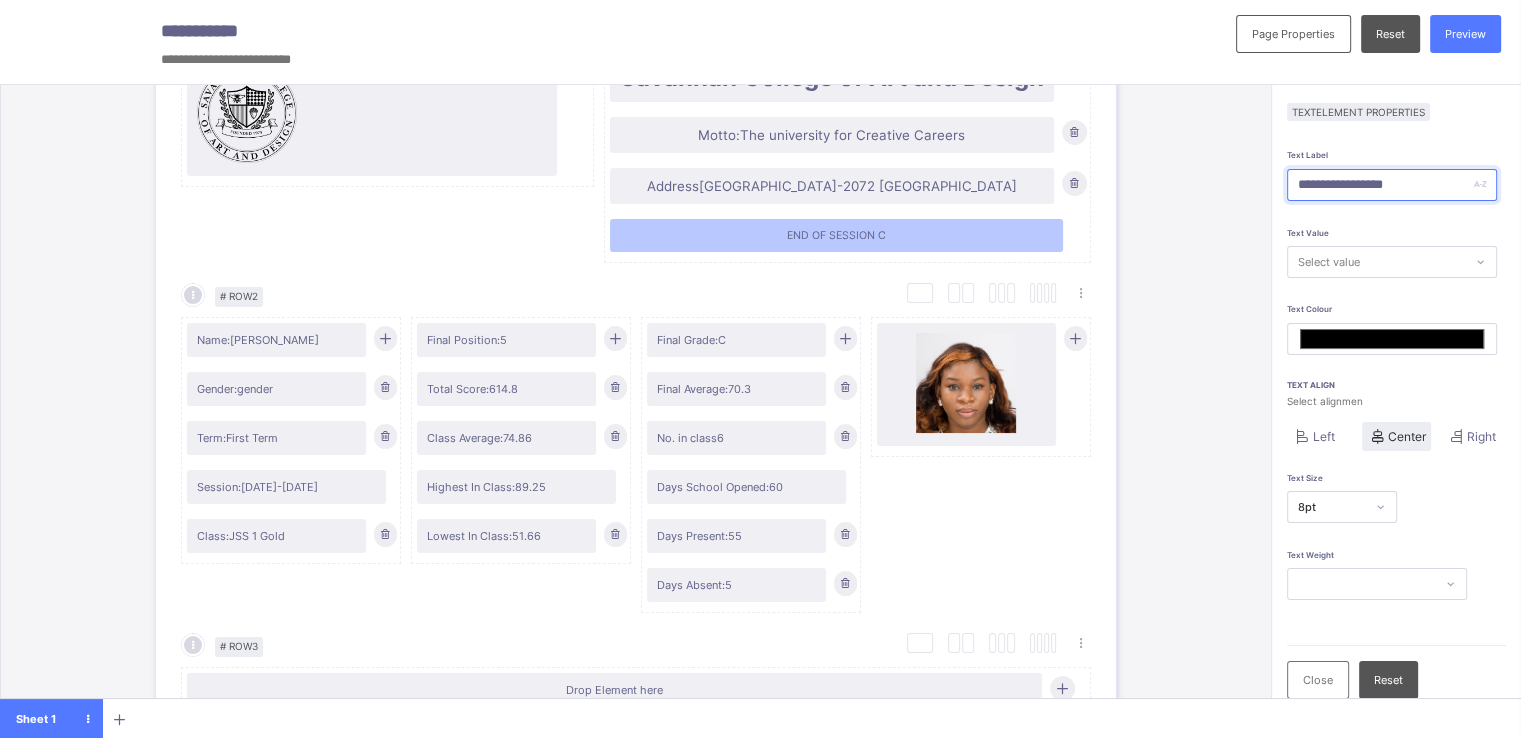 type on "**********" 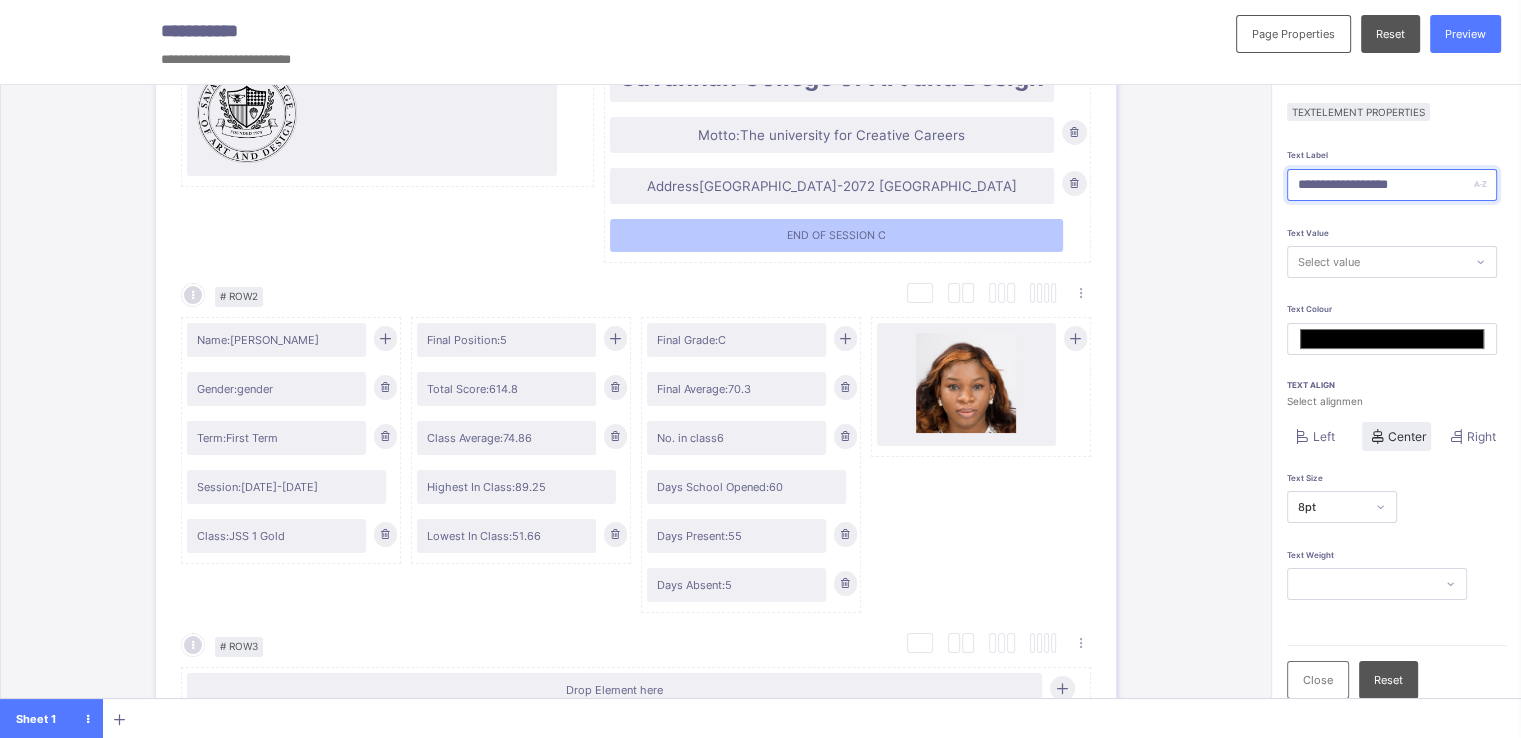 type on "*******" 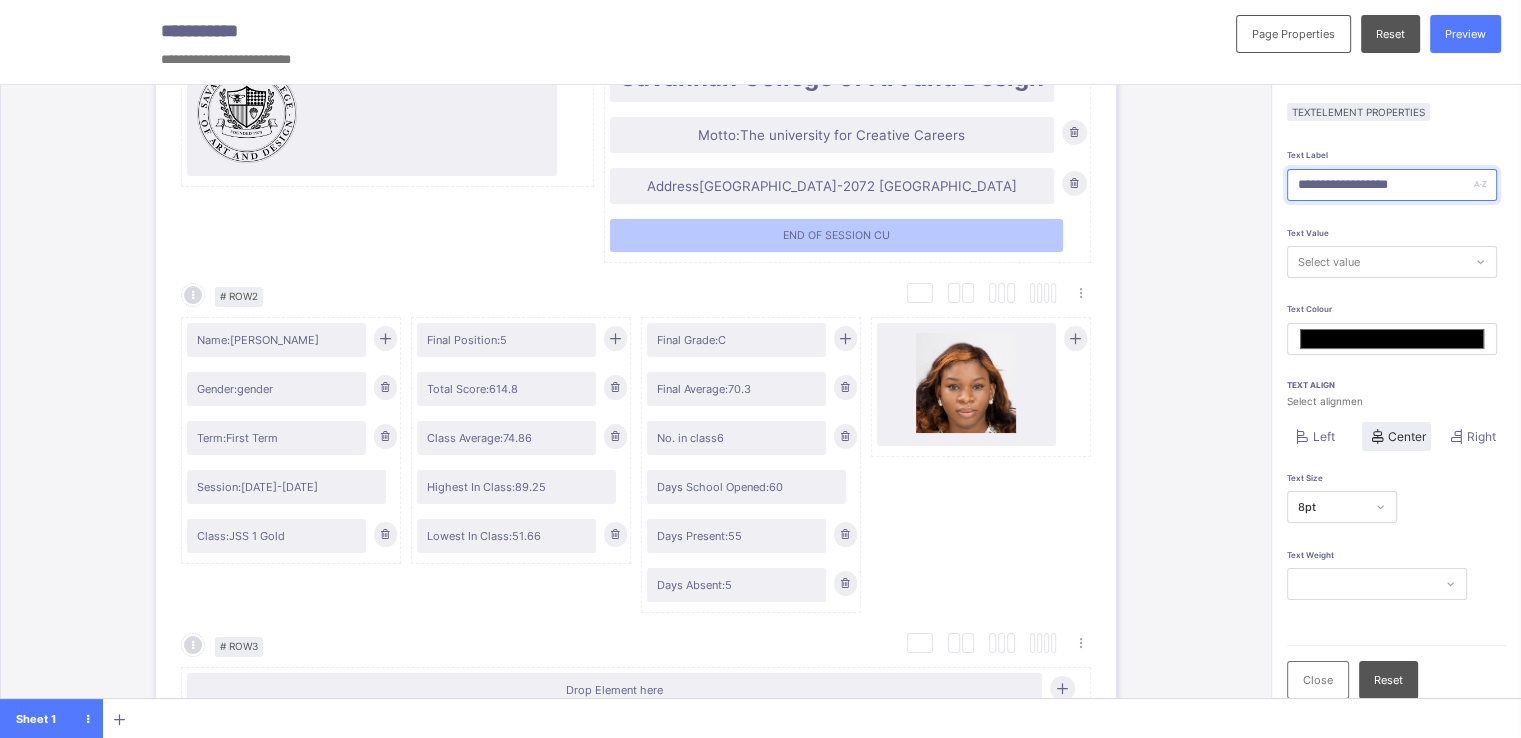 type on "**********" 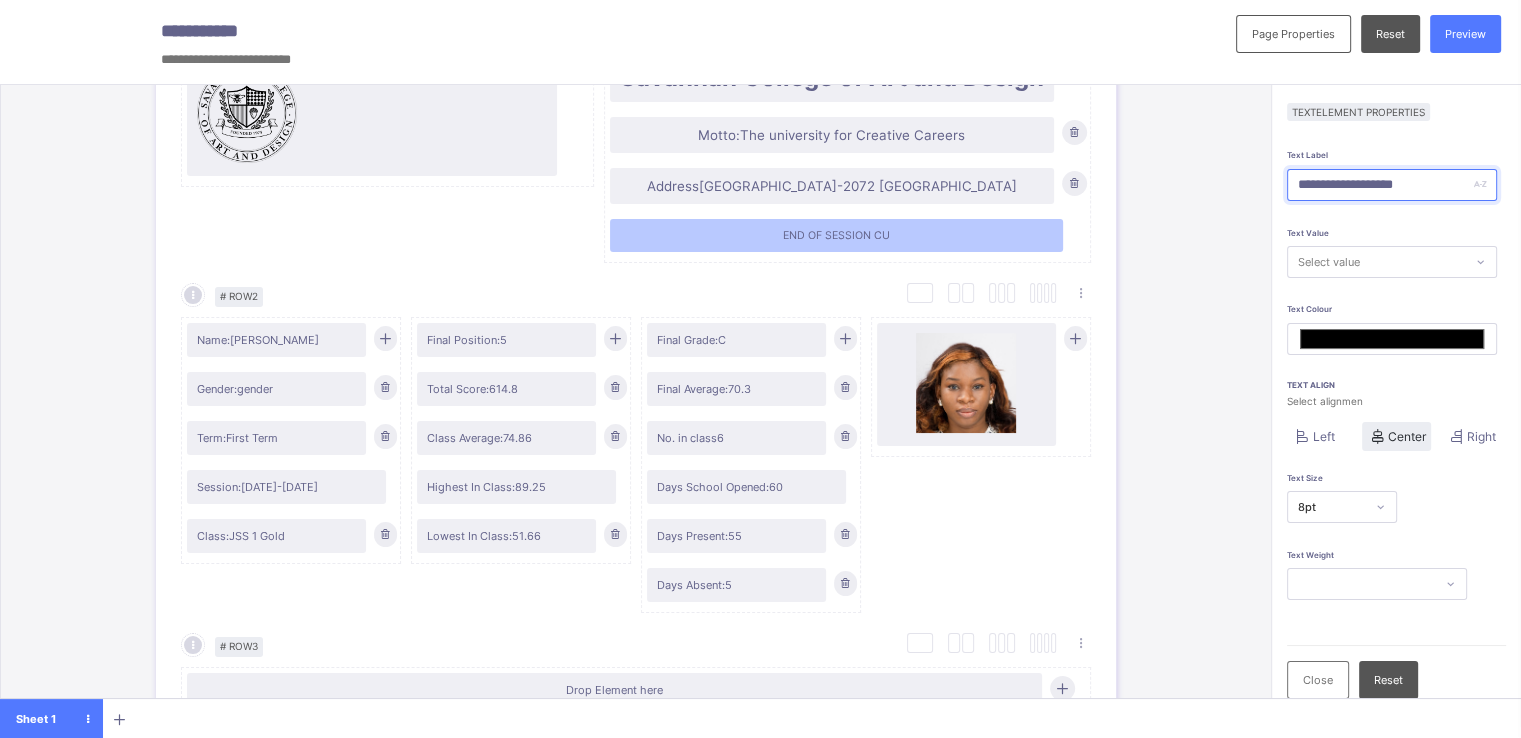type on "*******" 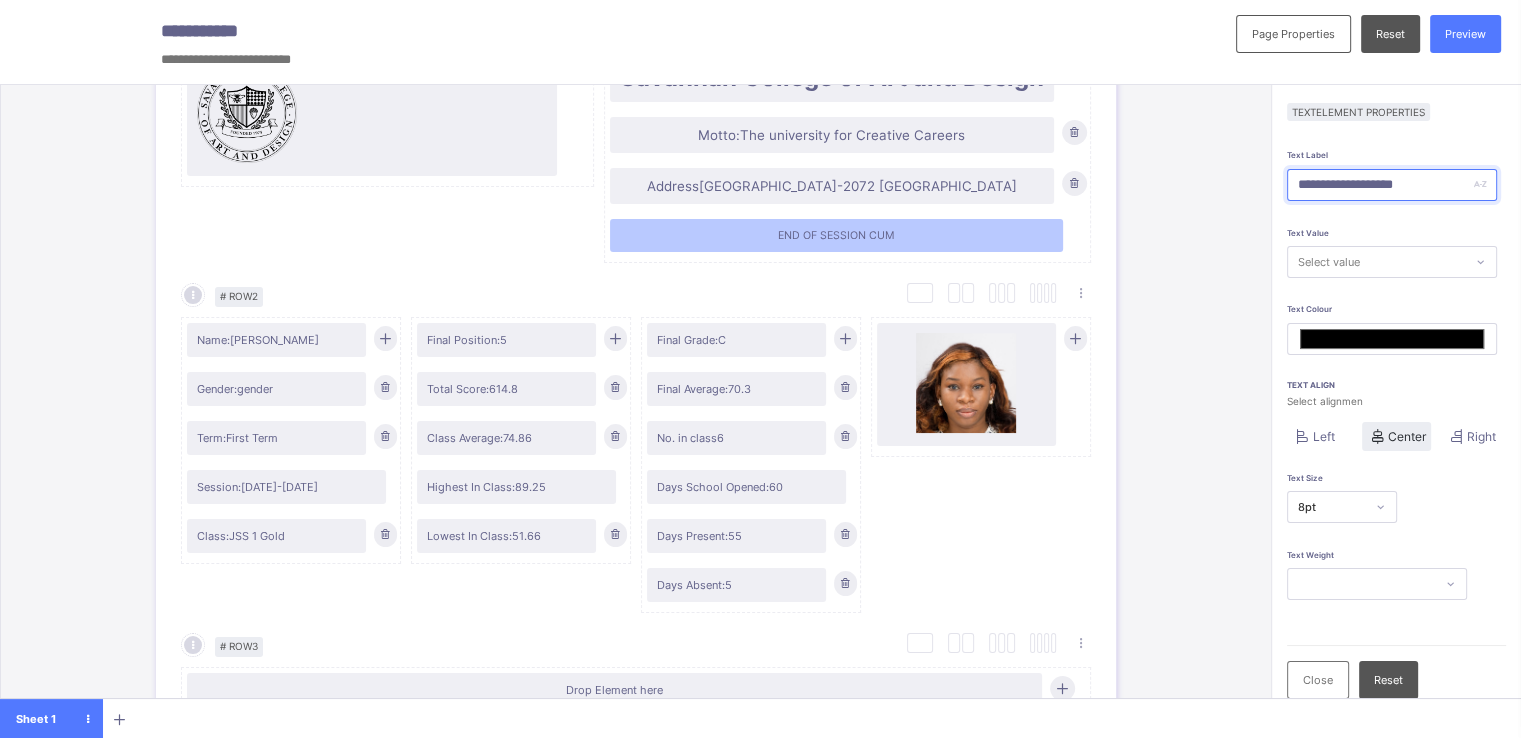 type on "**********" 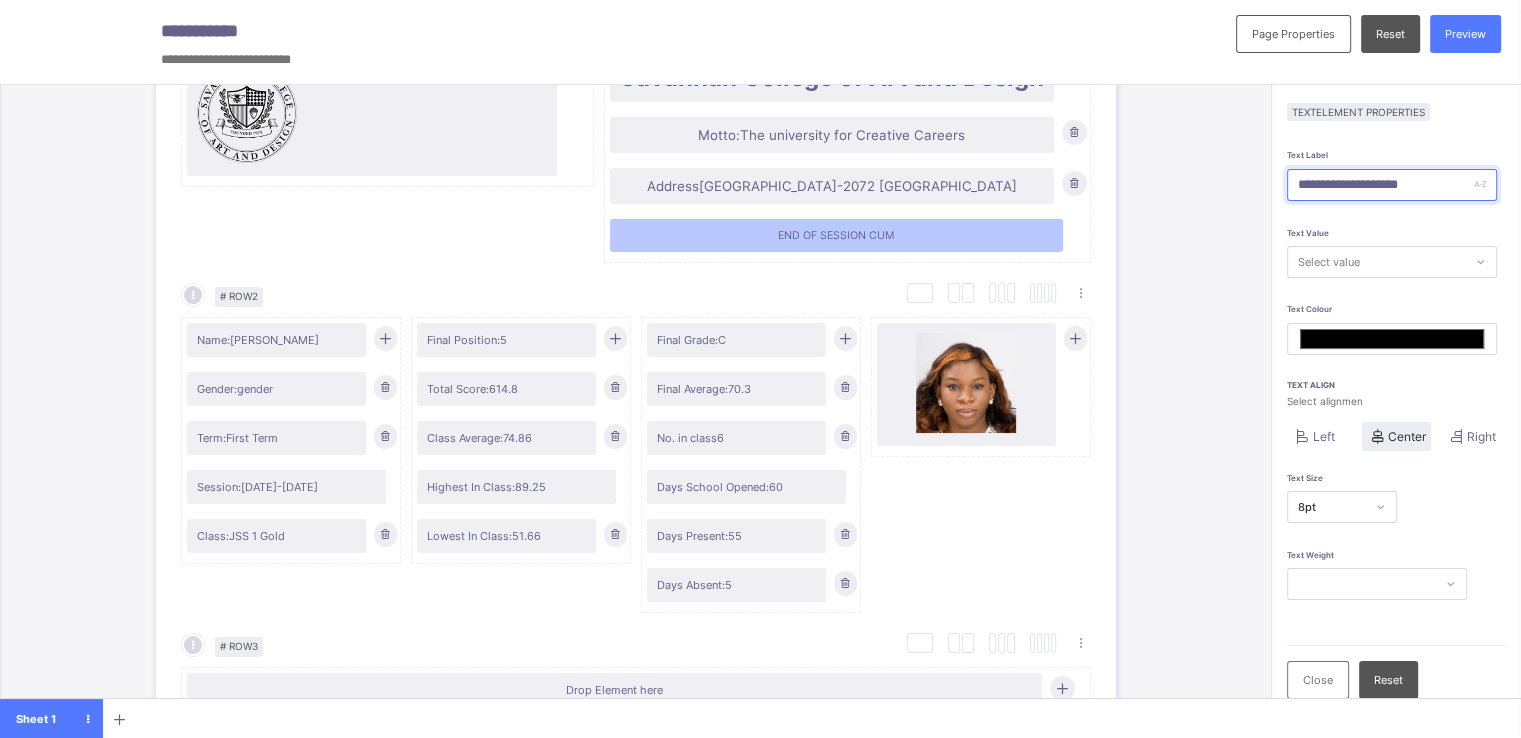type on "*******" 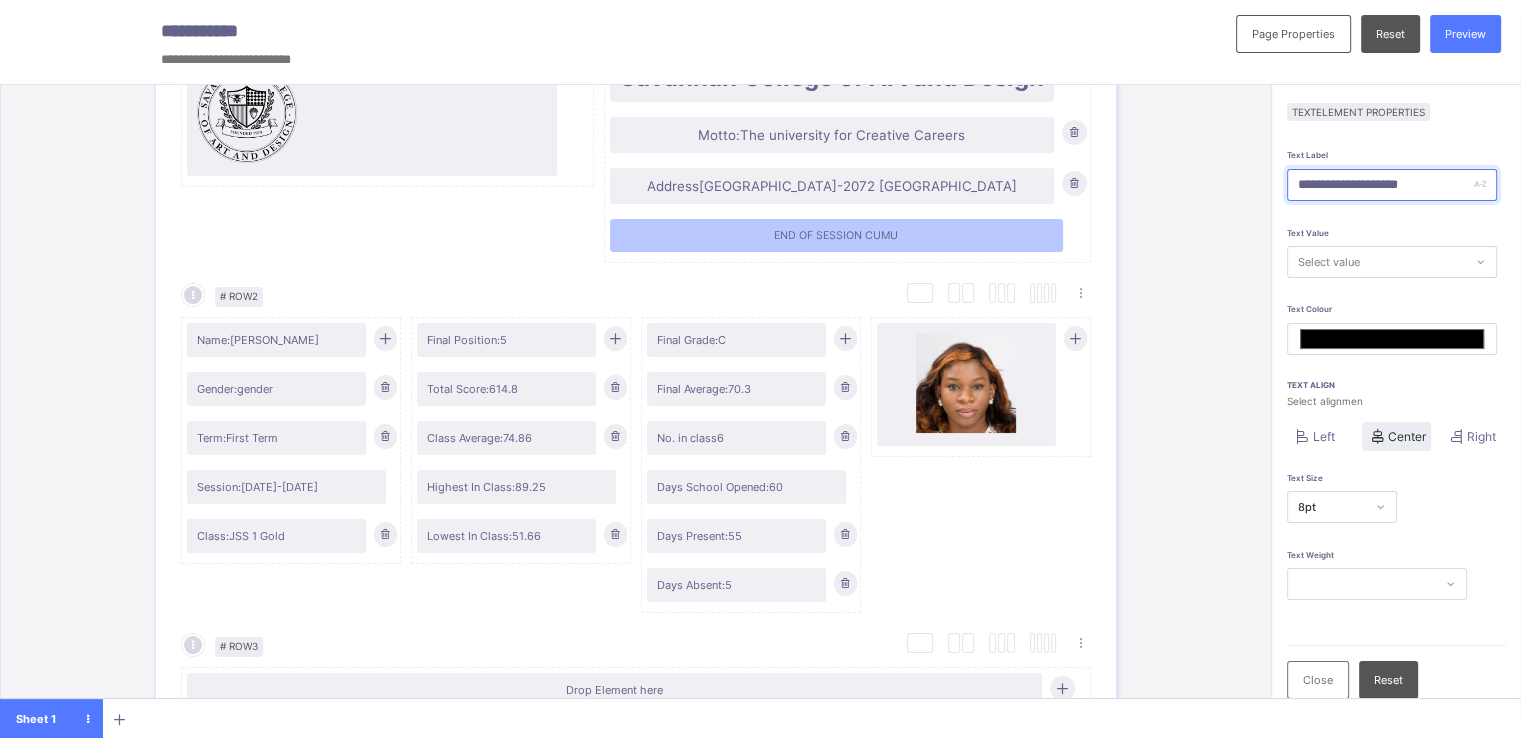 type on "**********" 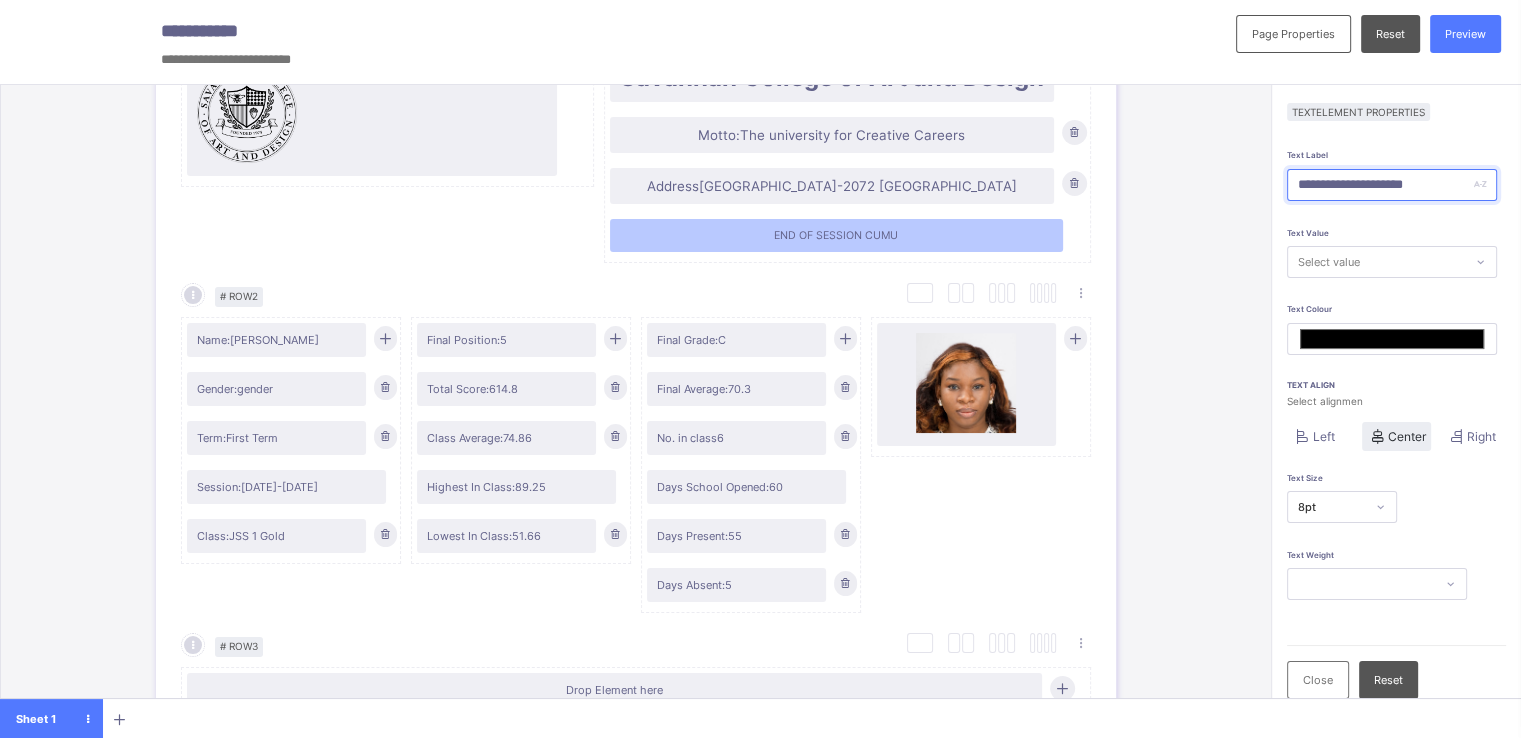 type on "*******" 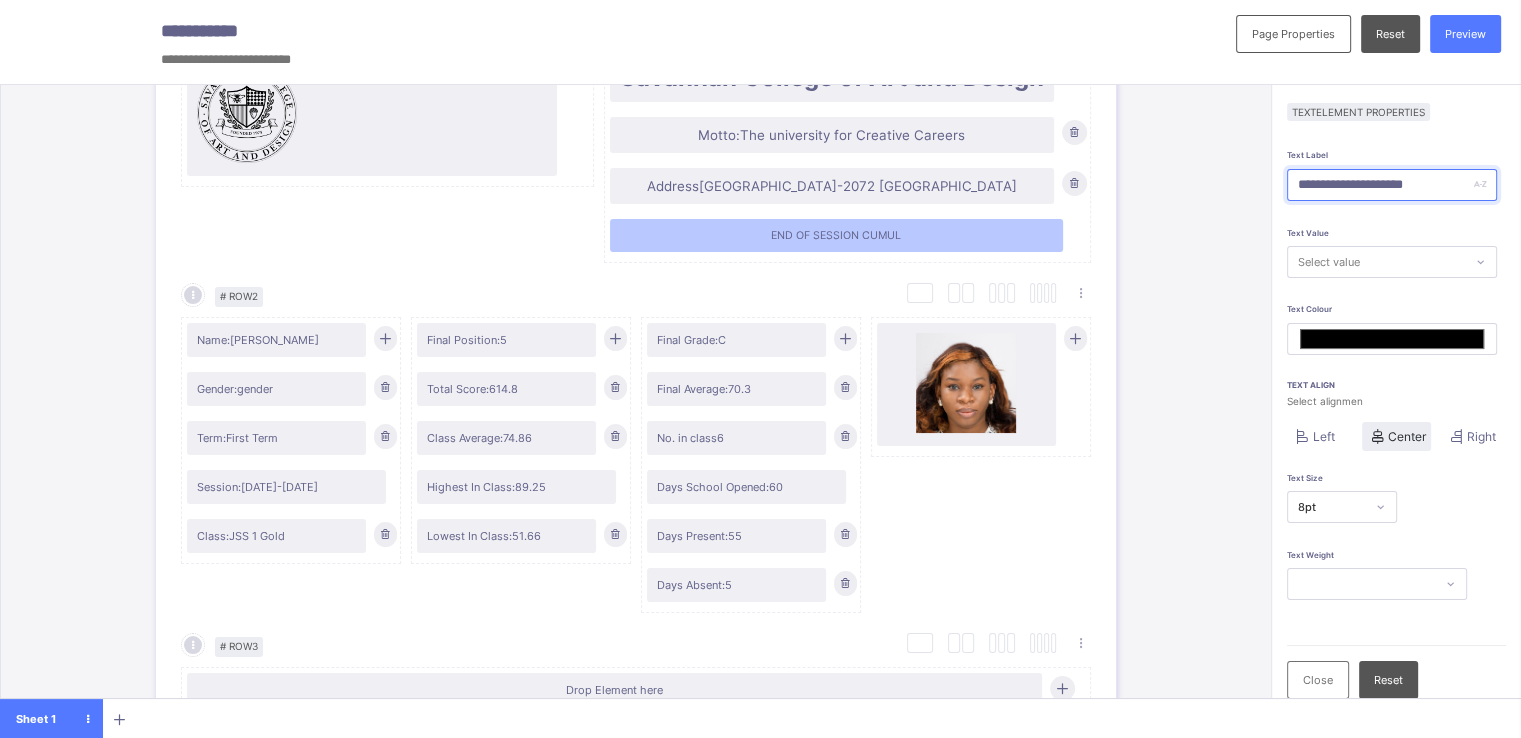 type on "**********" 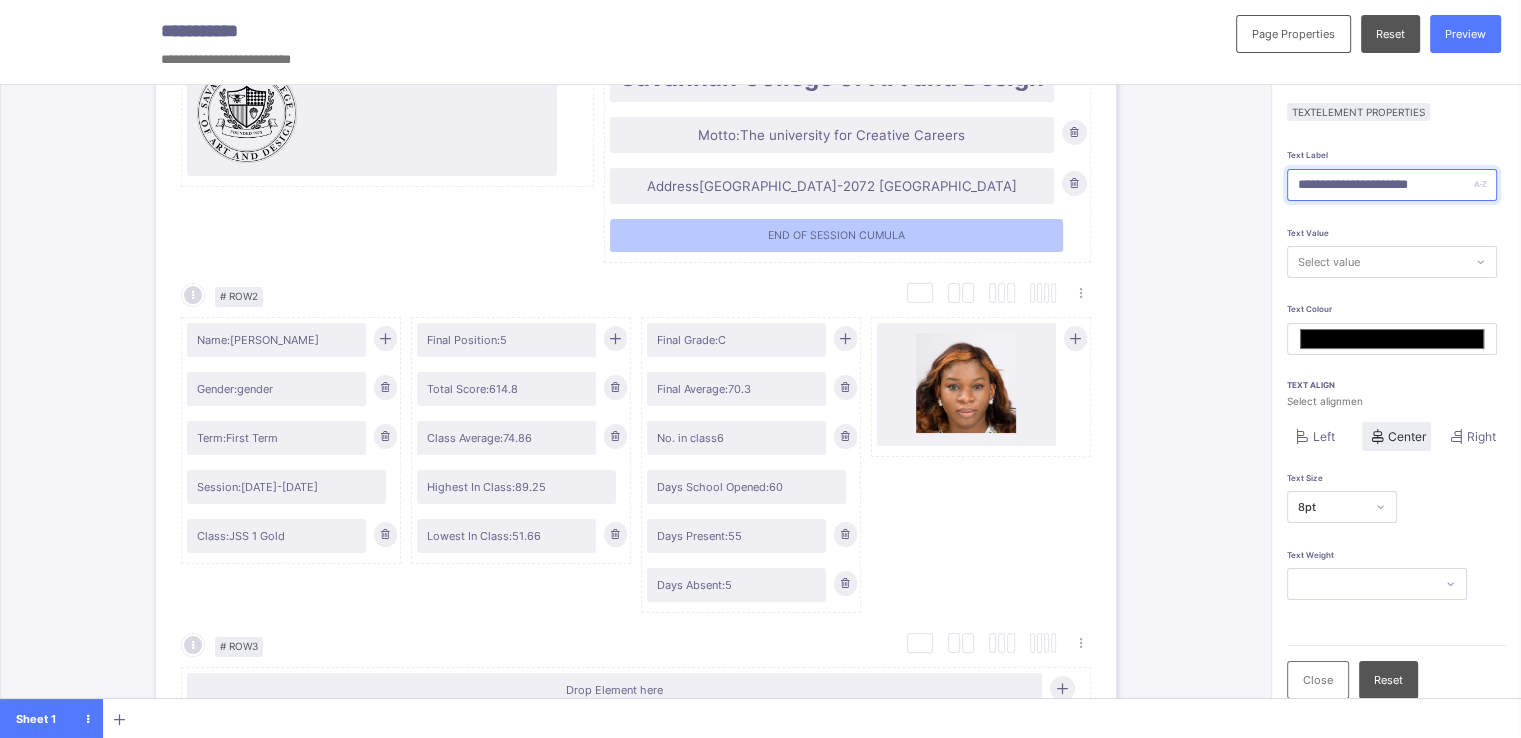 type on "**********" 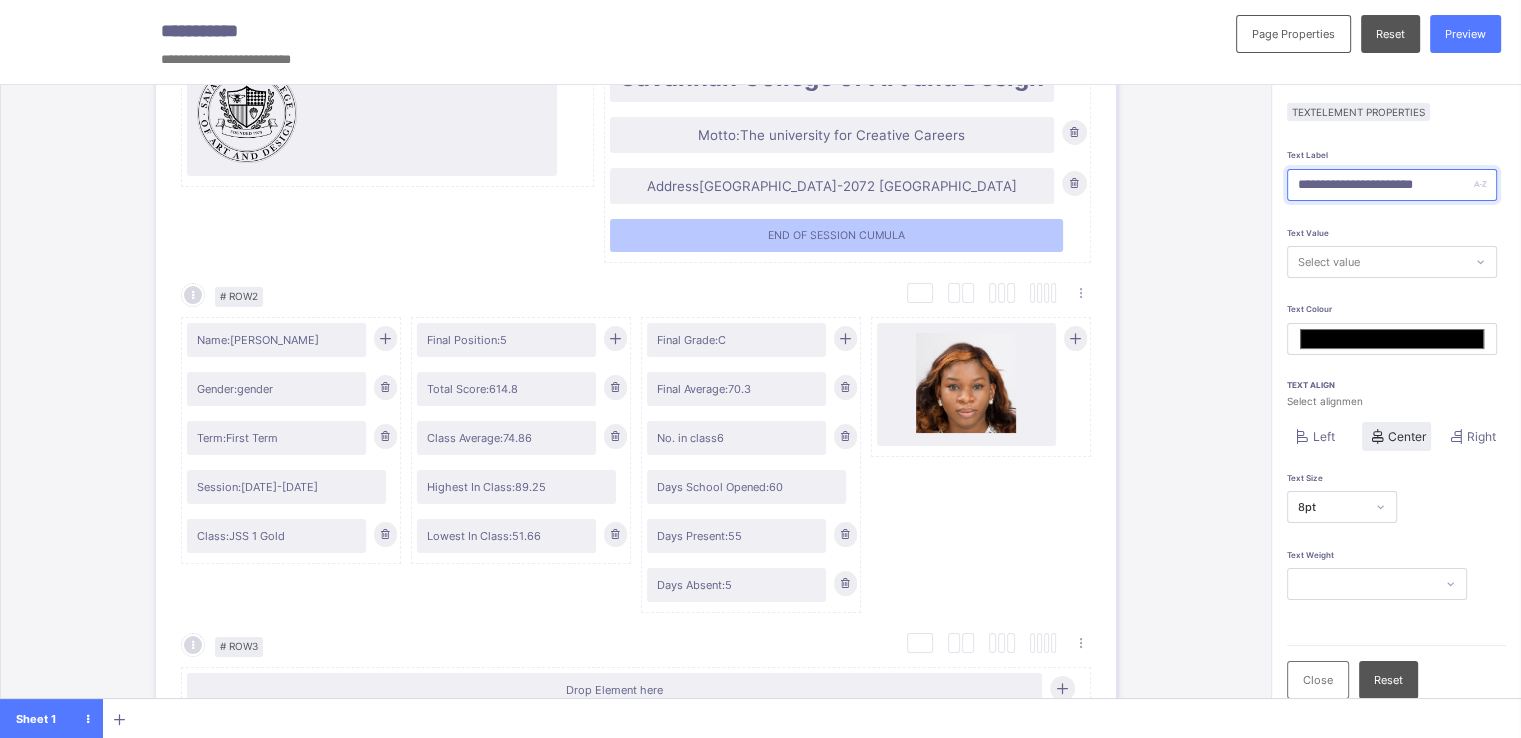 type on "*******" 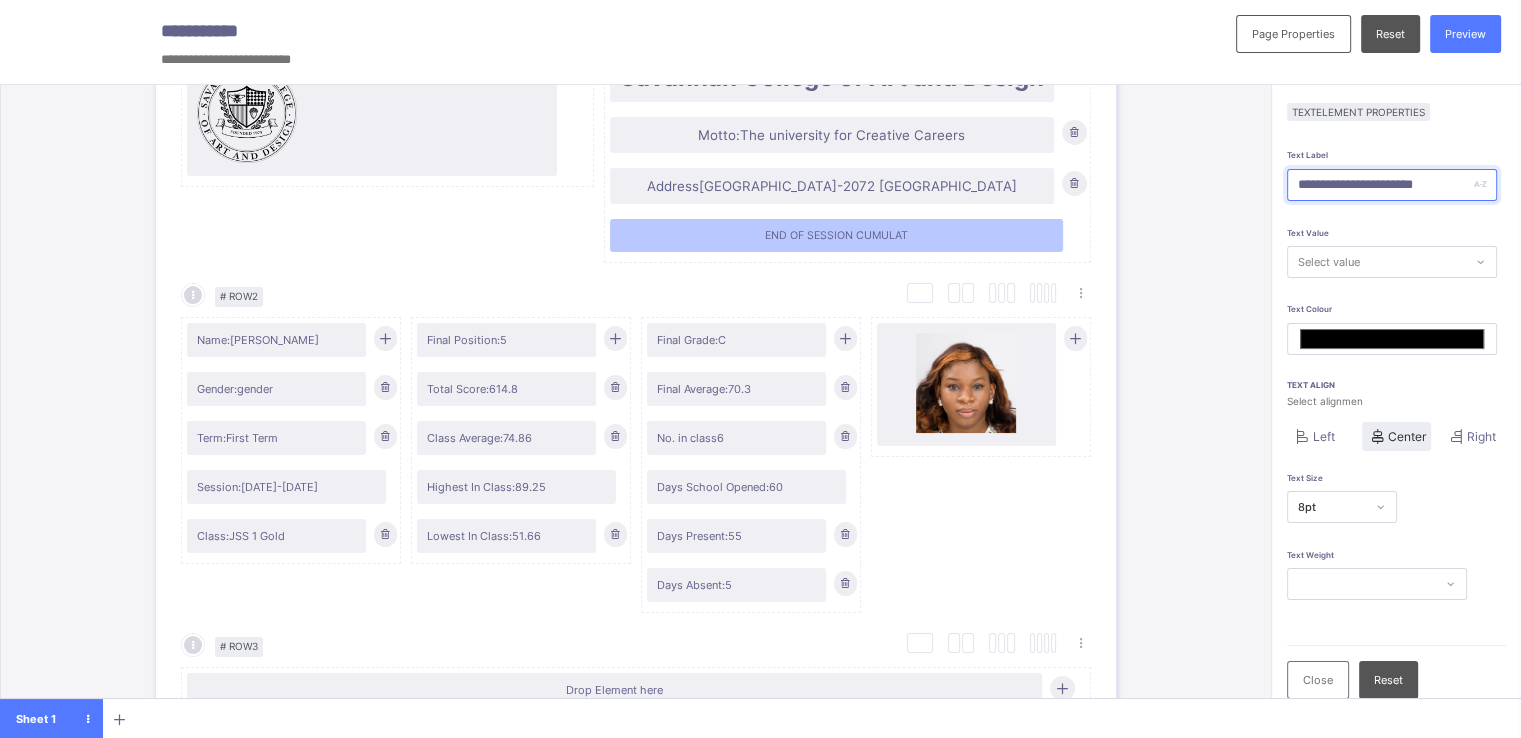 type on "**********" 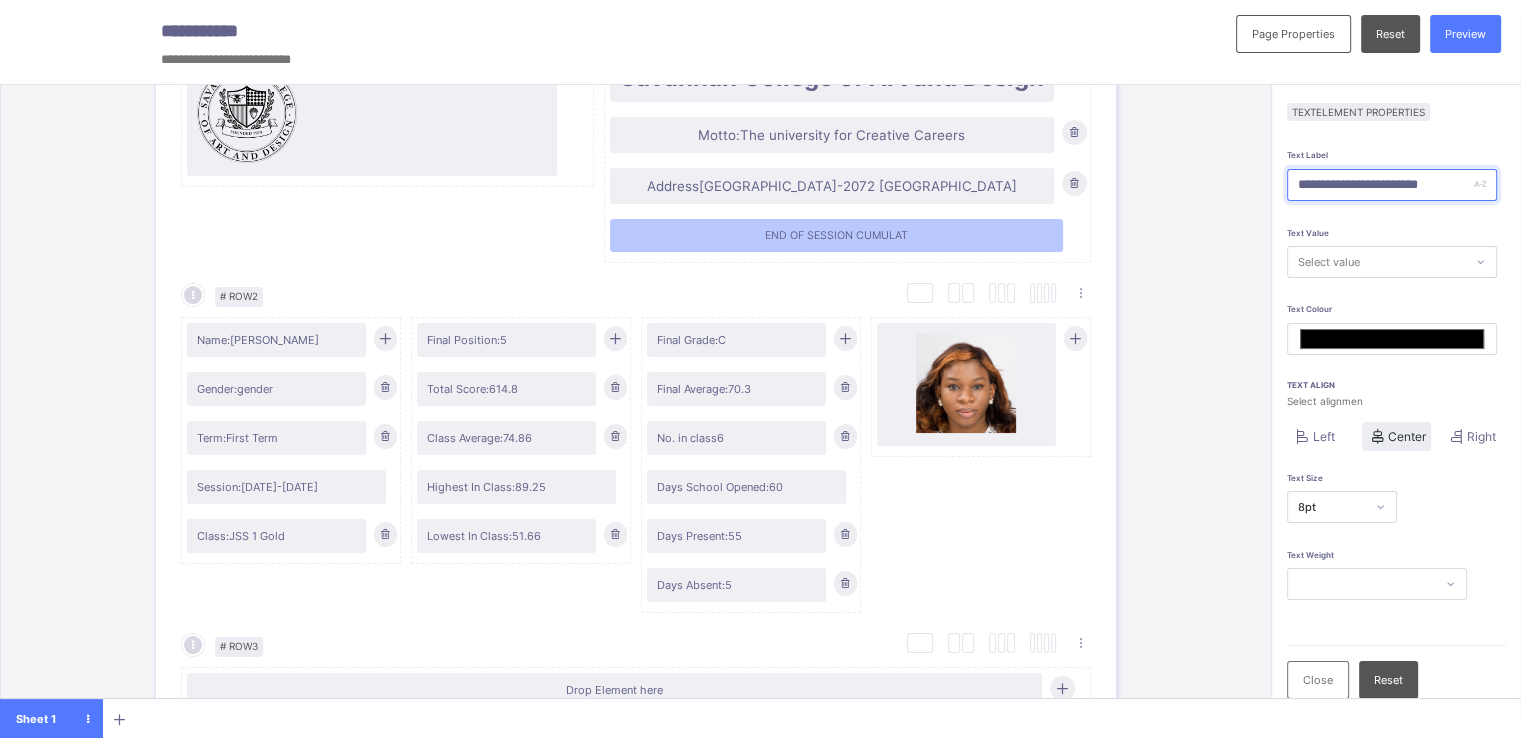 type on "*******" 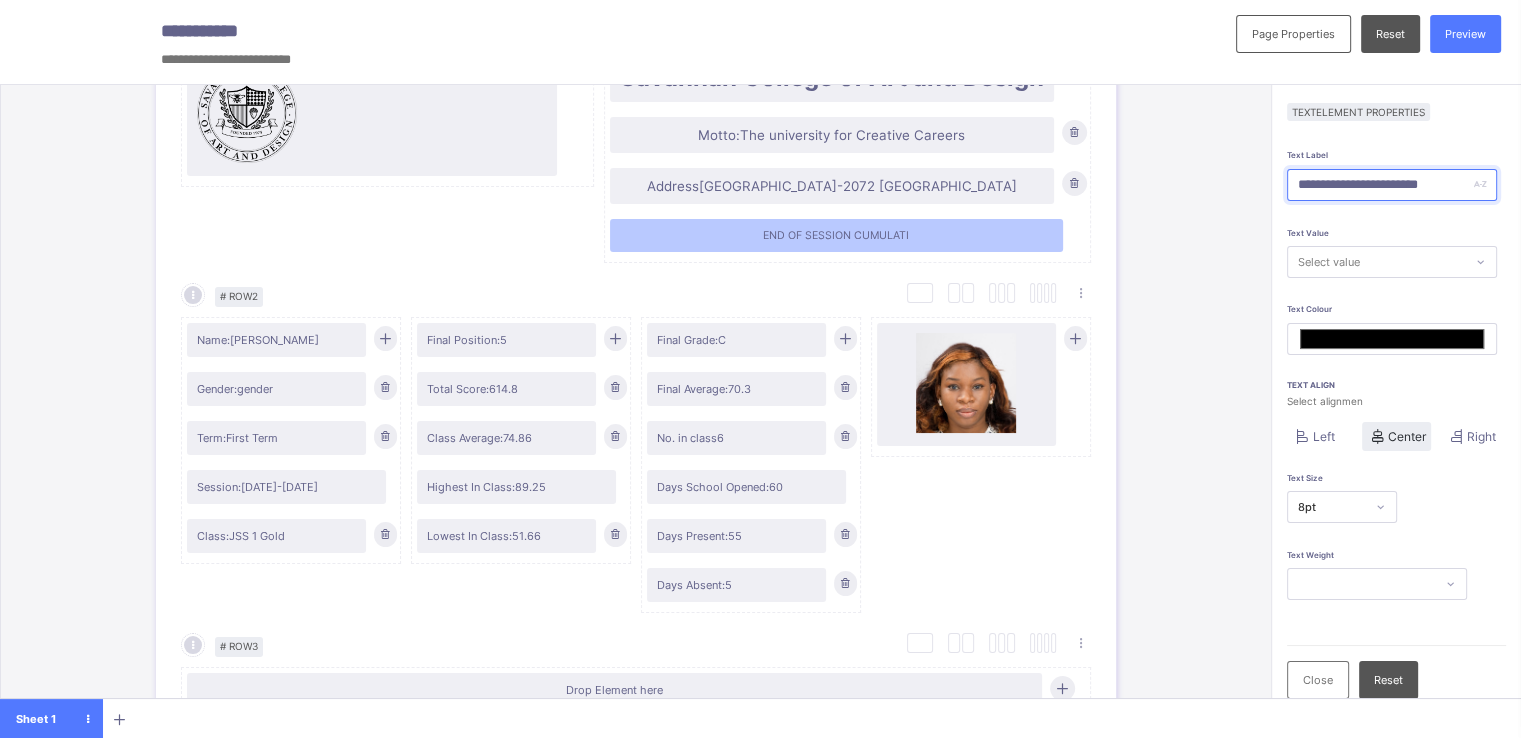 type on "**********" 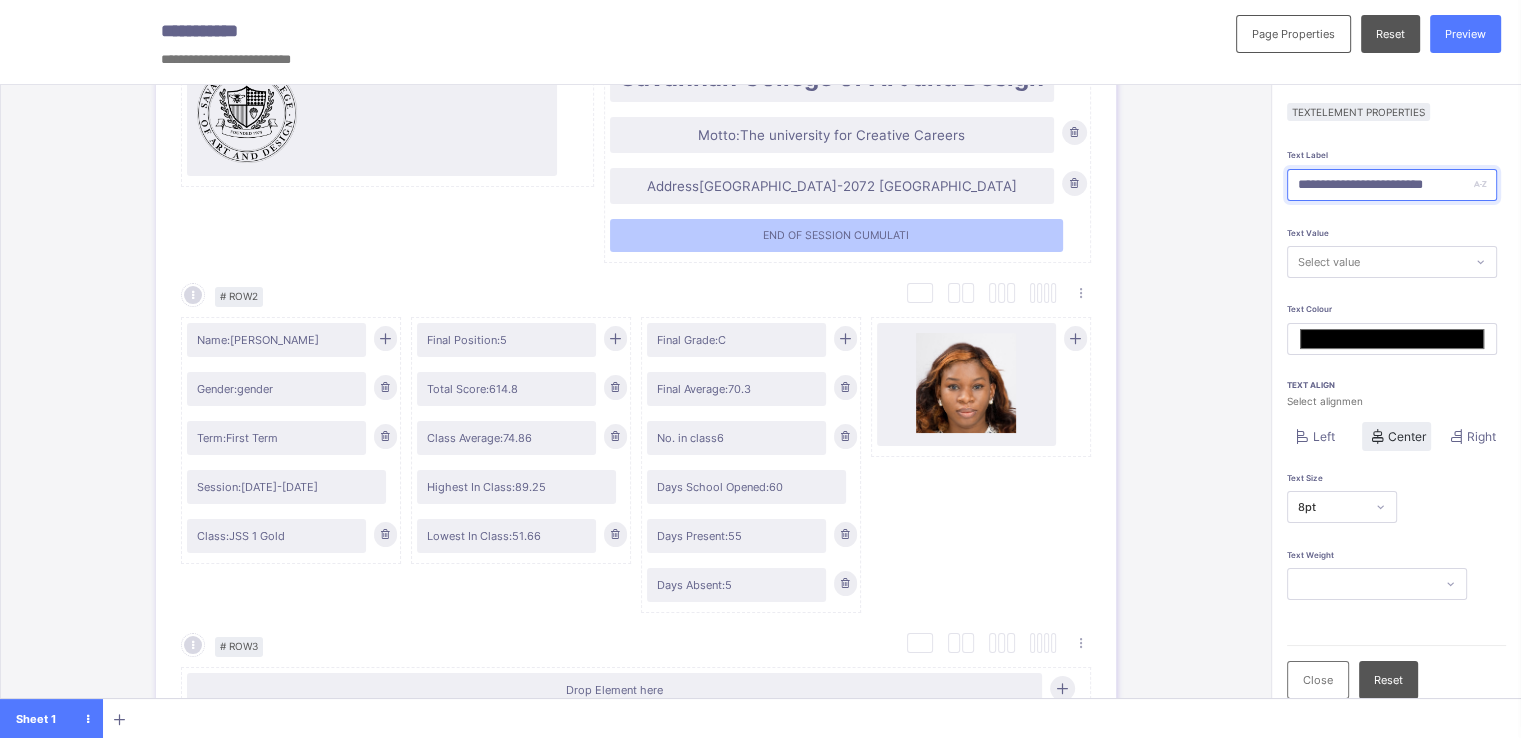 type on "*******" 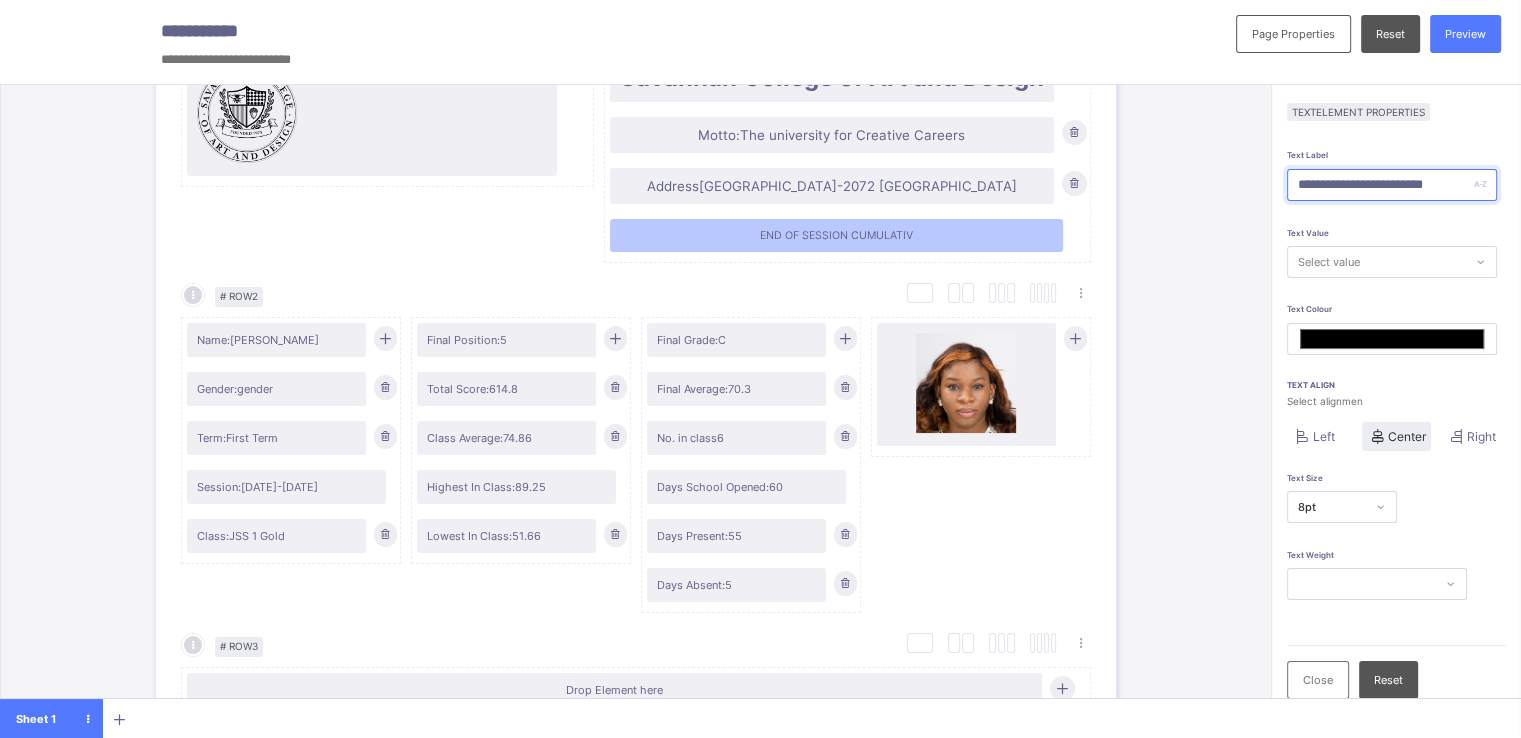 type on "**********" 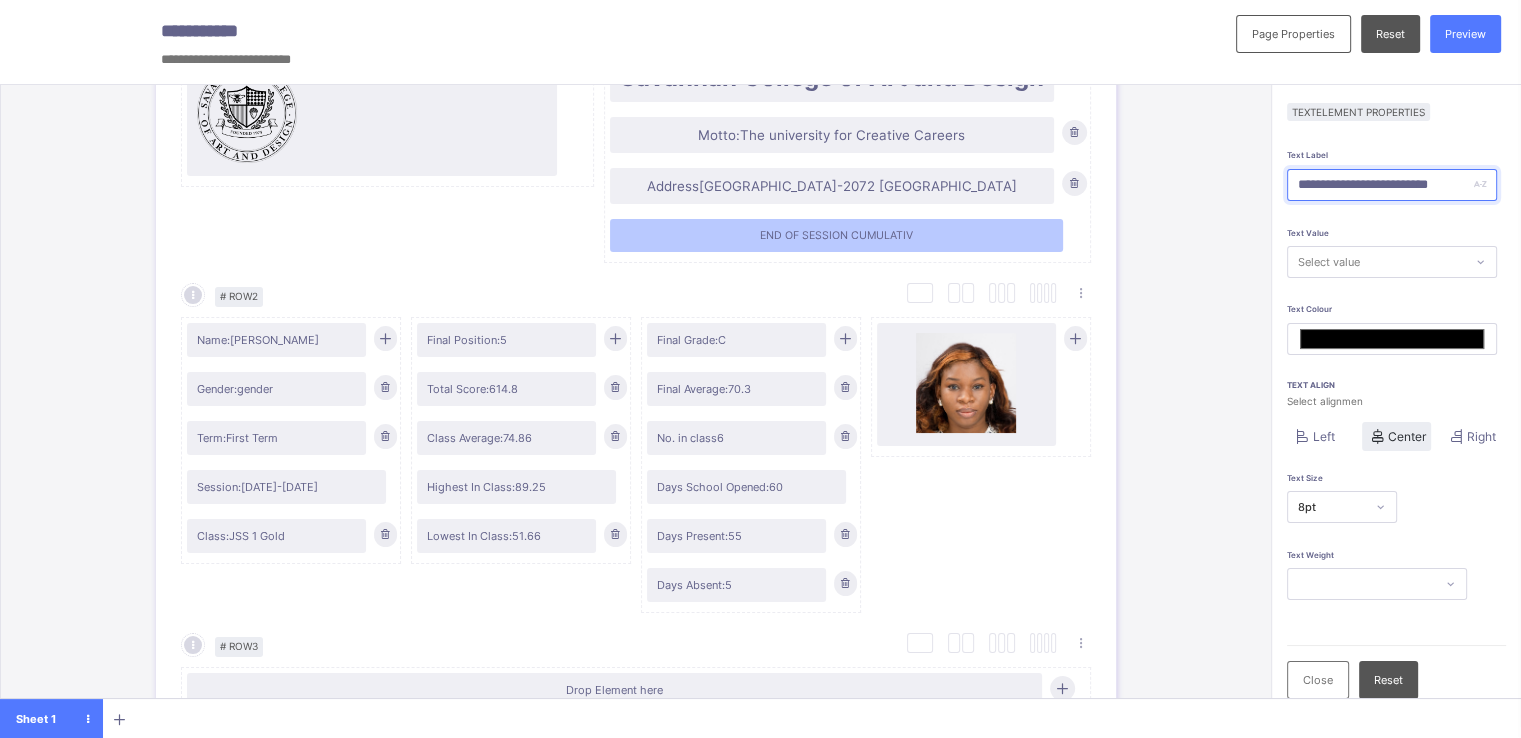 type on "**********" 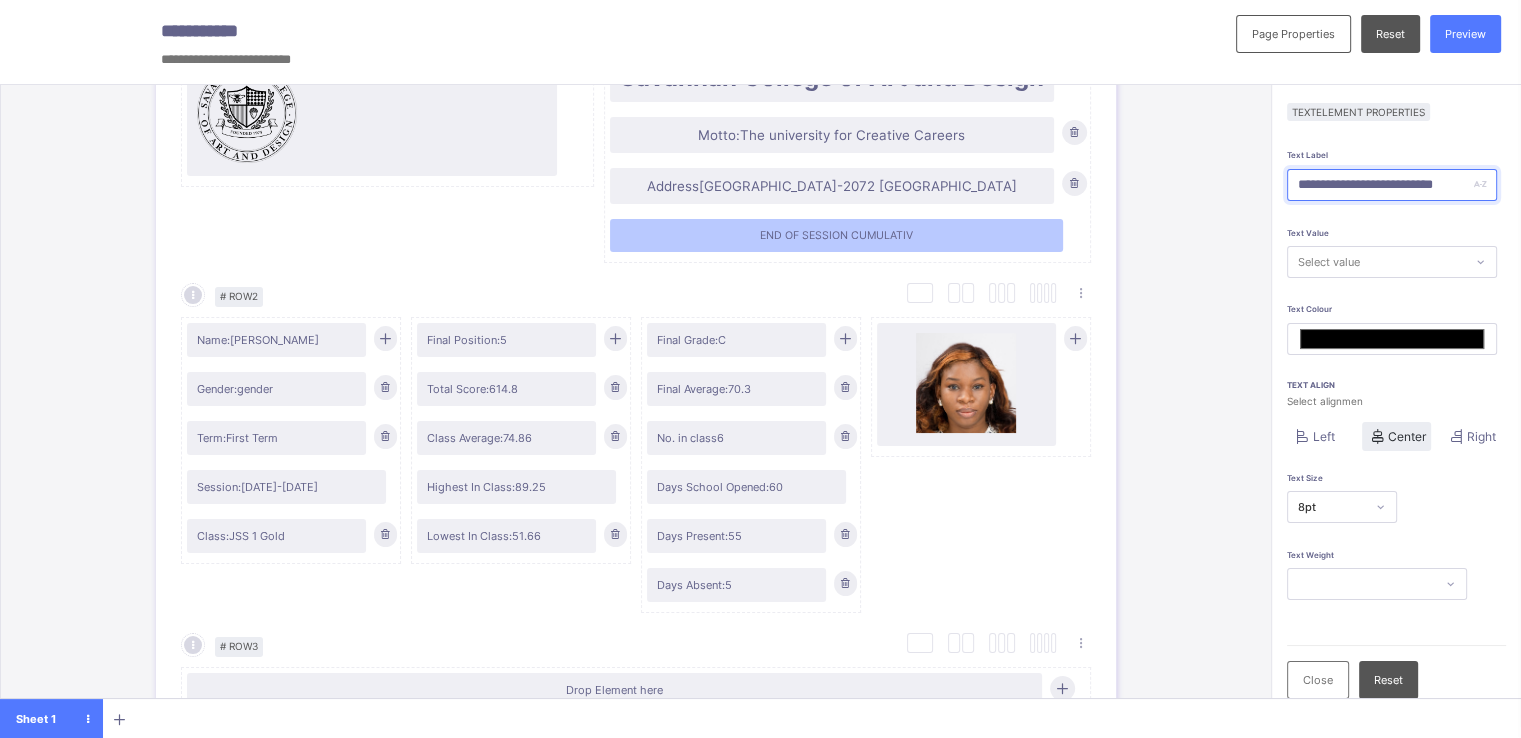 type on "*******" 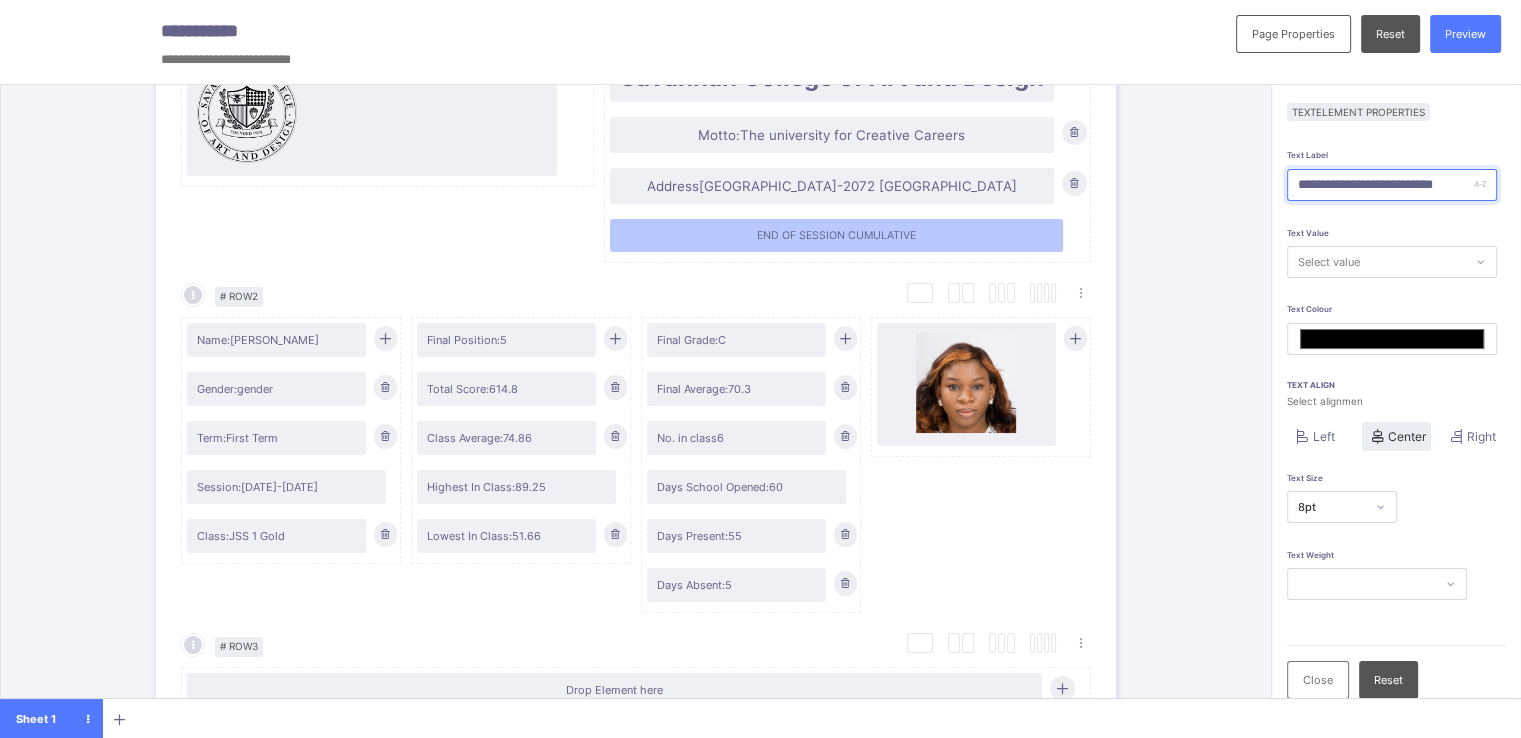 scroll, scrollTop: 0, scrollLeft: 17, axis: horizontal 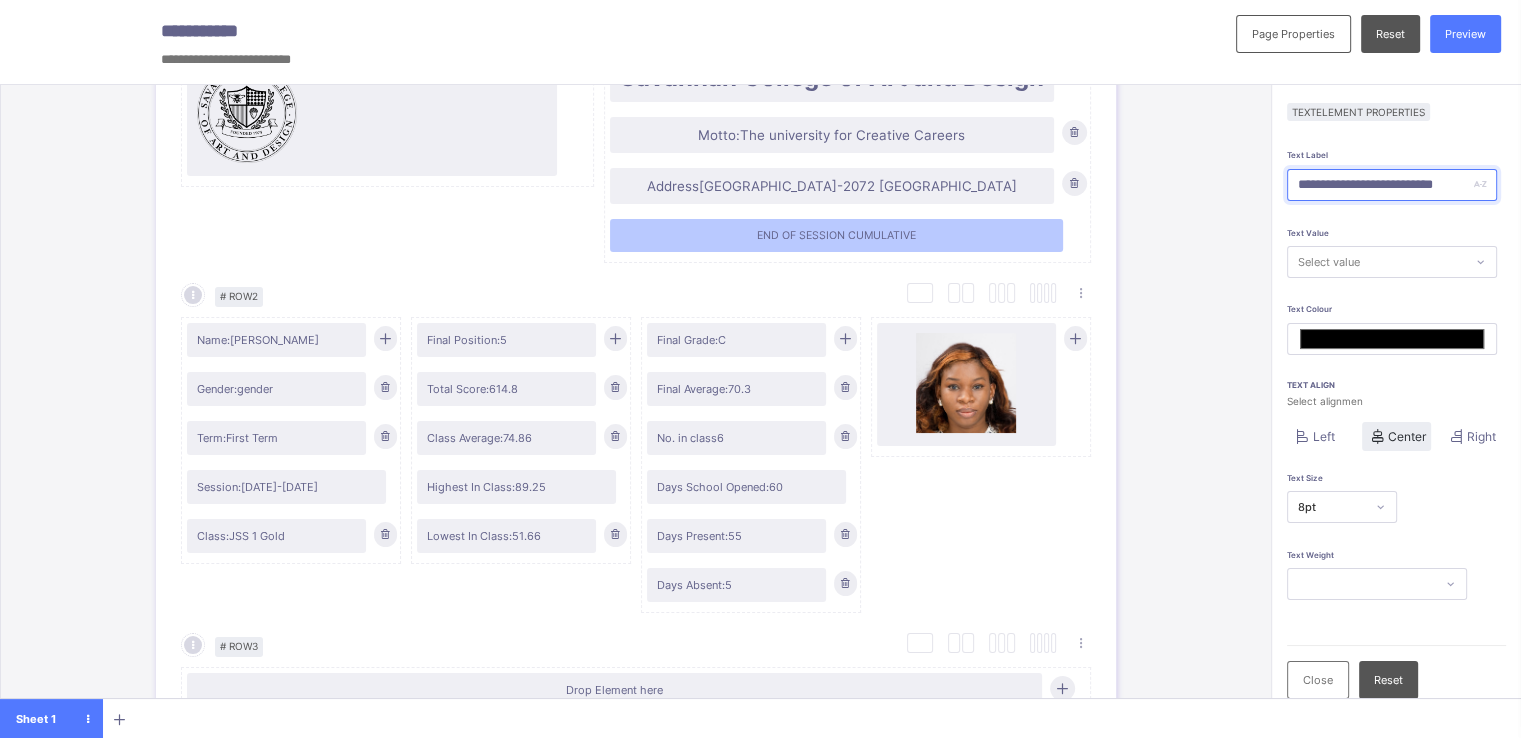 type on "**********" 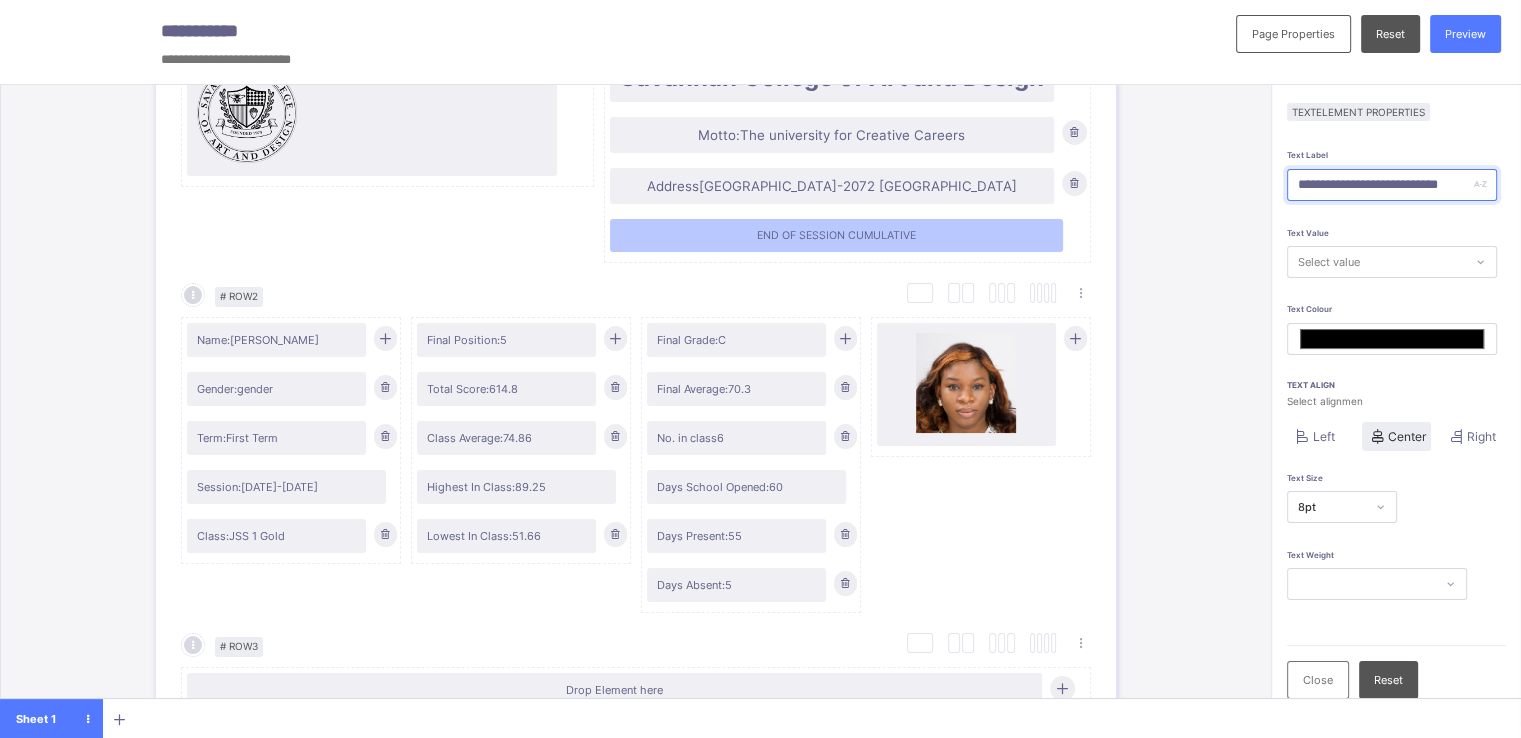 type on "*******" 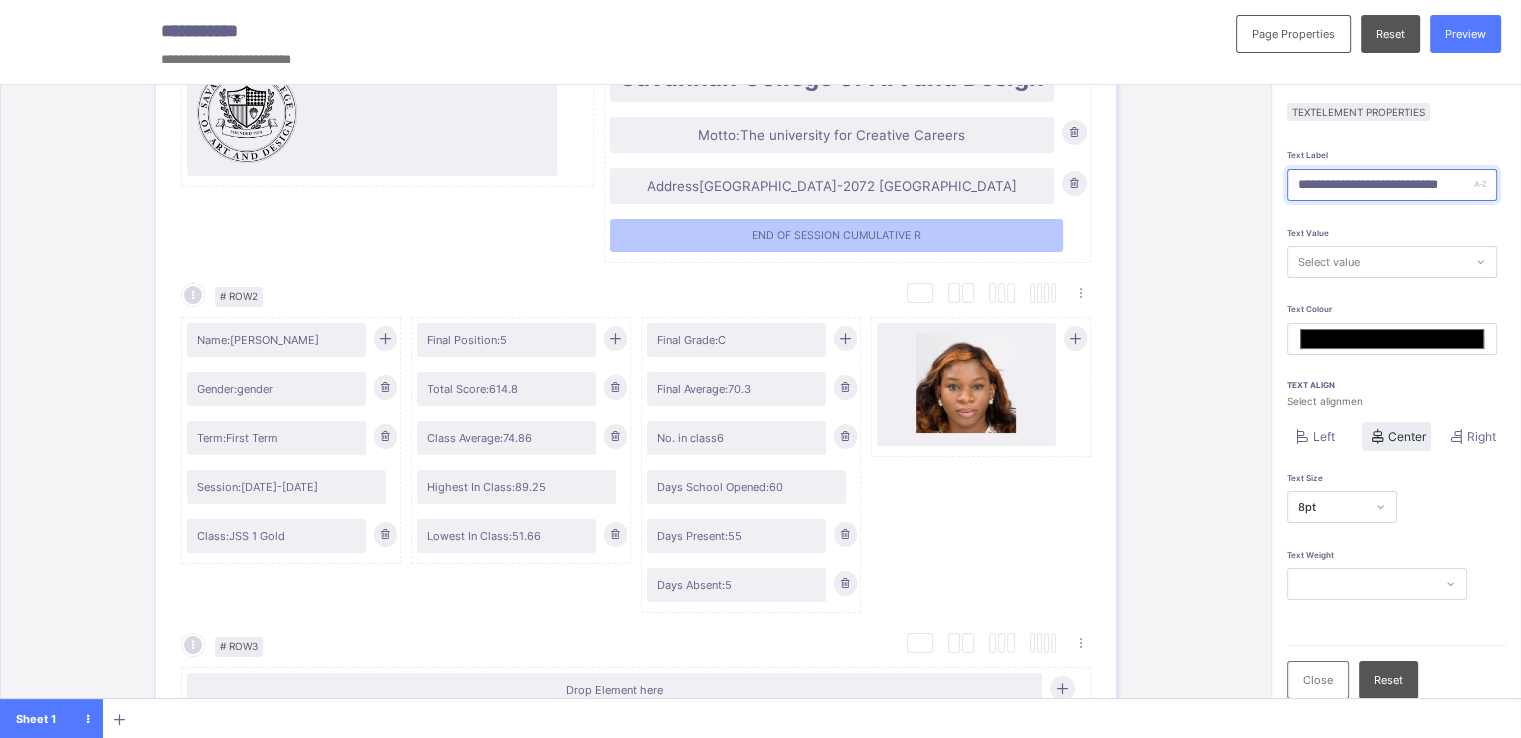 type on "**********" 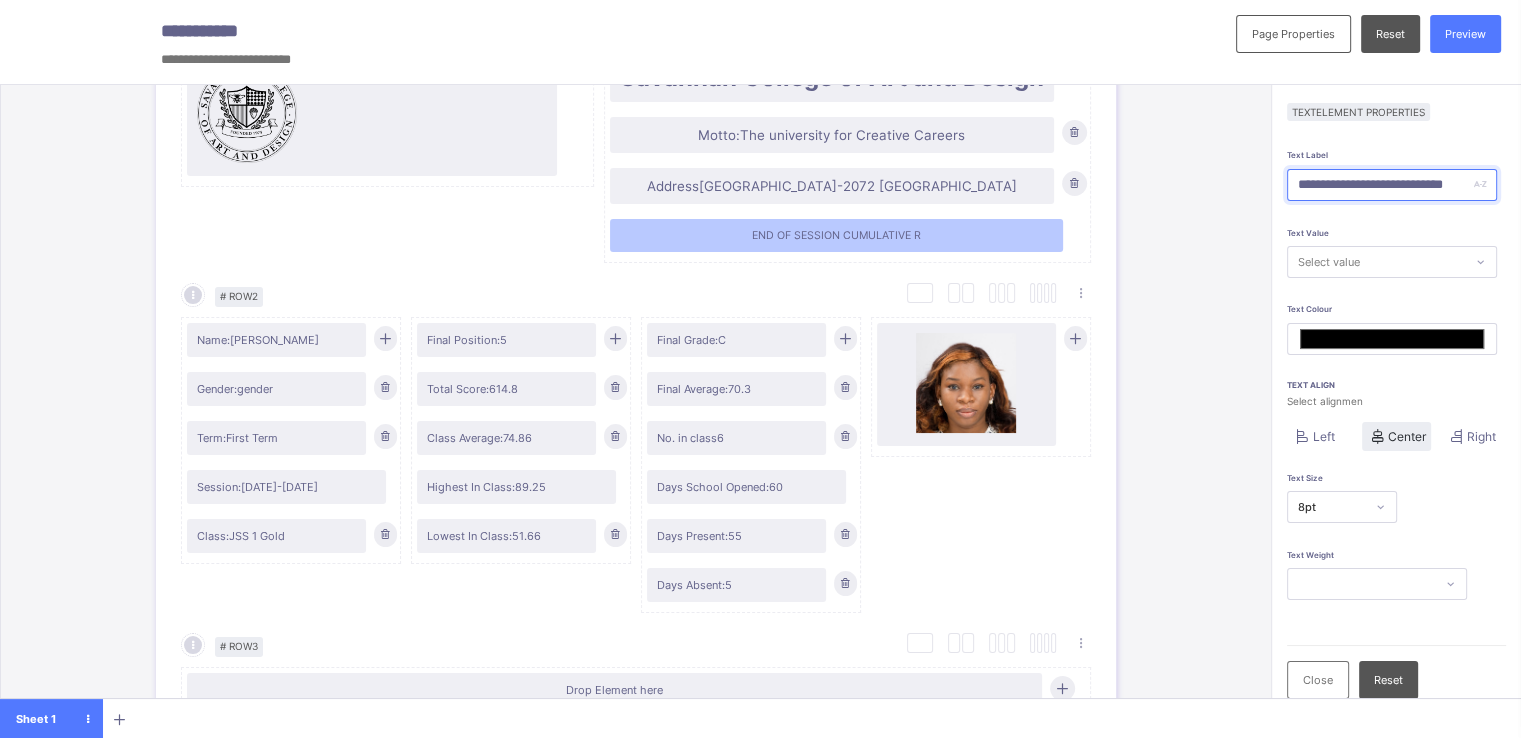 type on "*******" 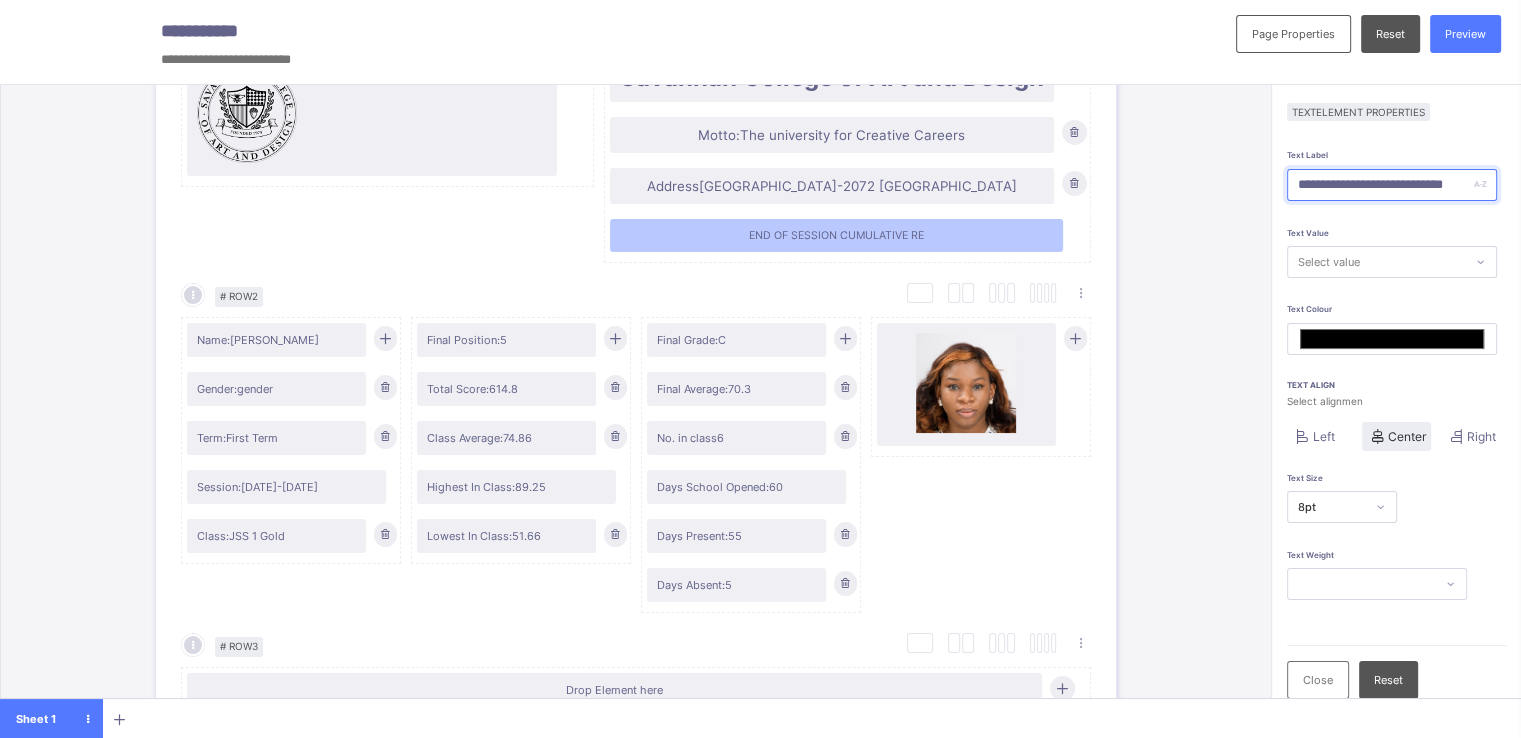 type on "**********" 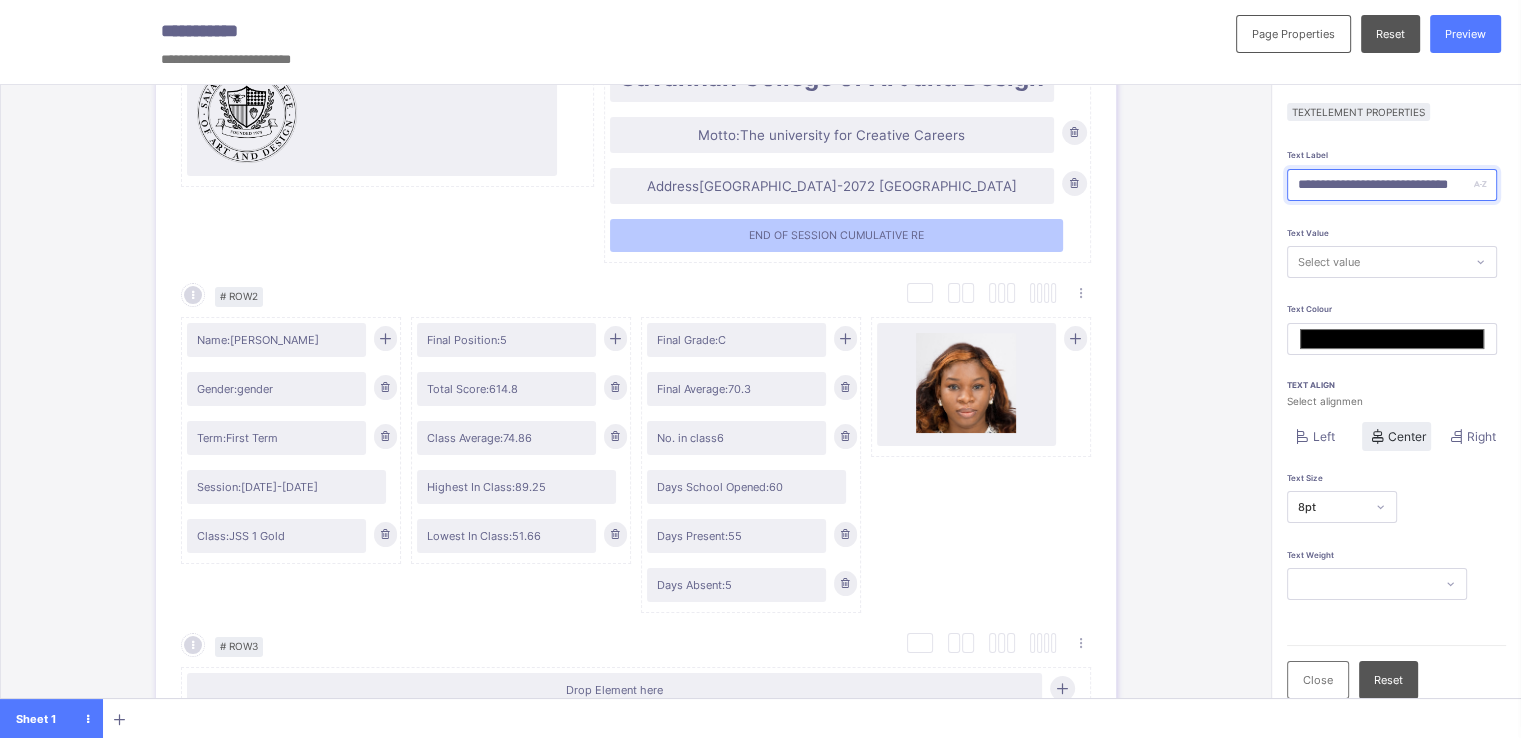 type on "*******" 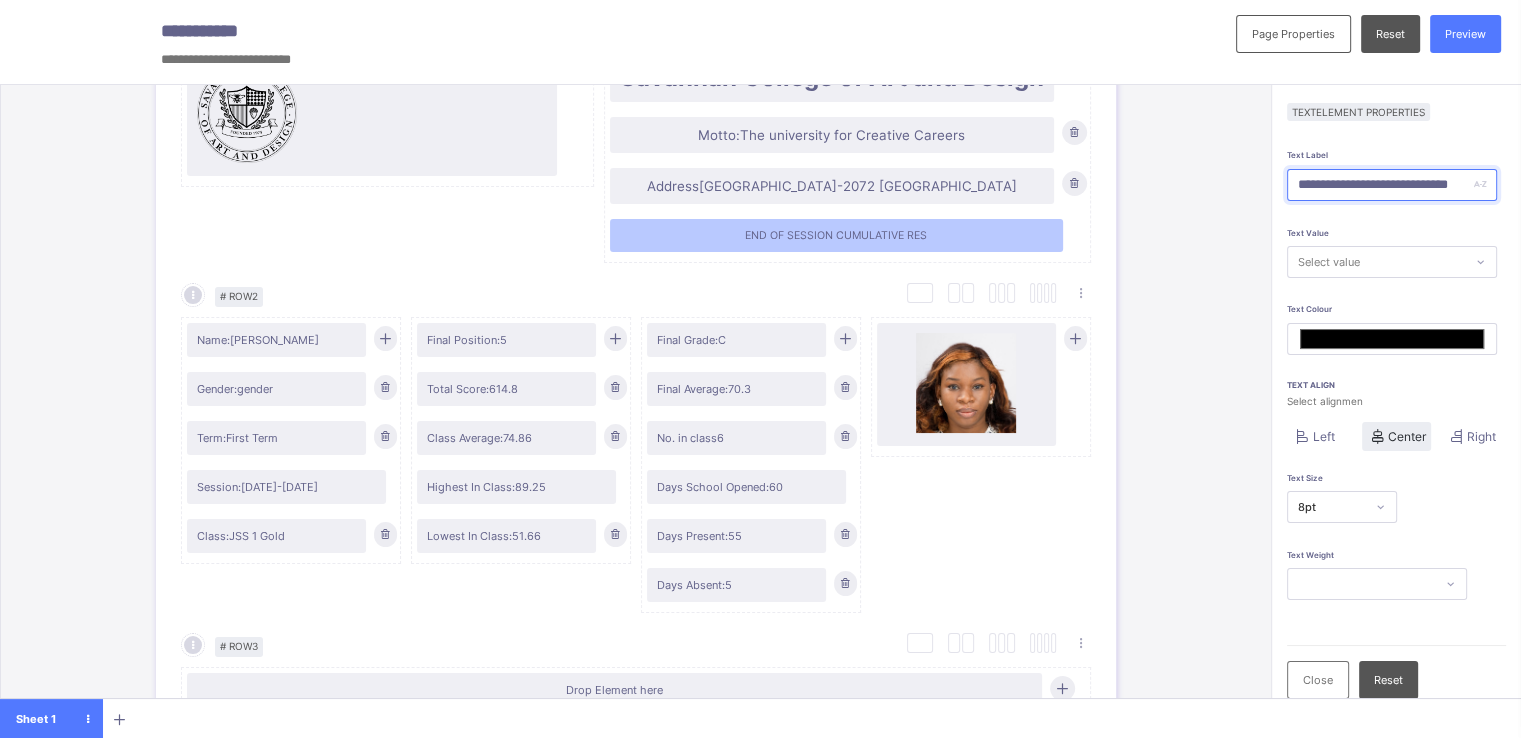 type on "**********" 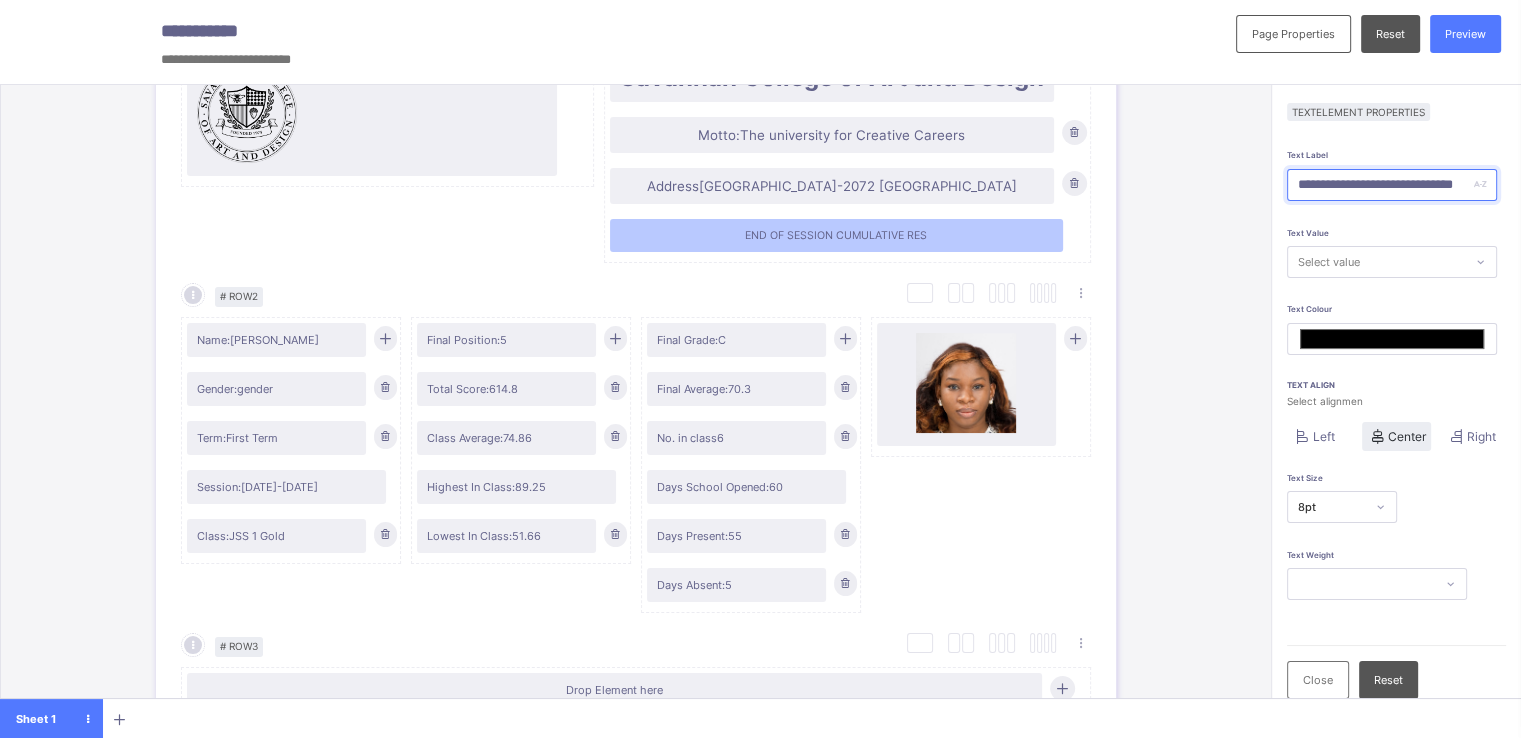 type on "*******" 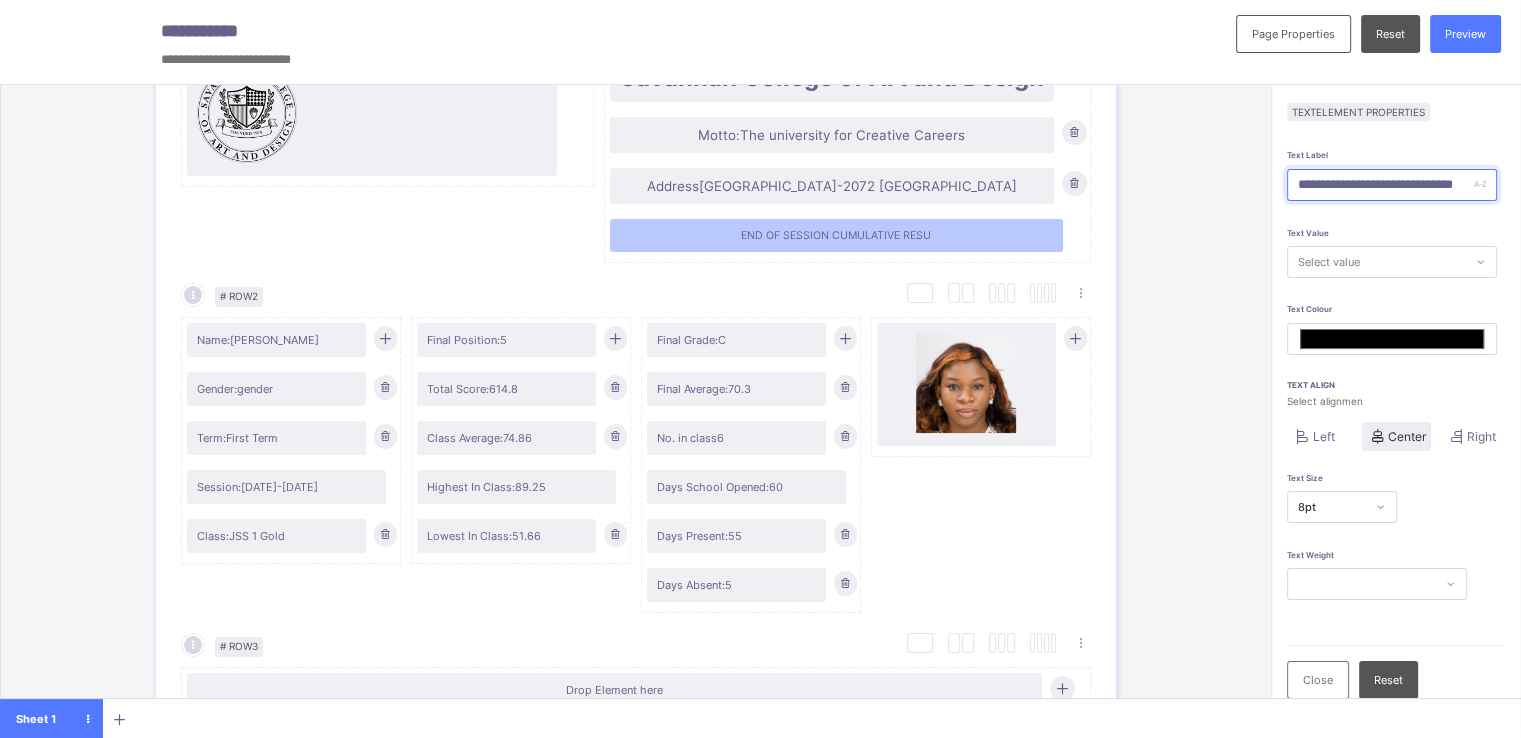 type on "**********" 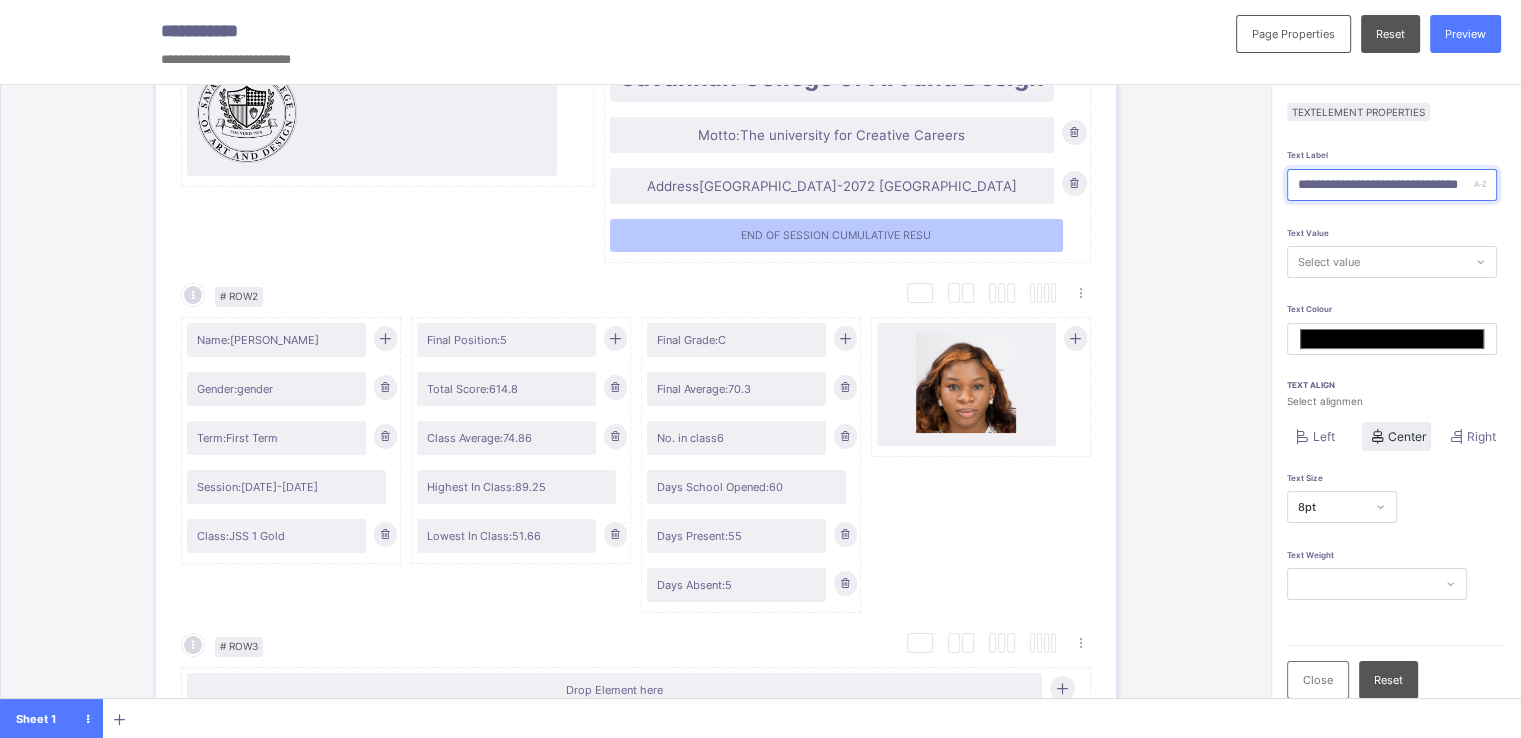 type on "*******" 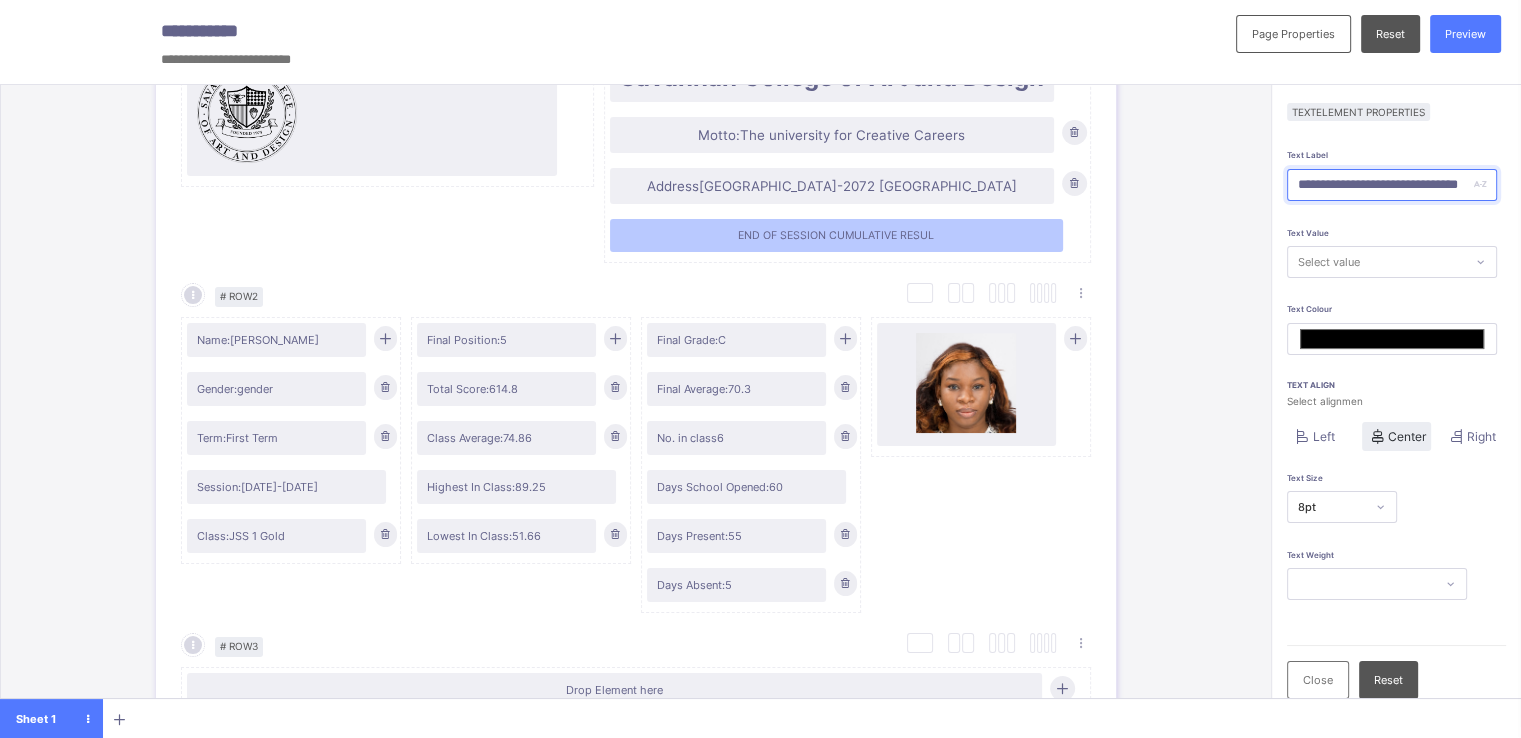 type on "**********" 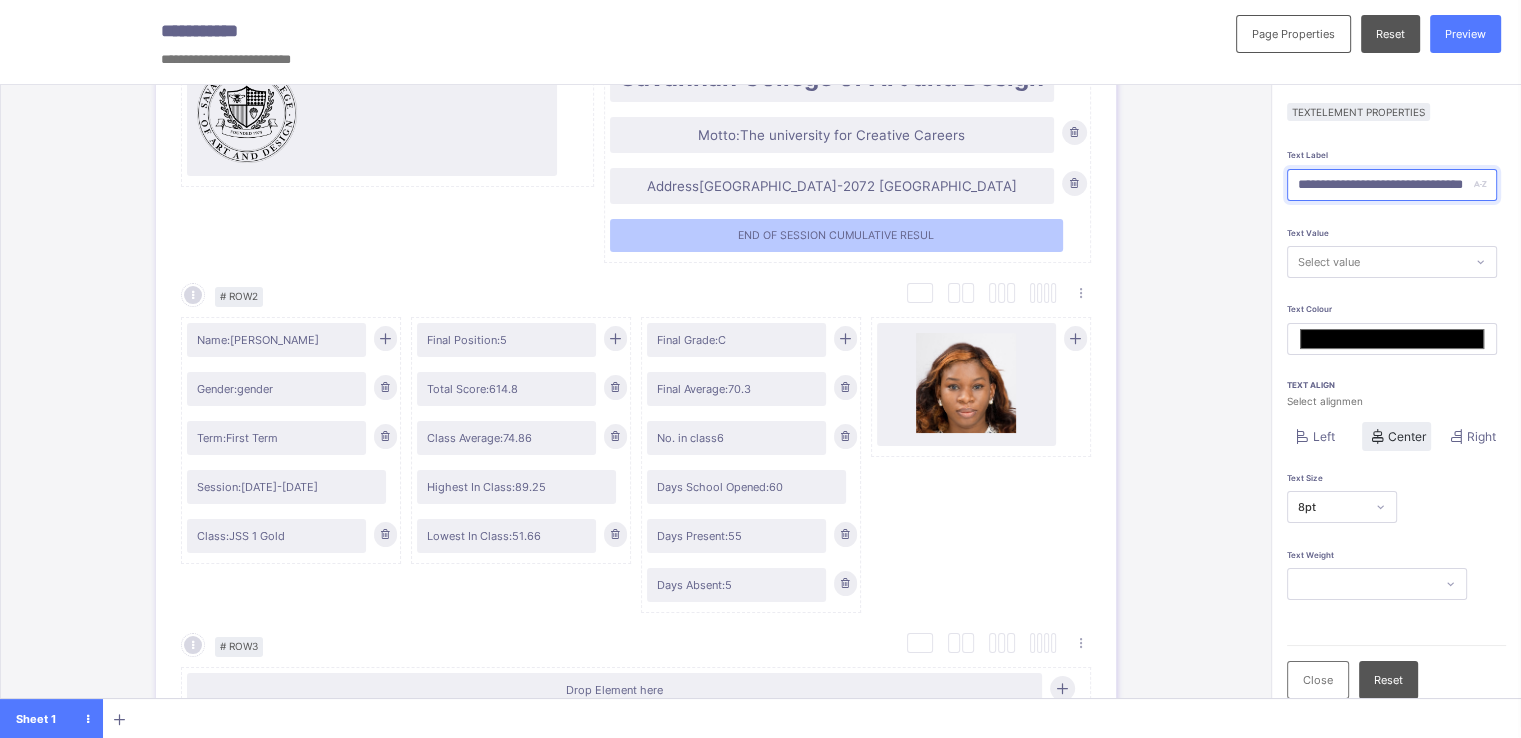 type on "*******" 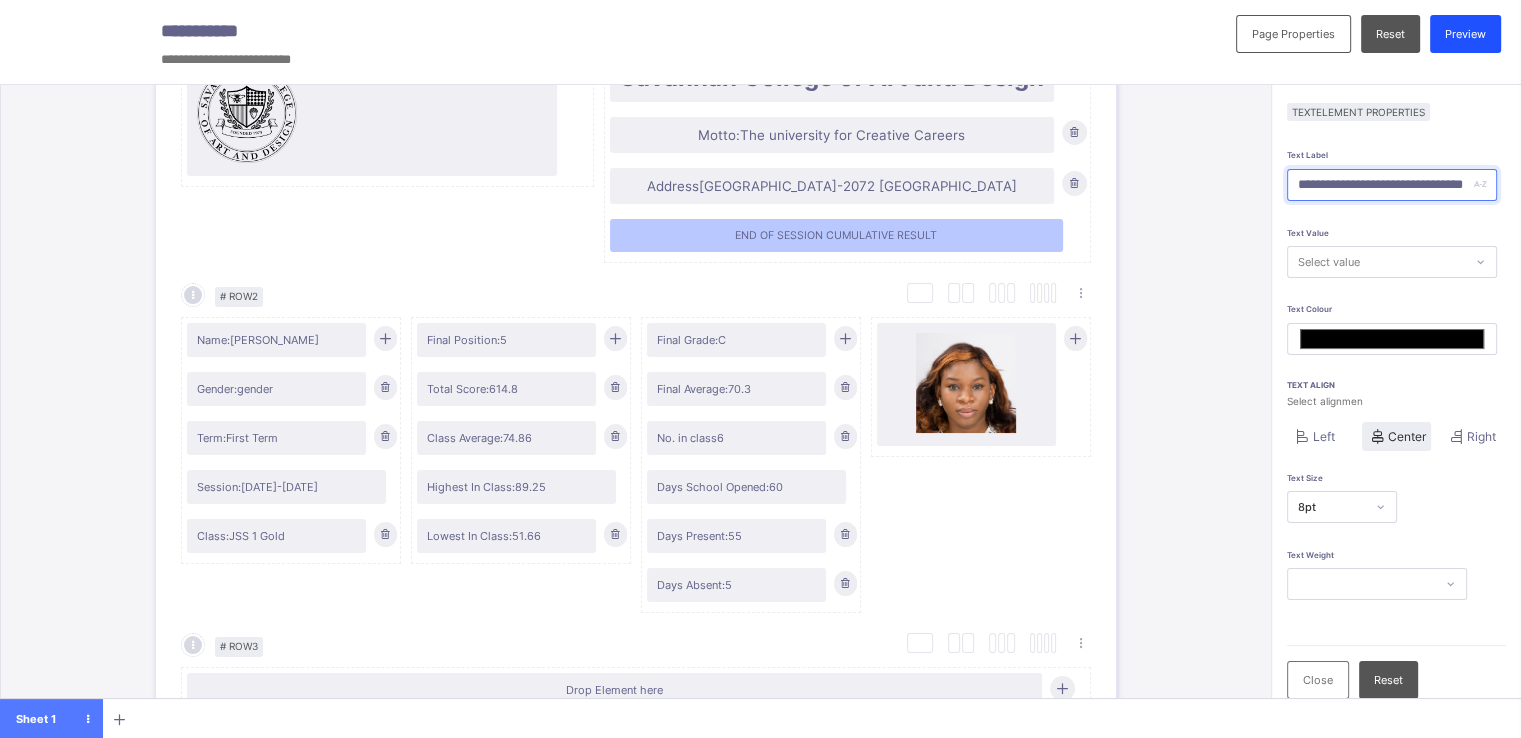 type on "**********" 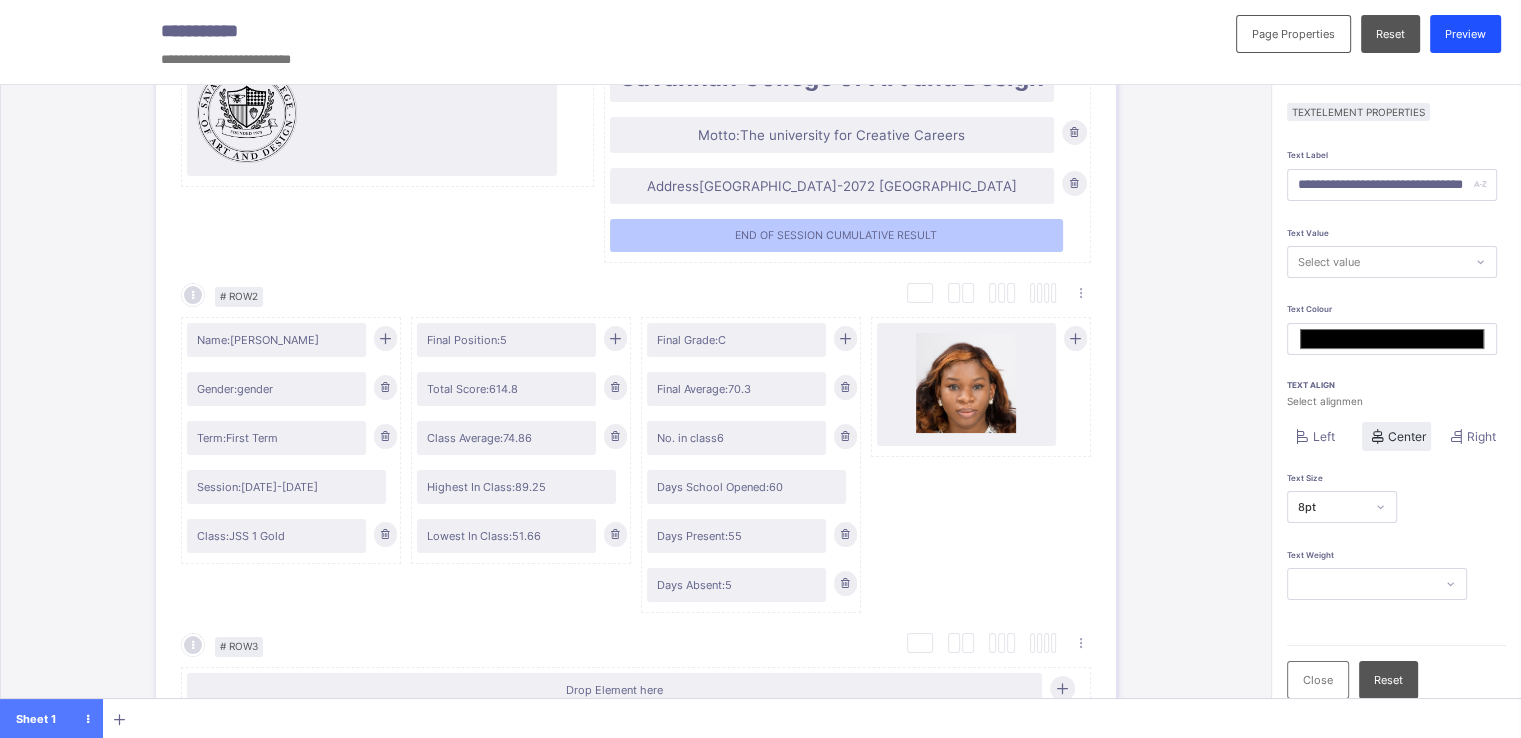 scroll, scrollTop: 0, scrollLeft: 0, axis: both 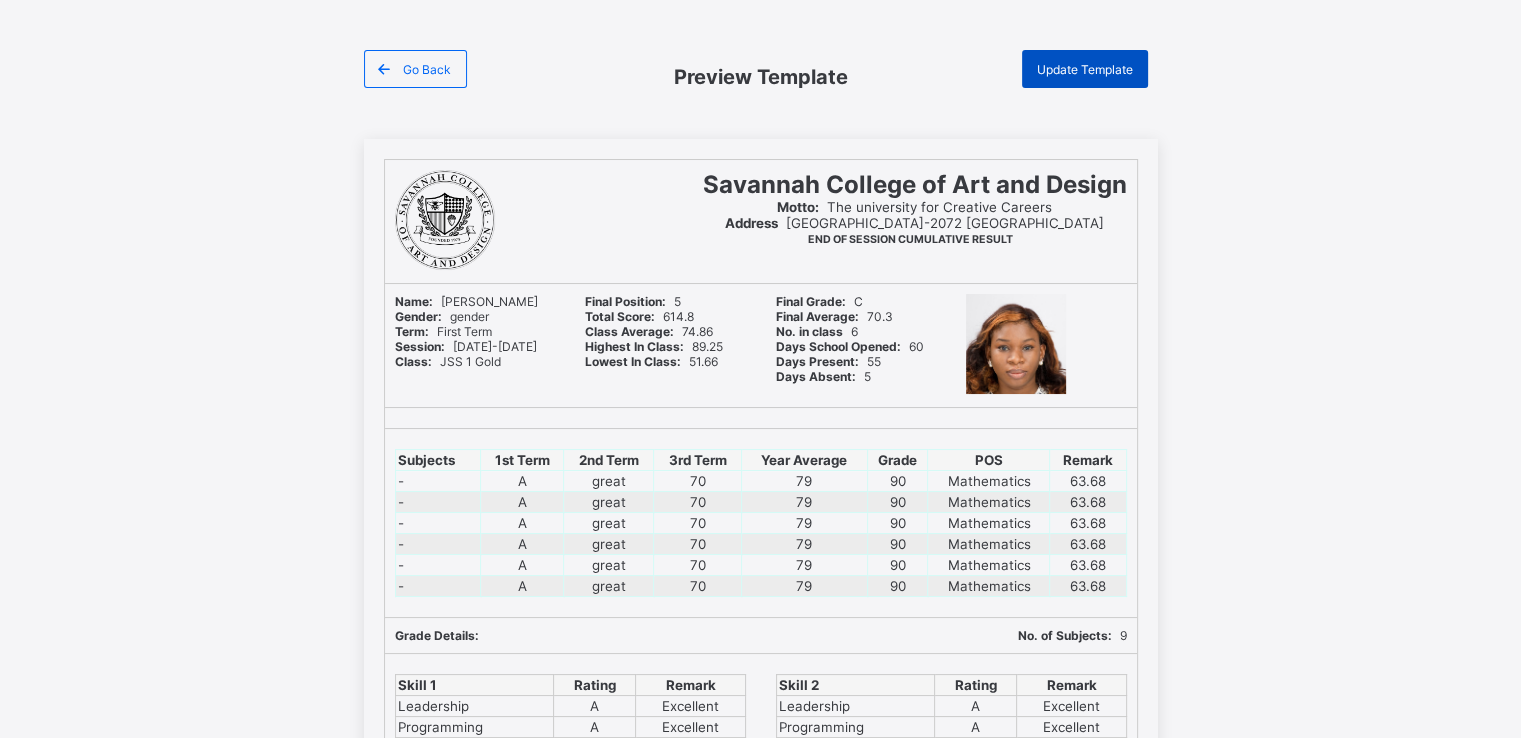 click on "Update Template" at bounding box center [1085, 69] 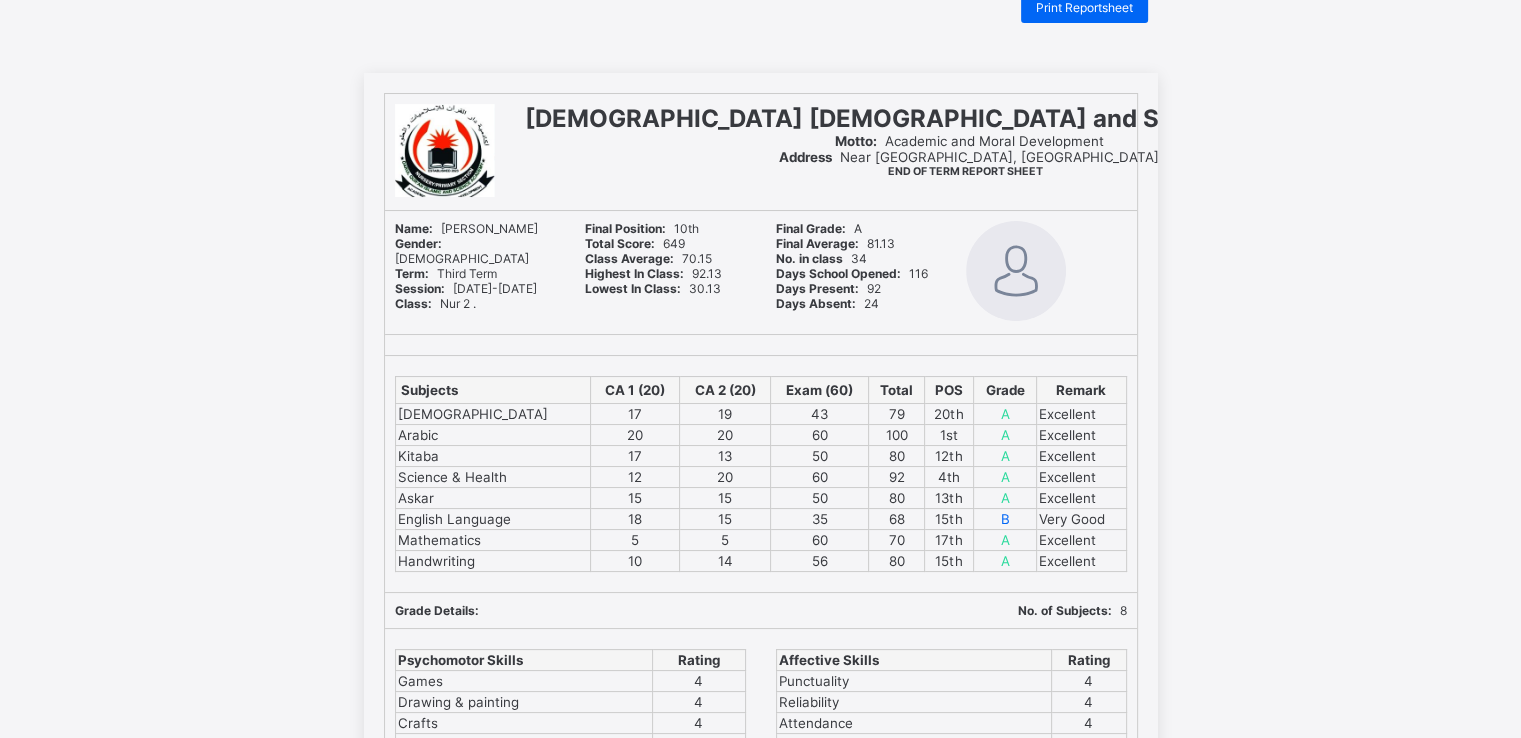 scroll, scrollTop: 0, scrollLeft: 0, axis: both 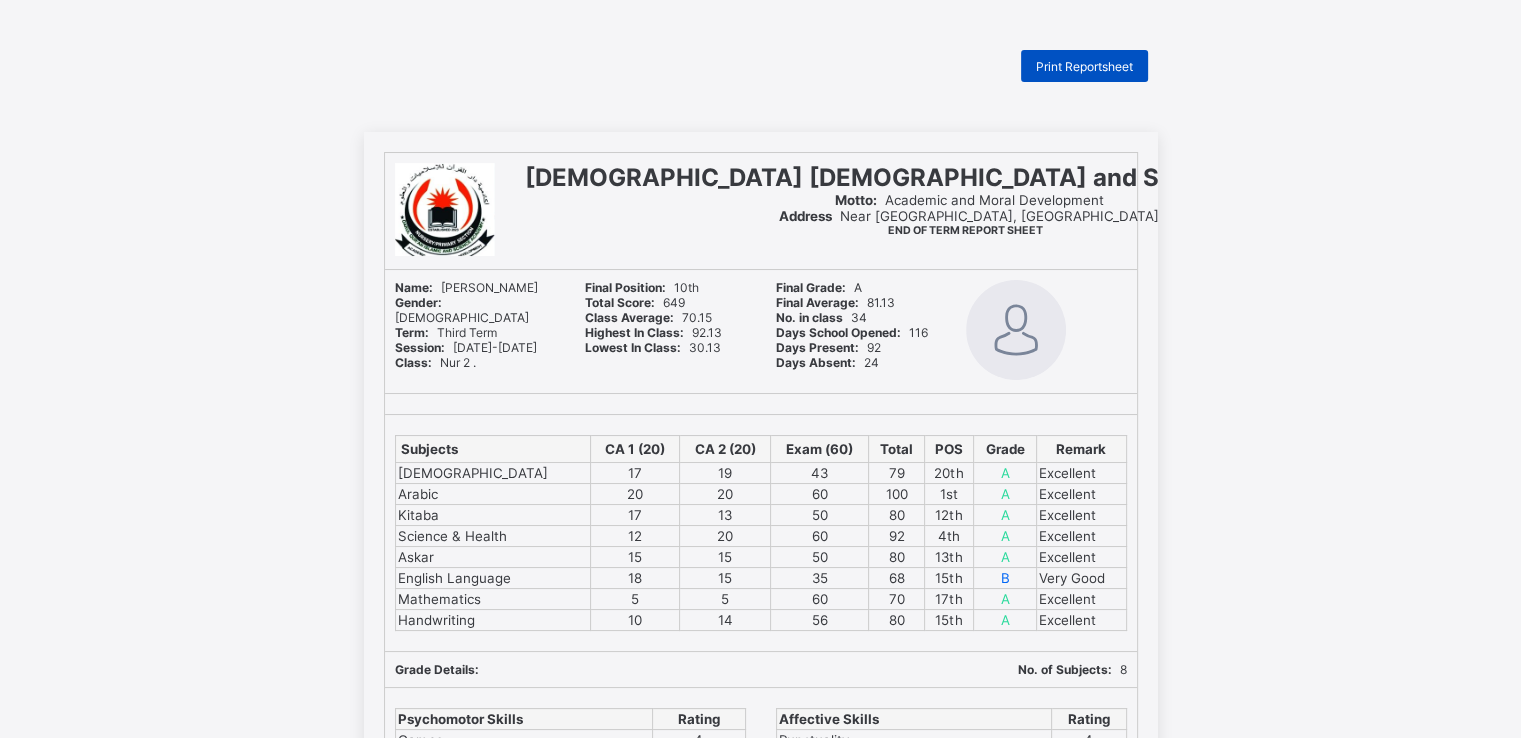 click on "Print Reportsheet" at bounding box center [1084, 66] 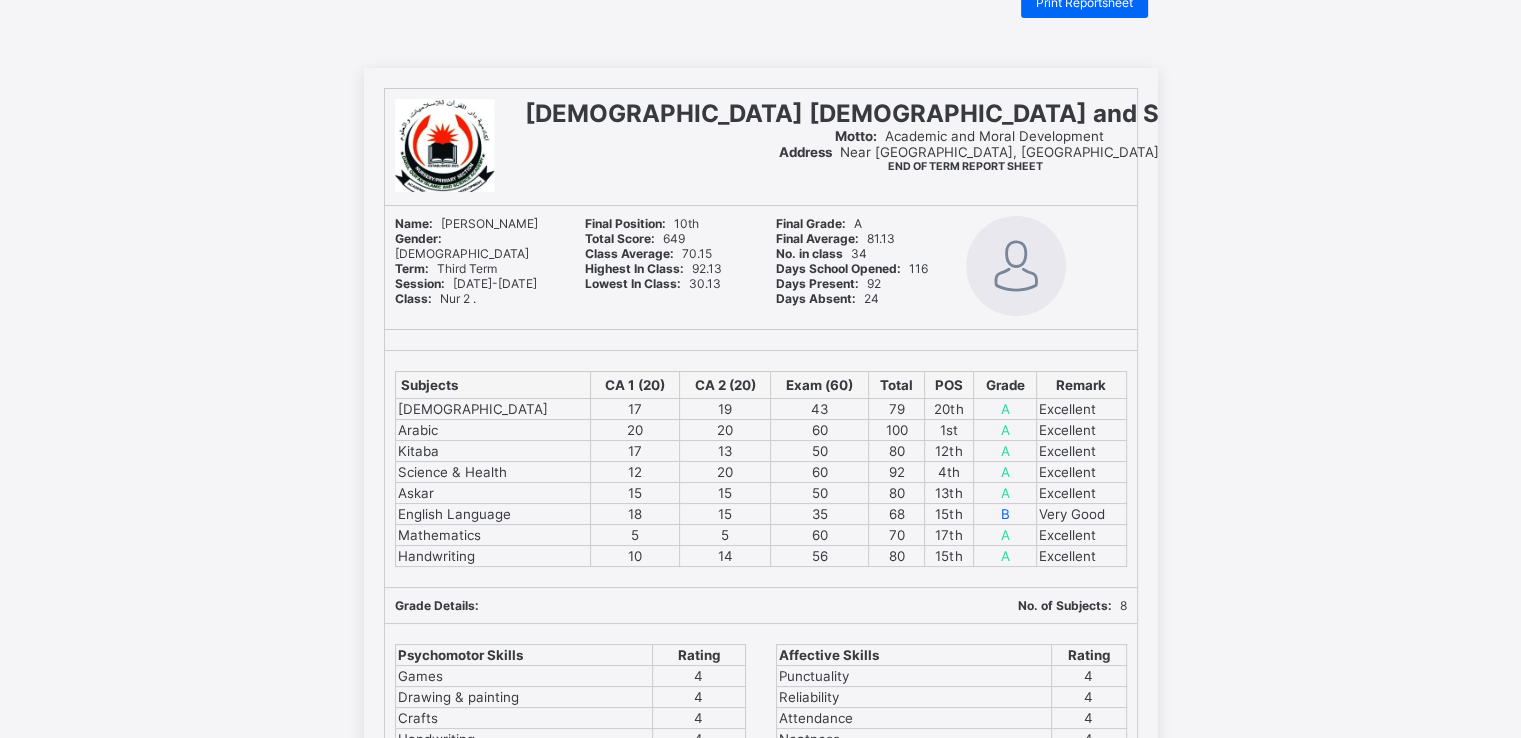 scroll, scrollTop: 0, scrollLeft: 0, axis: both 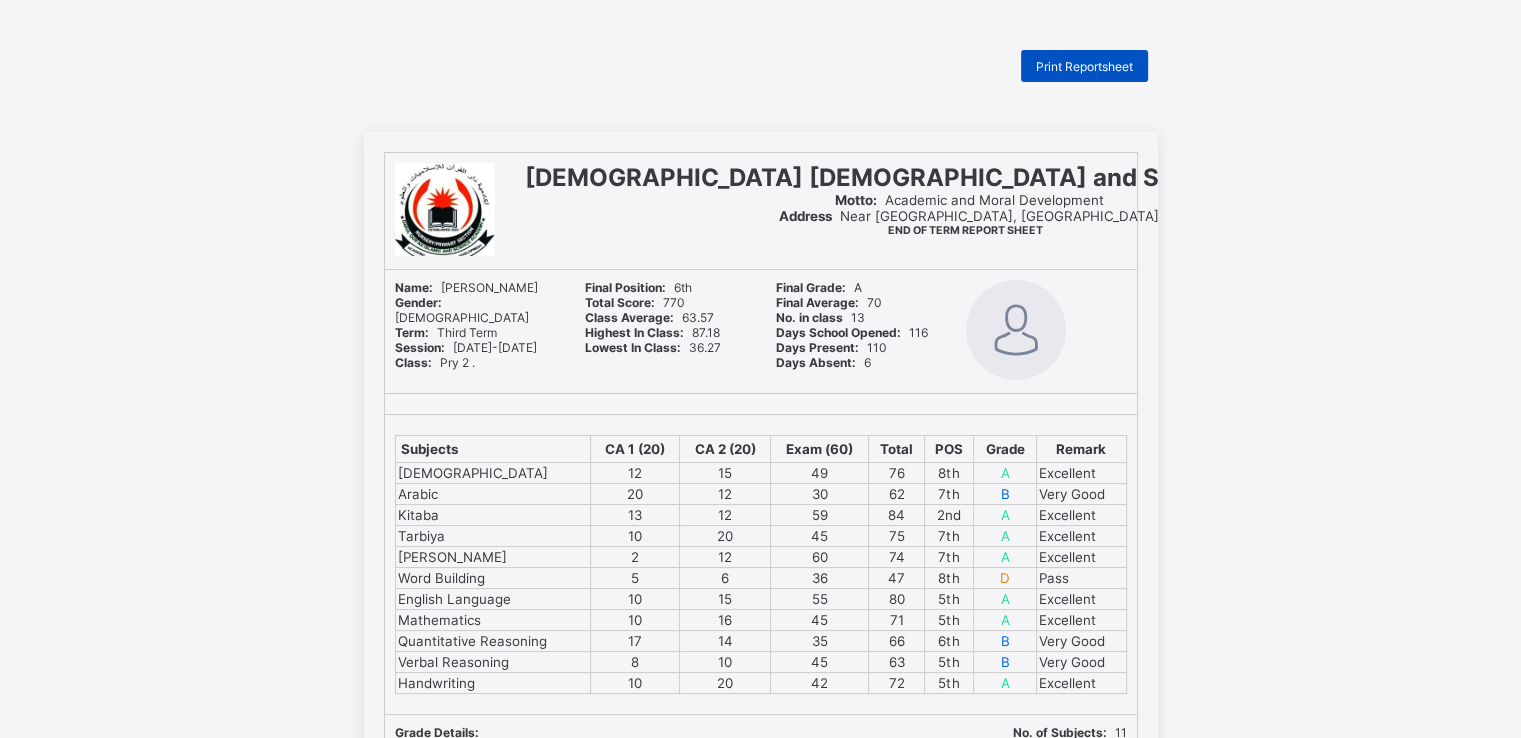 click on "Print Reportsheet" at bounding box center [1084, 66] 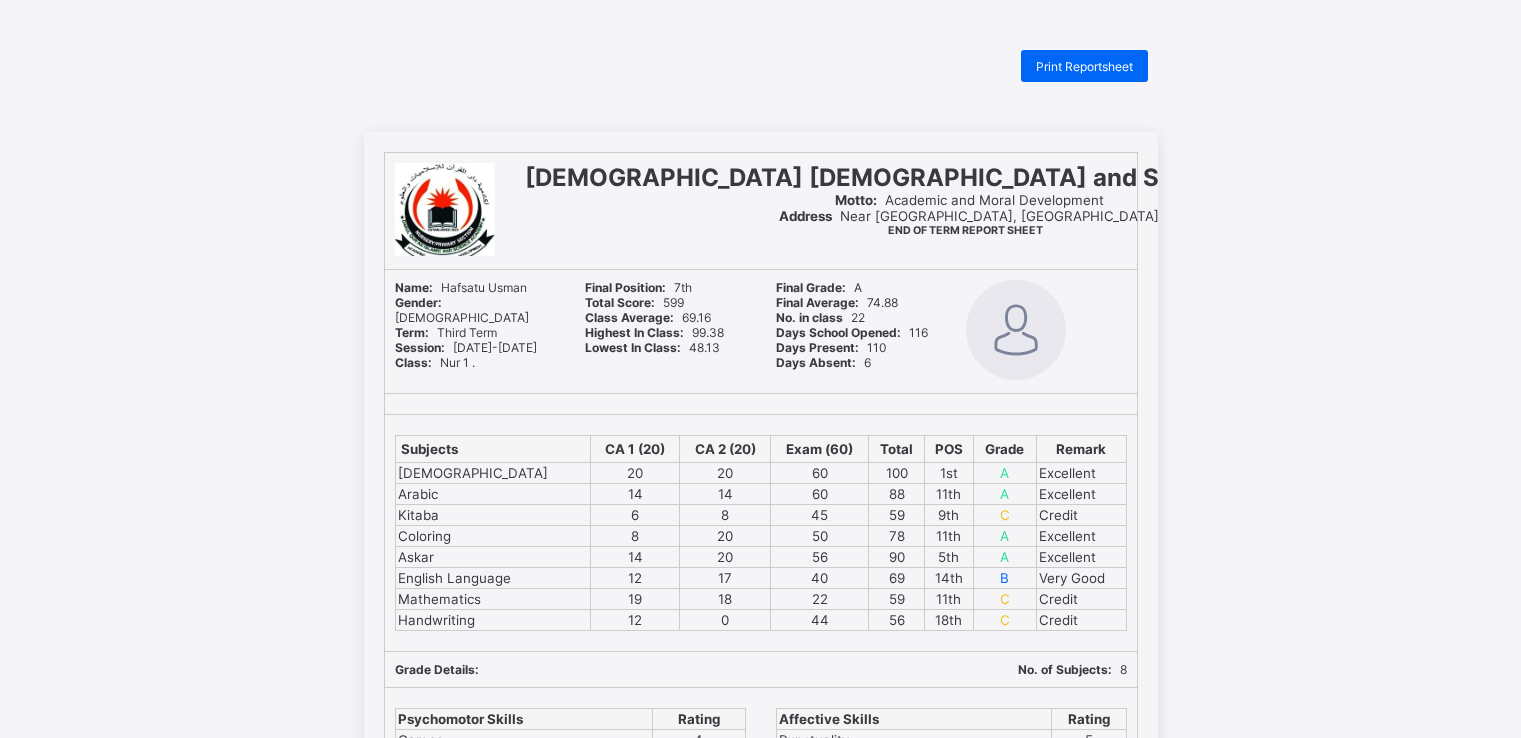 scroll, scrollTop: 0, scrollLeft: 0, axis: both 